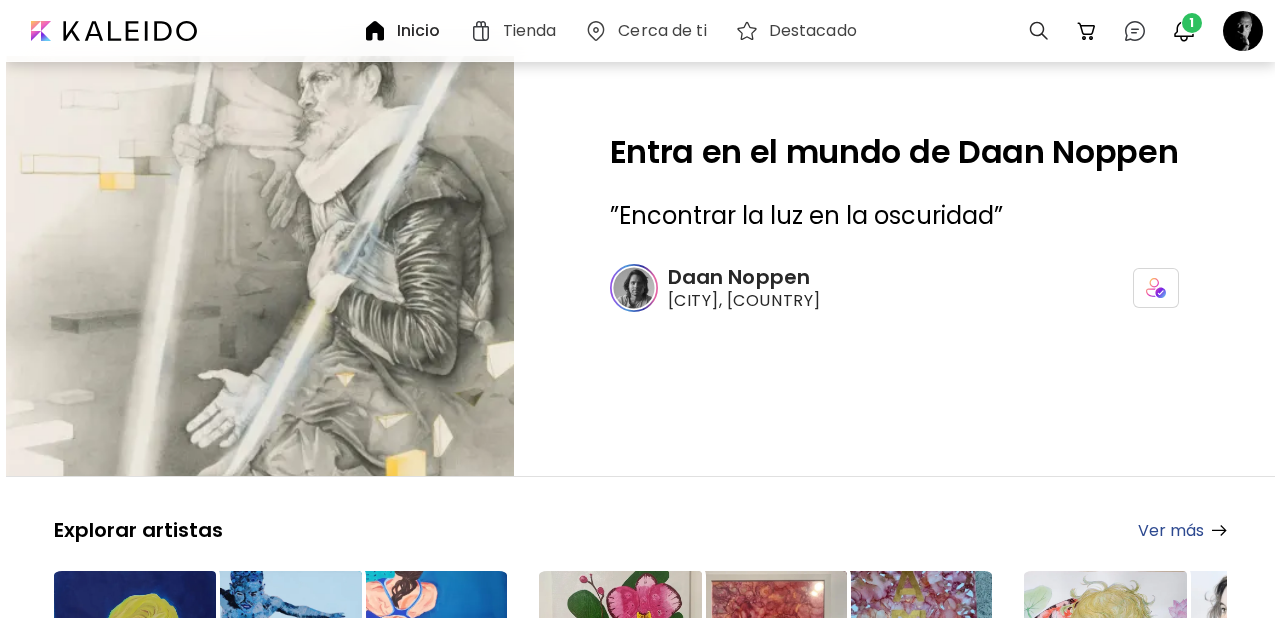 scroll, scrollTop: 0, scrollLeft: 0, axis: both 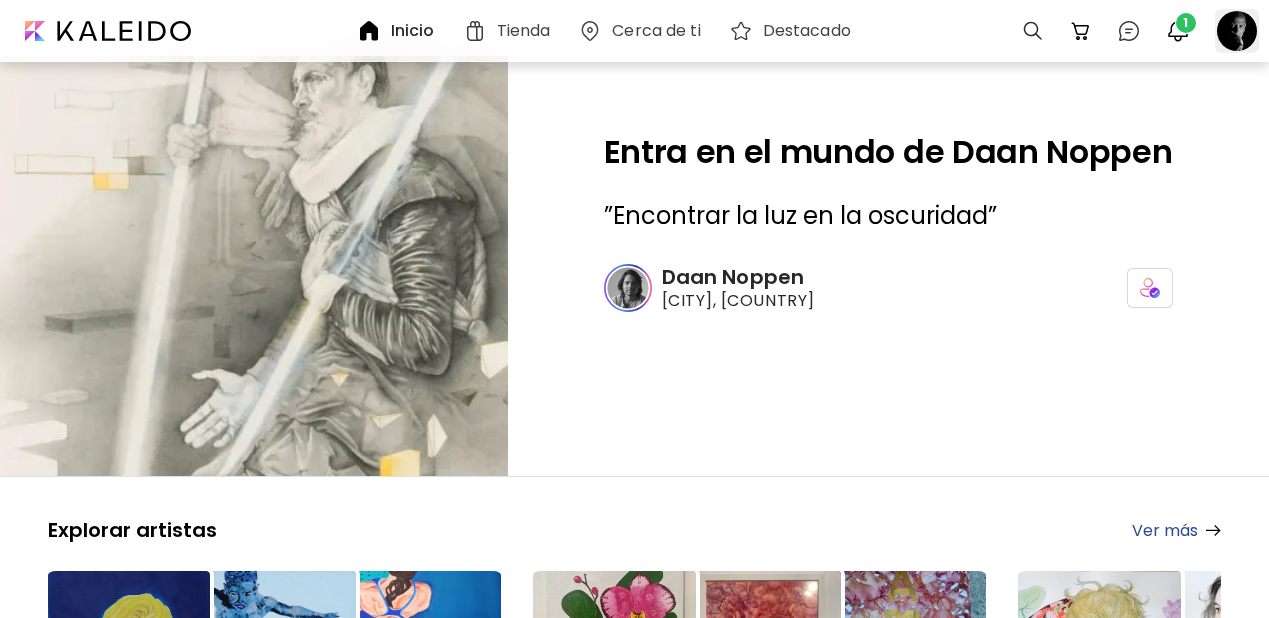 click at bounding box center (1237, 31) 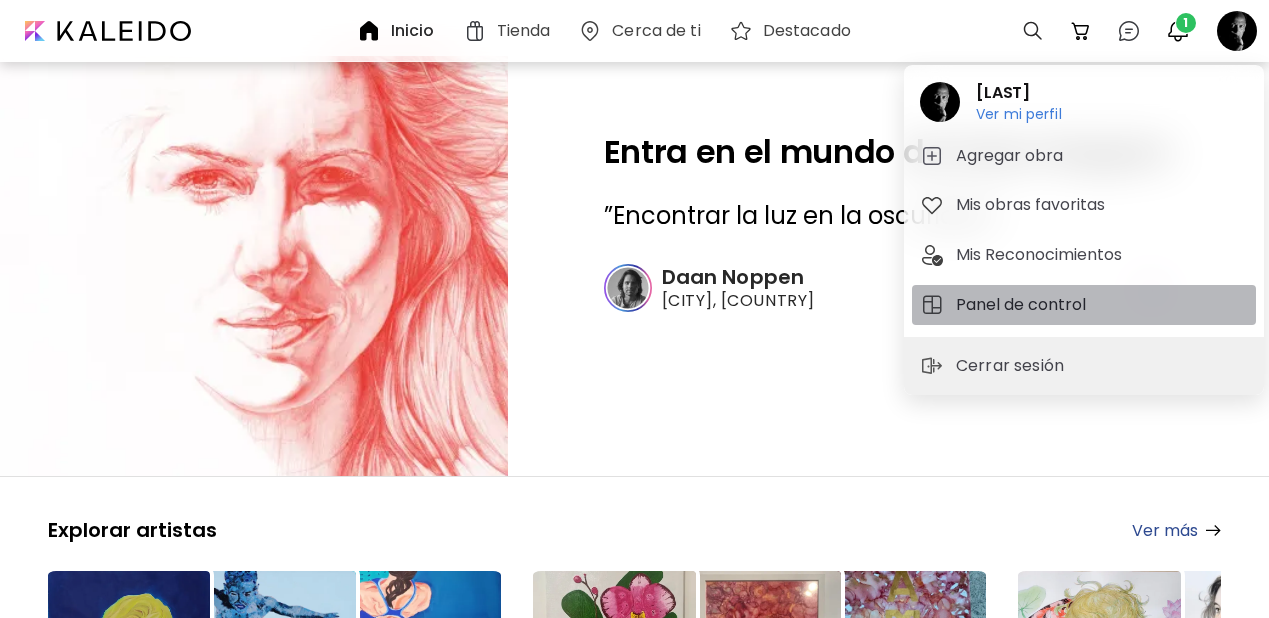click on "Panel de control" at bounding box center (1024, 305) 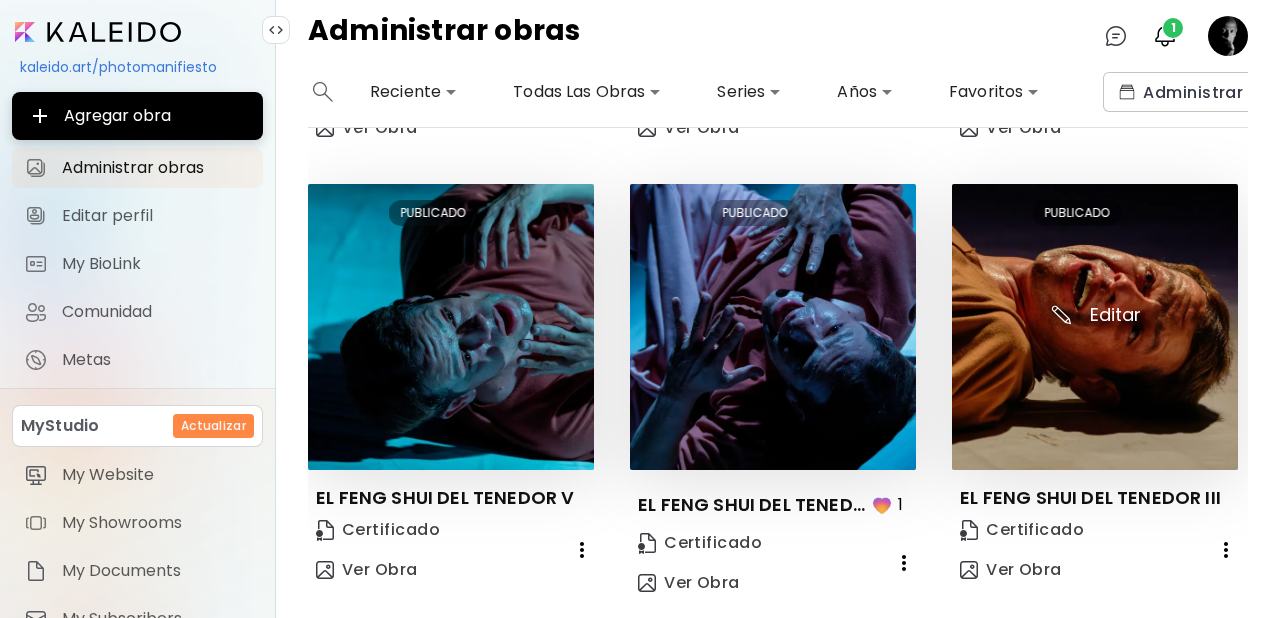 scroll, scrollTop: 1452, scrollLeft: 0, axis: vertical 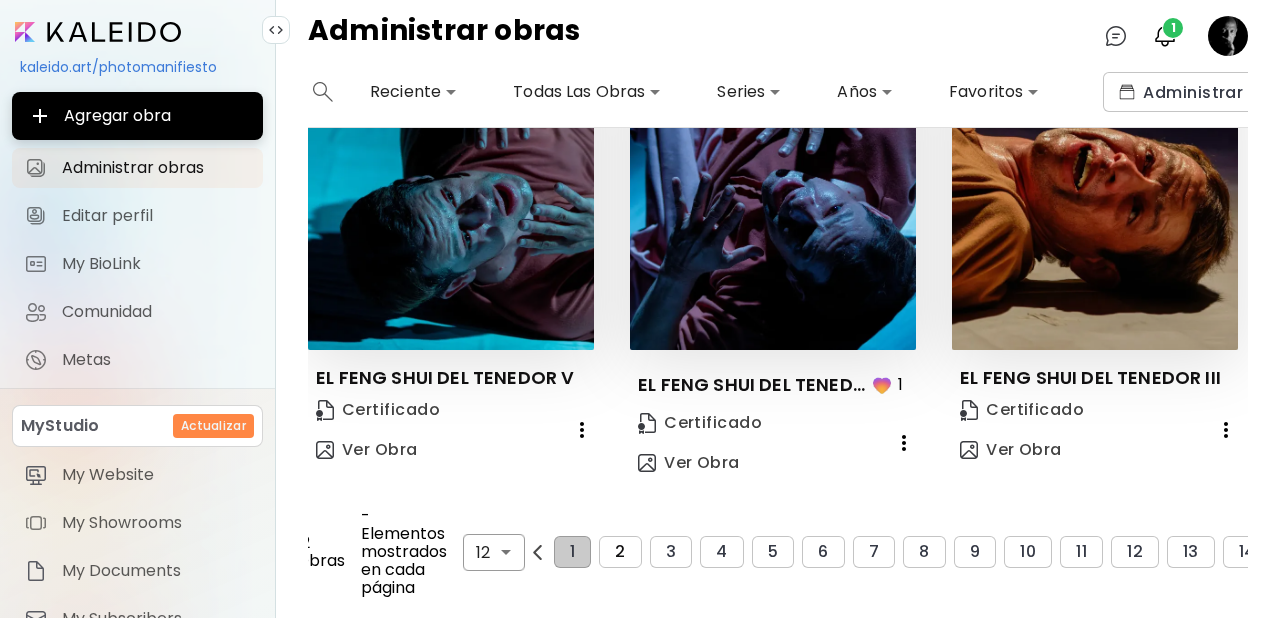 drag, startPoint x: 624, startPoint y: 537, endPoint x: 667, endPoint y: 513, distance: 49.24429 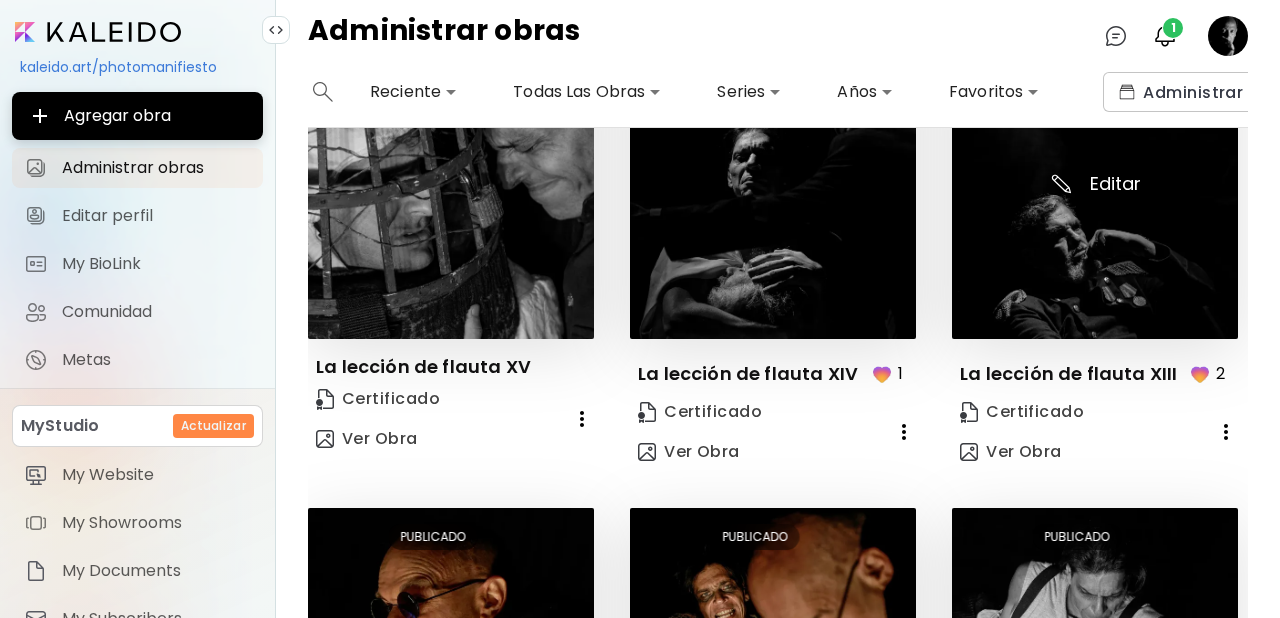 scroll, scrollTop: 1452, scrollLeft: 0, axis: vertical 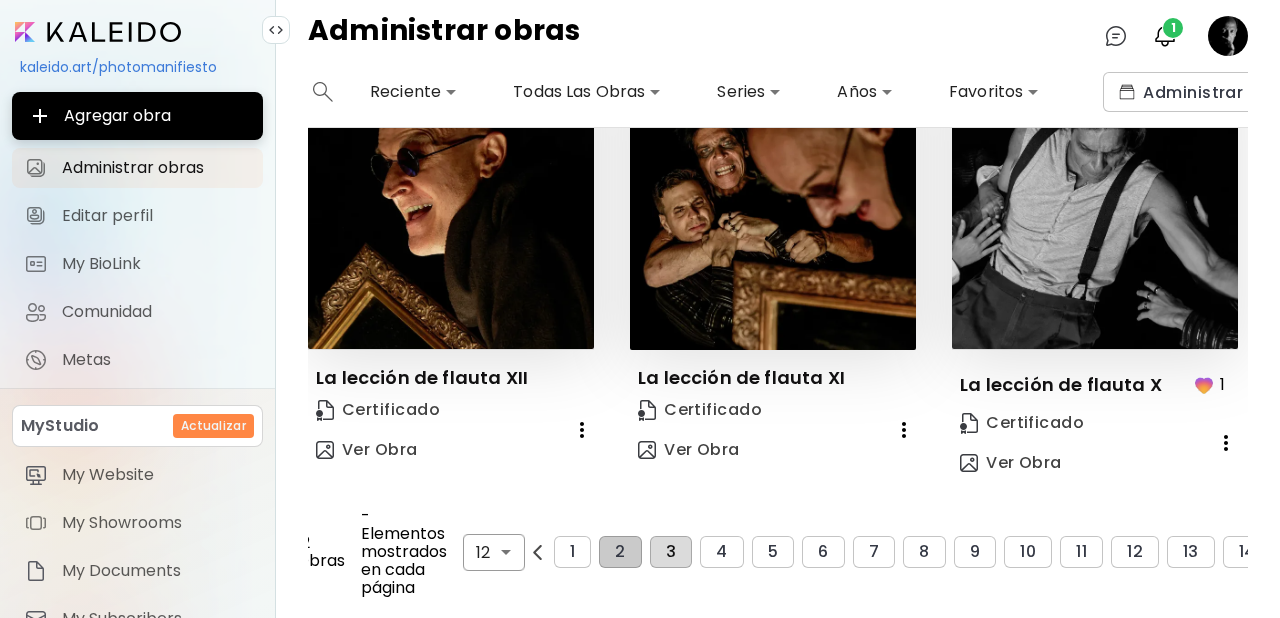 click on "3" at bounding box center (671, 552) 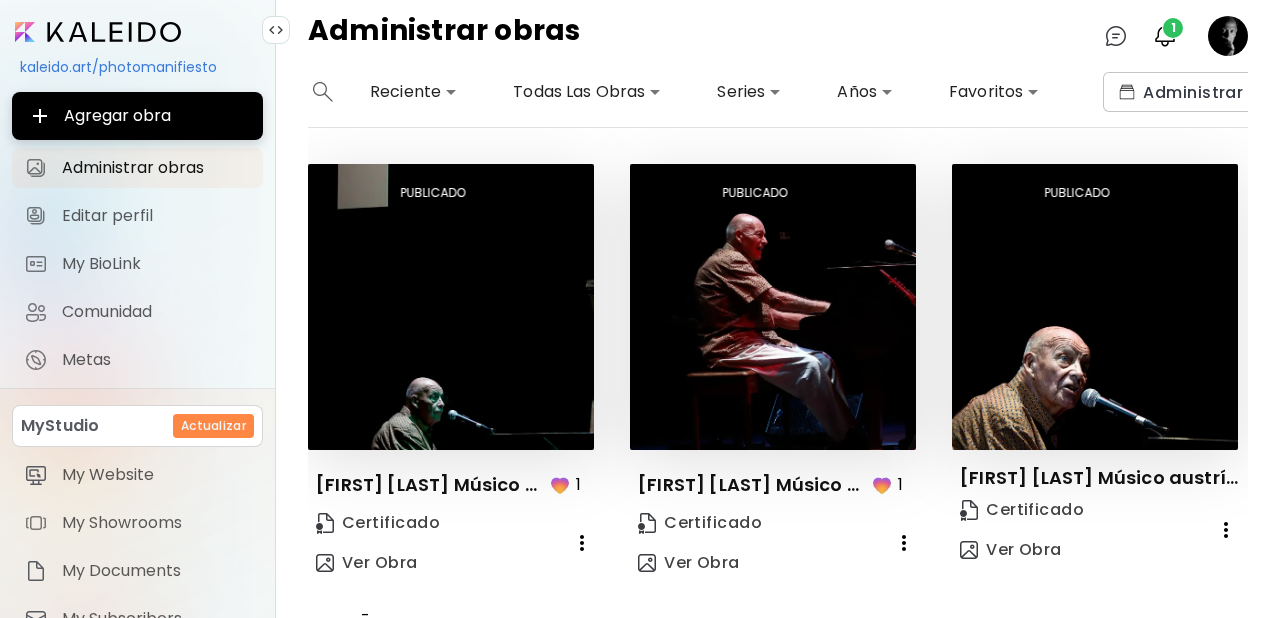 scroll, scrollTop: 1465, scrollLeft: 0, axis: vertical 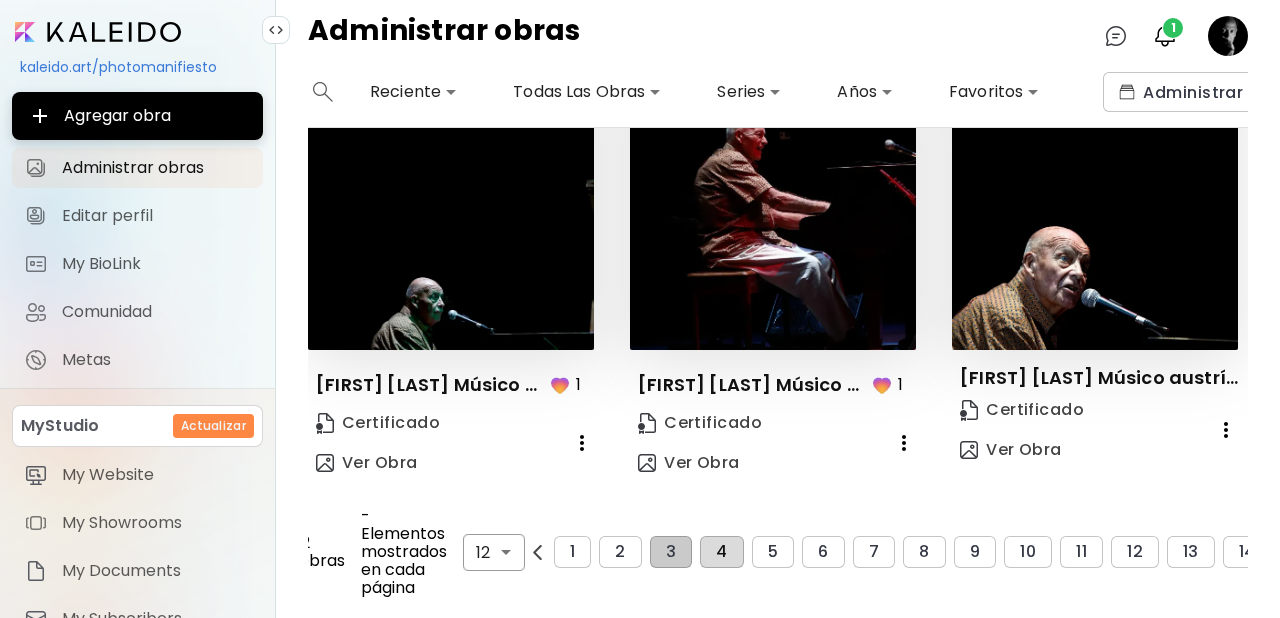 click on "4" at bounding box center (721, 552) 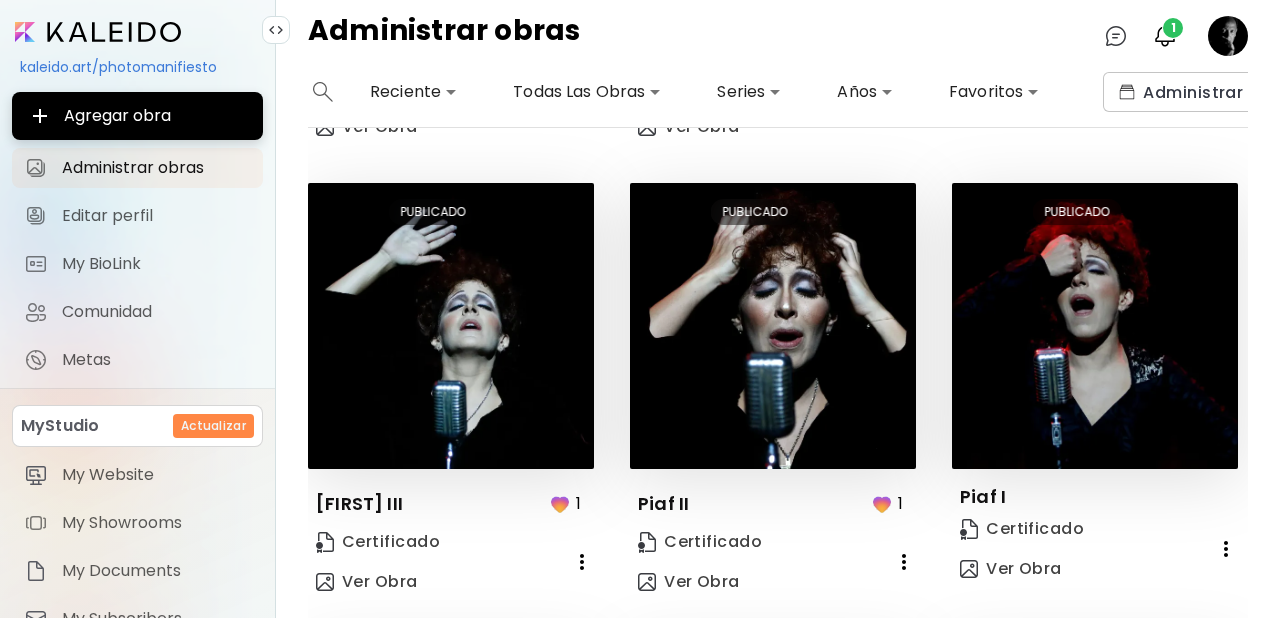 scroll, scrollTop: 1465, scrollLeft: 0, axis: vertical 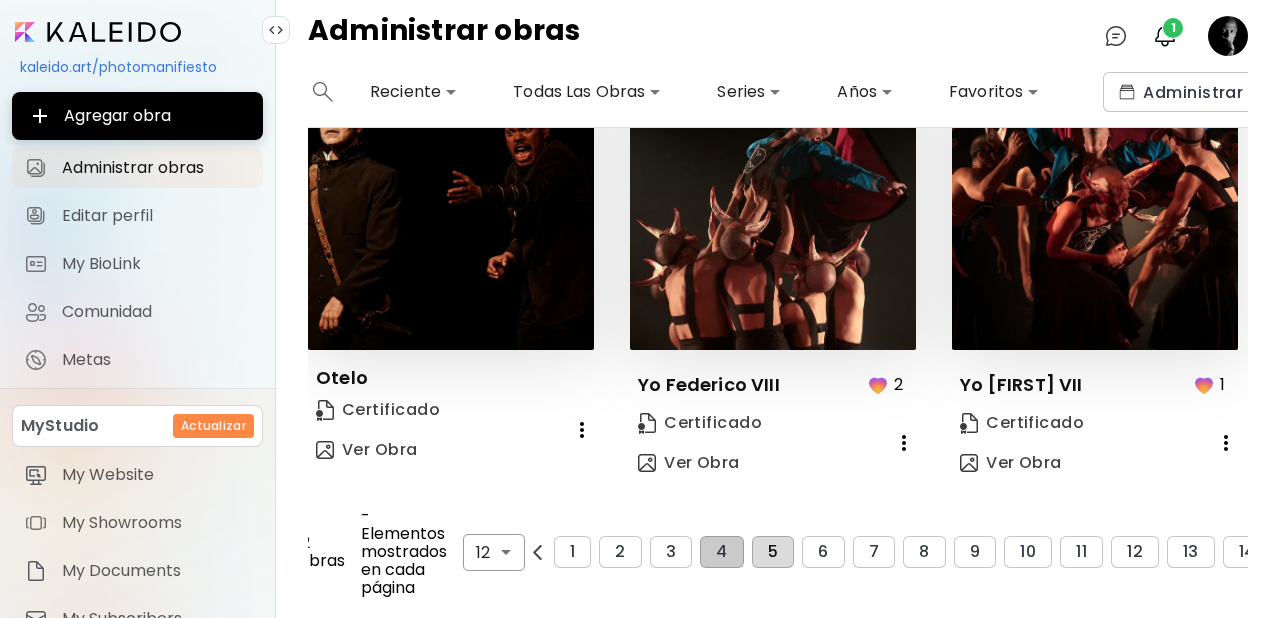 click on "5" at bounding box center (773, 552) 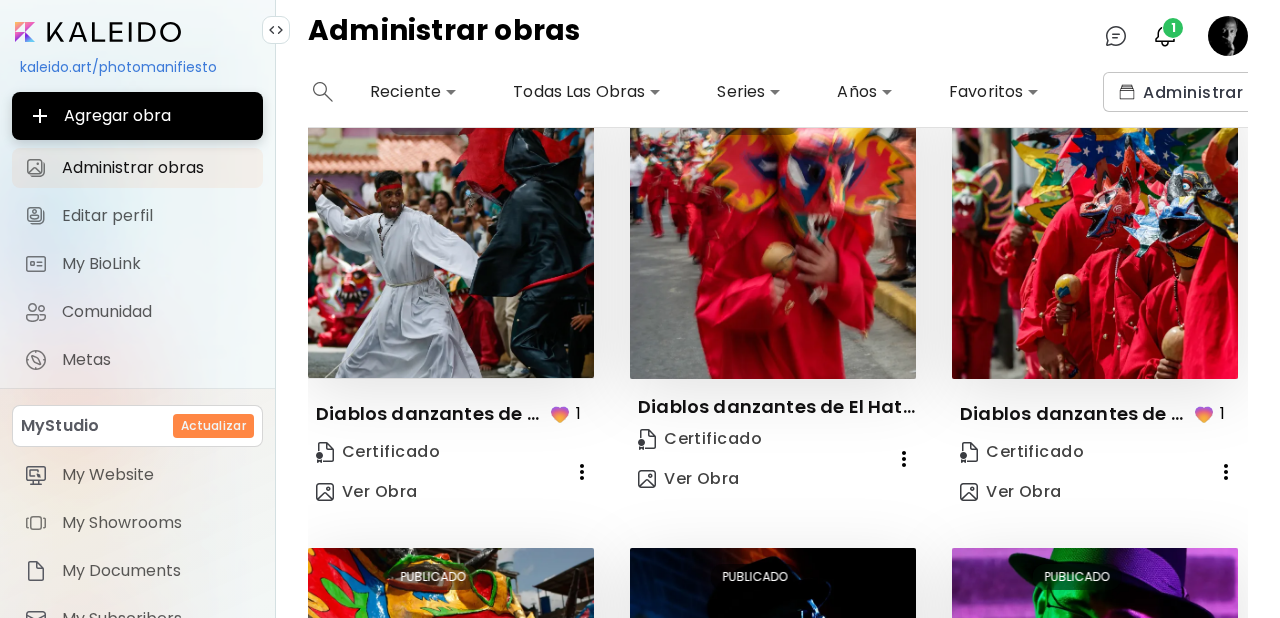 scroll, scrollTop: 1439, scrollLeft: 0, axis: vertical 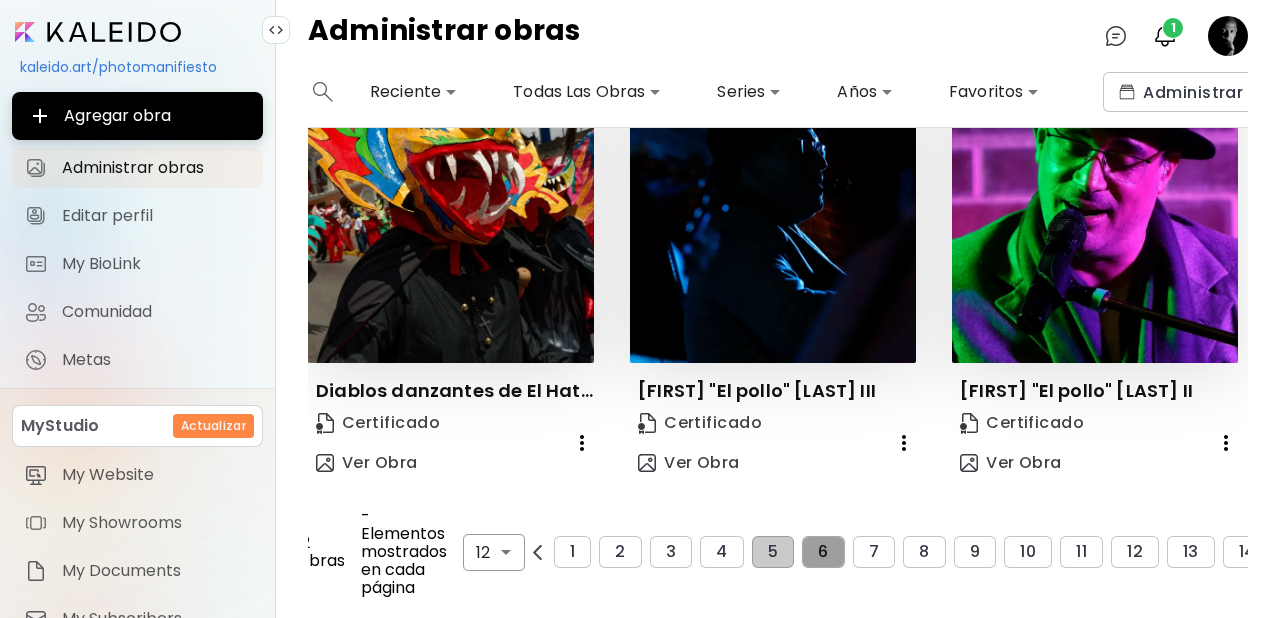 click on "6" at bounding box center [823, 552] 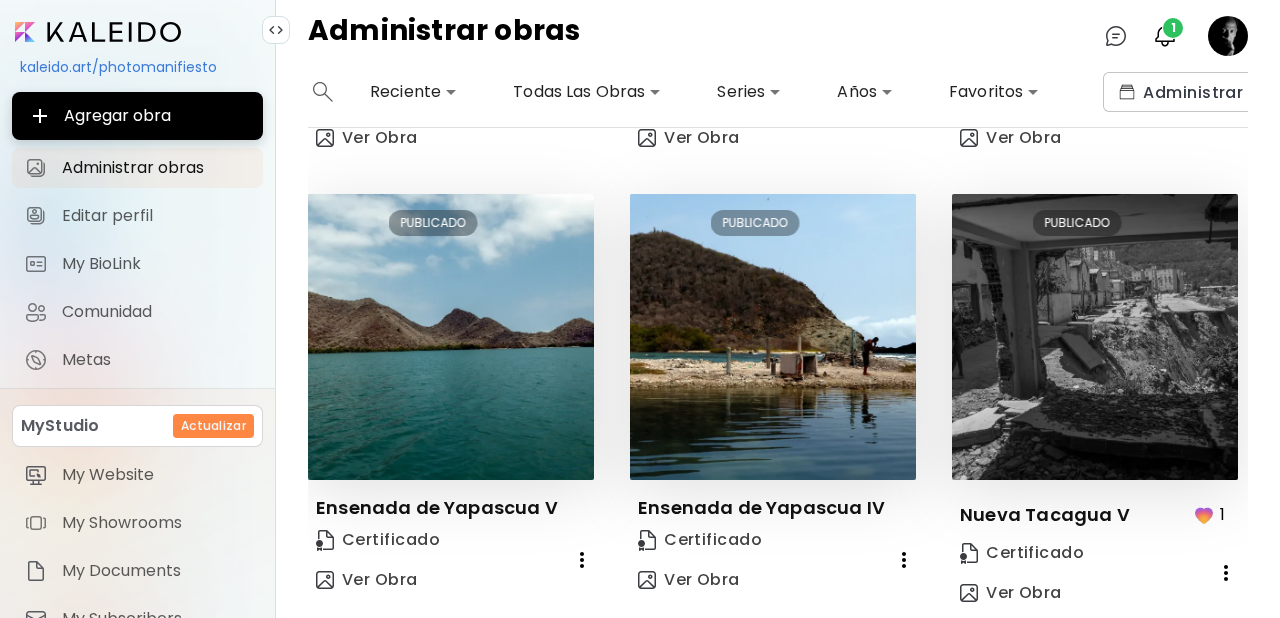 scroll, scrollTop: 1439, scrollLeft: 0, axis: vertical 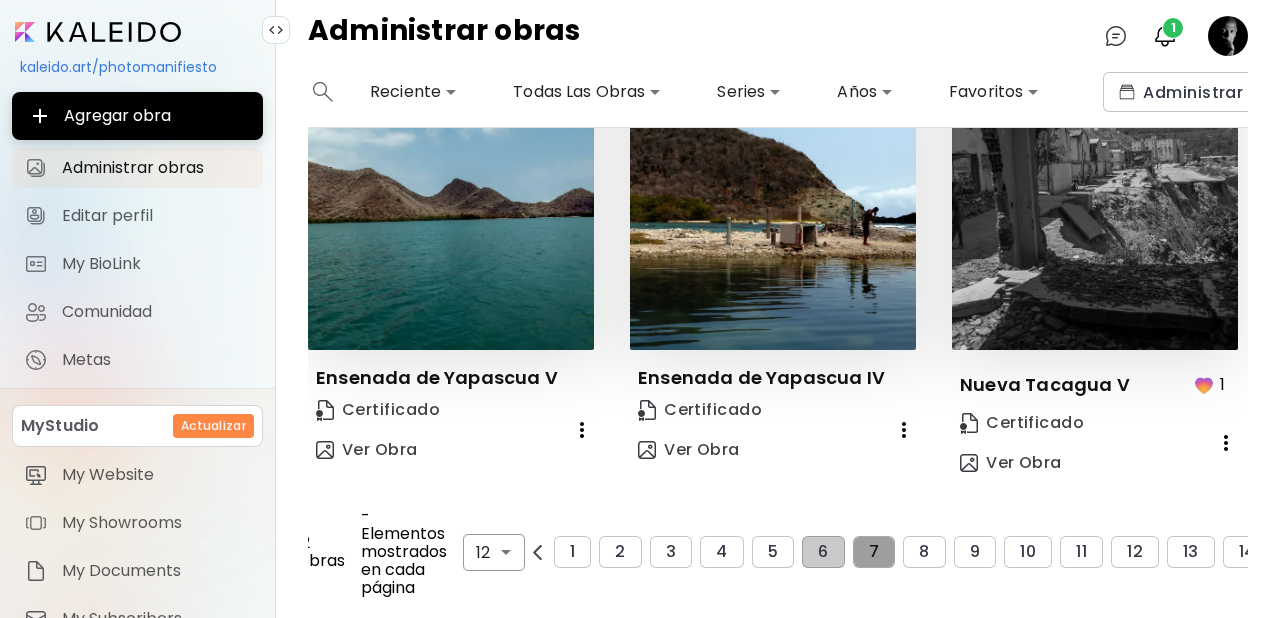 click on "7" at bounding box center (874, 552) 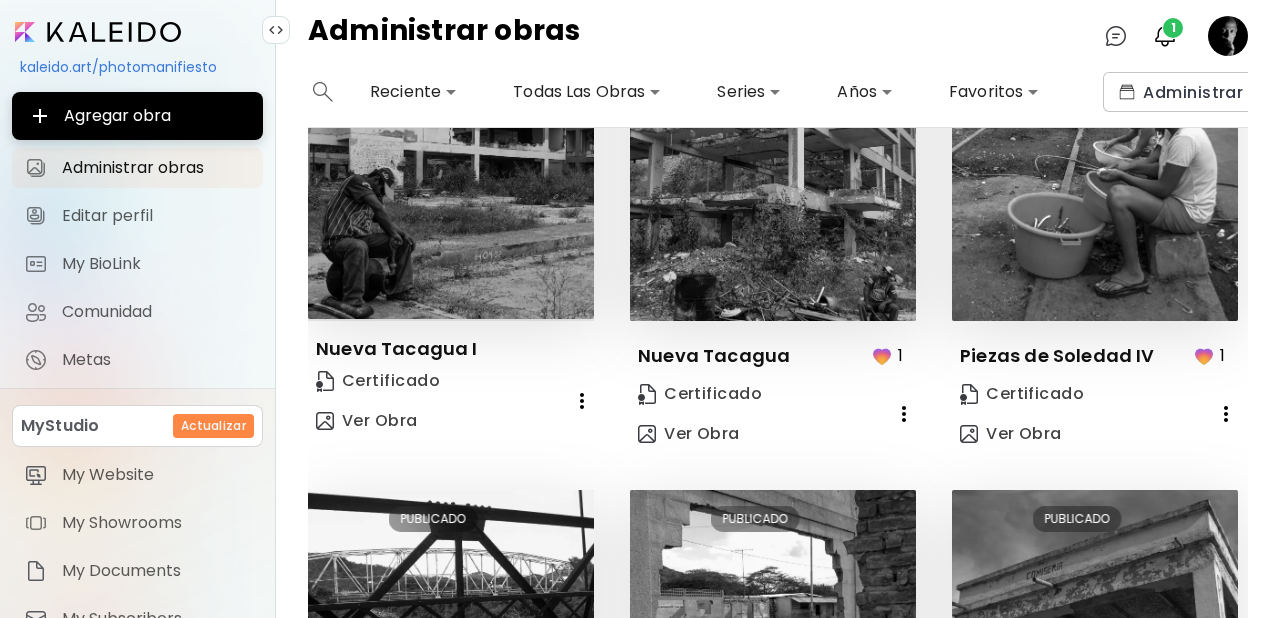 scroll, scrollTop: 1465, scrollLeft: 0, axis: vertical 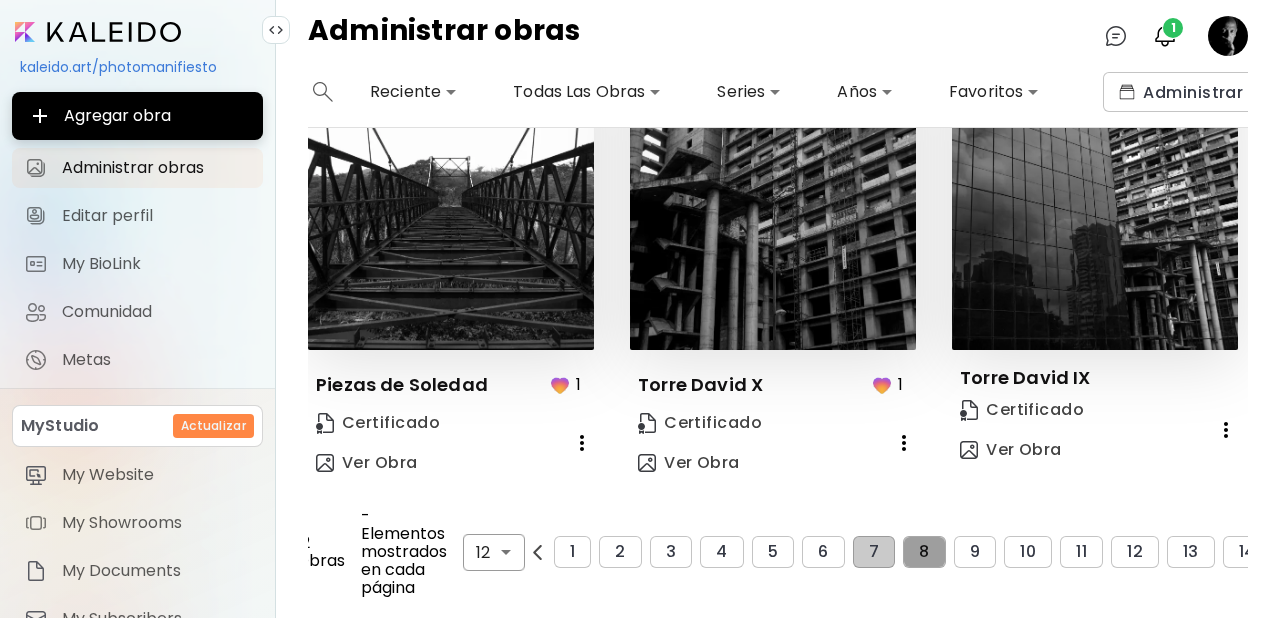 click on "8" at bounding box center (924, 552) 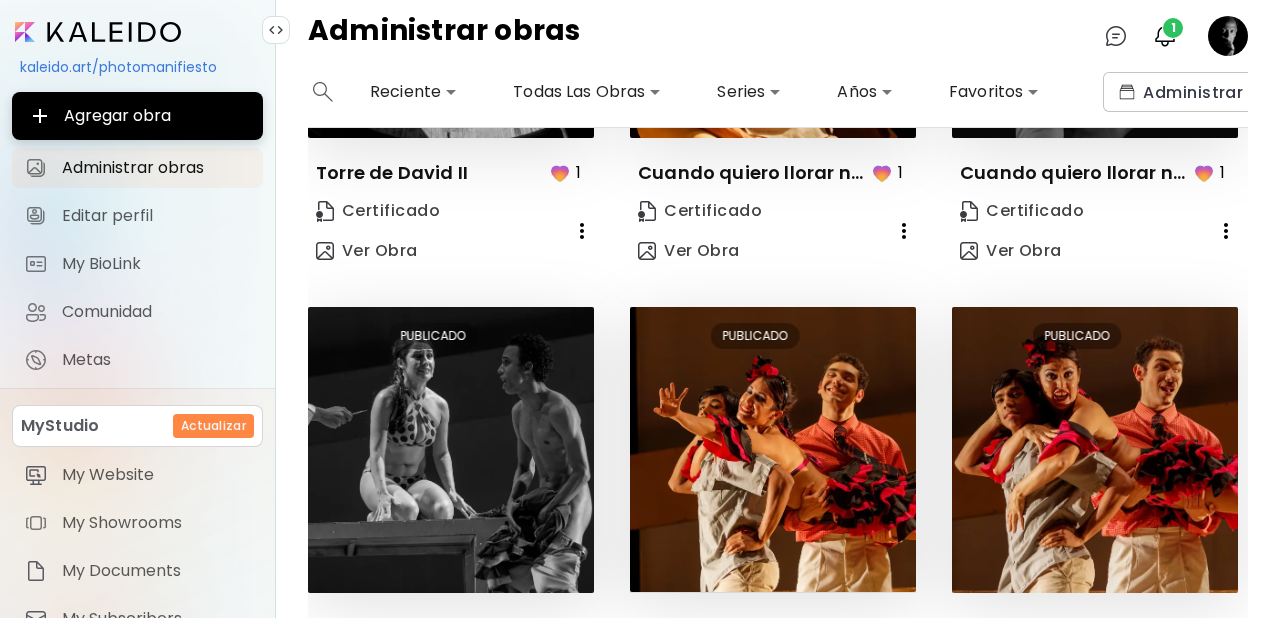 scroll, scrollTop: 1465, scrollLeft: 0, axis: vertical 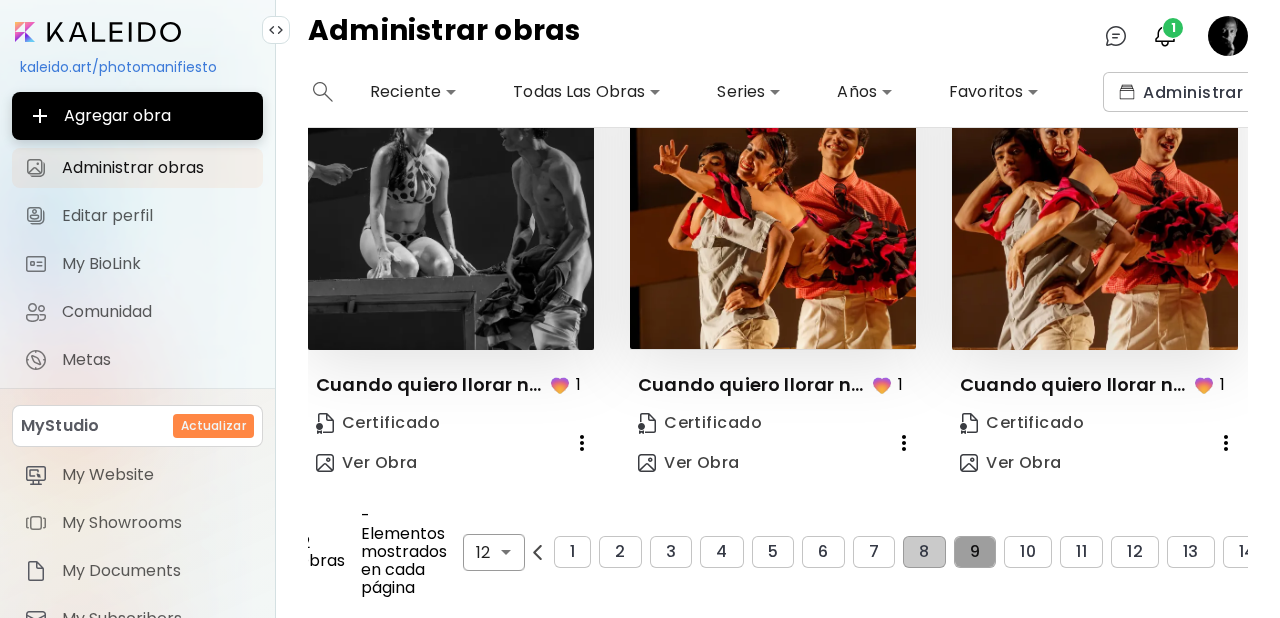 click on "9" at bounding box center (975, 552) 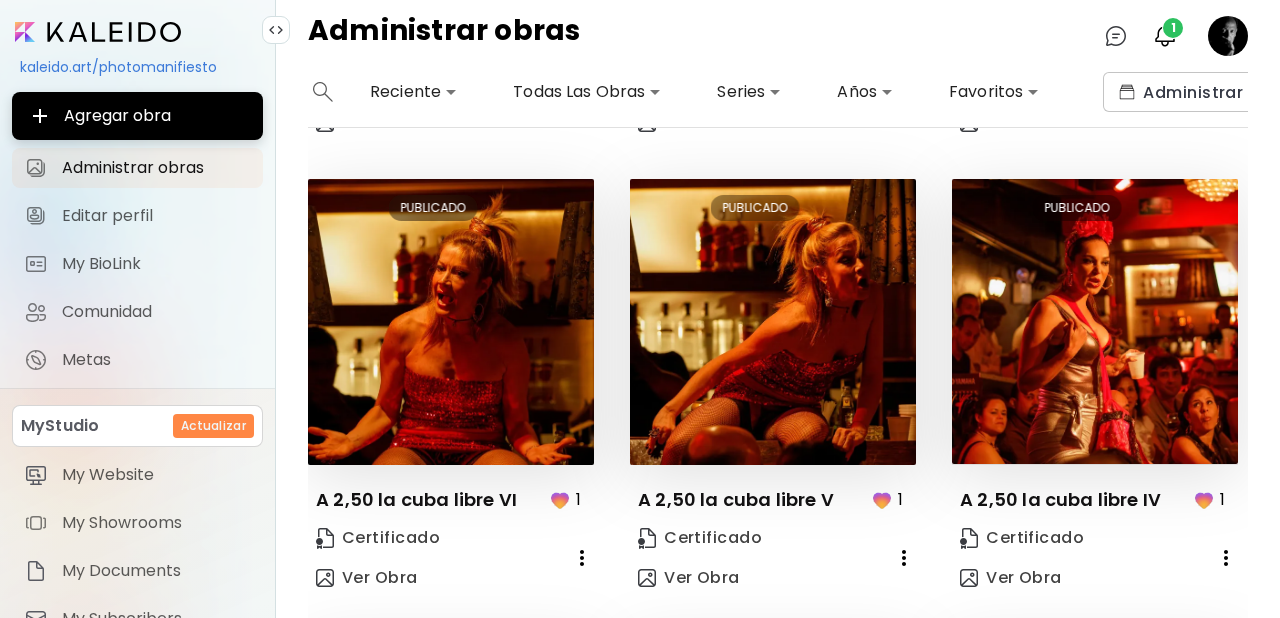 scroll, scrollTop: 1465, scrollLeft: 0, axis: vertical 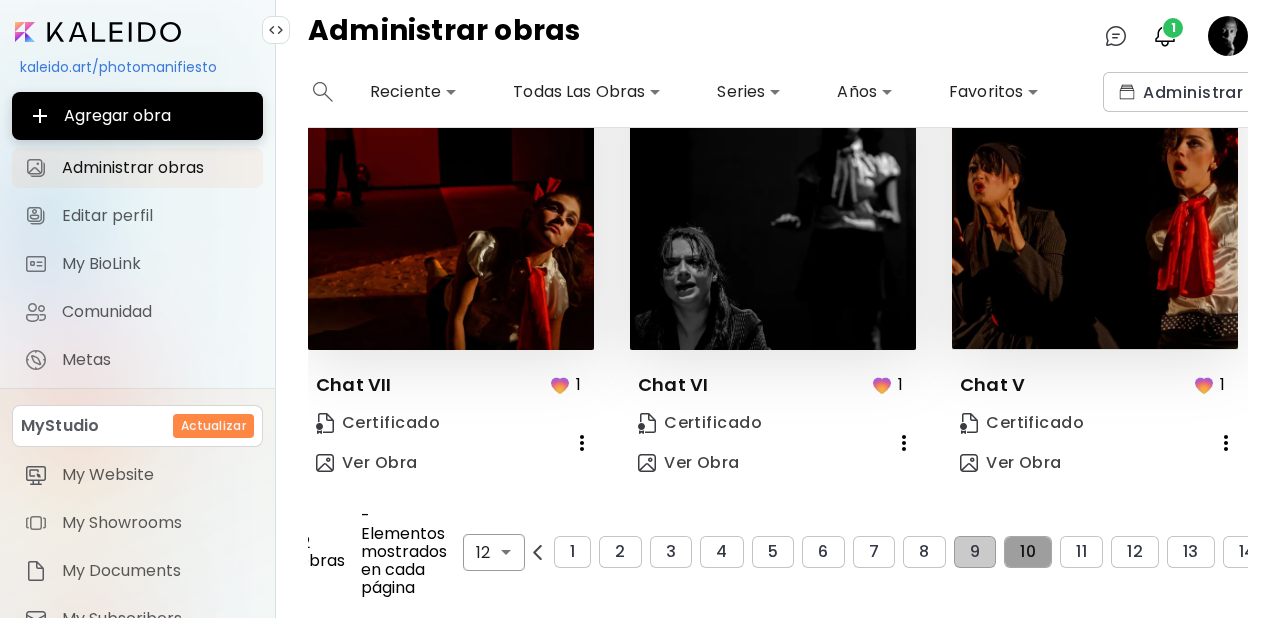 click on "10" at bounding box center (1028, 552) 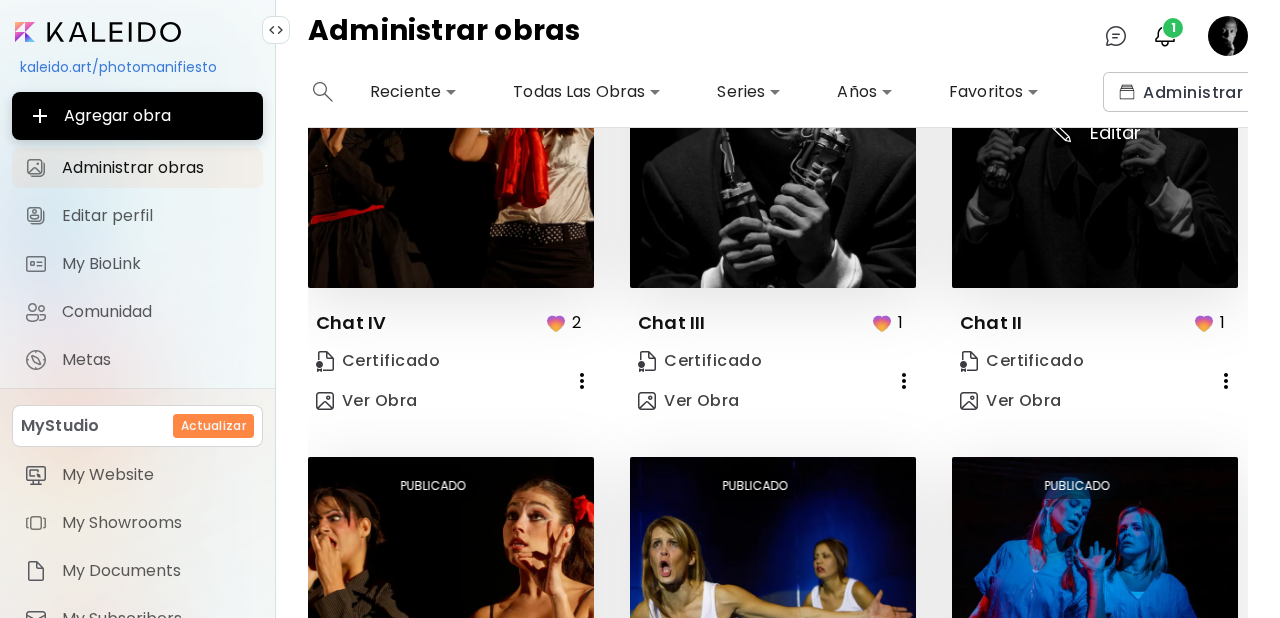 scroll, scrollTop: 0, scrollLeft: 0, axis: both 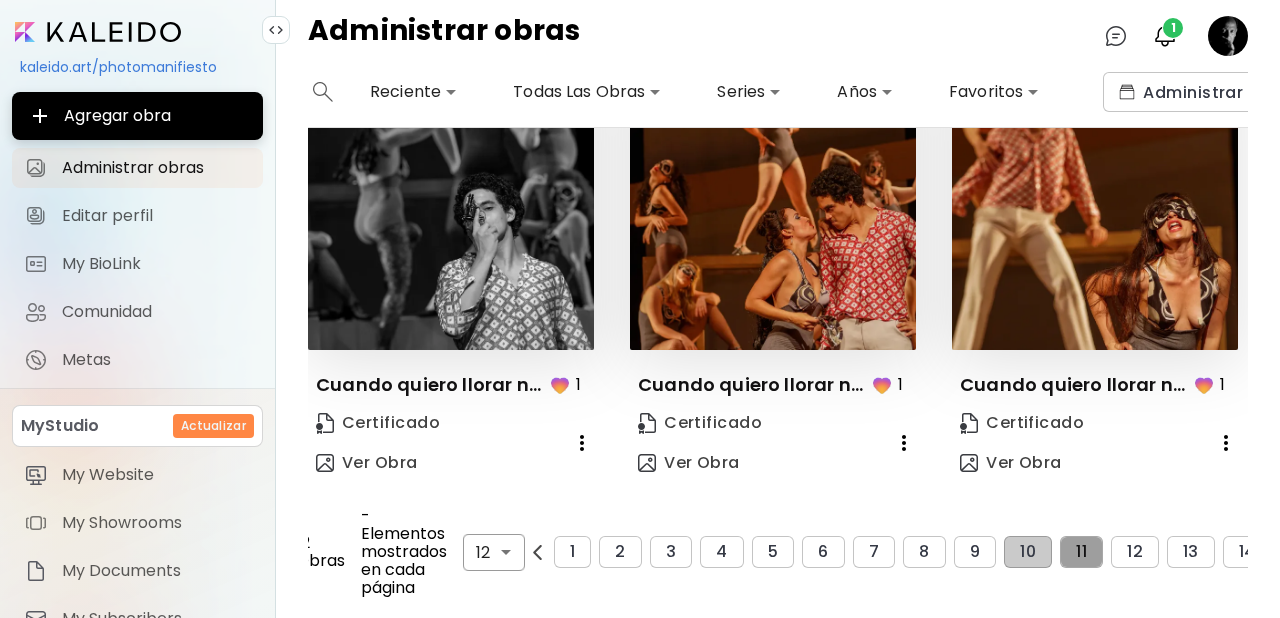 click on "11" at bounding box center (1081, 552) 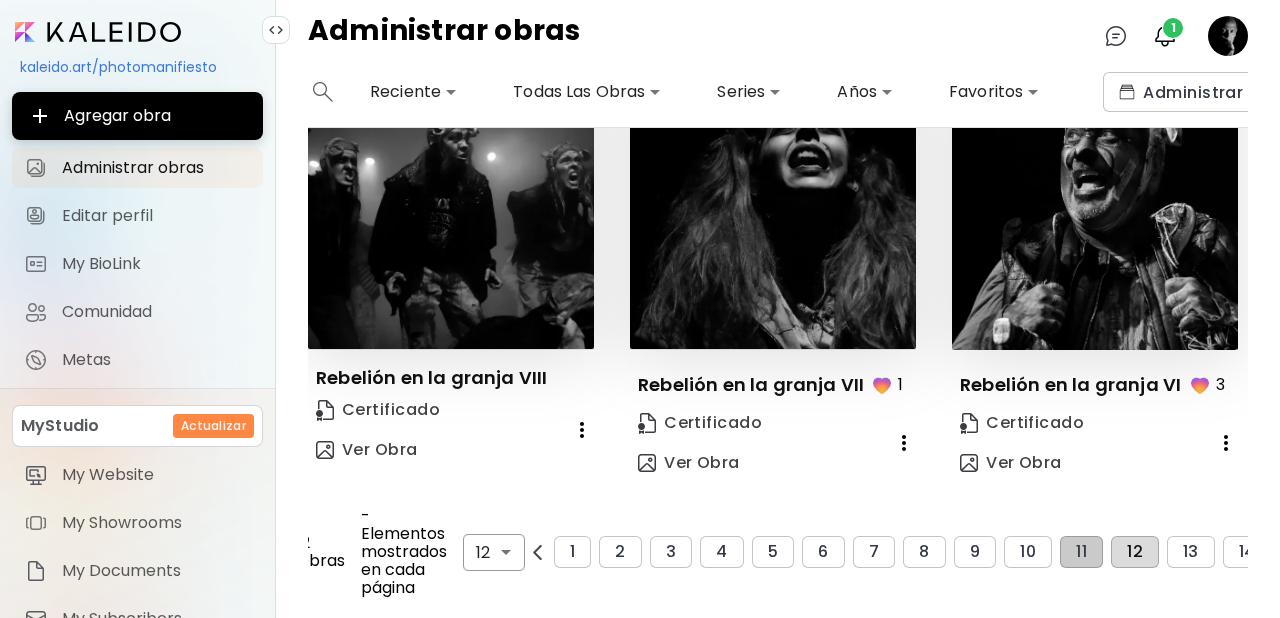 click on "12" at bounding box center [1135, 552] 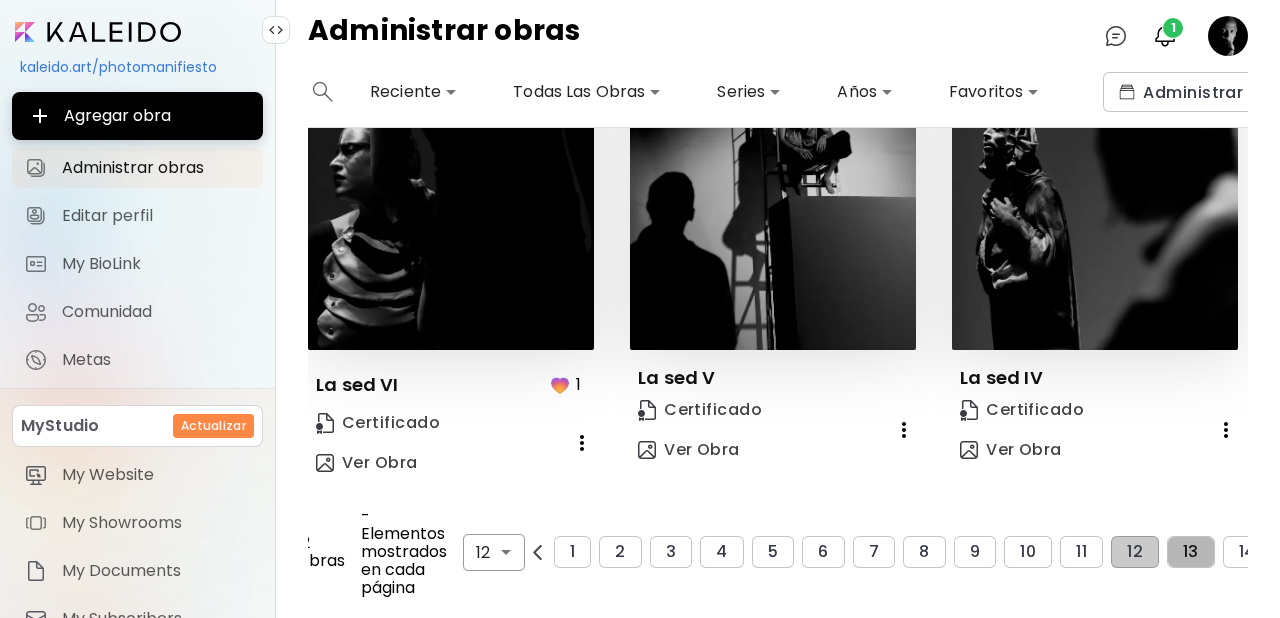 drag, startPoint x: 1190, startPoint y: 527, endPoint x: 1201, endPoint y: 505, distance: 24.596748 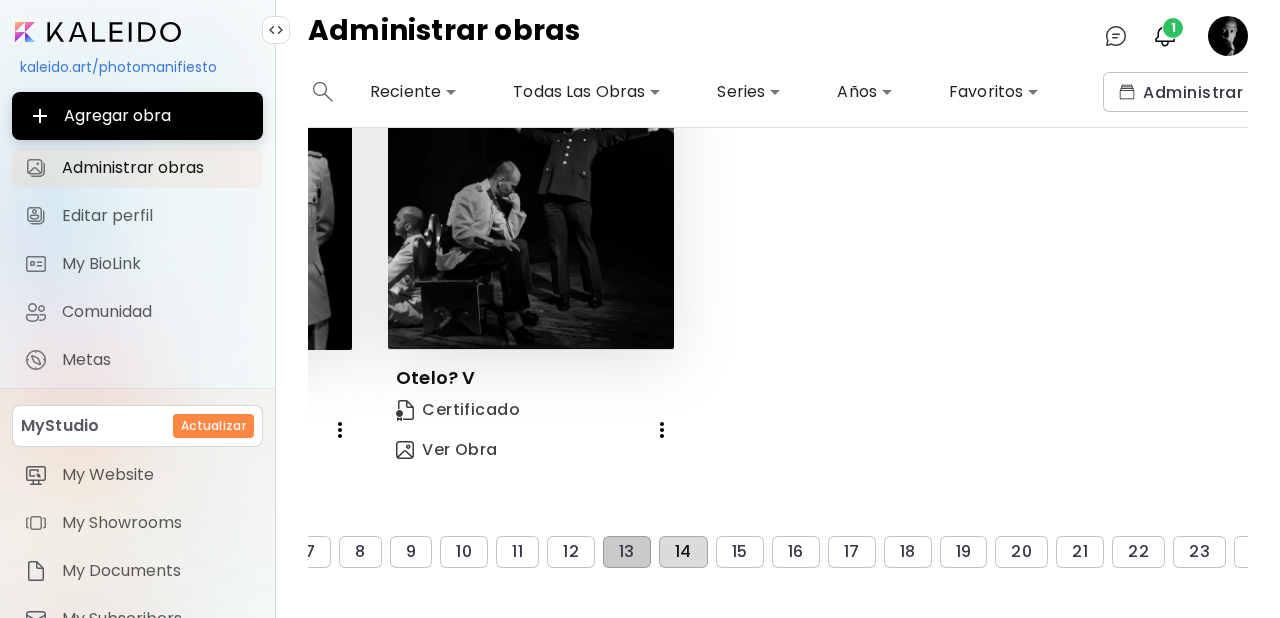 click on "14" at bounding box center (683, 552) 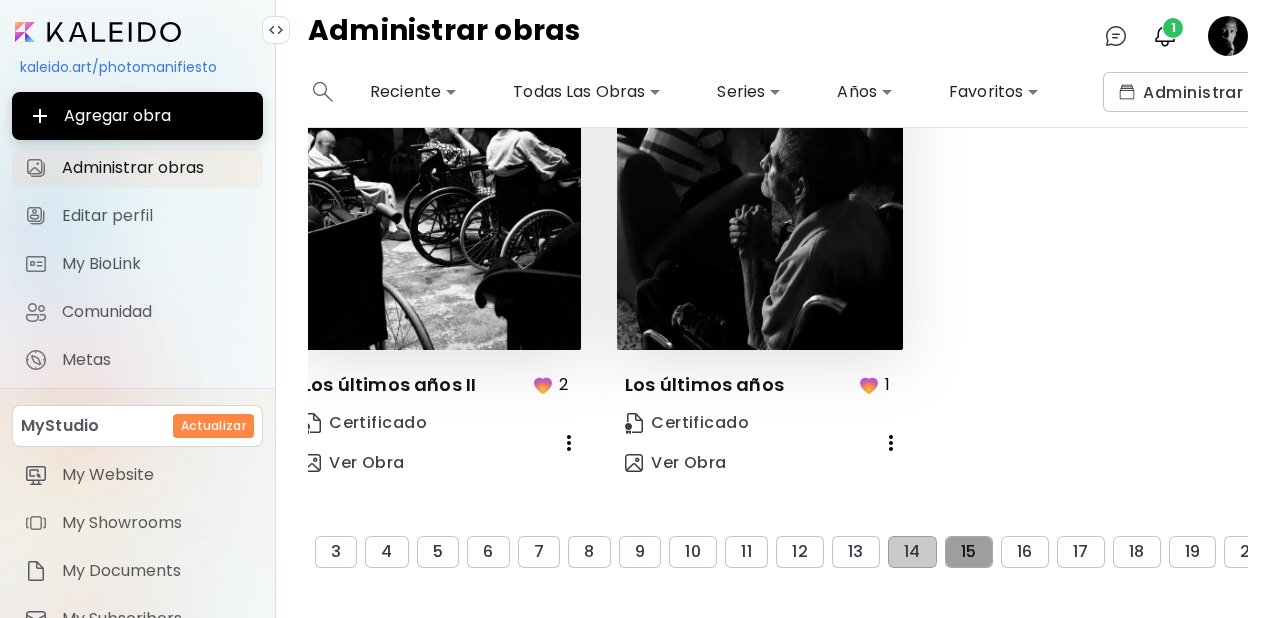 click on "15" at bounding box center (969, 552) 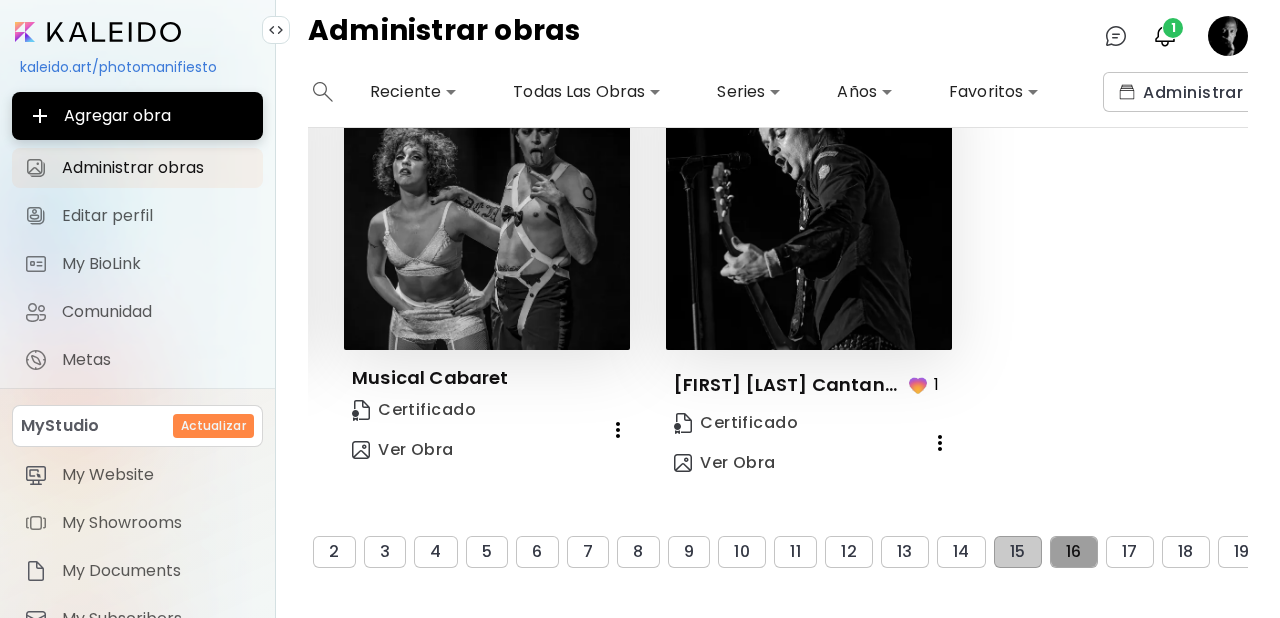 click on "16" at bounding box center (1074, 552) 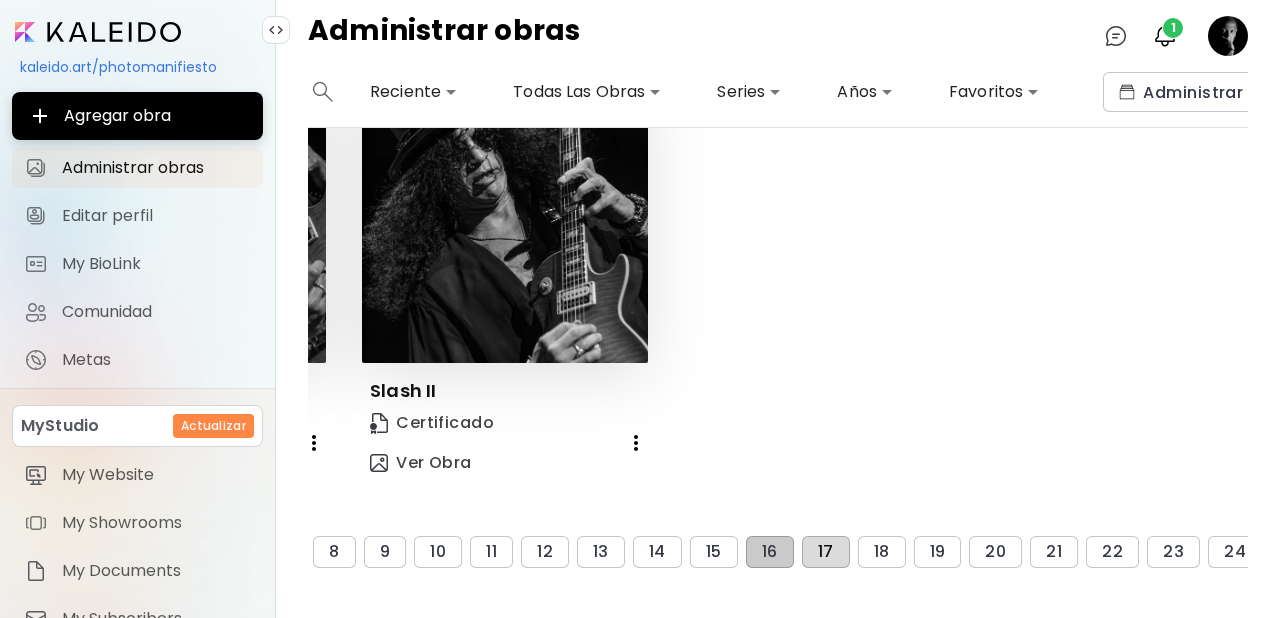 click on "17" at bounding box center [826, 552] 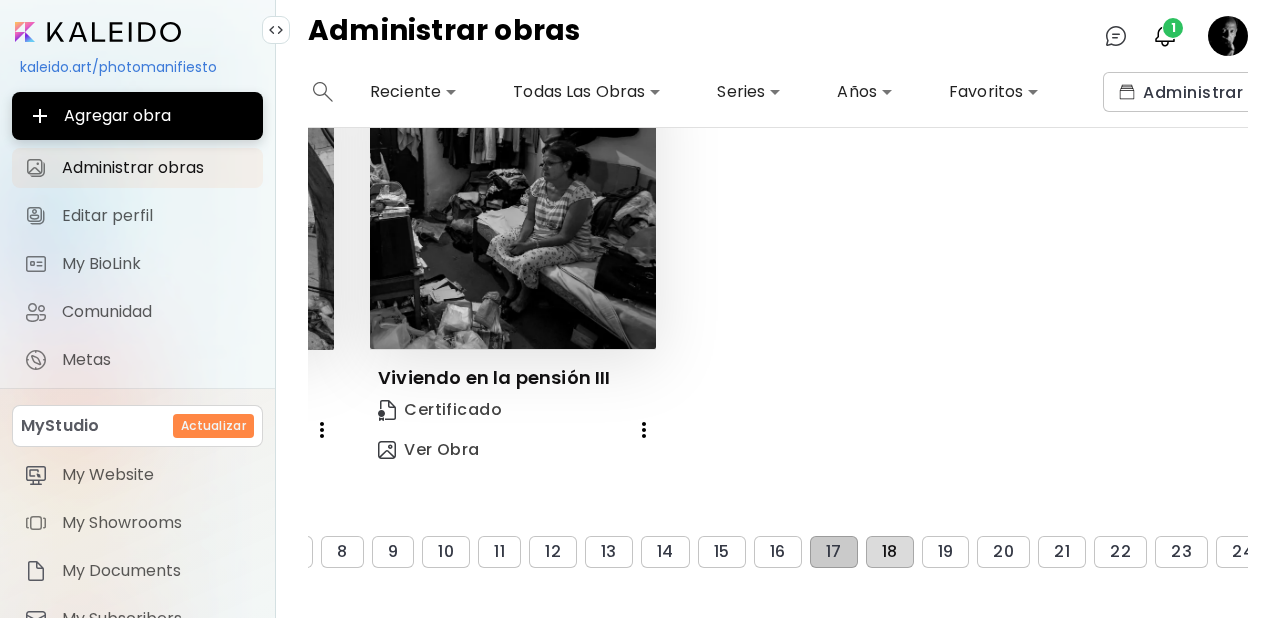 click on "18" at bounding box center (890, 552) 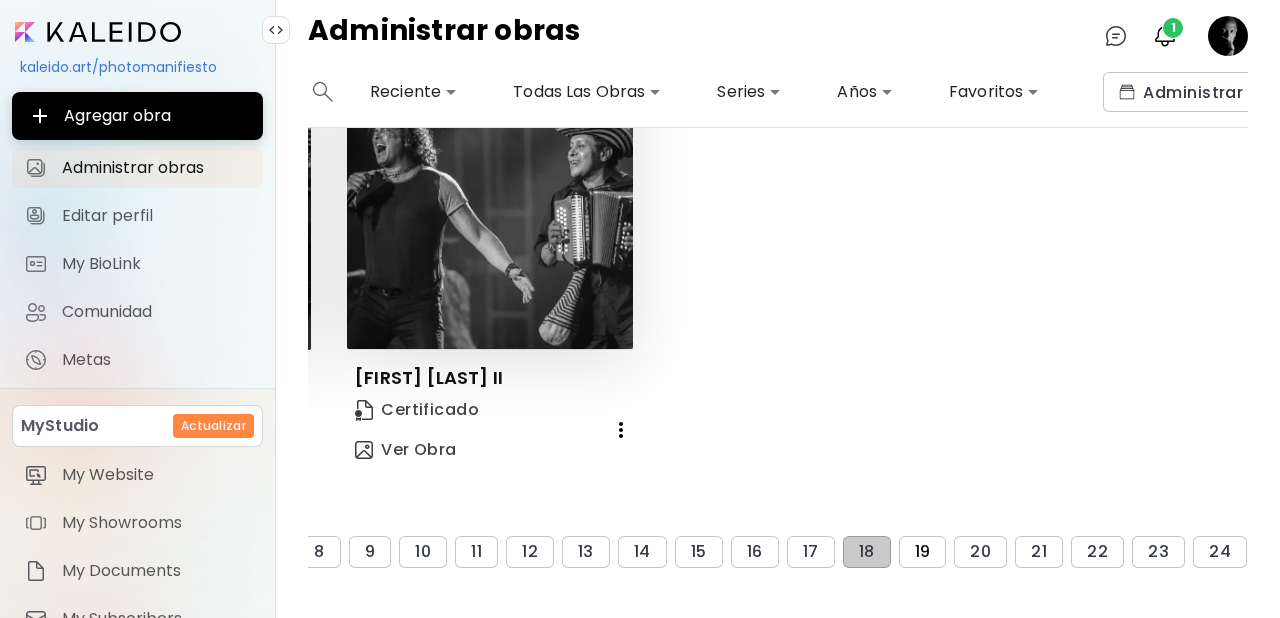 drag, startPoint x: 927, startPoint y: 535, endPoint x: 933, endPoint y: 526, distance: 10.816654 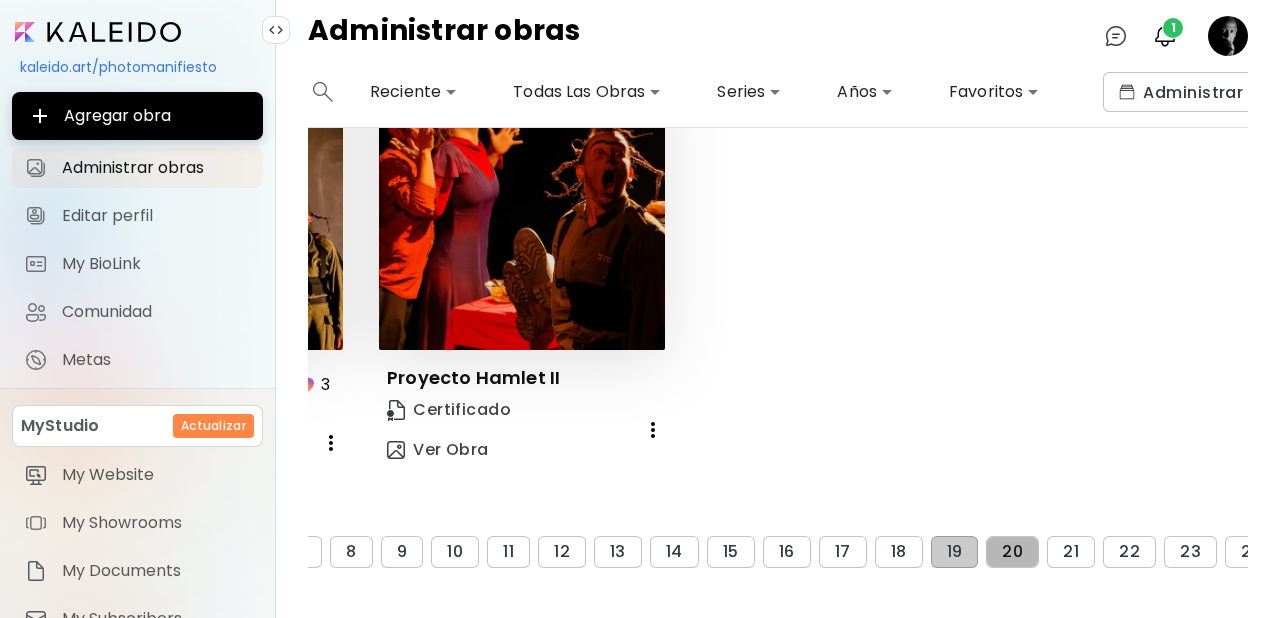 drag, startPoint x: 1009, startPoint y: 527, endPoint x: 1090, endPoint y: 435, distance: 122.57651 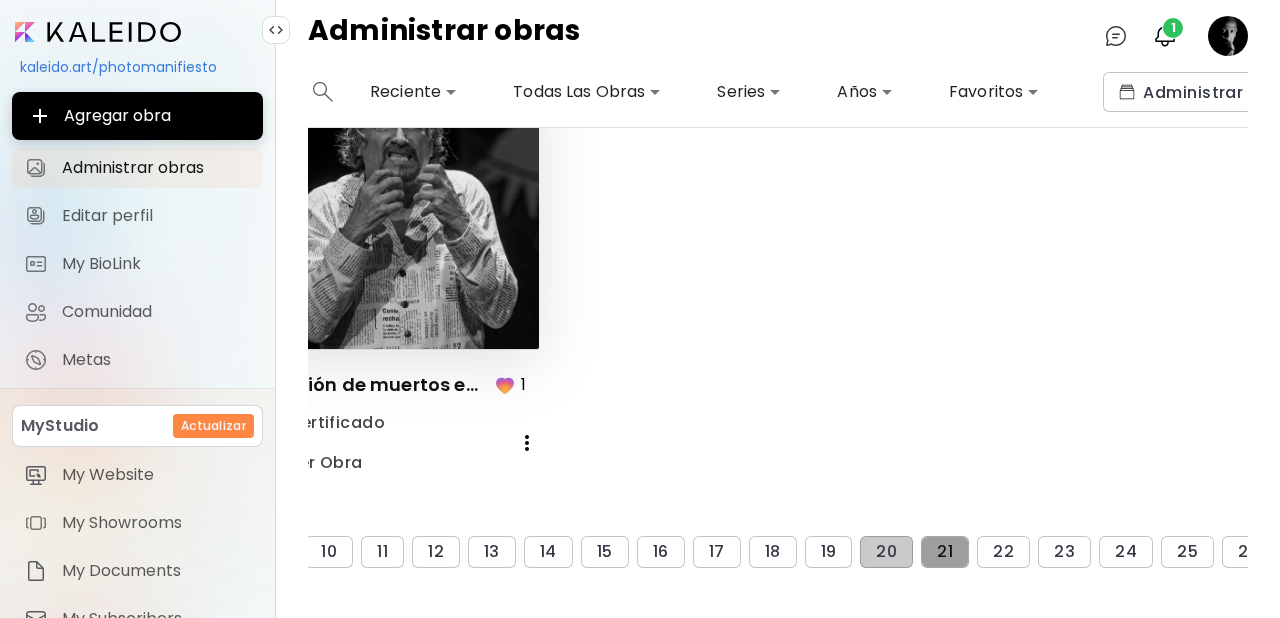 click on "21" at bounding box center [945, 552] 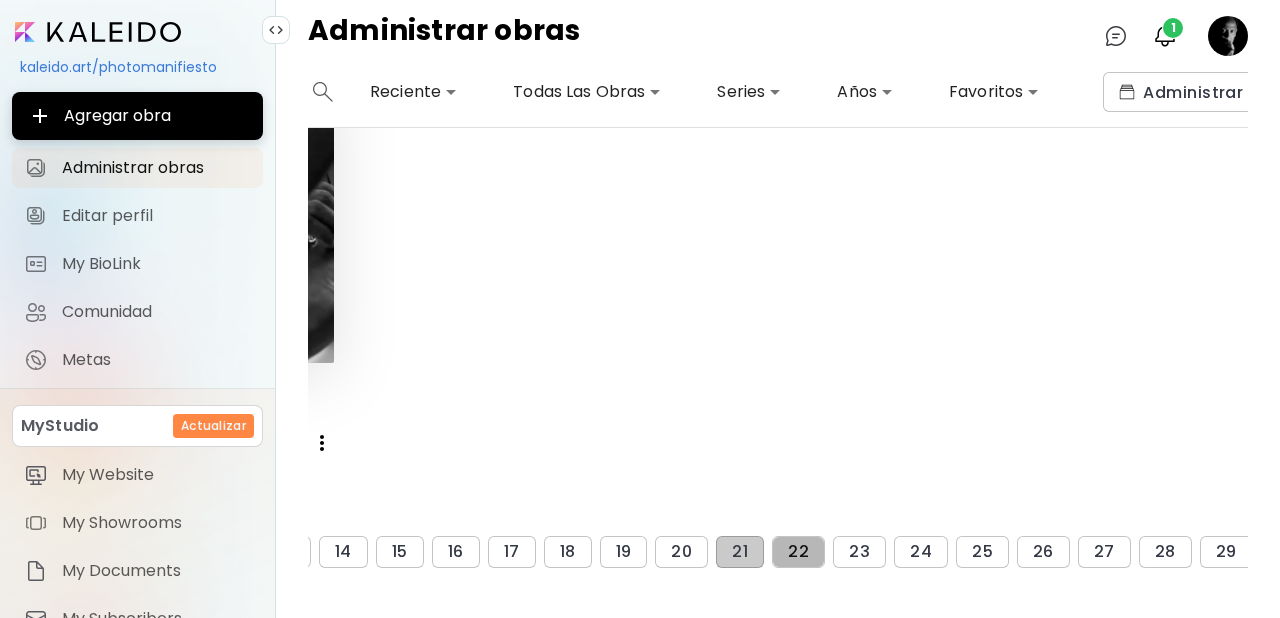 drag, startPoint x: 806, startPoint y: 533, endPoint x: 1010, endPoint y: 421, distance: 232.723 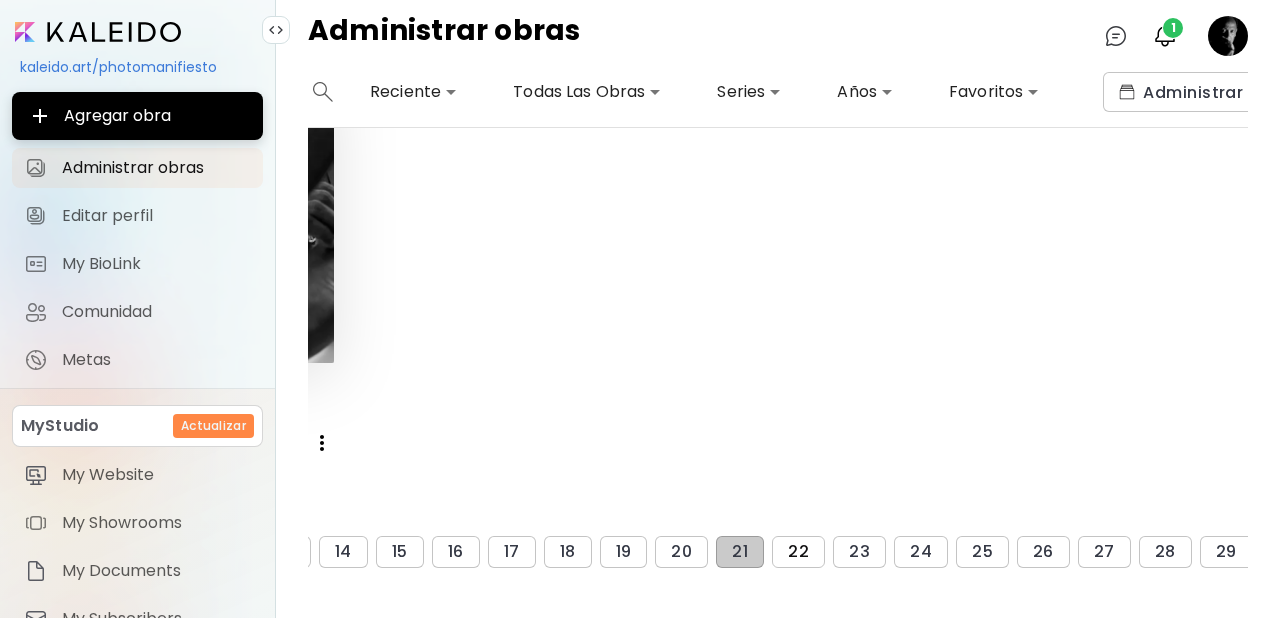 click on "22" at bounding box center [798, 552] 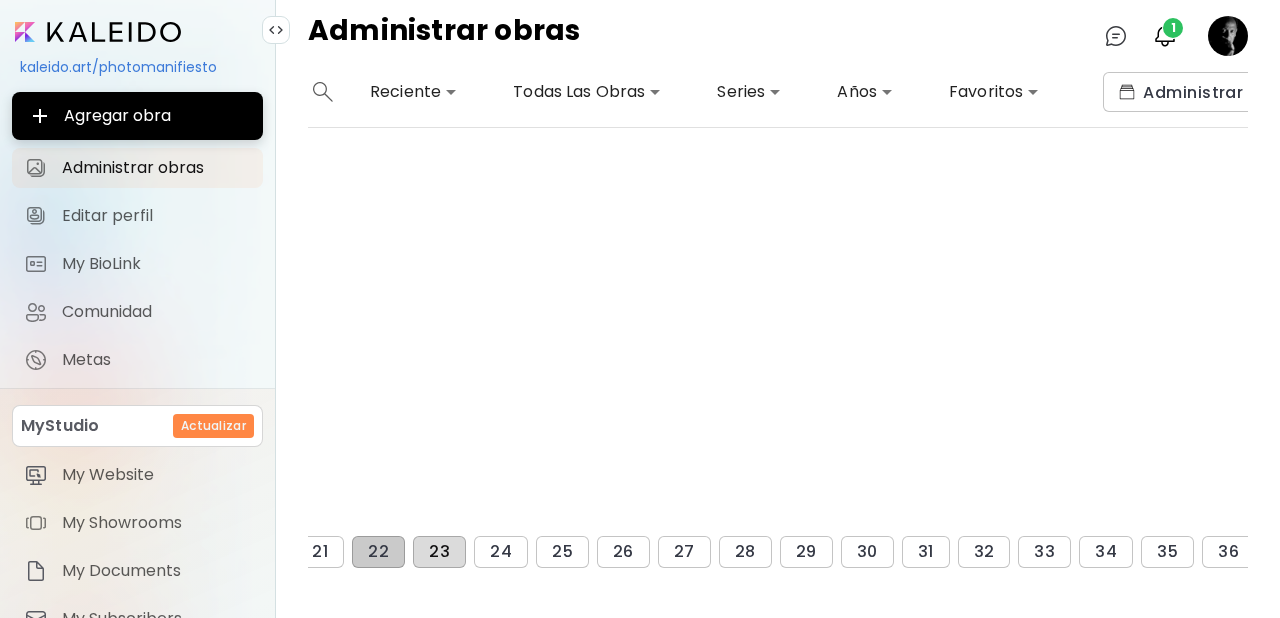 click on "23" at bounding box center (439, 552) 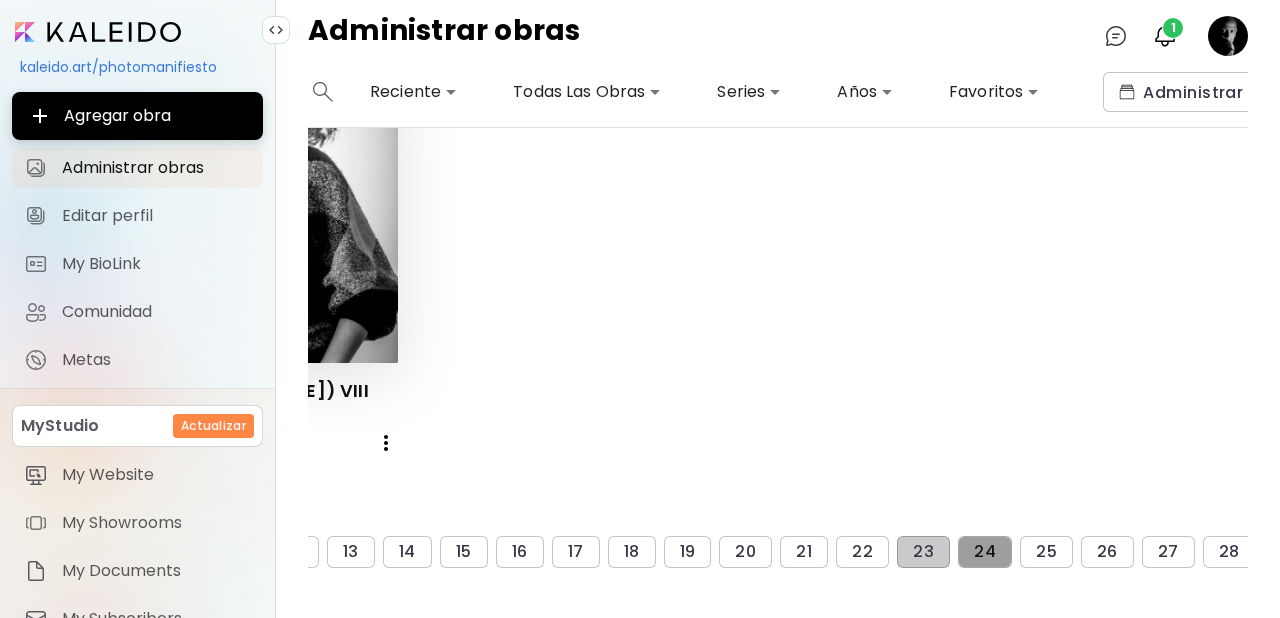 click on "24" at bounding box center (985, 552) 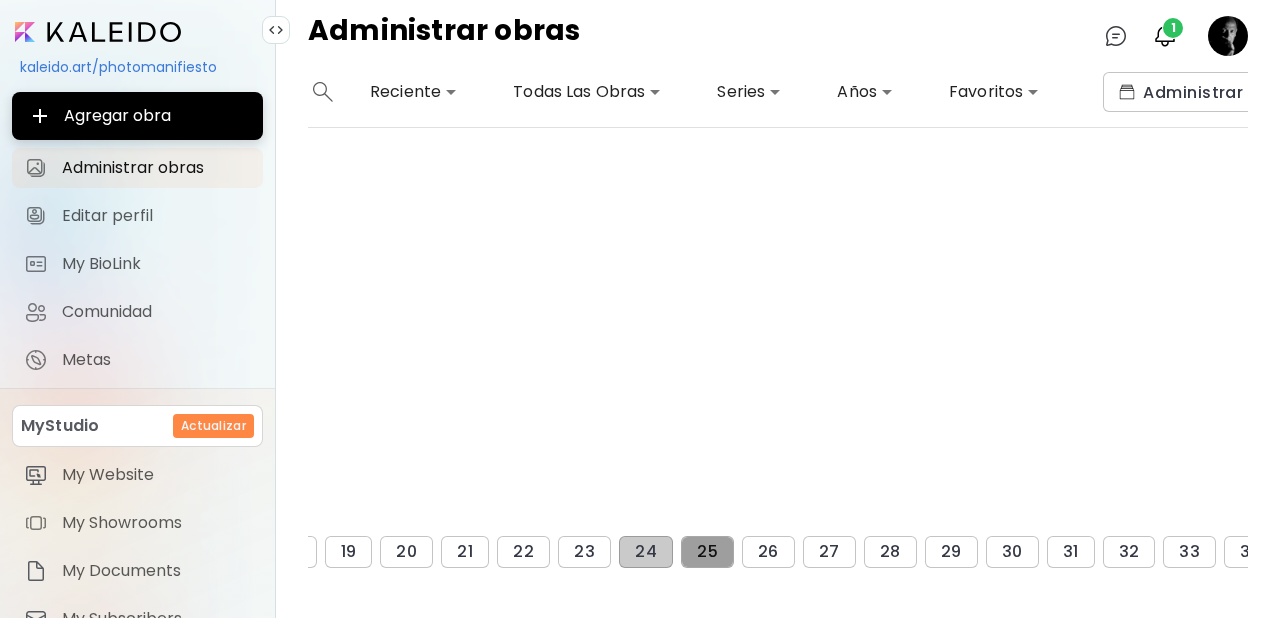 click on "25" at bounding box center (707, 552) 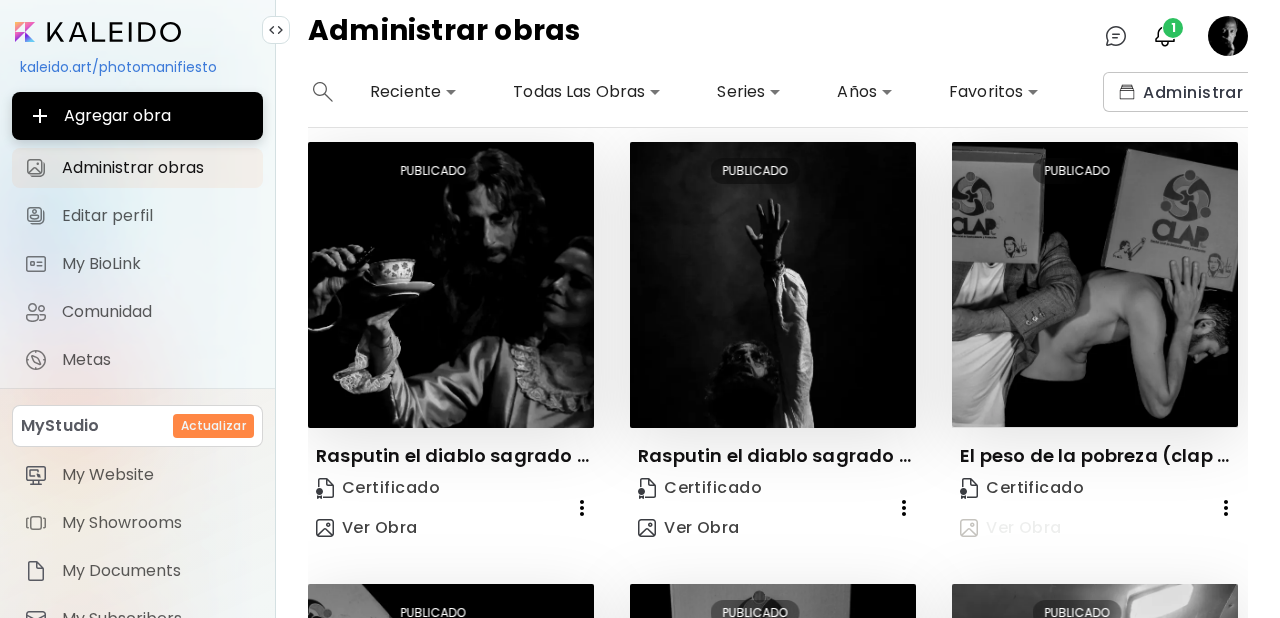 click on "Ver Obra" at bounding box center [1011, 528] 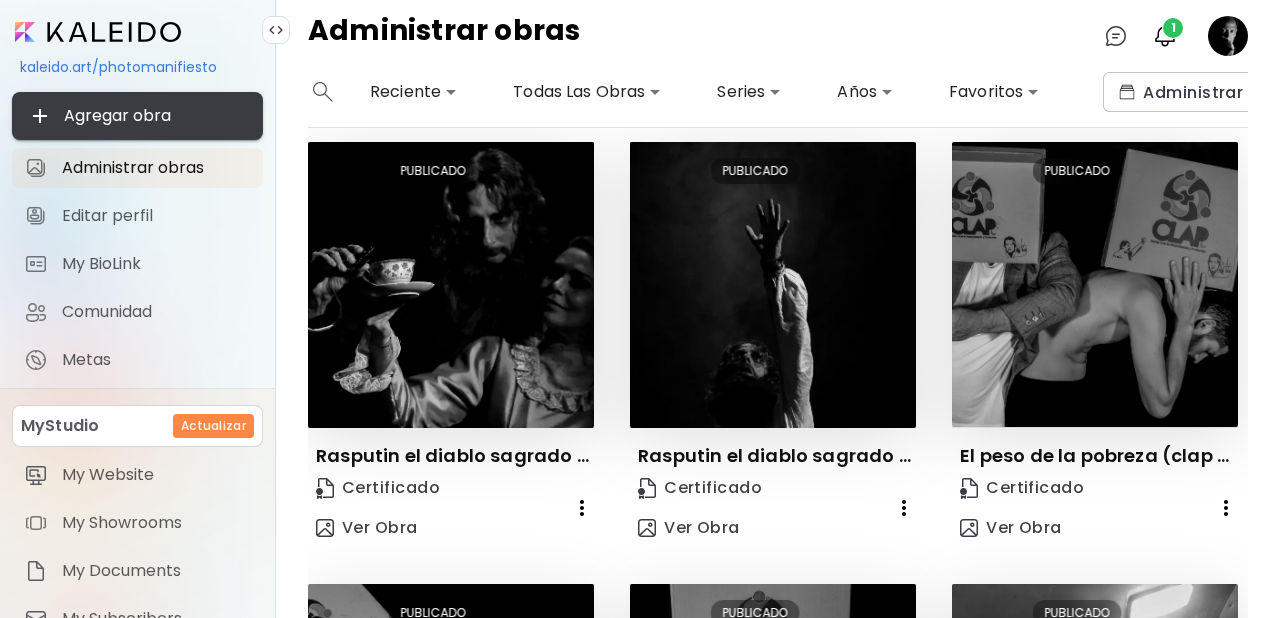 click on "Agregar obra" at bounding box center (137, 116) 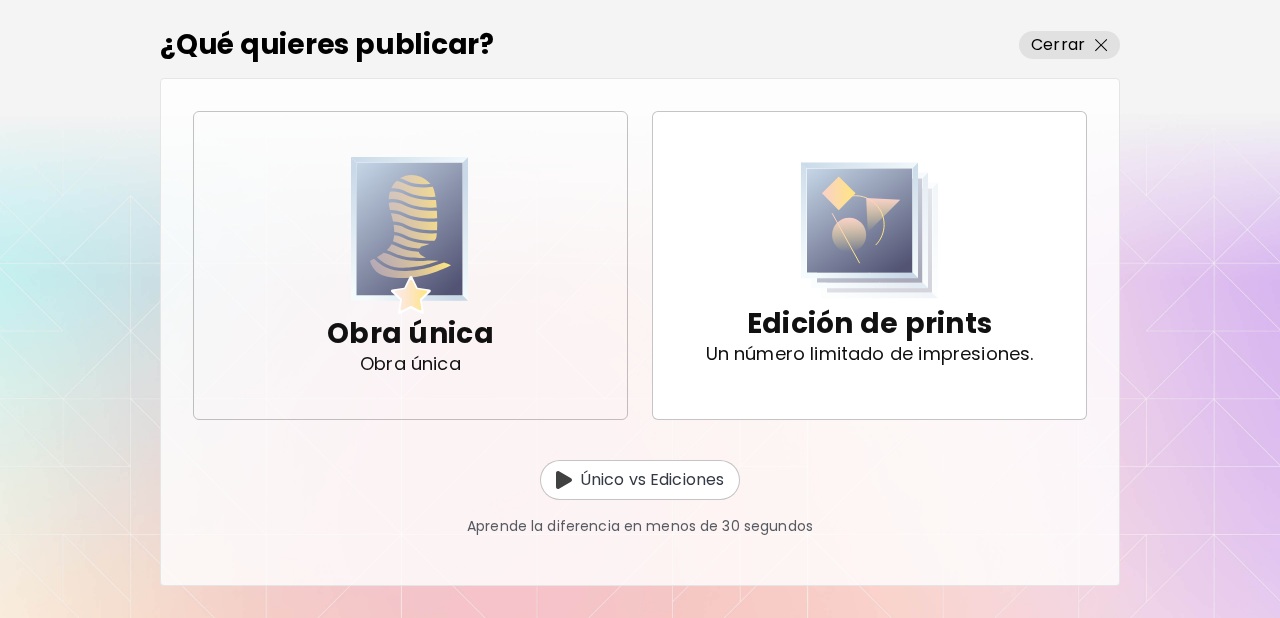 click at bounding box center (410, 235) 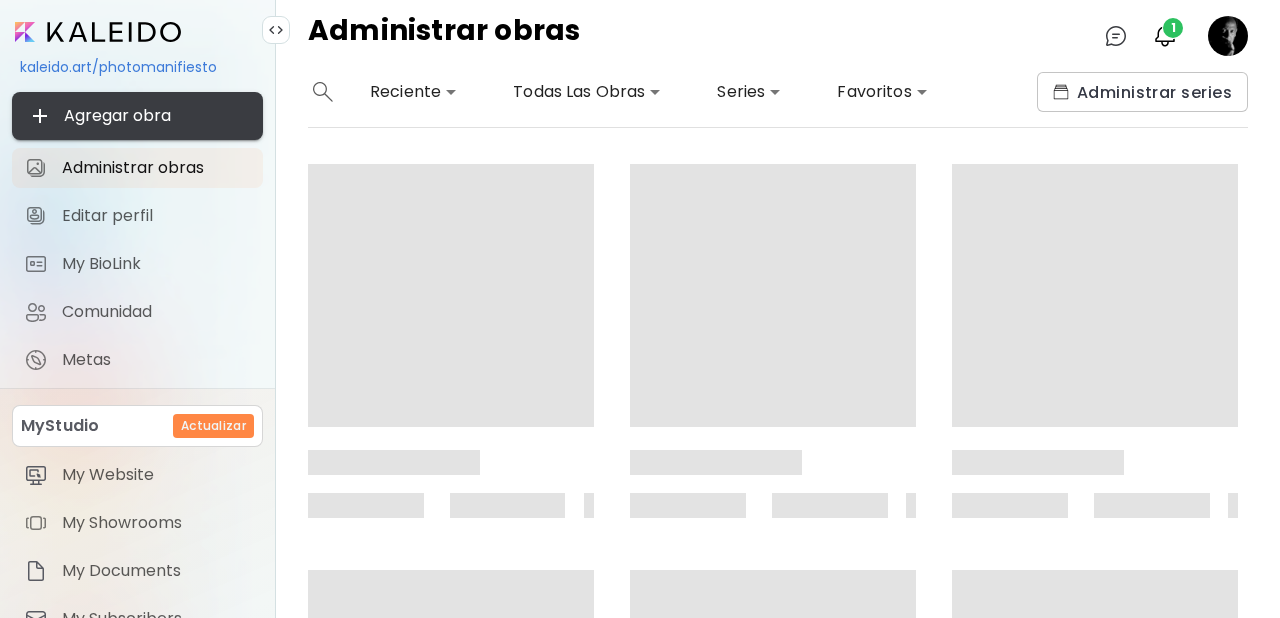 click on "Agregar obra" at bounding box center (137, 116) 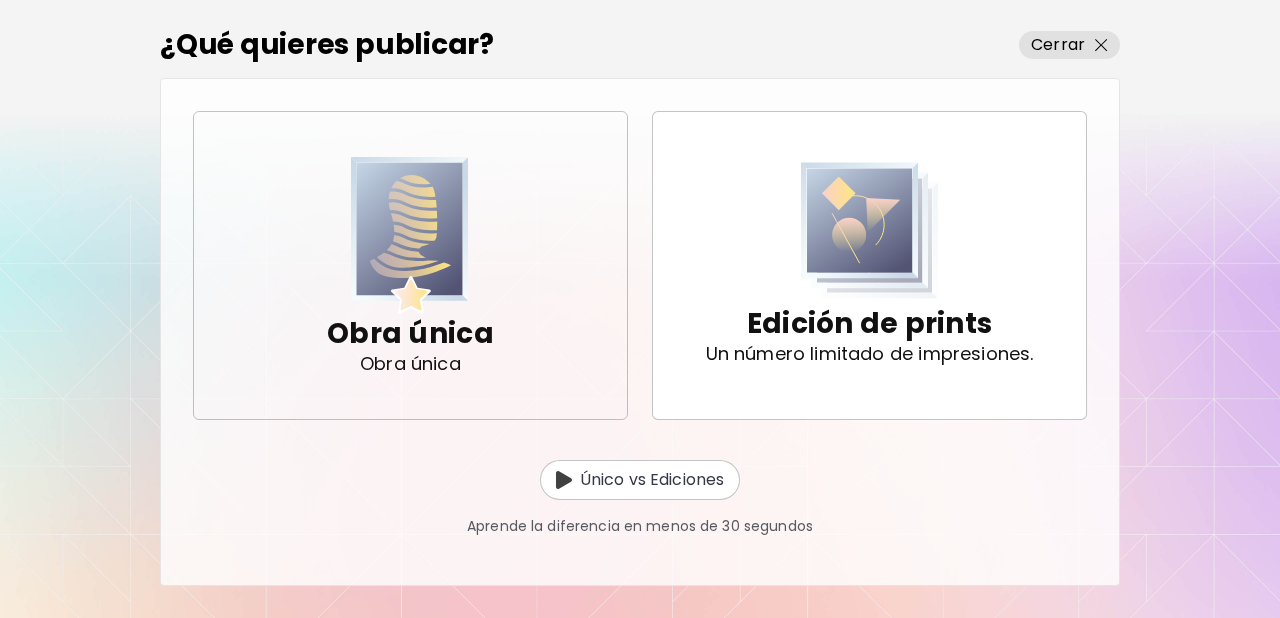 click at bounding box center [410, 235] 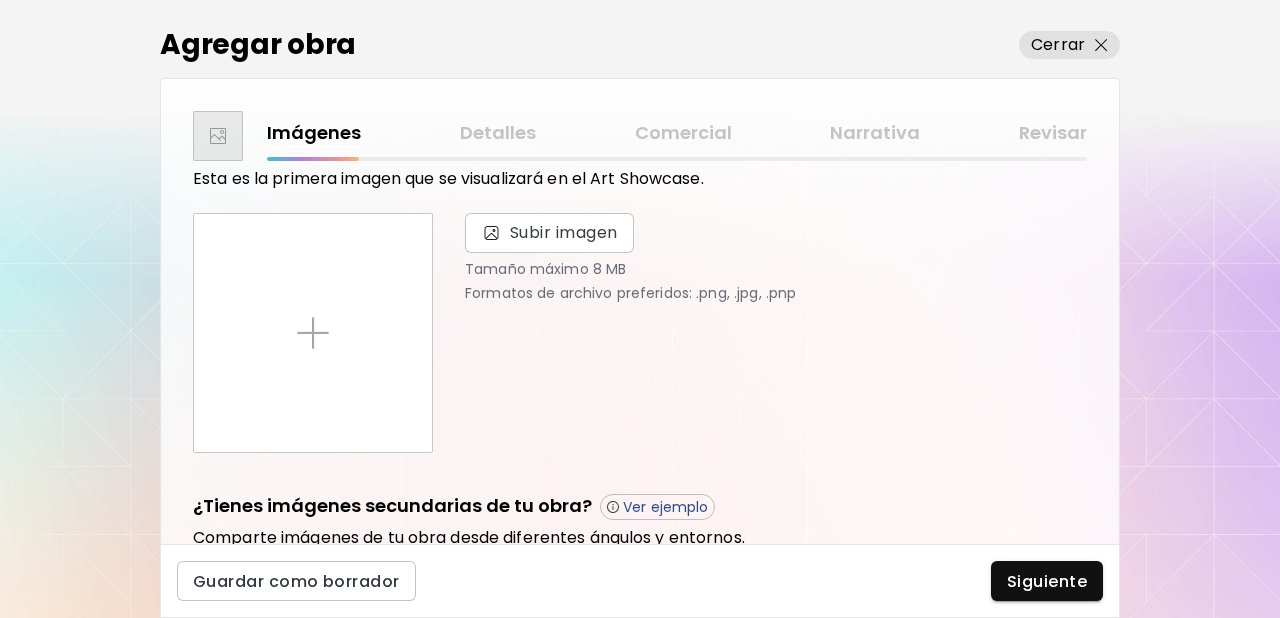scroll, scrollTop: 28, scrollLeft: 0, axis: vertical 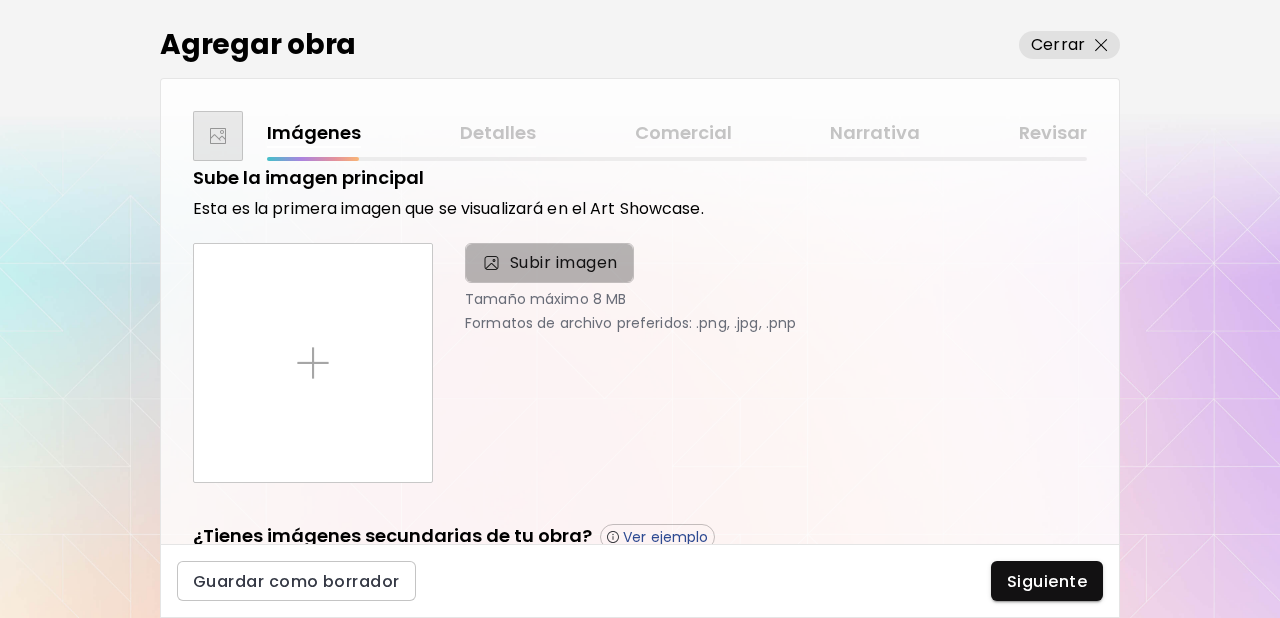 click on "Subir imagen" at bounding box center (564, 263) 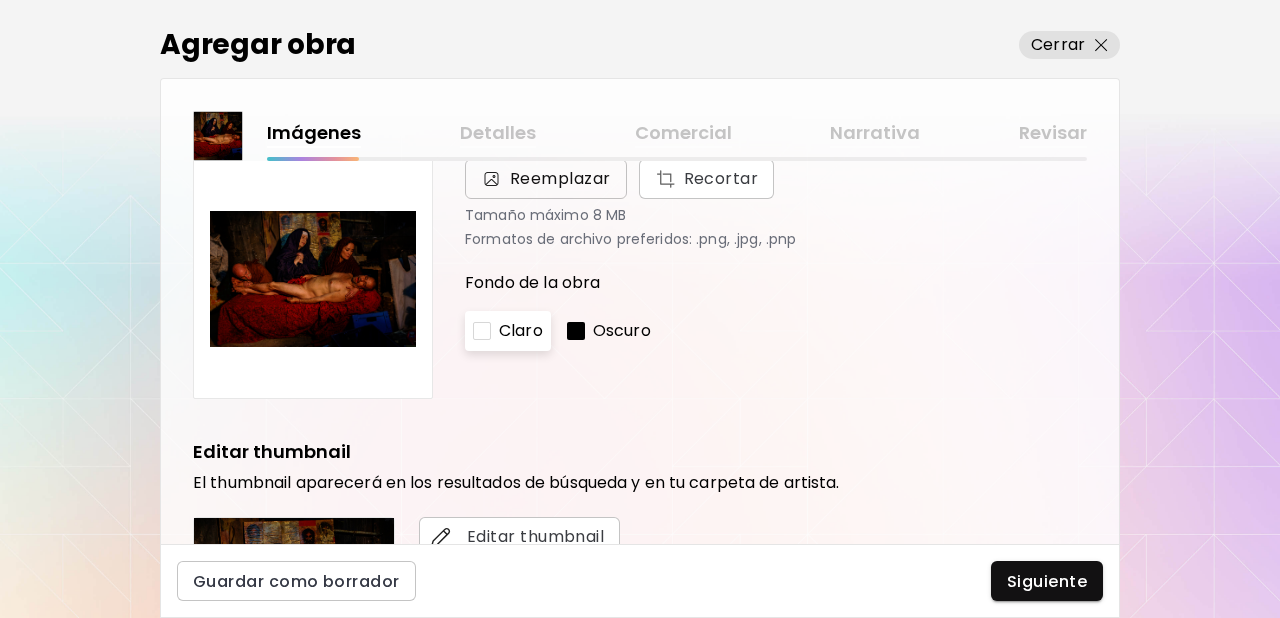scroll, scrollTop: 117, scrollLeft: 0, axis: vertical 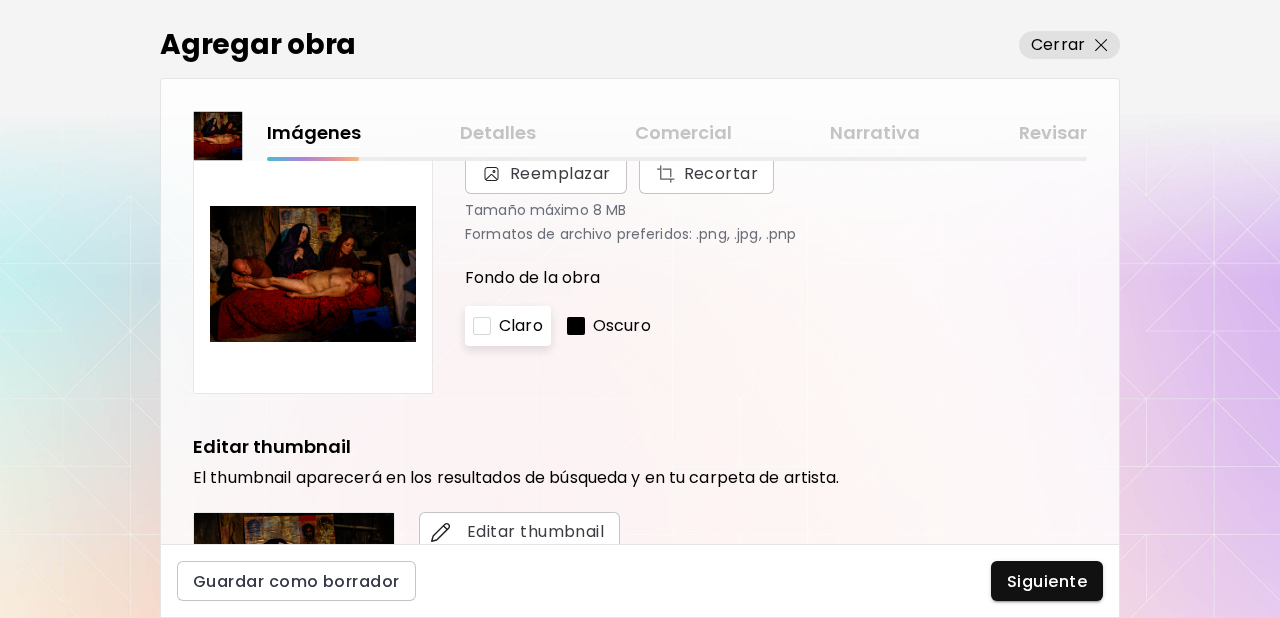 click on "Claro" at bounding box center (521, 326) 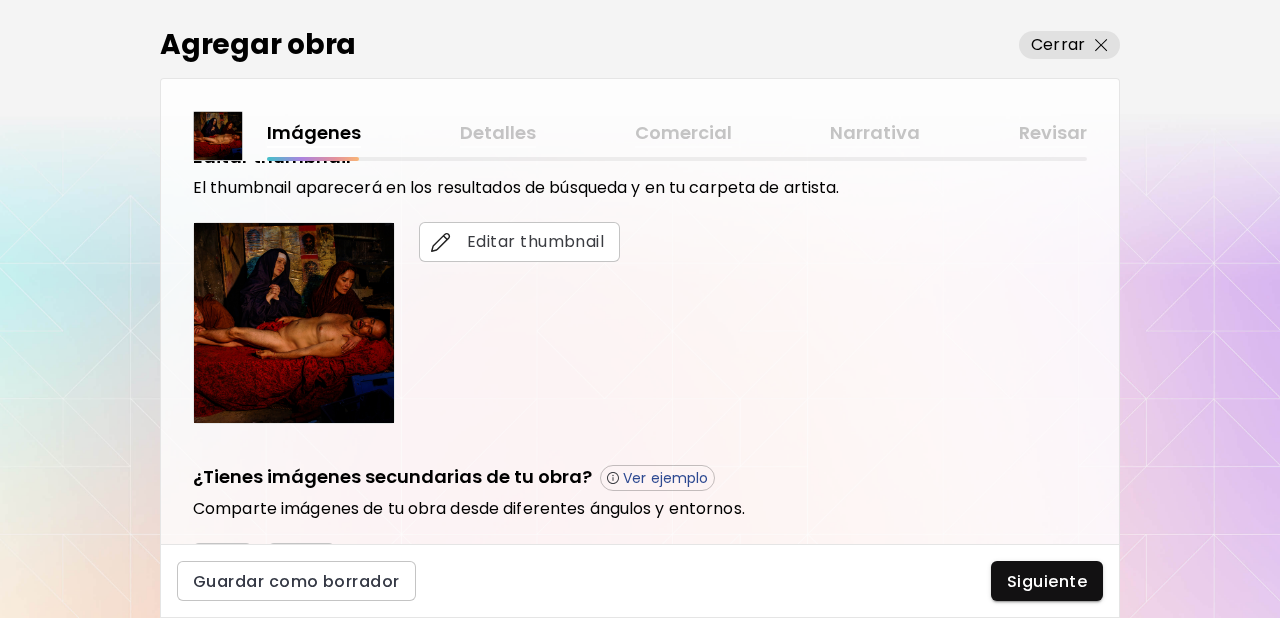 scroll, scrollTop: 415, scrollLeft: 0, axis: vertical 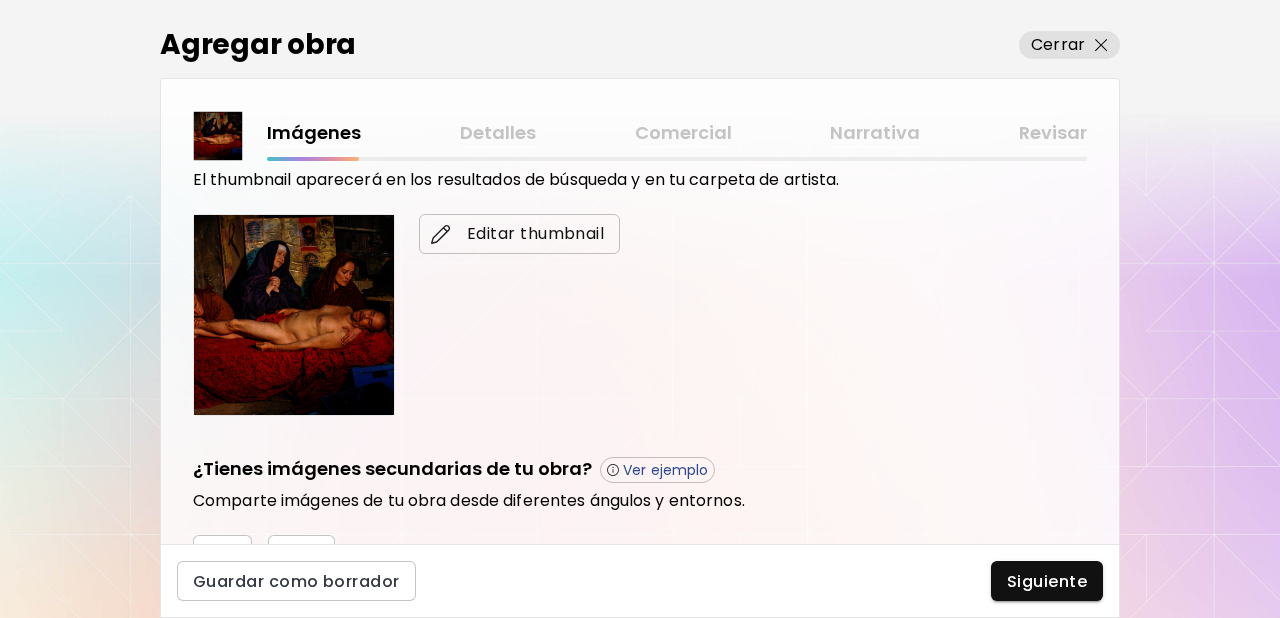 click on "Editar thumbnail" at bounding box center (519, 234) 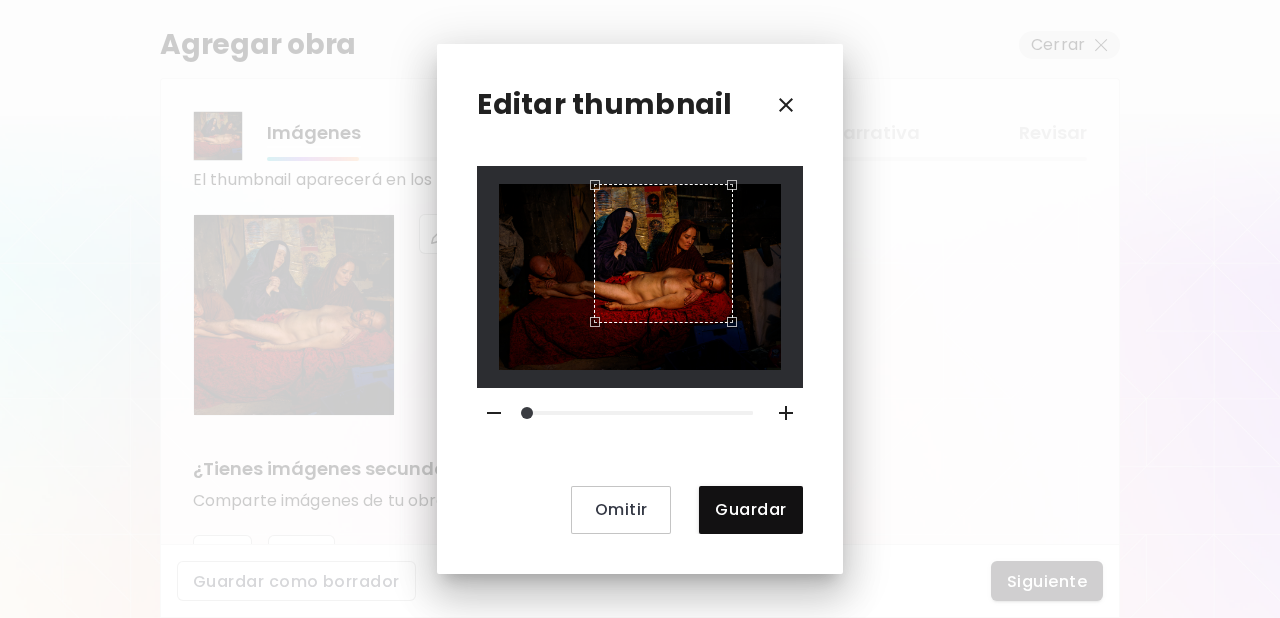 click at bounding box center (639, 276) 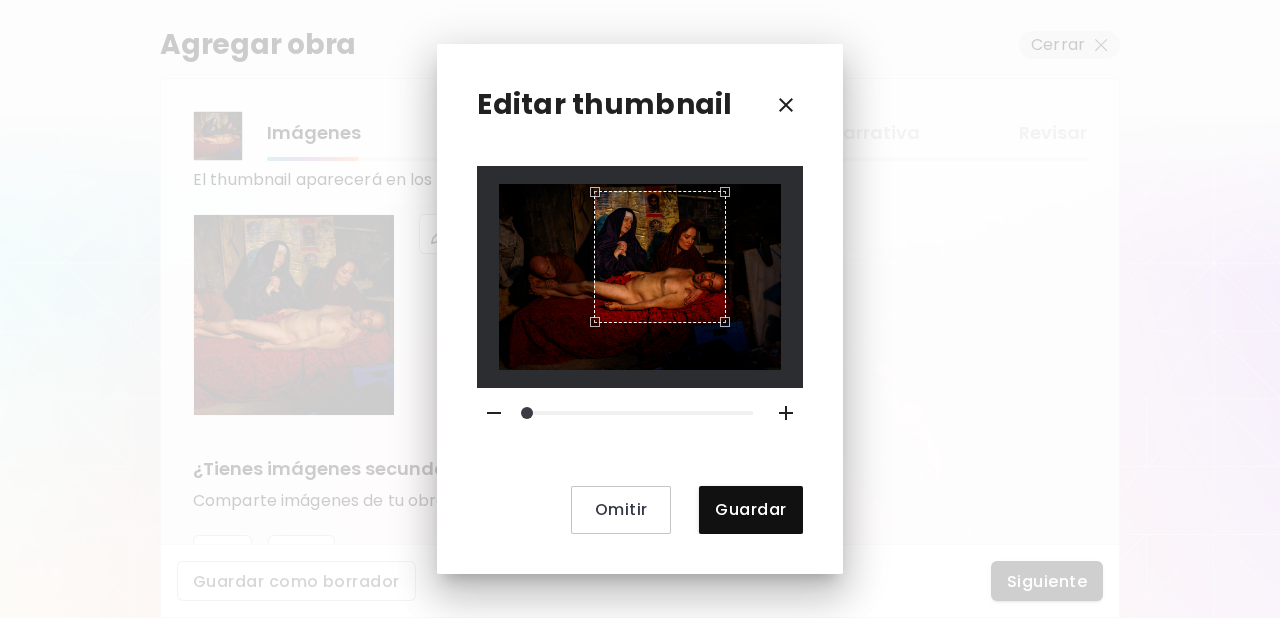 click at bounding box center [730, 187] 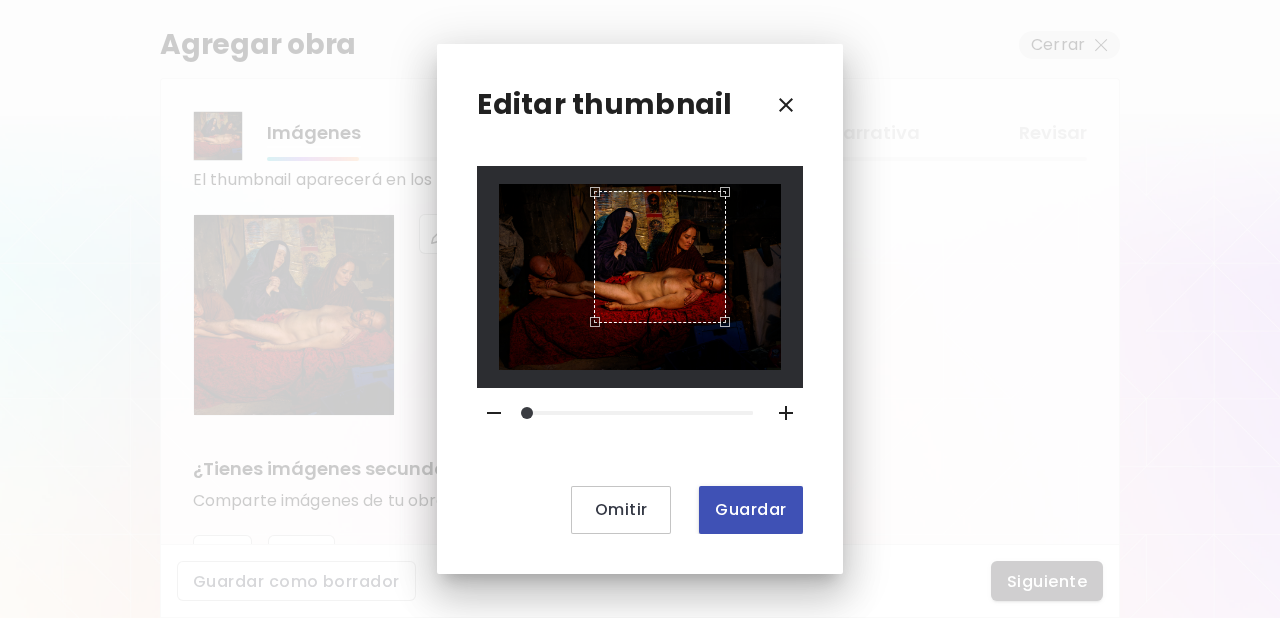 click on "Guardar" at bounding box center [750, 509] 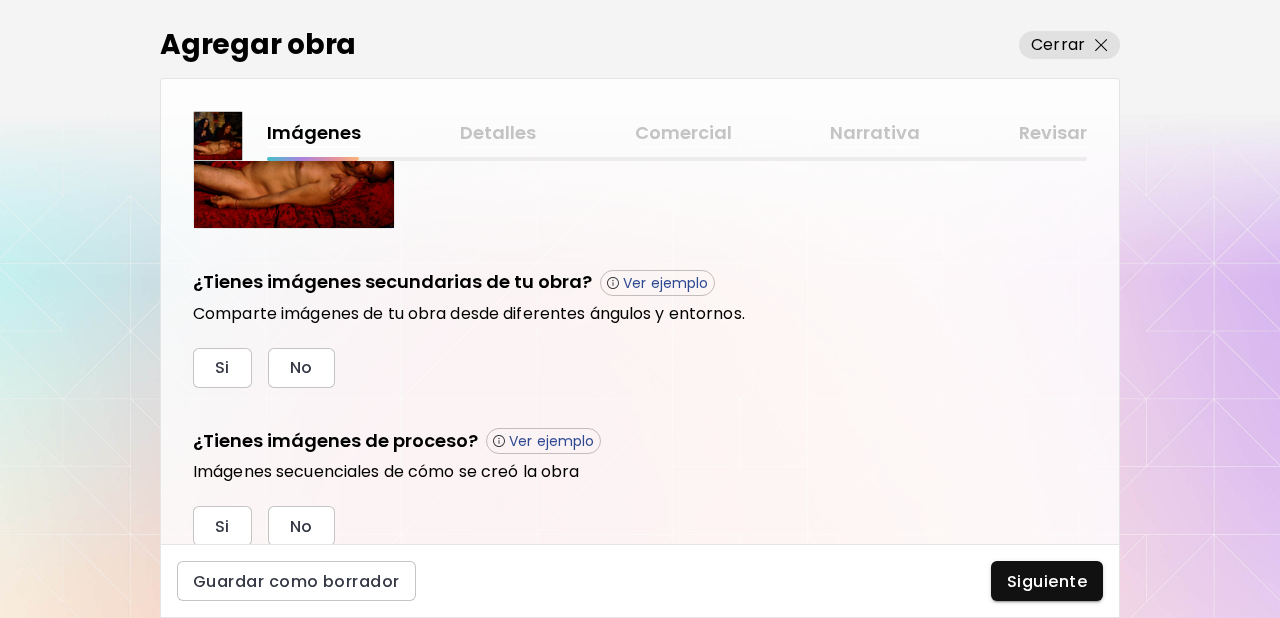 scroll, scrollTop: 676, scrollLeft: 0, axis: vertical 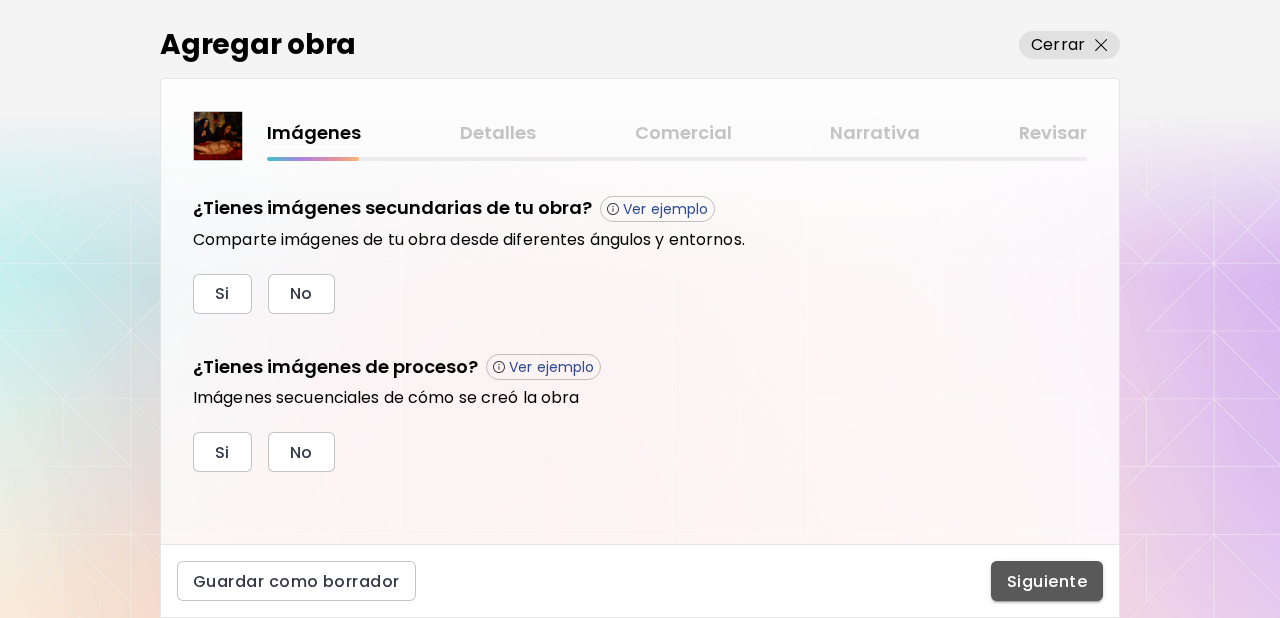 click on "Siguiente" at bounding box center [1047, 581] 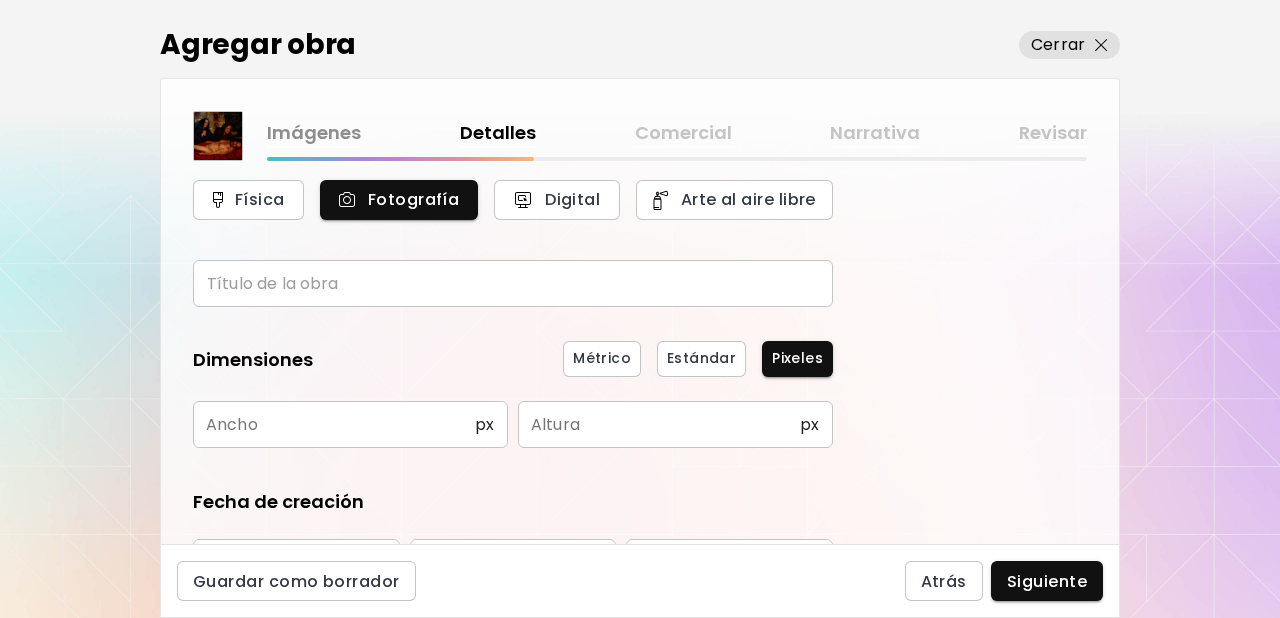 scroll, scrollTop: 53, scrollLeft: 0, axis: vertical 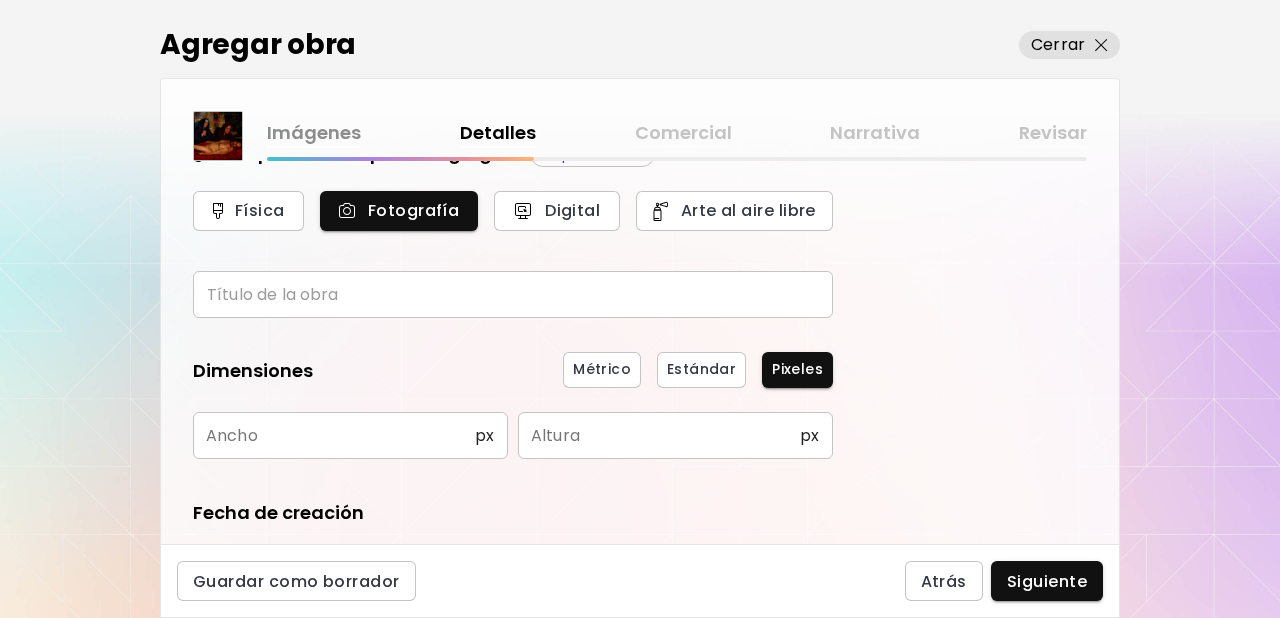 click at bounding box center (513, 294) 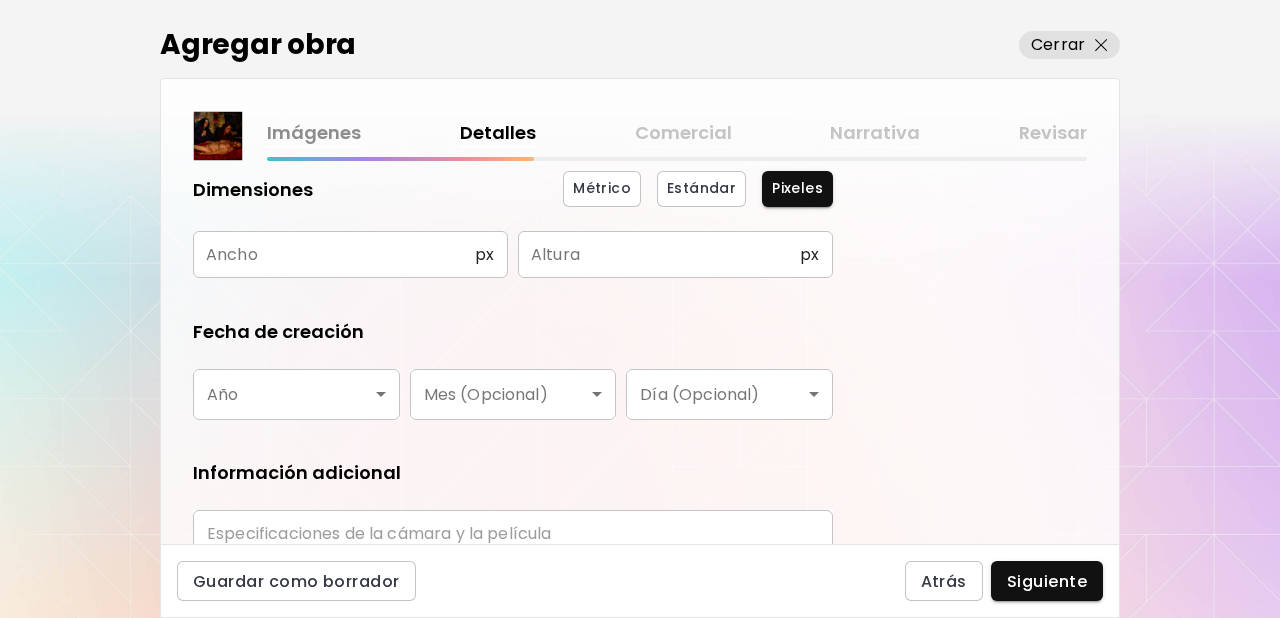 scroll, scrollTop: 235, scrollLeft: 0, axis: vertical 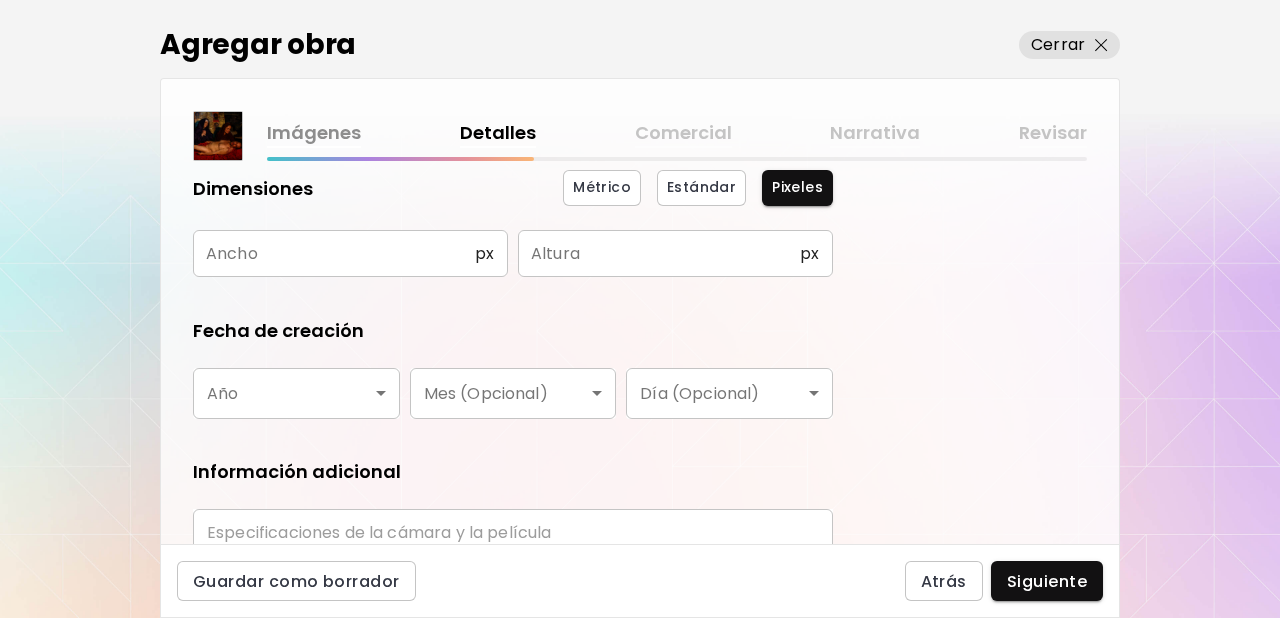 type on "**********" 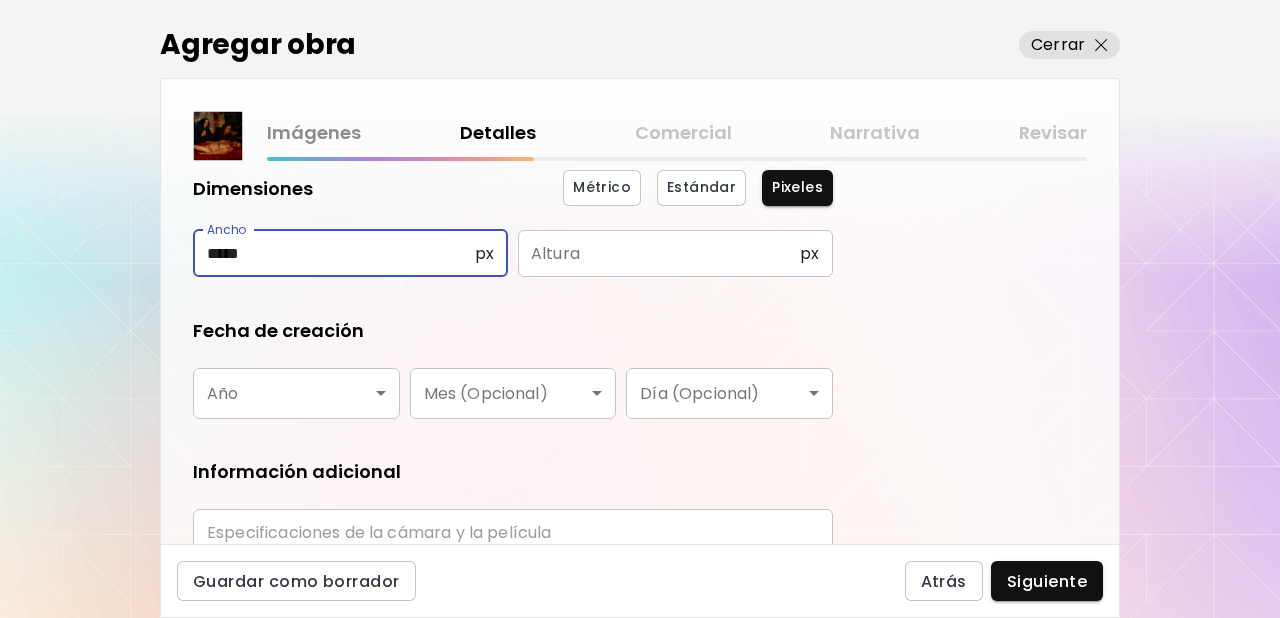type on "*****" 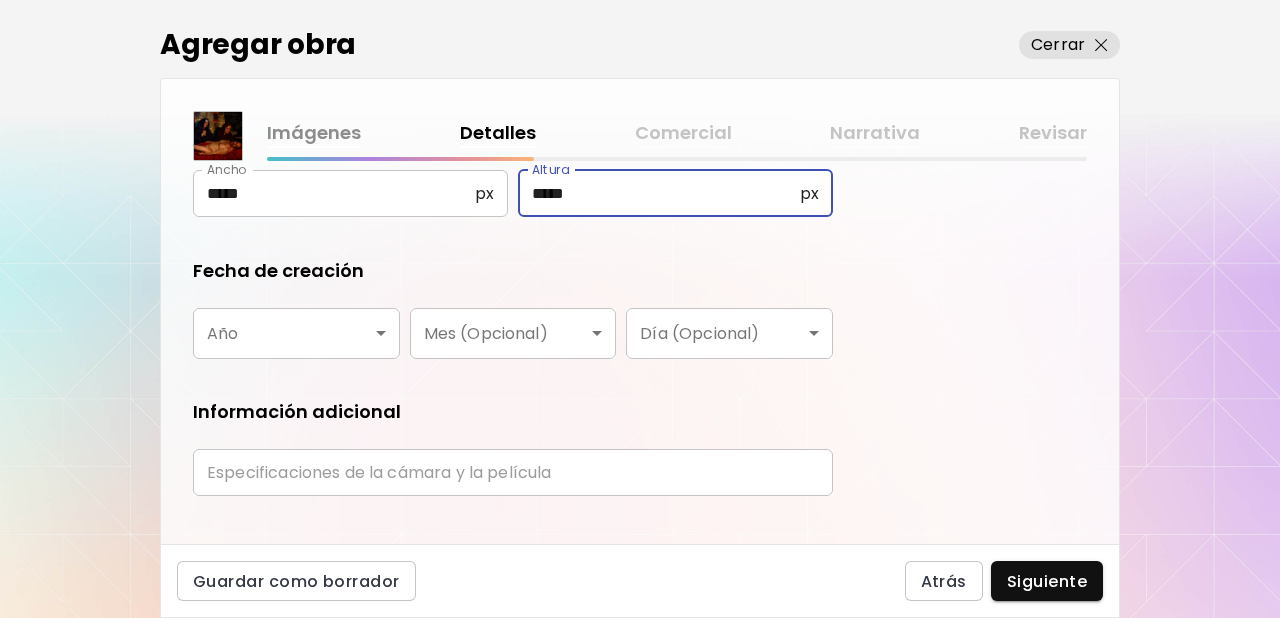 scroll, scrollTop: 297, scrollLeft: 0, axis: vertical 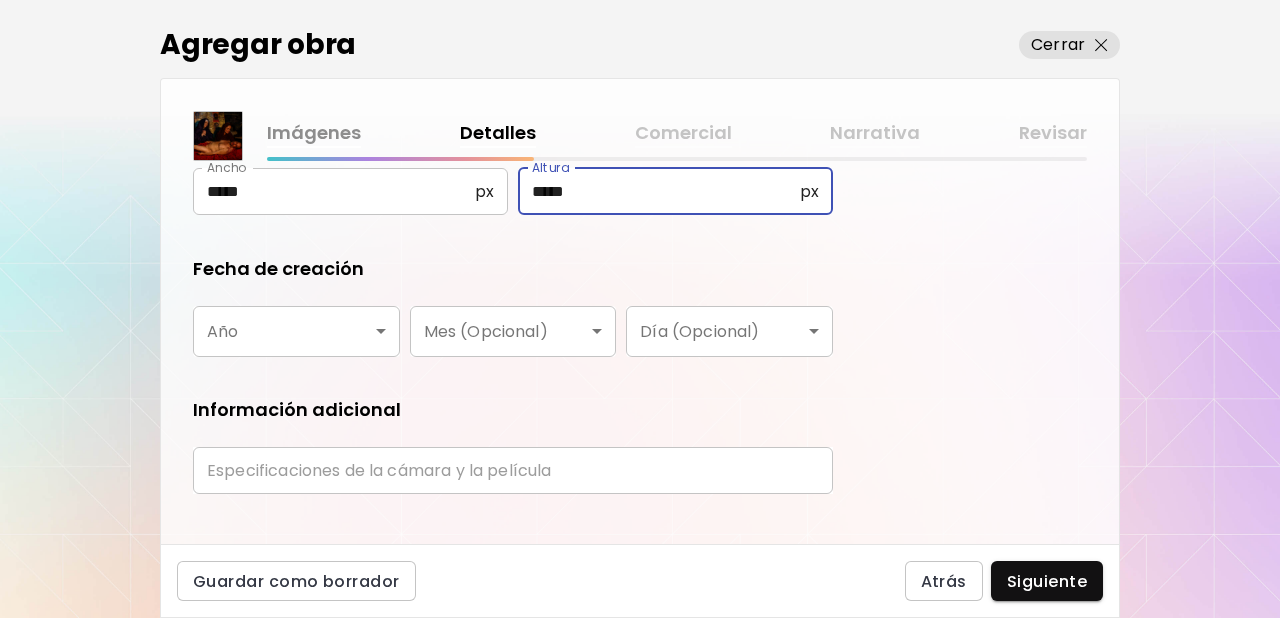 type on "*****" 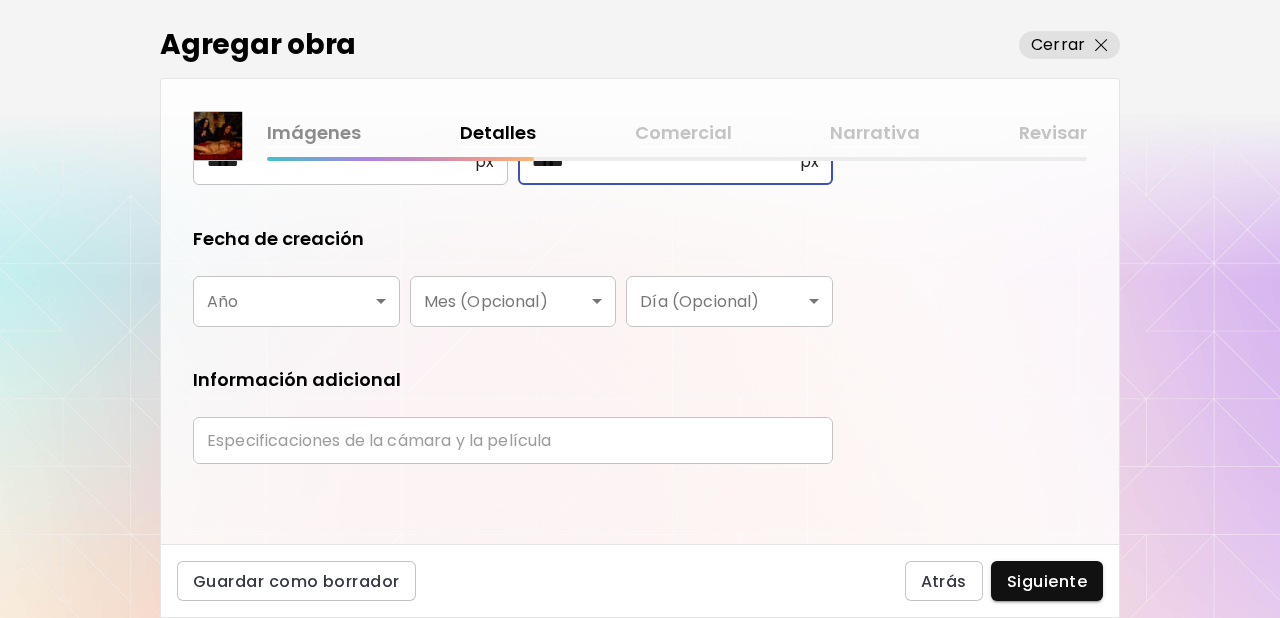 click on "**********" at bounding box center [640, 309] 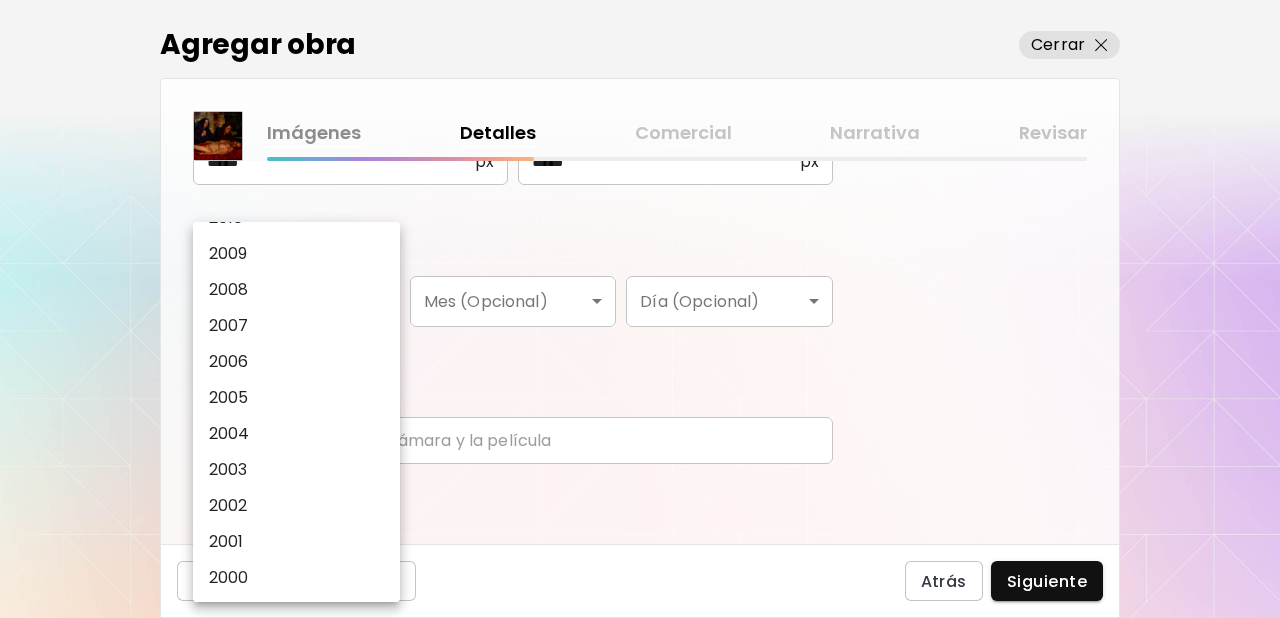 scroll, scrollTop: 540, scrollLeft: 0, axis: vertical 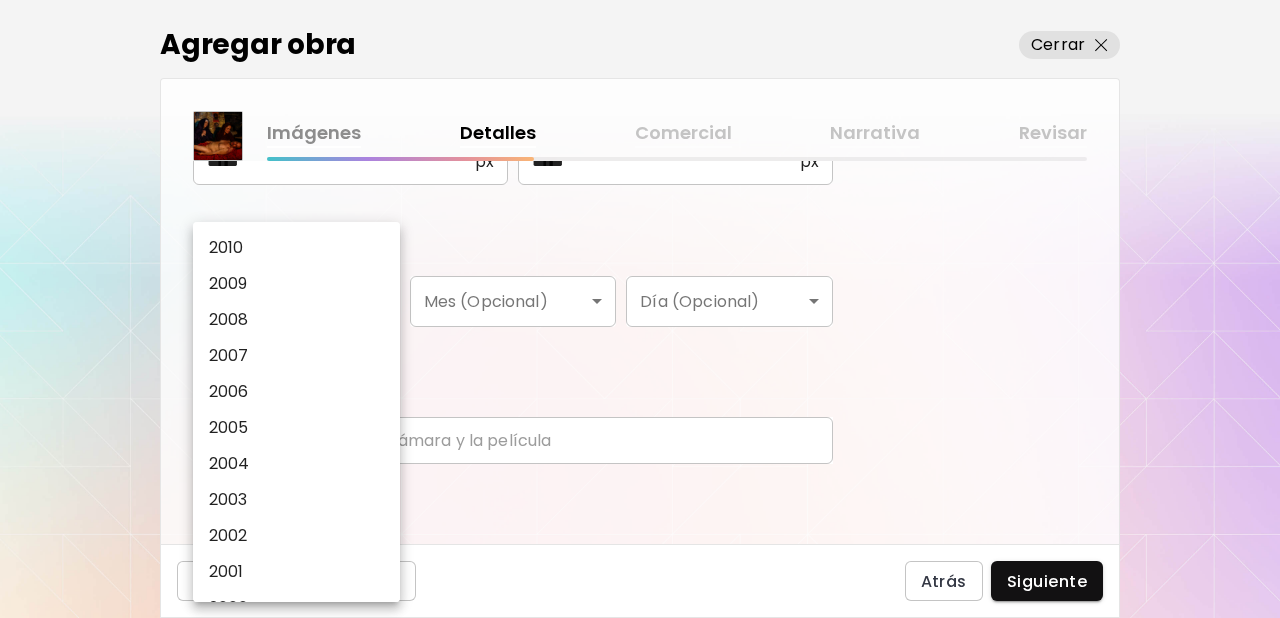click on "2009" at bounding box center [228, 284] 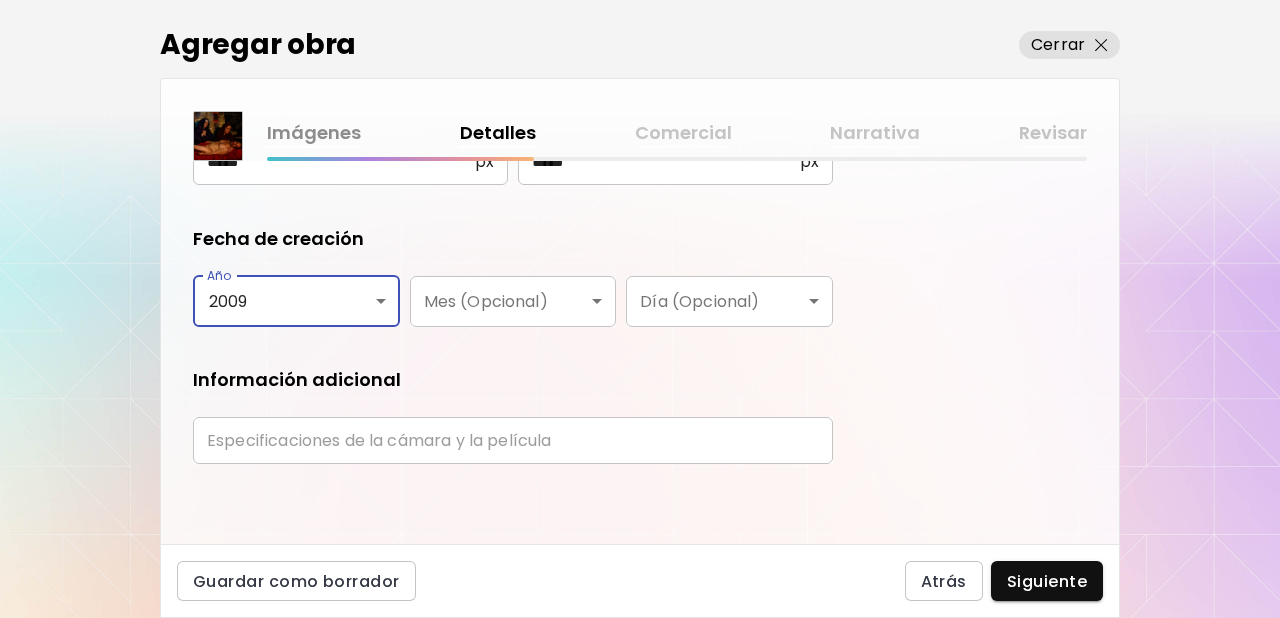 click at bounding box center [513, 440] 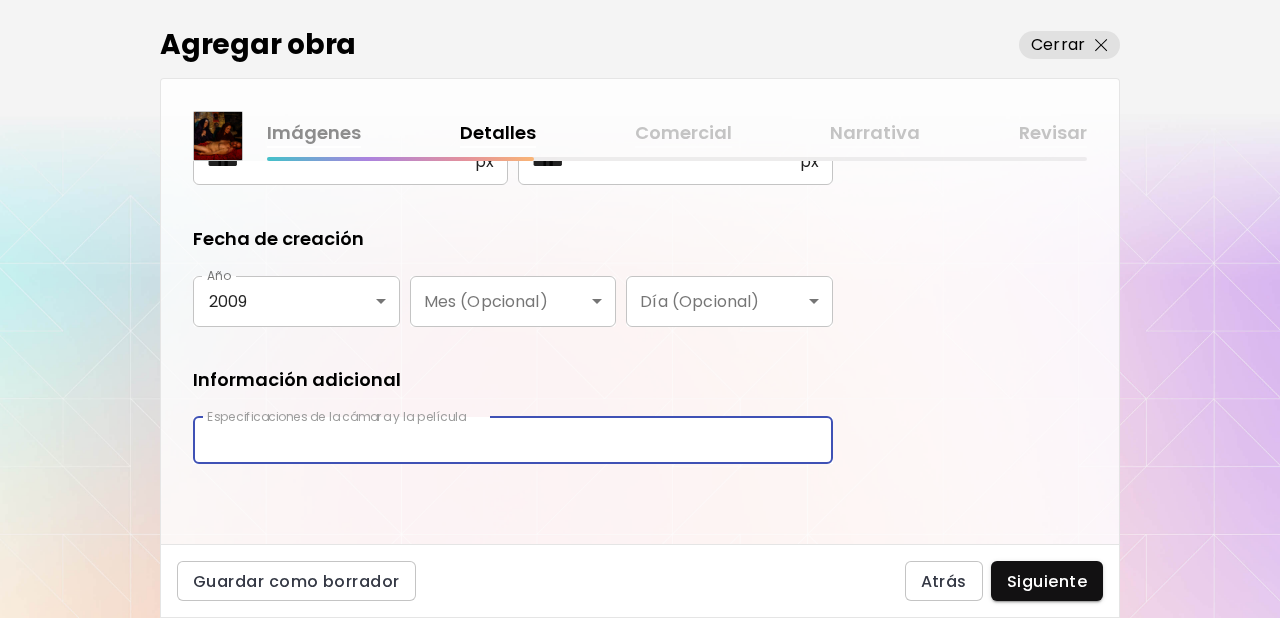type on "**********" 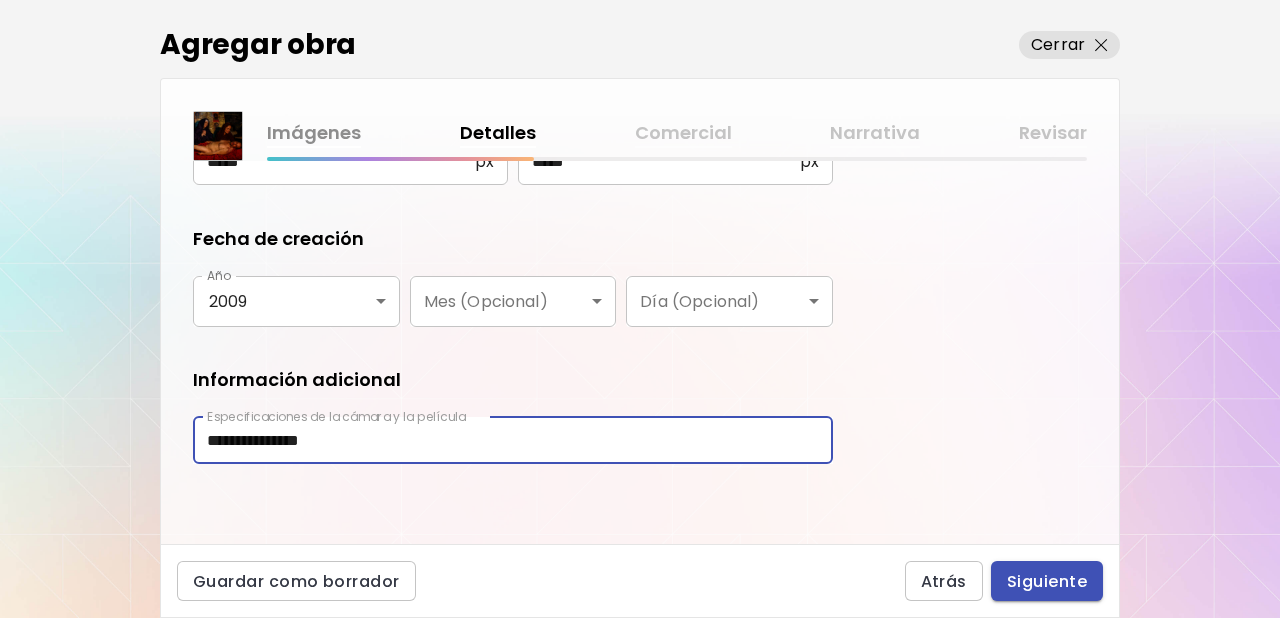click on "Siguiente" at bounding box center (1047, 581) 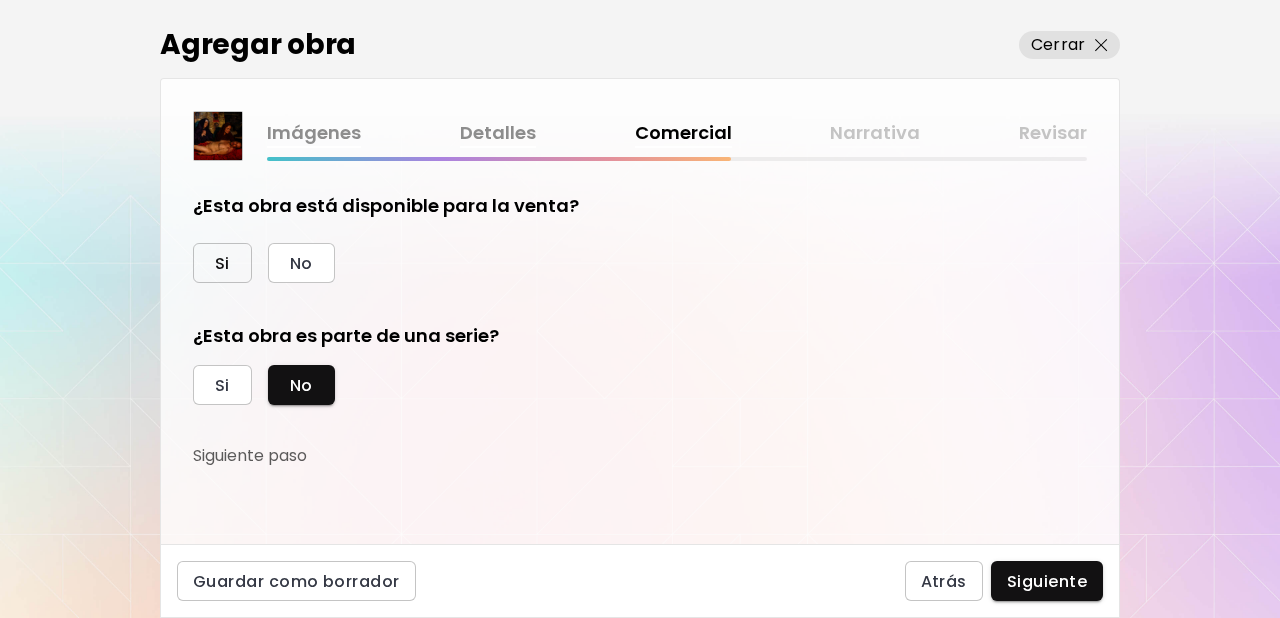 click on "Si" at bounding box center [222, 263] 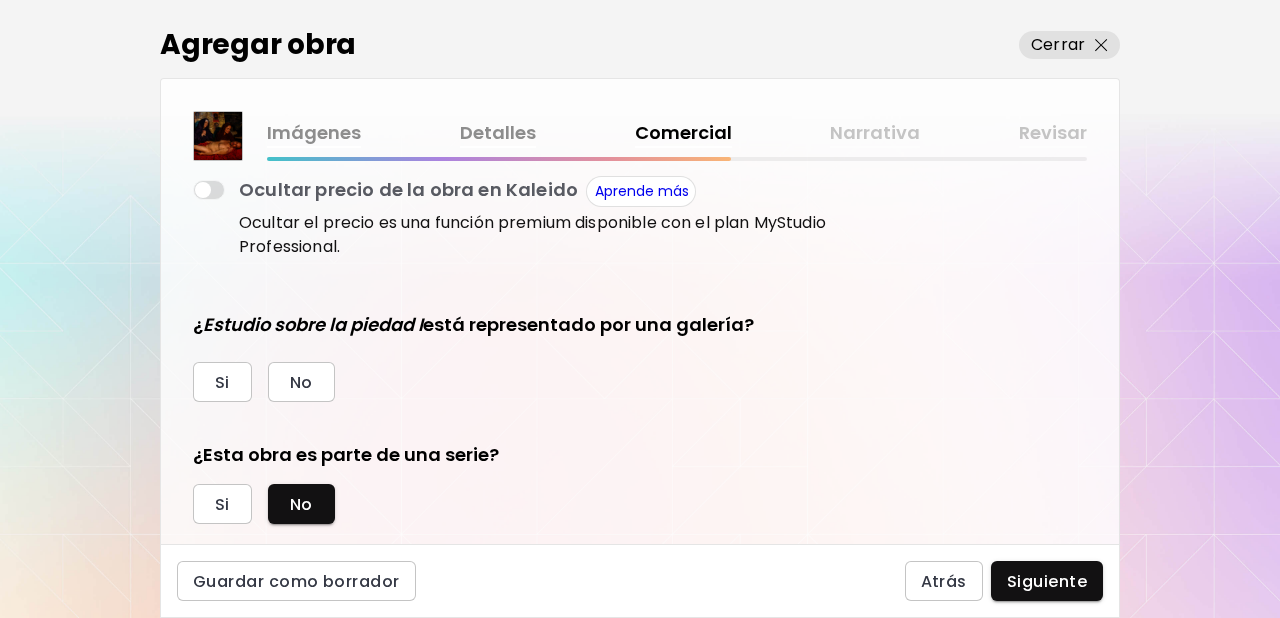 scroll, scrollTop: 443, scrollLeft: 0, axis: vertical 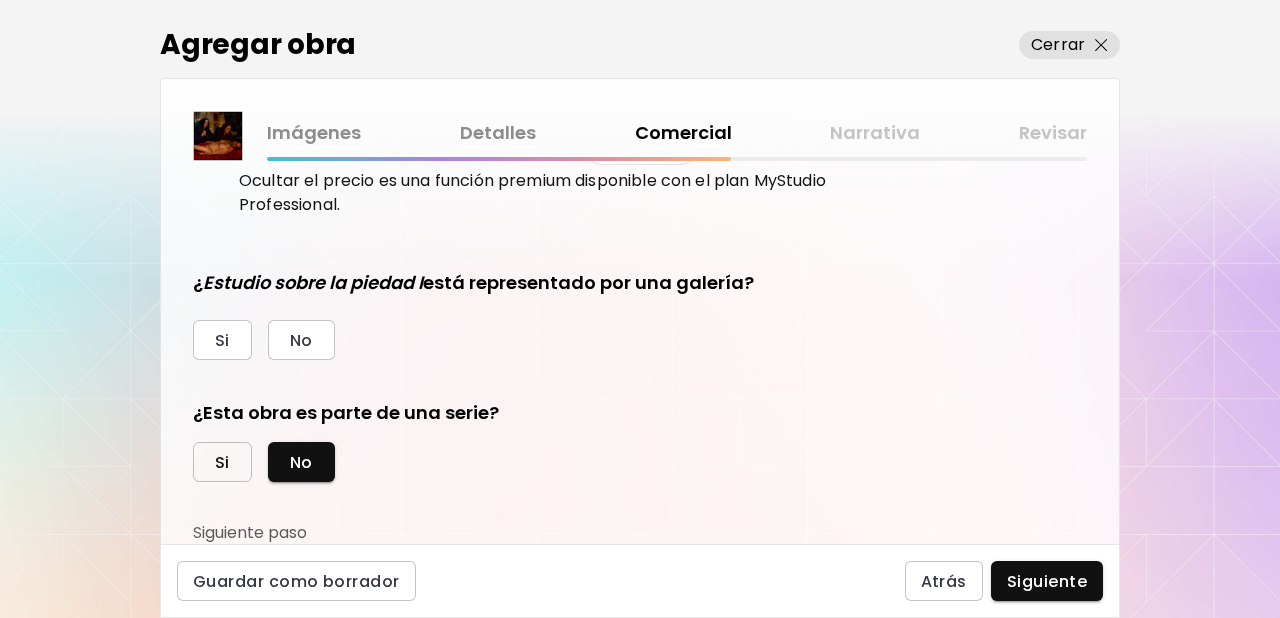click on "Si" at bounding box center (222, 462) 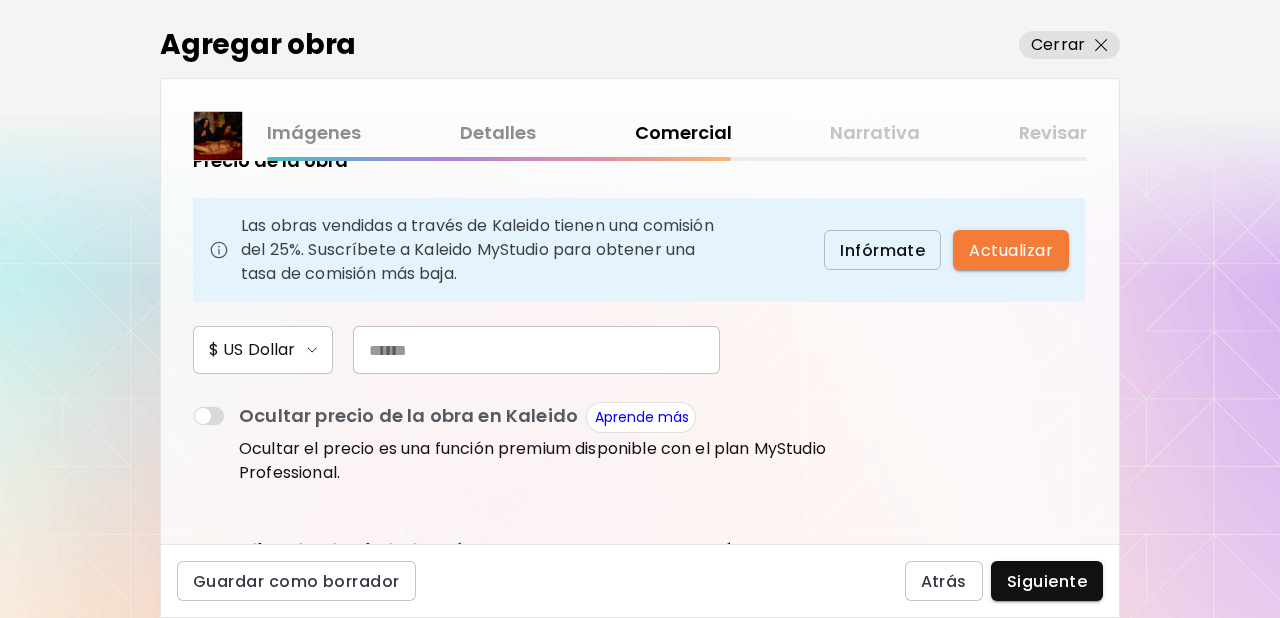 scroll, scrollTop: 32, scrollLeft: 0, axis: vertical 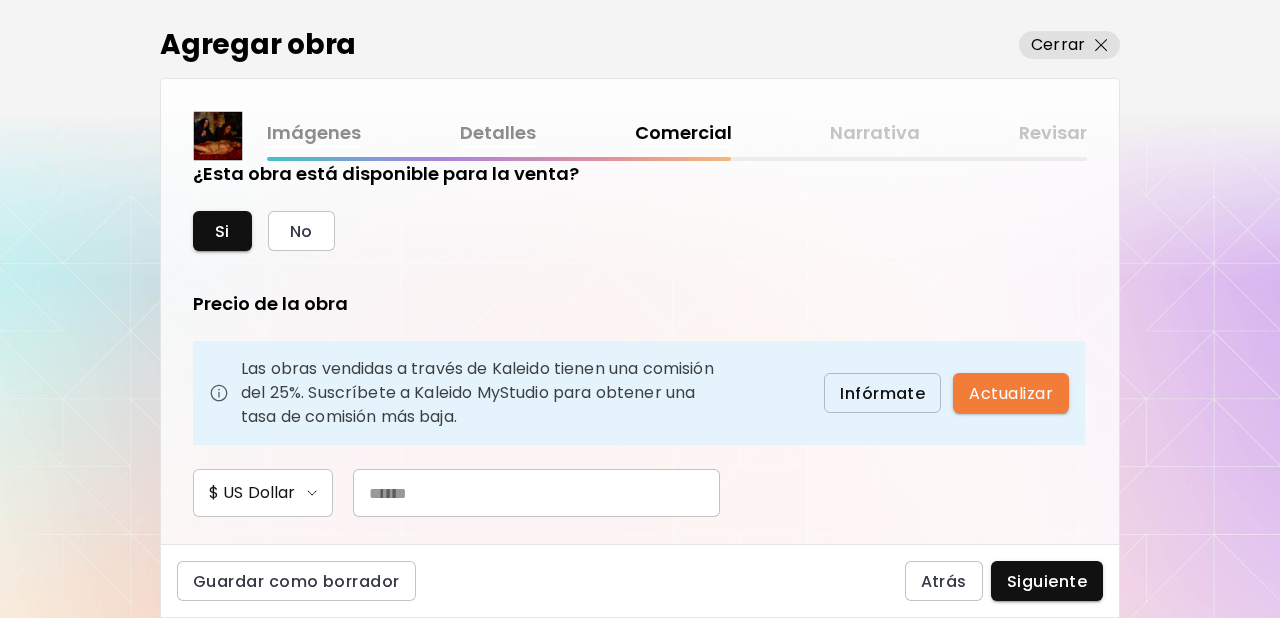 click at bounding box center (536, 493) 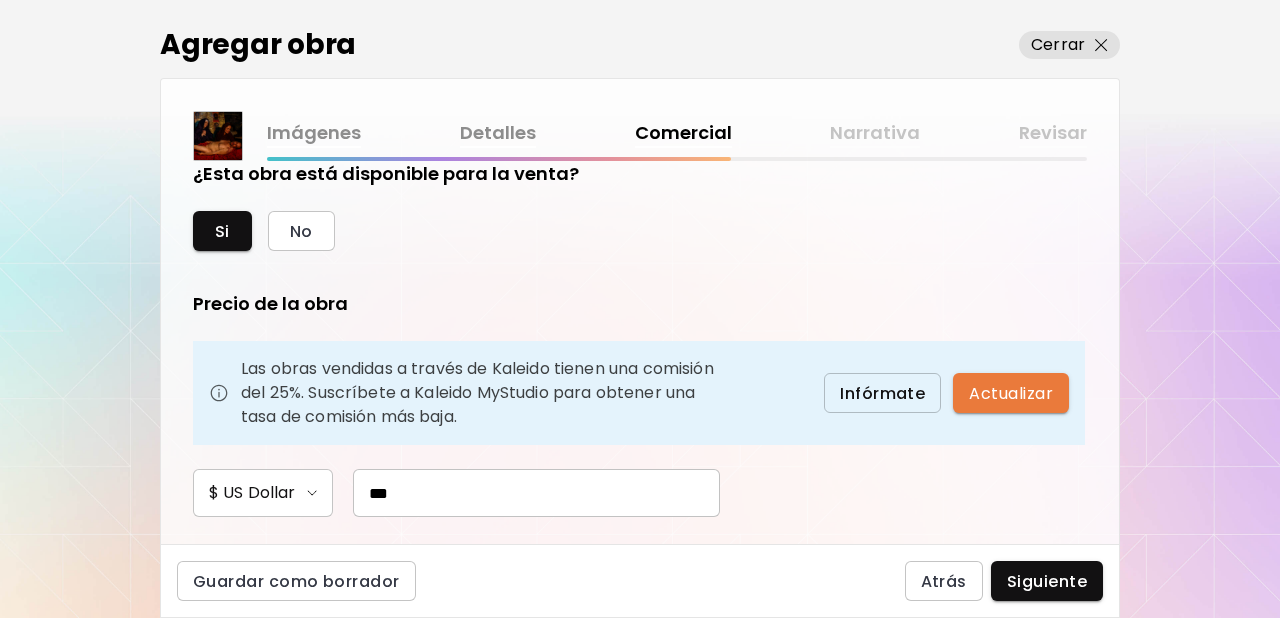 click on "Actualizar" at bounding box center [1011, 393] 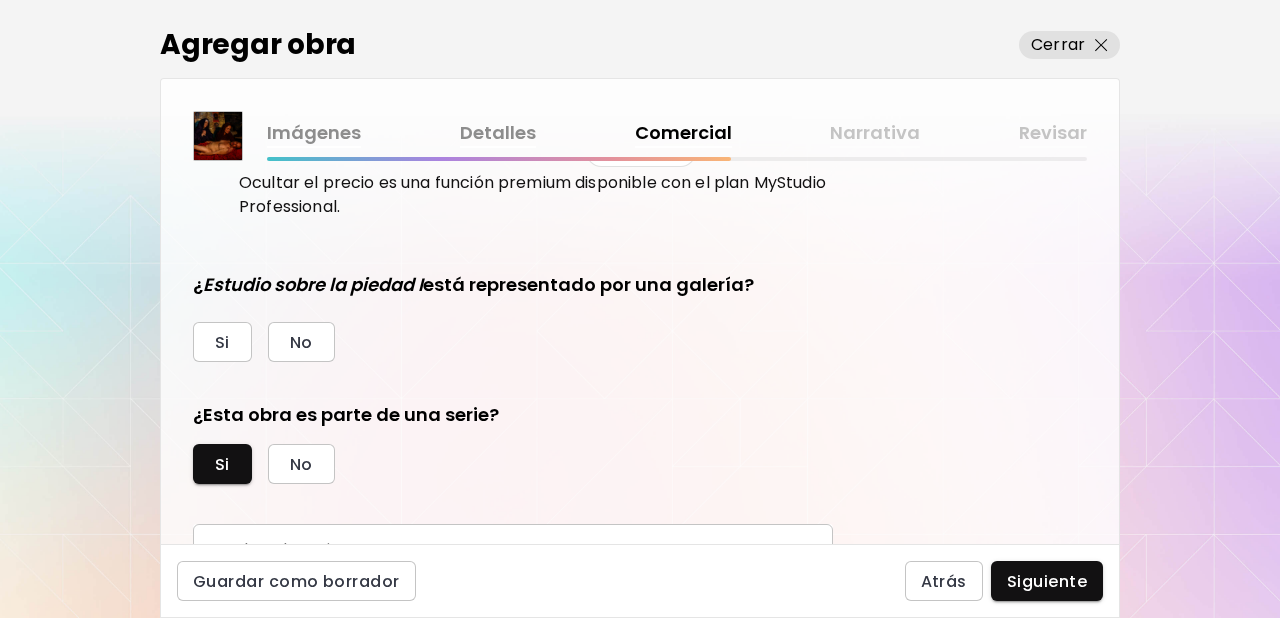 scroll, scrollTop: 438, scrollLeft: 0, axis: vertical 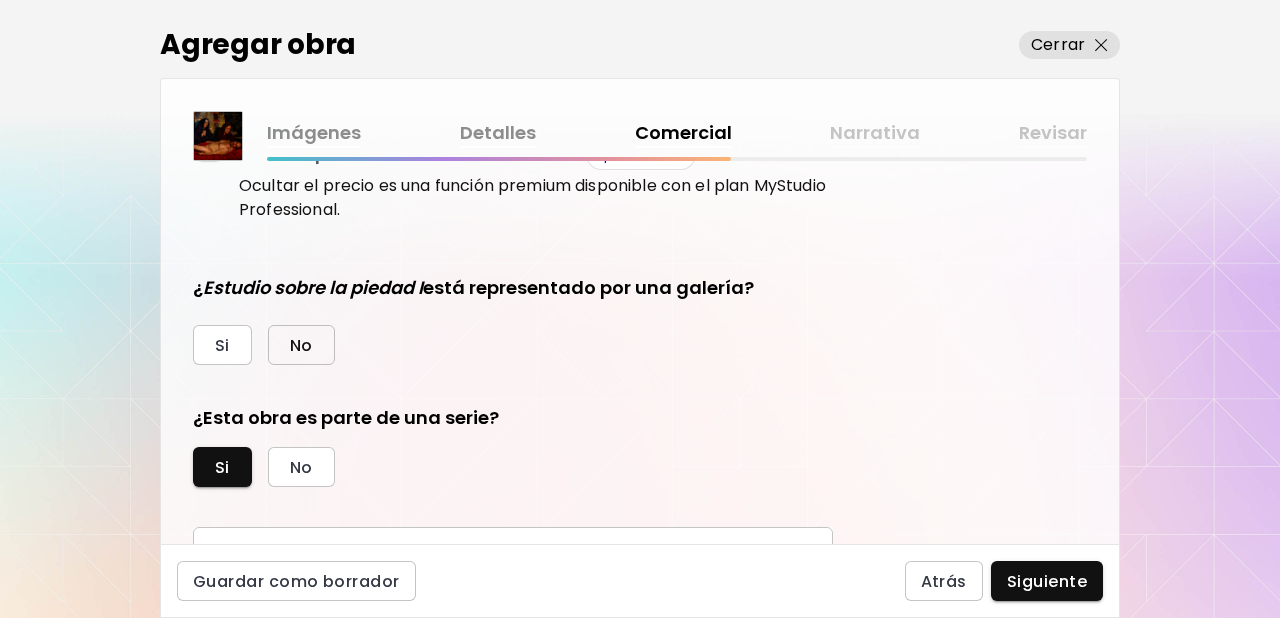 click on "No" at bounding box center (301, 345) 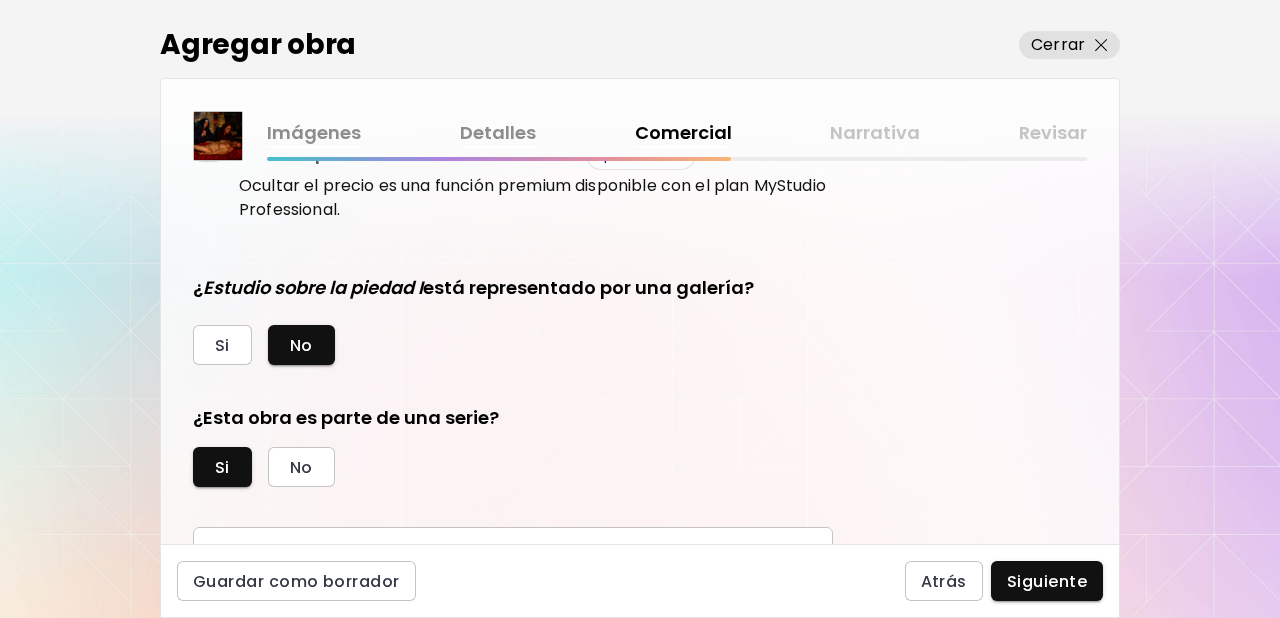 scroll, scrollTop: 536, scrollLeft: 0, axis: vertical 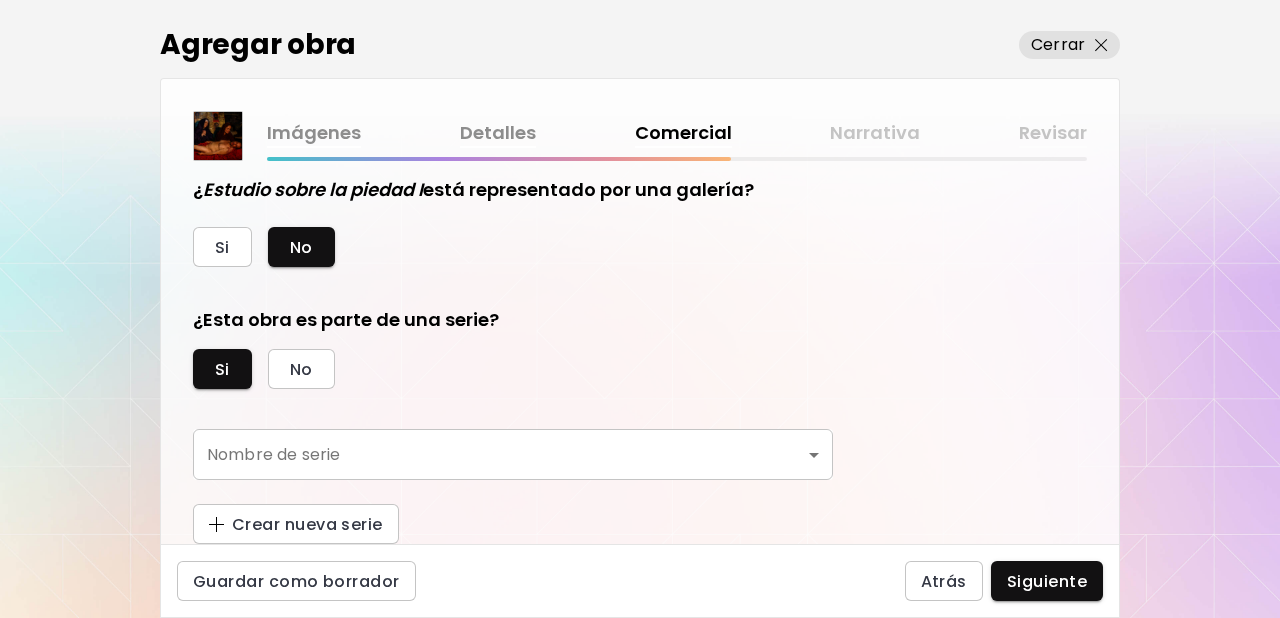 click on "kaleido.art/photomanifiesto Agregar obra Administrar obras Editar perfil My BioLink Comunidad Metas MyStudio Actualizar My Website My Showrooms My Documents My Subscribers My Provenance My Augmentations My Analytics Ajustes Ayuda 0 1 Agregar obra Cerrar Imágenes Detalles Comercial Narrativa Revisar ¿Esta obra está disponible para la venta? Si No Precio de la obra Las obras vendidas a través de Kaleido tienen una comisión del 25%. Suscríbete a Kaleido MyStudio para obtener una tasa de comisión más baja. Infórmate Actualizar $ US Dollar *** Ocultar precio de la obra en Kaleido Aprende más Ocultar el precio es una función premium disponible con el plan MyStudio Professional. ¿ Estudio sobre la piedad I está representado por una galería? Si No ¿Esta obra es parte de una serie? Si No Nombre de serie ​ Nombre de serie Crear nueva serie Guardar como borrador Atrás Siguiente Búsqueda de artista Nombre o usuario Nombre o usuario País del artista País del artista Disciplinas Todos Collage Géneros" at bounding box center [640, 309] 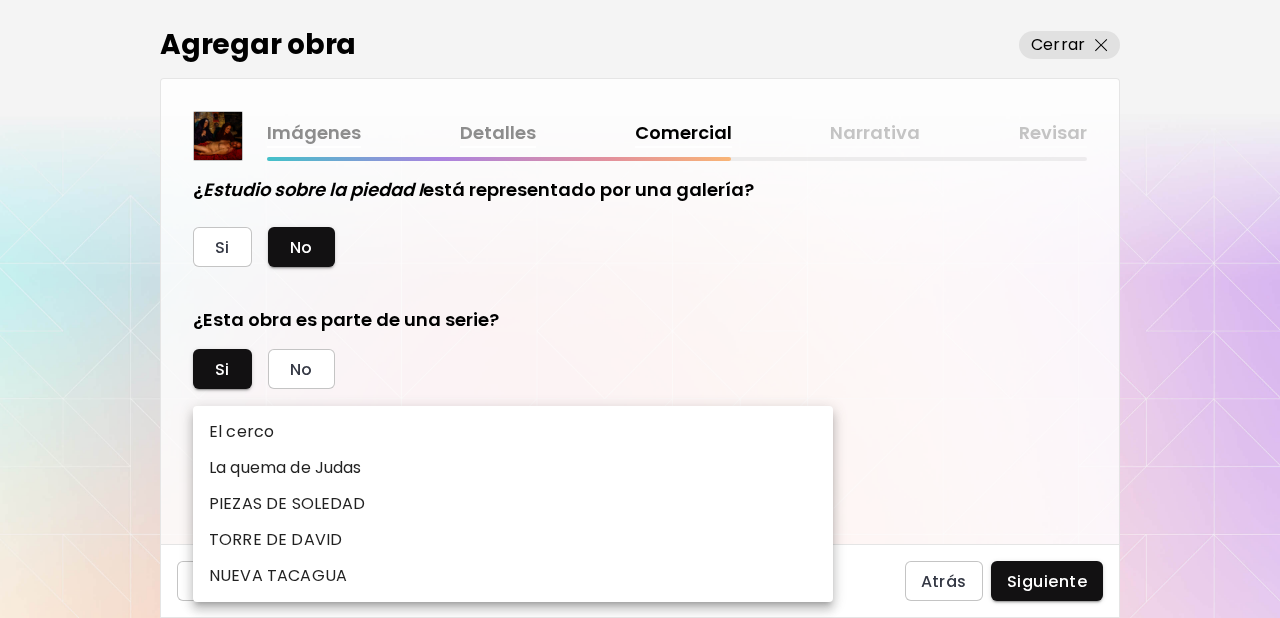 click at bounding box center [640, 309] 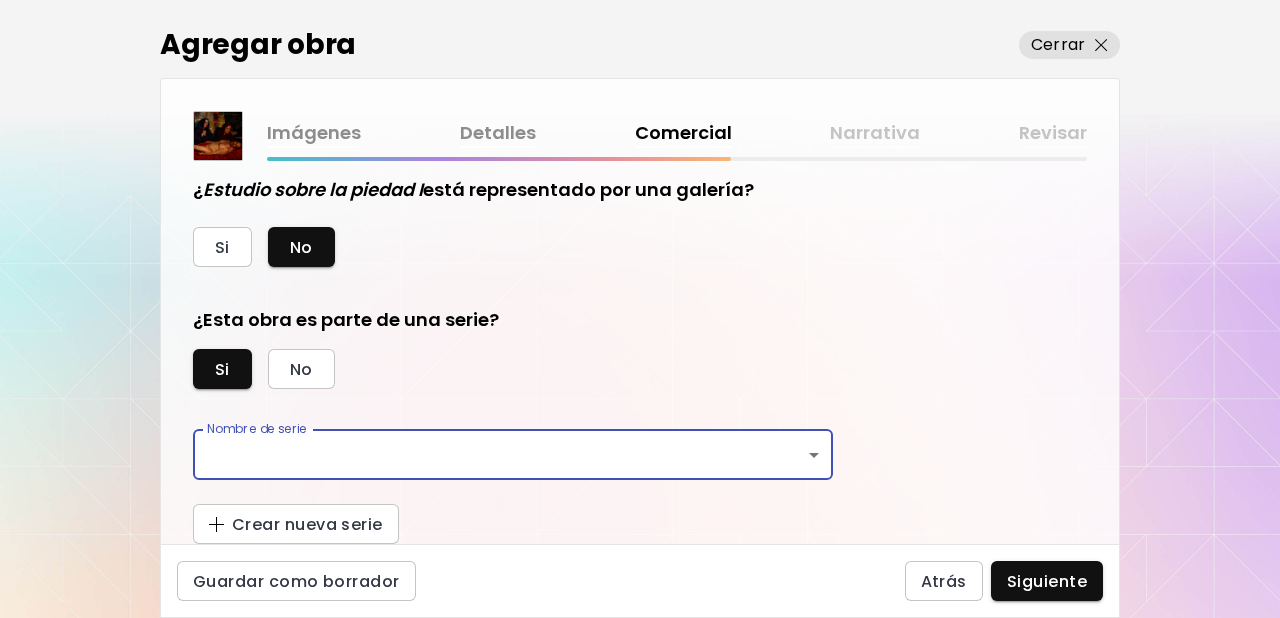 click on "kaleido.art/photomanifiesto Agregar obra Administrar obras Editar perfil My BioLink Comunidad Metas MyStudio Actualizar My Website My Showrooms My Documents My Subscribers My Provenance My Augmentations My Analytics Ajustes Ayuda 0 1 Agregar obra Cerrar Imágenes Detalles Comercial Narrativa Revisar ¿Esta obra está disponible para la venta? Si No Precio de la obra Las obras vendidas a través de Kaleido tienen una comisión del 25%. Suscríbete a Kaleido MyStudio para obtener una tasa de comisión más baja. Infórmate Actualizar $ US Dollar *** Ocultar precio de la obra en Kaleido Aprende más Ocultar el precio es una función premium disponible con el plan MyStudio Professional. ¿ Estudio sobre la piedad I está representado por una galería? Si No ¿Esta obra es parte de una serie? Si No Nombre de serie ​ Nombre de serie Crear nueva serie Guardar como borrador Atrás Siguiente Búsqueda de artista Nombre o usuario Nombre o usuario País del artista País del artista Disciplinas Todos Collage Géneros" at bounding box center [640, 309] 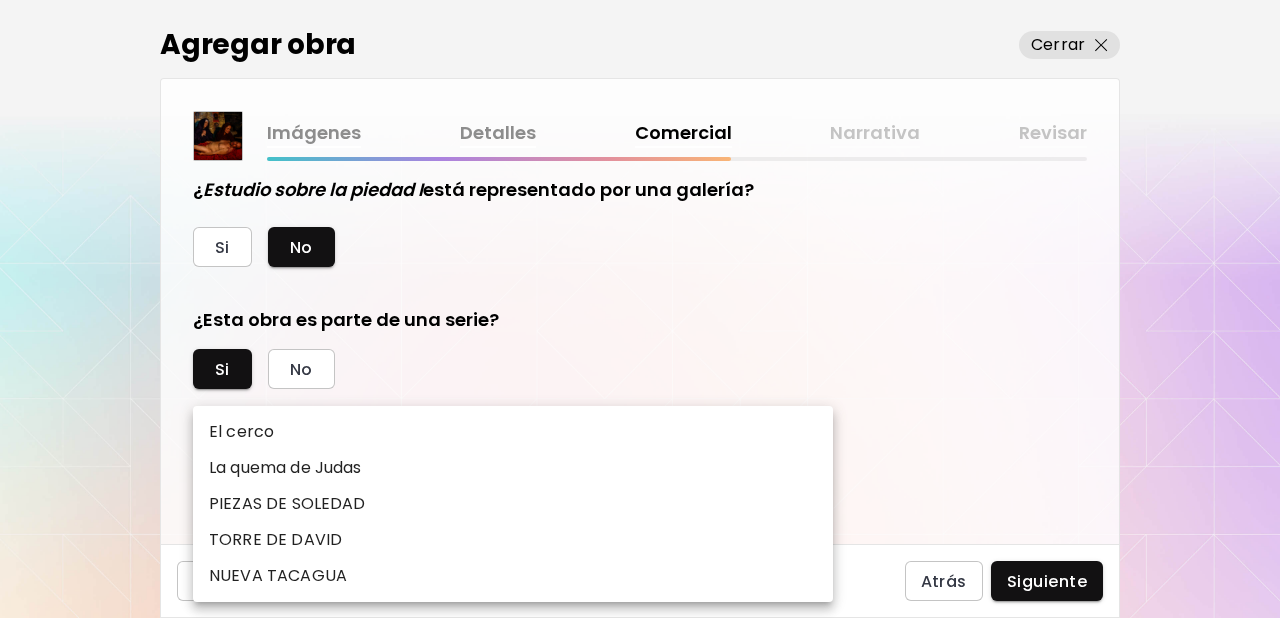 click at bounding box center (640, 309) 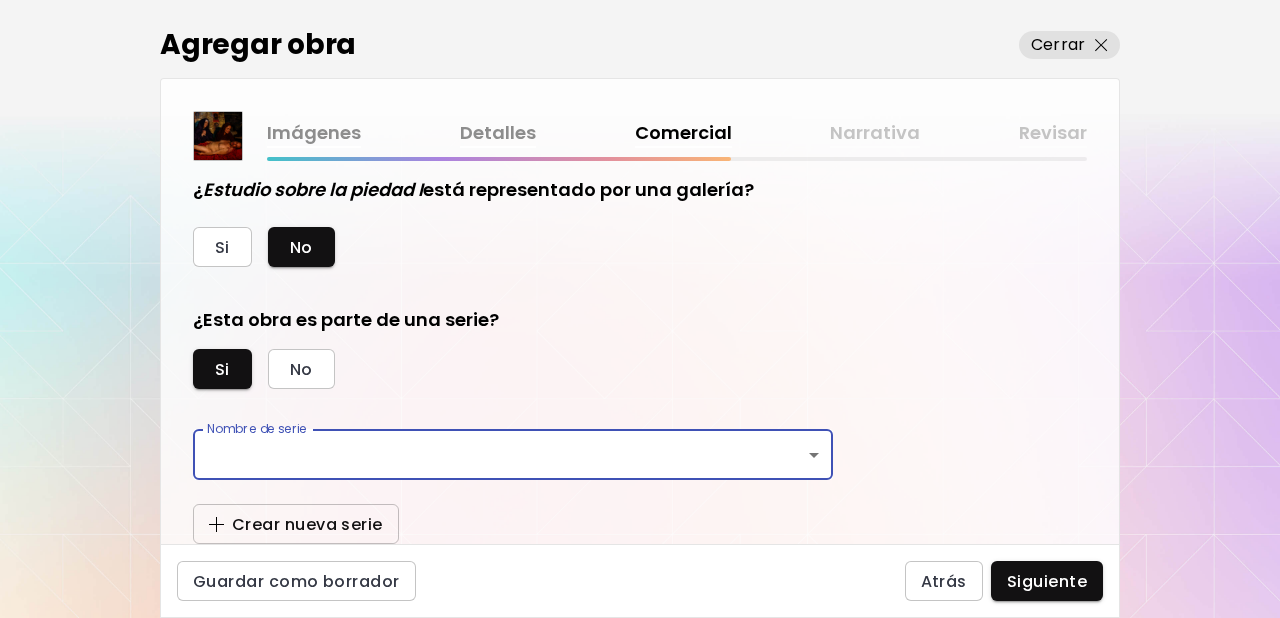 click on "Crear nueva serie" at bounding box center (296, 524) 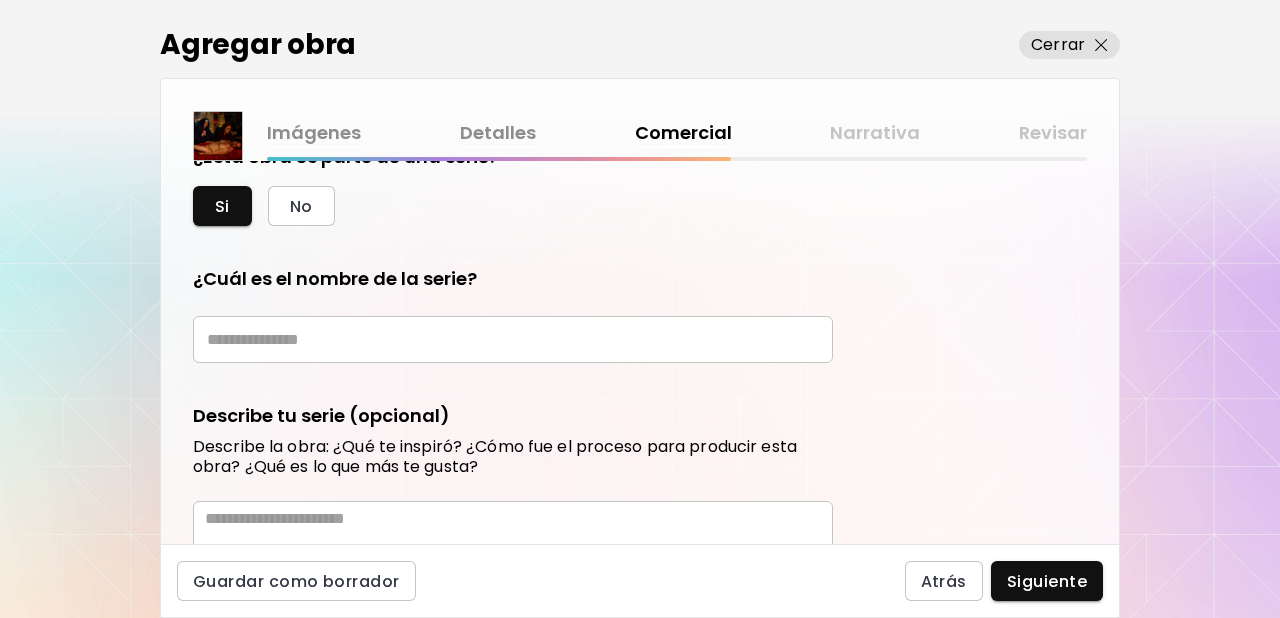 scroll, scrollTop: 698, scrollLeft: 0, axis: vertical 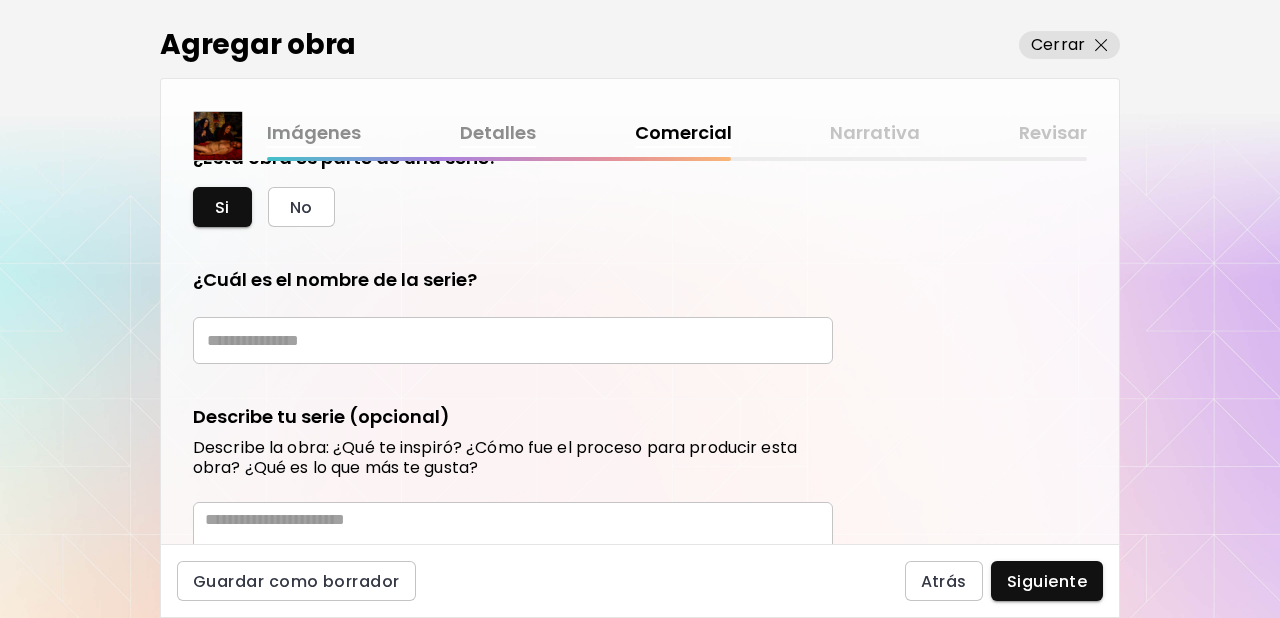 click at bounding box center [513, 340] 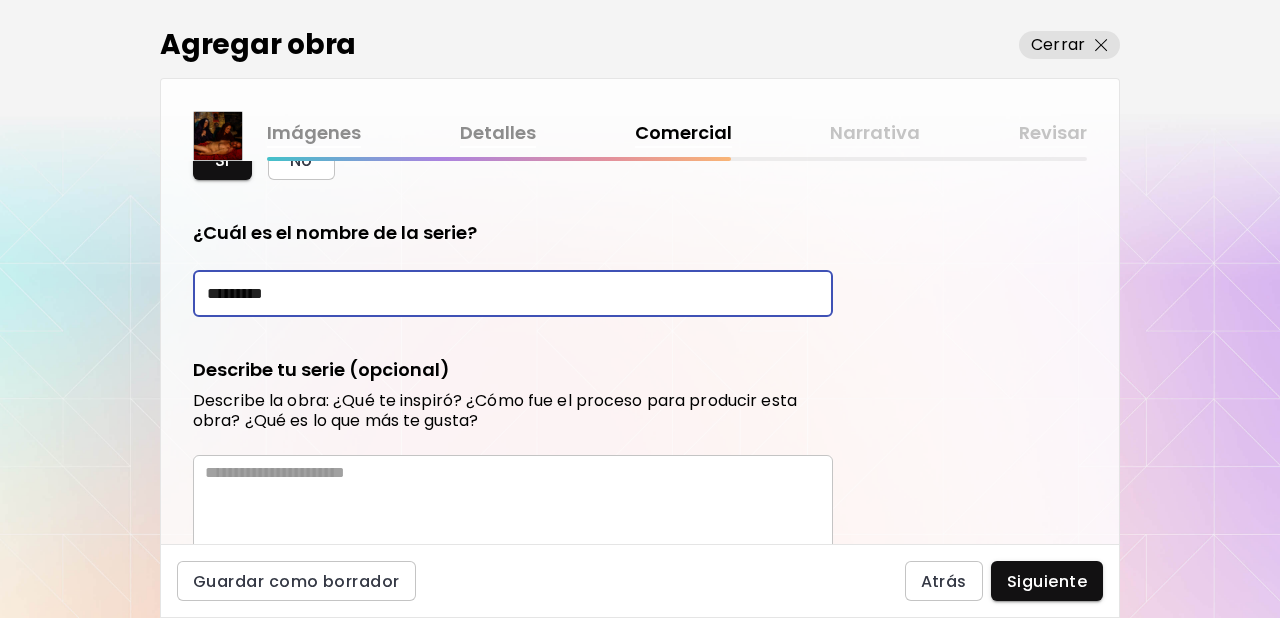 scroll, scrollTop: 812, scrollLeft: 0, axis: vertical 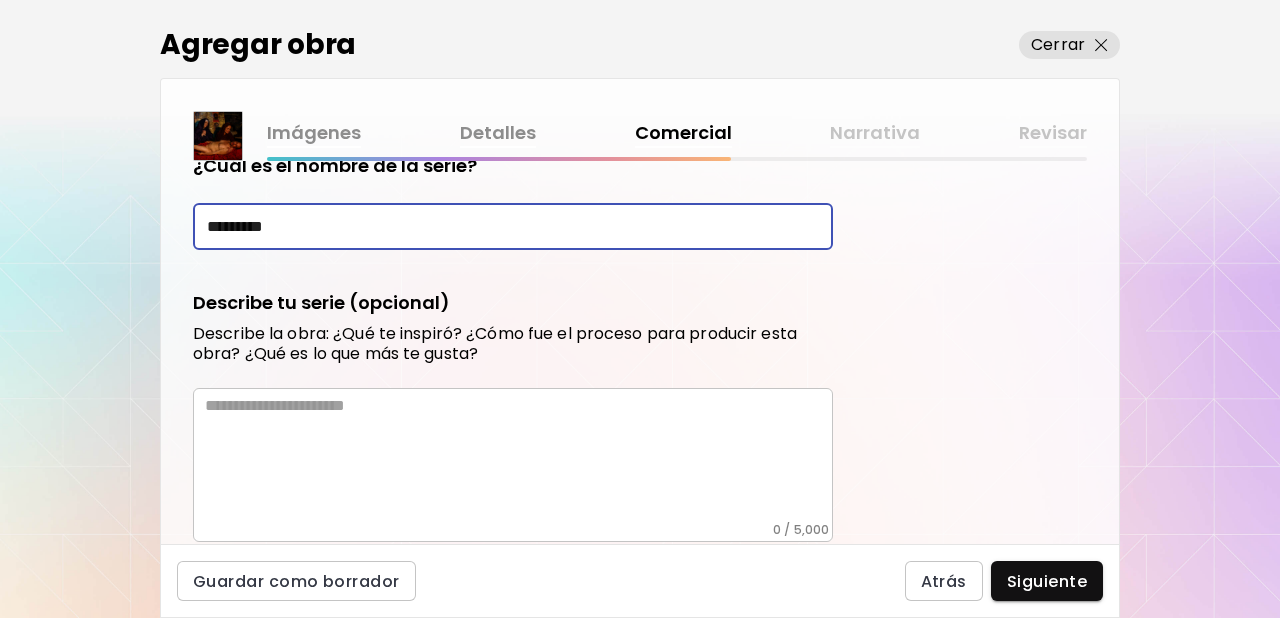 type on "*********" 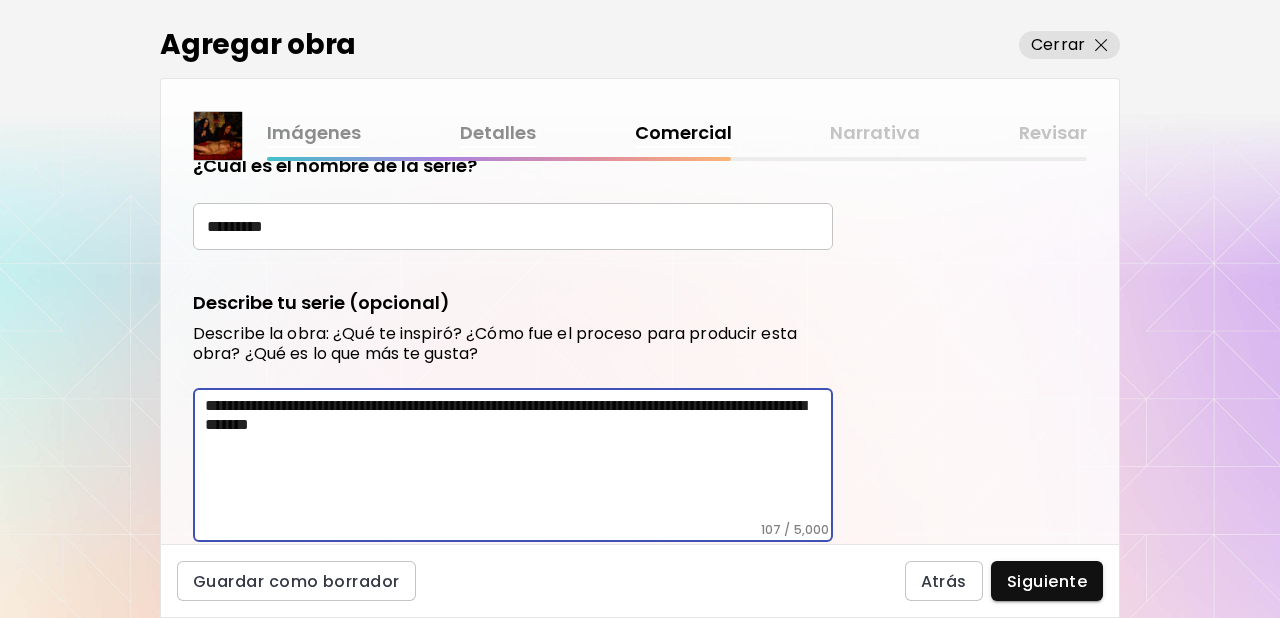 drag, startPoint x: 596, startPoint y: 424, endPoint x: 196, endPoint y: 404, distance: 400.4997 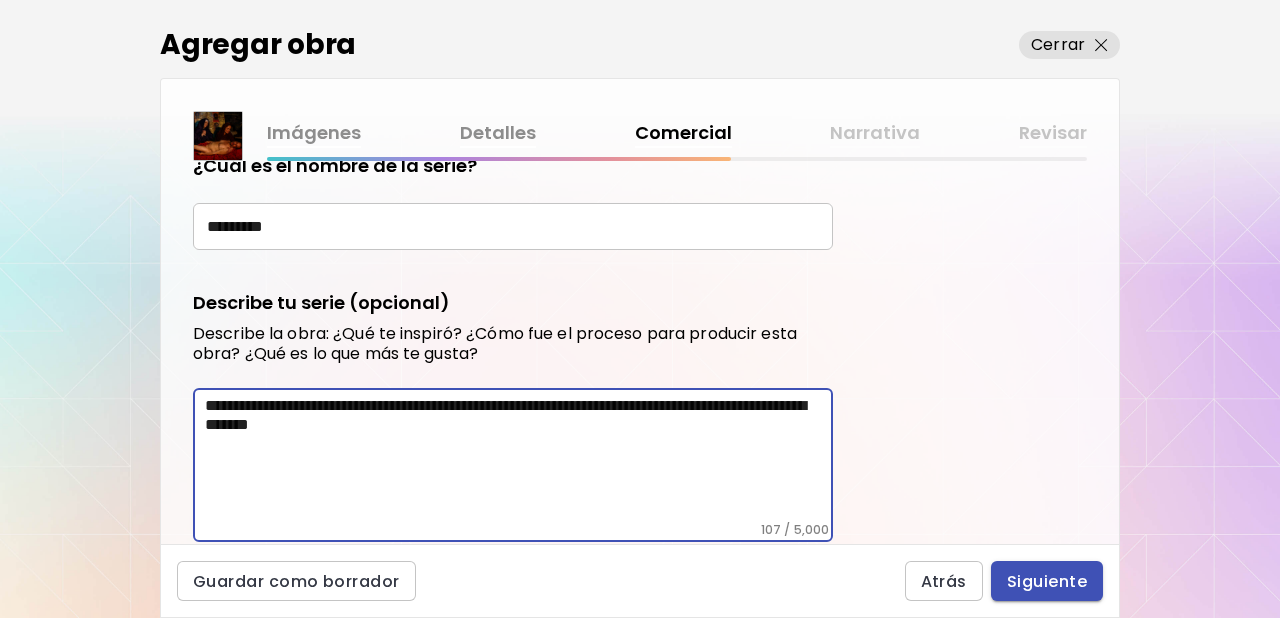 type on "**********" 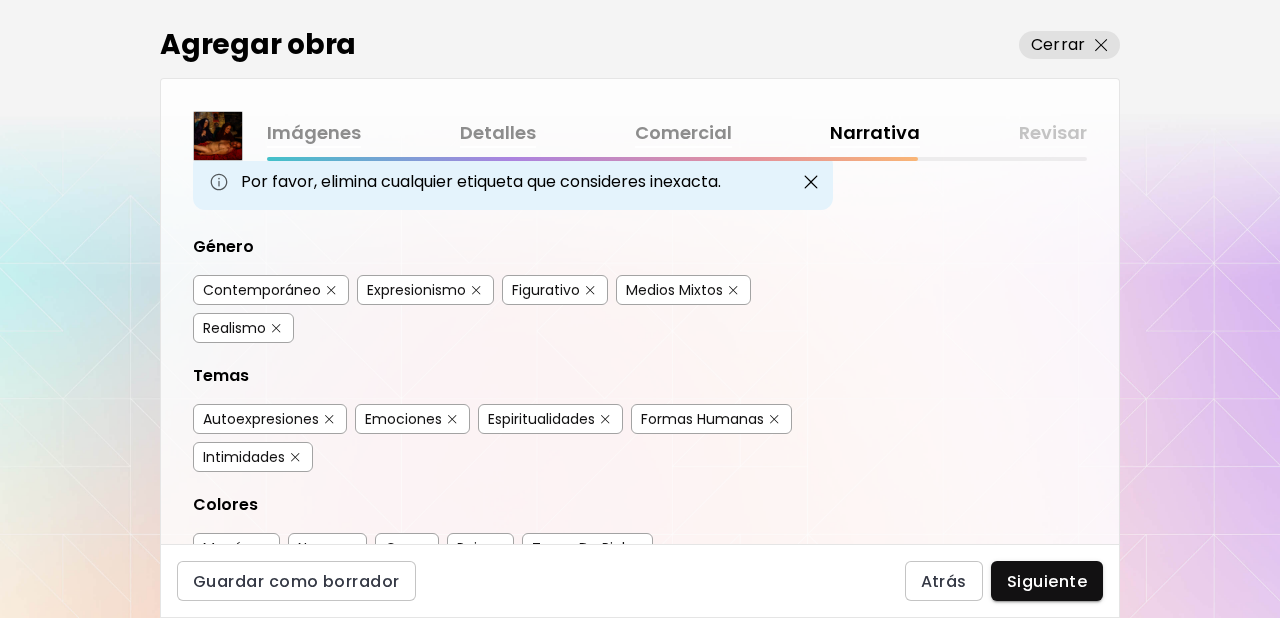 scroll, scrollTop: 147, scrollLeft: 0, axis: vertical 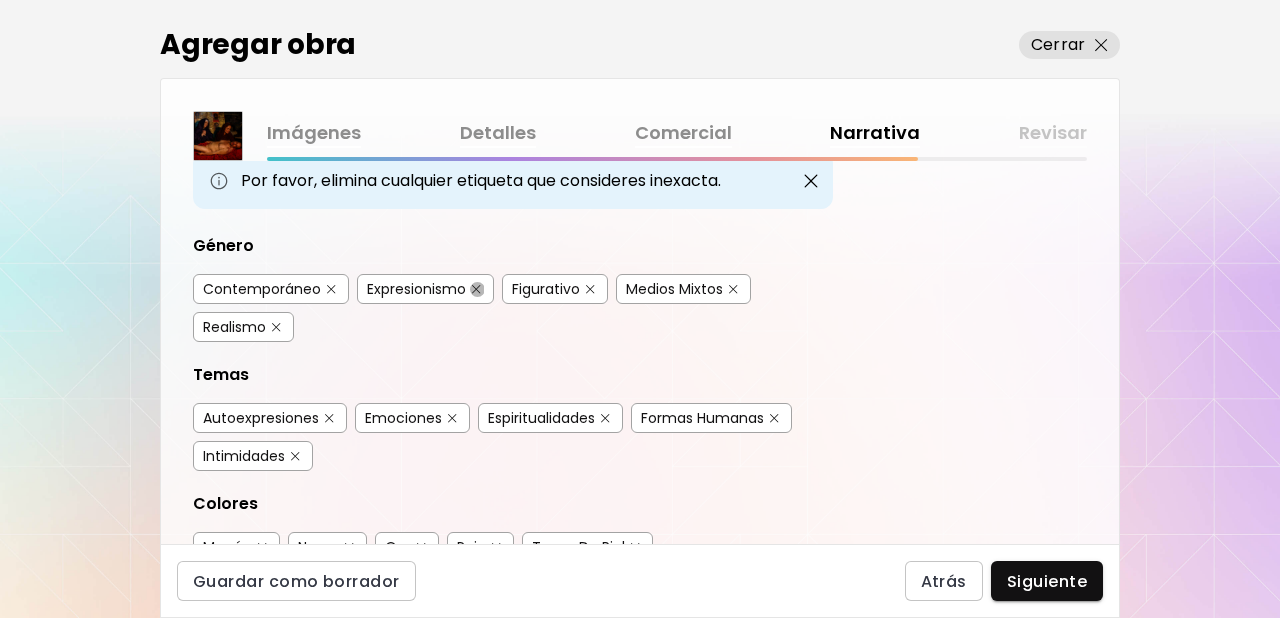 click at bounding box center [476, 289] 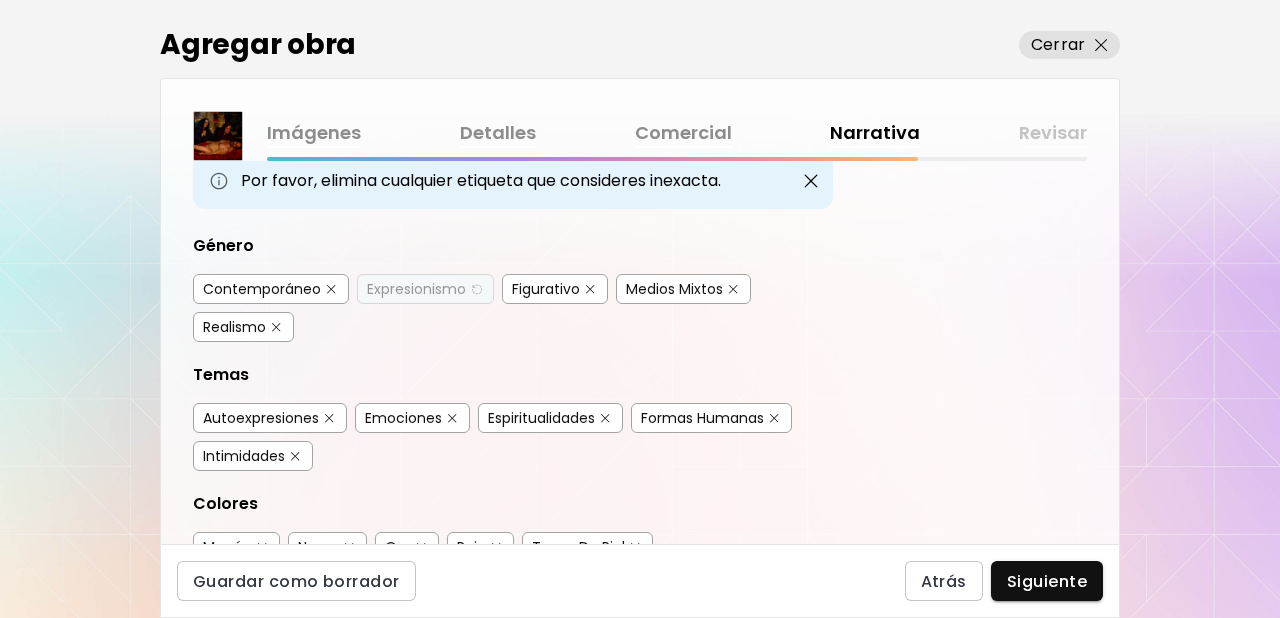 click at bounding box center [733, 289] 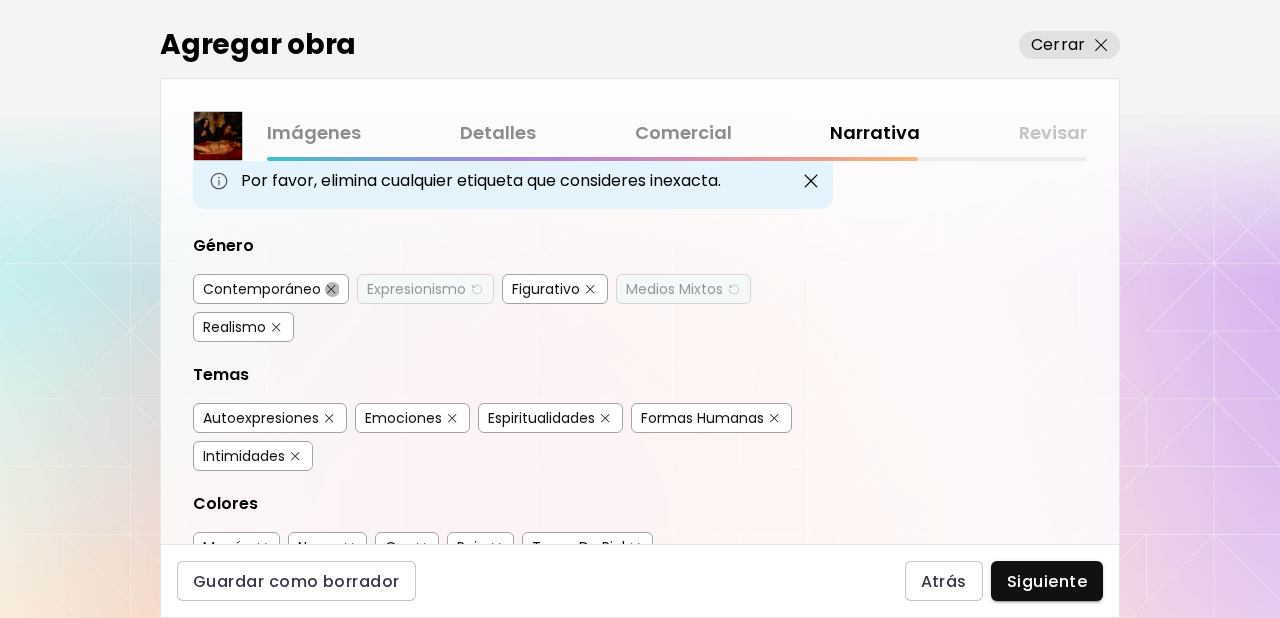 click at bounding box center [331, 289] 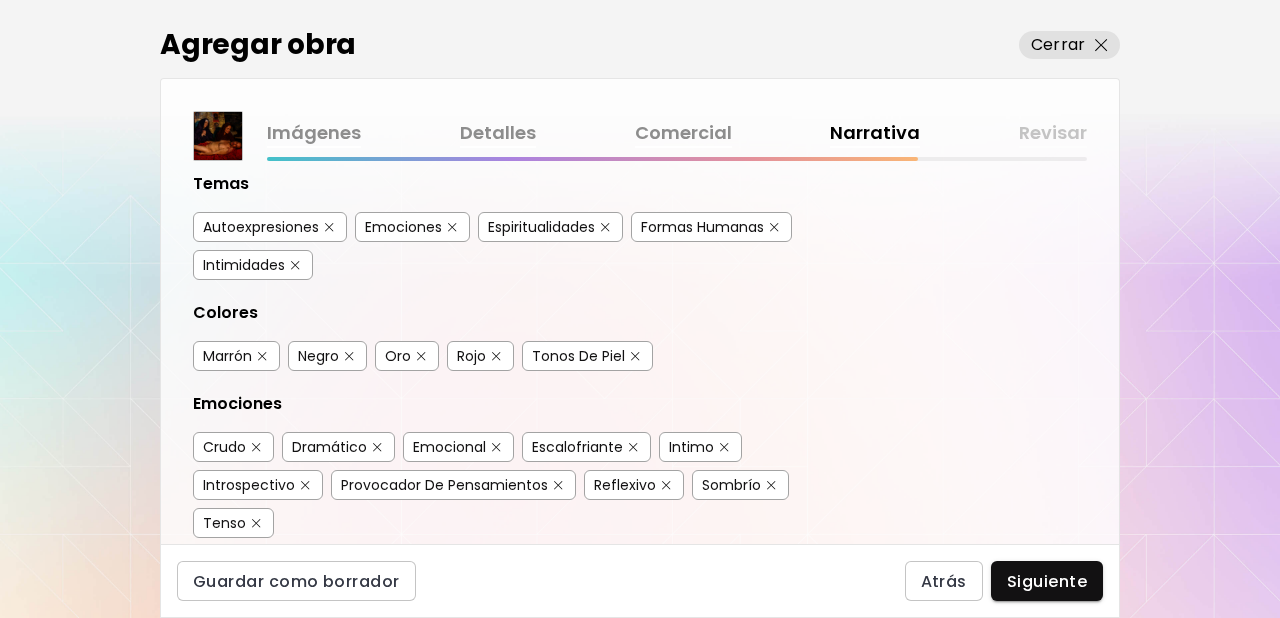 scroll, scrollTop: 334, scrollLeft: 0, axis: vertical 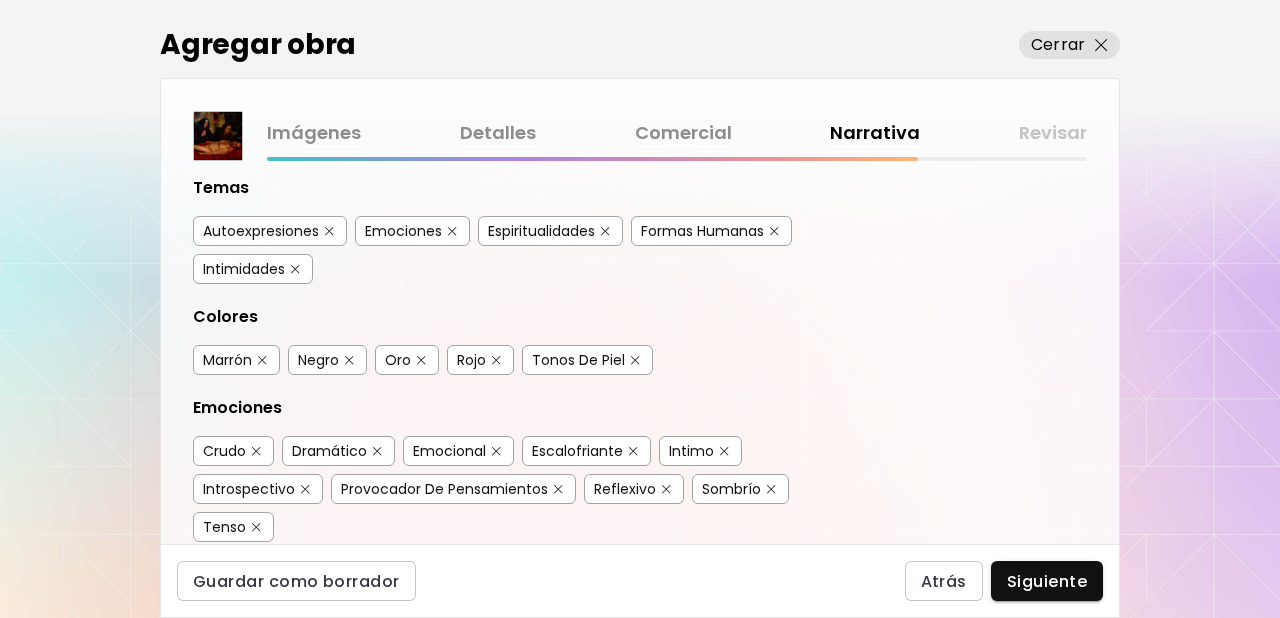 click at bounding box center [774, 231] 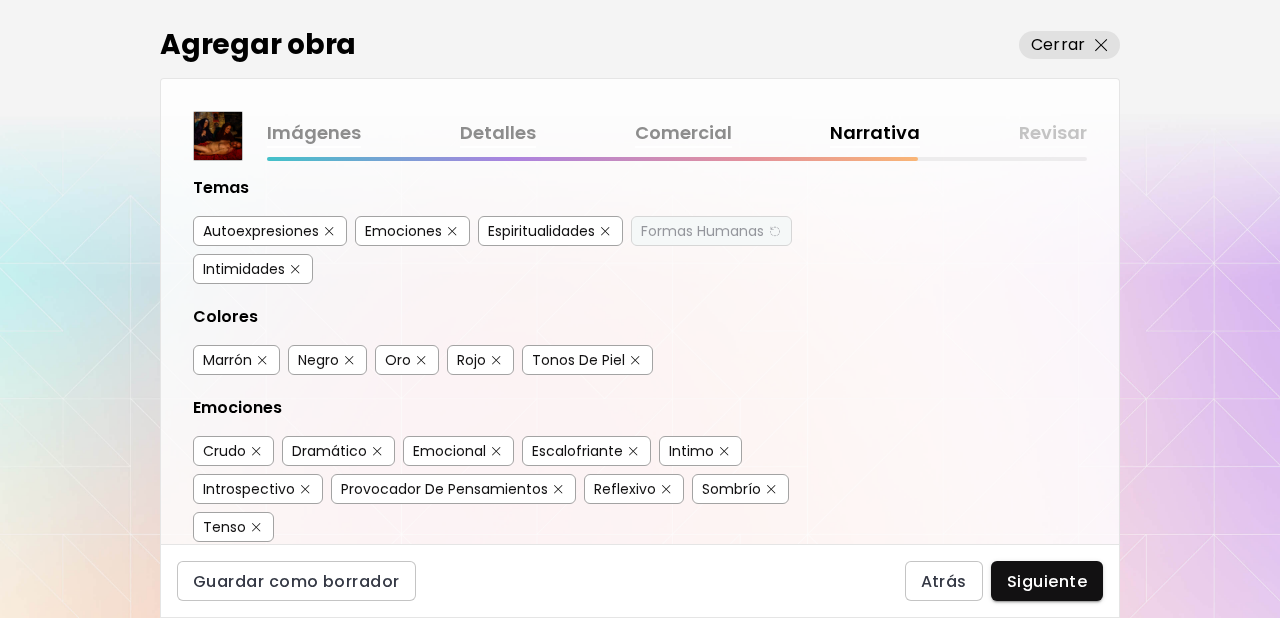 click at bounding box center [452, 231] 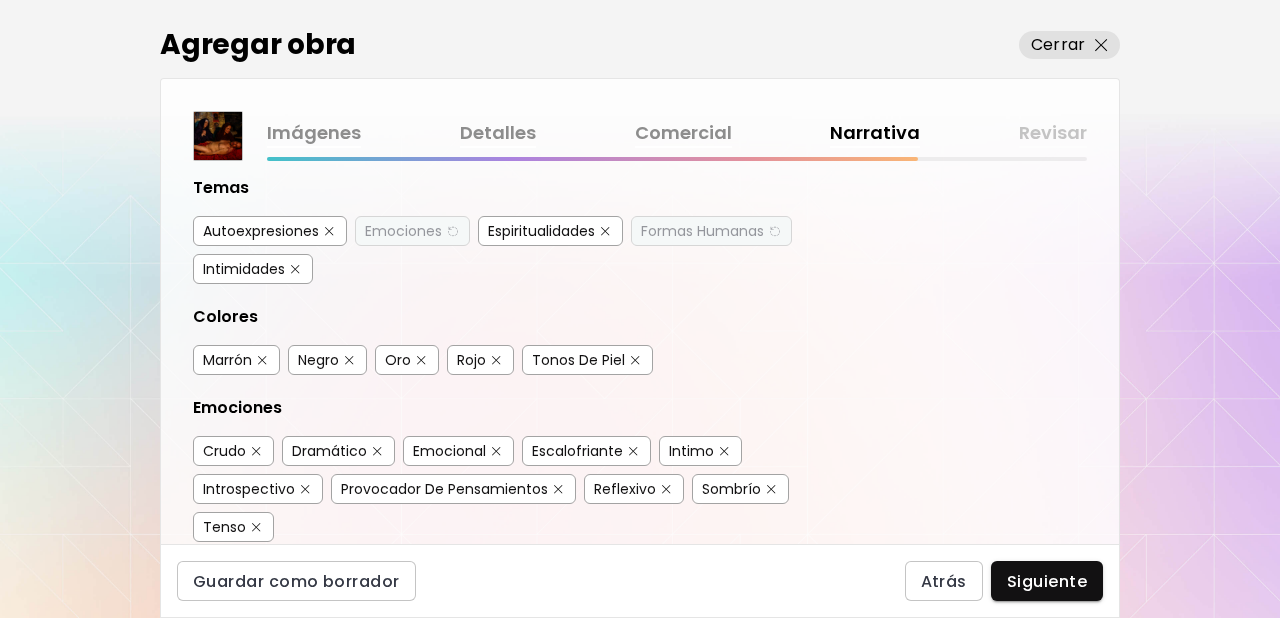 click at bounding box center (329, 231) 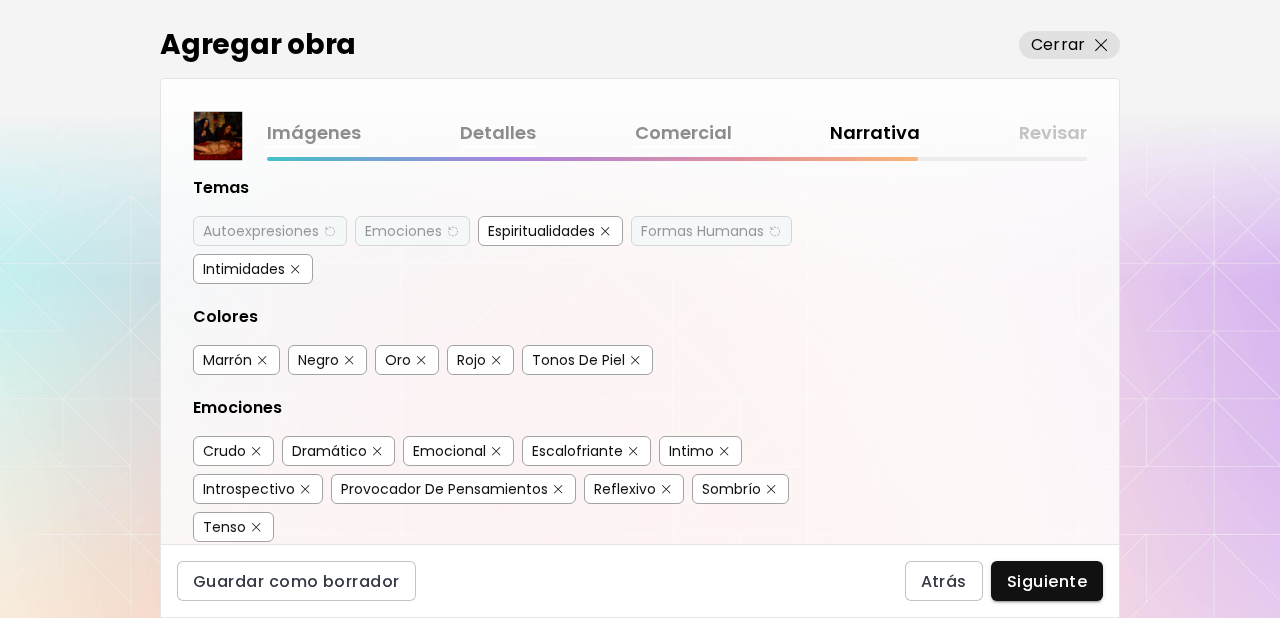 drag, startPoint x: 292, startPoint y: 269, endPoint x: 310, endPoint y: 270, distance: 18.027756 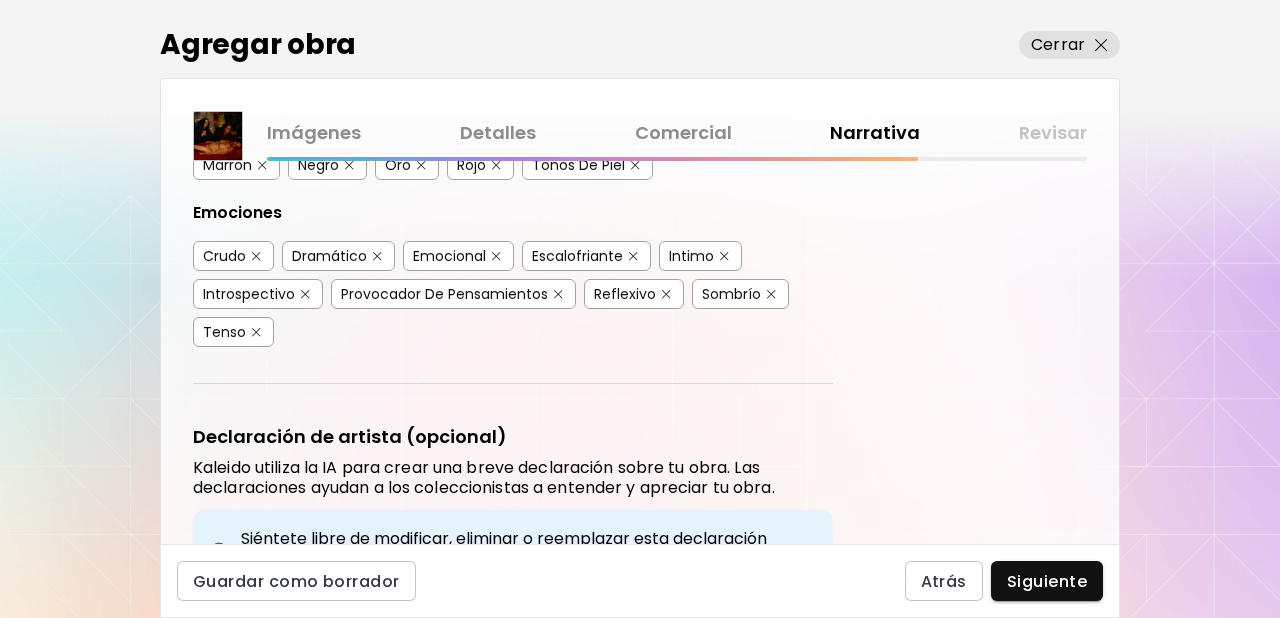 scroll, scrollTop: 532, scrollLeft: 0, axis: vertical 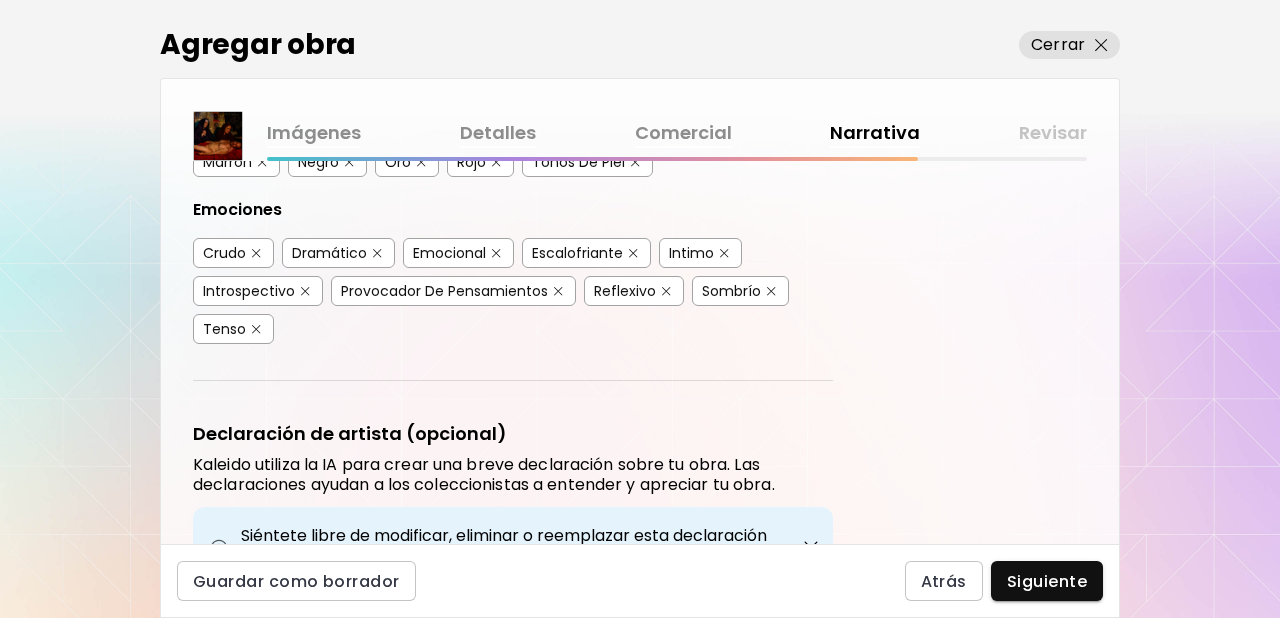 click at bounding box center [633, 253] 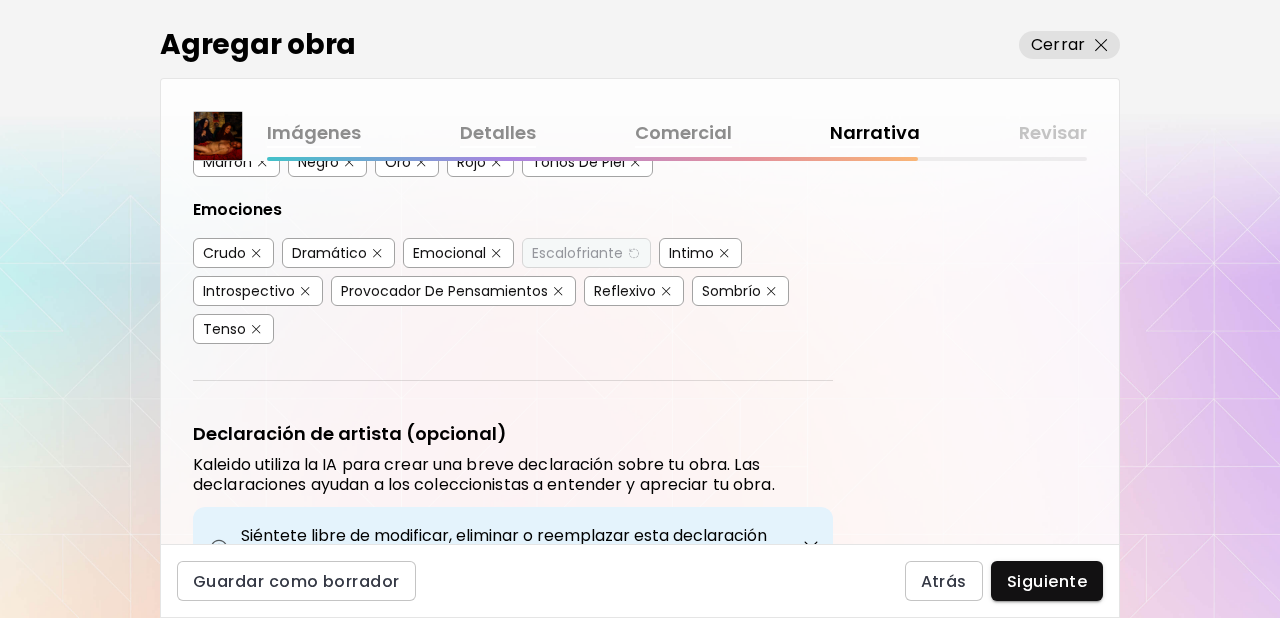 click at bounding box center (724, 253) 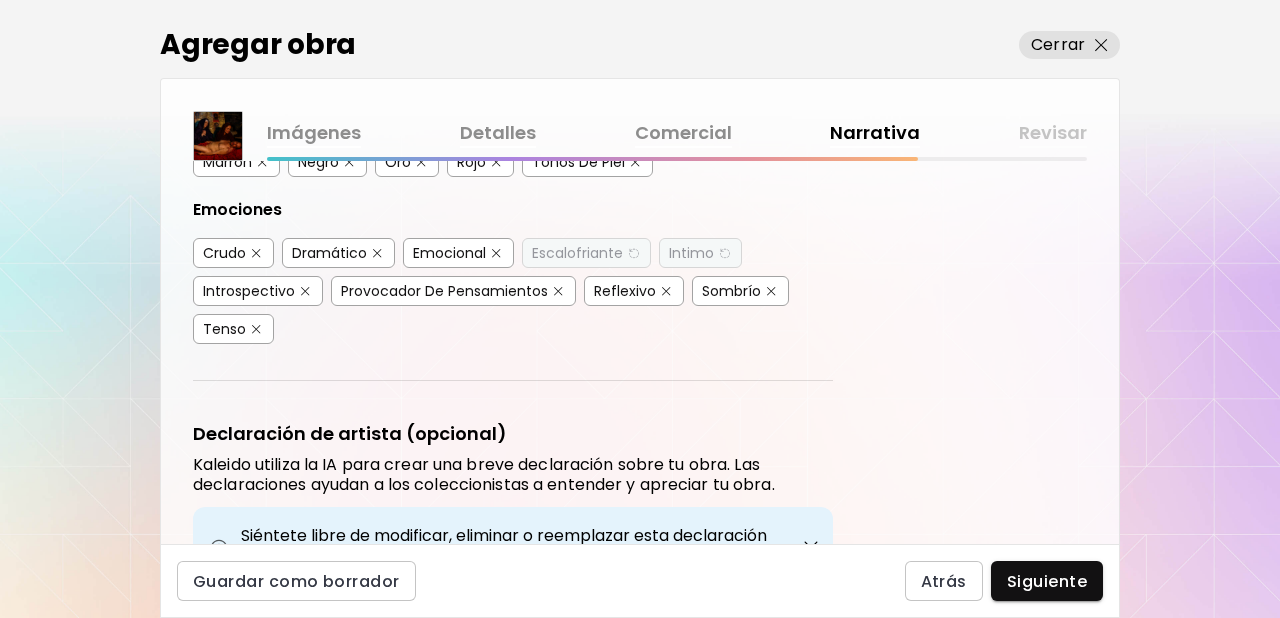click at bounding box center [771, 291] 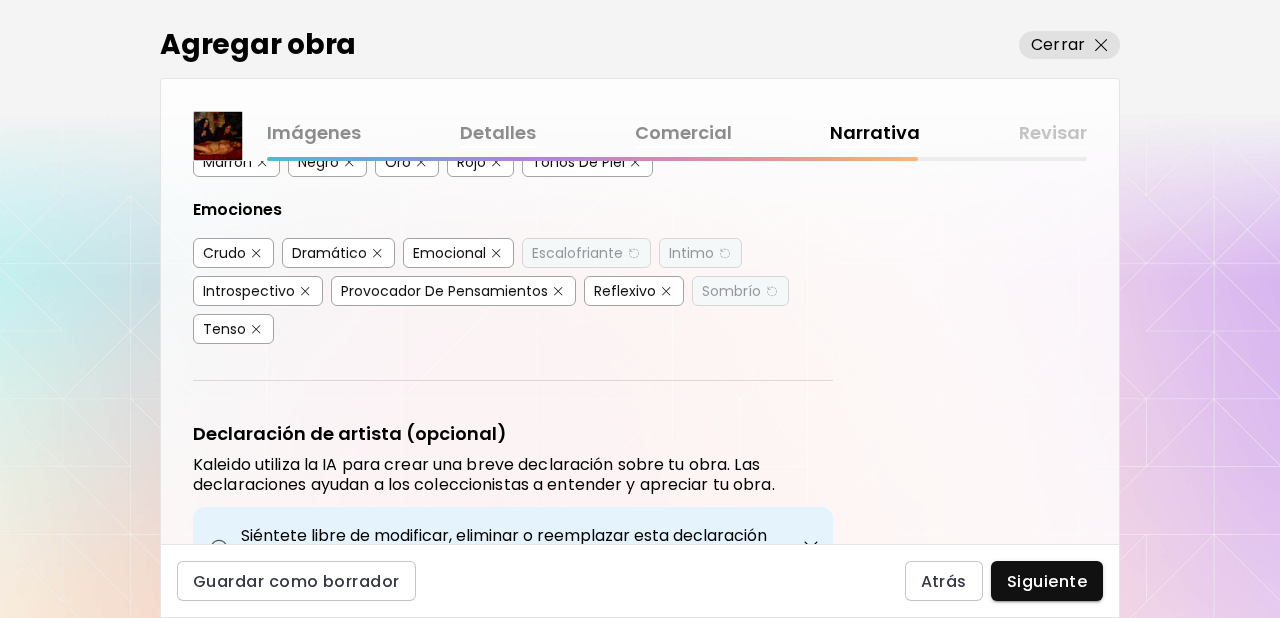 click at bounding box center (666, 291) 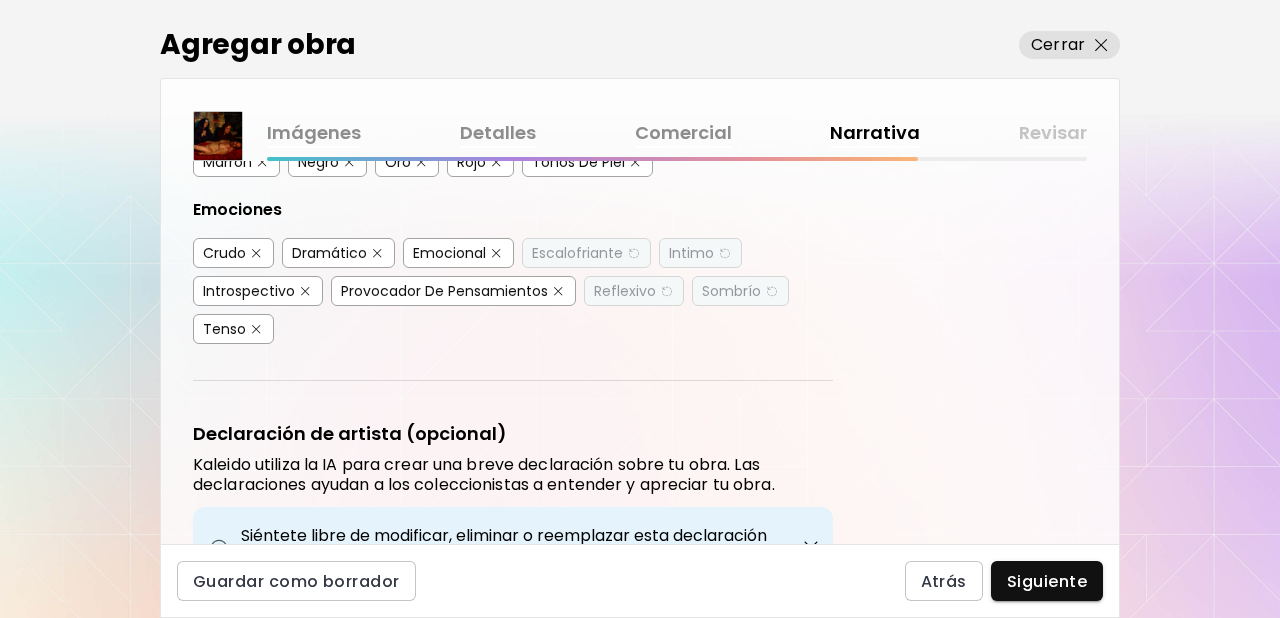 click at bounding box center (256, 329) 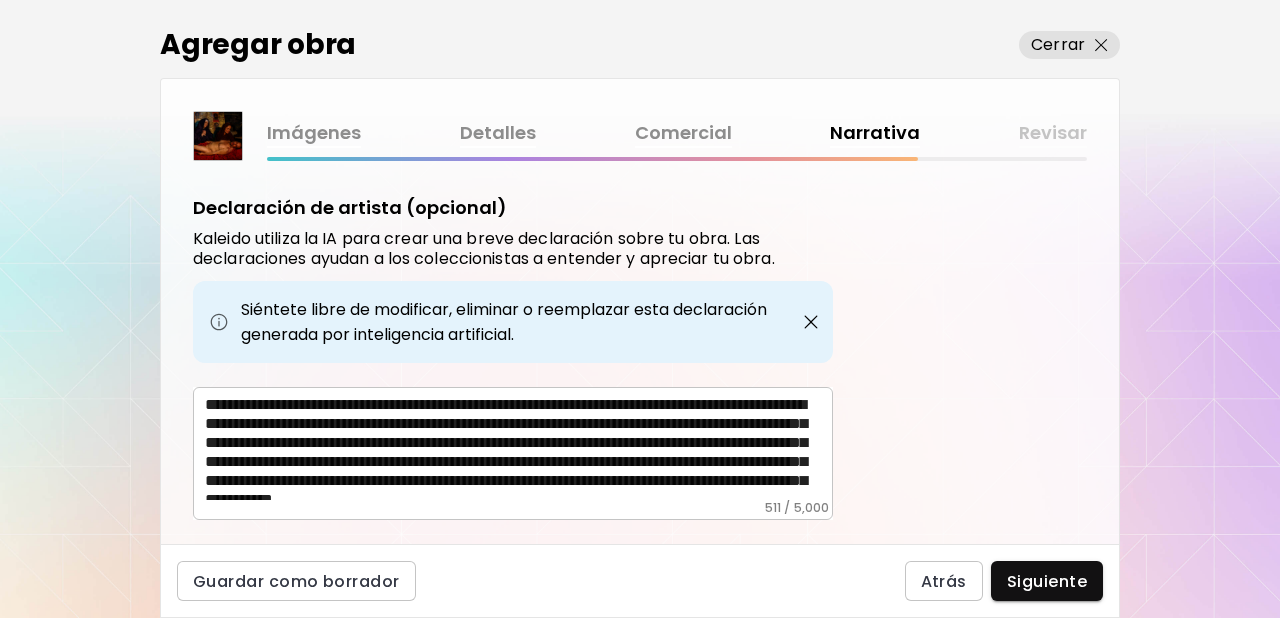 scroll, scrollTop: 806, scrollLeft: 0, axis: vertical 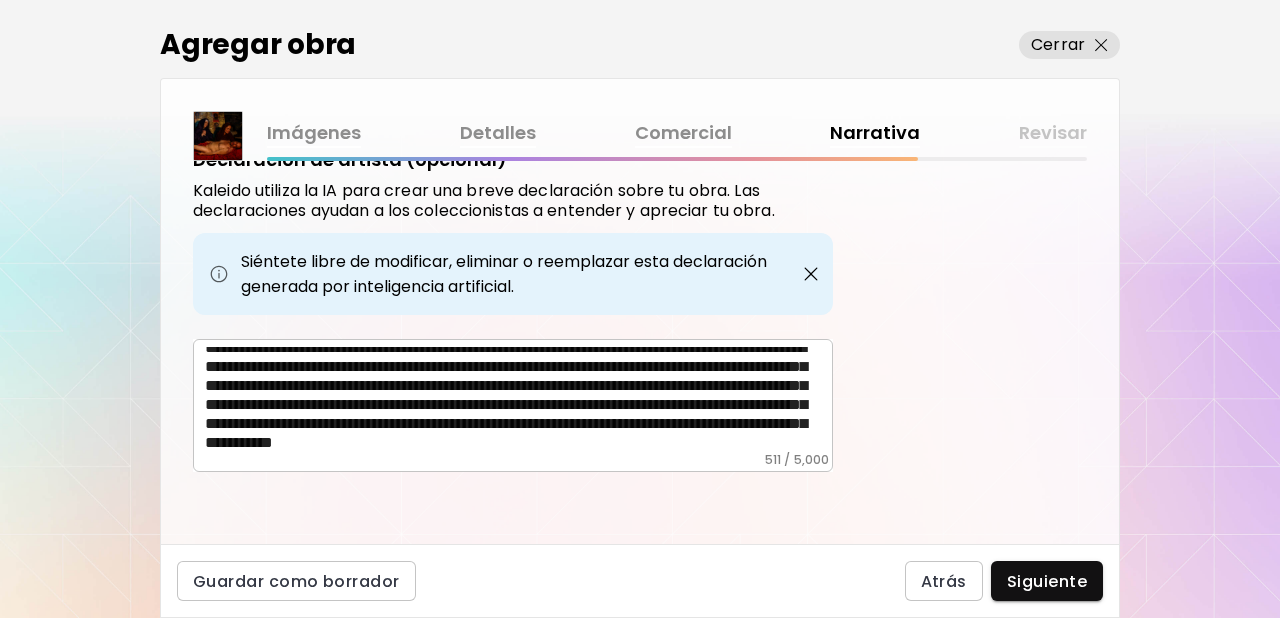 click on "Siguiente" at bounding box center (1047, 581) 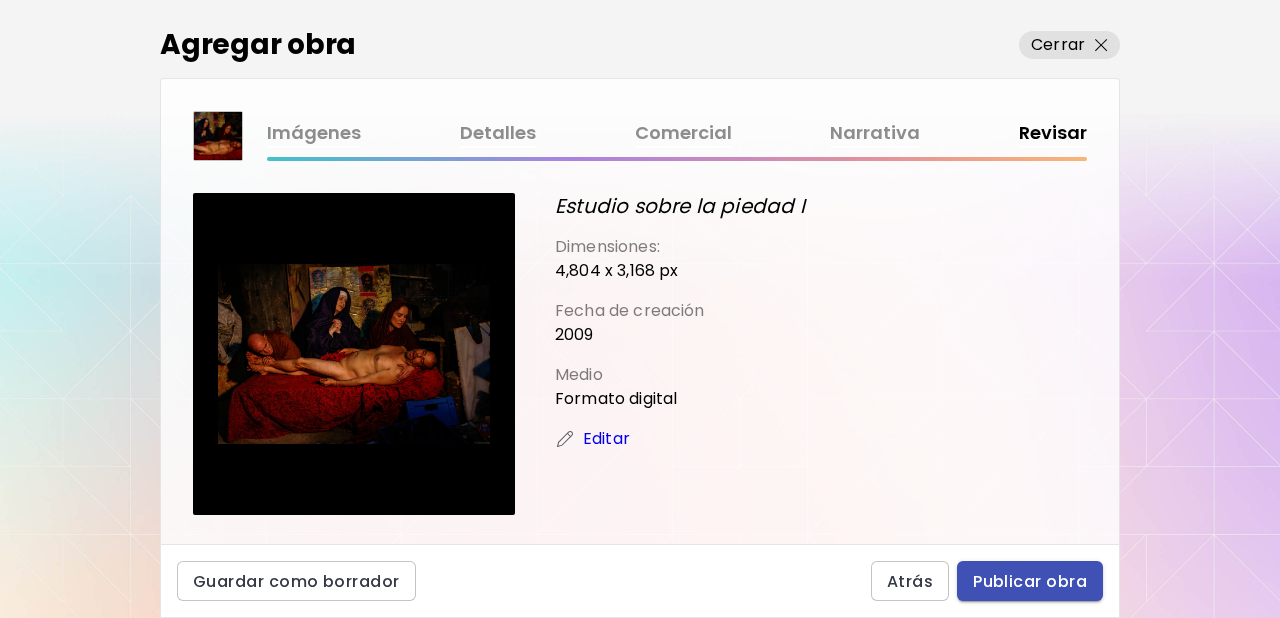 click on "Publicar obra" at bounding box center [1030, 581] 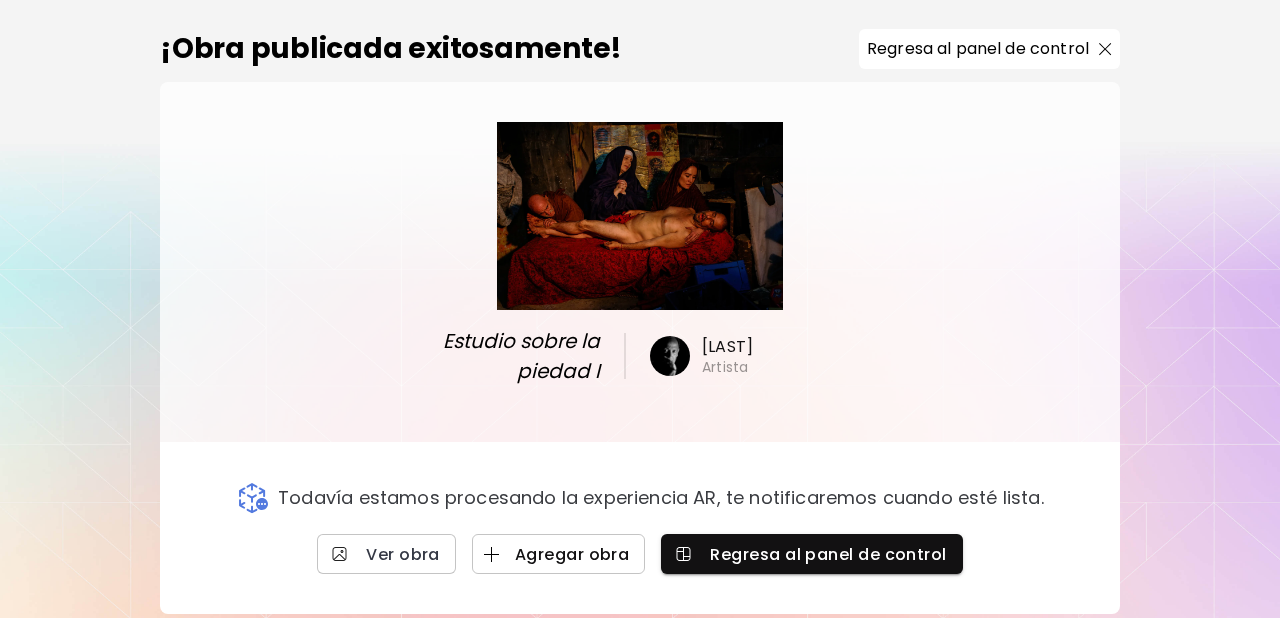 click on "Agregar obra" at bounding box center [559, 554] 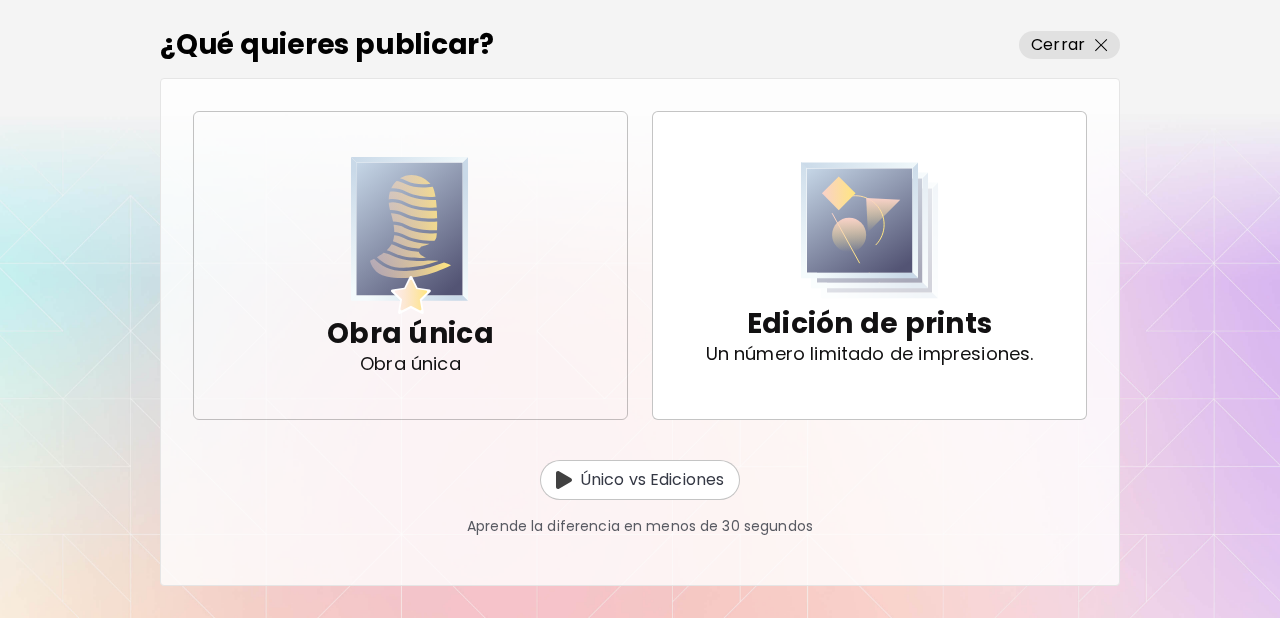 click at bounding box center [410, 235] 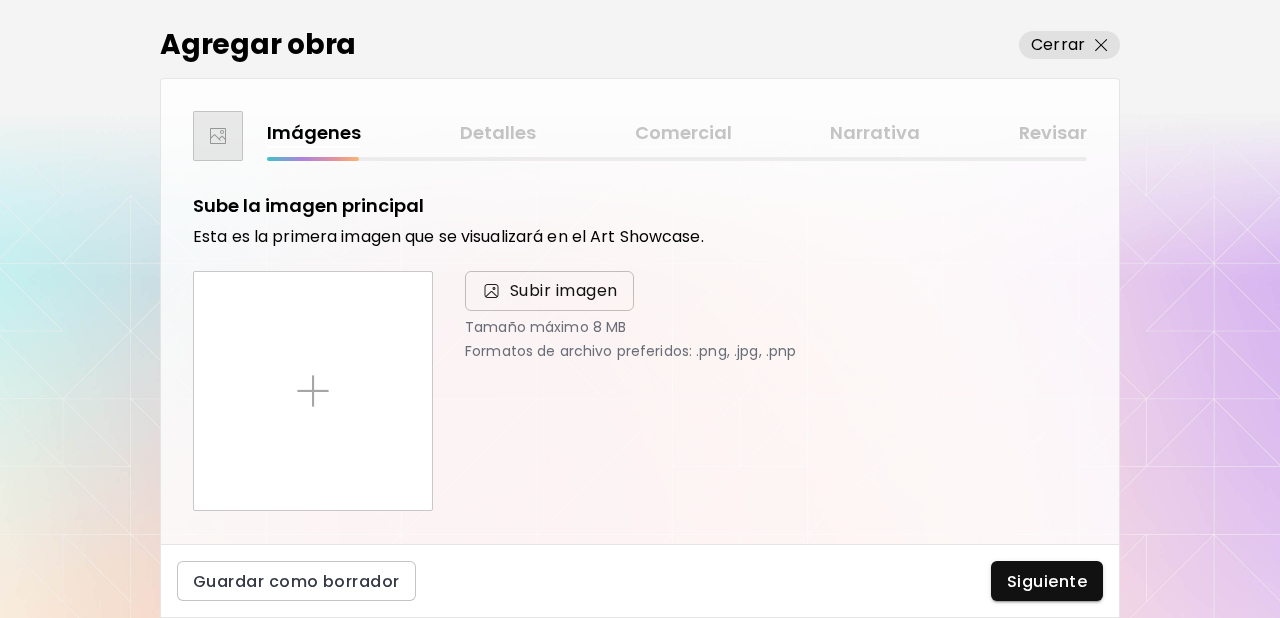 click on "Subir imagen" at bounding box center [564, 291] 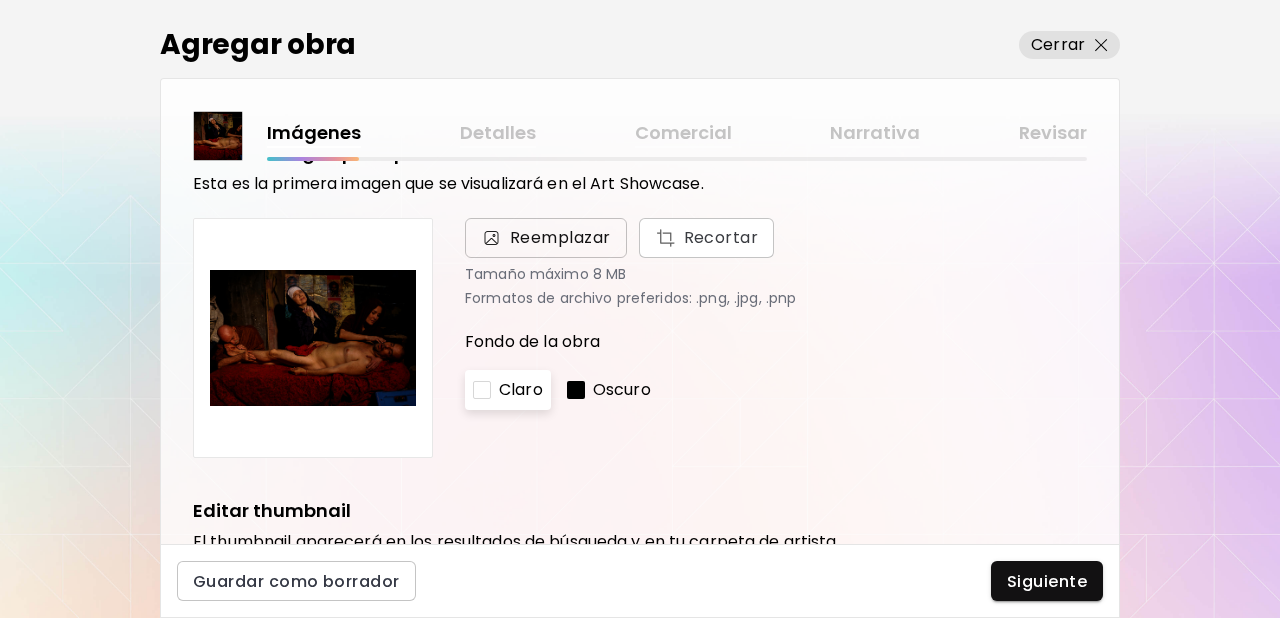 scroll, scrollTop: 63, scrollLeft: 0, axis: vertical 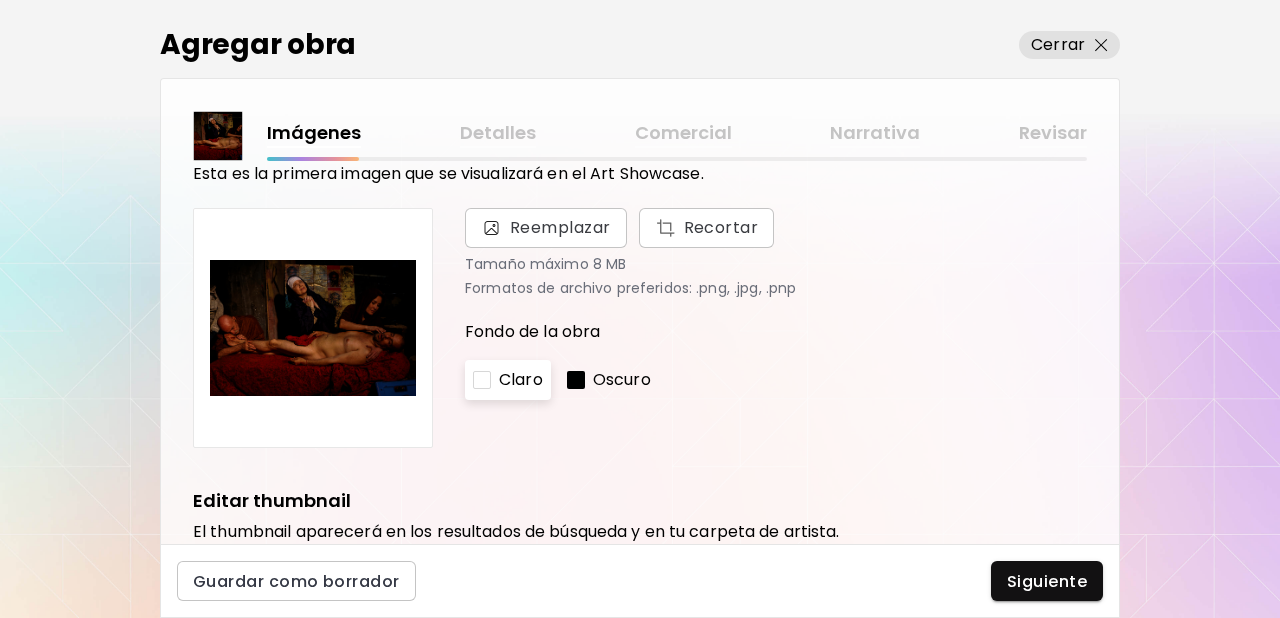 click on "Oscuro" at bounding box center (609, 380) 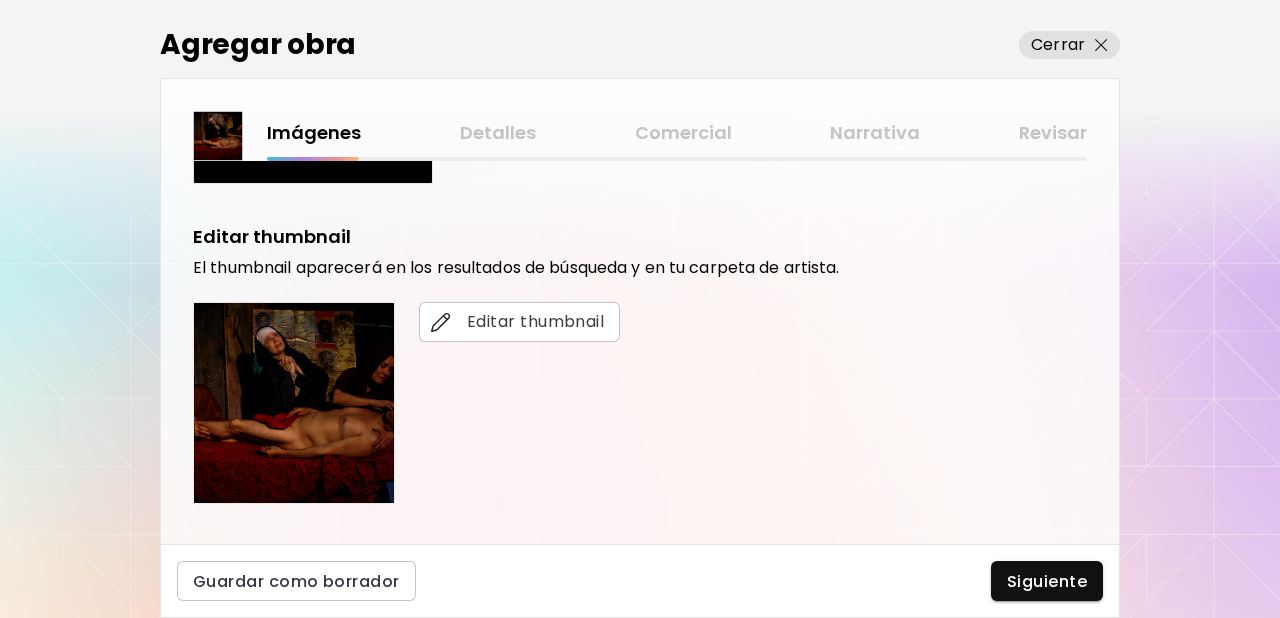 scroll, scrollTop: 336, scrollLeft: 0, axis: vertical 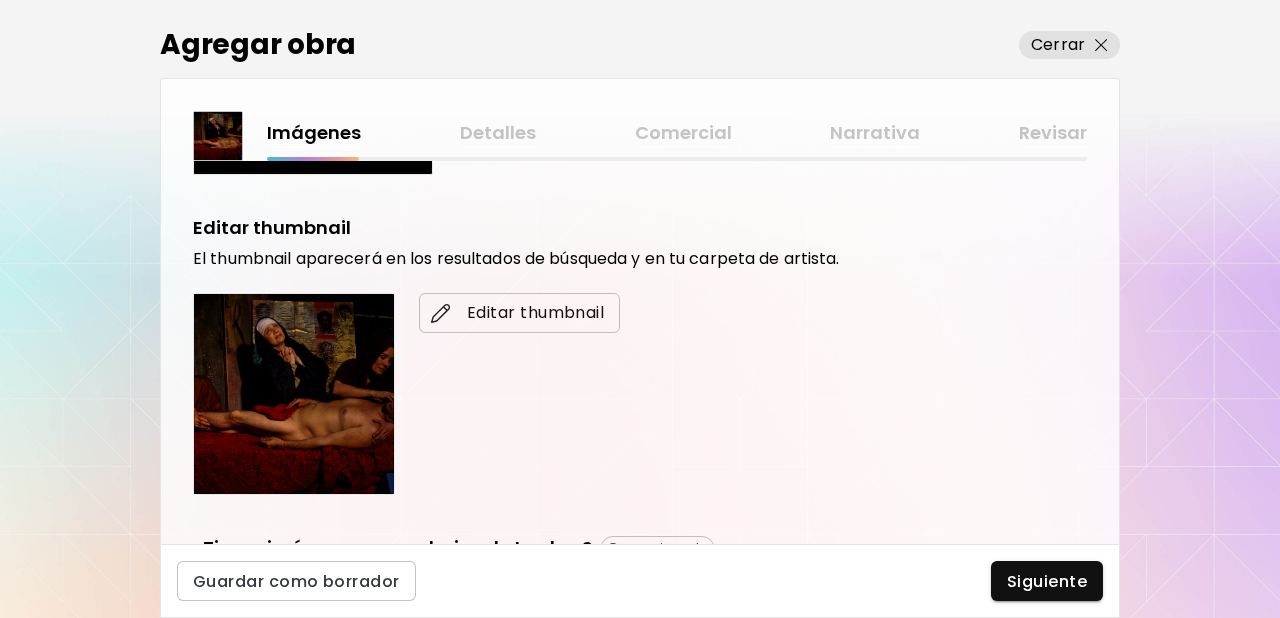 click on "Editar thumbnail" at bounding box center [519, 313] 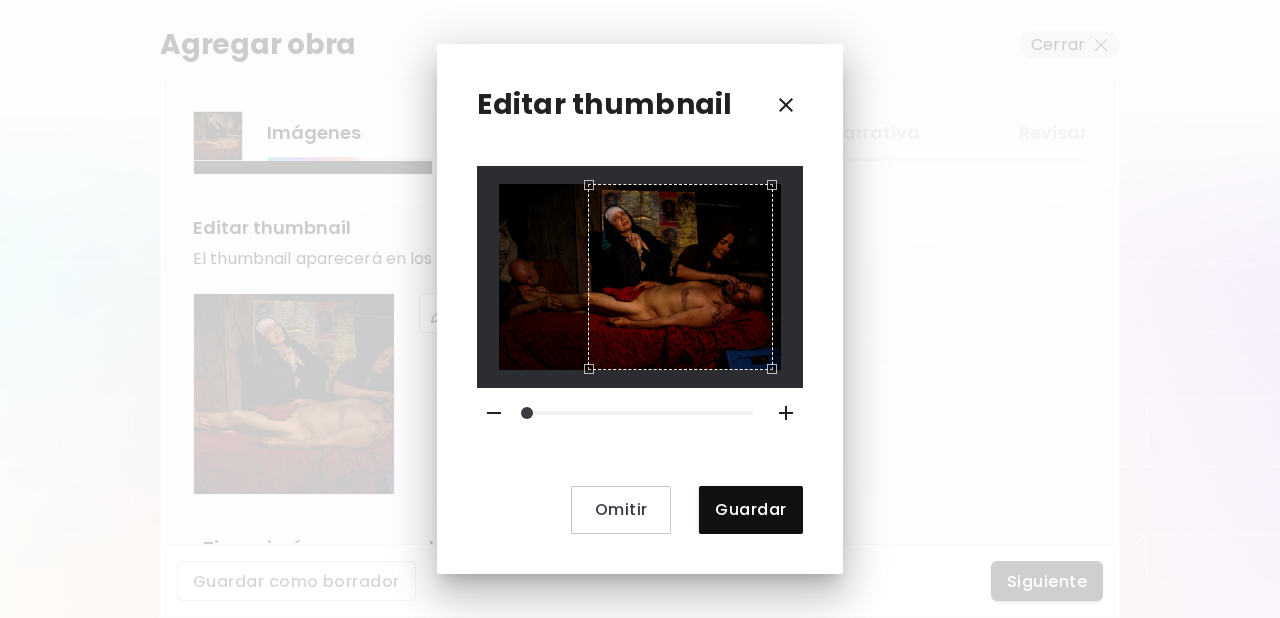 click at bounding box center [680, 276] 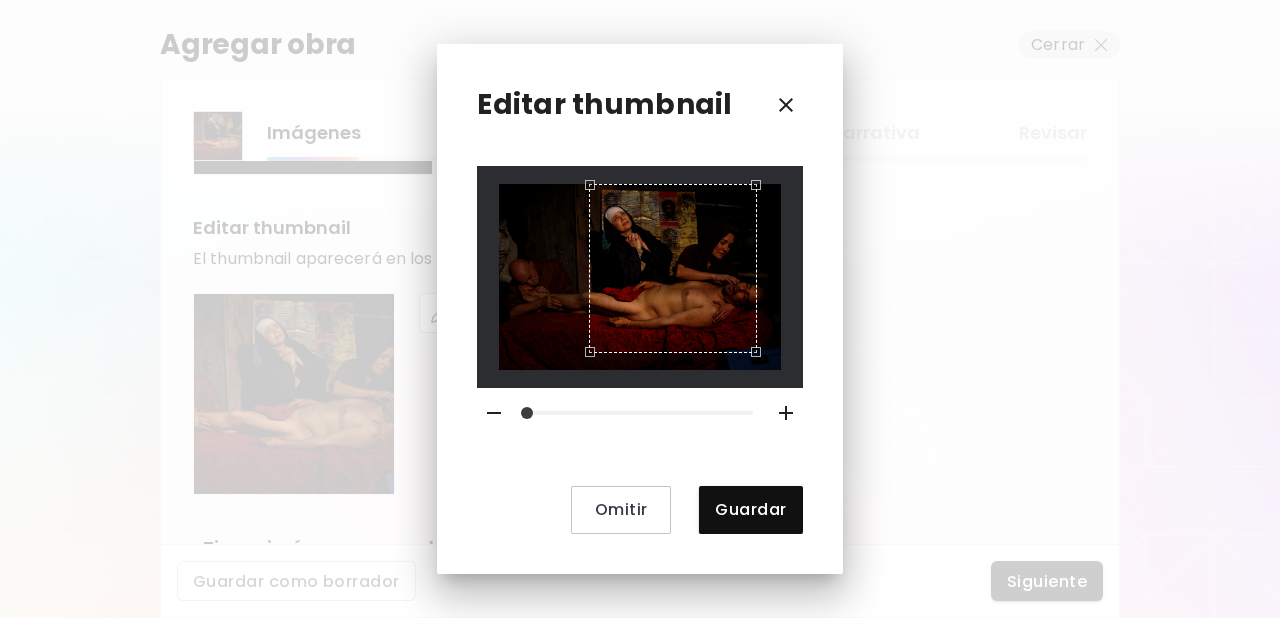 click at bounding box center [639, 276] 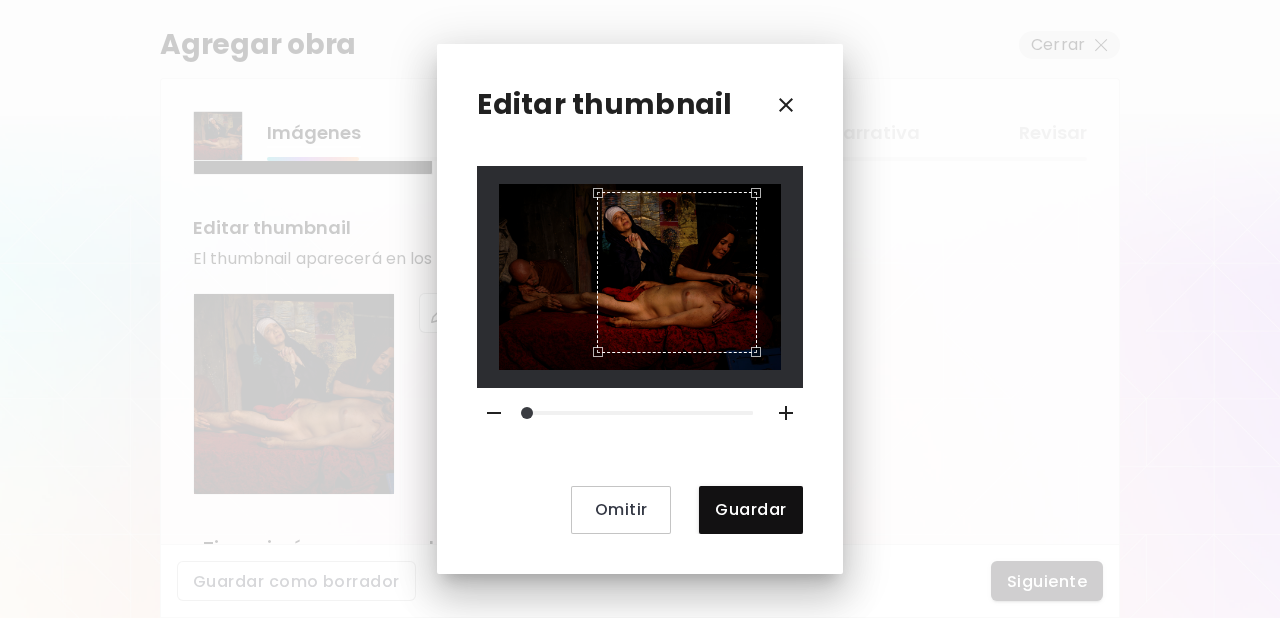 click at bounding box center [593, 188] 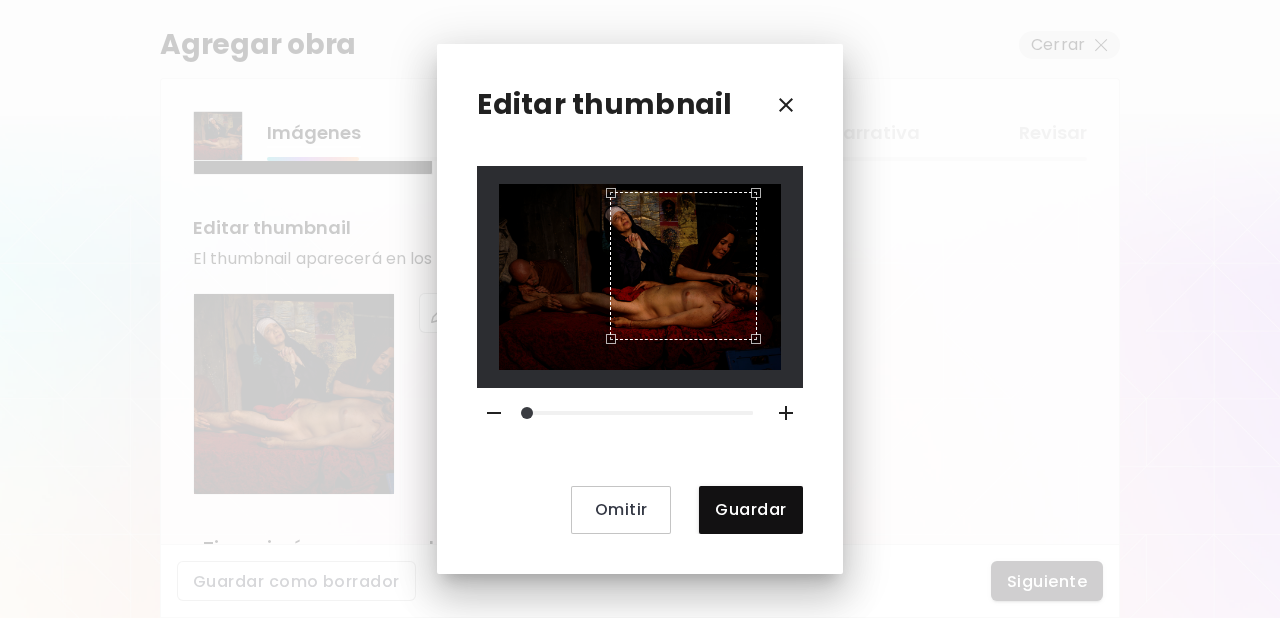 click at bounding box center [606, 344] 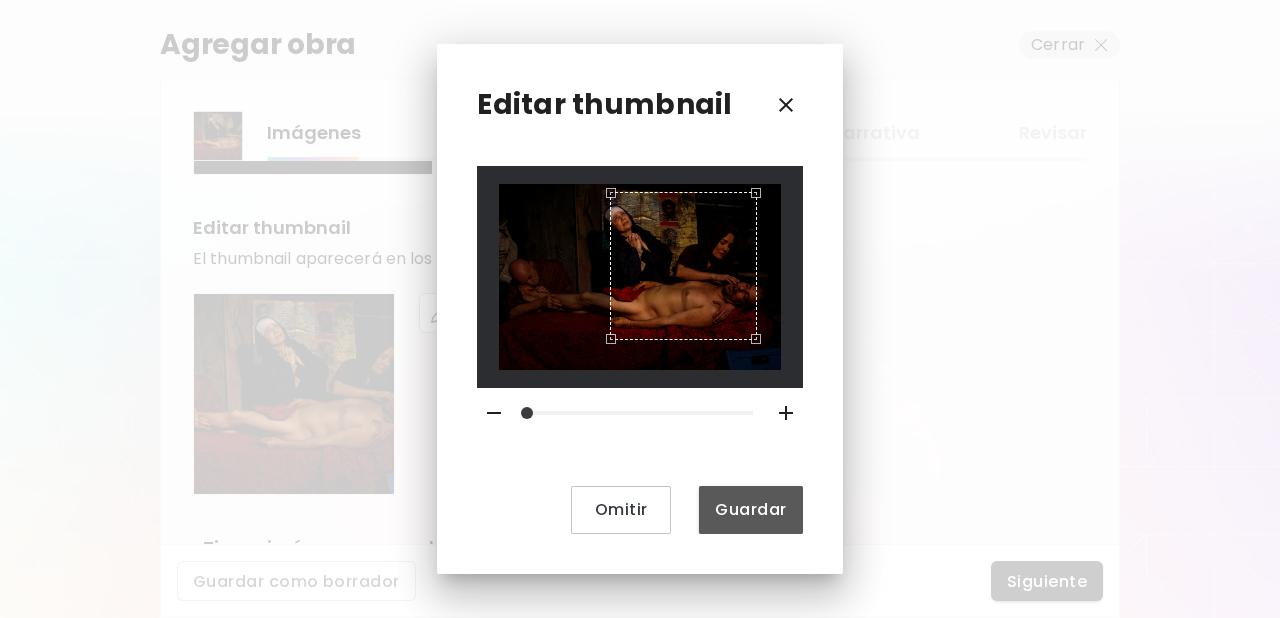 drag, startPoint x: 746, startPoint y: 492, endPoint x: 831, endPoint y: 466, distance: 88.88757 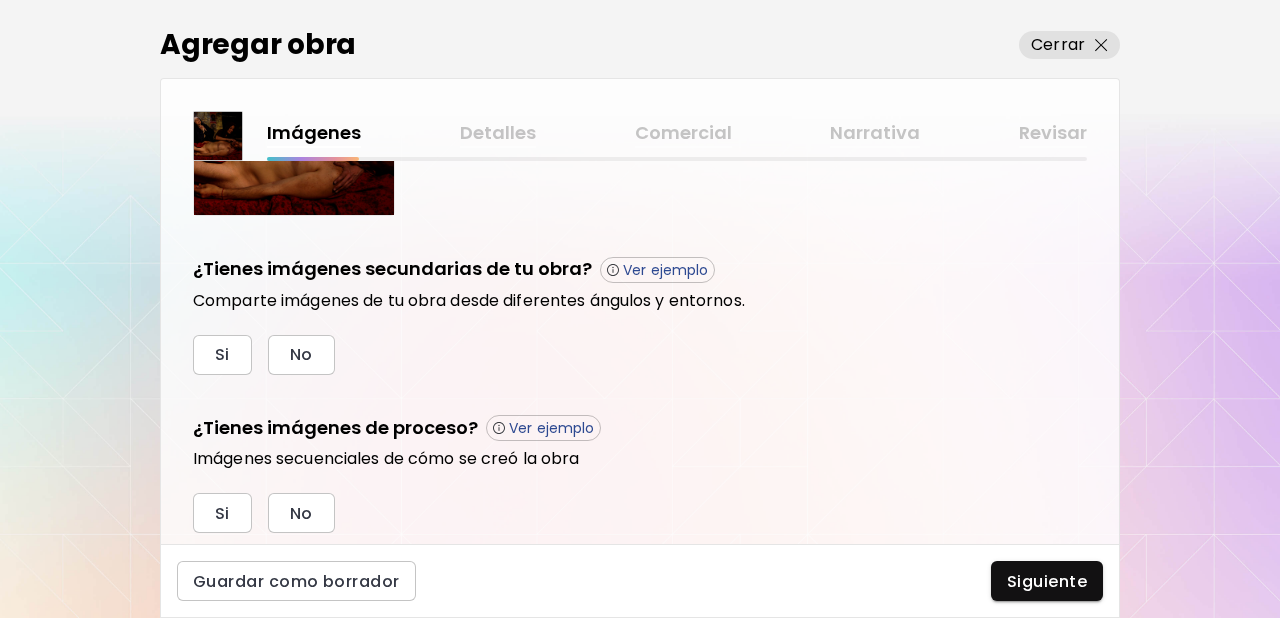scroll, scrollTop: 676, scrollLeft: 0, axis: vertical 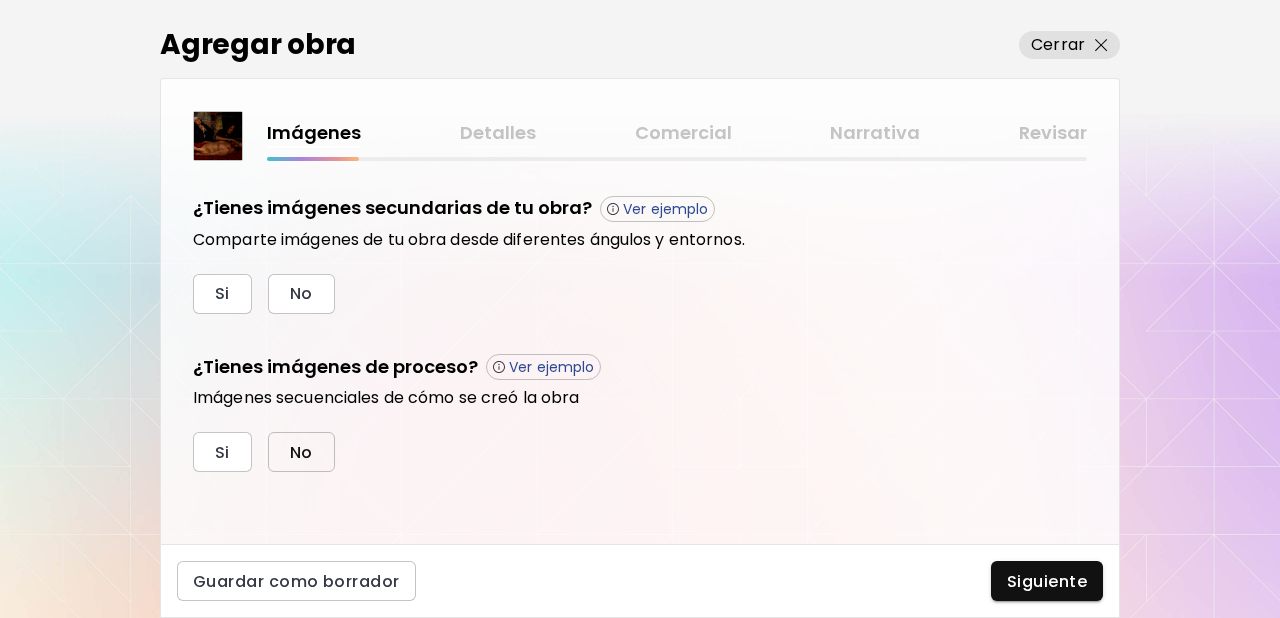 drag, startPoint x: 318, startPoint y: 438, endPoint x: 329, endPoint y: 319, distance: 119.507324 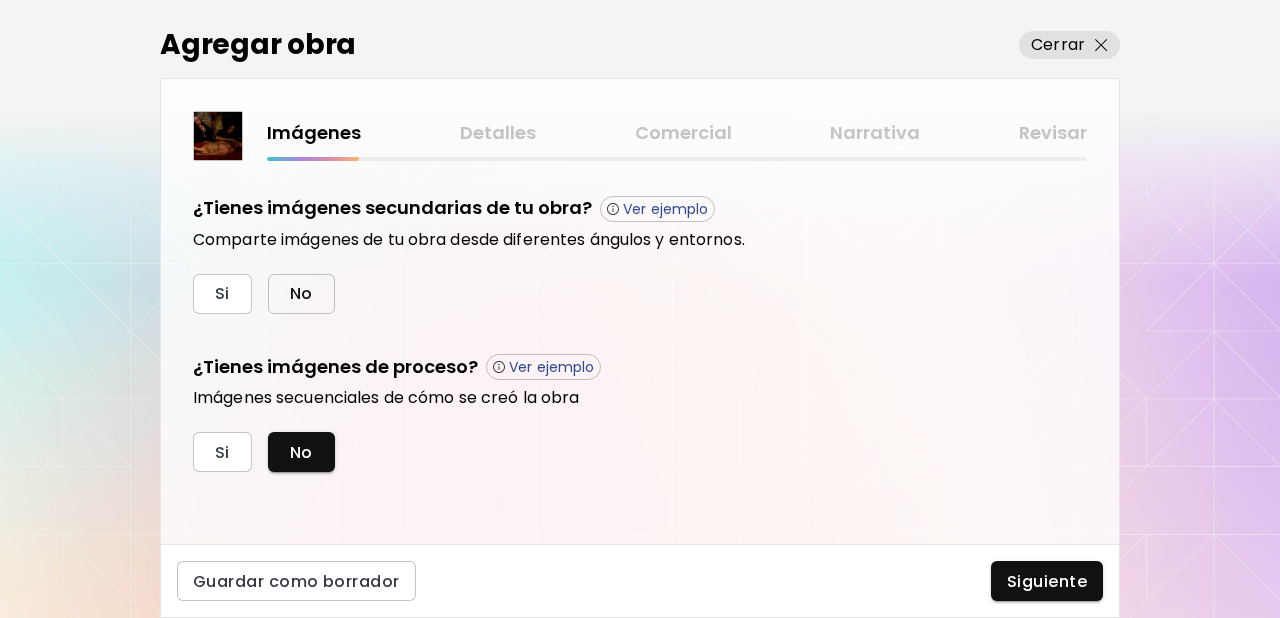 drag, startPoint x: 296, startPoint y: 285, endPoint x: 420, endPoint y: 282, distance: 124.036285 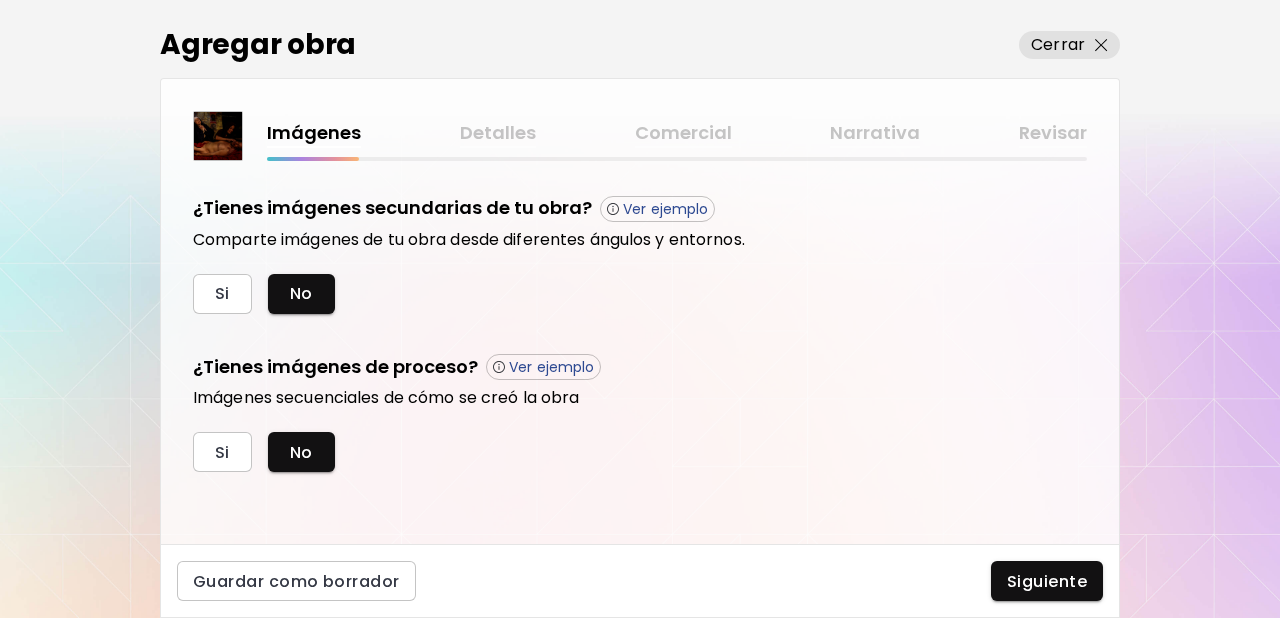 click on "Siguiente" at bounding box center (1047, 581) 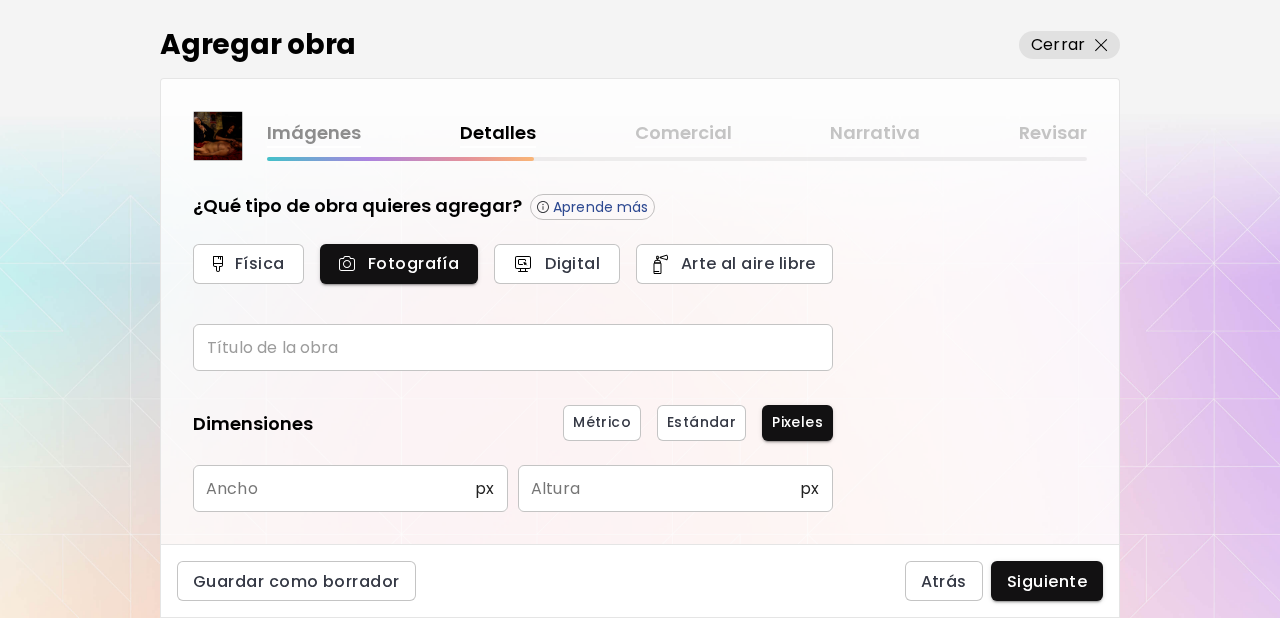 click at bounding box center [513, 347] 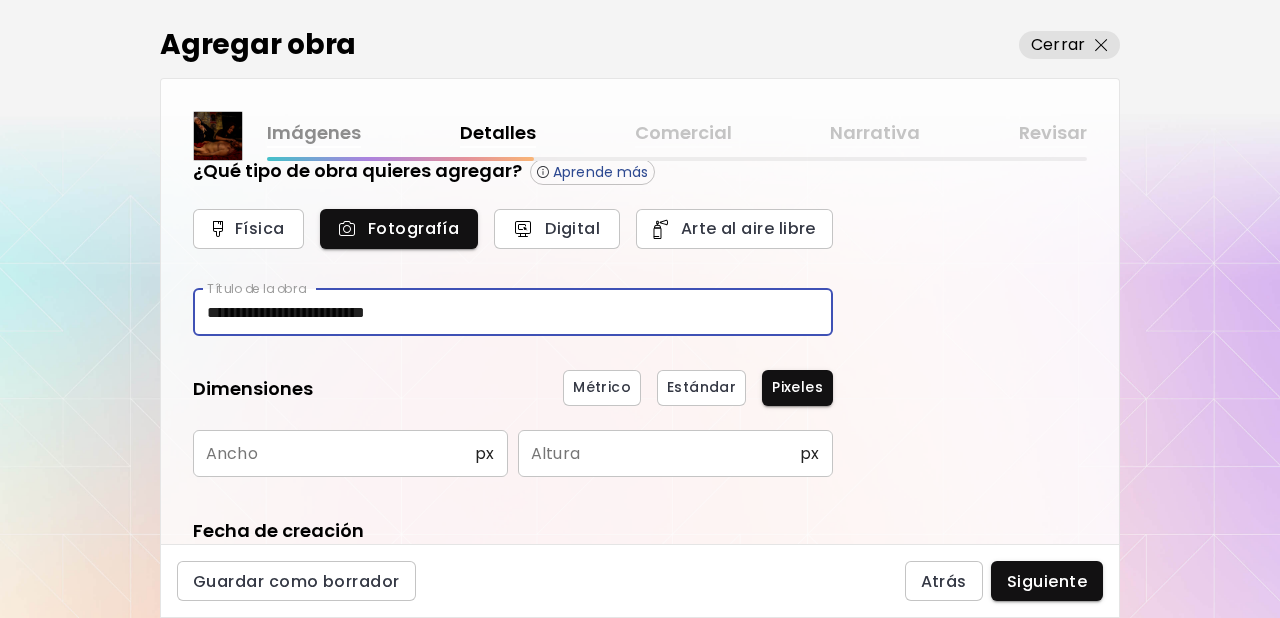 scroll, scrollTop: 42, scrollLeft: 0, axis: vertical 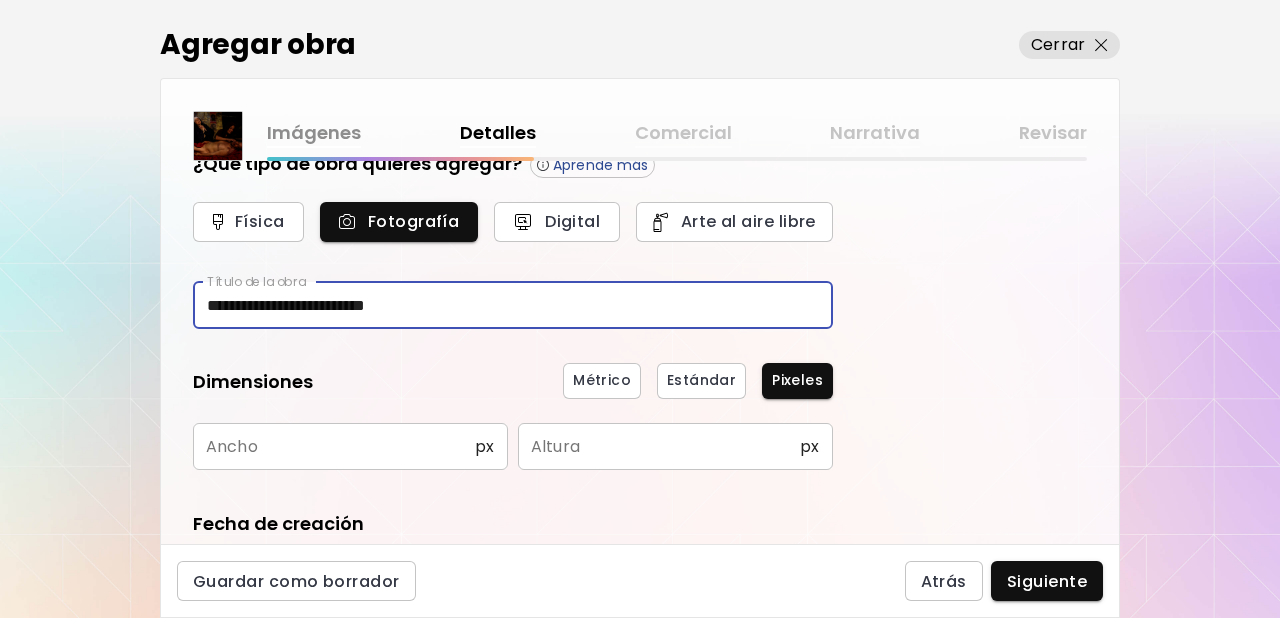 type on "**********" 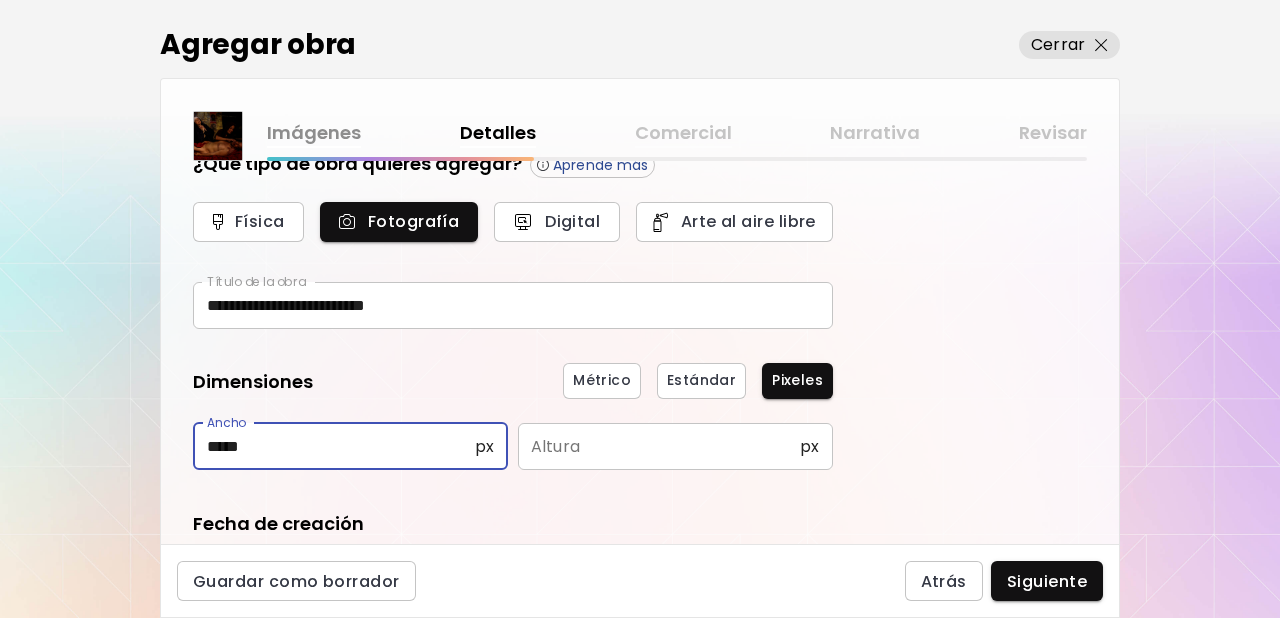 type on "*****" 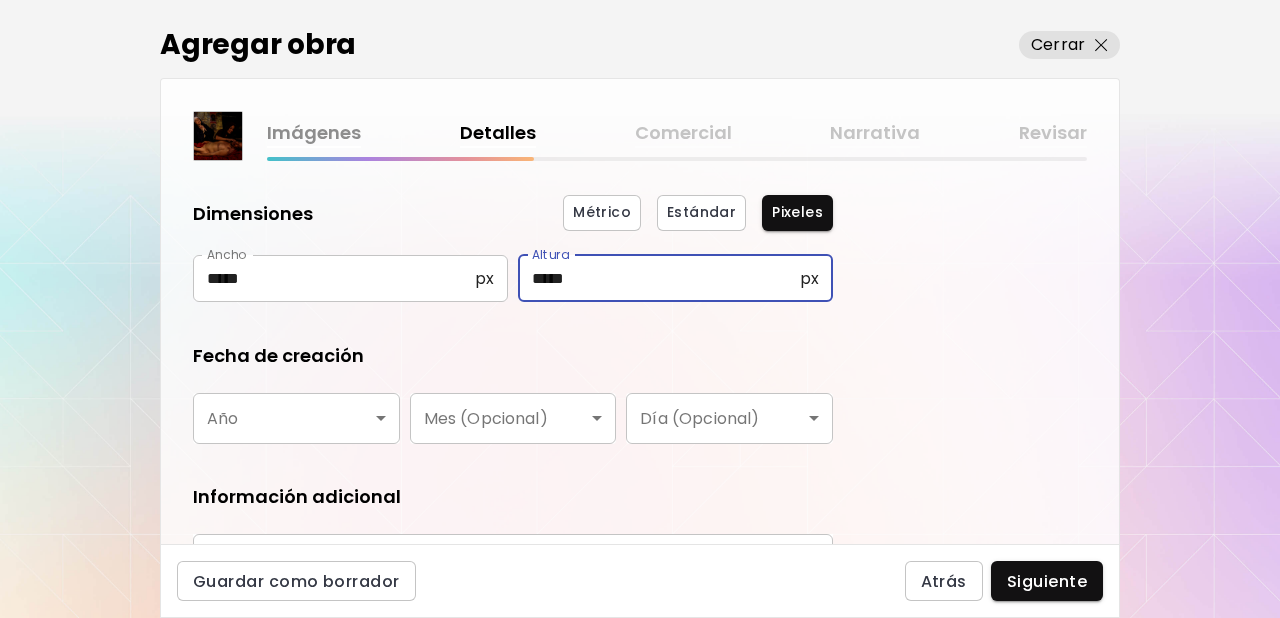 scroll, scrollTop: 211, scrollLeft: 0, axis: vertical 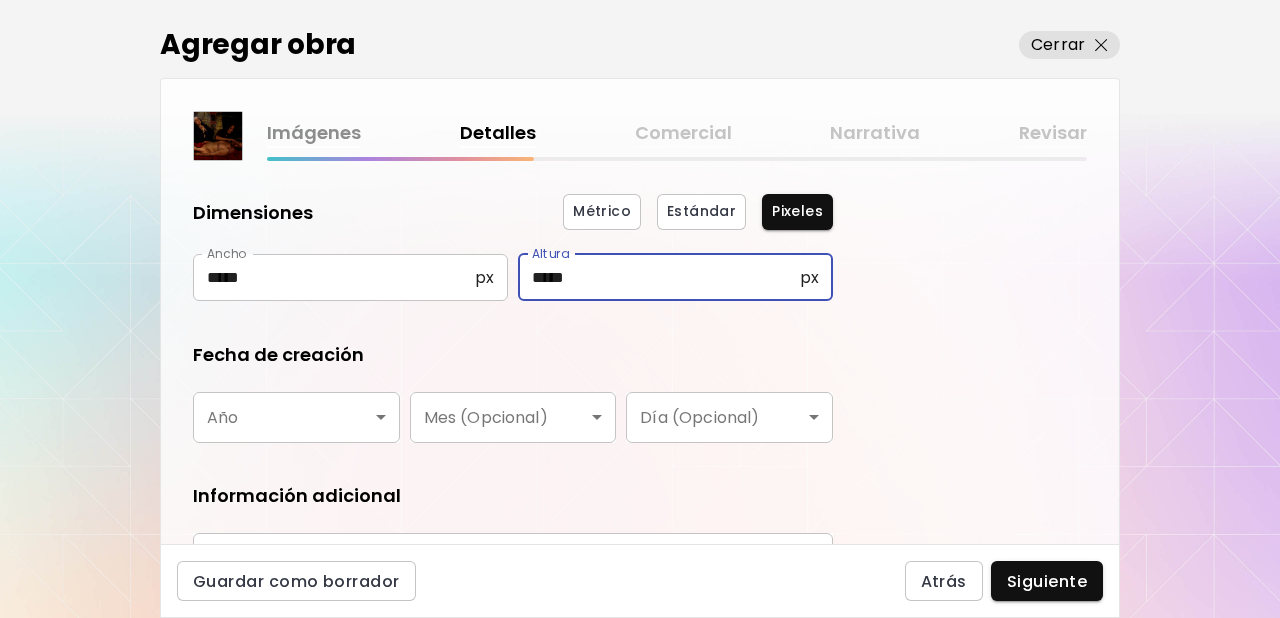type on "*****" 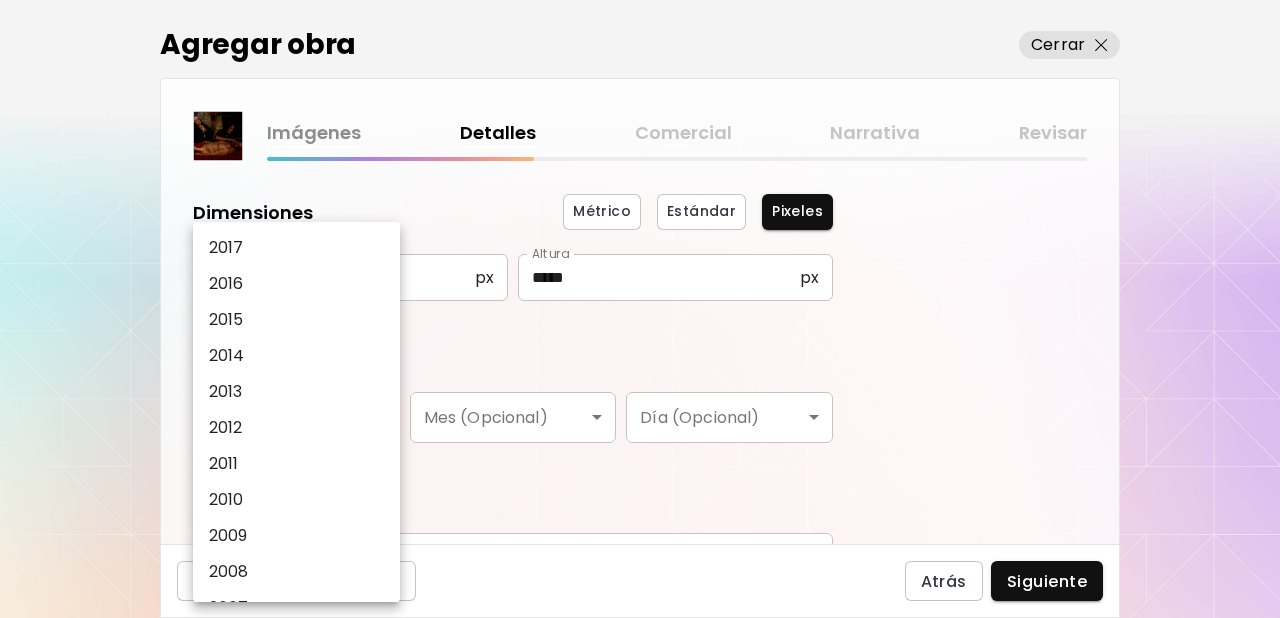 scroll, scrollTop: 289, scrollLeft: 0, axis: vertical 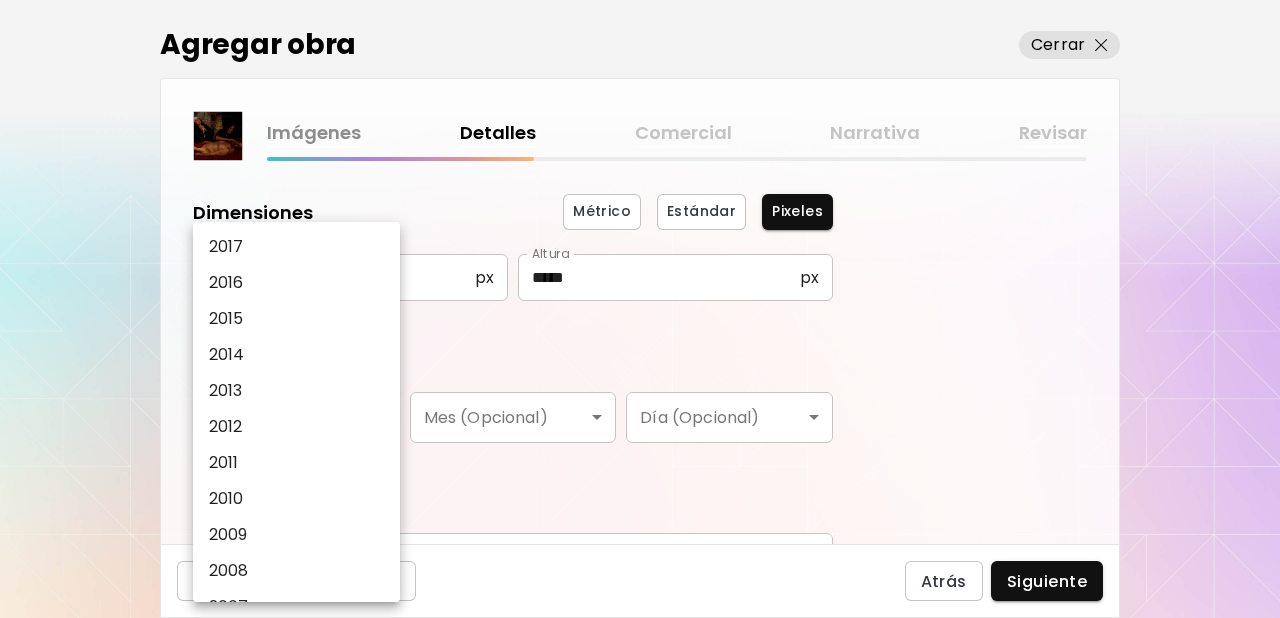 click on "2009" at bounding box center (228, 535) 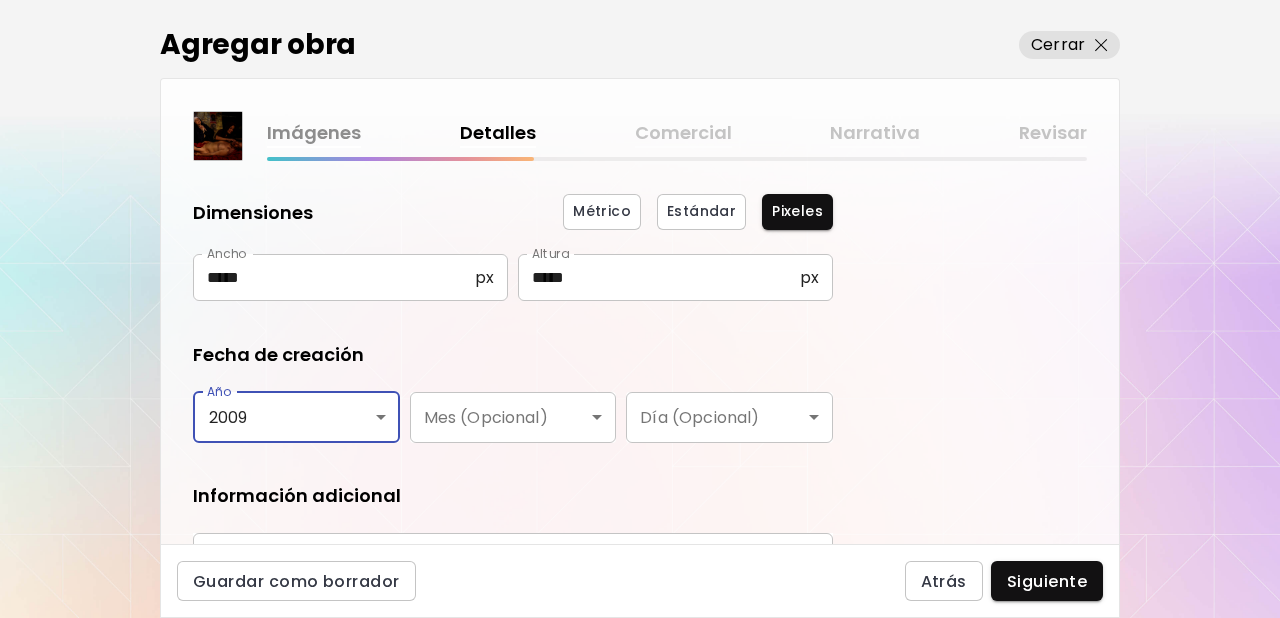 click on "Información adicional" at bounding box center (513, 496) 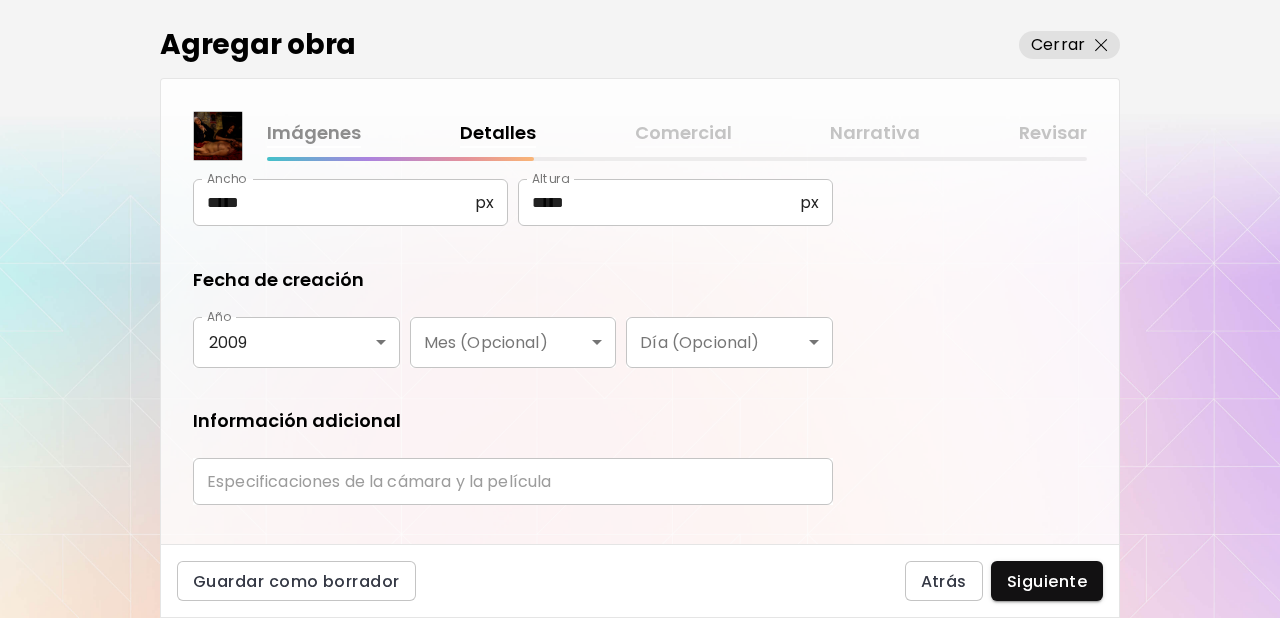 scroll, scrollTop: 327, scrollLeft: 0, axis: vertical 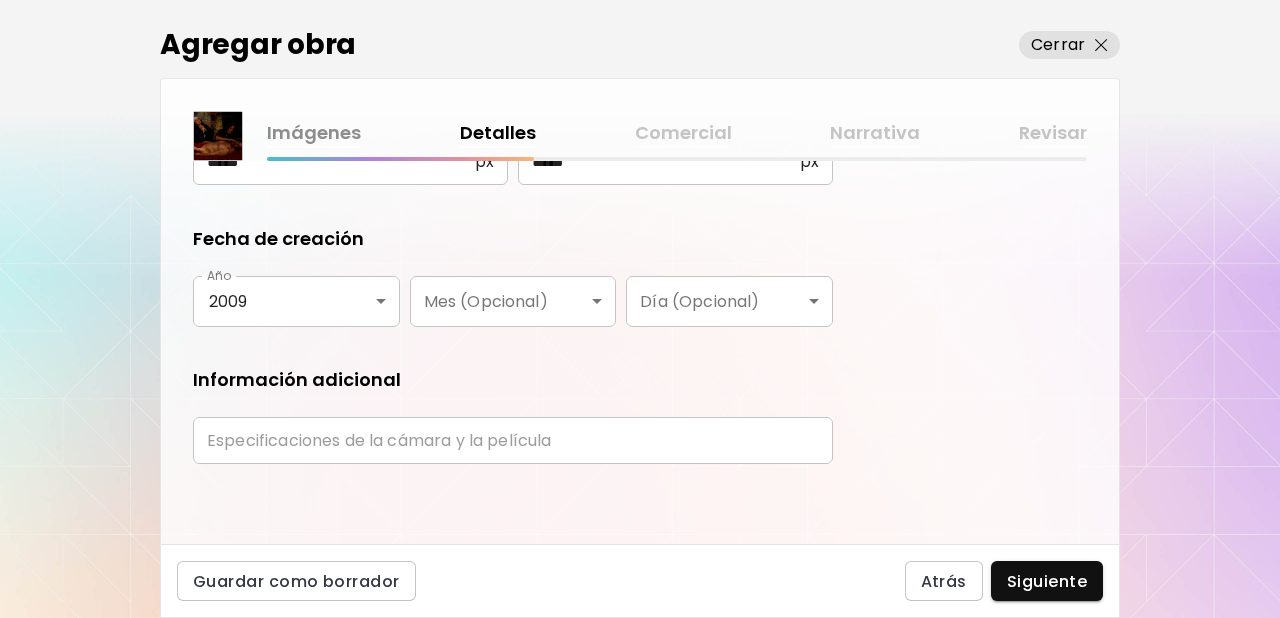 click at bounding box center [513, 440] 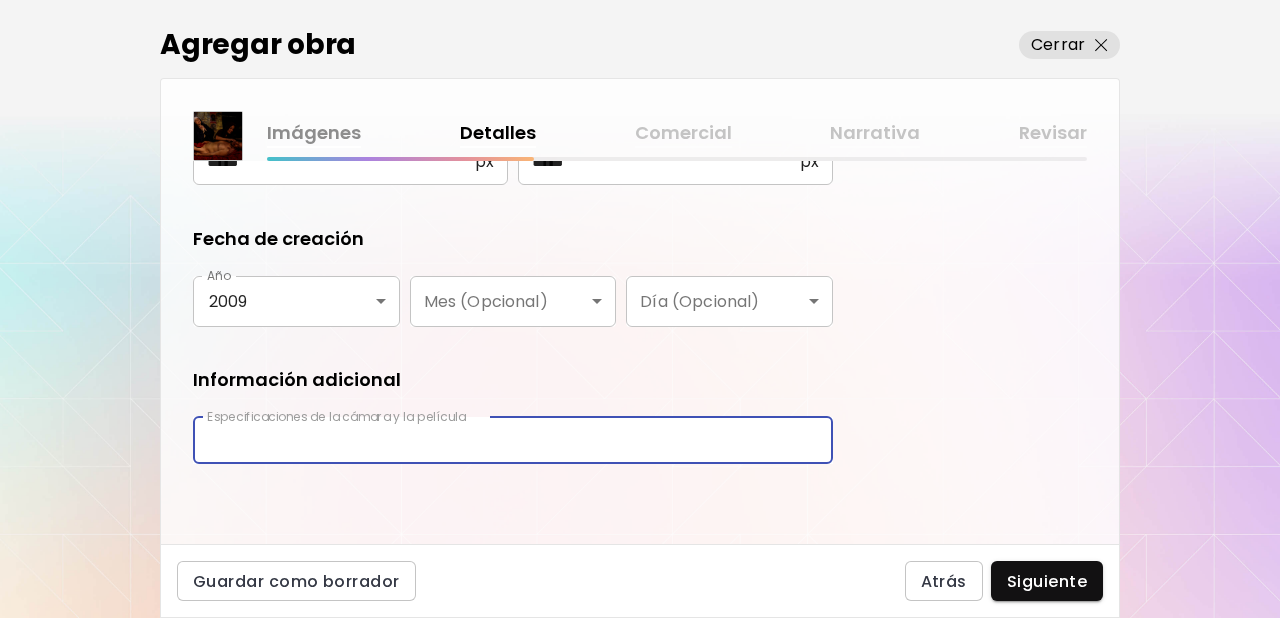 type on "**********" 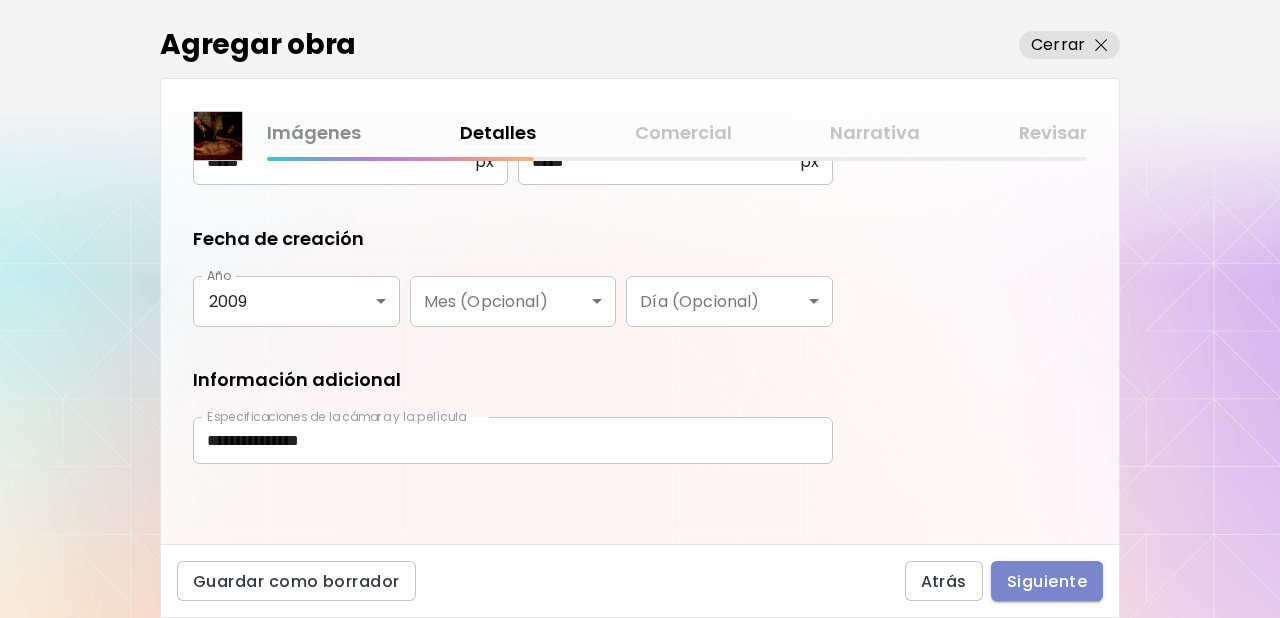 click on "Siguiente" at bounding box center (1047, 581) 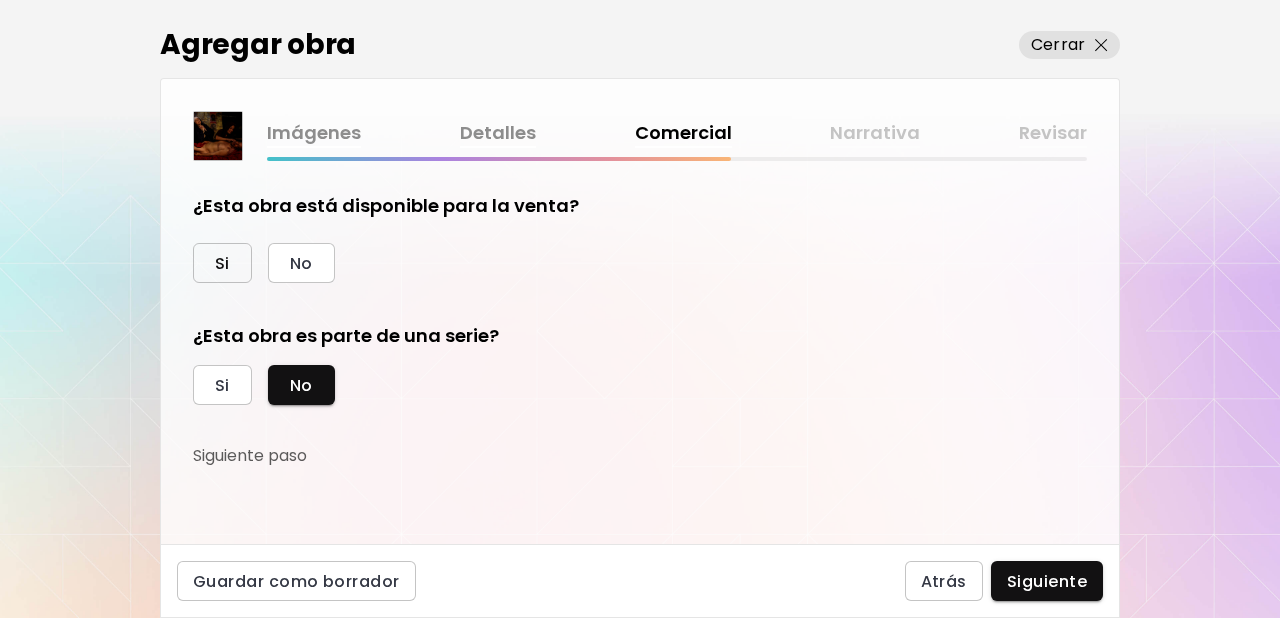 click on "Si" at bounding box center [222, 263] 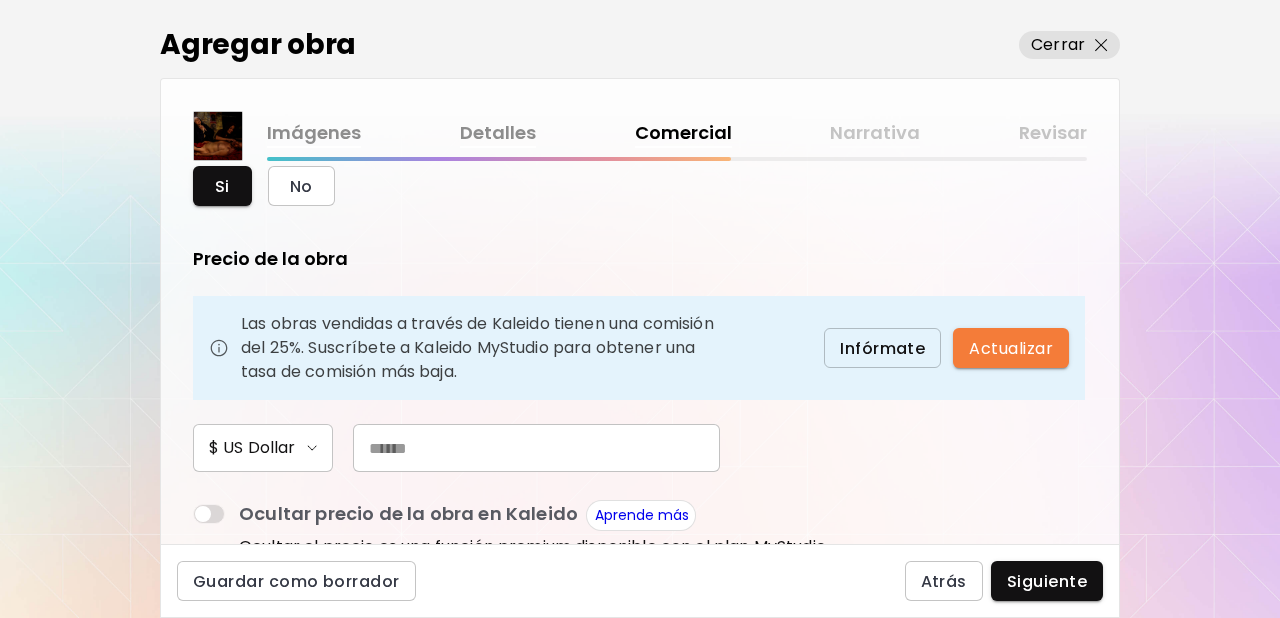 scroll, scrollTop: 139, scrollLeft: 0, axis: vertical 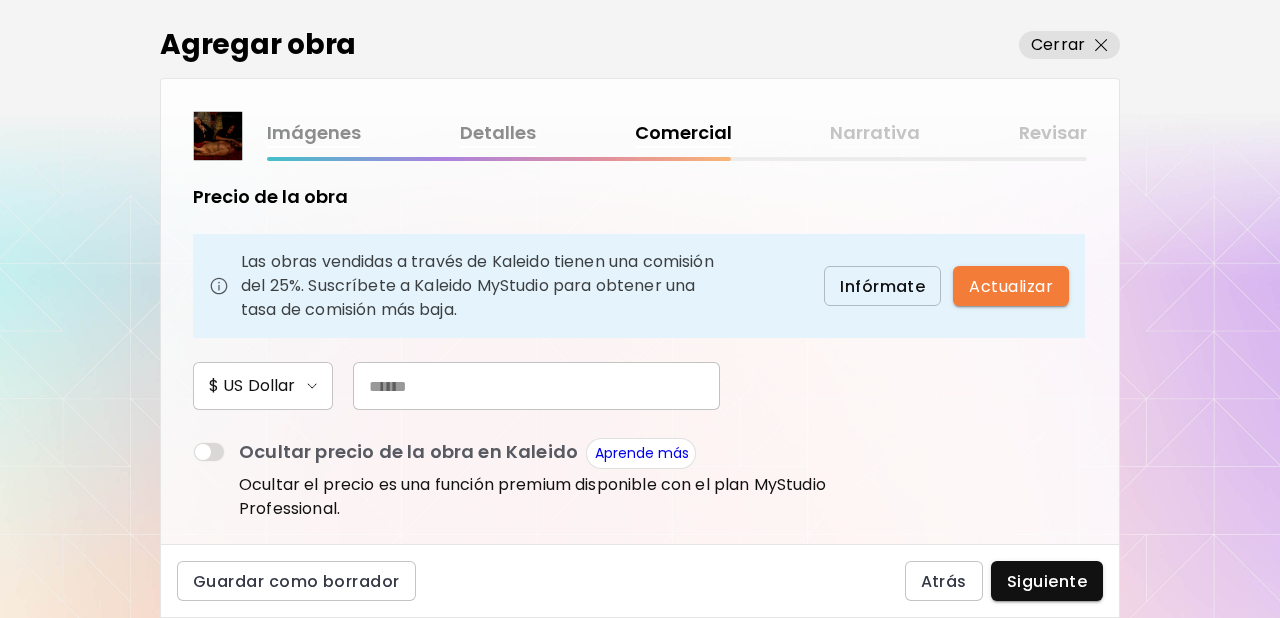 click at bounding box center (536, 386) 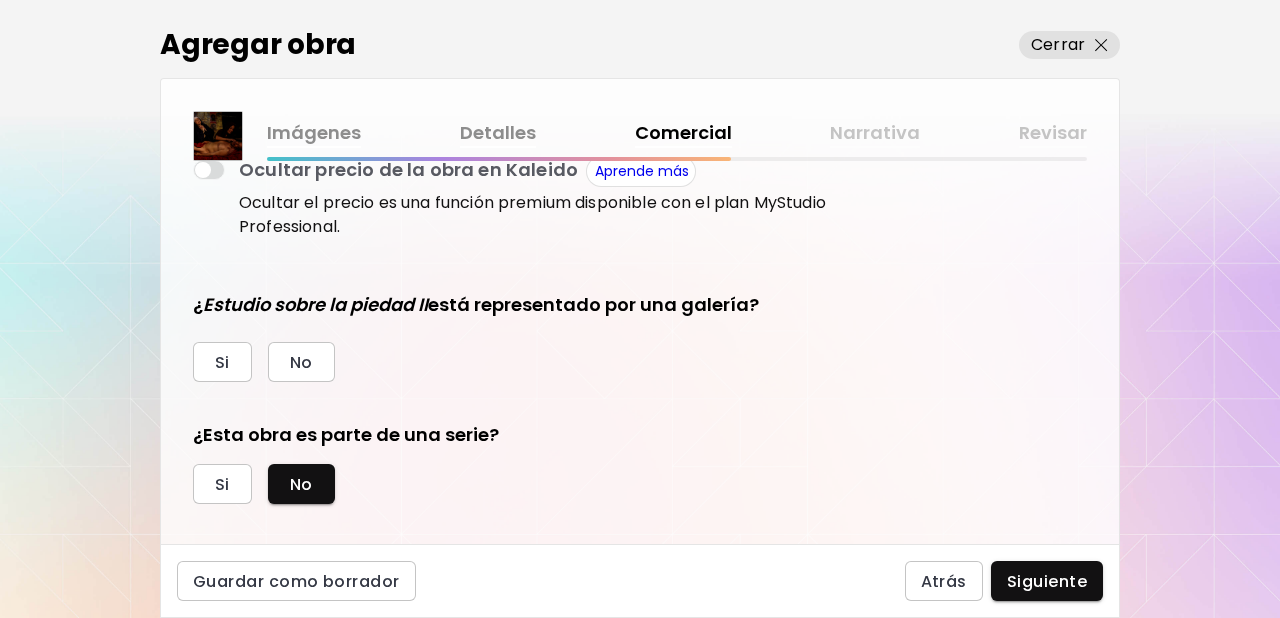 scroll, scrollTop: 426, scrollLeft: 0, axis: vertical 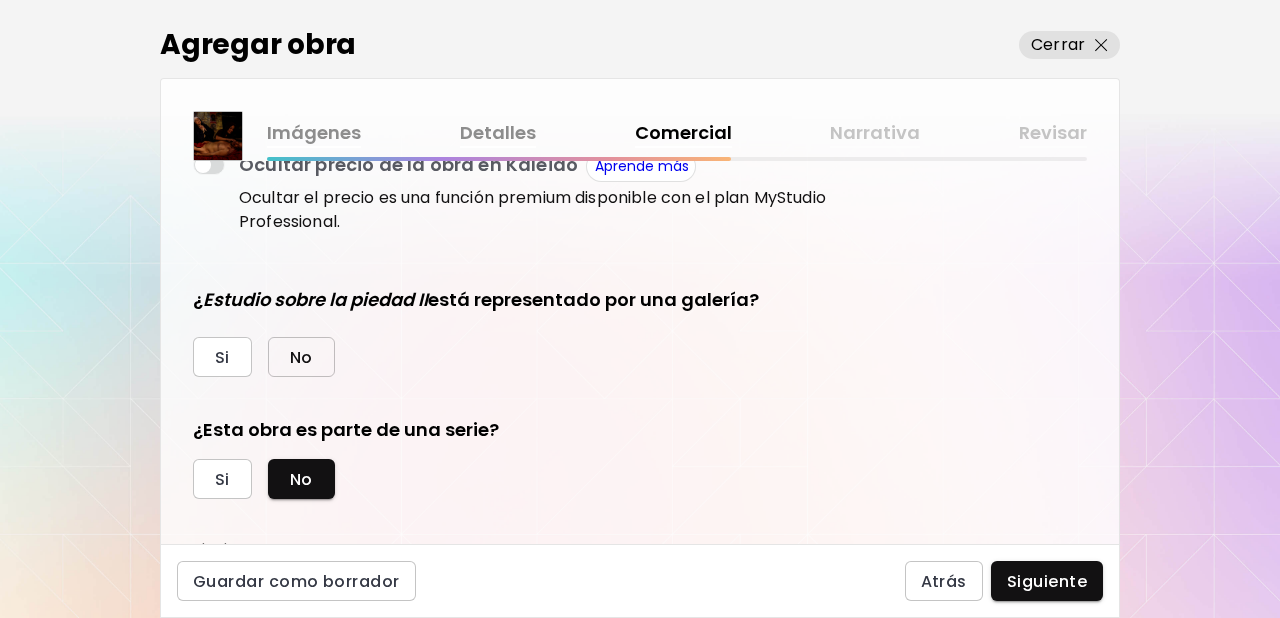 click on "No" at bounding box center (301, 357) 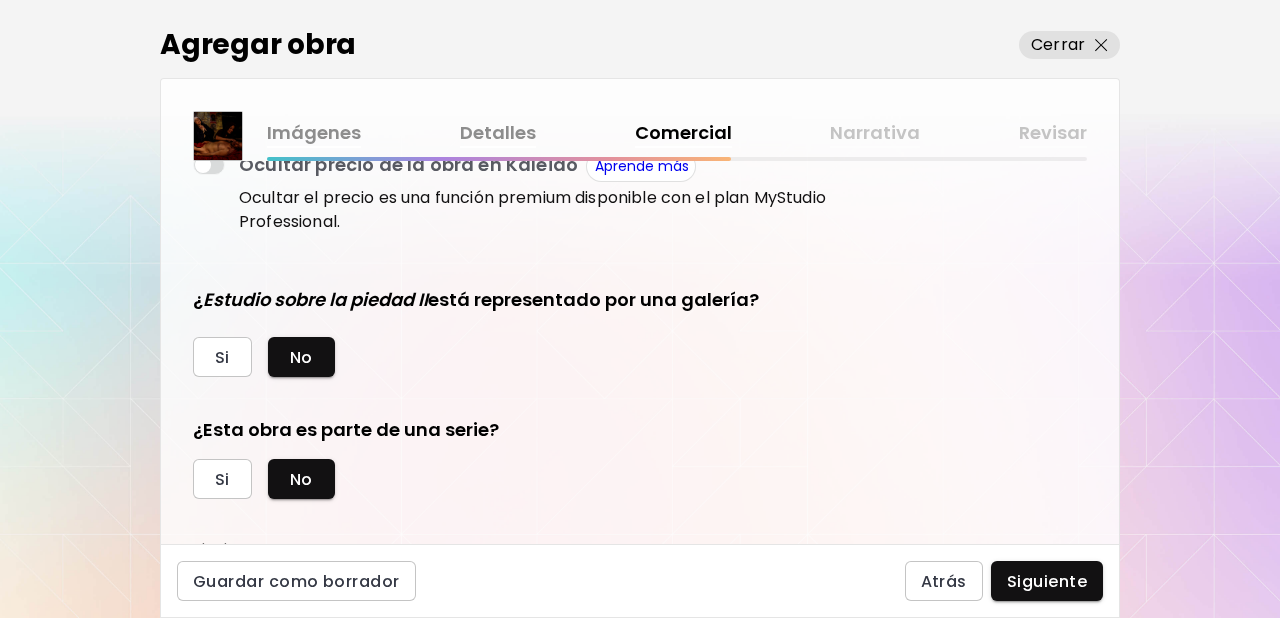 scroll, scrollTop: 443, scrollLeft: 0, axis: vertical 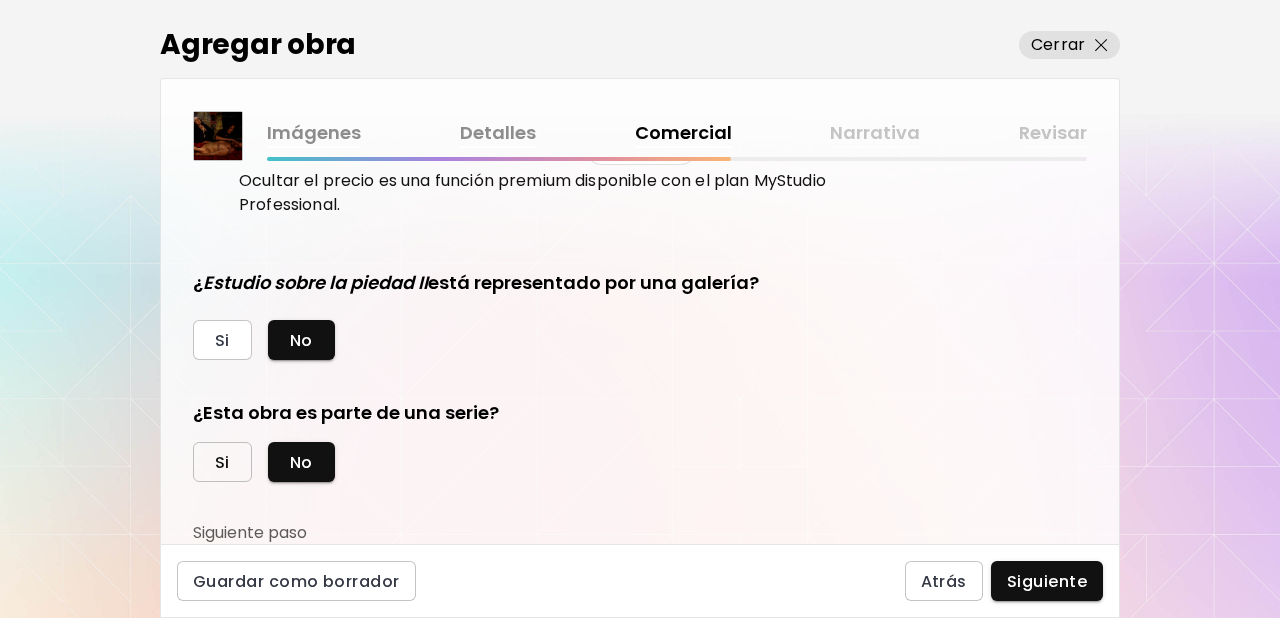 click on "Si" at bounding box center [222, 462] 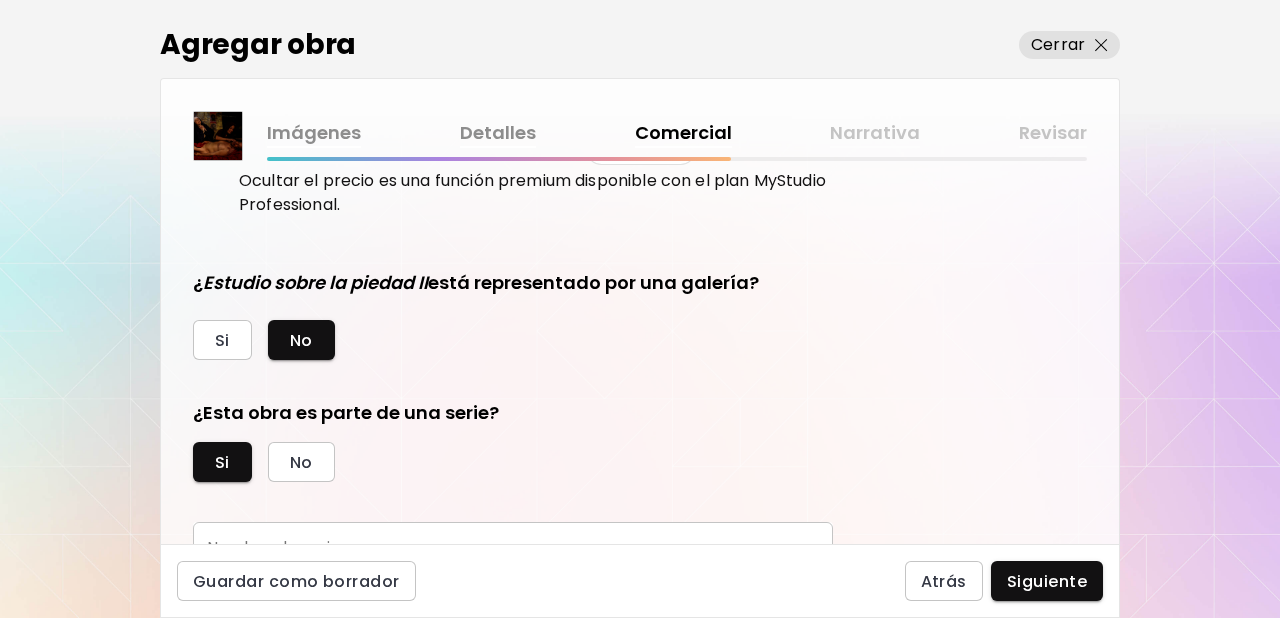 scroll, scrollTop: 536, scrollLeft: 0, axis: vertical 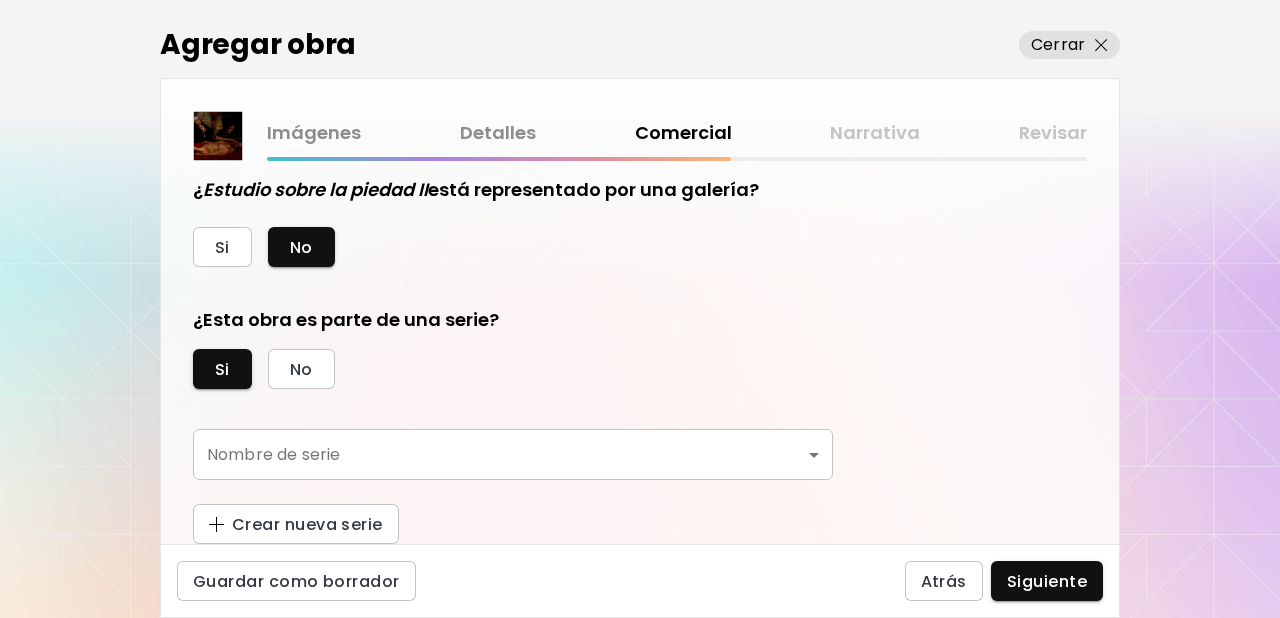 click on "kaleido.art/photomanifiesto Agregar obra Administrar obras Editar perfil My BioLink Comunidad Metas MyStudio Actualizar My Website My Showrooms My Documents My Subscribers My Provenance My Augmentations My Analytics Ajustes Ayuda 0 2 Agregar obra Cerrar Imágenes Detalles Comercial Narrativa Revisar ¿Esta obra está disponible para la venta? Si No Precio de la obra Las obras vendidas a través de Kaleido tienen una comisión del 25%. Suscríbete a Kaleido MyStudio para obtener una tasa de comisión más baja. Infórmate Actualizar $ US Dollar *** Ocultar precio de la obra en Kaleido Aprende más Ocultar el precio es una función premium disponible con el plan MyStudio Professional. ¿ Estudio sobre la piedad II  está representado por una galería? Si No ¿Esta obra es parte de una serie? Si No Nombre de serie ​ Nombre de serie Crear nueva serie Guardar como borrador Atrás Siguiente Búsqueda de artista Nombre o usuario Nombre o usuario País del artista País del artista Disciplinas Todos Collage Todos" at bounding box center (640, 309) 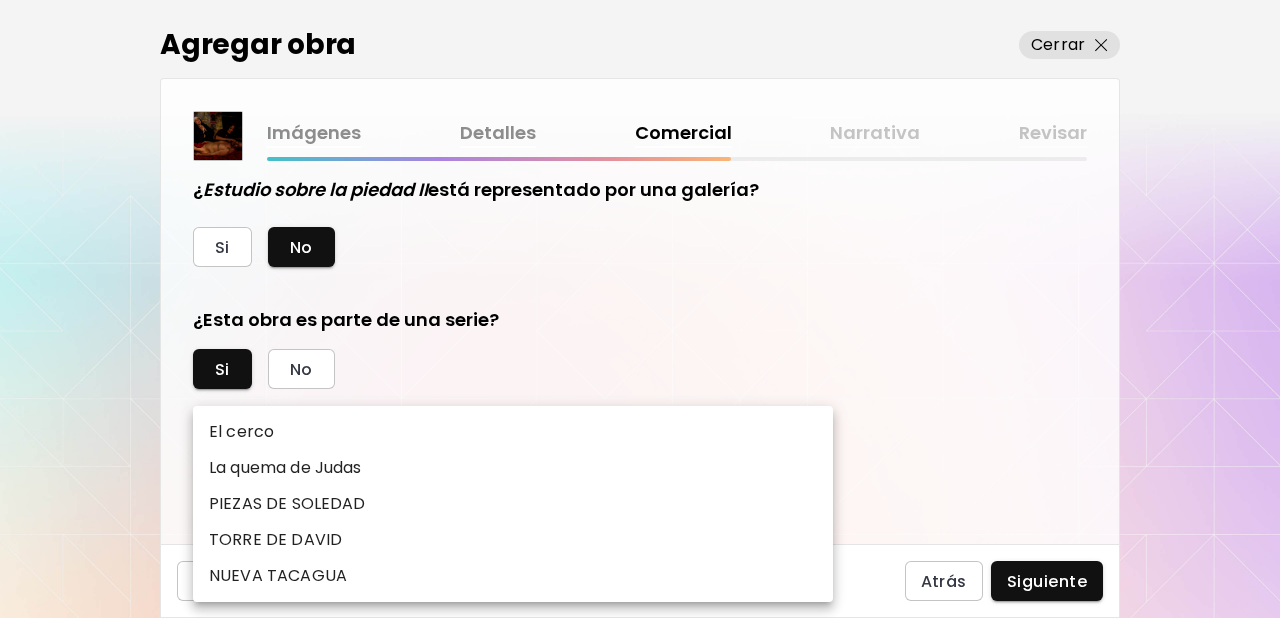 click at bounding box center [640, 309] 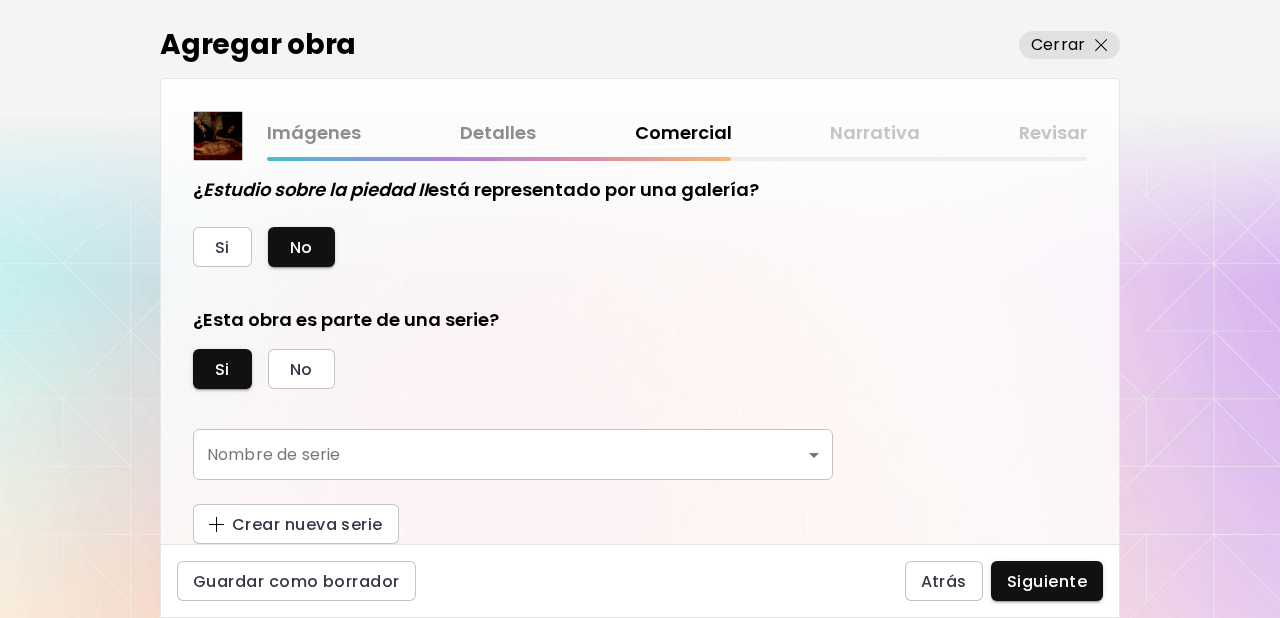 click on "Nombre de serie ​ Nombre de serie" at bounding box center [513, 466] 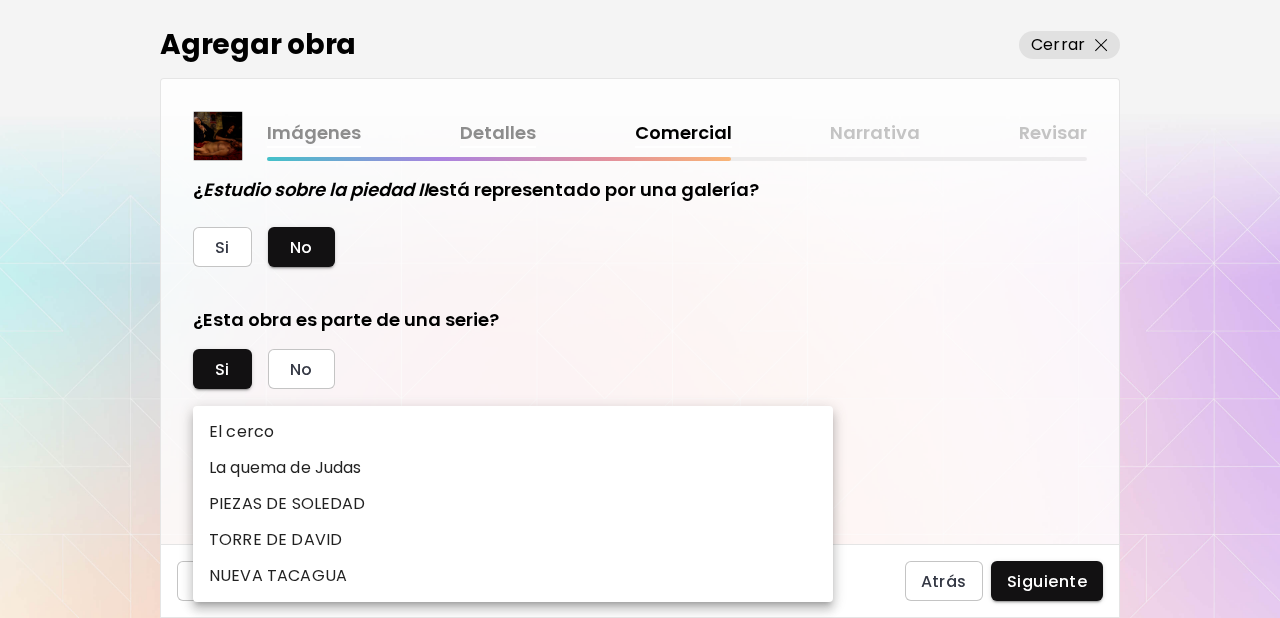 click at bounding box center (640, 309) 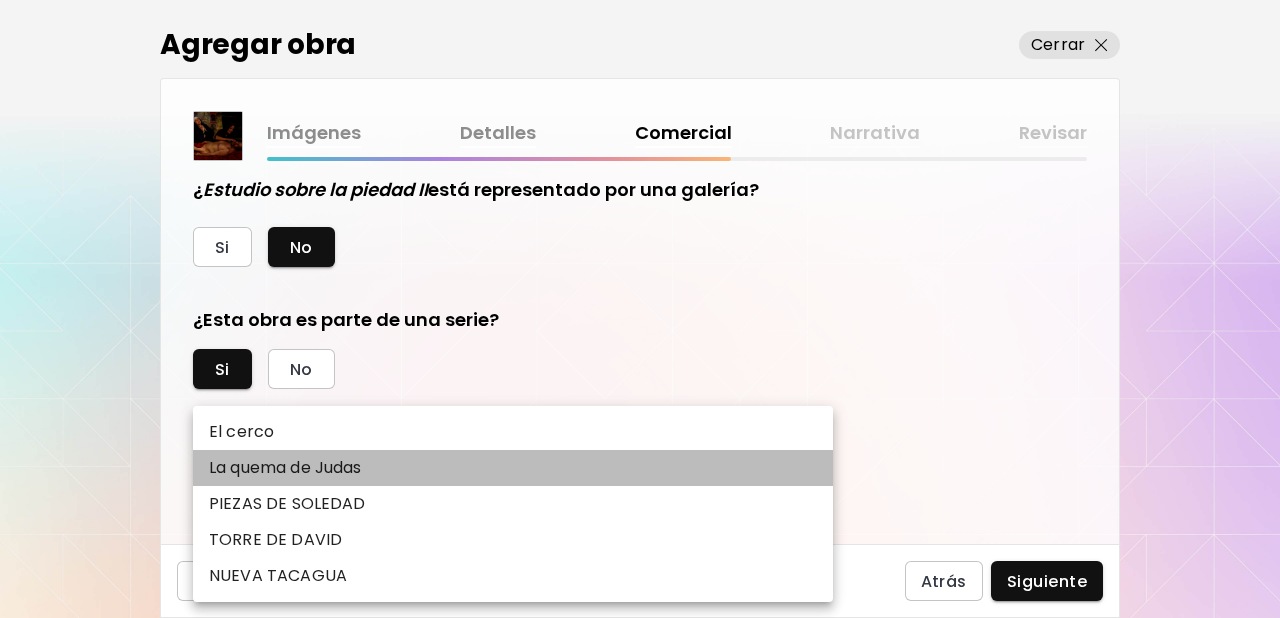 click on "La quema de Judas" at bounding box center (513, 468) 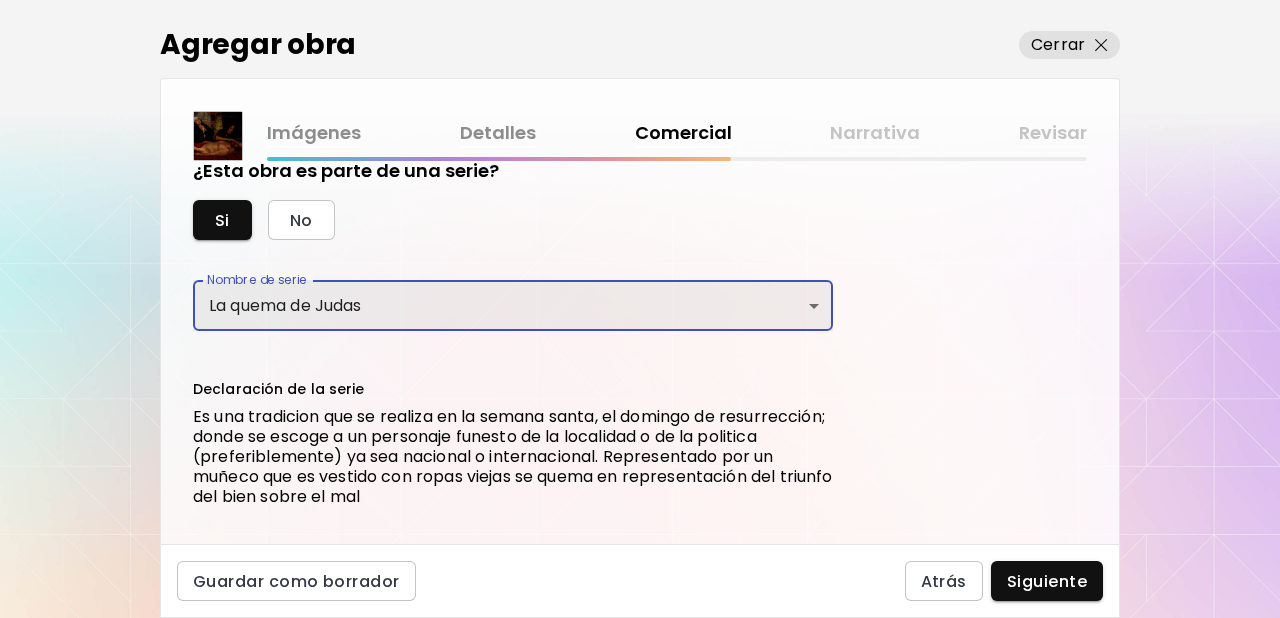 scroll, scrollTop: 673, scrollLeft: 0, axis: vertical 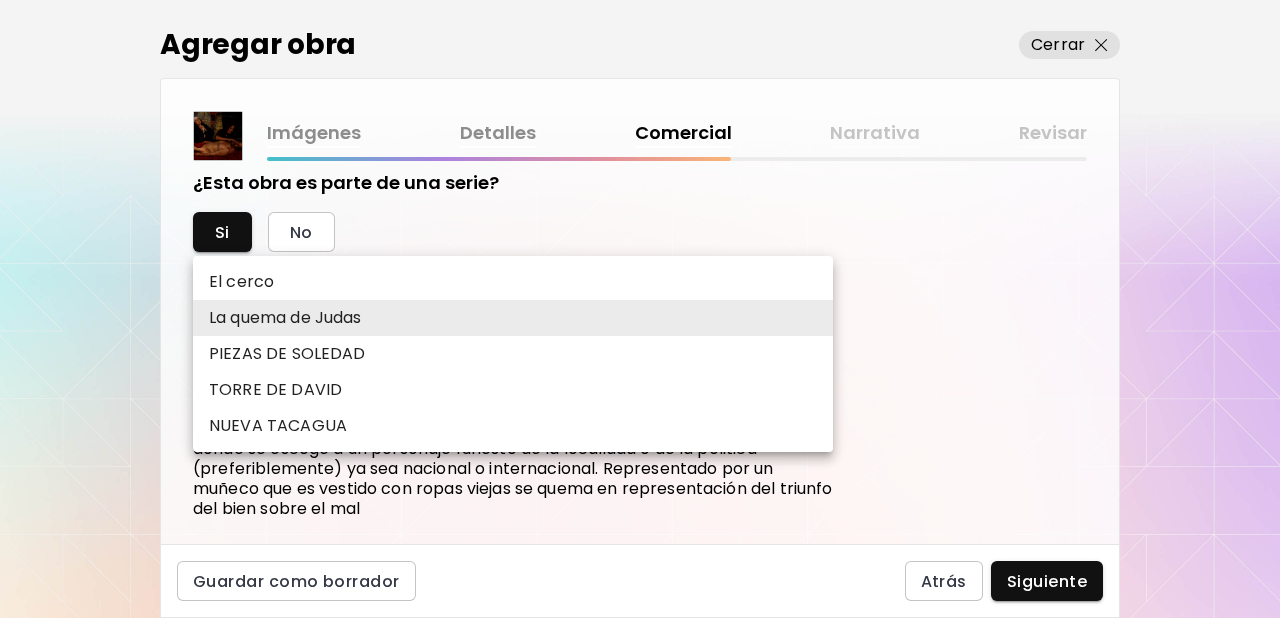 click on "**********" at bounding box center [640, 309] 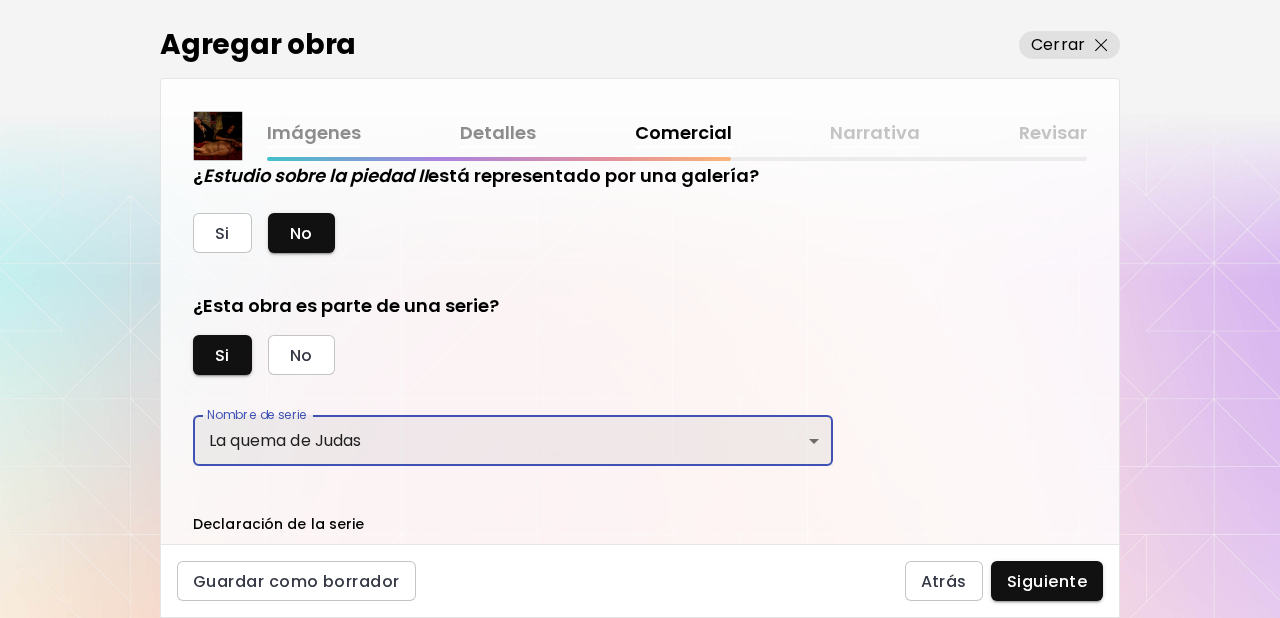 scroll, scrollTop: 622, scrollLeft: 0, axis: vertical 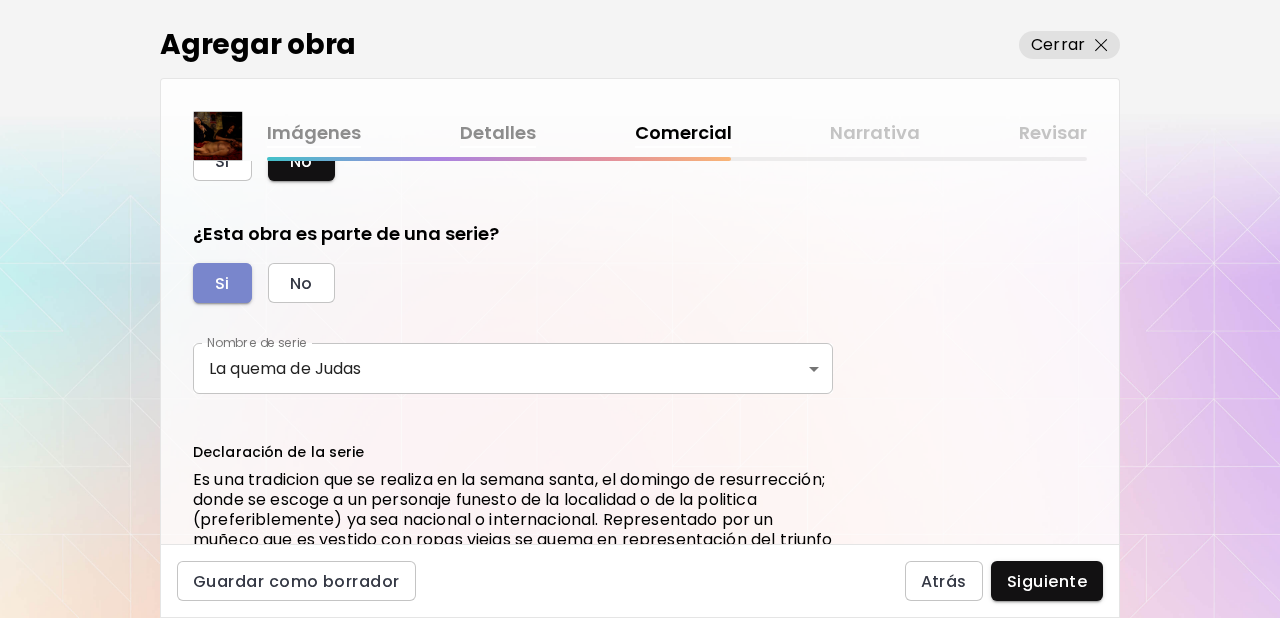 click on "Si" at bounding box center [222, 283] 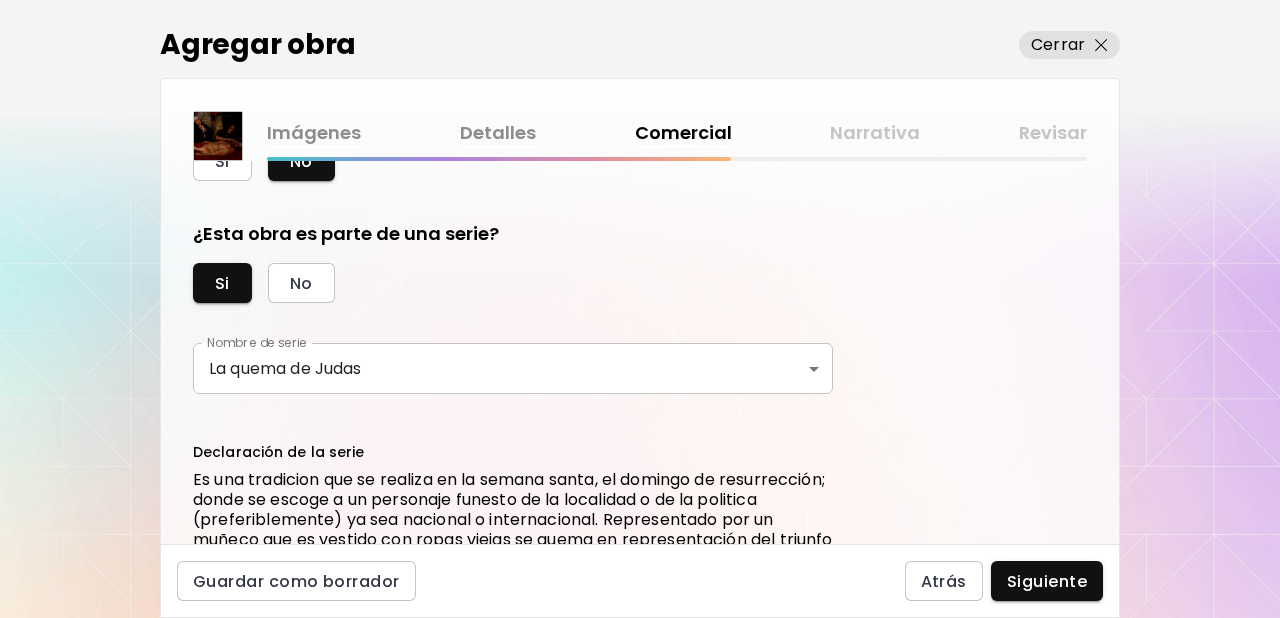 click on "**********" at bounding box center [640, 309] 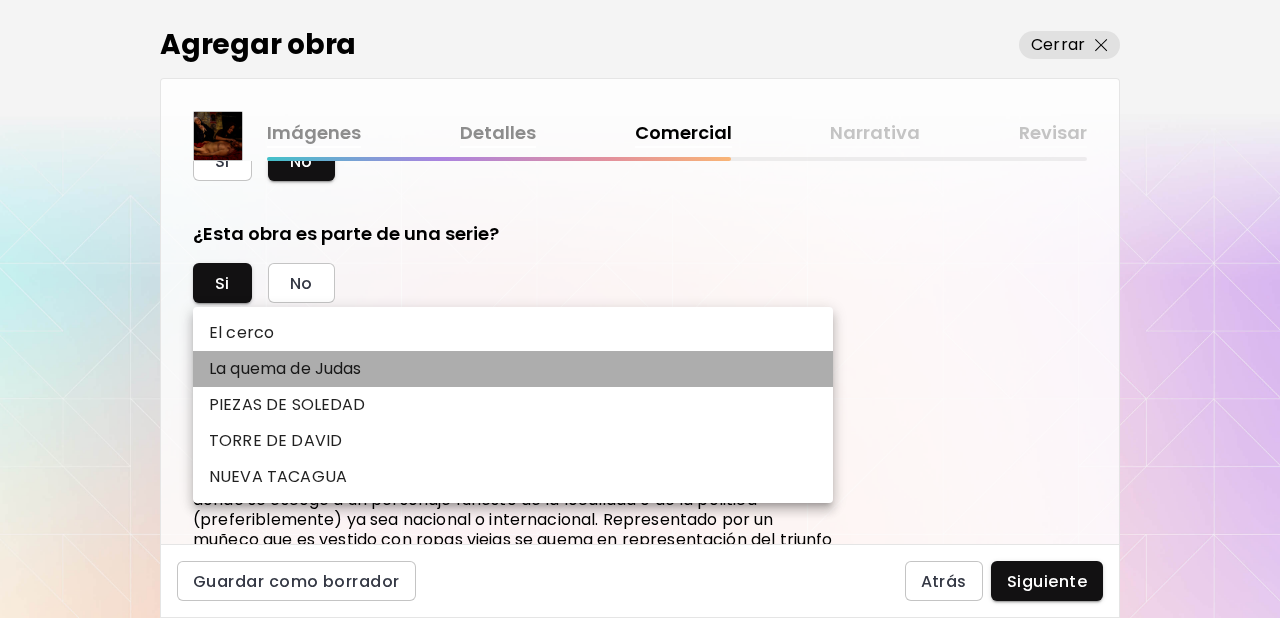 click on "La quema de Judas" at bounding box center [285, 369] 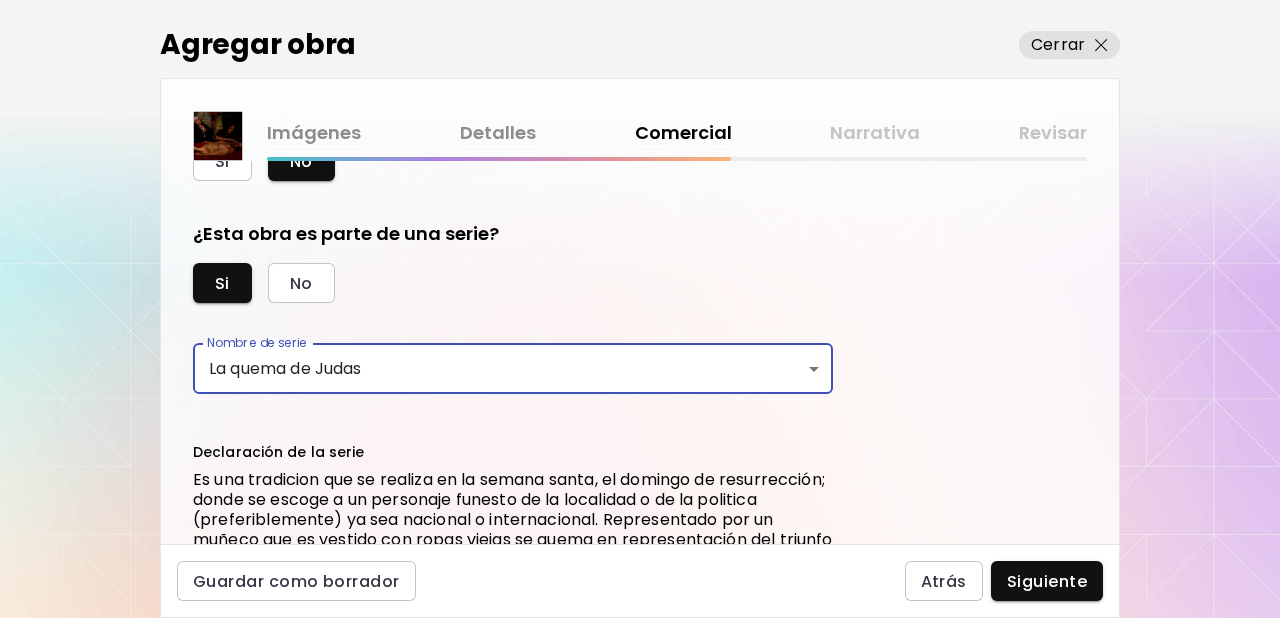 click on "**********" at bounding box center (640, 309) 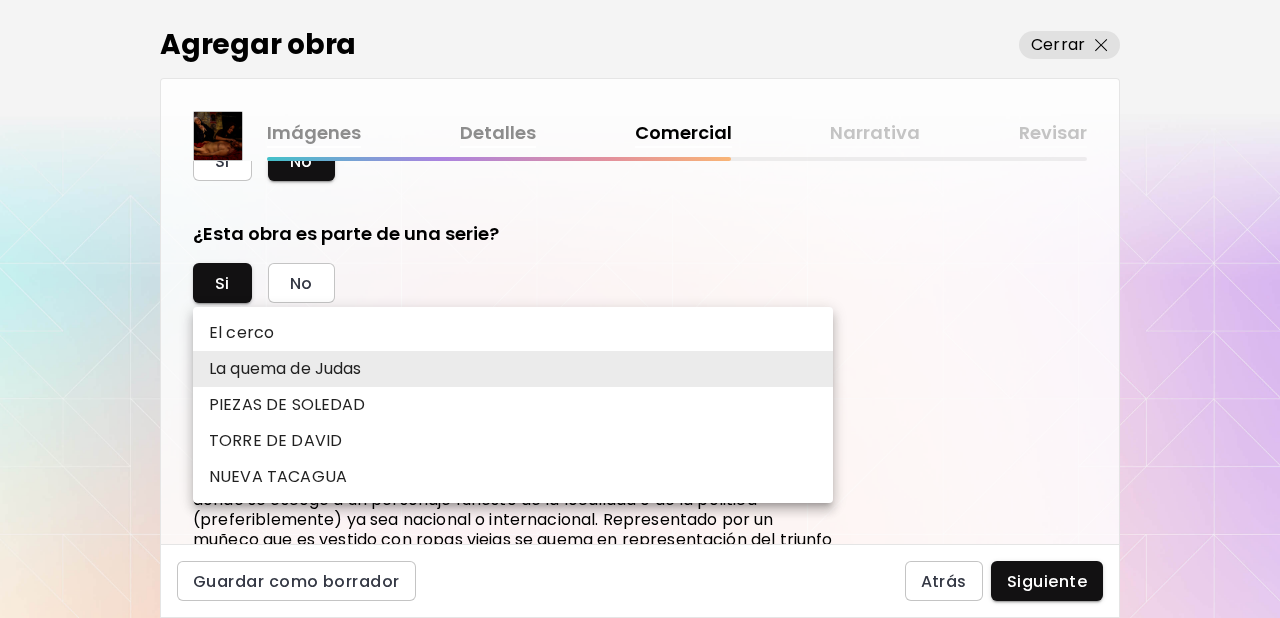 click on "La quema de Judas" at bounding box center (285, 369) 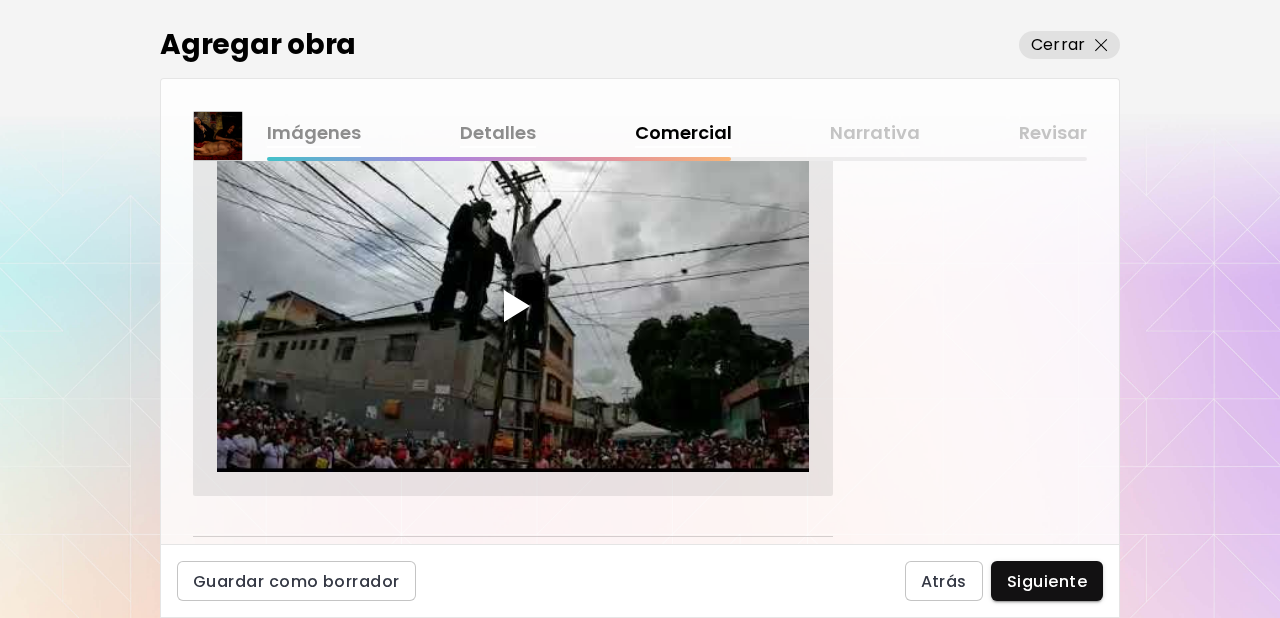 scroll, scrollTop: 1202, scrollLeft: 0, axis: vertical 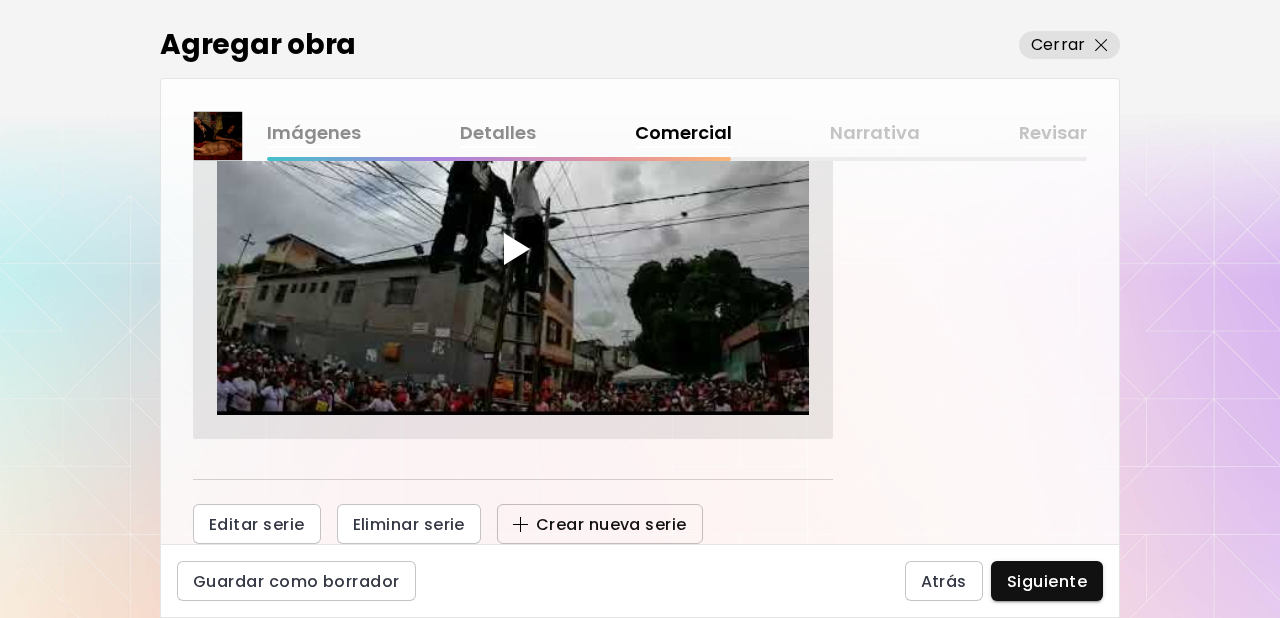 click on "Crear nueva serie" at bounding box center [600, 524] 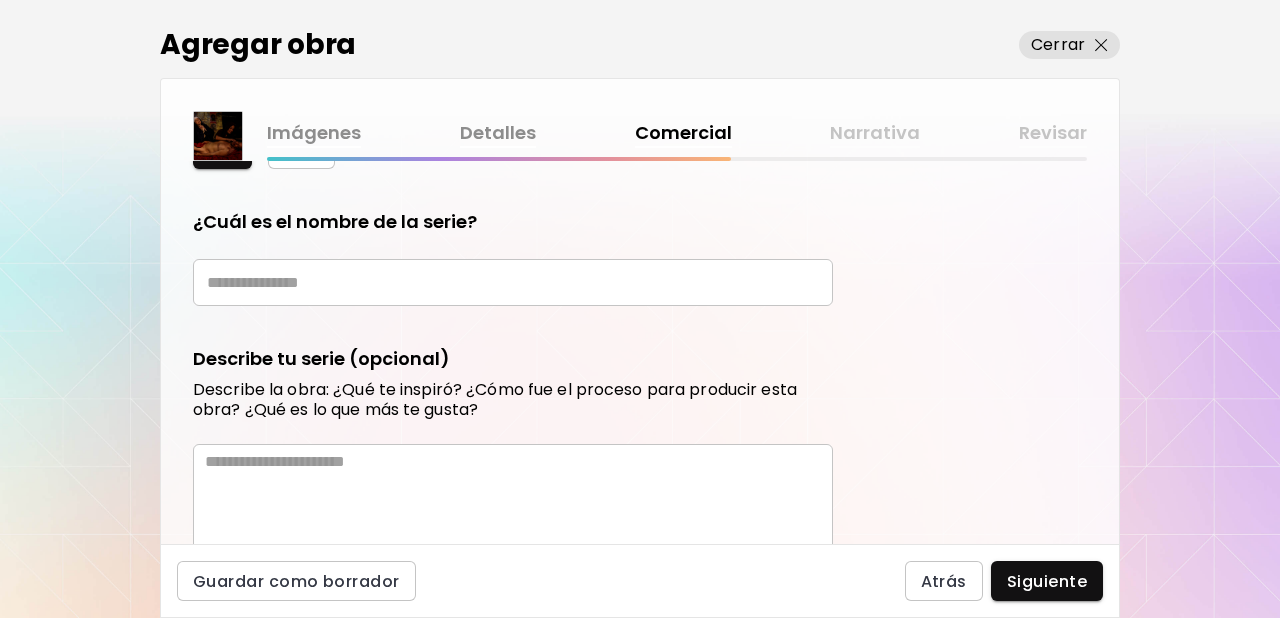 scroll, scrollTop: 751, scrollLeft: 0, axis: vertical 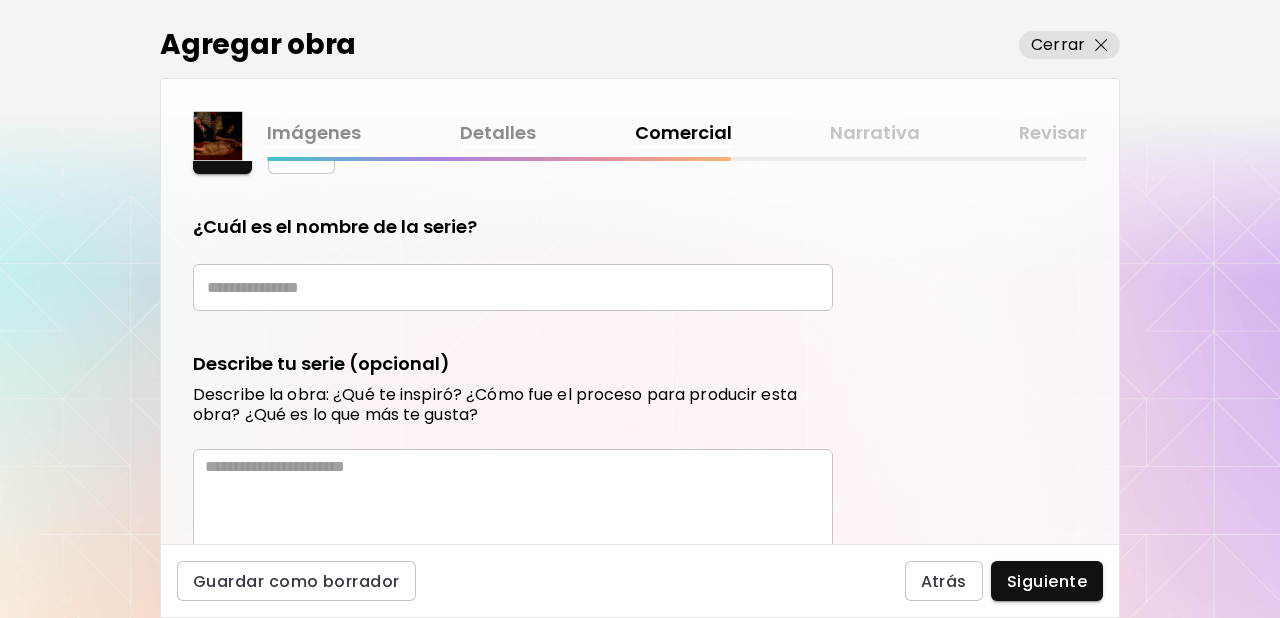 click at bounding box center [513, 287] 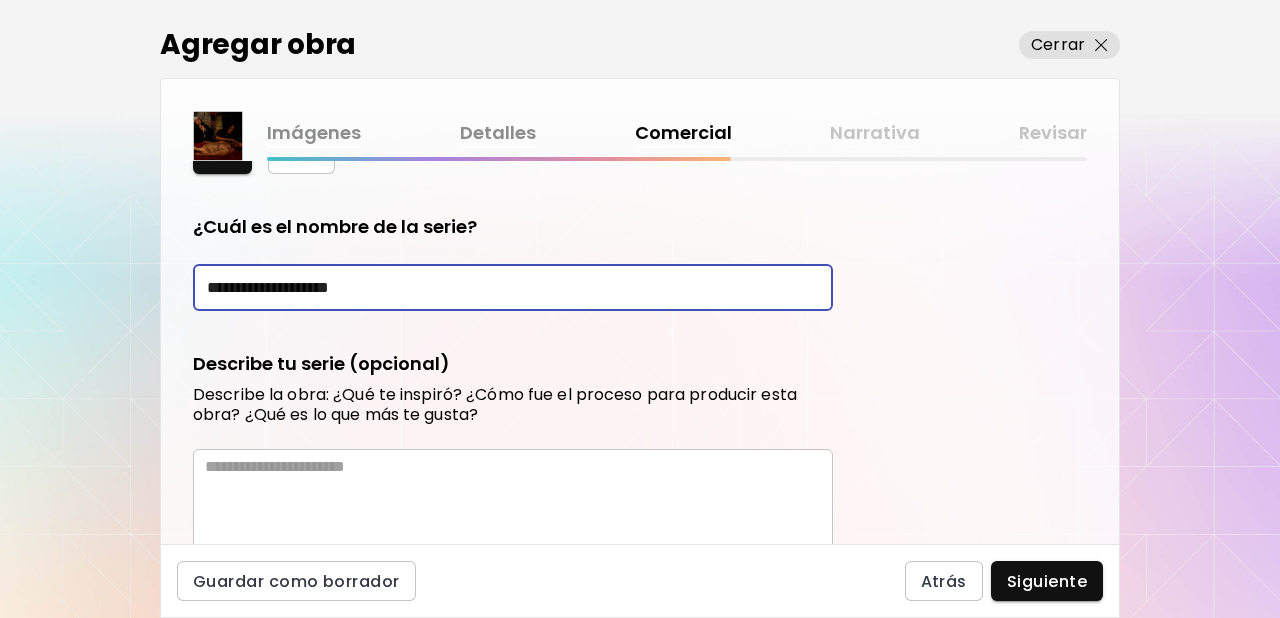 scroll, scrollTop: 907, scrollLeft: 0, axis: vertical 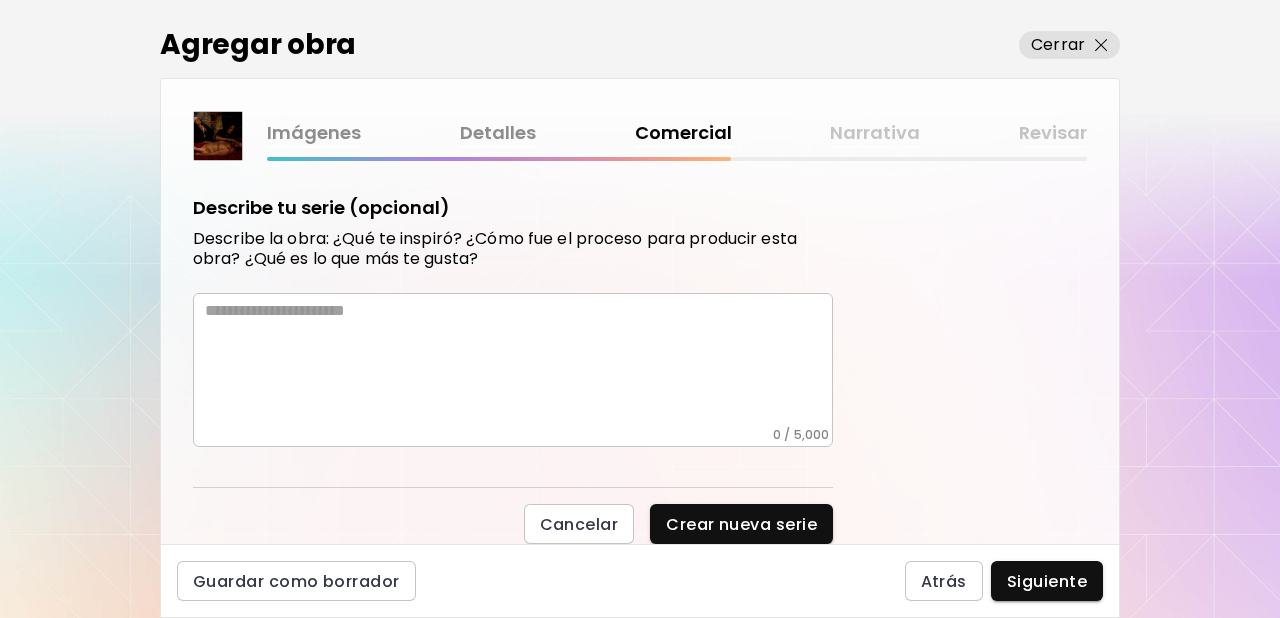 type on "**********" 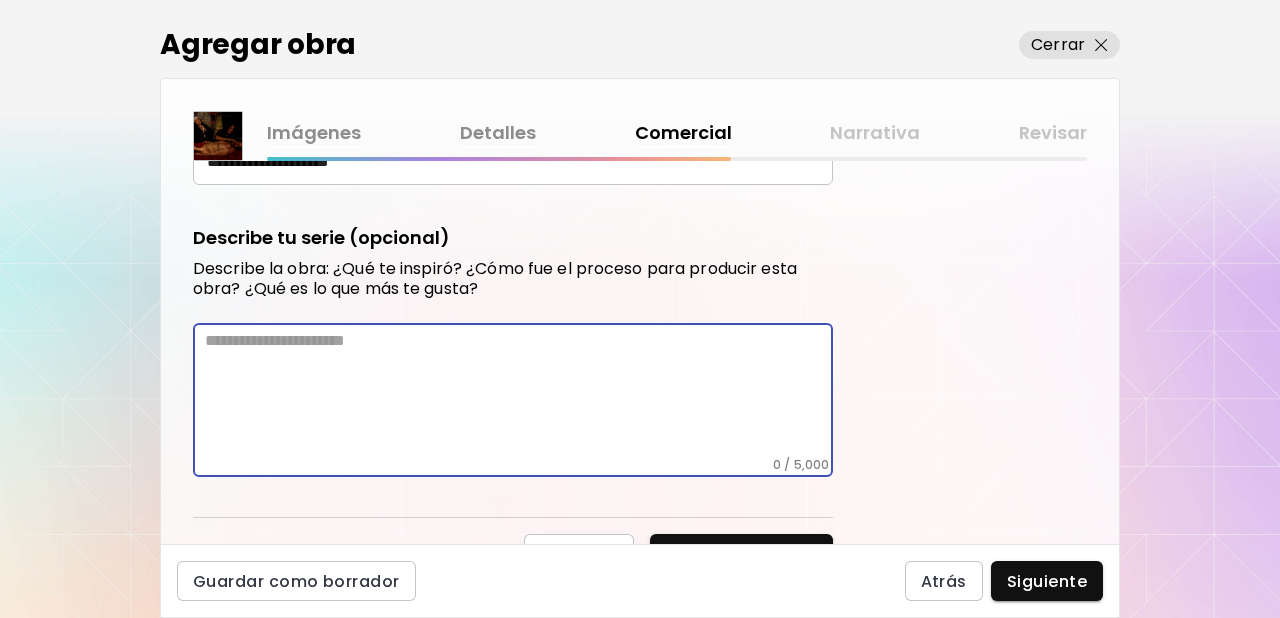 scroll, scrollTop: 879, scrollLeft: 0, axis: vertical 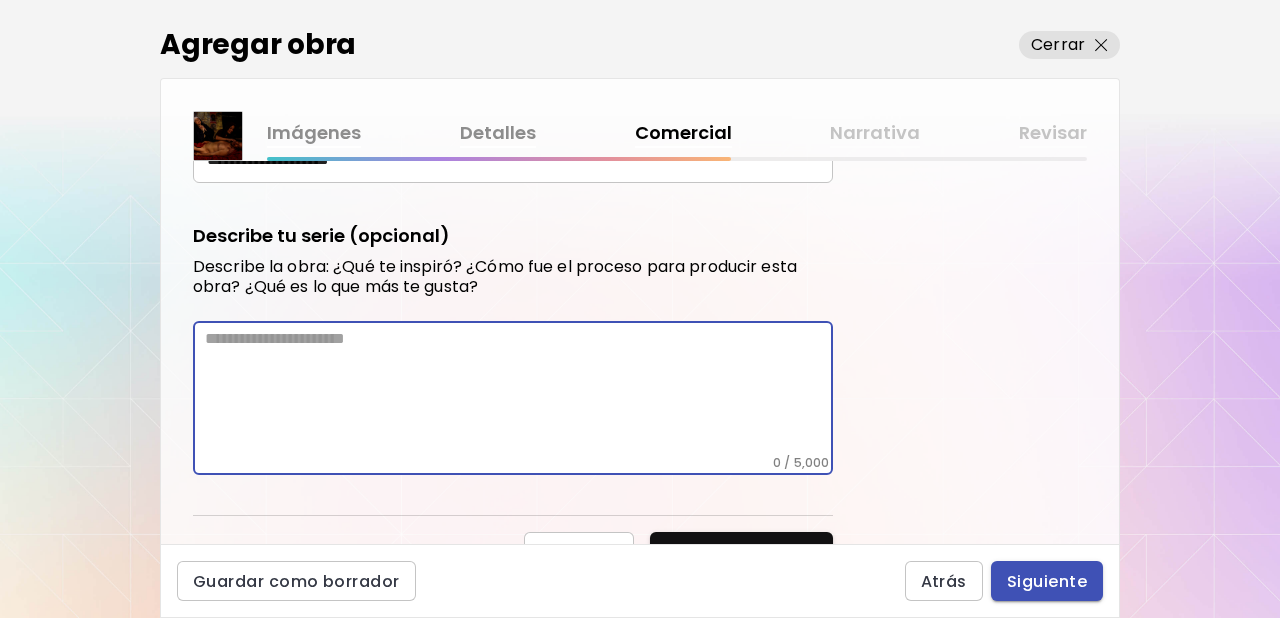 click on "Siguiente" at bounding box center (1047, 581) 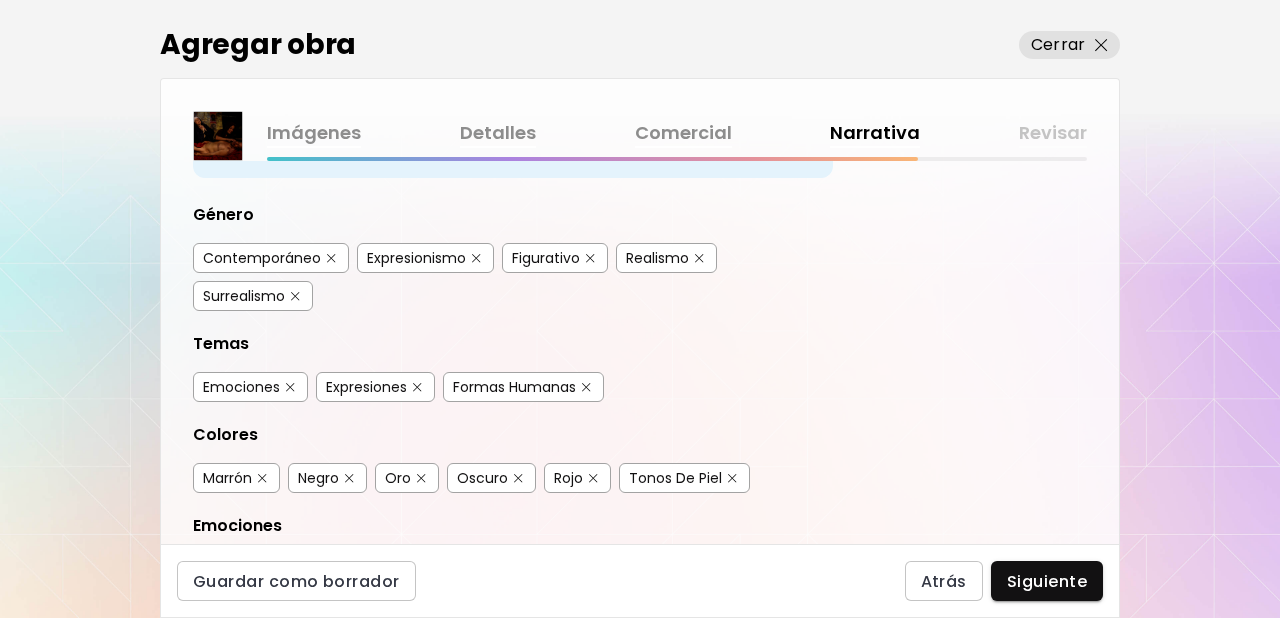 scroll, scrollTop: 210, scrollLeft: 0, axis: vertical 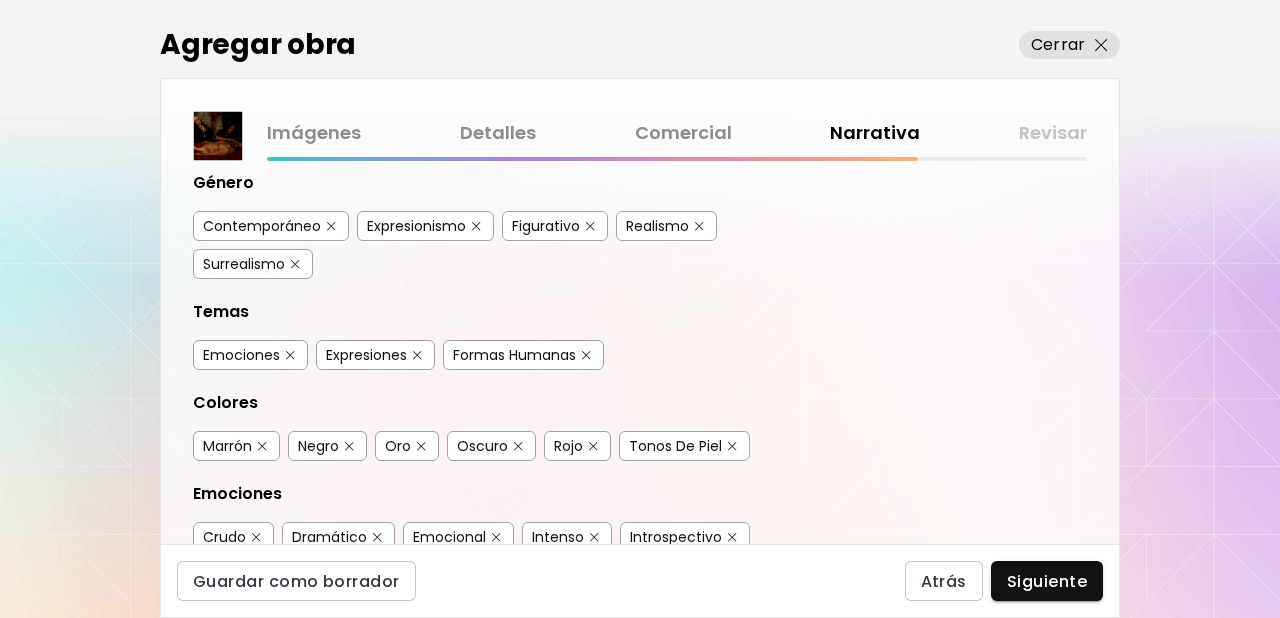 click at bounding box center (476, 226) 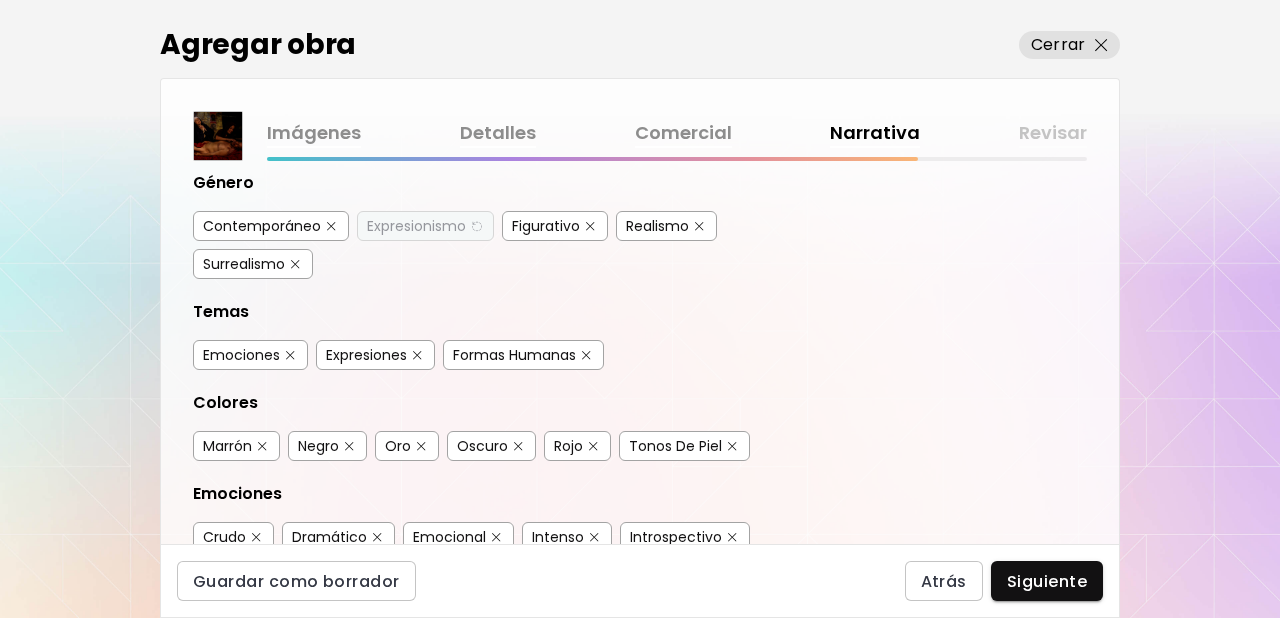 click at bounding box center [295, 264] 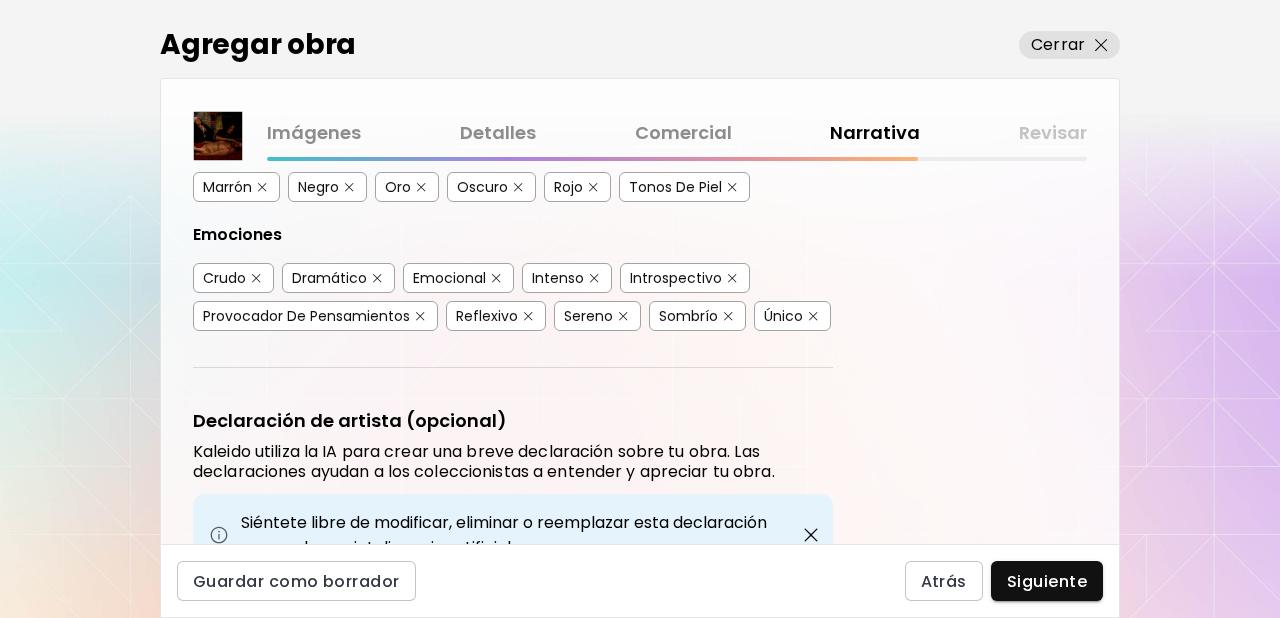 scroll, scrollTop: 474, scrollLeft: 0, axis: vertical 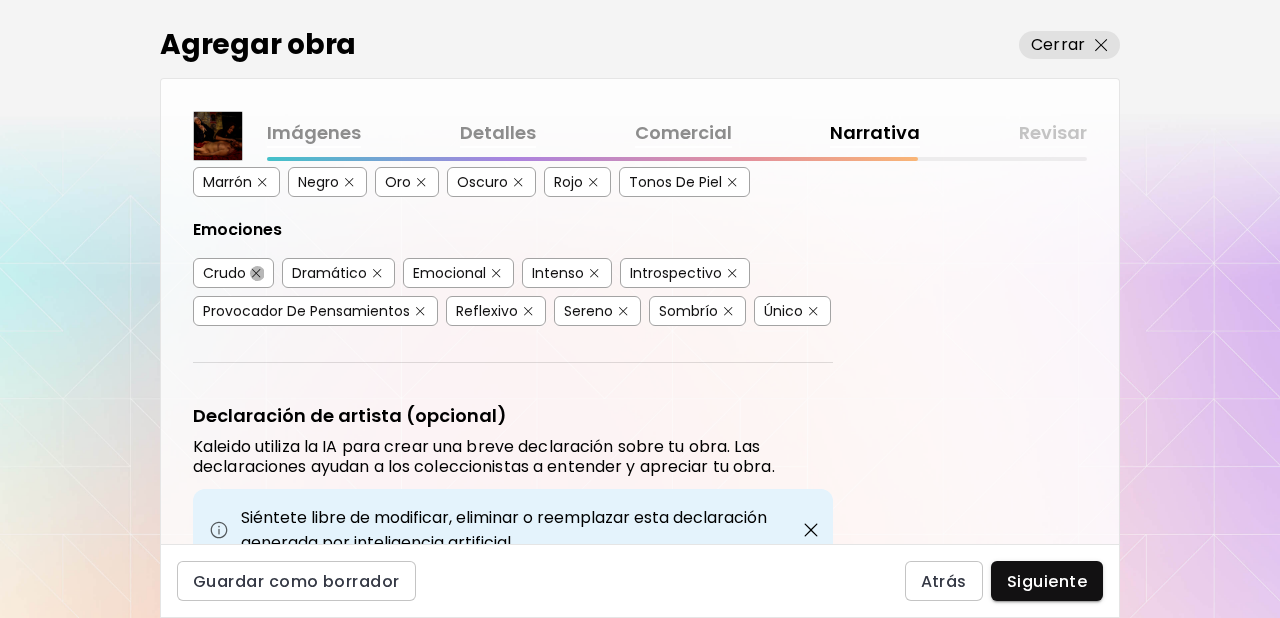 click at bounding box center [256, 273] 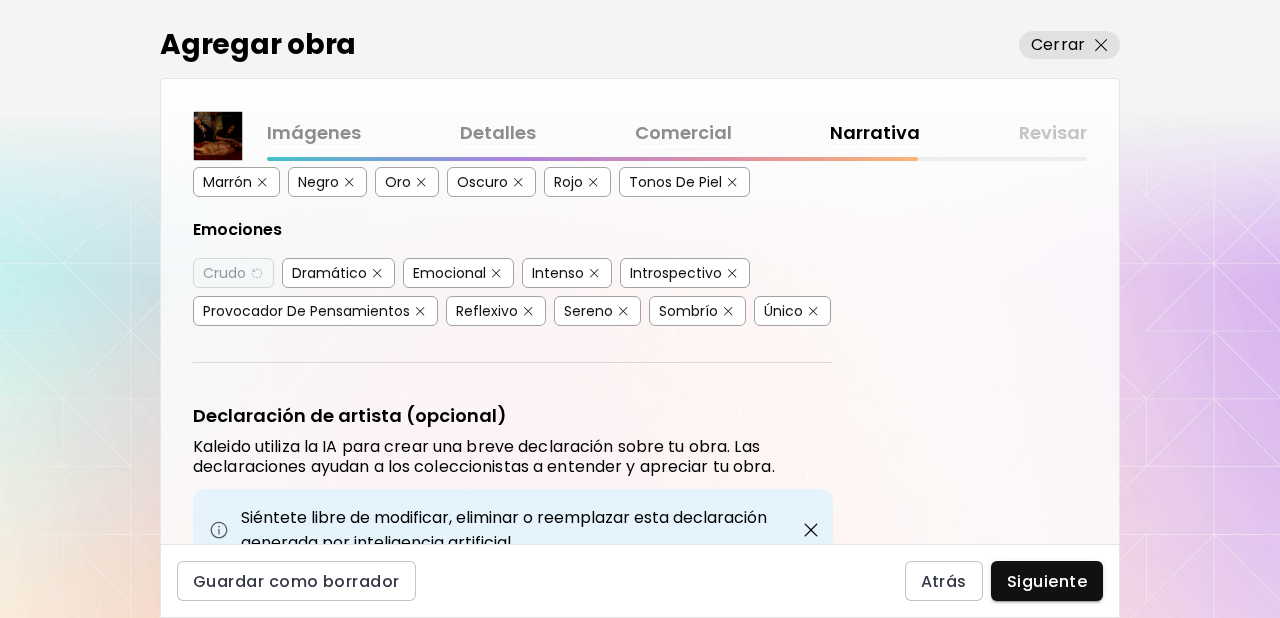 drag, startPoint x: 596, startPoint y: 277, endPoint x: 675, endPoint y: 264, distance: 80.06248 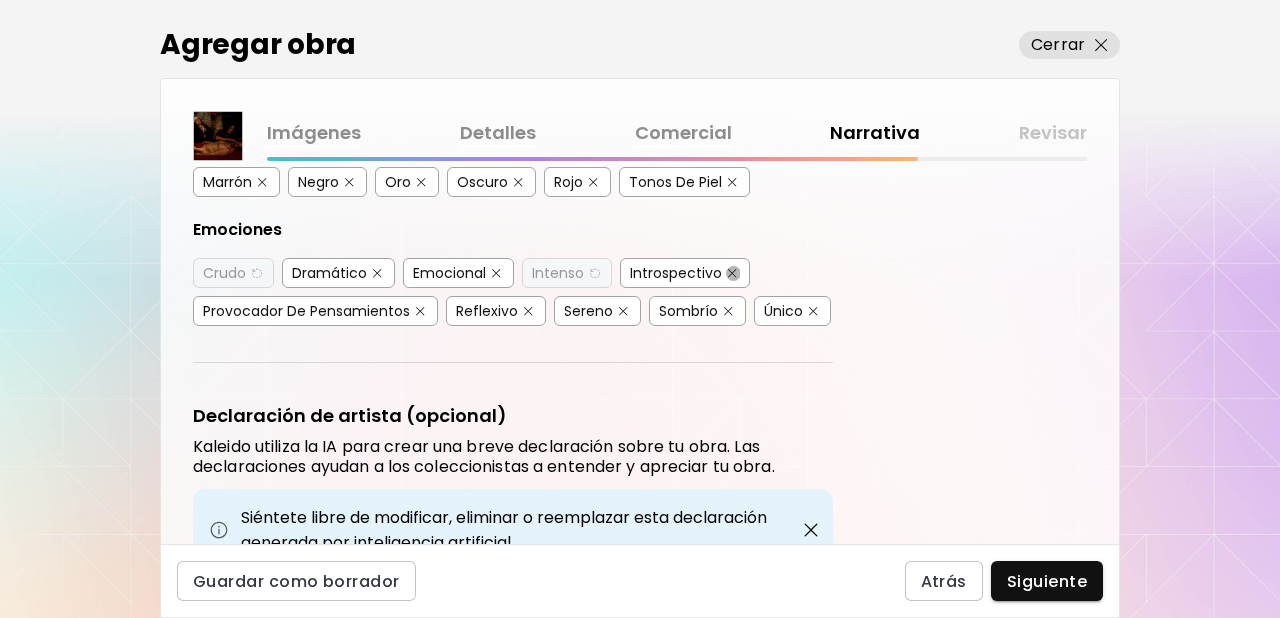 click at bounding box center (732, 273) 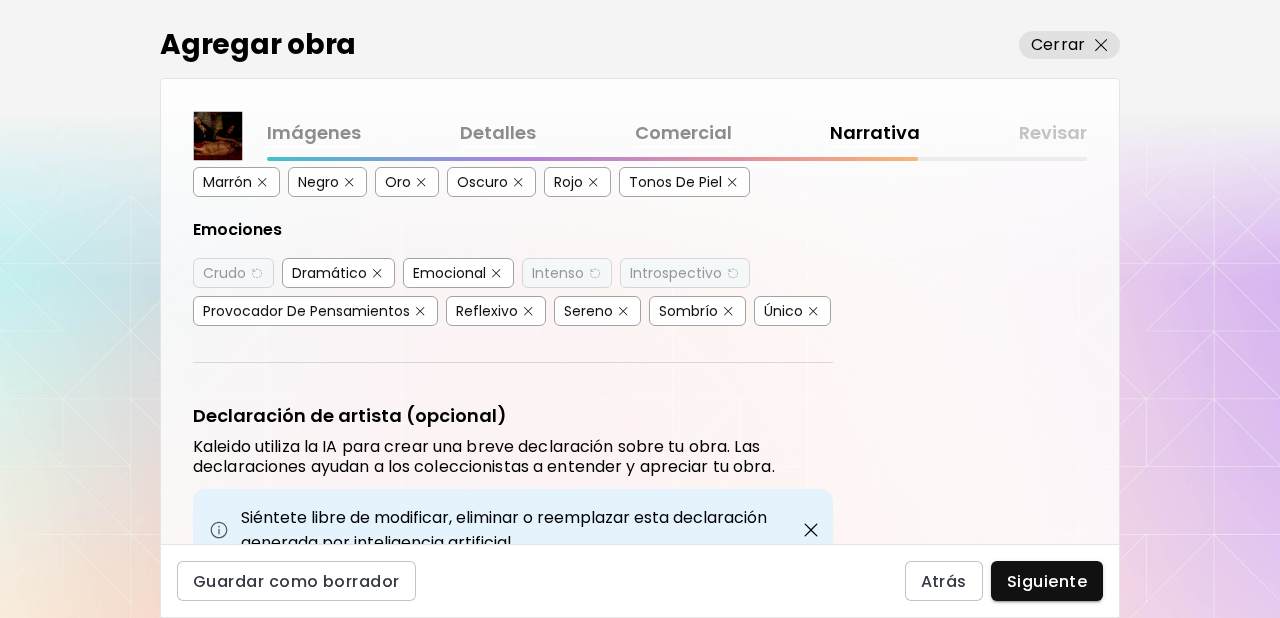 click at bounding box center (813, 311) 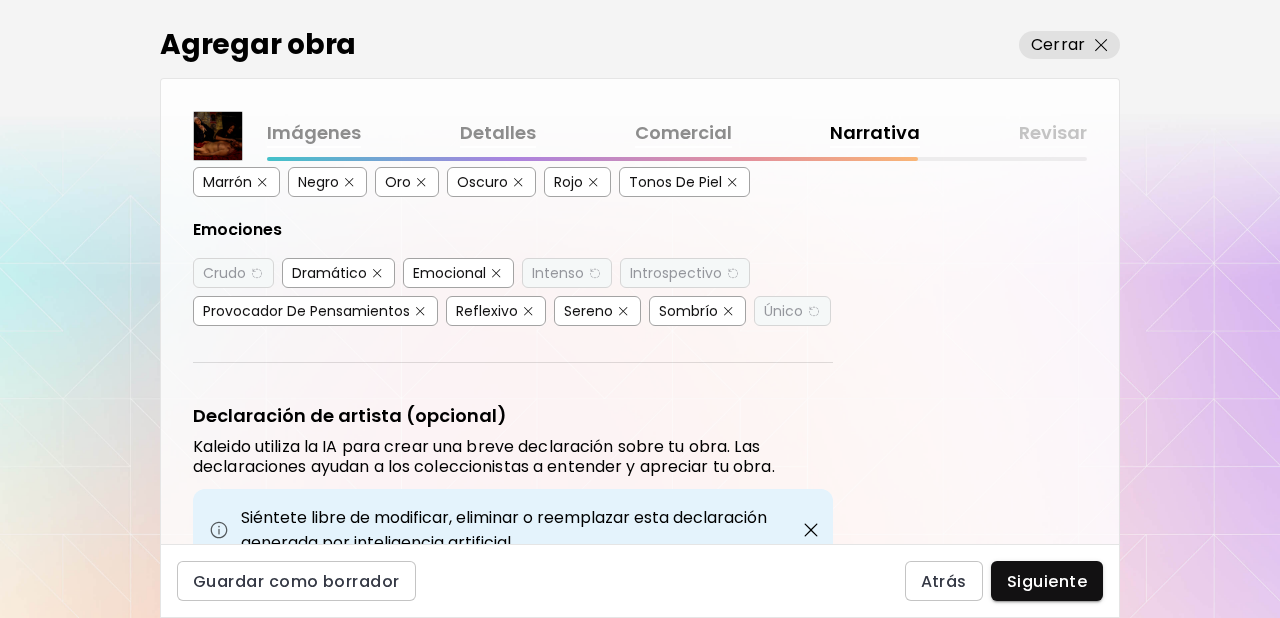 click at bounding box center (623, 311) 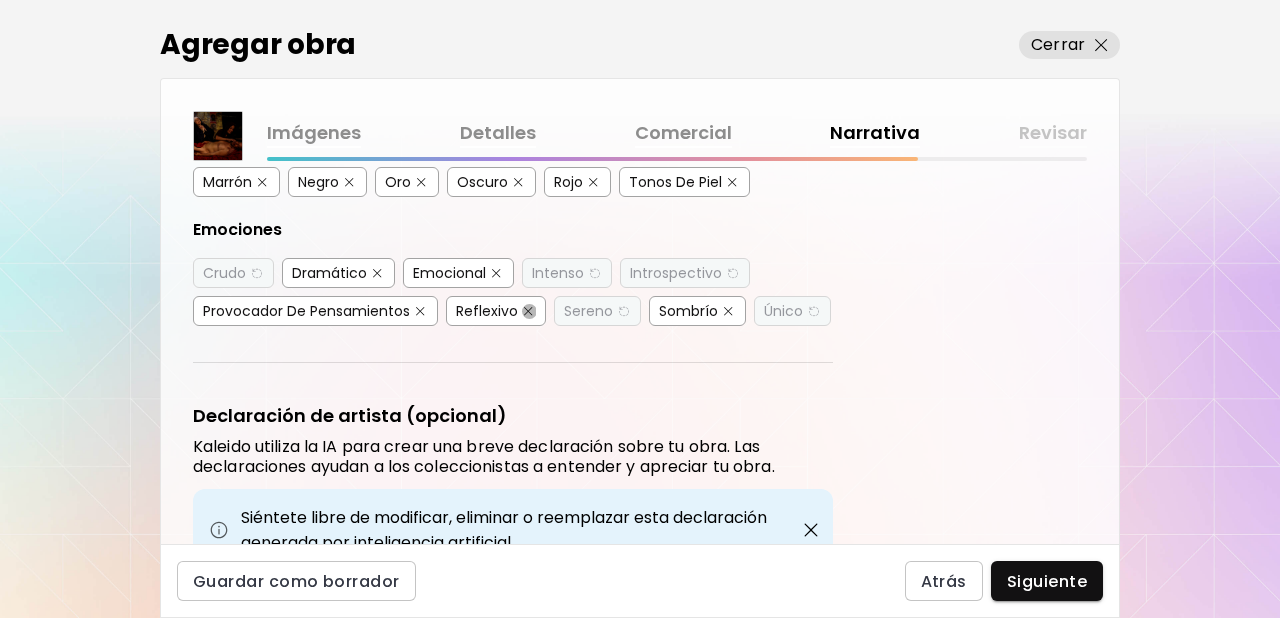 click at bounding box center (528, 311) 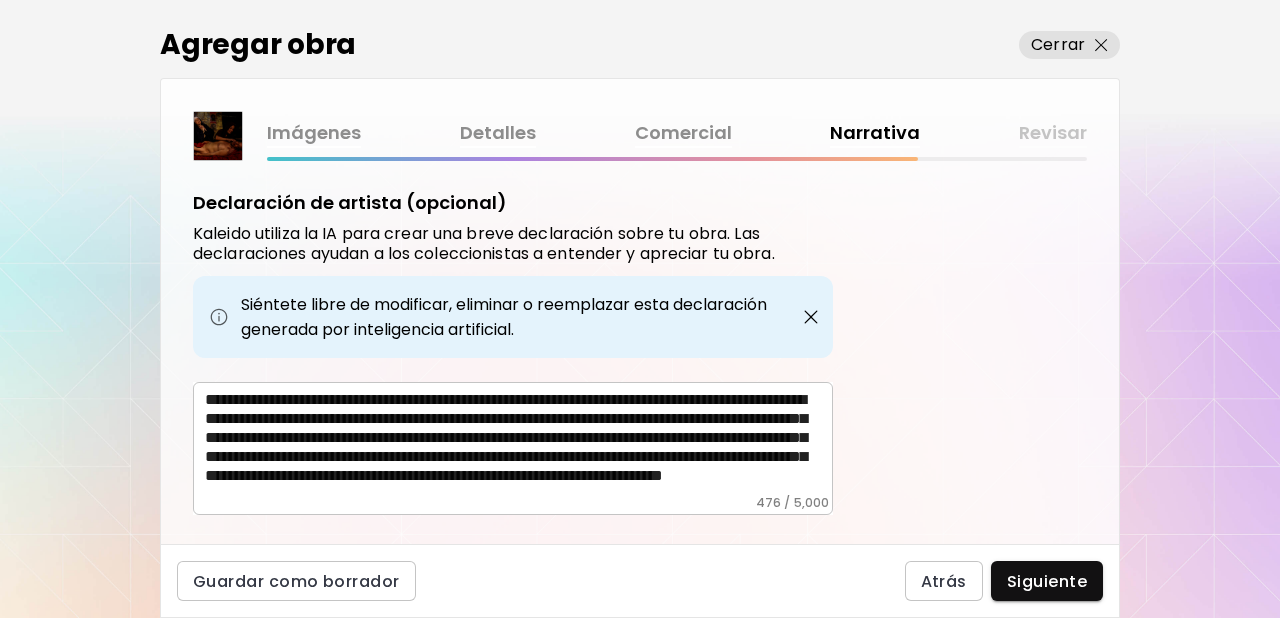 scroll, scrollTop: 730, scrollLeft: 0, axis: vertical 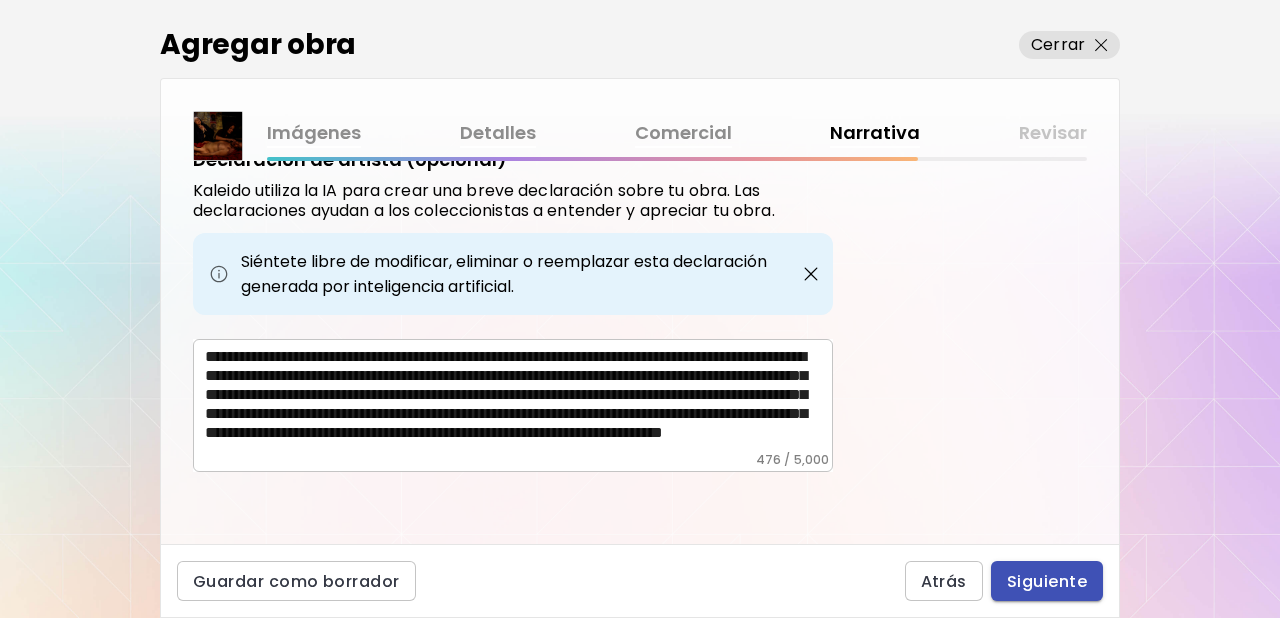 click on "Siguiente" at bounding box center [1047, 581] 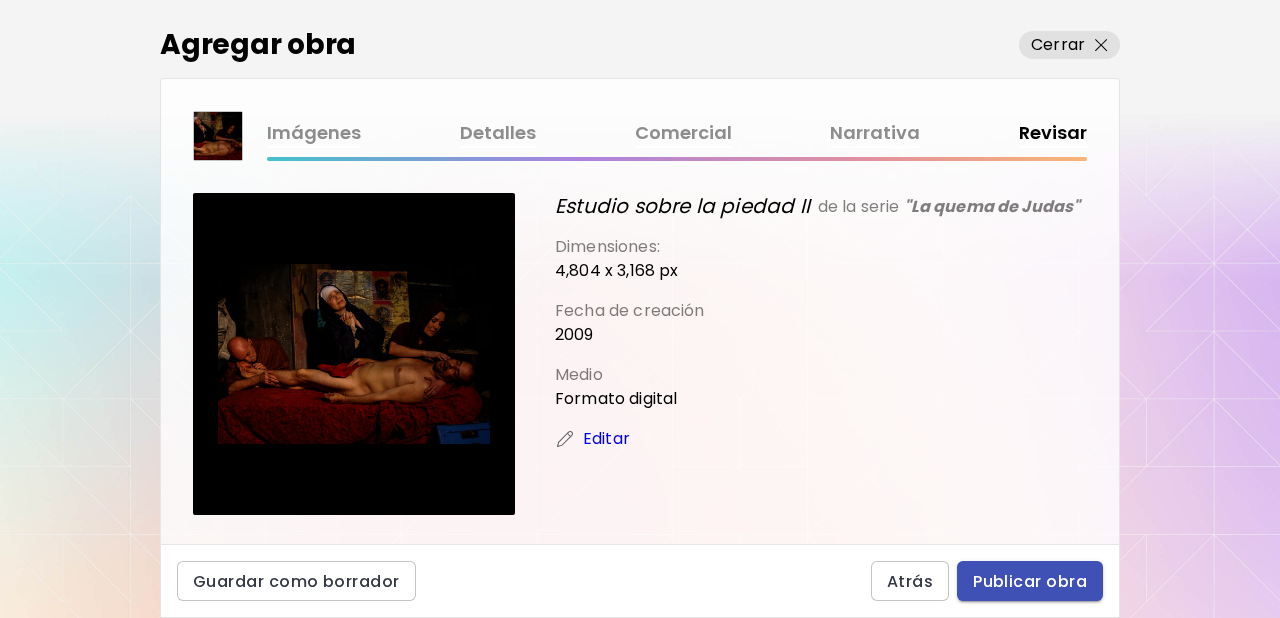 click on "Publicar obra" at bounding box center (1030, 581) 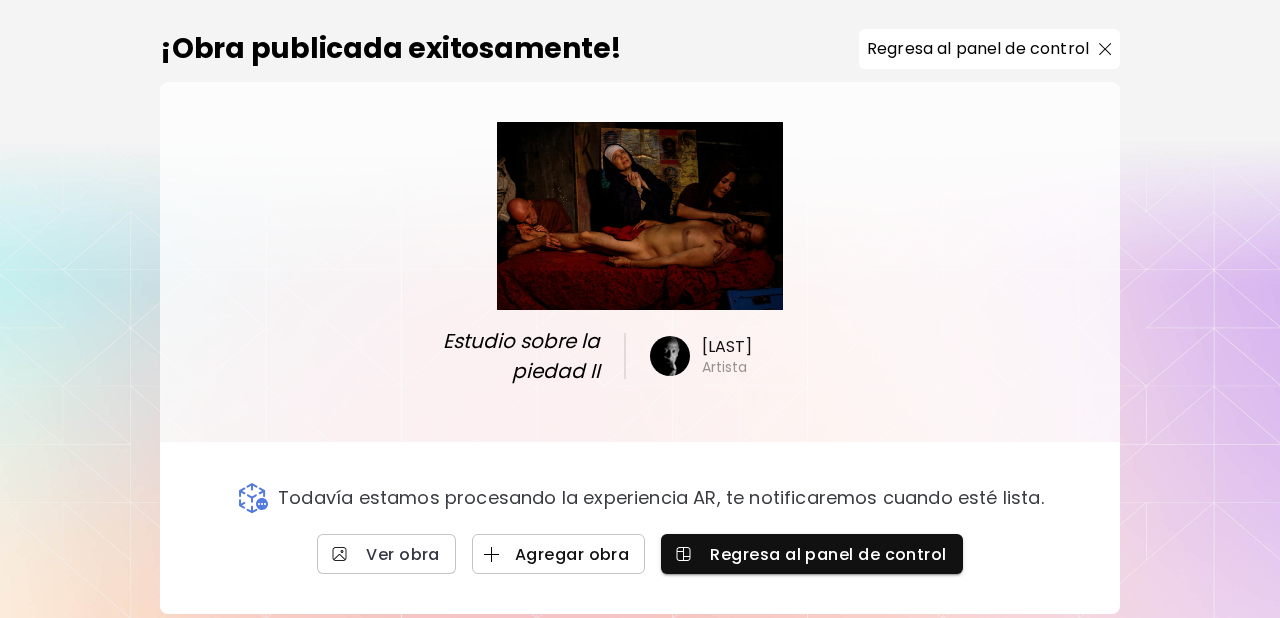 click on "Agregar obra" at bounding box center (559, 554) 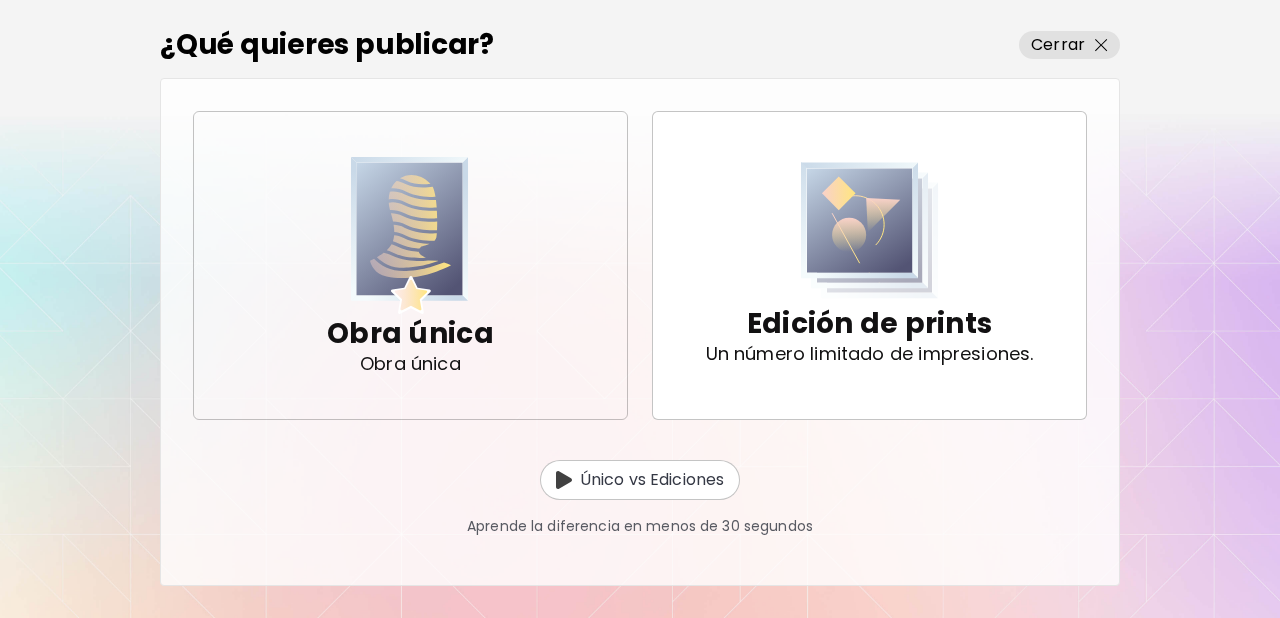 click at bounding box center [410, 235] 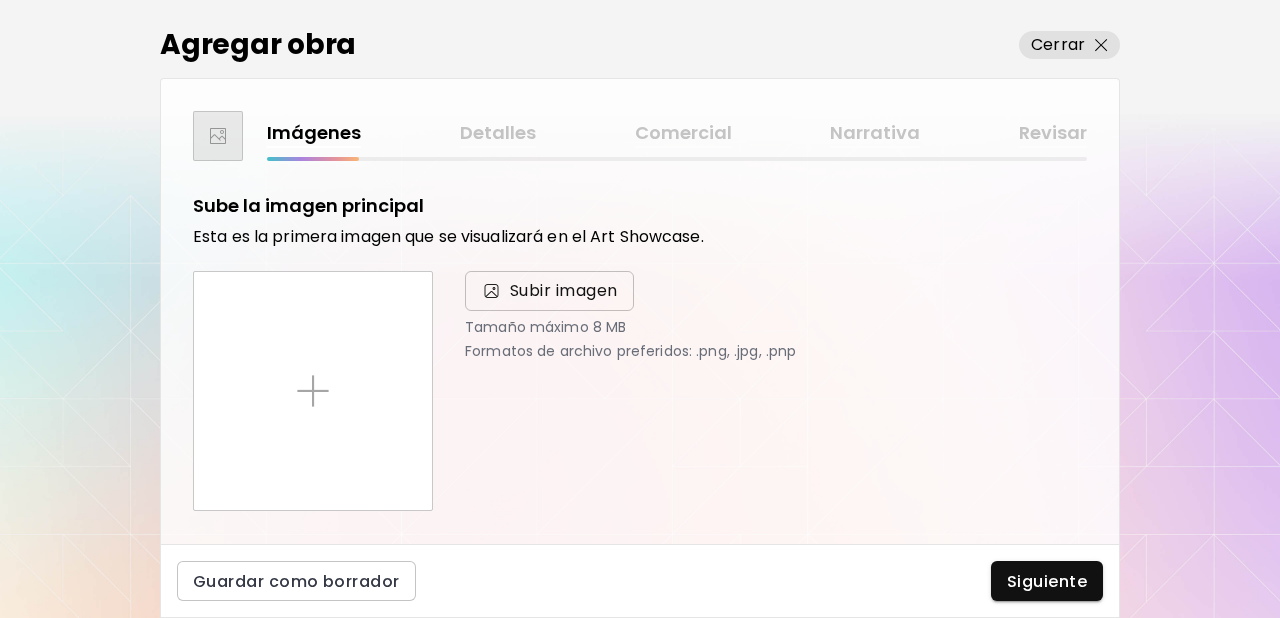 click on "Subir imagen" at bounding box center (564, 291) 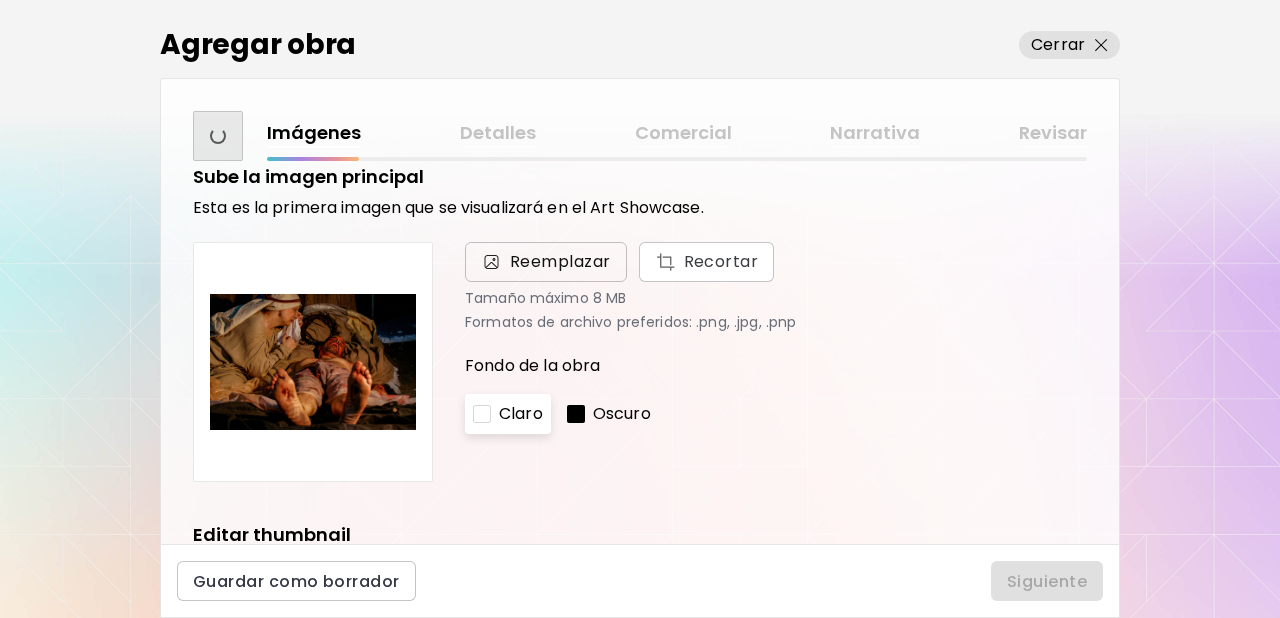 scroll, scrollTop: 38, scrollLeft: 0, axis: vertical 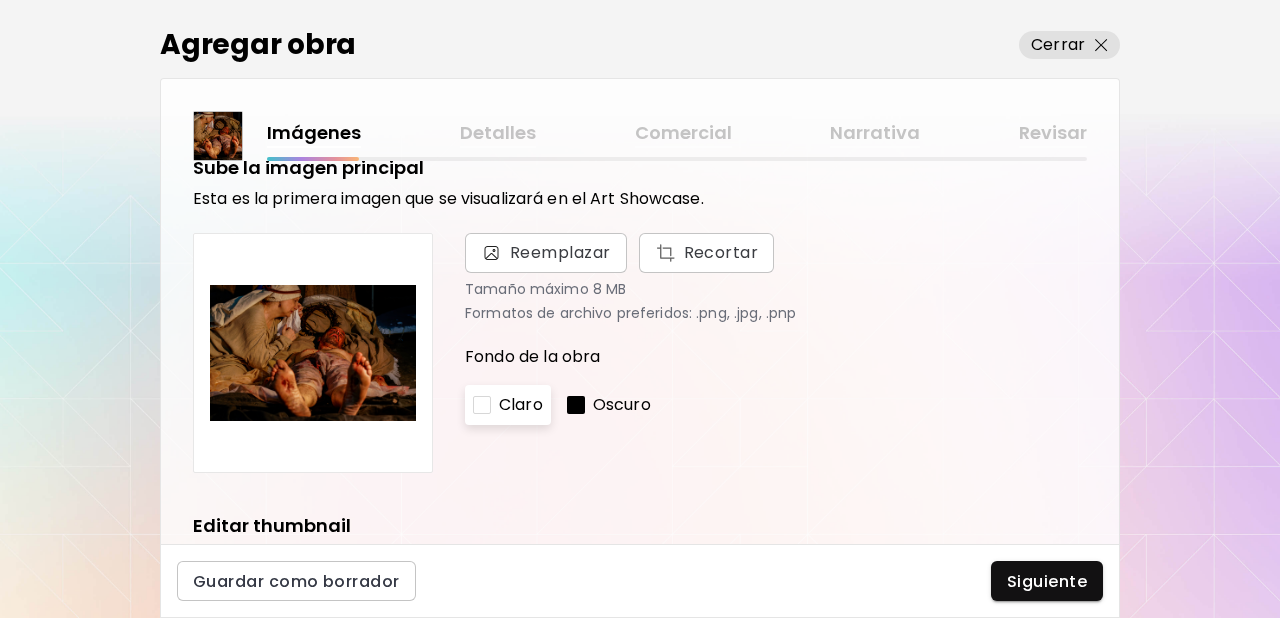 click on "Oscuro" at bounding box center (609, 405) 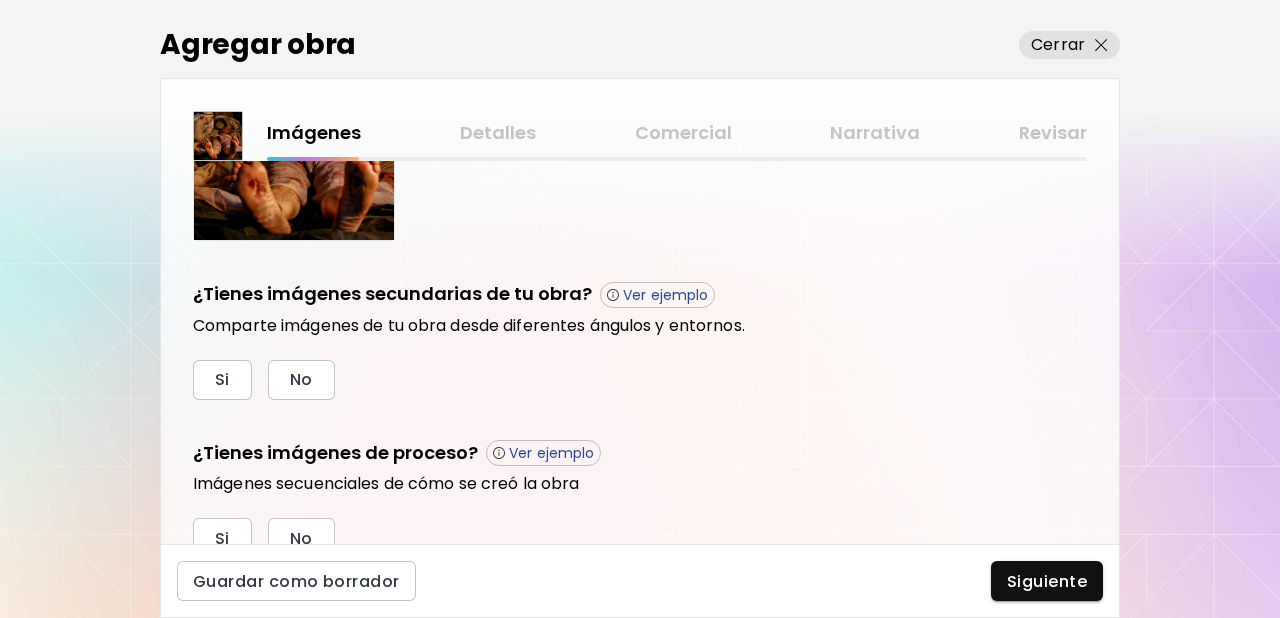 scroll, scrollTop: 597, scrollLeft: 0, axis: vertical 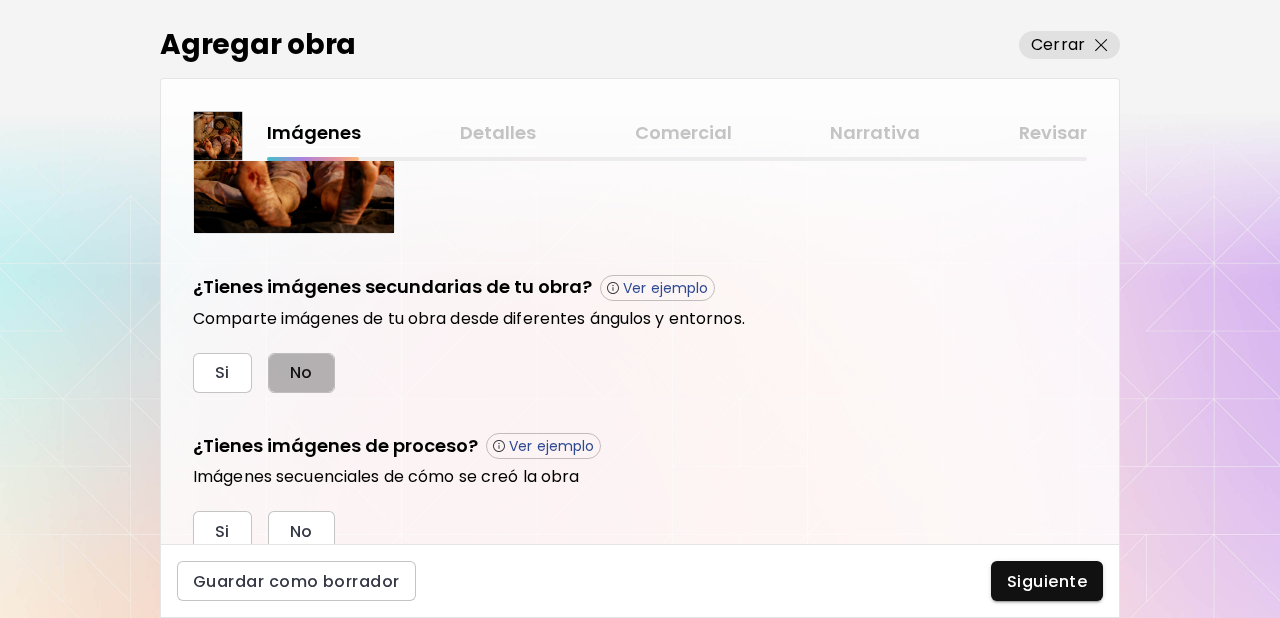 click on "No" at bounding box center (301, 373) 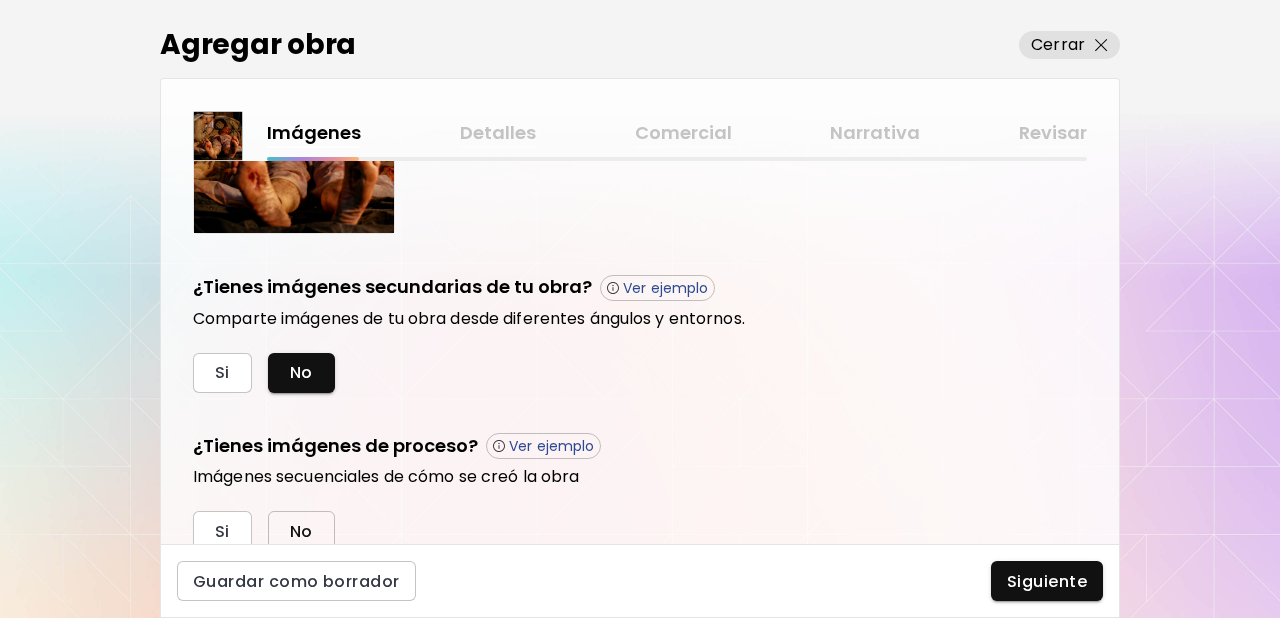 drag, startPoint x: 303, startPoint y: 513, endPoint x: 368, endPoint y: 527, distance: 66.4906 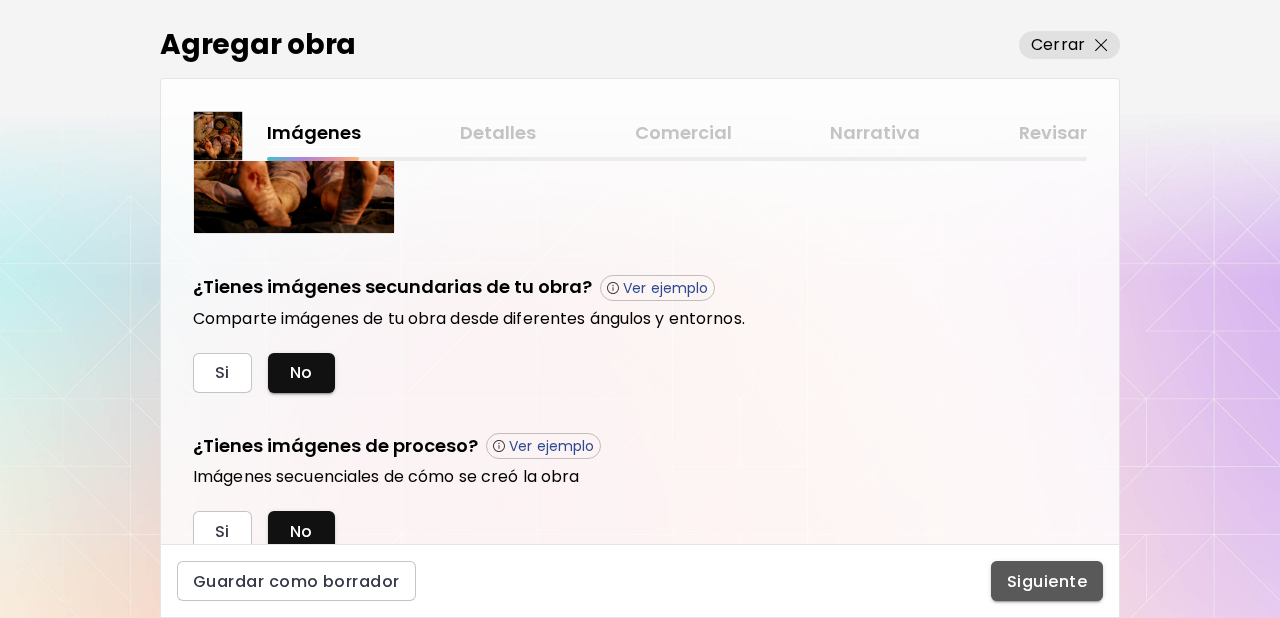 click on "Siguiente" at bounding box center (1047, 581) 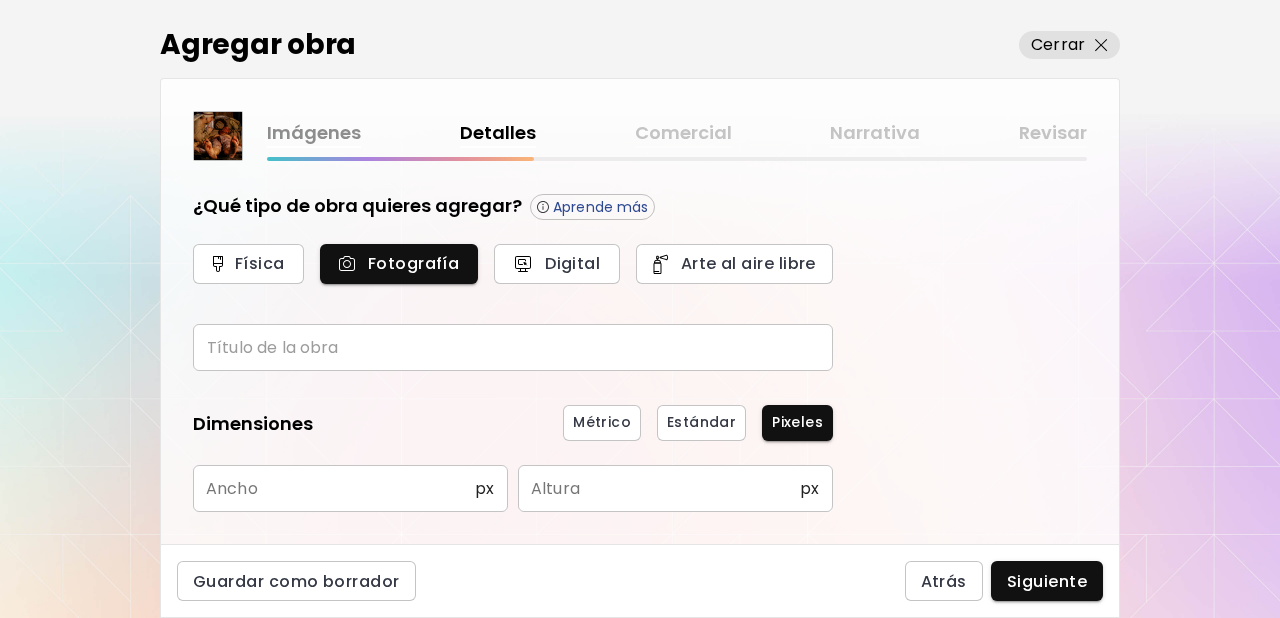 click at bounding box center [513, 347] 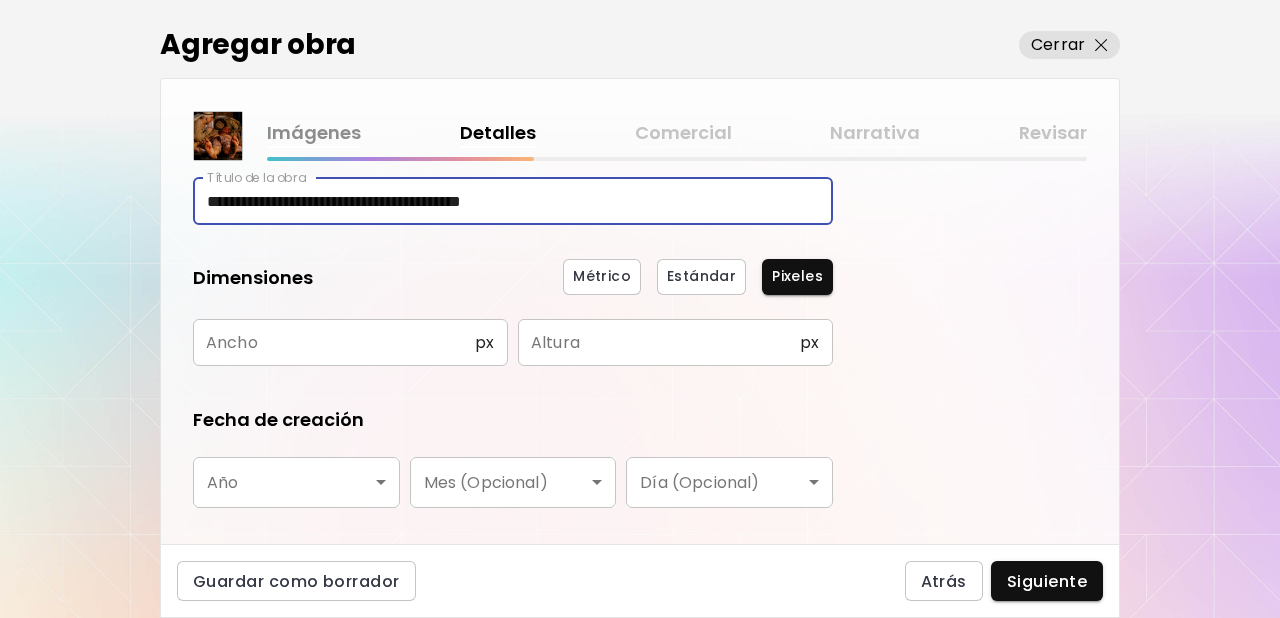 scroll, scrollTop: 151, scrollLeft: 0, axis: vertical 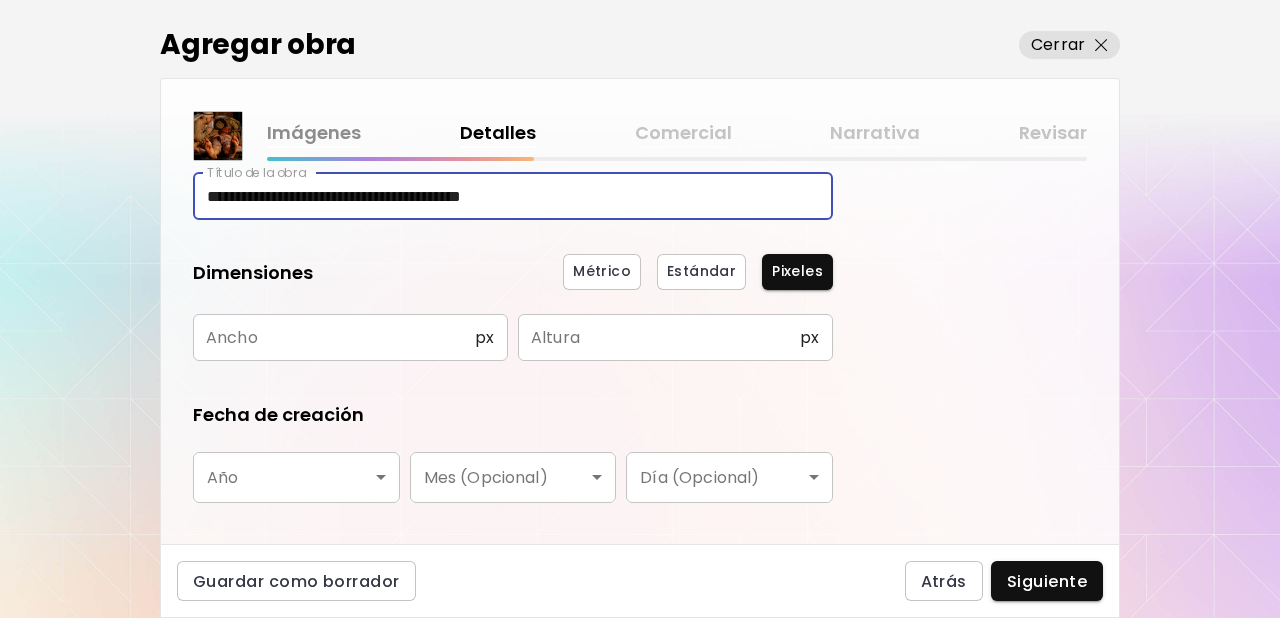 type on "**********" 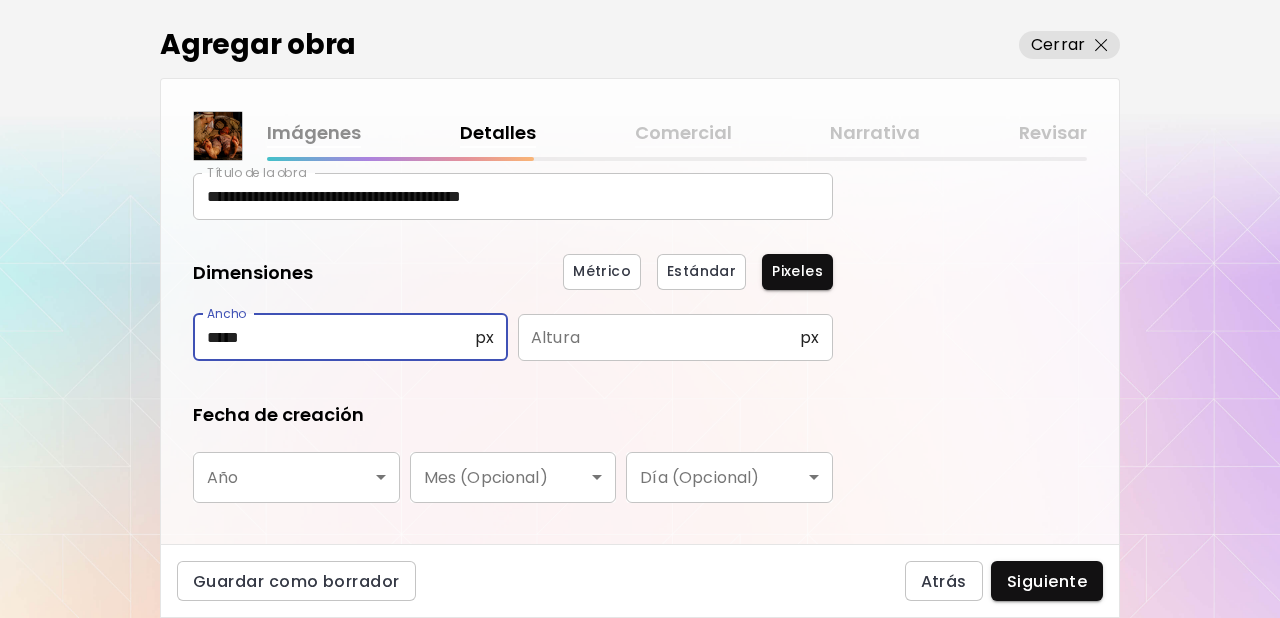 type on "*****" 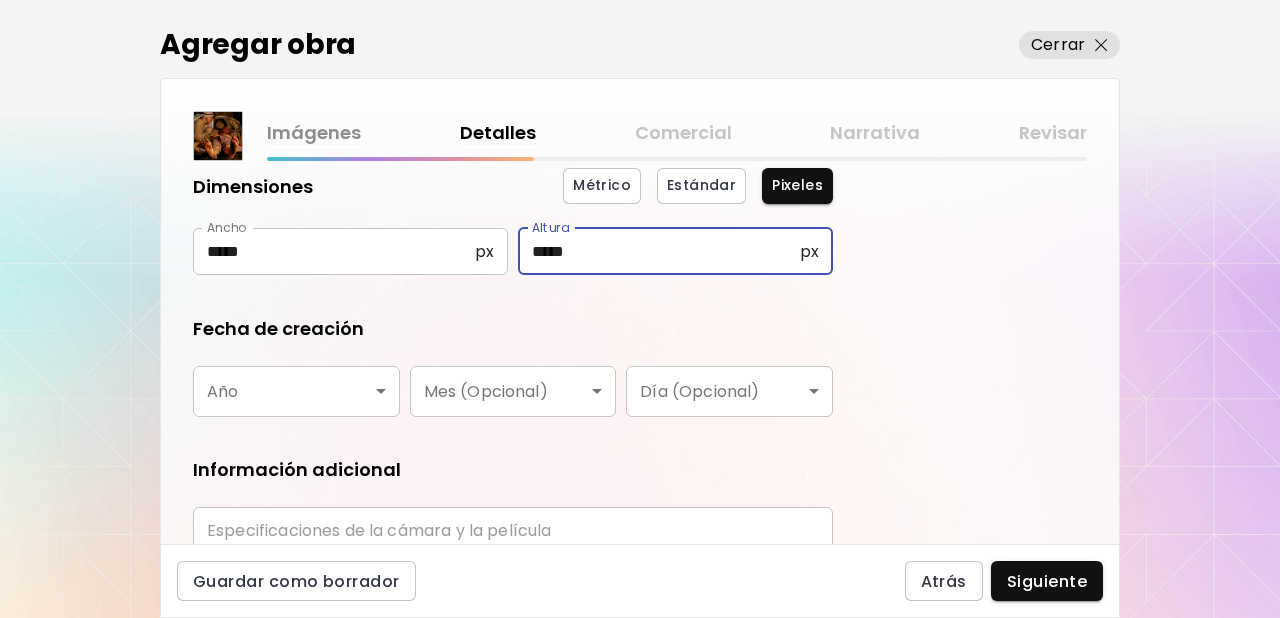 scroll, scrollTop: 242, scrollLeft: 0, axis: vertical 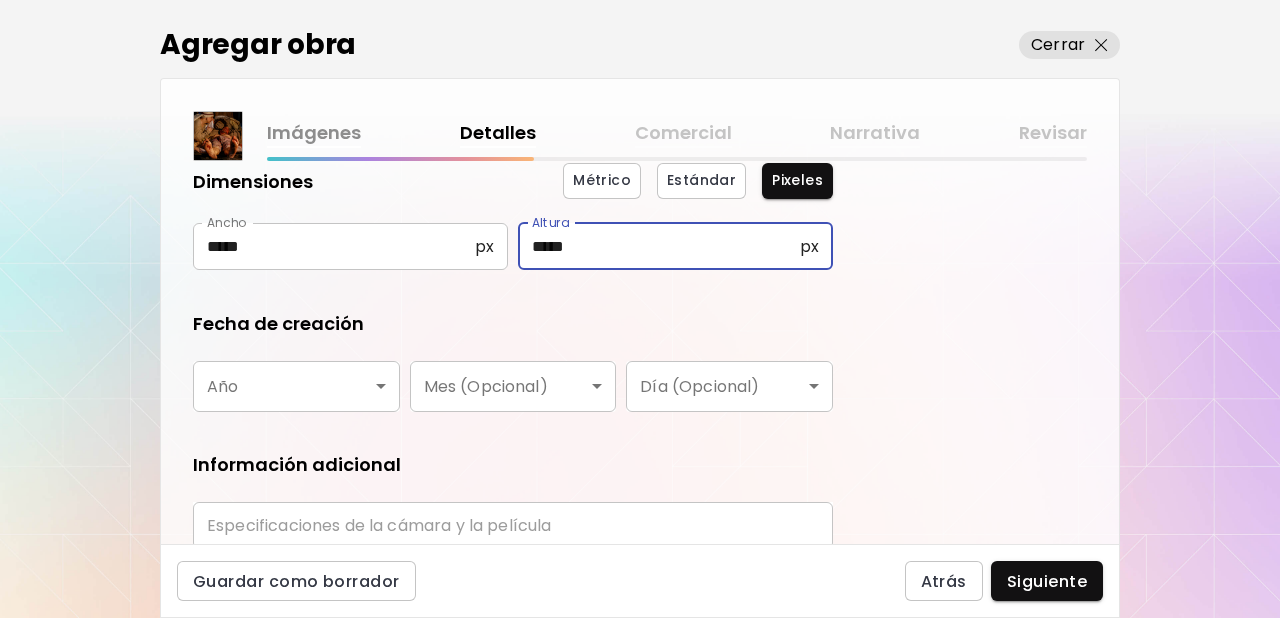 type on "*****" 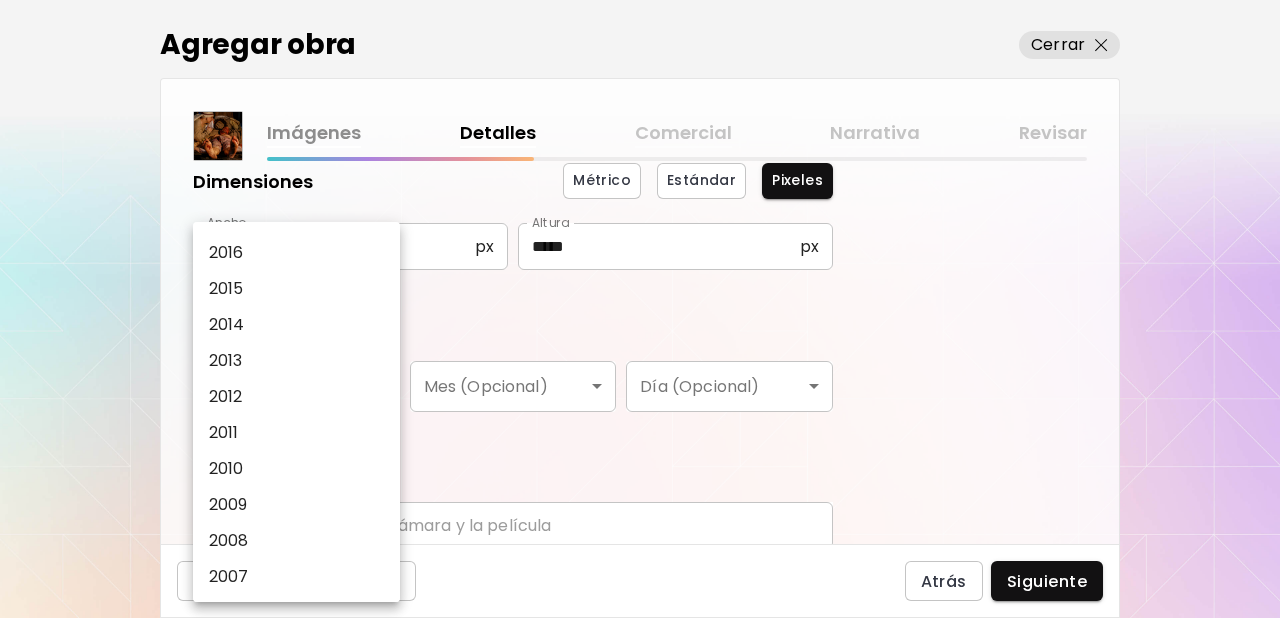 scroll, scrollTop: 320, scrollLeft: 0, axis: vertical 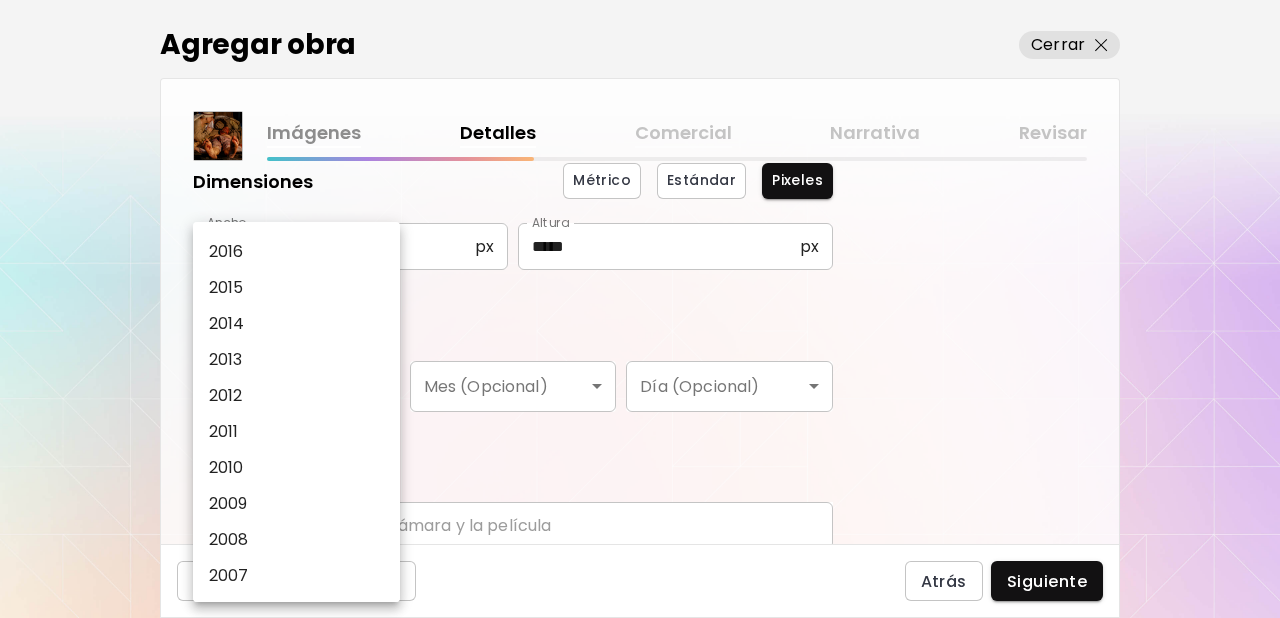 click on "2009" at bounding box center [228, 504] 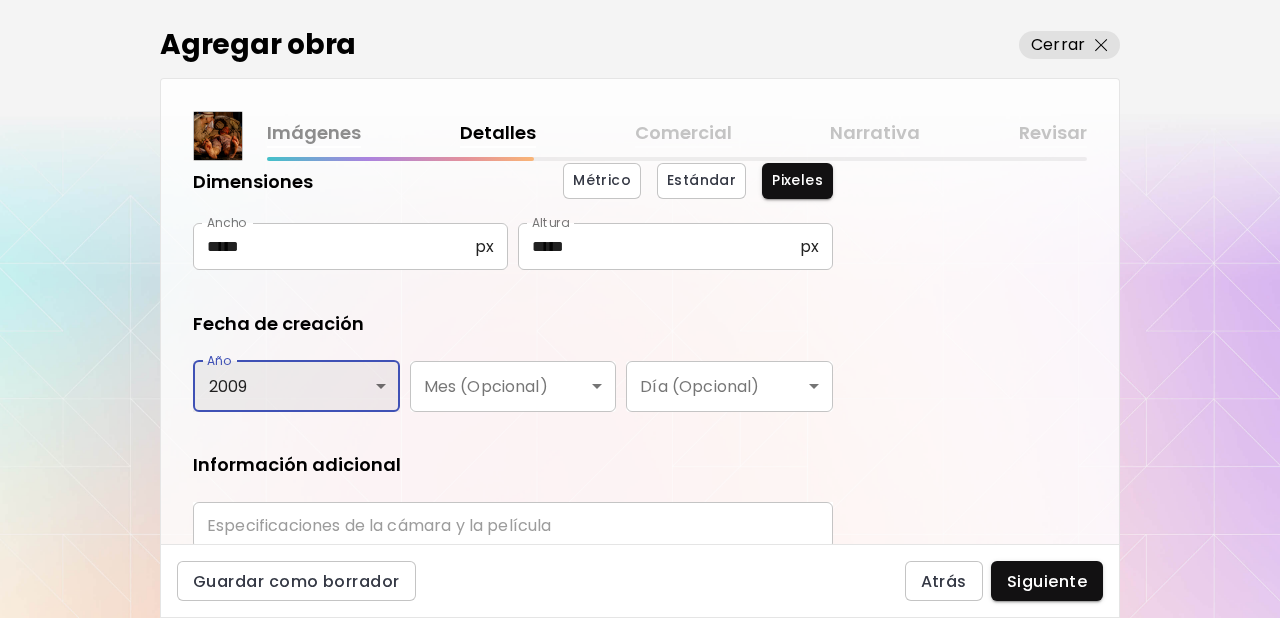 scroll, scrollTop: 327, scrollLeft: 0, axis: vertical 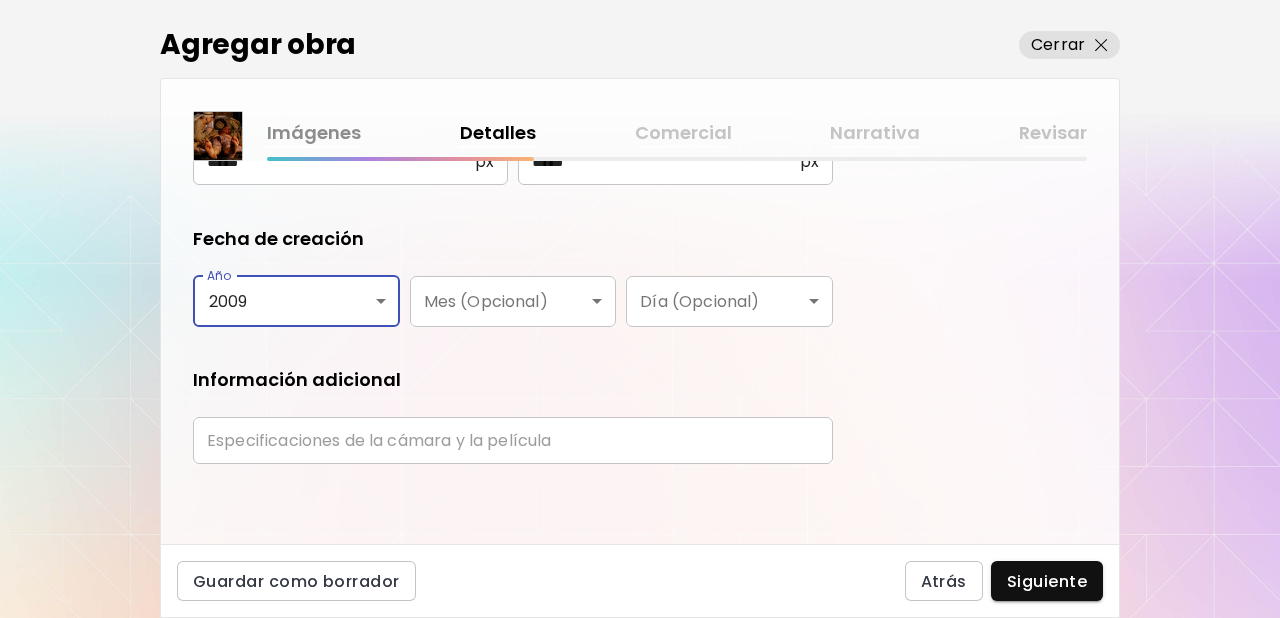 click at bounding box center [513, 440] 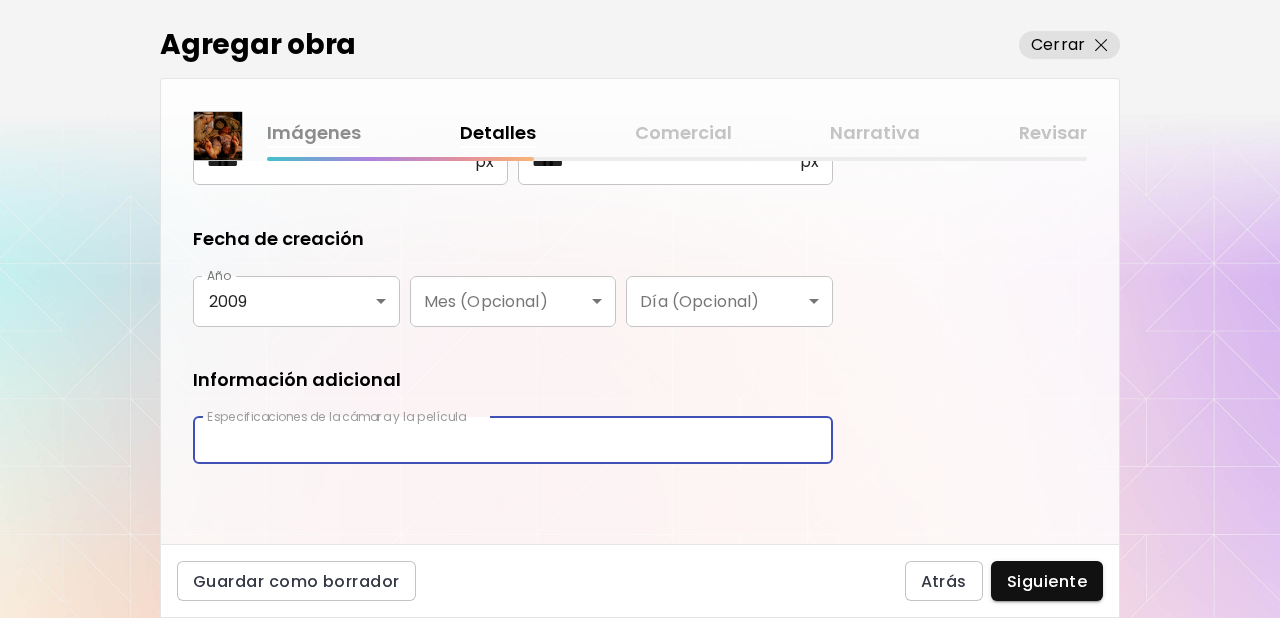 type on "**********" 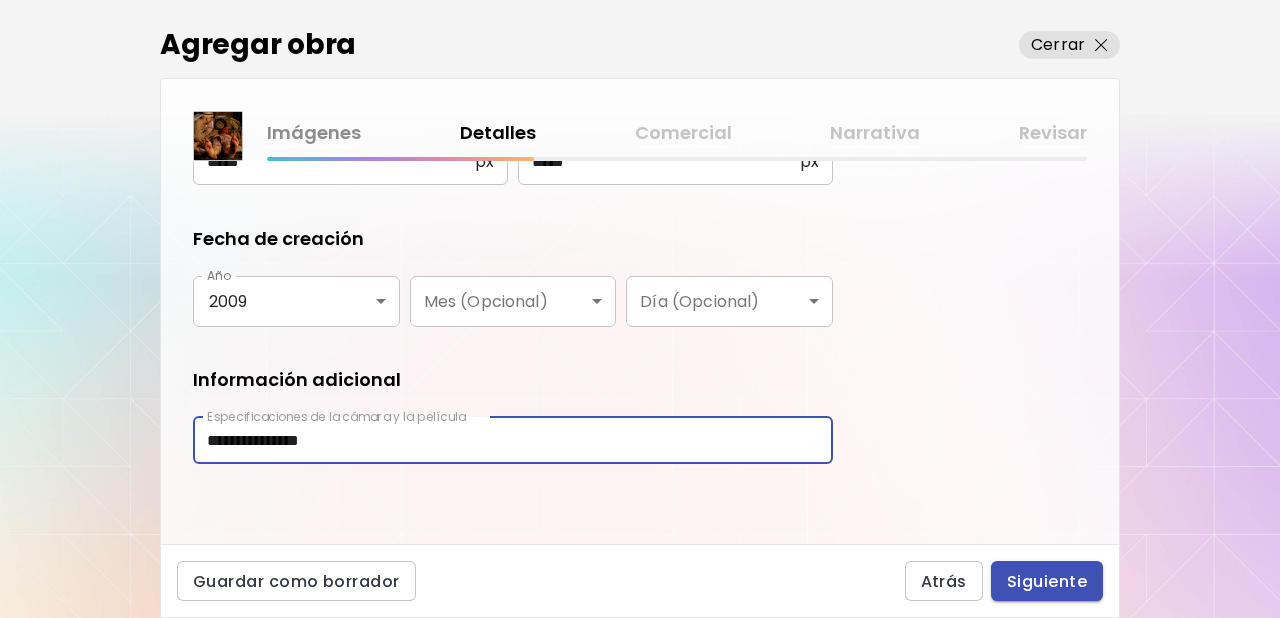 click on "Siguiente" at bounding box center (1047, 581) 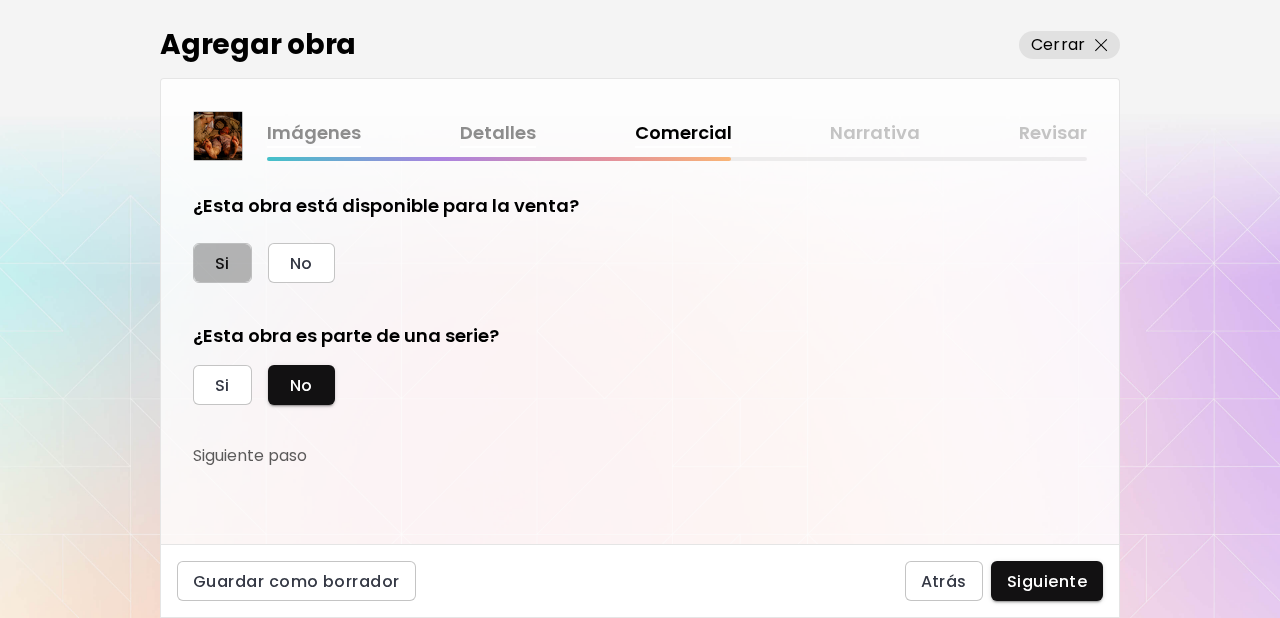 click on "Si" at bounding box center [222, 263] 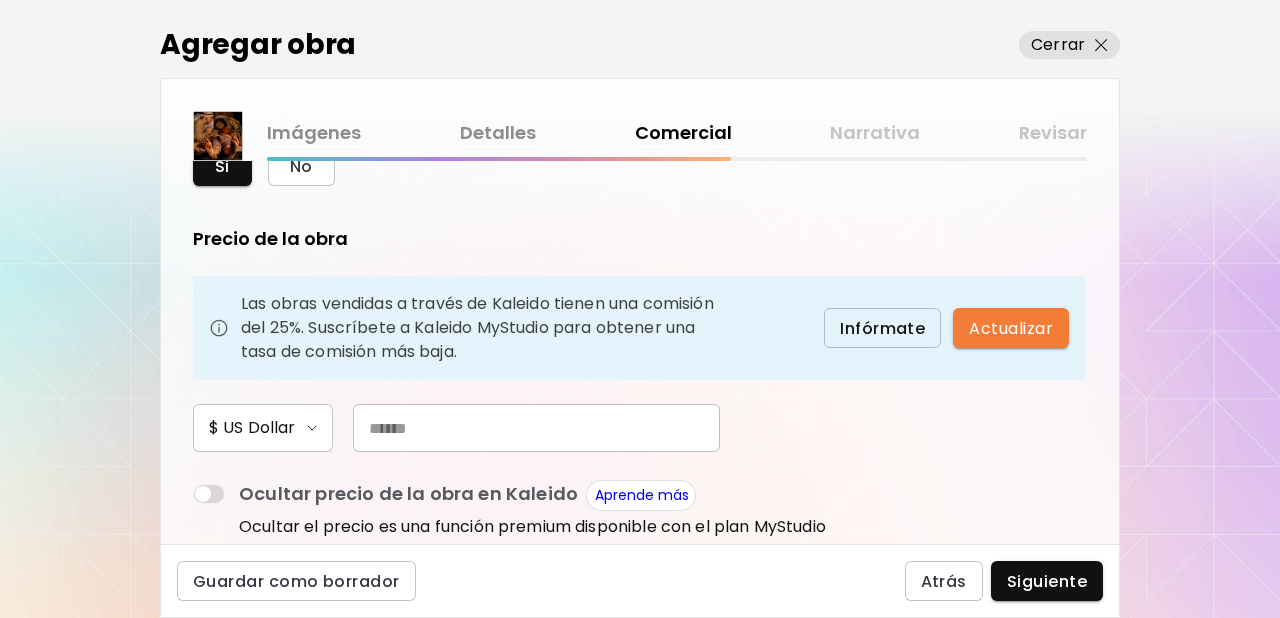 scroll, scrollTop: 123, scrollLeft: 0, axis: vertical 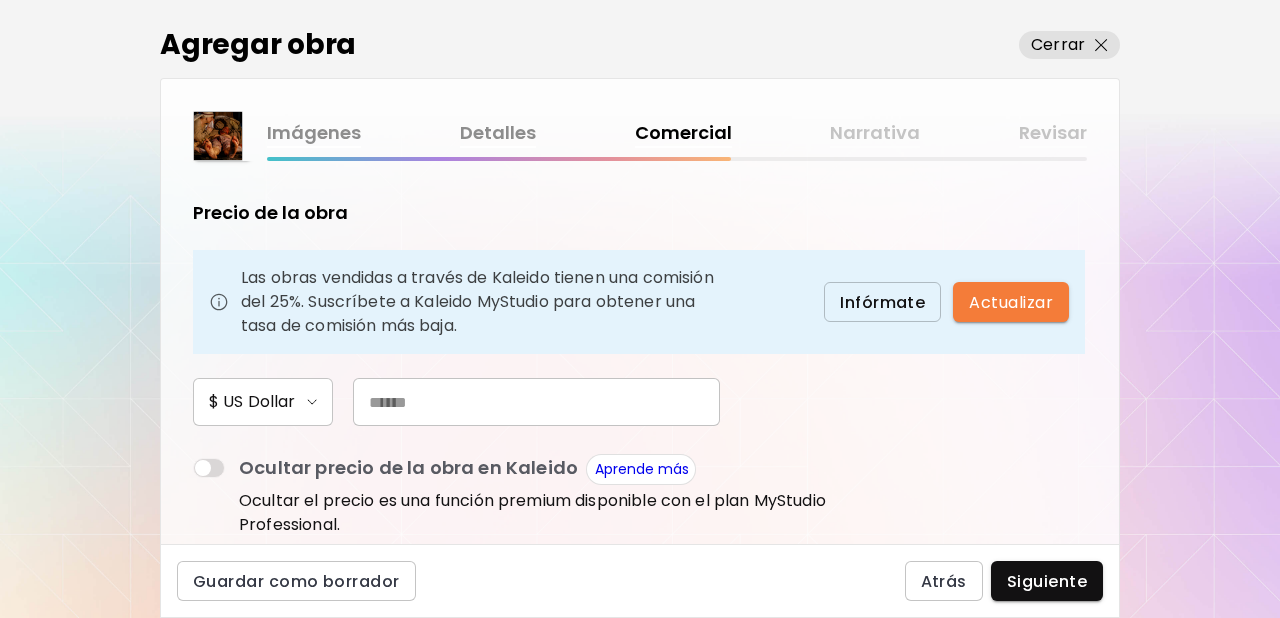 click at bounding box center [536, 402] 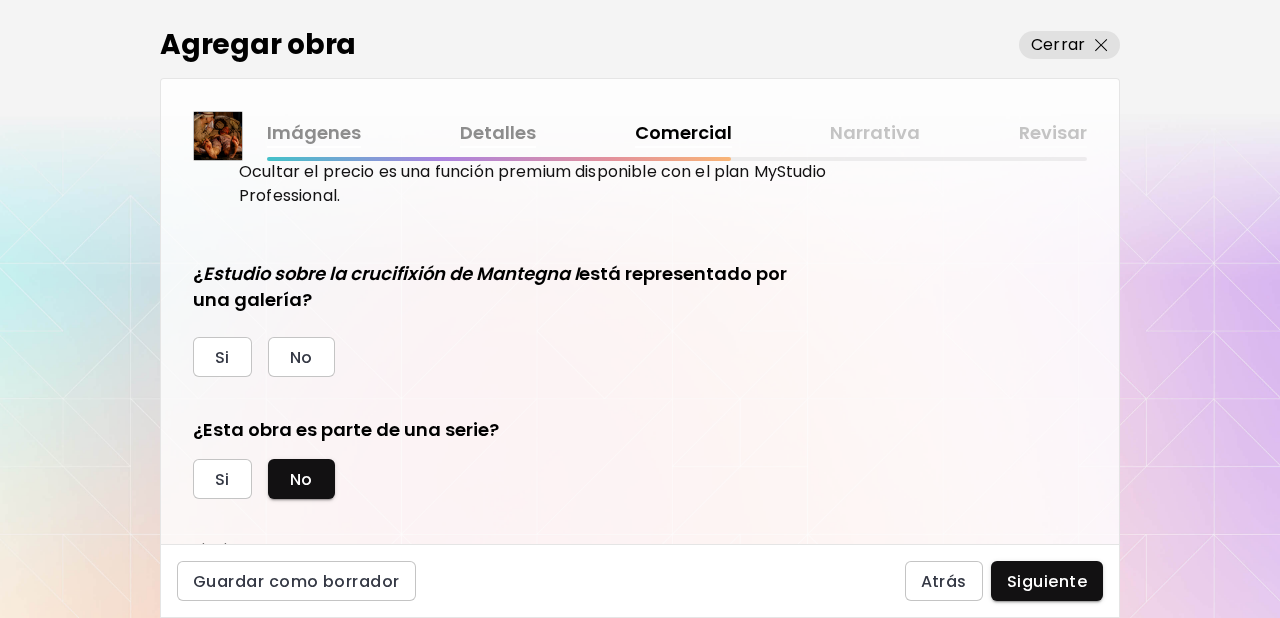 scroll, scrollTop: 469, scrollLeft: 0, axis: vertical 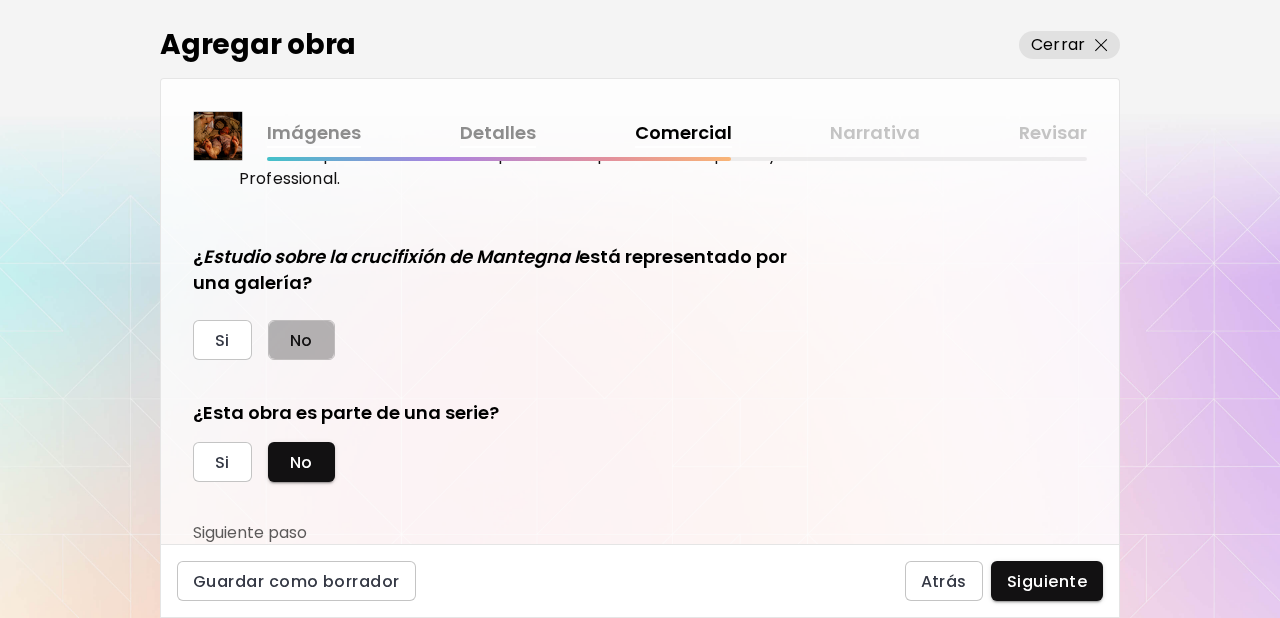 drag, startPoint x: 308, startPoint y: 334, endPoint x: 346, endPoint y: 323, distance: 39.56008 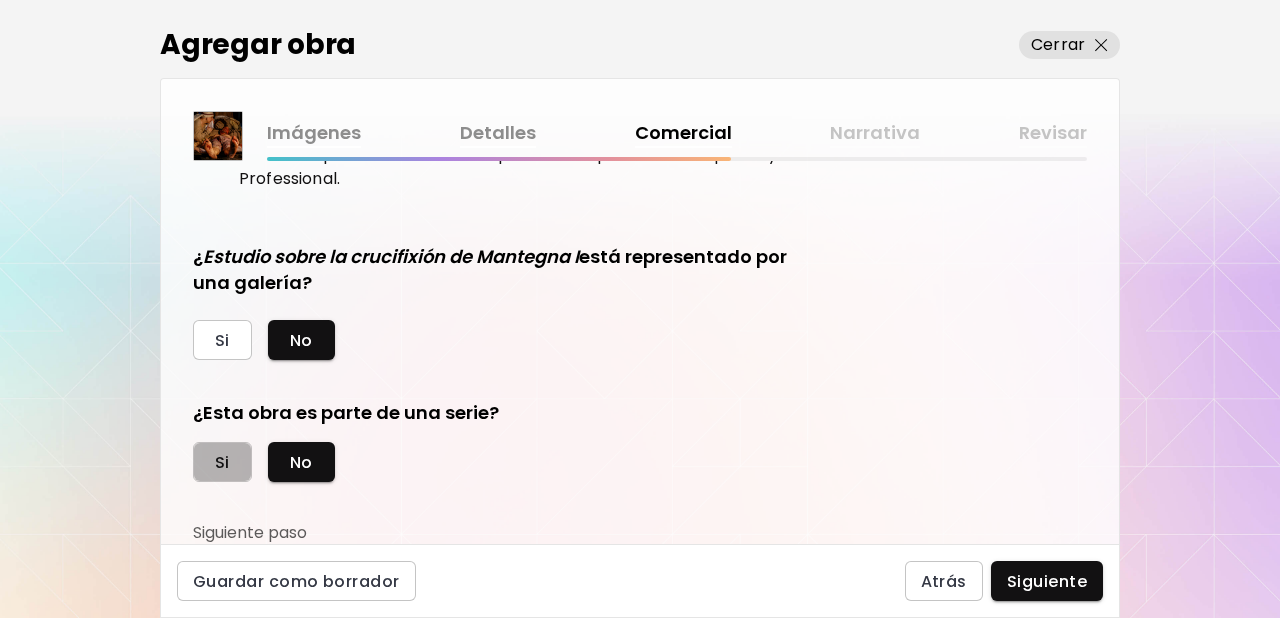 click on "Si" at bounding box center (222, 462) 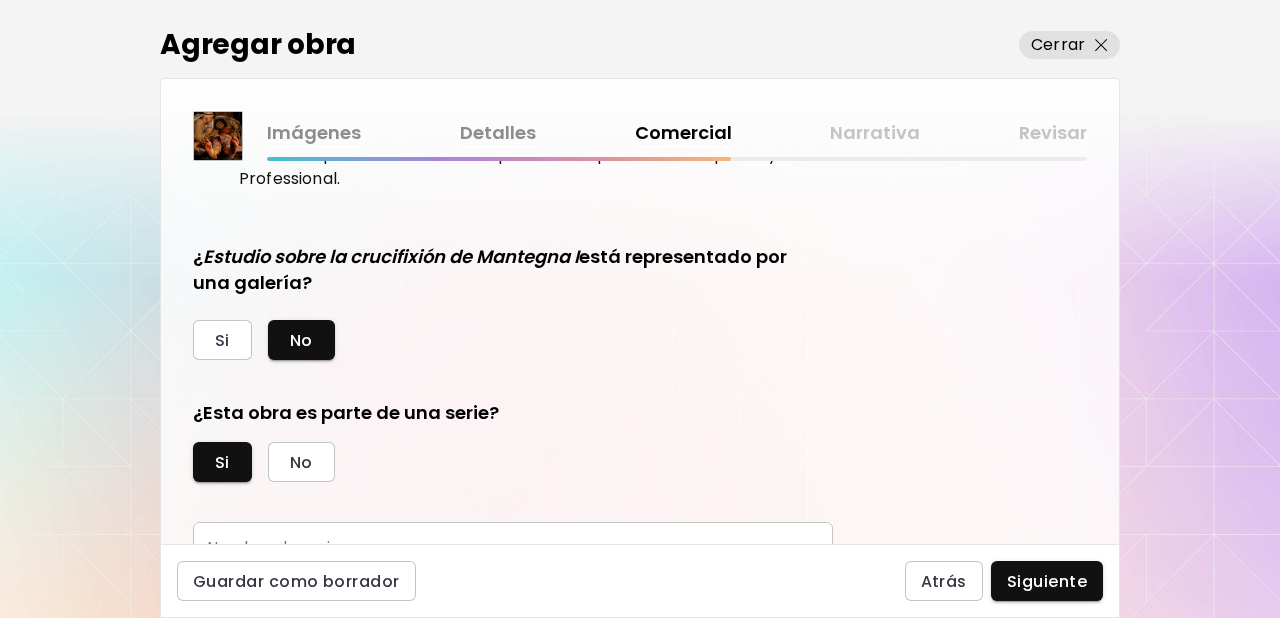 scroll, scrollTop: 562, scrollLeft: 0, axis: vertical 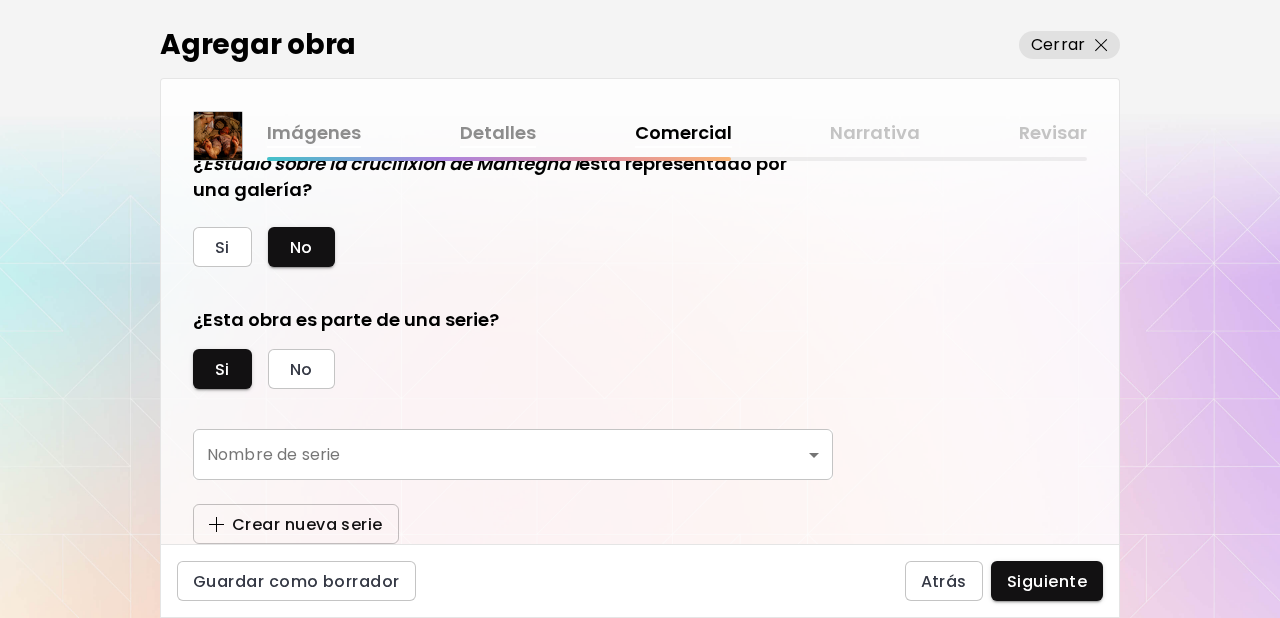 click on "Crear nueva serie" at bounding box center [296, 524] 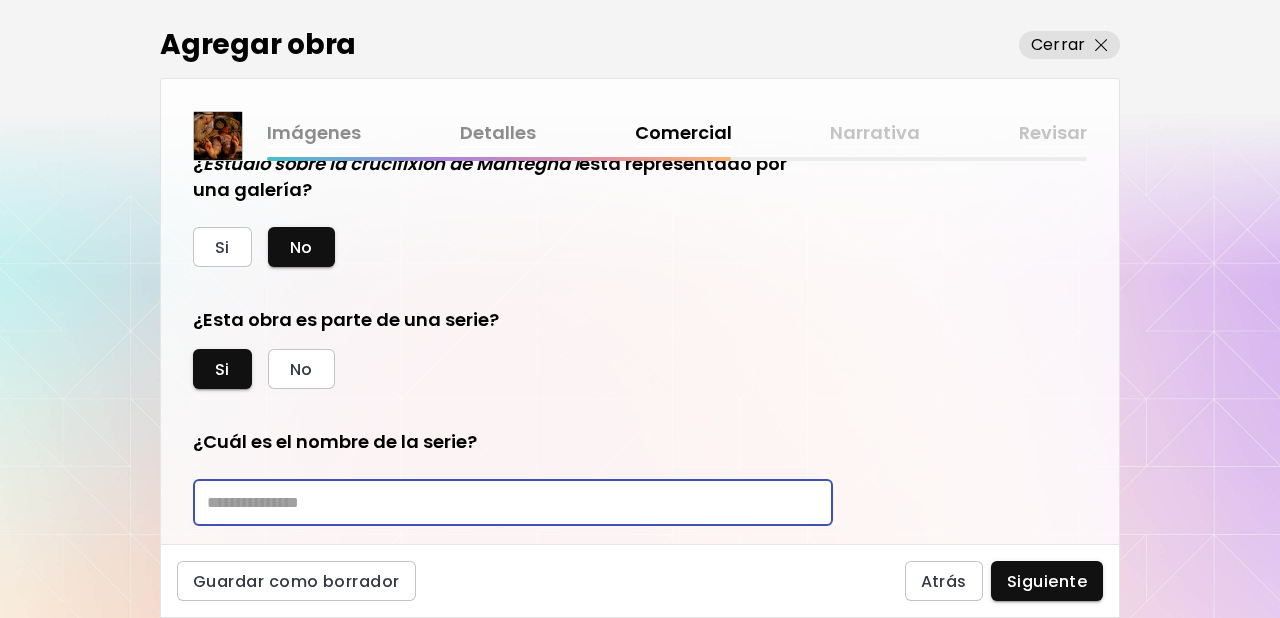 click at bounding box center [513, 502] 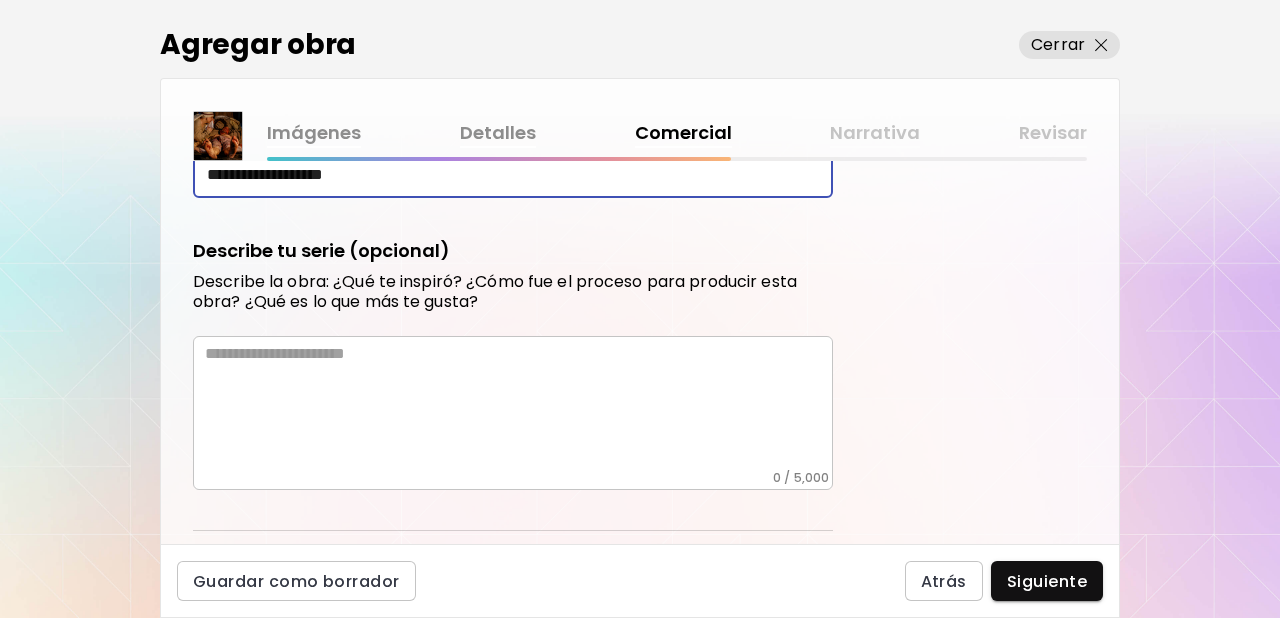 scroll, scrollTop: 883, scrollLeft: 0, axis: vertical 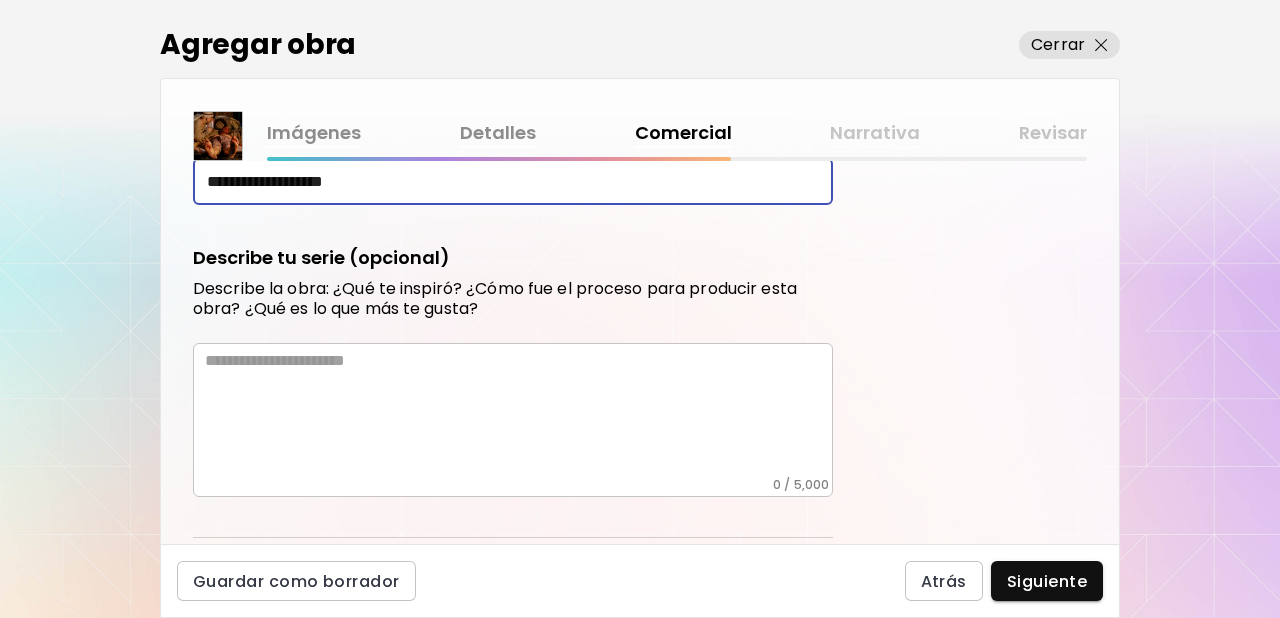 type on "**********" 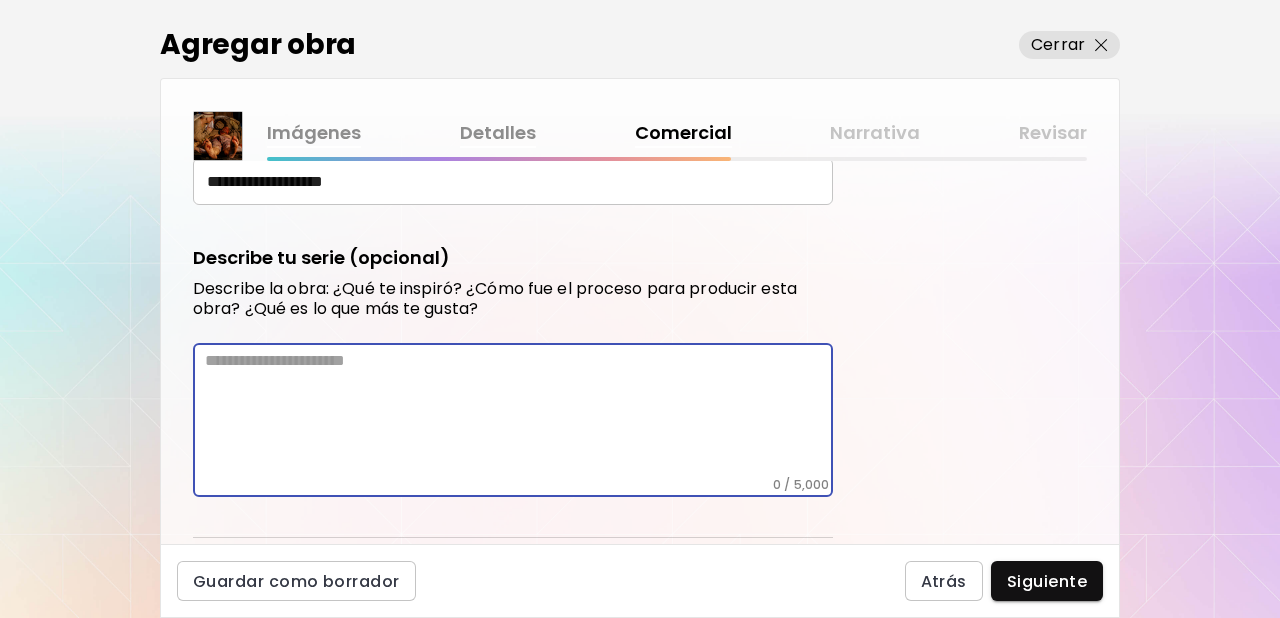 click at bounding box center [519, 414] 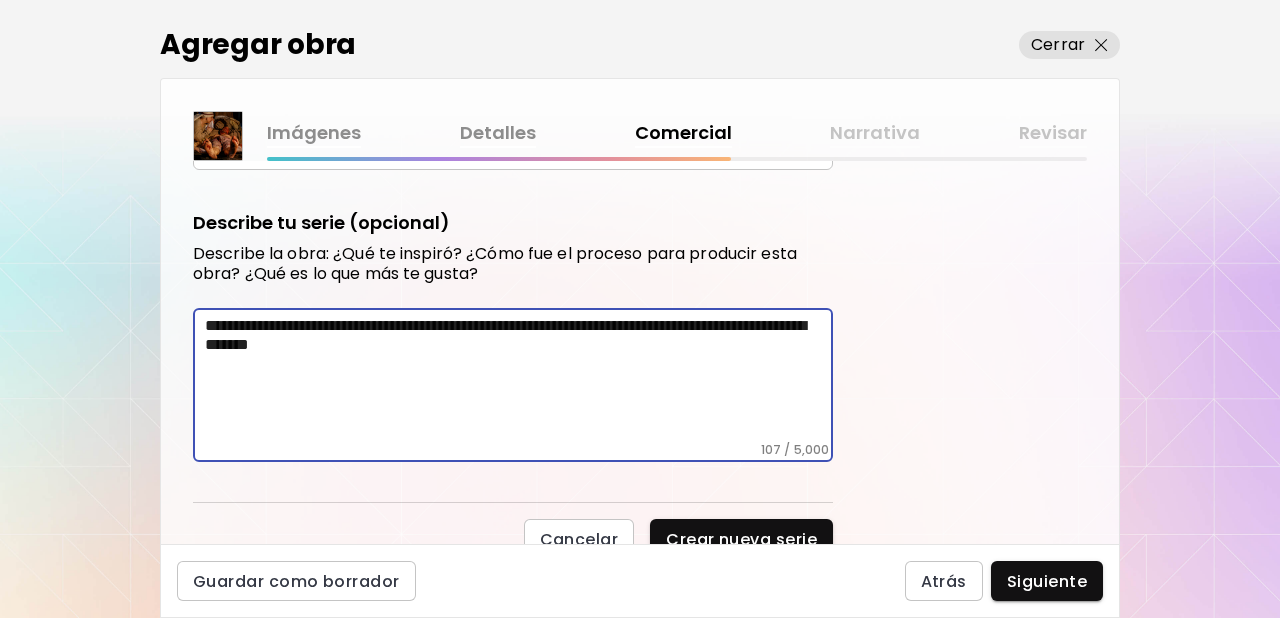 scroll, scrollTop: 933, scrollLeft: 0, axis: vertical 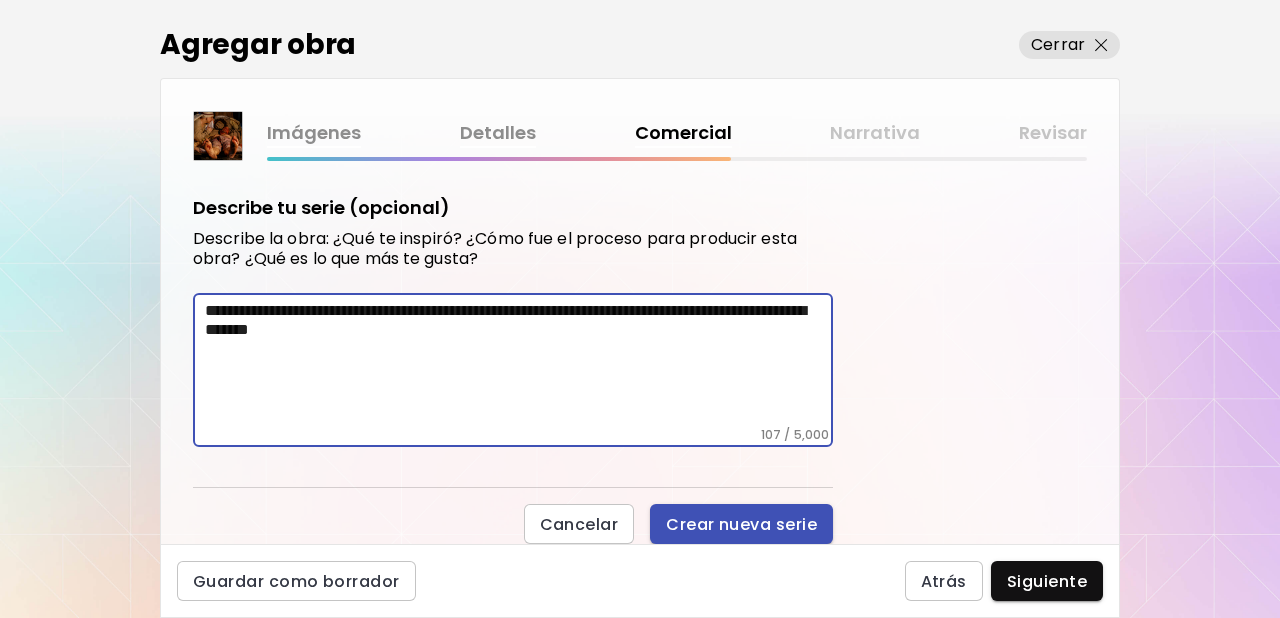 type on "**********" 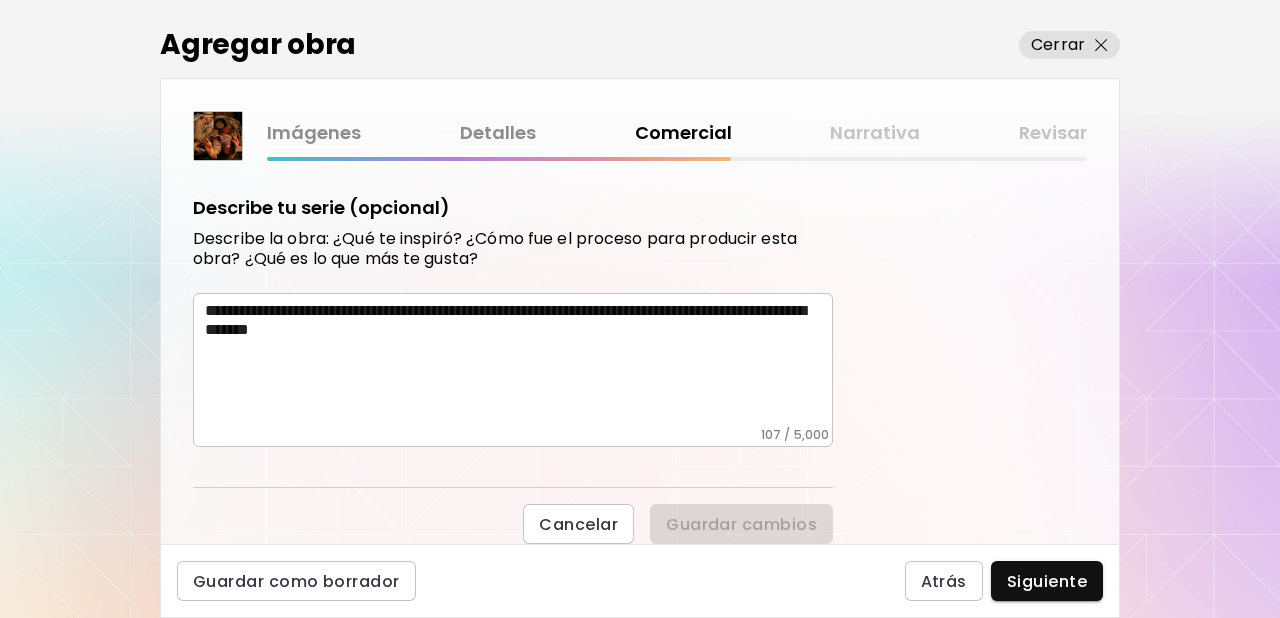 scroll, scrollTop: 719, scrollLeft: 0, axis: vertical 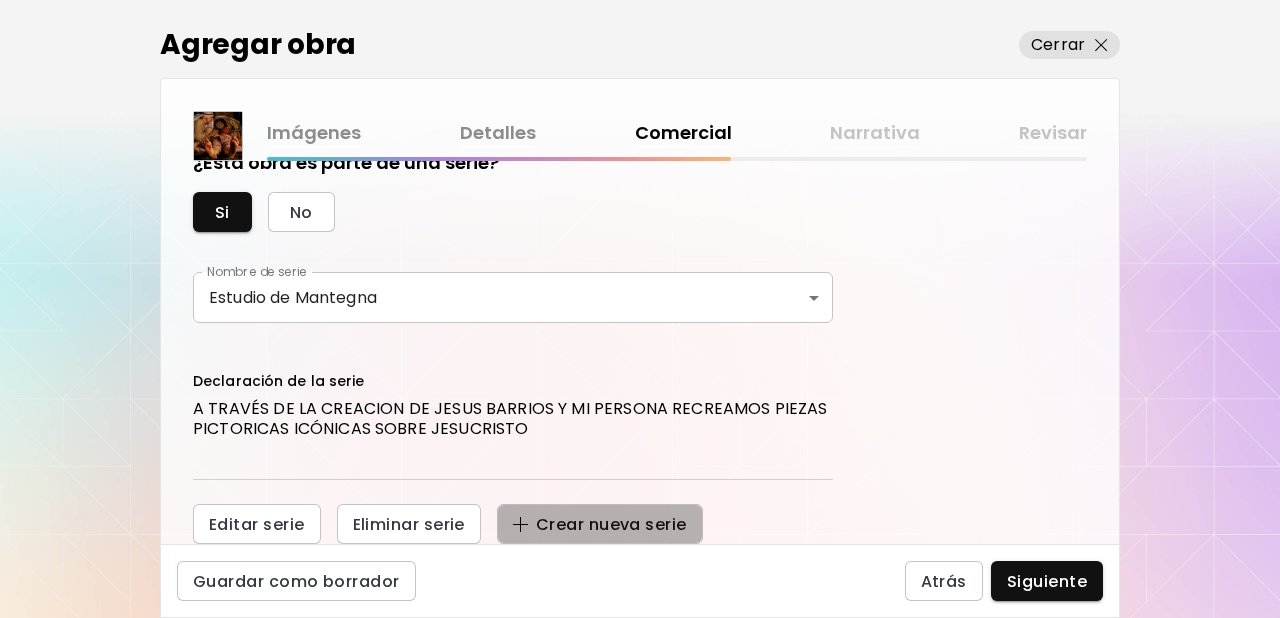 click on "Crear nueva serie" at bounding box center (600, 524) 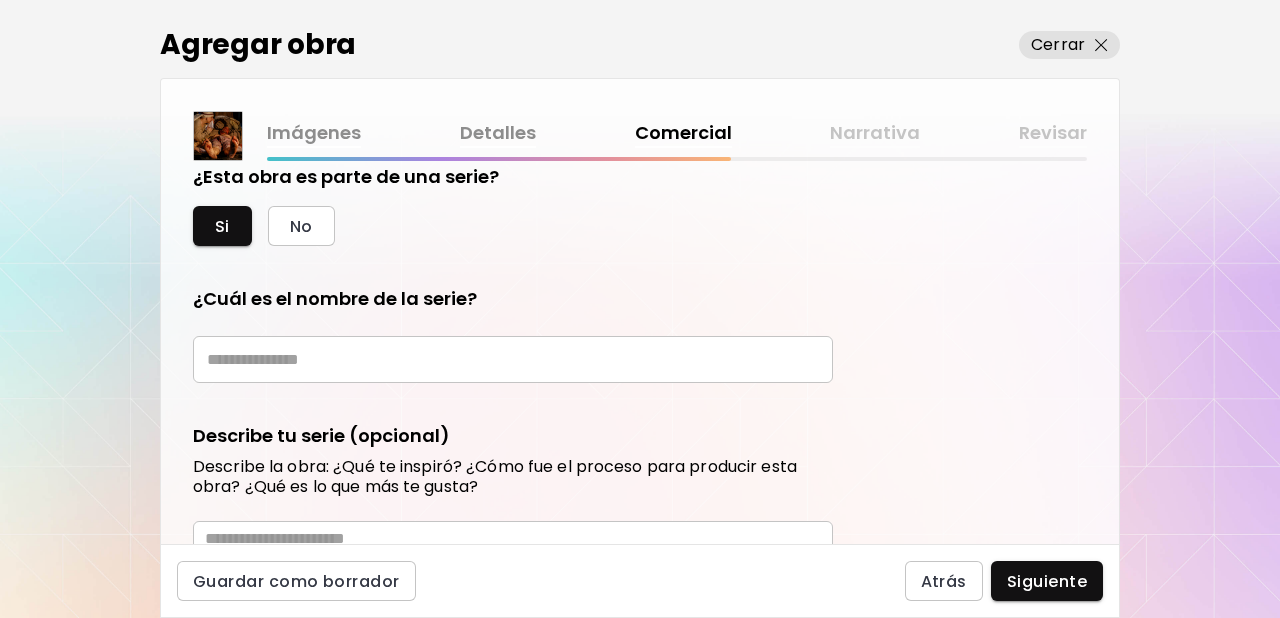 scroll, scrollTop: 704, scrollLeft: 0, axis: vertical 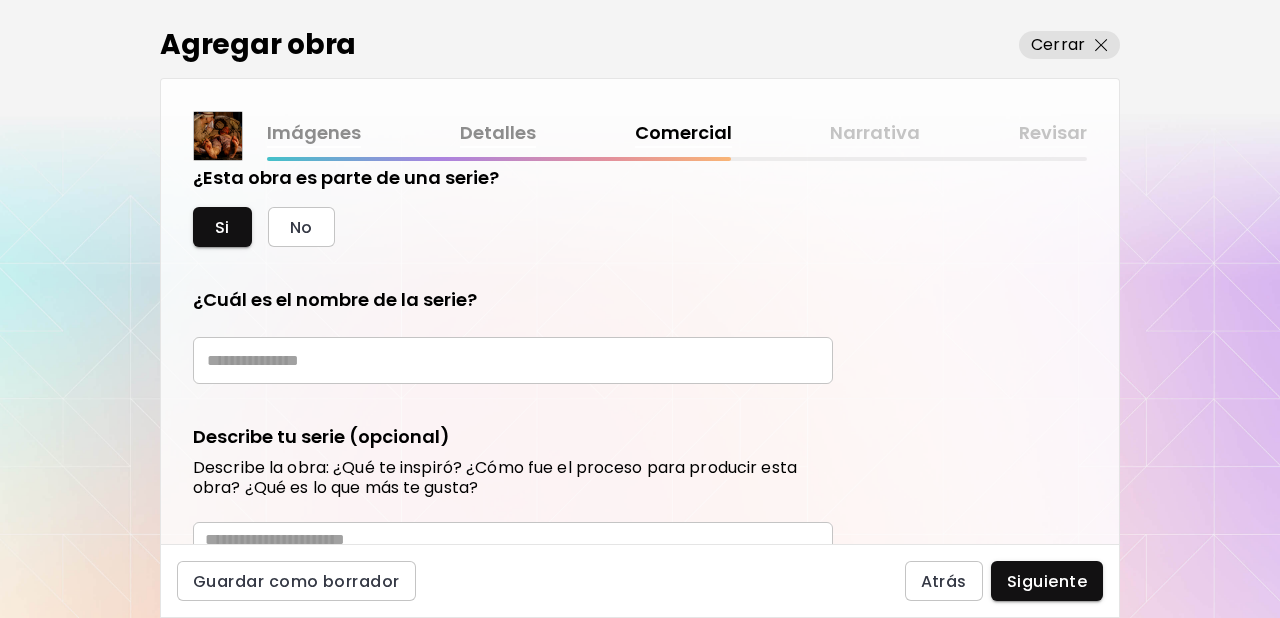 click at bounding box center (513, 360) 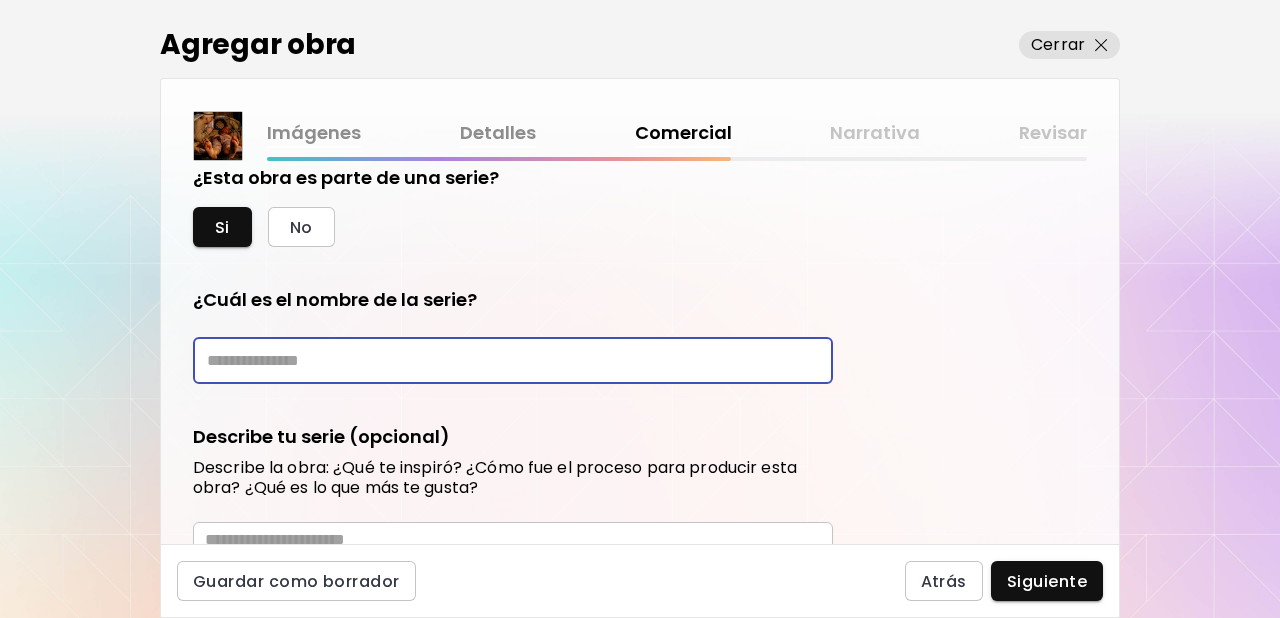 click at bounding box center [513, 360] 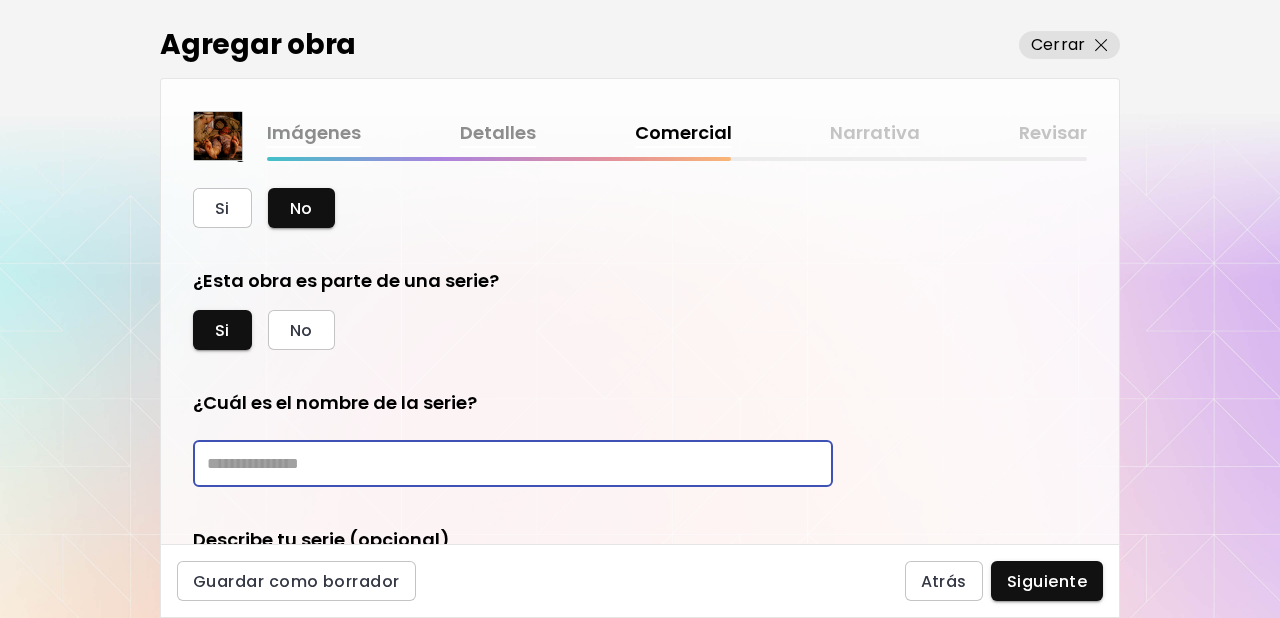 scroll, scrollTop: 597, scrollLeft: 0, axis: vertical 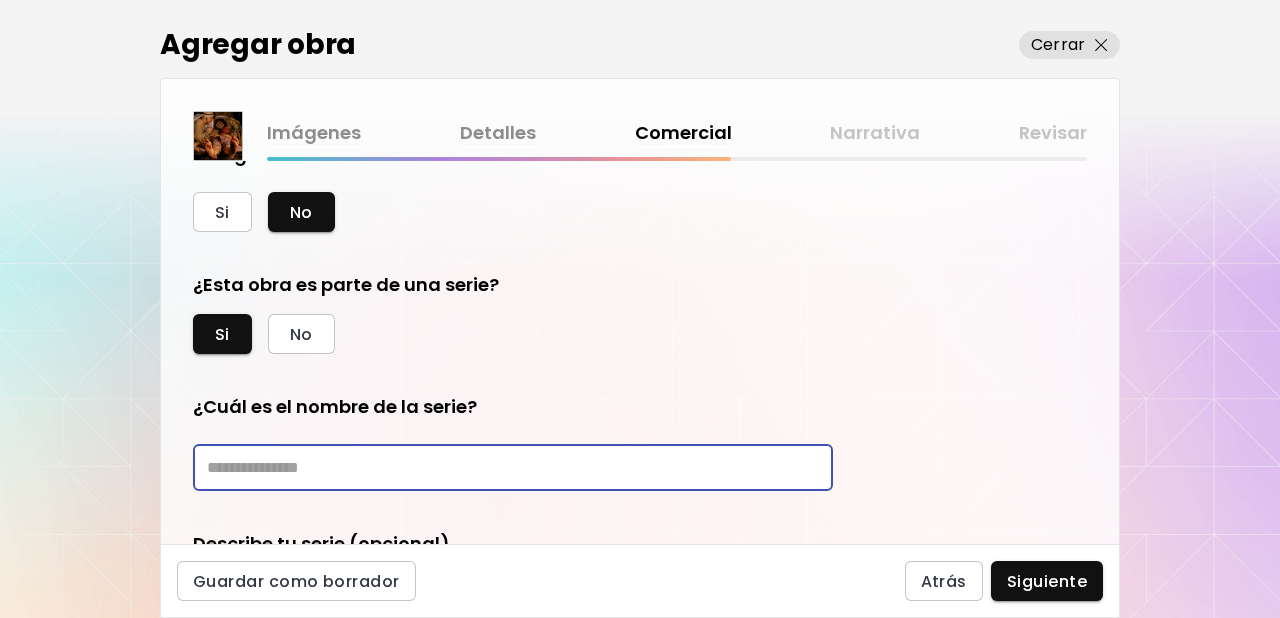 click at bounding box center [513, 467] 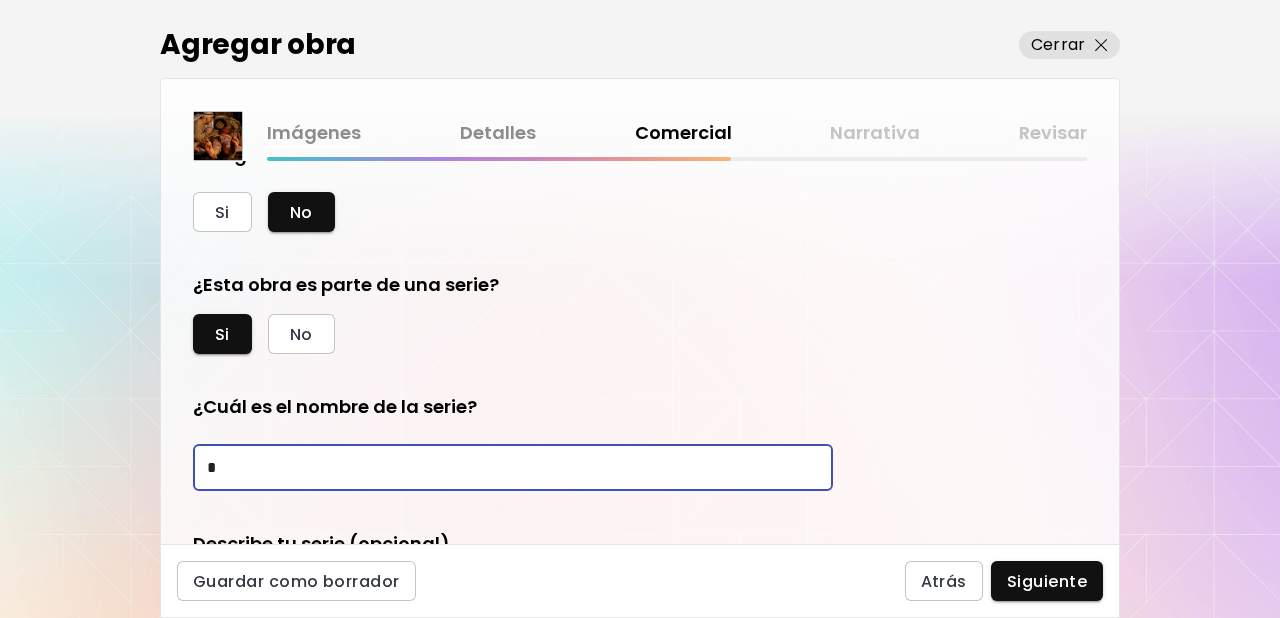 type 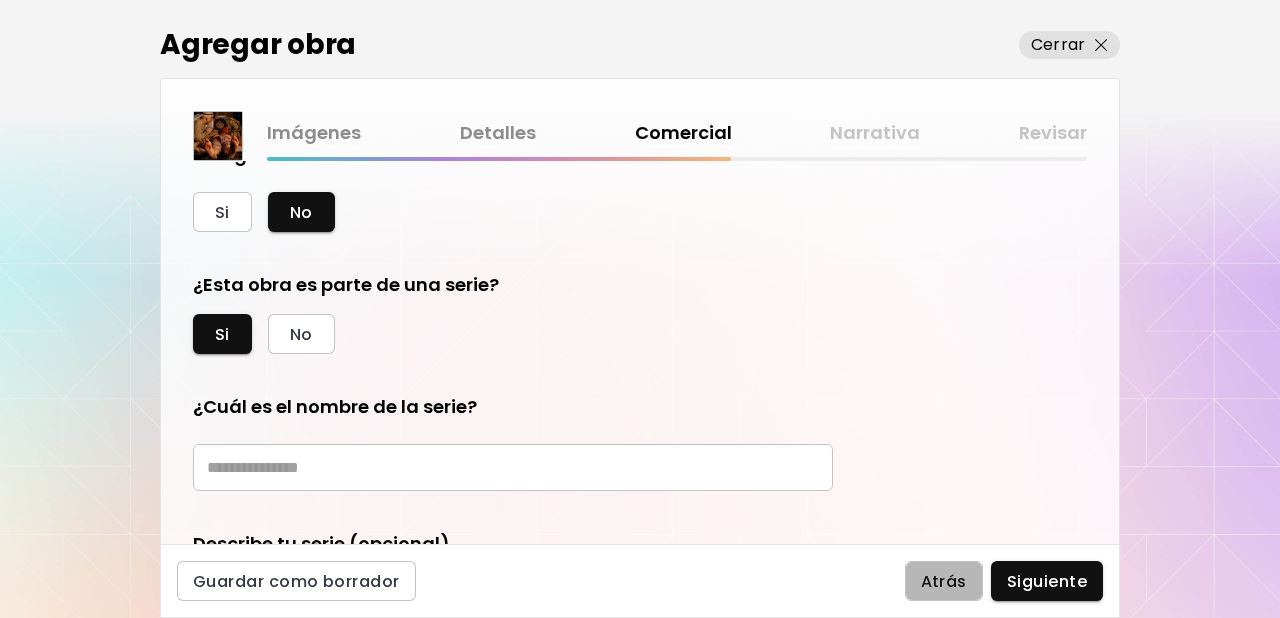 click on "Atrás" at bounding box center [944, 581] 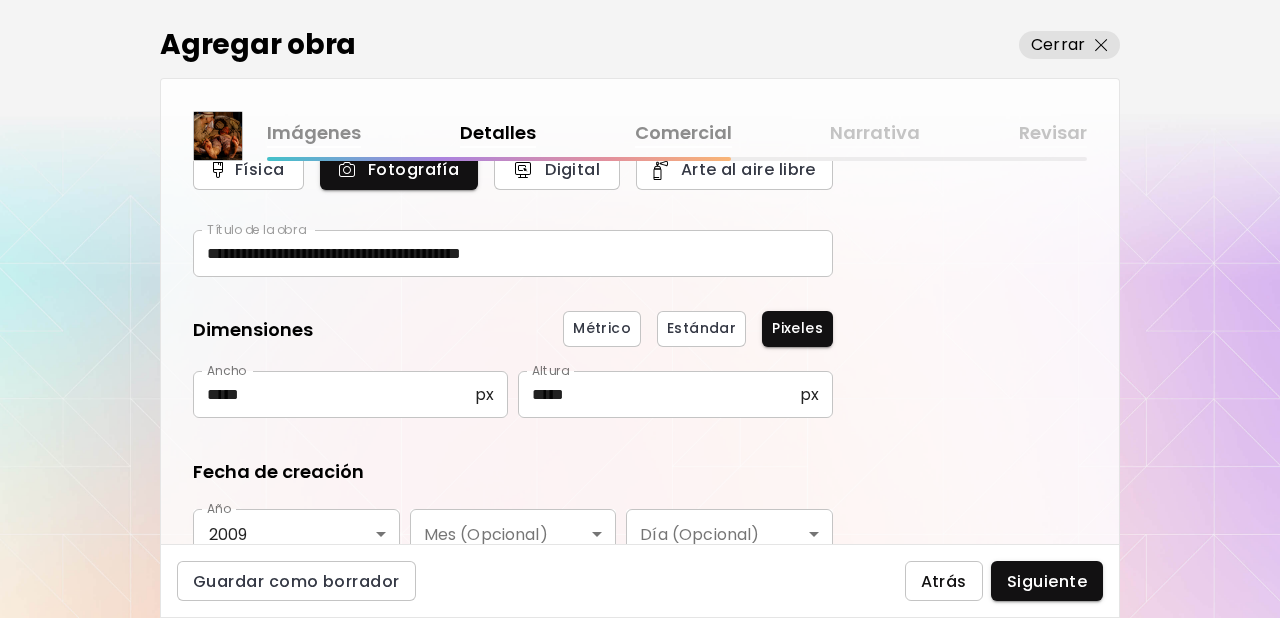 scroll, scrollTop: 76, scrollLeft: 0, axis: vertical 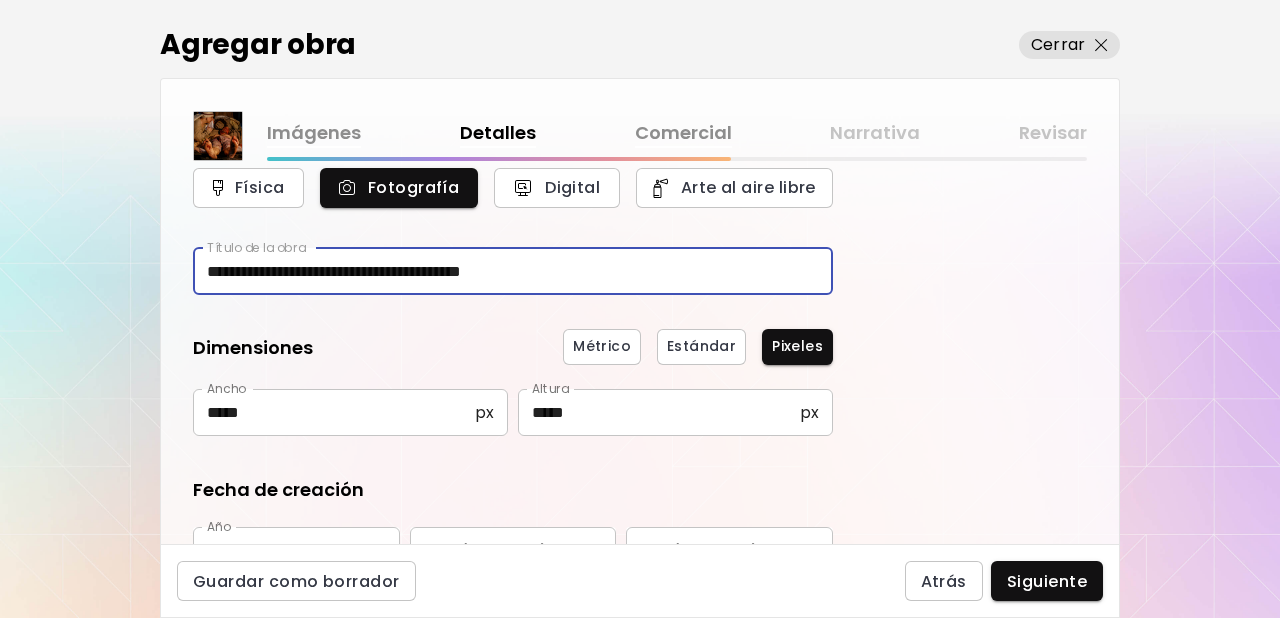 click on "**********" at bounding box center (513, 271) 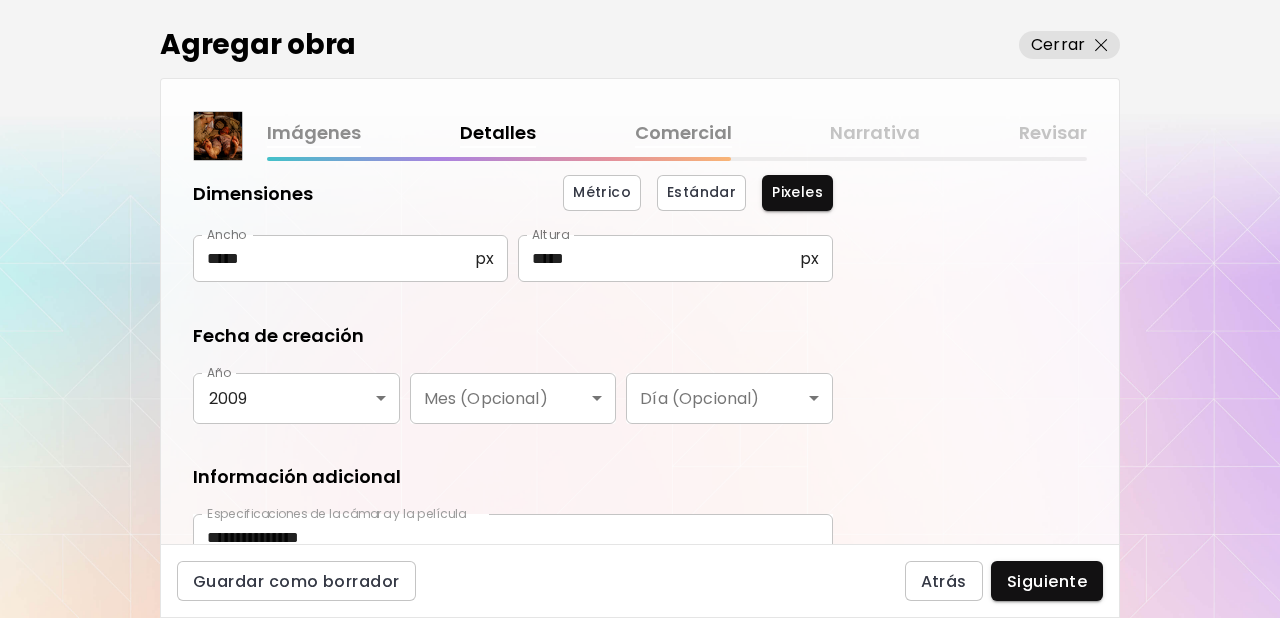 scroll, scrollTop: 327, scrollLeft: 0, axis: vertical 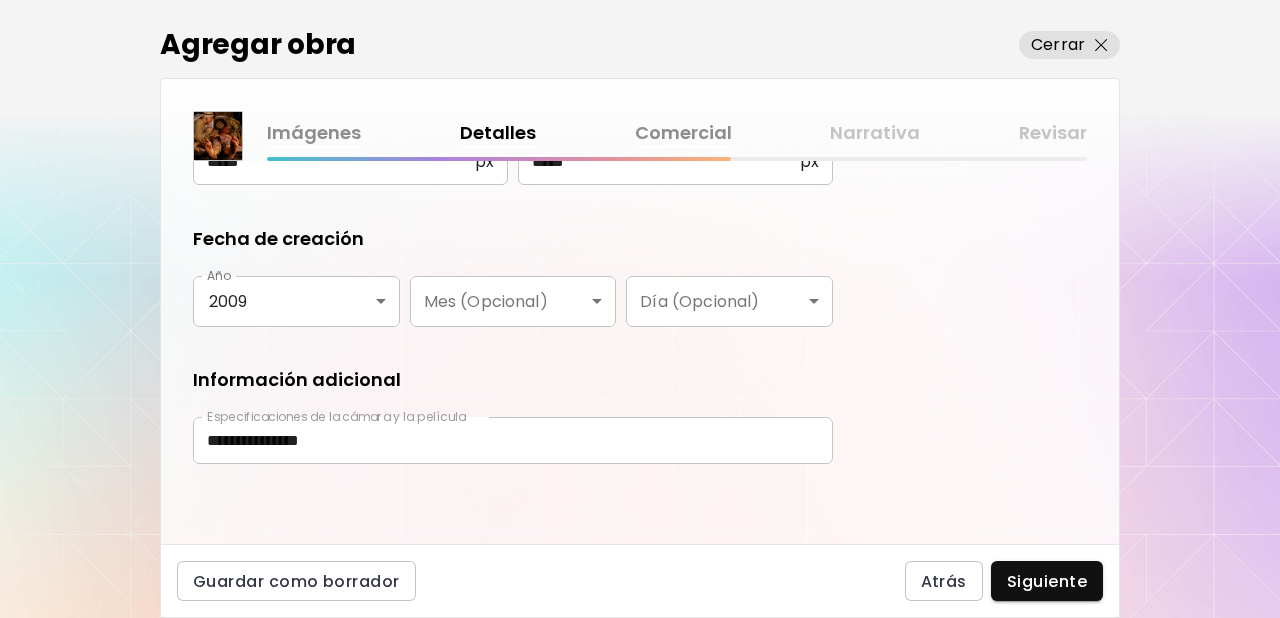 click on "Siguiente" at bounding box center [1047, 581] 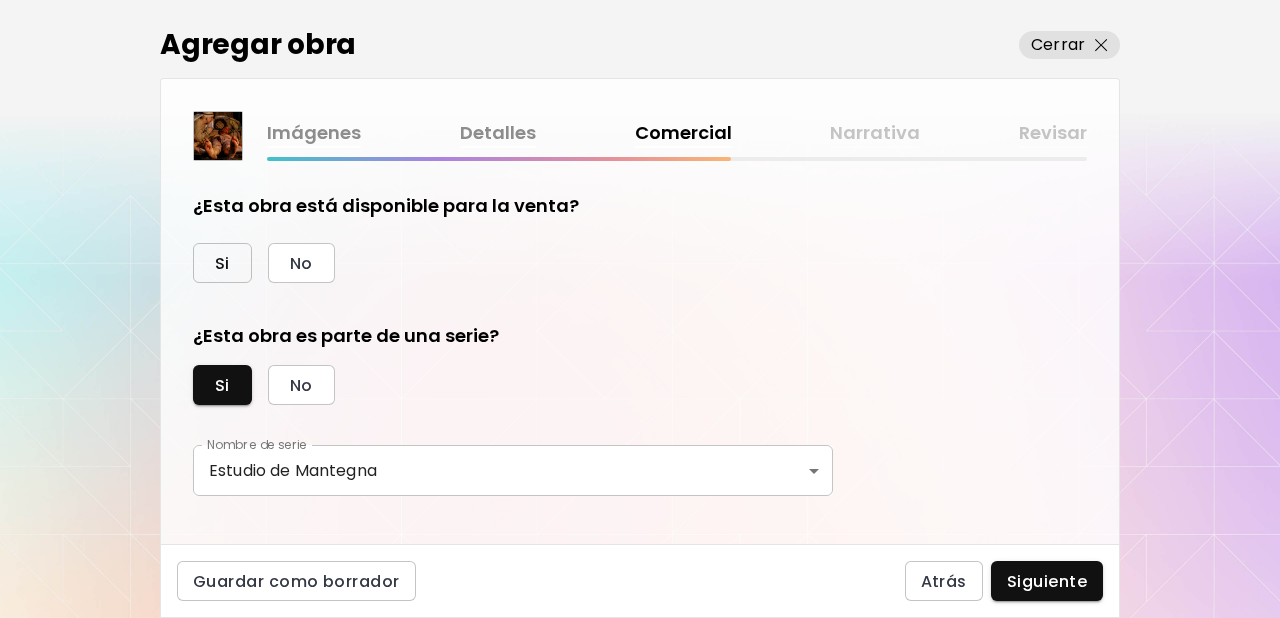 click on "Si" at bounding box center (222, 263) 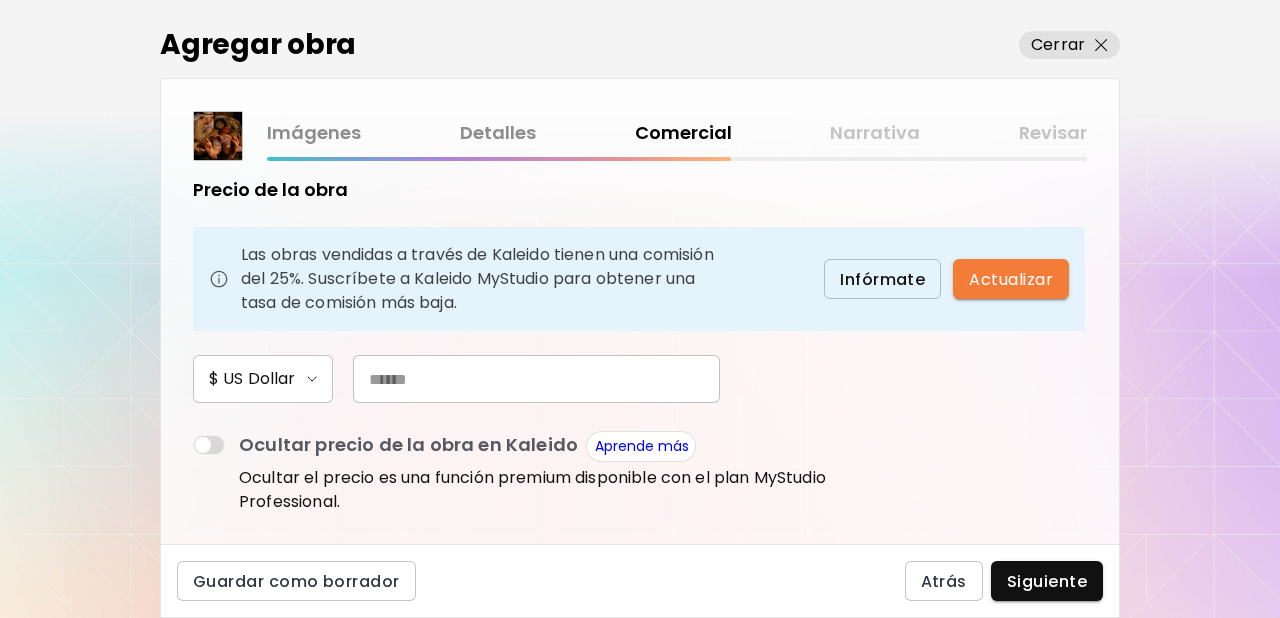 scroll, scrollTop: 147, scrollLeft: 0, axis: vertical 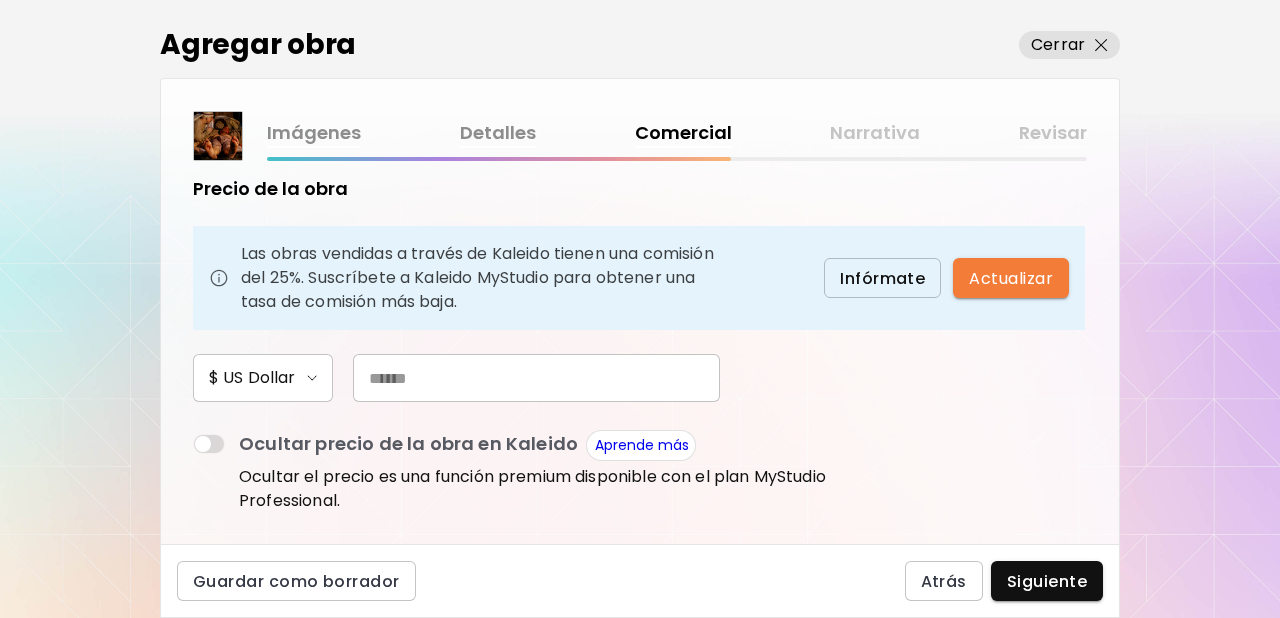 click at bounding box center (536, 378) 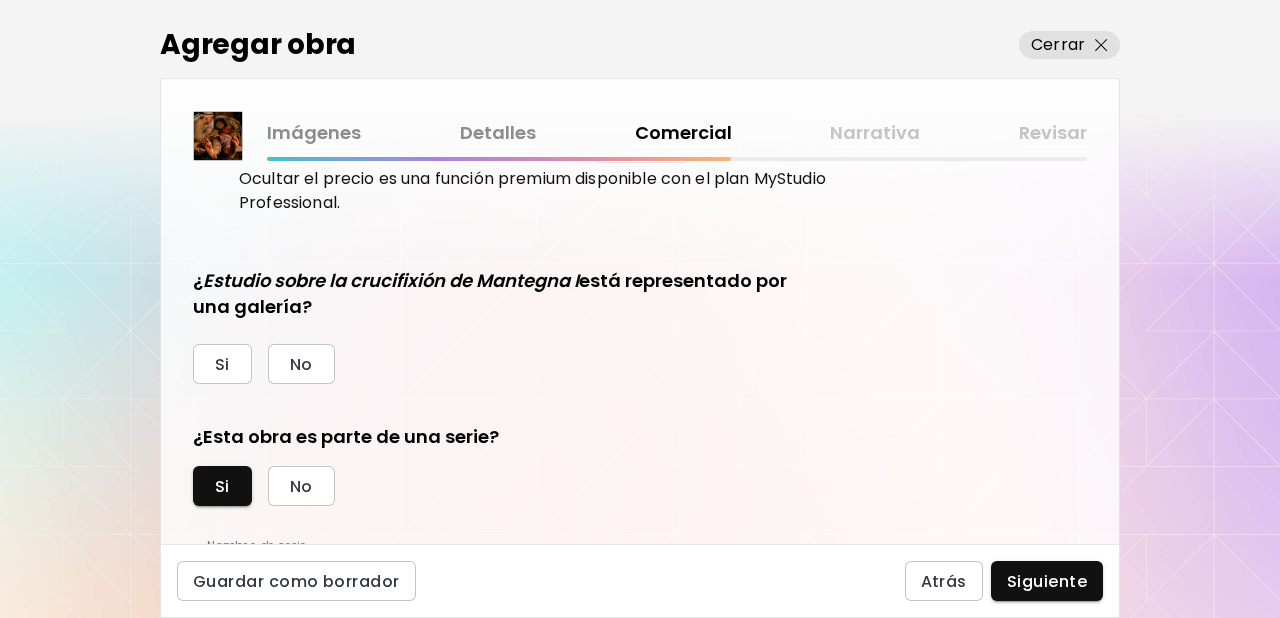 scroll, scrollTop: 462, scrollLeft: 0, axis: vertical 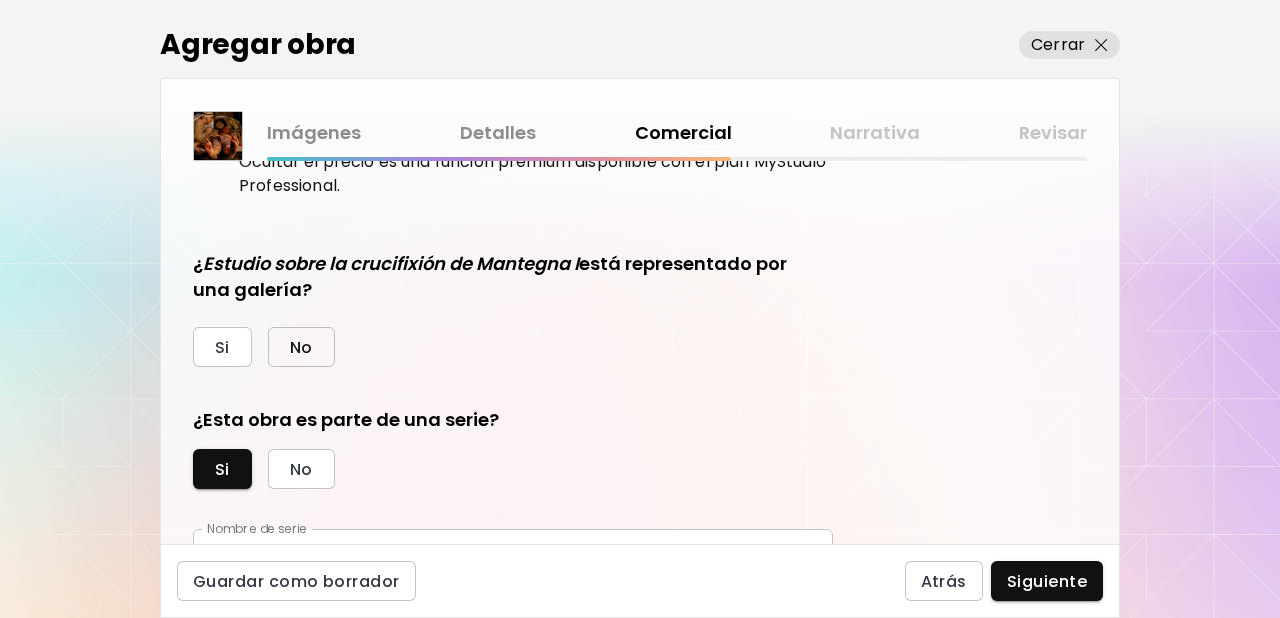 click on "No" at bounding box center [301, 347] 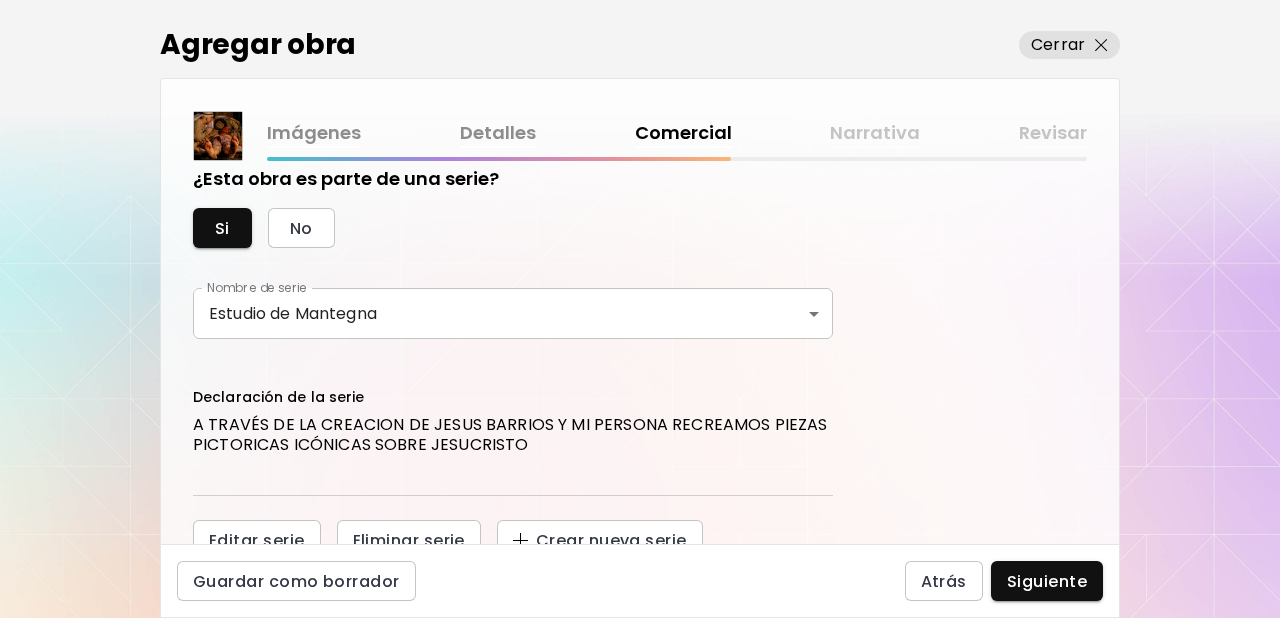 scroll, scrollTop: 698, scrollLeft: 0, axis: vertical 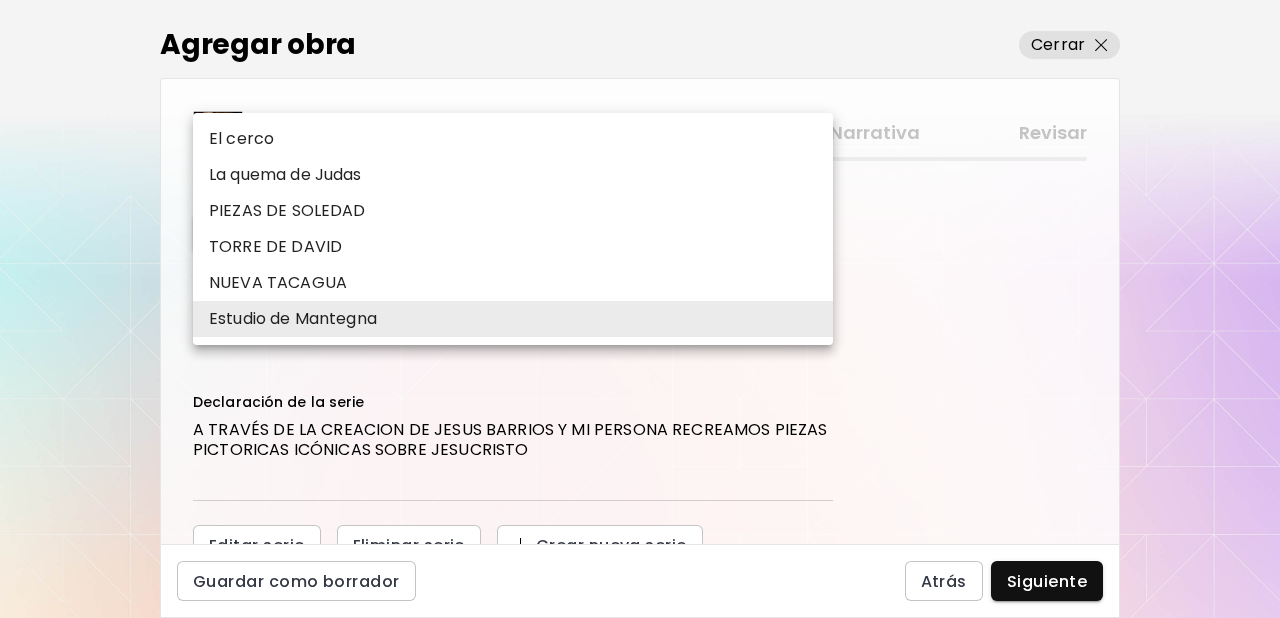 click on "**********" at bounding box center [640, 309] 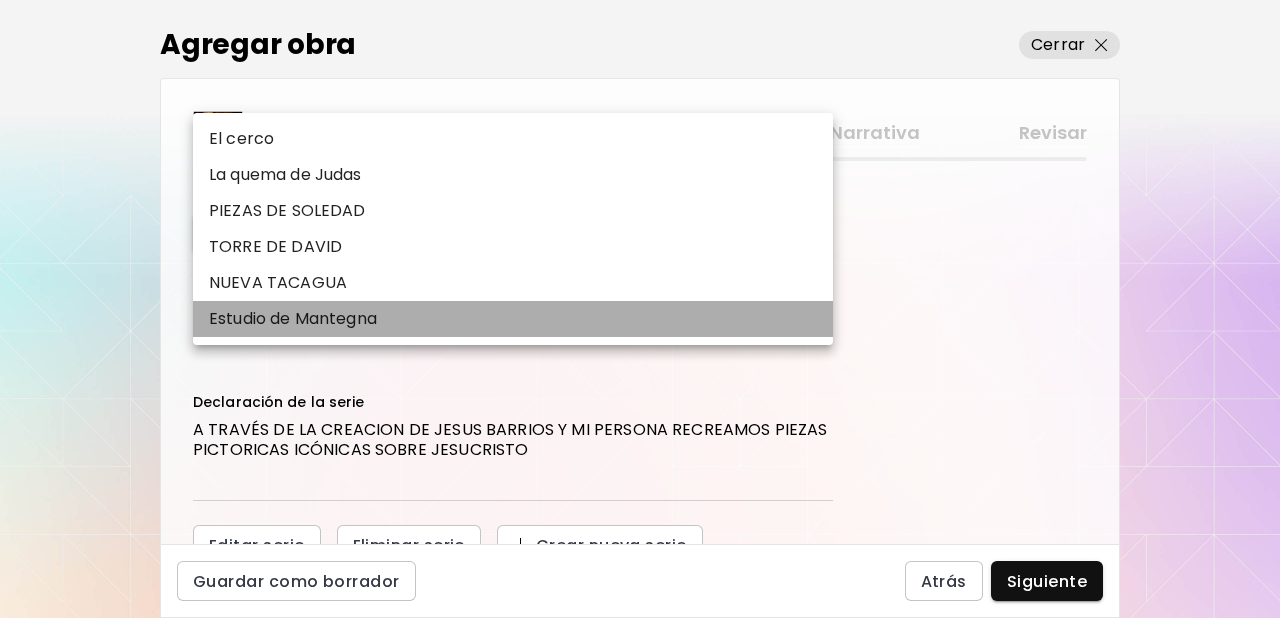 click on "Estudio de Mantegna" at bounding box center [513, 319] 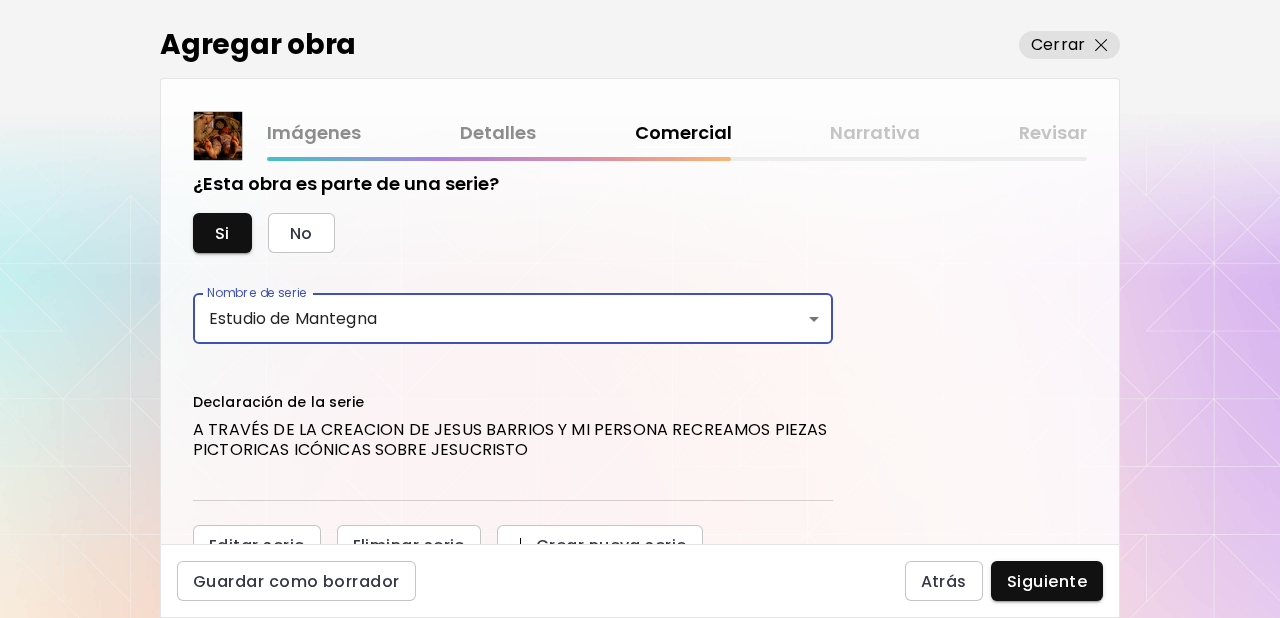 click on "**********" at bounding box center [513, 429] 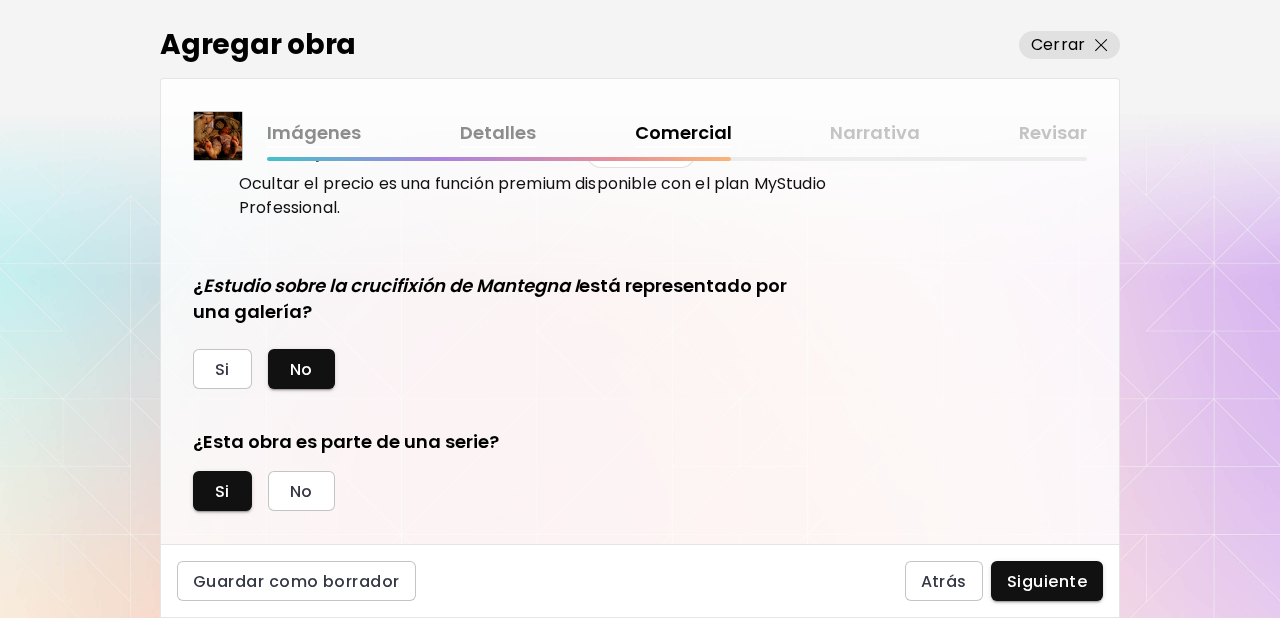 scroll, scrollTop: 719, scrollLeft: 0, axis: vertical 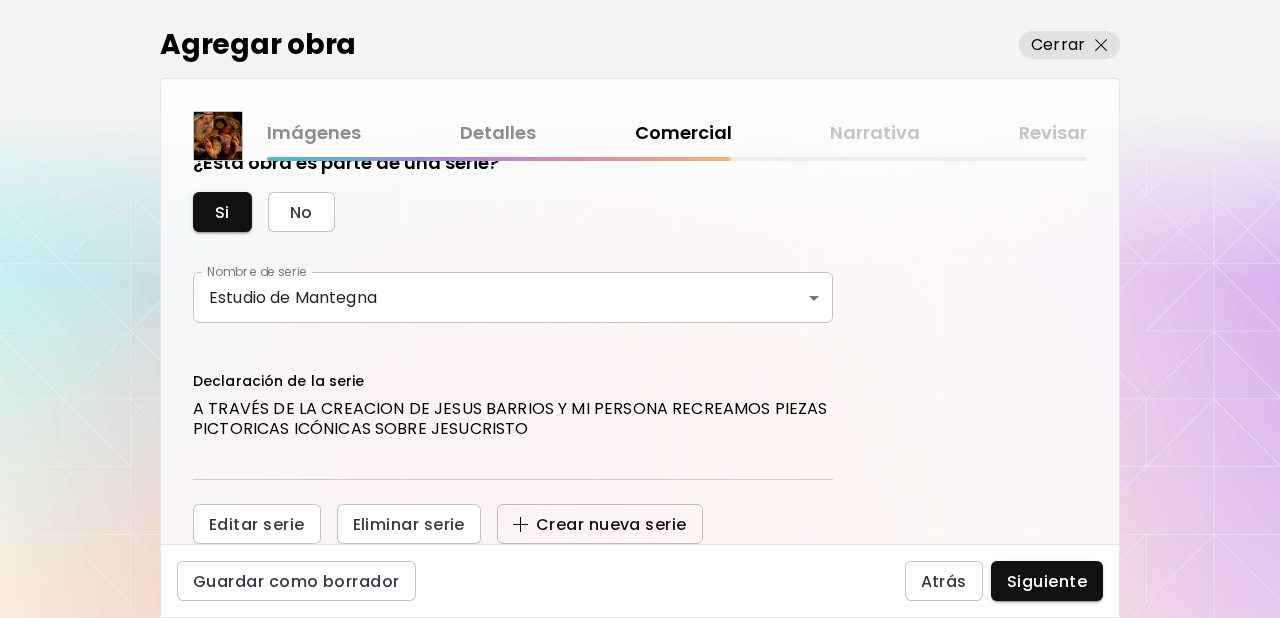 click on "Crear nueva serie" at bounding box center [600, 524] 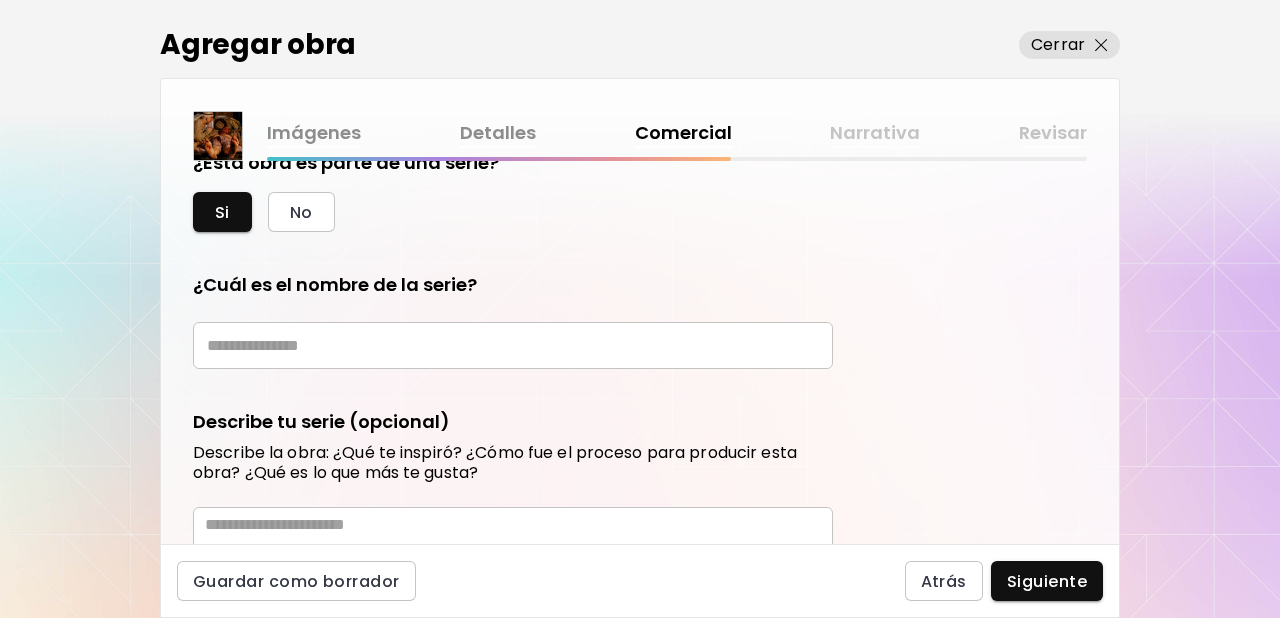 click at bounding box center [513, 345] 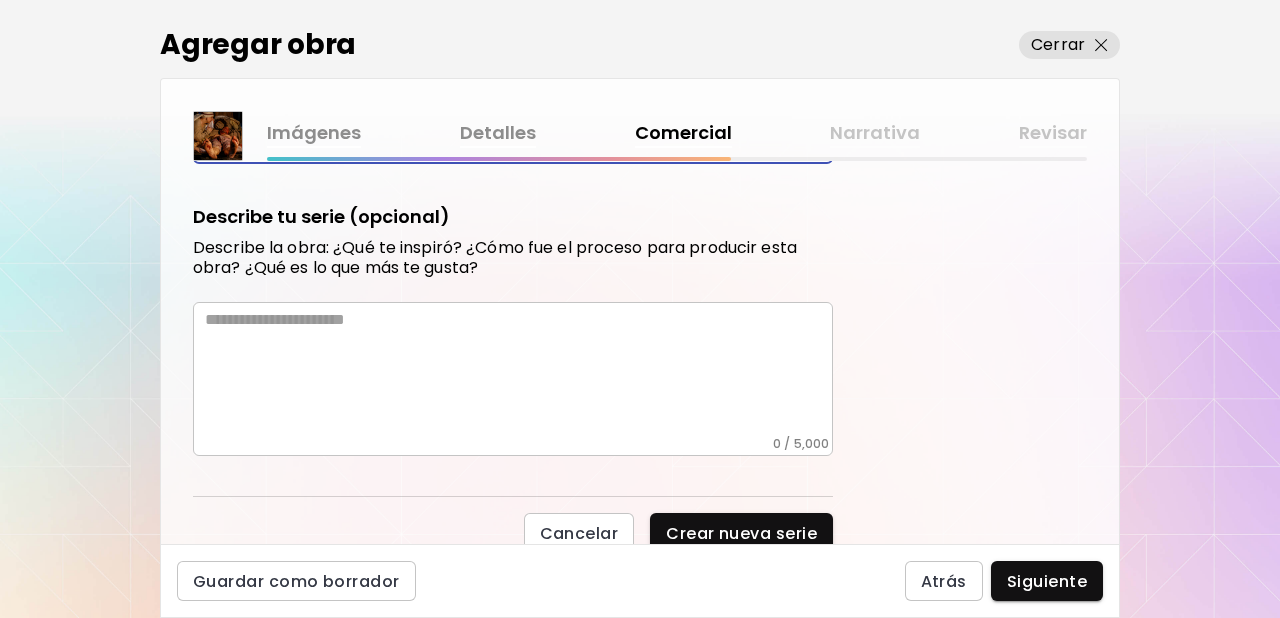 scroll, scrollTop: 933, scrollLeft: 0, axis: vertical 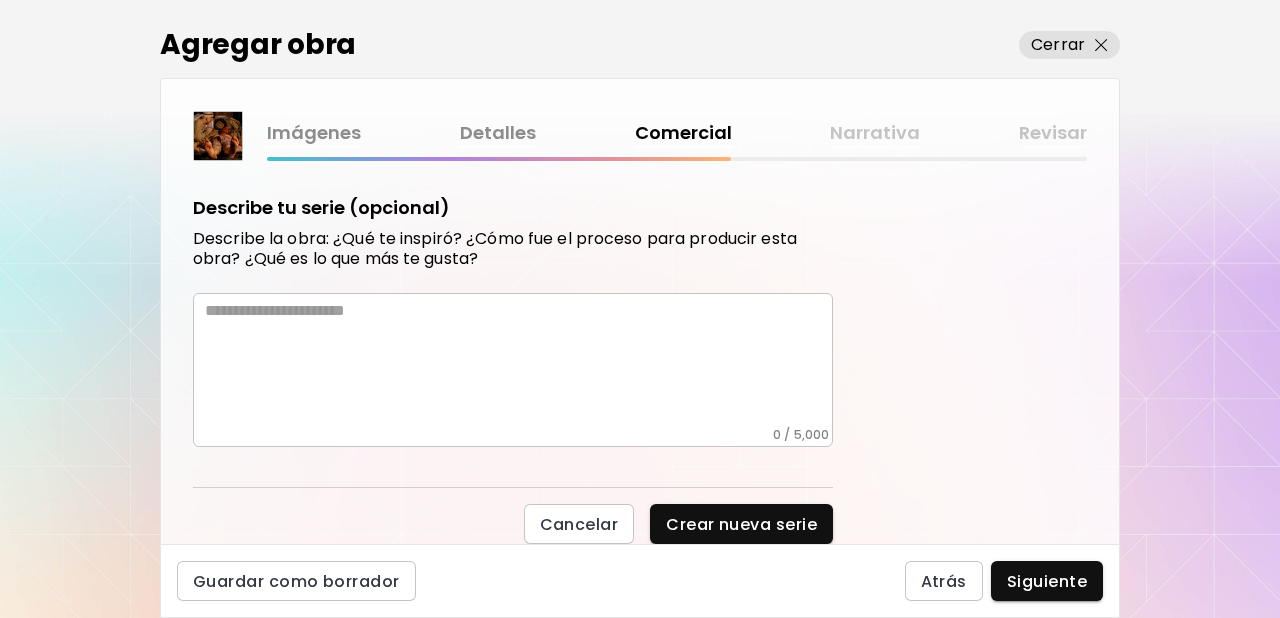 type on "**********" 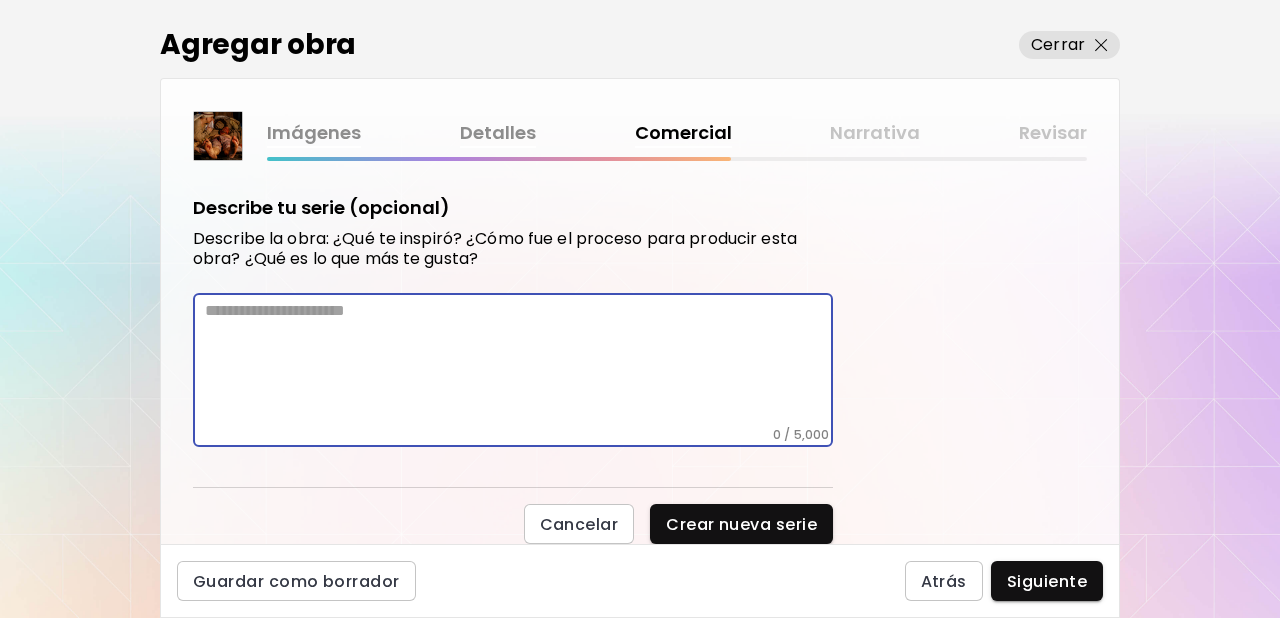 click at bounding box center [519, 364] 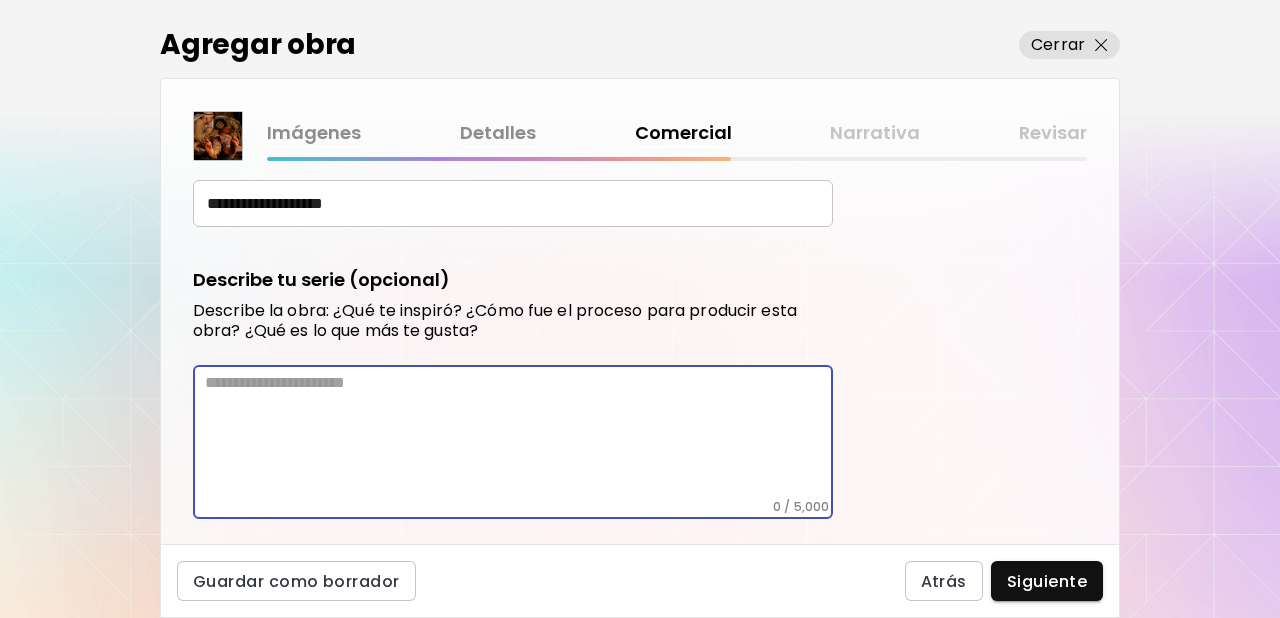 scroll, scrollTop: 933, scrollLeft: 0, axis: vertical 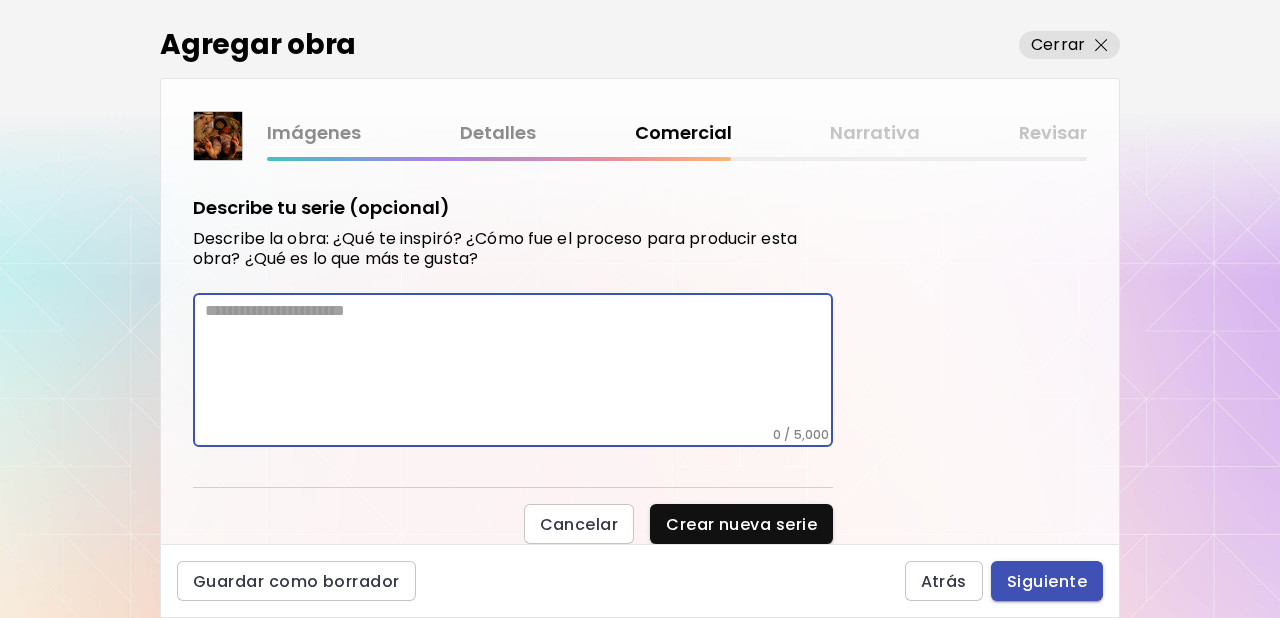click on "Siguiente" at bounding box center [1047, 581] 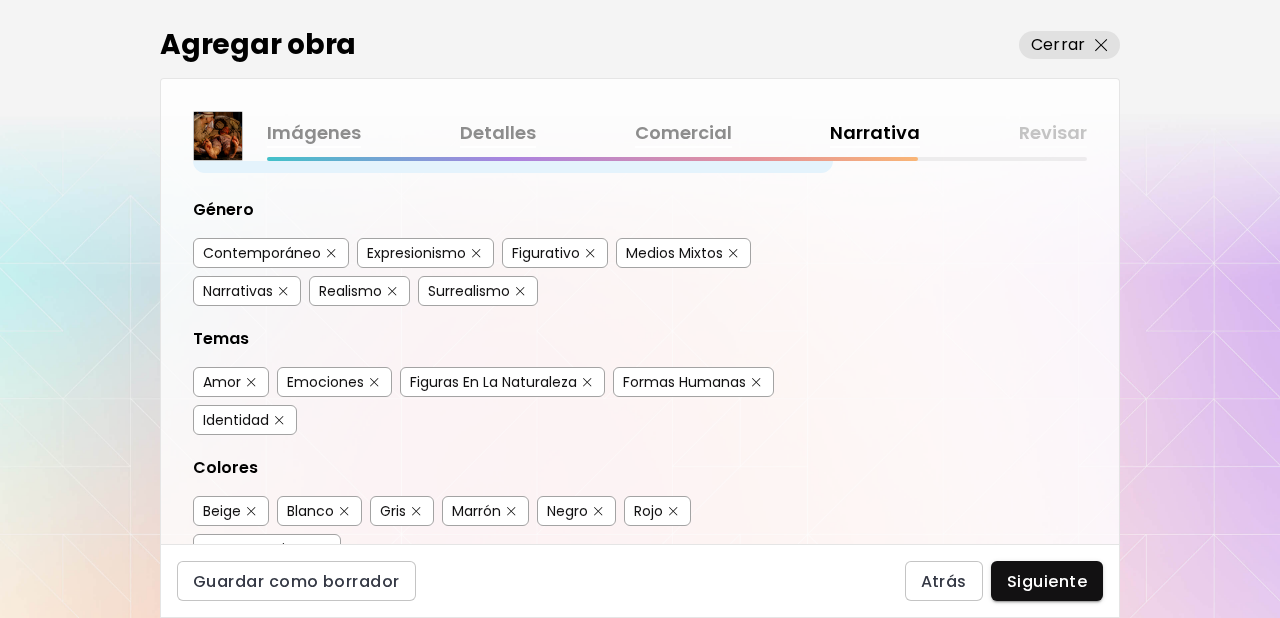 scroll, scrollTop: 192, scrollLeft: 0, axis: vertical 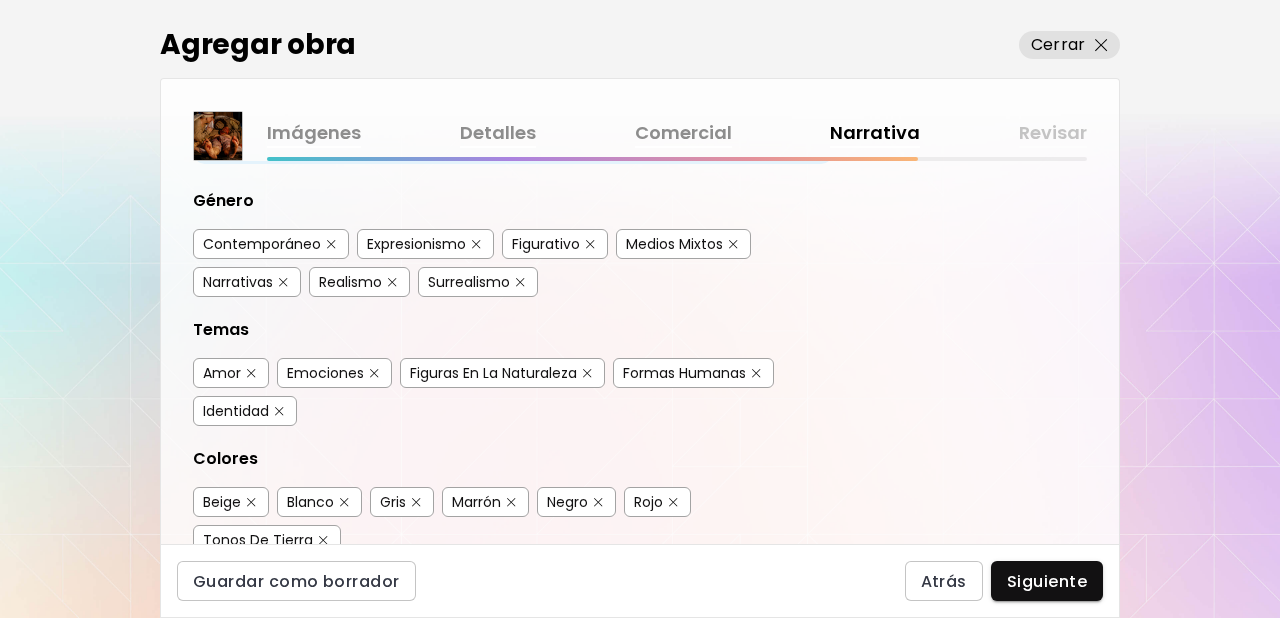 click at bounding box center [331, 244] 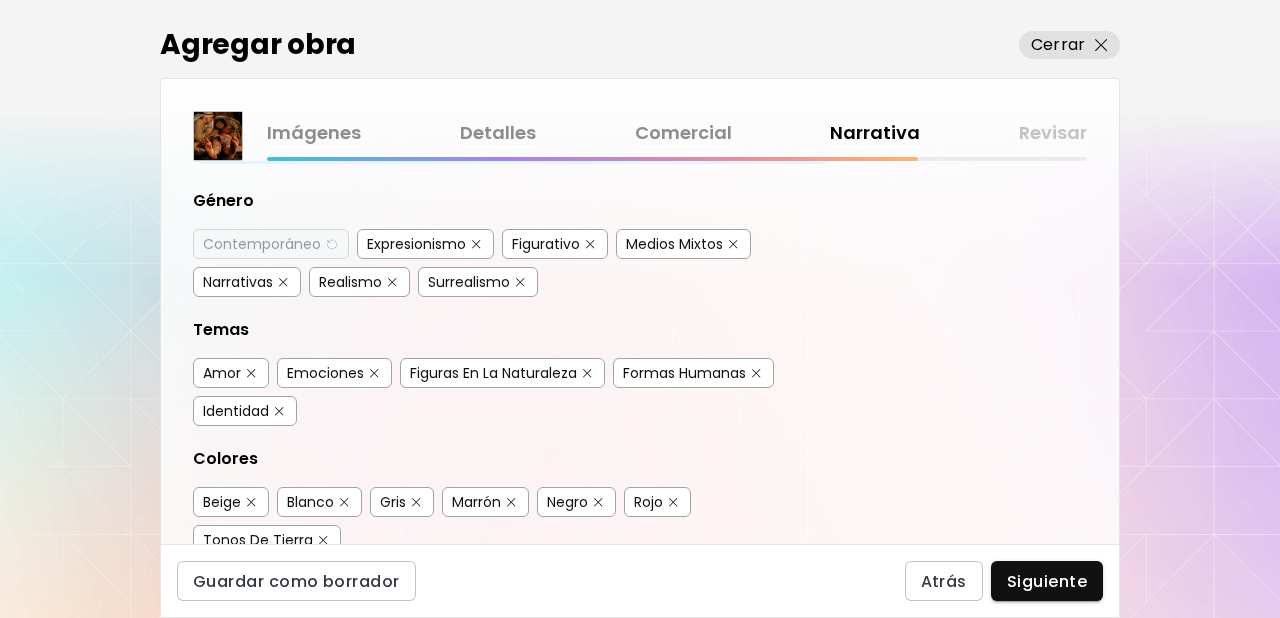 click at bounding box center [476, 244] 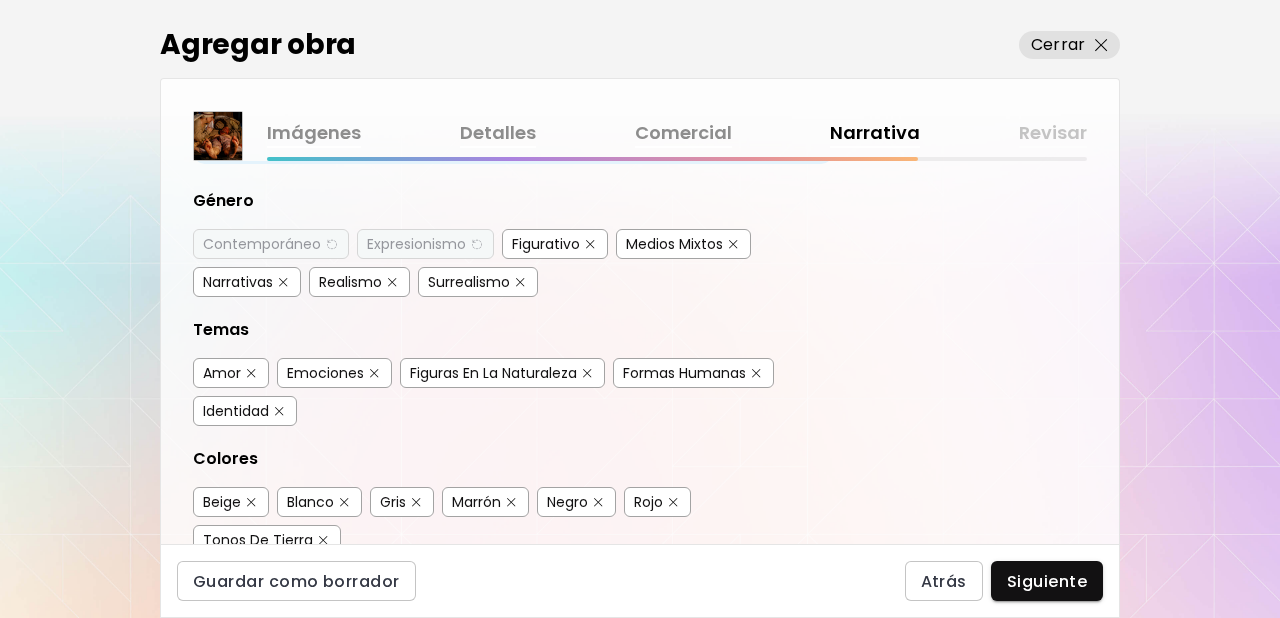 click at bounding box center [733, 244] 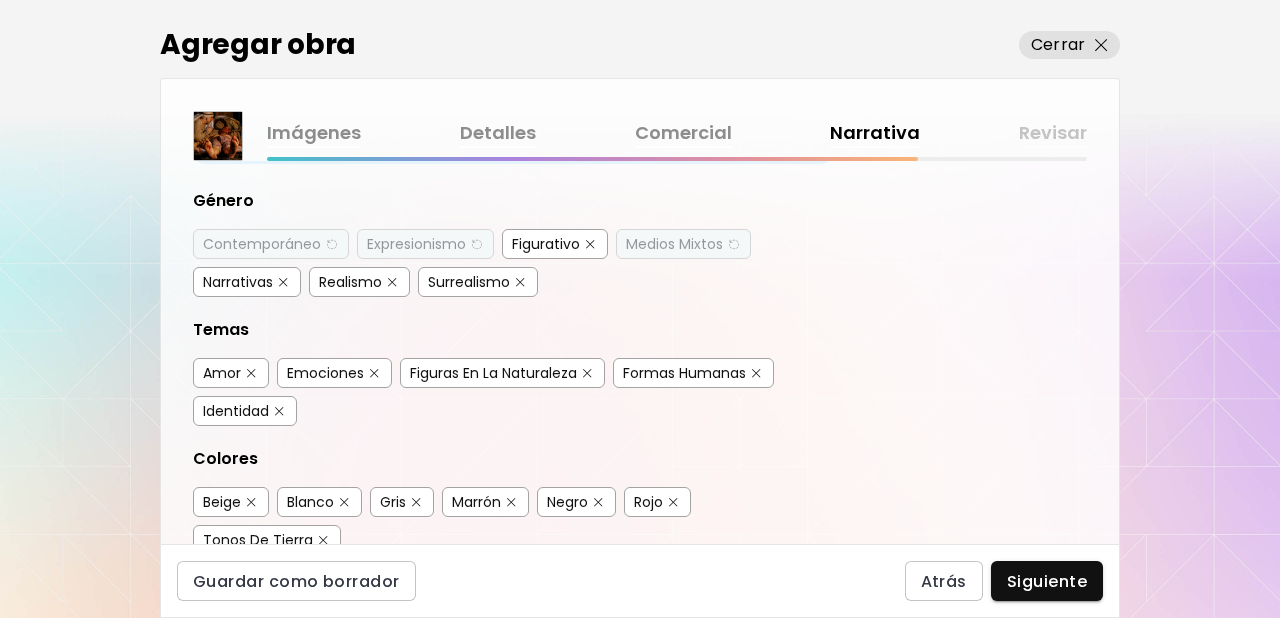 click at bounding box center (392, 282) 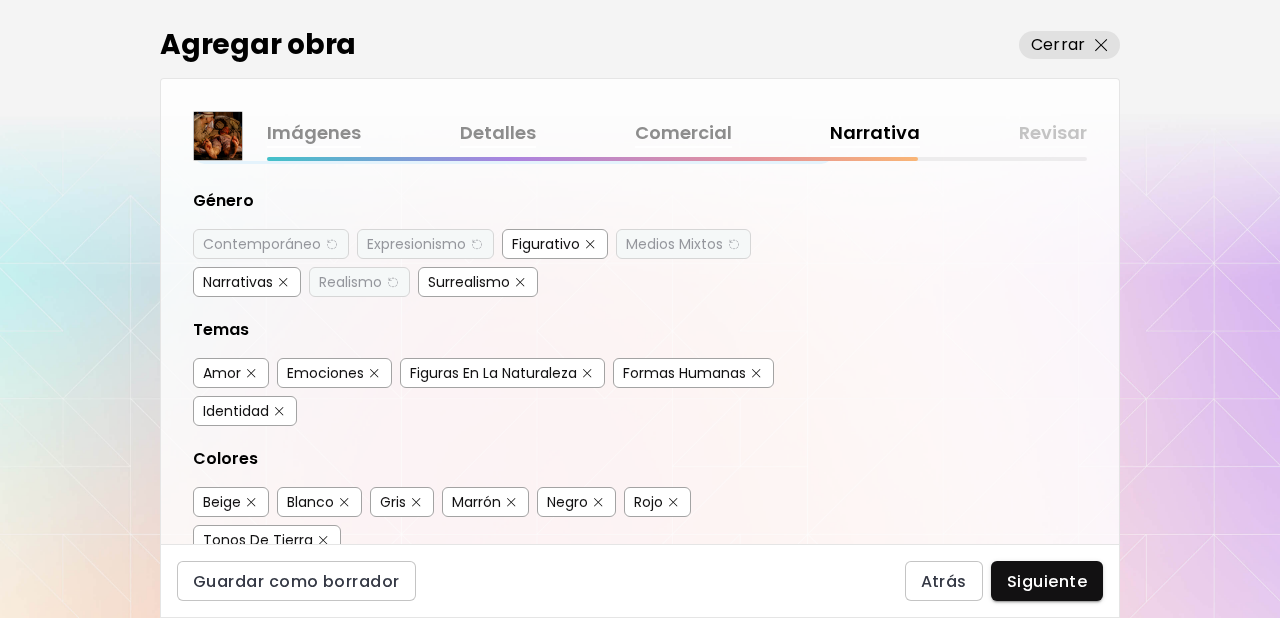 drag, startPoint x: 286, startPoint y: 281, endPoint x: 311, endPoint y: 278, distance: 25.179358 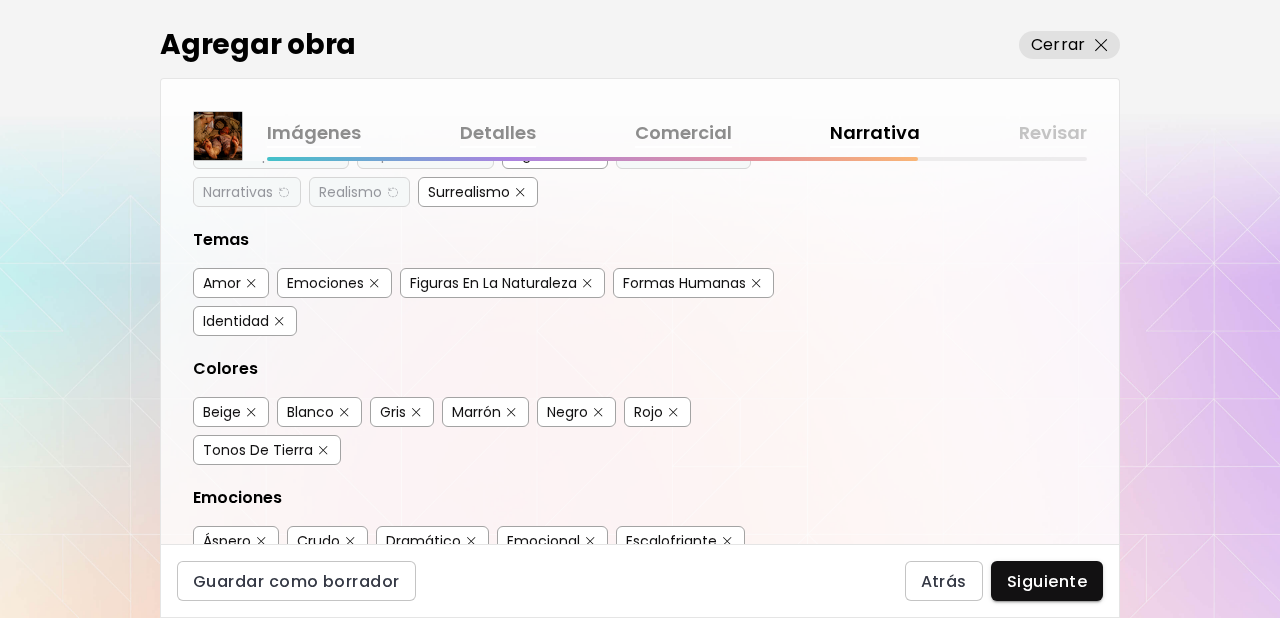 scroll, scrollTop: 284, scrollLeft: 0, axis: vertical 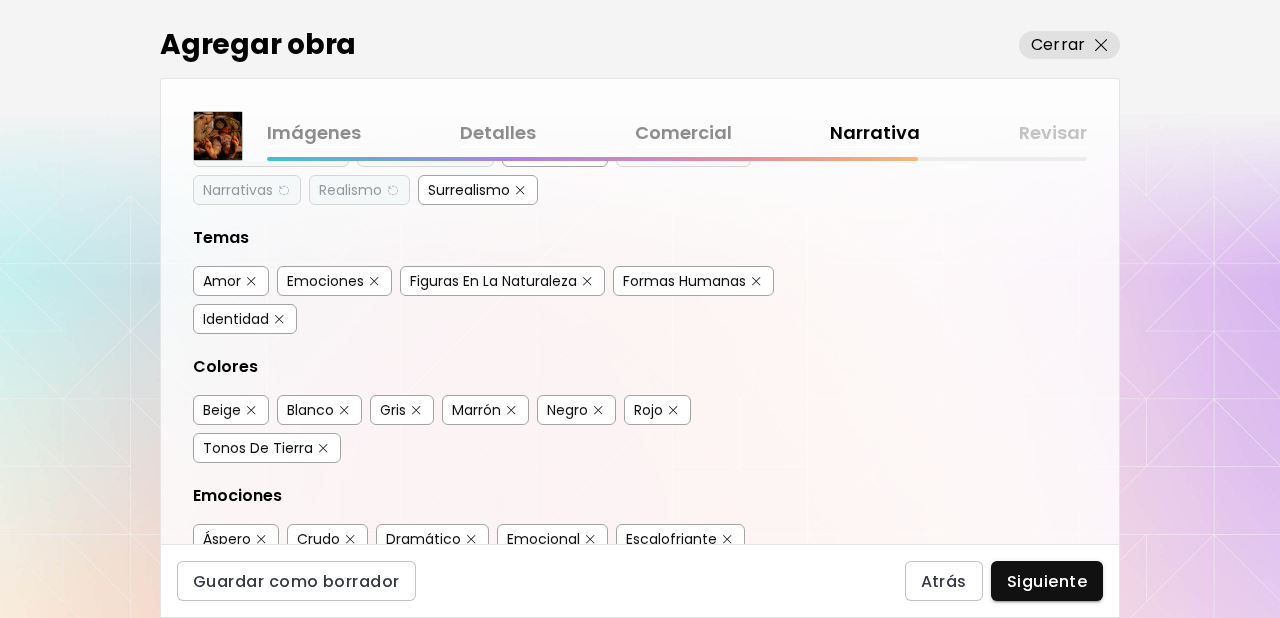 click at bounding box center [251, 281] 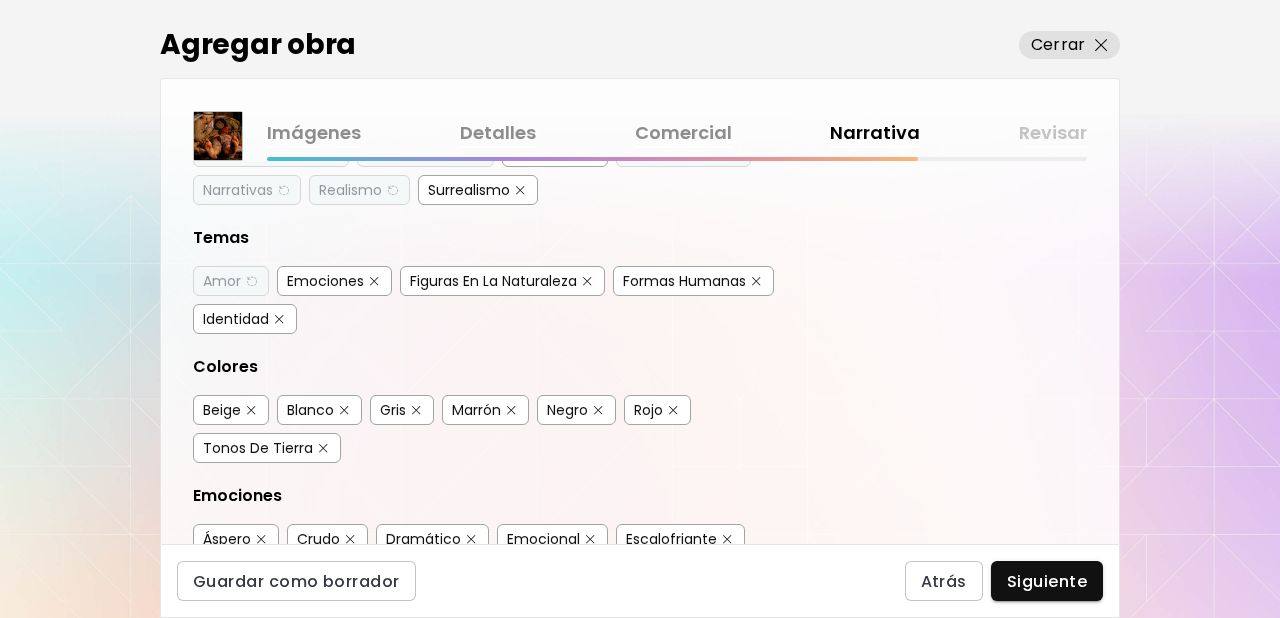 click at bounding box center (587, 281) 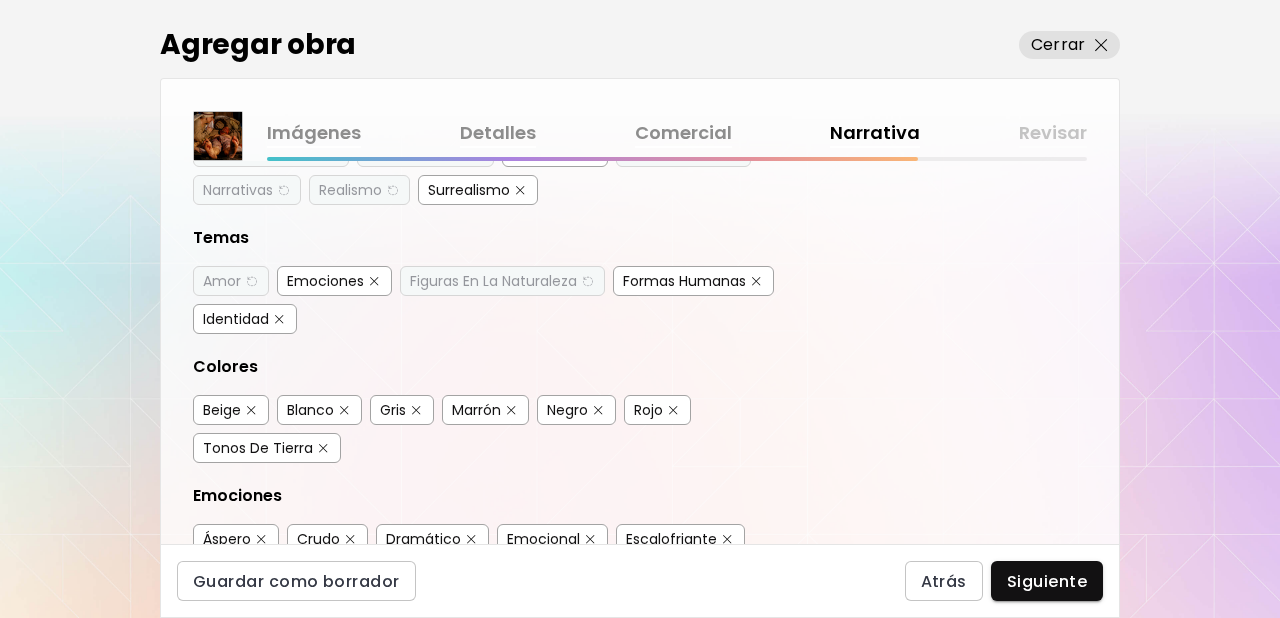drag, startPoint x: 278, startPoint y: 320, endPoint x: 300, endPoint y: 315, distance: 22.561028 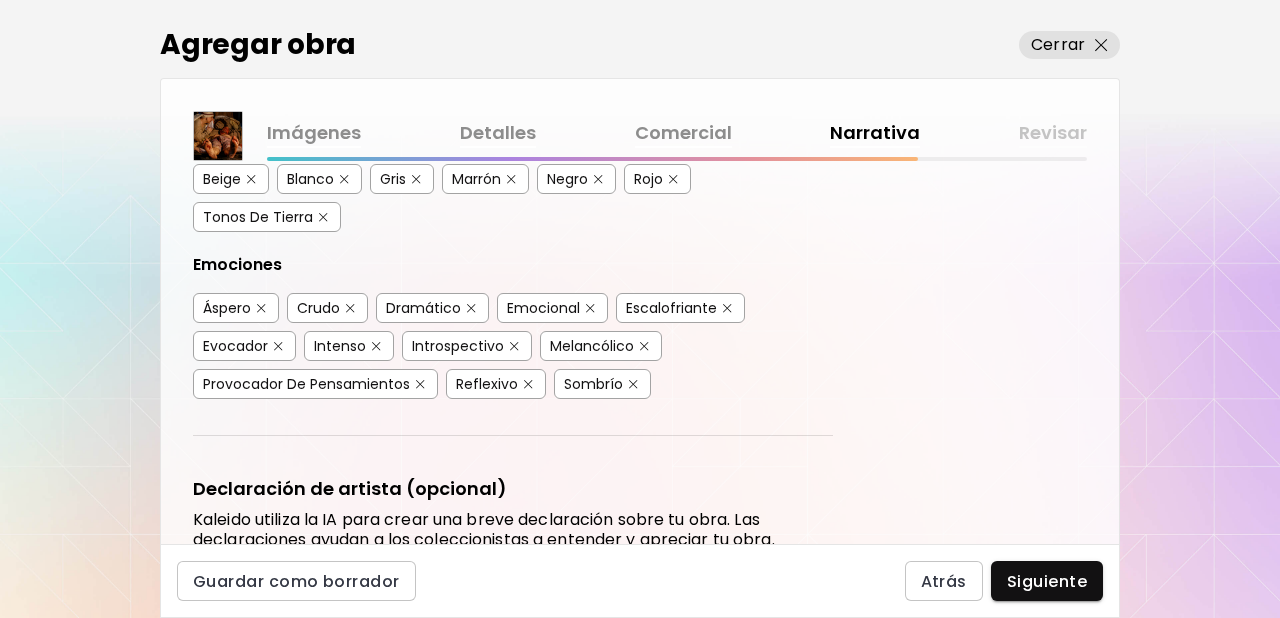 scroll, scrollTop: 518, scrollLeft: 0, axis: vertical 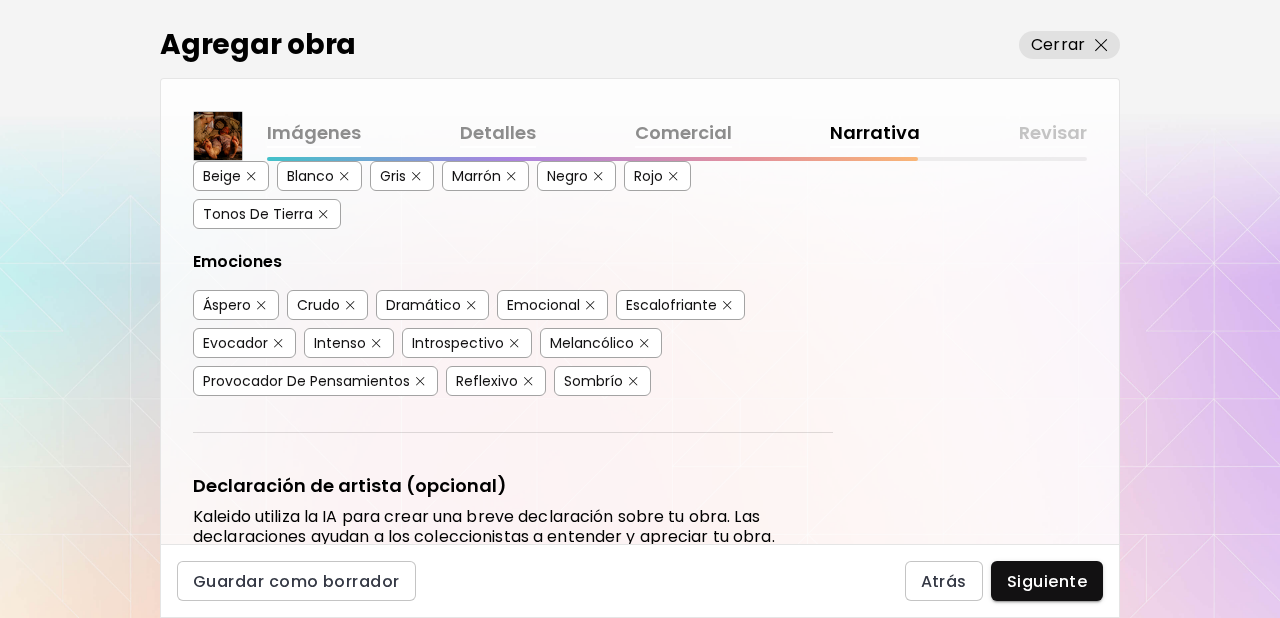 click at bounding box center [261, 305] 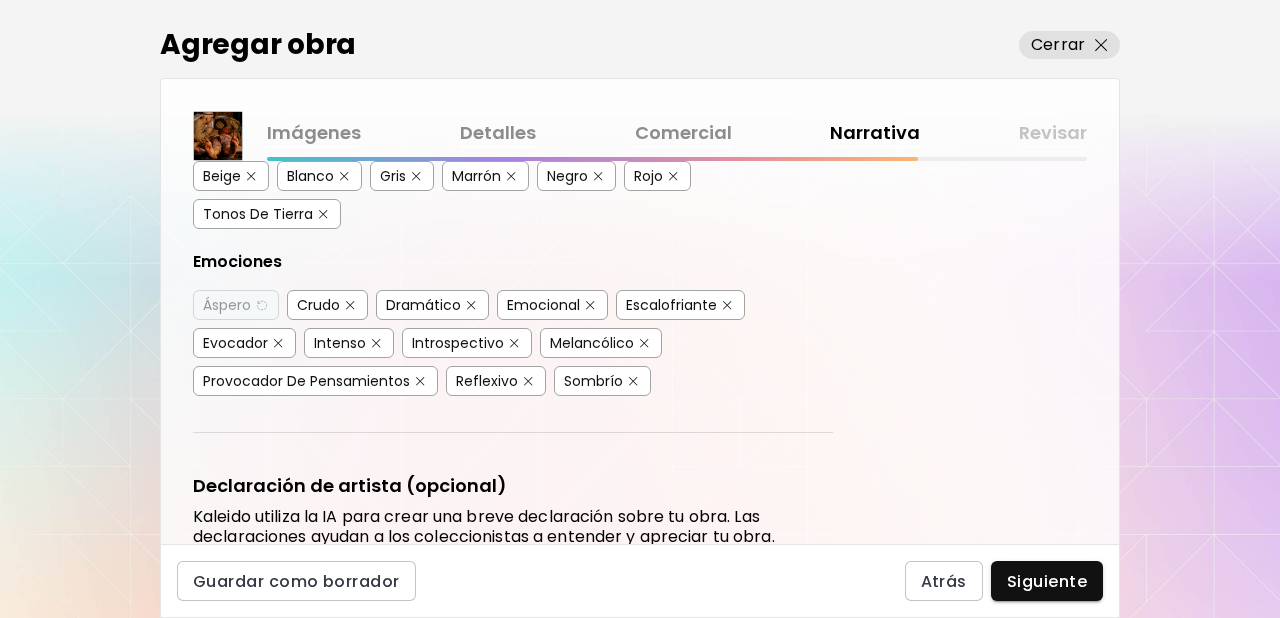 click at bounding box center (727, 305) 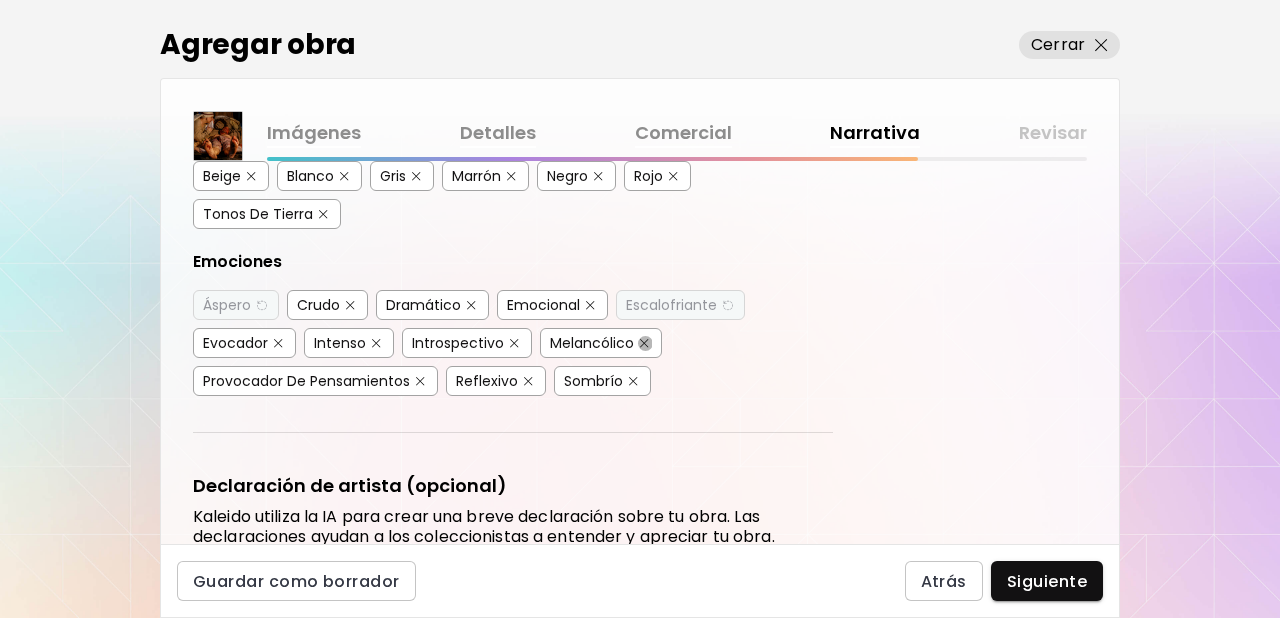 click at bounding box center [644, 343] 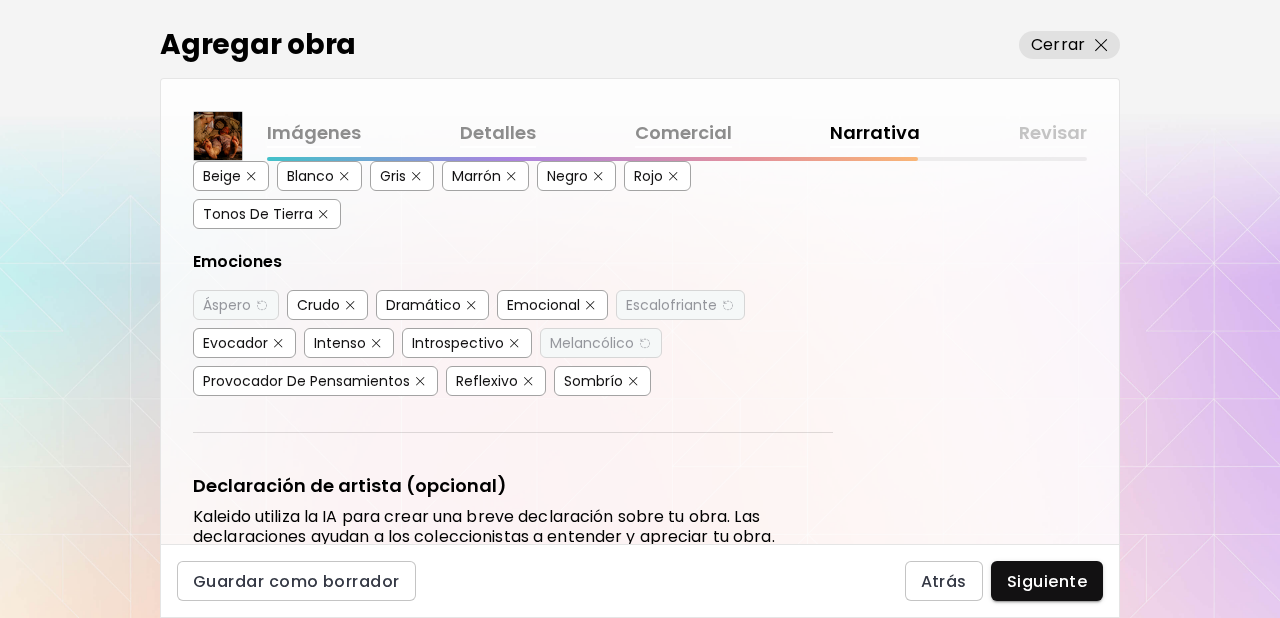 click at bounding box center [514, 343] 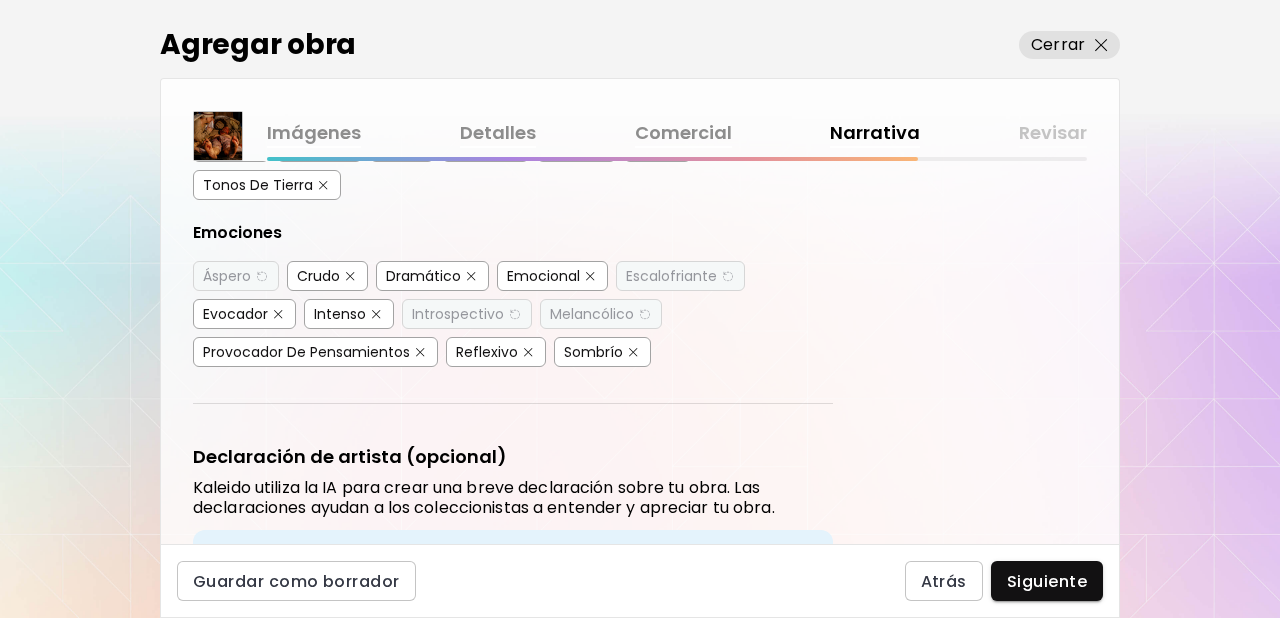 scroll, scrollTop: 548, scrollLeft: 0, axis: vertical 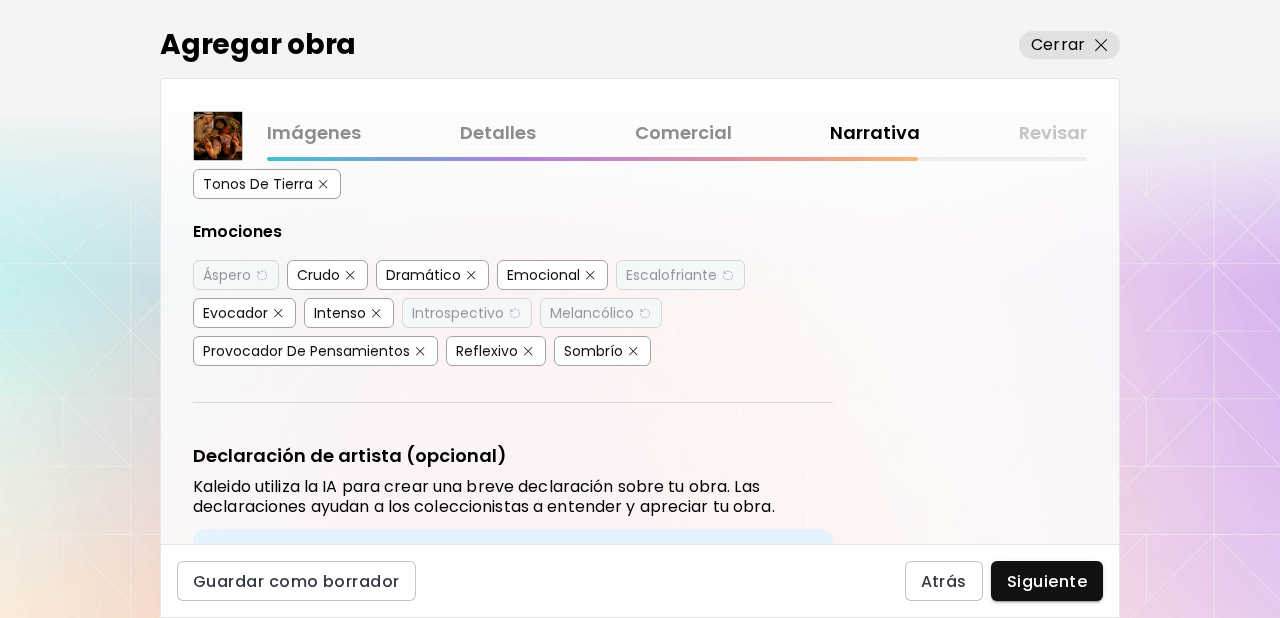 click at bounding box center [633, 351] 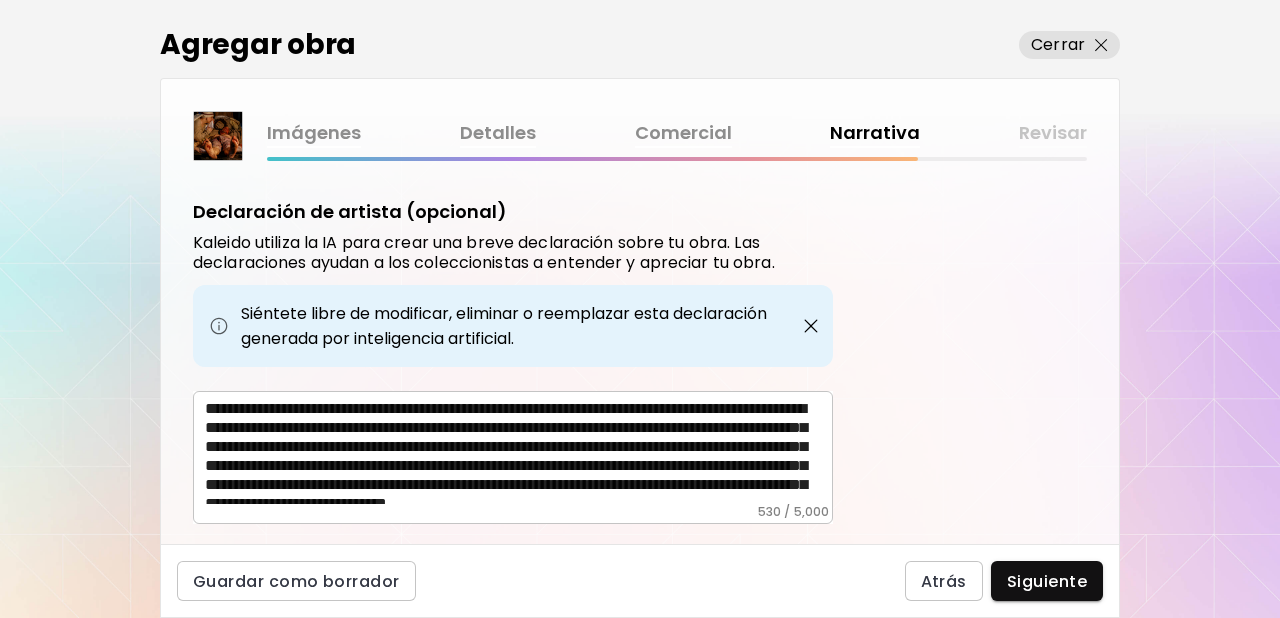 scroll, scrollTop: 844, scrollLeft: 0, axis: vertical 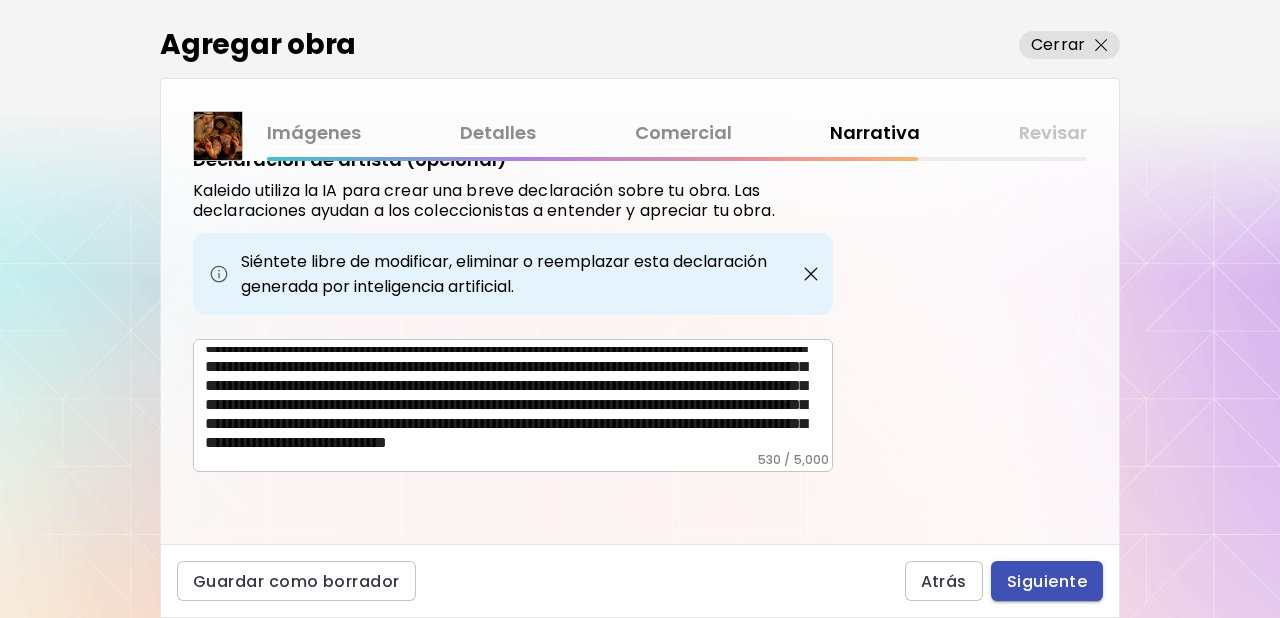 click on "Siguiente" at bounding box center (1047, 581) 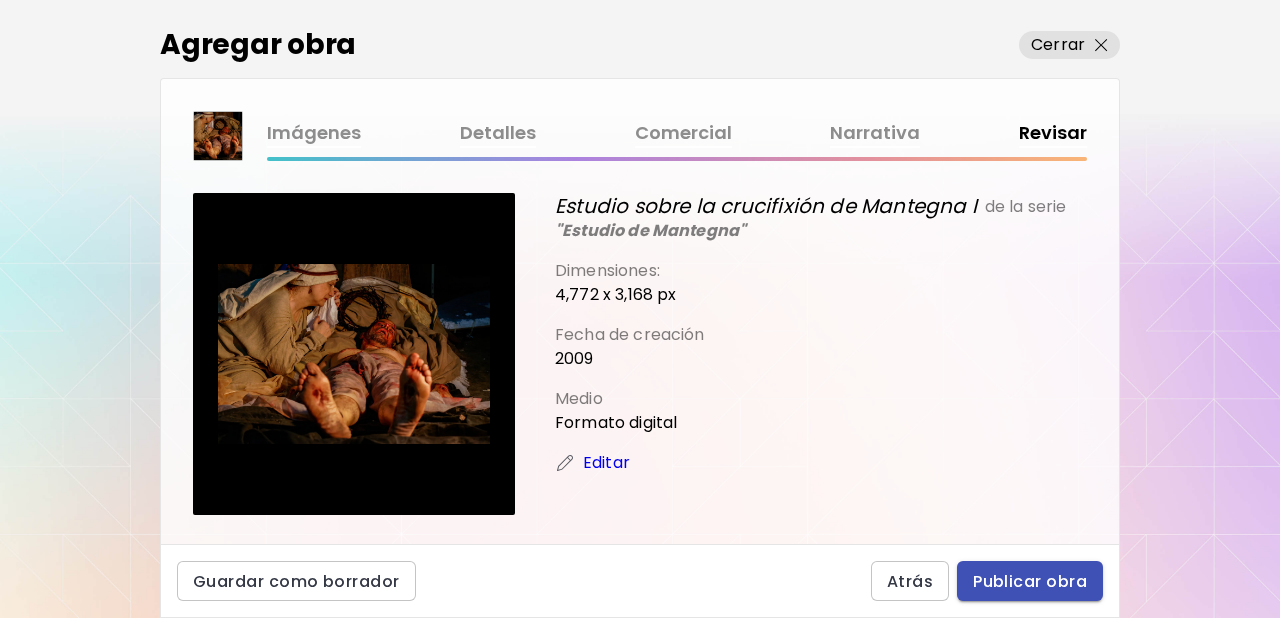 click on "Publicar obra" at bounding box center (1030, 581) 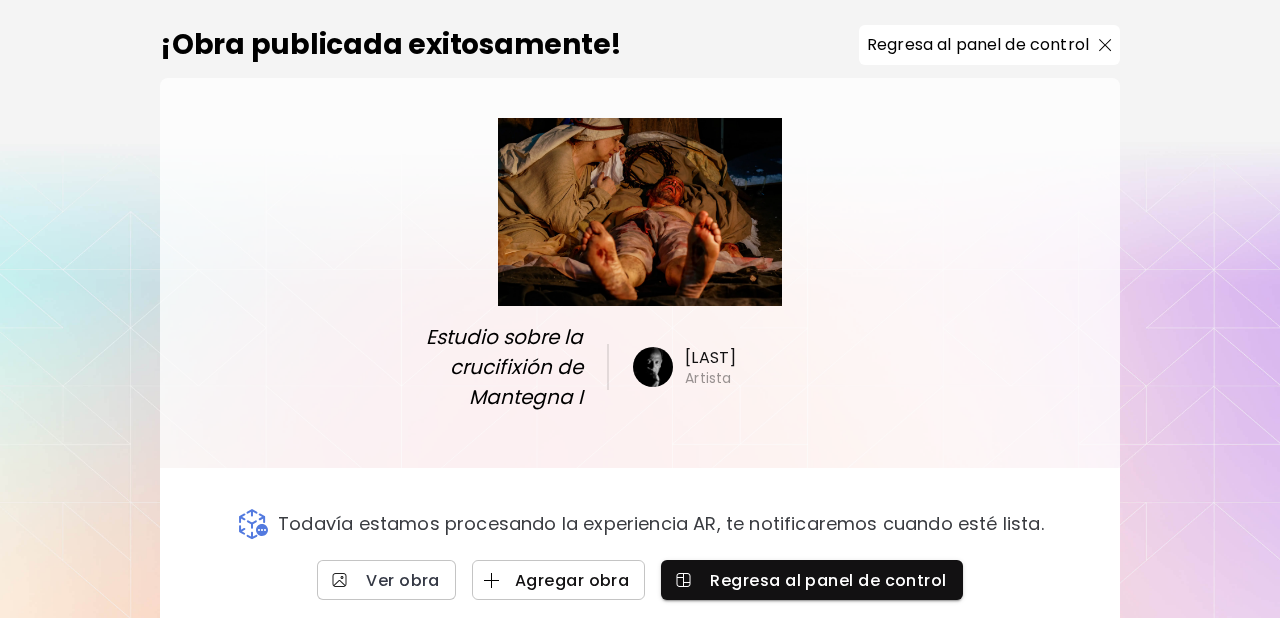 click on "Agregar obra" at bounding box center (559, 580) 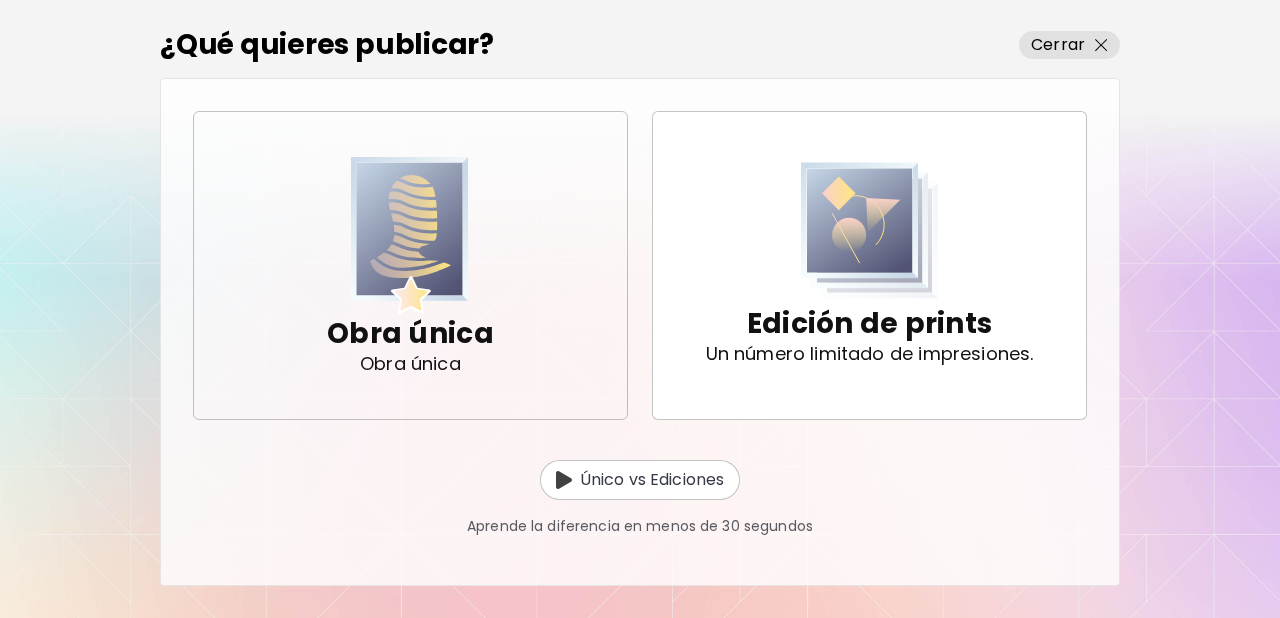click at bounding box center [410, 235] 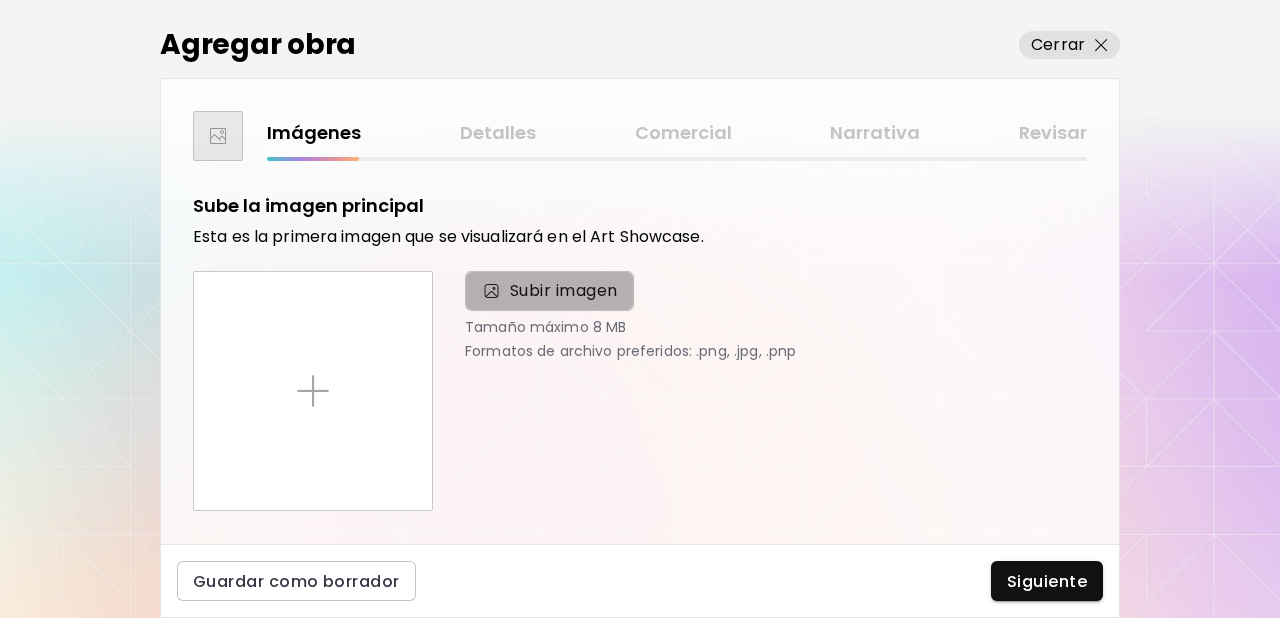 click on "Subir imagen" at bounding box center (564, 291) 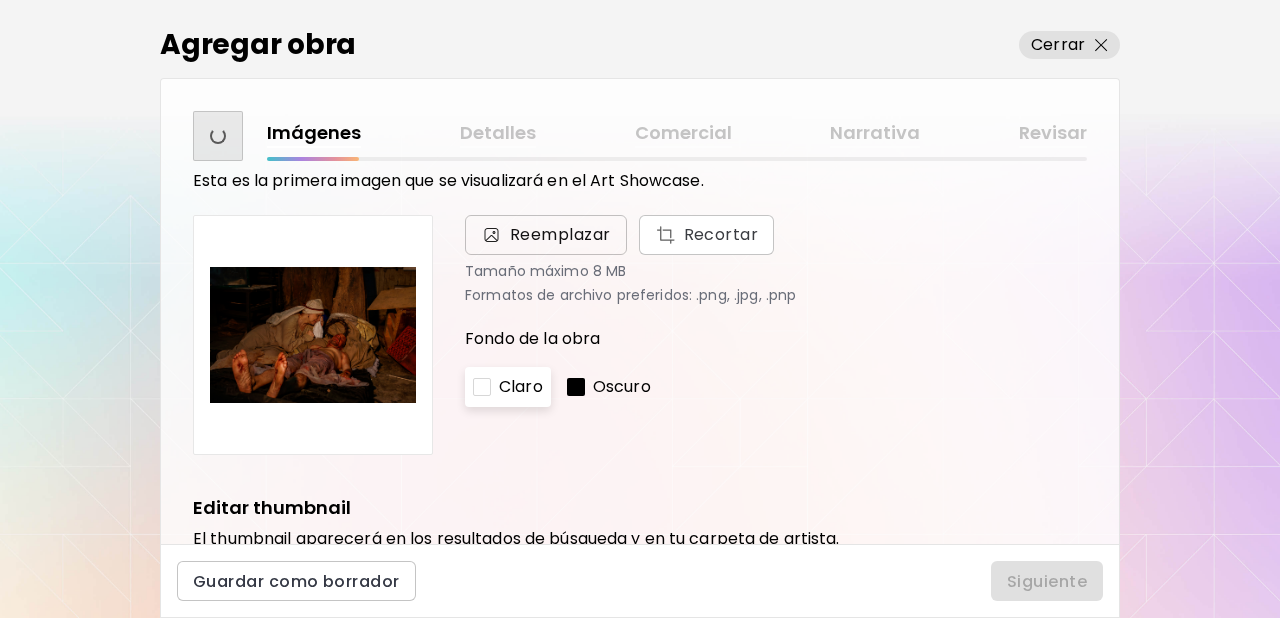 scroll, scrollTop: 58, scrollLeft: 0, axis: vertical 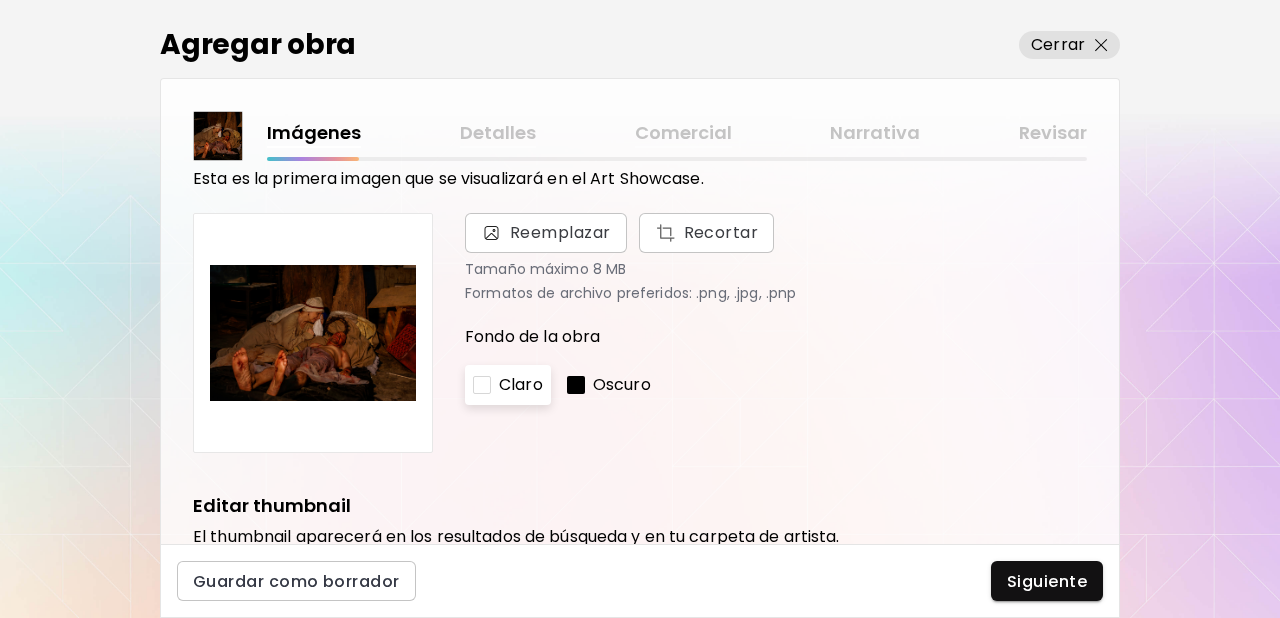 click on "Oscuro" at bounding box center [622, 385] 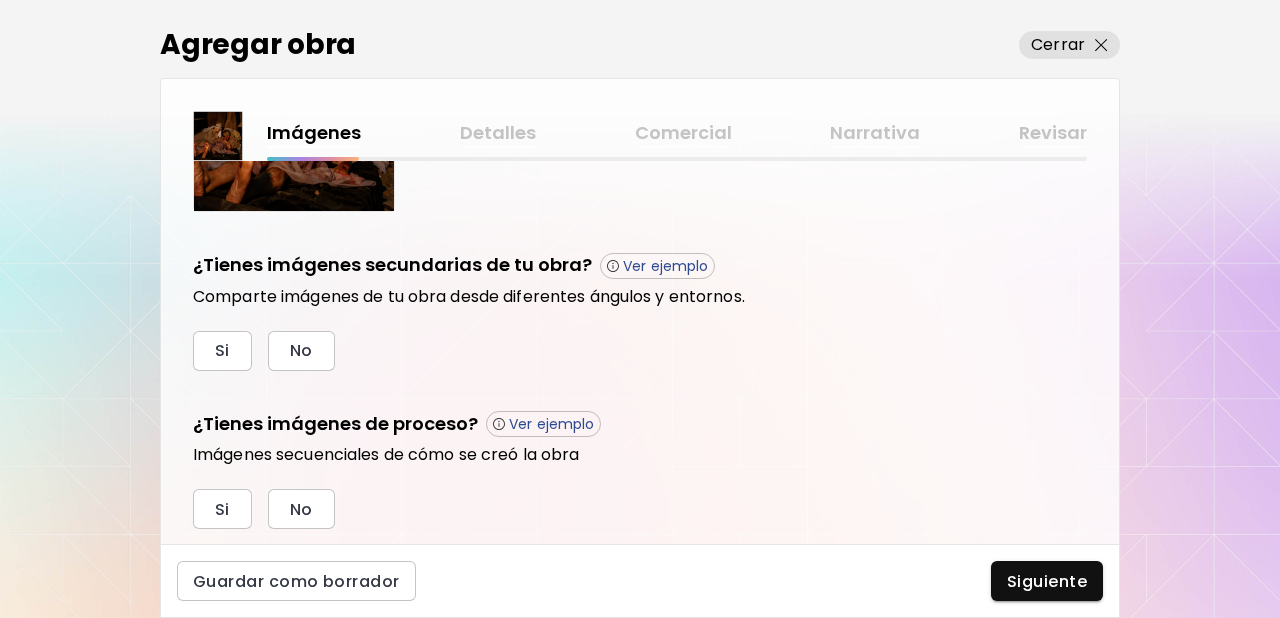 scroll, scrollTop: 620, scrollLeft: 0, axis: vertical 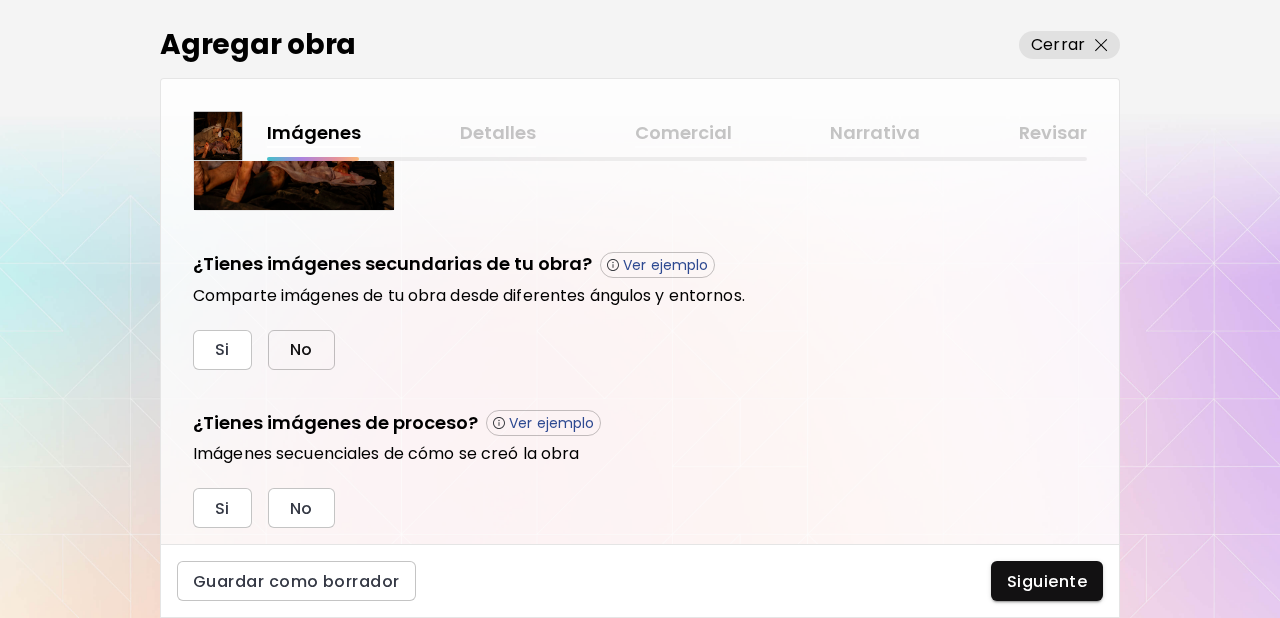 click on "No" at bounding box center (301, 349) 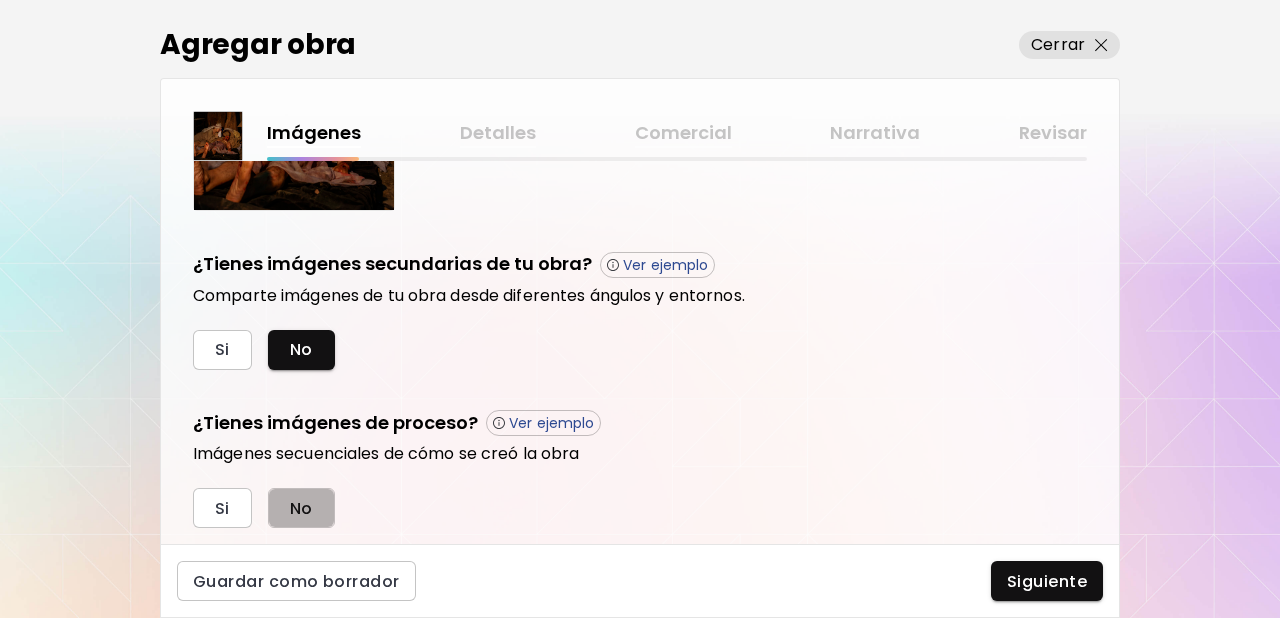 drag, startPoint x: 303, startPoint y: 512, endPoint x: 377, endPoint y: 514, distance: 74.02702 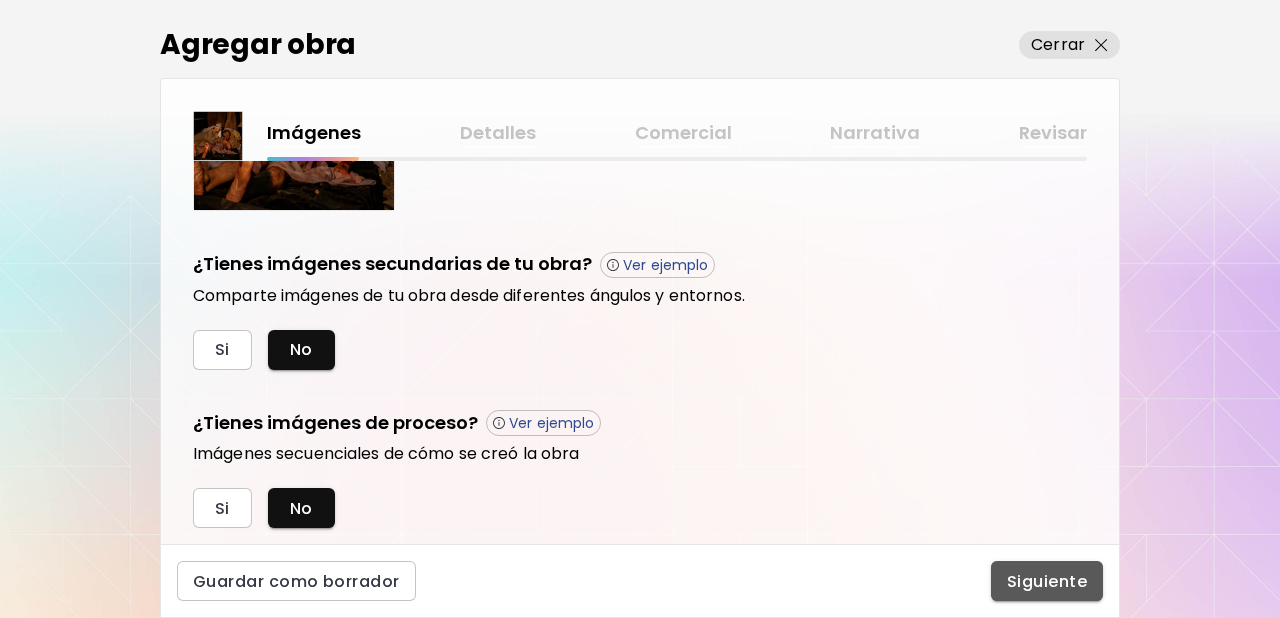 click on "Siguiente" at bounding box center [1047, 581] 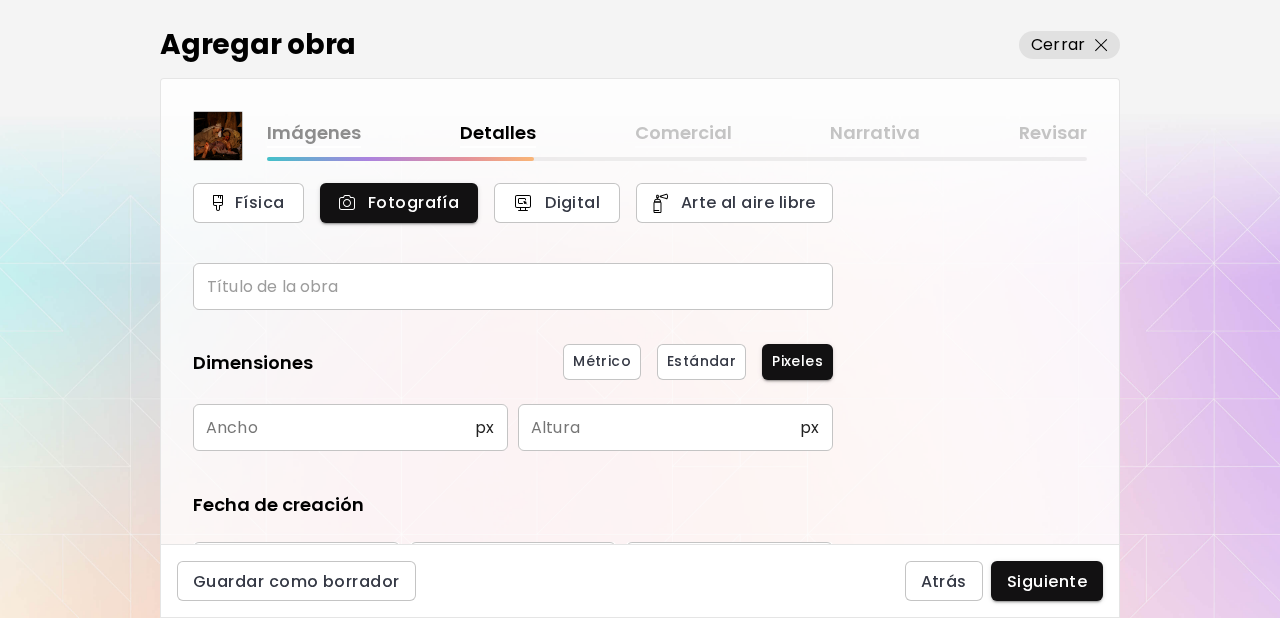 scroll, scrollTop: 70, scrollLeft: 0, axis: vertical 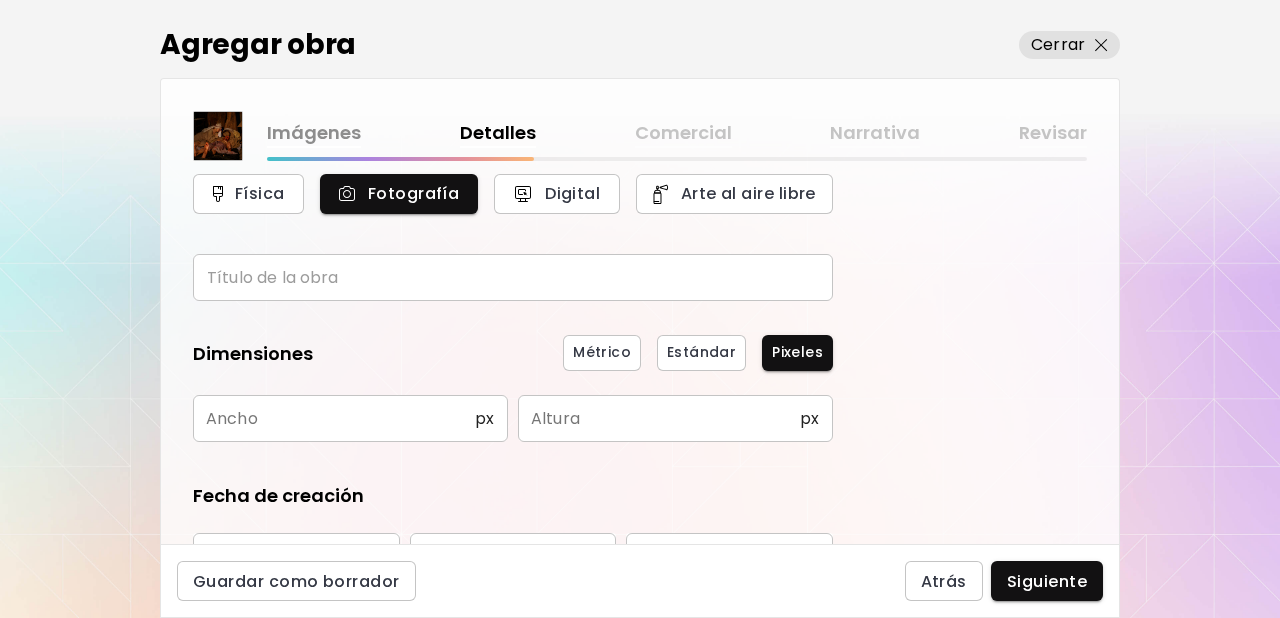 click at bounding box center (513, 277) 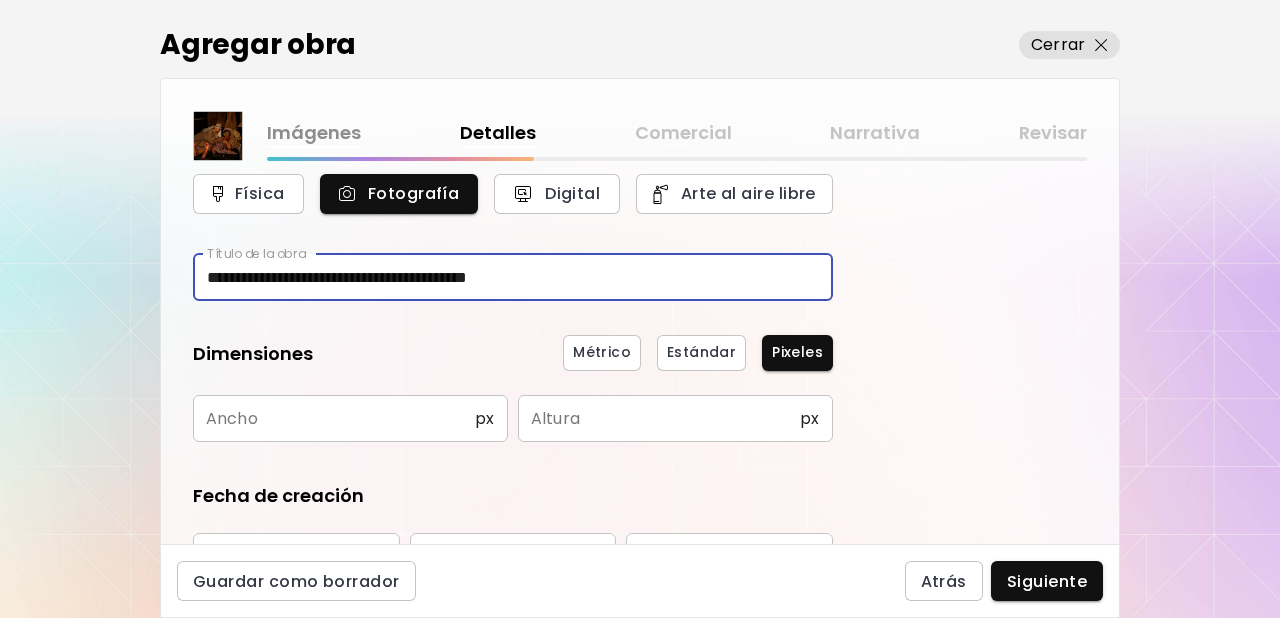 type on "**********" 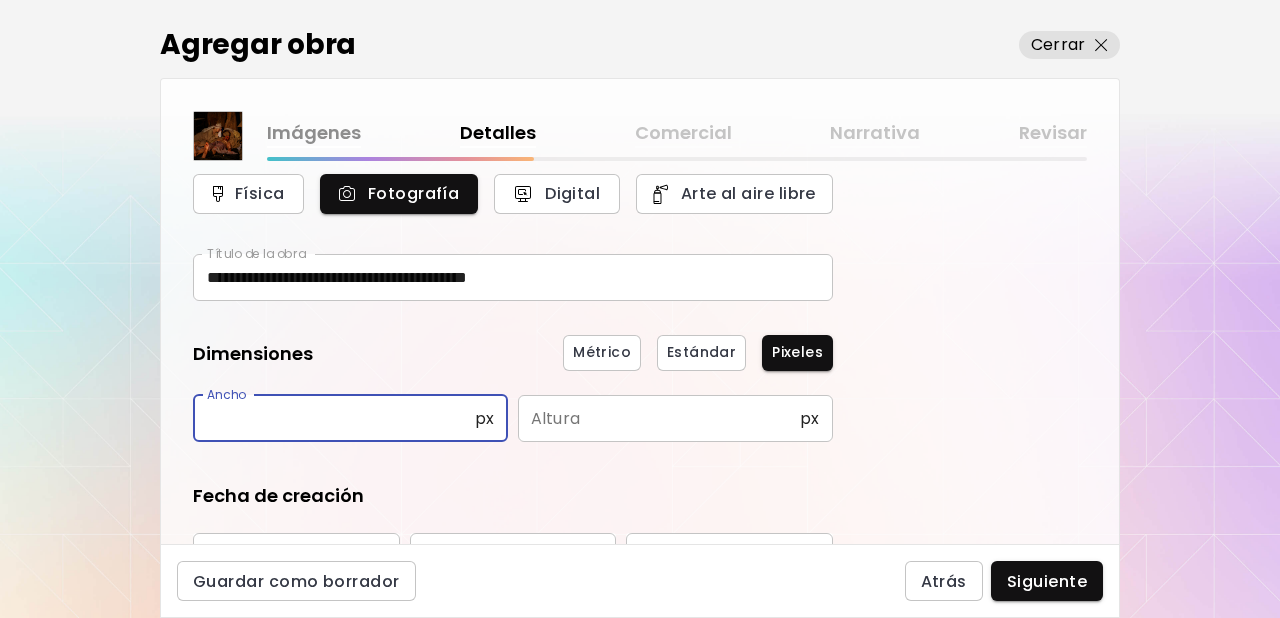 click at bounding box center [334, 418] 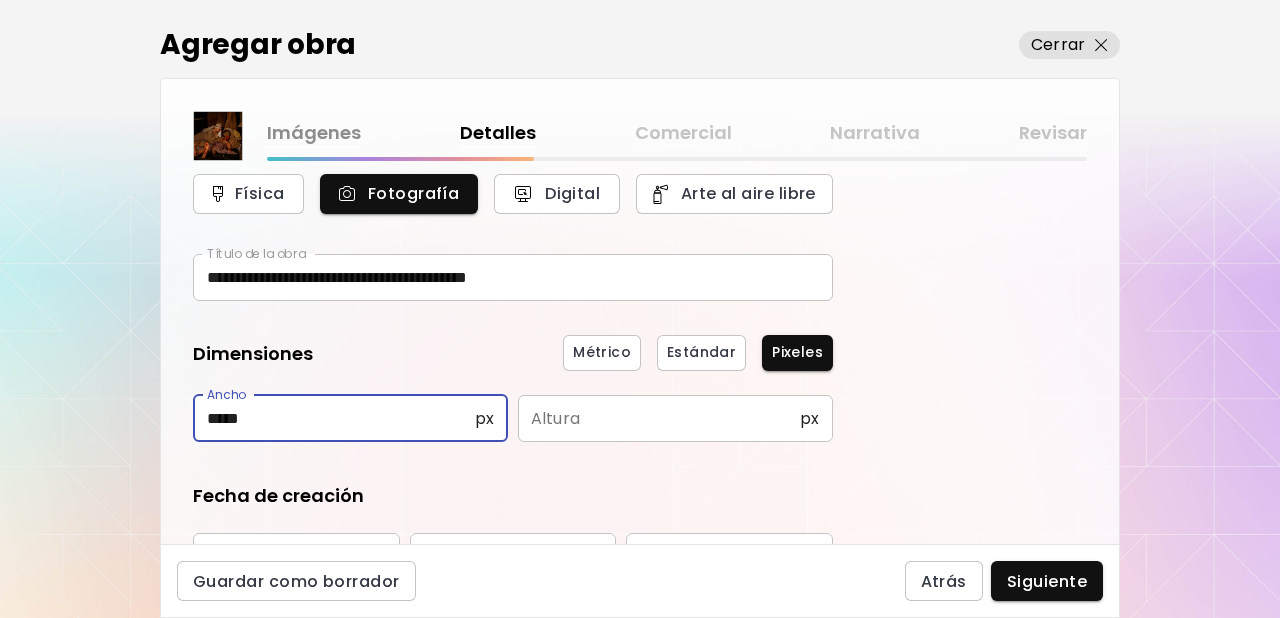 type on "*****" 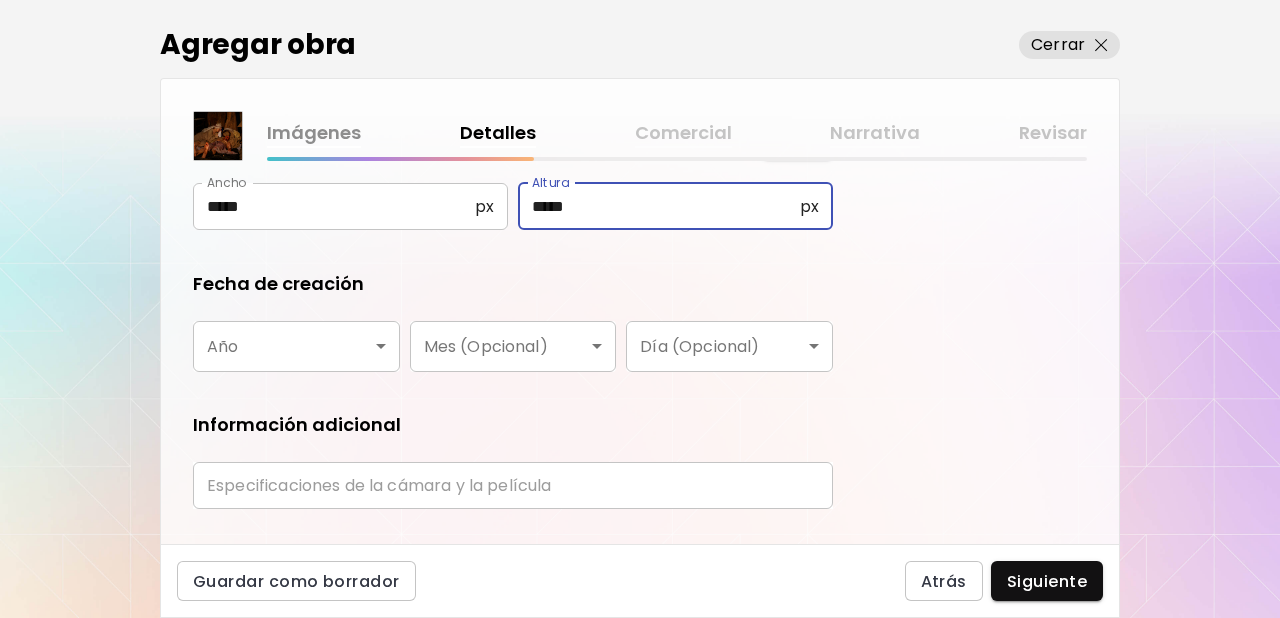 scroll, scrollTop: 327, scrollLeft: 0, axis: vertical 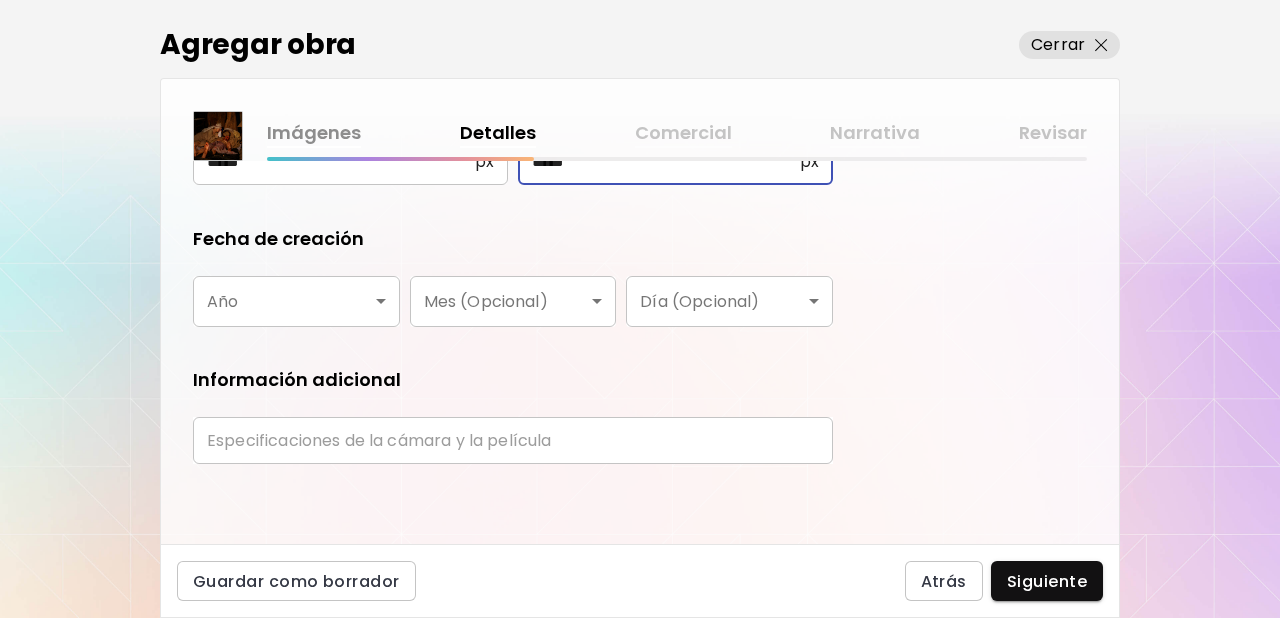 type on "*****" 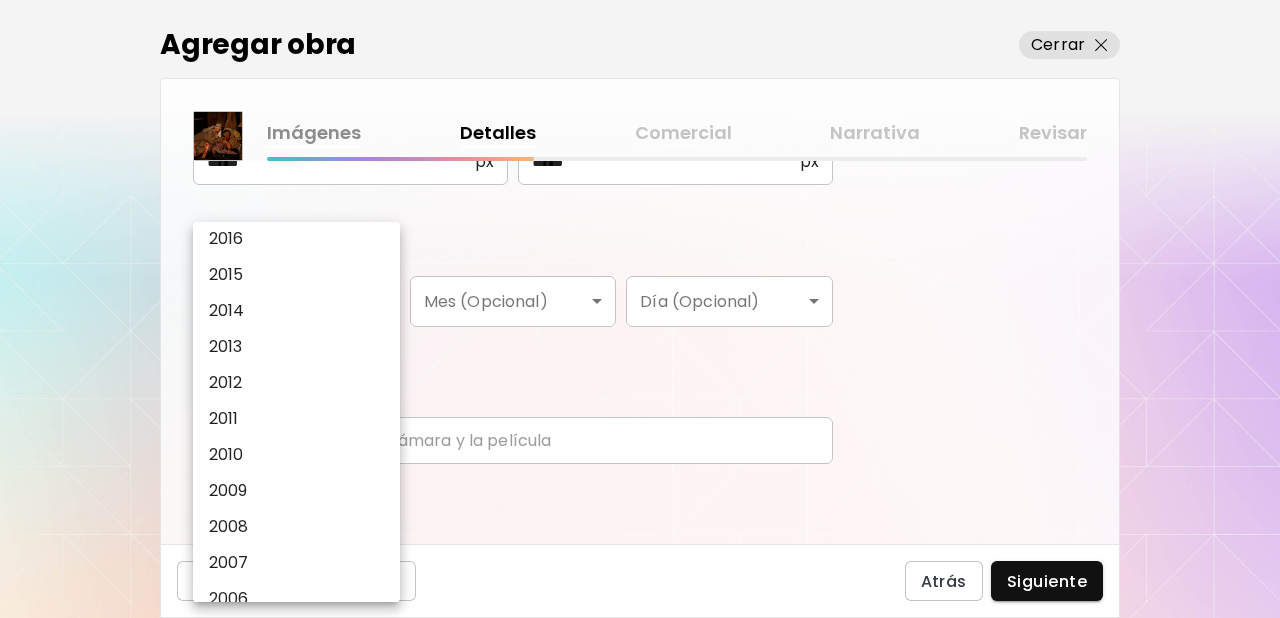 scroll, scrollTop: 371, scrollLeft: 0, axis: vertical 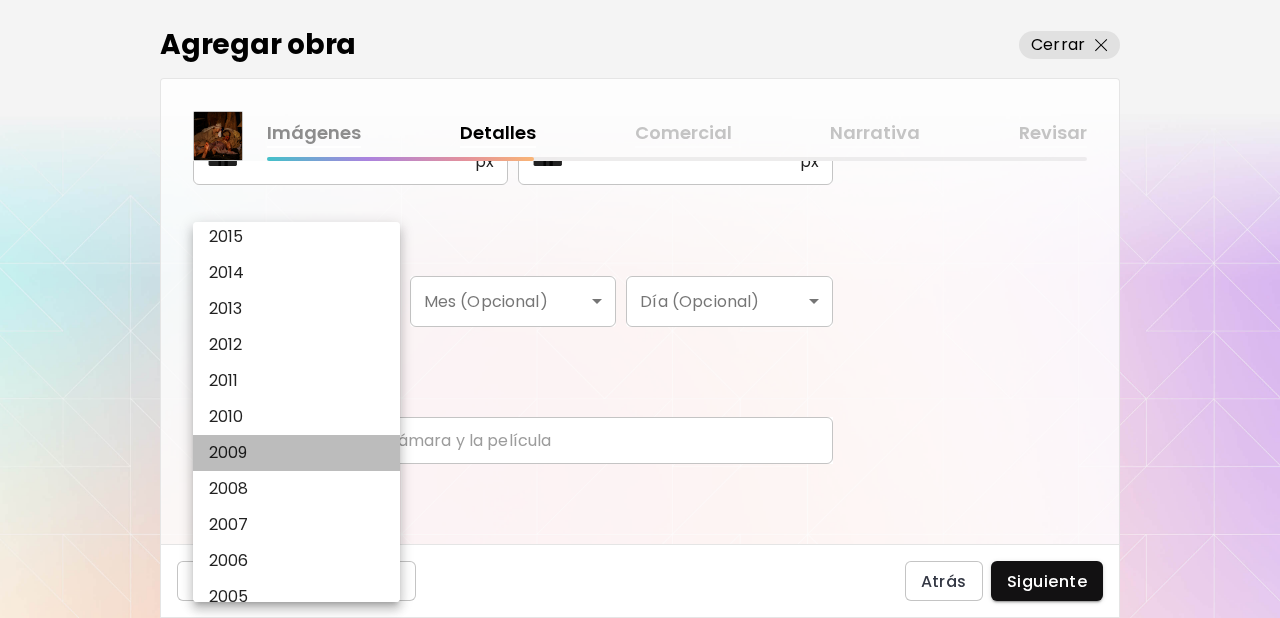 click on "2009" at bounding box center (302, 453) 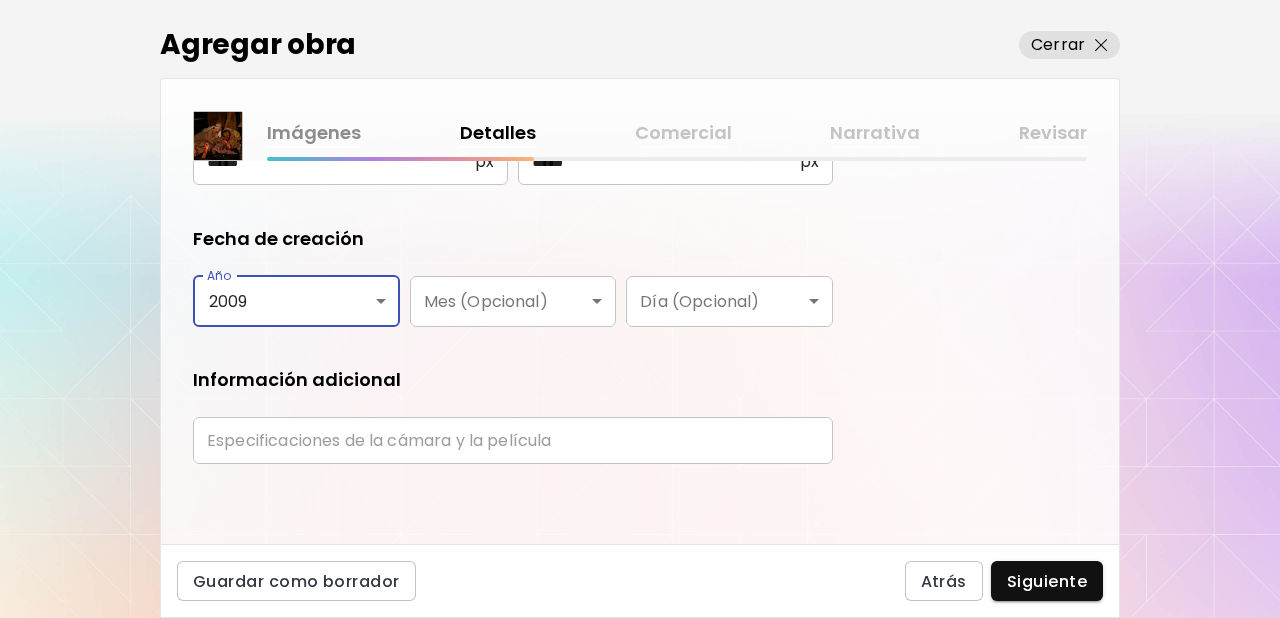 click on "**********" at bounding box center (513, 173) 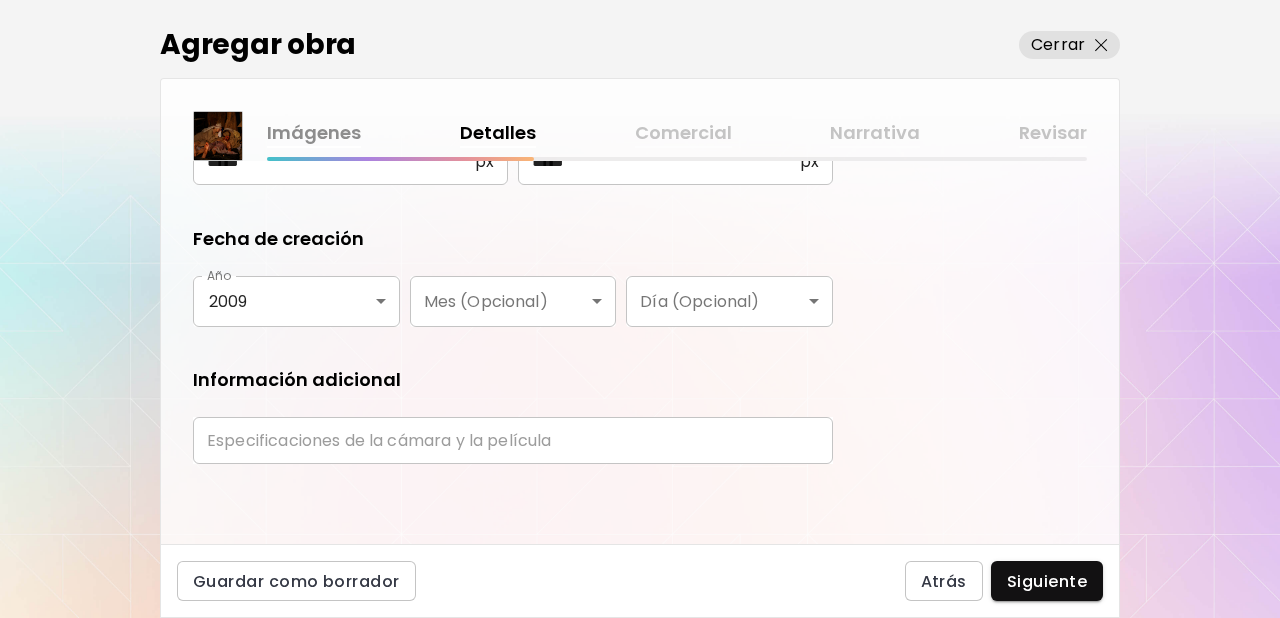 click at bounding box center (513, 440) 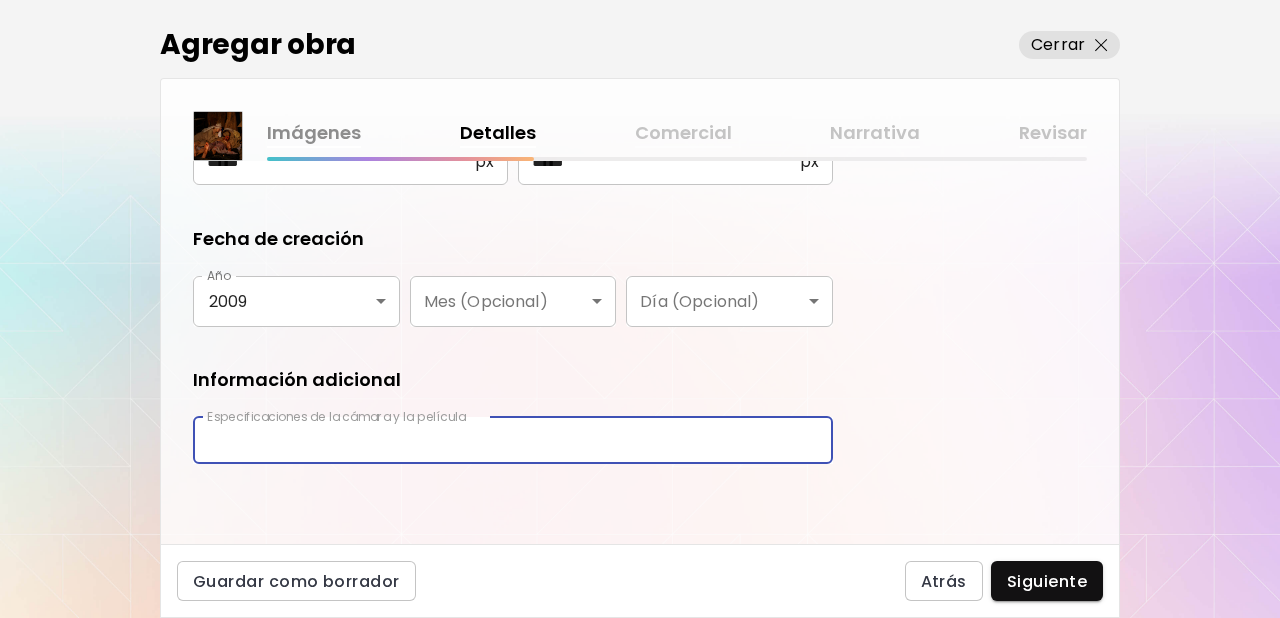 type on "**********" 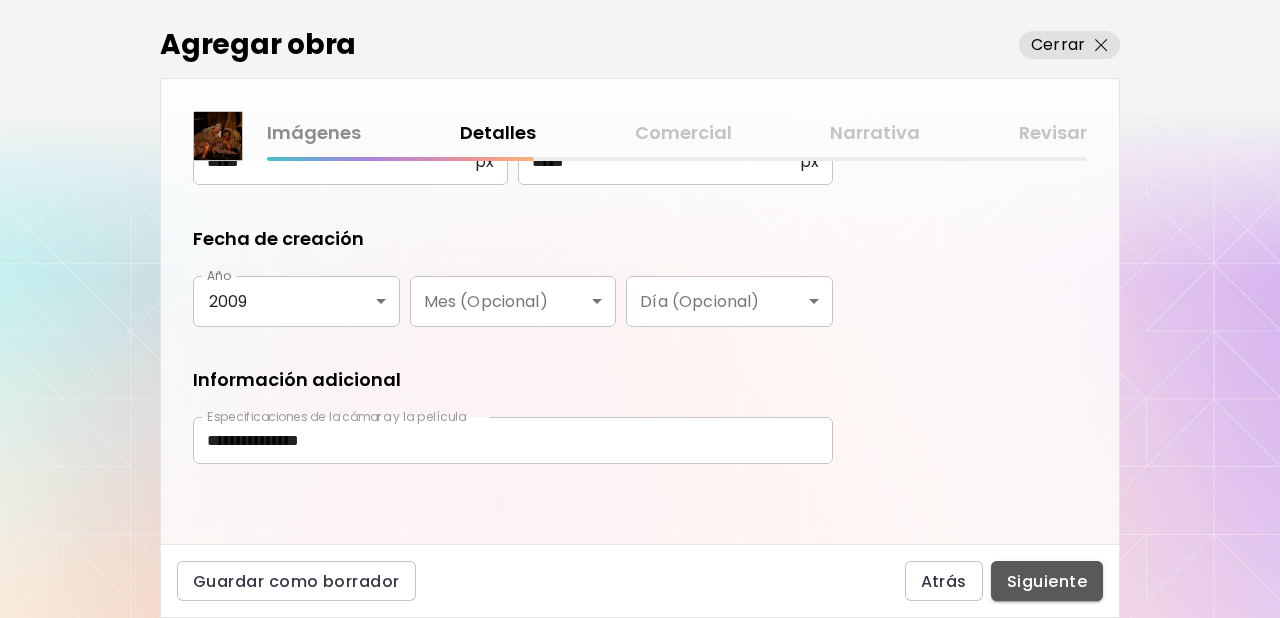 click on "Siguiente" at bounding box center (1047, 581) 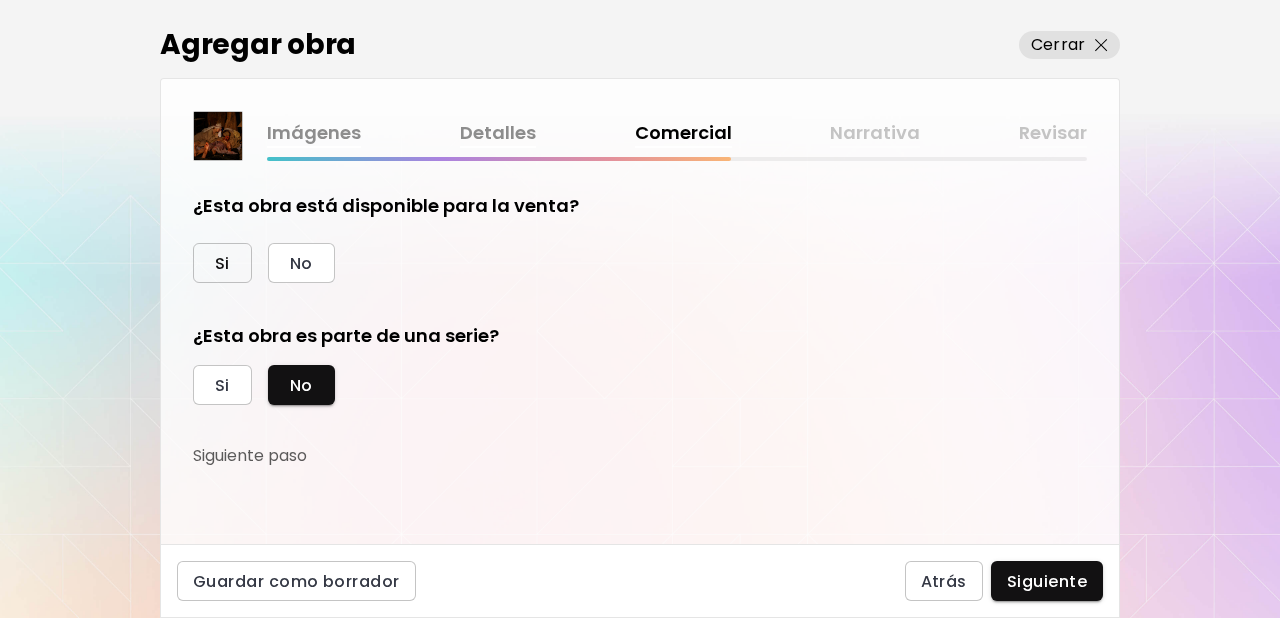 click on "Si" at bounding box center (222, 263) 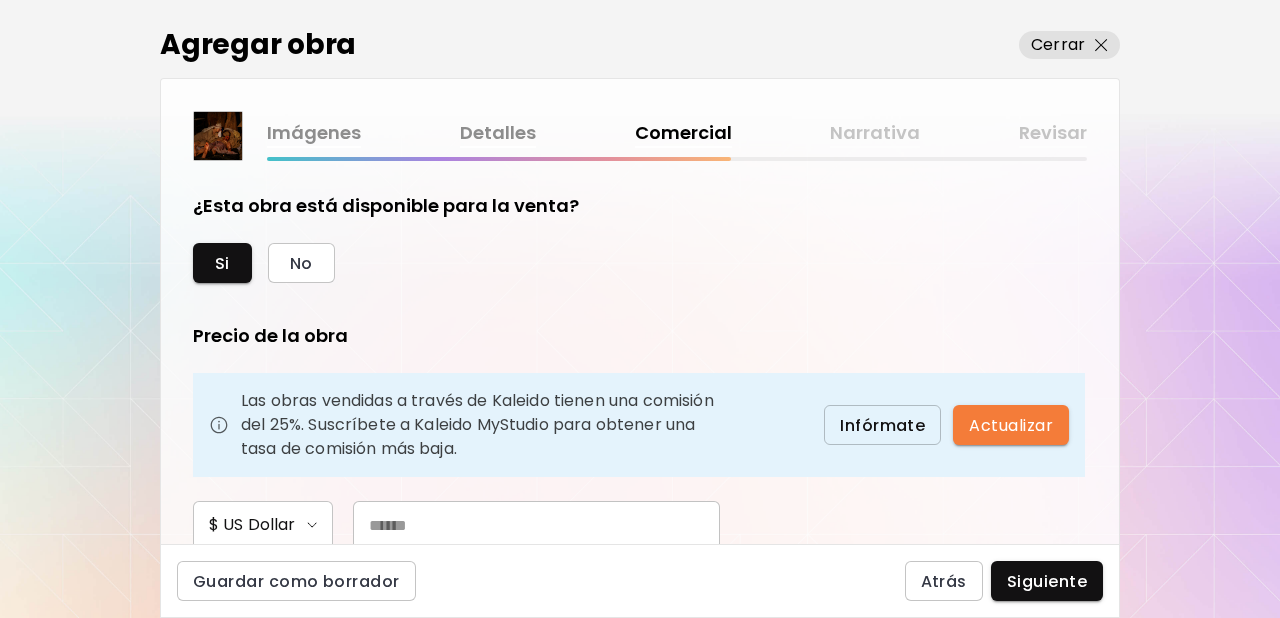 click at bounding box center (536, 525) 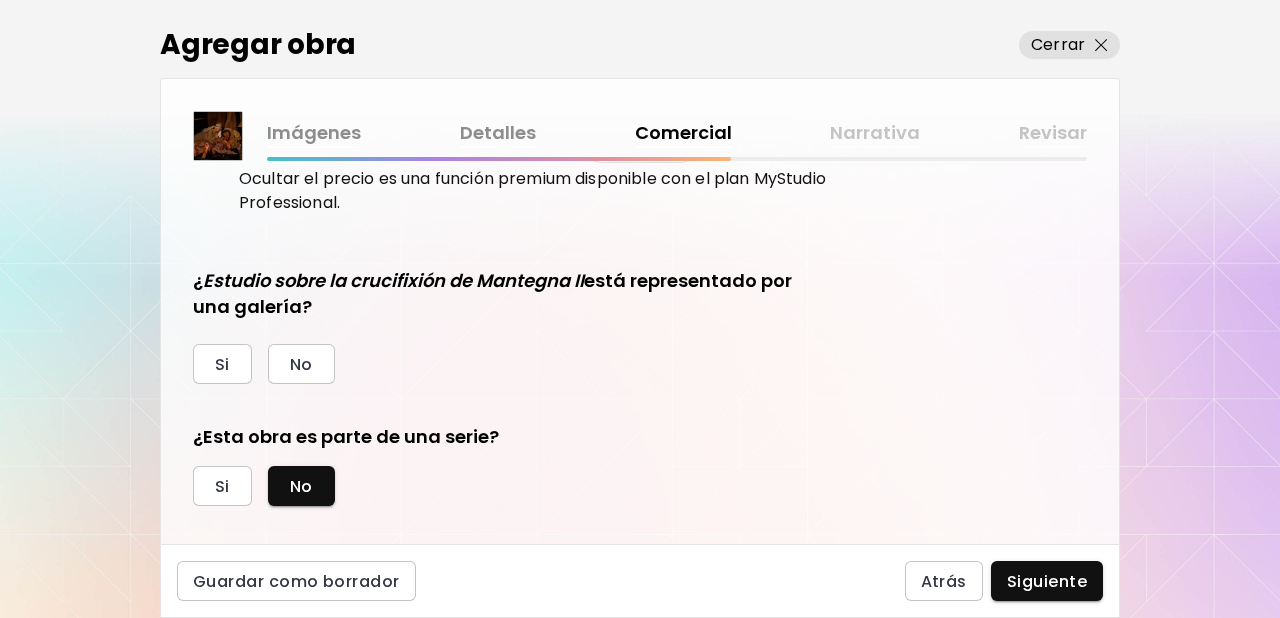 scroll, scrollTop: 469, scrollLeft: 0, axis: vertical 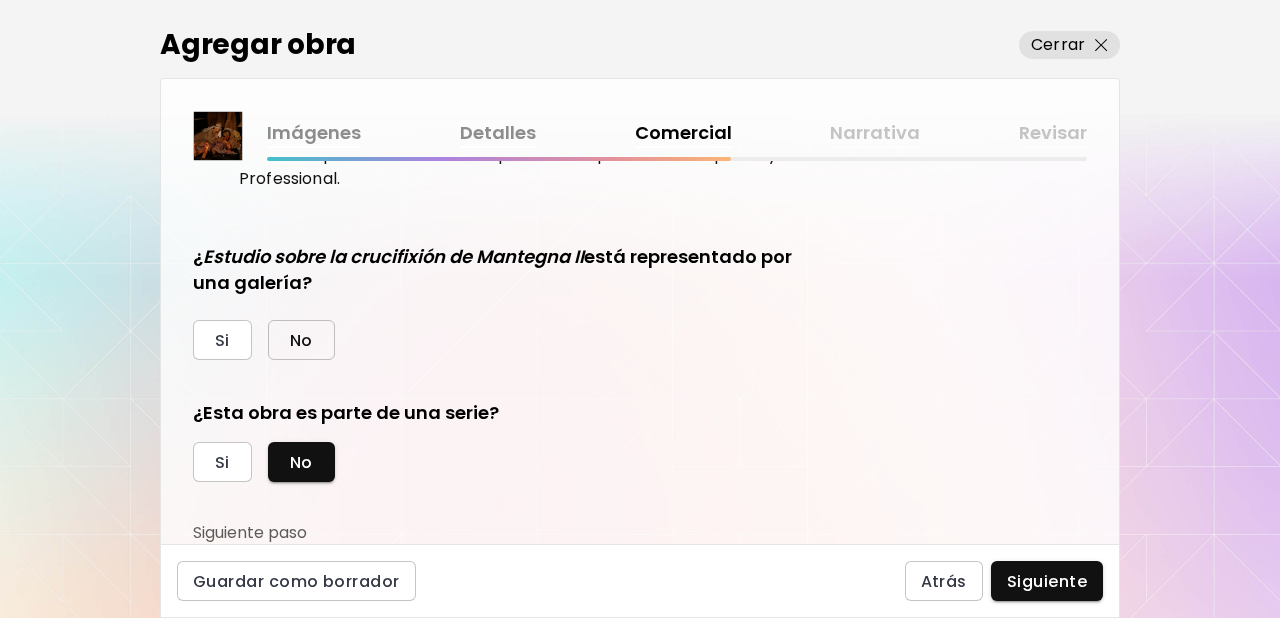 click on "No" at bounding box center (301, 340) 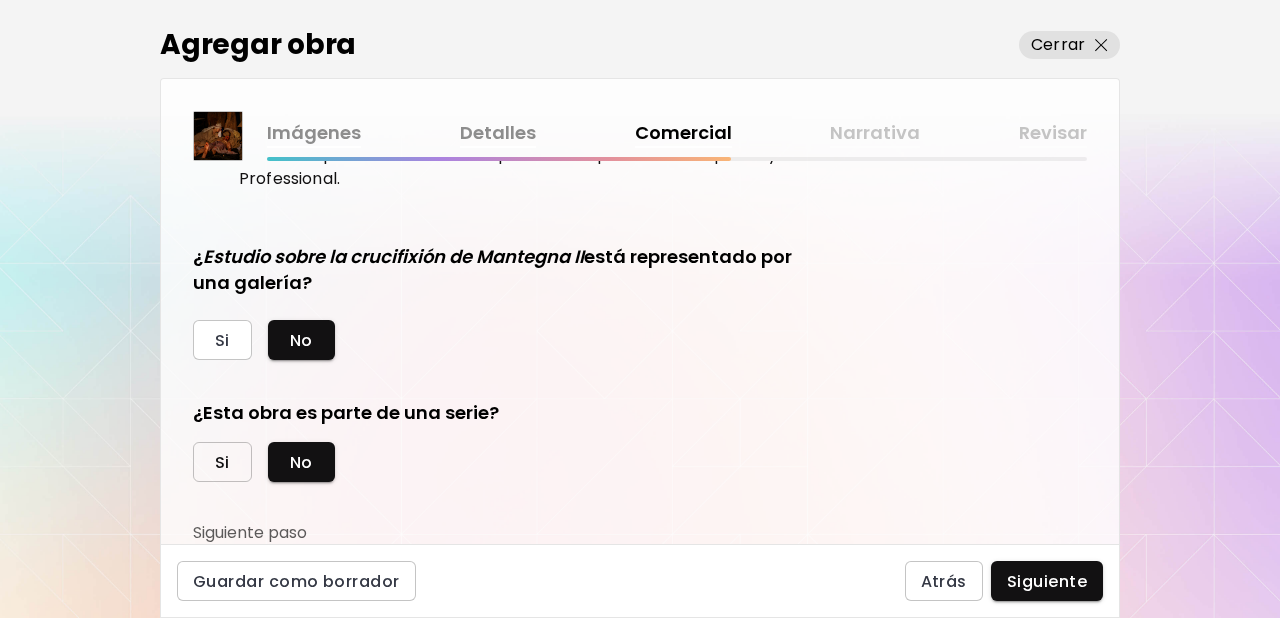 click on "Si" at bounding box center (222, 462) 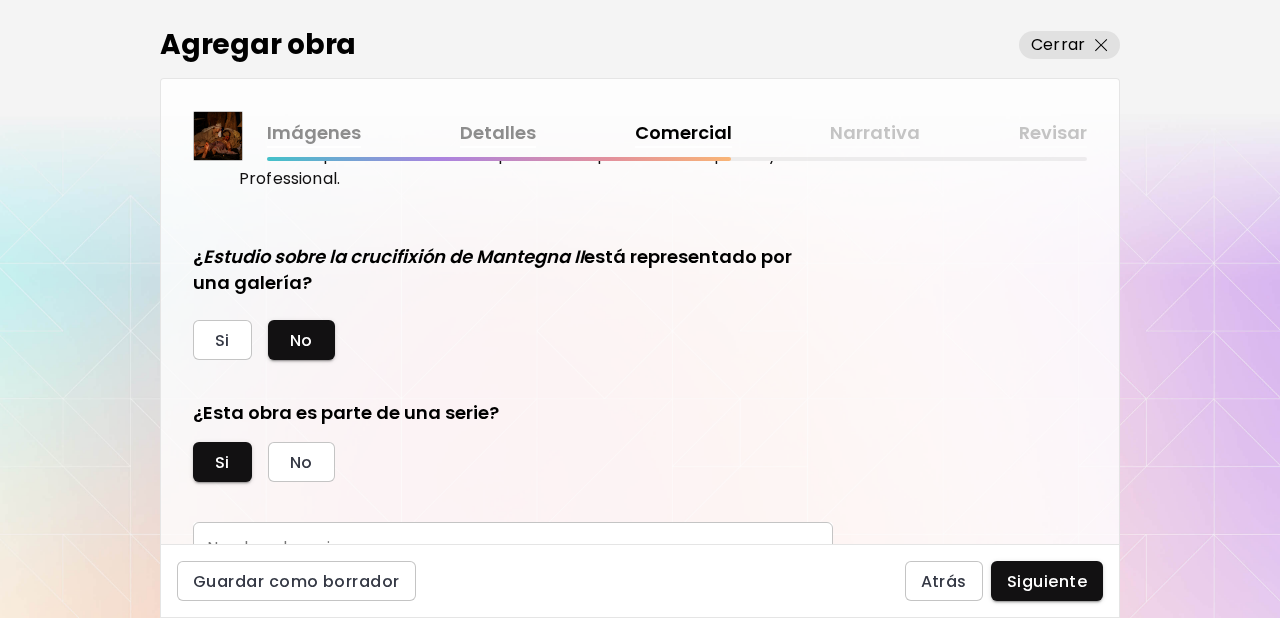 scroll, scrollTop: 562, scrollLeft: 0, axis: vertical 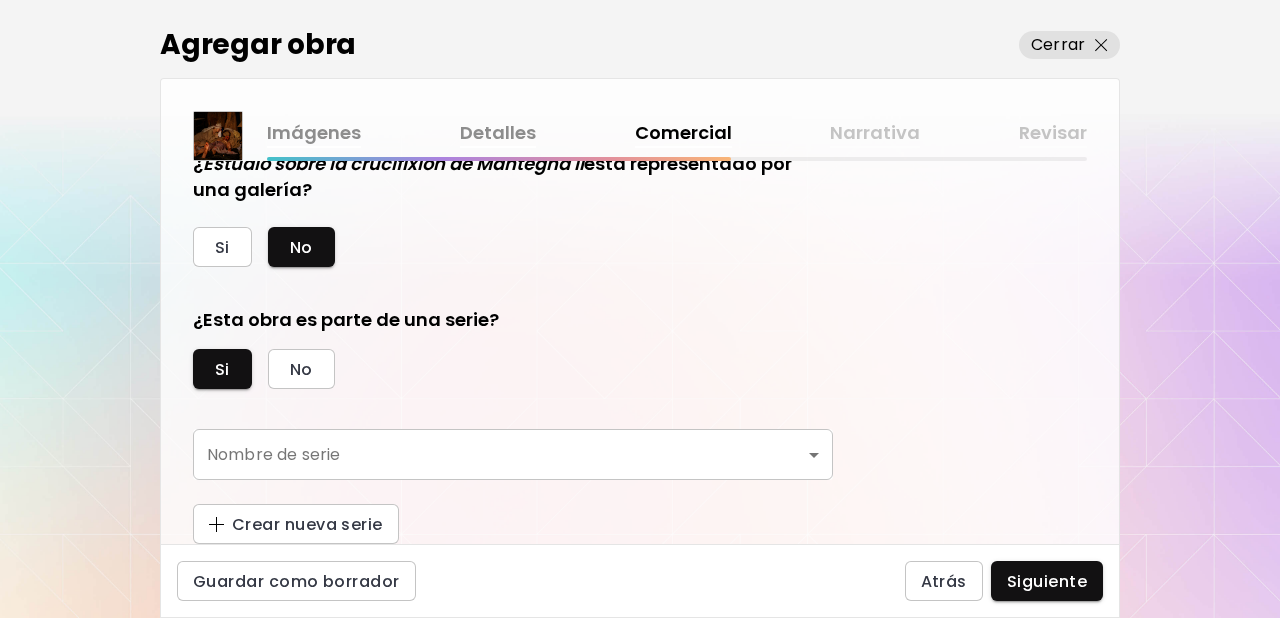click on "kaleido.art/photomanifiesto Agregar obra Administrar obras Editar perfil My BioLink Comunidad Metas MyStudio Actualizar My Website My Showrooms My Documents My Subscribers My Provenance My Augmentations My Analytics Ajustes Ayuda 0 4 Agregar obra Cerrar Imágenes Detalles Comercial Narrativa Revisar ¿Esta obra está disponible para la venta? Si No Precio de la obra Las obras vendidas a través de Kaleido tienen una comisión del 25%. Suscríbete a Kaleido MyStudio para obtener una tasa de comisión más baja. Infórmate Actualizar $ US Dollar *** Ocultar precio de la obra en Kaleido Aprende más Ocultar el precio es una función premium disponible con el plan MyStudio Professional. ¿ Estudio sobre la crucifixión de Mantegna II  está representado por una galería? Si No ¿Esta obra es parte de una serie? Si No Nombre de serie ​ Nombre de serie Crear nueva serie Guardar como borrador Atrás Siguiente Búsqueda de artista Nombre o usuario Nombre o usuario País del artista País del artista Disciplinas" at bounding box center [640, 309] 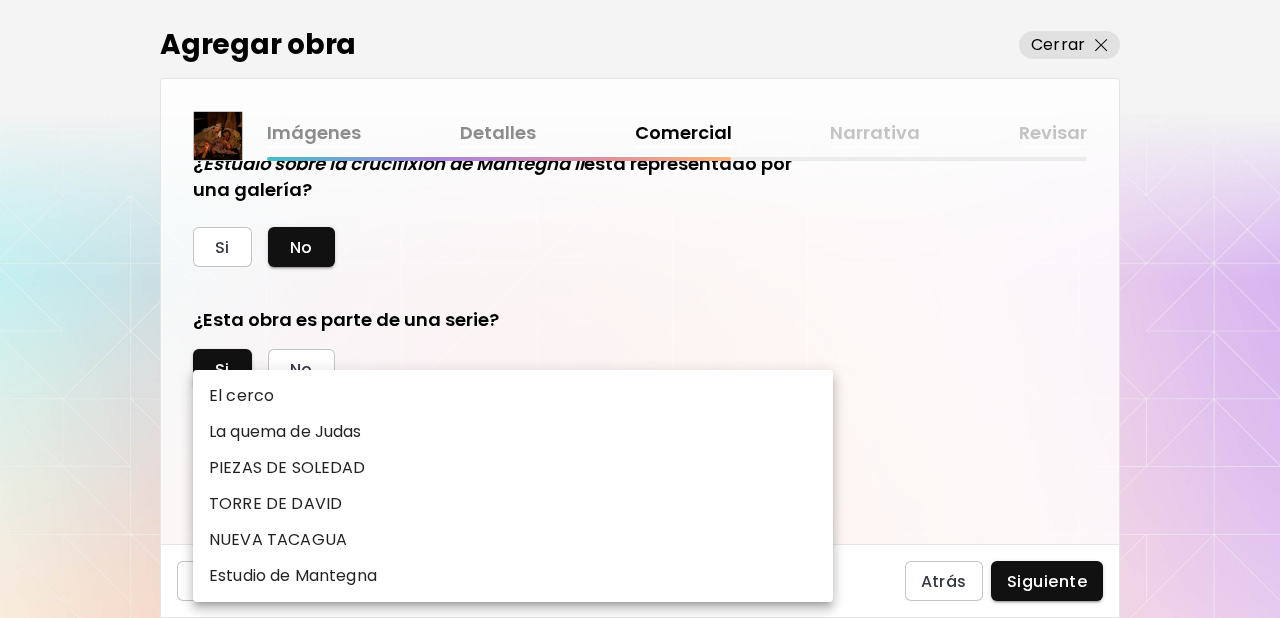 click on "Estudio de Mantegna" at bounding box center (293, 576) 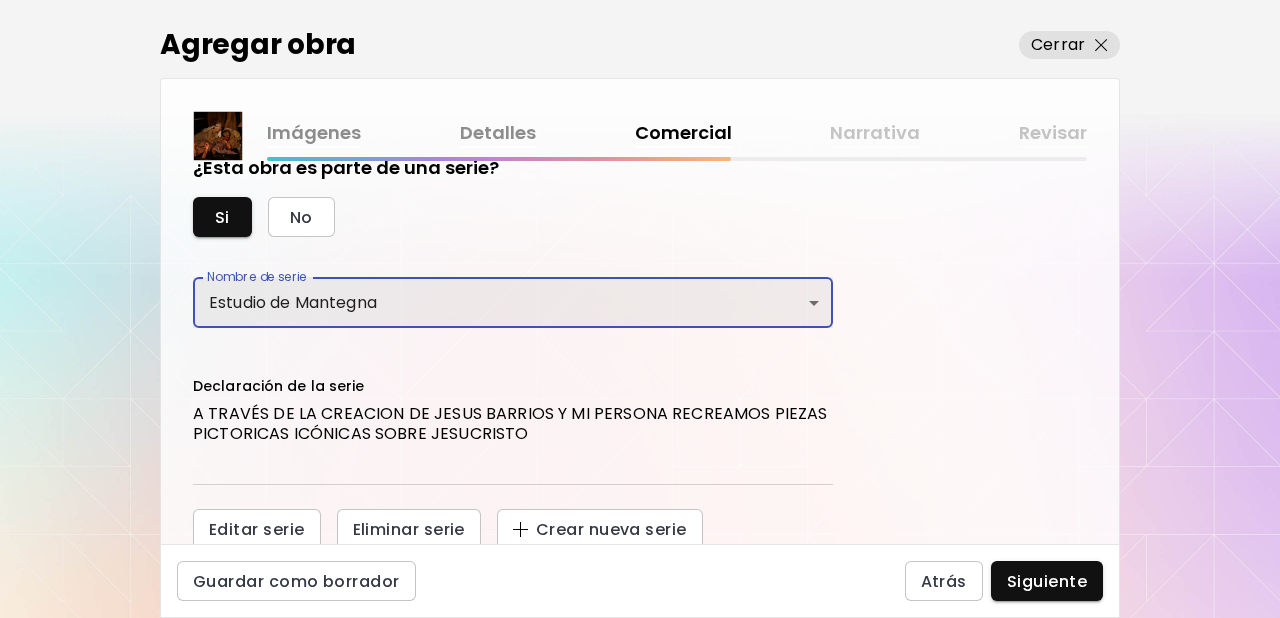 scroll, scrollTop: 719, scrollLeft: 0, axis: vertical 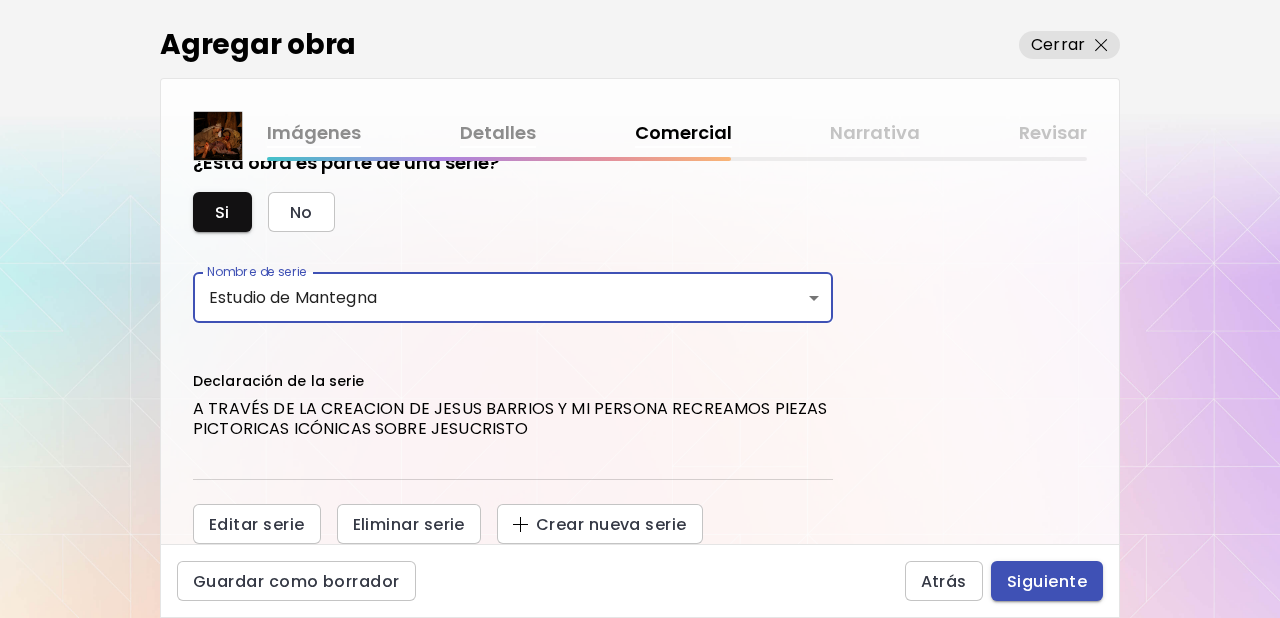 click on "Siguiente" at bounding box center [1047, 581] 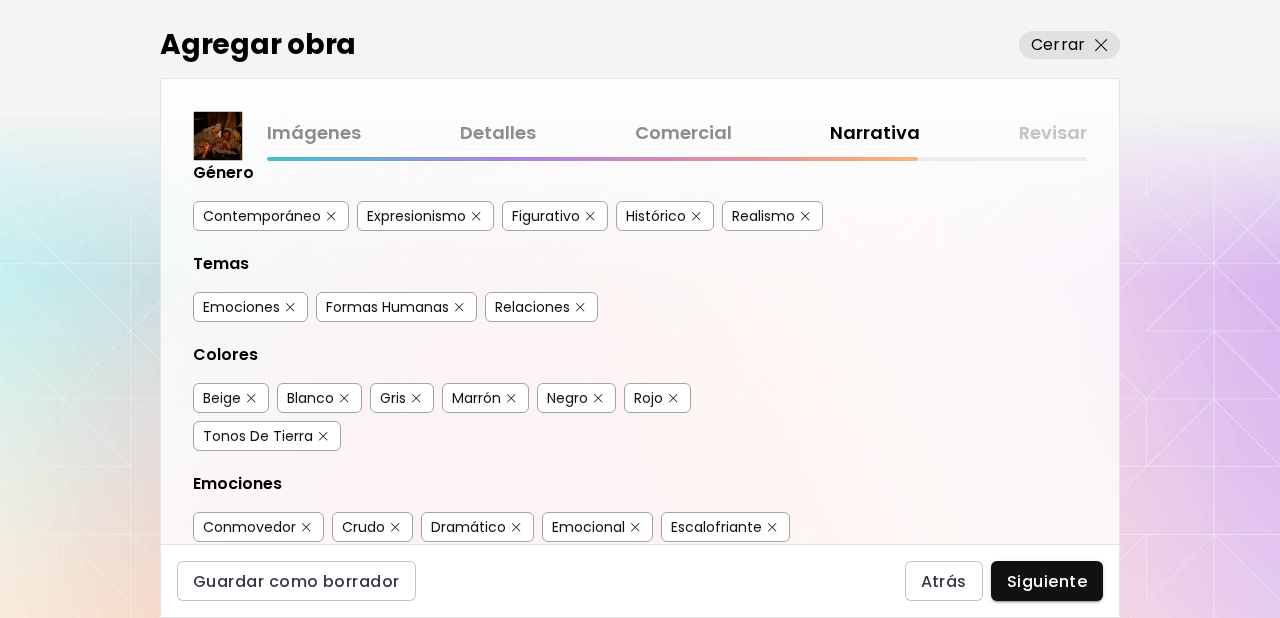 scroll, scrollTop: 221, scrollLeft: 0, axis: vertical 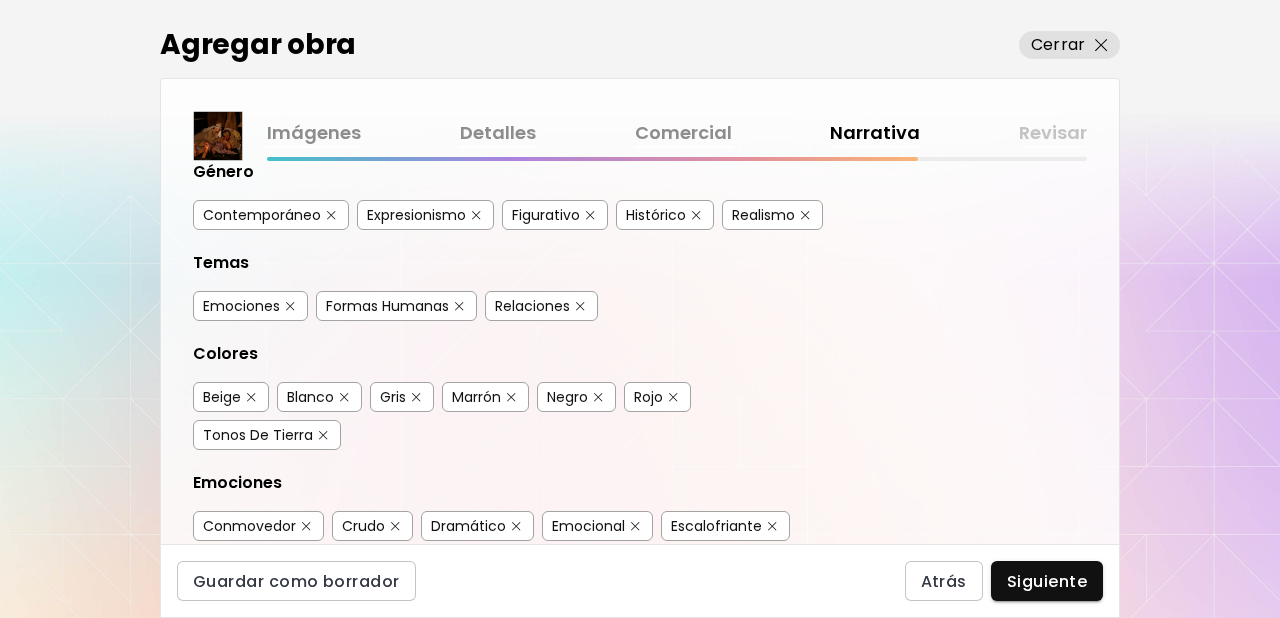 click at bounding box center [331, 215] 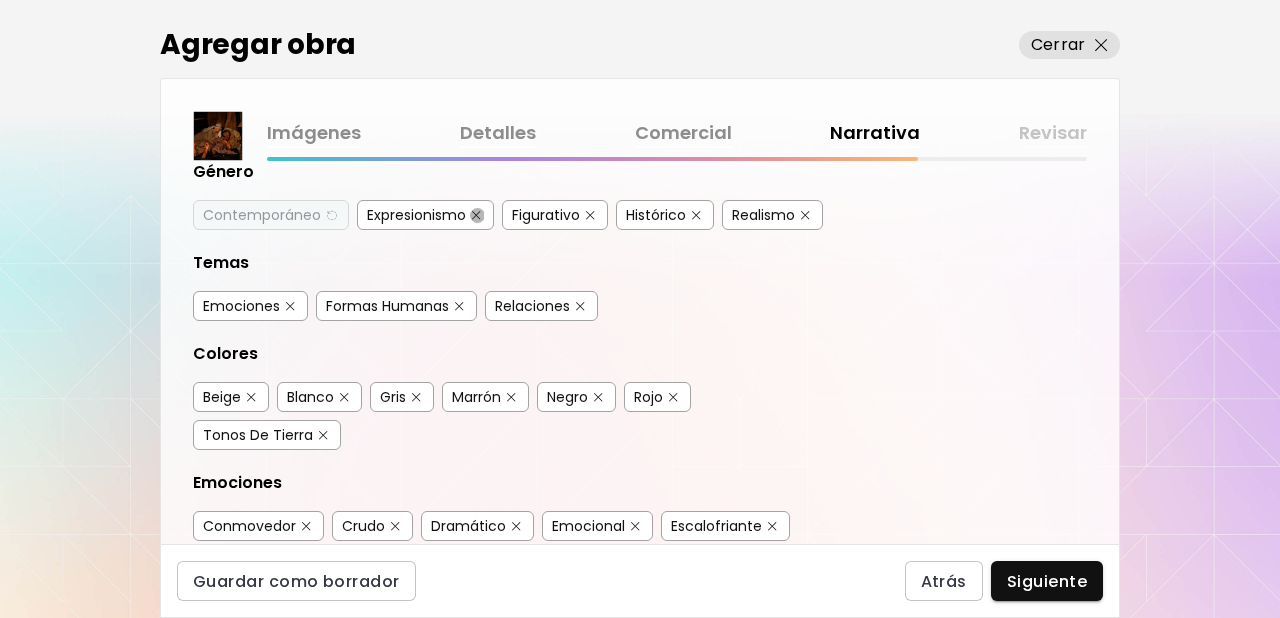 click at bounding box center (476, 215) 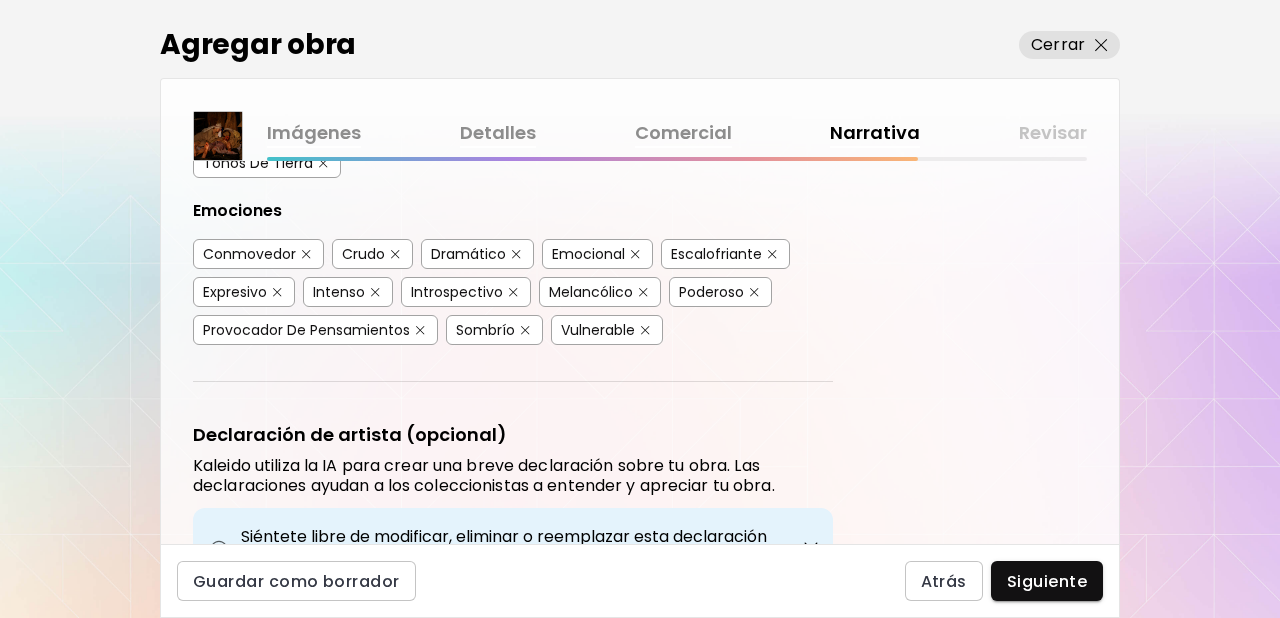 scroll, scrollTop: 512, scrollLeft: 0, axis: vertical 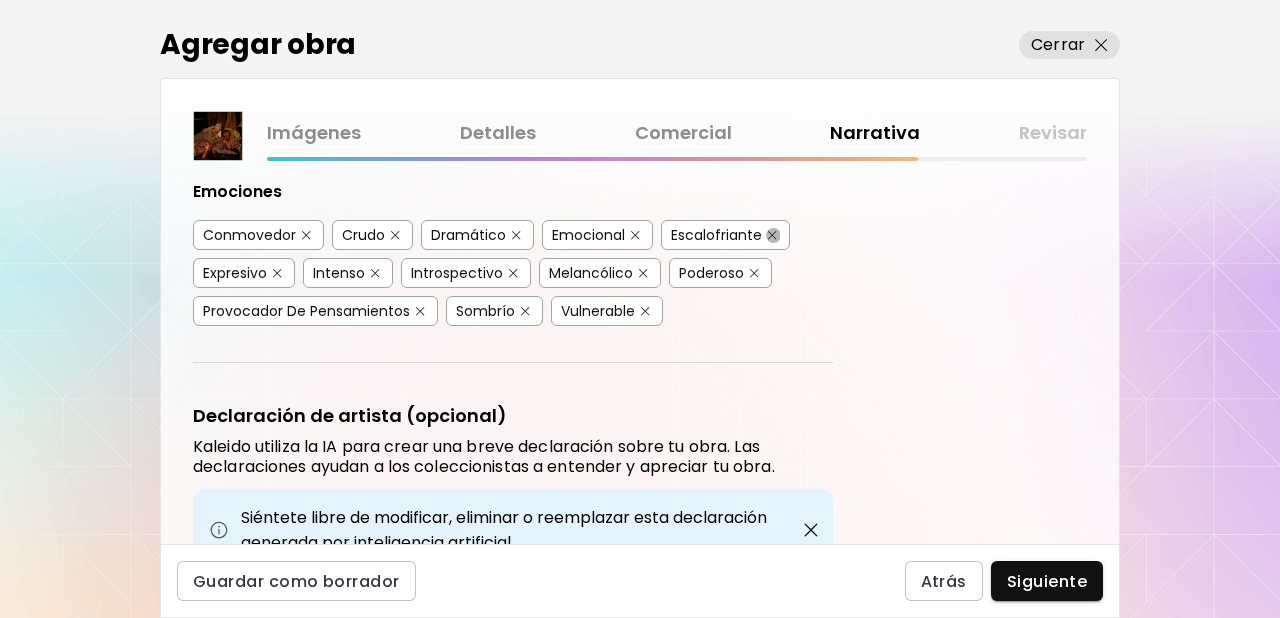 click at bounding box center [772, 235] 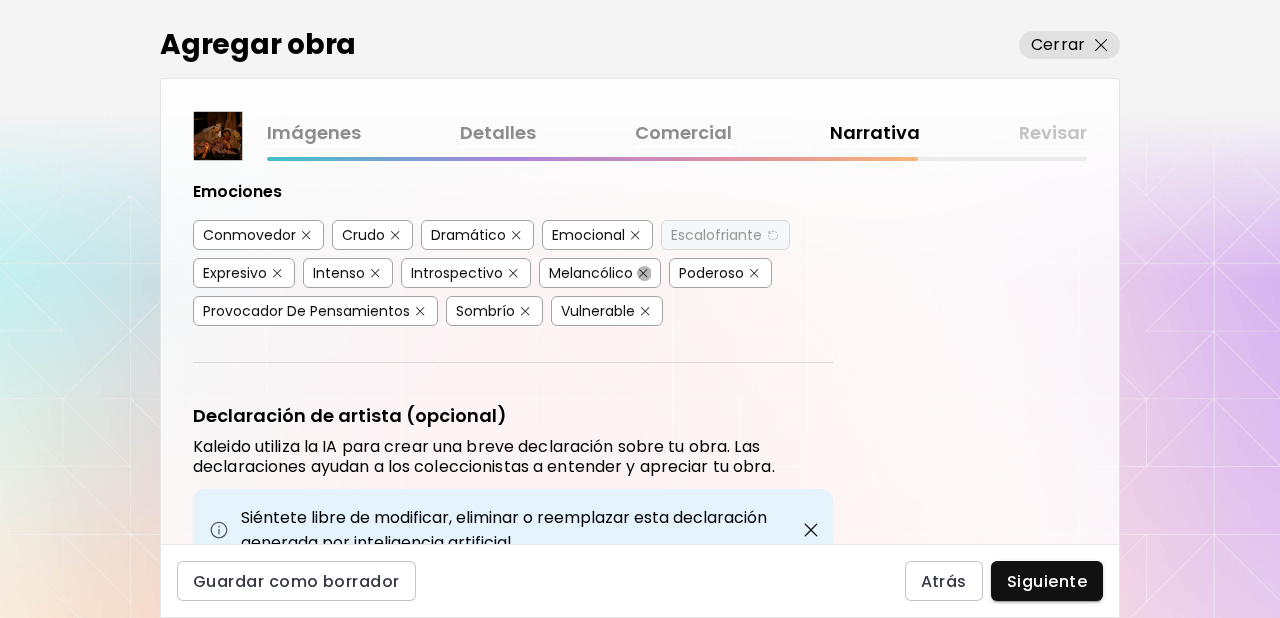 click at bounding box center (643, 273) 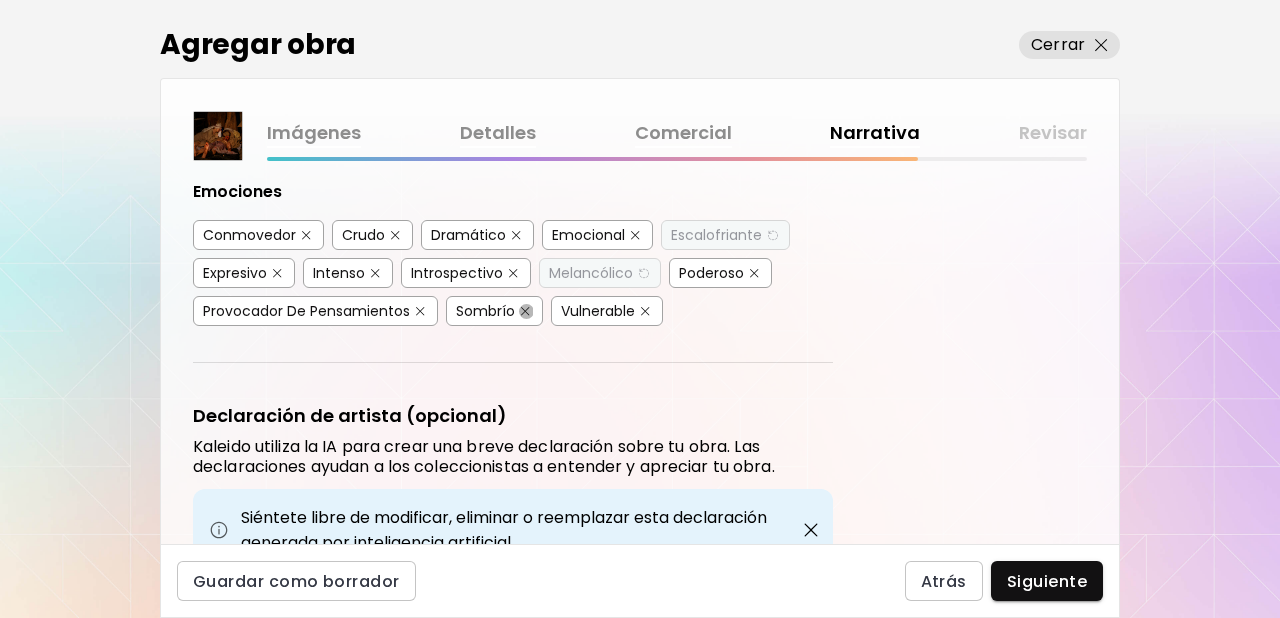 click at bounding box center (525, 311) 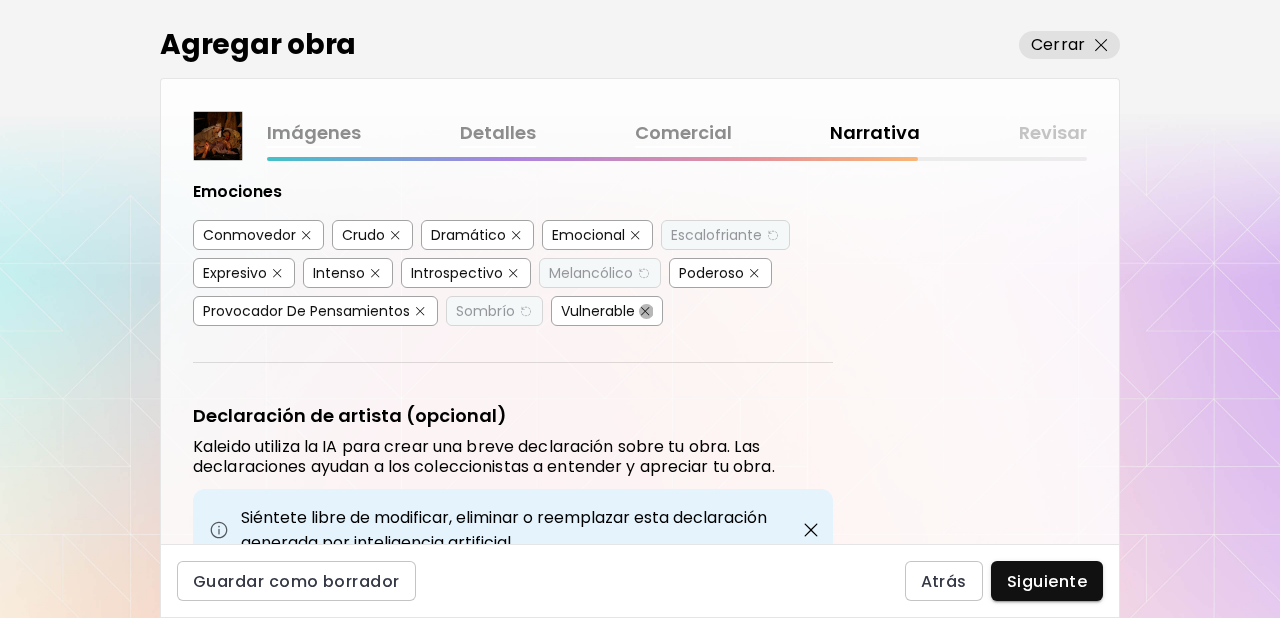click at bounding box center [645, 311] 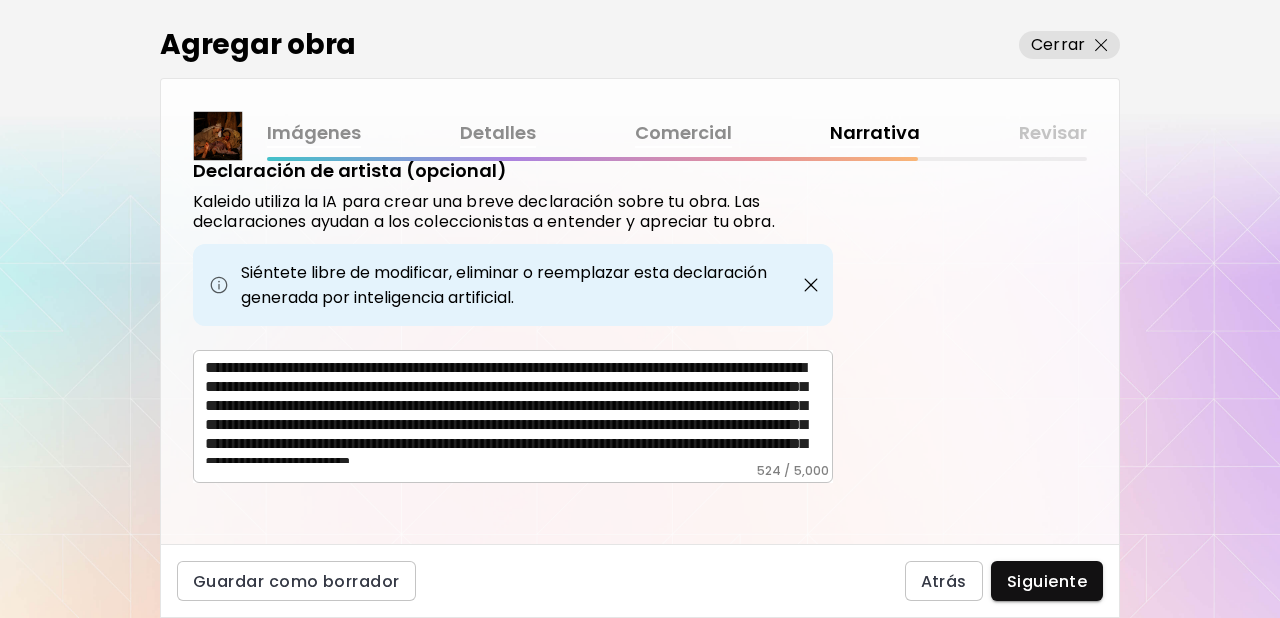 scroll, scrollTop: 768, scrollLeft: 0, axis: vertical 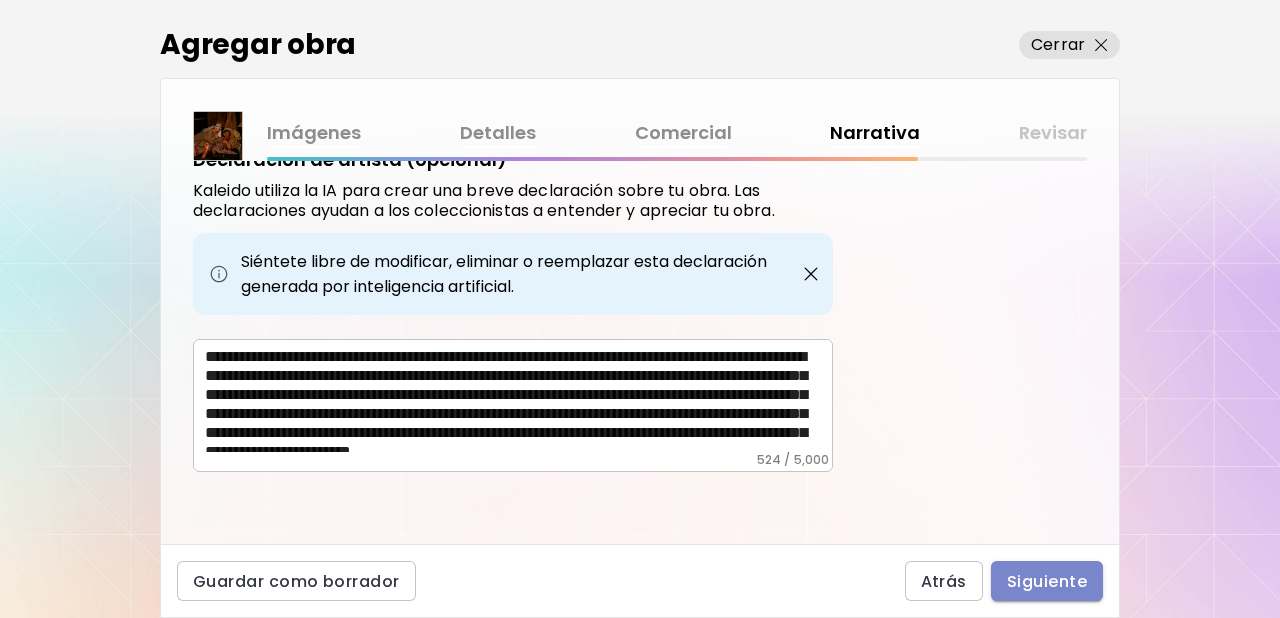 click on "Siguiente" at bounding box center (1047, 581) 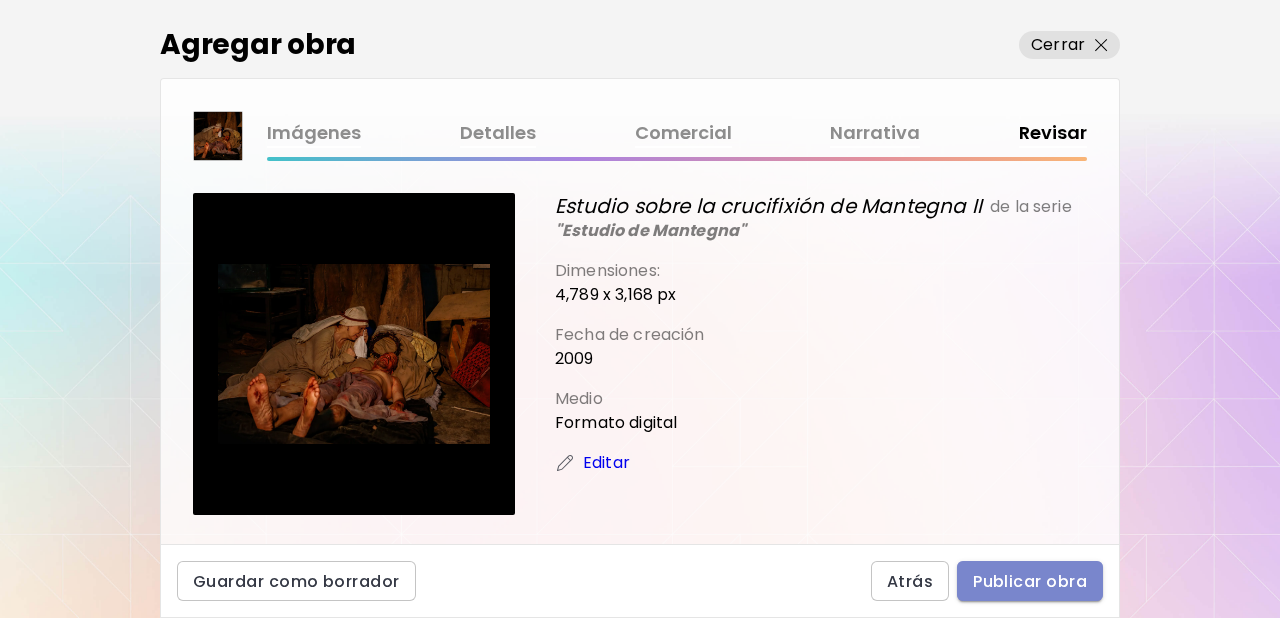 click on "Publicar obra" at bounding box center [1030, 581] 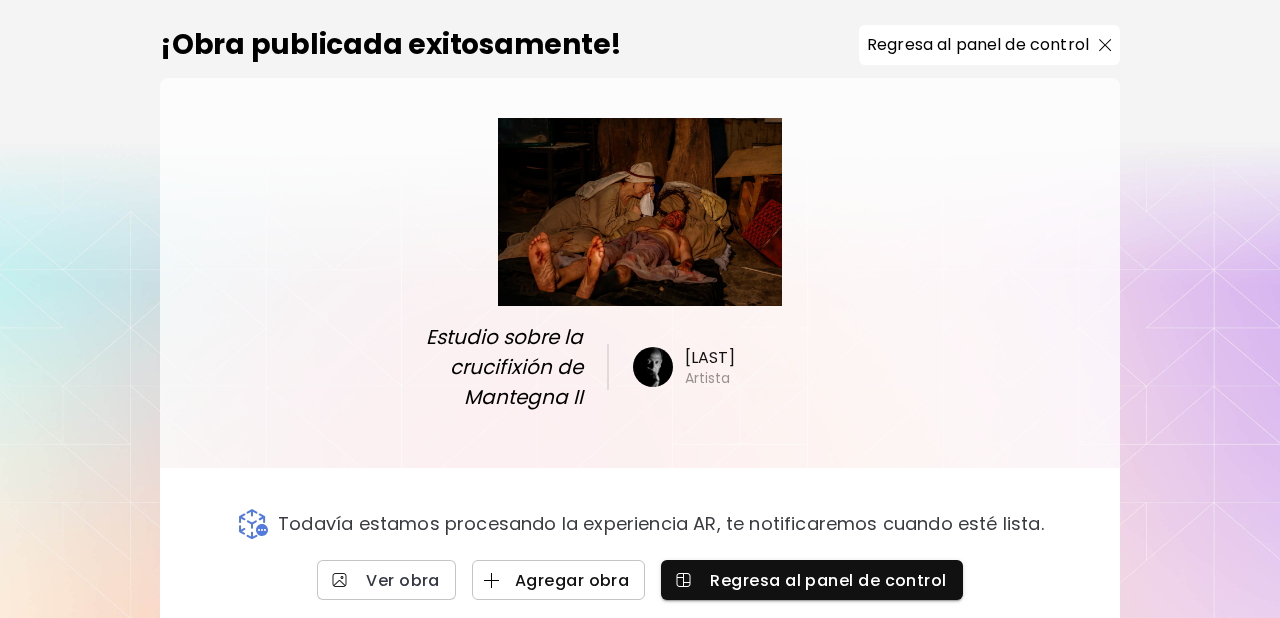 click on "Agregar obra" at bounding box center [559, 580] 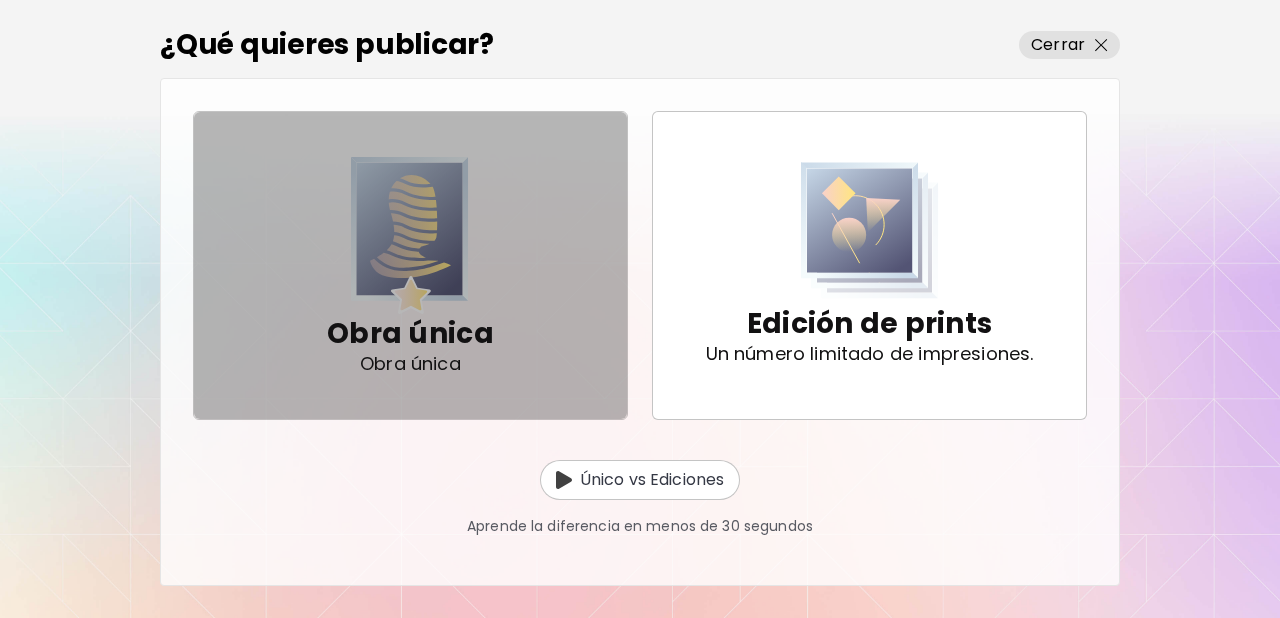 click at bounding box center (410, 235) 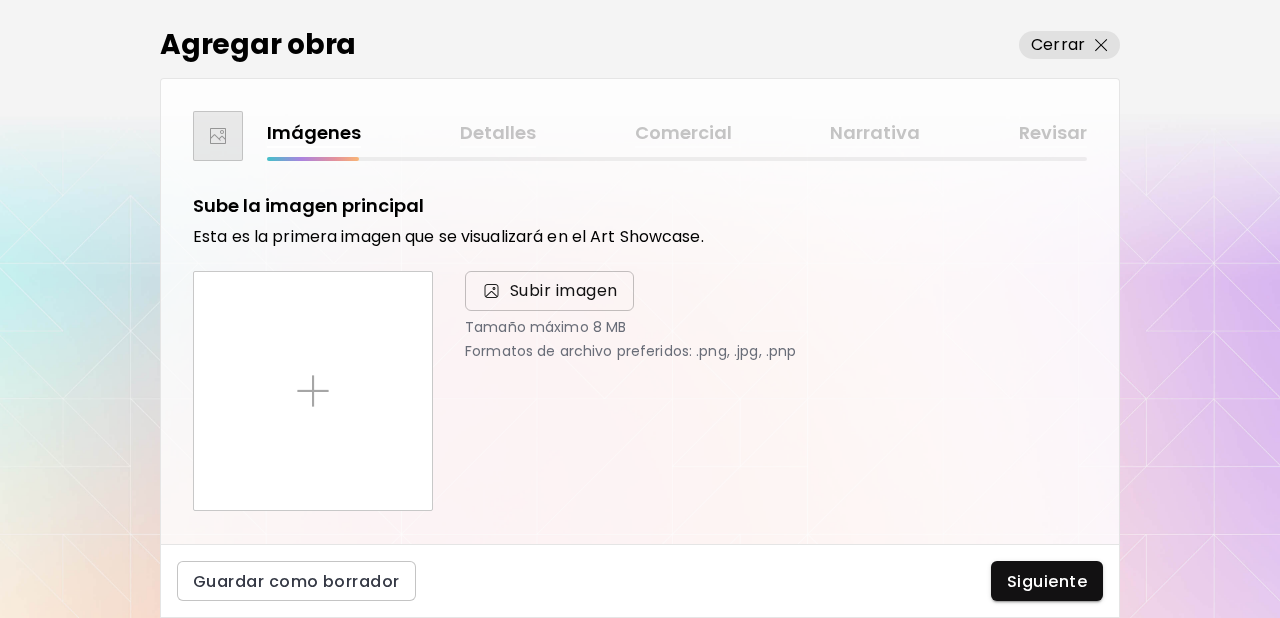 click on "Subir imagen" at bounding box center (564, 291) 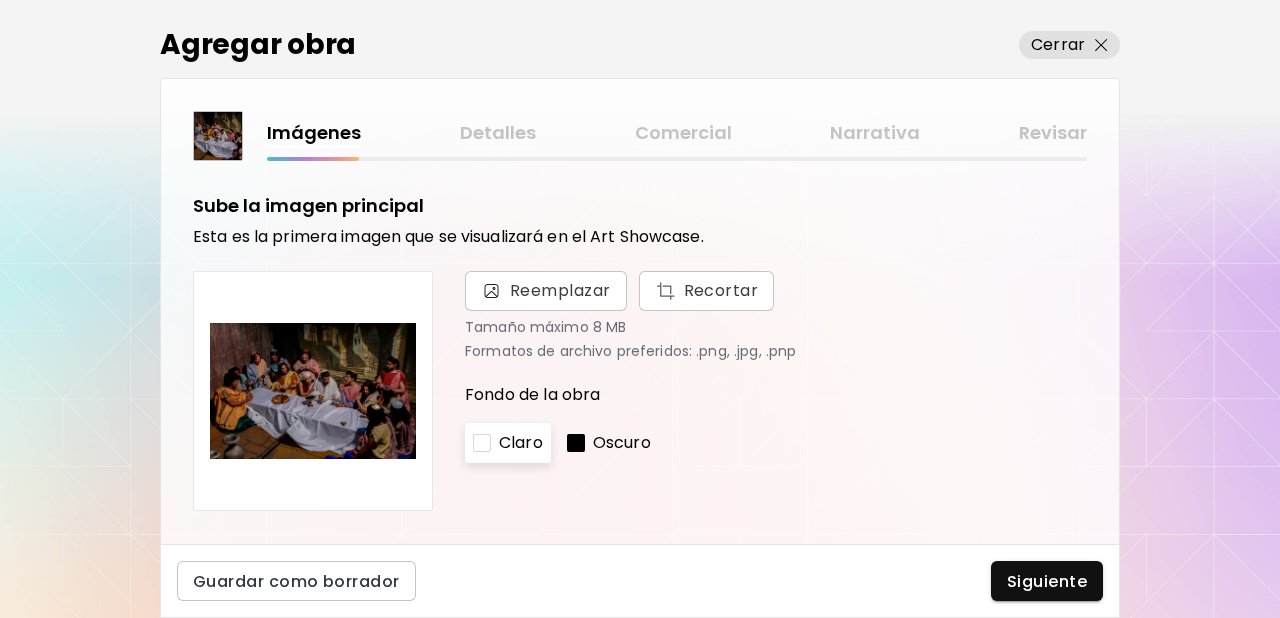 click on "Oscuro" at bounding box center (622, 443) 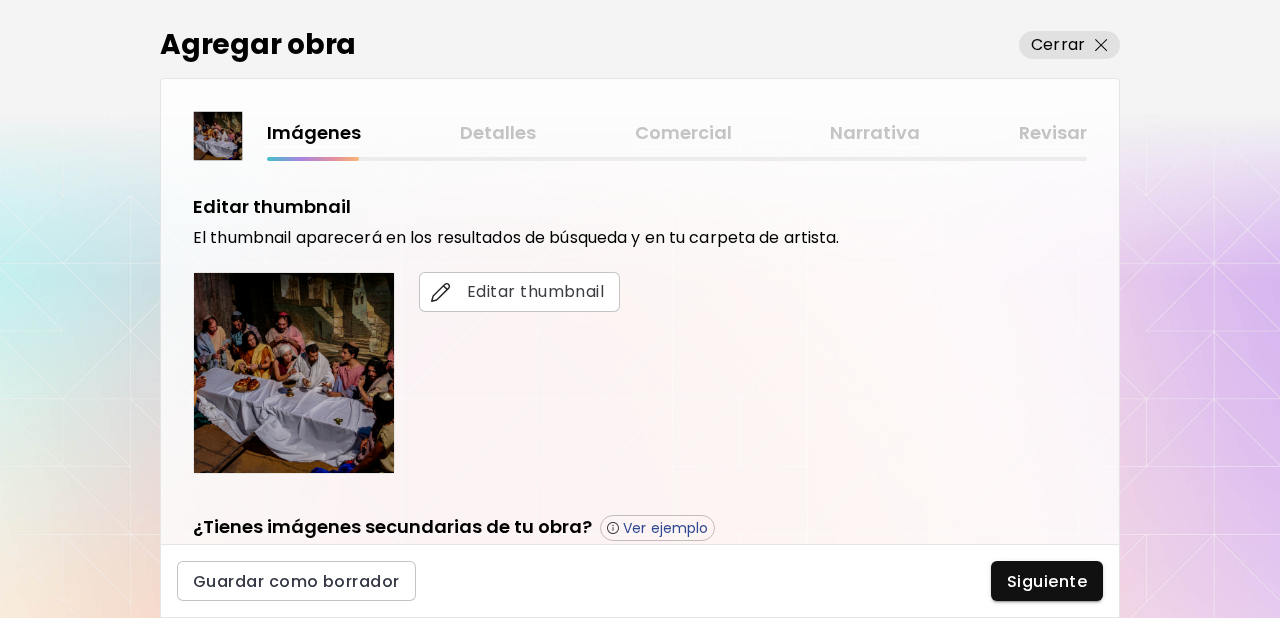scroll, scrollTop: 372, scrollLeft: 0, axis: vertical 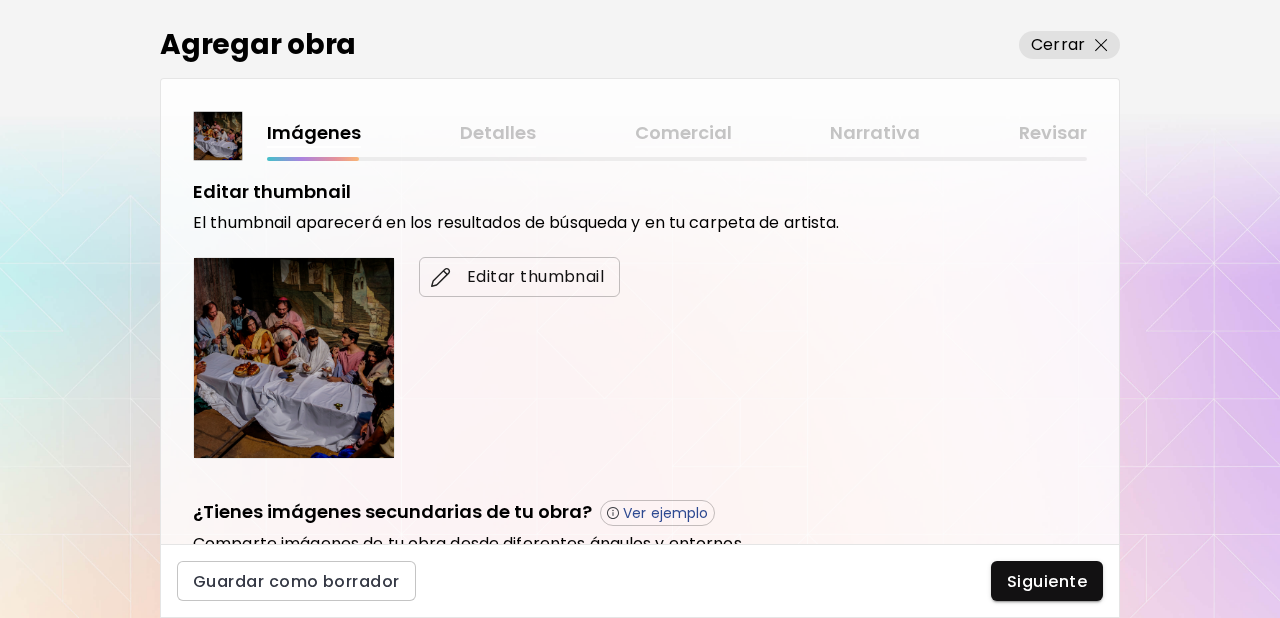 click on "Editar thumbnail" at bounding box center (519, 277) 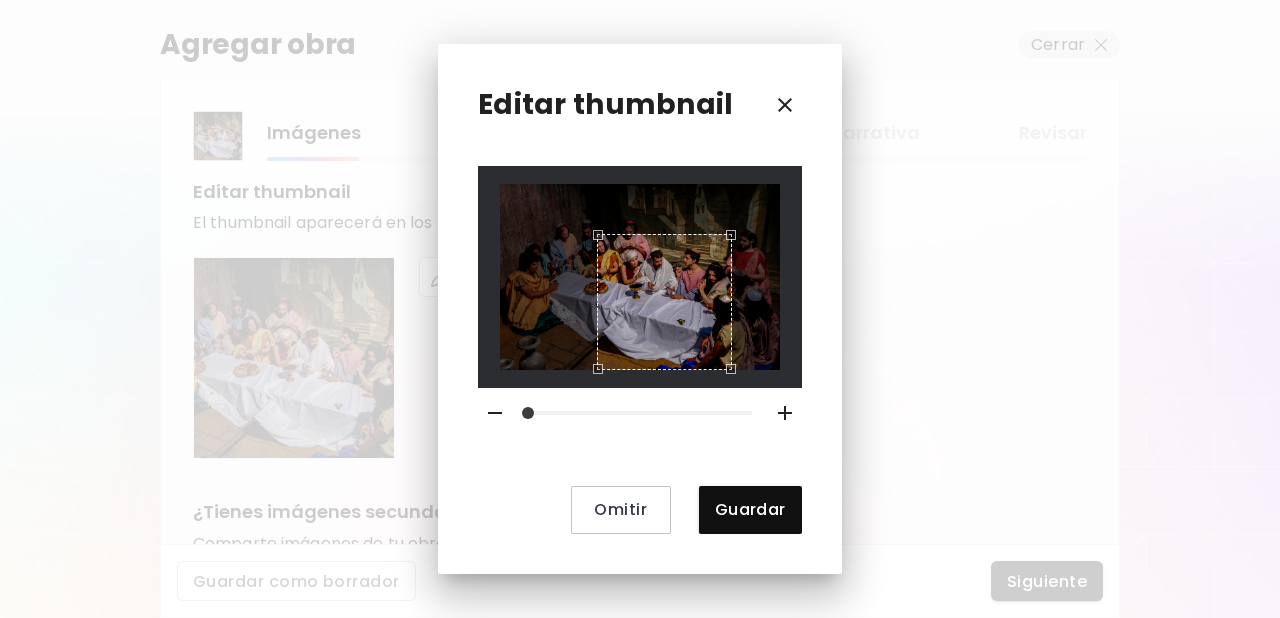click at bounding box center [593, 230] 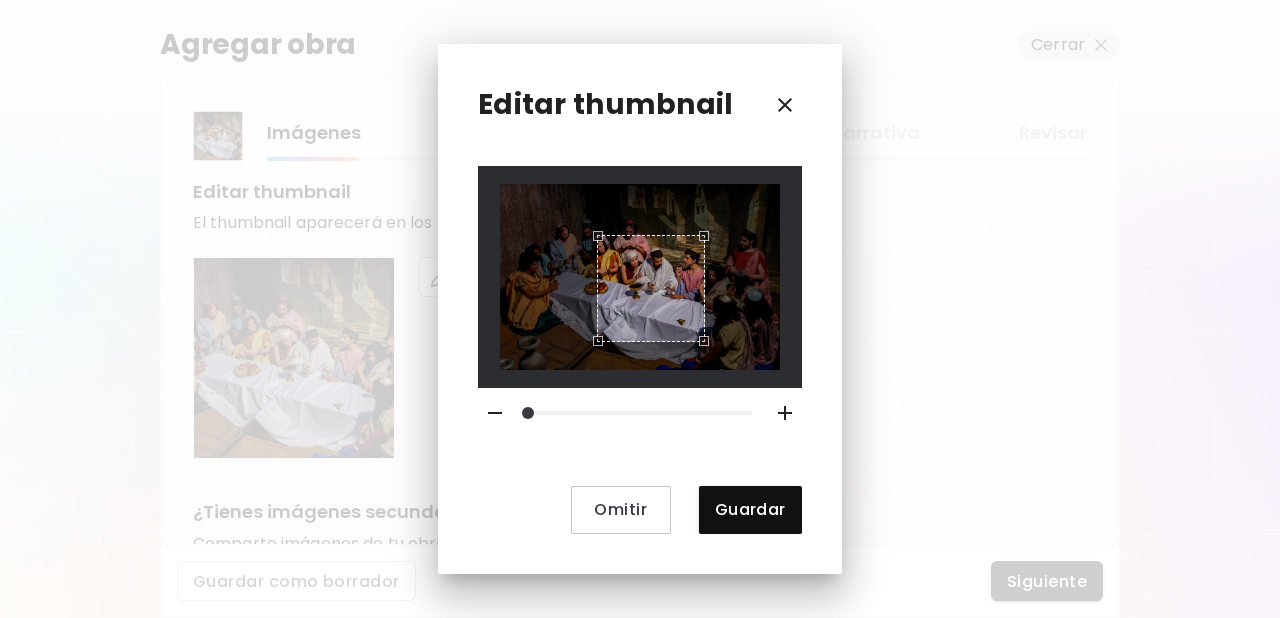 click at bounding box center (650, 288) 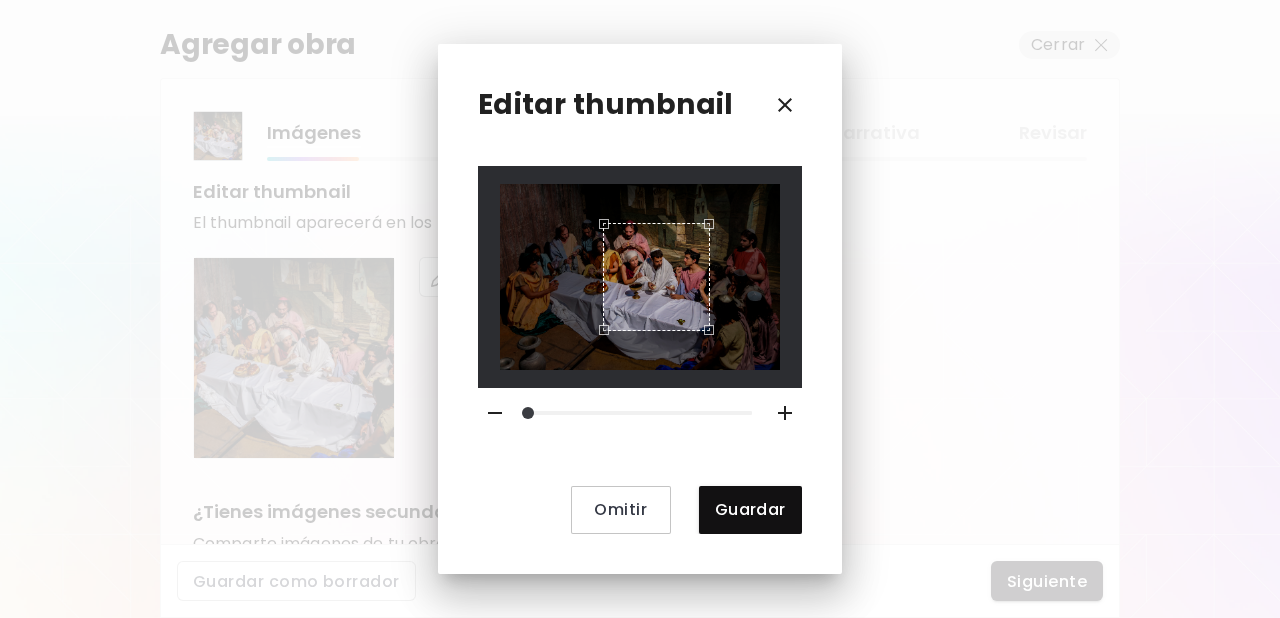 click at bounding box center (656, 276) 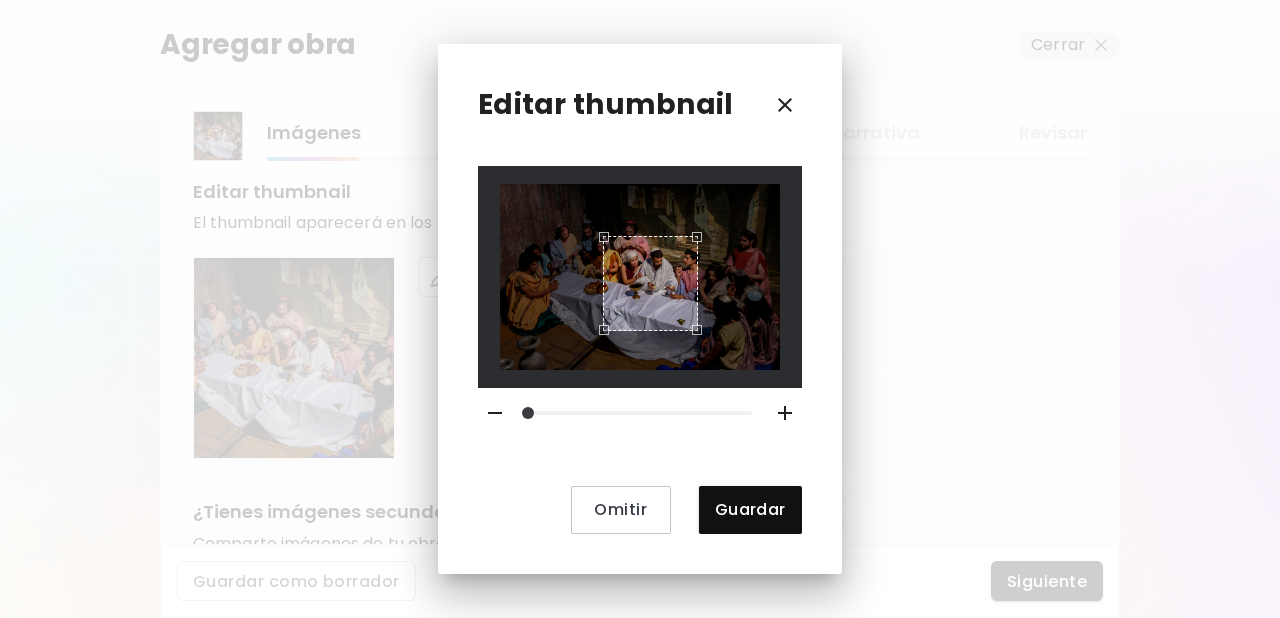 click at bounding box center [640, 276] 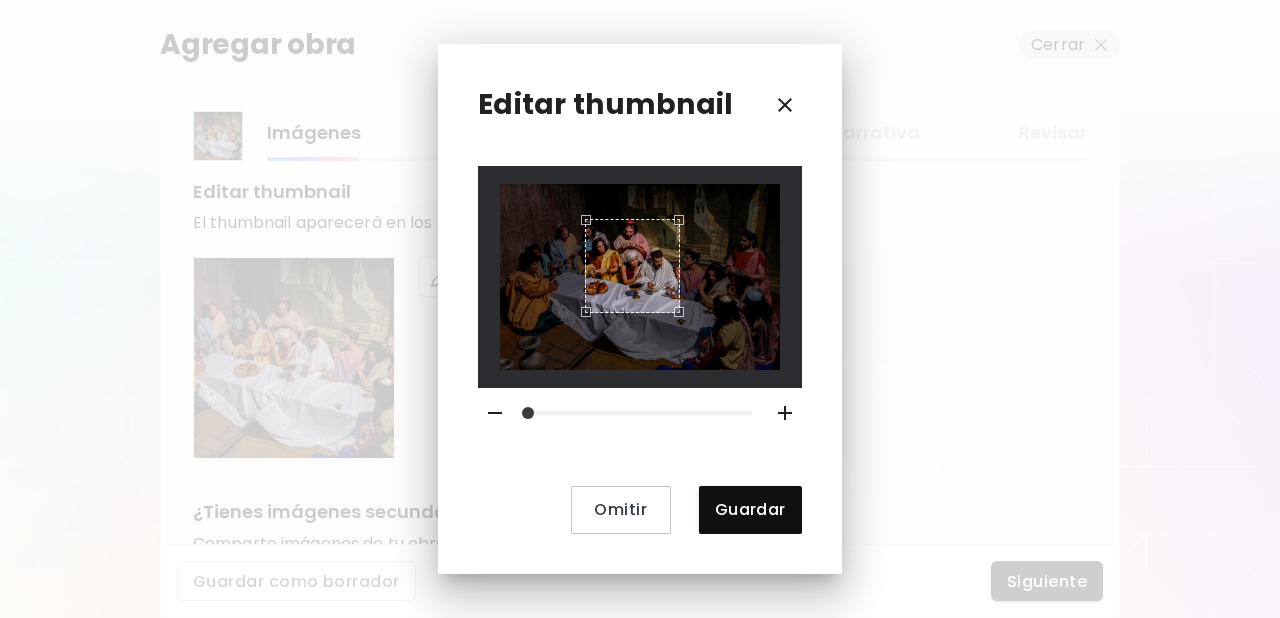 click at bounding box center [632, 266] 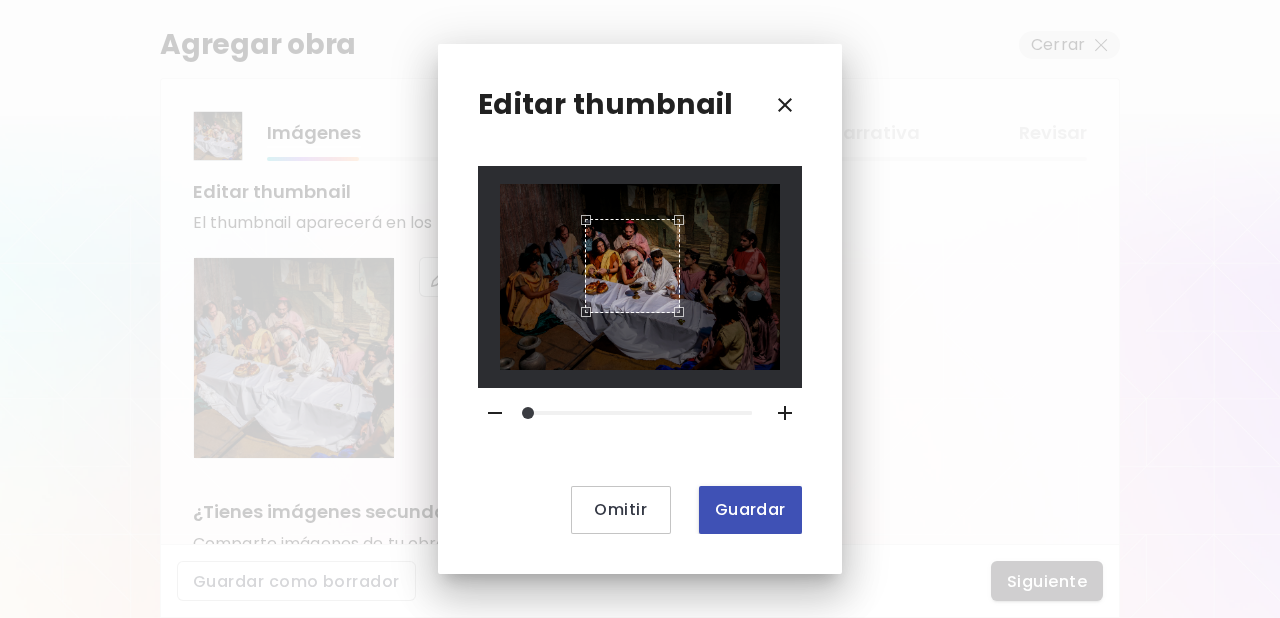 click on "Guardar" at bounding box center (750, 509) 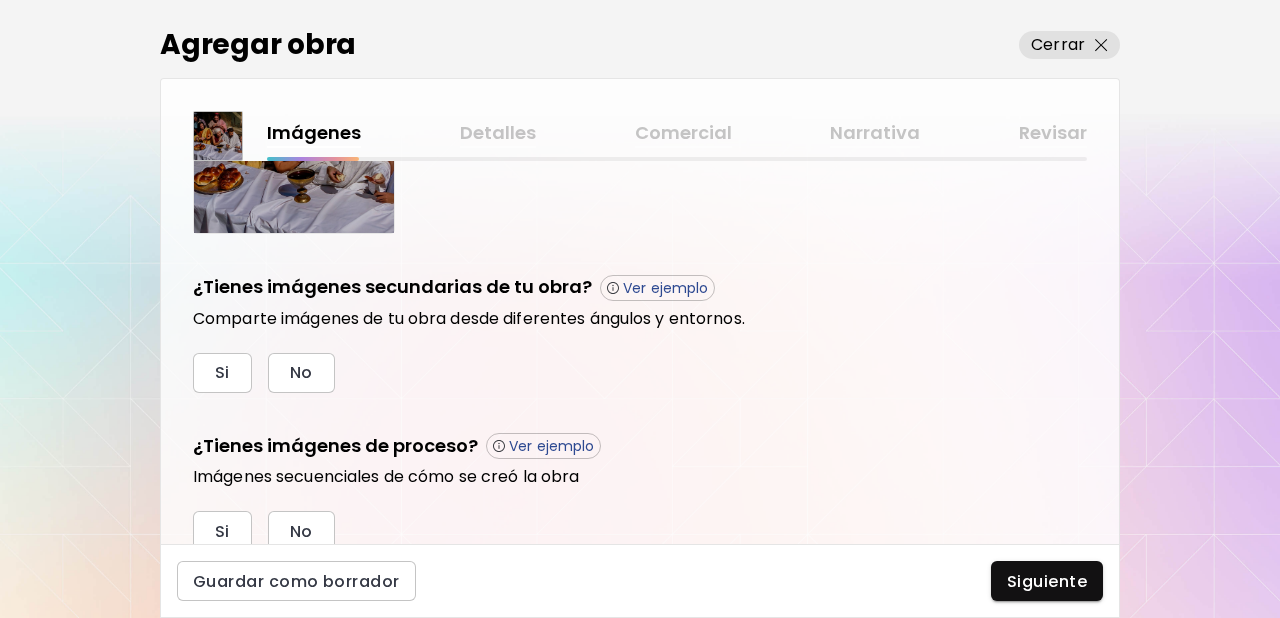 scroll, scrollTop: 676, scrollLeft: 0, axis: vertical 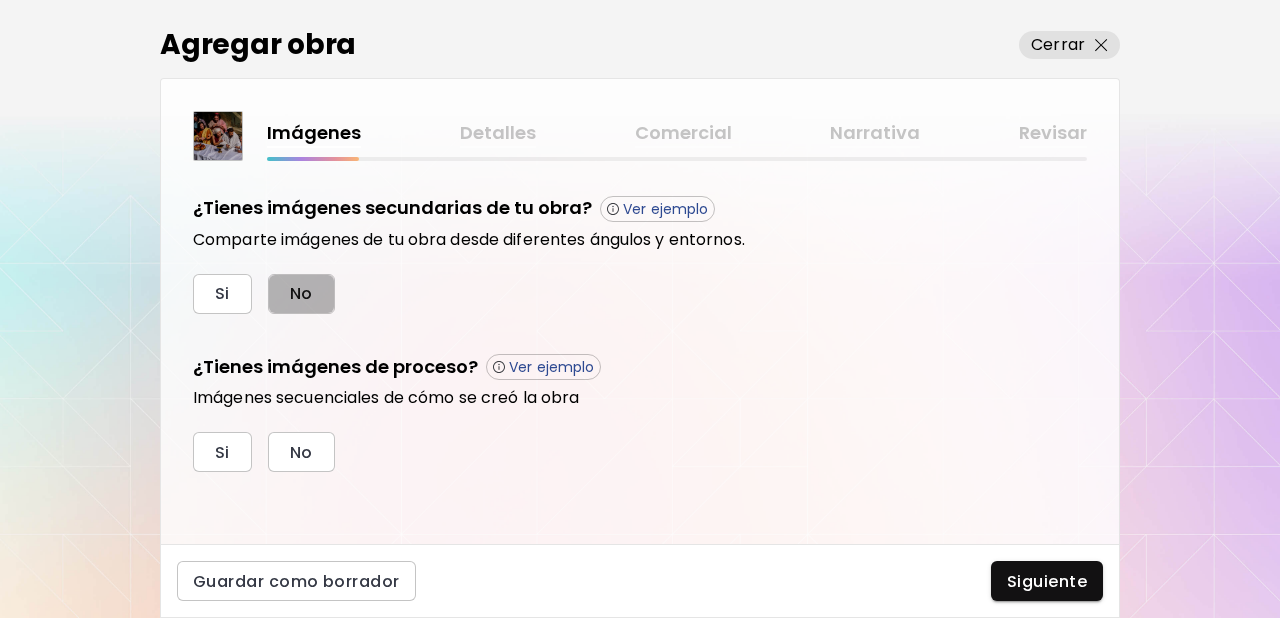 drag, startPoint x: 299, startPoint y: 290, endPoint x: 328, endPoint y: 400, distance: 113.758514 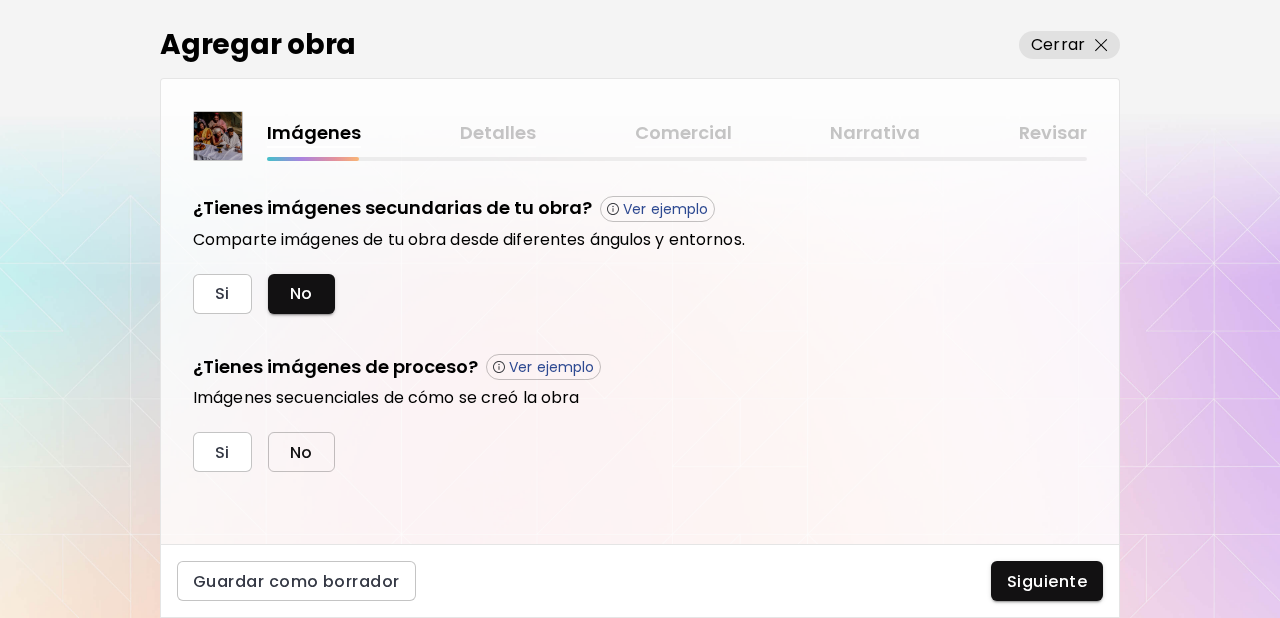 click on "No" at bounding box center (301, 452) 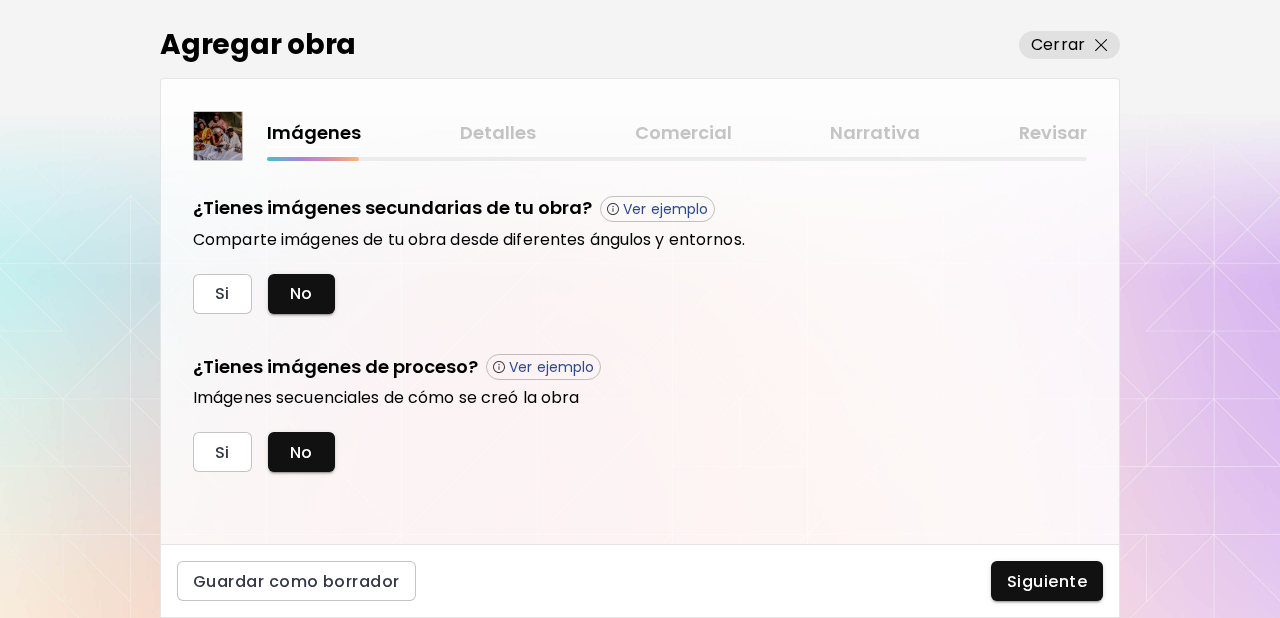 drag, startPoint x: 1036, startPoint y: 585, endPoint x: 1047, endPoint y: 584, distance: 11.045361 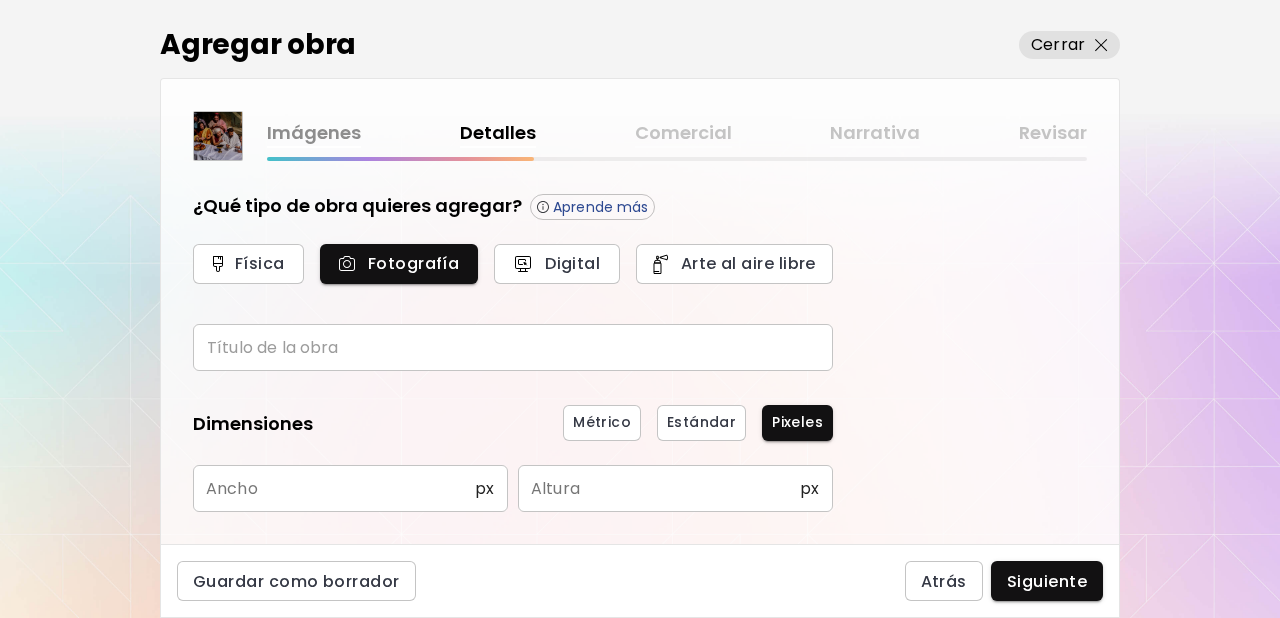 click at bounding box center (513, 347) 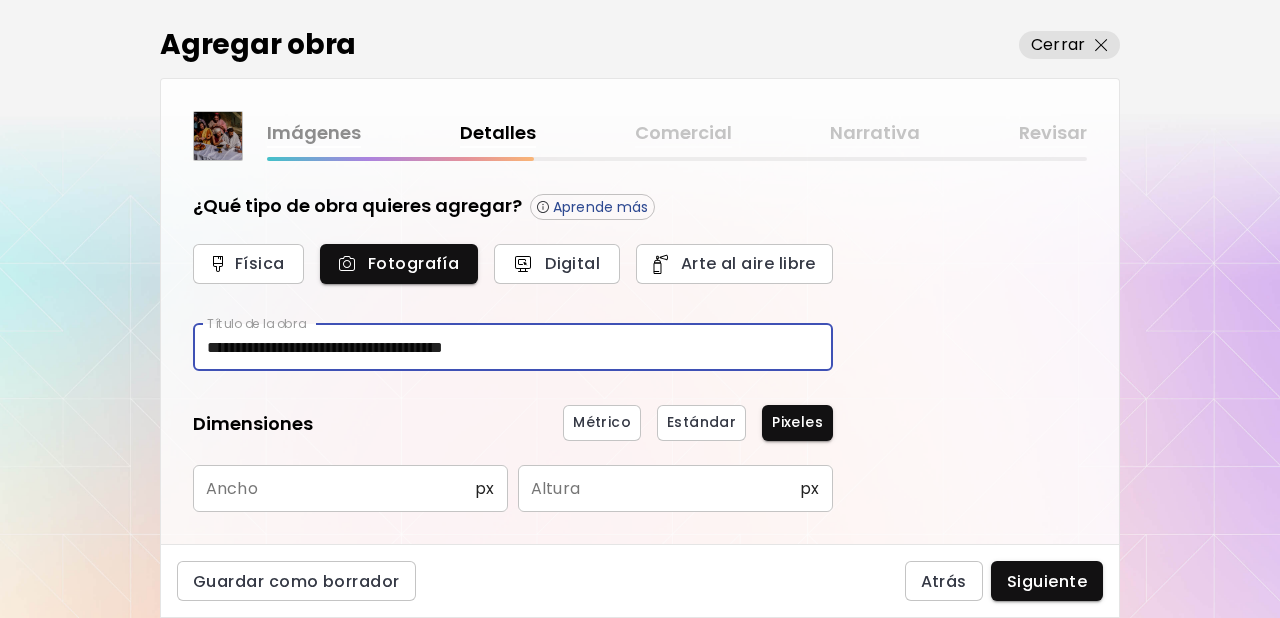 drag, startPoint x: 530, startPoint y: 348, endPoint x: 163, endPoint y: 344, distance: 367.0218 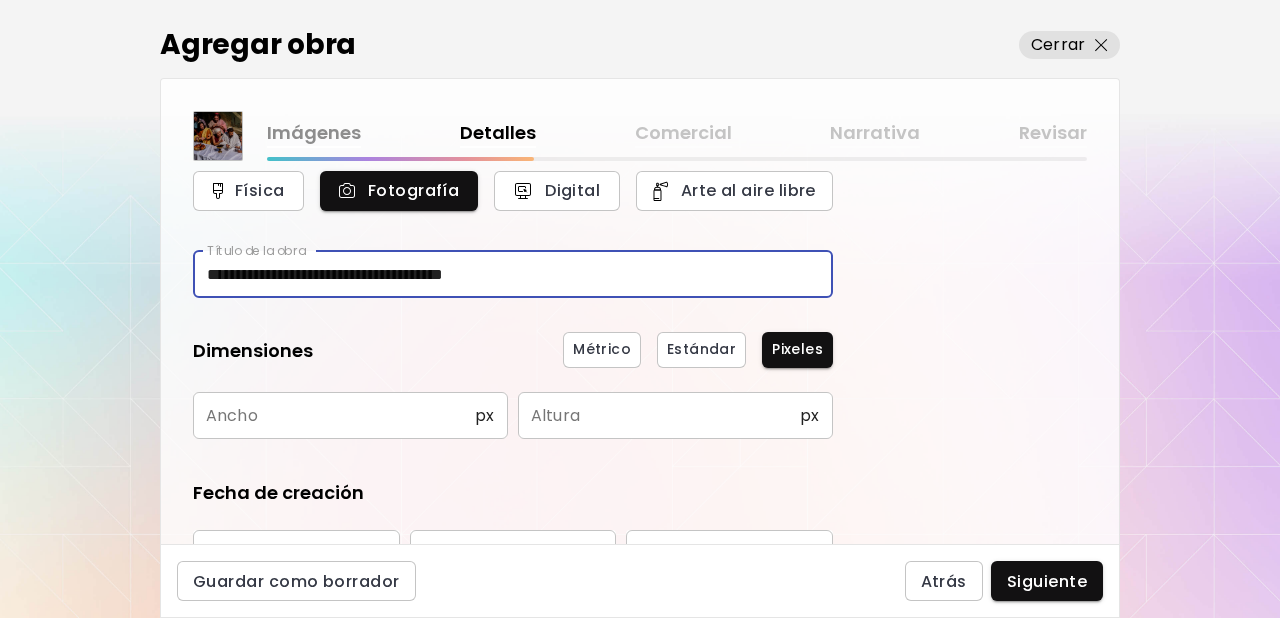 scroll, scrollTop: 76, scrollLeft: 0, axis: vertical 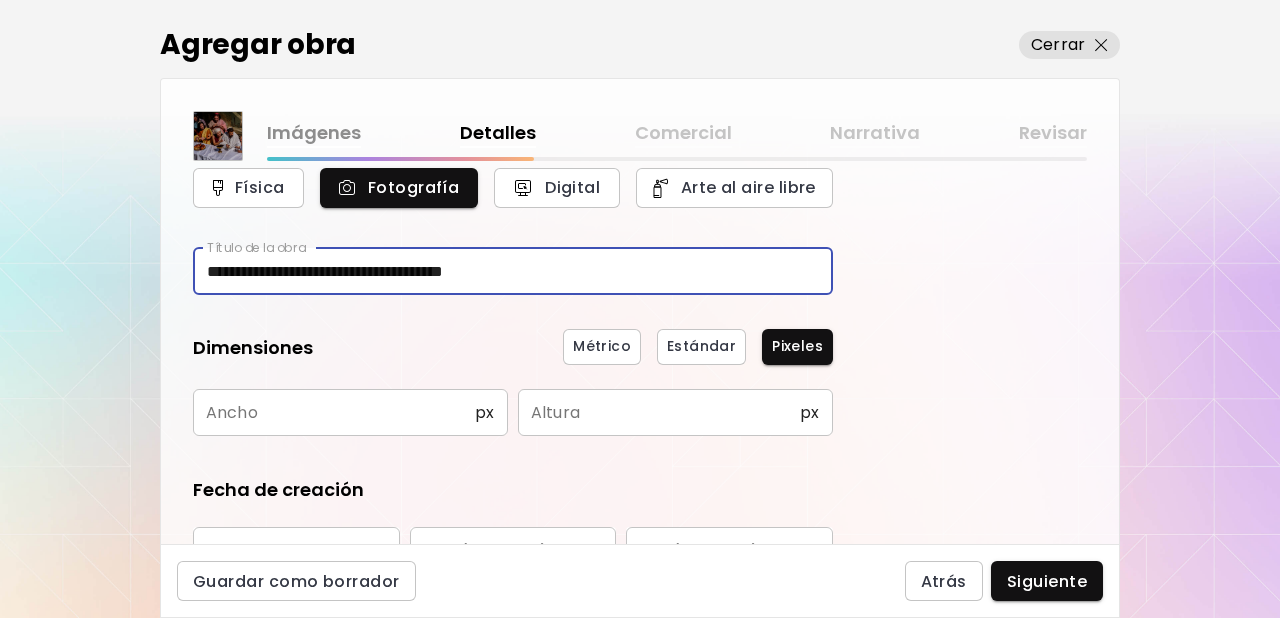 type on "**********" 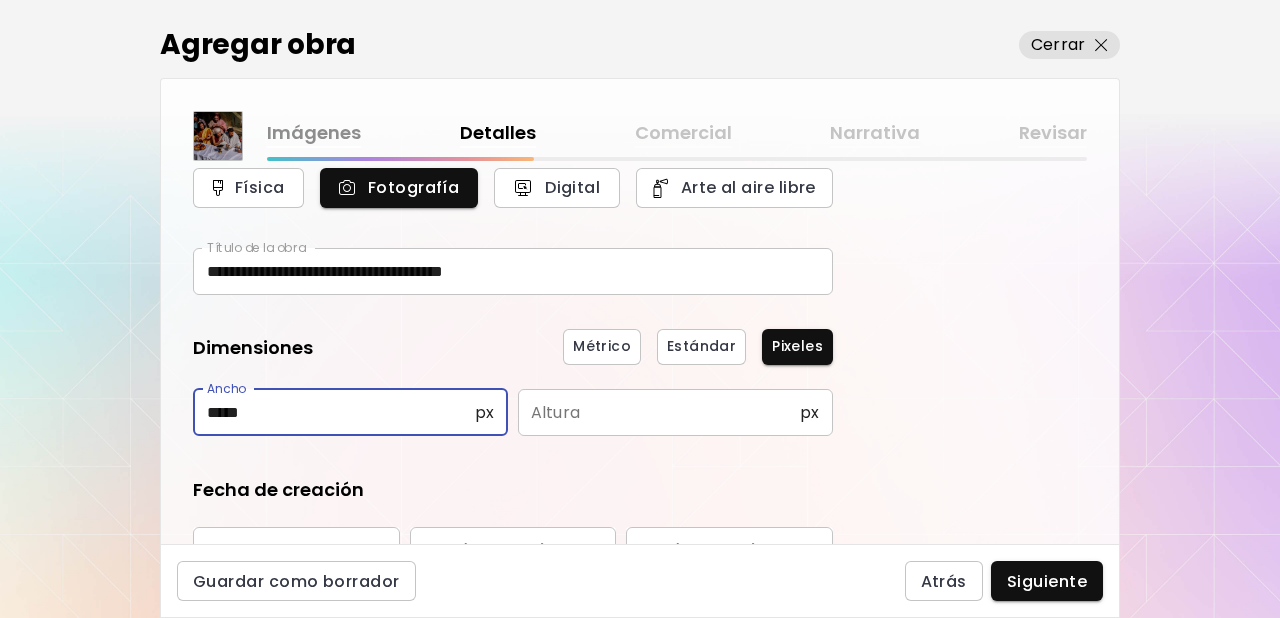 type on "*****" 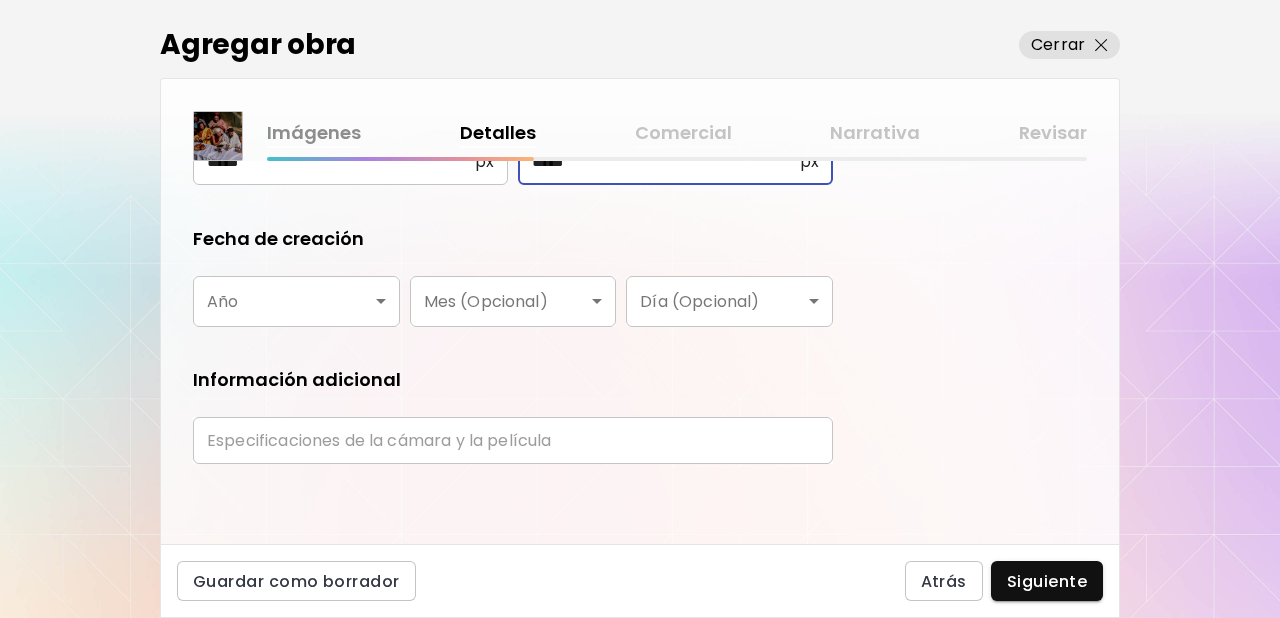 scroll, scrollTop: 322, scrollLeft: 0, axis: vertical 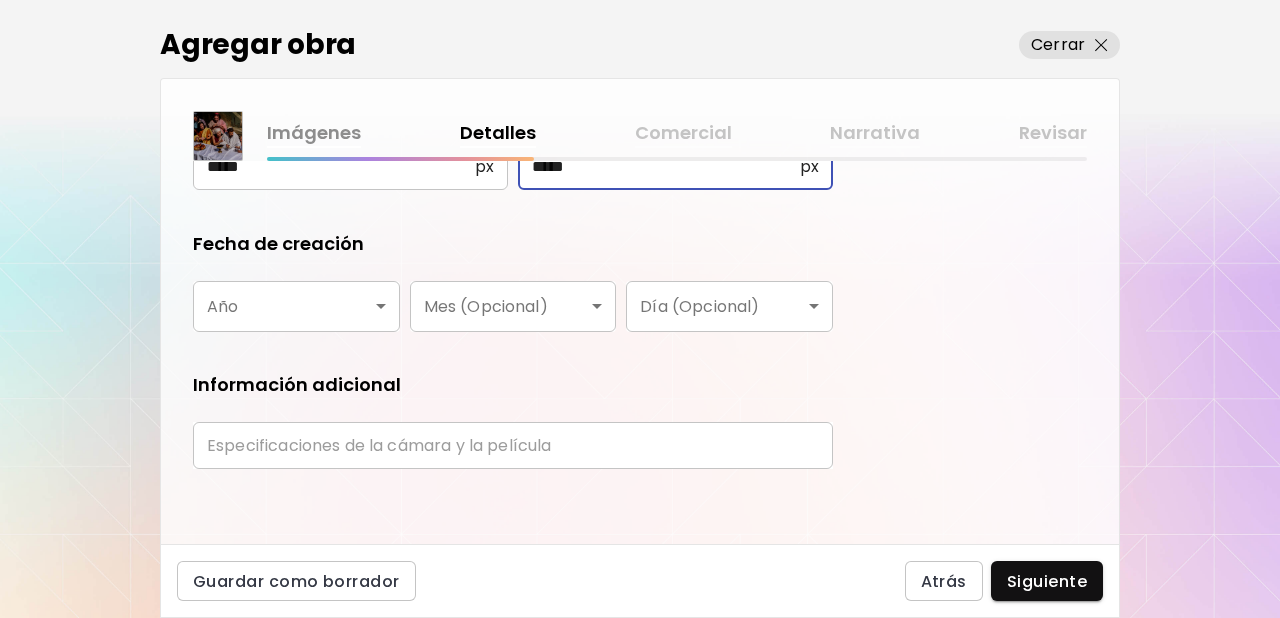 type on "*****" 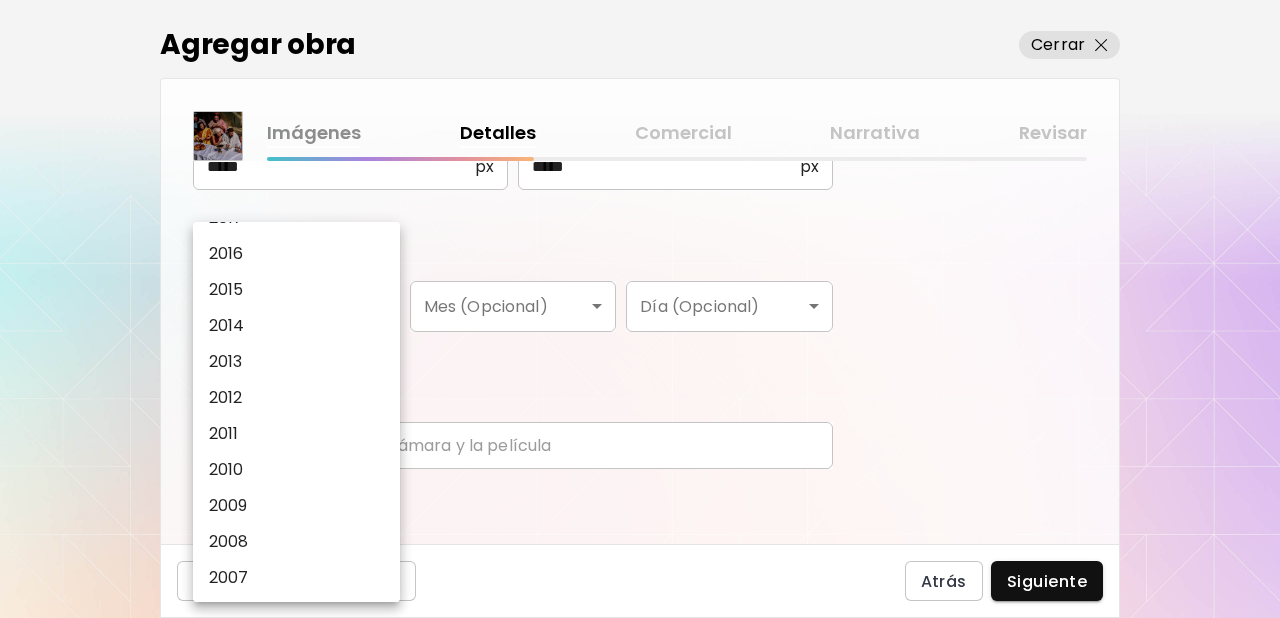 scroll, scrollTop: 334, scrollLeft: 0, axis: vertical 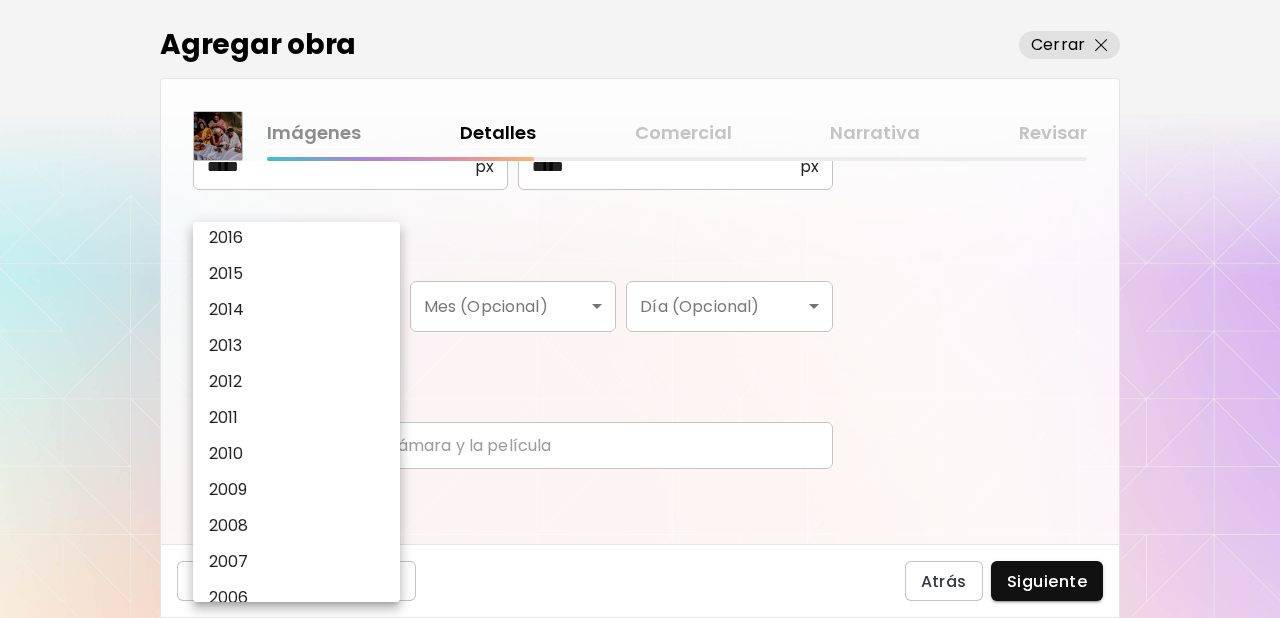 click on "2008" at bounding box center [229, 526] 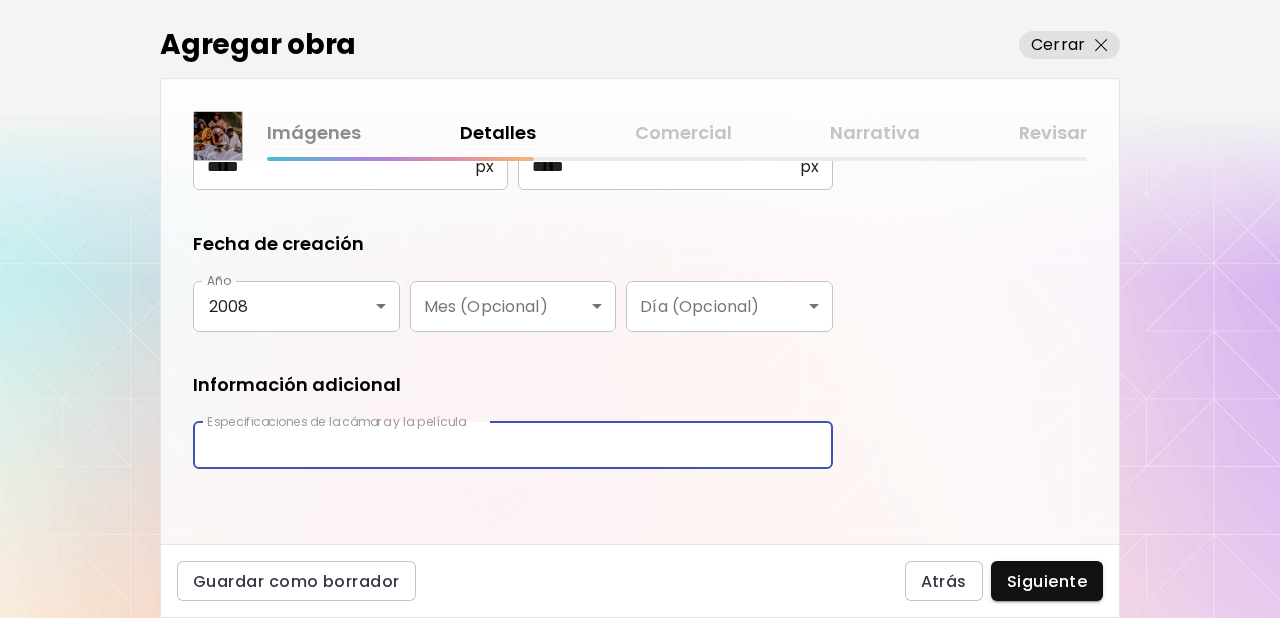 click at bounding box center (513, 445) 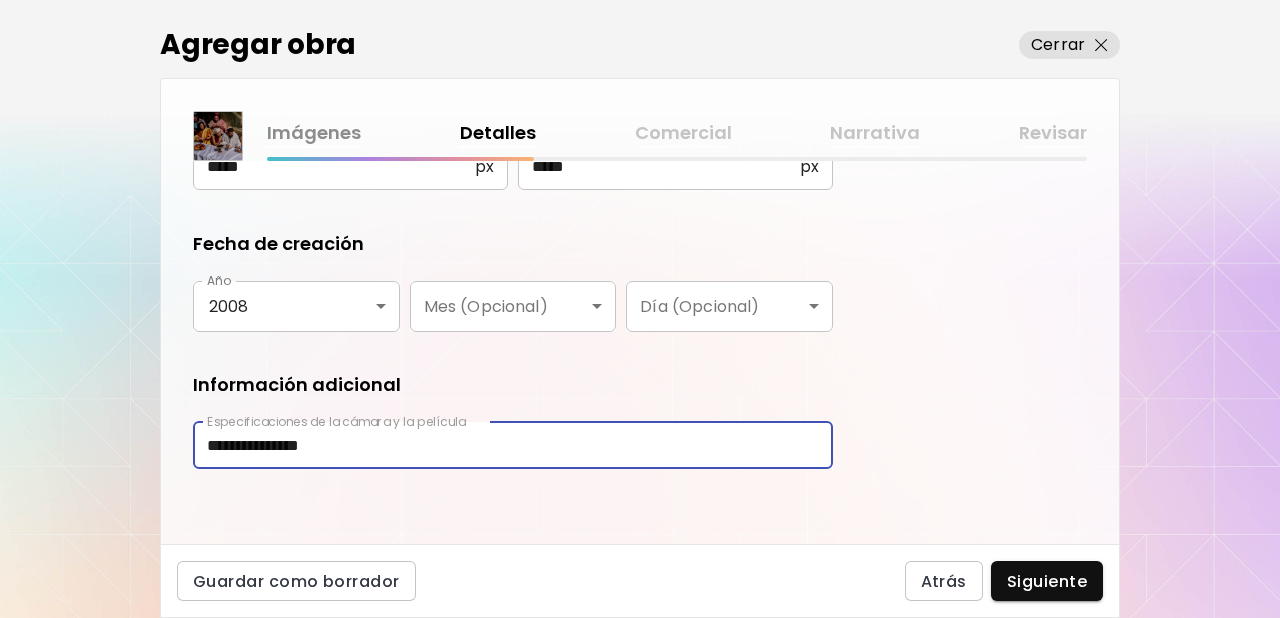 scroll, scrollTop: 327, scrollLeft: 0, axis: vertical 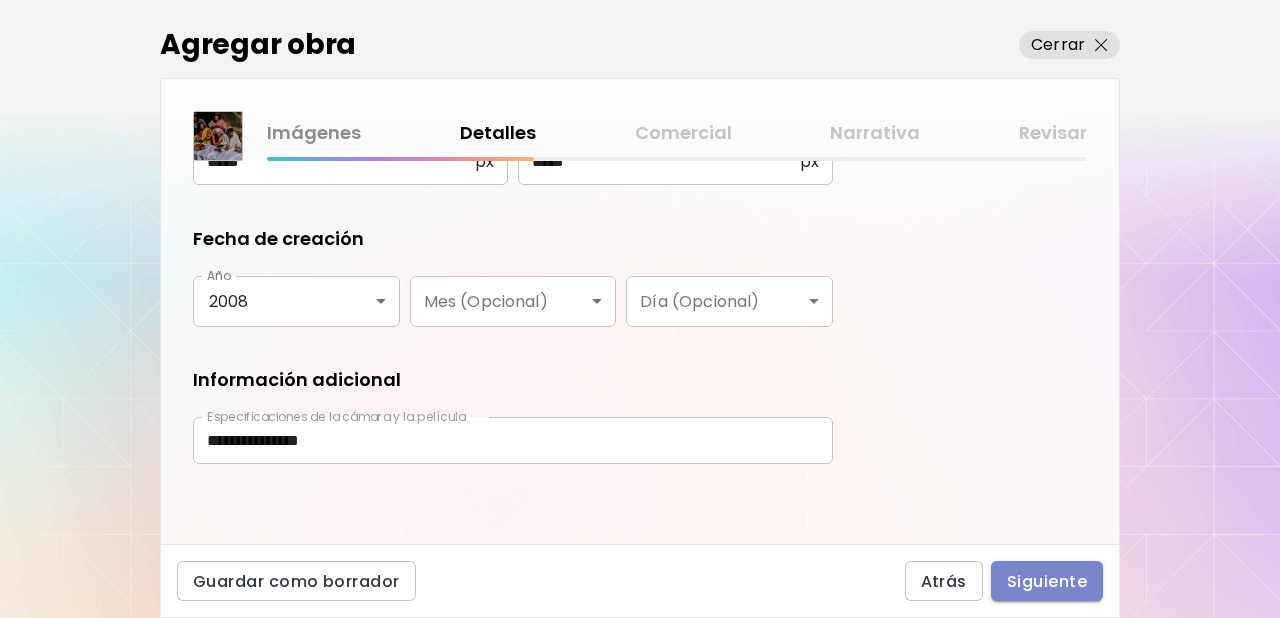 click on "Siguiente" at bounding box center [1047, 581] 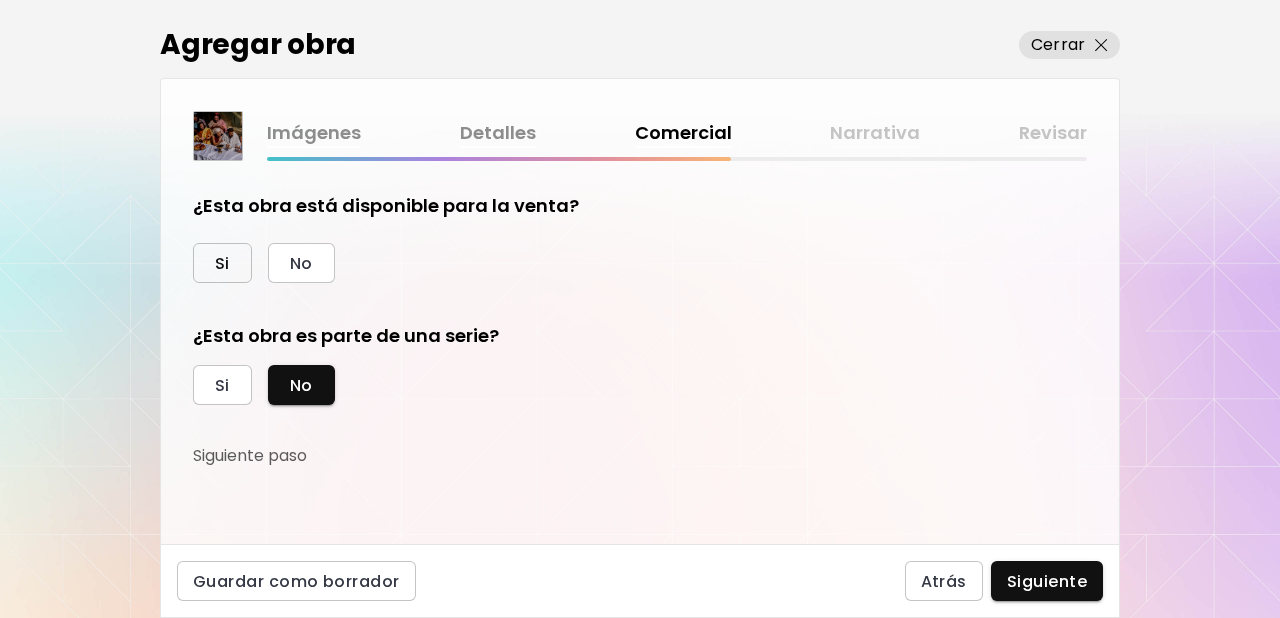 click on "Si" at bounding box center (222, 263) 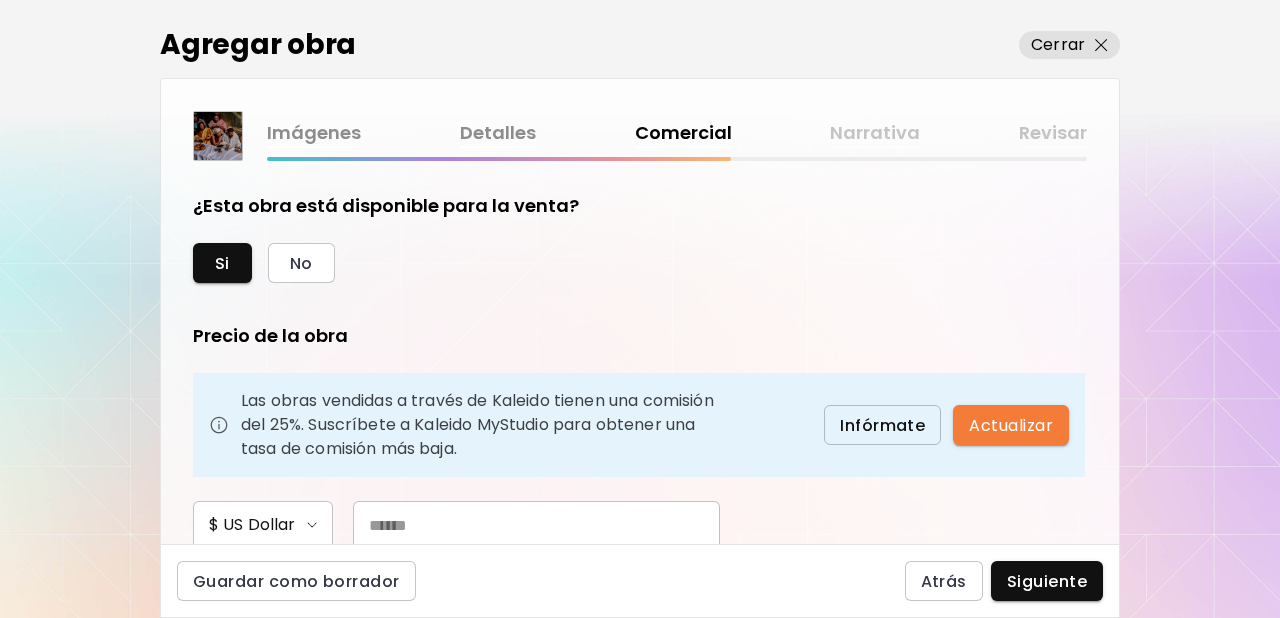click at bounding box center [536, 525] 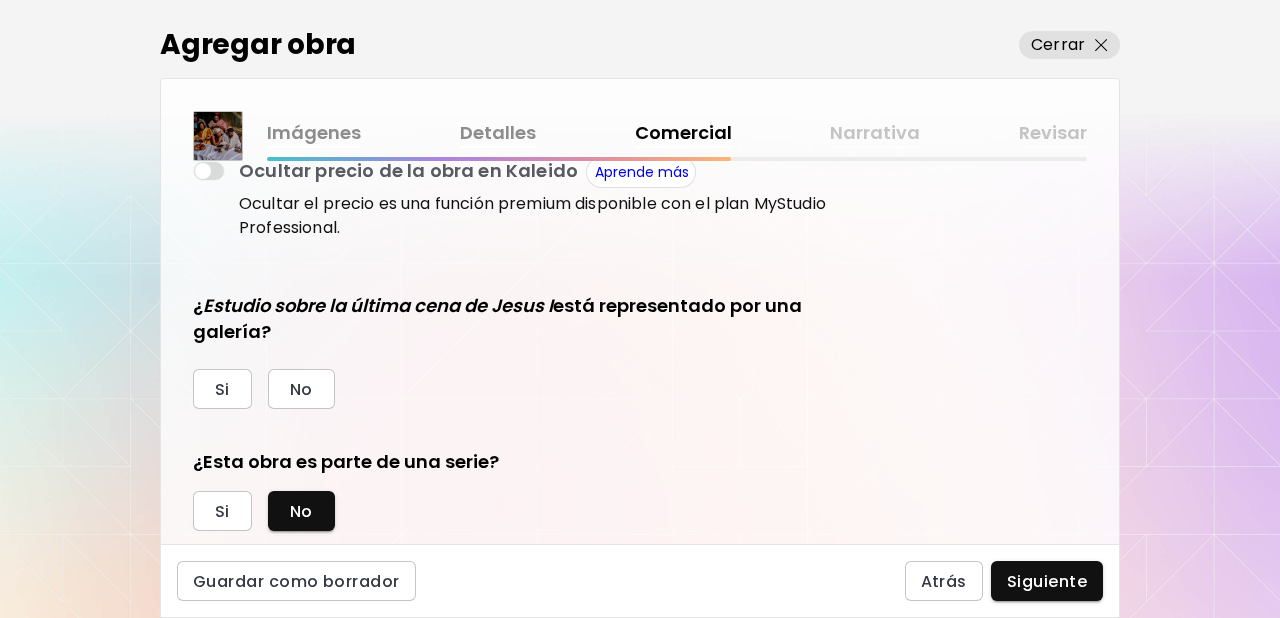 scroll, scrollTop: 463, scrollLeft: 0, axis: vertical 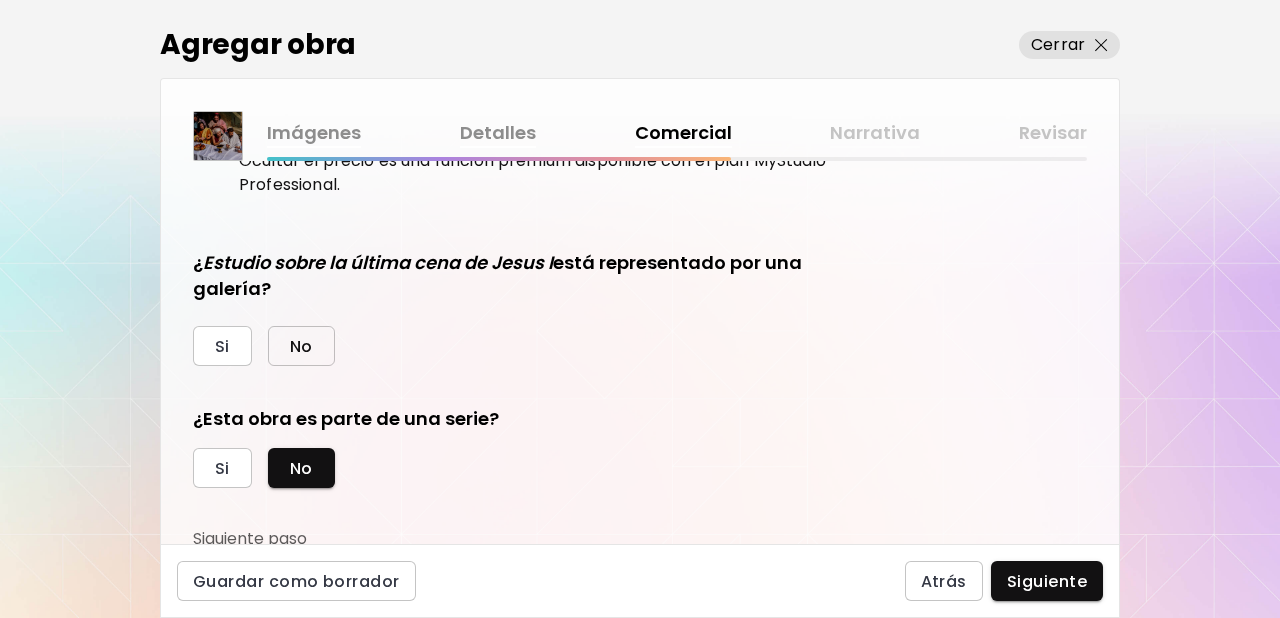 drag, startPoint x: 313, startPoint y: 355, endPoint x: 362, endPoint y: 321, distance: 59.64059 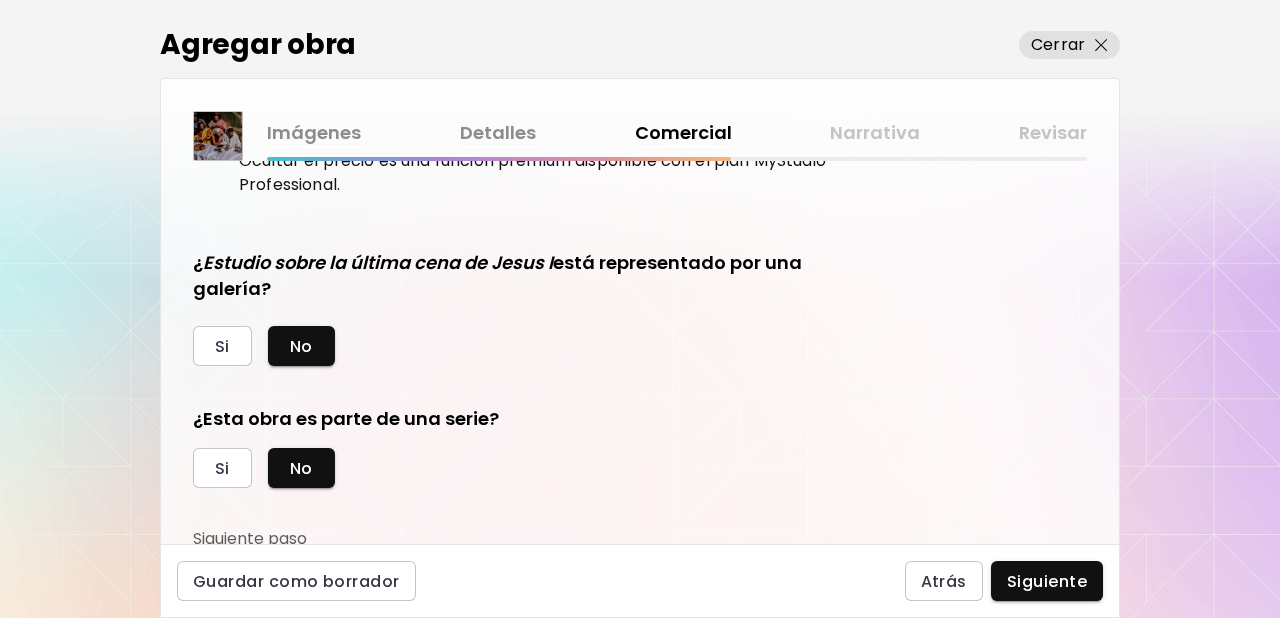 scroll, scrollTop: 469, scrollLeft: 0, axis: vertical 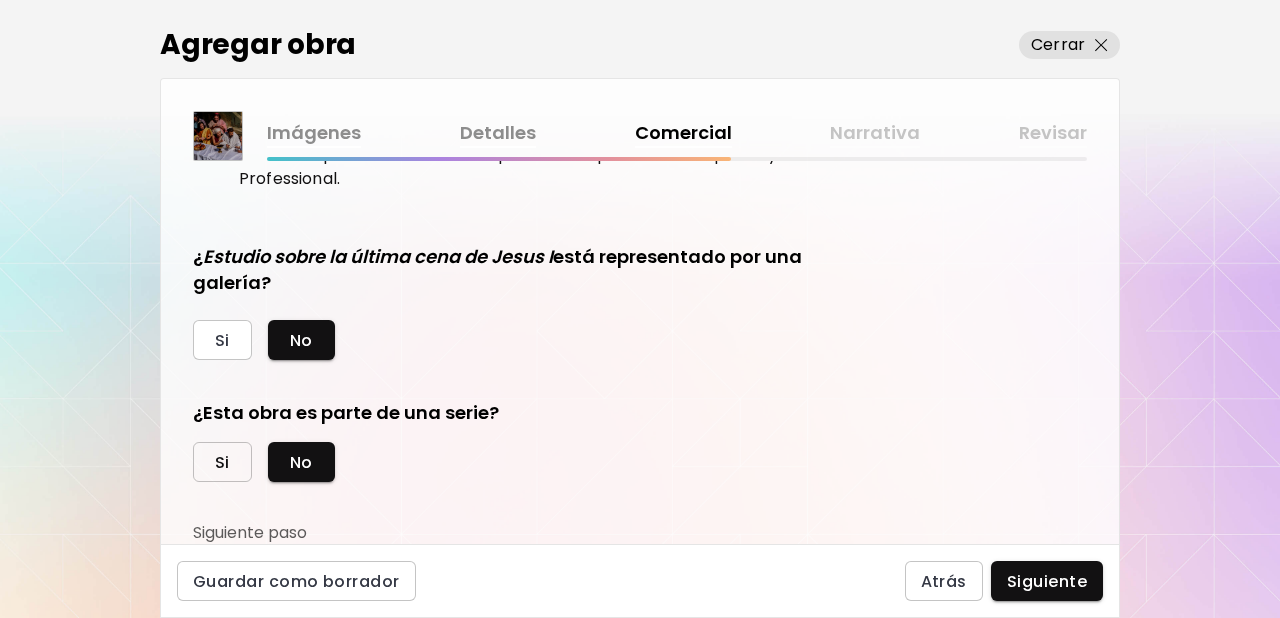 click on "Si" at bounding box center [222, 462] 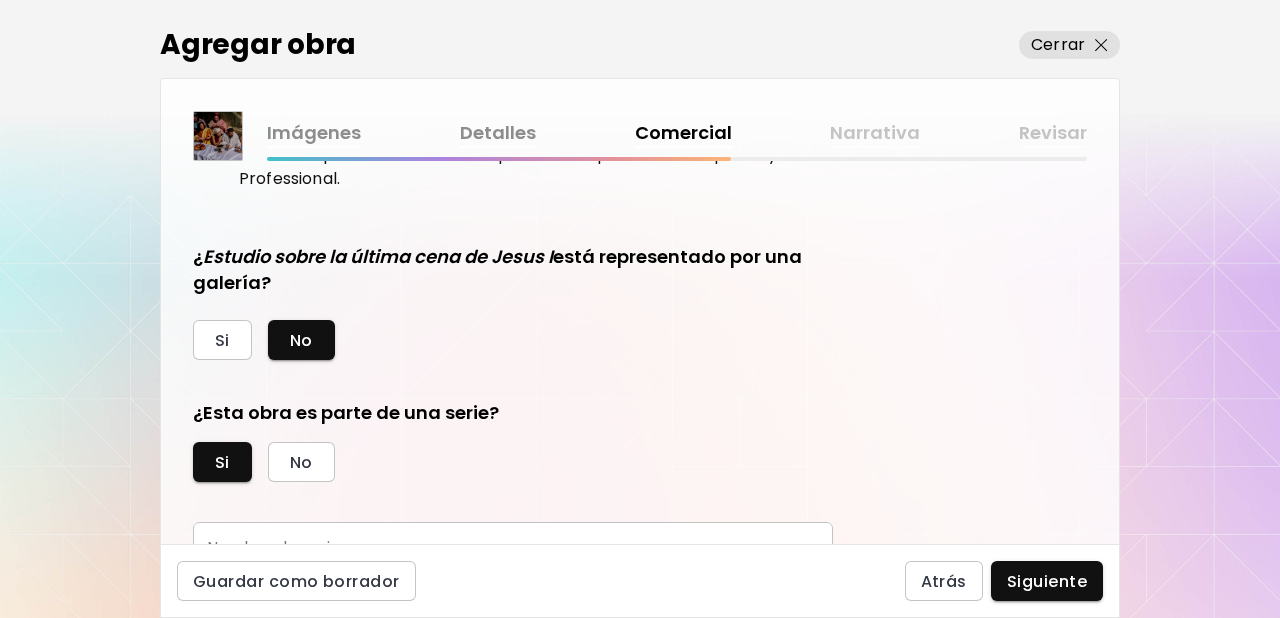 scroll, scrollTop: 562, scrollLeft: 0, axis: vertical 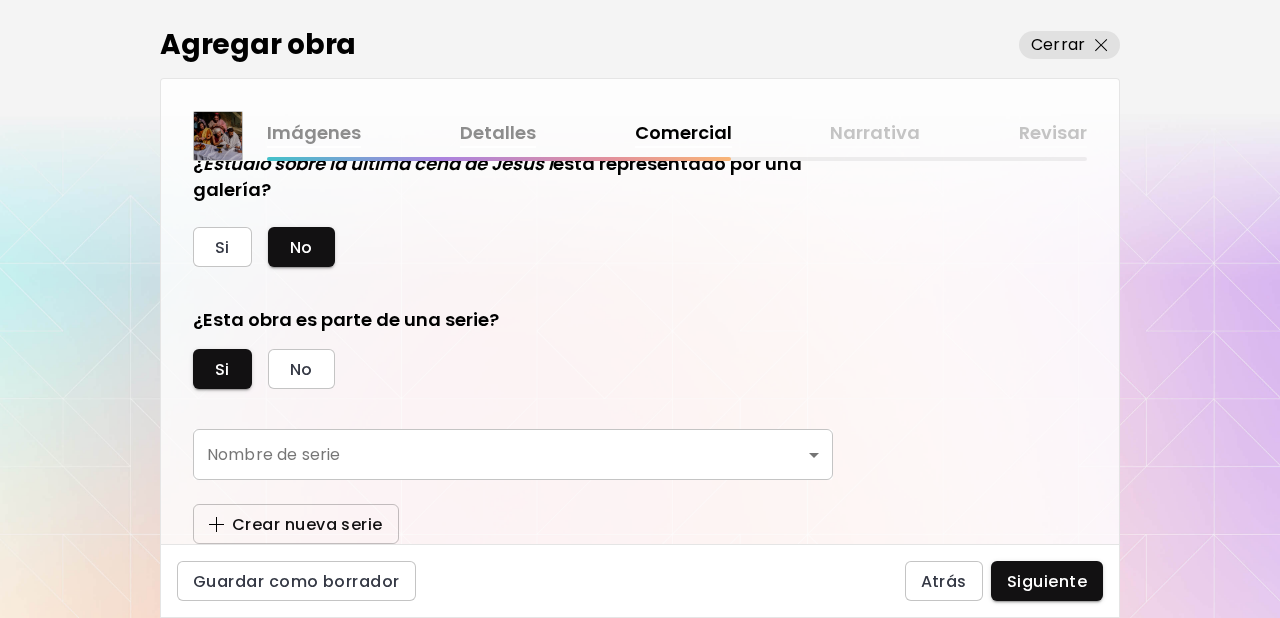 click on "Crear nueva serie" at bounding box center (296, 524) 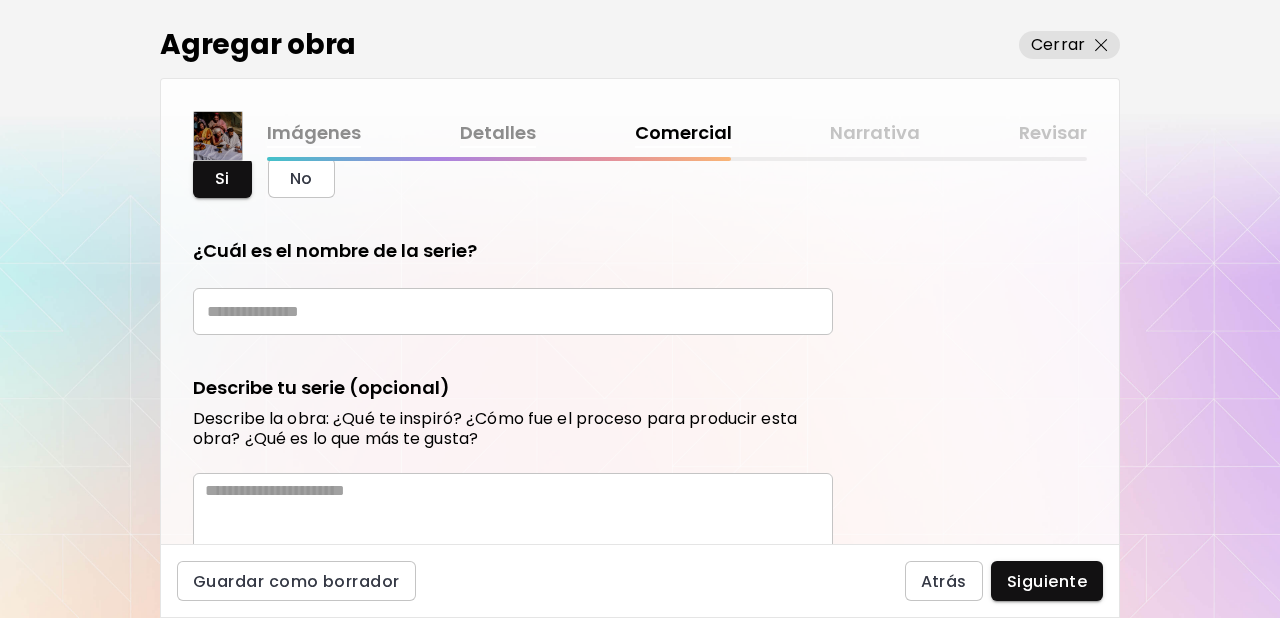 scroll, scrollTop: 744, scrollLeft: 0, axis: vertical 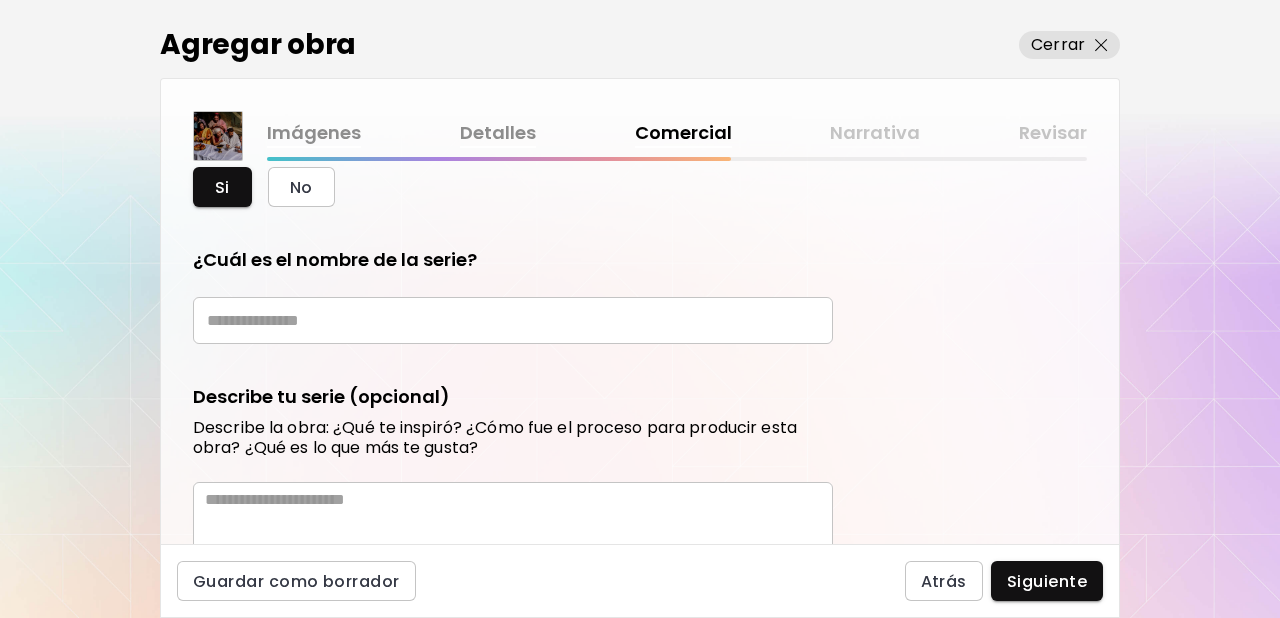 click at bounding box center [513, 320] 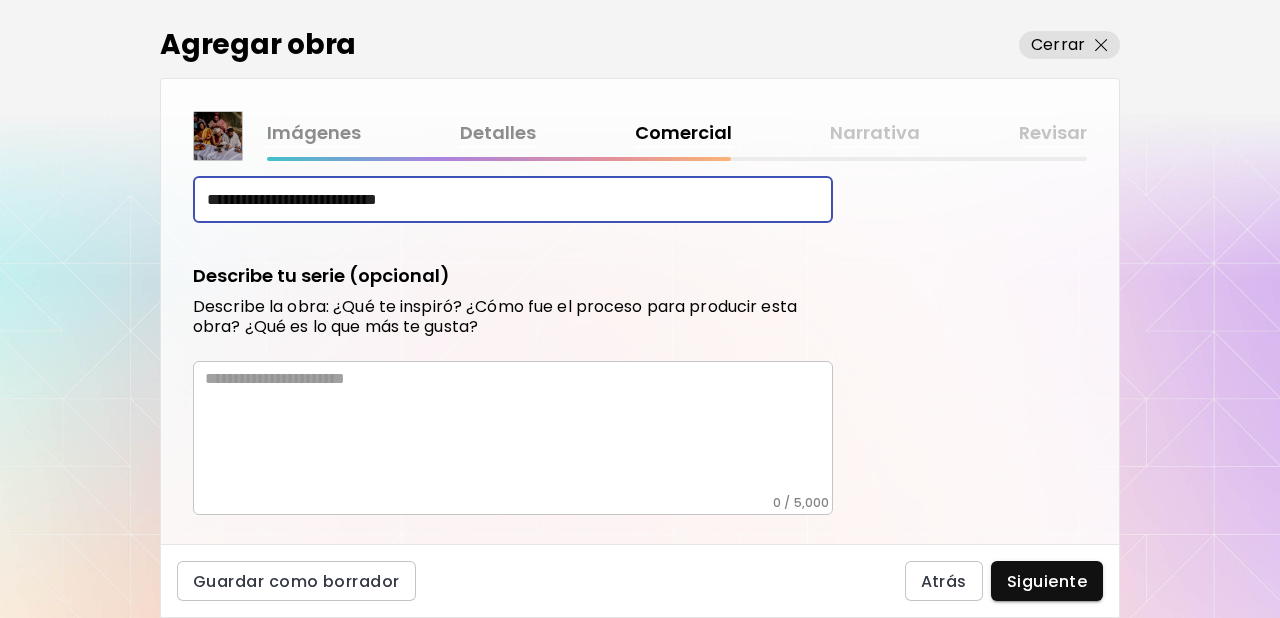 scroll, scrollTop: 888, scrollLeft: 0, axis: vertical 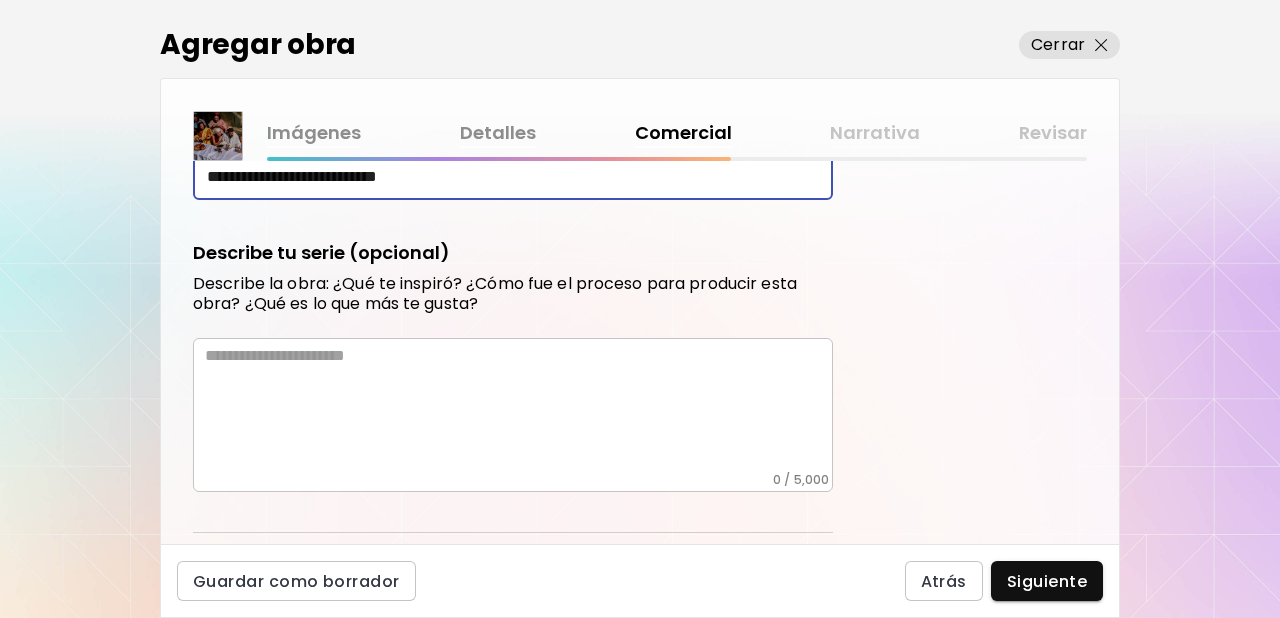 type on "**********" 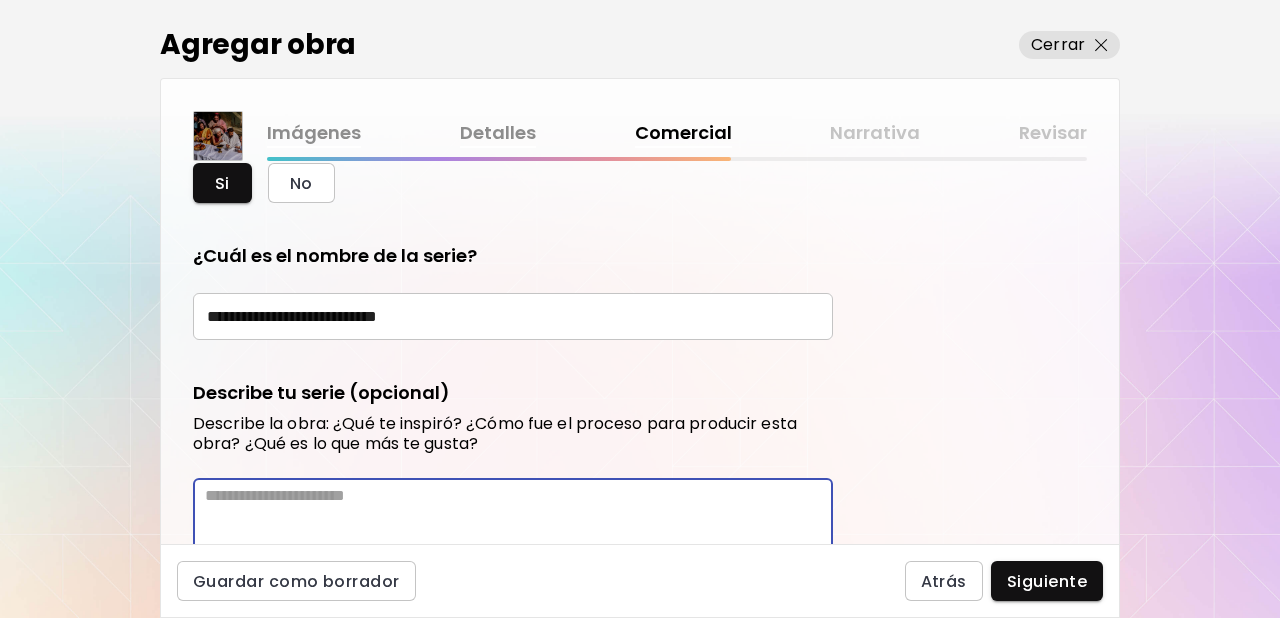 scroll, scrollTop: 737, scrollLeft: 0, axis: vertical 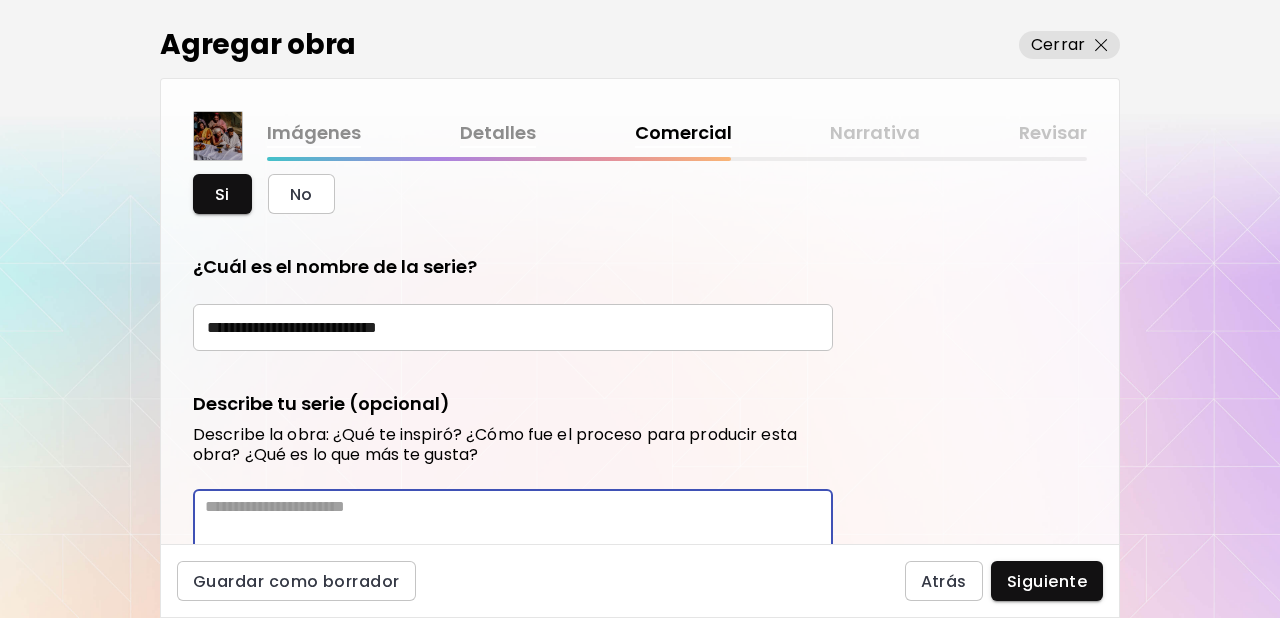 click on "Siguiente" at bounding box center [1047, 581] 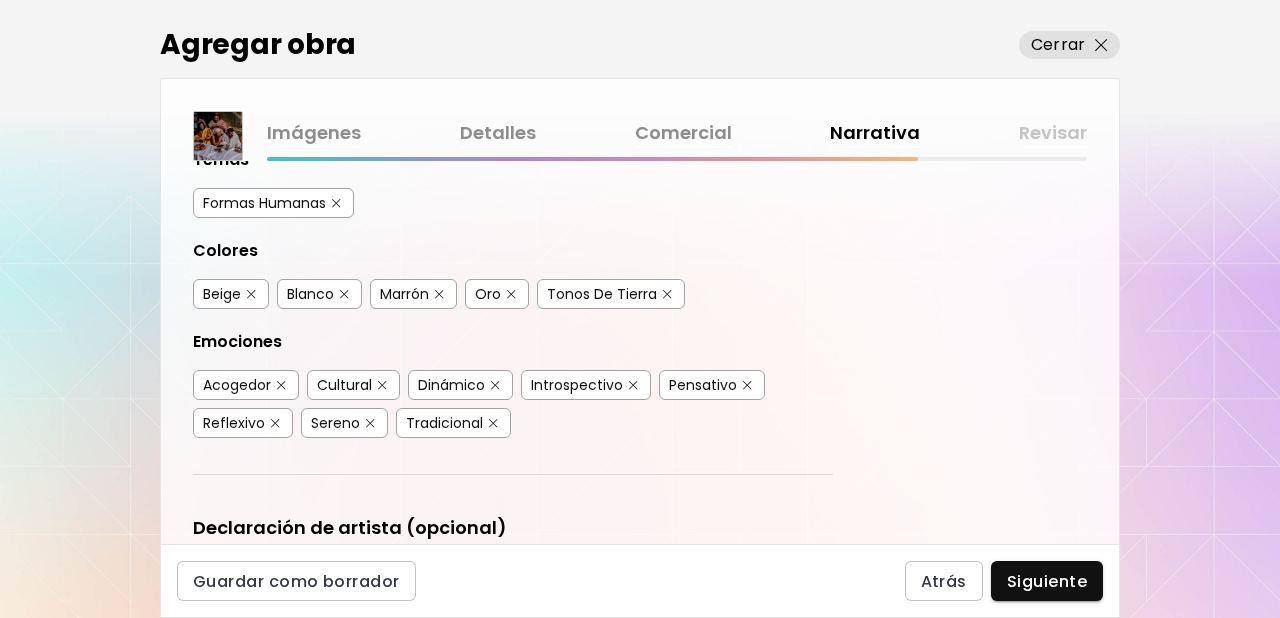 scroll, scrollTop: 377, scrollLeft: 0, axis: vertical 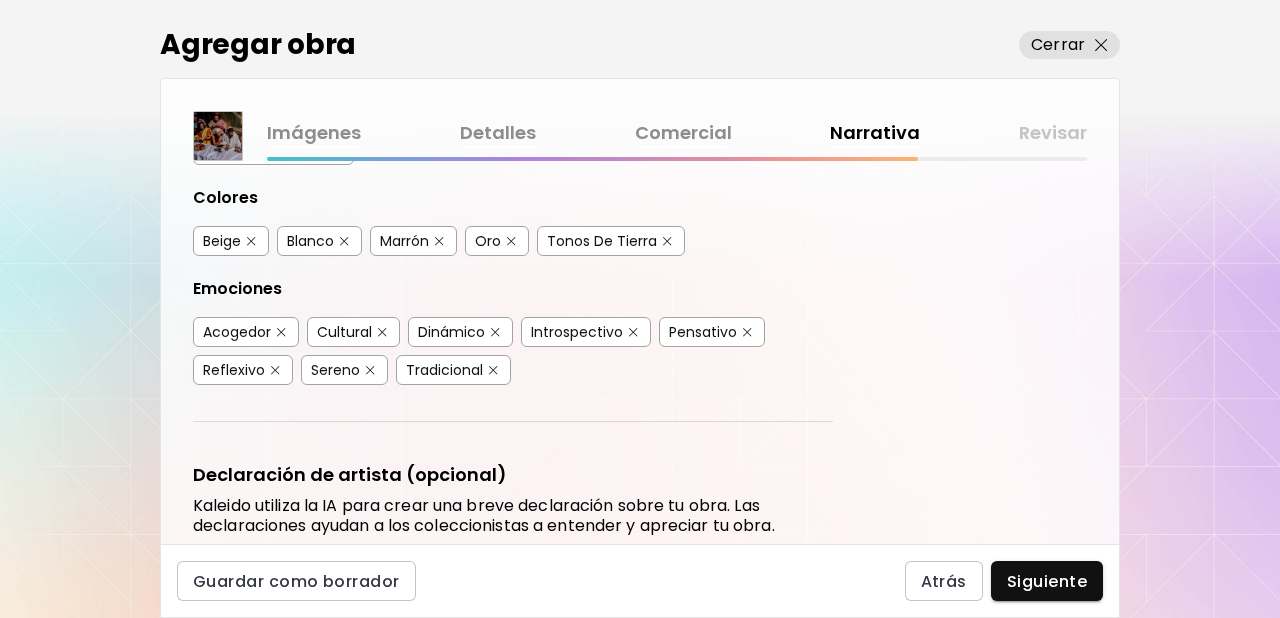 click at bounding box center [633, 332] 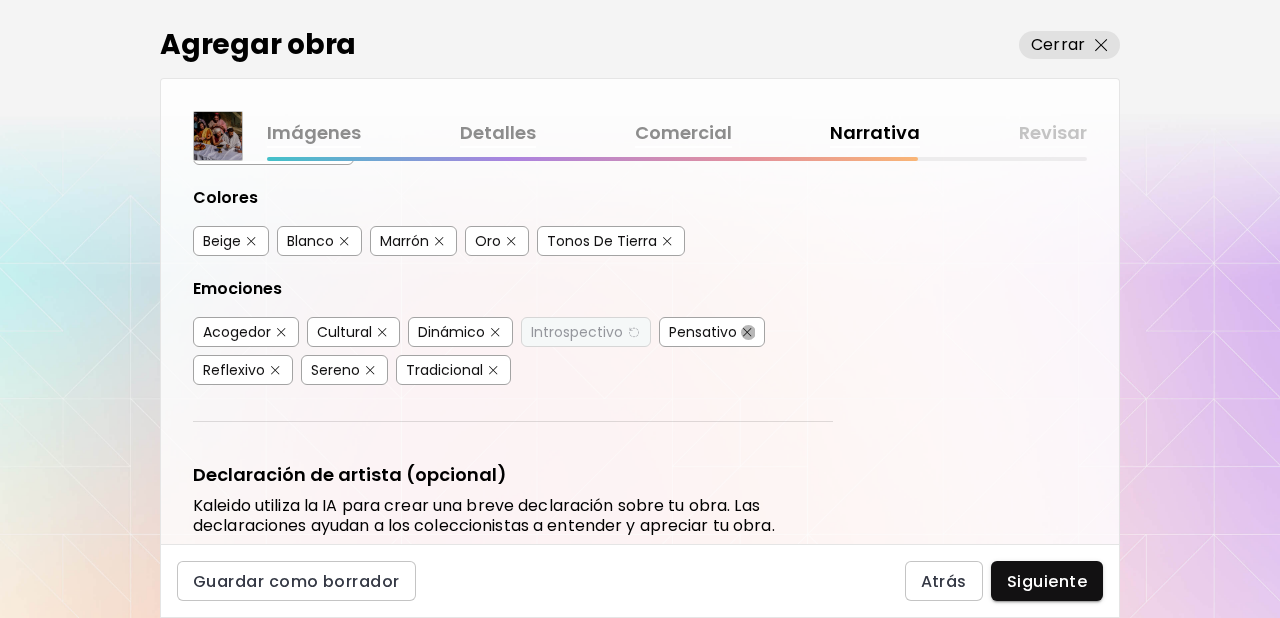 click at bounding box center (747, 332) 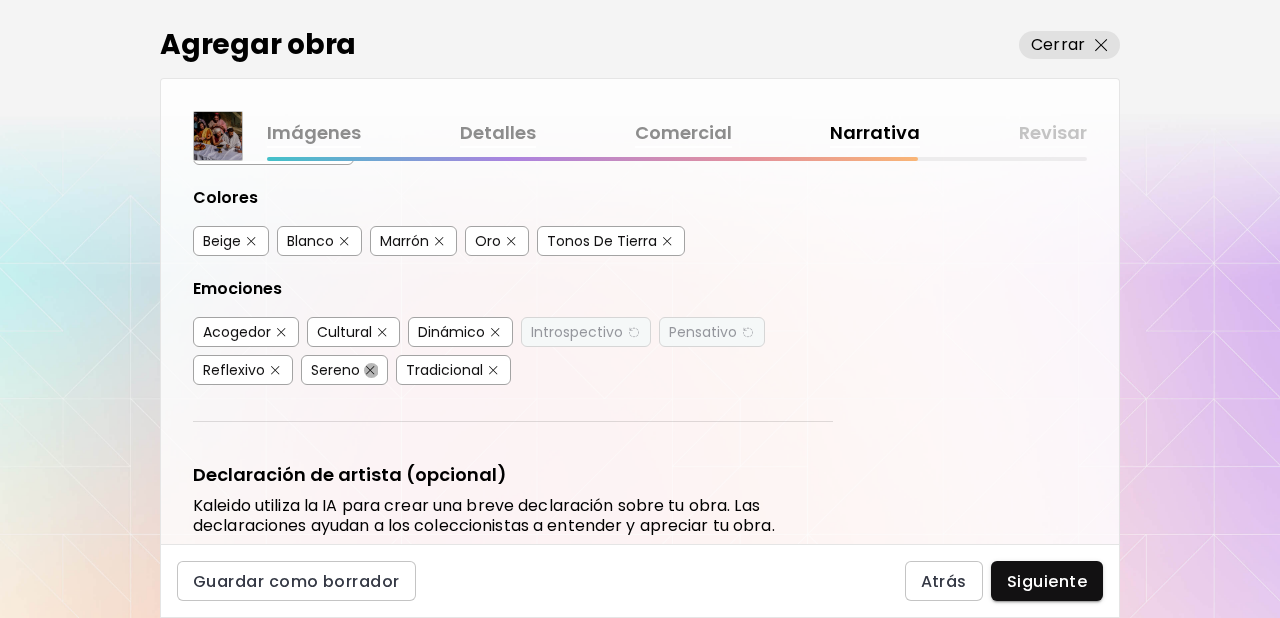 click at bounding box center [370, 370] 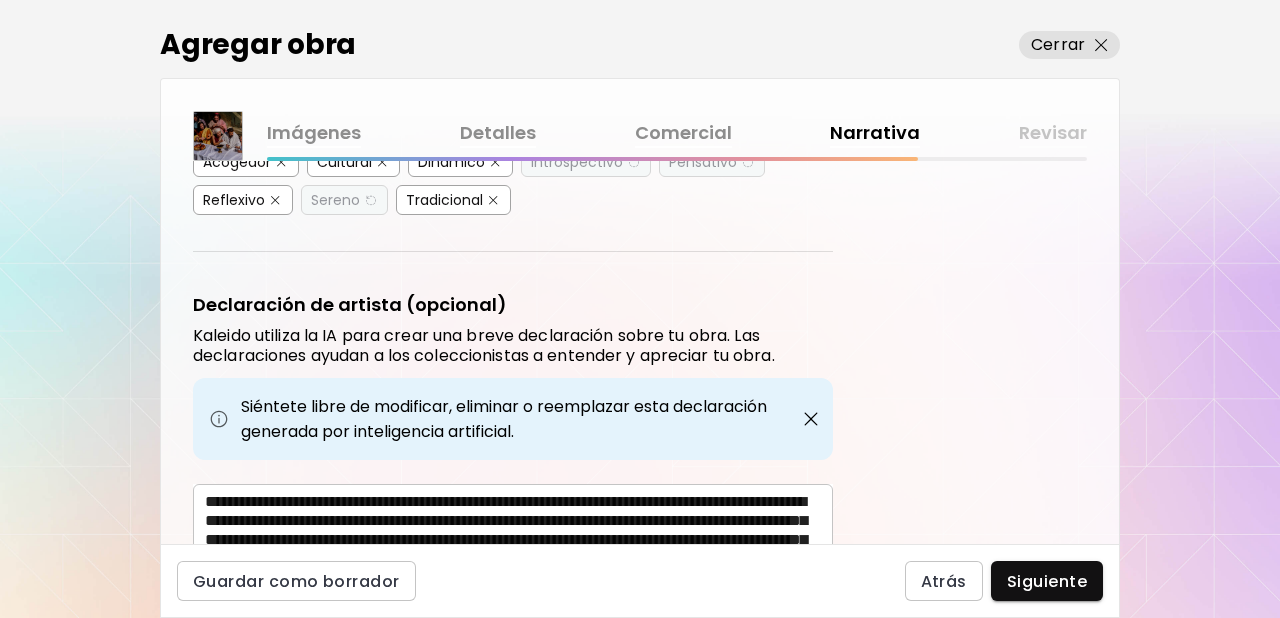 scroll, scrollTop: 692, scrollLeft: 0, axis: vertical 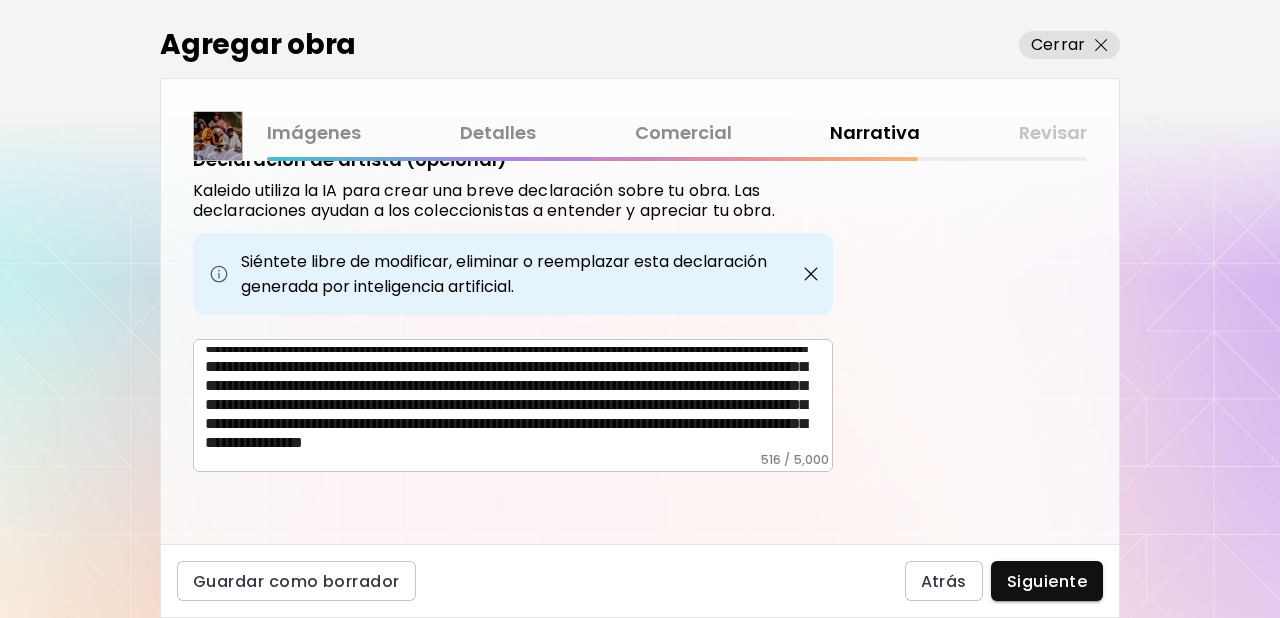 click on "Siguiente" at bounding box center [1047, 581] 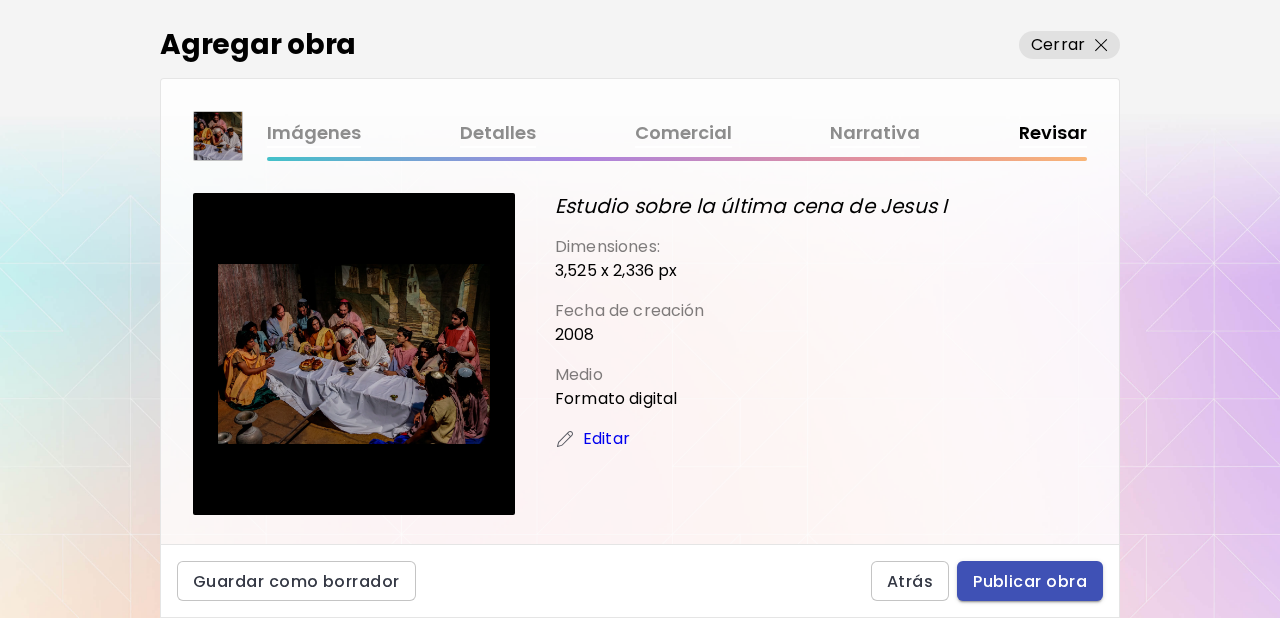 click on "Publicar obra" at bounding box center (1030, 581) 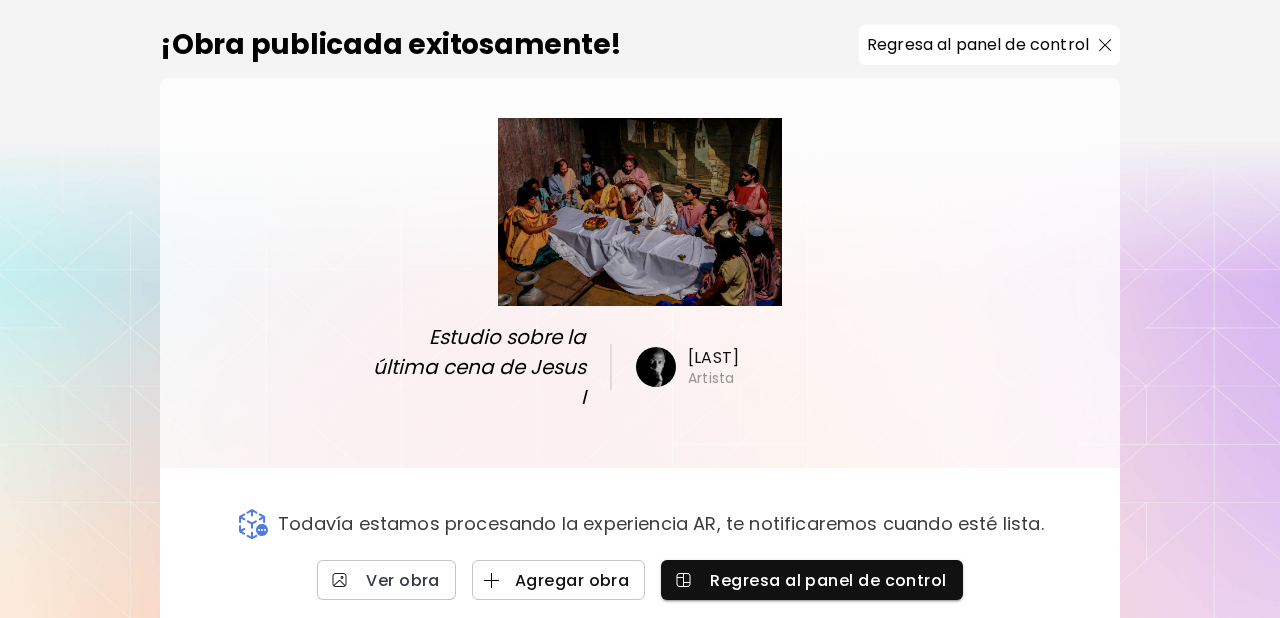 click on "Agregar obra" at bounding box center (559, 580) 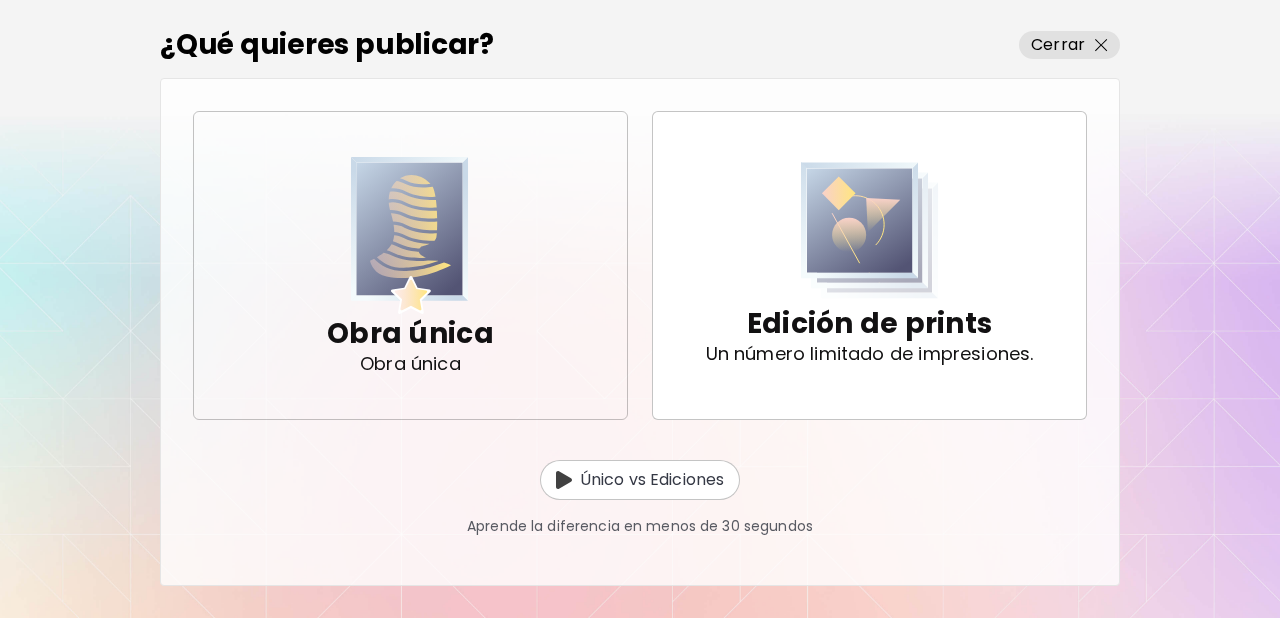 click at bounding box center (410, 235) 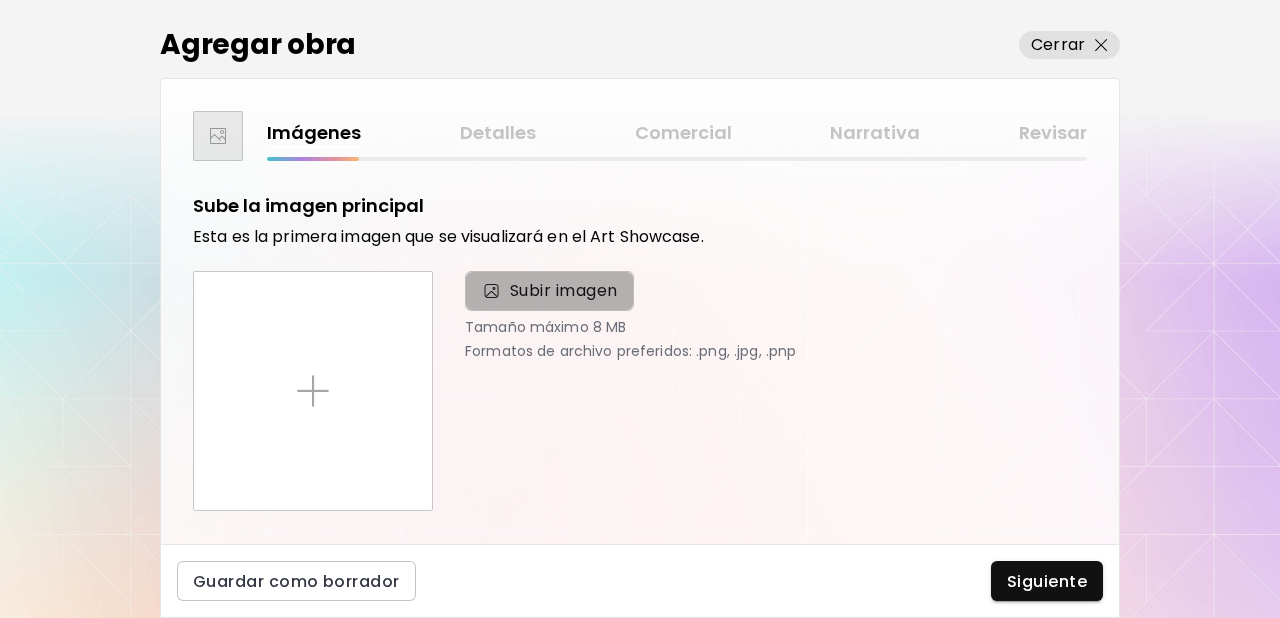 click on "Subir imagen" at bounding box center (564, 291) 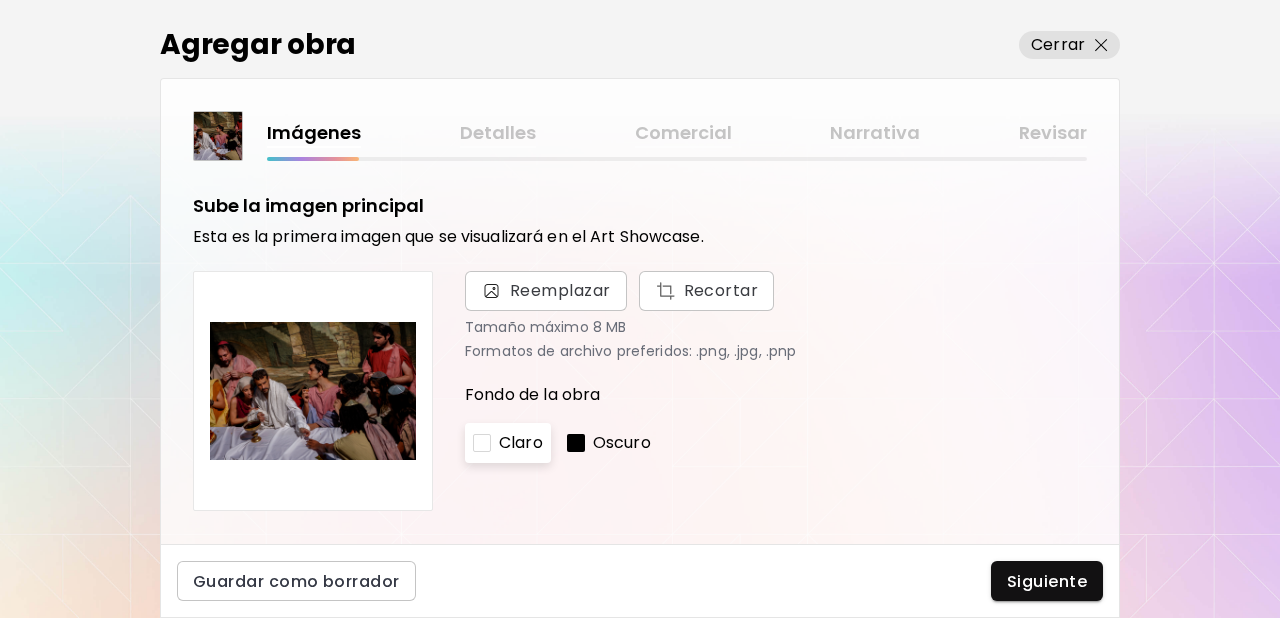 click on "Oscuro" at bounding box center (622, 443) 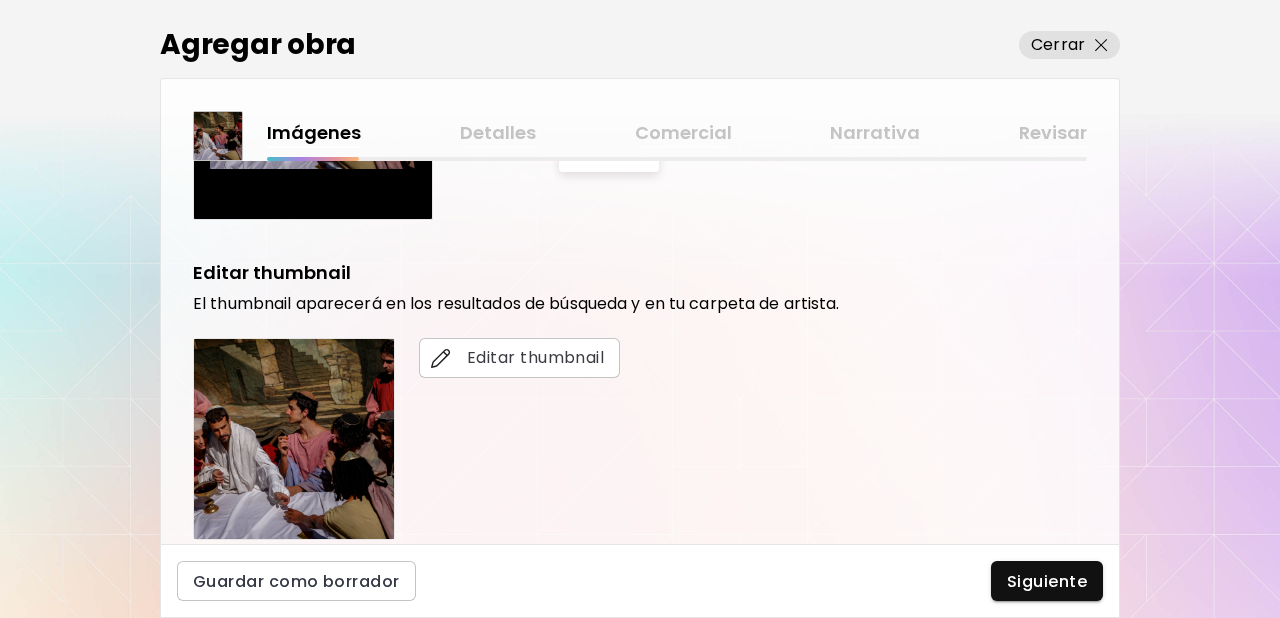scroll, scrollTop: 371, scrollLeft: 0, axis: vertical 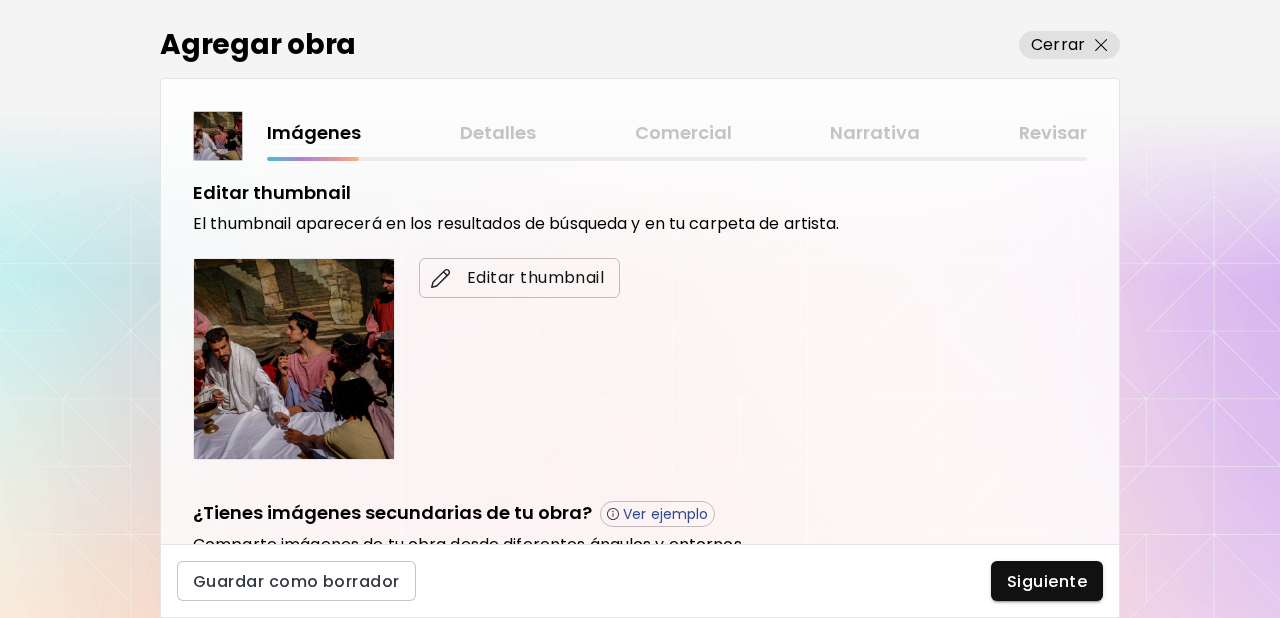 click on "Editar thumbnail" at bounding box center [519, 278] 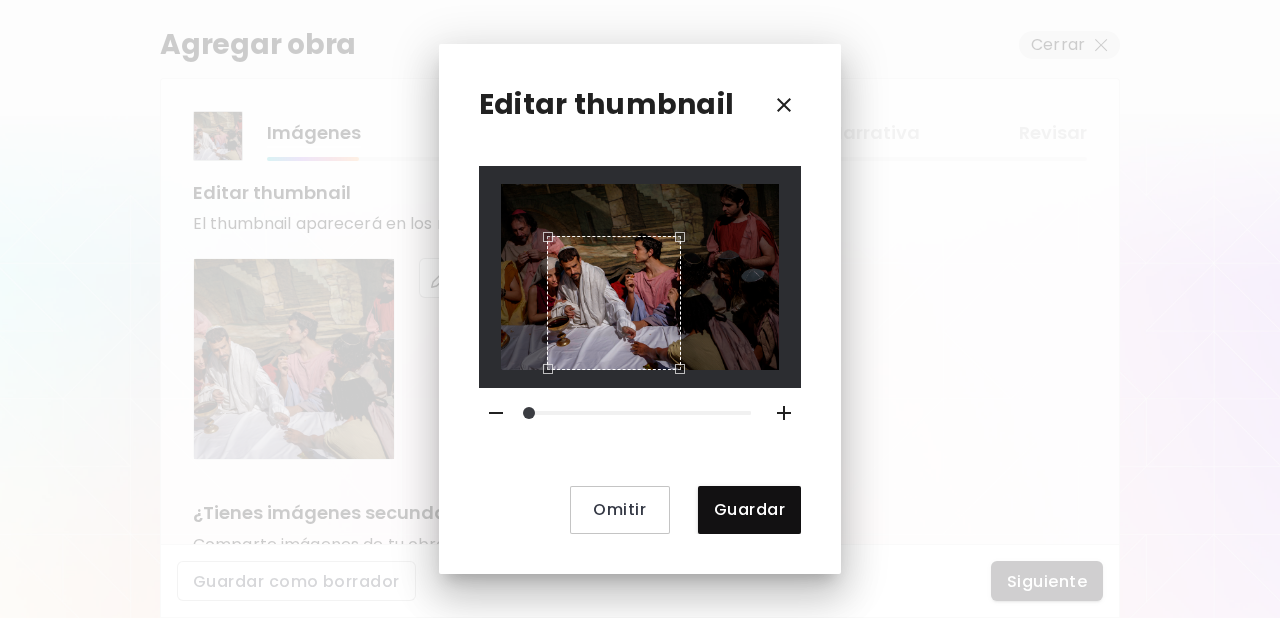 click at bounding box center (640, 276) 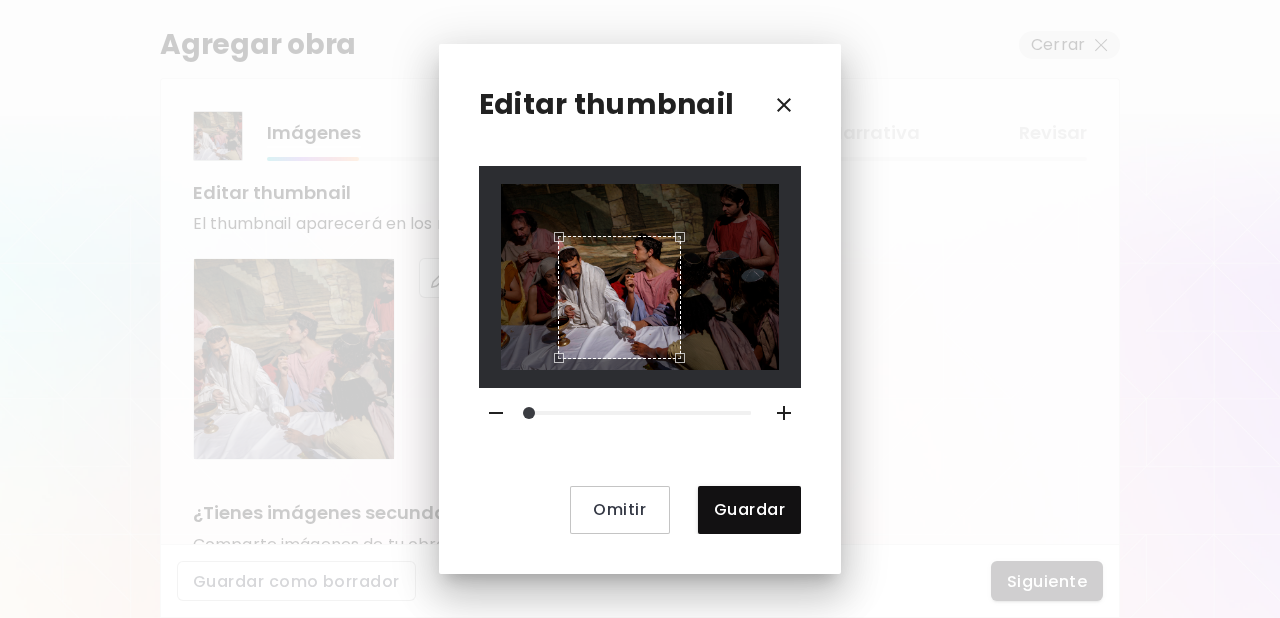 click at bounding box center (554, 363) 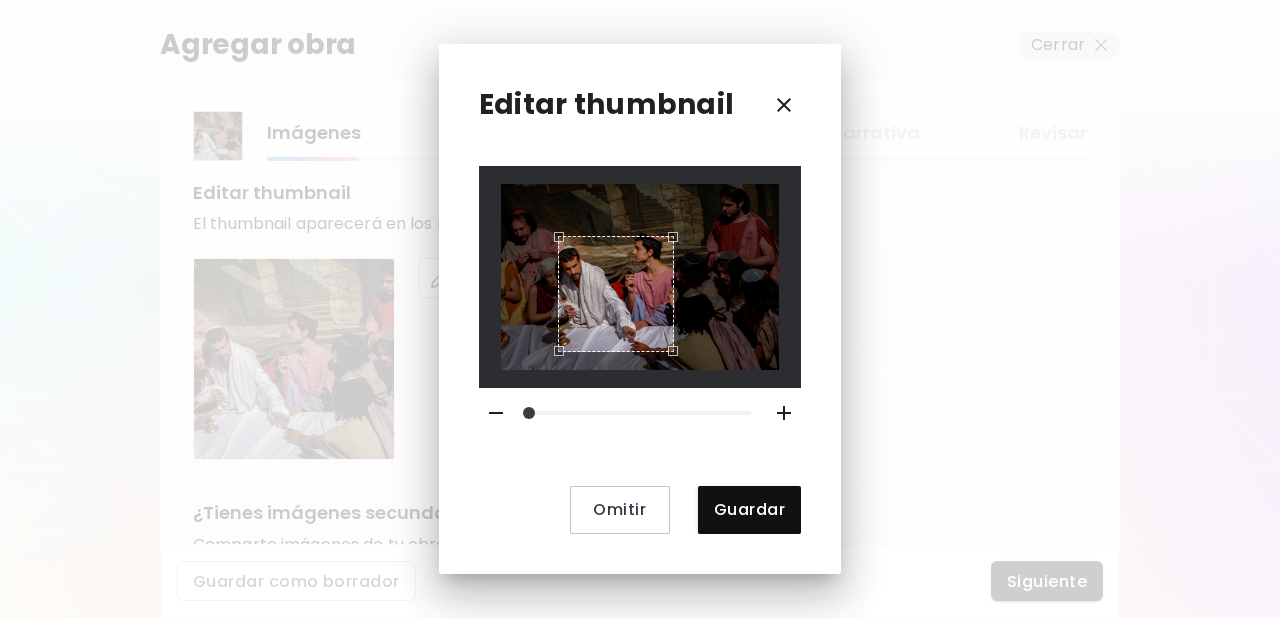click at bounding box center (616, 294) 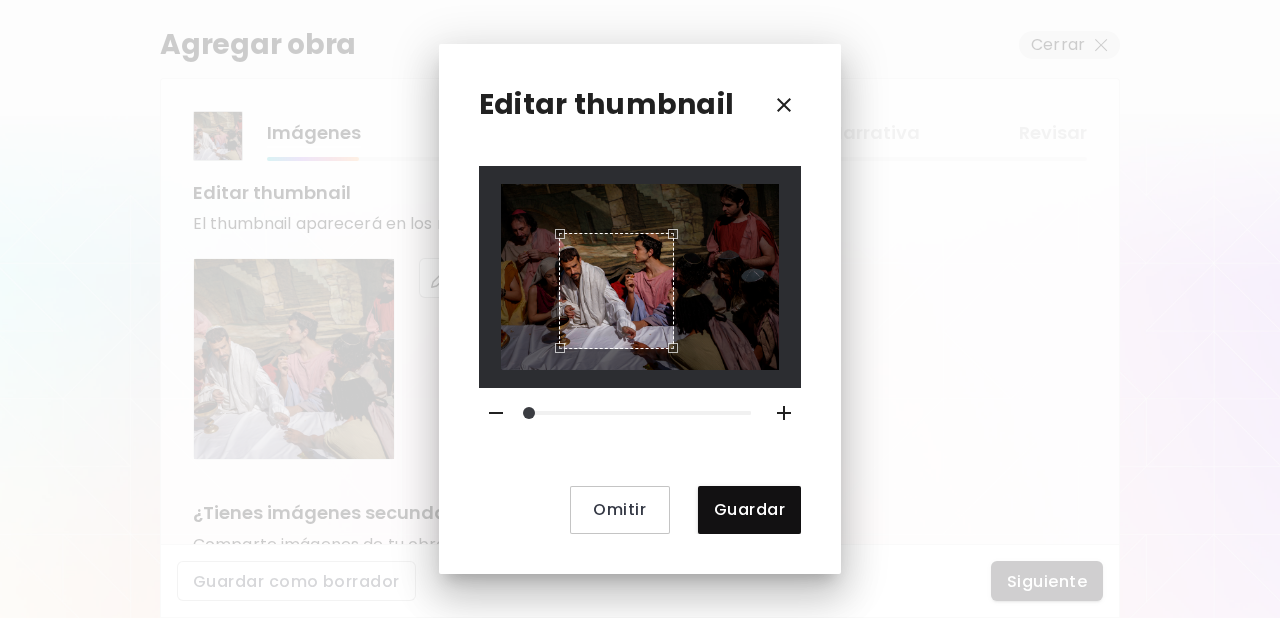 click at bounding box center (616, 290) 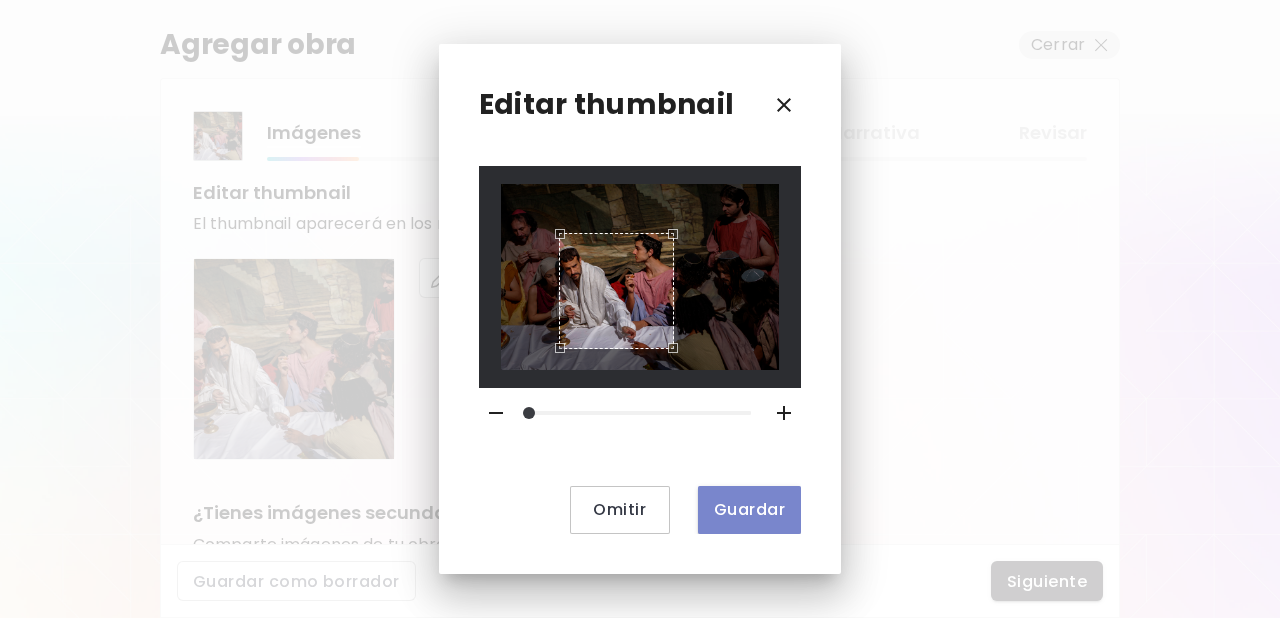 click on "Guardar" at bounding box center (749, 509) 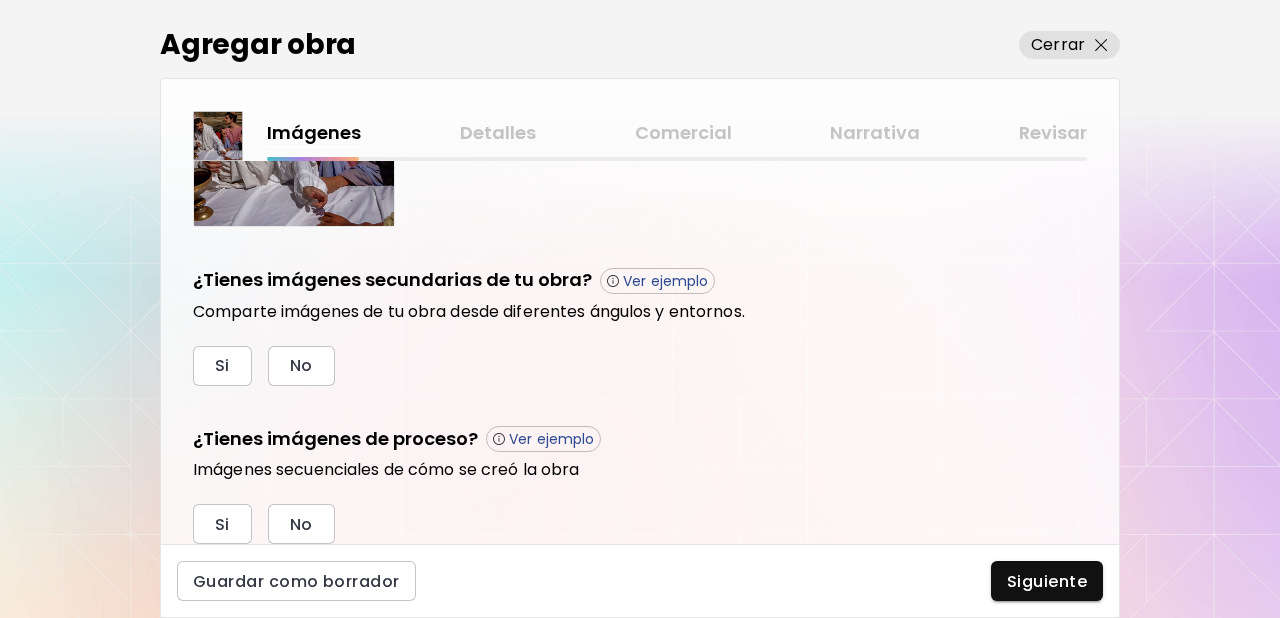 scroll, scrollTop: 606, scrollLeft: 0, axis: vertical 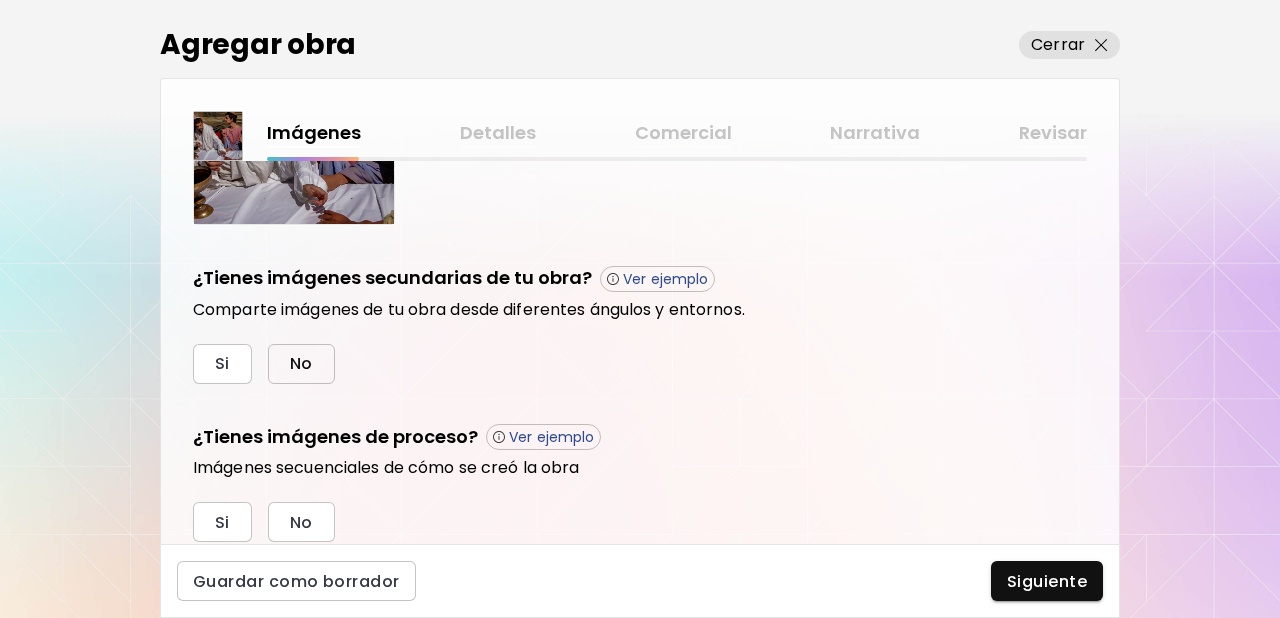 click on "No" at bounding box center [301, 364] 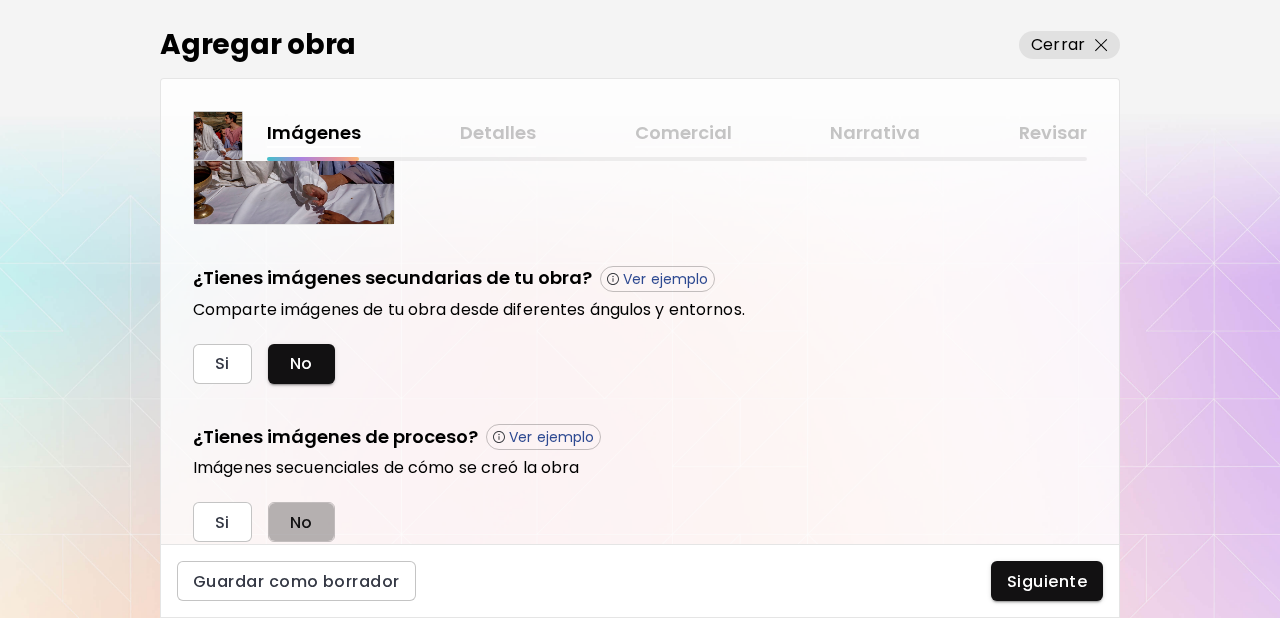 drag, startPoint x: 310, startPoint y: 505, endPoint x: 434, endPoint y: 533, distance: 127.12199 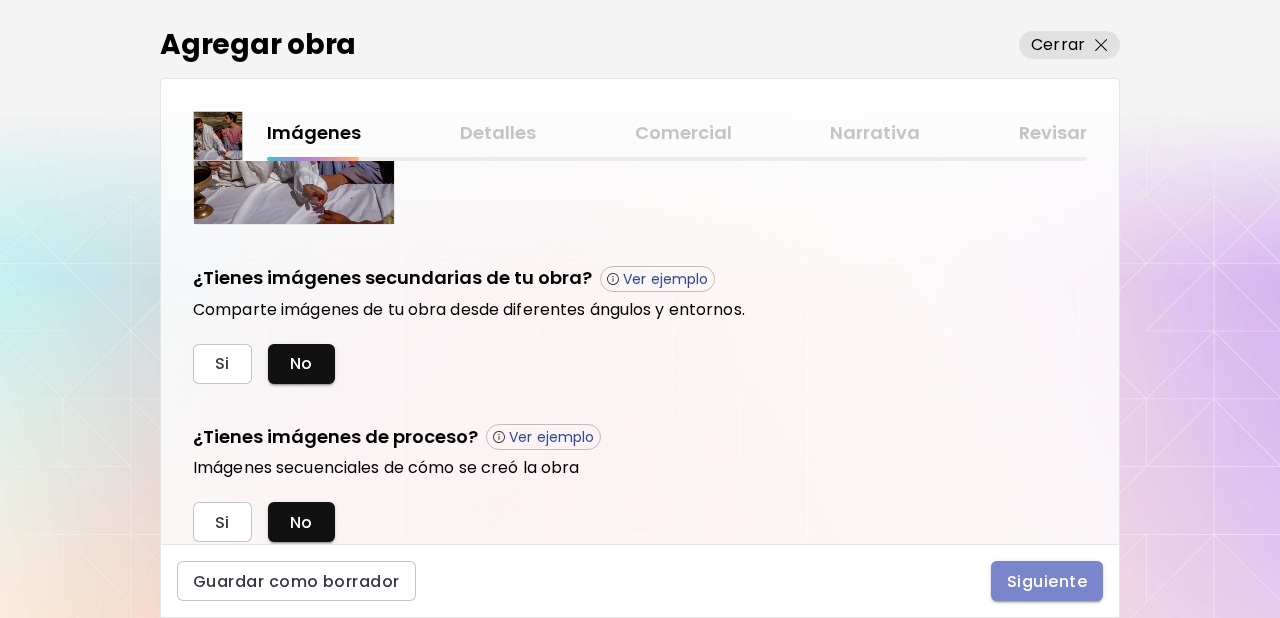 click on "Siguiente" at bounding box center (1047, 581) 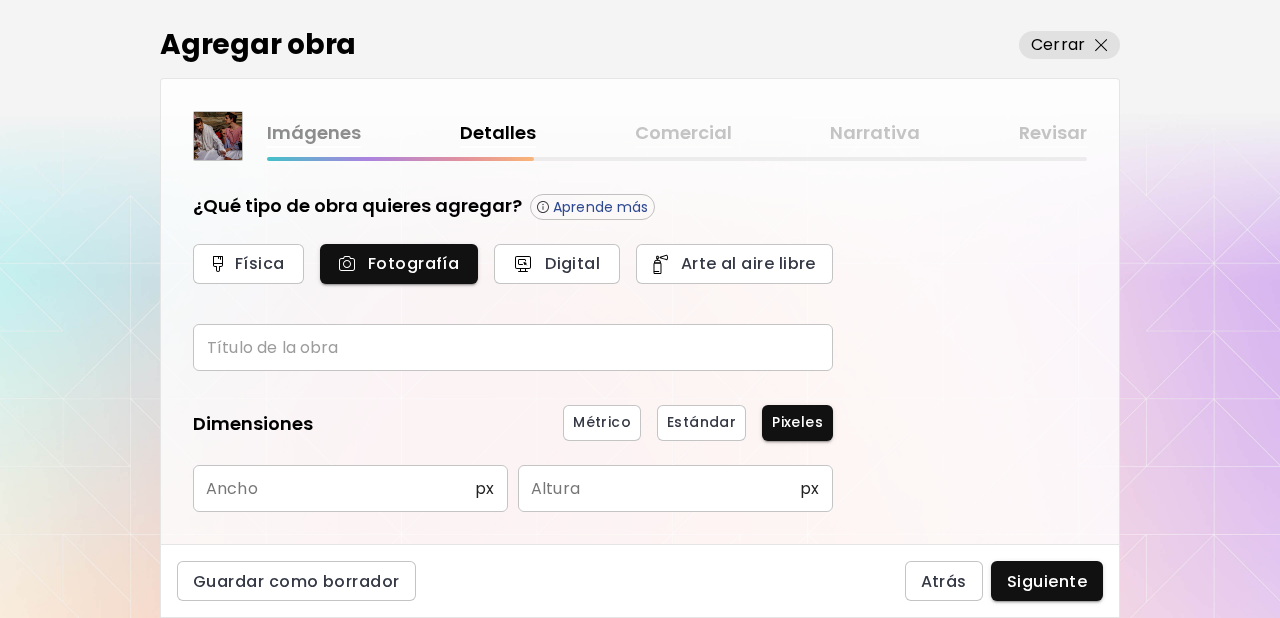 click at bounding box center (513, 347) 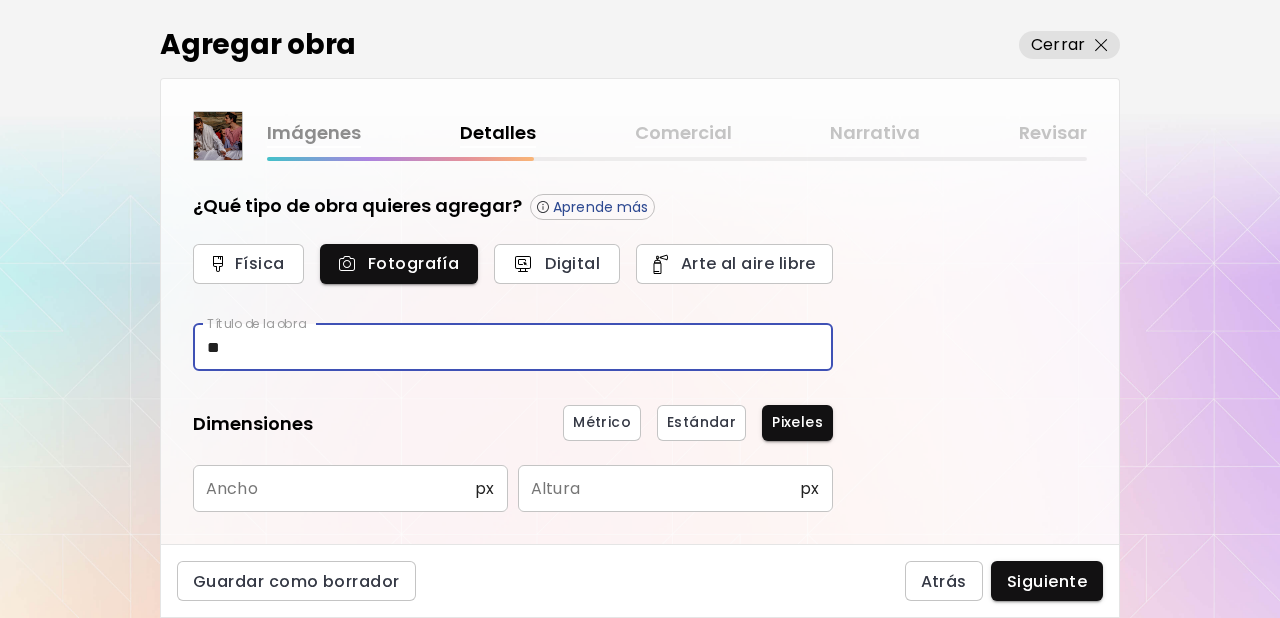 type on "*" 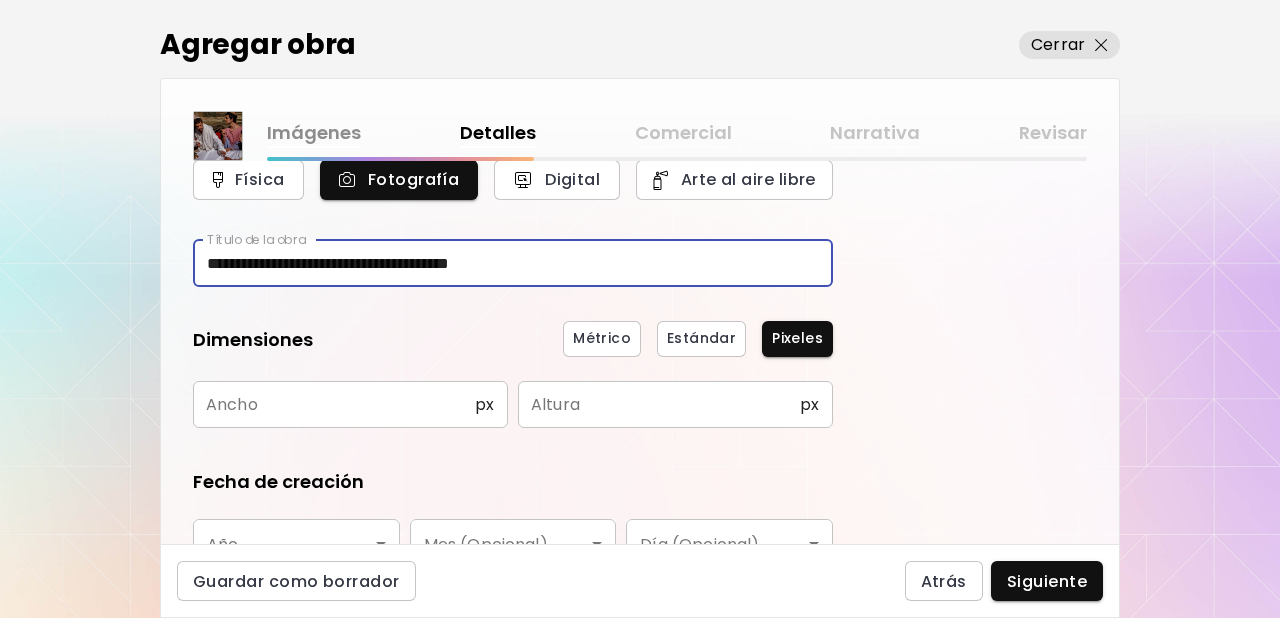 scroll, scrollTop: 85, scrollLeft: 0, axis: vertical 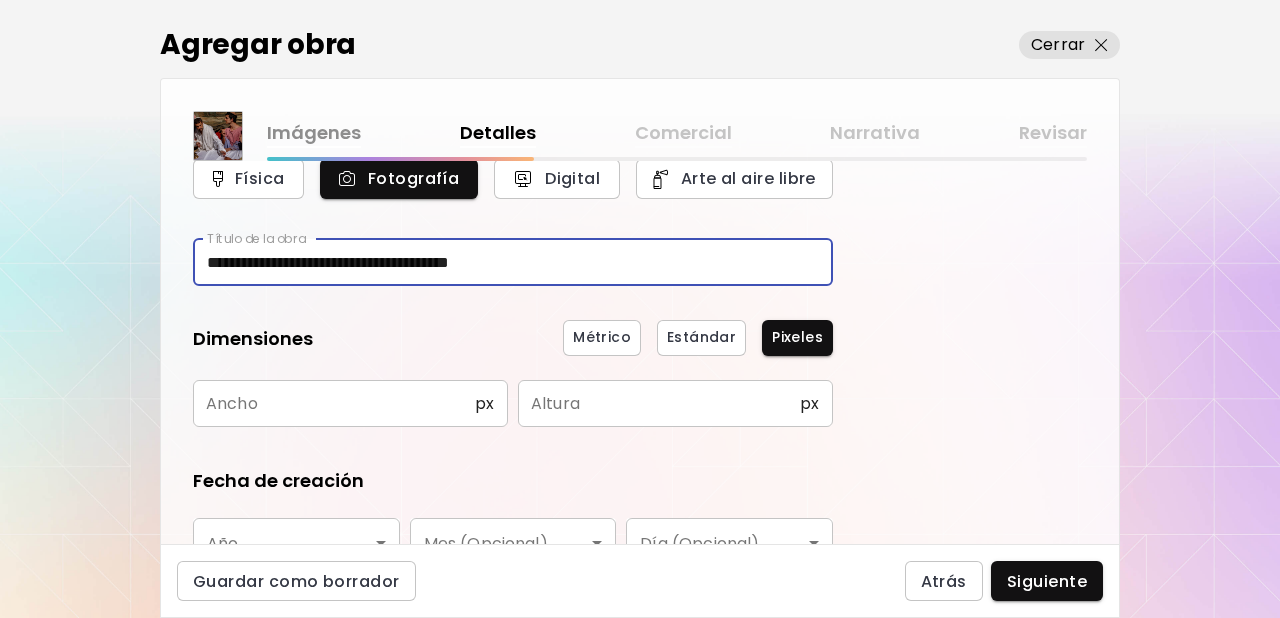 type on "**********" 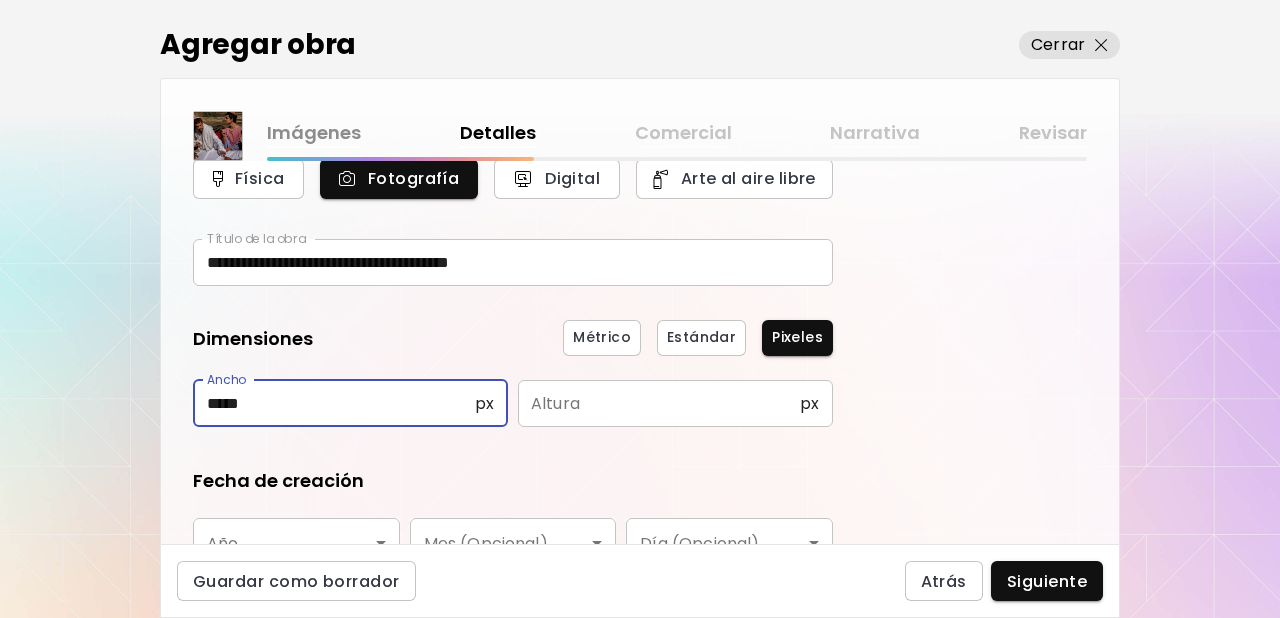 type on "*****" 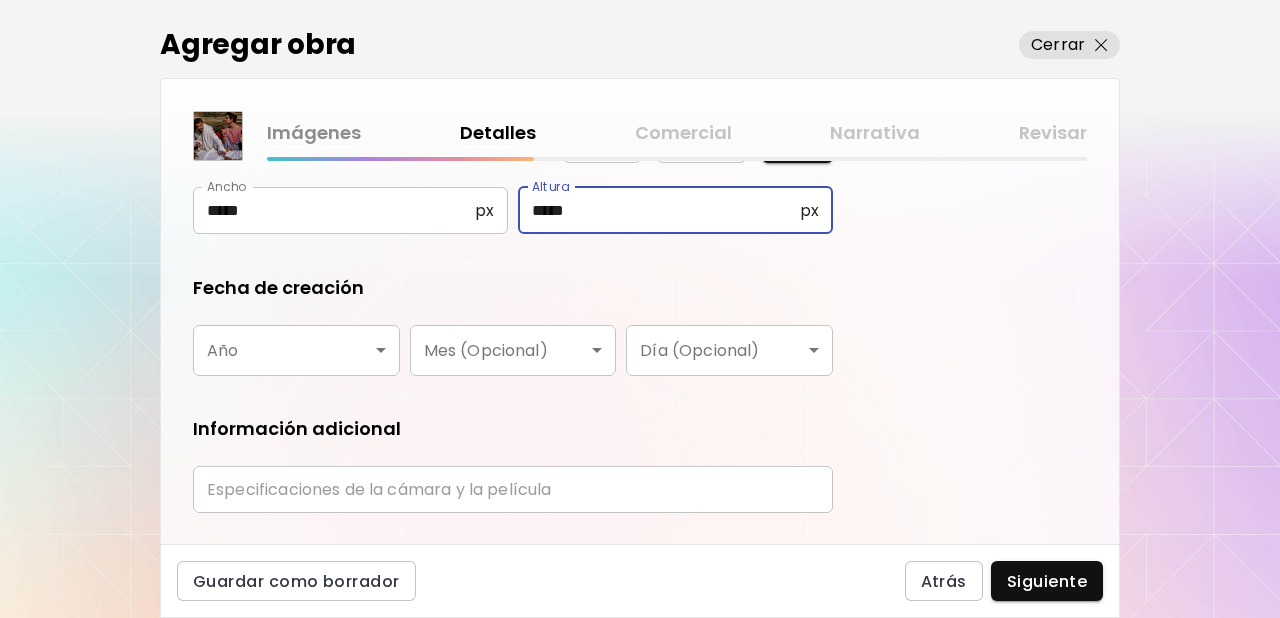 scroll, scrollTop: 284, scrollLeft: 0, axis: vertical 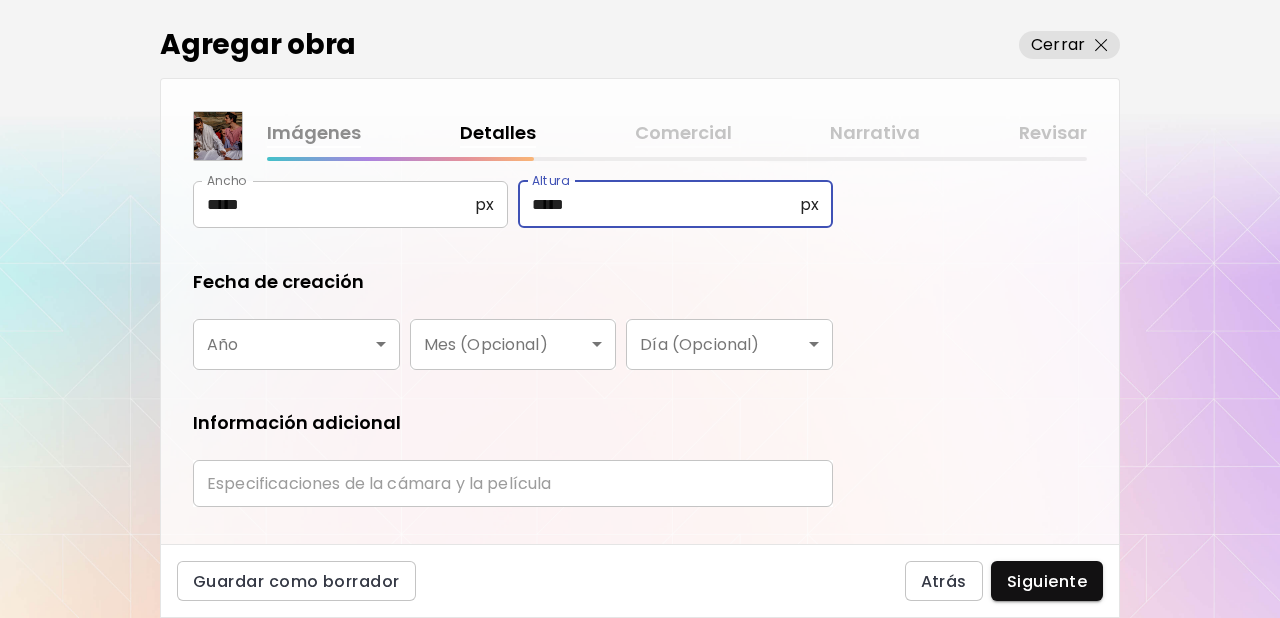 type on "*****" 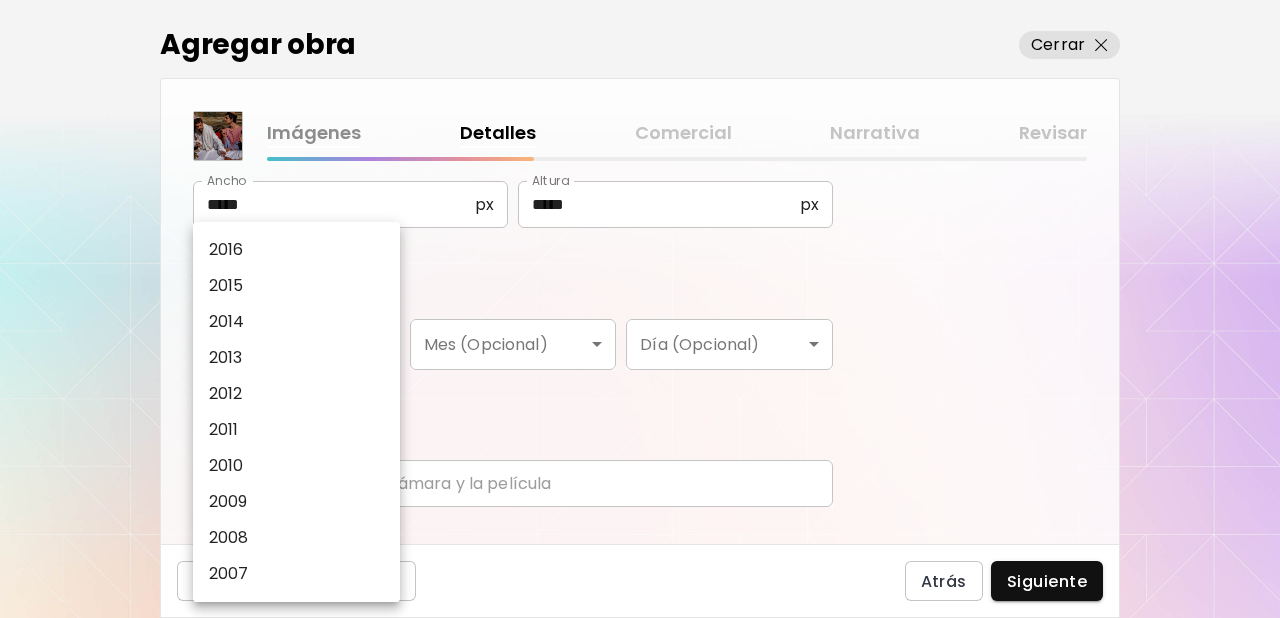 scroll, scrollTop: 336, scrollLeft: 0, axis: vertical 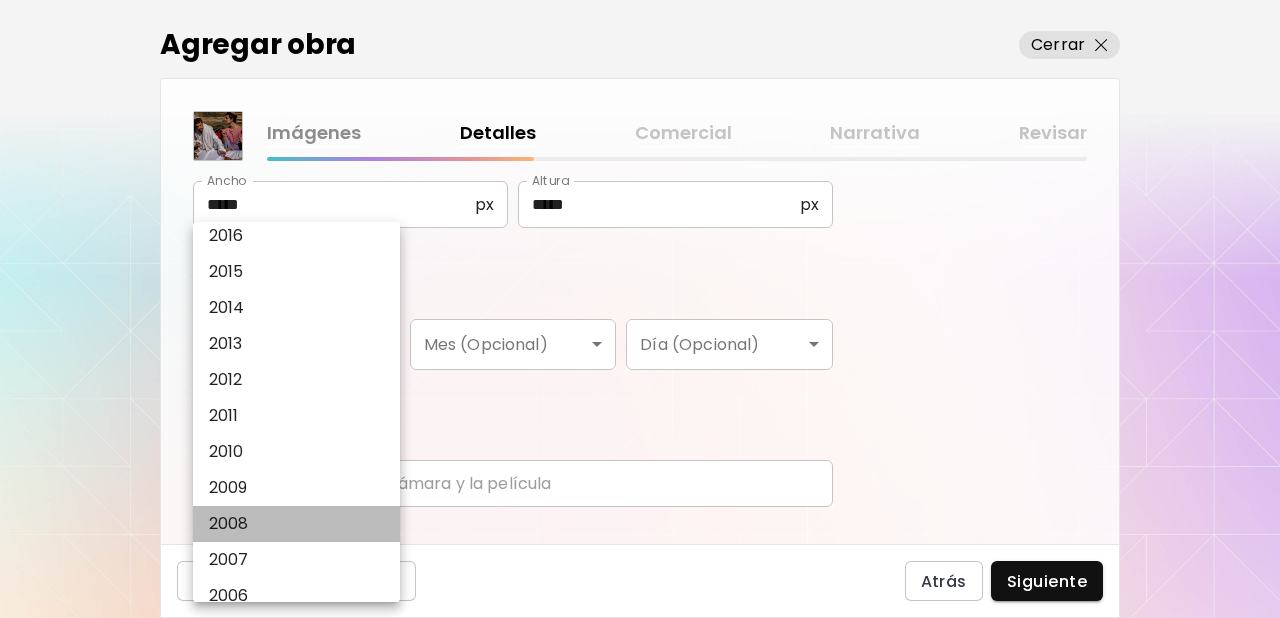 click on "2008" at bounding box center (229, 524) 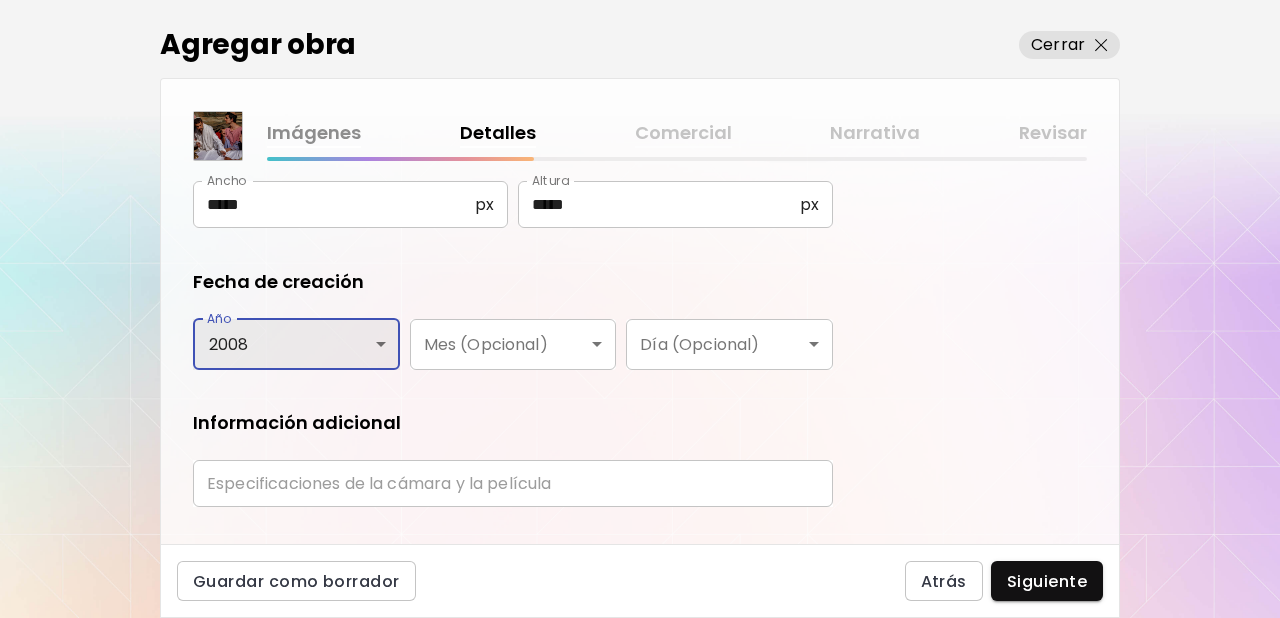 scroll, scrollTop: 327, scrollLeft: 0, axis: vertical 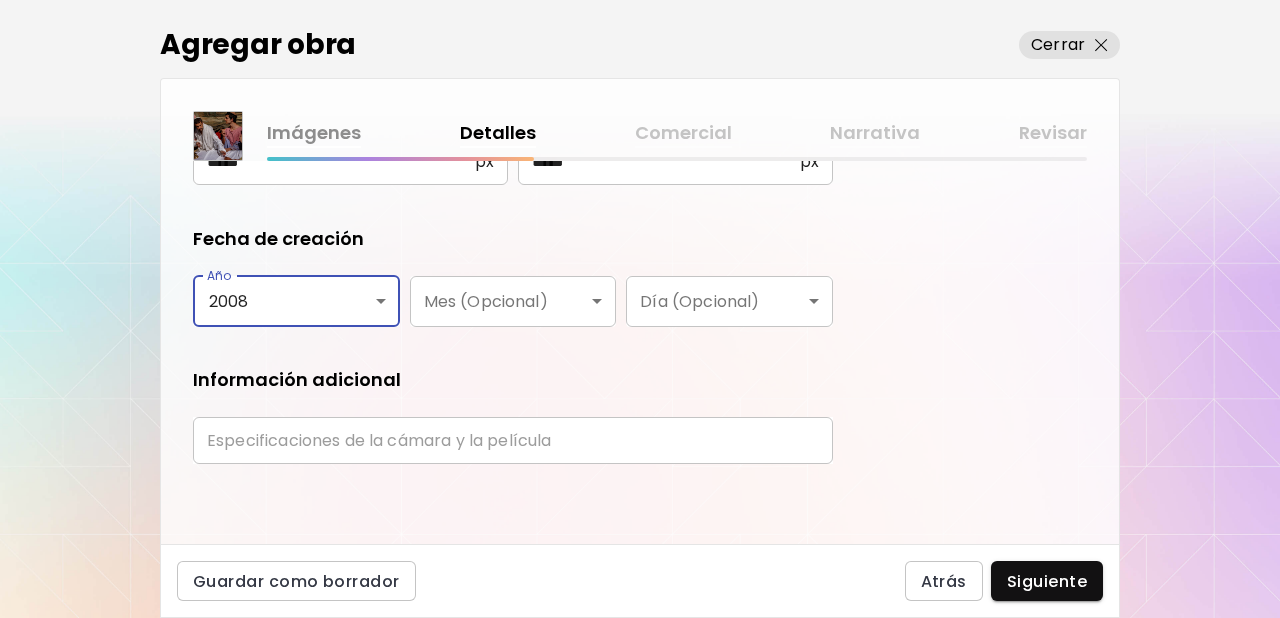 click at bounding box center [513, 440] 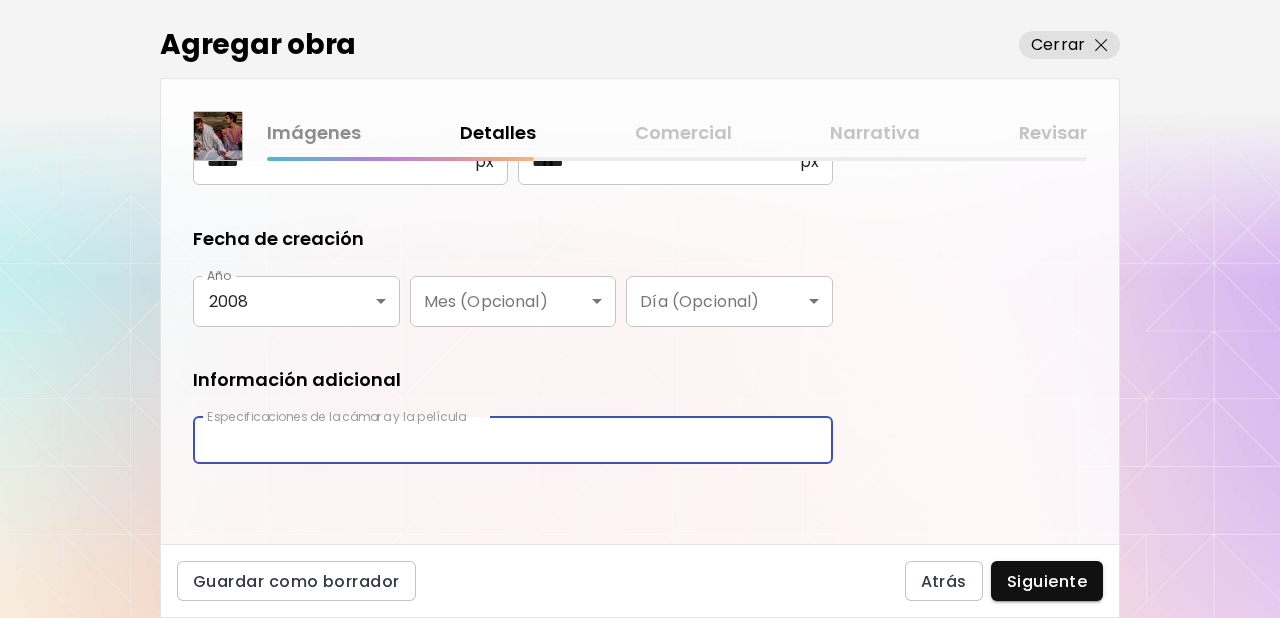 type on "**********" 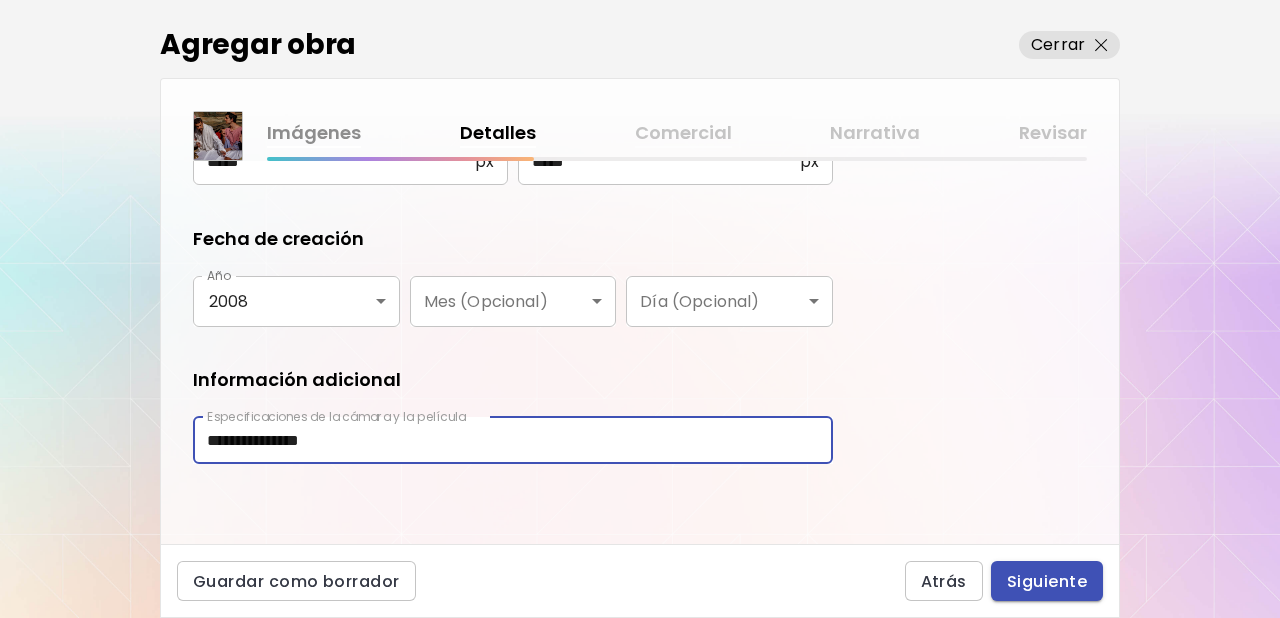 click on "Siguiente" at bounding box center [1047, 581] 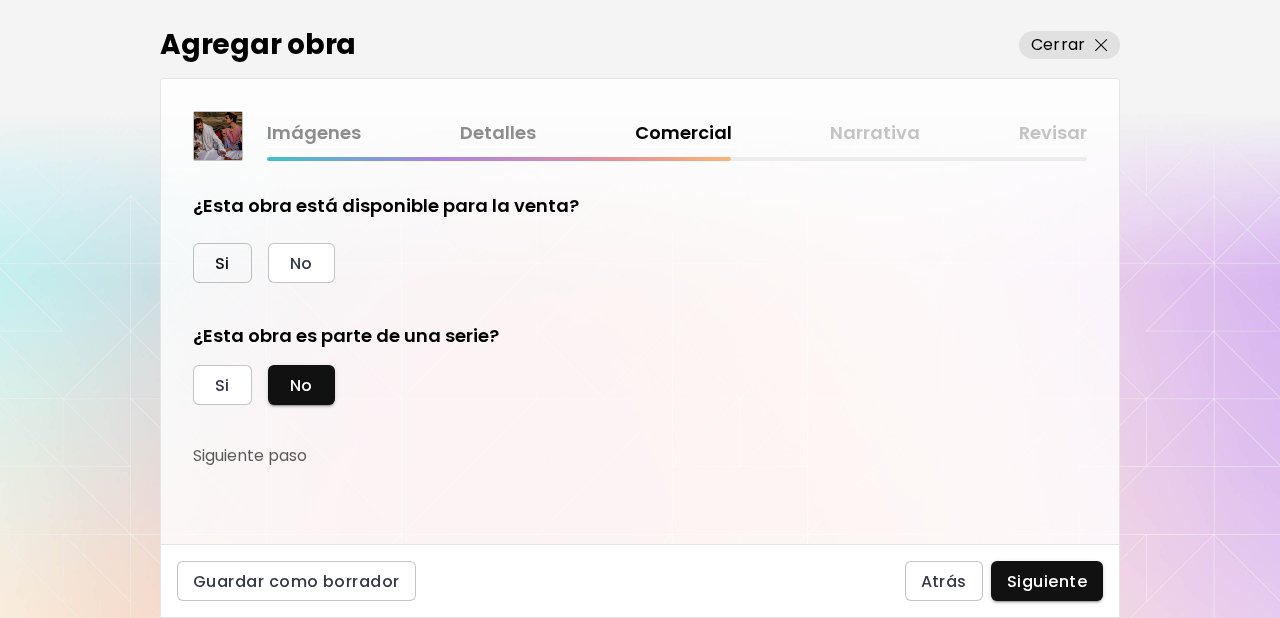 click on "Si" at bounding box center [222, 263] 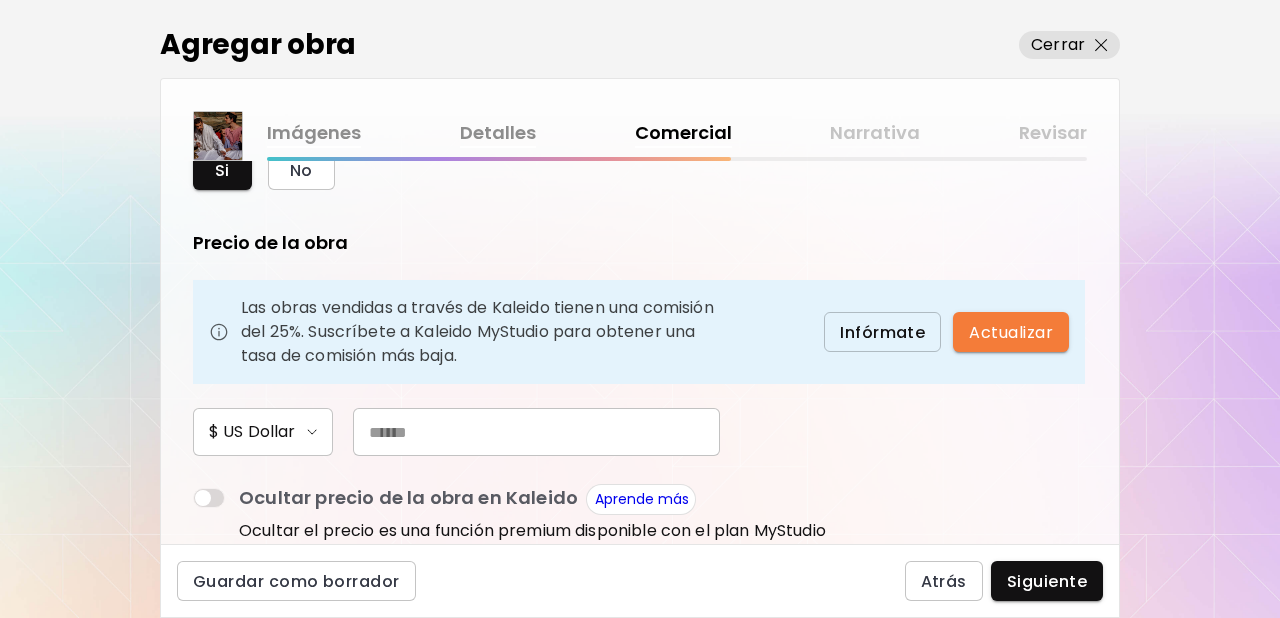scroll, scrollTop: 122, scrollLeft: 0, axis: vertical 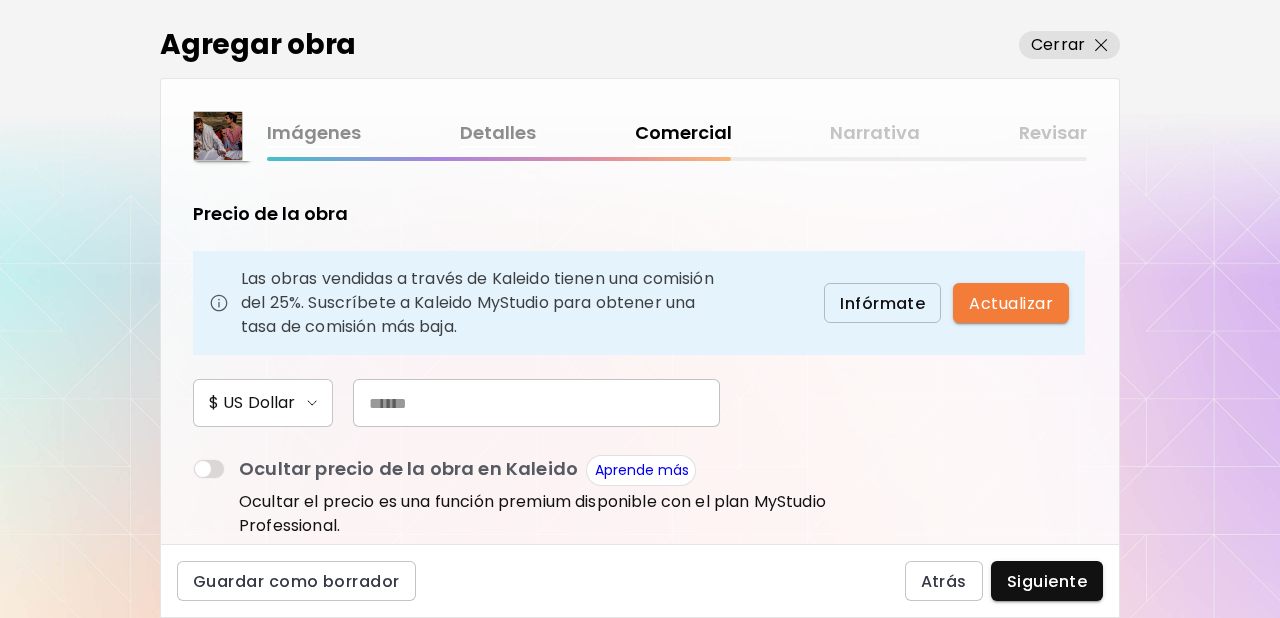 click at bounding box center [536, 403] 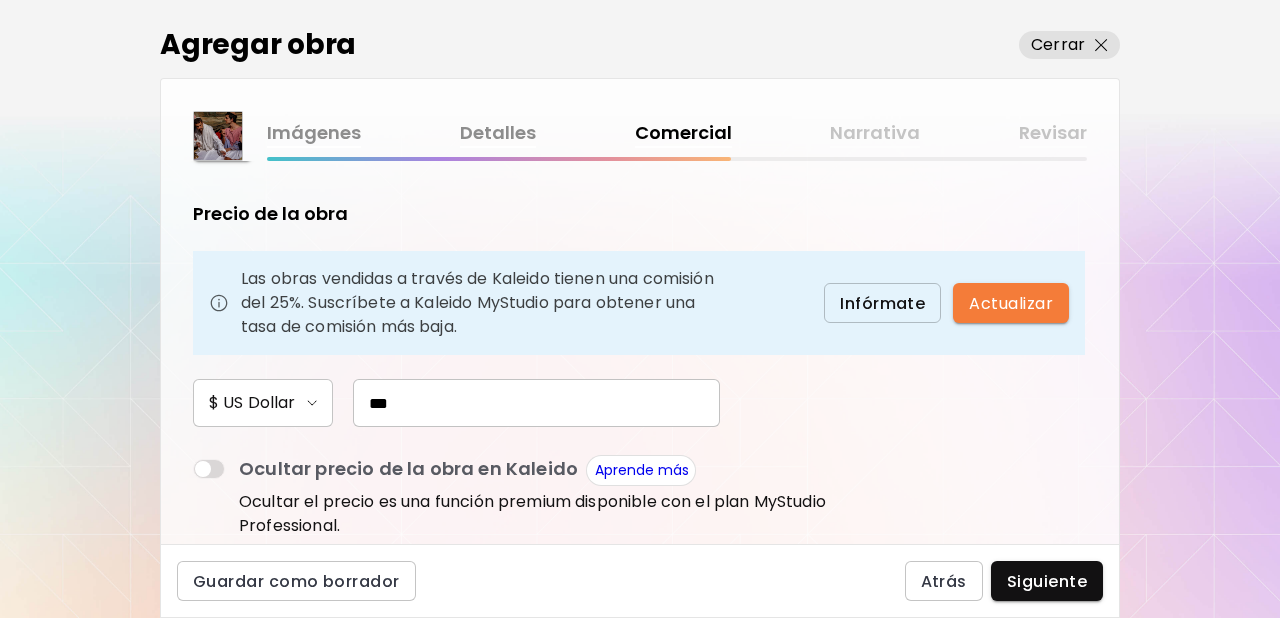 click on "¿Esta obra está disponible para la venta? Si No Precio de la obra Las obras vendidas a través de Kaleido tienen una comisión del 25%. Suscríbete a Kaleido MyStudio para obtener una tasa de comisión más baja. Infórmate Actualizar $ US Dollar *** Ocultar precio de la obra en Kaleido Aprende más Ocultar el precio es una función premium disponible con el plan MyStudio Professional. ¿ Estudio sobre la última cena de Jesus II  está representado por una galería? Si No ¿Esta obra es parte de una serie? Si No Siguiente paso" at bounding box center (640, 352) 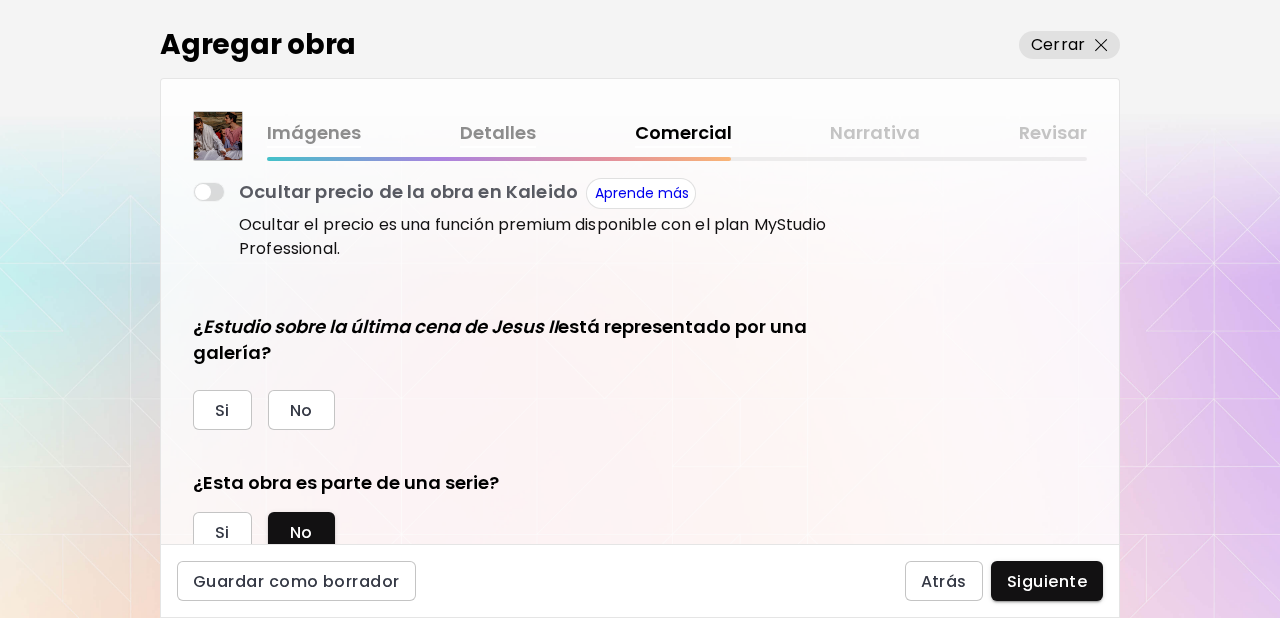 scroll, scrollTop: 469, scrollLeft: 0, axis: vertical 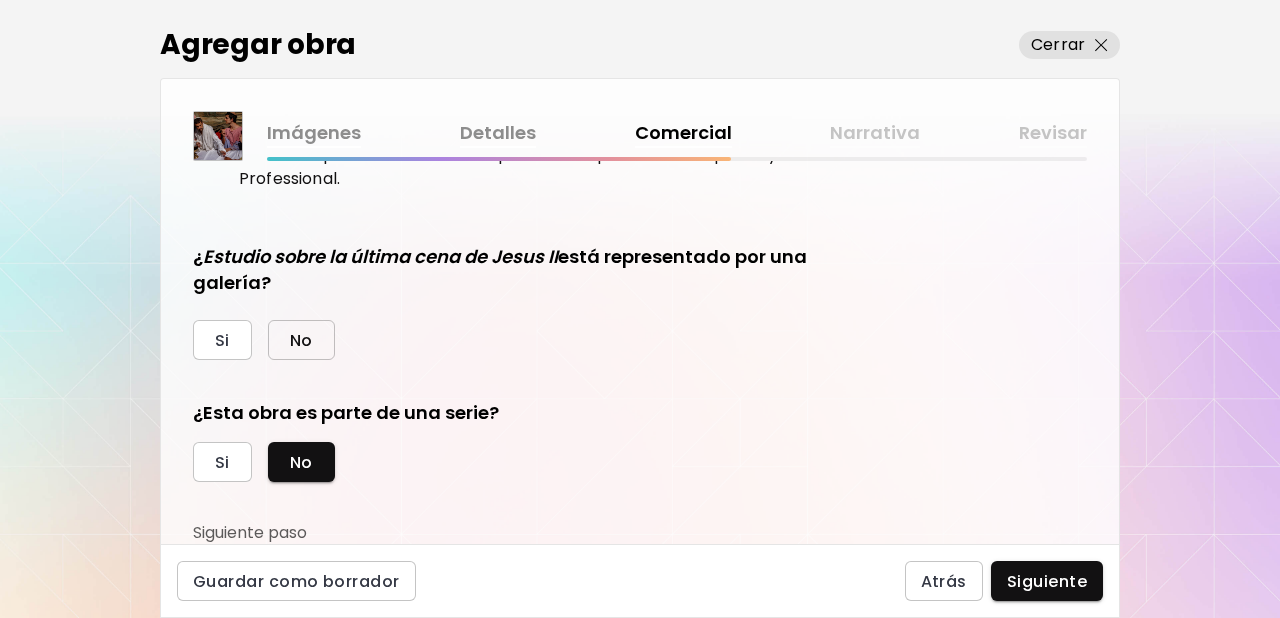 click on "No" at bounding box center (301, 340) 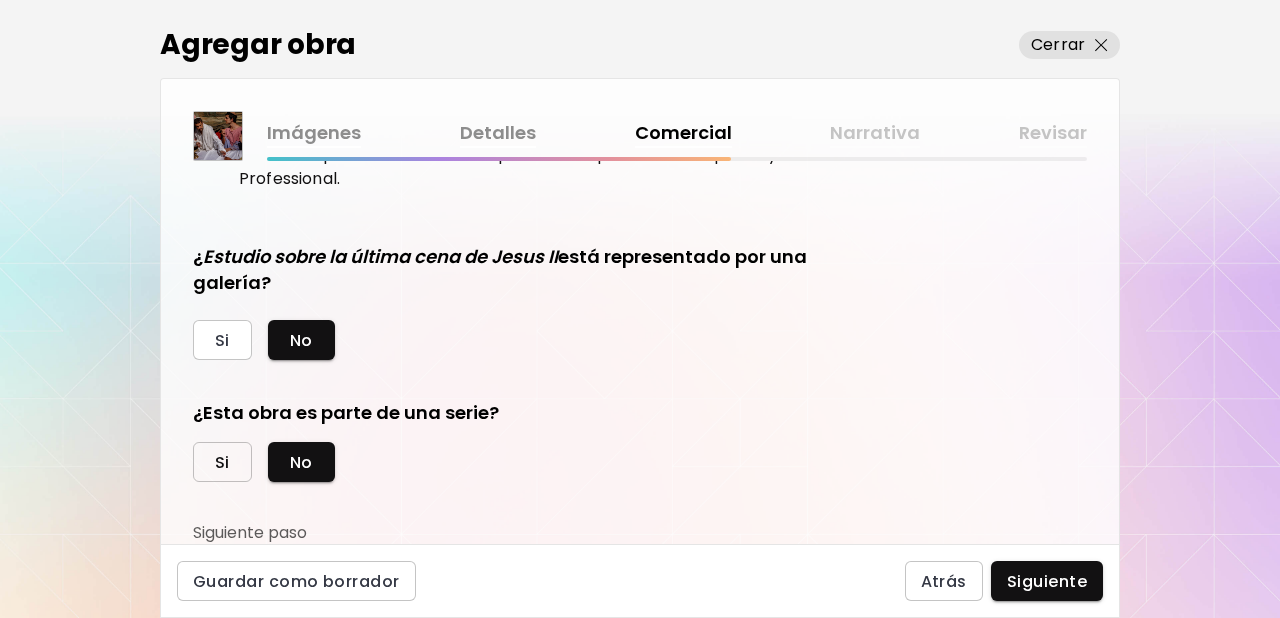 click on "Si" at bounding box center (222, 462) 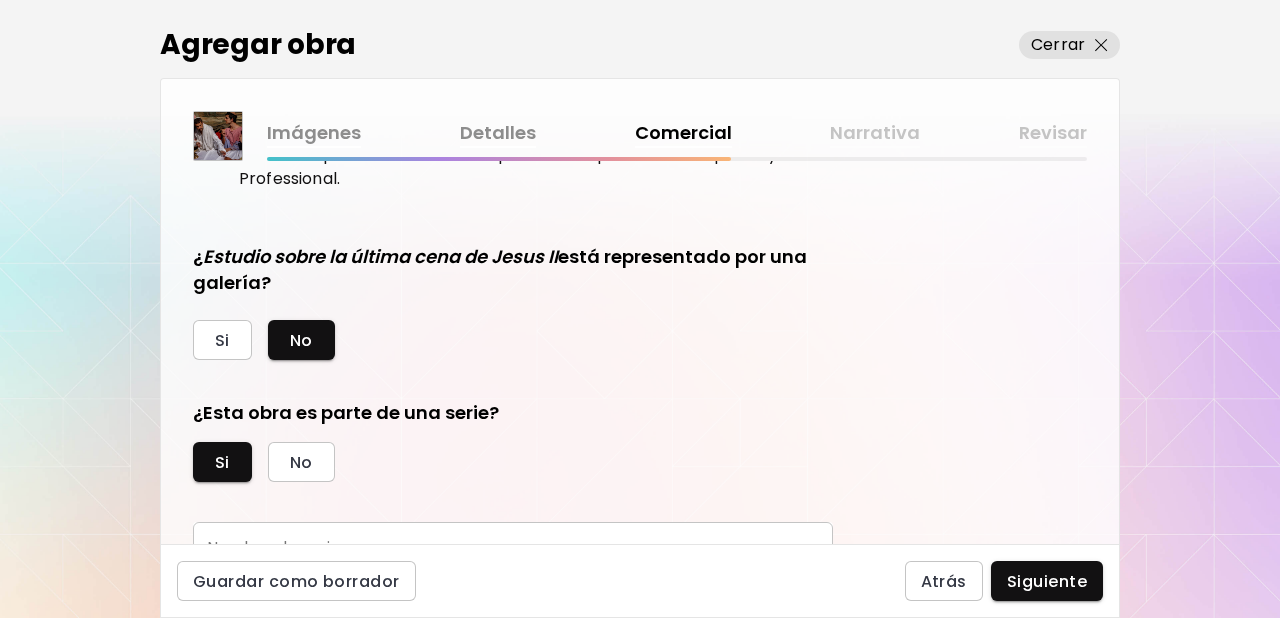 scroll, scrollTop: 562, scrollLeft: 0, axis: vertical 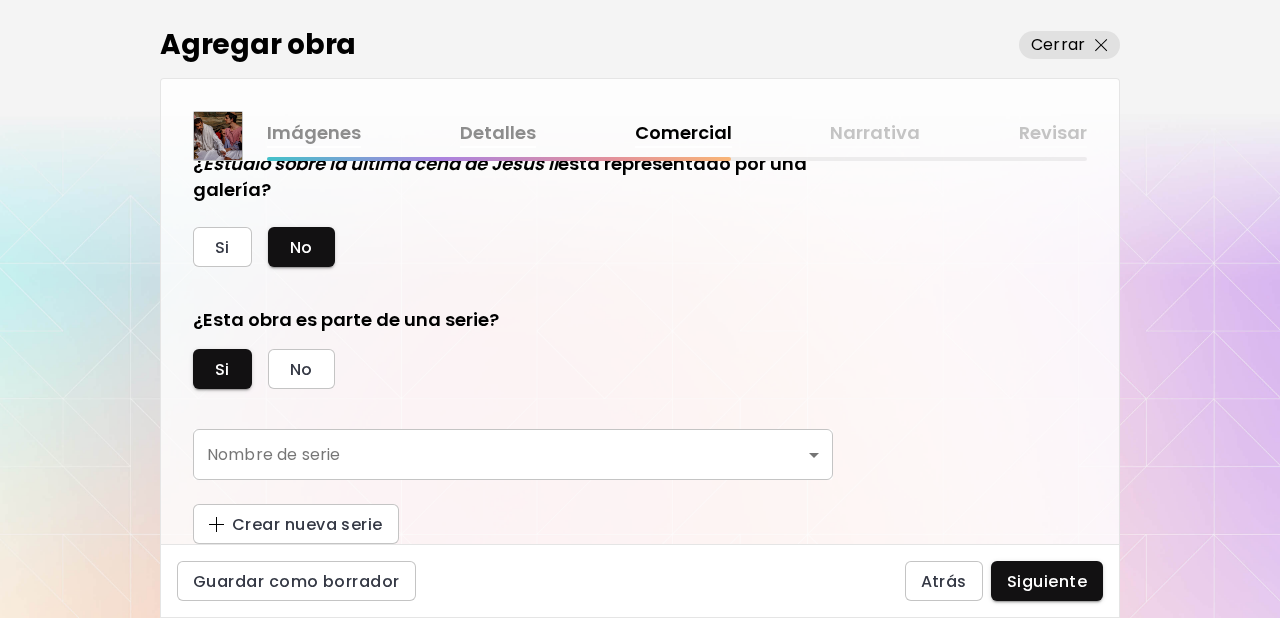 click on "kaleido.art/photomanifiesto Agregar obra Administrar obras Editar perfil My BioLink Comunidad Metas MyStudio Actualizar My Website My Showrooms My Documents My Subscribers My Provenance My Augmentations My Analytics Ajustes Ayuda 0 6 Agregar obra Cerrar Imágenes Detalles Comercial Narrativa Revisar ¿Esta obra está disponible para la venta? Si No Precio de la obra Las obras vendidas a través de Kaleido tienen una comisión del 25%. Suscríbete a Kaleido MyStudio para obtener una tasa de comisión más baja. Infórmate Actualizar $ US Dollar *** Ocultar precio de la obra en Kaleido Aprende más Ocultar el precio es una función premium disponible con el plan MyStudio Professional. ¿ Estudio sobre la última cena de Jesus II  está representado por una galería? Si No ¿Esta obra es parte de una serie? Si No Nombre de serie ​ Nombre de serie Crear nueva serie Guardar como borrador Atrás Siguiente Búsqueda de artista Nombre o usuario Nombre o usuario País del artista País del artista Disciplinas Todos" at bounding box center [640, 309] 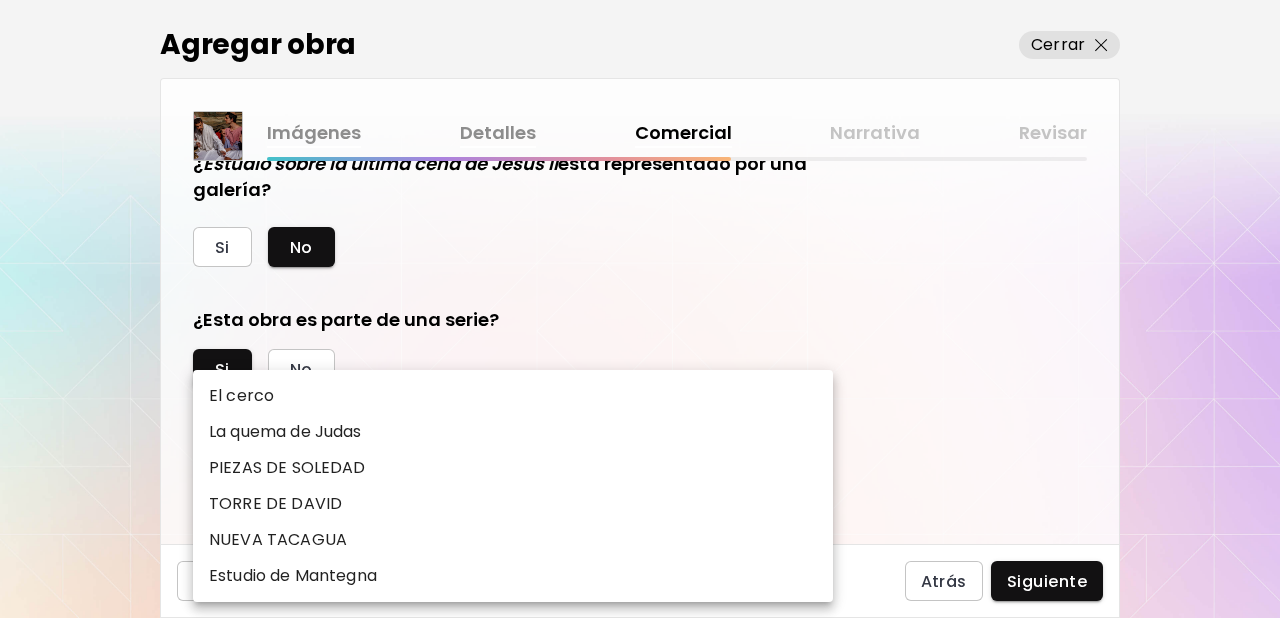 click on "El cerco" at bounding box center [241, 396] 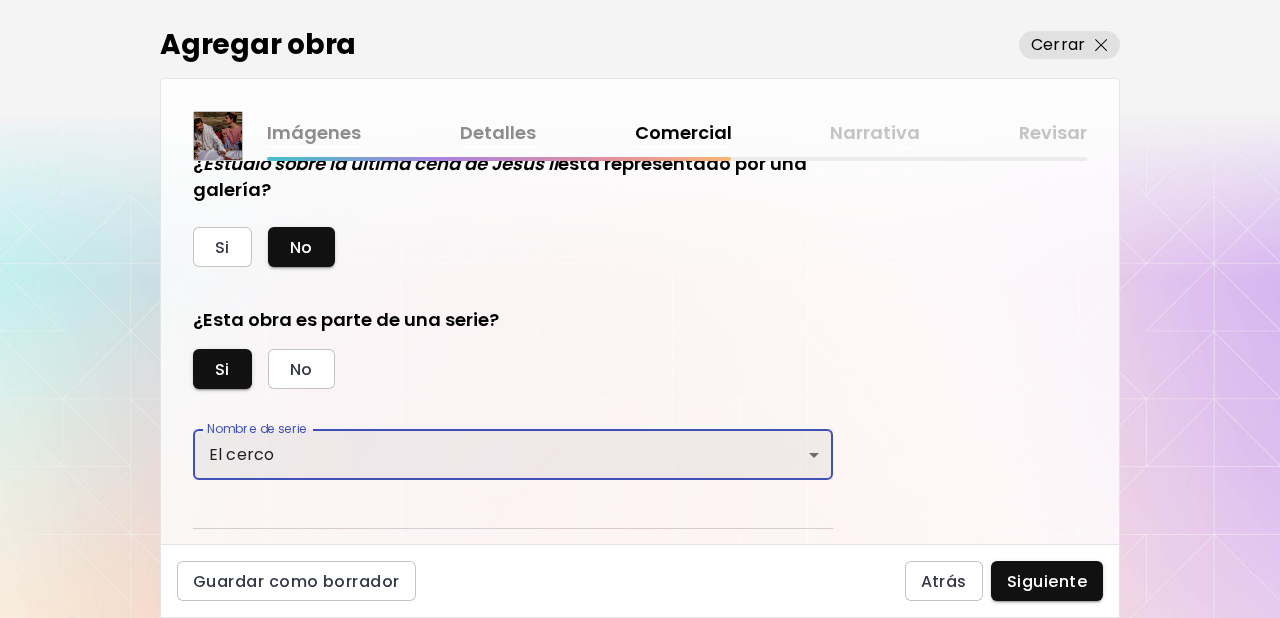 scroll, scrollTop: 611, scrollLeft: 0, axis: vertical 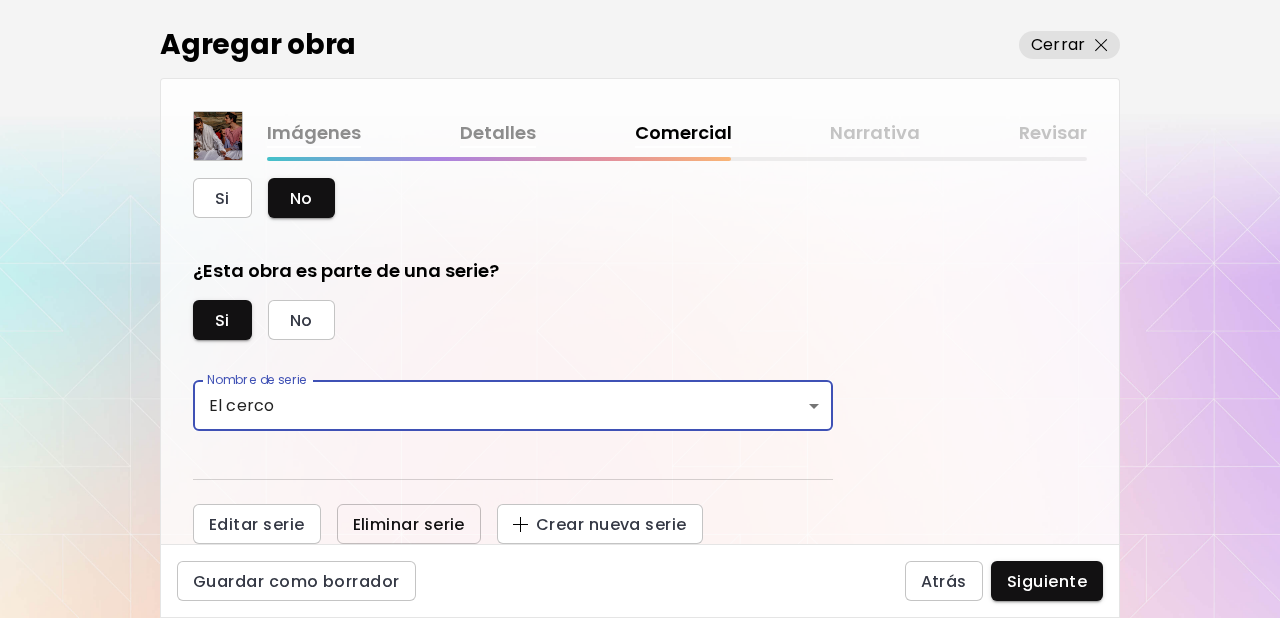 click on "Eliminar serie" at bounding box center (409, 524) 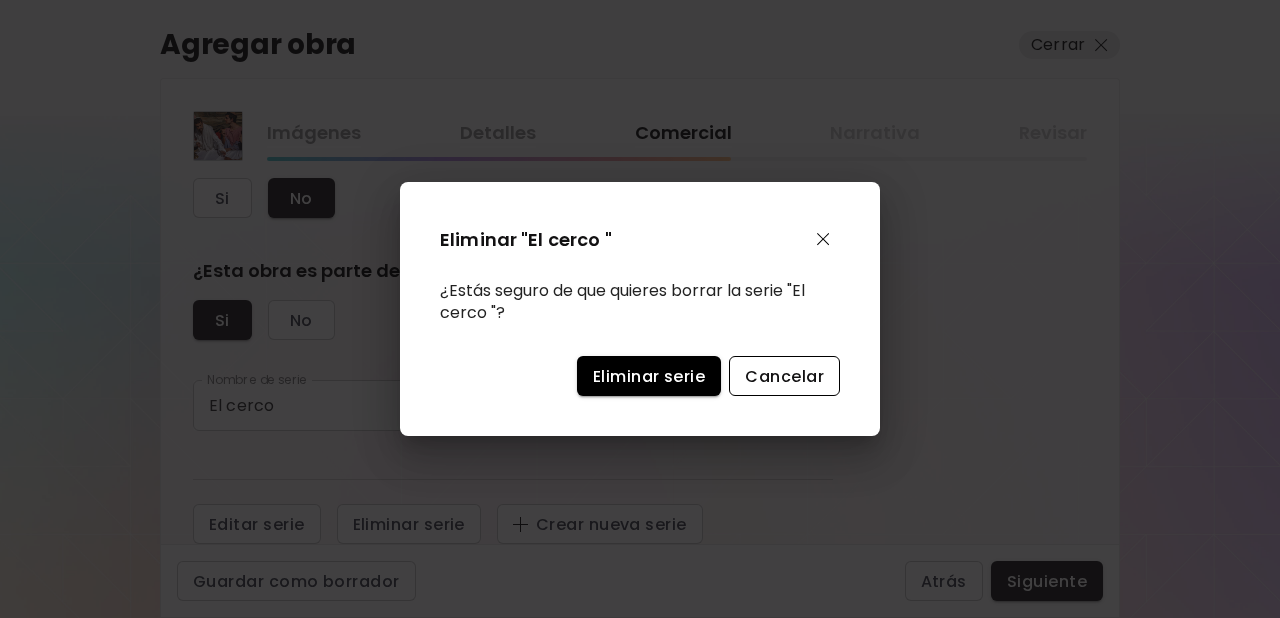 click on "Cancelar" at bounding box center [784, 376] 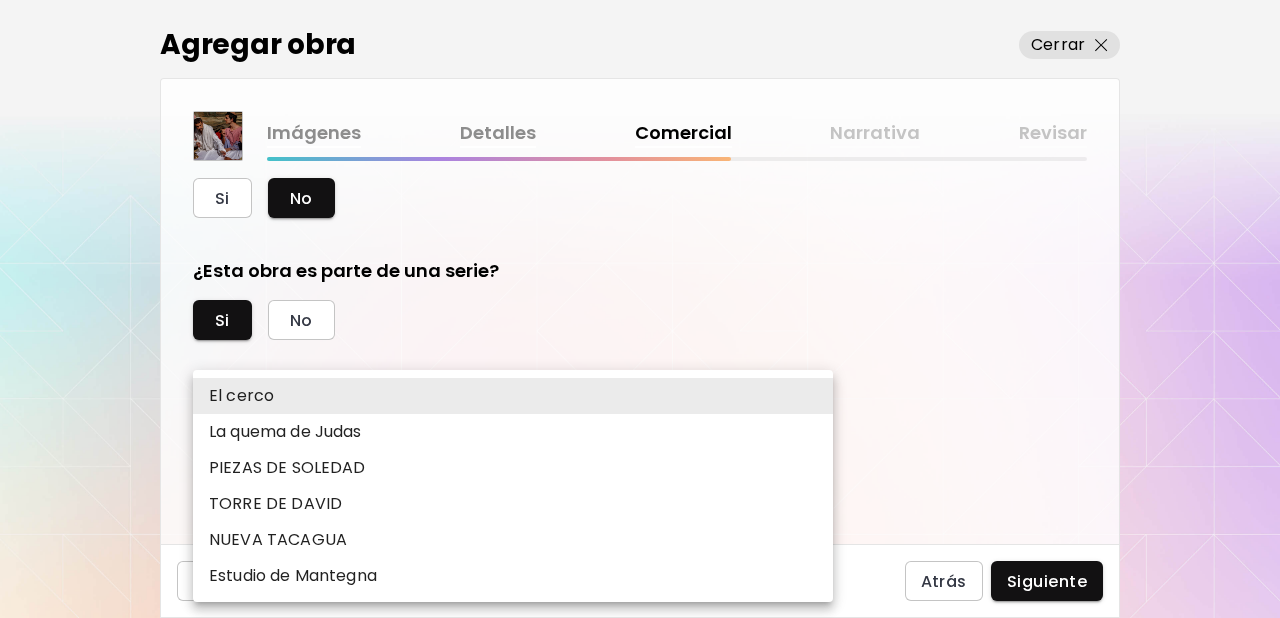 click on "kaleido.art/photomanifiesto Agregar obra Administrar obras Editar perfil My BioLink Comunidad Metas MyStudio Actualizar My Website My Showrooms My Documents My Subscribers My Provenance My Augmentations My Analytics Ajustes Ayuda 0 6 Agregar obra Cerrar Imágenes Detalles Comercial Narrativa Revisar ¿Esta obra está disponible para la venta? Si No Precio de la obra Las obras vendidas a través de Kaleido tienen una comisión del 25%. Suscríbete a Kaleido MyStudio para obtener una tasa de comisión más baja. Infórmate Actualizar $ US Dollar *** Ocultar precio de la obra en Kaleido Aprende más Ocultar el precio es una función premium disponible con el plan MyStudio Professional. ¿ Estudio sobre la última cena de Jesus II  está representado por una galería? Si No ¿Esta obra es parte de una serie? Si No Nombre de serie El cerco  ******** Nombre de serie Editar serie Eliminar serie Crear nueva serie Guardar como borrador Atrás Siguiente Búsqueda de artista Nombre o usuario Nombre o usuario Disciplinas" at bounding box center [640, 309] 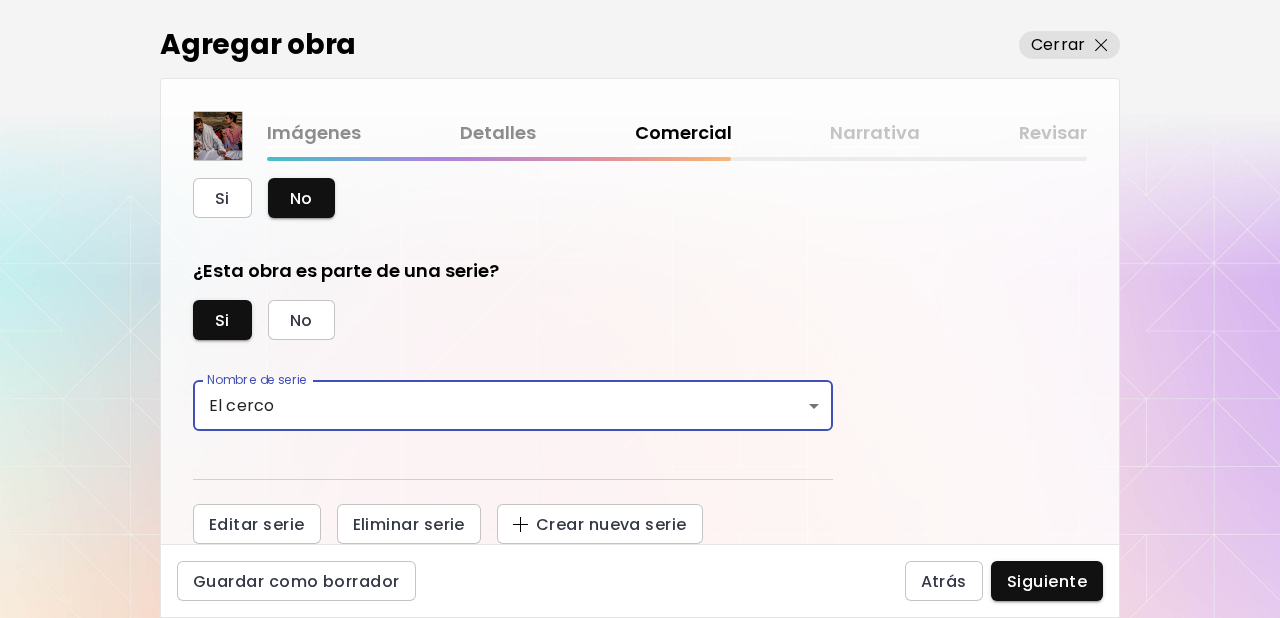 click on "kaleido.art/photomanifiesto Agregar obra Administrar obras Editar perfil My BioLink Comunidad Metas MyStudio Actualizar My Website My Showrooms My Documents My Subscribers My Provenance My Augmentations My Analytics Ajustes Ayuda 0 6 Agregar obra Cerrar Imágenes Detalles Comercial Narrativa Revisar ¿Esta obra está disponible para la venta? Si No Precio de la obra Las obras vendidas a través de Kaleido tienen una comisión del 25%. Suscríbete a Kaleido MyStudio para obtener una tasa de comisión más baja. Infórmate Actualizar $ US Dollar *** Ocultar precio de la obra en Kaleido Aprende más Ocultar el precio es una función premium disponible con el plan MyStudio Professional. ¿ Estudio sobre la última cena de Jesus II  está representado por una galería? Si No ¿Esta obra es parte de una serie? Si No Nombre de serie El cerco  ******** Nombre de serie Editar serie Eliminar serie Crear nueva serie Guardar como borrador Atrás Siguiente Búsqueda de artista Nombre o usuario Nombre o usuario Disciplinas" at bounding box center [640, 309] 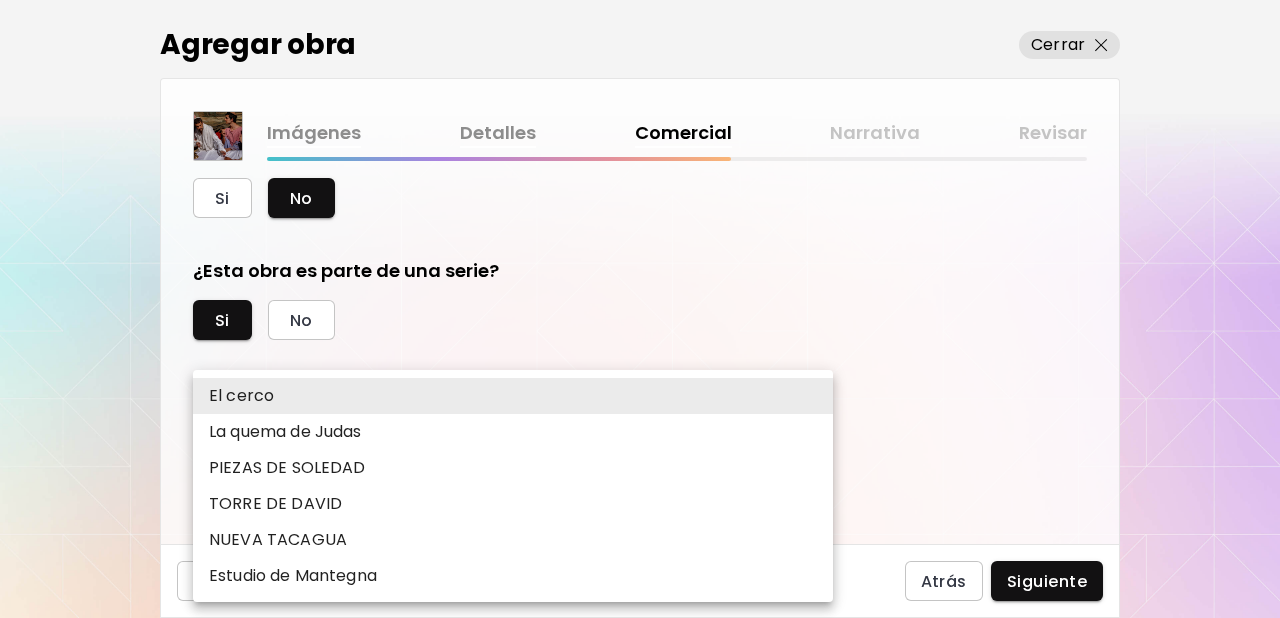 click on "El cerco" at bounding box center (513, 396) 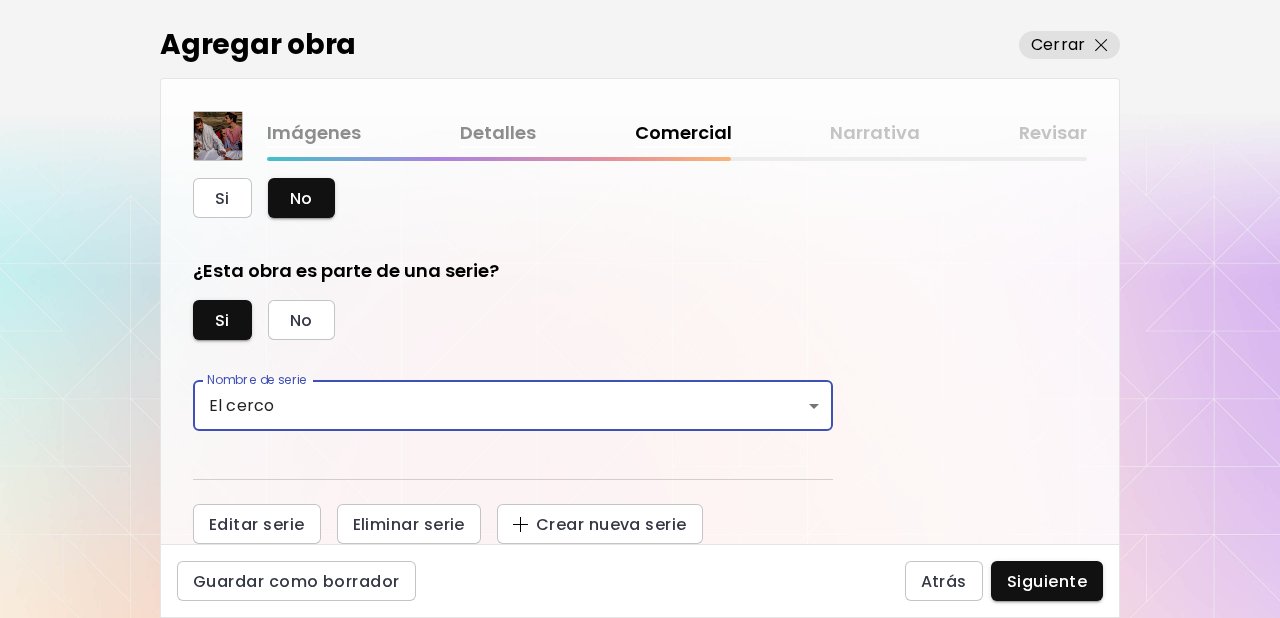 click on "¿Esta obra está disponible para la venta? Si No Precio de la obra Las obras vendidas a través de Kaleido tienen una comisión del 25%. Suscríbete a Kaleido MyStudio para obtener una tasa de comisión más baja. Infórmate Actualizar $ US Dollar *** Ocultar precio de la obra en Kaleido Aprende más Ocultar el precio es una función premium disponible con el plan MyStudio Professional. ¿ Estudio sobre la última cena de Jesus II  está representado por una galería? Si No ¿Esta obra es parte de una serie? Si No Nombre de serie El cerco  ******** Nombre de serie Editar serie Eliminar serie Crear nueva serie" at bounding box center (640, 352) 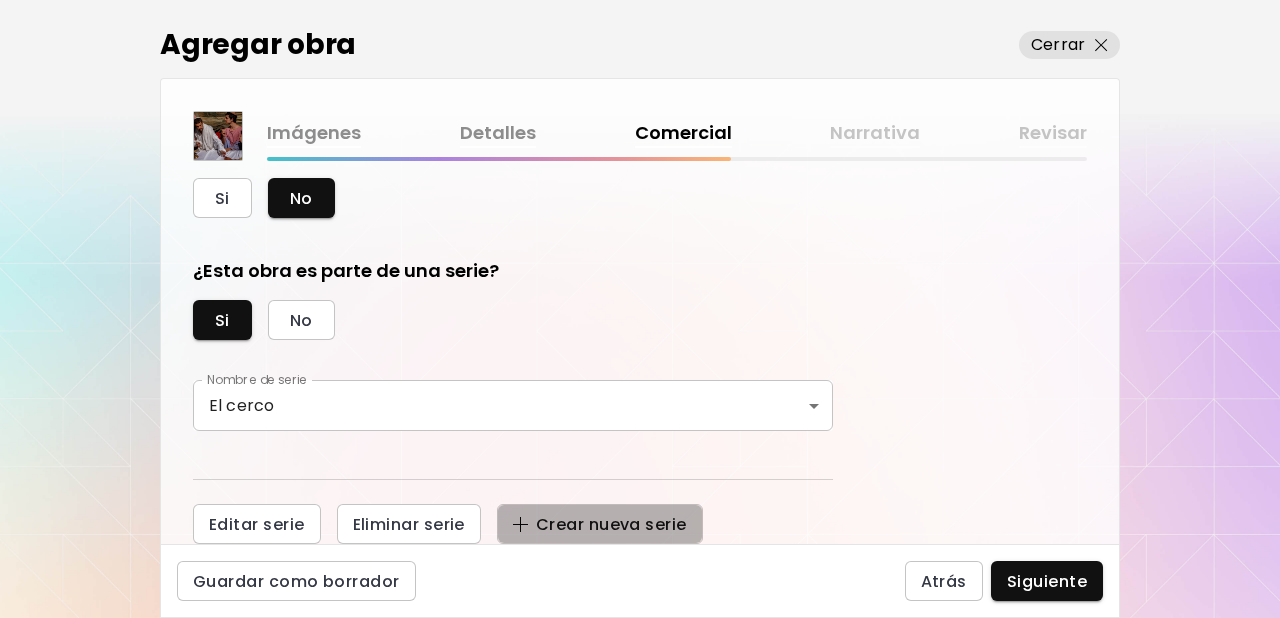 click on "Crear nueva serie" at bounding box center (600, 524) 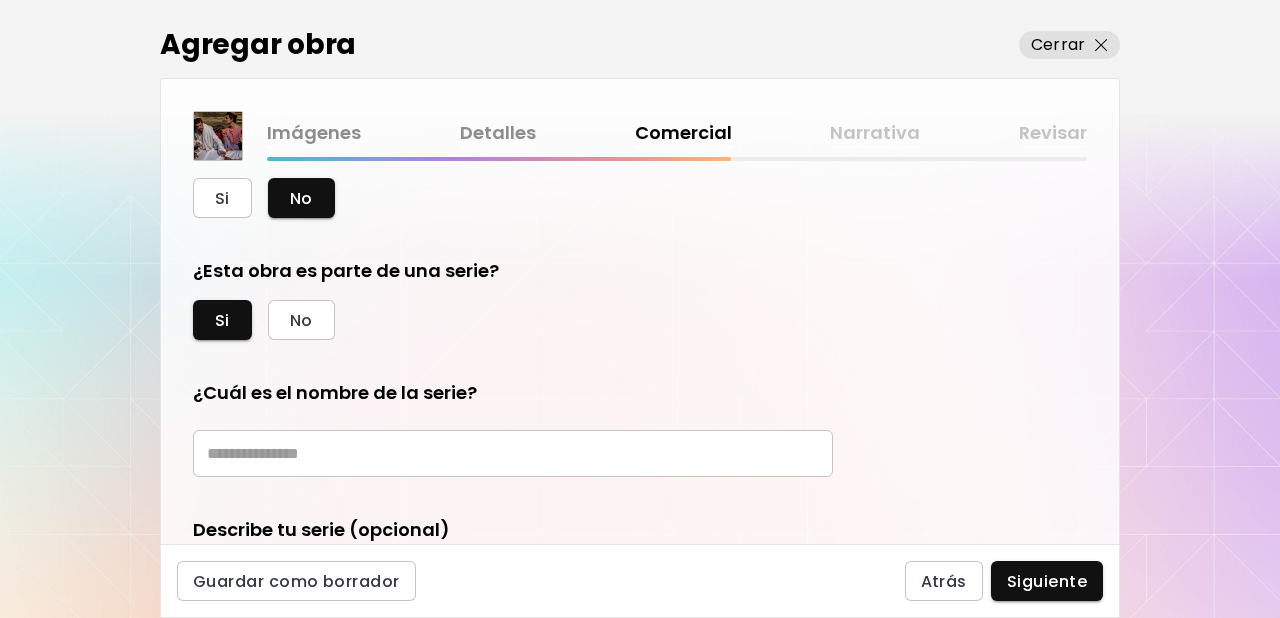 click at bounding box center [513, 453] 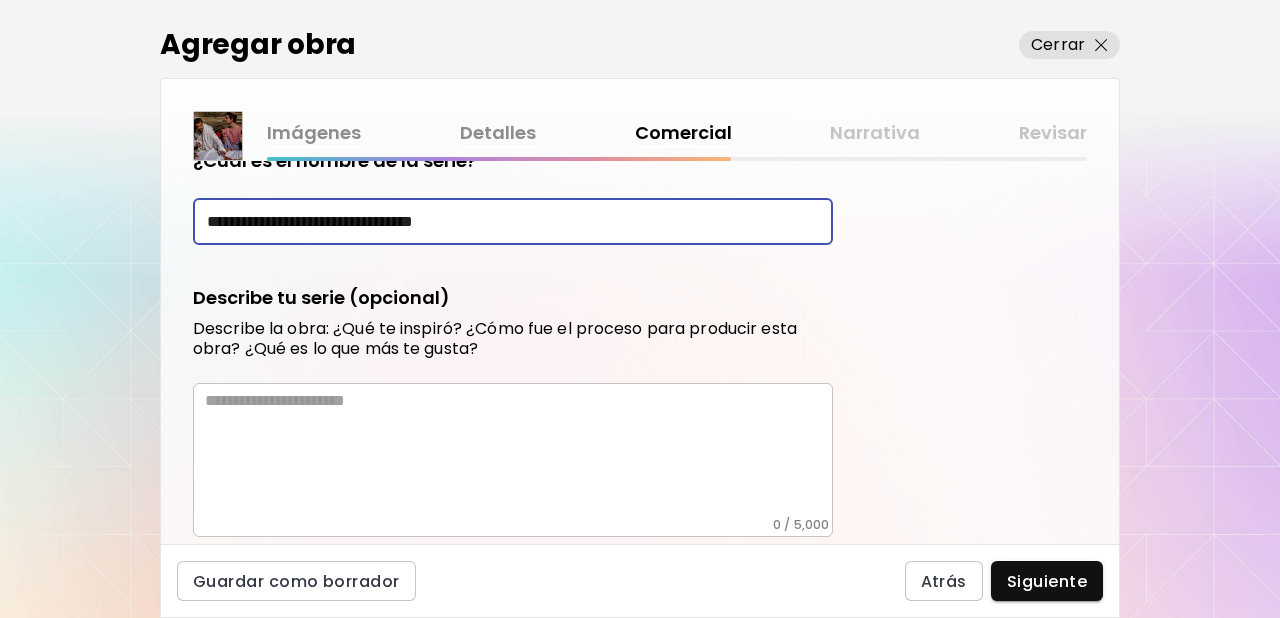 scroll, scrollTop: 866, scrollLeft: 0, axis: vertical 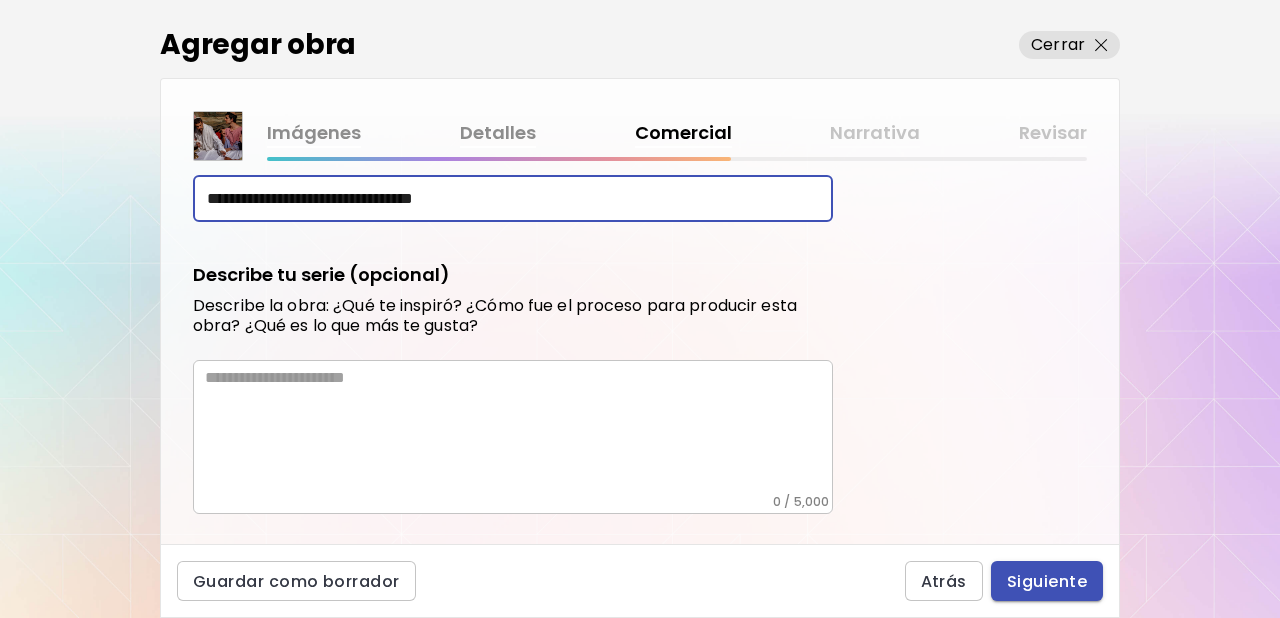 type on "**********" 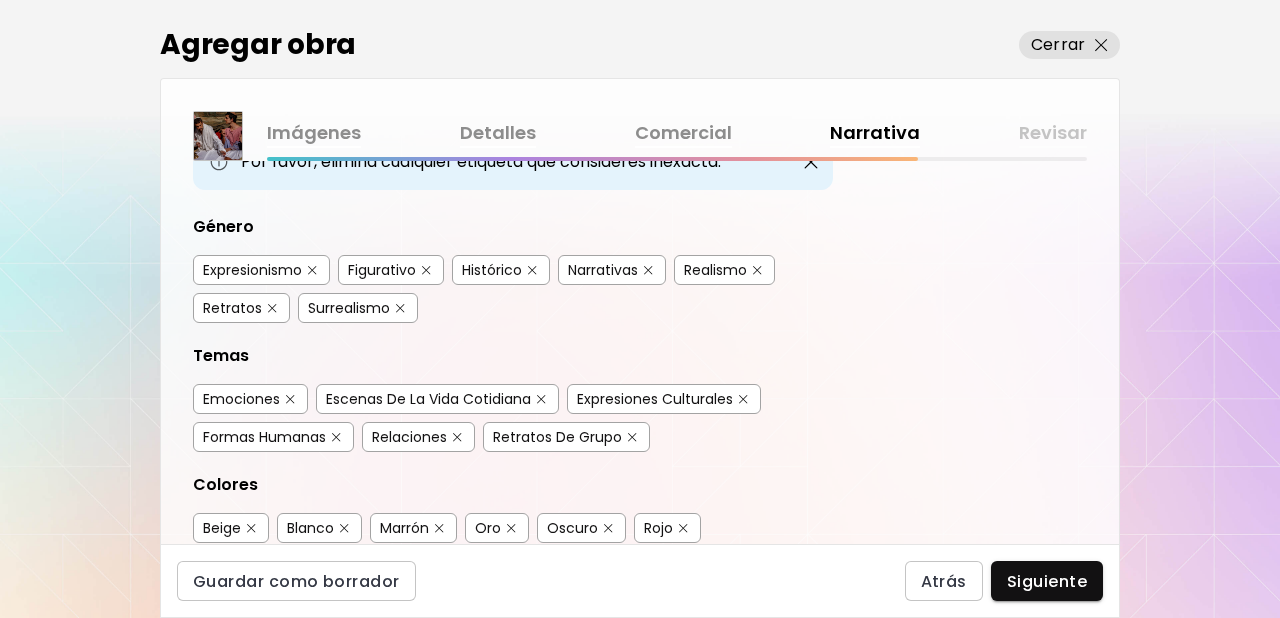 scroll, scrollTop: 172, scrollLeft: 0, axis: vertical 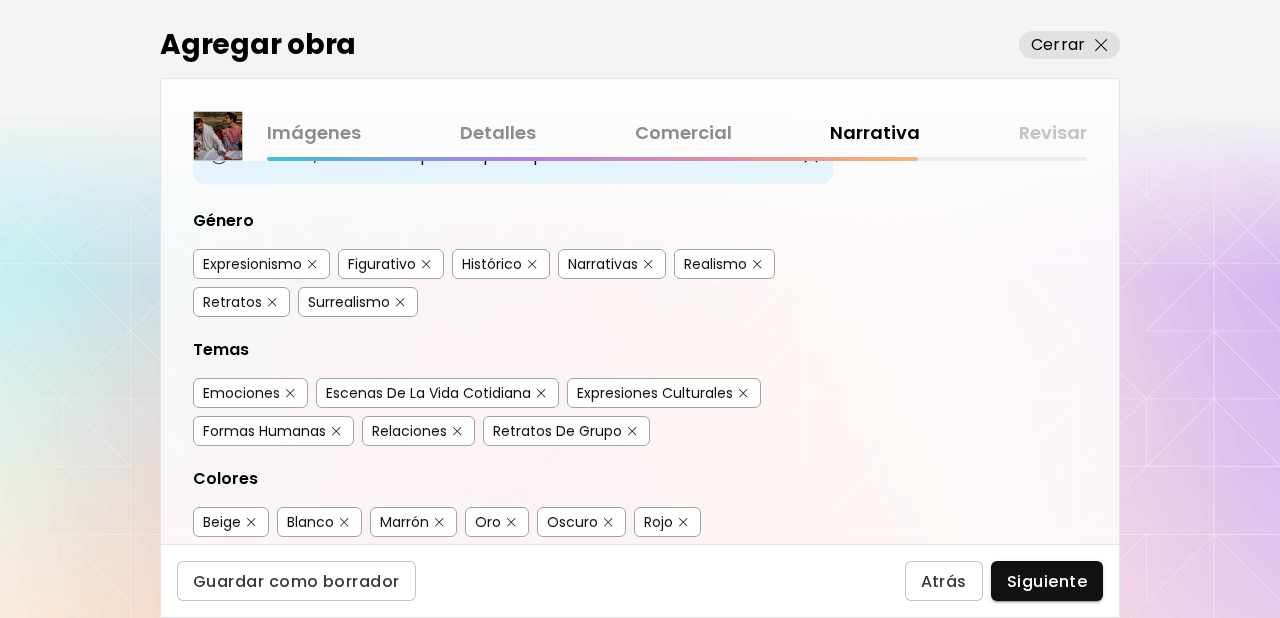 click at bounding box center (312, 264) 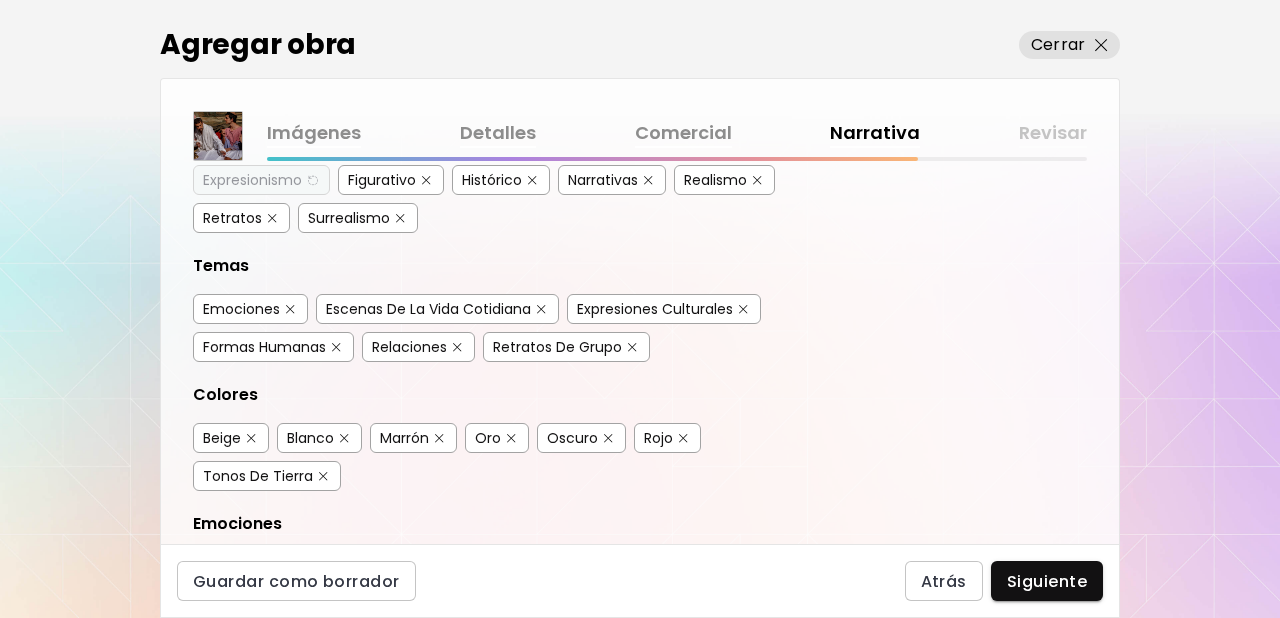 scroll, scrollTop: 284, scrollLeft: 0, axis: vertical 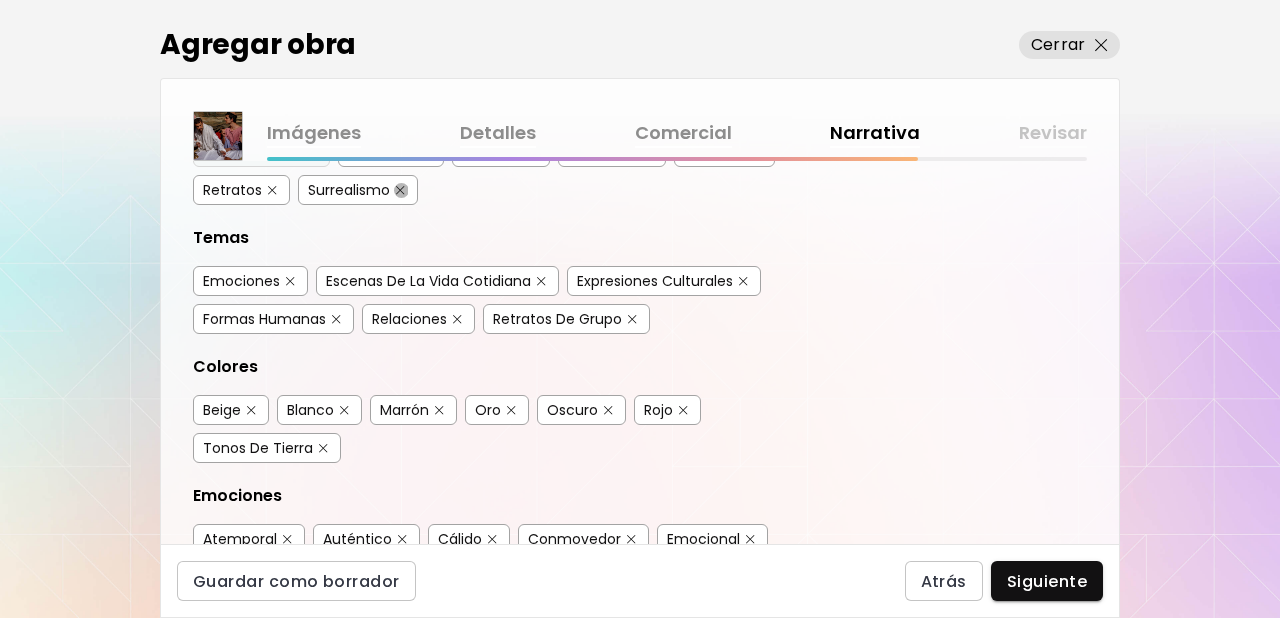 drag, startPoint x: 404, startPoint y: 191, endPoint x: 476, endPoint y: 183, distance: 72.443085 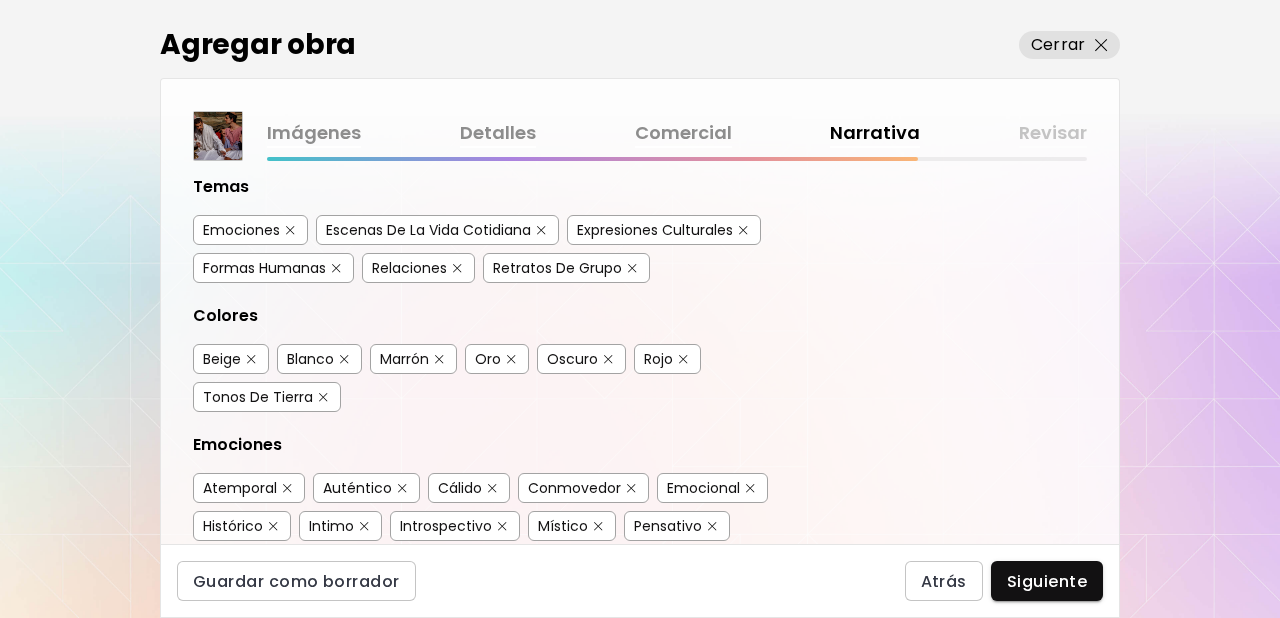 scroll, scrollTop: 358, scrollLeft: 0, axis: vertical 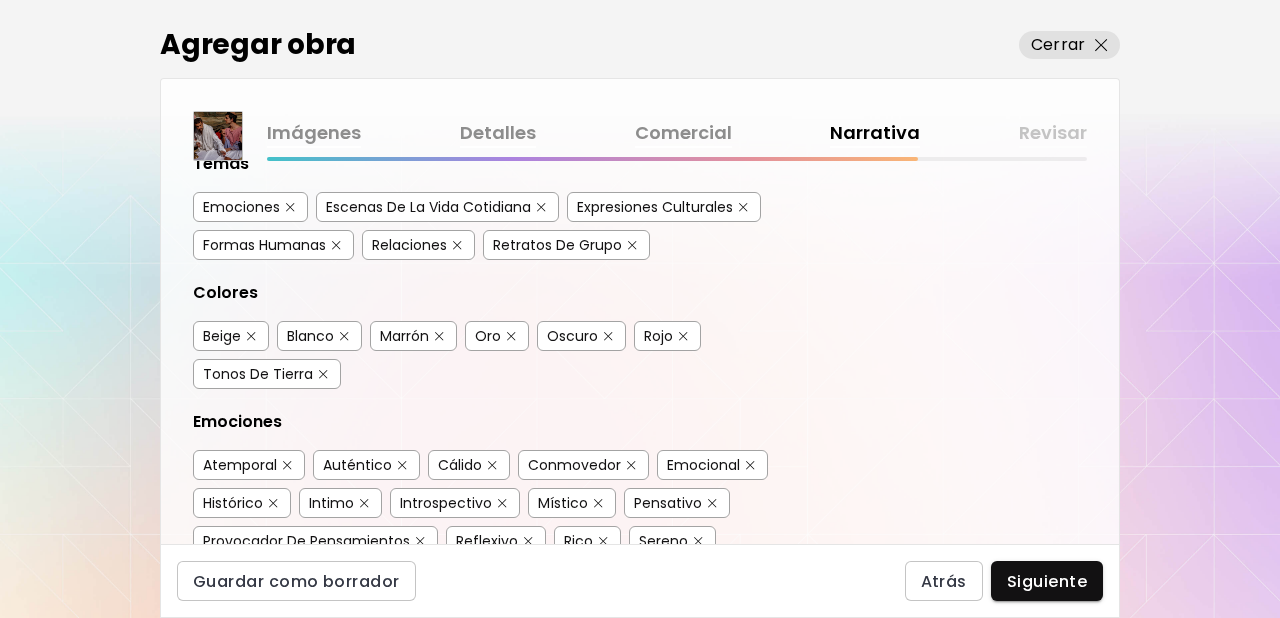click at bounding box center (541, 207) 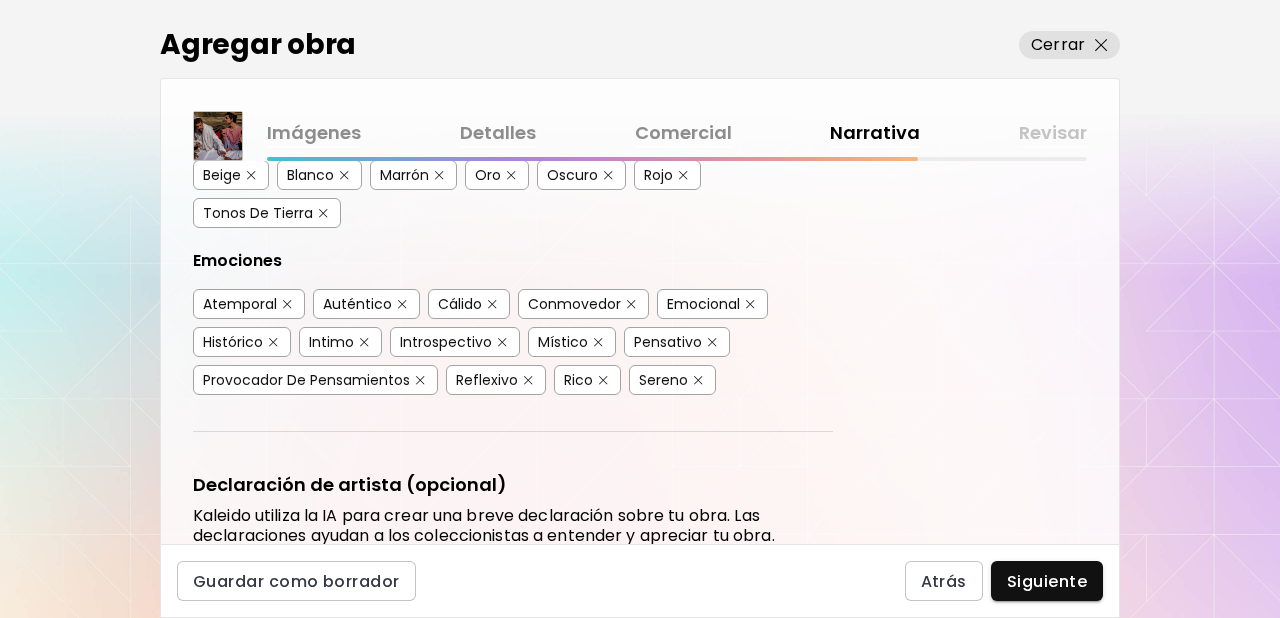 scroll, scrollTop: 551, scrollLeft: 0, axis: vertical 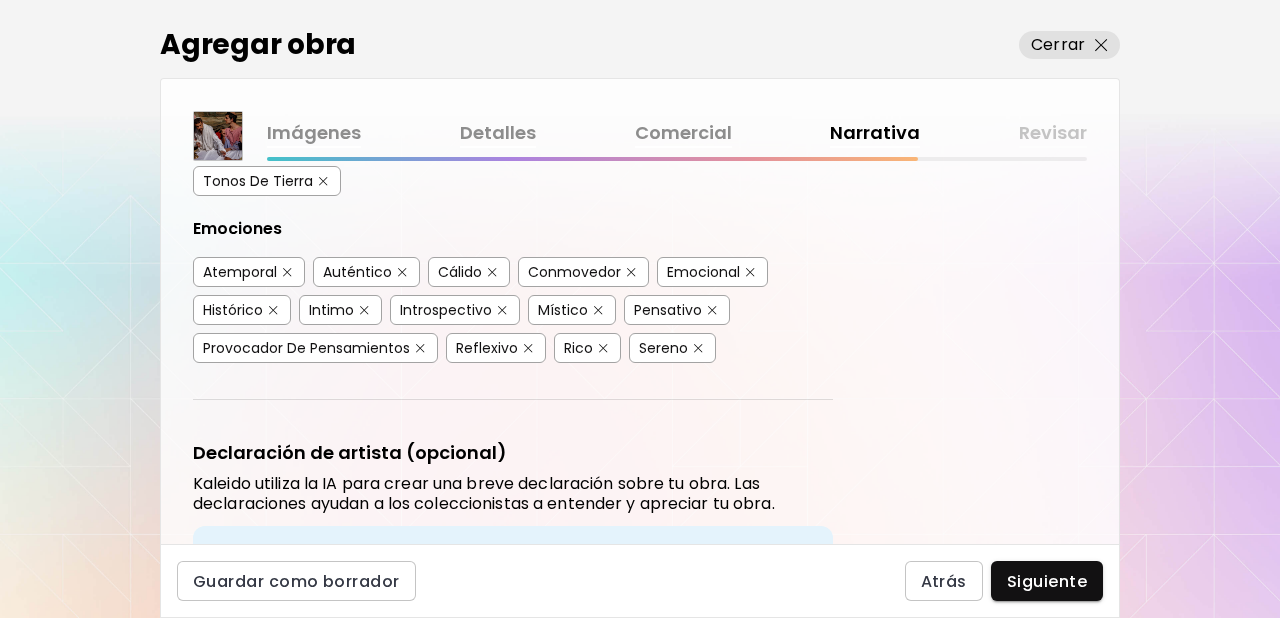 click at bounding box center (492, 272) 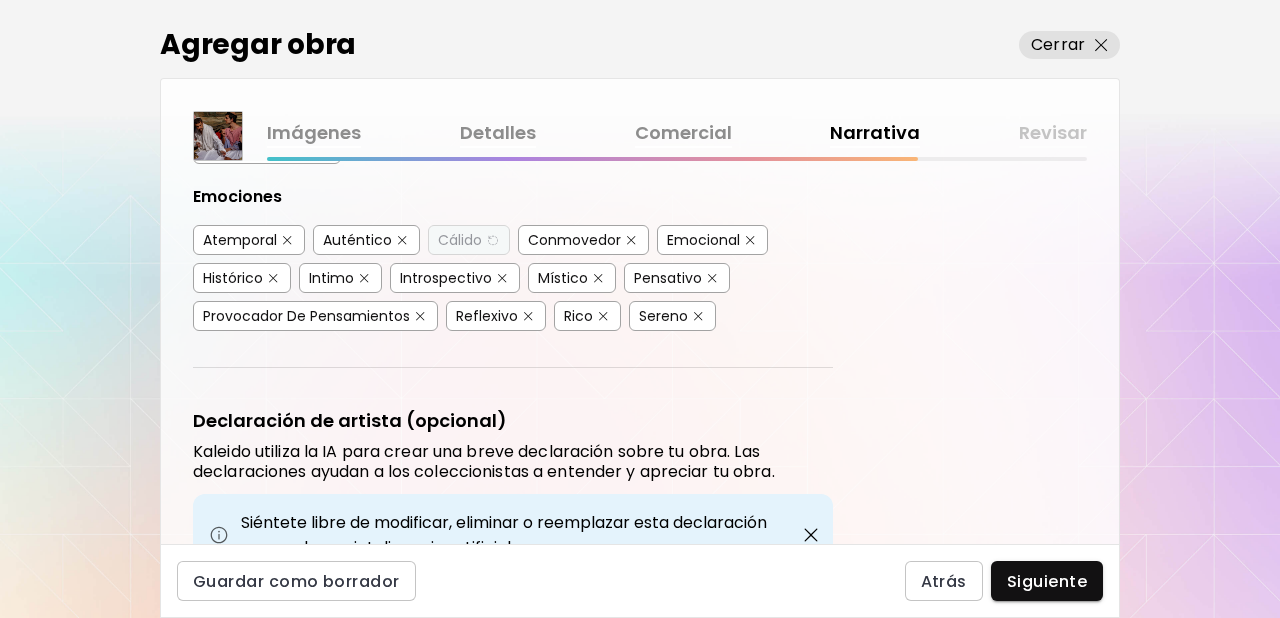 scroll, scrollTop: 844, scrollLeft: 0, axis: vertical 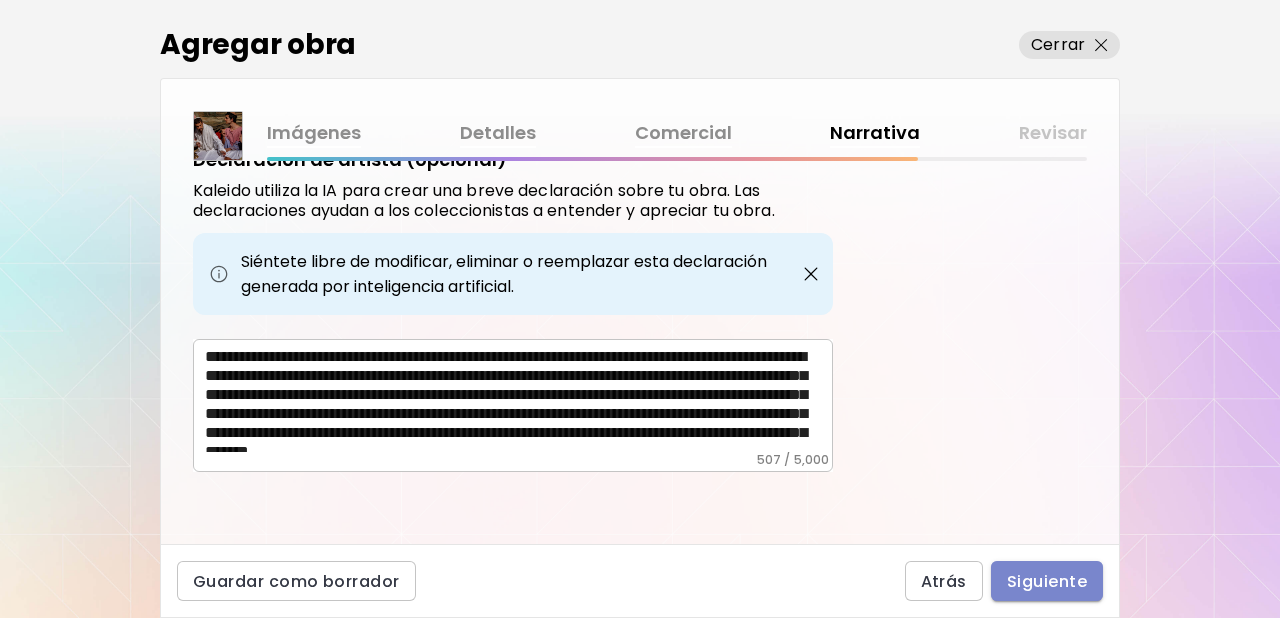 click on "Siguiente" at bounding box center (1047, 581) 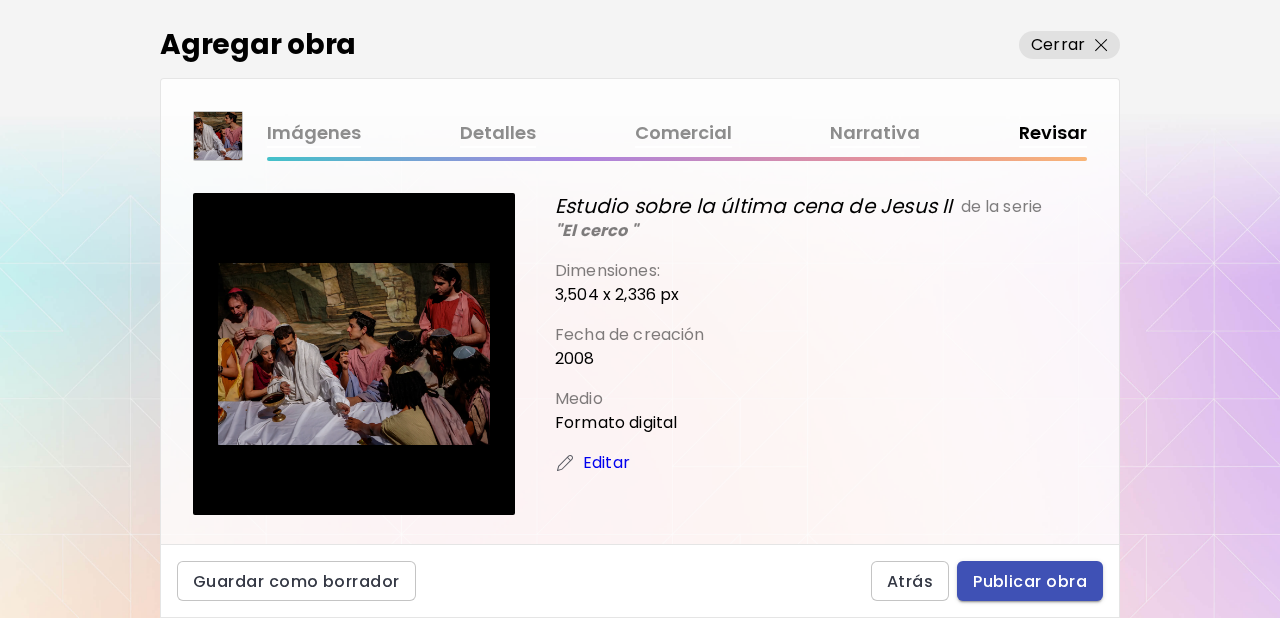 click on "Publicar obra" at bounding box center [1030, 581] 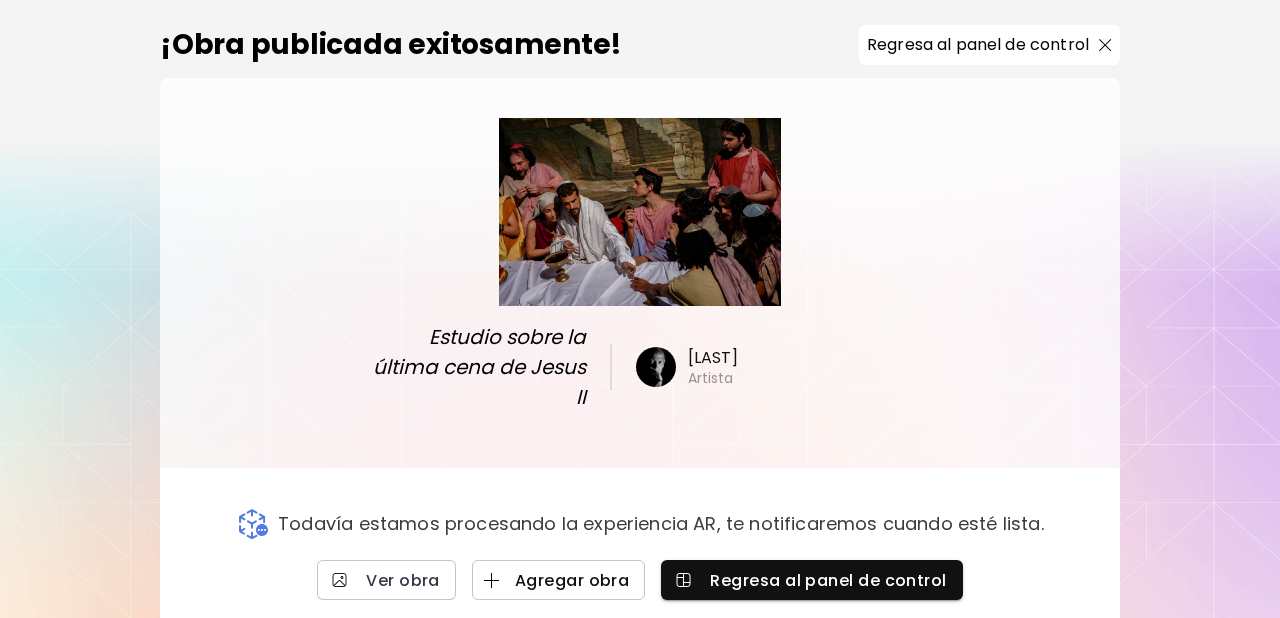 click on "Agregar obra" at bounding box center [559, 580] 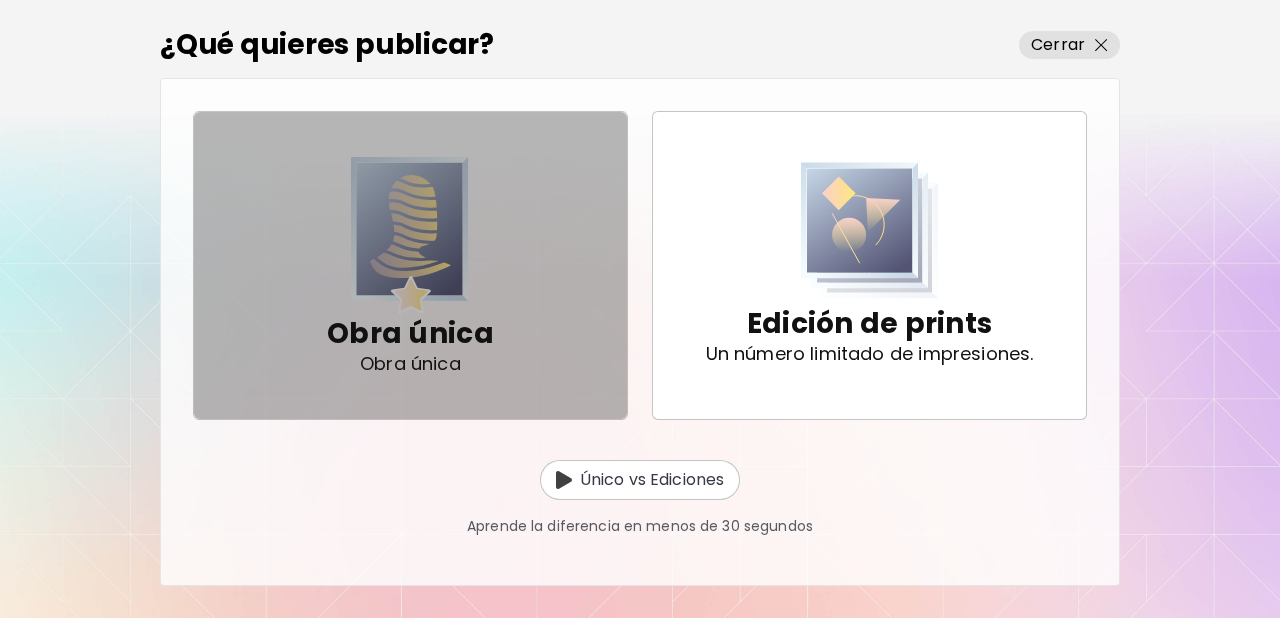 click at bounding box center [410, 235] 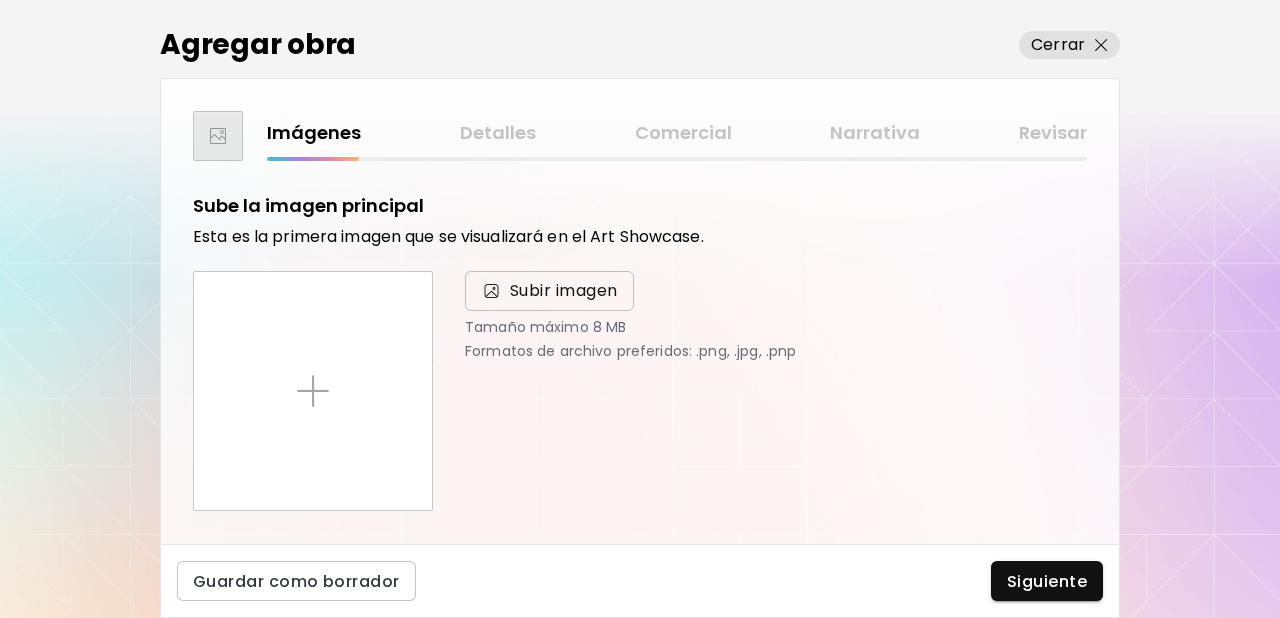 click on "Subir imagen" at bounding box center (564, 291) 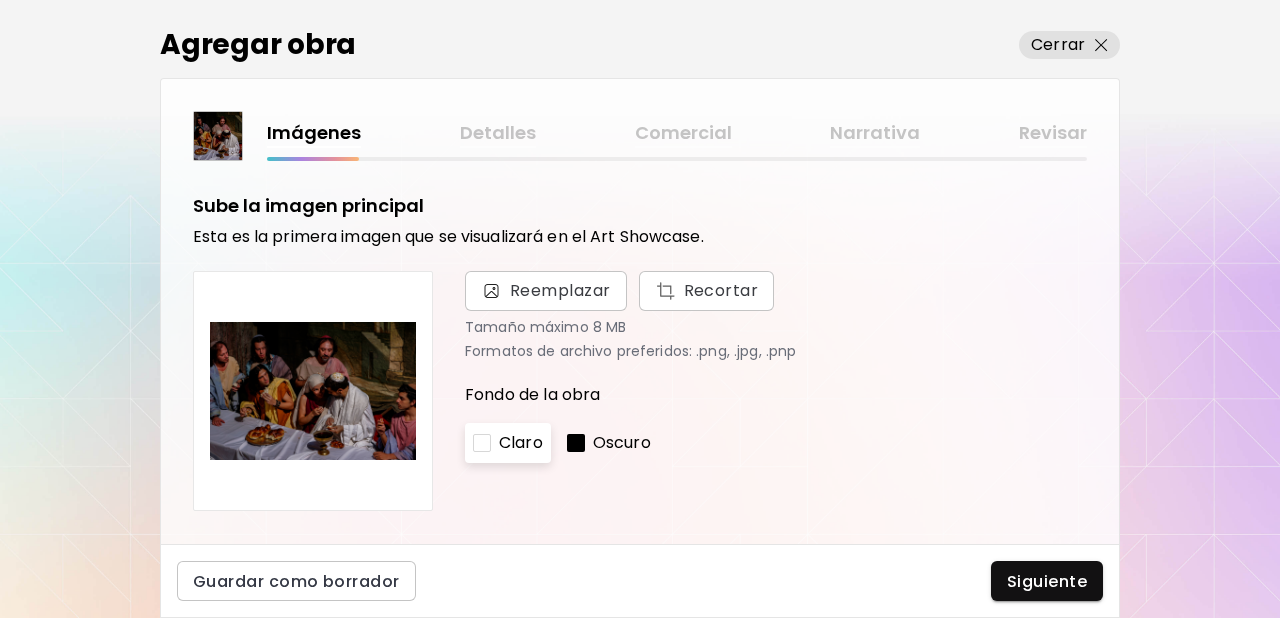 click on "Oscuro" at bounding box center [622, 443] 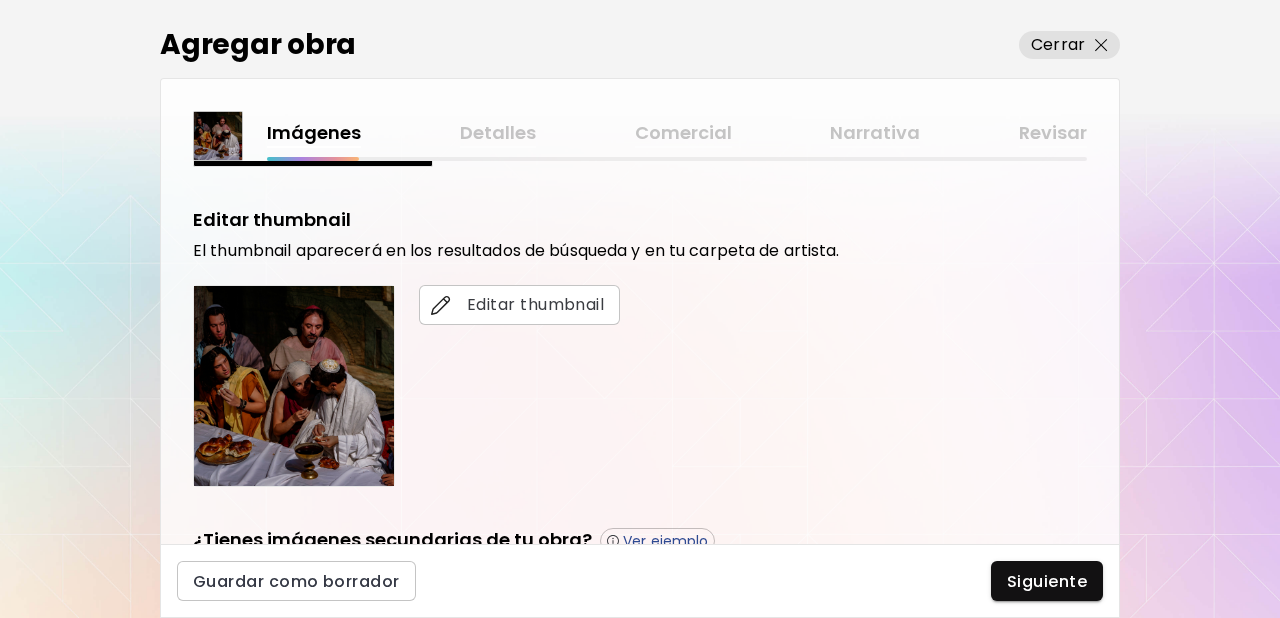 scroll, scrollTop: 346, scrollLeft: 0, axis: vertical 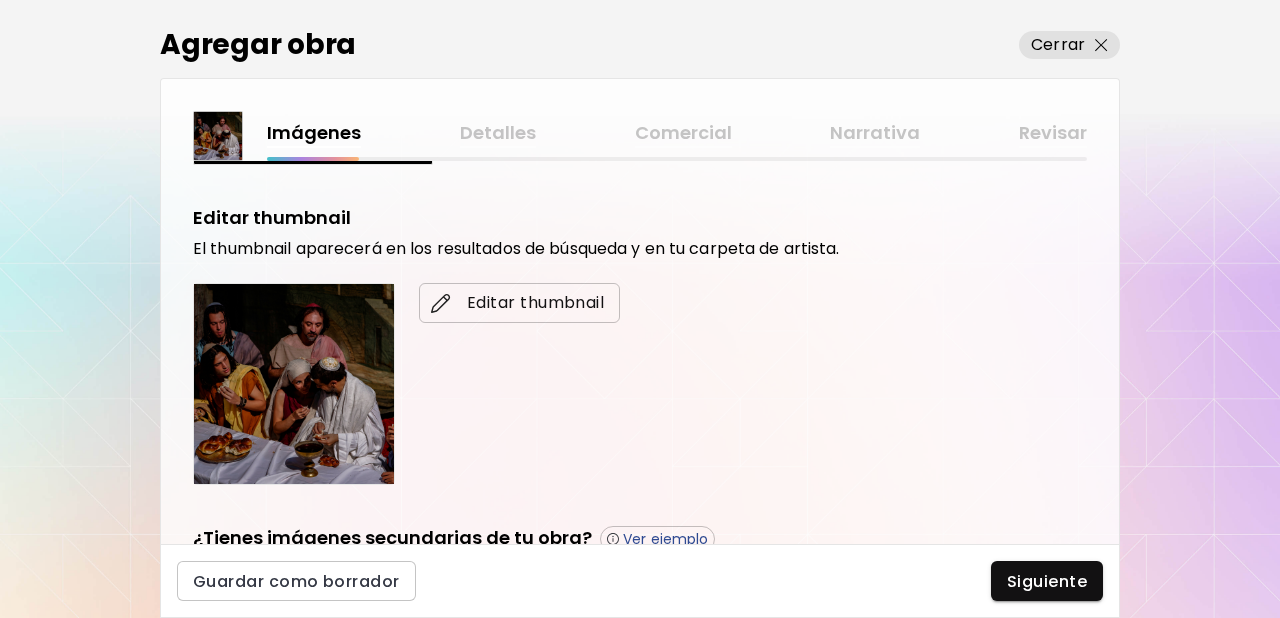 click on "Editar thumbnail" at bounding box center [519, 303] 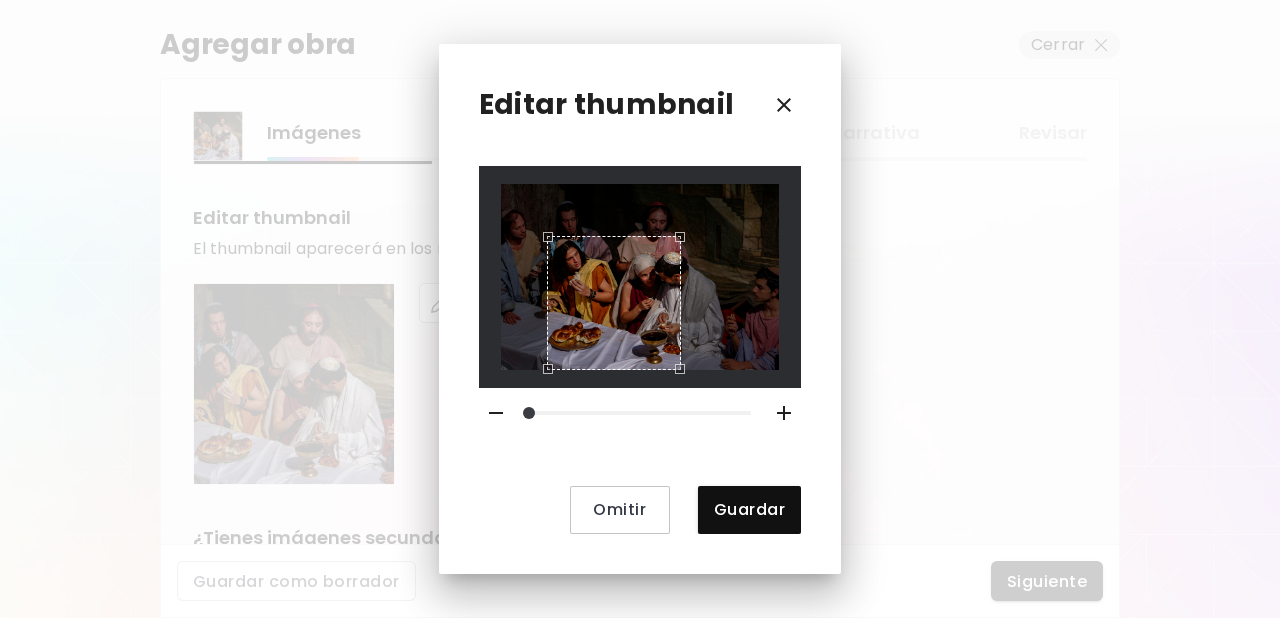 click at bounding box center [640, 276] 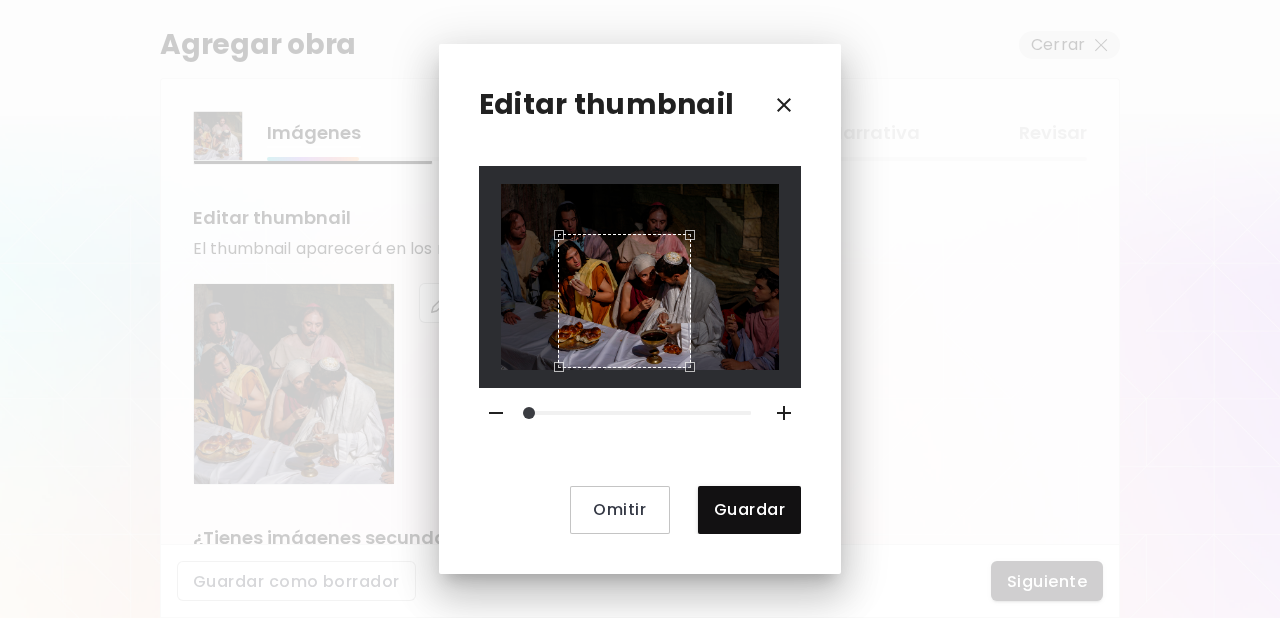 click at bounding box center [624, 300] 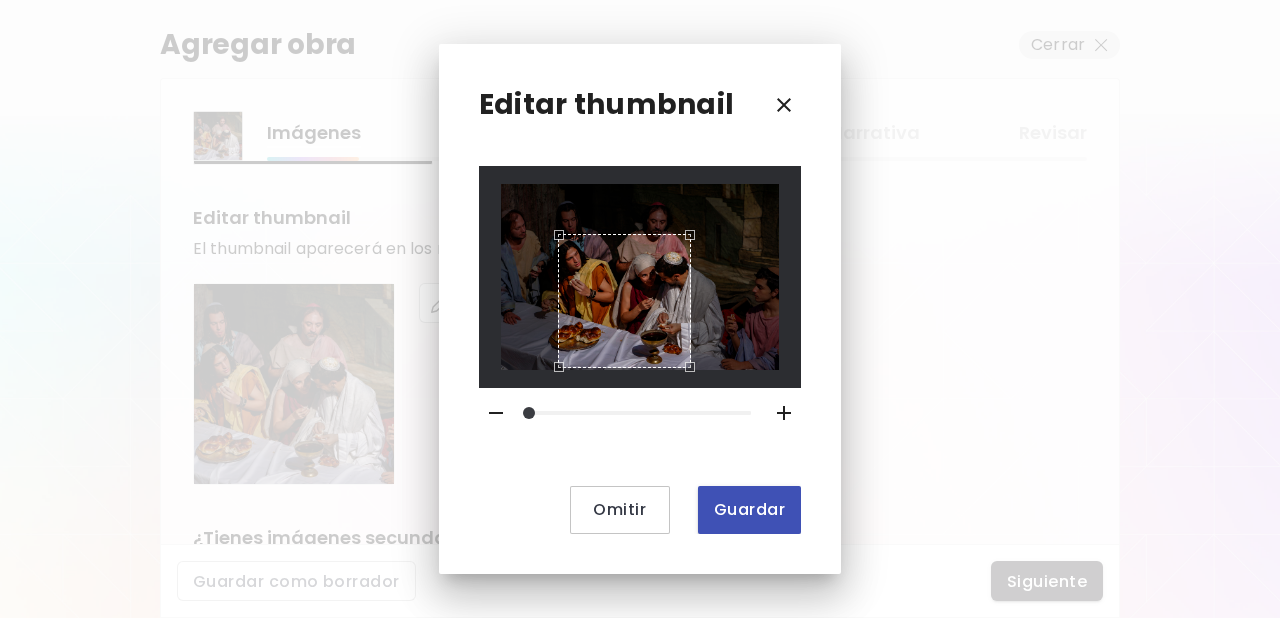 click on "Guardar" at bounding box center [749, 509] 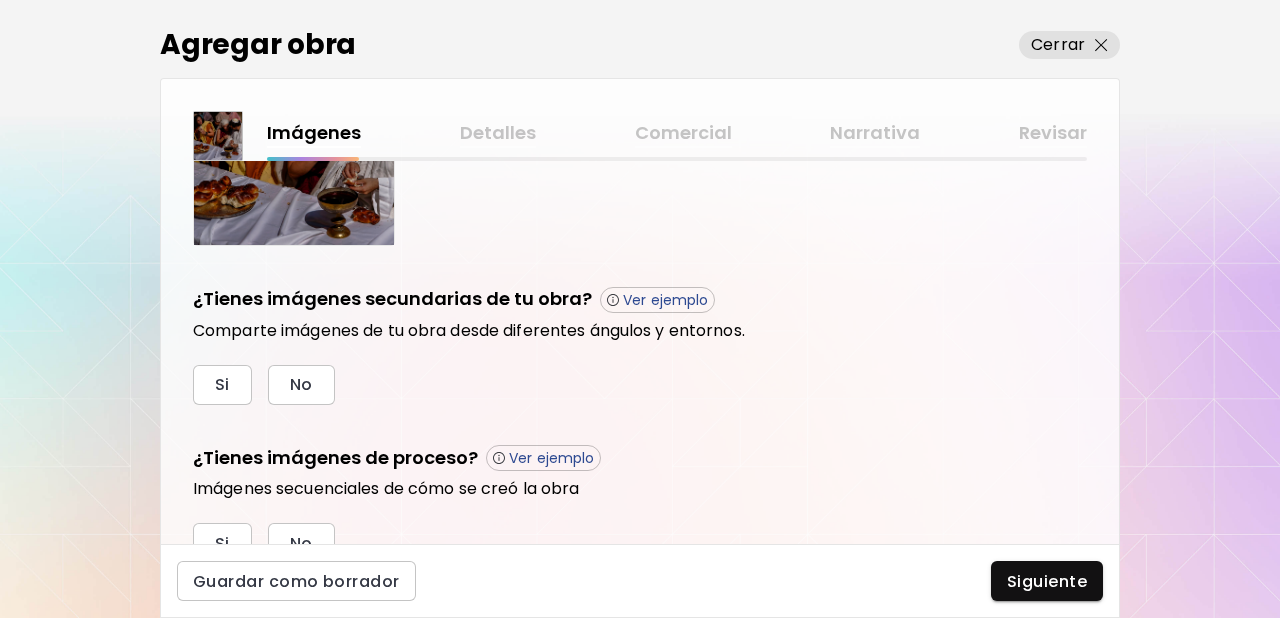 scroll, scrollTop: 612, scrollLeft: 0, axis: vertical 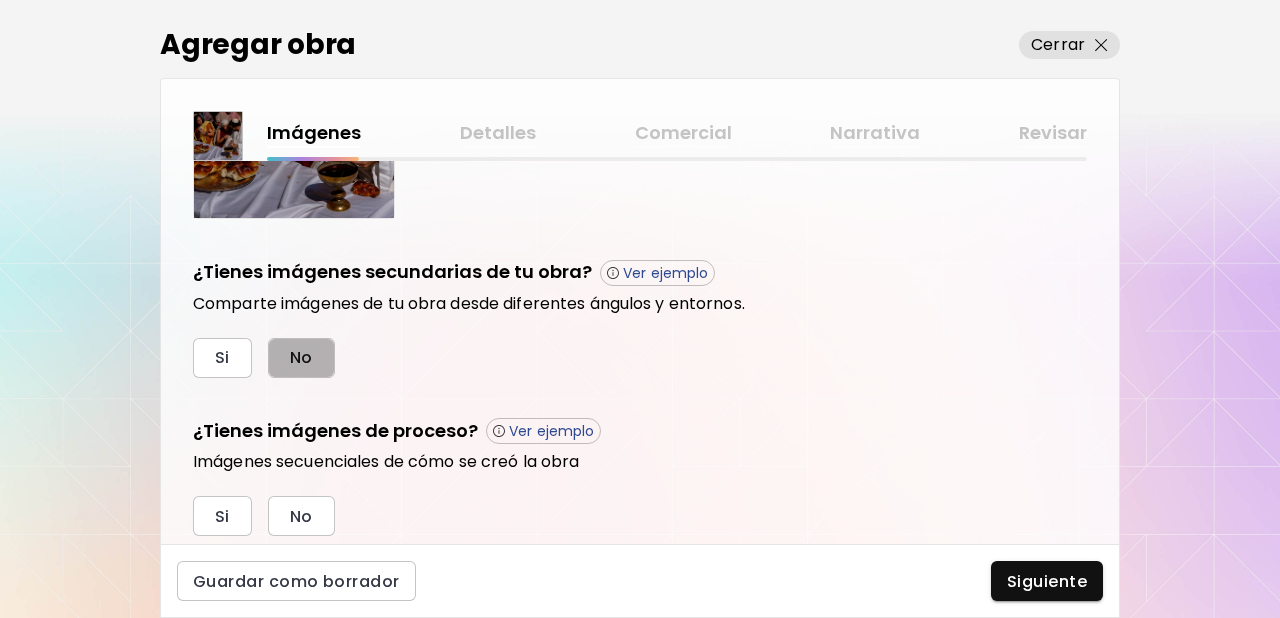 drag, startPoint x: 313, startPoint y: 348, endPoint x: 317, endPoint y: 495, distance: 147.05441 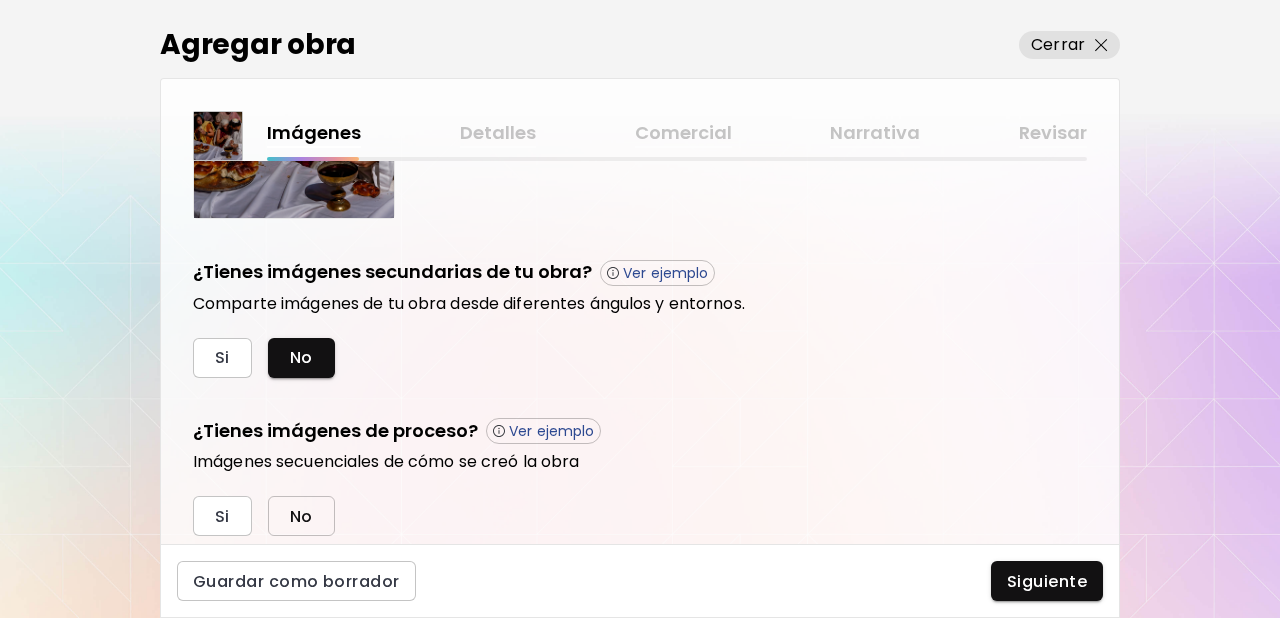 click on "No" at bounding box center (301, 516) 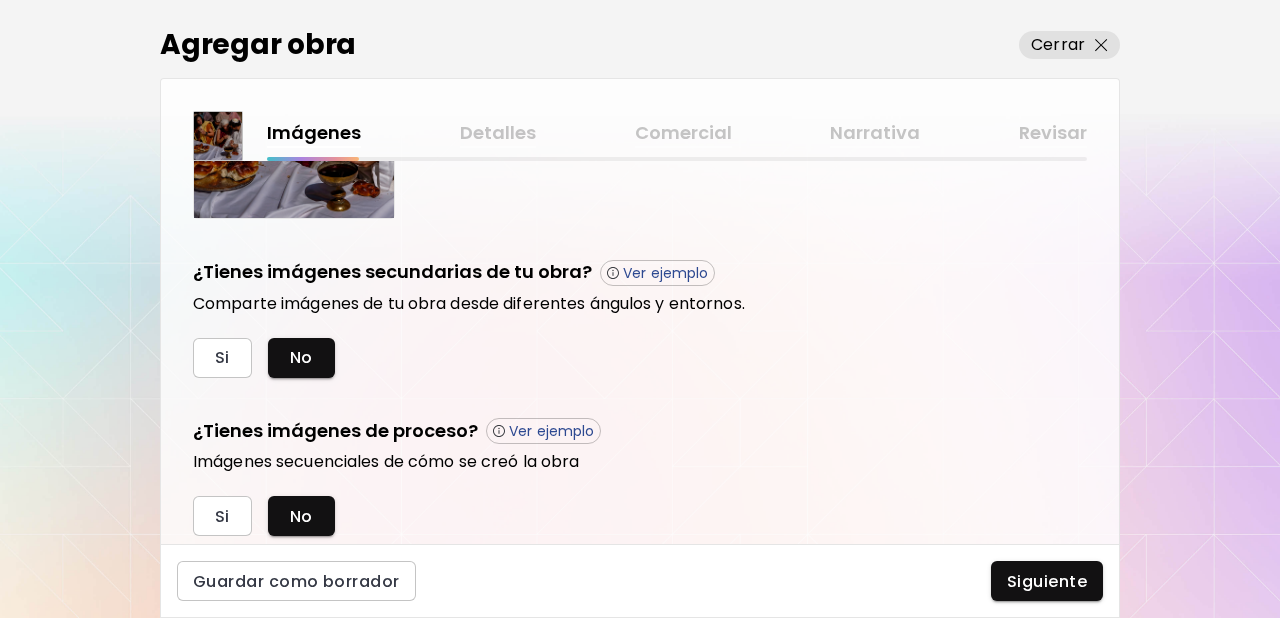 click on "Siguiente" at bounding box center [1047, 581] 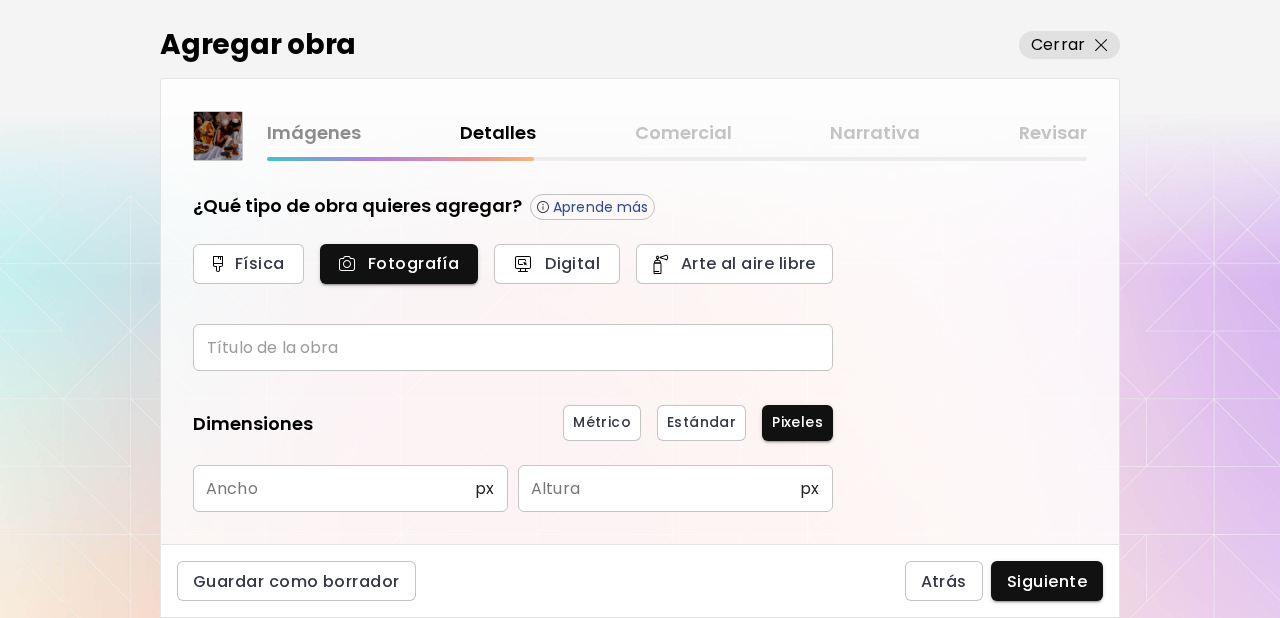 click at bounding box center [513, 347] 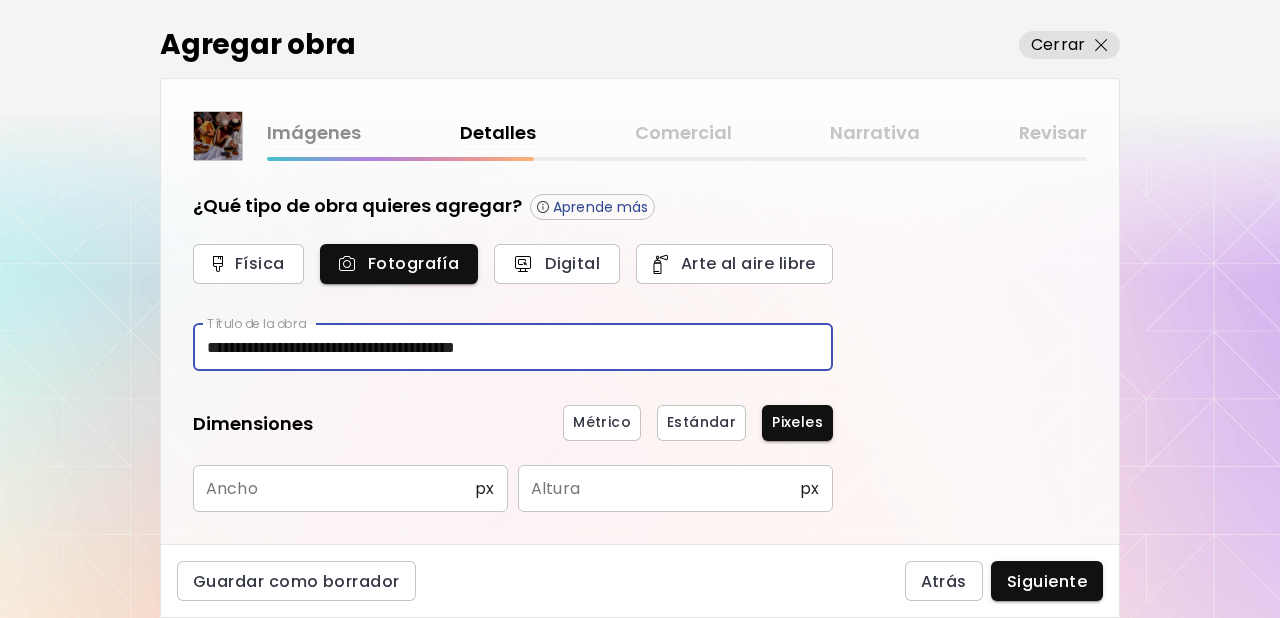 type on "**********" 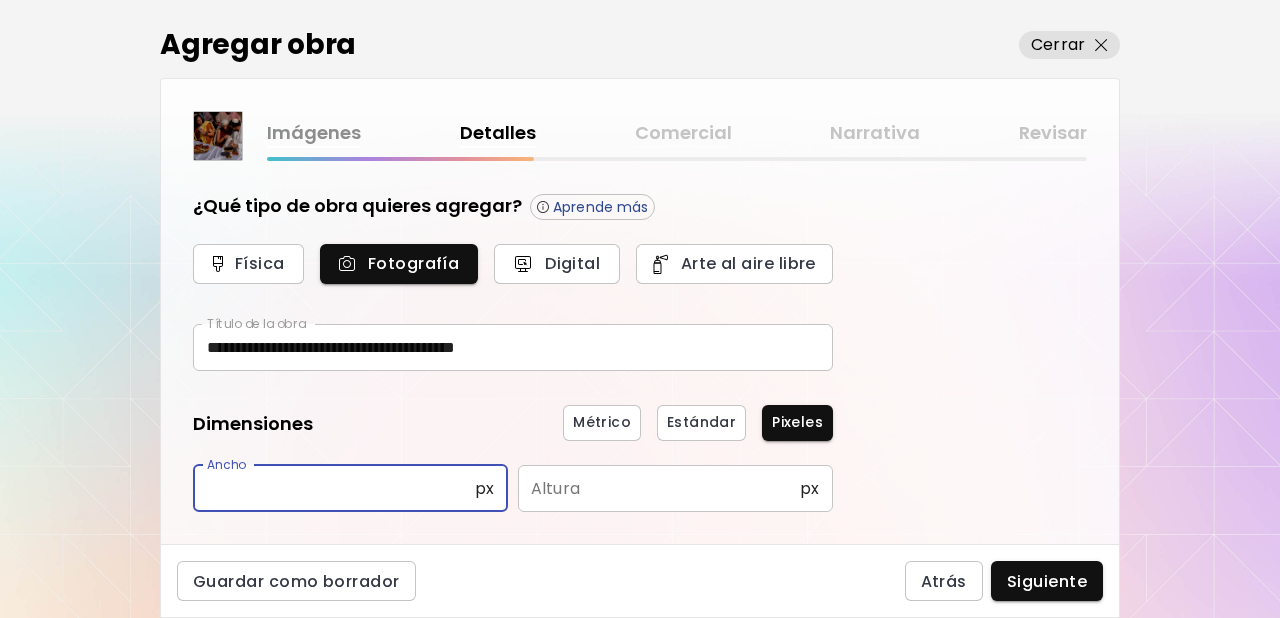click at bounding box center (334, 488) 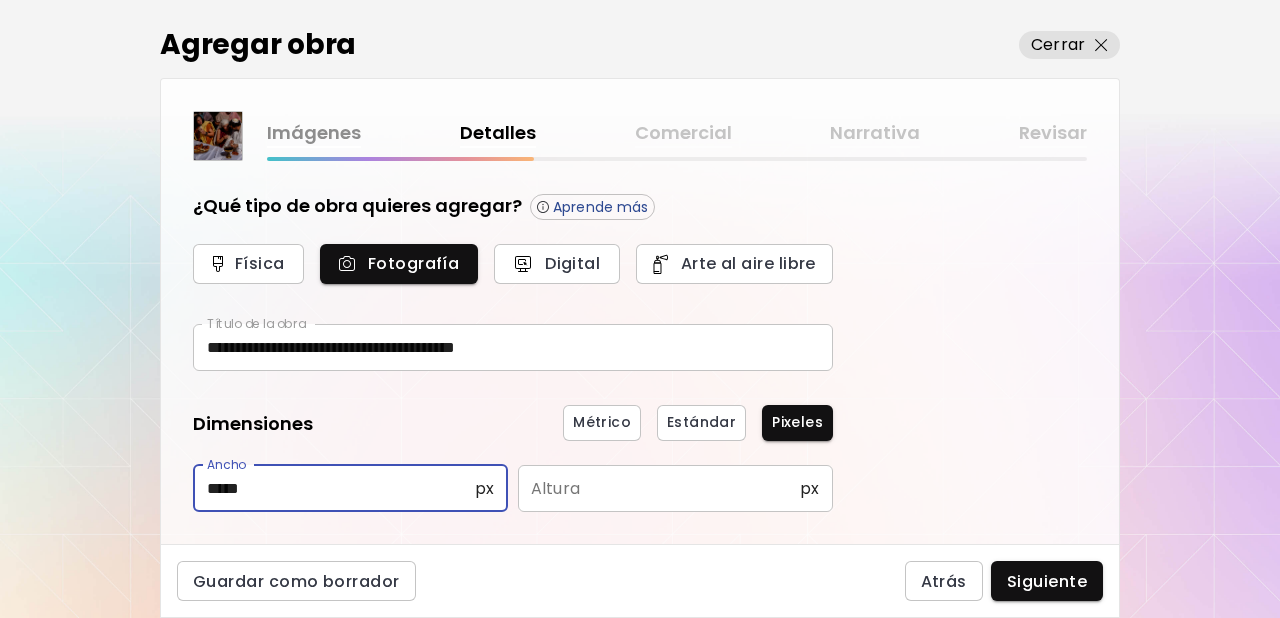 type on "*****" 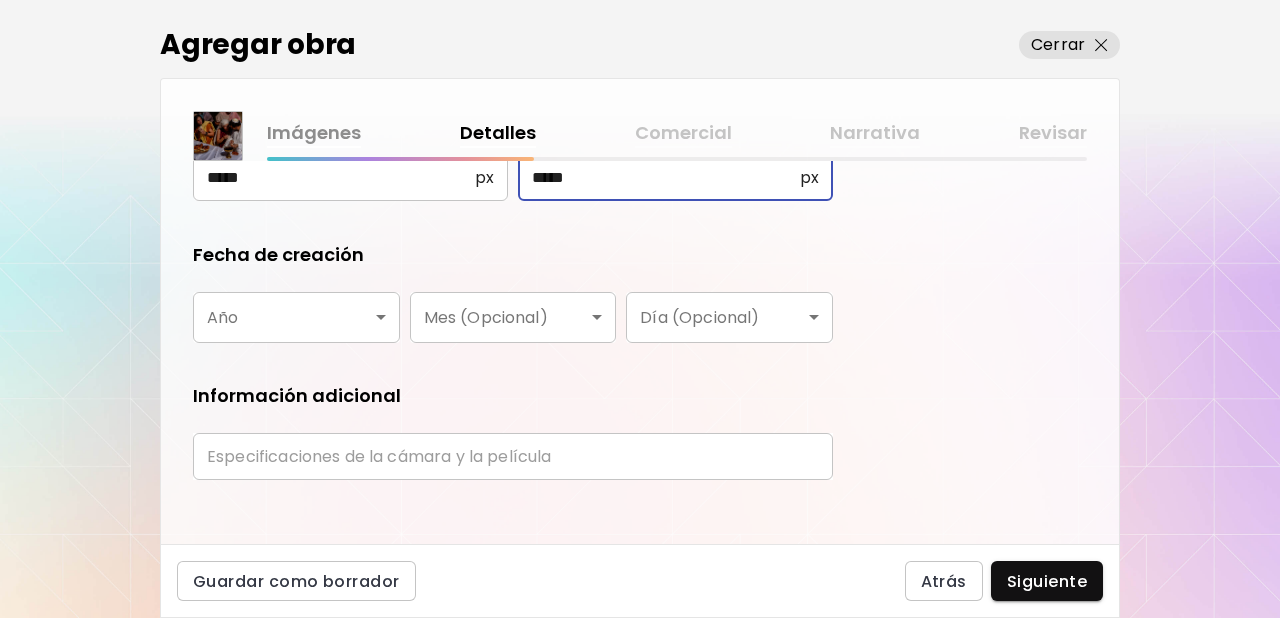scroll, scrollTop: 327, scrollLeft: 0, axis: vertical 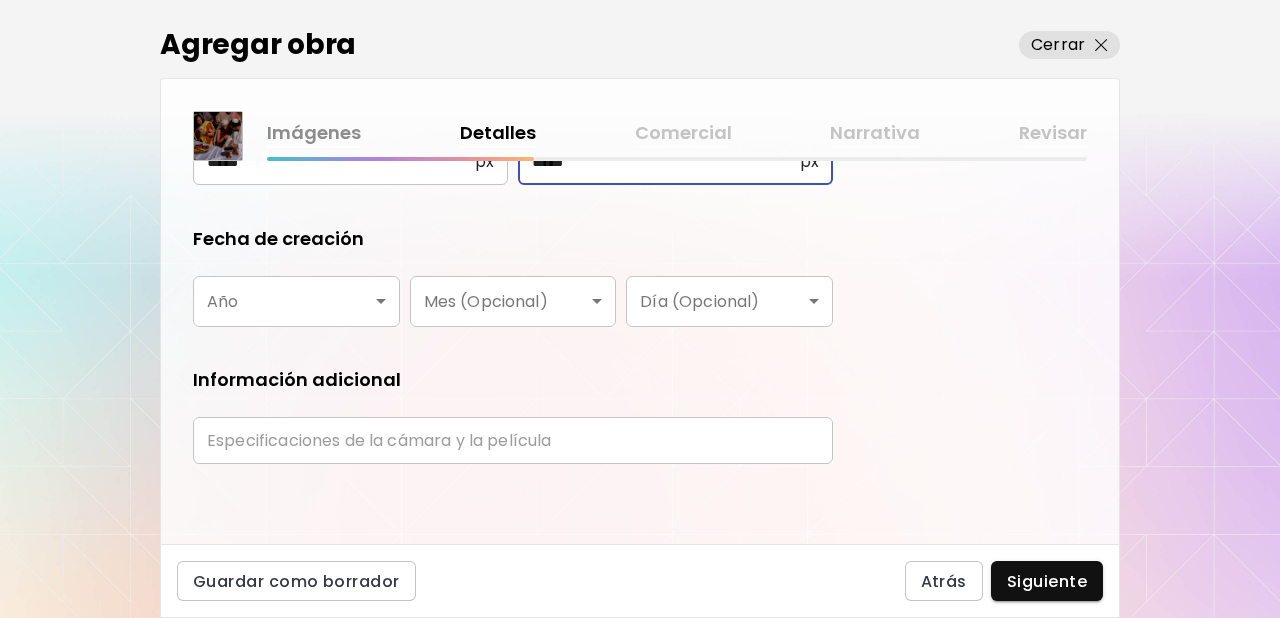type on "*****" 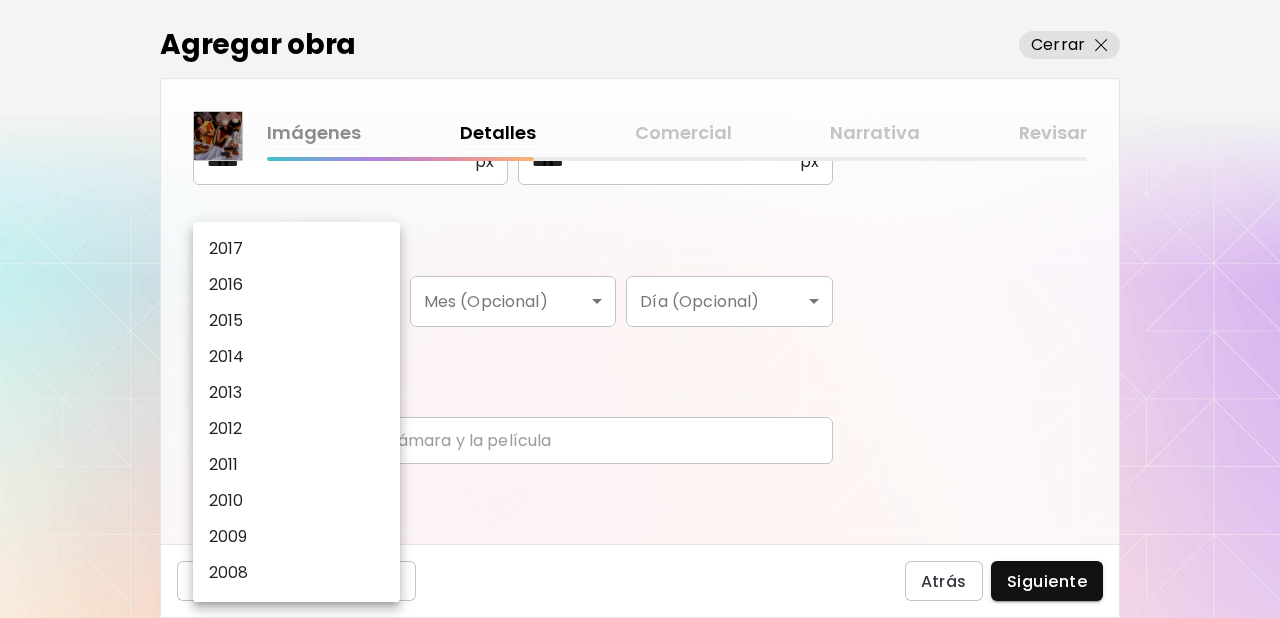 scroll, scrollTop: 288, scrollLeft: 0, axis: vertical 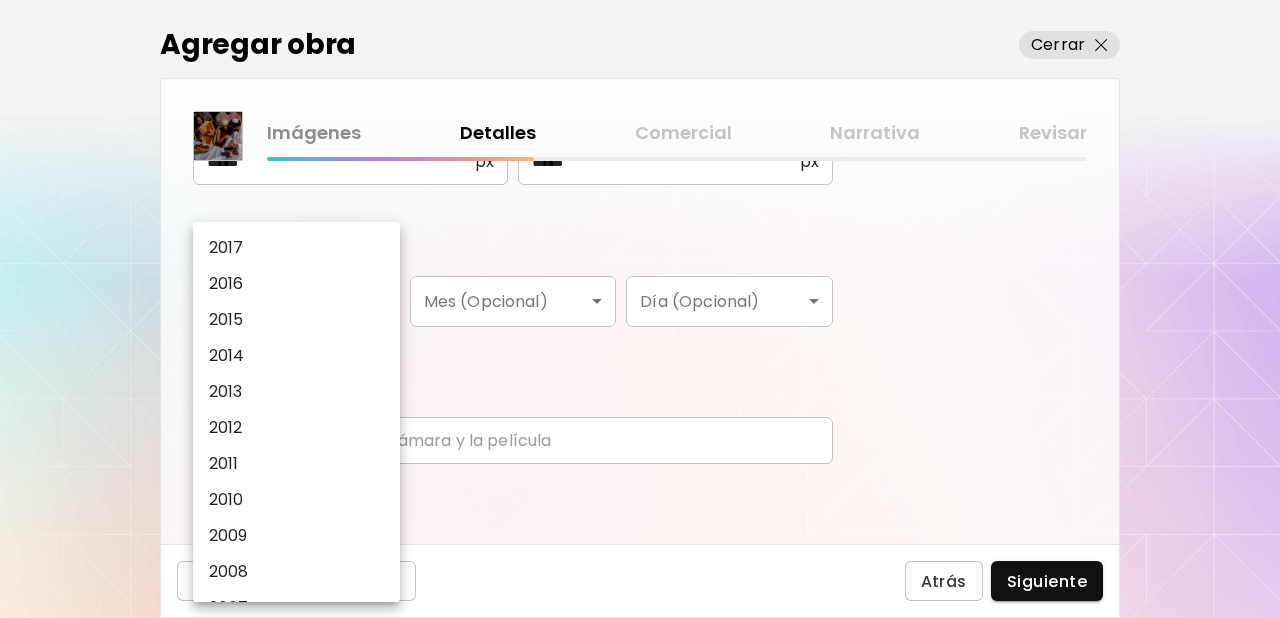 drag, startPoint x: 235, startPoint y: 572, endPoint x: 443, endPoint y: 499, distance: 220.4382 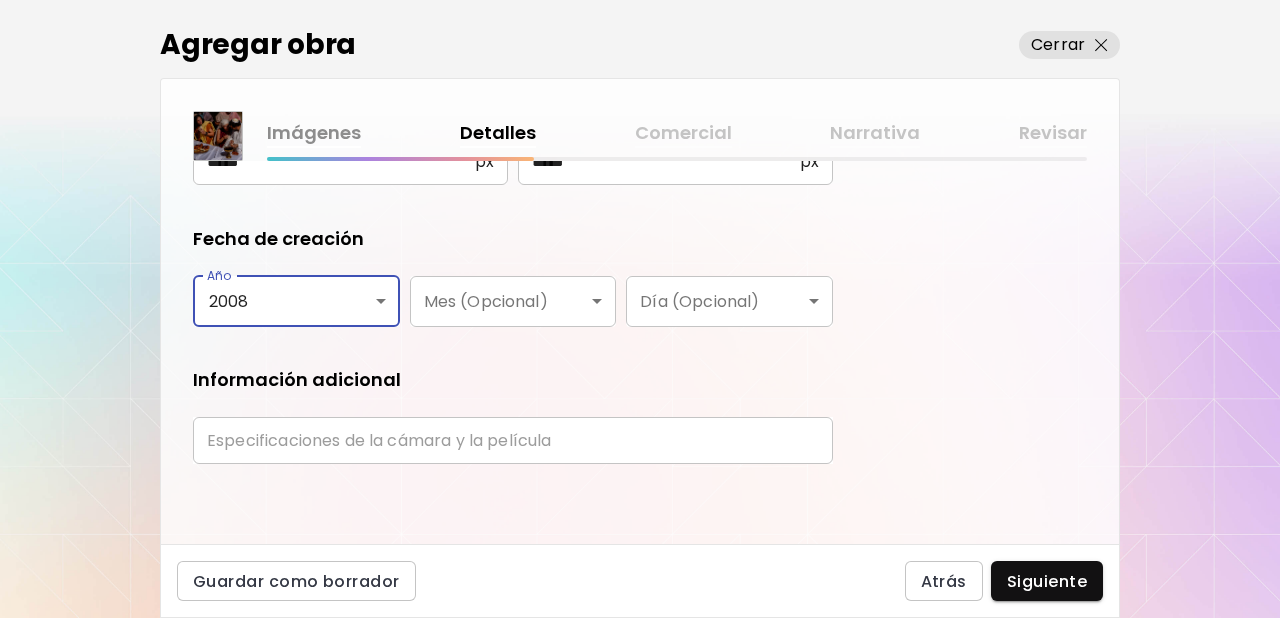 click at bounding box center (513, 440) 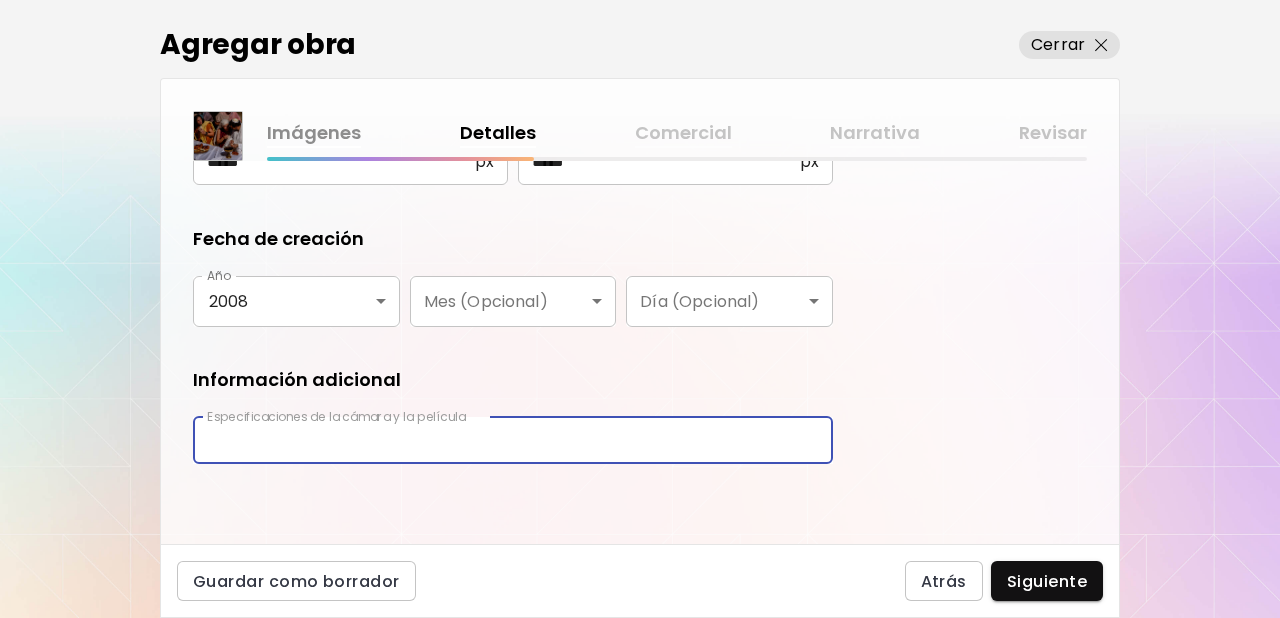 type on "**********" 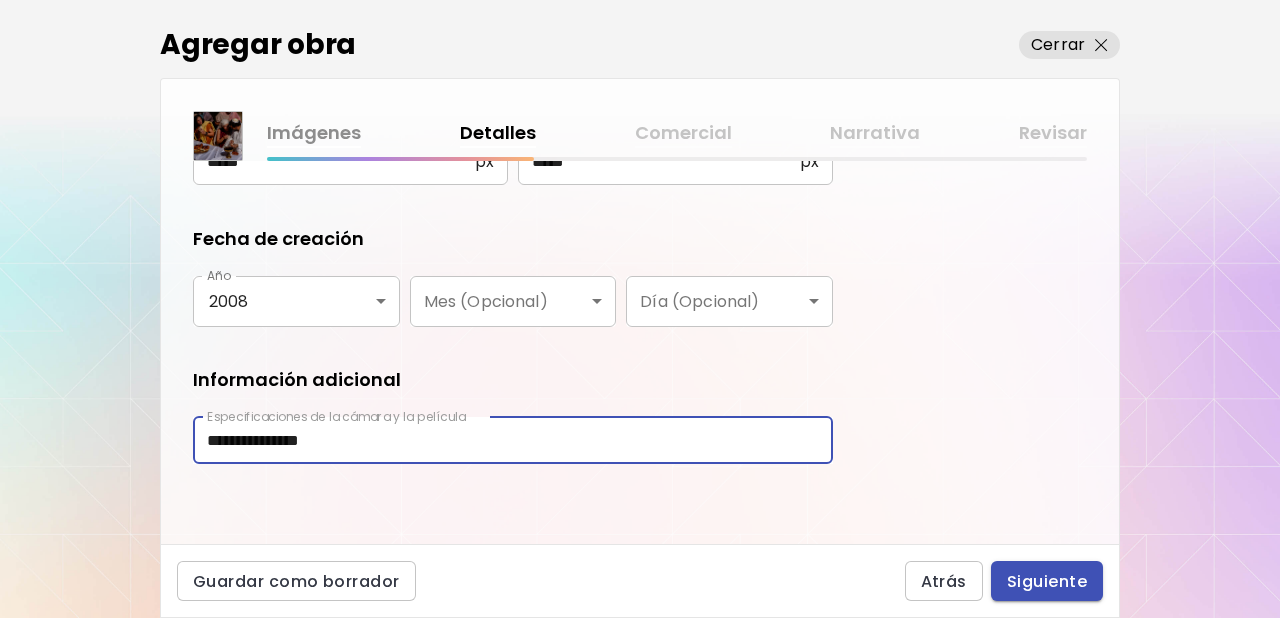 click on "Siguiente" at bounding box center (1047, 581) 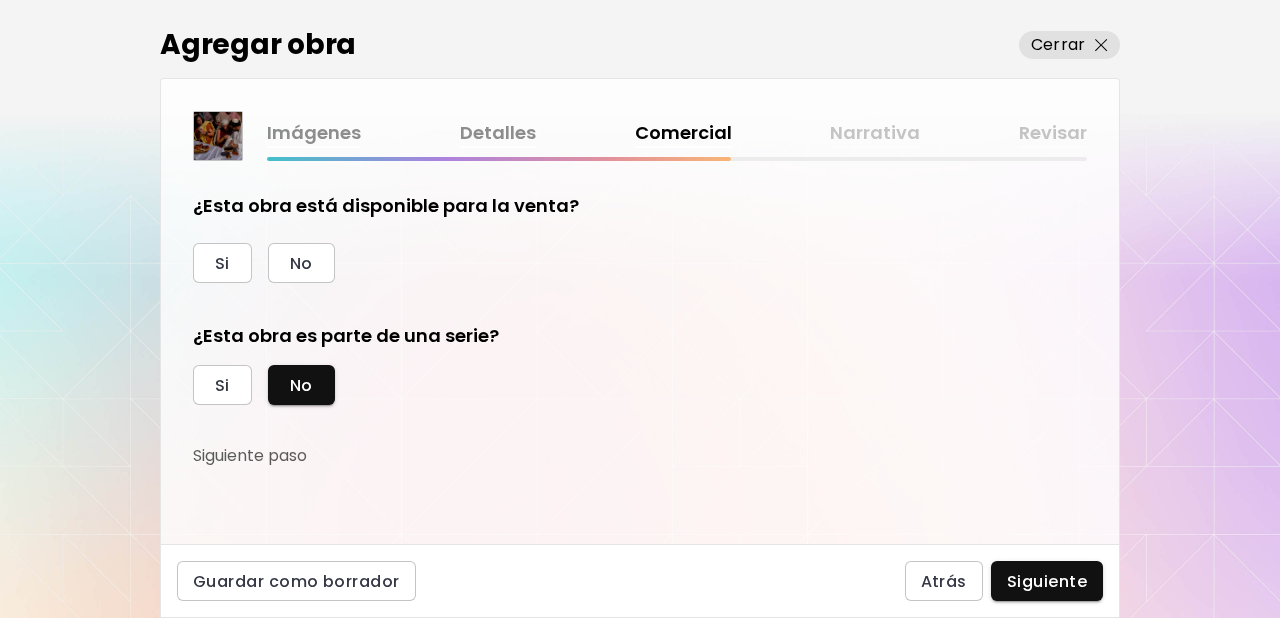 scroll, scrollTop: 32, scrollLeft: 0, axis: vertical 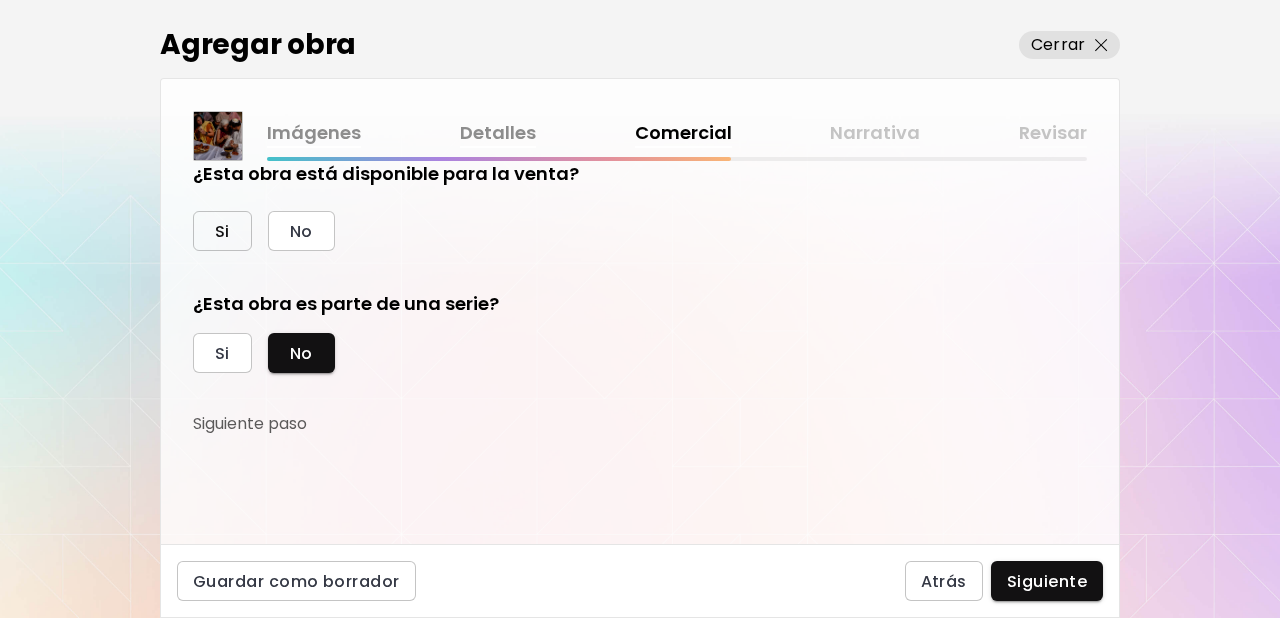 click on "Si" at bounding box center [222, 231] 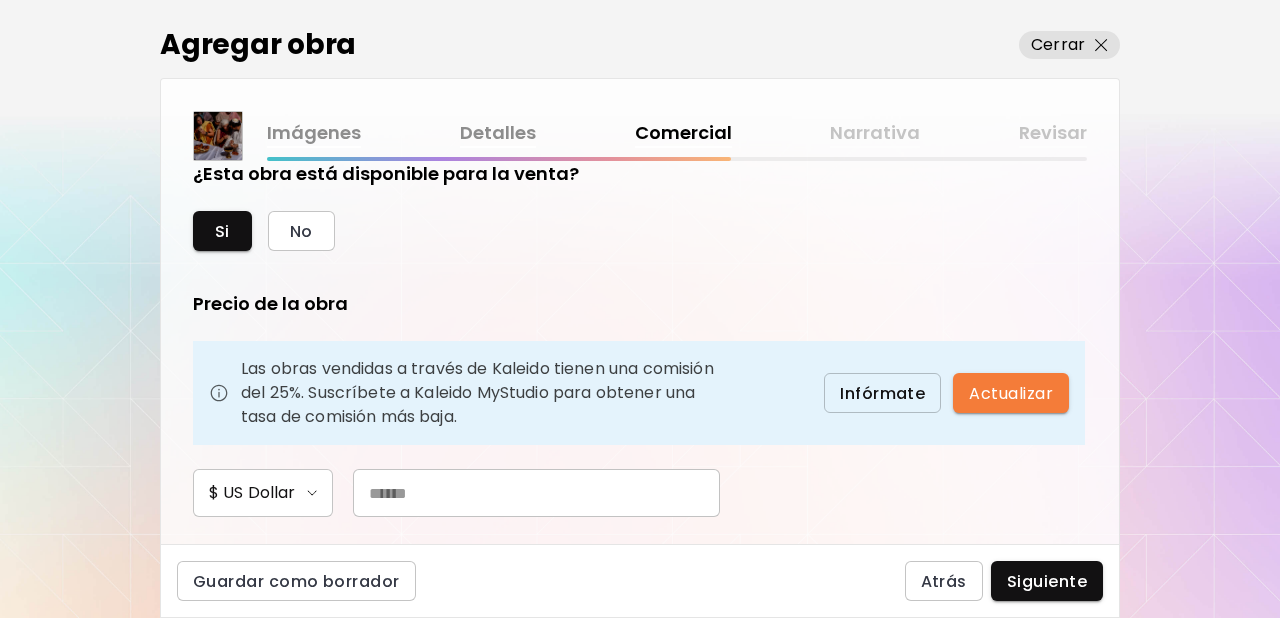 click at bounding box center [536, 493] 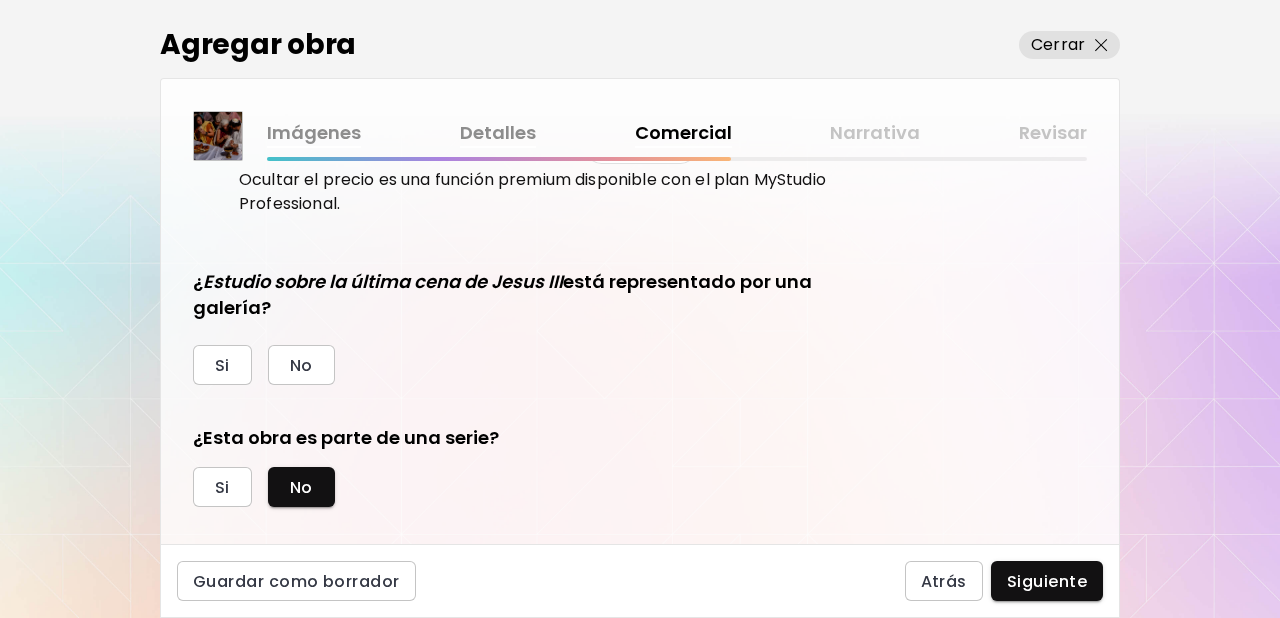 scroll, scrollTop: 455, scrollLeft: 0, axis: vertical 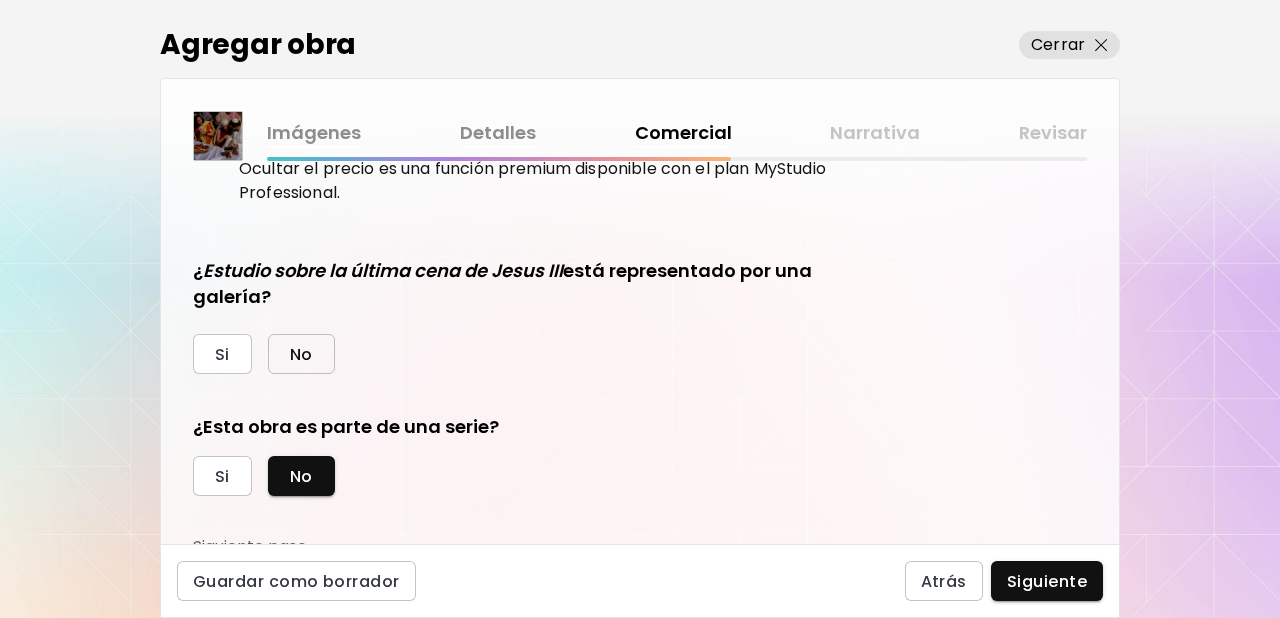 click on "No" at bounding box center [301, 354] 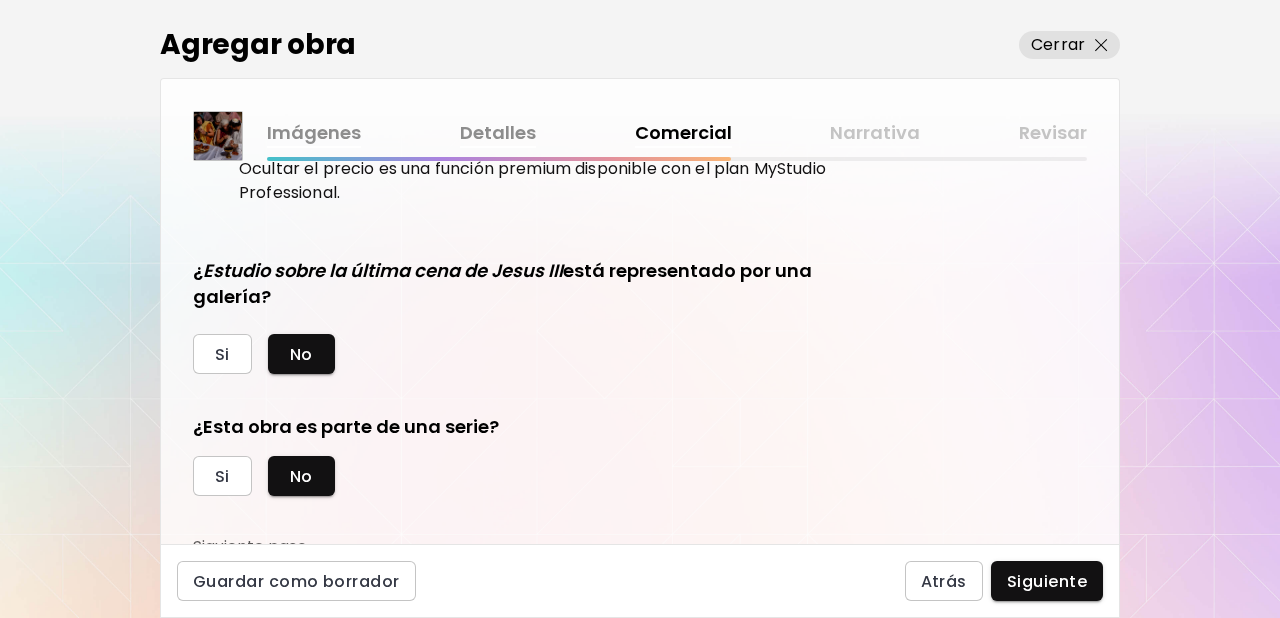 scroll, scrollTop: 469, scrollLeft: 0, axis: vertical 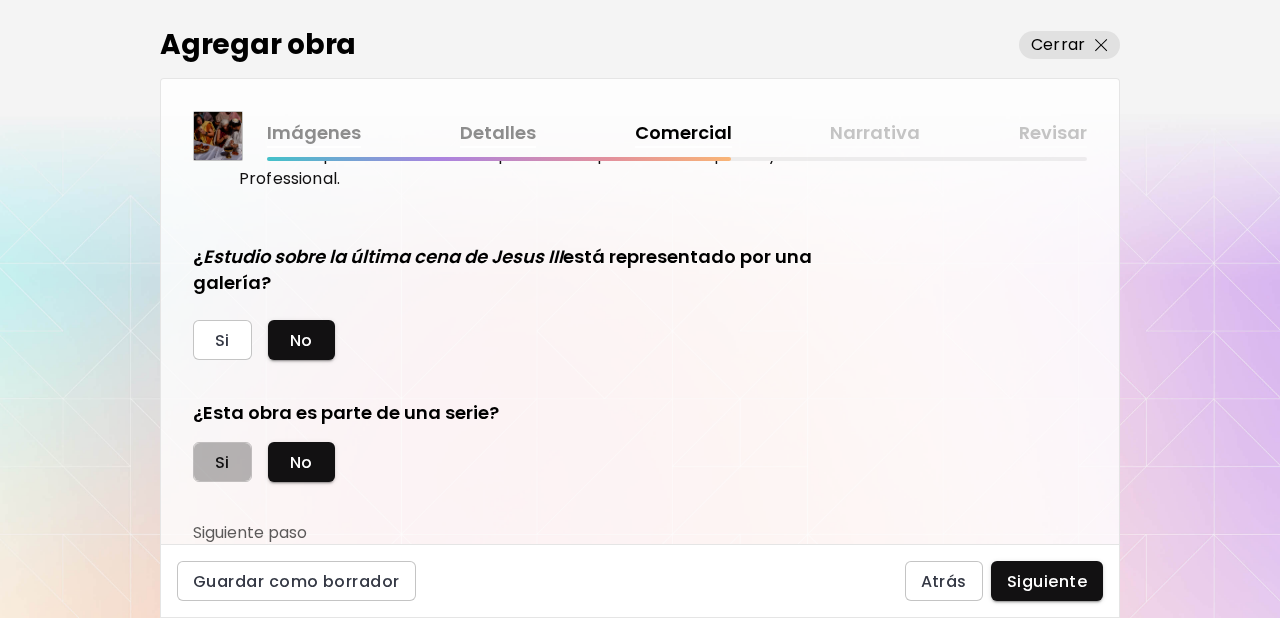 click on "Si" at bounding box center [222, 462] 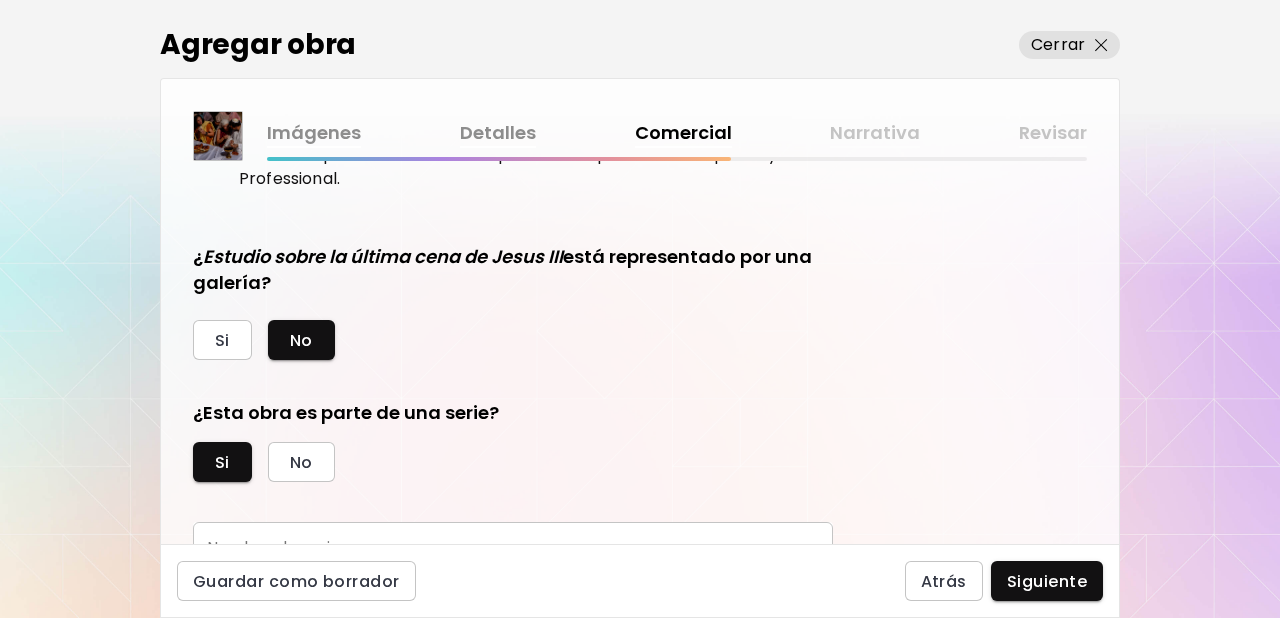 scroll, scrollTop: 562, scrollLeft: 0, axis: vertical 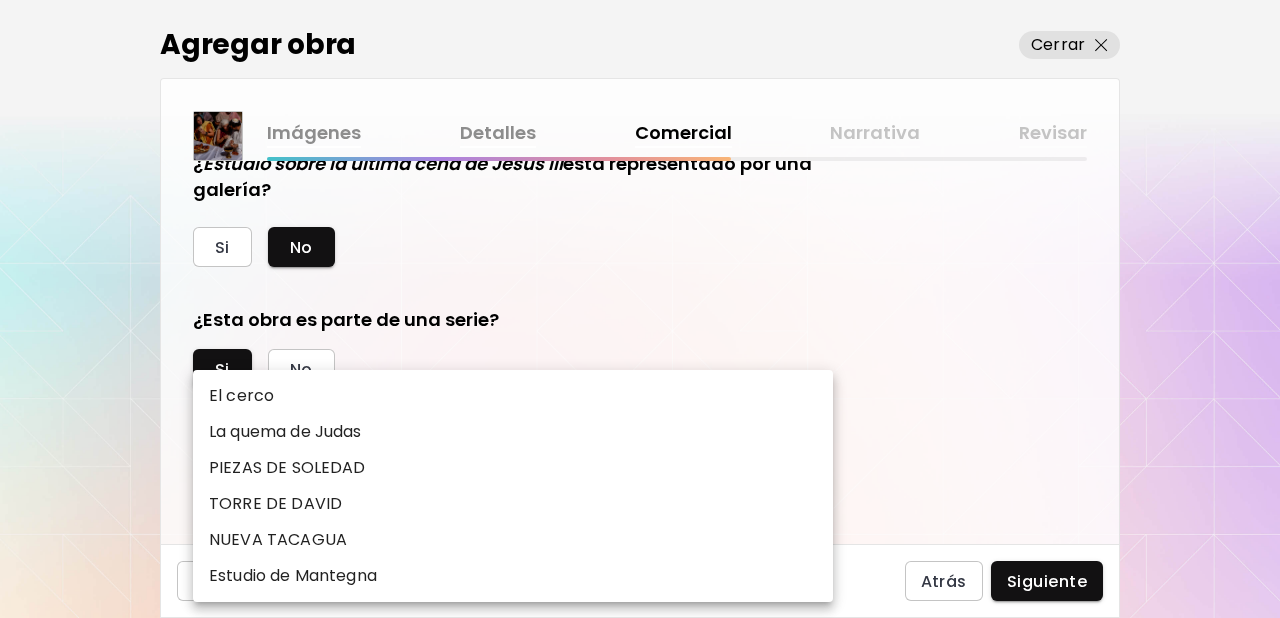 click on "kaleido.art/photomanifiesto Agregar obra Administrar obras Editar perfil My BioLink Comunidad Metas MyStudio Actualizar My Website My Showrooms My Documents My Subscribers My Provenance My Augmentations My Analytics Ajustes Ayuda 0 7 Agregar obra Cerrar Imágenes Detalles Comercial Narrativa Revisar ¿Esta obra está disponible para la venta? Si No Precio de la obra Las obras vendidas a través de Kaleido tienen una comisión del 25%. Suscríbete a Kaleido MyStudio para obtener una tasa de comisión más baja. Infórmate Actualizar $ US Dollar *** Ocultar precio de la obra en Kaleido Aprende más Ocultar el precio es una función premium disponible con el plan MyStudio Professional. ¿ Estudio sobre la última cena de Jesus III  está representado por una galería? Si No ¿Esta obra es parte de una serie? Si No Nombre de serie ​ Nombre de serie Crear nueva serie Guardar como borrador Atrás Siguiente Búsqueda de artista Nombre o usuario Nombre o usuario País del artista País del artista Disciplinas Todos" at bounding box center [640, 309] 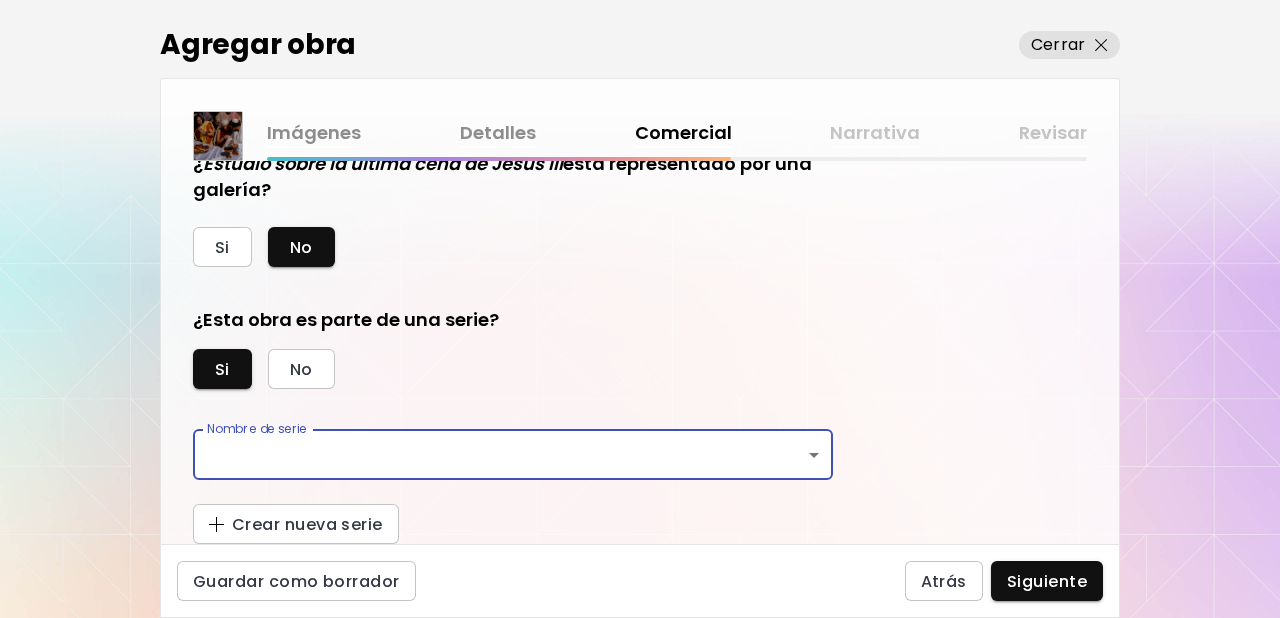 click on "kaleido.art/photomanifiesto Agregar obra Administrar obras Editar perfil My BioLink Comunidad Metas MyStudio Actualizar My Website My Showrooms My Documents My Subscribers My Provenance My Augmentations My Analytics Ajustes Ayuda 0 7 Agregar obra Cerrar Imágenes Detalles Comercial Narrativa Revisar ¿Esta obra está disponible para la venta? Si No Precio de la obra Las obras vendidas a través de Kaleido tienen una comisión del 25%. Suscríbete a Kaleido MyStudio para obtener una tasa de comisión más baja. Infórmate Actualizar $ US Dollar *** Ocultar precio de la obra en Kaleido Aprende más Ocultar el precio es una función premium disponible con el plan MyStudio Professional. ¿ Estudio sobre la última cena de Jesus III  está representado por una galería? Si No ¿Esta obra es parte de una serie? Si No Nombre de serie ​ Nombre de serie Crear nueva serie Guardar como borrador Atrás Siguiente Búsqueda de artista Nombre o usuario Nombre o usuario País del artista País del artista Disciplinas Todos" at bounding box center (640, 309) 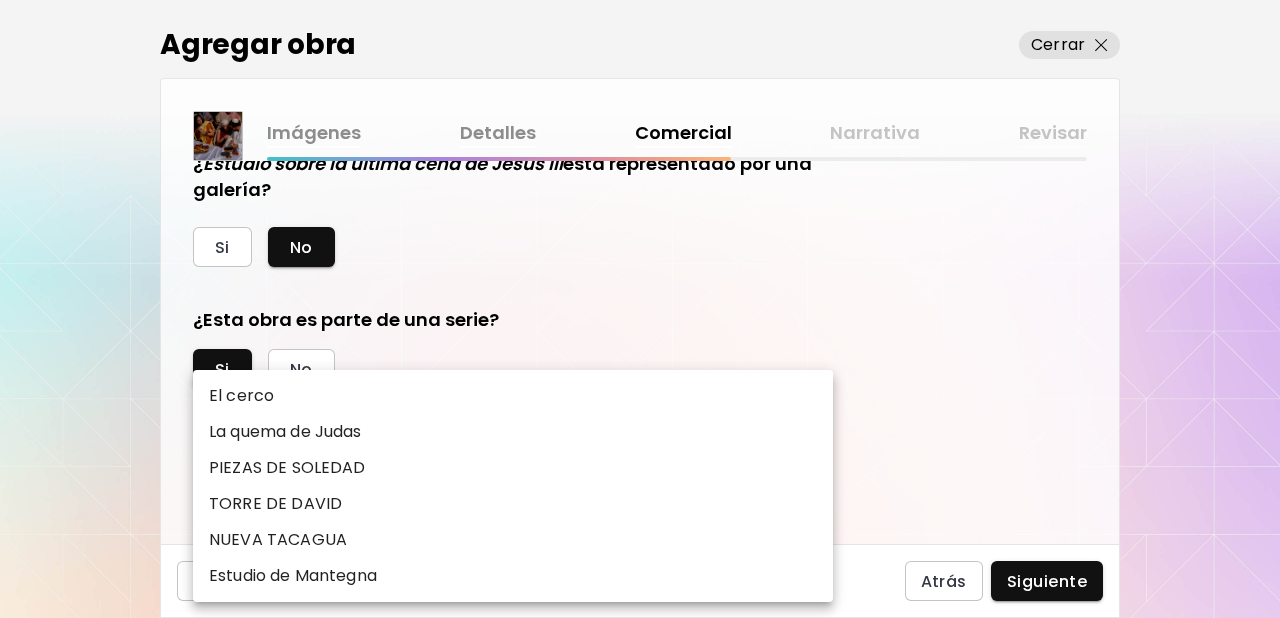 click on "PIEZAS DE SOLEDAD" at bounding box center (513, 468) 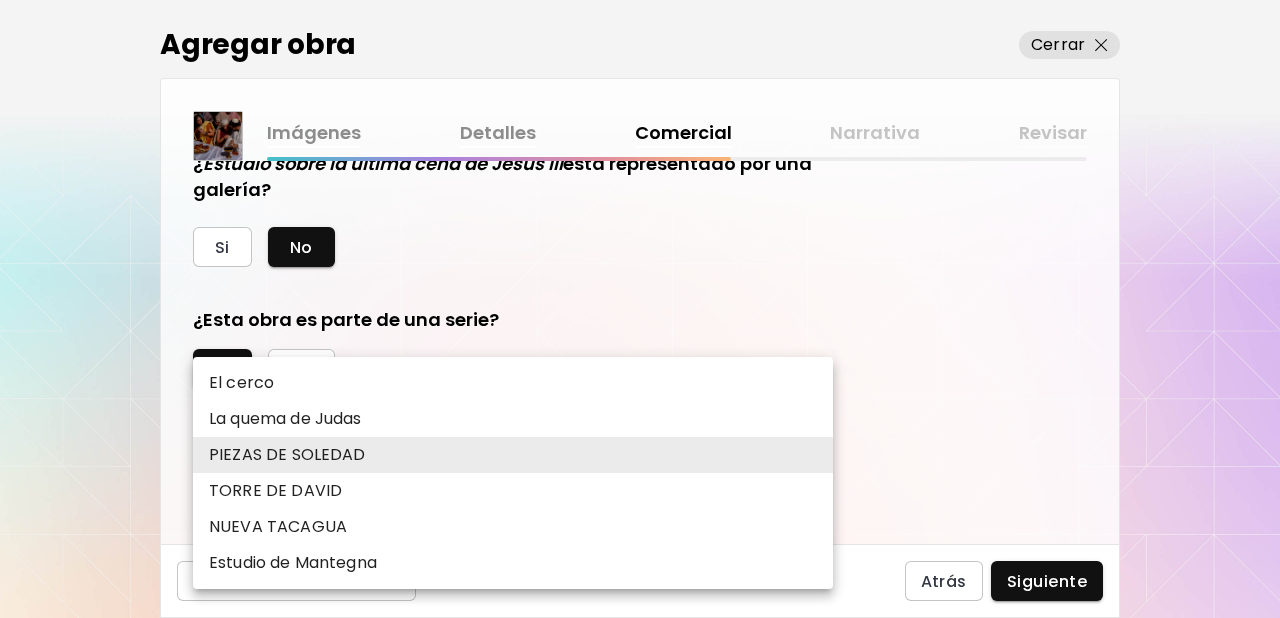 click on "**********" at bounding box center (640, 309) 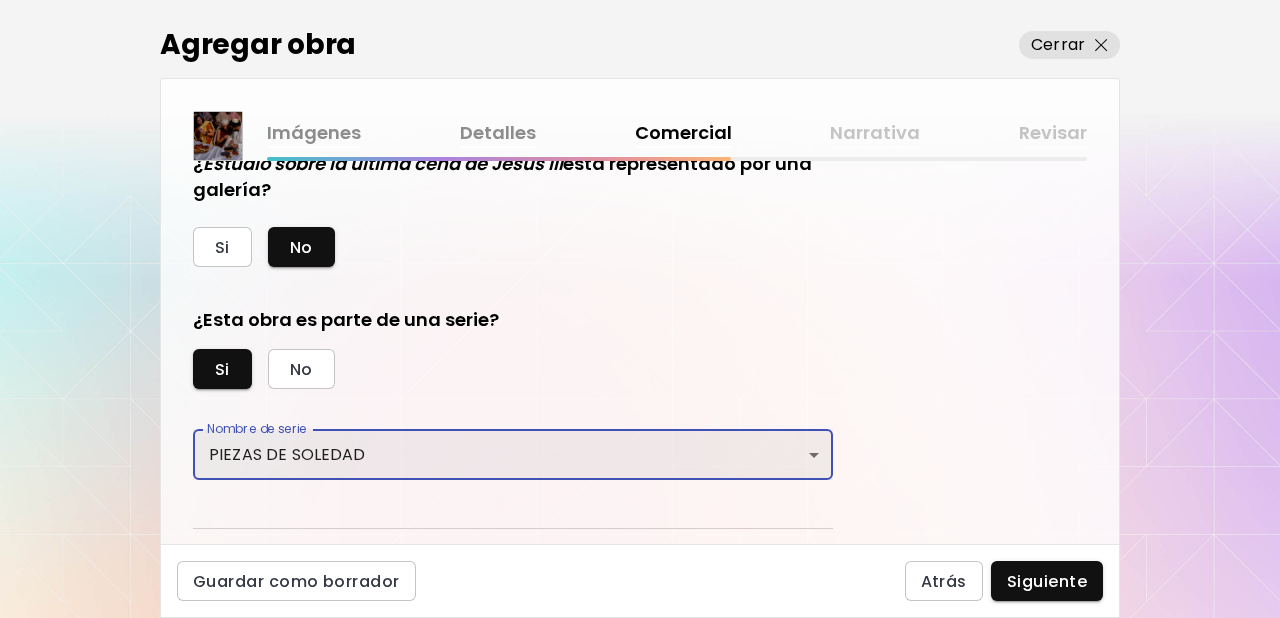 scroll, scrollTop: 611, scrollLeft: 0, axis: vertical 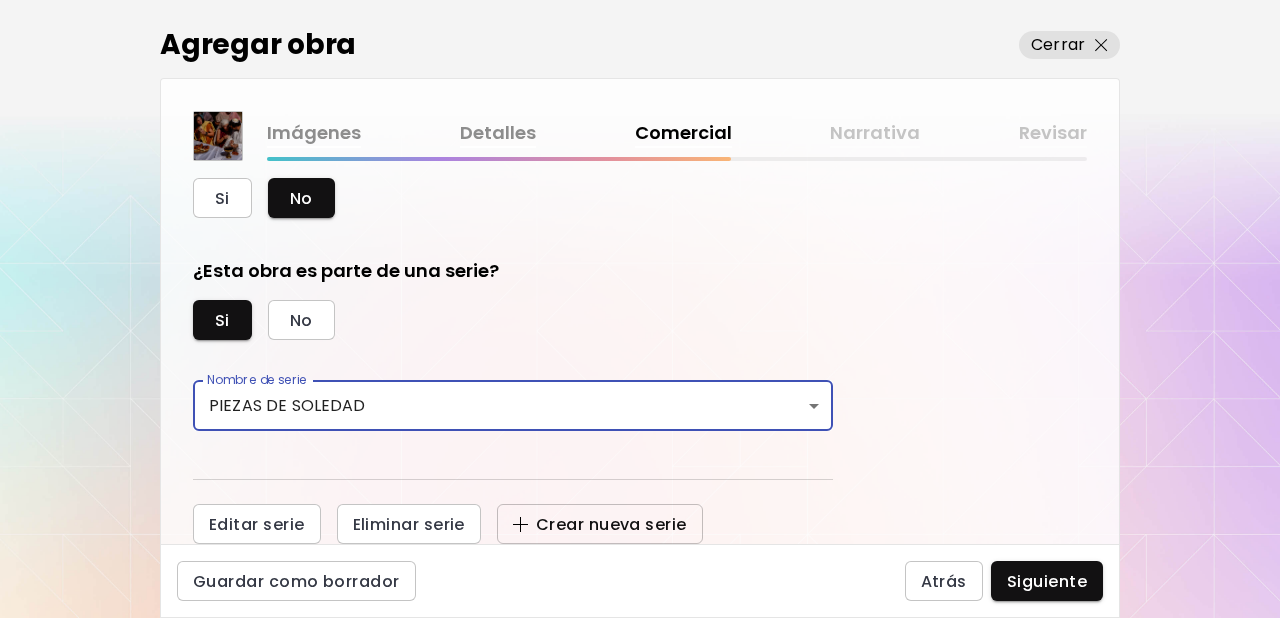 click on "Crear nueva serie" at bounding box center (600, 524) 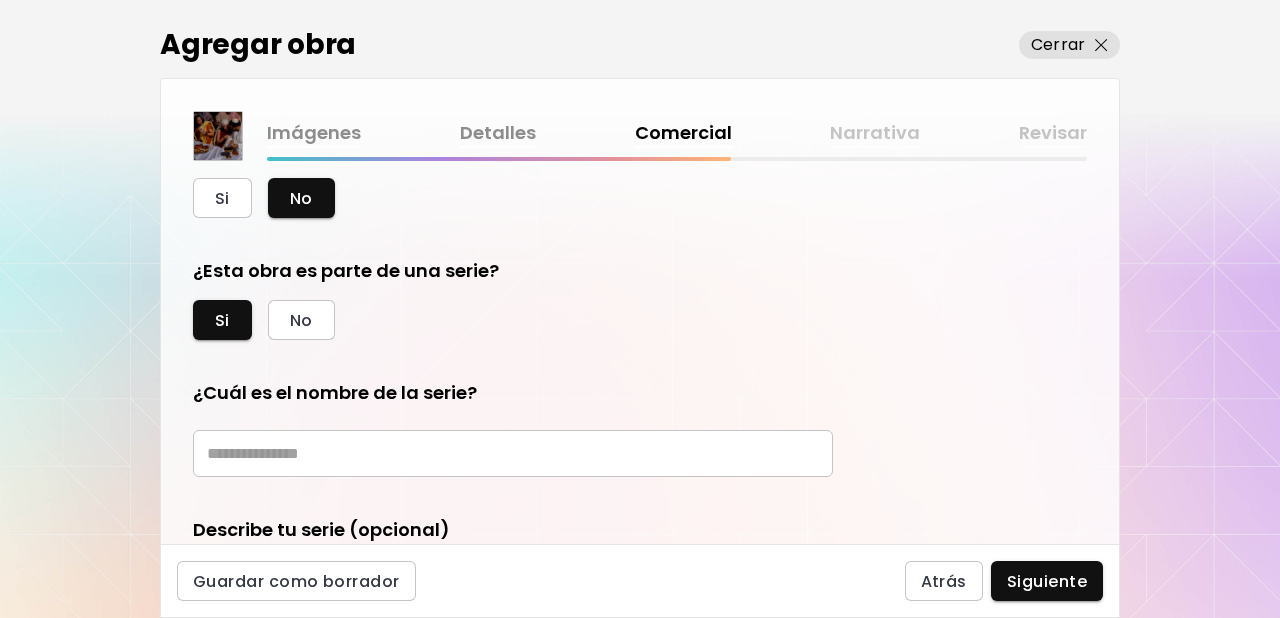 click at bounding box center [513, 453] 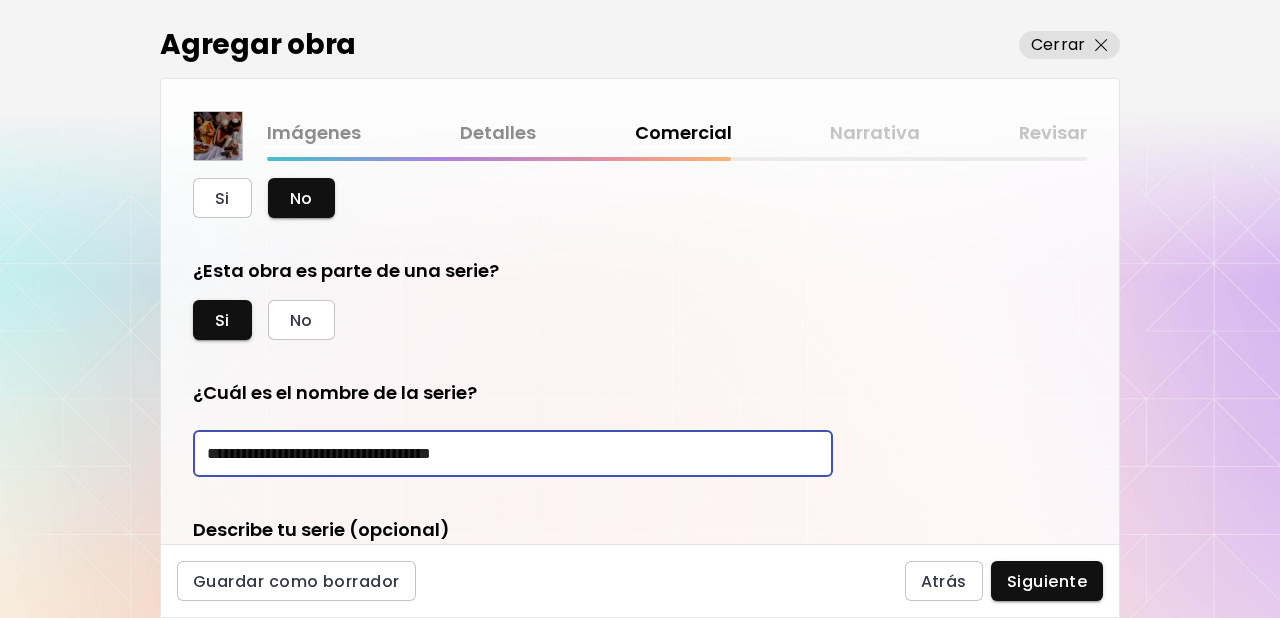 drag, startPoint x: 551, startPoint y: 452, endPoint x: 186, endPoint y: 434, distance: 365.44357 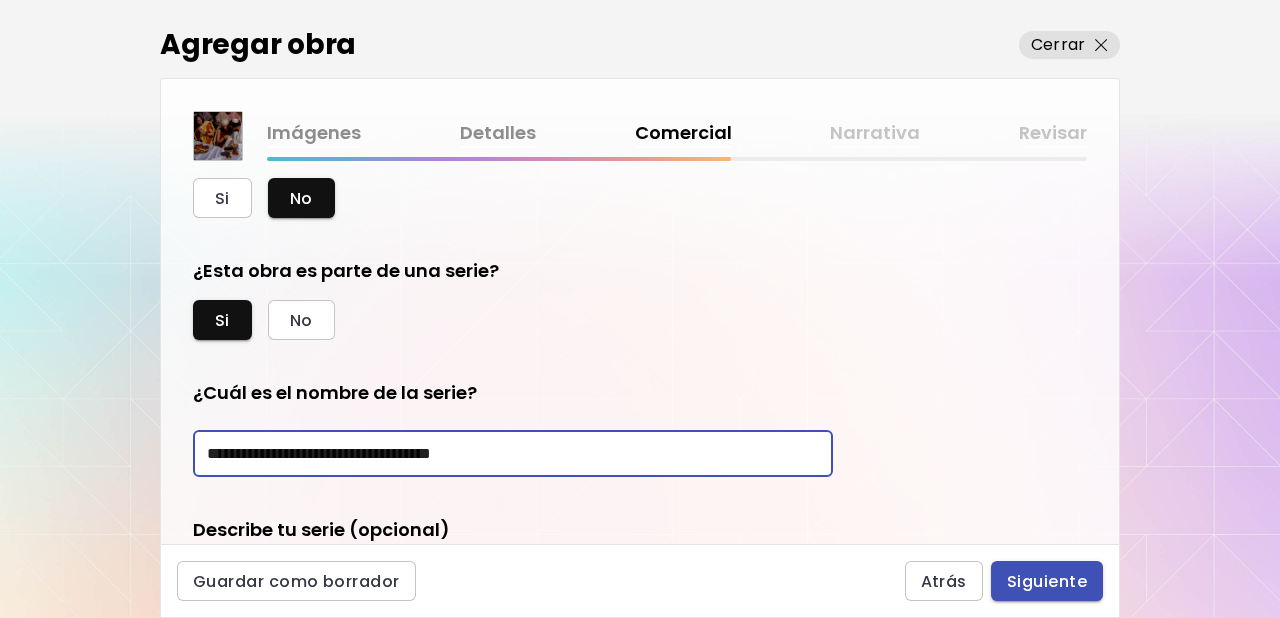 type on "**********" 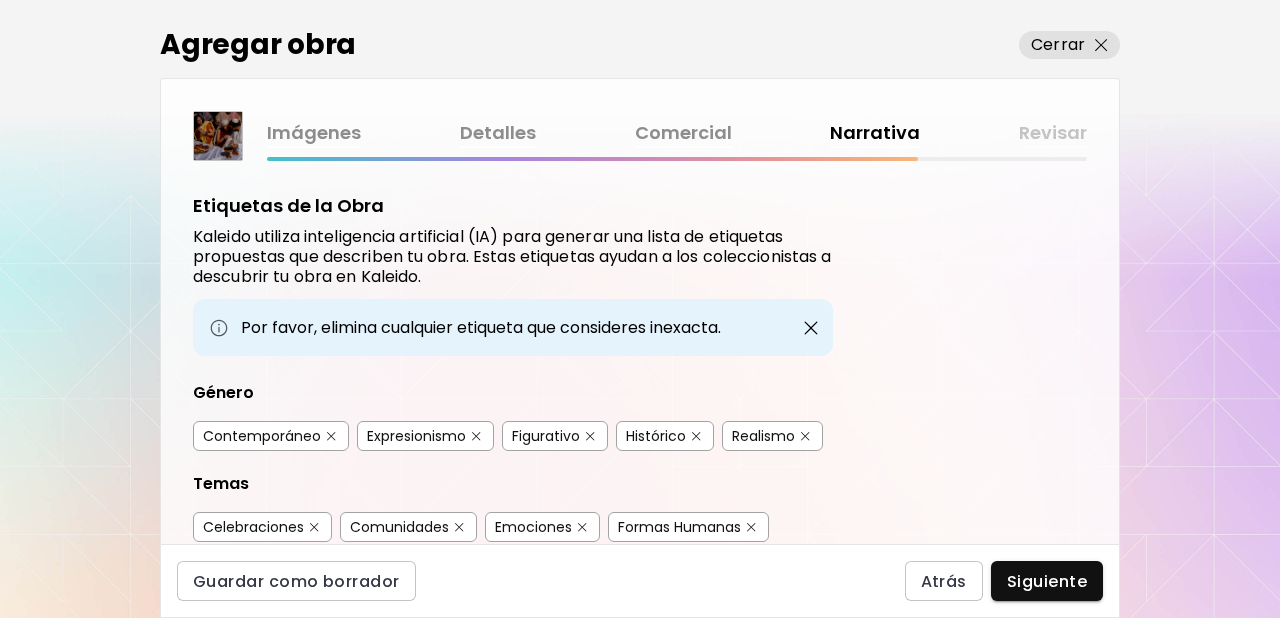 scroll, scrollTop: 183, scrollLeft: 0, axis: vertical 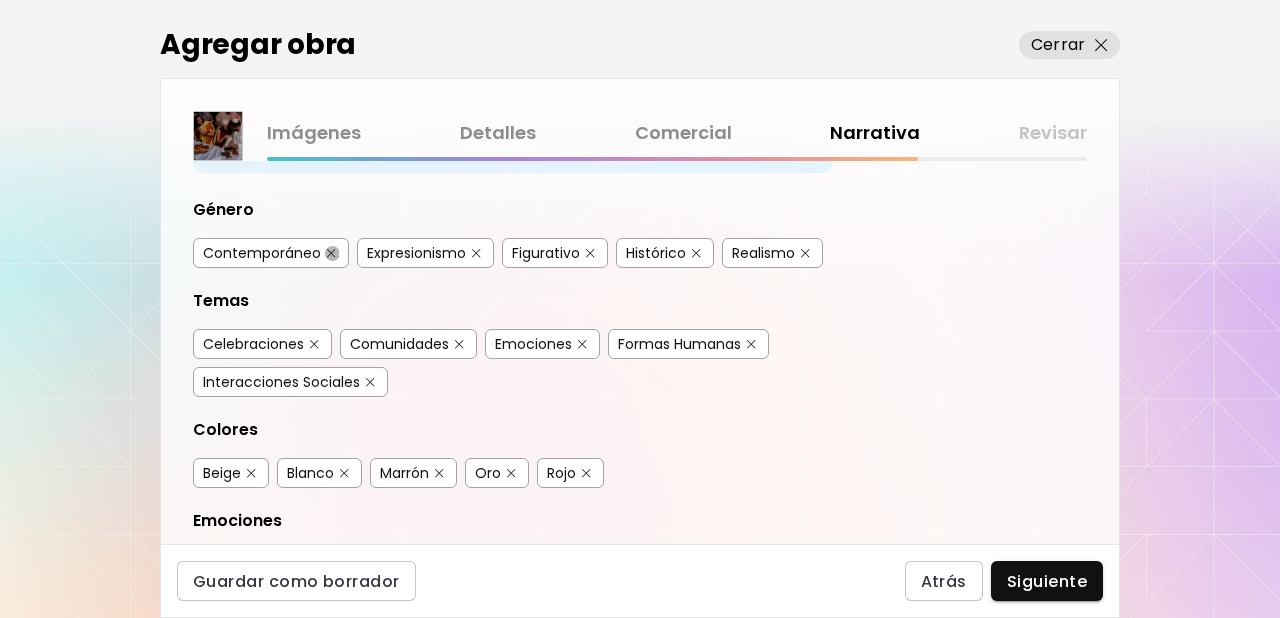 click at bounding box center [331, 253] 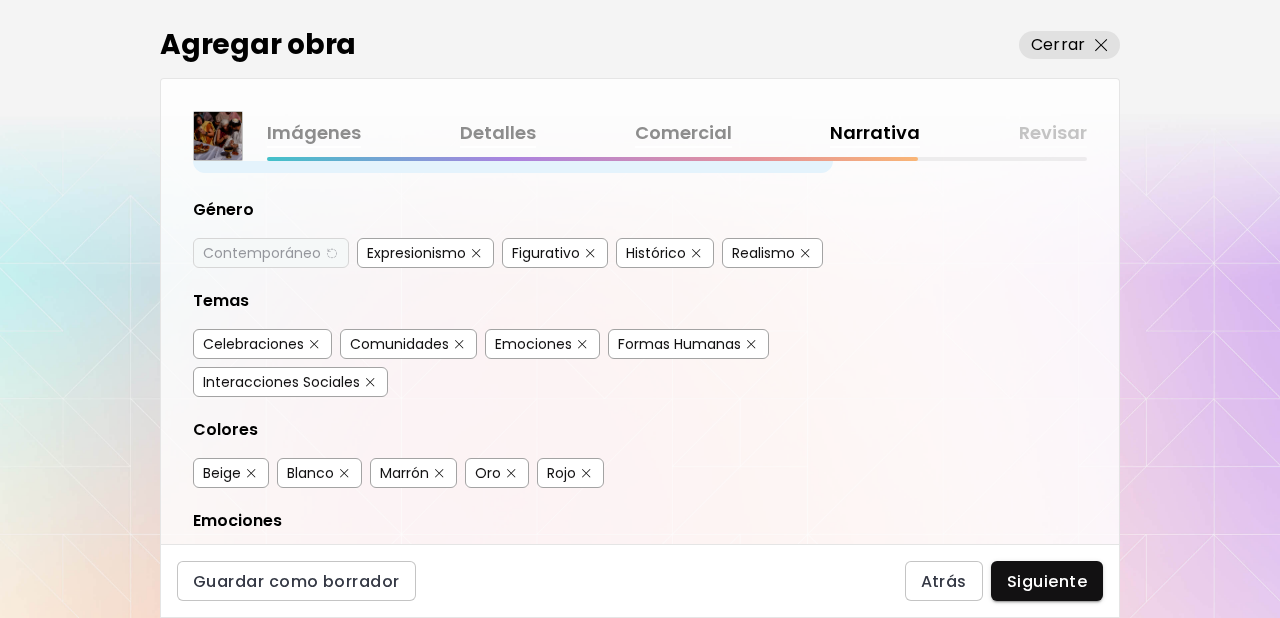 click at bounding box center [476, 253] 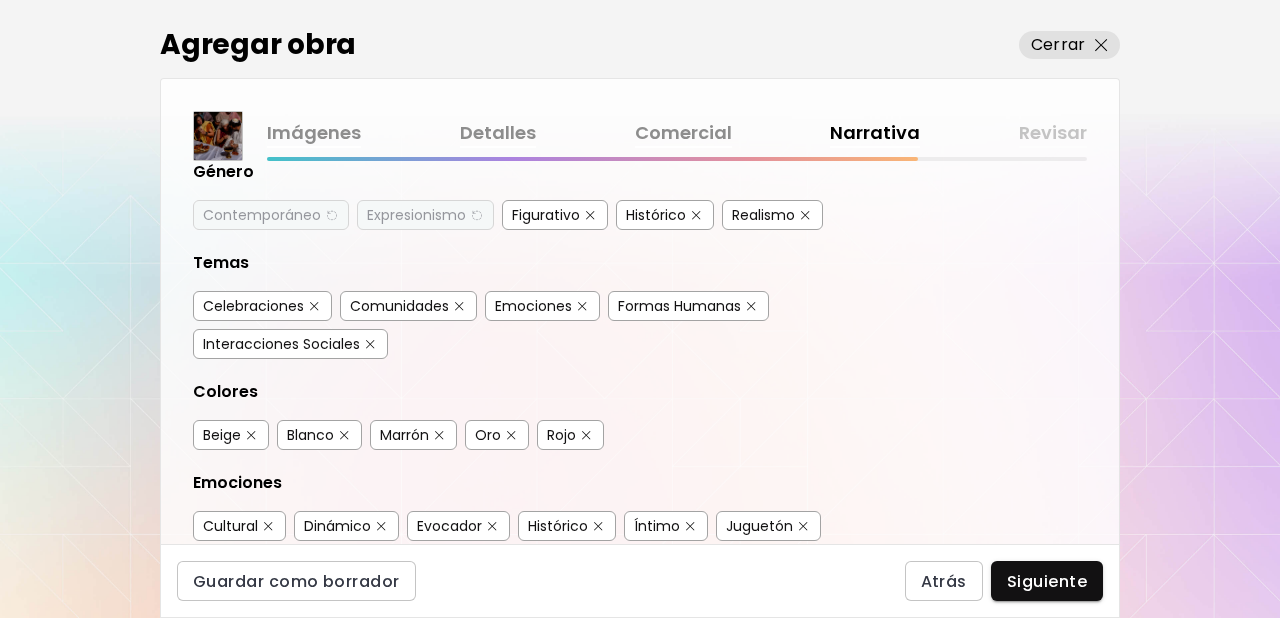 scroll, scrollTop: 222, scrollLeft: 0, axis: vertical 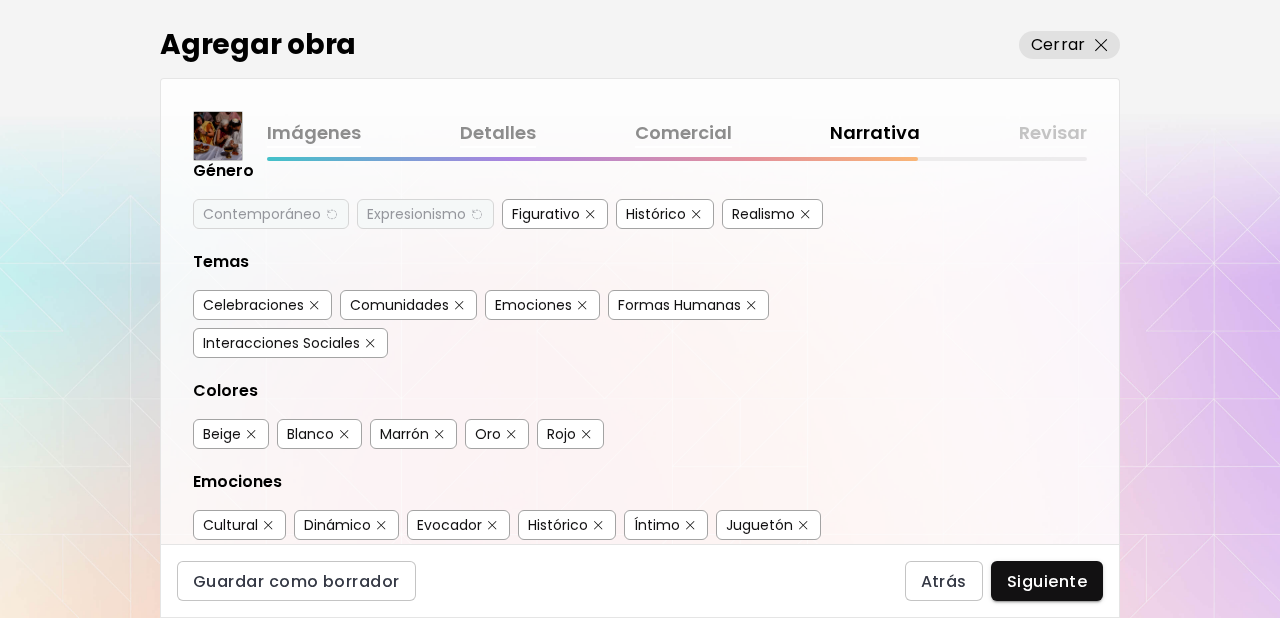 click at bounding box center [314, 305] 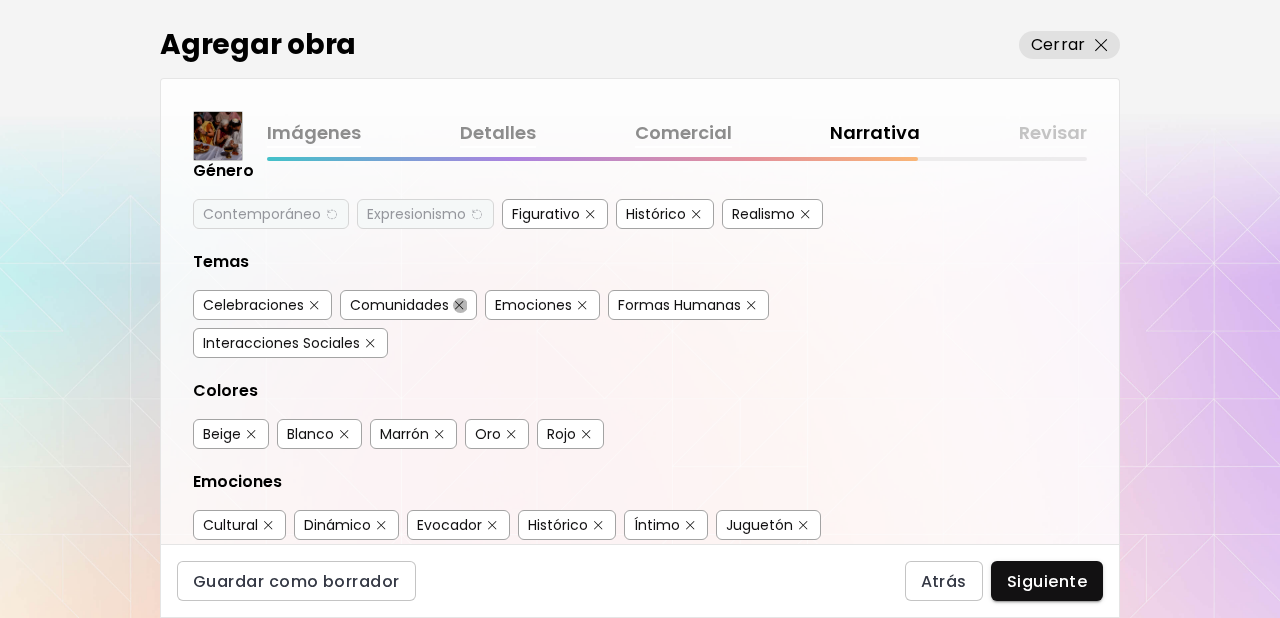 click at bounding box center (459, 305) 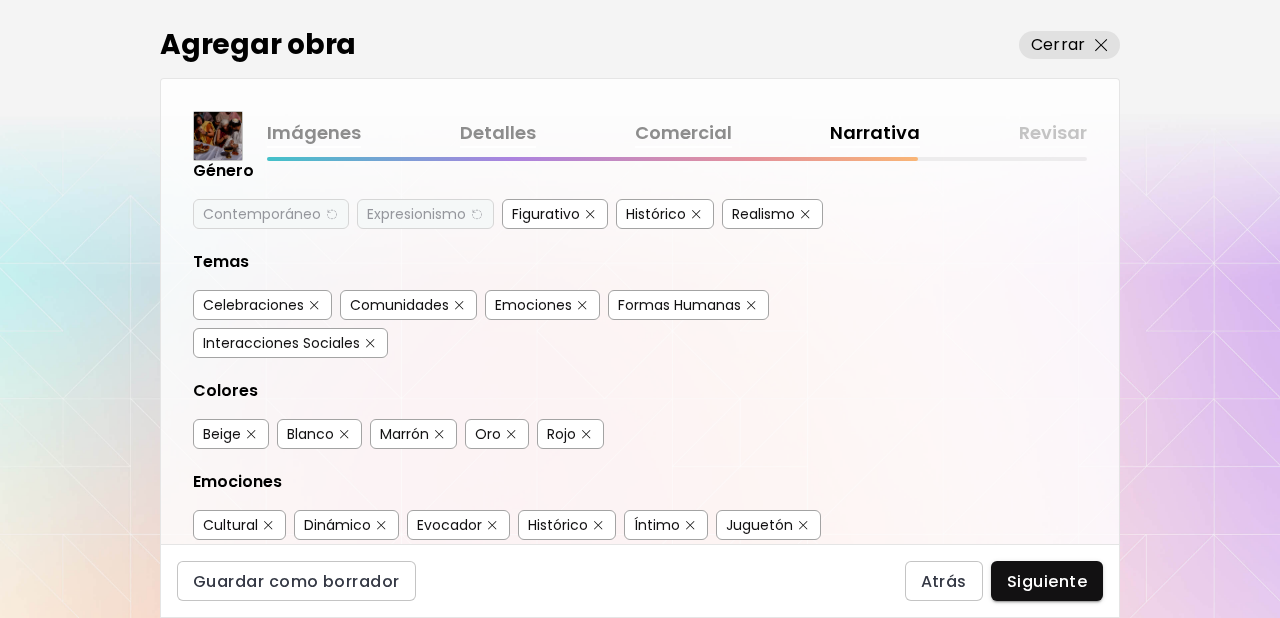 click at bounding box center [314, 305] 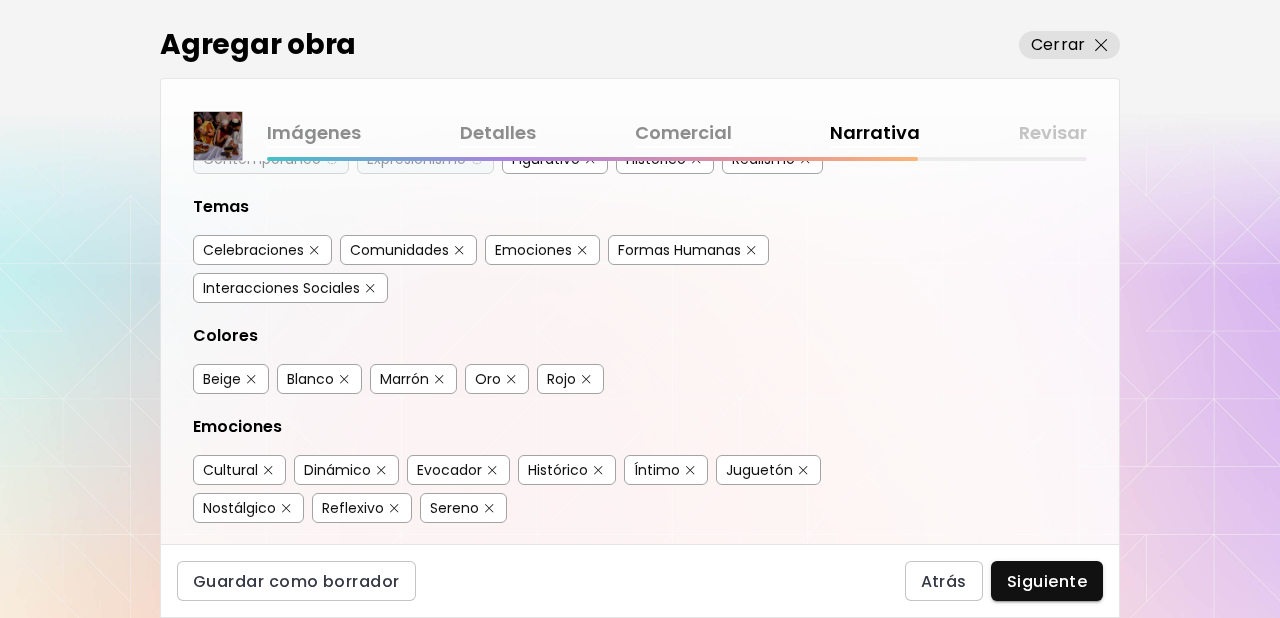 scroll, scrollTop: 279, scrollLeft: 0, axis: vertical 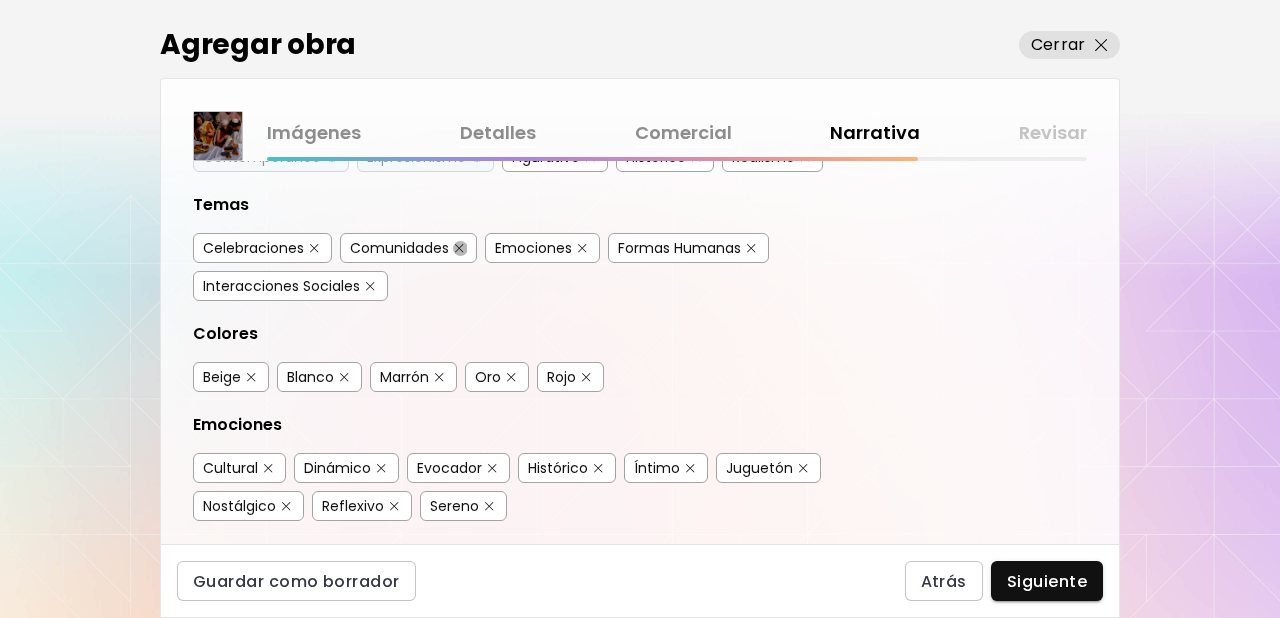 click at bounding box center [459, 248] 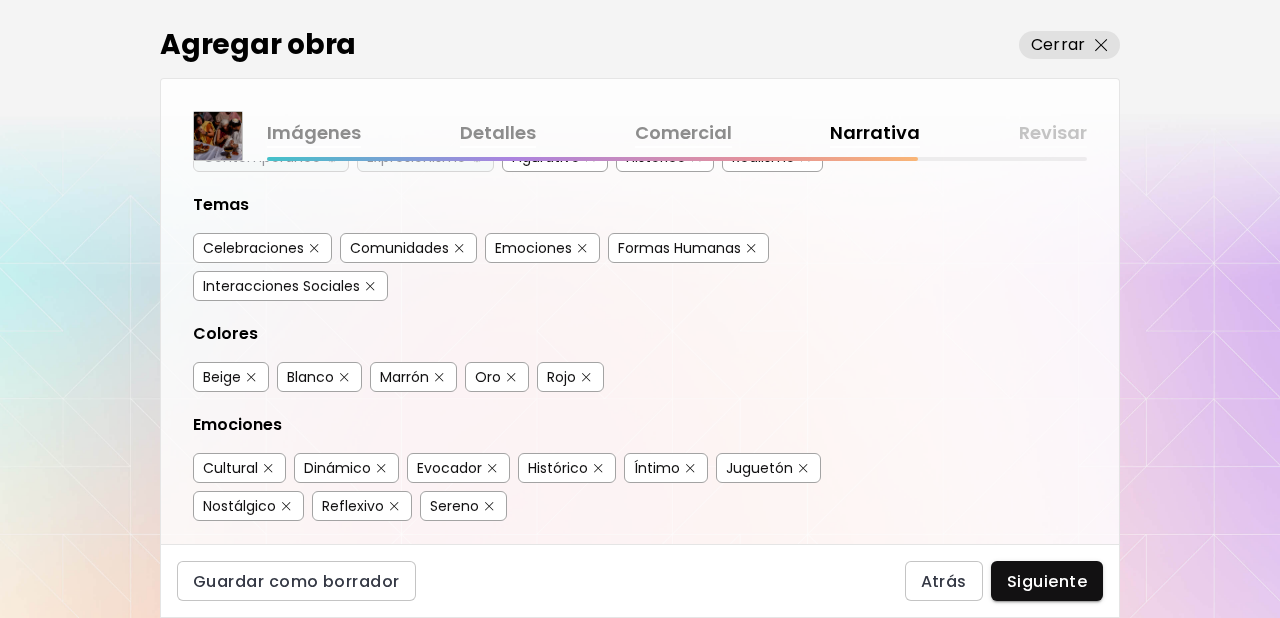 click at bounding box center (314, 248) 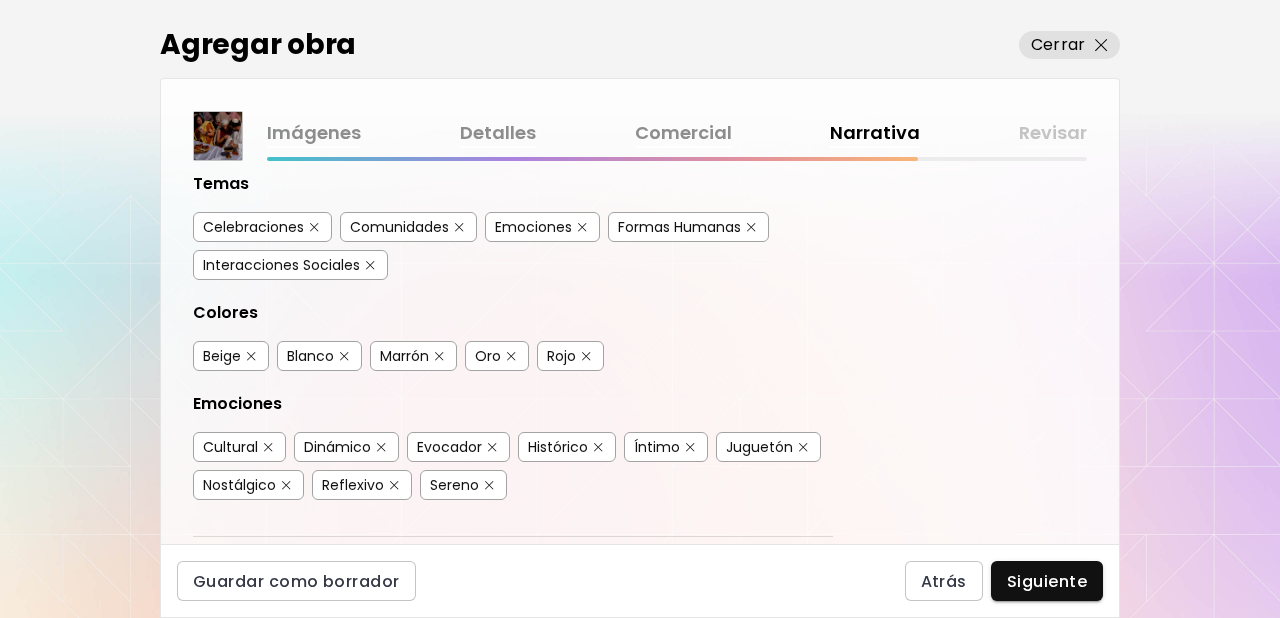 scroll, scrollTop: 301, scrollLeft: 0, axis: vertical 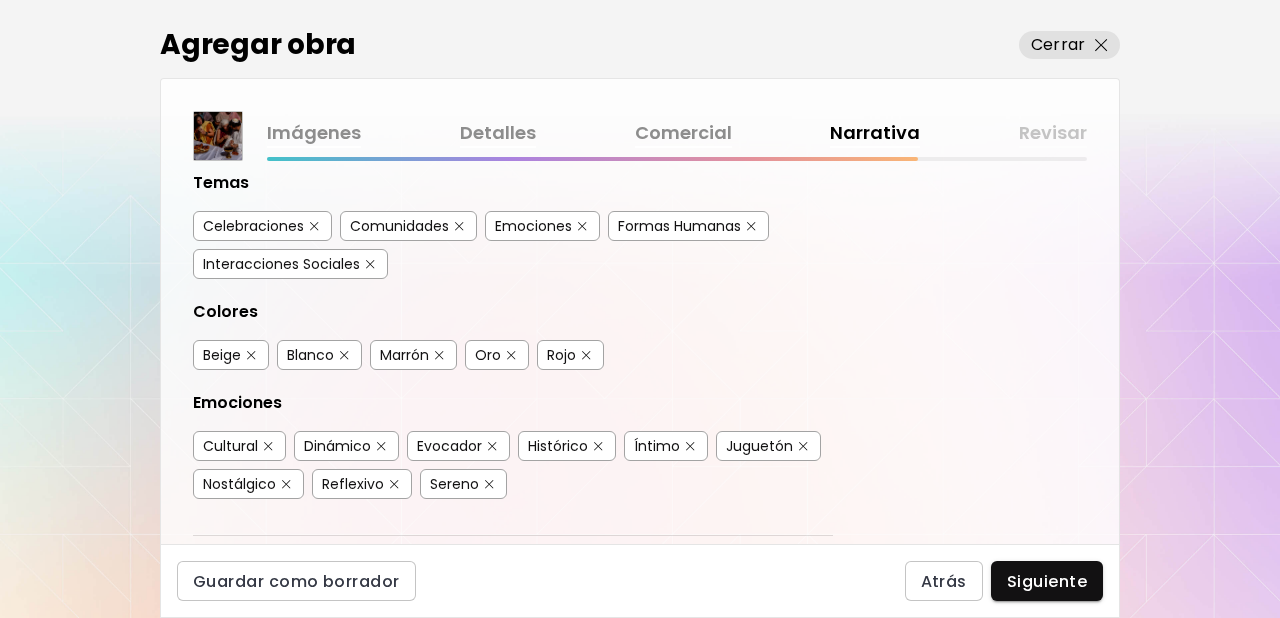 click on "Celebraciones" at bounding box center [253, 226] 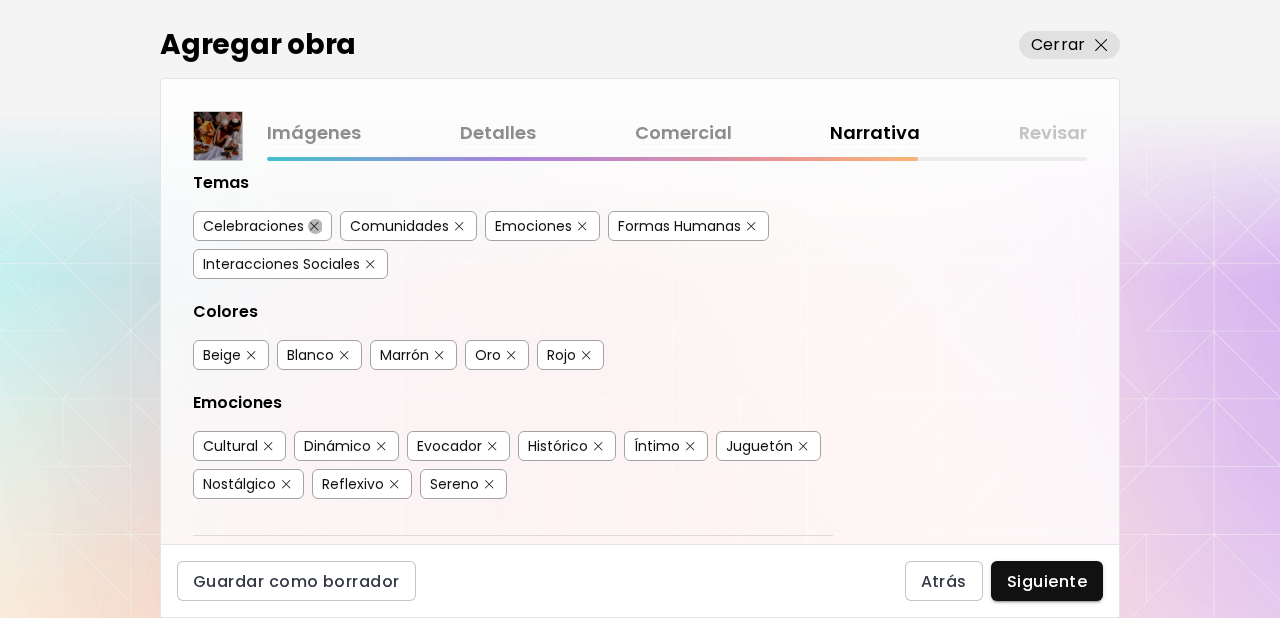 click at bounding box center [314, 226] 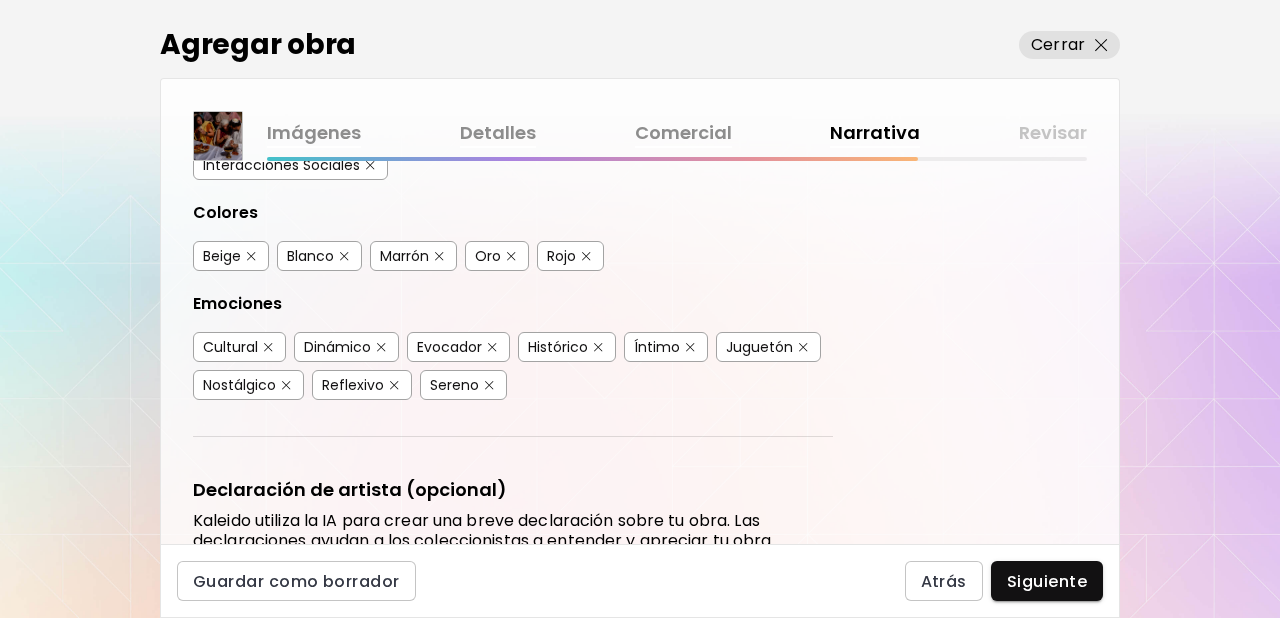 scroll, scrollTop: 418, scrollLeft: 0, axis: vertical 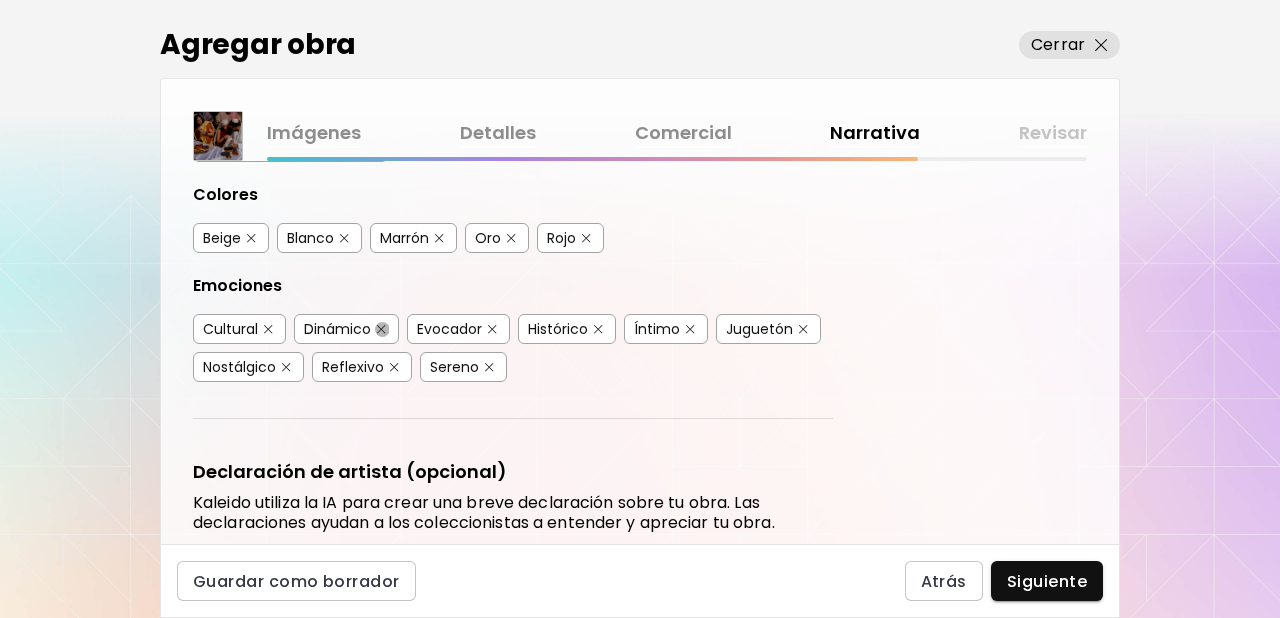 click at bounding box center [381, 329] 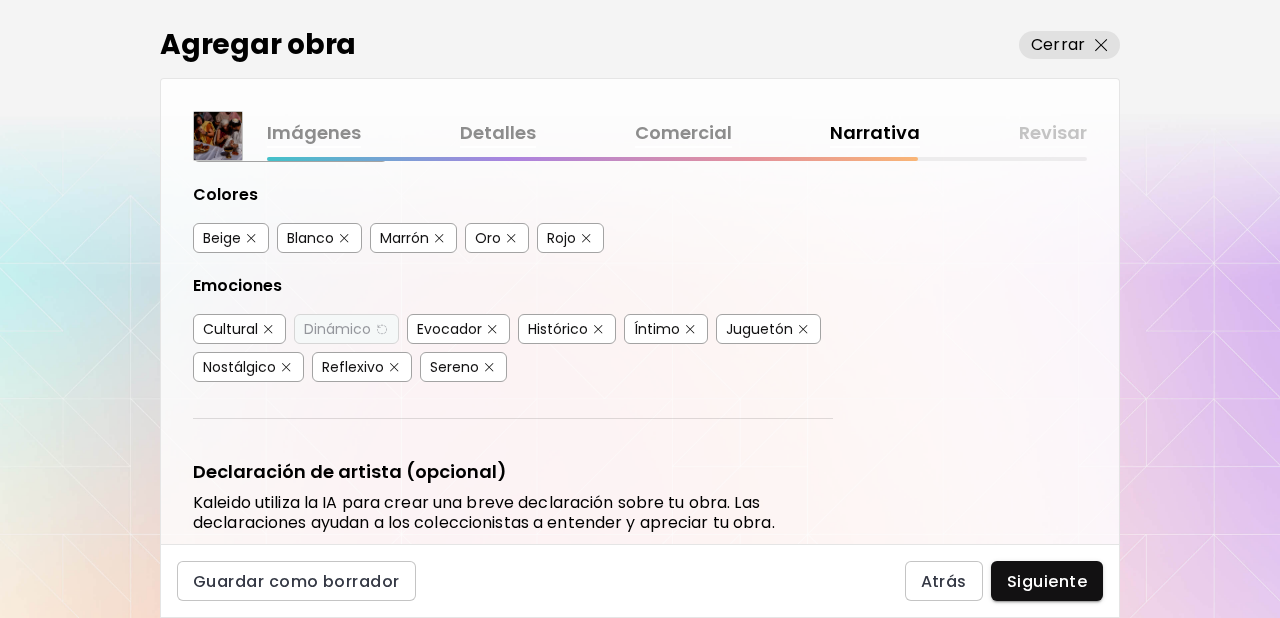 click at bounding box center (803, 329) 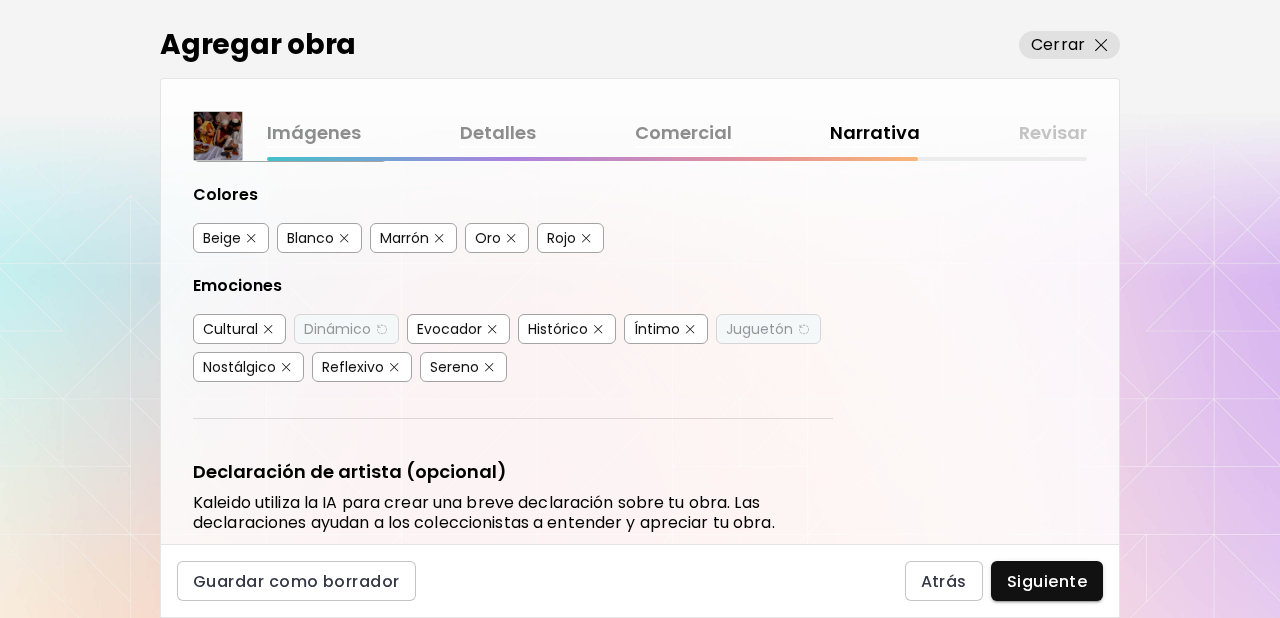 click at bounding box center (489, 367) 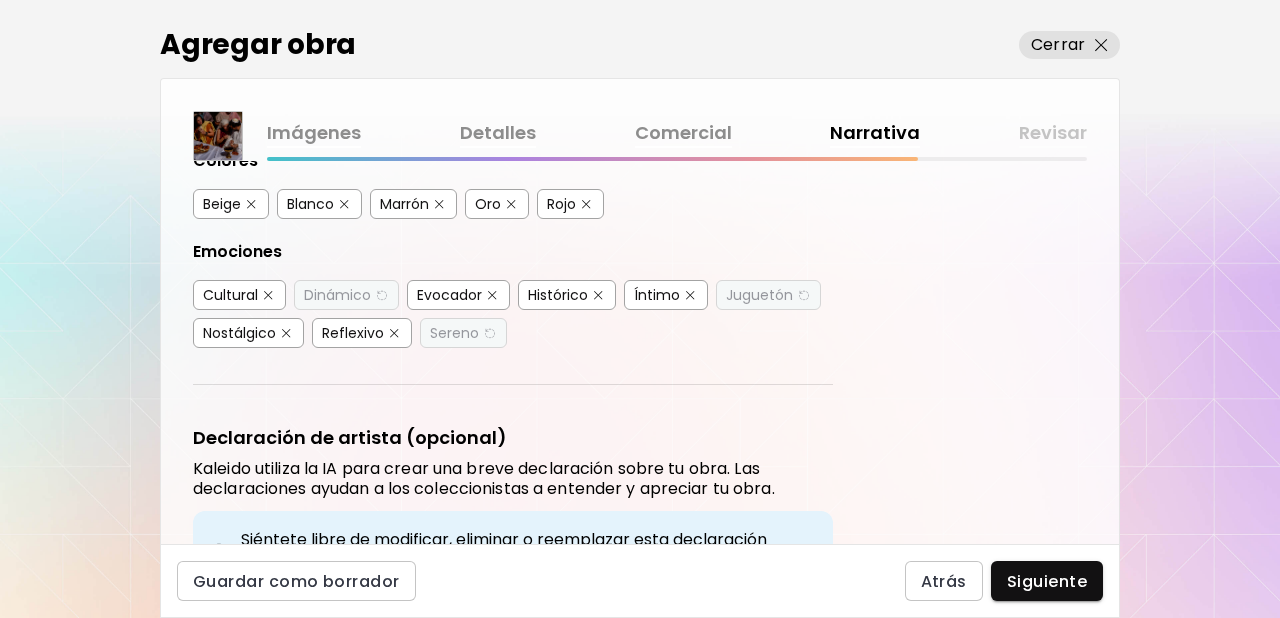 scroll, scrollTop: 453, scrollLeft: 0, axis: vertical 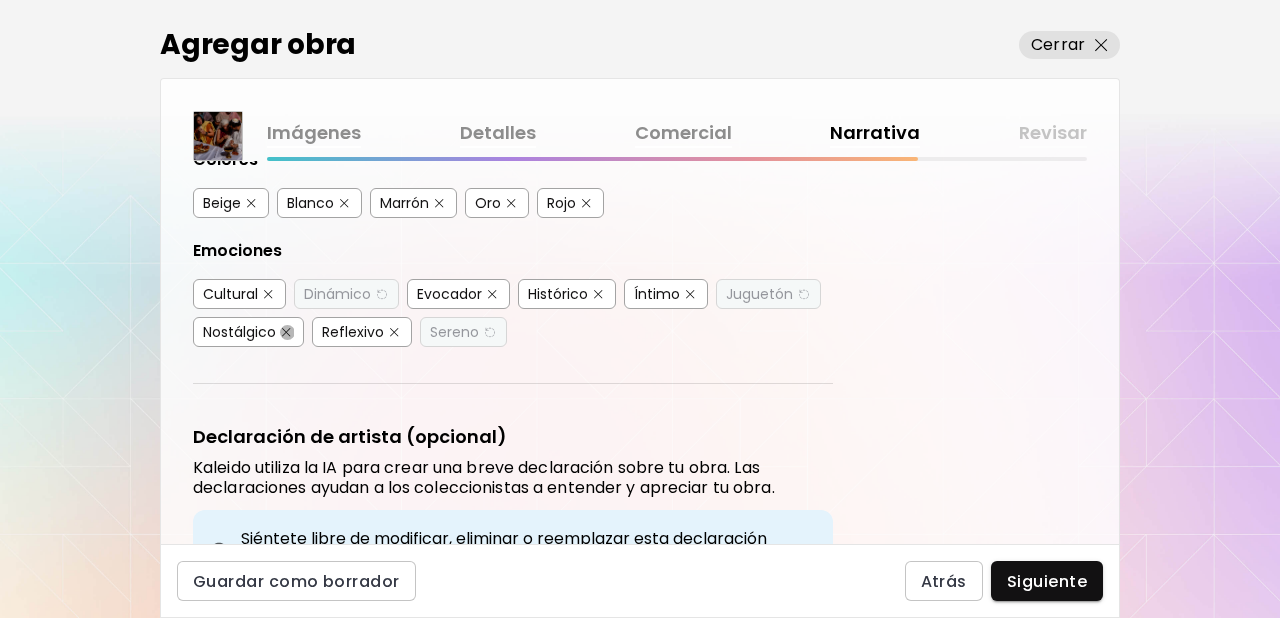 click at bounding box center (286, 332) 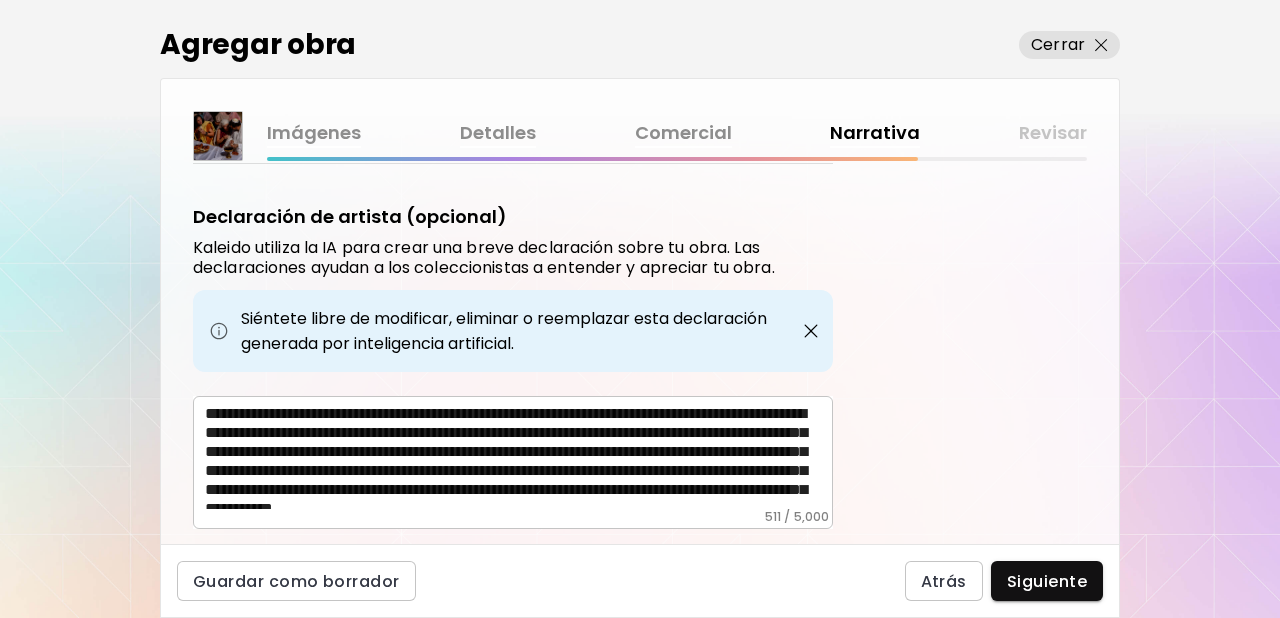 scroll, scrollTop: 730, scrollLeft: 0, axis: vertical 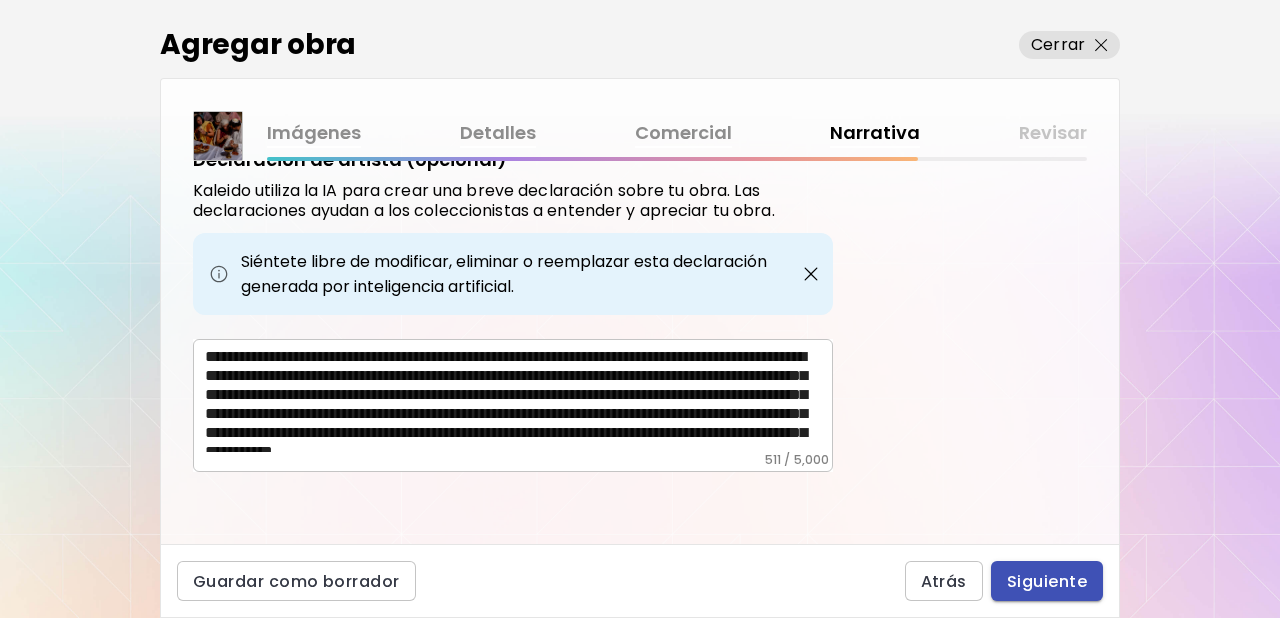click on "Siguiente" at bounding box center [1047, 581] 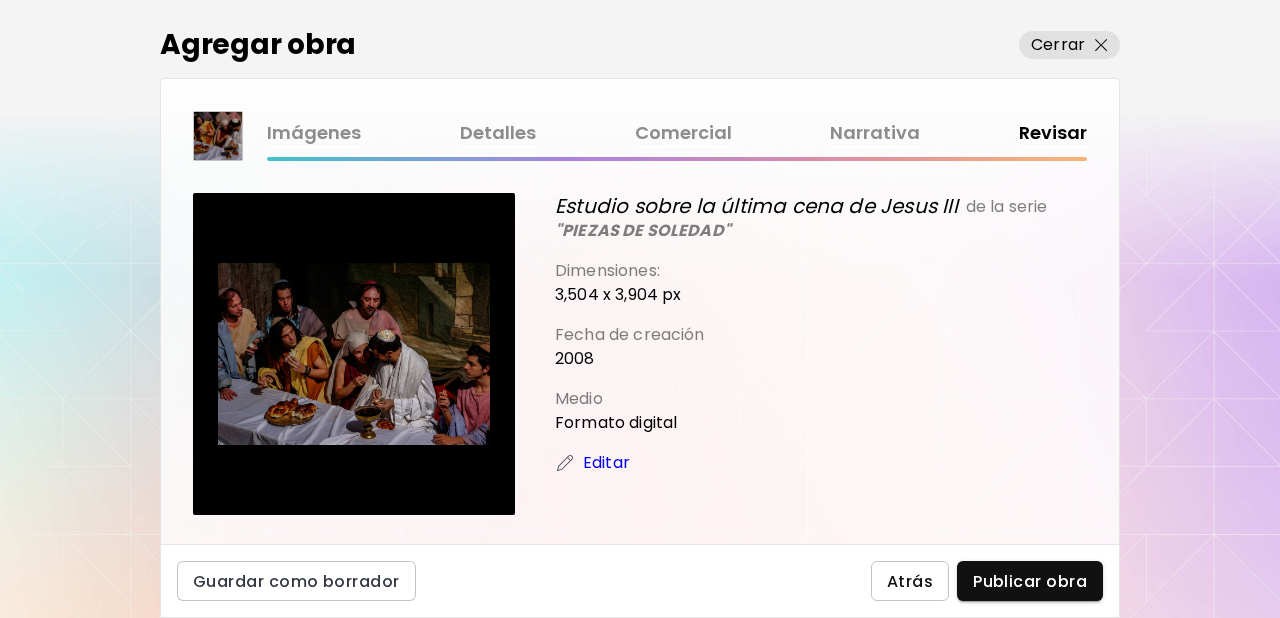 click on "Atrás" at bounding box center [910, 581] 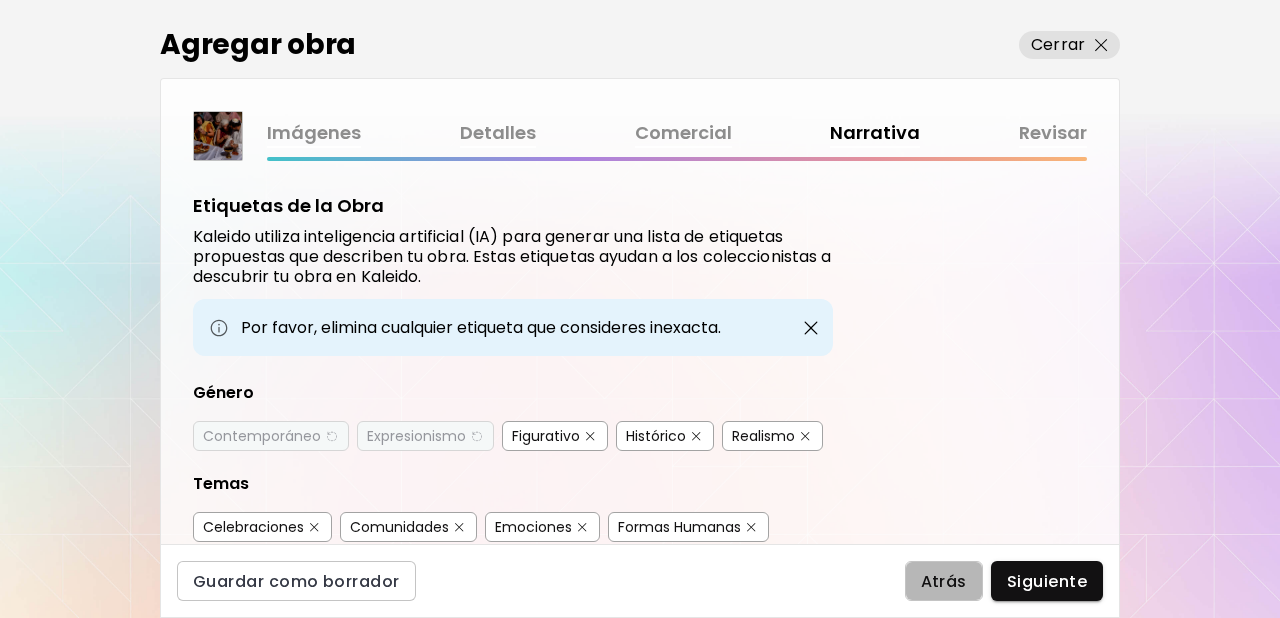 click on "Atrás" at bounding box center (944, 581) 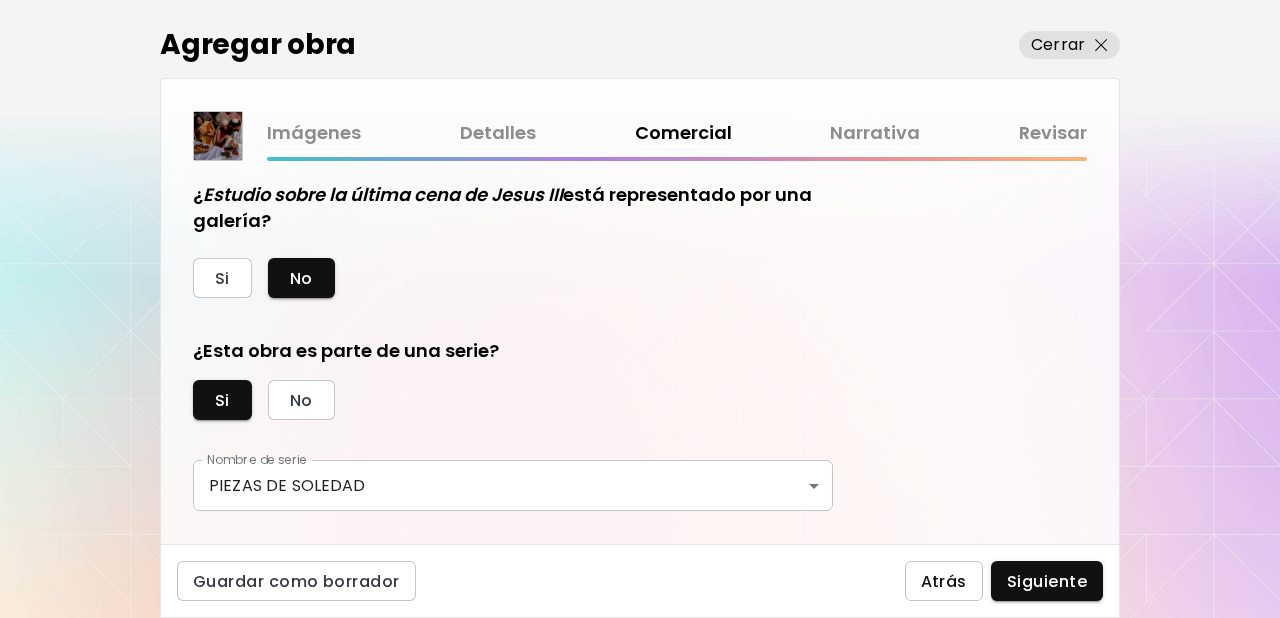 scroll, scrollTop: 611, scrollLeft: 0, axis: vertical 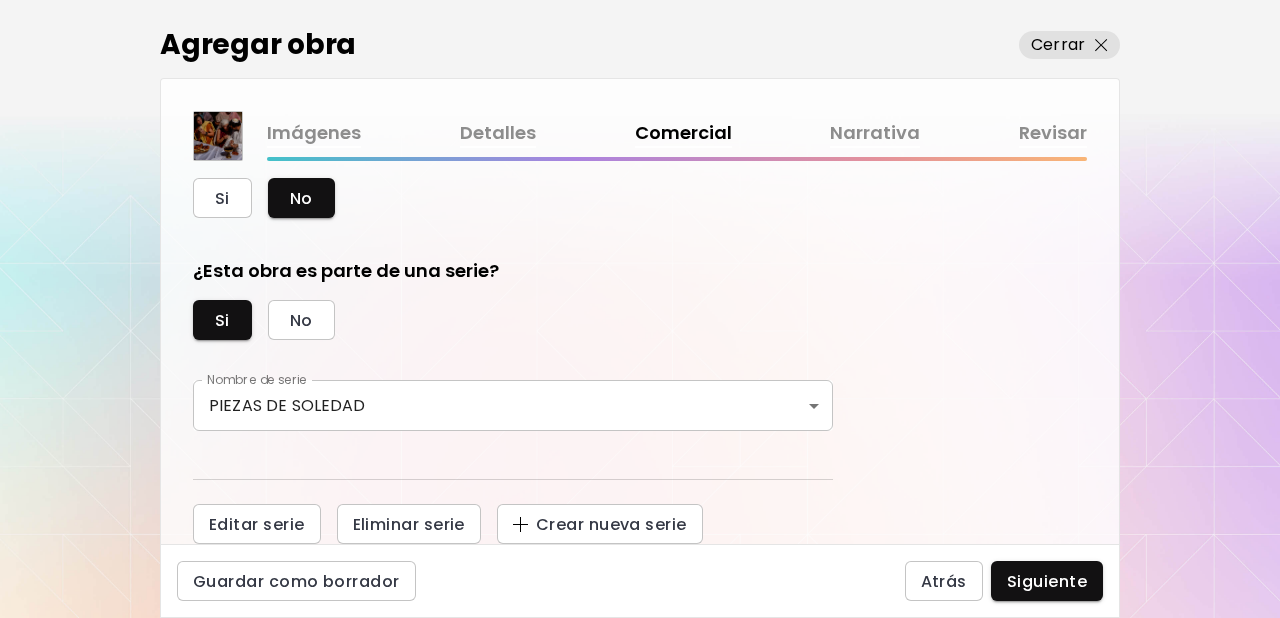 click on "**********" at bounding box center (640, 309) 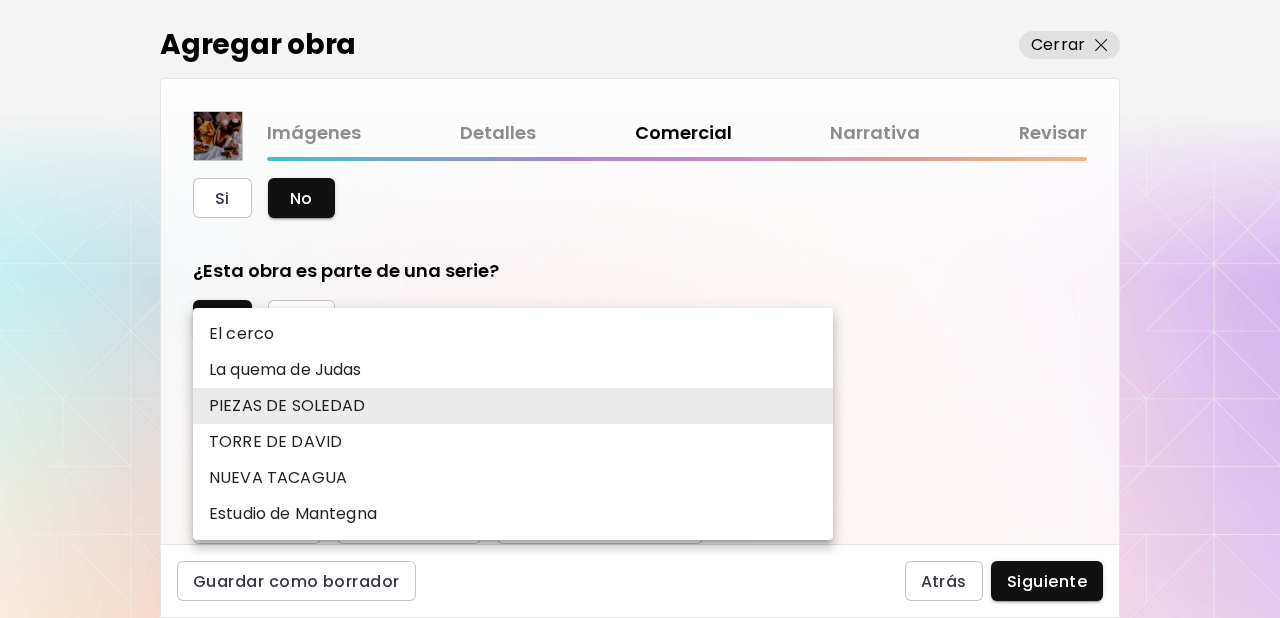 click at bounding box center [640, 309] 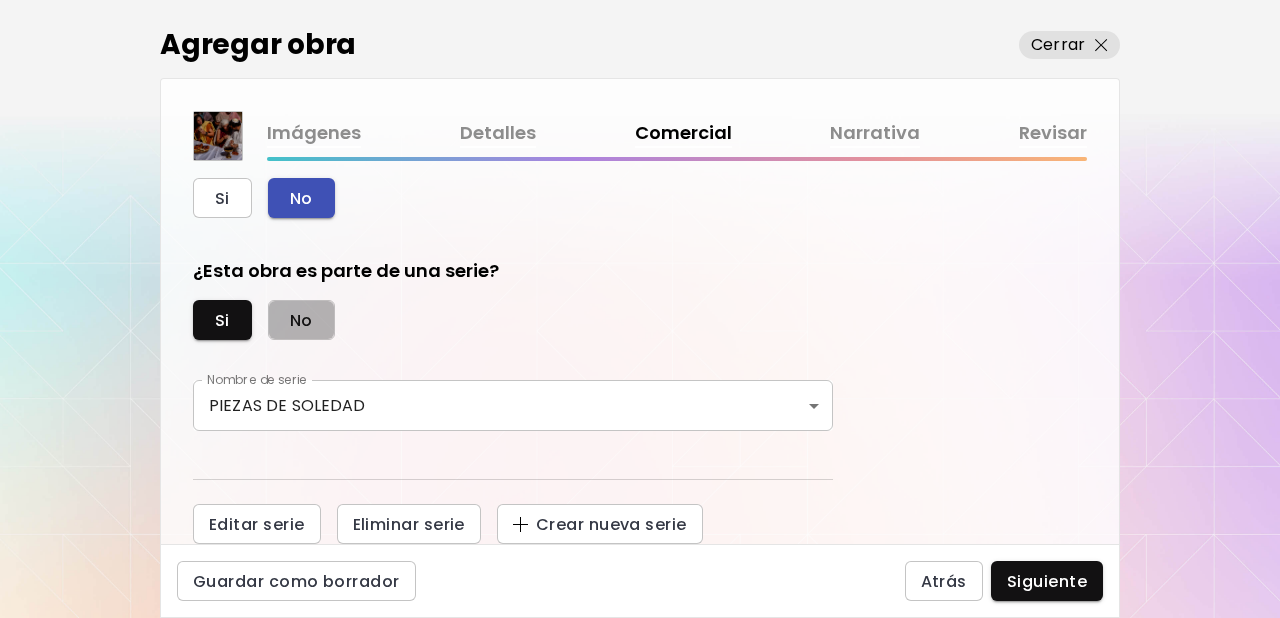 click on "No" at bounding box center [301, 320] 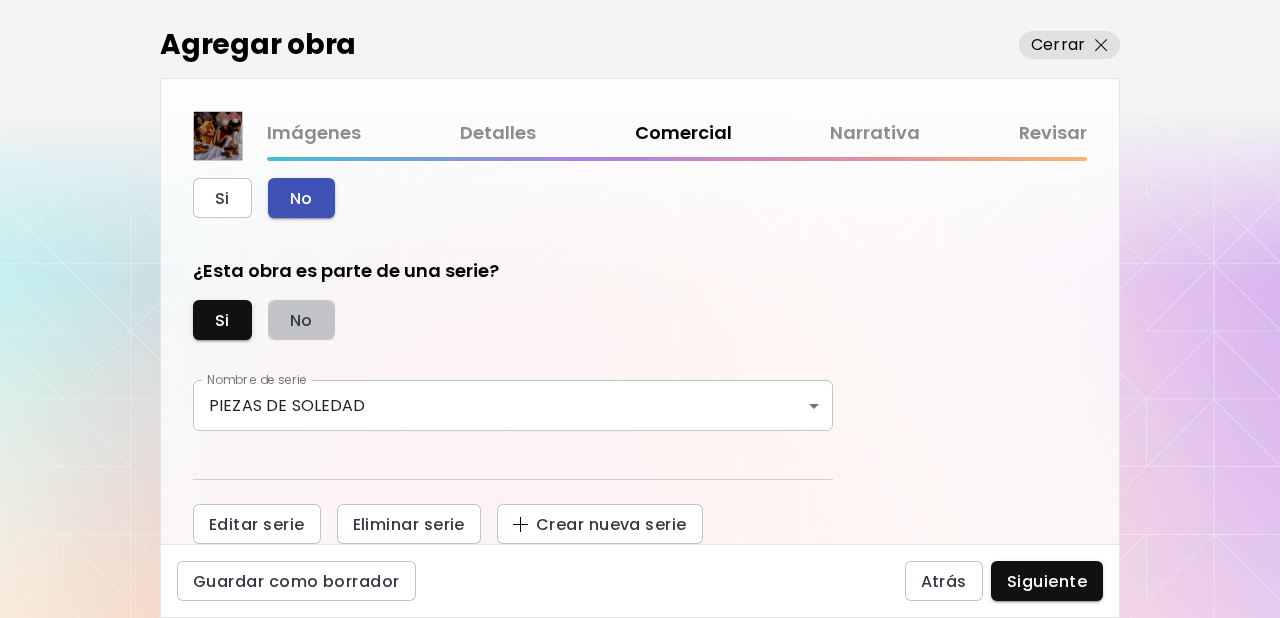 scroll, scrollTop: 469, scrollLeft: 0, axis: vertical 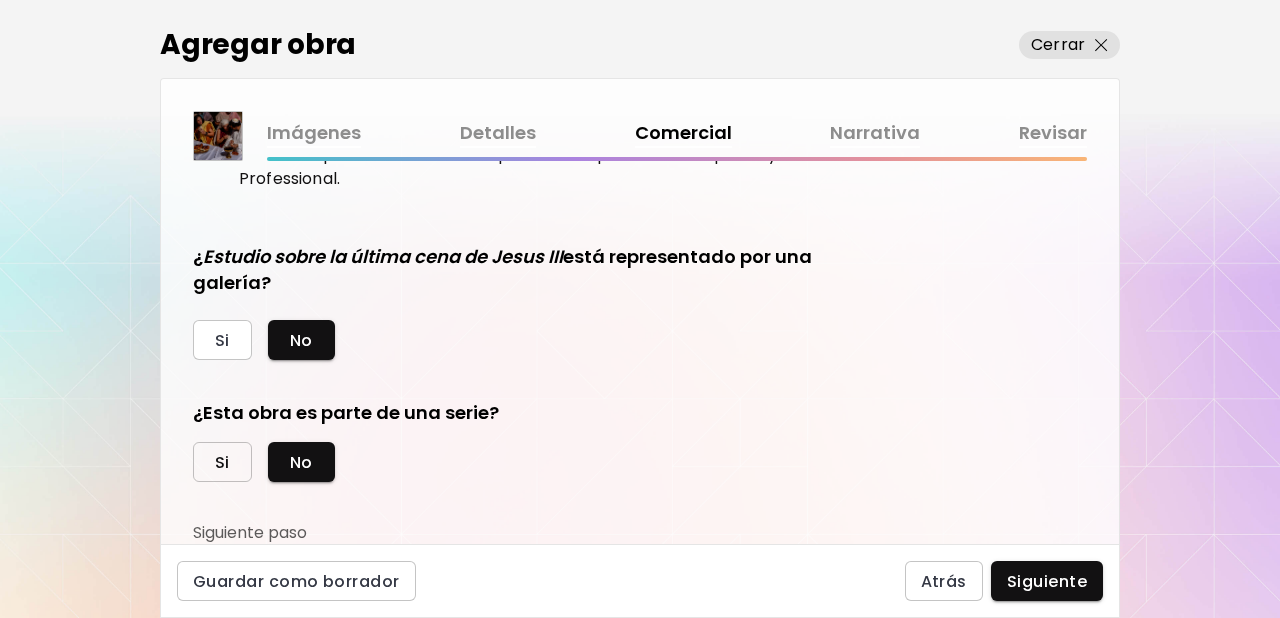 click on "Si" at bounding box center (222, 462) 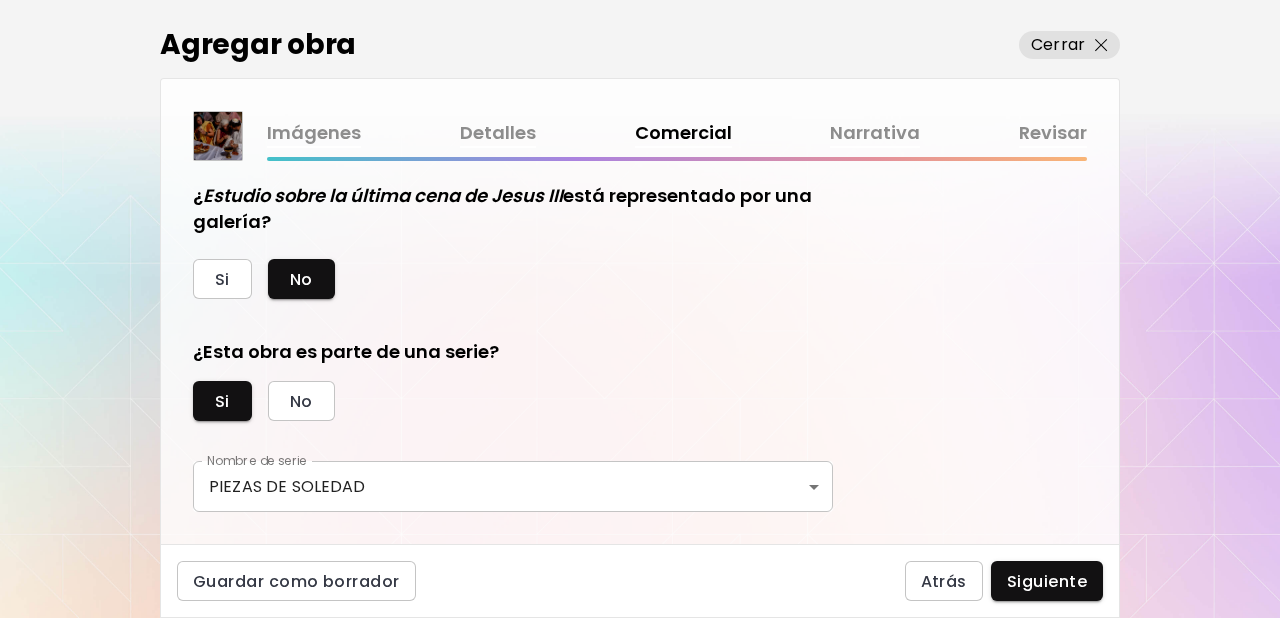 scroll, scrollTop: 611, scrollLeft: 0, axis: vertical 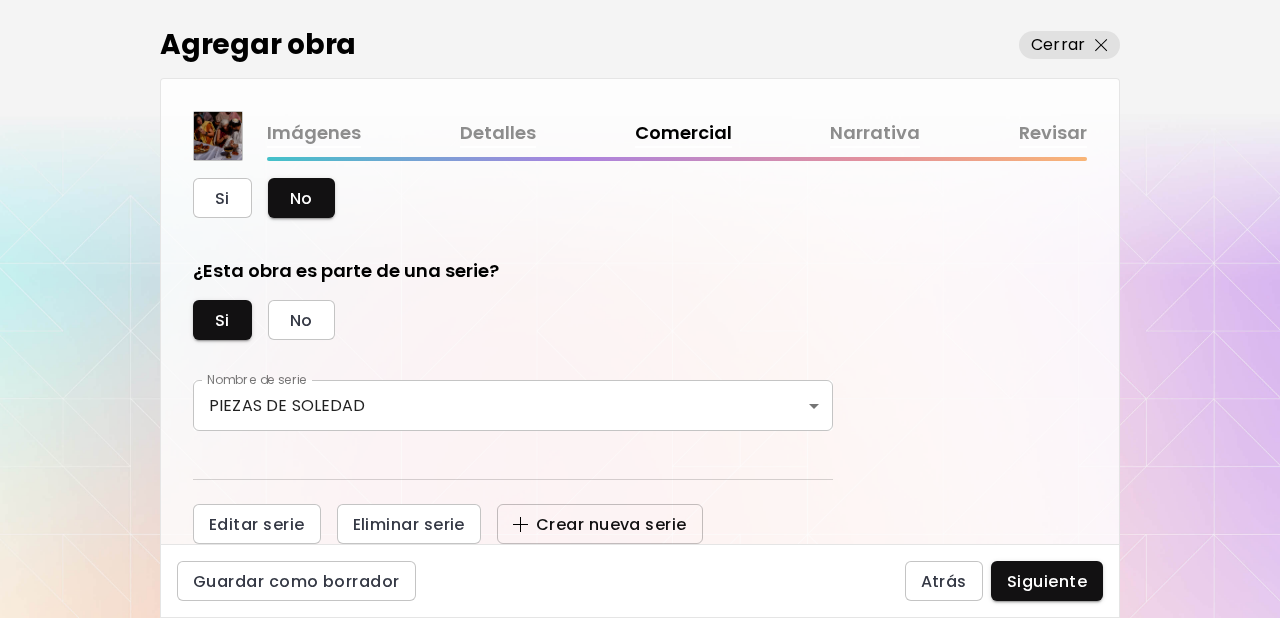 click on "Crear nueva serie" at bounding box center (600, 524) 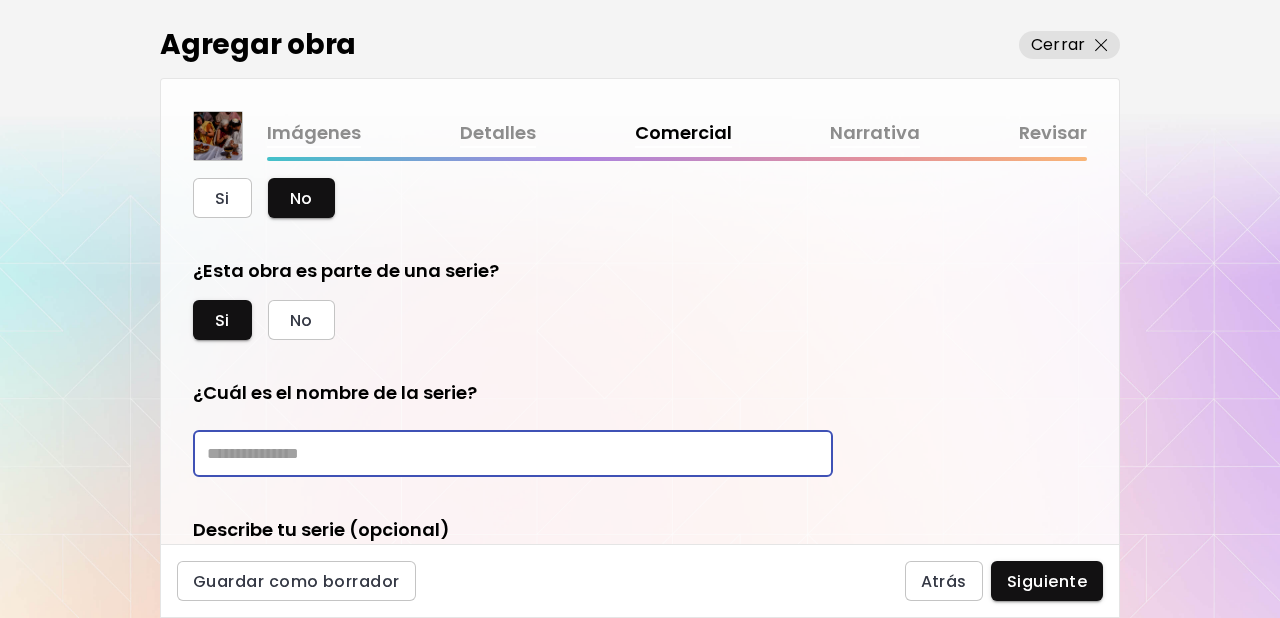 click at bounding box center (513, 453) 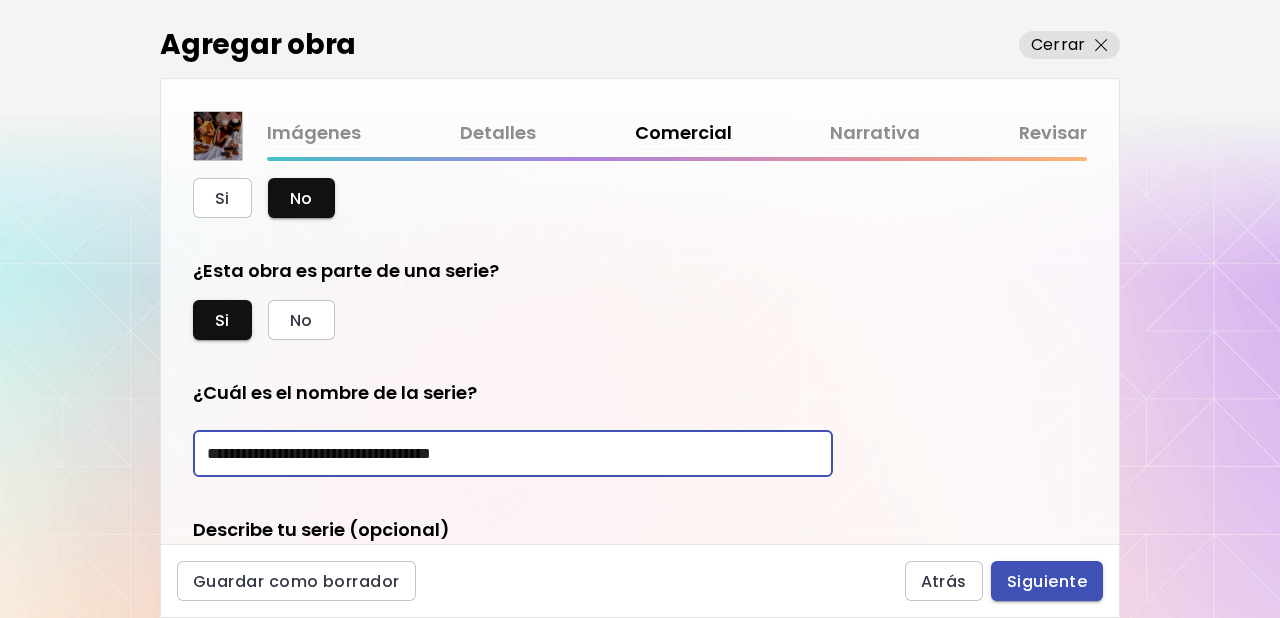 type on "**********" 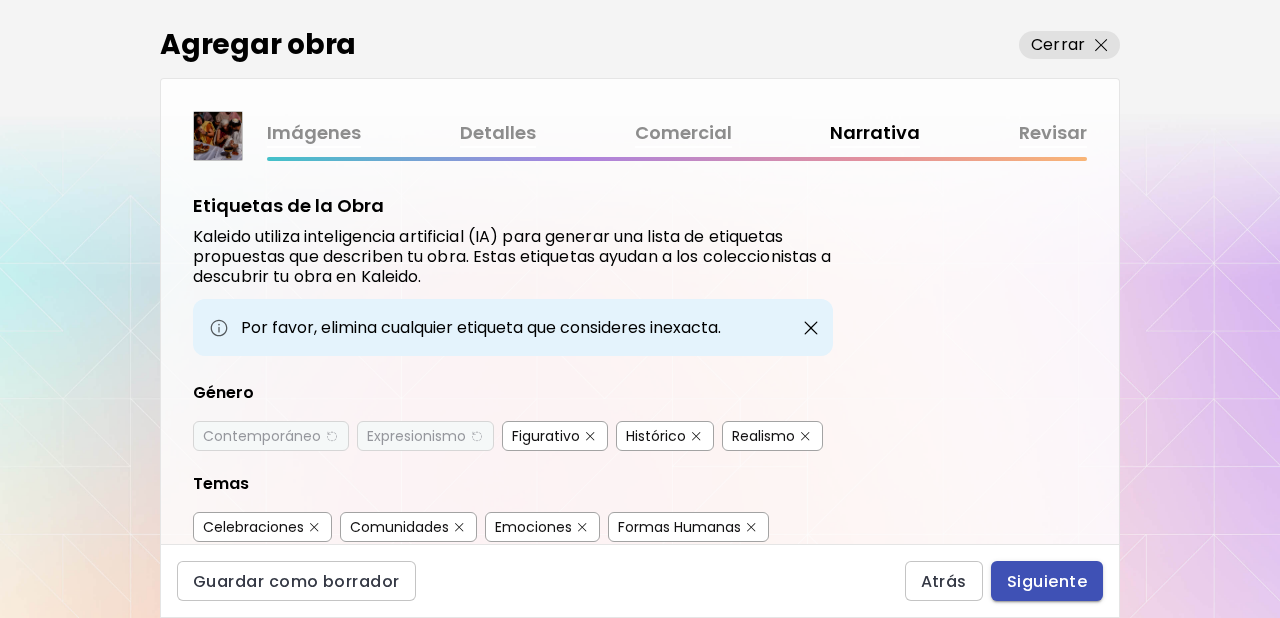 click on "Siguiente" at bounding box center (1047, 581) 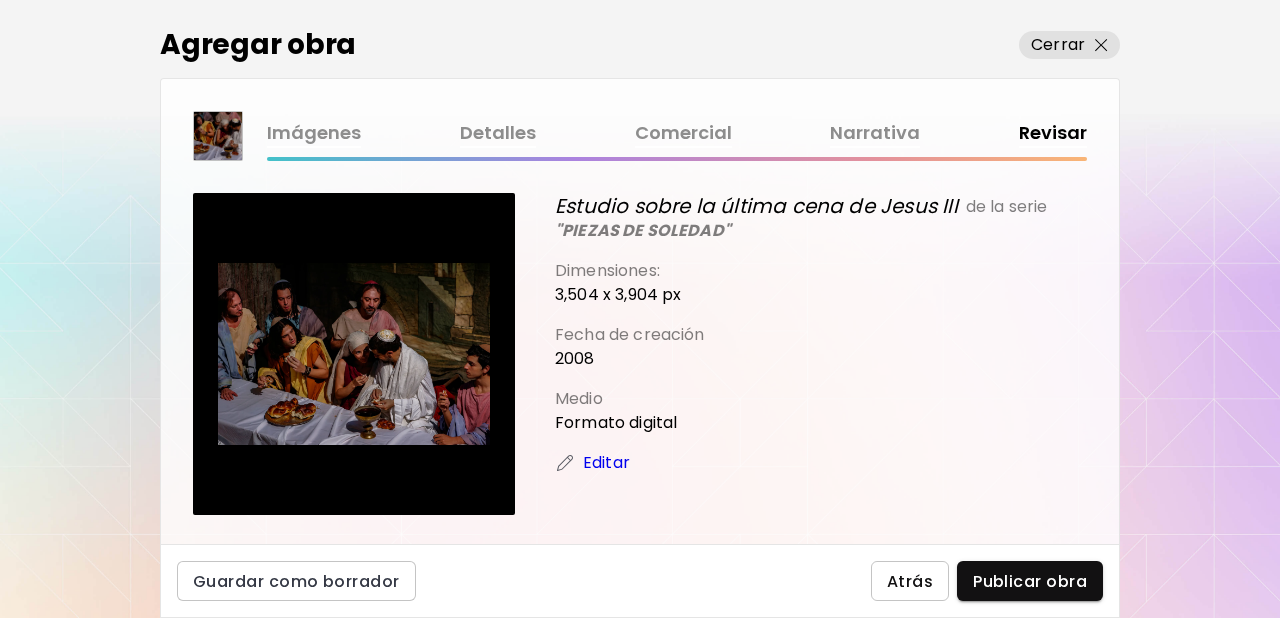 click on "Atrás" at bounding box center (910, 581) 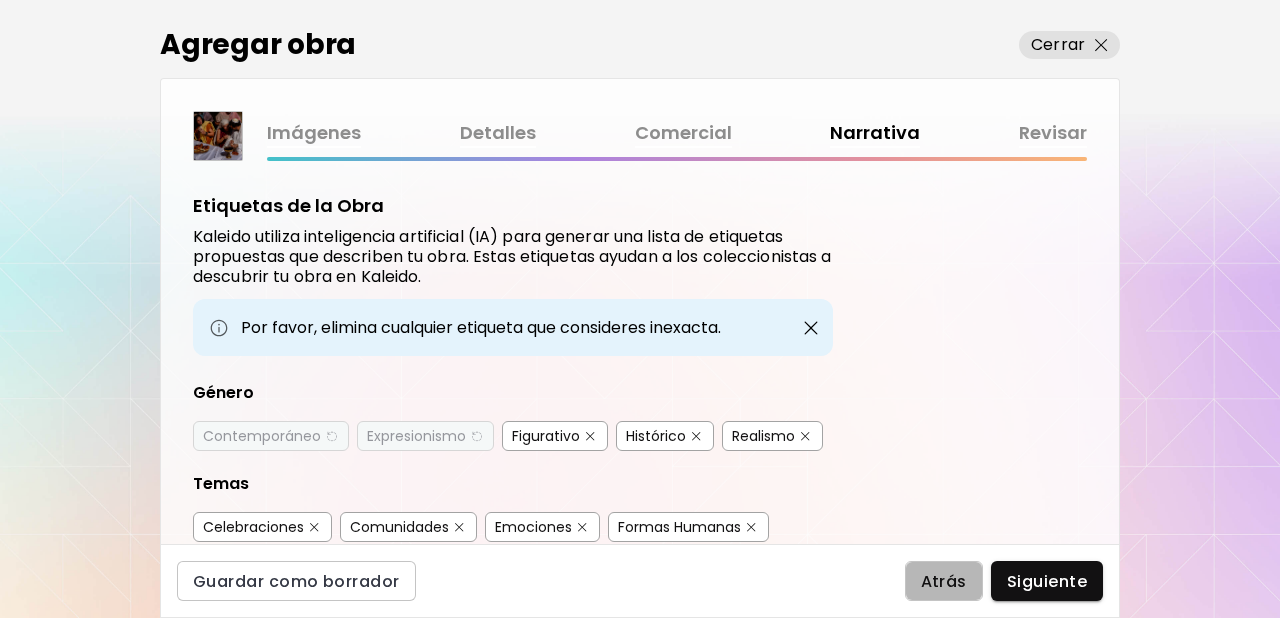 click on "Atrás" at bounding box center [944, 581] 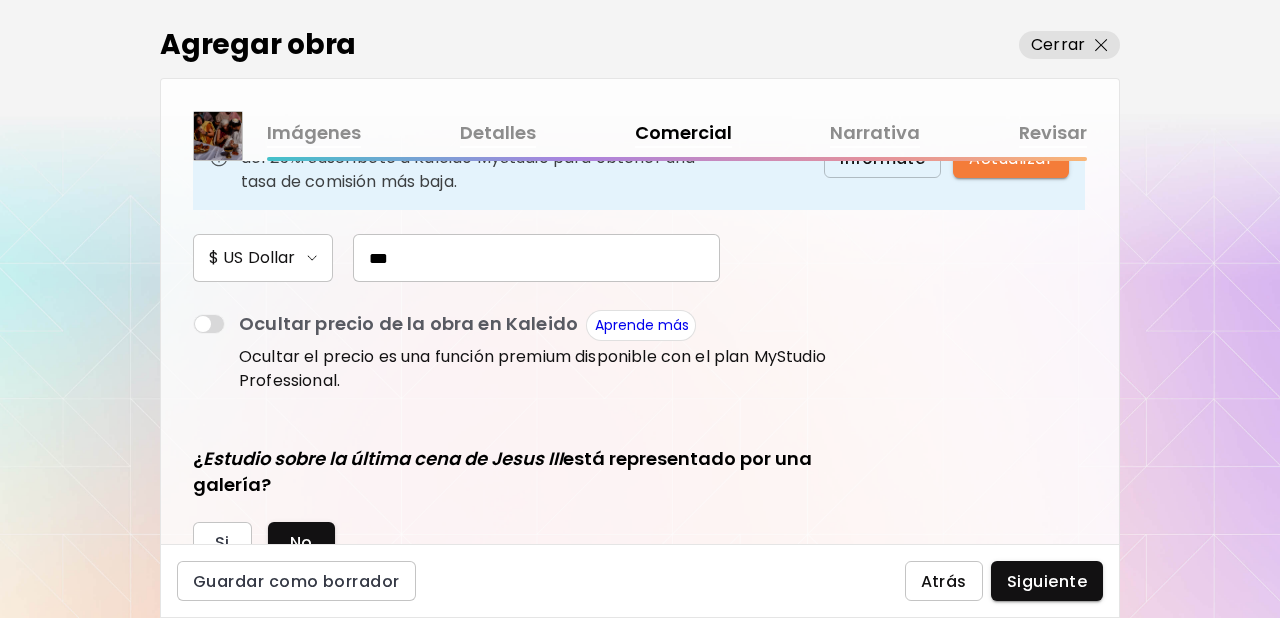 scroll, scrollTop: 611, scrollLeft: 0, axis: vertical 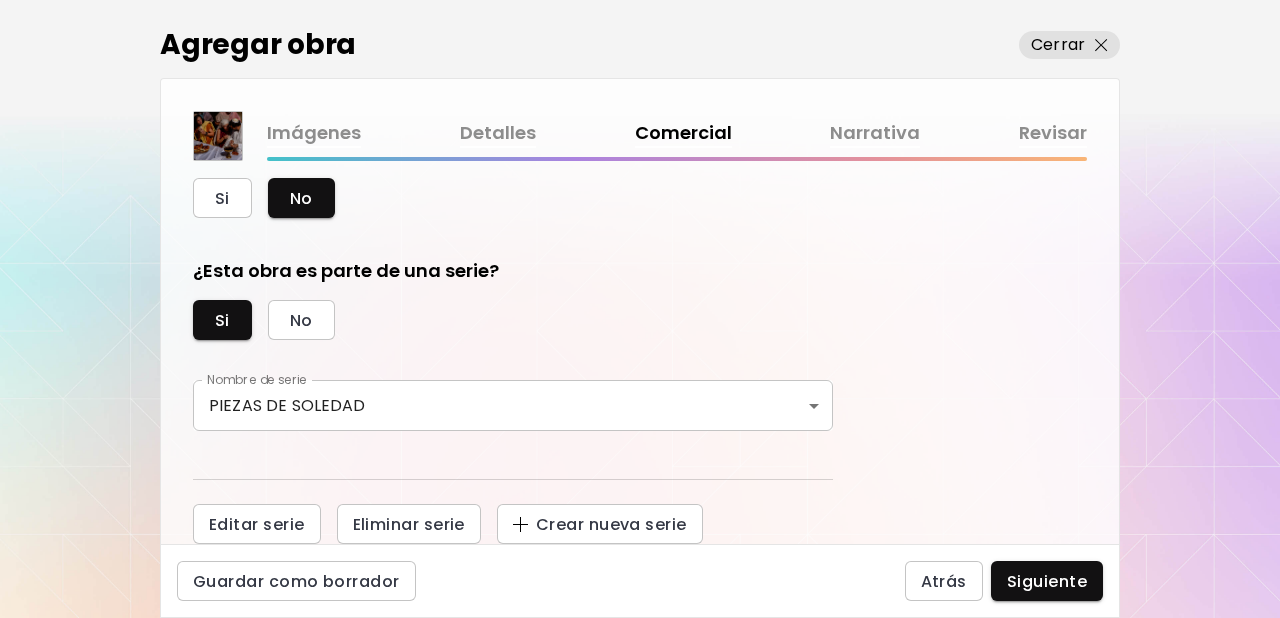 click on "**********" at bounding box center (640, 309) 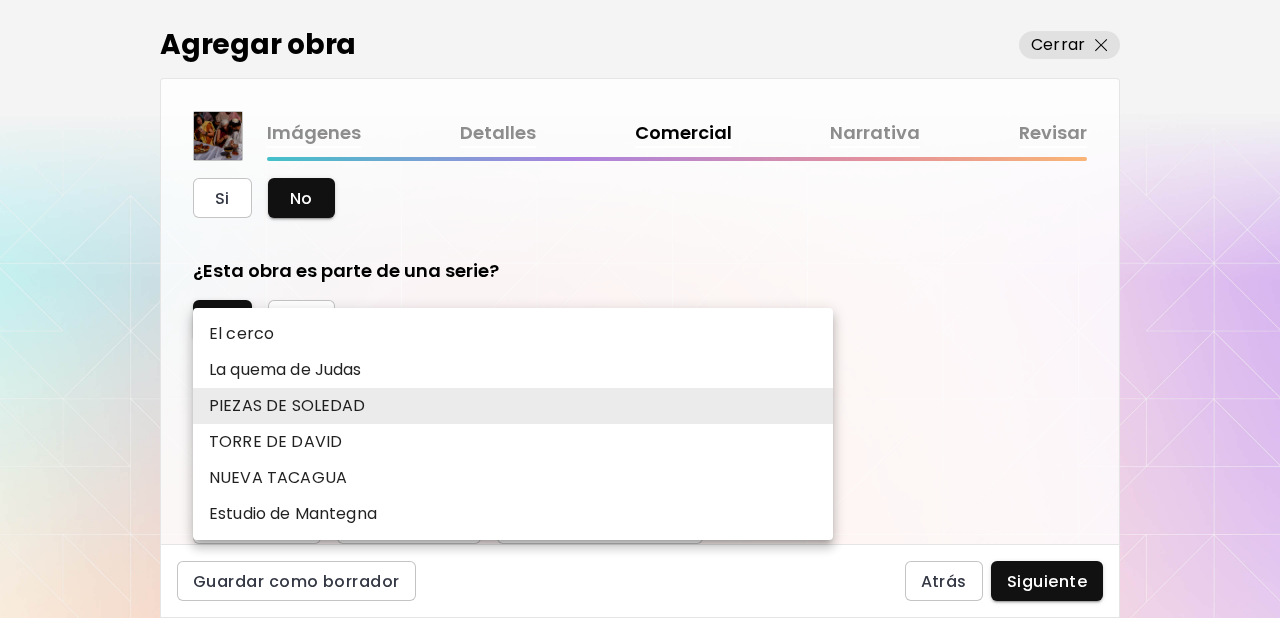 click on "PIEZAS DE SOLEDAD" at bounding box center [513, 406] 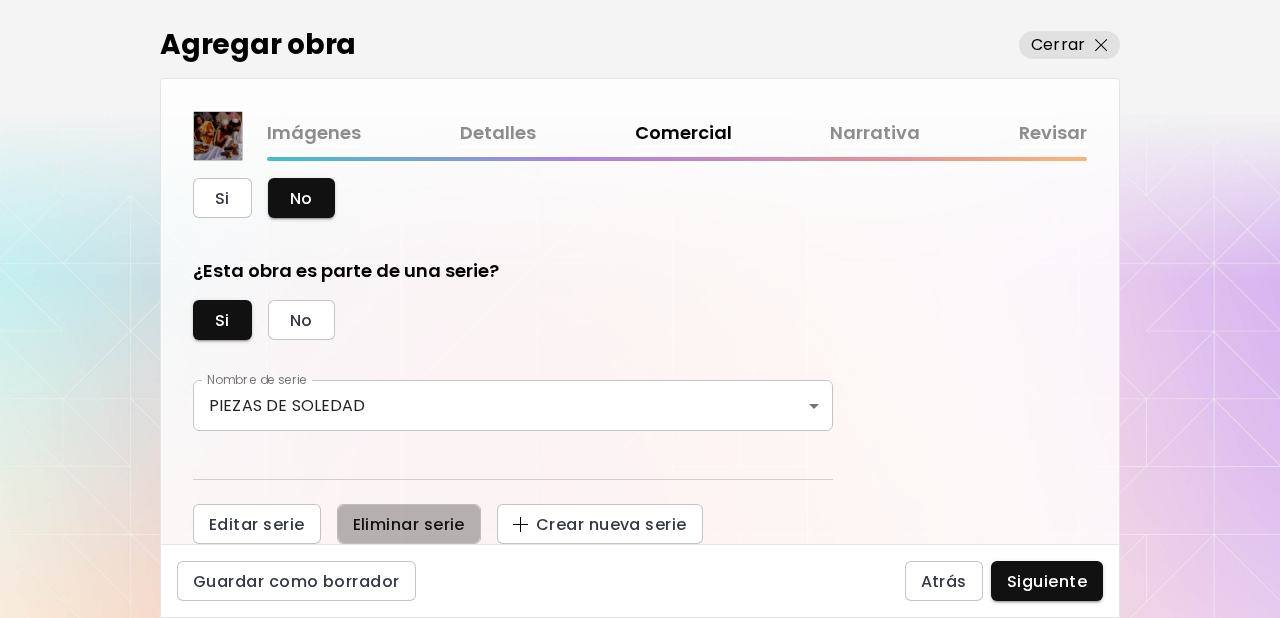 click on "Eliminar serie" at bounding box center (409, 524) 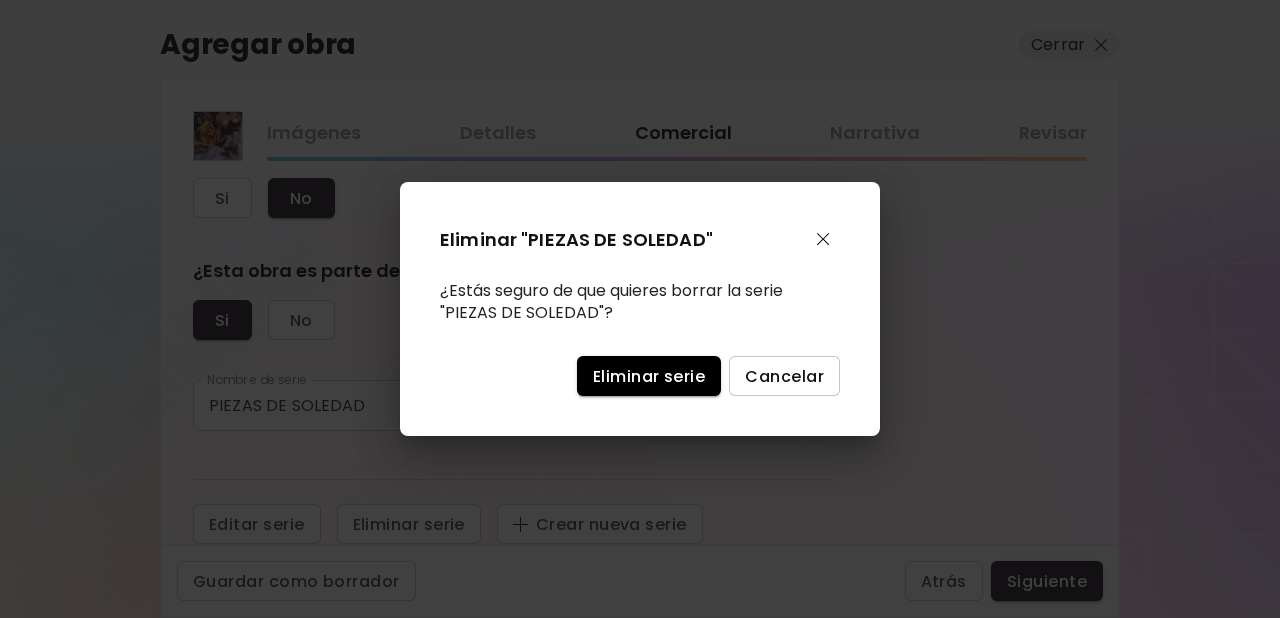 click on "Eliminar serie" at bounding box center [649, 376] 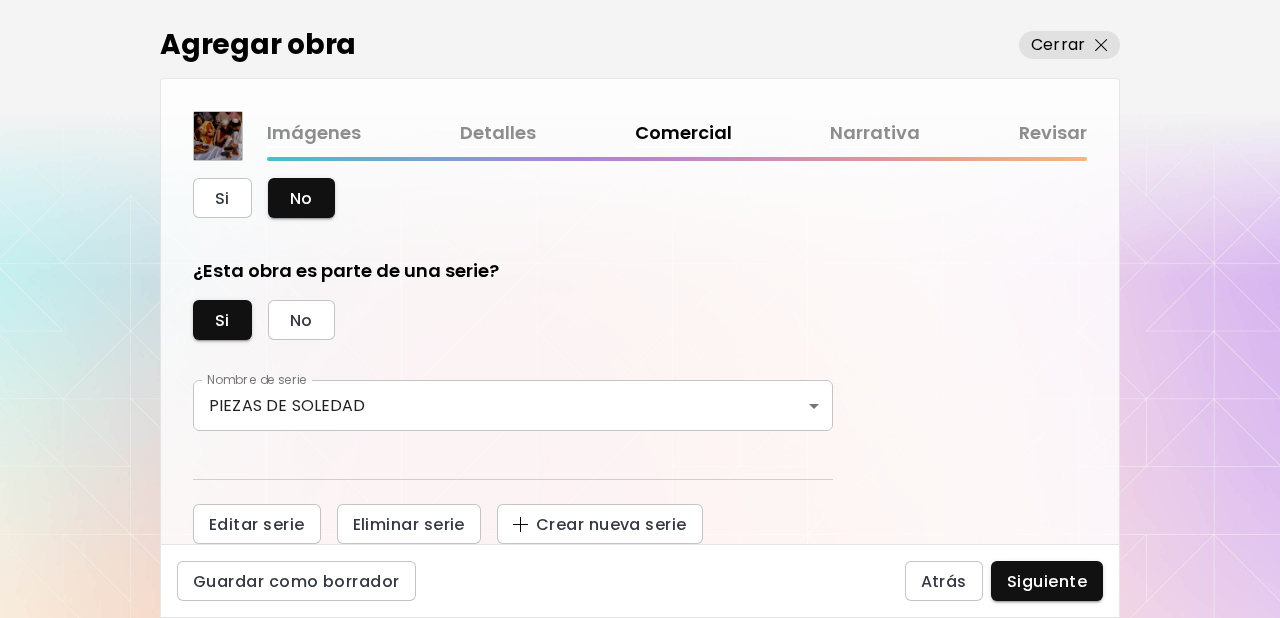 scroll, scrollTop: 562, scrollLeft: 0, axis: vertical 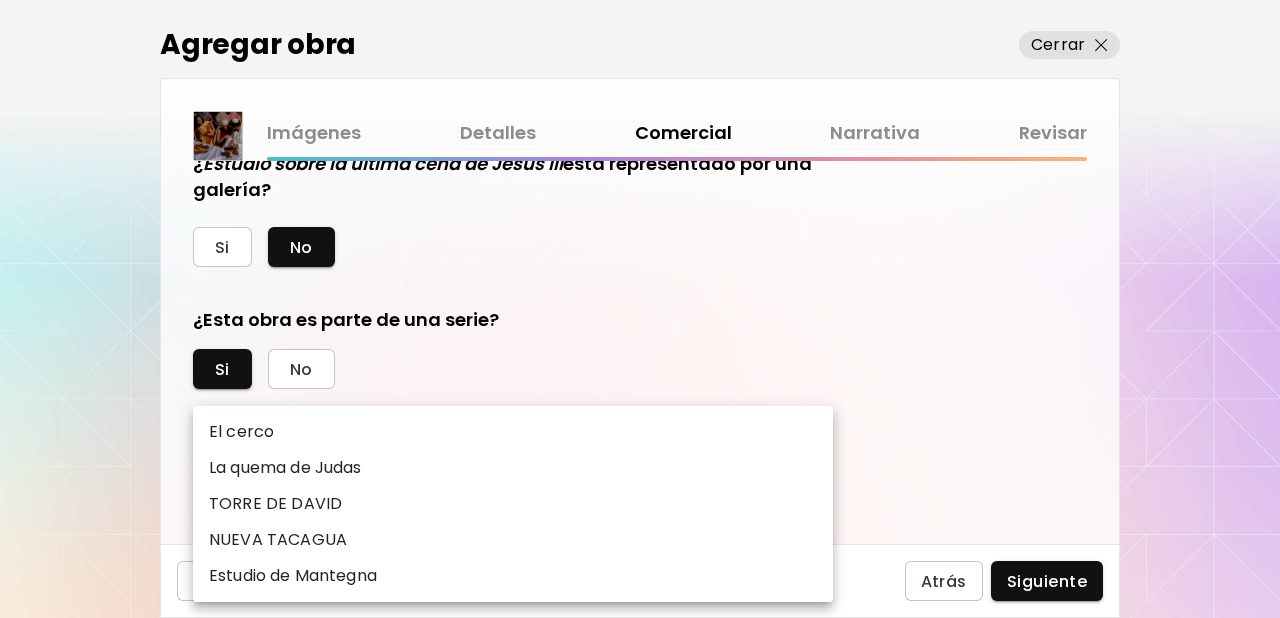 click on "kaleido.art/photomanifiesto Agregar obra Administrar obras Editar perfil My BioLink Comunidad Metas MyStudio Actualizar My Website My Showrooms My Documents My Subscribers My Provenance My Augmentations My Analytics Ajustes Ayuda 0 7 Agregar obra Cerrar Imágenes Detalles Comercial Narrativa Revisar ¿Esta obra está disponible para la venta? Si No Precio de la obra Las obras vendidas a través de Kaleido tienen una comisión del 25%. Suscríbete a Kaleido MyStudio para obtener una tasa de comisión más baja. Infórmate Actualizar $ US Dollar *** Ocultar precio de la obra en Kaleido Aprende más Ocultar el precio es una función premium disponible con el plan MyStudio Professional. ¿ Estudio sobre la última cena de Jesus III  está representado por una galería? Si No ¿Esta obra es parte de una serie? Si No Nombre de serie ​ Nombre de serie Crear nueva serie Guardar como borrador Atrás Siguiente Búsqueda de artista Nombre o usuario Nombre o usuario País del artista País del artista Disciplinas Todos" at bounding box center (640, 309) 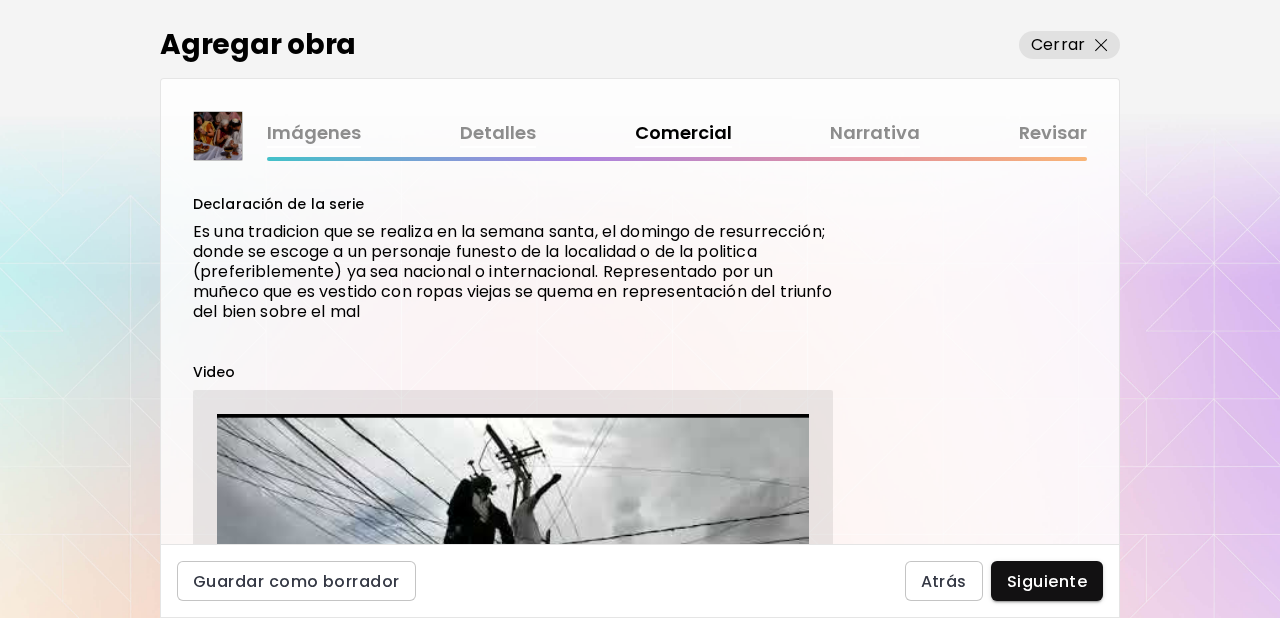 scroll, scrollTop: 1228, scrollLeft: 0, axis: vertical 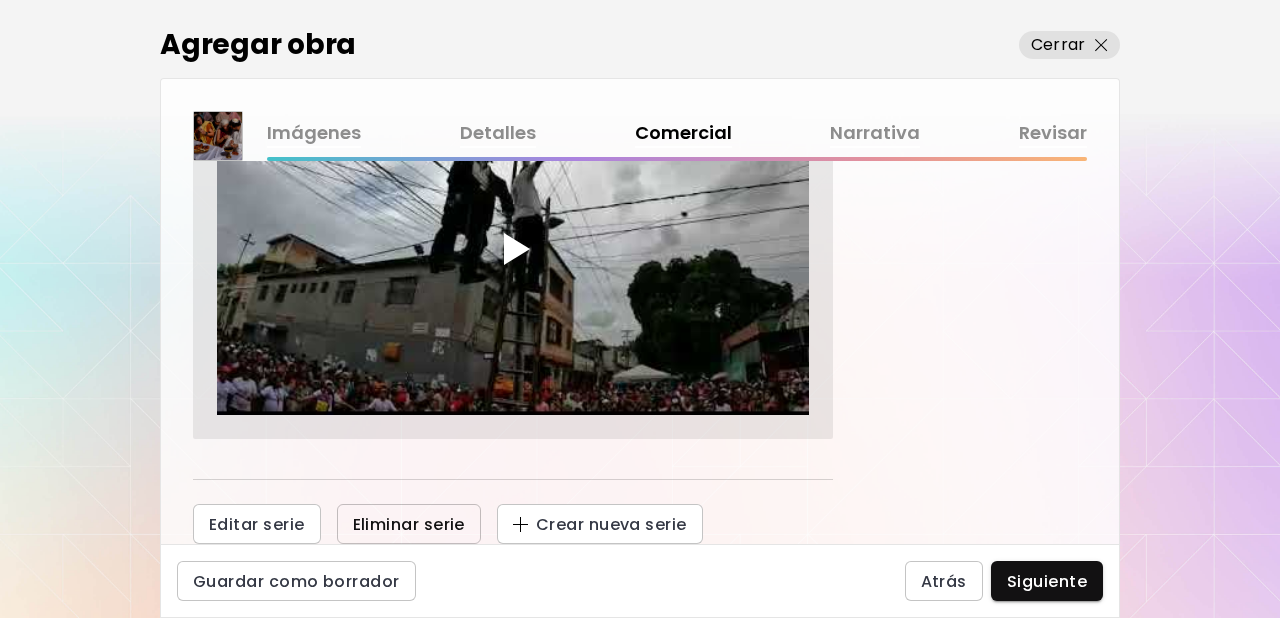 click on "Eliminar serie" at bounding box center [409, 524] 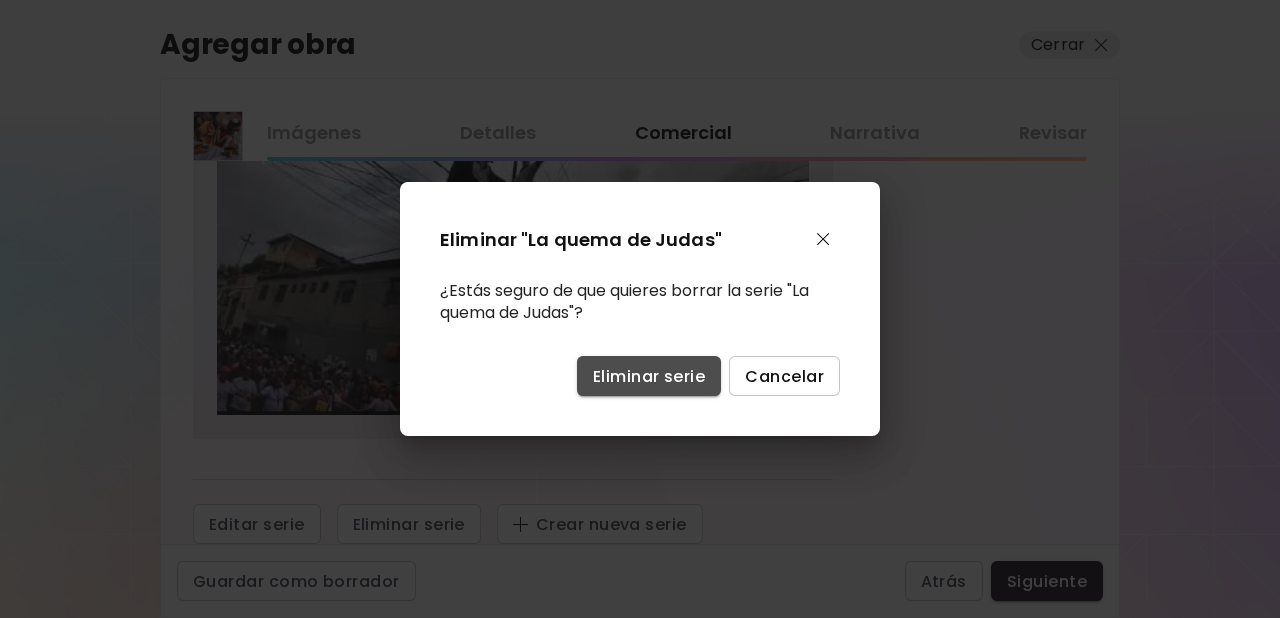 click on "Eliminar serie" at bounding box center [649, 376] 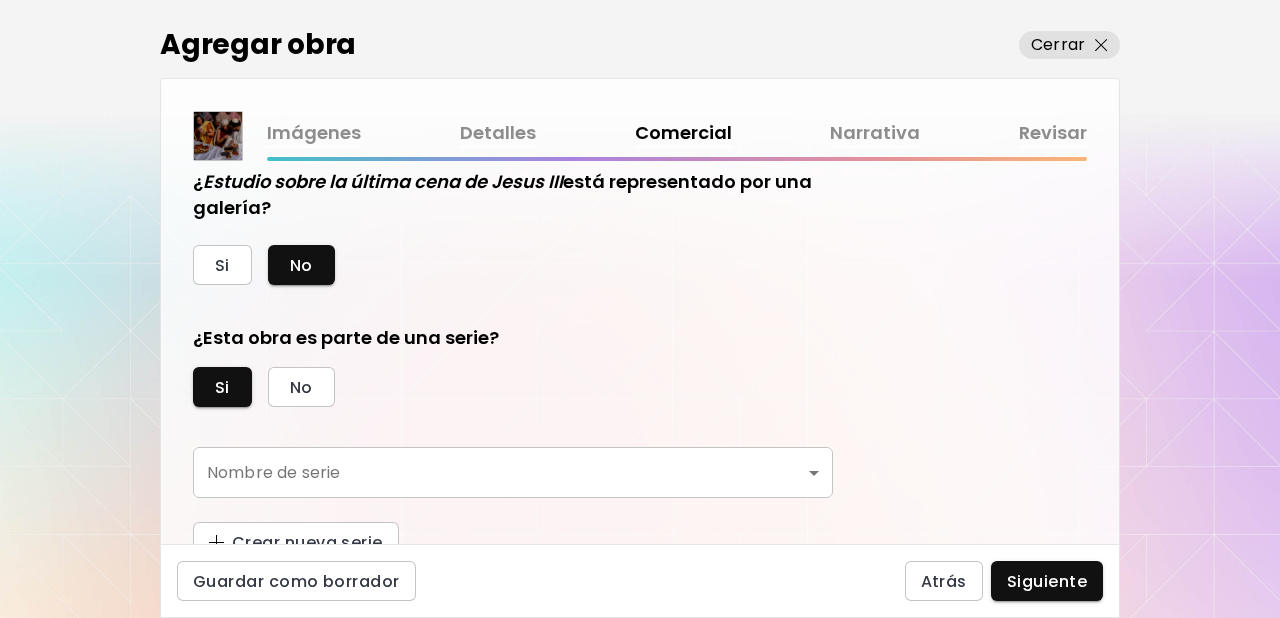 scroll, scrollTop: 562, scrollLeft: 0, axis: vertical 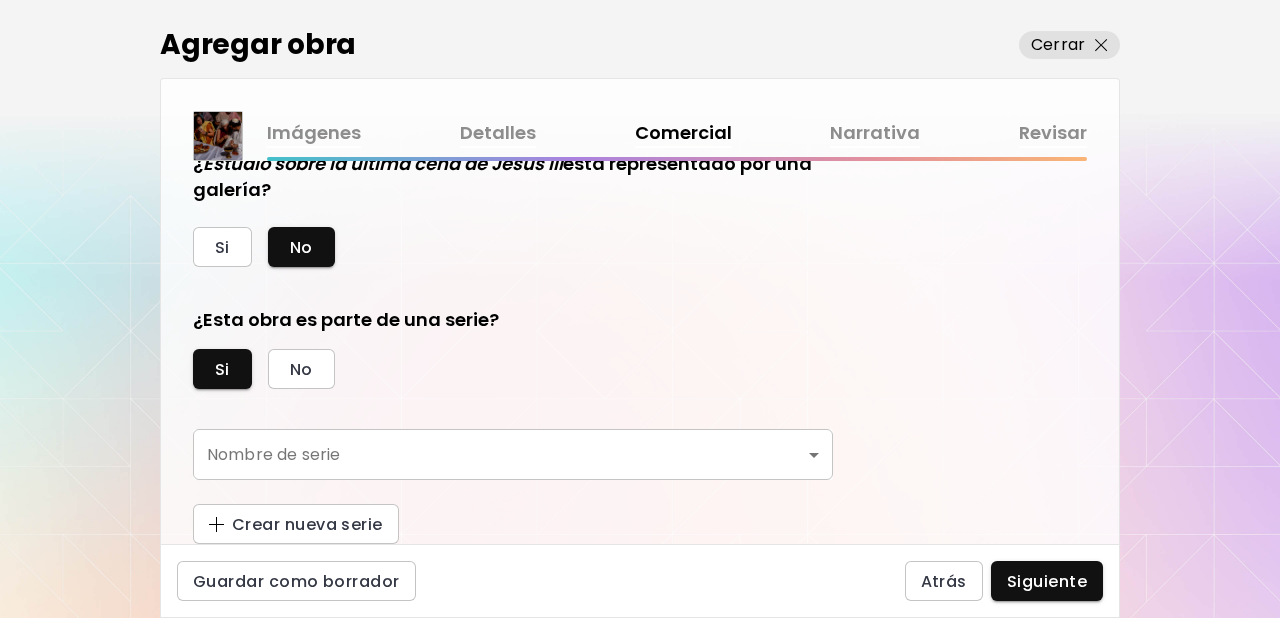 click on "kaleido.art/photomanifiesto Agregar obra Administrar obras Editar perfil My BioLink Comunidad Metas MyStudio Actualizar My Website My Showrooms My Documents My Subscribers My Provenance My Augmentations My Analytics Ajustes Ayuda 0 7 Agregar obra Cerrar Imágenes Detalles Comercial Narrativa Revisar ¿Esta obra está disponible para la venta? Si No Precio de la obra Las obras vendidas a través de Kaleido tienen una comisión del 25%. Suscríbete a Kaleido MyStudio para obtener una tasa de comisión más baja. Infórmate Actualizar $ US Dollar *** Ocultar precio de la obra en Kaleido Aprende más Ocultar el precio es una función premium disponible con el plan MyStudio Professional. ¿ Estudio sobre la última cena de Jesus III  está representado por una galería? Si No ¿Esta obra es parte de una serie? Si No Nombre de serie ​ Nombre de serie Crear nueva serie Guardar como borrador Atrás Siguiente Búsqueda de artista Nombre o usuario Nombre o usuario País del artista País del artista Disciplinas Todos" at bounding box center (640, 309) 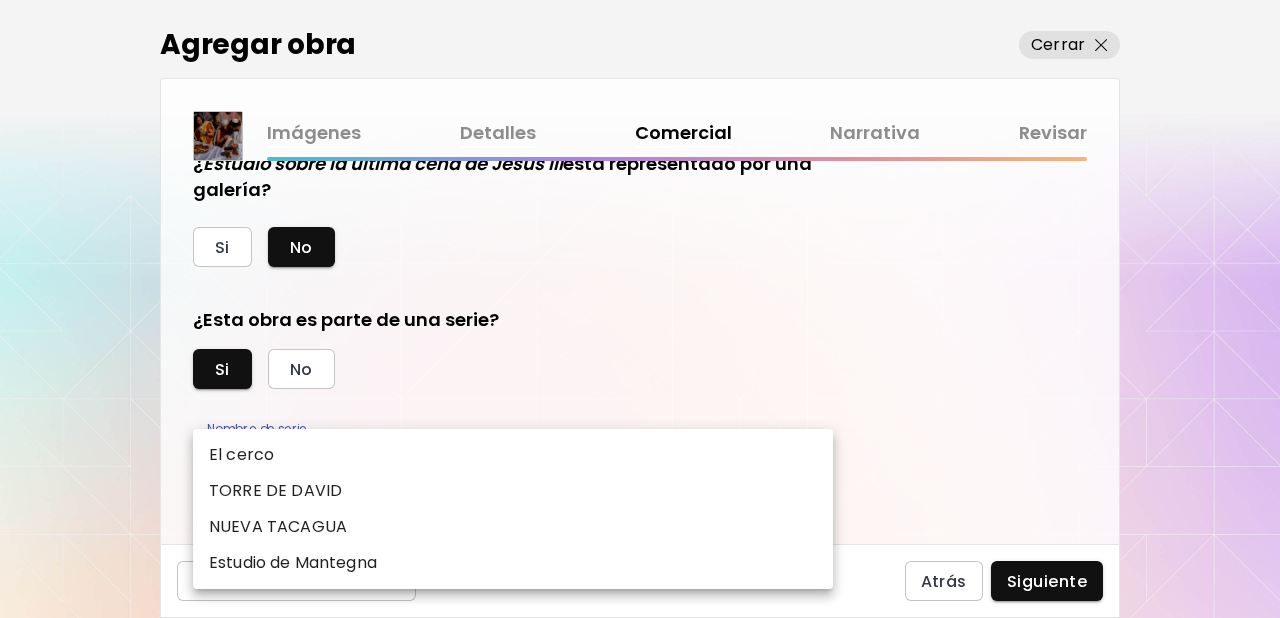 click on "El cerco" at bounding box center [241, 455] 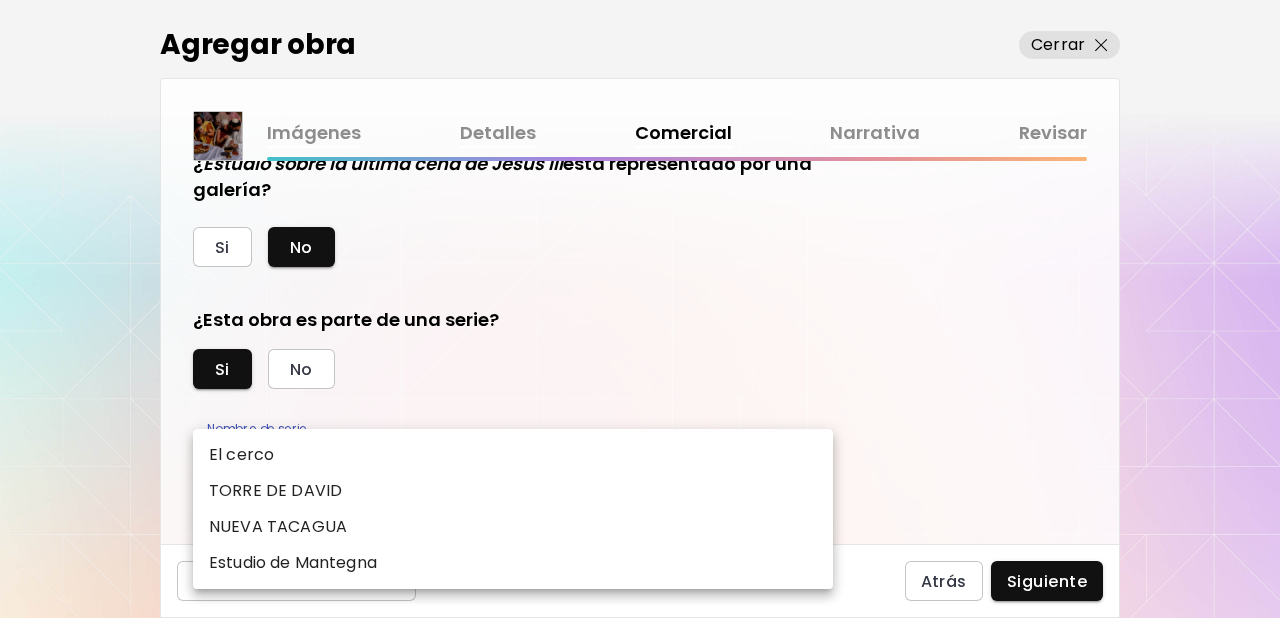 type on "********" 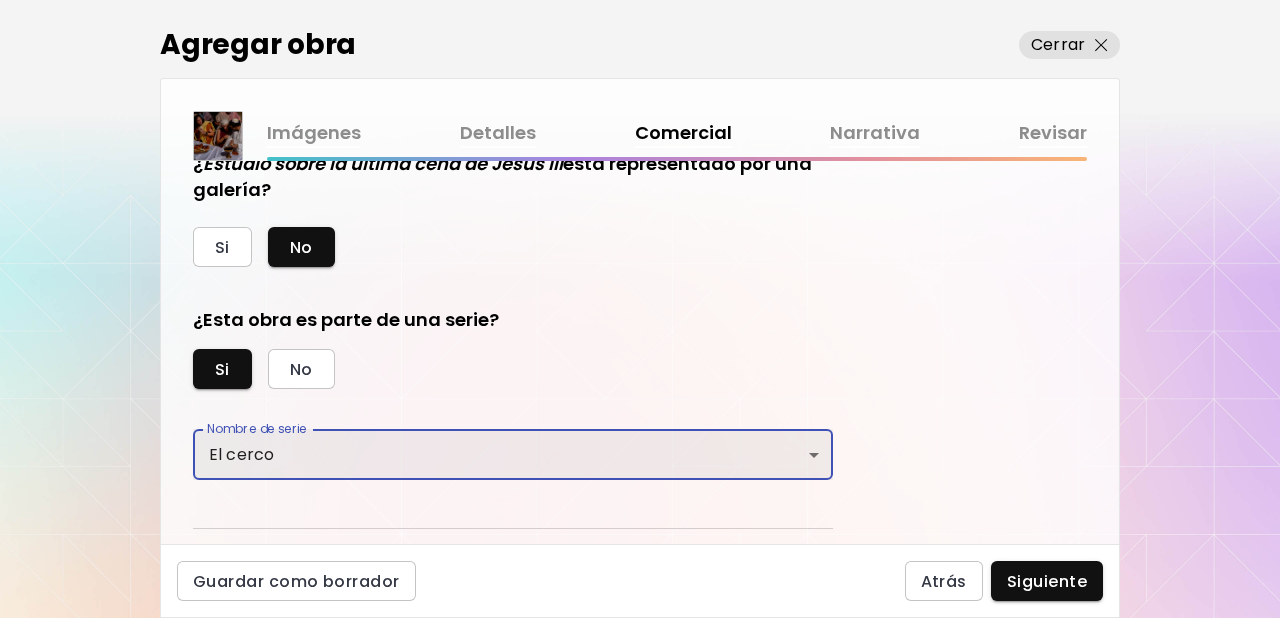 scroll, scrollTop: 611, scrollLeft: 0, axis: vertical 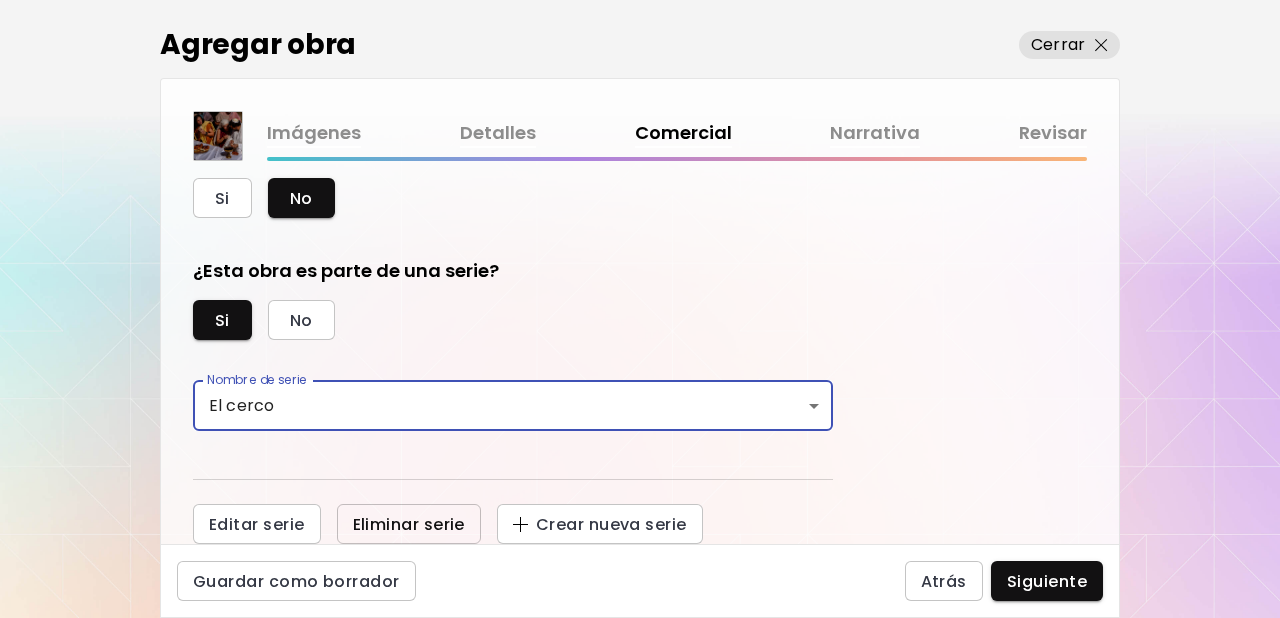 click on "Eliminar serie" at bounding box center [409, 524] 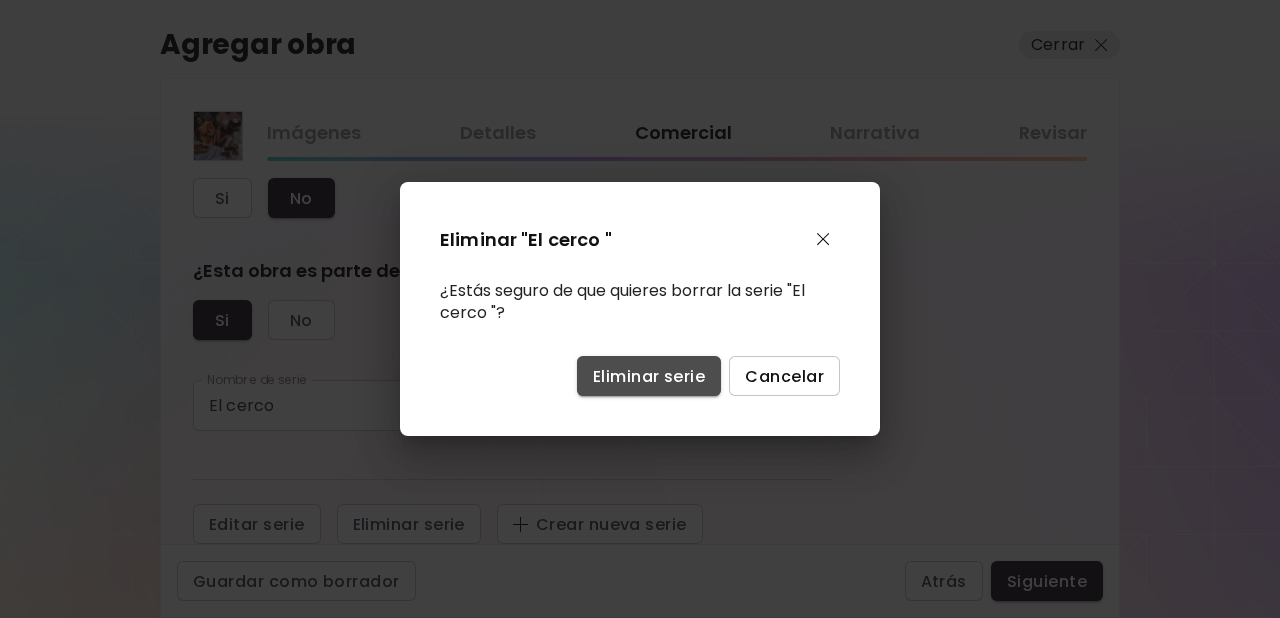 drag, startPoint x: 640, startPoint y: 383, endPoint x: 717, endPoint y: 398, distance: 78.44743 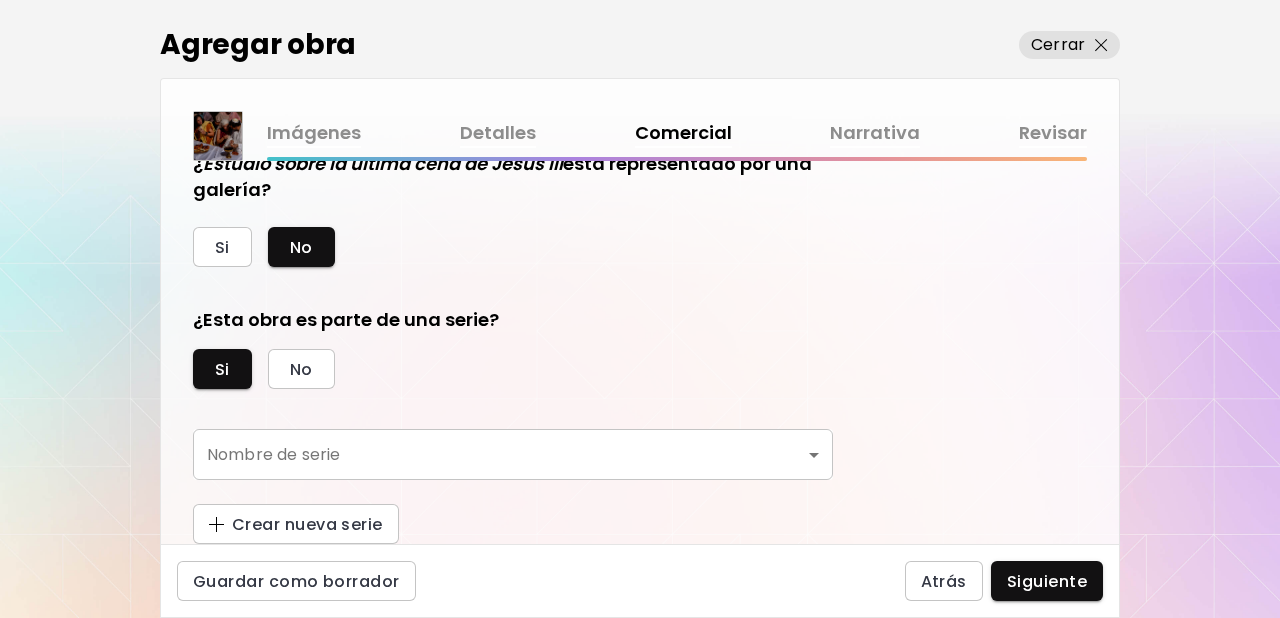 scroll, scrollTop: 562, scrollLeft: 0, axis: vertical 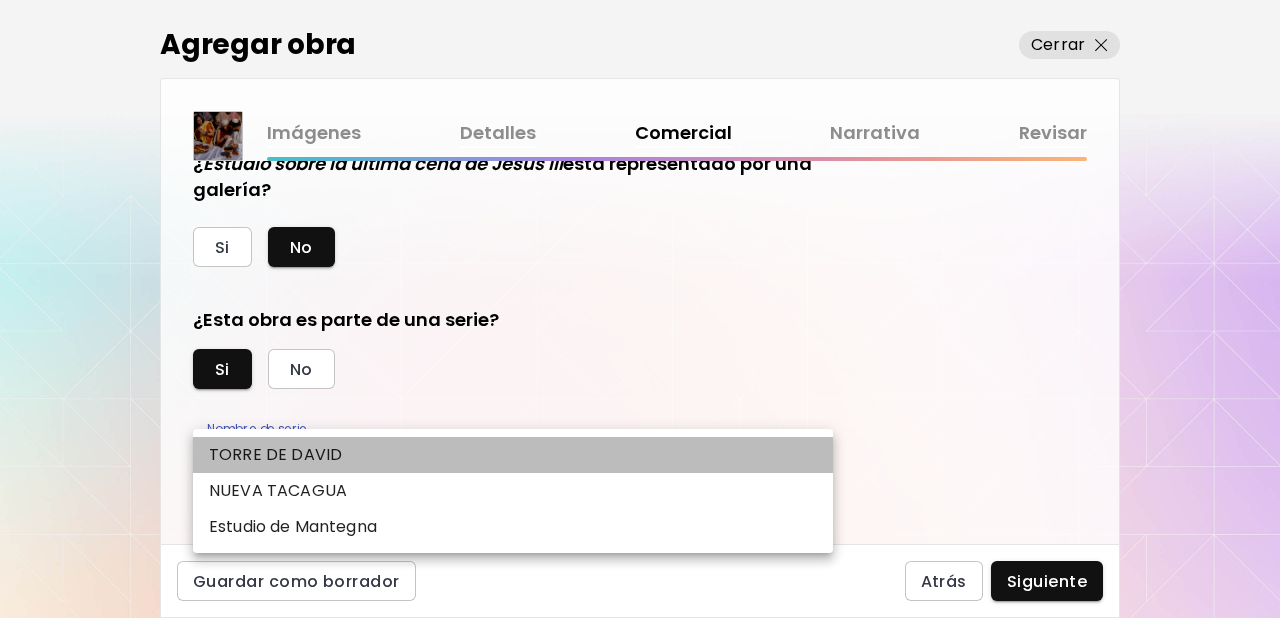 drag, startPoint x: 304, startPoint y: 454, endPoint x: 318, endPoint y: 445, distance: 16.643316 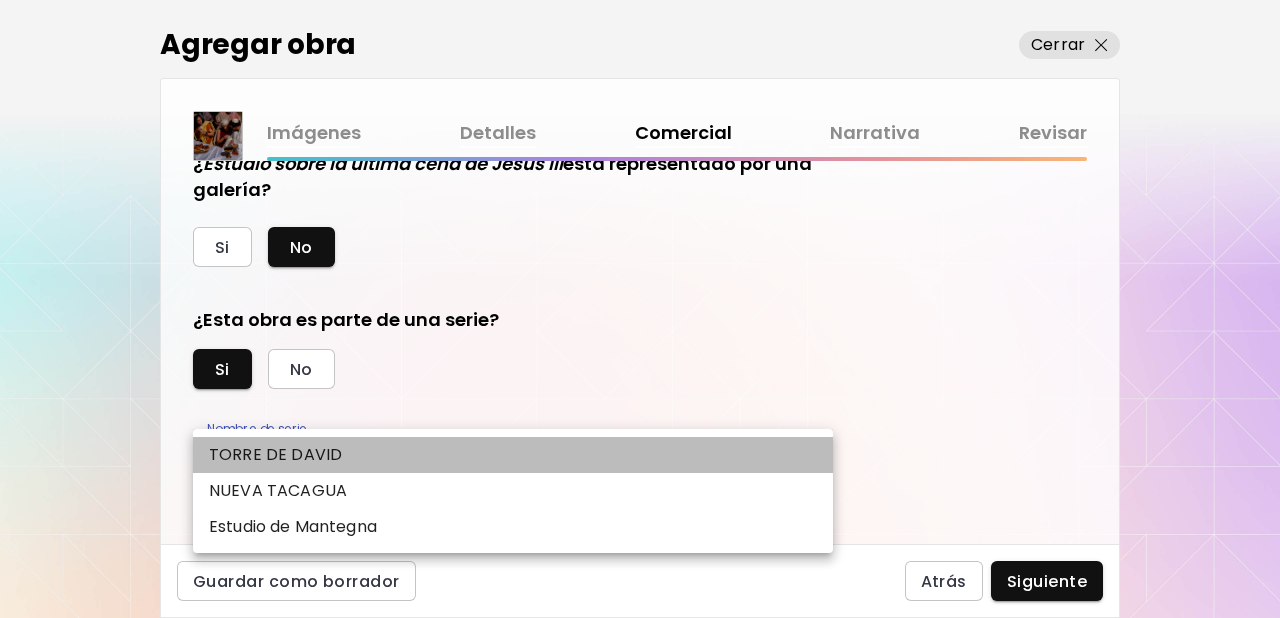 type on "**********" 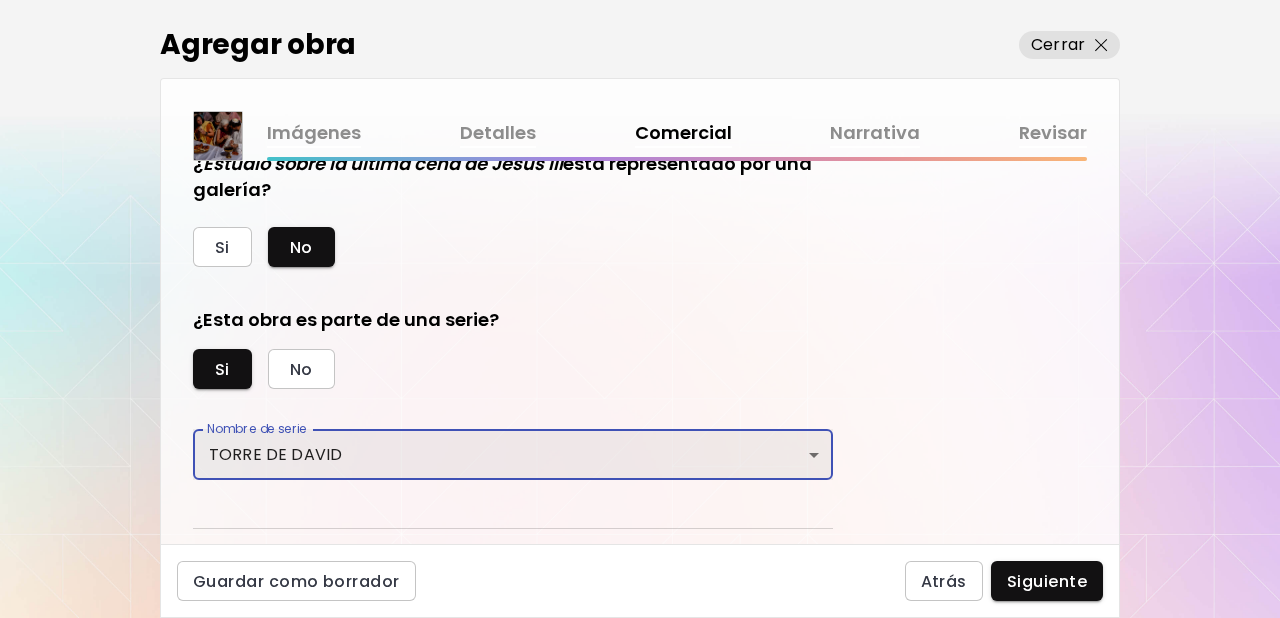 scroll, scrollTop: 611, scrollLeft: 0, axis: vertical 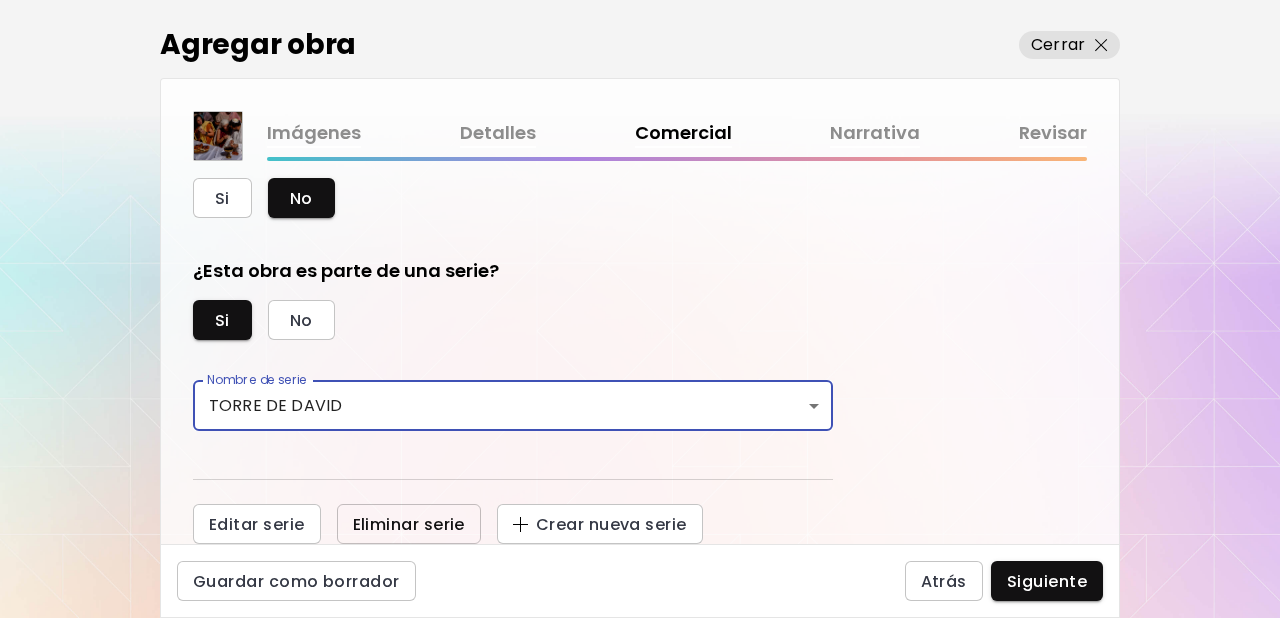 click on "Eliminar serie" at bounding box center [409, 524] 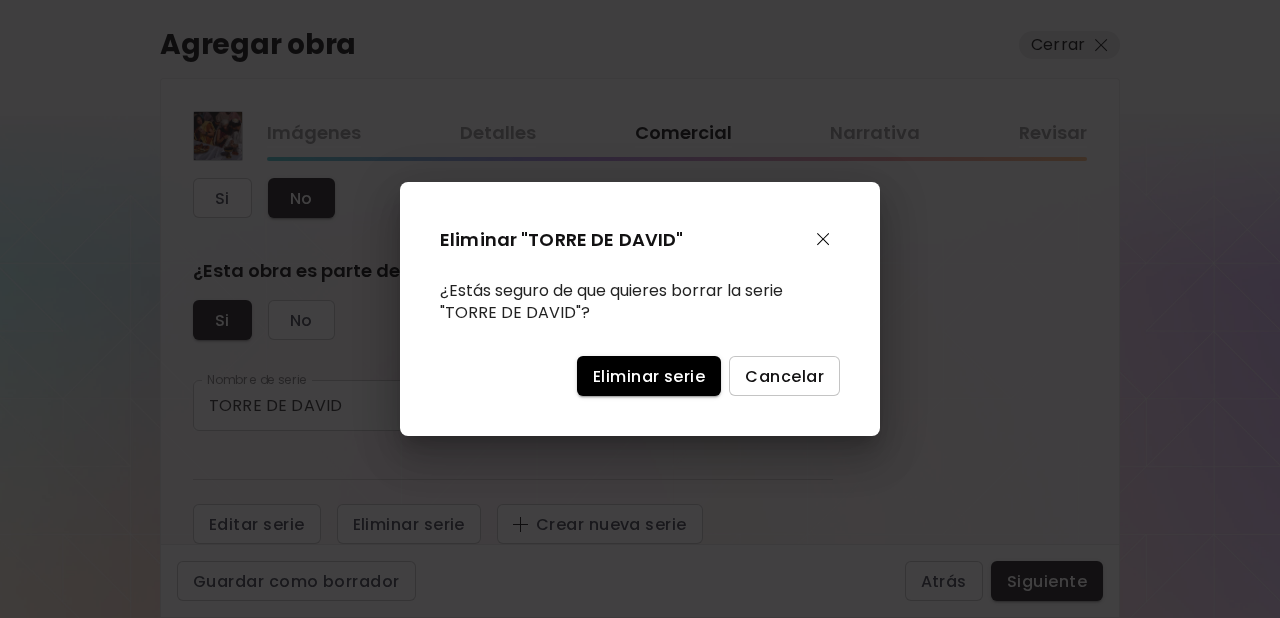 click on "Eliminar serie" at bounding box center [649, 376] 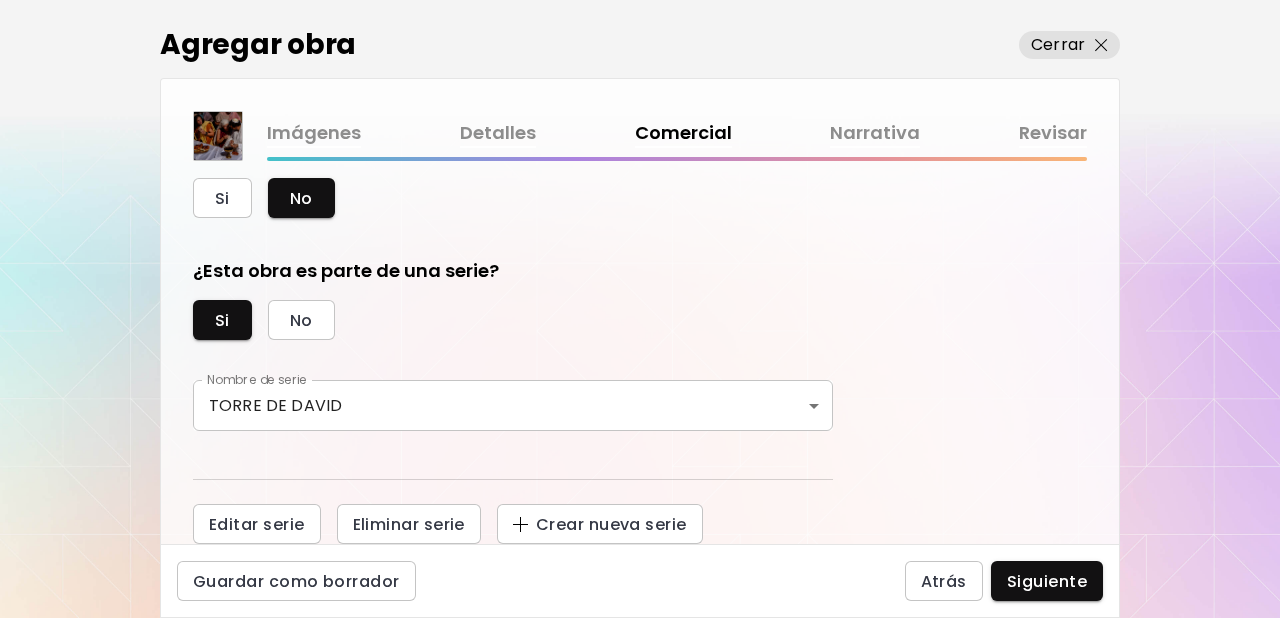 scroll, scrollTop: 562, scrollLeft: 0, axis: vertical 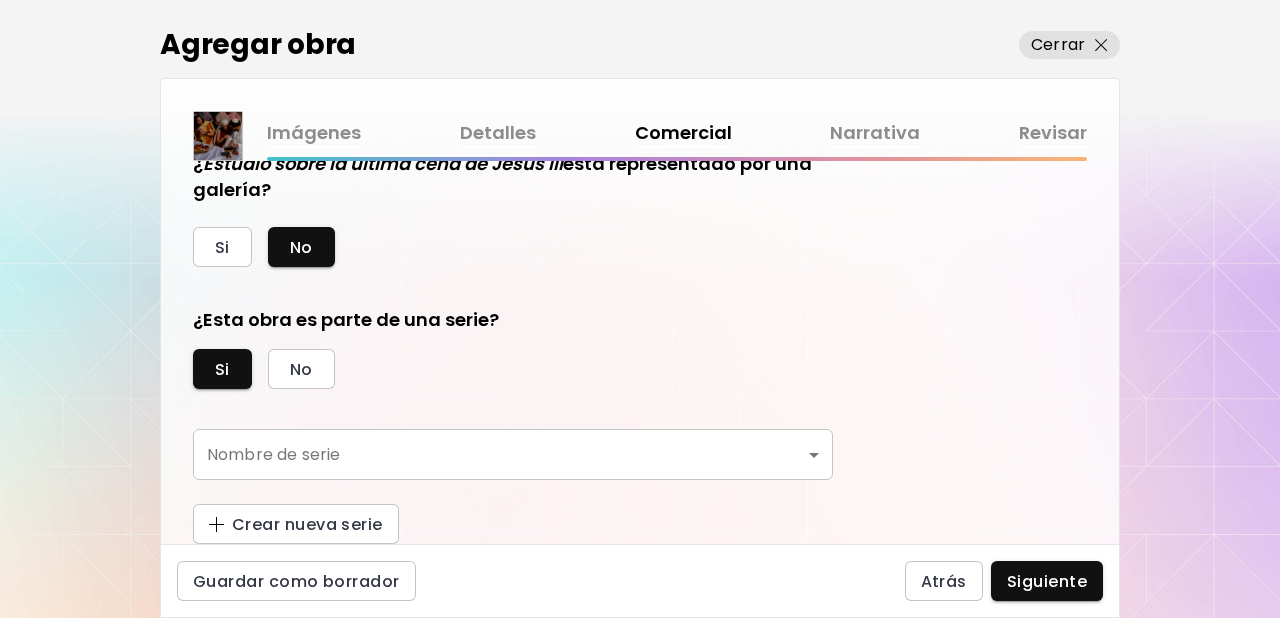 click on "kaleido.art/photomanifiesto Agregar obra Administrar obras Editar perfil My BioLink Comunidad Metas MyStudio Actualizar My Website My Showrooms My Documents My Subscribers My Provenance My Augmentations My Analytics Ajustes Ayuda 0 7 Agregar obra Cerrar Imágenes Detalles Comercial Narrativa Revisar ¿Esta obra está disponible para la venta? Si No Precio de la obra Las obras vendidas a través de Kaleido tienen una comisión del 25%. Suscríbete a Kaleido MyStudio para obtener una tasa de comisión más baja. Infórmate Actualizar $ US Dollar *** Ocultar precio de la obra en Kaleido Aprende más Ocultar el precio es una función premium disponible con el plan MyStudio Professional. ¿ Estudio sobre la última cena de Jesus III  está representado por una galería? Si No ¿Esta obra es parte de una serie? Si No Nombre de serie ​ Nombre de serie Crear nueva serie Guardar como borrador Atrás Siguiente Búsqueda de artista Nombre o usuario Nombre o usuario País del artista País del artista Disciplinas Todos" at bounding box center [640, 309] 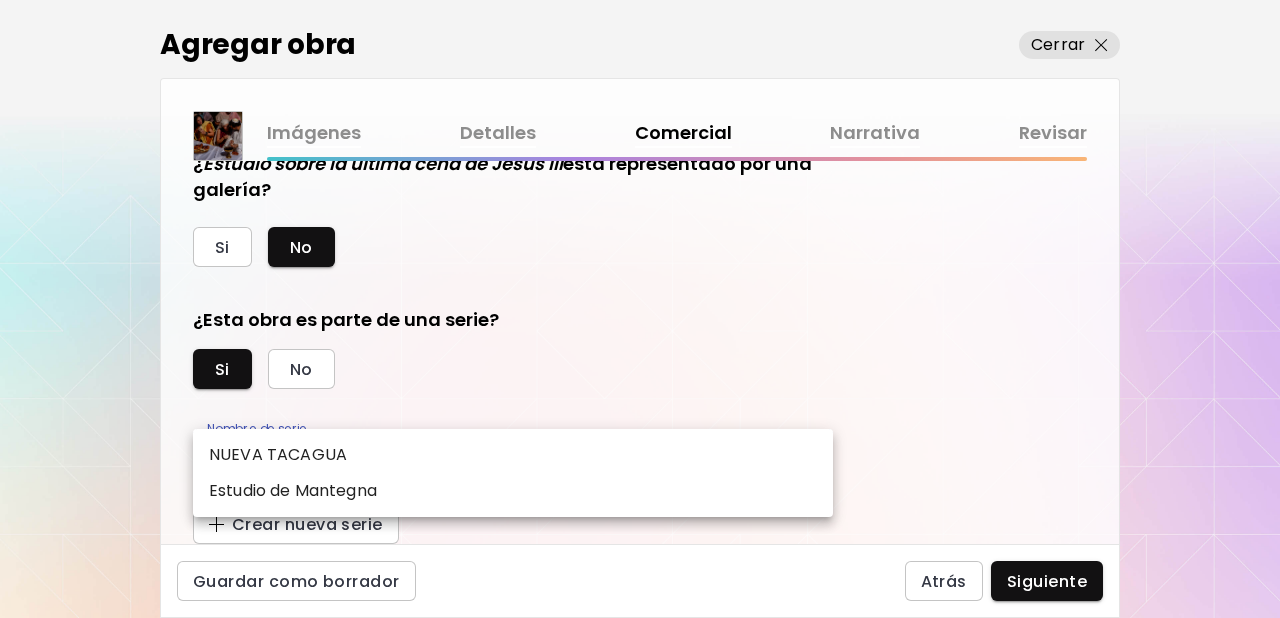 click on "NUEVA TACAGUA" at bounding box center [278, 455] 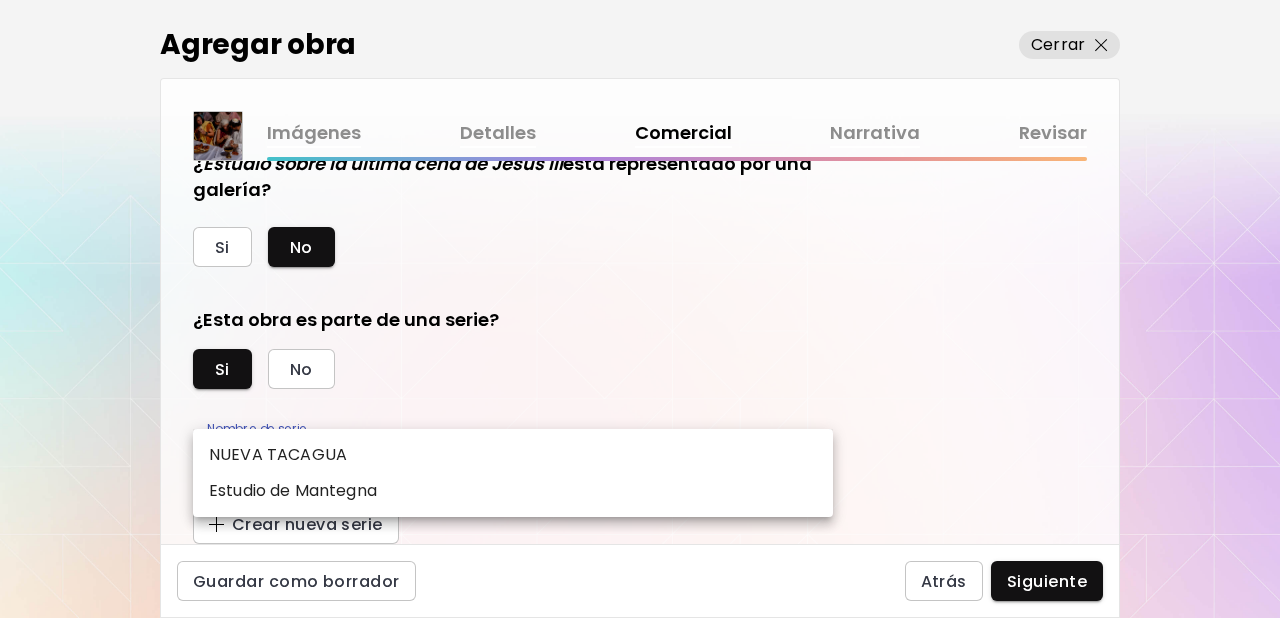 type on "**********" 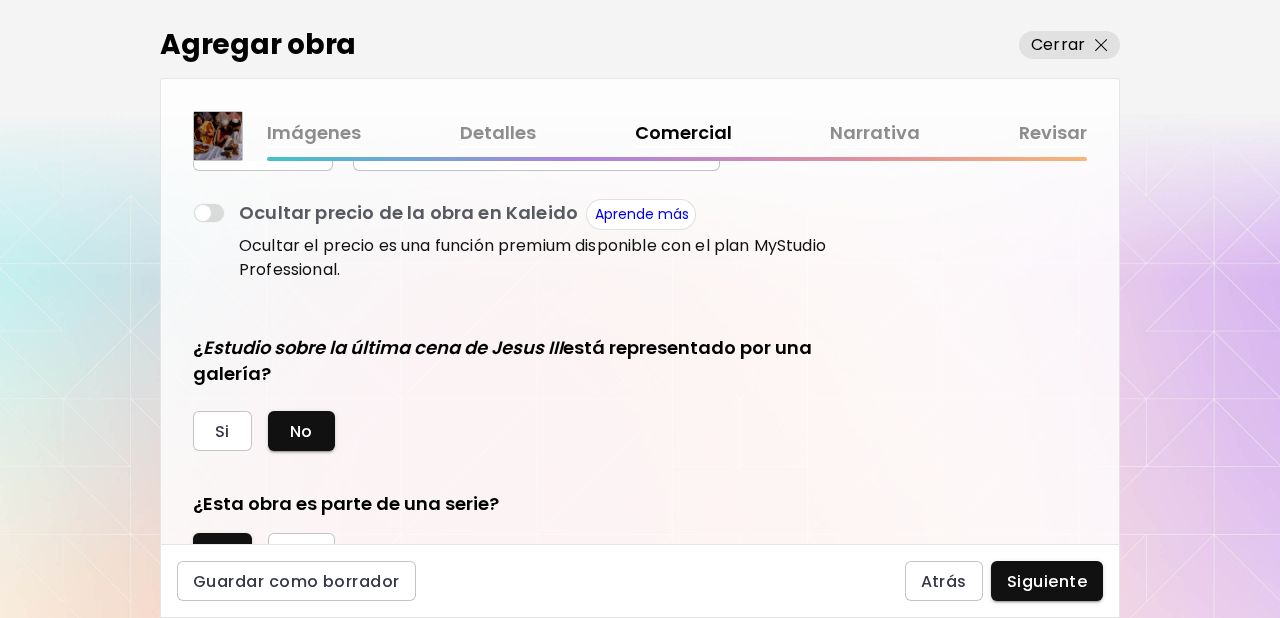 scroll, scrollTop: 611, scrollLeft: 0, axis: vertical 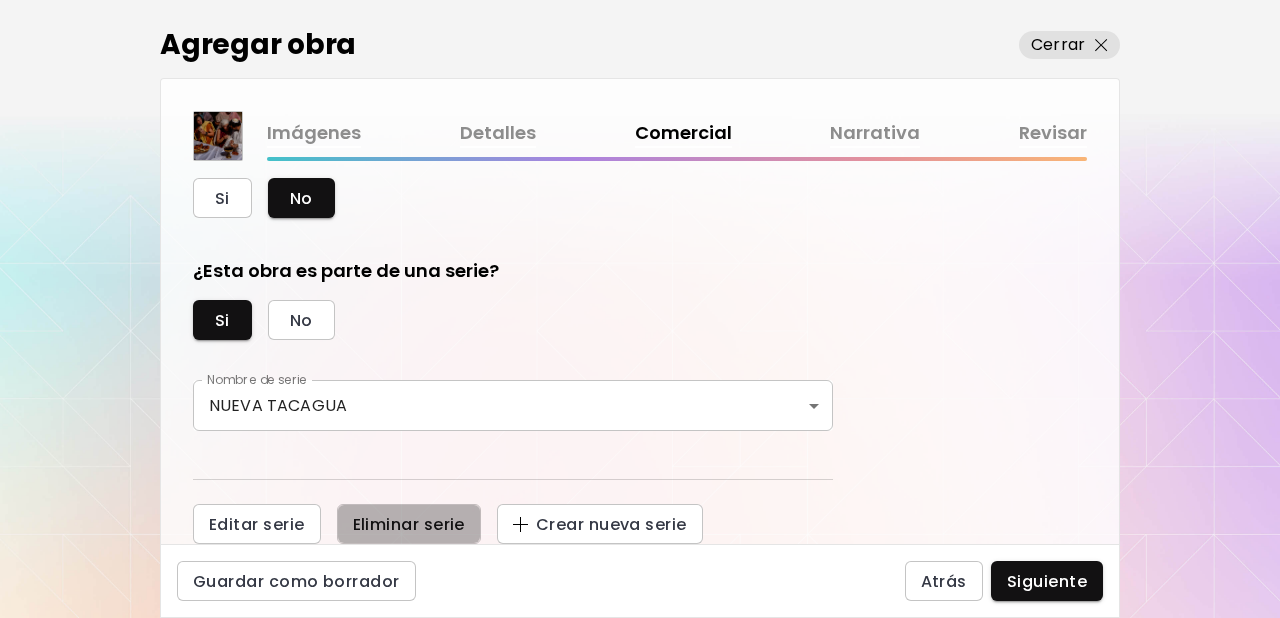click on "Eliminar serie" at bounding box center (409, 524) 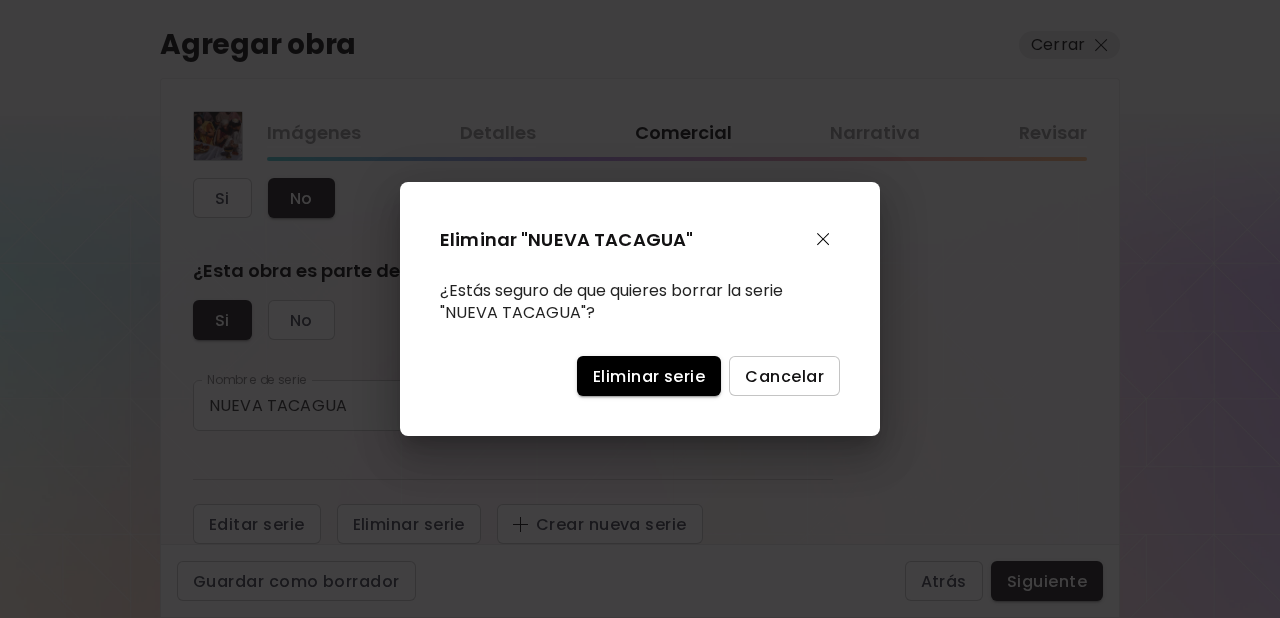 click on "Eliminar serie" at bounding box center [649, 376] 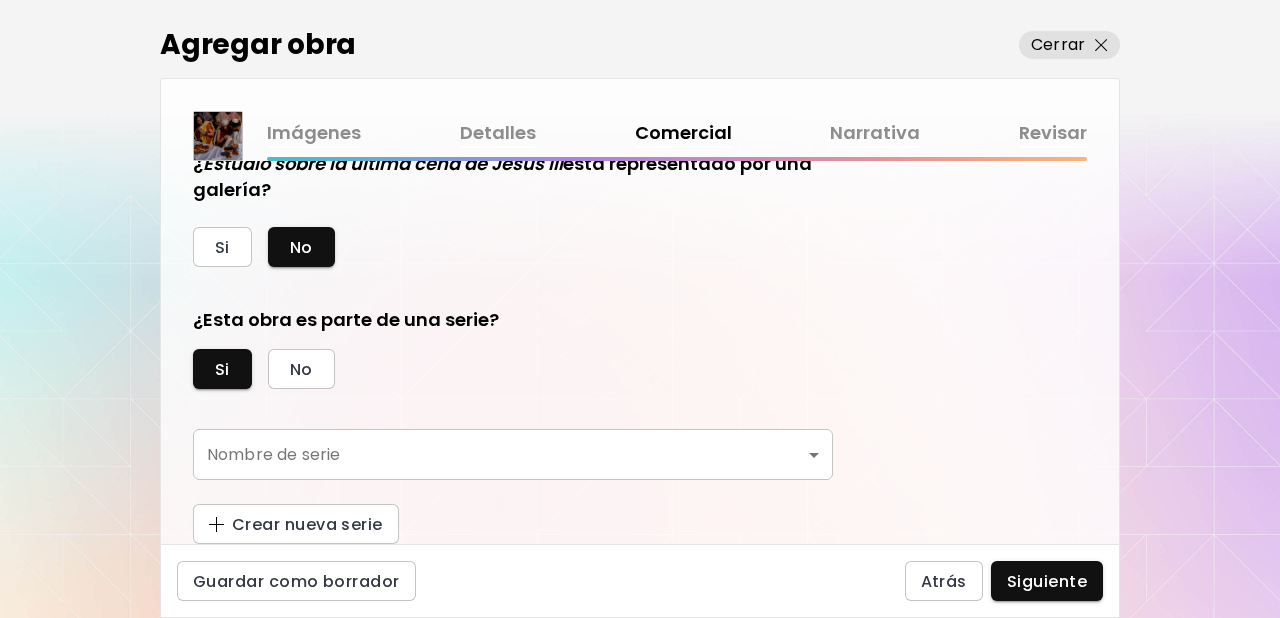 scroll, scrollTop: 562, scrollLeft: 0, axis: vertical 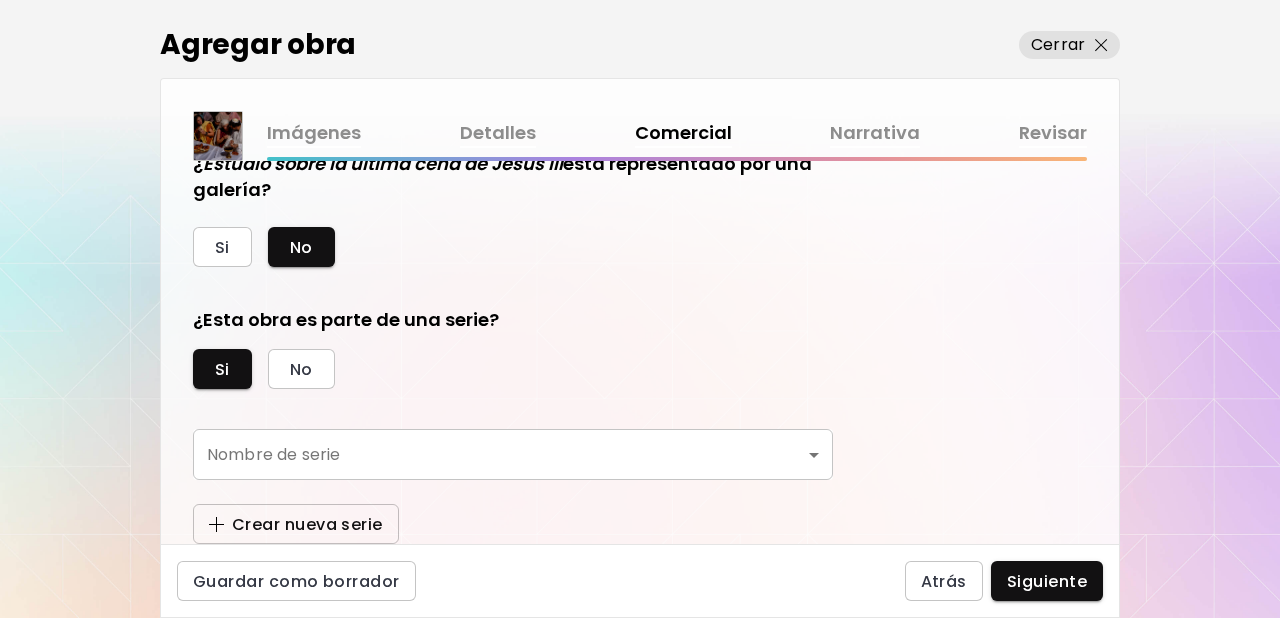 click on "Crear nueva serie" at bounding box center [296, 524] 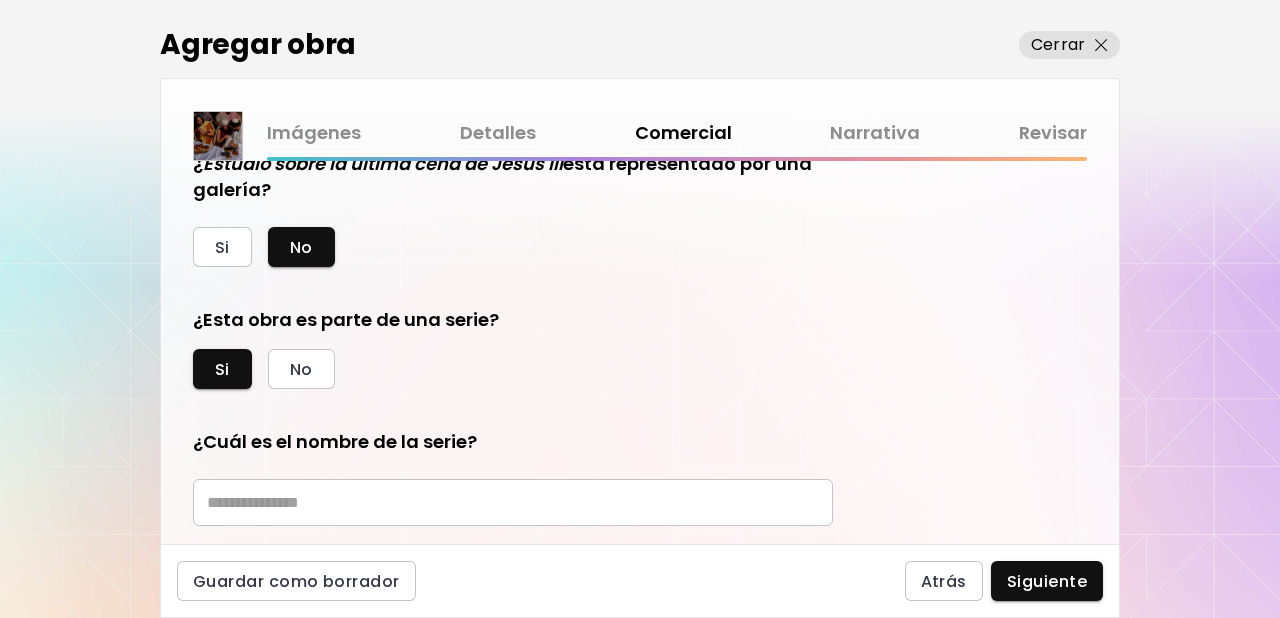 click at bounding box center (513, 502) 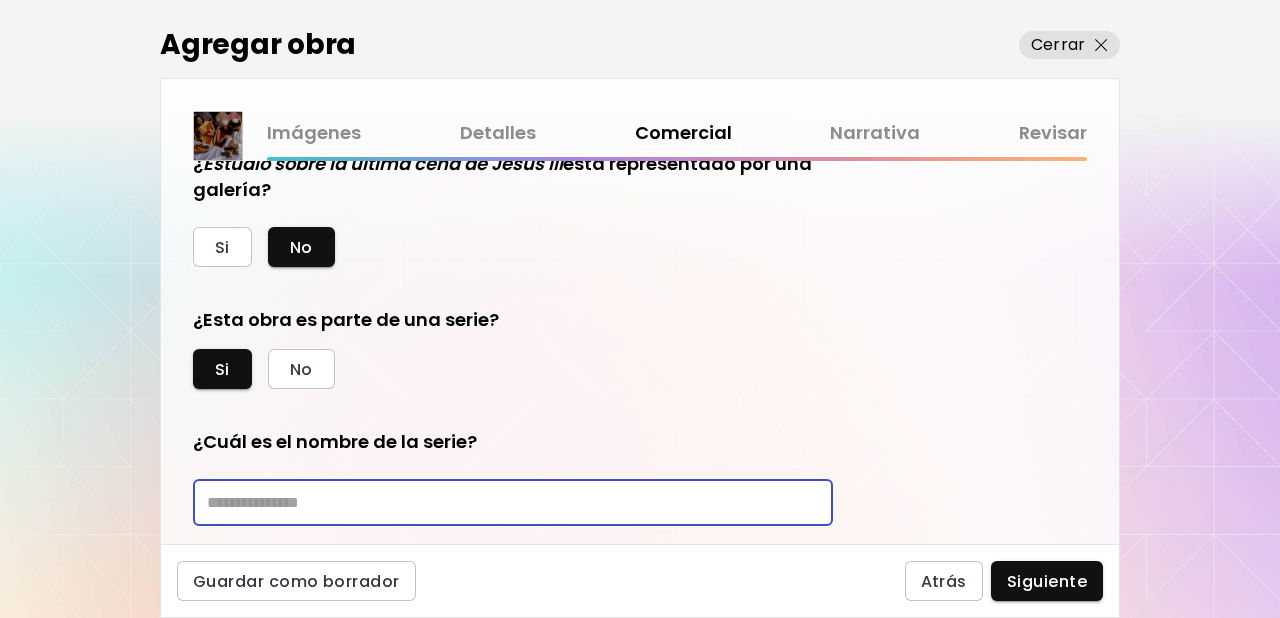 paste on "**********" 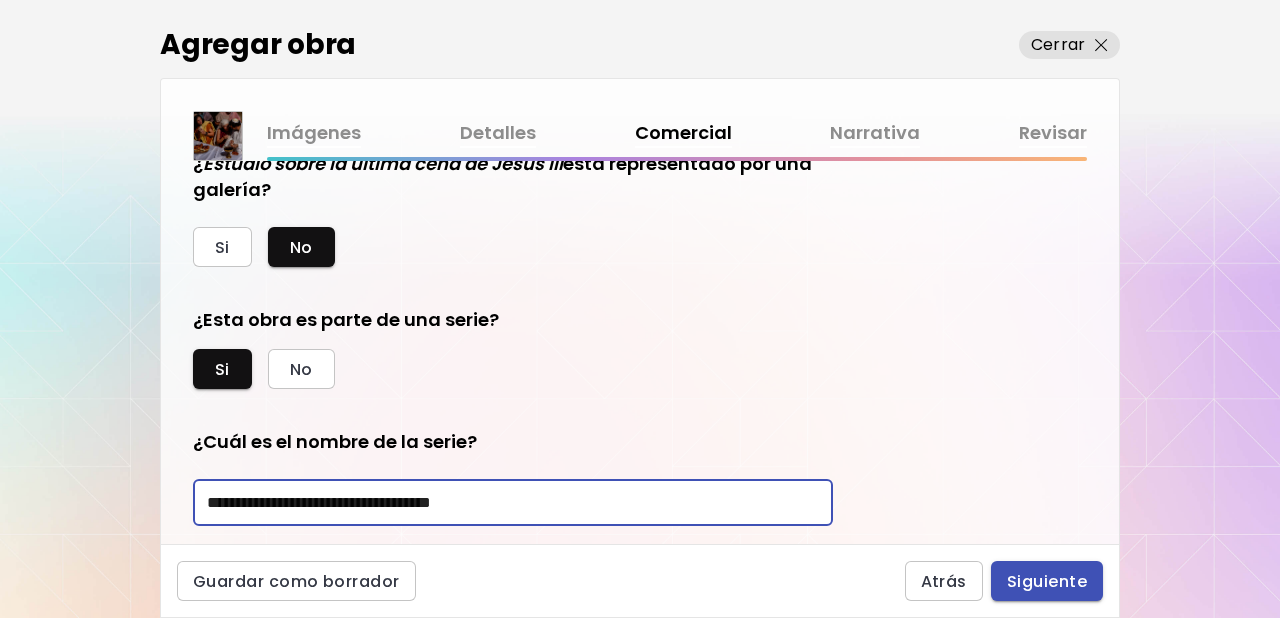type on "**********" 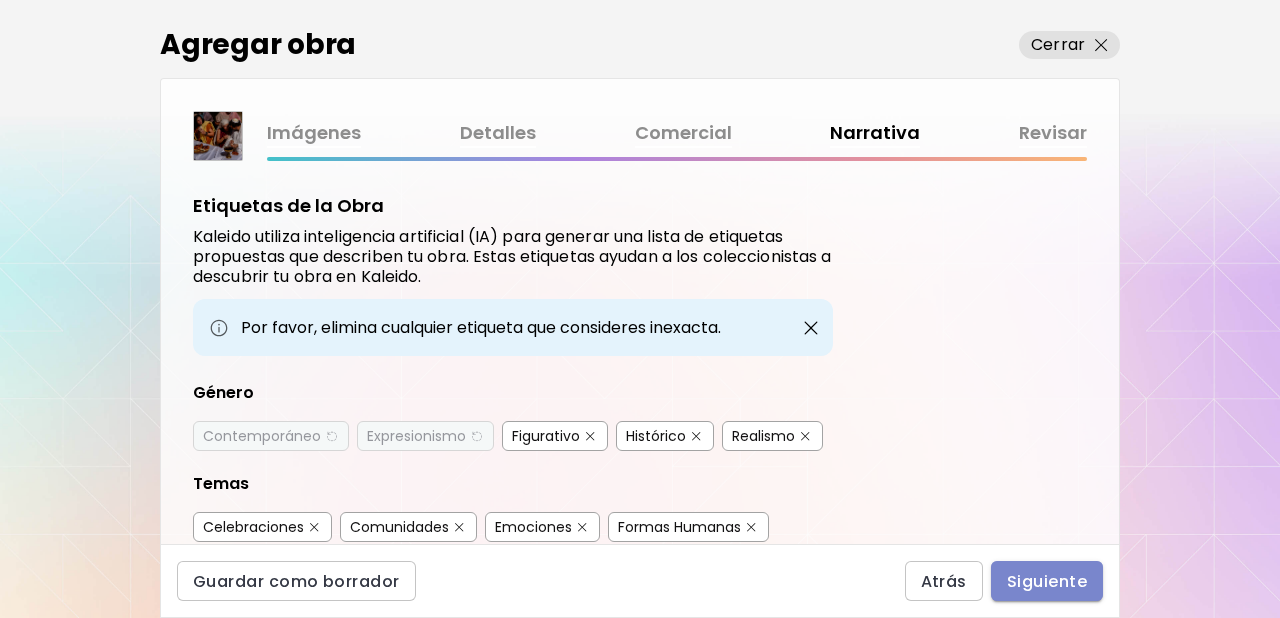 click on "Siguiente" at bounding box center [1047, 581] 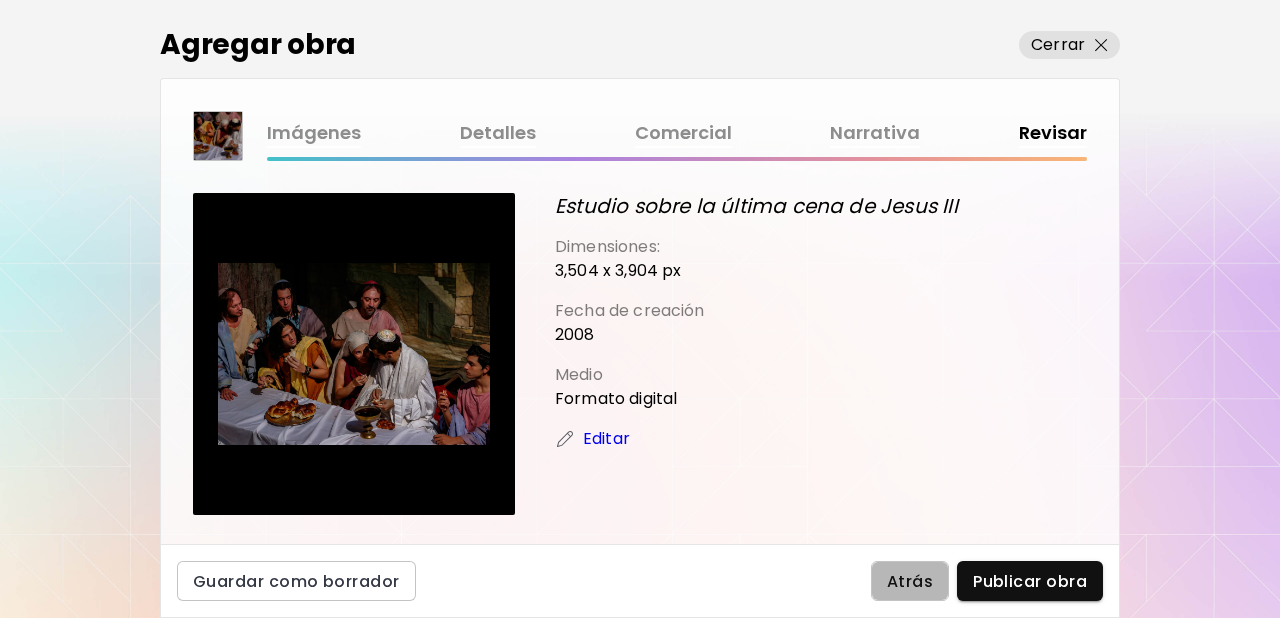click on "Atrás" at bounding box center (910, 581) 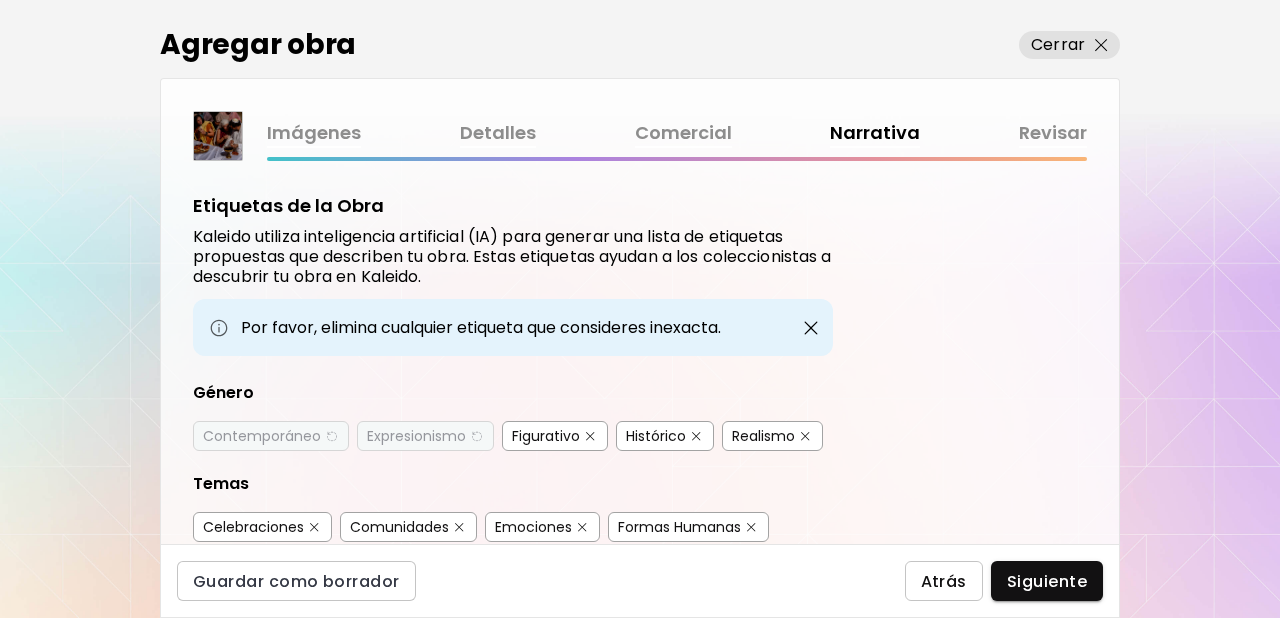 click on "Atrás" at bounding box center [944, 581] 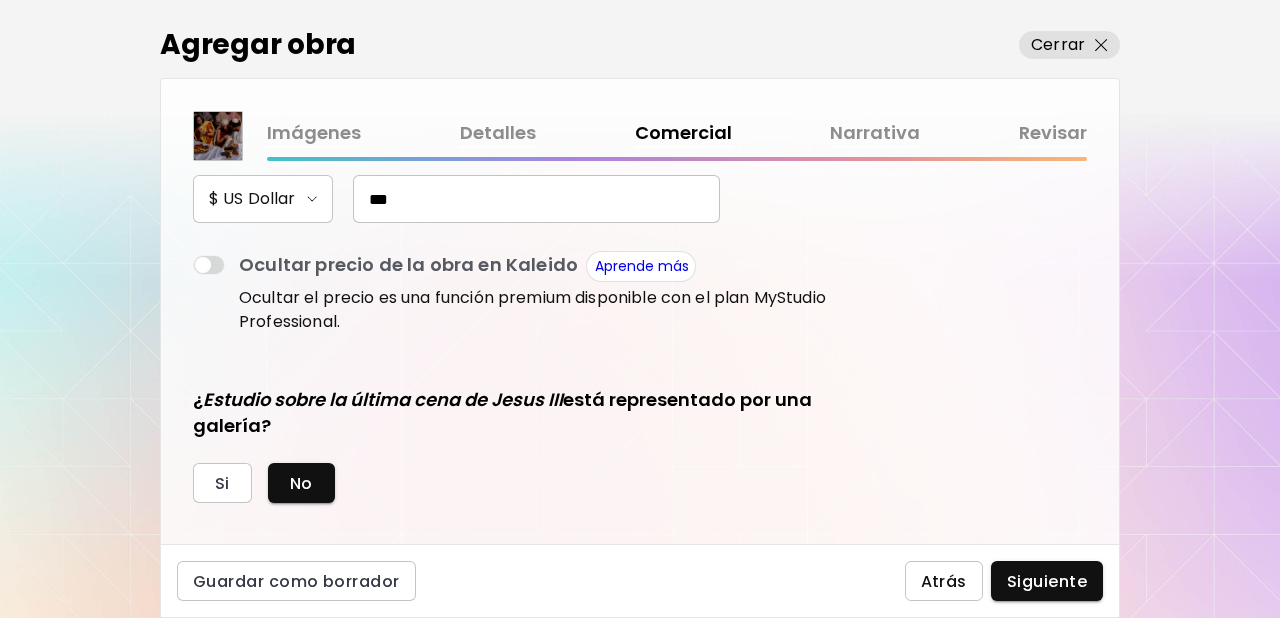 scroll, scrollTop: 469, scrollLeft: 0, axis: vertical 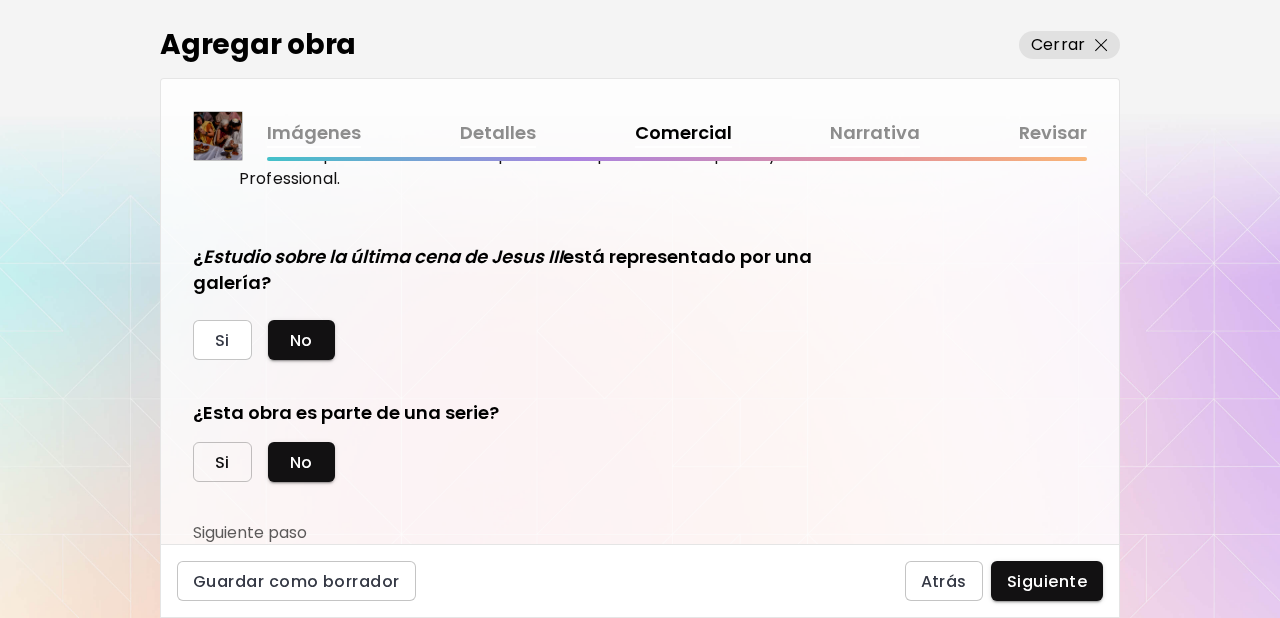 click on "Si" at bounding box center (222, 462) 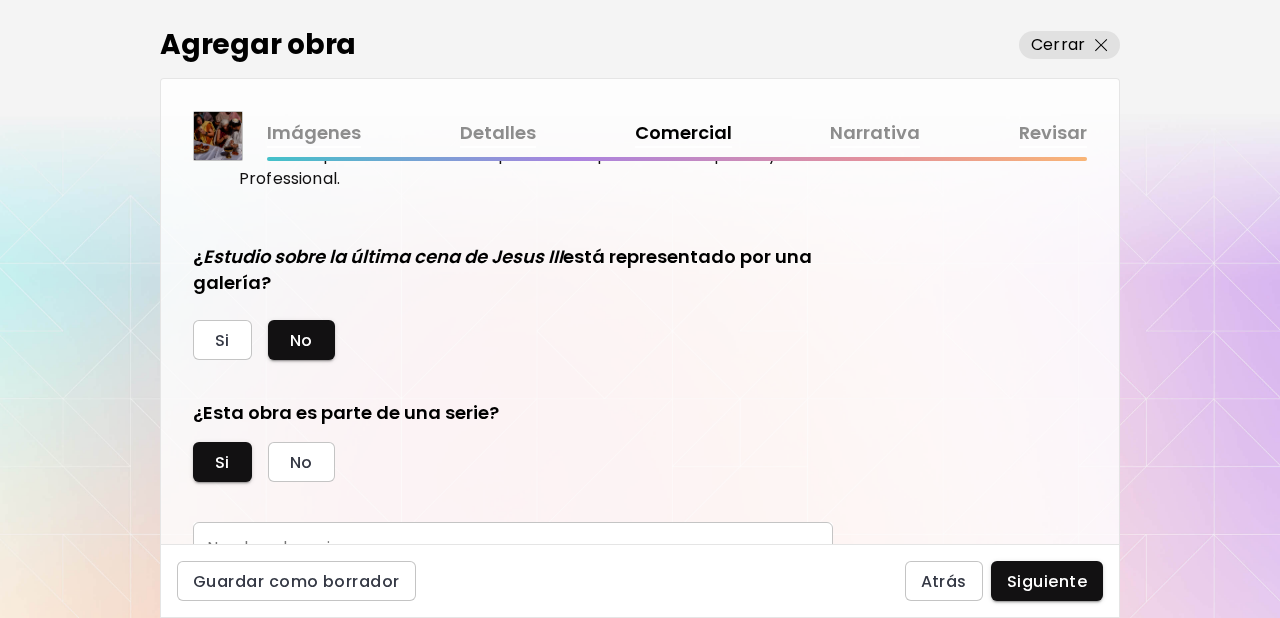 scroll, scrollTop: 562, scrollLeft: 0, axis: vertical 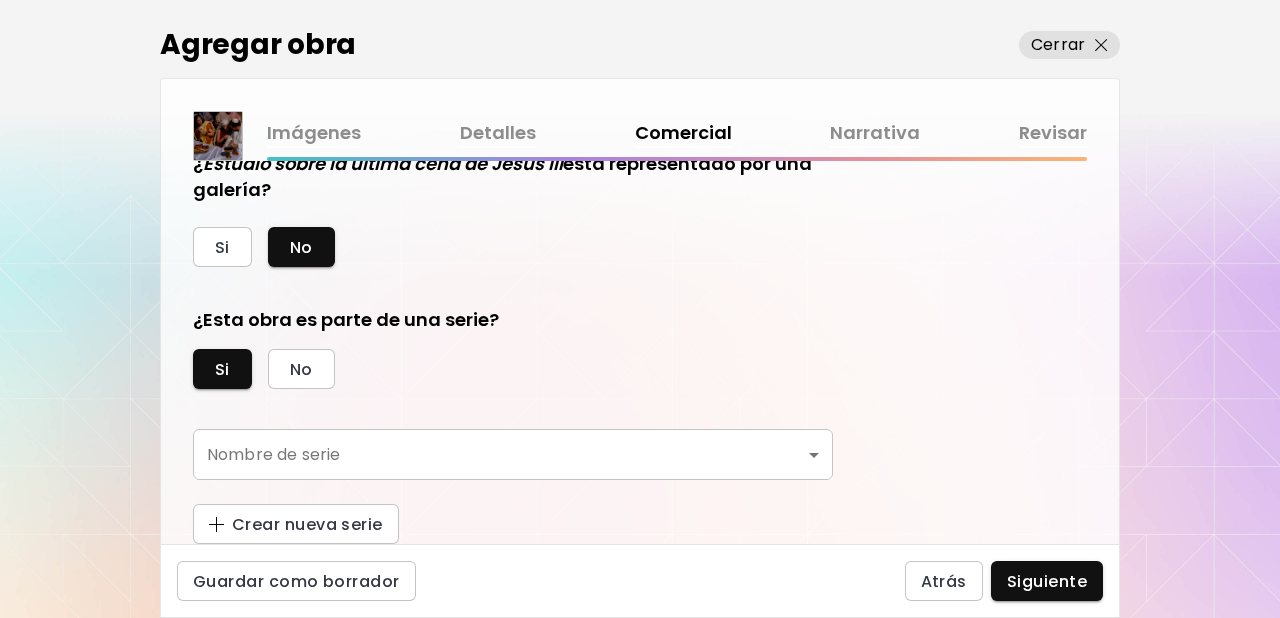 click on "kaleido.art/photomanifiesto Agregar obra Administrar obras Editar perfil My BioLink Comunidad Metas MyStudio Actualizar My Website My Showrooms My Documents My Subscribers My Provenance My Augmentations My Analytics Ajustes Ayuda 0 7 Agregar obra Cerrar Imágenes Detalles Comercial Narrativa Revisar ¿Esta obra está disponible para la venta? Si No Precio de la obra Las obras vendidas a través de Kaleido tienen una comisión del 25%. Suscríbete a Kaleido MyStudio para obtener una tasa de comisión más baja. Infórmate Actualizar $ US Dollar *** Ocultar precio de la obra en Kaleido Aprende más Ocultar el precio es una función premium disponible con el plan MyStudio Professional. ¿ Estudio sobre la última cena de Jesus III  está representado por una galería? Si No ¿Esta obra es parte de una serie? Si No Nombre de serie ​ Nombre de serie Crear nueva serie Guardar como borrador Atrás Siguiente Búsqueda de artista Nombre o usuario Nombre o usuario País del artista País del artista Disciplinas Todos" at bounding box center [640, 309] 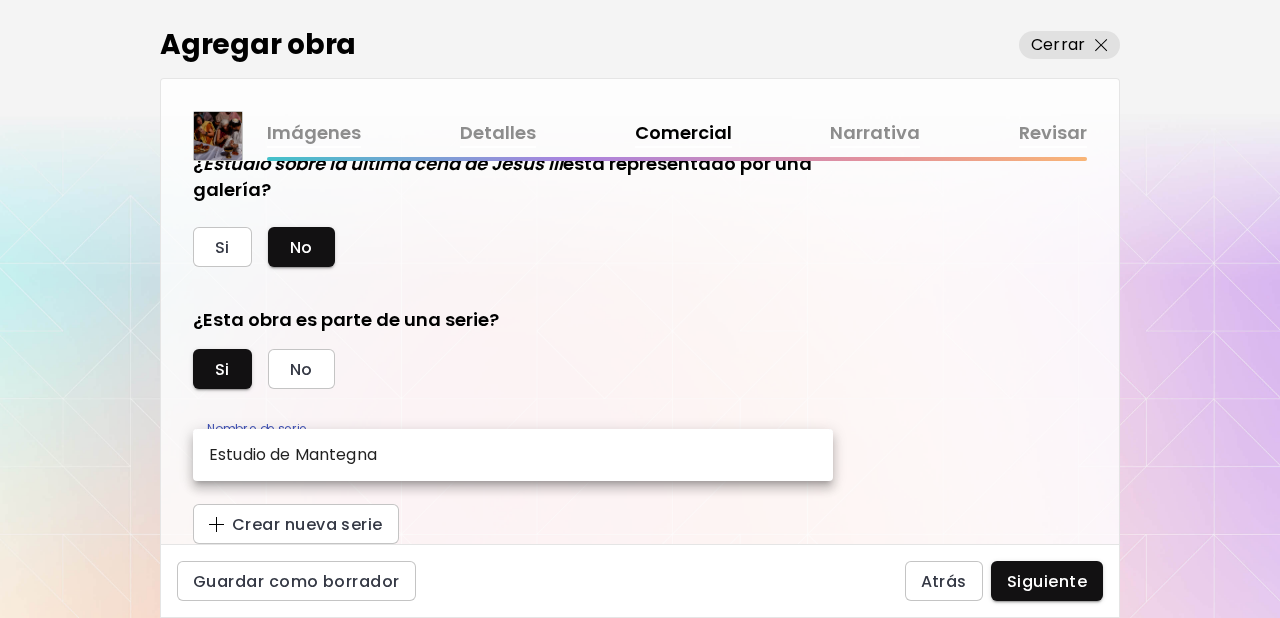 drag, startPoint x: 483, startPoint y: 460, endPoint x: 493, endPoint y: 451, distance: 13.453624 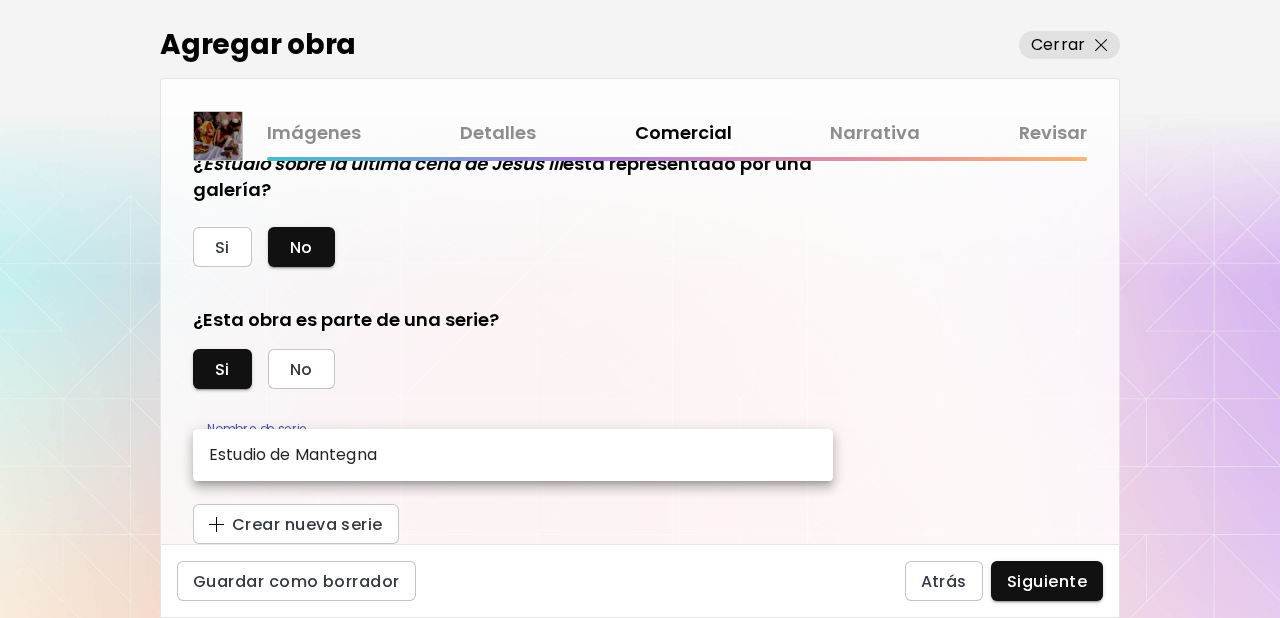 type on "**********" 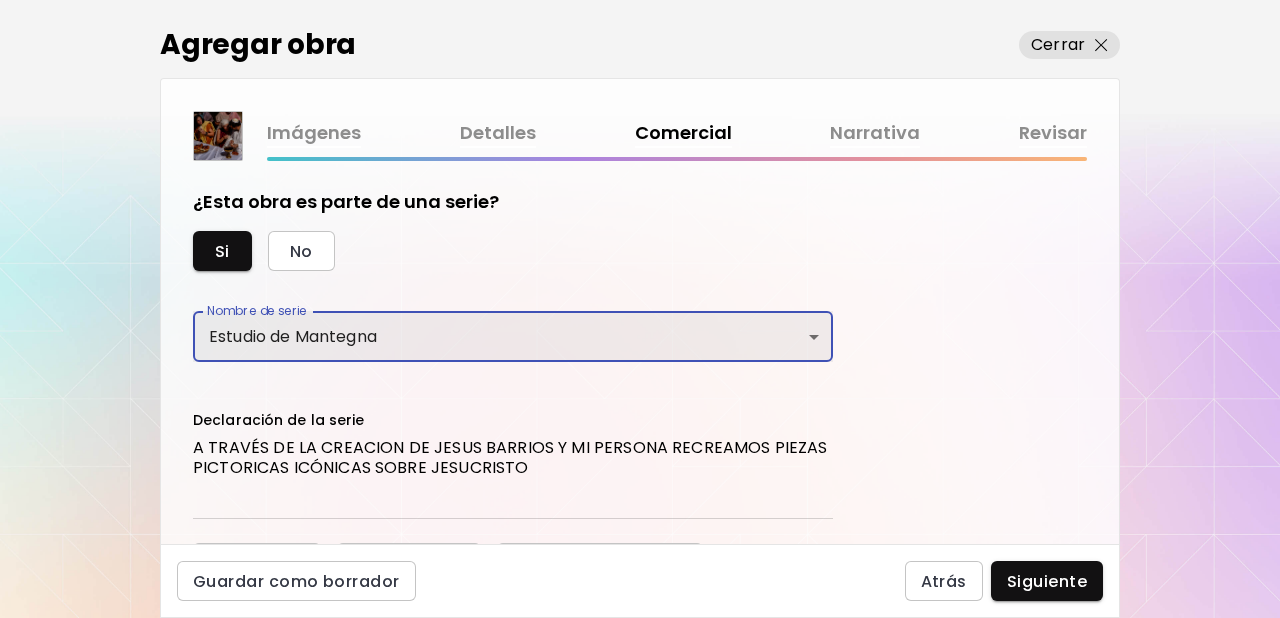 scroll, scrollTop: 719, scrollLeft: 0, axis: vertical 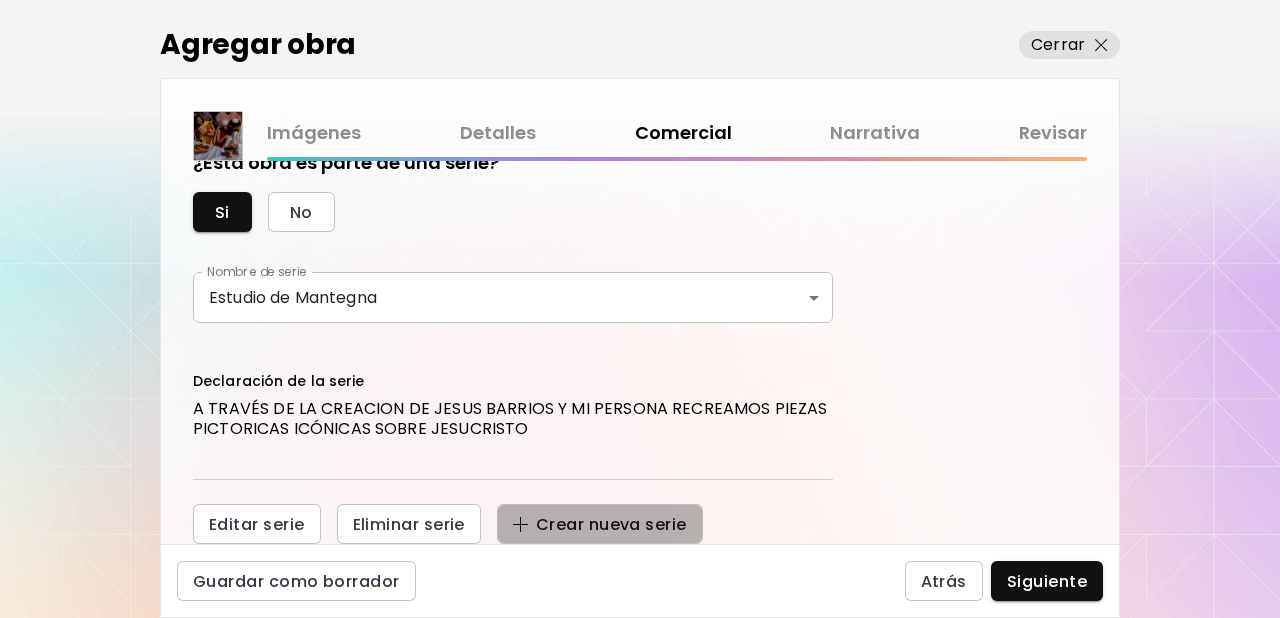 click on "Crear nueva serie" at bounding box center [600, 524] 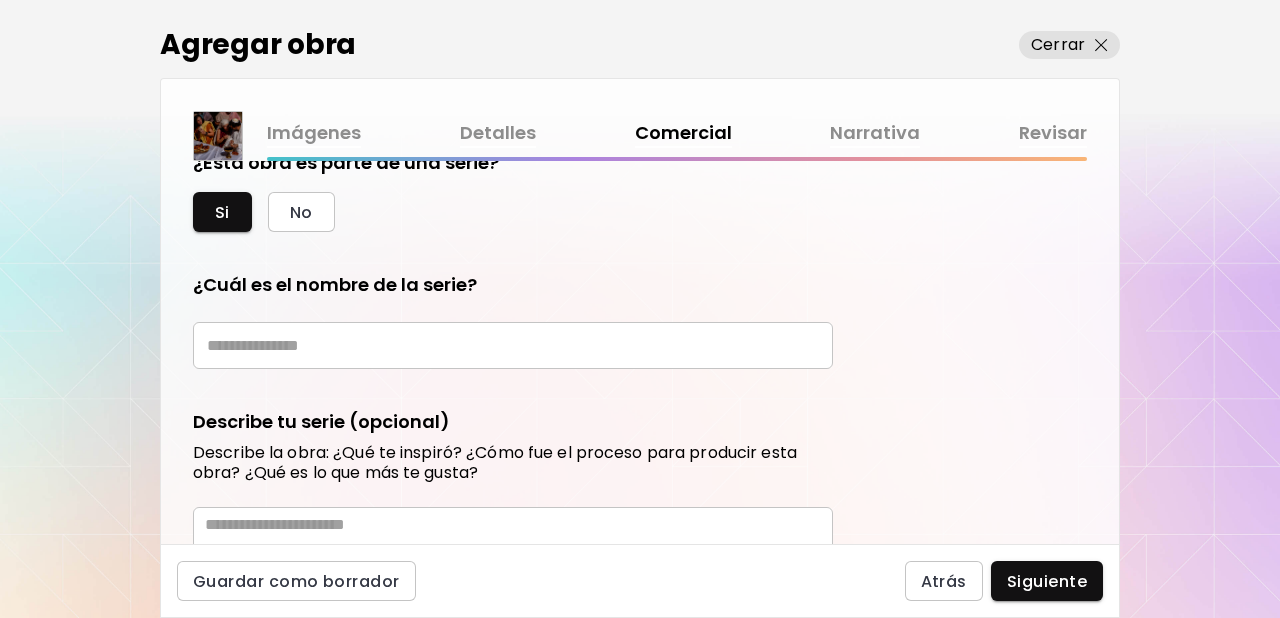 click at bounding box center [513, 345] 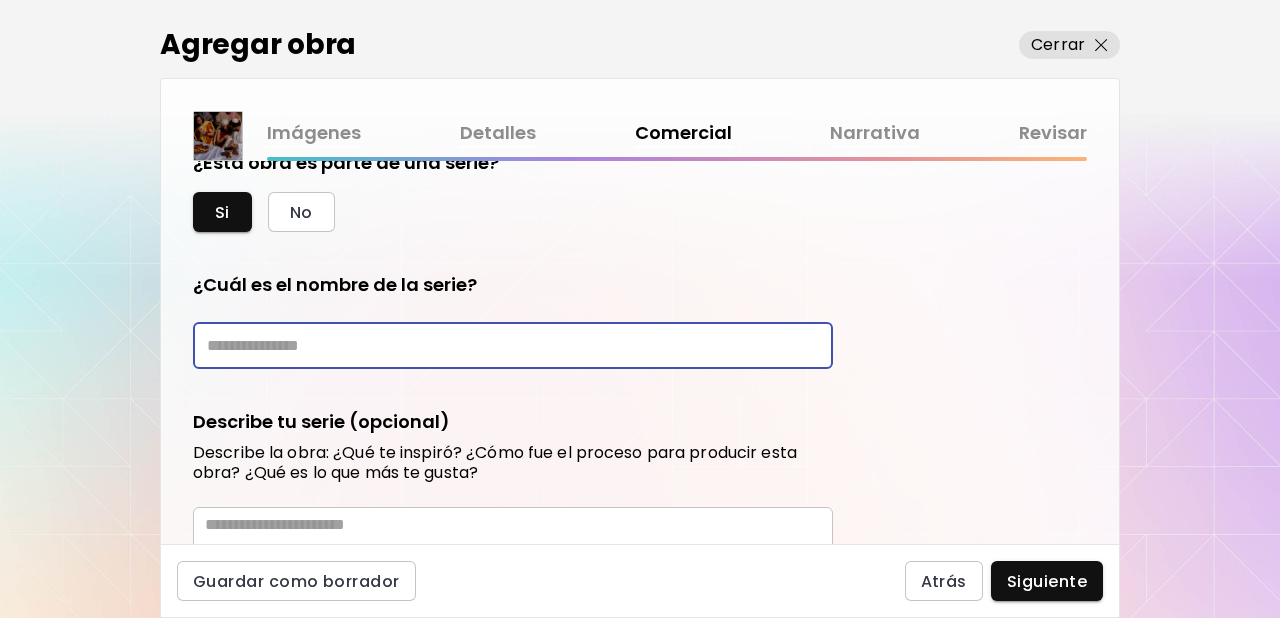 paste on "**********" 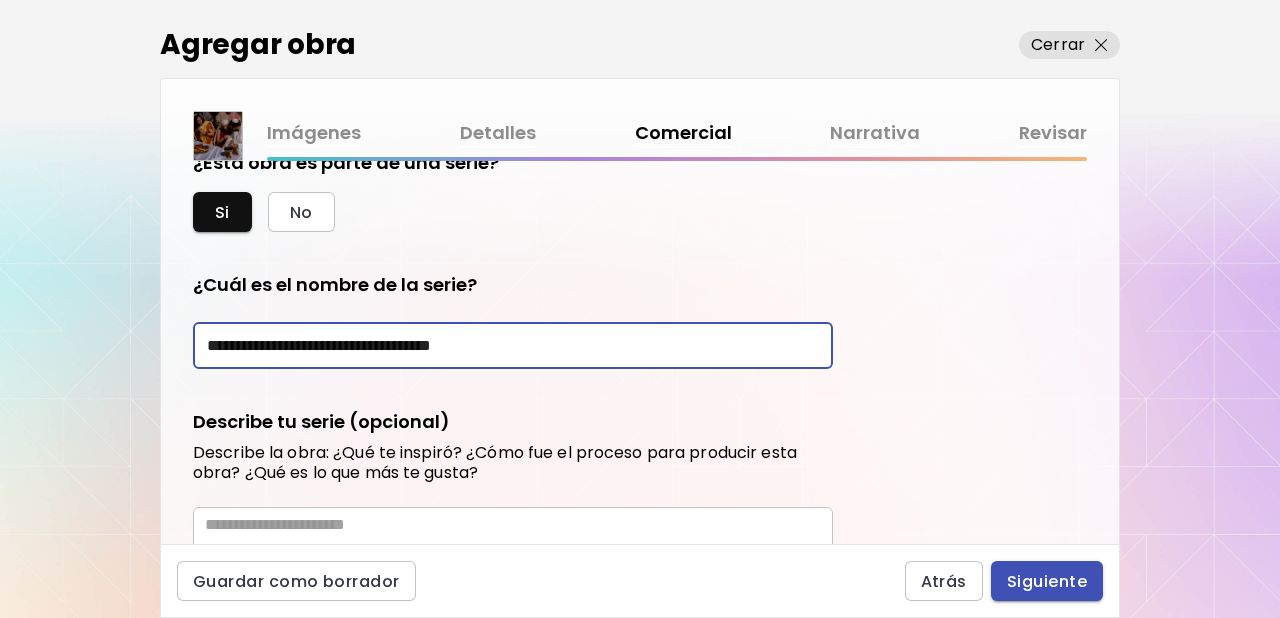 type on "**********" 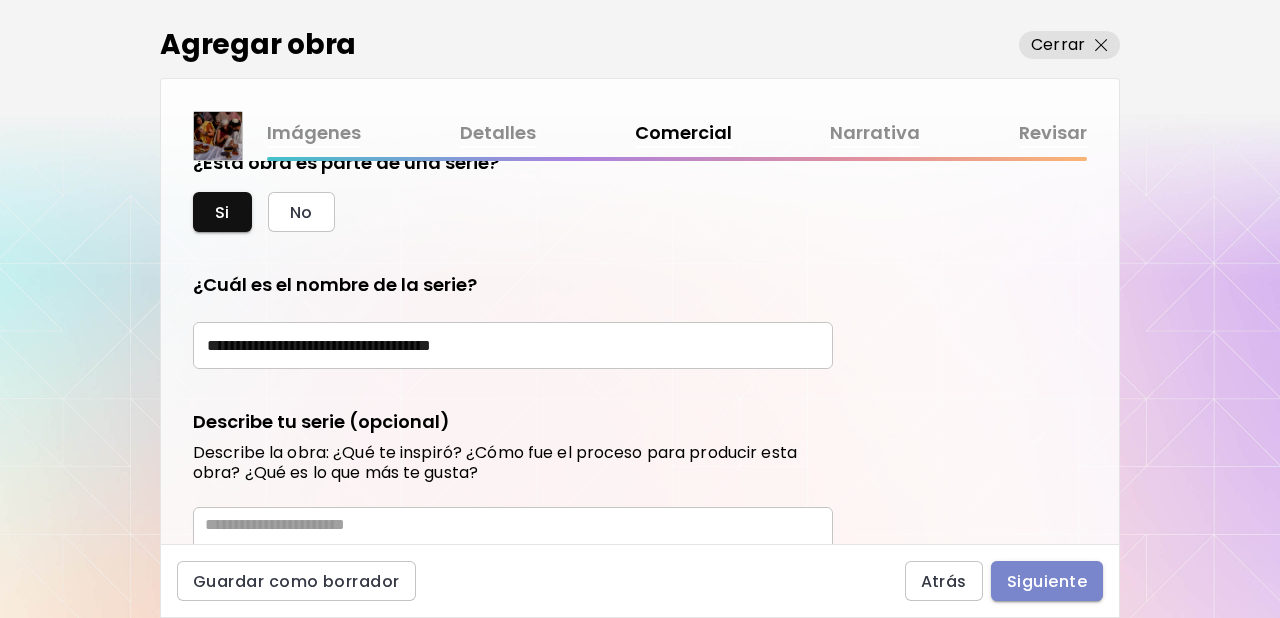 click on "Siguiente" at bounding box center (1047, 581) 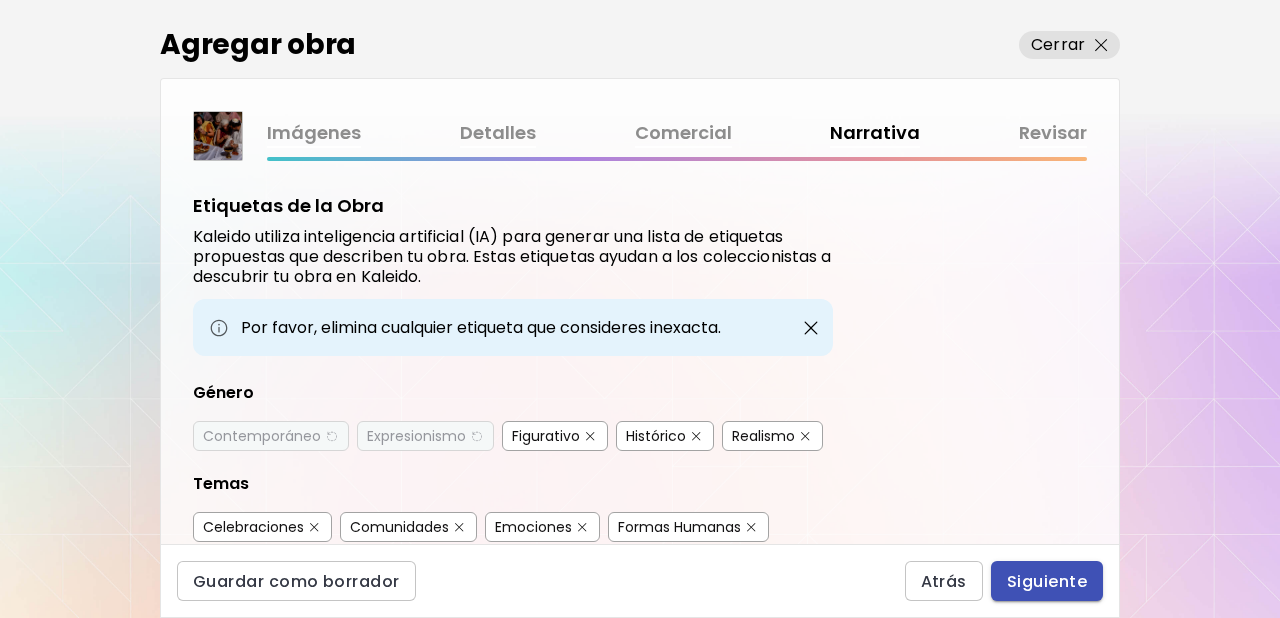 click on "Siguiente" at bounding box center (1047, 581) 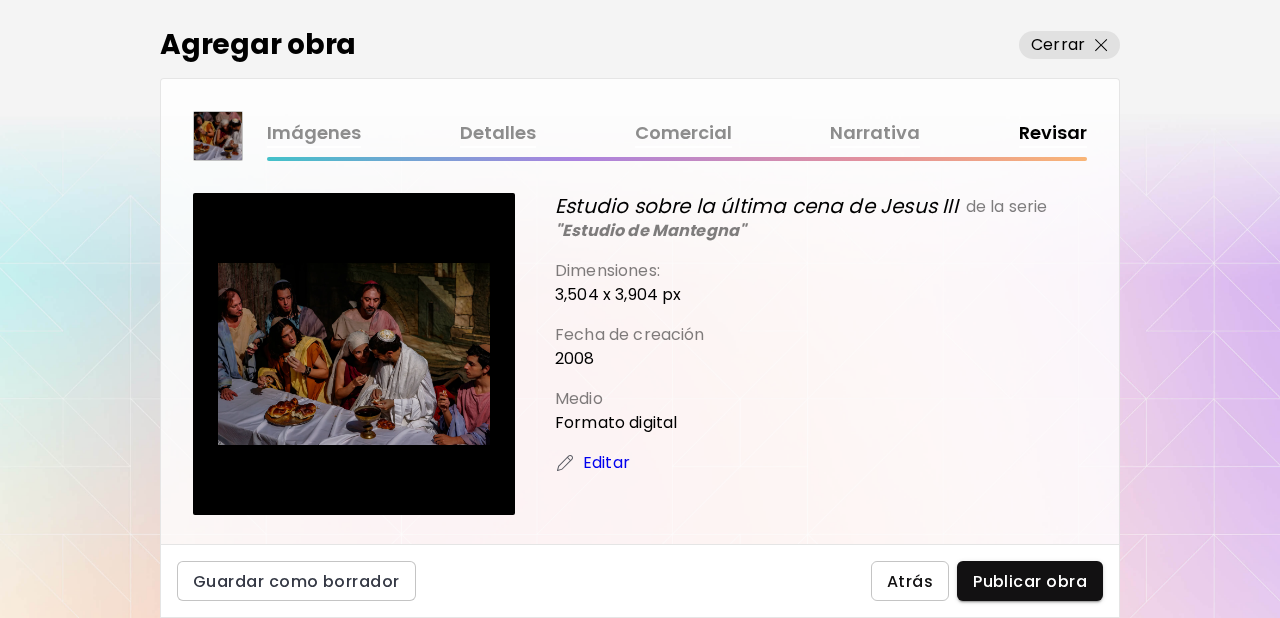 click on "Atrás" at bounding box center (910, 581) 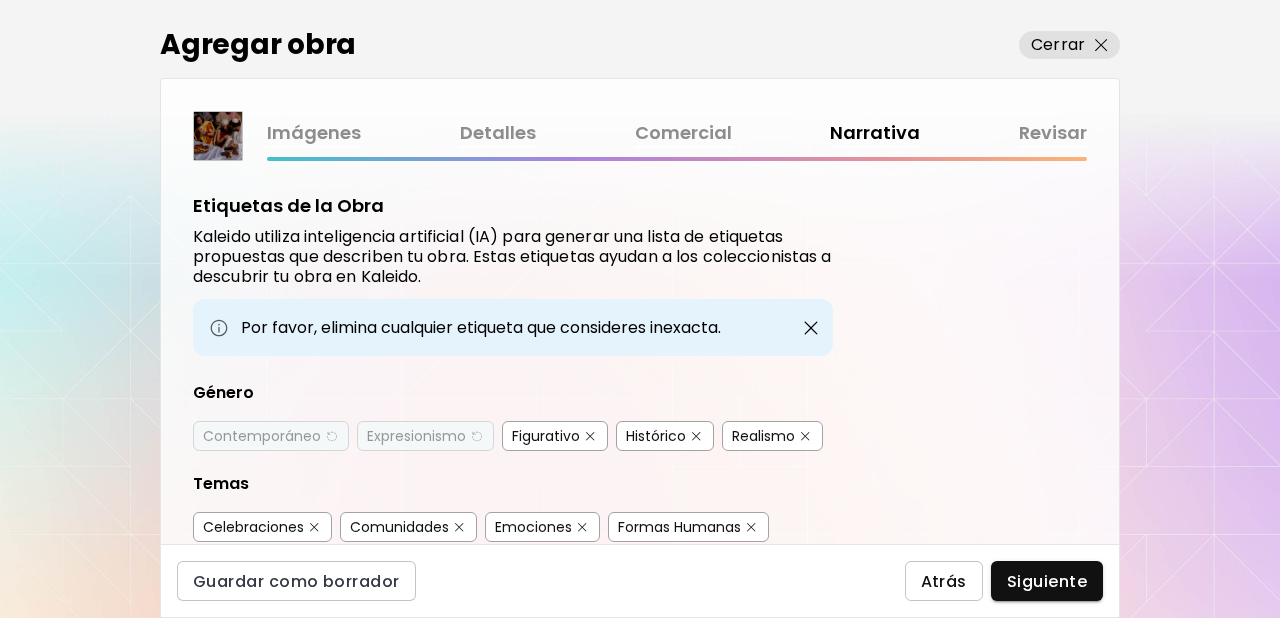 click on "Atrás" at bounding box center [944, 581] 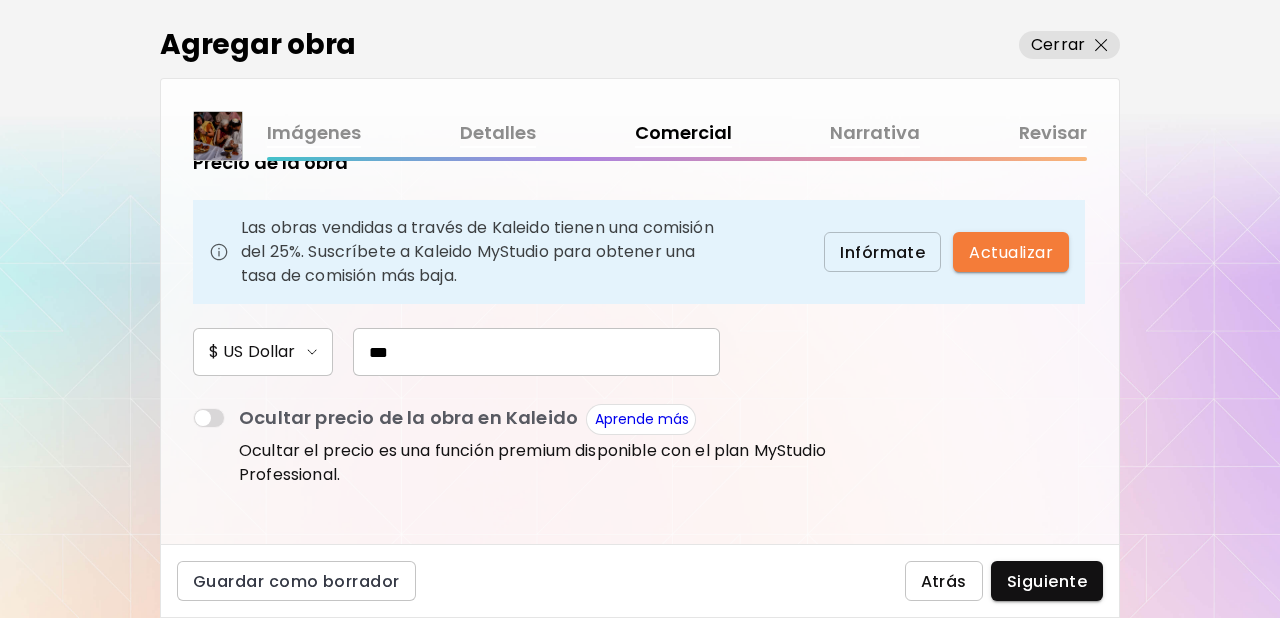 scroll, scrollTop: 667, scrollLeft: 0, axis: vertical 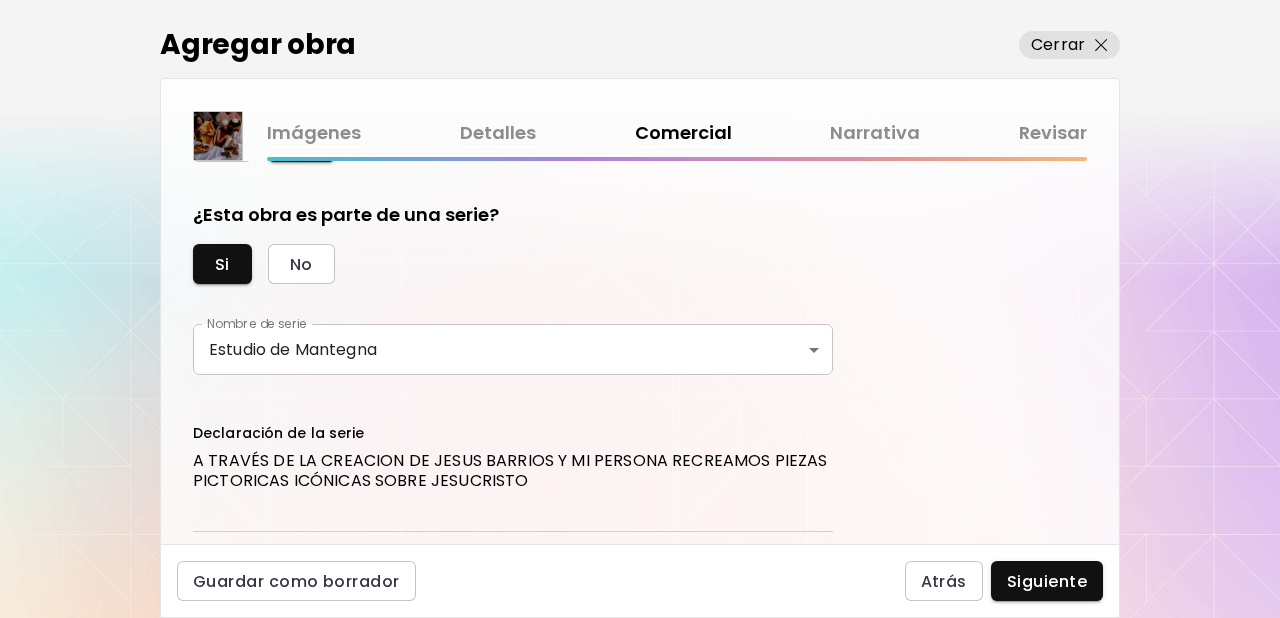 click on "**********" at bounding box center (640, 309) 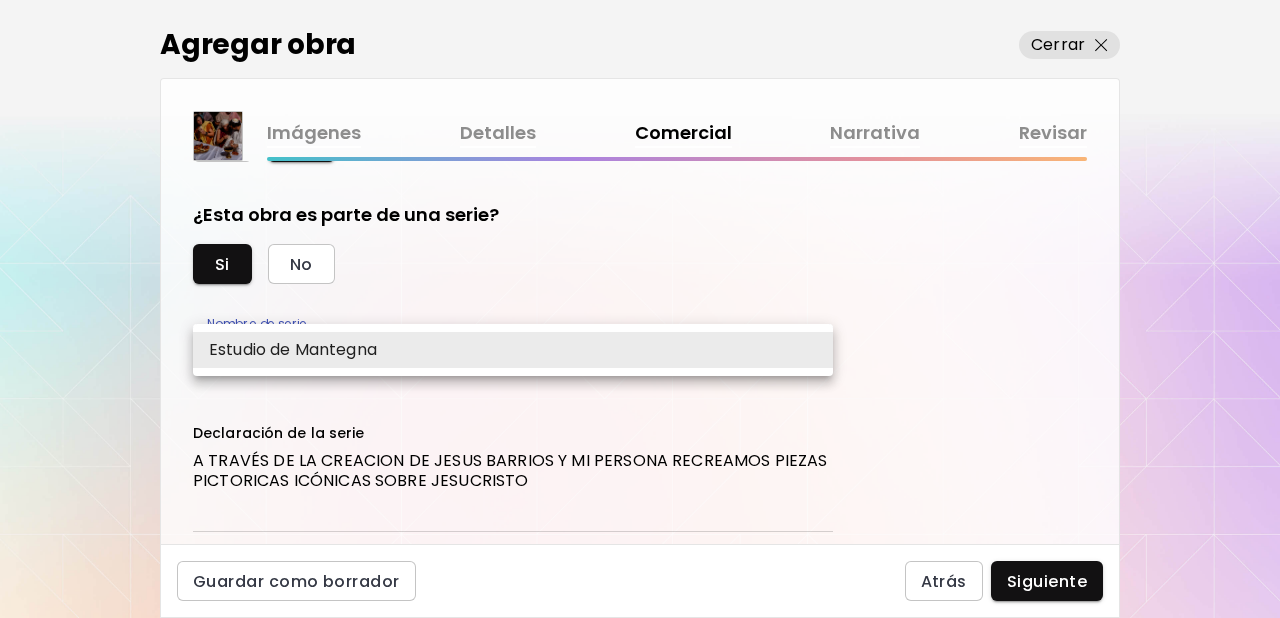 click on "Estudio de Mantegna" at bounding box center [513, 350] 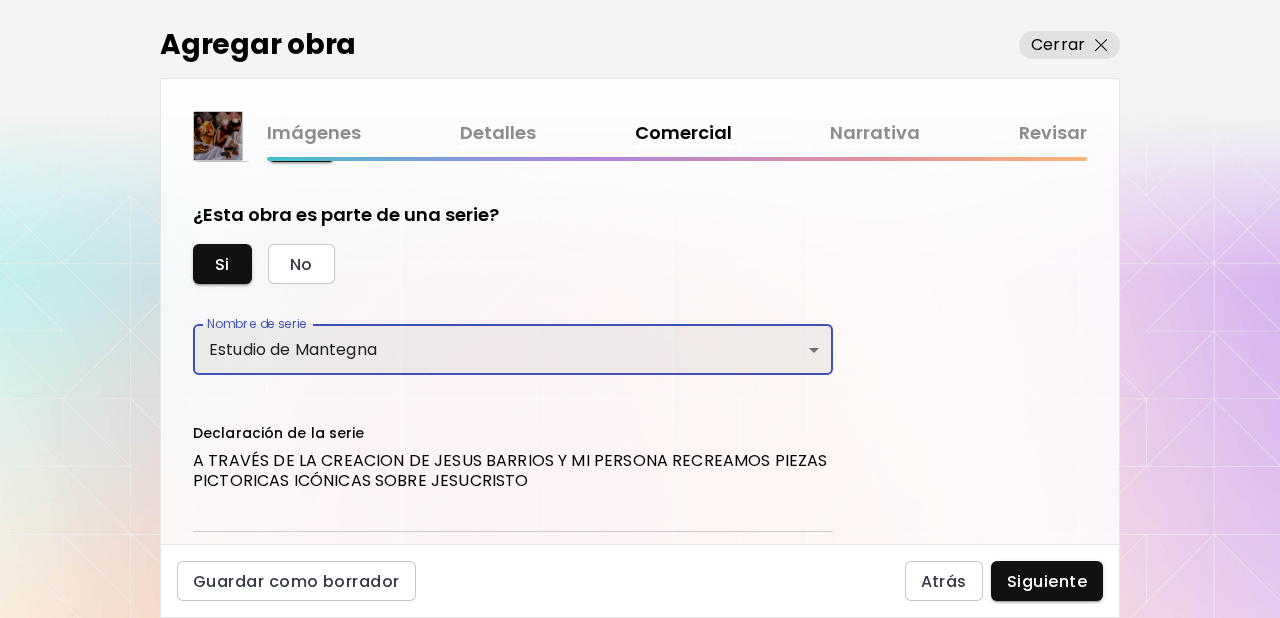 scroll, scrollTop: 719, scrollLeft: 0, axis: vertical 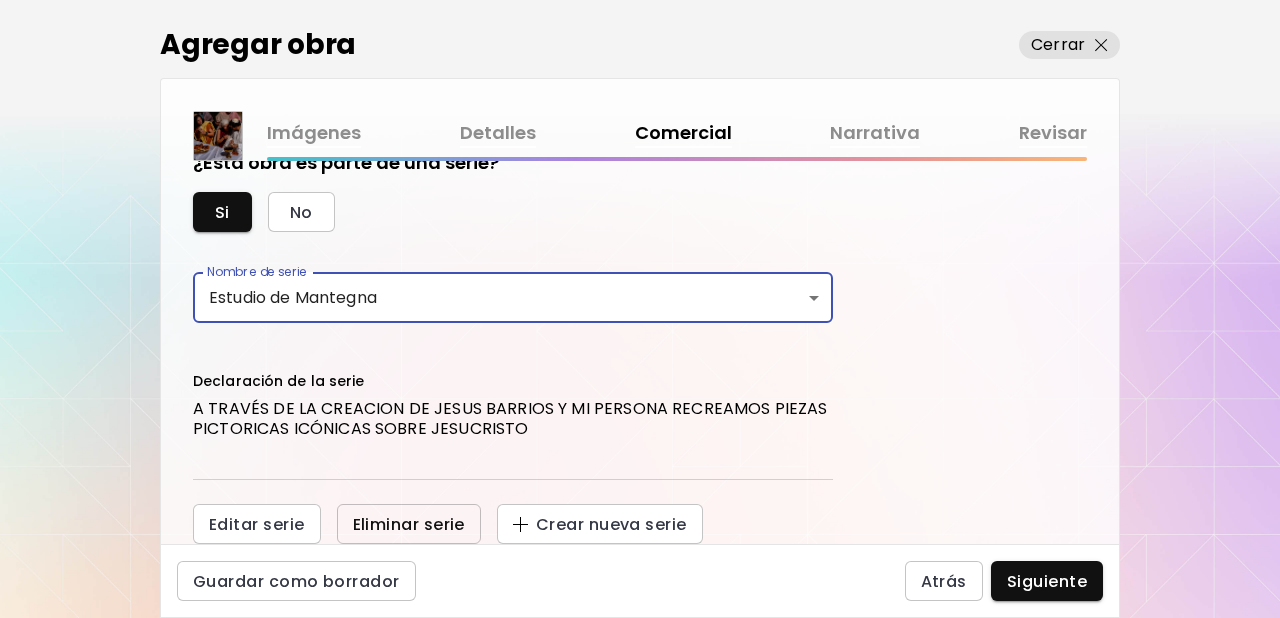 click on "Eliminar serie" at bounding box center (409, 524) 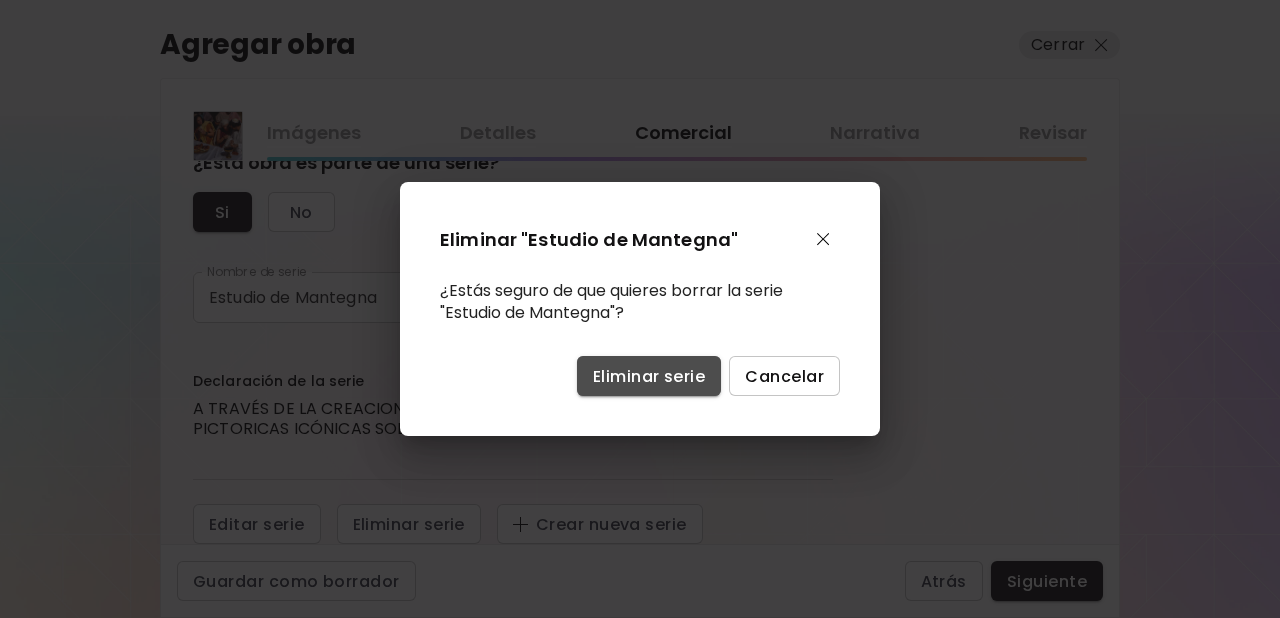 click on "Eliminar serie" at bounding box center (649, 376) 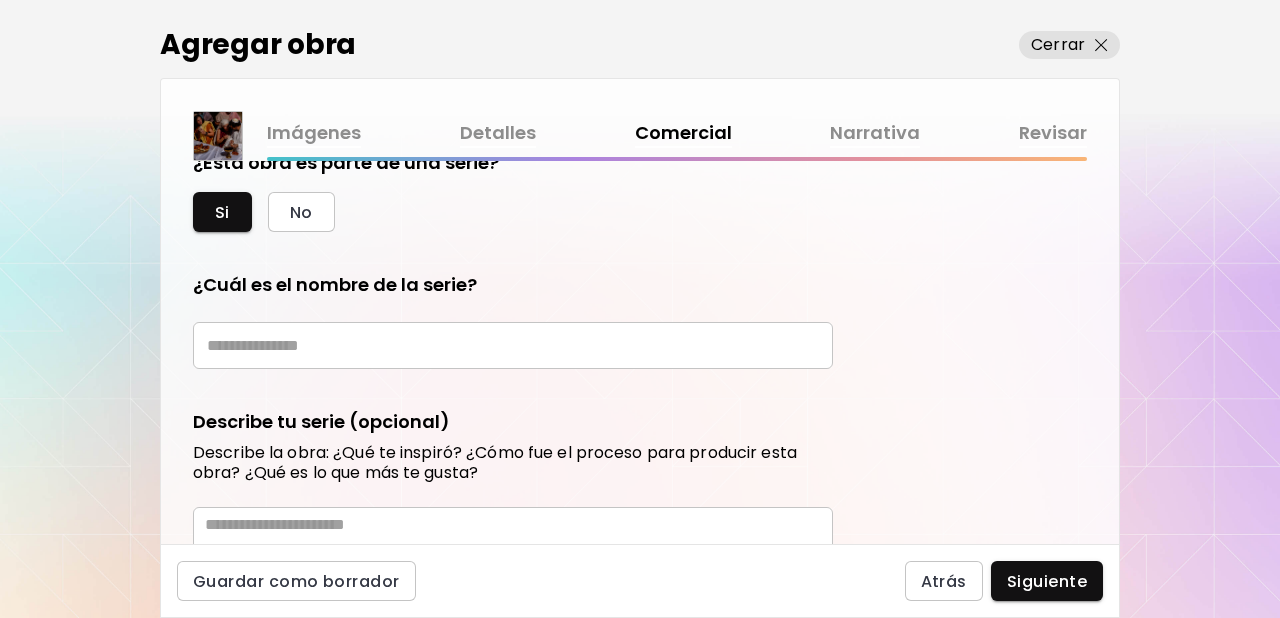 click at bounding box center (513, 345) 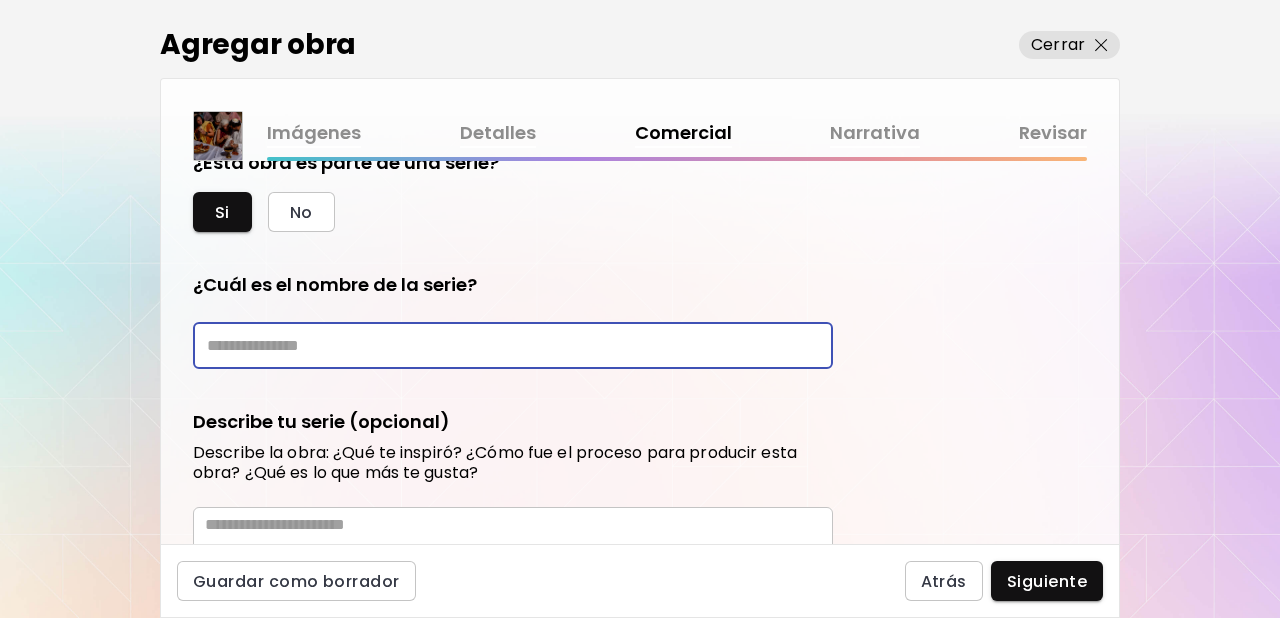 click at bounding box center (513, 345) 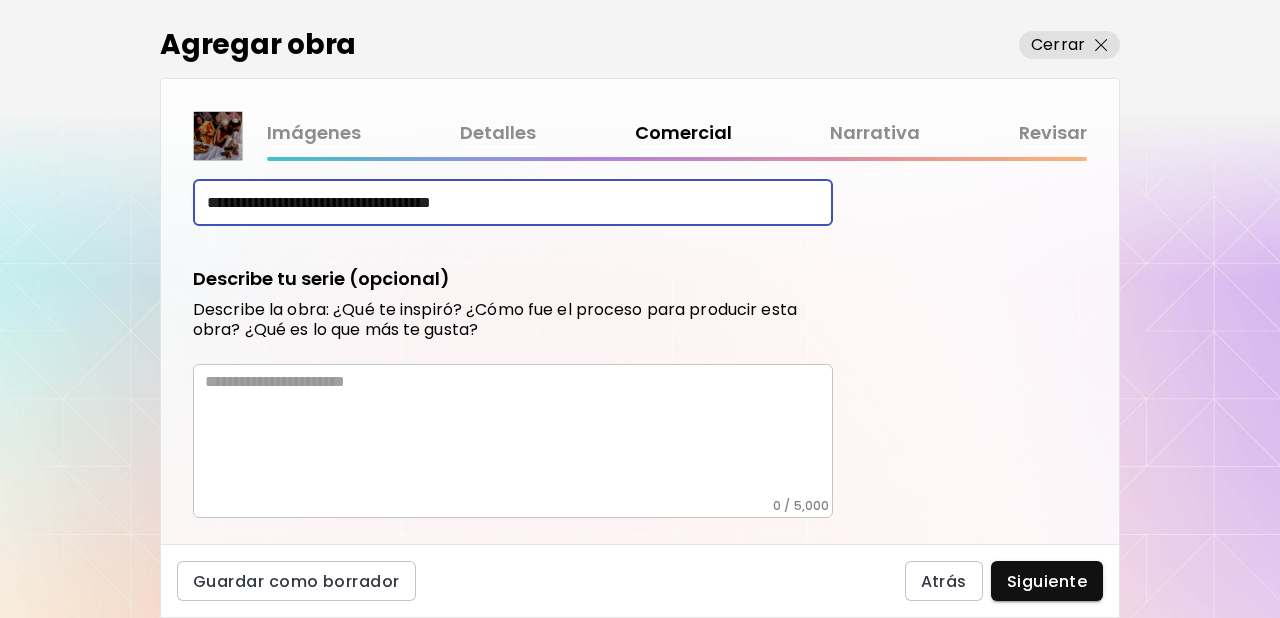 scroll, scrollTop: 867, scrollLeft: 0, axis: vertical 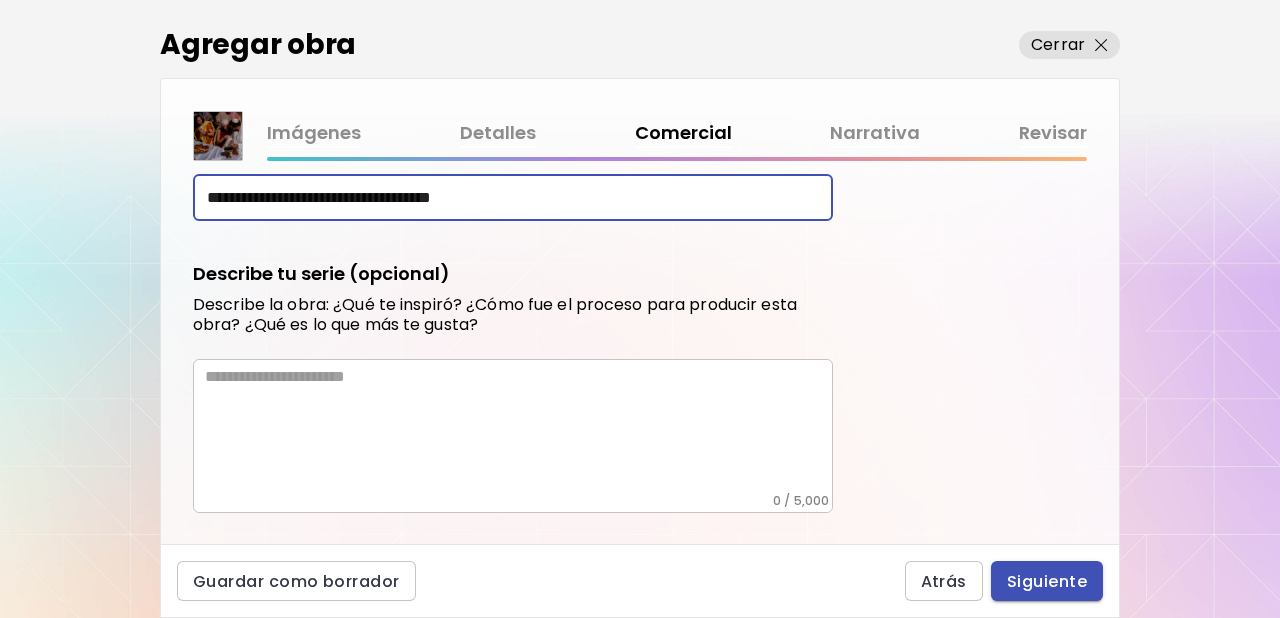 type on "**********" 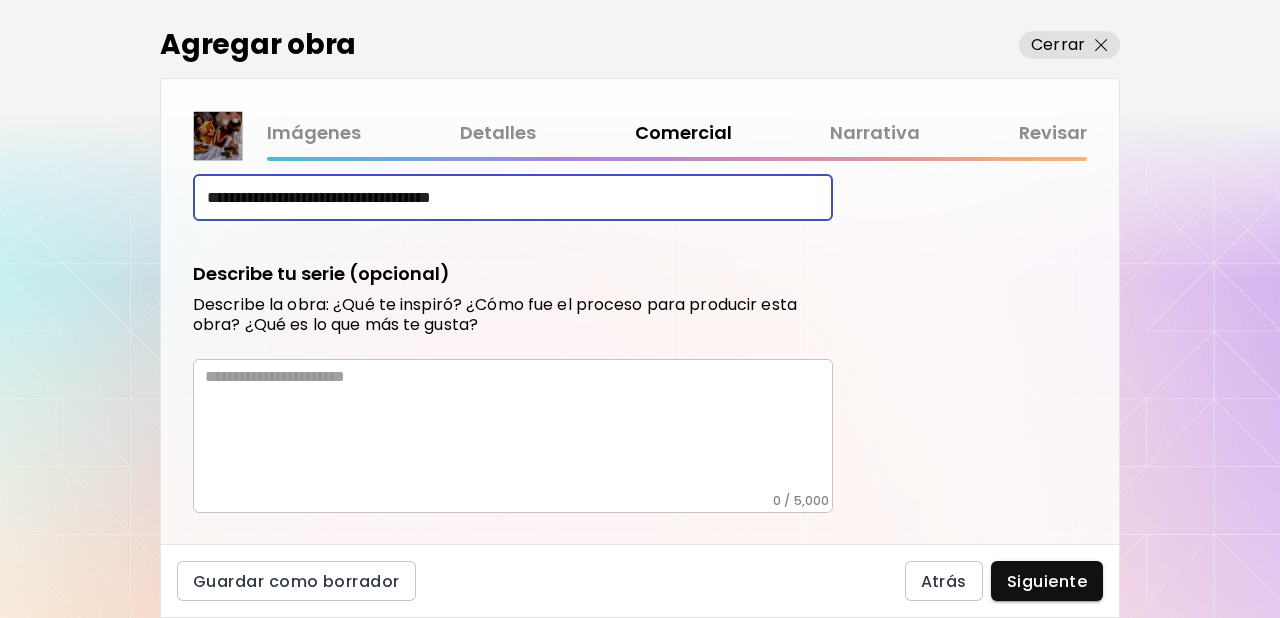 click on "Siguiente" at bounding box center [1047, 581] 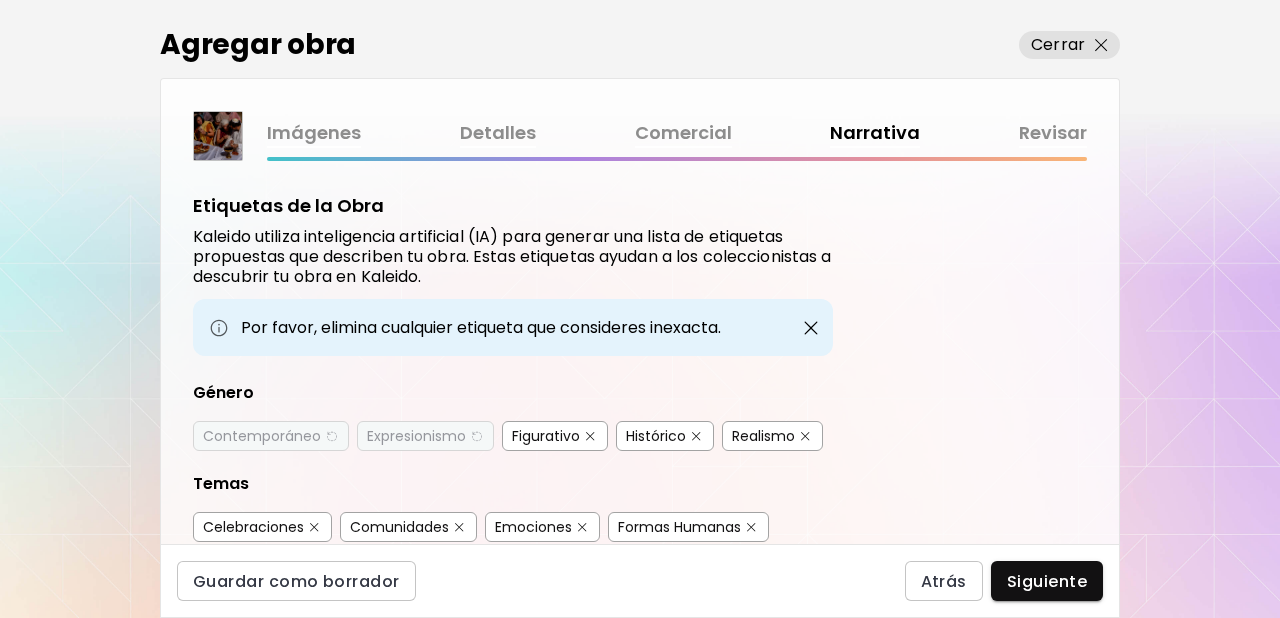 click on "Siguiente" at bounding box center (1047, 581) 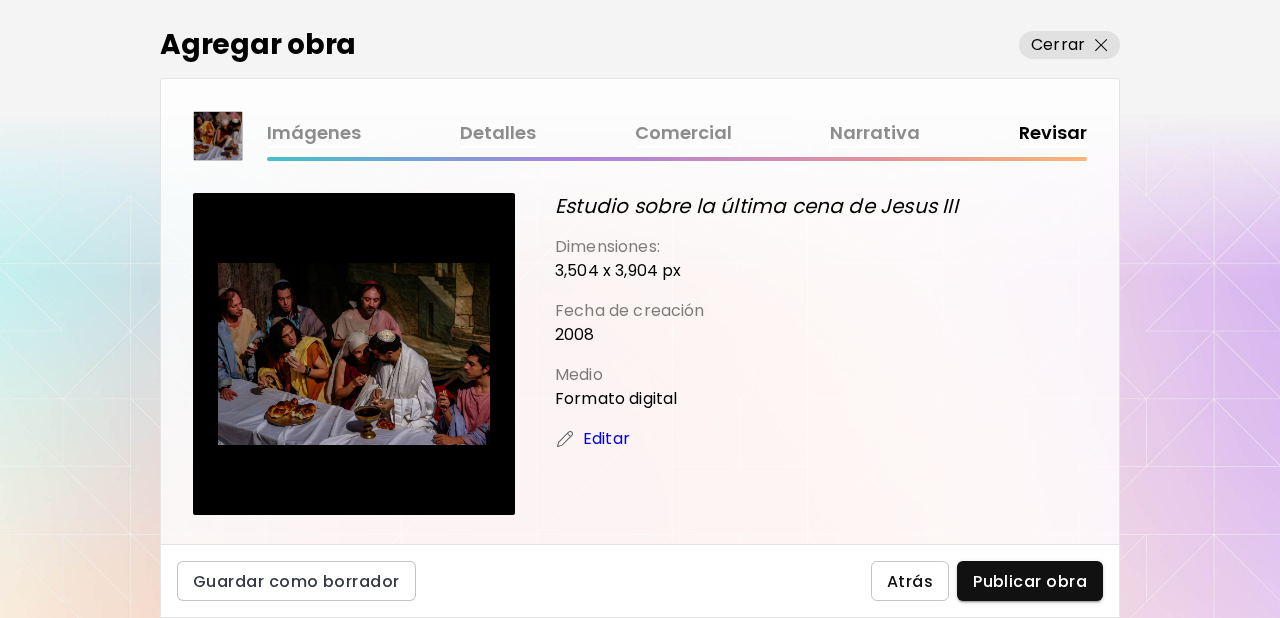 click on "Atrás" at bounding box center [910, 581] 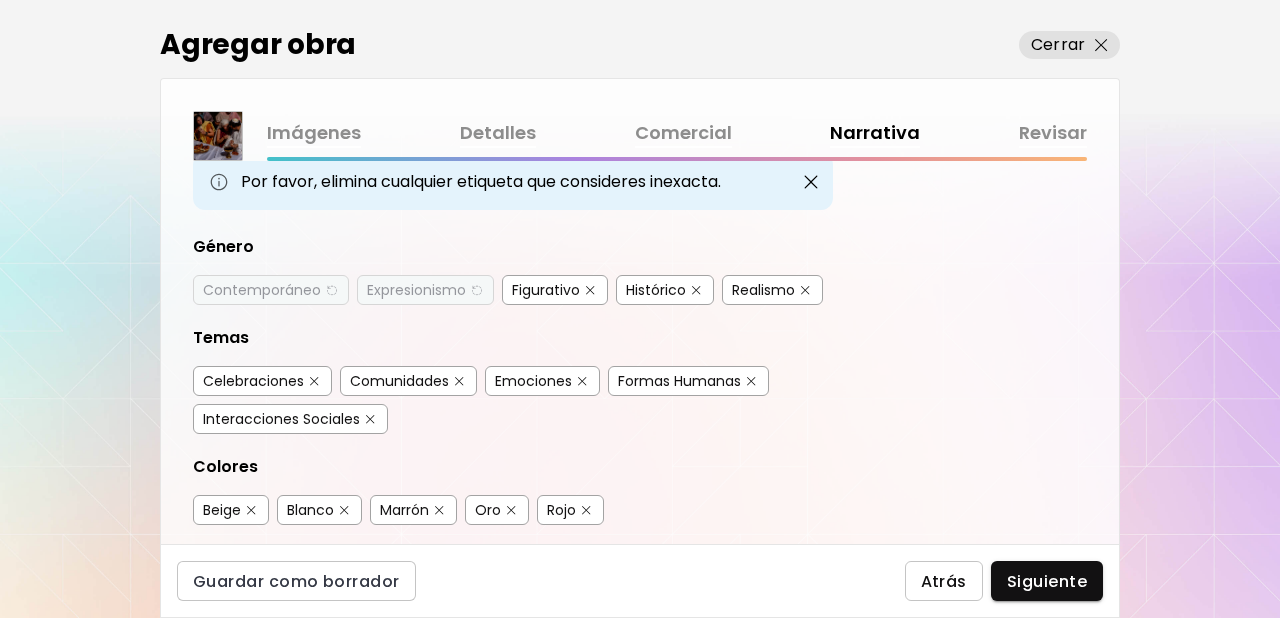 scroll, scrollTop: 188, scrollLeft: 0, axis: vertical 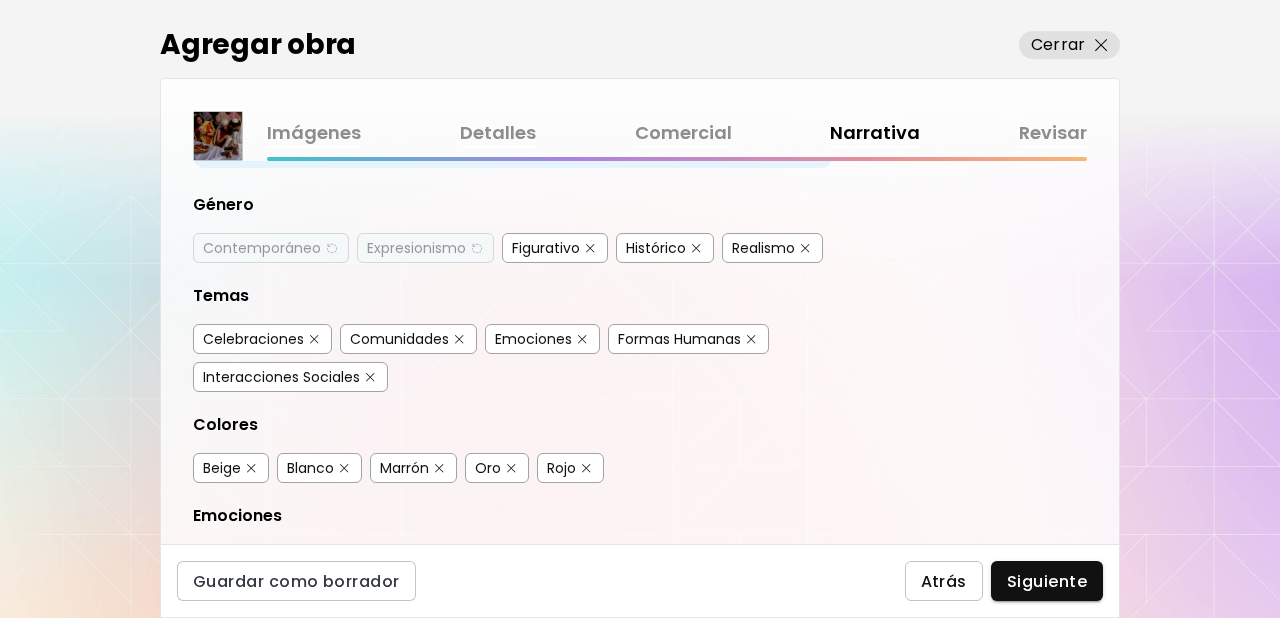 click on "Atrás" at bounding box center (944, 581) 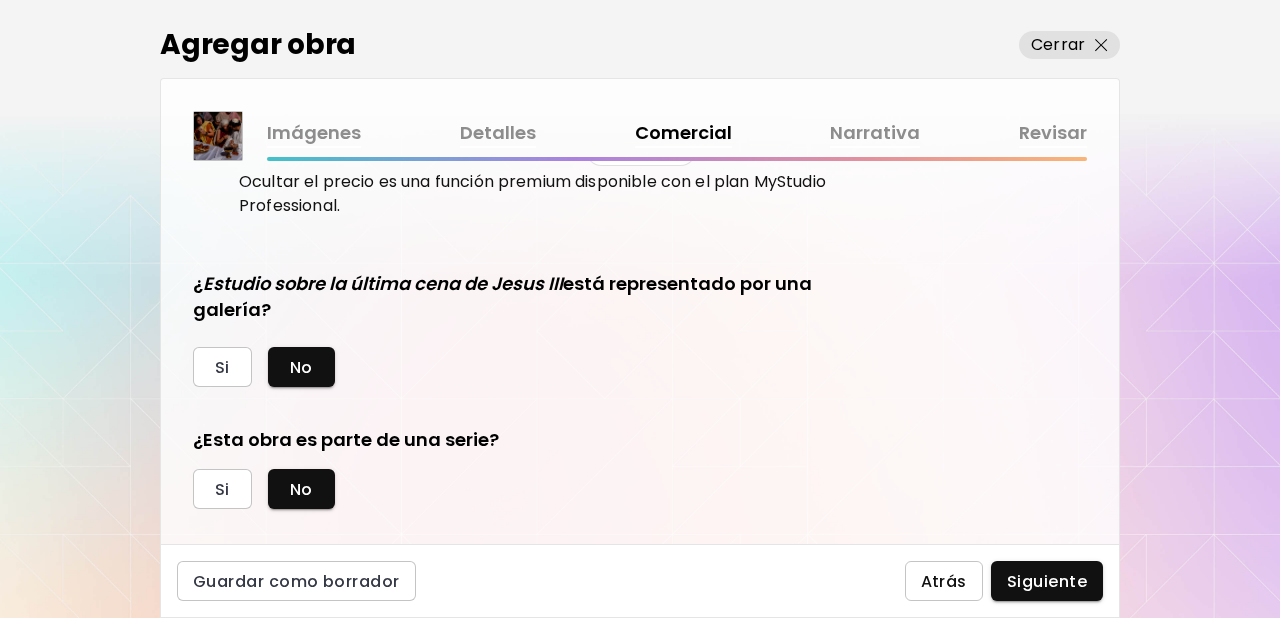 scroll, scrollTop: 469, scrollLeft: 0, axis: vertical 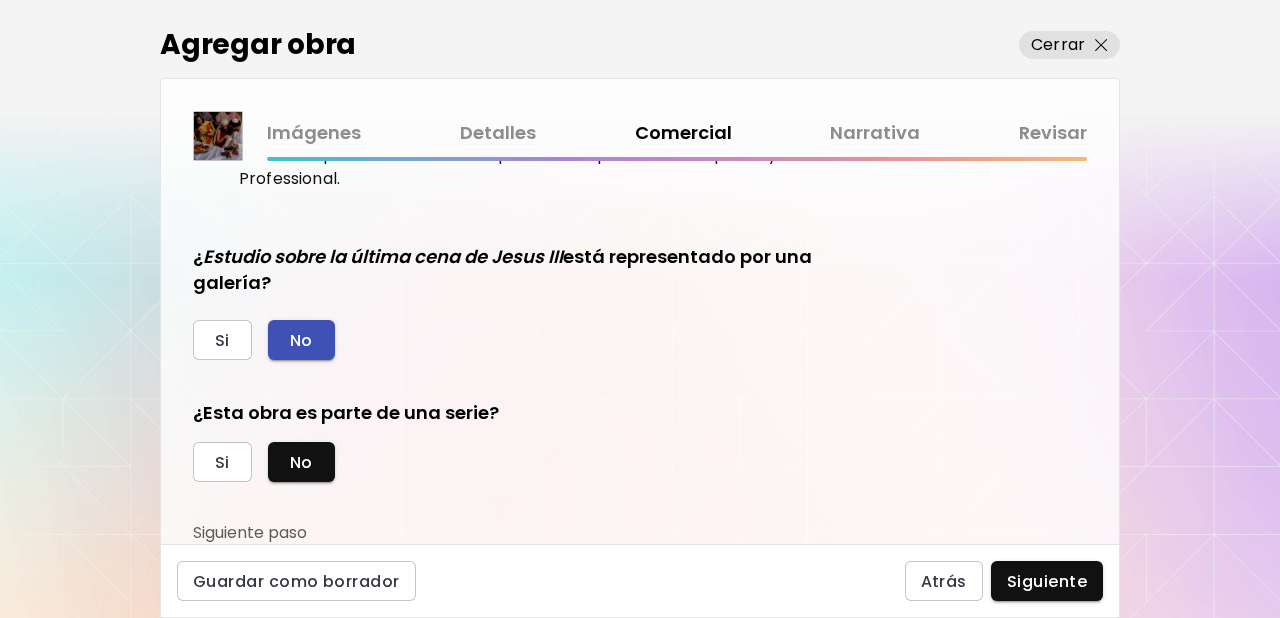 click on "No" at bounding box center (301, 340) 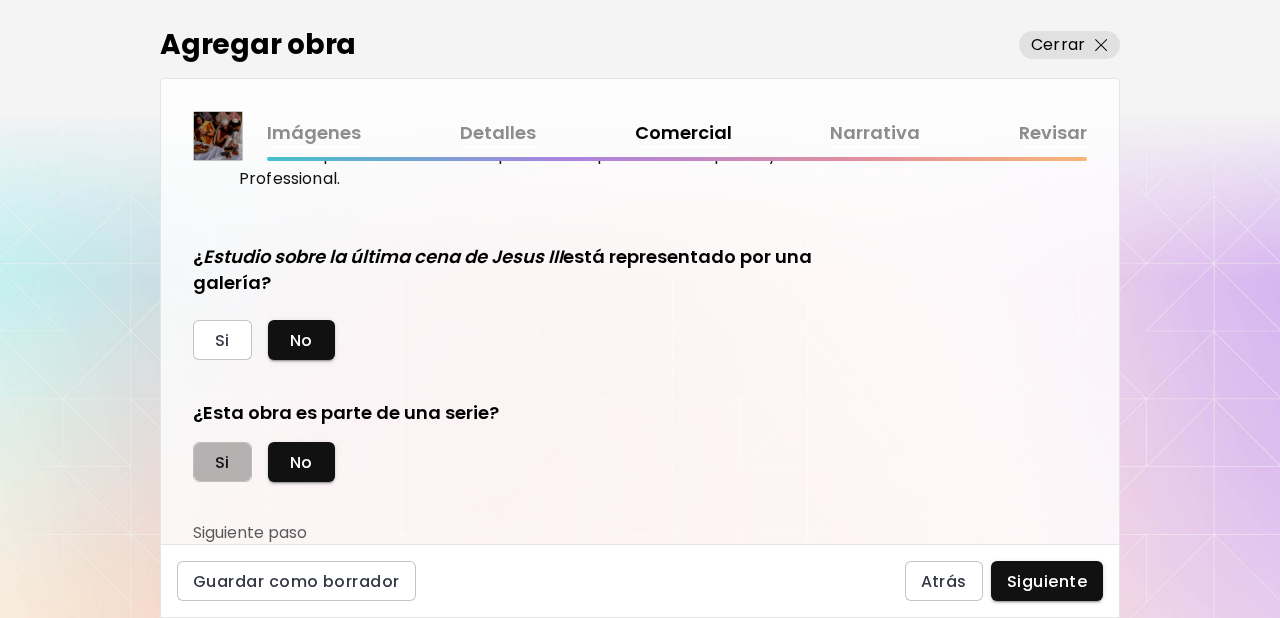 click on "Si" at bounding box center (222, 462) 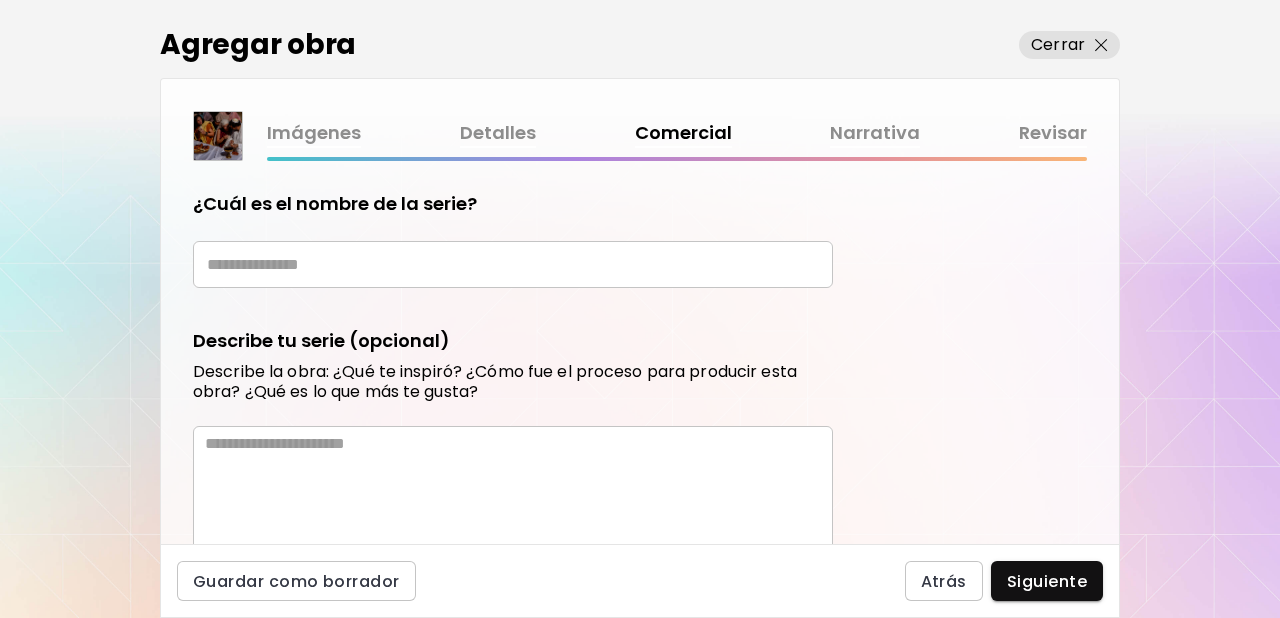 scroll, scrollTop: 793, scrollLeft: 0, axis: vertical 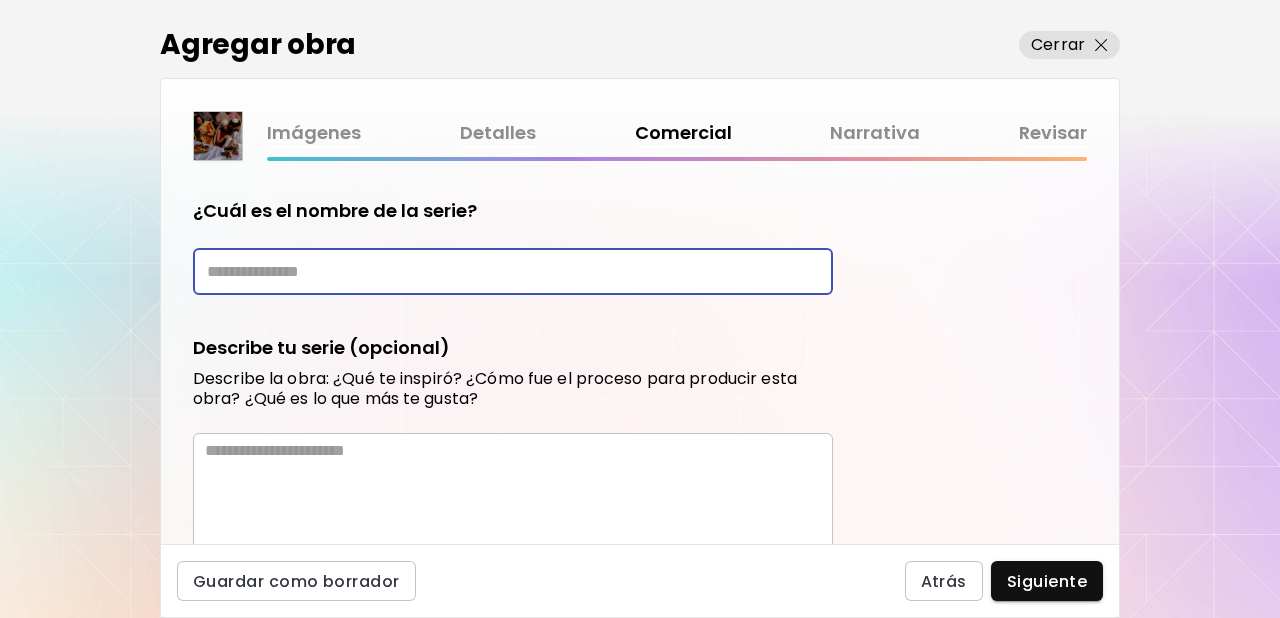 click at bounding box center [513, 271] 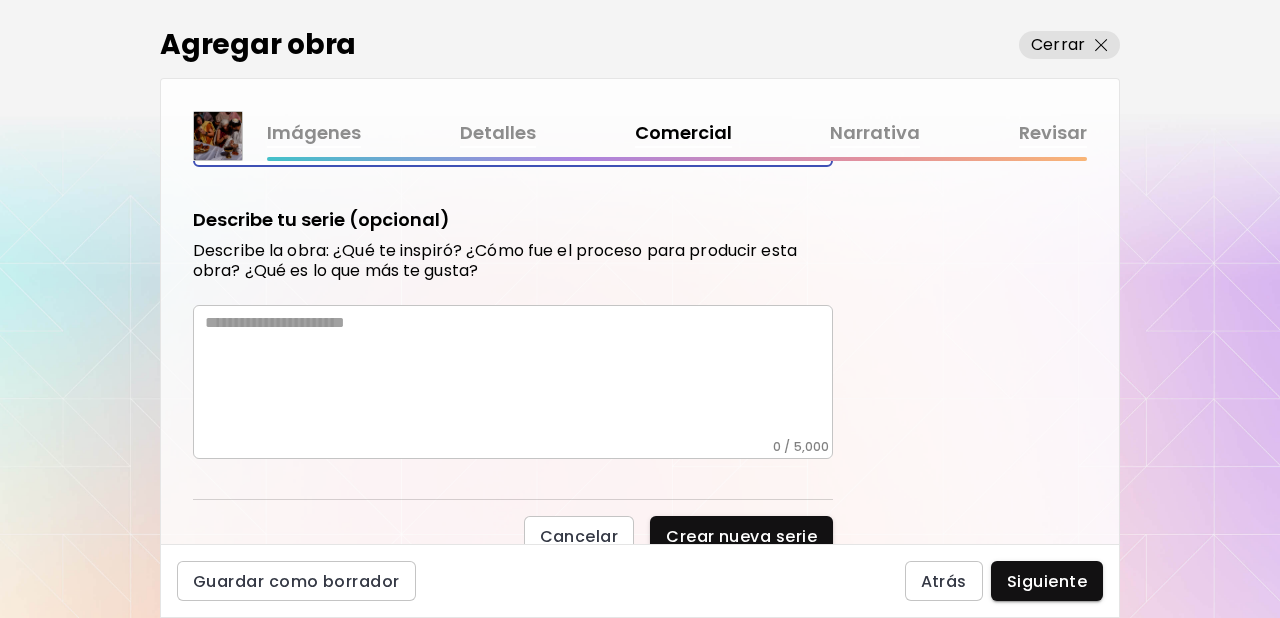 scroll, scrollTop: 933, scrollLeft: 0, axis: vertical 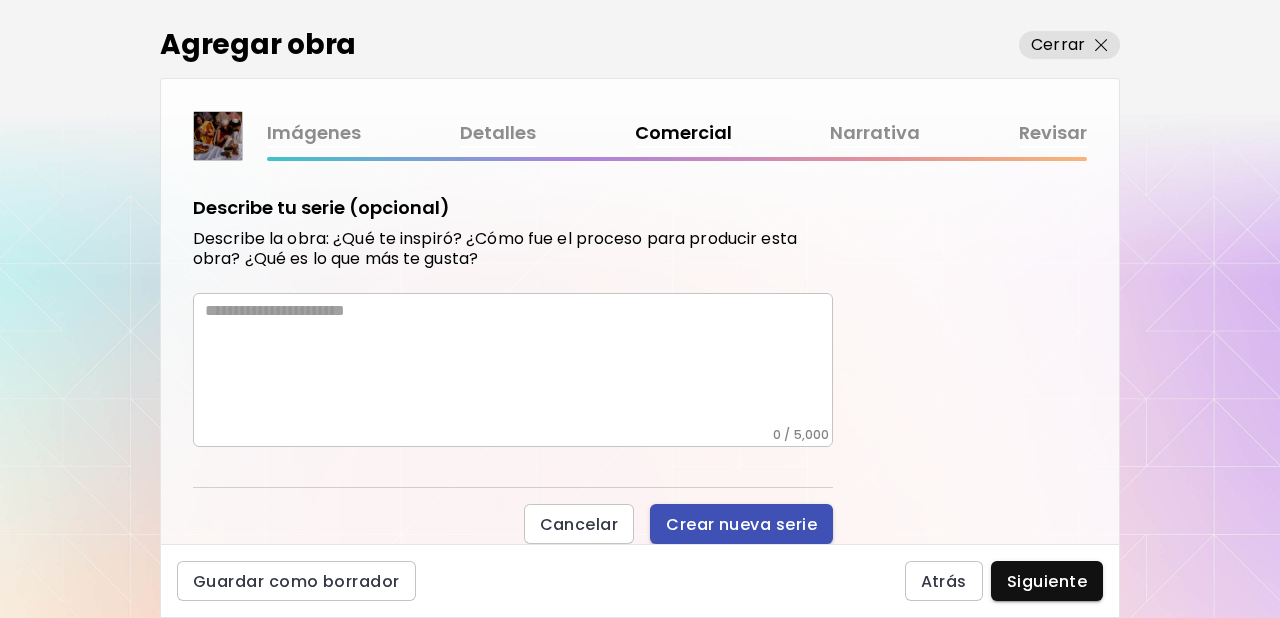 type on "**********" 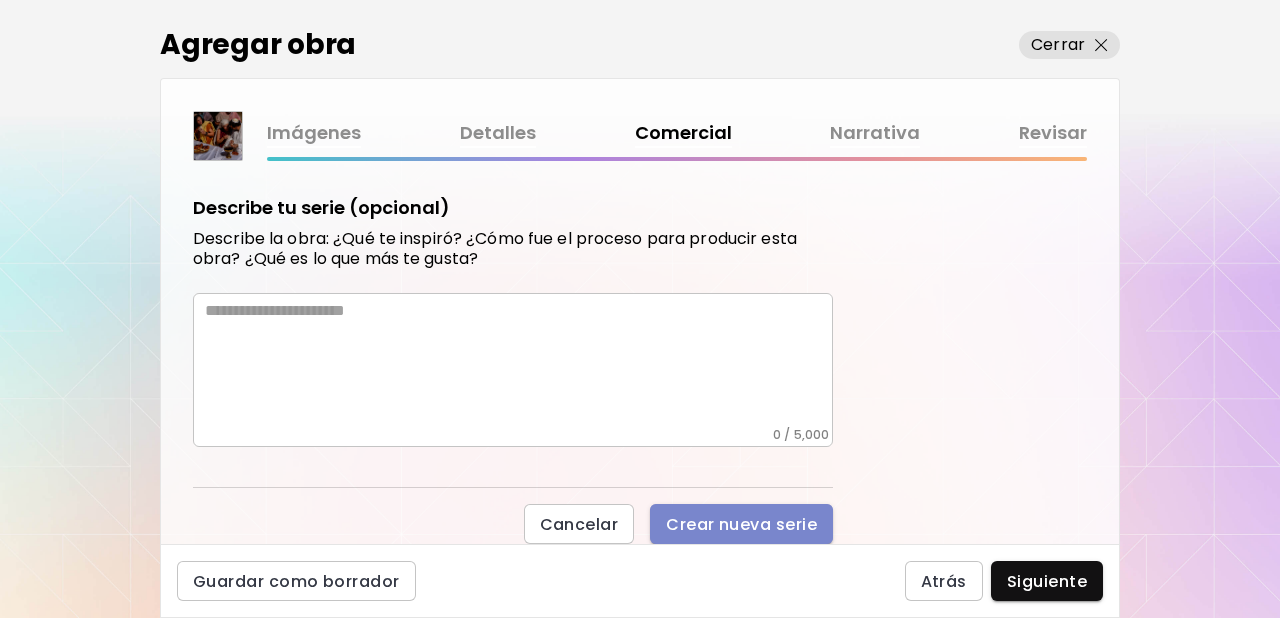 click on "Crear nueva serie" at bounding box center (741, 524) 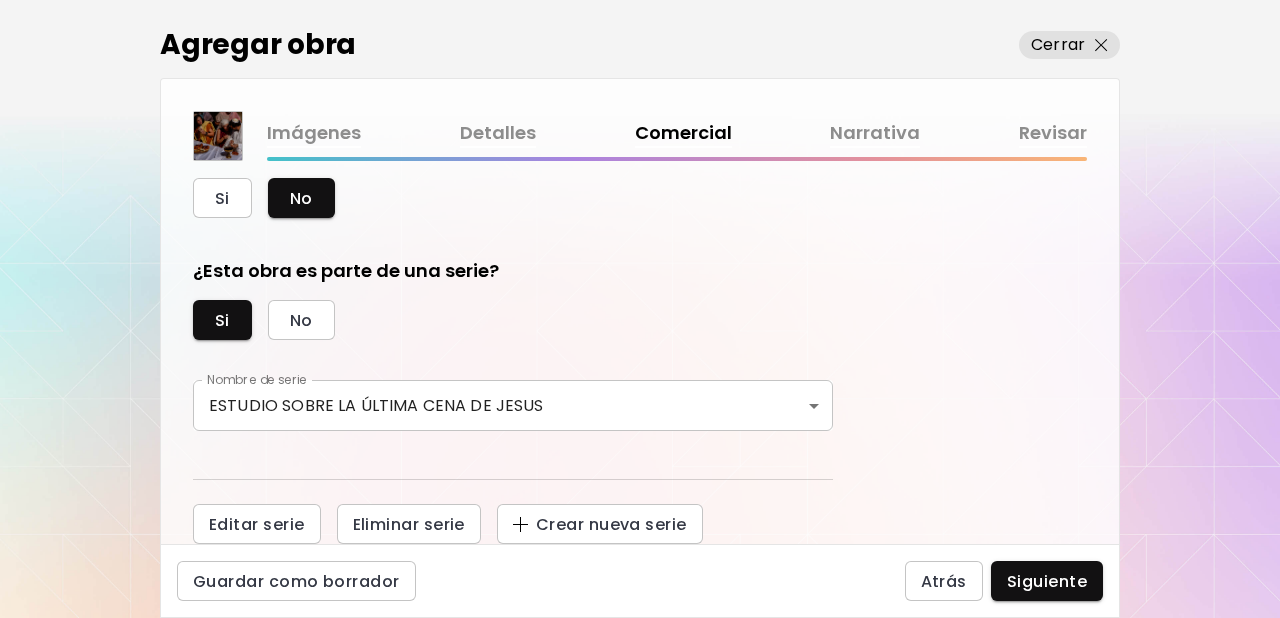 scroll, scrollTop: 460, scrollLeft: 0, axis: vertical 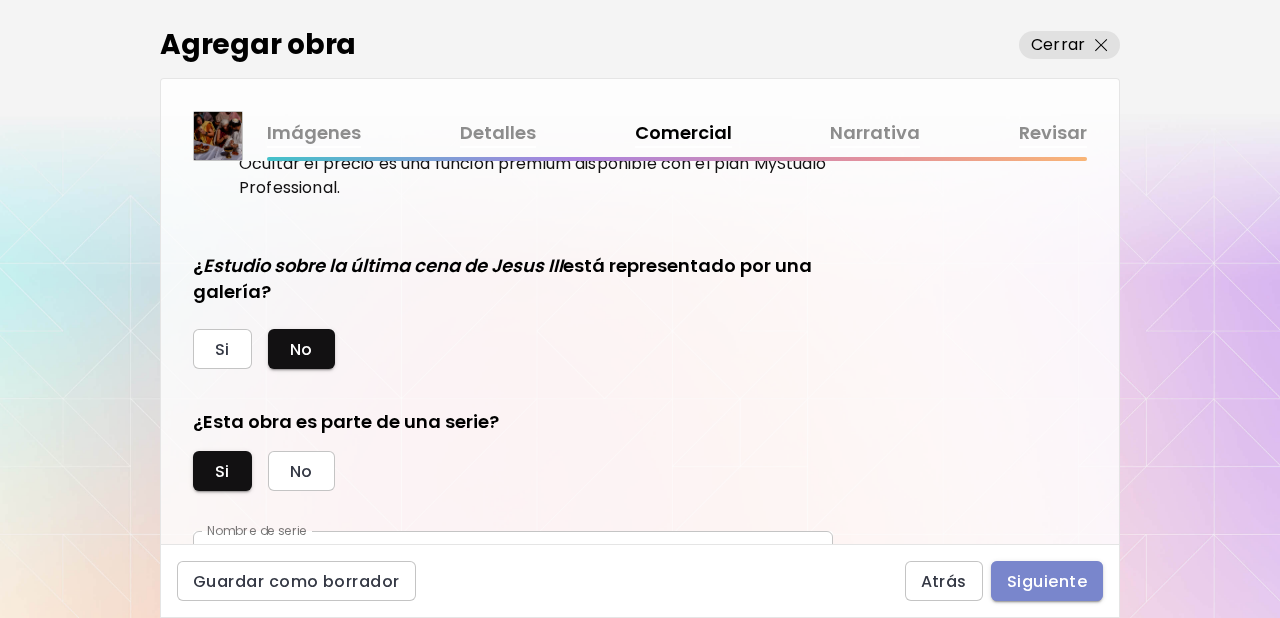 click on "Siguiente" at bounding box center [1047, 581] 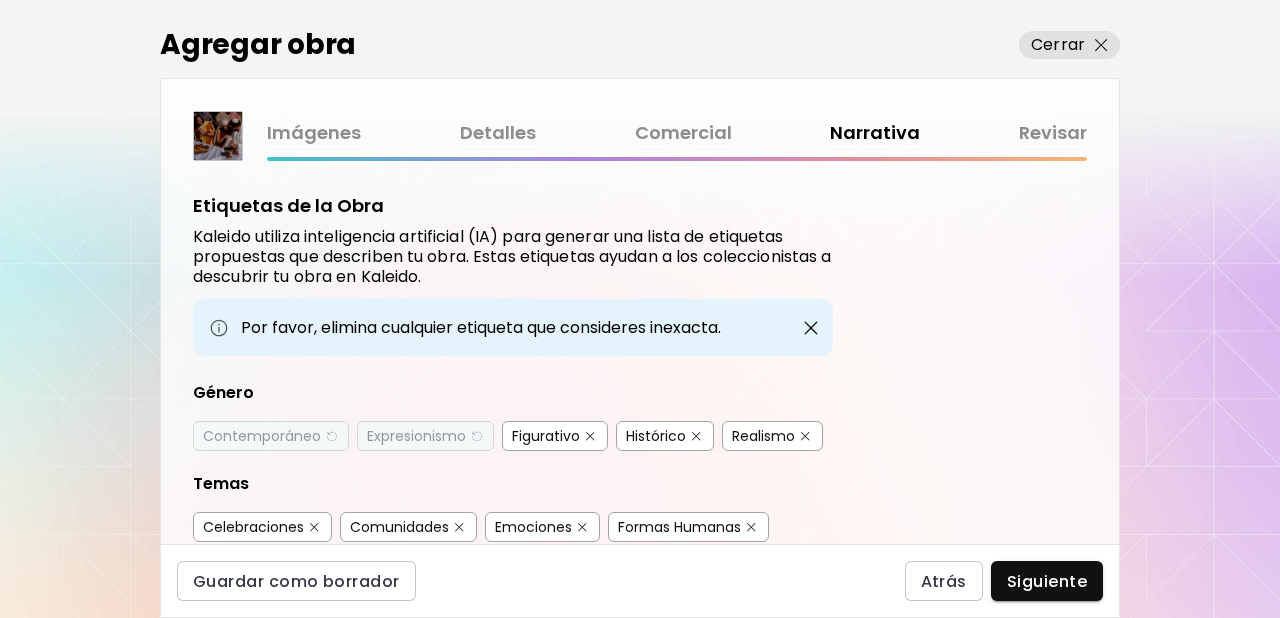 click on "Siguiente" at bounding box center [1047, 581] 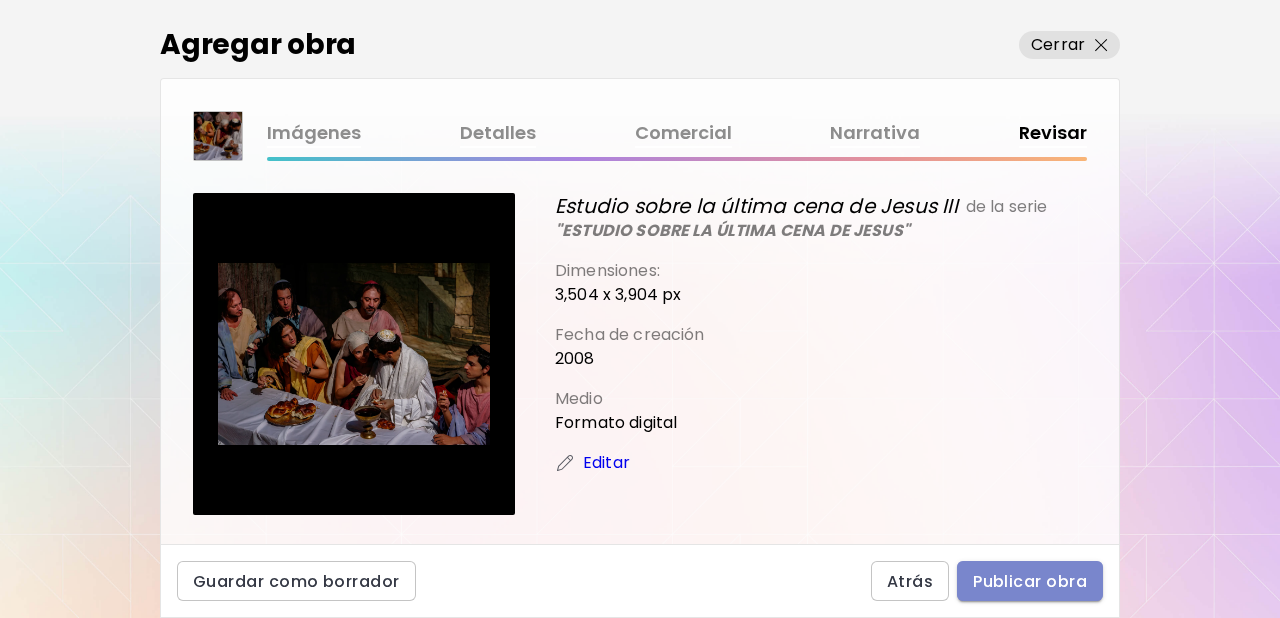 click on "Publicar obra" at bounding box center (1030, 581) 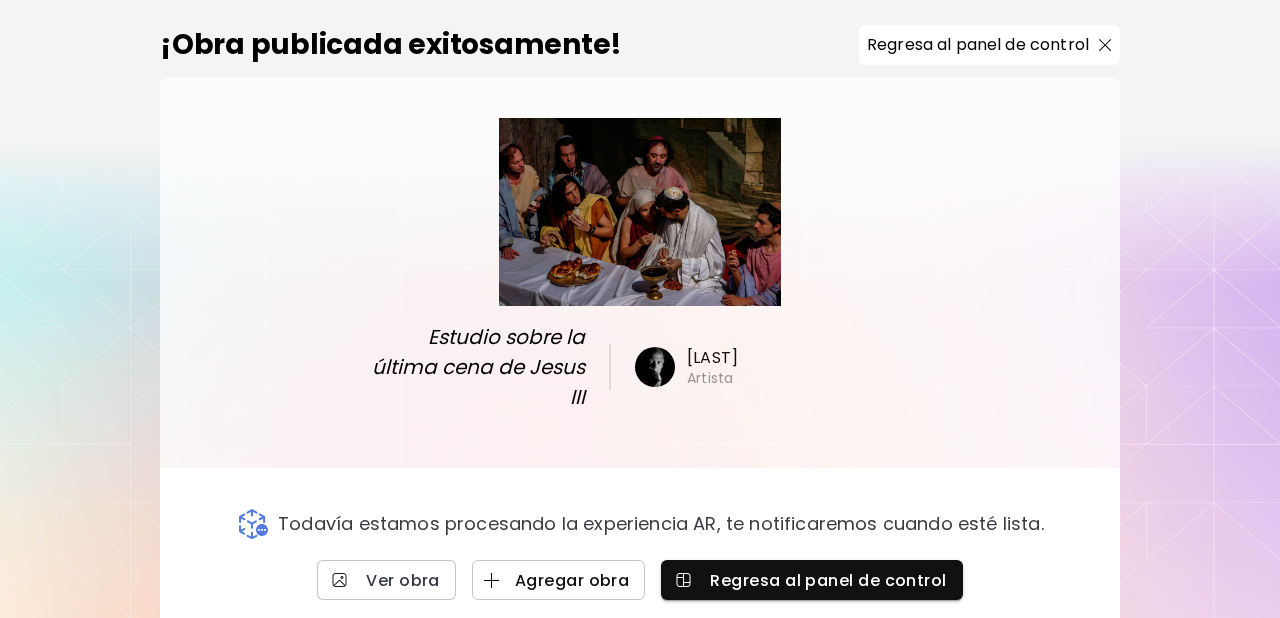 click on "Agregar obra" at bounding box center (559, 580) 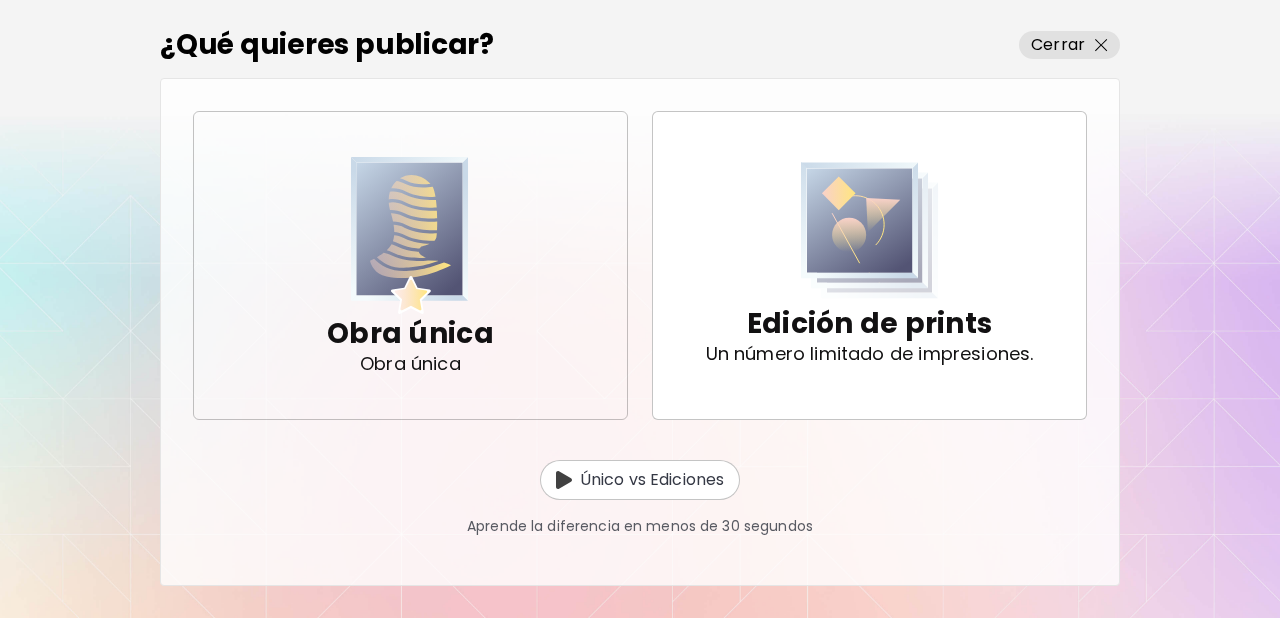 click at bounding box center [410, 235] 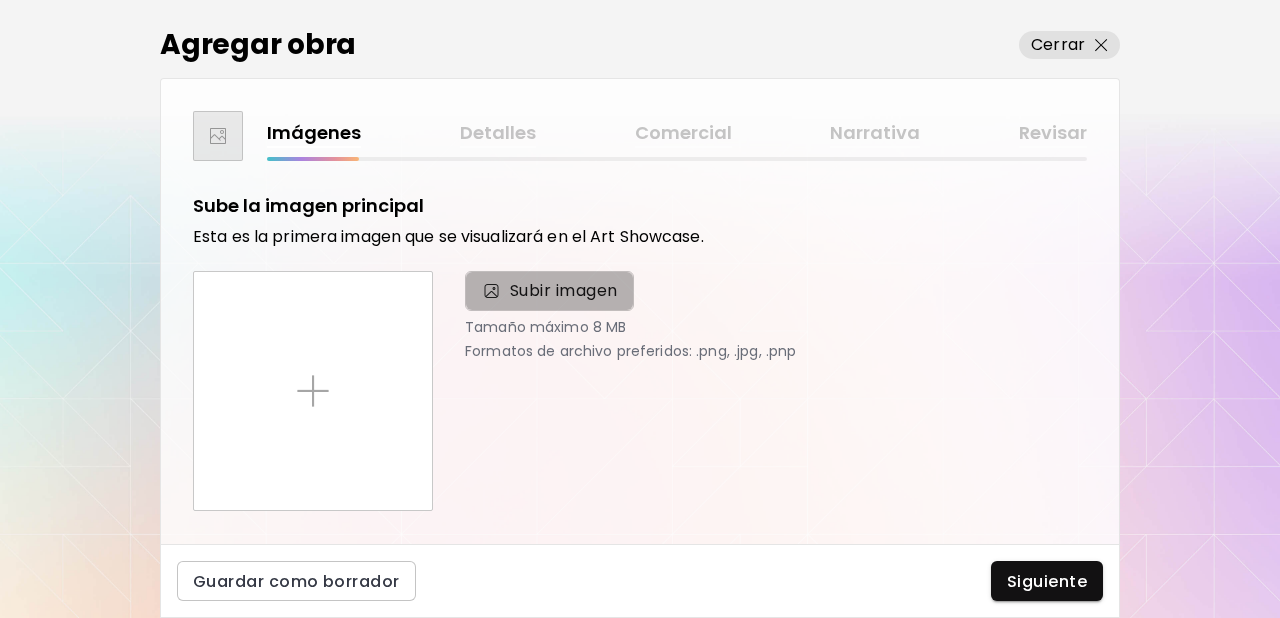 click on "Subir imagen" at bounding box center (564, 291) 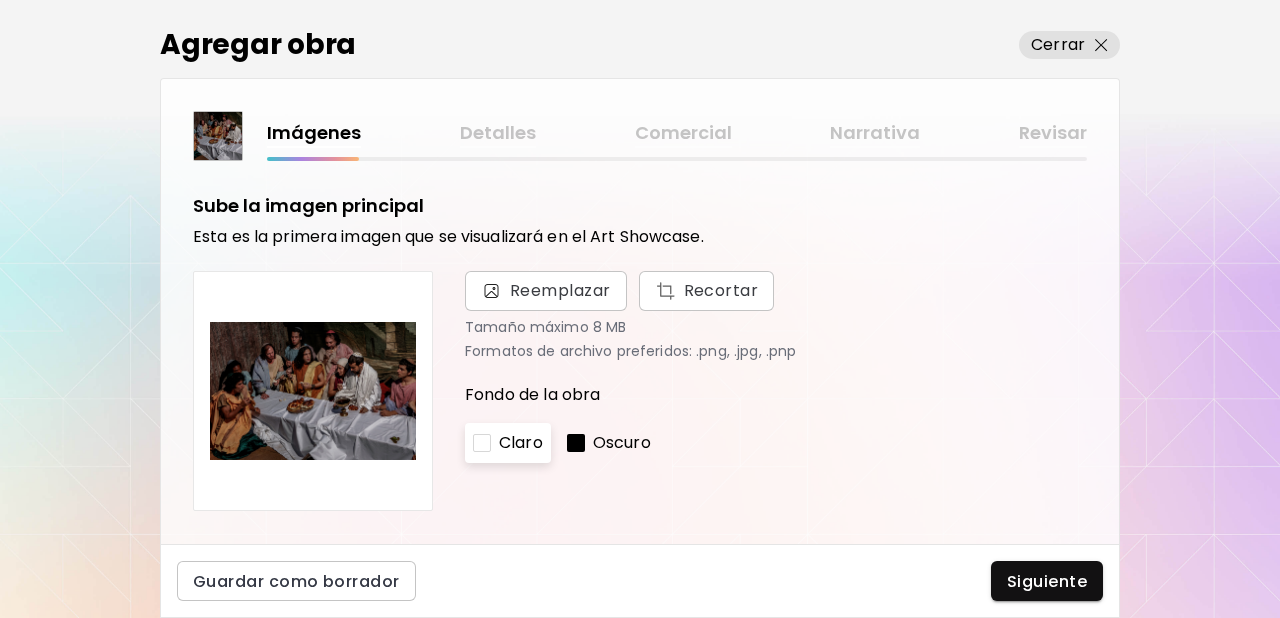 click on "Oscuro" at bounding box center [622, 443] 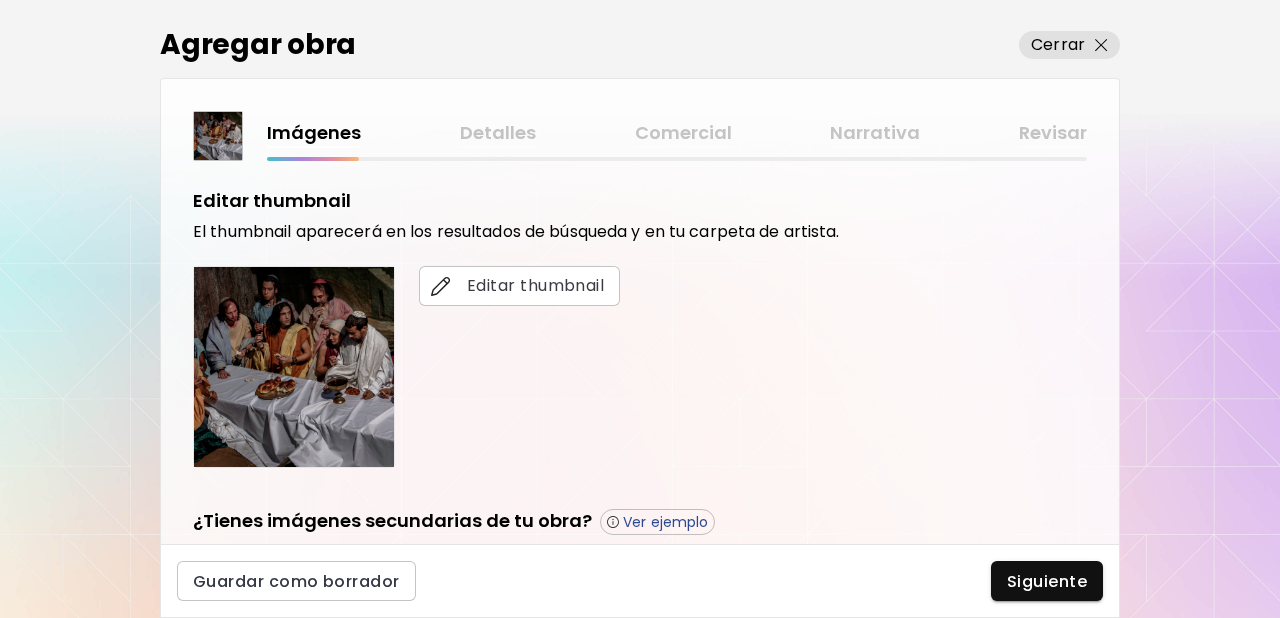 scroll, scrollTop: 369, scrollLeft: 0, axis: vertical 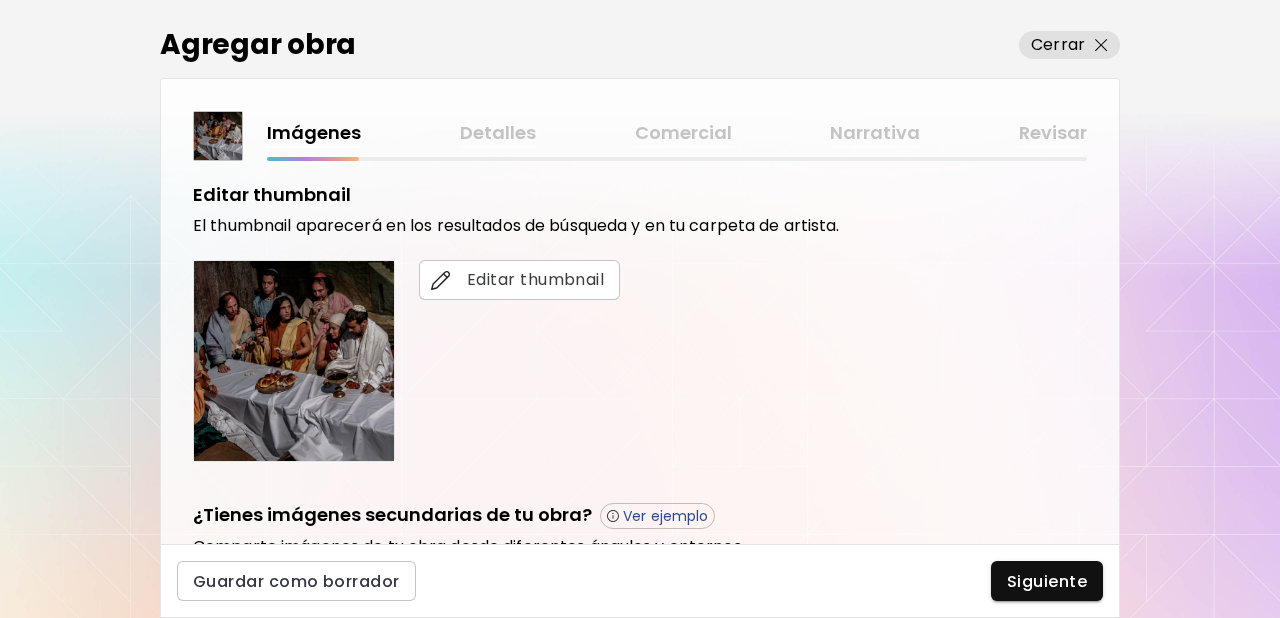 drag, startPoint x: 952, startPoint y: 424, endPoint x: 534, endPoint y: 370, distance: 421.4736 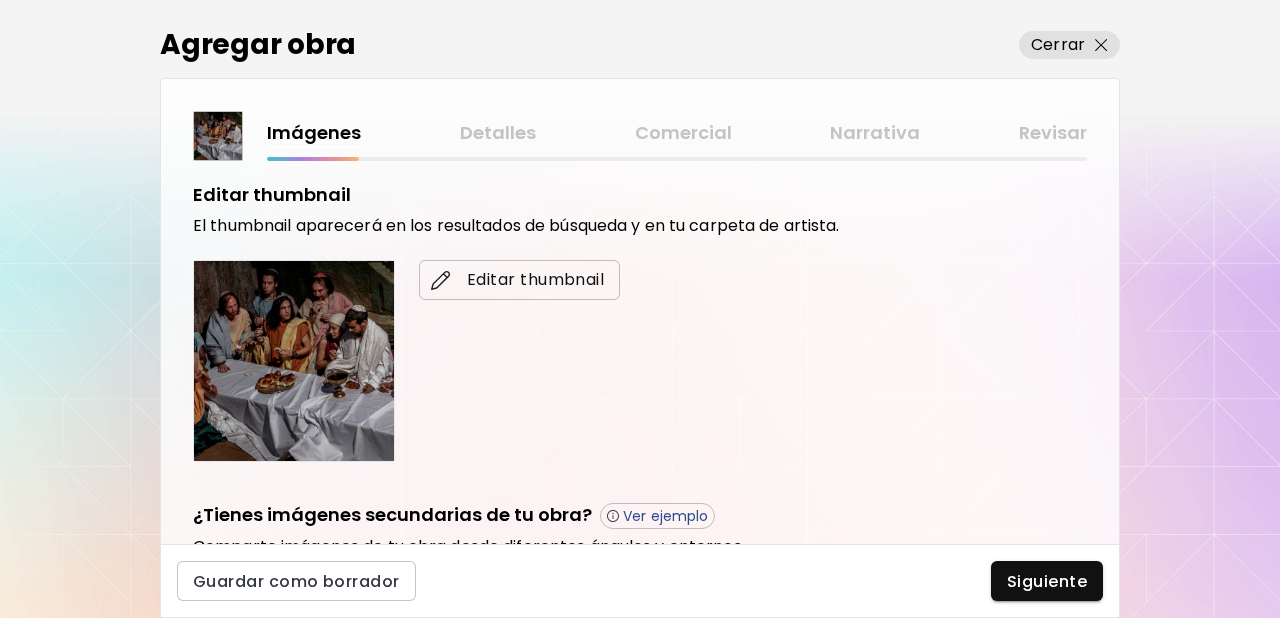 click on "Editar thumbnail" at bounding box center [519, 280] 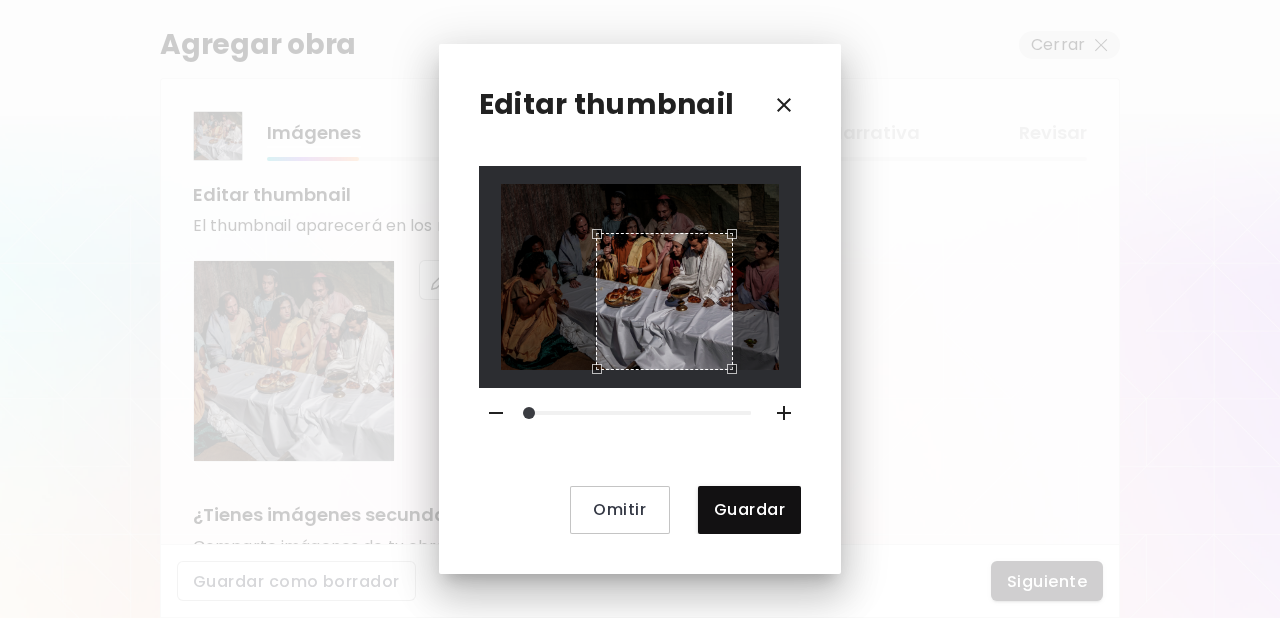 click at bounding box center (640, 276) 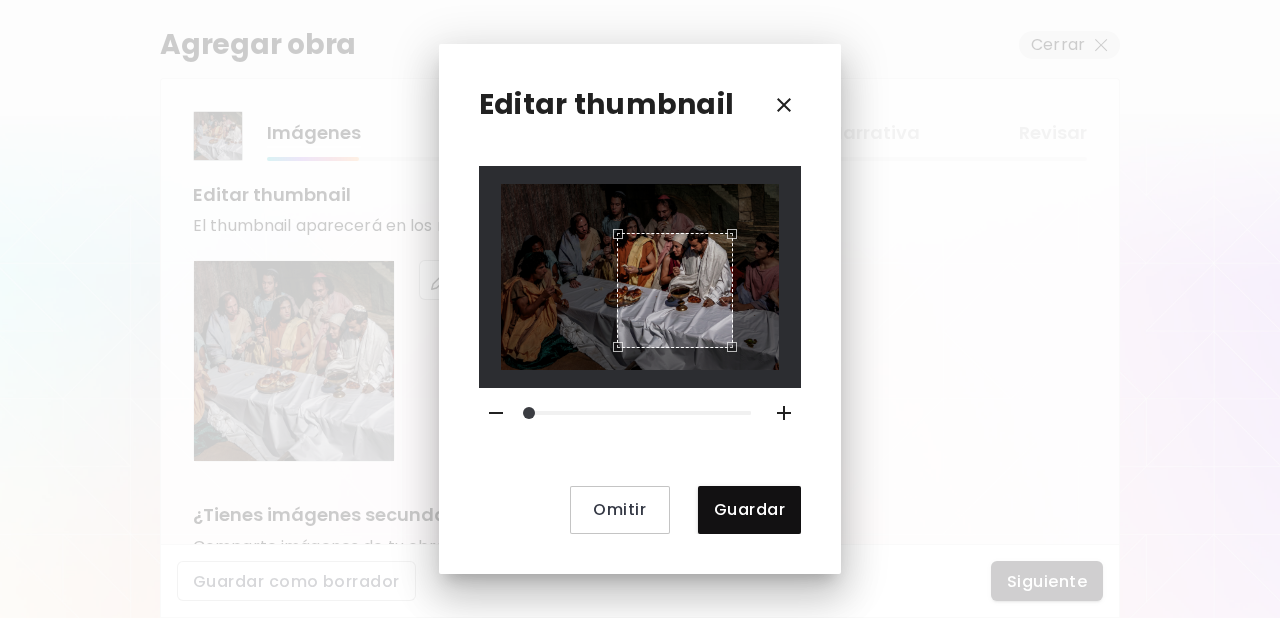 click at bounding box center [613, 352] 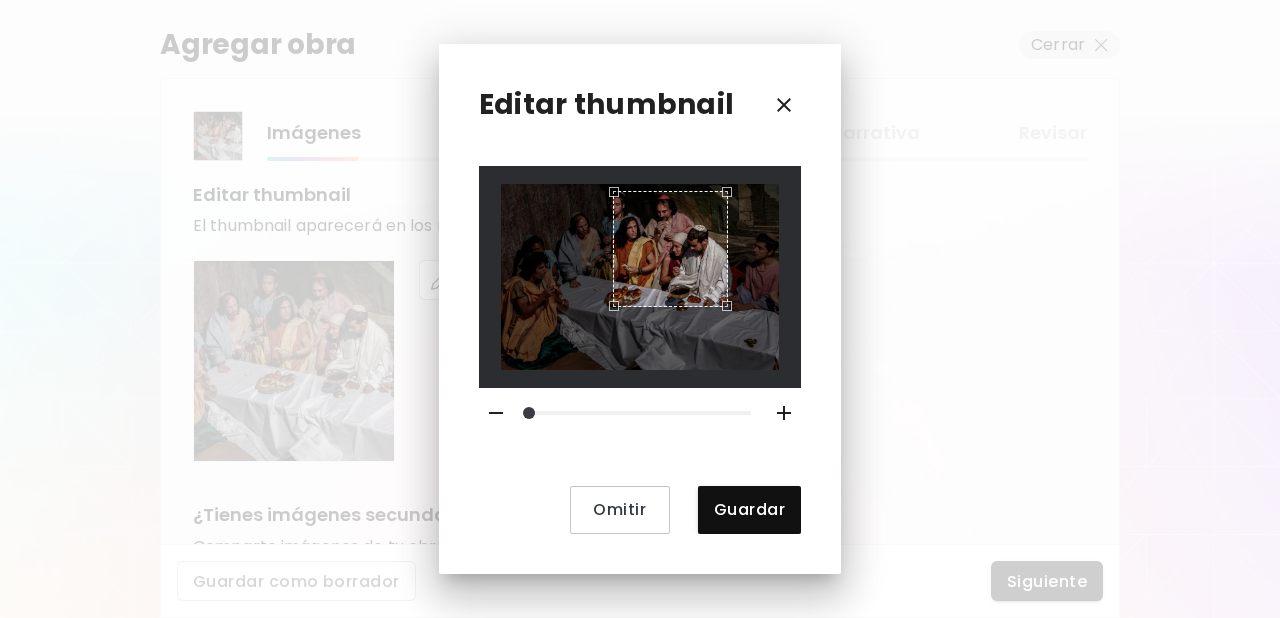 click at bounding box center [670, 248] 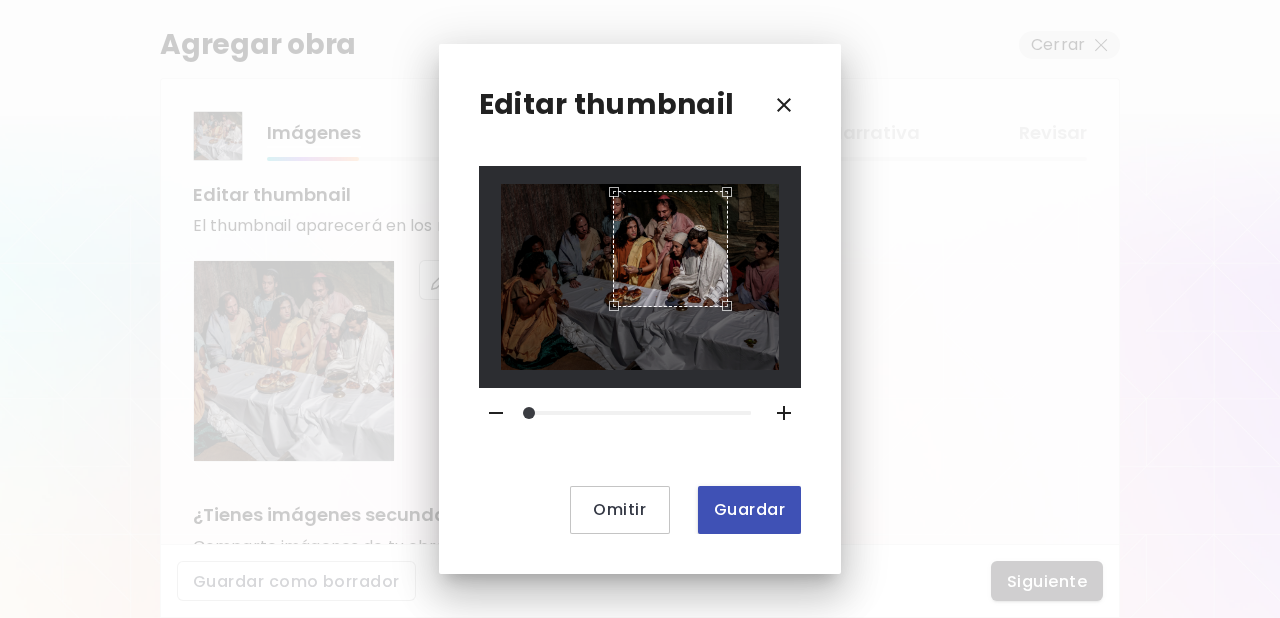 click on "Guardar" at bounding box center (749, 509) 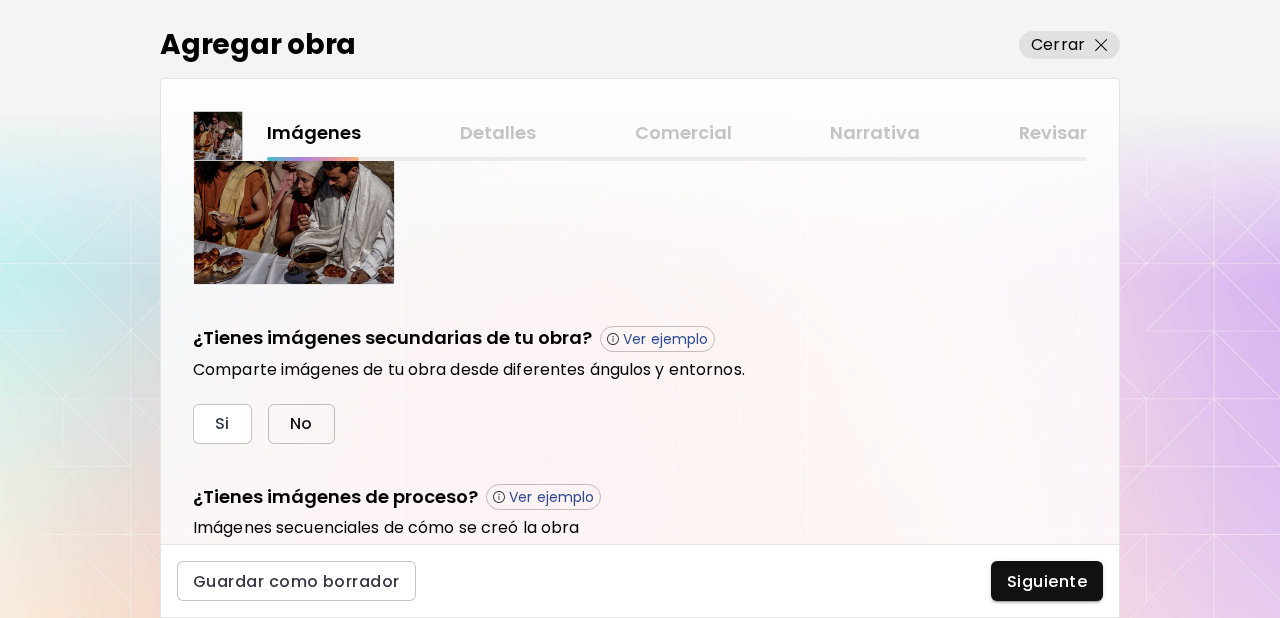 click on "No" at bounding box center [301, 423] 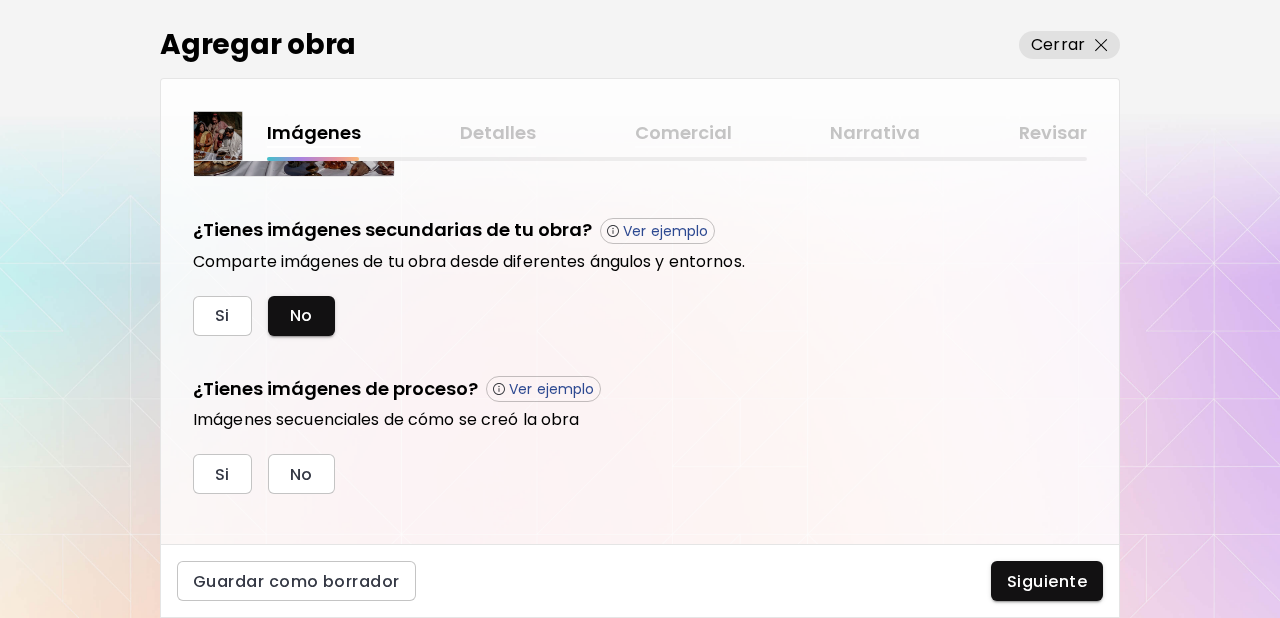 scroll, scrollTop: 676, scrollLeft: 0, axis: vertical 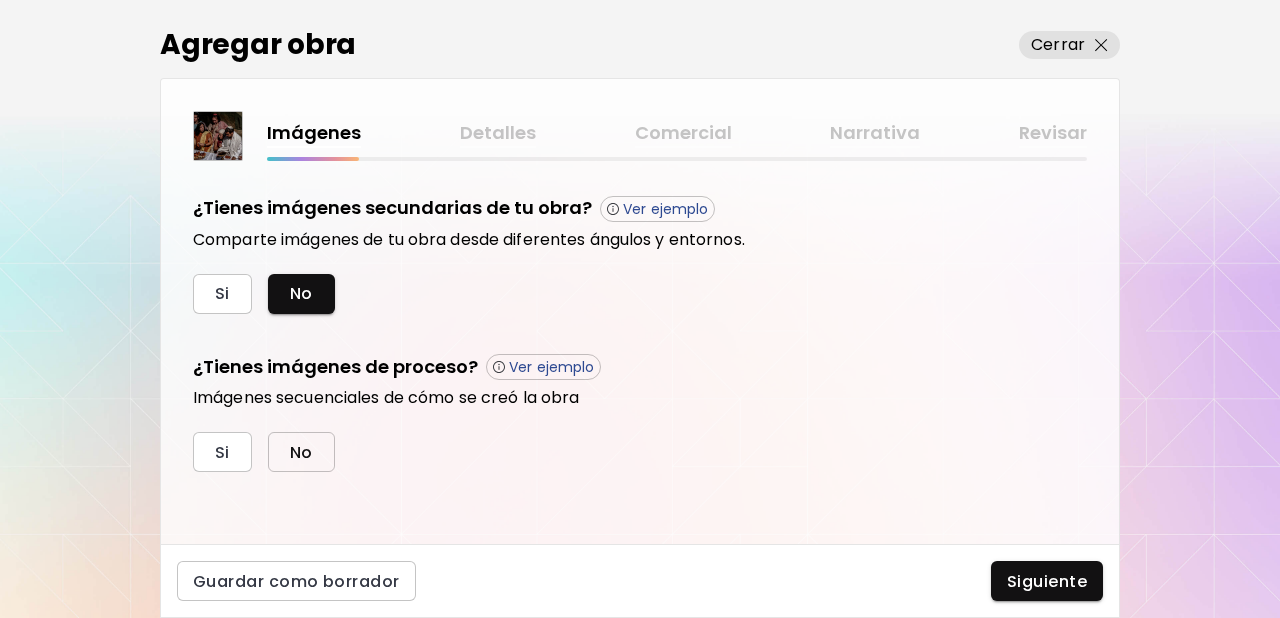 click on "No" at bounding box center [301, 452] 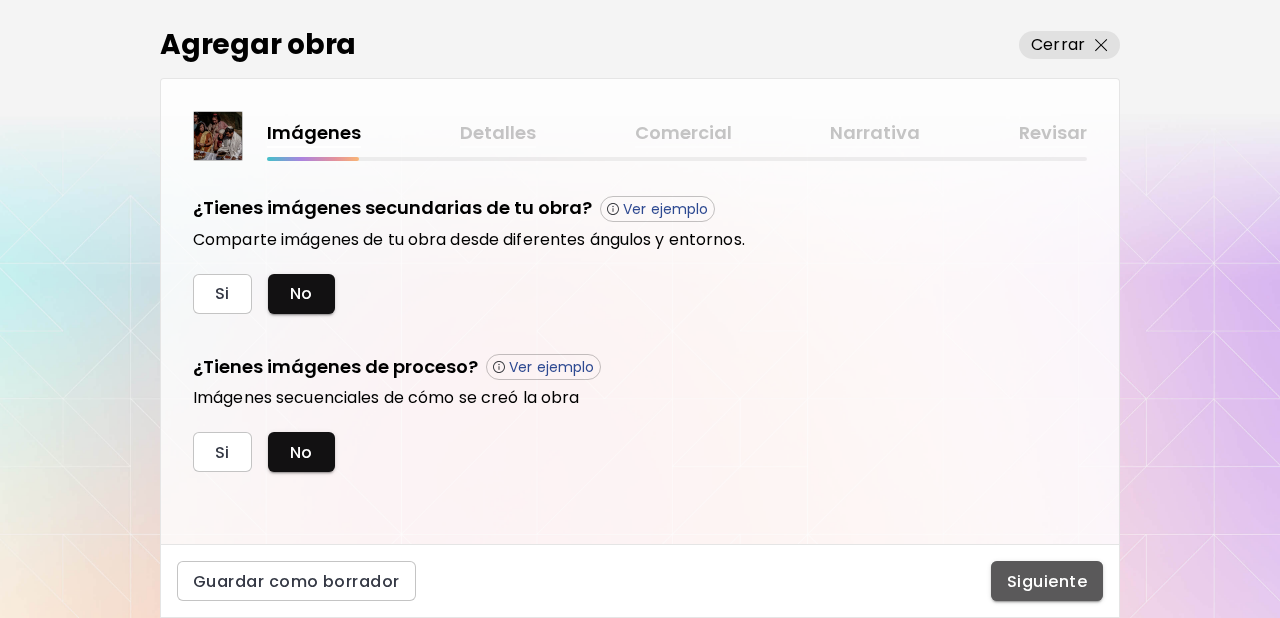 drag, startPoint x: 1034, startPoint y: 564, endPoint x: 1049, endPoint y: 558, distance: 16.155495 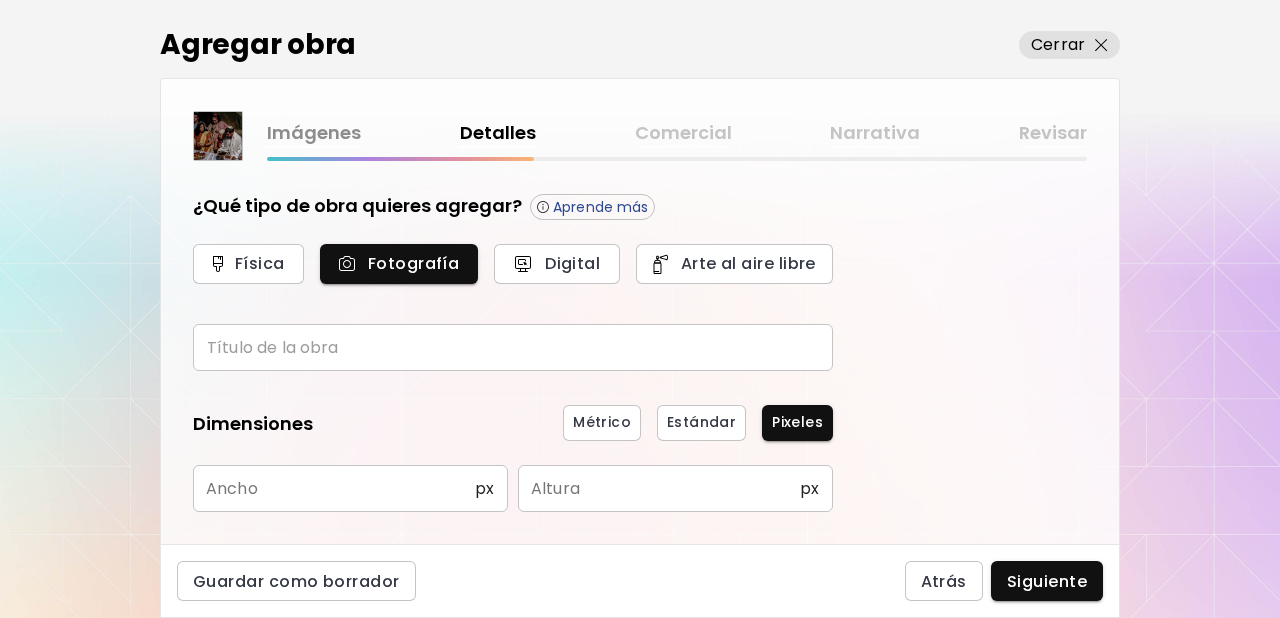 click at bounding box center (513, 347) 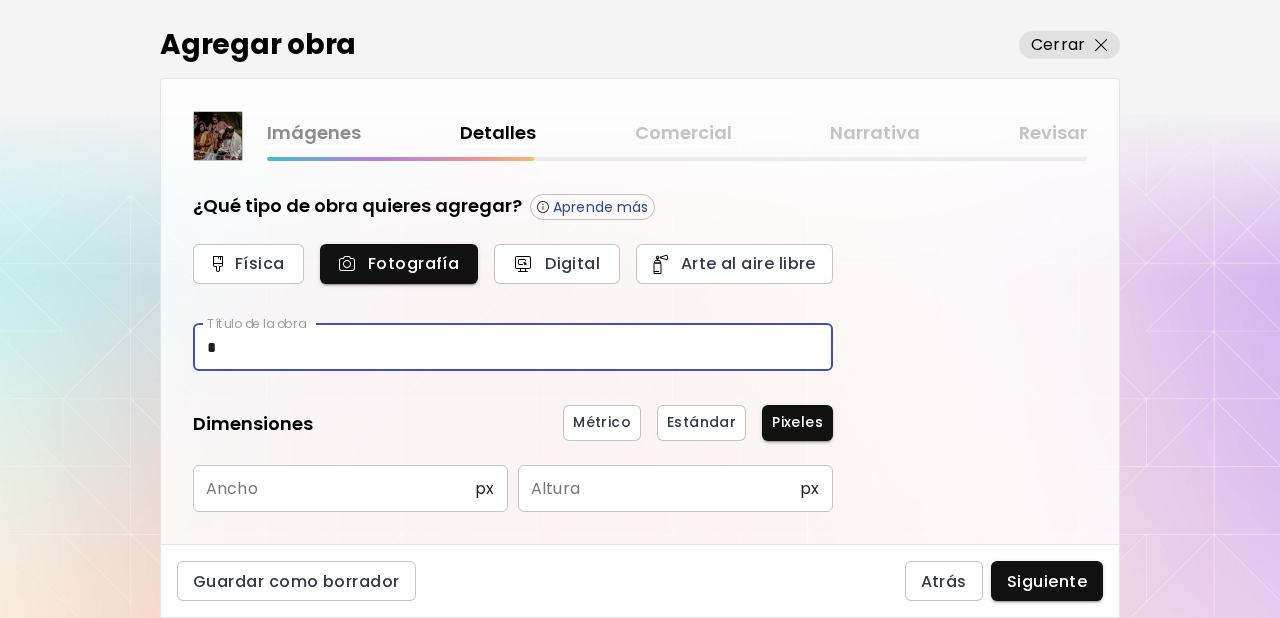 click on "*" at bounding box center (513, 347) 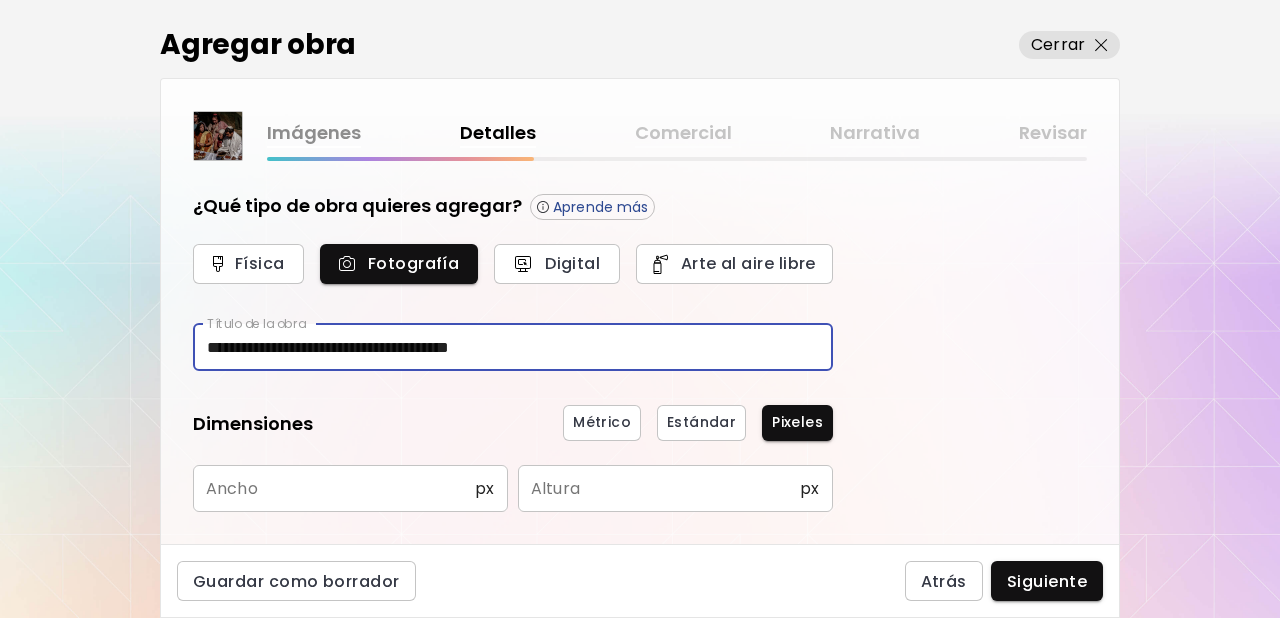 type on "**********" 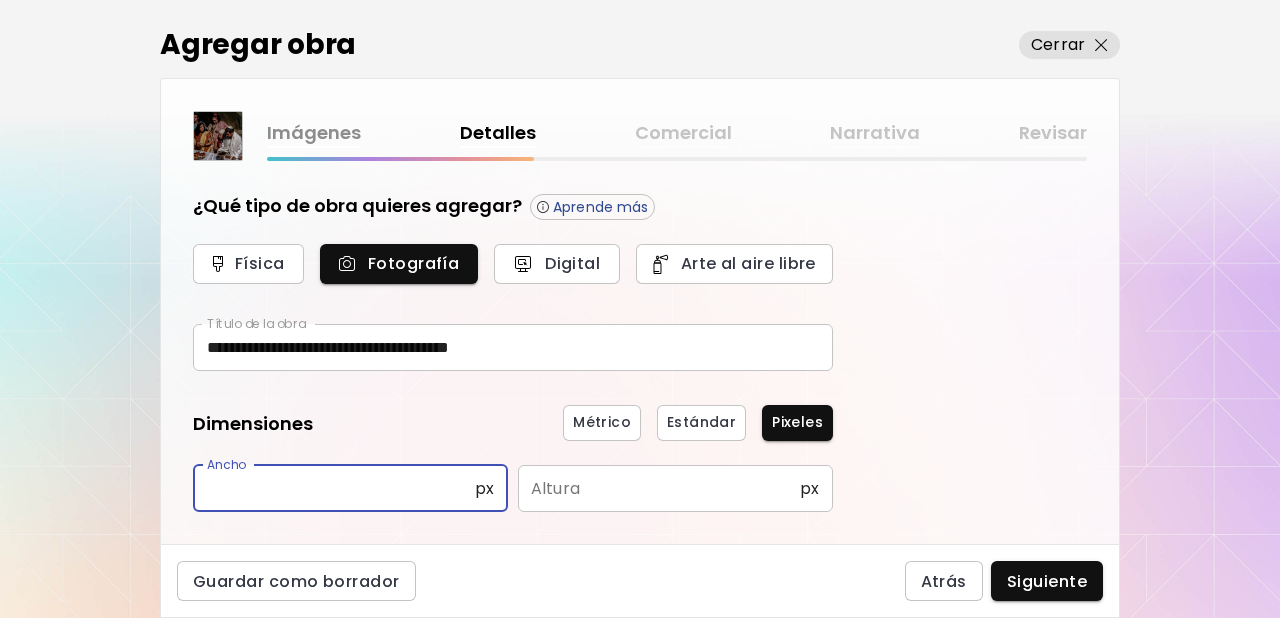 click at bounding box center (334, 488) 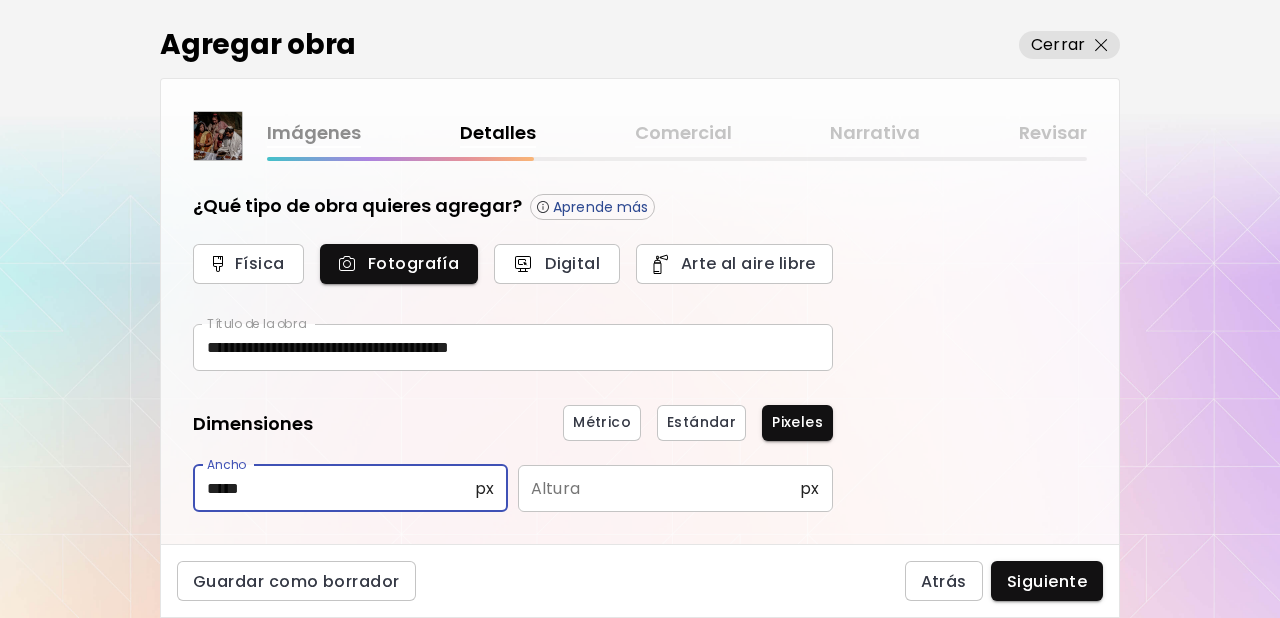 type on "*****" 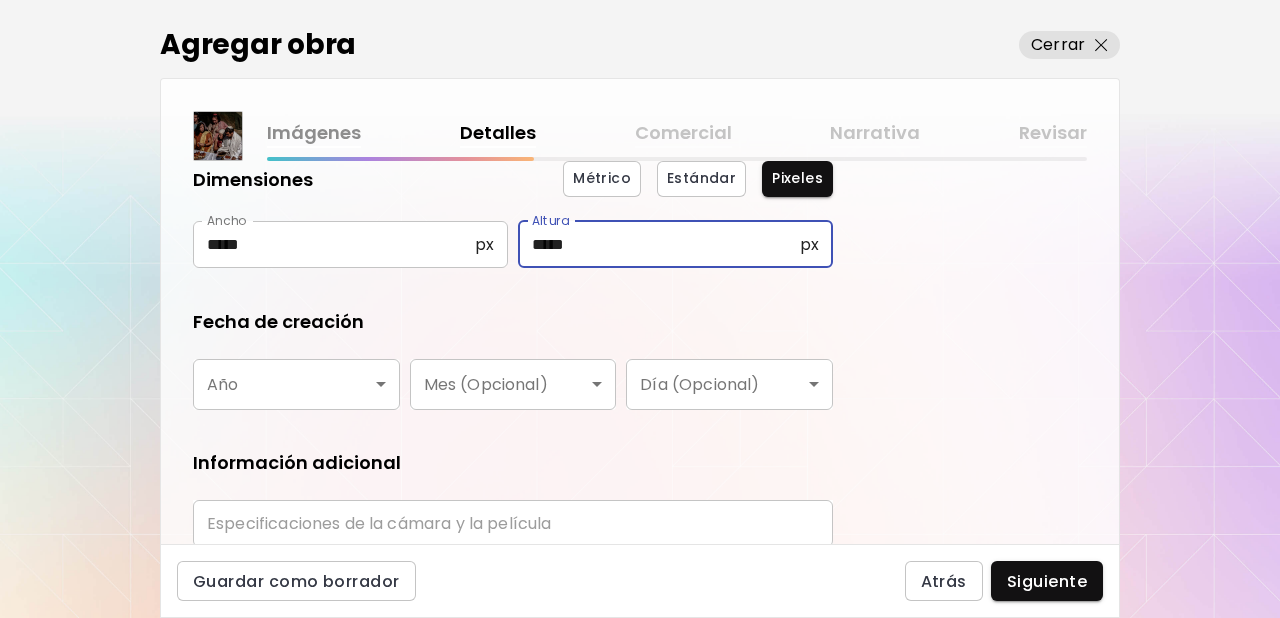 scroll, scrollTop: 258, scrollLeft: 0, axis: vertical 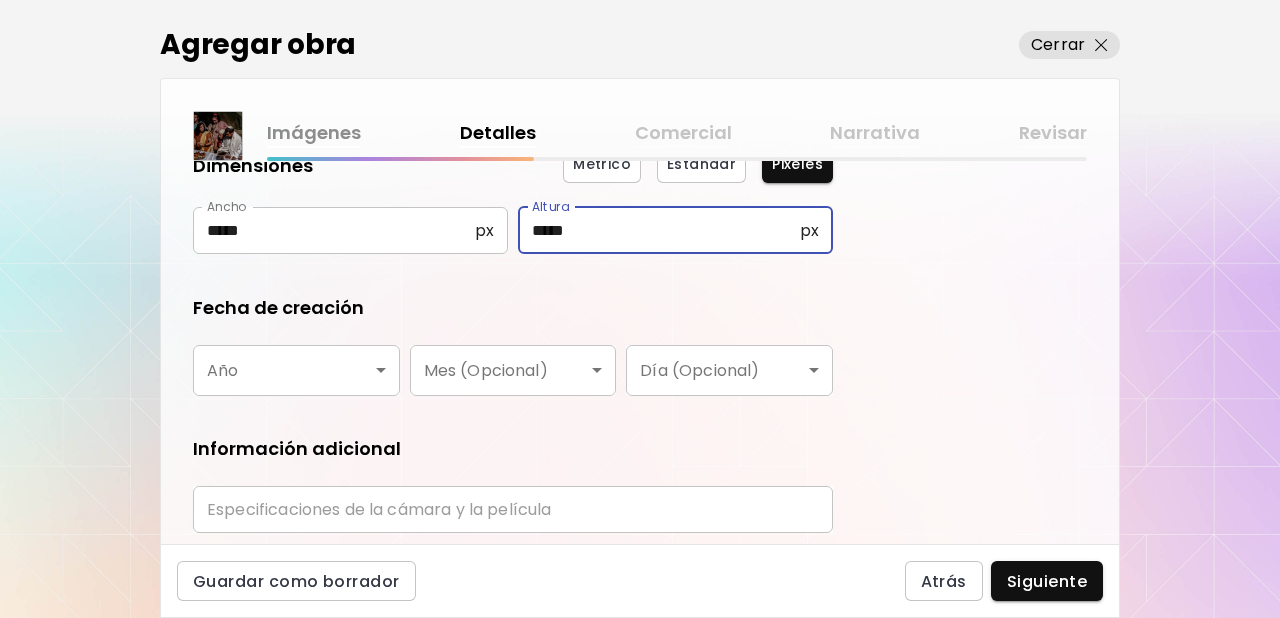 type on "*****" 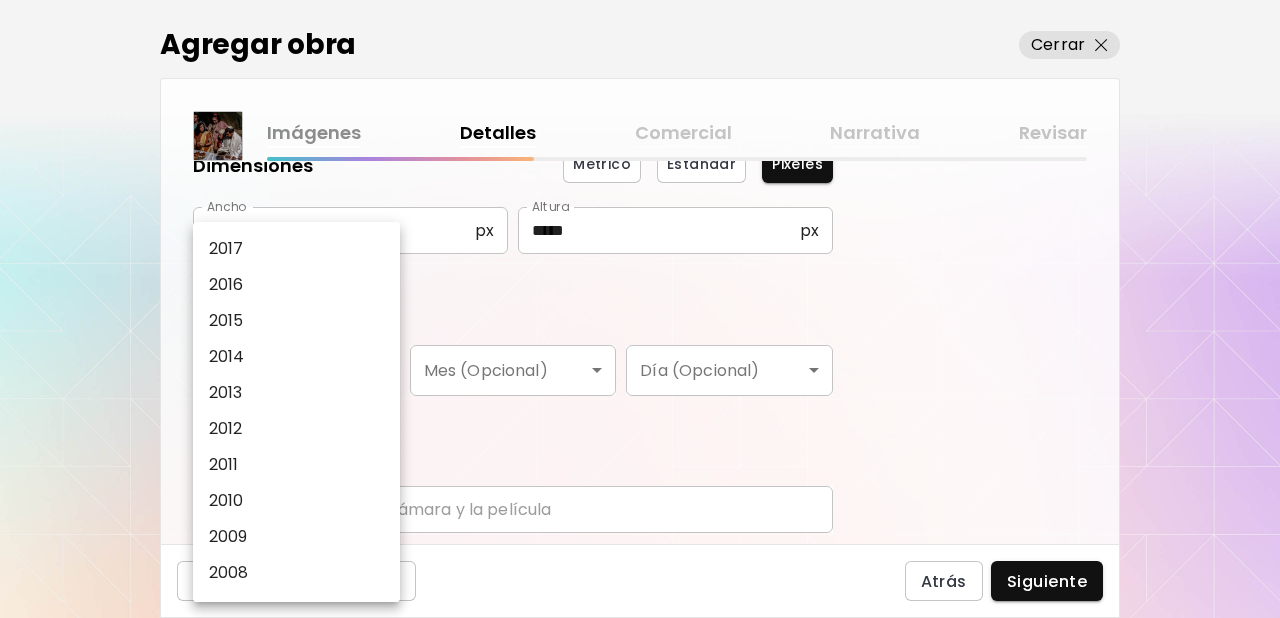 scroll, scrollTop: 314, scrollLeft: 0, axis: vertical 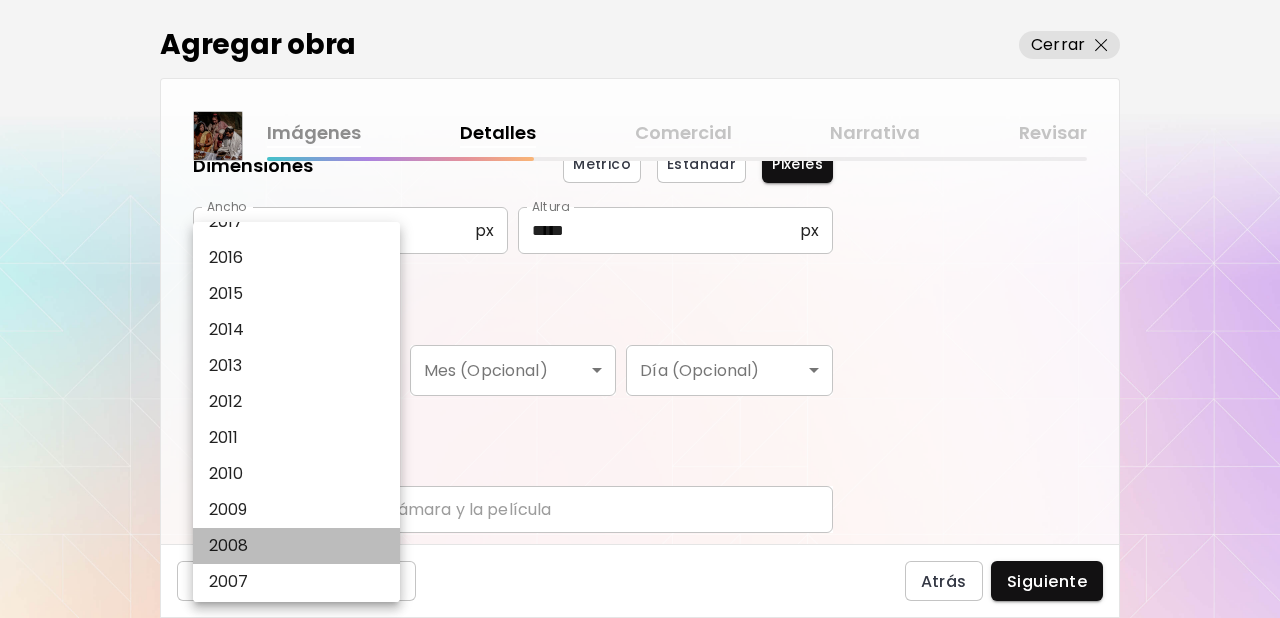click on "2008" at bounding box center [229, 546] 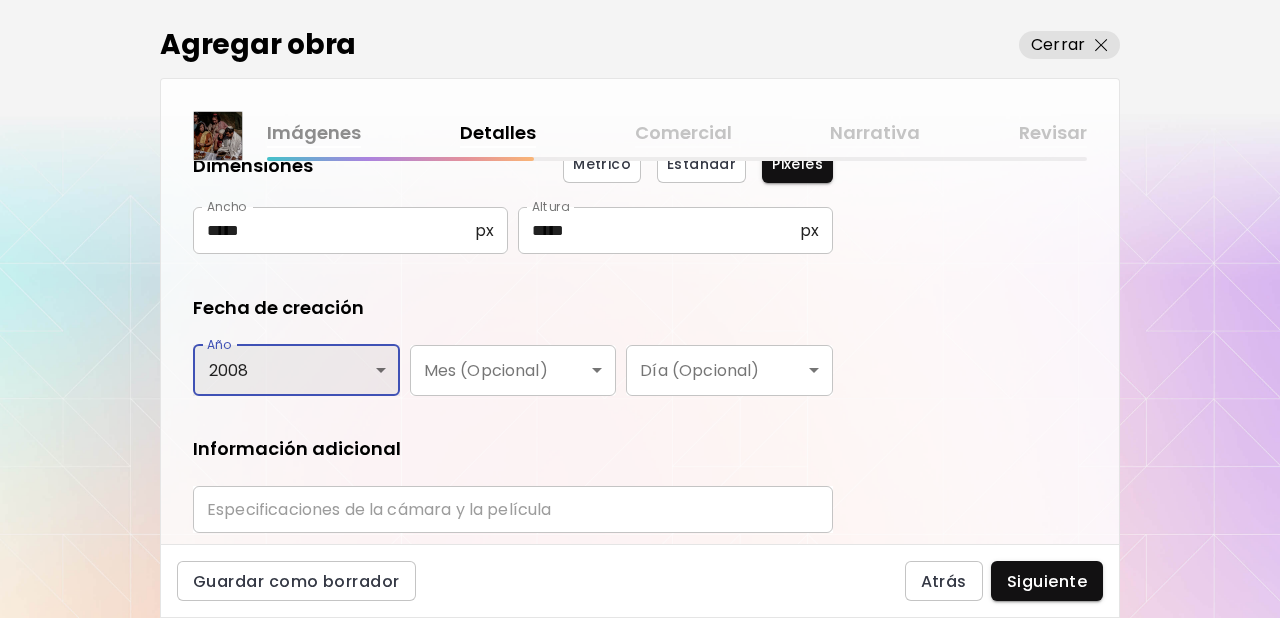 scroll, scrollTop: 327, scrollLeft: 0, axis: vertical 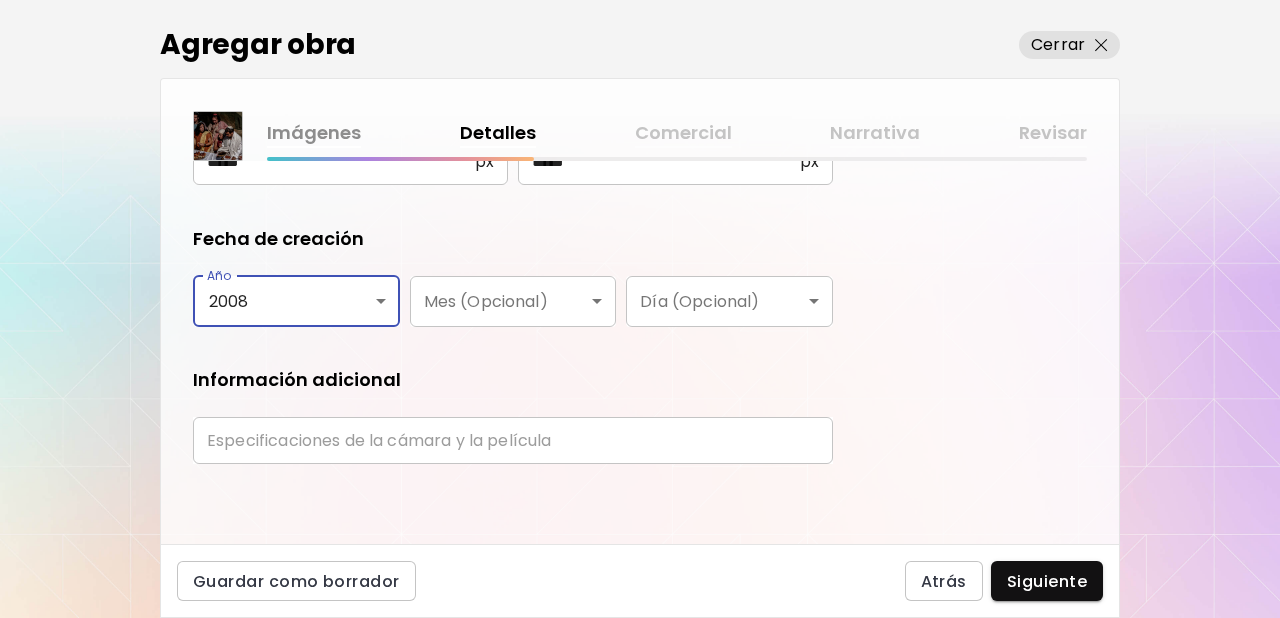 click at bounding box center [513, 440] 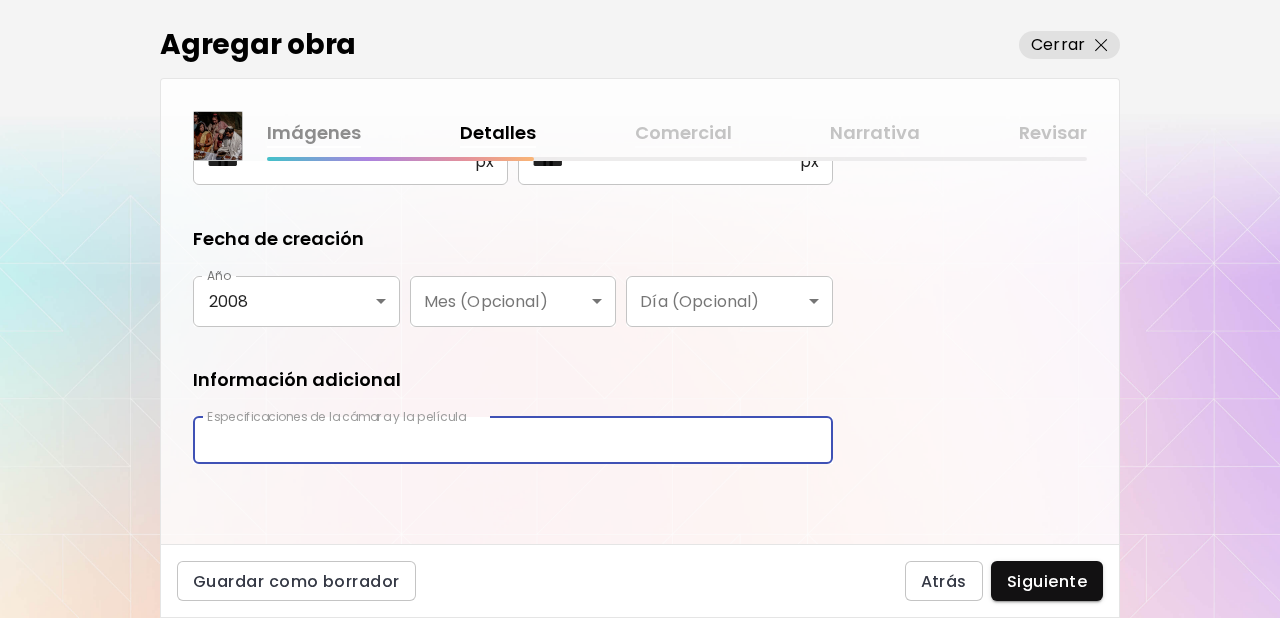 type on "**********" 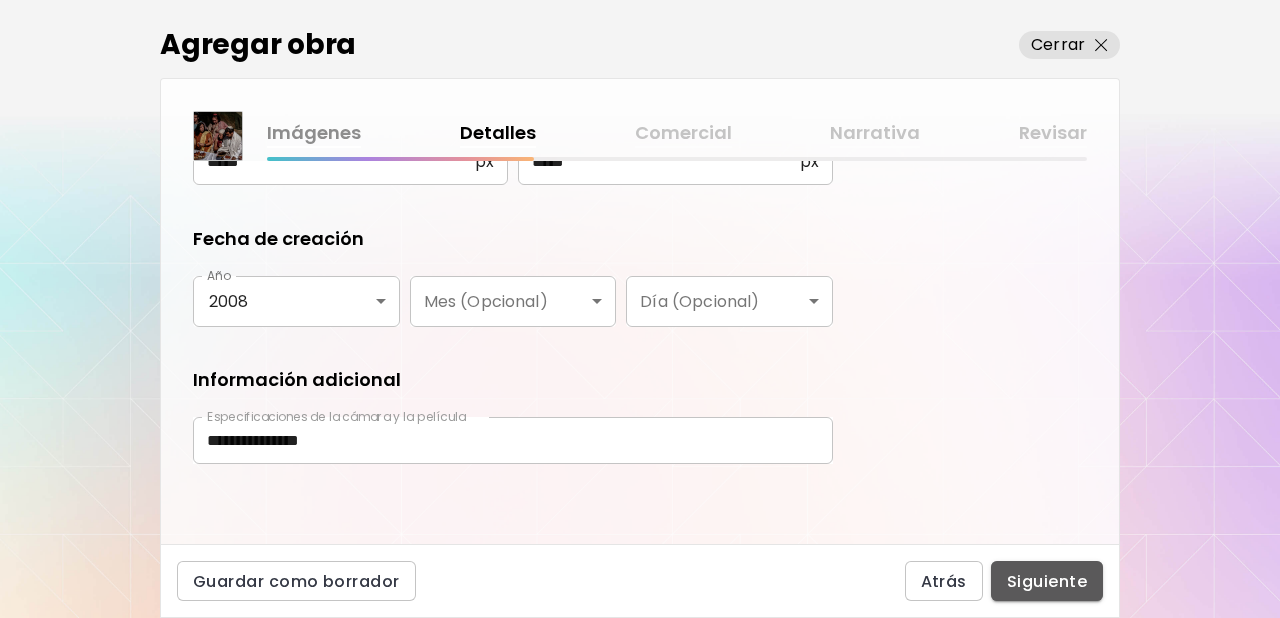 click on "Siguiente" at bounding box center (1047, 581) 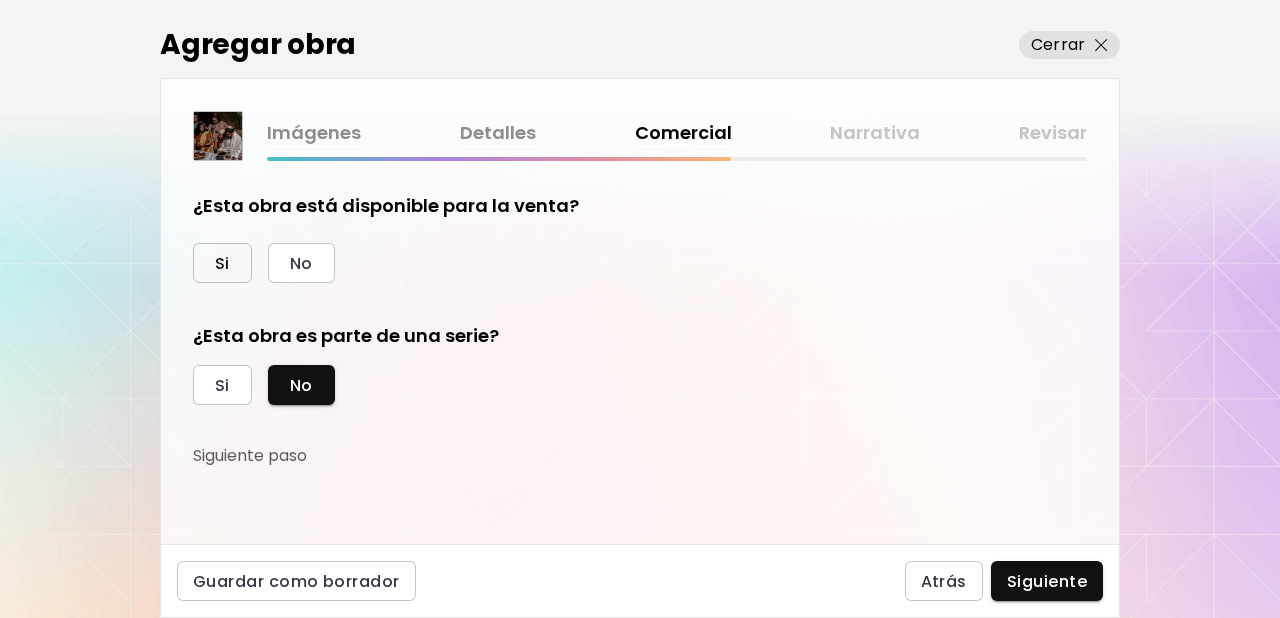 click on "Si" at bounding box center [222, 263] 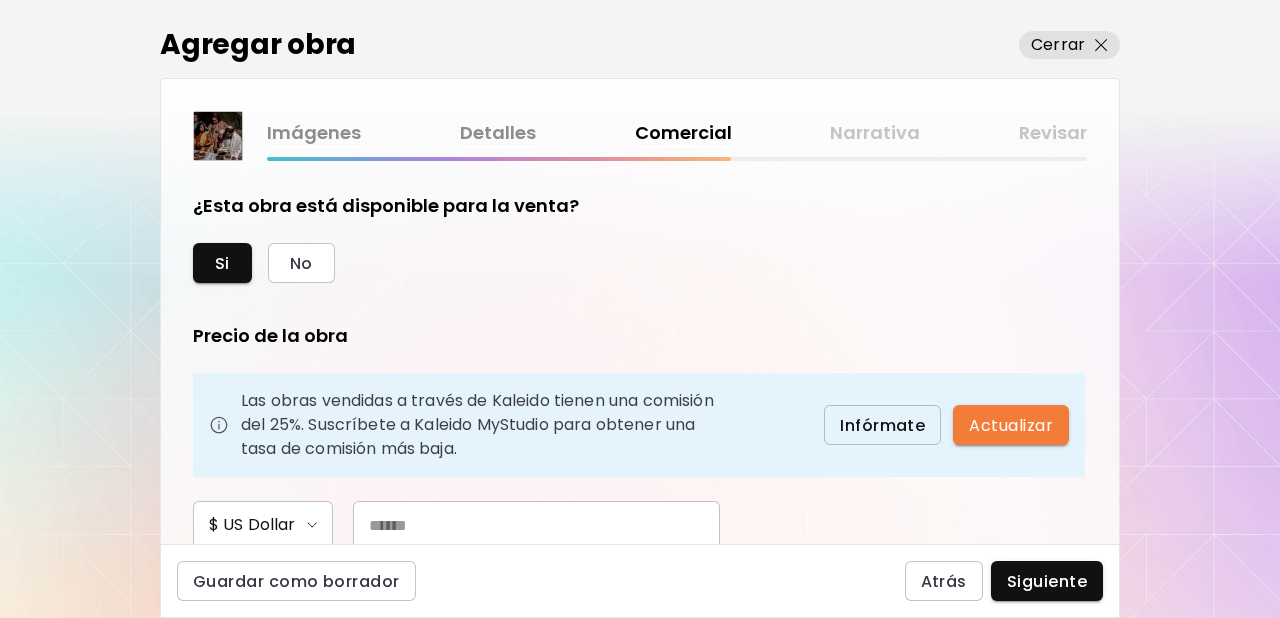 click at bounding box center [536, 525] 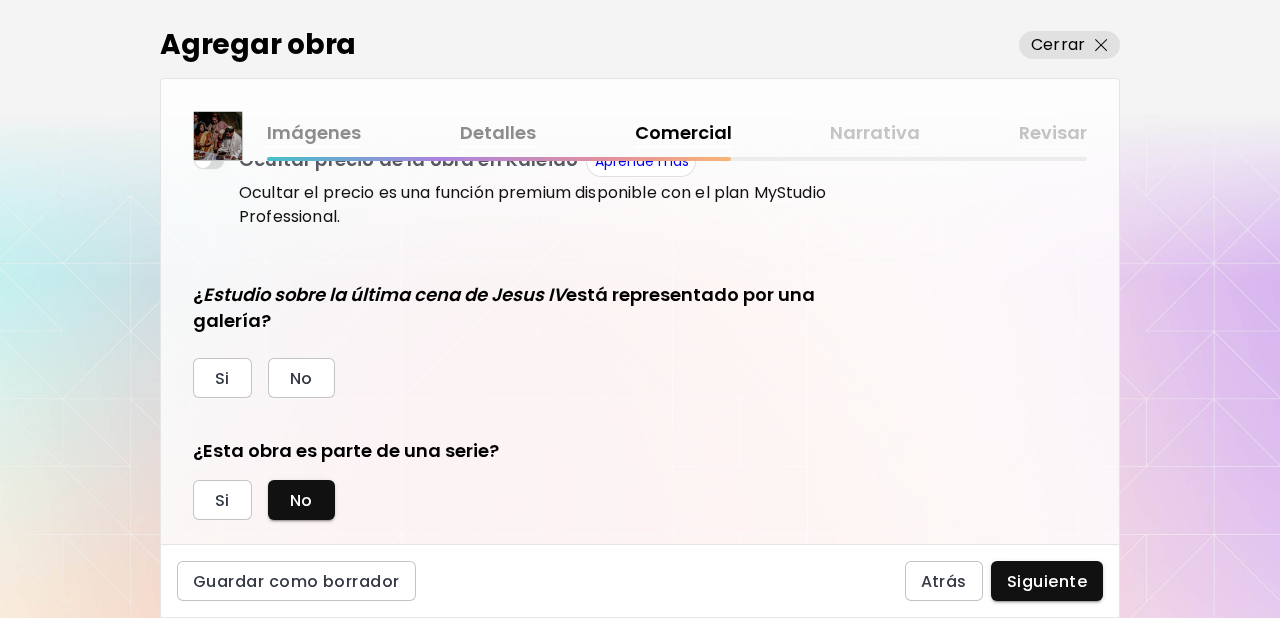 scroll, scrollTop: 459, scrollLeft: 0, axis: vertical 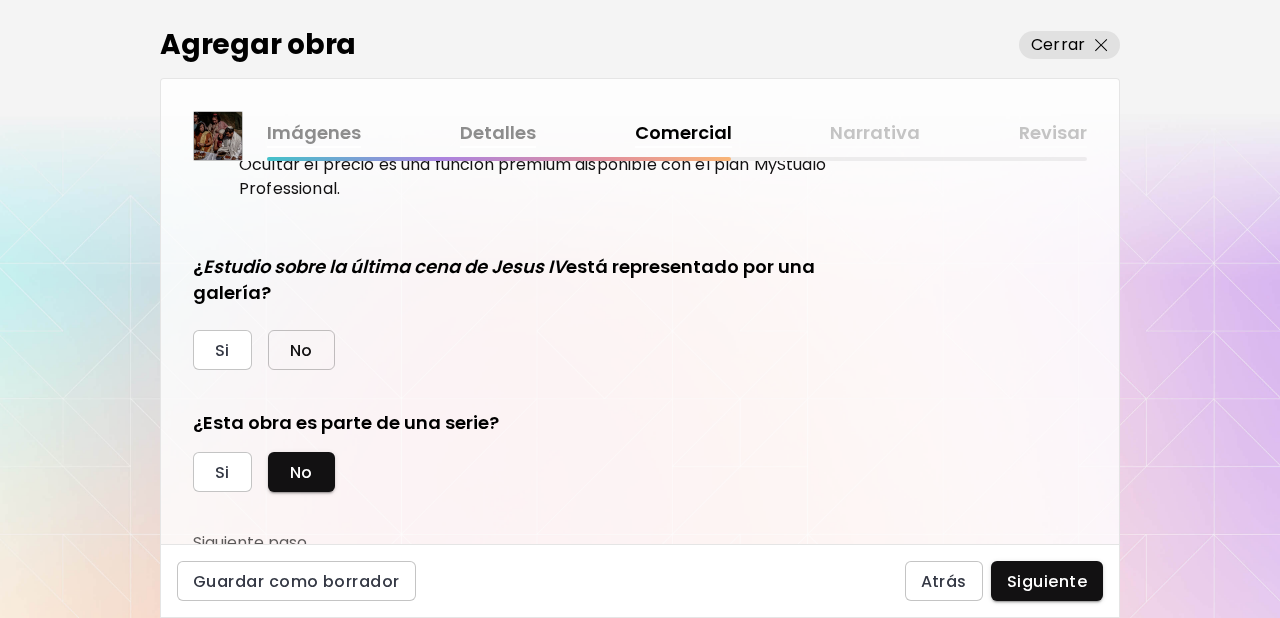 click on "No" at bounding box center (301, 350) 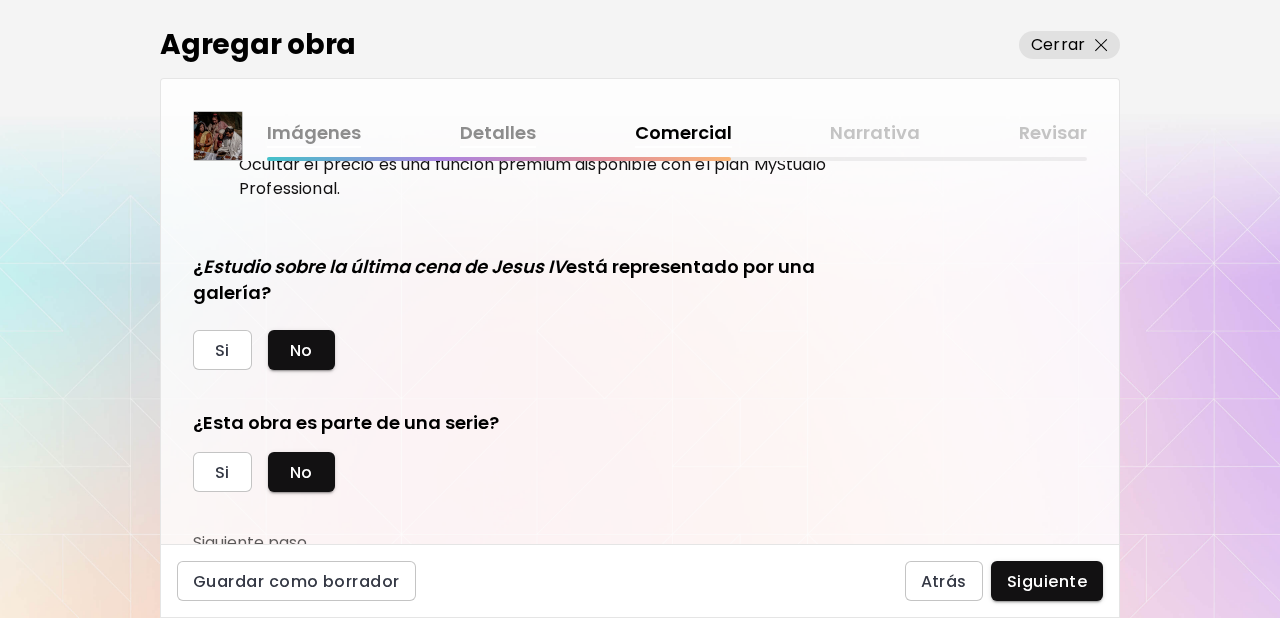 scroll, scrollTop: 469, scrollLeft: 0, axis: vertical 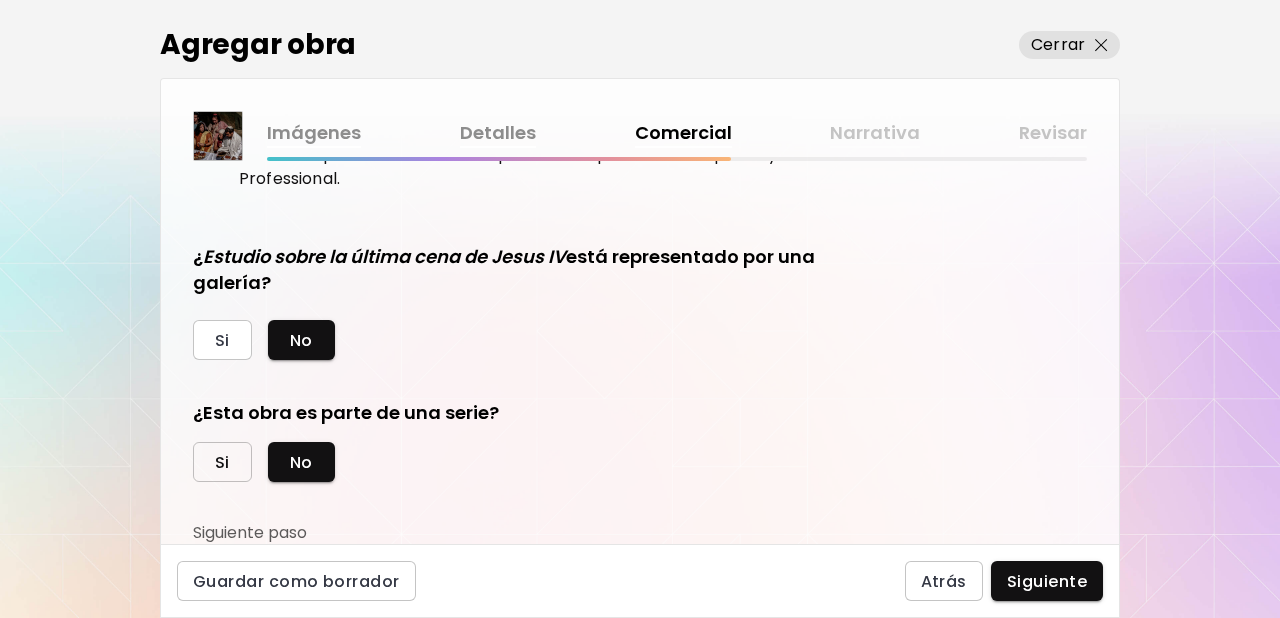 click on "Si" at bounding box center [222, 462] 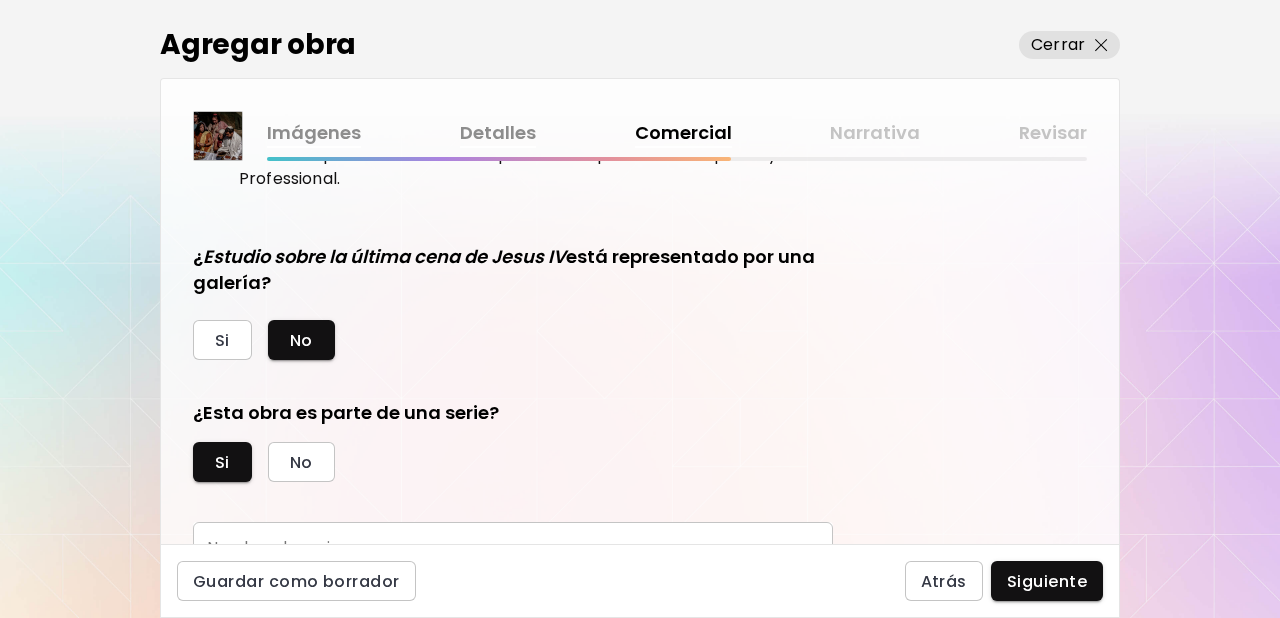 scroll, scrollTop: 562, scrollLeft: 0, axis: vertical 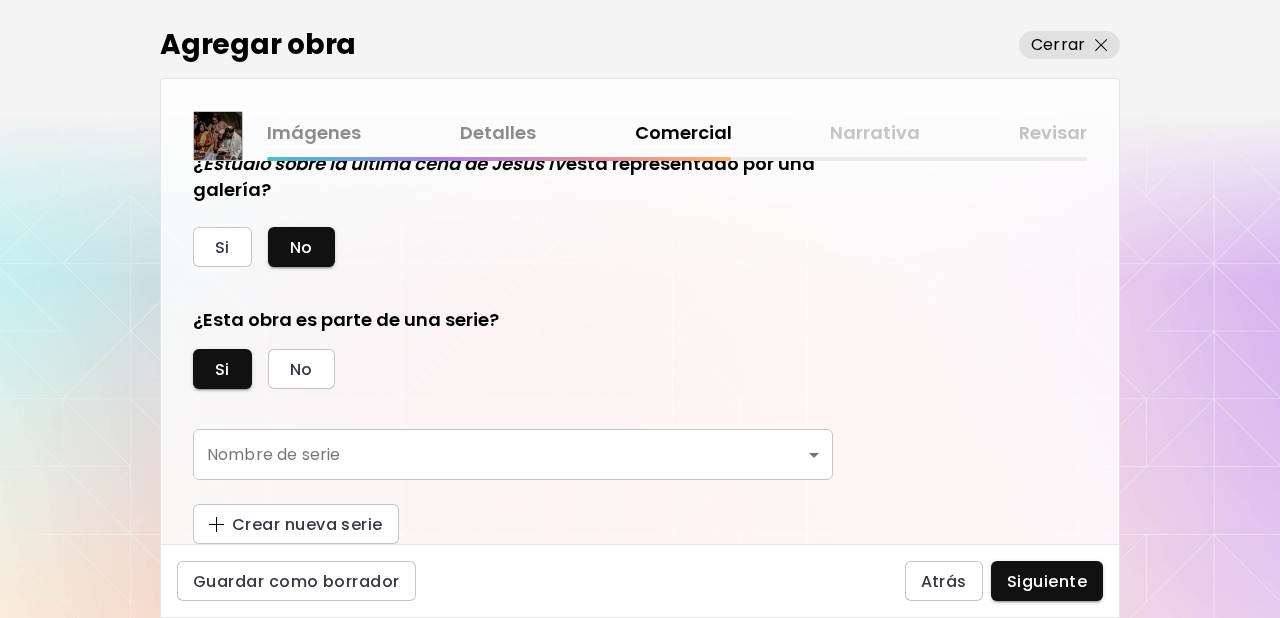 click on "kaleido.art/photomanifiesto Agregar obra Administrar obras Editar perfil My BioLink Comunidad Metas MyStudio Actualizar My Website My Showrooms My Documents My Subscribers My Provenance My Augmentations My Analytics Ajustes Ayuda 0 8 Agregar obra Cerrar Imágenes Detalles Comercial Narrativa Revisar ¿Esta obra está disponible para la venta? Si No Precio de la obra Las obras vendidas a través de Kaleido tienen una comisión del 25%. Suscríbete a Kaleido MyStudio para obtener una tasa de comisión más baja. Infórmate Actualizar $ US Dollar *** Ocultar precio de la obra en Kaleido Aprende más Ocultar el precio es una función premium disponible con el plan MyStudio Professional. ¿ Estudio sobre la última cena de Jesus IV  está representado por una galería? Si No ¿Esta obra es parte de una serie? Si No Nombre de serie ​ Nombre de serie Crear nueva serie Guardar como borrador Atrás Siguiente Búsqueda de artista Nombre o usuario Nombre o usuario País del artista País del artista Disciplinas Todos" at bounding box center (640, 309) 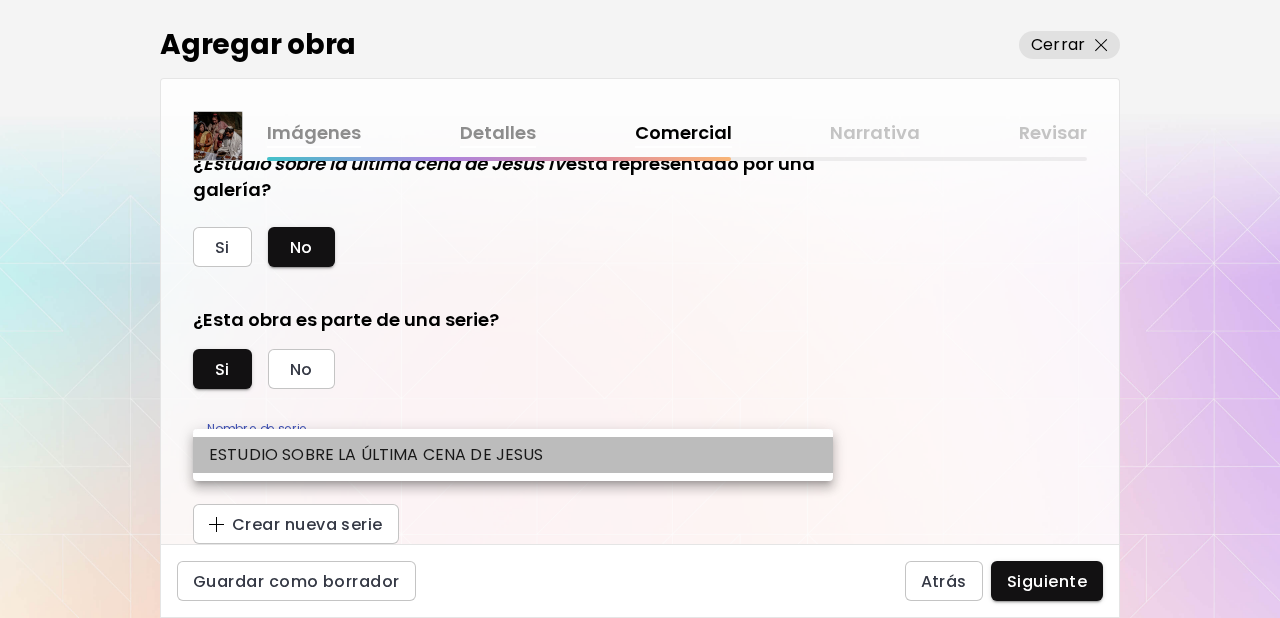 click on "ESTUDIO SOBRE LA ÚLTIMA CENA DE JESUS" at bounding box center [513, 455] 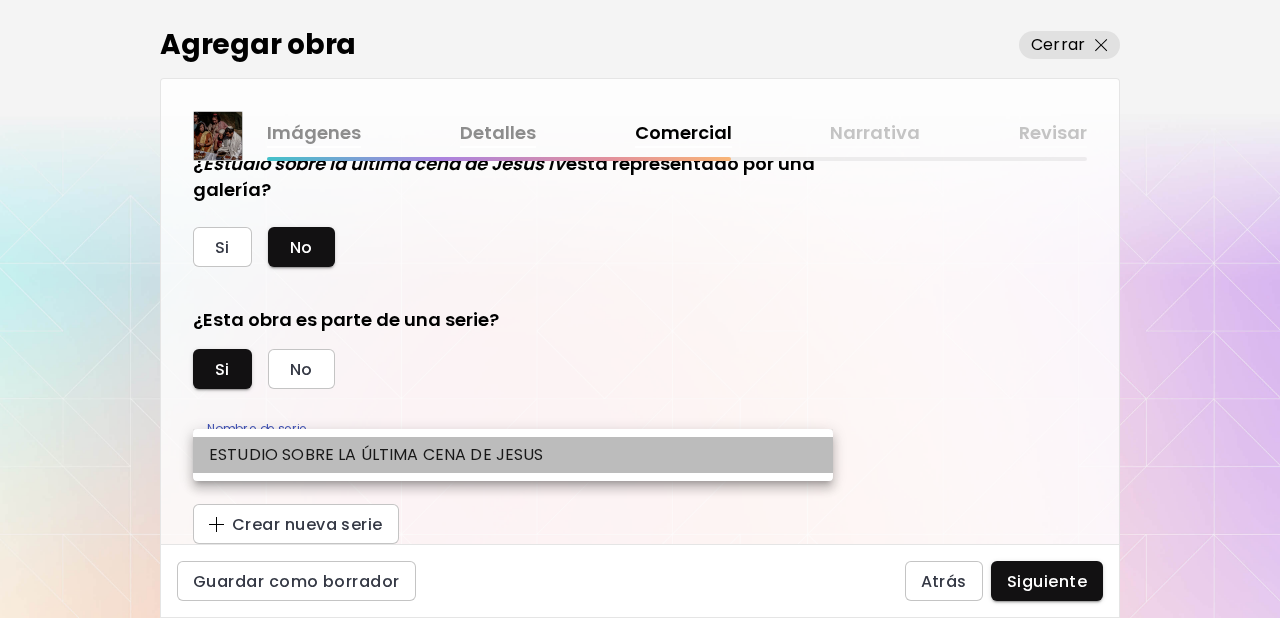 type on "**********" 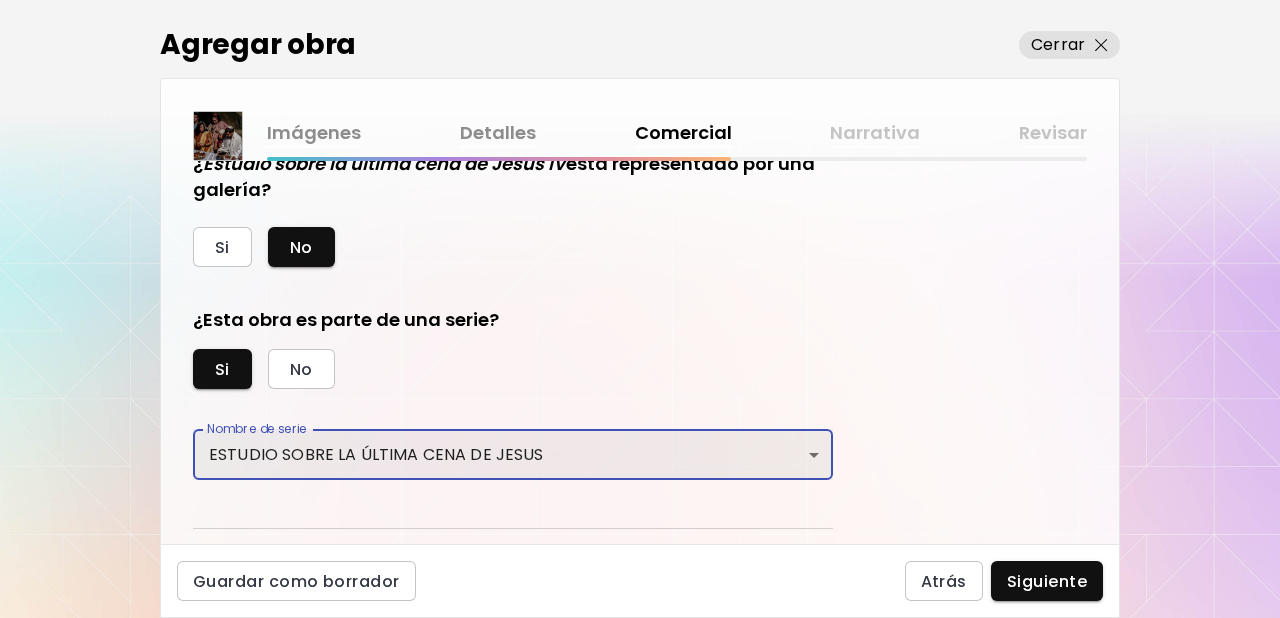 scroll, scrollTop: 611, scrollLeft: 0, axis: vertical 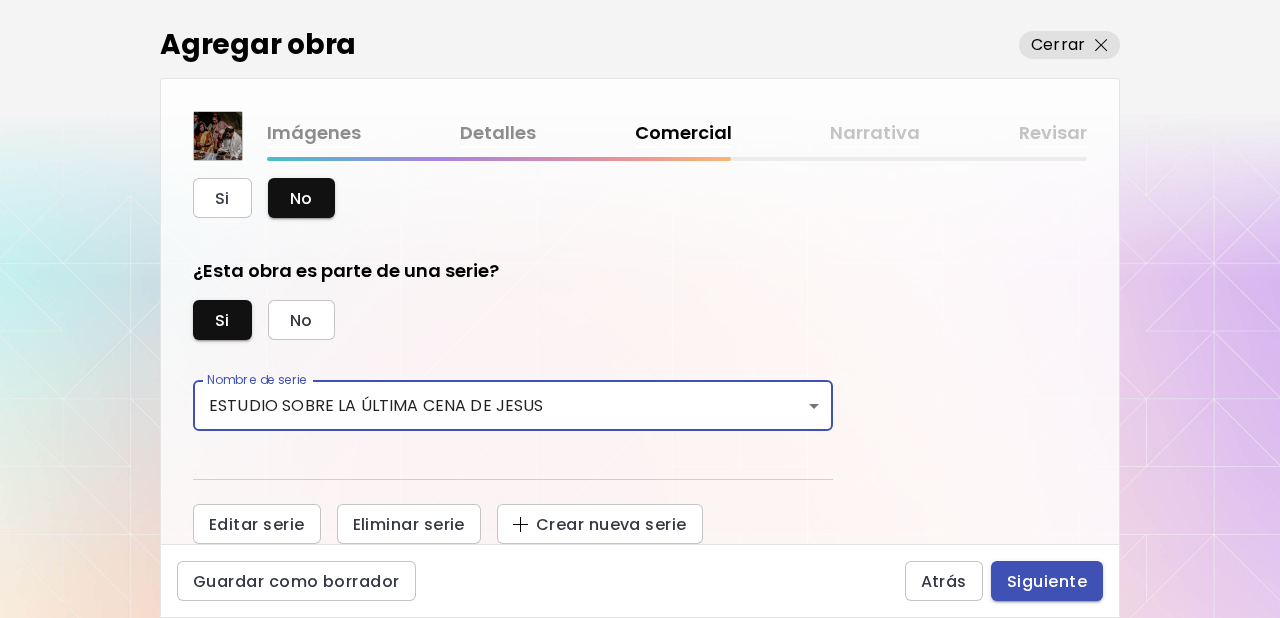 click on "Siguiente" at bounding box center [1047, 581] 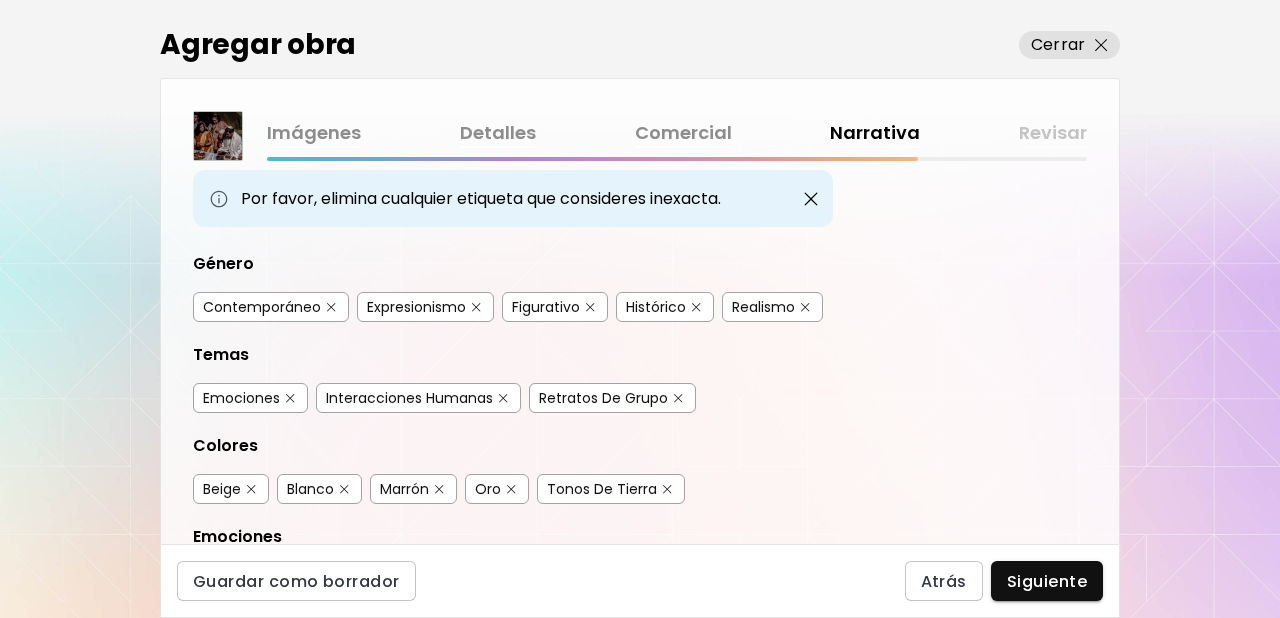 scroll, scrollTop: 163, scrollLeft: 0, axis: vertical 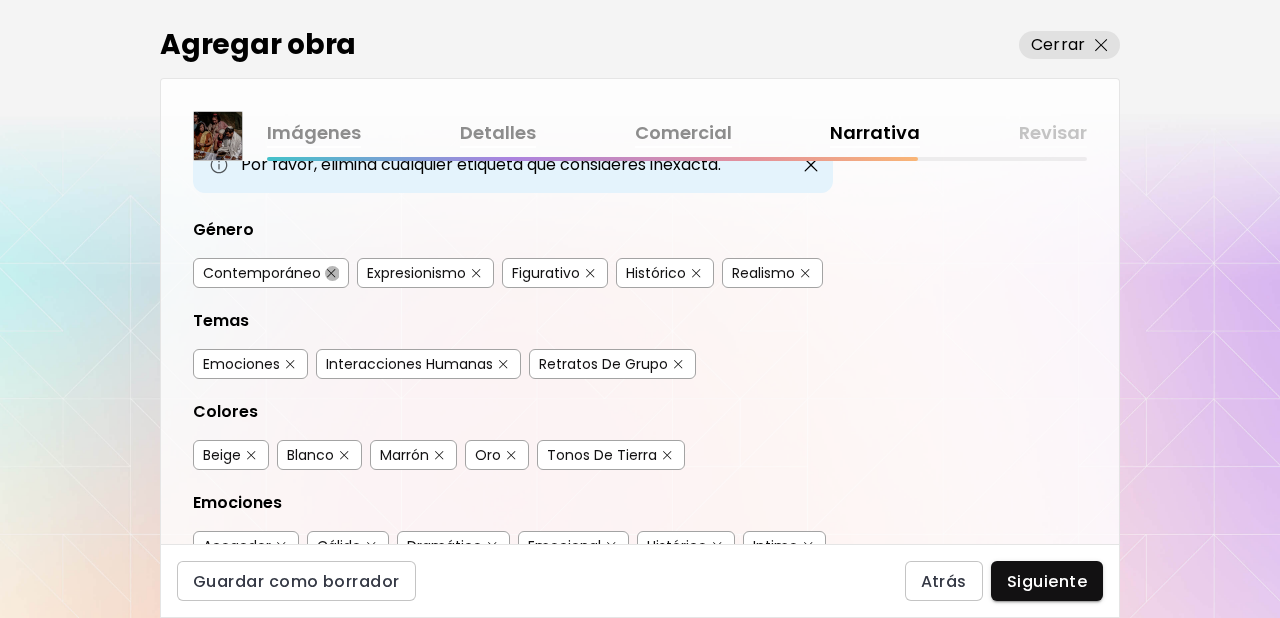 click at bounding box center [331, 273] 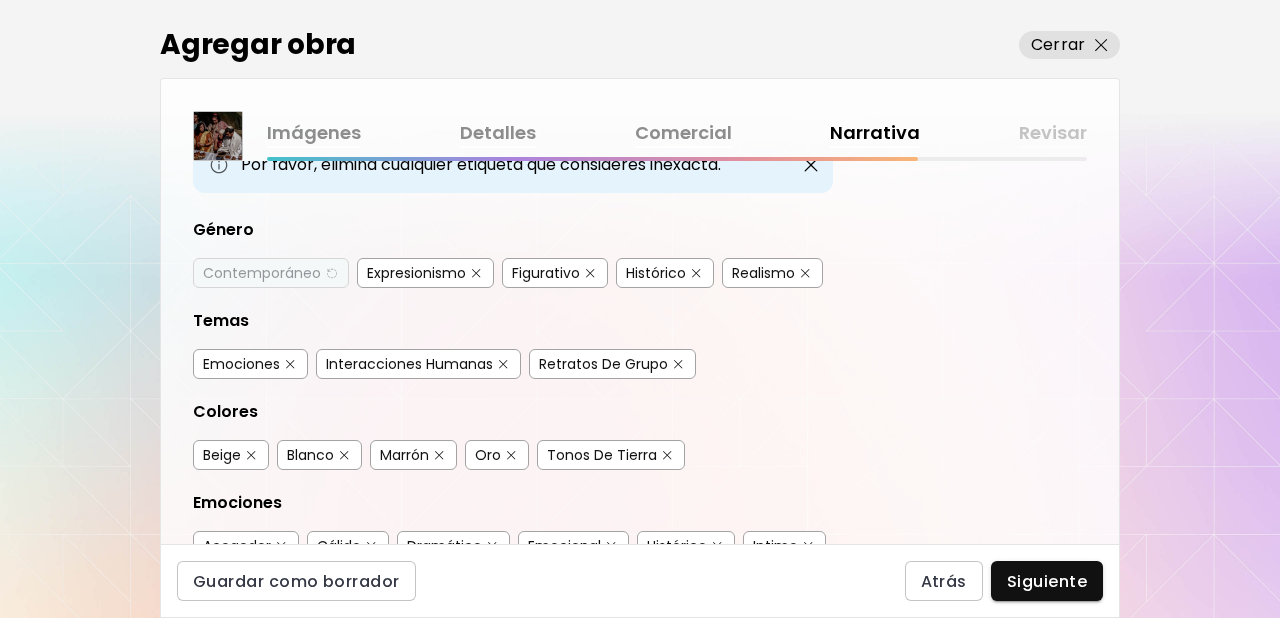 click at bounding box center [476, 273] 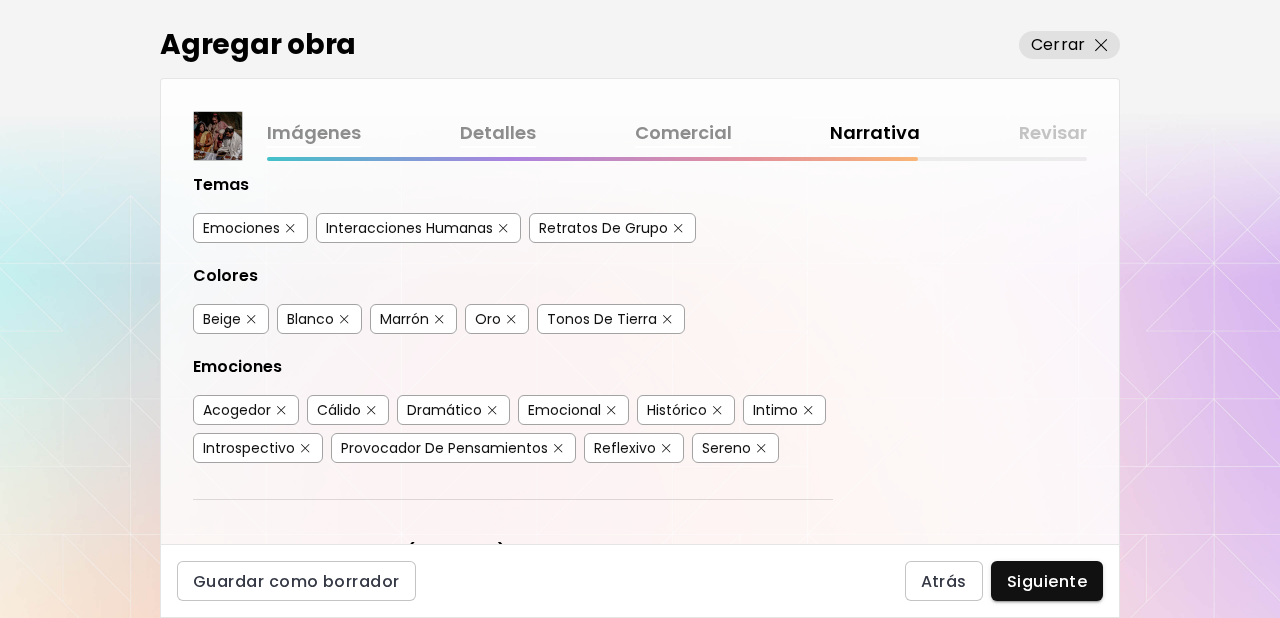 scroll, scrollTop: 312, scrollLeft: 0, axis: vertical 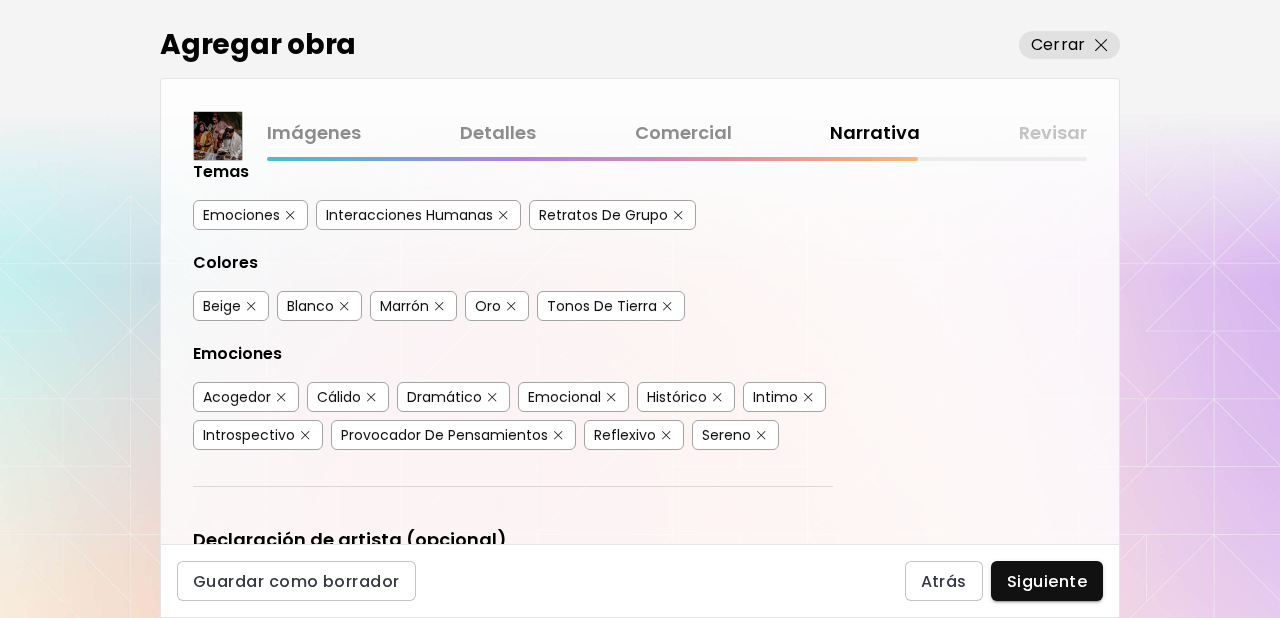 click at bounding box center [281, 397] 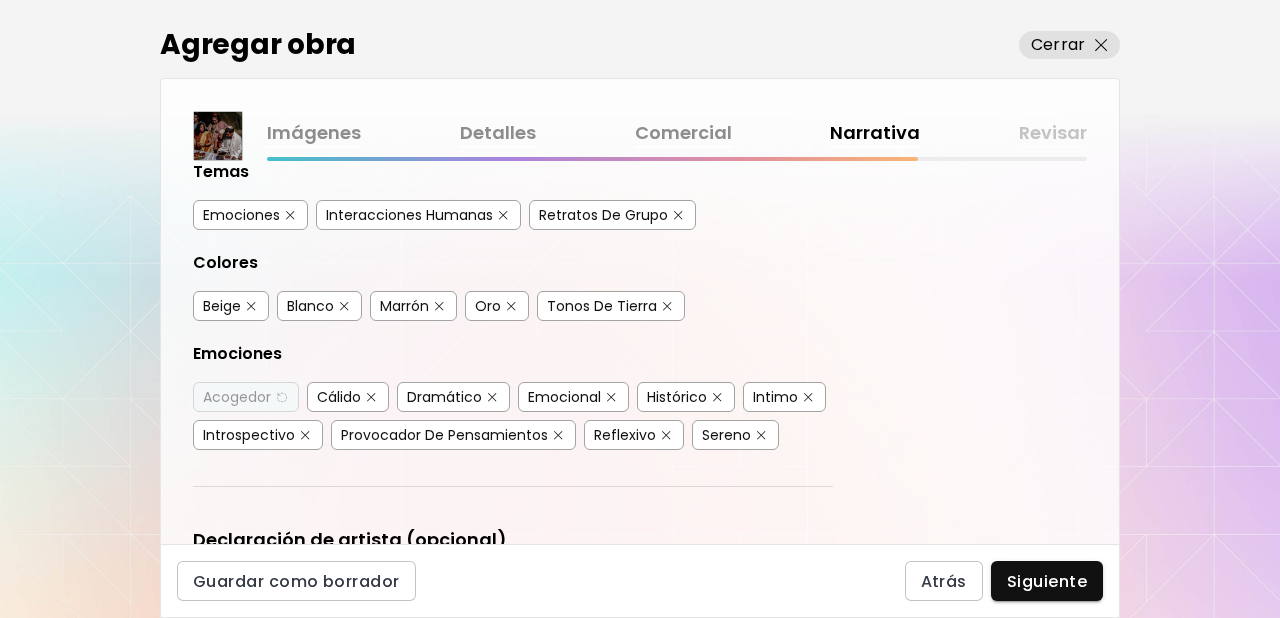 click on "Cálido" at bounding box center (348, 397) 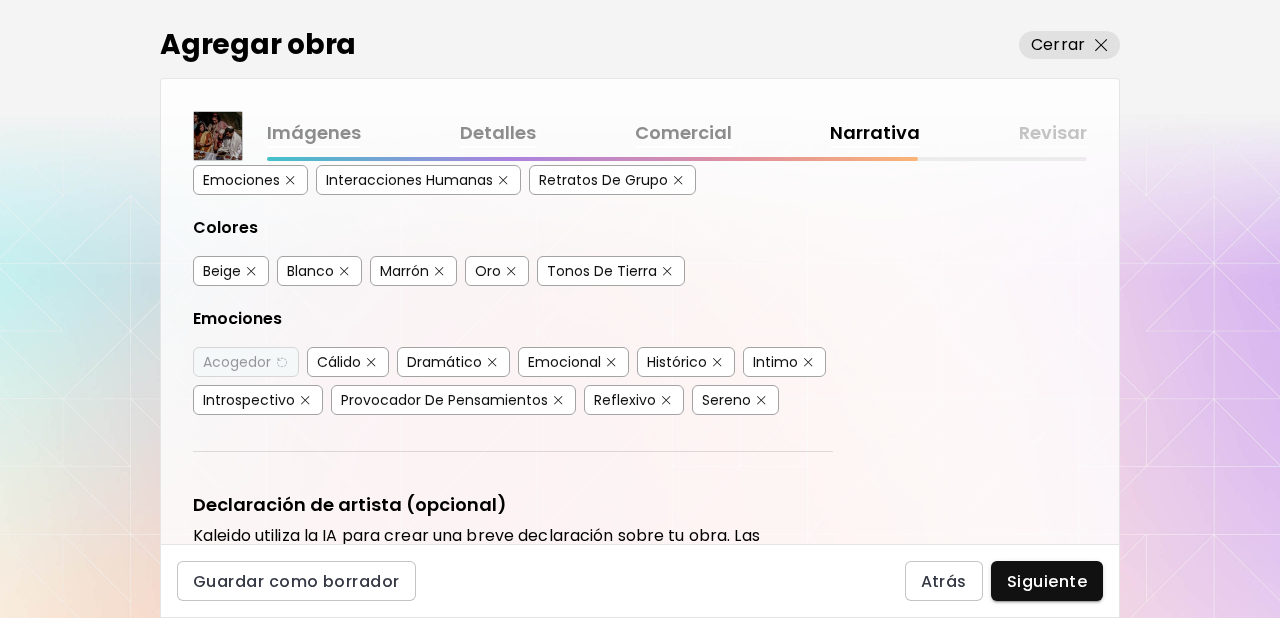 scroll, scrollTop: 350, scrollLeft: 0, axis: vertical 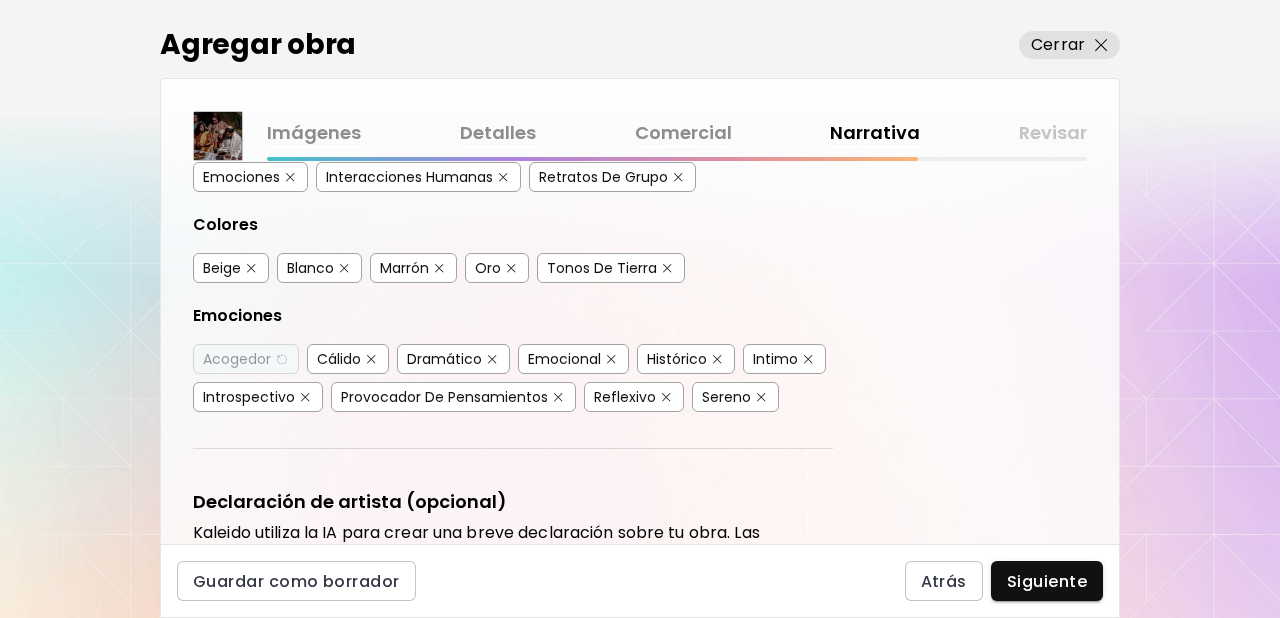 click at bounding box center [761, 397] 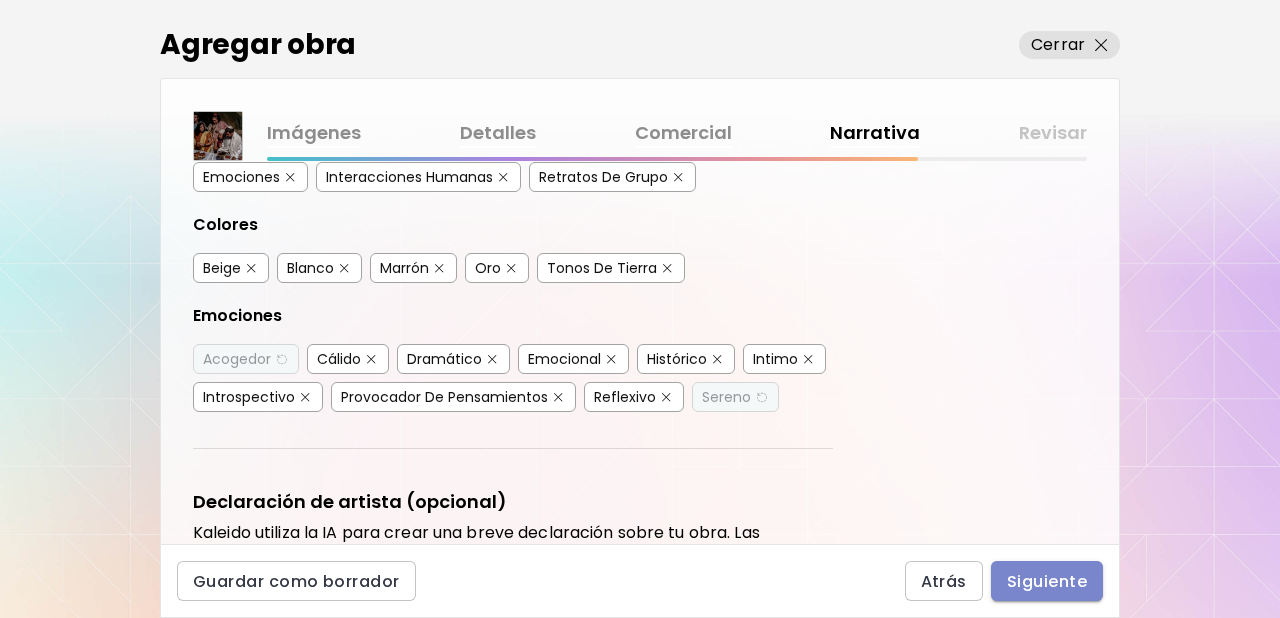 click on "Siguiente" at bounding box center (1047, 581) 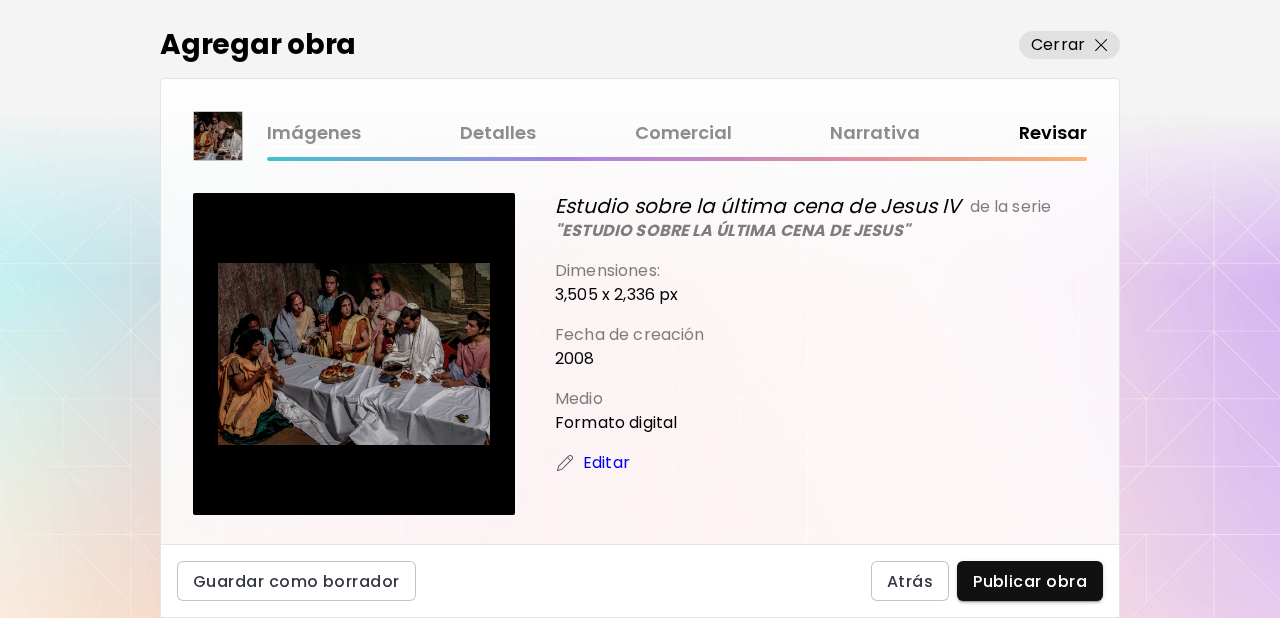 scroll, scrollTop: 24, scrollLeft: 0, axis: vertical 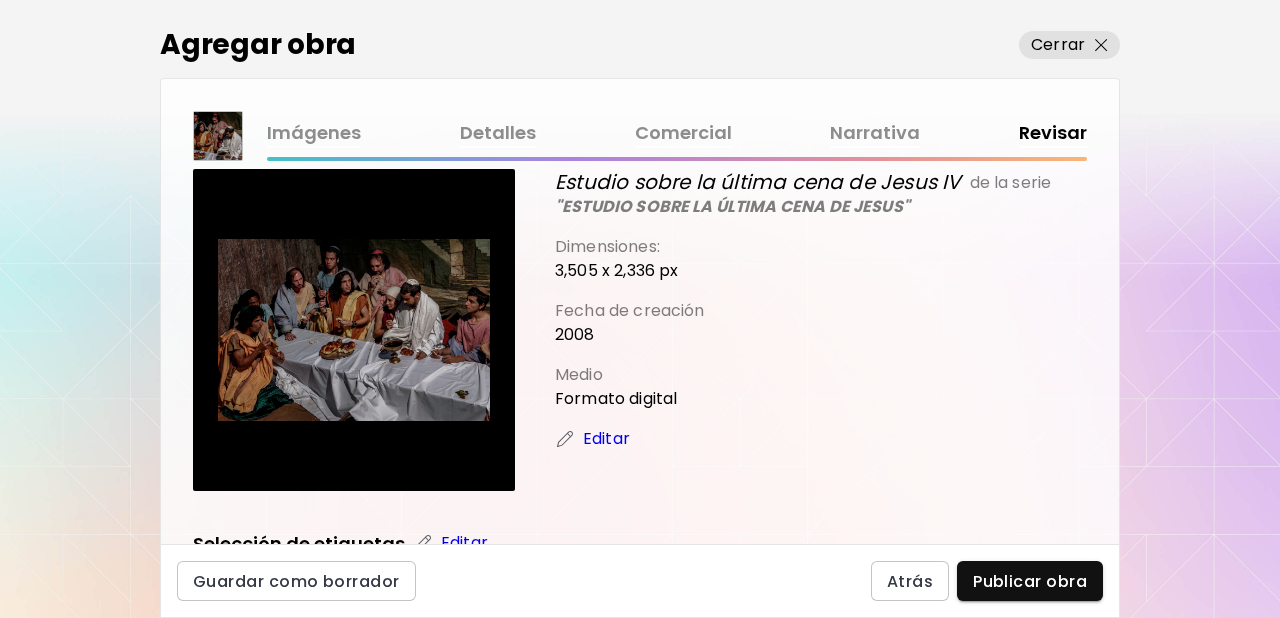 click on "Publicar obra" at bounding box center (1030, 581) 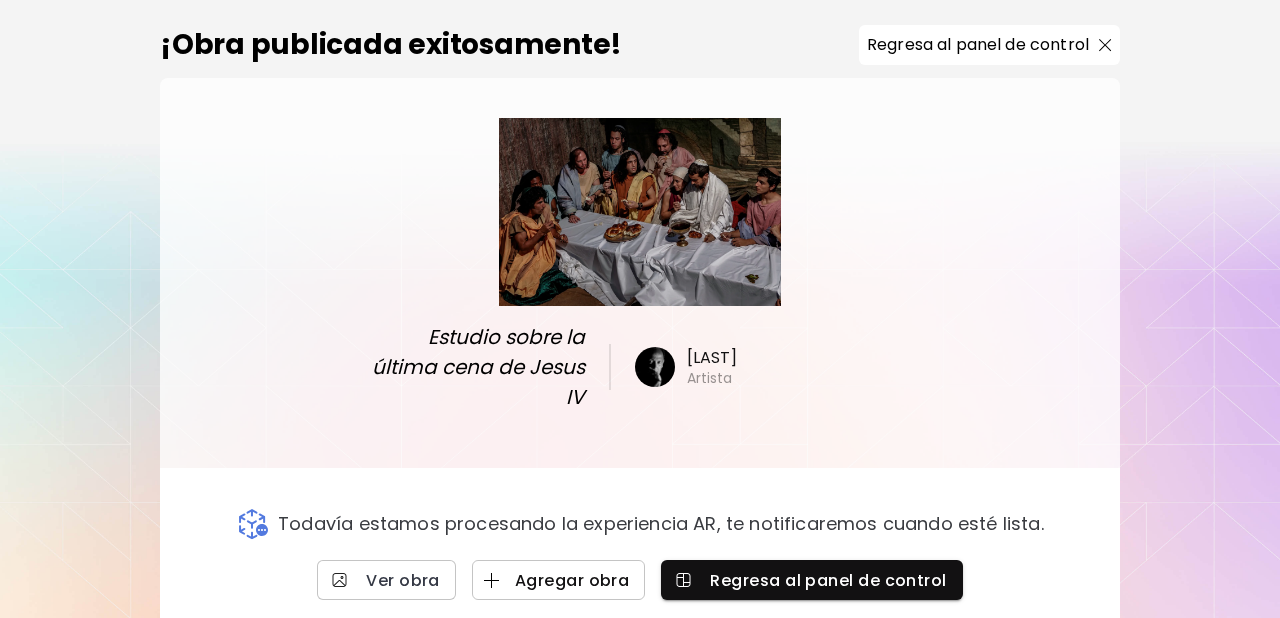 click on "Agregar obra" at bounding box center (559, 580) 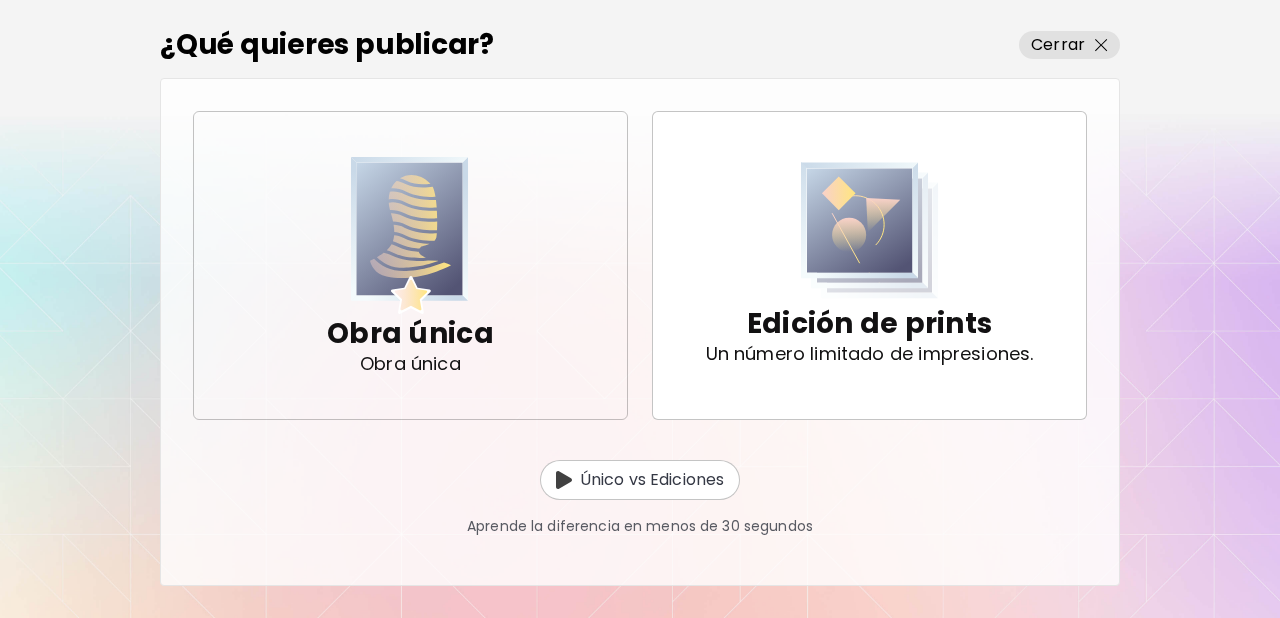 click at bounding box center (410, 235) 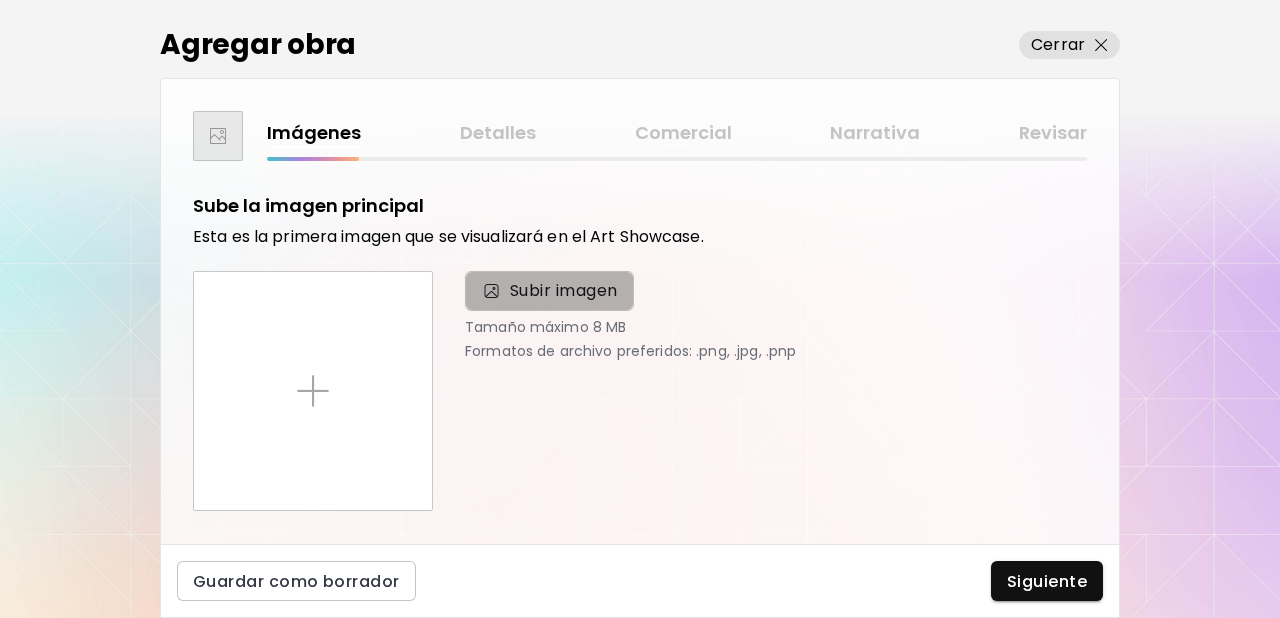 click on "Subir imagen" at bounding box center (564, 291) 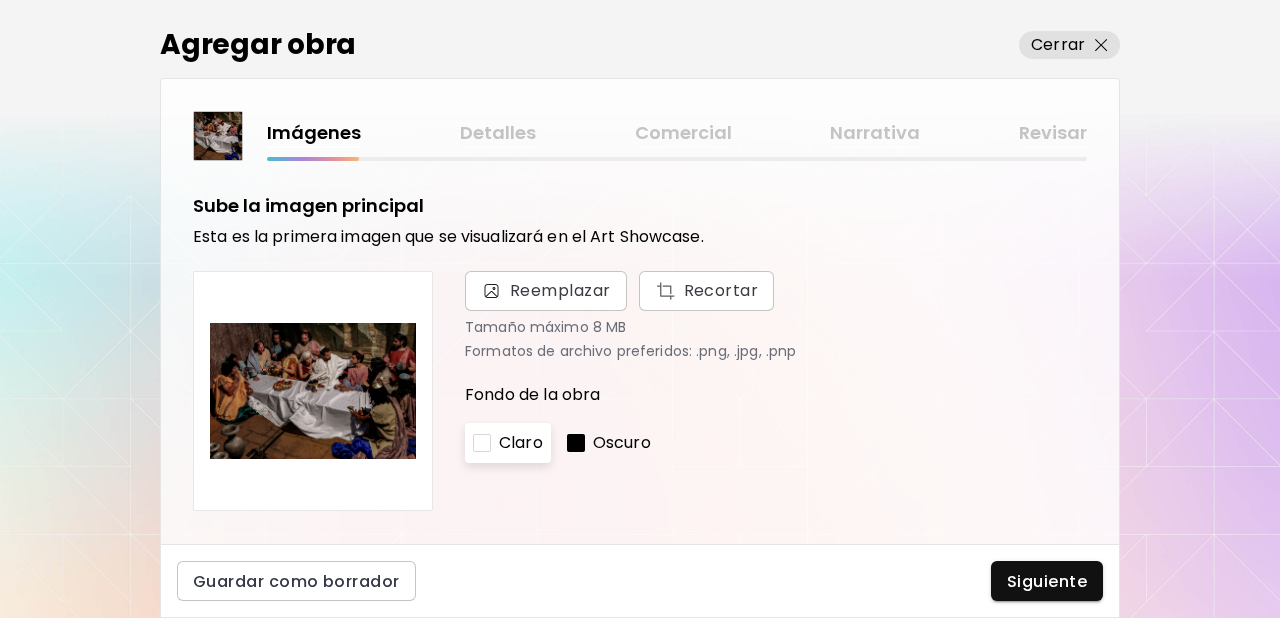 click on "Oscuro" at bounding box center [622, 443] 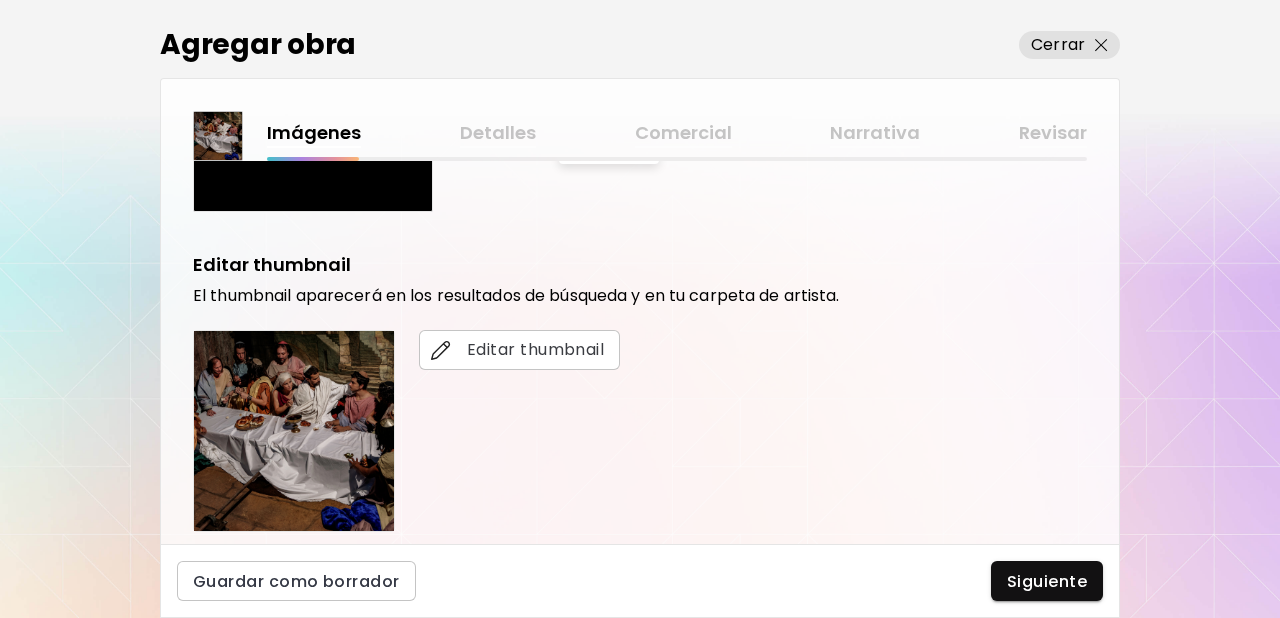 scroll, scrollTop: 341, scrollLeft: 0, axis: vertical 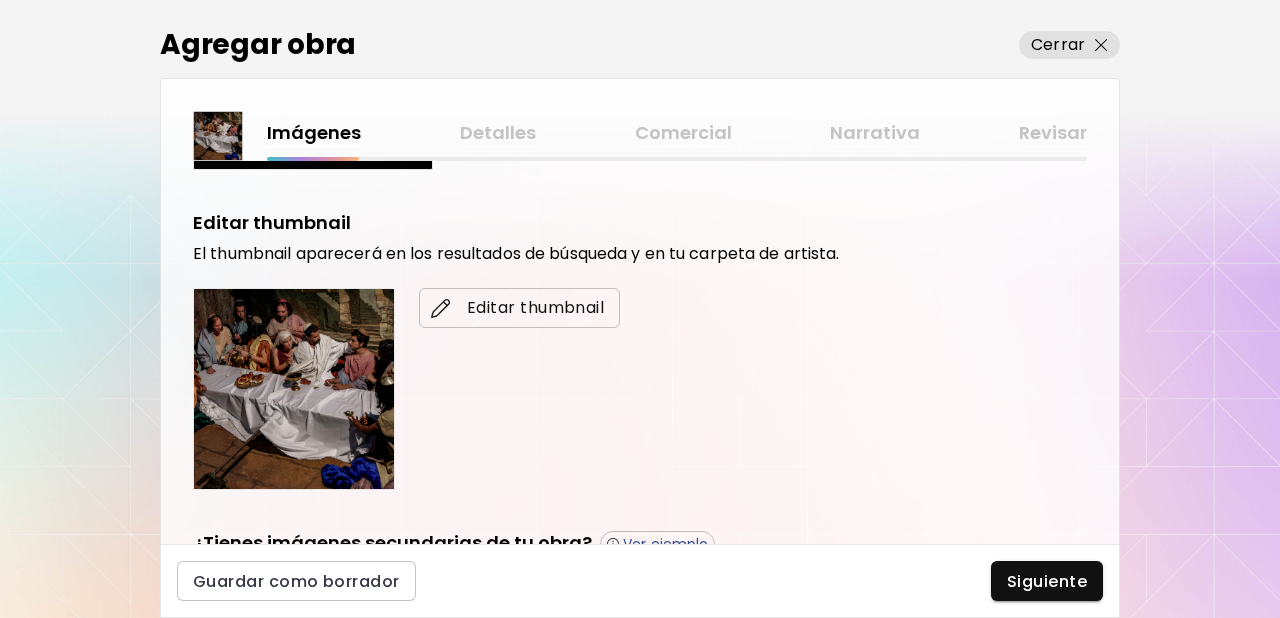 click on "Editar thumbnail" at bounding box center (519, 308) 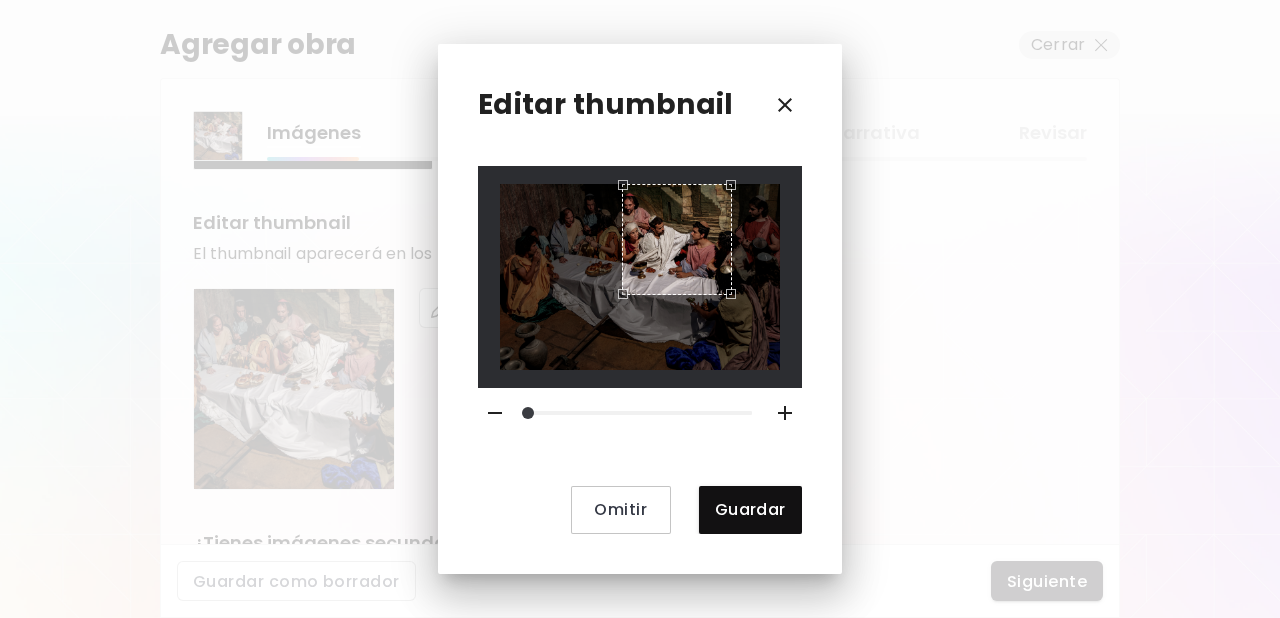 click at bounding box center (640, 276) 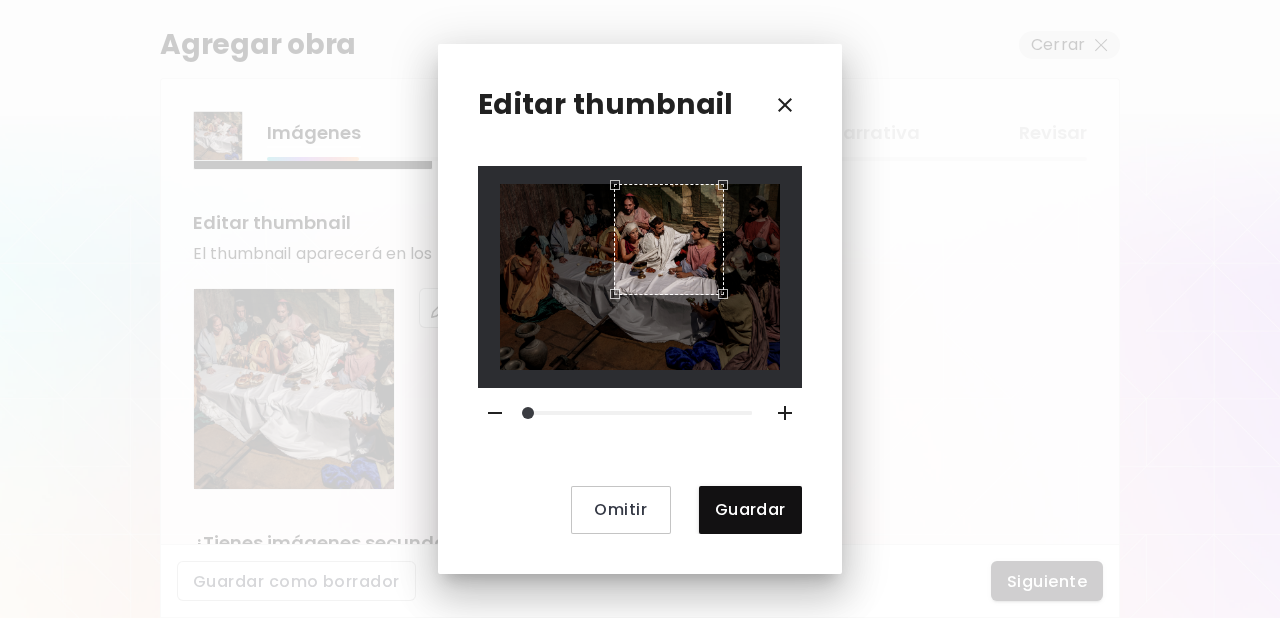 click at bounding box center [669, 239] 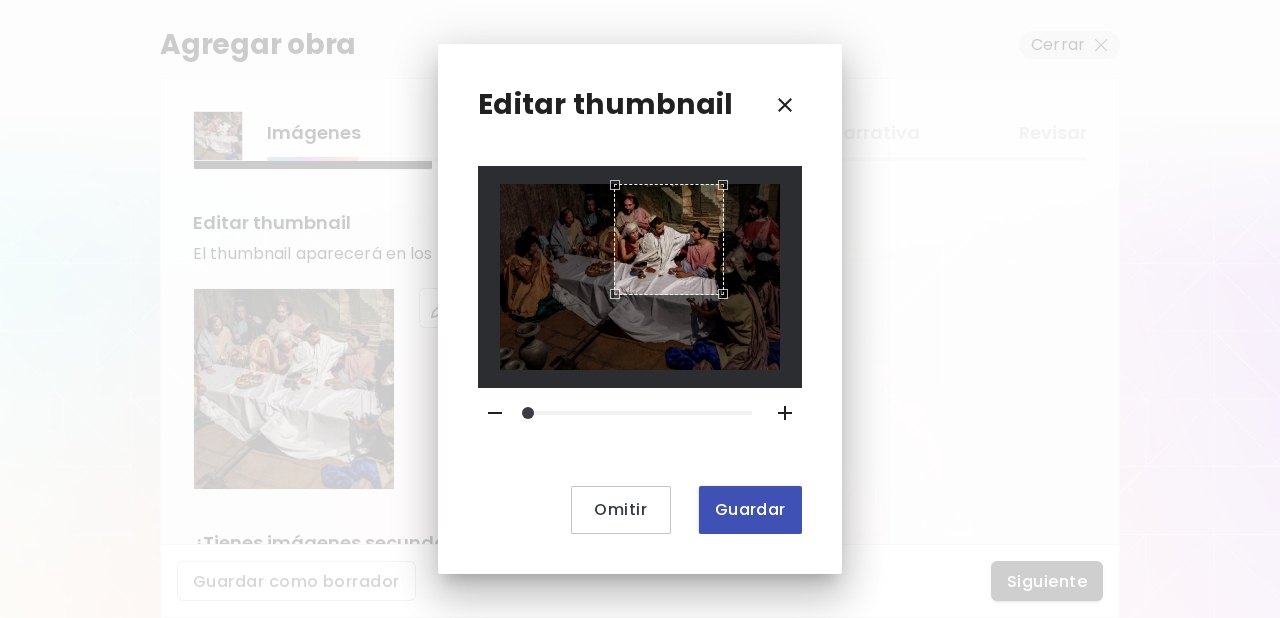 click on "Guardar" at bounding box center (750, 509) 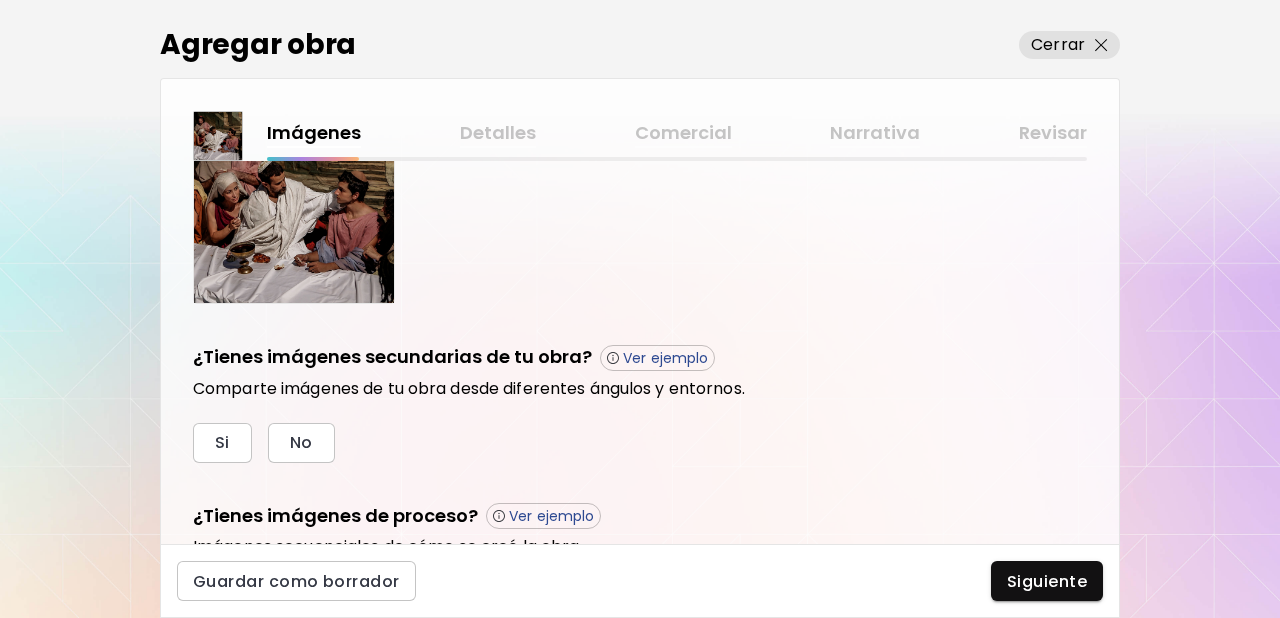 scroll, scrollTop: 546, scrollLeft: 0, axis: vertical 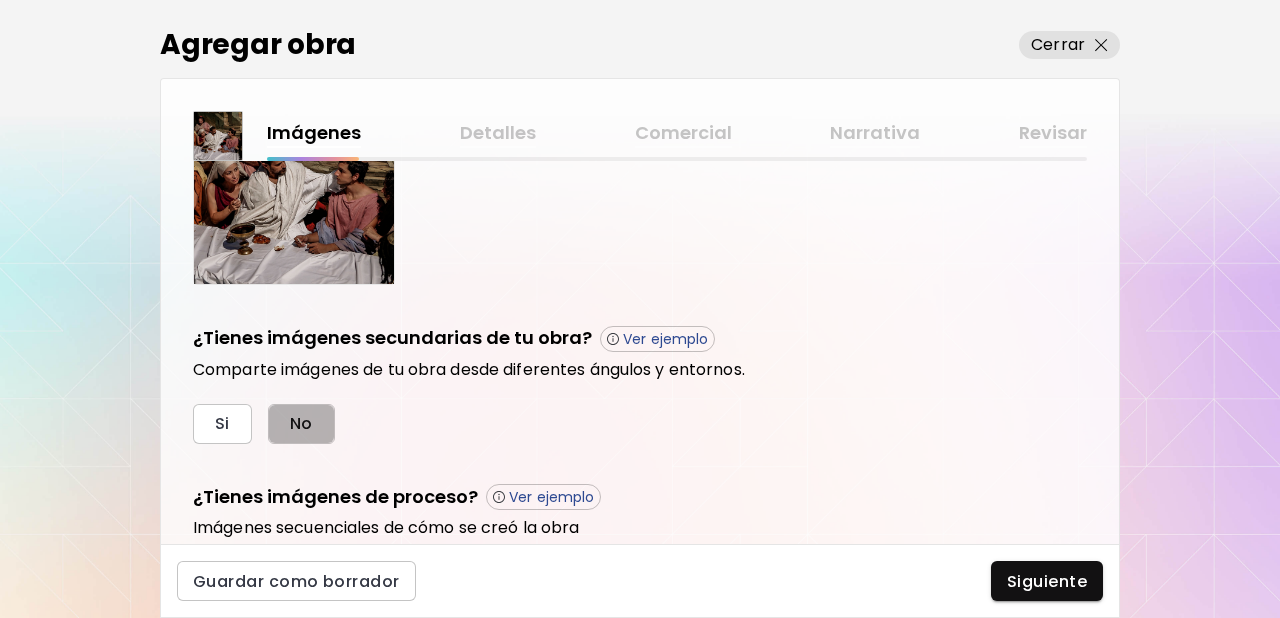 drag, startPoint x: 312, startPoint y: 423, endPoint x: 352, endPoint y: 413, distance: 41.231056 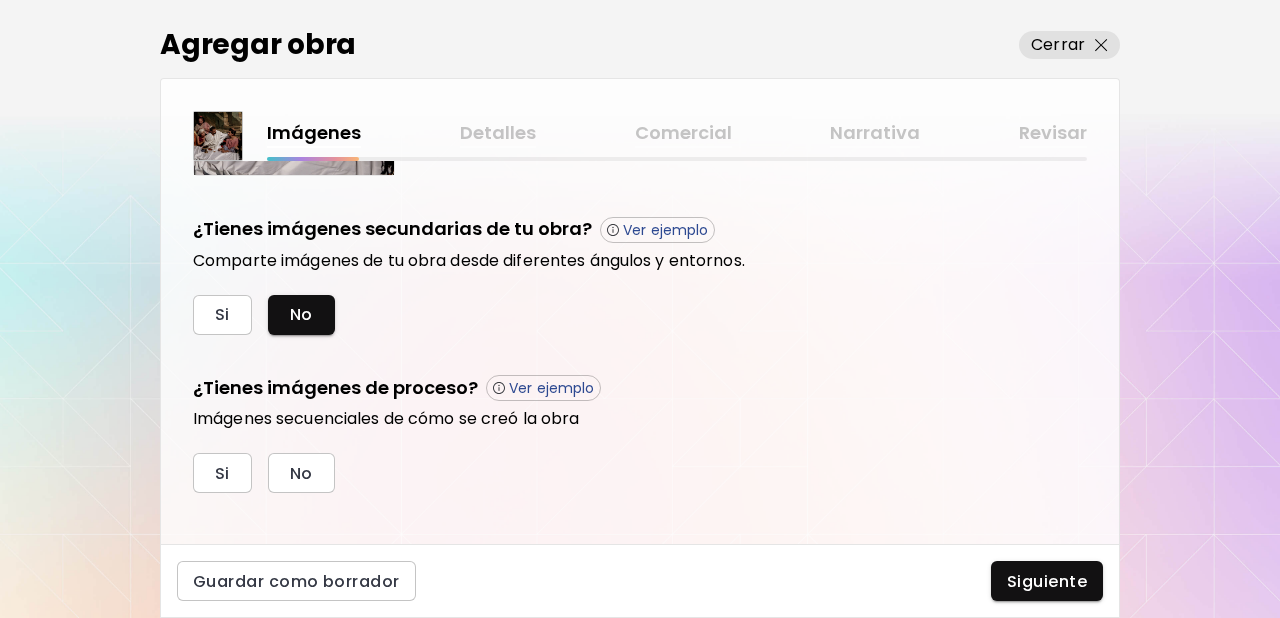 scroll, scrollTop: 676, scrollLeft: 0, axis: vertical 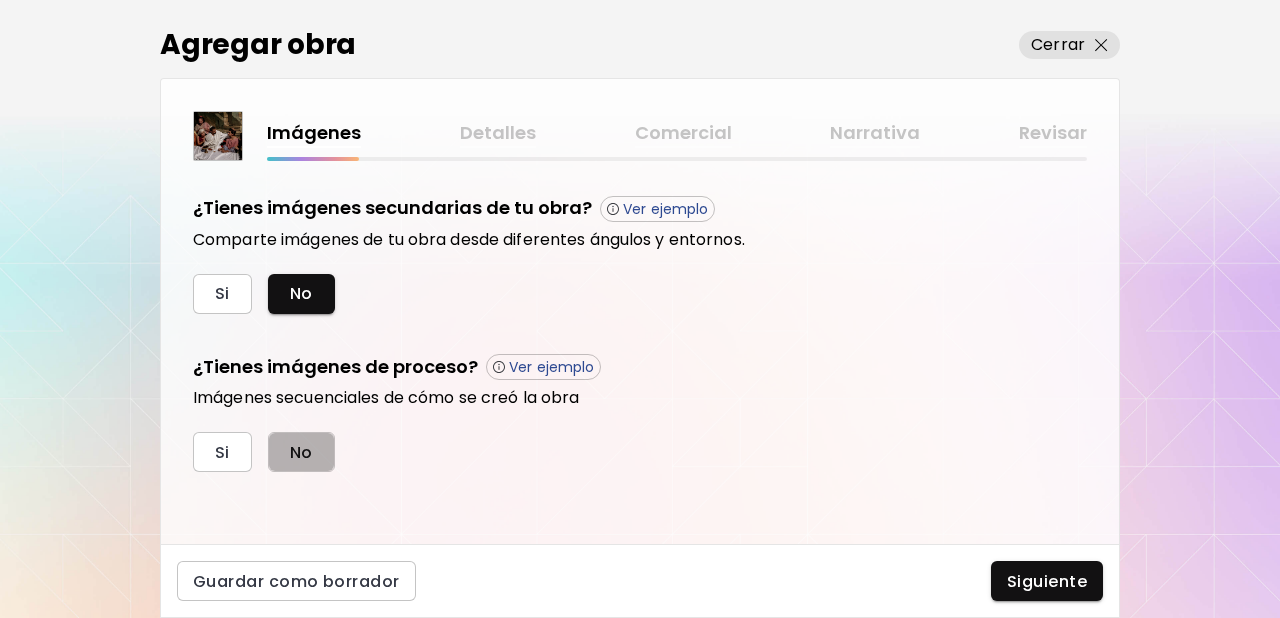drag, startPoint x: 311, startPoint y: 469, endPoint x: 368, endPoint y: 460, distance: 57.706154 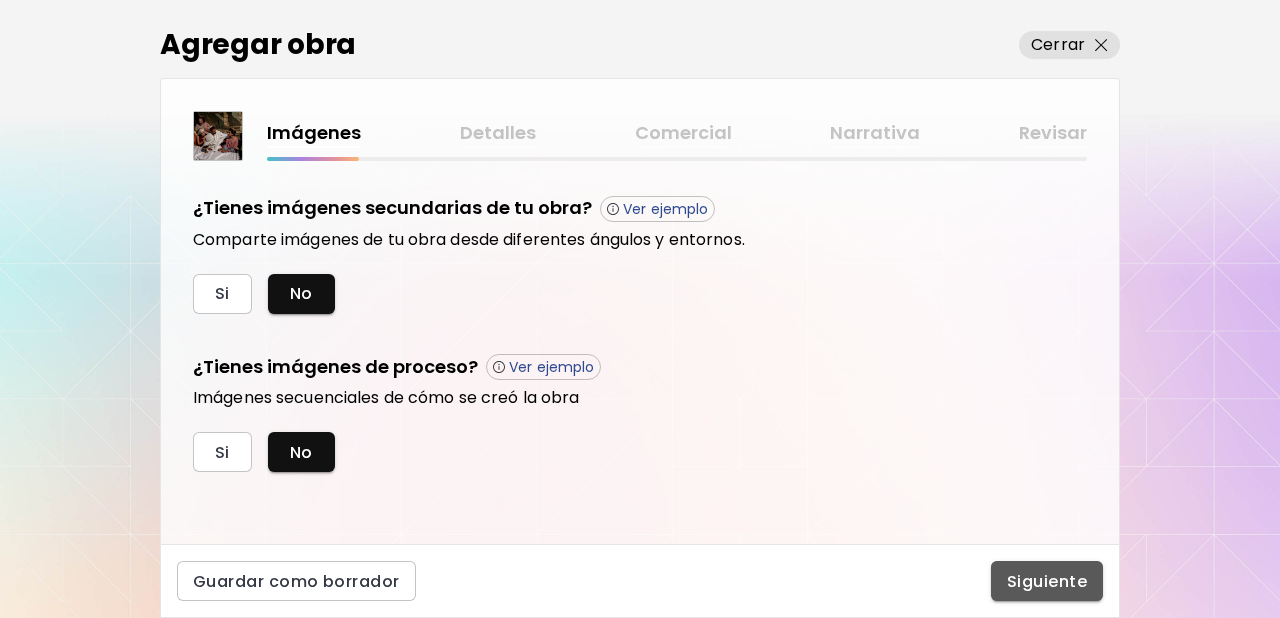 click on "Siguiente" at bounding box center [1047, 581] 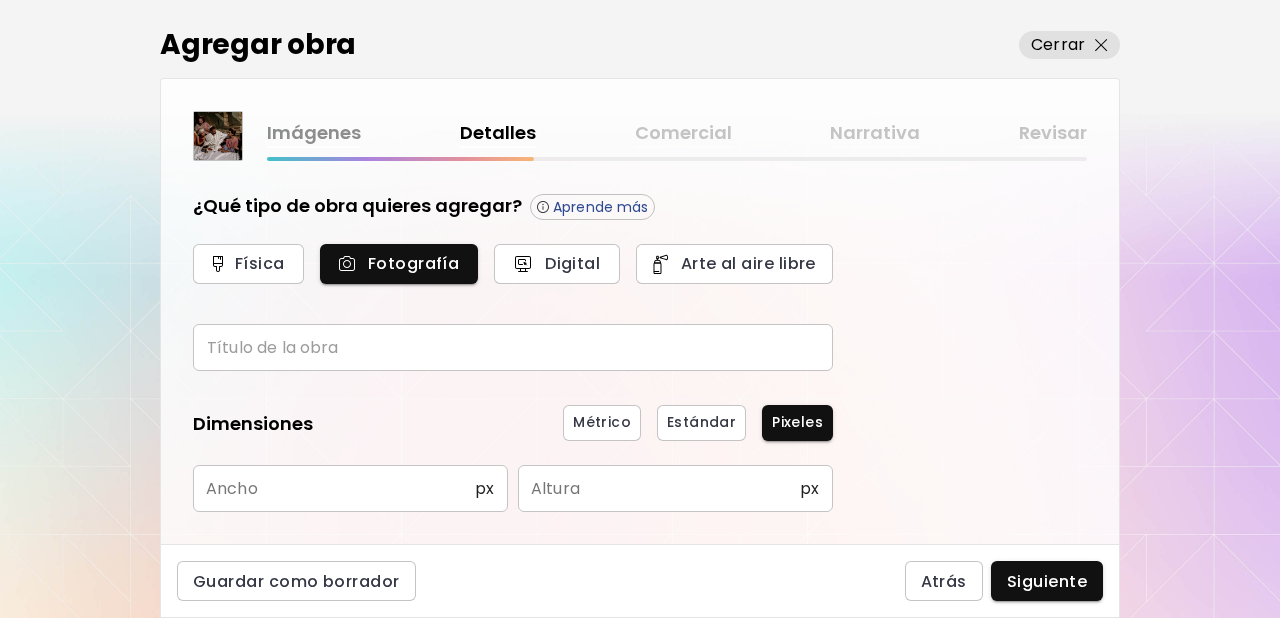 click at bounding box center [513, 347] 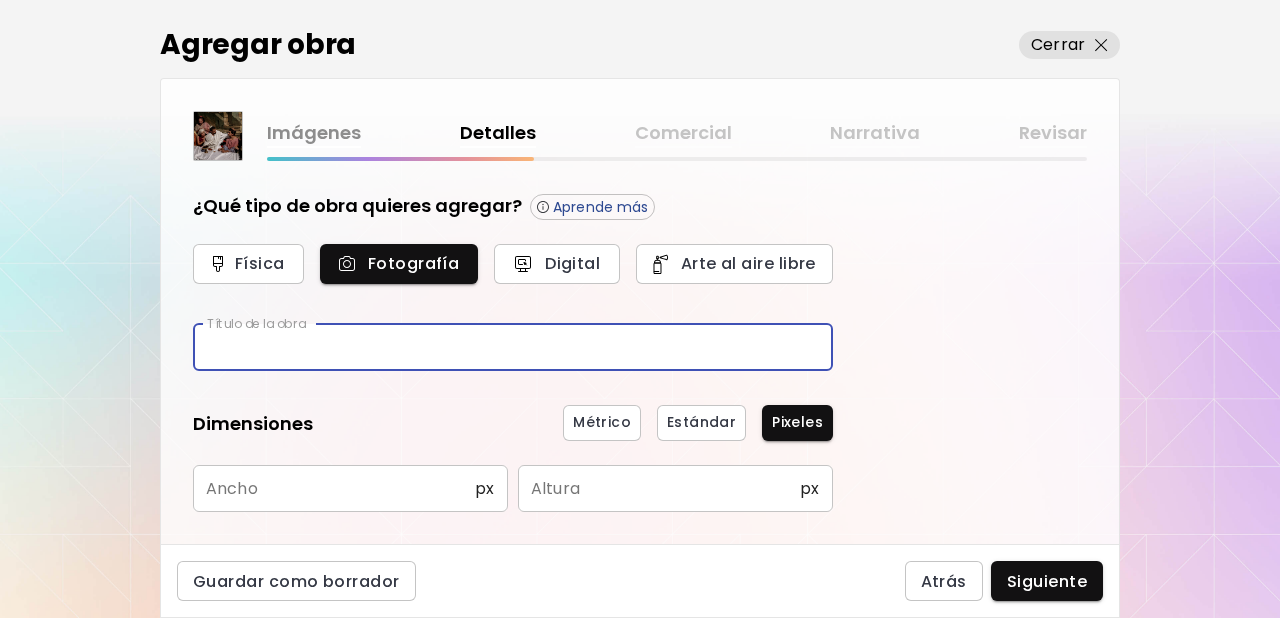 click at bounding box center [513, 347] 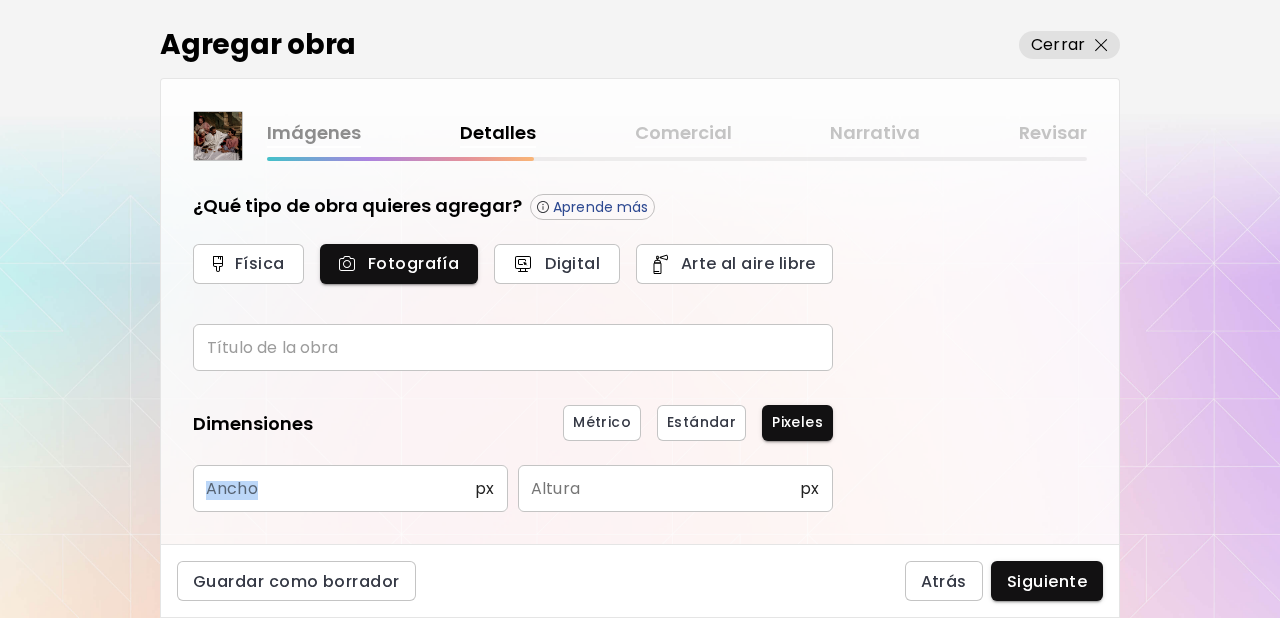 click on "¿Qué tipo de obra quieres agregar? Aprende más Física Fotografía Digital Arte al aire libre Título de la obra Título de la obra Dimensiones Métrico Estándar Pixeles Ancho px Ancho Altura px Altura Fecha de creación Año ​ Año Mes (Opcional) ​ Mes (Opcional) Día (Opcional) ​ Día (Opcional) Información adicional Especificaciones de la cámara y la película Especificaciones de la cámara y la película" at bounding box center (513, 500) 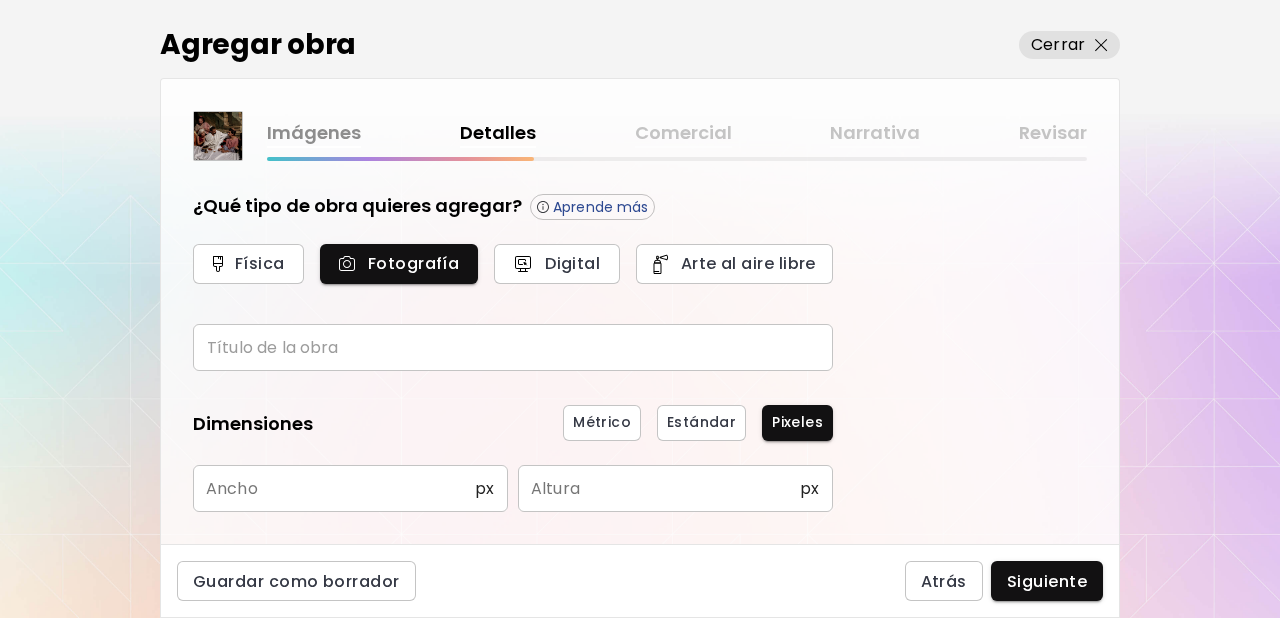 click at bounding box center (513, 347) 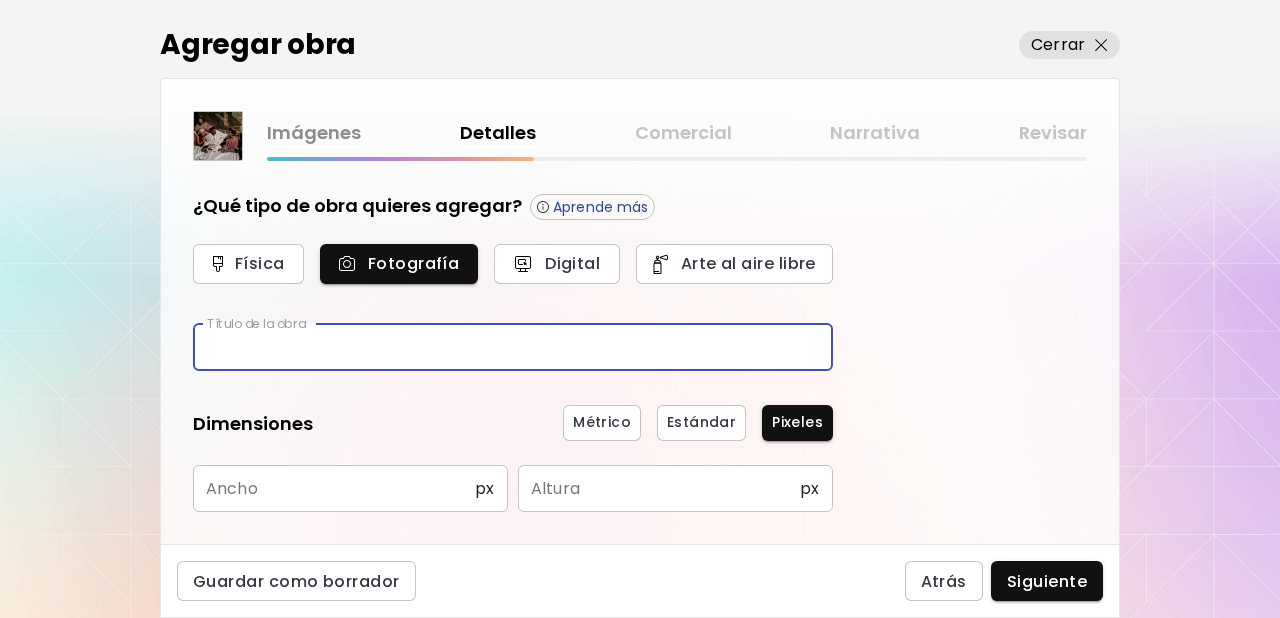 click at bounding box center [513, 347] 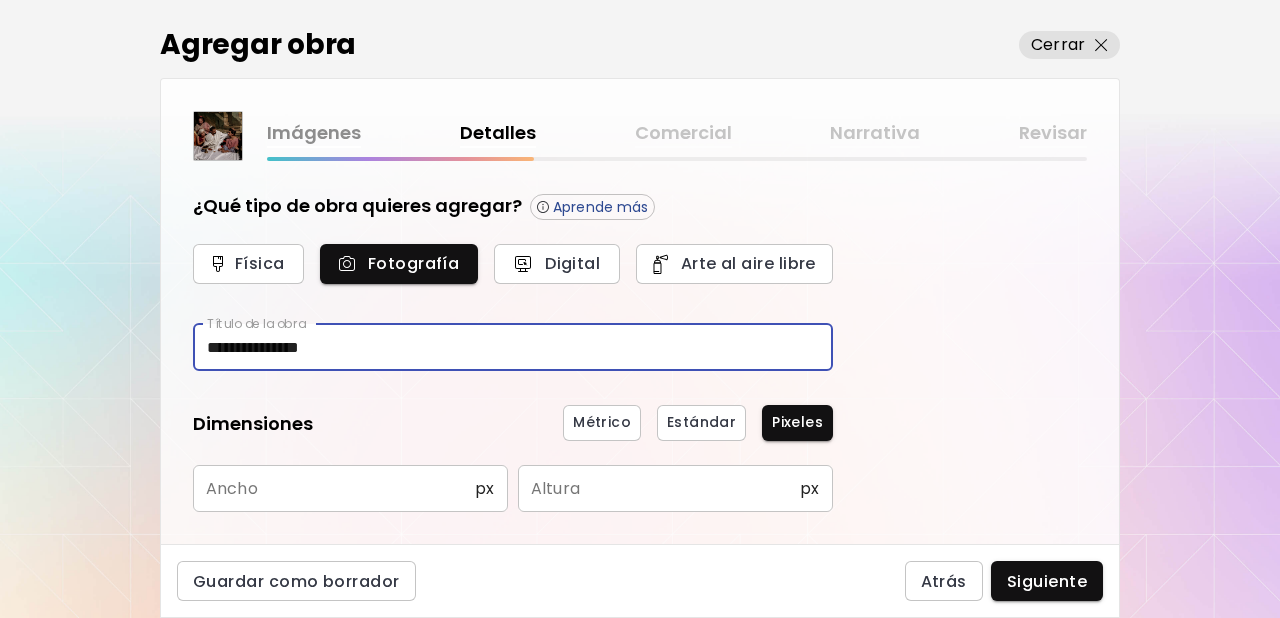 click on "**********" at bounding box center [513, 347] 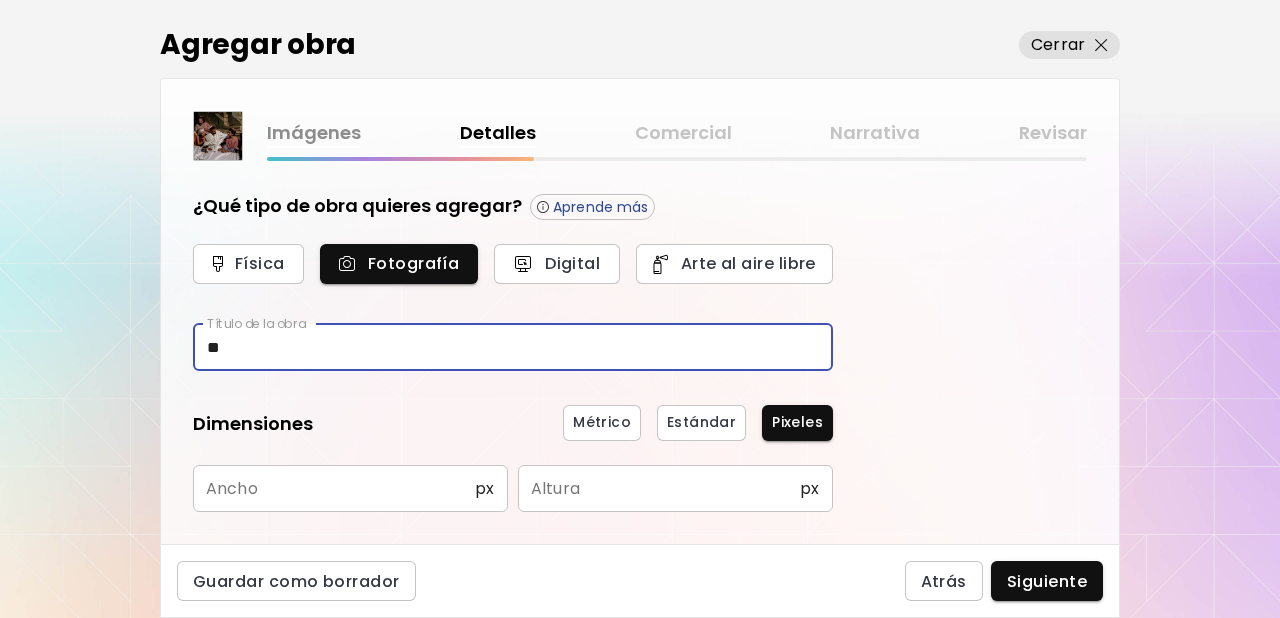 type on "*" 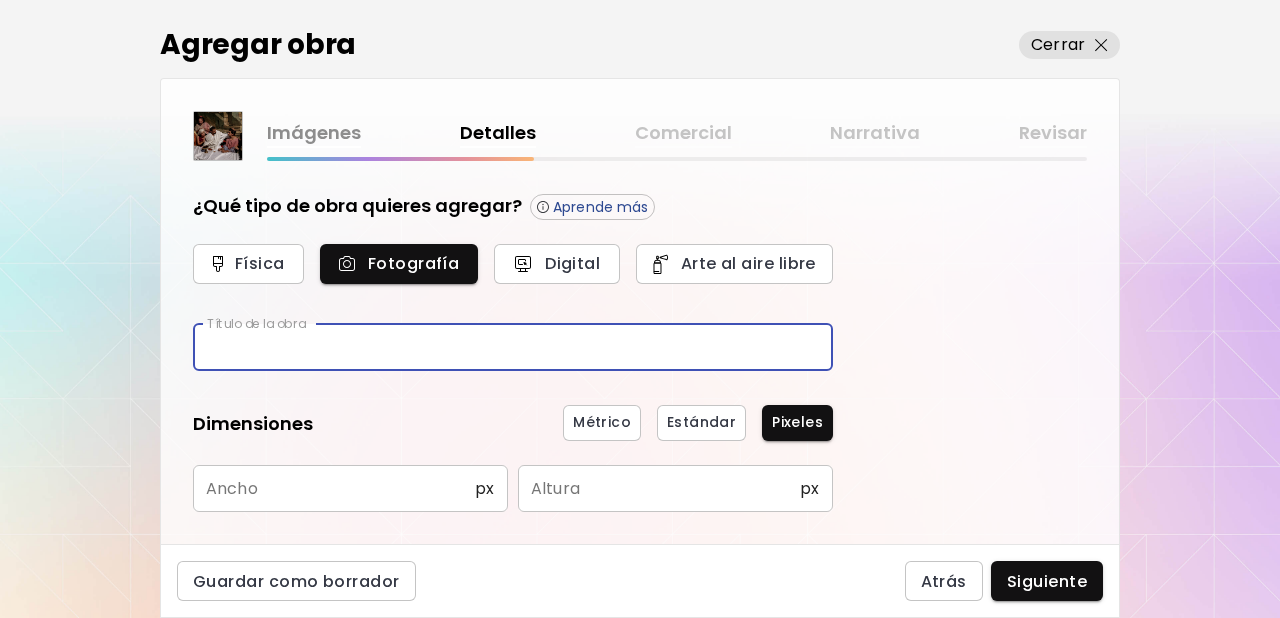 click at bounding box center [513, 347] 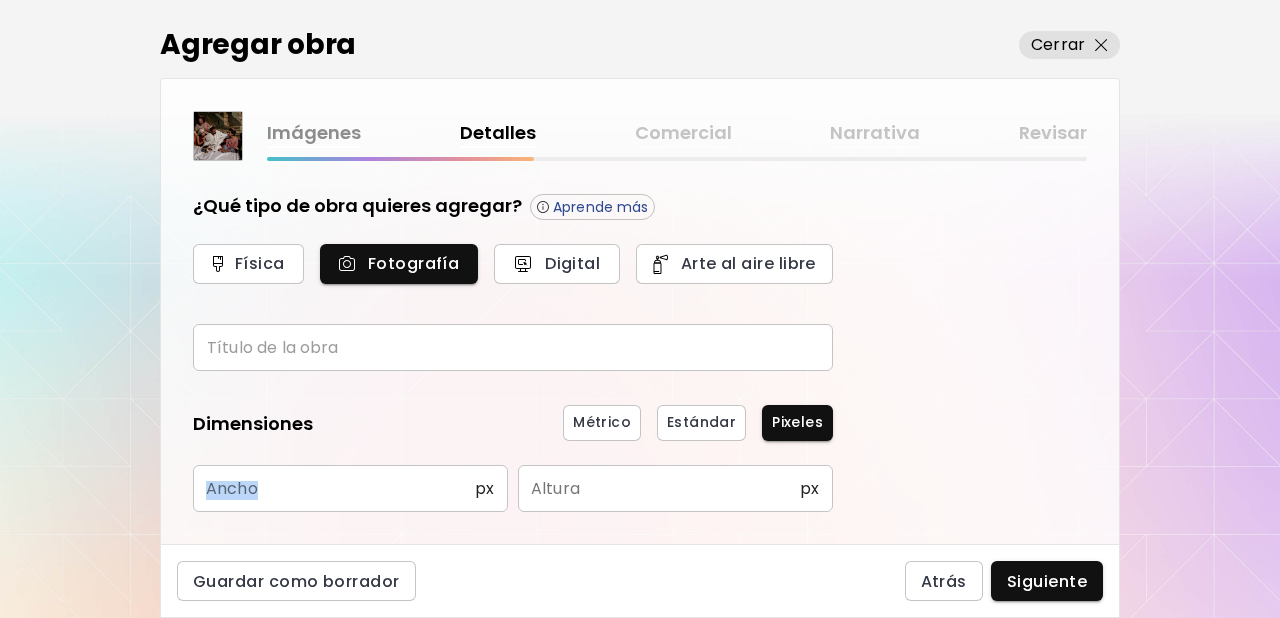 click on "¿Qué tipo de obra quieres agregar? Aprende más Física Fotografía Digital Arte al aire libre Título de la obra Título de la obra Dimensiones Métrico Estándar Pixeles Ancho px Ancho Altura px Altura Fecha de creación Año ​ Año Mes (Opcional) ​ Mes (Opcional) Día (Opcional) ​ Día (Opcional) Información adicional Especificaciones de la cámara y la película Especificaciones de la cámara y la película" at bounding box center [513, 500] 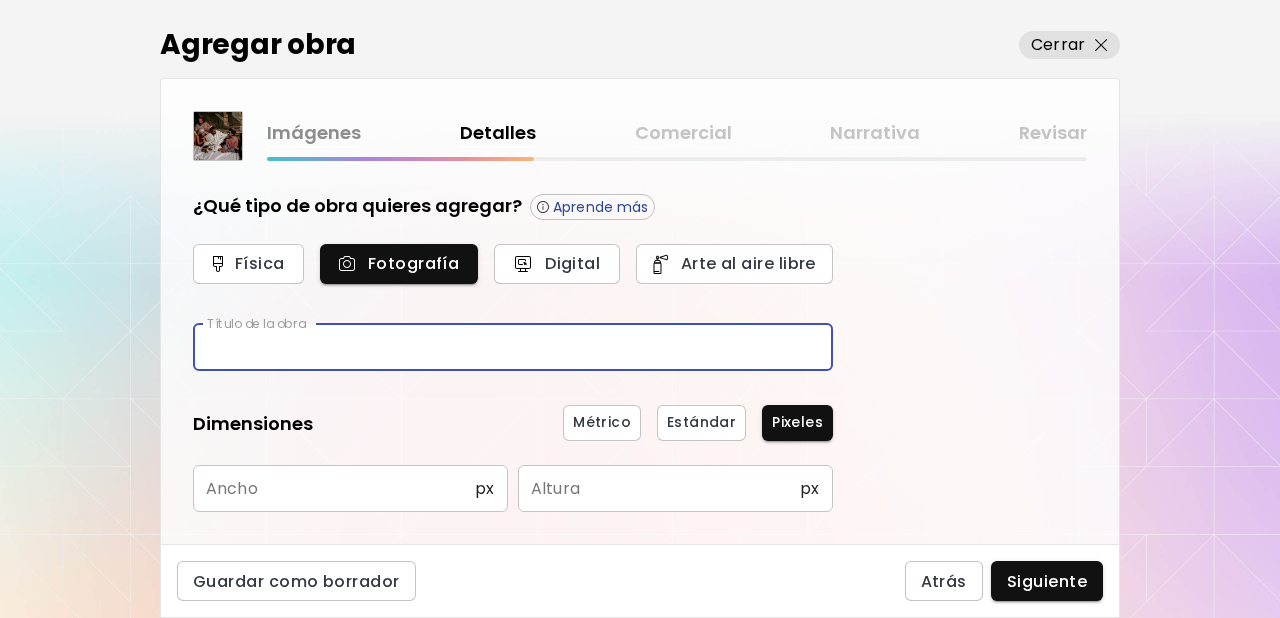 click at bounding box center [513, 347] 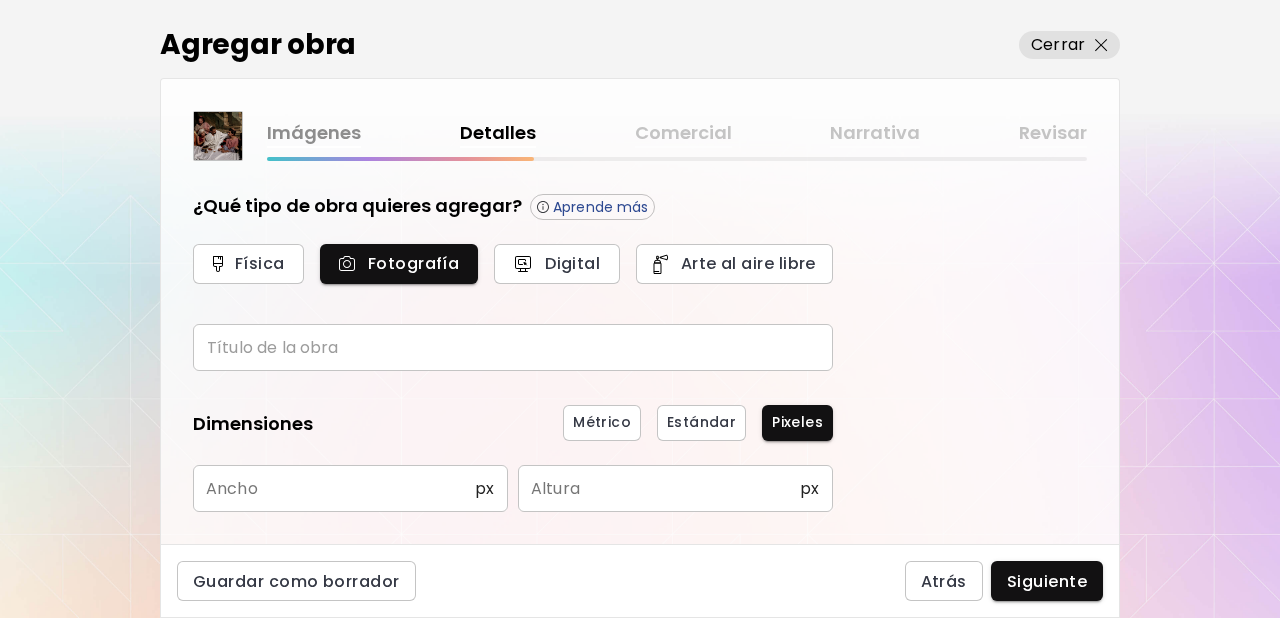 click at bounding box center [513, 347] 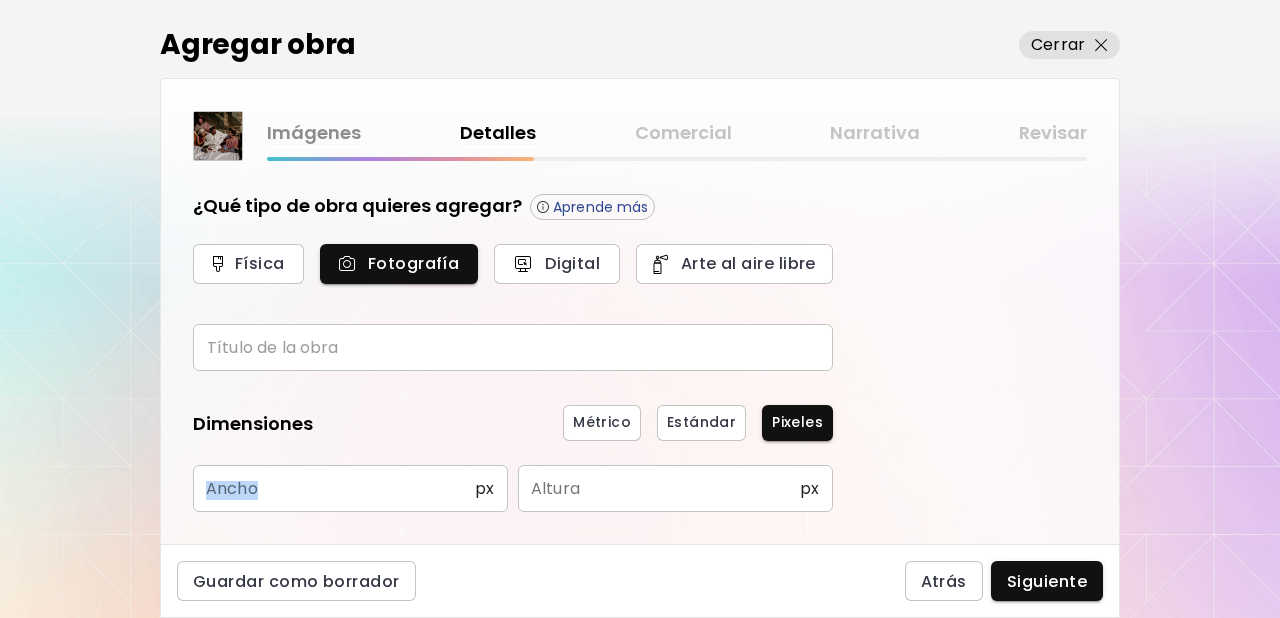 click on "¿Qué tipo de obra quieres agregar? Aprende más Física Fotografía Digital Arte al aire libre Título de la obra Título de la obra Dimensiones Métrico Estándar Pixeles Ancho px Ancho Altura px Altura Fecha de creación Año ​ Año Mes (Opcional) ​ Mes (Opcional) Día (Opcional) ​ Día (Opcional) Información adicional Especificaciones de la cámara y la película Especificaciones de la cámara y la película" at bounding box center [513, 500] 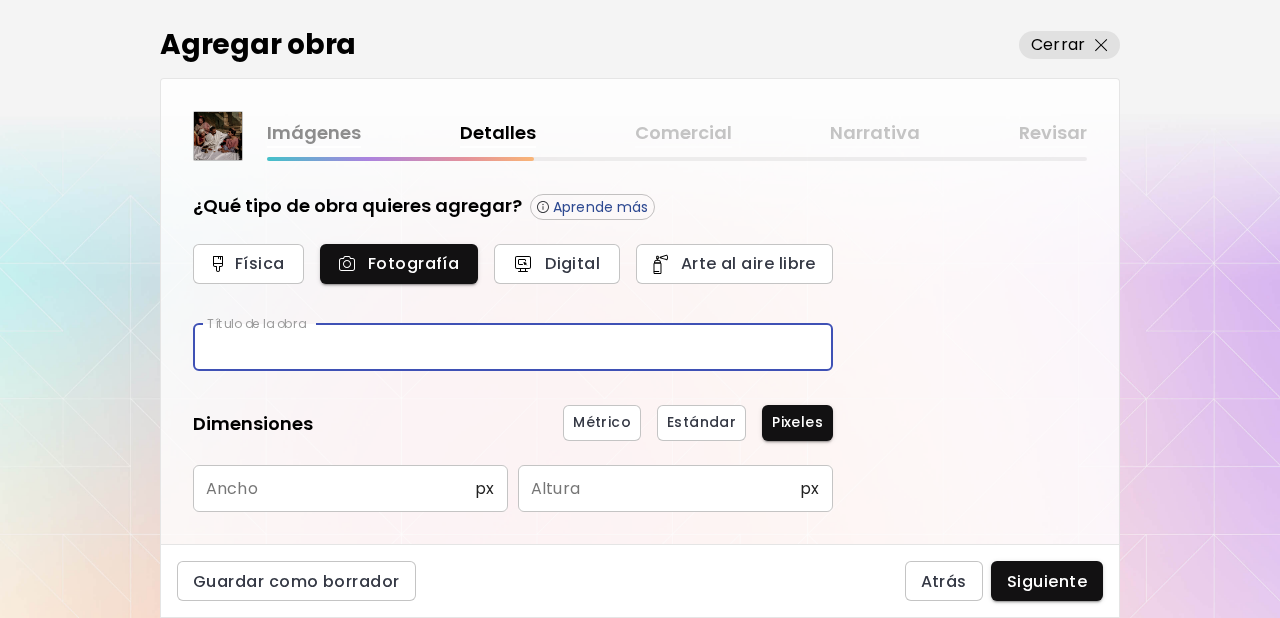 click at bounding box center [513, 347] 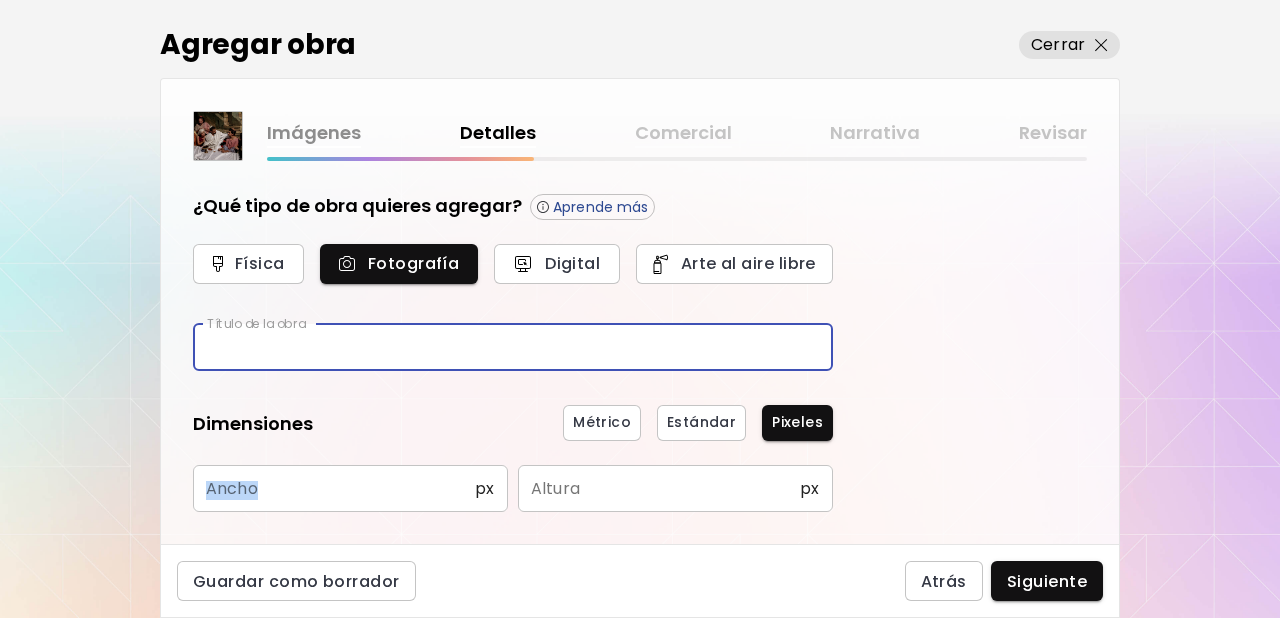 click on "¿Qué tipo de obra quieres agregar? Aprende más Física Fotografía Digital Arte al aire libre Título de la obra Título de la obra Dimensiones Métrico Estándar Pixeles Ancho px Ancho Altura px Altura Fecha de creación Año ​ Año Mes (Opcional) ​ Mes (Opcional) Día (Opcional) ​ Día (Opcional) Información adicional Especificaciones de la cámara y la película Especificaciones de la cámara y la película" at bounding box center (513, 500) 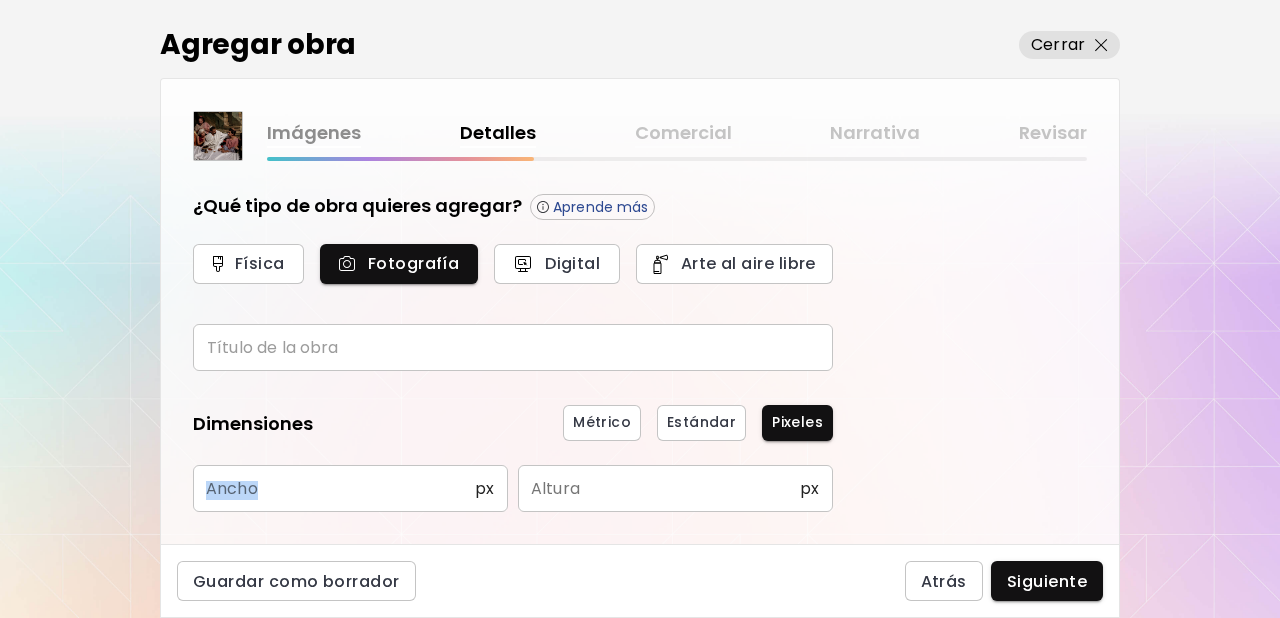 click on "¿Qué tipo de obra quieres agregar? Aprende más Física Fotografía Digital Arte al aire libre Título de la obra Título de la obra Dimensiones Métrico Estándar Pixeles Ancho px Ancho Altura px Altura Fecha de creación Año ​ Año Mes (Opcional) ​ Mes (Opcional) Día (Opcional) ​ Día (Opcional) Información adicional Especificaciones de la cámara y la película Especificaciones de la cámara y la película" at bounding box center (513, 500) 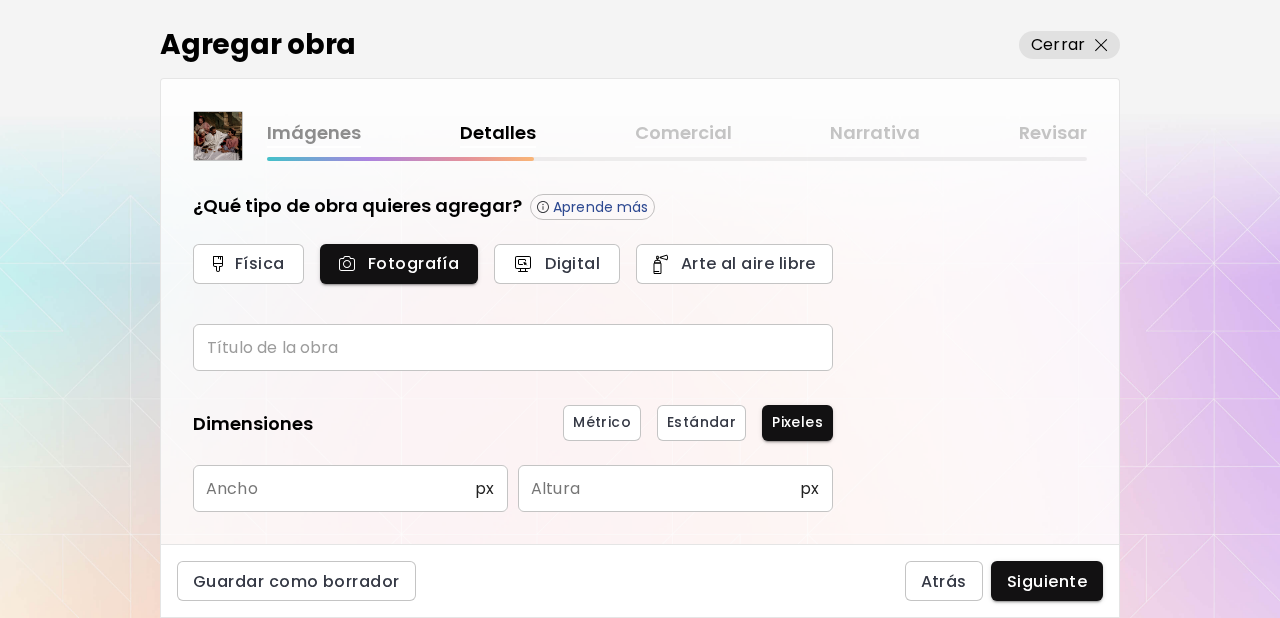 click at bounding box center [513, 347] 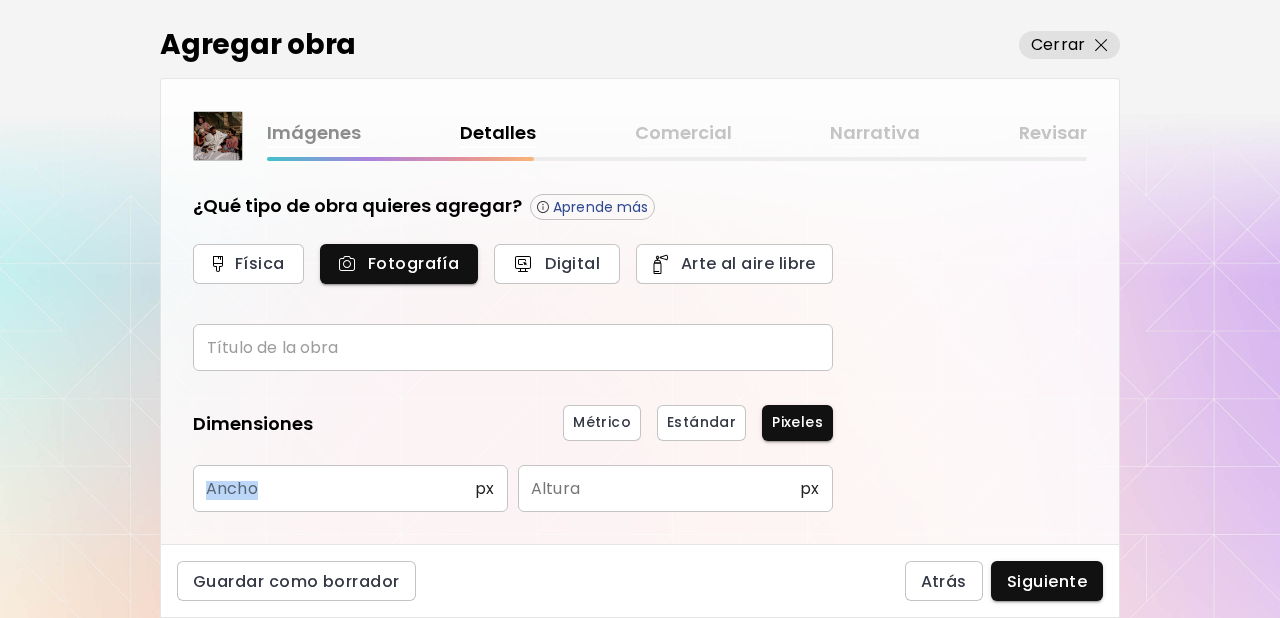 click on "¿Qué tipo de obra quieres agregar? Aprende más Física Fotografía Digital Arte al aire libre Título de la obra Título de la obra Dimensiones Métrico Estándar Pixeles Ancho px Ancho Altura px Altura Fecha de creación Año ​ Año Mes (Opcional) ​ Mes (Opcional) Día (Opcional) ​ Día (Opcional) Información adicional Especificaciones de la cámara y la película Especificaciones de la cámara y la película" at bounding box center [513, 500] 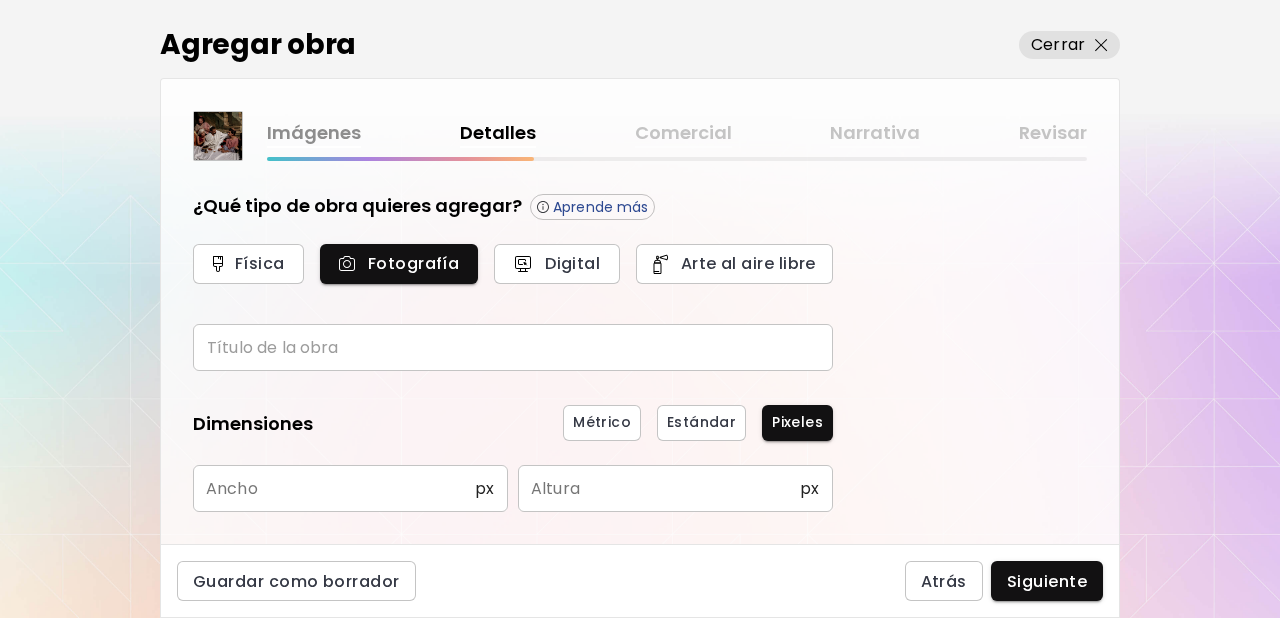 click at bounding box center (513, 347) 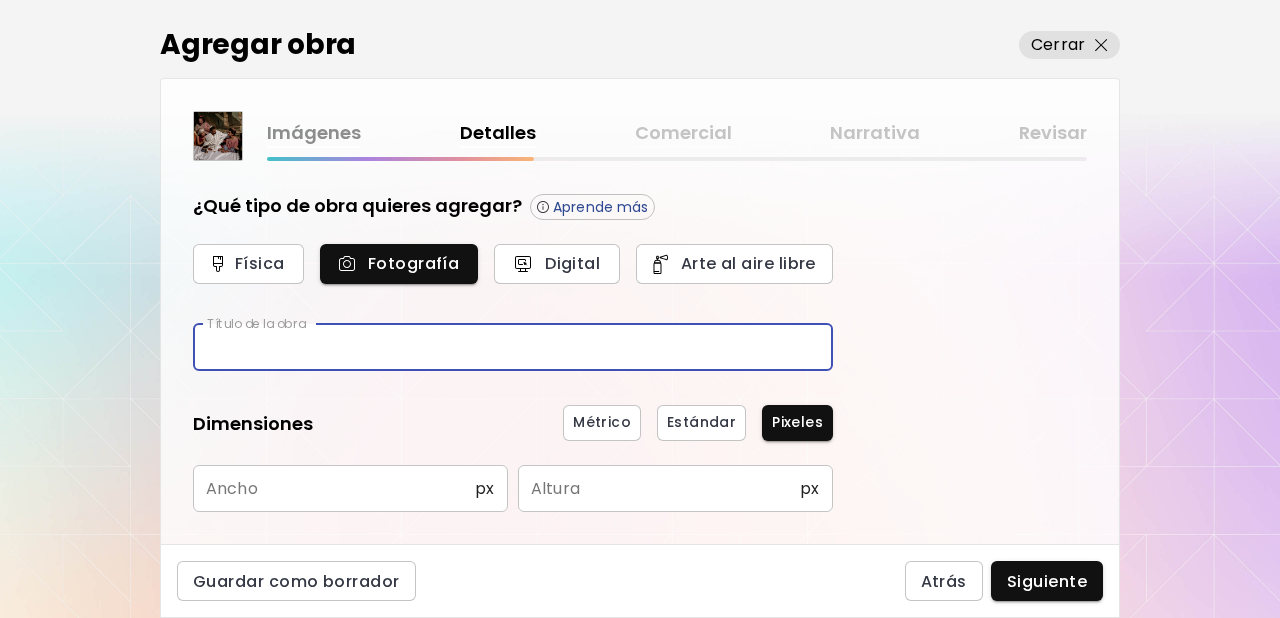 click at bounding box center (513, 347) 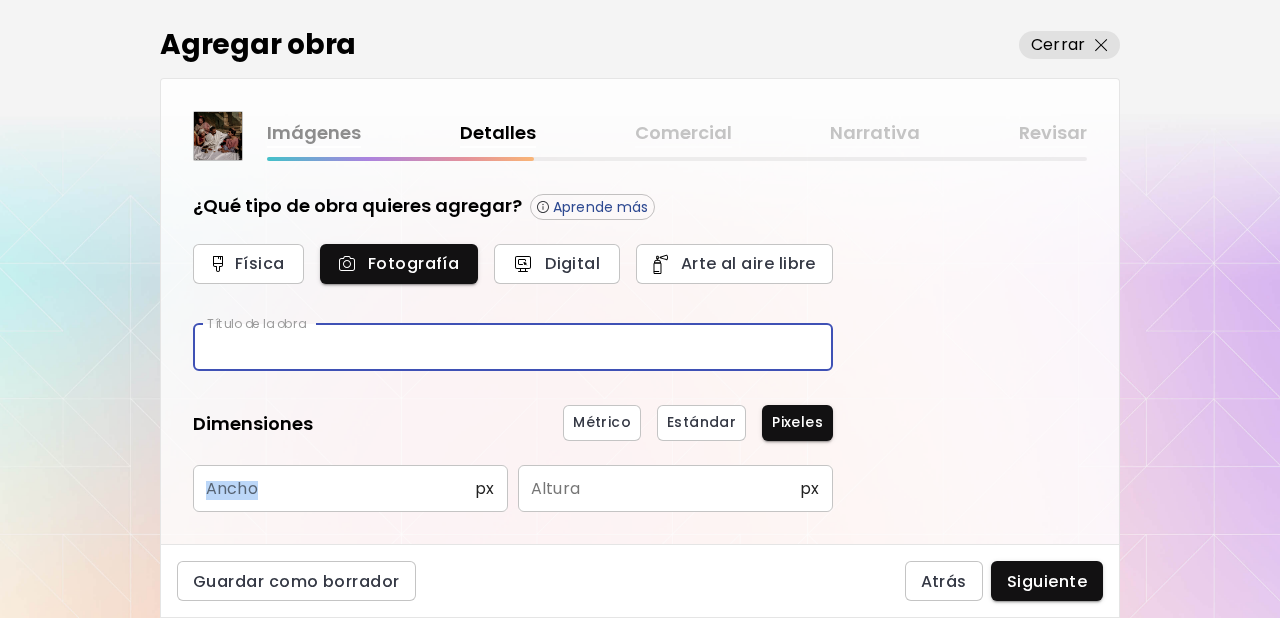 click on "¿Qué tipo de obra quieres agregar? Aprende más Física Fotografía Digital Arte al aire libre Título de la obra Título de la obra Dimensiones Métrico Estándar Pixeles Ancho px Ancho Altura px Altura Fecha de creación Año ​ Año Mes (Opcional) ​ Mes (Opcional) Día (Opcional) ​ Día (Opcional) Información adicional Especificaciones de la cámara y la película Especificaciones de la cámara y la película" at bounding box center (513, 500) 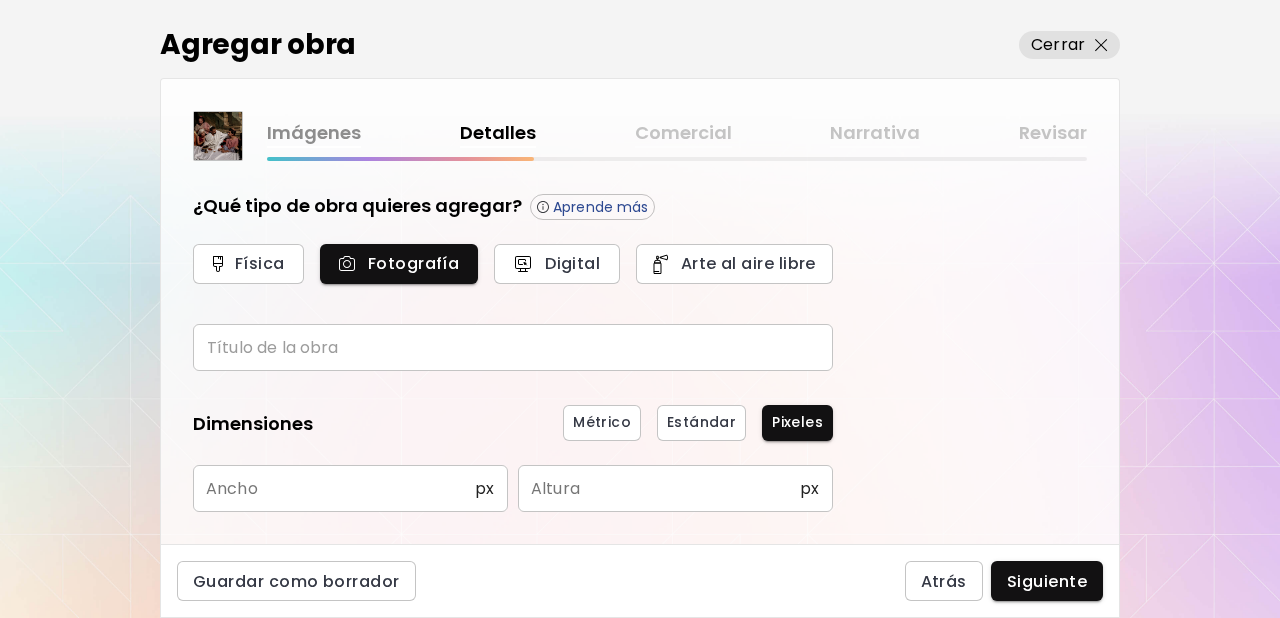 click at bounding box center [513, 347] 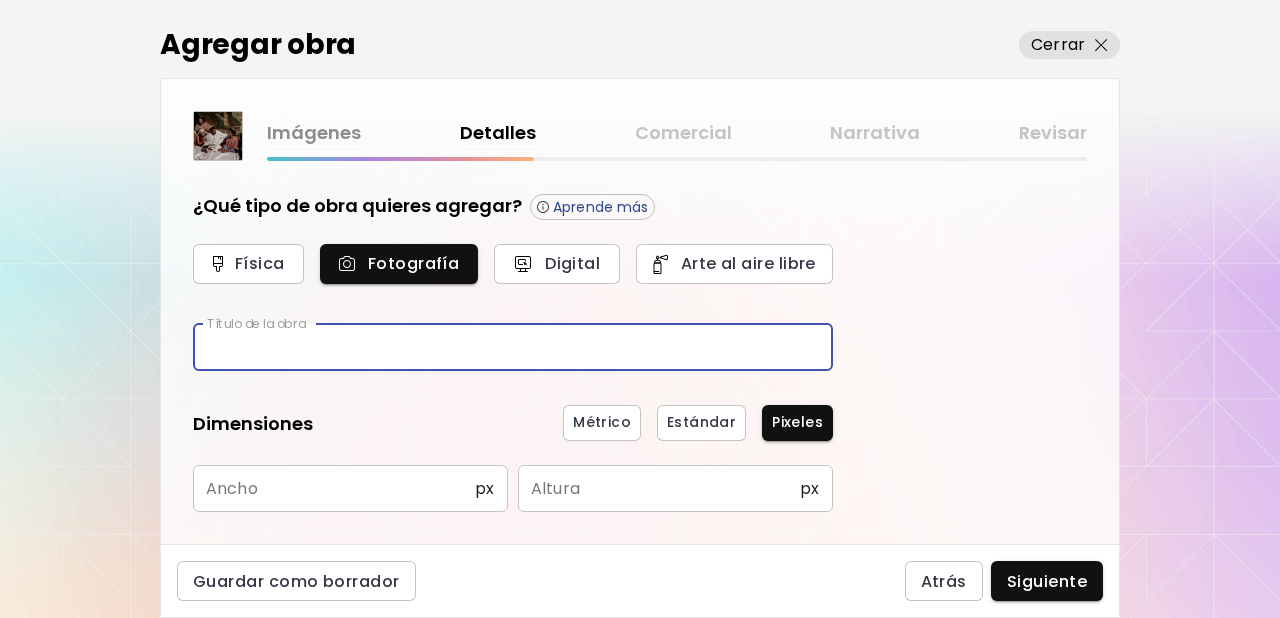 click at bounding box center (513, 347) 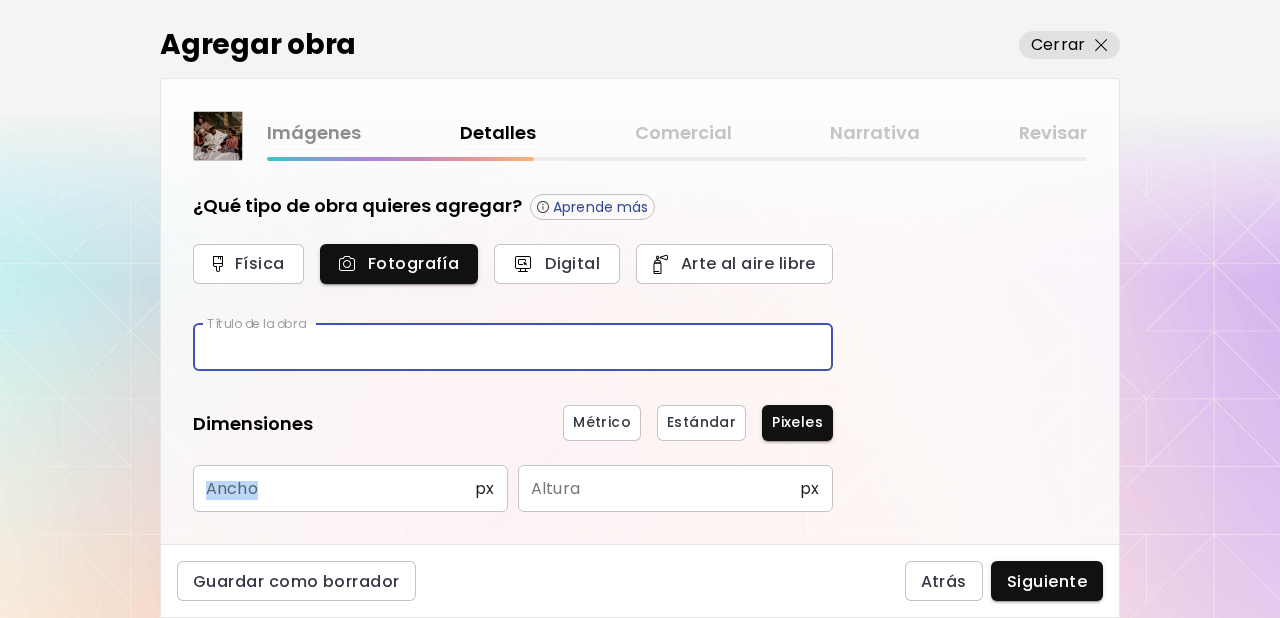 click on "¿Qué tipo de obra quieres agregar? Aprende más Física Fotografía Digital Arte al aire libre Título de la obra Título de la obra Dimensiones Métrico Estándar Pixeles Ancho px Ancho Altura px Altura Fecha de creación Año ​ Año Mes (Opcional) ​ Mes (Opcional) Día (Opcional) ​ Día (Opcional) Información adicional Especificaciones de la cámara y la película Especificaciones de la cámara y la película" at bounding box center (513, 500) 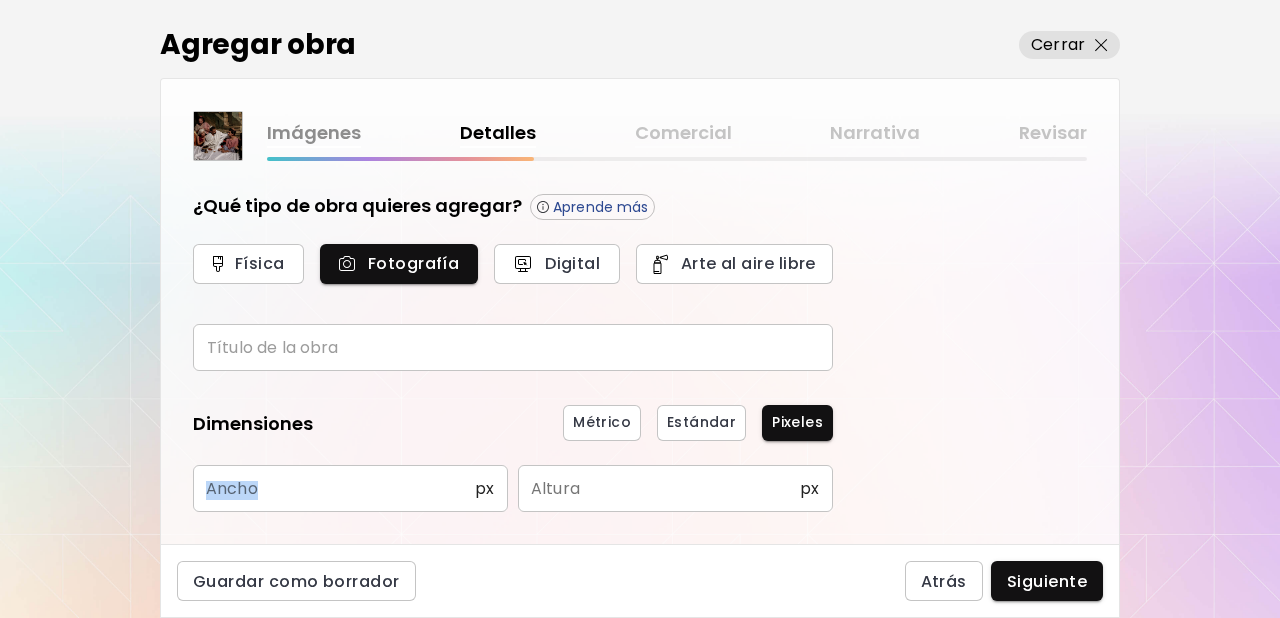 click on "¿Qué tipo de obra quieres agregar? Aprende más Física Fotografía Digital Arte al aire libre Título de la obra Título de la obra Dimensiones Métrico Estándar Pixeles Ancho px Ancho Altura px Altura Fecha de creación Año ​ Año Mes (Opcional) ​ Mes (Opcional) Día (Opcional) ​ Día (Opcional) Información adicional Especificaciones de la cámara y la película Especificaciones de la cámara y la película" at bounding box center [513, 500] 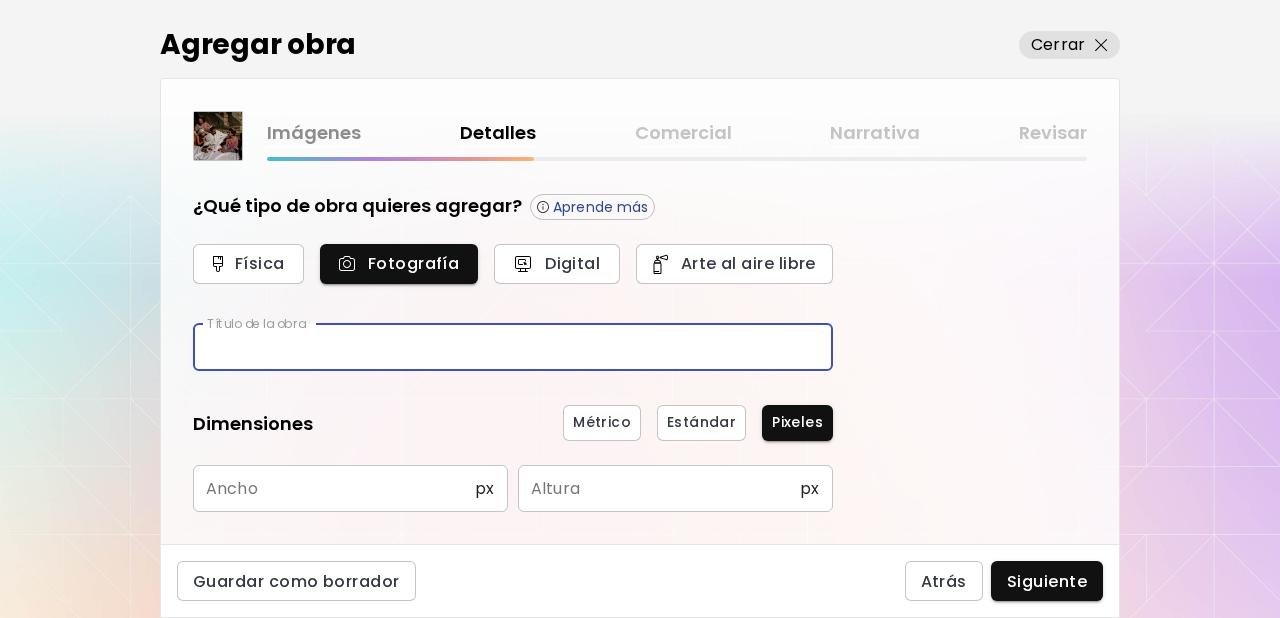 click at bounding box center [513, 347] 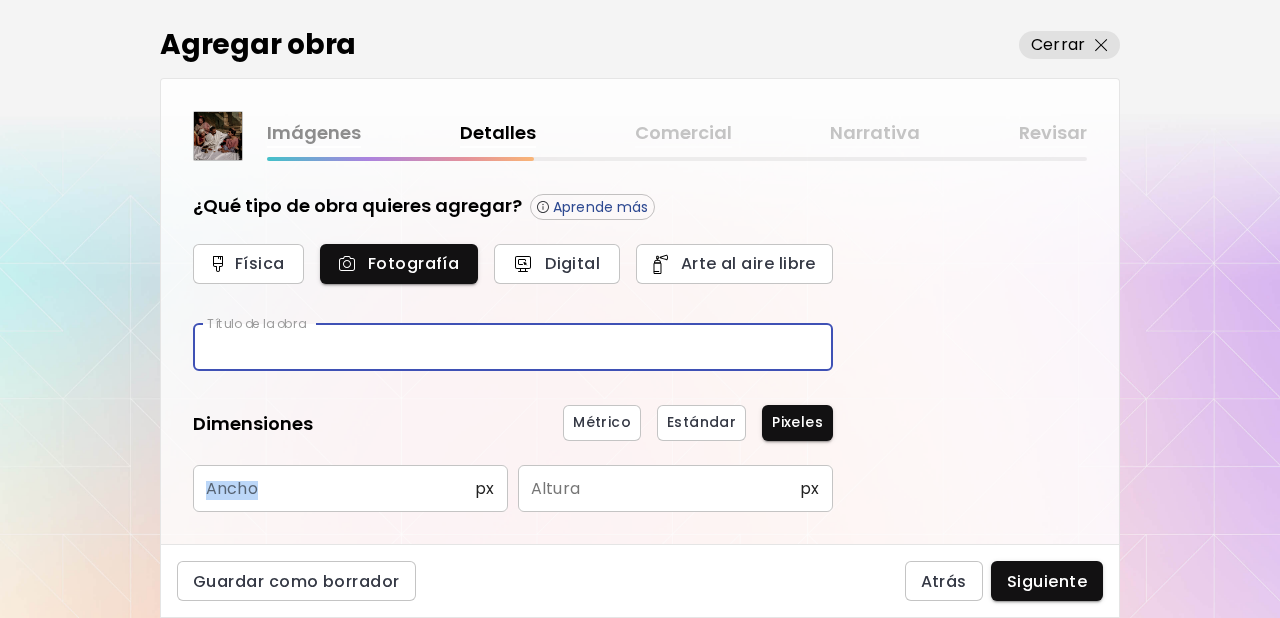click on "¿Qué tipo de obra quieres agregar? Aprende más Física Fotografía Digital Arte al aire libre Título de la obra Título de la obra Dimensiones Métrico Estándar Pixeles Ancho px Ancho Altura px Altura Fecha de creación Año ​ Año Mes (Opcional) ​ Mes (Opcional) Día (Opcional) ​ Día (Opcional) Información adicional Especificaciones de la cámara y la película Especificaciones de la cámara y la película" at bounding box center [513, 500] 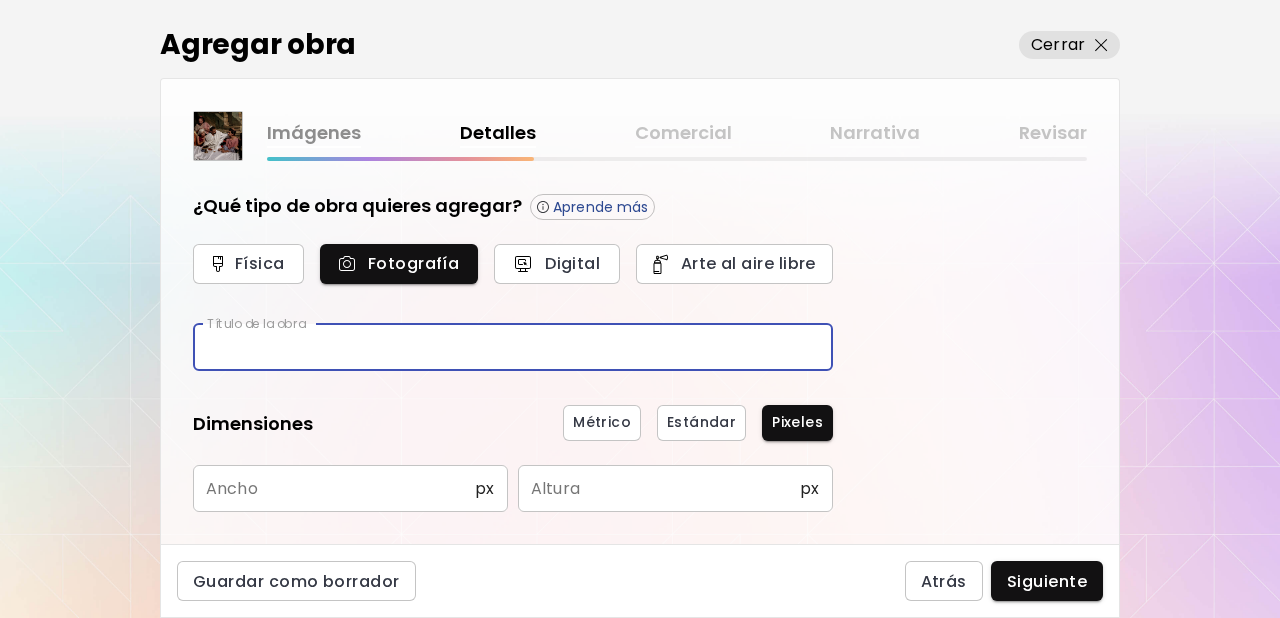 click at bounding box center (513, 347) 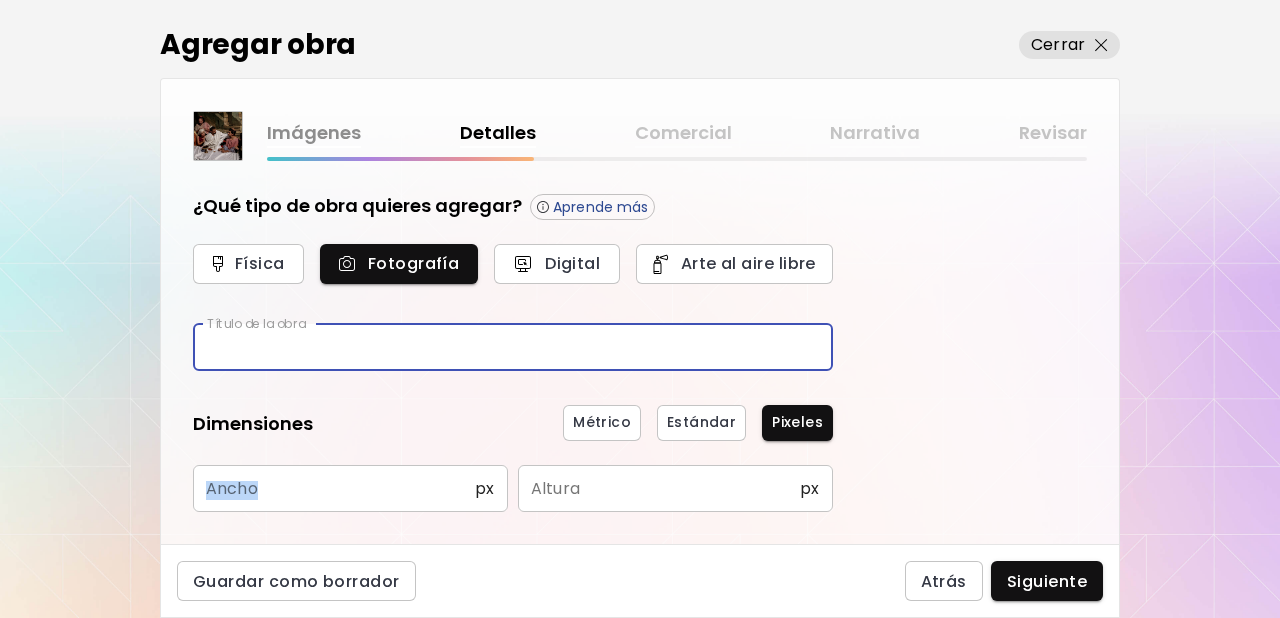 click on "¿Qué tipo de obra quieres agregar? Aprende más Física Fotografía Digital Arte al aire libre Título de la obra Título de la obra Dimensiones Métrico Estándar Pixeles Ancho px Ancho Altura px Altura Fecha de creación Año ​ Año Mes (Opcional) ​ Mes (Opcional) Día (Opcional) ​ Día (Opcional) Información adicional Especificaciones de la cámara y la película Especificaciones de la cámara y la película" at bounding box center [513, 500] 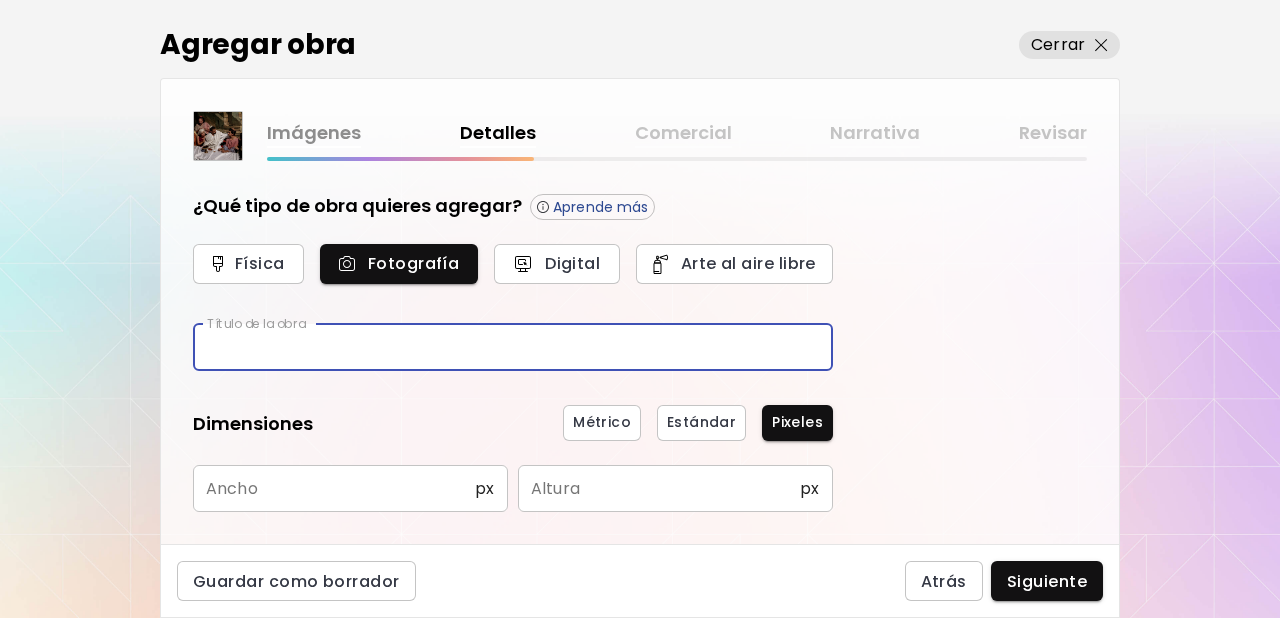click at bounding box center [513, 347] 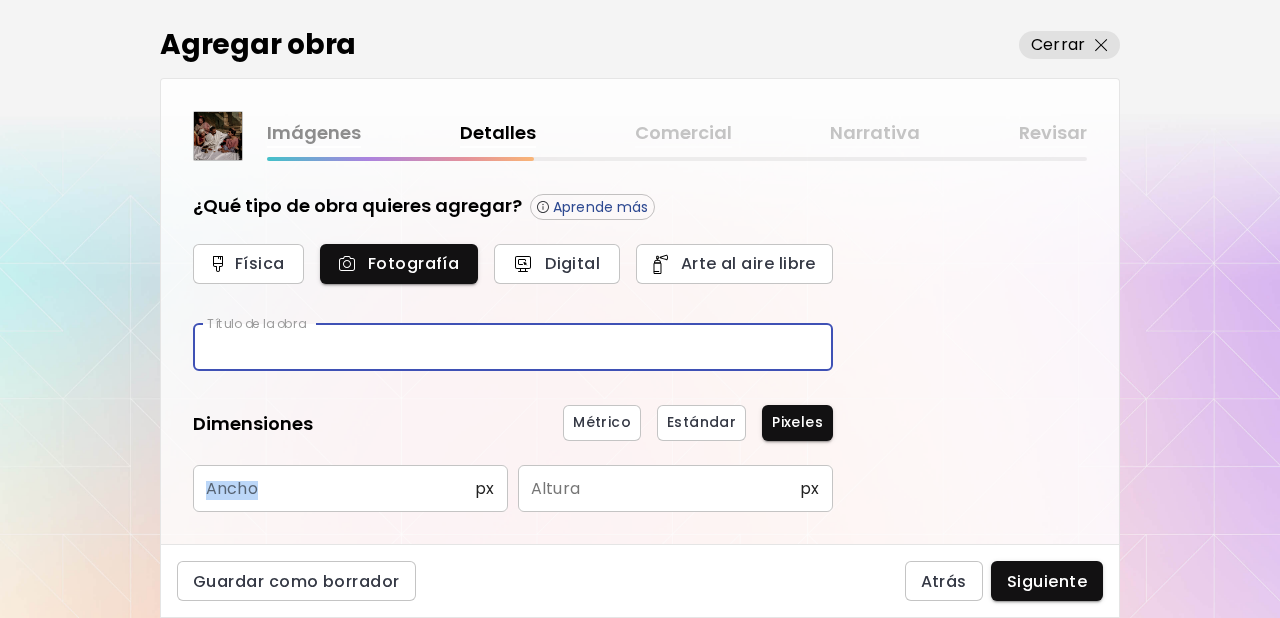 click on "¿Qué tipo de obra quieres agregar? Aprende más Física Fotografía Digital Arte al aire libre Título de la obra Título de la obra Dimensiones Métrico Estándar Pixeles Ancho px Ancho Altura px Altura Fecha de creación Año ​ Año Mes (Opcional) ​ Mes (Opcional) Día (Opcional) ​ Día (Opcional) Información adicional Especificaciones de la cámara y la película Especificaciones de la cámara y la película" at bounding box center [513, 500] 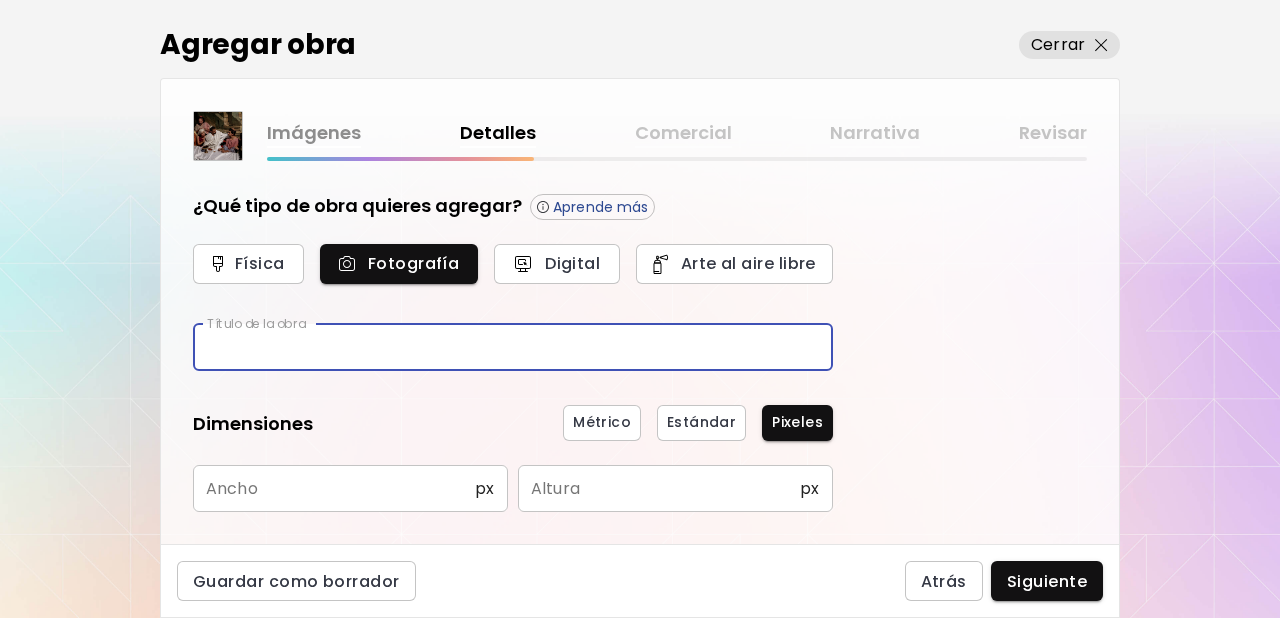 click at bounding box center [513, 347] 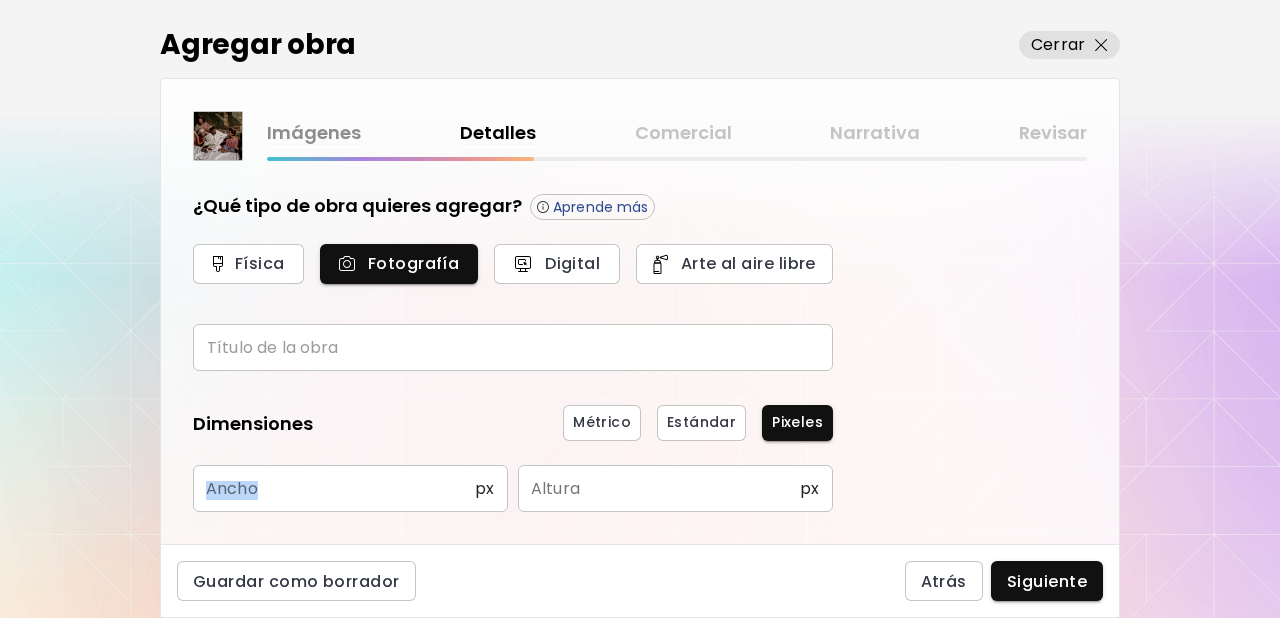 click on "Métrico Estándar Pixeles" at bounding box center (577, 423) 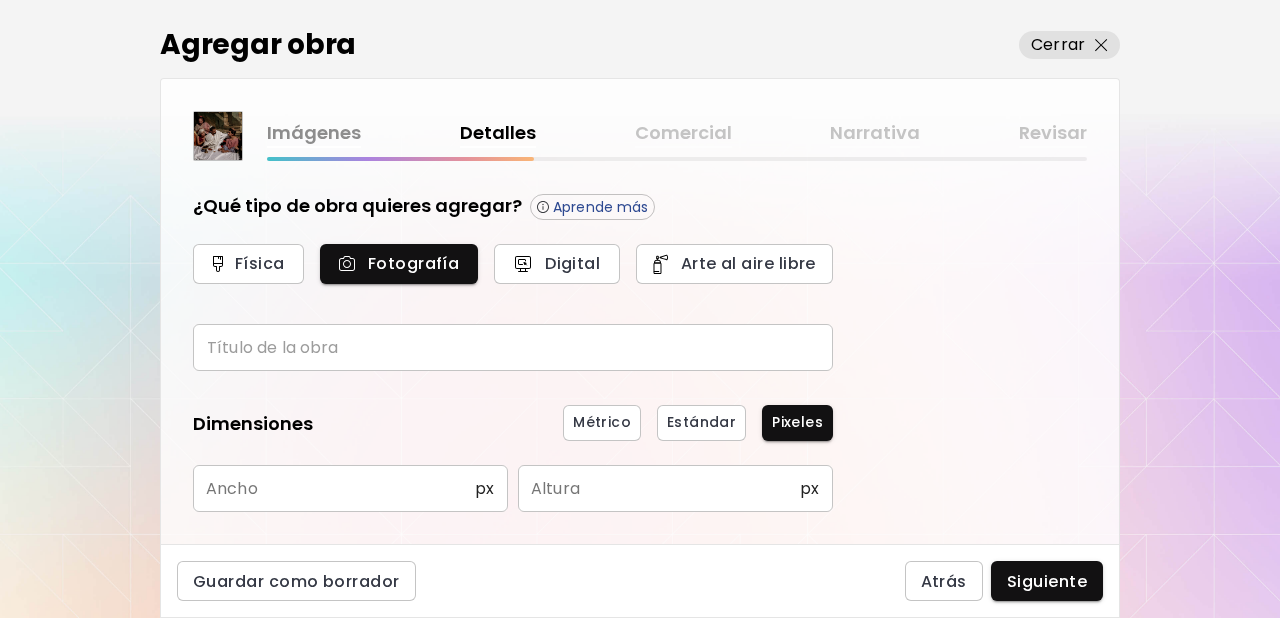 click at bounding box center [513, 347] 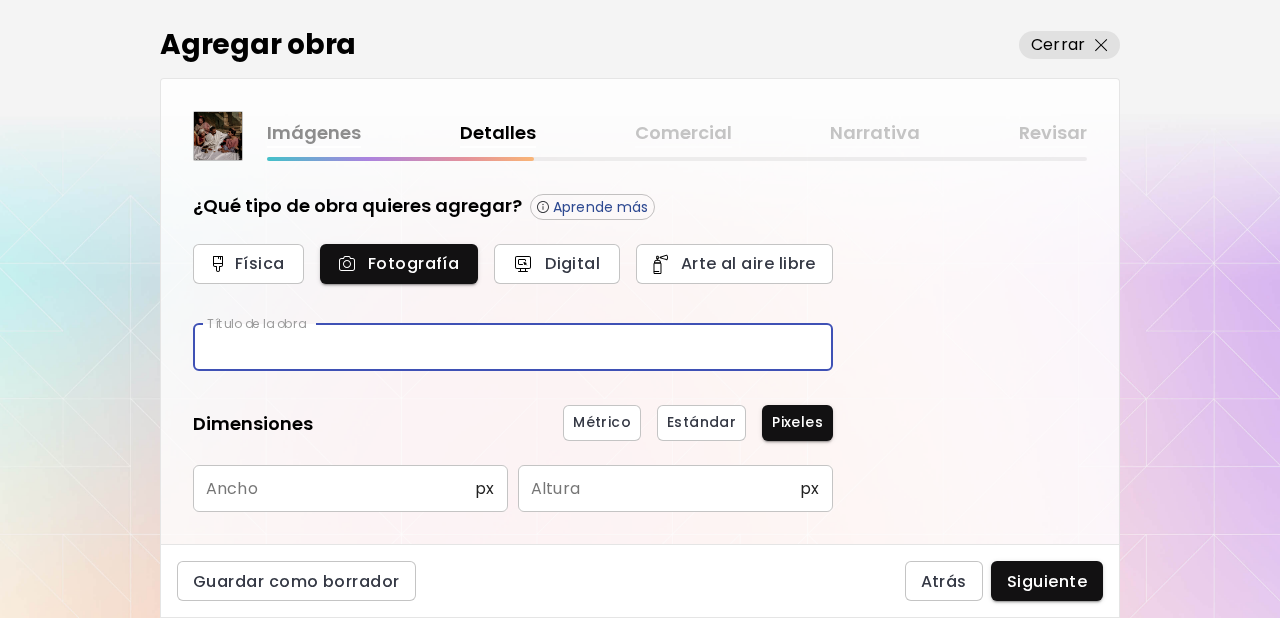 click on "¿Qué tipo de obra quieres agregar? Aprende más Física Fotografía Digital Arte al aire libre Título de la obra Título de la obra Dimensiones Métrico Estándar Pixeles Ancho px Ancho Altura px Altura Fecha de creación Año ​ Año Mes (Opcional) ​ Mes (Opcional) Día (Opcional) ​ Día (Opcional) Información adicional Especificaciones de la cámara y la película Especificaciones de la cámara y la película" at bounding box center [513, 500] 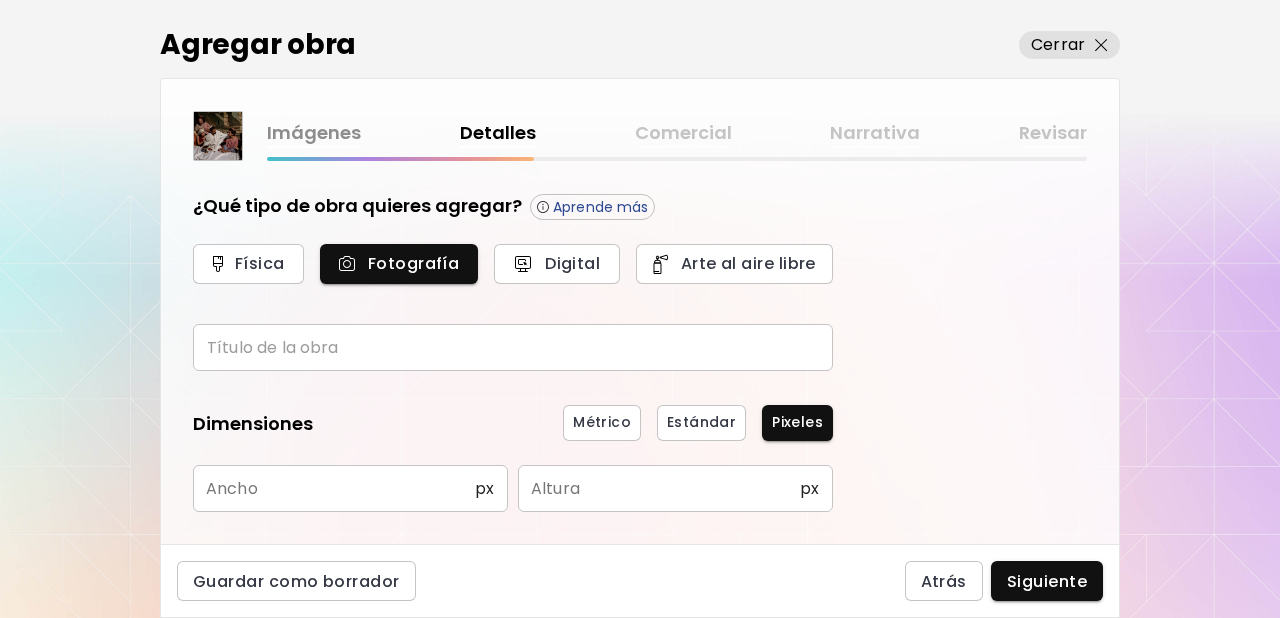 click on "¿Qué tipo de obra quieres agregar? Aprende más Física Fotografía Digital Arte al aire libre Título de la obra Título de la obra Dimensiones Métrico Estándar Pixeles Ancho px Ancho Altura px Altura Fecha de creación Año ​ Año Mes (Opcional) ​ Mes (Opcional) Día (Opcional) ​ Día (Opcional) Información adicional Especificaciones de la cámara y la película Especificaciones de la cámara y la película" at bounding box center [513, 500] 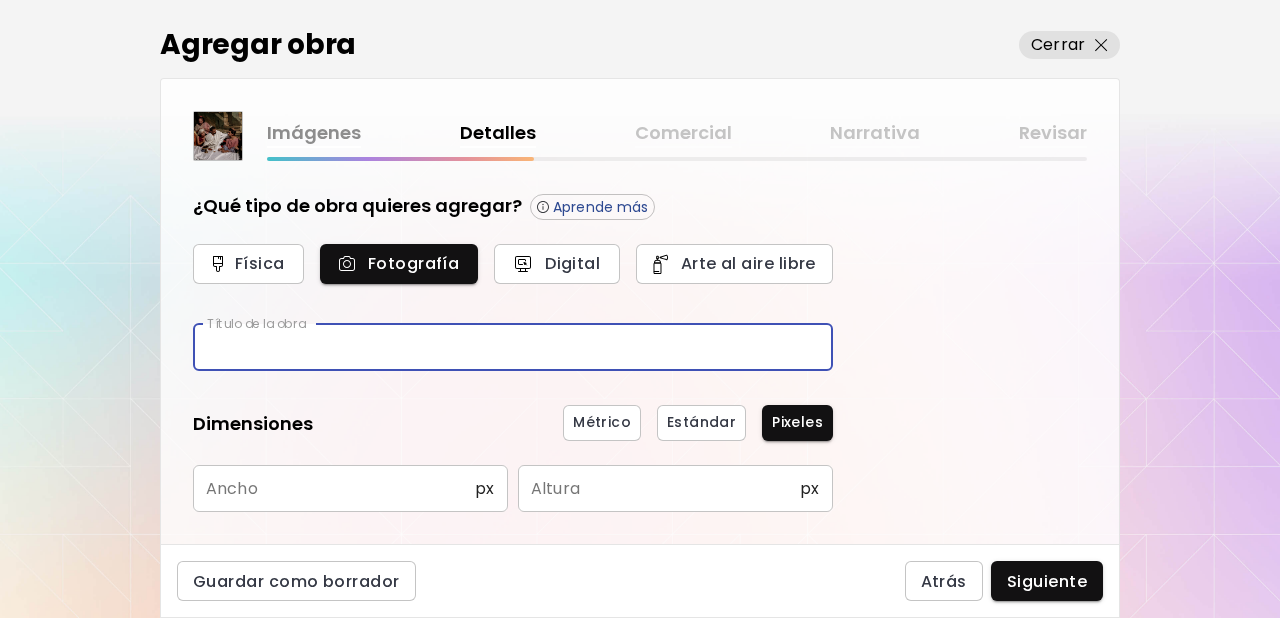 click at bounding box center [513, 347] 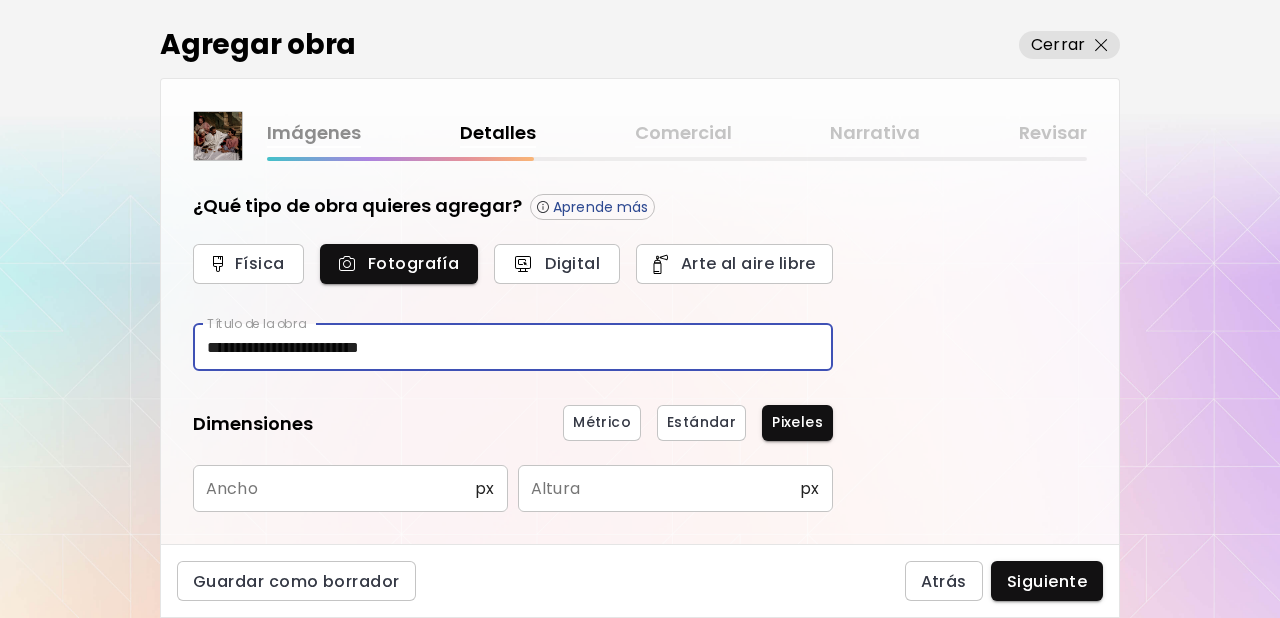 click on "**********" at bounding box center (513, 347) 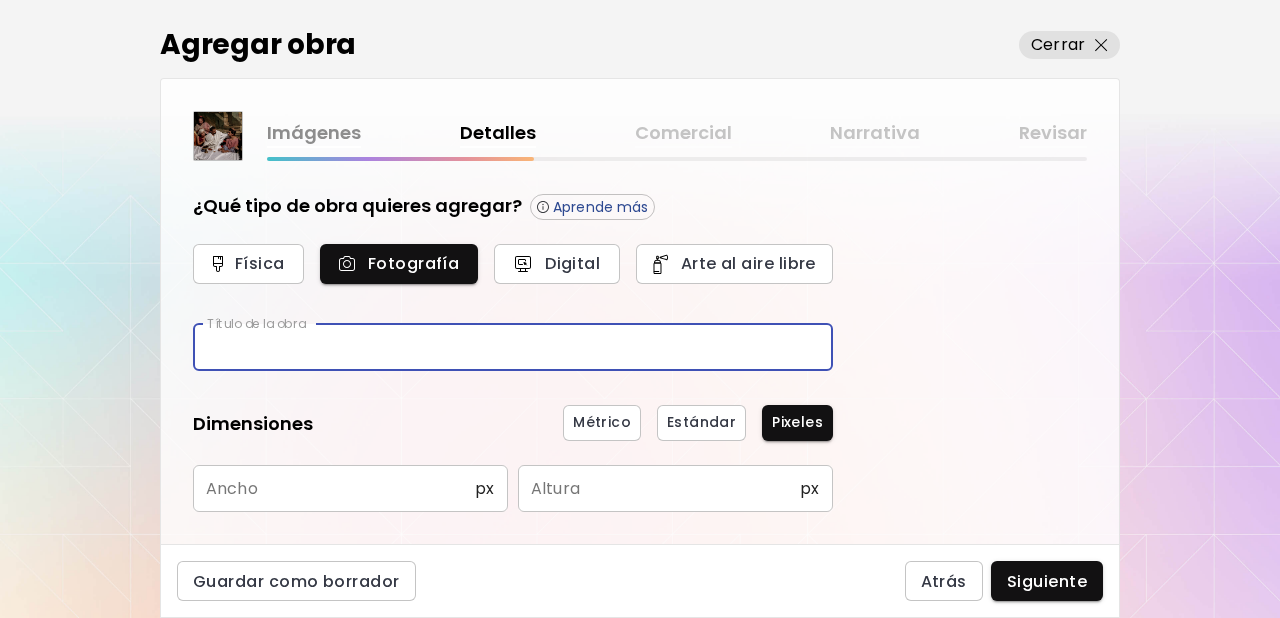 click at bounding box center (513, 347) 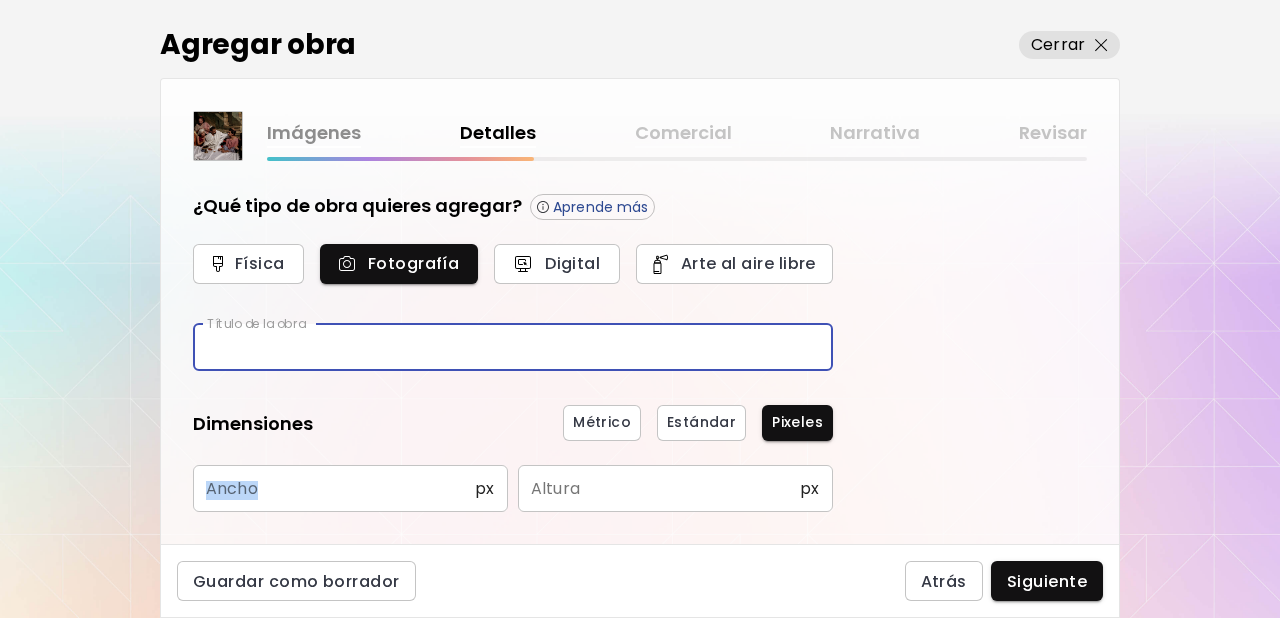 click on "¿Qué tipo de obra quieres agregar? Aprende más Física Fotografía Digital Arte al aire libre Título de la obra Título de la obra Dimensiones Métrico Estándar Pixeles Ancho px Ancho Altura px Altura Fecha de creación Año ​ Año Mes (Opcional) ​ Mes (Opcional) Día (Opcional) ​ Día (Opcional) Información adicional Especificaciones de la cámara y la película Especificaciones de la cámara y la película" at bounding box center (513, 500) 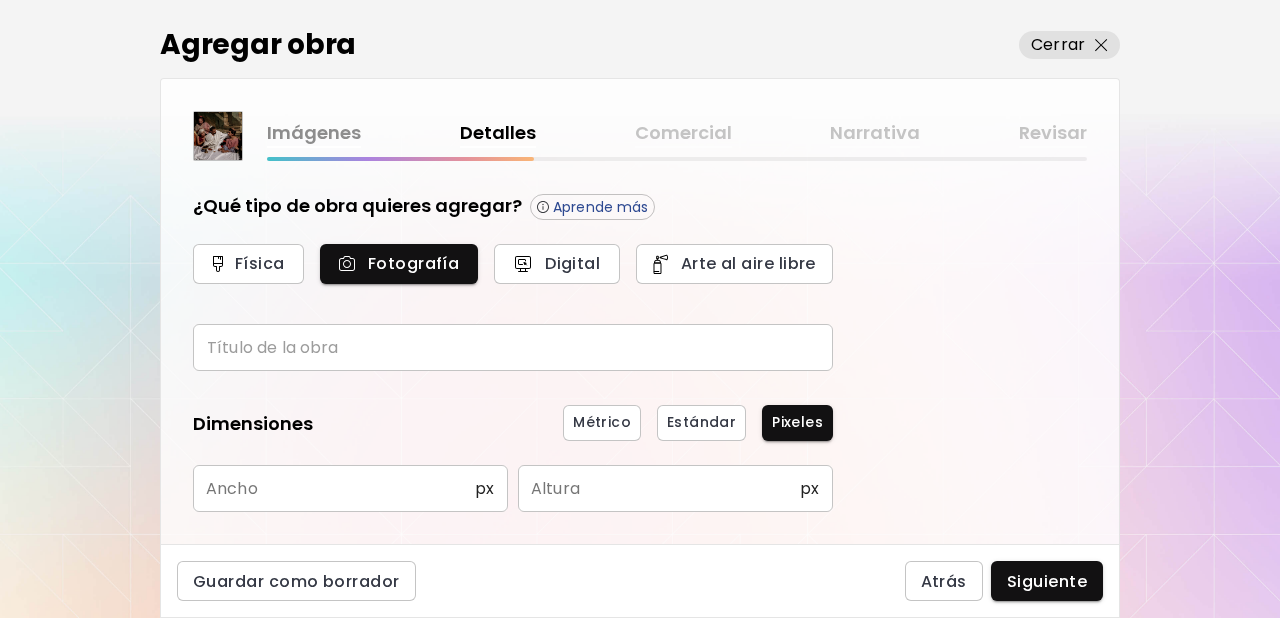 click at bounding box center [513, 347] 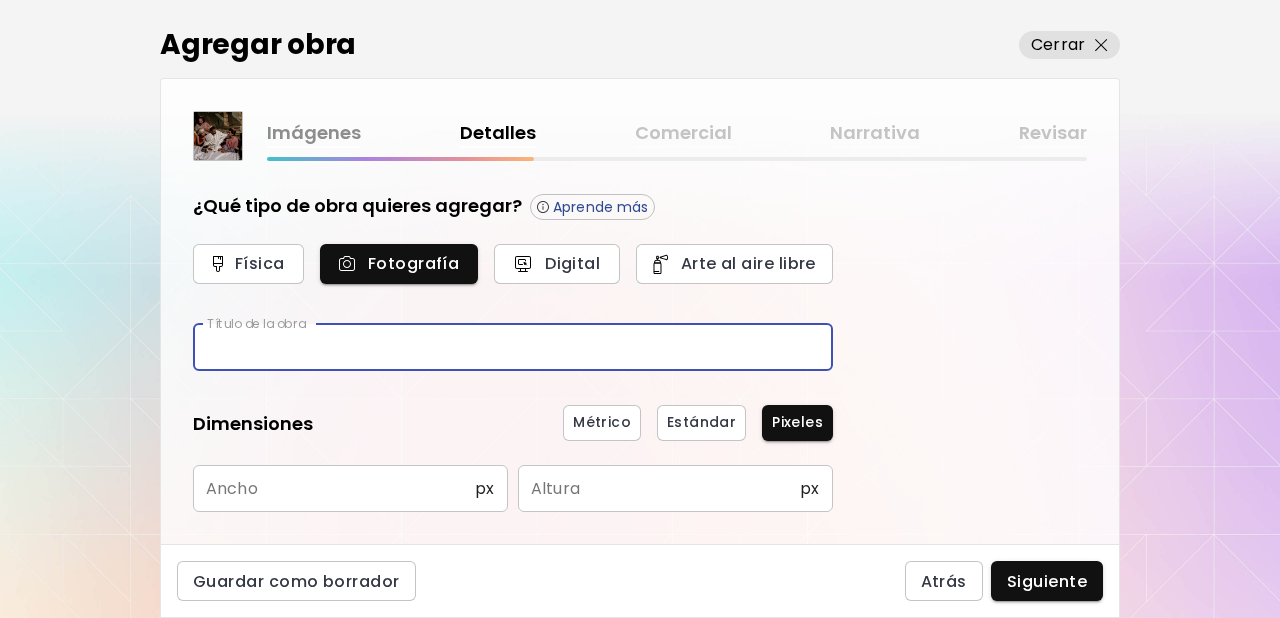 click at bounding box center (513, 347) 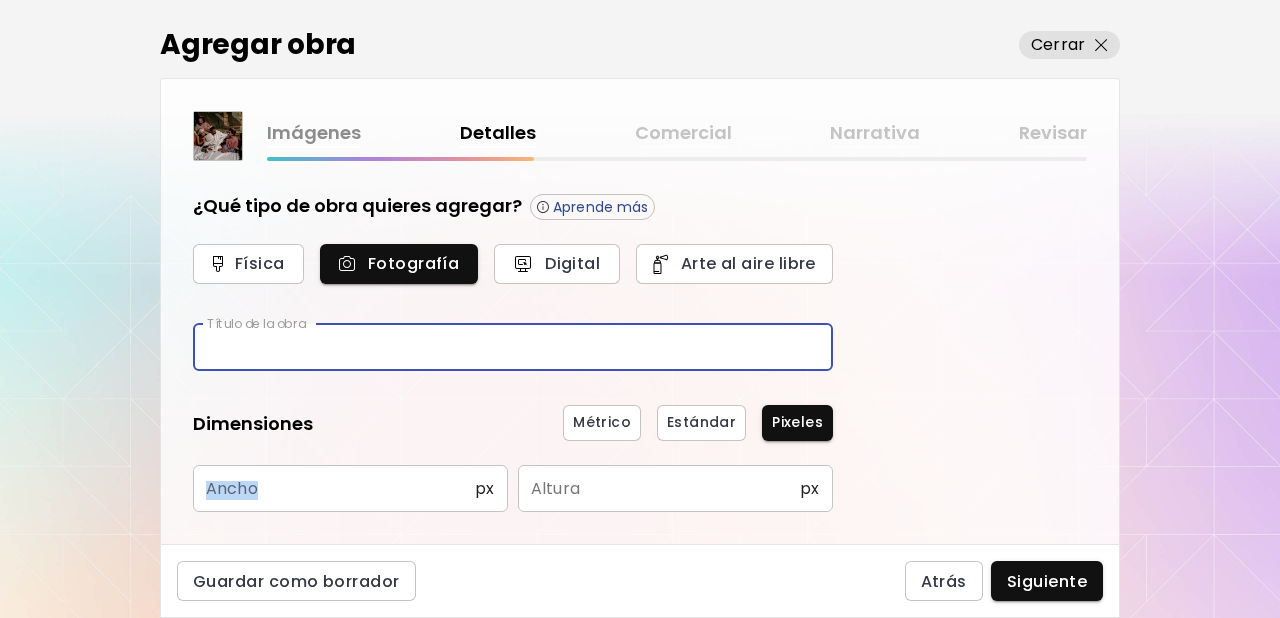 click on "¿Qué tipo de obra quieres agregar? Aprende más Física Fotografía Digital Arte al aire libre Título de la obra Título de la obra Dimensiones Métrico Estándar Pixeles Ancho px Ancho Altura px Altura Fecha de creación Año ​ Año Mes (Opcional) ​ Mes (Opcional) Día (Opcional) ​ Día (Opcional) Información adicional Especificaciones de la cámara y la película Especificaciones de la cámara y la película" at bounding box center (513, 500) 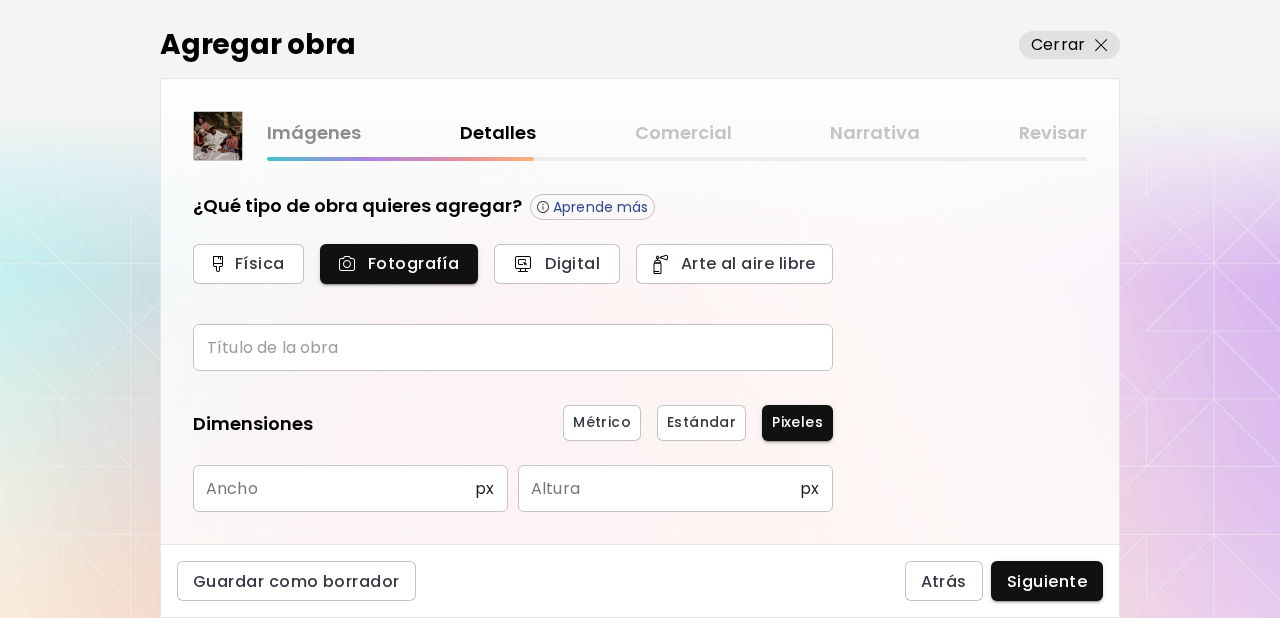 click at bounding box center [513, 347] 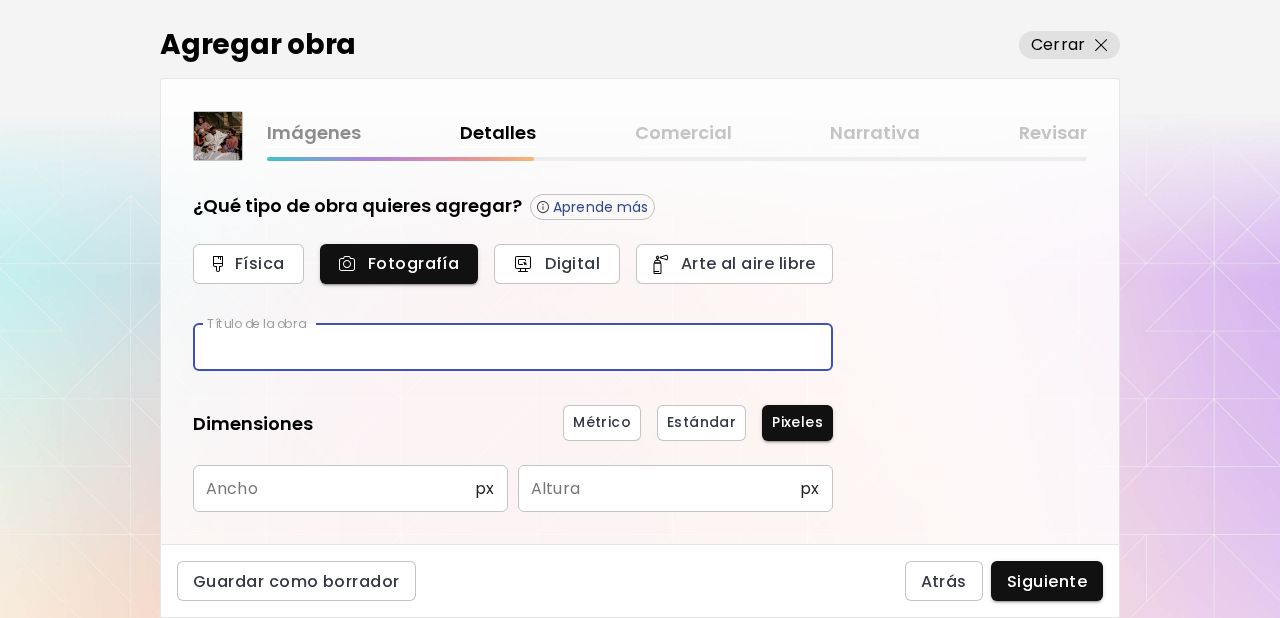 click at bounding box center (513, 347) 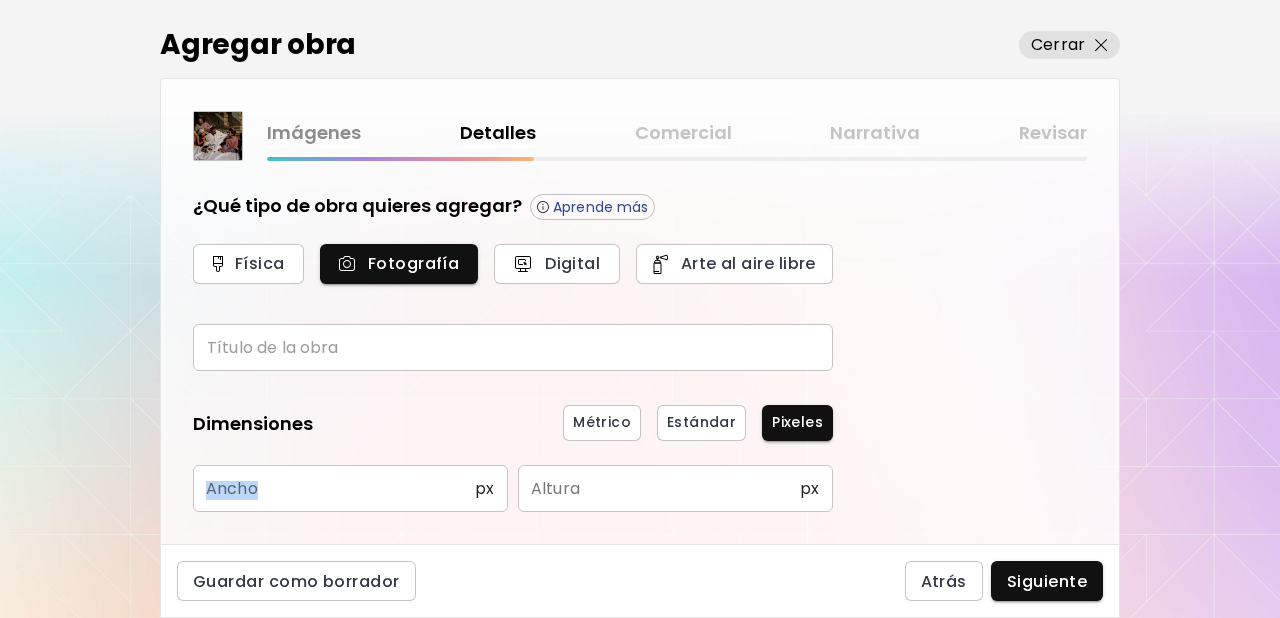 click on "Métrico Estándar Pixeles" at bounding box center [577, 423] 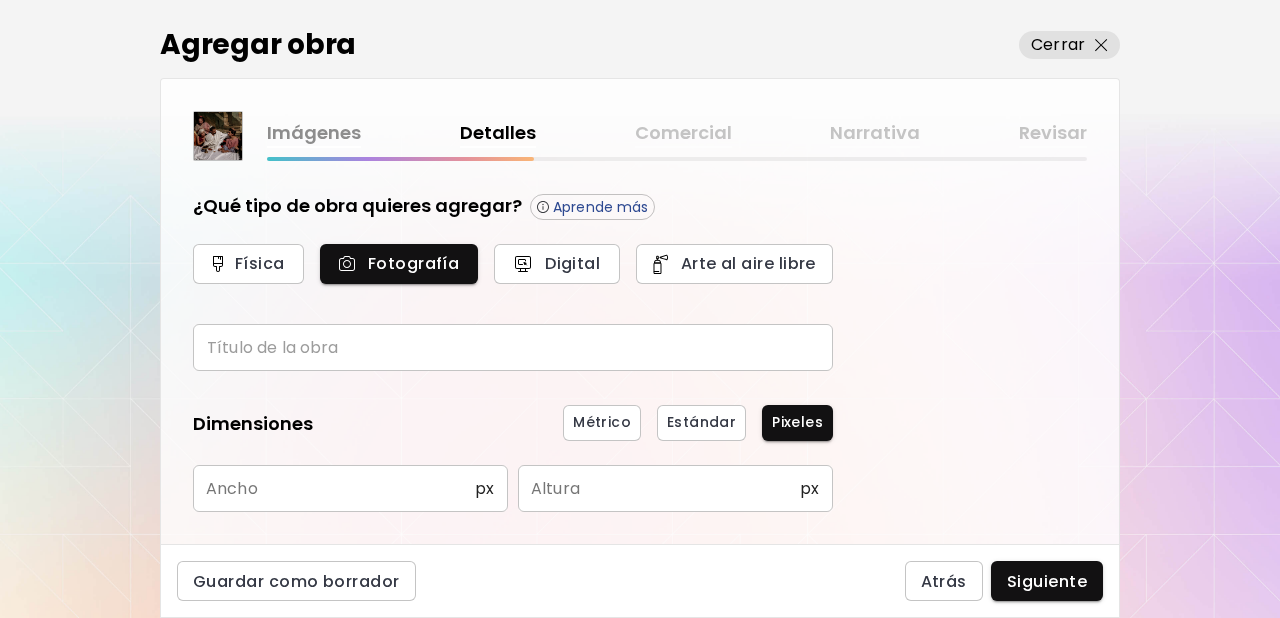 click at bounding box center (513, 347) 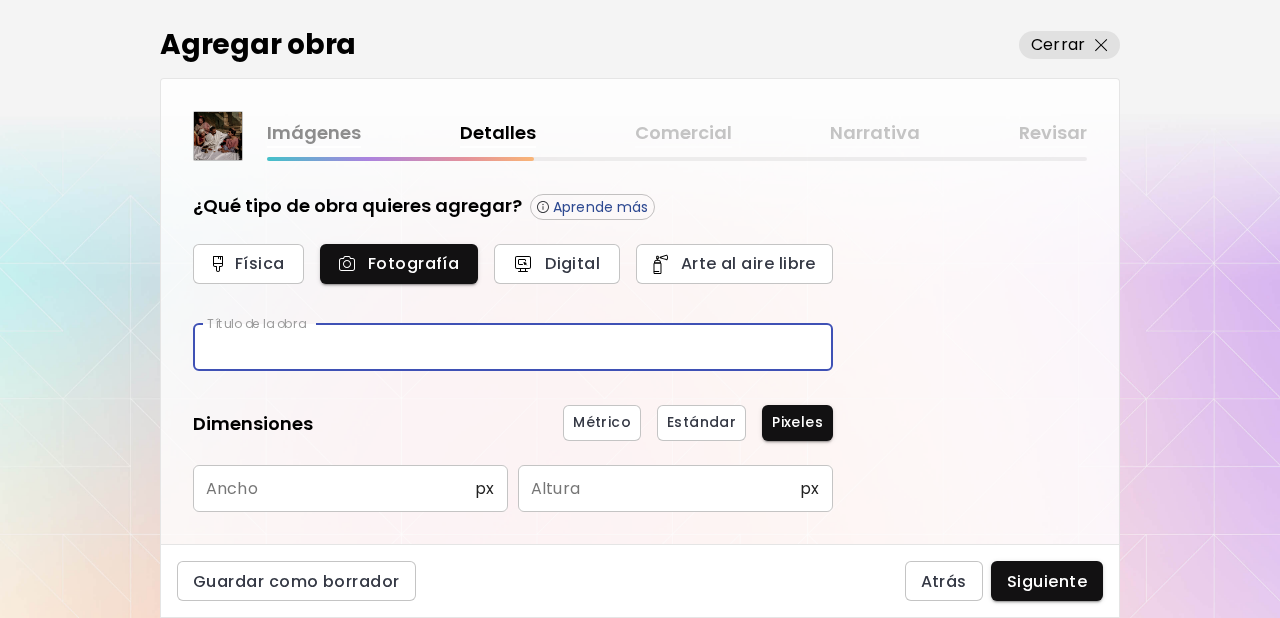 click at bounding box center (513, 347) 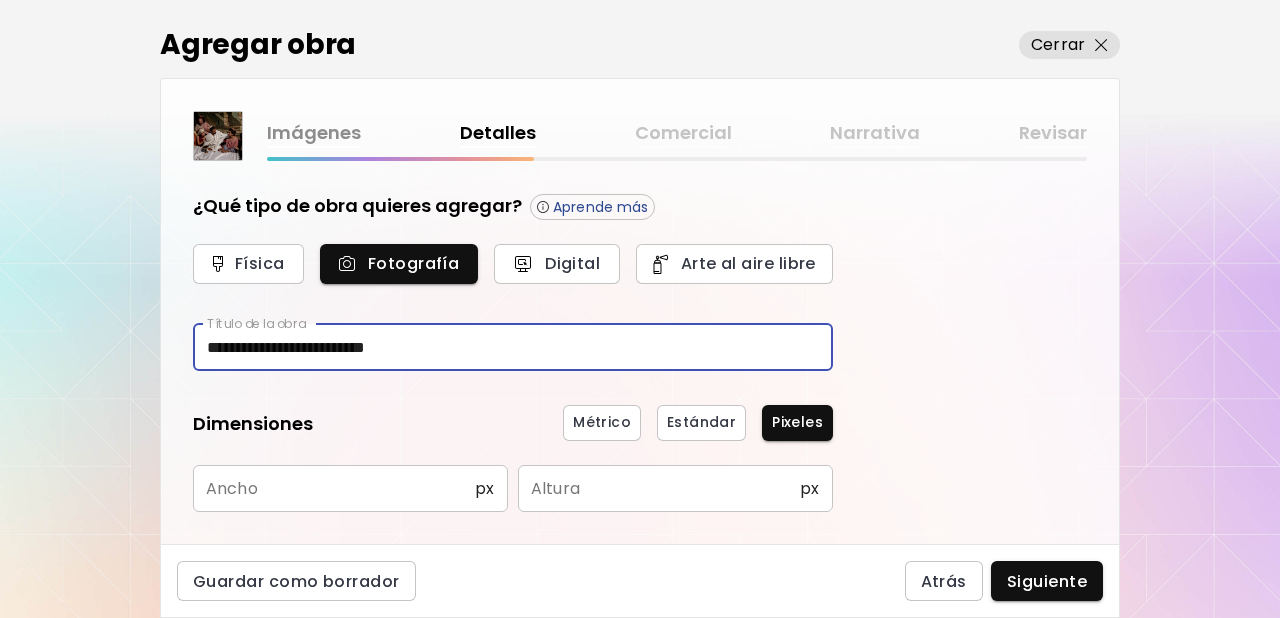 click on "**********" at bounding box center (513, 347) 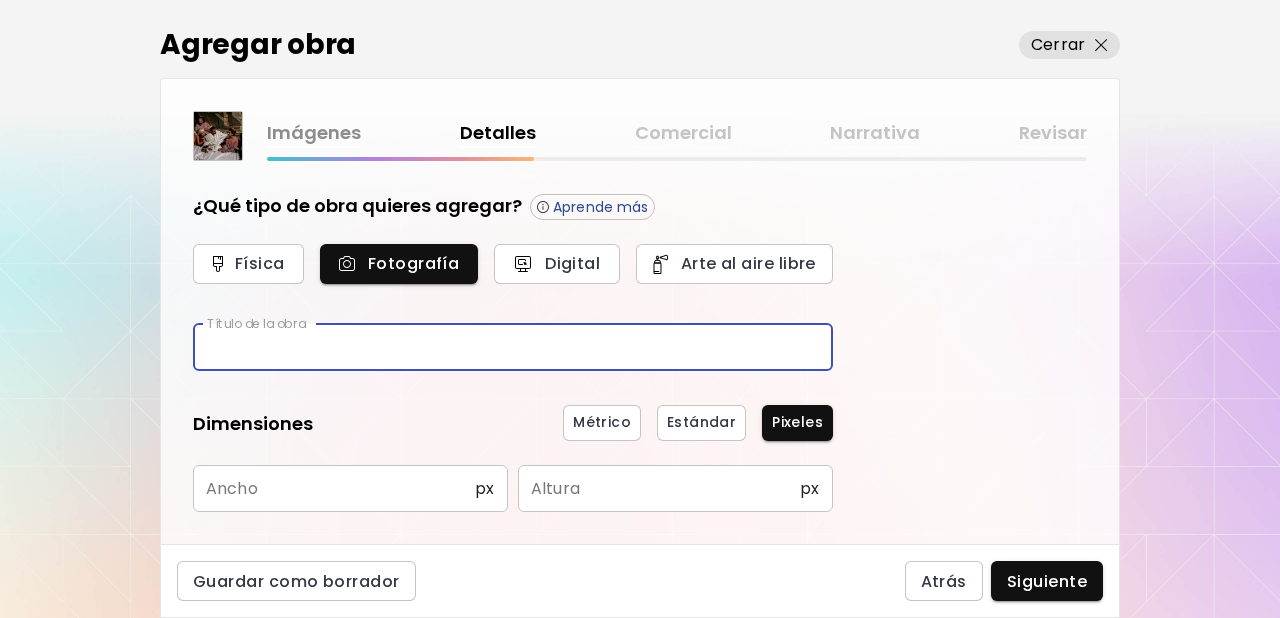 click at bounding box center (513, 347) 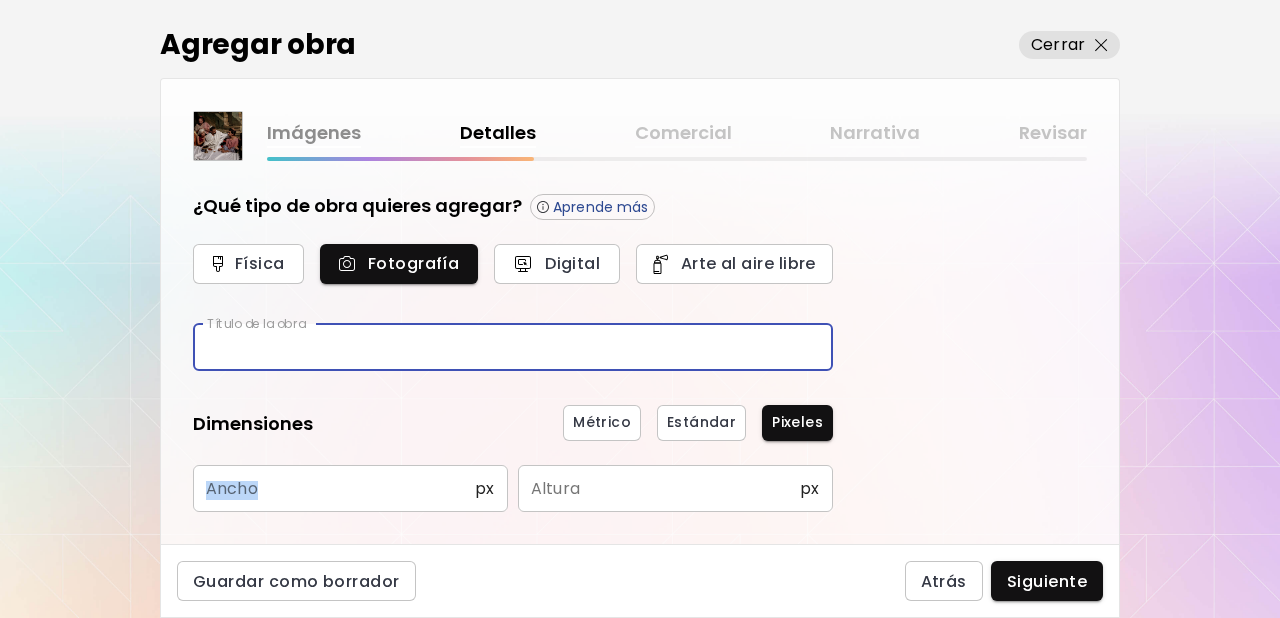 click on "¿Qué tipo de obra quieres agregar? Aprende más Física Fotografía Digital Arte al aire libre Título de la obra Título de la obra Dimensiones Métrico Estándar Pixeles Ancho px Ancho Altura px Altura Fecha de creación Año ​ Año Mes (Opcional) ​ Mes (Opcional) Día (Opcional) ​ Día (Opcional) Información adicional Especificaciones de la cámara y la película Especificaciones de la cámara y la película" at bounding box center (513, 500) 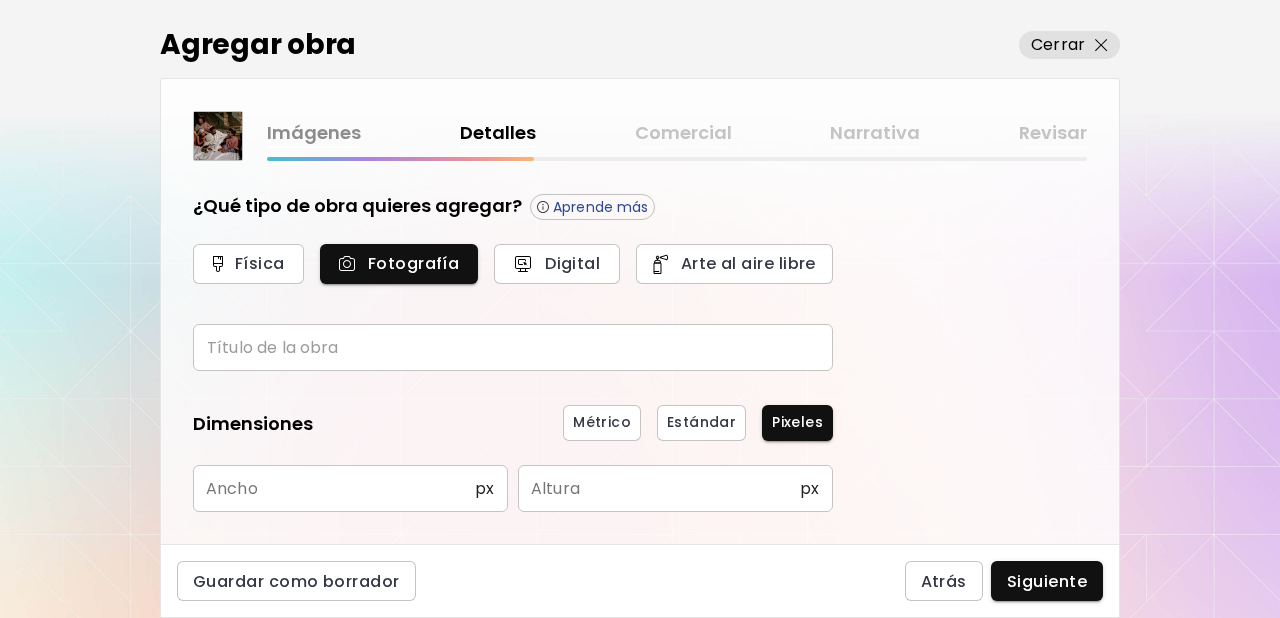 click at bounding box center (513, 347) 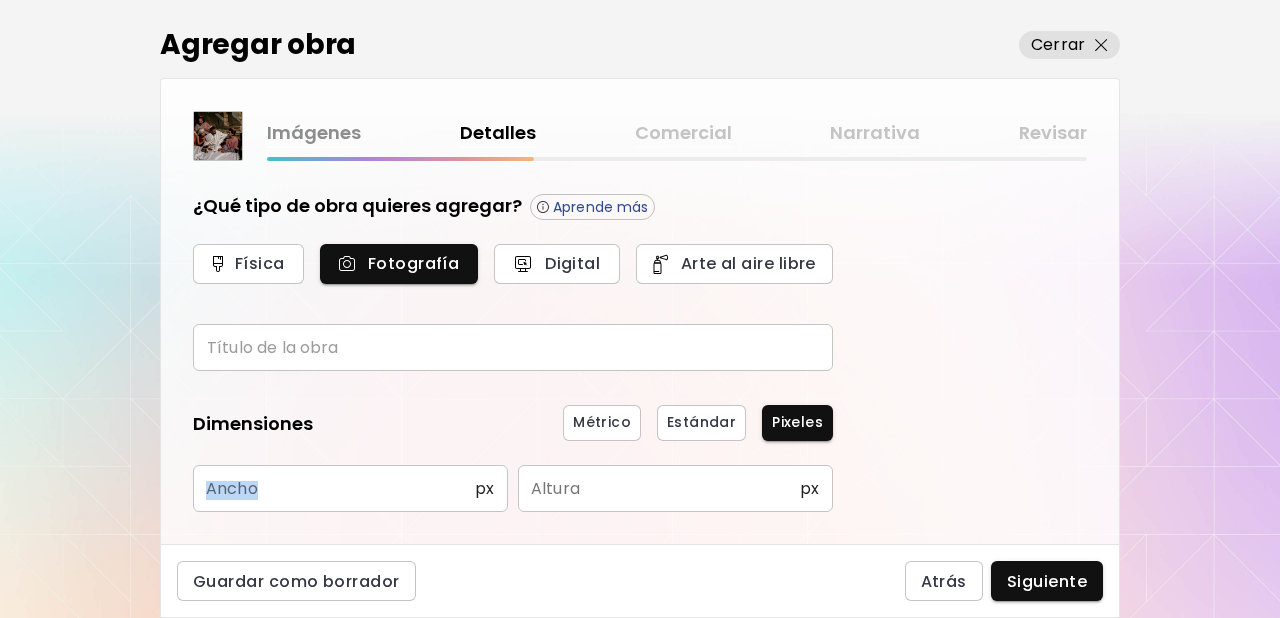 click on "¿Qué tipo de obra quieres agregar? Aprende más Física Fotografía Digital Arte al aire libre Título de la obra Título de la obra Dimensiones Métrico Estándar Pixeles Ancho px Ancho Altura px Altura Fecha de creación Año ​ Año Mes (Opcional) ​ Mes (Opcional) Día (Opcional) ​ Día (Opcional) Información adicional Especificaciones de la cámara y la película Especificaciones de la cámara y la película" at bounding box center (513, 500) 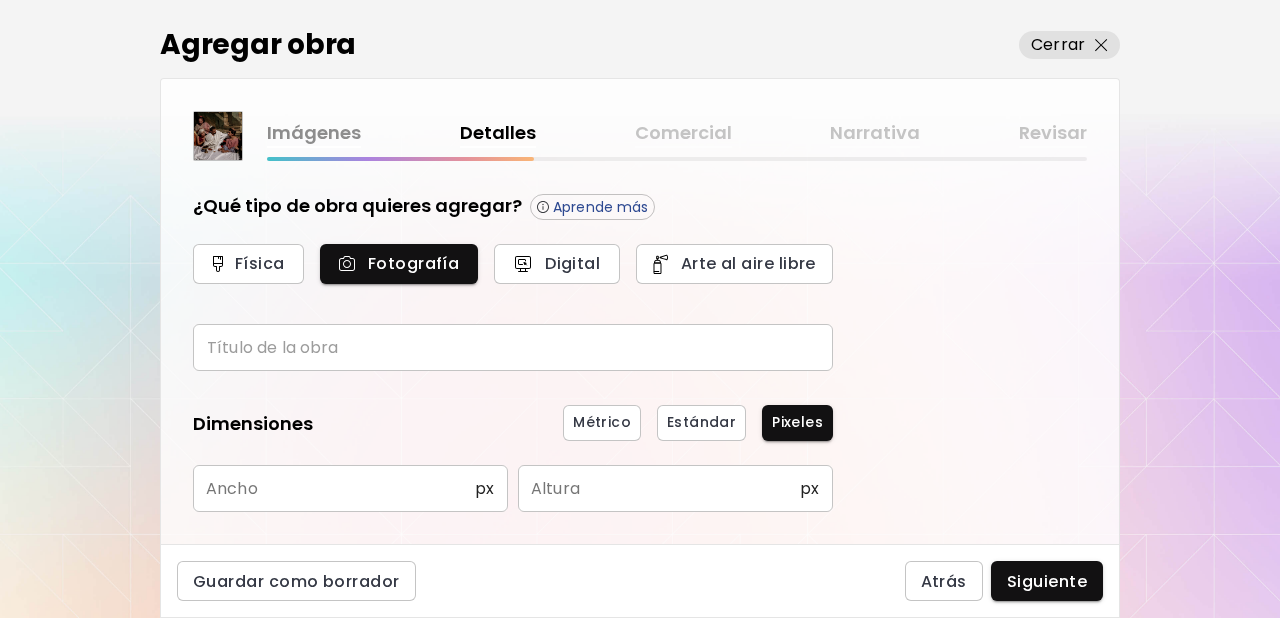 click at bounding box center (513, 347) 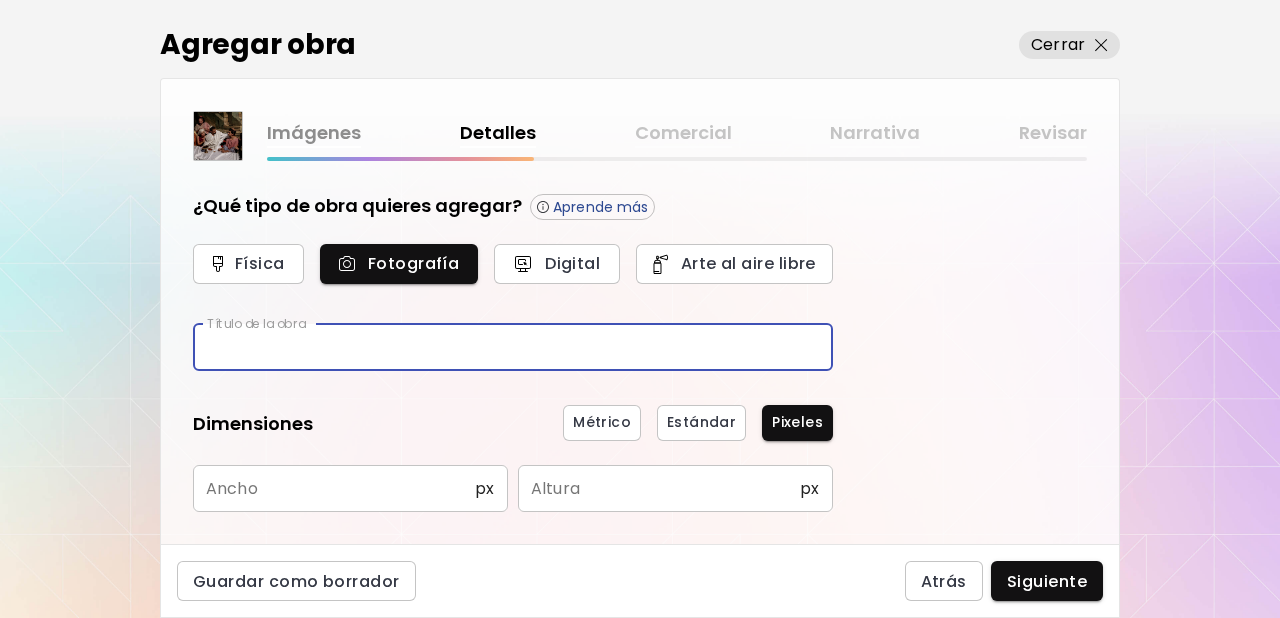 click at bounding box center (513, 347) 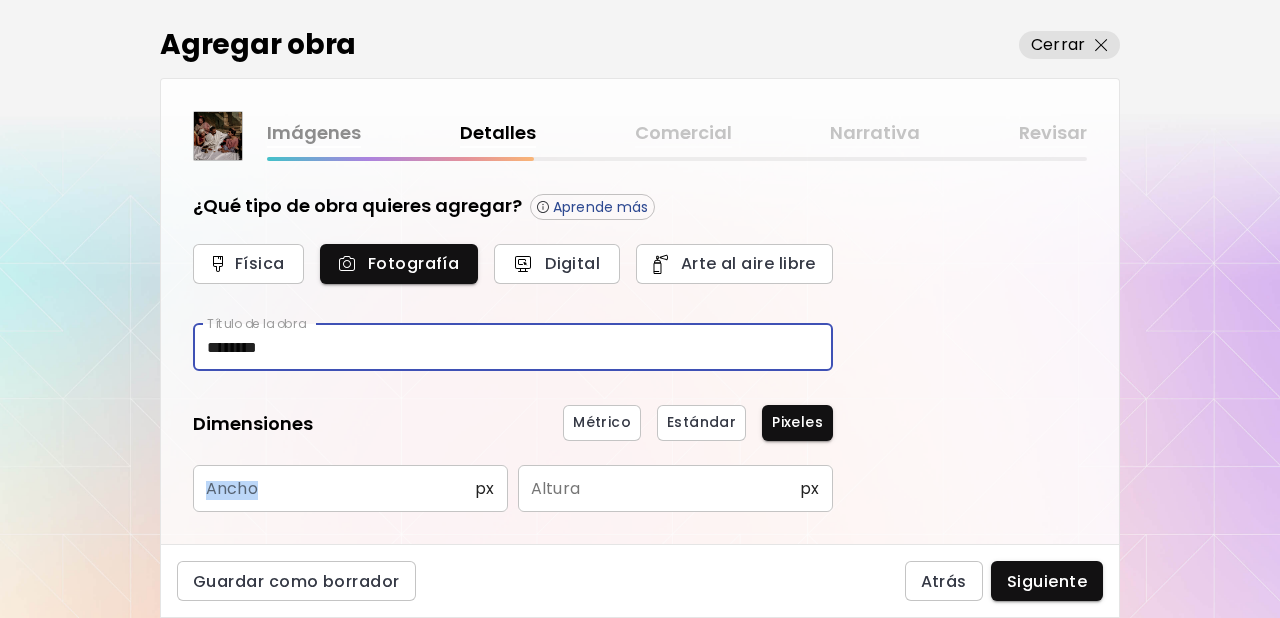 click on "¿Qué tipo de obra quieres agregar? Aprende más Física Fotografía Digital Arte al aire libre Título de la obra ******** Título de la obra Dimensiones Métrico Estándar Pixeles Ancho px Ancho Altura px Altura Fecha de creación Año ​ Año Mes (Opcional) ​ Mes (Opcional) Día (Opcional) ​ Día (Opcional) Información adicional Especificaciones de la cámara y la película Especificaciones de la cámara y la película" at bounding box center (513, 500) 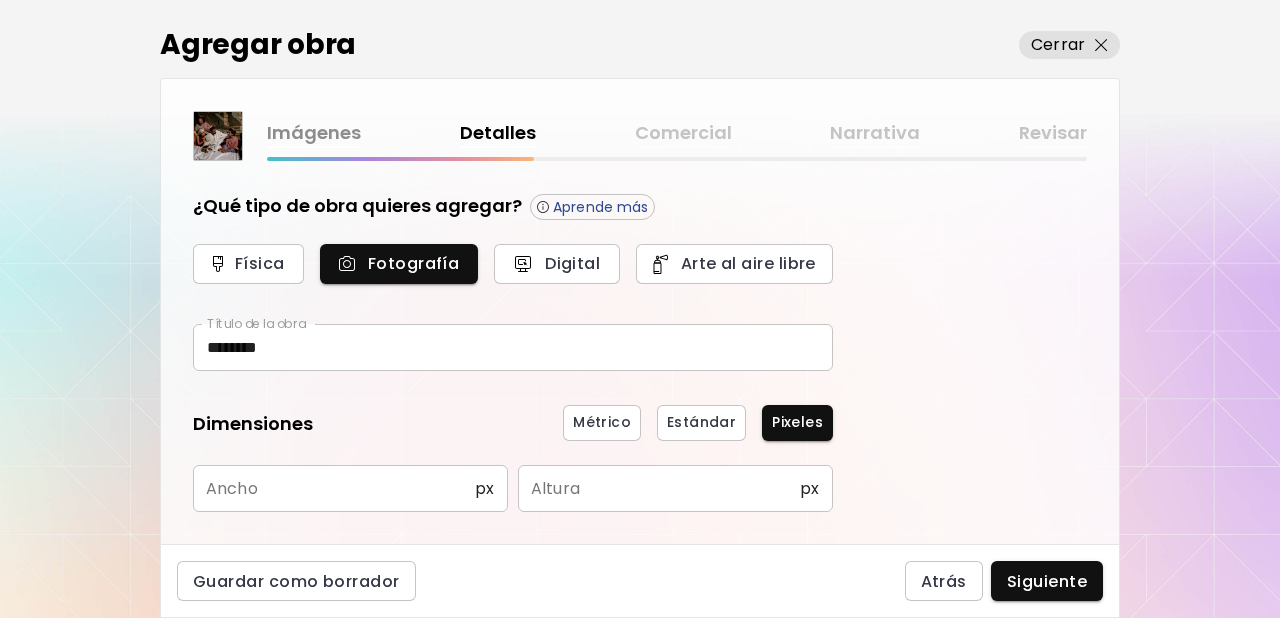 click on "********" at bounding box center (513, 347) 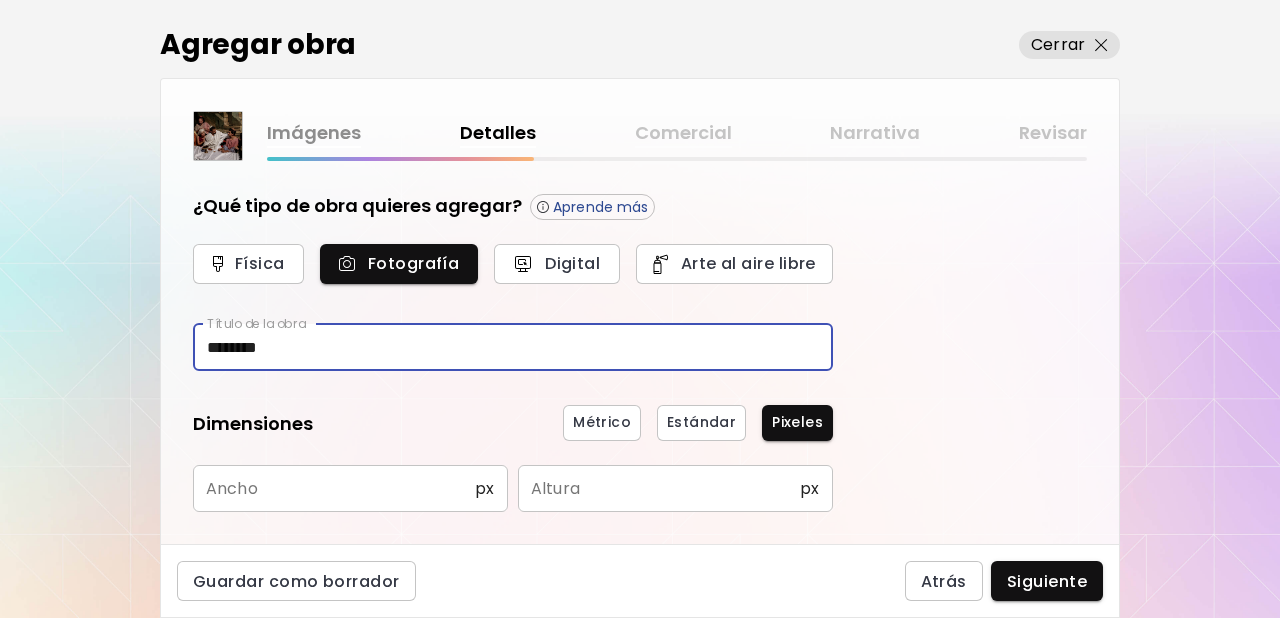 drag, startPoint x: 383, startPoint y: 357, endPoint x: 118, endPoint y: 343, distance: 265.36957 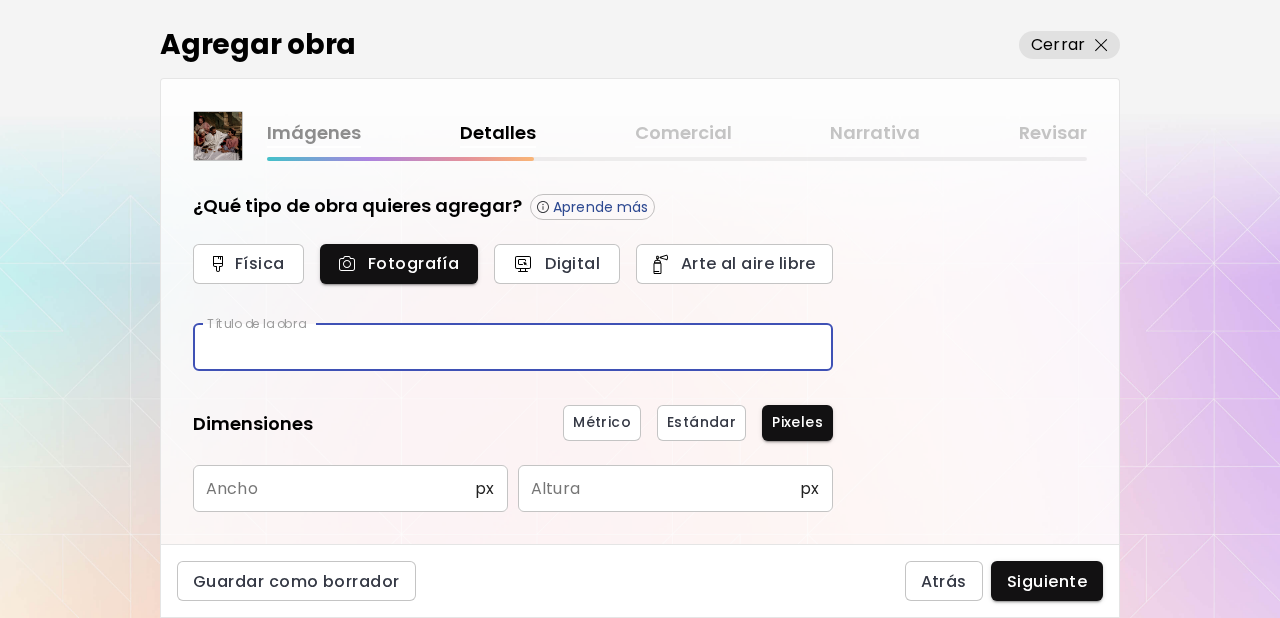 click at bounding box center (513, 347) 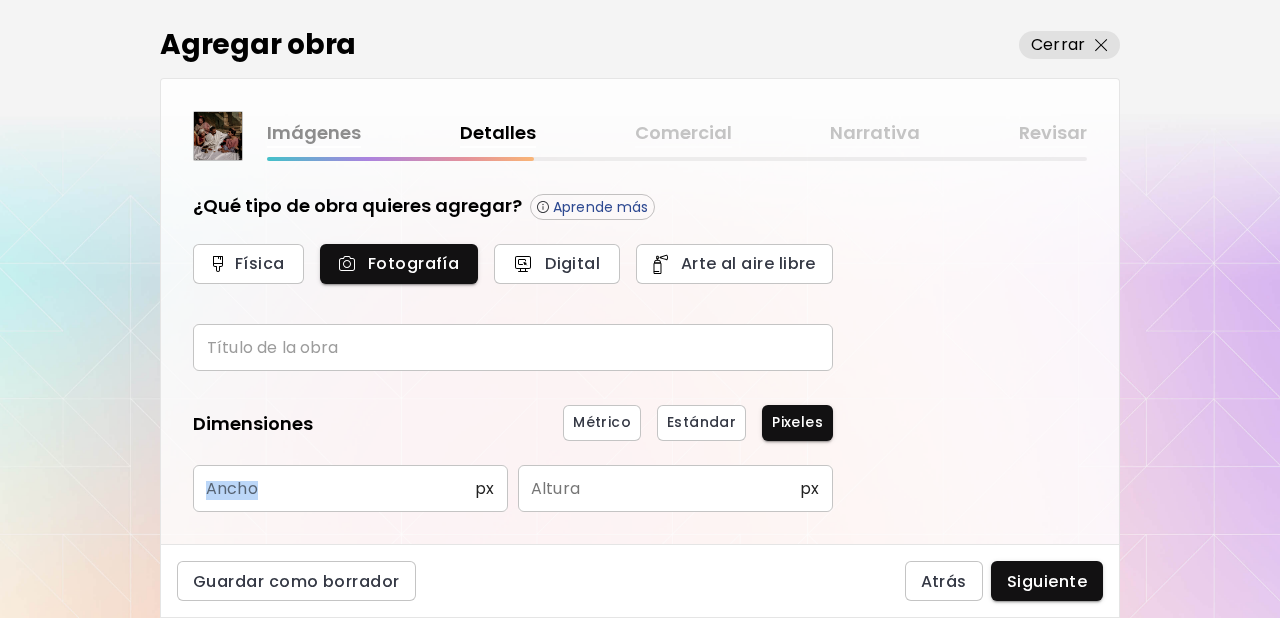 click on "¿Qué tipo de obra quieres agregar? Aprende más Física Fotografía Digital Arte al aire libre Título de la obra Título de la obra Dimensiones Métrico Estándar Pixeles Ancho px Ancho Altura px Altura Fecha de creación Año ​ Año Mes (Opcional) ​ Mes (Opcional) Día (Opcional) ​ Día (Opcional) Información adicional Especificaciones de la cámara y la película Especificaciones de la cámara y la película" at bounding box center (513, 500) 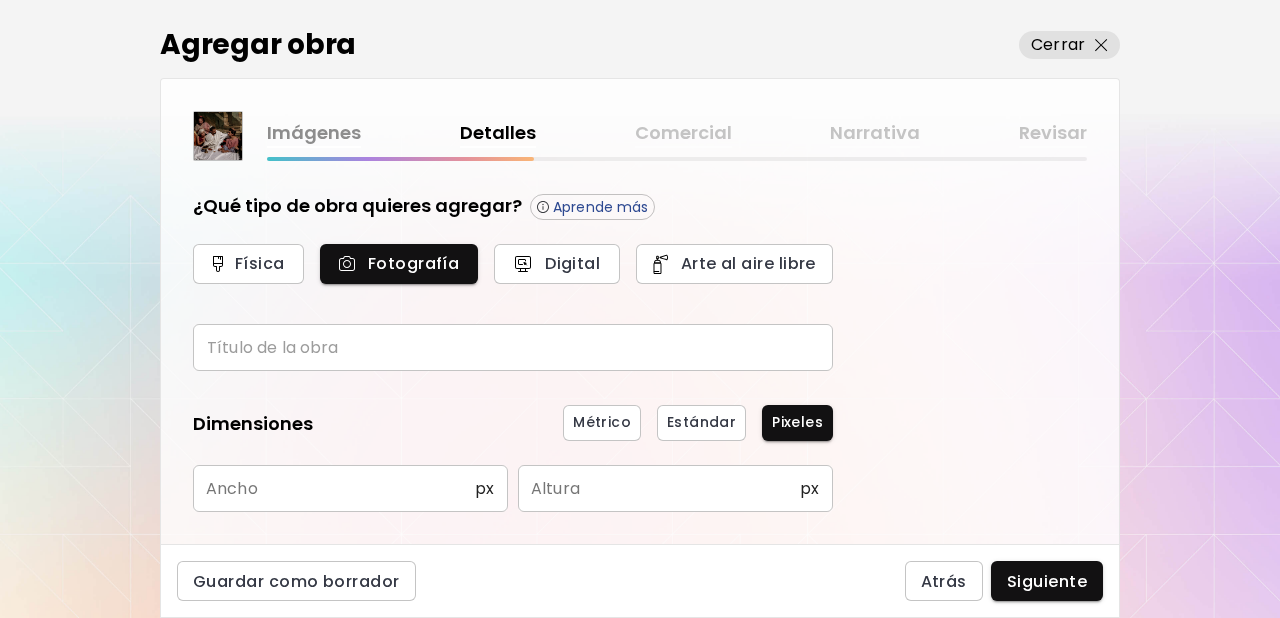 click at bounding box center [513, 347] 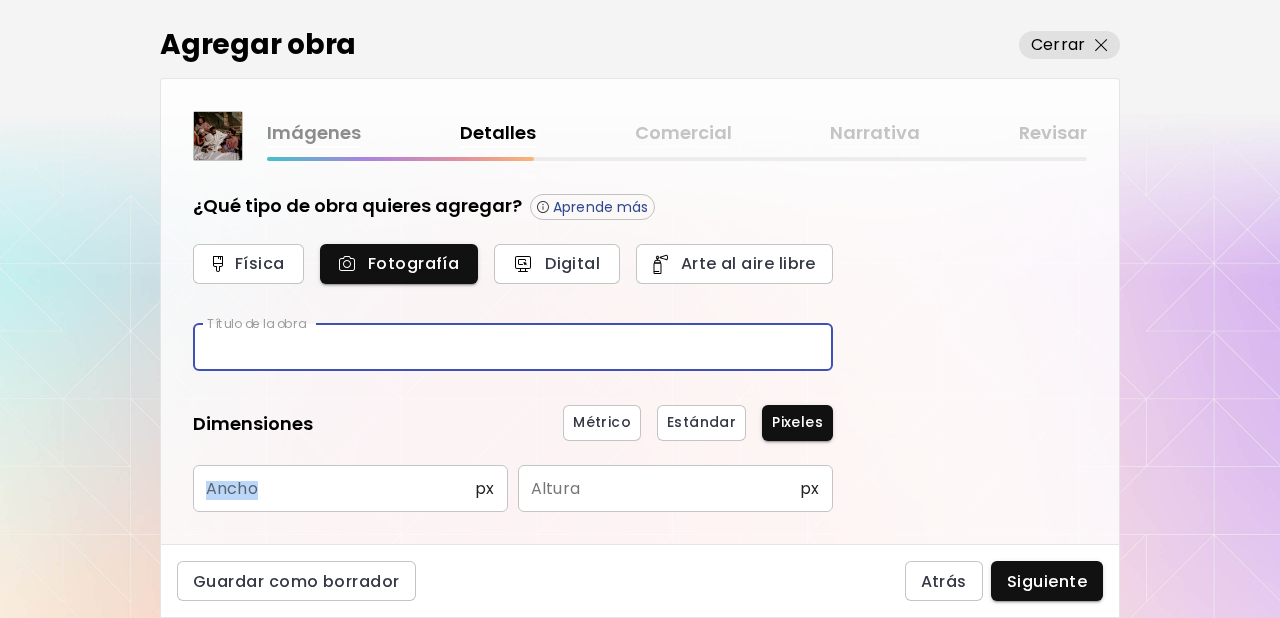 click on "¿Qué tipo de obra quieres agregar? Aprende más Física Fotografía Digital Arte al aire libre Título de la obra Título de la obra Dimensiones Métrico Estándar Pixeles Ancho px Ancho Altura px Altura Fecha de creación Año ​ Año Mes (Opcional) ​ Mes (Opcional) Día (Opcional) ​ Día (Opcional) Información adicional Especificaciones de la cámara y la película Especificaciones de la cámara y la película" at bounding box center (513, 500) 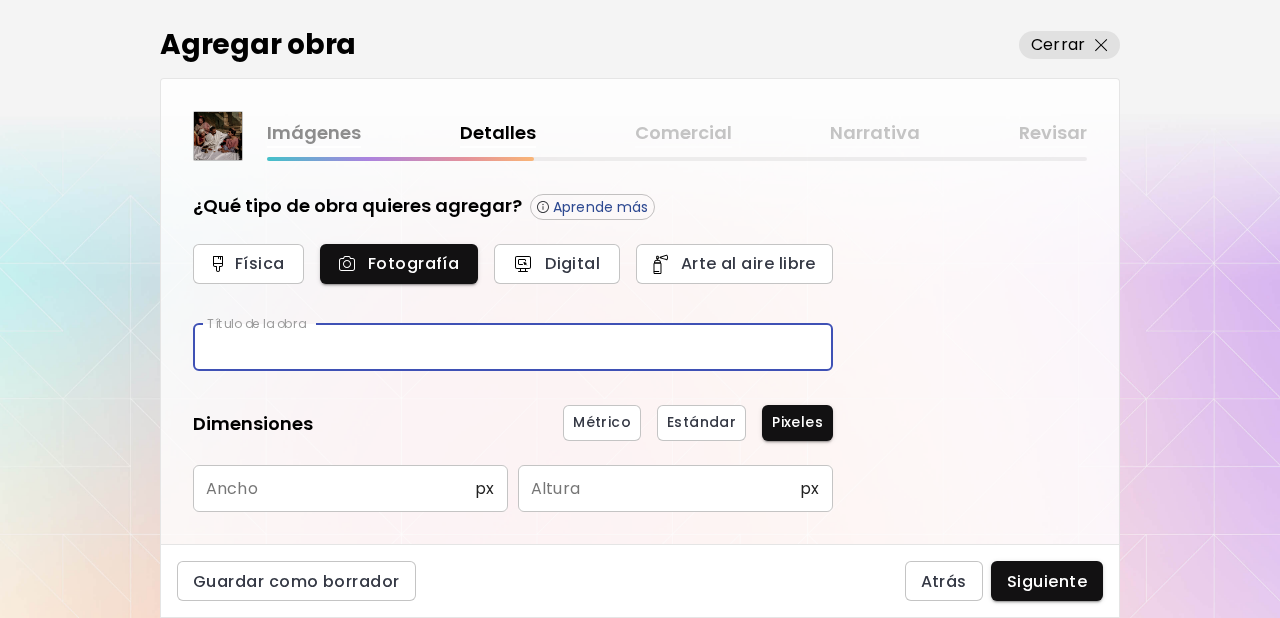 click at bounding box center (513, 347) 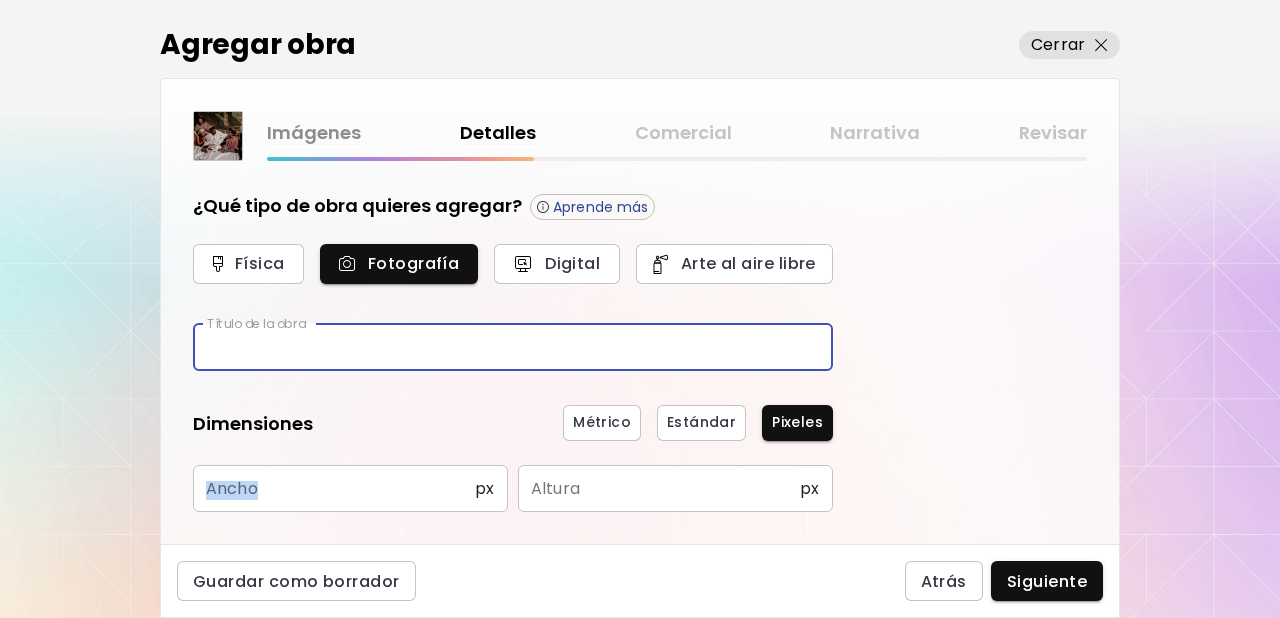click on "¿Qué tipo de obra quieres agregar? Aprende más Física Fotografía Digital Arte al aire libre Título de la obra Título de la obra Dimensiones Métrico Estándar Pixeles Ancho px Ancho Altura px Altura Fecha de creación Año ​ Año Mes (Opcional) ​ Mes (Opcional) Día (Opcional) ​ Día (Opcional) Información adicional Especificaciones de la cámara y la película Especificaciones de la cámara y la película" at bounding box center [513, 500] 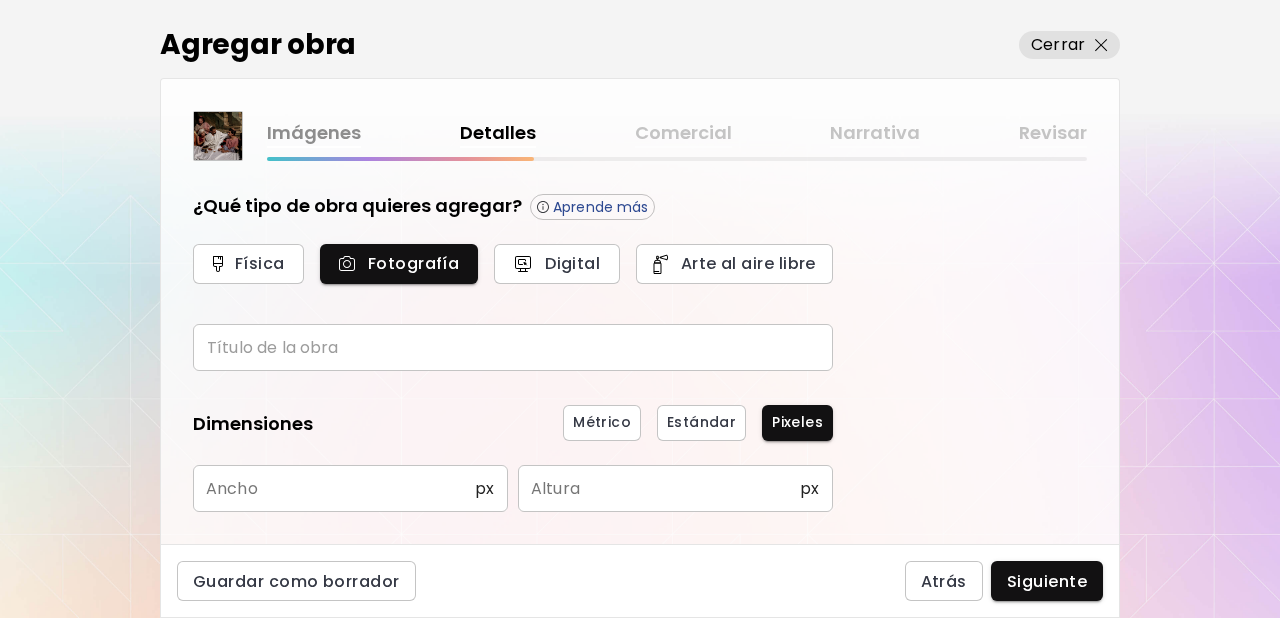 click at bounding box center (513, 347) 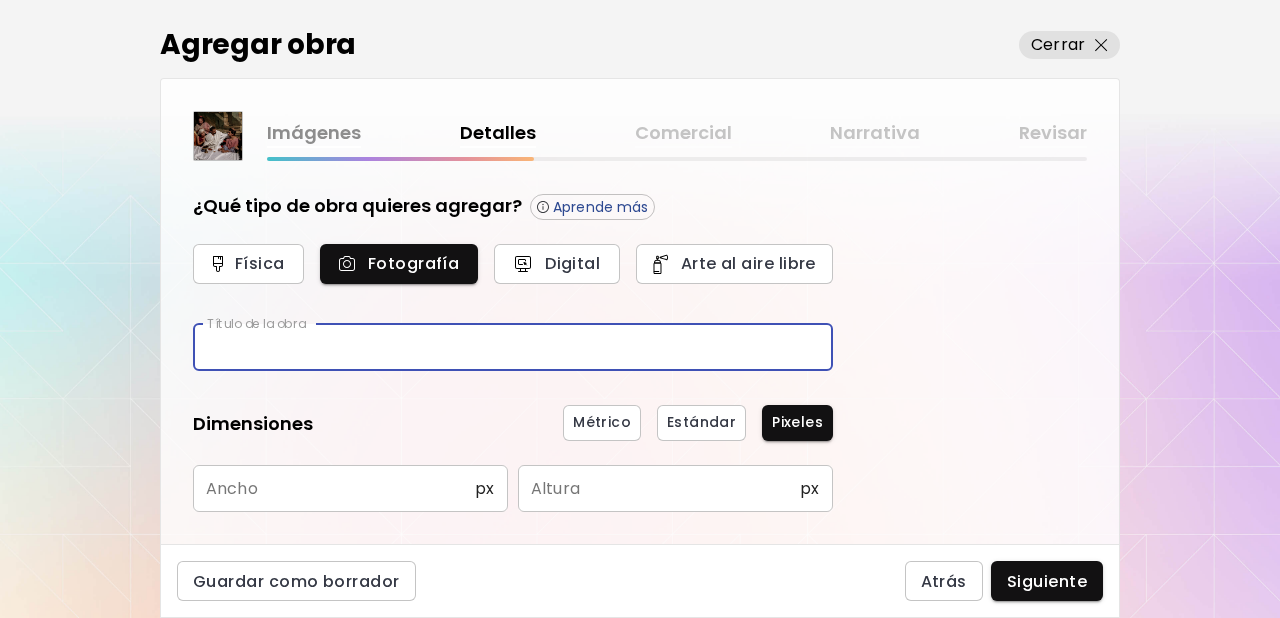 click at bounding box center [513, 347] 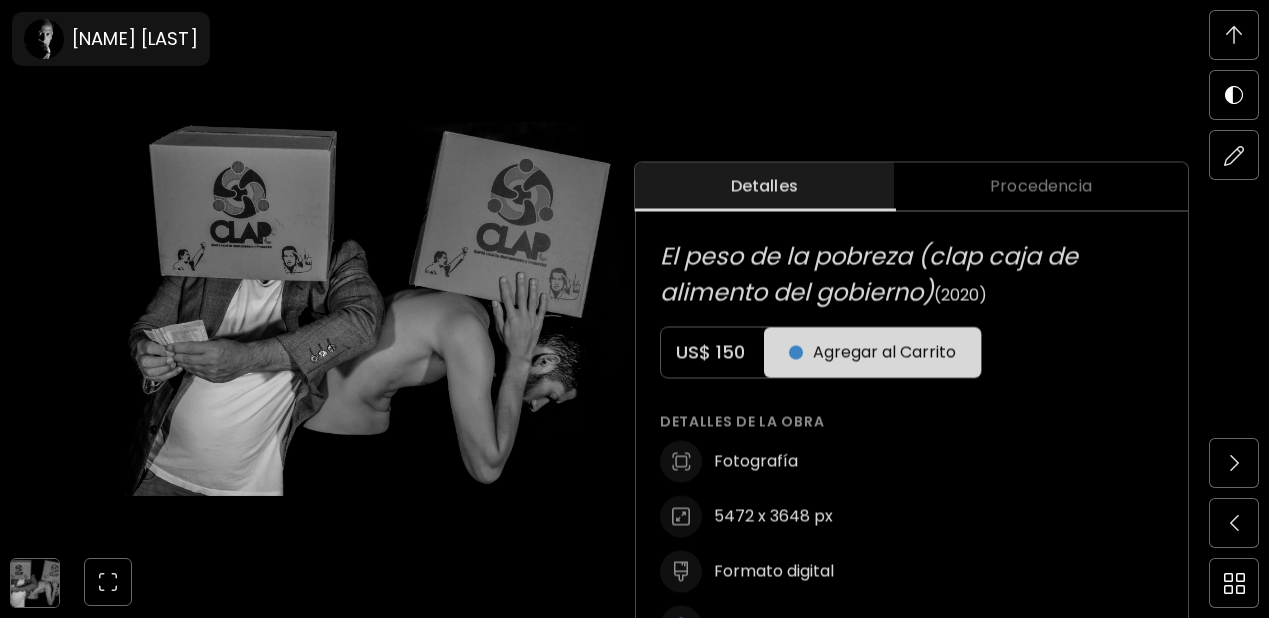 scroll, scrollTop: 700, scrollLeft: 0, axis: vertical 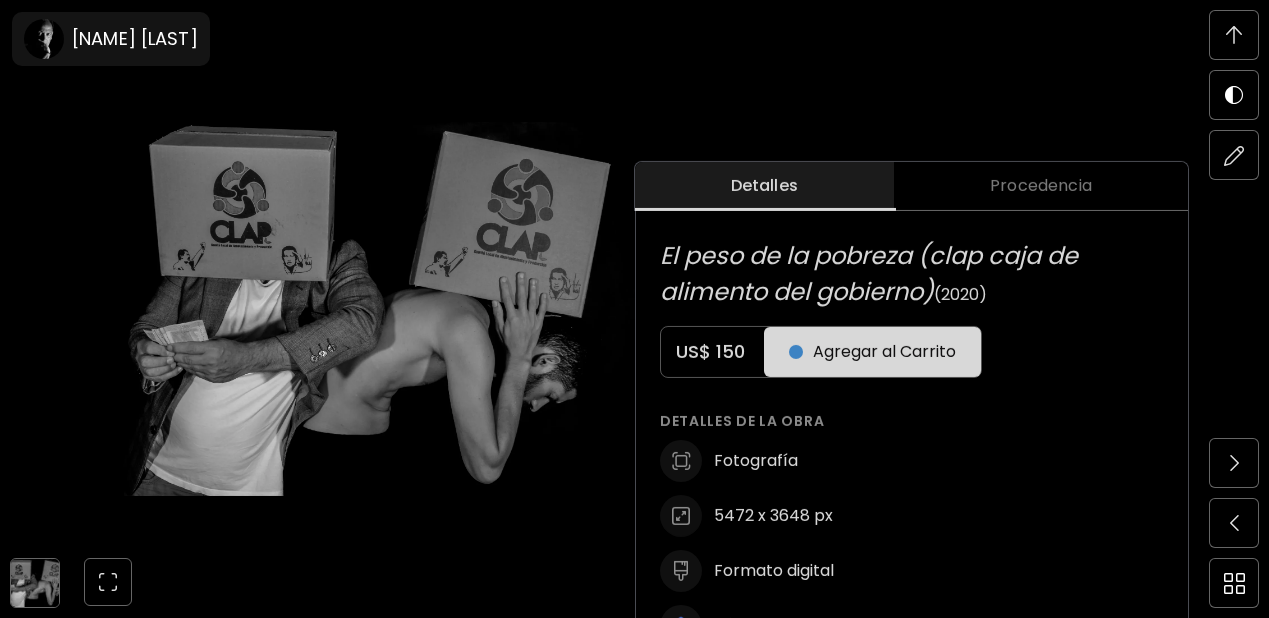 click on "Detalles Procedencia El peso de la pobreza (clap caja de alimento del gobierno)   (2020) US$ 150 Agregar al Carrito   Detalles de la obra Fotografía 5472 x 3648 px Formato digital Aún estamos procesando la experiencia AR. Etiquetas de arte Contemporáneo Formas Humanas Negro Introspectivo Figurativo Identidad Blanco Misterio Conceptual Emociones Gris Dinámico Medios Mixtos Sombrío Arte De Performance Provocador De Pensamientos Provocador Moderno Vanguardista Declaración histórica: Group Portrait Retratos que representan al menos a dos o más personas. Declaración de artista traducida.  Ver texto original en francés Créditos: The Art Genome Project Vocabulary de Artsy" at bounding box center [952, 402] 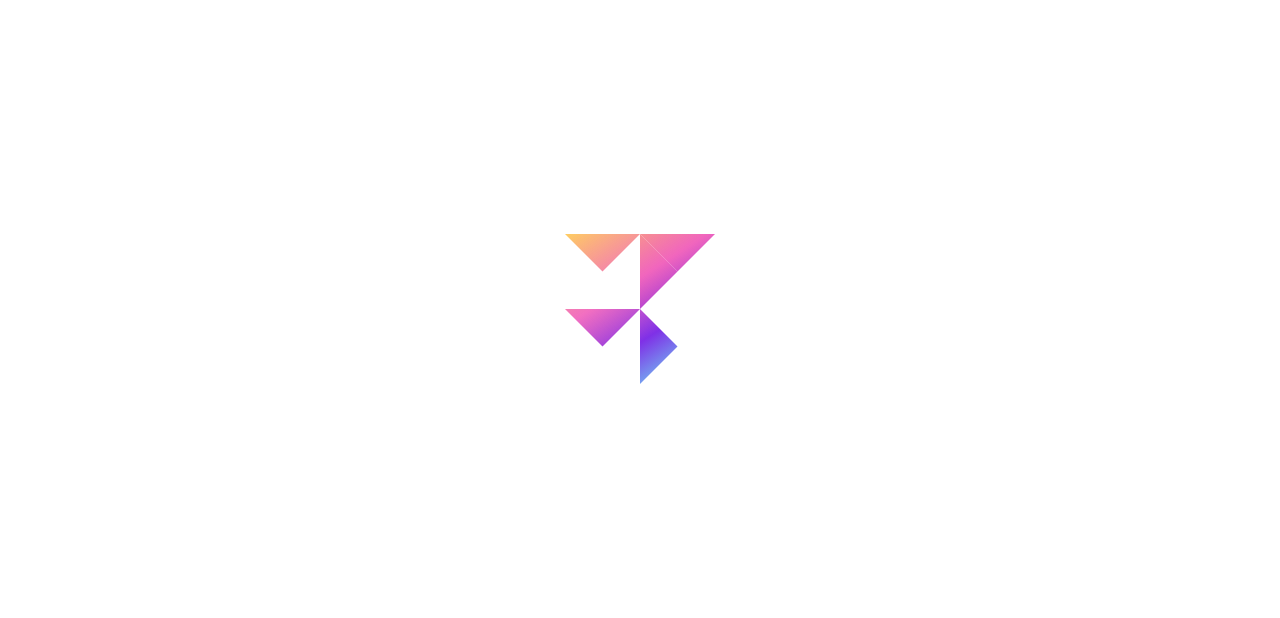 scroll, scrollTop: 0, scrollLeft: 0, axis: both 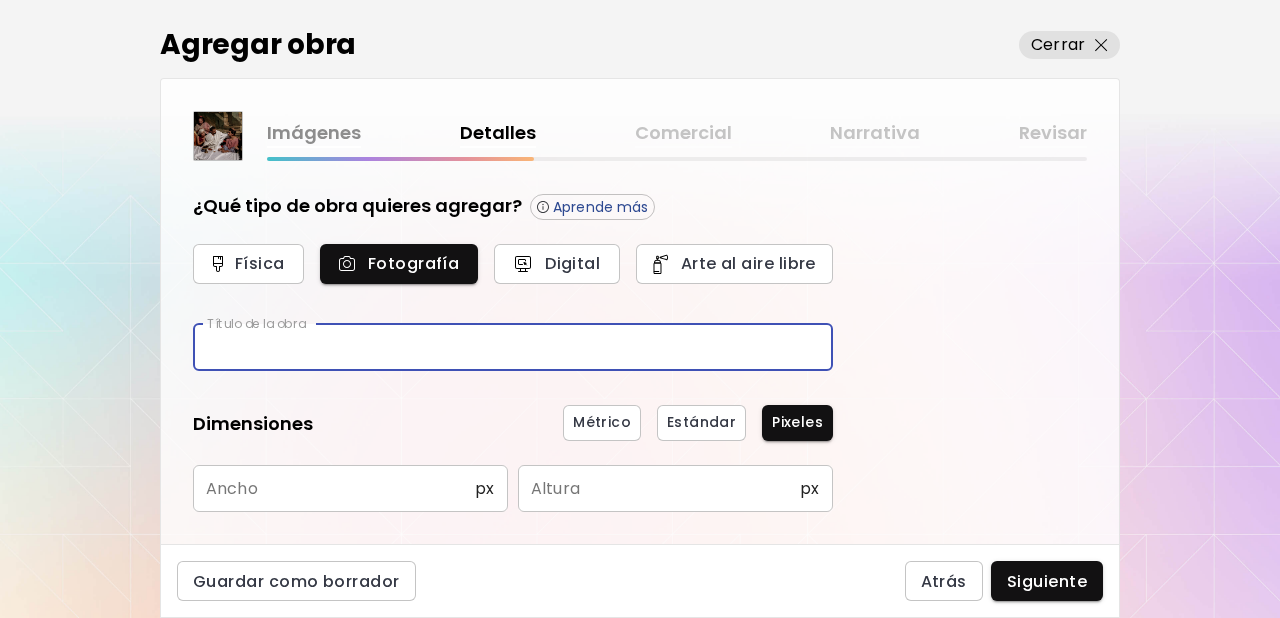 click at bounding box center [513, 347] 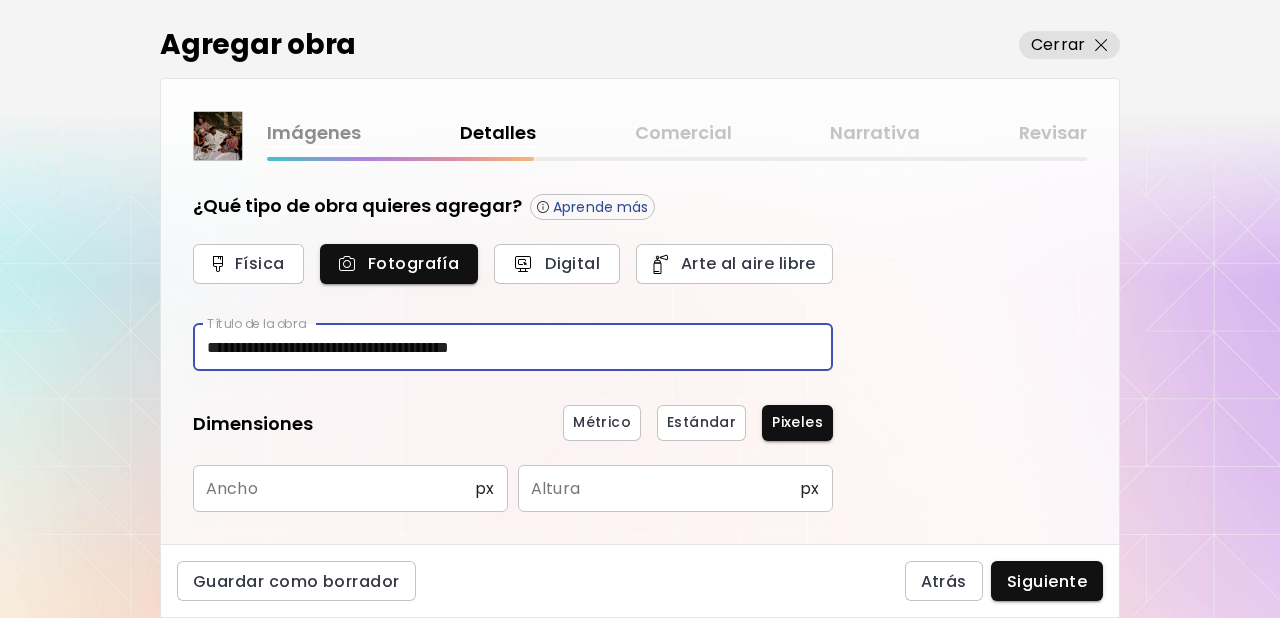drag, startPoint x: 523, startPoint y: 348, endPoint x: 533, endPoint y: 378, distance: 31.622776 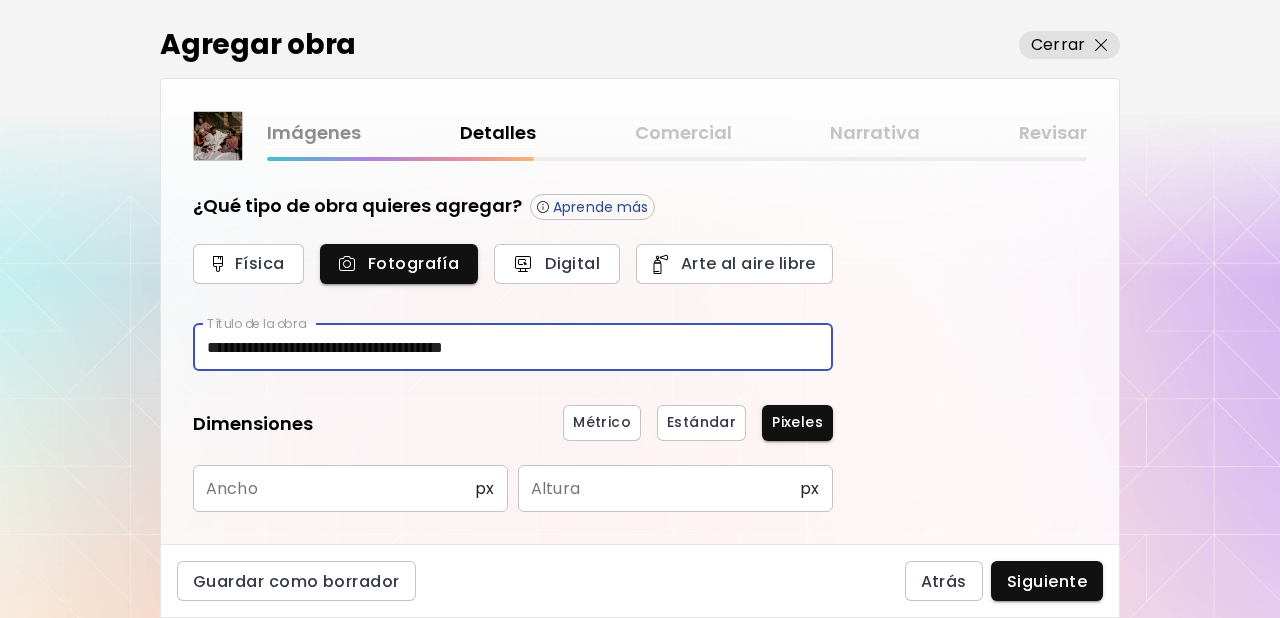 type on "**********" 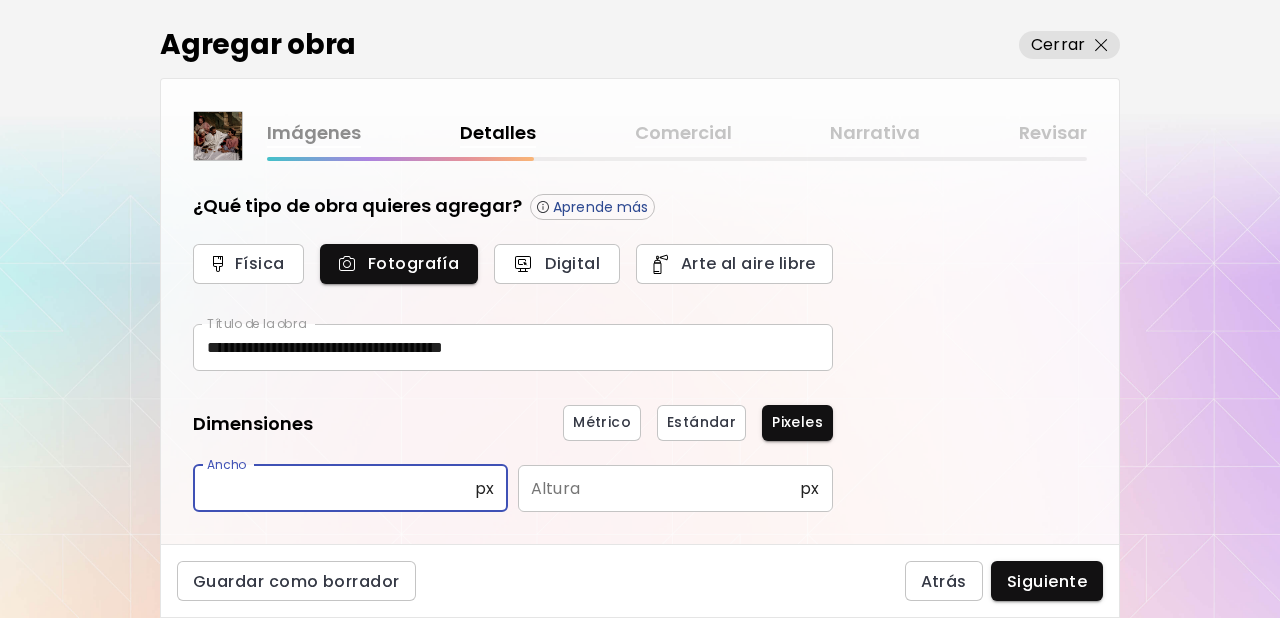 click at bounding box center [334, 488] 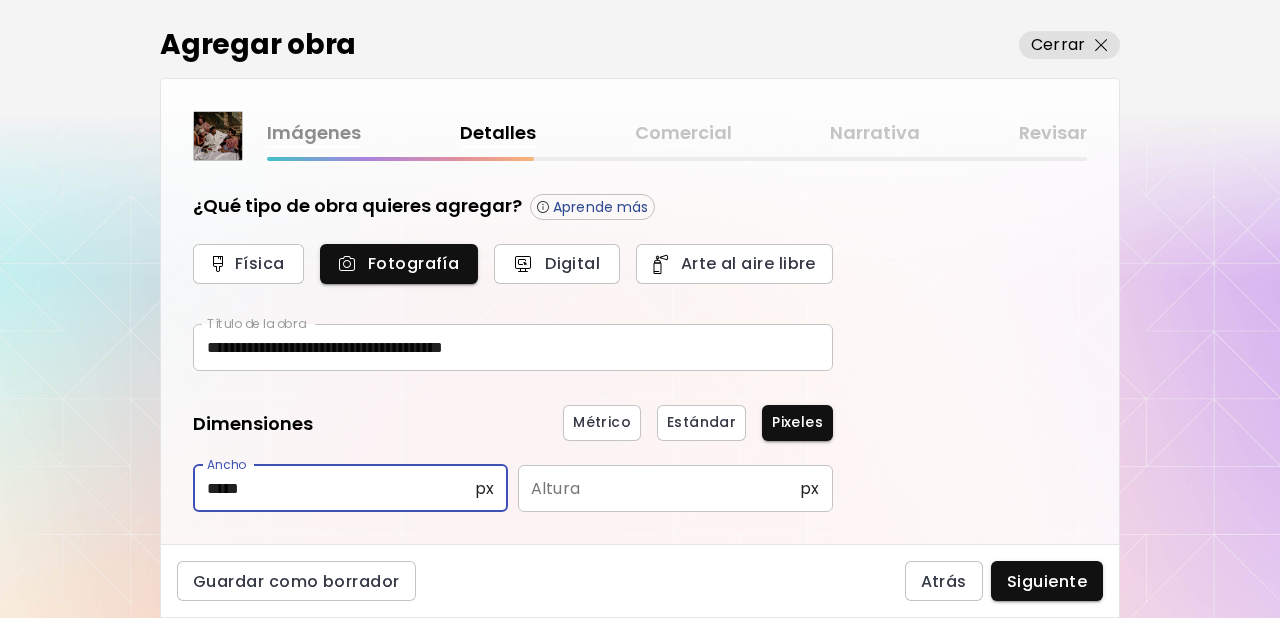 type on "*****" 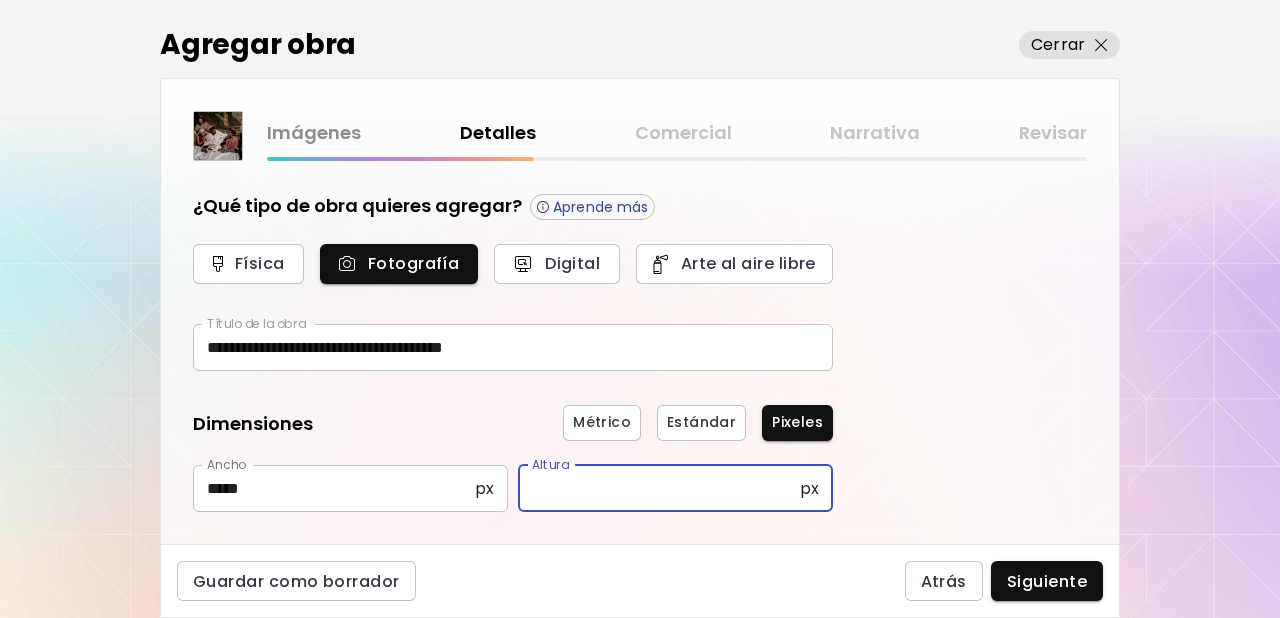 click at bounding box center (659, 488) 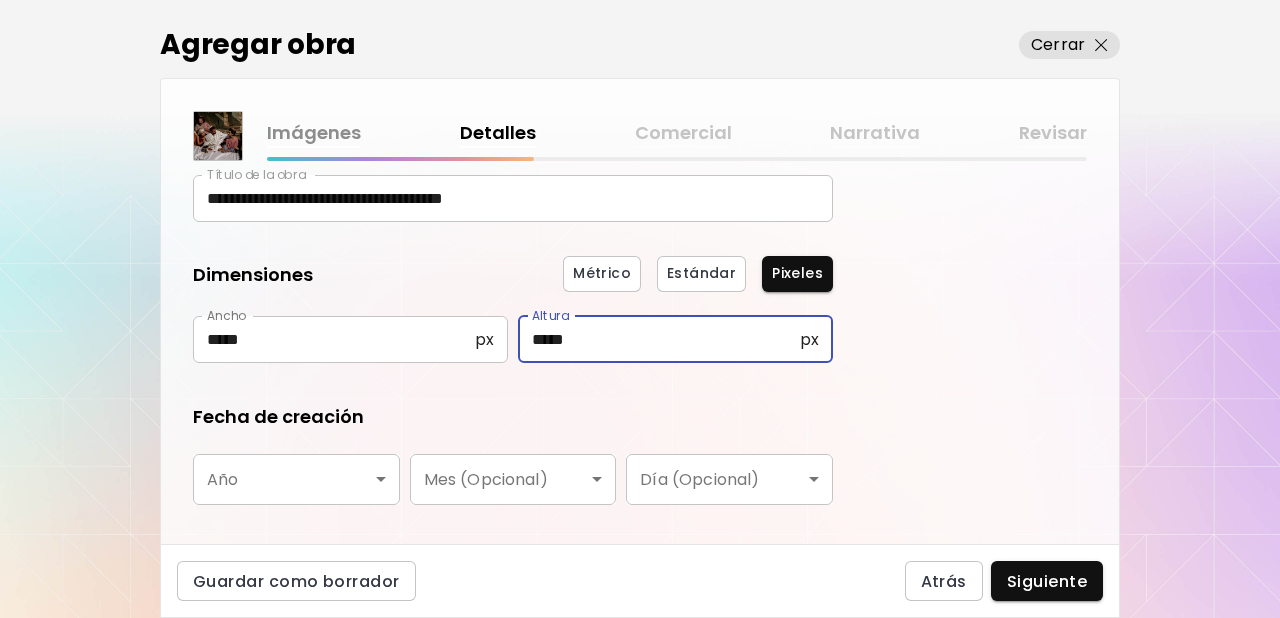 scroll, scrollTop: 182, scrollLeft: 0, axis: vertical 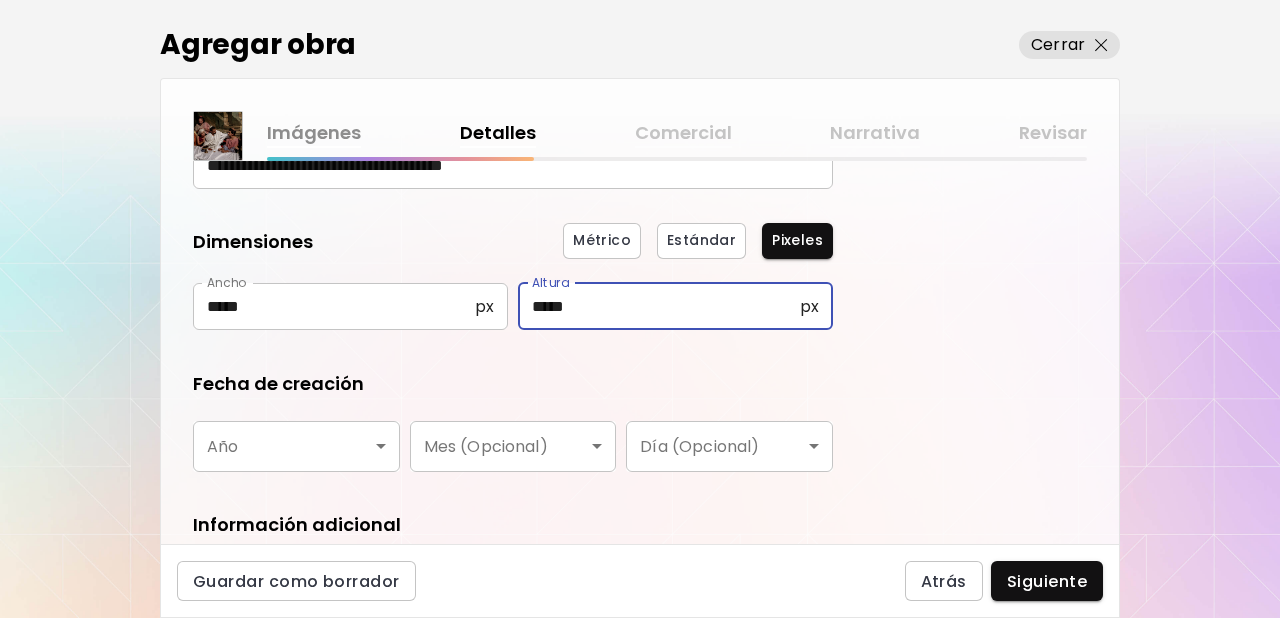 type on "*****" 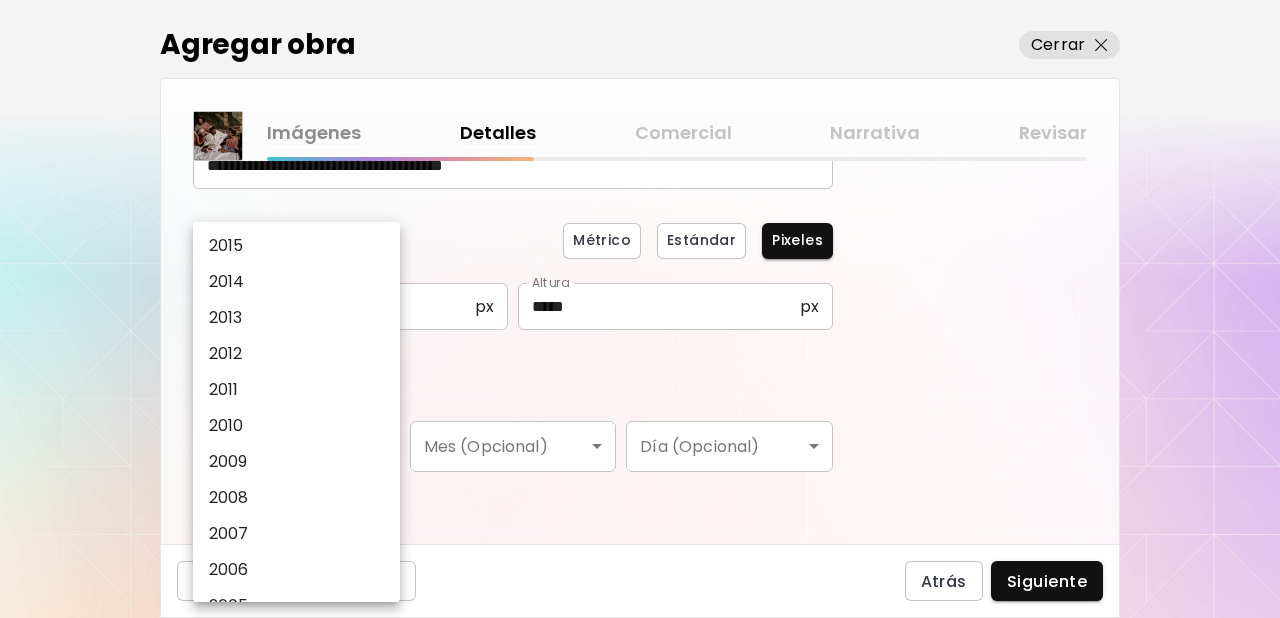 scroll, scrollTop: 383, scrollLeft: 0, axis: vertical 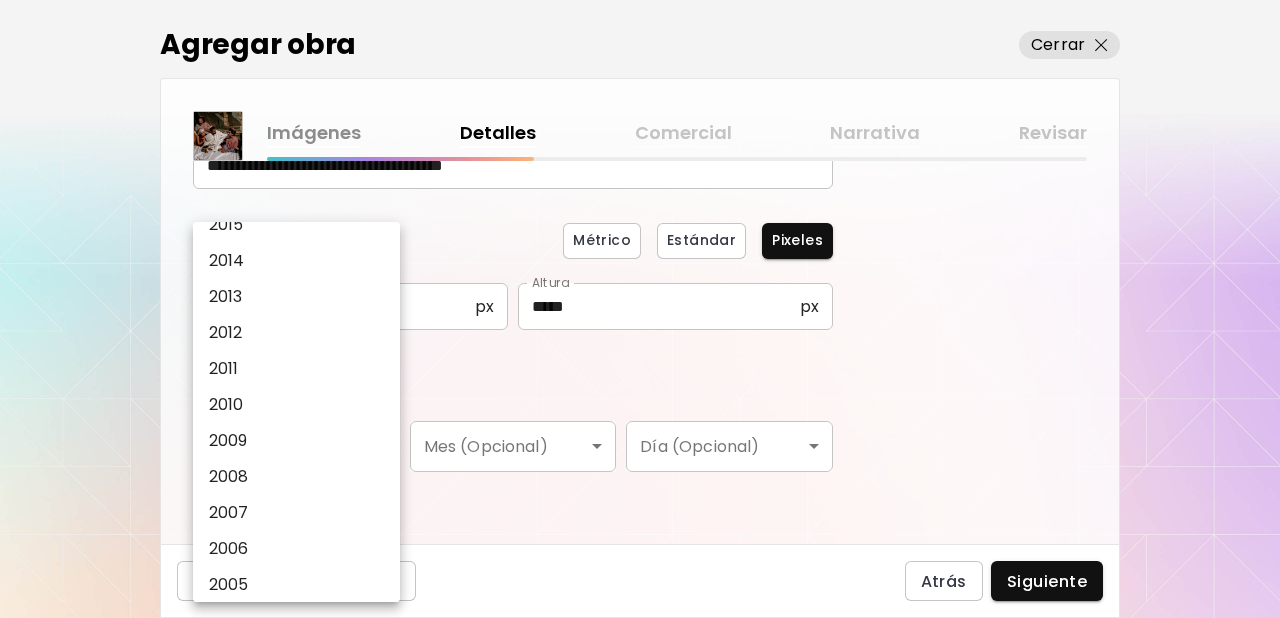 click on "2008" at bounding box center [229, 477] 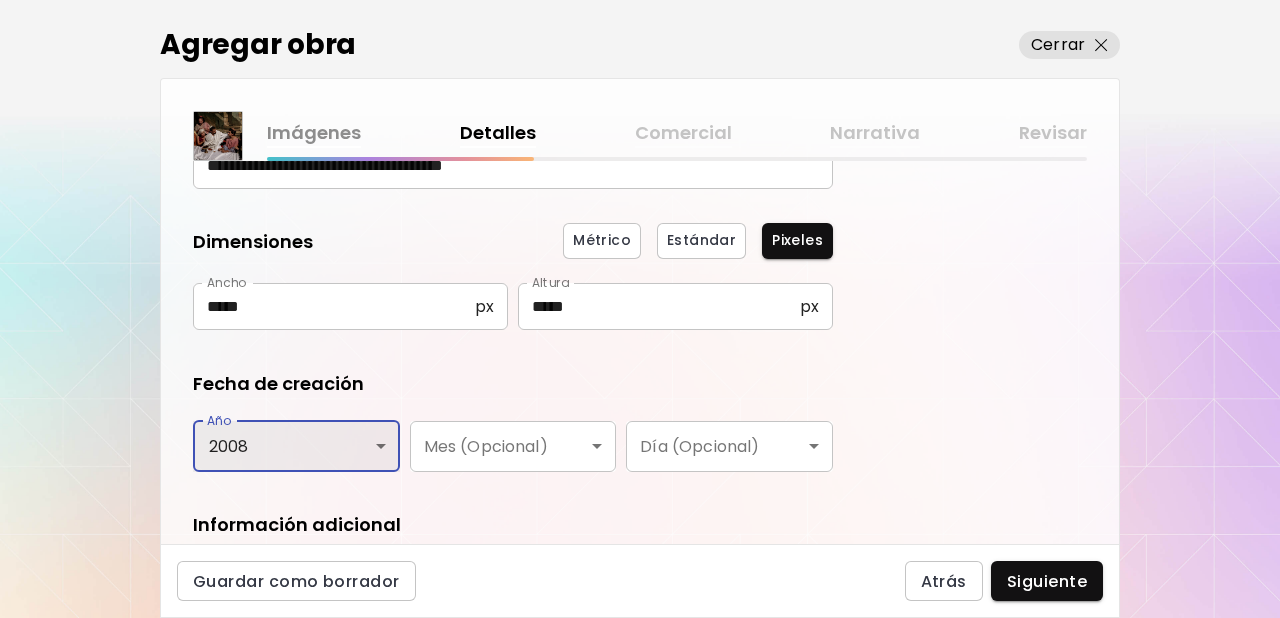 scroll, scrollTop: 327, scrollLeft: 0, axis: vertical 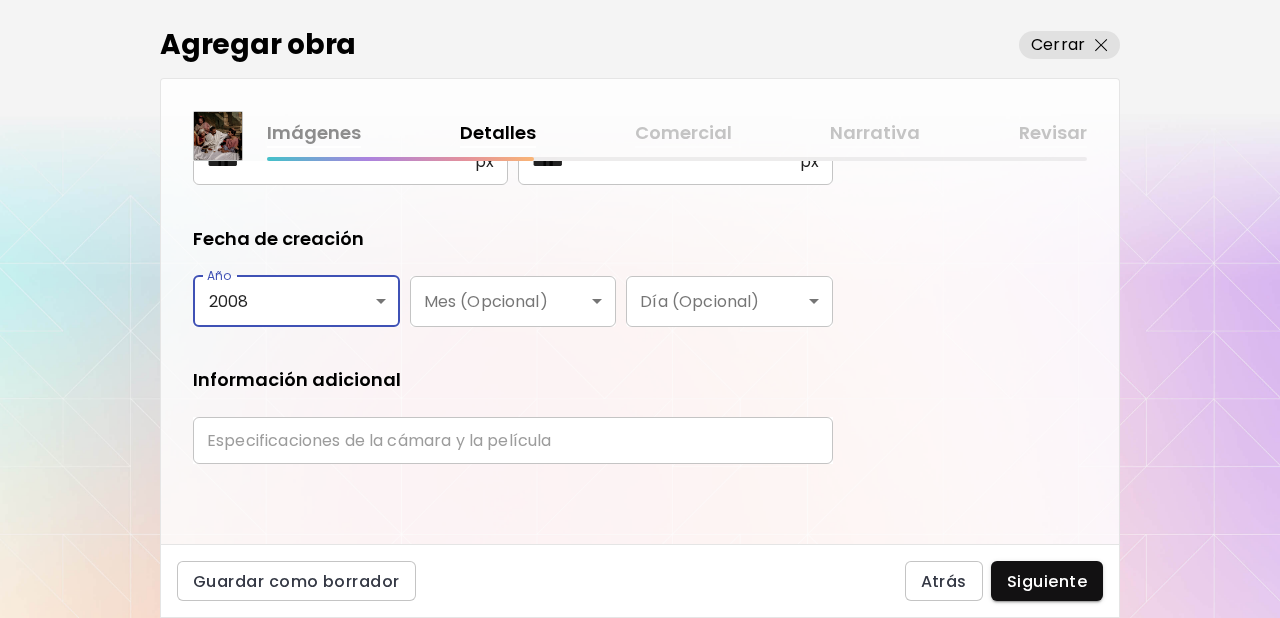 click at bounding box center [513, 440] 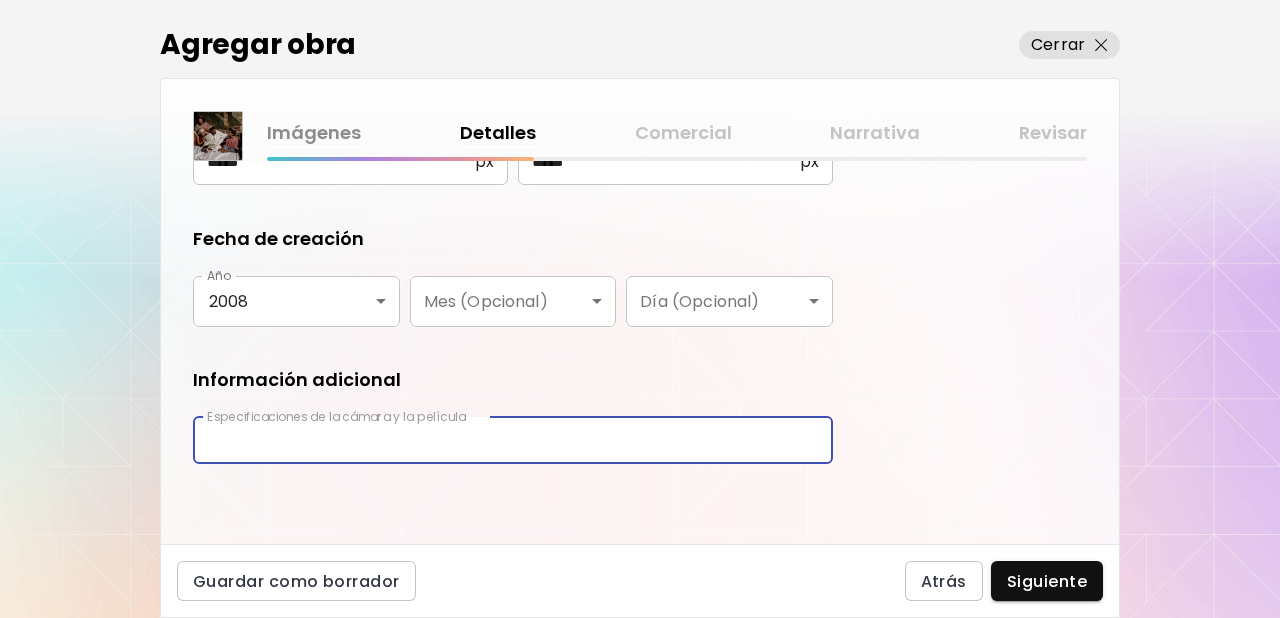 type on "**********" 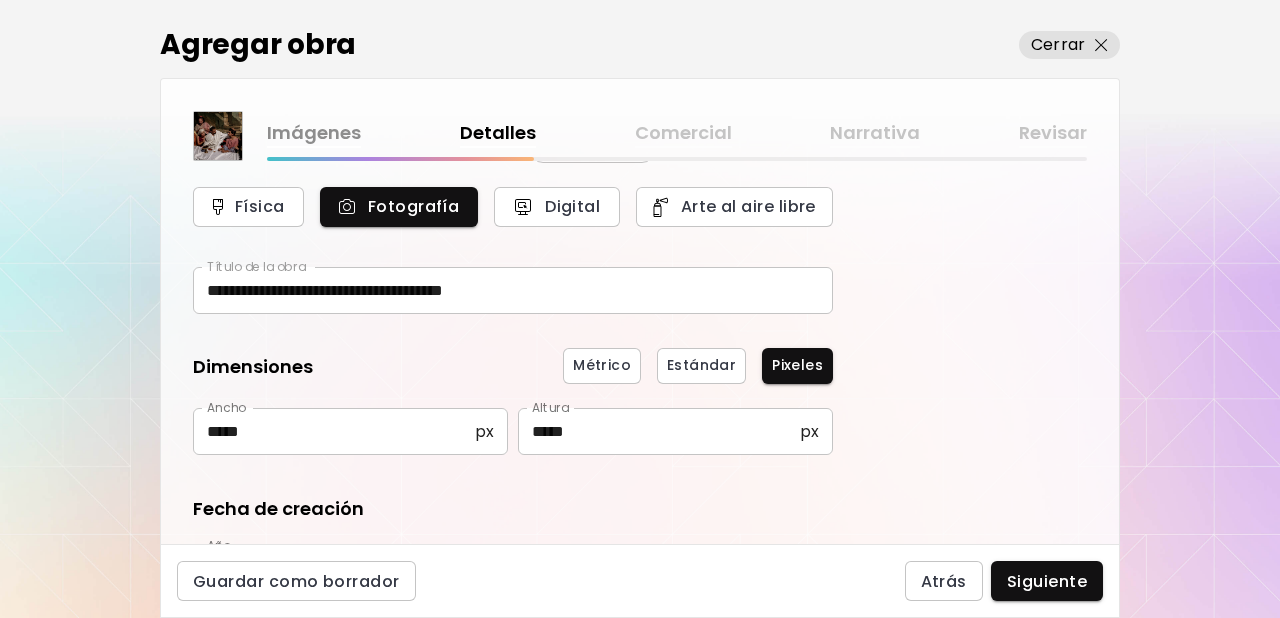 scroll, scrollTop: 22, scrollLeft: 0, axis: vertical 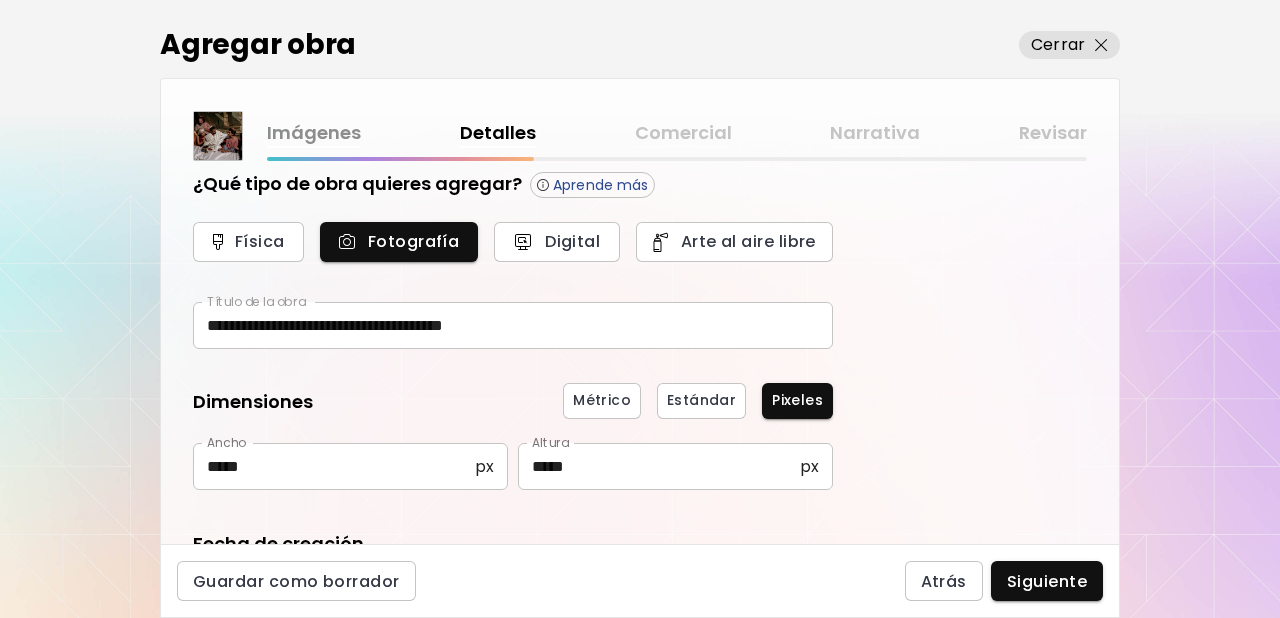 click on "Siguiente" at bounding box center [1047, 581] 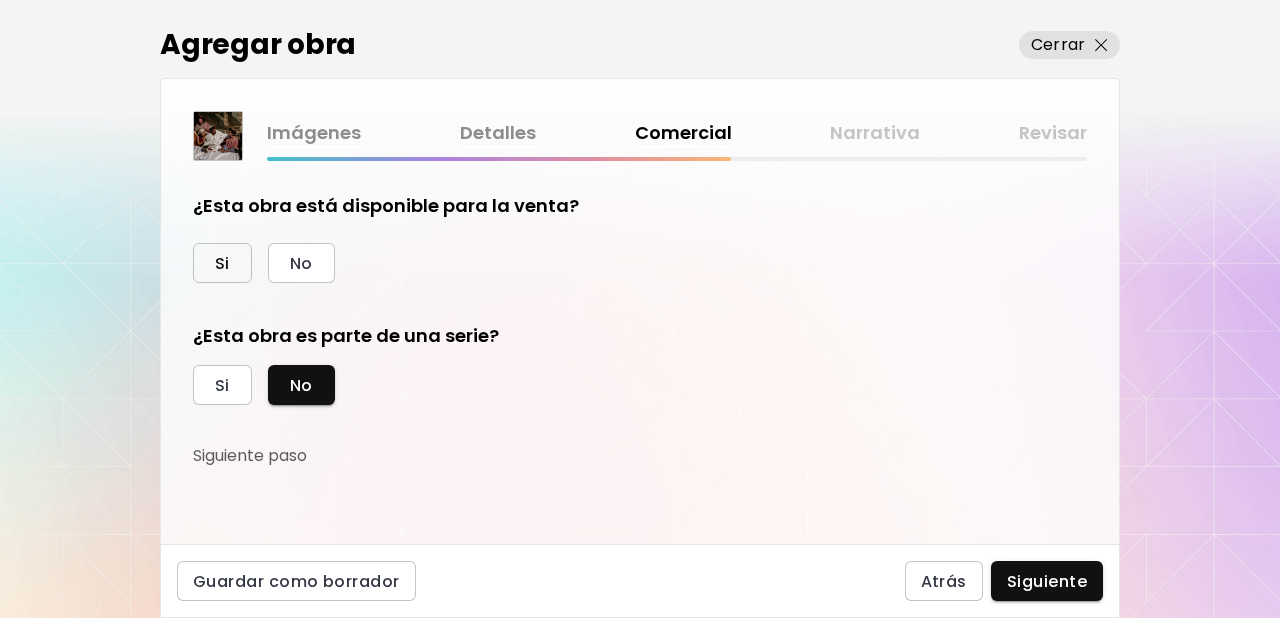 click on "Si" at bounding box center [222, 263] 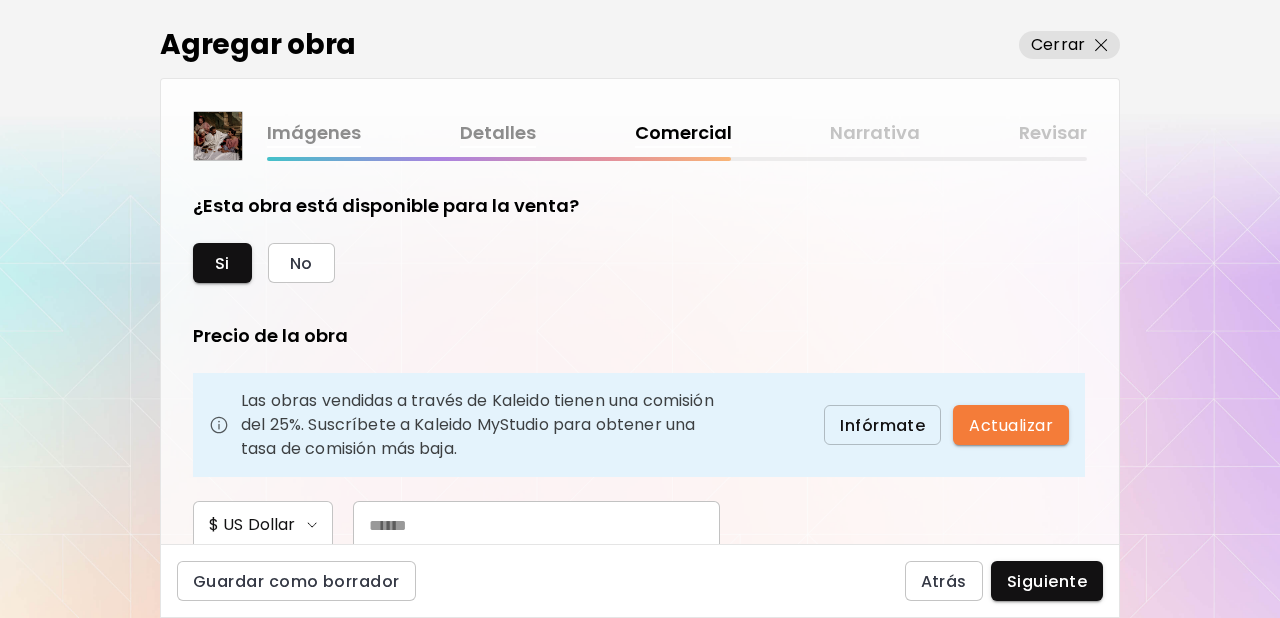 click at bounding box center (536, 525) 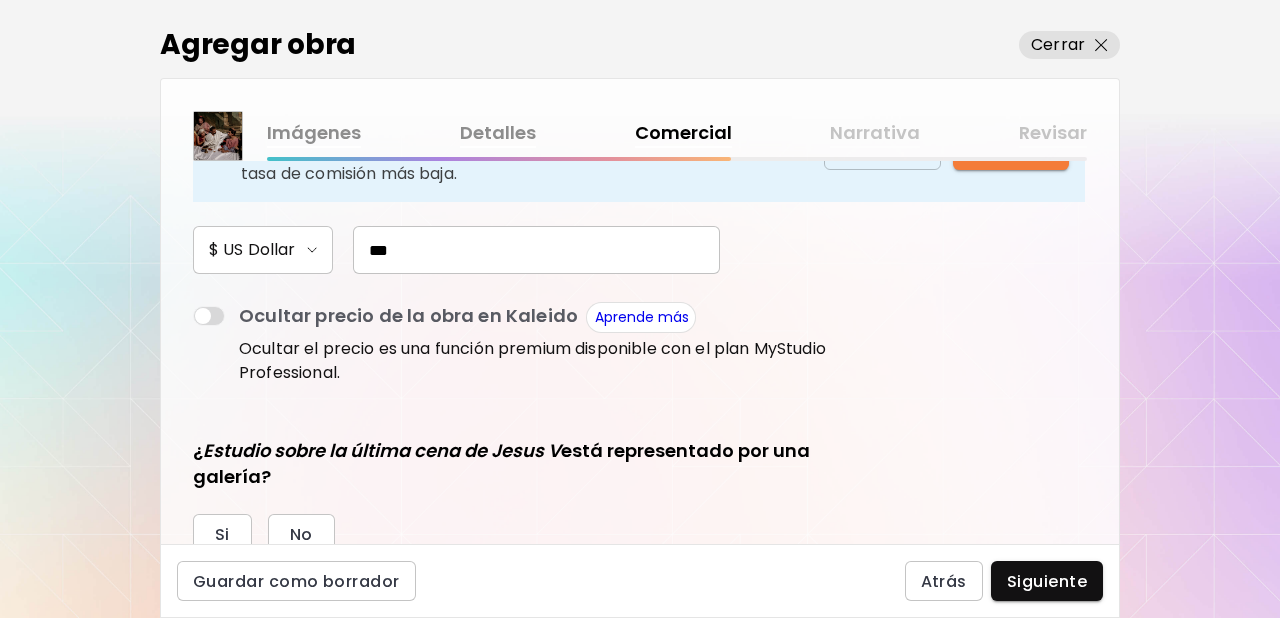 scroll, scrollTop: 407, scrollLeft: 0, axis: vertical 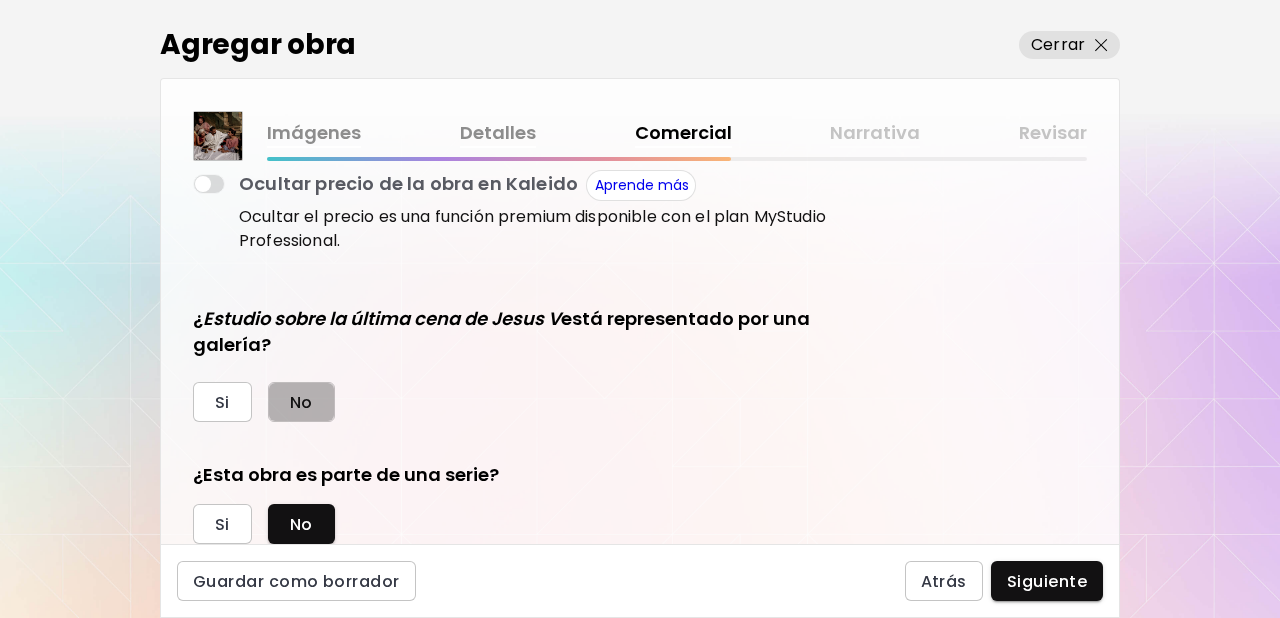 drag, startPoint x: 294, startPoint y: 394, endPoint x: 342, endPoint y: 412, distance: 51.264023 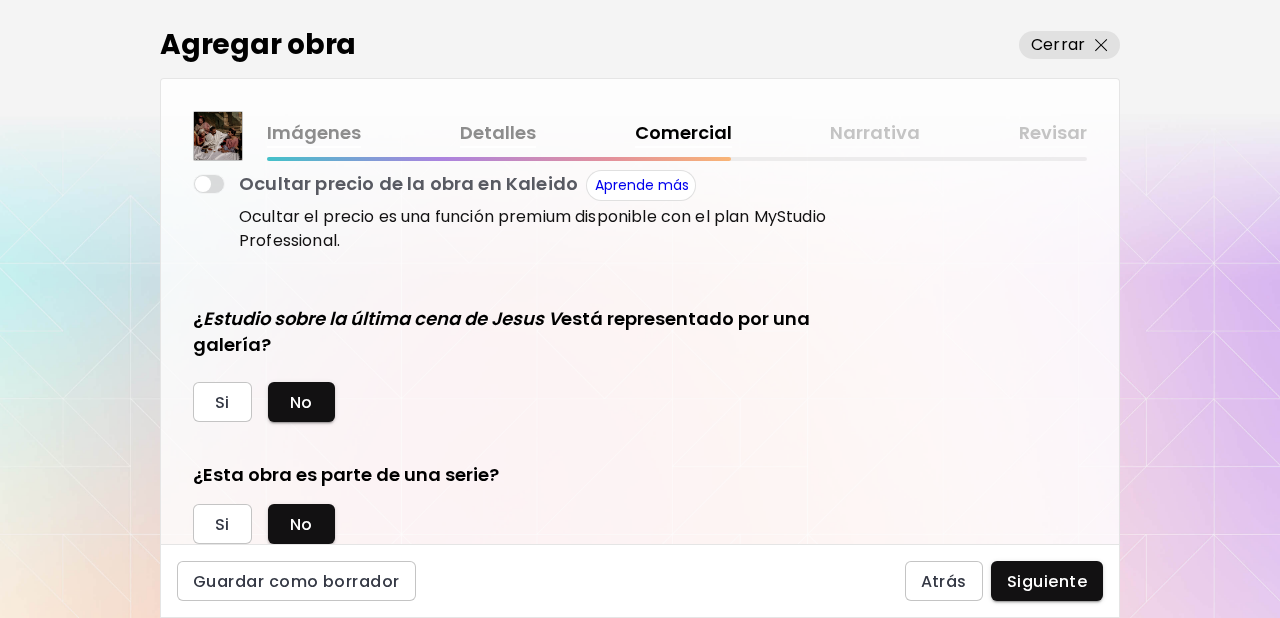 scroll, scrollTop: 469, scrollLeft: 0, axis: vertical 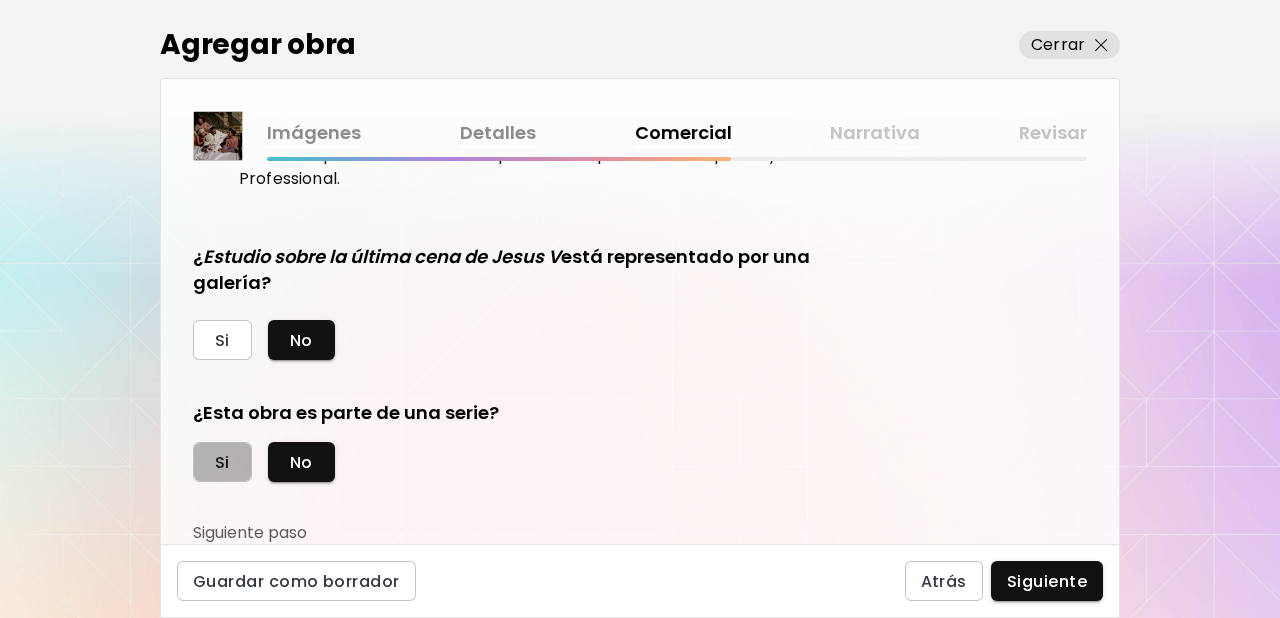 click on "Si" at bounding box center [222, 462] 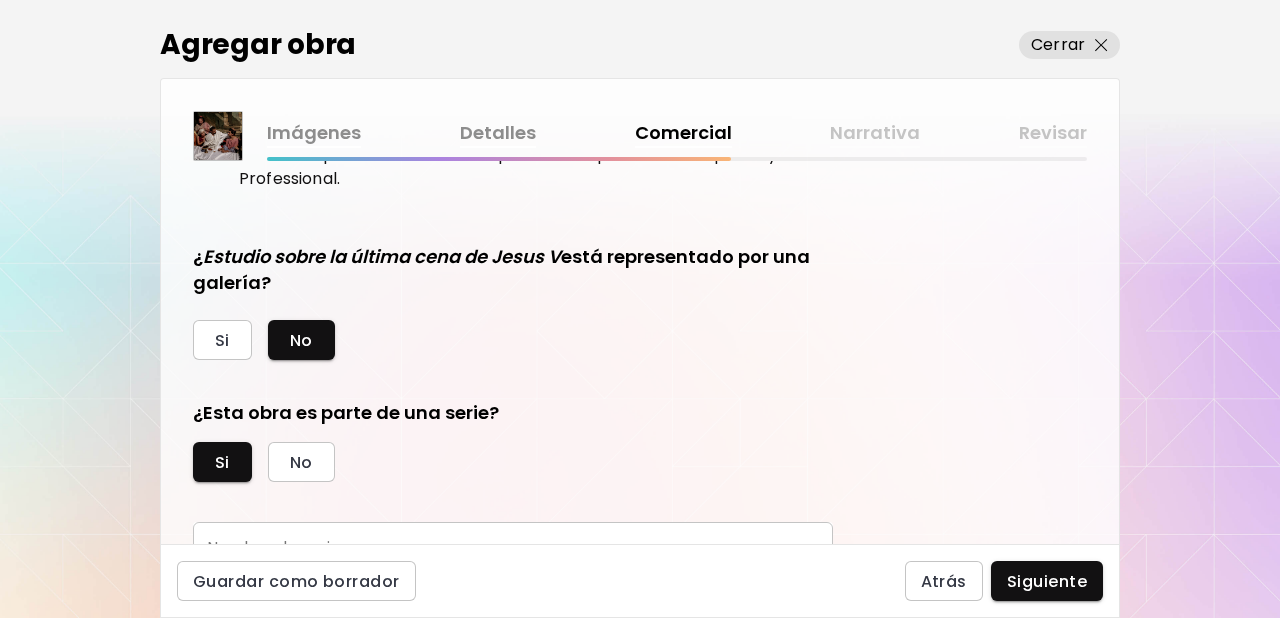 scroll, scrollTop: 562, scrollLeft: 0, axis: vertical 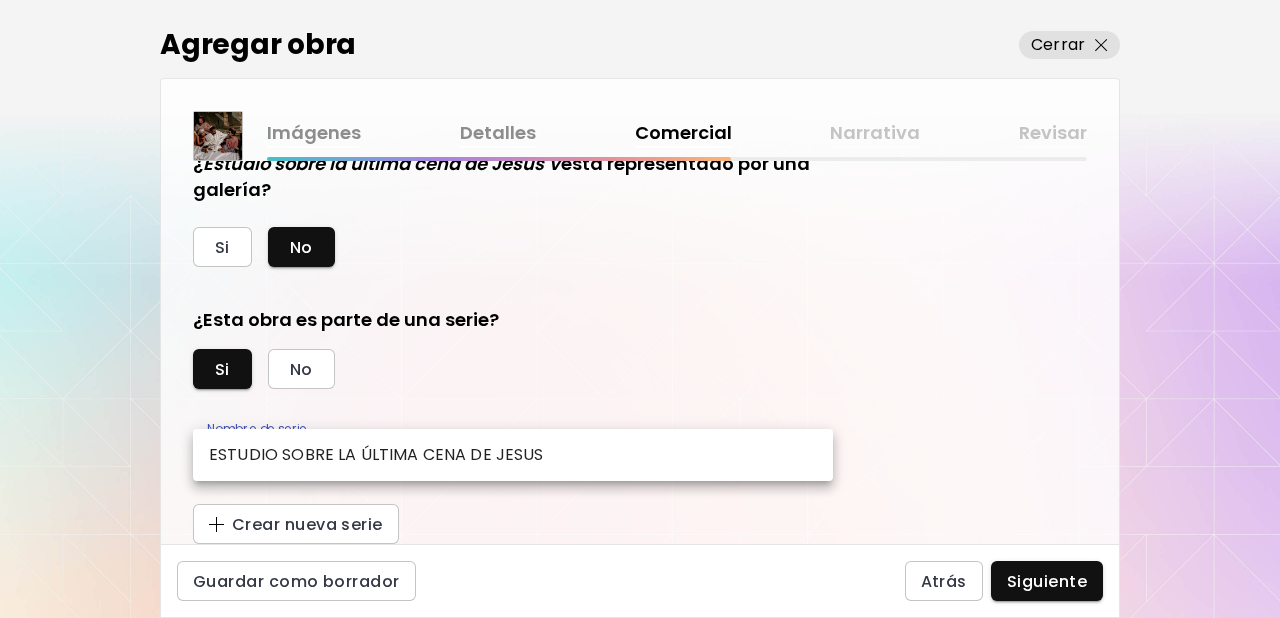 click on "kaleido.art/photomanifiesto Agregar obra Administrar obras Editar perfil My BioLink Comunidad Metas MyStudio Actualizar My Website My Showrooms My Documents My Subscribers My Provenance My Augmentations My Analytics Ajustes Ayuda 0 9 Agregar obra Cerrar Imágenes Detalles Comercial Narrativa Revisar ¿Esta obra está disponible para la venta? Si No Precio de la obra Las obras vendidas a través de Kaleido tienen una comisión del 25%. Suscríbete a Kaleido MyStudio para obtener una tasa de comisión más baja. Infórmate Actualizar $ US Dollar *** Ocultar precio de la obra en Kaleido Aprende más Ocultar el precio es una función premium disponible con el plan MyStudio Professional. ¿ Estudio sobre la última cena de Jesus V  está representado por una galería? Si No ¿Esta obra es parte de una serie? Si No Nombre de serie ​ Nombre de serie Crear nueva serie Guardar como borrador Atrás Siguiente Búsqueda de artista Nombre o usuario Nombre o usuario País del artista País del artista Disciplinas Todos" at bounding box center [640, 309] 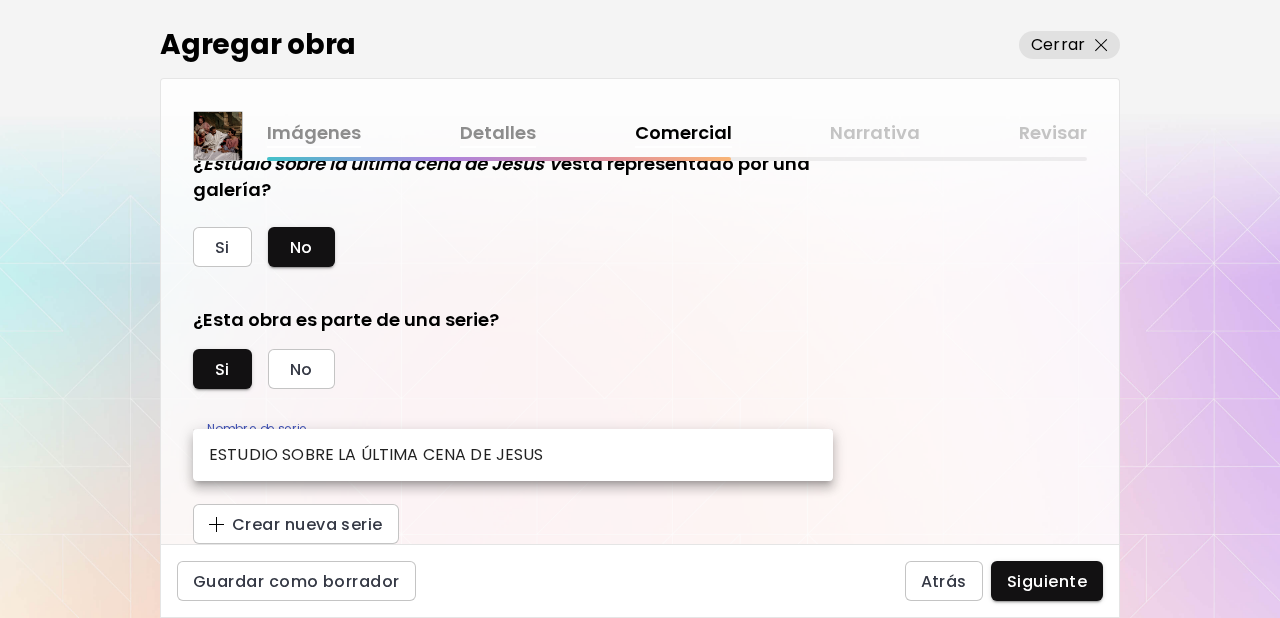 type on "**********" 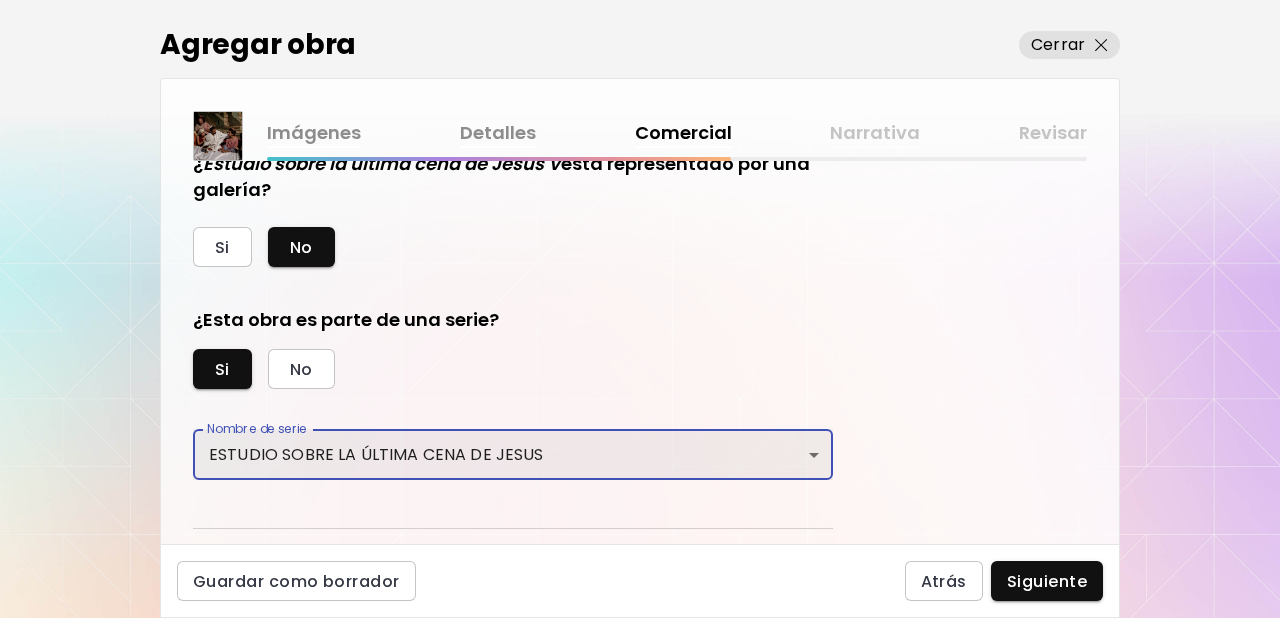 scroll, scrollTop: 611, scrollLeft: 0, axis: vertical 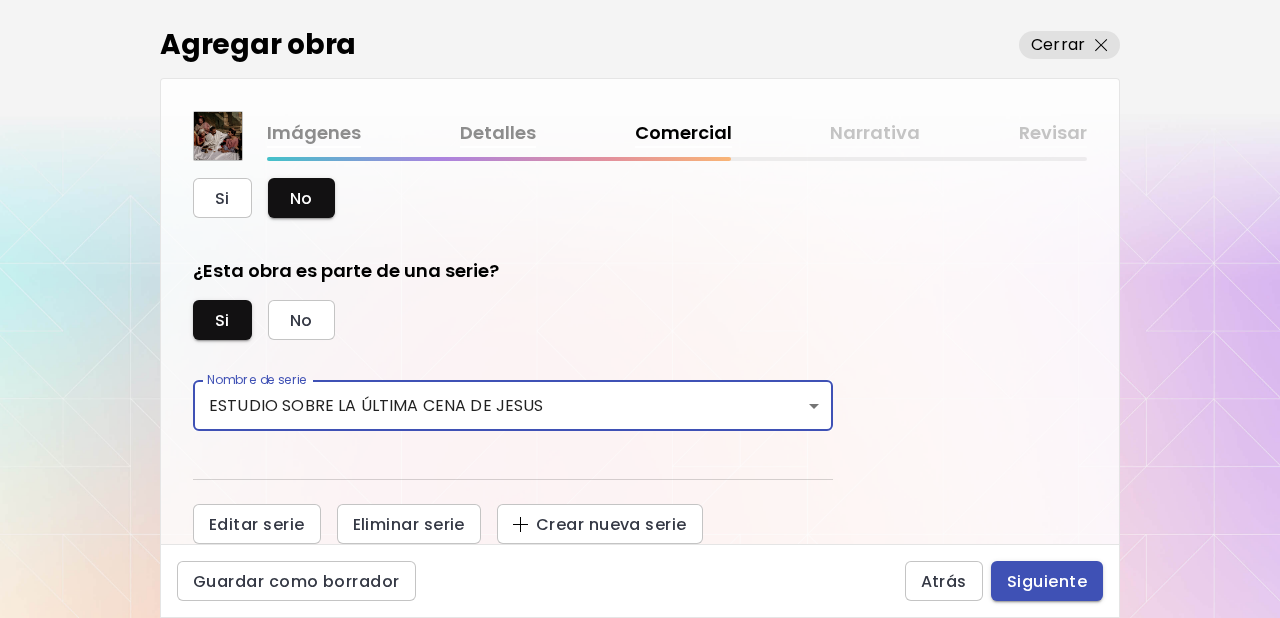 click on "Siguiente" at bounding box center (1047, 581) 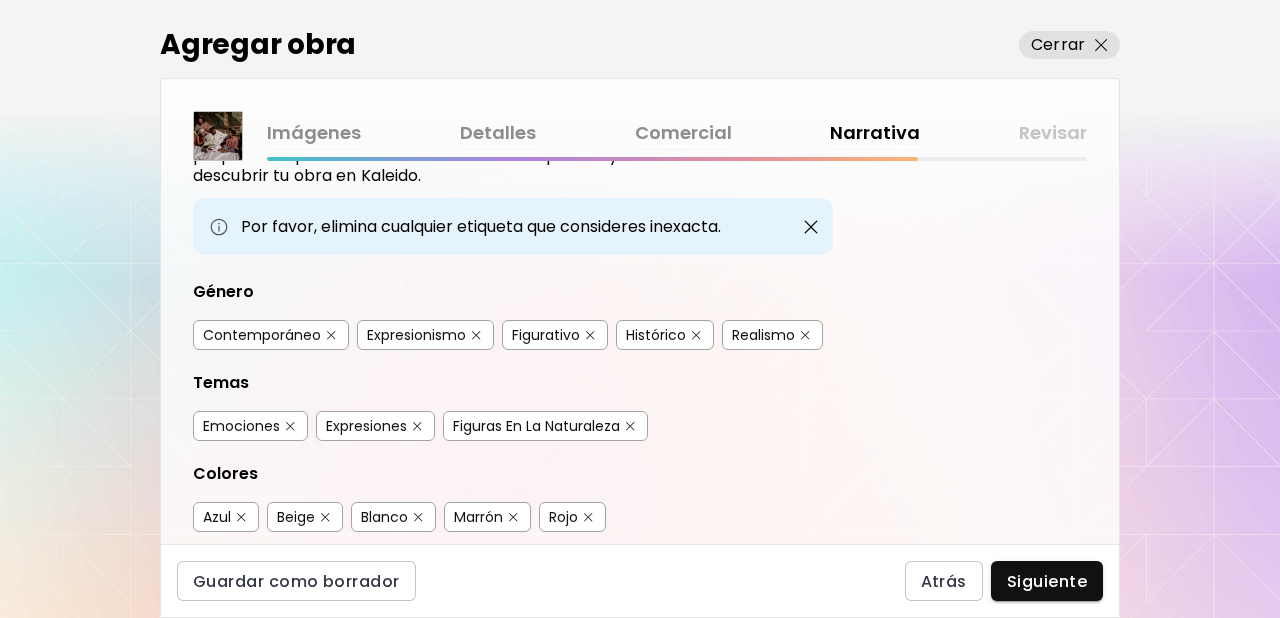 scroll, scrollTop: 129, scrollLeft: 0, axis: vertical 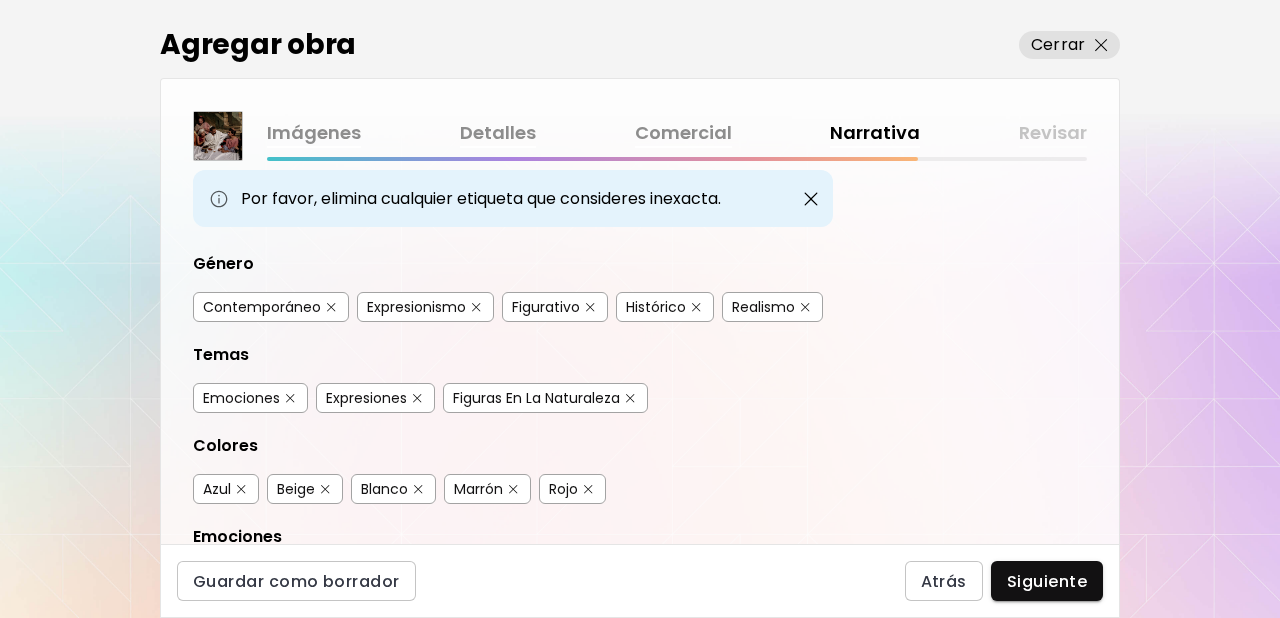 click at bounding box center [331, 307] 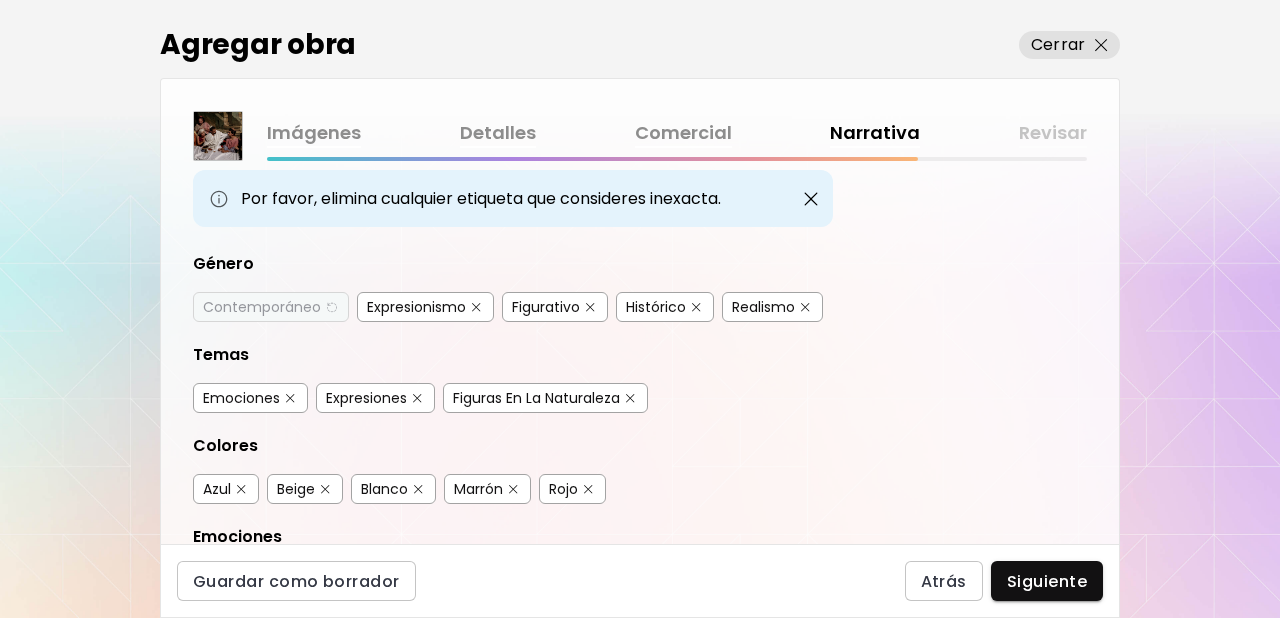 click at bounding box center [476, 307] 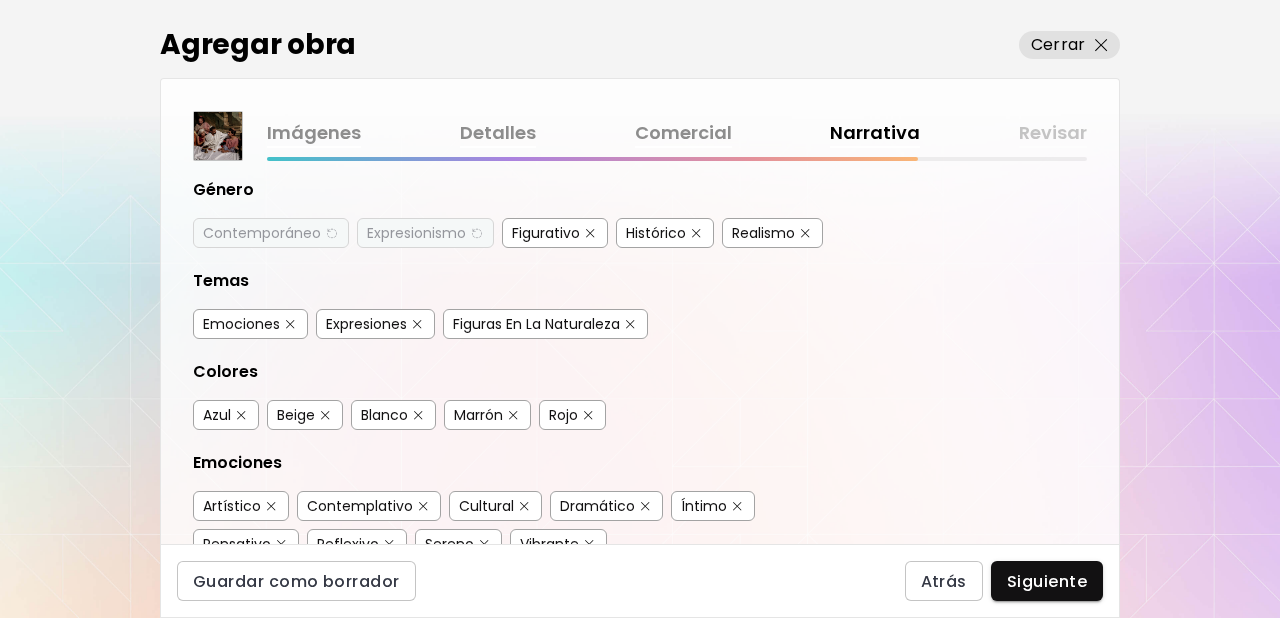 scroll, scrollTop: 213, scrollLeft: 0, axis: vertical 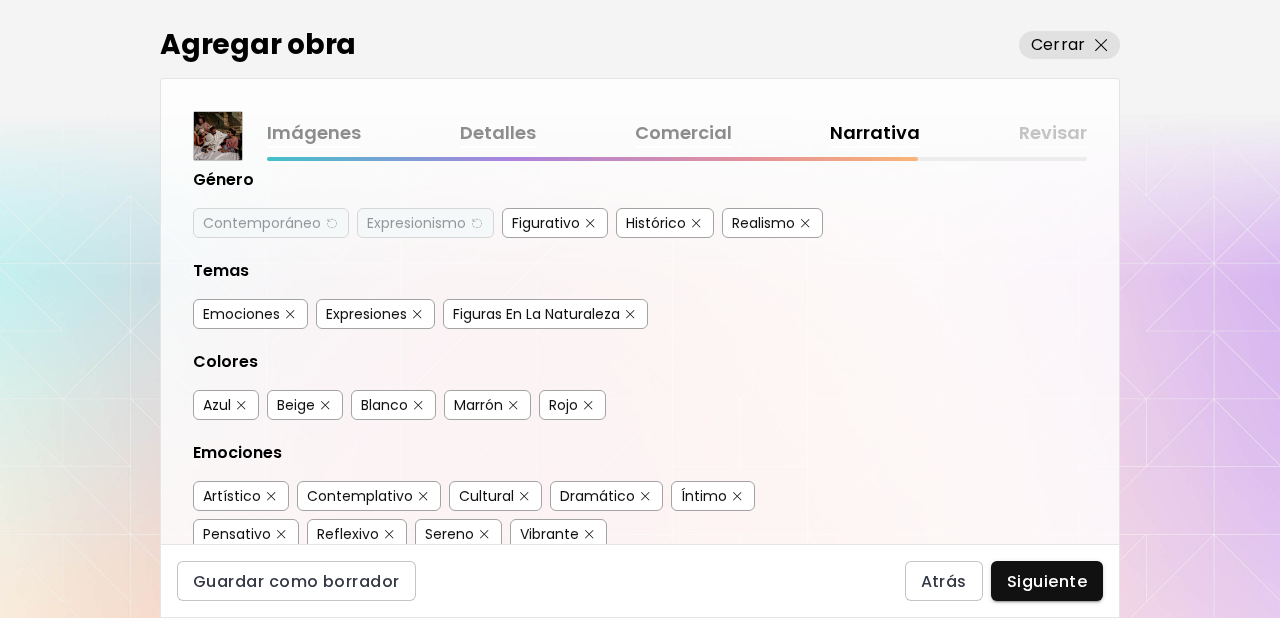 click at bounding box center [630, 314] 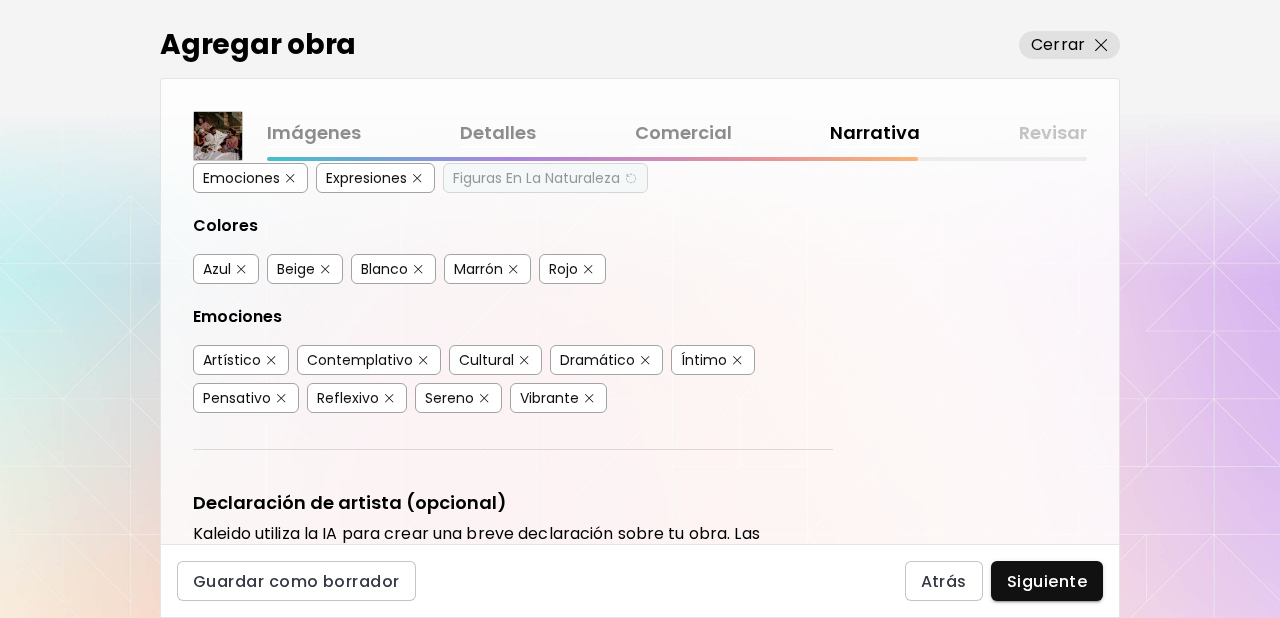 scroll, scrollTop: 352, scrollLeft: 0, axis: vertical 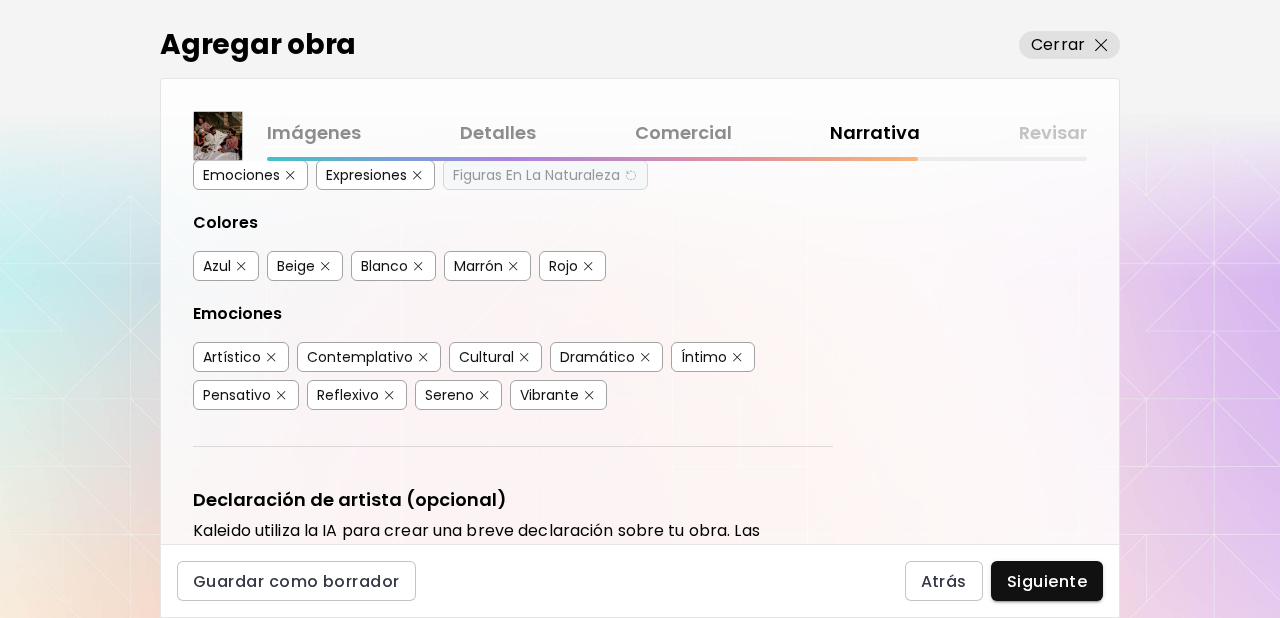 click at bounding box center [737, 357] 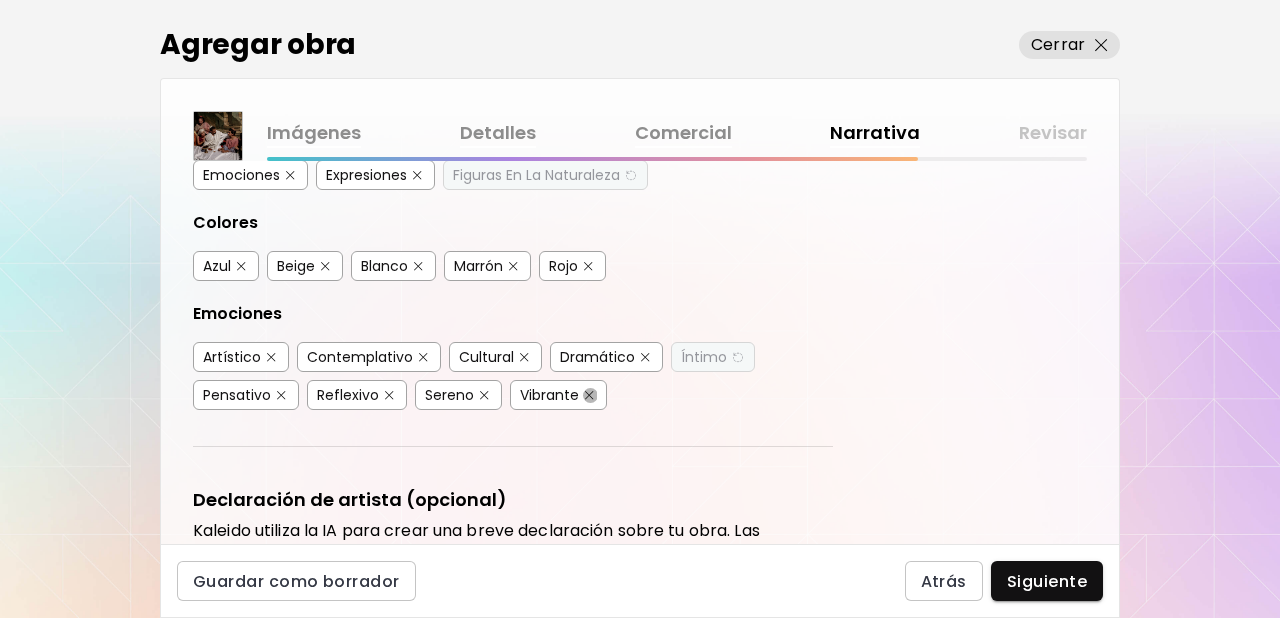 click at bounding box center (589, 395) 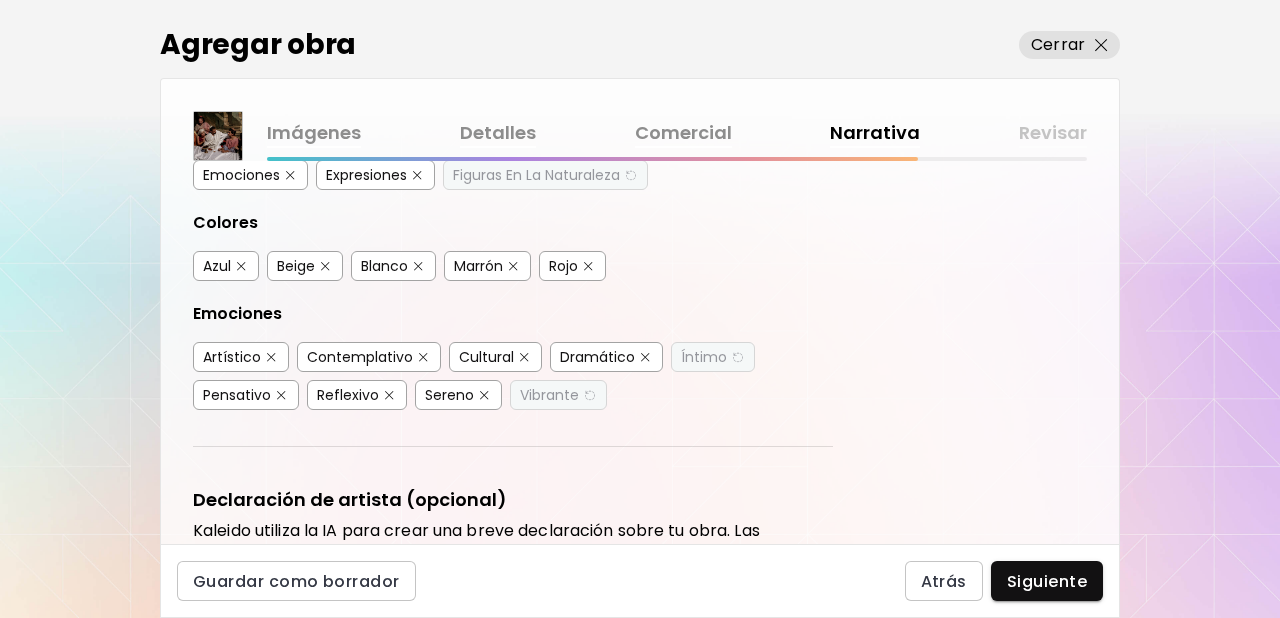 click at bounding box center [484, 395] 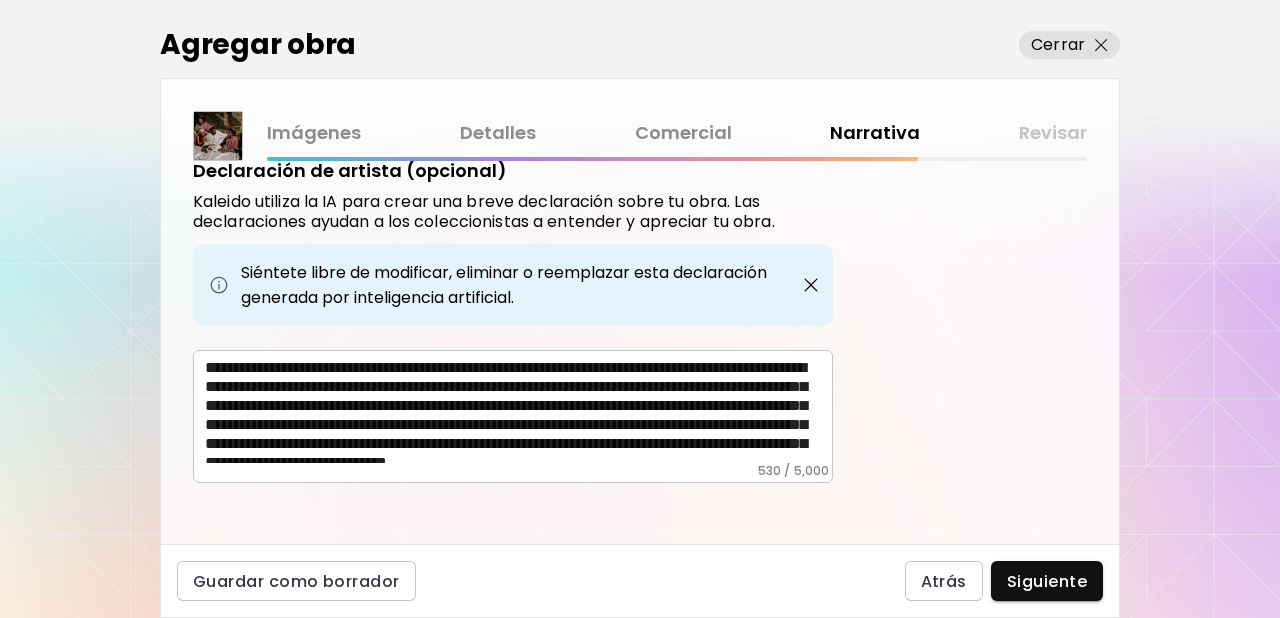 scroll, scrollTop: 692, scrollLeft: 0, axis: vertical 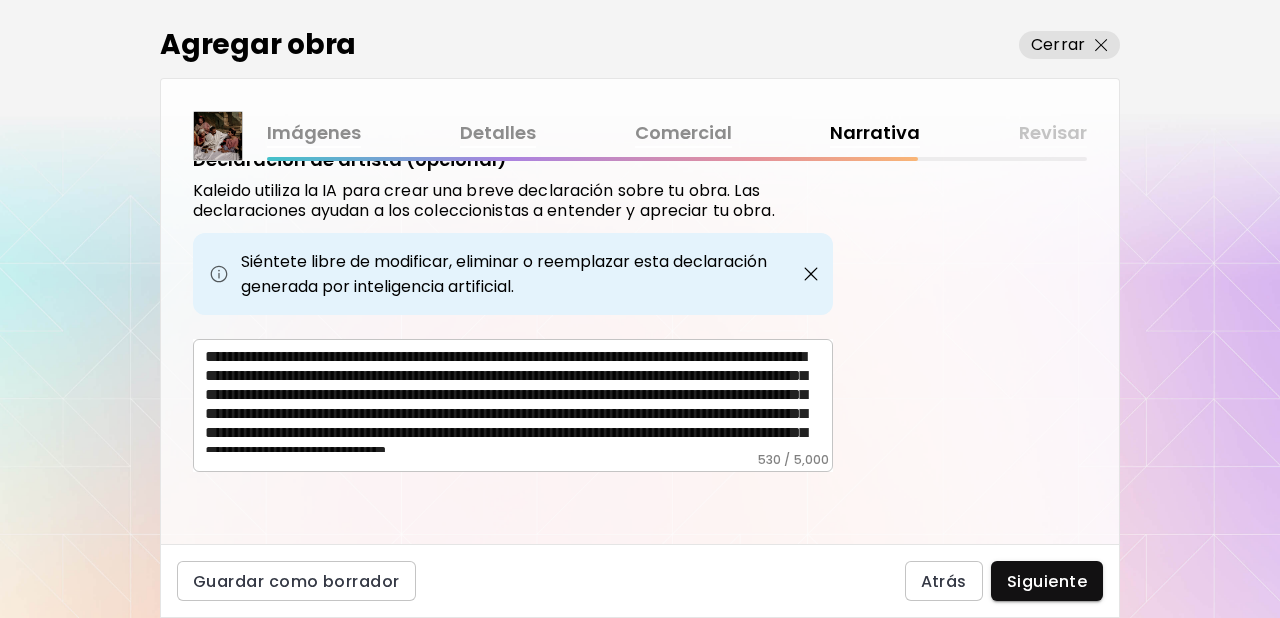 click on "Siguiente" at bounding box center [1047, 581] 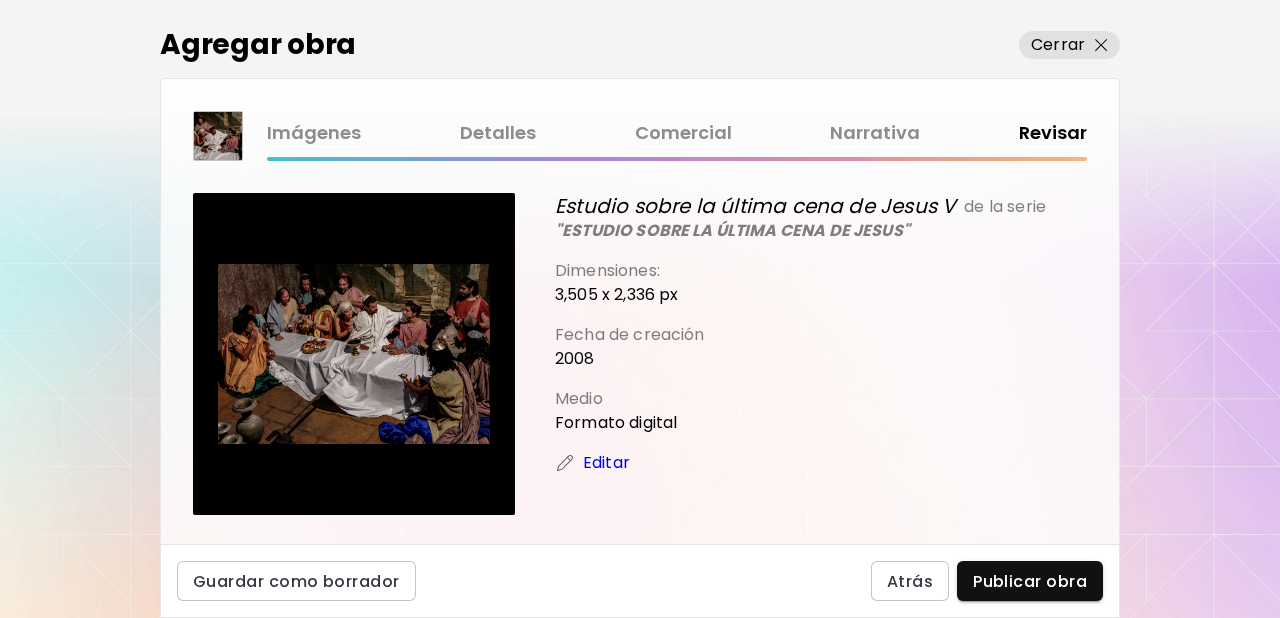 click on "Publicar obra" at bounding box center [1030, 581] 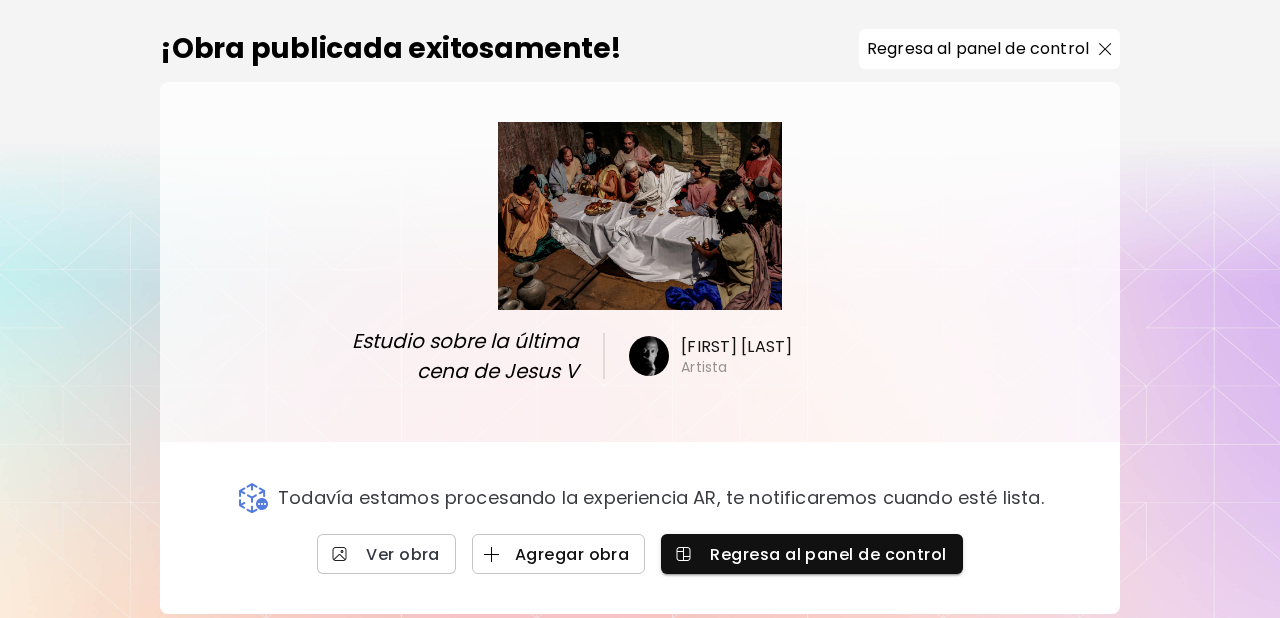 click on "Agregar obra" at bounding box center (559, 554) 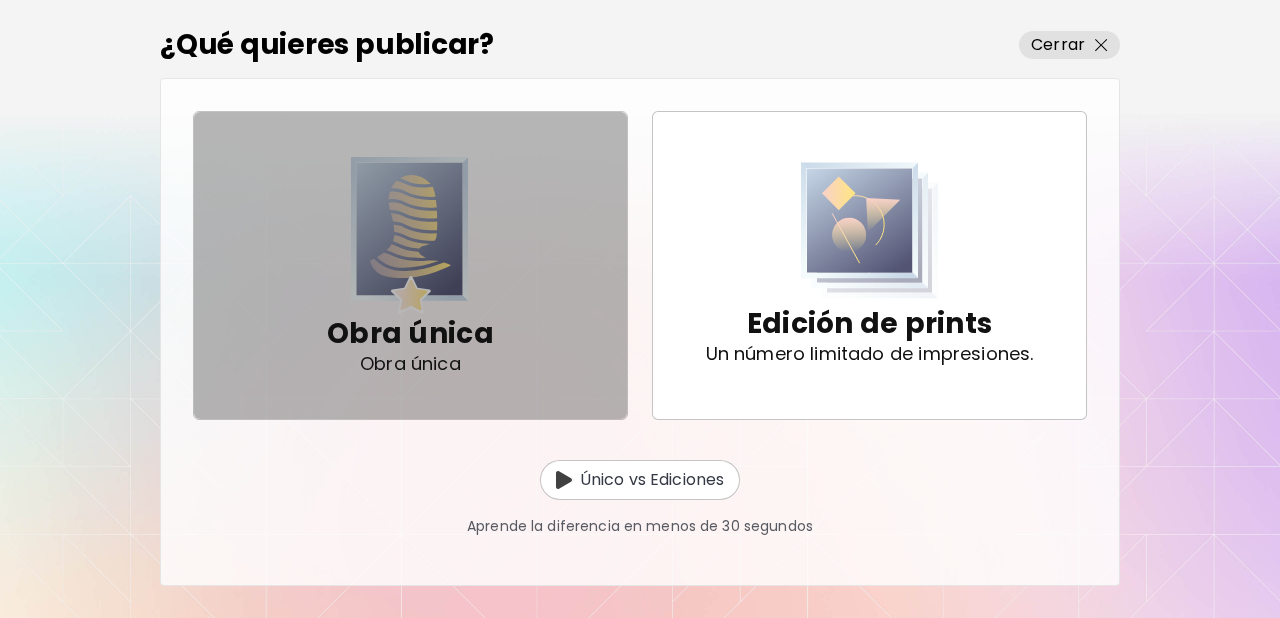 click at bounding box center (410, 235) 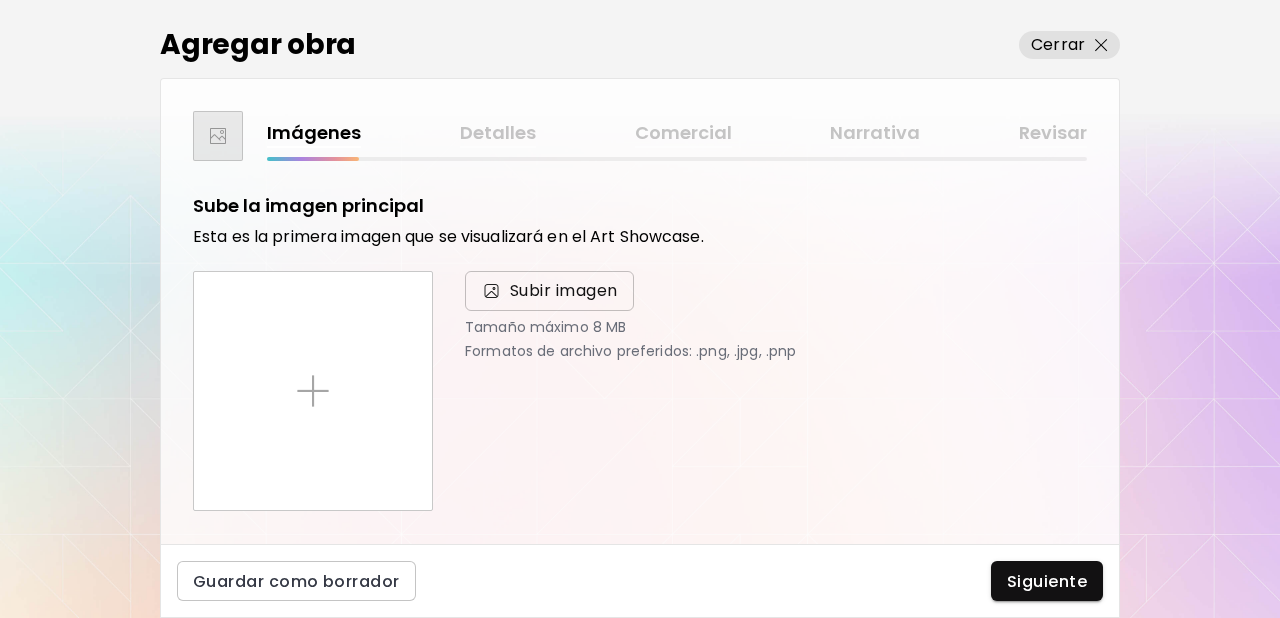 click on "Subir imagen" at bounding box center (564, 291) 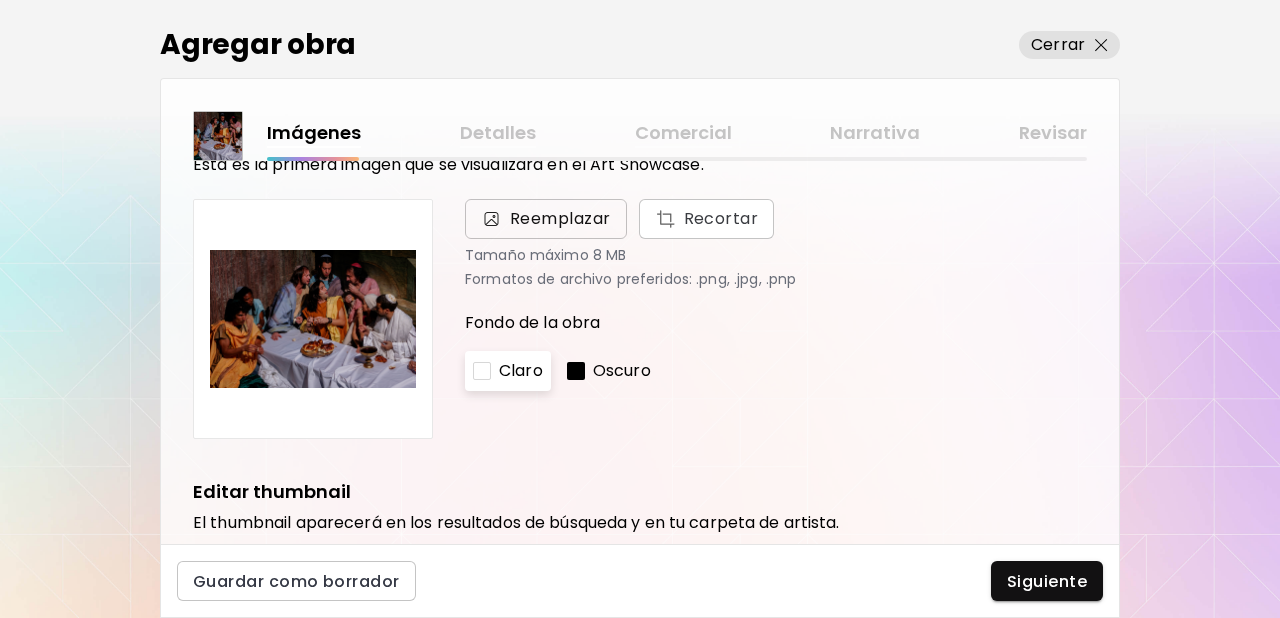 scroll, scrollTop: 78, scrollLeft: 0, axis: vertical 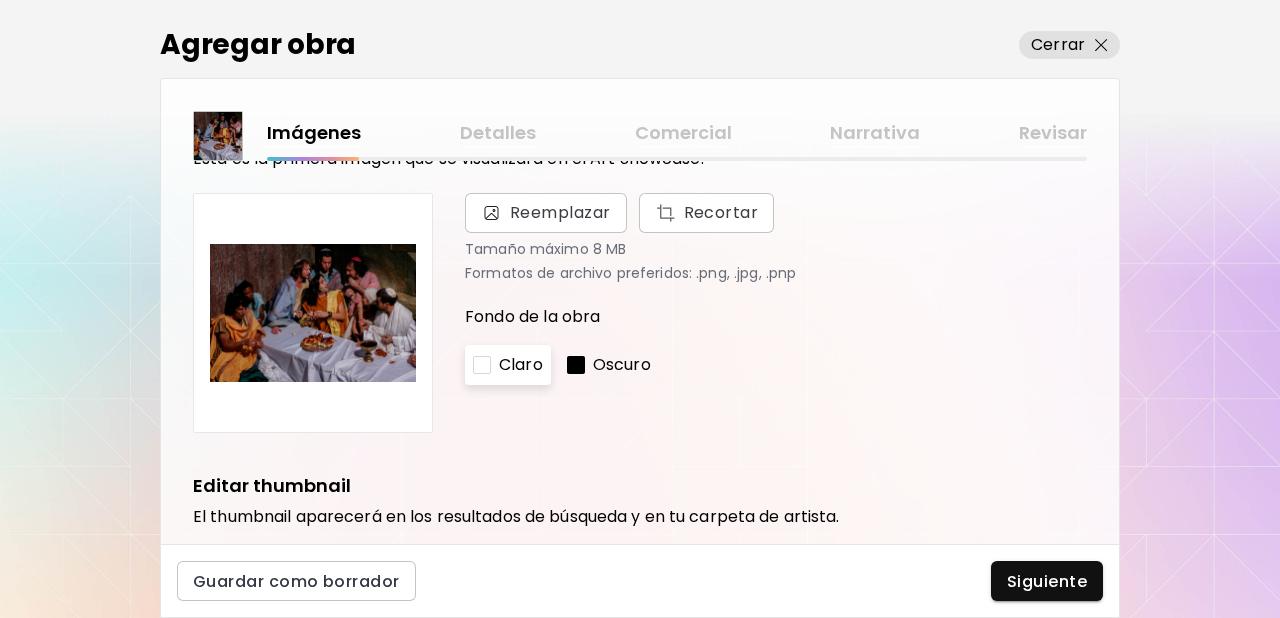 click on "Oscuro" at bounding box center [622, 365] 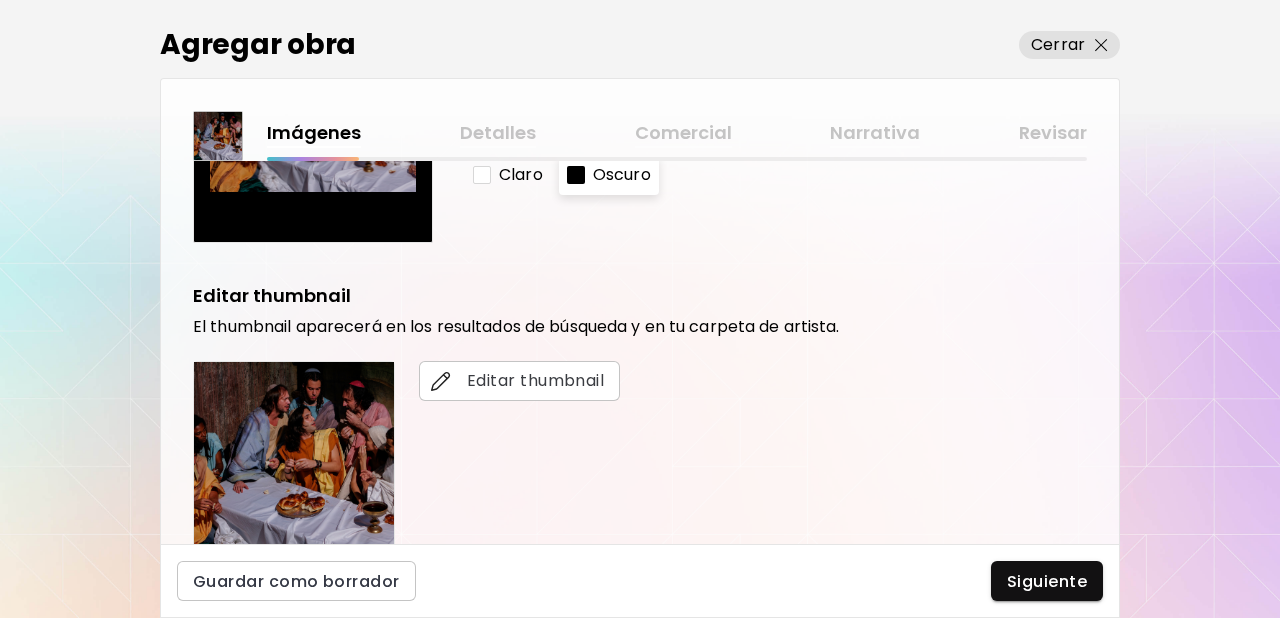 scroll, scrollTop: 302, scrollLeft: 0, axis: vertical 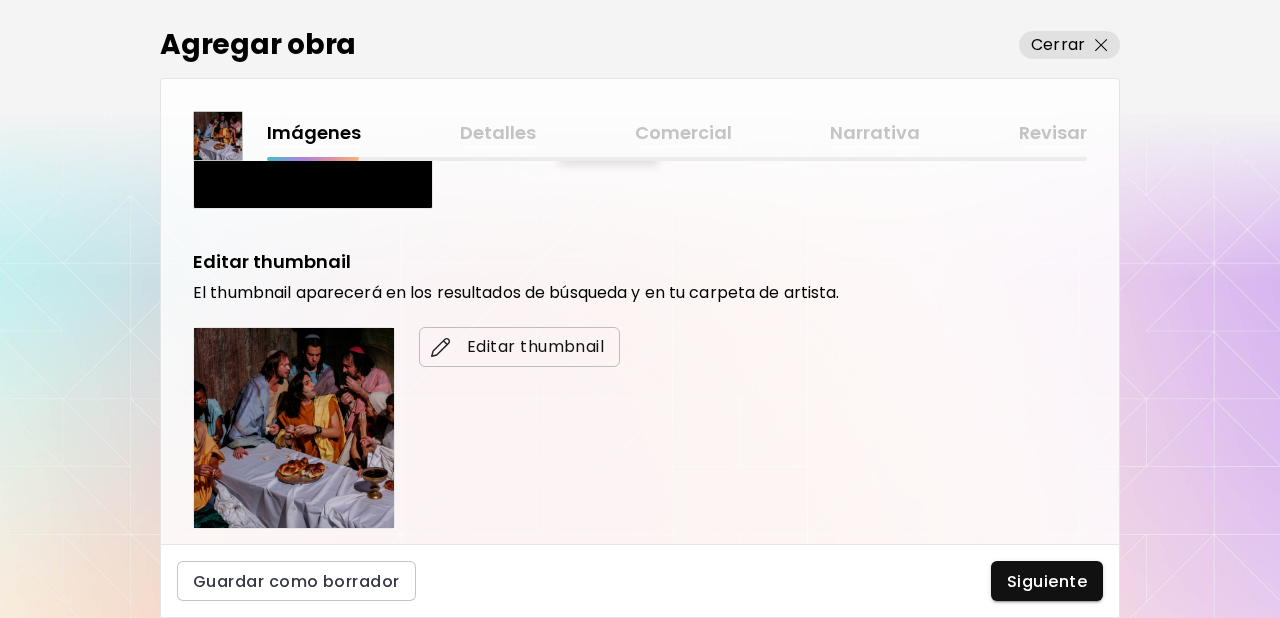click on "Editar thumbnail" at bounding box center (519, 347) 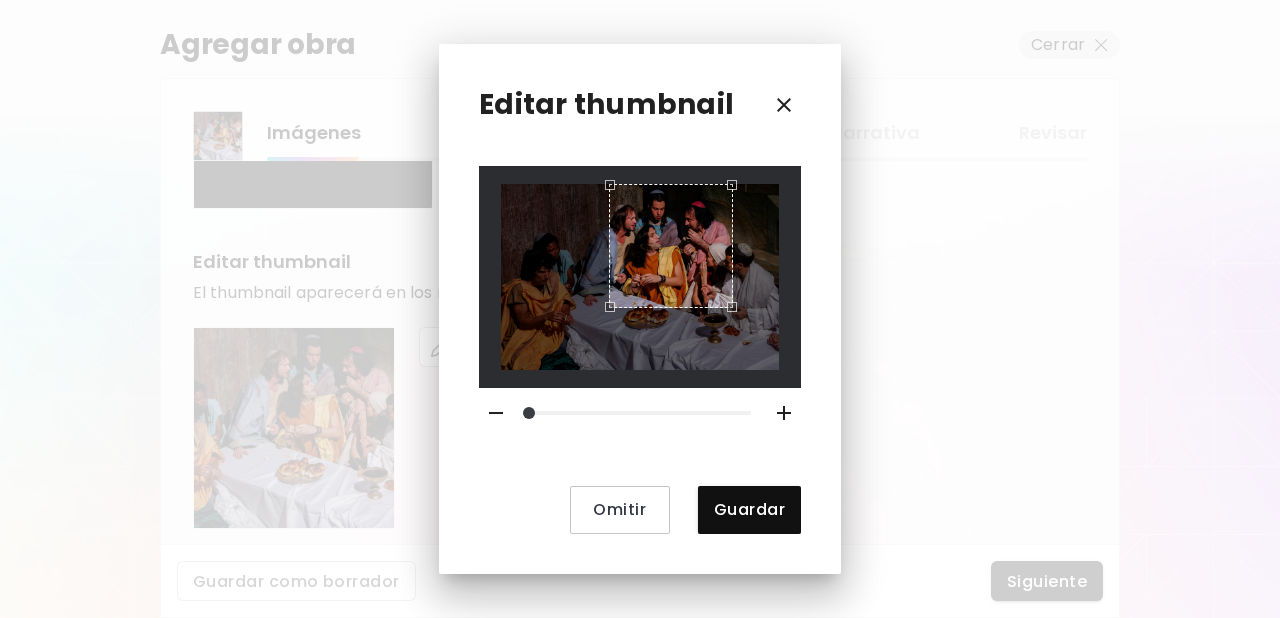 click at bounding box center [640, 276] 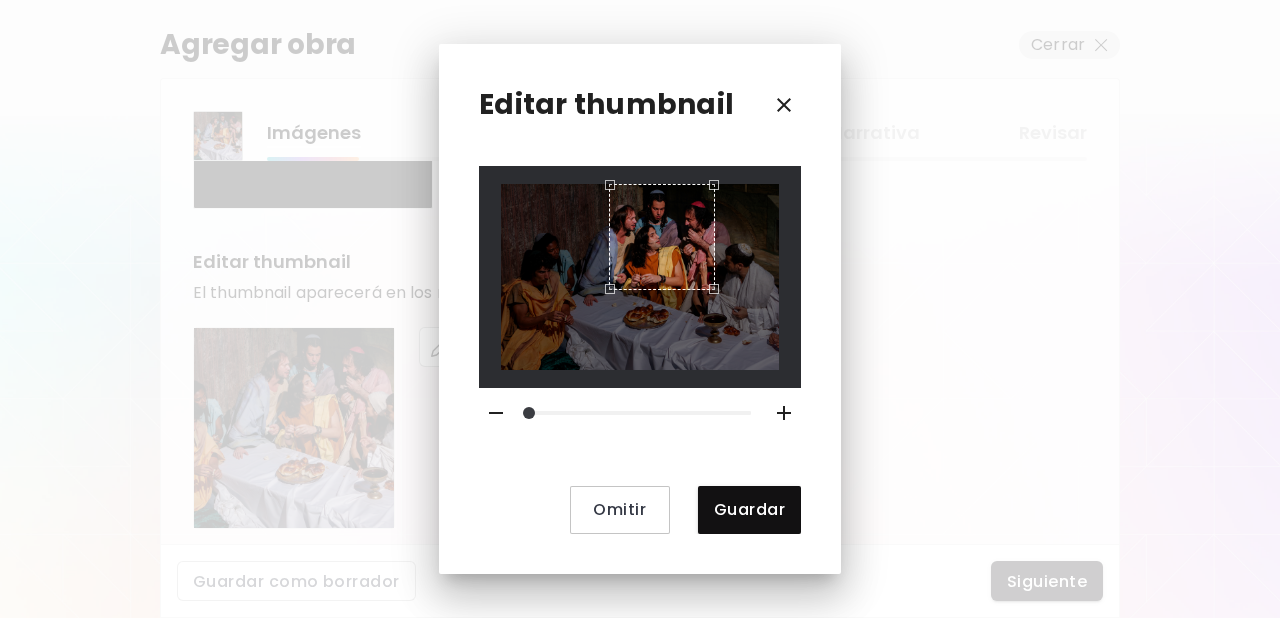 click at bounding box center [640, 276] 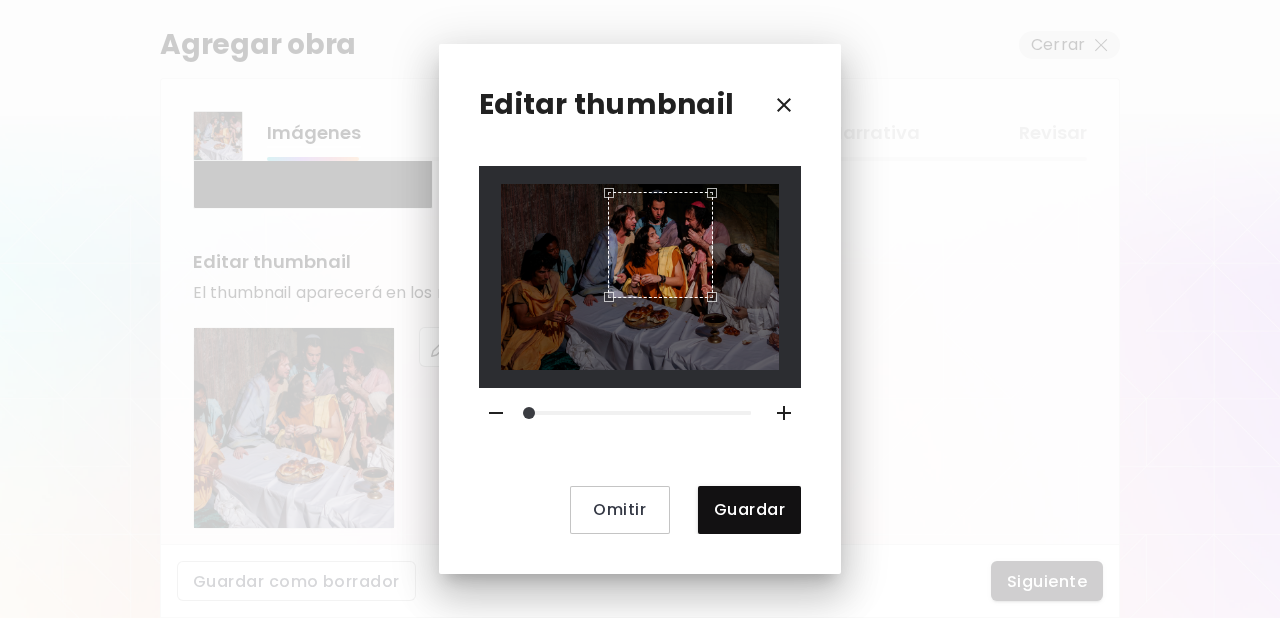 click at bounding box center (661, 245) 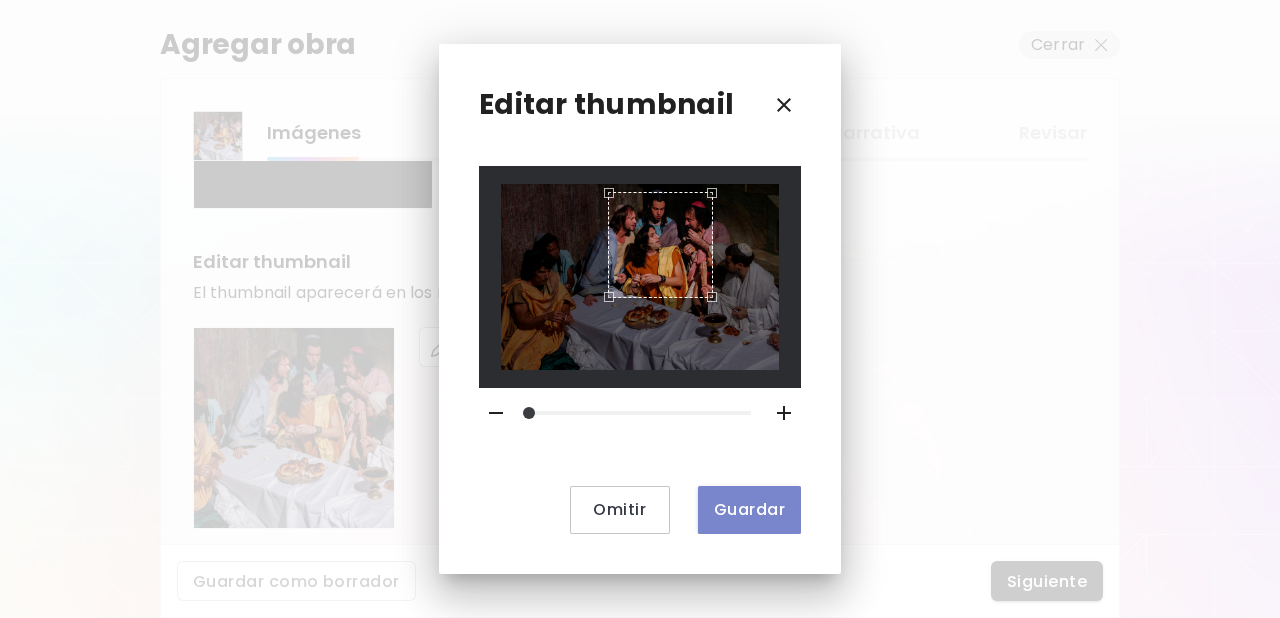 click on "Guardar" at bounding box center (749, 509) 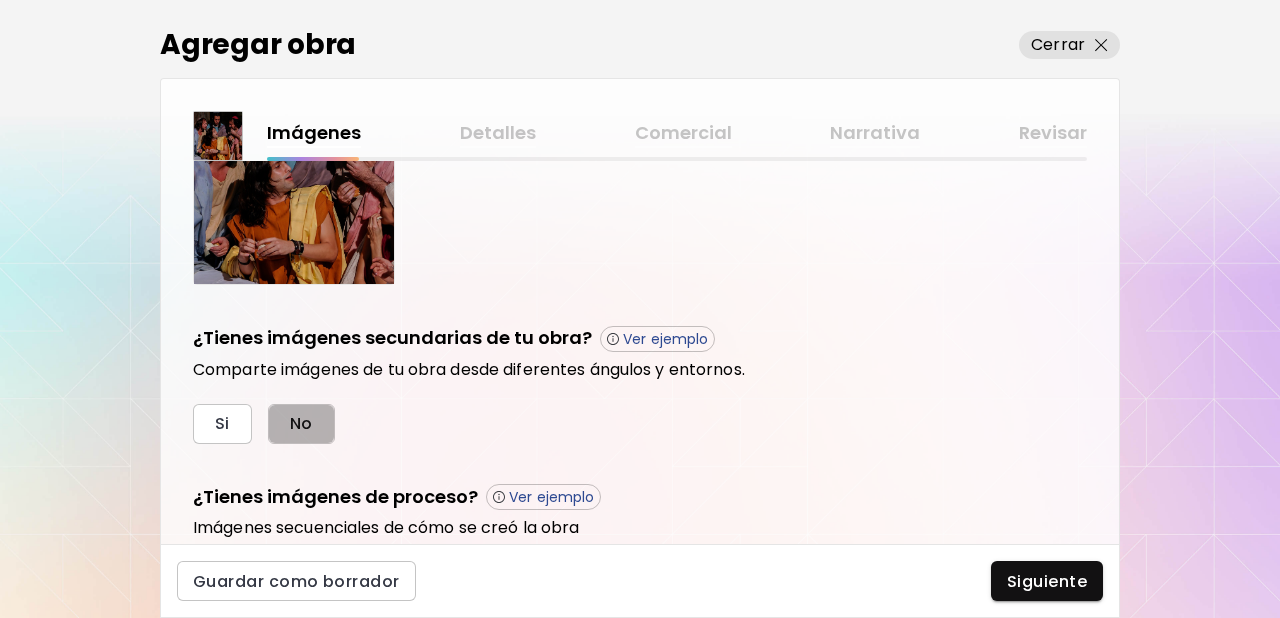 drag, startPoint x: 314, startPoint y: 423, endPoint x: 353, endPoint y: 413, distance: 40.261642 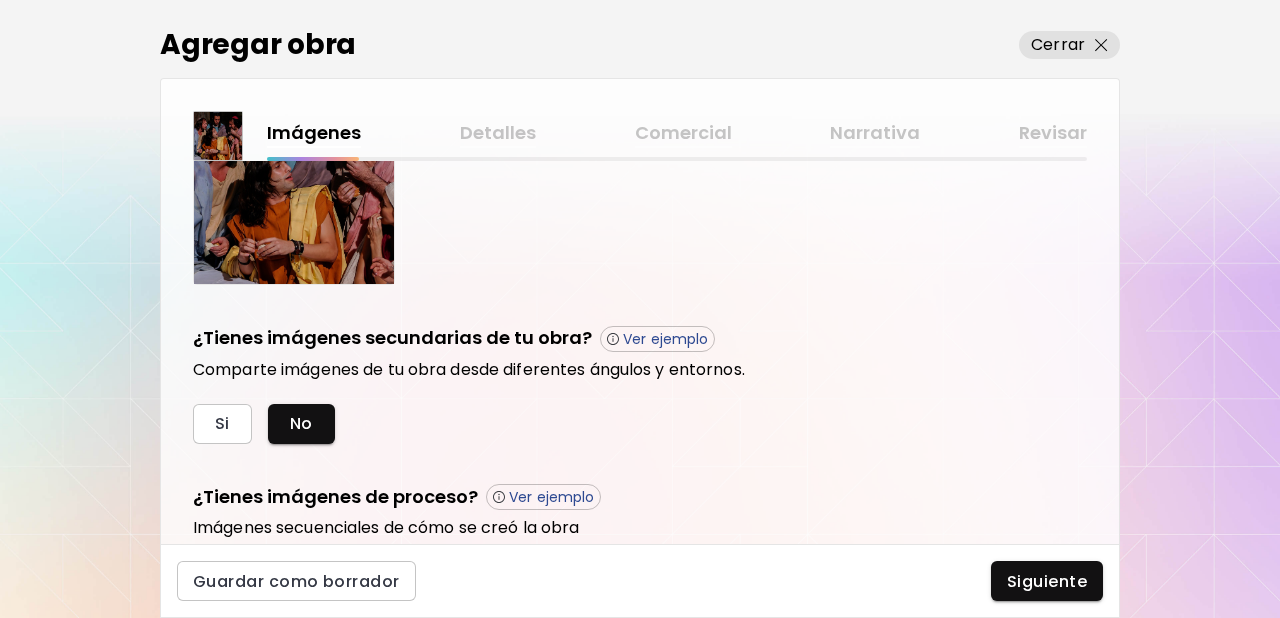 scroll, scrollTop: 676, scrollLeft: 0, axis: vertical 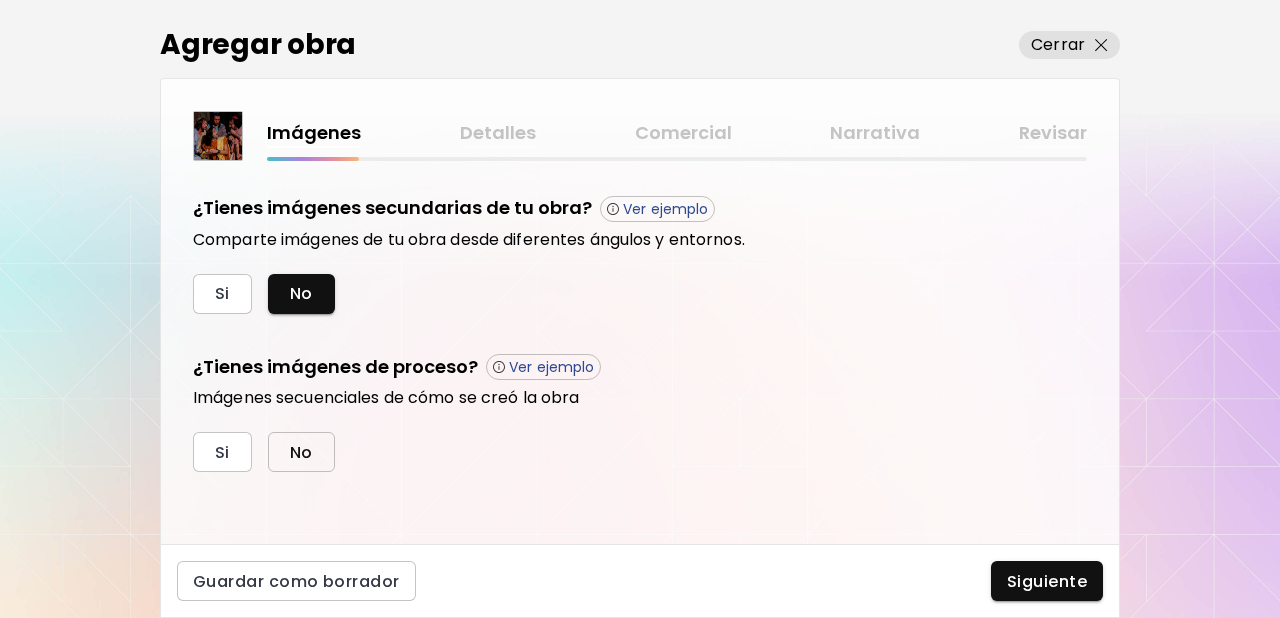 drag, startPoint x: 301, startPoint y: 449, endPoint x: 374, endPoint y: 451, distance: 73.02739 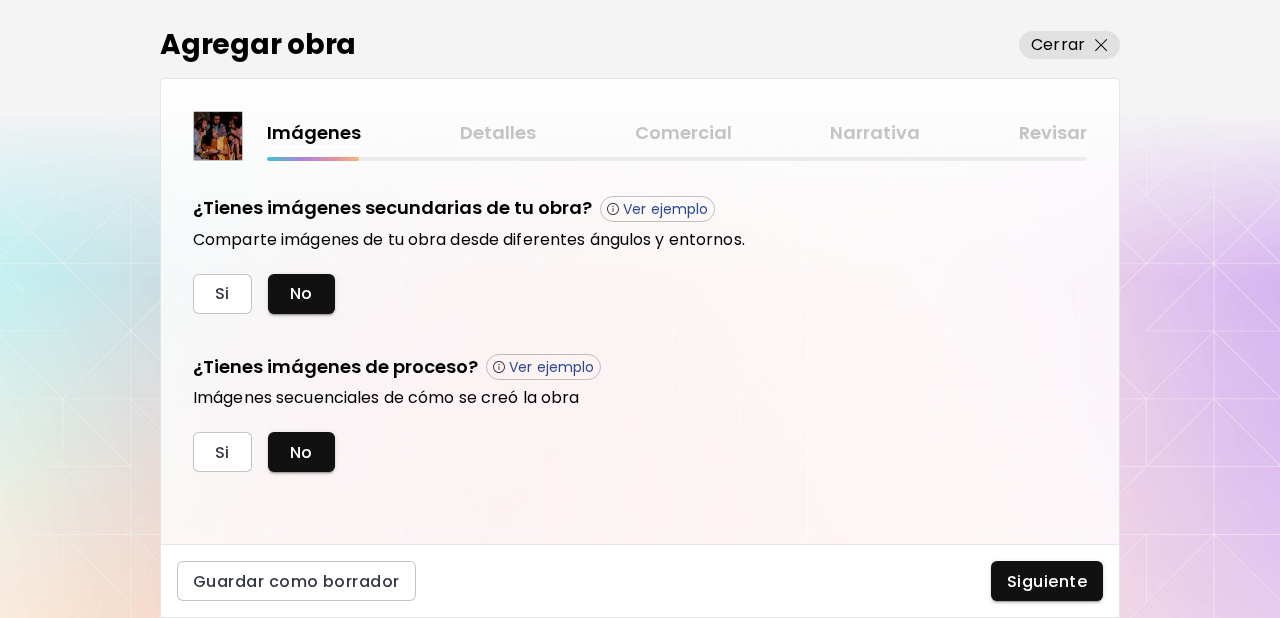 click on "Siguiente" at bounding box center (1047, 581) 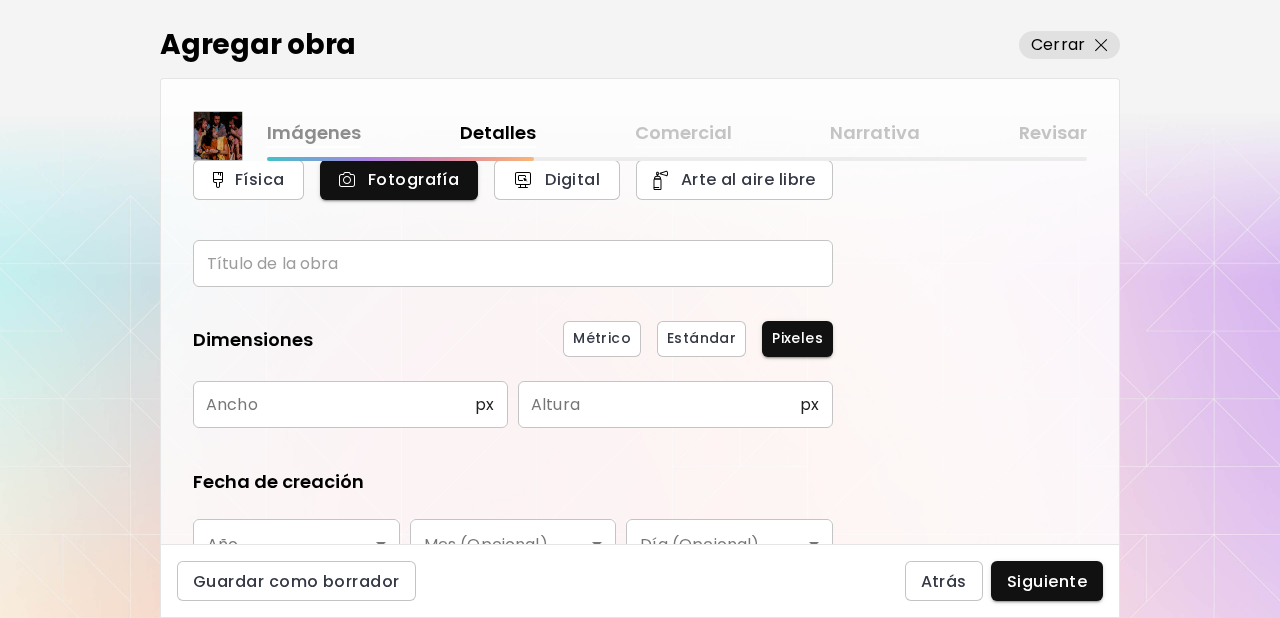 scroll, scrollTop: 98, scrollLeft: 0, axis: vertical 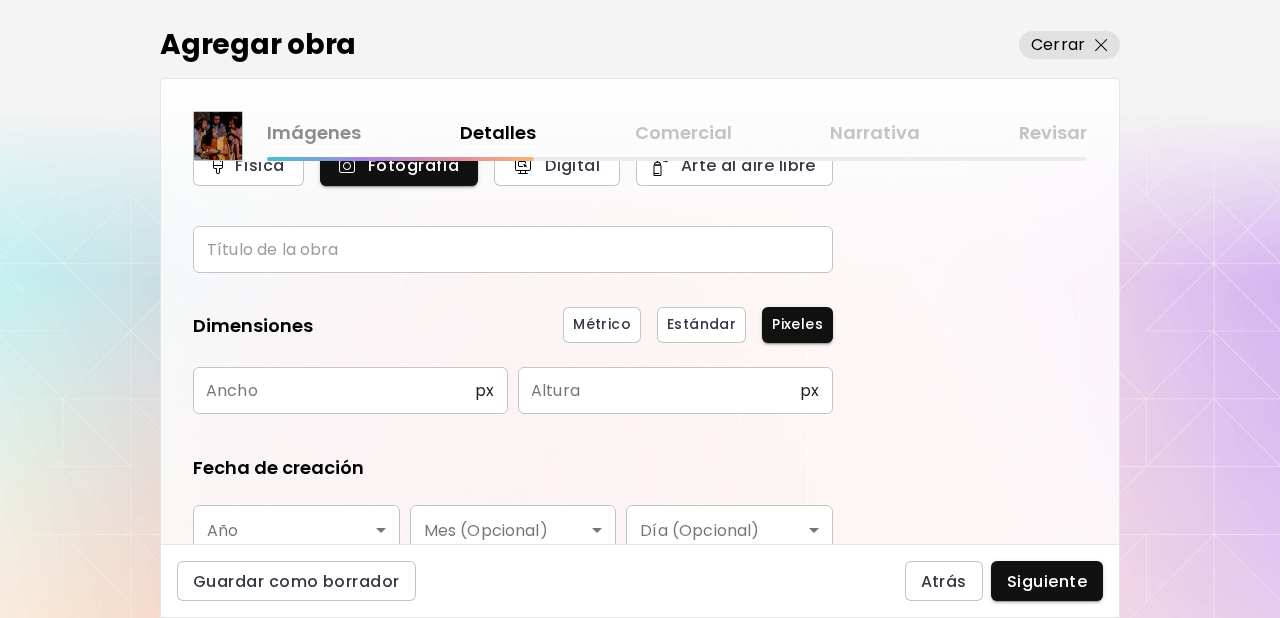 click at bounding box center (513, 249) 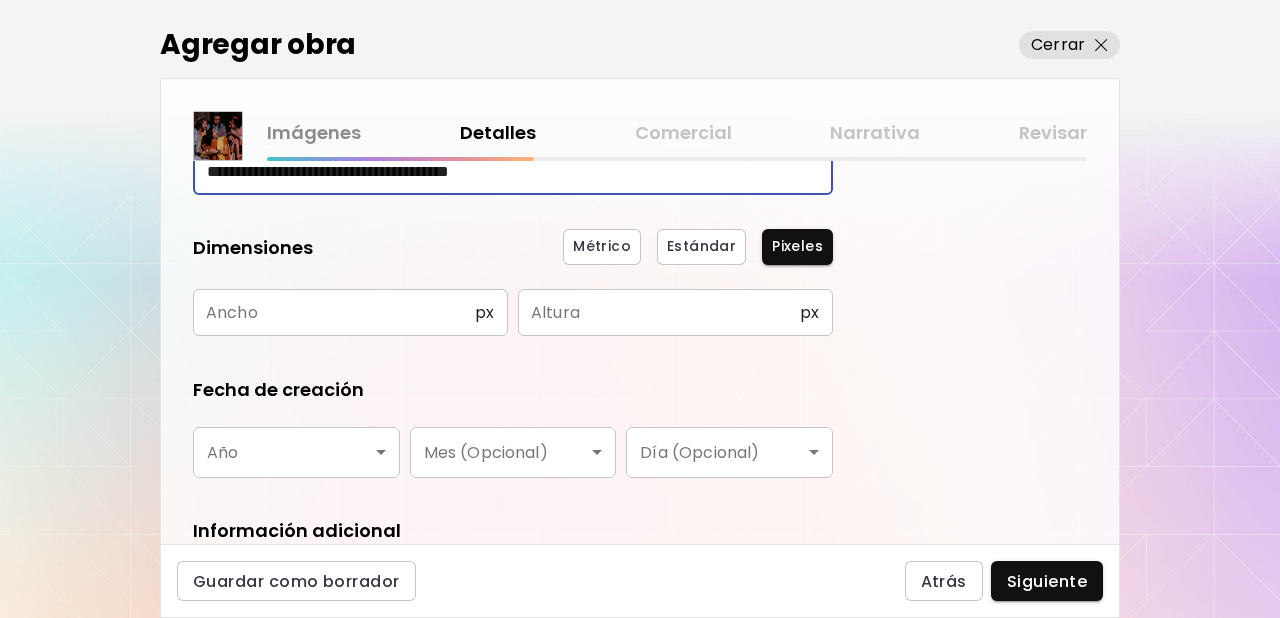 scroll, scrollTop: 206, scrollLeft: 0, axis: vertical 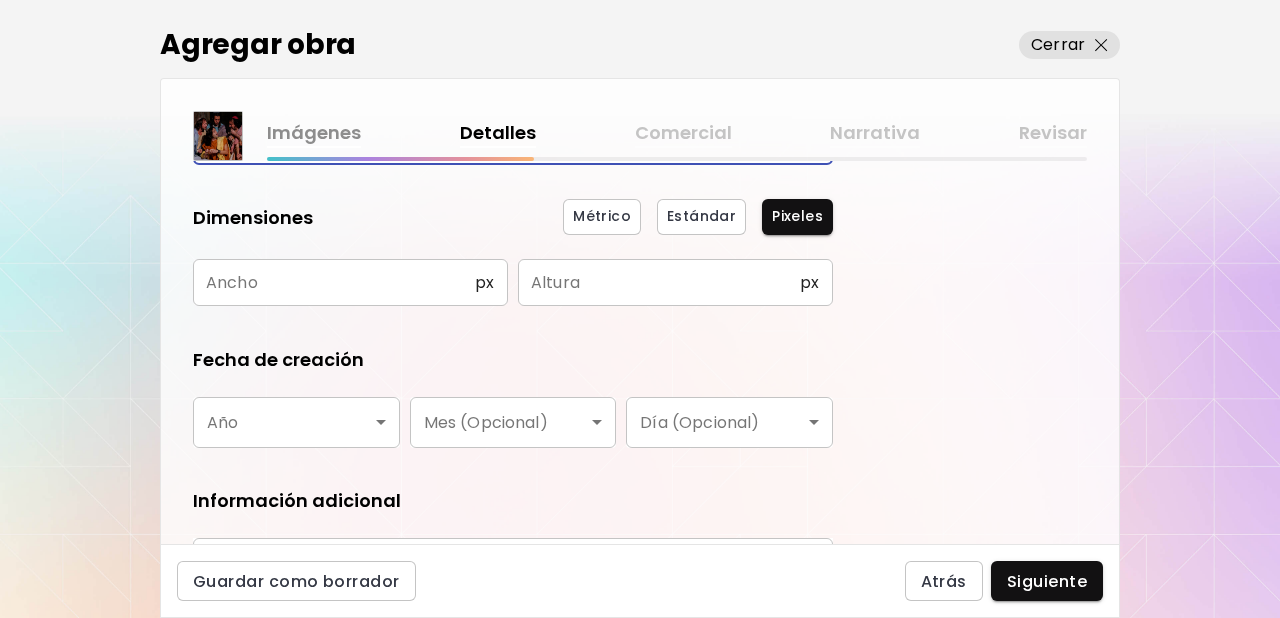 type on "**********" 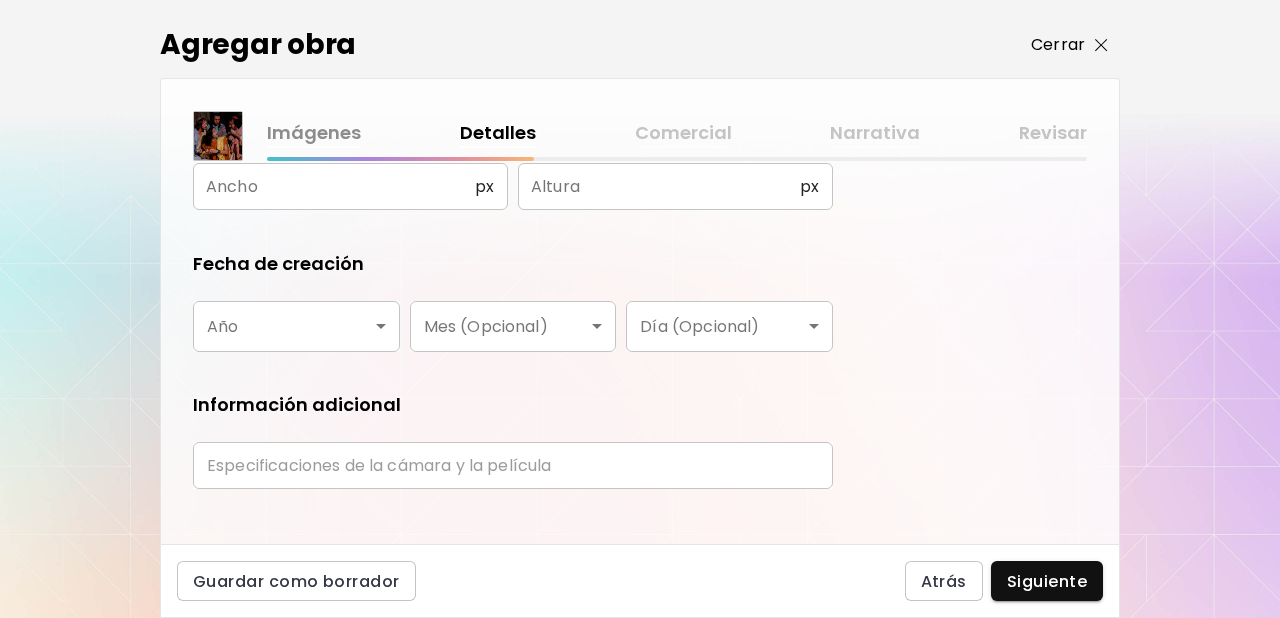 scroll, scrollTop: 301, scrollLeft: 0, axis: vertical 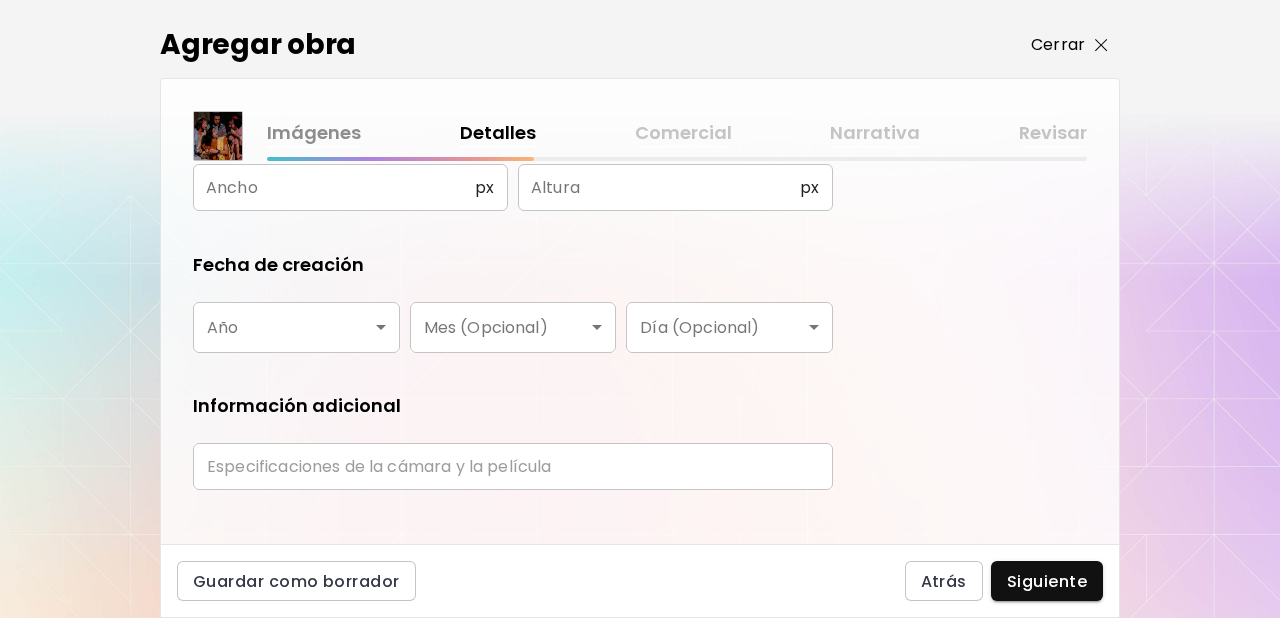 click on "Cerrar" at bounding box center [1058, 45] 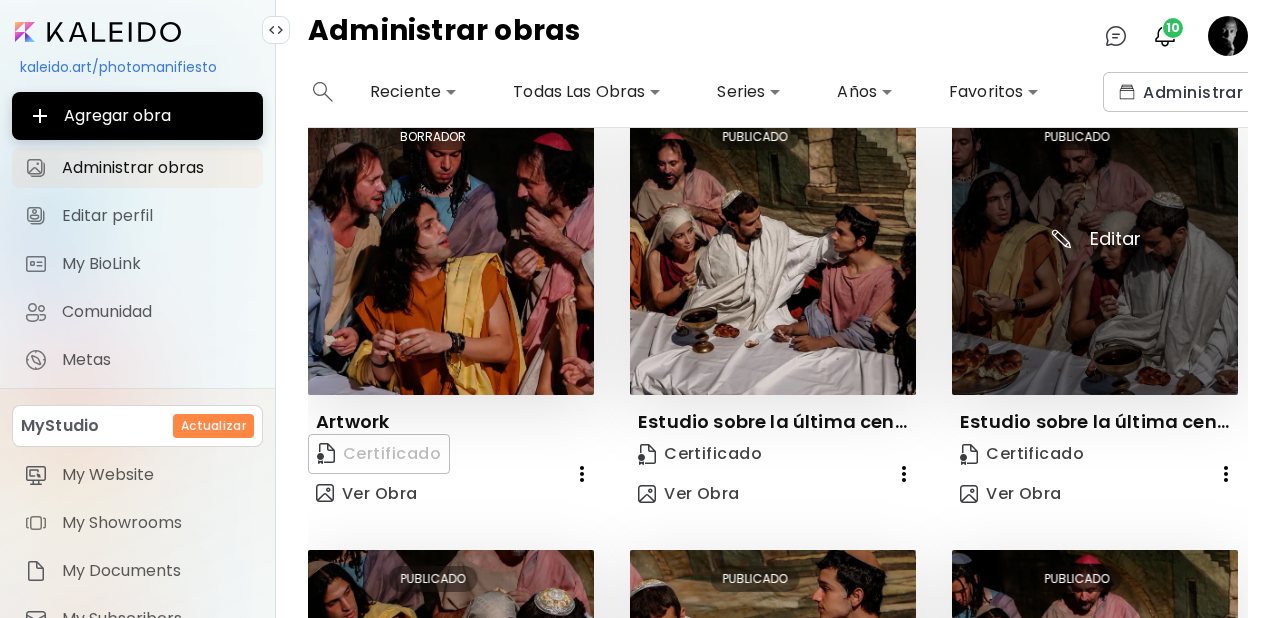 scroll, scrollTop: 0, scrollLeft: 0, axis: both 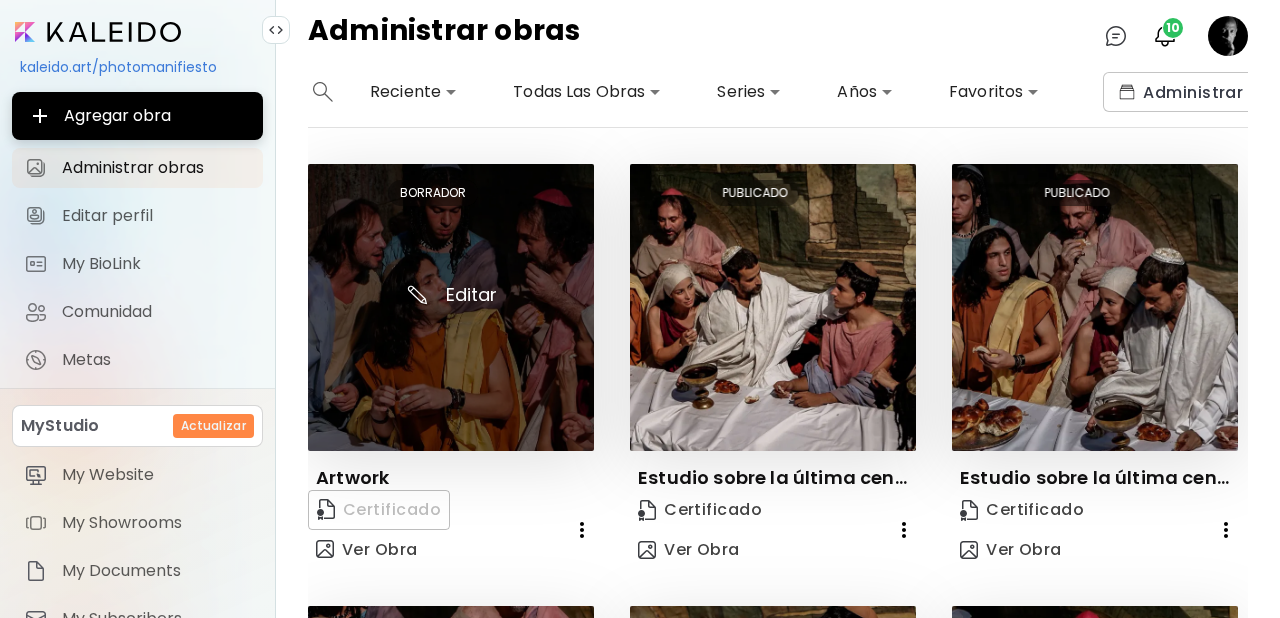 click at bounding box center [451, 307] 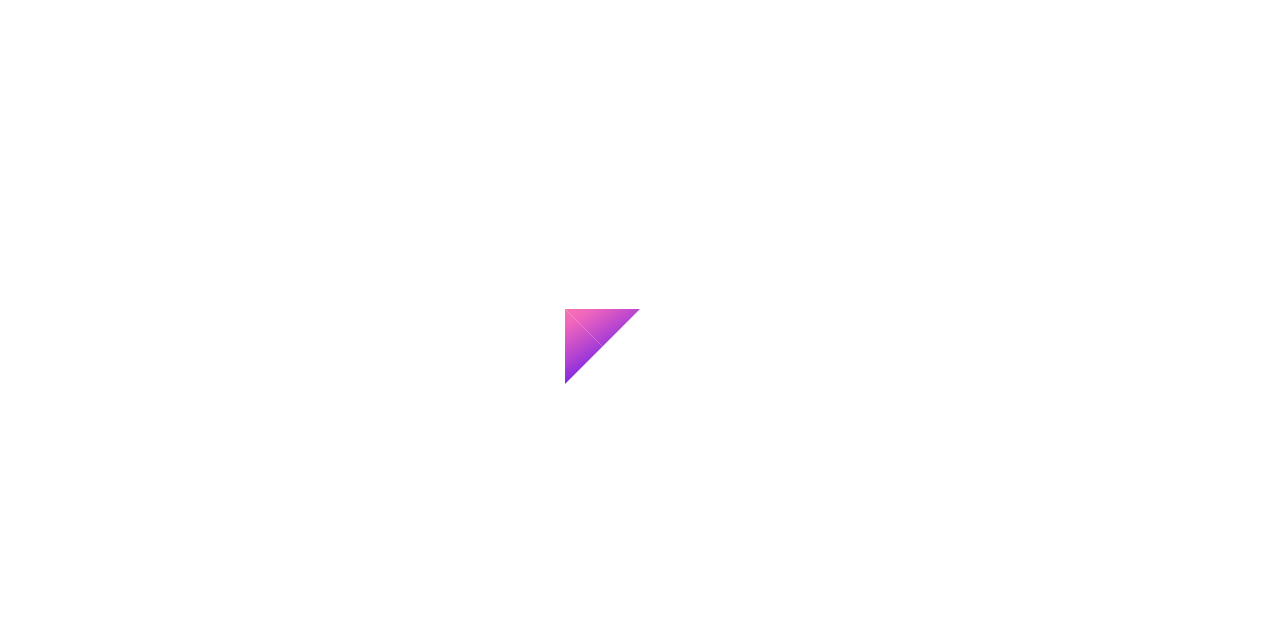 scroll, scrollTop: 0, scrollLeft: 0, axis: both 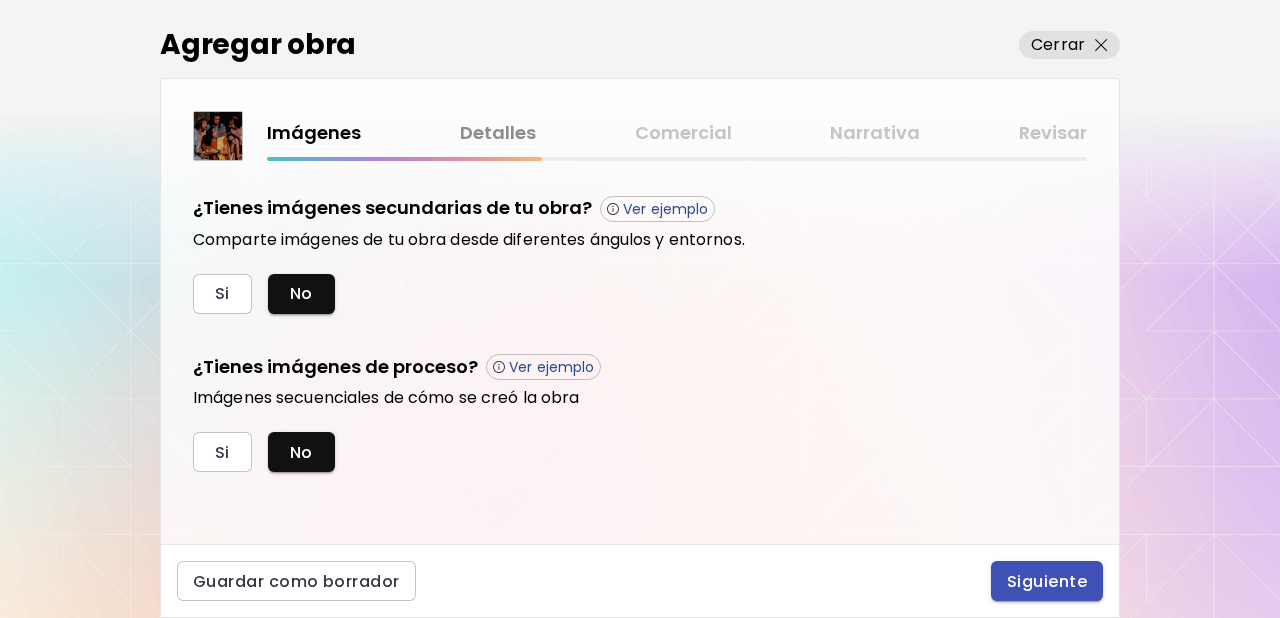click on "Siguiente" at bounding box center (1047, 581) 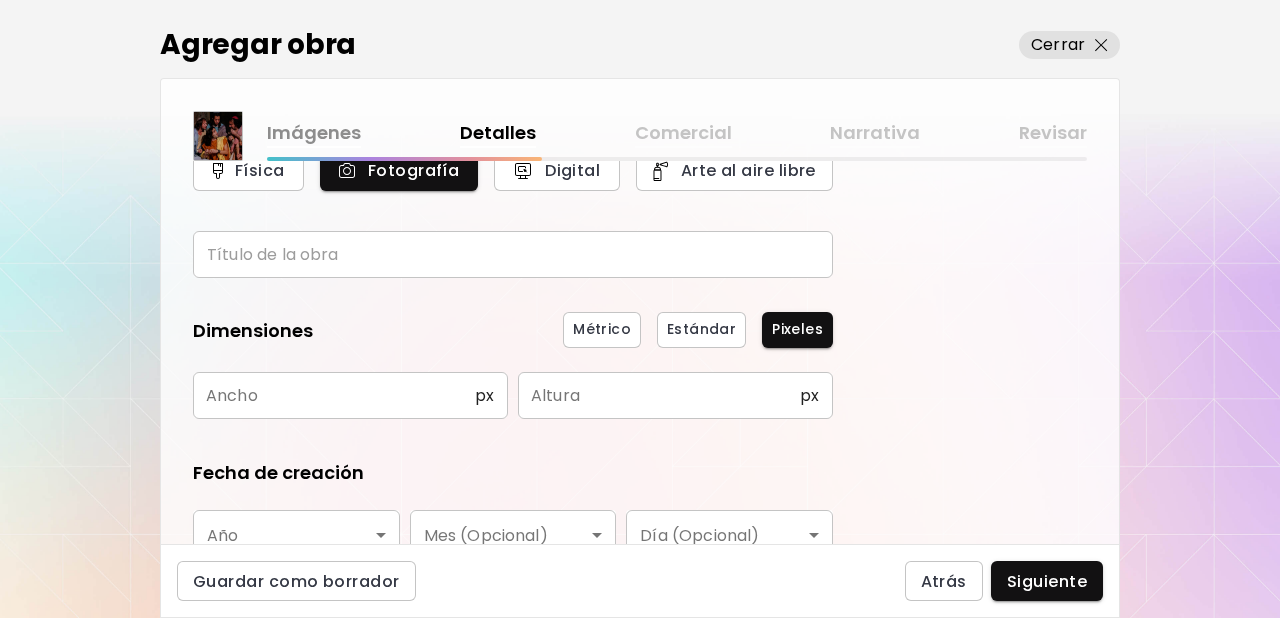 scroll, scrollTop: 125, scrollLeft: 0, axis: vertical 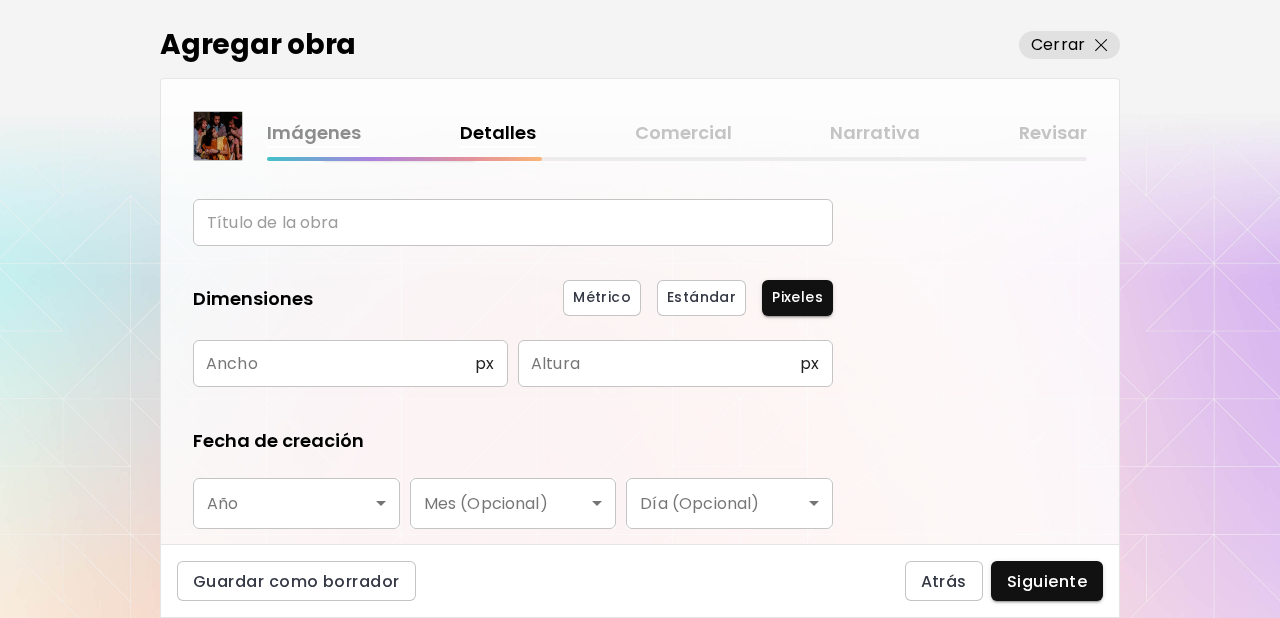 click at bounding box center [513, 222] 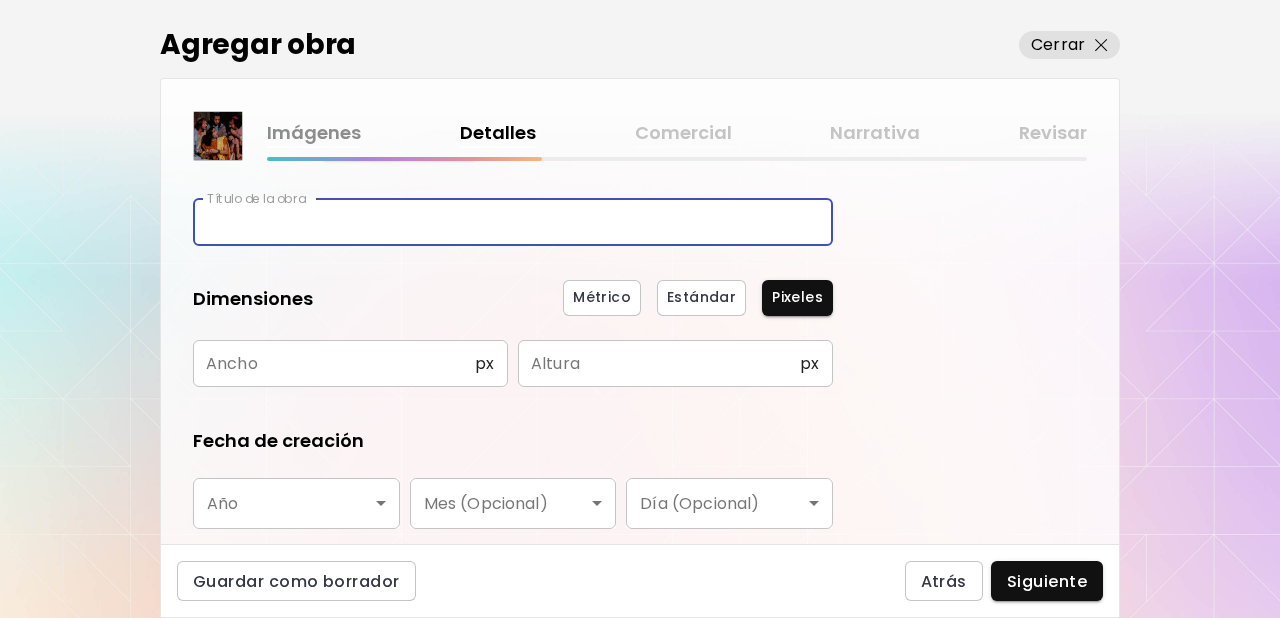 type on "**********" 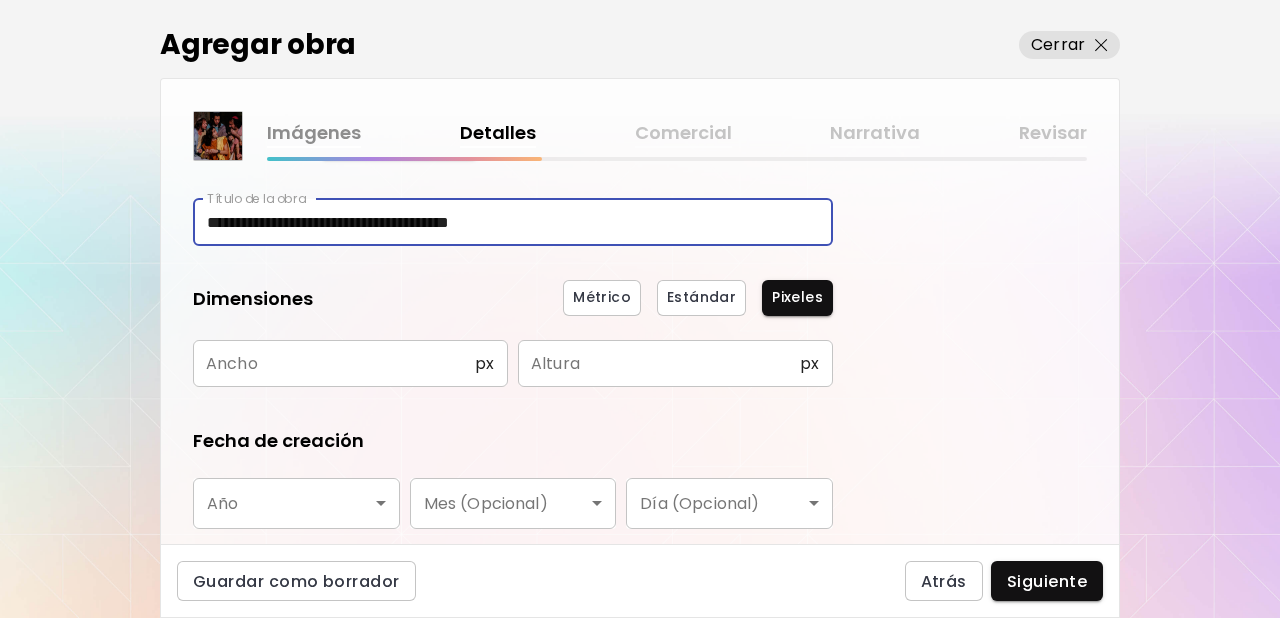 click at bounding box center (334, 363) 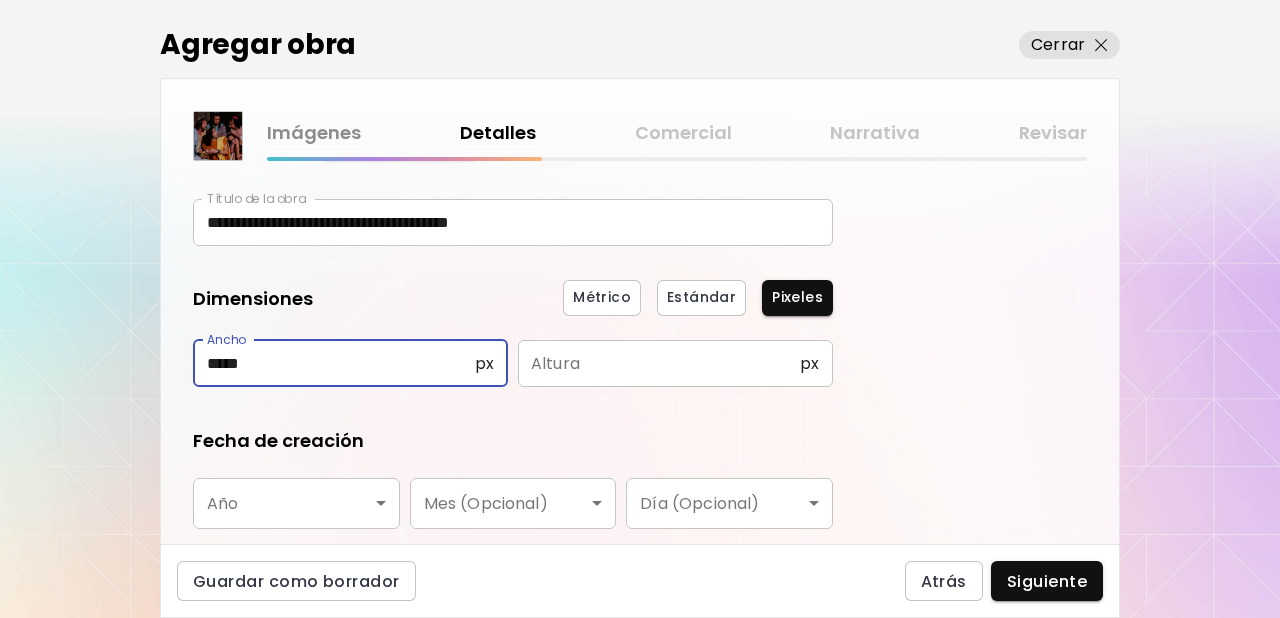 type on "*****" 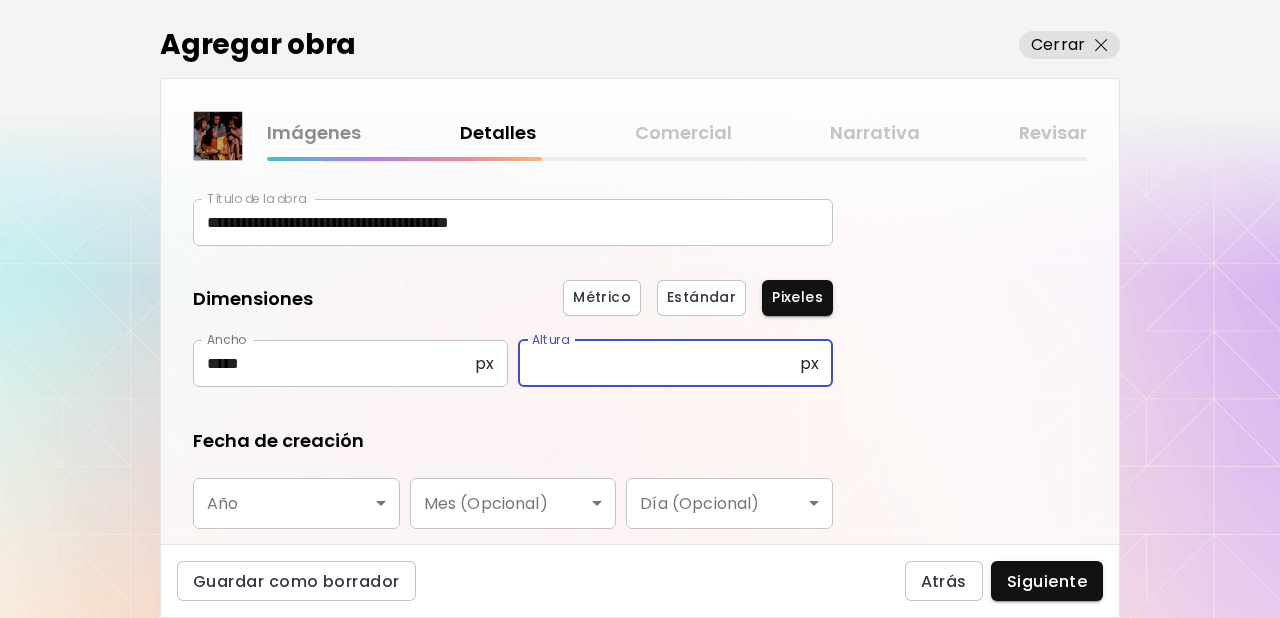 click at bounding box center [659, 363] 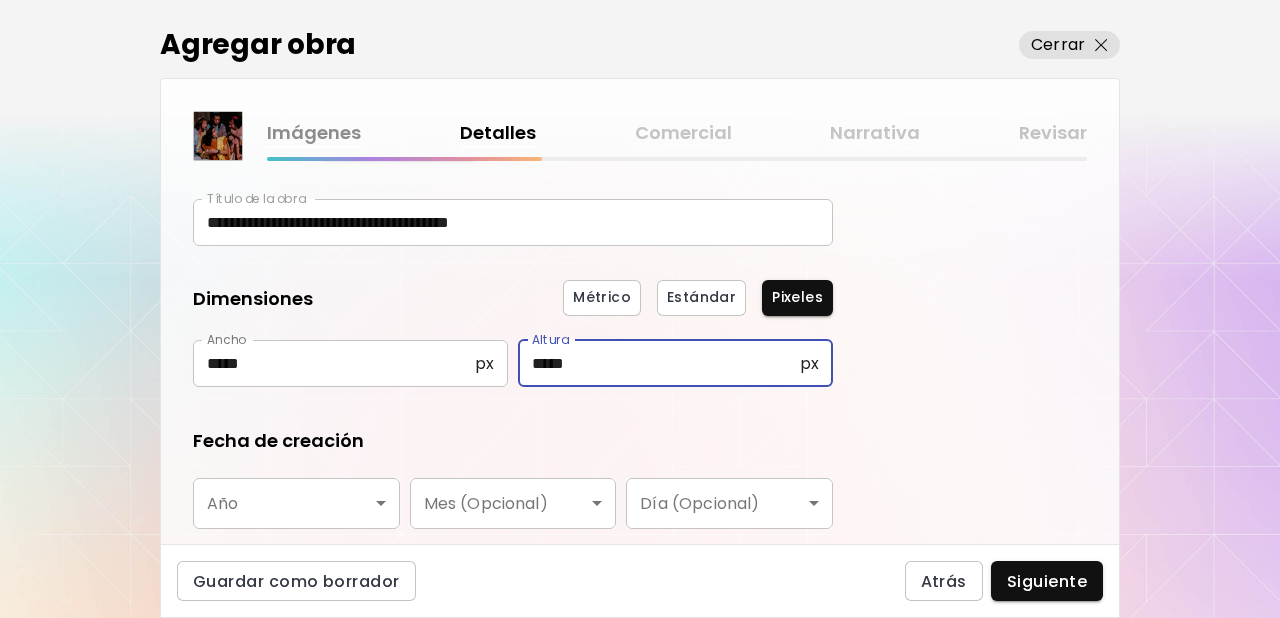type on "*****" 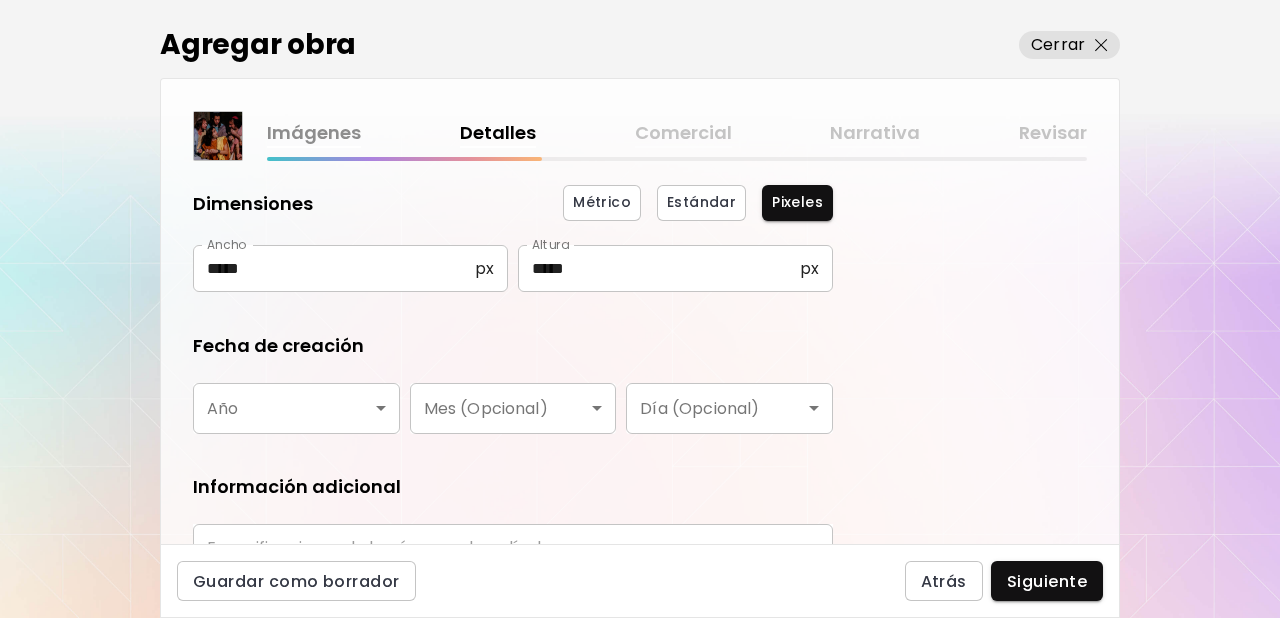 scroll, scrollTop: 223, scrollLeft: 0, axis: vertical 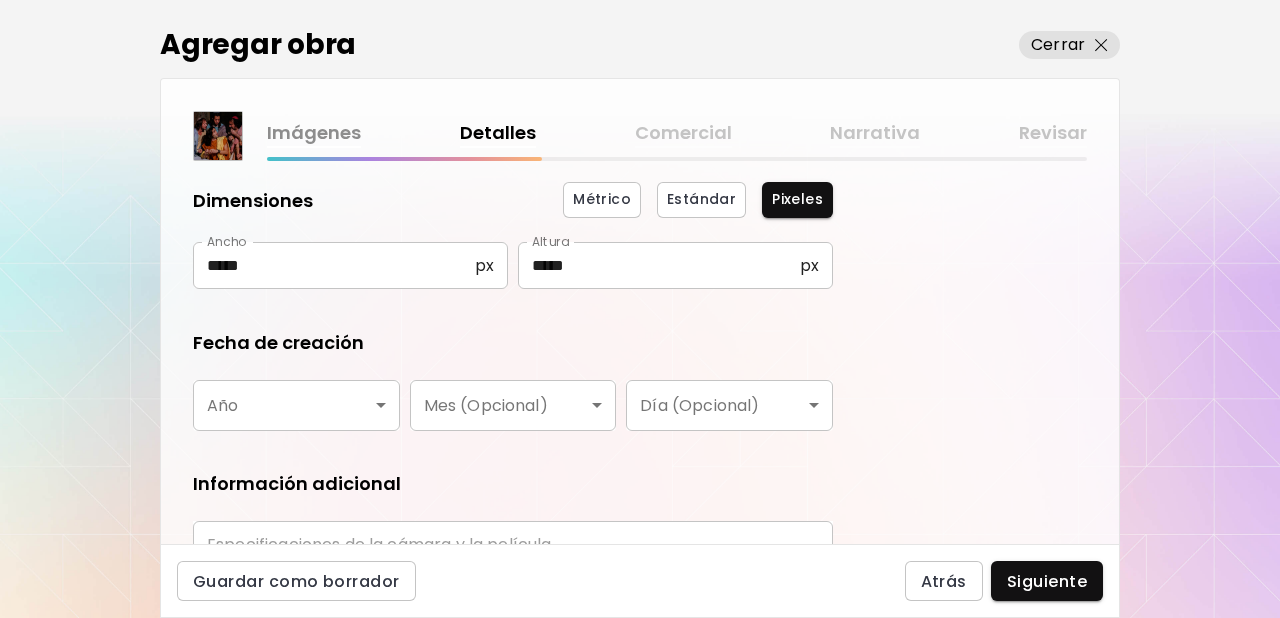 click on "**********" at bounding box center (640, 309) 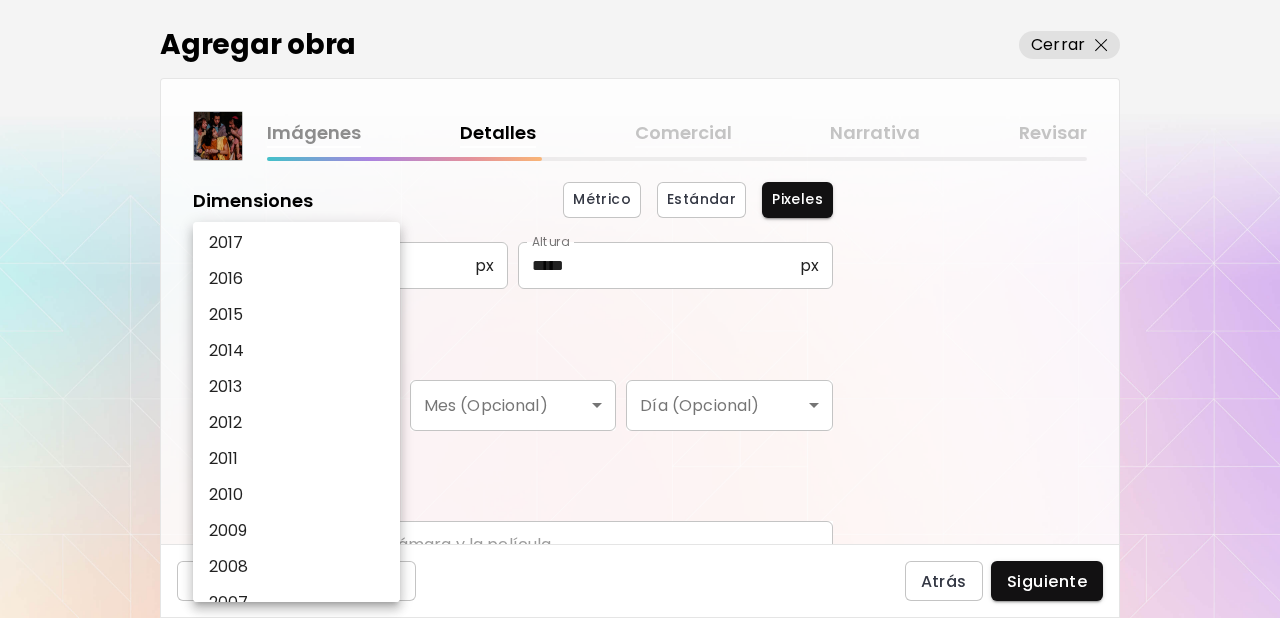 scroll, scrollTop: 318, scrollLeft: 0, axis: vertical 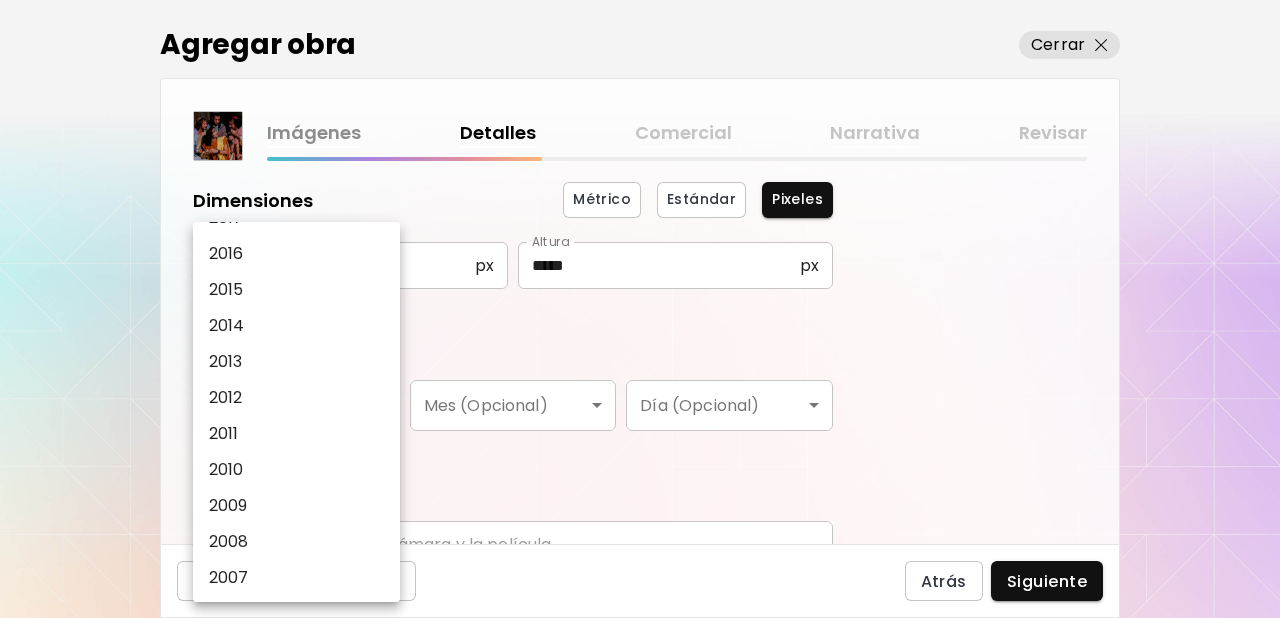 click on "2008" at bounding box center (229, 542) 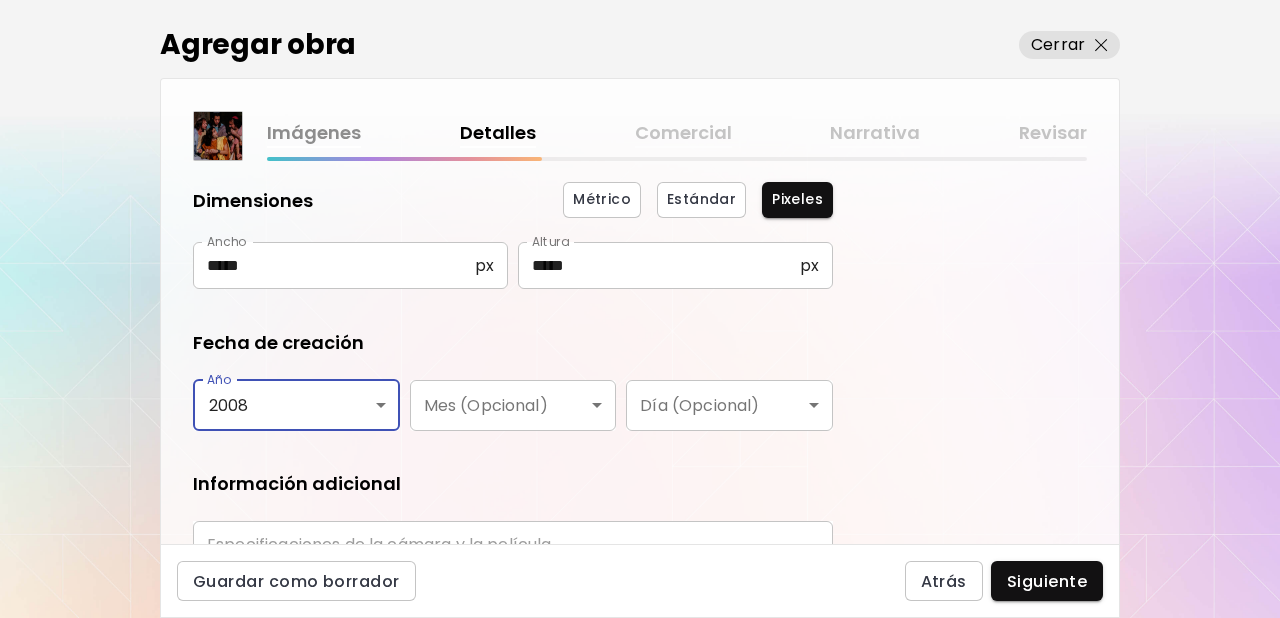 click on "Información adicional" at bounding box center [513, 484] 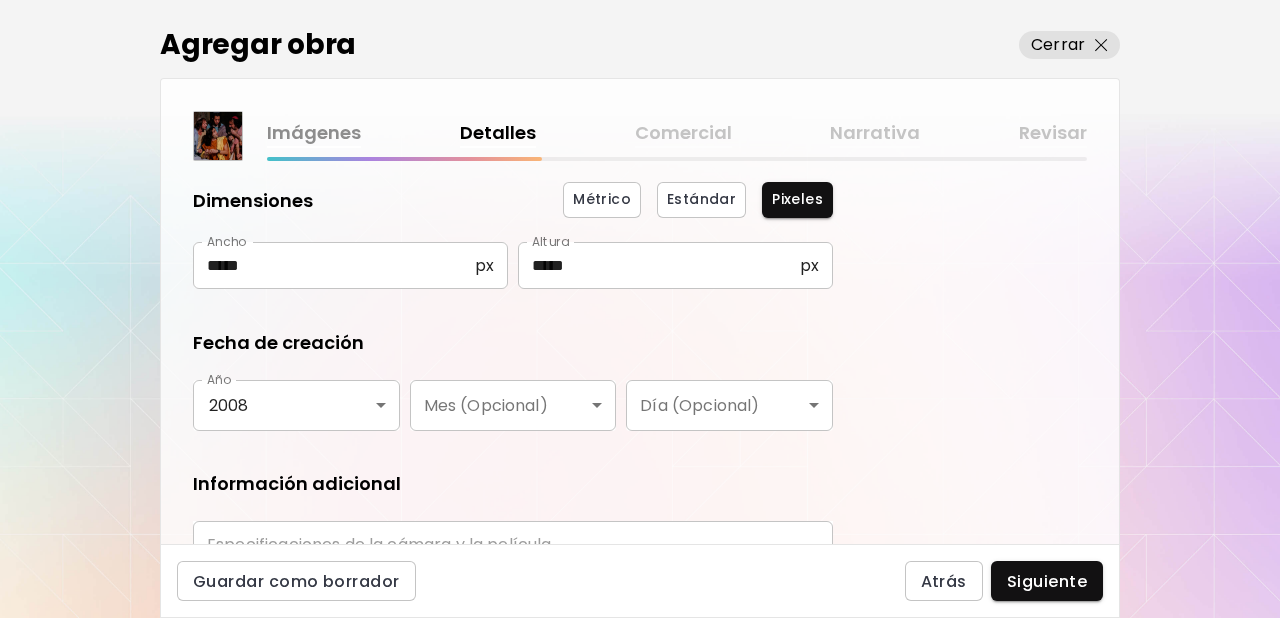 scroll, scrollTop: 327, scrollLeft: 0, axis: vertical 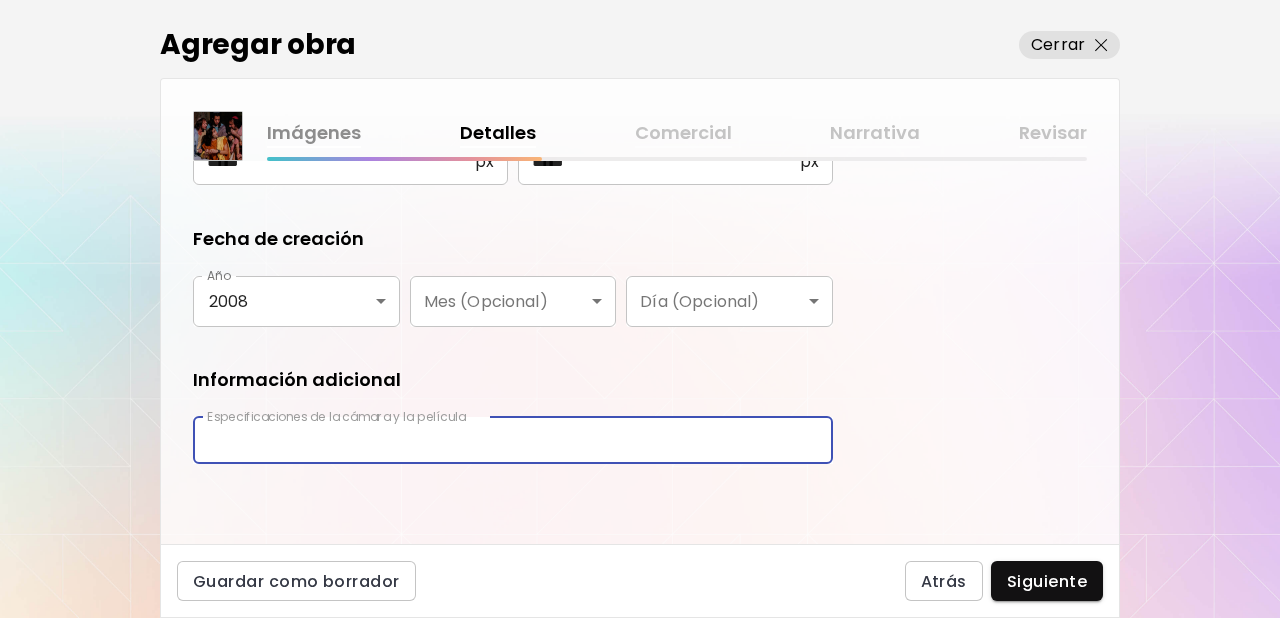 click at bounding box center [513, 440] 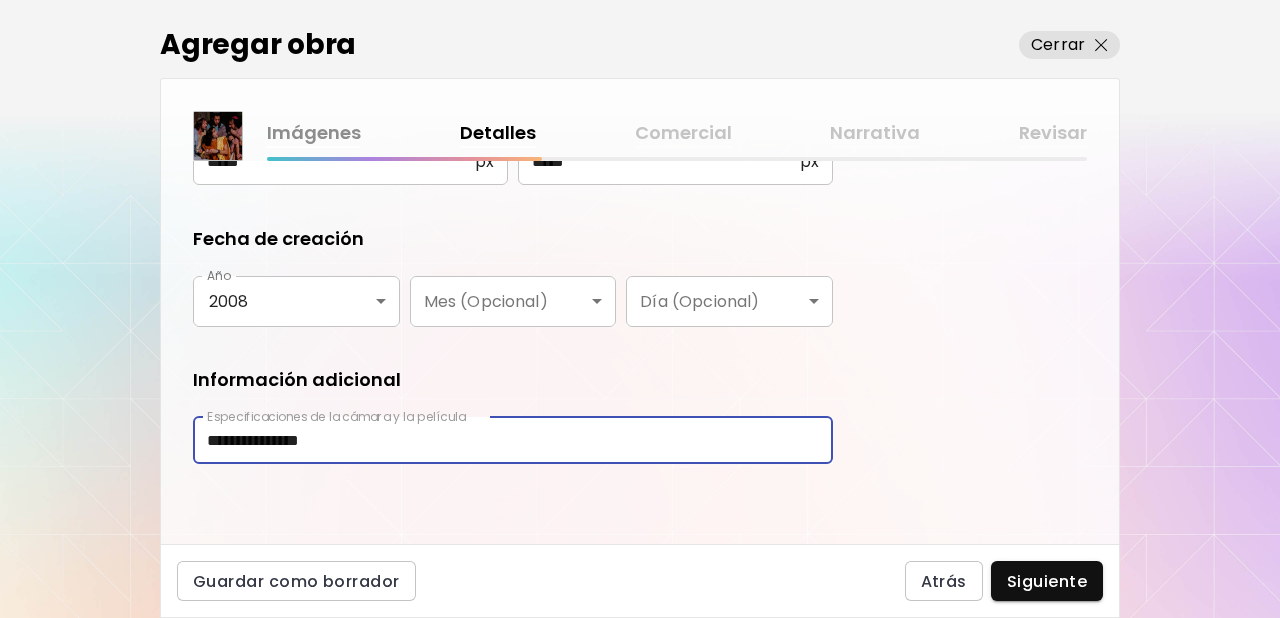 click on "Siguiente" at bounding box center [1047, 581] 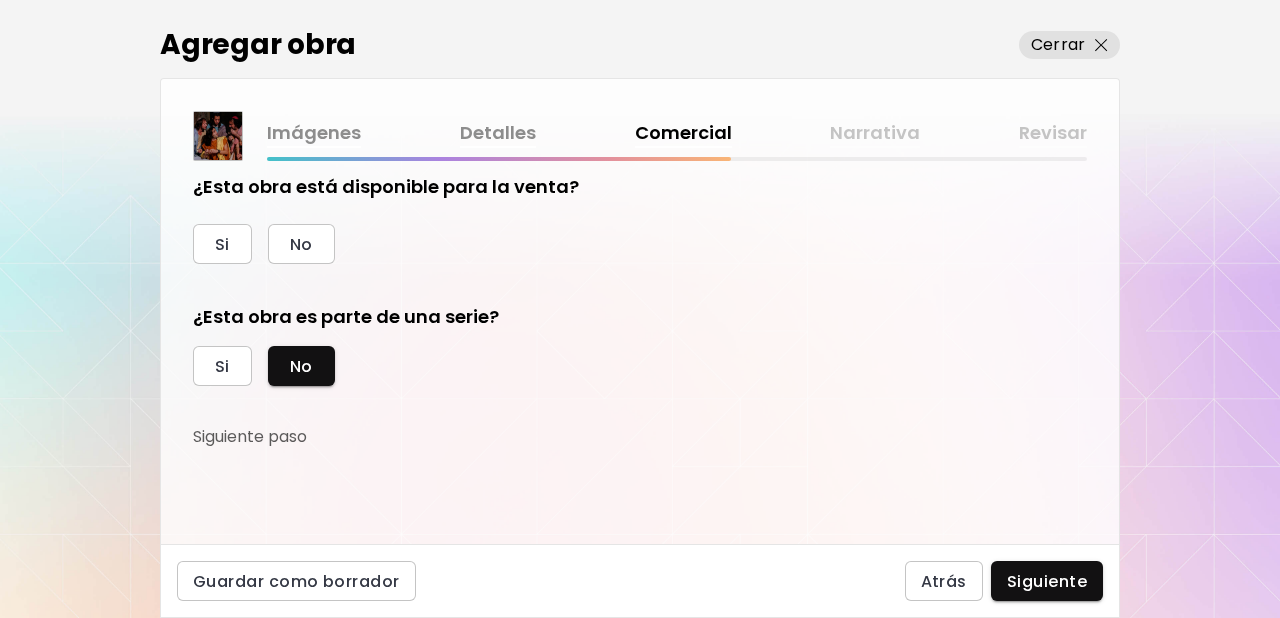 scroll, scrollTop: 18, scrollLeft: 0, axis: vertical 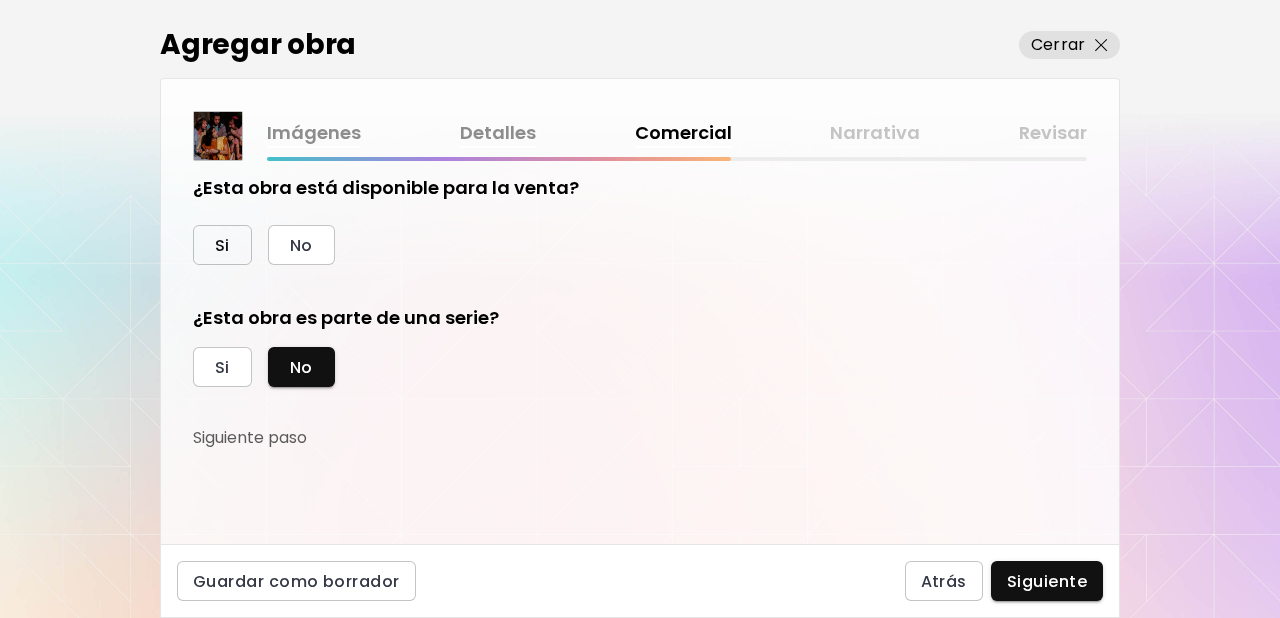 click on "Si" at bounding box center (222, 245) 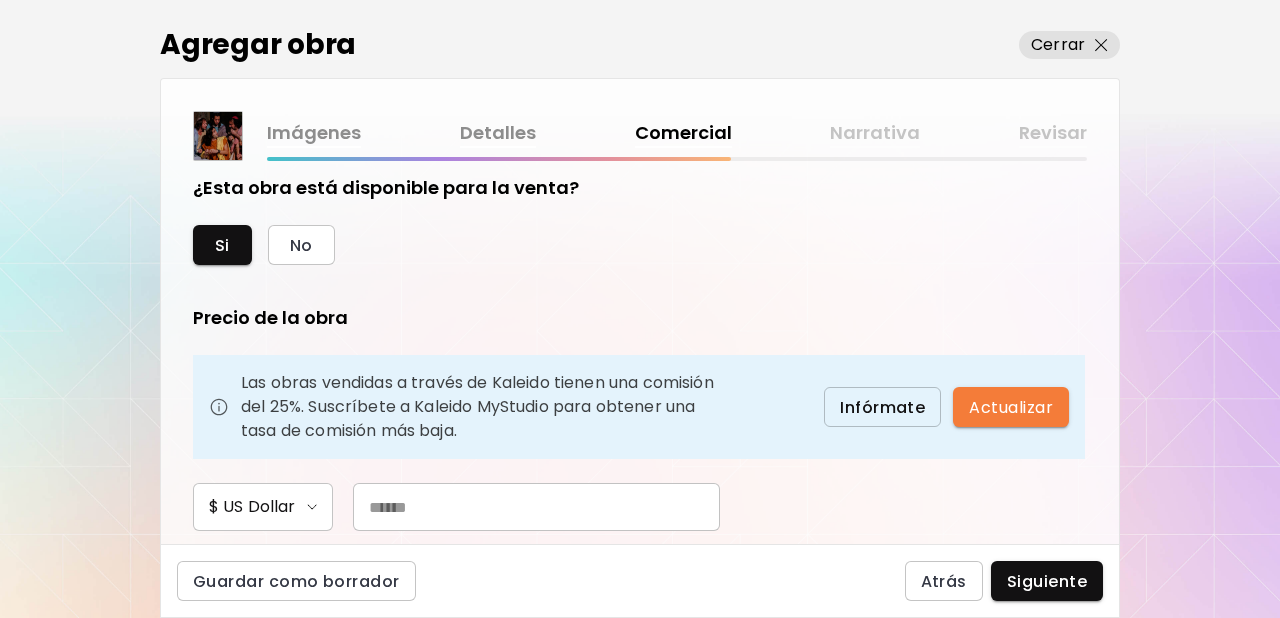 click at bounding box center [536, 507] 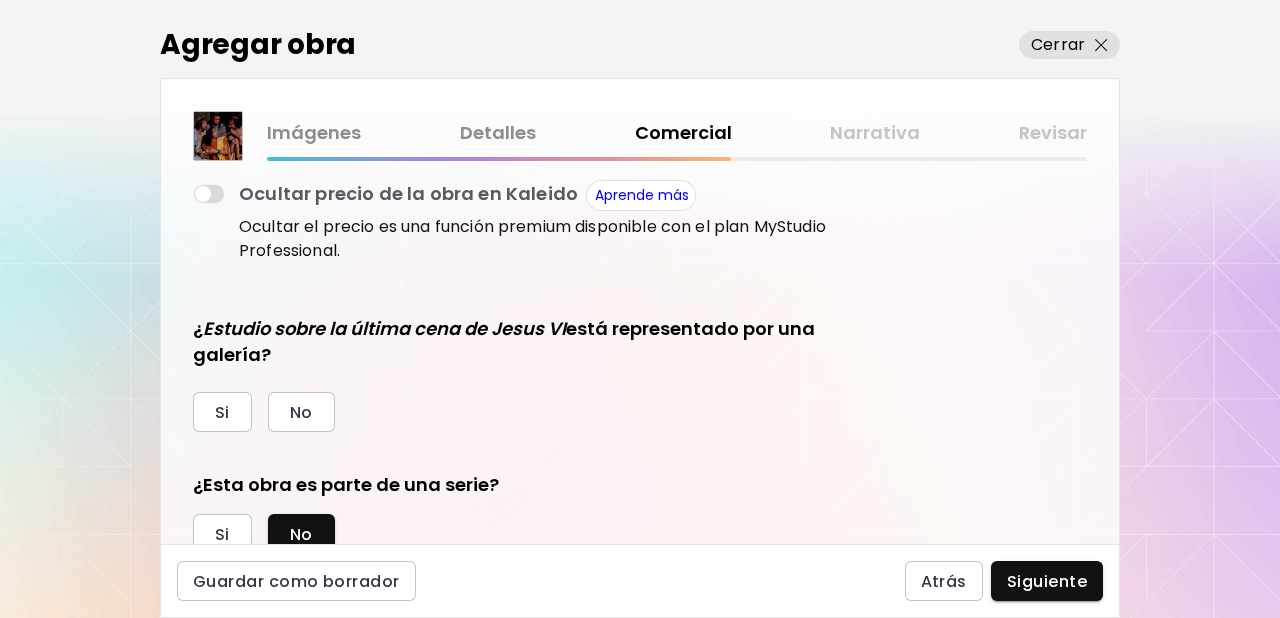 scroll, scrollTop: 410, scrollLeft: 0, axis: vertical 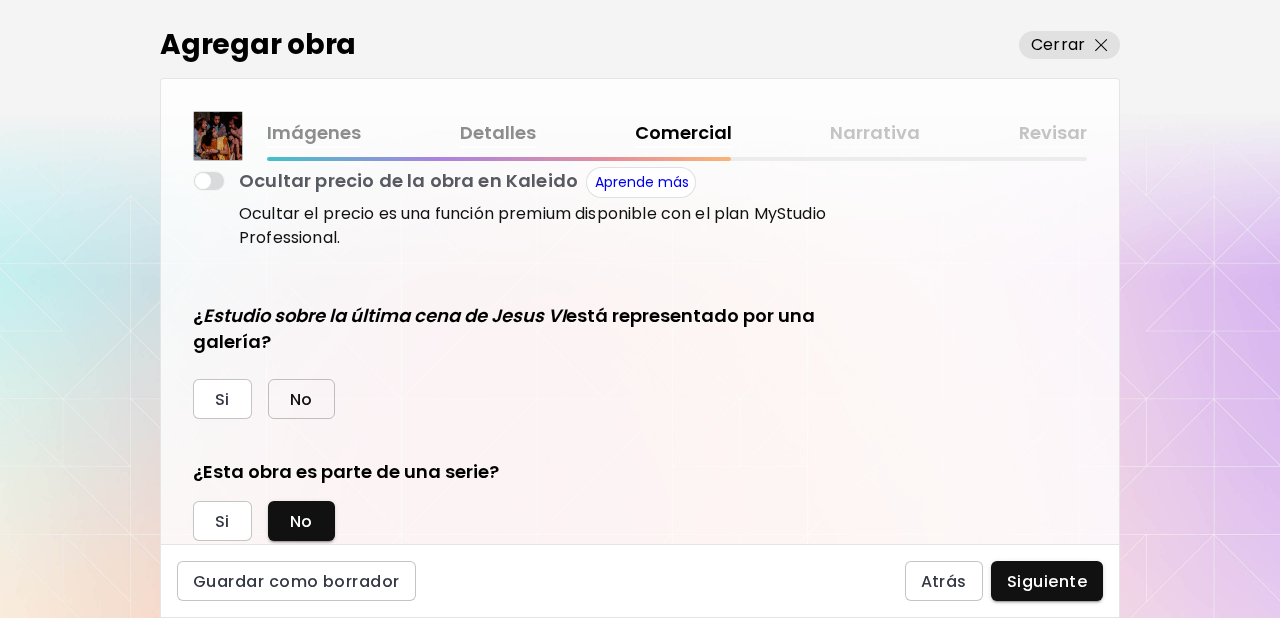 click on "No" at bounding box center (301, 399) 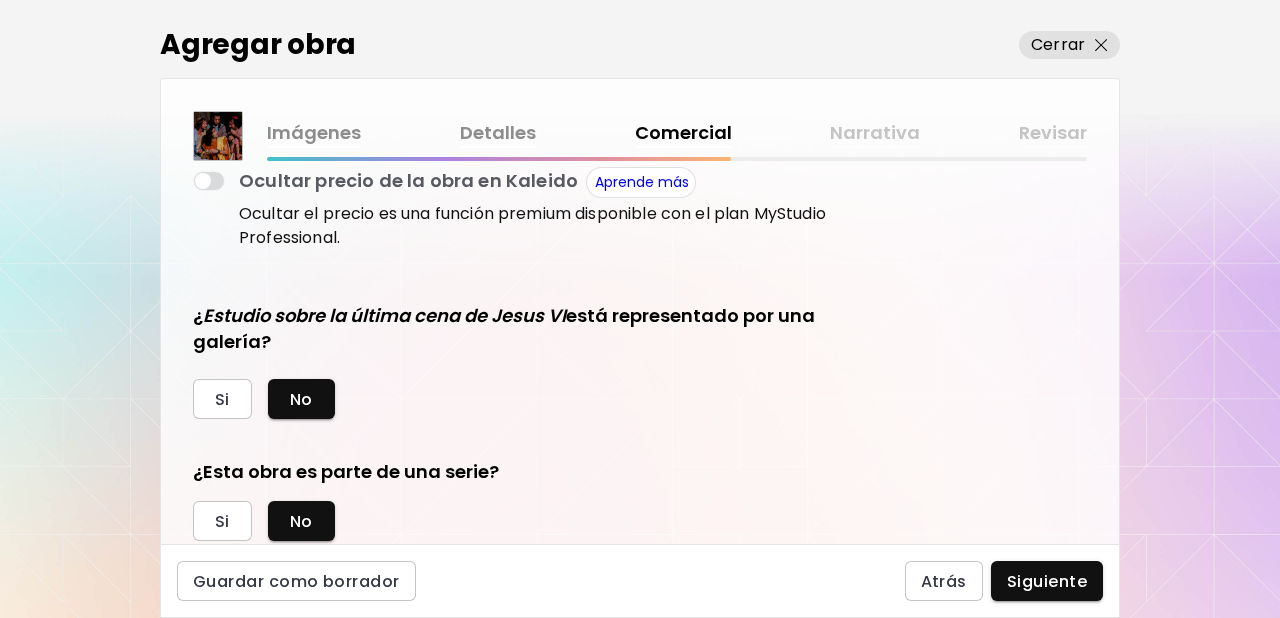 scroll, scrollTop: 469, scrollLeft: 0, axis: vertical 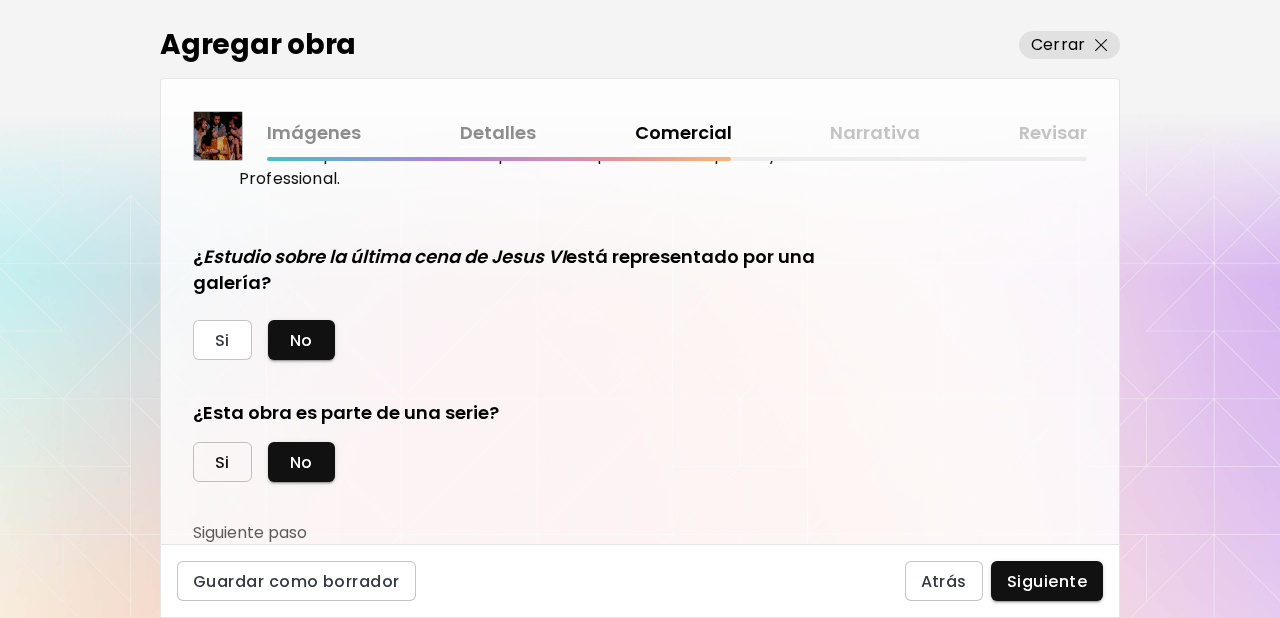 click on "Si" at bounding box center [222, 462] 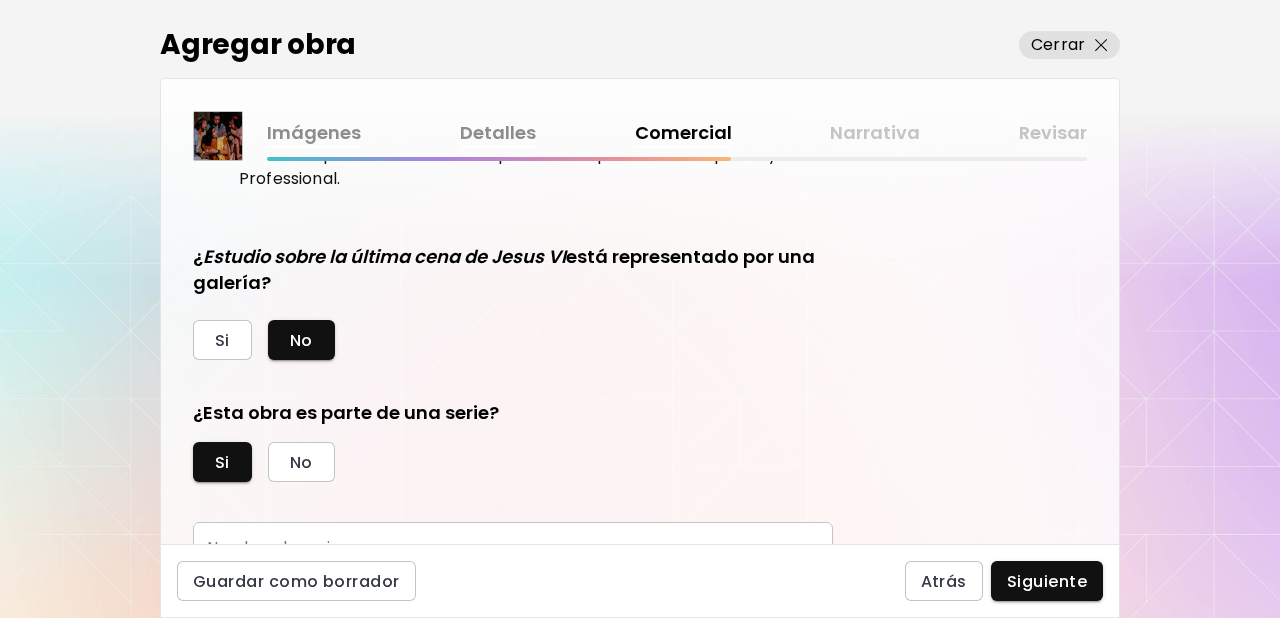 scroll, scrollTop: 562, scrollLeft: 0, axis: vertical 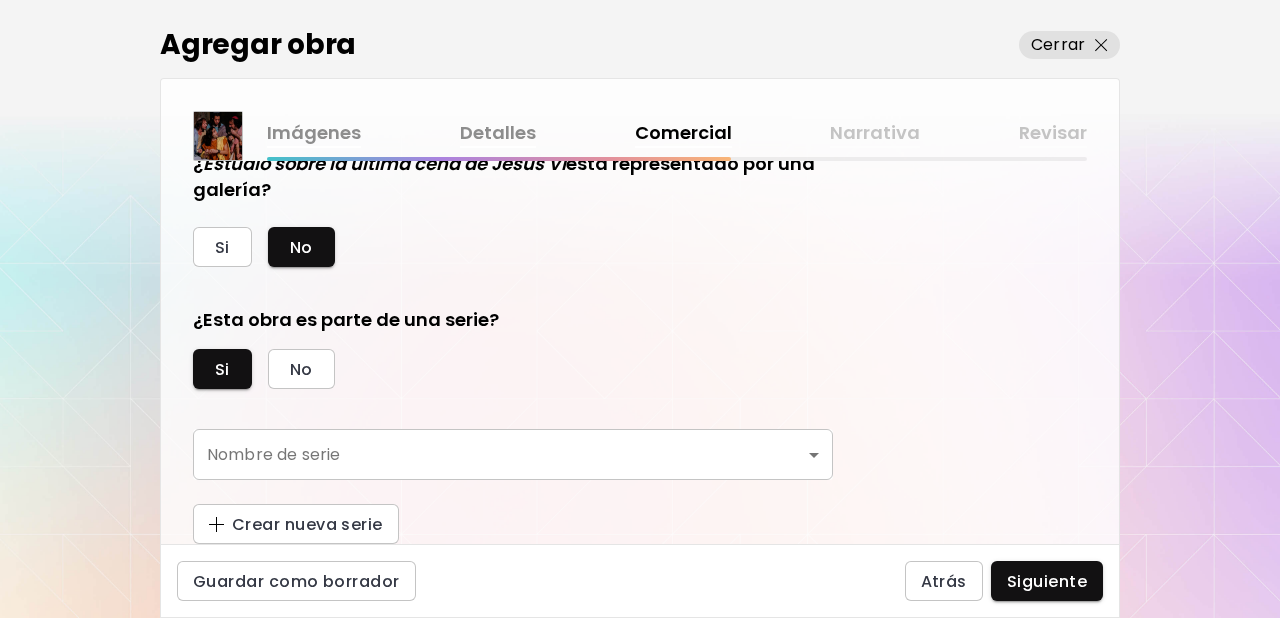 click on "kaleido.art/photomanifiesto Agregar obra Administrar obras Editar perfil My BioLink Comunidad Metas MyStudio Actualizar My Website My Showrooms My Documents My Subscribers My Provenance My Augmentations My Analytics Ajustes Ayuda 0 1 Agregar obra Cerrar Imágenes Detalles Comercial Narrativa Revisar ¿Esta obra está disponible para la venta? Si No Precio de la obra Las obras vendidas a través de Kaleido tienen una comisión del 25%. Suscríbete a Kaleido MyStudio para obtener una tasa de comisión más baja. Infórmate Actualizar $ US Dollar *** Ocultar precio de la obra en Kaleido Aprende más Ocultar el precio es una función premium disponible con el plan MyStudio Professional. ¿ Estudio sobre la última cena de Jesus VI  está representado por una galería? Si No ¿Esta obra es parte de una serie? Si No Nombre de serie ​ Nombre de serie Crear nueva serie Guardar como borrador Atrás Siguiente Búsqueda de artista Nombre o usuario Nombre o usuario País del artista País del artista Disciplinas Todos" at bounding box center [640, 309] 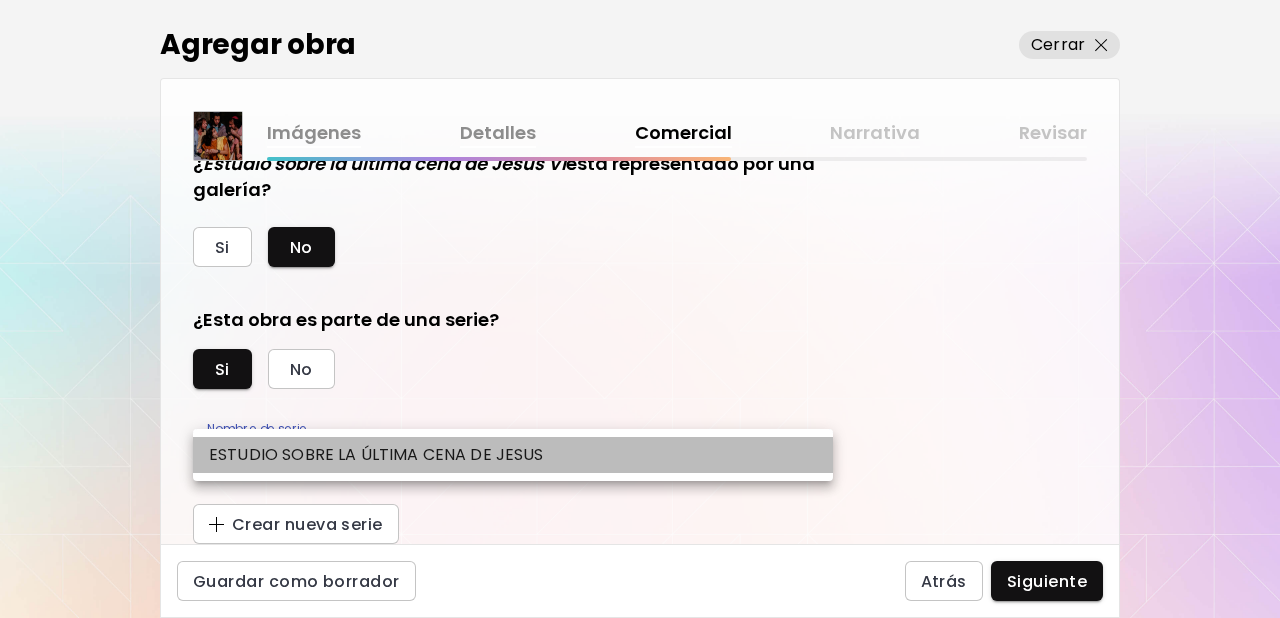click on "ESTUDIO SOBRE LA ÚLTIMA CENA DE JESUS" at bounding box center (376, 455) 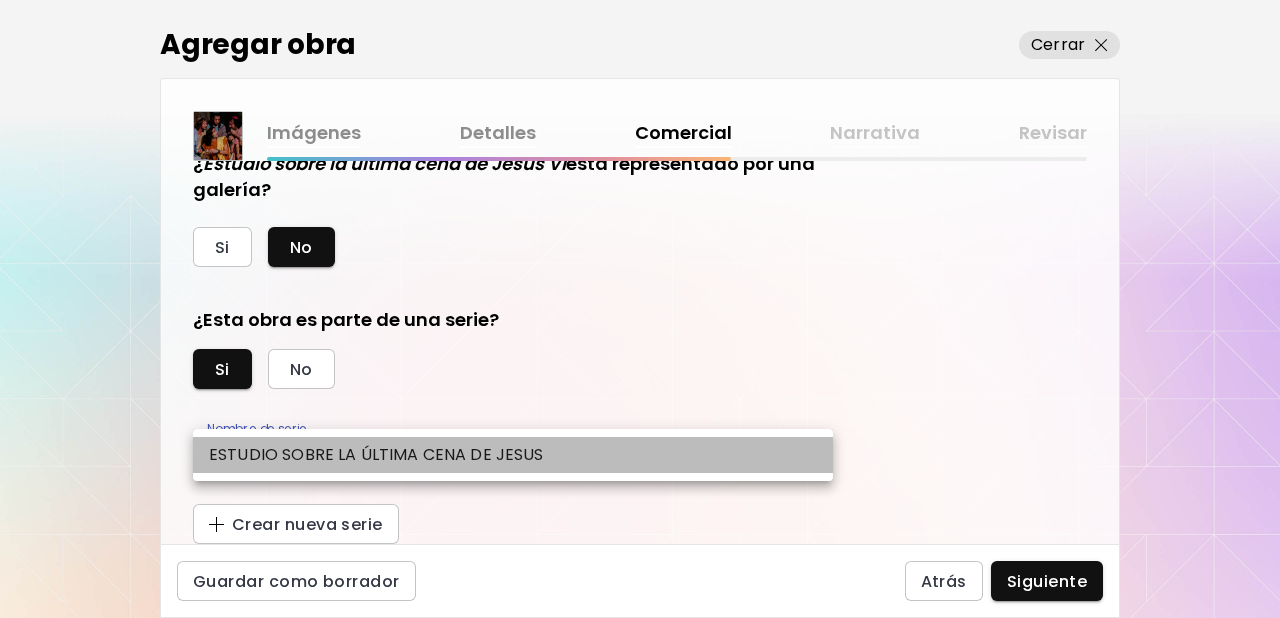 type on "**********" 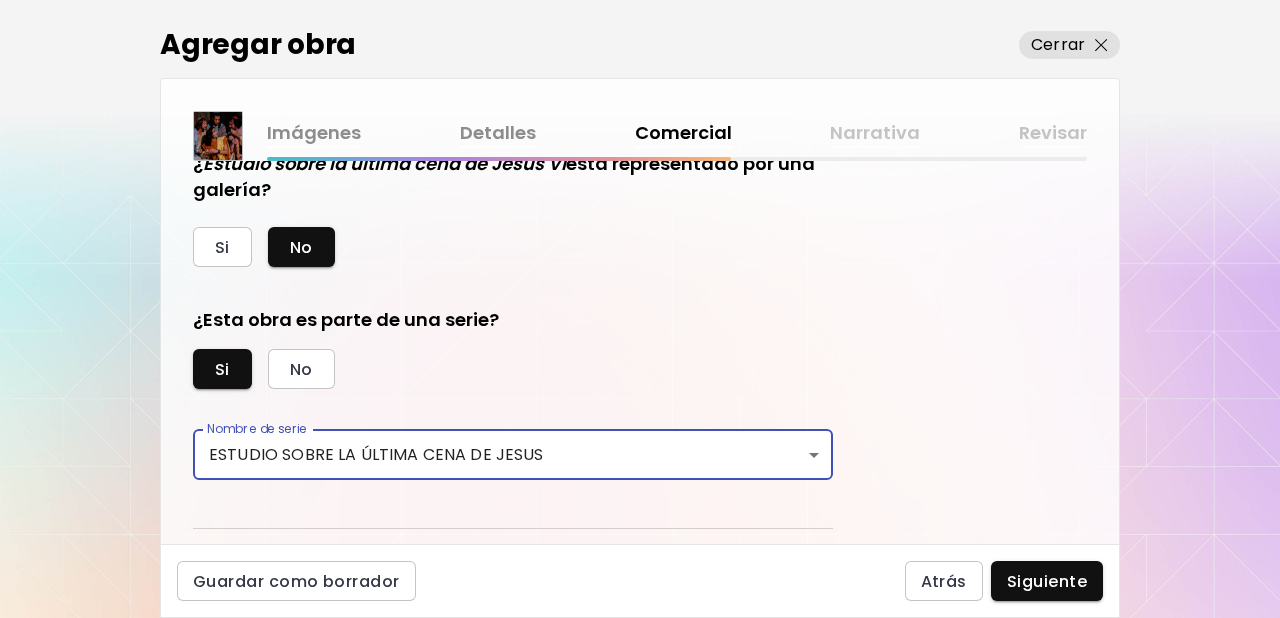 click on "Siguiente" at bounding box center [1047, 581] 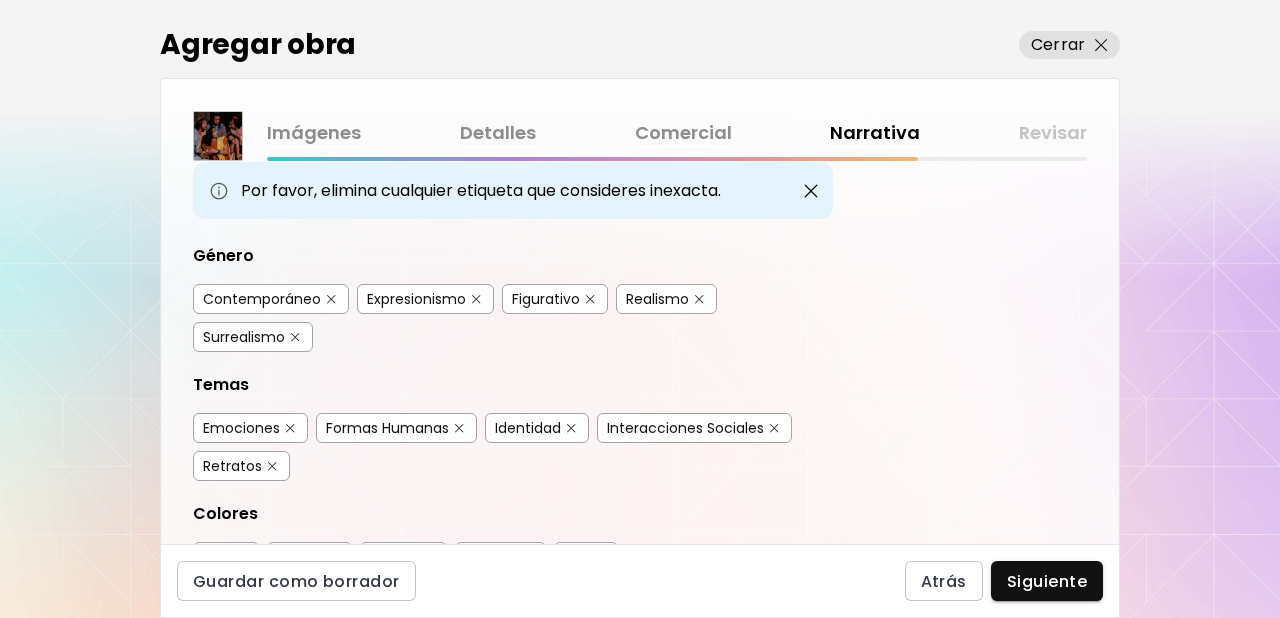 scroll, scrollTop: 172, scrollLeft: 0, axis: vertical 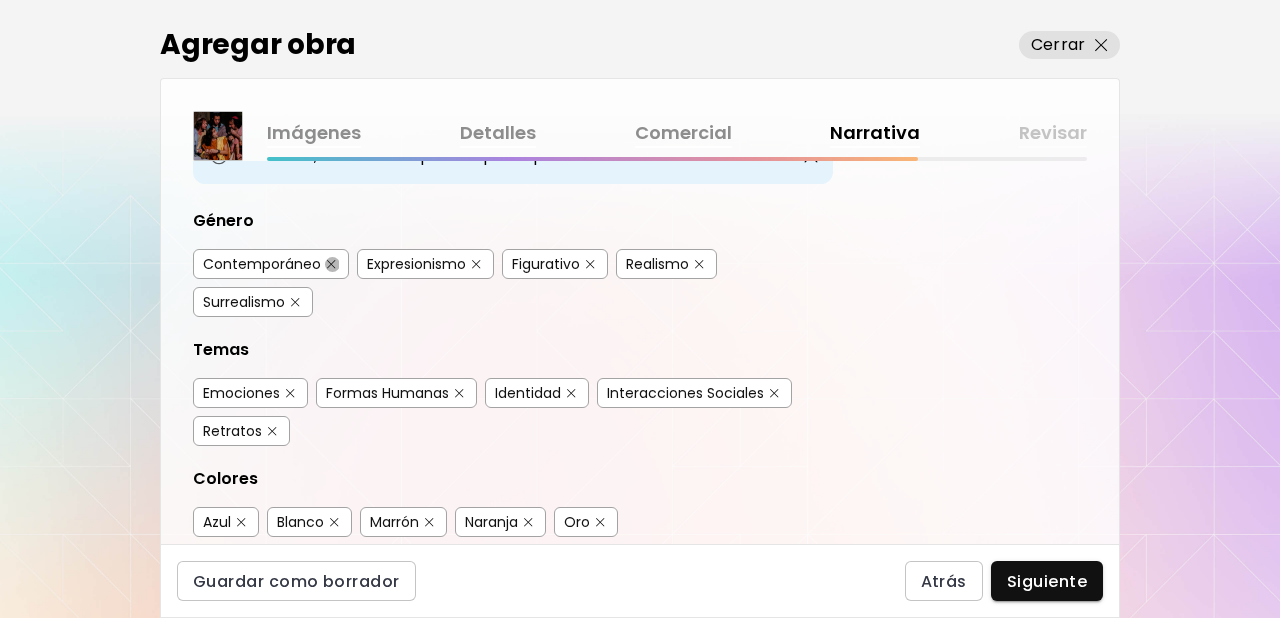 click at bounding box center (331, 264) 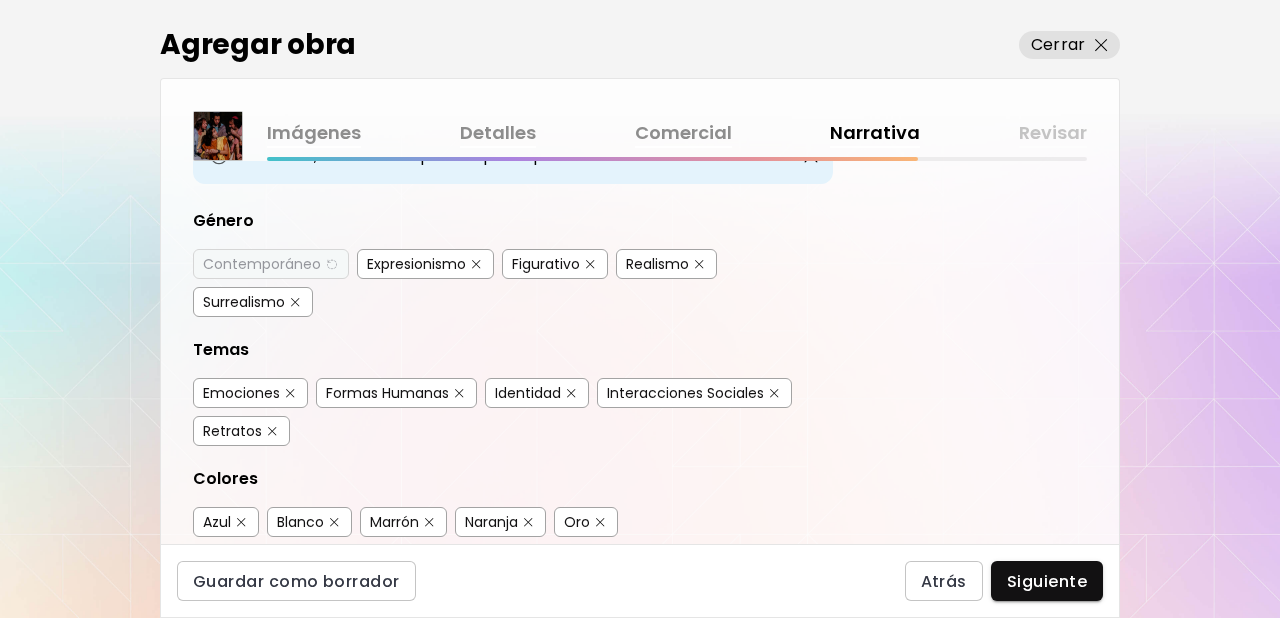 click at bounding box center [476, 264] 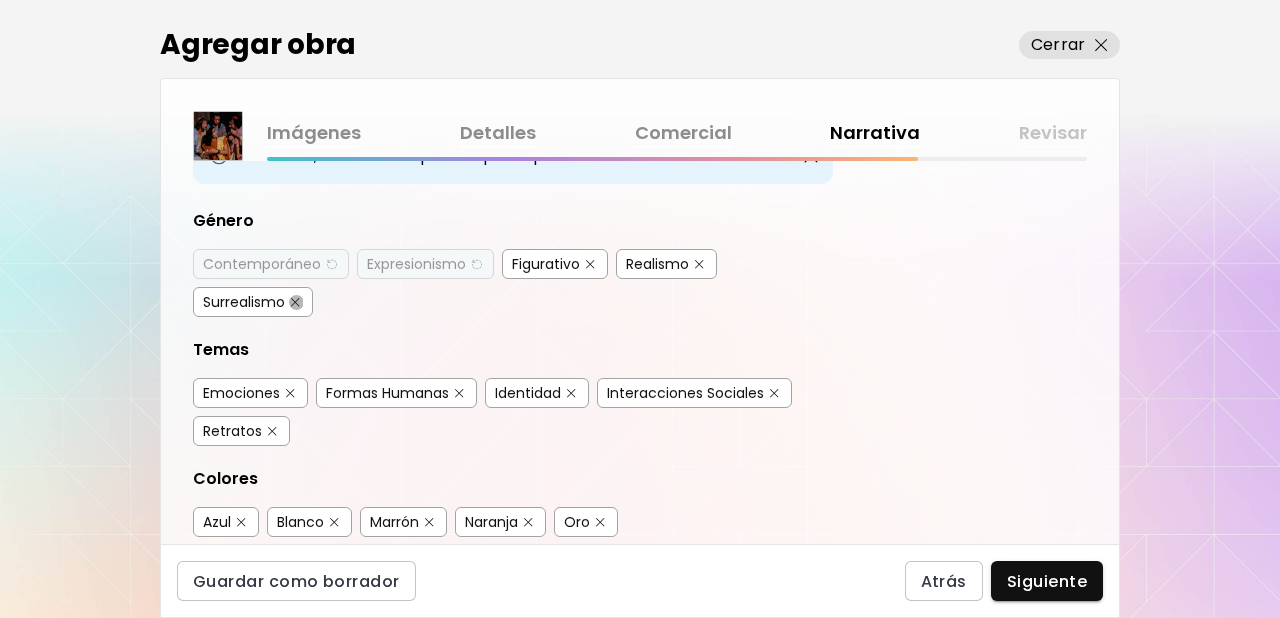 drag, startPoint x: 294, startPoint y: 304, endPoint x: 332, endPoint y: 302, distance: 38.052597 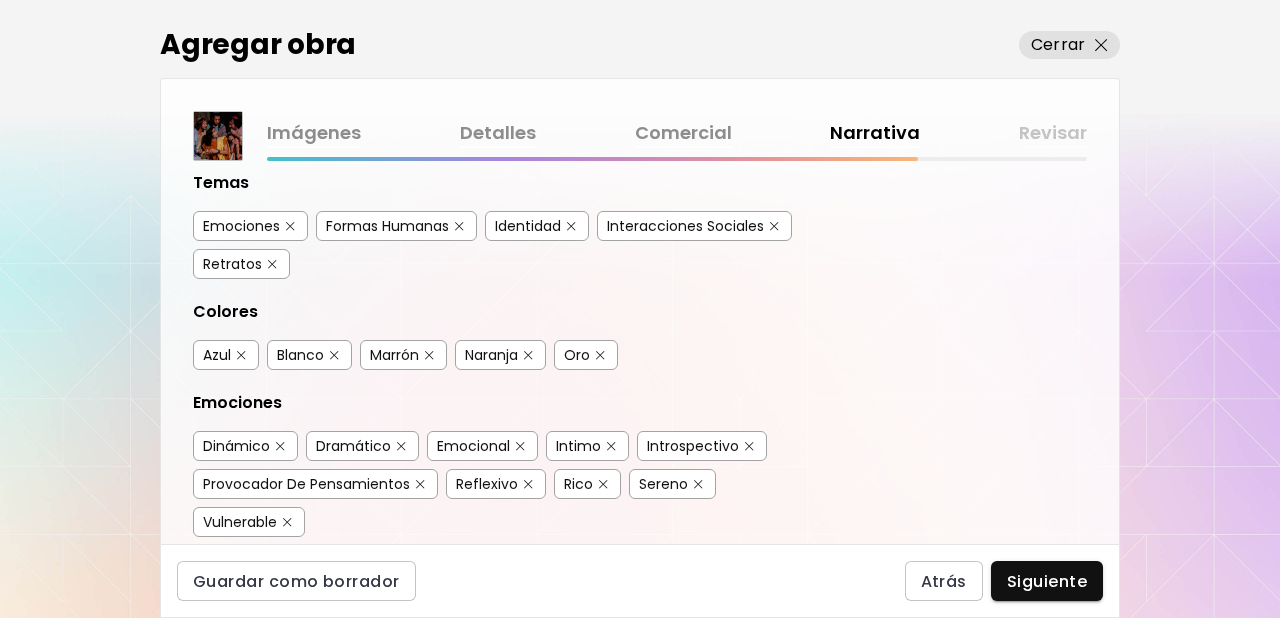 scroll, scrollTop: 337, scrollLeft: 0, axis: vertical 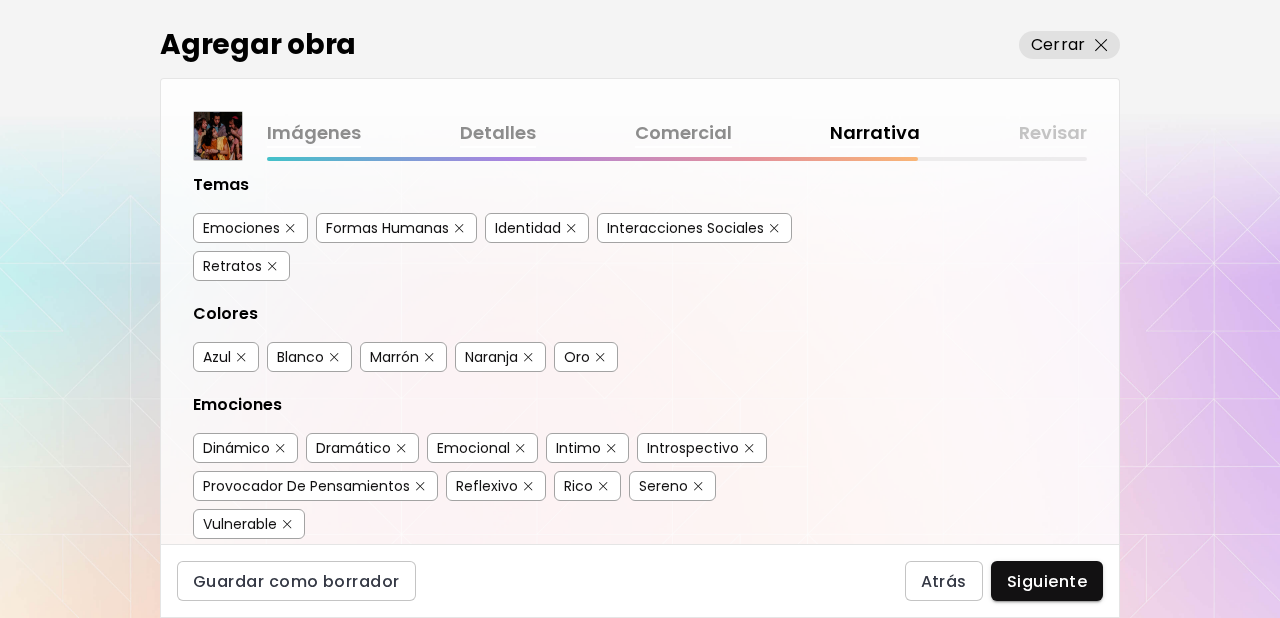 click at bounding box center (571, 228) 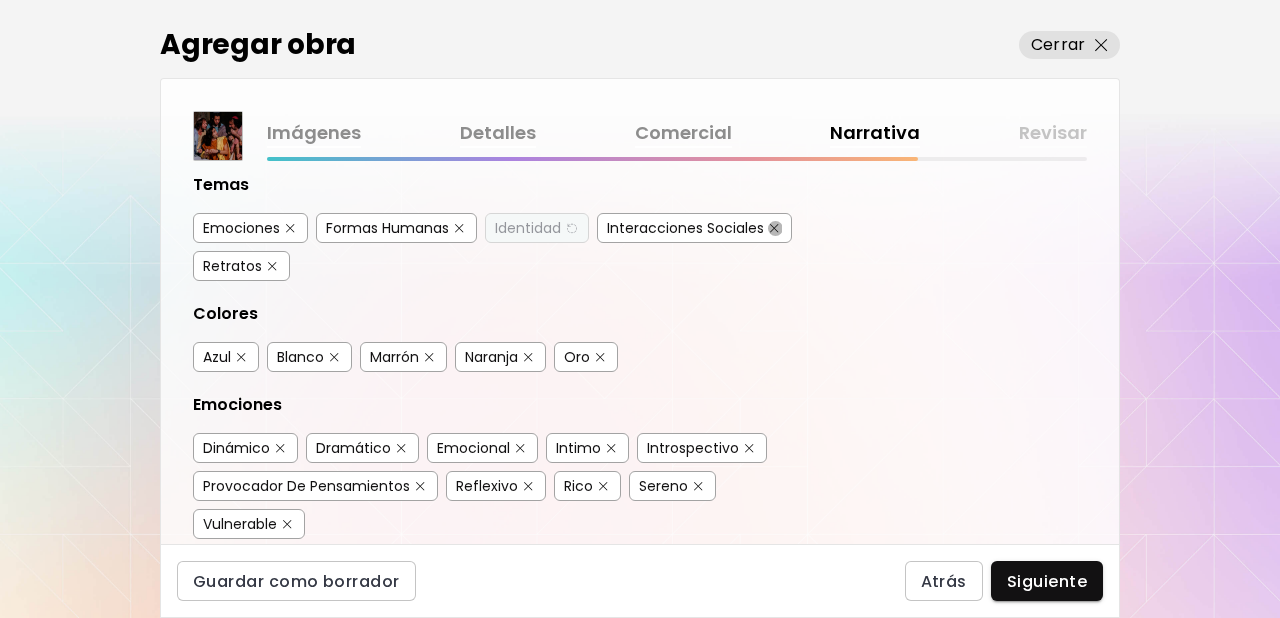 click at bounding box center [774, 228] 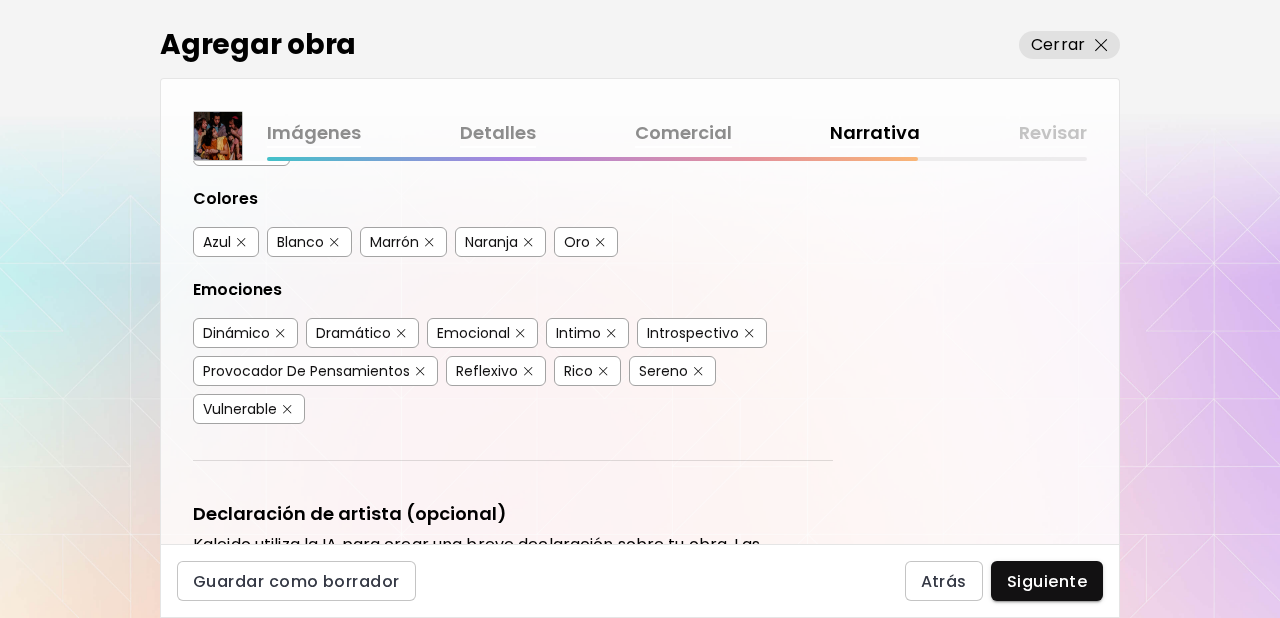 scroll, scrollTop: 470, scrollLeft: 0, axis: vertical 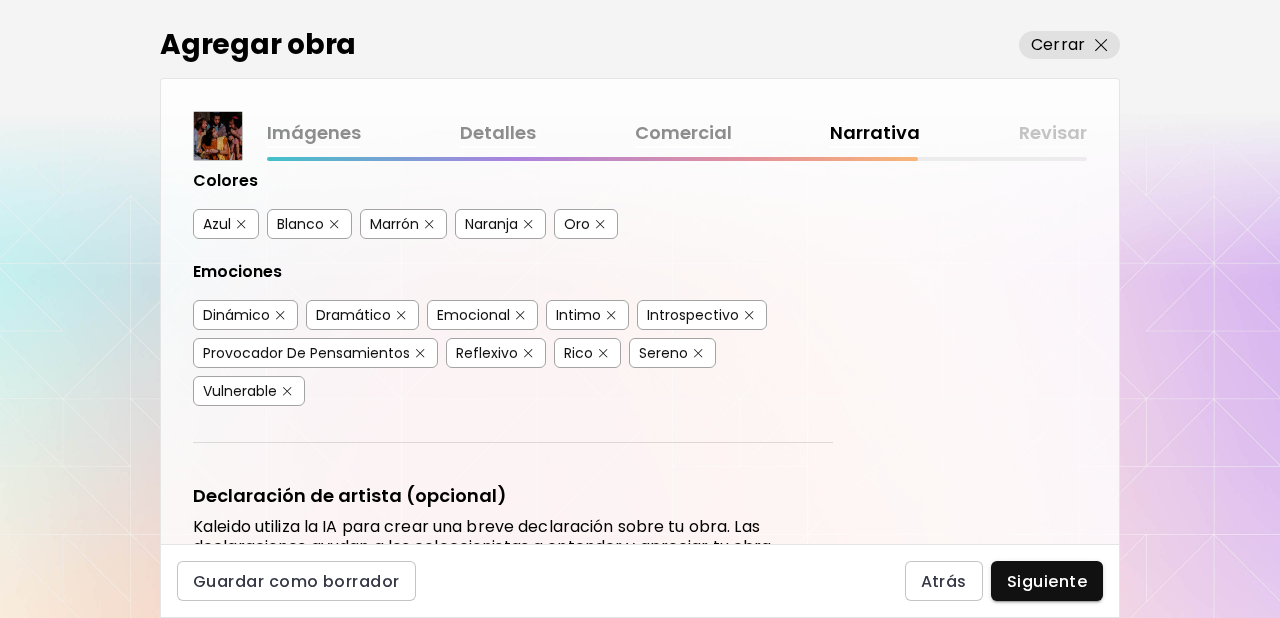 click at bounding box center (280, 315) 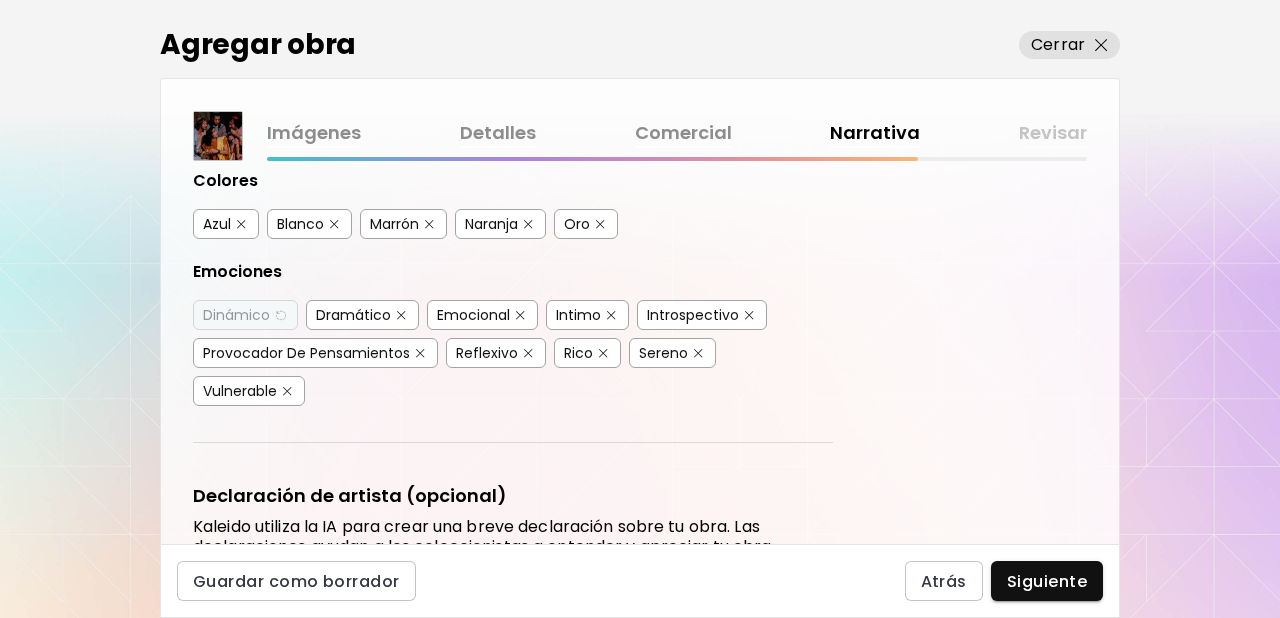 scroll, scrollTop: 495, scrollLeft: 0, axis: vertical 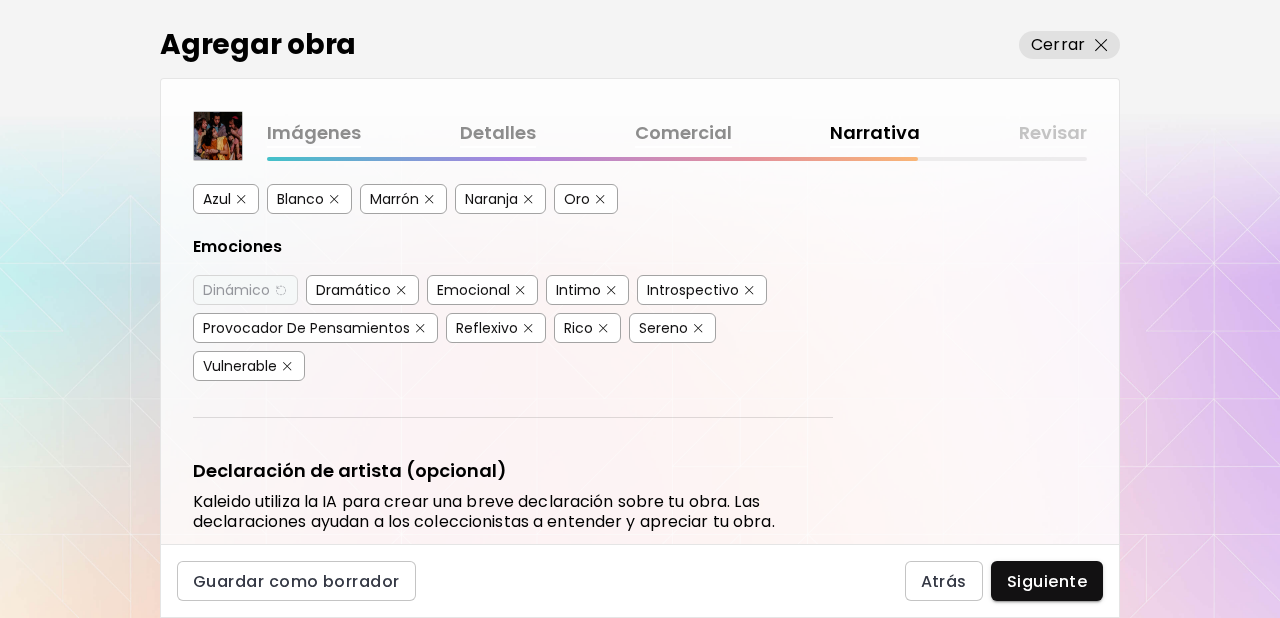 click at bounding box center [698, 328] 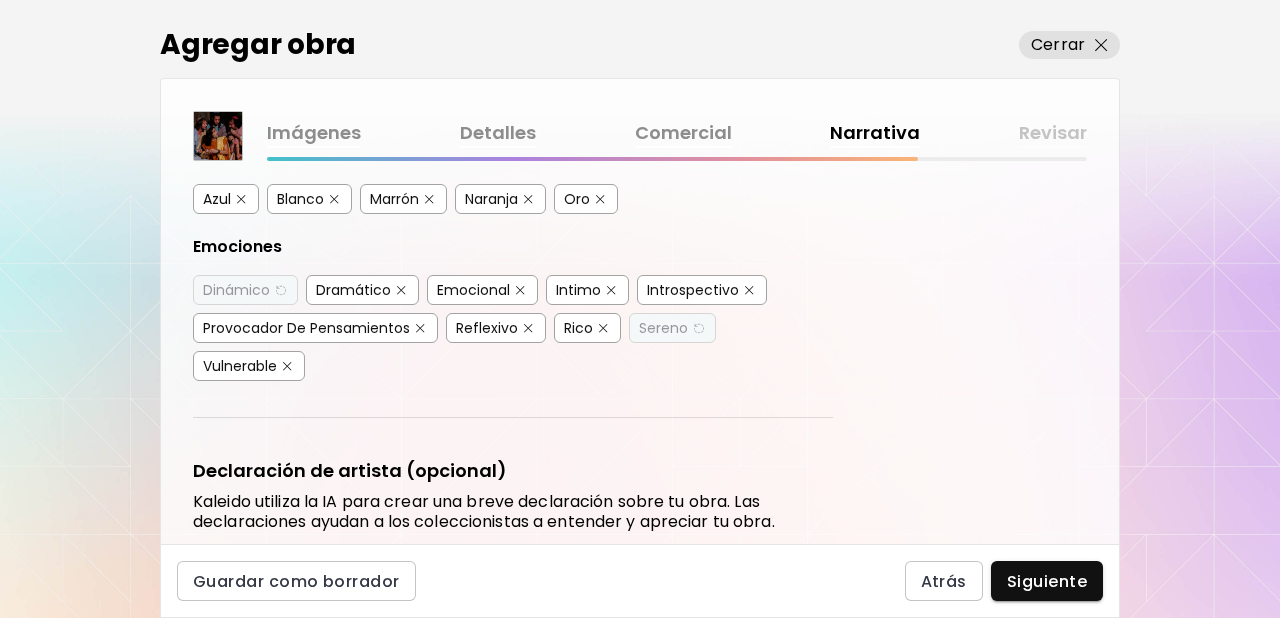 click at bounding box center [603, 328] 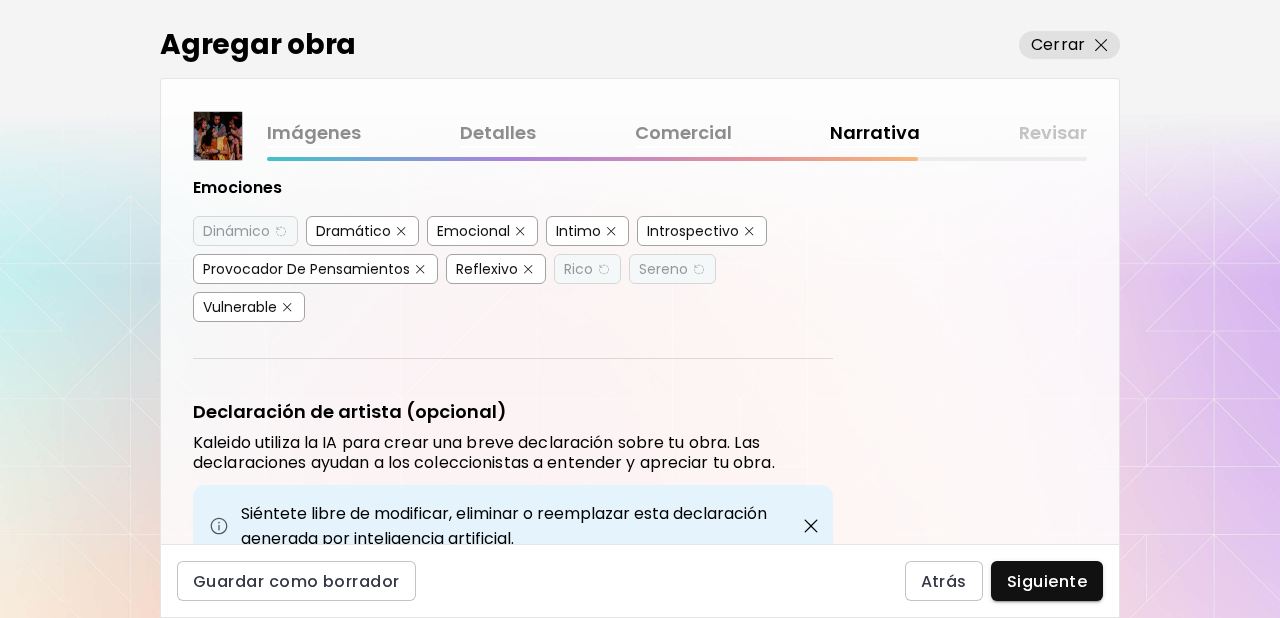 scroll, scrollTop: 558, scrollLeft: 0, axis: vertical 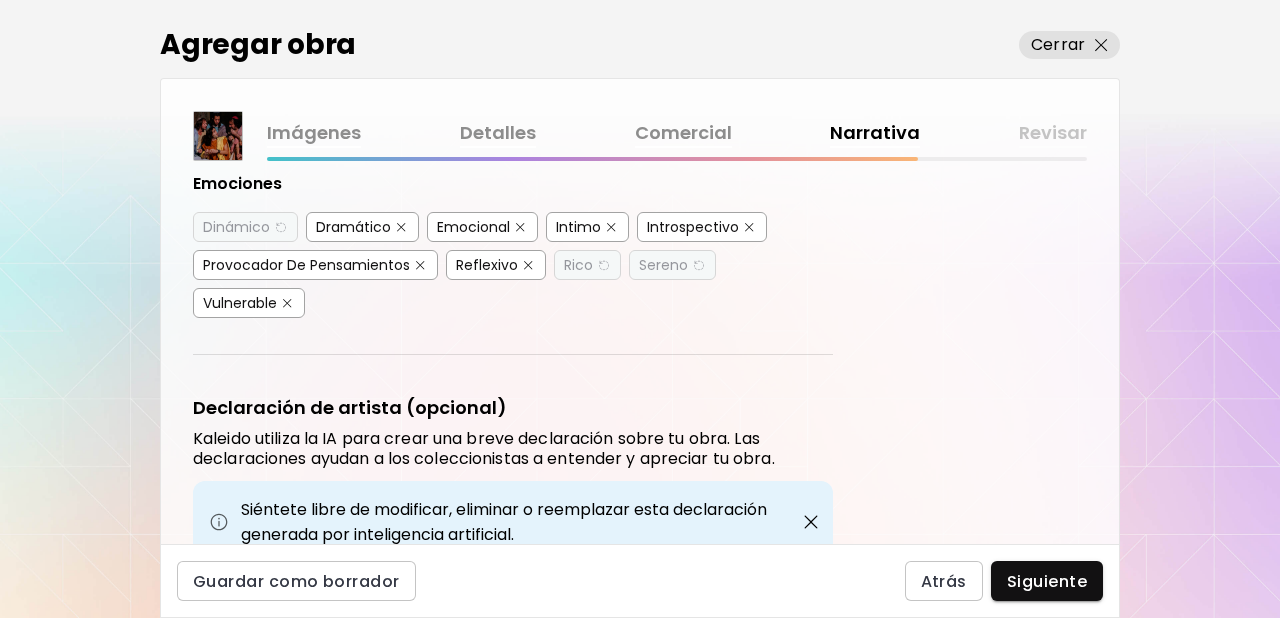 click at bounding box center [287, 303] 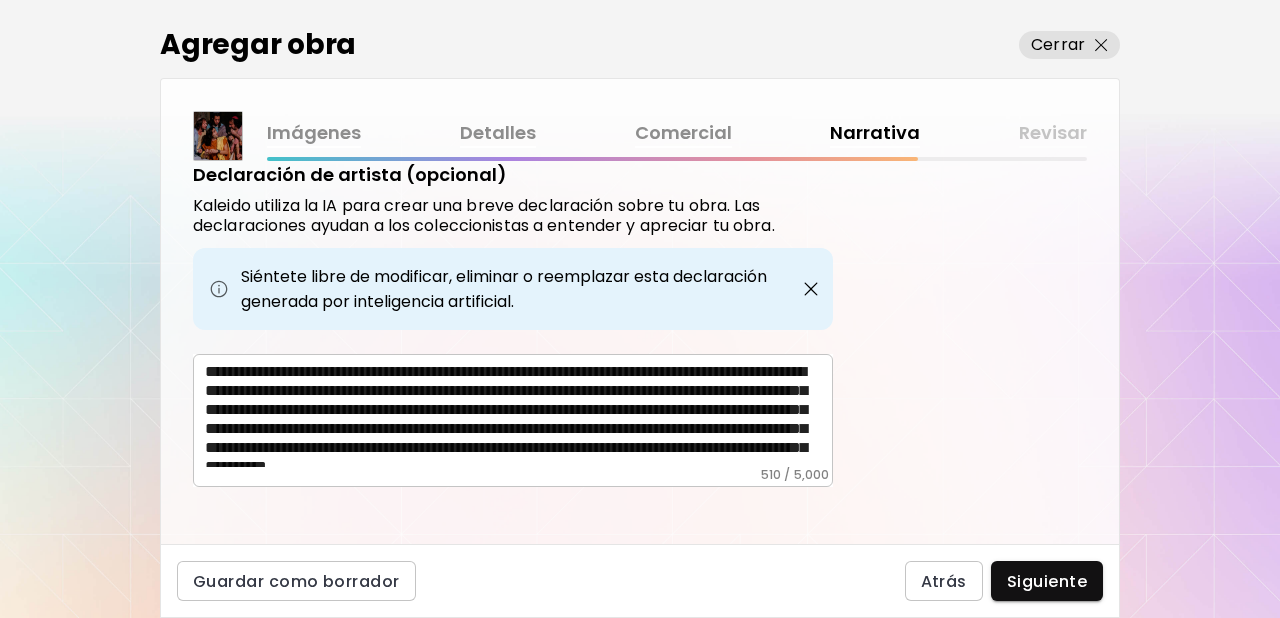 scroll, scrollTop: 806, scrollLeft: 0, axis: vertical 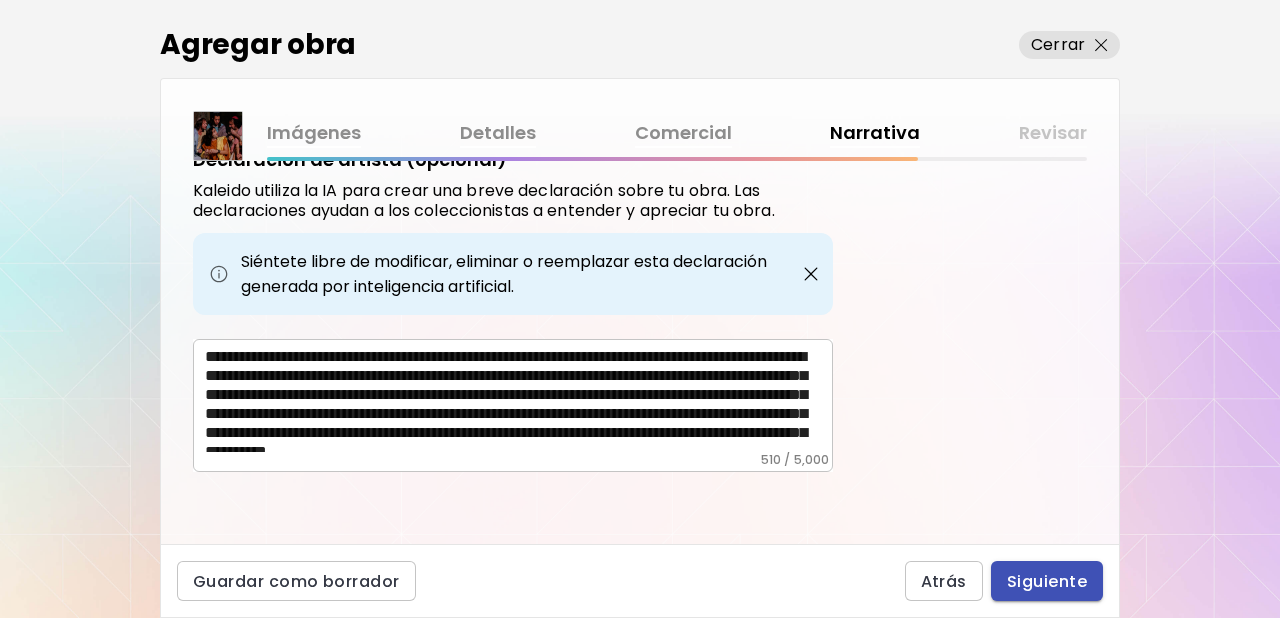 click on "Siguiente" at bounding box center [1047, 581] 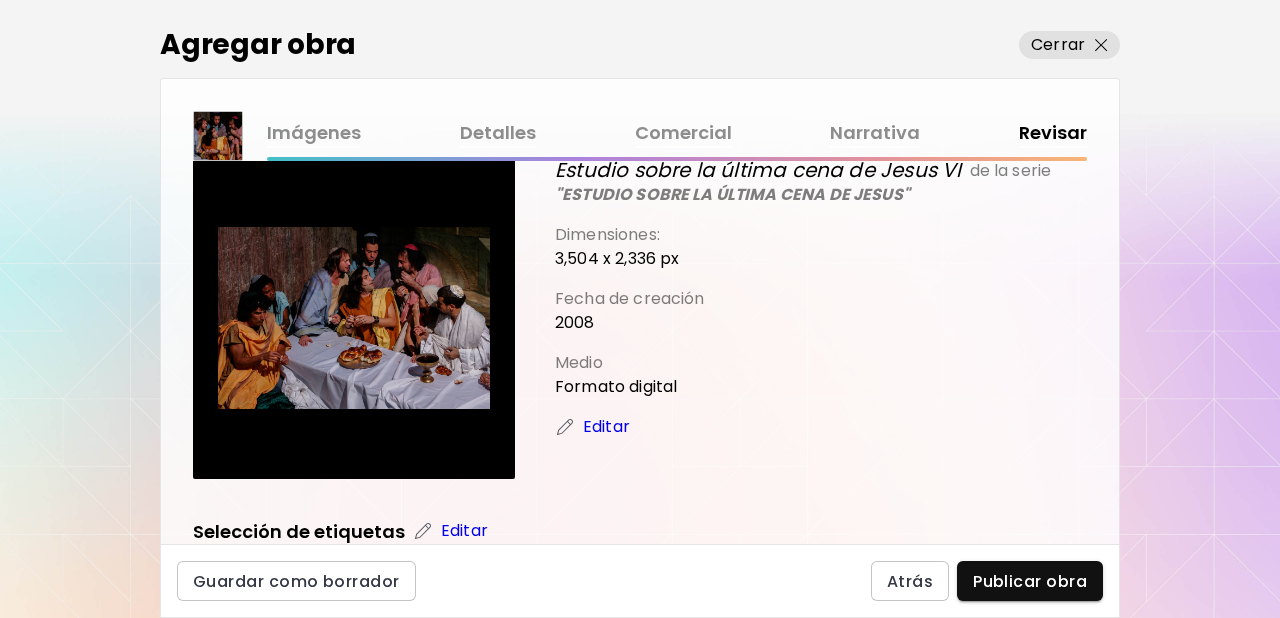 scroll, scrollTop: 37, scrollLeft: 0, axis: vertical 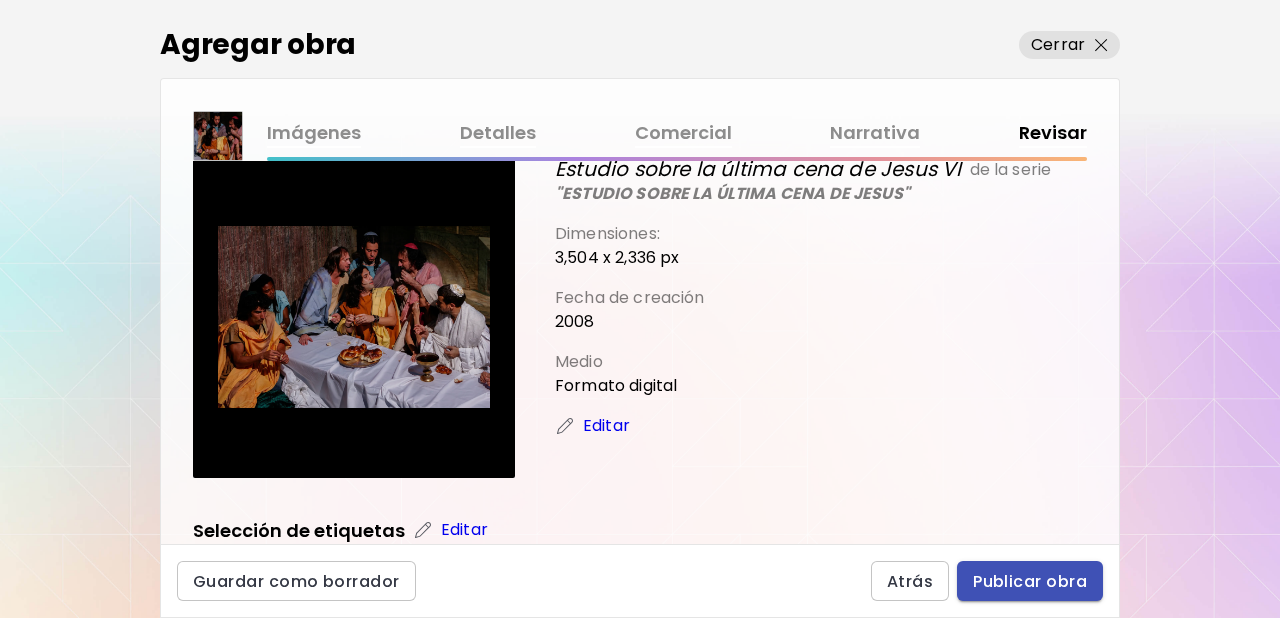 click on "Publicar obra" at bounding box center [1030, 581] 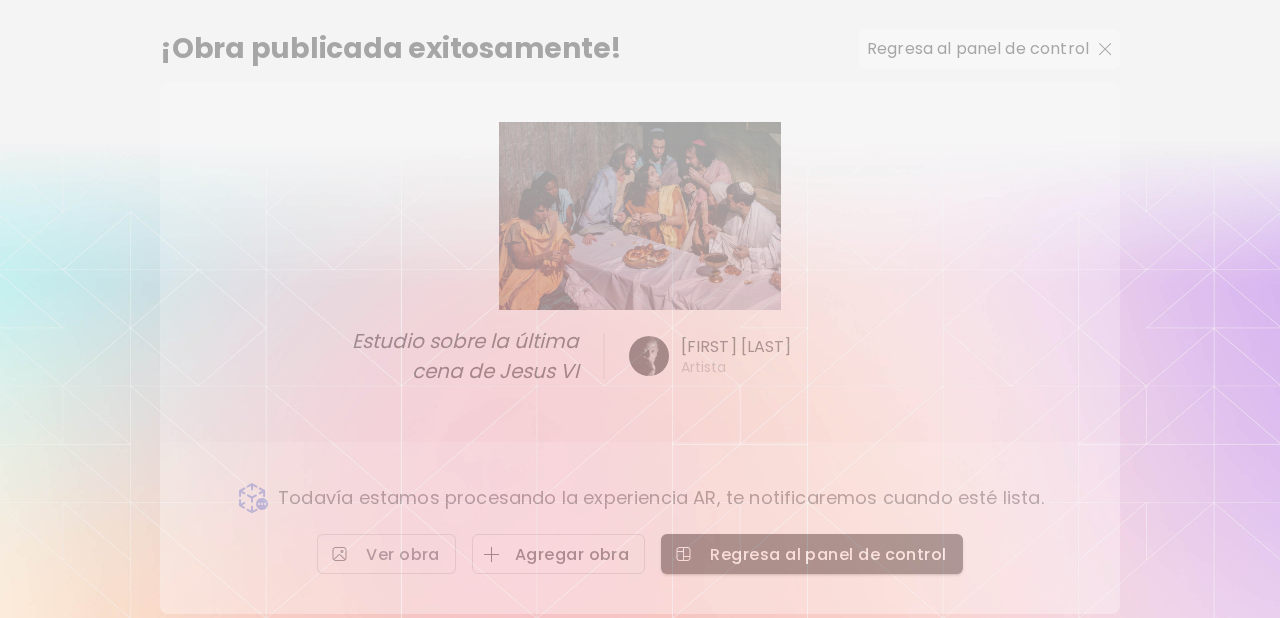 click on "Agregar obra" at bounding box center [559, 554] 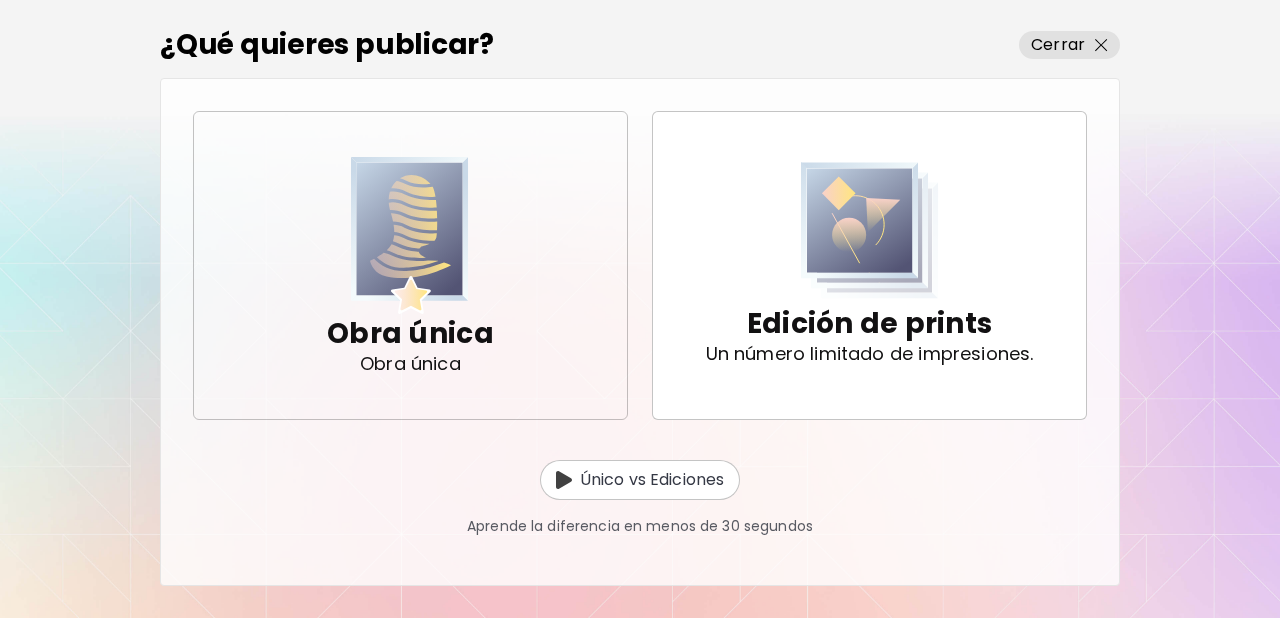 click at bounding box center [410, 235] 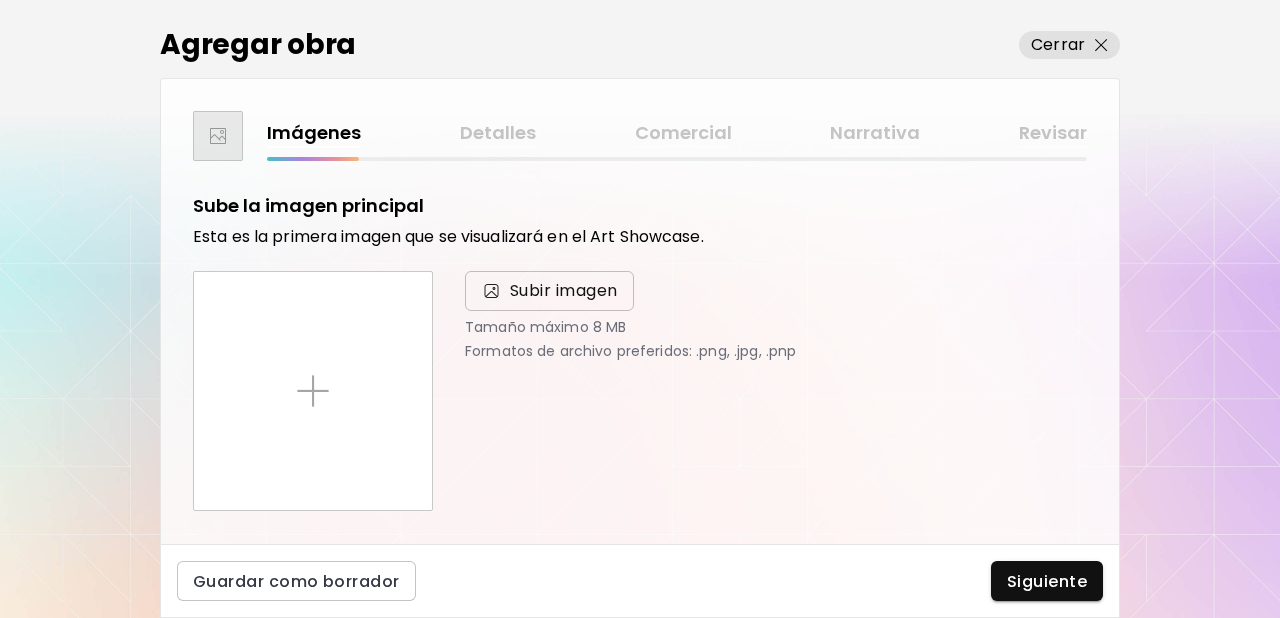 click on "Subir imagen" at bounding box center (564, 291) 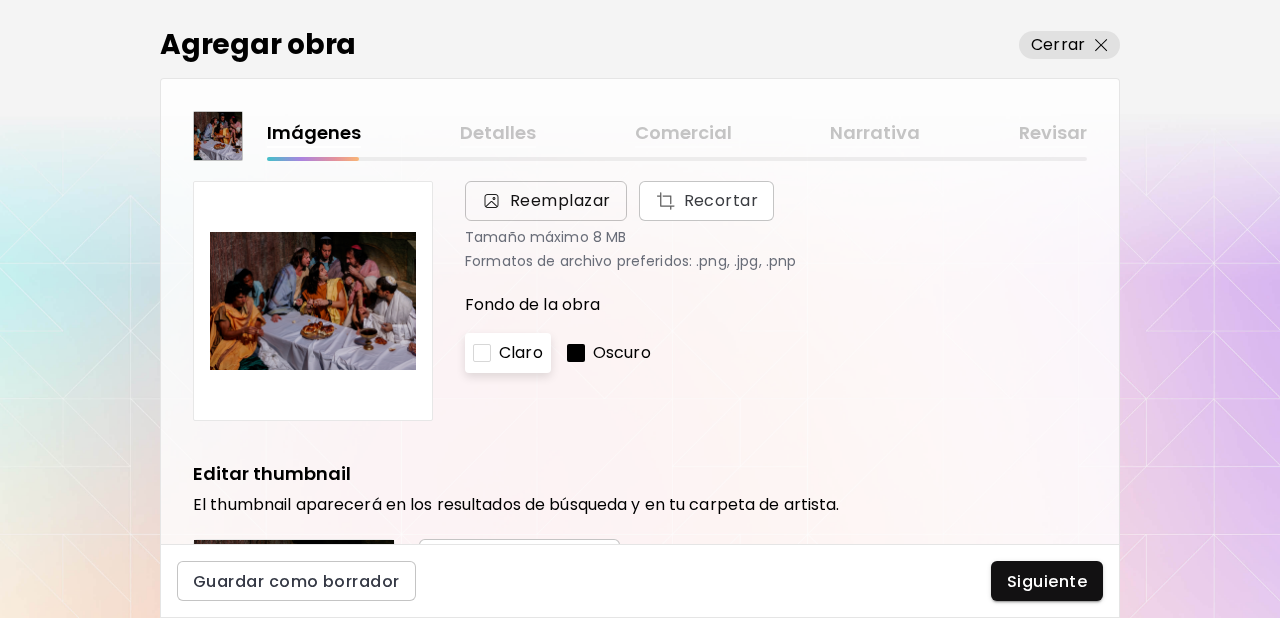 scroll, scrollTop: 91, scrollLeft: 0, axis: vertical 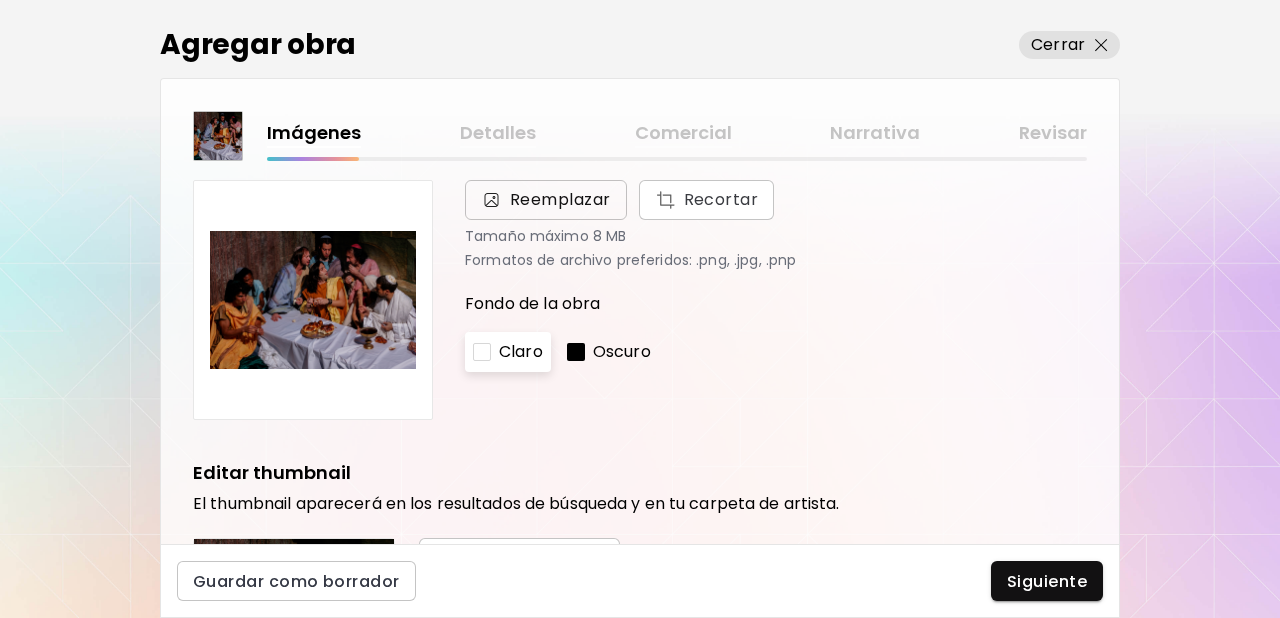 click on "Reemplazar" at bounding box center [560, 200] 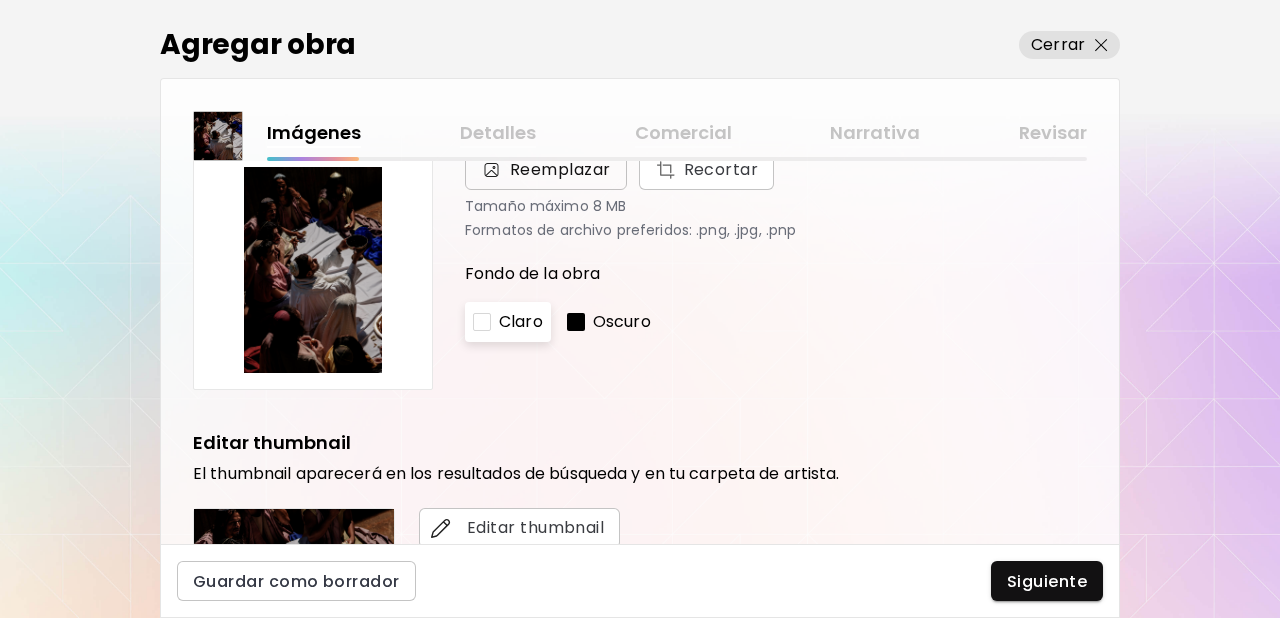 scroll, scrollTop: 172, scrollLeft: 0, axis: vertical 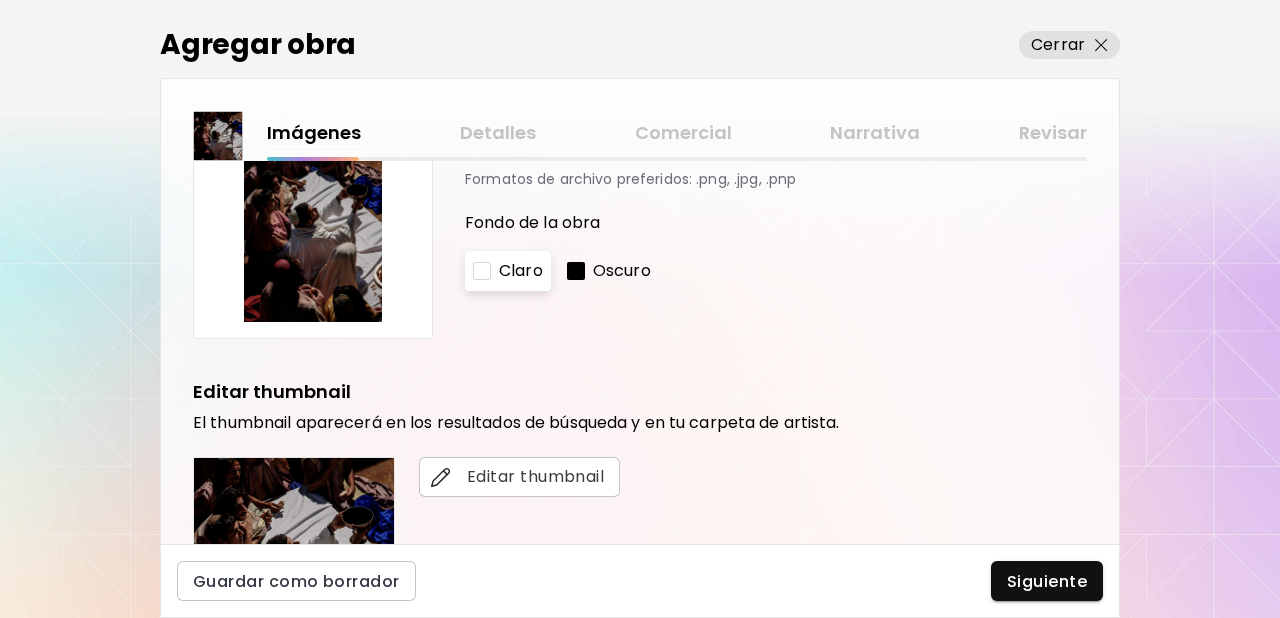 click on "Oscuro" at bounding box center [622, 271] 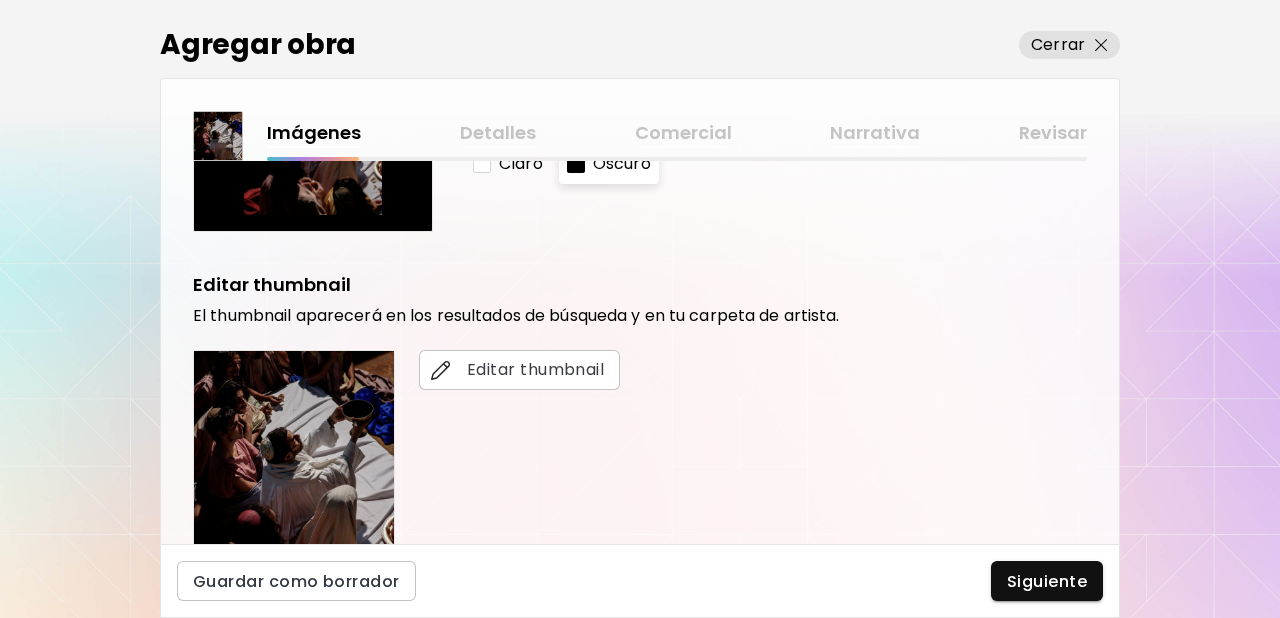 scroll, scrollTop: 396, scrollLeft: 0, axis: vertical 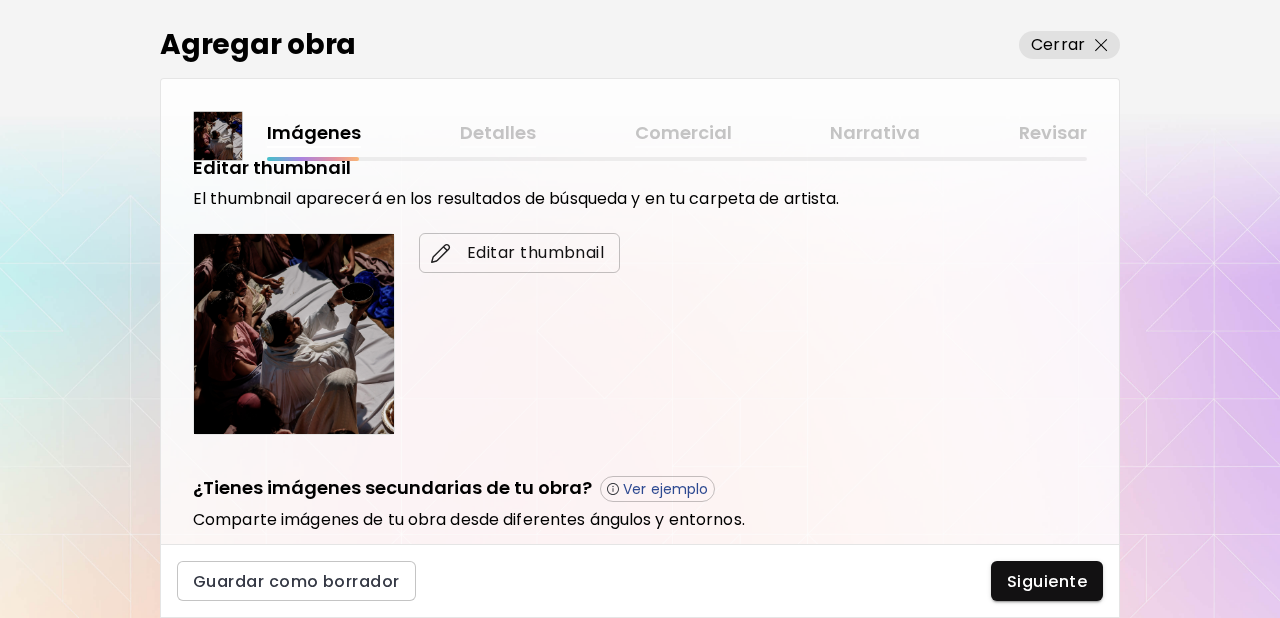 click on "Editar thumbnail" at bounding box center [519, 253] 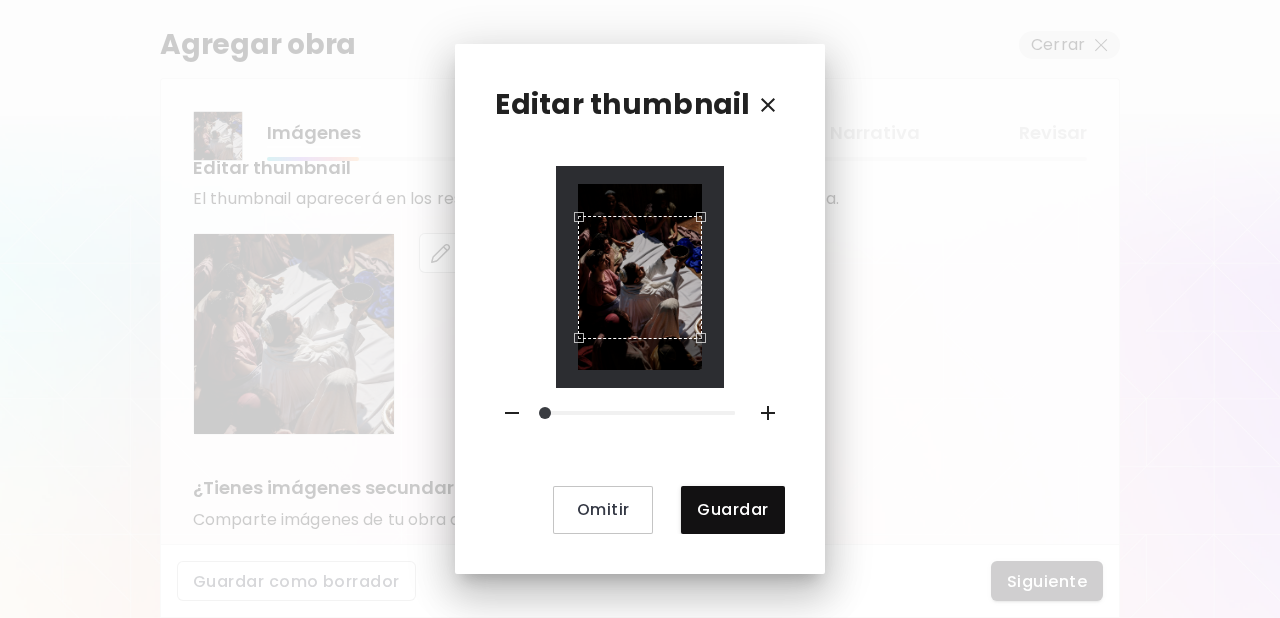 click at bounding box center [640, 276] 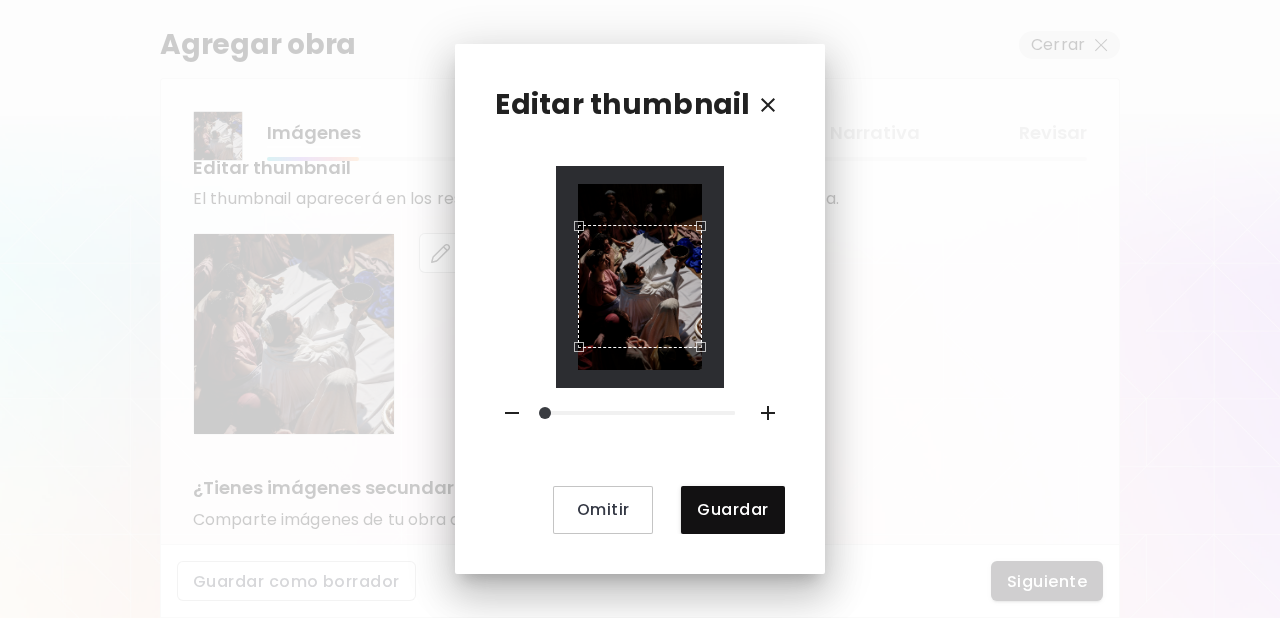 click at bounding box center (640, 287) 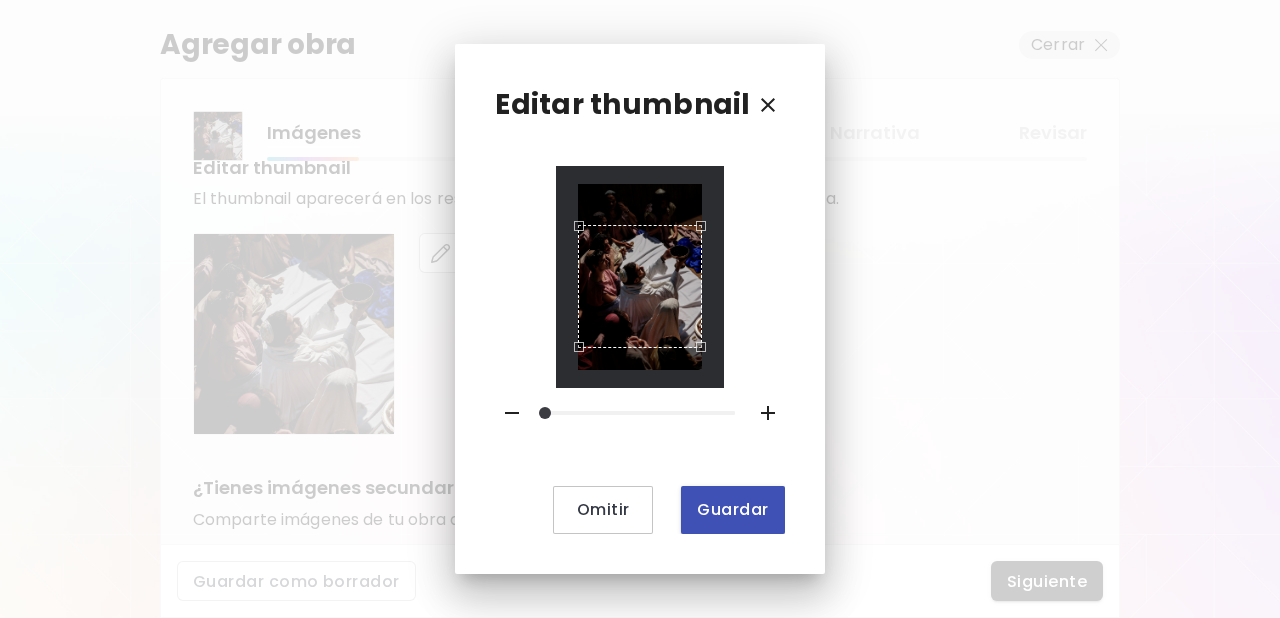 click on "Guardar" at bounding box center (732, 509) 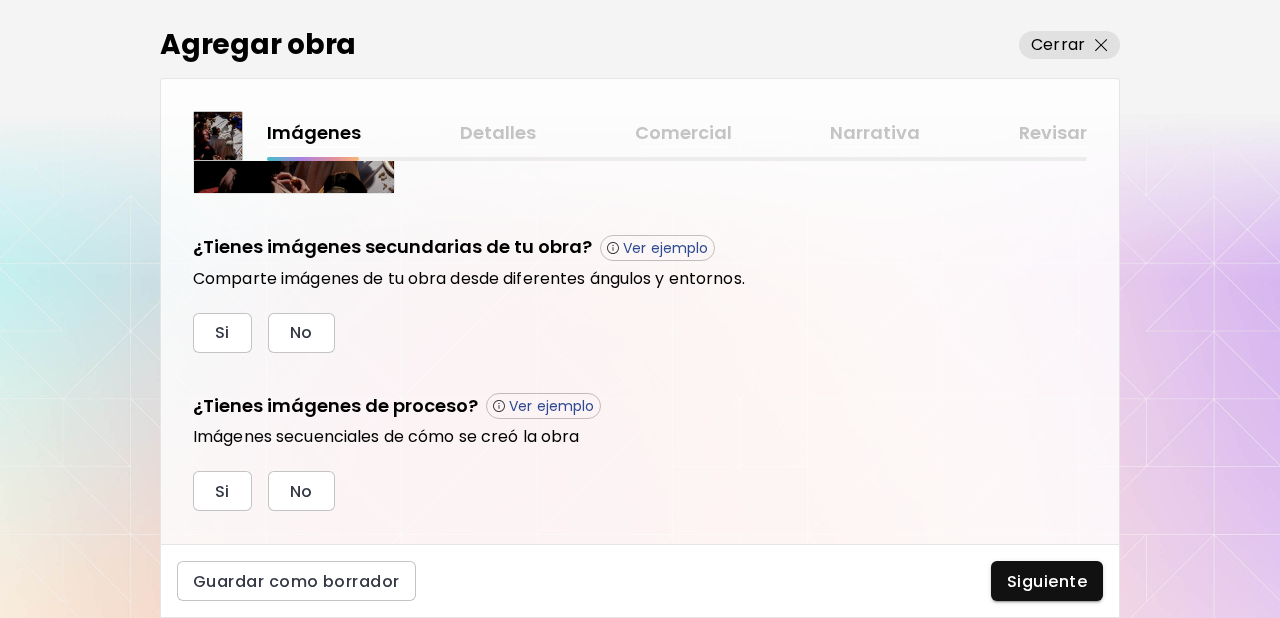 scroll, scrollTop: 676, scrollLeft: 0, axis: vertical 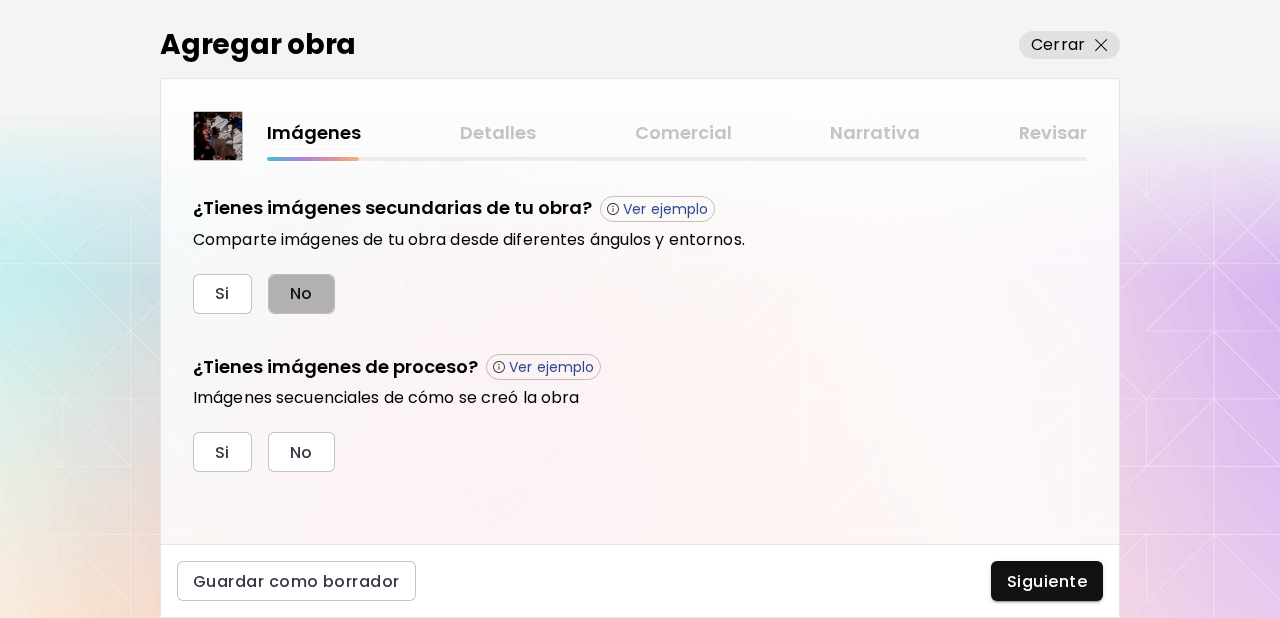 click on "No" at bounding box center [301, 293] 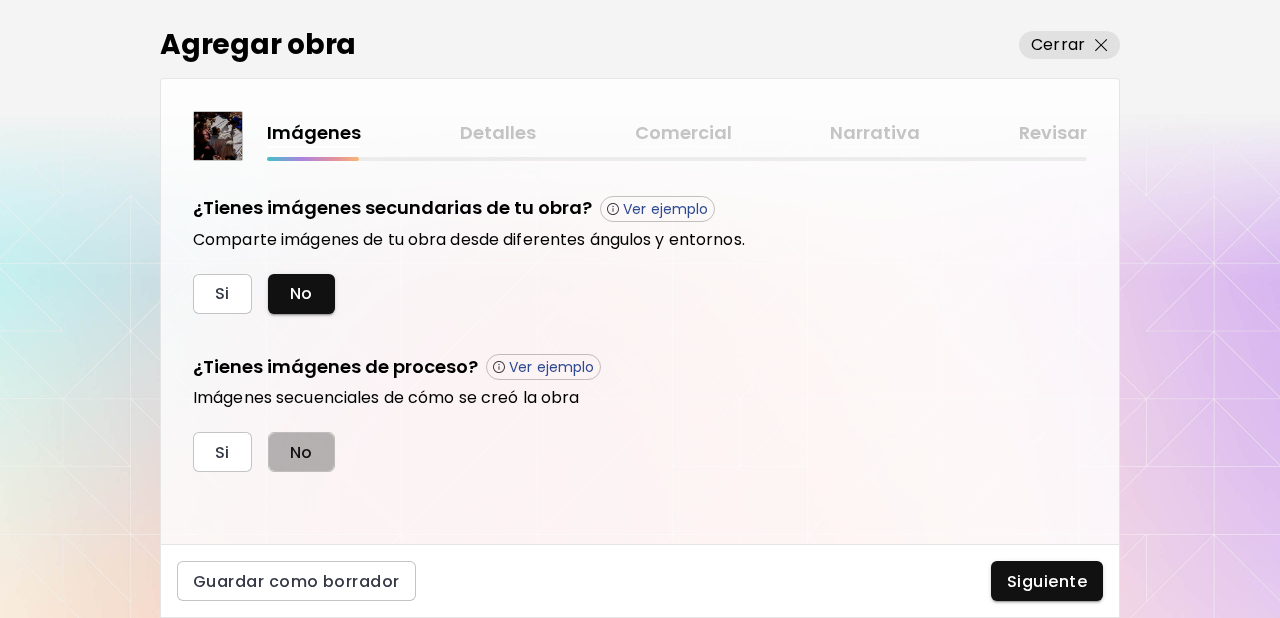click on "No" at bounding box center [301, 452] 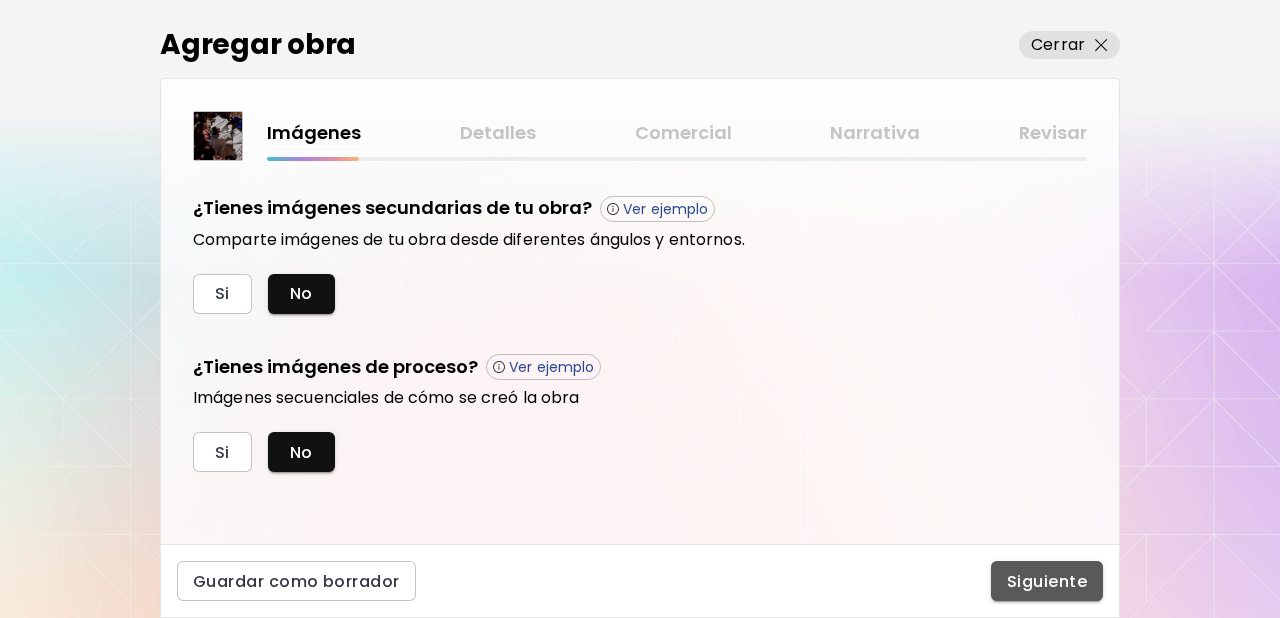 click on "Siguiente" at bounding box center (1047, 581) 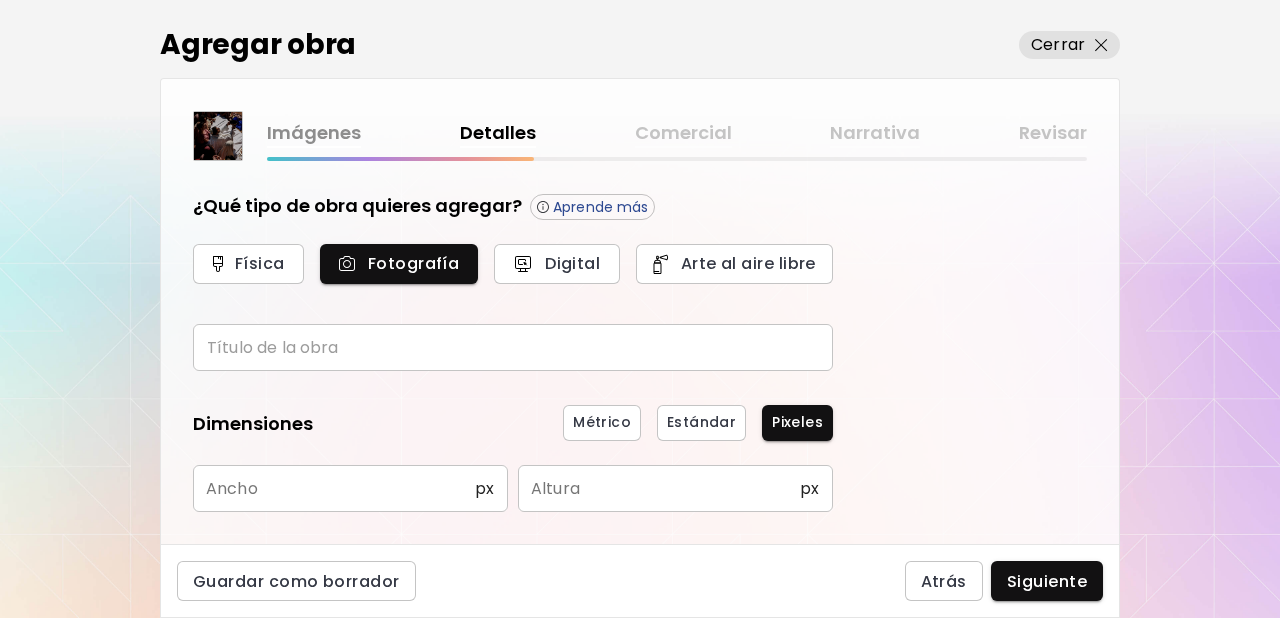 click at bounding box center (513, 347) 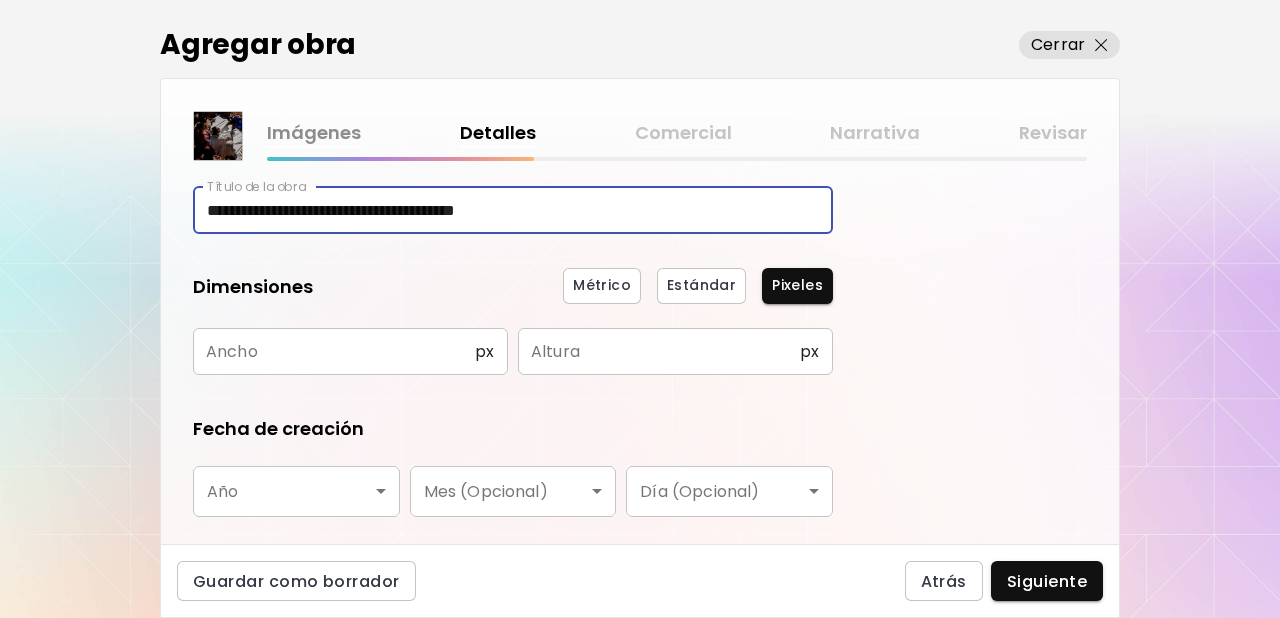 scroll, scrollTop: 138, scrollLeft: 0, axis: vertical 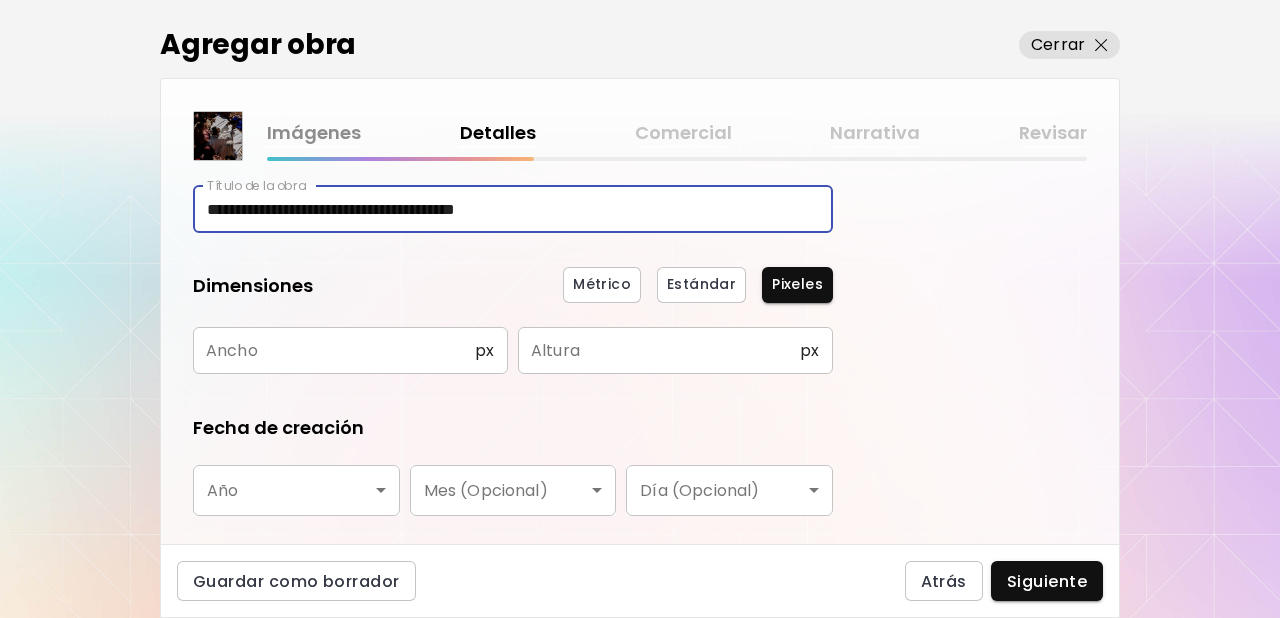 type on "**********" 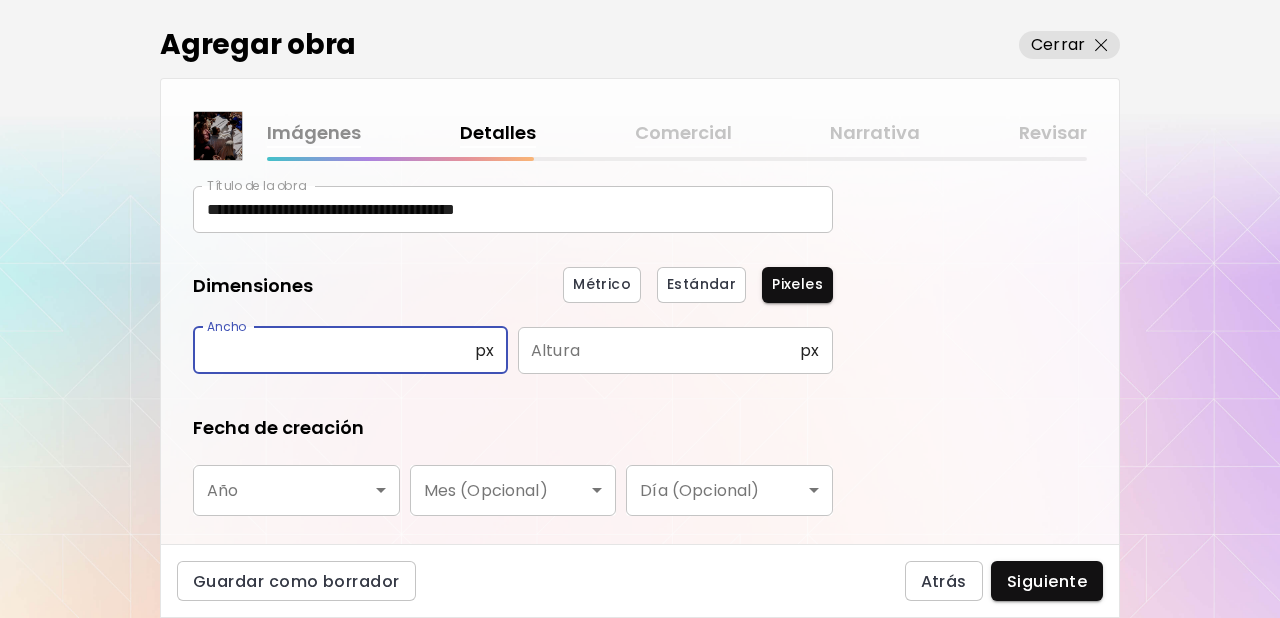click at bounding box center [334, 350] 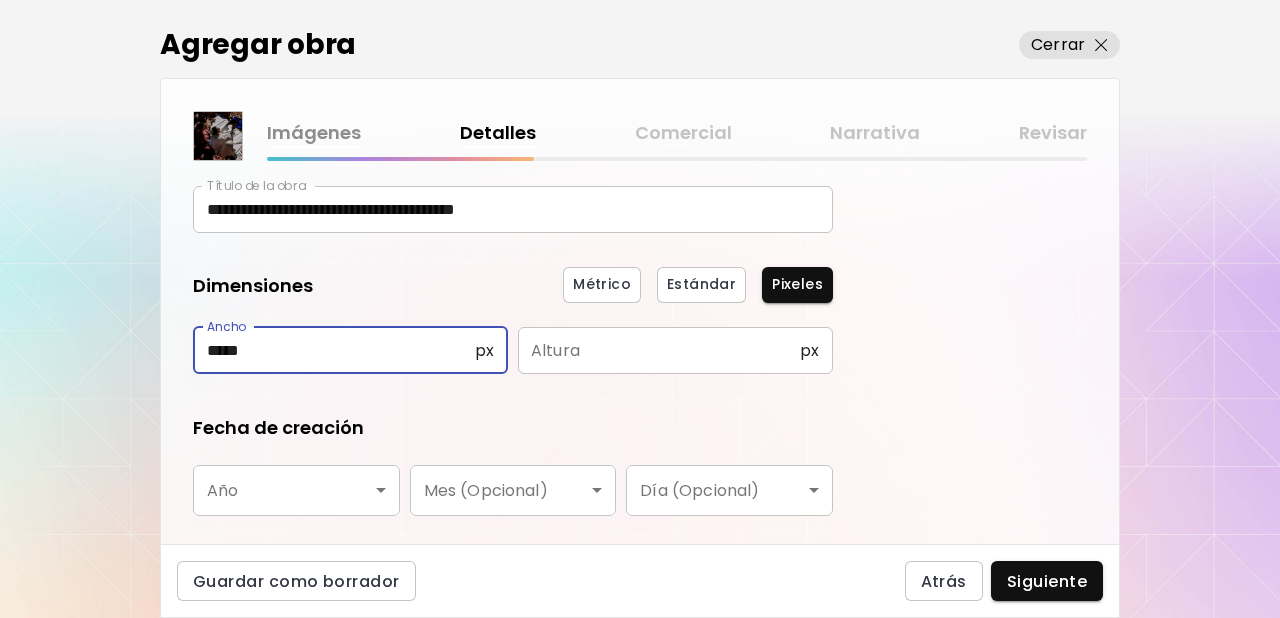 type on "*****" 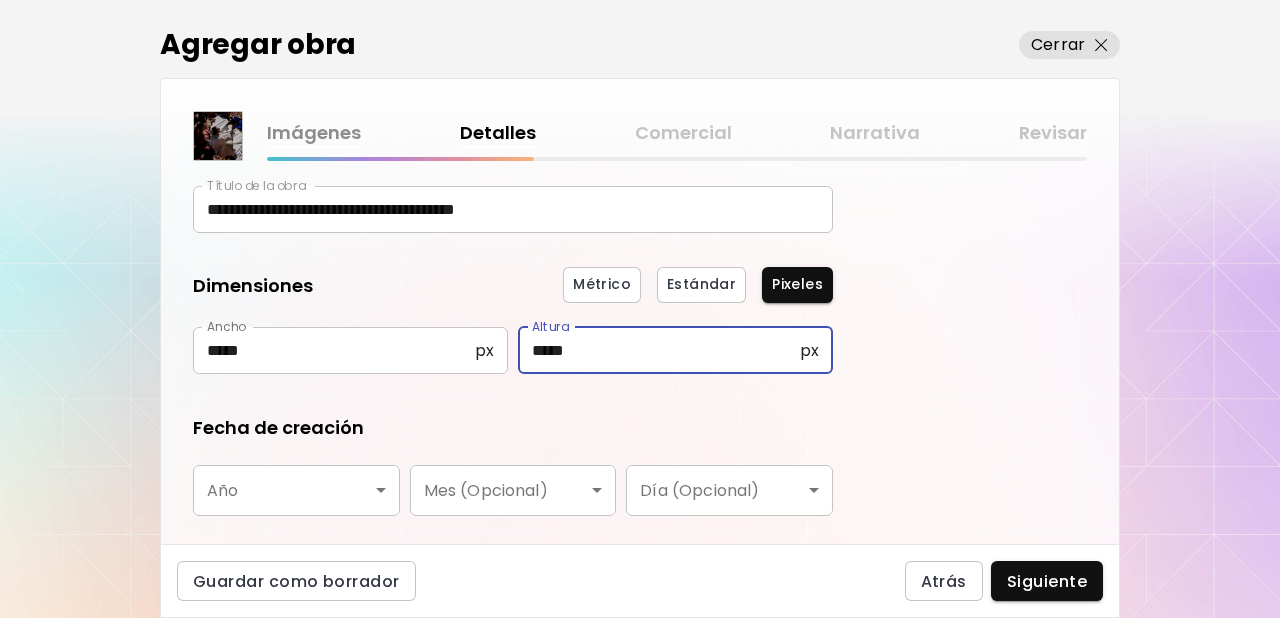 type on "*****" 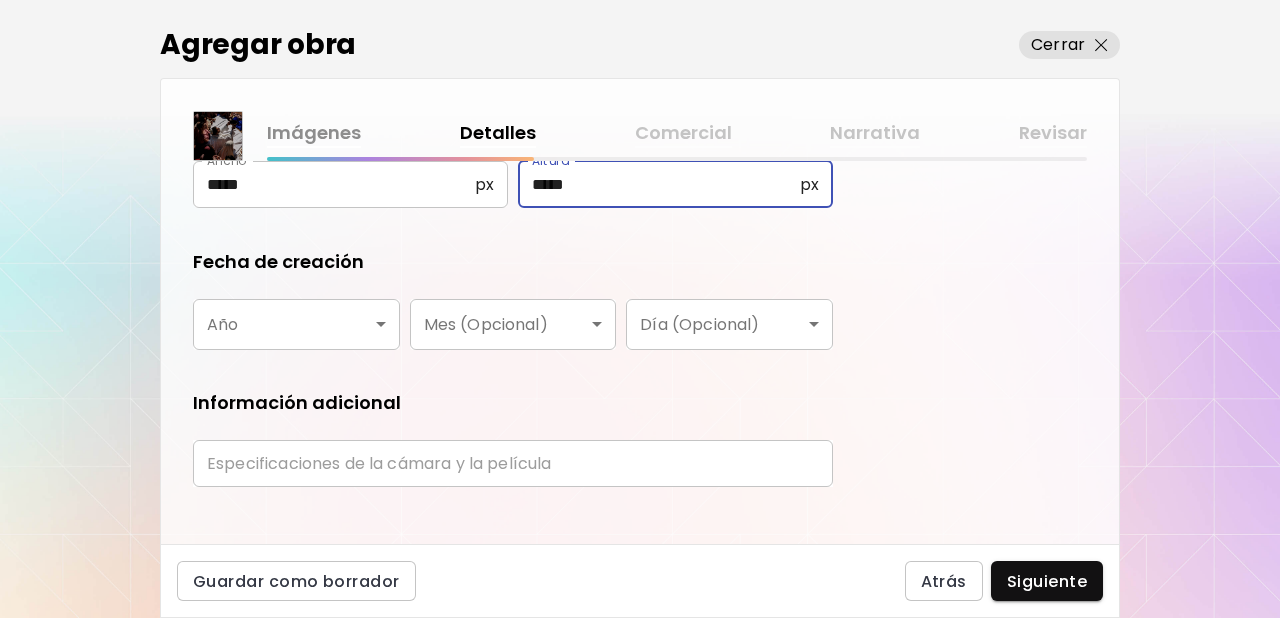 scroll, scrollTop: 327, scrollLeft: 0, axis: vertical 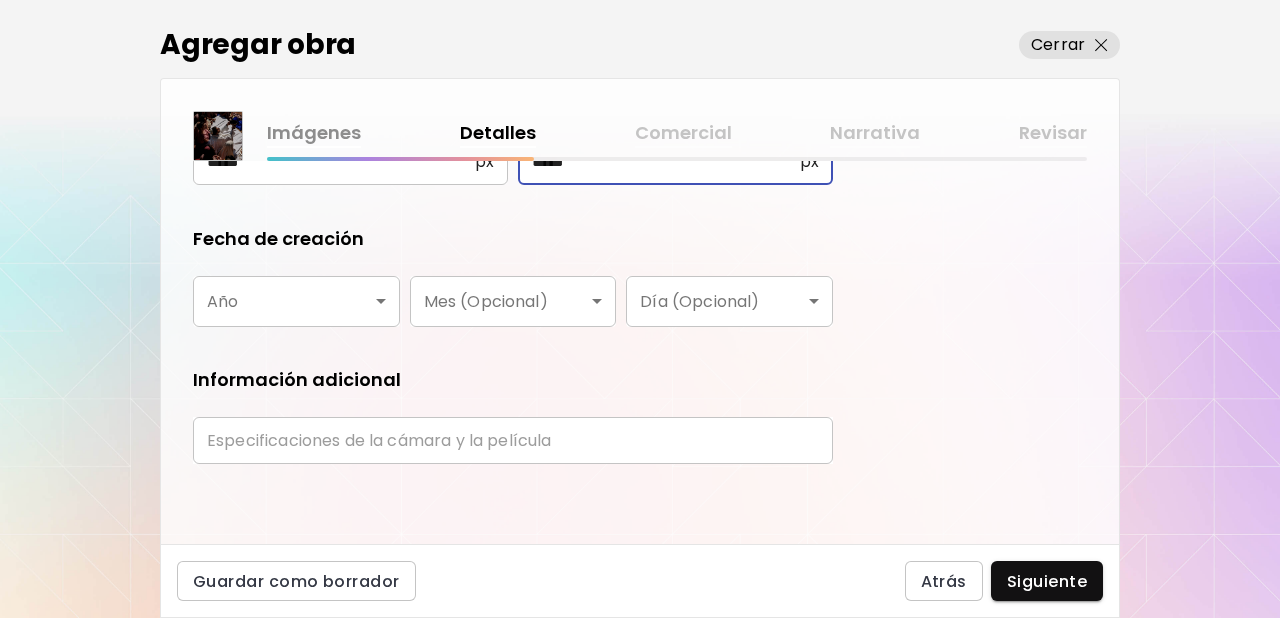 click on "**********" at bounding box center (640, 309) 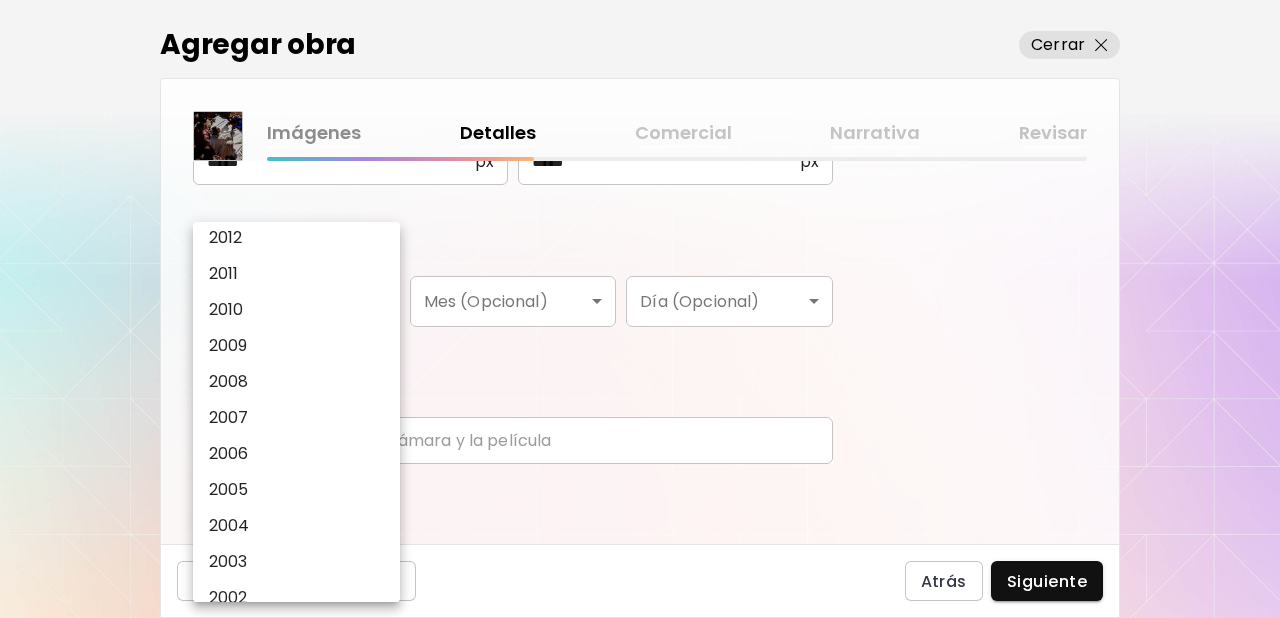 scroll, scrollTop: 564, scrollLeft: 0, axis: vertical 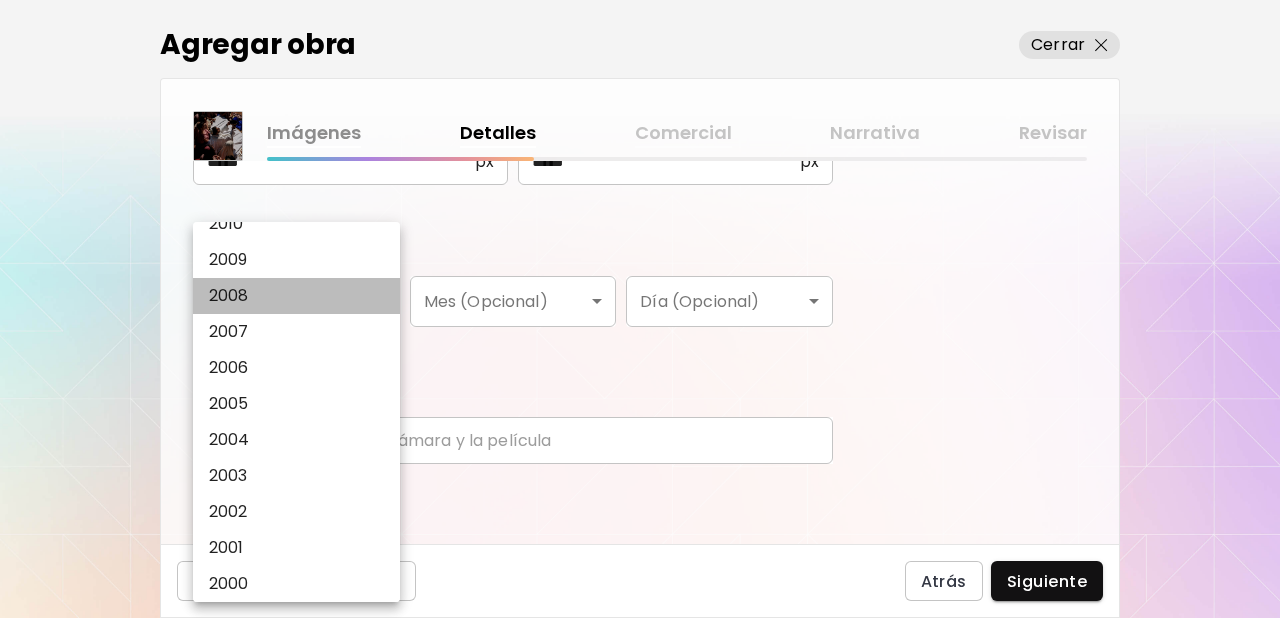 click on "2008" at bounding box center (229, 296) 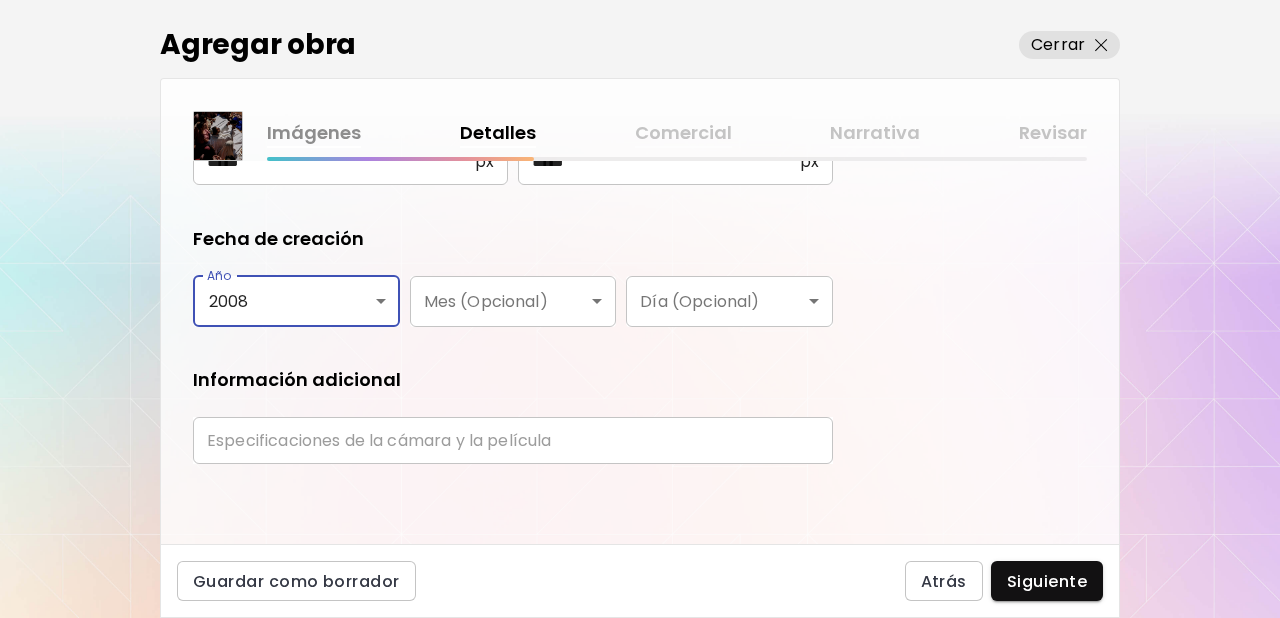 click at bounding box center (513, 440) 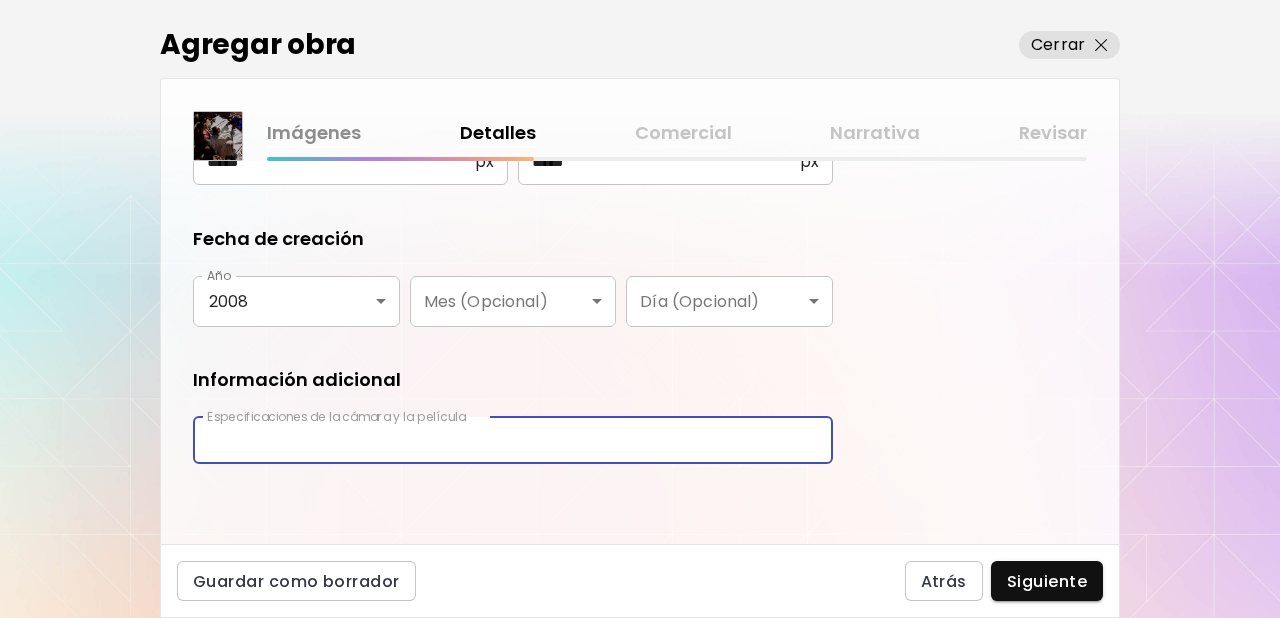 type on "**********" 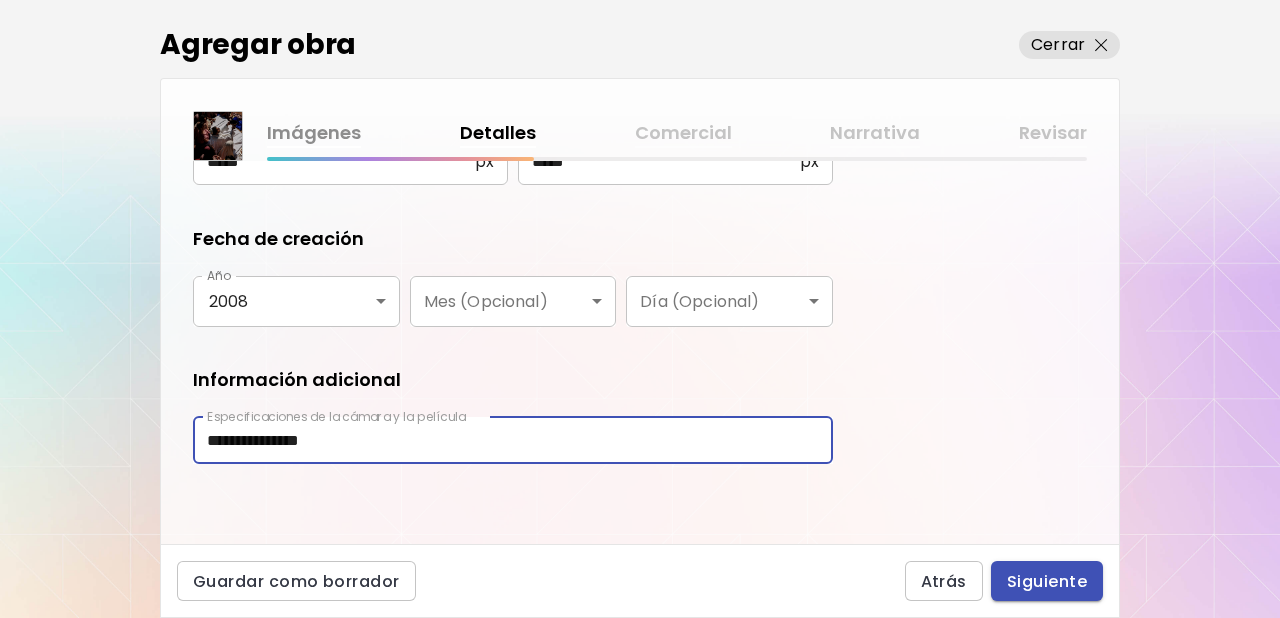click on "Siguiente" at bounding box center (1047, 581) 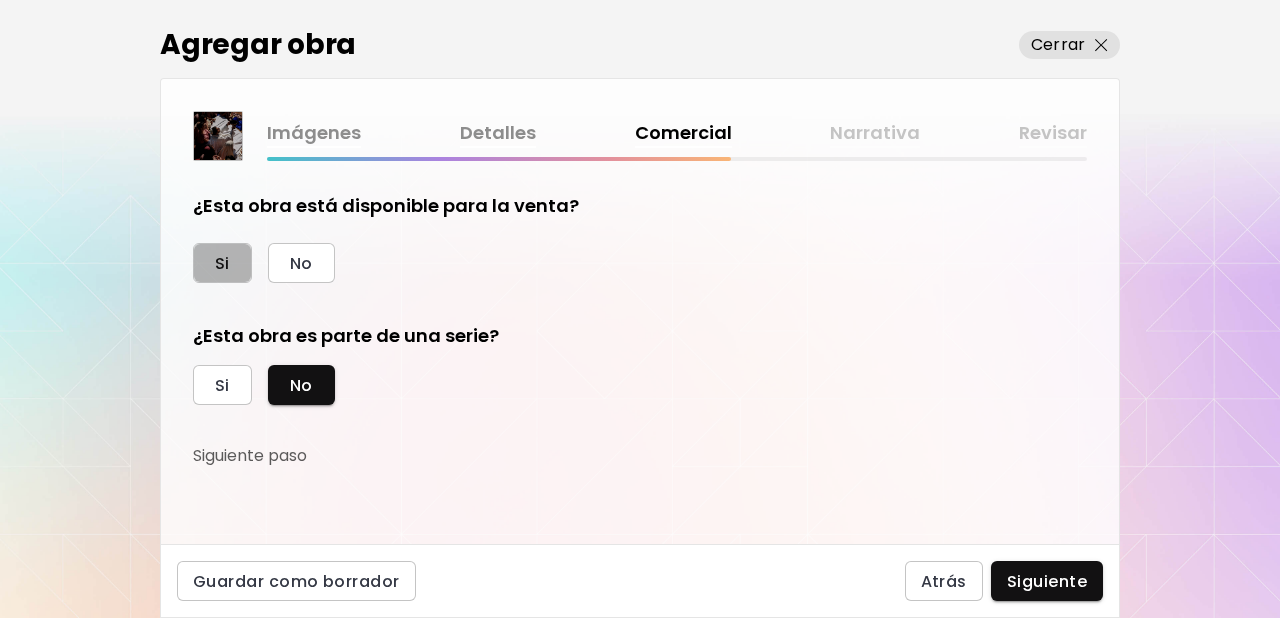 click on "Si" at bounding box center (222, 263) 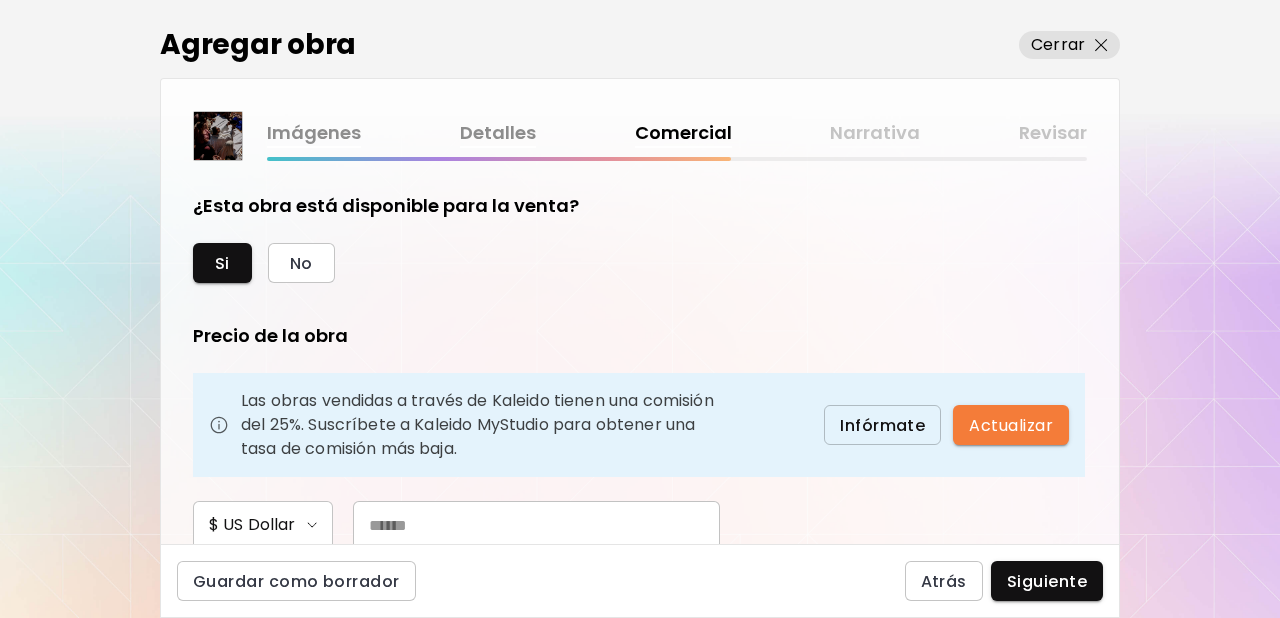 click at bounding box center (536, 525) 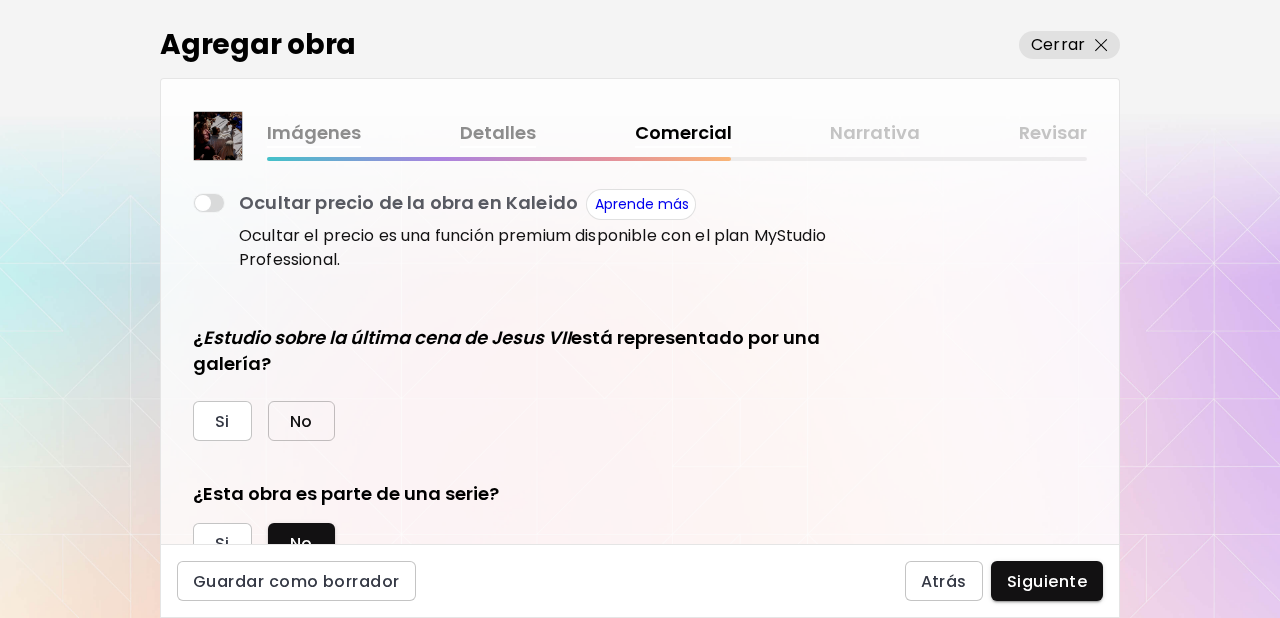 drag, startPoint x: 298, startPoint y: 421, endPoint x: 309, endPoint y: 413, distance: 13.601471 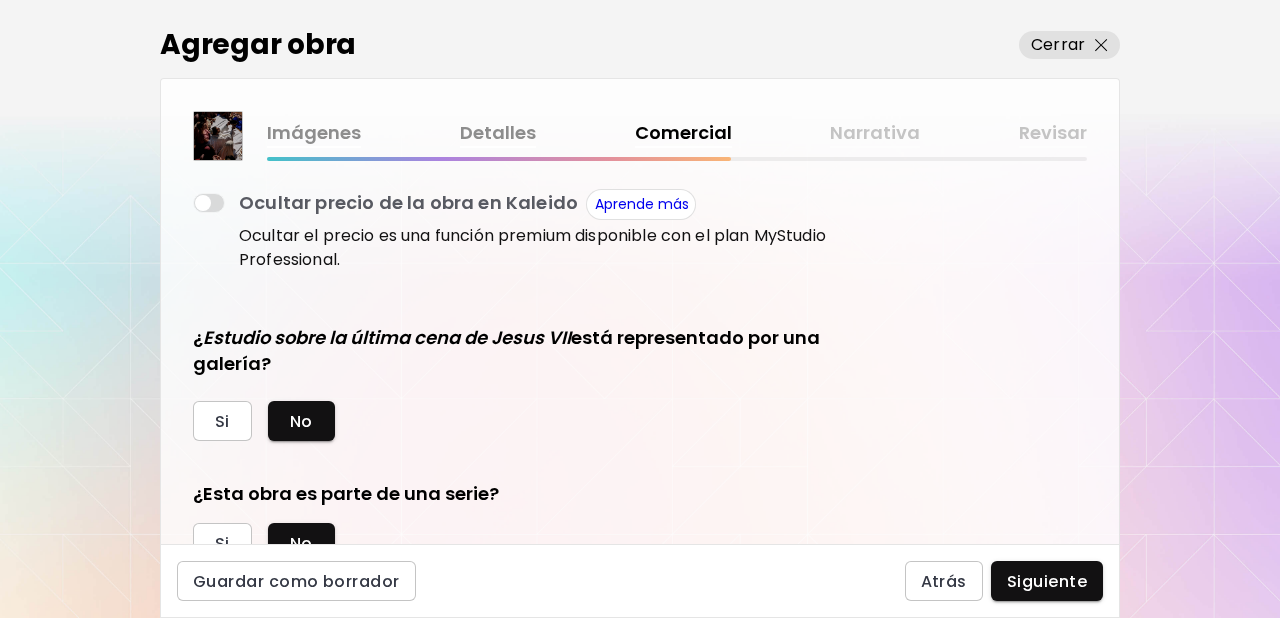 scroll, scrollTop: 469, scrollLeft: 0, axis: vertical 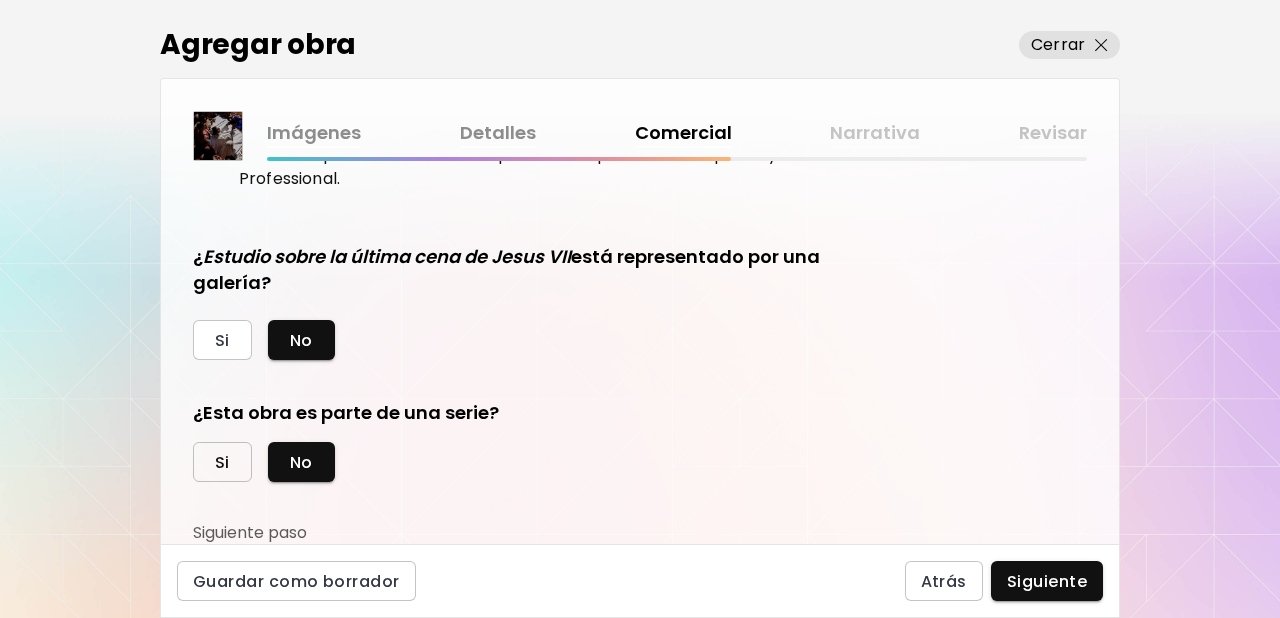 click on "Si" at bounding box center [222, 462] 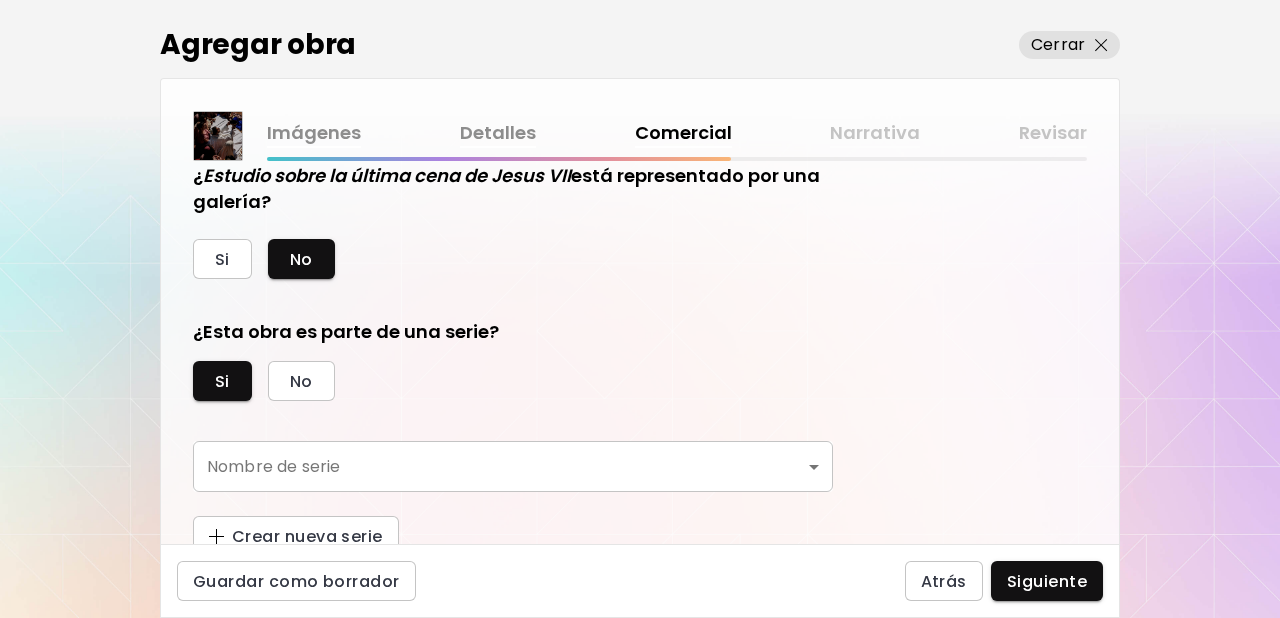 scroll, scrollTop: 562, scrollLeft: 0, axis: vertical 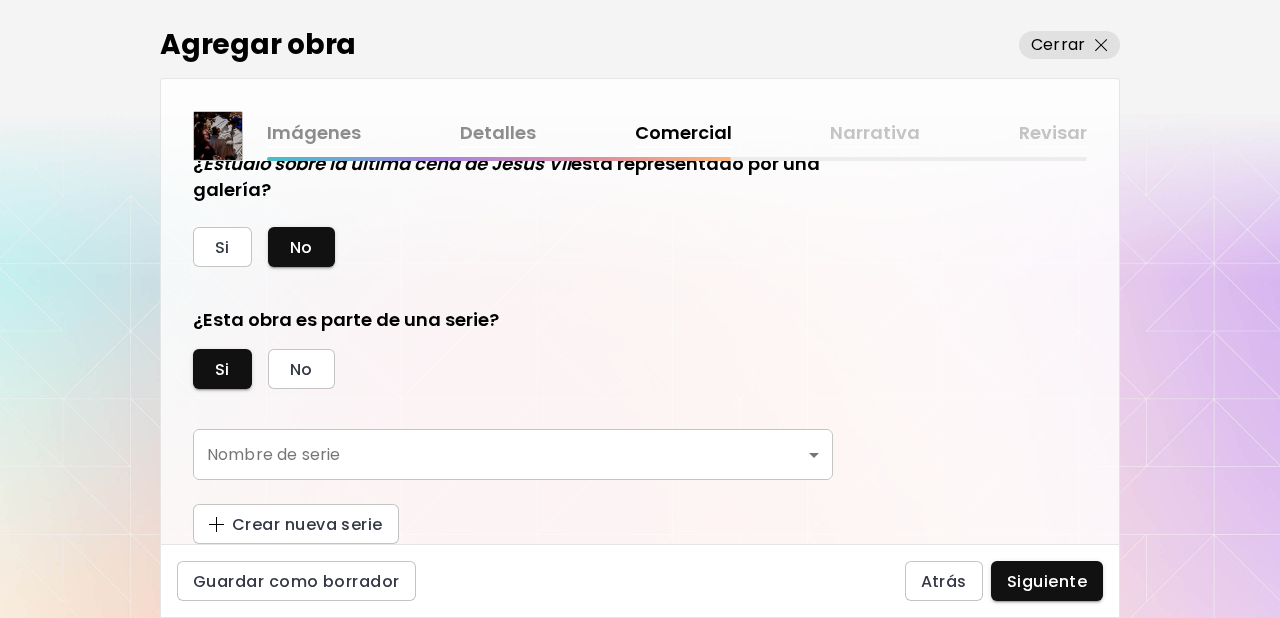 click on "kaleido.art/photomanifiesto Agregar obra Administrar obras Editar perfil My BioLink Comunidad Metas MyStudio Actualizar My Website My Showrooms My Documents My Subscribers My Provenance My Augmentations My Analytics Ajustes Ayuda 0 2 Agregar obra Cerrar Imágenes Detalles Comercial Narrativa Revisar ¿Esta obra está disponible para la venta? Si No Precio de la obra Las obras vendidas a través de Kaleido tienen una comisión del 25%. Suscríbete a Kaleido MyStudio para obtener una tasa de comisión más baja. Infórmate Actualizar $ US Dollar *** Ocultar precio de la obra en Kaleido Aprende más Ocultar el precio es una función premium disponible con el plan MyStudio Professional. ¿ Estudio sobre la última cena de Jesus VII  está representado por una galería? Si No ¿Esta obra es parte de una serie? Si No Nombre de serie ​ Nombre de serie Crear nueva serie Guardar como borrador Atrás Siguiente Búsqueda de artista Nombre o usuario Nombre o usuario País del artista País del artista Disciplinas Todos" at bounding box center (640, 309) 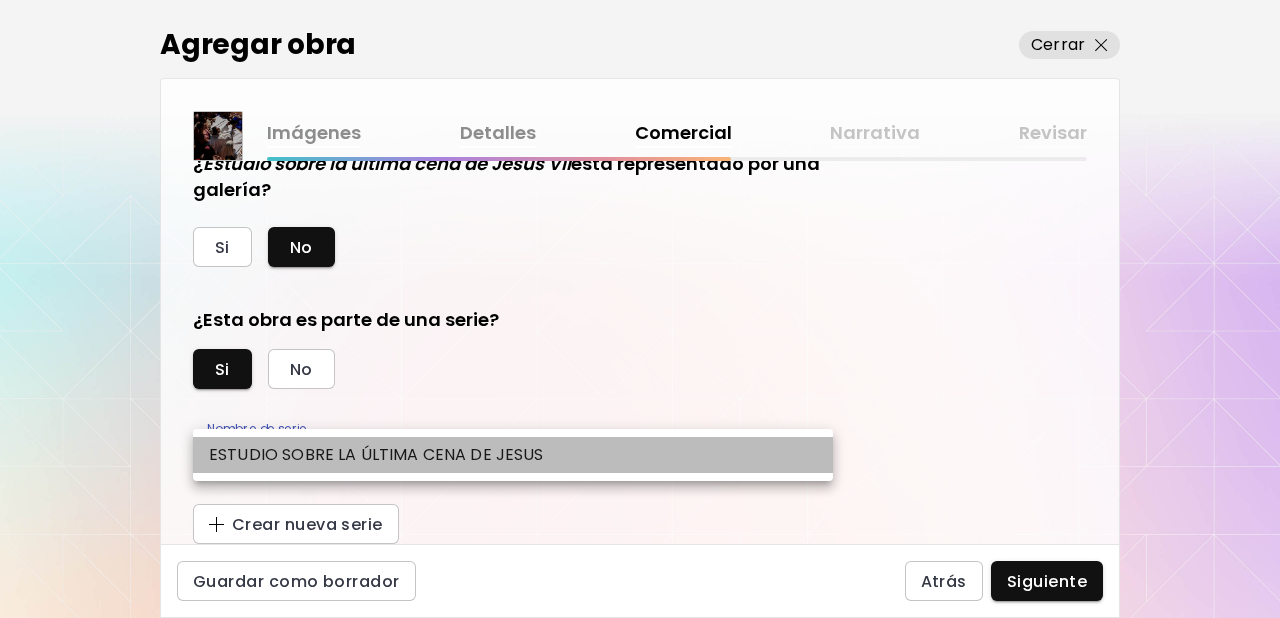 click on "ESTUDIO SOBRE LA ÚLTIMA CENA DE JESUS" at bounding box center [376, 455] 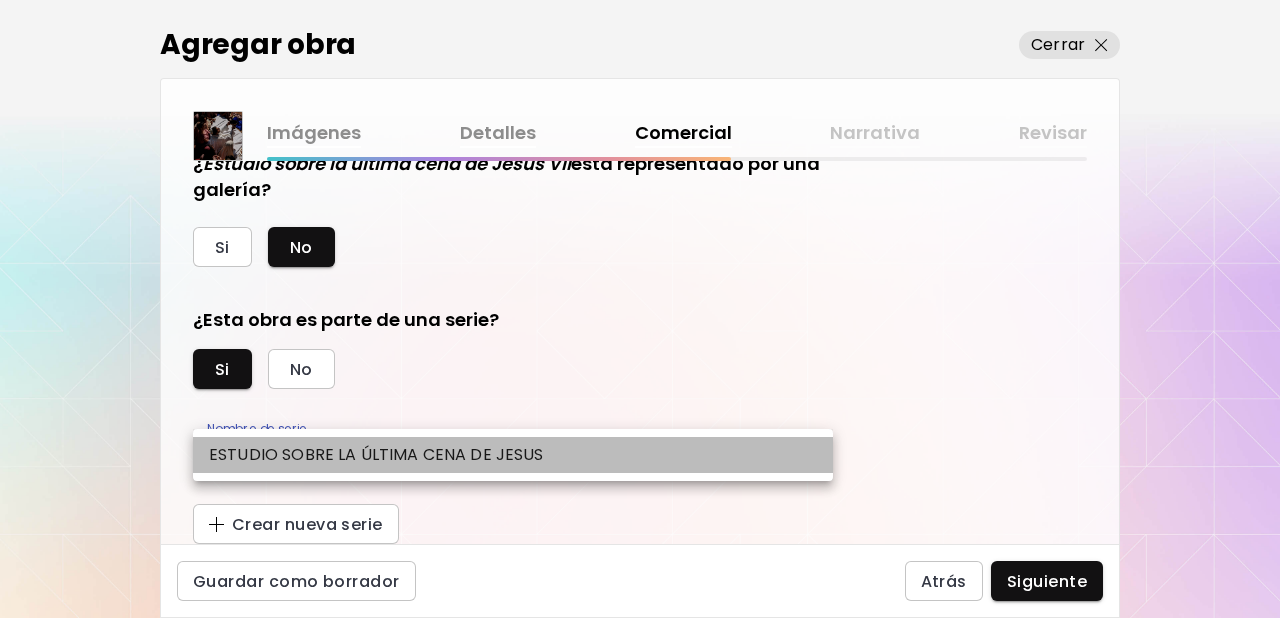 type on "**********" 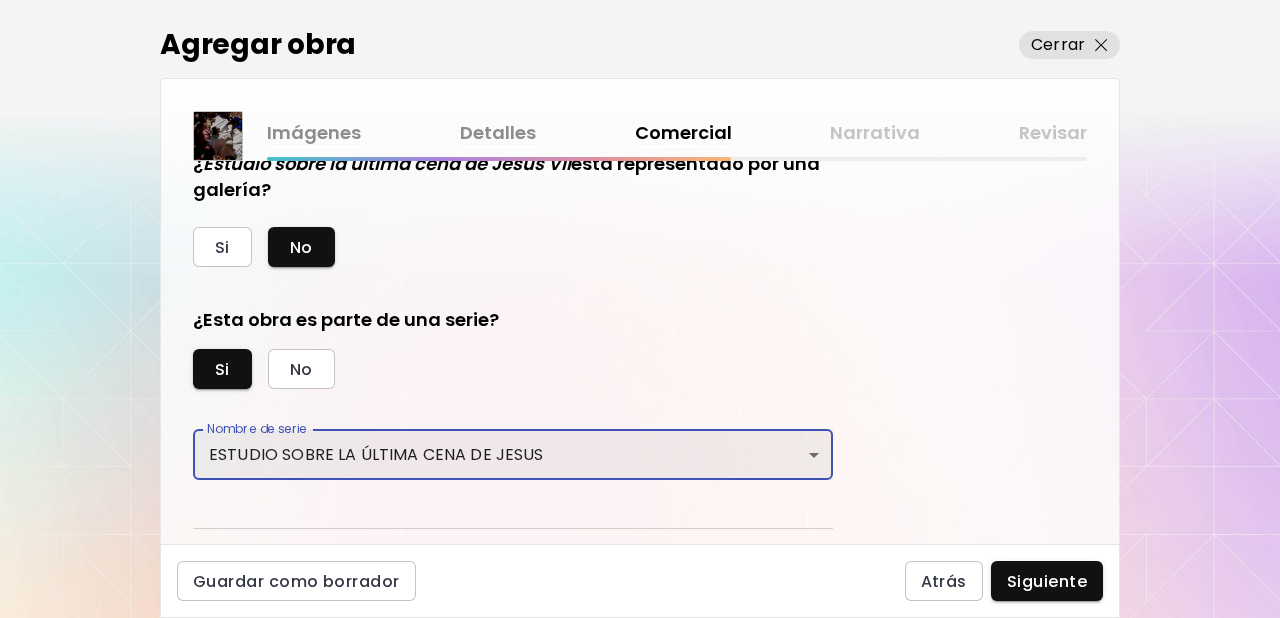 scroll, scrollTop: 611, scrollLeft: 0, axis: vertical 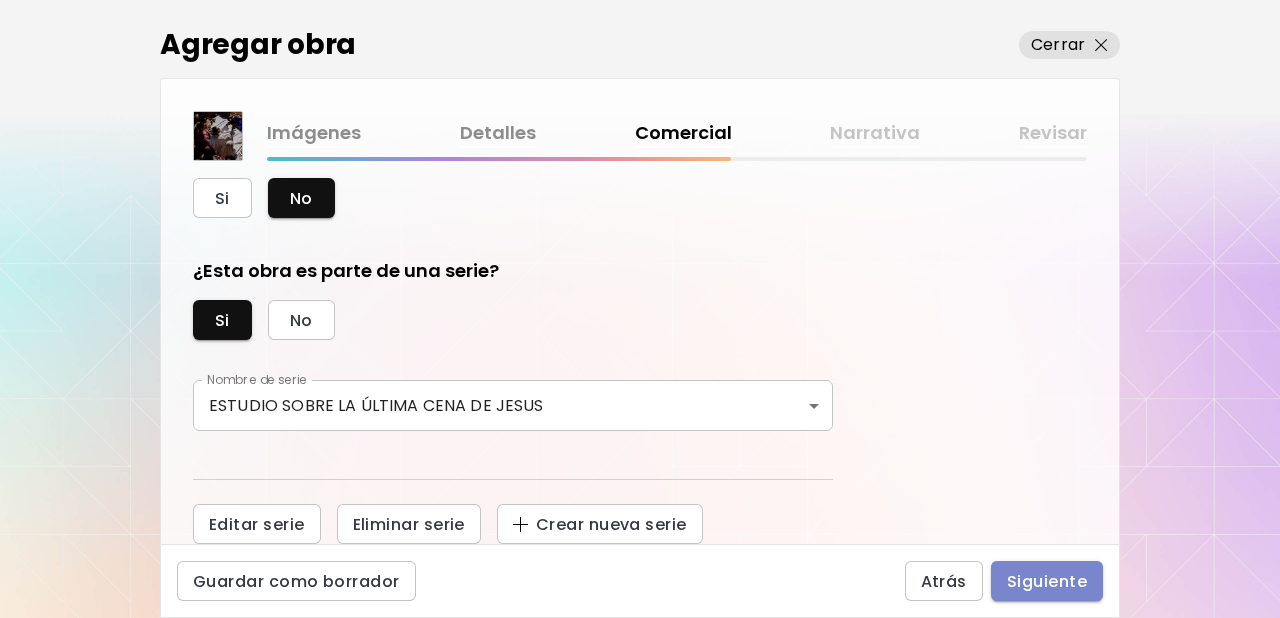 click on "Siguiente" at bounding box center [1047, 581] 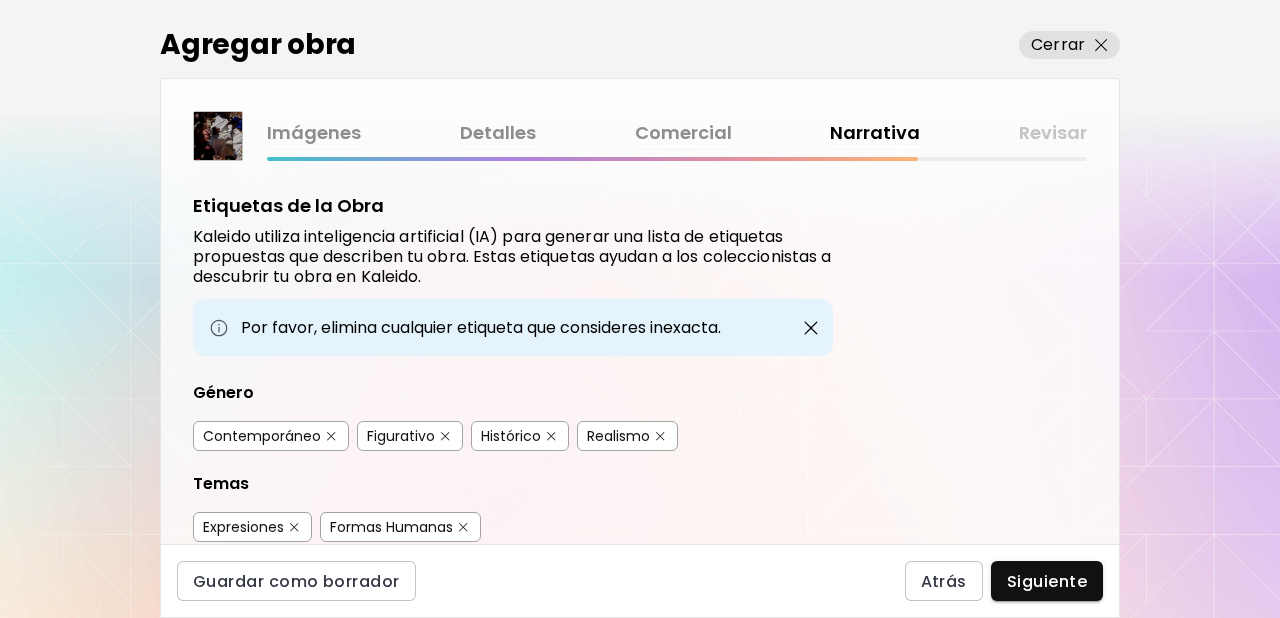 scroll, scrollTop: 148, scrollLeft: 0, axis: vertical 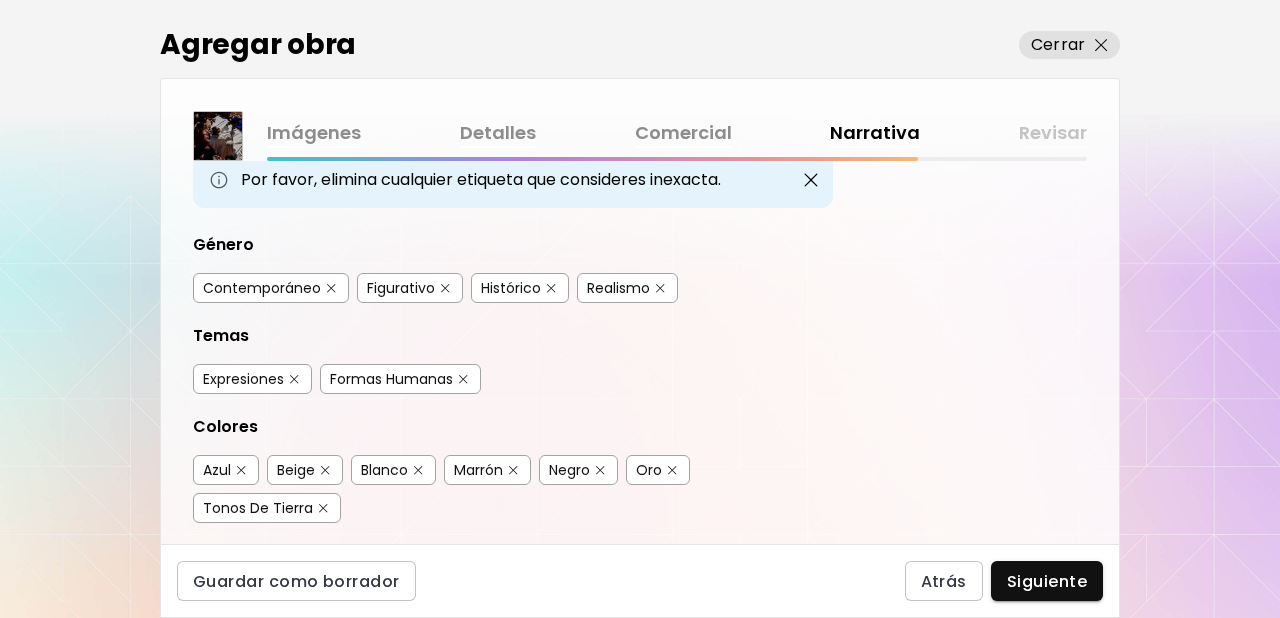 click at bounding box center (331, 288) 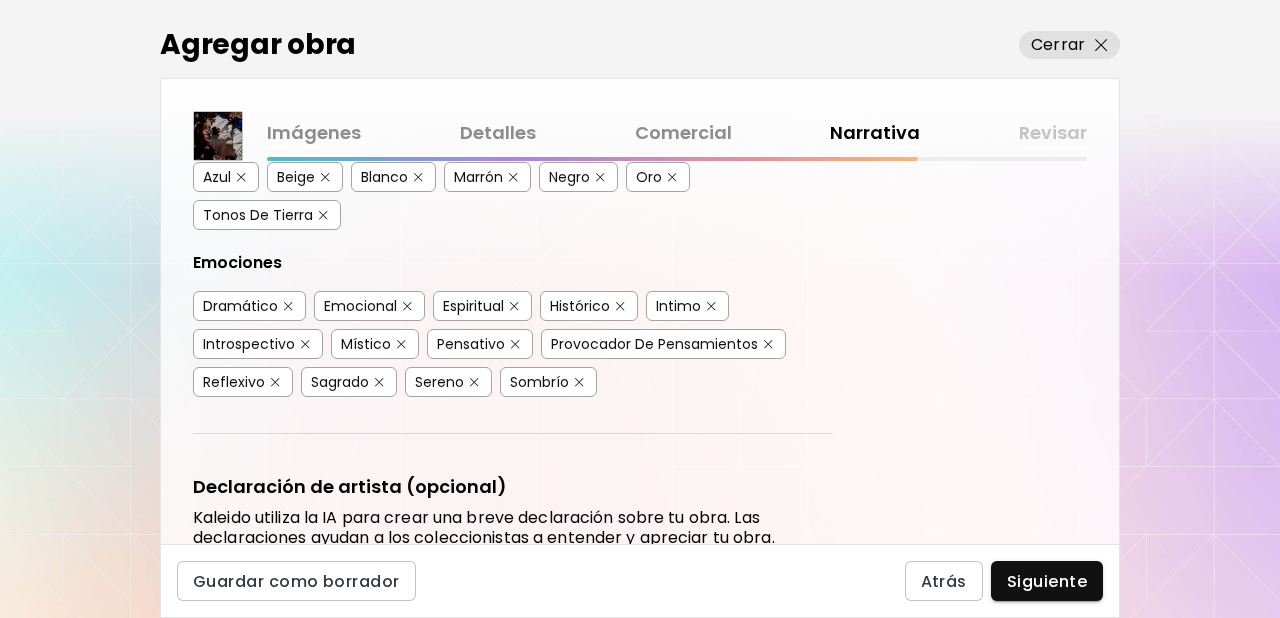 scroll, scrollTop: 448, scrollLeft: 0, axis: vertical 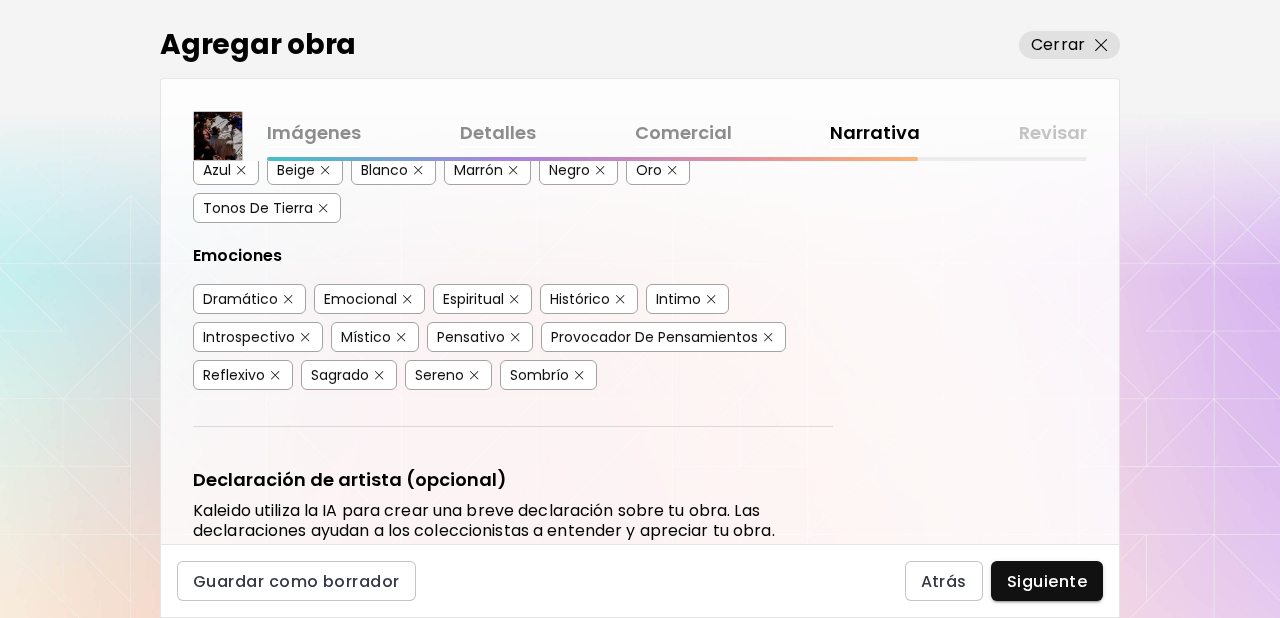 click at bounding box center (515, 337) 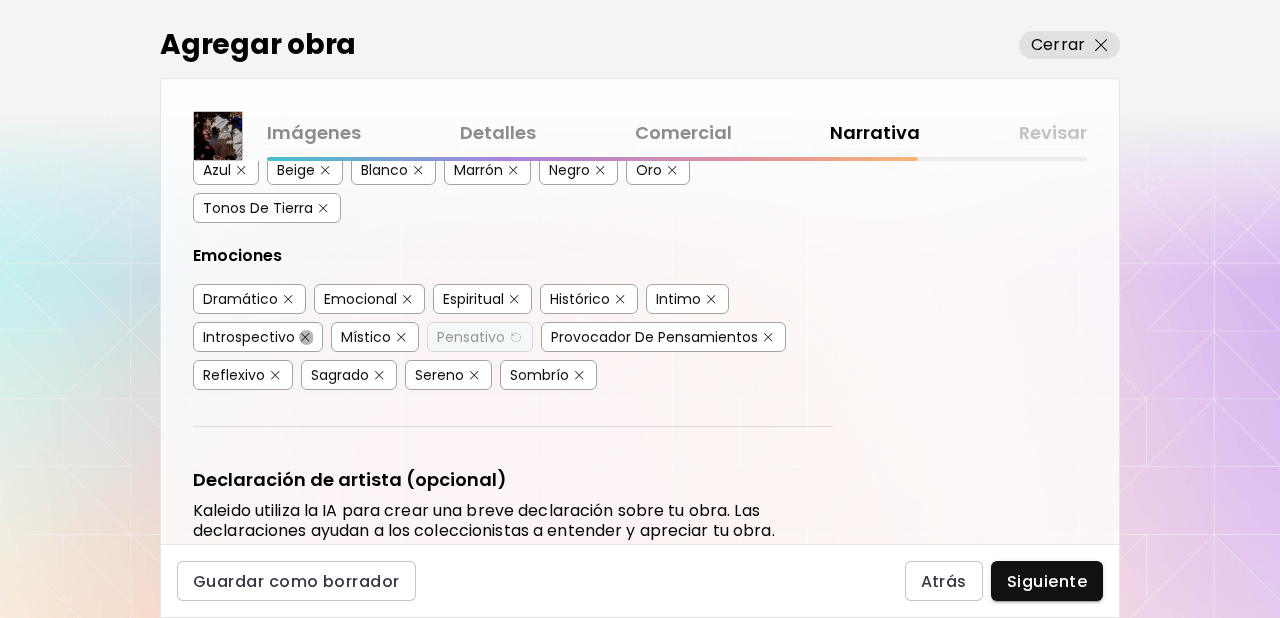 click at bounding box center (305, 337) 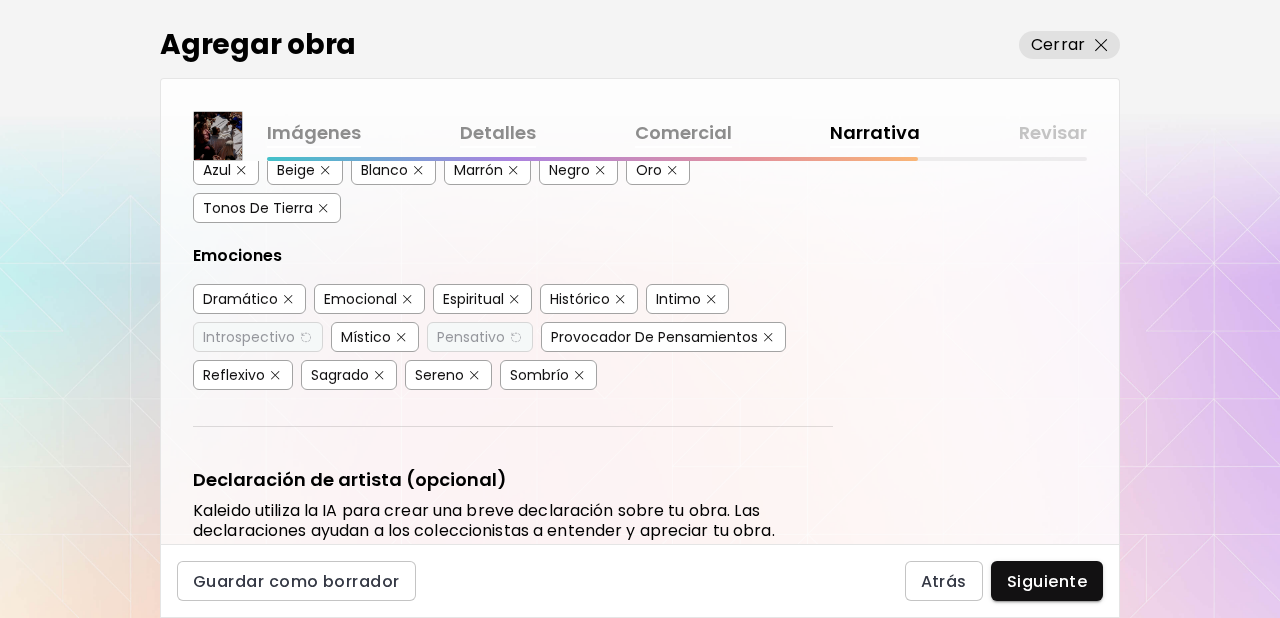 click at bounding box center (275, 375) 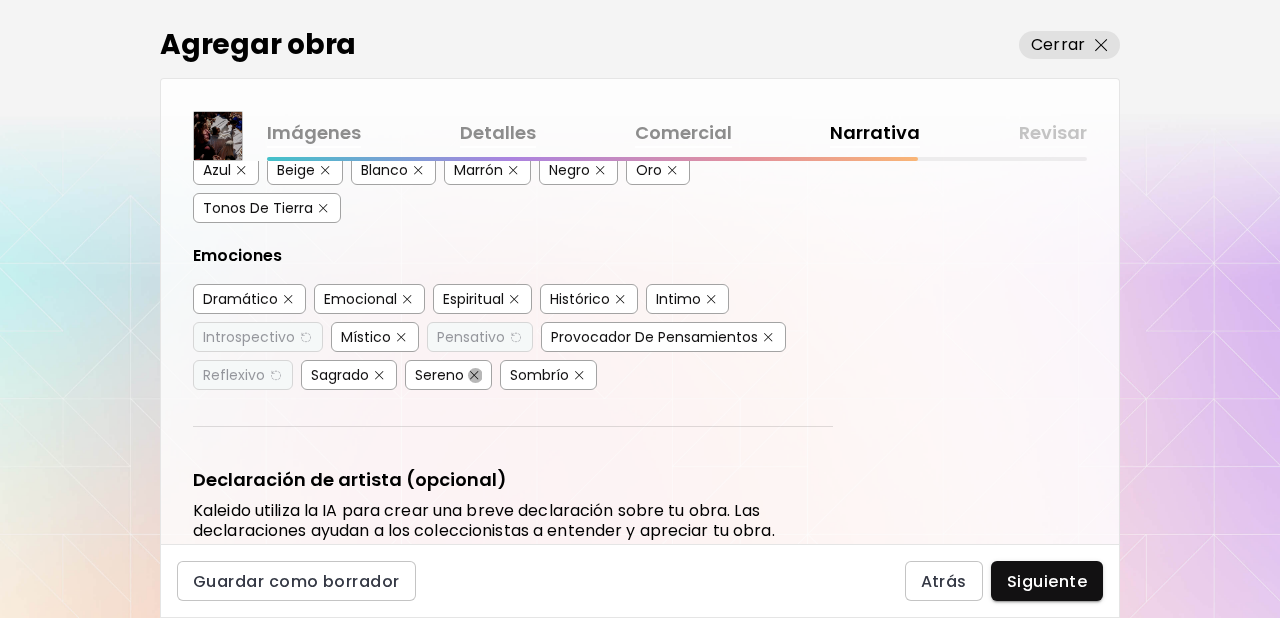 click at bounding box center [474, 375] 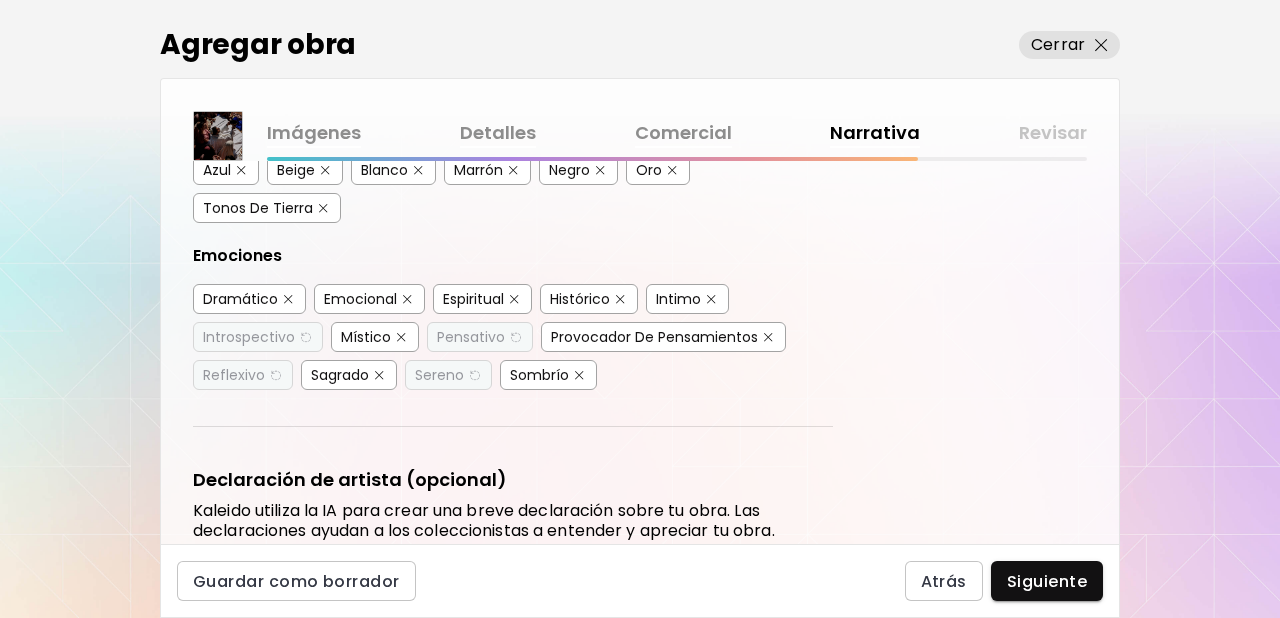 click at bounding box center (579, 375) 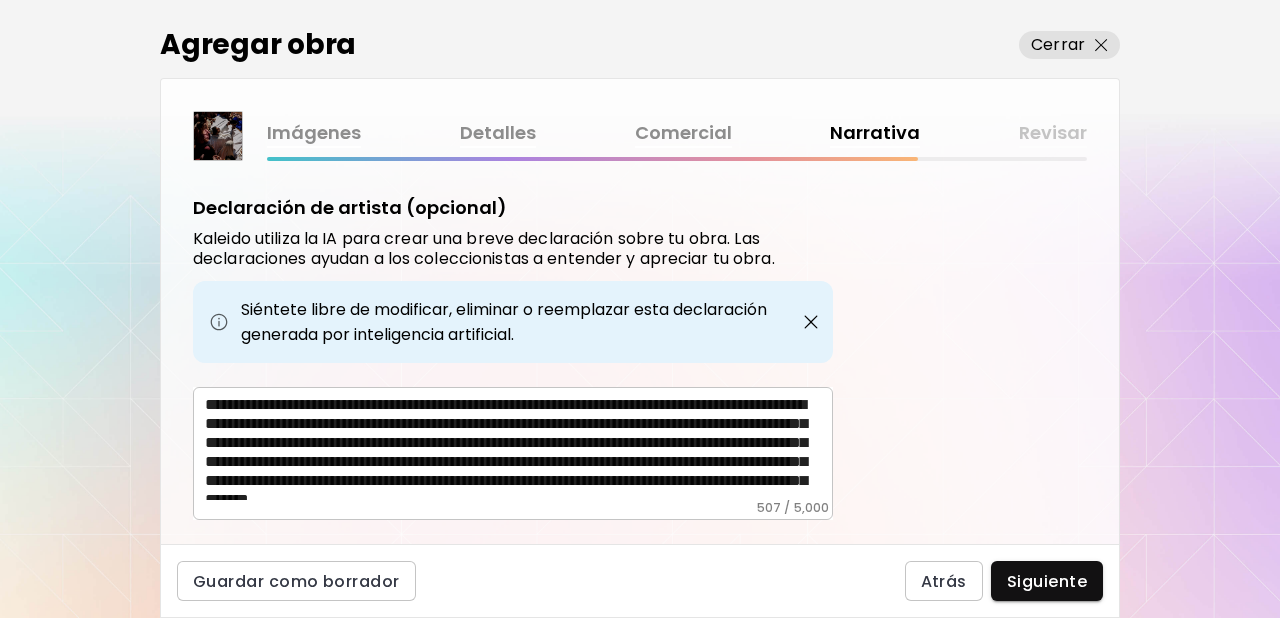 scroll, scrollTop: 731, scrollLeft: 0, axis: vertical 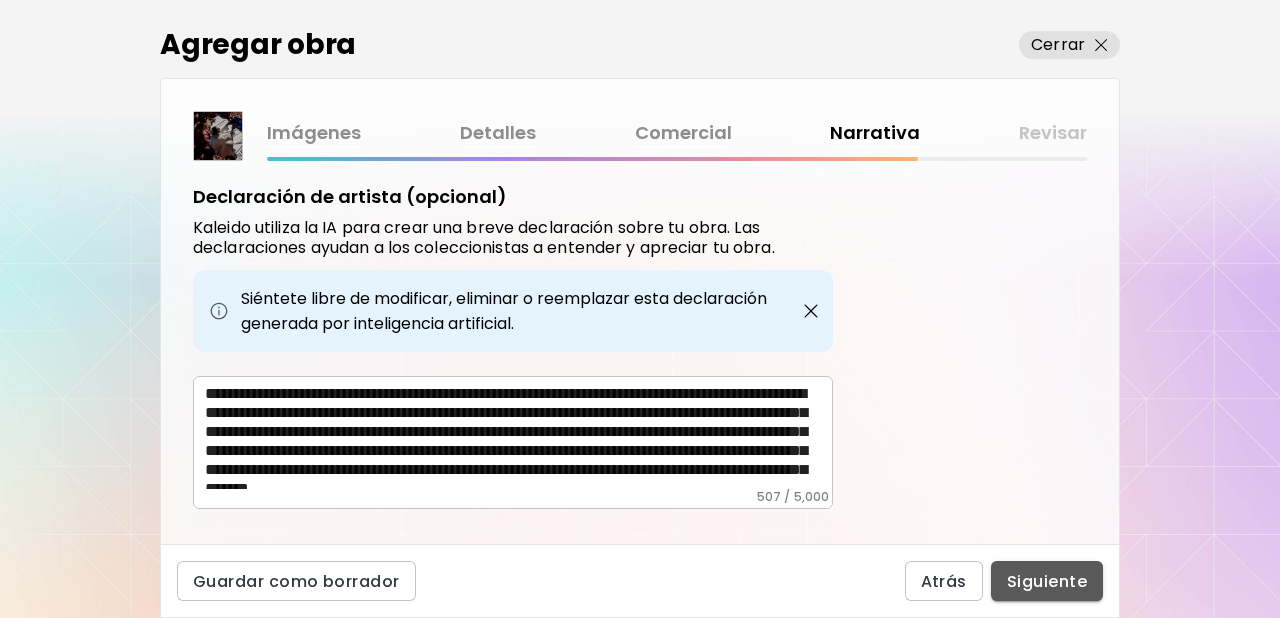 click on "Siguiente" at bounding box center (1047, 581) 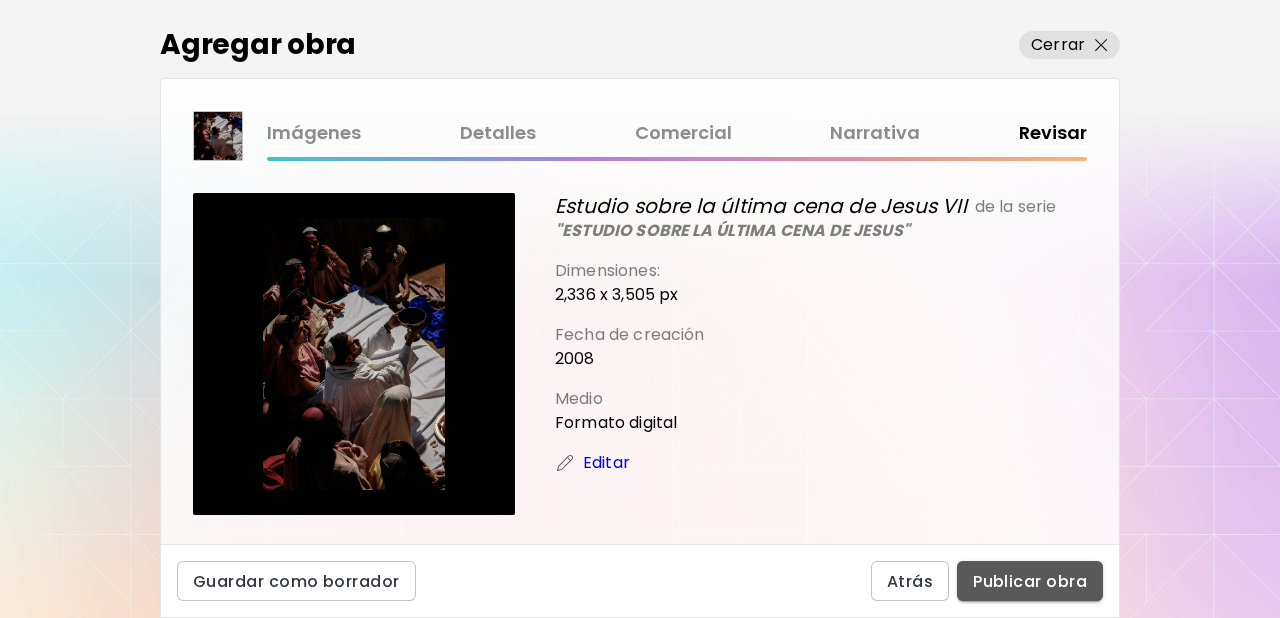 click on "Publicar obra" at bounding box center (1030, 581) 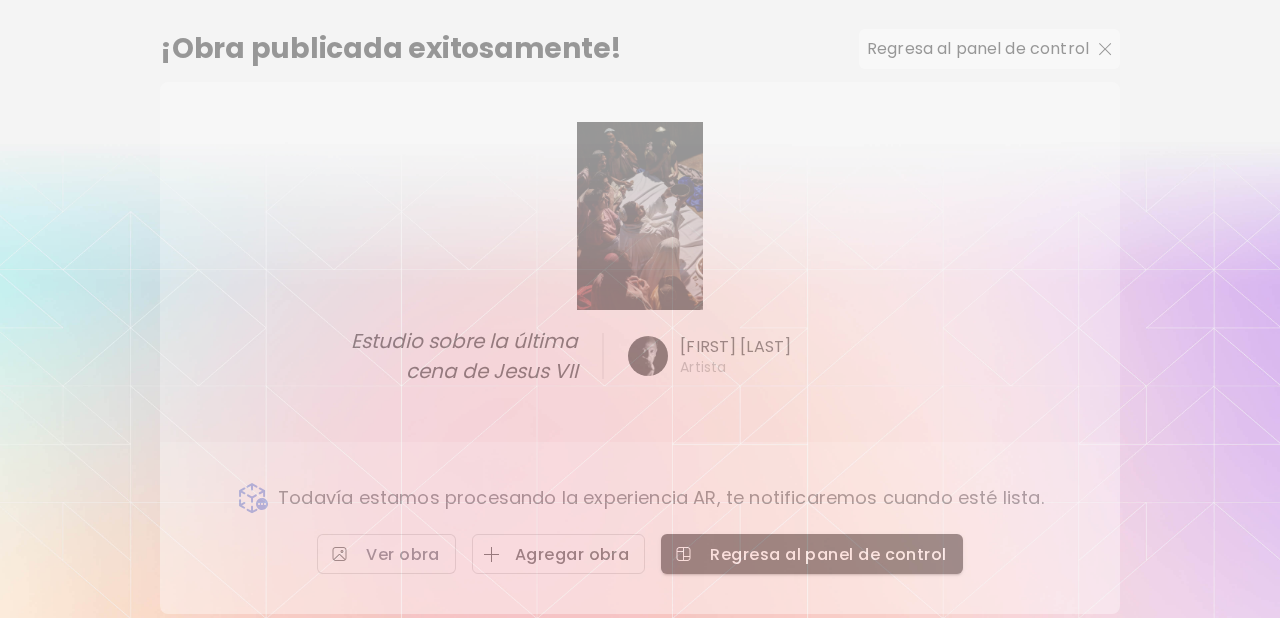 click on "Agregar obra" at bounding box center (559, 554) 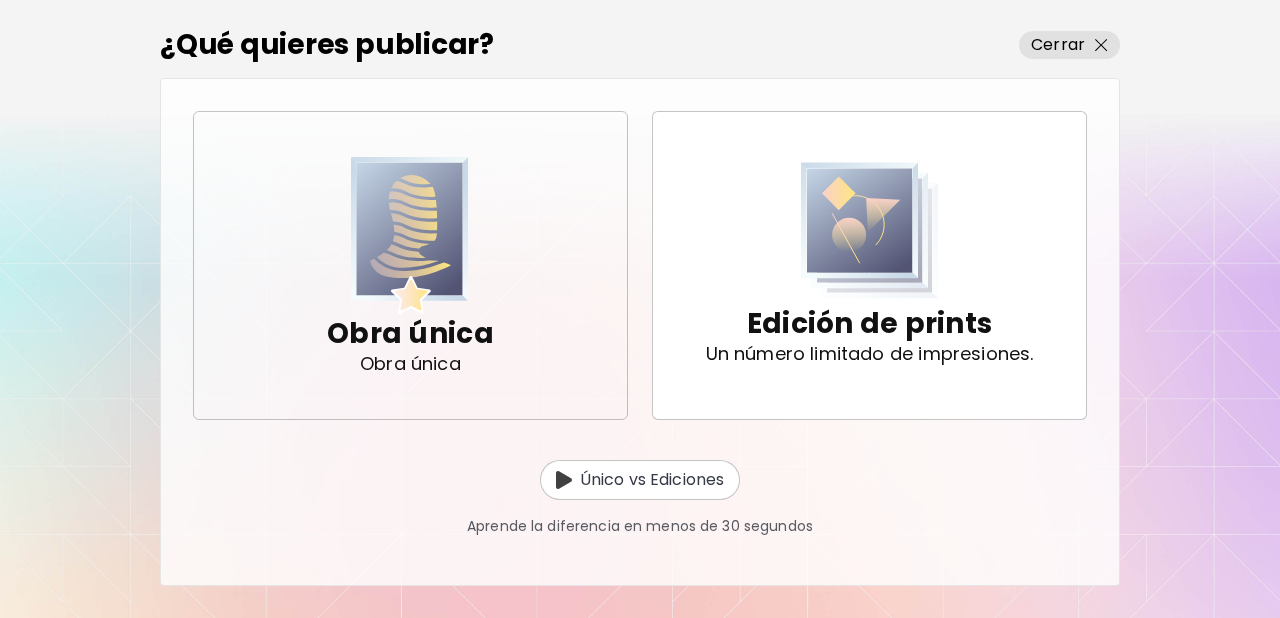 click at bounding box center (410, 235) 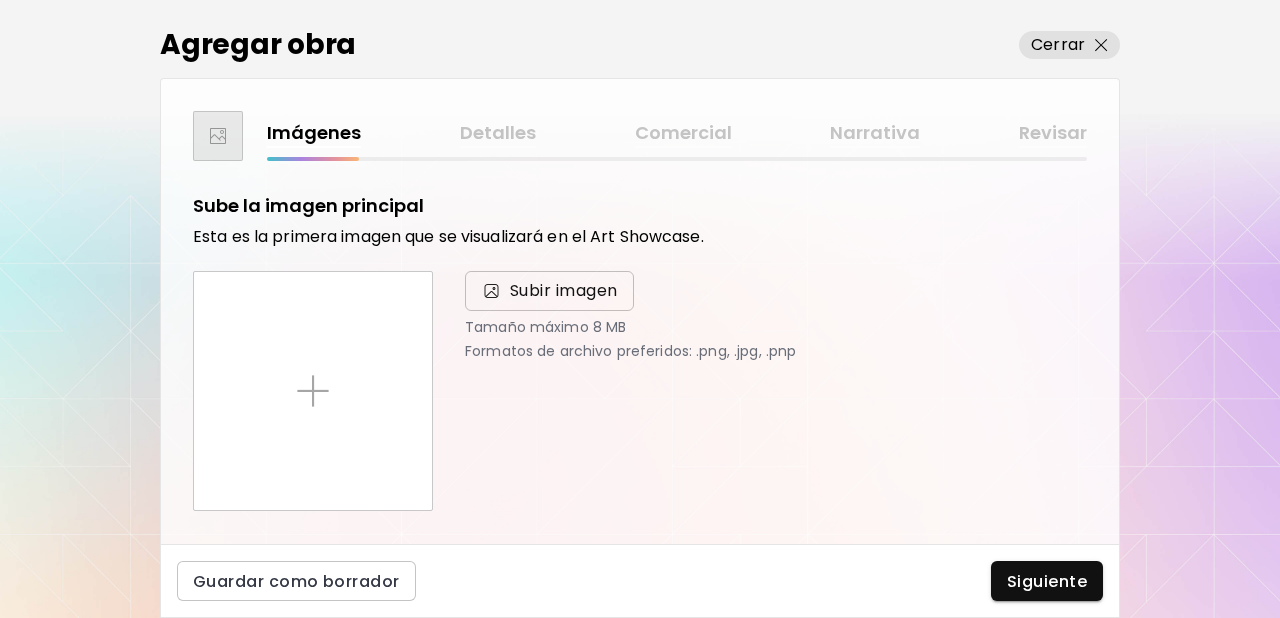click on "Subir imagen" at bounding box center [564, 291] 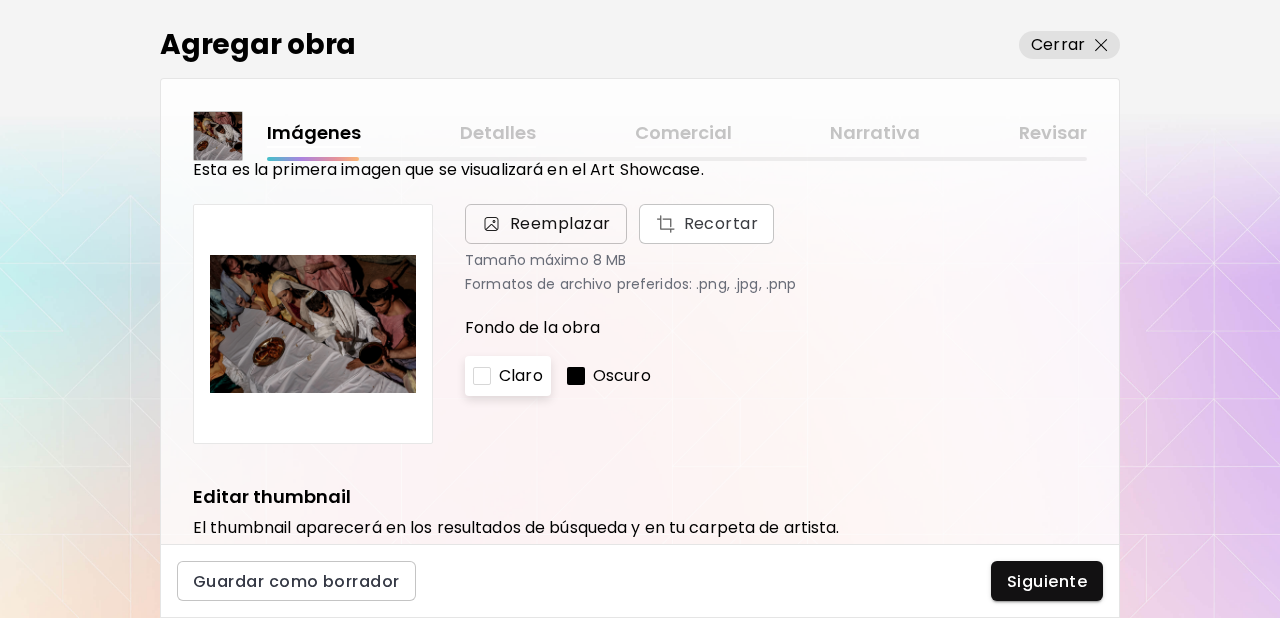 scroll, scrollTop: 68, scrollLeft: 0, axis: vertical 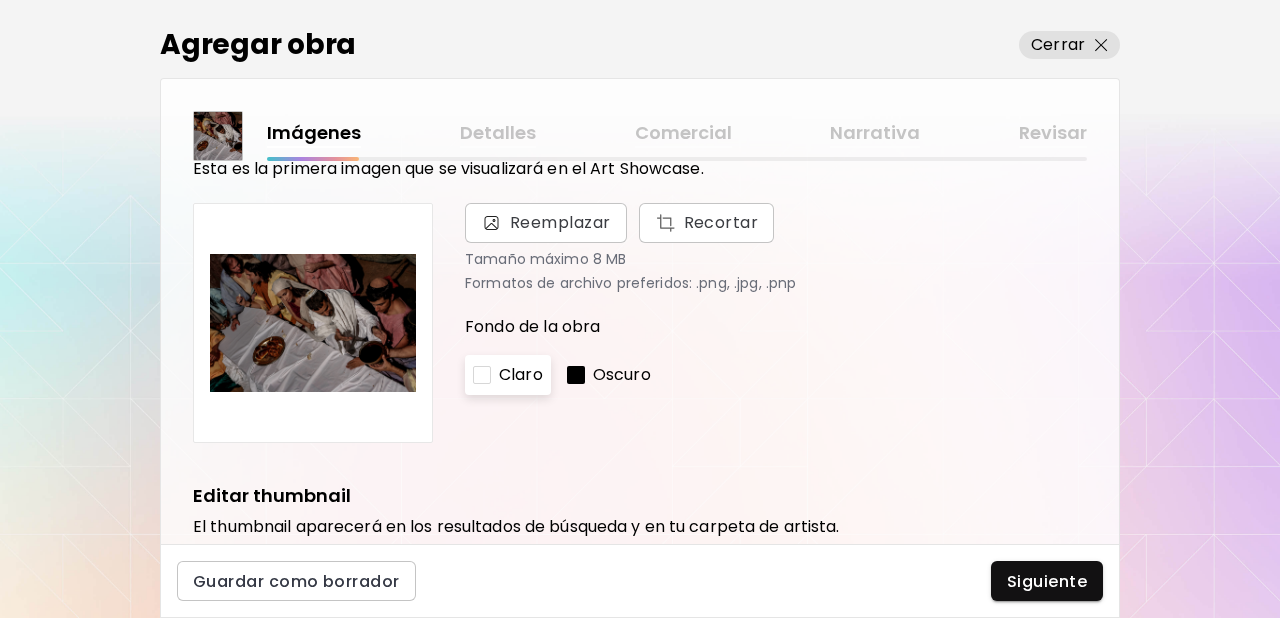 drag, startPoint x: 585, startPoint y: 369, endPoint x: 599, endPoint y: 364, distance: 14.866069 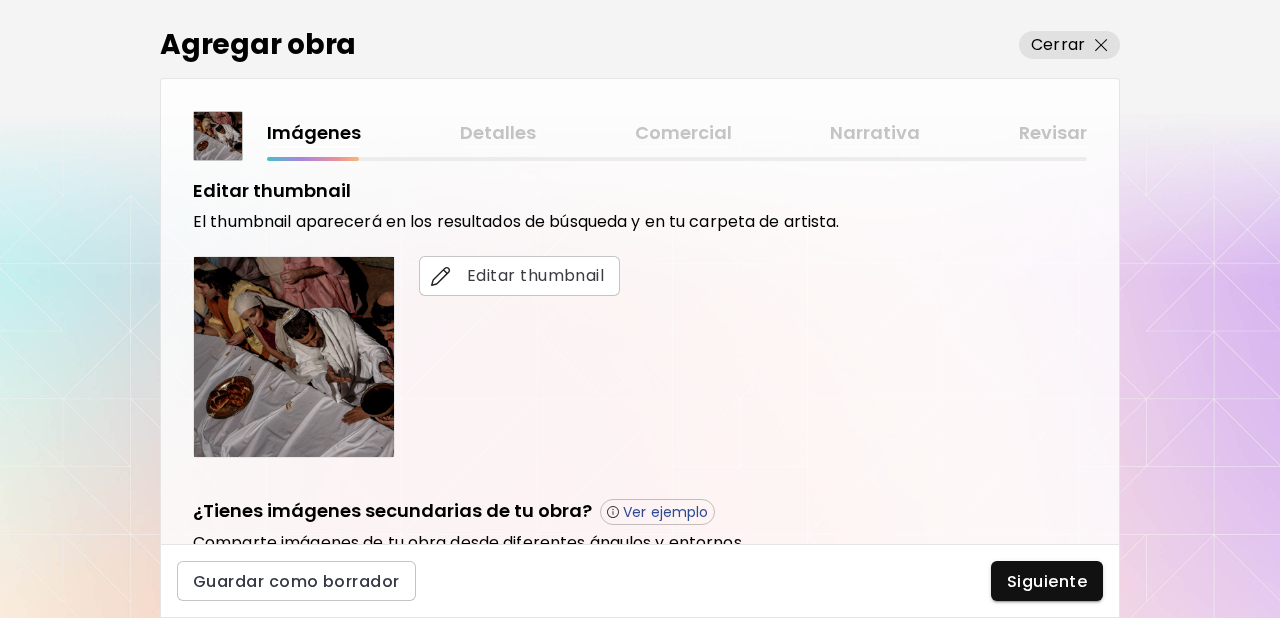 scroll, scrollTop: 420, scrollLeft: 0, axis: vertical 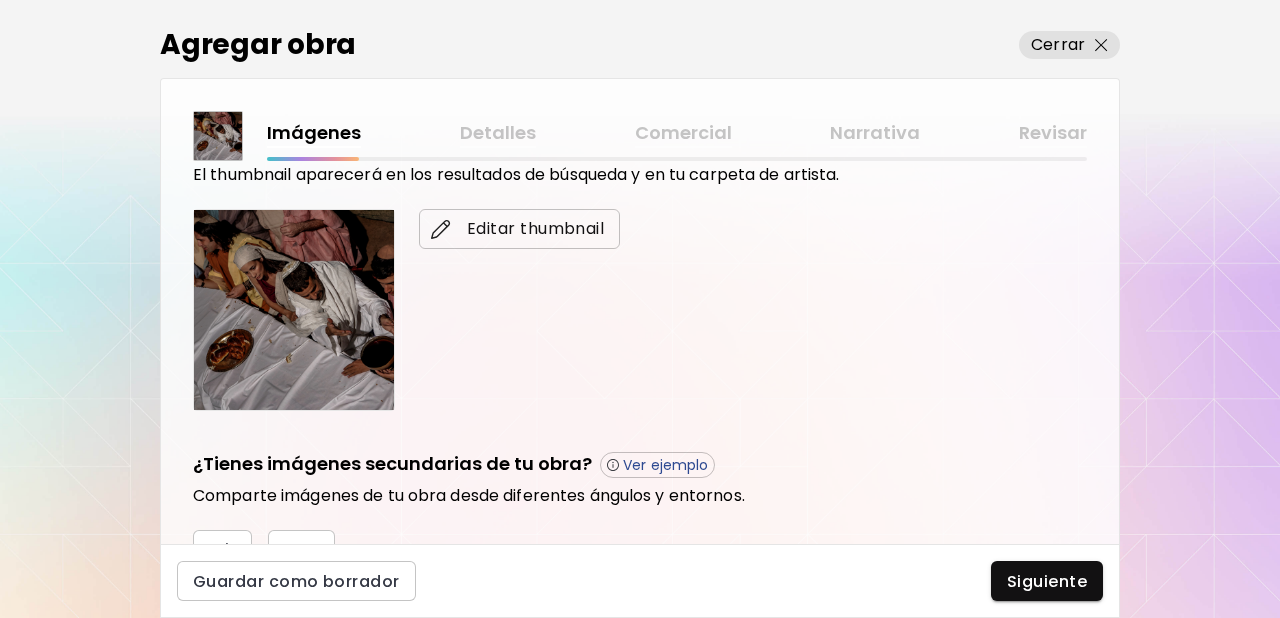 click on "Editar thumbnail" at bounding box center (519, 229) 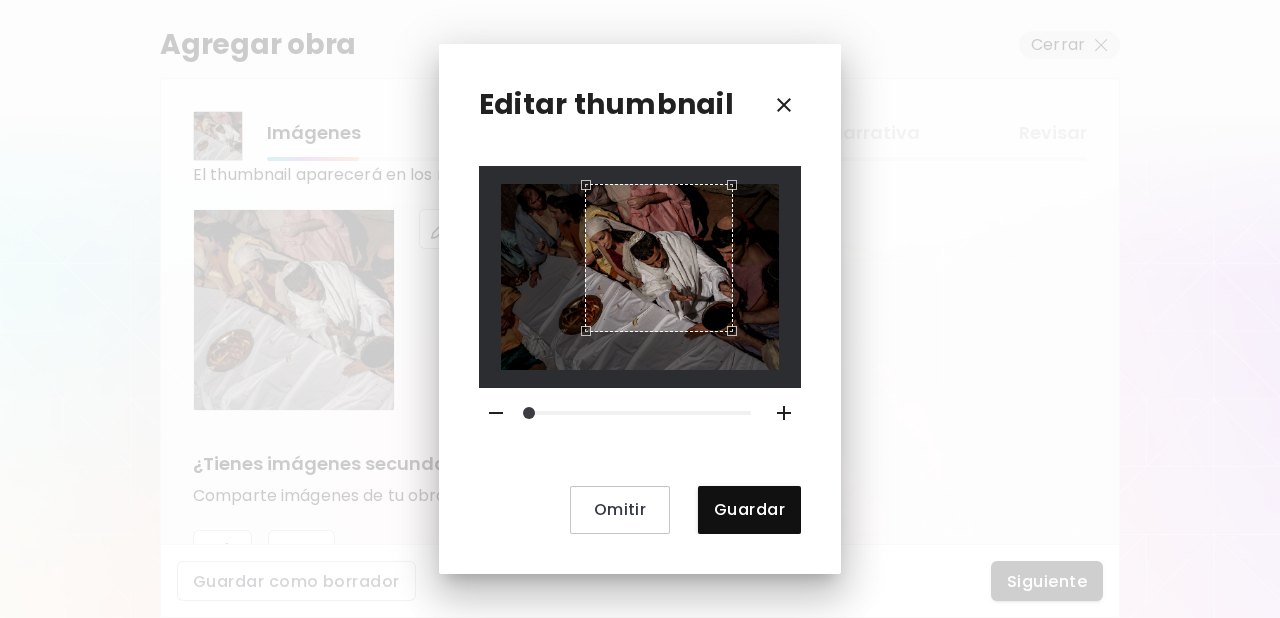 click at bounding box center (640, 276) 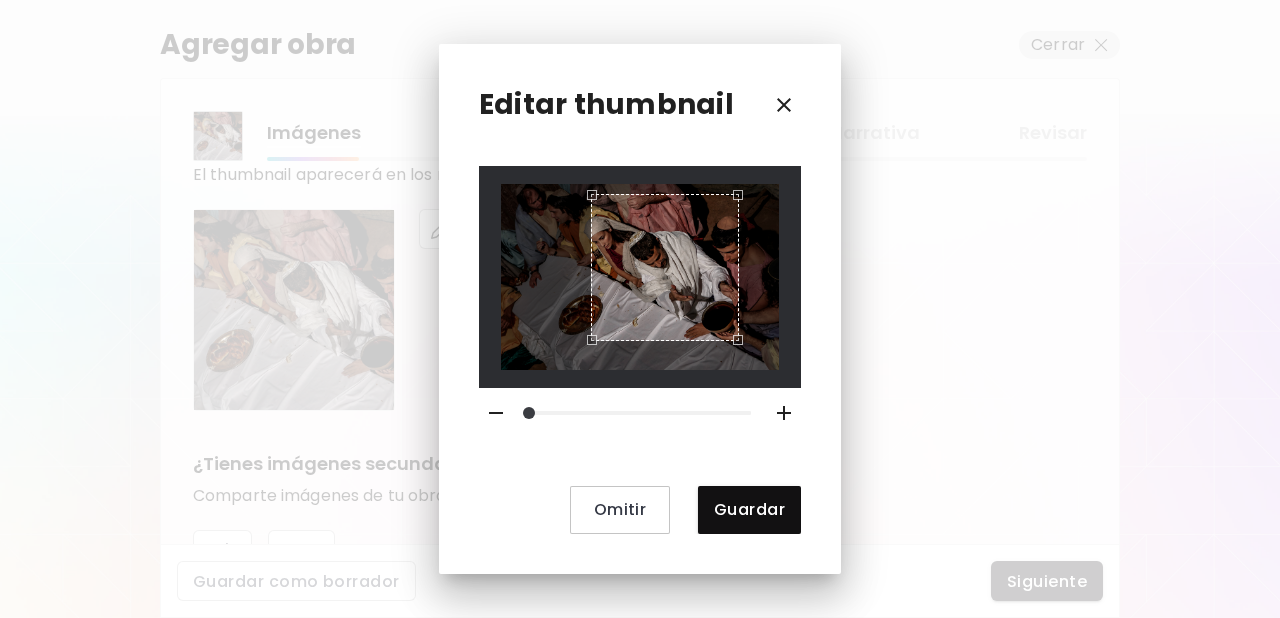 click at bounding box center [665, 268] 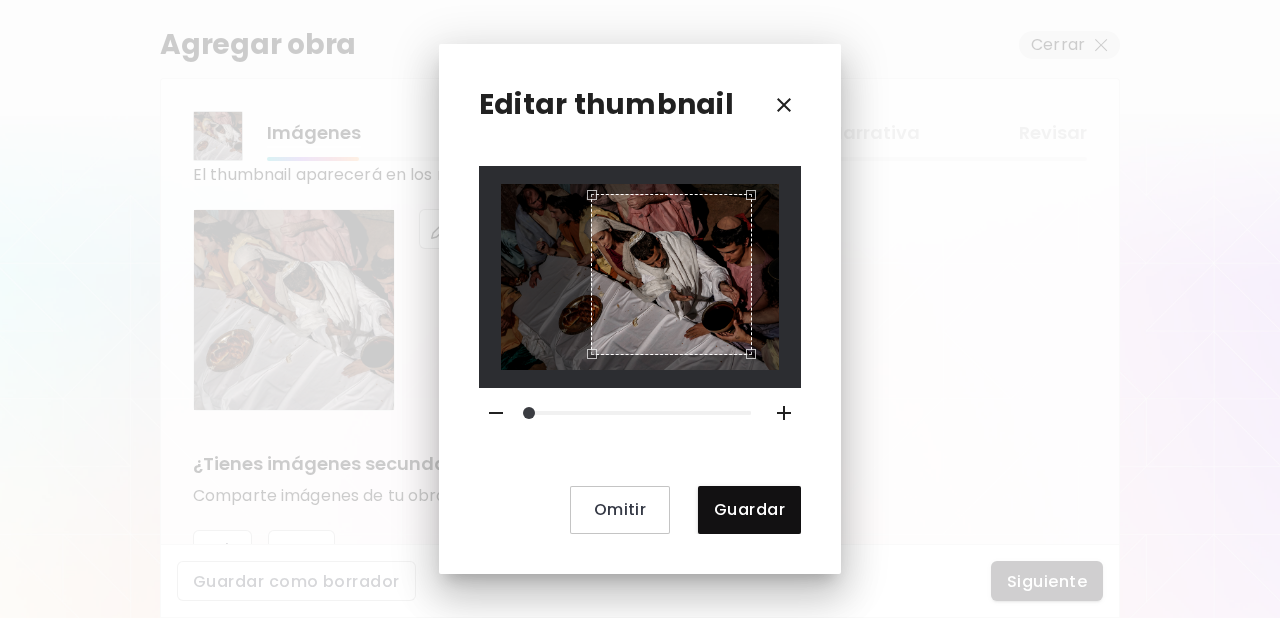 click at bounding box center [756, 359] 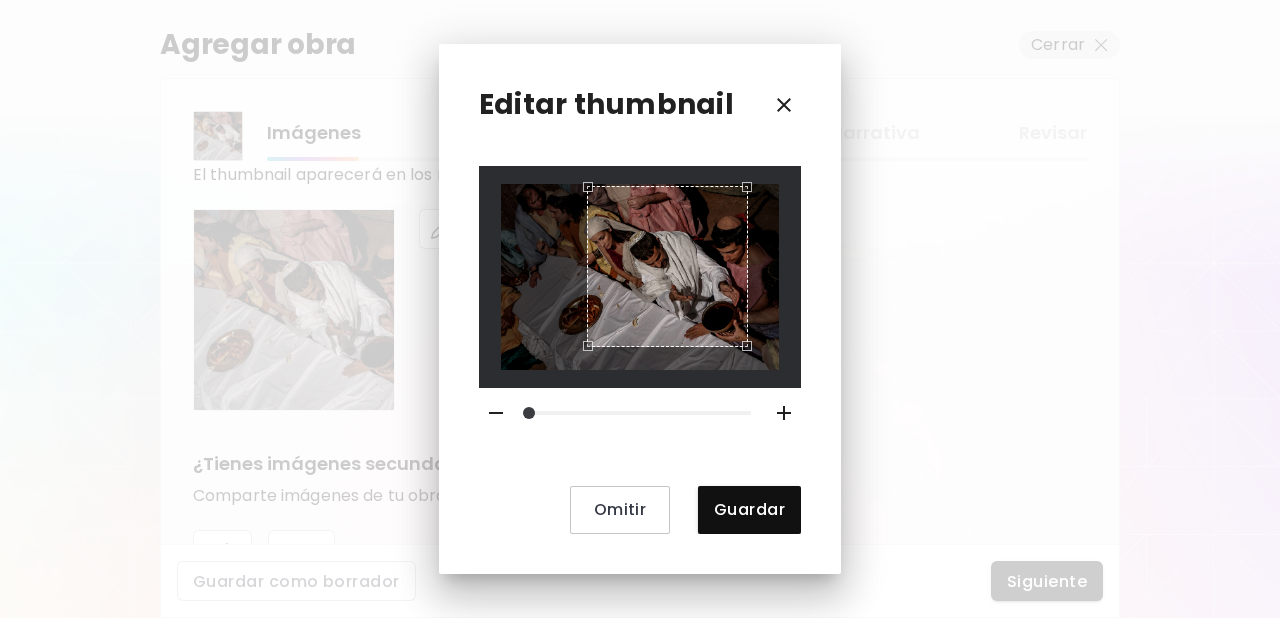 click at bounding box center (667, 266) 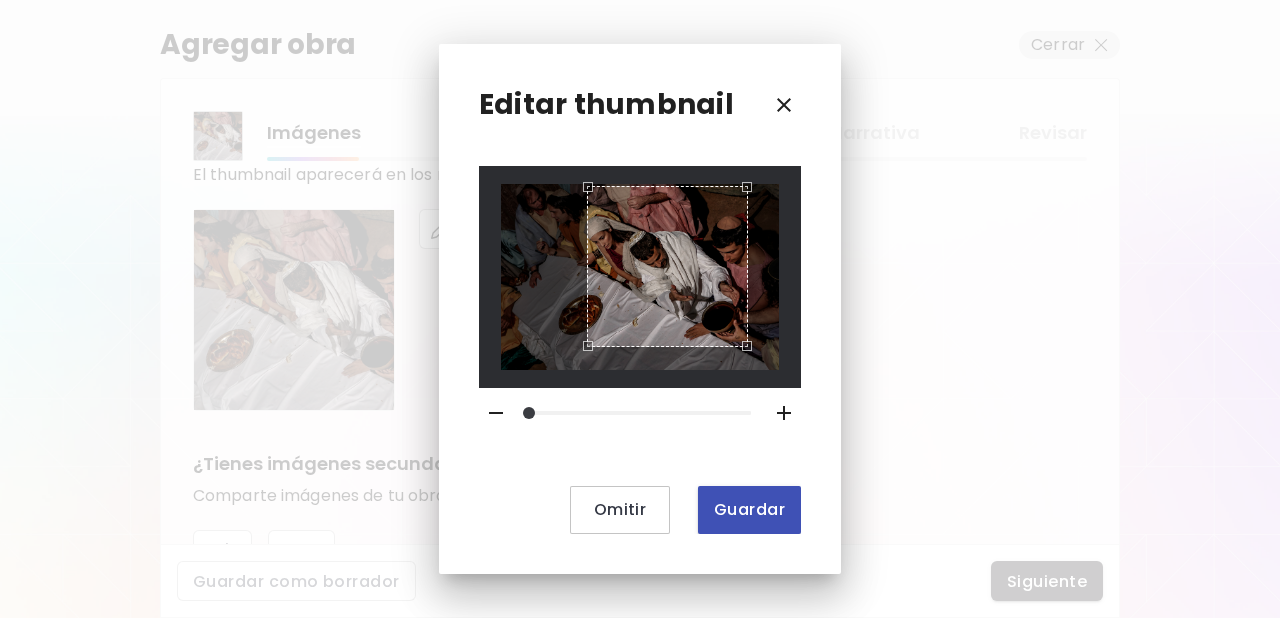 click on "Guardar" at bounding box center (749, 509) 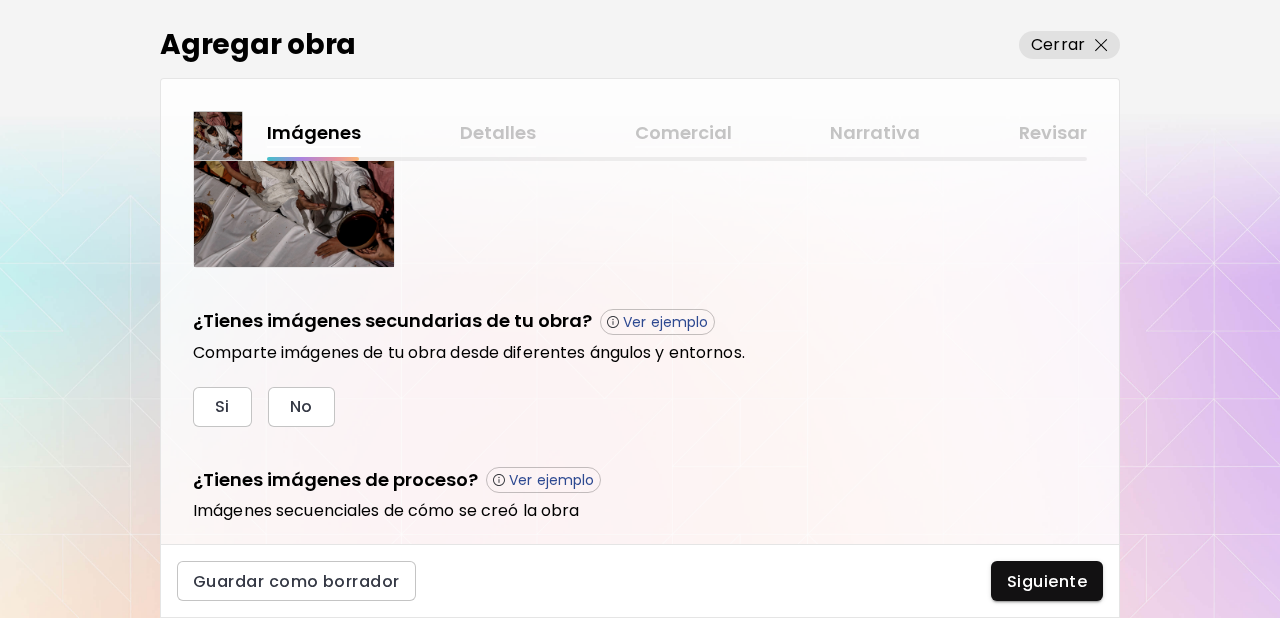 scroll, scrollTop: 676, scrollLeft: 0, axis: vertical 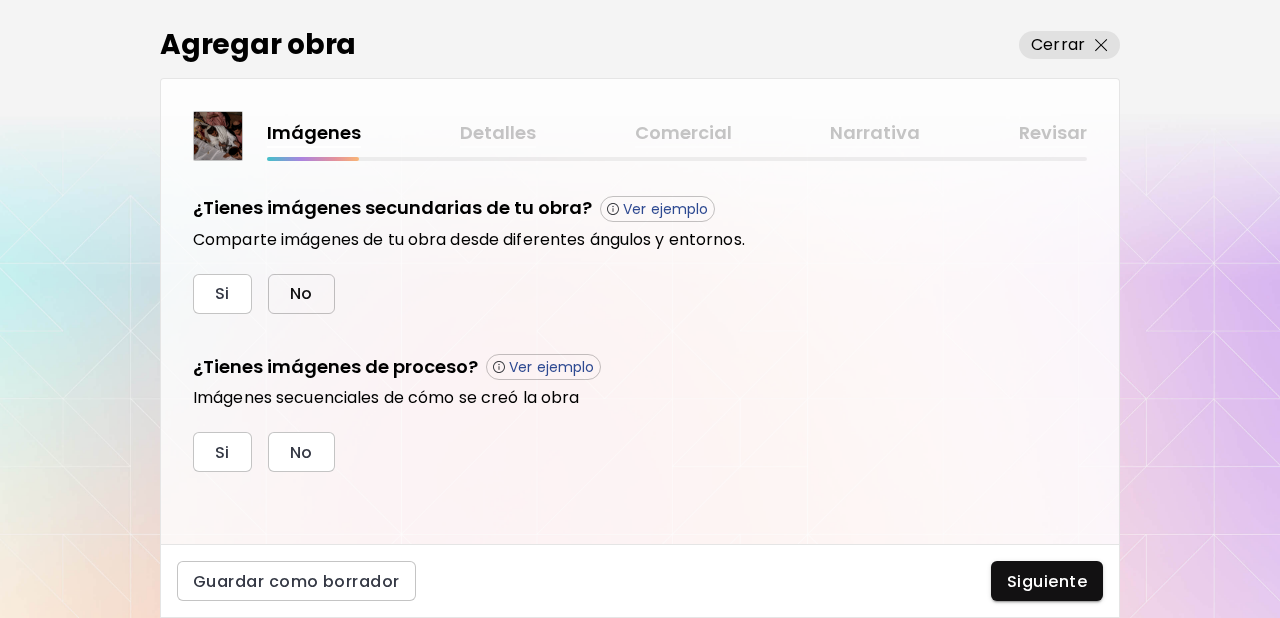 click on "No" at bounding box center [301, 294] 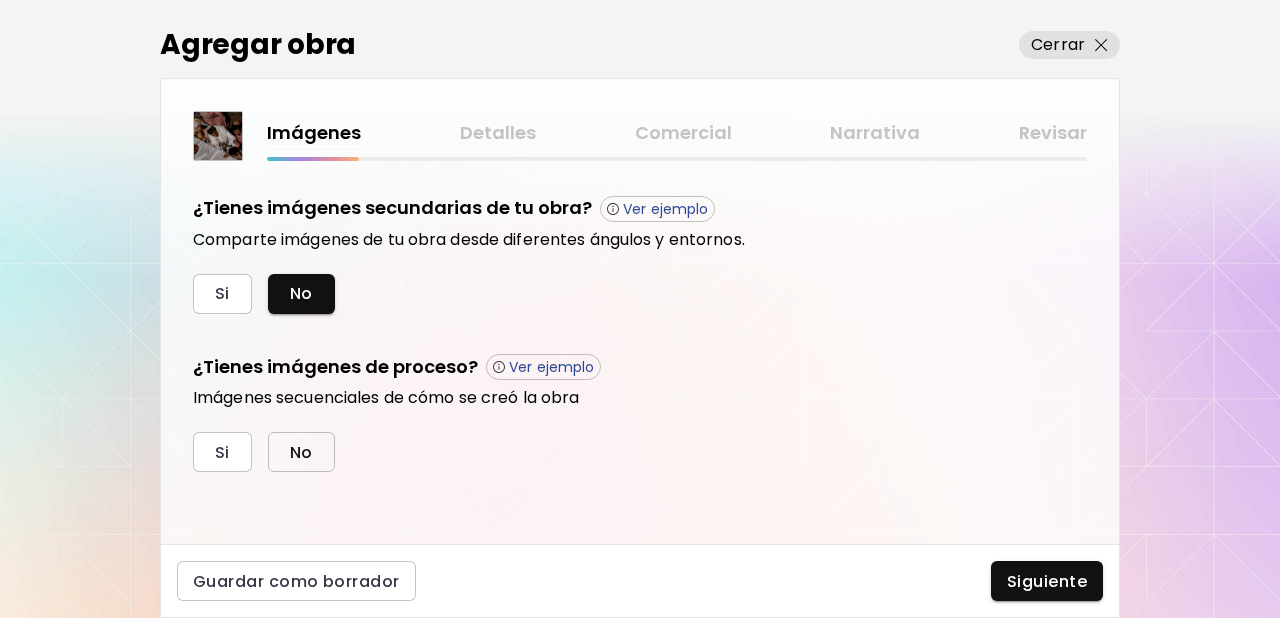 drag, startPoint x: 296, startPoint y: 449, endPoint x: 331, endPoint y: 450, distance: 35.014282 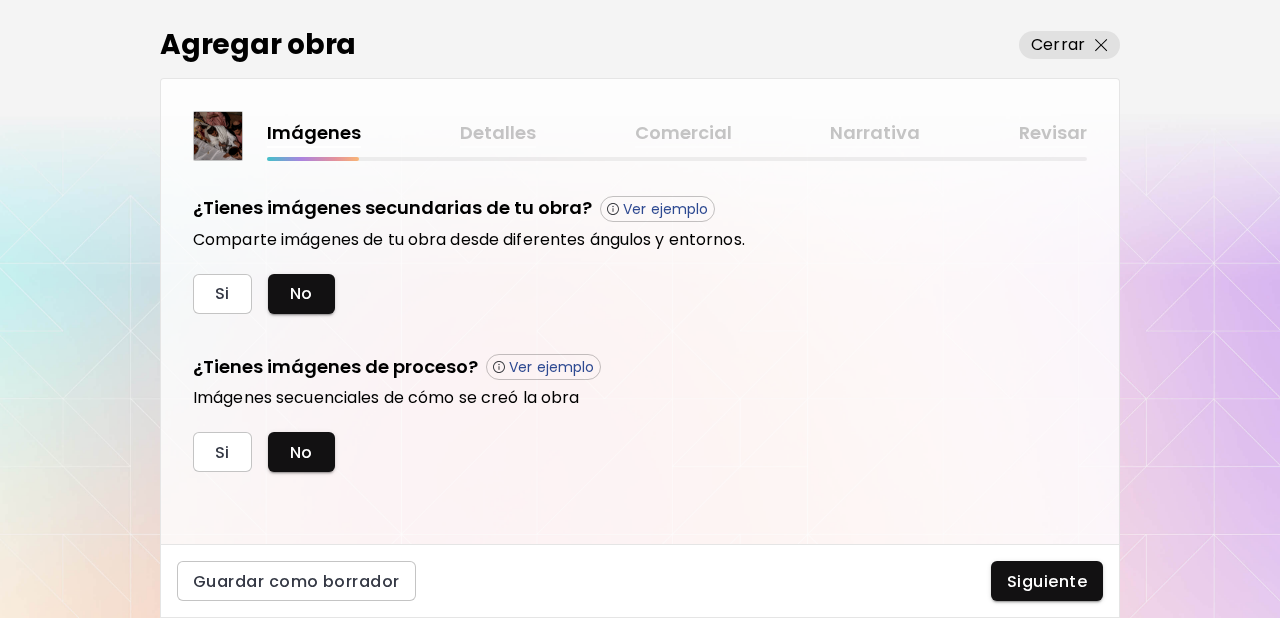 click on "Siguiente" at bounding box center (1047, 581) 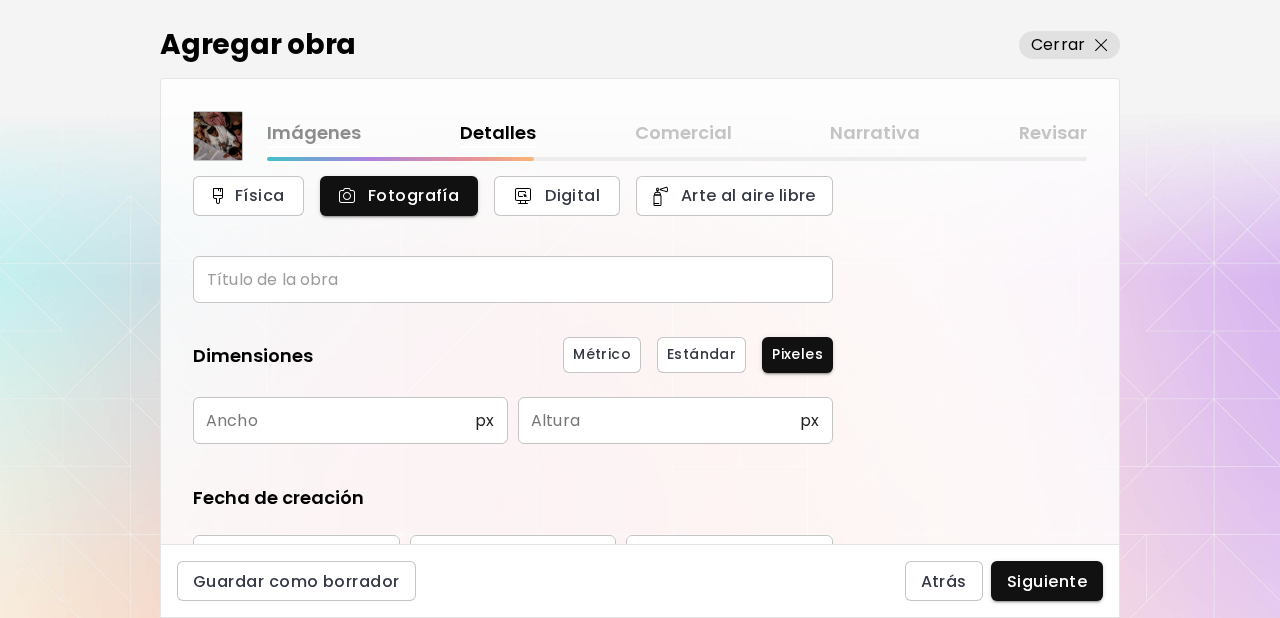 scroll, scrollTop: 71, scrollLeft: 0, axis: vertical 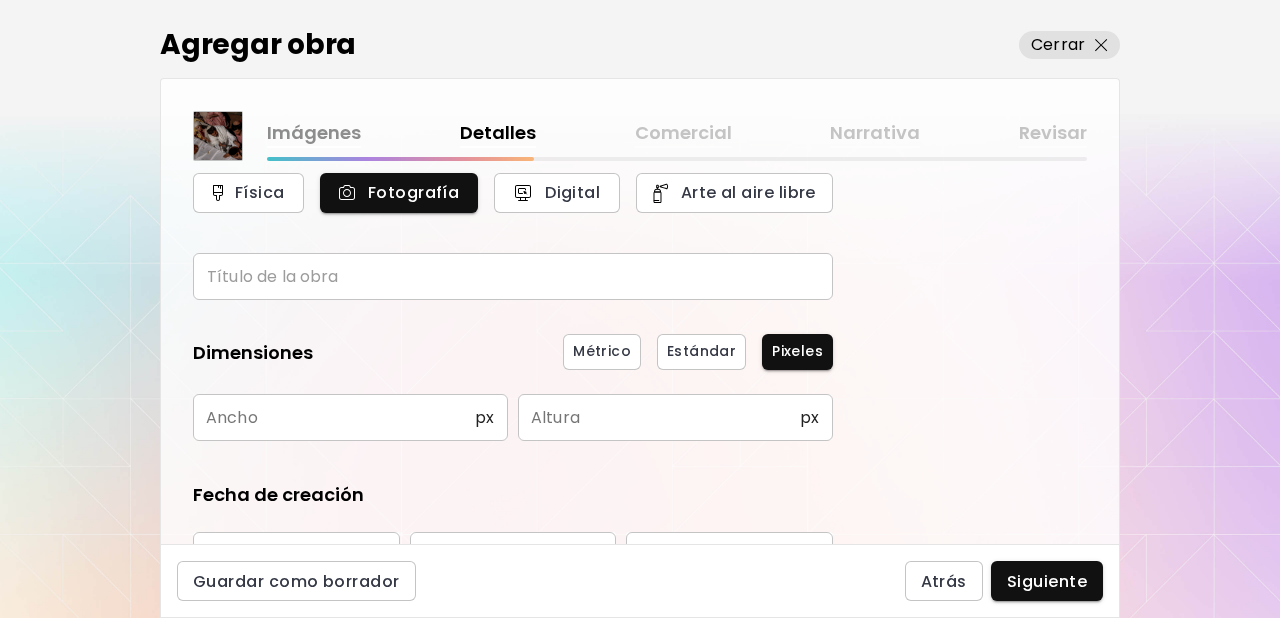click at bounding box center [513, 276] 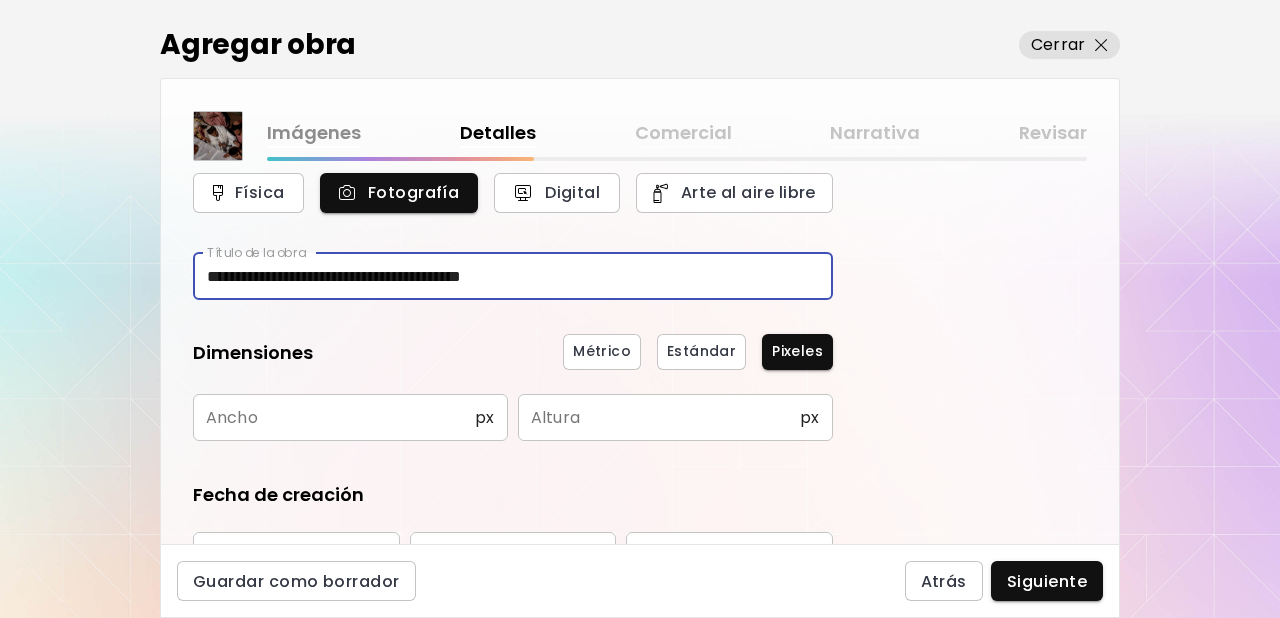type on "**********" 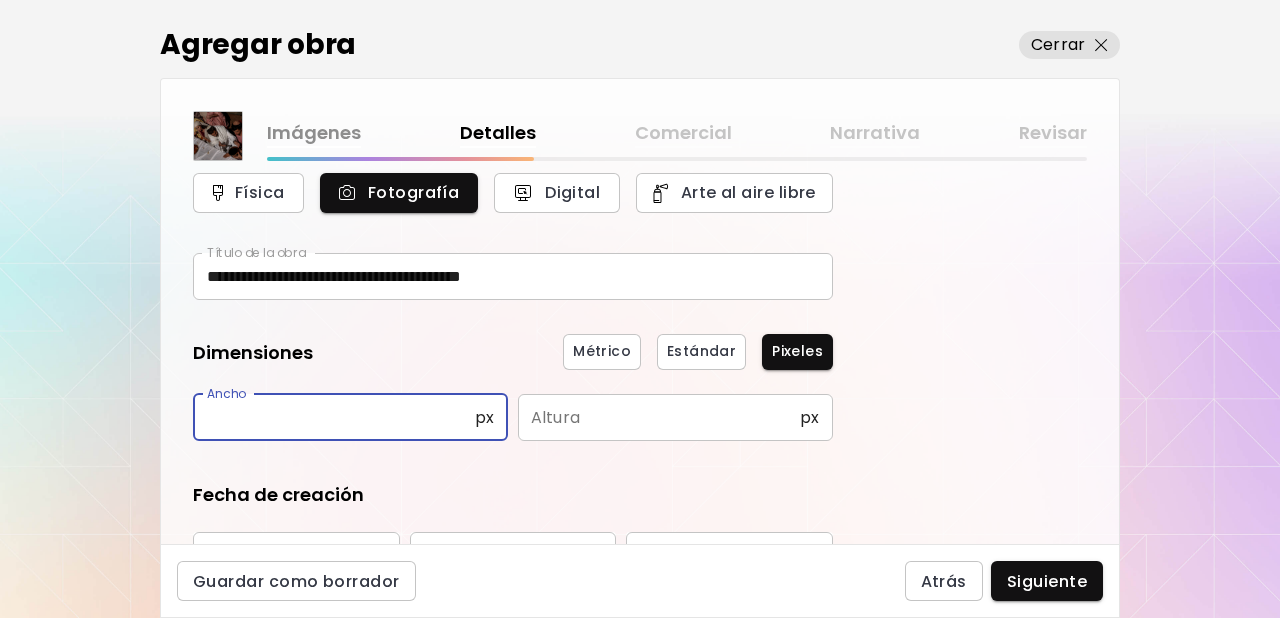 click at bounding box center [334, 417] 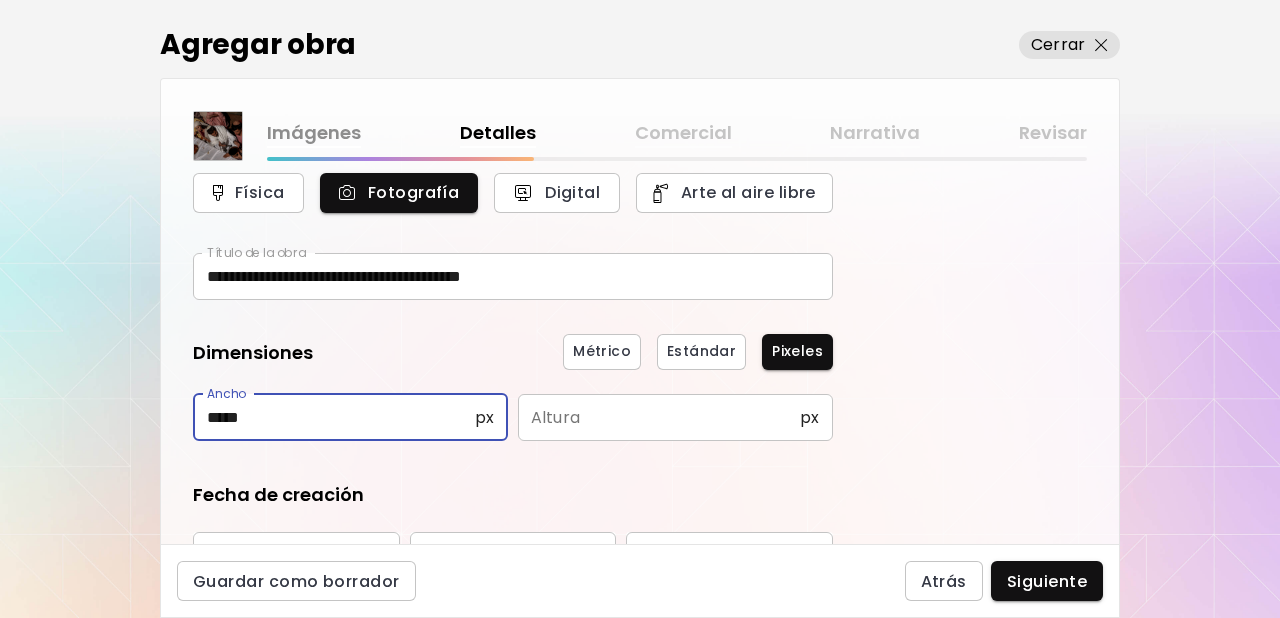 click at bounding box center (659, 417) 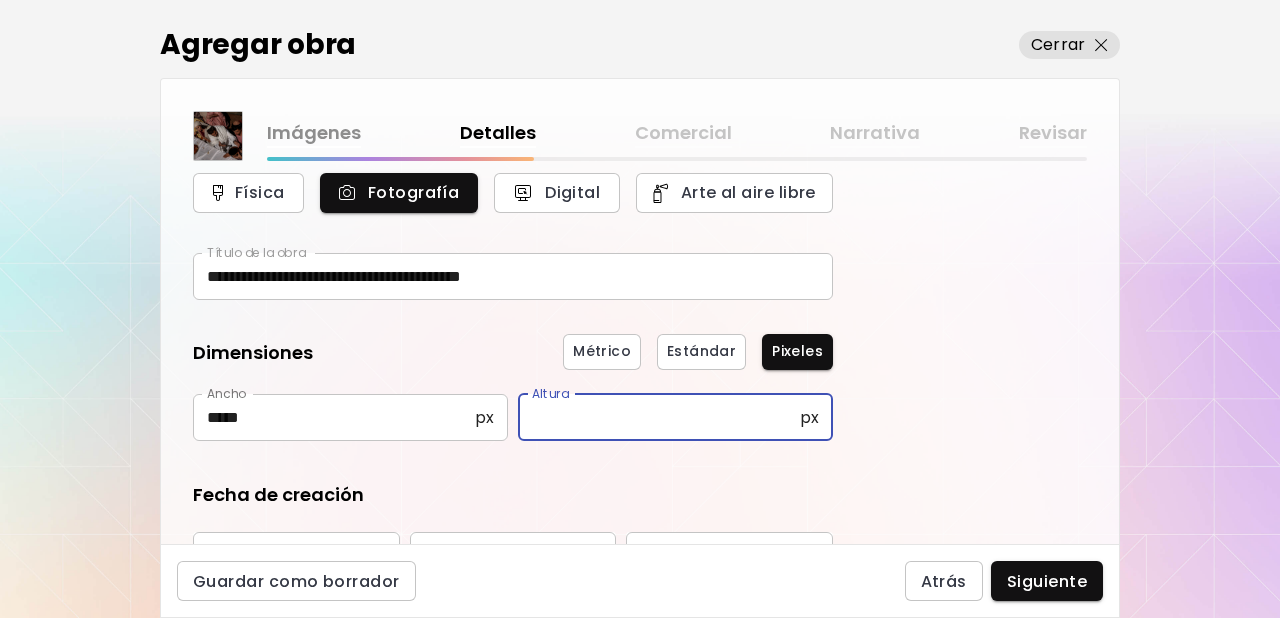 click on "*****" at bounding box center [334, 417] 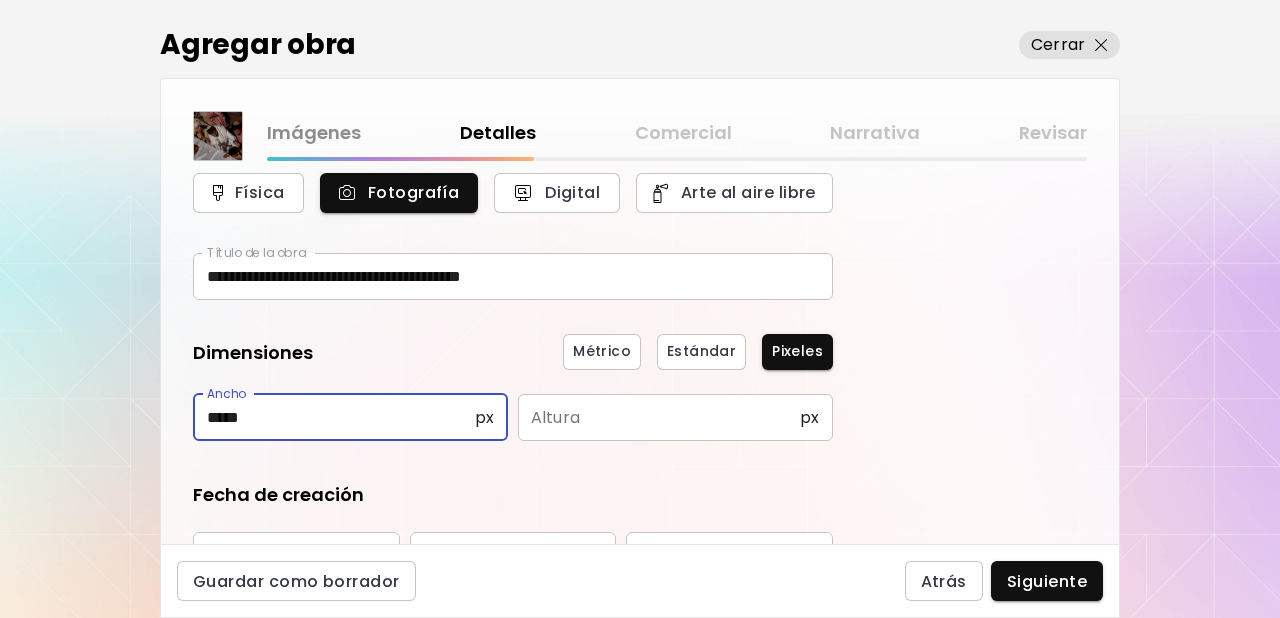 type on "*****" 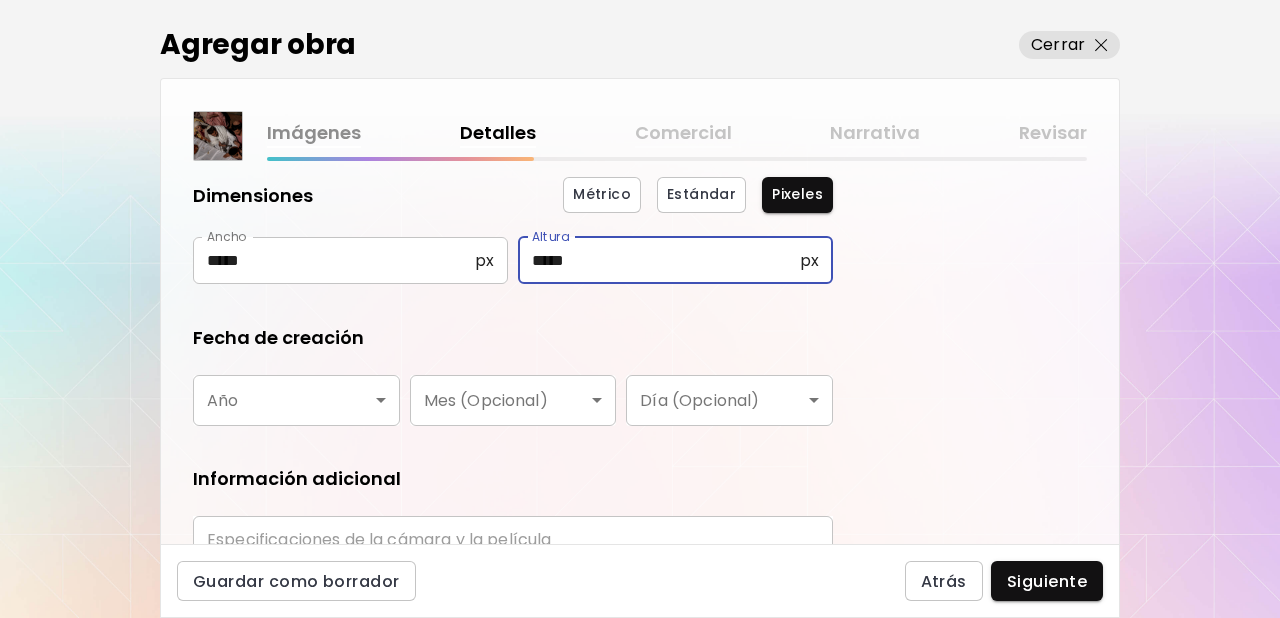 scroll, scrollTop: 259, scrollLeft: 0, axis: vertical 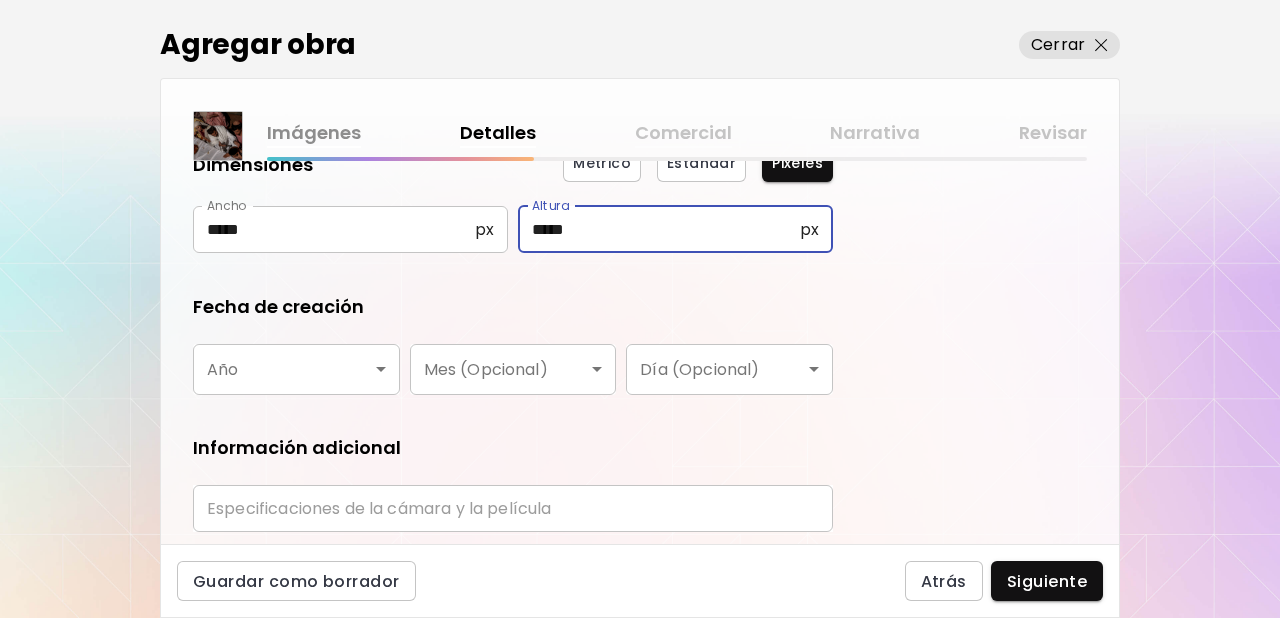 type on "*****" 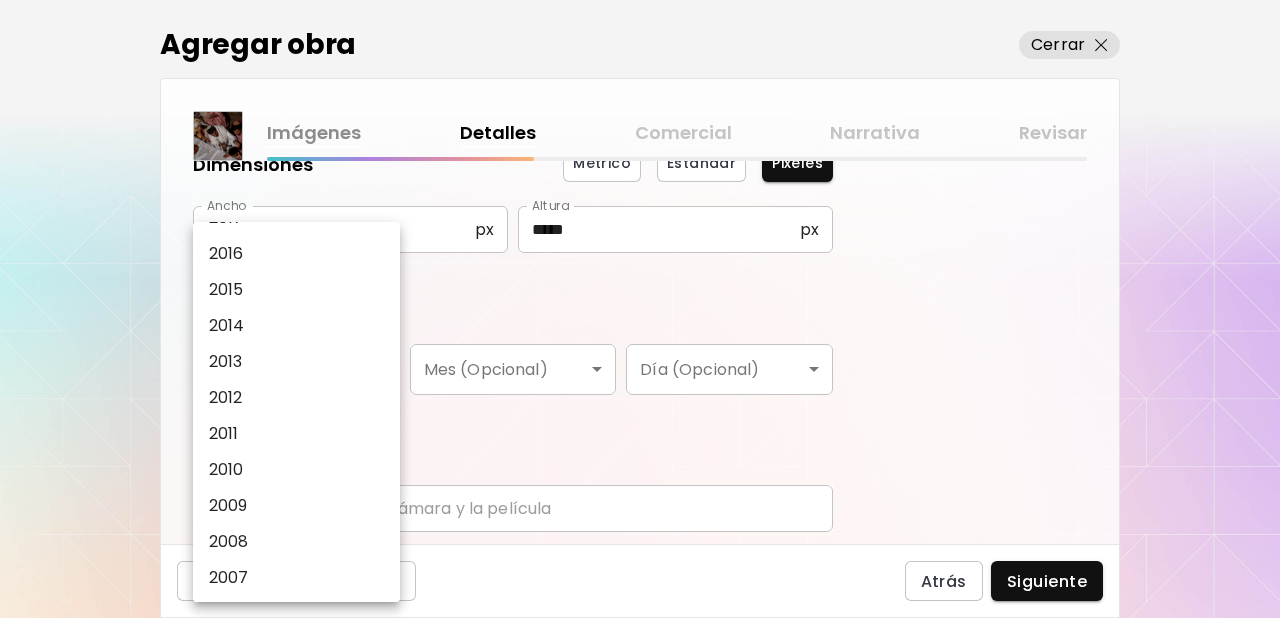 scroll, scrollTop: 322, scrollLeft: 0, axis: vertical 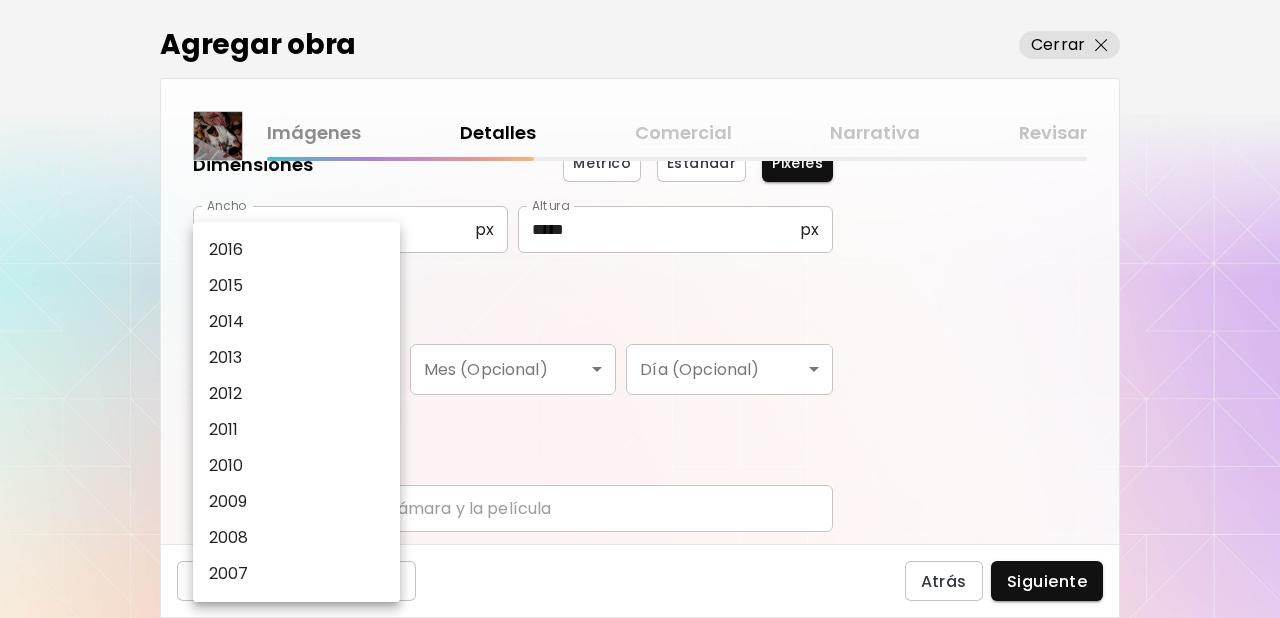 click on "2008" at bounding box center [229, 538] 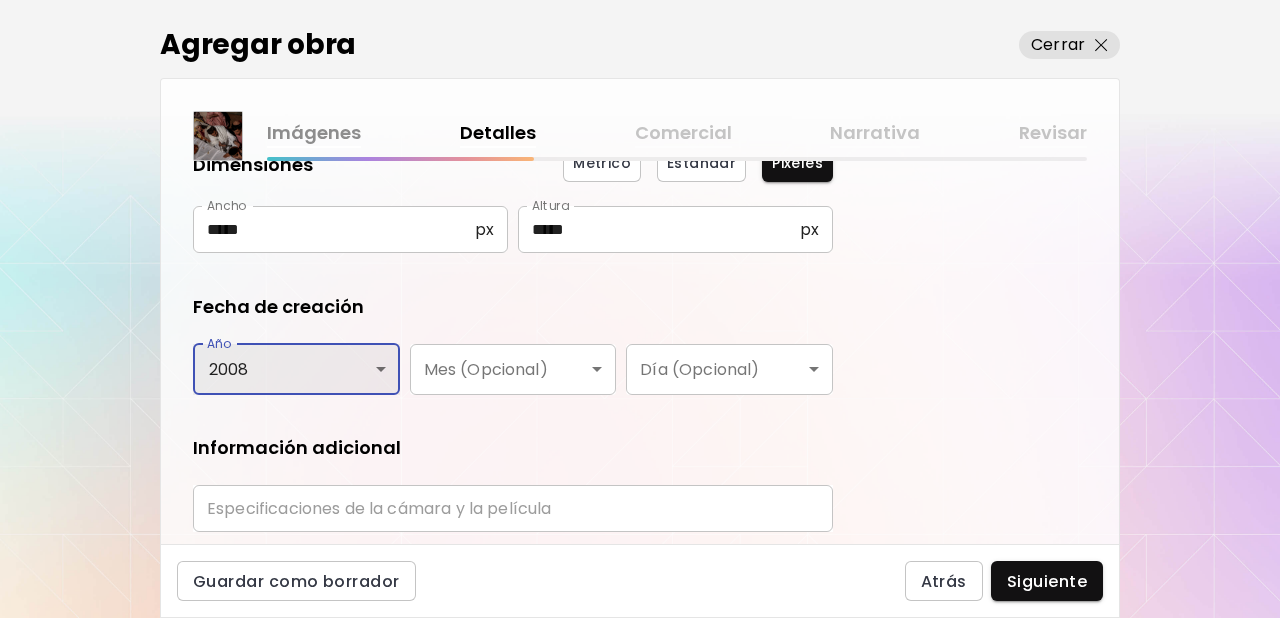 scroll, scrollTop: 327, scrollLeft: 0, axis: vertical 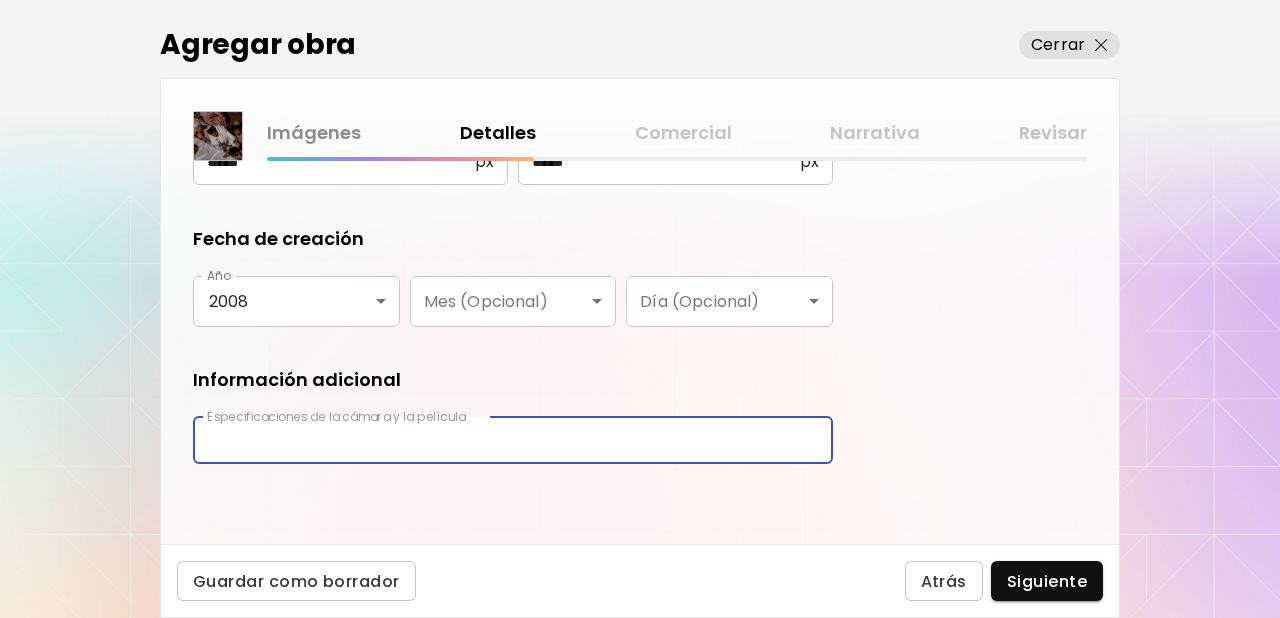 click at bounding box center (513, 440) 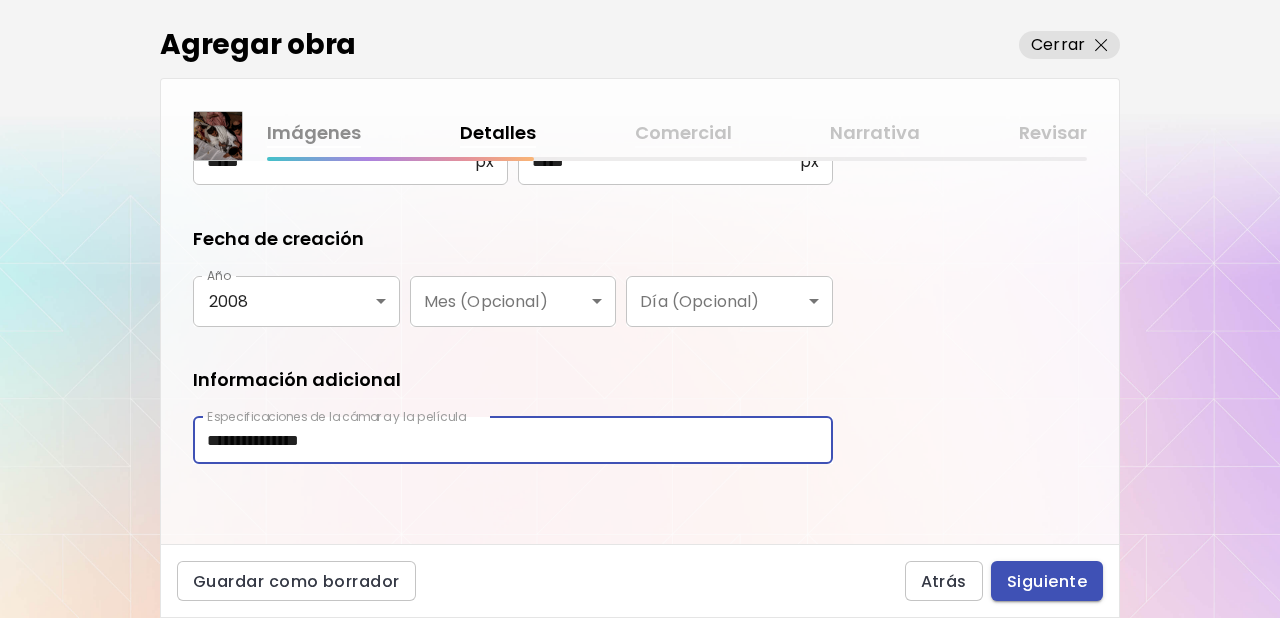 click on "Siguiente" at bounding box center (1047, 581) 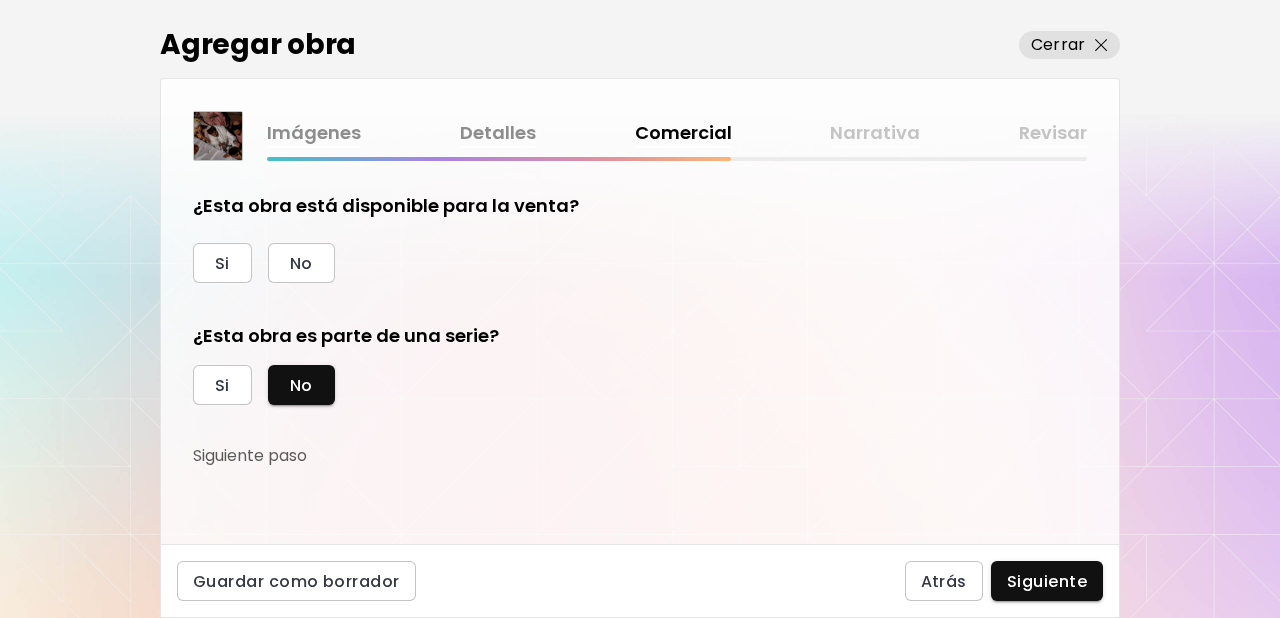 scroll, scrollTop: 32, scrollLeft: 0, axis: vertical 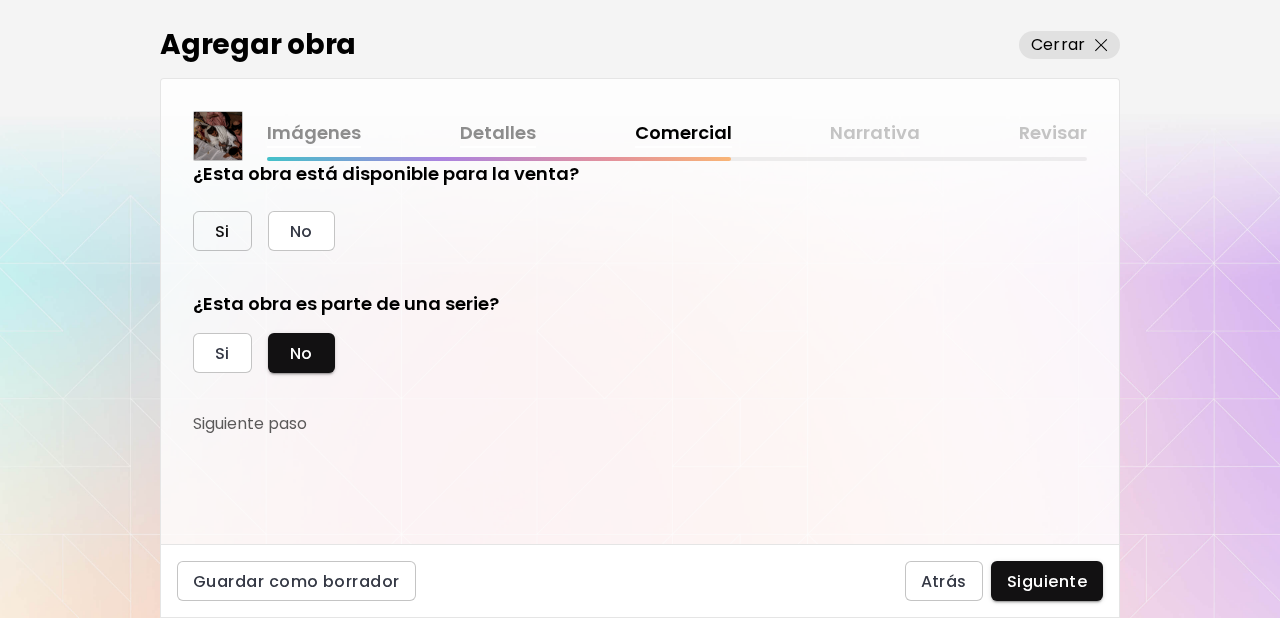 click on "Si" at bounding box center (222, 231) 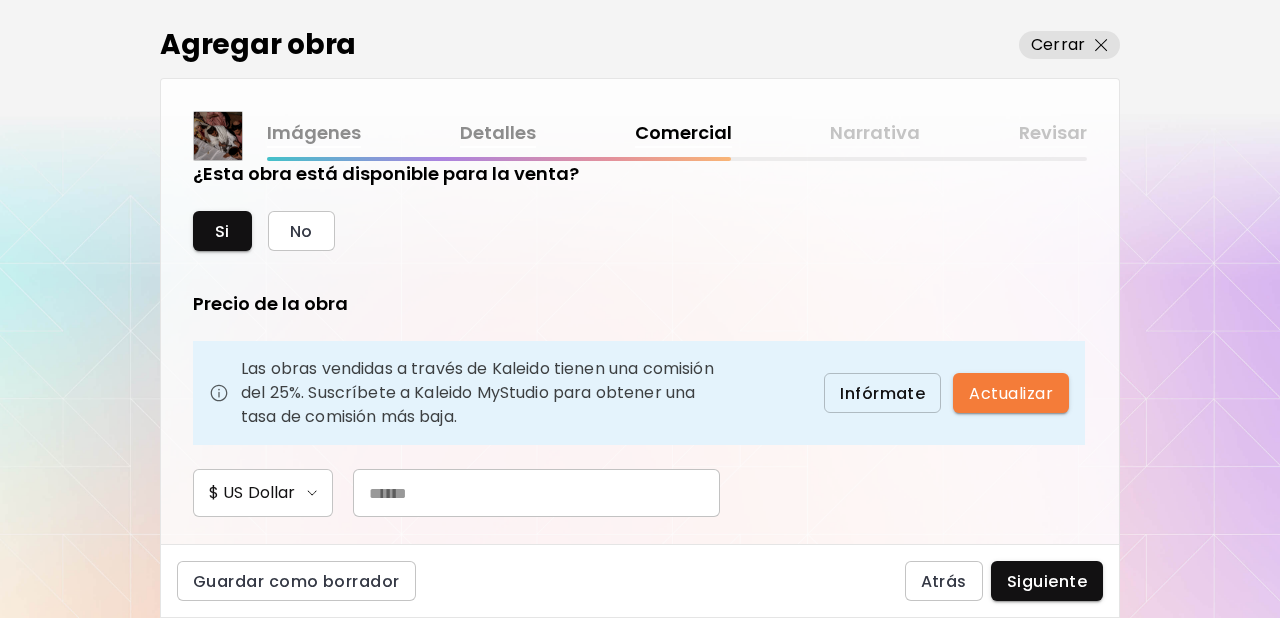 click at bounding box center [536, 493] 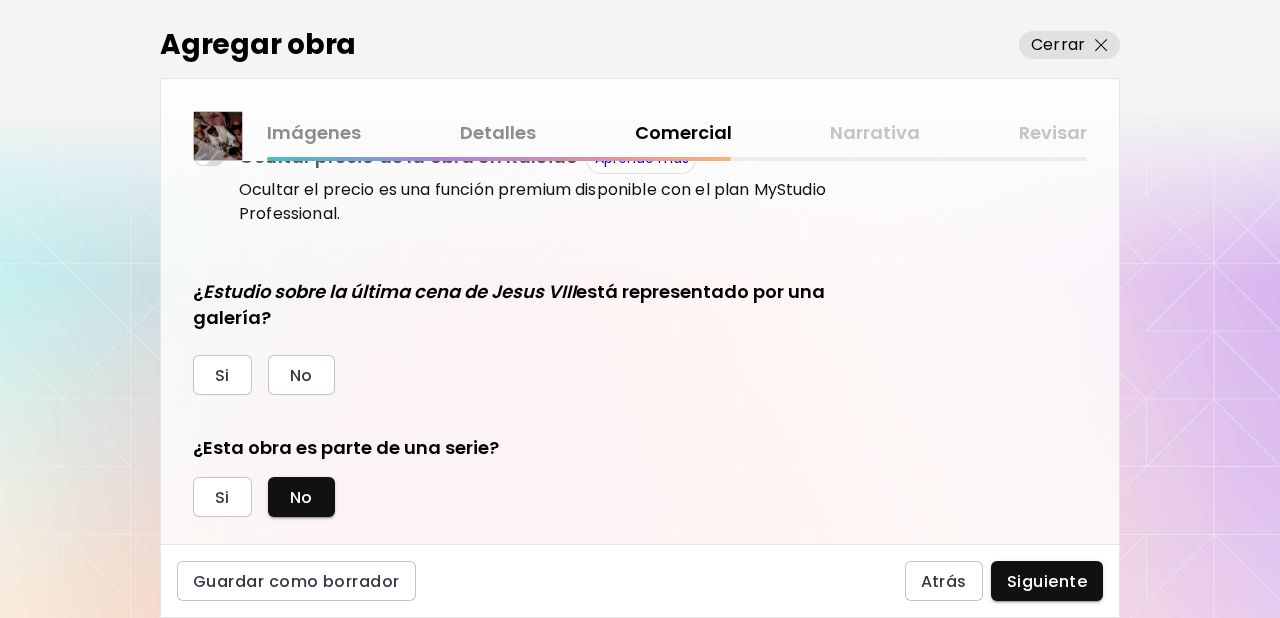 scroll, scrollTop: 460, scrollLeft: 0, axis: vertical 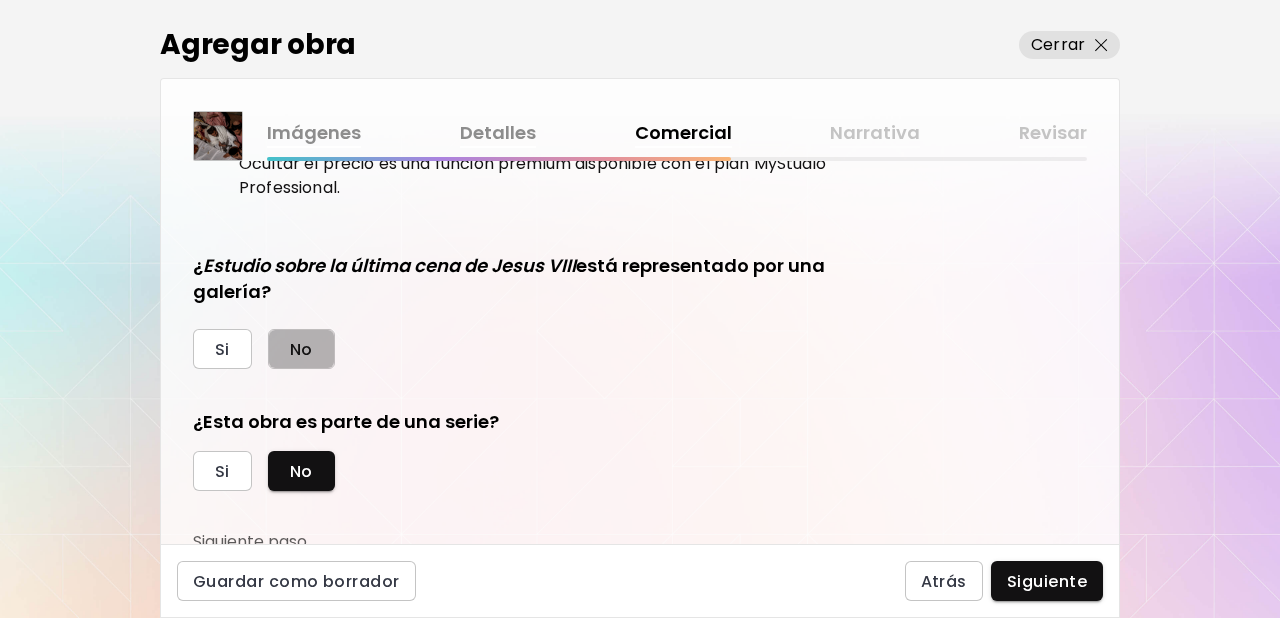 drag, startPoint x: 298, startPoint y: 346, endPoint x: 440, endPoint y: 369, distance: 143.85062 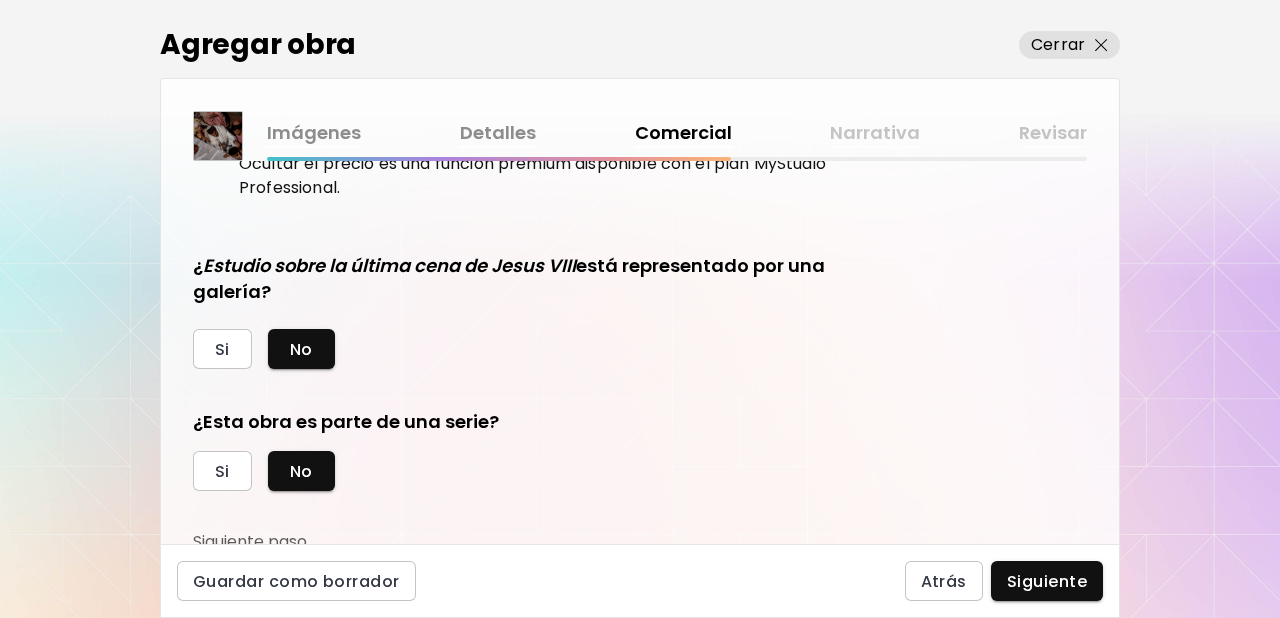 scroll, scrollTop: 469, scrollLeft: 0, axis: vertical 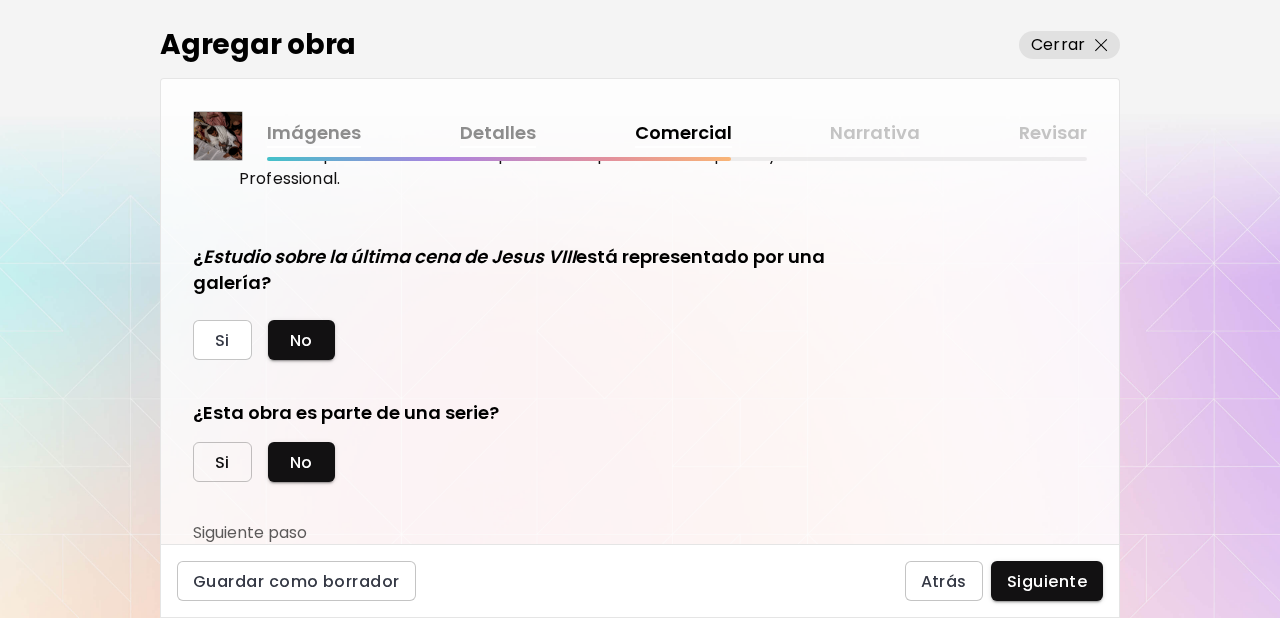click on "Si" at bounding box center (222, 462) 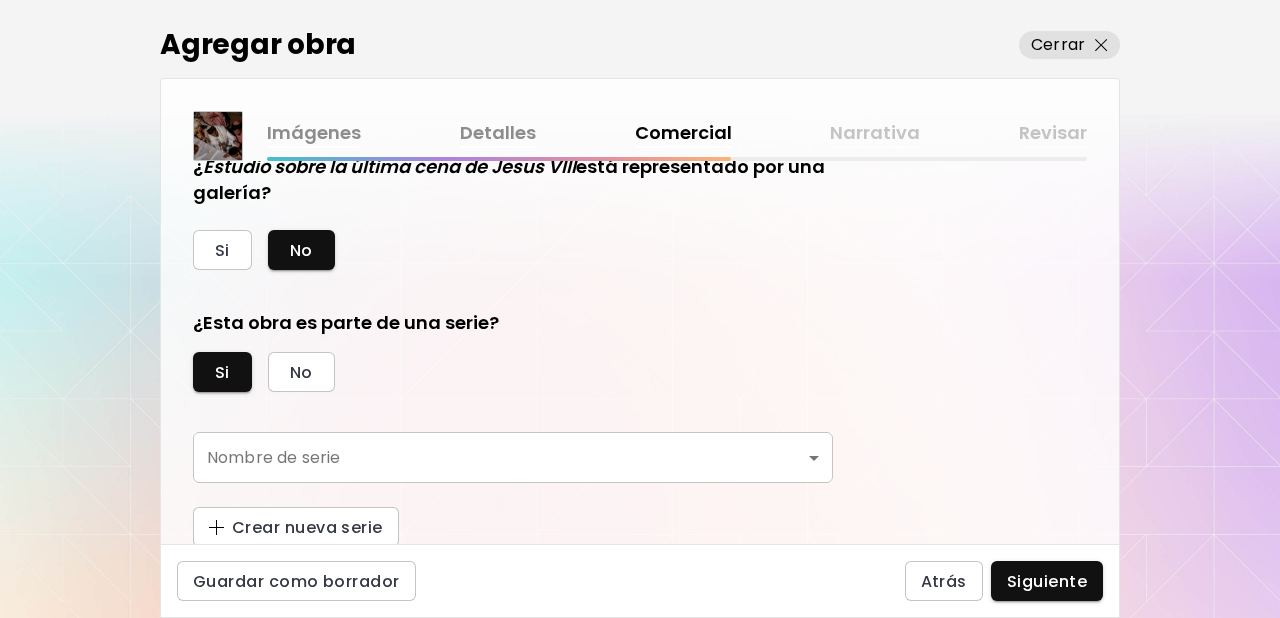 scroll, scrollTop: 562, scrollLeft: 0, axis: vertical 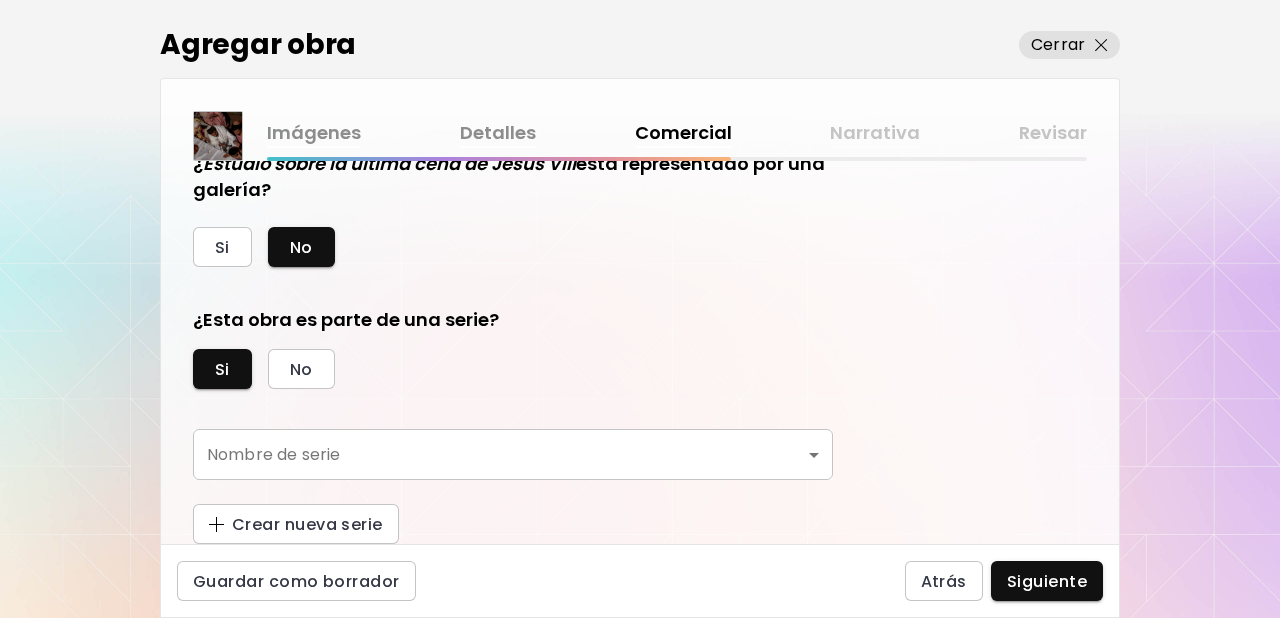 click on "kaleido.art/photomanifiesto Agregar obra Administrar obras Editar perfil My BioLink Comunidad Metas MyStudio Actualizar My Website My Showrooms My Documents My Subscribers My Provenance My Augmentations My Analytics Ajustes Ayuda 0 3 Agregar obra Cerrar Imágenes Detalles Comercial Narrativa Revisar ¿Esta obra está disponible para la venta? Si No Precio de la obra Las obras vendidas a través de Kaleido tienen una comisión del 25%. Suscríbete a Kaleido MyStudio para obtener una tasa de comisión más baja. Infórmate Actualizar $ US Dollar *** Ocultar precio de la obra en Kaleido Aprende más Ocultar el precio es una función premium disponible con el plan MyStudio Professional. ¿ Estudio sobre la última cena de Jesus VIII  está representado por una galería? Si No ¿Esta obra es parte de una serie? Si No Nombre de serie ​ Nombre de serie Crear nueva serie Guardar como borrador Atrás Siguiente Búsqueda de artista Nombre o usuario Nombre o usuario País del artista País del artista Disciplinas" at bounding box center [640, 309] 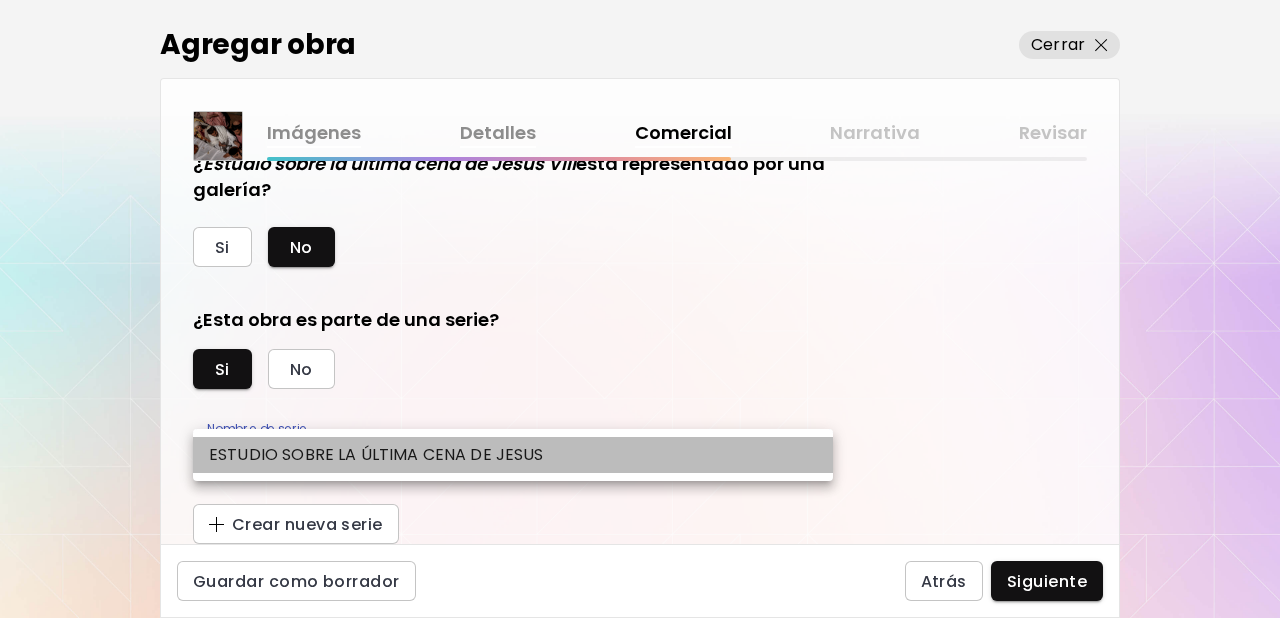 click on "ESTUDIO SOBRE LA ÚLTIMA CENA DE JESUS" at bounding box center (376, 455) 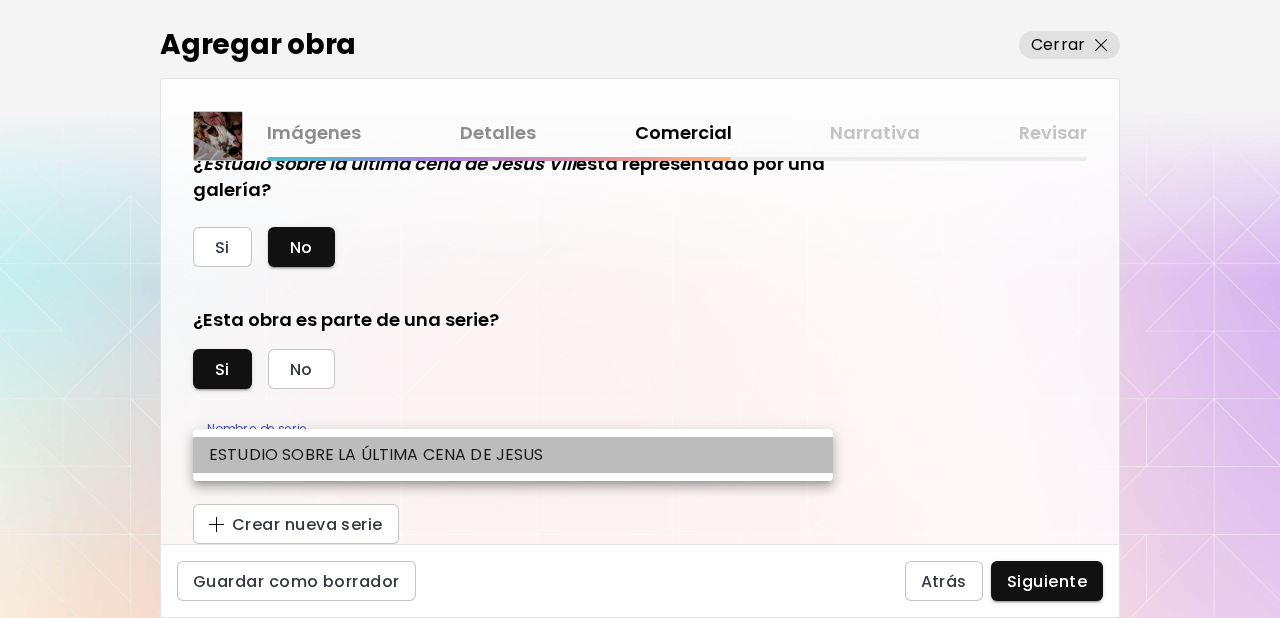 type on "**********" 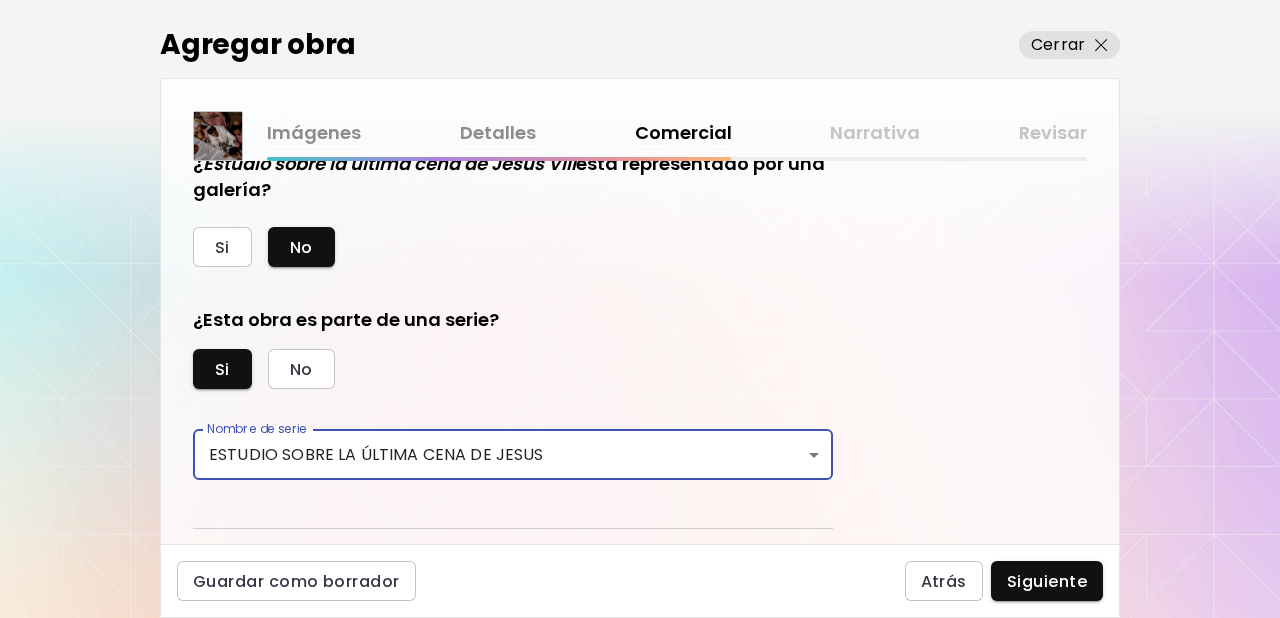 click on "Siguiente" at bounding box center (1047, 581) 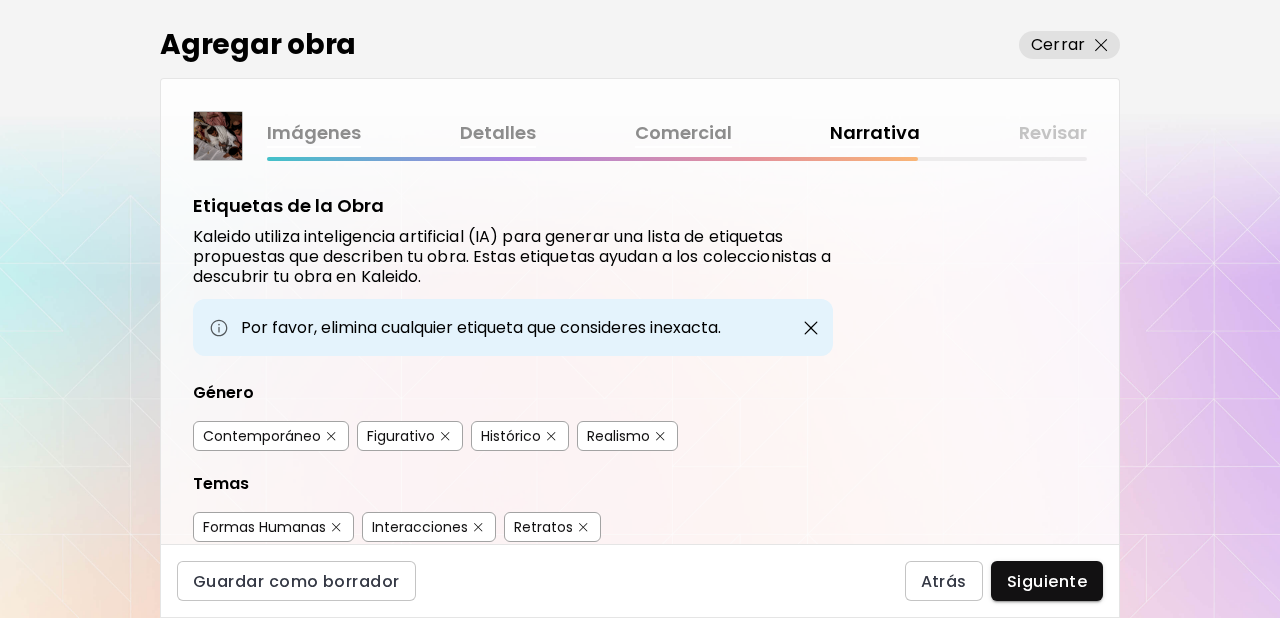 scroll, scrollTop: 144, scrollLeft: 0, axis: vertical 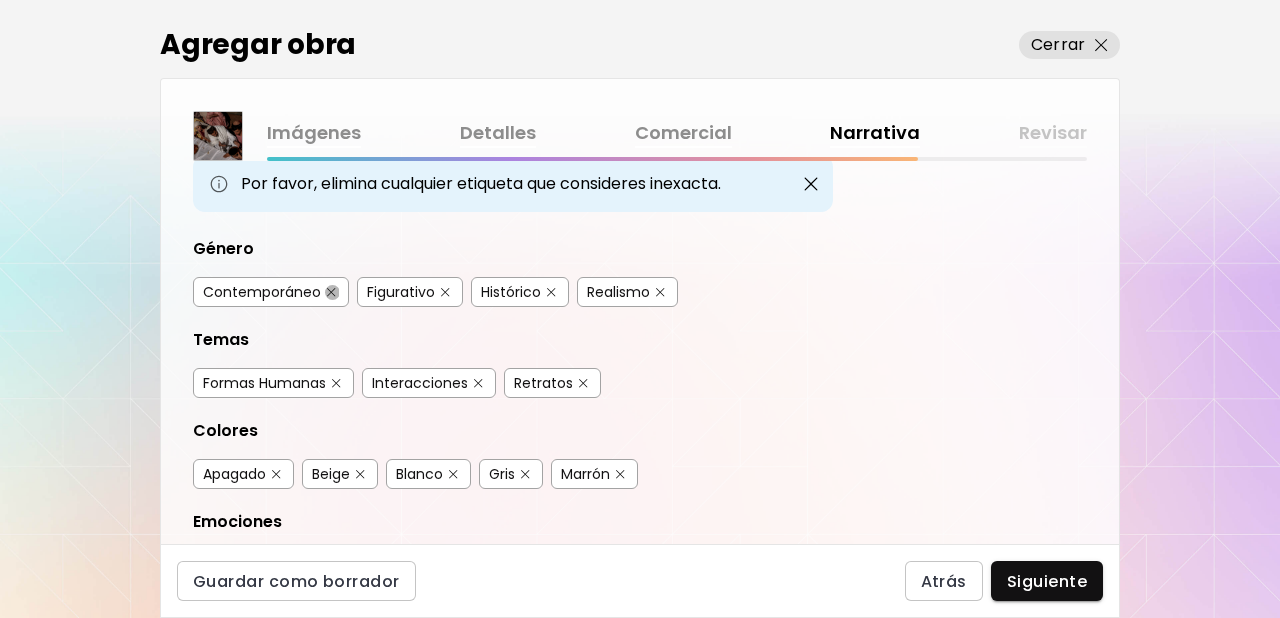 click at bounding box center (331, 292) 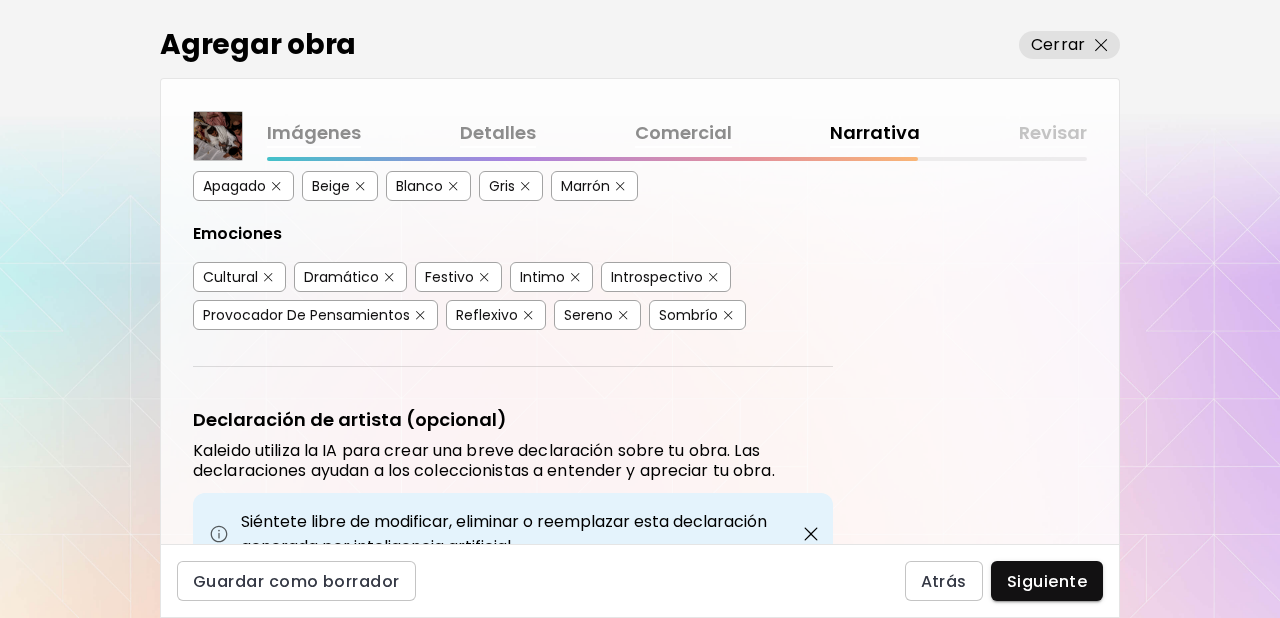 scroll, scrollTop: 437, scrollLeft: 0, axis: vertical 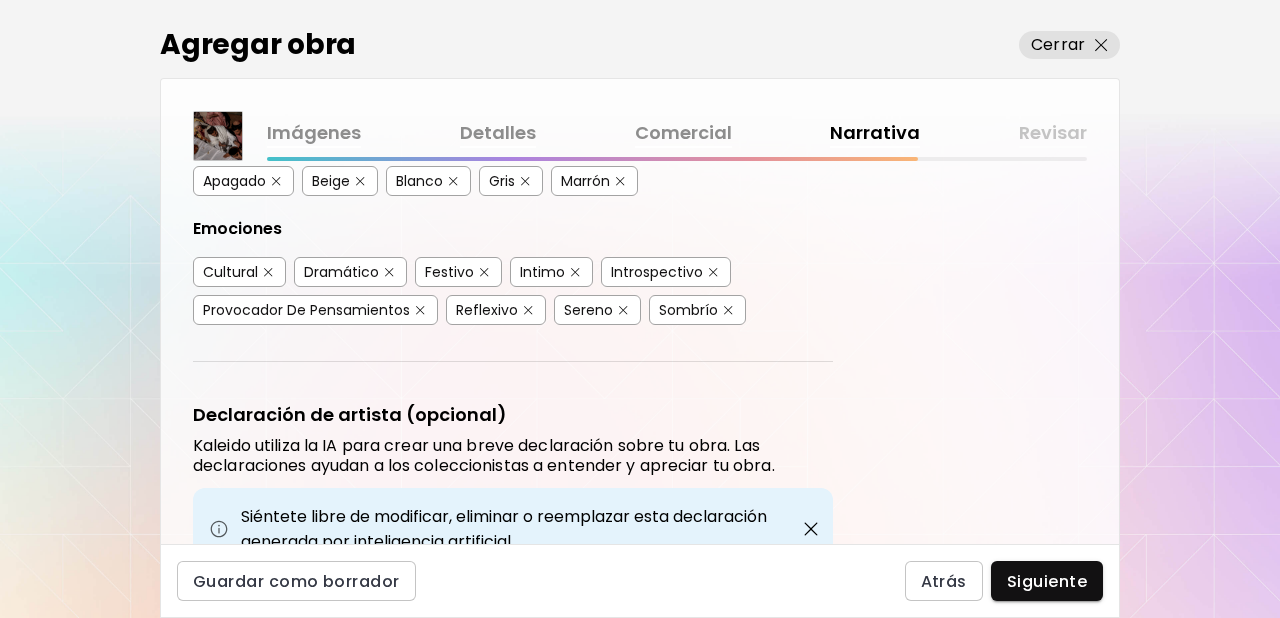 click at bounding box center [484, 272] 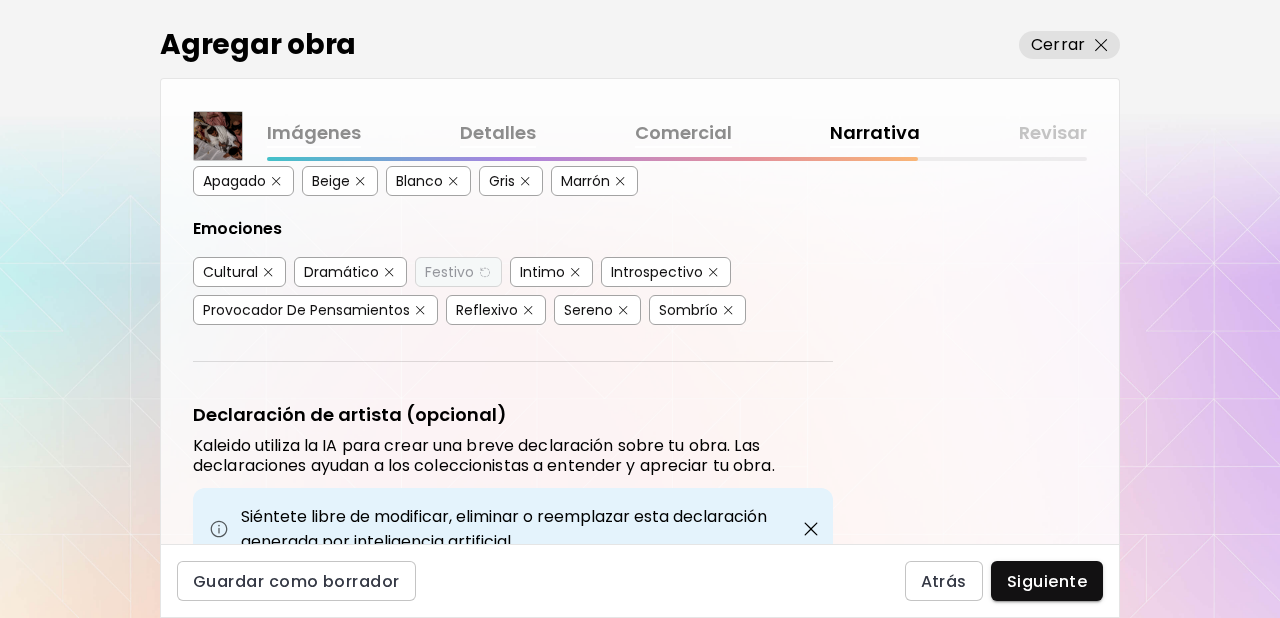 click at bounding box center [728, 310] 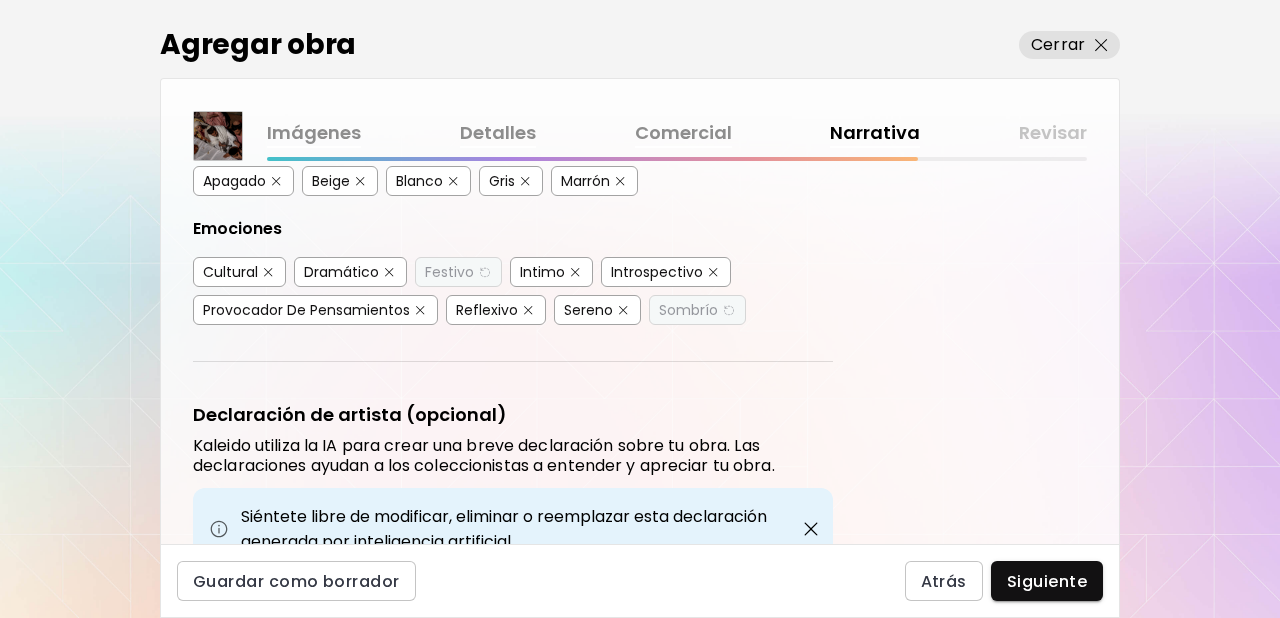 click at bounding box center (623, 310) 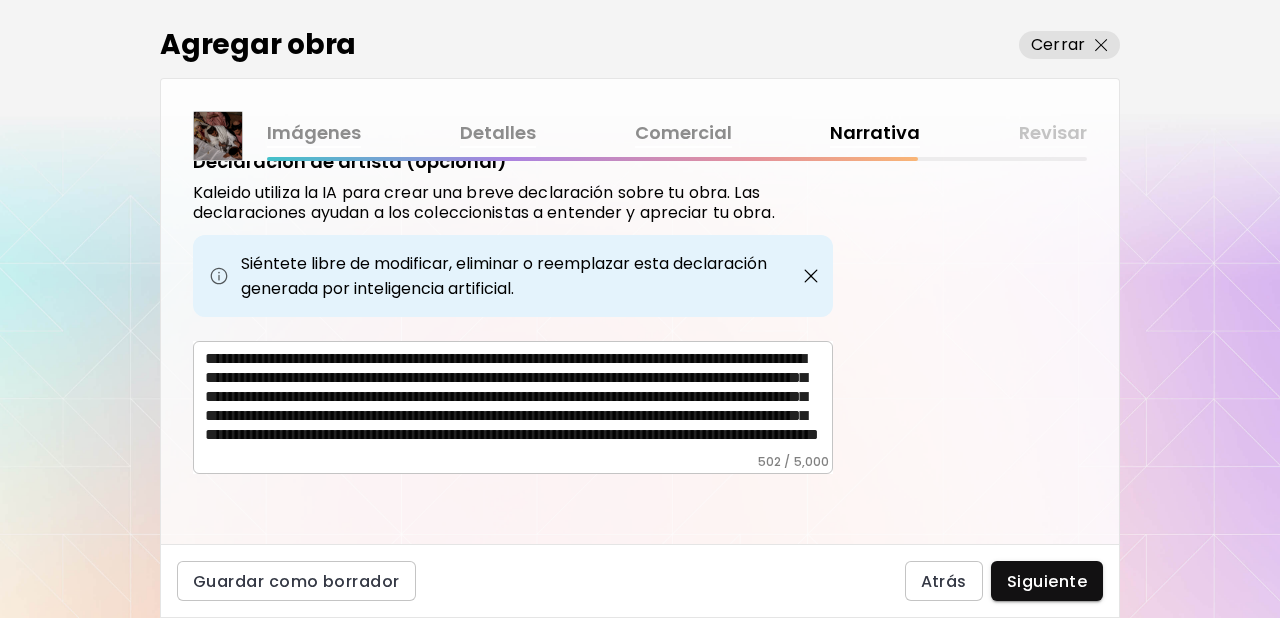 scroll, scrollTop: 692, scrollLeft: 0, axis: vertical 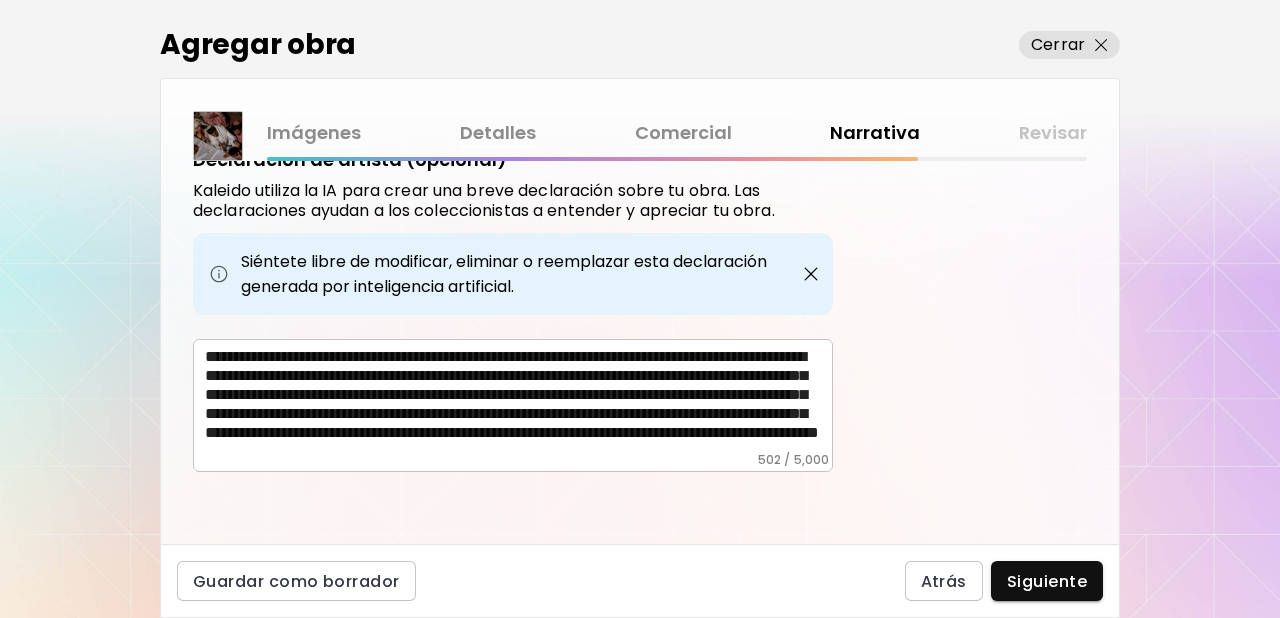 click on "Siguiente" at bounding box center (1047, 581) 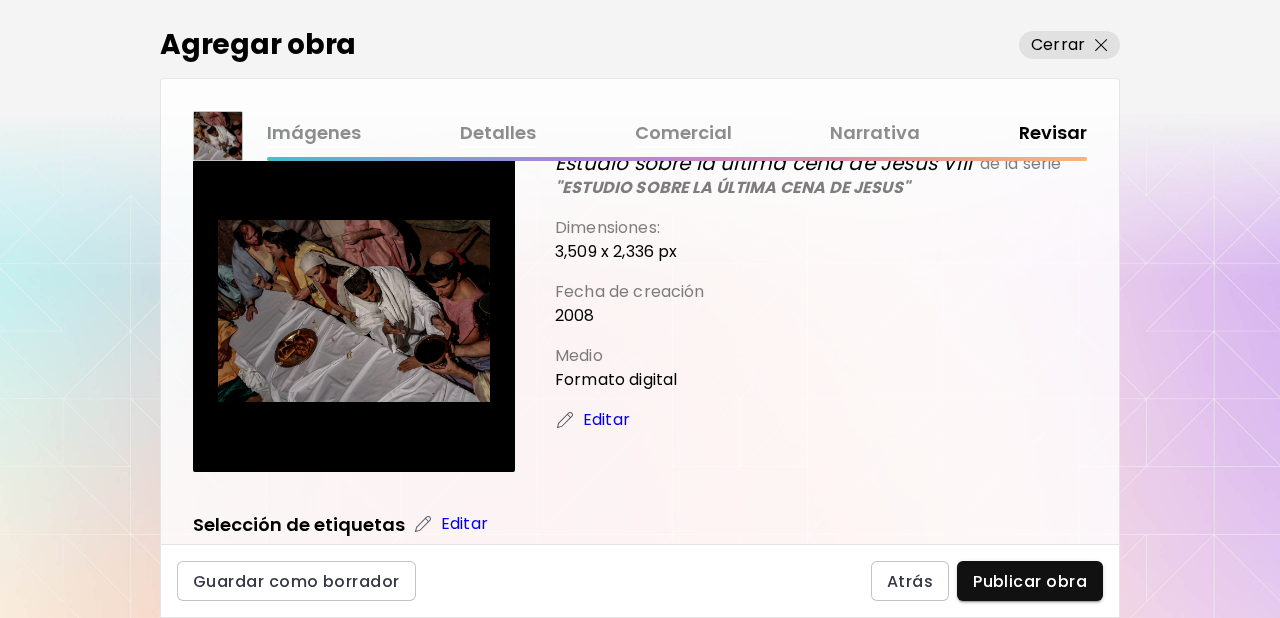 scroll, scrollTop: 20, scrollLeft: 0, axis: vertical 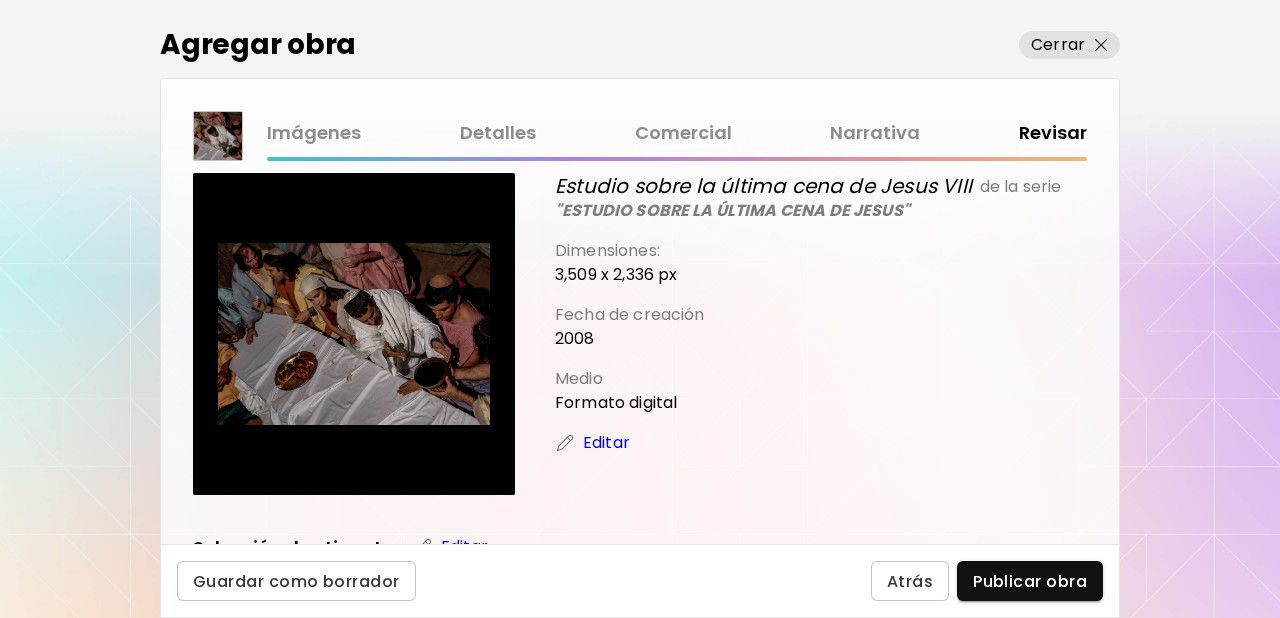 click on "Publicar obra" at bounding box center (1030, 581) 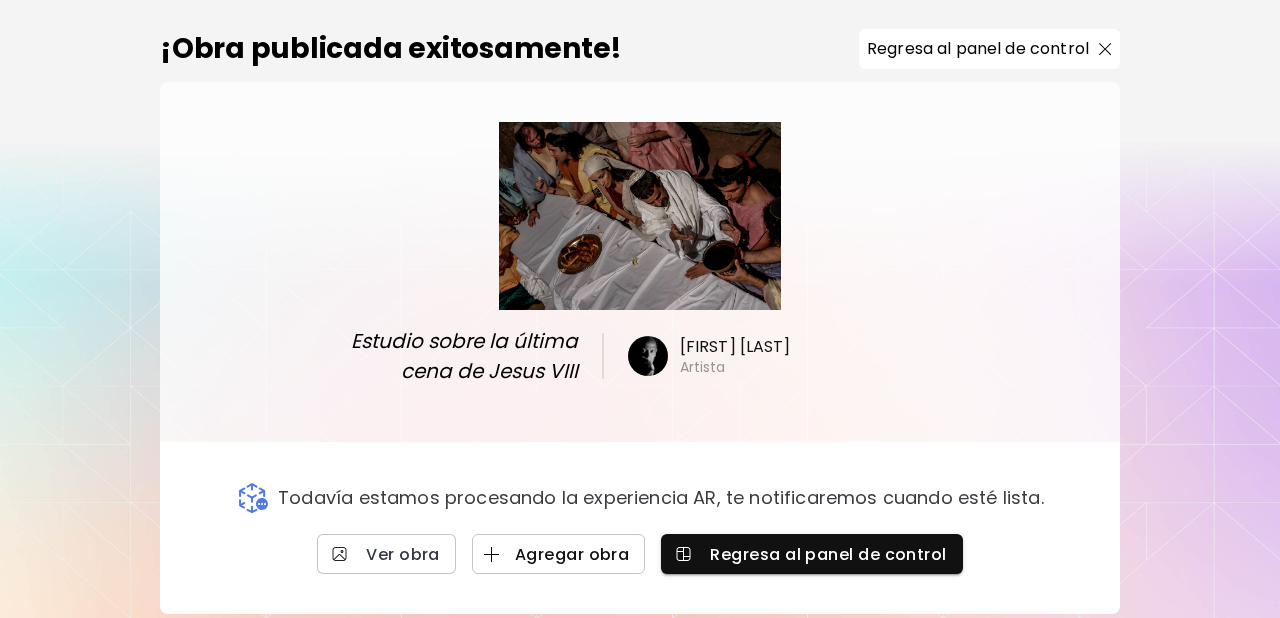 click on "Agregar obra" at bounding box center (559, 554) 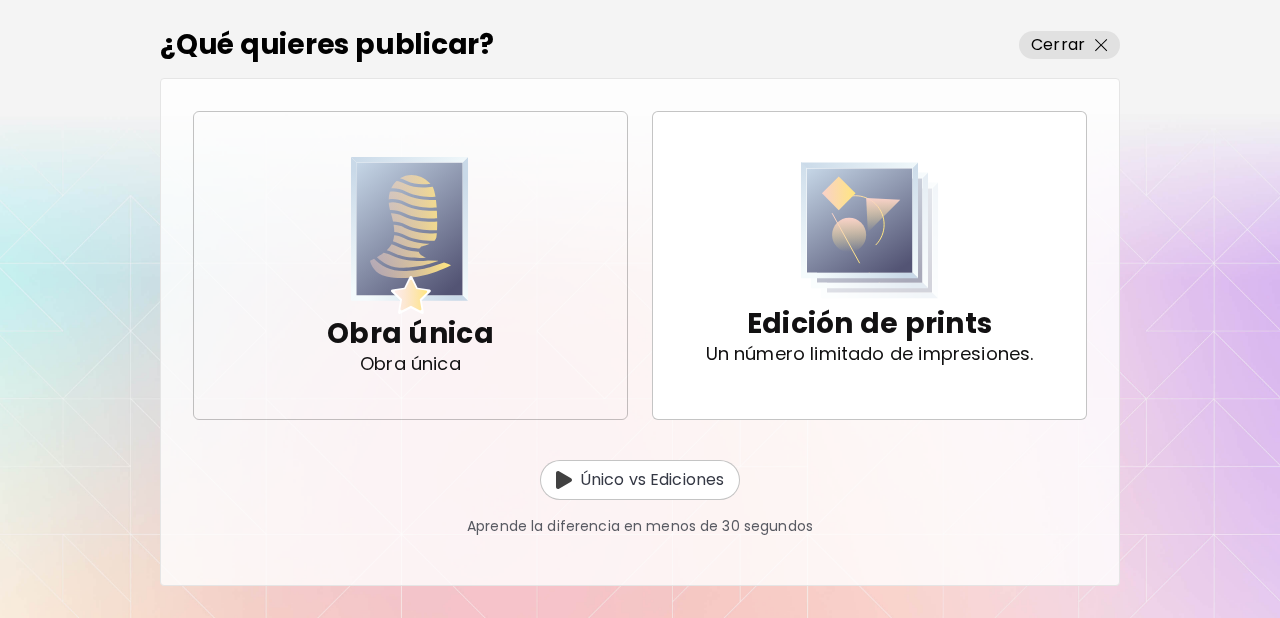 click at bounding box center [410, 235] 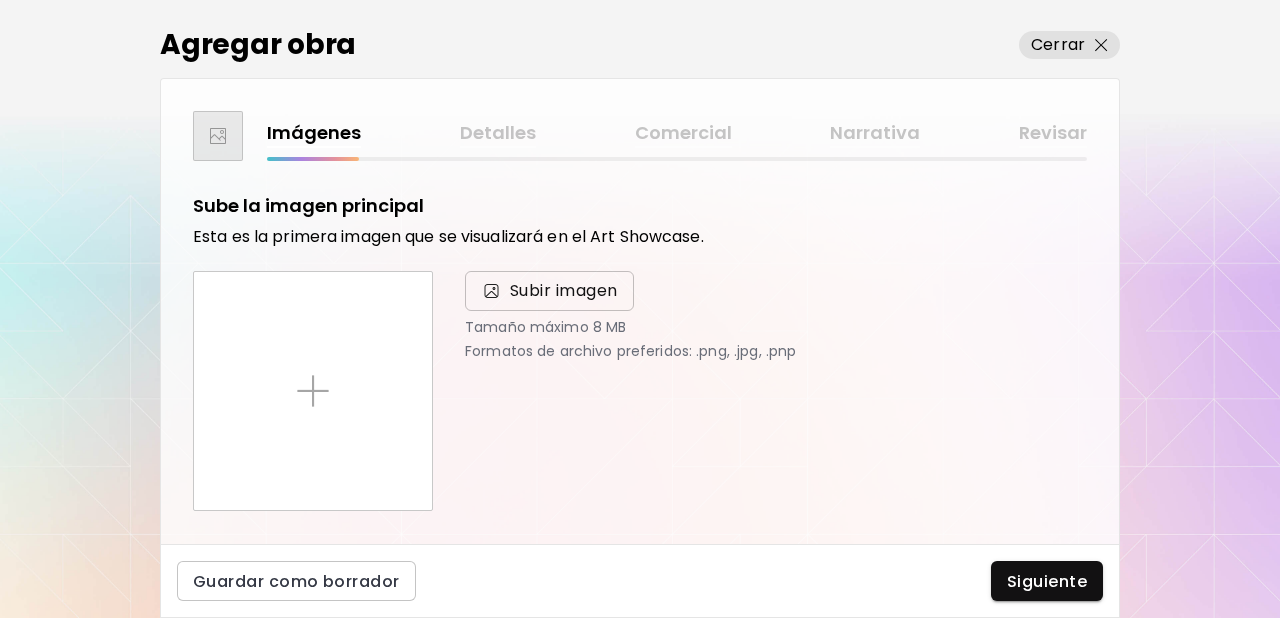 click on "Subir imagen" at bounding box center (564, 291) 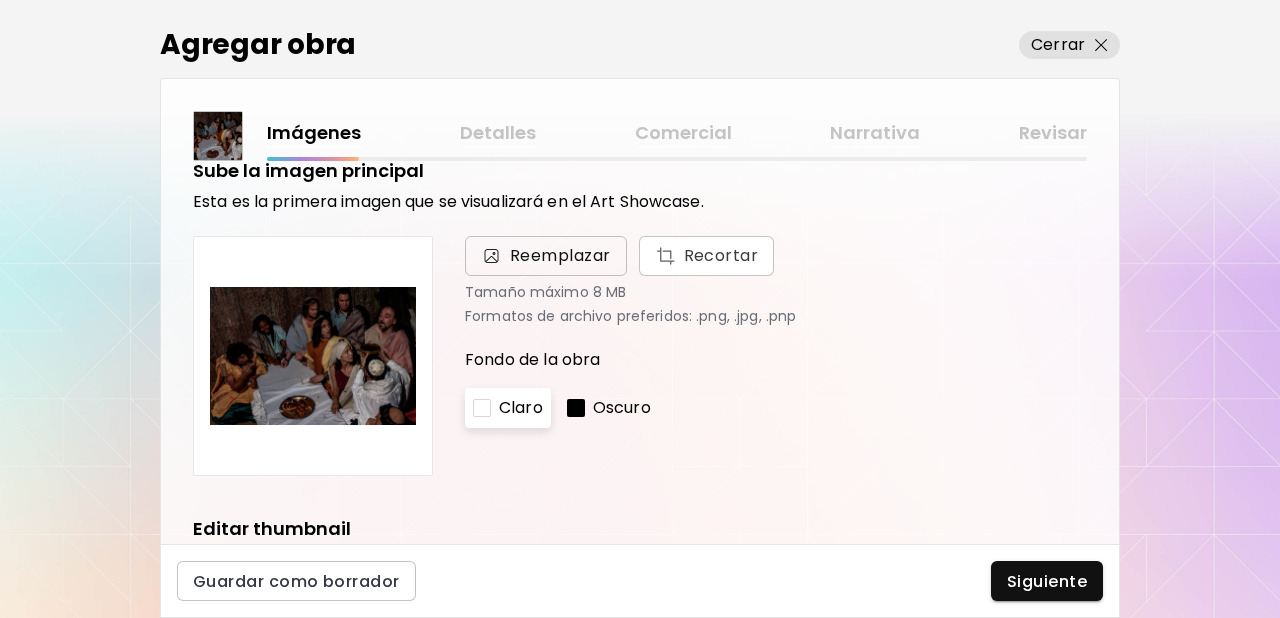 scroll, scrollTop: 68, scrollLeft: 0, axis: vertical 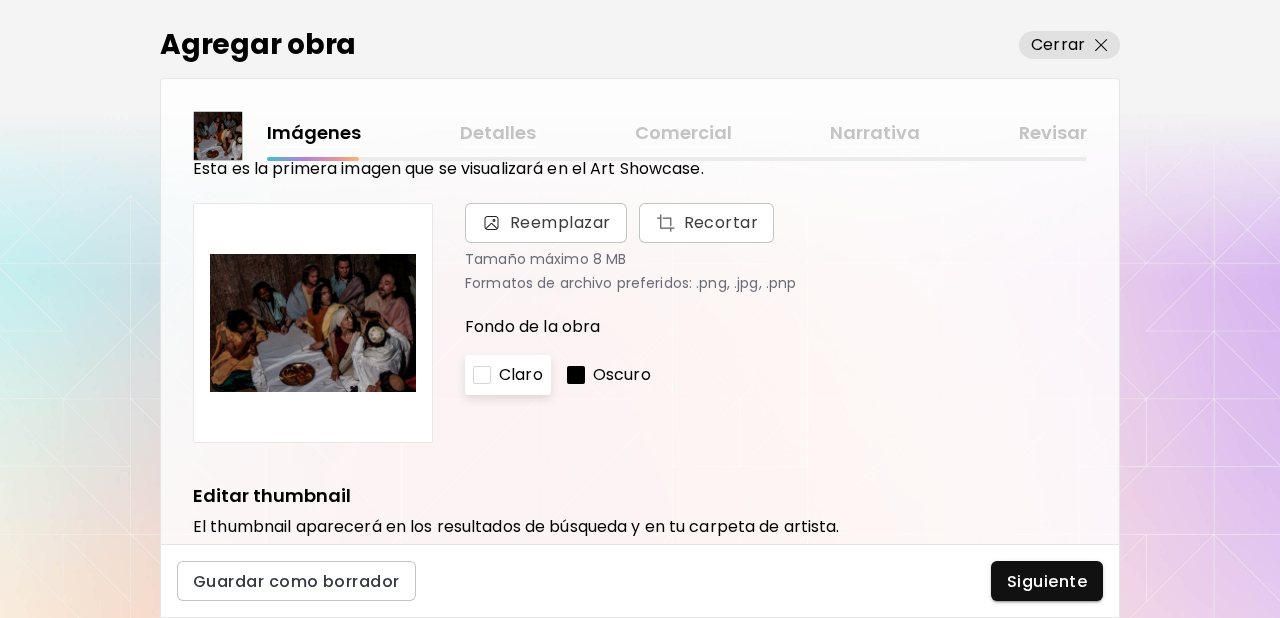 click on "Oscuro" at bounding box center [622, 375] 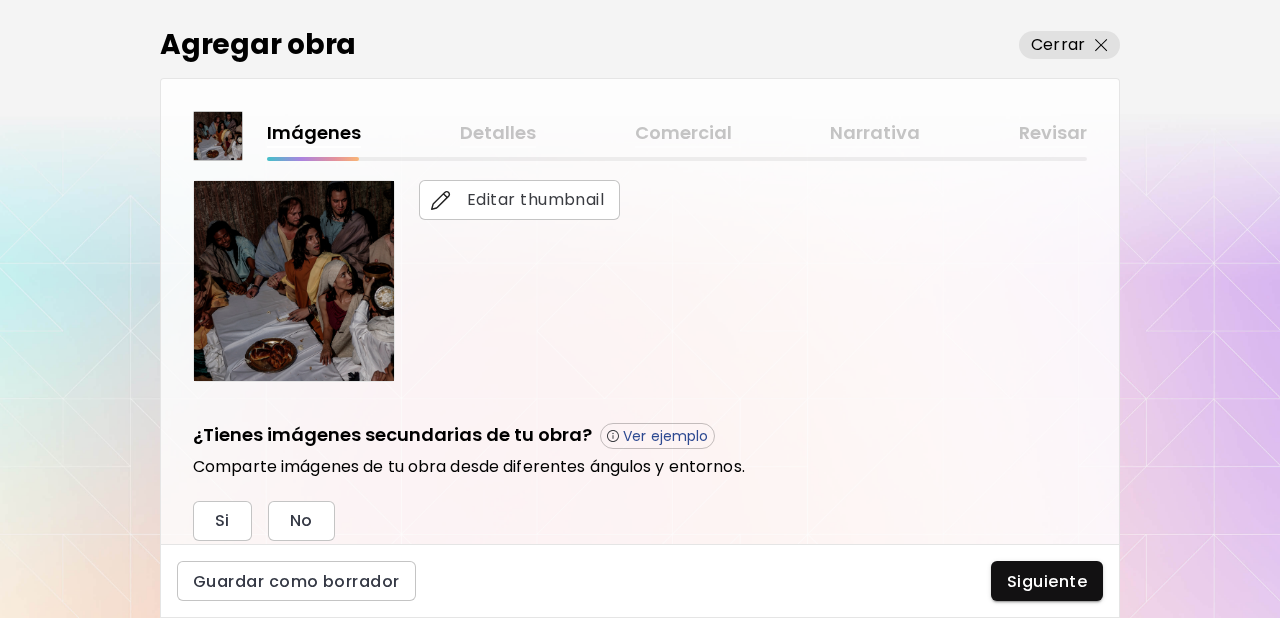 scroll, scrollTop: 448, scrollLeft: 0, axis: vertical 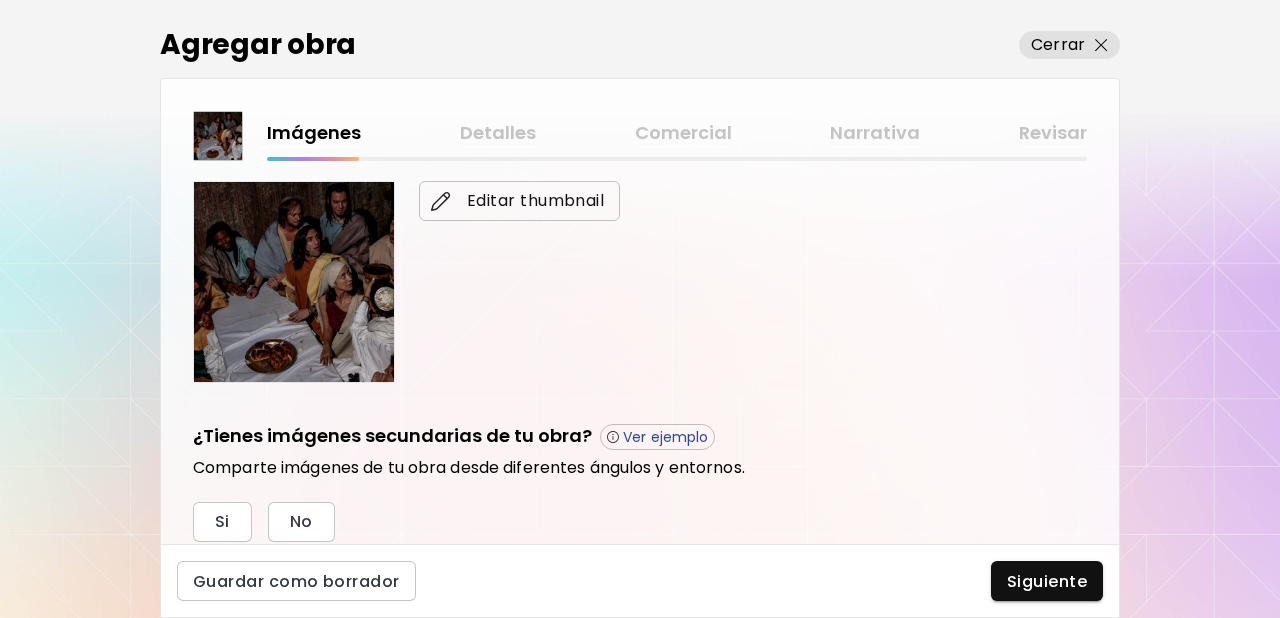 click on "Editar thumbnail" at bounding box center (519, 201) 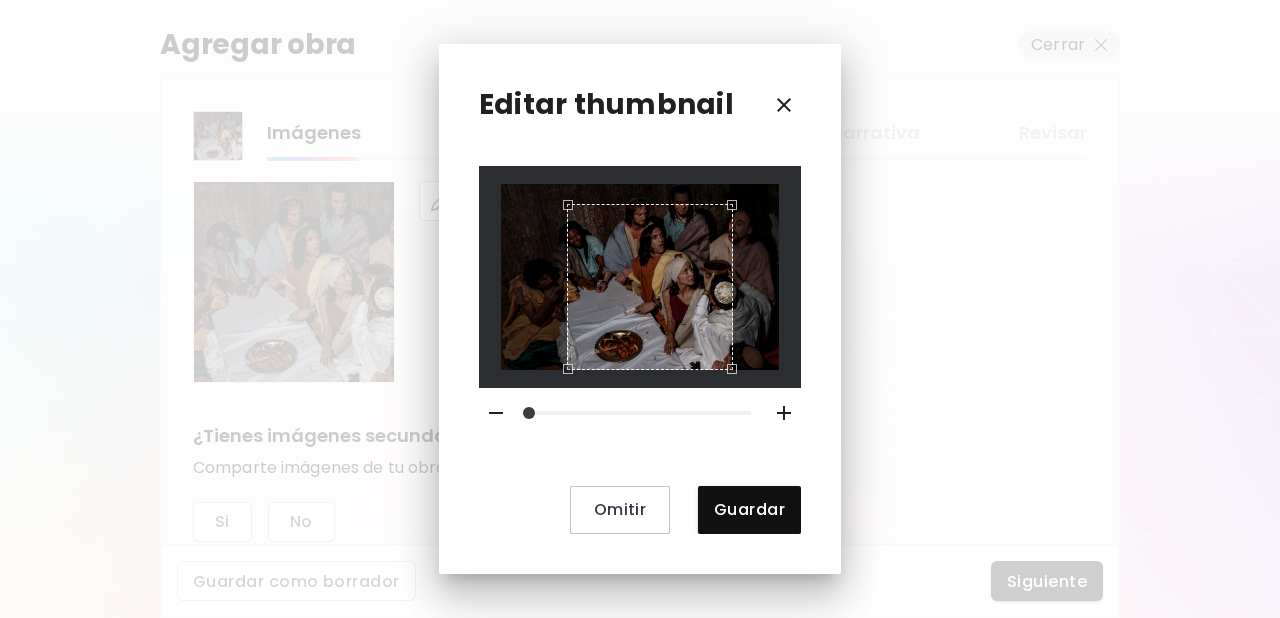 click at bounding box center [640, 276] 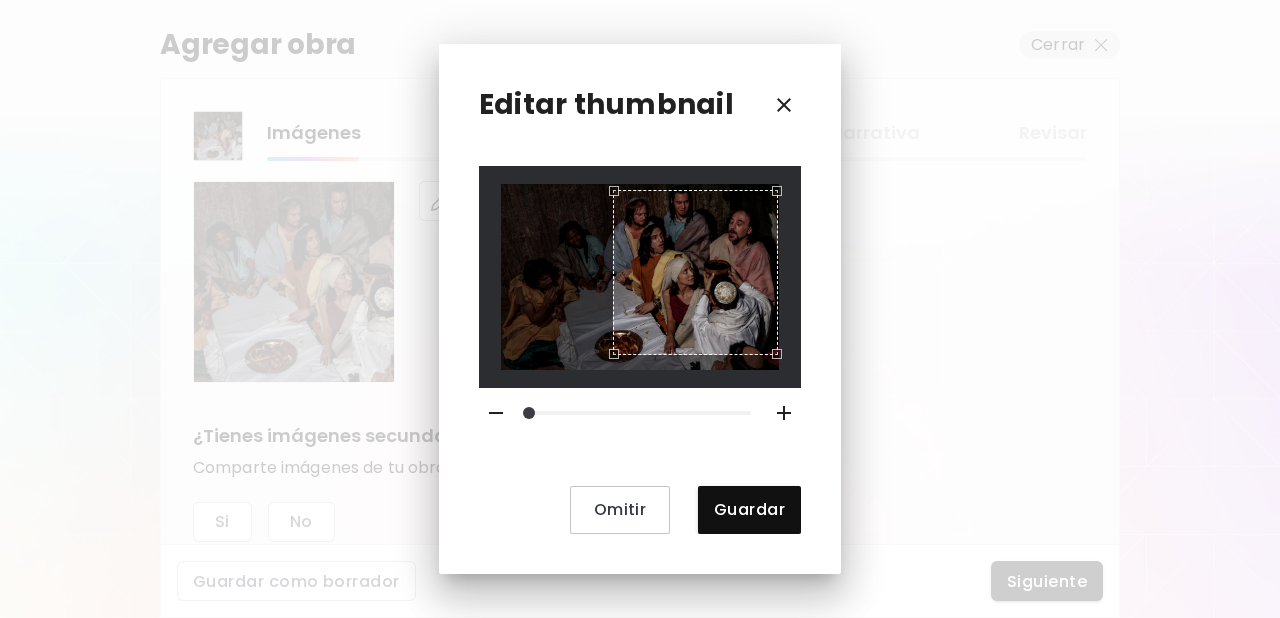 click at bounding box center (695, 272) 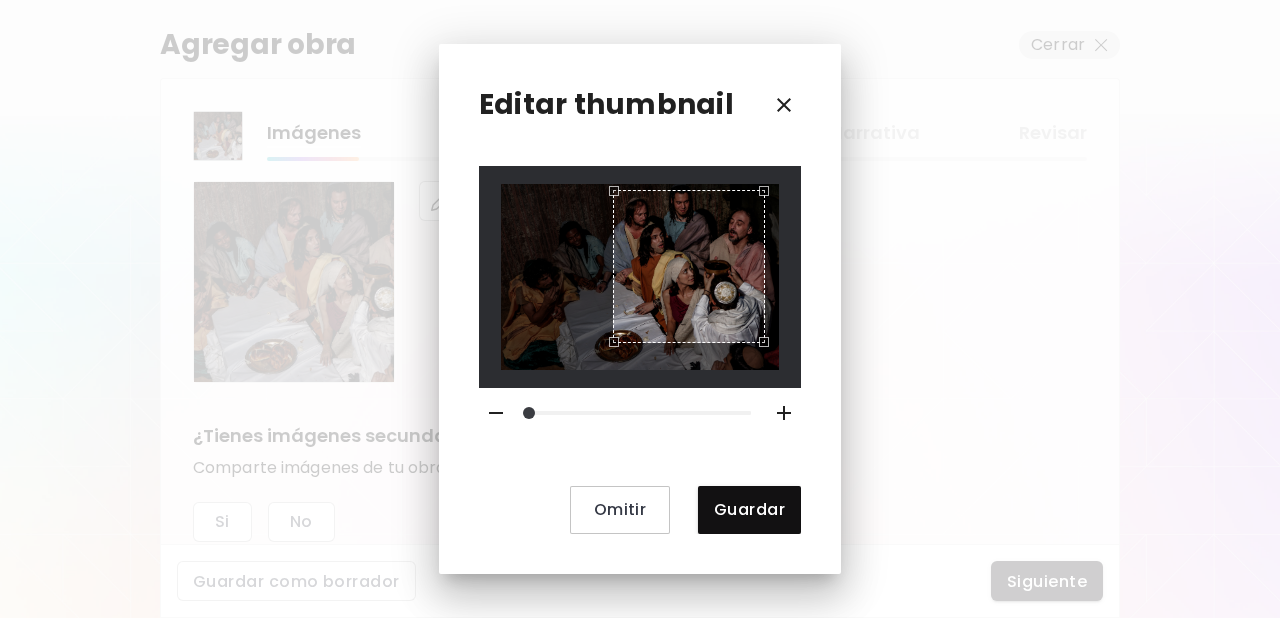 click at bounding box center (689, 266) 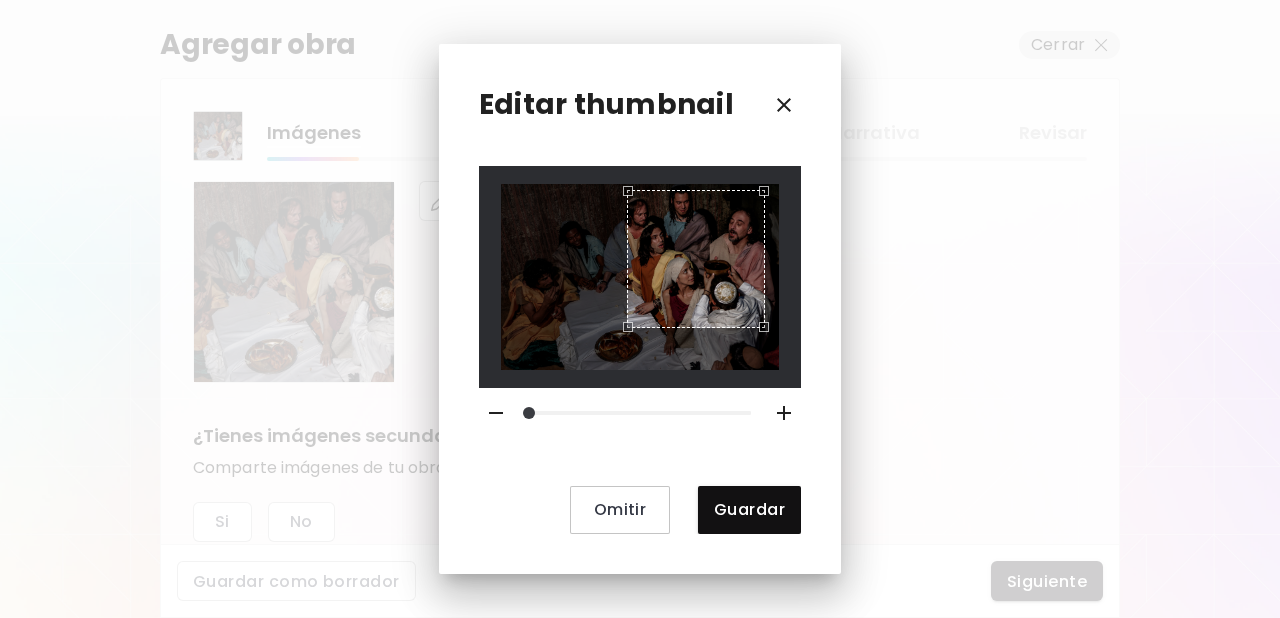 click at bounding box center [640, 276] 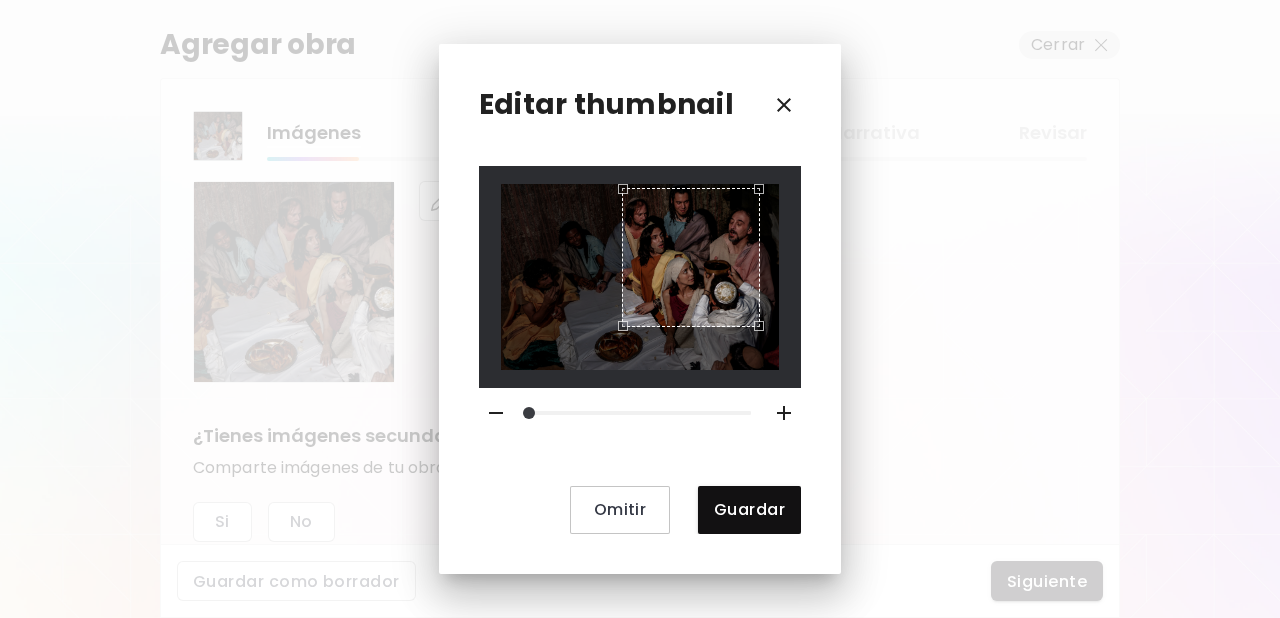 click at bounding box center (691, 257) 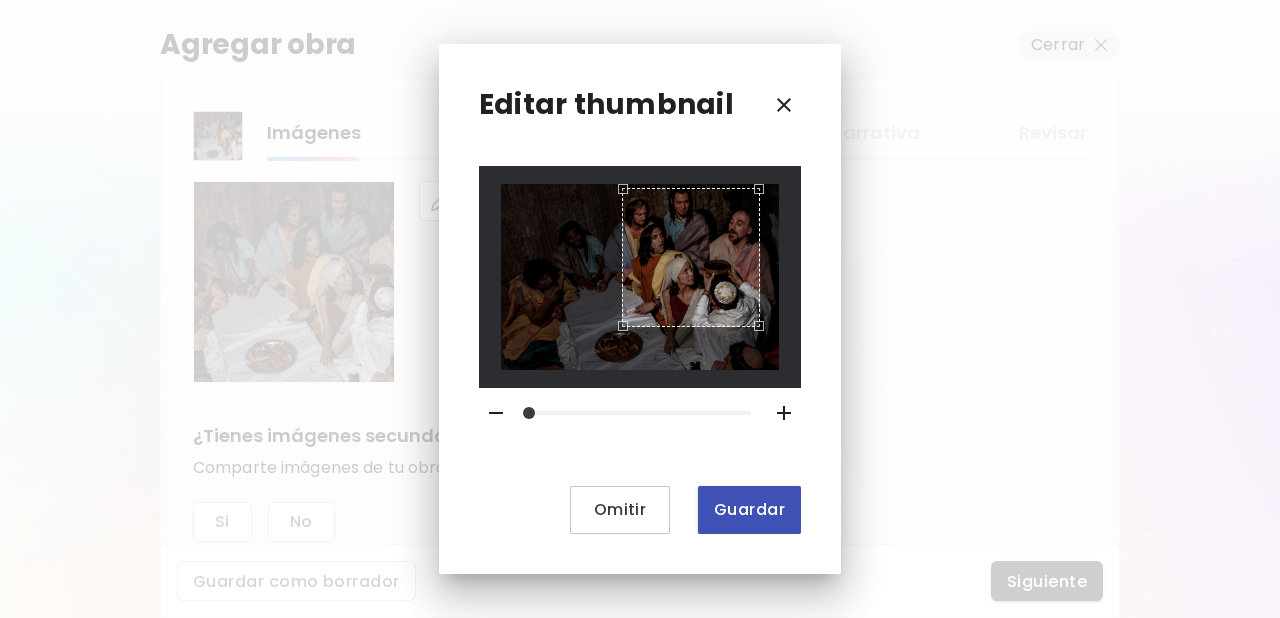 click on "Guardar" at bounding box center [749, 509] 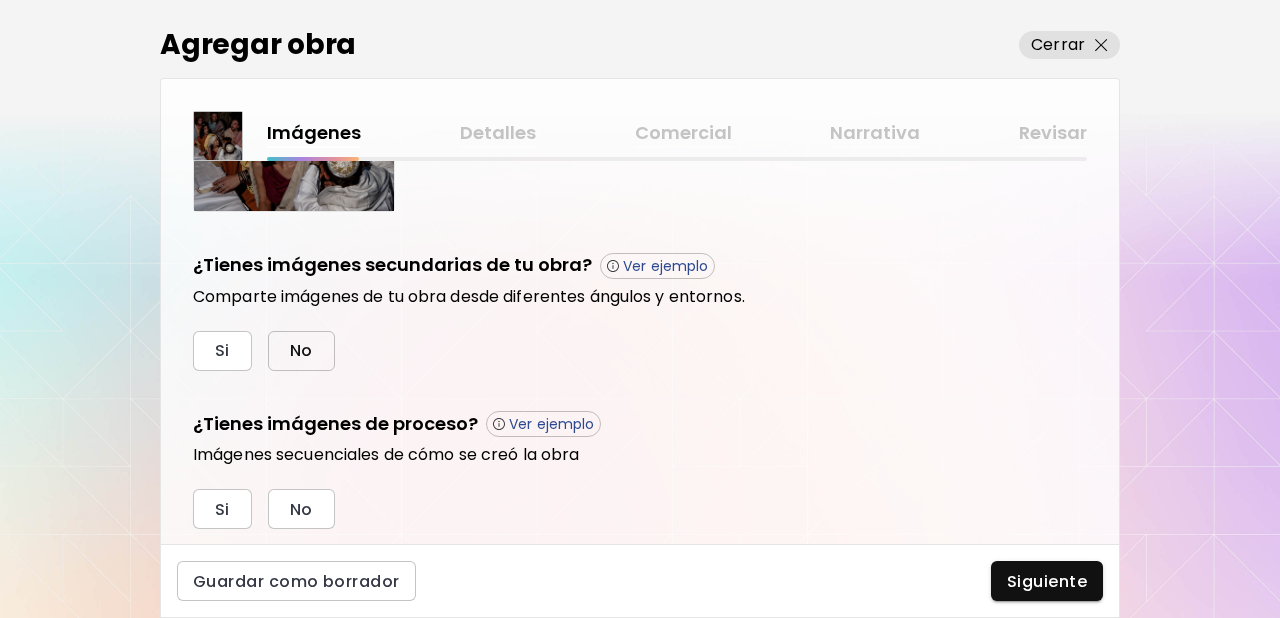 scroll, scrollTop: 621, scrollLeft: 0, axis: vertical 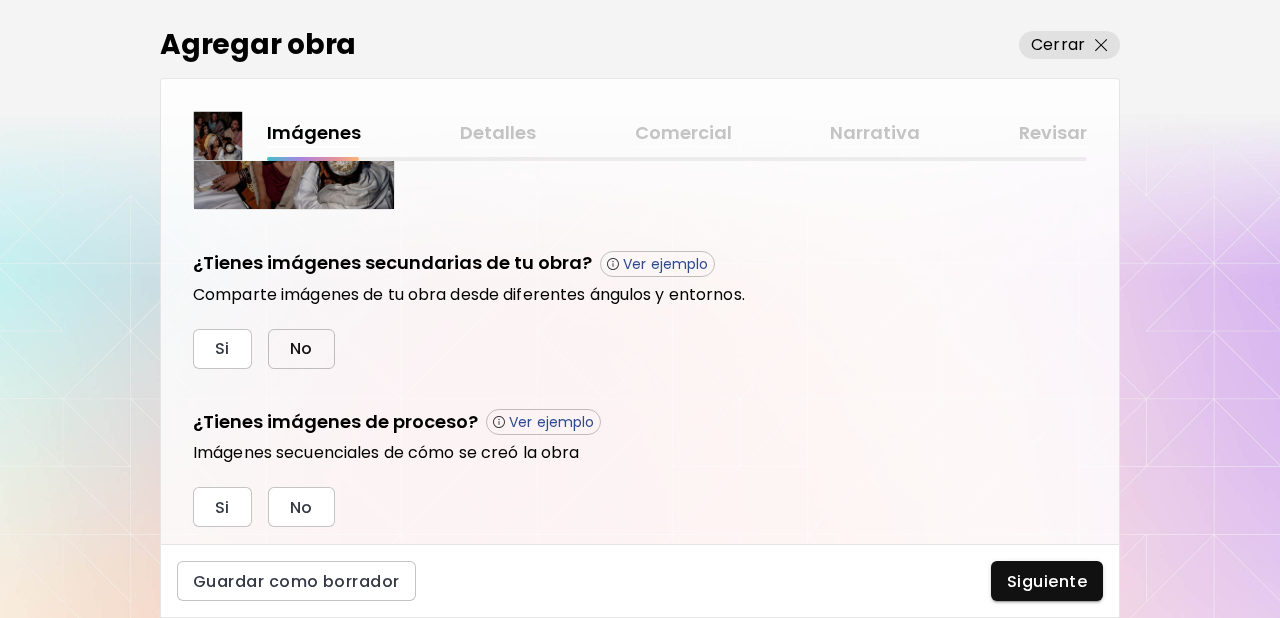 click on "No" at bounding box center [301, 348] 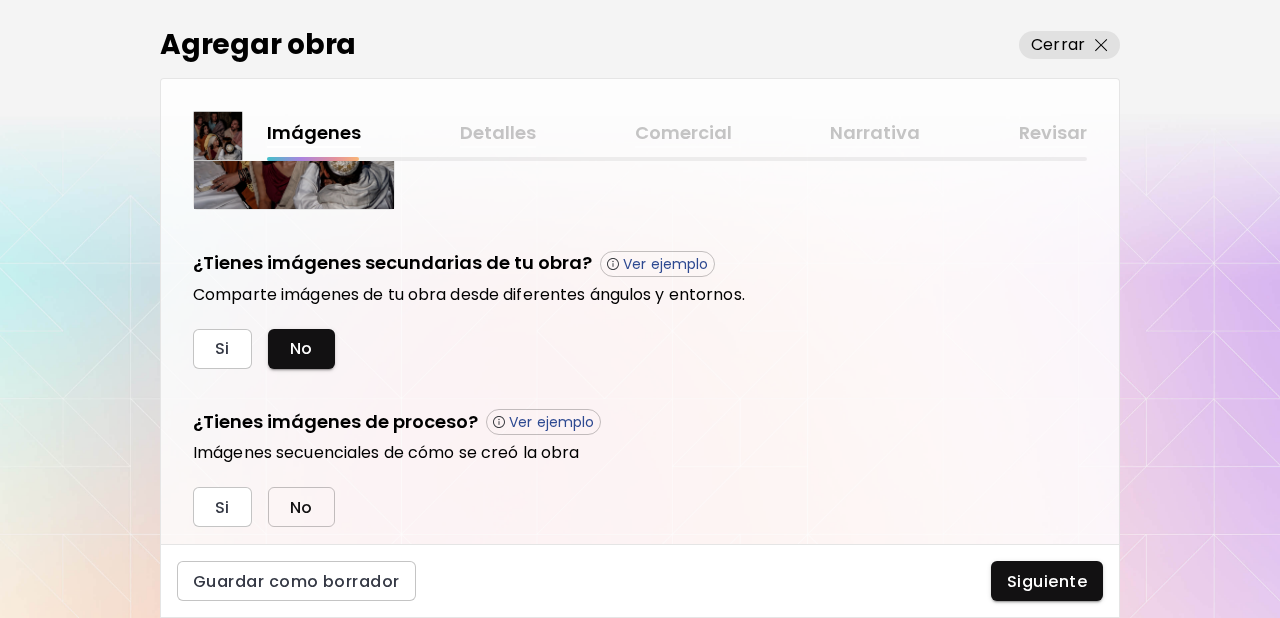 drag, startPoint x: 303, startPoint y: 493, endPoint x: 314, endPoint y: 493, distance: 11 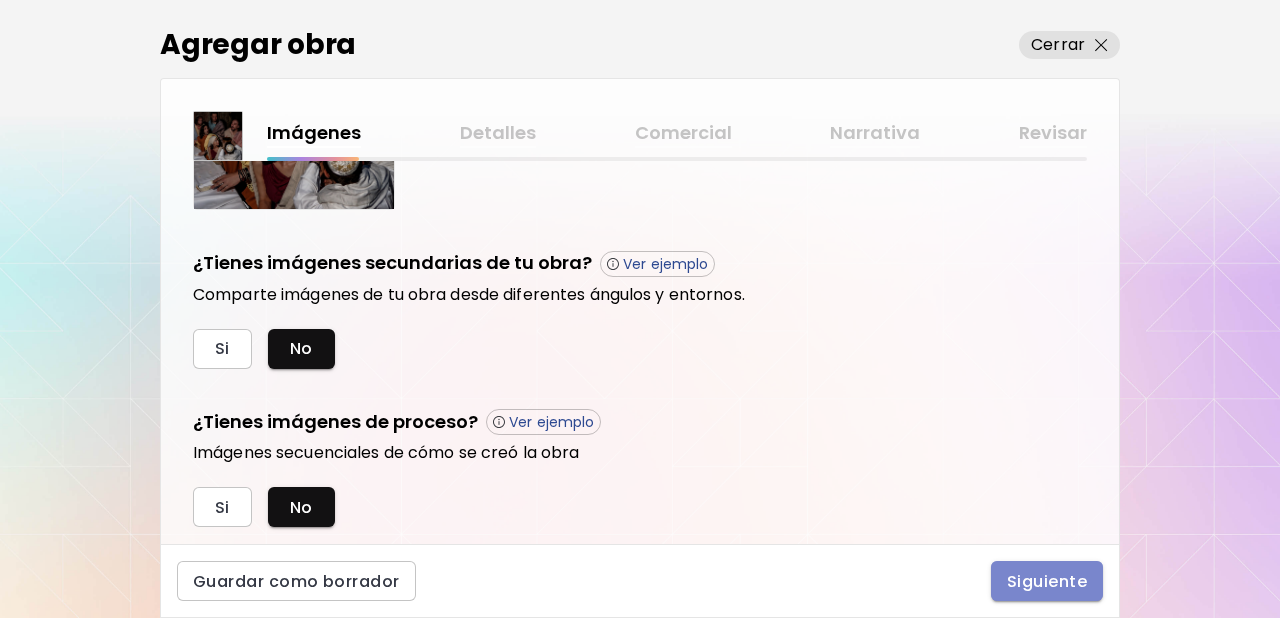 click on "Siguiente" at bounding box center (1047, 581) 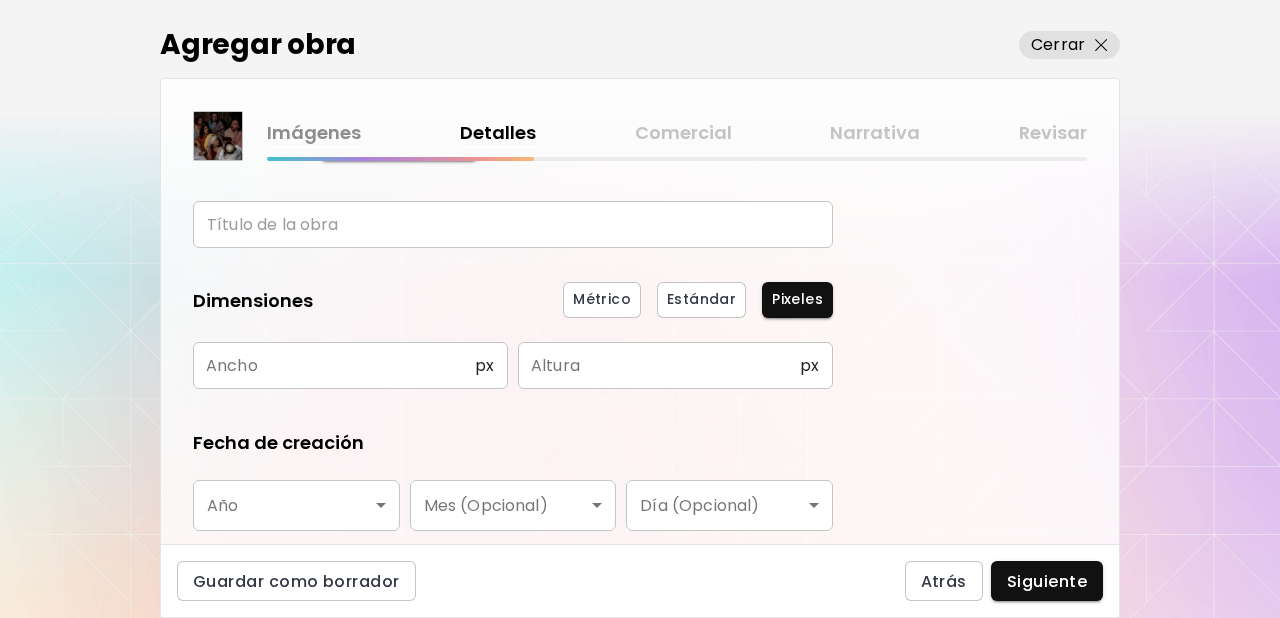 scroll, scrollTop: 124, scrollLeft: 0, axis: vertical 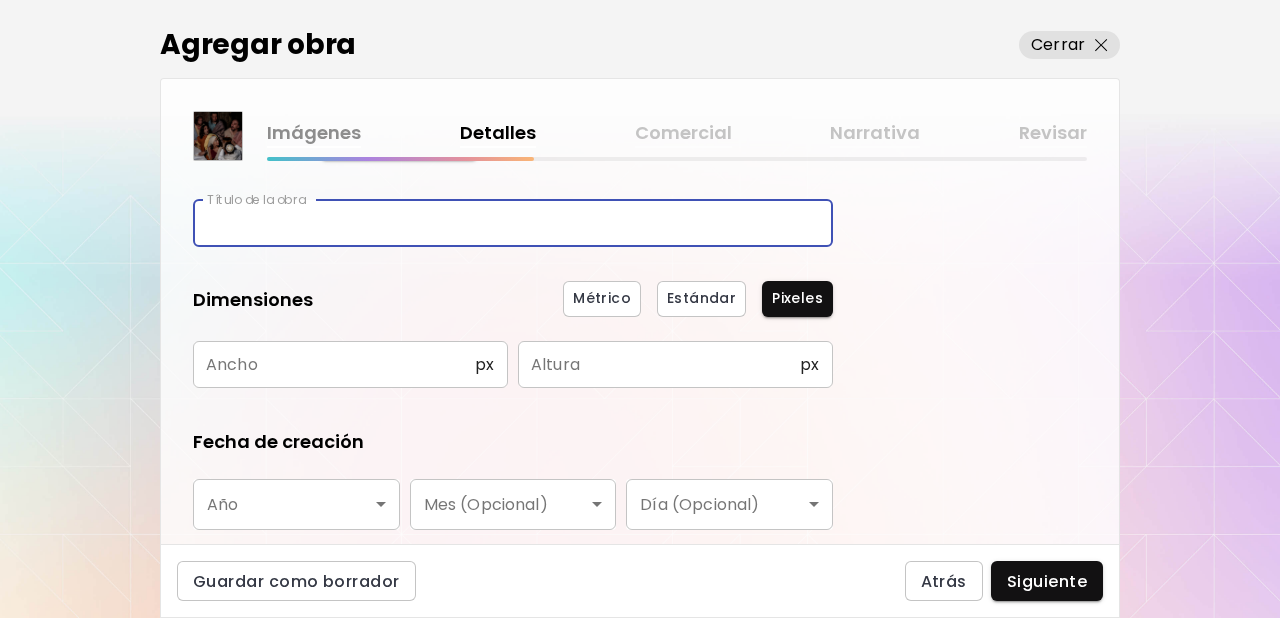 click at bounding box center (513, 223) 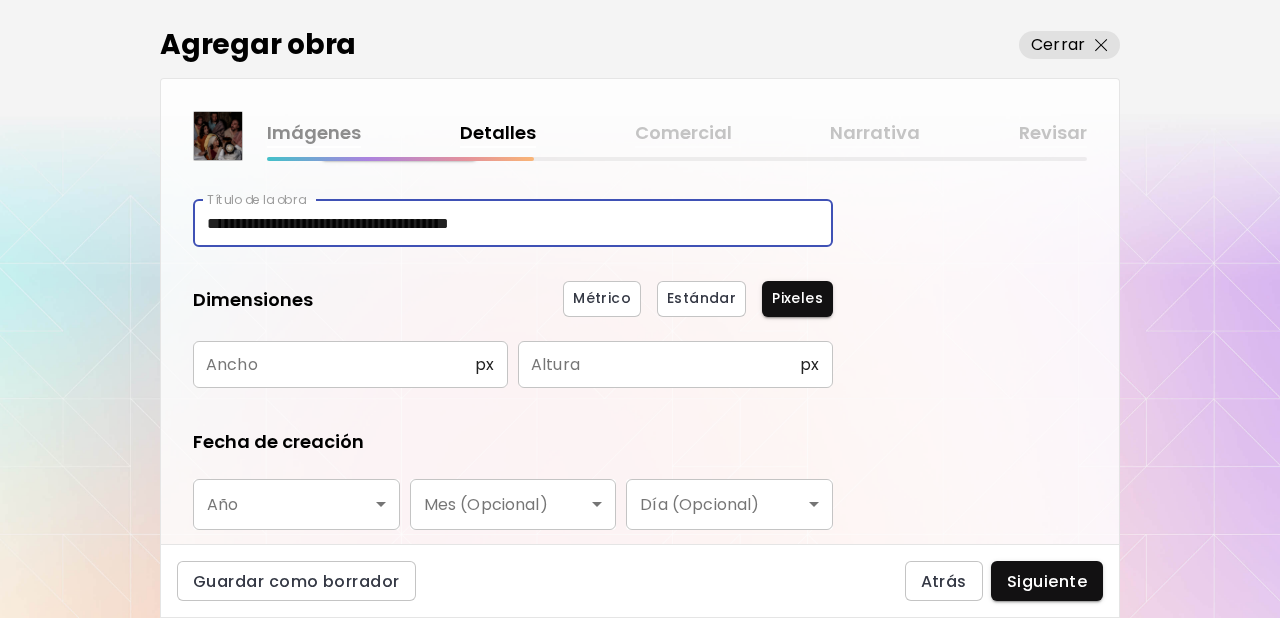 type on "**********" 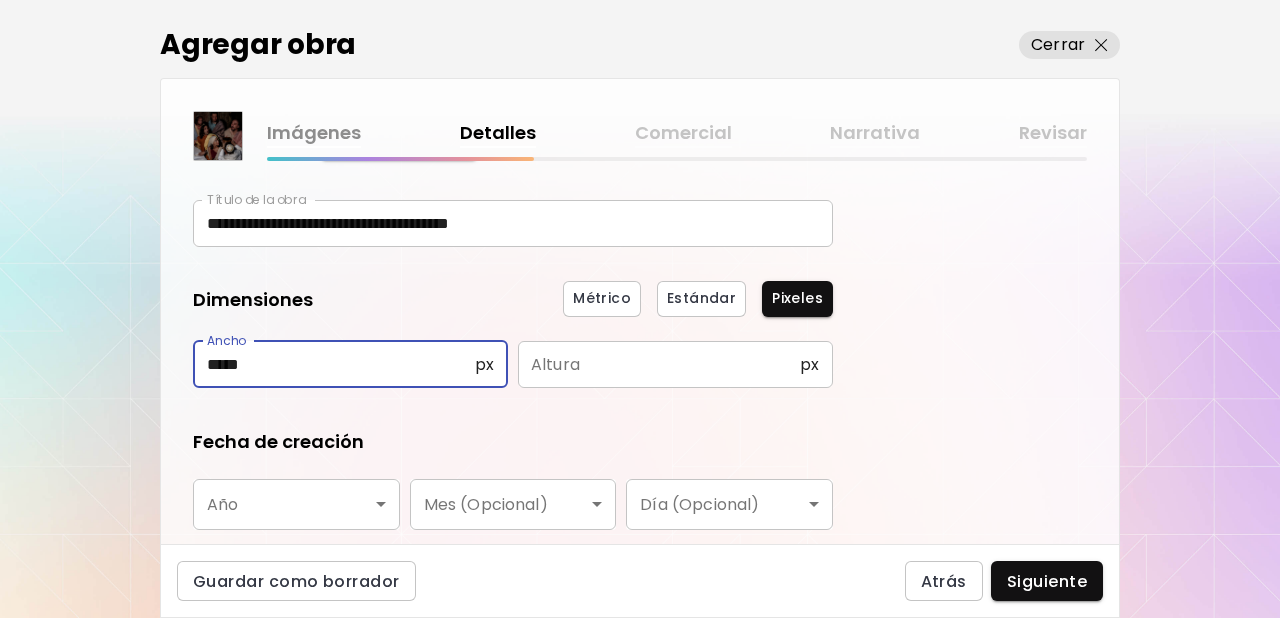 type on "*****" 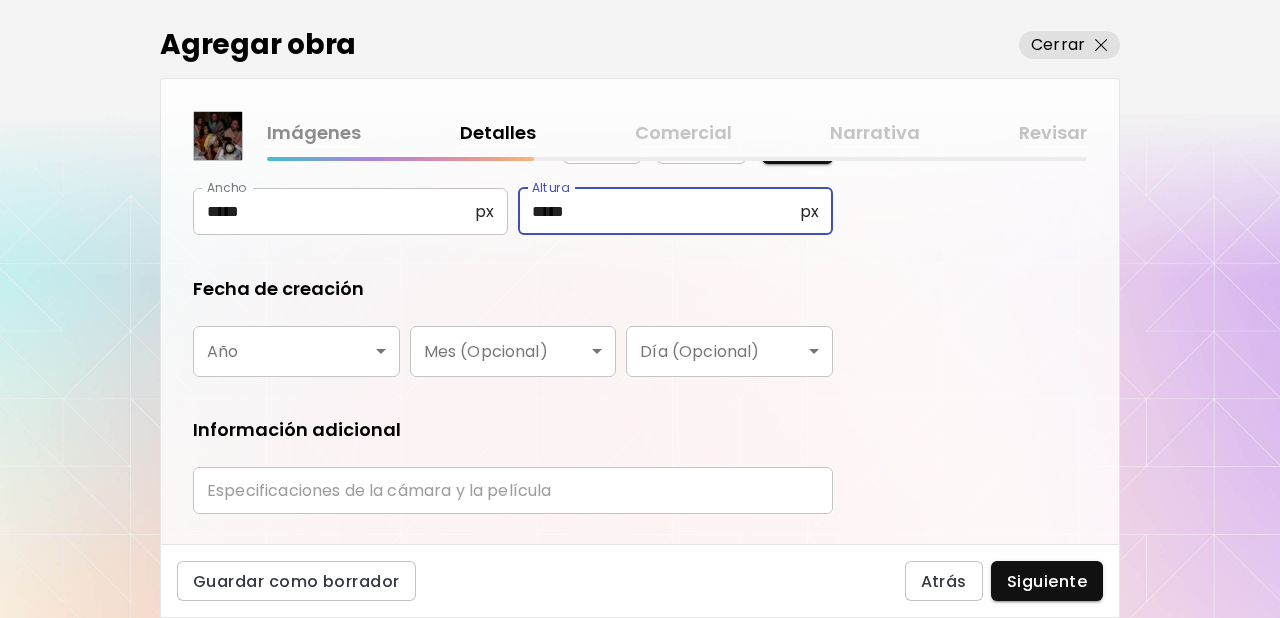 scroll, scrollTop: 285, scrollLeft: 0, axis: vertical 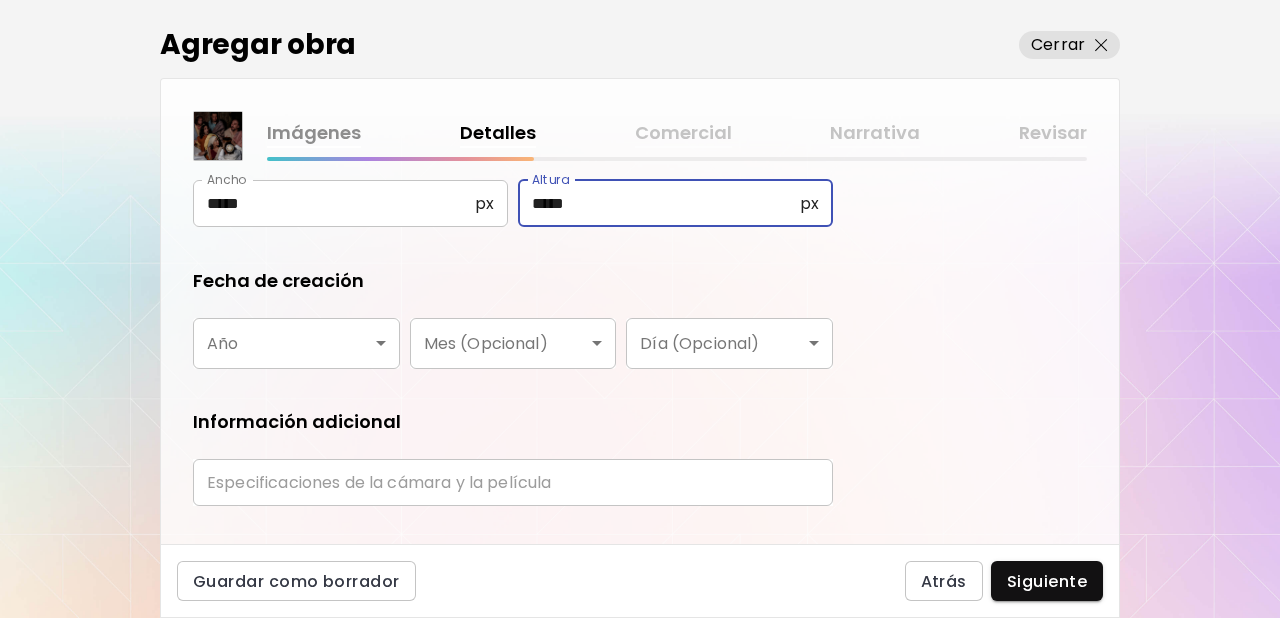 type on "*****" 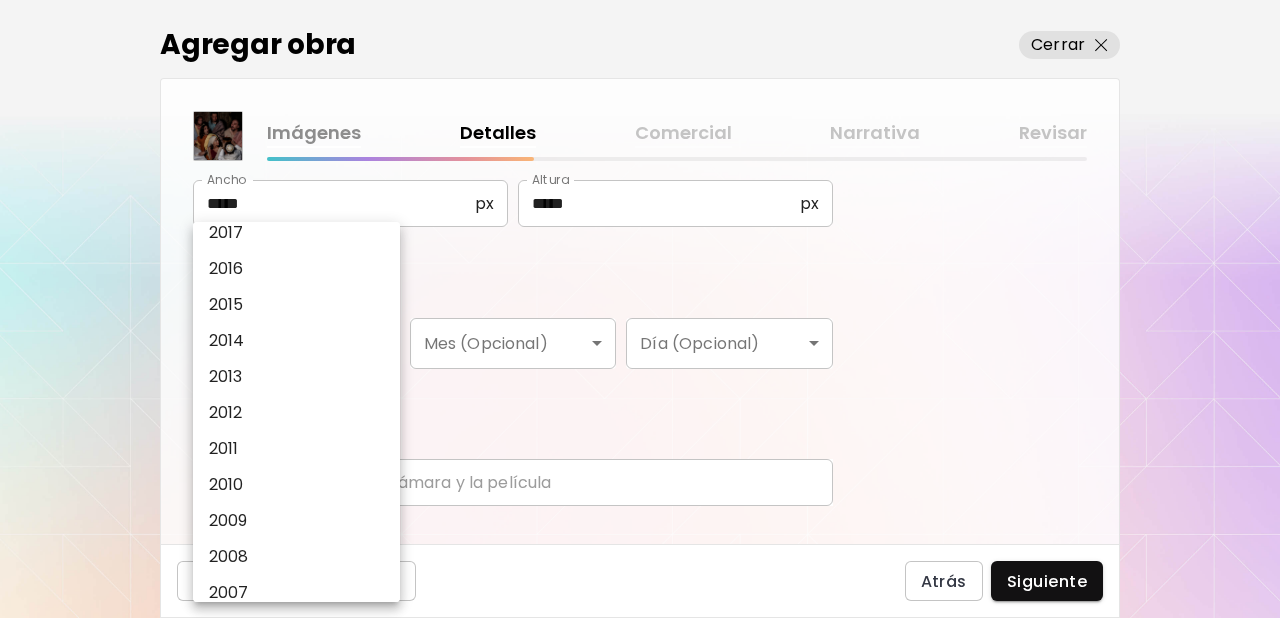 scroll, scrollTop: 348, scrollLeft: 0, axis: vertical 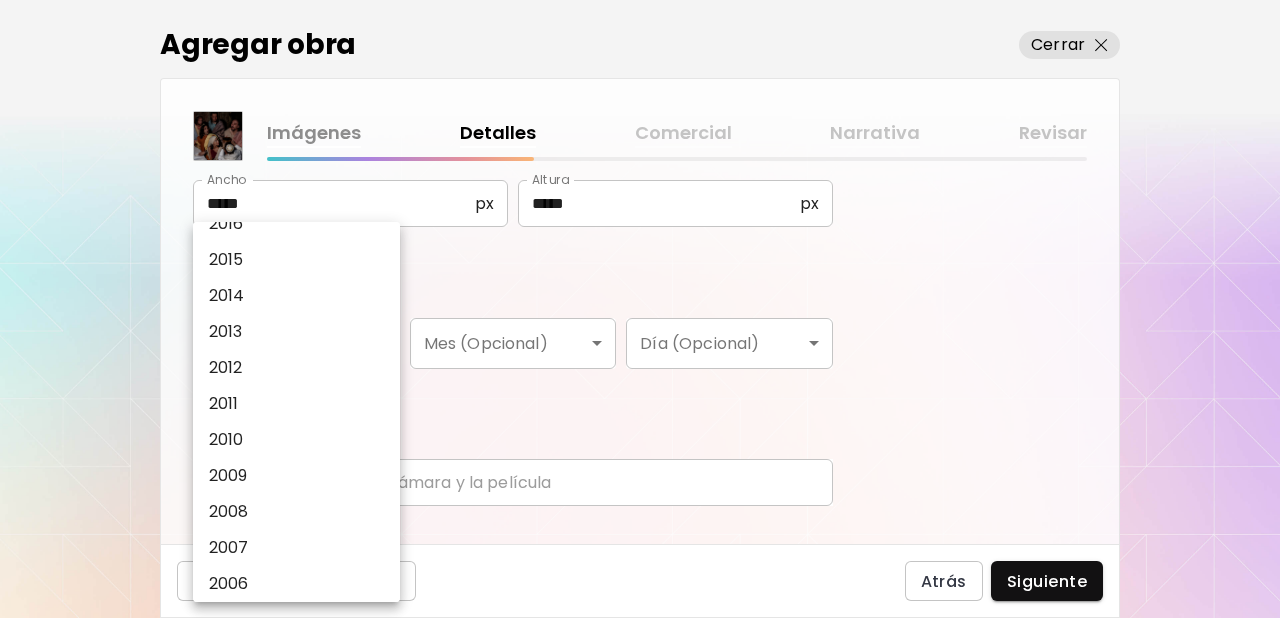 click on "2008" at bounding box center (229, 512) 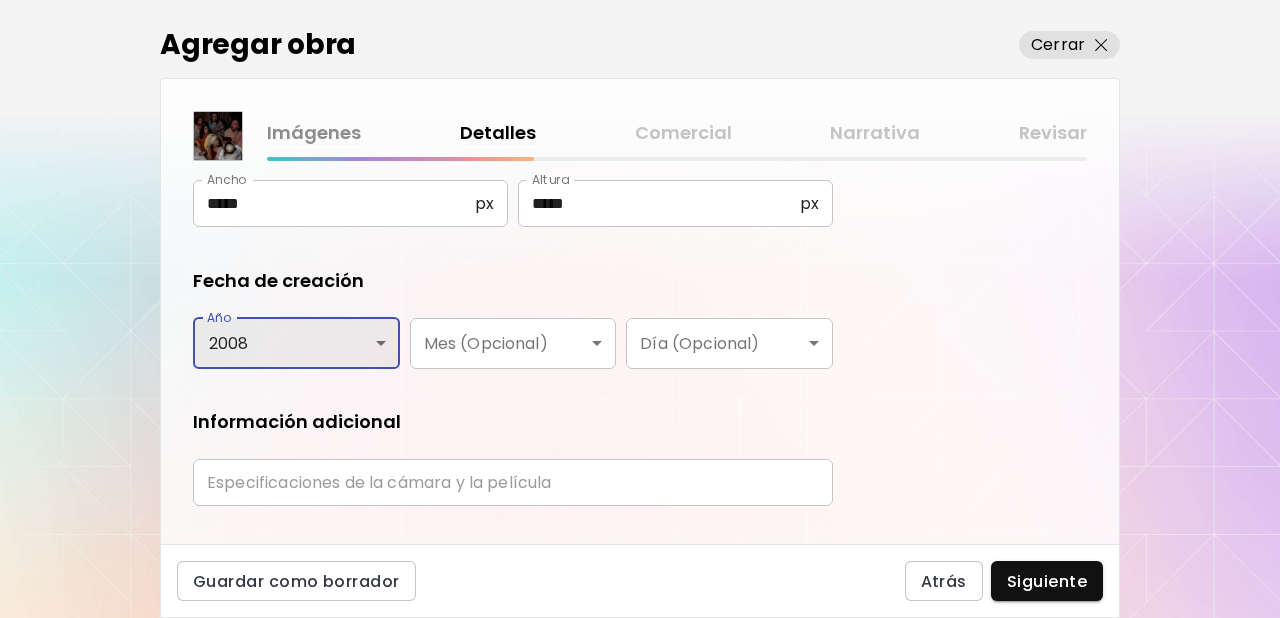 scroll, scrollTop: 327, scrollLeft: 0, axis: vertical 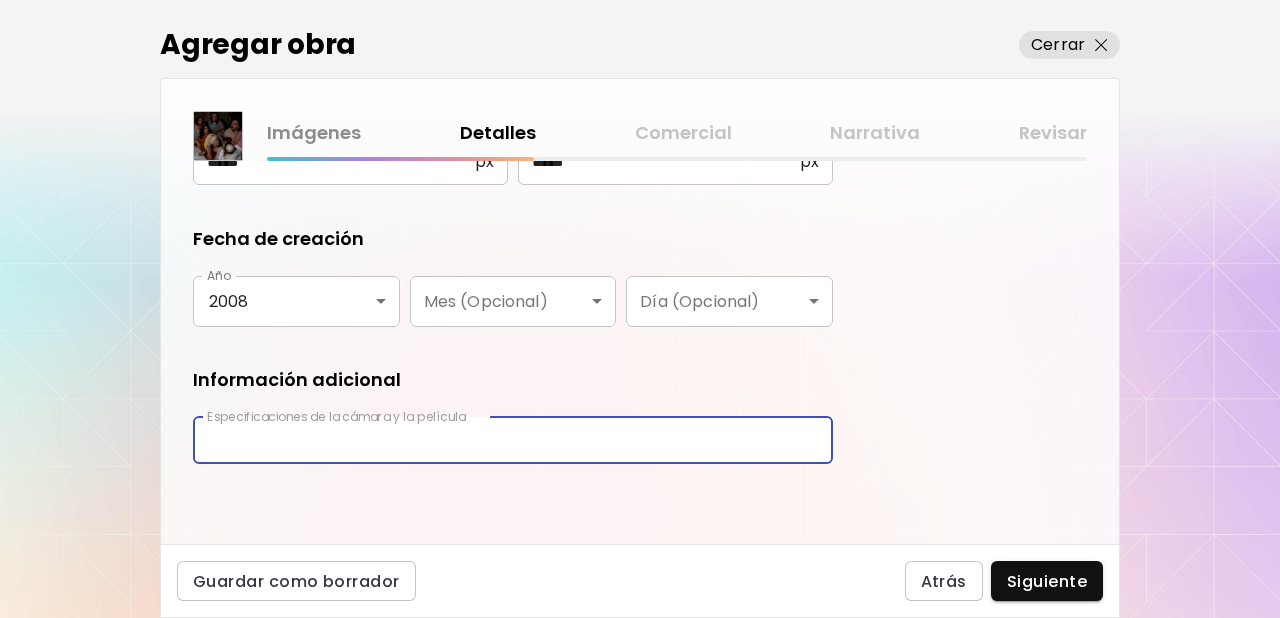 drag, startPoint x: 468, startPoint y: 444, endPoint x: 495, endPoint y: 456, distance: 29.546574 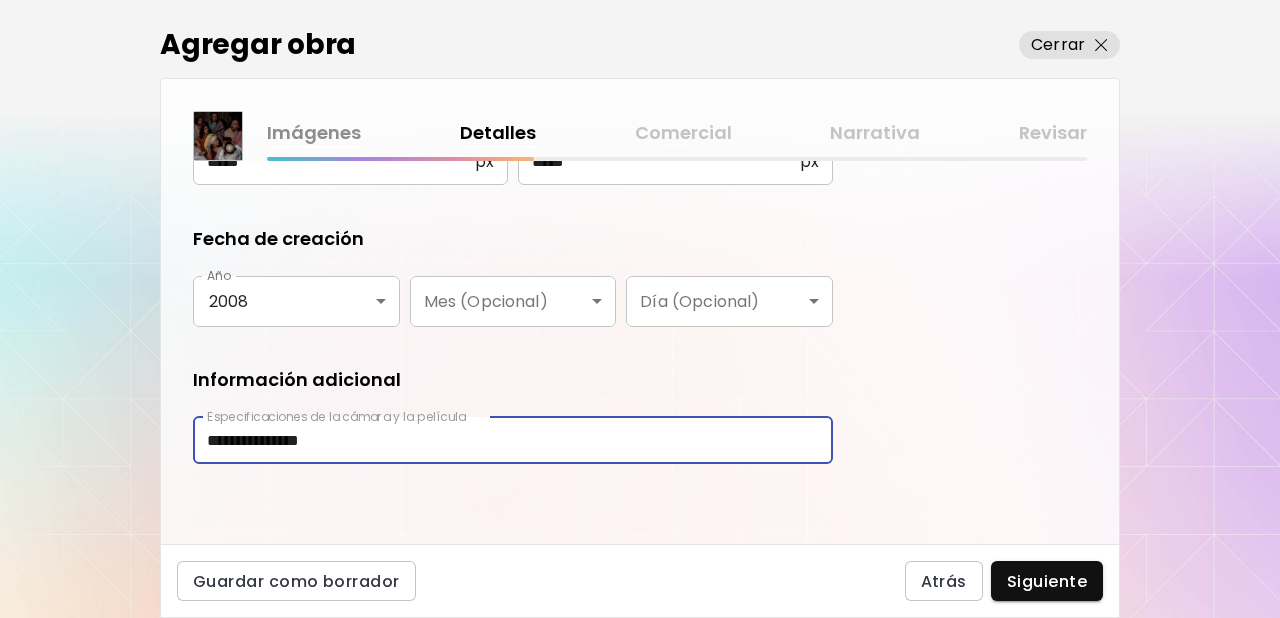 click on "Siguiente" at bounding box center (1047, 581) 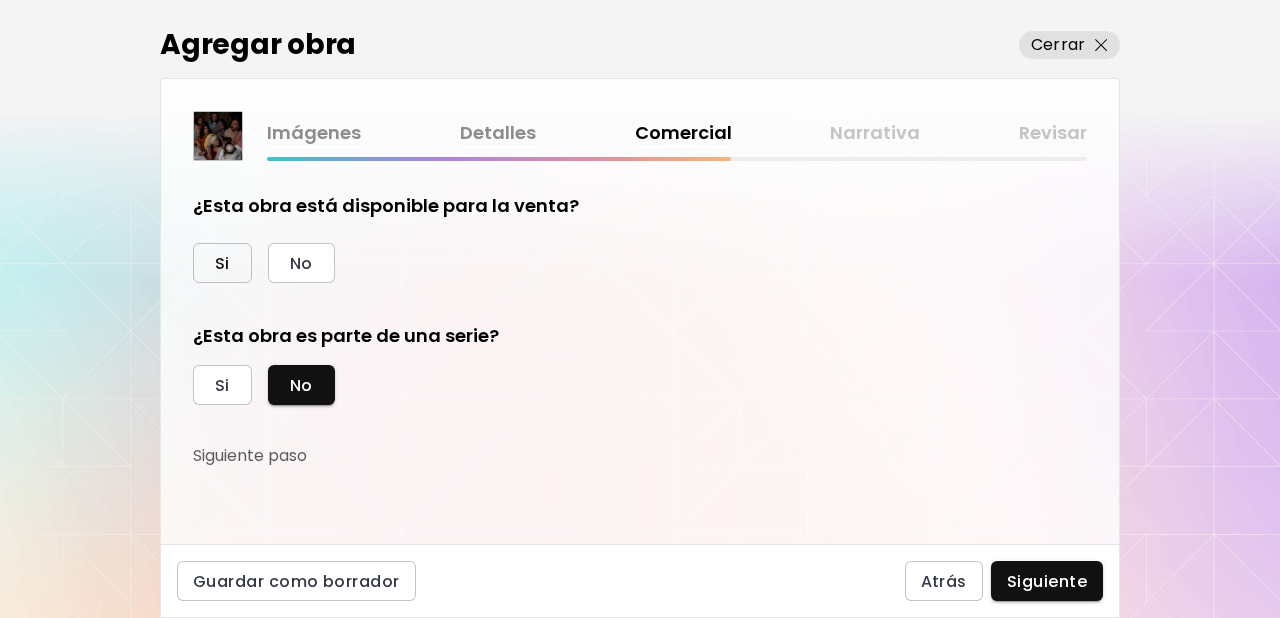 click on "Si" at bounding box center (222, 263) 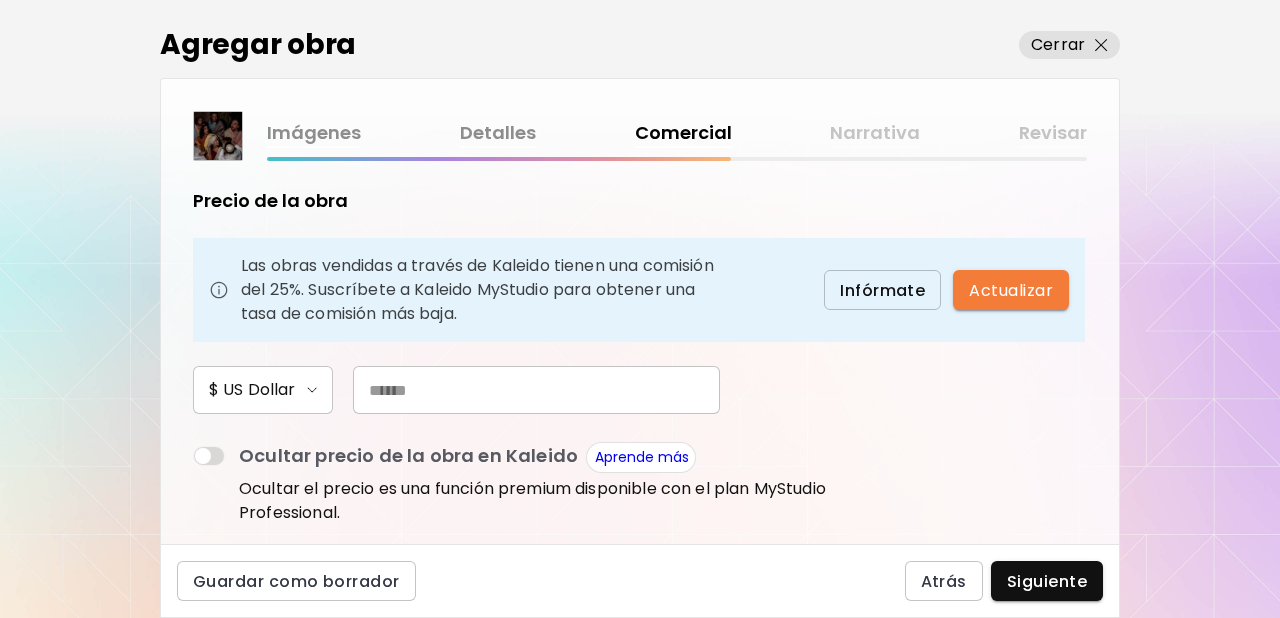 scroll, scrollTop: 153, scrollLeft: 0, axis: vertical 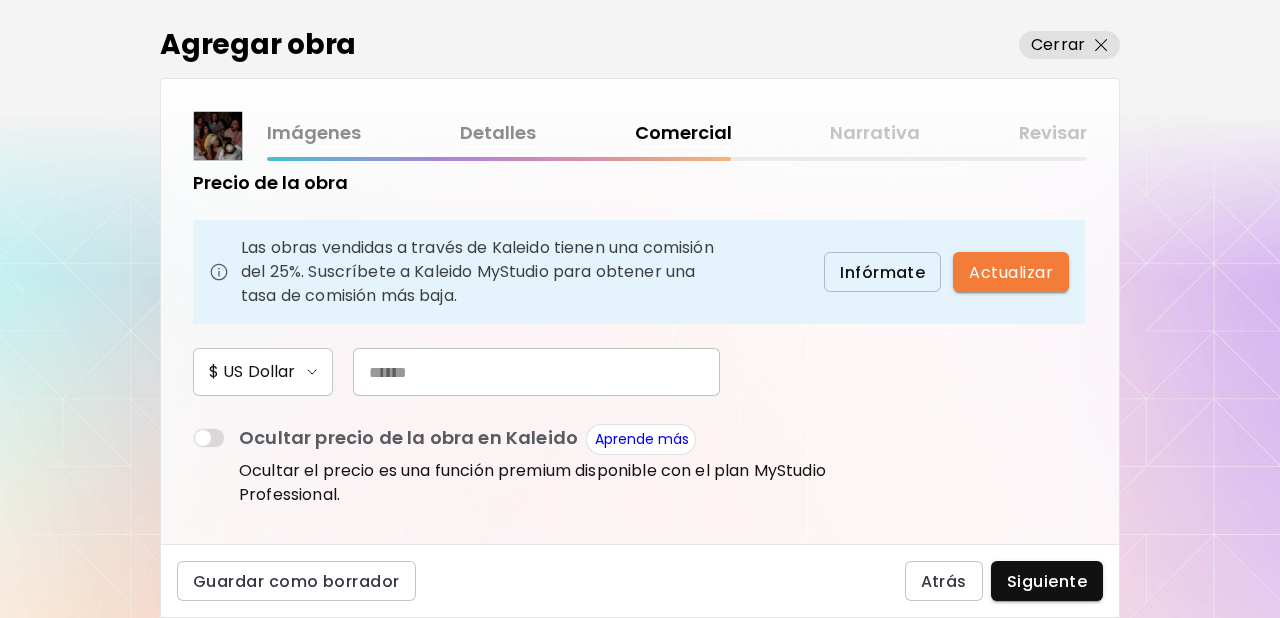 click at bounding box center [536, 372] 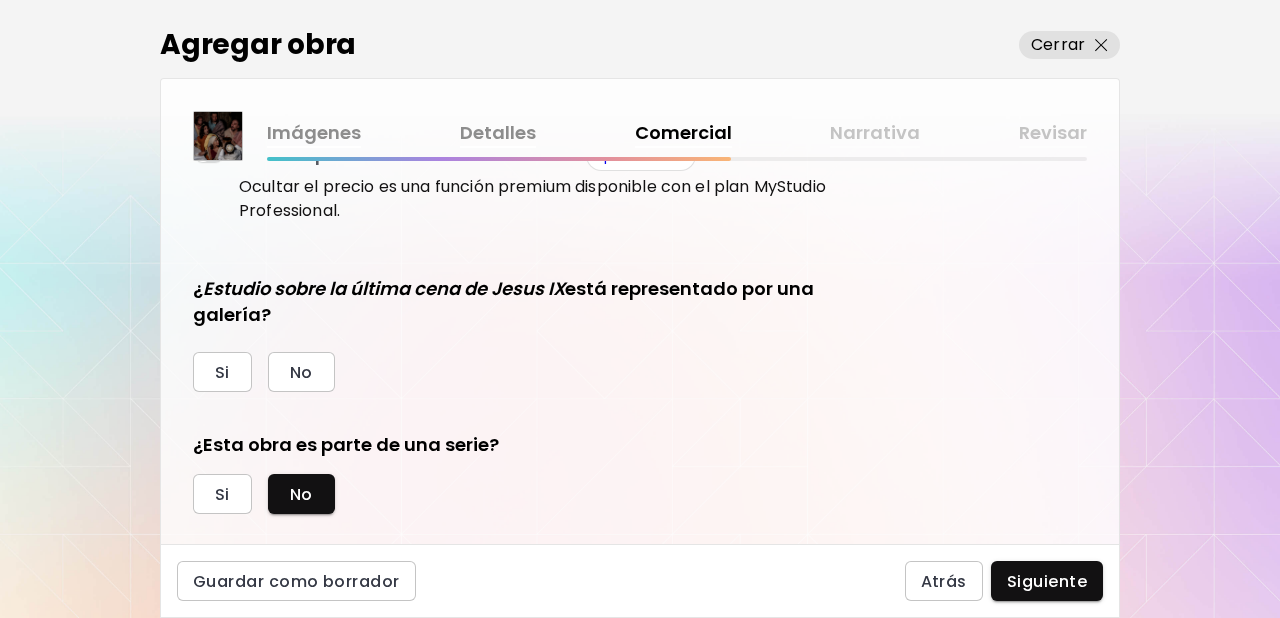 scroll, scrollTop: 440, scrollLeft: 0, axis: vertical 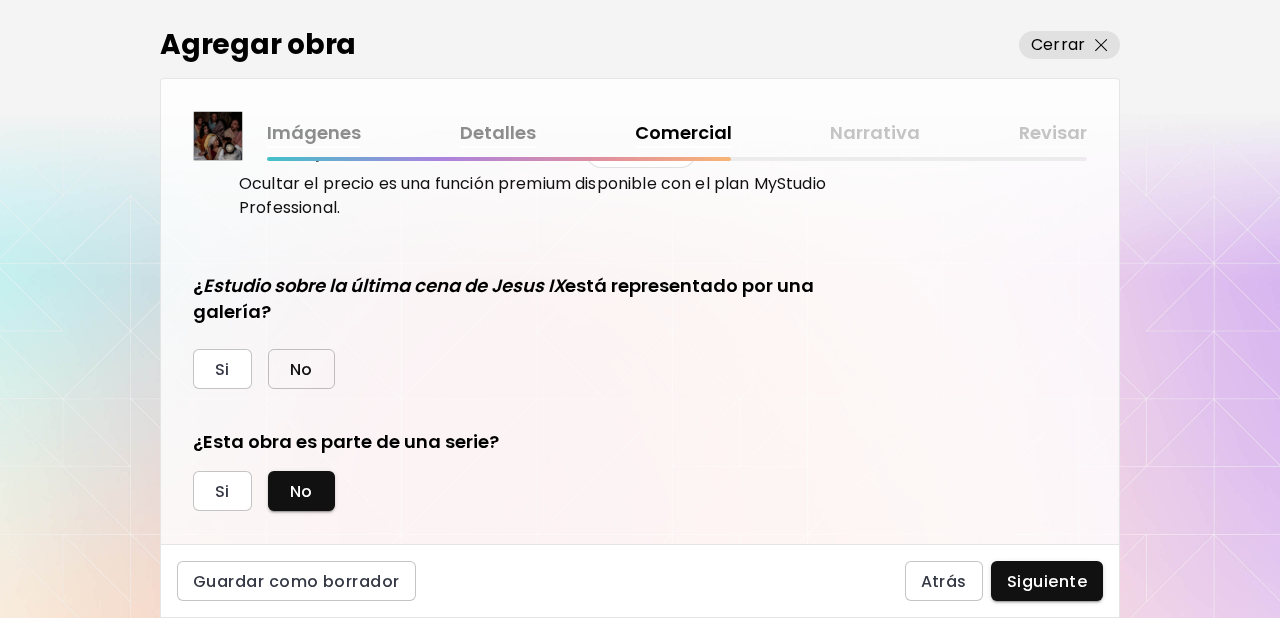 drag, startPoint x: 297, startPoint y: 371, endPoint x: 403, endPoint y: 355, distance: 107.200745 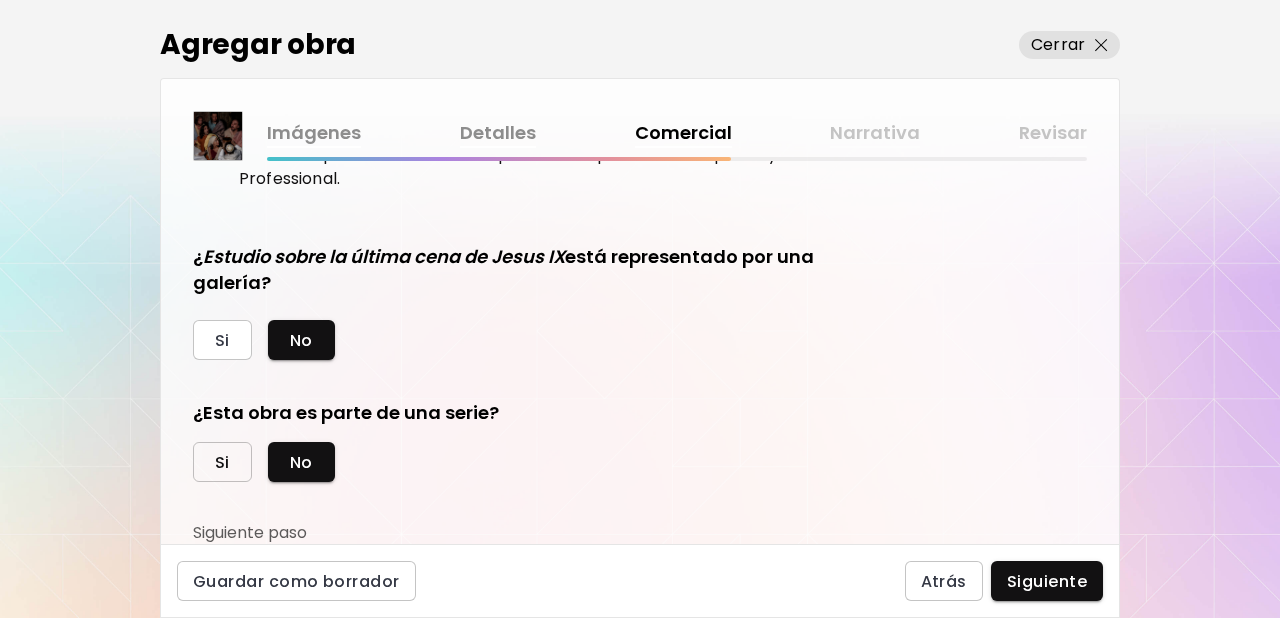 click on "Si" at bounding box center [222, 462] 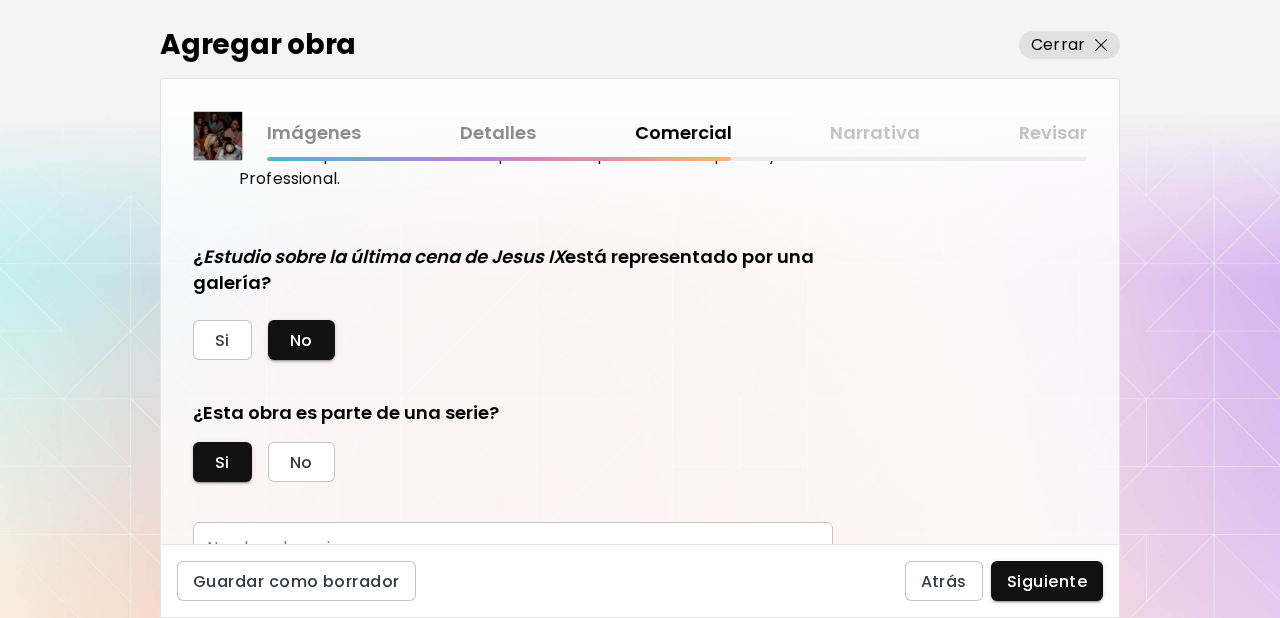 scroll, scrollTop: 562, scrollLeft: 0, axis: vertical 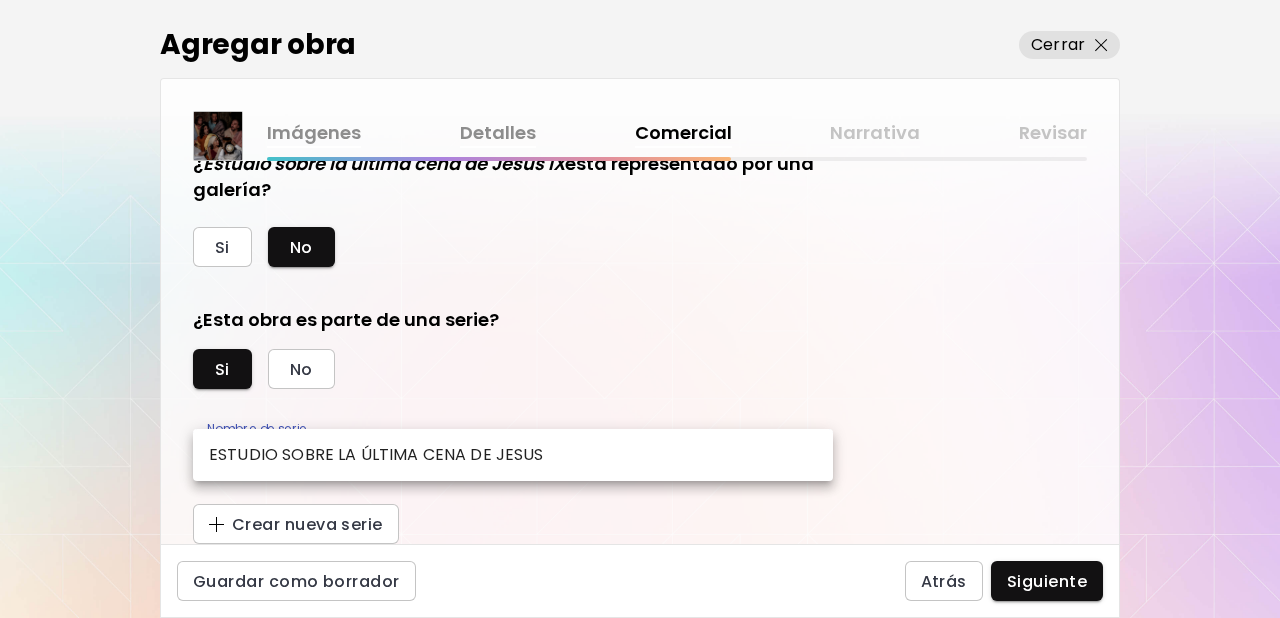 click on "kaleido.art/photomanifiesto Agregar obra Administrar obras Editar perfil My BioLink Comunidad Metas MyStudio Actualizar My Website My Showrooms My Documents My Subscribers My Provenance My Augmentations My Analytics Ajustes Ayuda 0 4 Agregar obra Cerrar Imágenes Detalles Comercial Narrativa Revisar ¿Esta obra está disponible para la venta? Si No Precio de la obra Las obras vendidas a través de Kaleido tienen una comisión del 25%. Suscríbete a Kaleido MyStudio para obtener una tasa de comisión más baja. Infórmate Actualizar $ US Dollar *** Ocultar precio de la obra en Kaleido Aprende más Ocultar el precio es una función premium disponible con el plan MyStudio Professional. ¿ Estudio sobre la última cena de Jesus IX  está representado por una galería? Si No ¿Esta obra es parte de una serie? Si No Nombre de serie ​ Nombre de serie Crear nueva serie Guardar como borrador Atrás Siguiente Búsqueda de artista Nombre o usuario Nombre o usuario País del artista País del artista Disciplinas Todos" at bounding box center [640, 309] 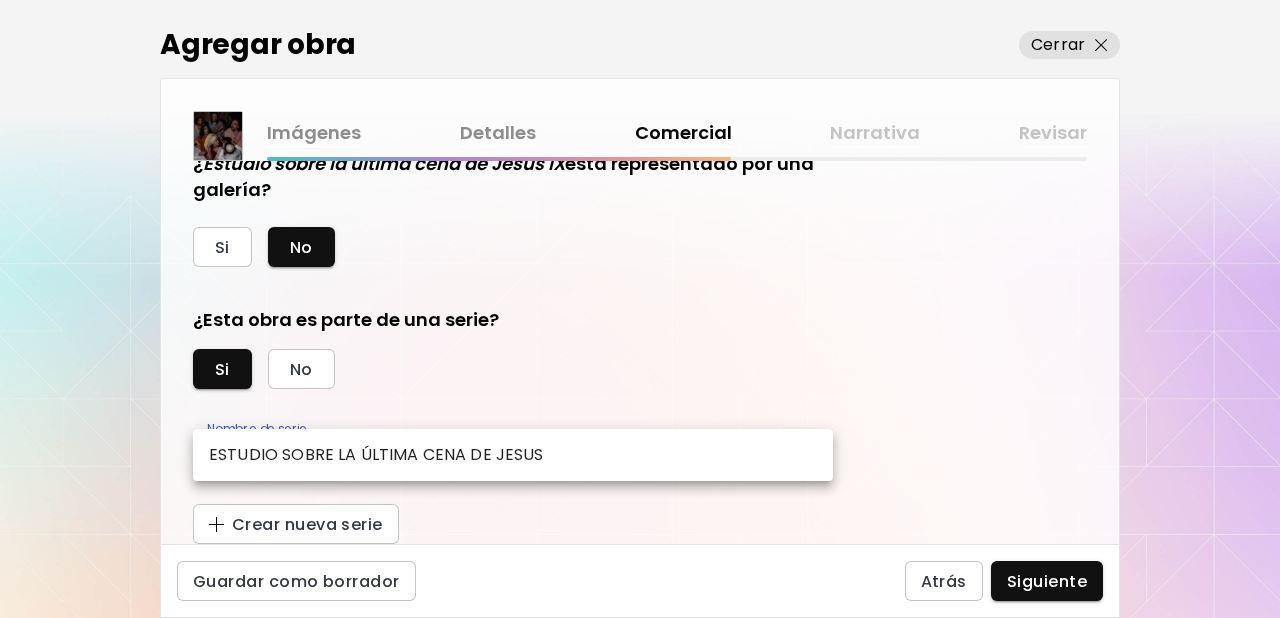 type on "**********" 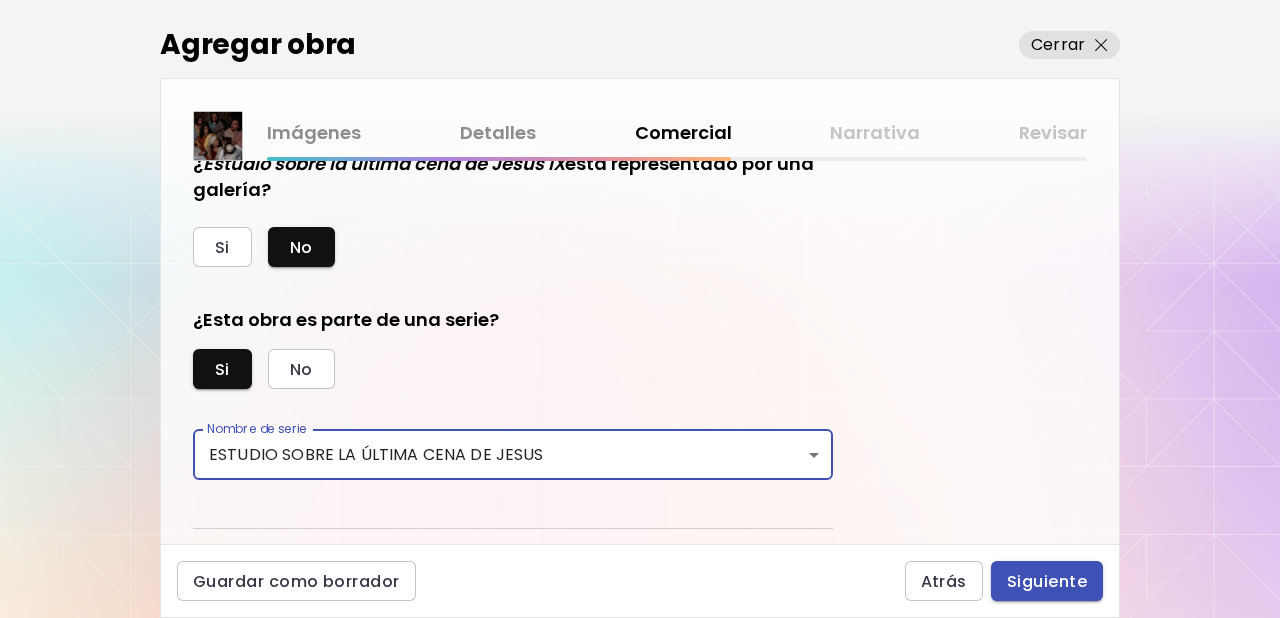 click on "Siguiente" at bounding box center [1047, 581] 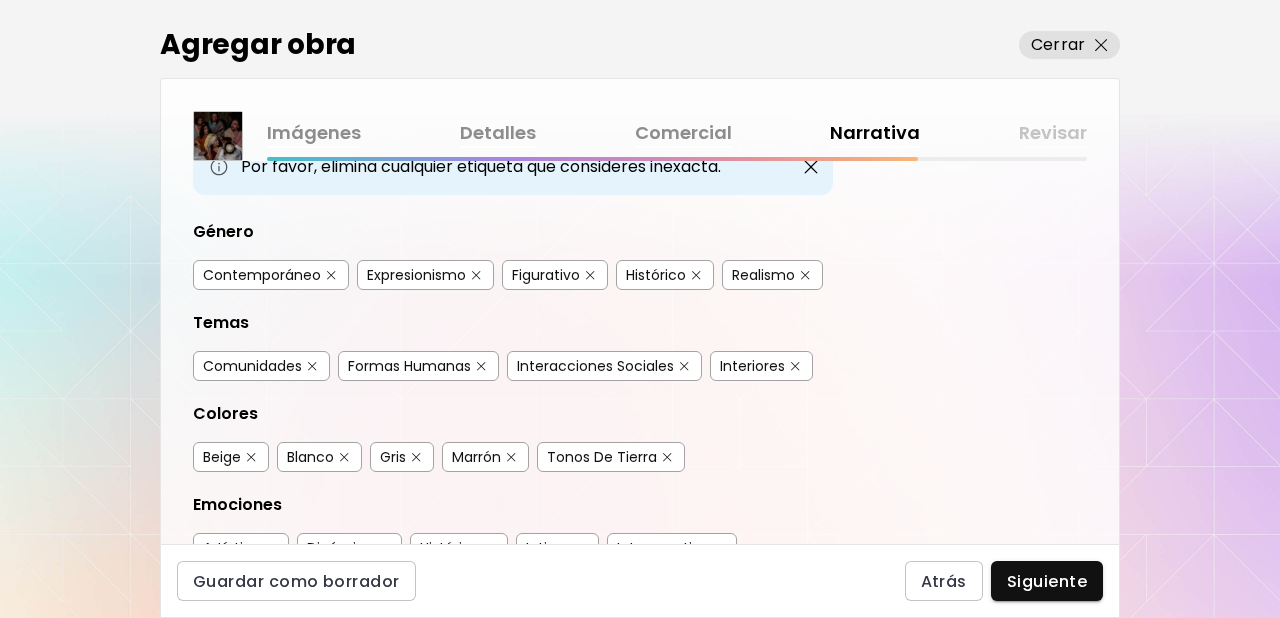 scroll, scrollTop: 164, scrollLeft: 0, axis: vertical 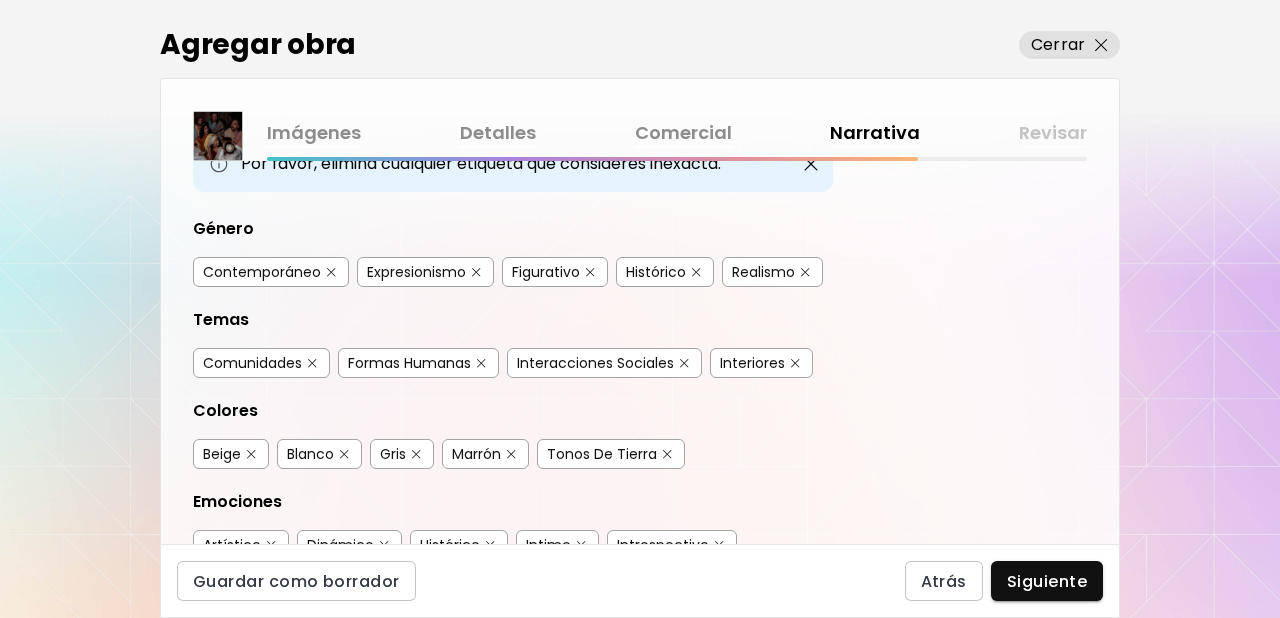 click at bounding box center (331, 272) 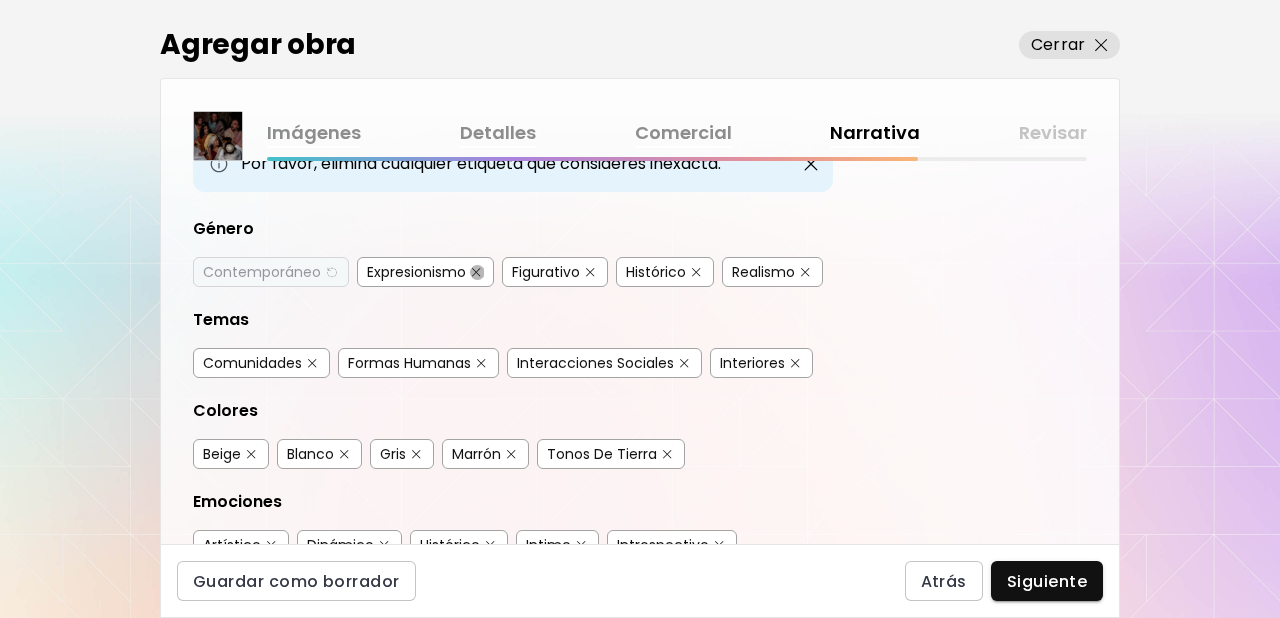 click at bounding box center (476, 272) 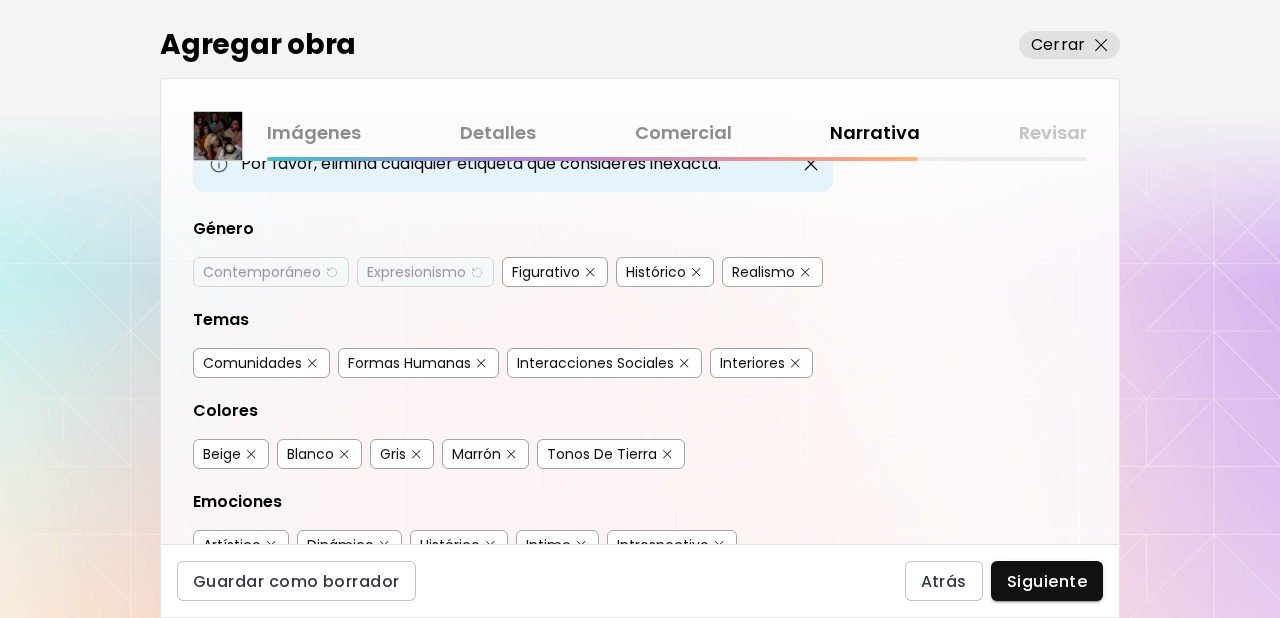 scroll, scrollTop: 205, scrollLeft: 0, axis: vertical 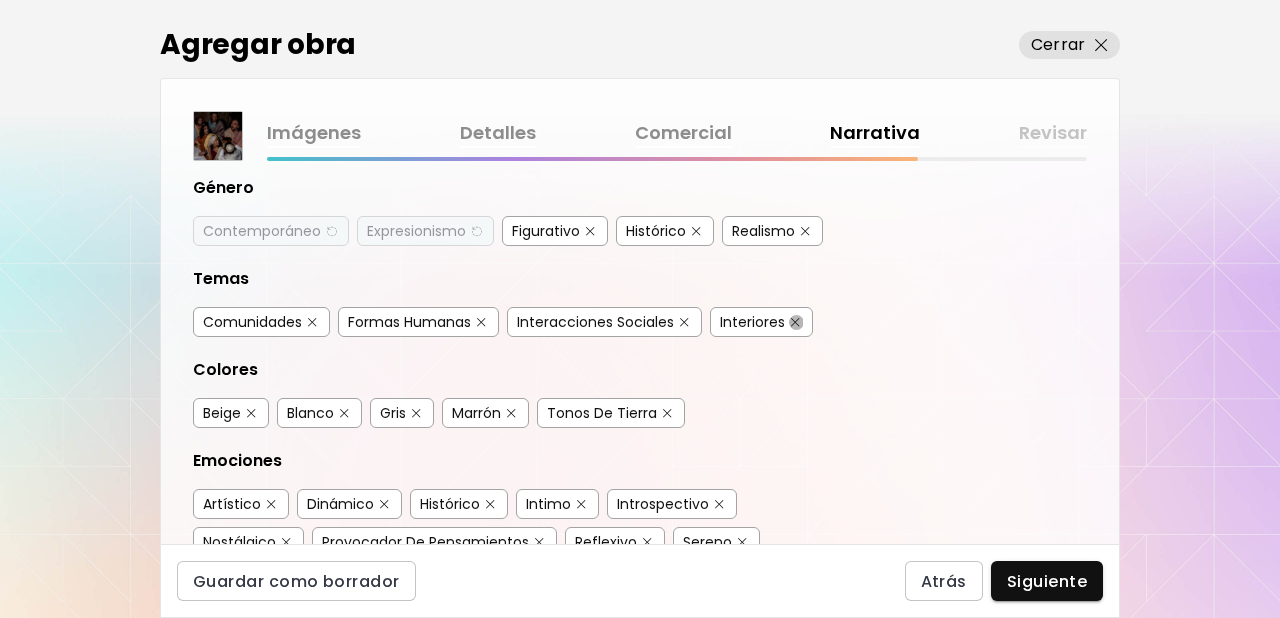 click at bounding box center [795, 322] 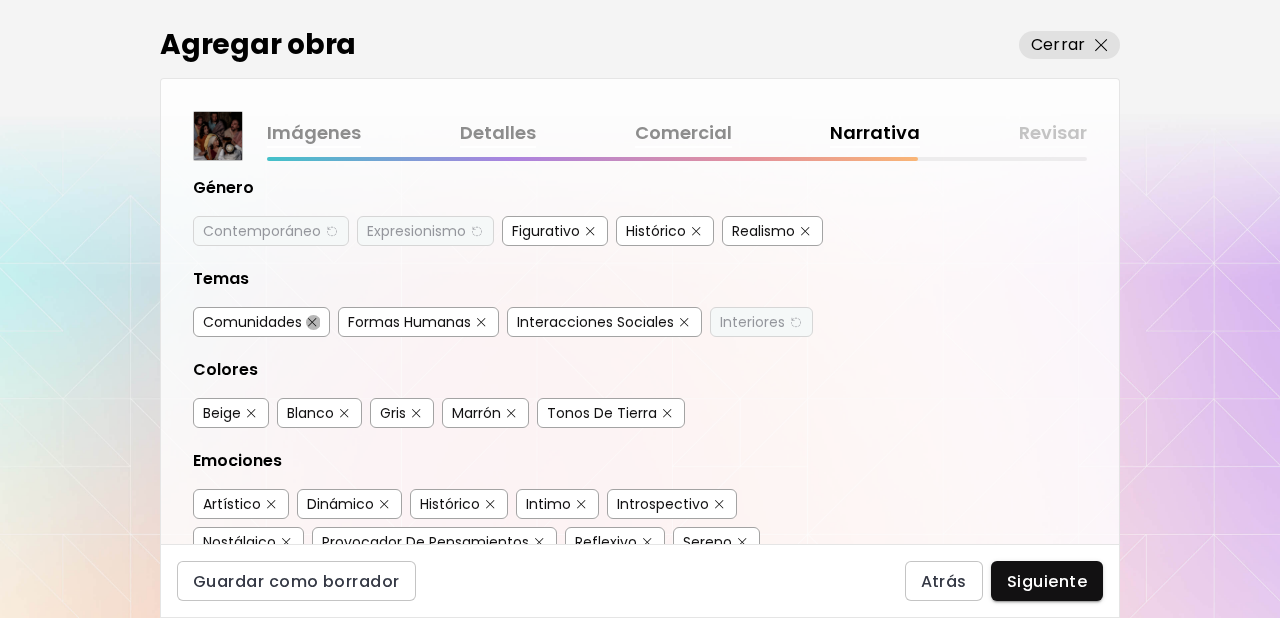 drag, startPoint x: 311, startPoint y: 323, endPoint x: 457, endPoint y: 324, distance: 146.00342 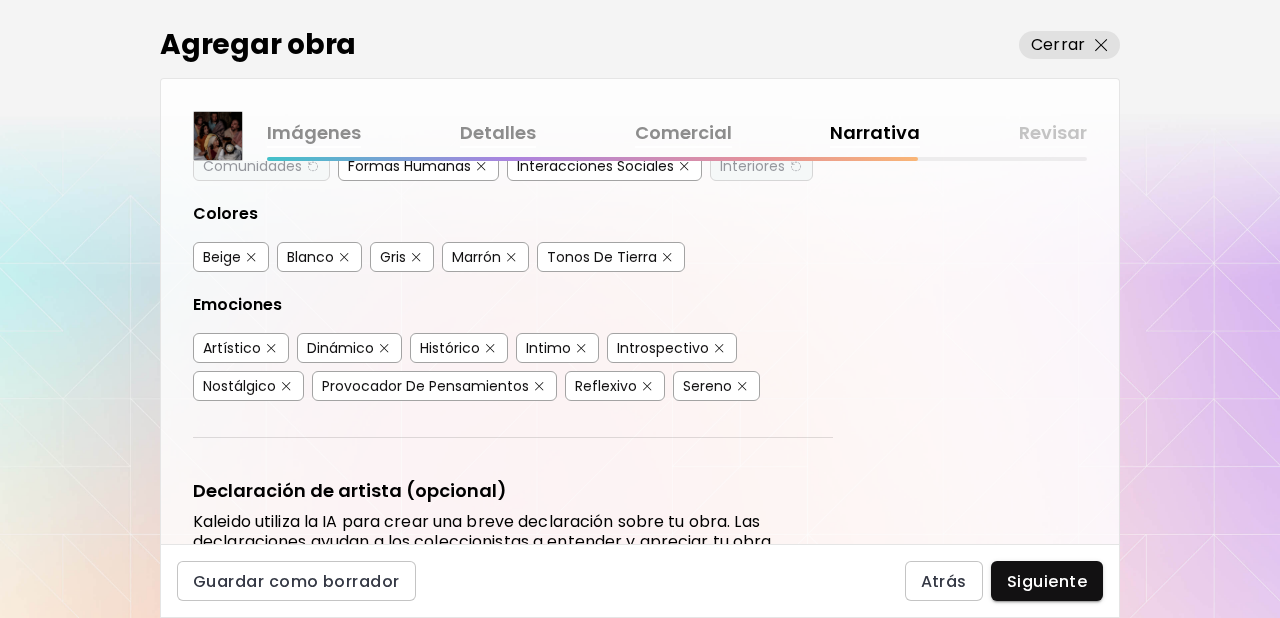 scroll, scrollTop: 420, scrollLeft: 0, axis: vertical 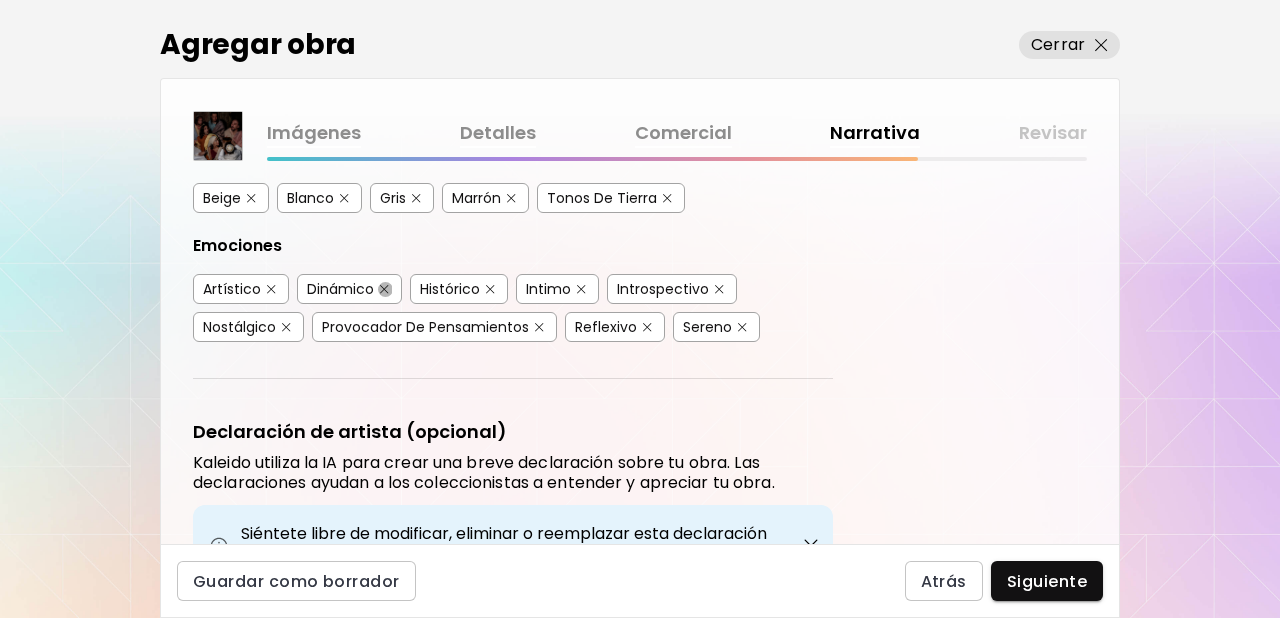 click at bounding box center [384, 289] 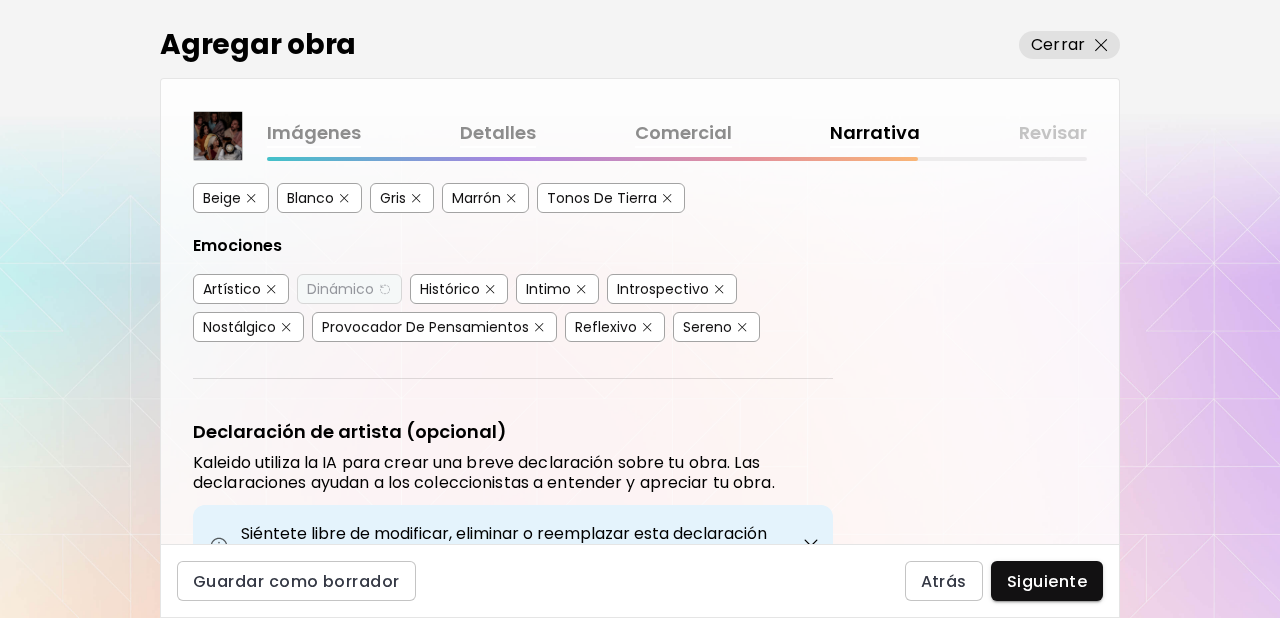 click at bounding box center (719, 289) 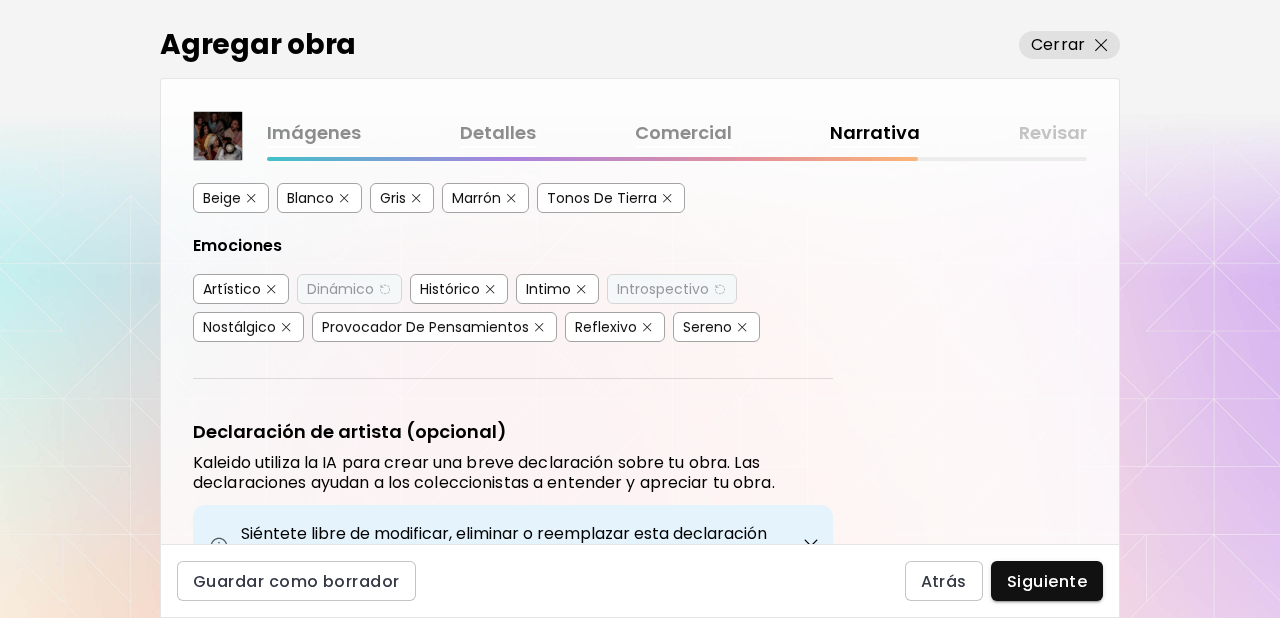 click at bounding box center (742, 327) 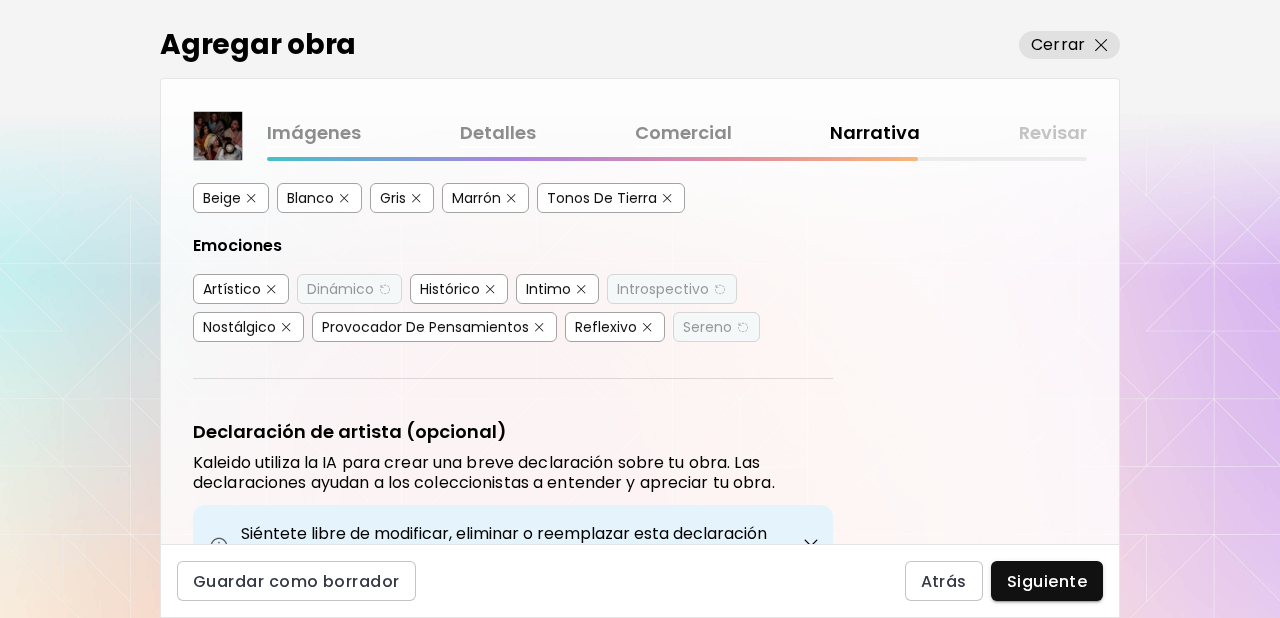 click at bounding box center (647, 327) 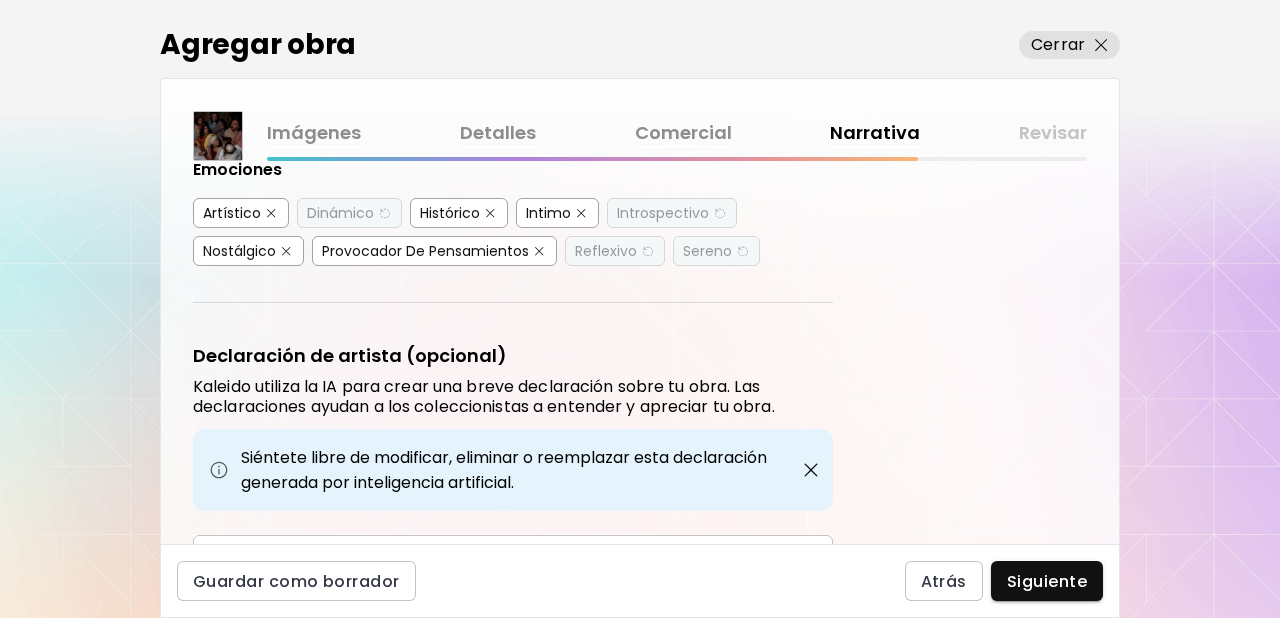 scroll, scrollTop: 457, scrollLeft: 0, axis: vertical 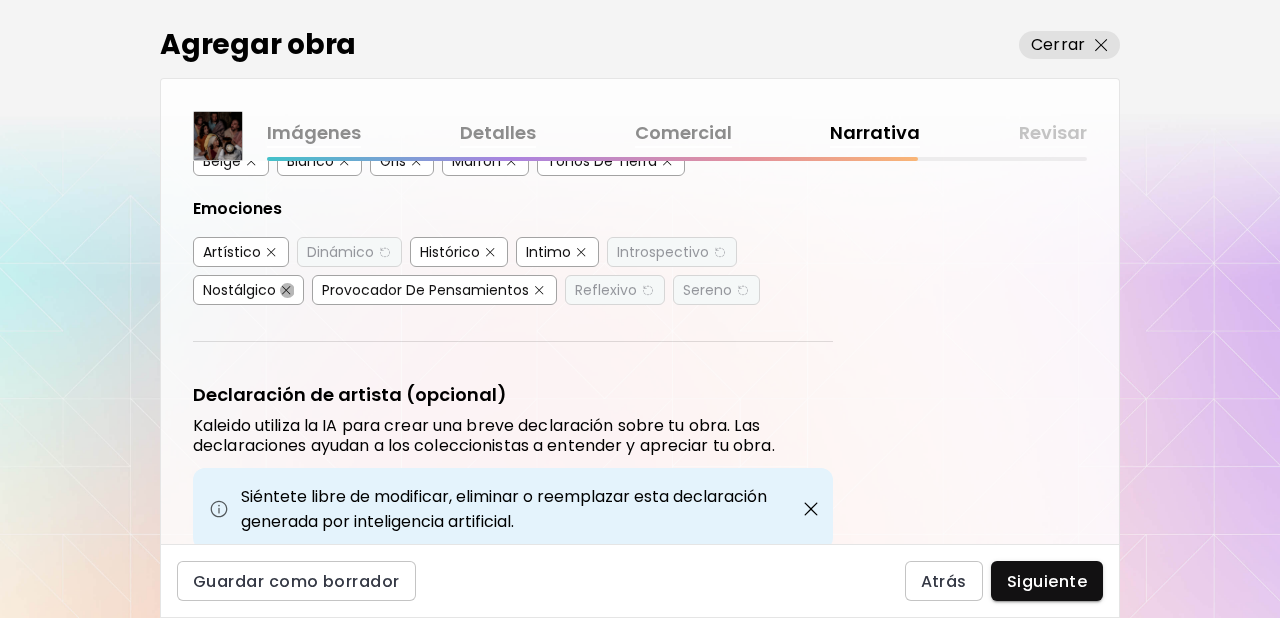 click at bounding box center [286, 290] 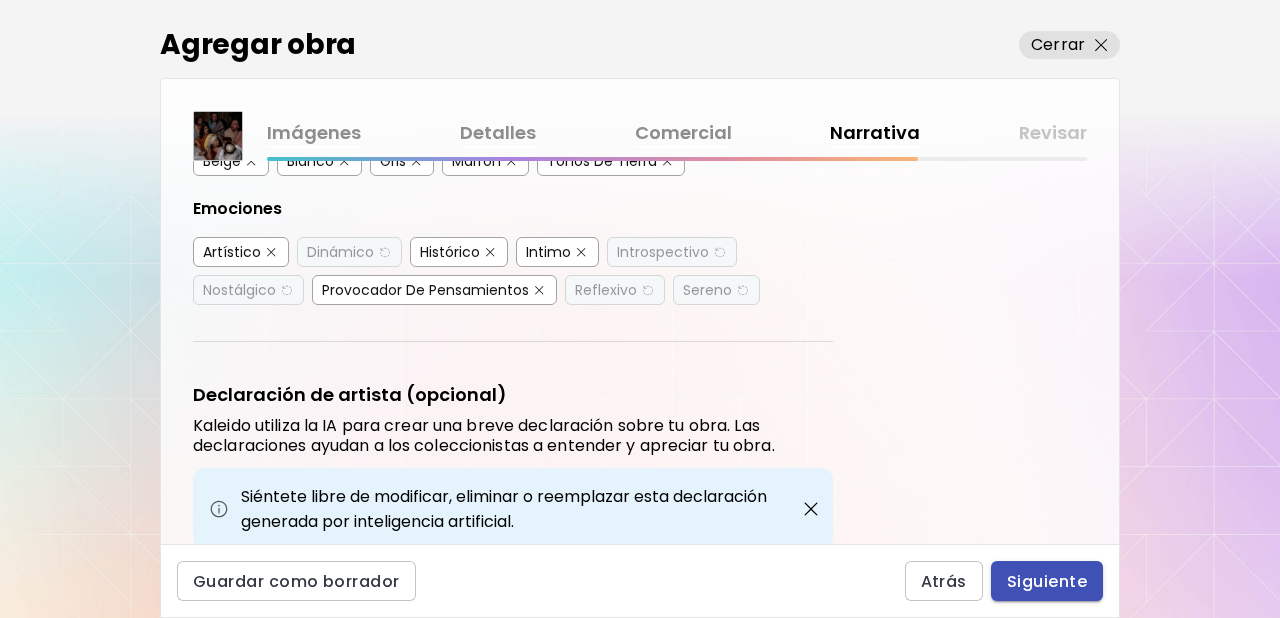 click on "Siguiente" at bounding box center (1047, 581) 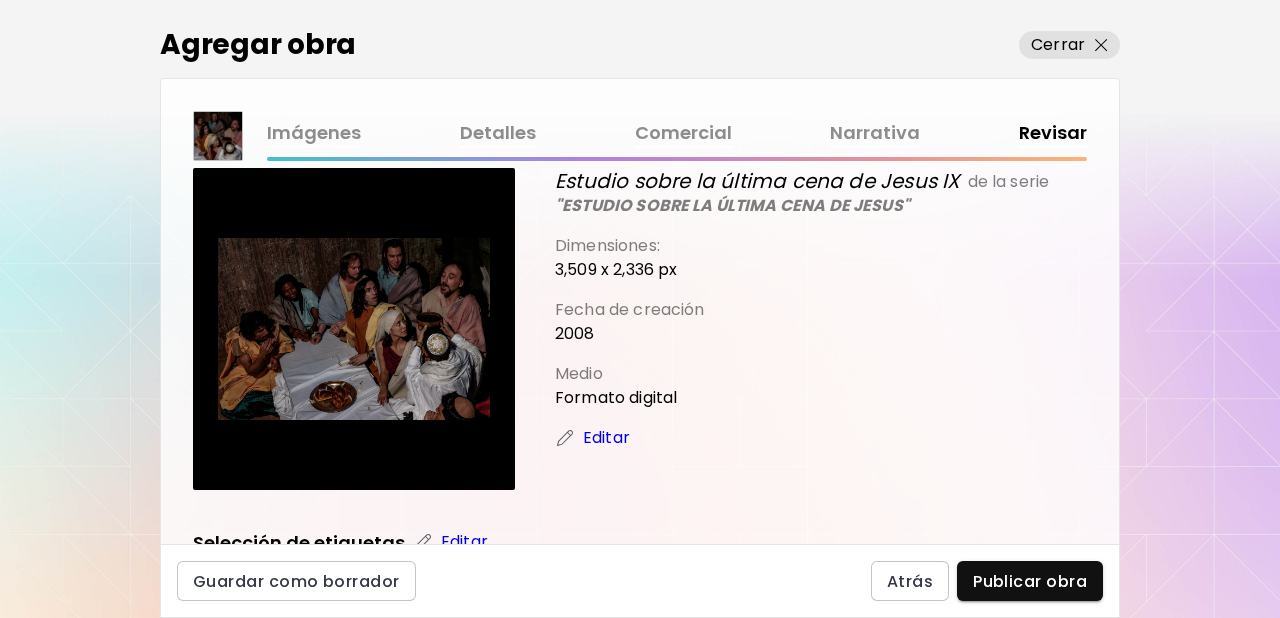 scroll, scrollTop: 21, scrollLeft: 0, axis: vertical 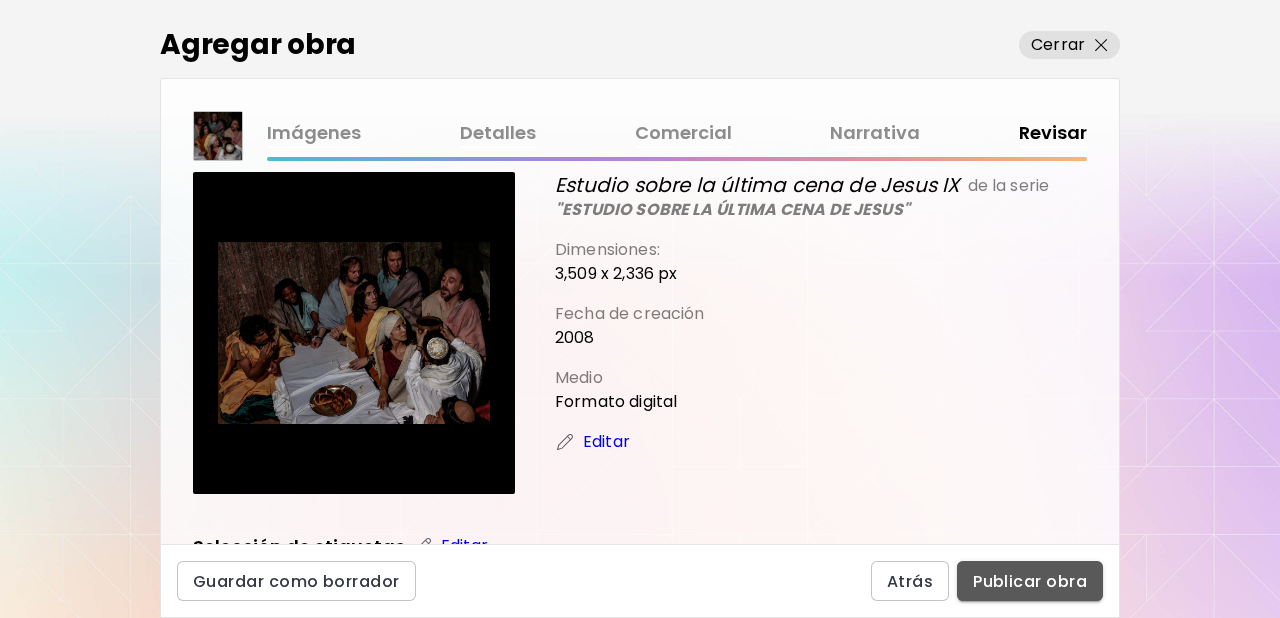 click on "Publicar obra" at bounding box center (1030, 581) 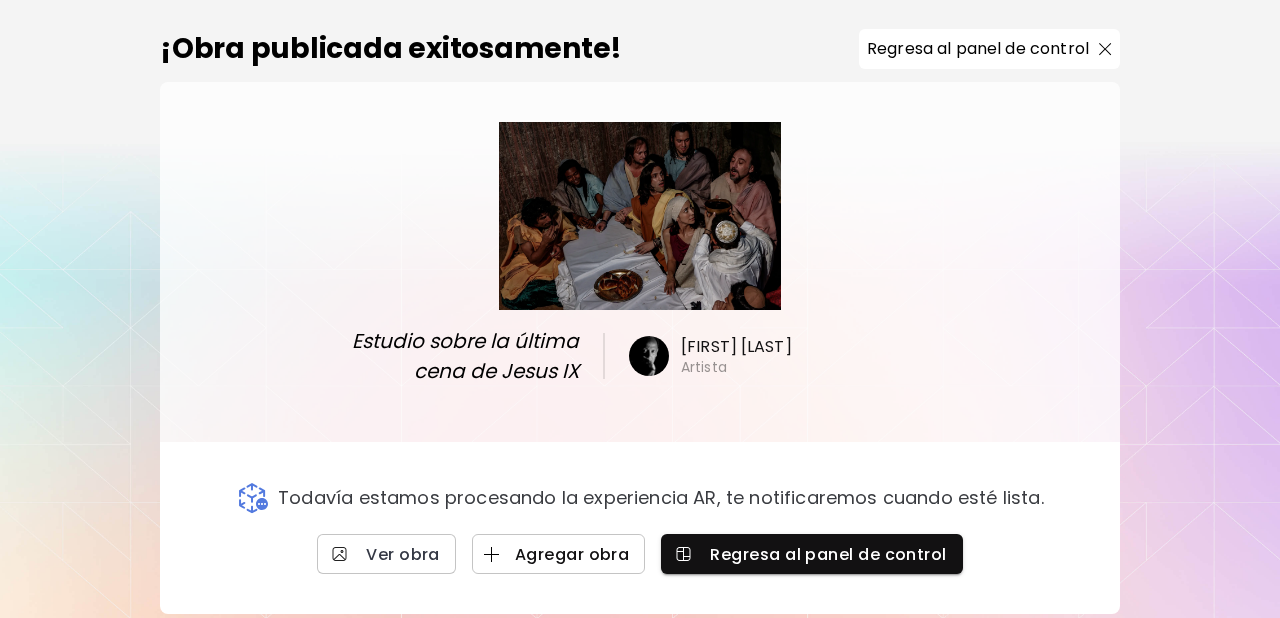 click on "Agregar obra" at bounding box center [559, 554] 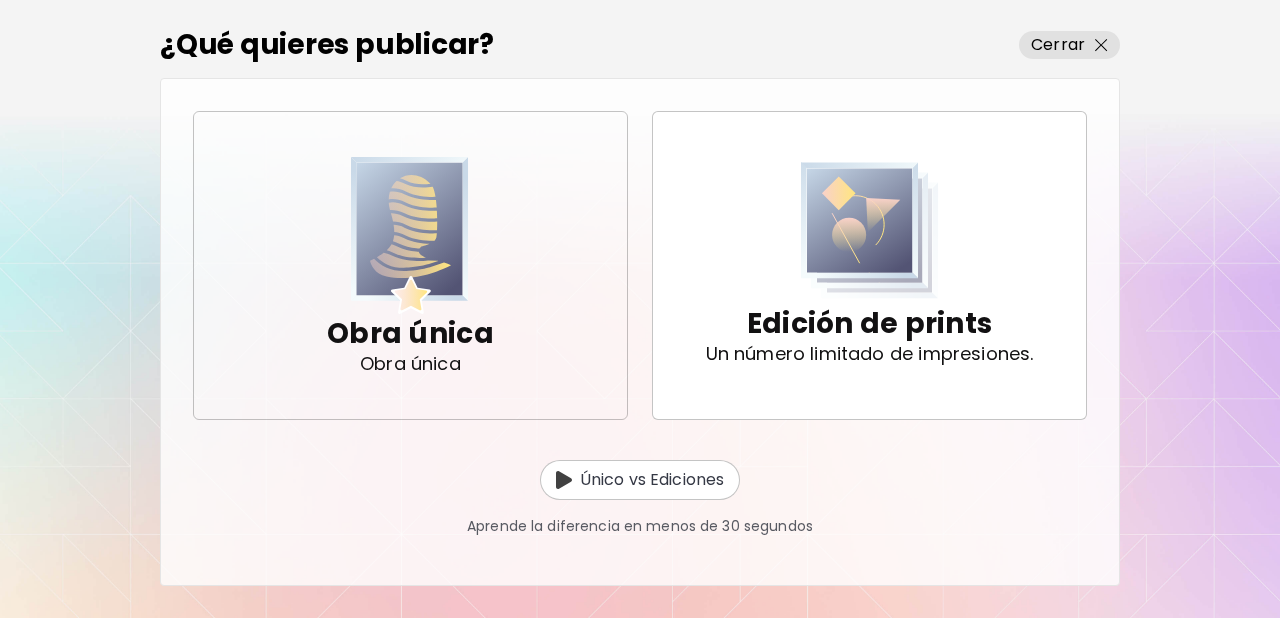 click at bounding box center [410, 235] 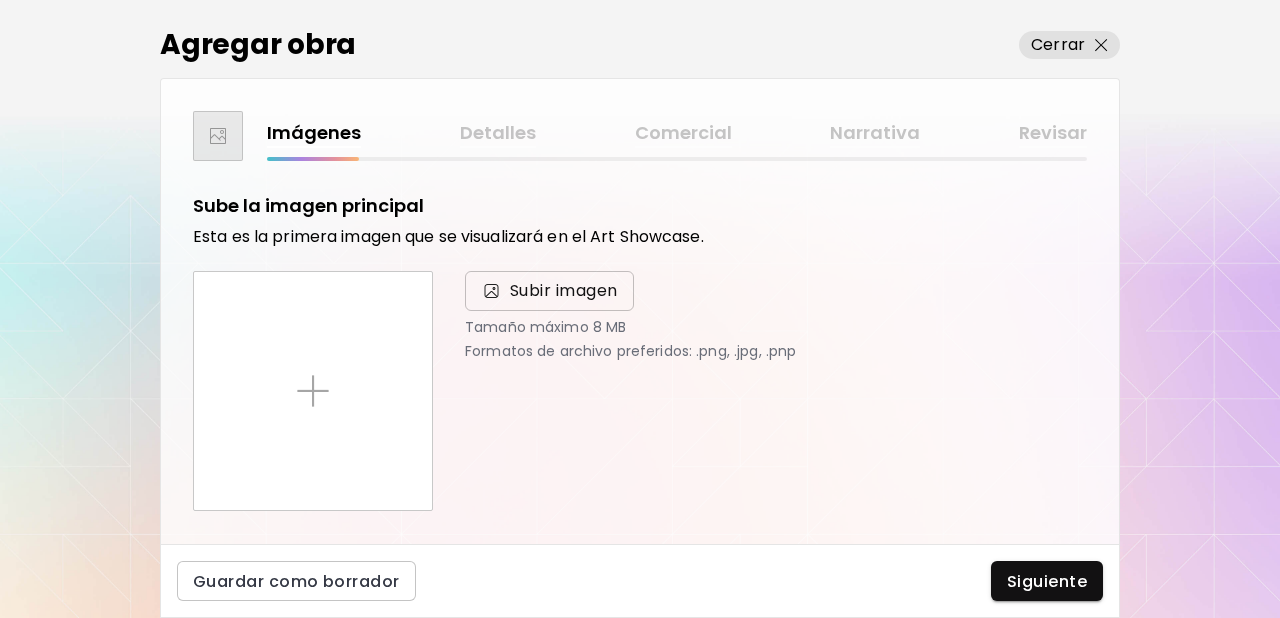 click on "Subir imagen" at bounding box center [564, 291] 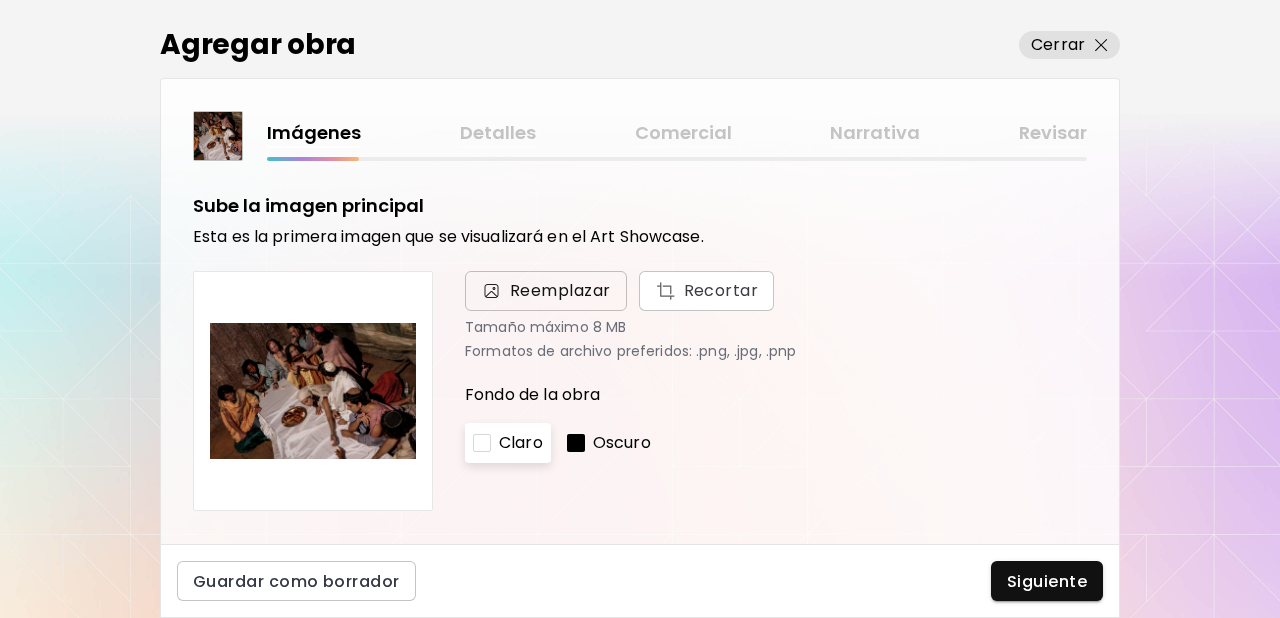 scroll, scrollTop: 31, scrollLeft: 0, axis: vertical 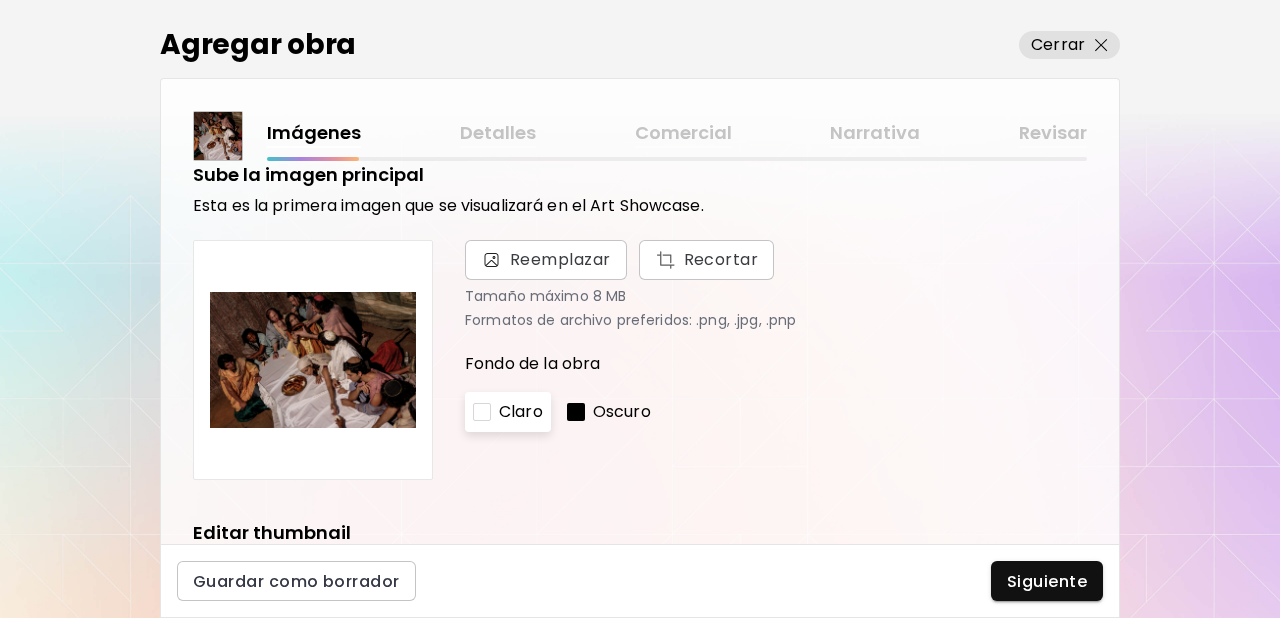 click on "Oscuro" at bounding box center (622, 412) 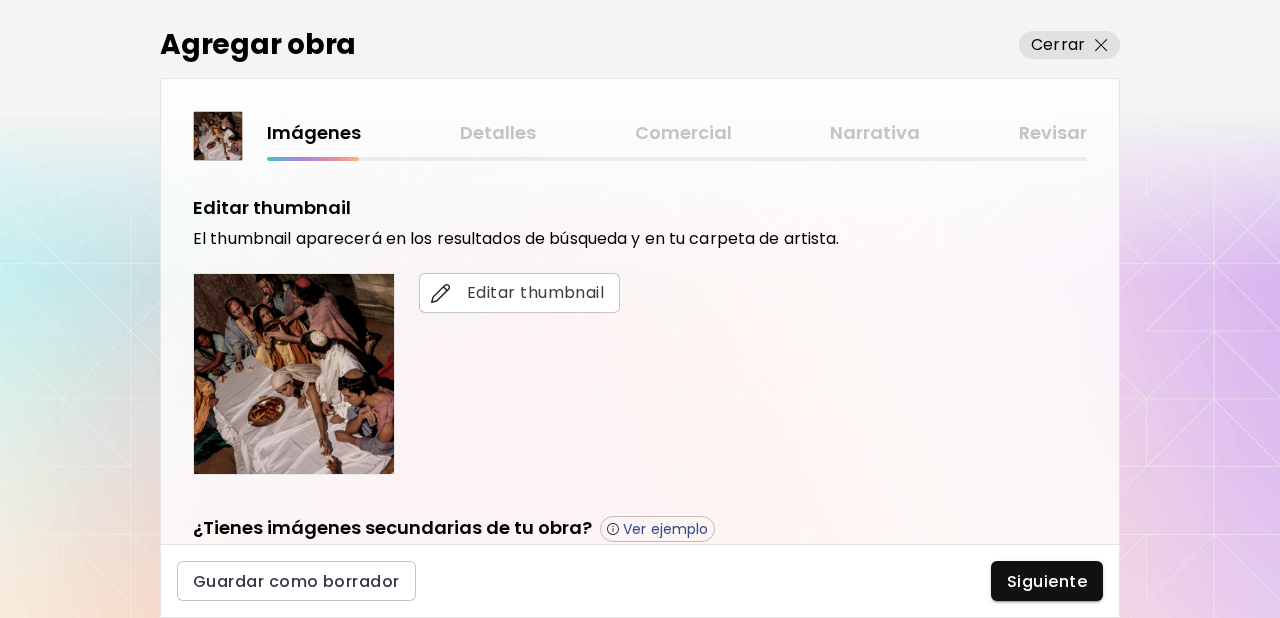 scroll, scrollTop: 360, scrollLeft: 0, axis: vertical 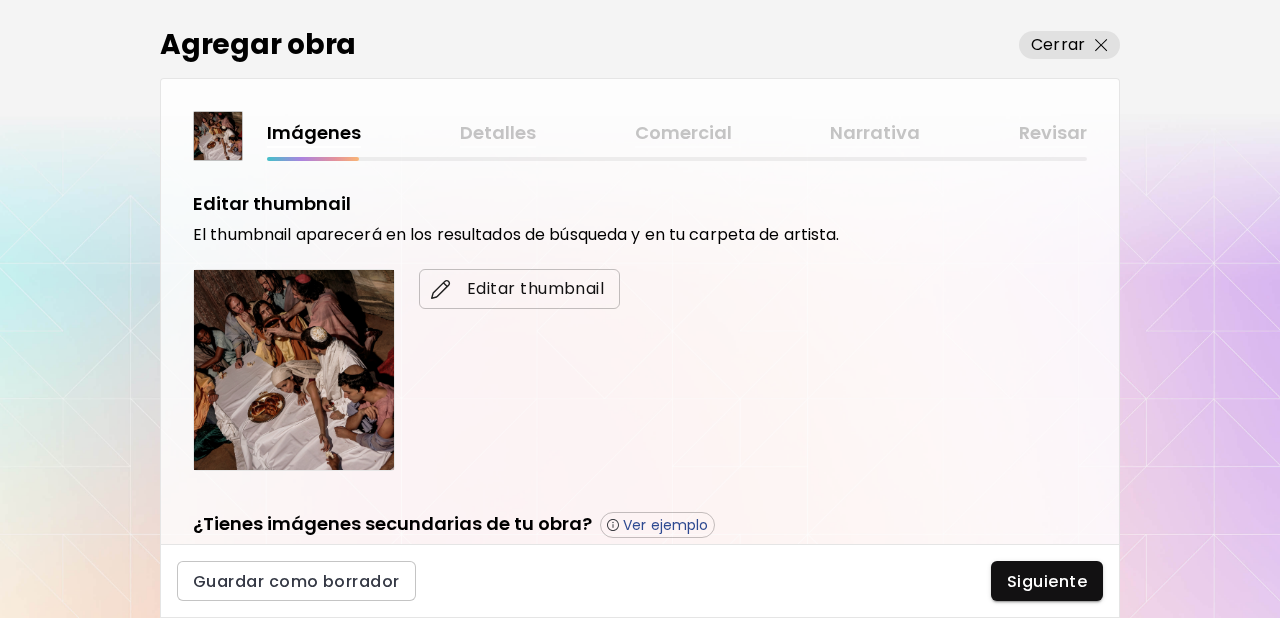 click on "Editar thumbnail" at bounding box center (519, 289) 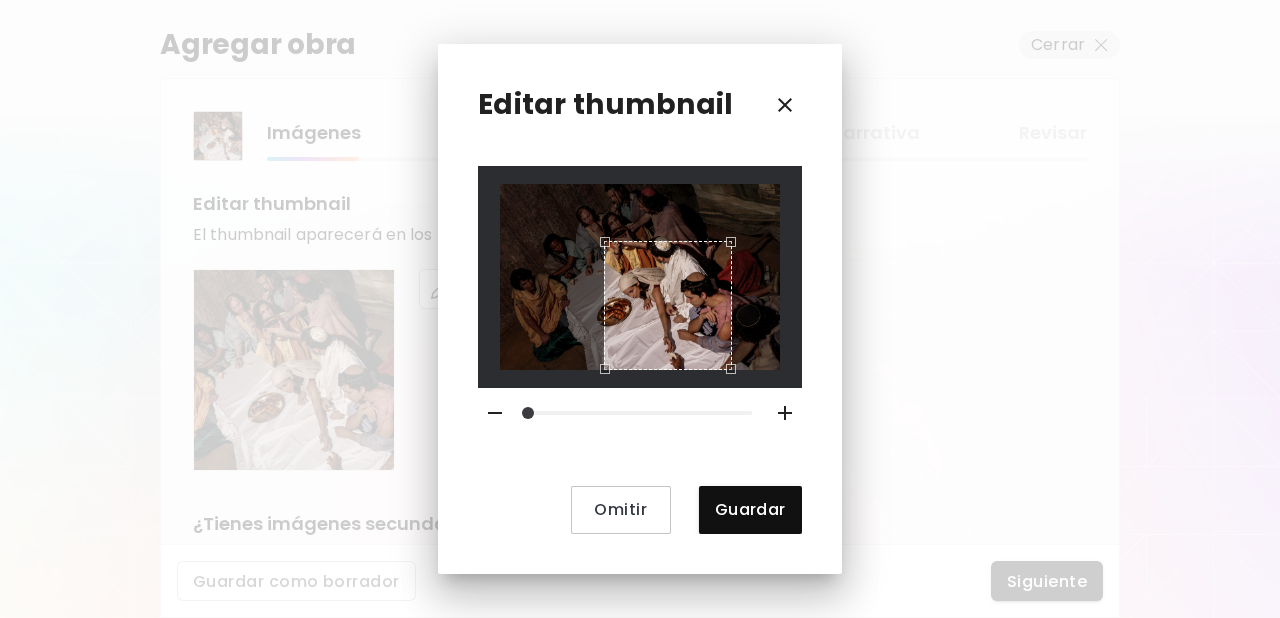 click at bounding box center (640, 276) 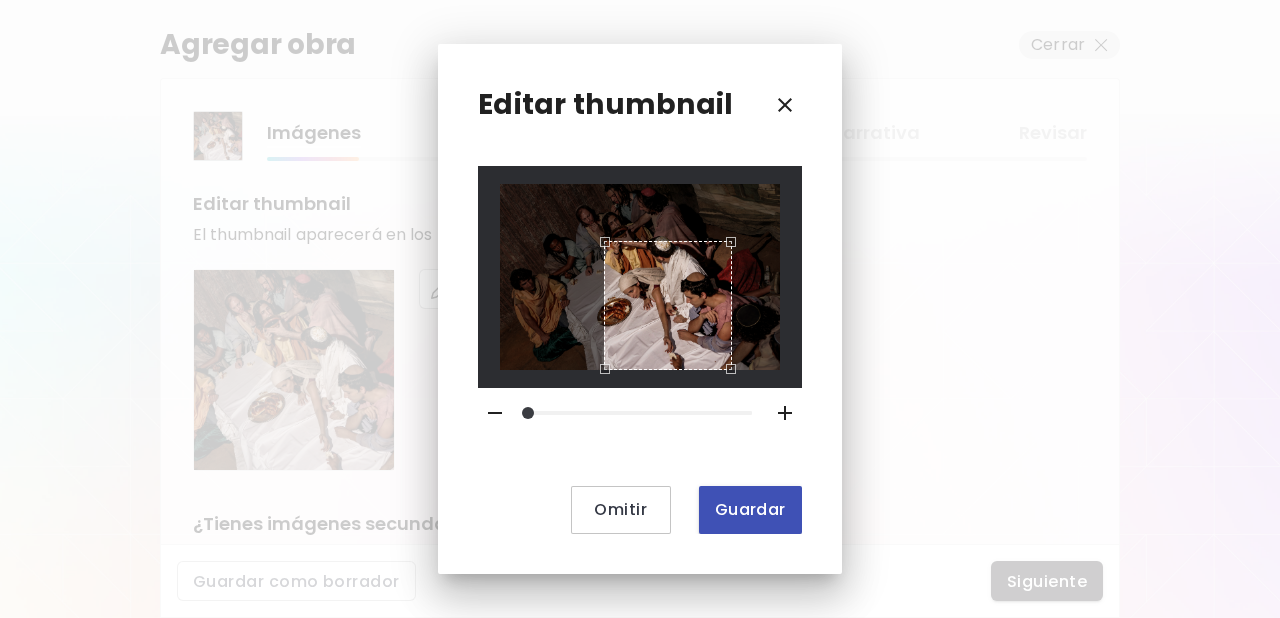 drag, startPoint x: 738, startPoint y: 515, endPoint x: 775, endPoint y: 496, distance: 41.59327 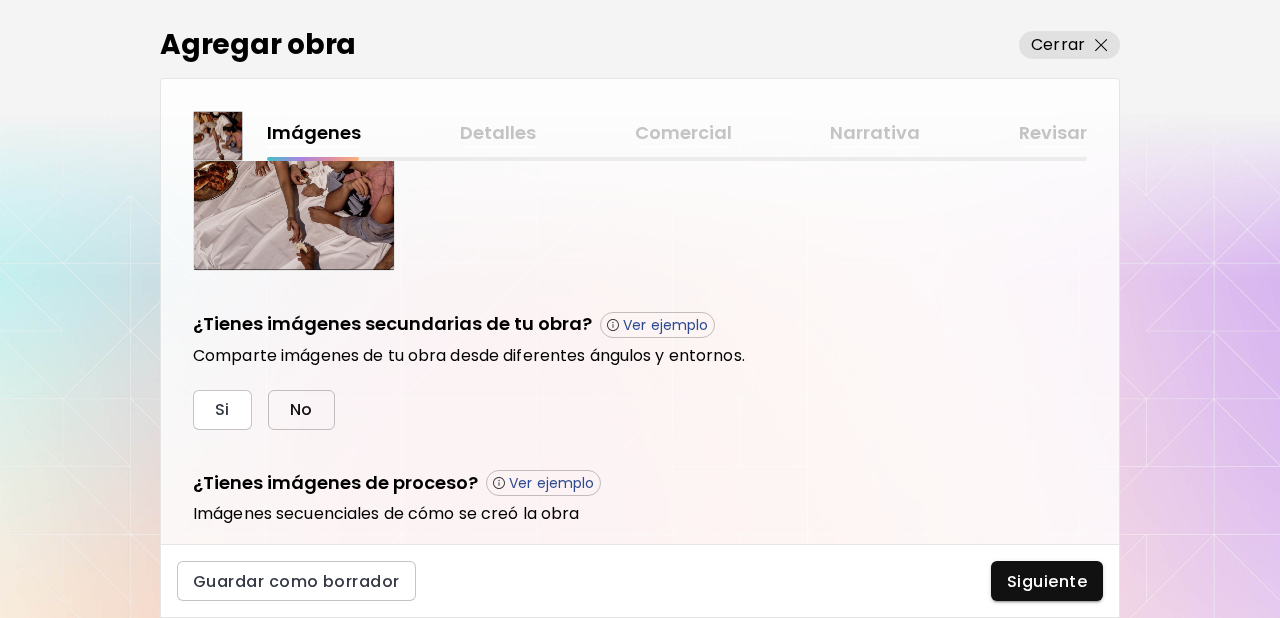 drag, startPoint x: 304, startPoint y: 409, endPoint x: 365, endPoint y: 406, distance: 61.073727 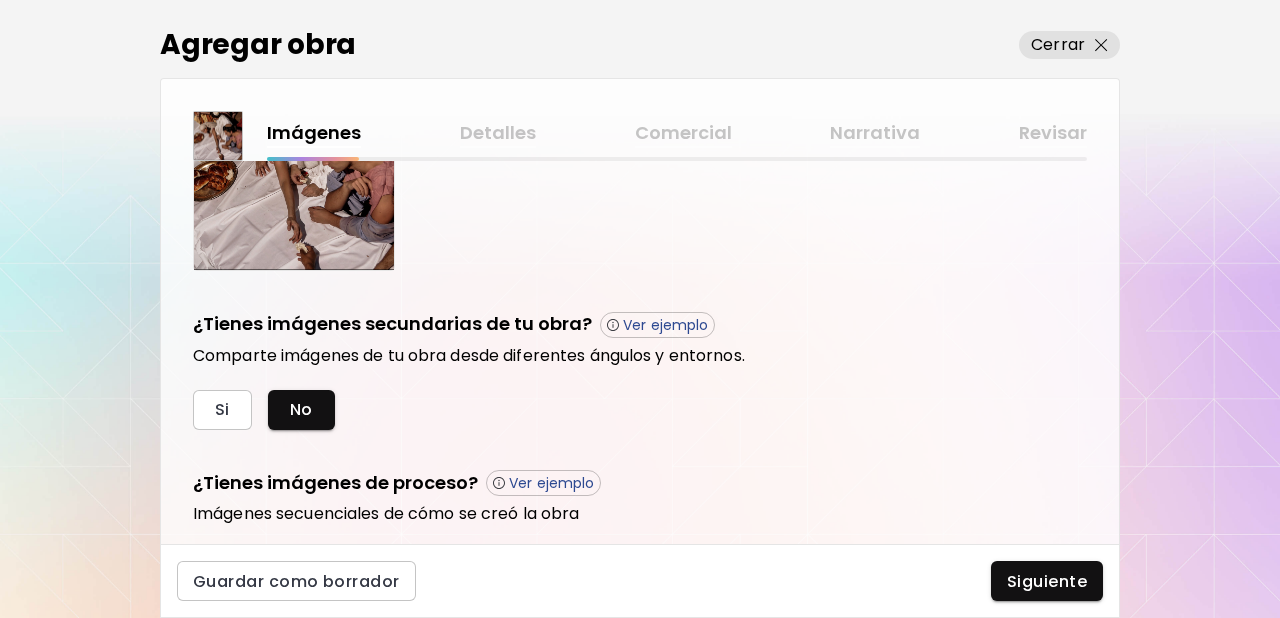 scroll, scrollTop: 676, scrollLeft: 0, axis: vertical 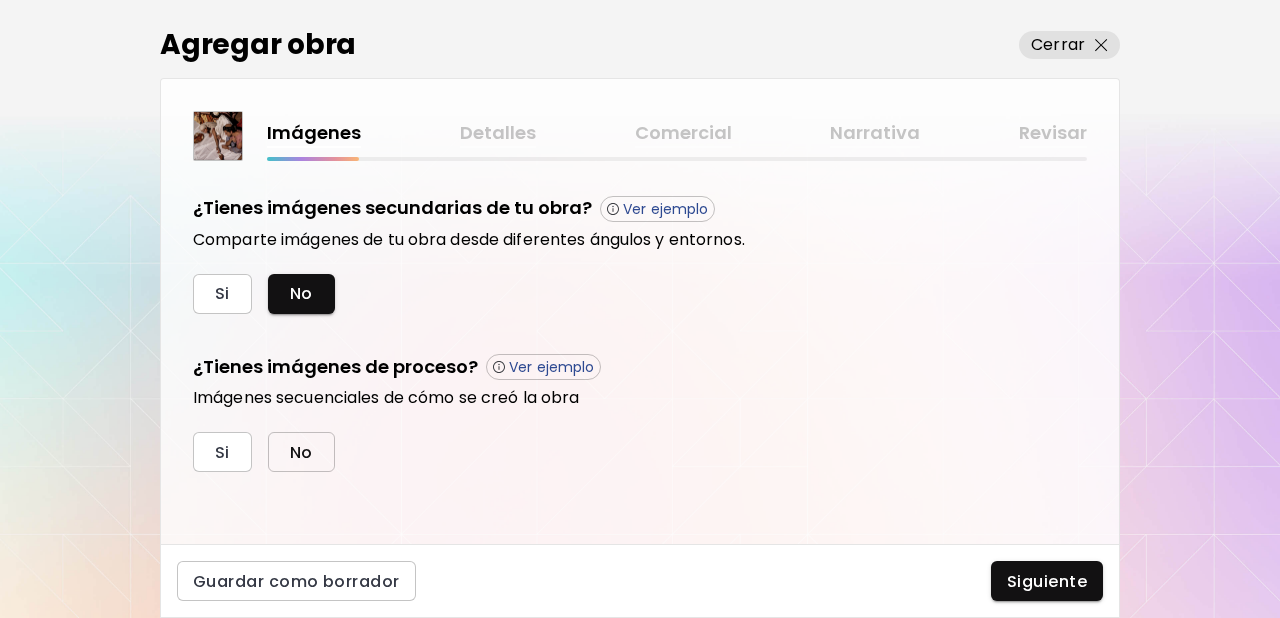 drag, startPoint x: 306, startPoint y: 462, endPoint x: 431, endPoint y: 473, distance: 125.48307 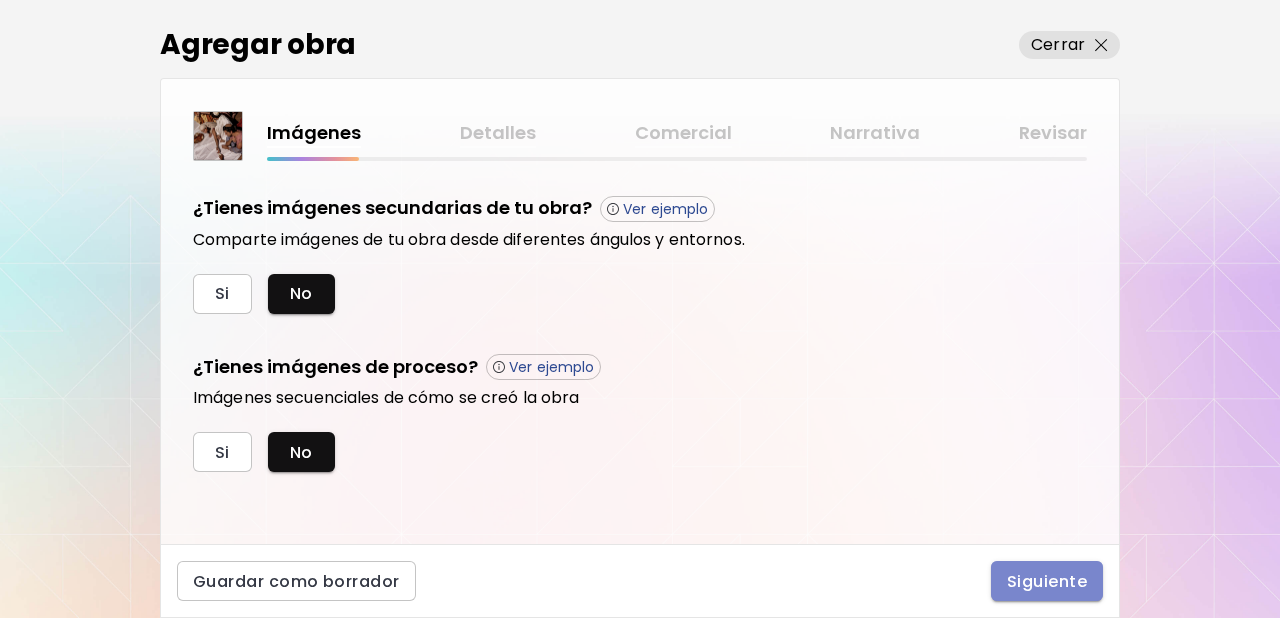 click on "Siguiente" at bounding box center [1047, 581] 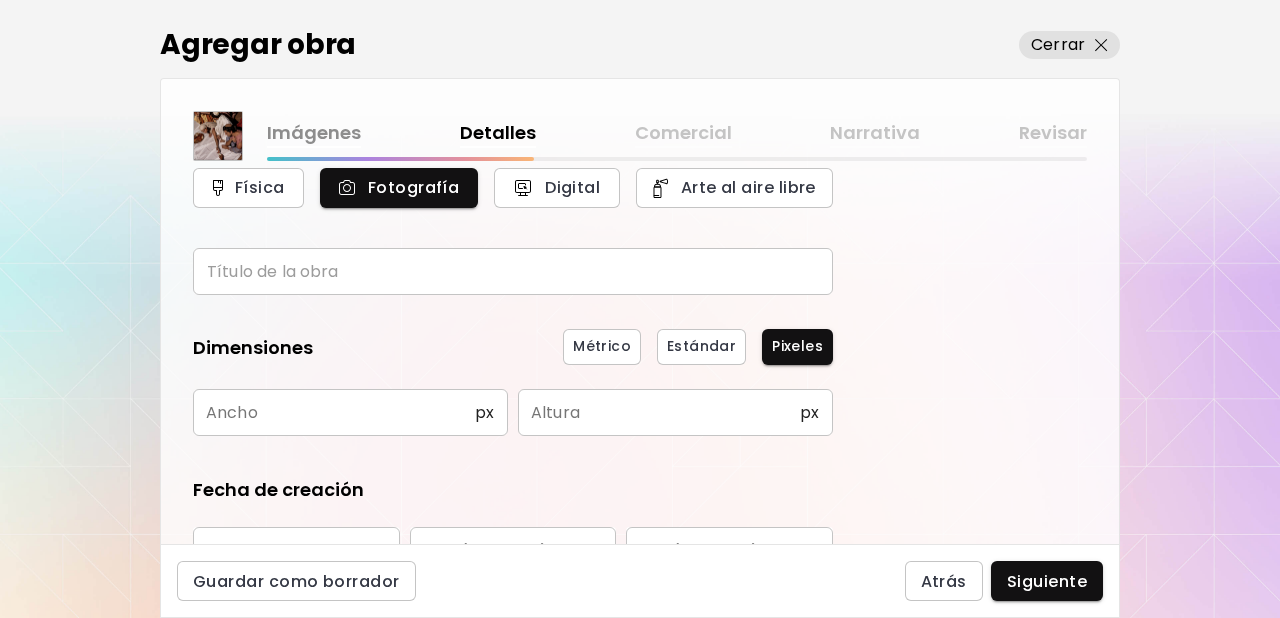 scroll, scrollTop: 104, scrollLeft: 0, axis: vertical 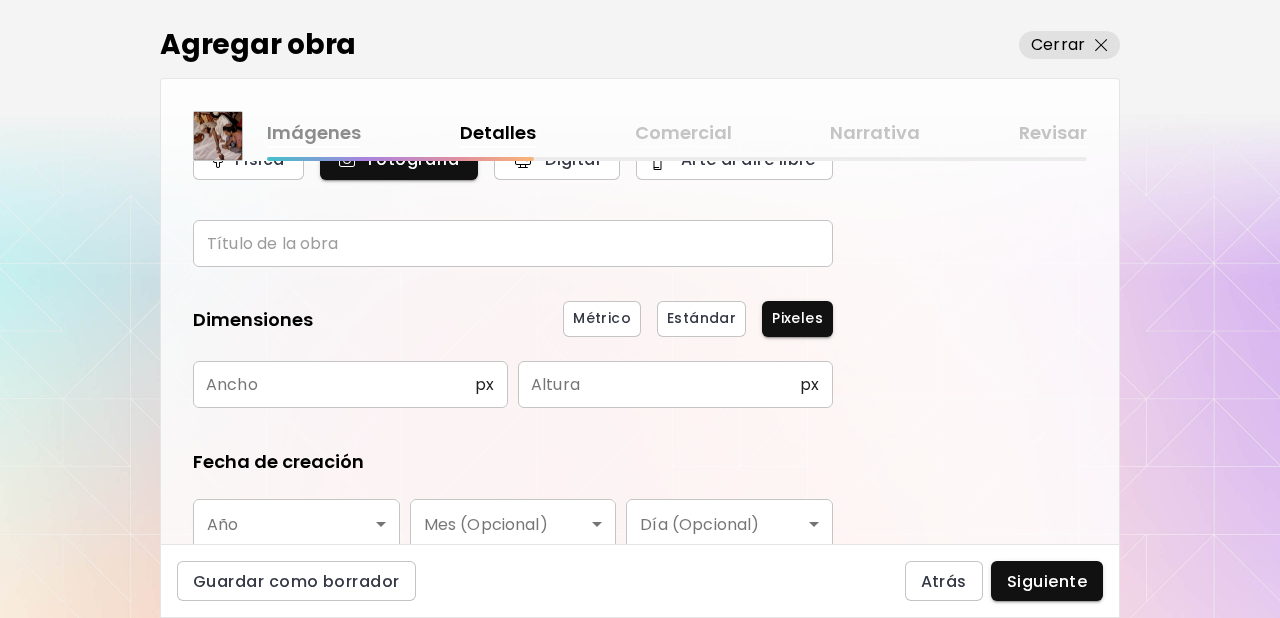 click at bounding box center (513, 243) 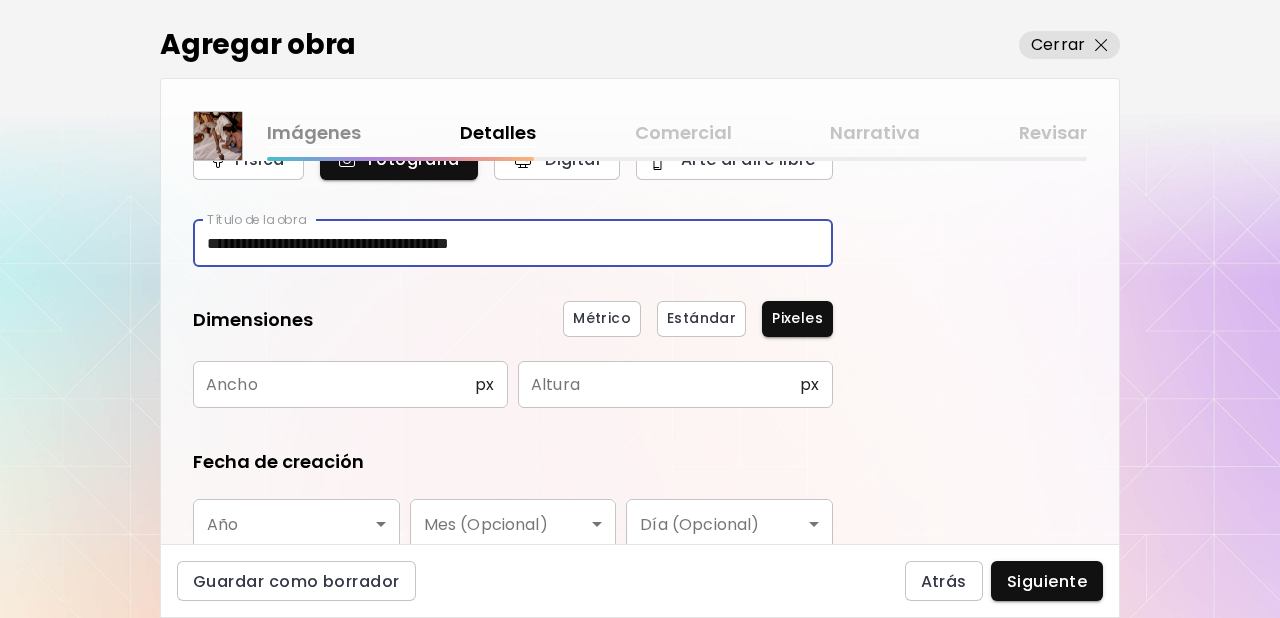 drag, startPoint x: 520, startPoint y: 243, endPoint x: 525, endPoint y: 252, distance: 10.29563 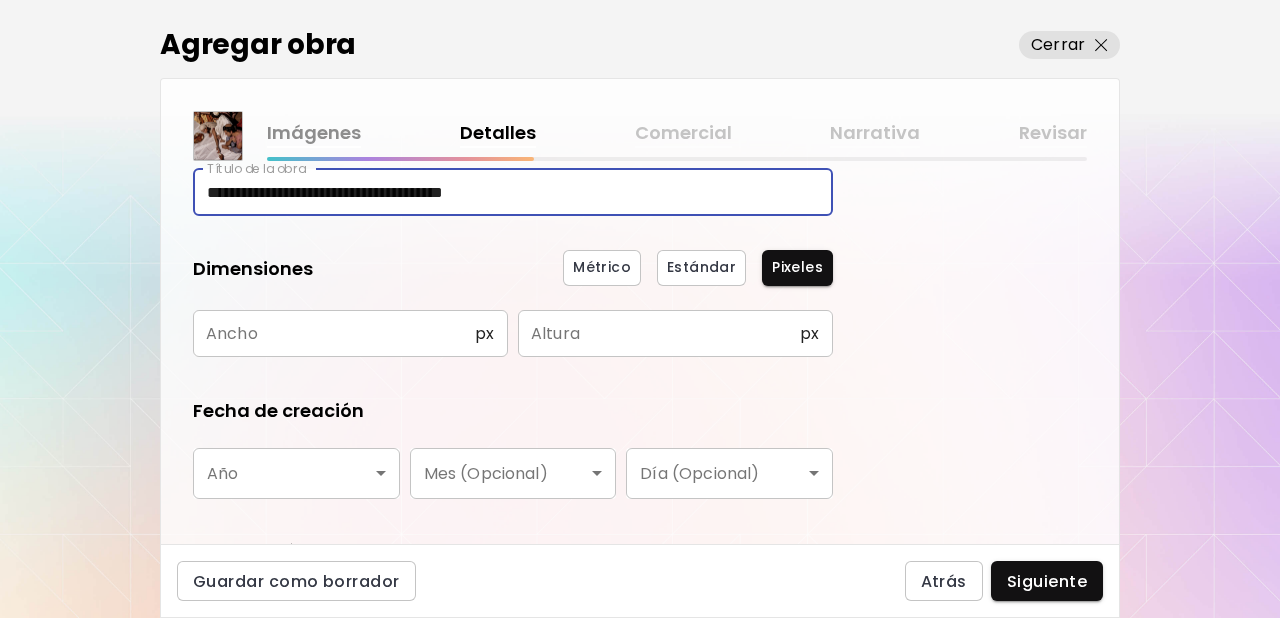 scroll, scrollTop: 158, scrollLeft: 0, axis: vertical 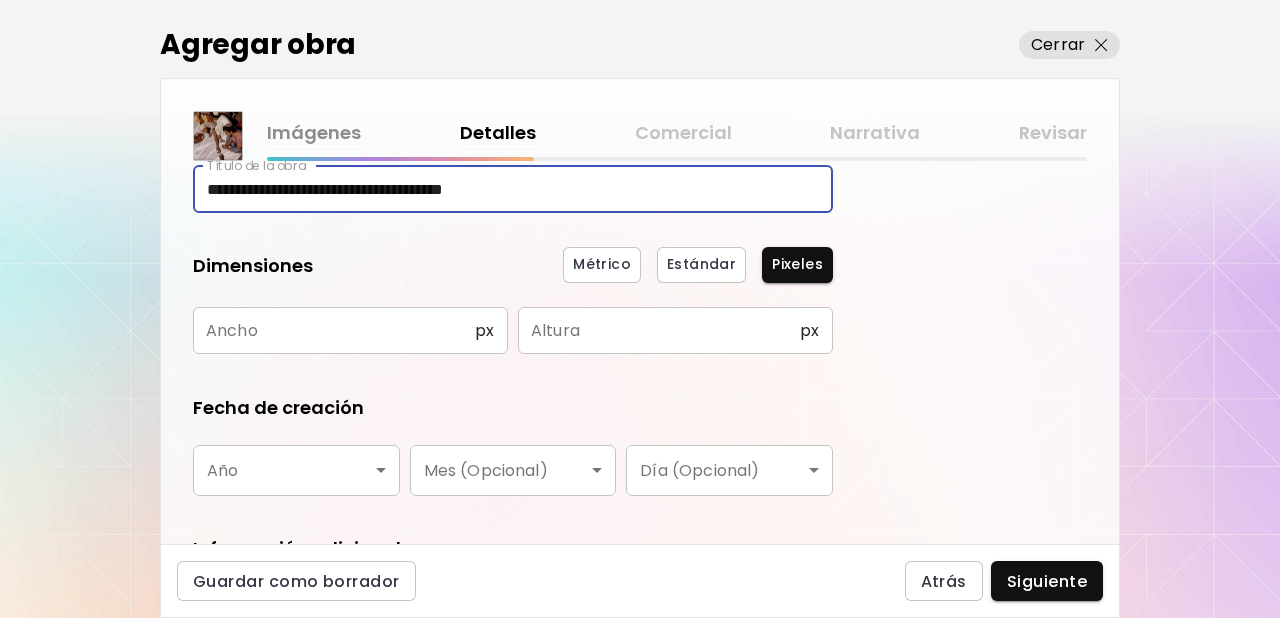 type on "**********" 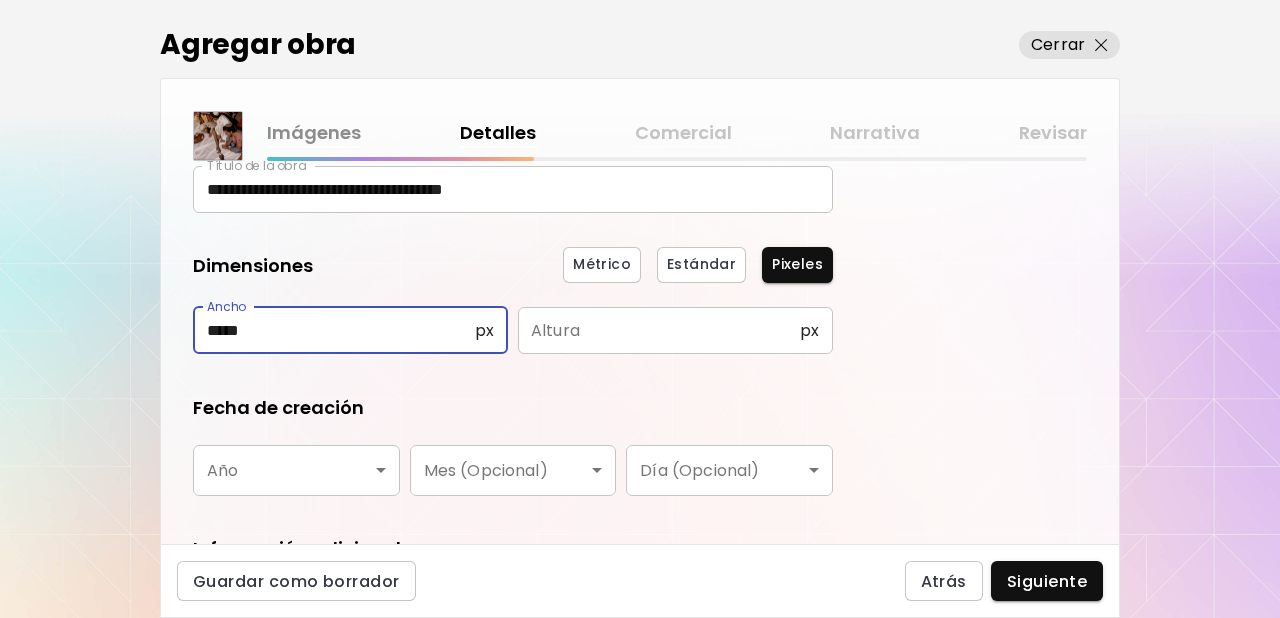 type on "*****" 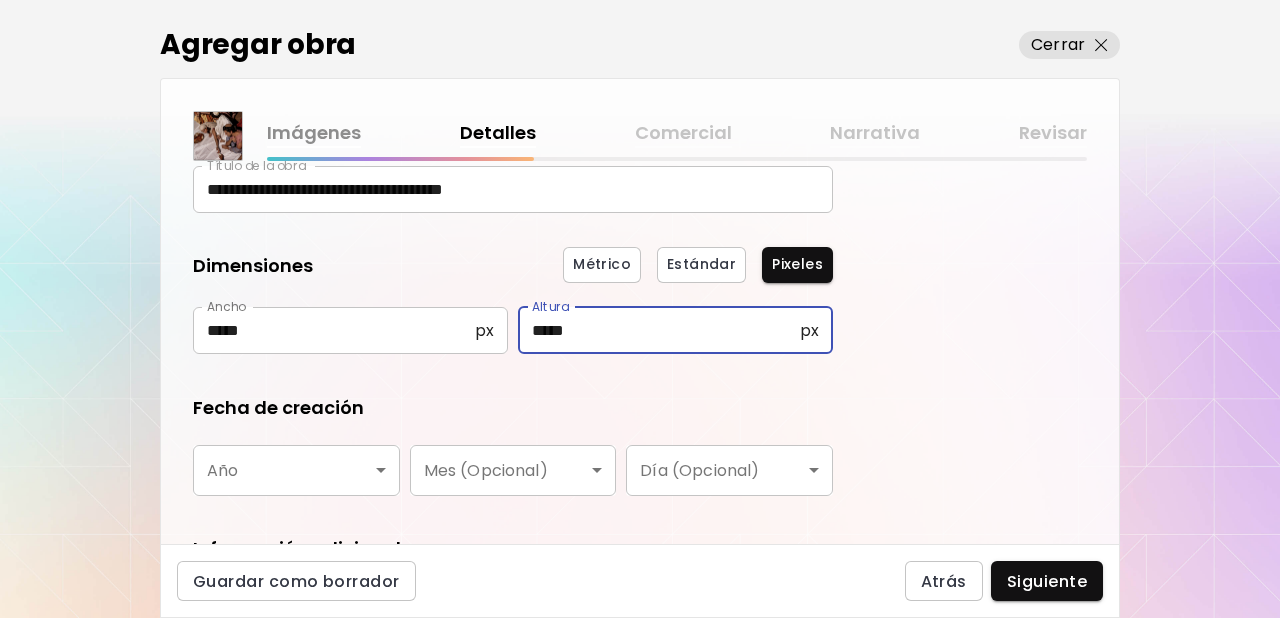 type on "*****" 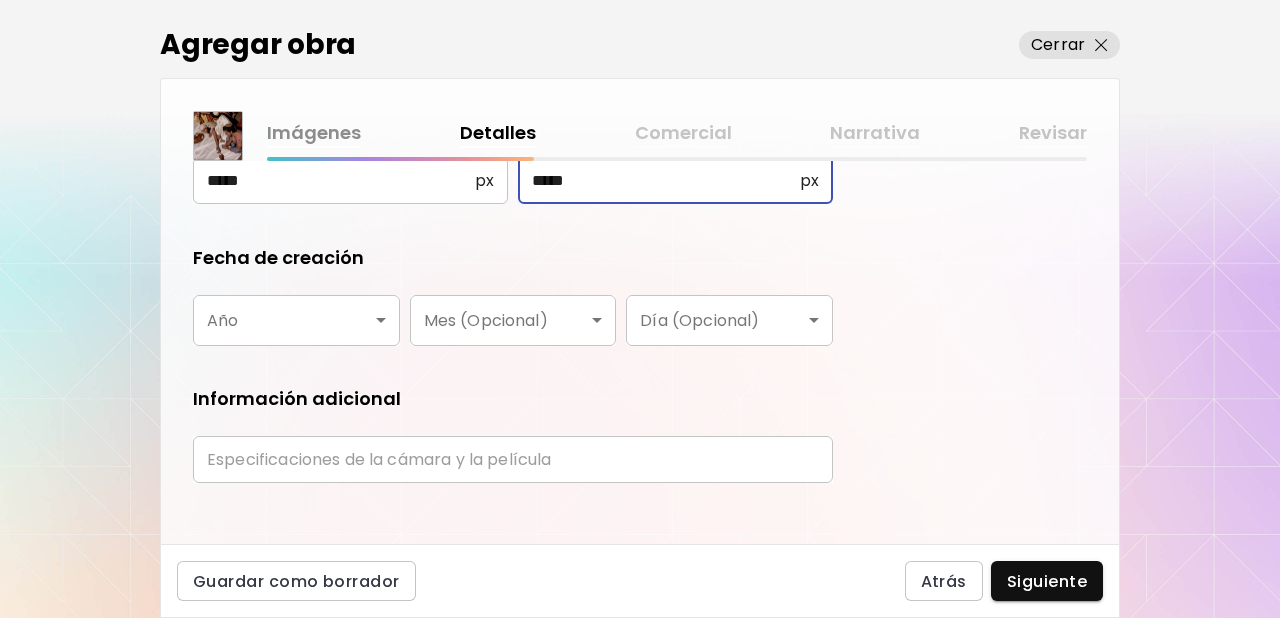 scroll, scrollTop: 309, scrollLeft: 0, axis: vertical 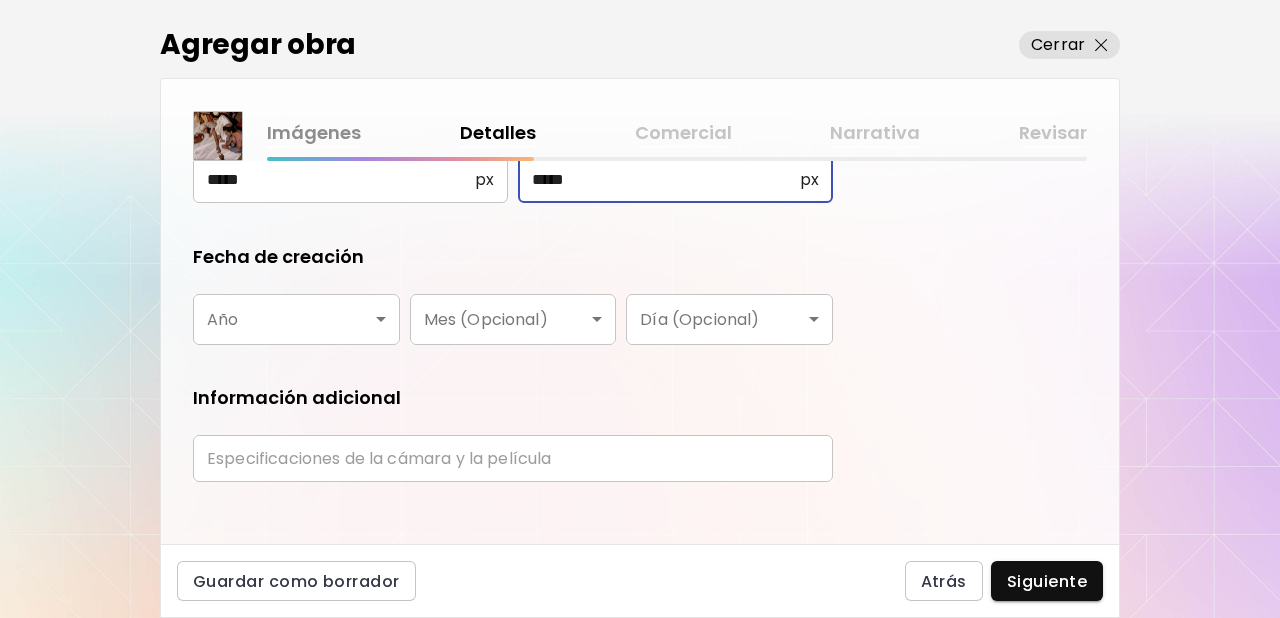 click on "**********" at bounding box center [640, 309] 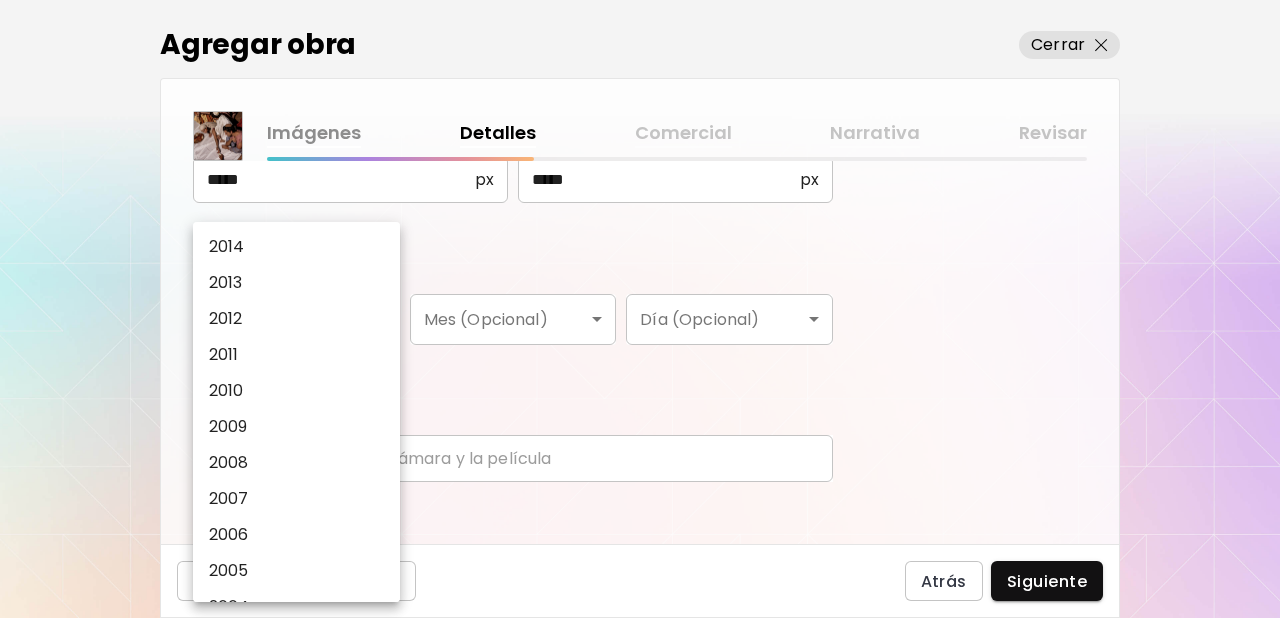 scroll, scrollTop: 407, scrollLeft: 0, axis: vertical 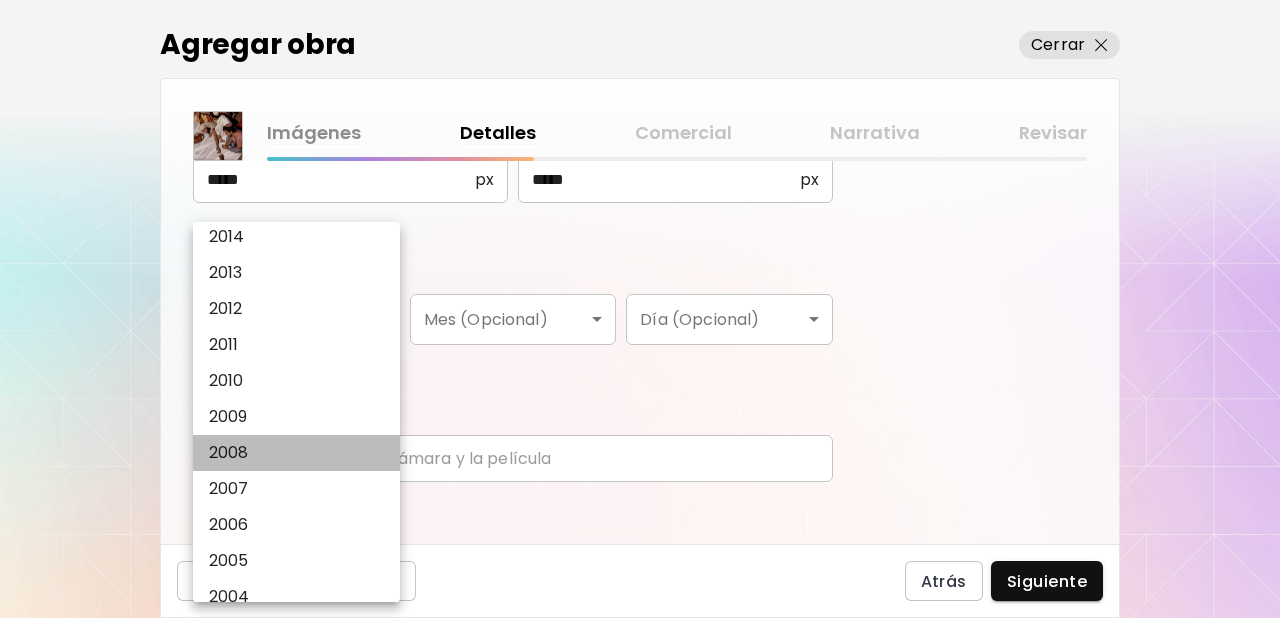 click on "2008" at bounding box center (229, 453) 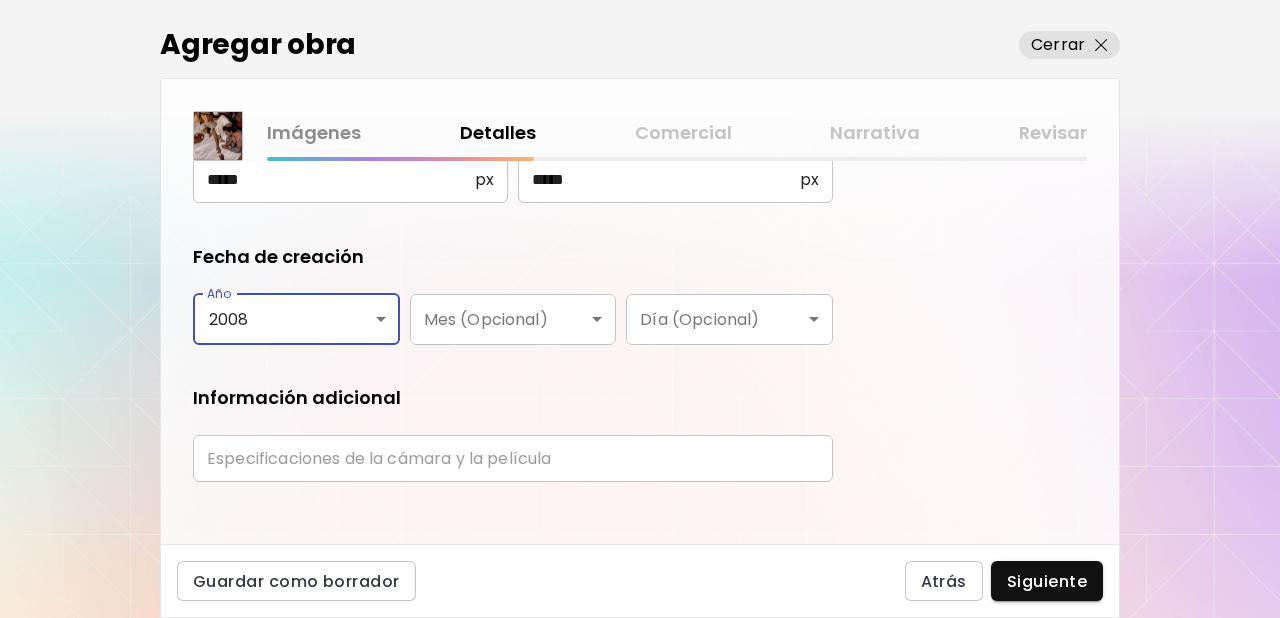 click on "**********" at bounding box center [513, 191] 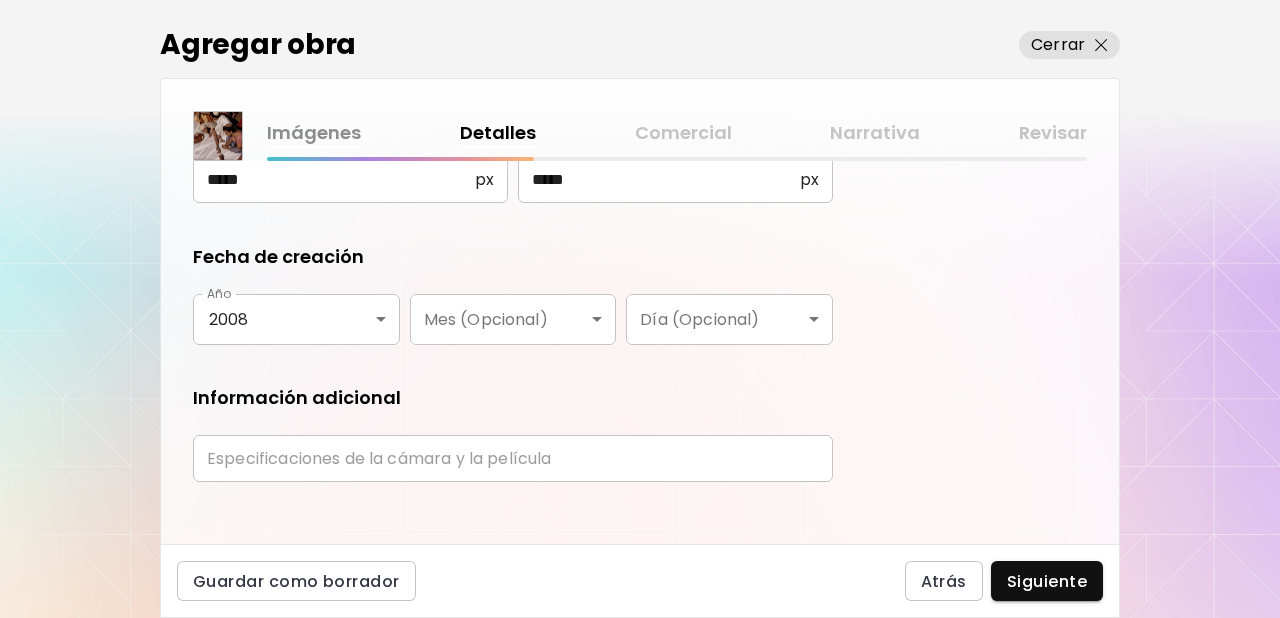 scroll, scrollTop: 327, scrollLeft: 0, axis: vertical 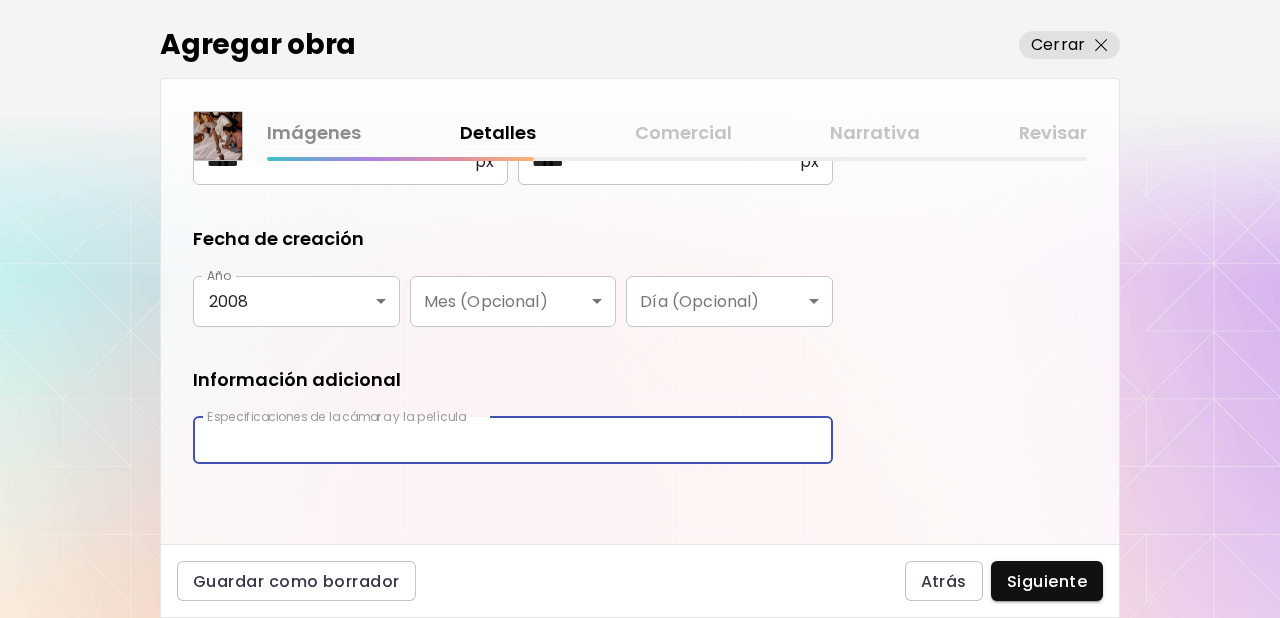 click at bounding box center (513, 440) 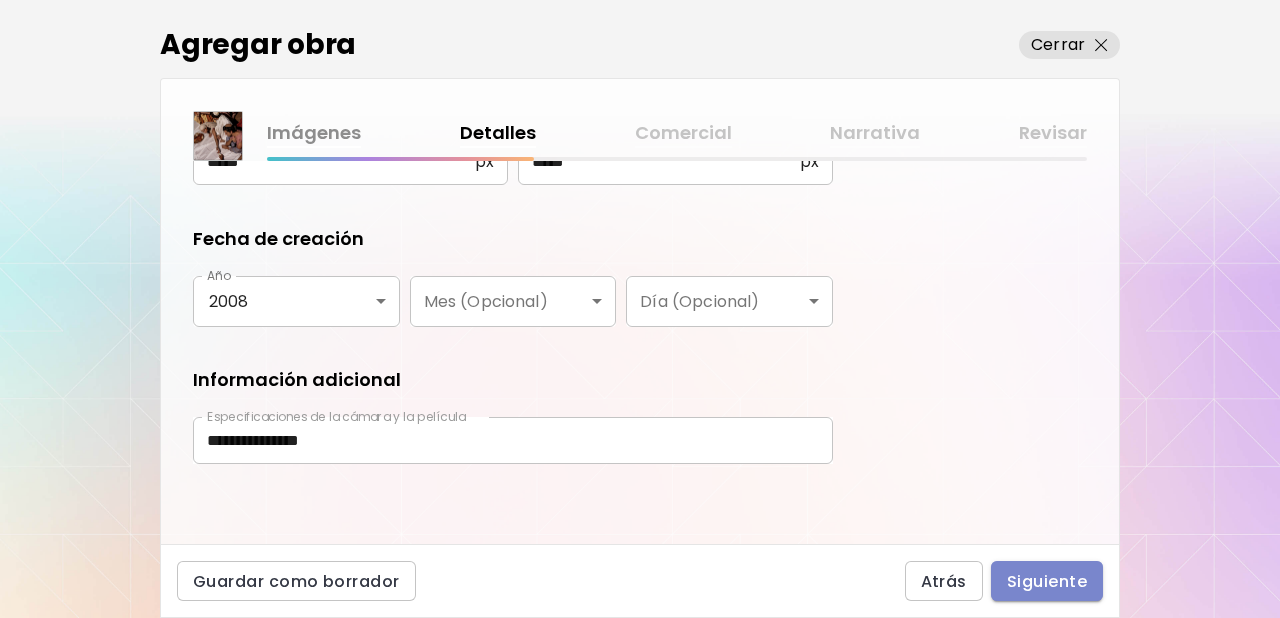 click on "Siguiente" at bounding box center (1047, 581) 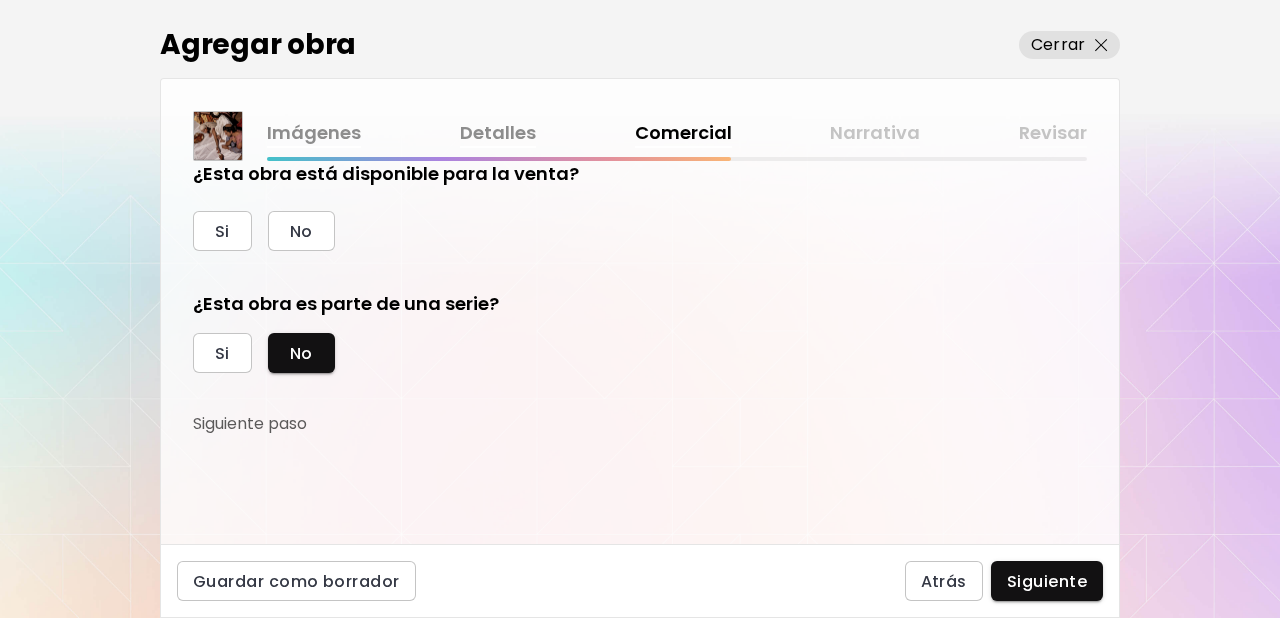 scroll, scrollTop: 28, scrollLeft: 0, axis: vertical 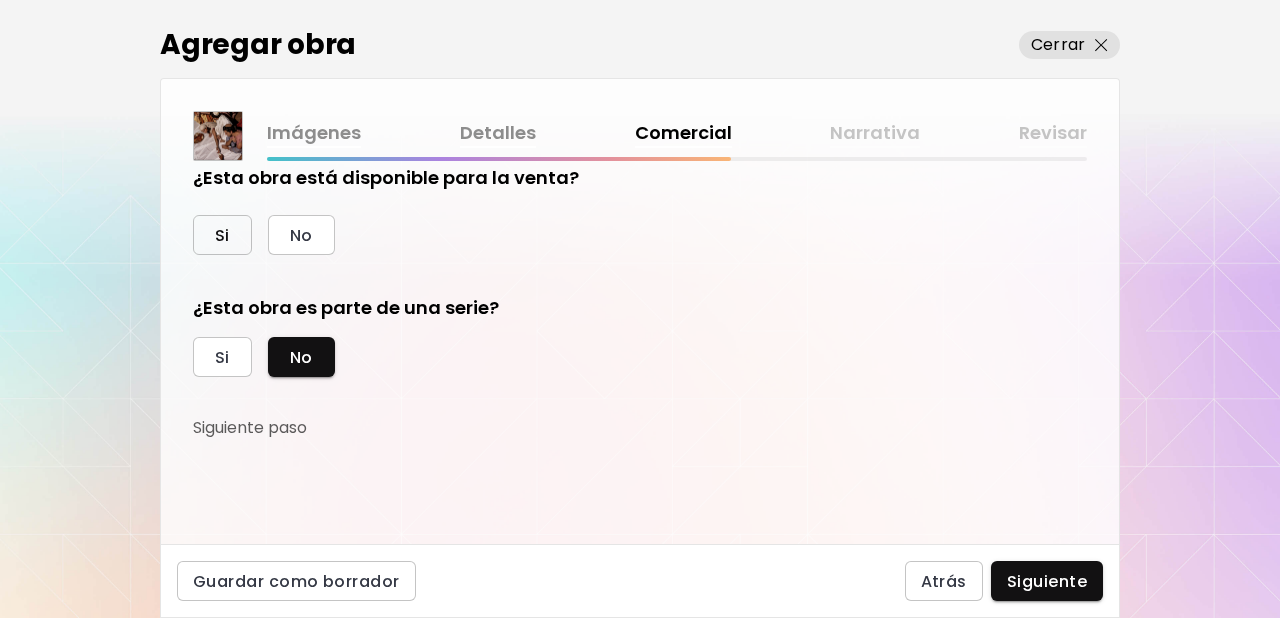 click on "Si" at bounding box center [222, 235] 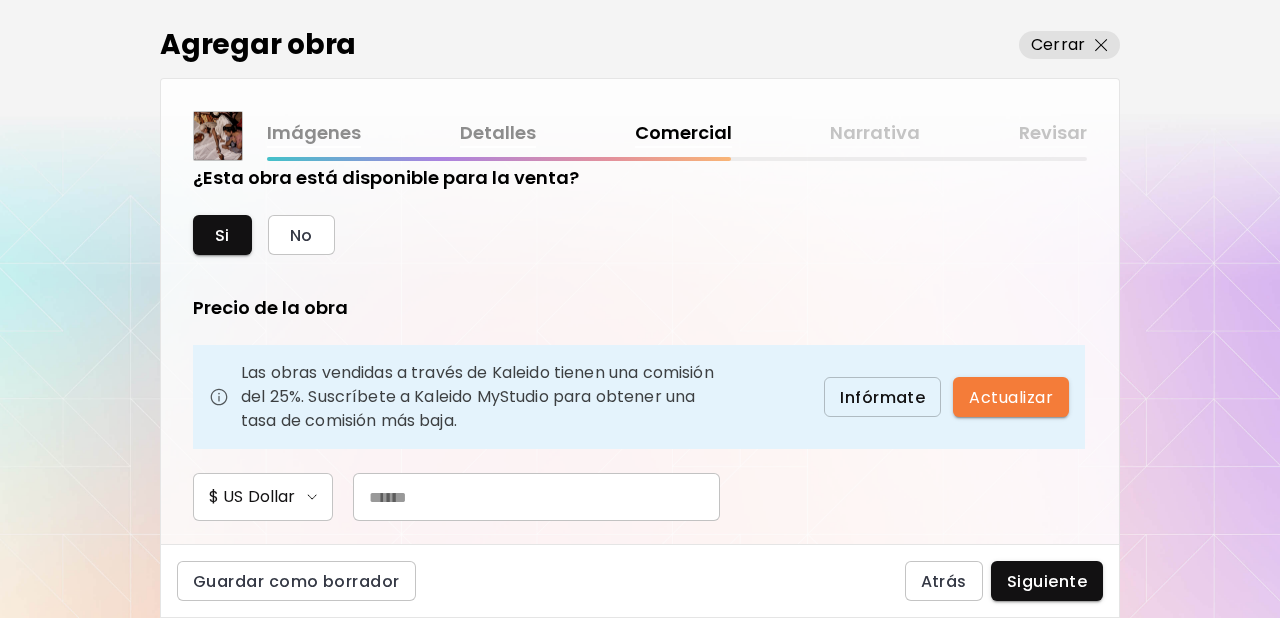 click at bounding box center (536, 497) 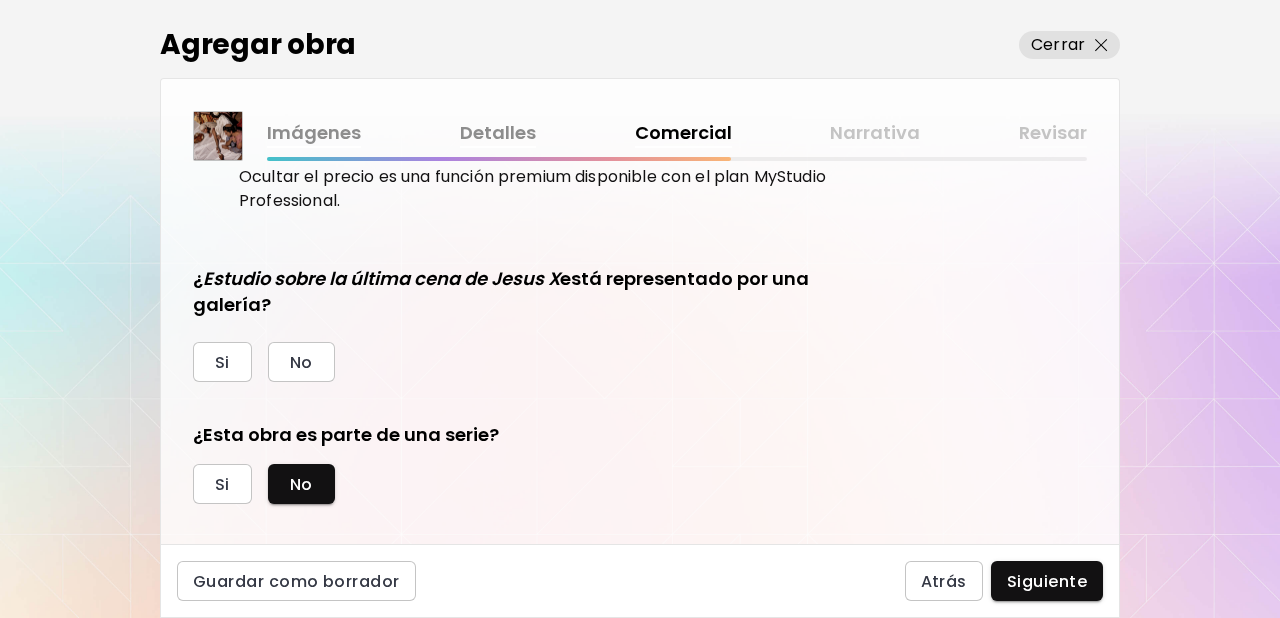scroll, scrollTop: 450, scrollLeft: 0, axis: vertical 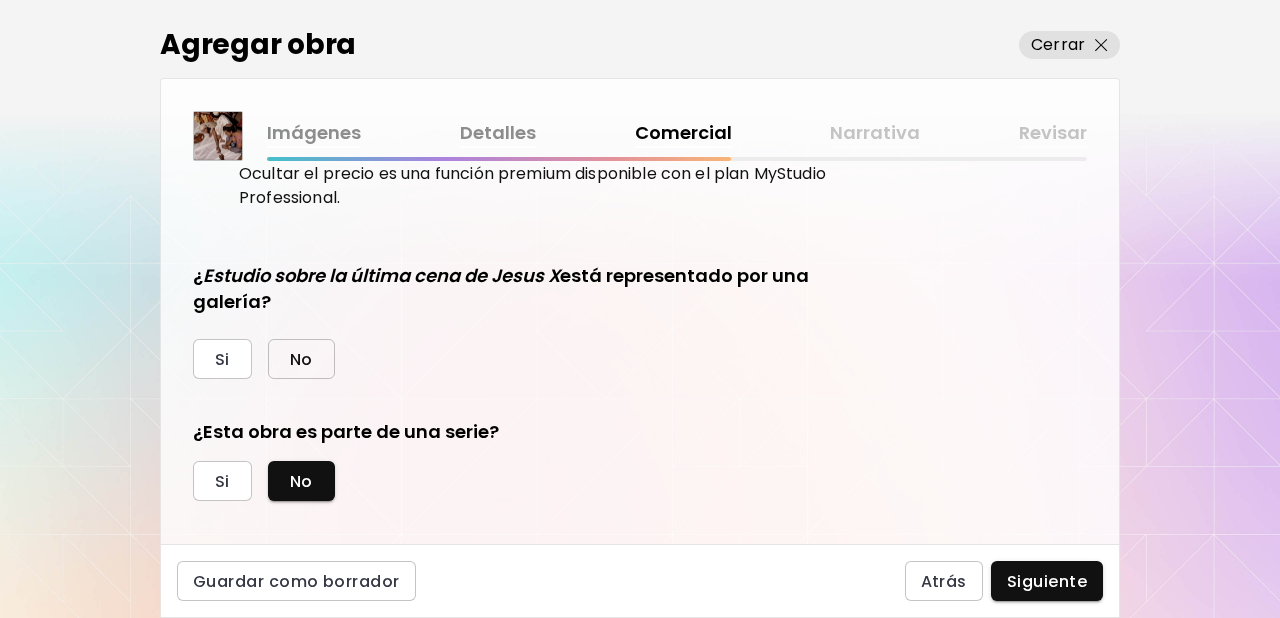 click on "No" at bounding box center (301, 359) 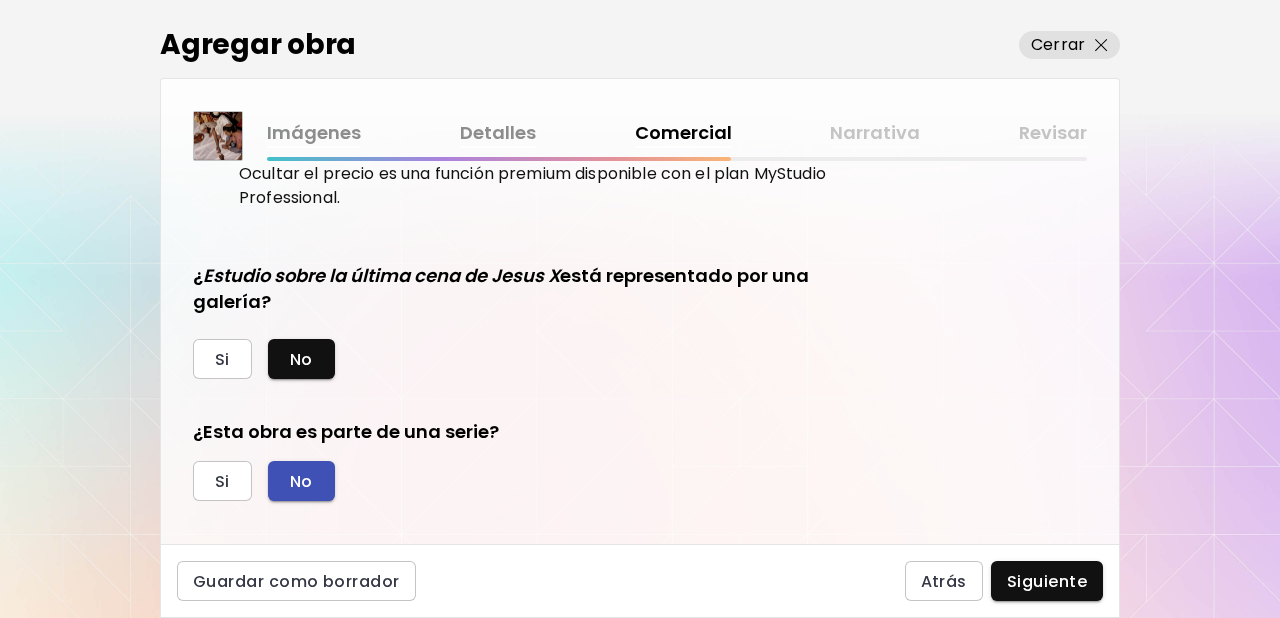 scroll, scrollTop: 469, scrollLeft: 0, axis: vertical 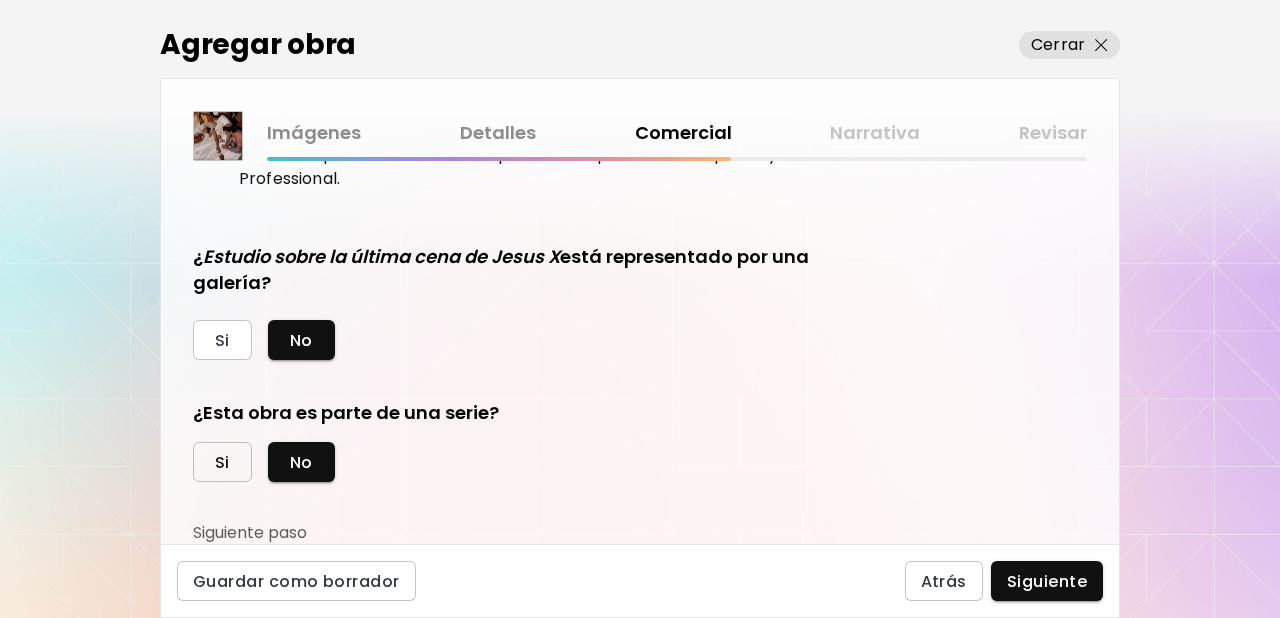 click on "Si" at bounding box center (222, 462) 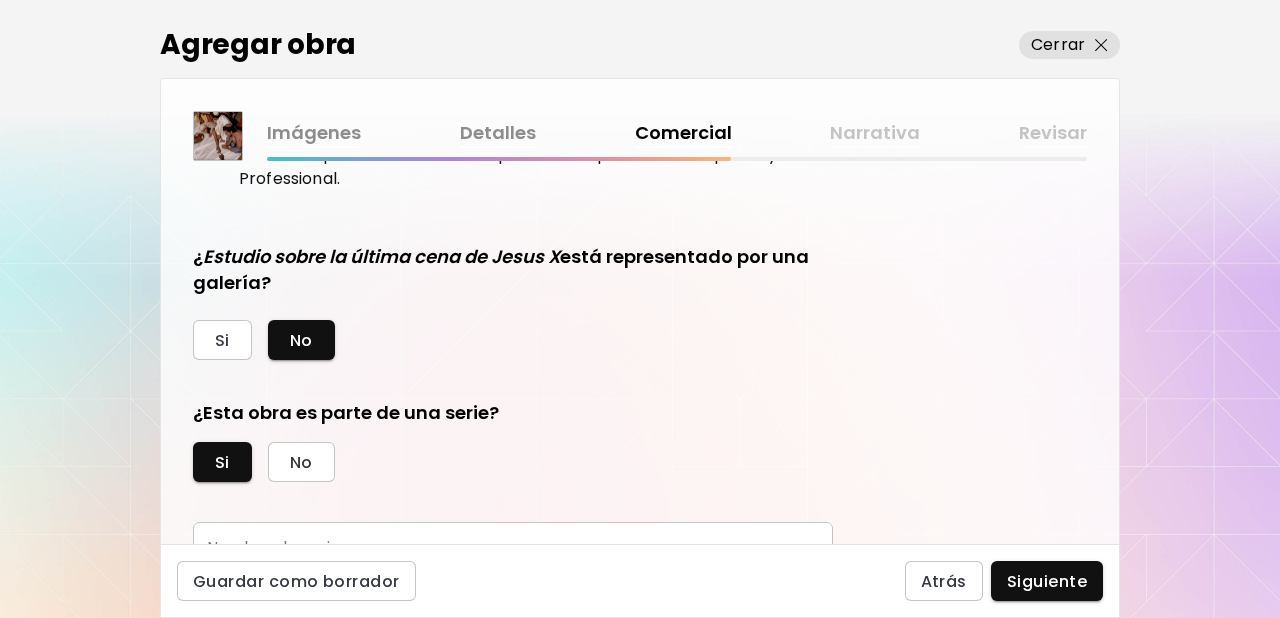 scroll, scrollTop: 562, scrollLeft: 0, axis: vertical 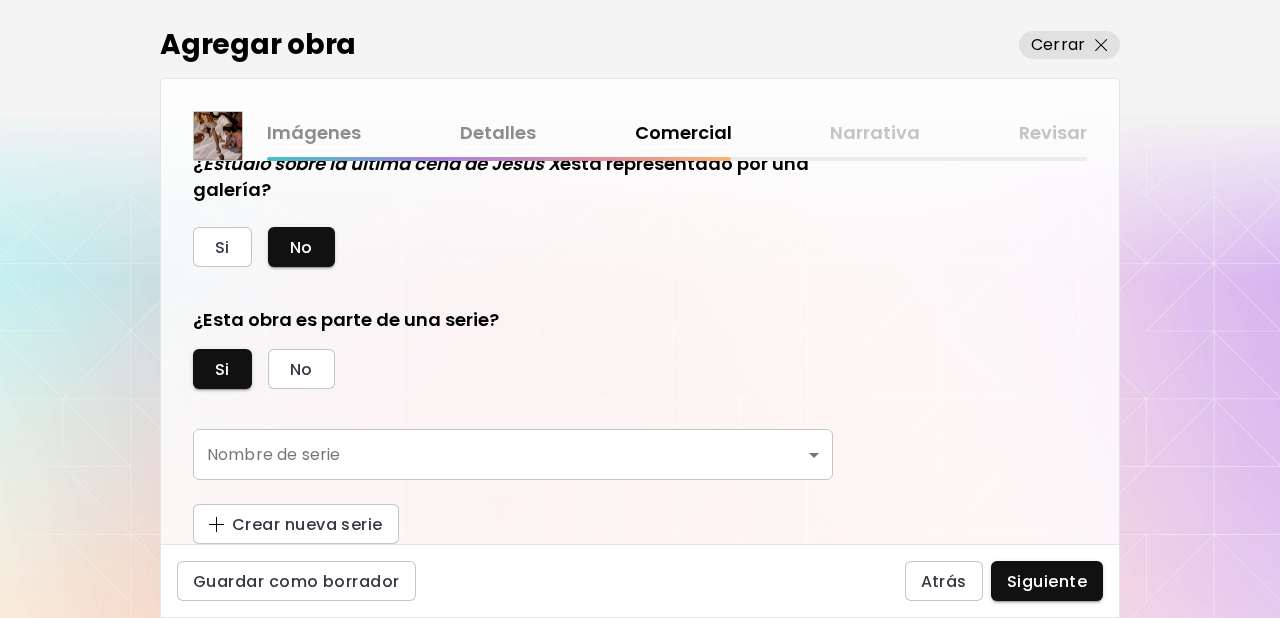 click on "kaleido.art/photomanifiesto Agregar obra Administrar obras Editar perfil My BioLink Comunidad Metas MyStudio Actualizar My Website My Showrooms My Documents My Subscribers My Provenance My Augmentations My Analytics Ajustes Ayuda 0 5 Agregar obra Cerrar Imágenes Detalles Comercial Narrativa Revisar ¿Esta obra está disponible para la venta? Si No Precio de la obra Las obras vendidas a través de Kaleido tienen una comisión del 25%. Suscríbete a Kaleido MyStudio para obtener una tasa de comisión más baja. Infórmate Actualizar $ US Dollar *** Ocultar precio de la obra en Kaleido Aprende más Ocultar el precio es una función premium disponible con el plan MyStudio Professional. ¿ Estudio sobre la última cena de Jesus X  está representado por una galería? Si No ¿Esta obra es parte de una serie? Si No Nombre de serie ​ Nombre de serie Crear nueva serie Guardar como borrador Atrás Siguiente Búsqueda de artista Nombre o usuario Nombre o usuario País del artista País del artista Disciplinas Todos" at bounding box center [640, 309] 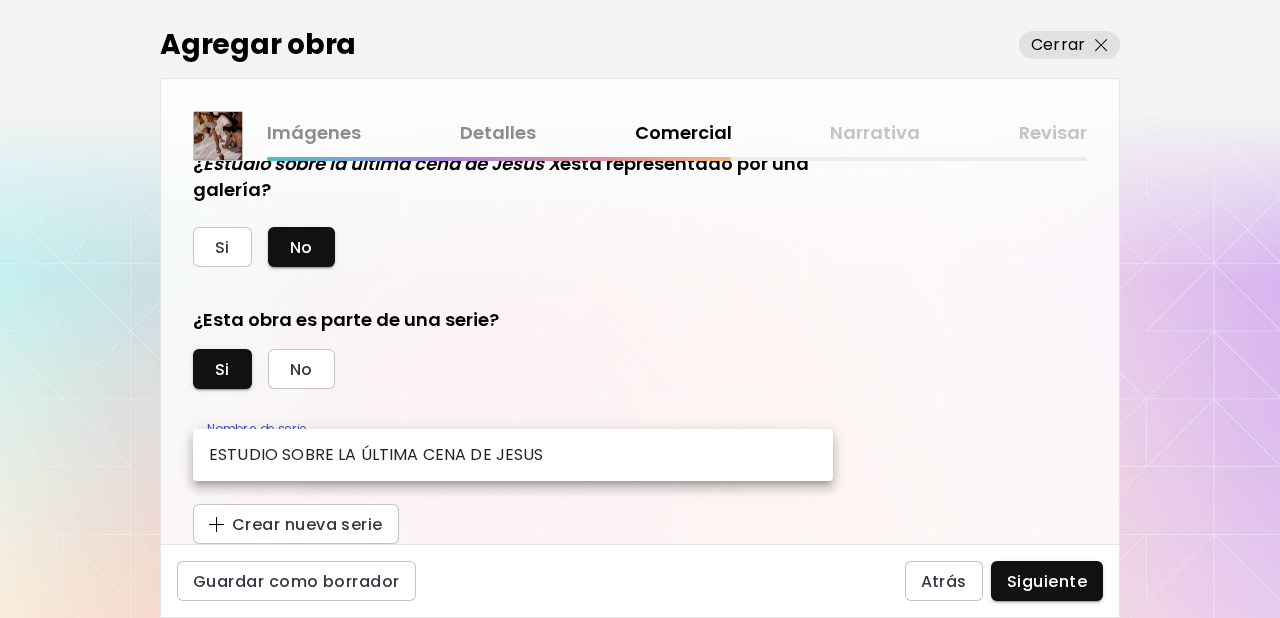 click on "ESTUDIO SOBRE LA ÚLTIMA CENA DE JESUS" at bounding box center (376, 455) 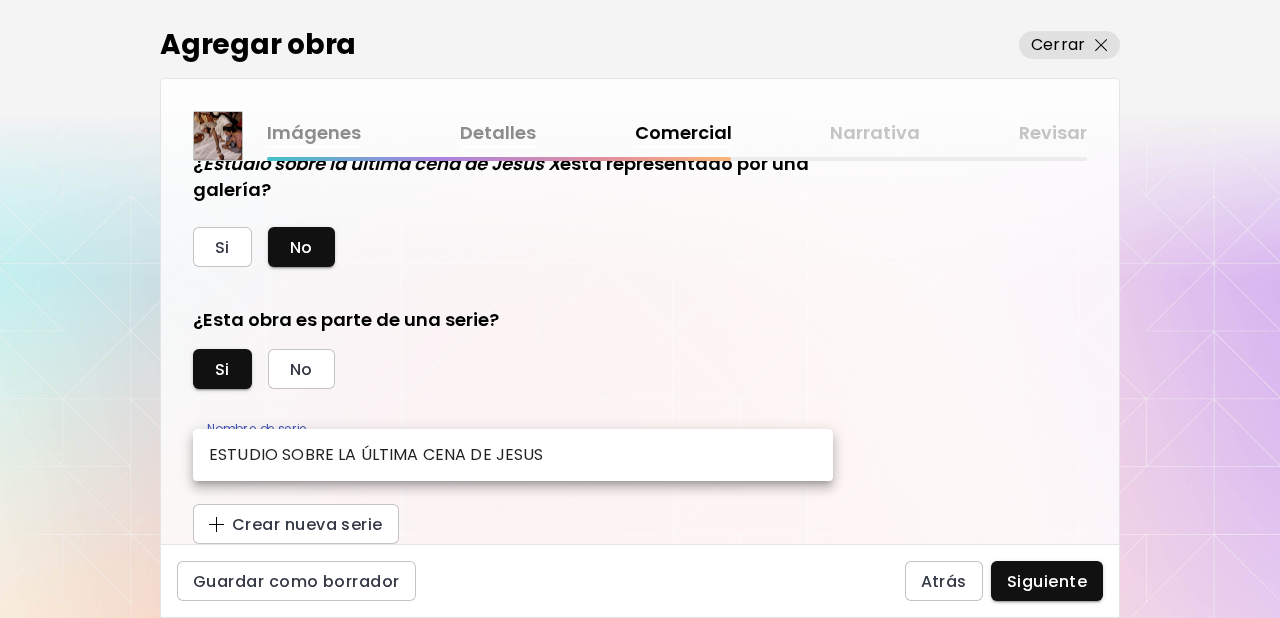 type on "**********" 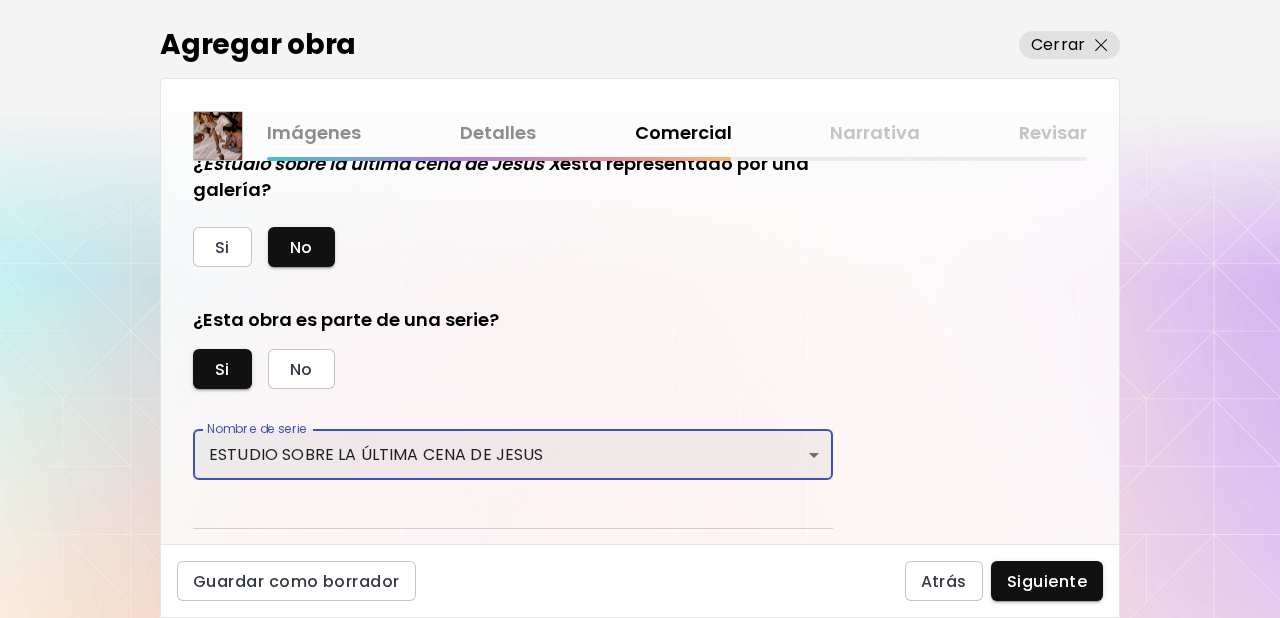 scroll, scrollTop: 611, scrollLeft: 0, axis: vertical 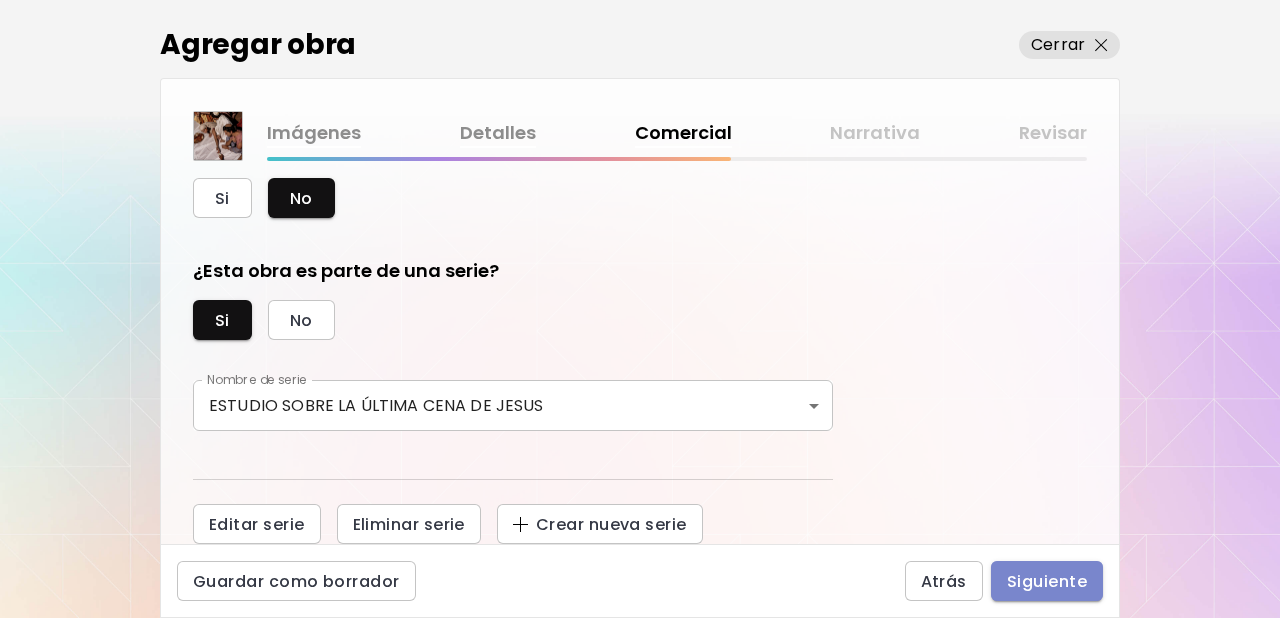 click on "Siguiente" at bounding box center [1047, 581] 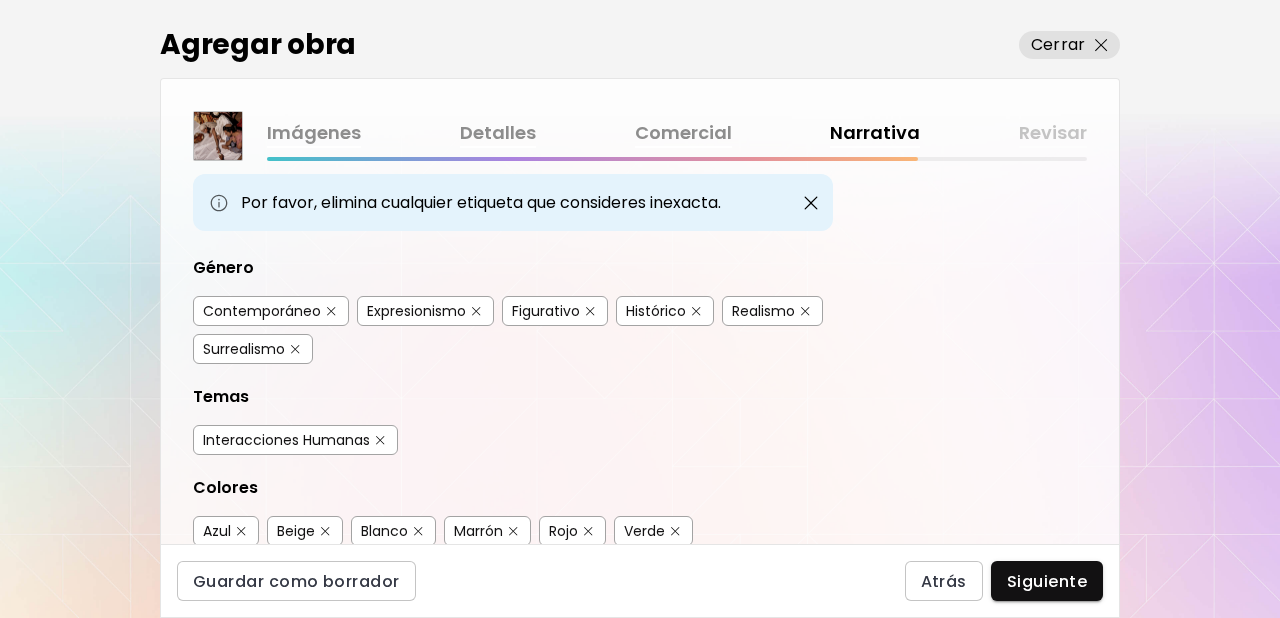 scroll, scrollTop: 145, scrollLeft: 0, axis: vertical 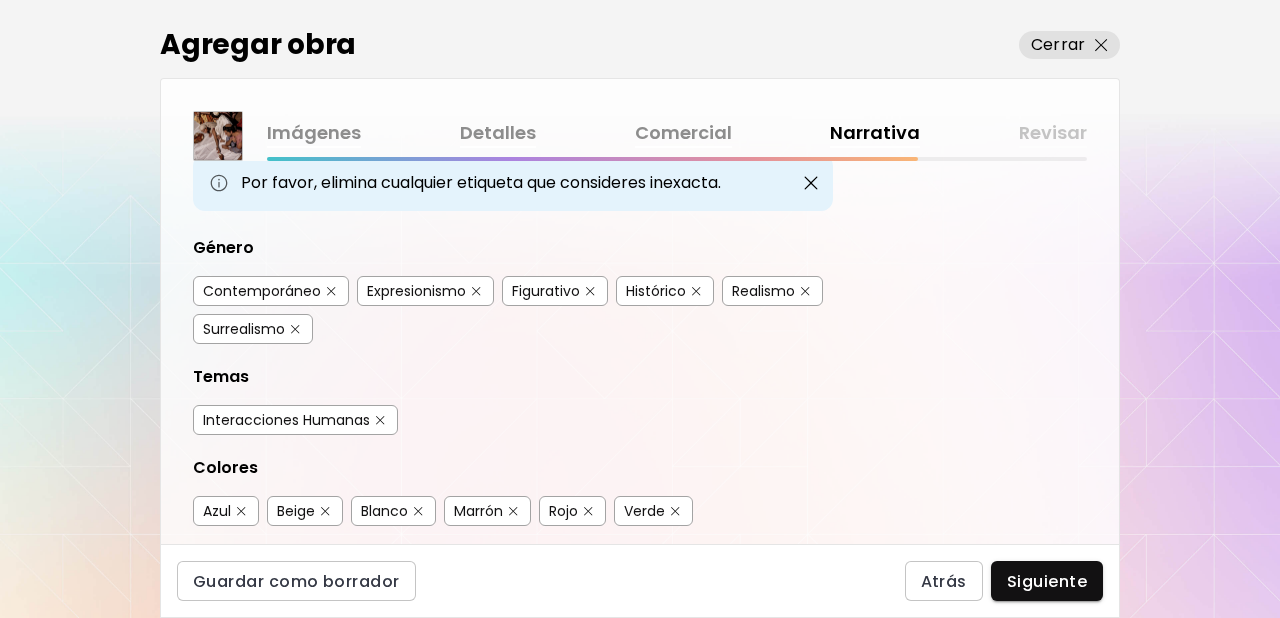 click at bounding box center (331, 291) 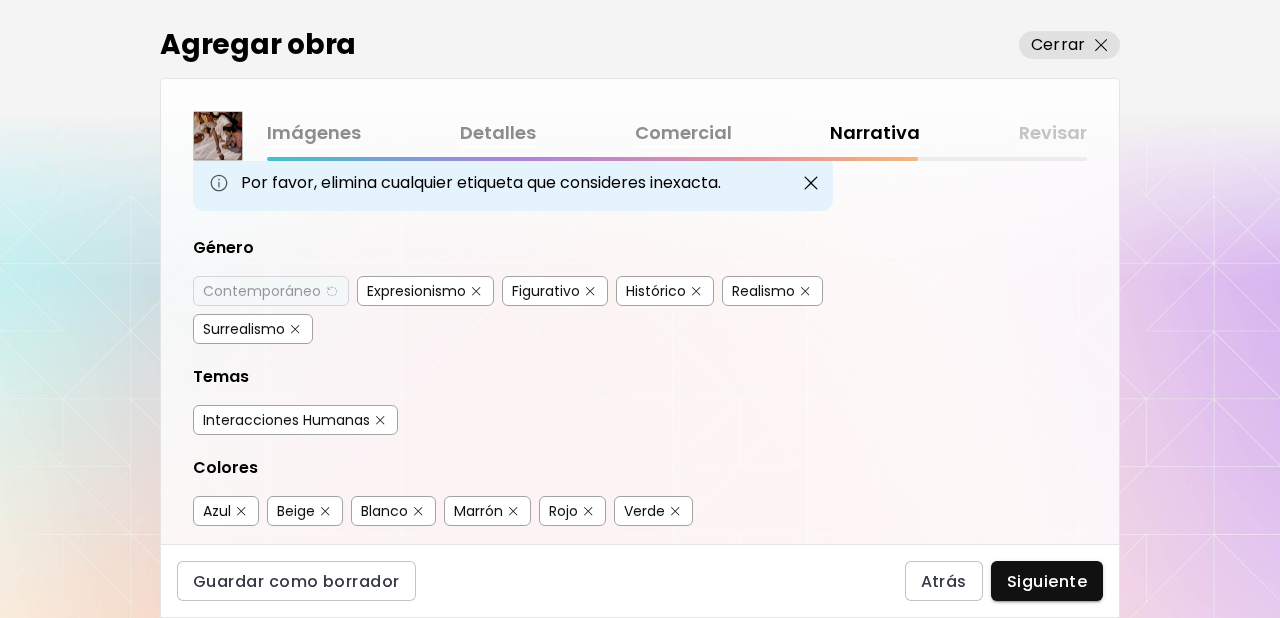click at bounding box center [476, 291] 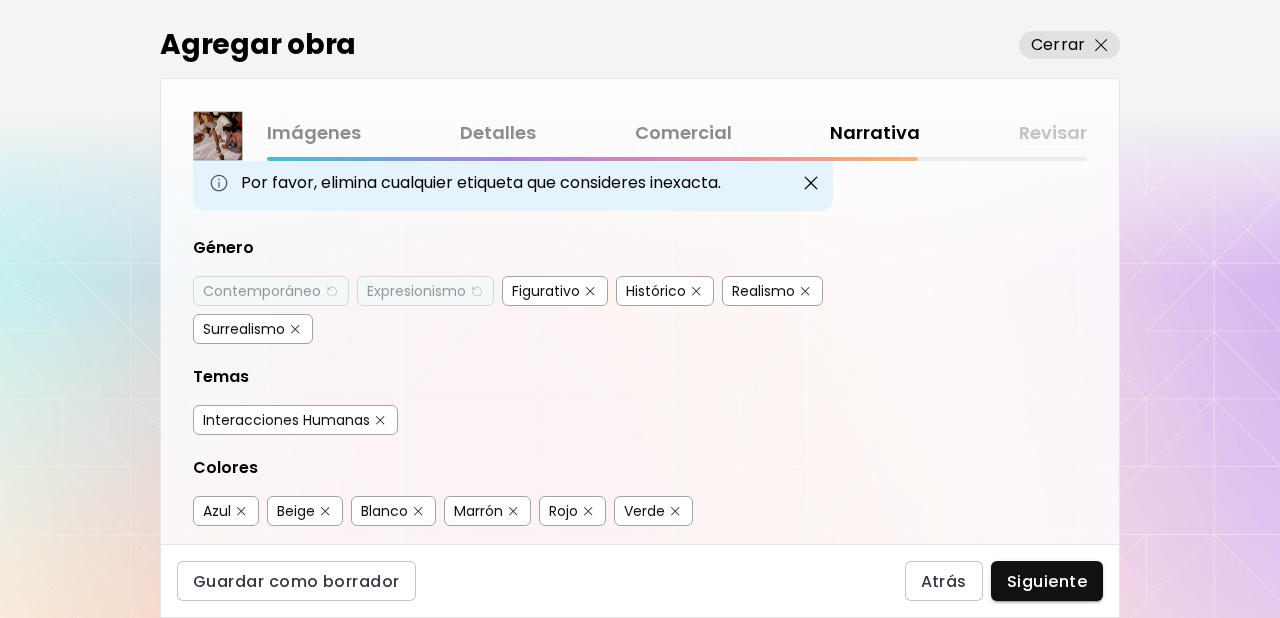 click at bounding box center [295, 329] 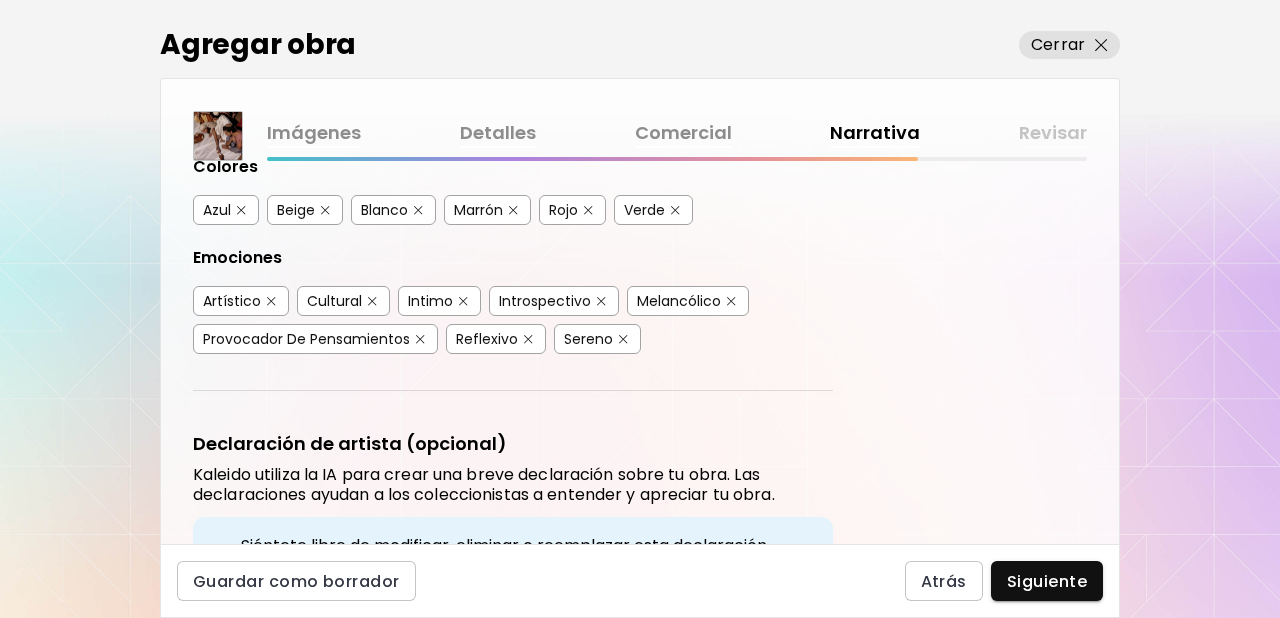 scroll, scrollTop: 462, scrollLeft: 0, axis: vertical 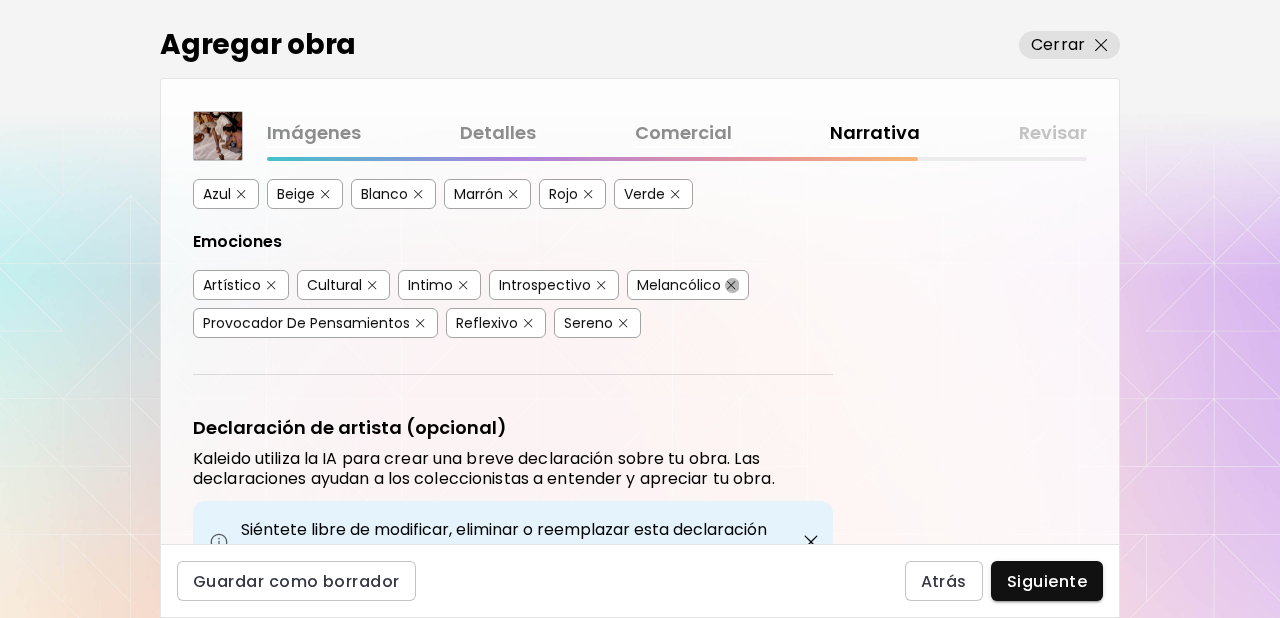 click at bounding box center [731, 285] 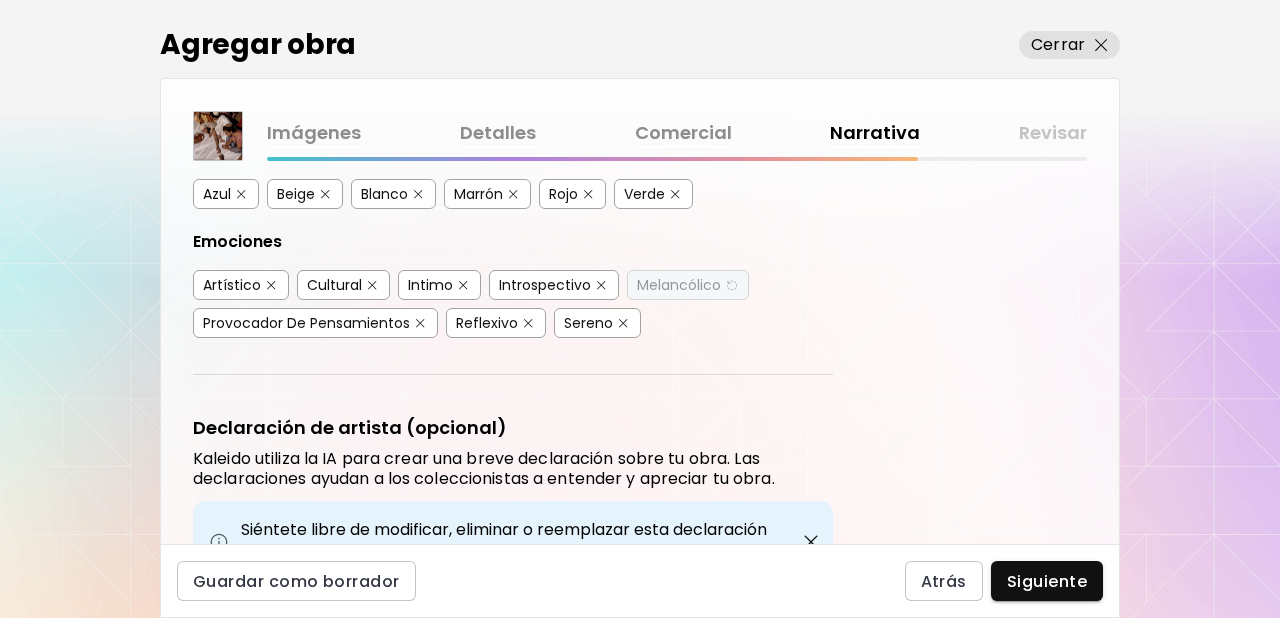 click at bounding box center [623, 323] 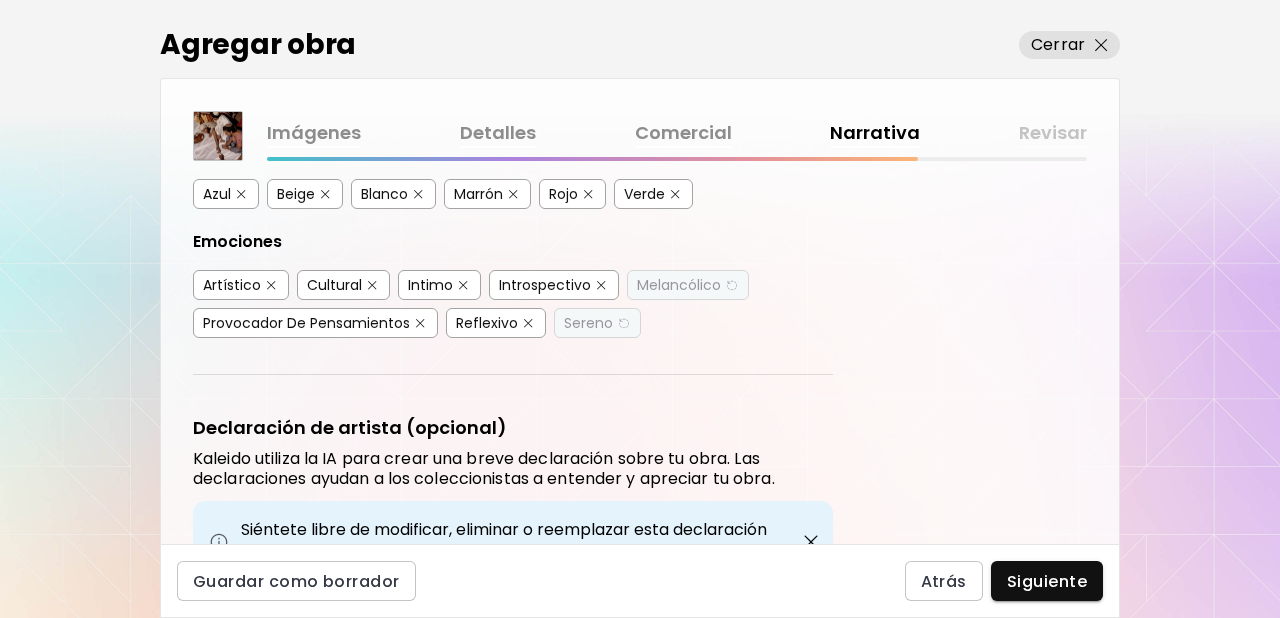 click at bounding box center [528, 323] 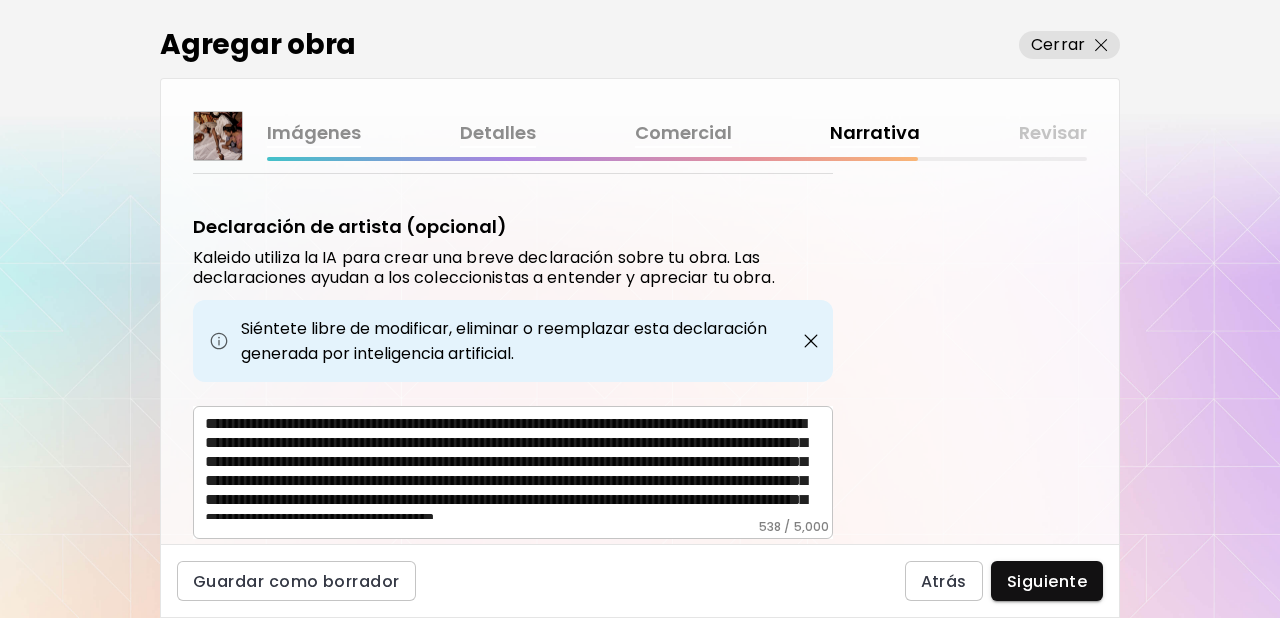 scroll, scrollTop: 726, scrollLeft: 0, axis: vertical 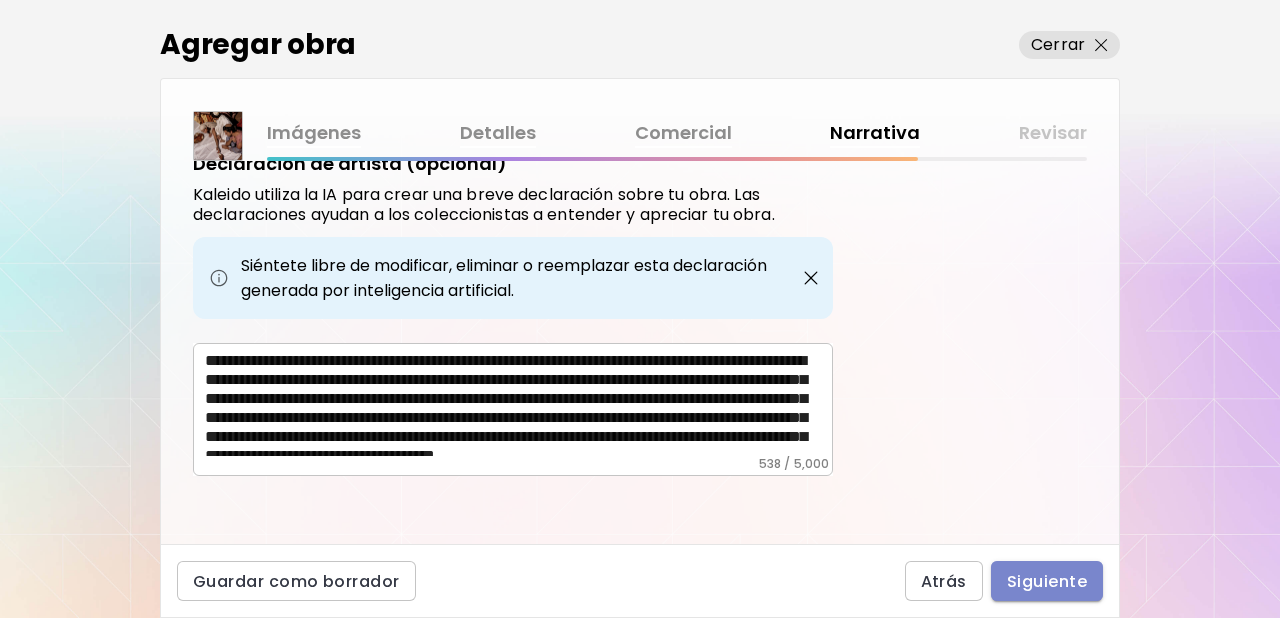 click on "Siguiente" at bounding box center [1047, 581] 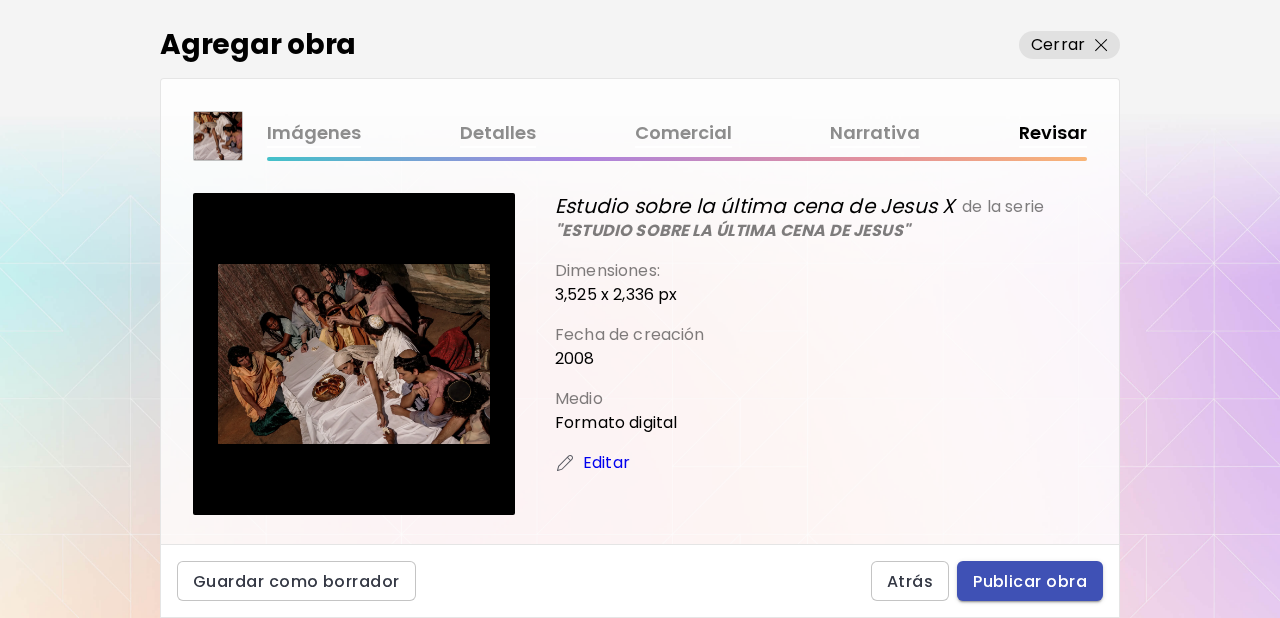 click on "Publicar obra" at bounding box center [1030, 581] 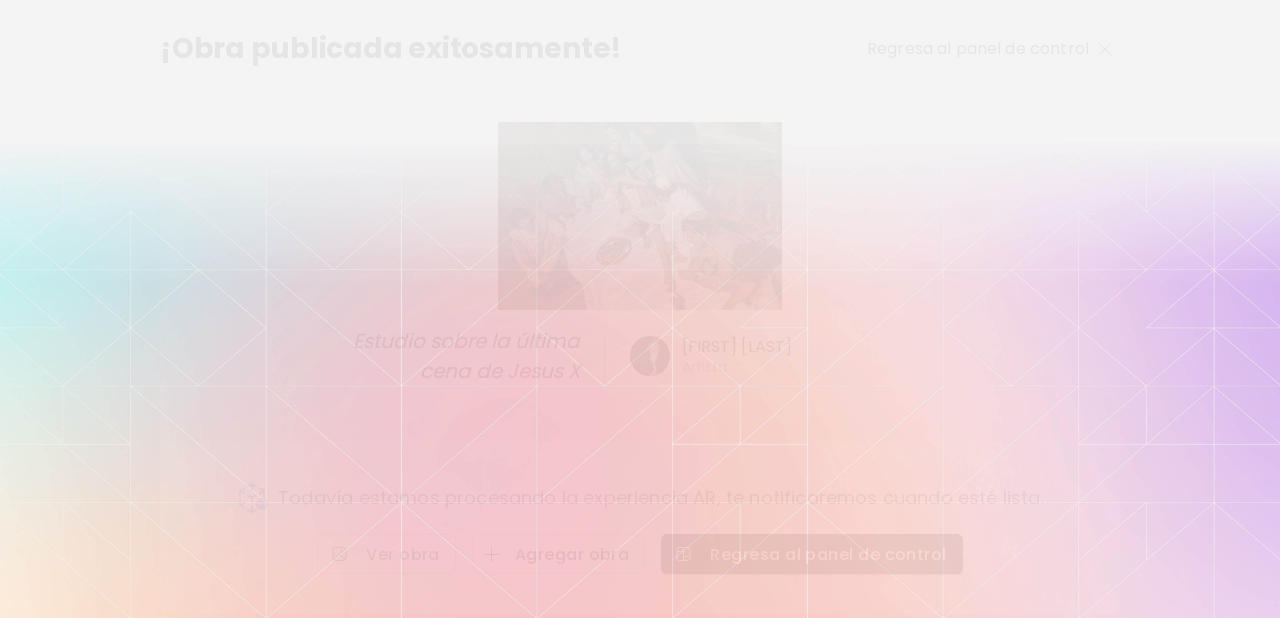 click on "Agregar obra" at bounding box center [559, 554] 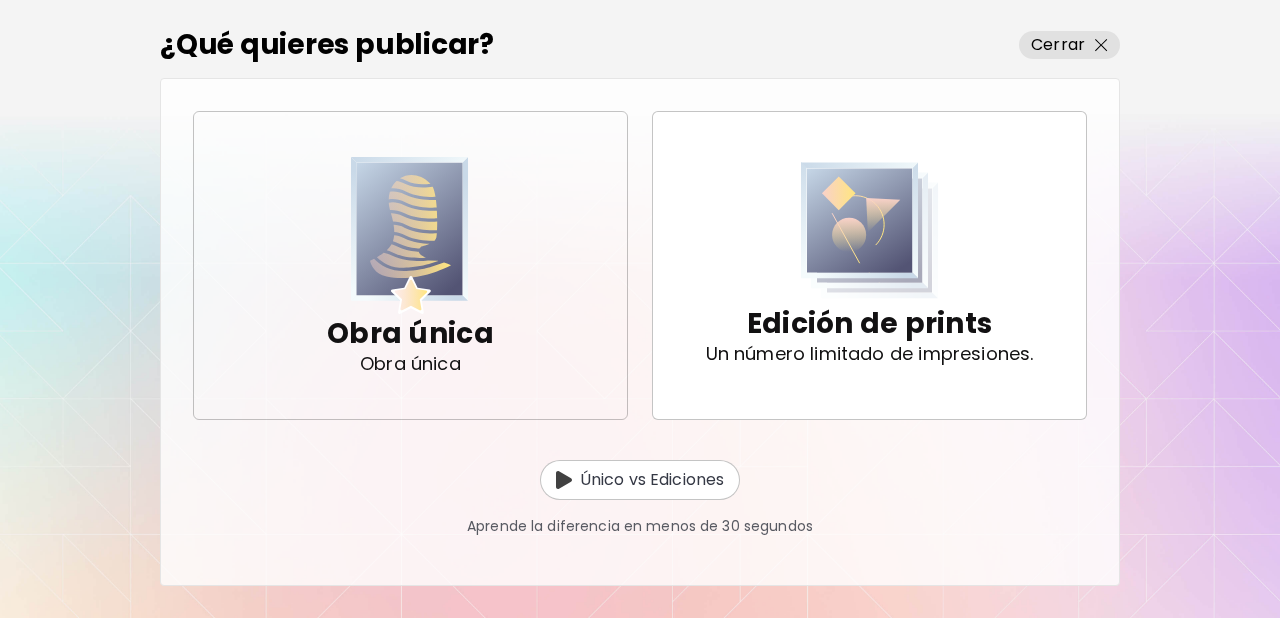 click at bounding box center (410, 235) 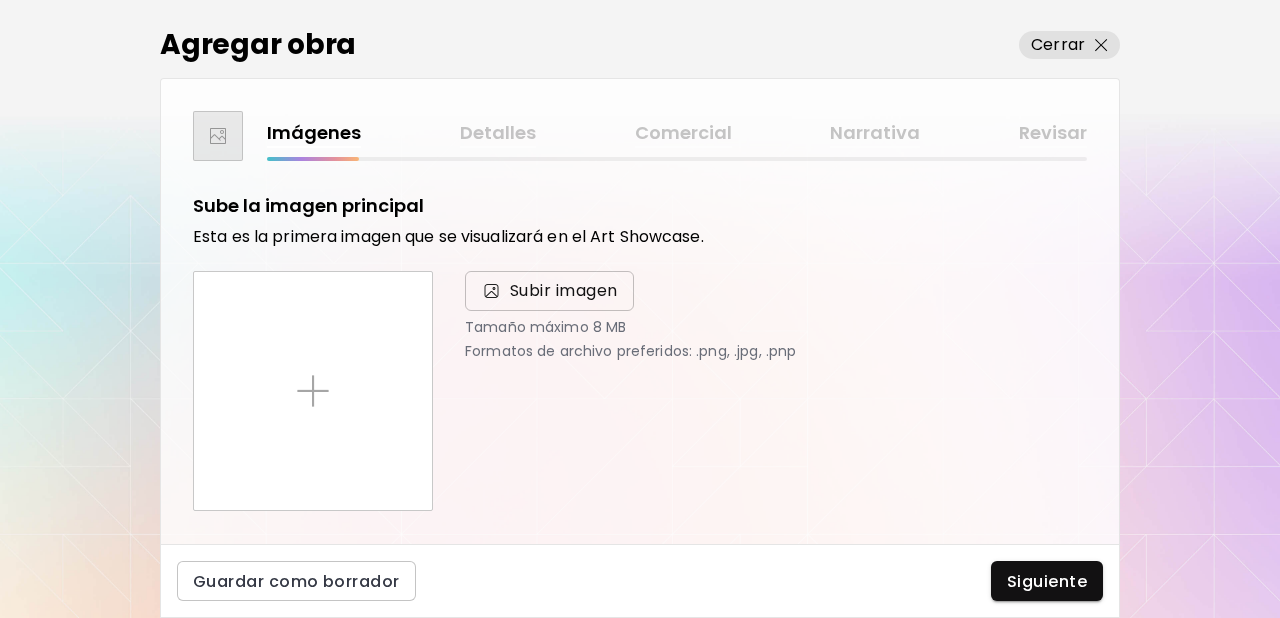 click on "Subir imagen" at bounding box center (564, 291) 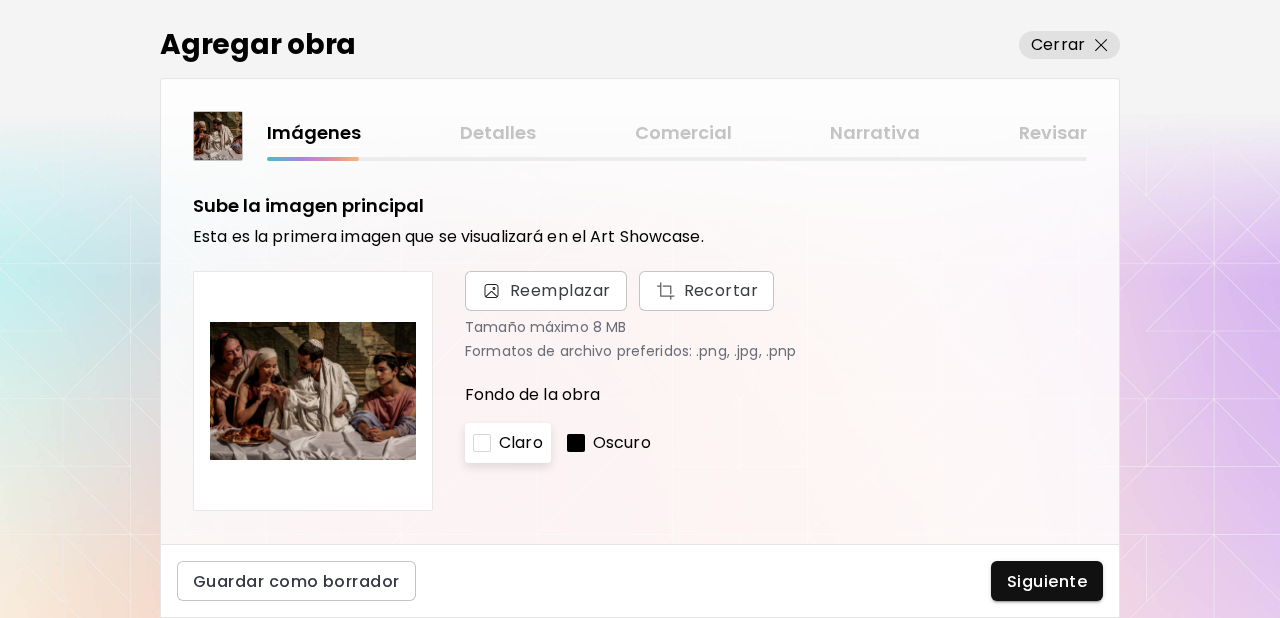 click on "Oscuro" at bounding box center (622, 443) 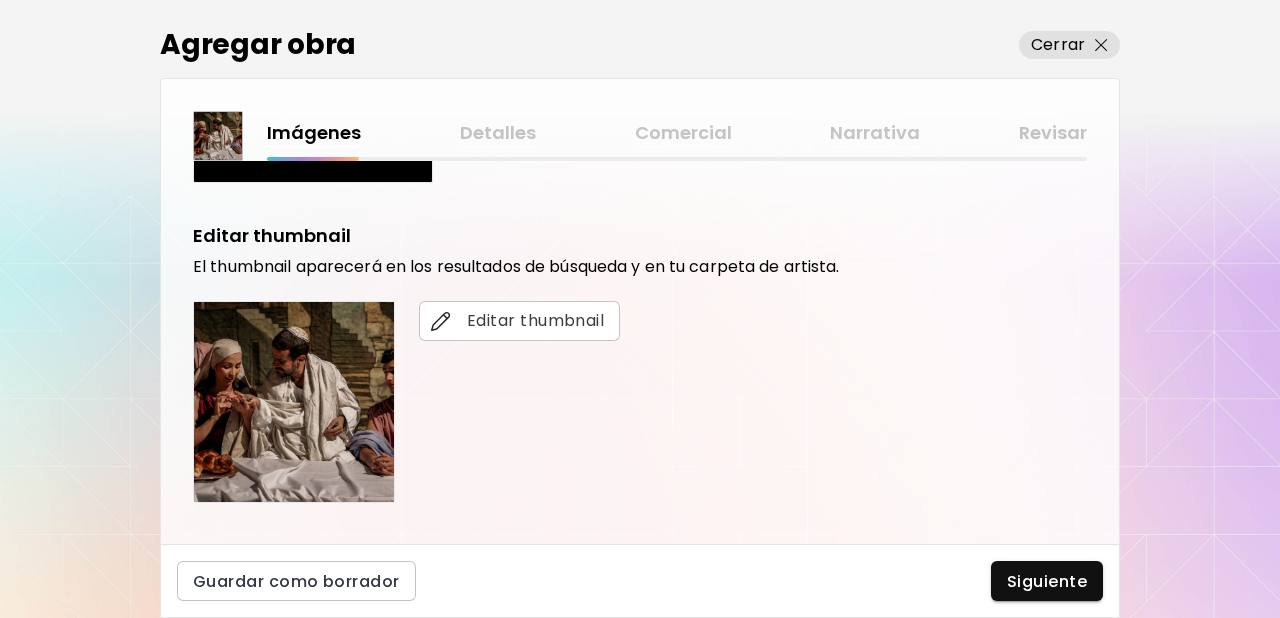 scroll, scrollTop: 340, scrollLeft: 0, axis: vertical 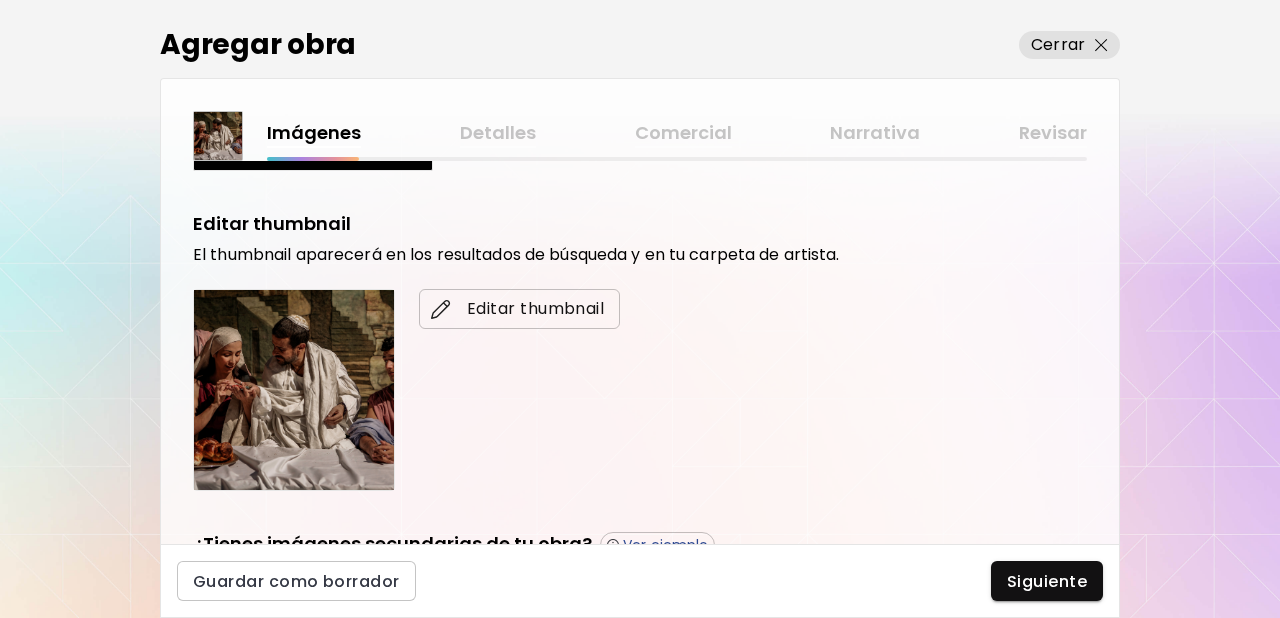 click on "Editar thumbnail" at bounding box center [519, 309] 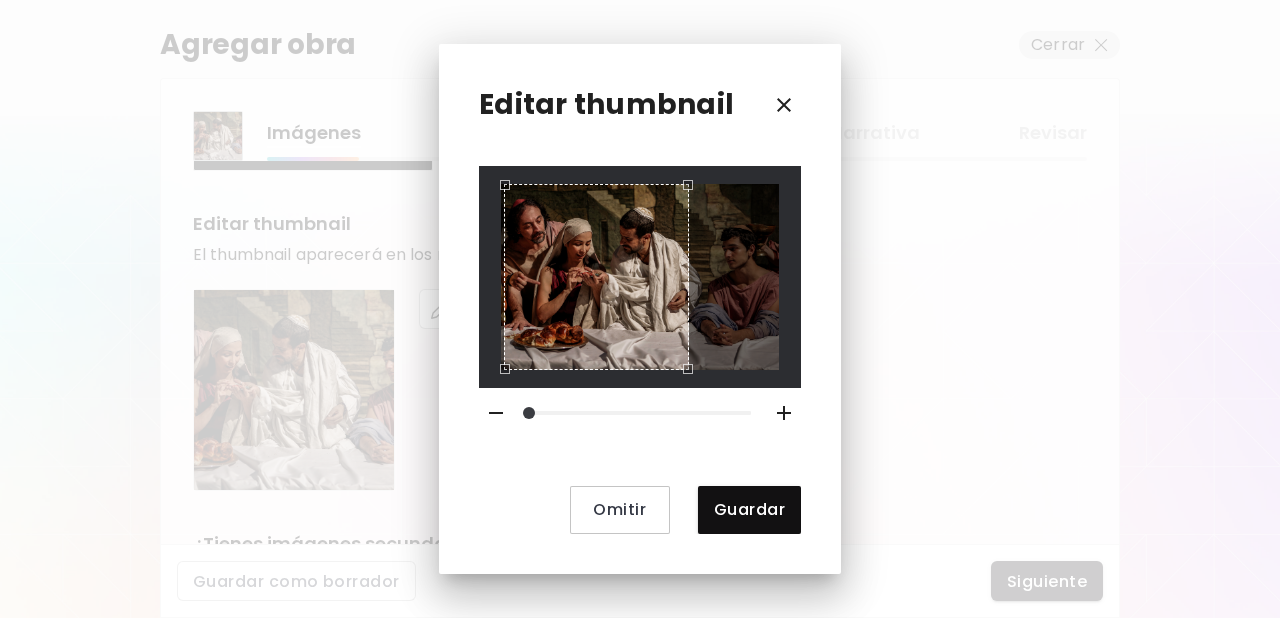 click at bounding box center [596, 276] 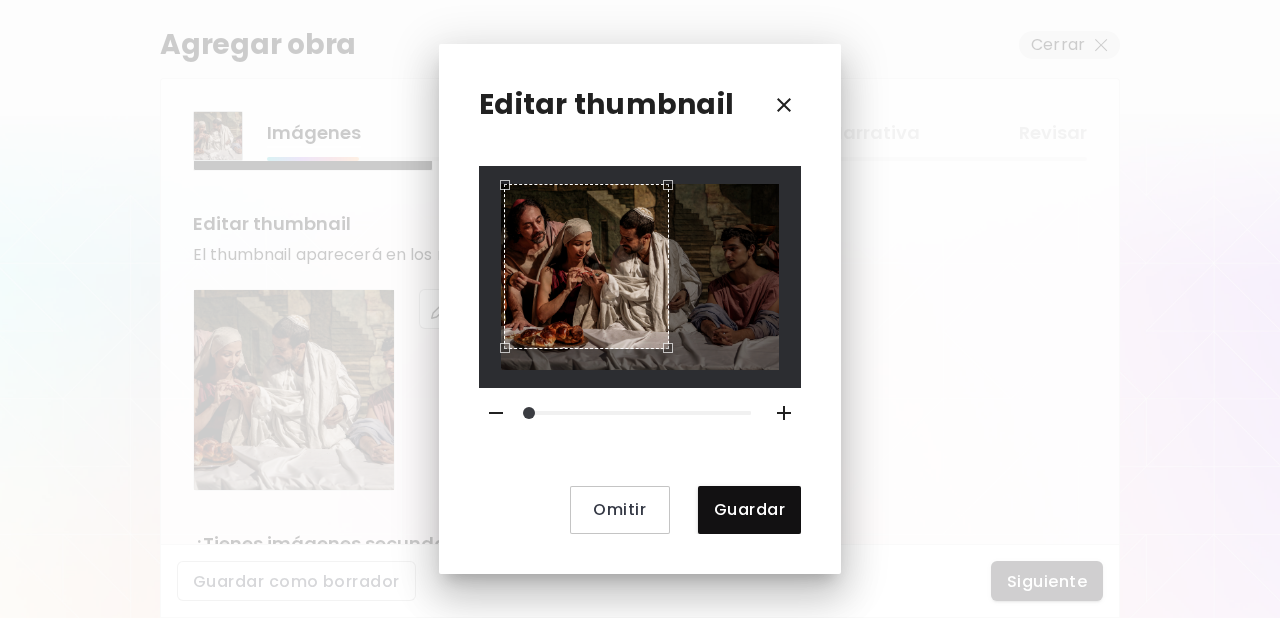 click at bounding box center [586, 266] 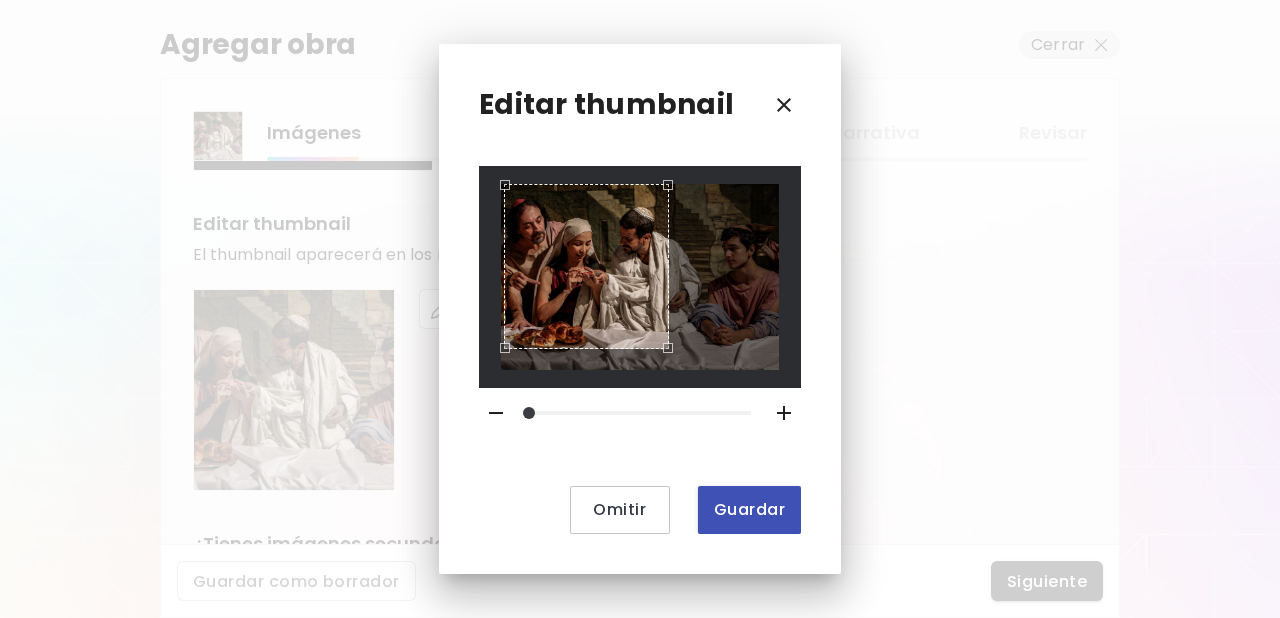 click on "Guardar" at bounding box center (749, 509) 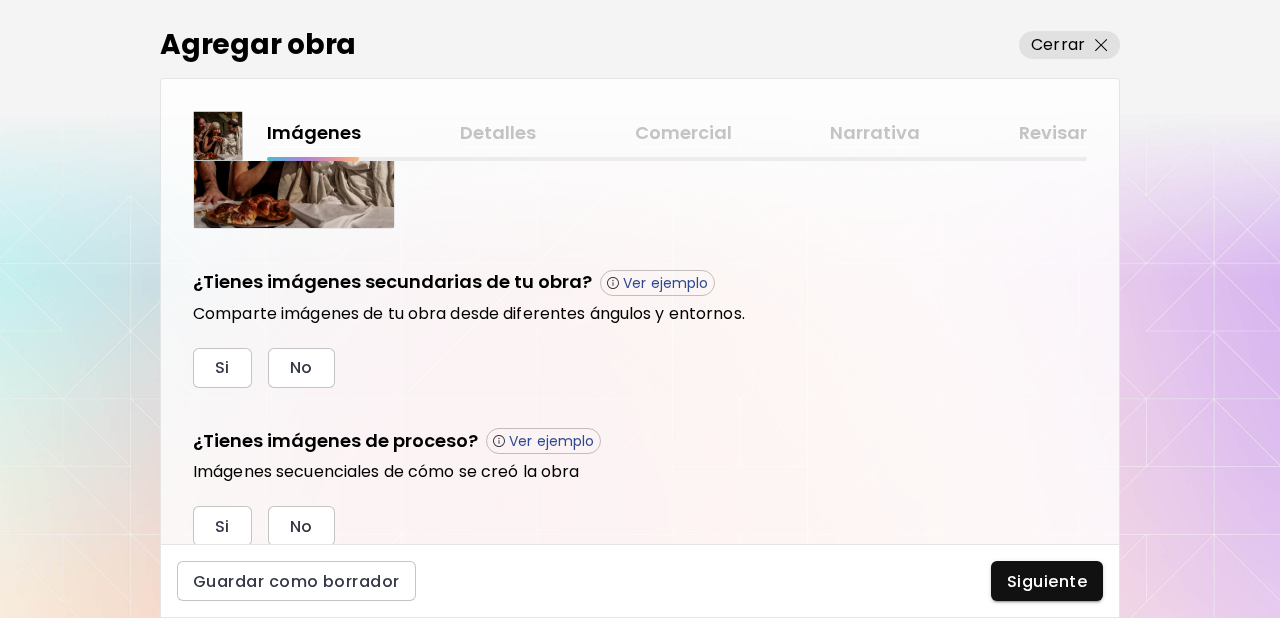 scroll, scrollTop: 676, scrollLeft: 0, axis: vertical 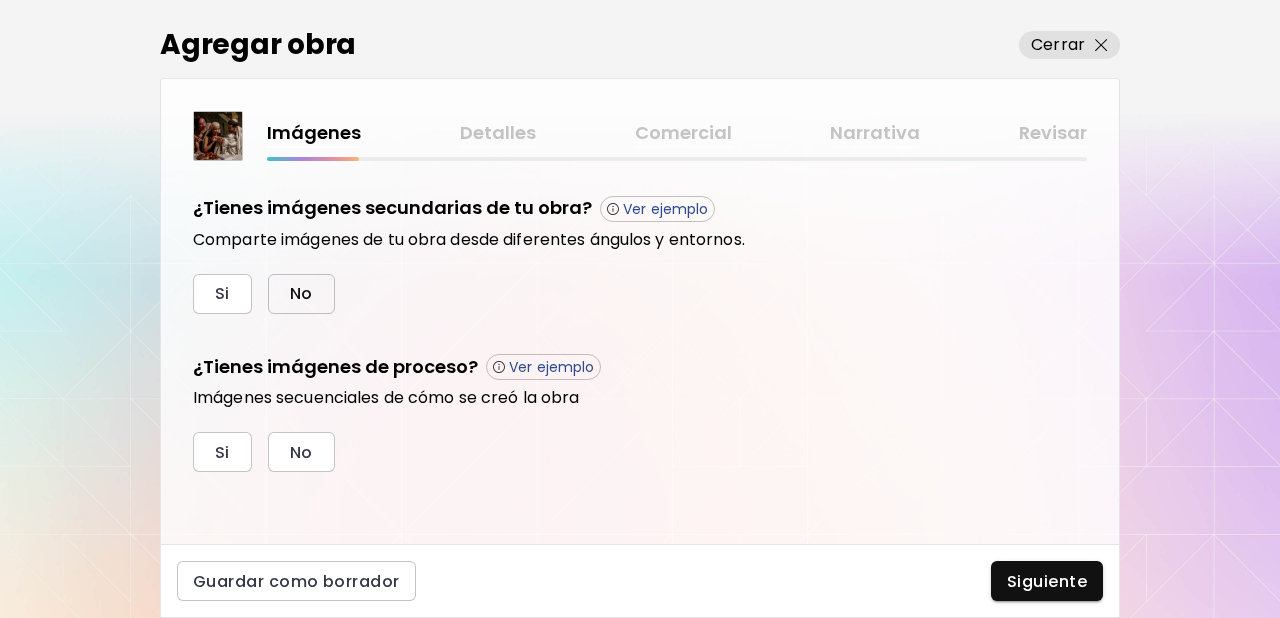 click on "No" at bounding box center [301, 293] 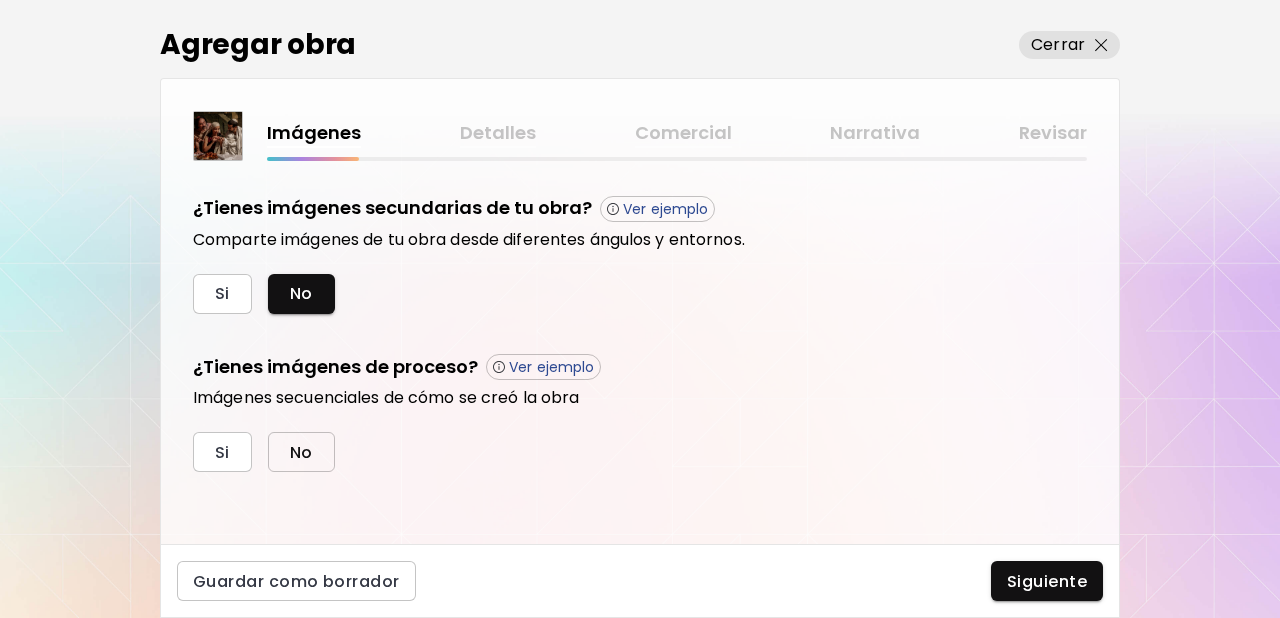 drag, startPoint x: 305, startPoint y: 436, endPoint x: 331, endPoint y: 445, distance: 27.513634 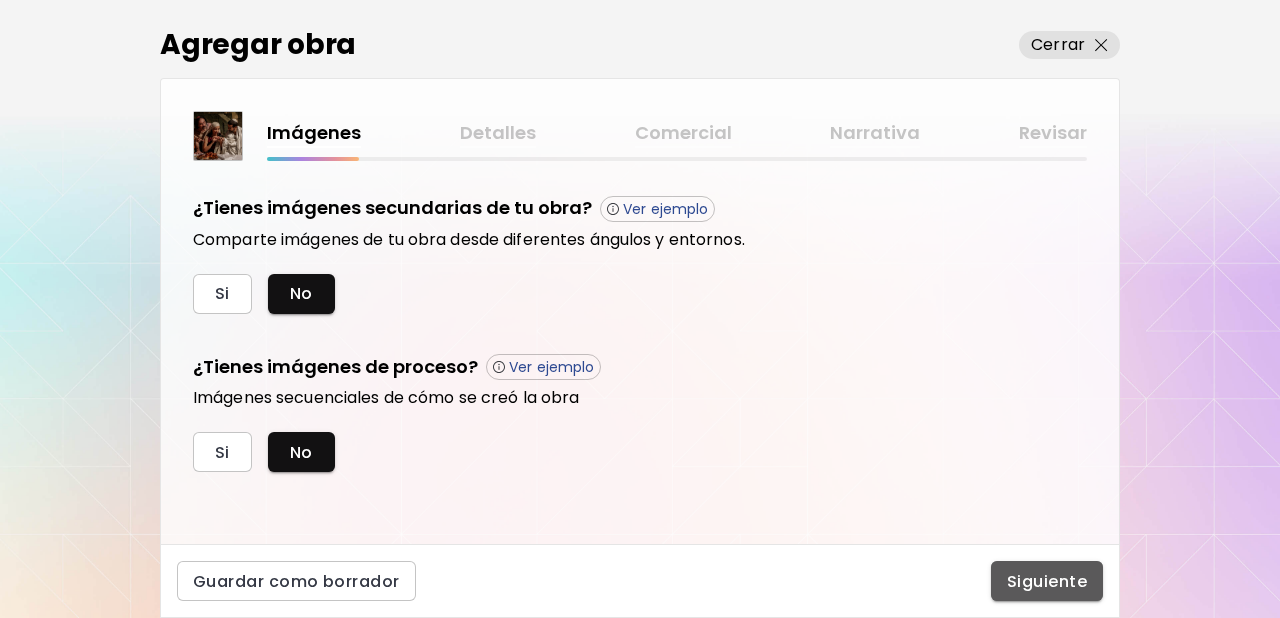 click on "Siguiente" at bounding box center (1047, 581) 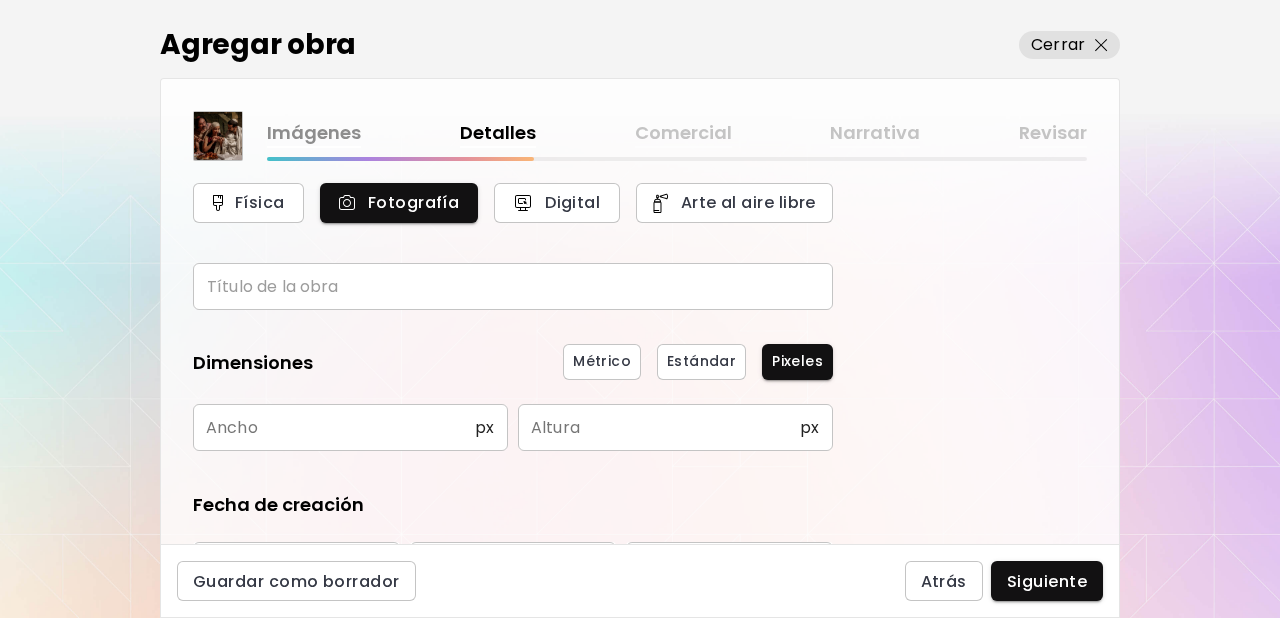 scroll, scrollTop: 97, scrollLeft: 0, axis: vertical 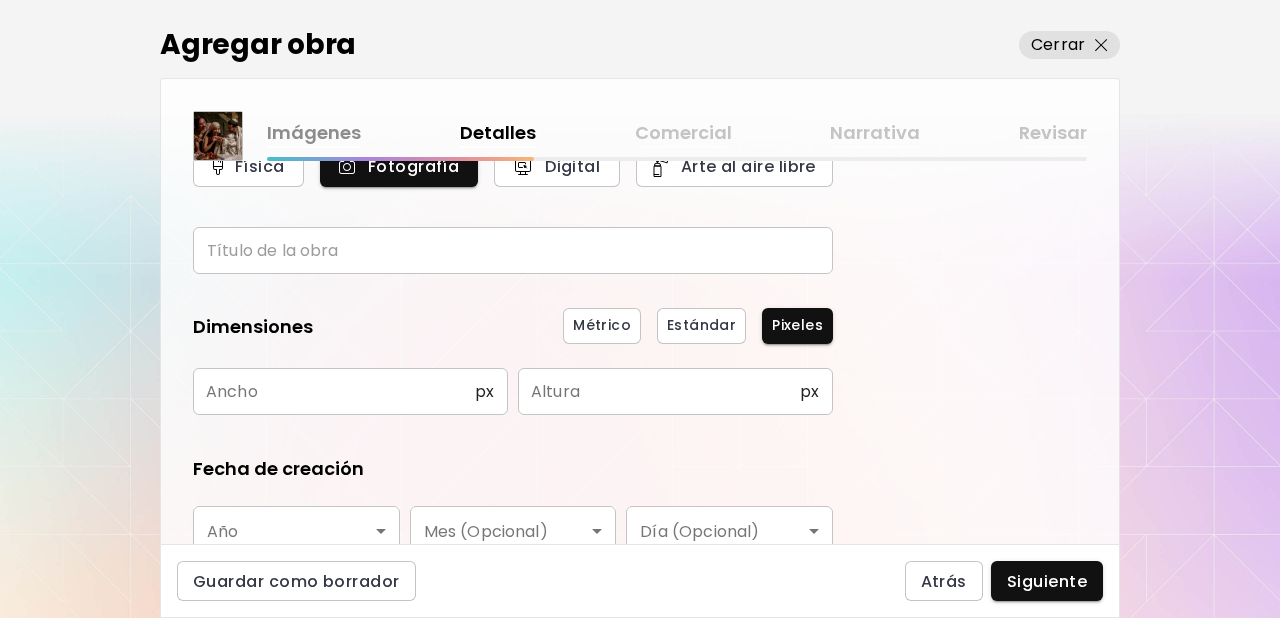 click at bounding box center [513, 250] 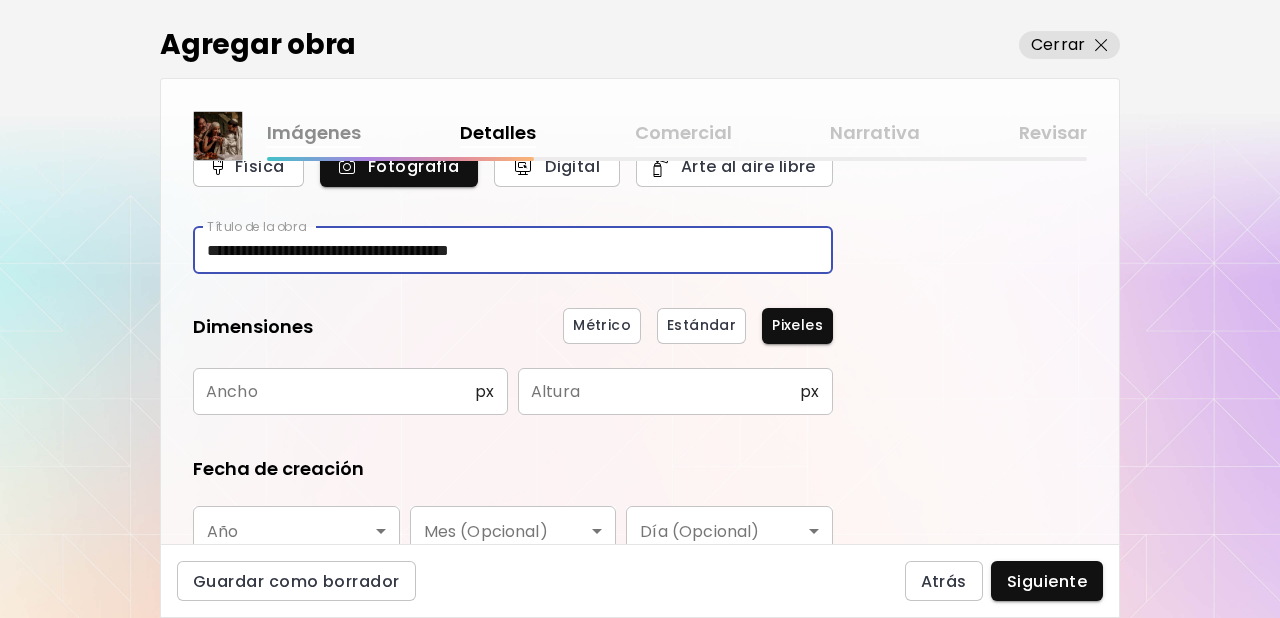 type on "**********" 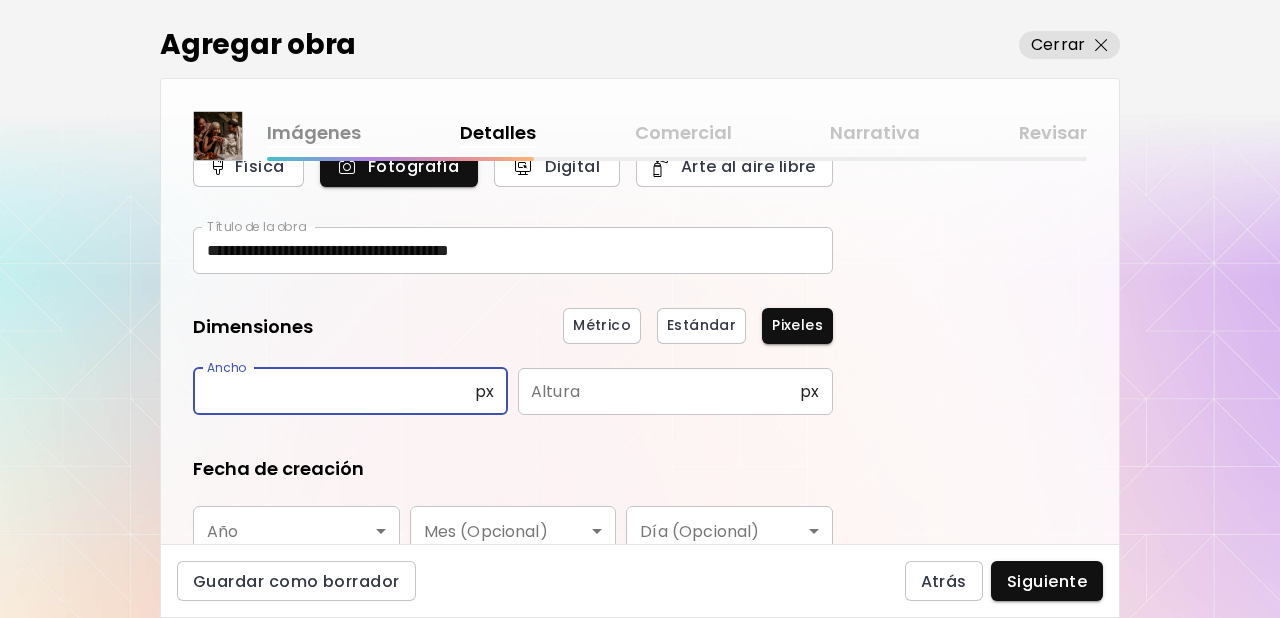 click at bounding box center [334, 391] 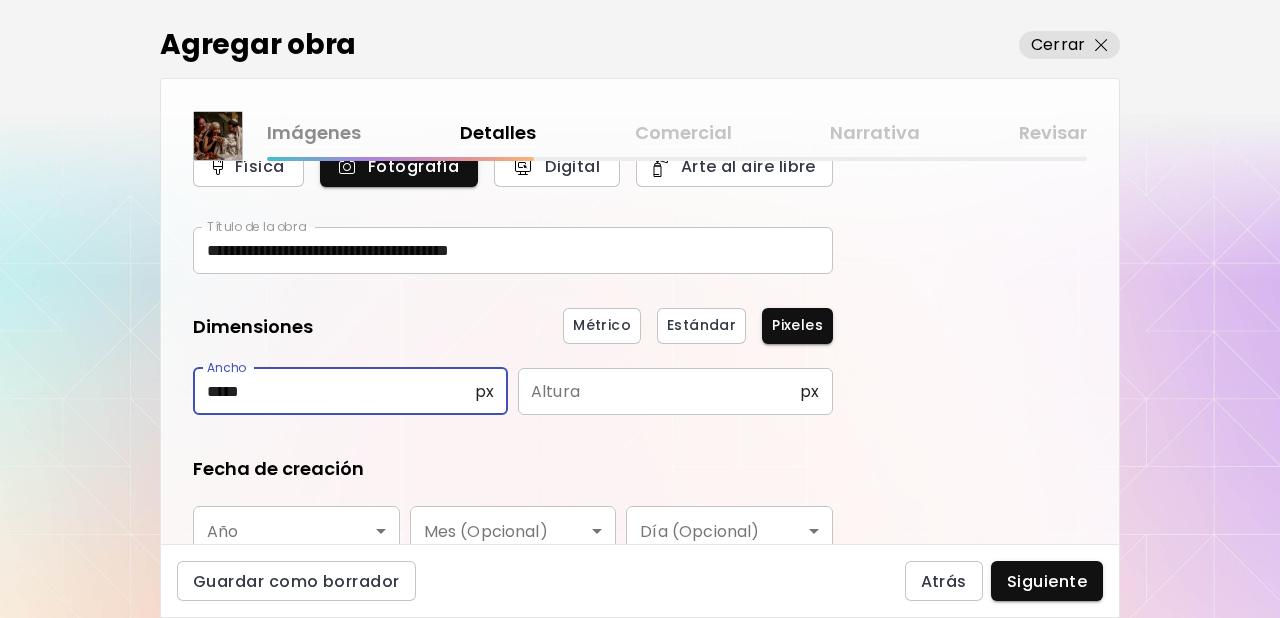 type on "*****" 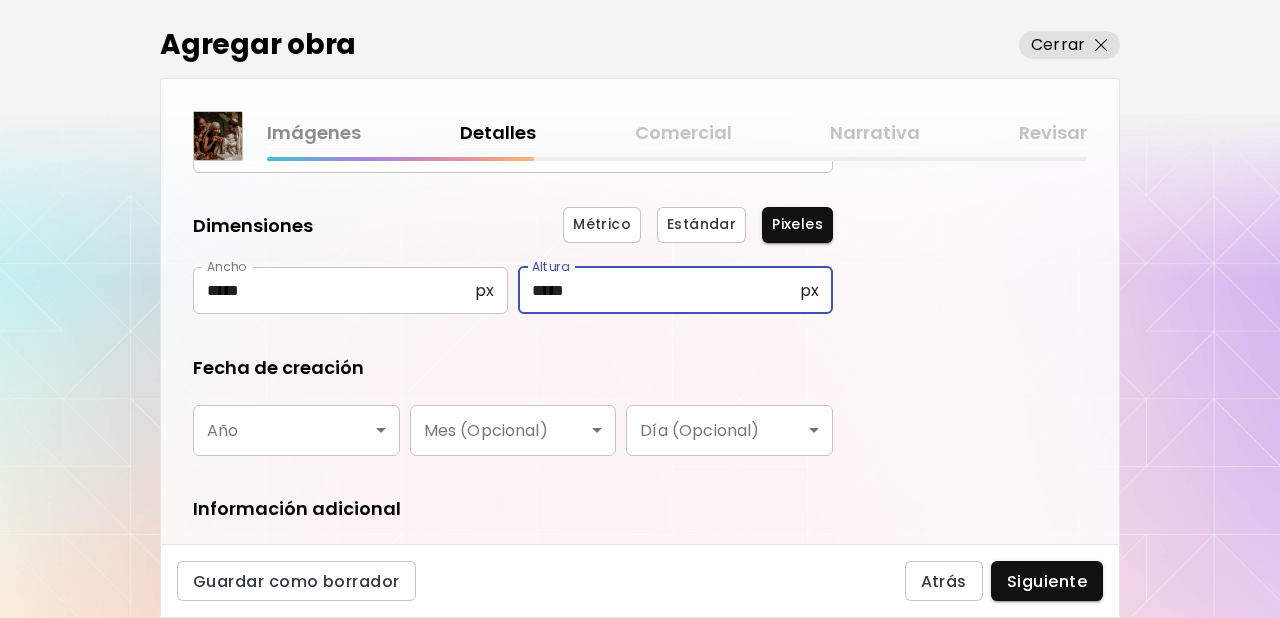 scroll, scrollTop: 327, scrollLeft: 0, axis: vertical 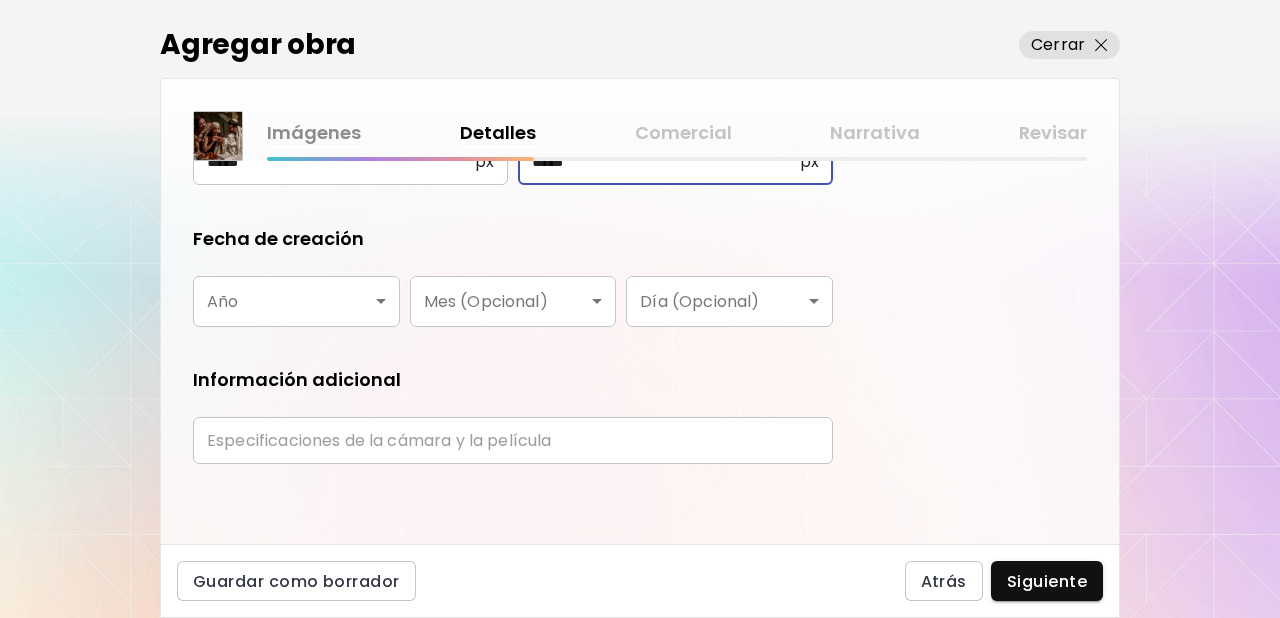 type on "*****" 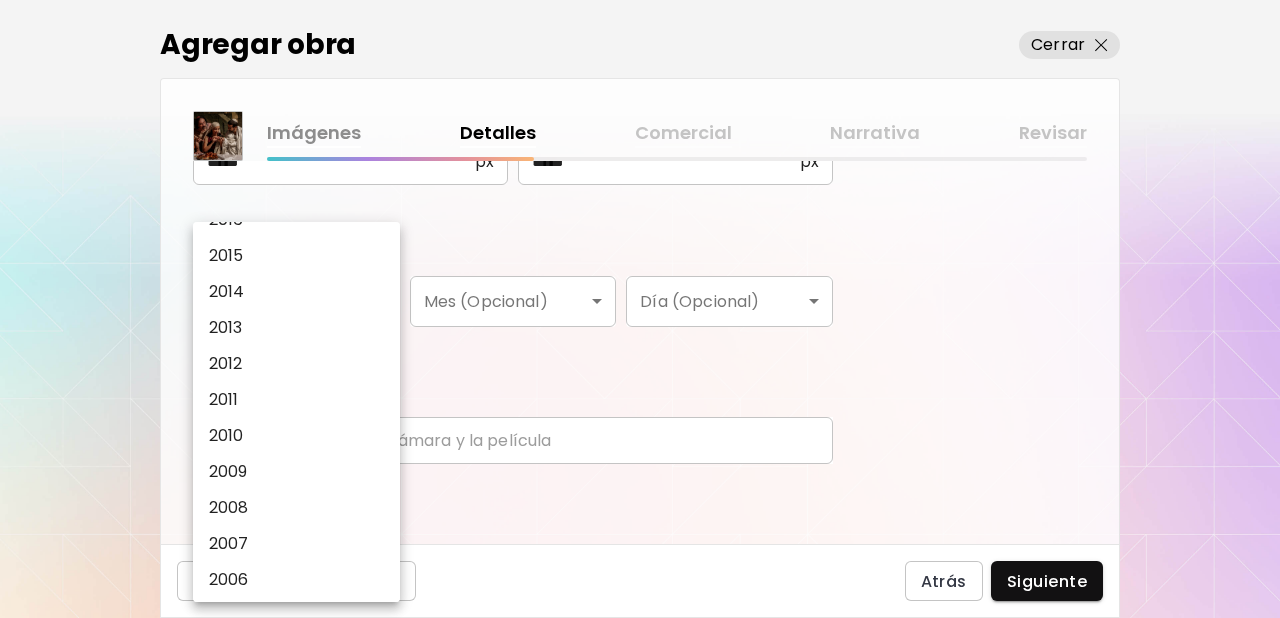 scroll, scrollTop: 353, scrollLeft: 0, axis: vertical 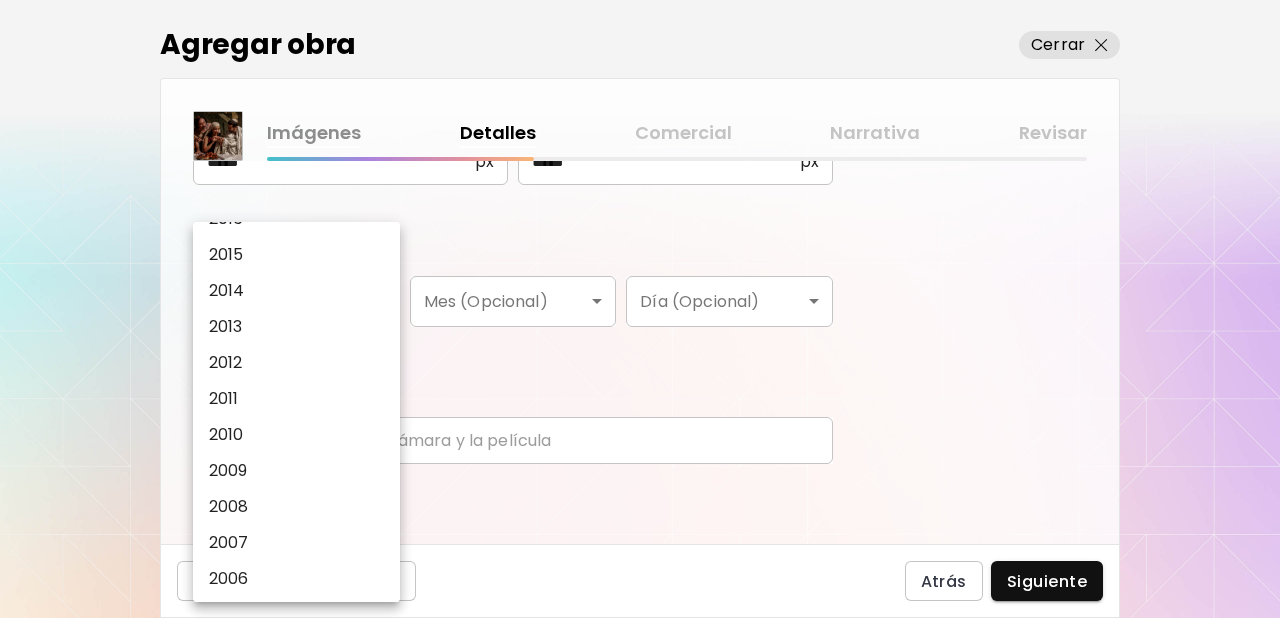 click on "2008" at bounding box center [229, 507] 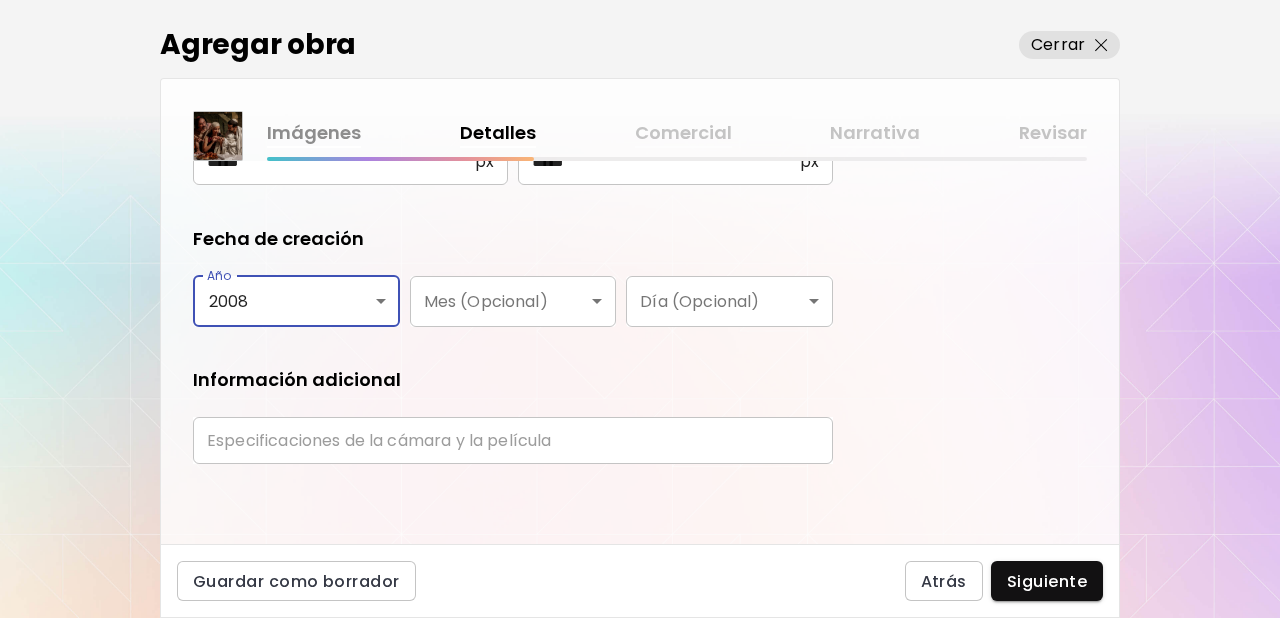 click on "Información adicional" at bounding box center (513, 380) 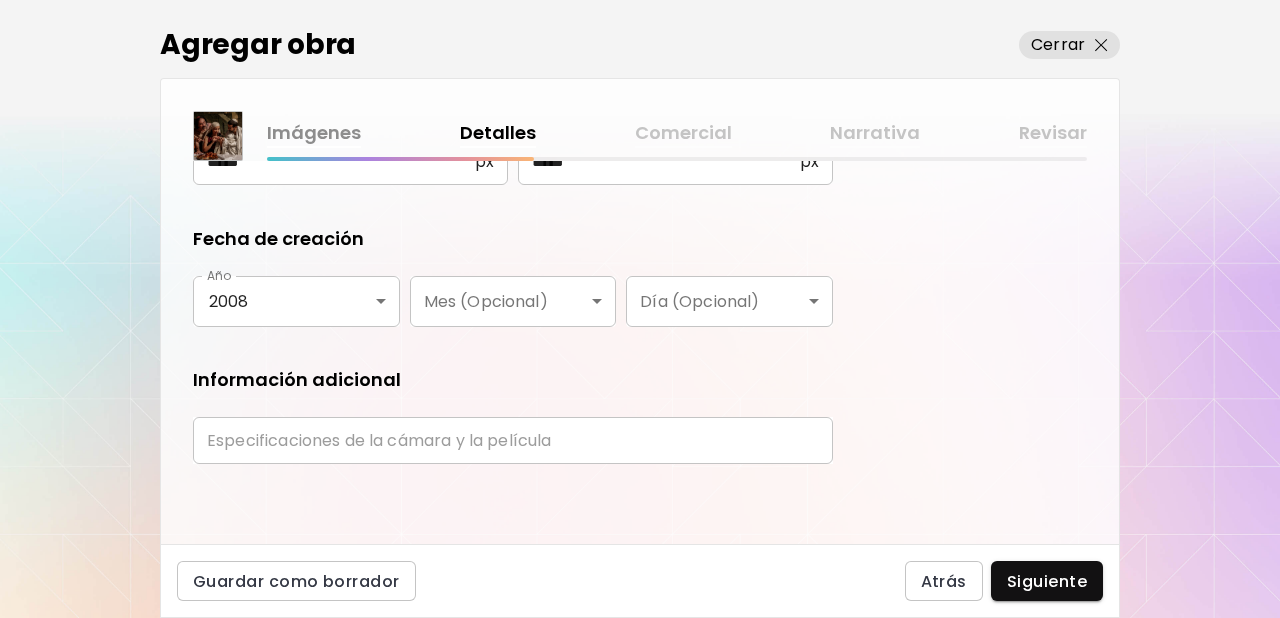 drag, startPoint x: 476, startPoint y: 435, endPoint x: 490, endPoint y: 442, distance: 15.652476 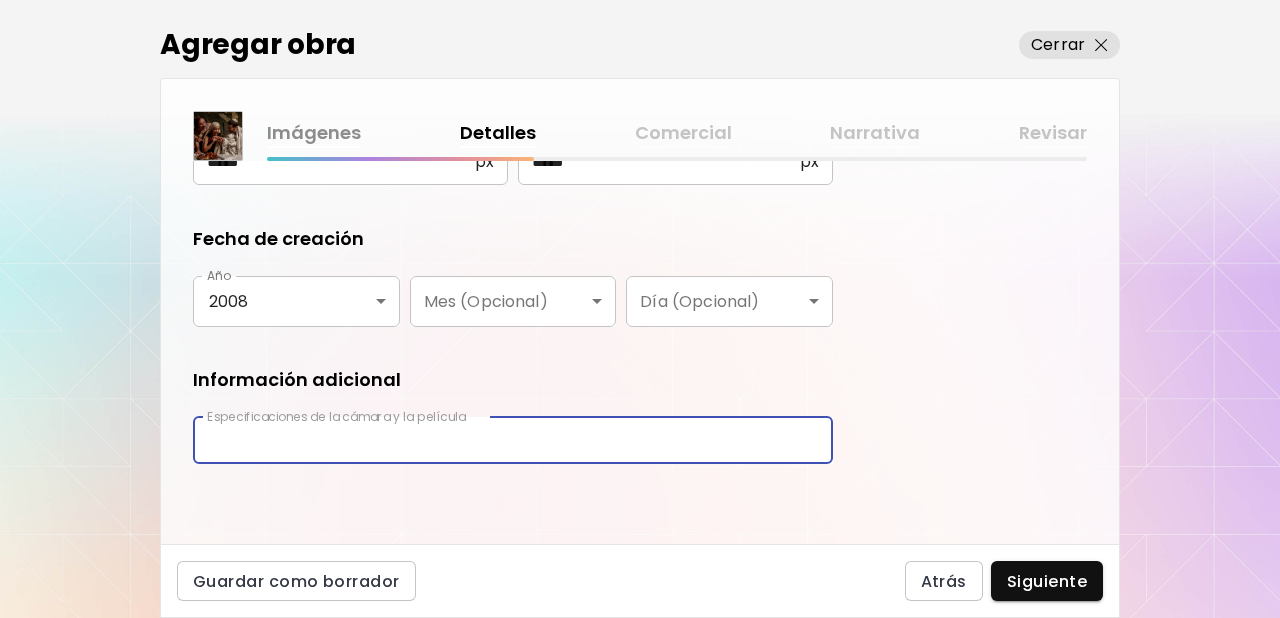 type on "**********" 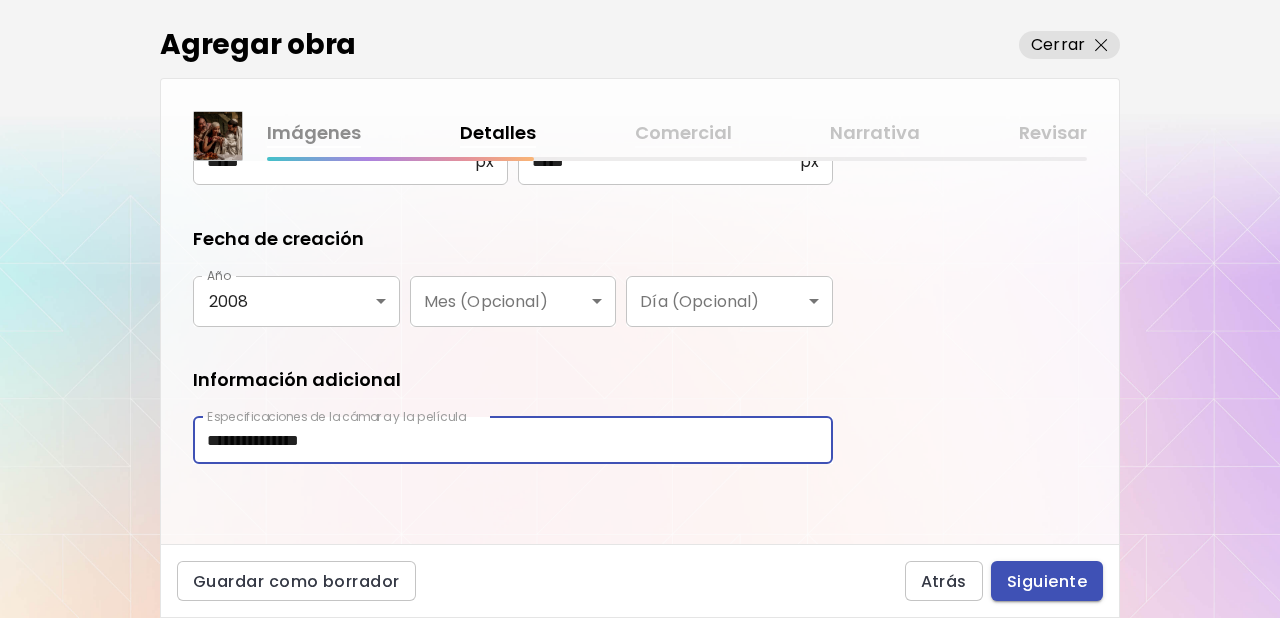 click on "Siguiente" at bounding box center [1047, 581] 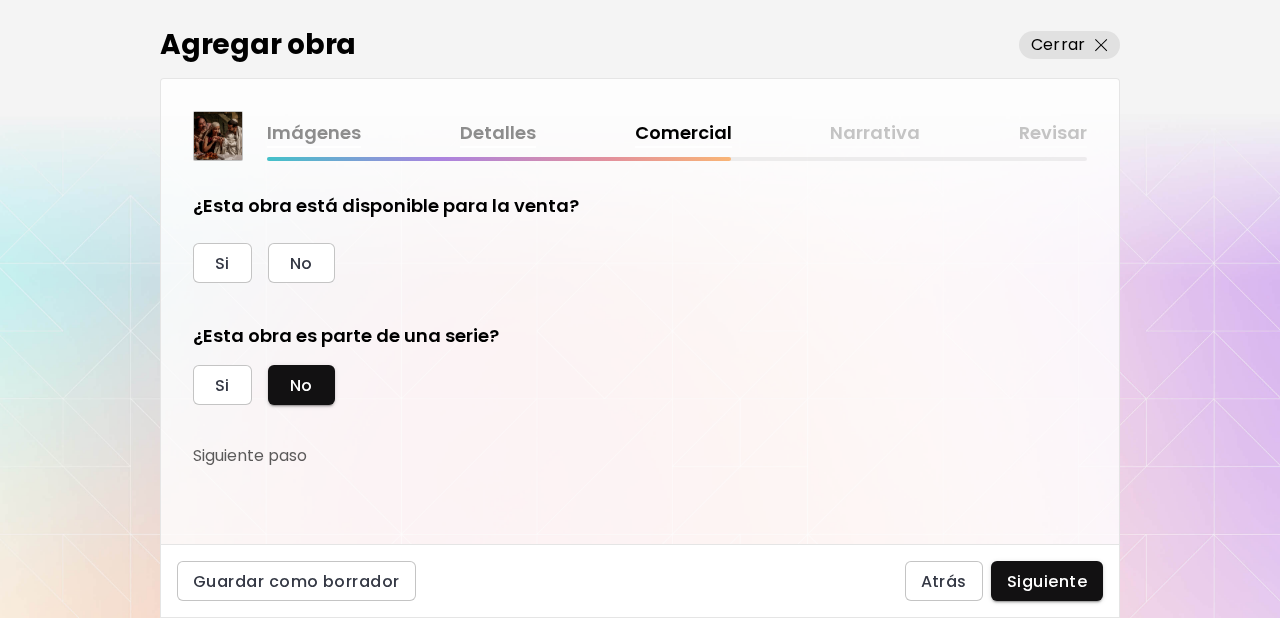 scroll, scrollTop: 32, scrollLeft: 0, axis: vertical 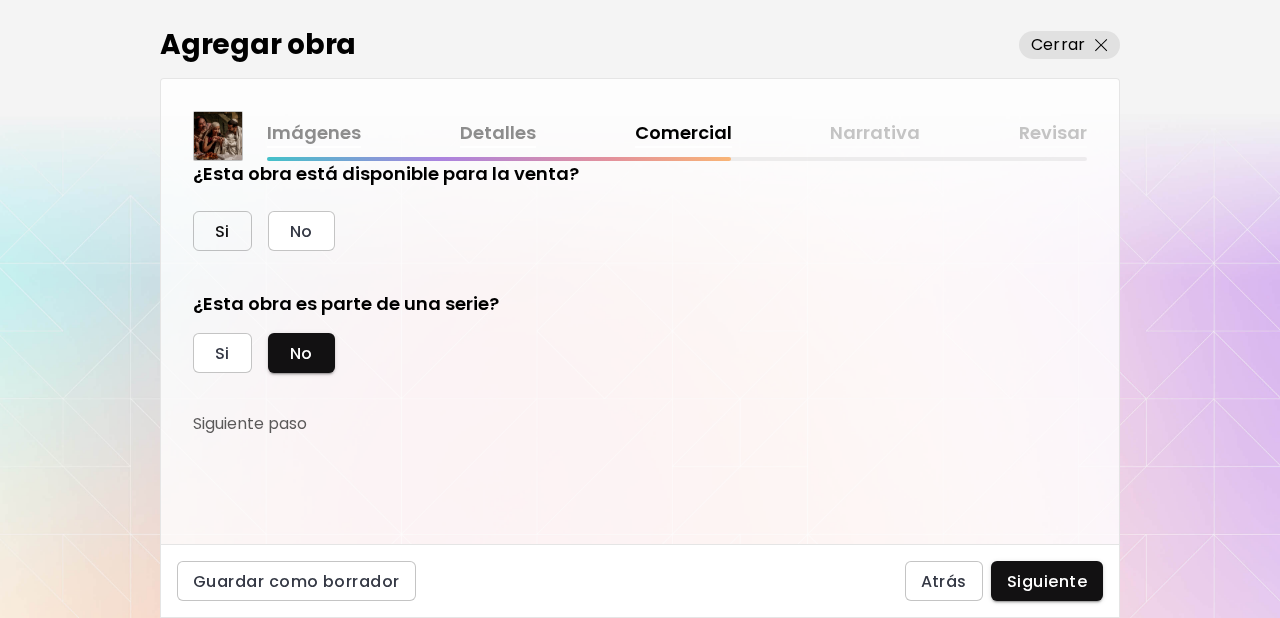 click on "Si" at bounding box center [222, 231] 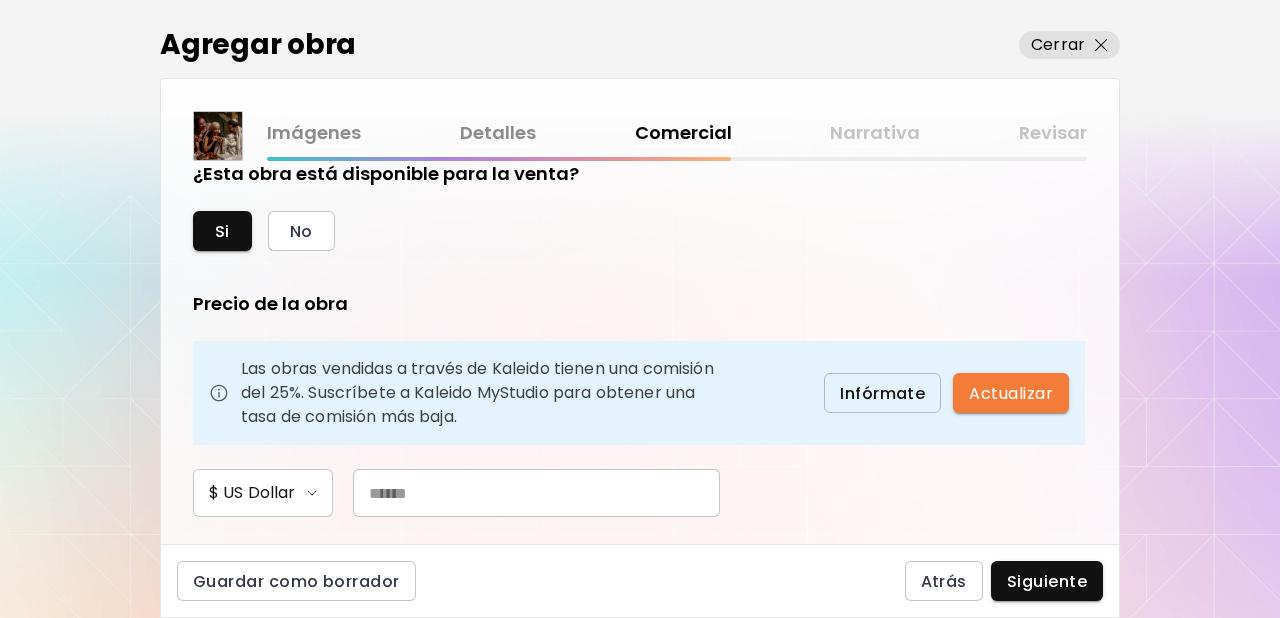 click at bounding box center [536, 493] 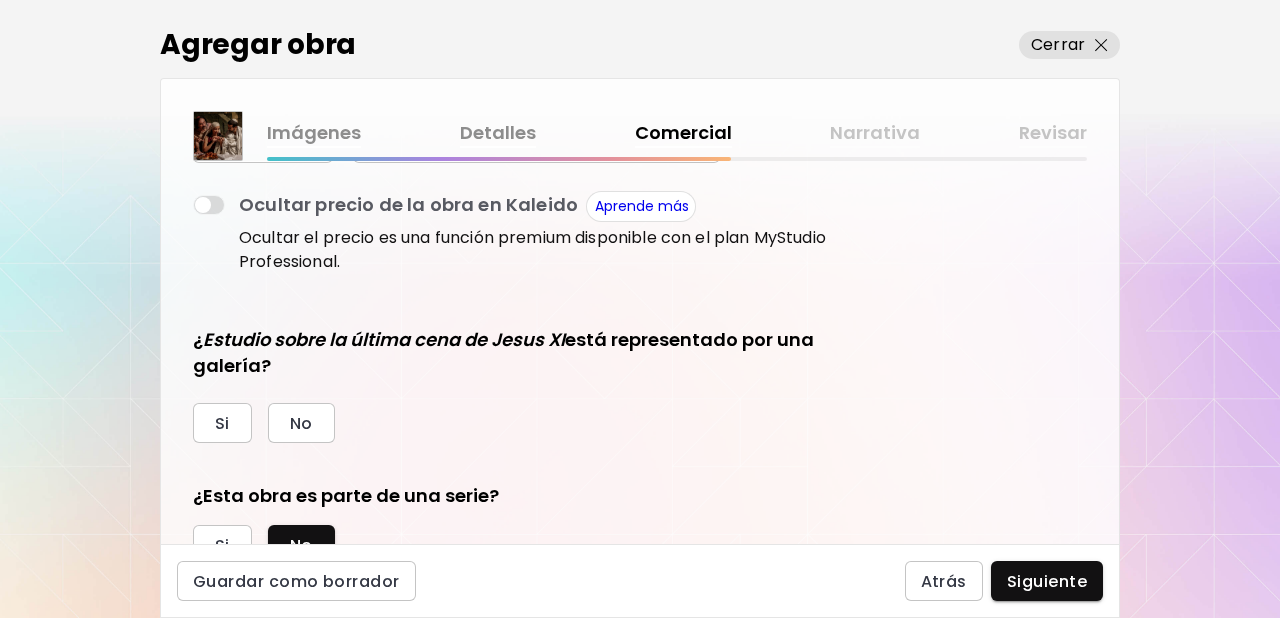 scroll, scrollTop: 395, scrollLeft: 0, axis: vertical 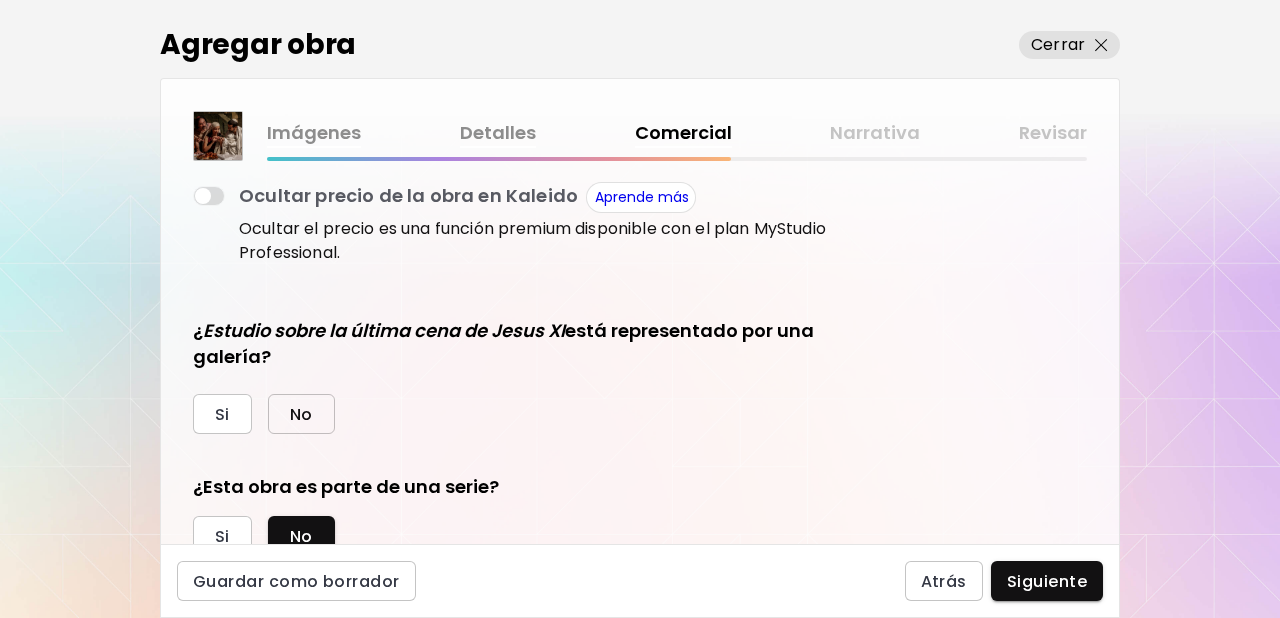 click on "No" at bounding box center [301, 414] 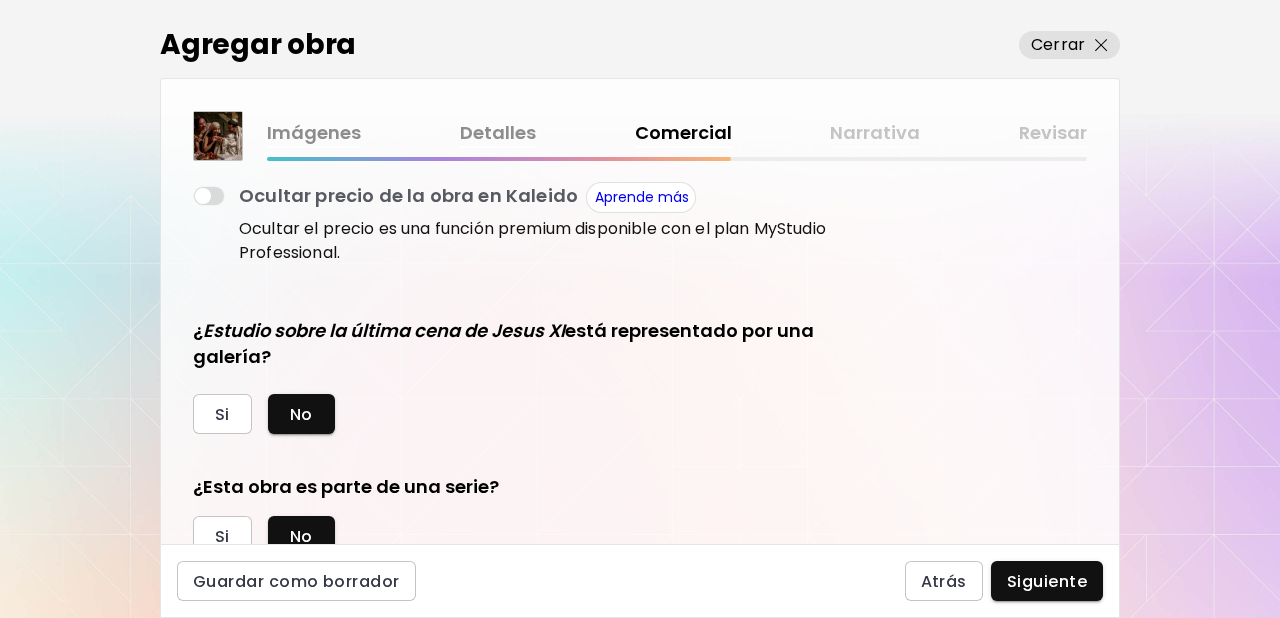 scroll, scrollTop: 469, scrollLeft: 0, axis: vertical 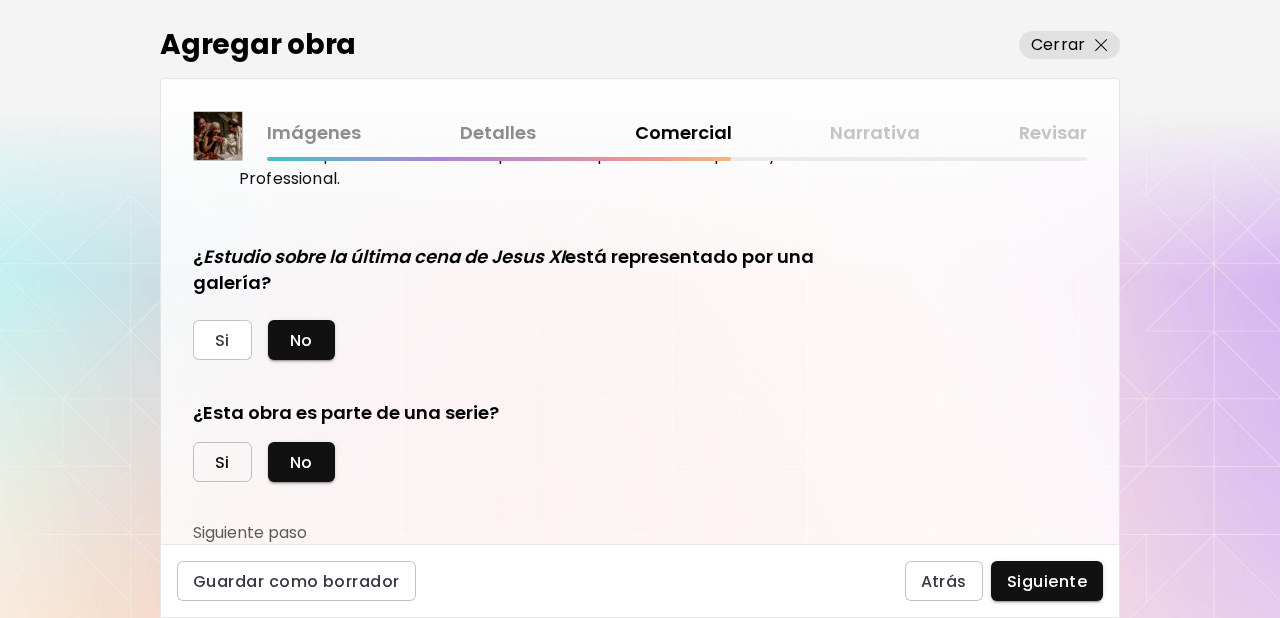 click on "Si" at bounding box center (222, 462) 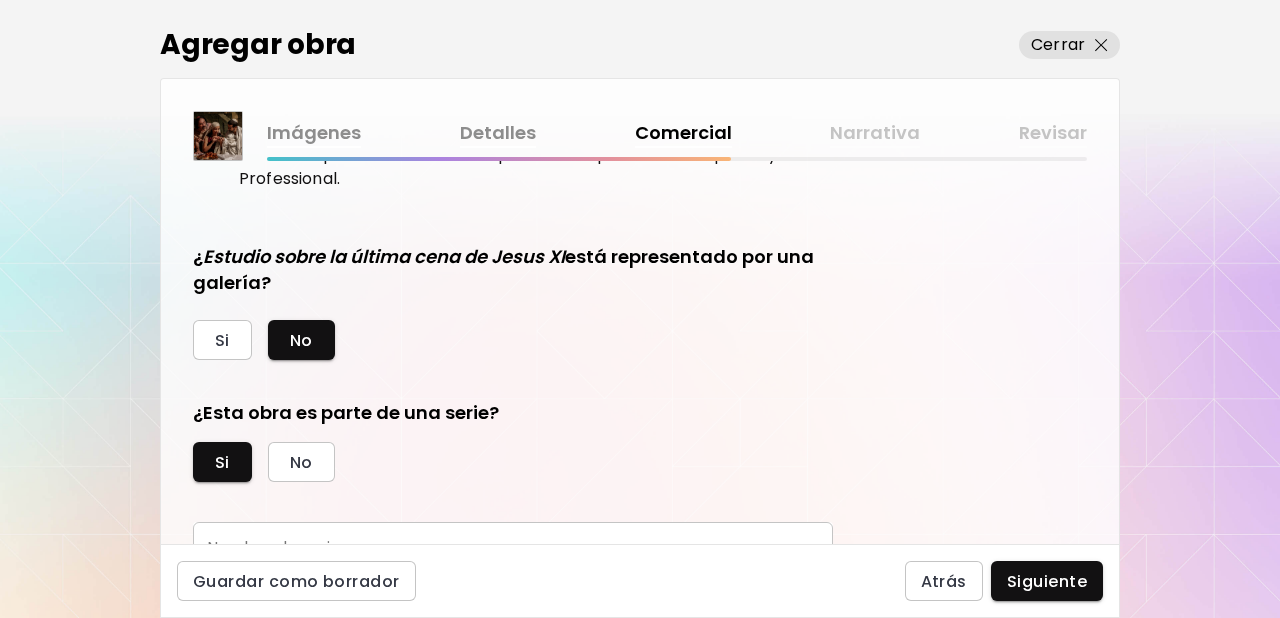 scroll, scrollTop: 562, scrollLeft: 0, axis: vertical 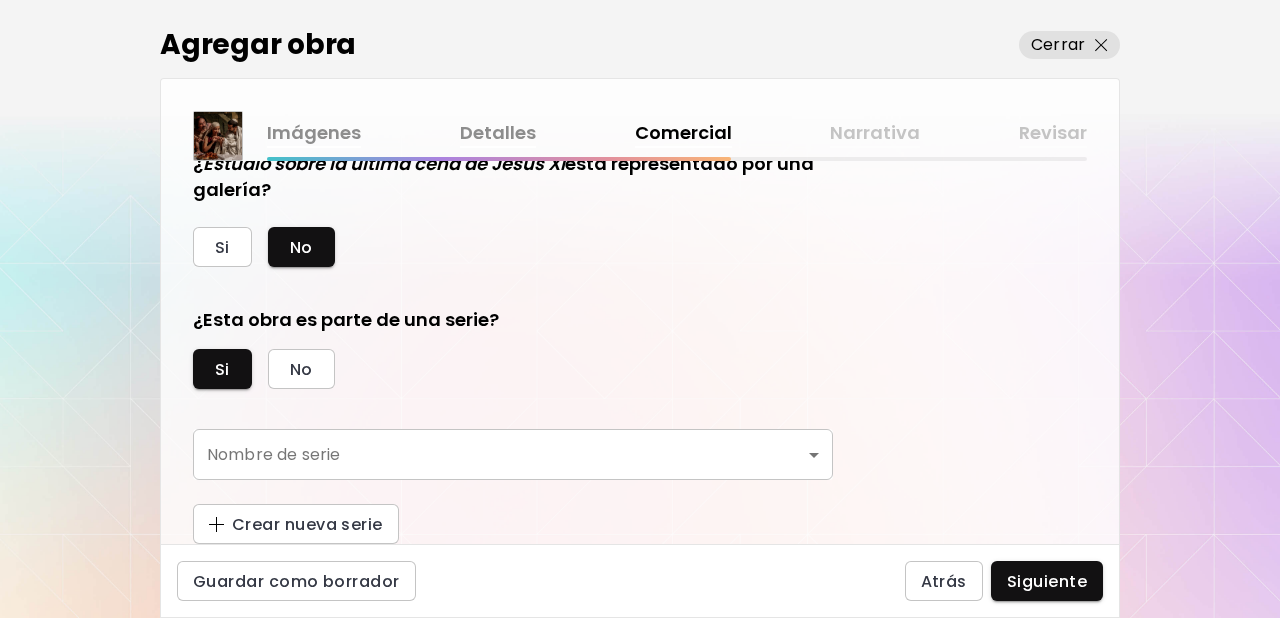 click on "kaleido.art/photomanifiesto Agregar obra Administrar obras Editar perfil My BioLink Comunidad Metas MyStudio Actualizar My Website My Showrooms My Documents My Subscribers My Provenance My Augmentations My Analytics Ajustes Ayuda 0 6 Agregar obra Cerrar Imágenes Detalles Comercial Narrativa Revisar ¿Esta obra está disponible para la venta? Si No Precio de la obra Las obras vendidas a través de Kaleido tienen una comisión del 25%. Suscríbete a Kaleido MyStudio para obtener una tasa de comisión más baja. Infórmate Actualizar $ US Dollar *** Ocultar precio de la obra en Kaleido Aprende más Ocultar el precio es una función premium disponible con el plan MyStudio Professional. ¿ Estudio sobre la última cena de Jesus XI  está representado por una galería? Si No ¿Esta obra es parte de una serie? Si No Nombre de serie ​ Nombre de serie Crear nueva serie Guardar como borrador Atrás Siguiente Búsqueda de artista Nombre o usuario Nombre o usuario País del artista País del artista Disciplinas Todos" at bounding box center [640, 309] 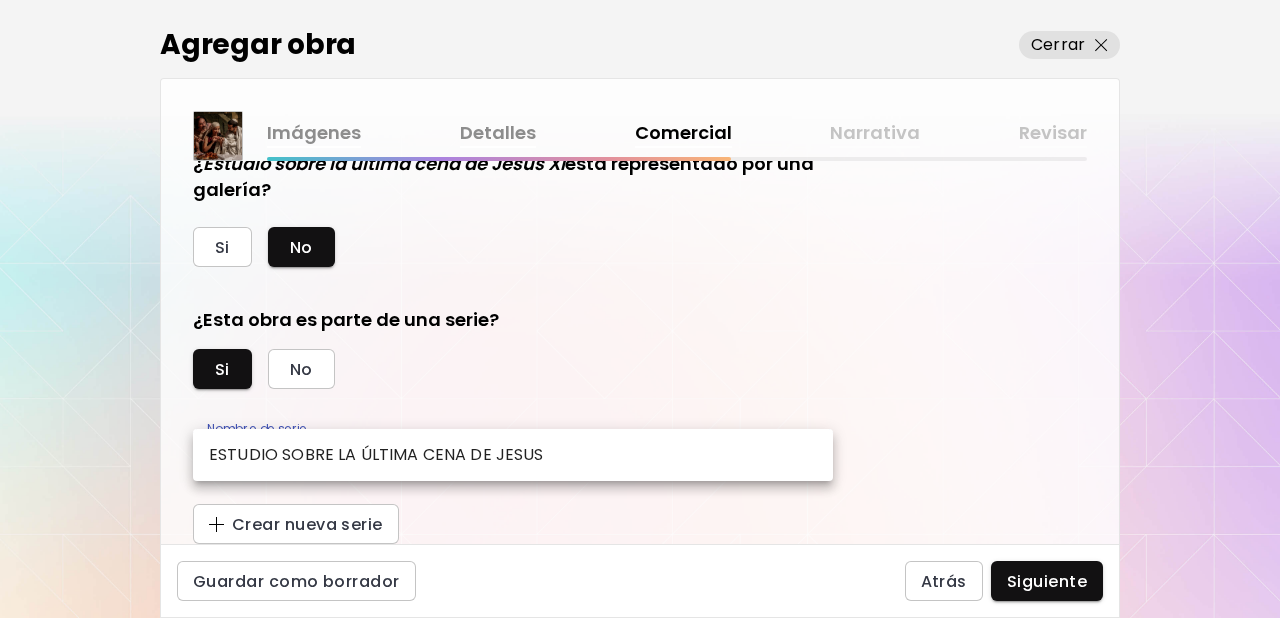 click on "ESTUDIO SOBRE LA ÚLTIMA CENA DE JESUS" at bounding box center (513, 455) 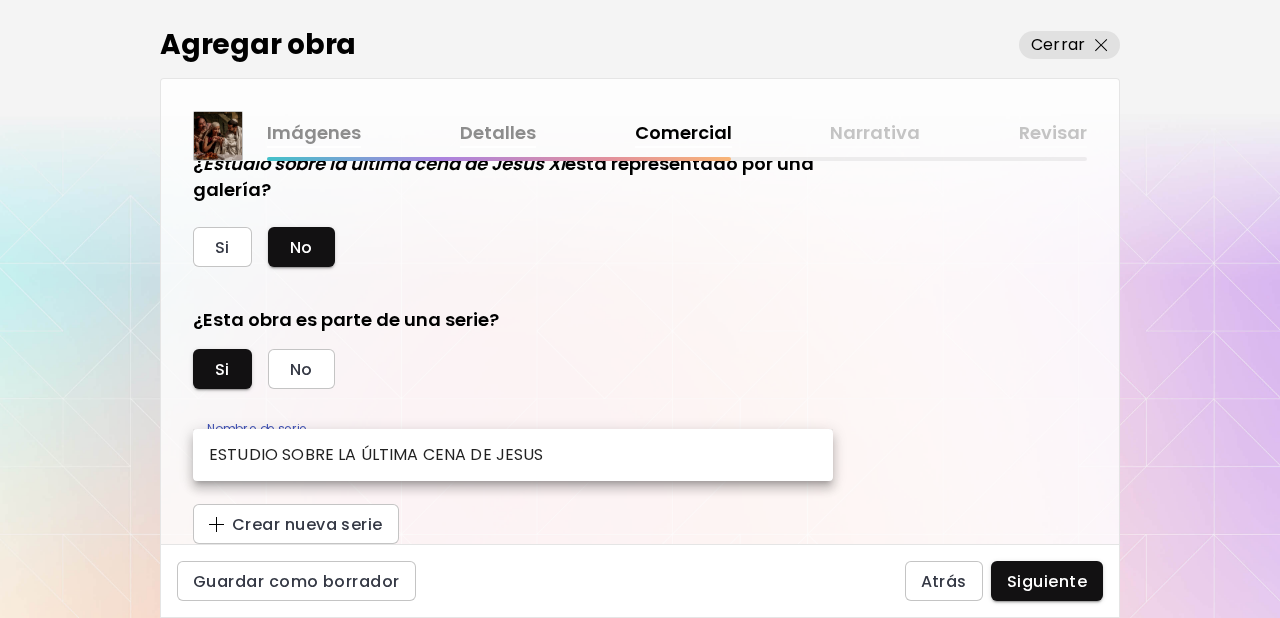 type on "**********" 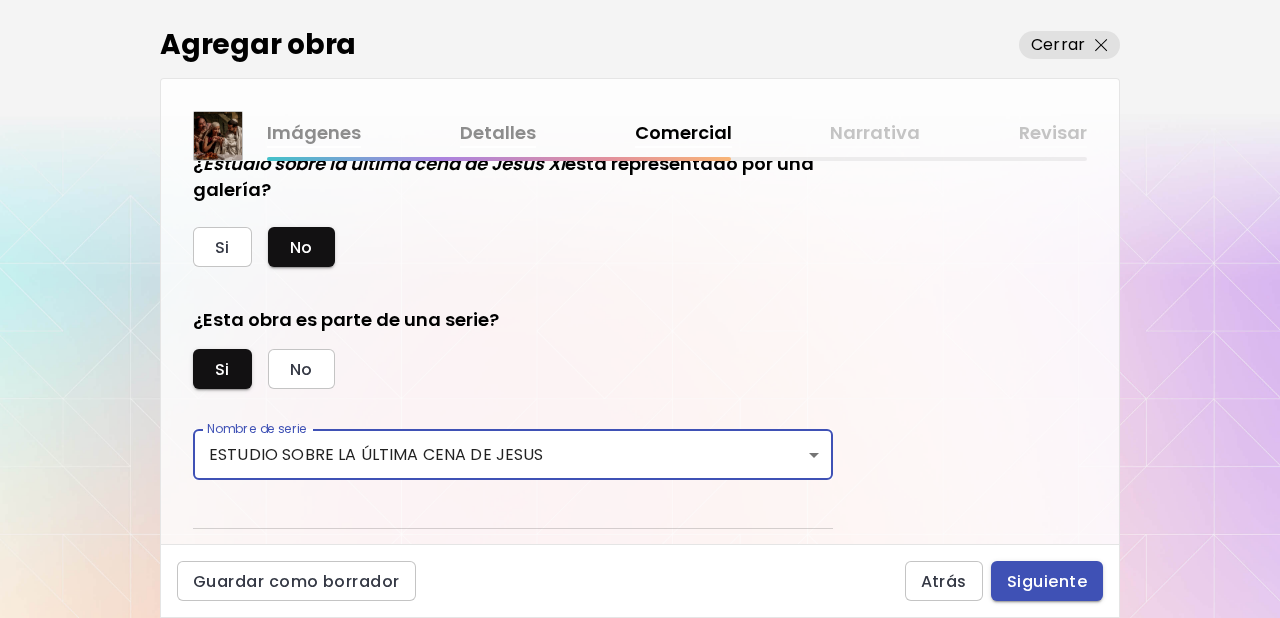 click on "Siguiente" at bounding box center [1047, 581] 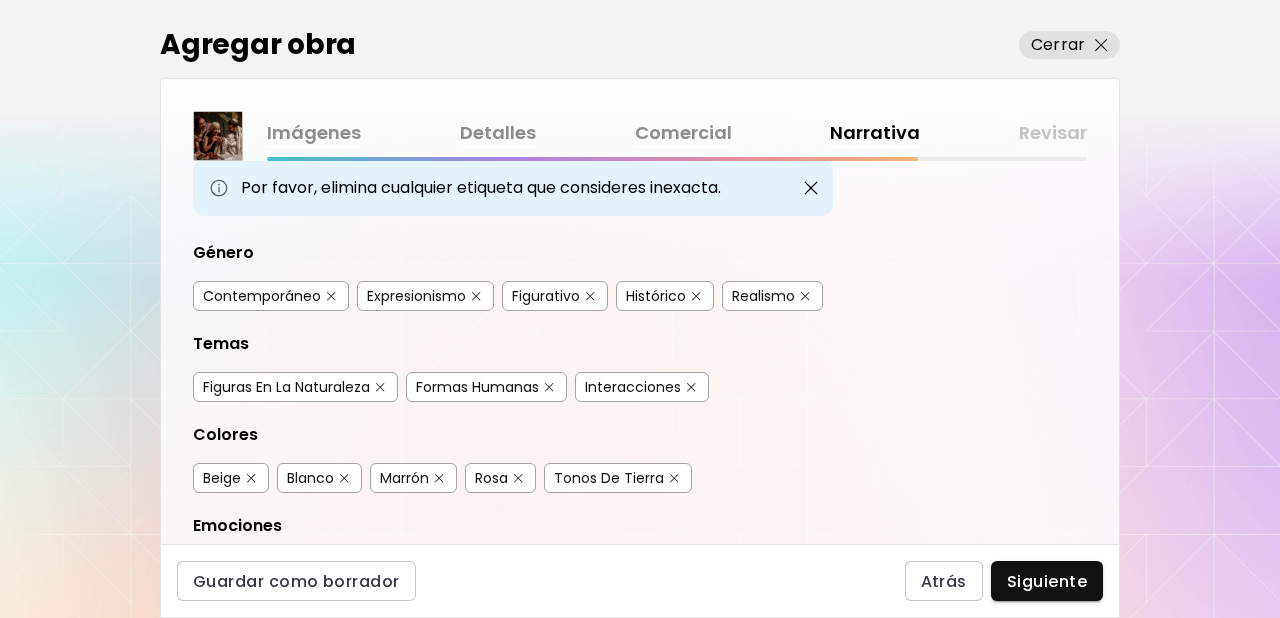 scroll, scrollTop: 172, scrollLeft: 0, axis: vertical 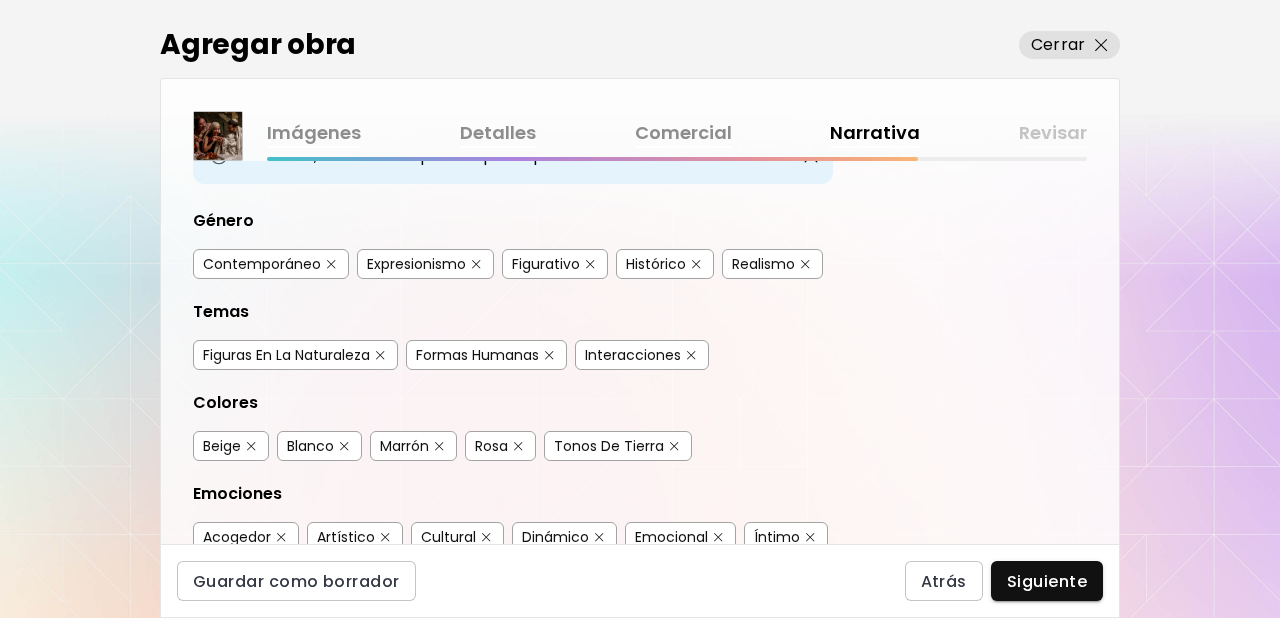 click at bounding box center (331, 264) 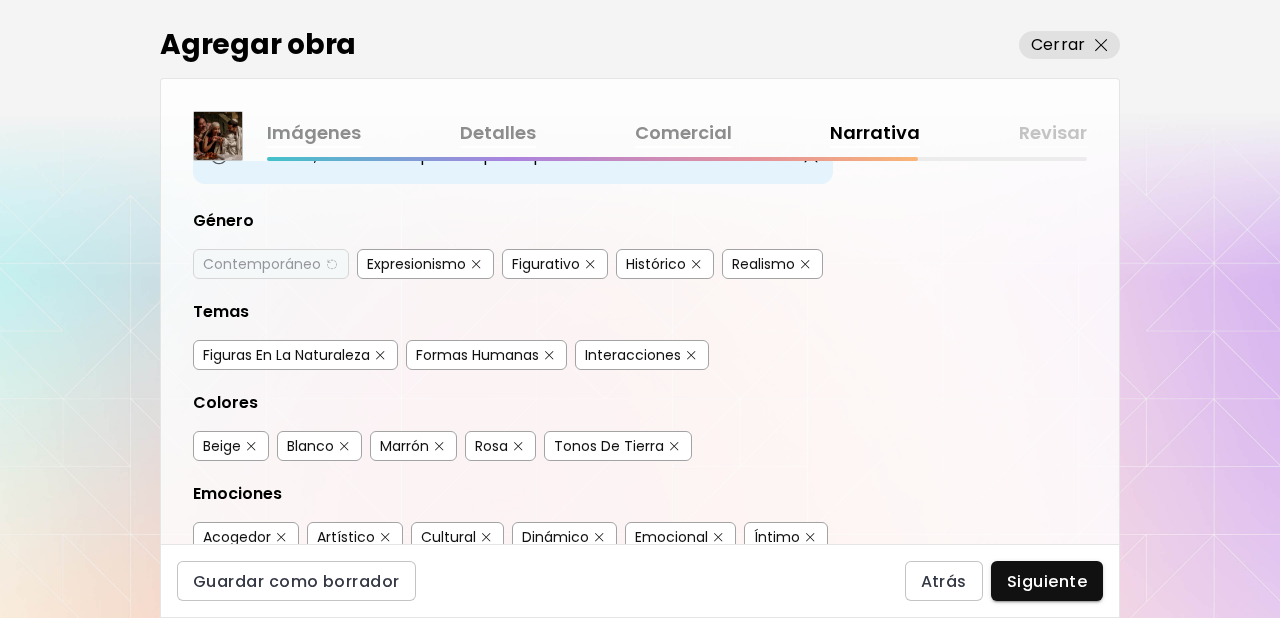 click at bounding box center (476, 264) 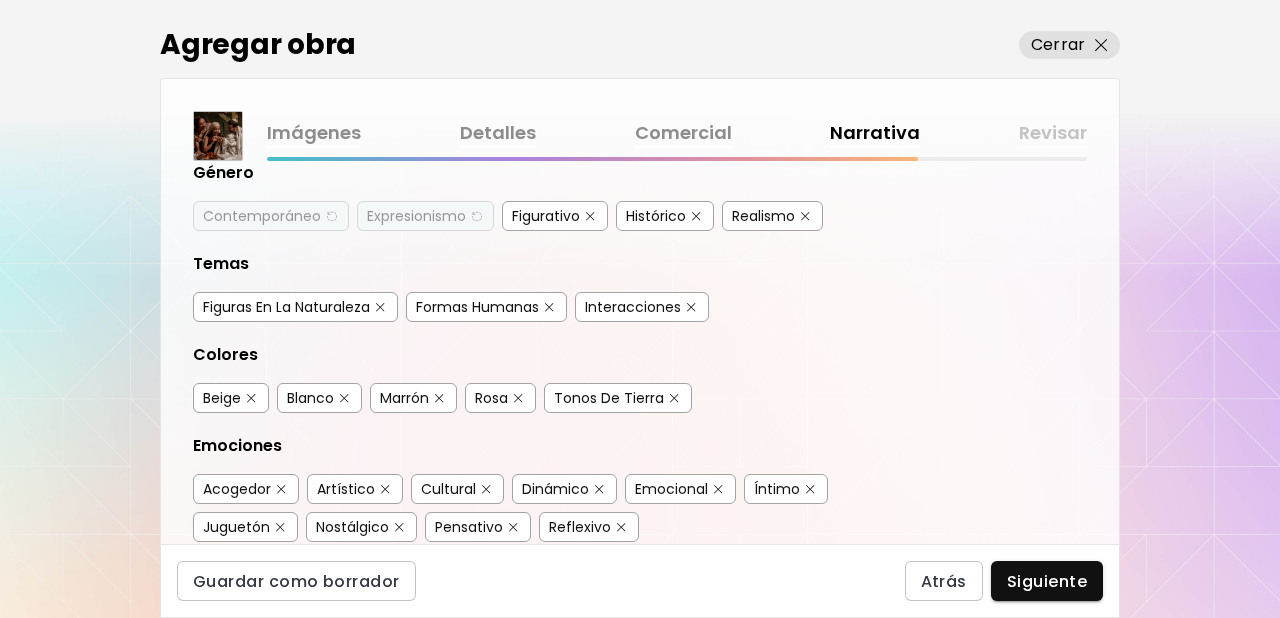 scroll, scrollTop: 240, scrollLeft: 0, axis: vertical 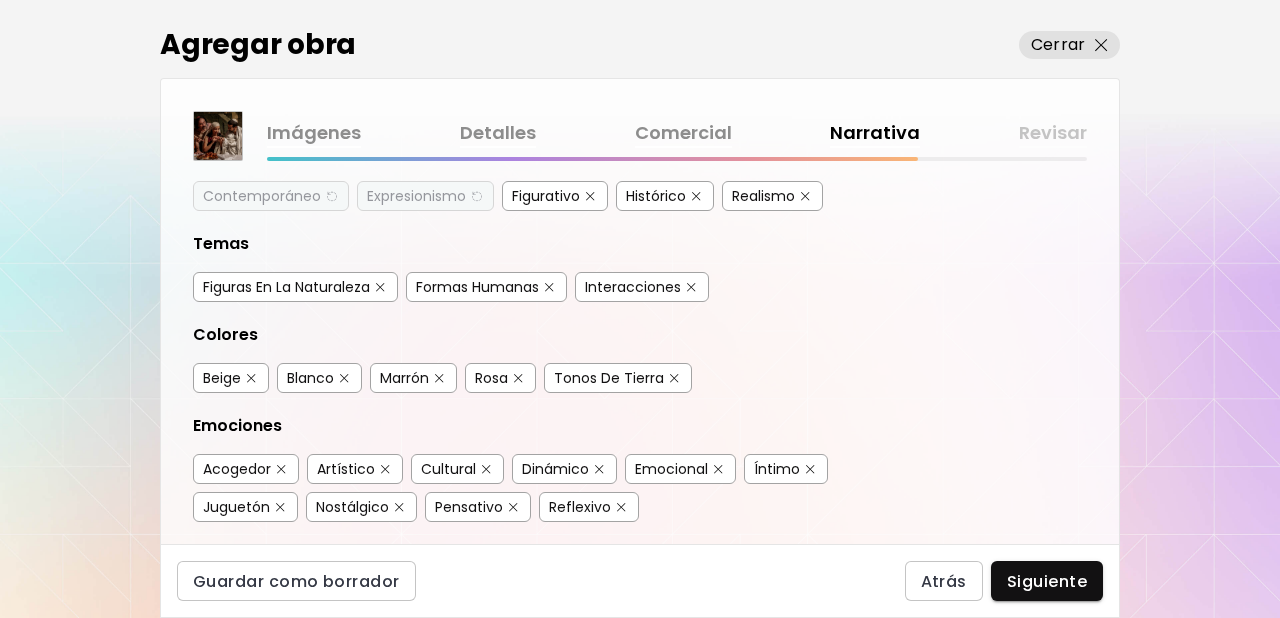 click at bounding box center [380, 287] 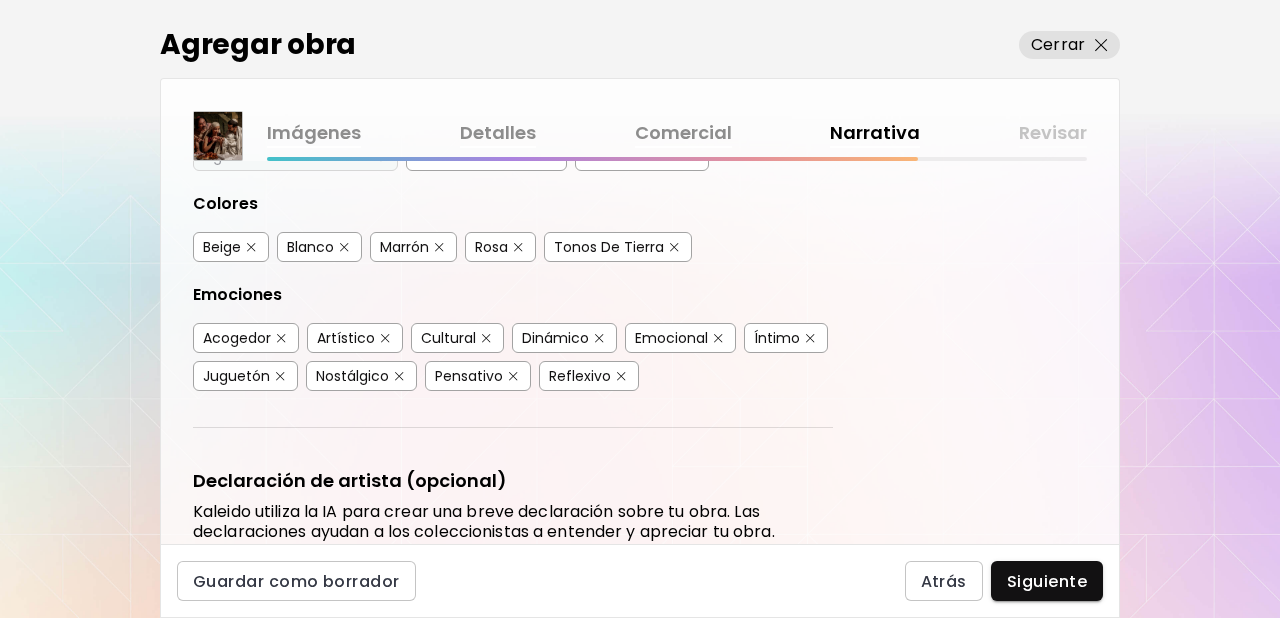 scroll, scrollTop: 404, scrollLeft: 0, axis: vertical 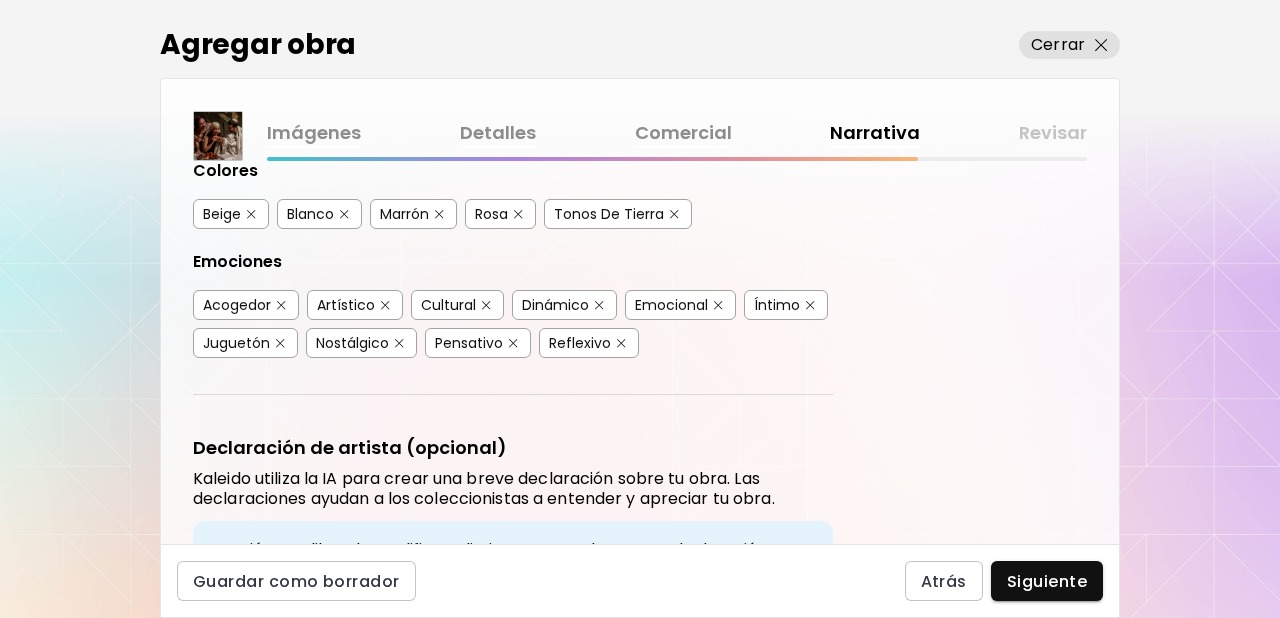 click at bounding box center [281, 305] 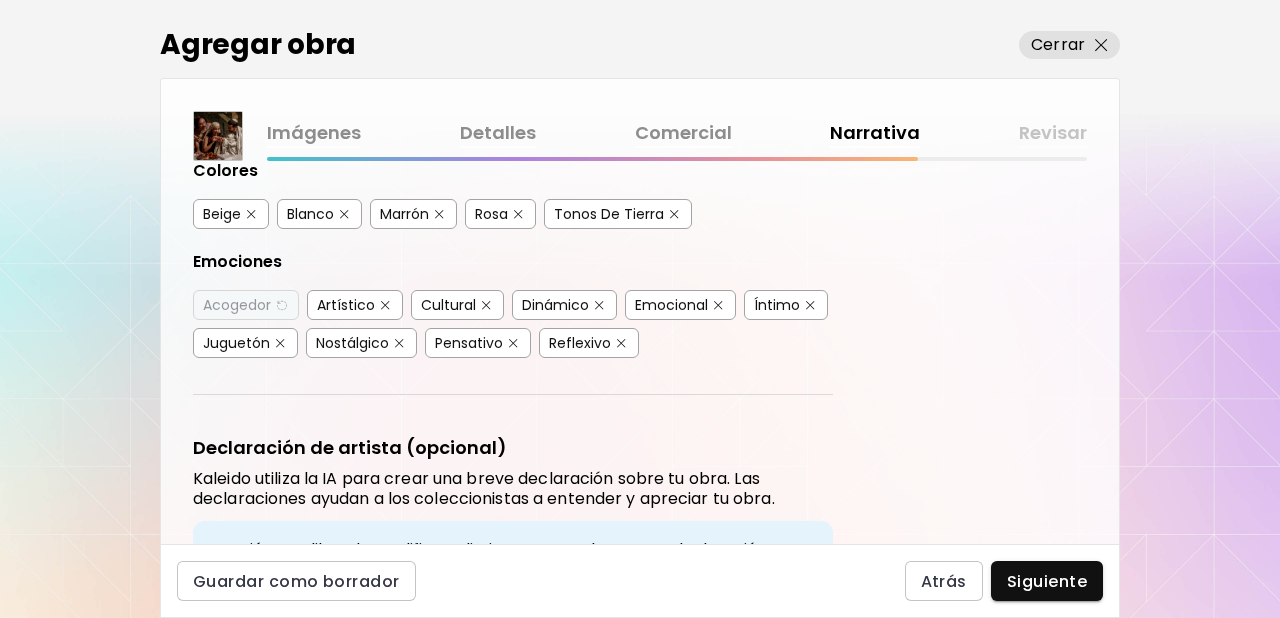 click at bounding box center [599, 305] 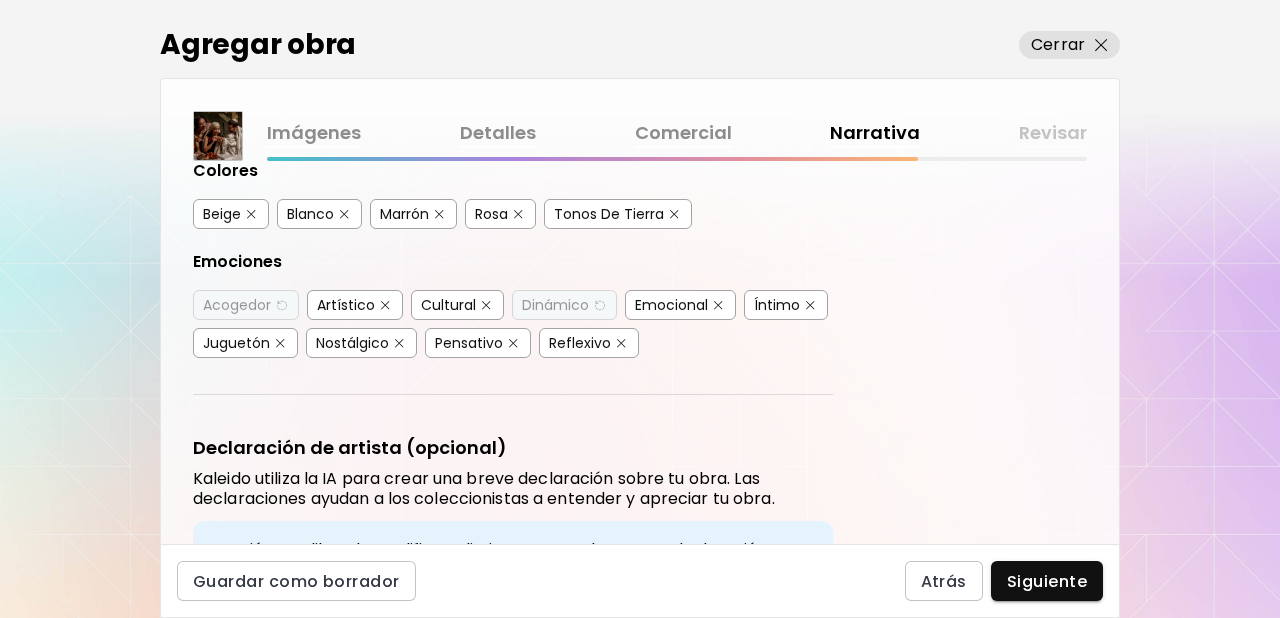 click at bounding box center [280, 343] 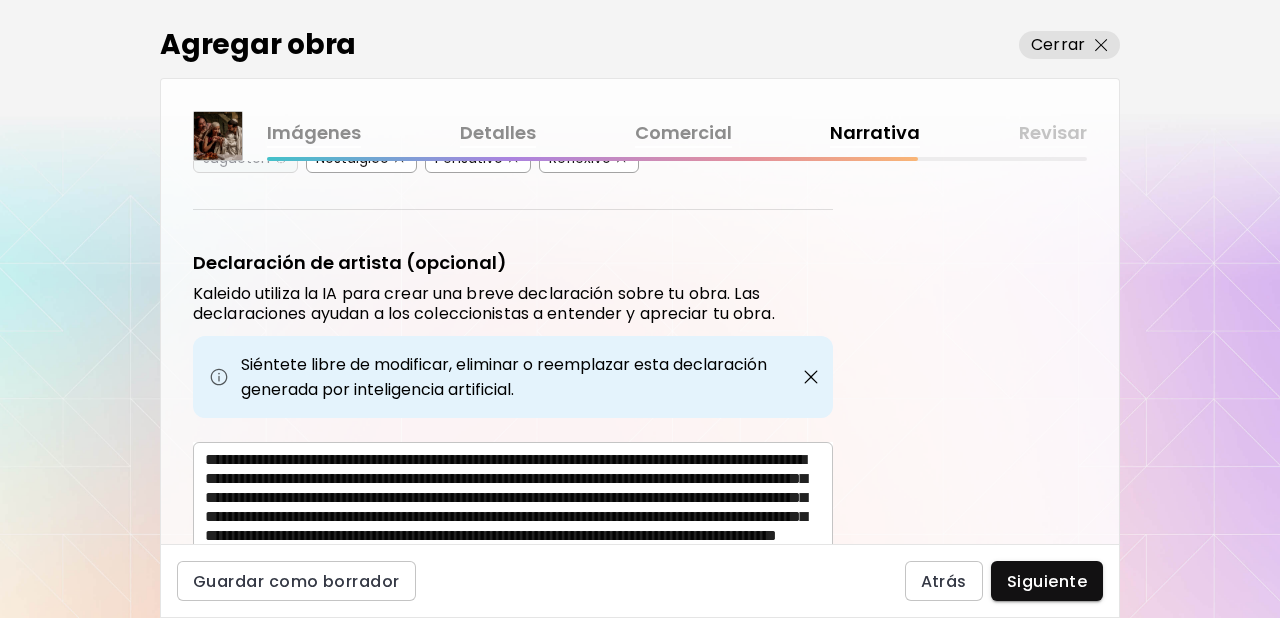 scroll, scrollTop: 615, scrollLeft: 0, axis: vertical 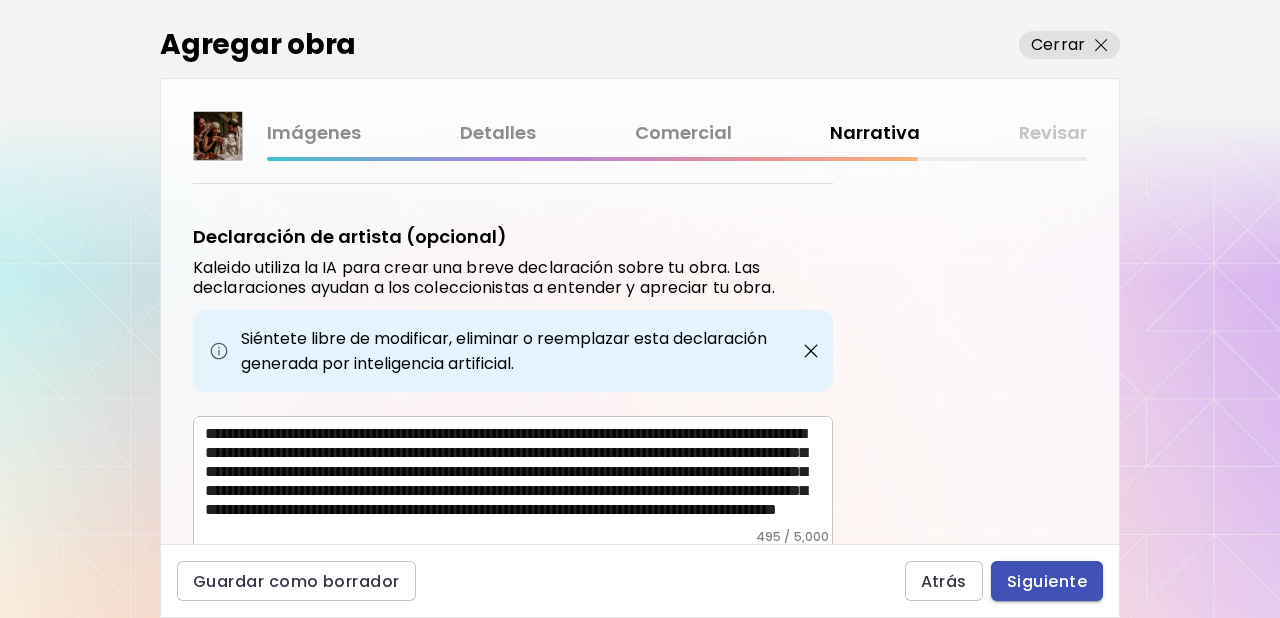 click on "Siguiente" at bounding box center (1047, 581) 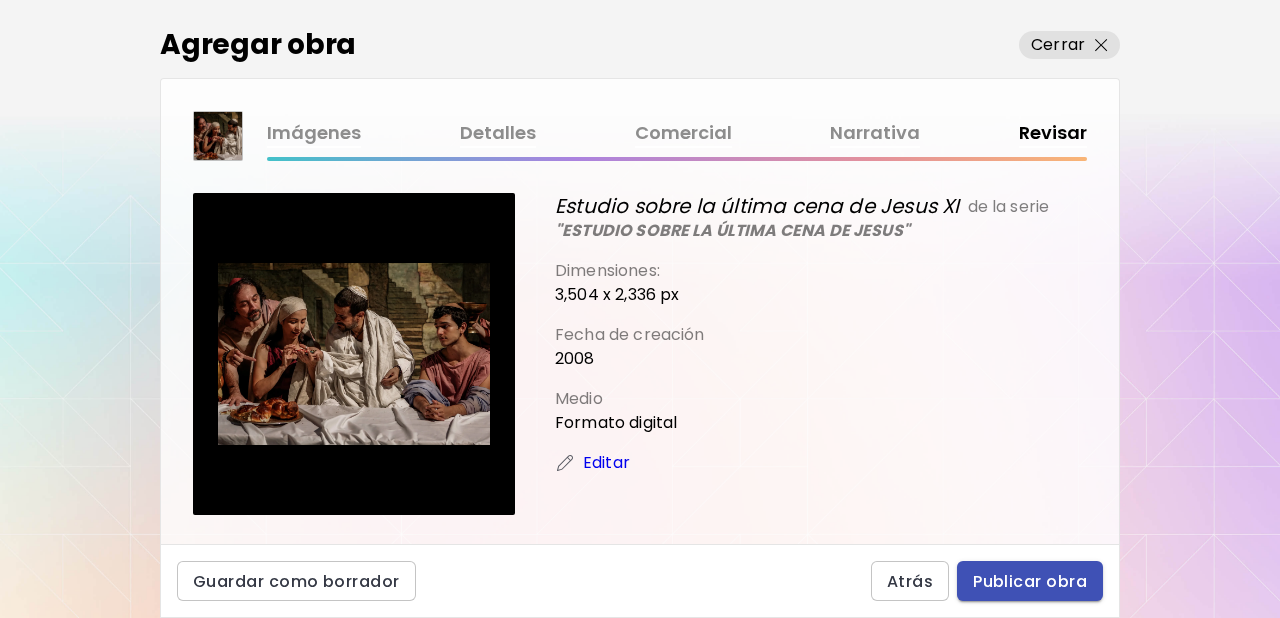 click on "Publicar obra" at bounding box center (1030, 581) 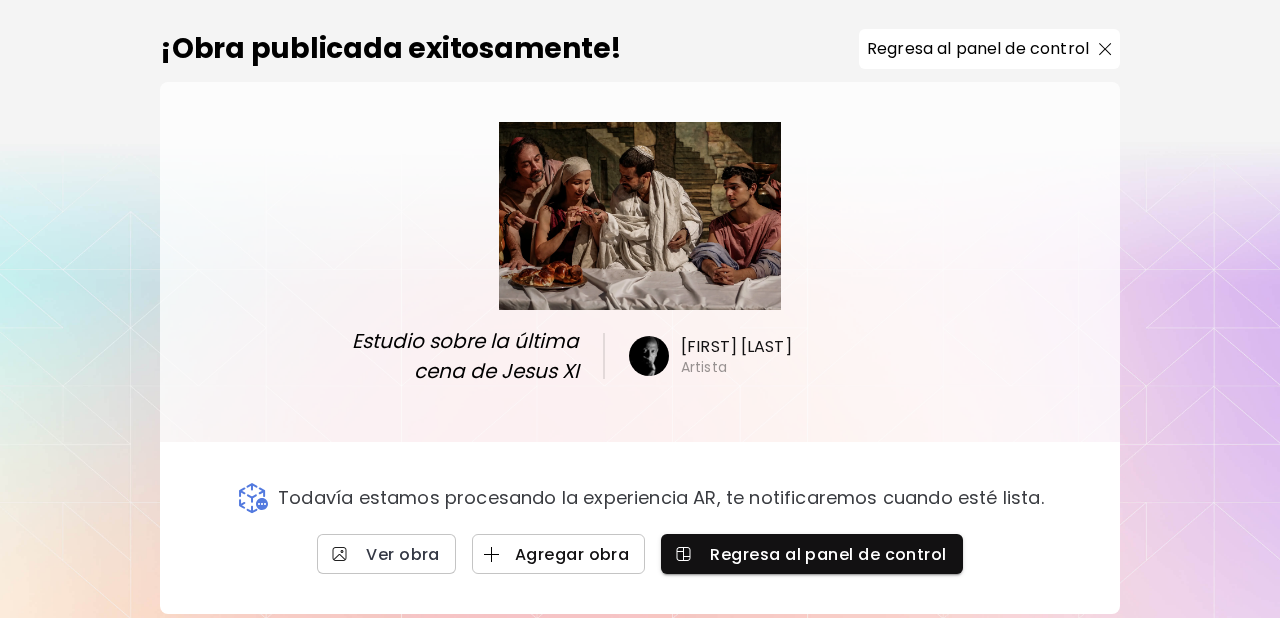 click on "Agregar obra" at bounding box center [559, 554] 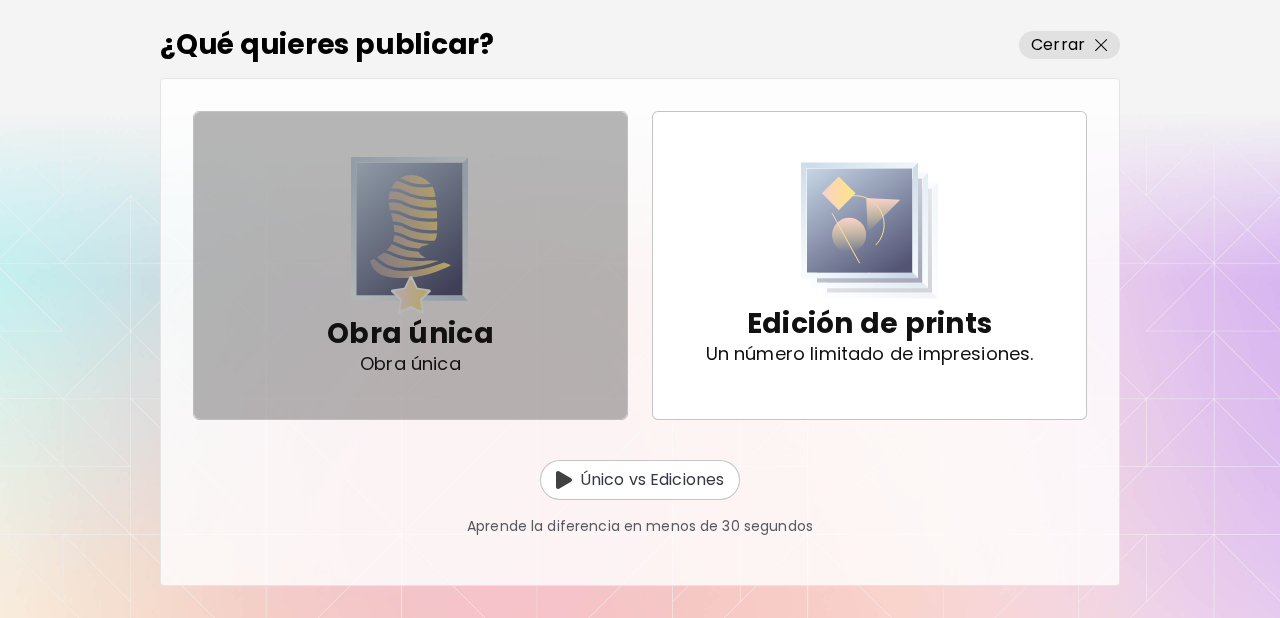 click at bounding box center [410, 235] 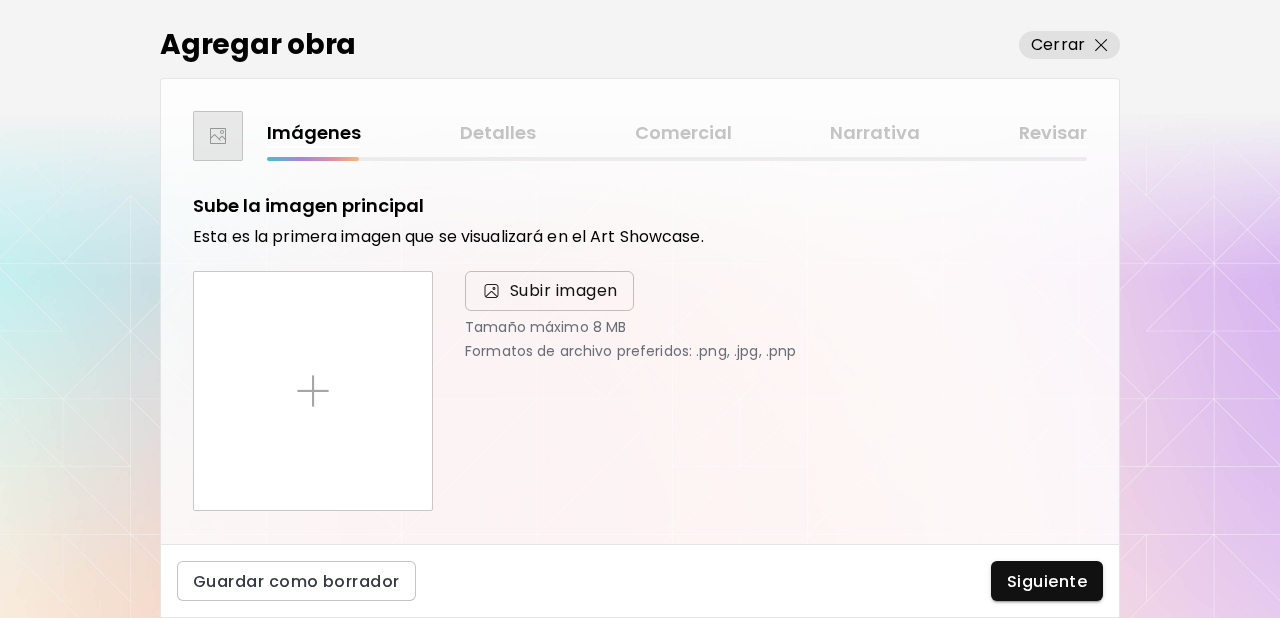click on "Subir imagen" at bounding box center (564, 291) 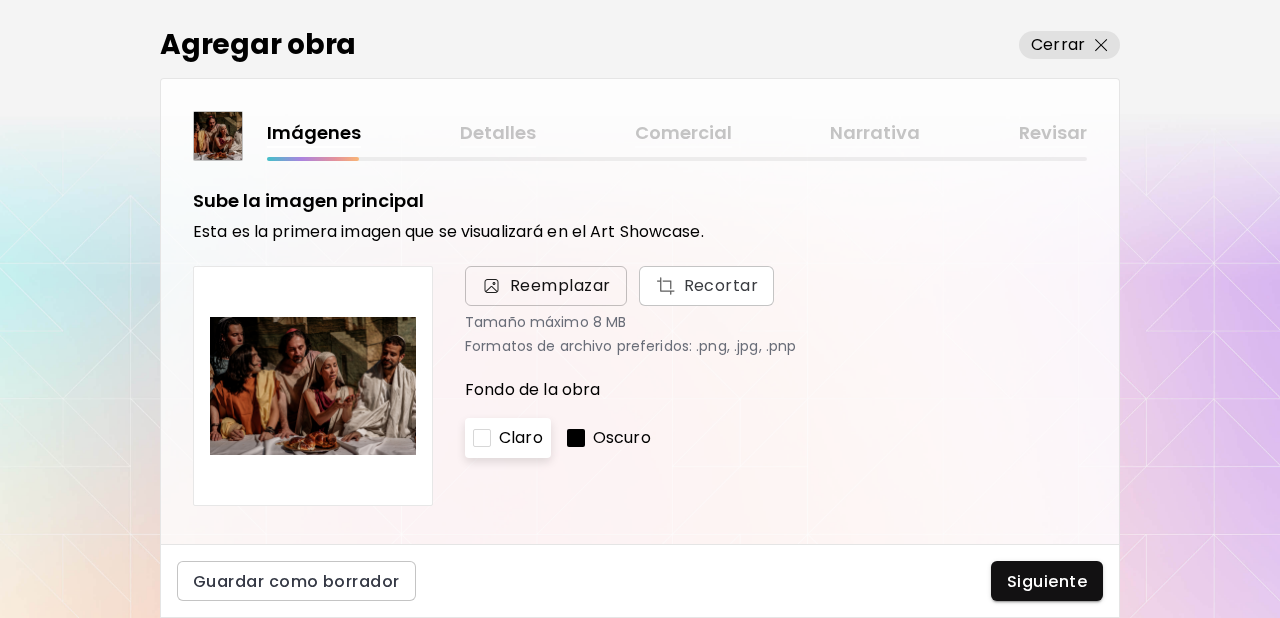 scroll, scrollTop: 0, scrollLeft: 0, axis: both 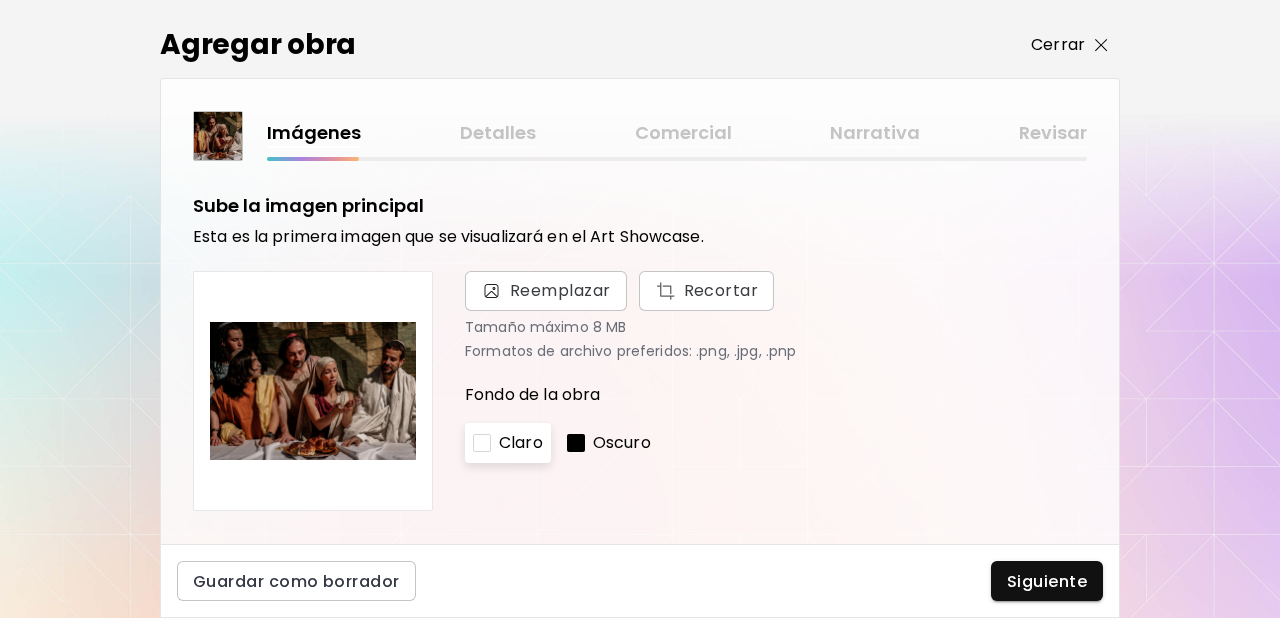 click on "Cerrar" at bounding box center (1058, 45) 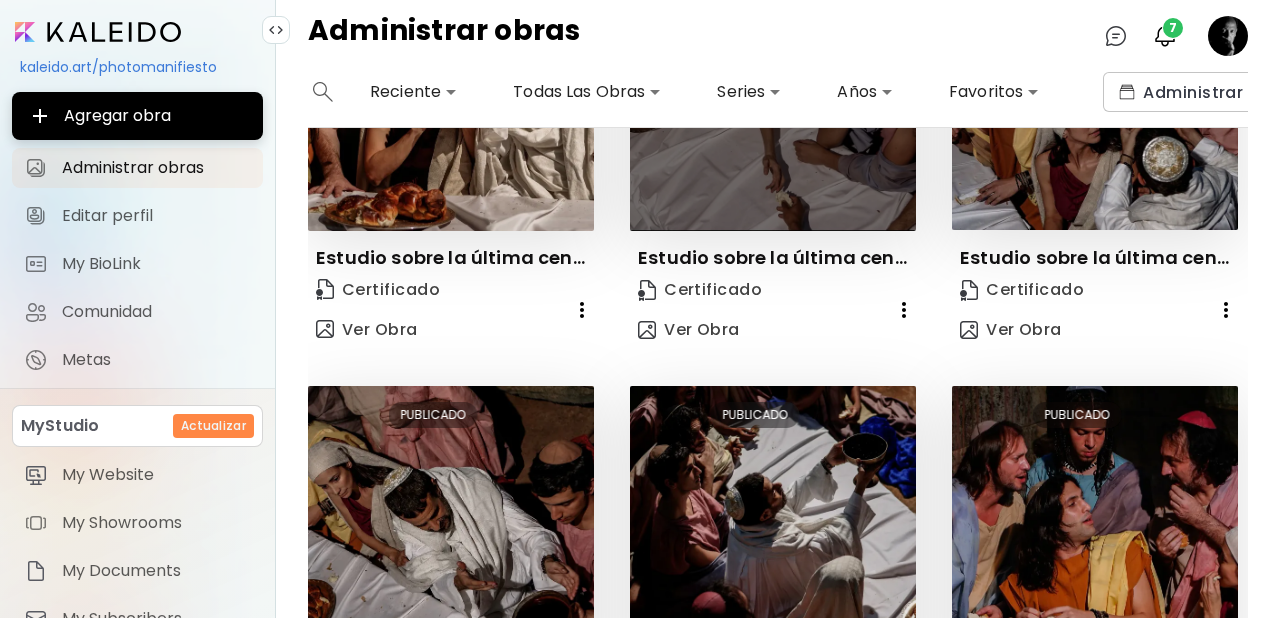 scroll, scrollTop: 0, scrollLeft: 0, axis: both 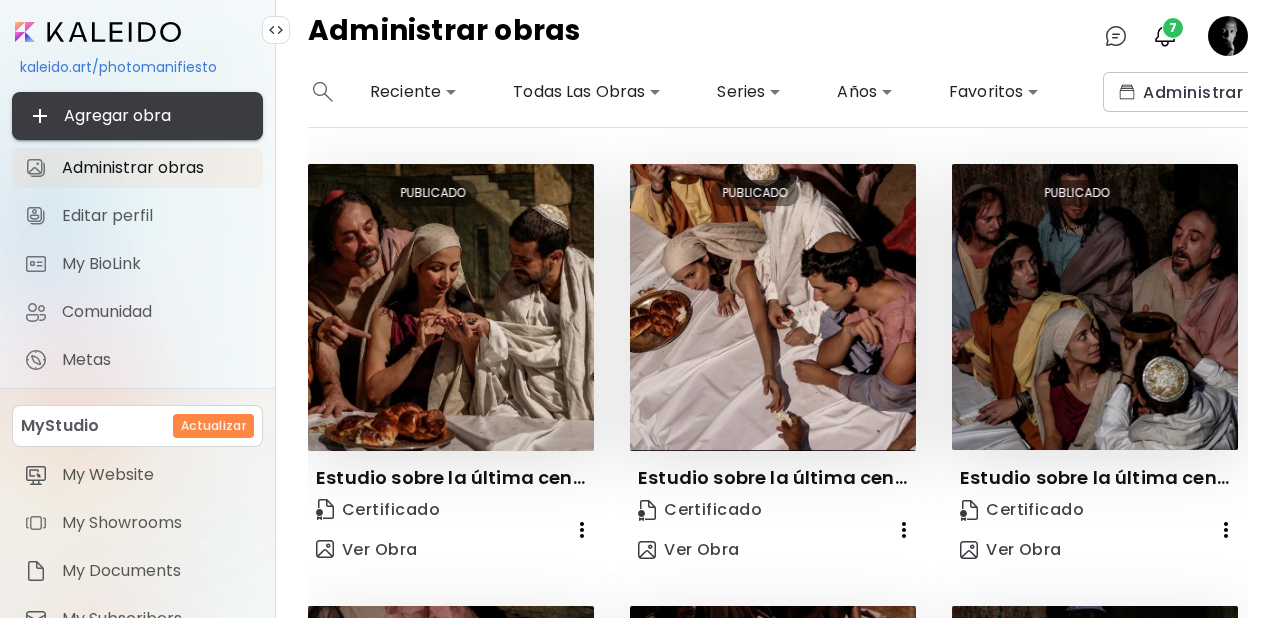 click on "Agregar obra" at bounding box center (137, 116) 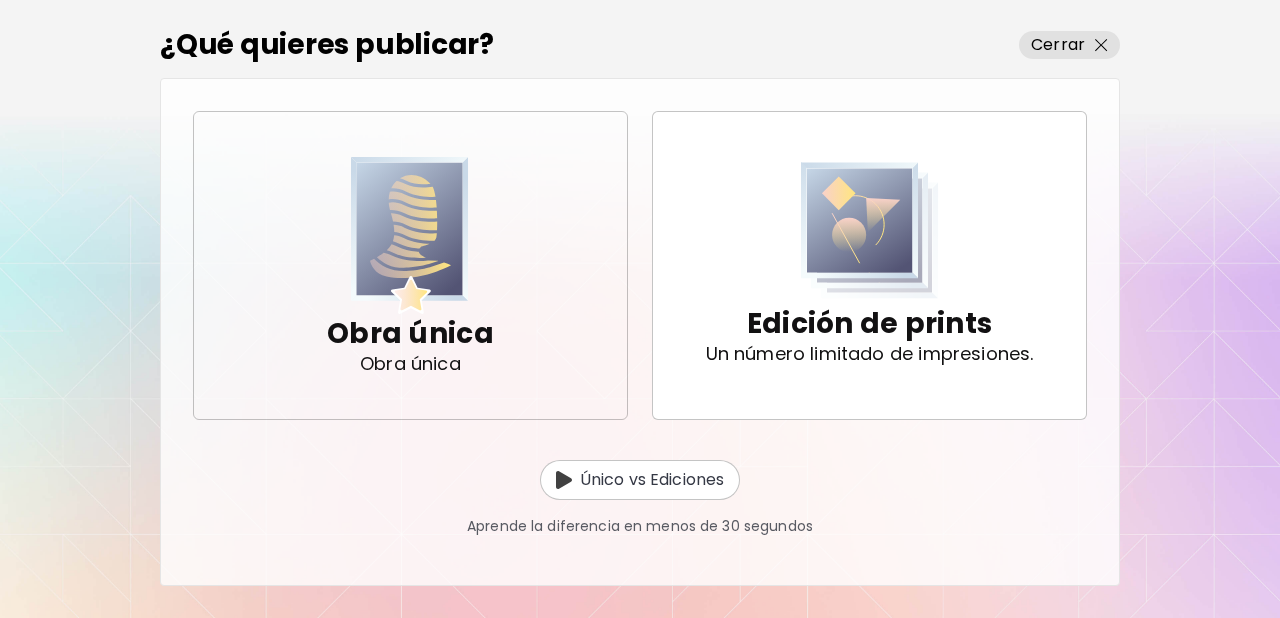 click at bounding box center [410, 235] 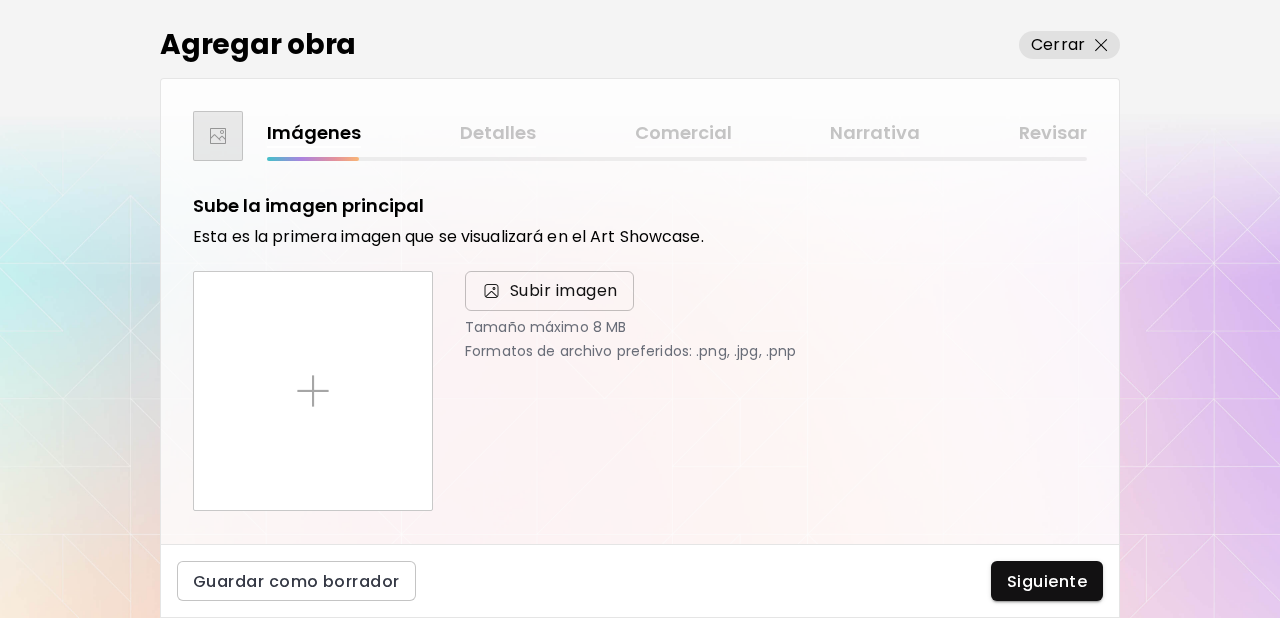 click on "Subir imagen" at bounding box center [564, 291] 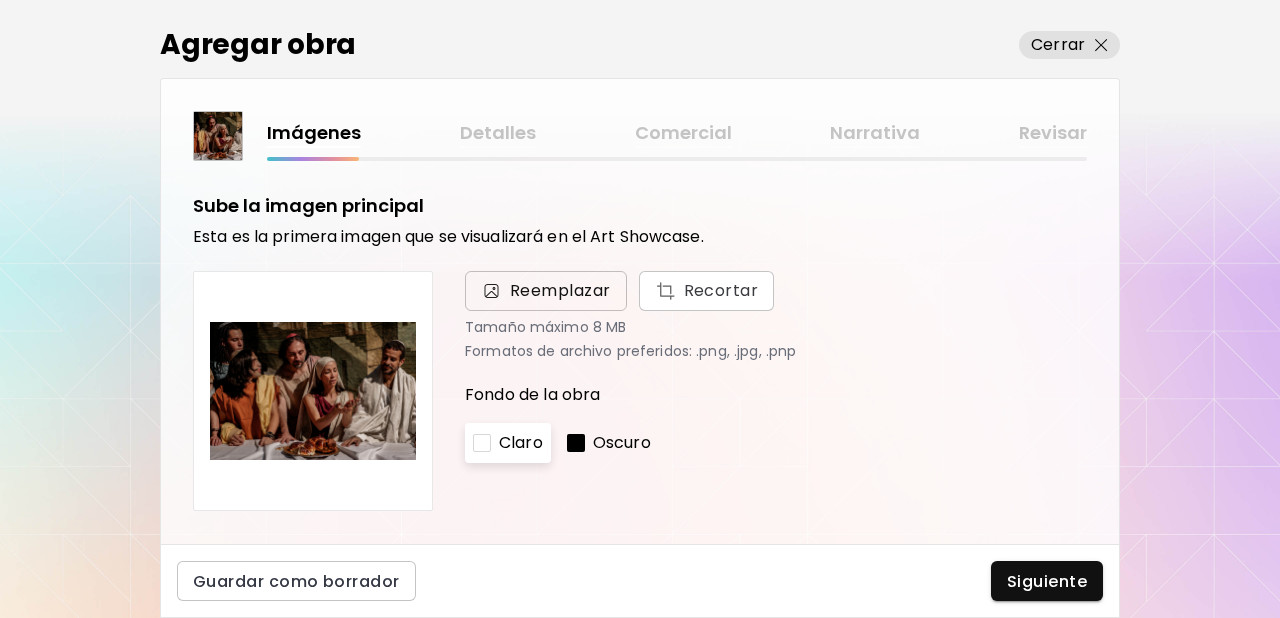 scroll, scrollTop: 77, scrollLeft: 0, axis: vertical 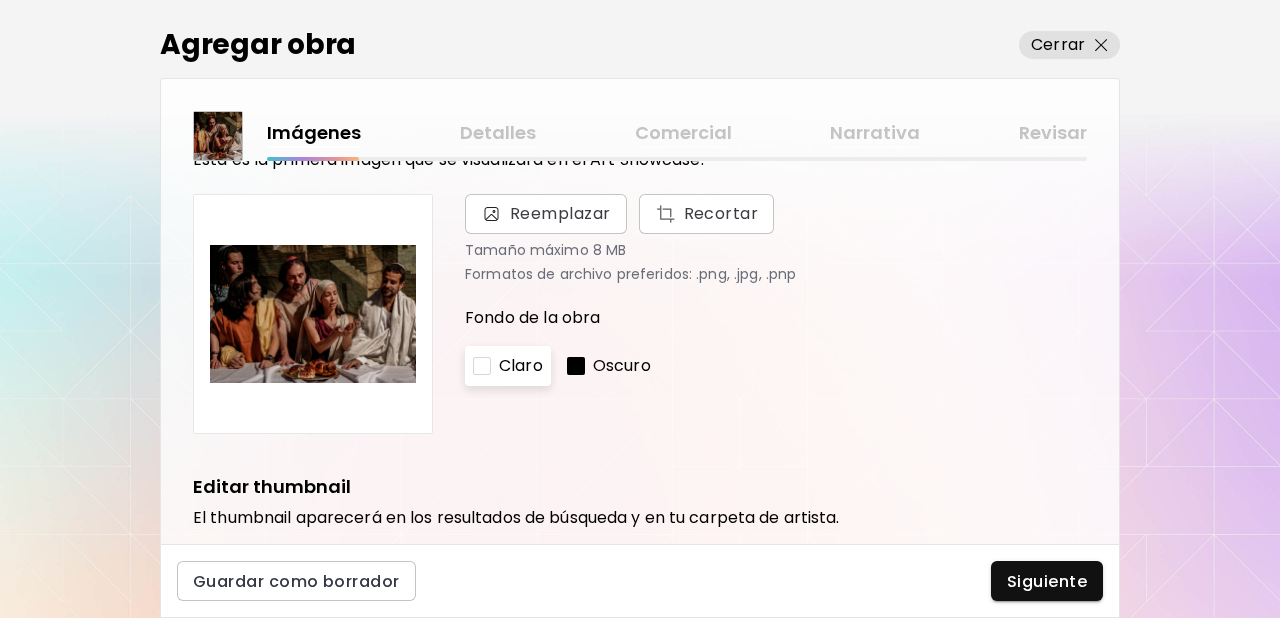 click on "Oscuro" at bounding box center (622, 366) 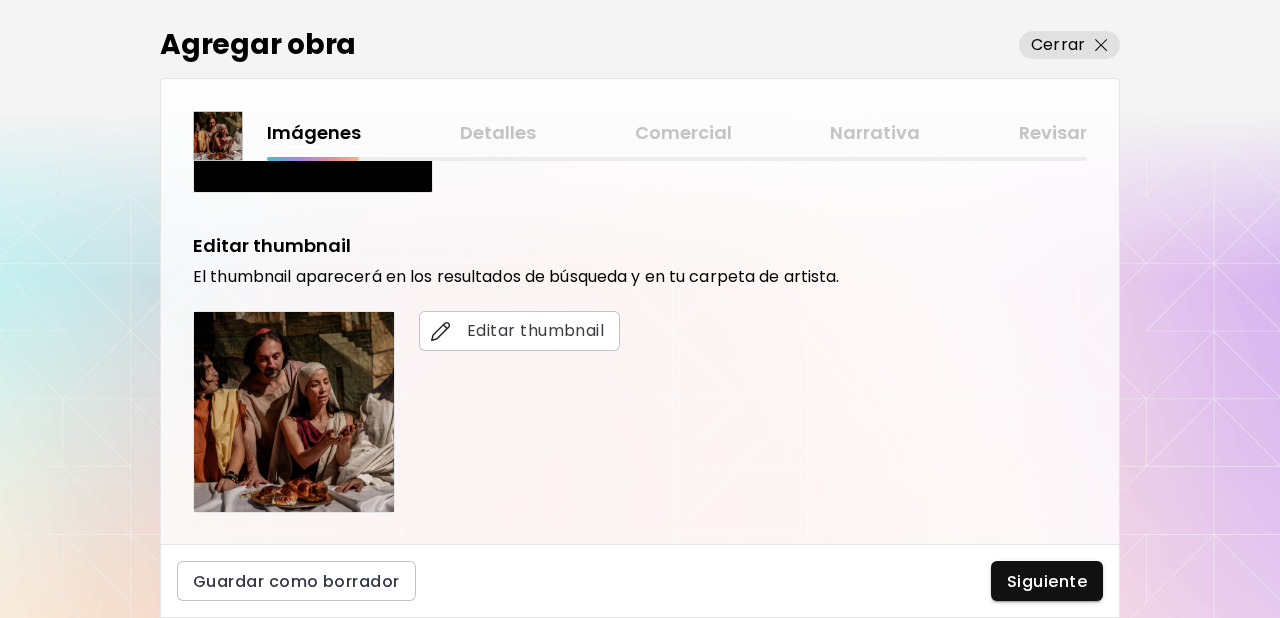 scroll, scrollTop: 328, scrollLeft: 0, axis: vertical 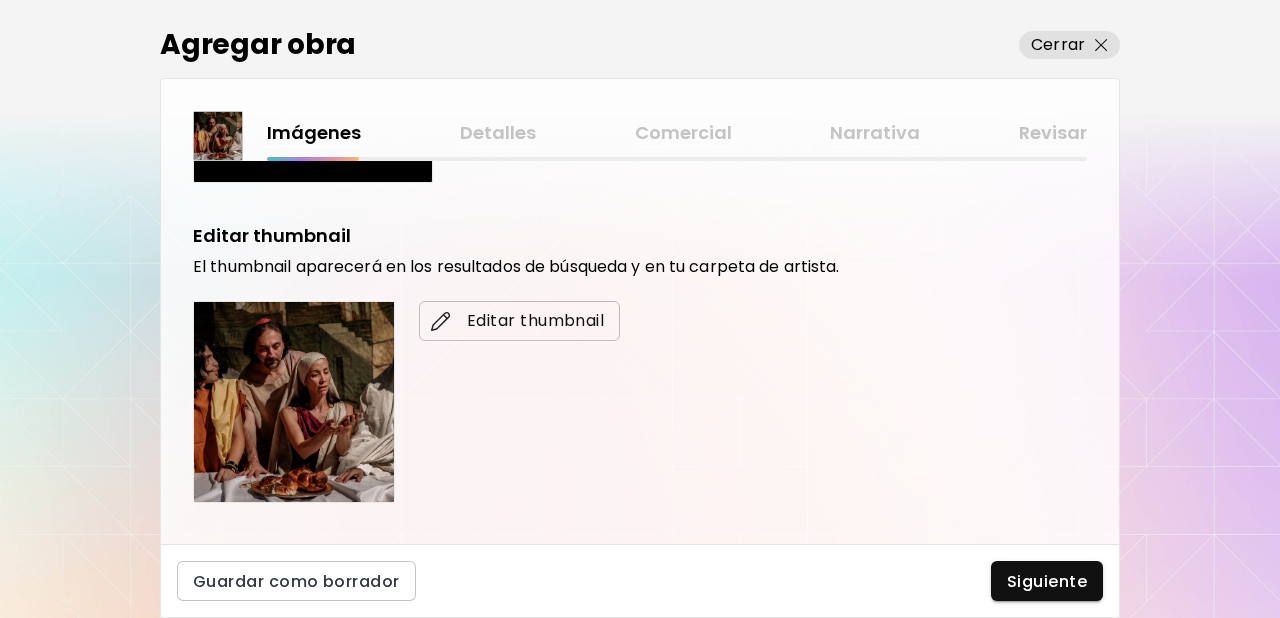 click on "Editar thumbnail" at bounding box center (519, 321) 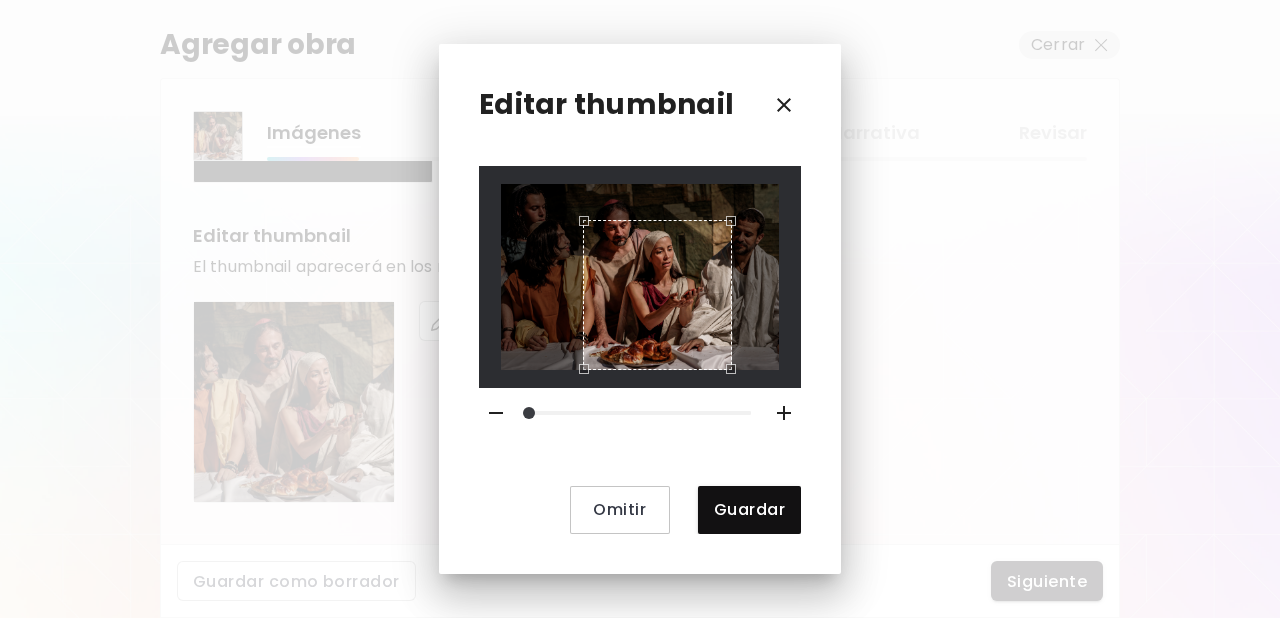 click at bounding box center (640, 276) 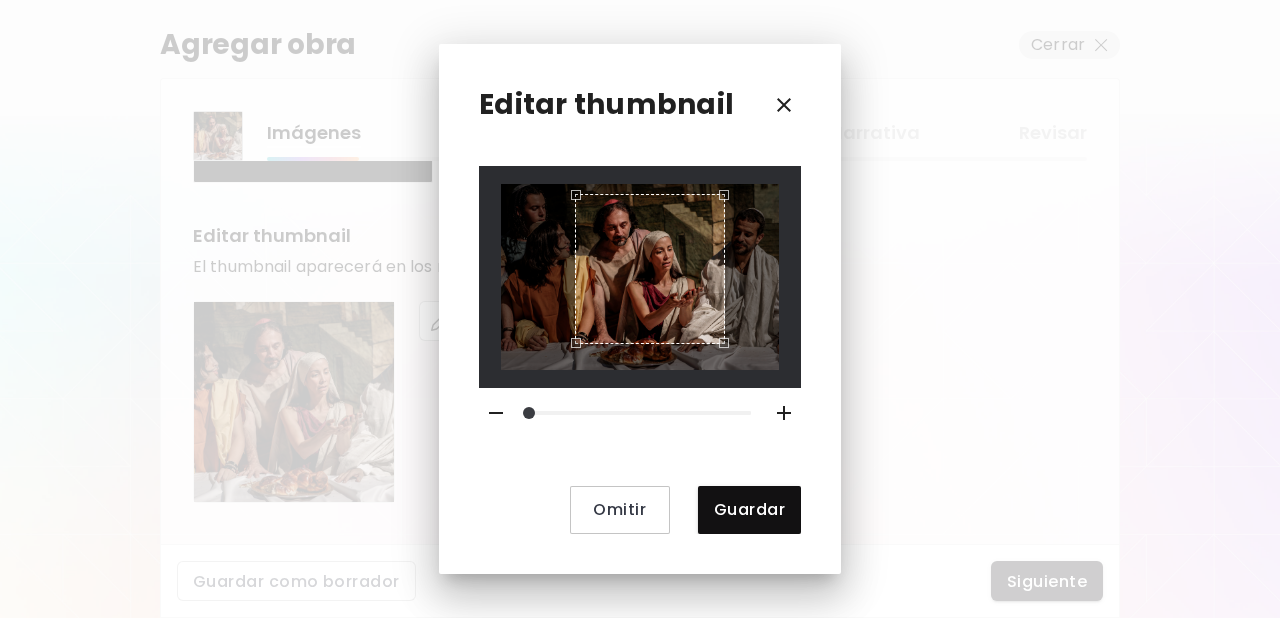 click at bounding box center (650, 269) 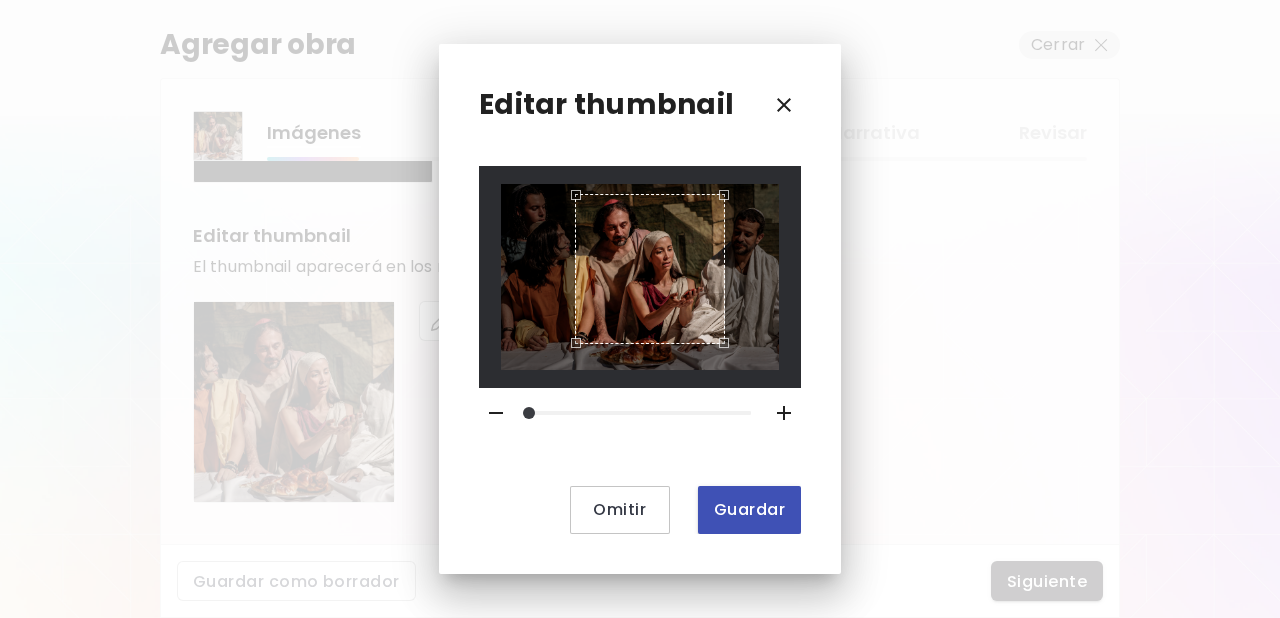 click on "Guardar" at bounding box center [749, 509] 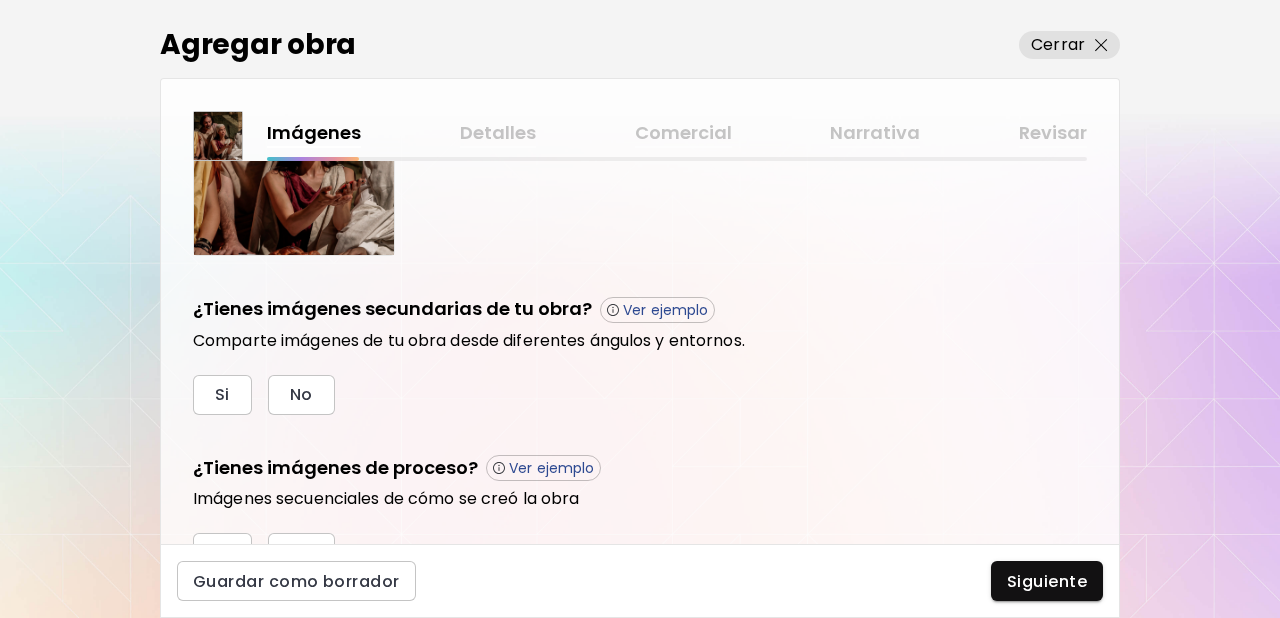 scroll, scrollTop: 676, scrollLeft: 0, axis: vertical 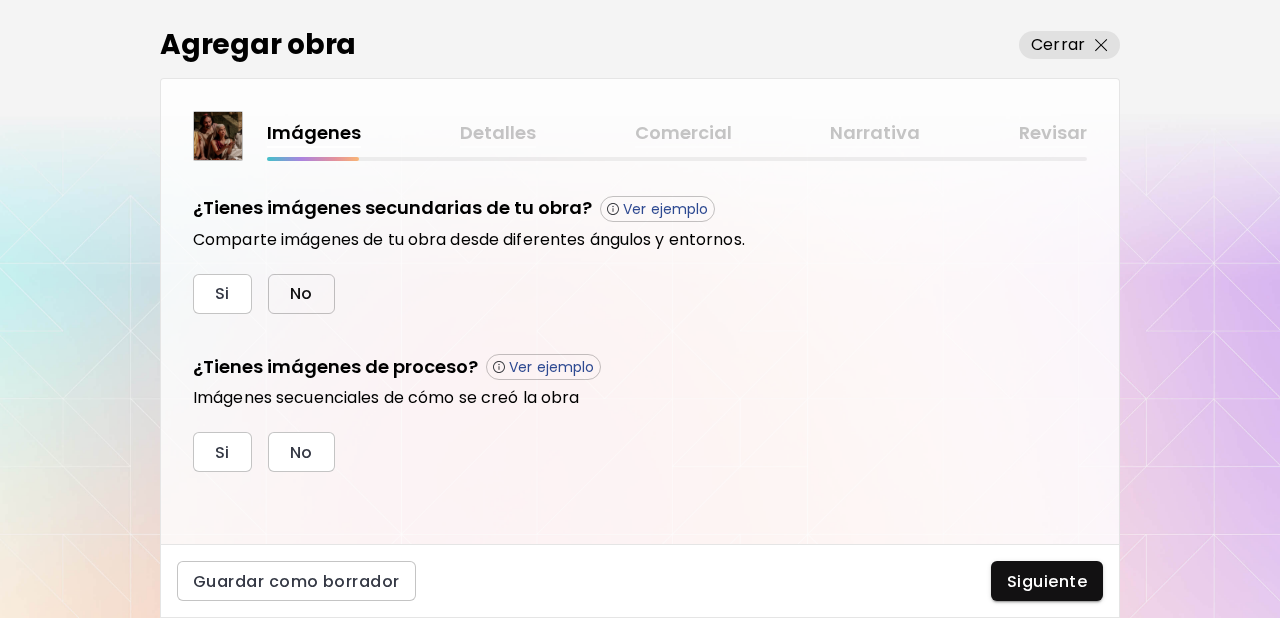 click on "No" at bounding box center [301, 293] 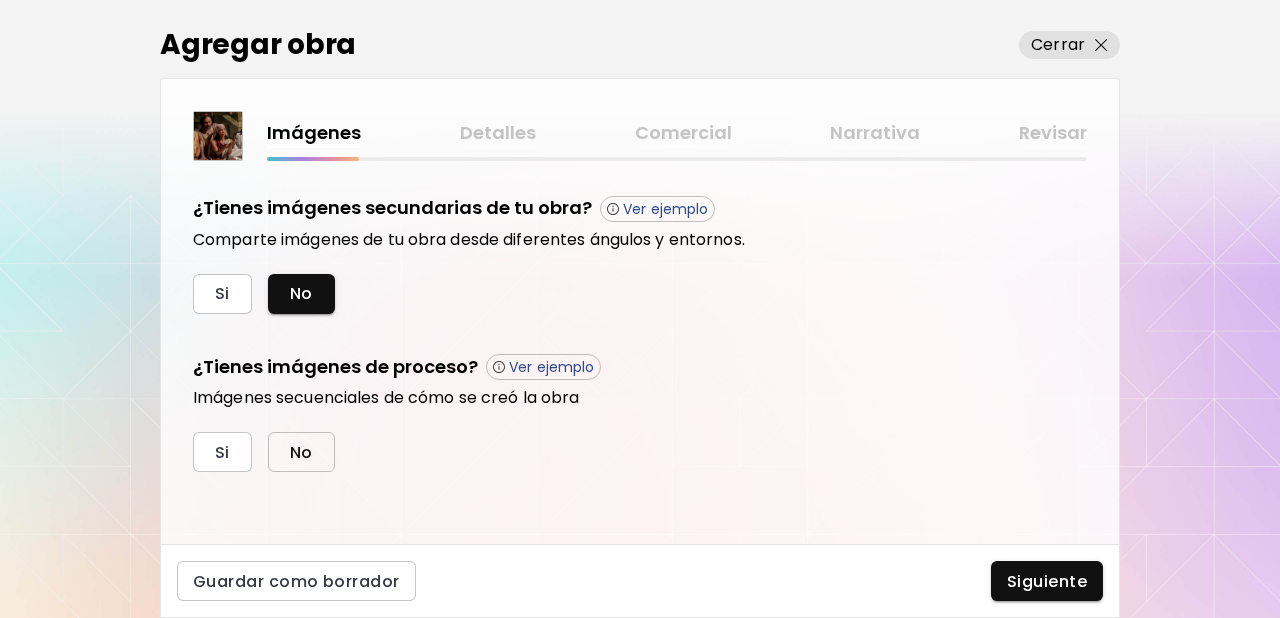 click on "No" at bounding box center [301, 452] 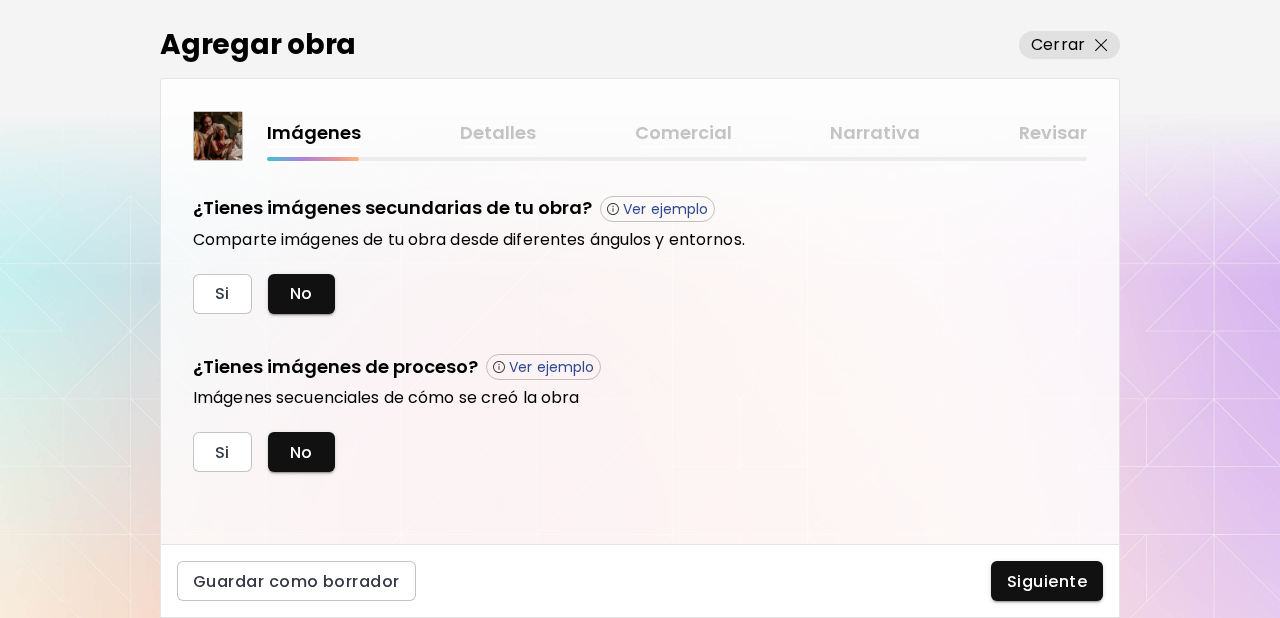 drag, startPoint x: 1028, startPoint y: 567, endPoint x: 1048, endPoint y: 569, distance: 20.09975 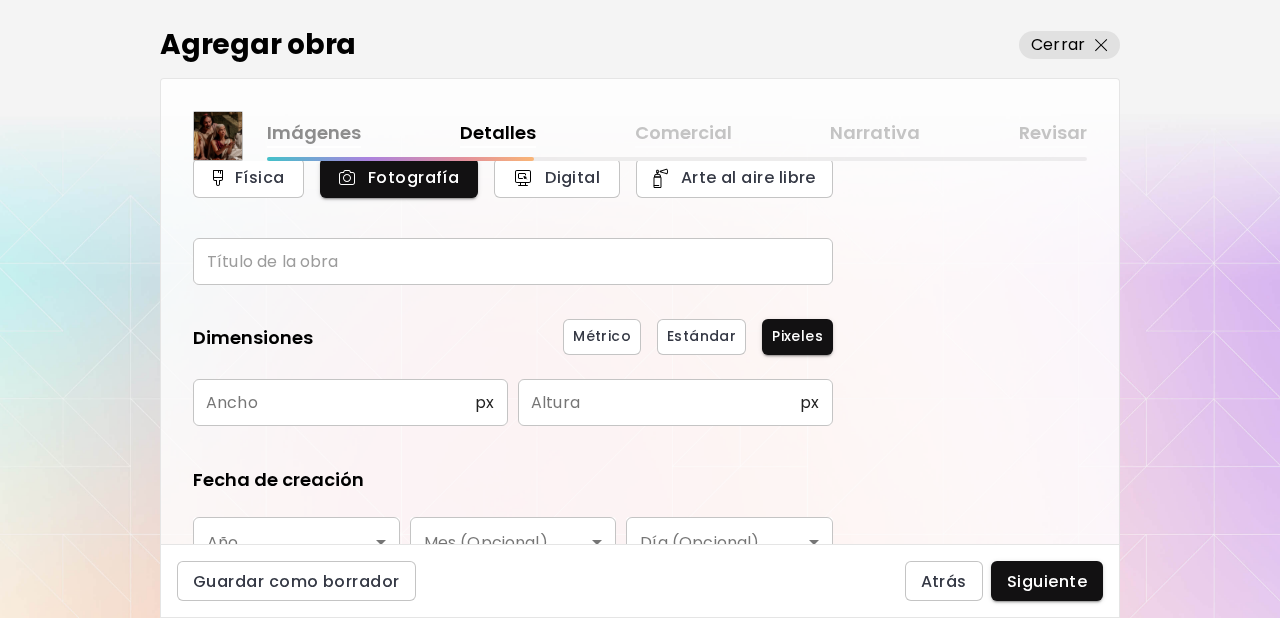 scroll, scrollTop: 92, scrollLeft: 0, axis: vertical 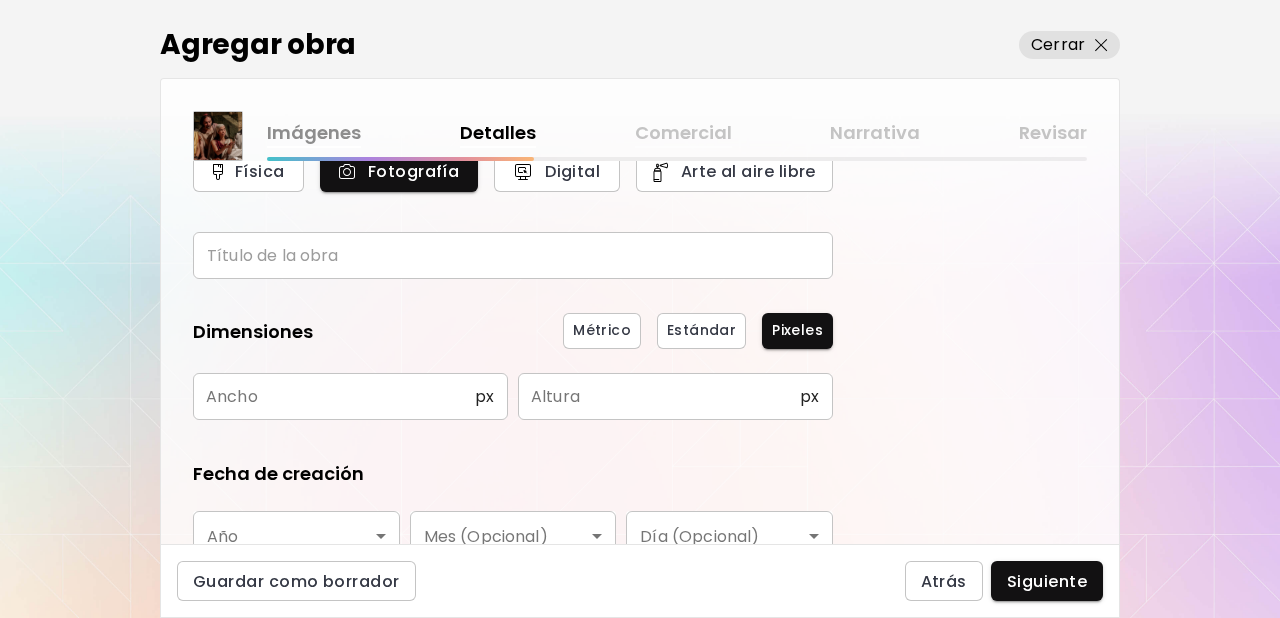 click at bounding box center [513, 255] 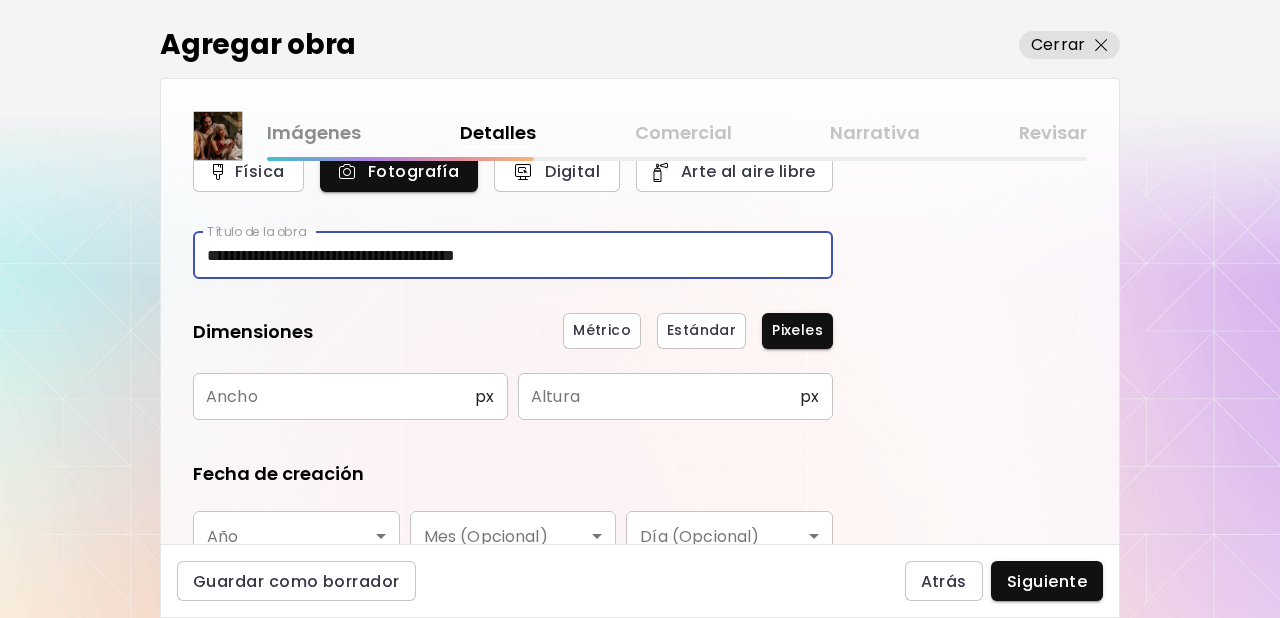 type on "**********" 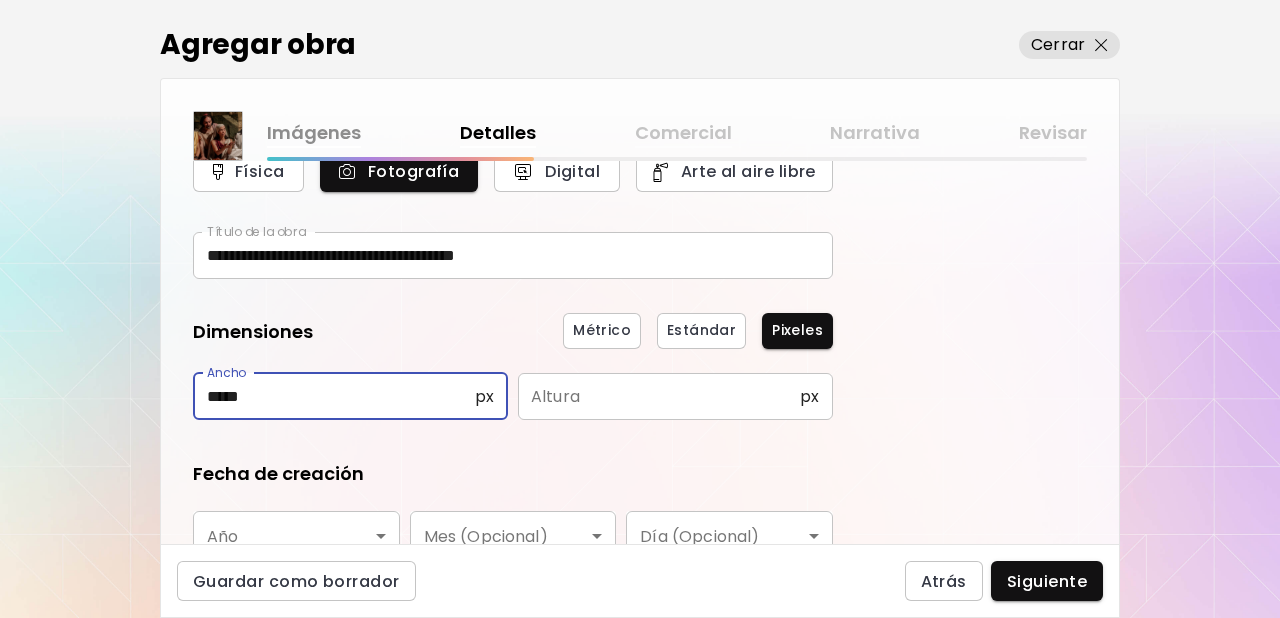 type on "*****" 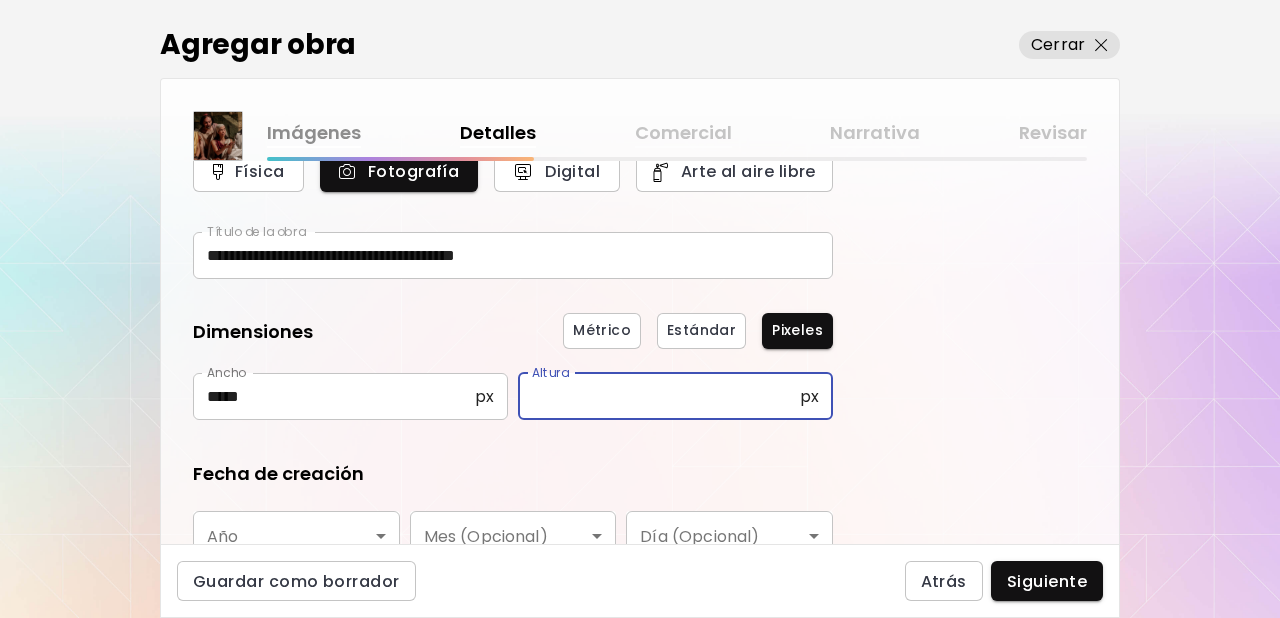 click at bounding box center [659, 396] 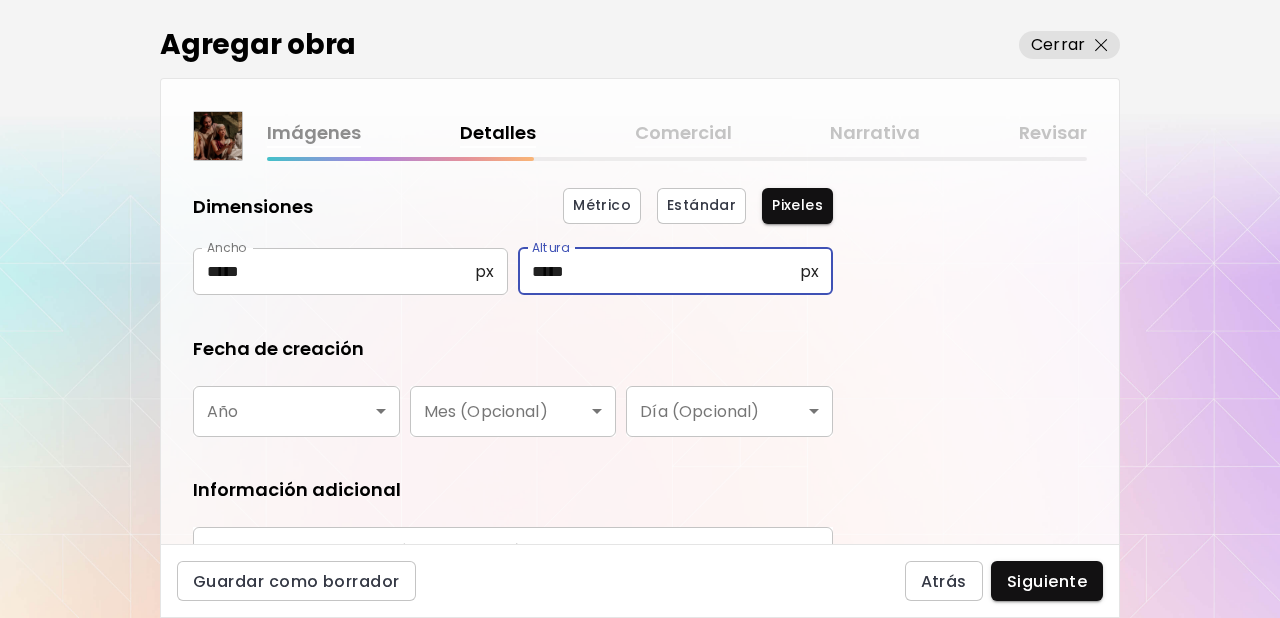 scroll, scrollTop: 327, scrollLeft: 0, axis: vertical 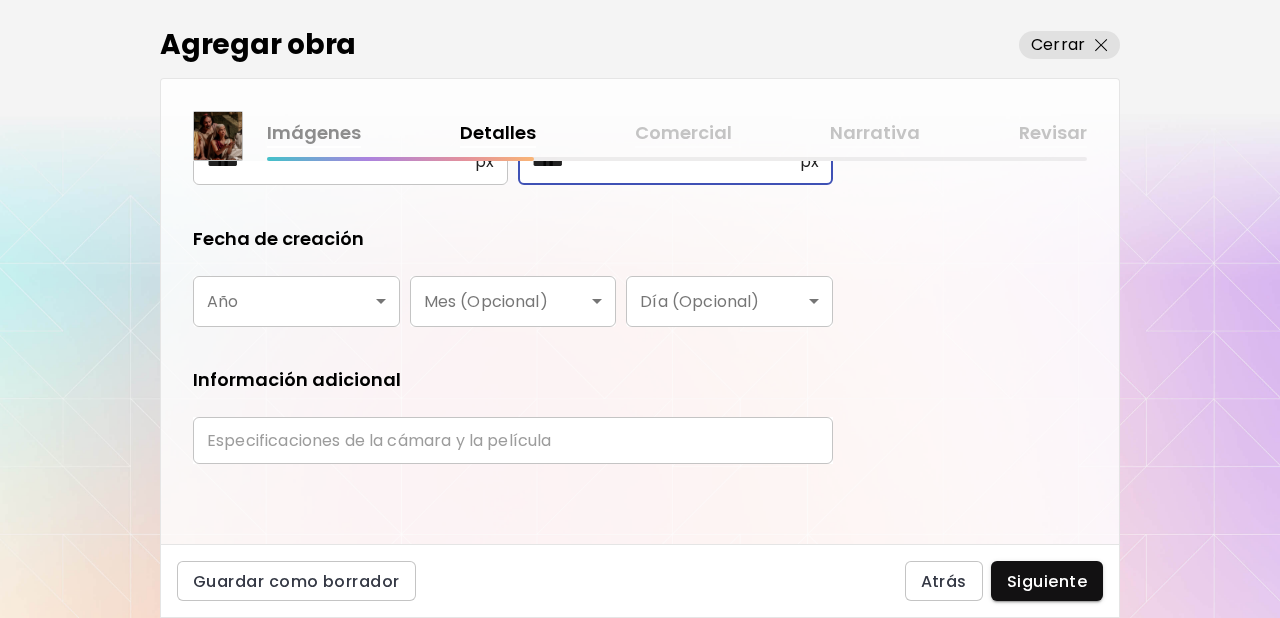 type on "*****" 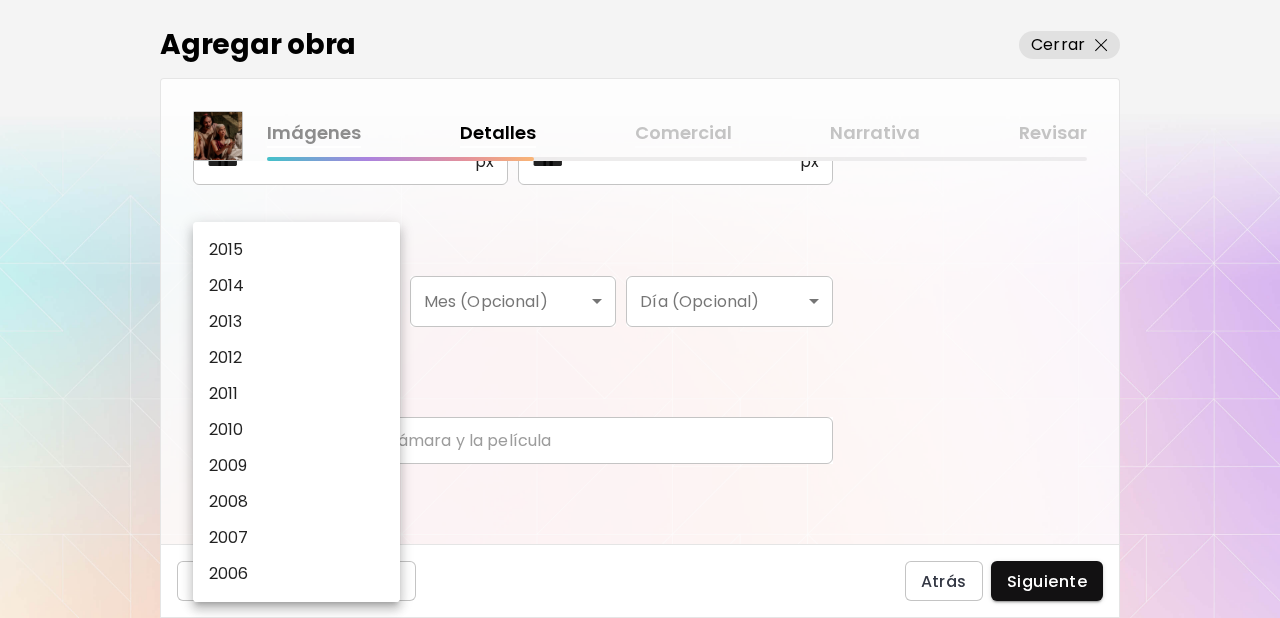 scroll, scrollTop: 366, scrollLeft: 0, axis: vertical 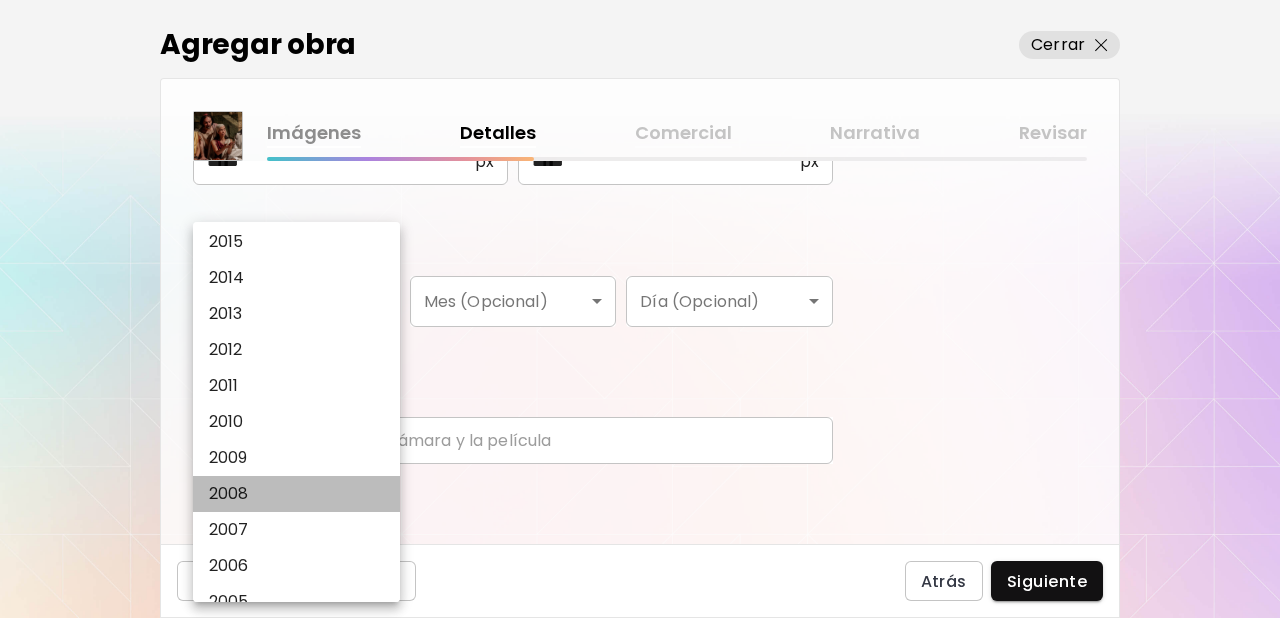 click on "2008" at bounding box center (229, 494) 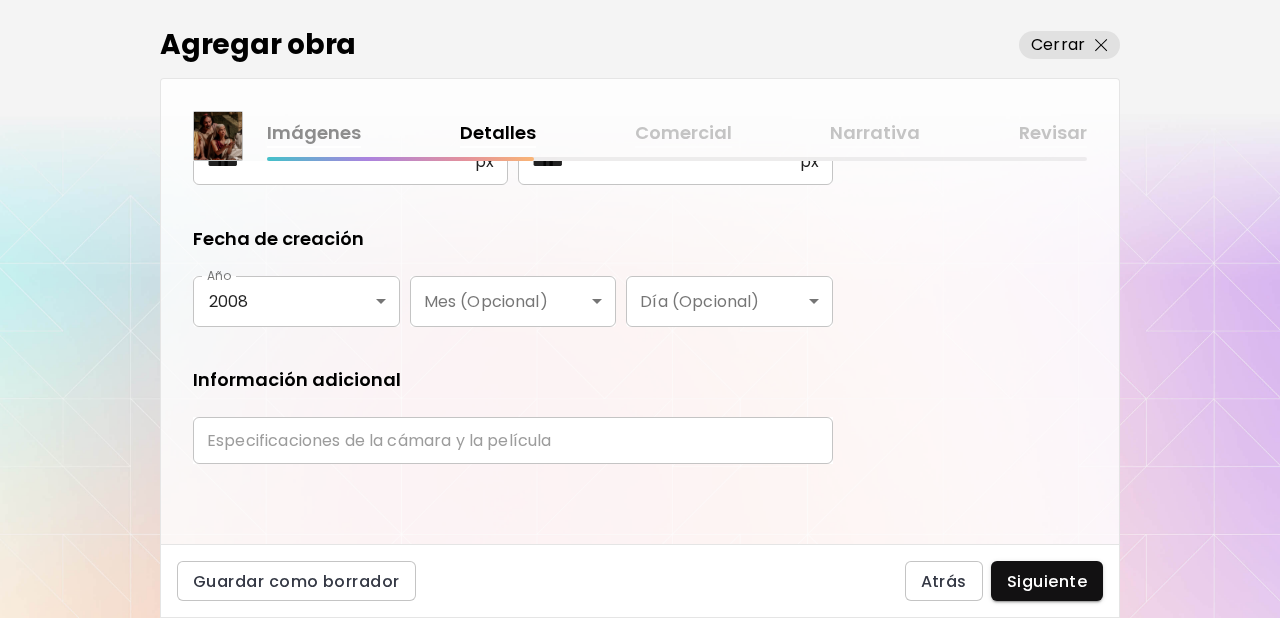 click on "**********" at bounding box center [513, 173] 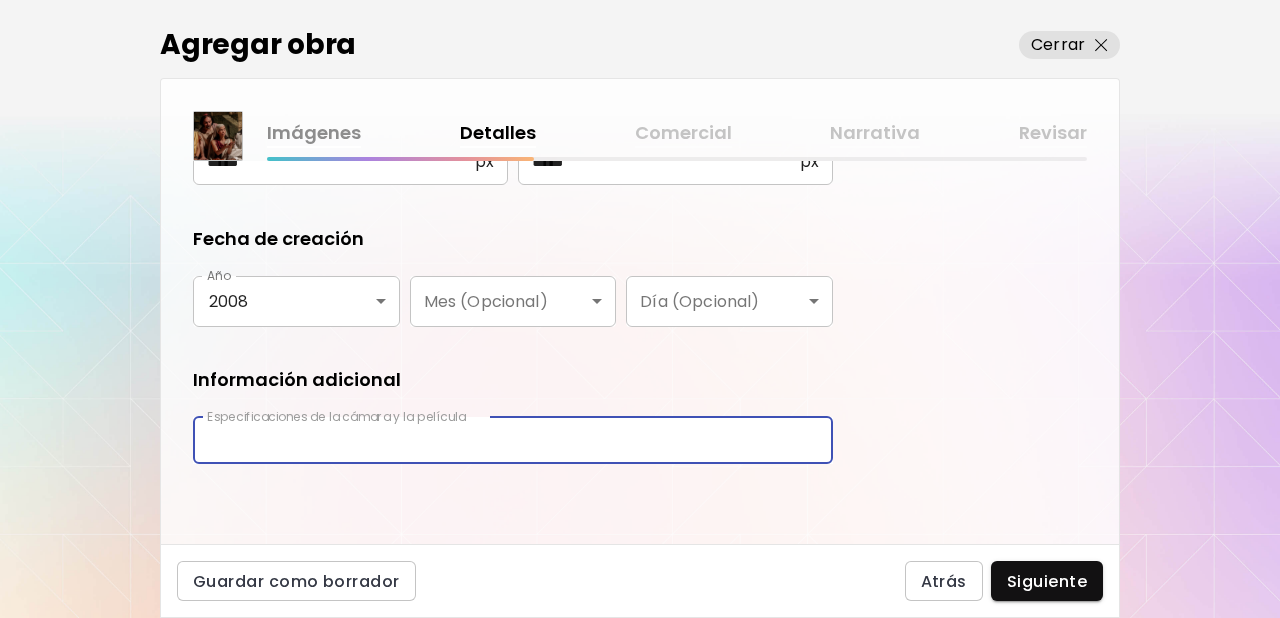 click at bounding box center (513, 440) 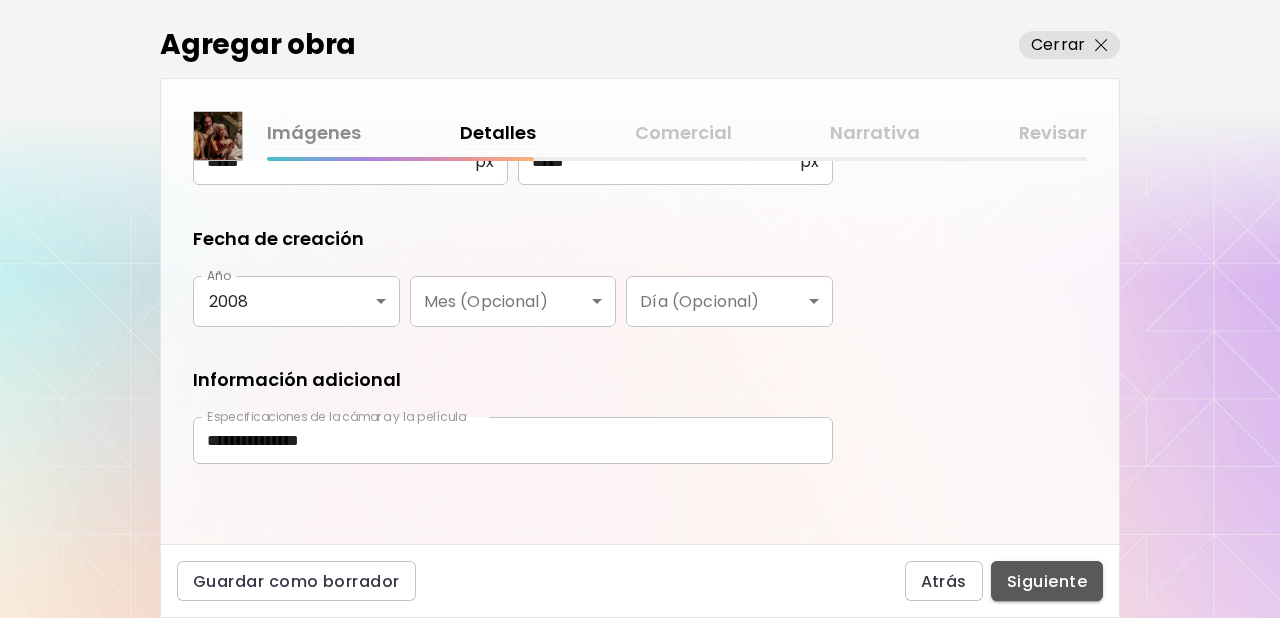 click on "Siguiente" at bounding box center (1047, 581) 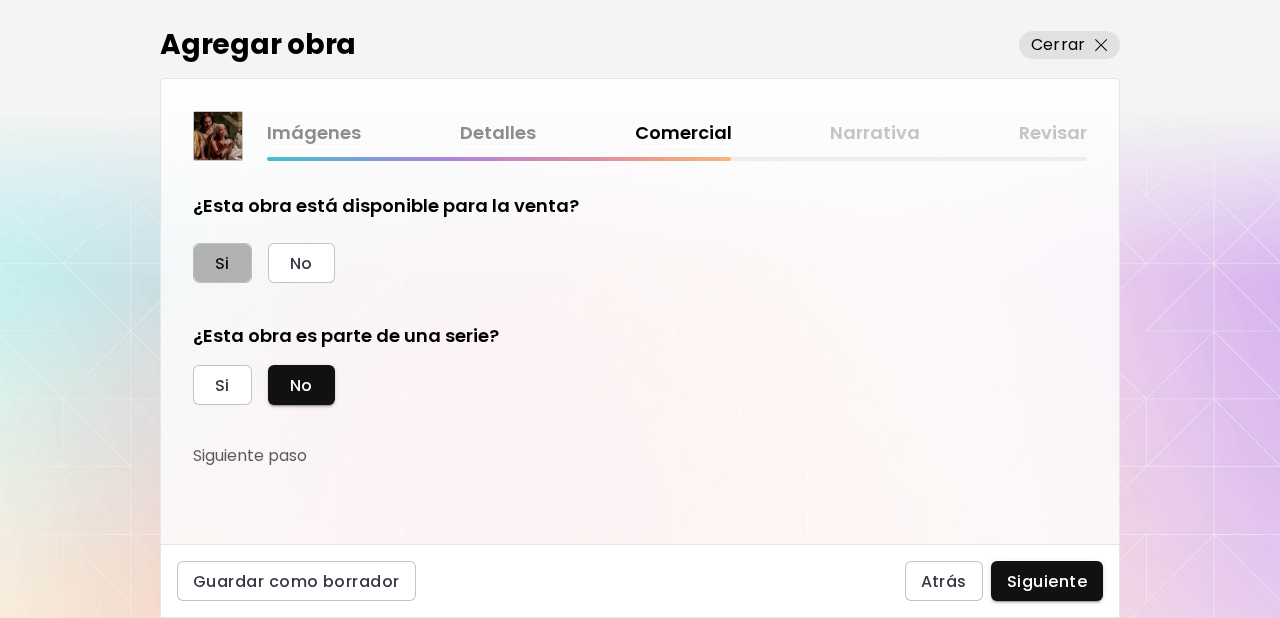 click on "Si" at bounding box center [222, 263] 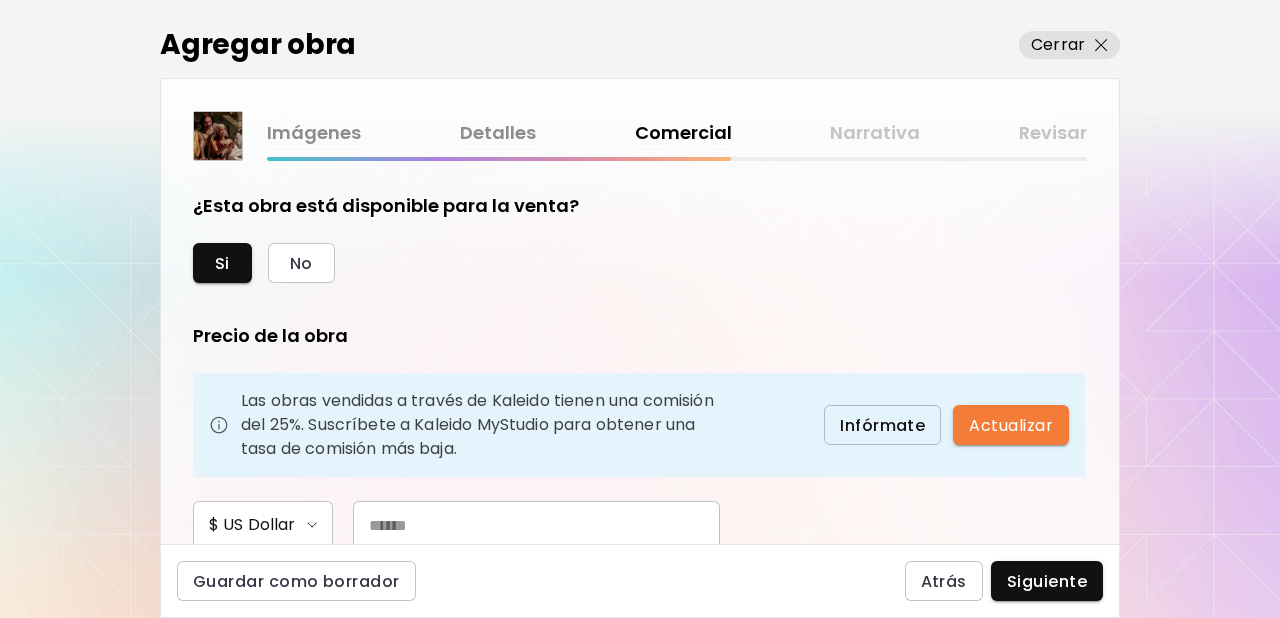 click at bounding box center [536, 525] 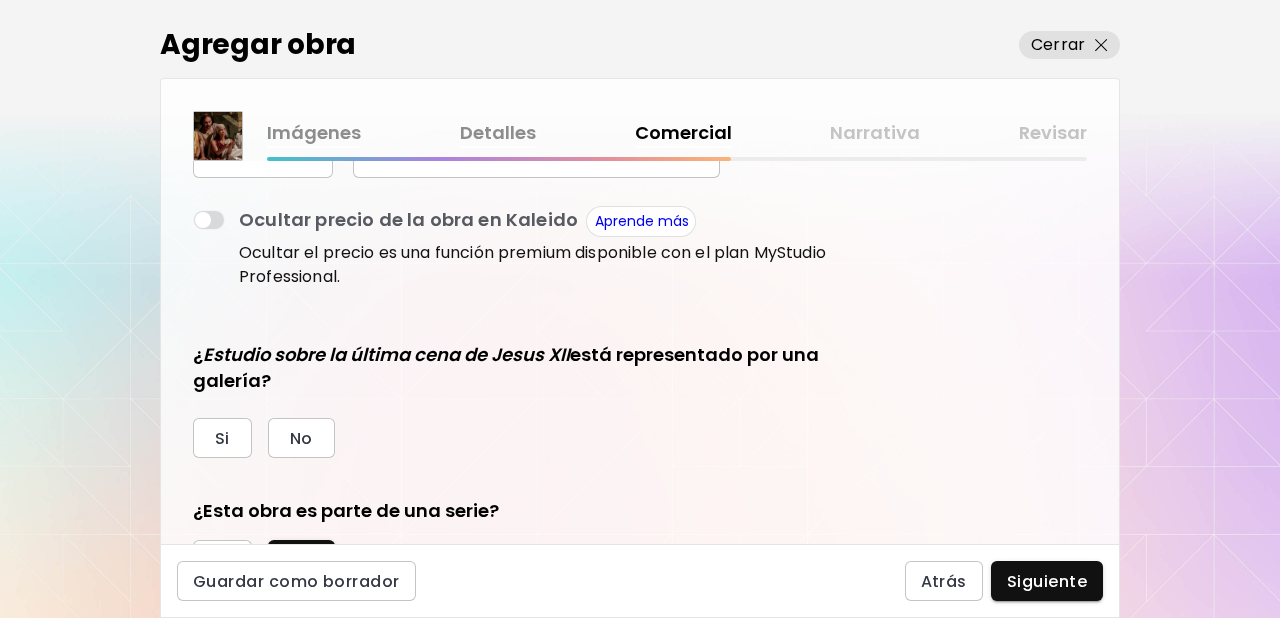 scroll, scrollTop: 469, scrollLeft: 0, axis: vertical 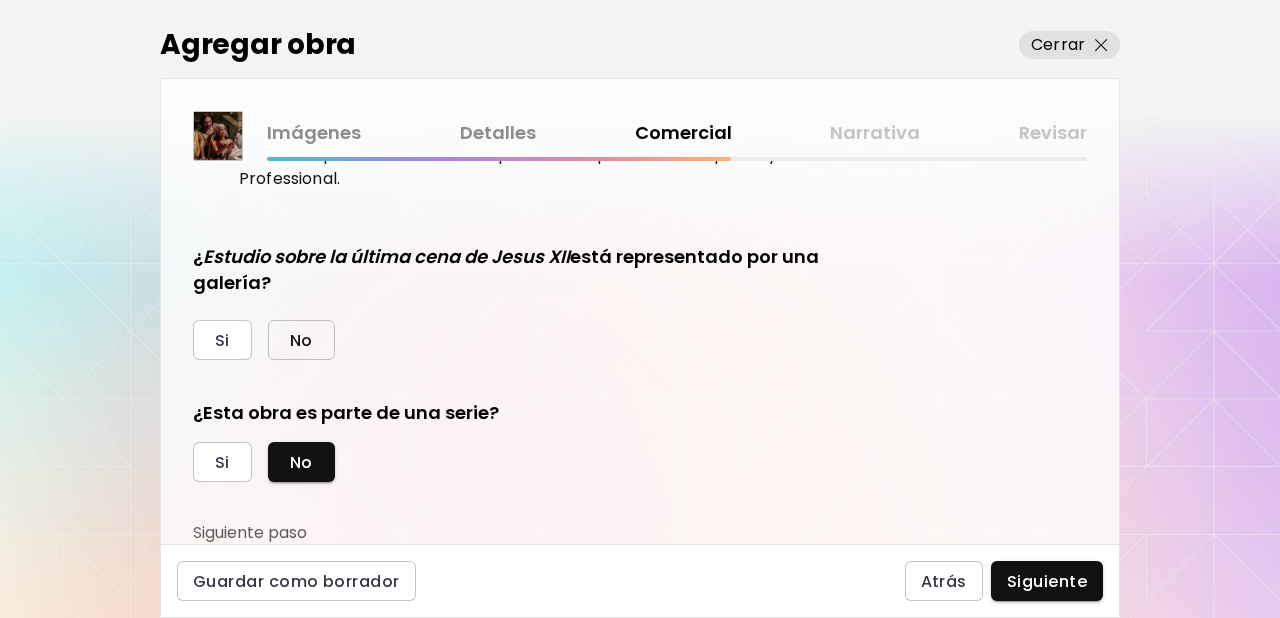 drag, startPoint x: 288, startPoint y: 332, endPoint x: 347, endPoint y: 329, distance: 59.07622 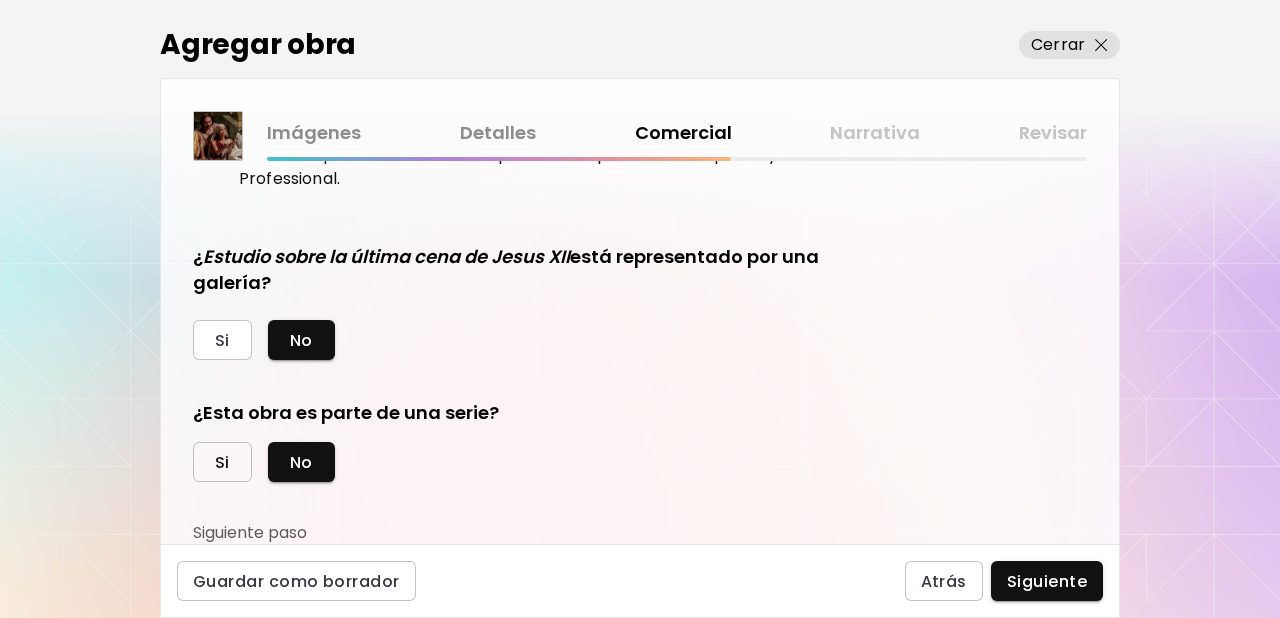 click on "Si" at bounding box center [222, 462] 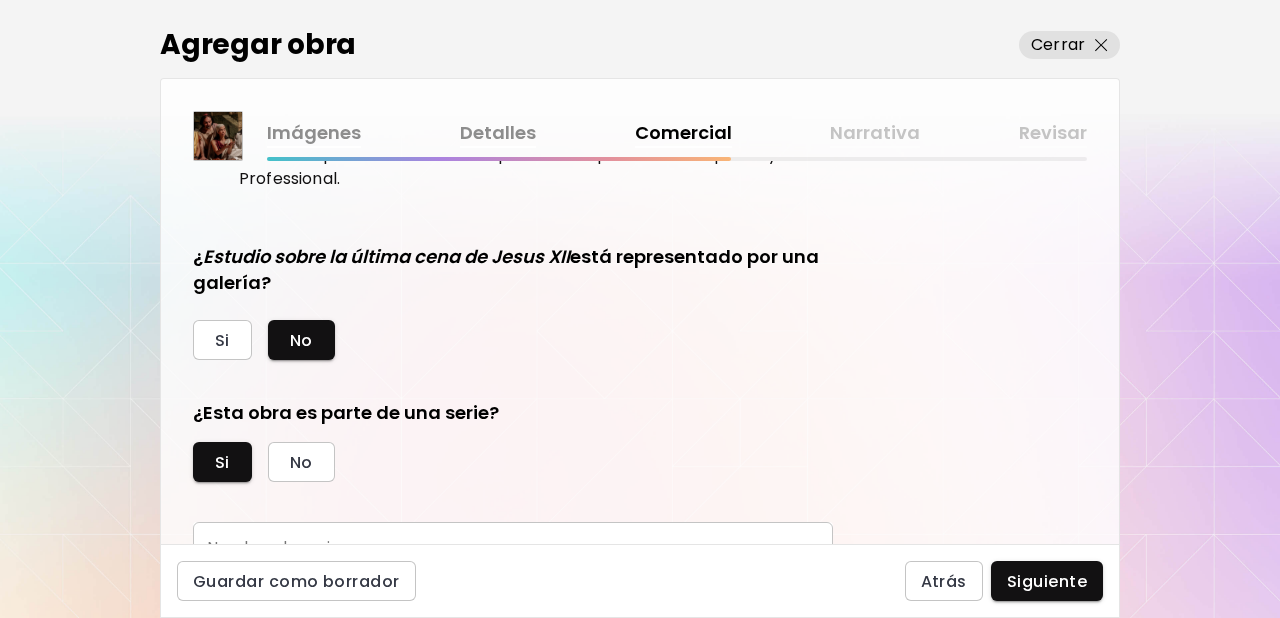 scroll, scrollTop: 562, scrollLeft: 0, axis: vertical 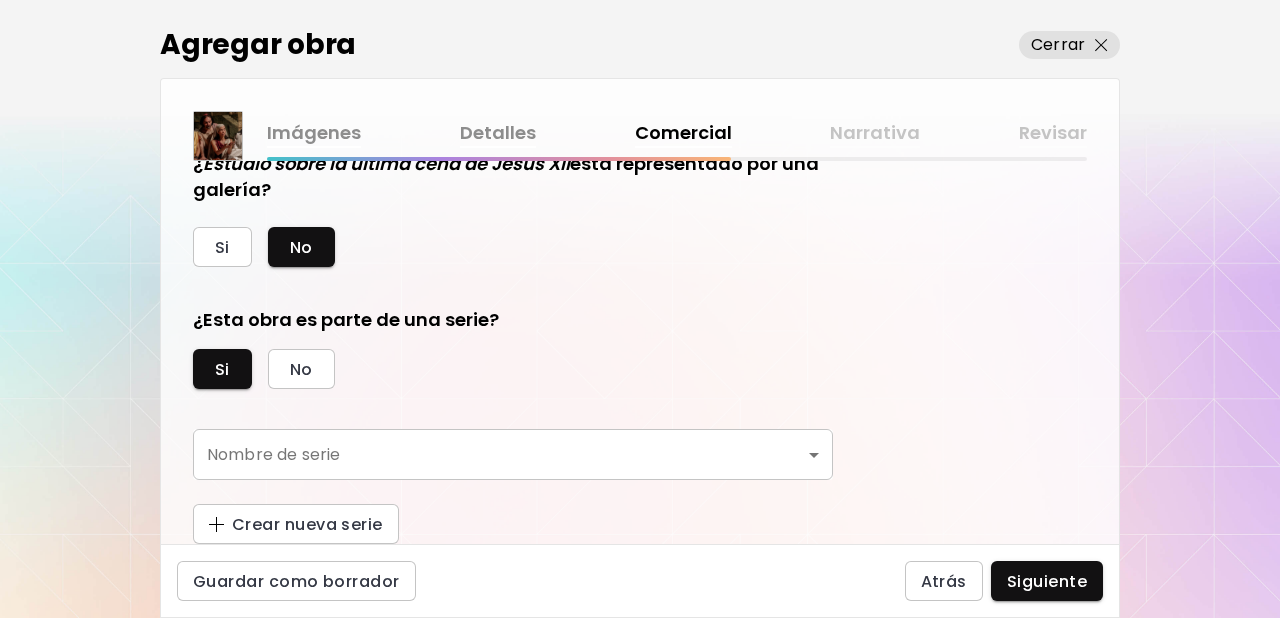click on "kaleido.art/photomanifiesto Agregar obra Administrar obras Editar perfil My BioLink Comunidad Metas MyStudio Actualizar My Website My Showrooms My Documents My Subscribers My Provenance My Augmentations My Analytics Ajustes Ayuda 0 7 Agregar obra Cerrar Imágenes Detalles Comercial Narrativa Revisar ¿Esta obra está disponible para la venta? Si No Precio de la obra Las obras vendidas a través de Kaleido tienen una comisión del 25%. Suscríbete a Kaleido MyStudio para obtener una tasa de comisión más baja. Infórmate Actualizar $ US Dollar *** Ocultar precio de la obra en Kaleido Aprende más Ocultar el precio es una función premium disponible con el plan MyStudio Professional. ¿ Estudio sobre la última cena de Jesus XII  está representado por una galería? Si No ¿Esta obra es parte de una serie? Si No Nombre de serie ​ Nombre de serie Crear nueva serie Guardar como borrador Atrás Siguiente Búsqueda de artista Nombre o usuario Nombre o usuario País del artista País del artista Disciplinas Todos" at bounding box center (640, 309) 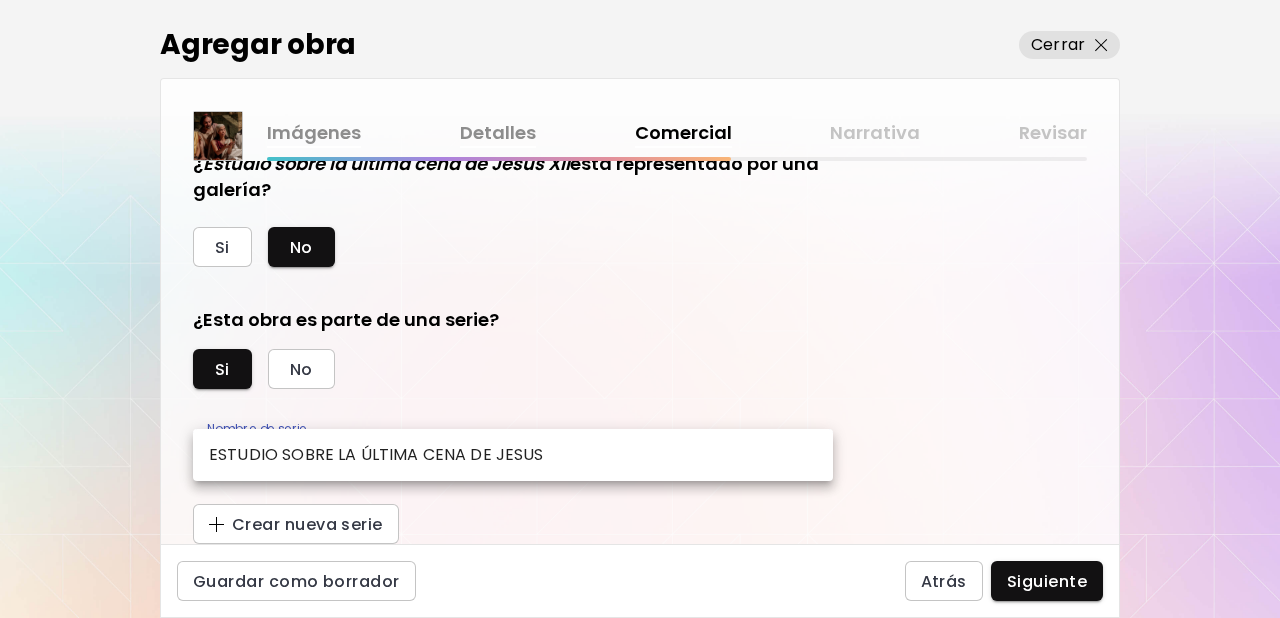 click on "ESTUDIO SOBRE LA ÚLTIMA CENA DE JESUS" at bounding box center (376, 455) 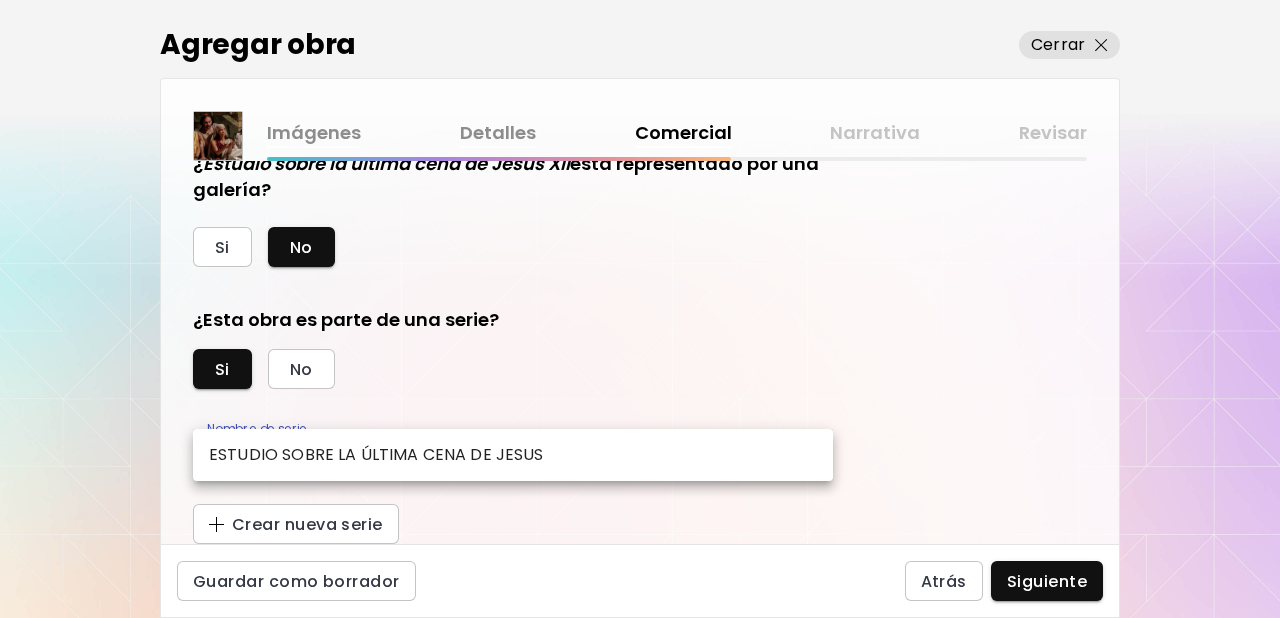 type on "**********" 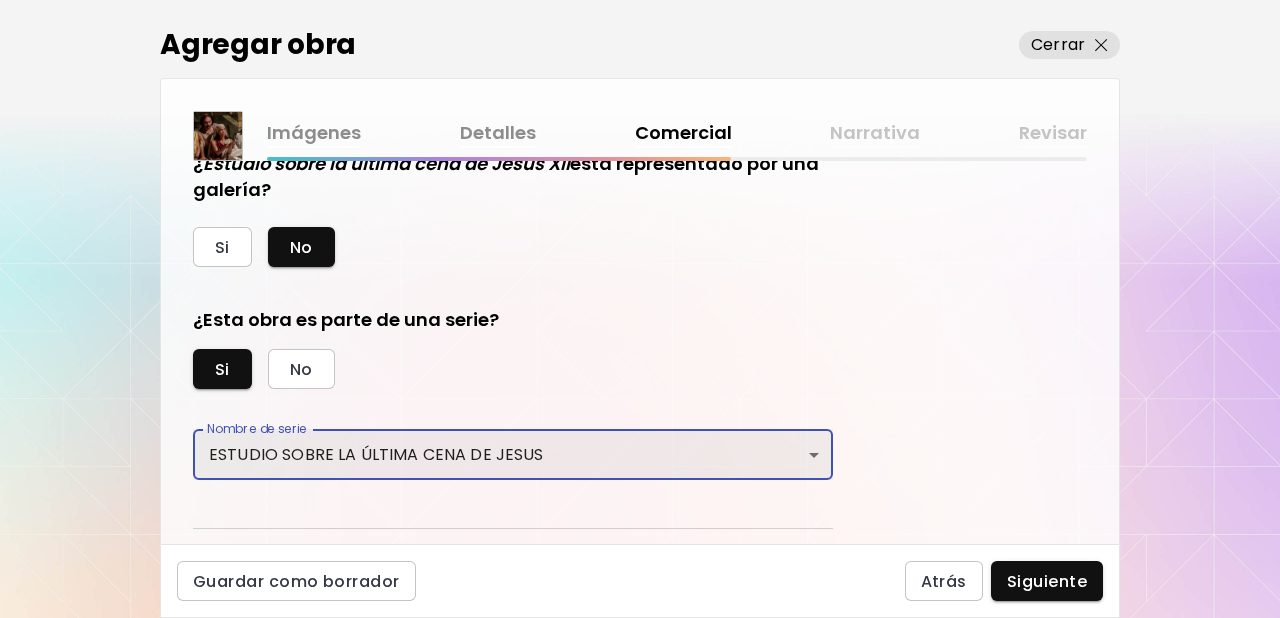 scroll, scrollTop: 611, scrollLeft: 0, axis: vertical 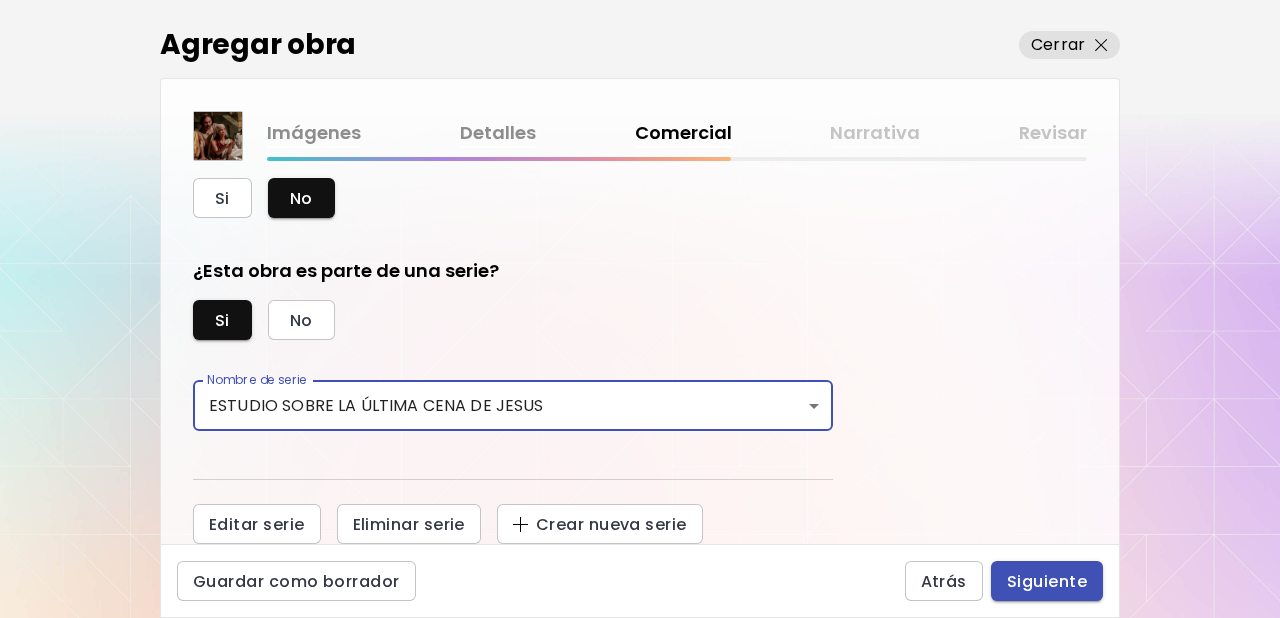 click on "Siguiente" at bounding box center (1047, 581) 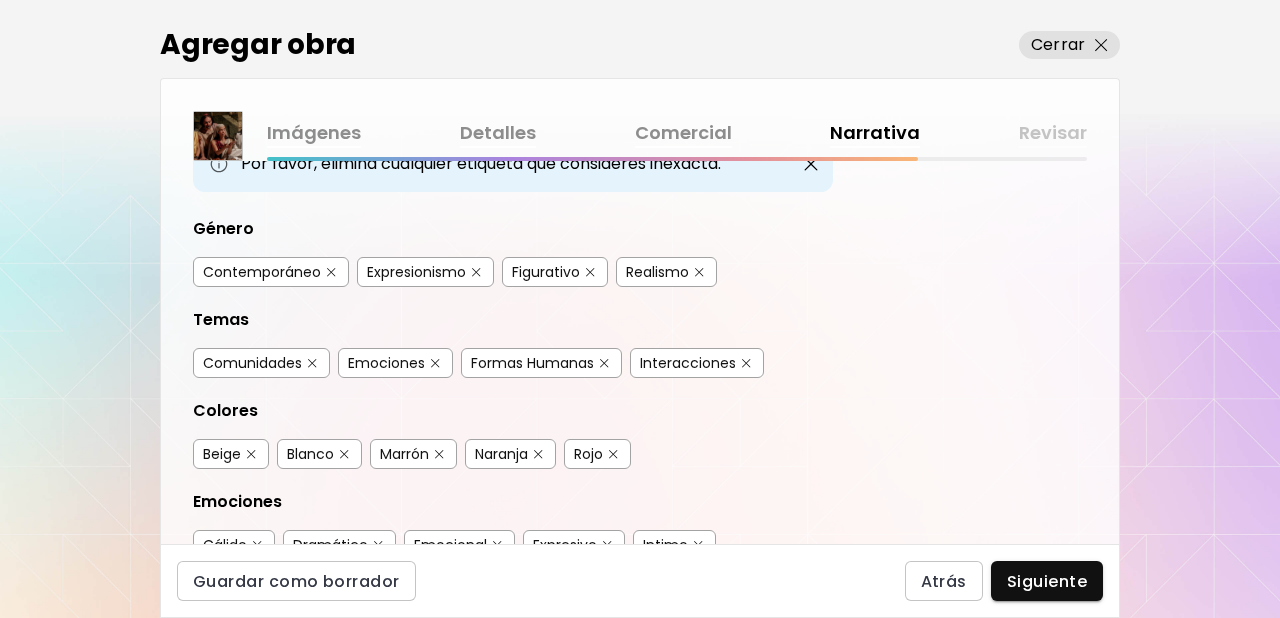 scroll, scrollTop: 181, scrollLeft: 0, axis: vertical 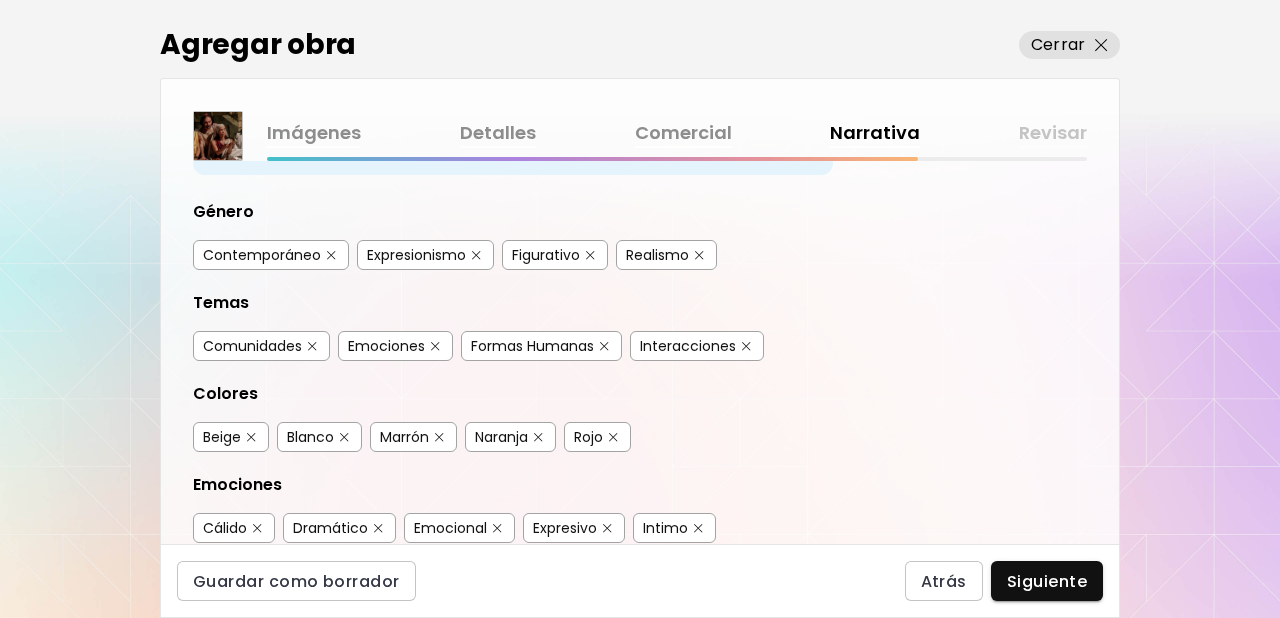 click on "Contemporáneo" at bounding box center (271, 255) 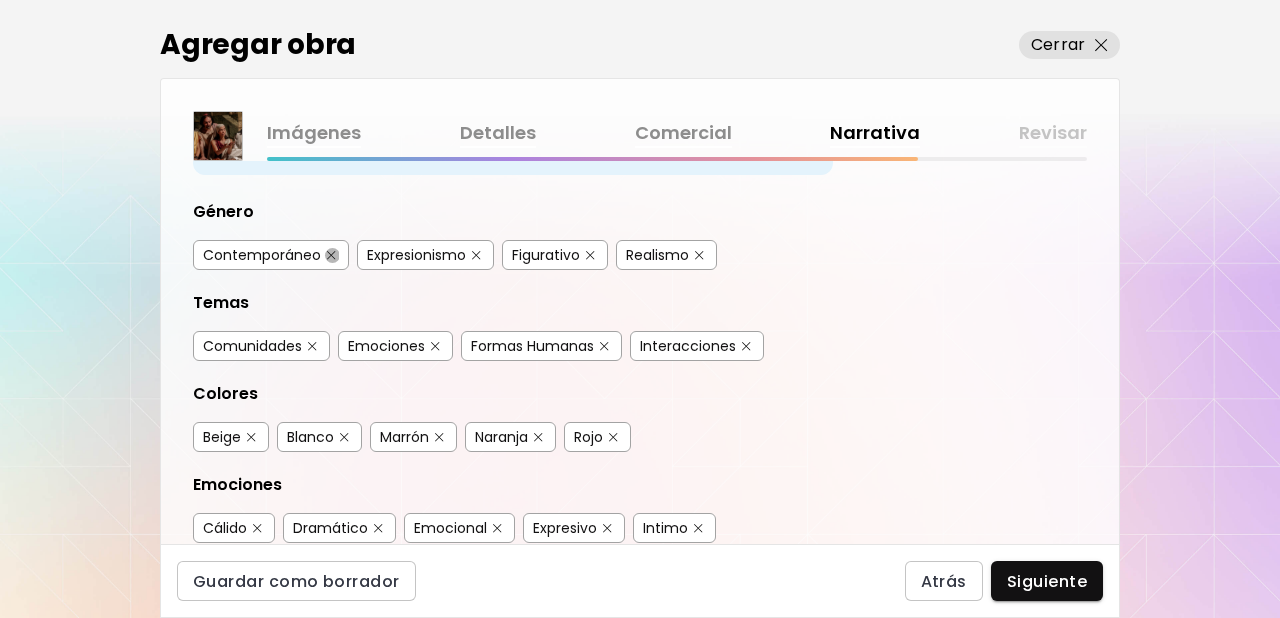 click at bounding box center (331, 255) 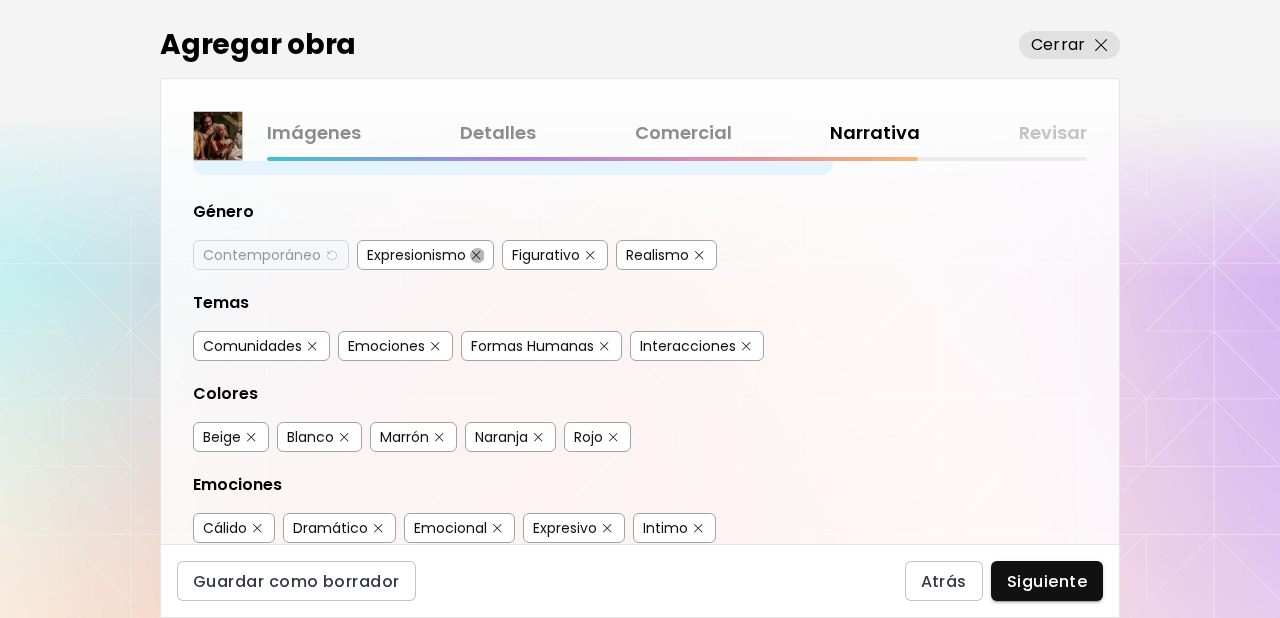 click at bounding box center (476, 255) 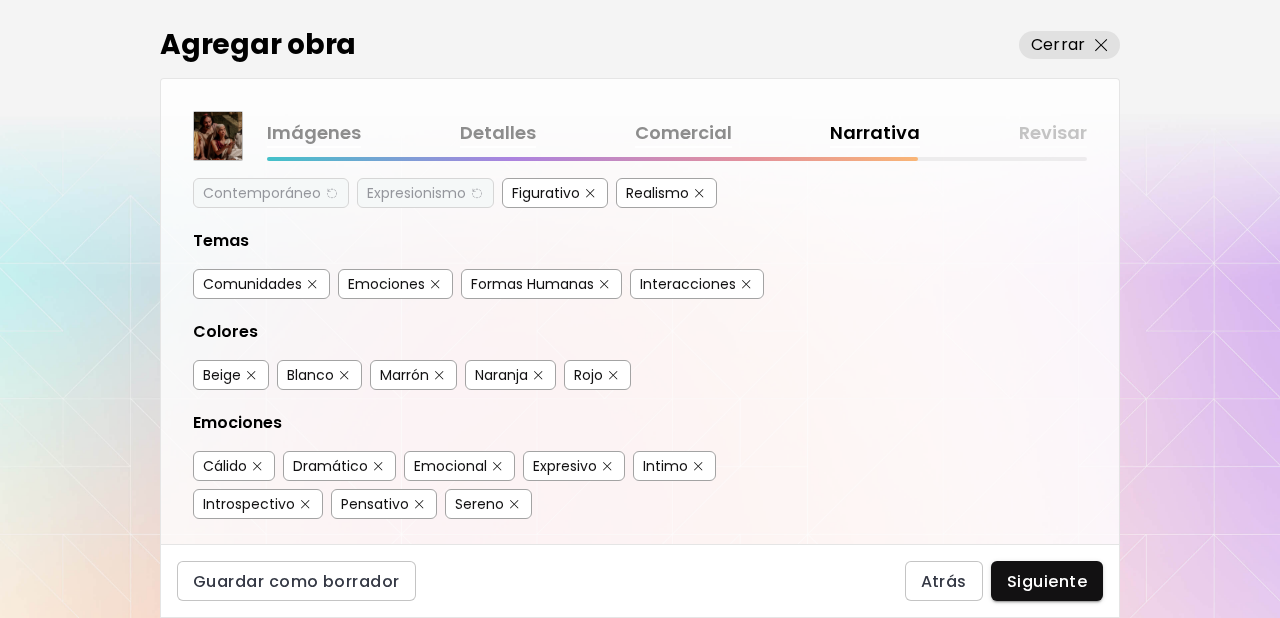 scroll, scrollTop: 248, scrollLeft: 0, axis: vertical 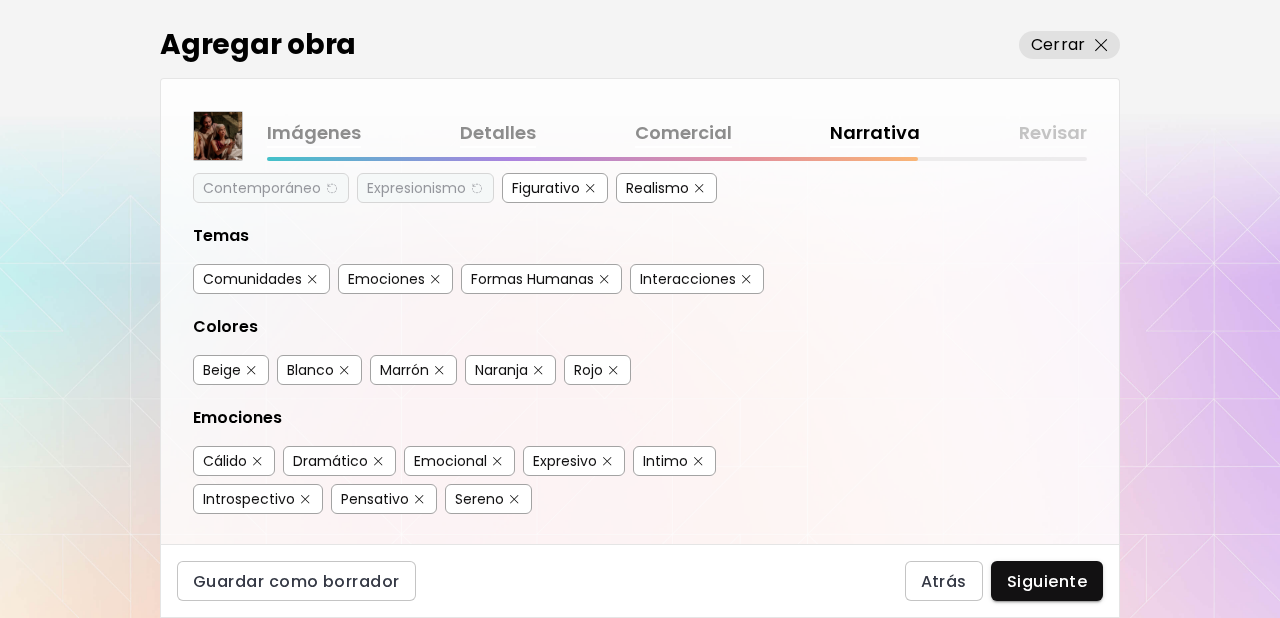 click at bounding box center [312, 279] 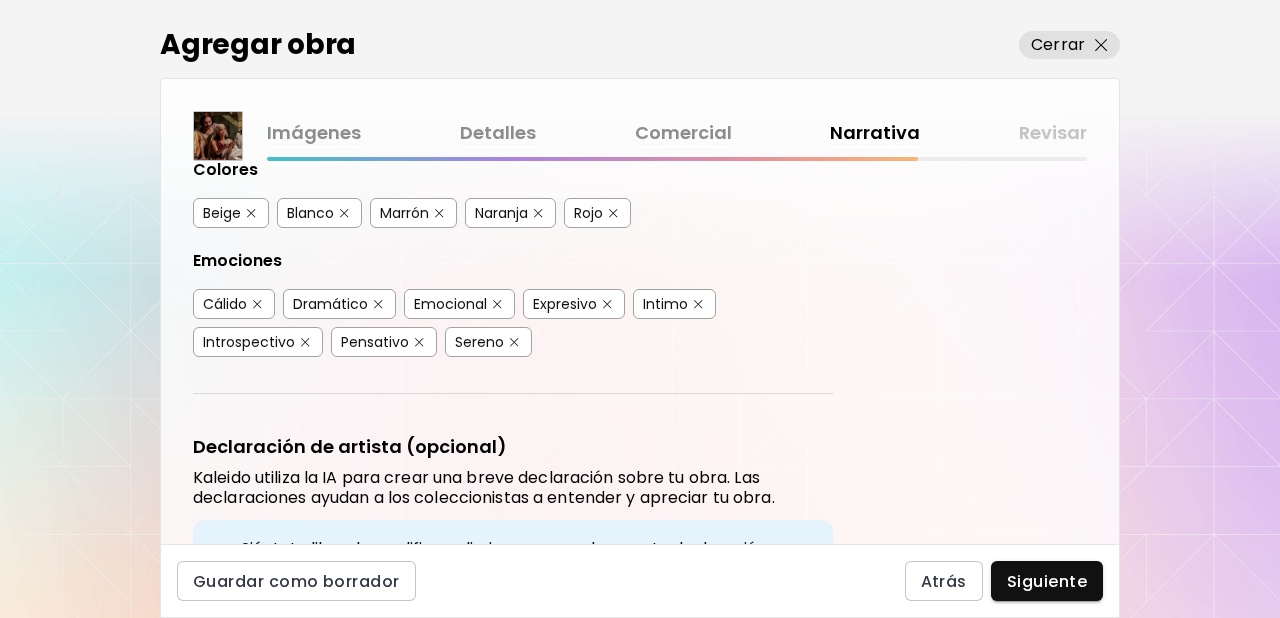 scroll, scrollTop: 406, scrollLeft: 0, axis: vertical 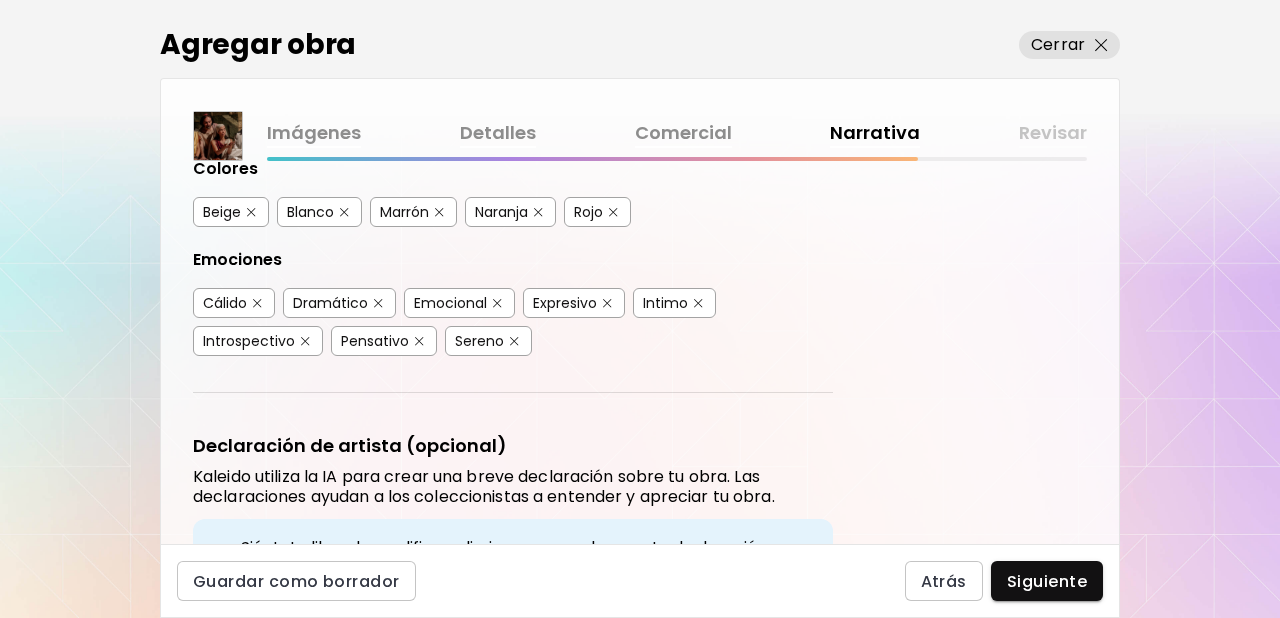 click at bounding box center [514, 341] 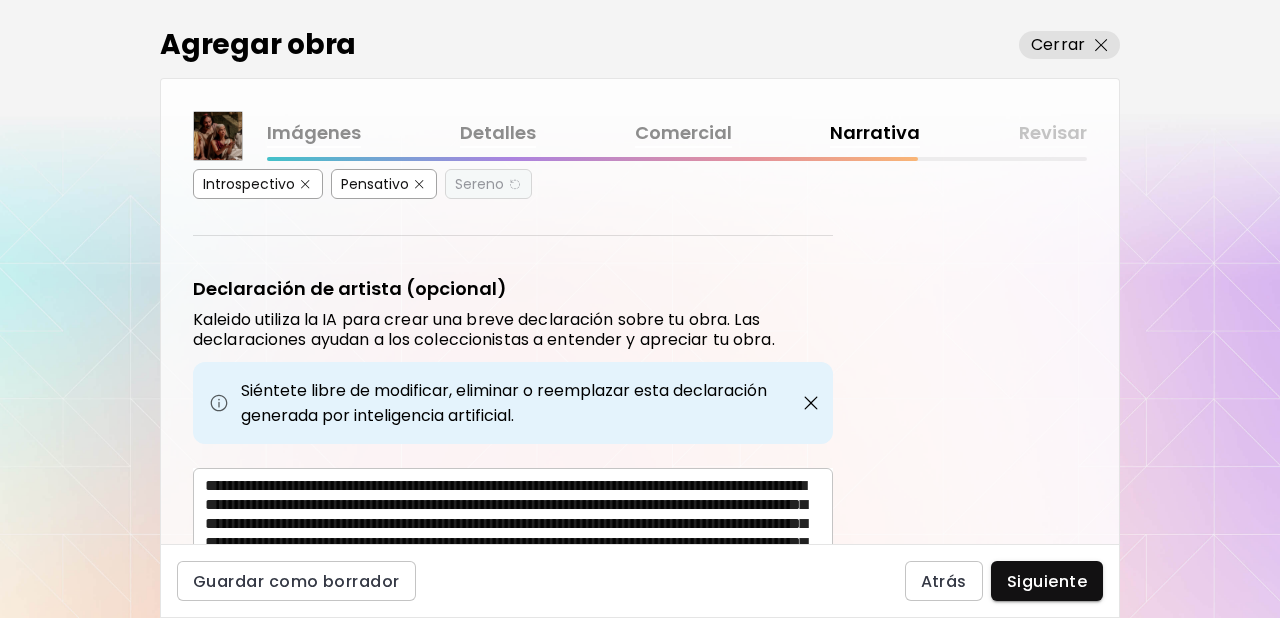 scroll, scrollTop: 637, scrollLeft: 0, axis: vertical 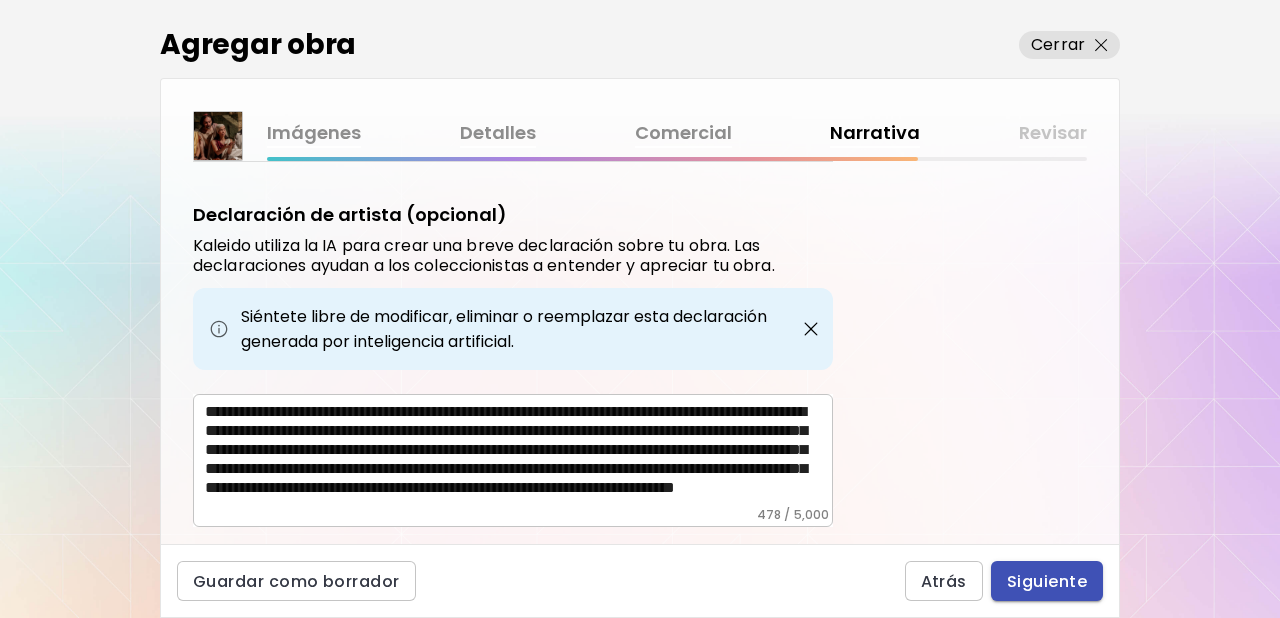 click on "Siguiente" at bounding box center [1047, 581] 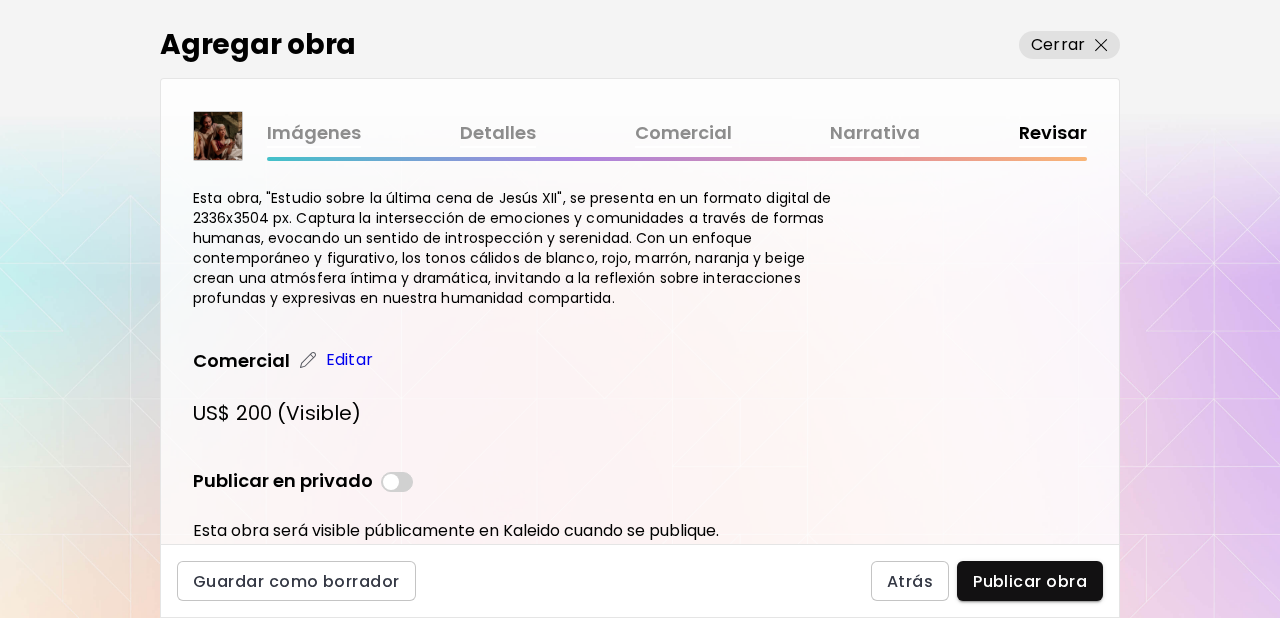 scroll, scrollTop: 646, scrollLeft: 0, axis: vertical 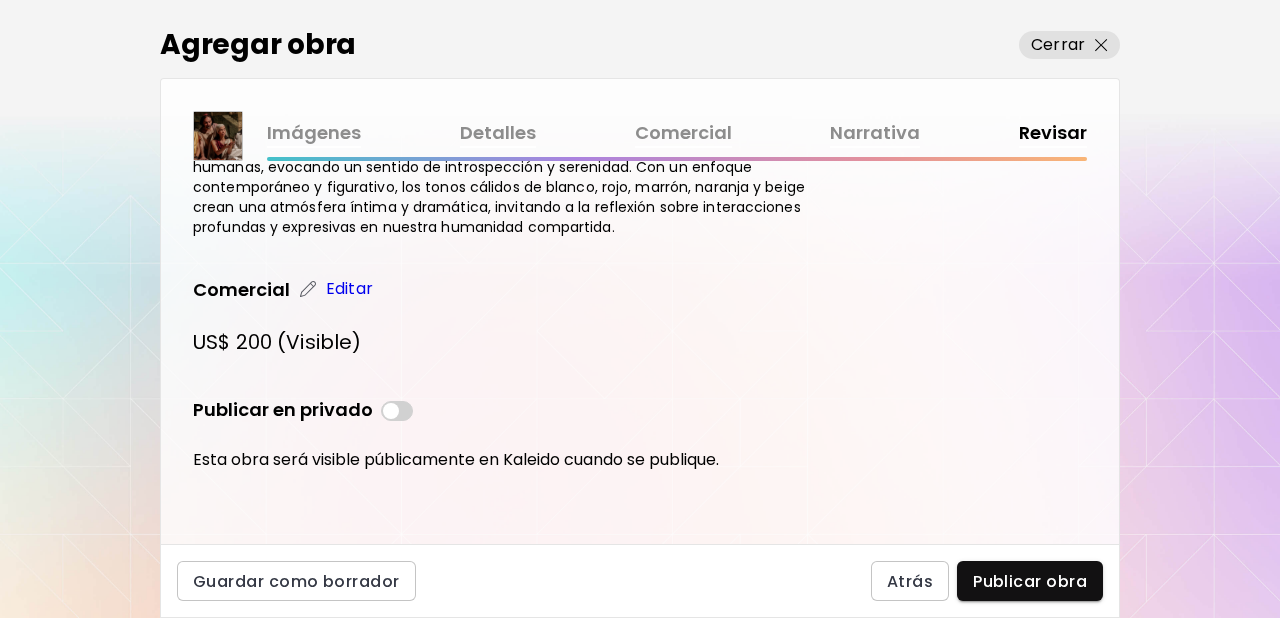 click on "Publicar obra" at bounding box center (1030, 581) 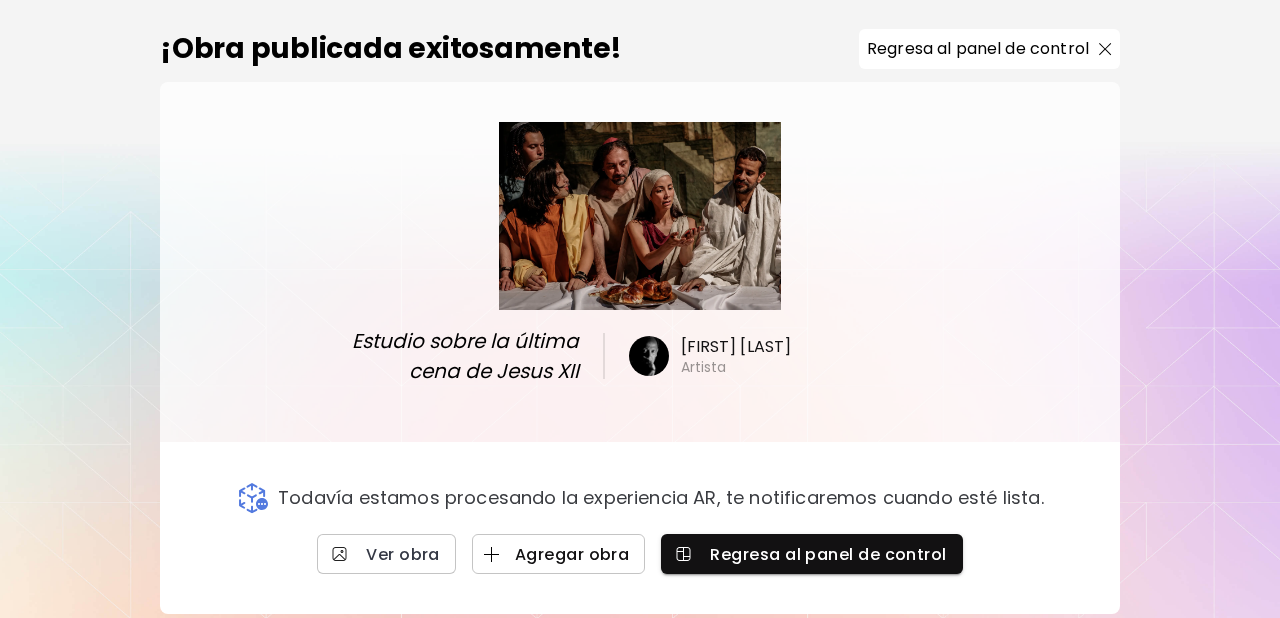 click on "Agregar obra" at bounding box center (559, 554) 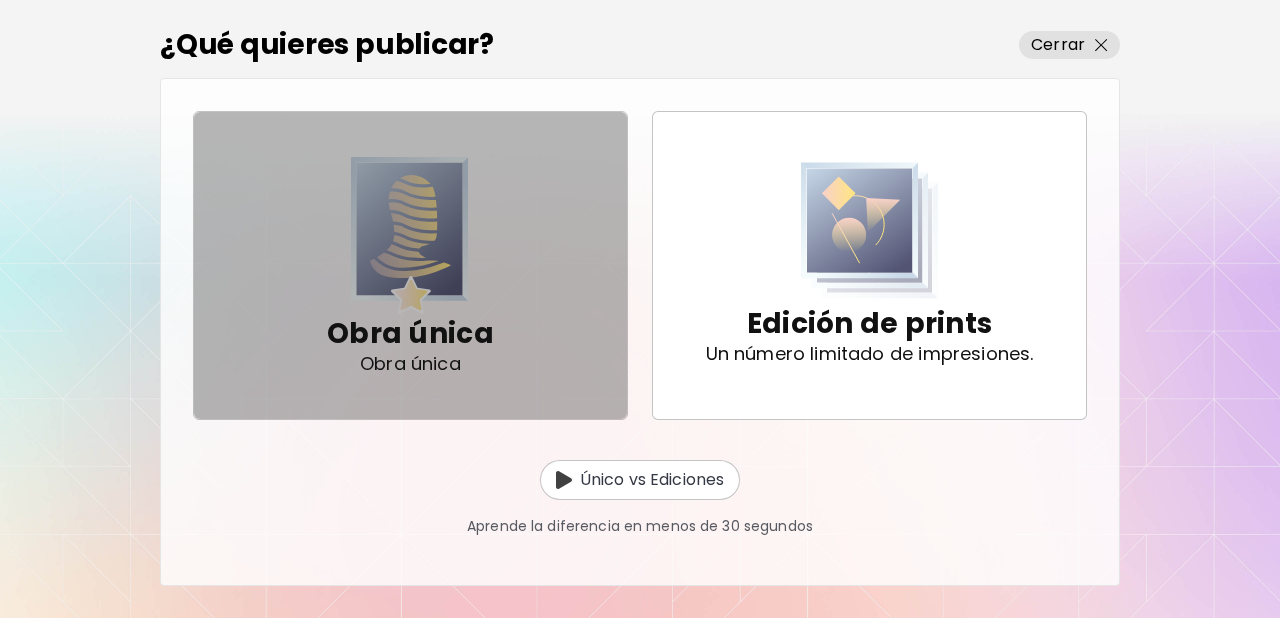 click at bounding box center [410, 235] 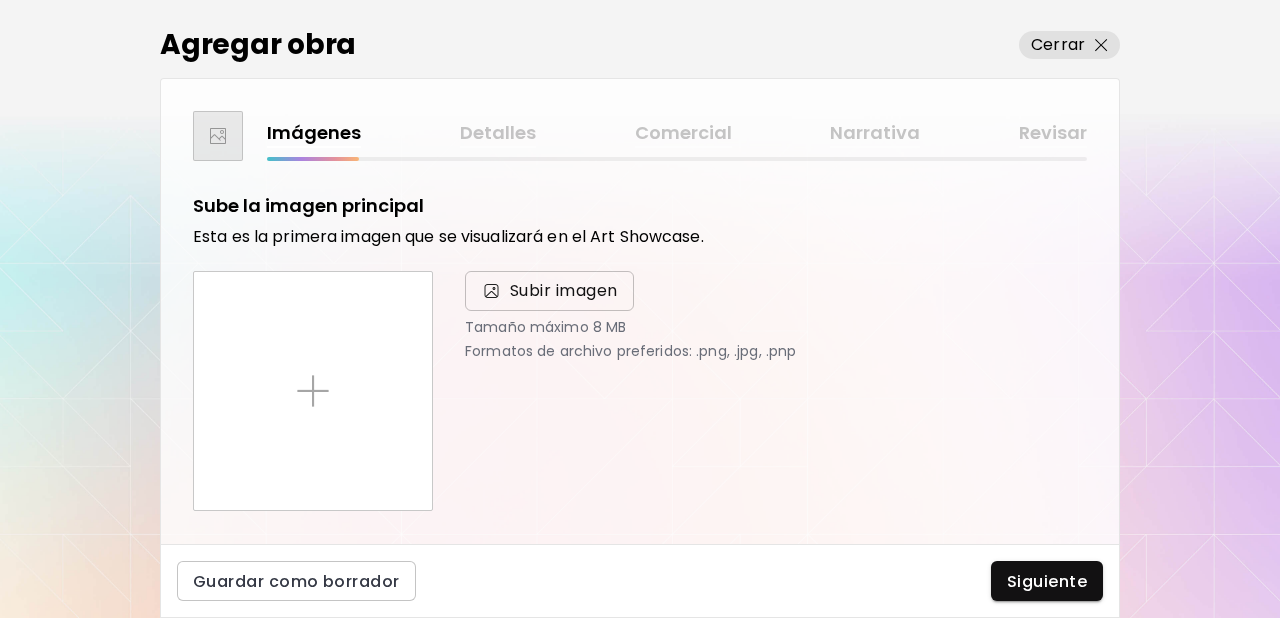 click on "Subir imagen" at bounding box center (564, 291) 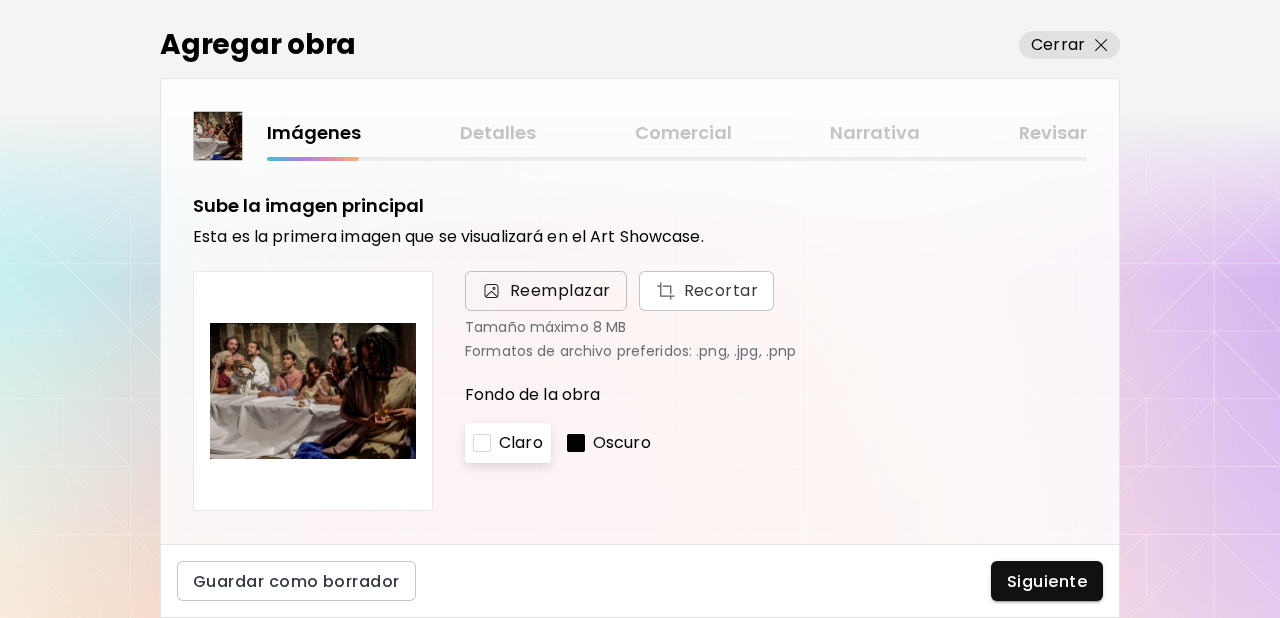 scroll, scrollTop: 113, scrollLeft: 0, axis: vertical 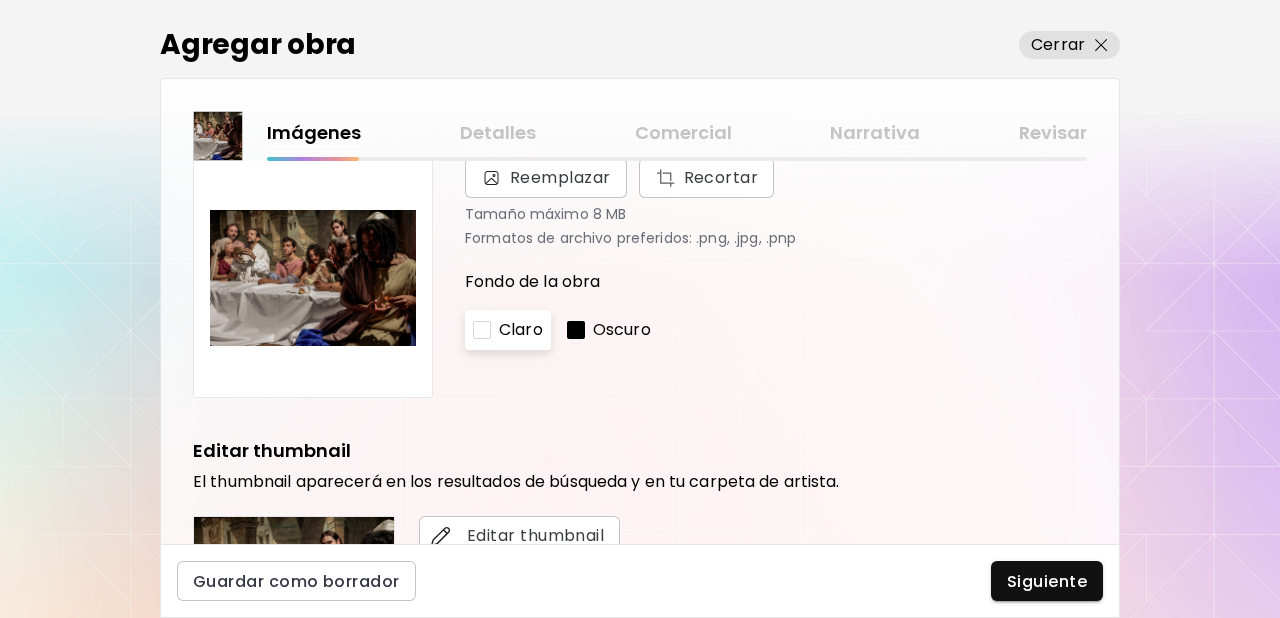 click on "Oscuro" at bounding box center [622, 330] 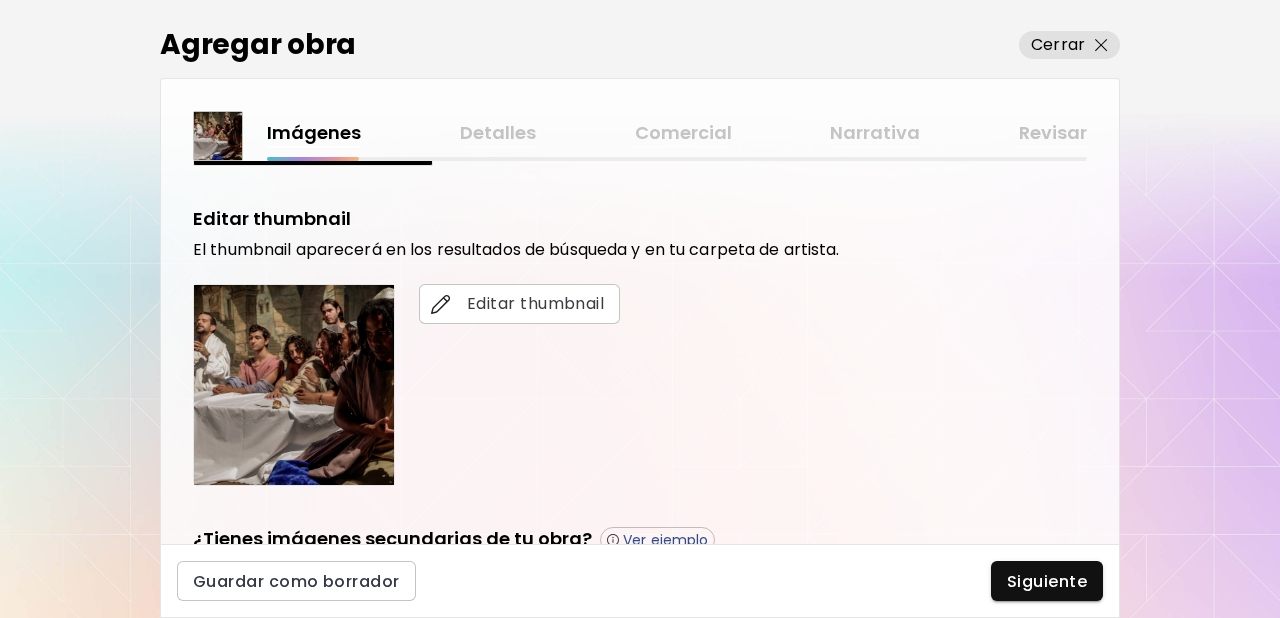 scroll, scrollTop: 346, scrollLeft: 0, axis: vertical 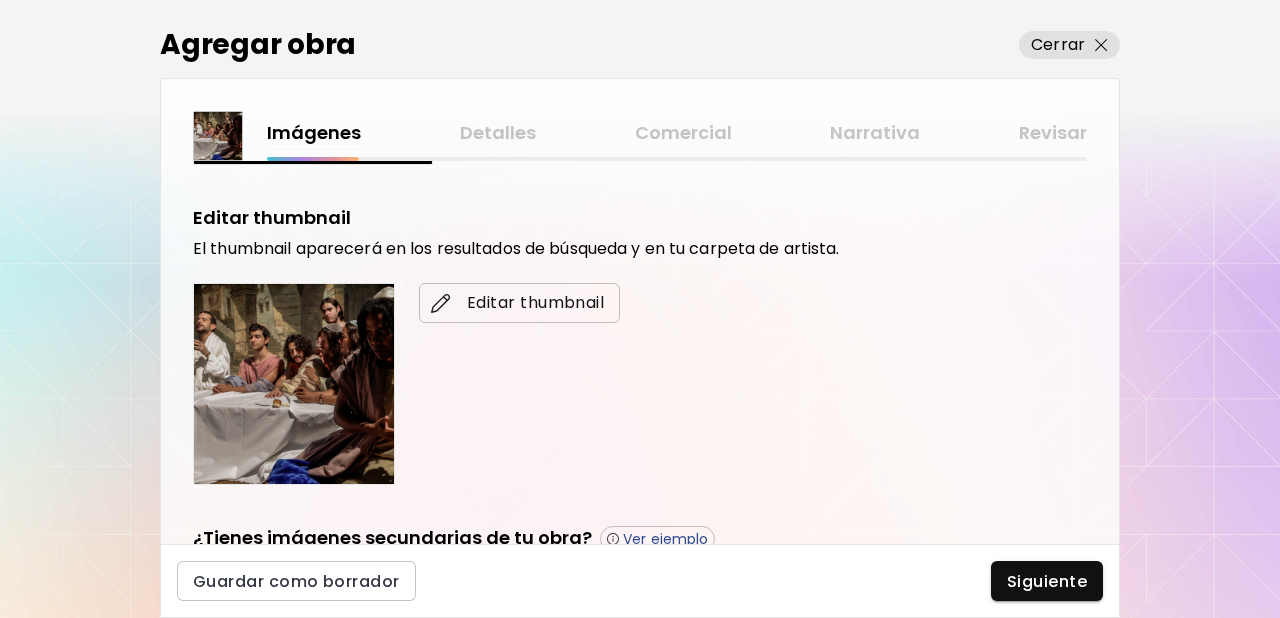 click on "Editar thumbnail" at bounding box center [519, 303] 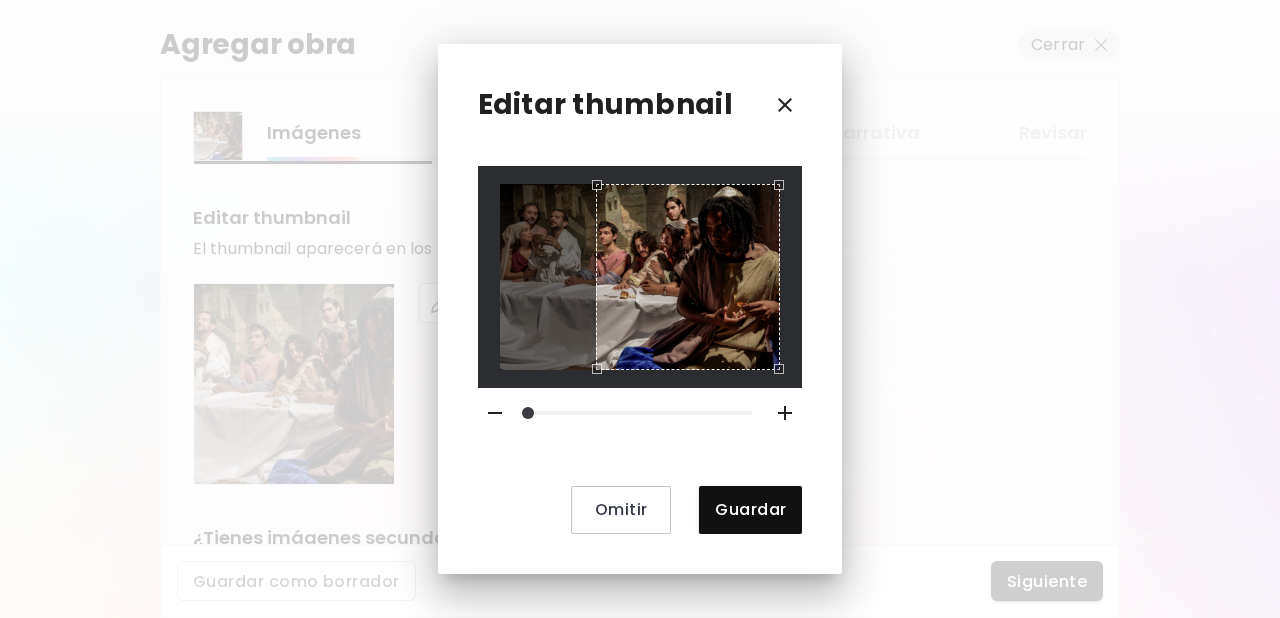 click at bounding box center (688, 276) 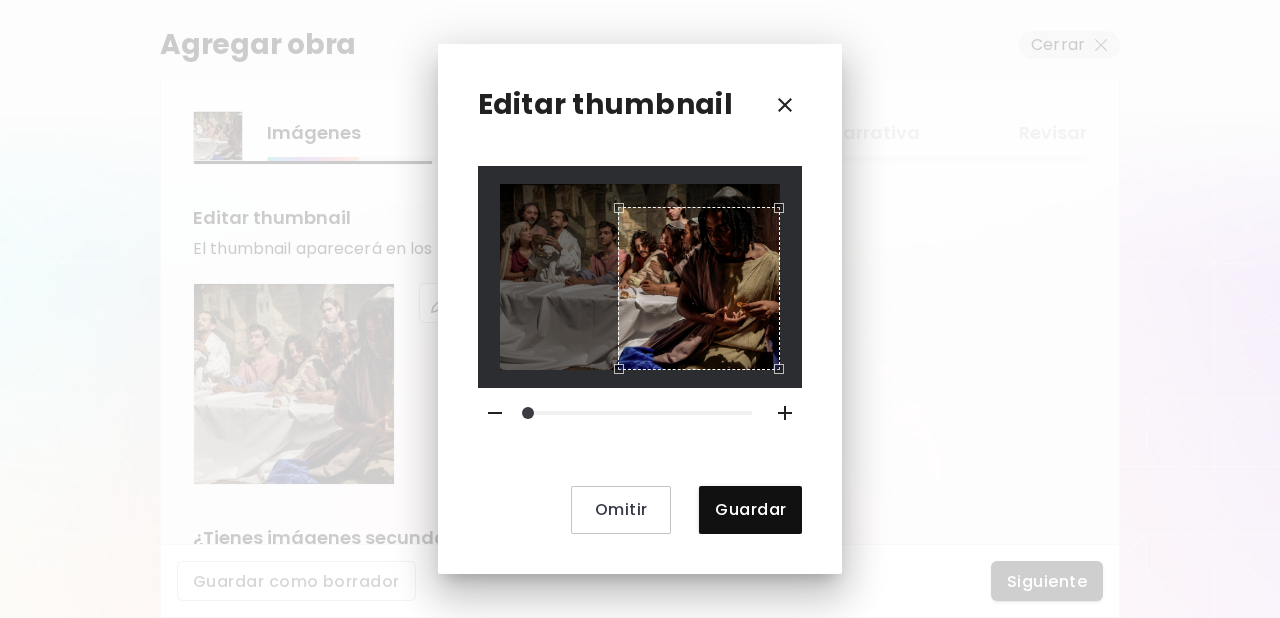 click at bounding box center (640, 276) 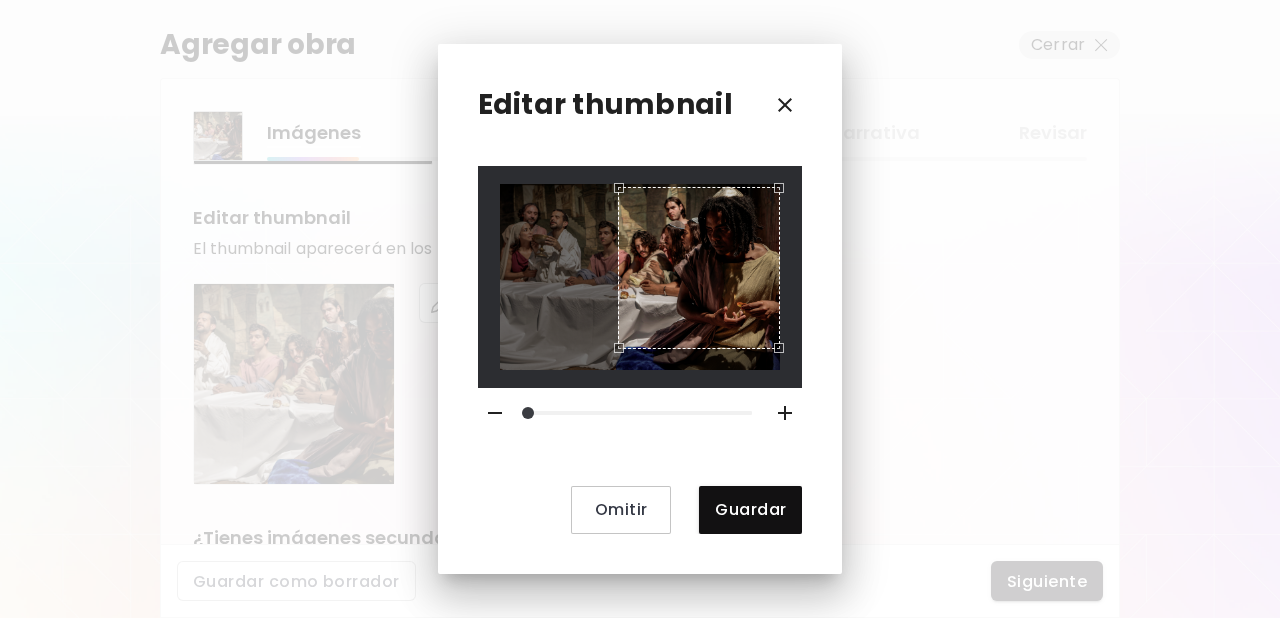 click at bounding box center (699, 268) 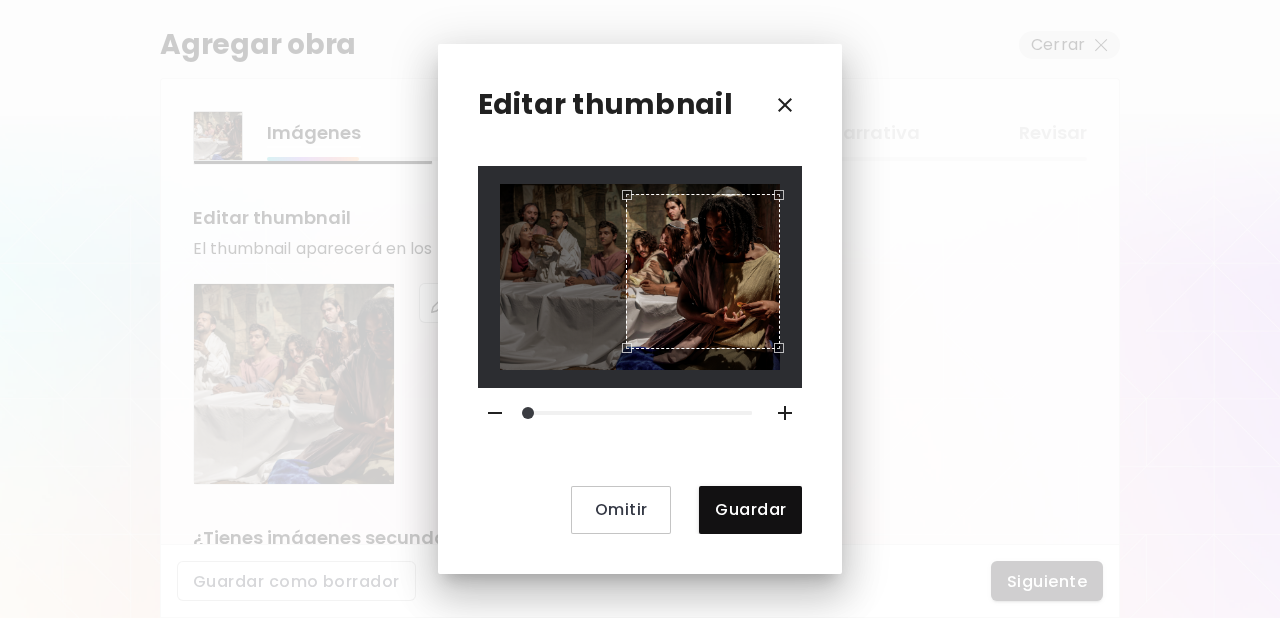click at bounding box center [622, 190] 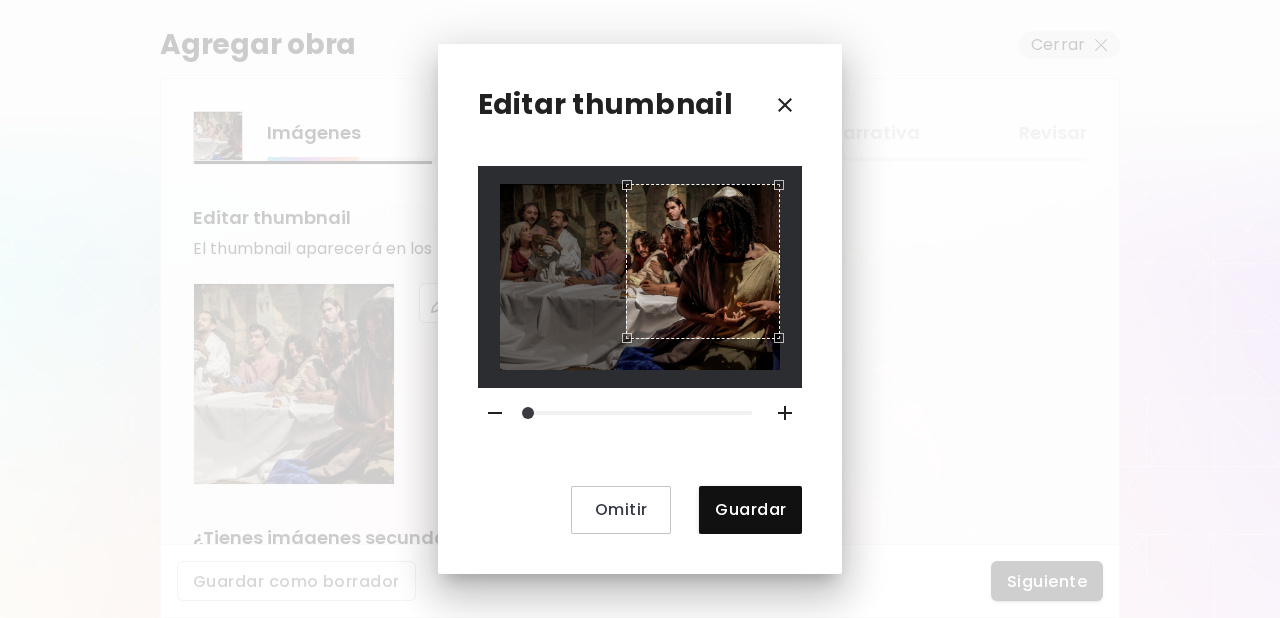 click at bounding box center (703, 261) 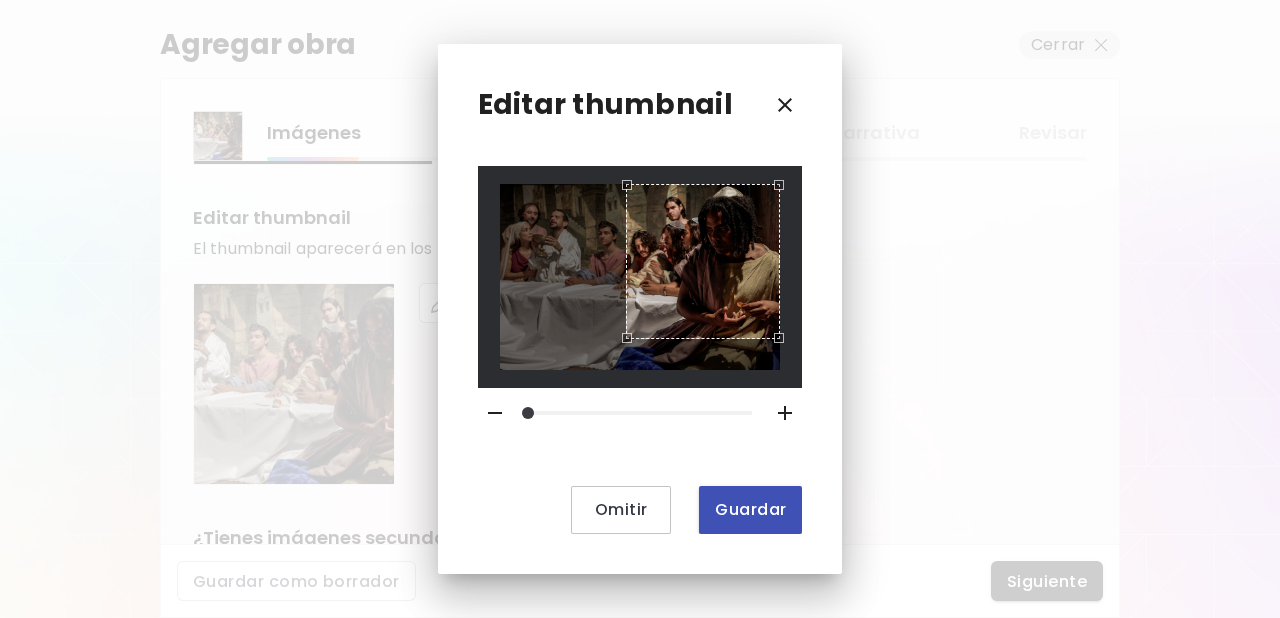 click on "Guardar" at bounding box center (750, 509) 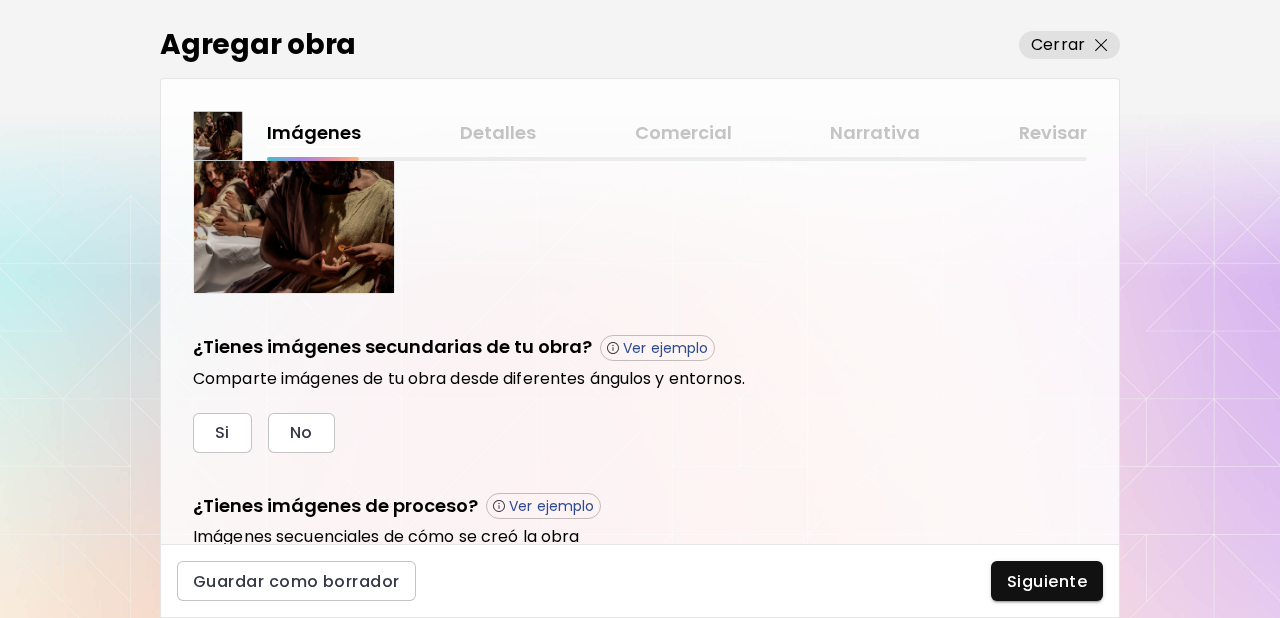 scroll, scrollTop: 569, scrollLeft: 0, axis: vertical 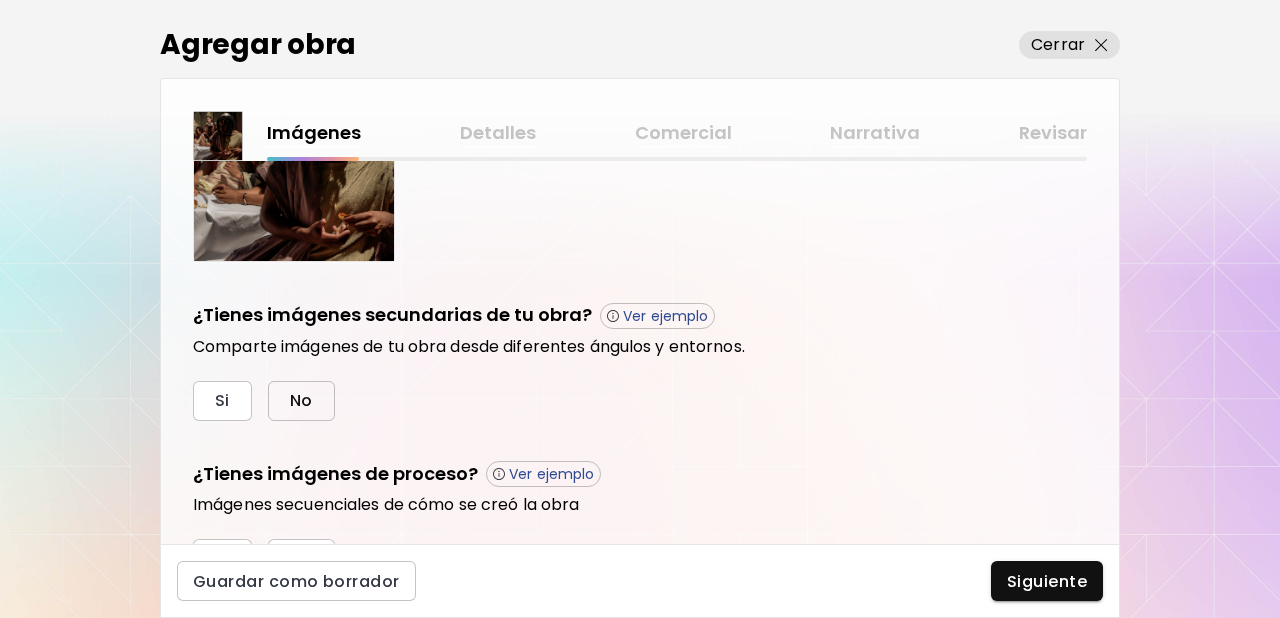 drag, startPoint x: 278, startPoint y: 402, endPoint x: 331, endPoint y: 402, distance: 53 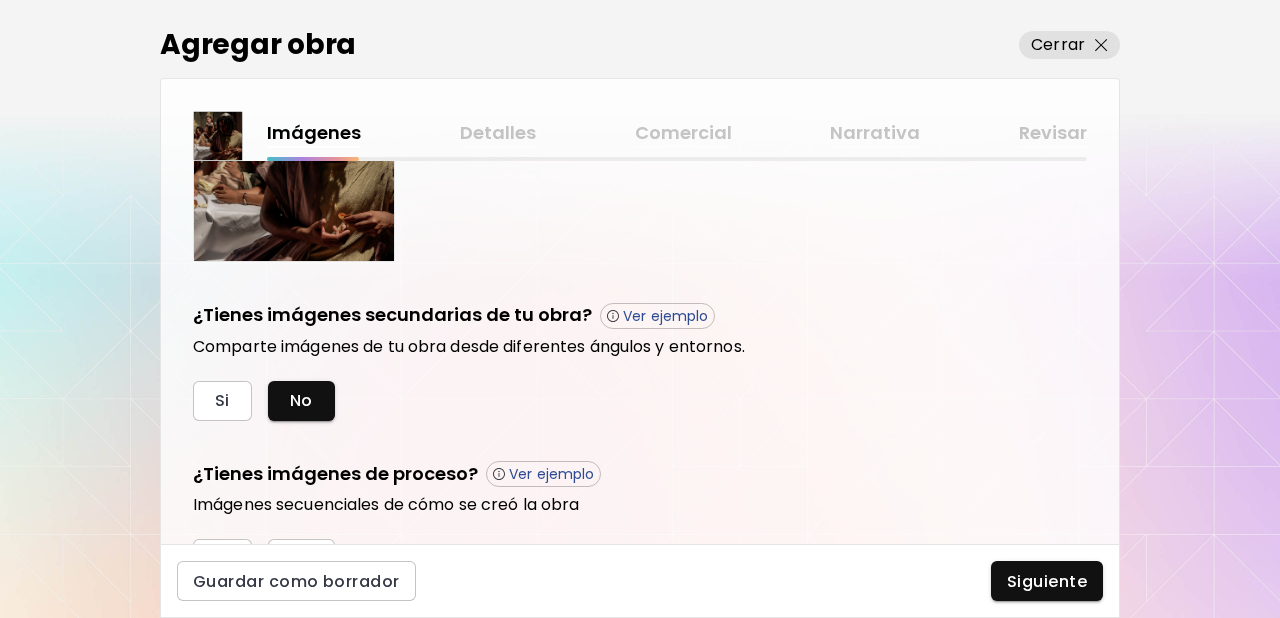 scroll, scrollTop: 676, scrollLeft: 0, axis: vertical 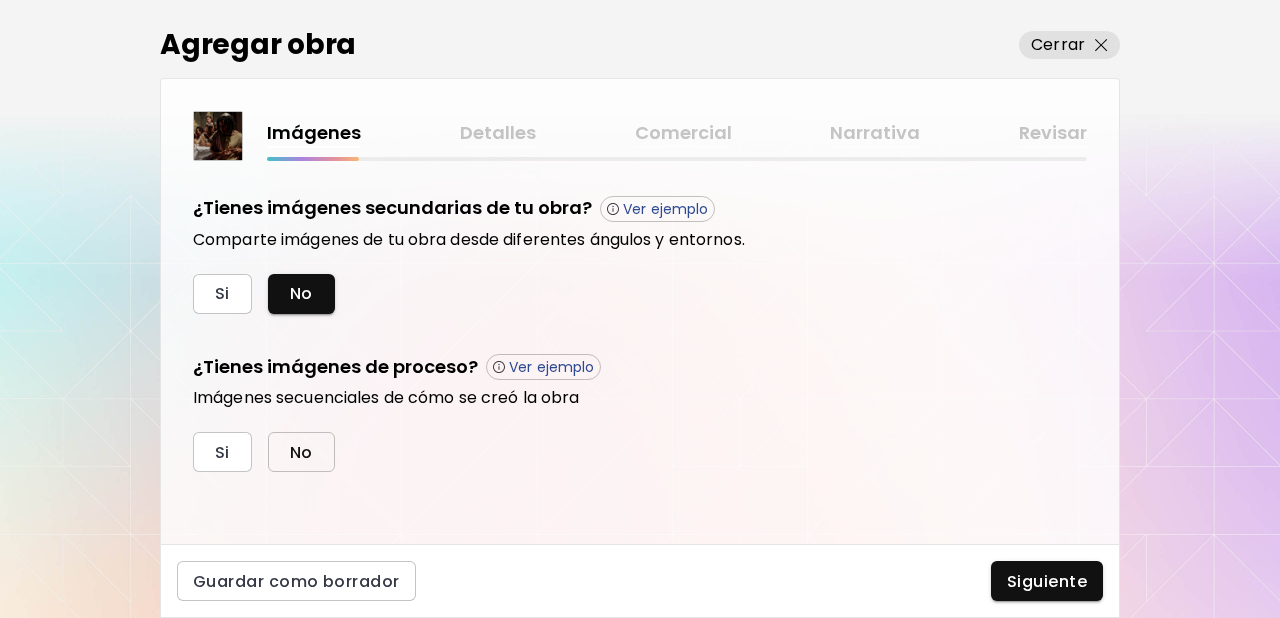 click on "No" at bounding box center [301, 452] 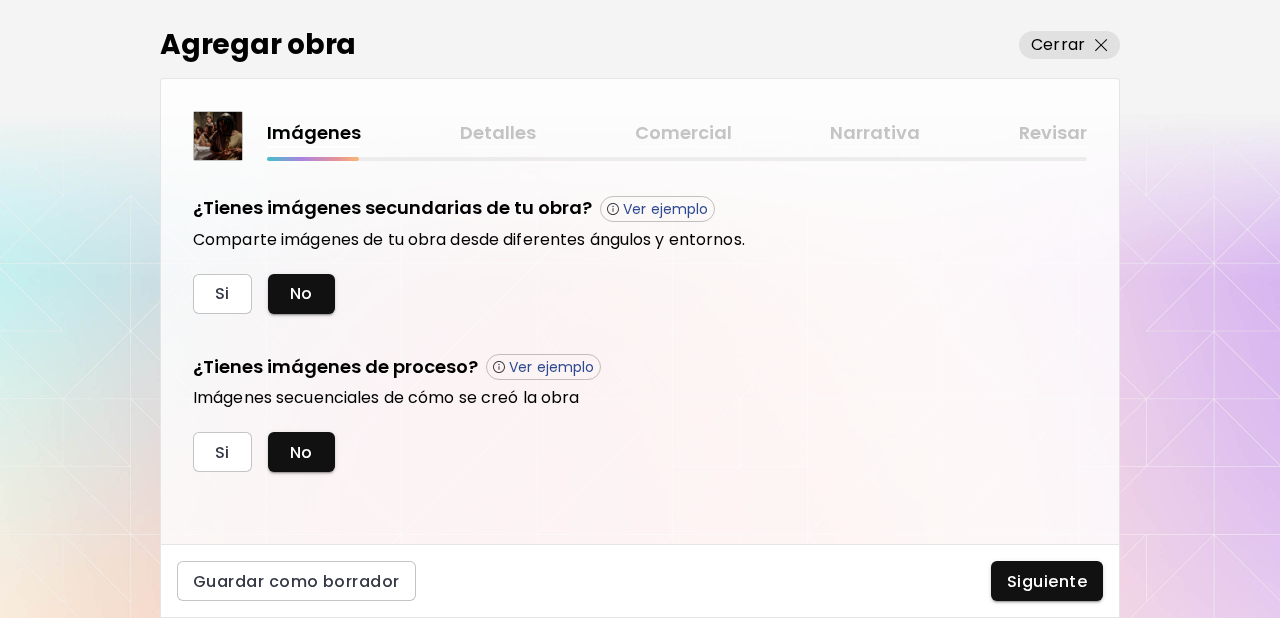 click on "Siguiente" at bounding box center (1047, 581) 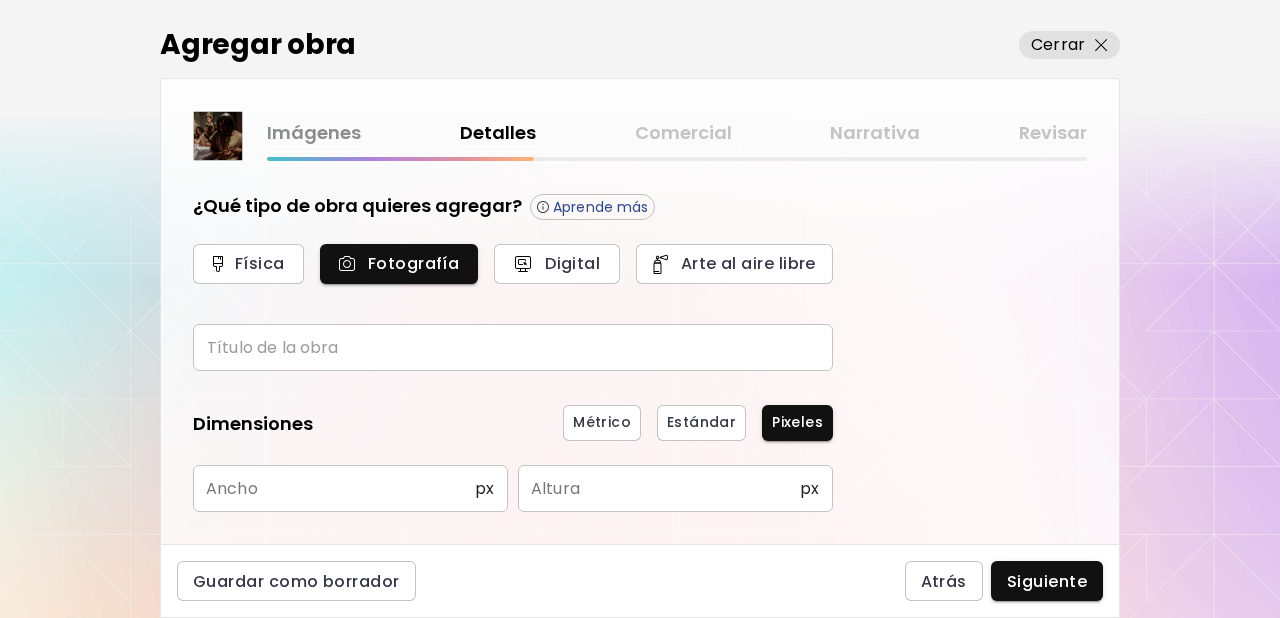 scroll, scrollTop: 88, scrollLeft: 0, axis: vertical 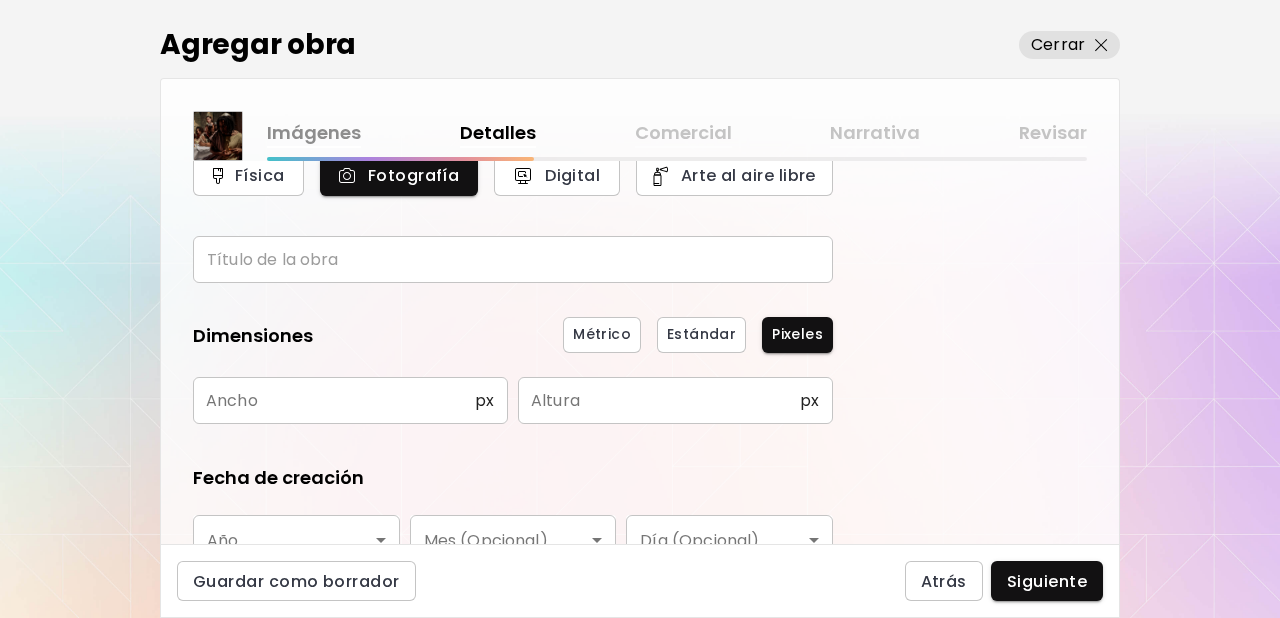 click at bounding box center (513, 259) 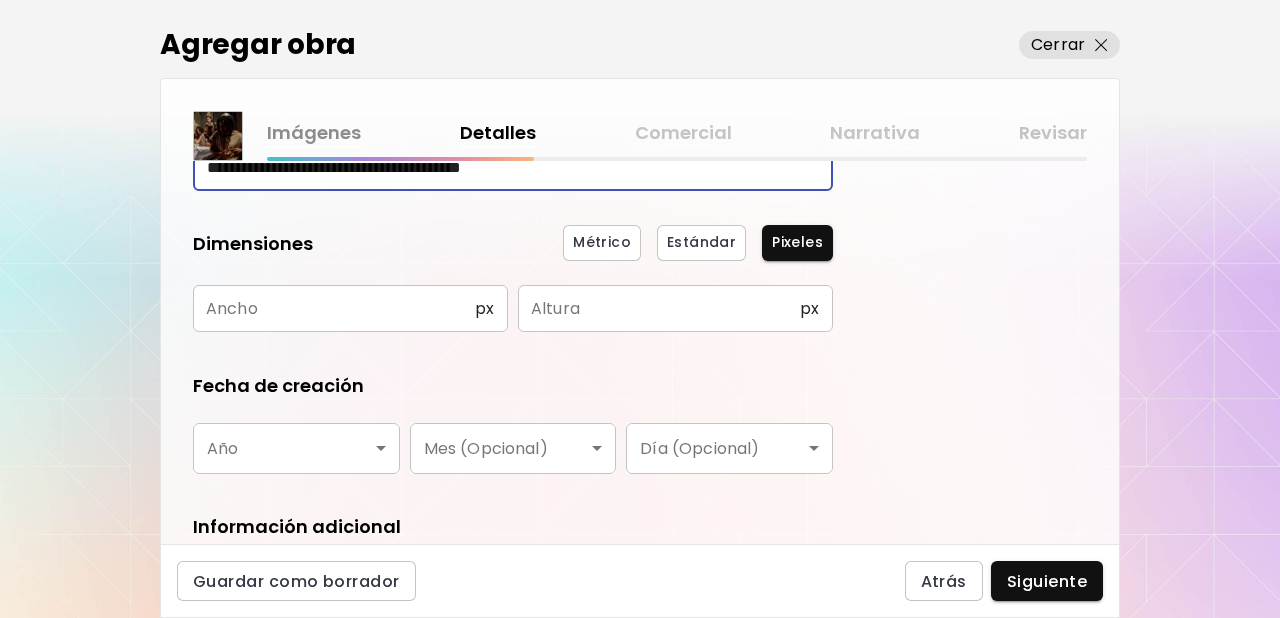 scroll, scrollTop: 197, scrollLeft: 0, axis: vertical 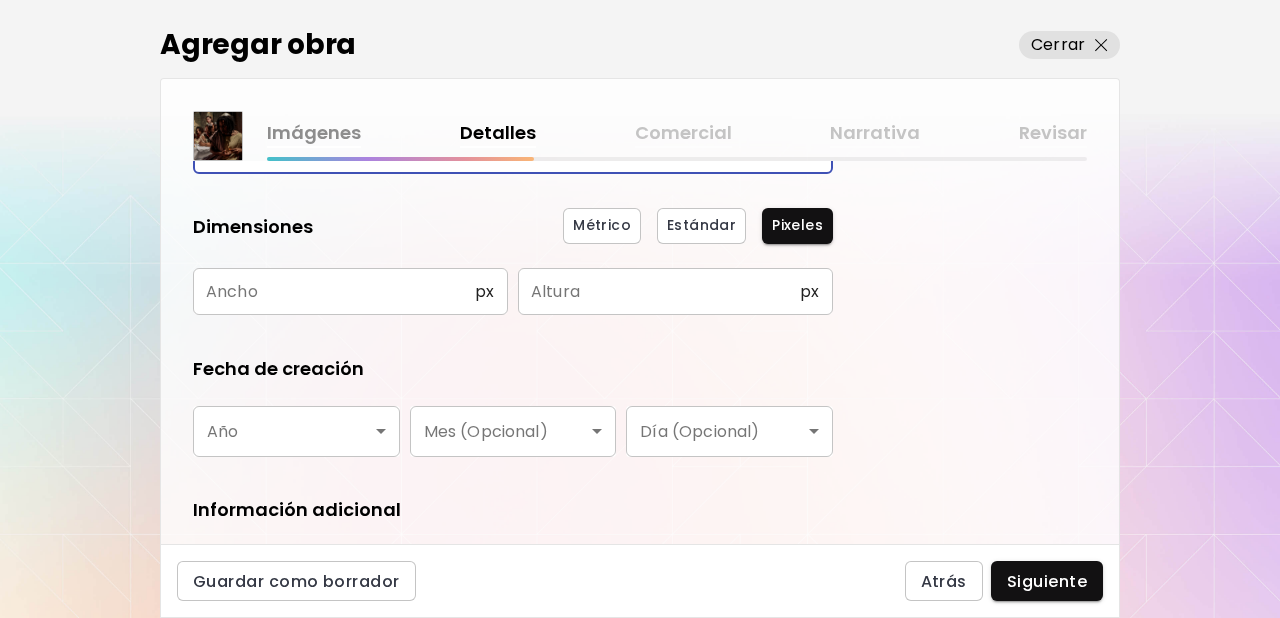 type on "**********" 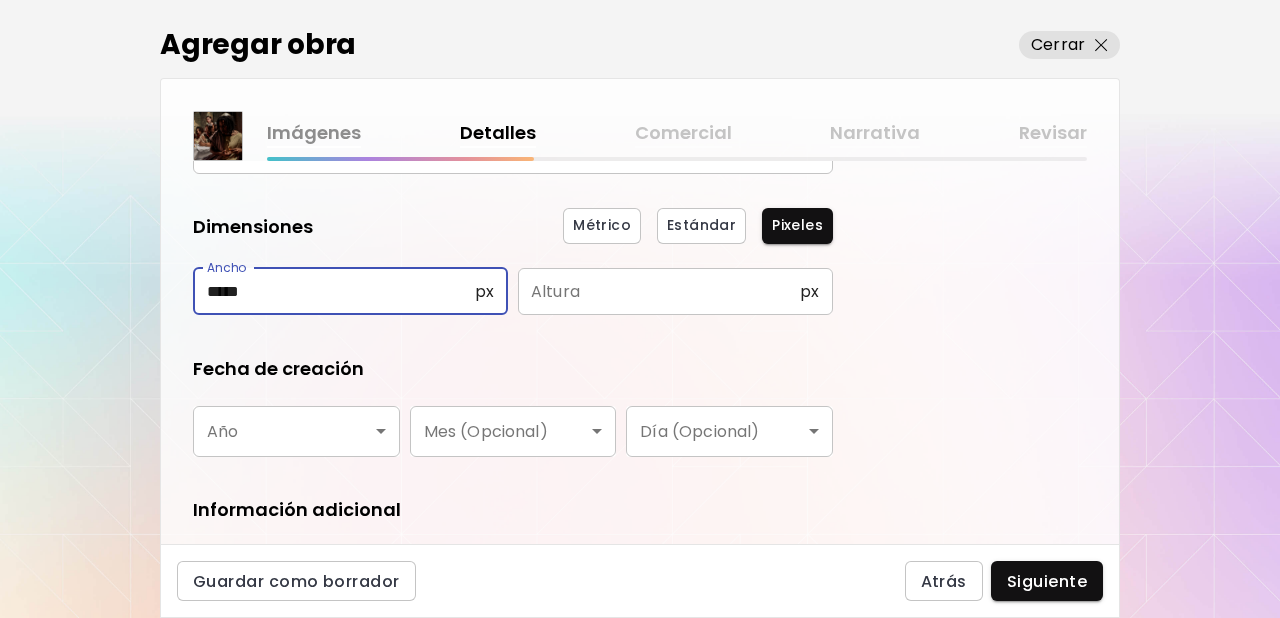 type on "*****" 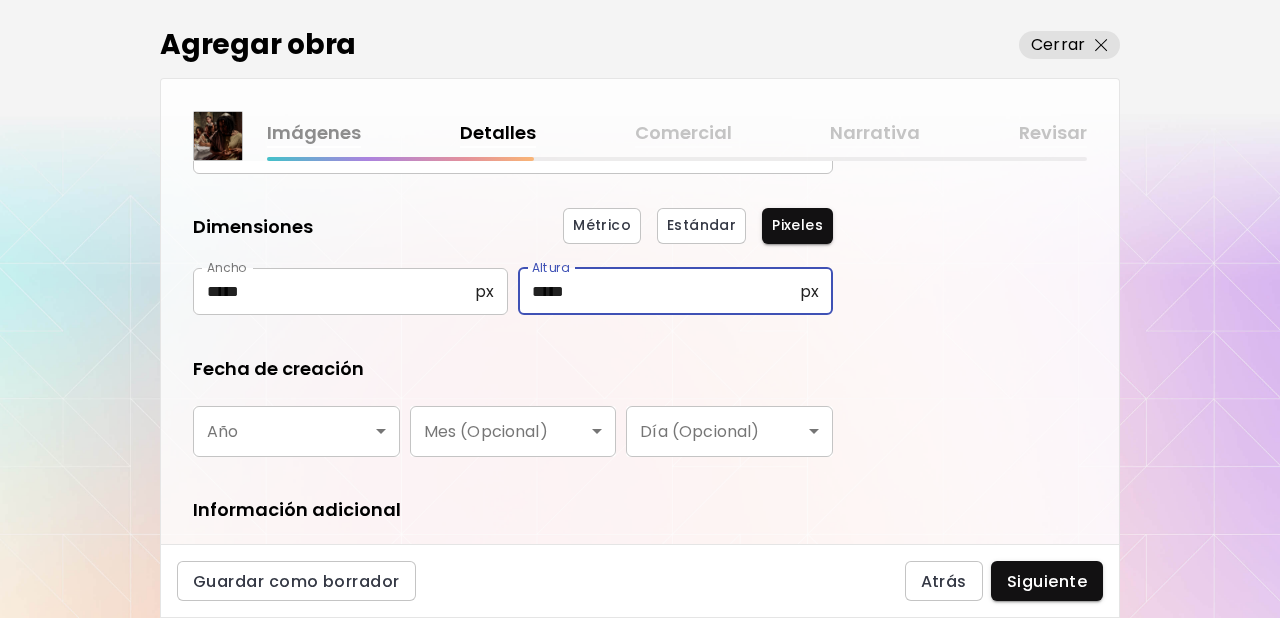 scroll, scrollTop: 327, scrollLeft: 0, axis: vertical 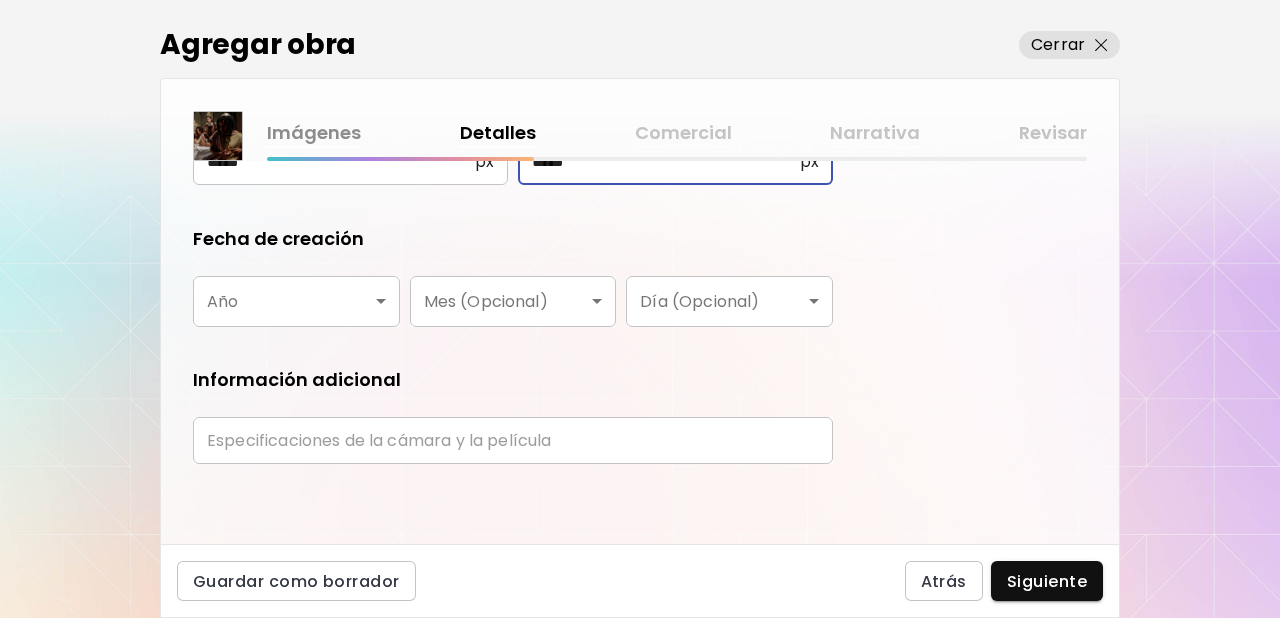 type on "*****" 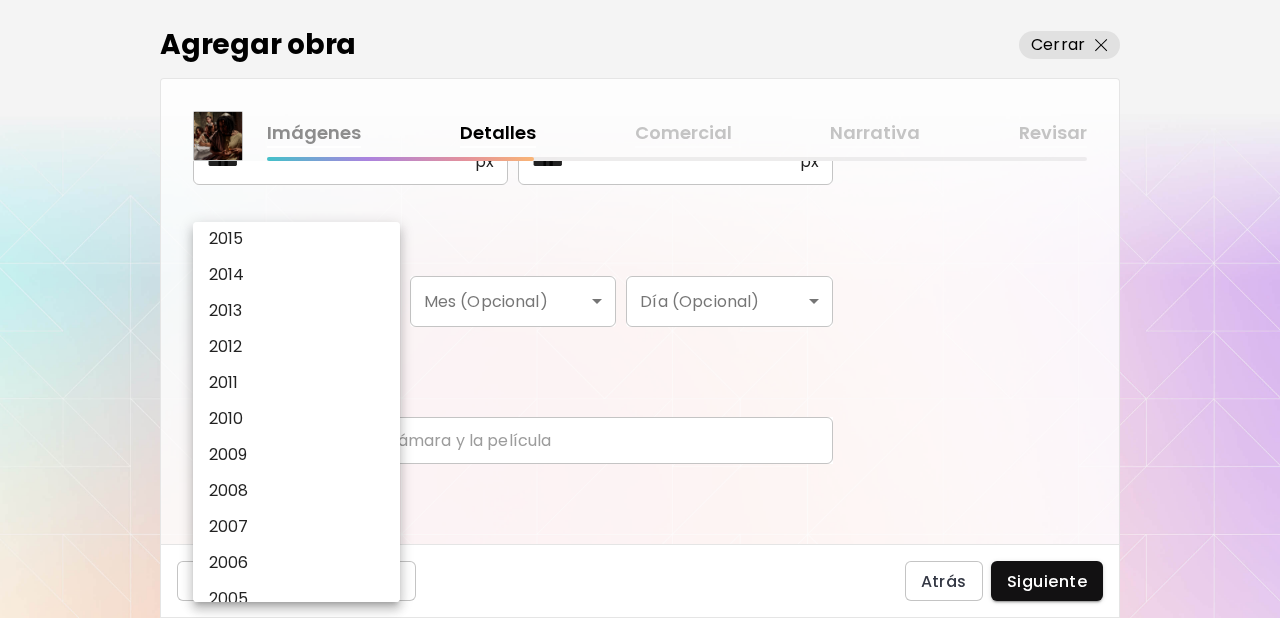 scroll, scrollTop: 368, scrollLeft: 0, axis: vertical 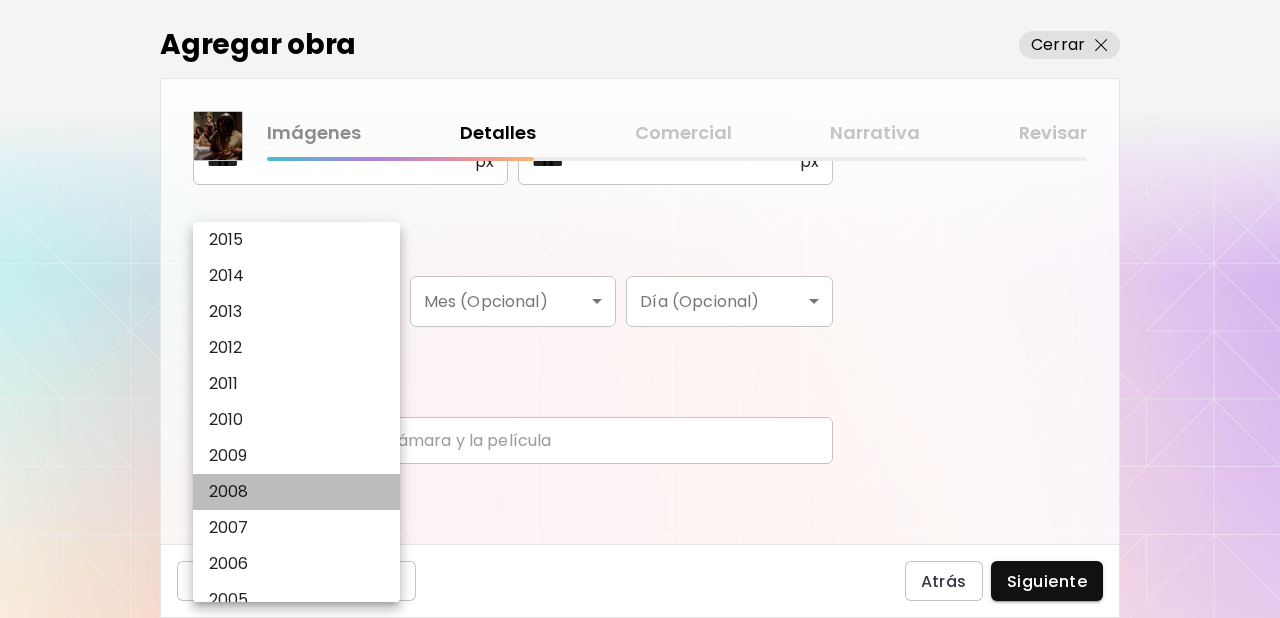 click on "2008" at bounding box center [229, 492] 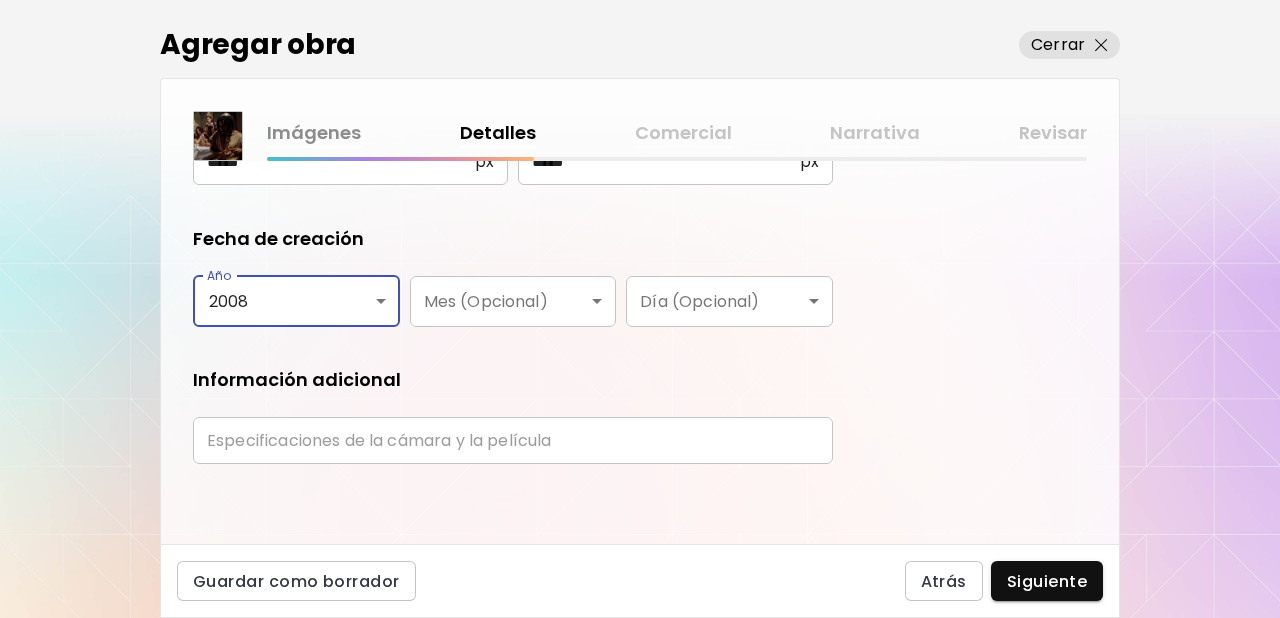 click on "**********" at bounding box center (513, 173) 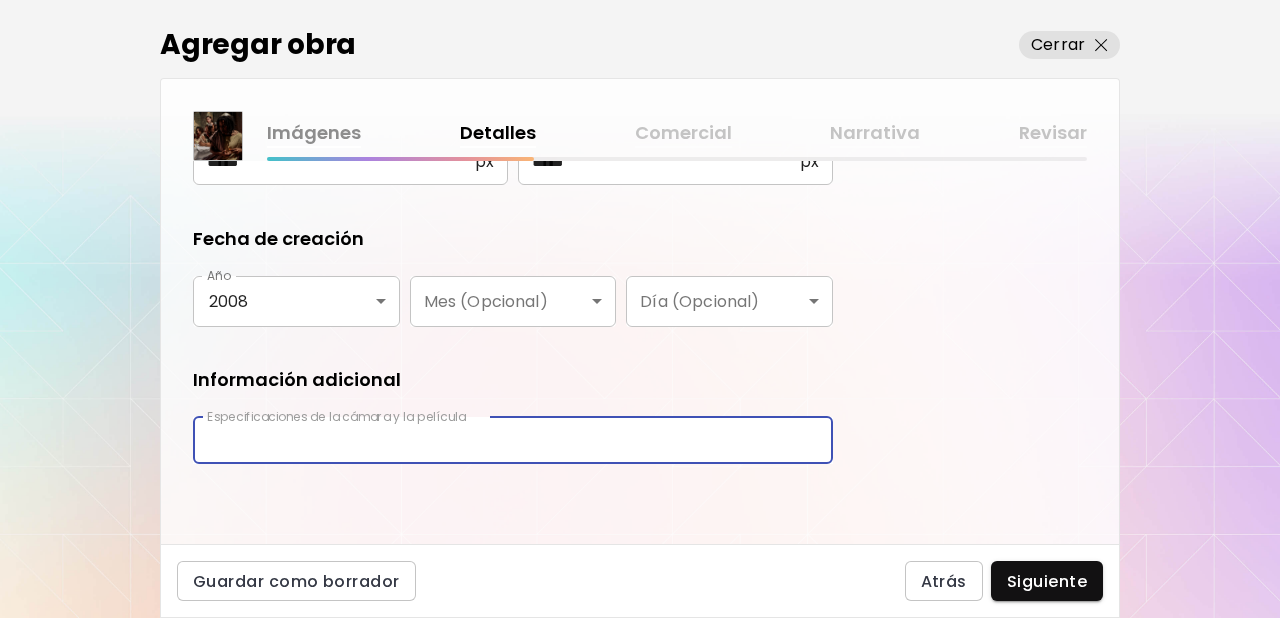 click at bounding box center [513, 440] 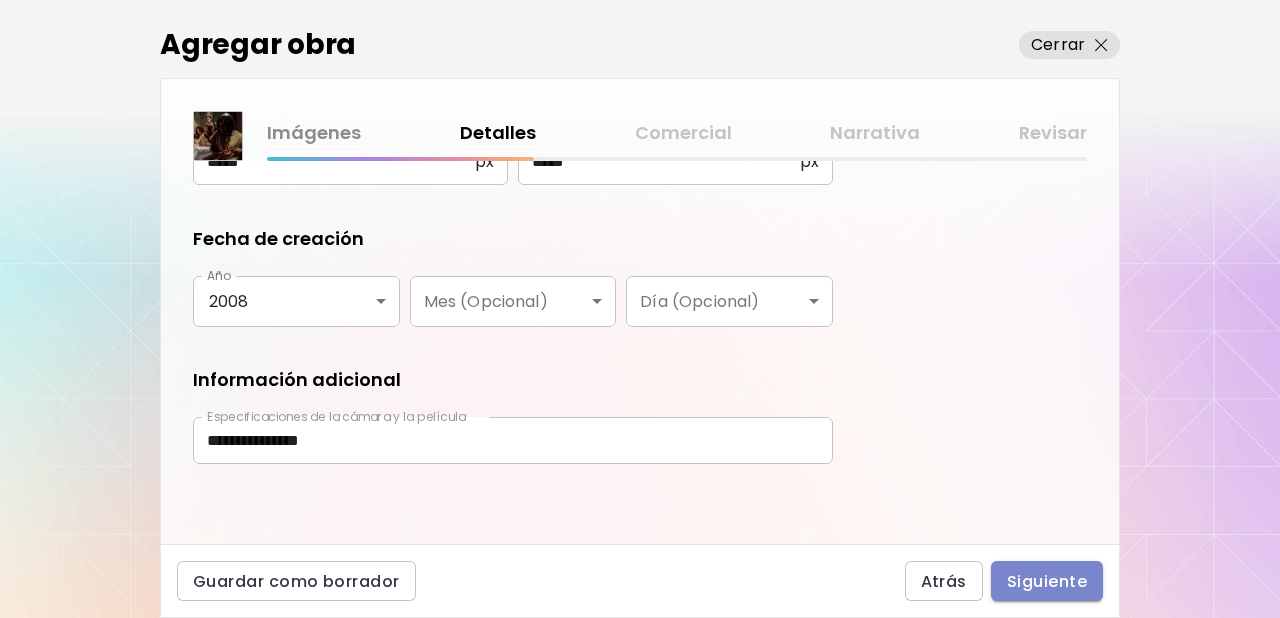 click on "Siguiente" at bounding box center [1047, 581] 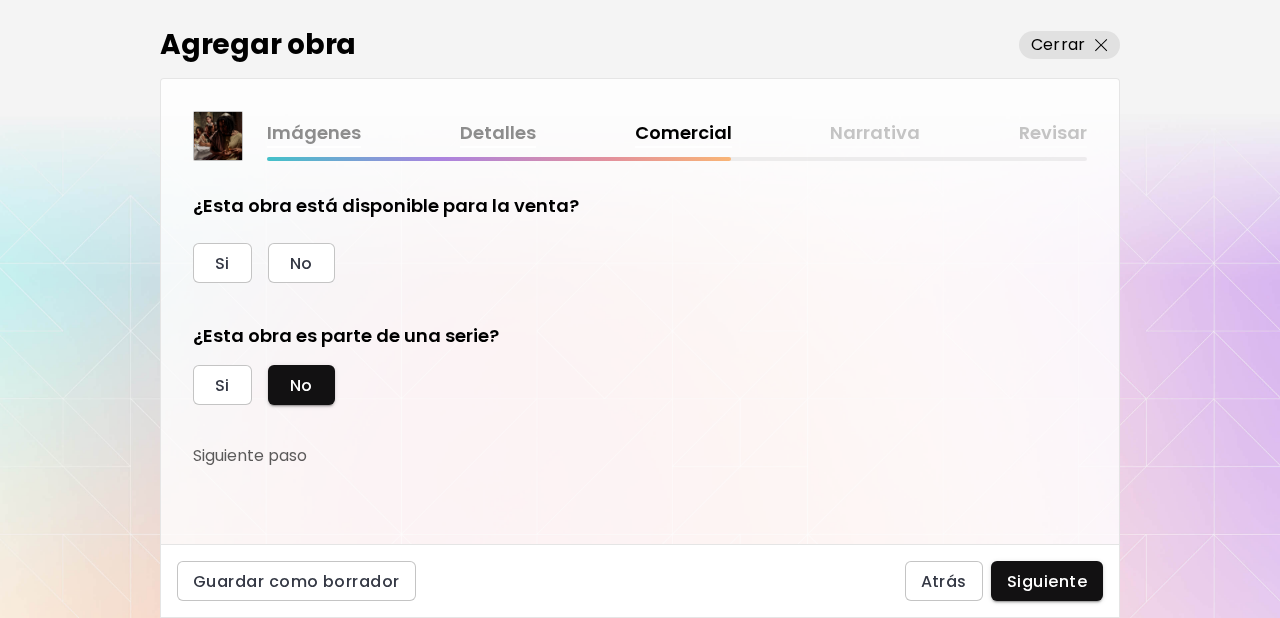 scroll, scrollTop: 32, scrollLeft: 0, axis: vertical 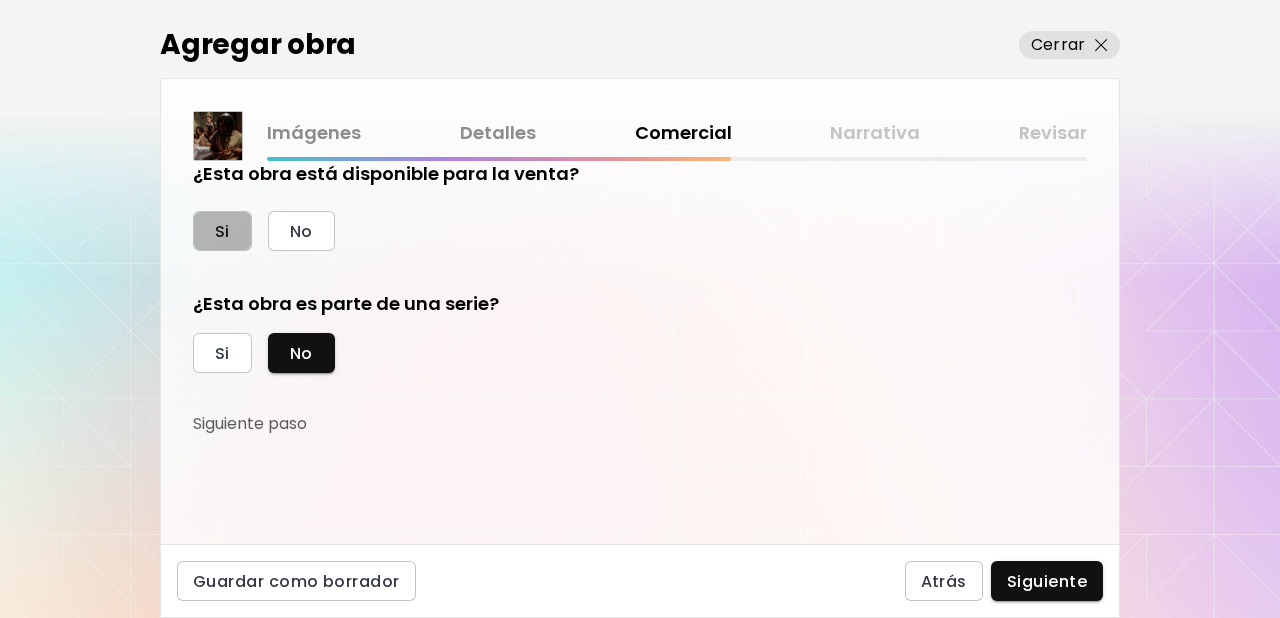 click on "Si" at bounding box center [222, 231] 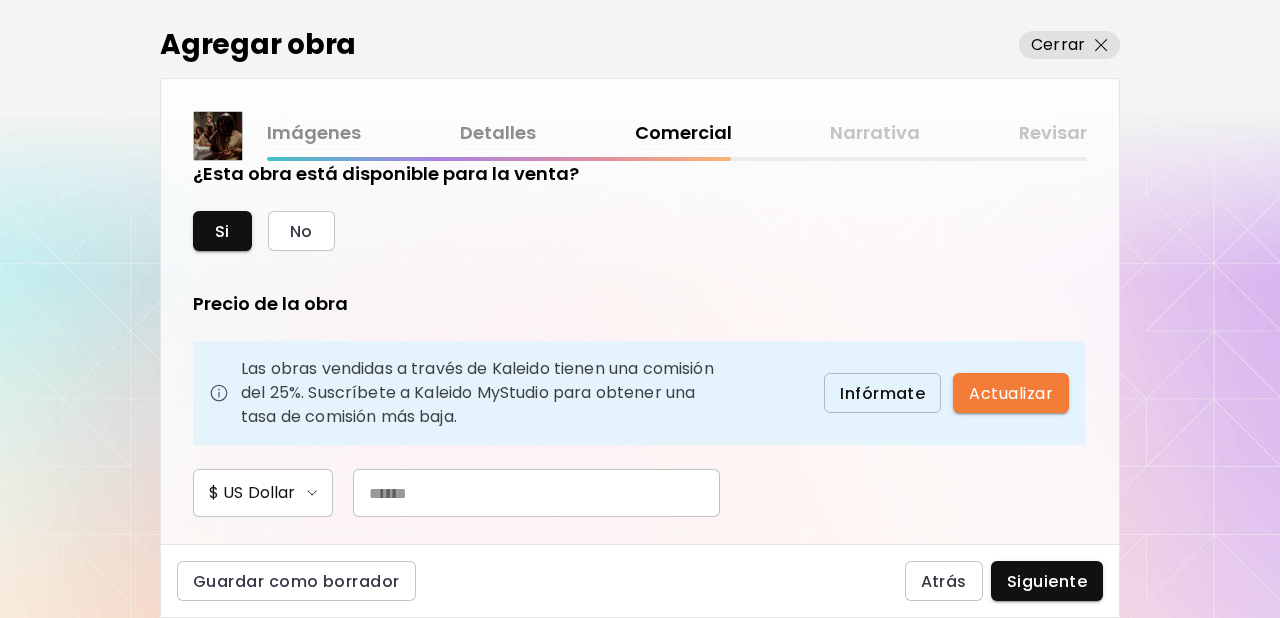 click at bounding box center [536, 493] 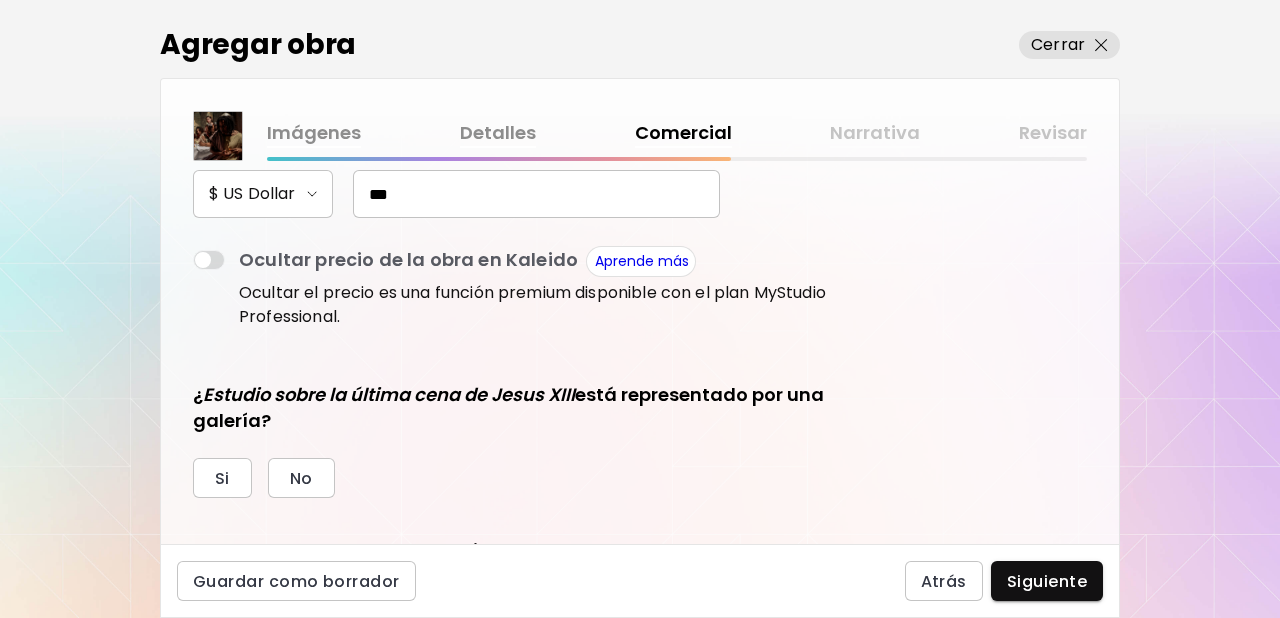 scroll, scrollTop: 469, scrollLeft: 0, axis: vertical 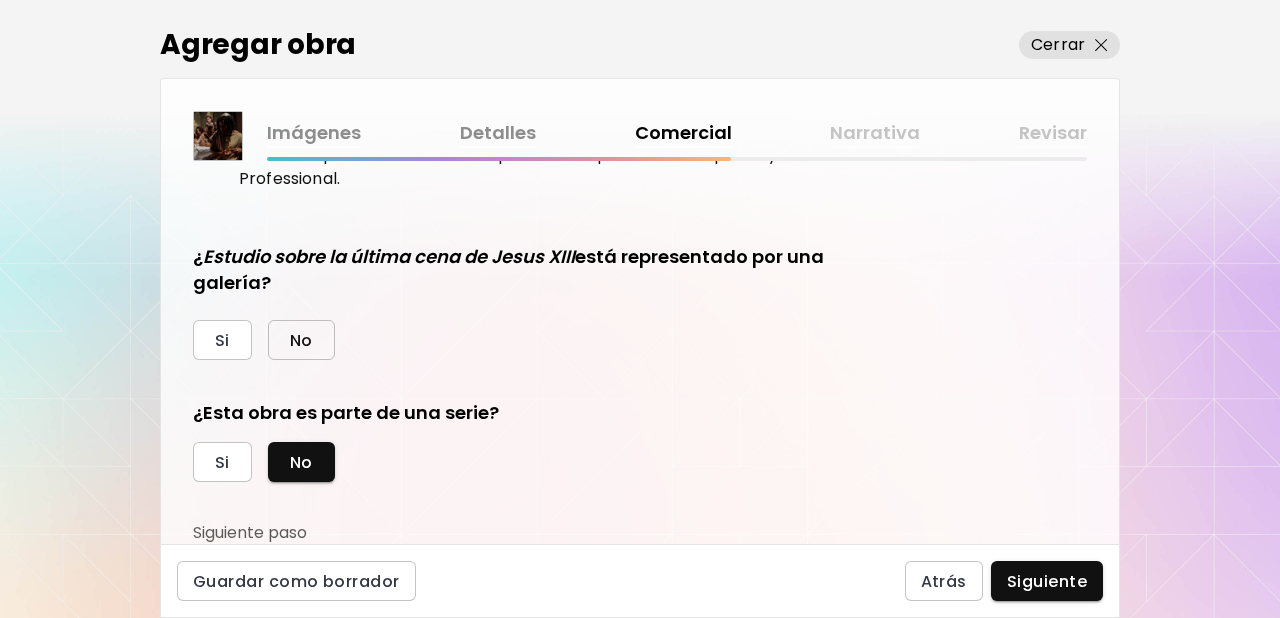drag, startPoint x: 302, startPoint y: 345, endPoint x: 342, endPoint y: 339, distance: 40.4475 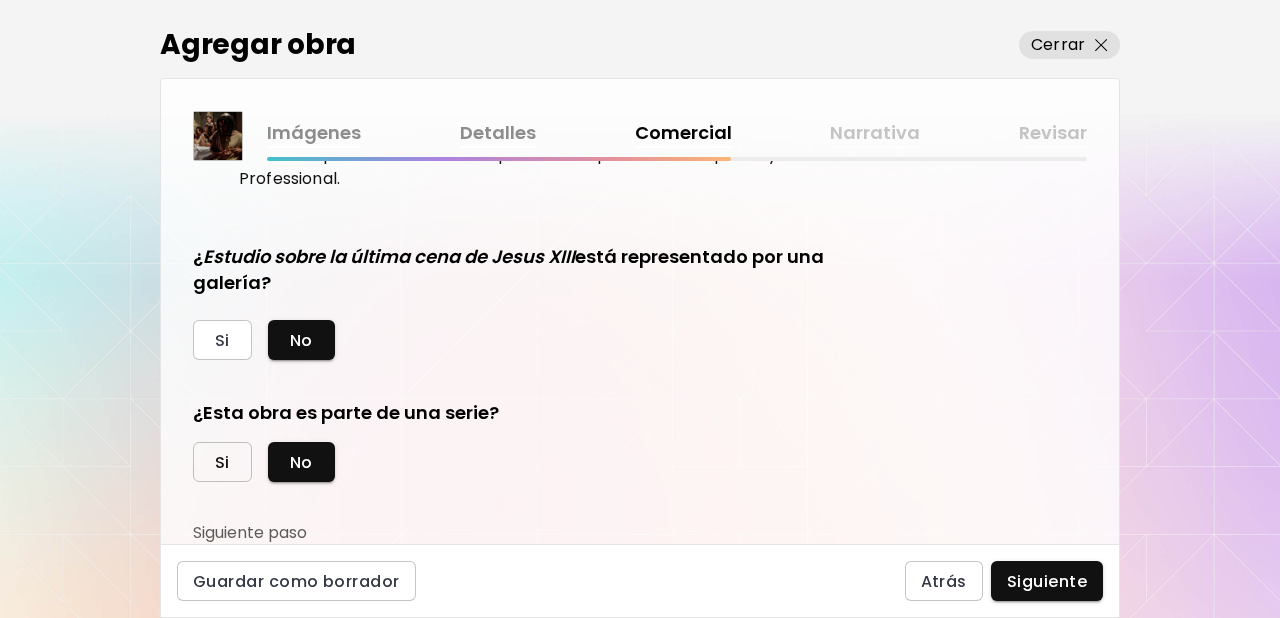 click on "Si" at bounding box center (222, 462) 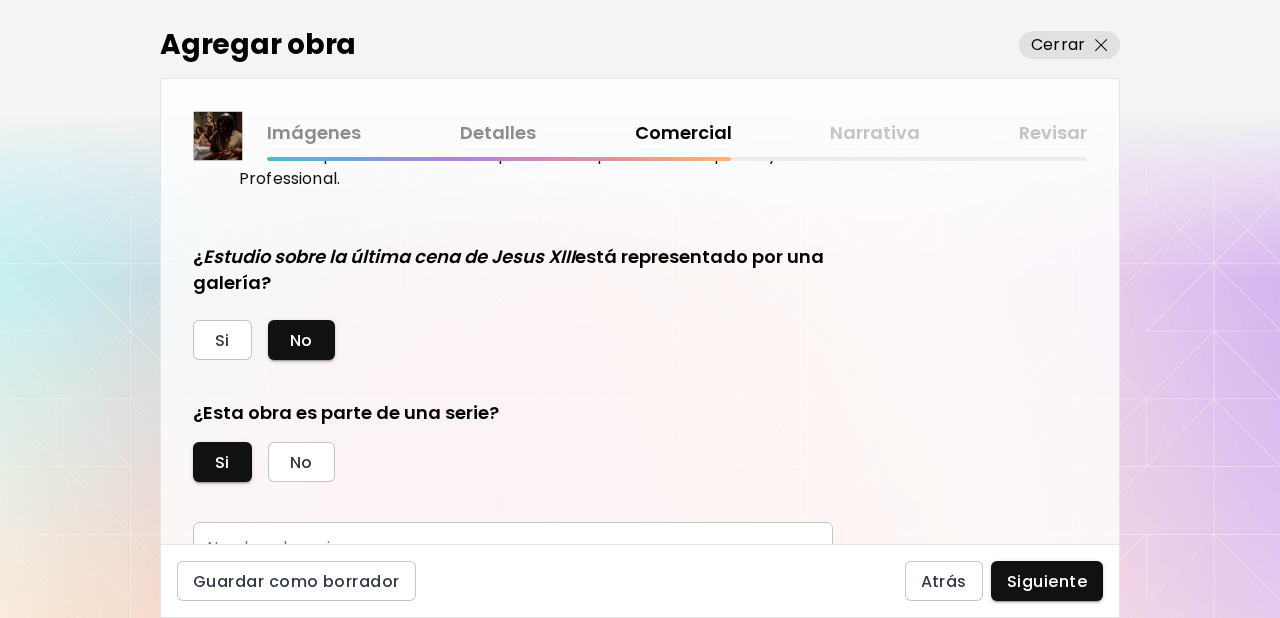 scroll, scrollTop: 562, scrollLeft: 0, axis: vertical 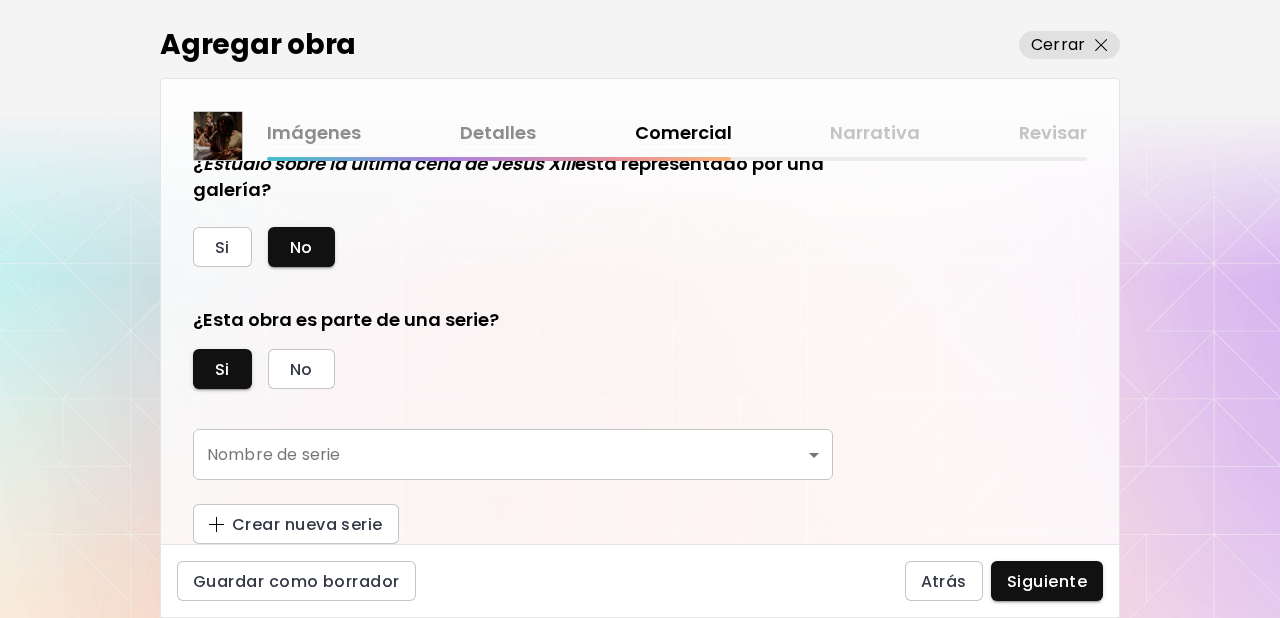click on "kaleido.art/photomanifiesto Agregar obra Administrar obras Editar perfil My BioLink Comunidad Metas MyStudio Actualizar My Website My Showrooms My Documents My Subscribers My Provenance My Augmentations My Analytics Ajustes Ayuda 0 8 Agregar obra Cerrar Imágenes Detalles Comercial Narrativa Revisar ¿Esta obra está disponible para la venta? Si No Precio de la obra Las obras vendidas a través de Kaleido tienen una comisión del 25%. Suscríbete a Kaleido MyStudio para obtener una tasa de comisión más baja. Infórmate Actualizar $ US Dollar *** Ocultar precio de la obra en Kaleido Aprende más Ocultar el precio es una función premium disponible con el plan MyStudio Professional. ¿ Estudio sobre la última cena de Jesus XIII  está representado por una galería? Si No ¿Esta obra es parte de una serie? Si No Nombre de serie ​ Nombre de serie Crear nueva serie Guardar como borrador Atrás Siguiente Búsqueda de artista Nombre o usuario Nombre o usuario País del artista País del artista Disciplinas" at bounding box center (640, 309) 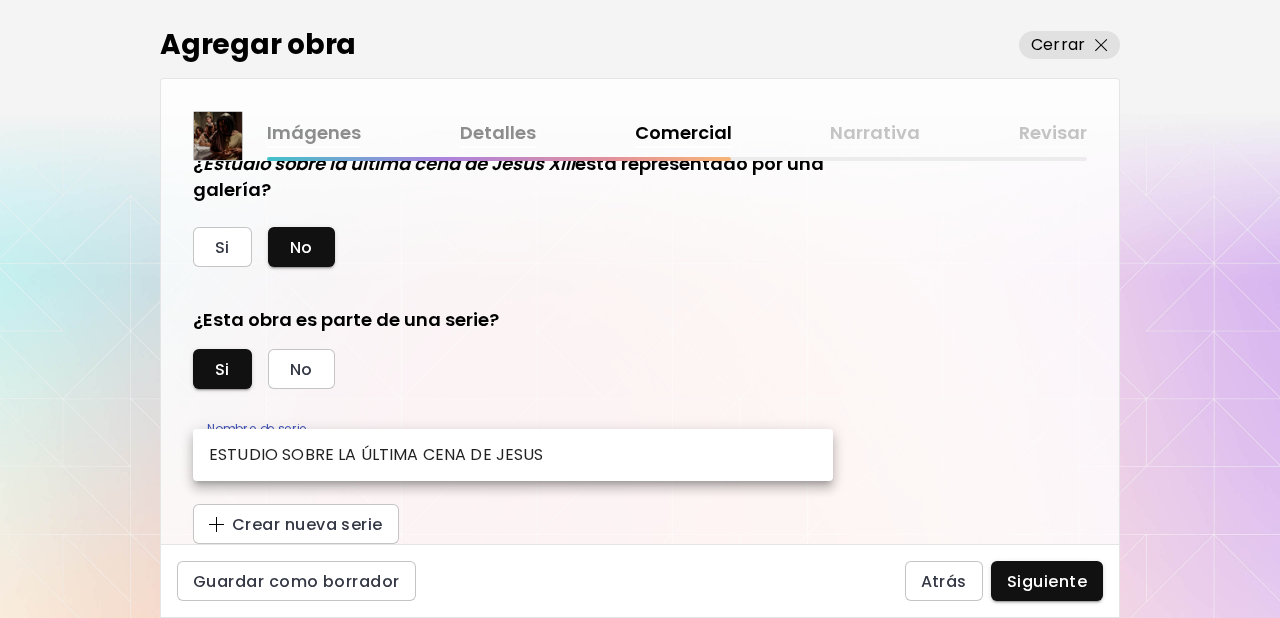 click on "ESTUDIO SOBRE LA ÚLTIMA CENA DE JESUS" at bounding box center (376, 455) 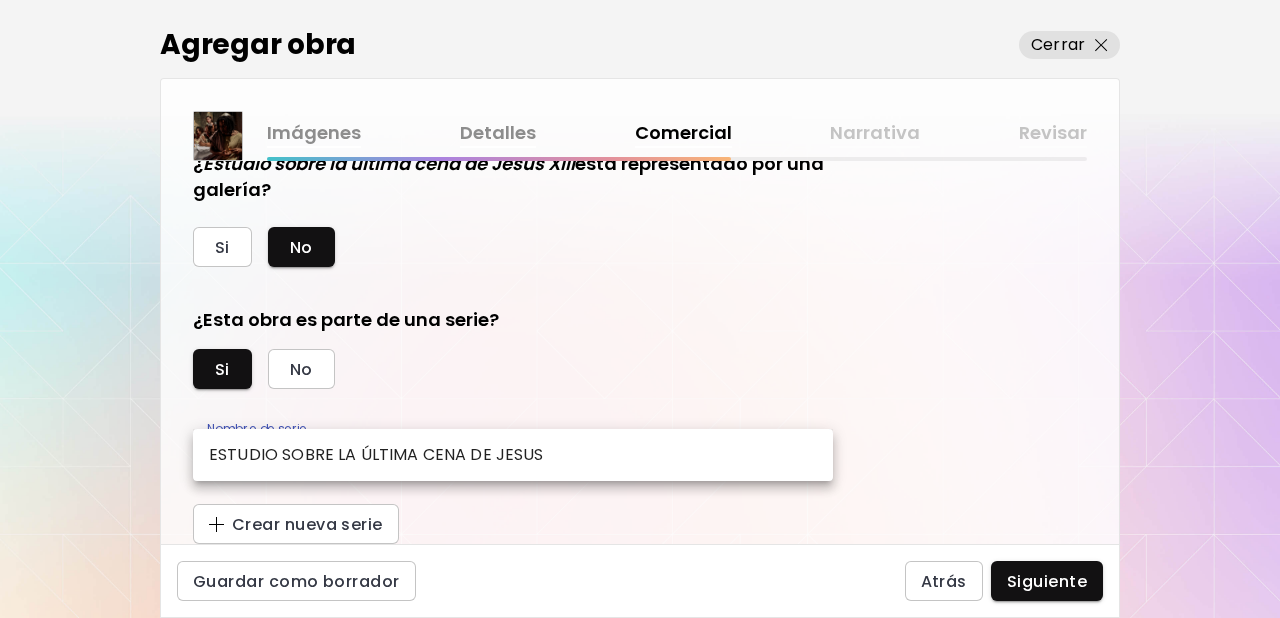 type on "**********" 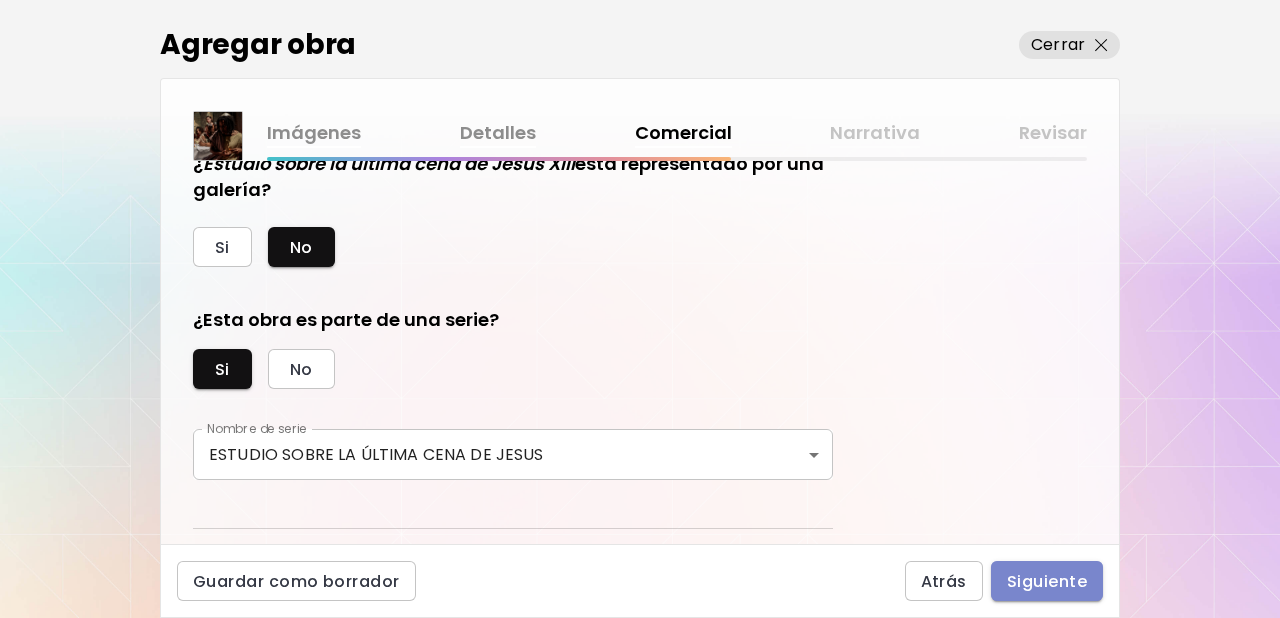 click on "Siguiente" at bounding box center [1047, 581] 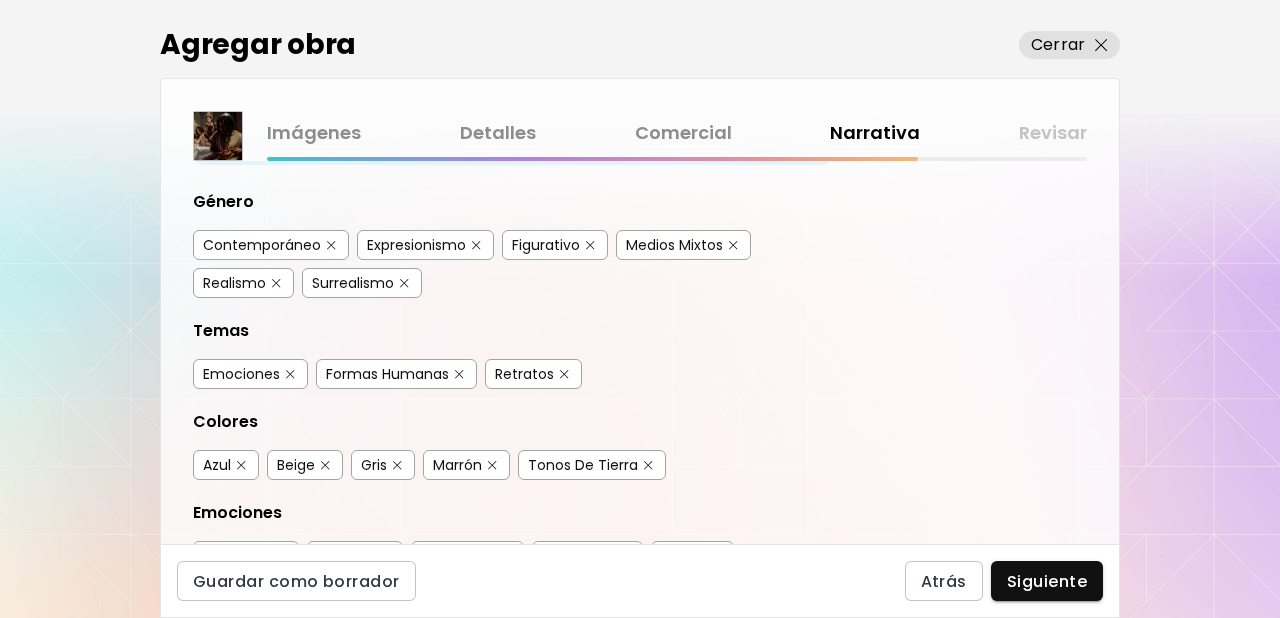 scroll, scrollTop: 194, scrollLeft: 0, axis: vertical 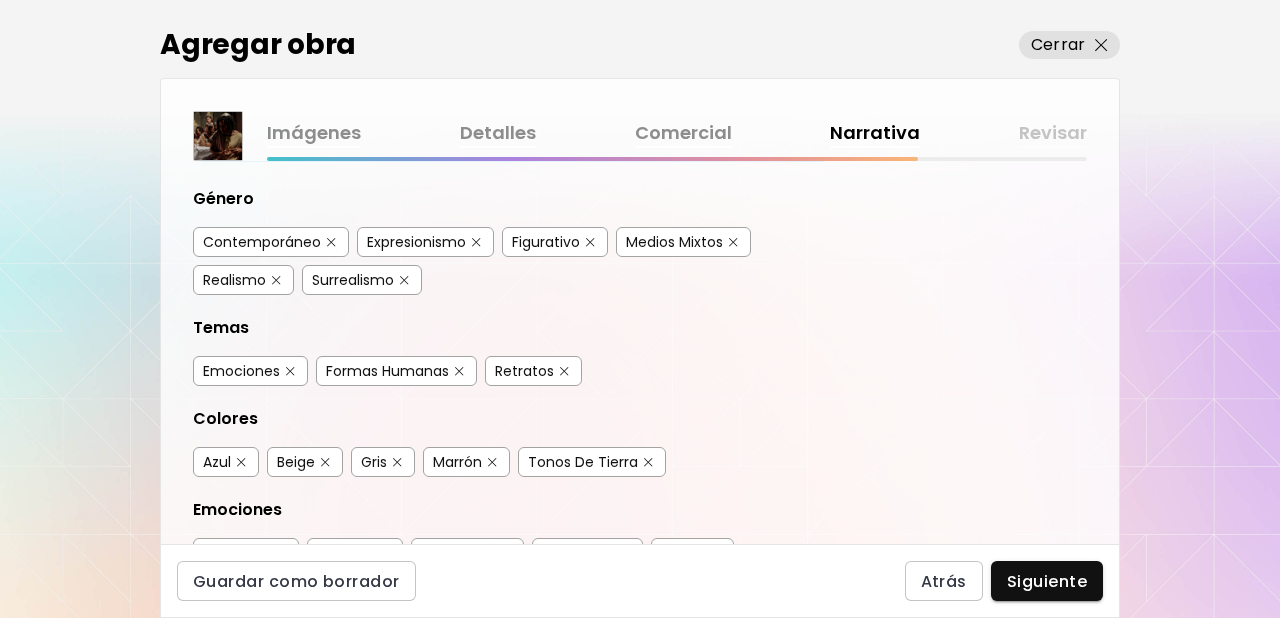 drag, startPoint x: 323, startPoint y: 238, endPoint x: 342, endPoint y: 238, distance: 19 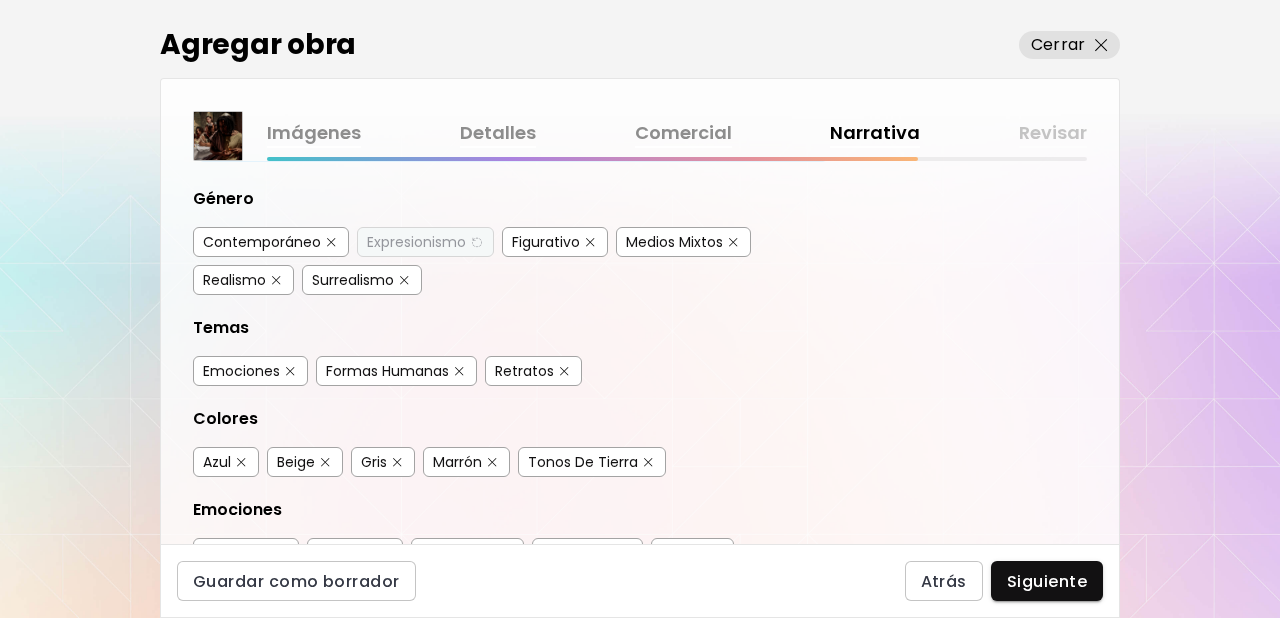click at bounding box center (331, 242) 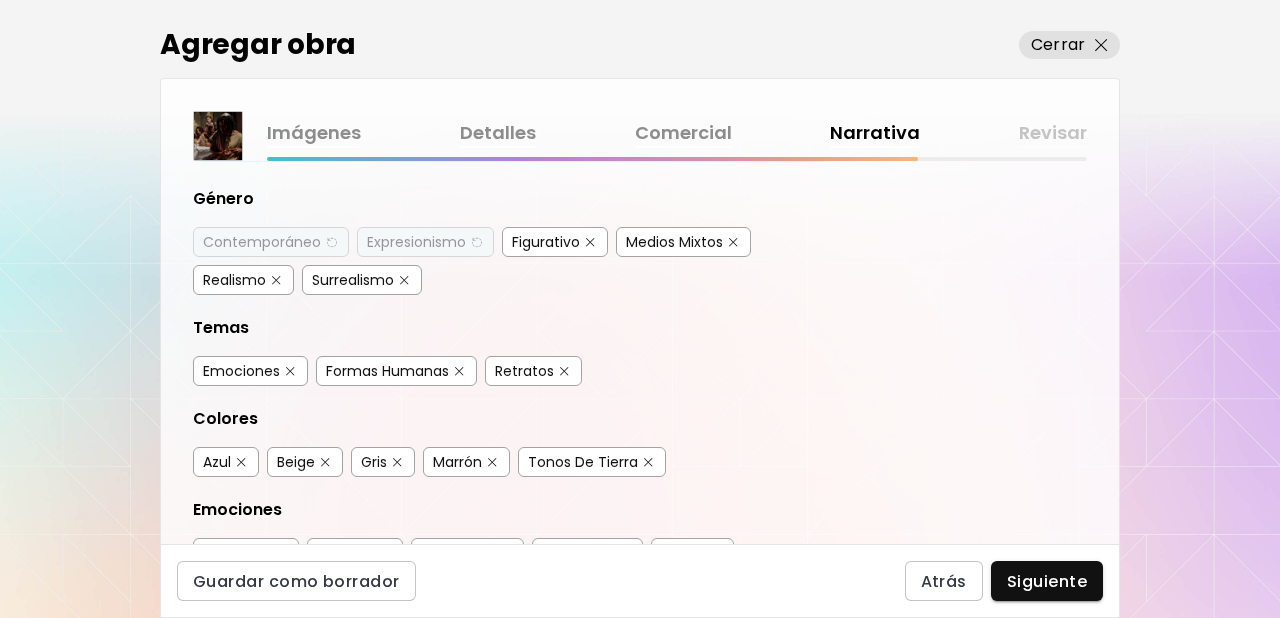 click at bounding box center (733, 242) 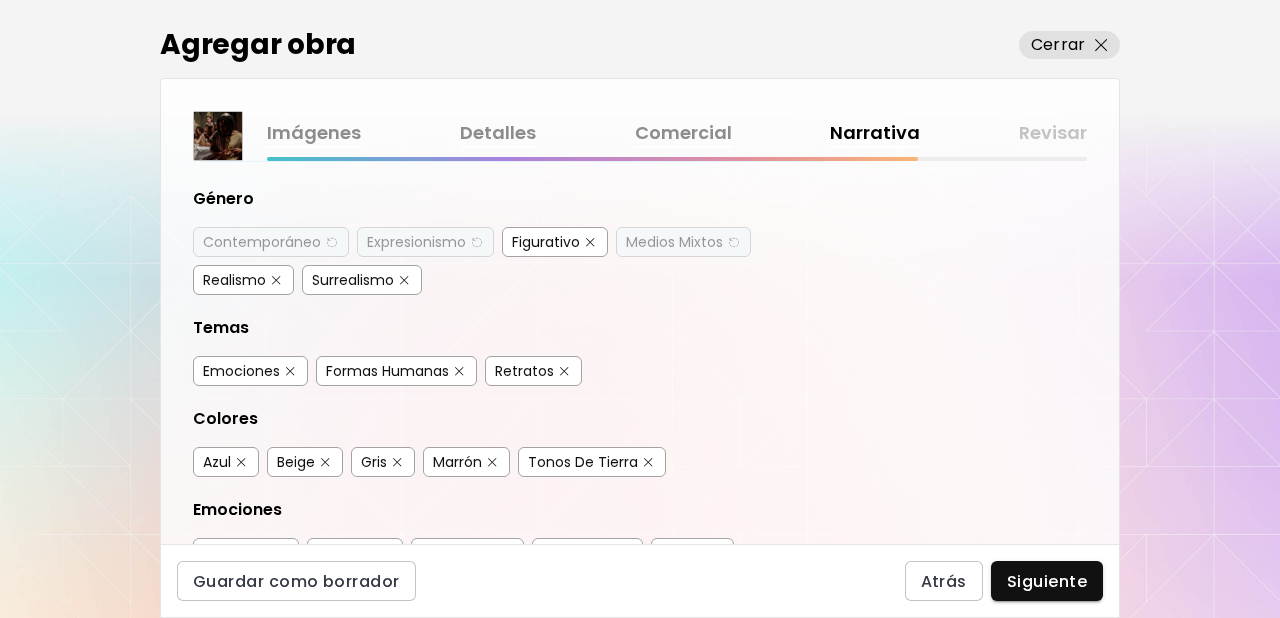 click at bounding box center [404, 280] 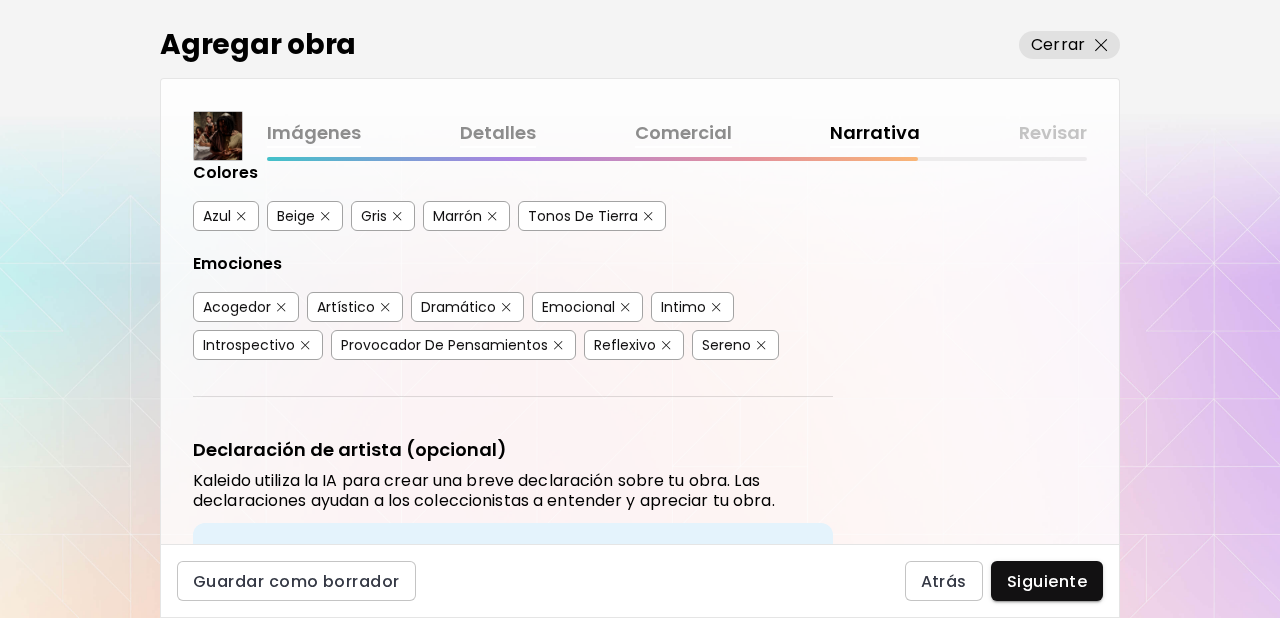 scroll, scrollTop: 453, scrollLeft: 0, axis: vertical 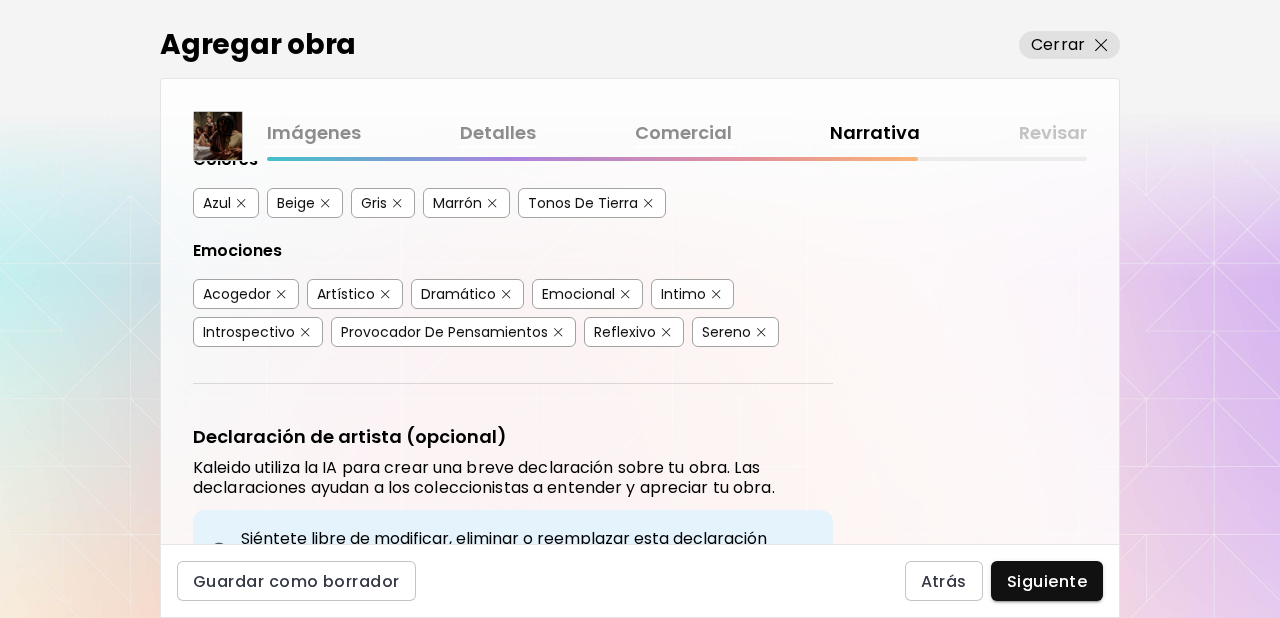 click at bounding box center (281, 294) 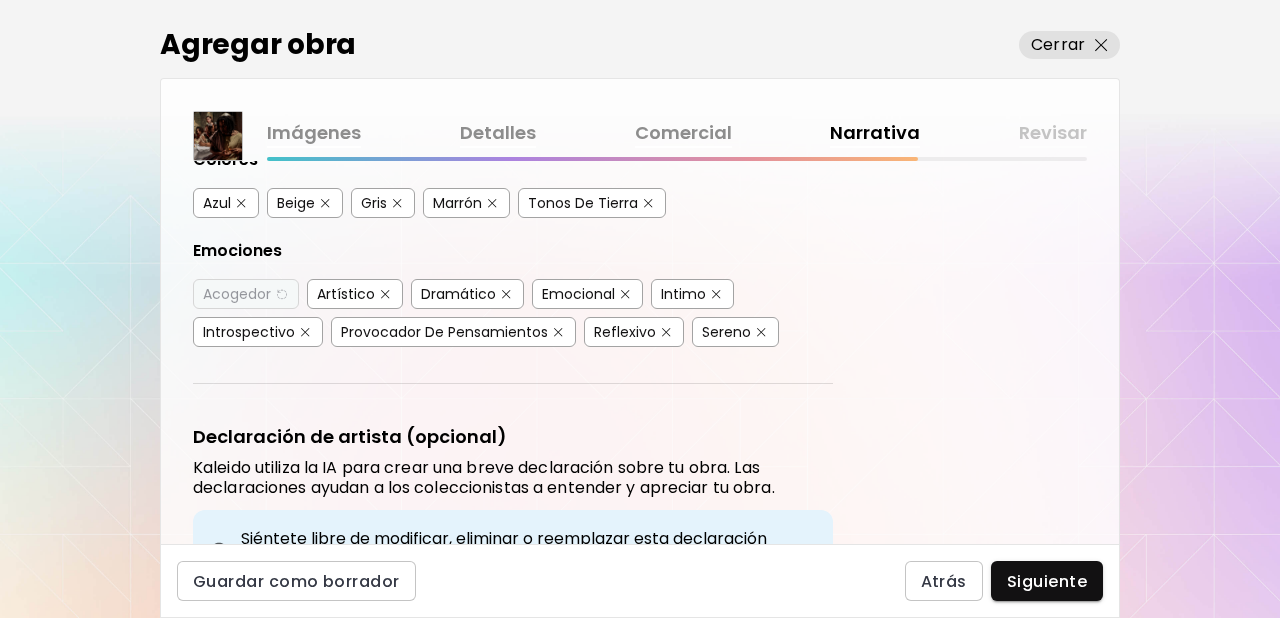 click at bounding box center (761, 332) 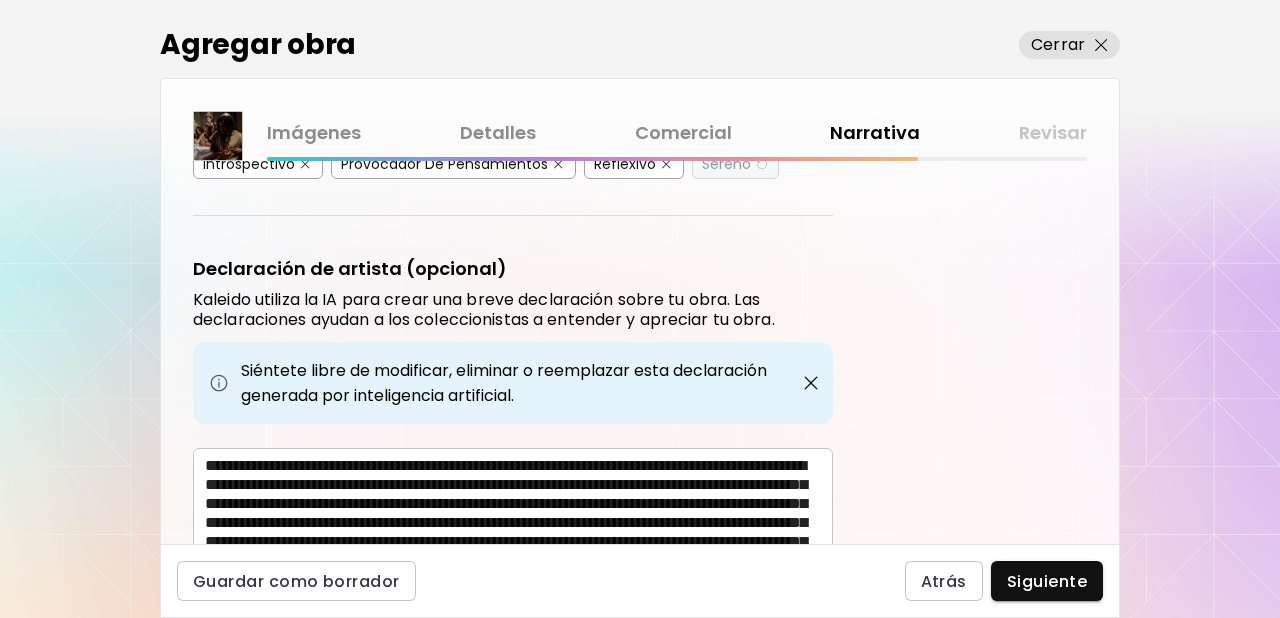 scroll, scrollTop: 702, scrollLeft: 0, axis: vertical 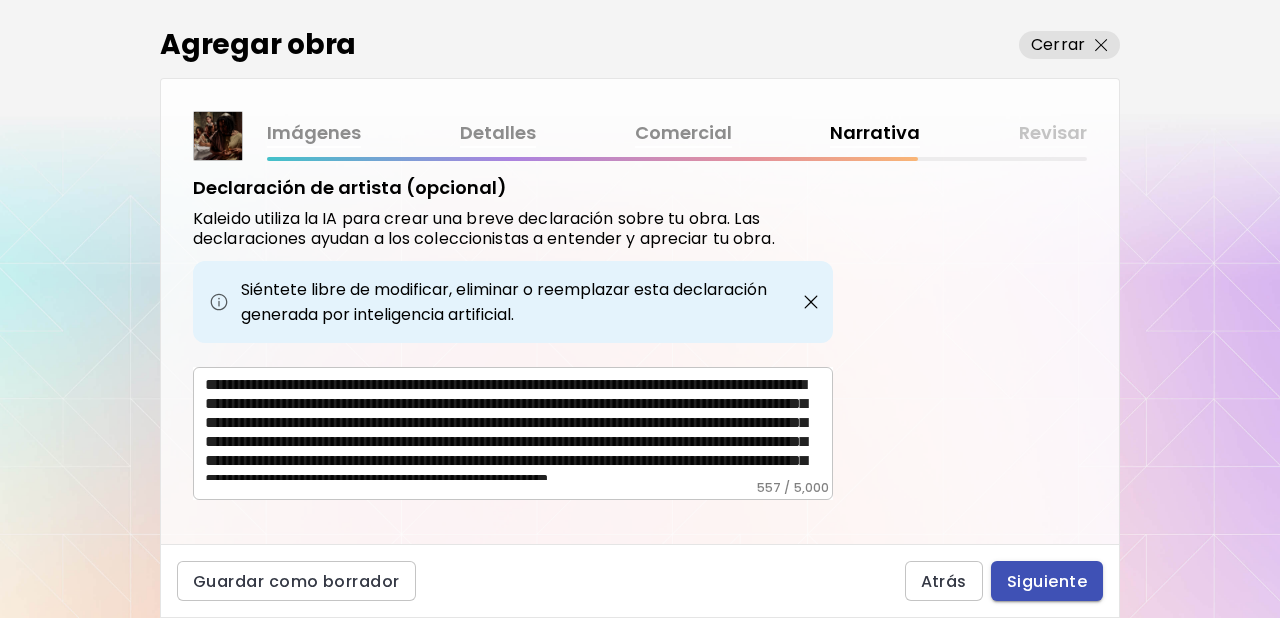 click on "Siguiente" at bounding box center [1047, 581] 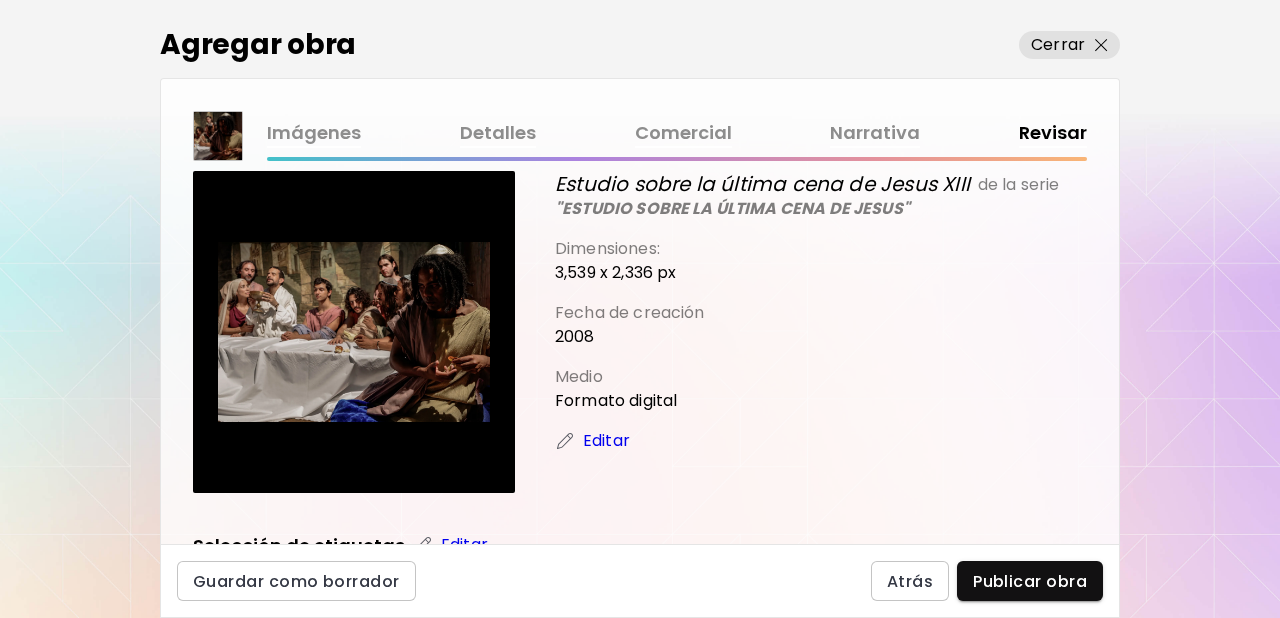 scroll, scrollTop: 25, scrollLeft: 0, axis: vertical 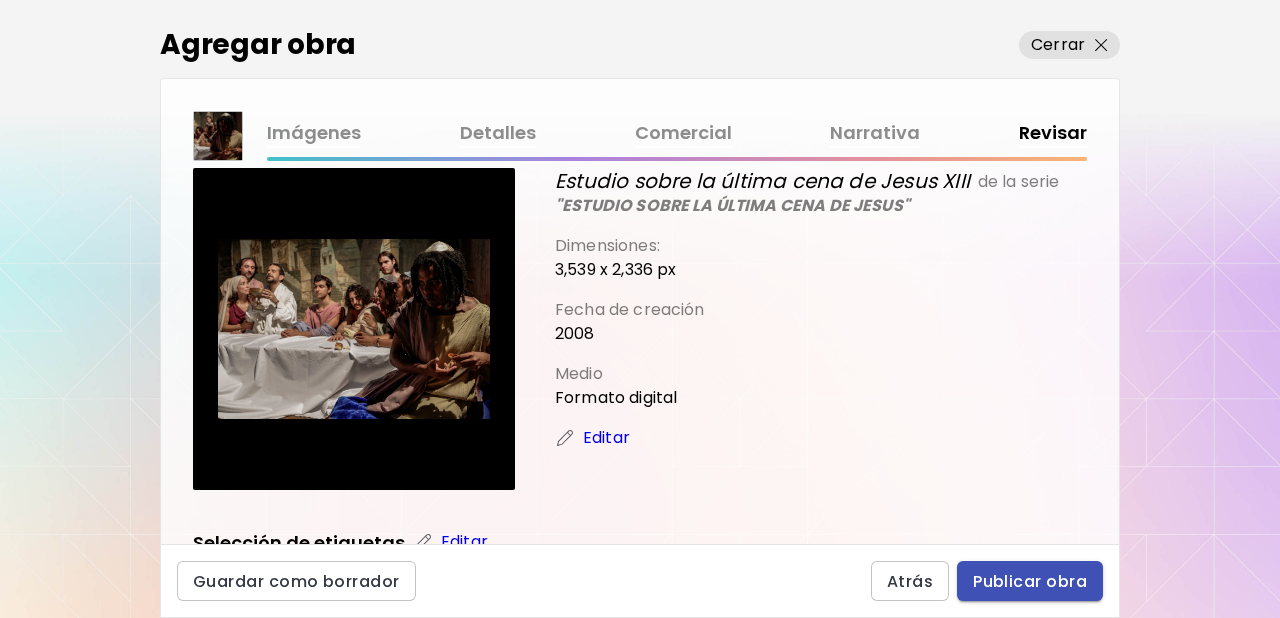 click on "Publicar obra" at bounding box center (1030, 581) 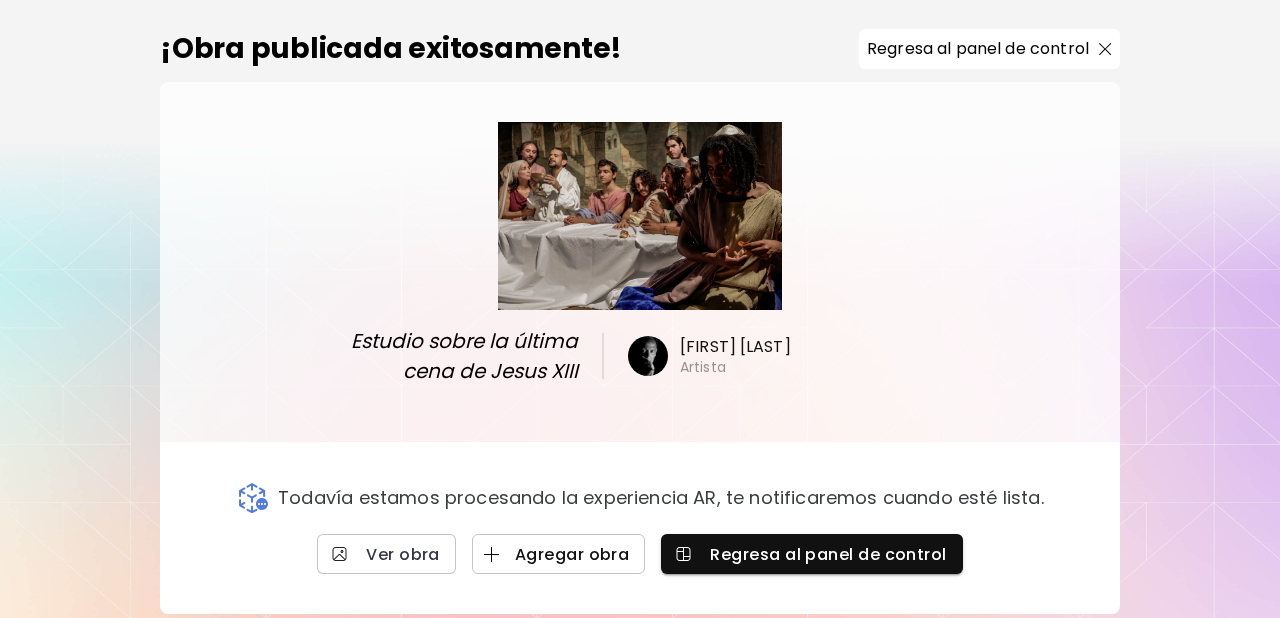 click on "Agregar obra" at bounding box center [559, 554] 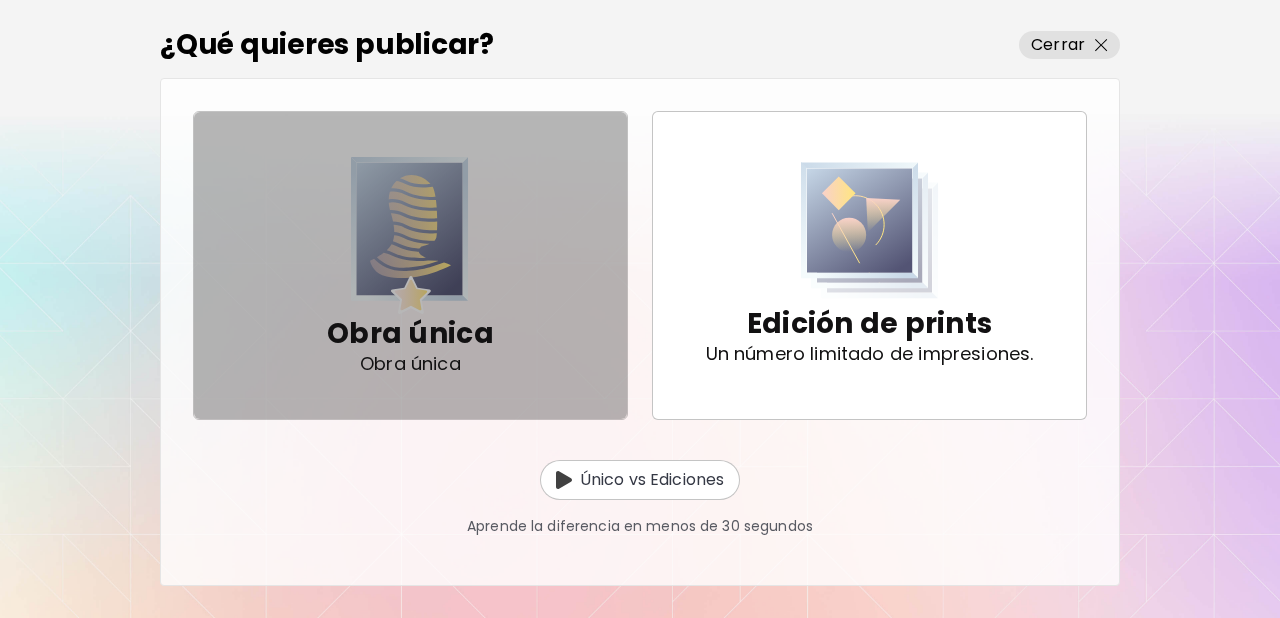 click at bounding box center [410, 235] 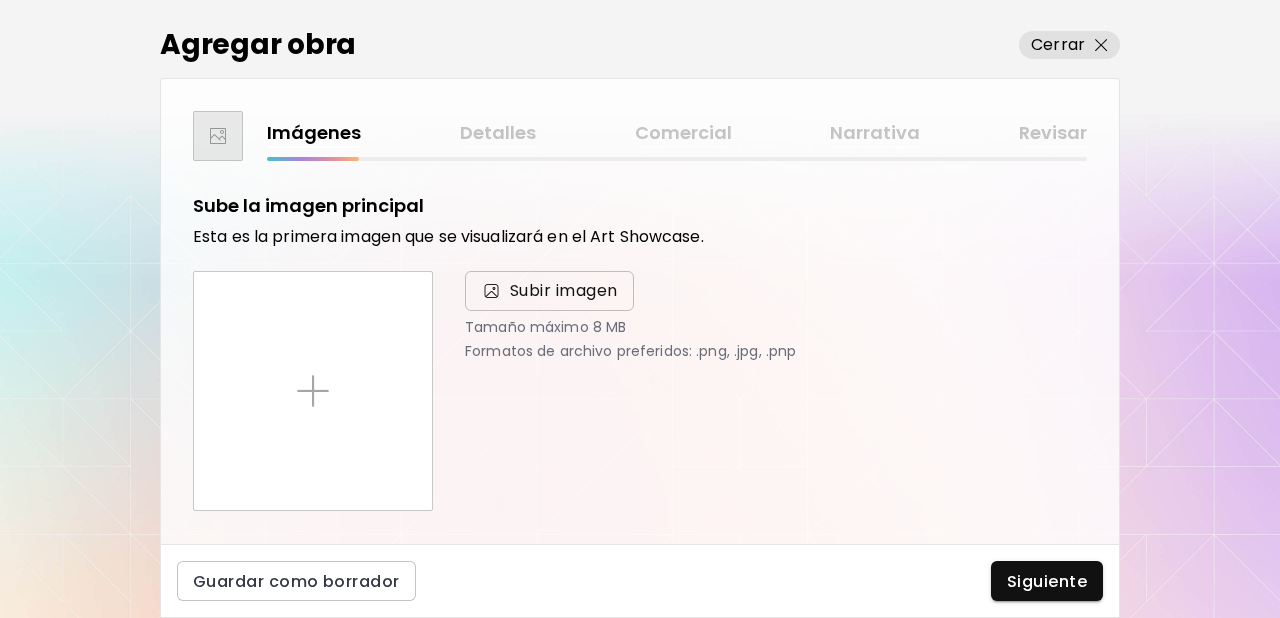 click on "Subir imagen" at bounding box center (564, 291) 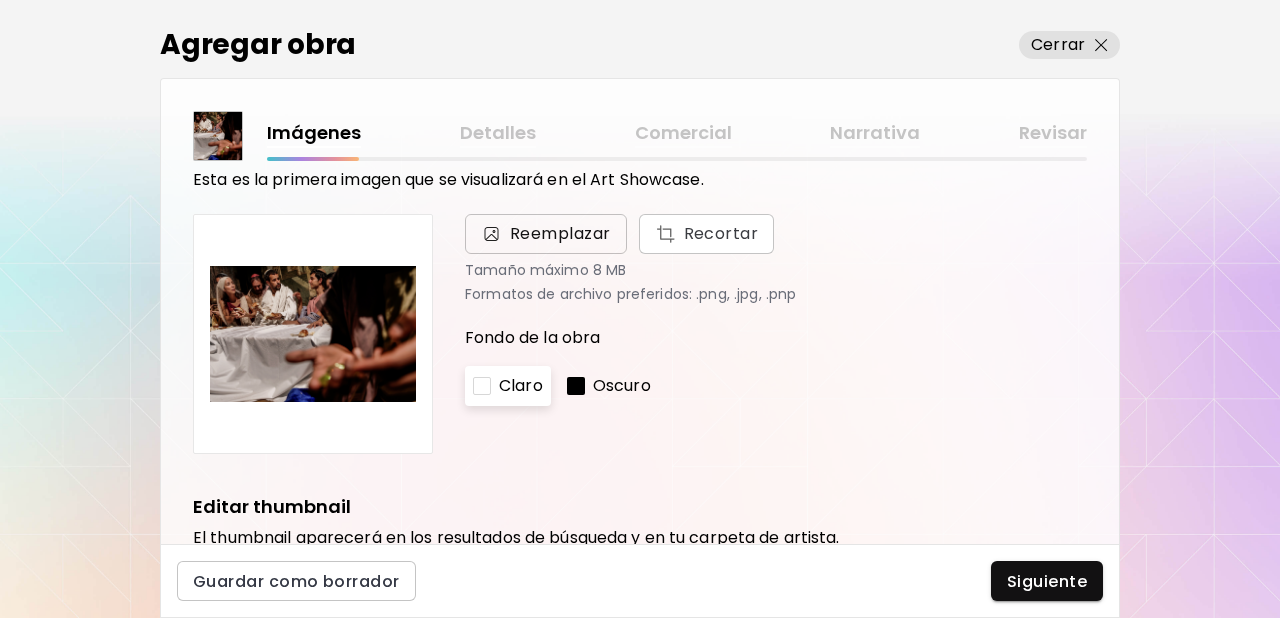 scroll, scrollTop: 58, scrollLeft: 0, axis: vertical 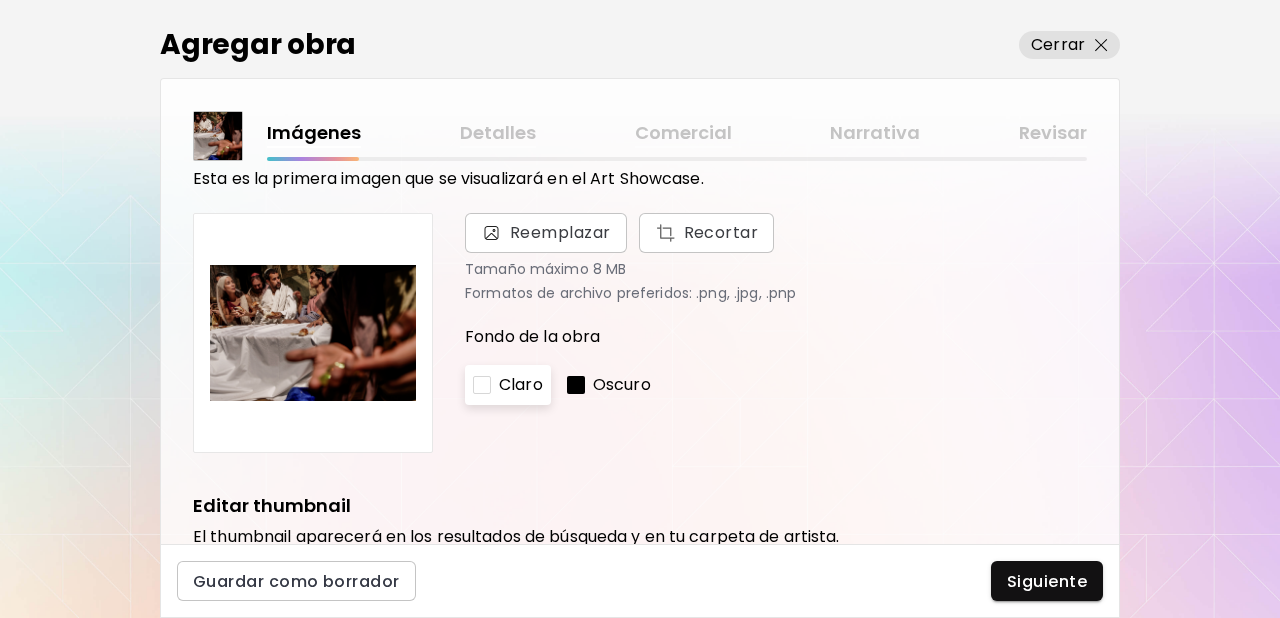 click on "Oscuro" at bounding box center (622, 385) 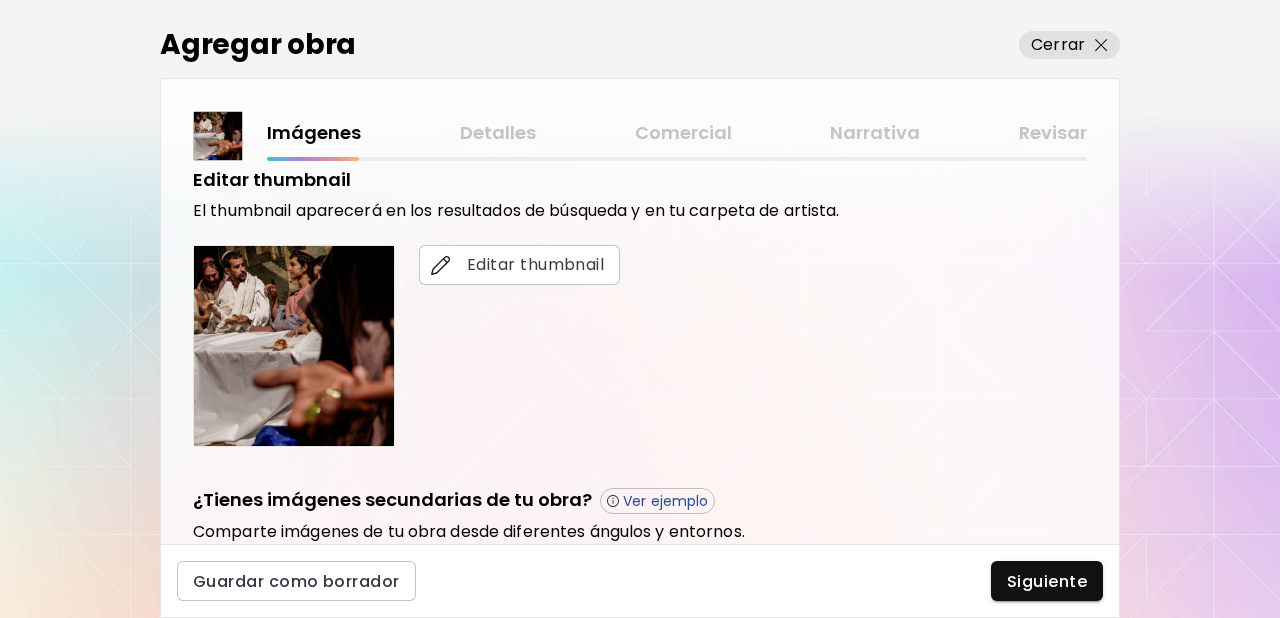 scroll, scrollTop: 405, scrollLeft: 0, axis: vertical 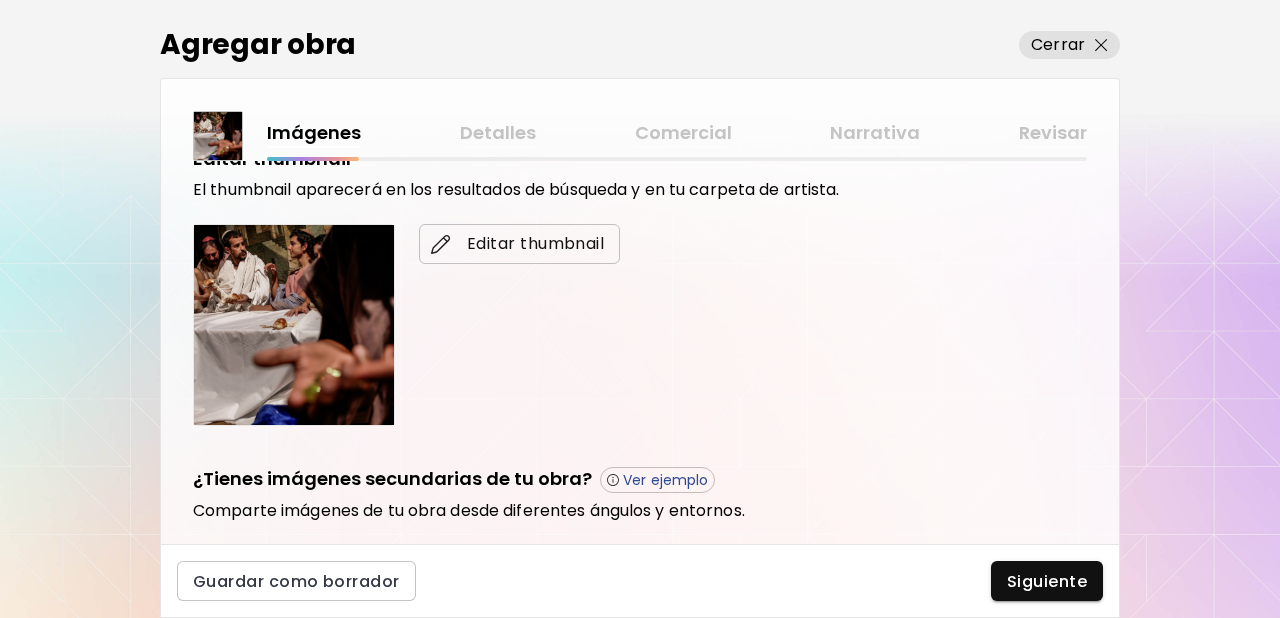 click on "Editar thumbnail" at bounding box center (519, 244) 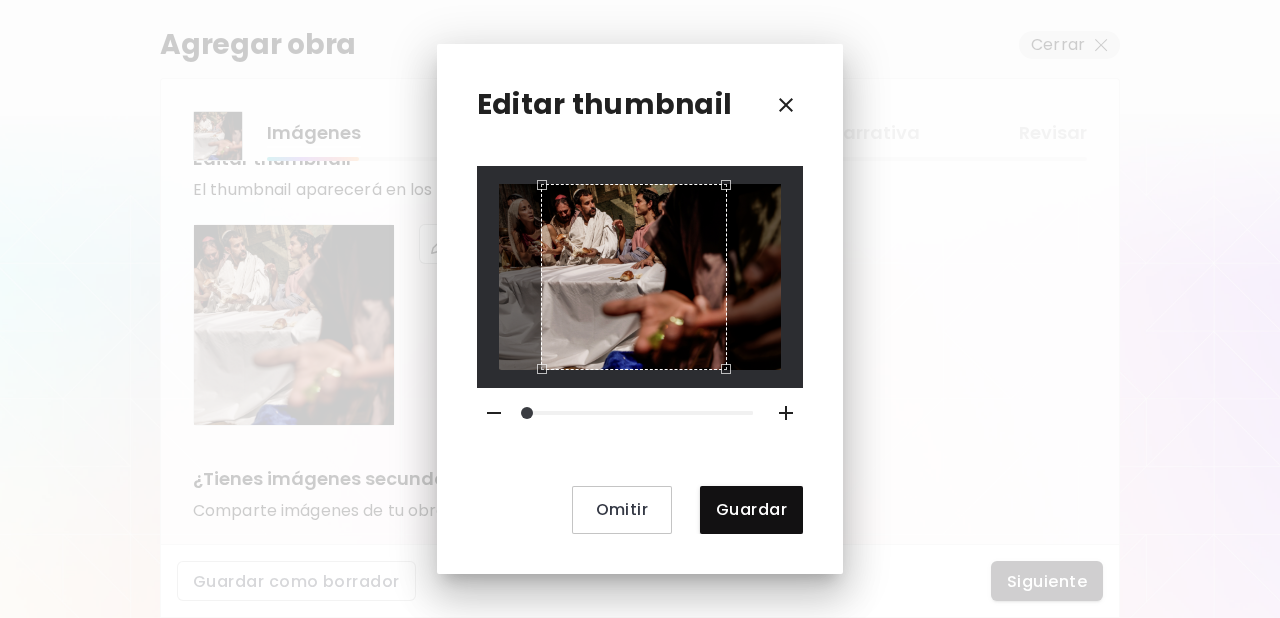 click at bounding box center (633, 276) 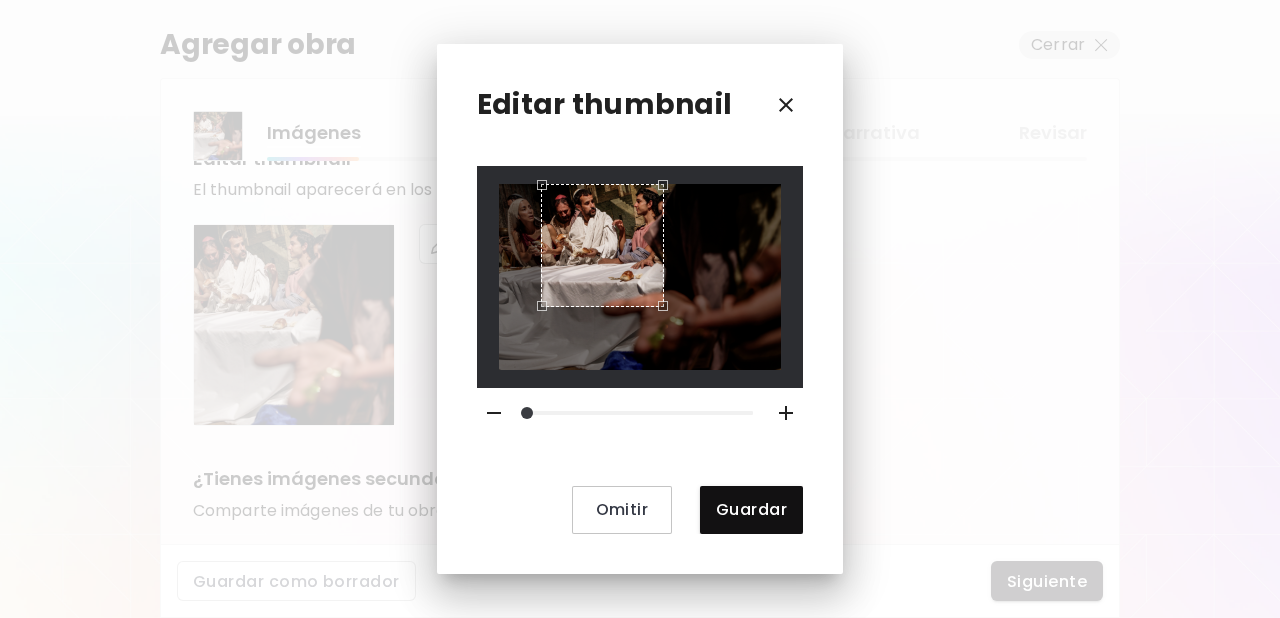 click at bounding box center [602, 245] 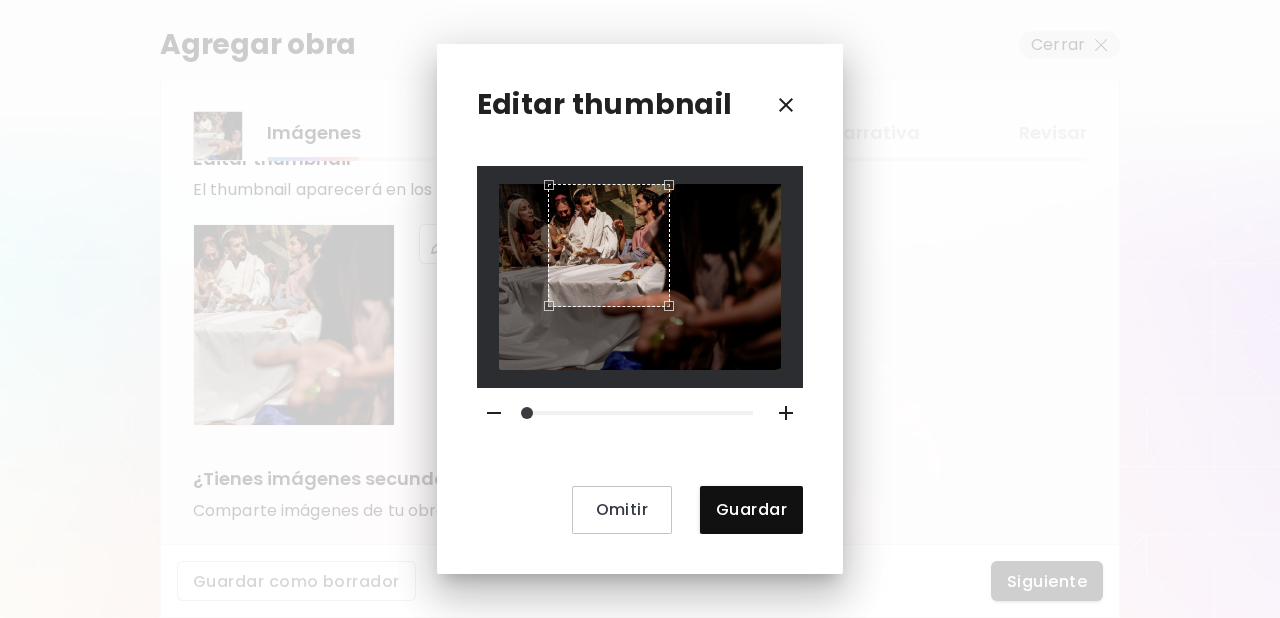 click at bounding box center (609, 245) 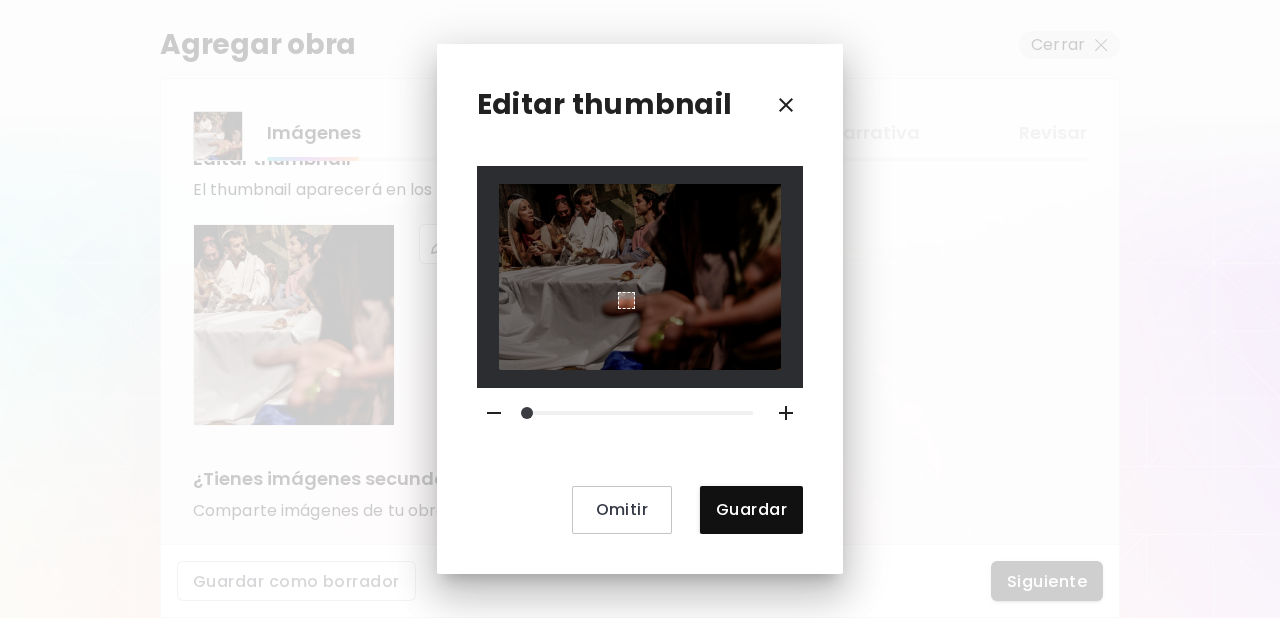 click at bounding box center [640, 276] 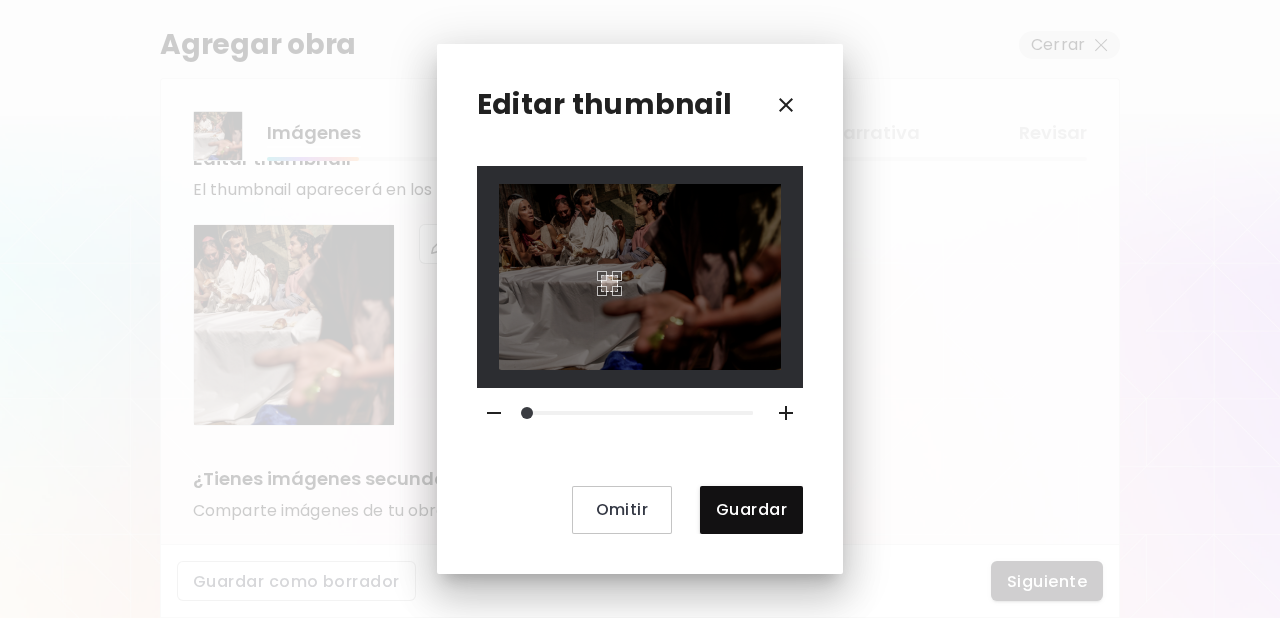 click at bounding box center (640, 276) 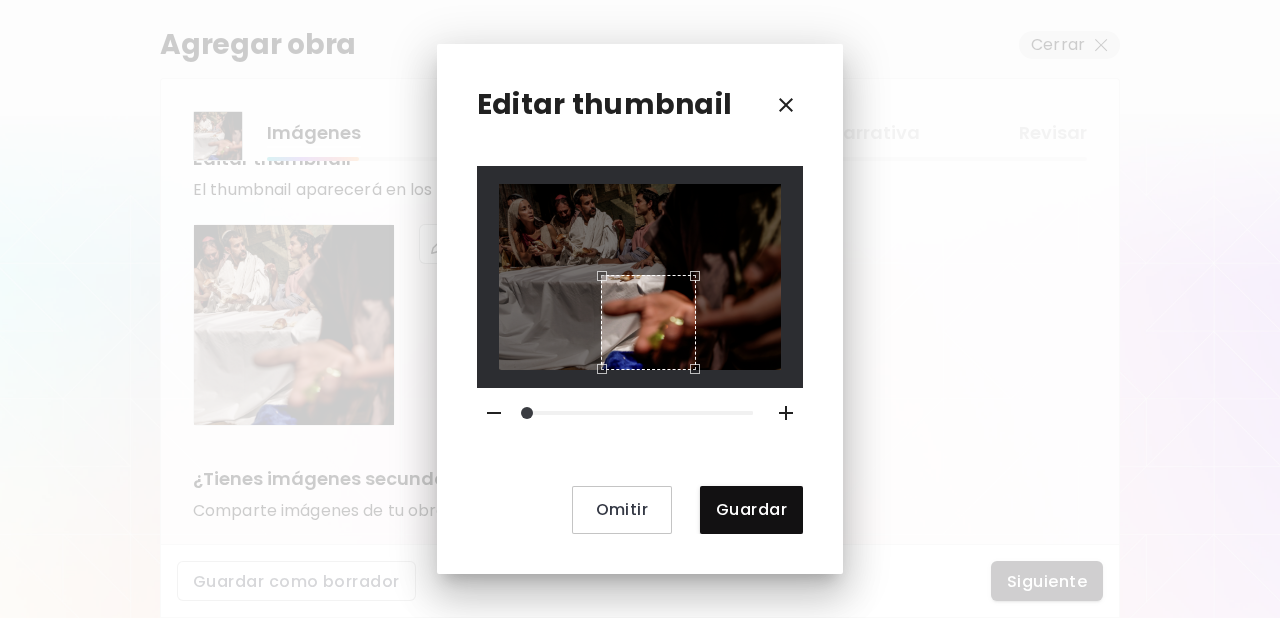 click at bounding box center [640, 276] 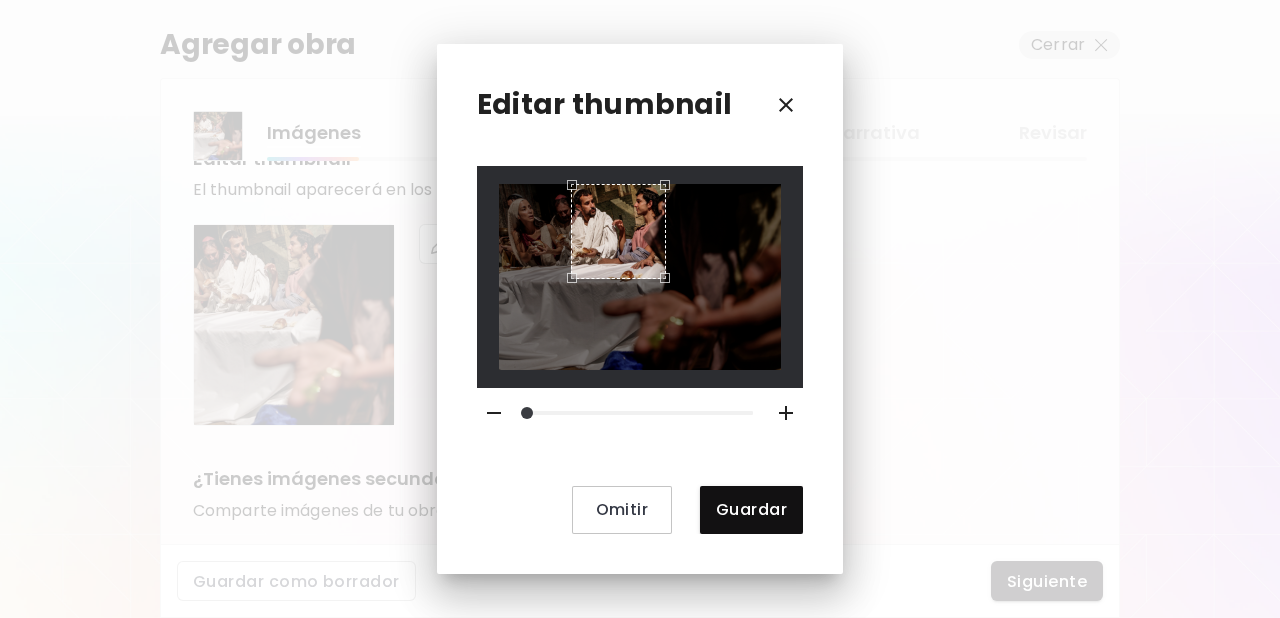 click at bounding box center (618, 231) 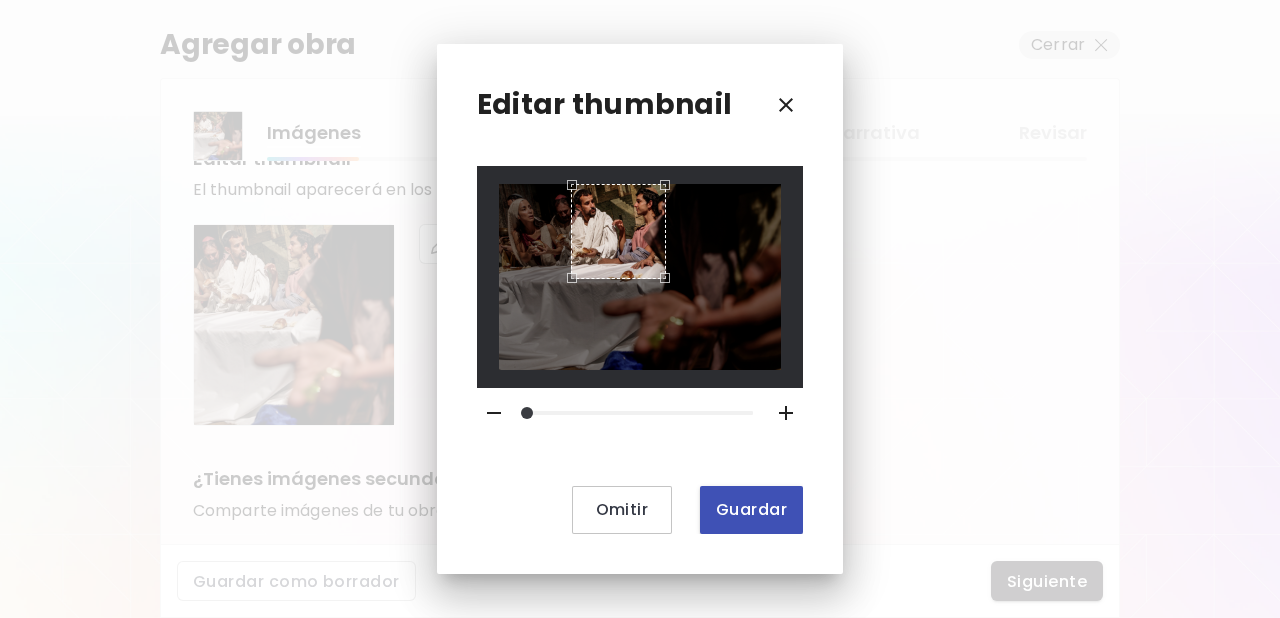 click on "Guardar" at bounding box center (751, 509) 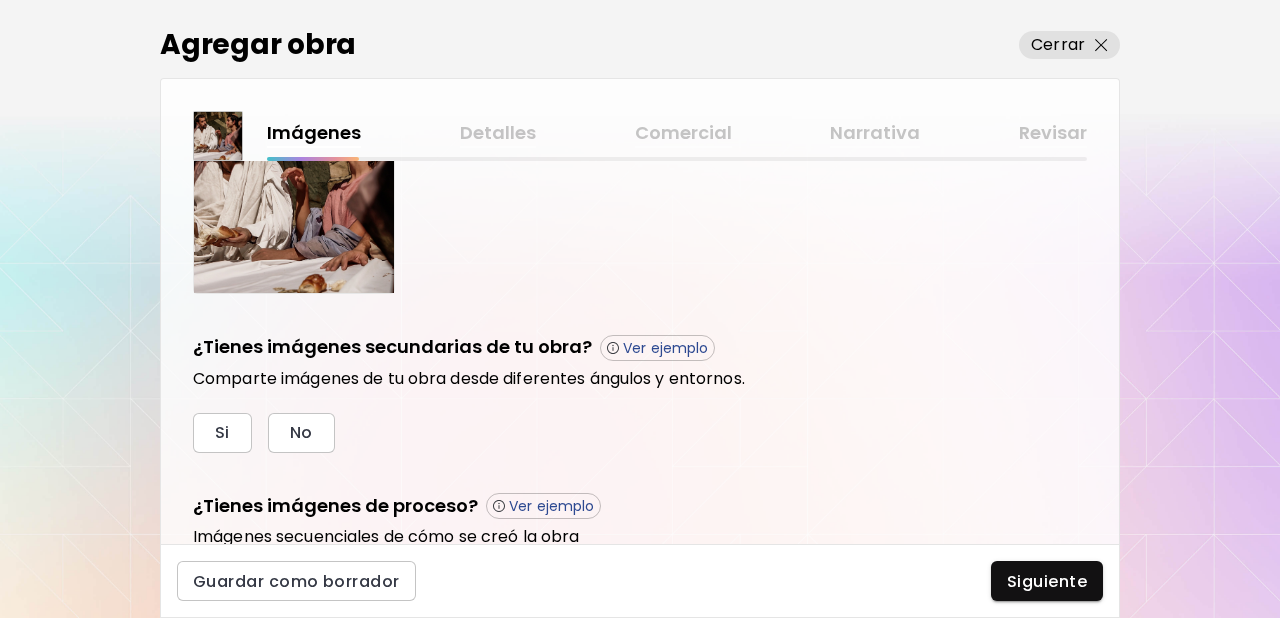 scroll, scrollTop: 676, scrollLeft: 0, axis: vertical 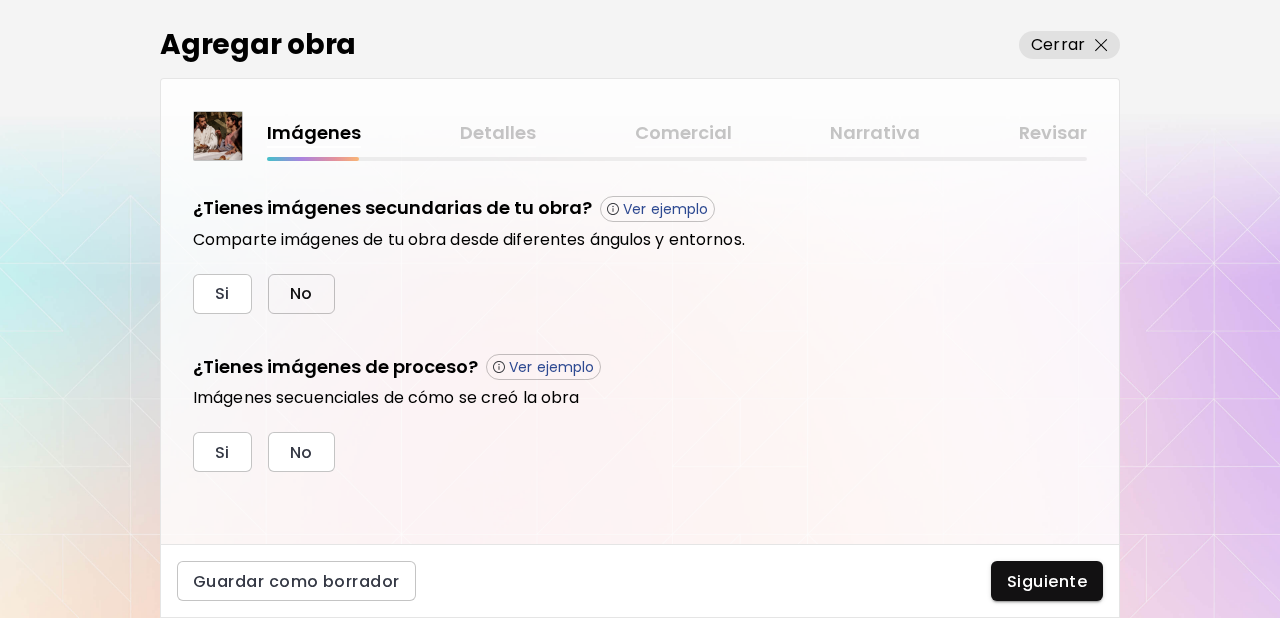 click on "No" at bounding box center (301, 294) 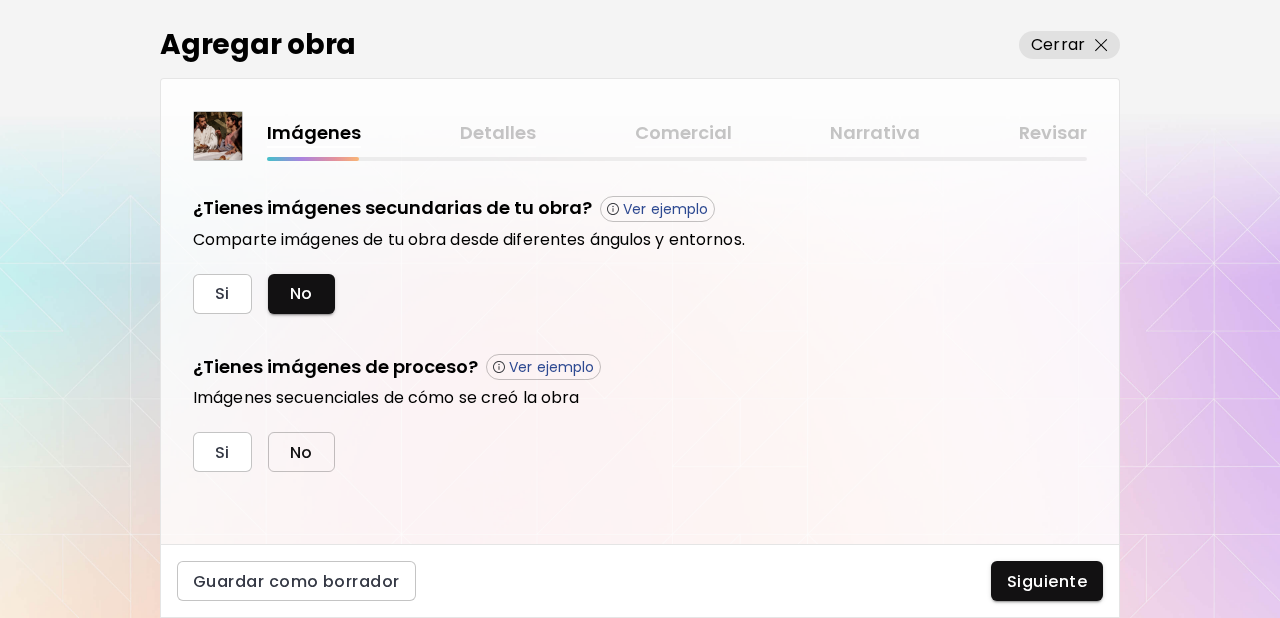 click on "No" at bounding box center (301, 452) 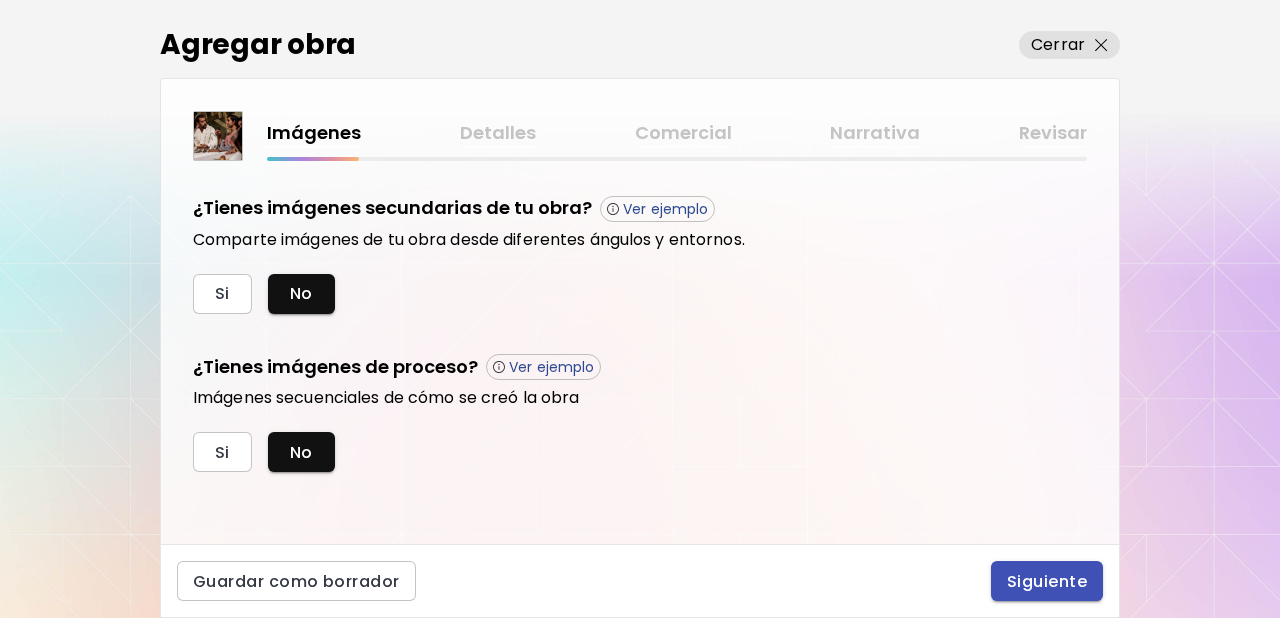 click on "Siguiente" at bounding box center (1047, 581) 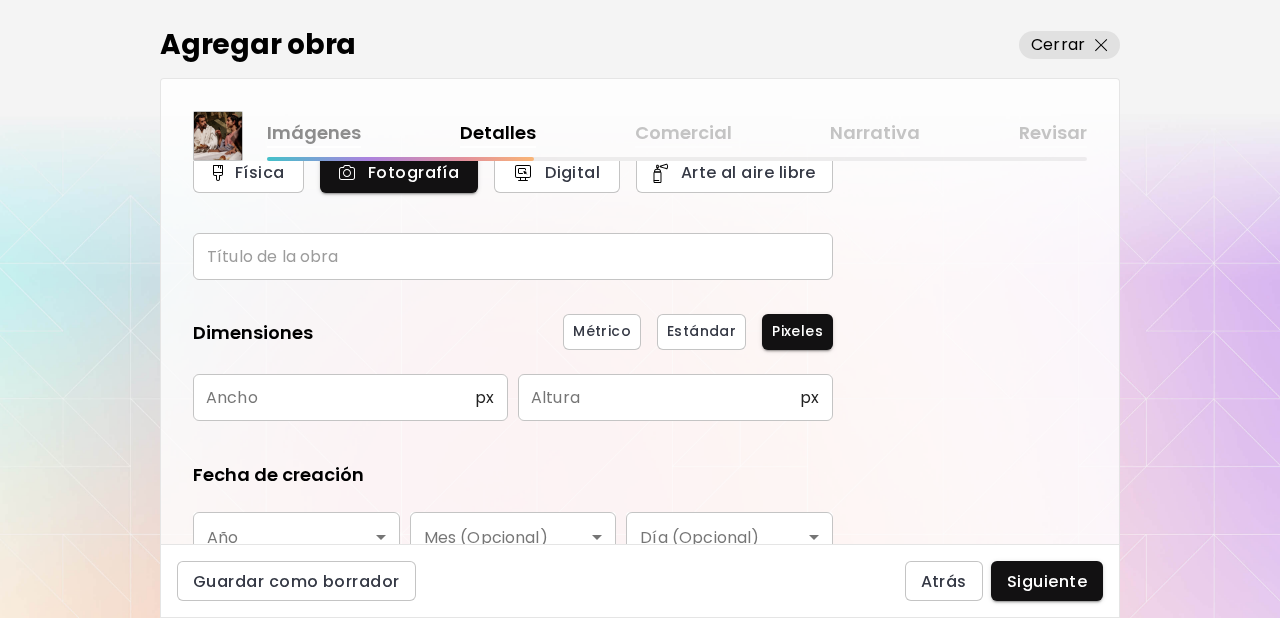 scroll, scrollTop: 107, scrollLeft: 0, axis: vertical 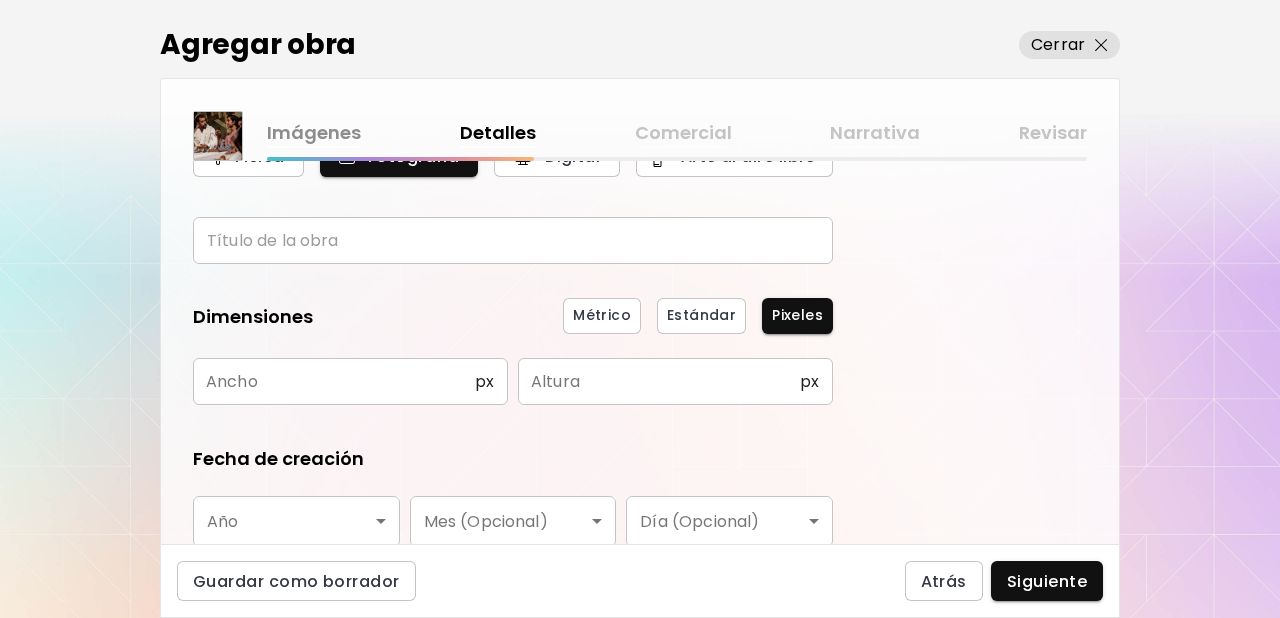 click at bounding box center [513, 240] 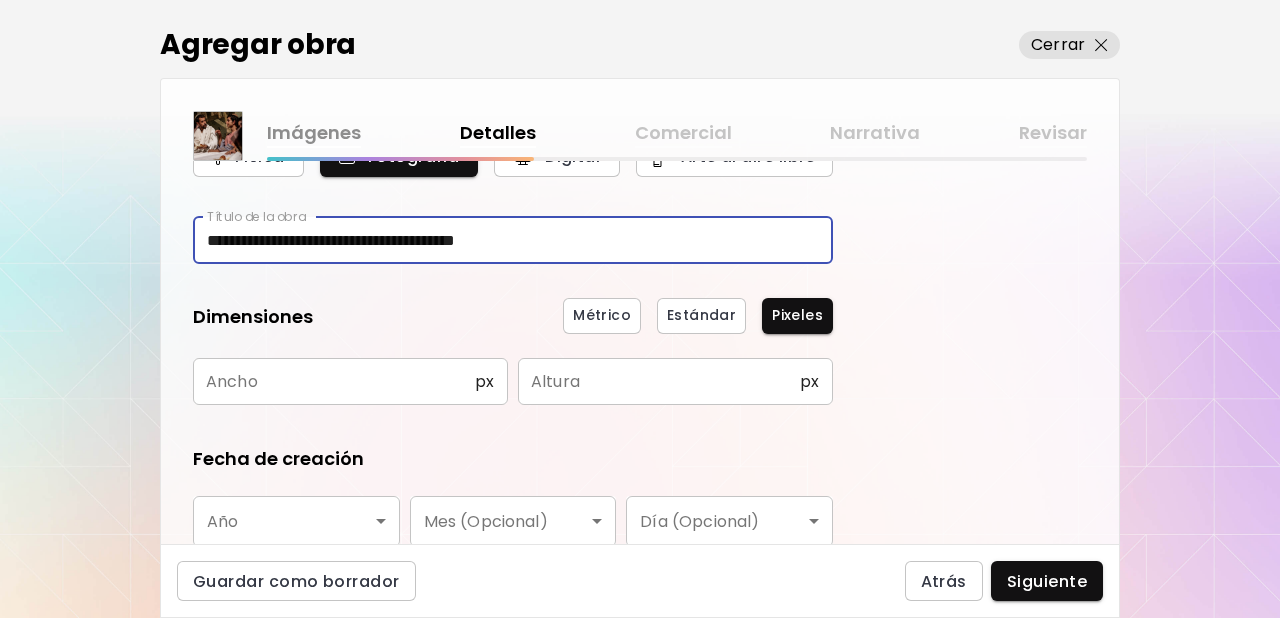 scroll, scrollTop: 166, scrollLeft: 0, axis: vertical 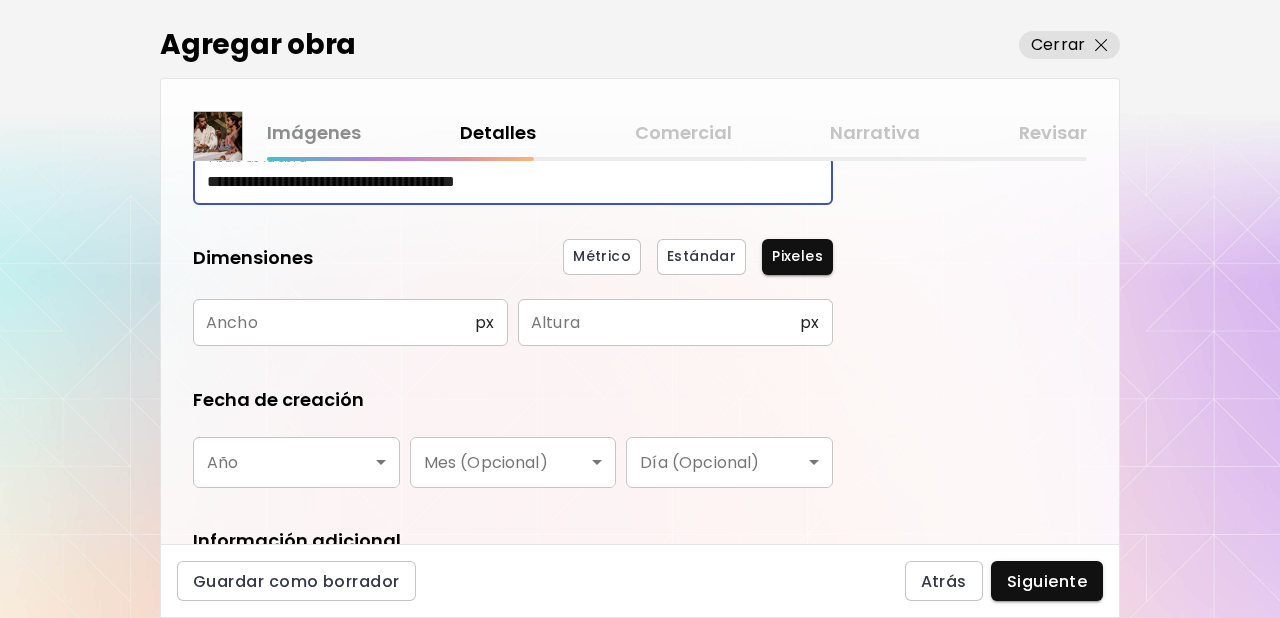 type on "**********" 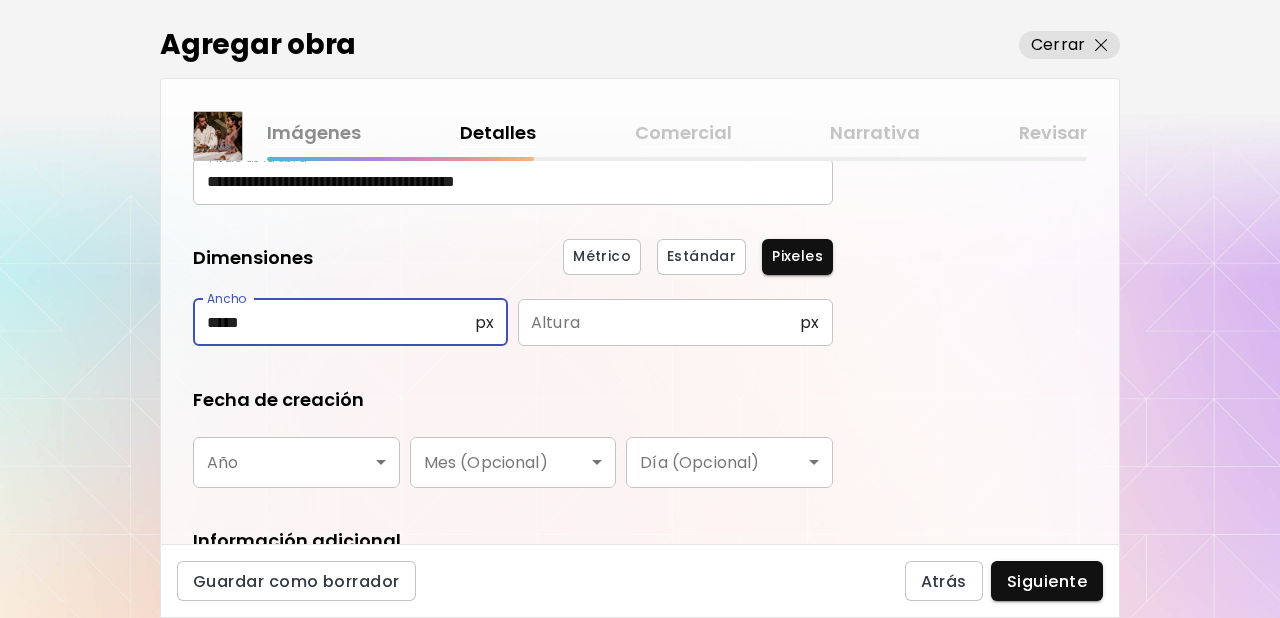 type on "*****" 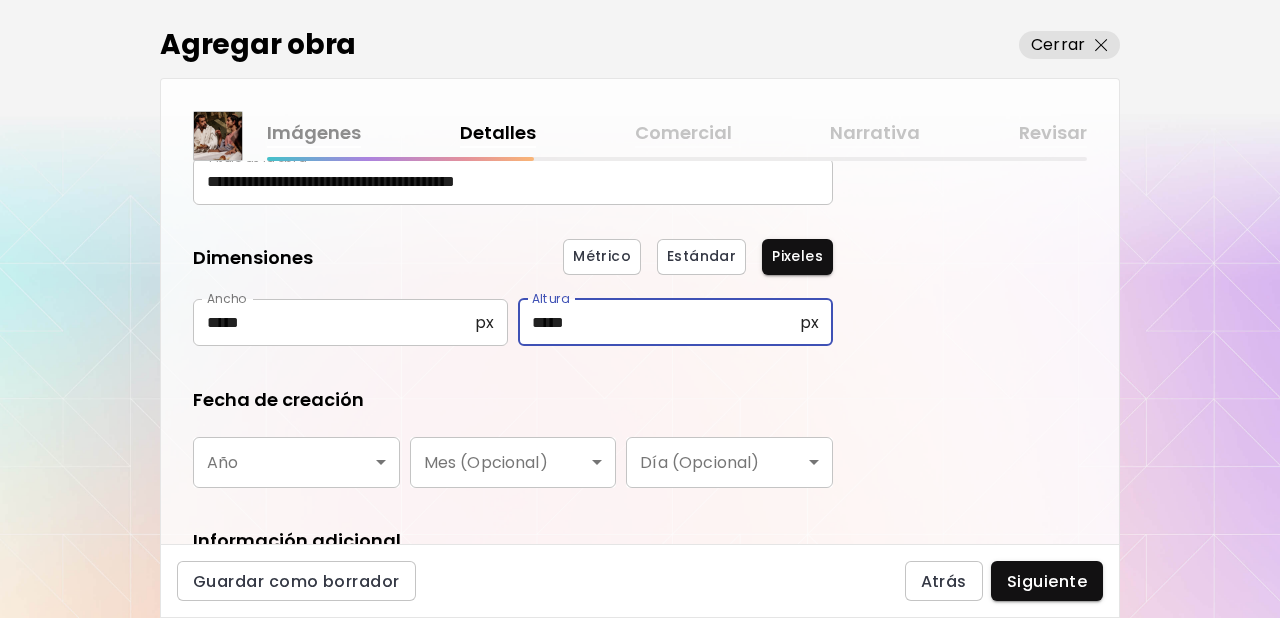 type on "*****" 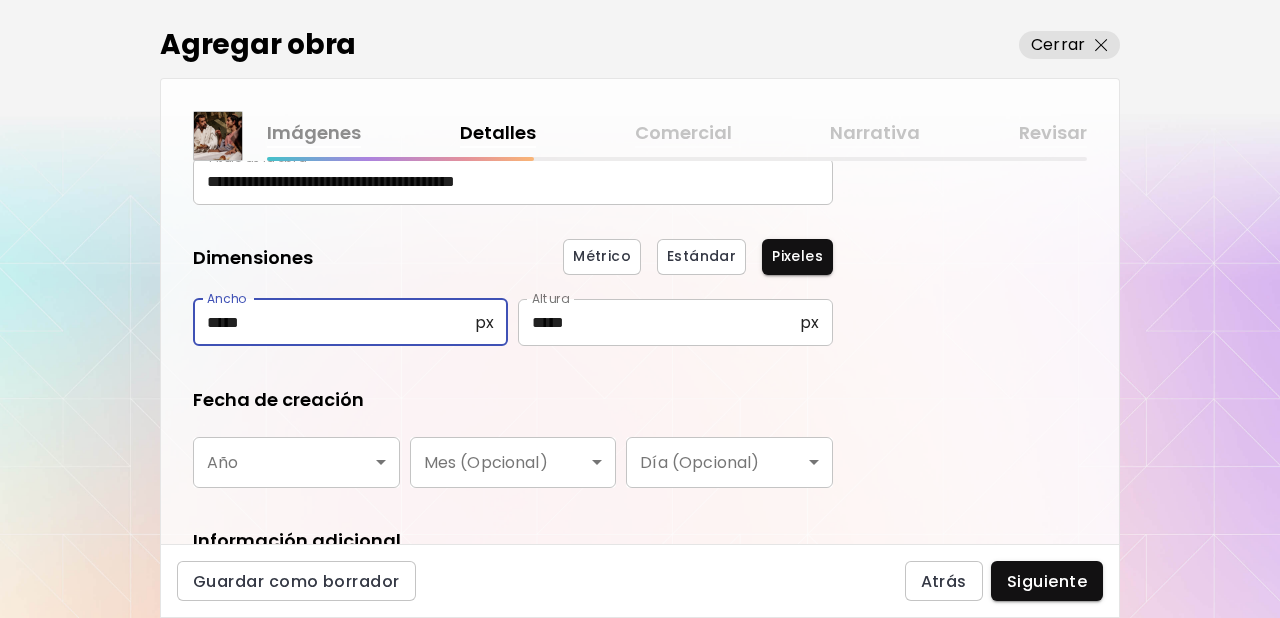 click on "*****" at bounding box center (334, 322) 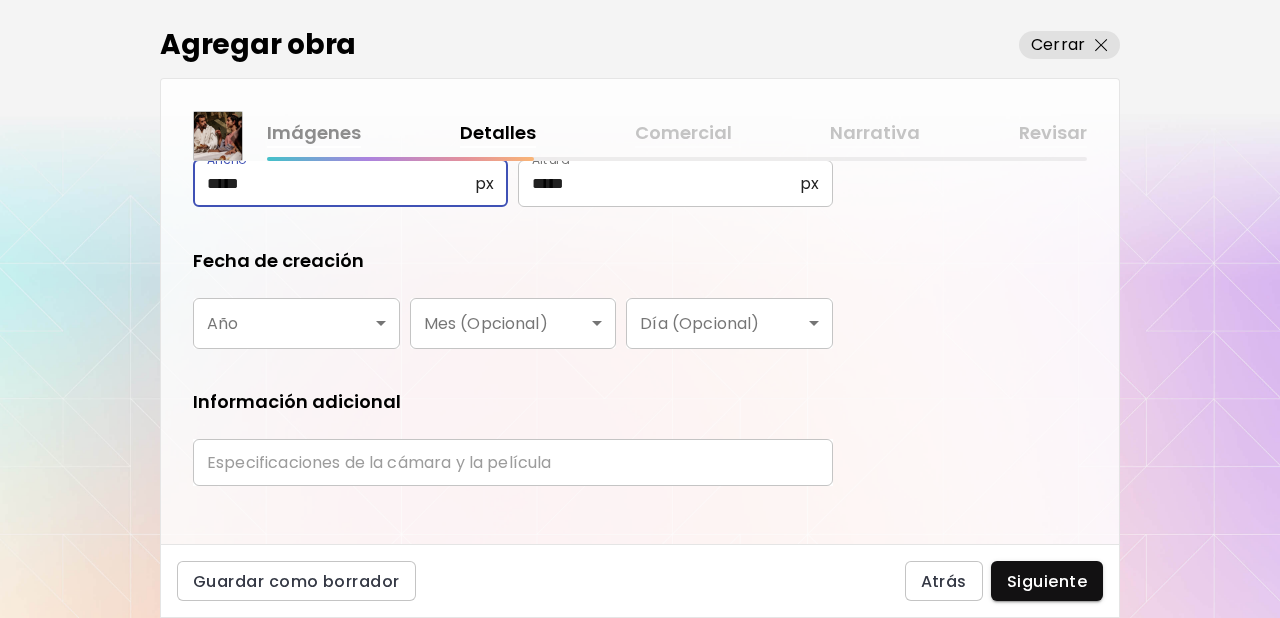 scroll, scrollTop: 307, scrollLeft: 0, axis: vertical 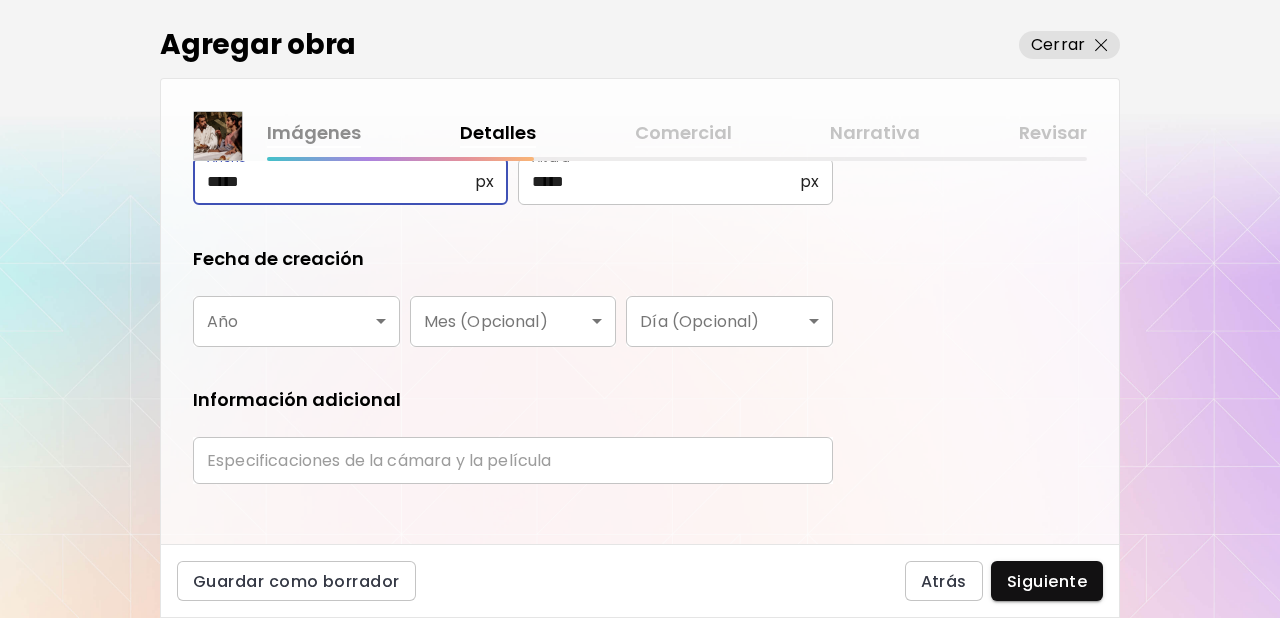 type on "*****" 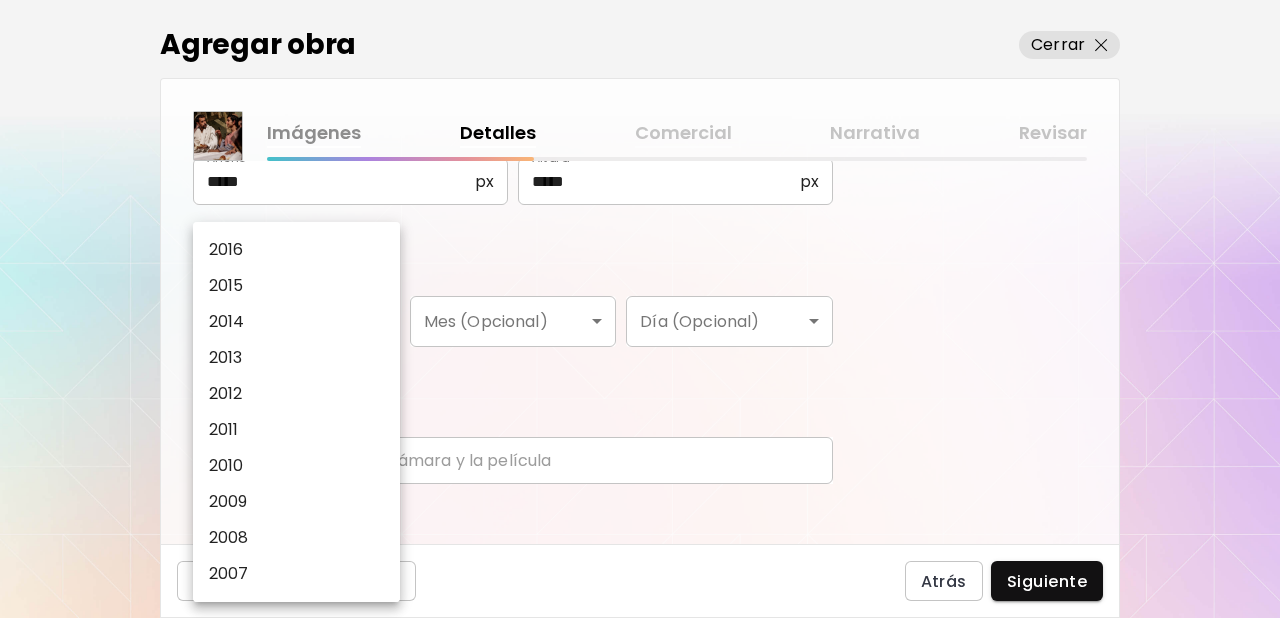 scroll, scrollTop: 323, scrollLeft: 0, axis: vertical 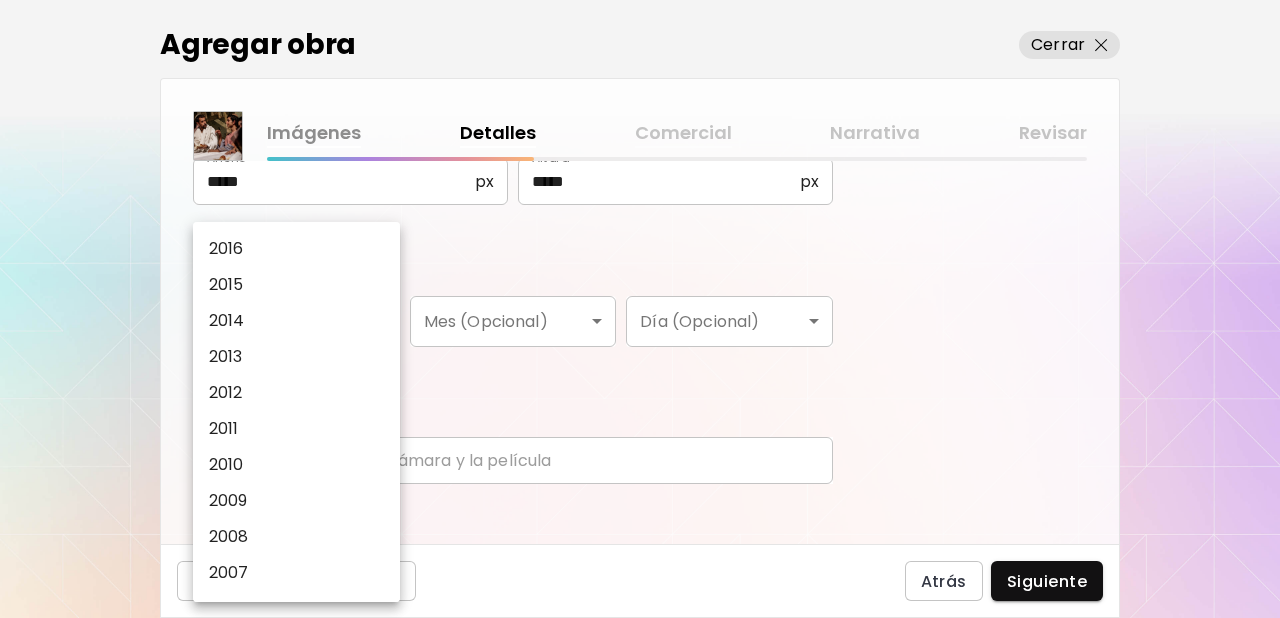 click on "2008" at bounding box center (229, 537) 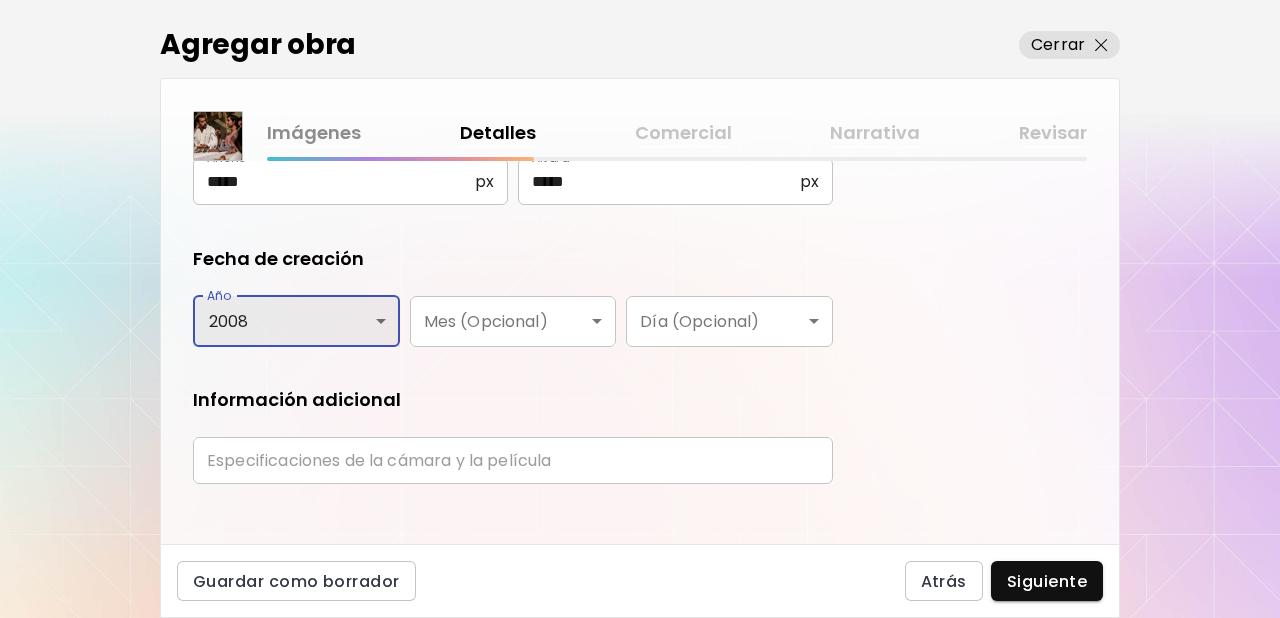 scroll, scrollTop: 327, scrollLeft: 0, axis: vertical 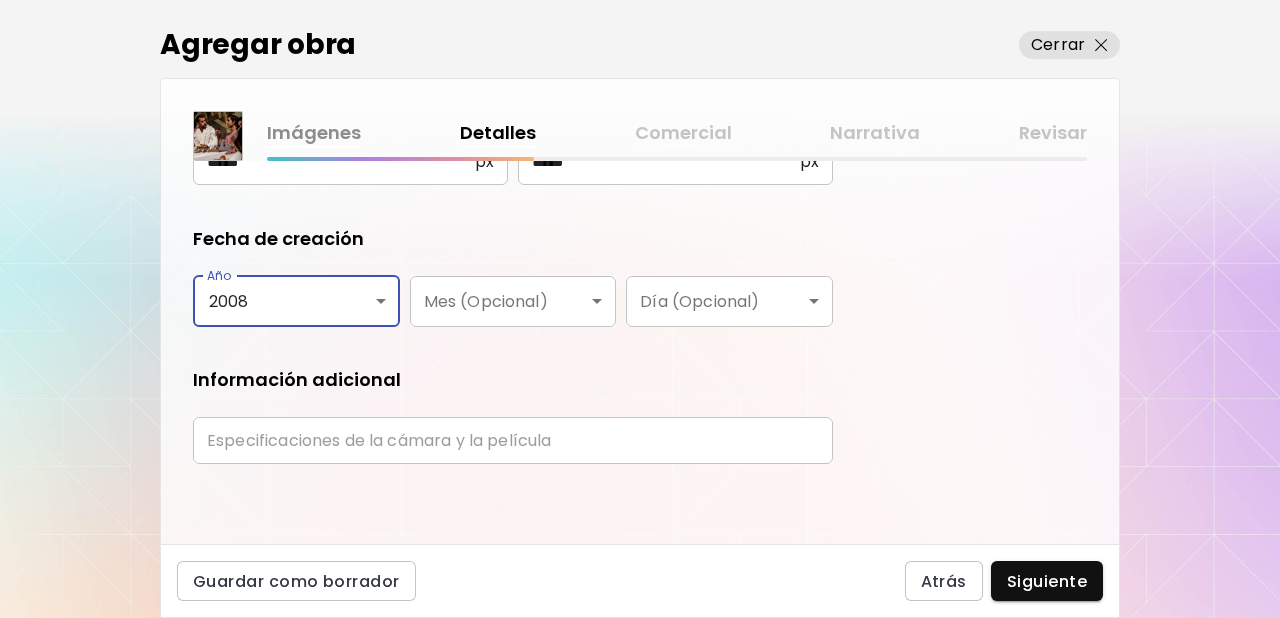 click at bounding box center (513, 440) 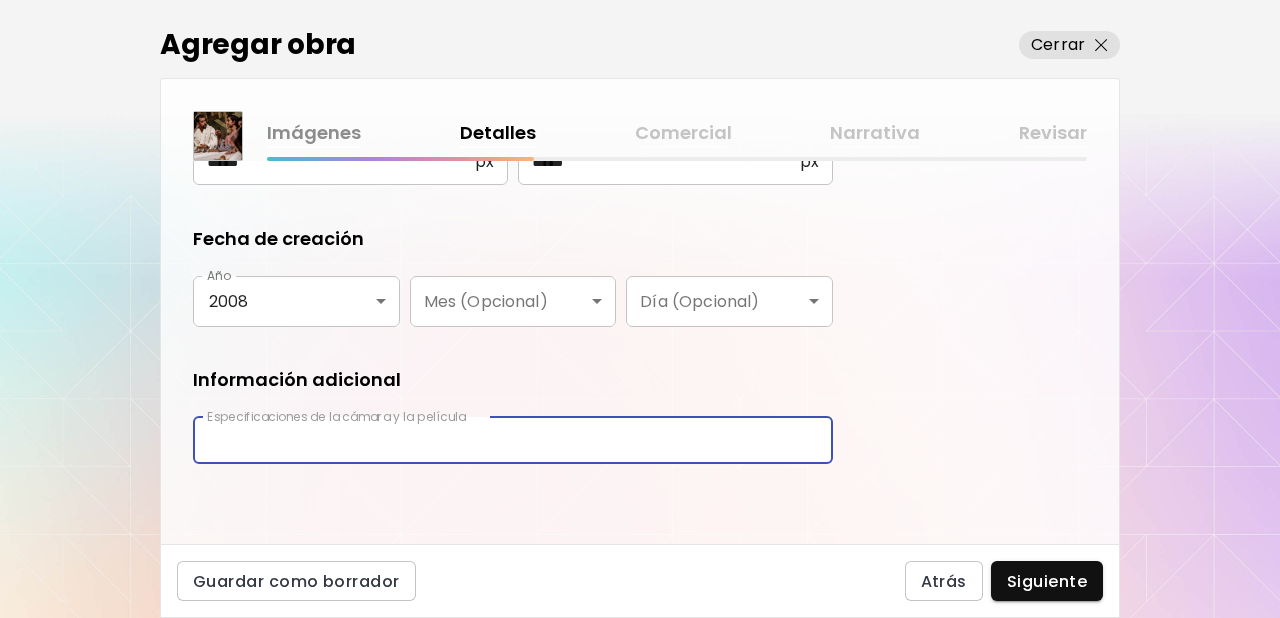 type on "**********" 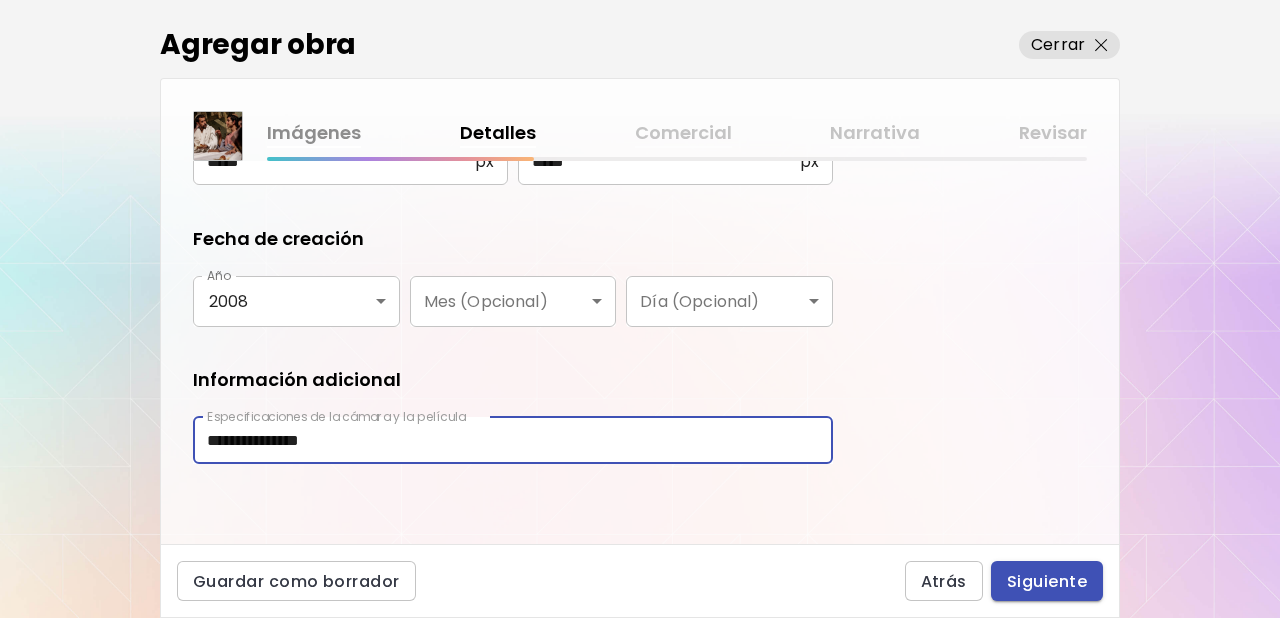 click on "Siguiente" at bounding box center [1047, 581] 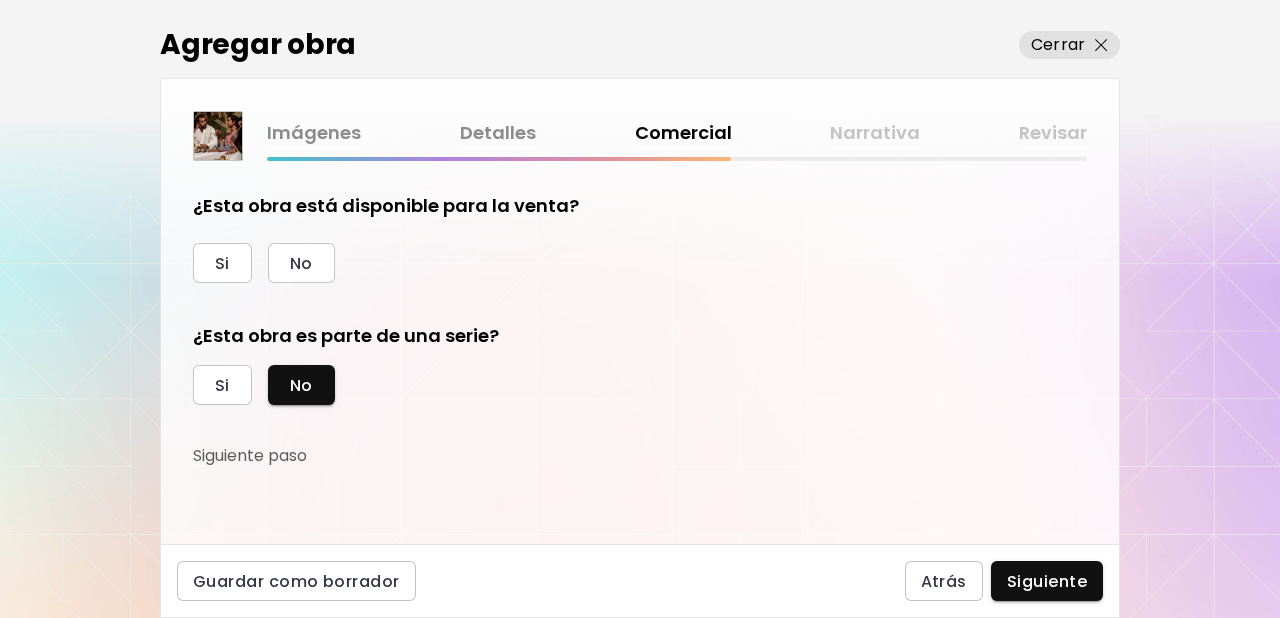scroll, scrollTop: 32, scrollLeft: 0, axis: vertical 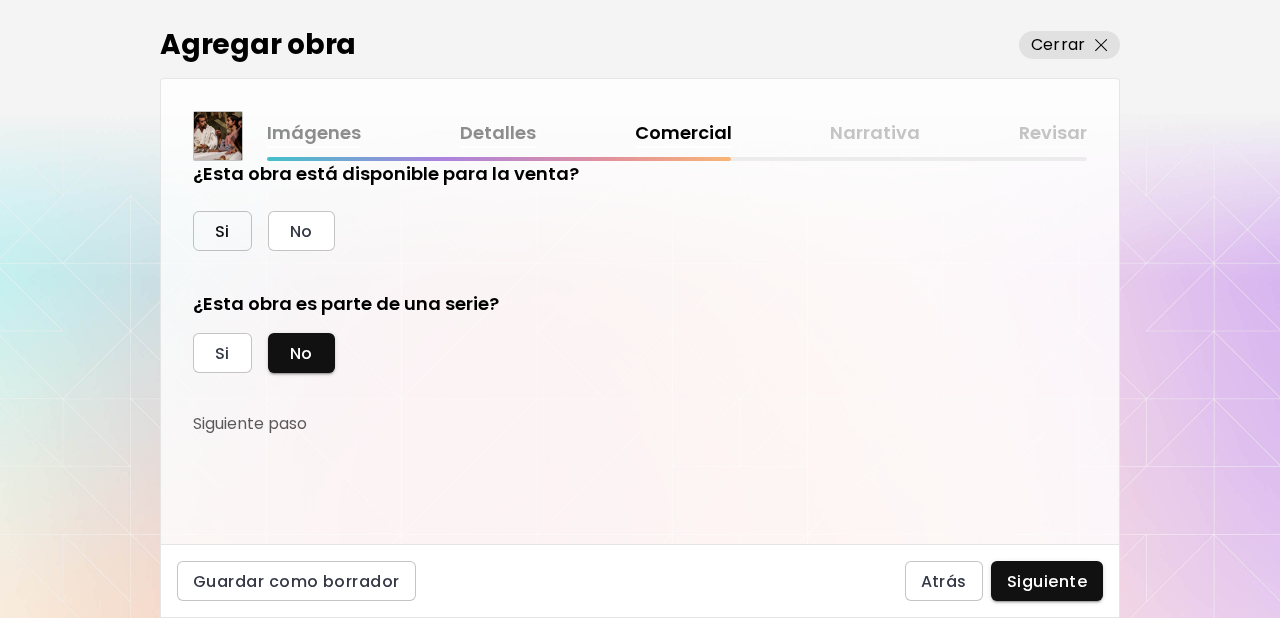 click on "Si" at bounding box center [222, 231] 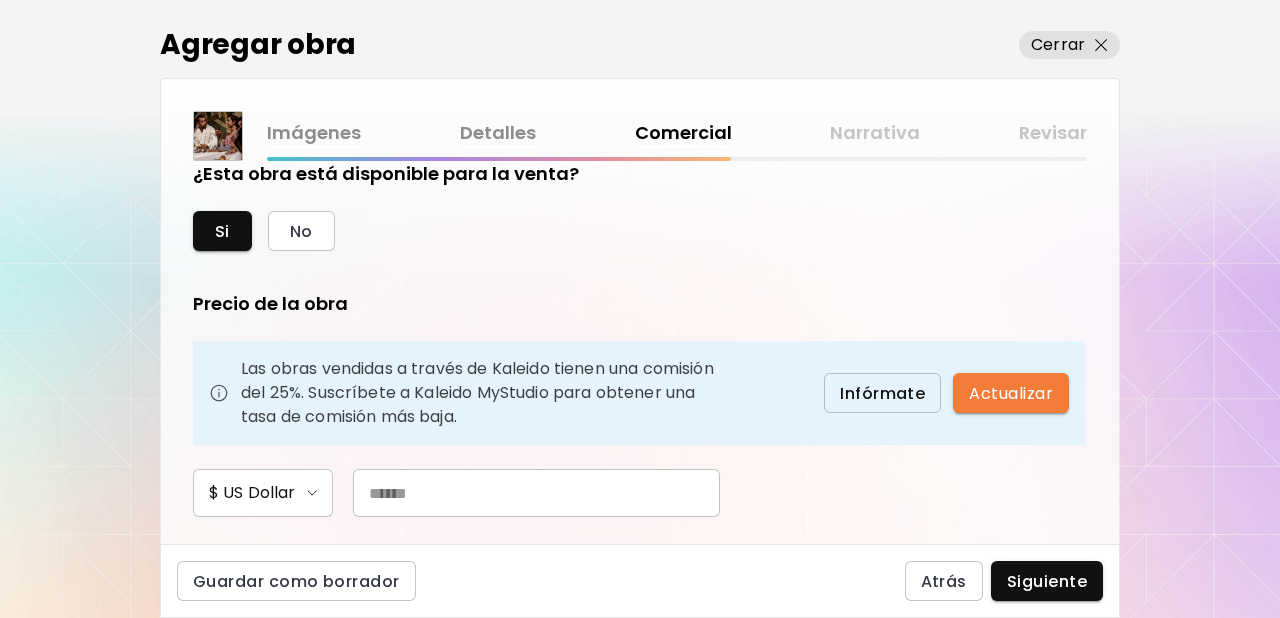 click at bounding box center (536, 493) 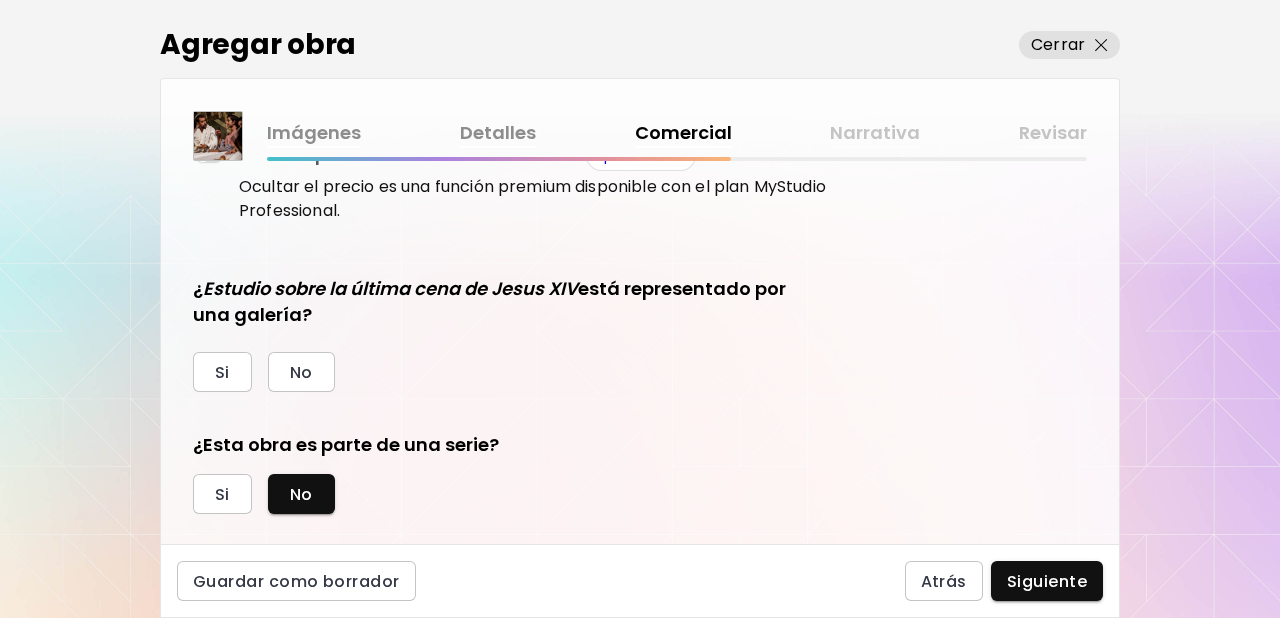 scroll, scrollTop: 469, scrollLeft: 0, axis: vertical 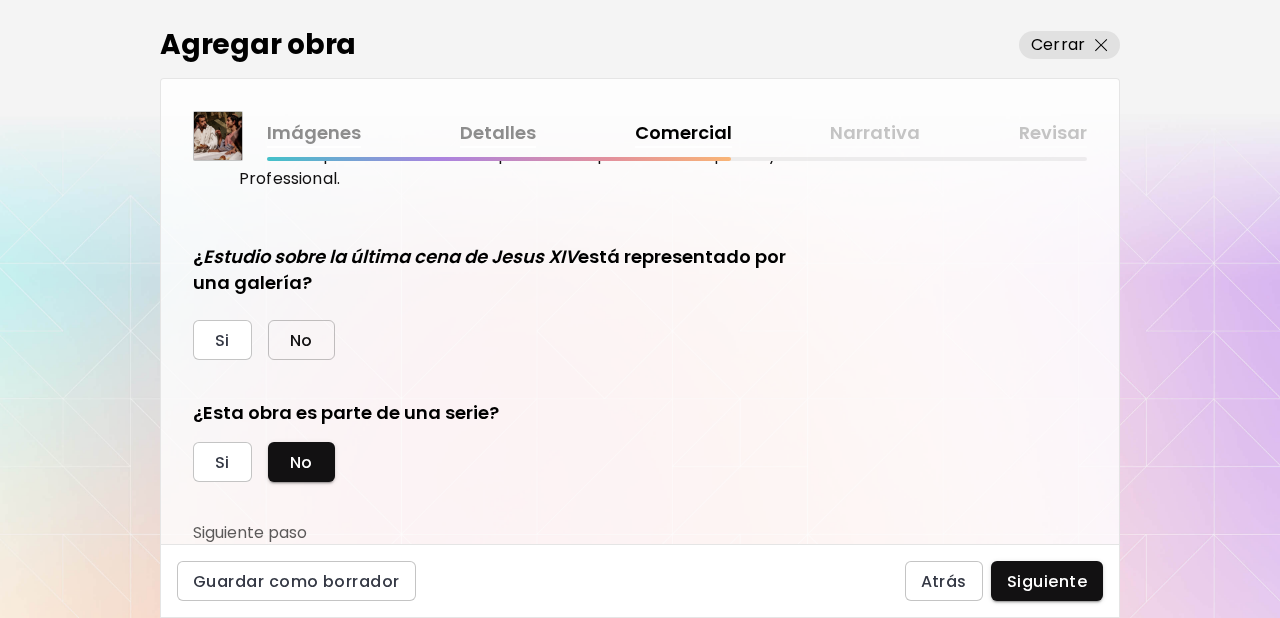 click on "No" at bounding box center [301, 340] 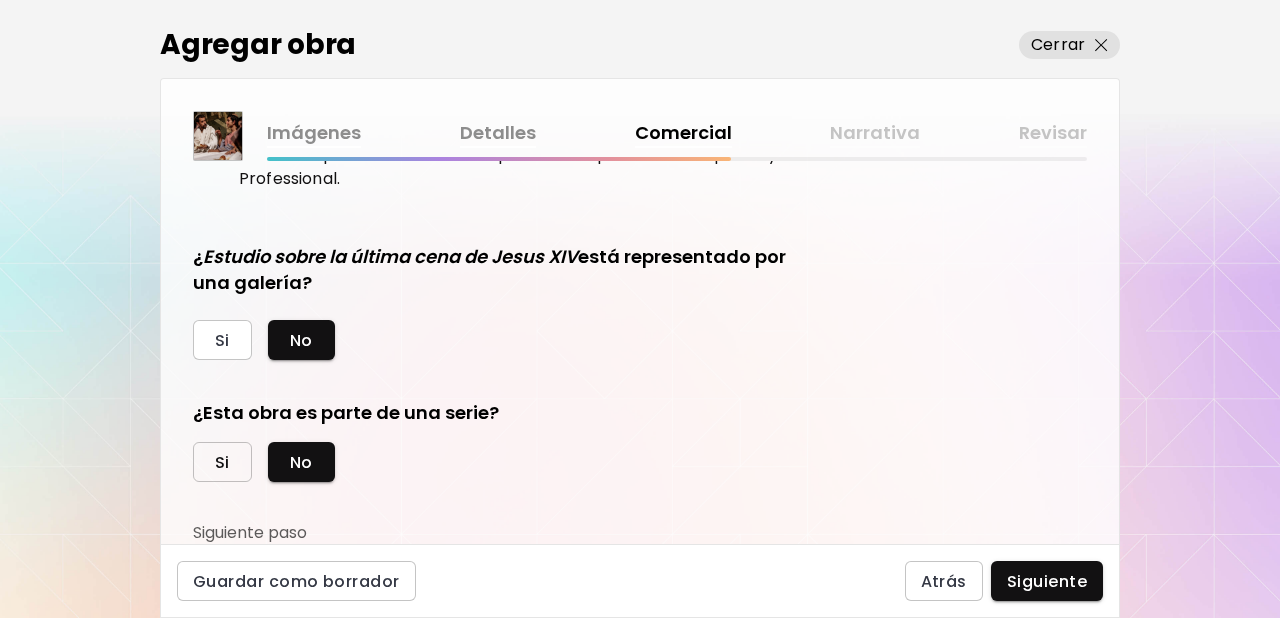 click on "Si" at bounding box center (222, 462) 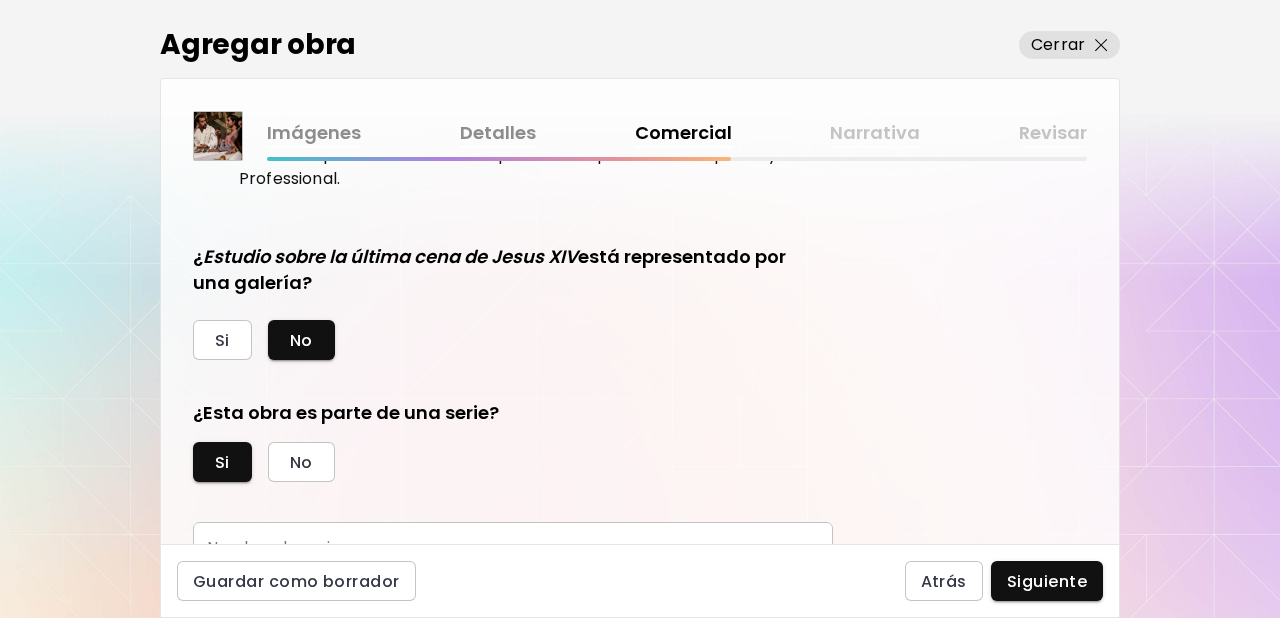 scroll, scrollTop: 562, scrollLeft: 0, axis: vertical 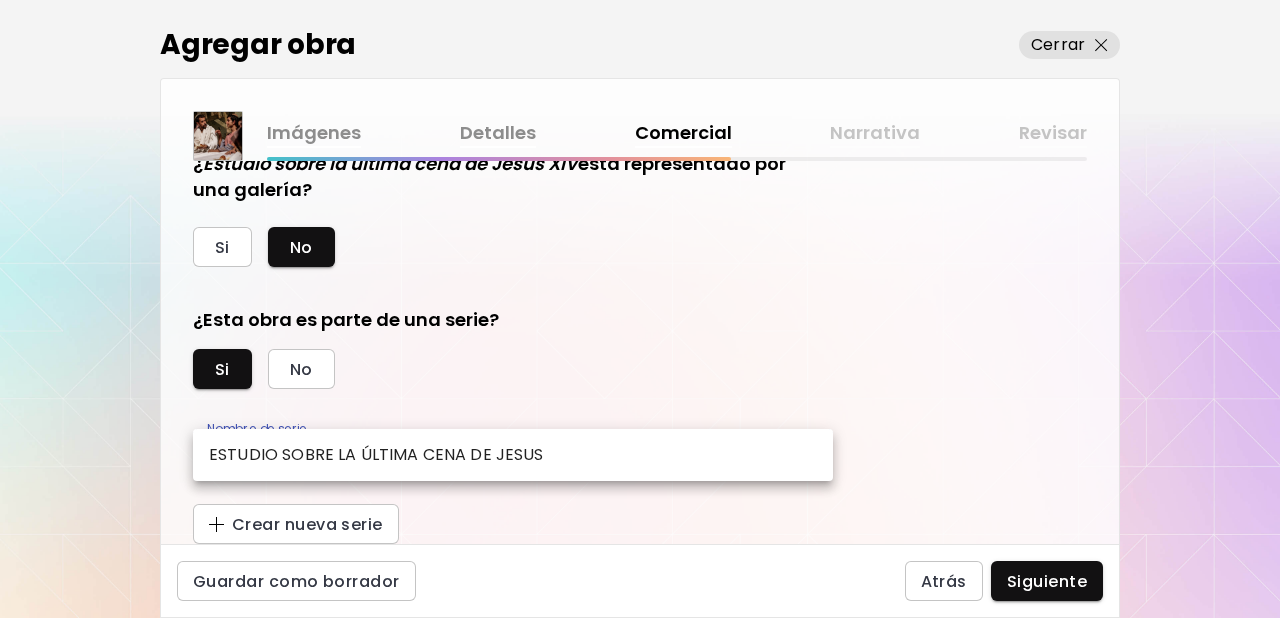 click on "kaleido.art/photomanifiesto Agregar obra Administrar obras Editar perfil My BioLink Comunidad Metas MyStudio Actualizar My Website My Showrooms My Documents My Subscribers My Provenance My Augmentations My Analytics Ajustes Ayuda 0 9 Agregar obra Cerrar Imágenes Detalles Comercial Narrativa Revisar ¿Esta obra está disponible para la venta? Si No Precio de la obra Las obras vendidas a través de Kaleido tienen una comisión del 25%. Suscríbete a Kaleido MyStudio para obtener una tasa de comisión más baja. Infórmate Actualizar $ US Dollar *** Ocultar precio de la obra en Kaleido Aprende más Ocultar el precio es una función premium disponible con el plan MyStudio Professional. ¿ Estudio sobre la última cena de Jesus XIV  está representado por una galería? Si No ¿Esta obra es parte de una serie? Si No Nombre de serie ​ Nombre de serie Crear nueva serie Guardar como borrador Atrás Siguiente Búsqueda de artista Nombre o usuario Nombre o usuario País del artista País del artista Disciplinas Todos" at bounding box center [640, 309] 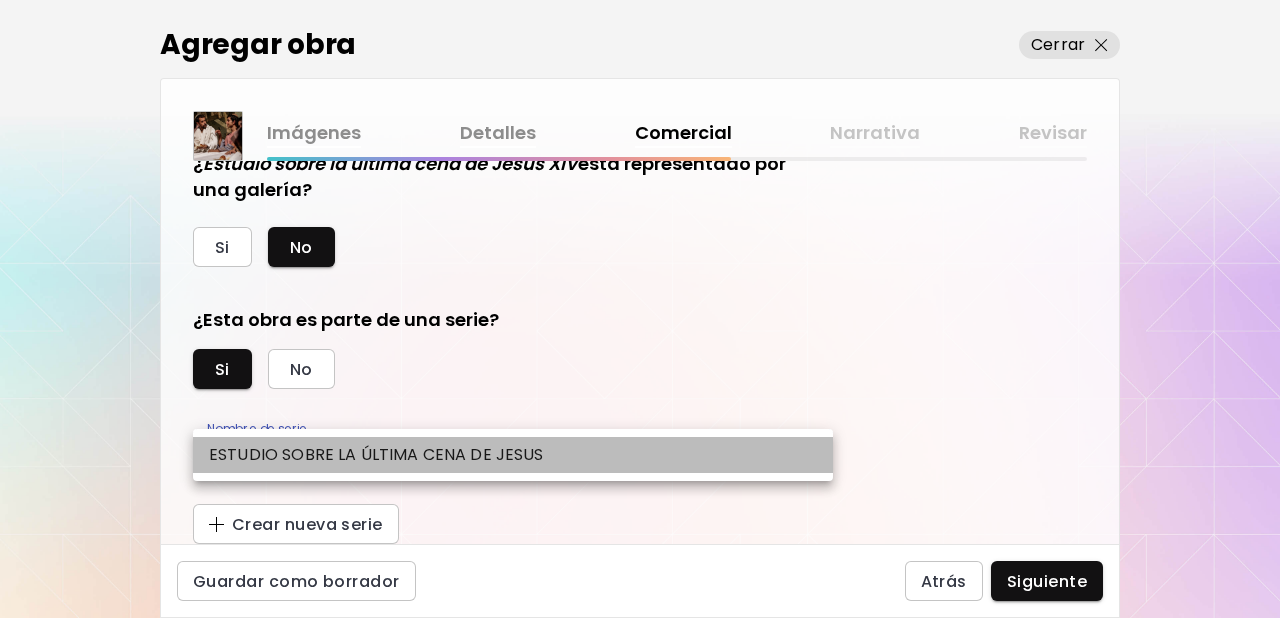 click on "ESTUDIO SOBRE LA ÚLTIMA CENA DE JESUS" at bounding box center [376, 455] 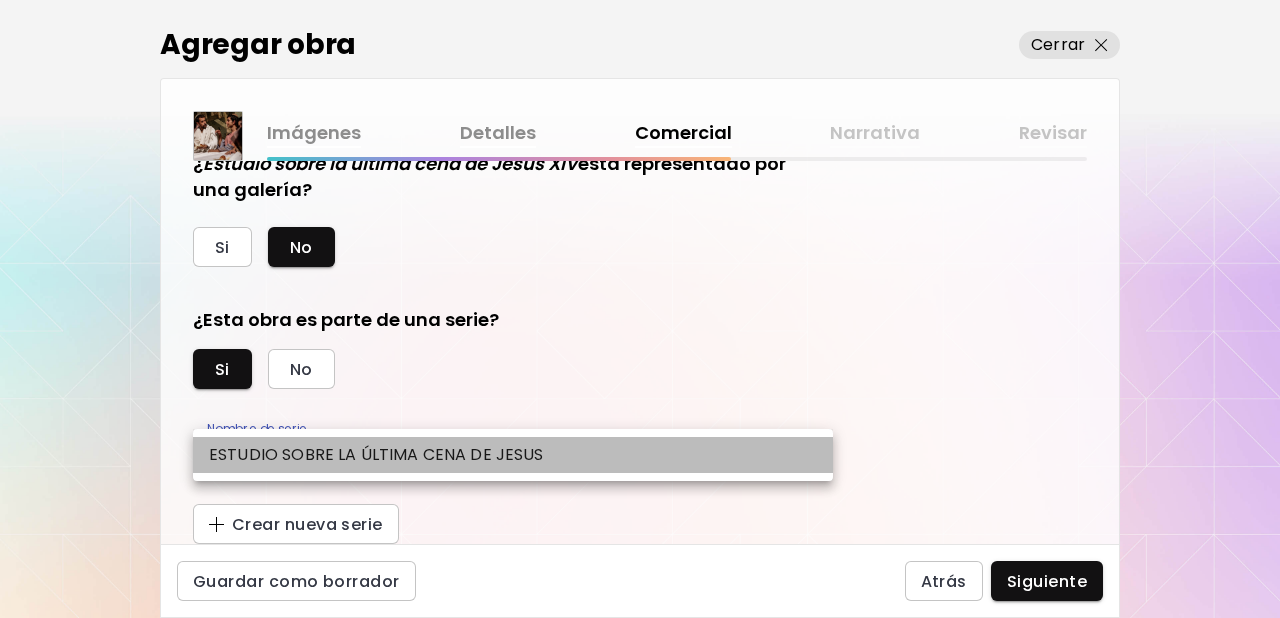 type on "**********" 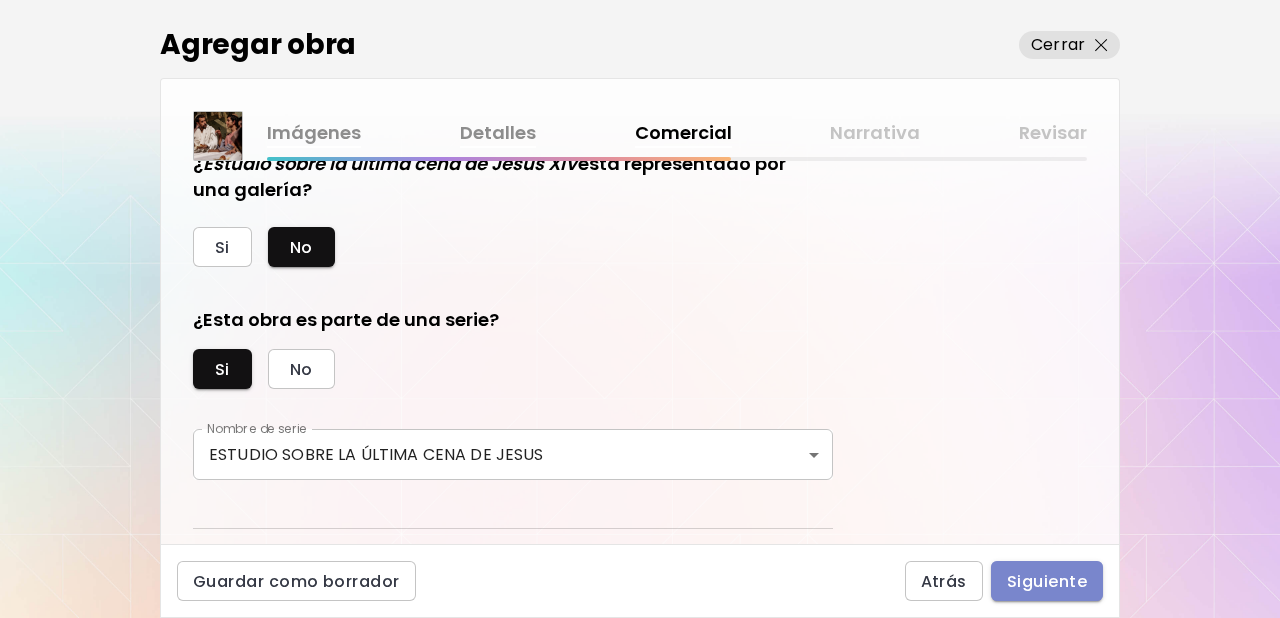click on "Siguiente" at bounding box center (1047, 581) 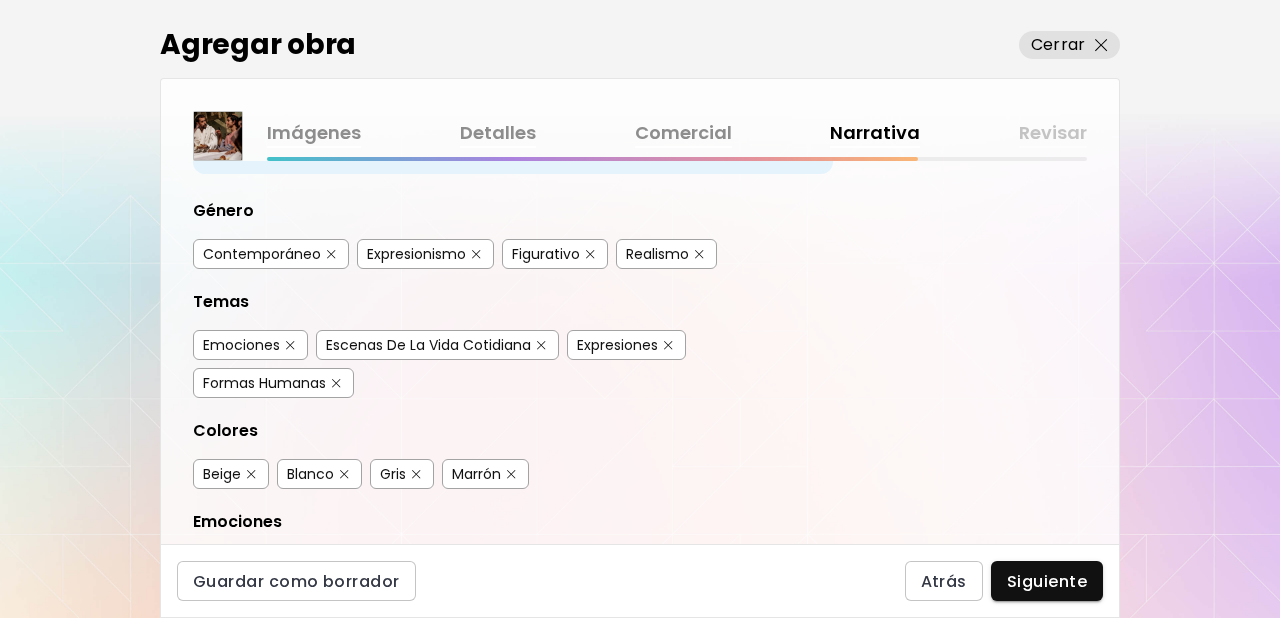 scroll, scrollTop: 232, scrollLeft: 0, axis: vertical 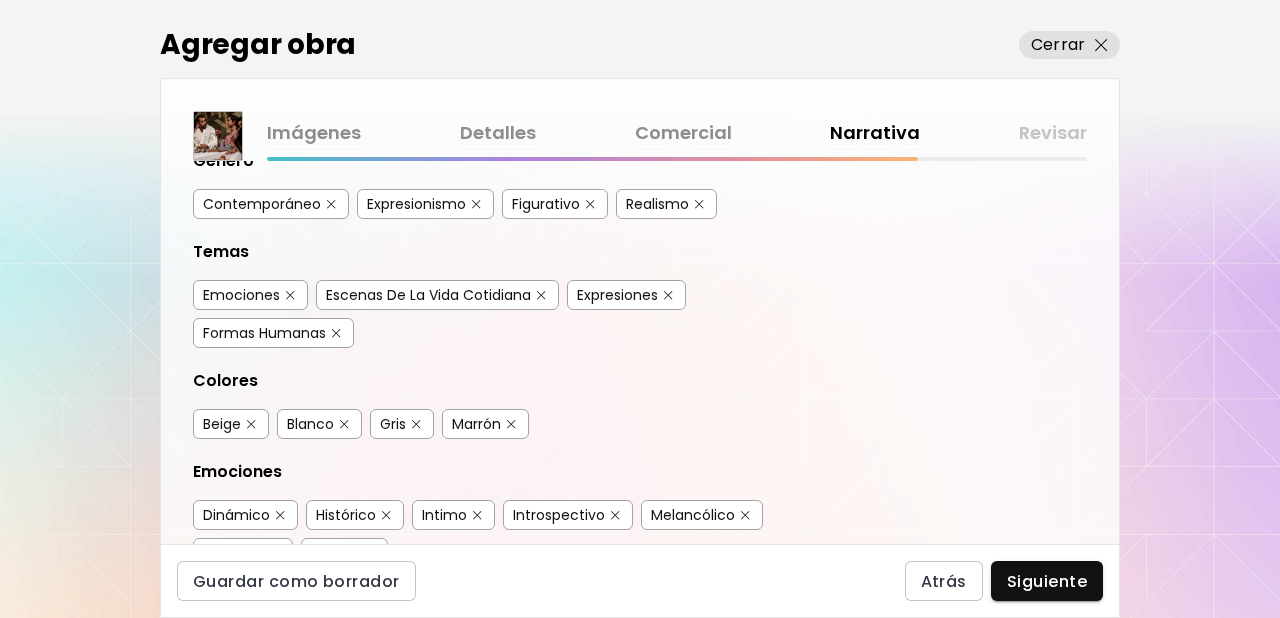 click at bounding box center (331, 204) 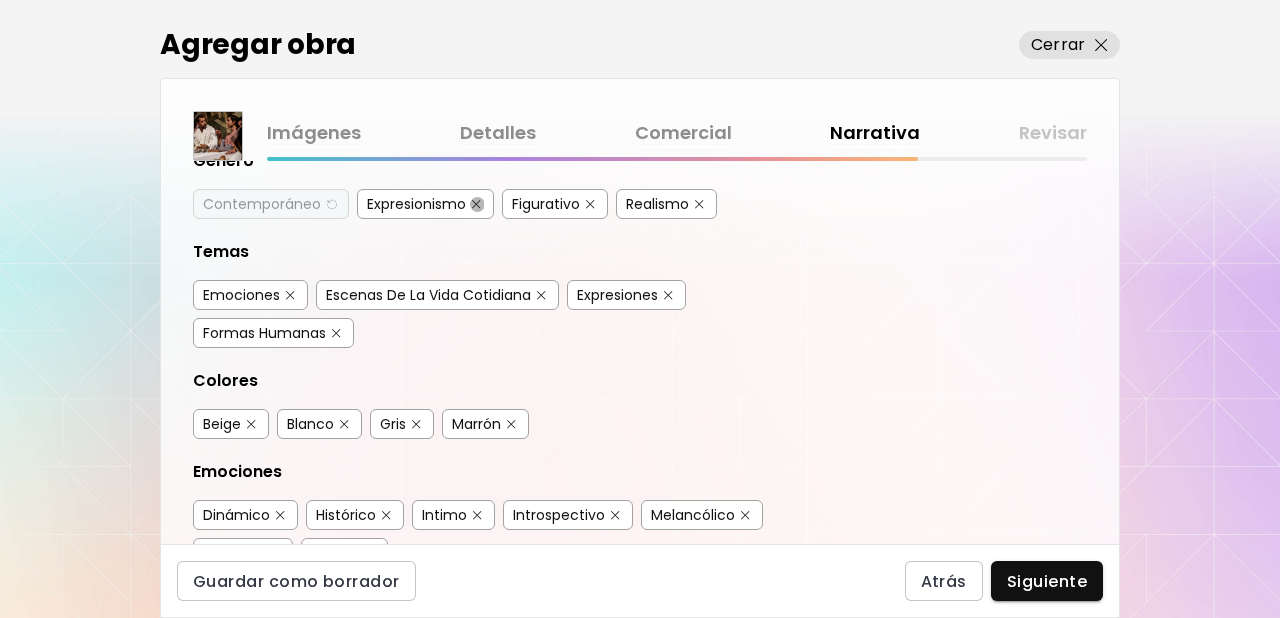 click at bounding box center (476, 204) 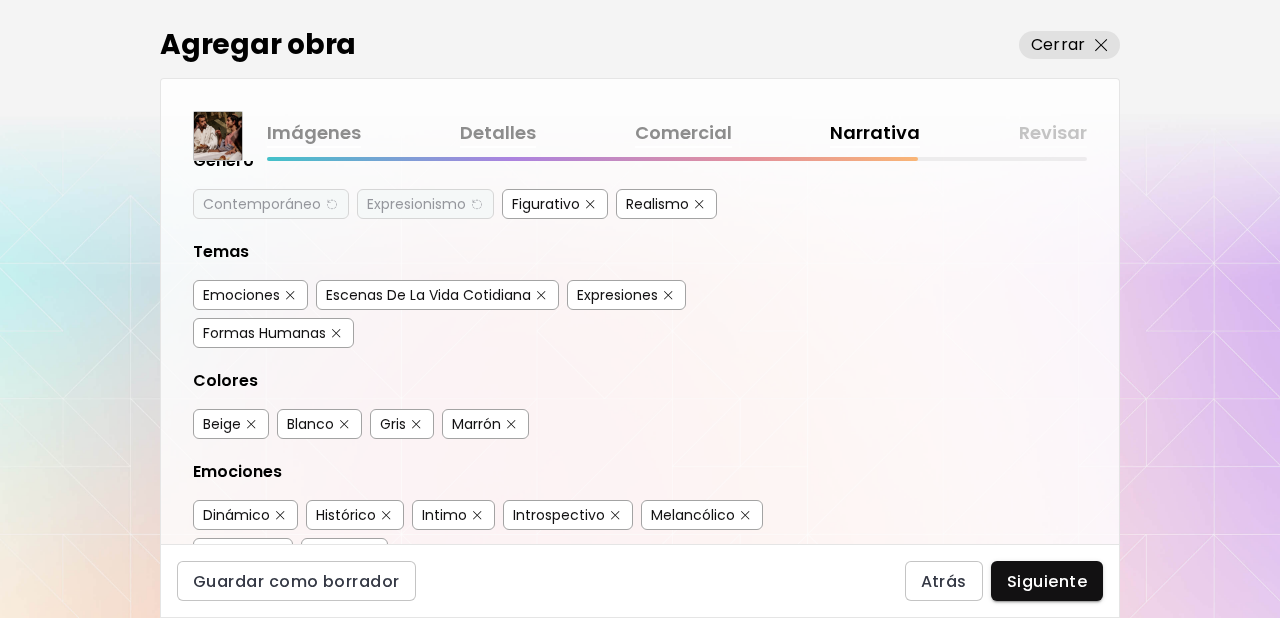 scroll, scrollTop: 304, scrollLeft: 0, axis: vertical 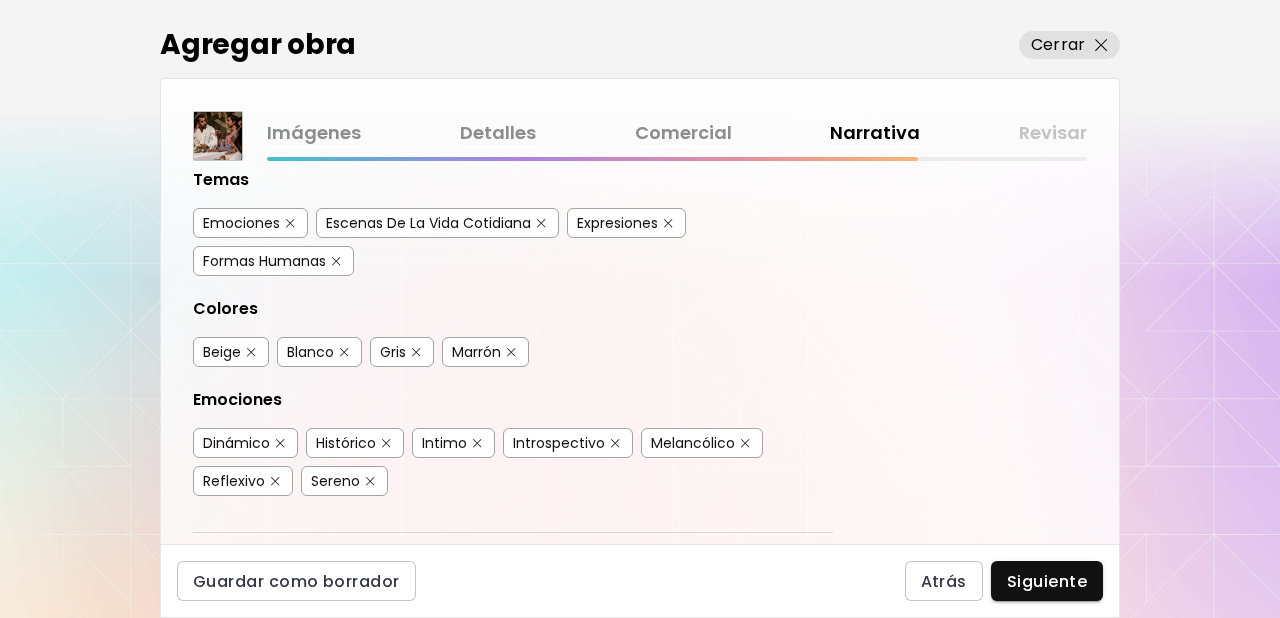 click at bounding box center (541, 223) 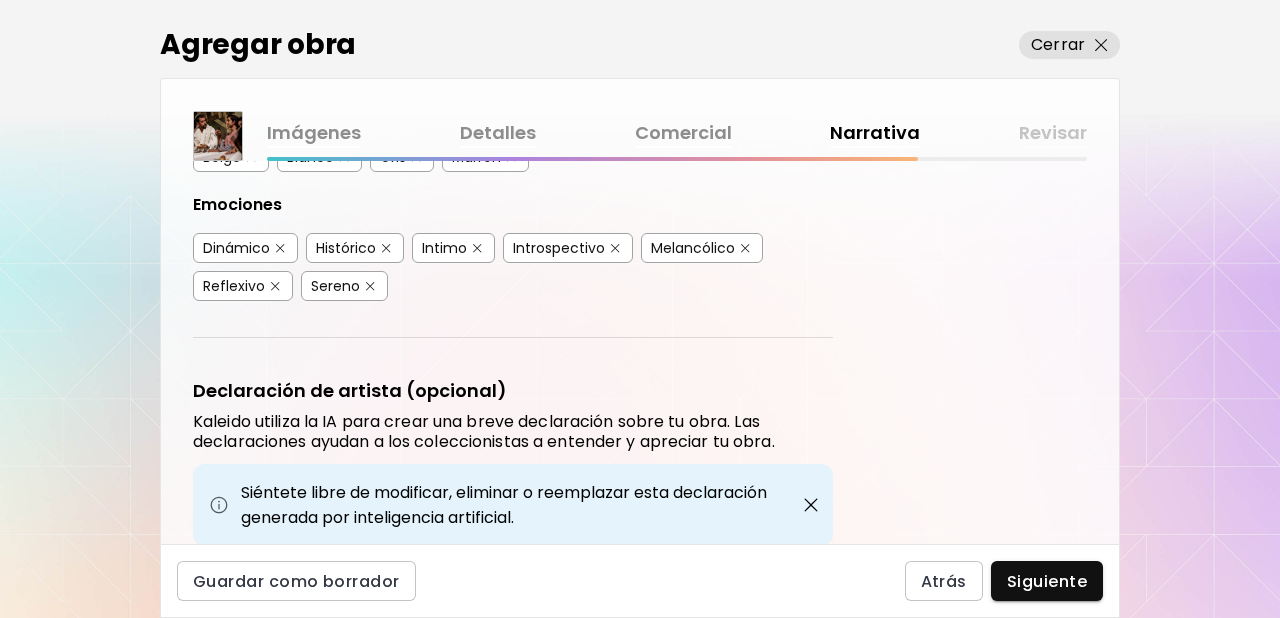 scroll, scrollTop: 513, scrollLeft: 0, axis: vertical 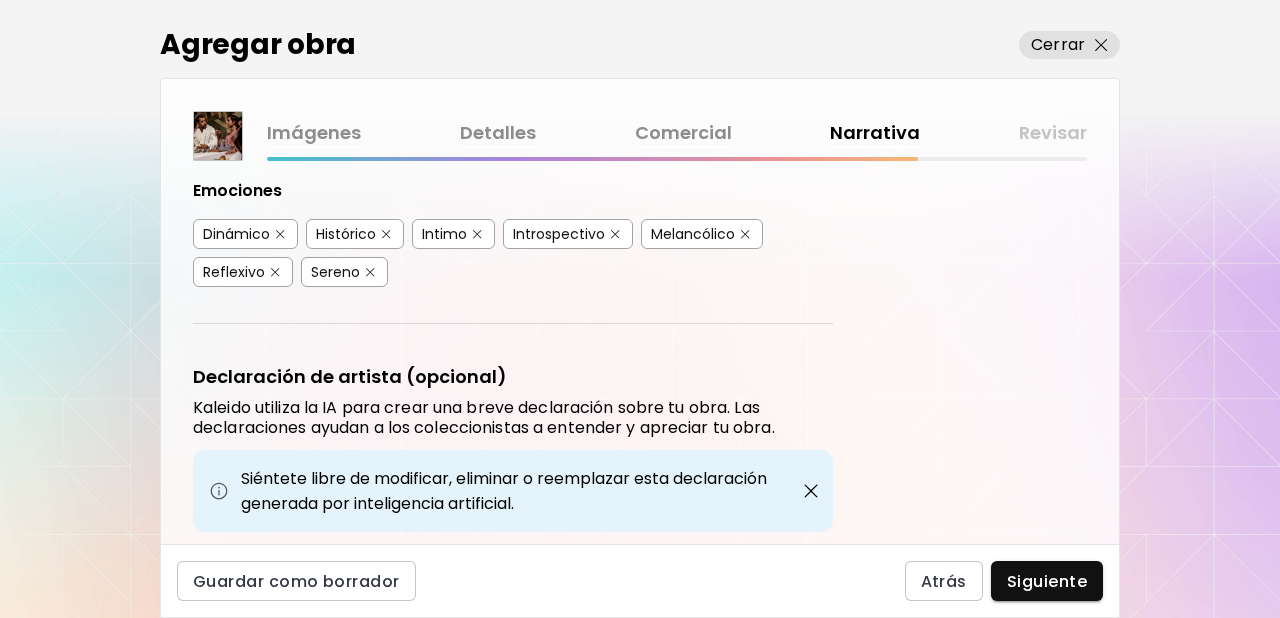 click at bounding box center (280, 234) 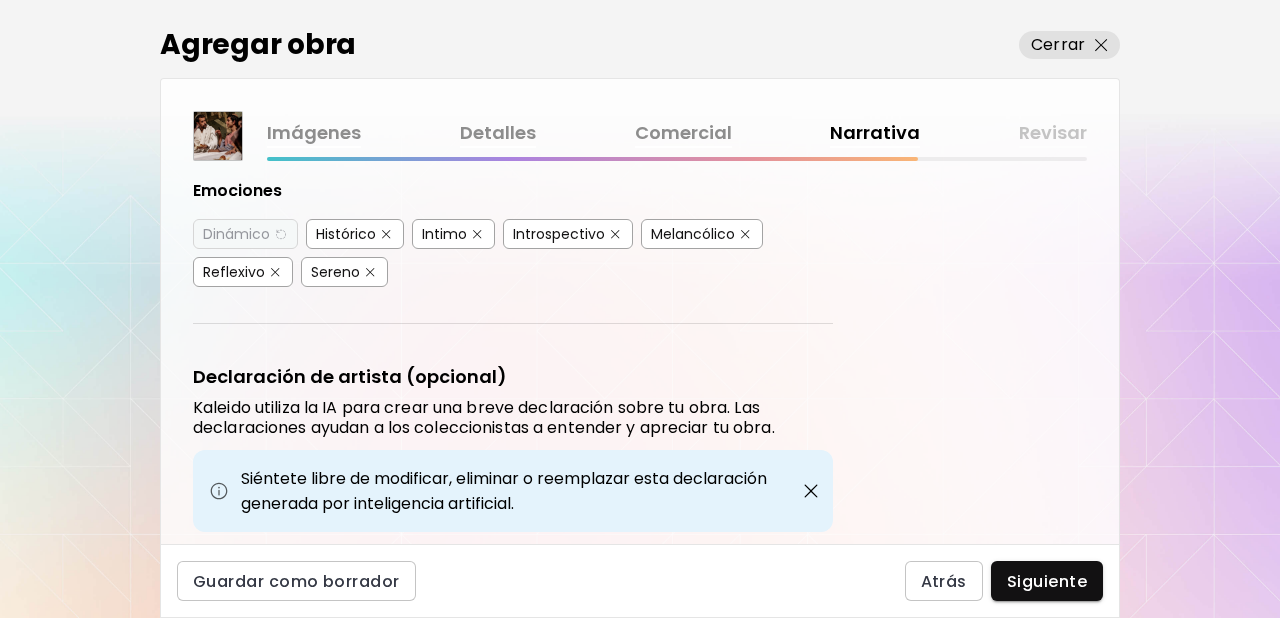 click at bounding box center [745, 234] 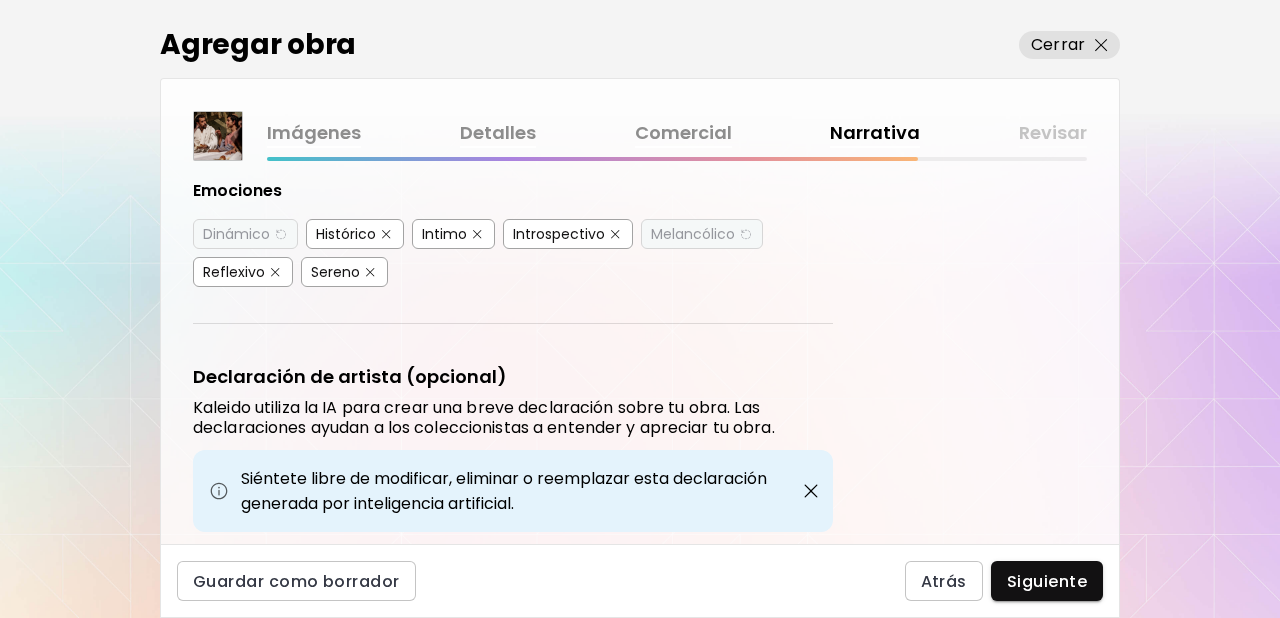 click at bounding box center (370, 272) 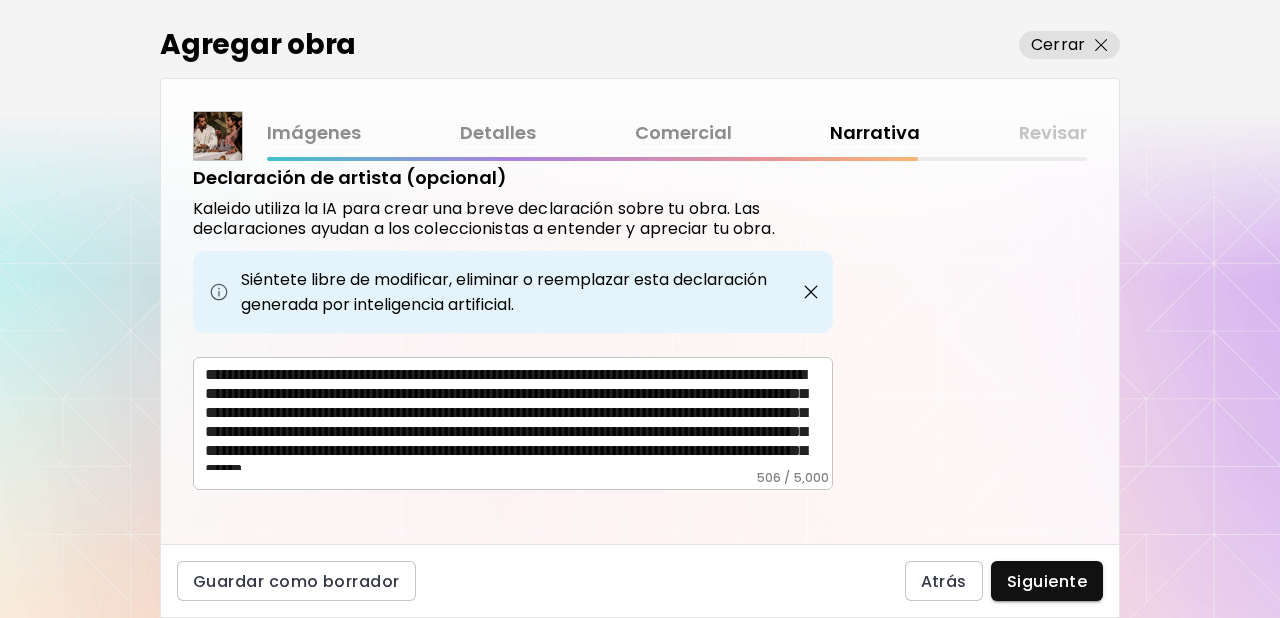 scroll, scrollTop: 730, scrollLeft: 0, axis: vertical 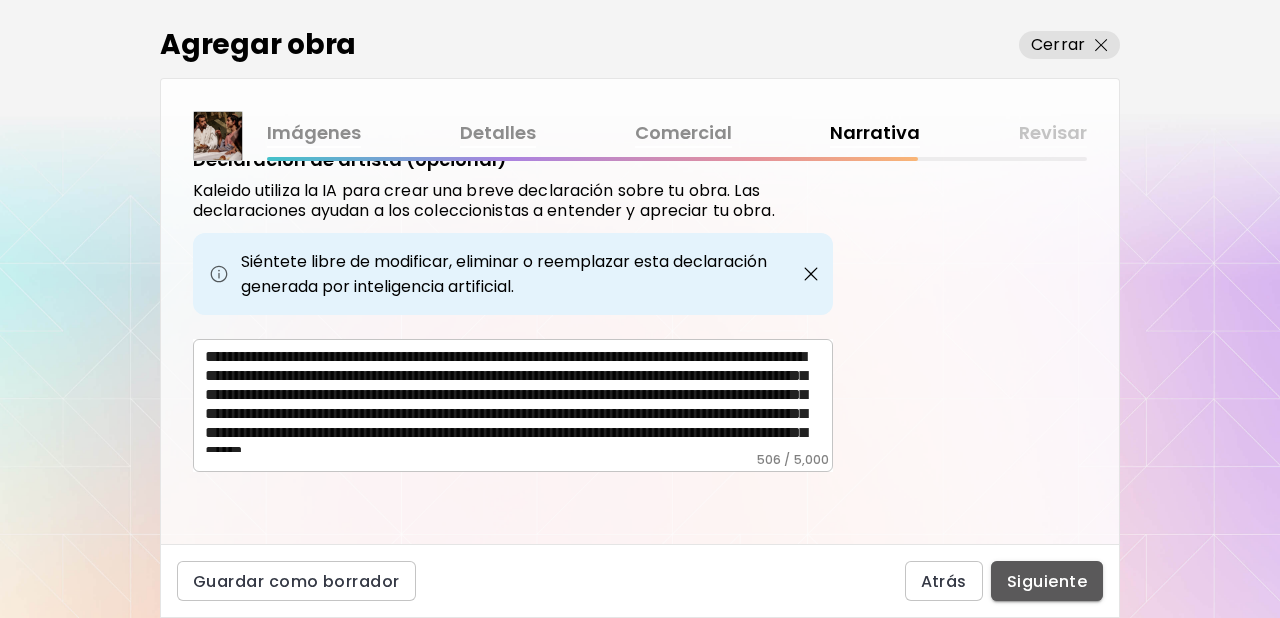 click on "Siguiente" at bounding box center (1047, 581) 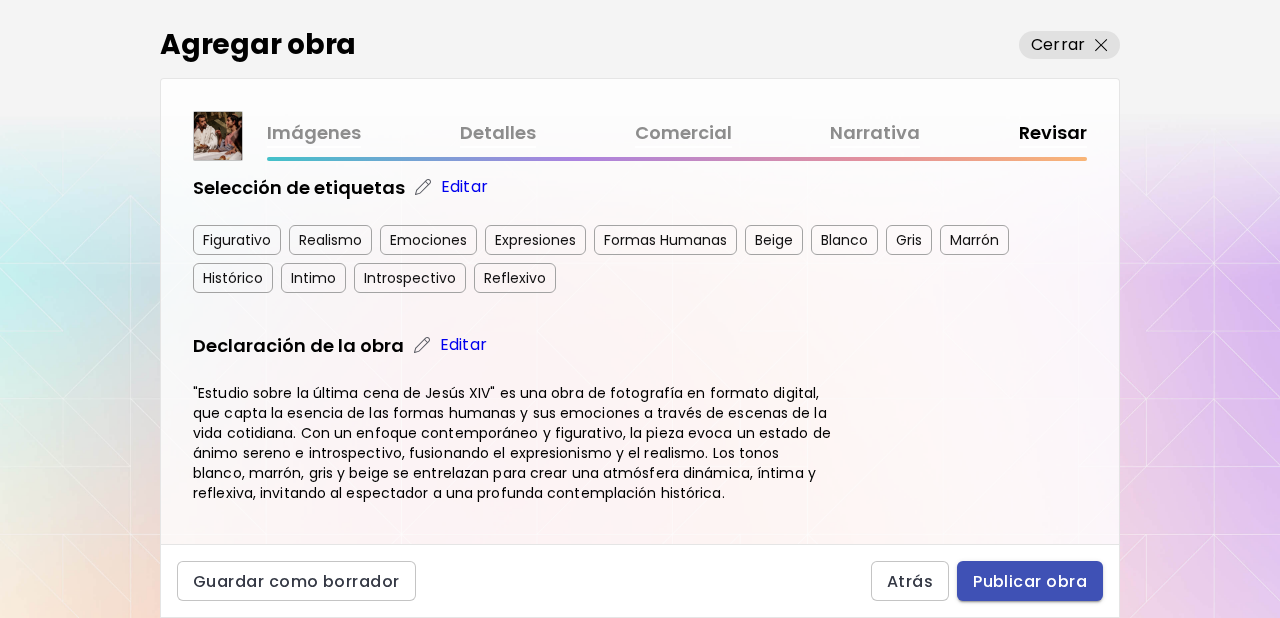 scroll, scrollTop: 397, scrollLeft: 0, axis: vertical 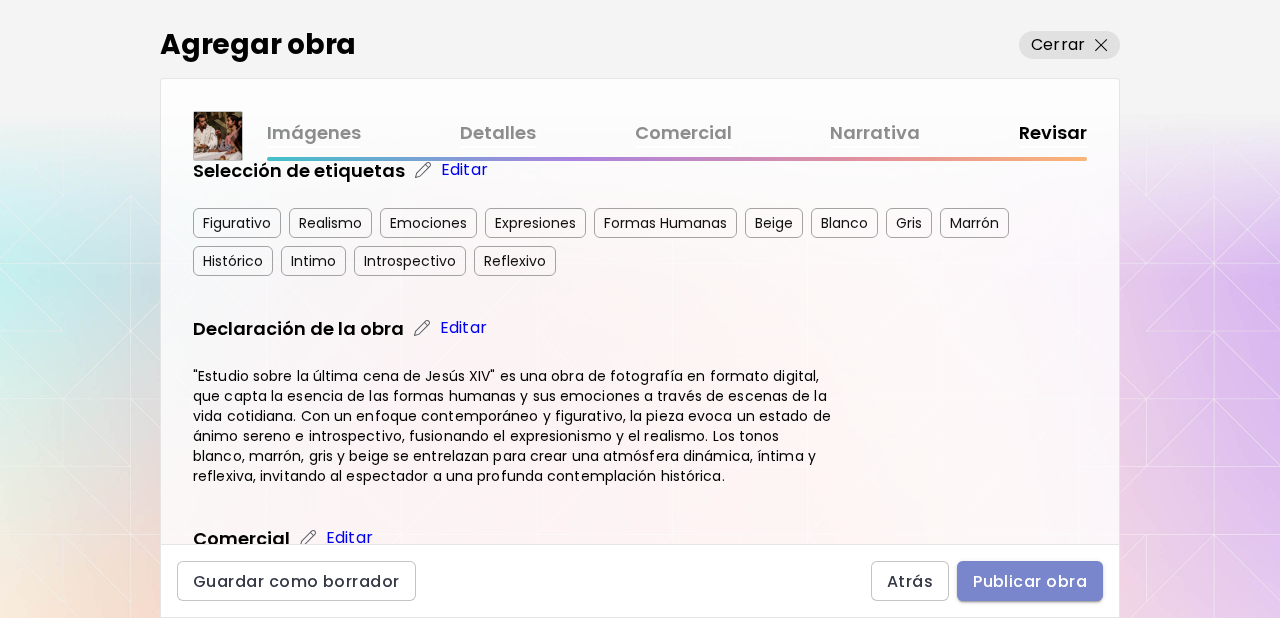 click on "Publicar obra" at bounding box center (1030, 581) 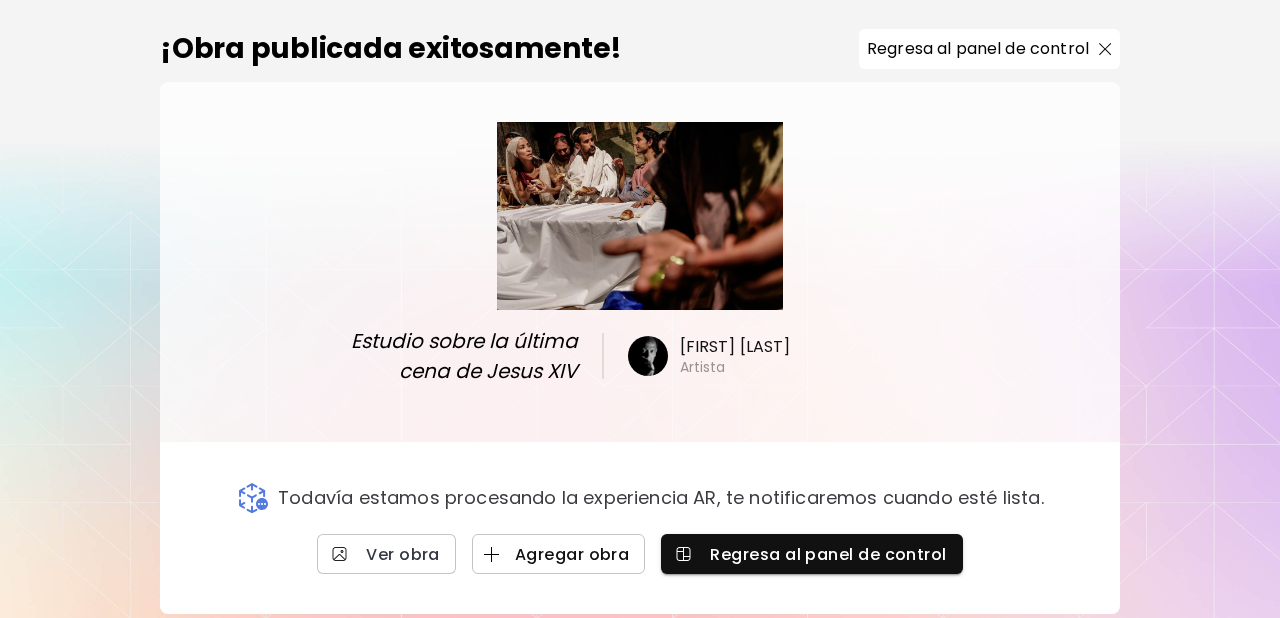 click on "Agregar obra" at bounding box center (559, 554) 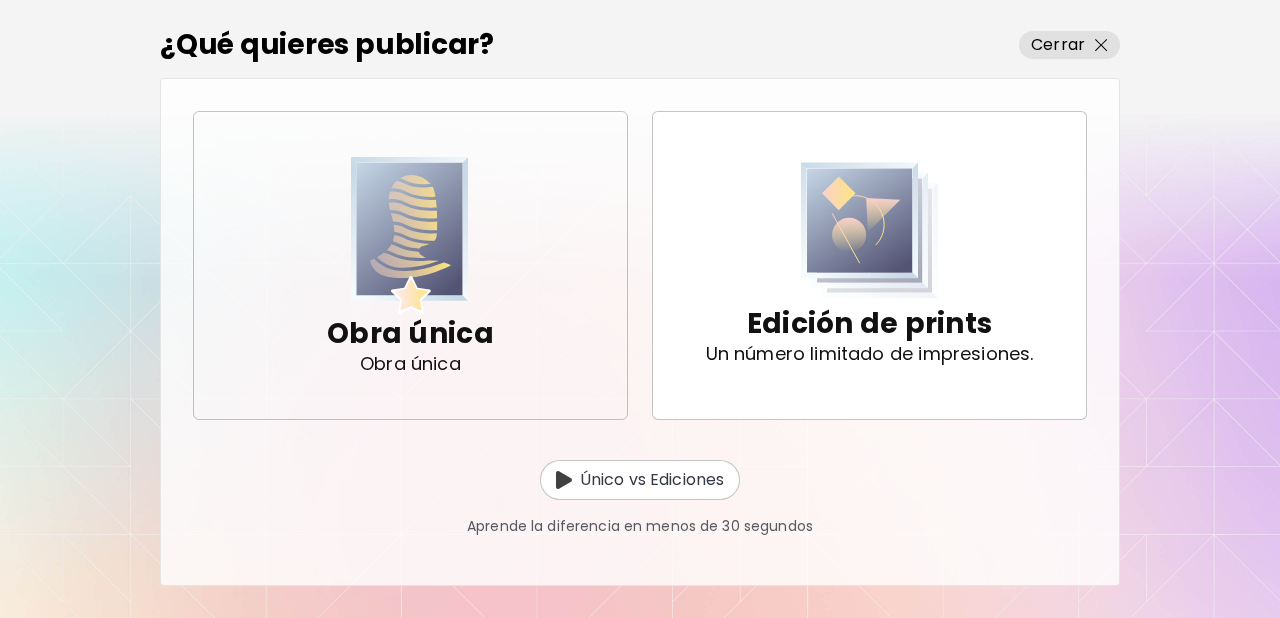 click at bounding box center (410, 235) 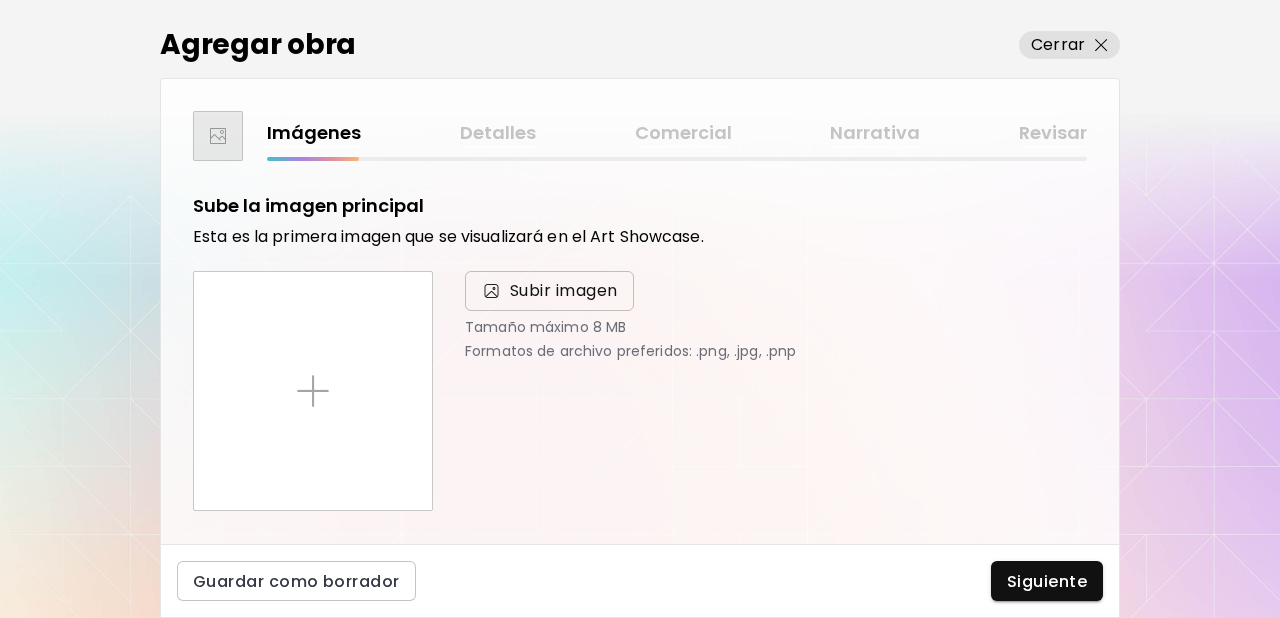 click on "Subir imagen" at bounding box center (549, 291) 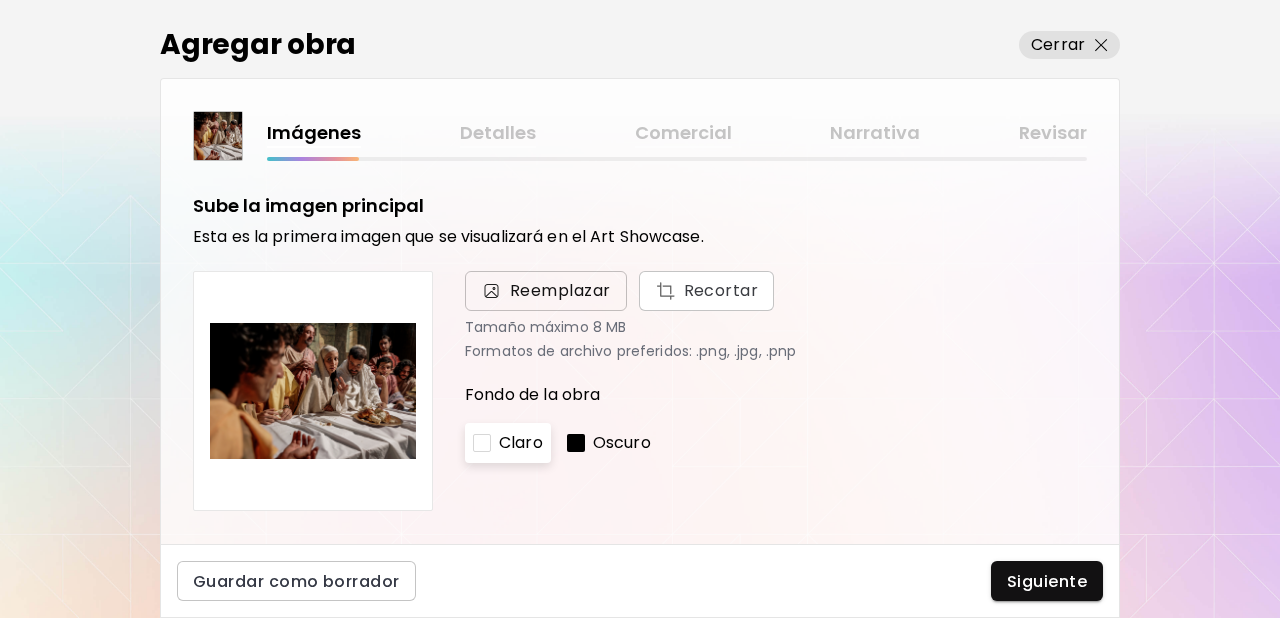 scroll, scrollTop: 44, scrollLeft: 0, axis: vertical 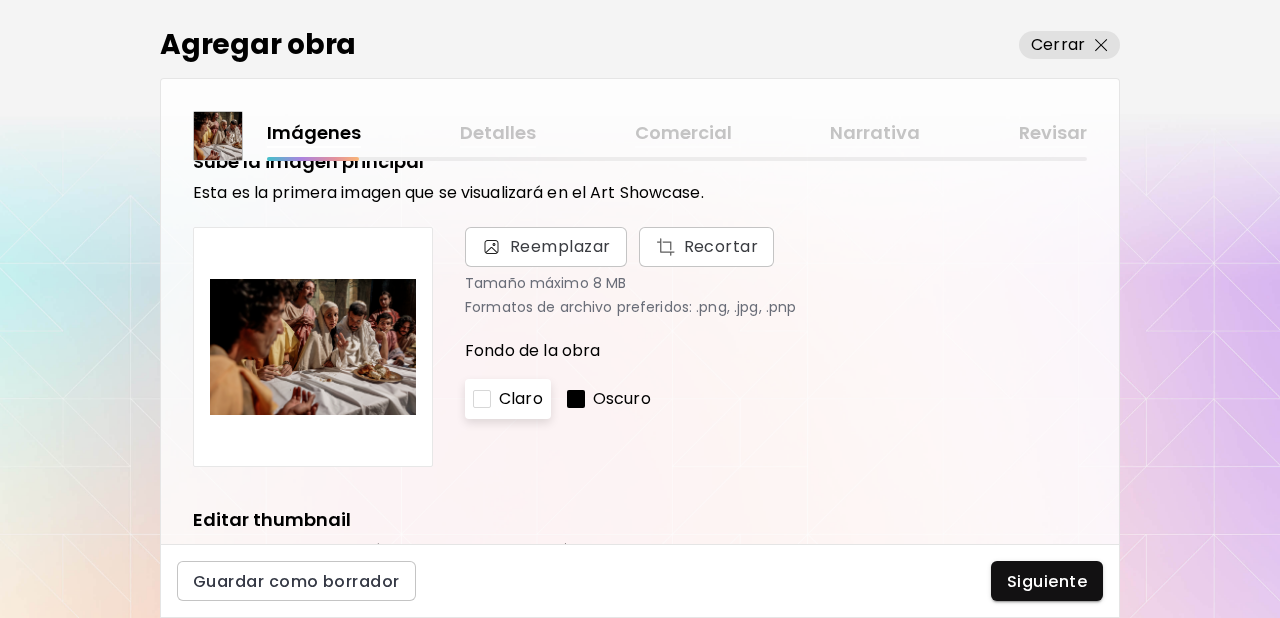 click on "Oscuro" at bounding box center [622, 399] 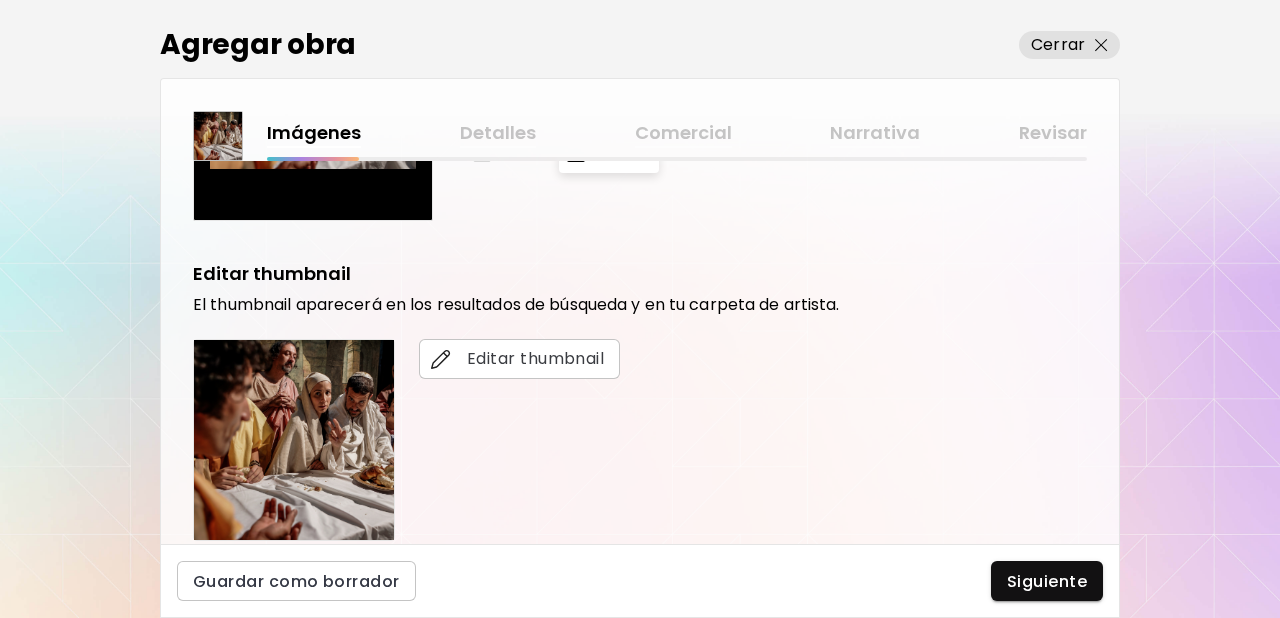 scroll, scrollTop: 311, scrollLeft: 0, axis: vertical 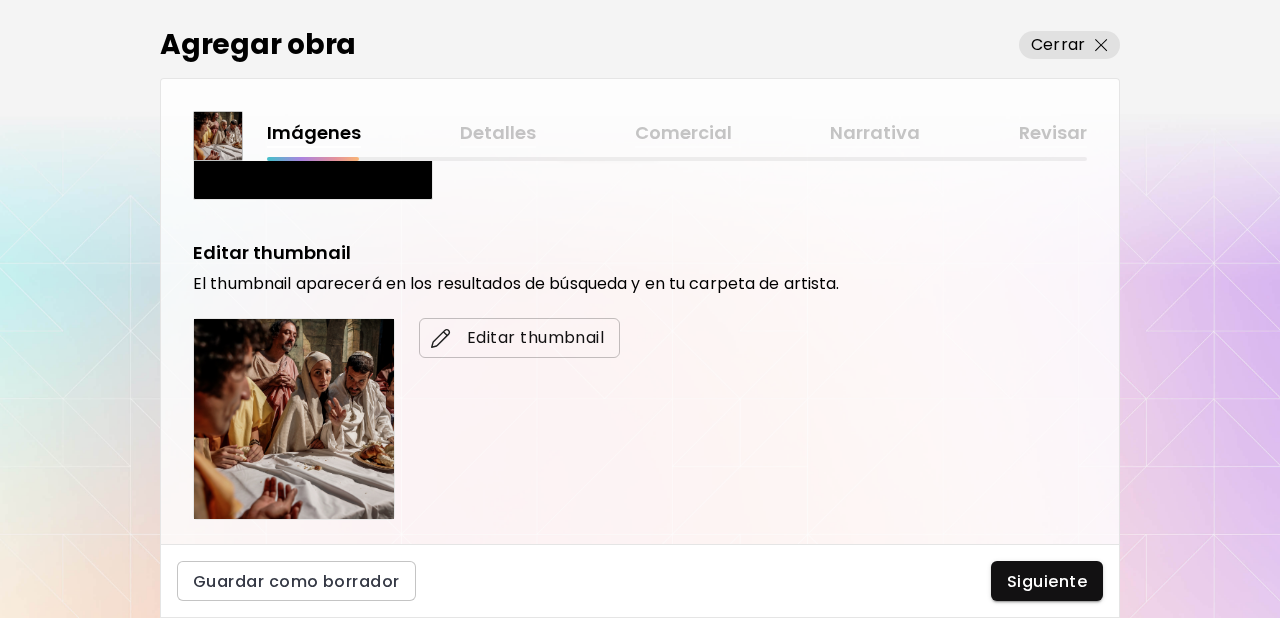 click on "Editar thumbnail" at bounding box center [519, 338] 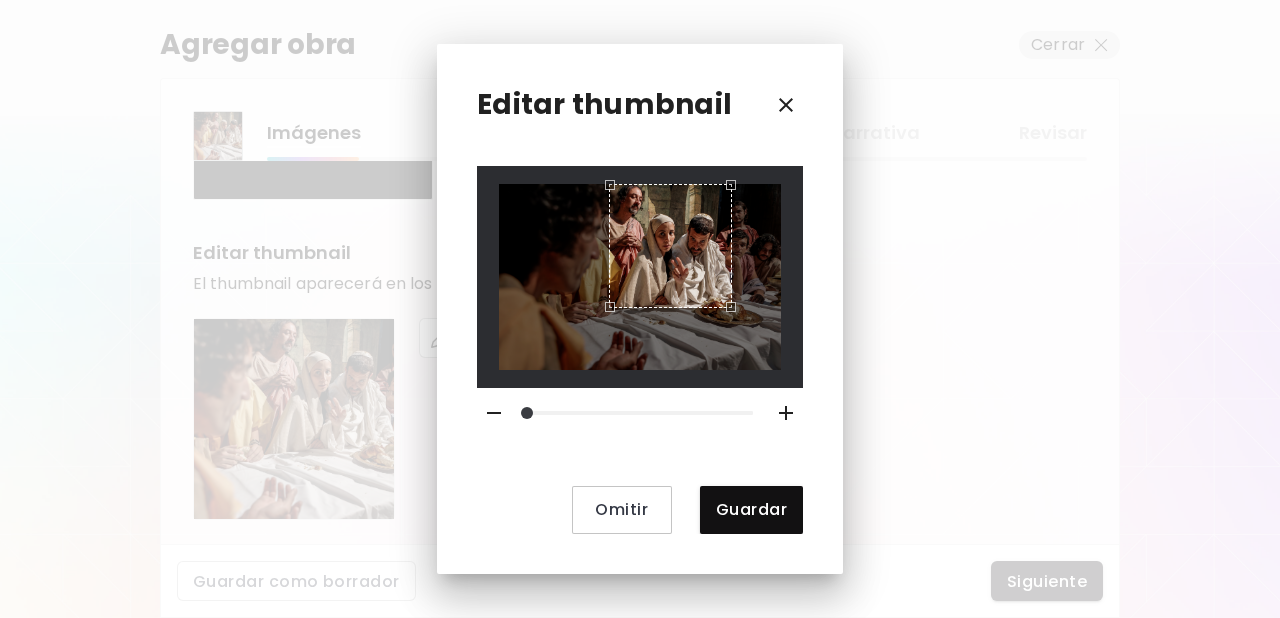 click at bounding box center (640, 276) 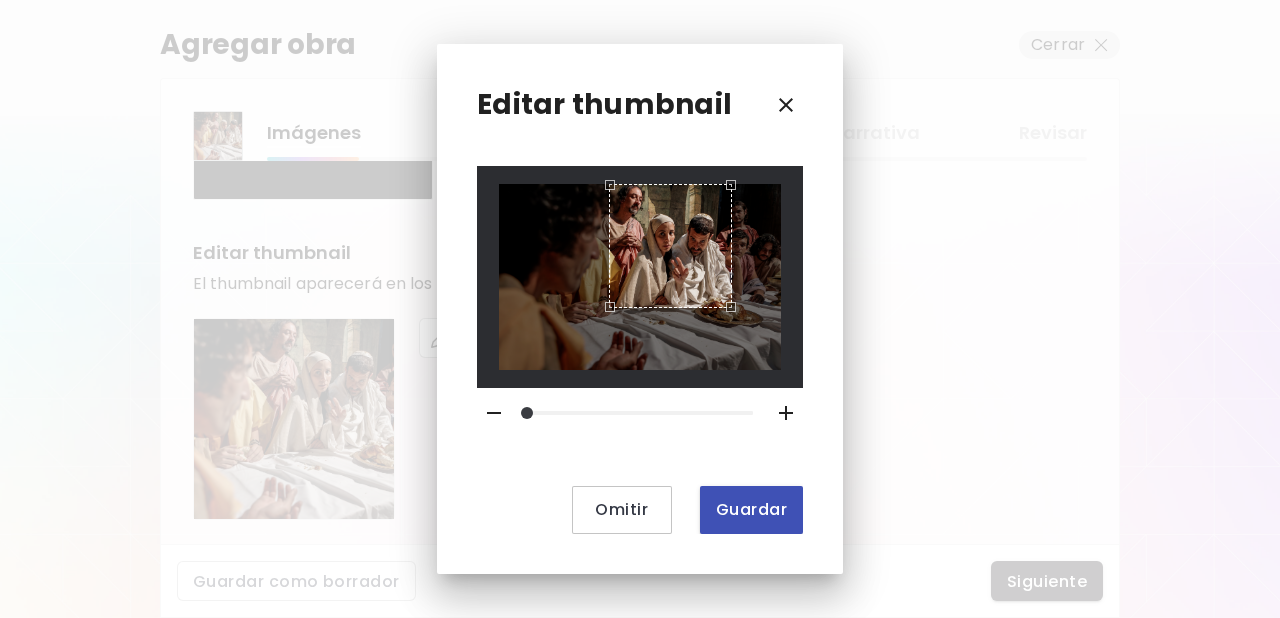 click on "Guardar" at bounding box center (751, 509) 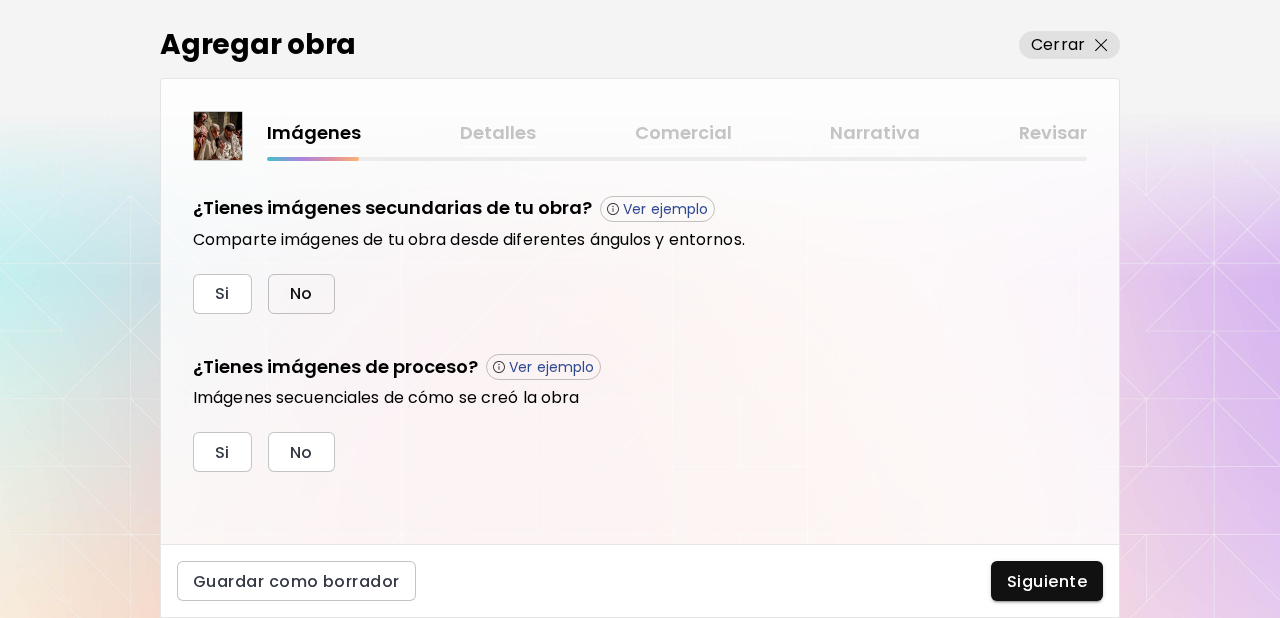scroll, scrollTop: 675, scrollLeft: 0, axis: vertical 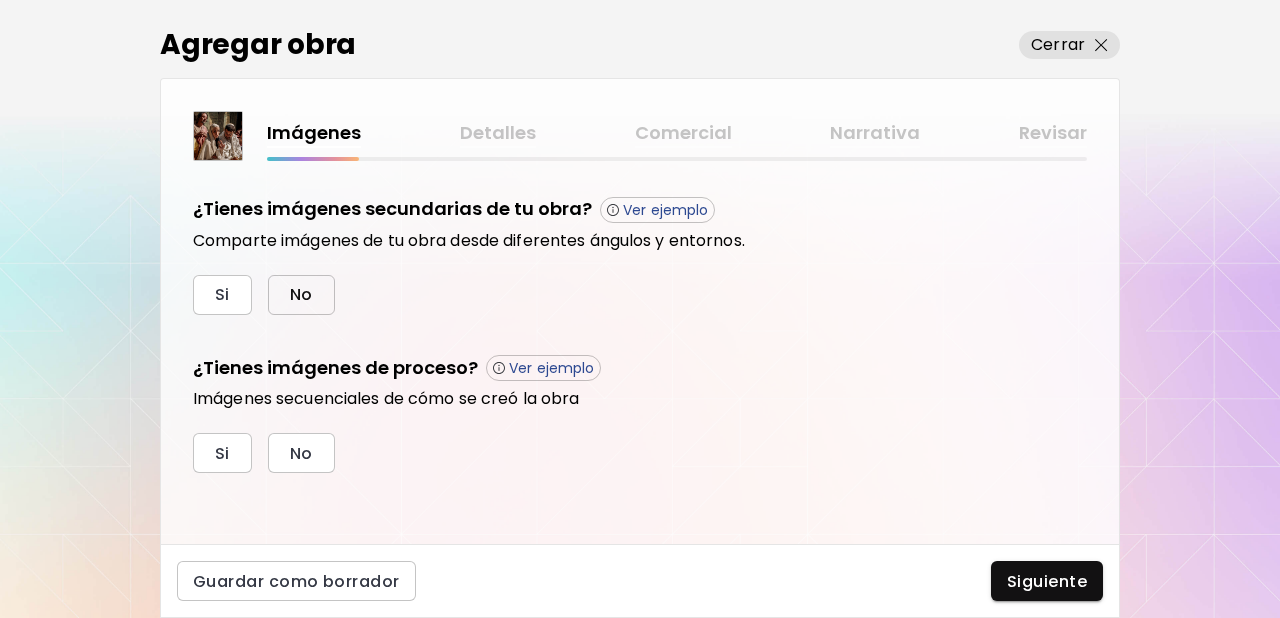 click on "No" at bounding box center (301, 294) 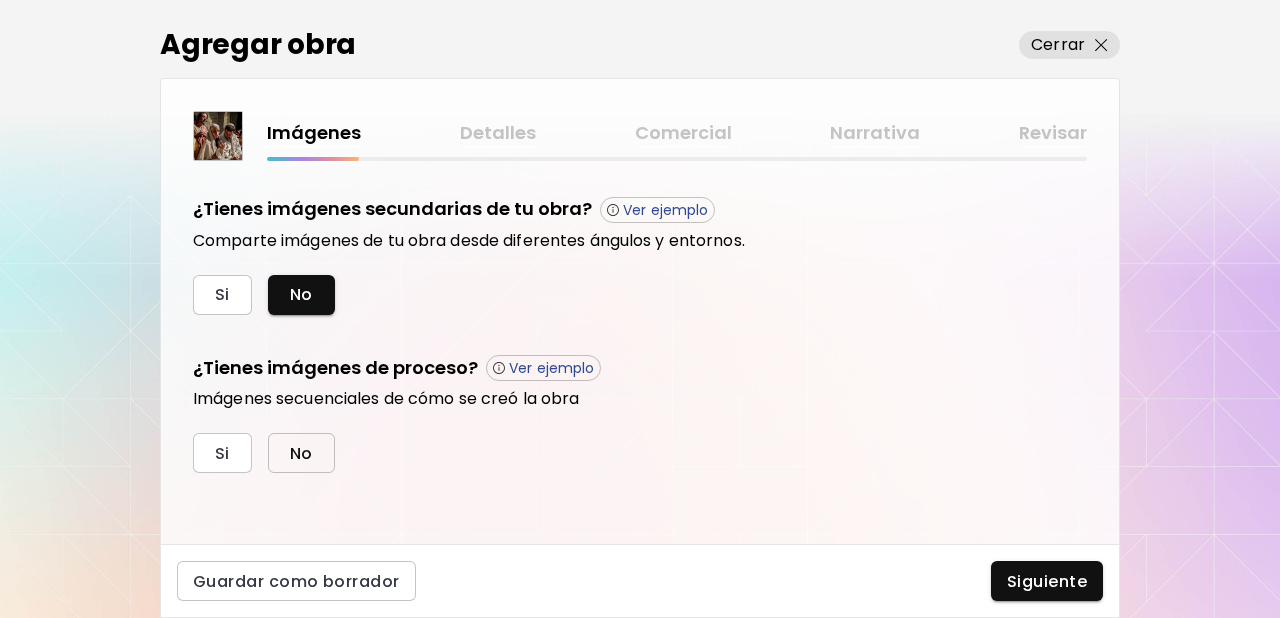 click on "No" at bounding box center [301, 453] 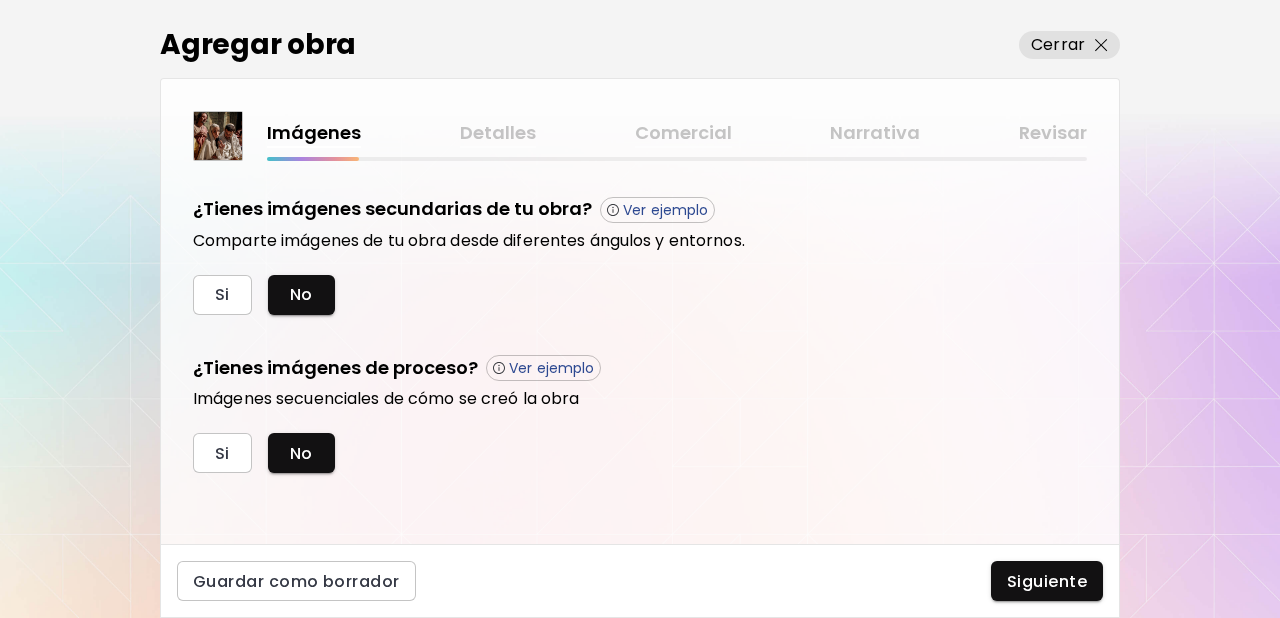 click on "Siguiente" at bounding box center (1047, 581) 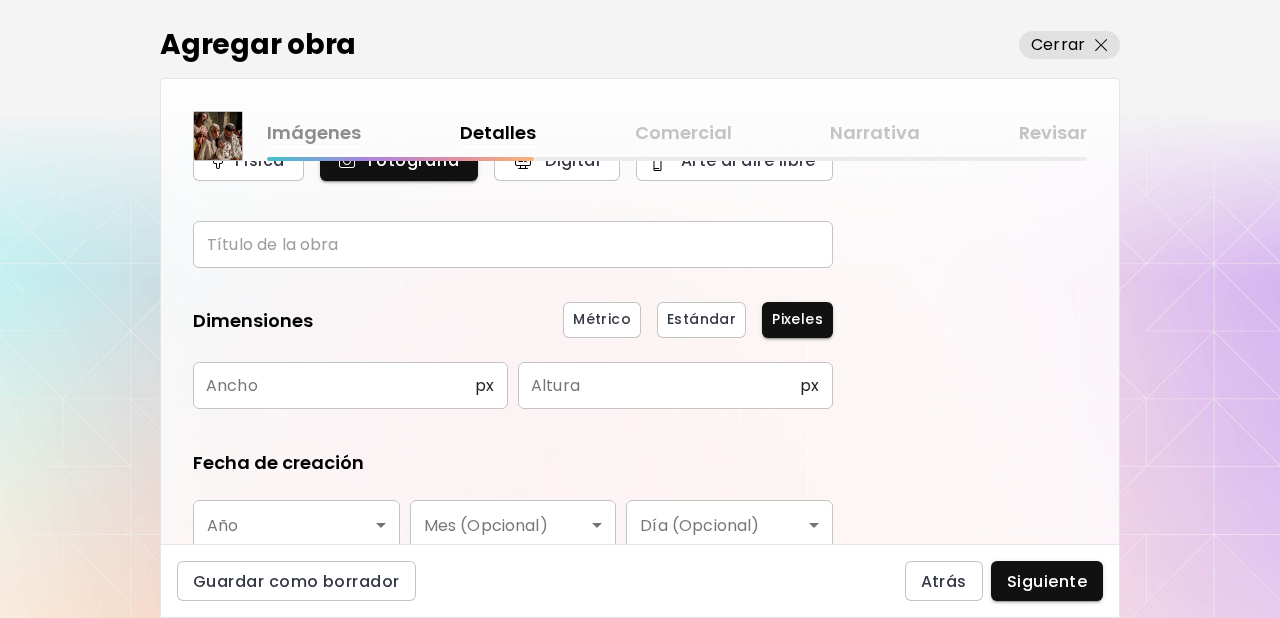 scroll, scrollTop: 114, scrollLeft: 0, axis: vertical 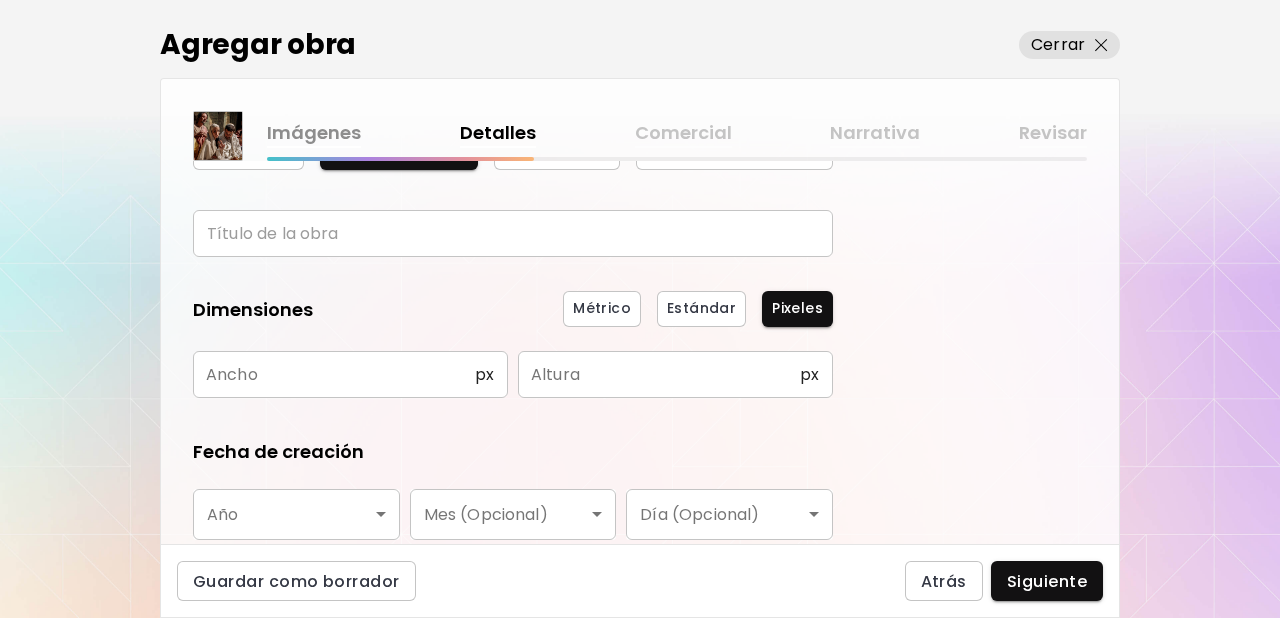 click at bounding box center [513, 233] 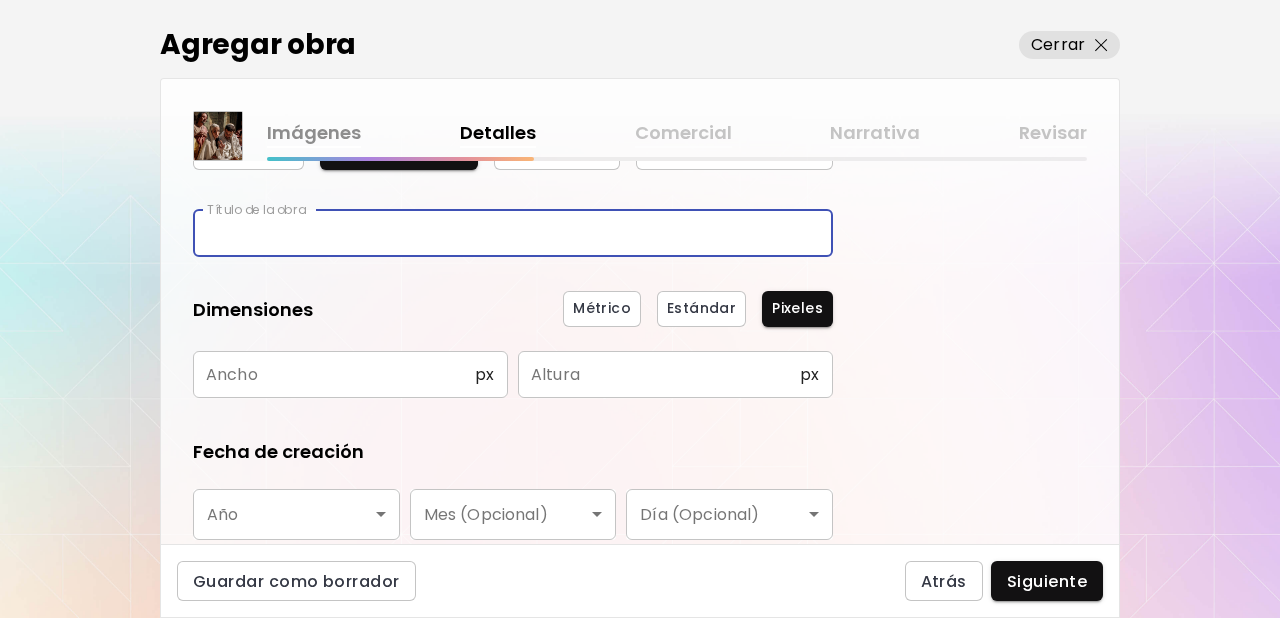 type on "**********" 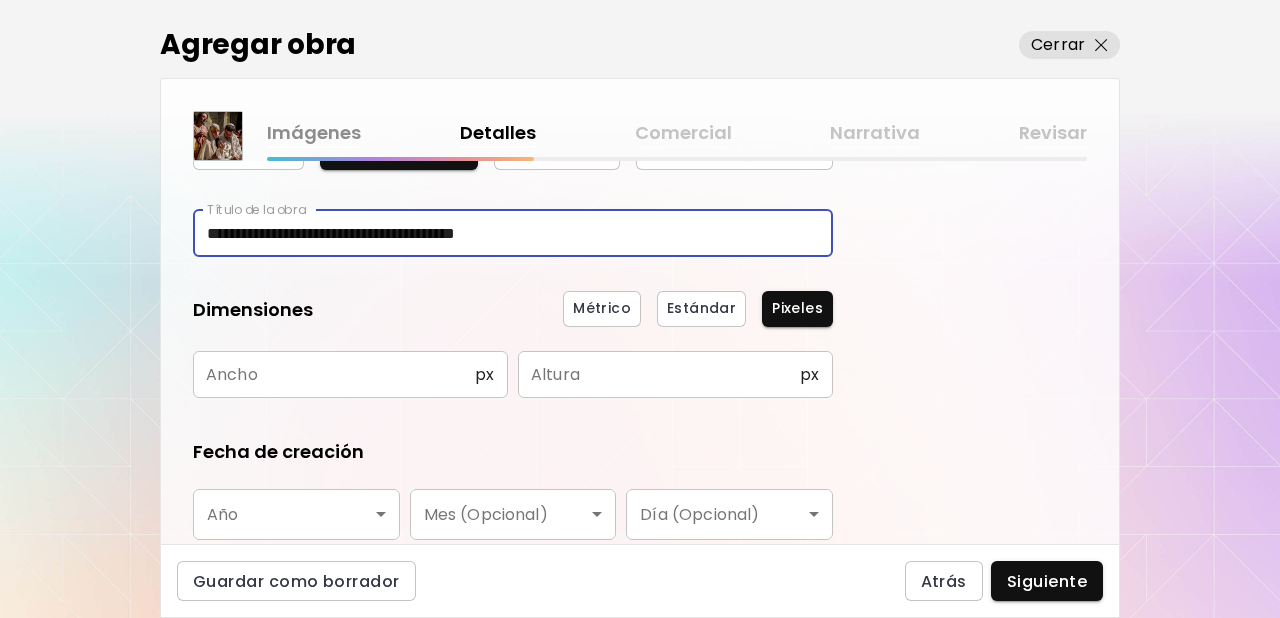 click on "**********" at bounding box center (513, 233) 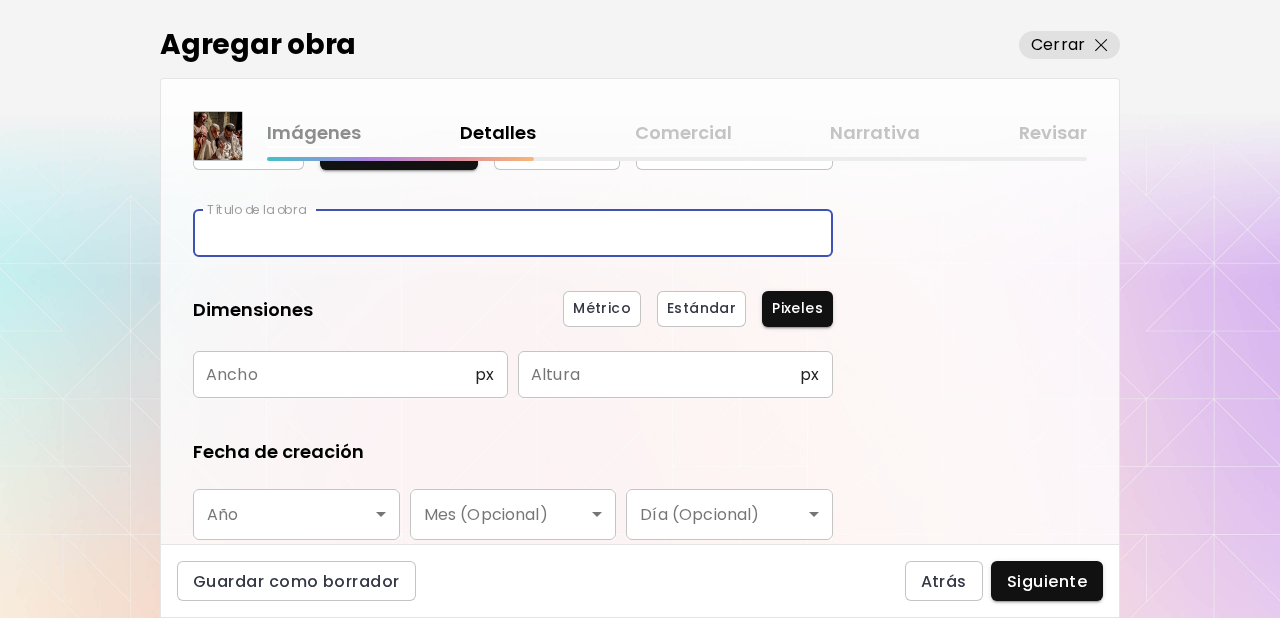 click at bounding box center [513, 233] 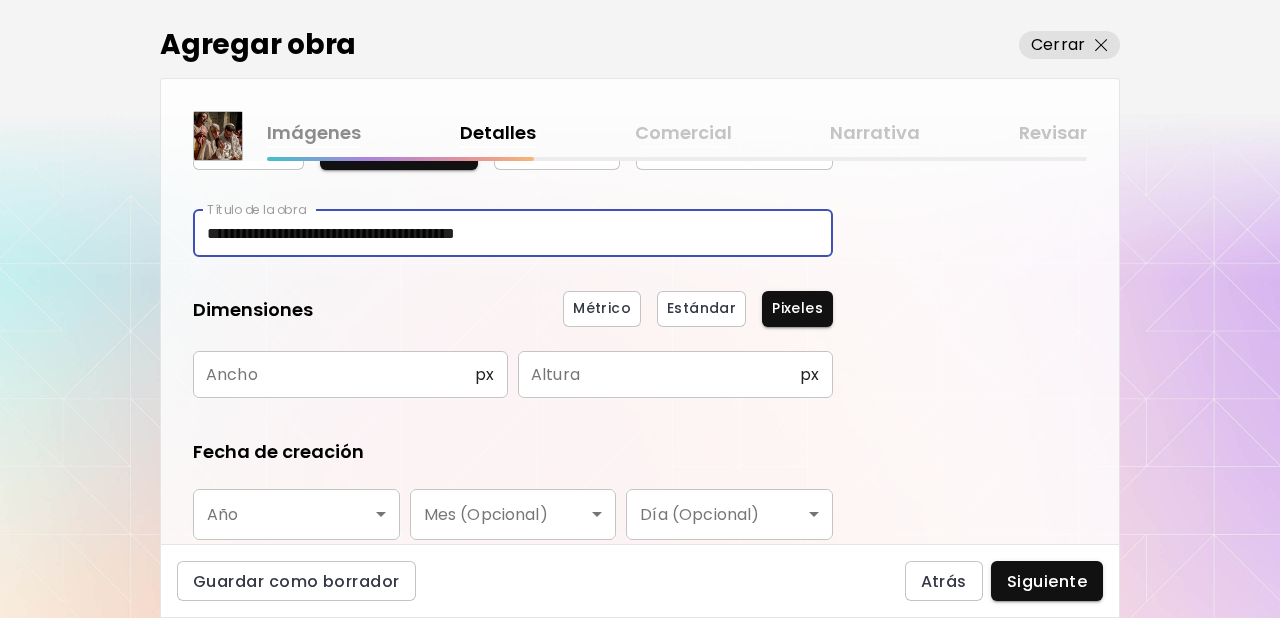 click on "**********" at bounding box center [513, 233] 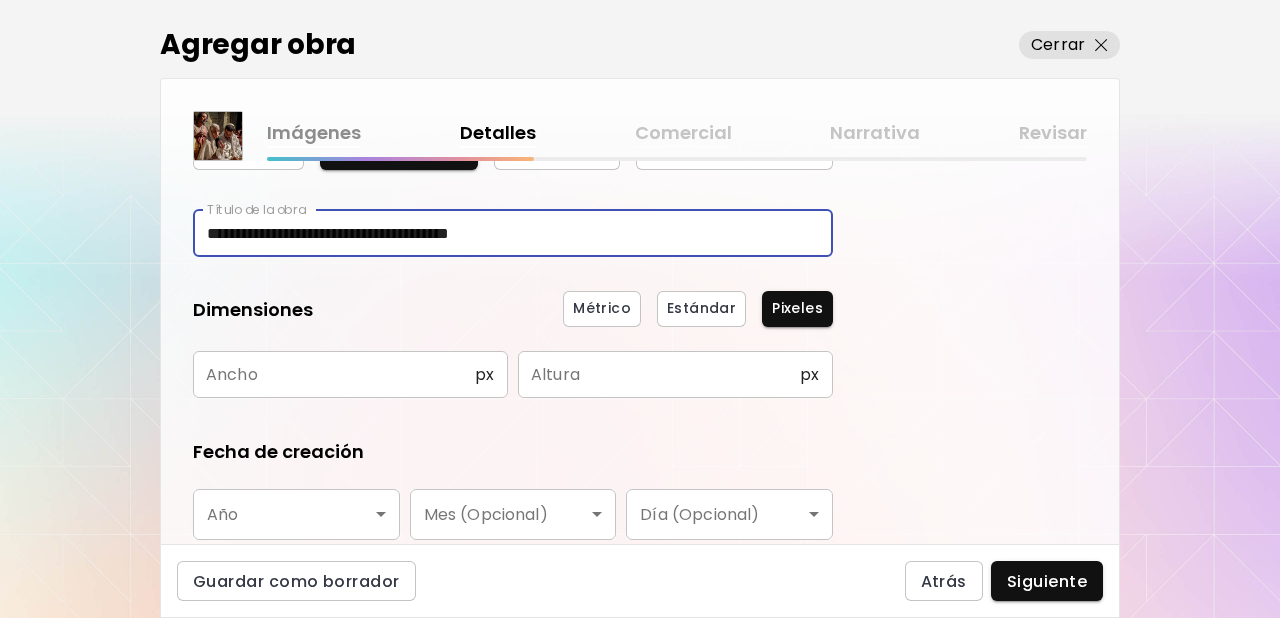 type on "**********" 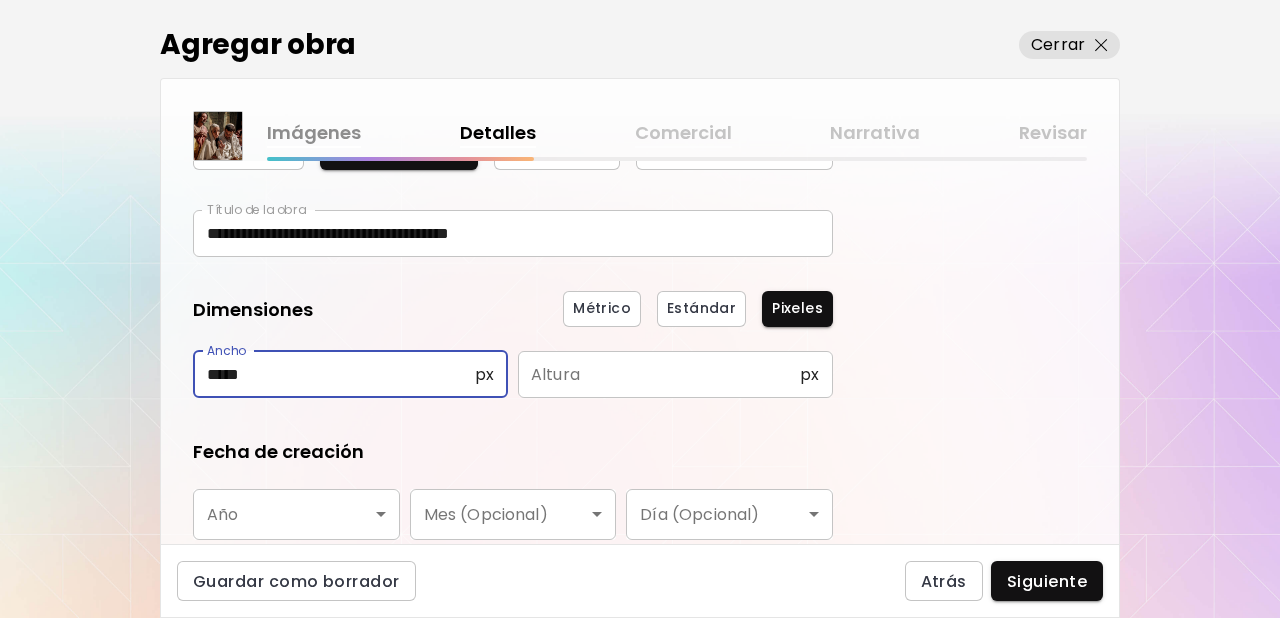 type on "*****" 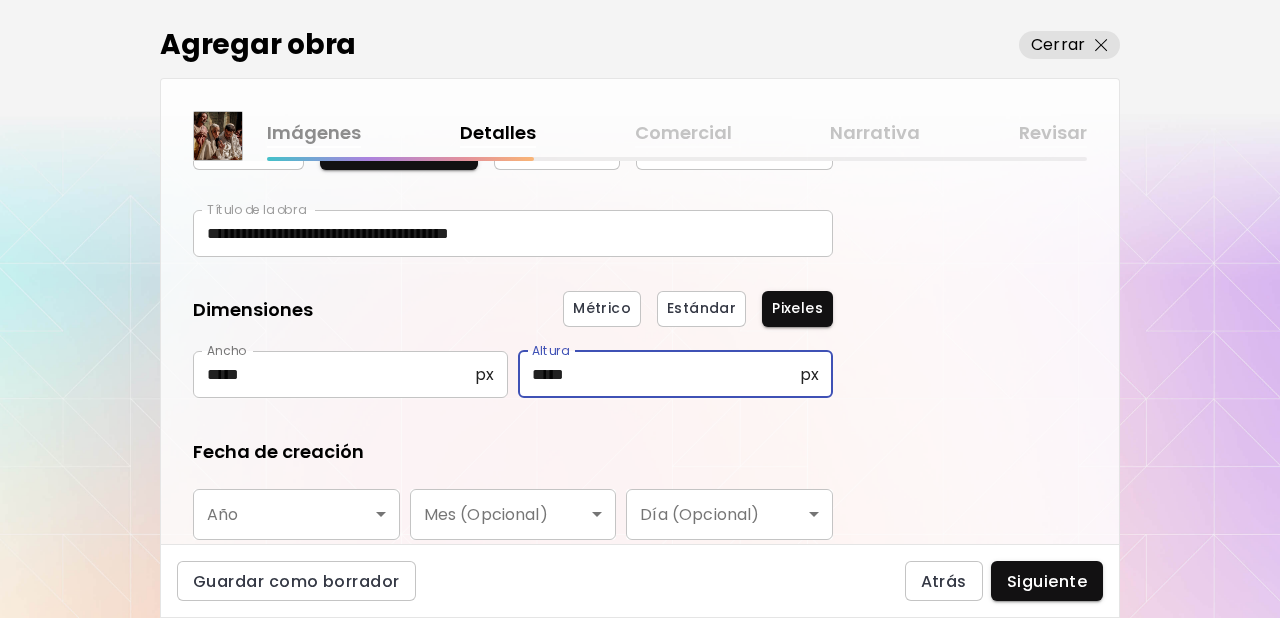 type on "*****" 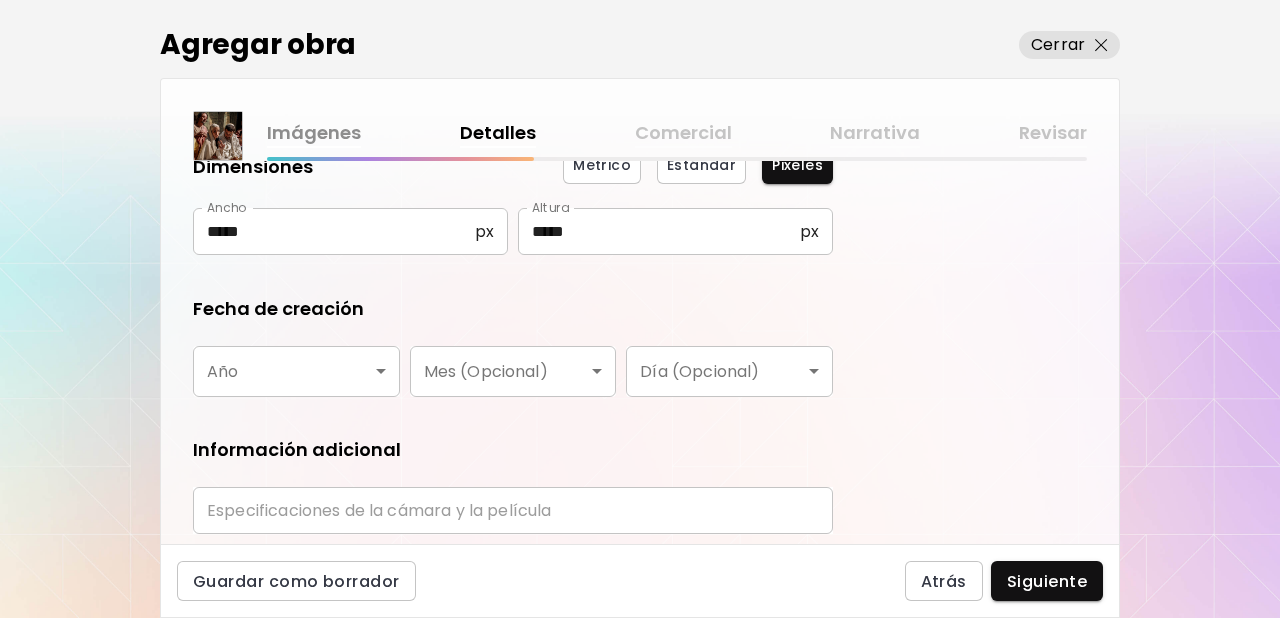 scroll, scrollTop: 282, scrollLeft: 0, axis: vertical 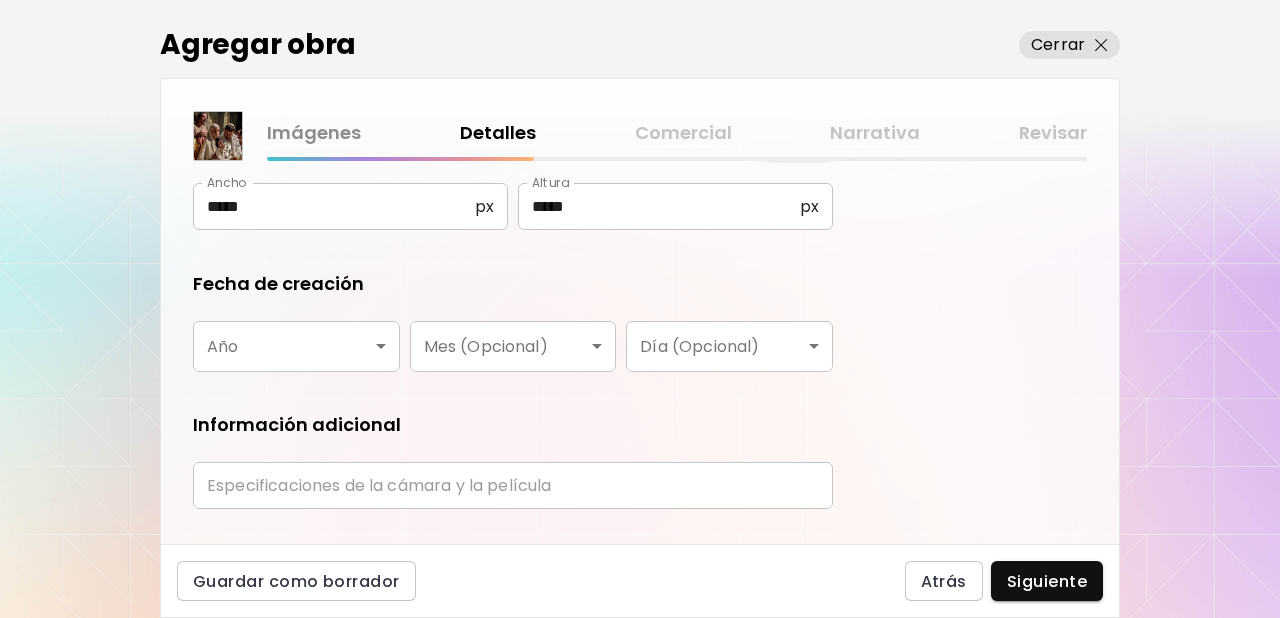 click on "**********" at bounding box center [640, 309] 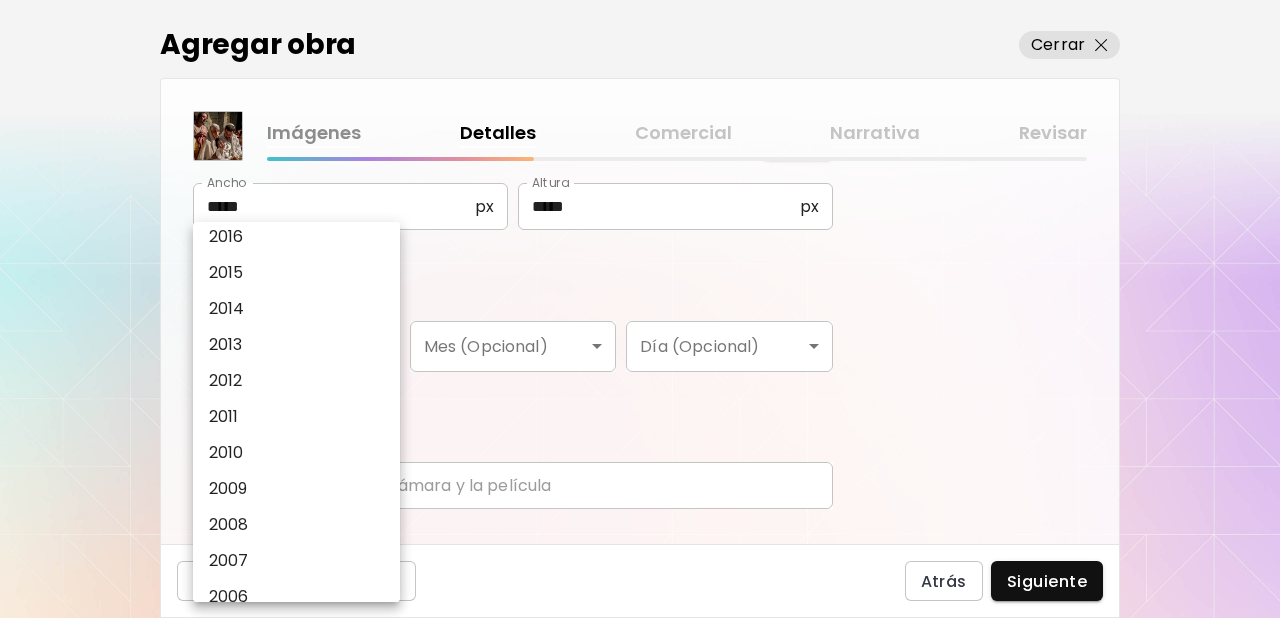 scroll, scrollTop: 350, scrollLeft: 0, axis: vertical 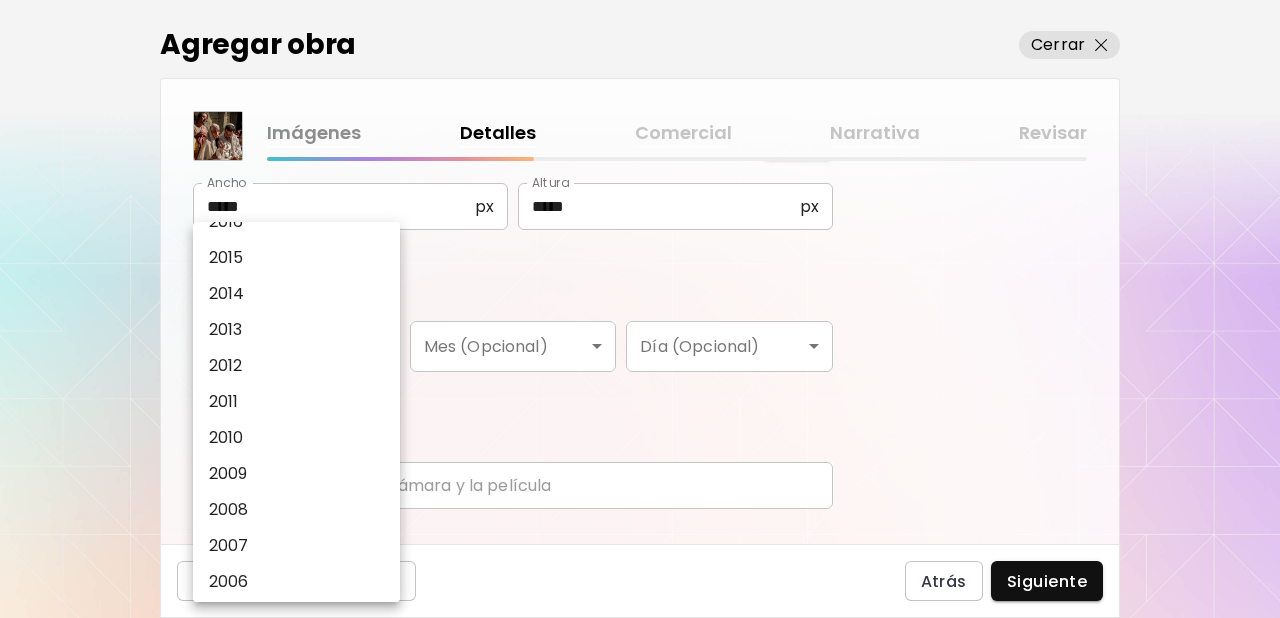 click on "2008" at bounding box center [229, 510] 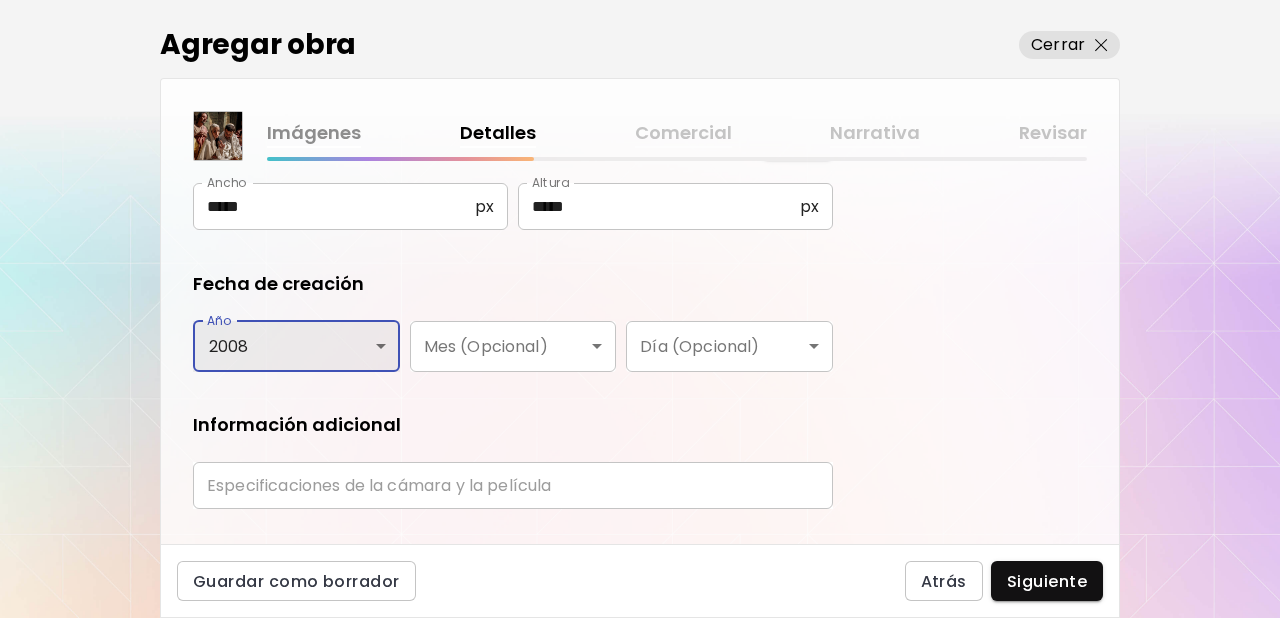 scroll, scrollTop: 327, scrollLeft: 0, axis: vertical 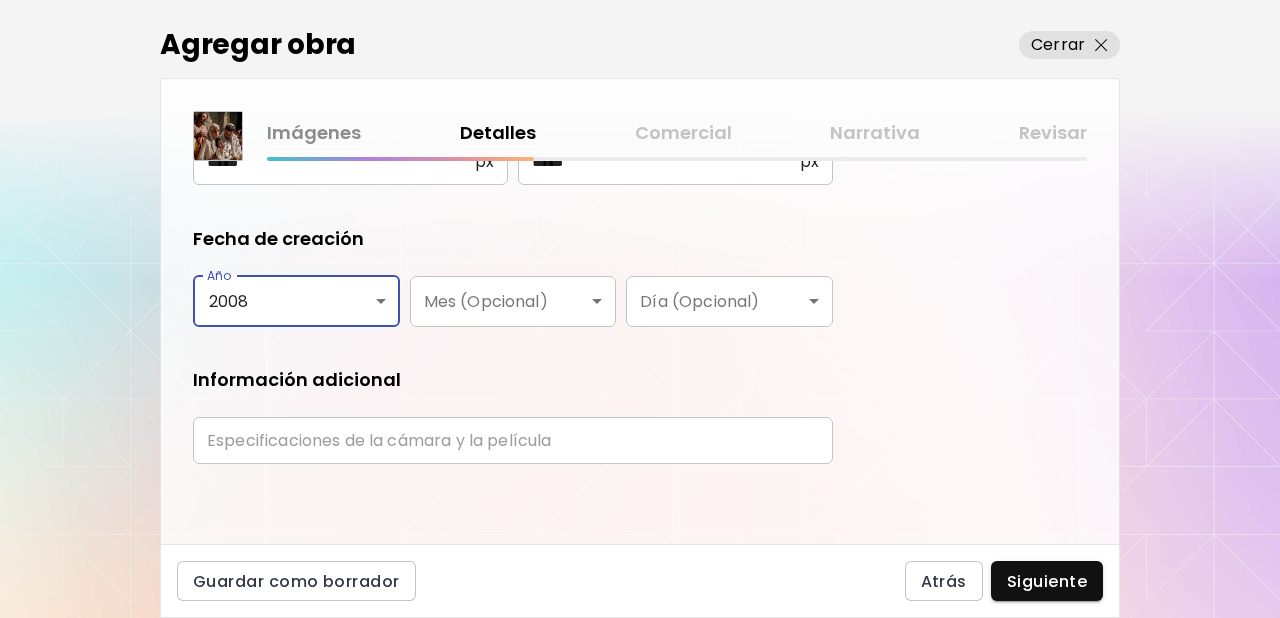 click at bounding box center (513, 440) 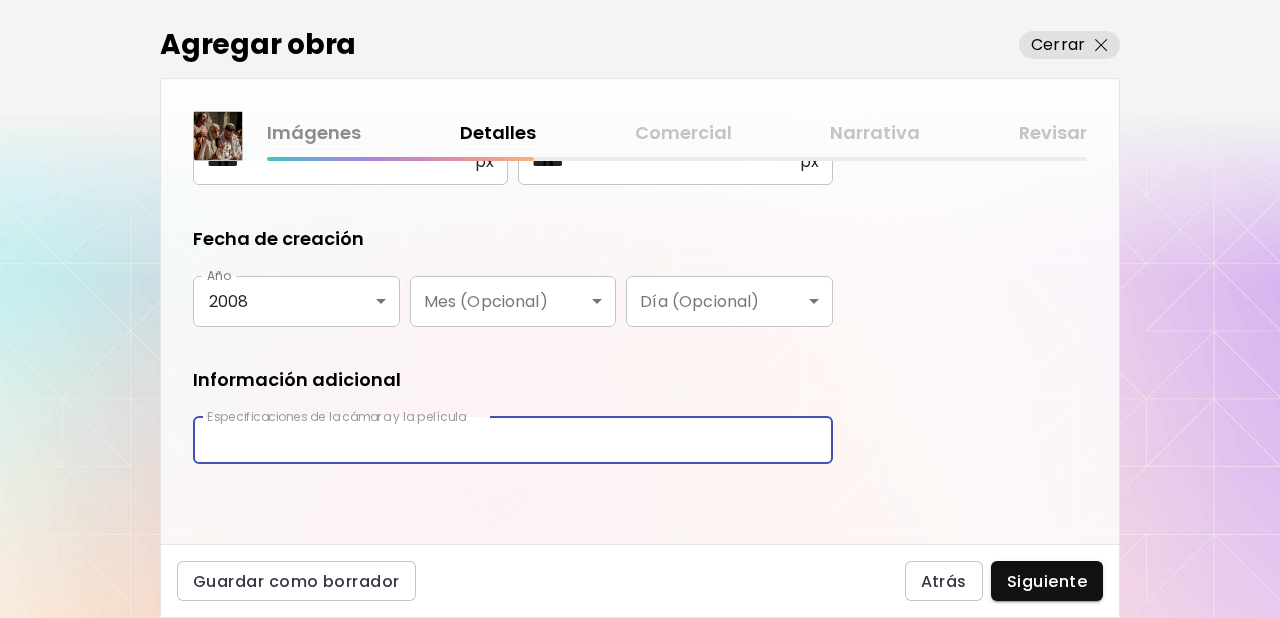 type on "**********" 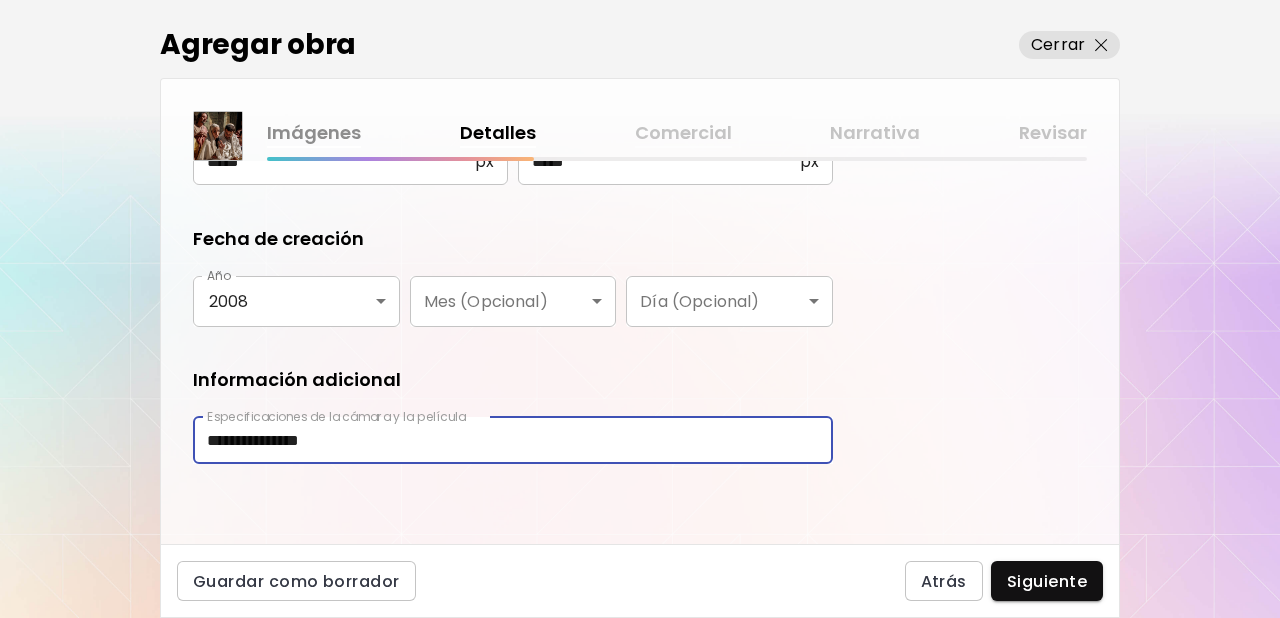 click on "Siguiente" at bounding box center (1047, 581) 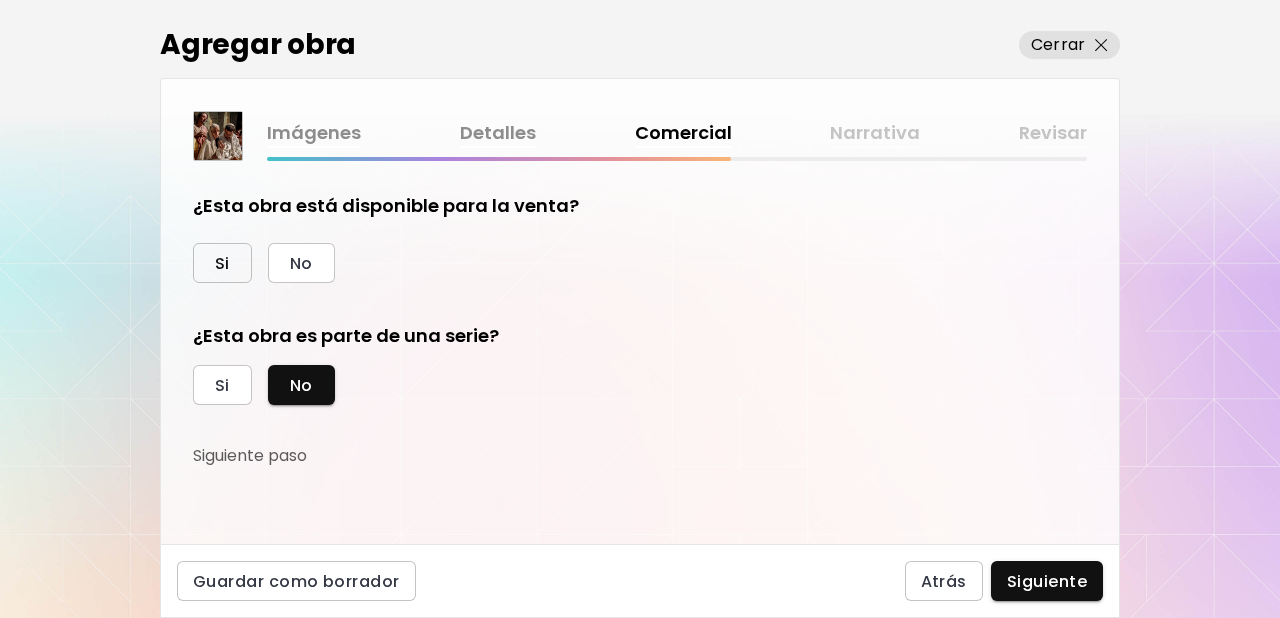 click on "Si" at bounding box center [222, 263] 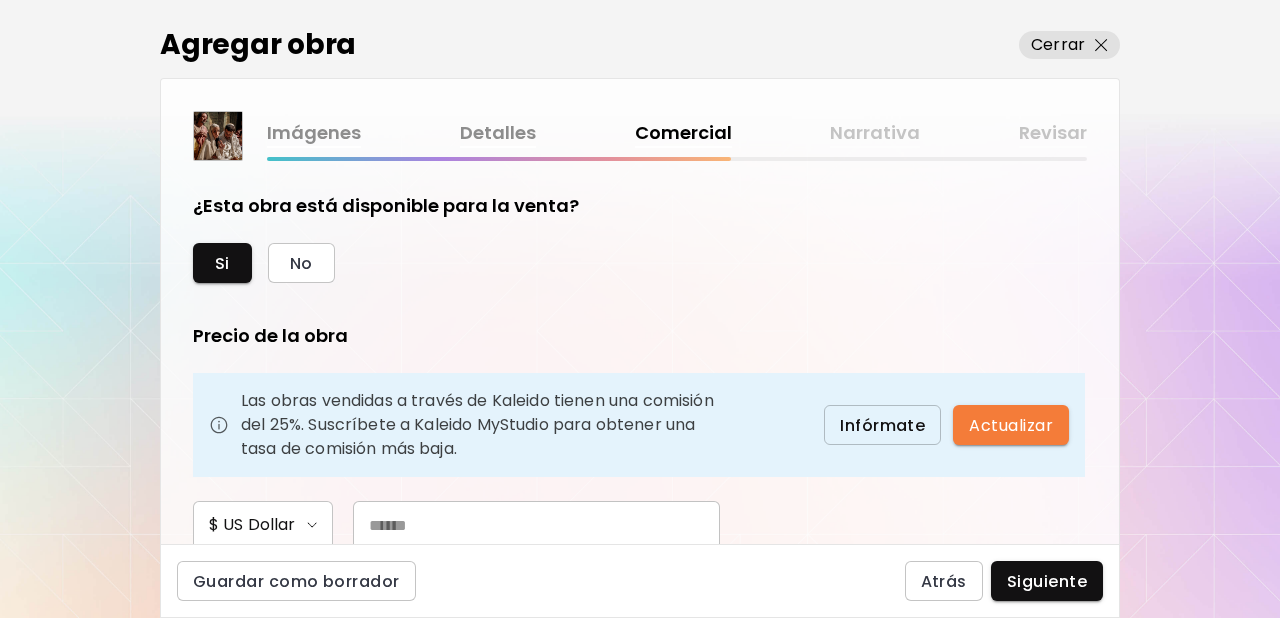 click at bounding box center [536, 525] 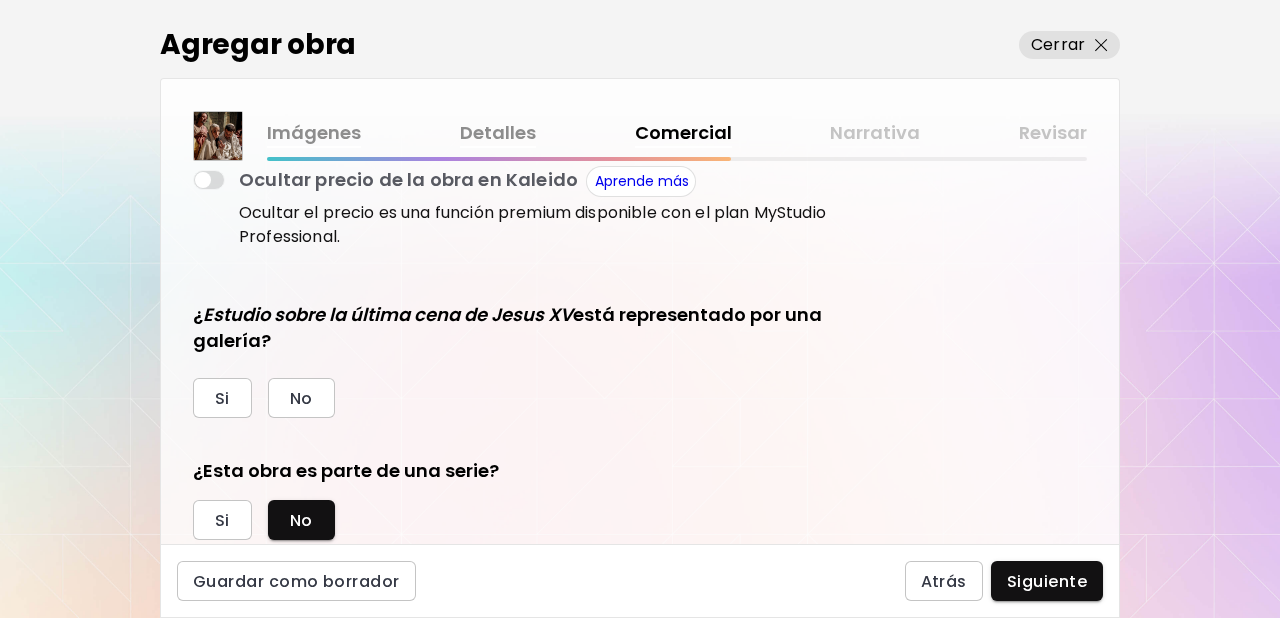 scroll, scrollTop: 434, scrollLeft: 0, axis: vertical 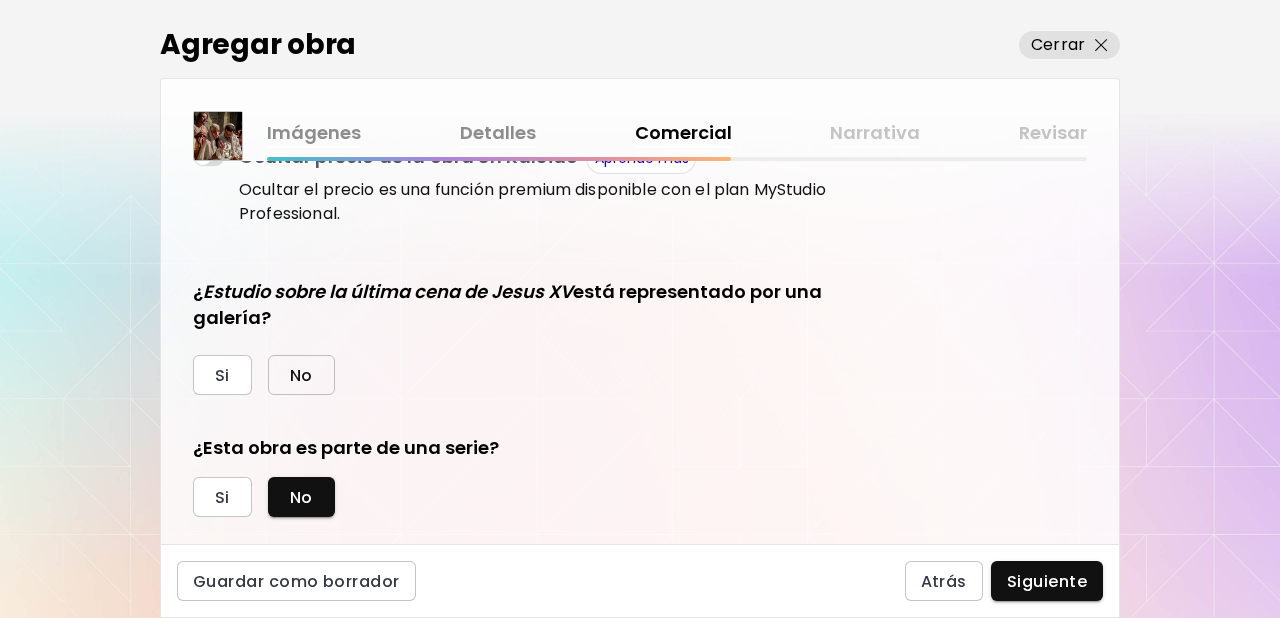 click on "No" at bounding box center (301, 375) 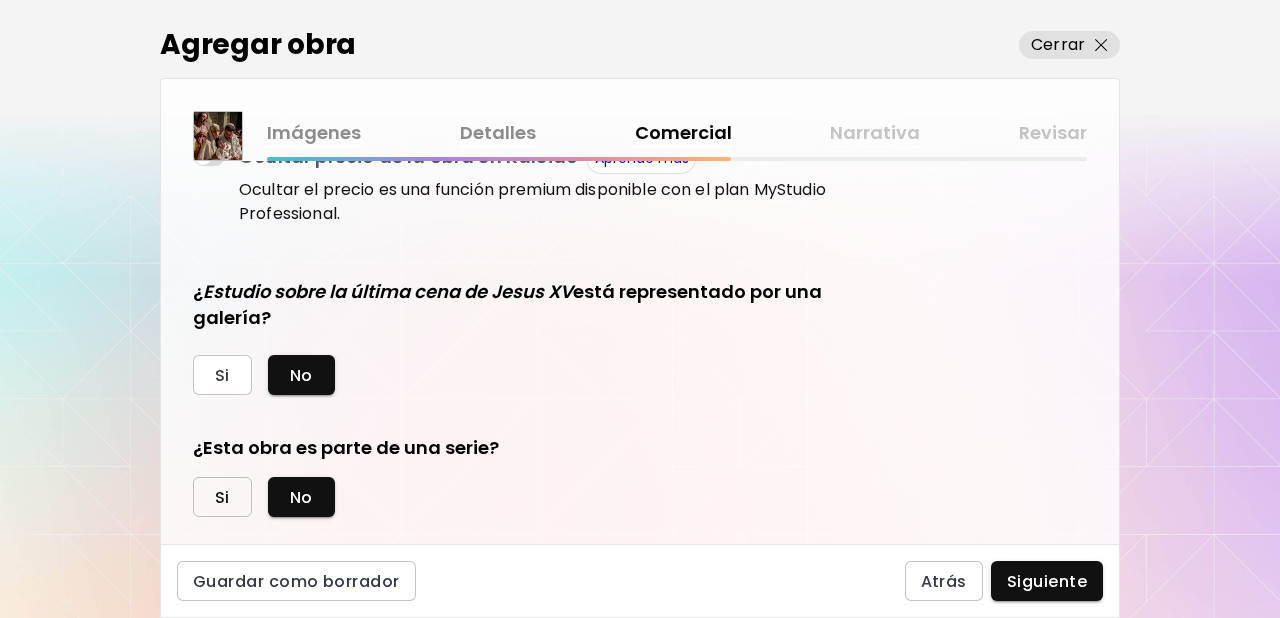 click on "Si" at bounding box center [222, 497] 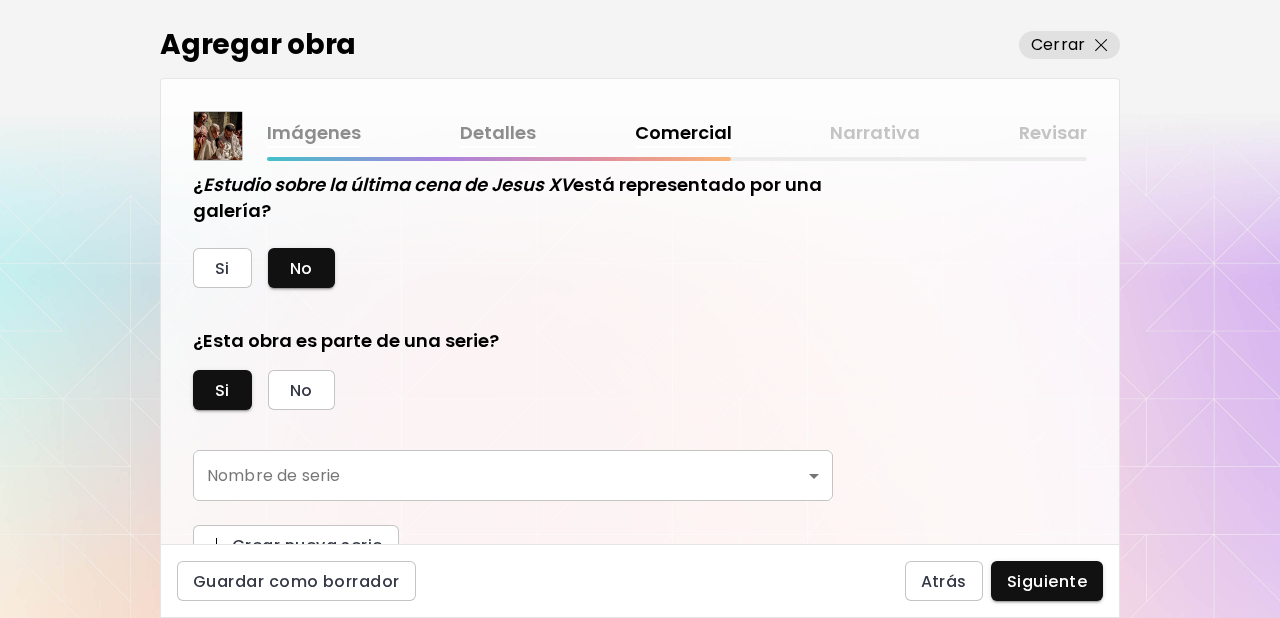 scroll, scrollTop: 562, scrollLeft: 0, axis: vertical 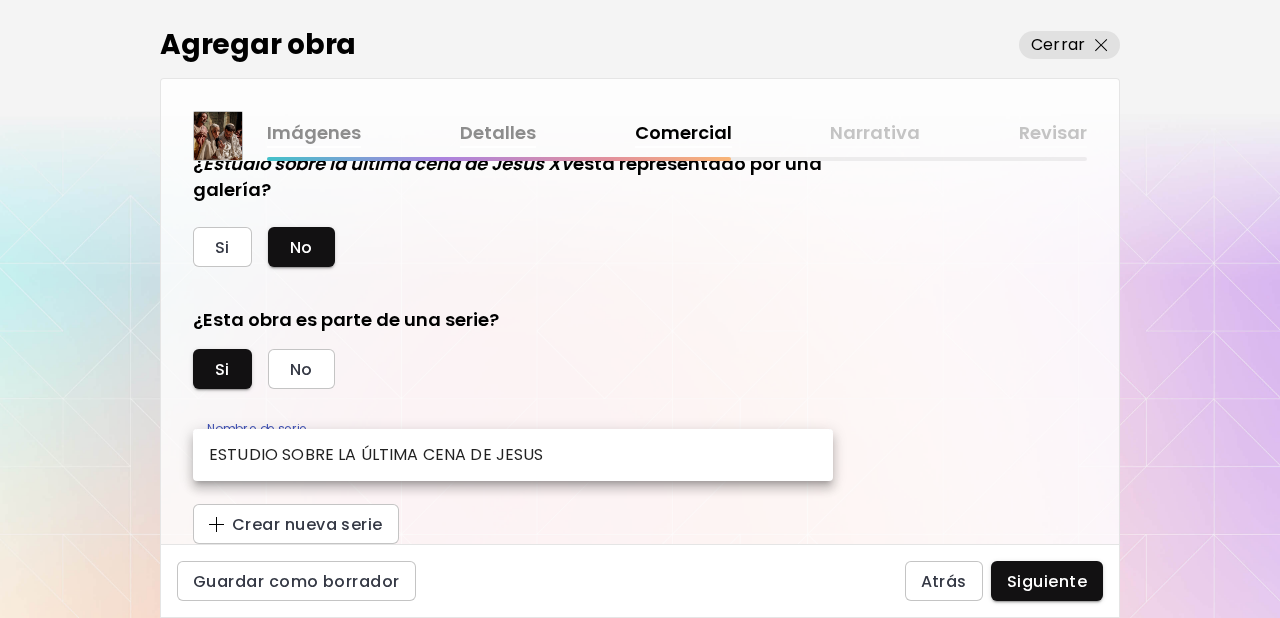 click on "kaleido.art/photomanifiesto Agregar obra Administrar obras Editar perfil My BioLink Comunidad Metas MyStudio Actualizar My Website My Showrooms My Documents My Subscribers My Provenance My Augmentations My Analytics Ajustes Ayuda 0 10 Agregar obra Cerrar Imágenes Detalles Comercial Narrativa Revisar ¿Esta obra está disponible para la venta? Si No Precio de la obra Las obras vendidas a través de Kaleido tienen una comisión del 25%. Suscríbete a Kaleido MyStudio para obtener una tasa de comisión más baja. Infórmate Actualizar $ US Dollar *** Ocultar precio de la obra en Kaleido Aprende más Ocultar el precio es una función premium disponible con el plan MyStudio Professional. ¿ Estudio sobre la última cena de Jesus XV  está representado por una galería? Si No ¿Esta obra es parte de una serie? Si No Nombre de serie ​ Nombre de serie Crear nueva serie Guardar como borrador Atrás Siguiente Búsqueda de artista Nombre o usuario Nombre o usuario País del artista País del artista Disciplinas Todos" at bounding box center (640, 309) 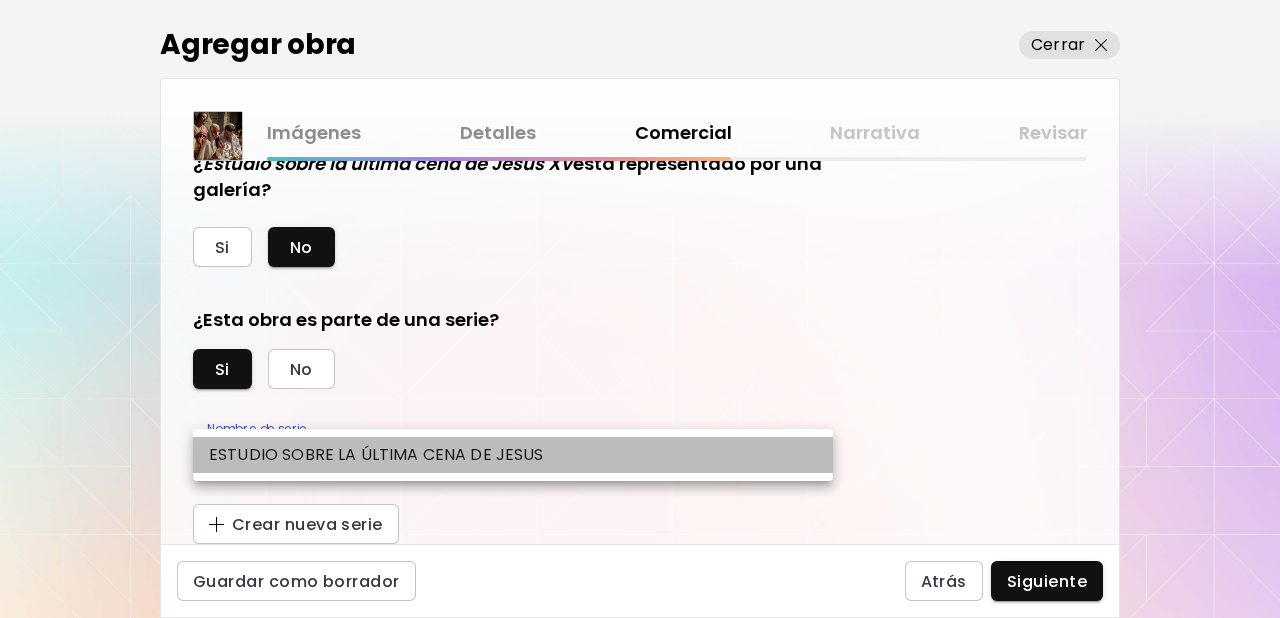 click on "ESTUDIO SOBRE LA ÚLTIMA CENA DE JESUS" at bounding box center [376, 455] 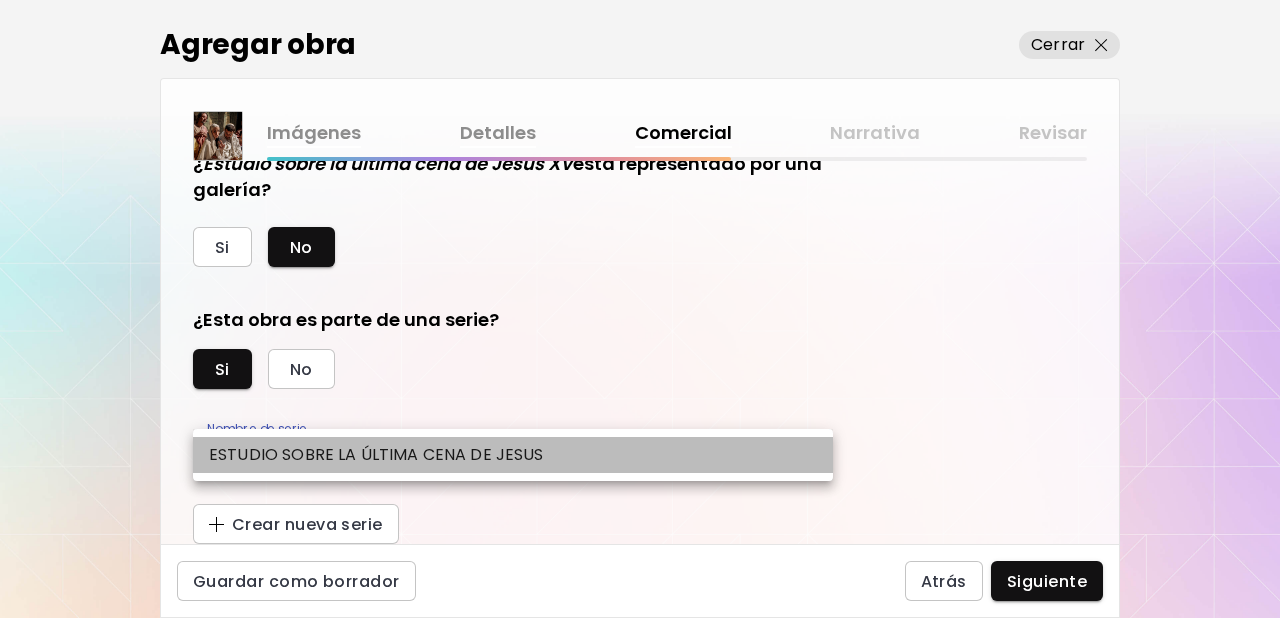 type on "**********" 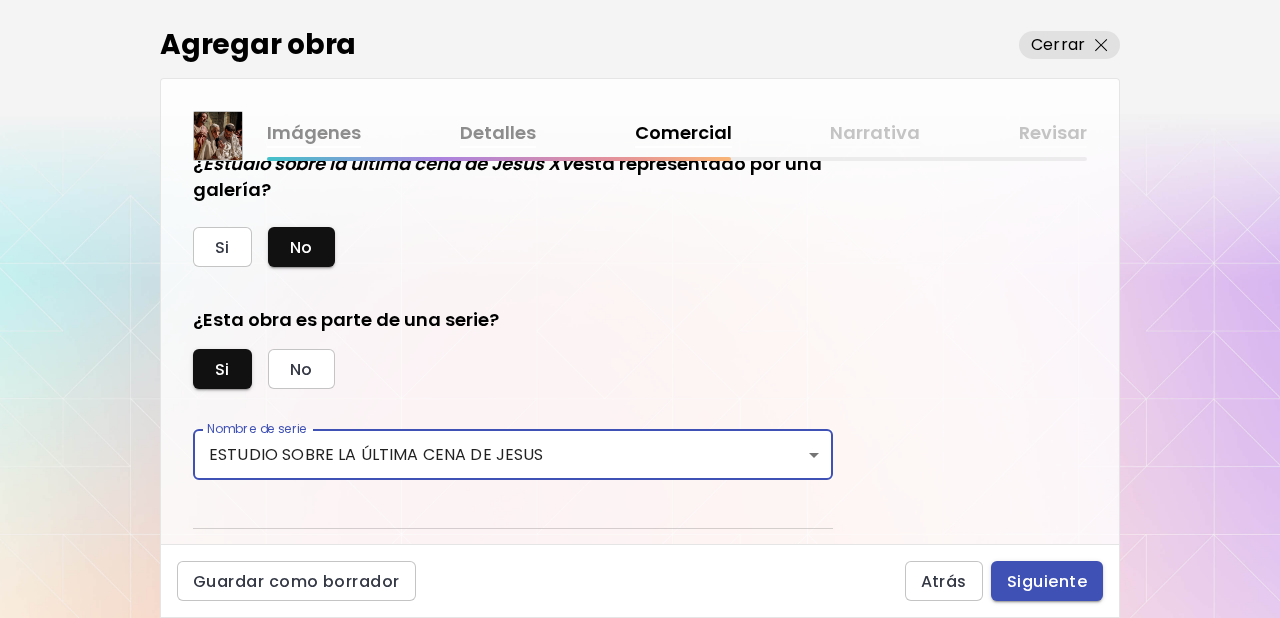 click on "Siguiente" at bounding box center (1047, 581) 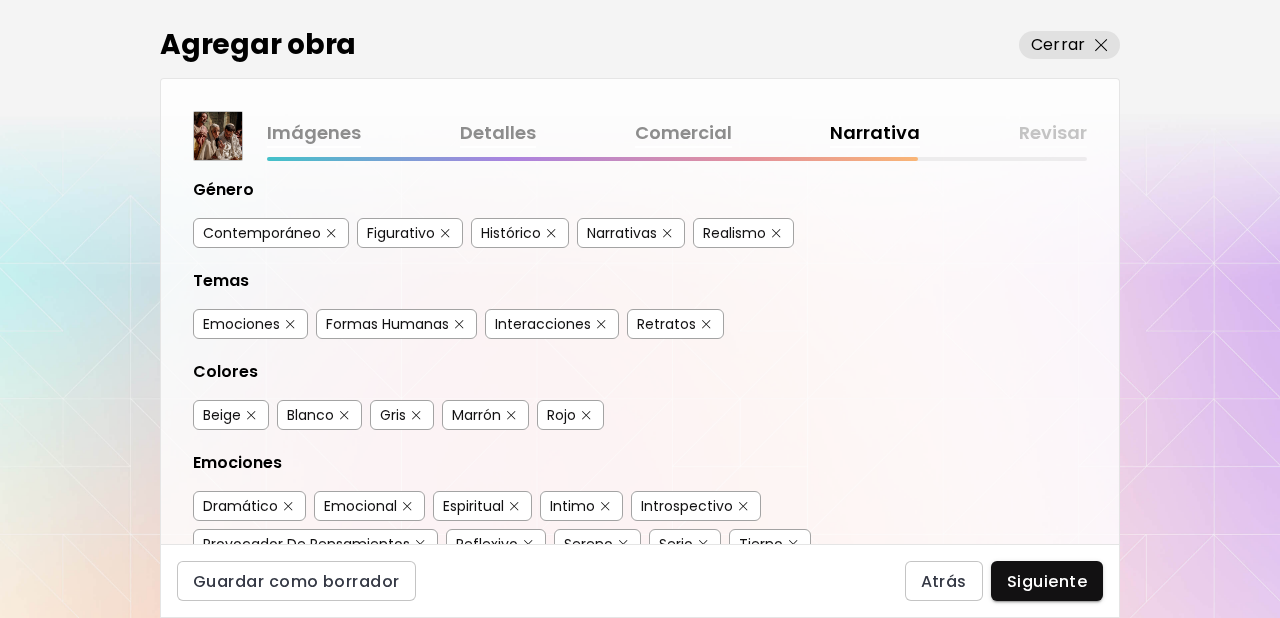 scroll, scrollTop: 207, scrollLeft: 0, axis: vertical 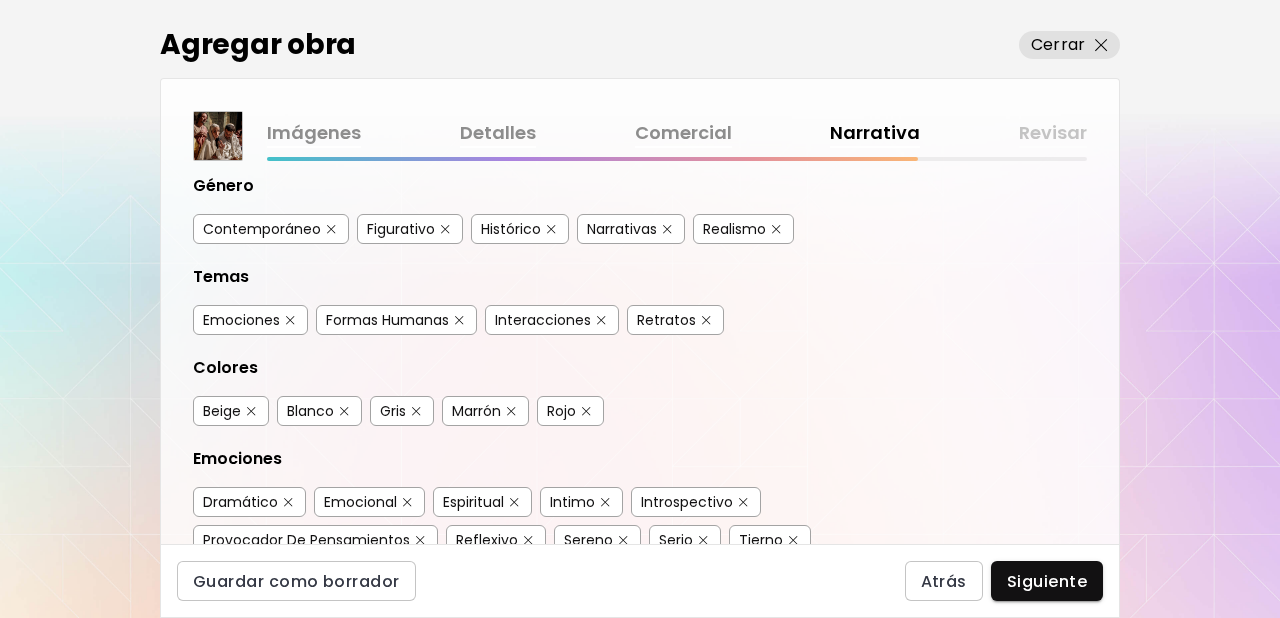 click at bounding box center (331, 229) 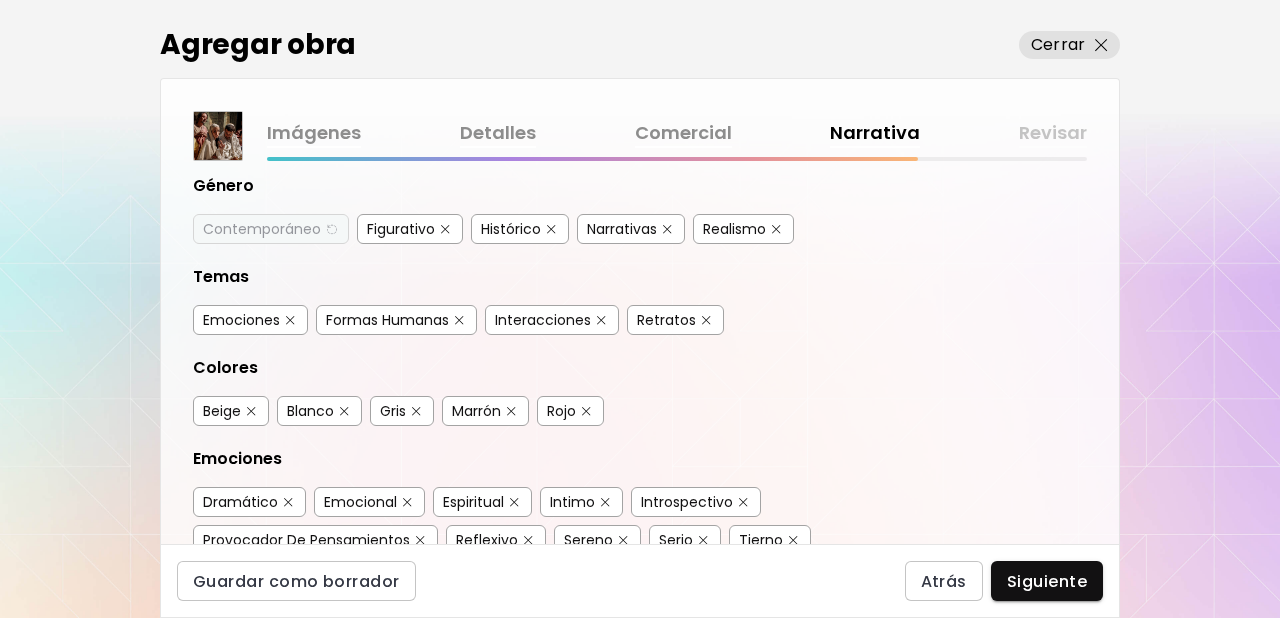 click at bounding box center [667, 229] 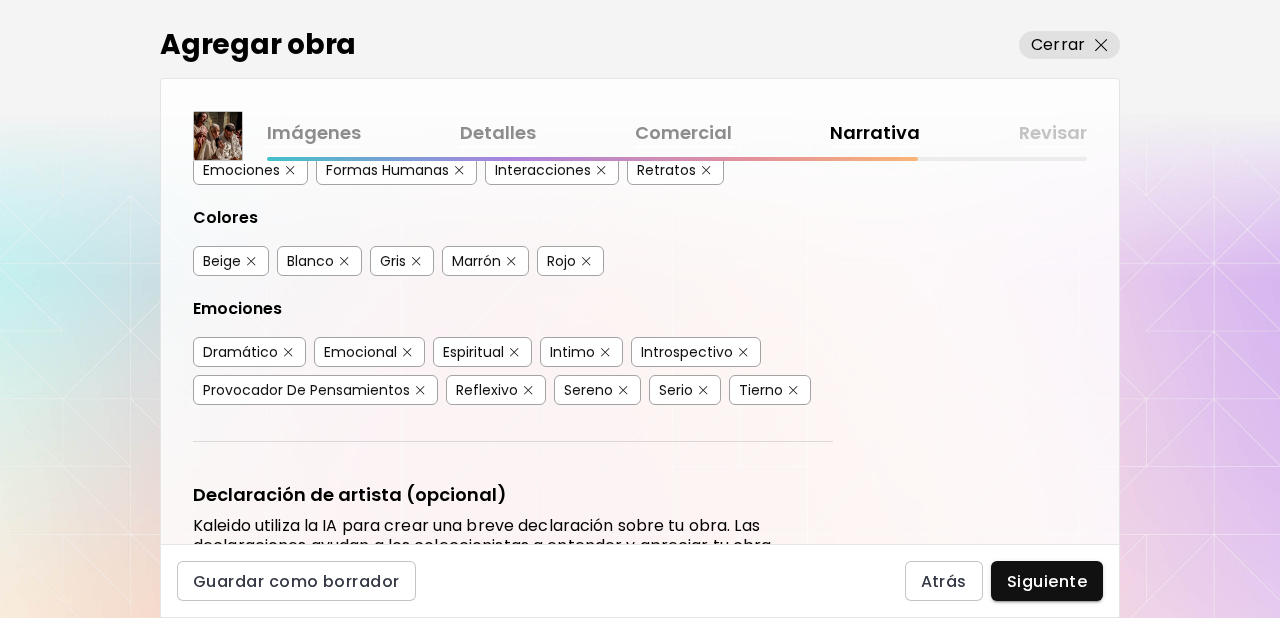 scroll, scrollTop: 388, scrollLeft: 0, axis: vertical 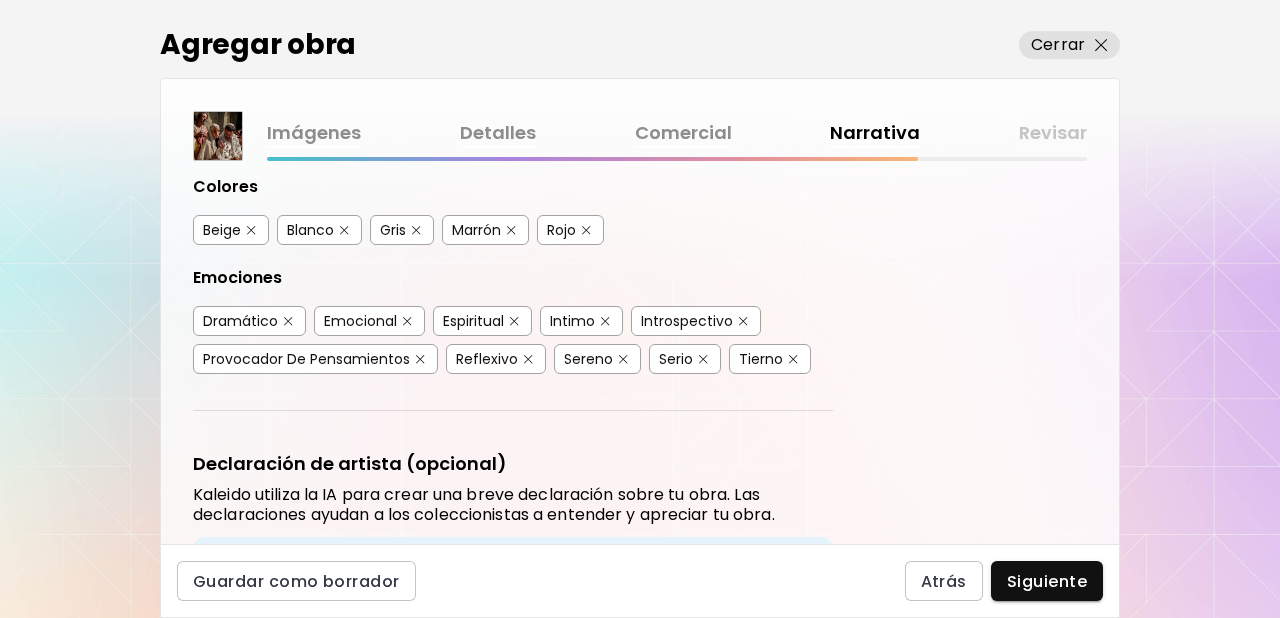 click at bounding box center (793, 359) 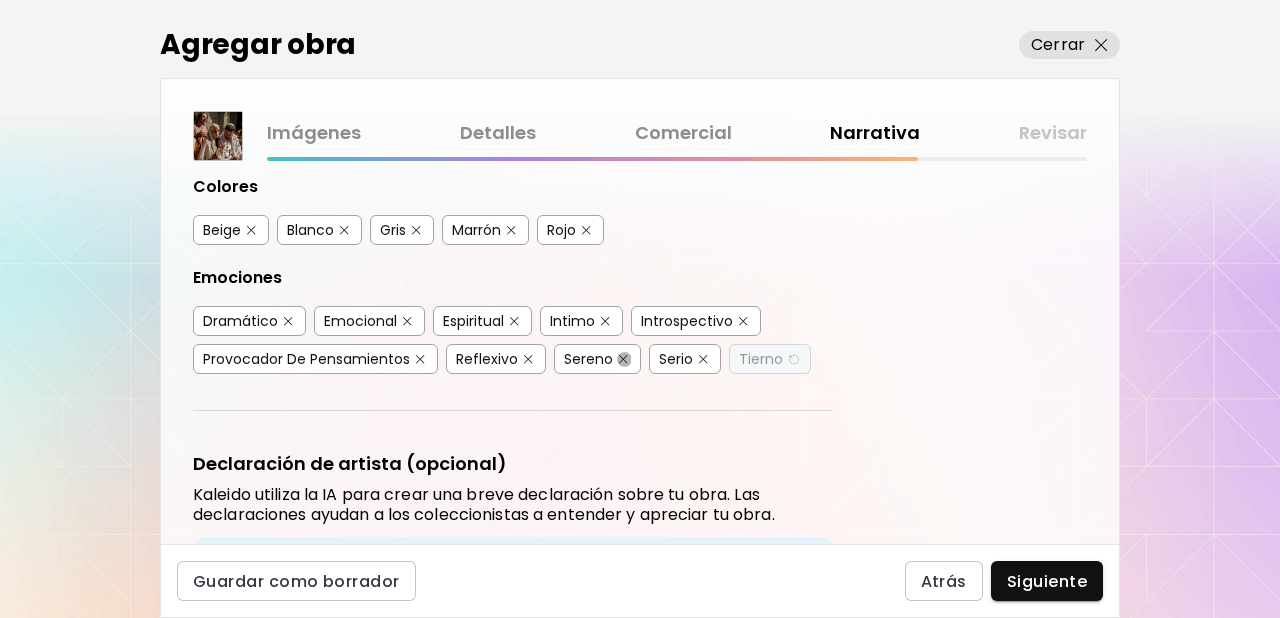 click at bounding box center [623, 359] 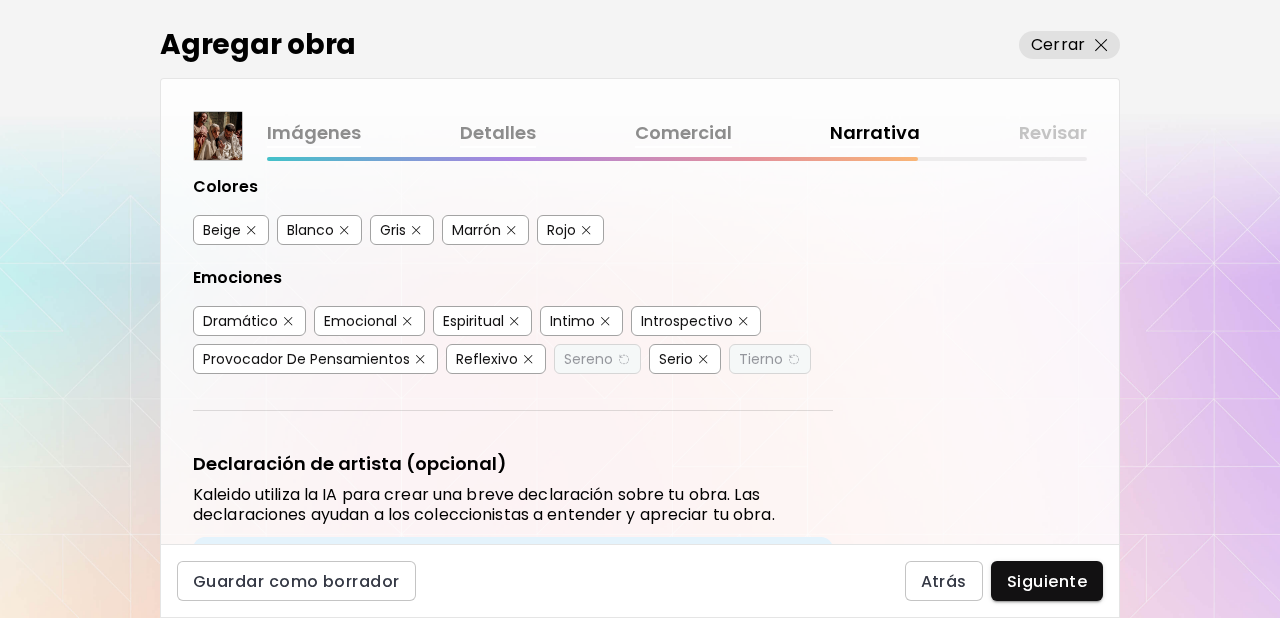 click on "Siguiente" at bounding box center [1047, 581] 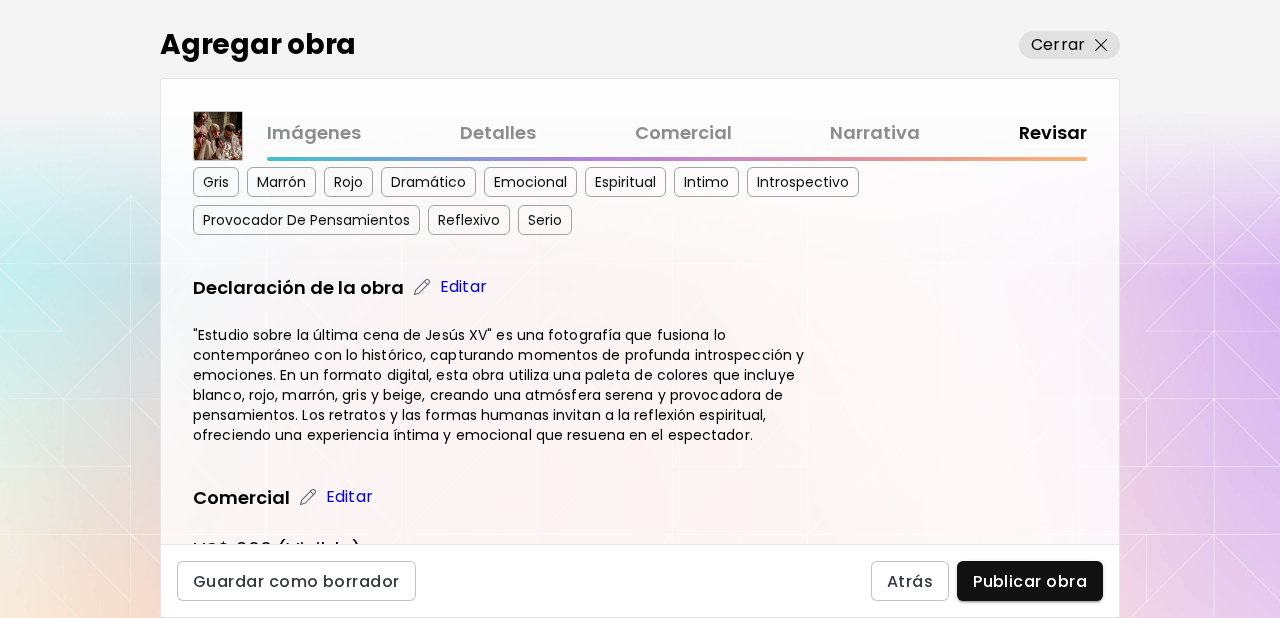 scroll, scrollTop: 554, scrollLeft: 0, axis: vertical 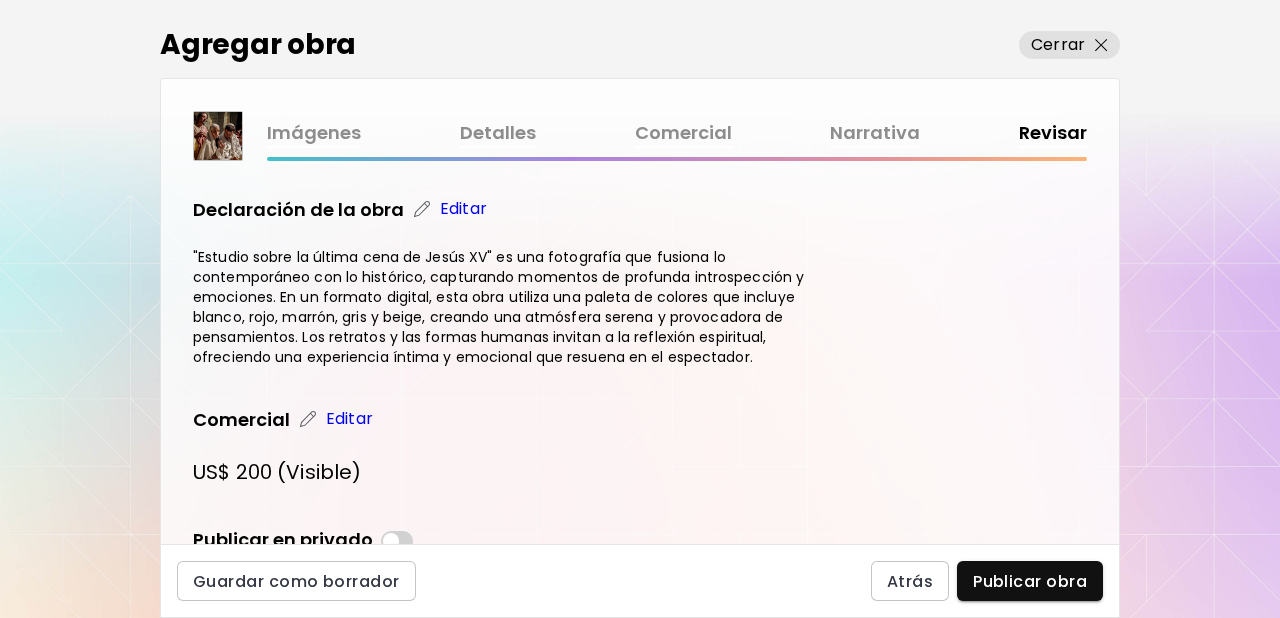 click on "Publicar obra" at bounding box center (1030, 581) 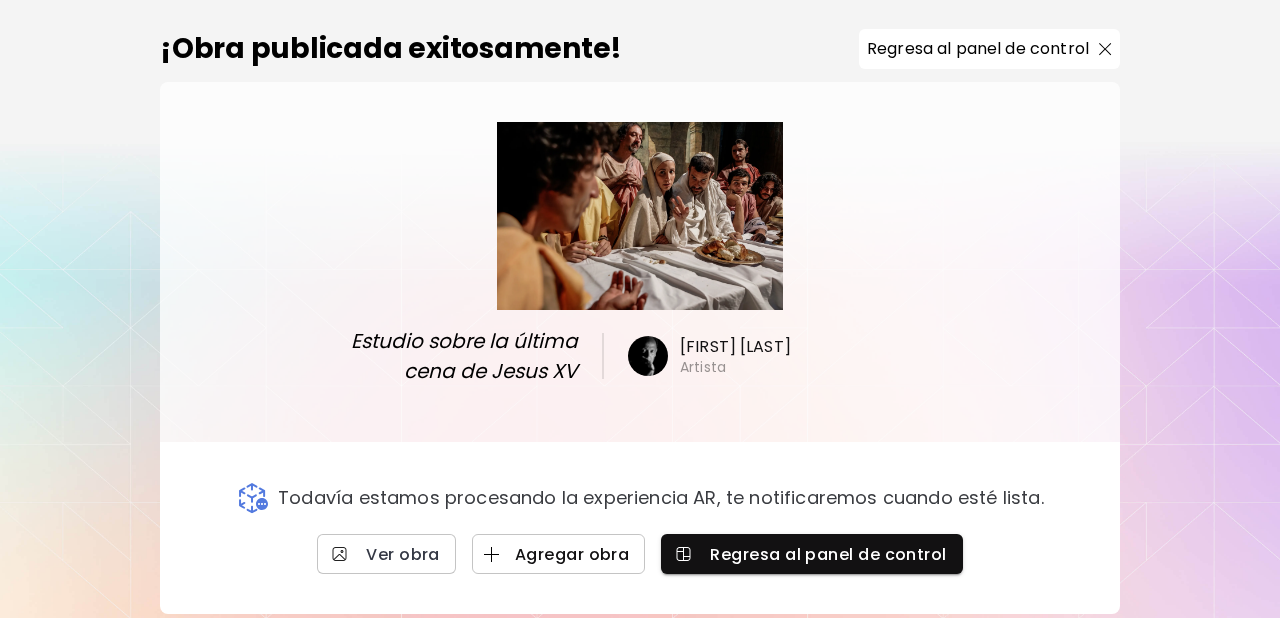 click on "Agregar obra" at bounding box center (559, 554) 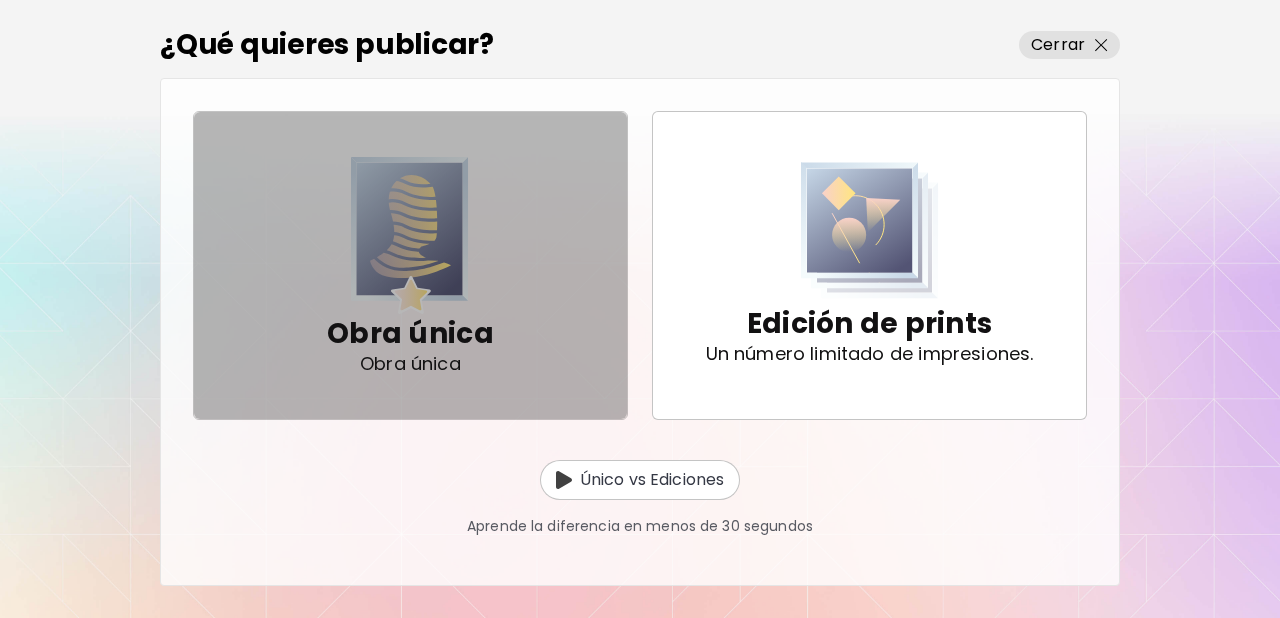 click at bounding box center [410, 235] 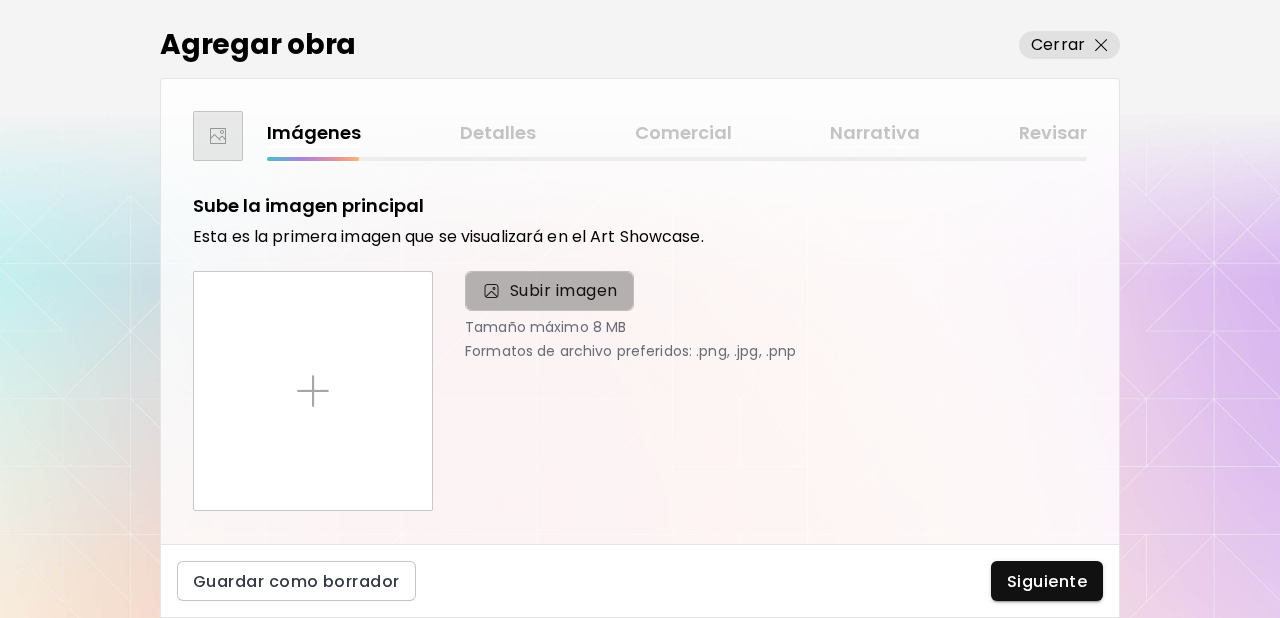 click on "Subir imagen" at bounding box center [564, 291] 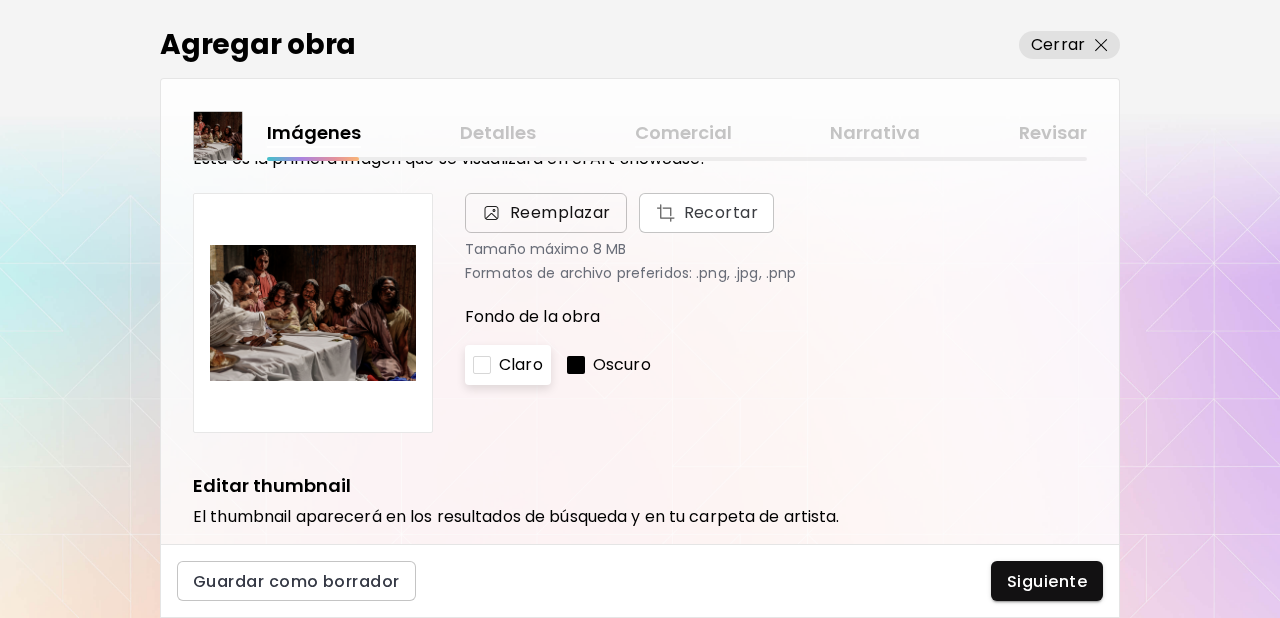 scroll, scrollTop: 89, scrollLeft: 0, axis: vertical 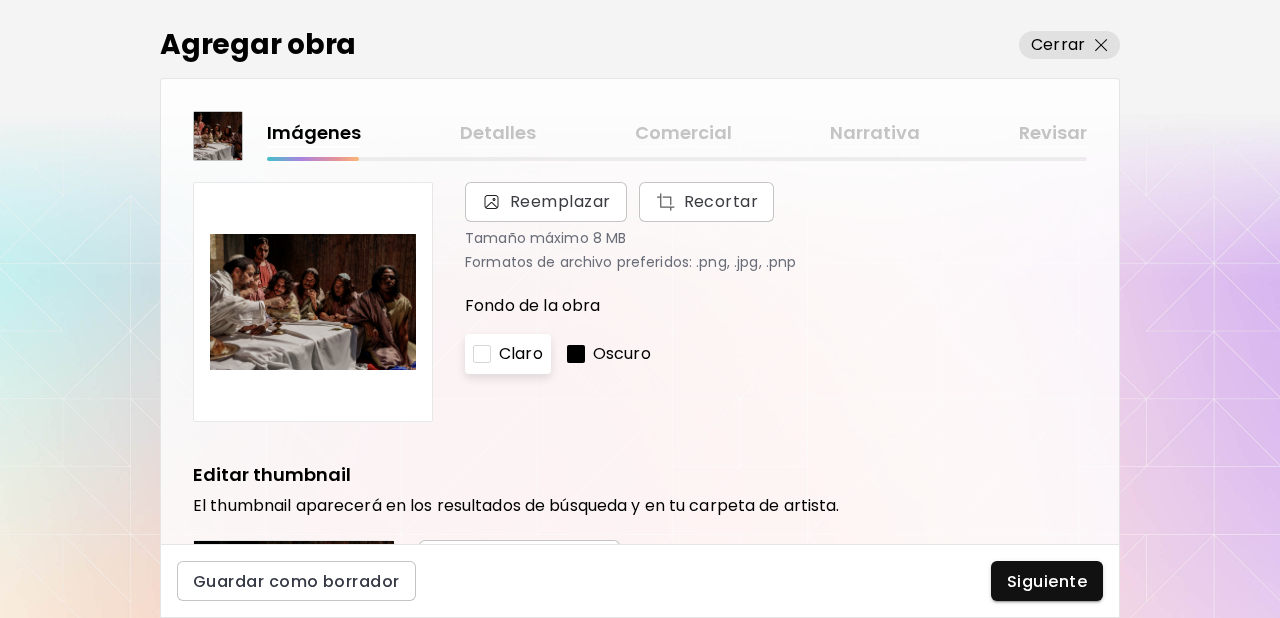 click on "Oscuro" at bounding box center [622, 354] 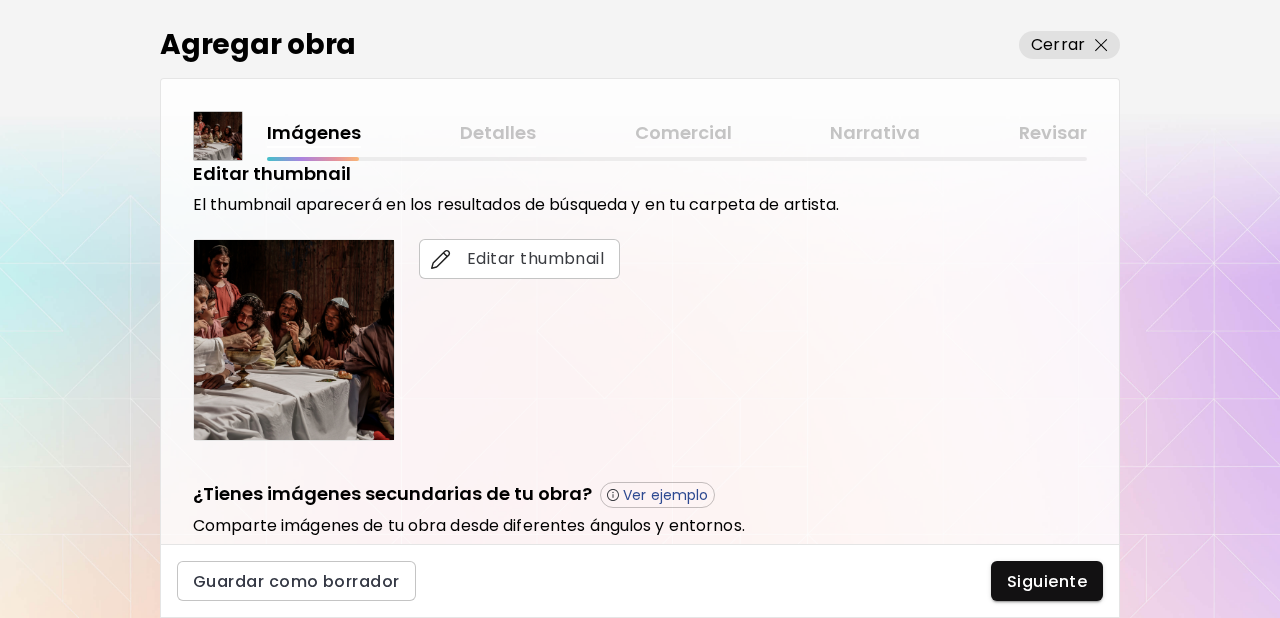 scroll, scrollTop: 442, scrollLeft: 0, axis: vertical 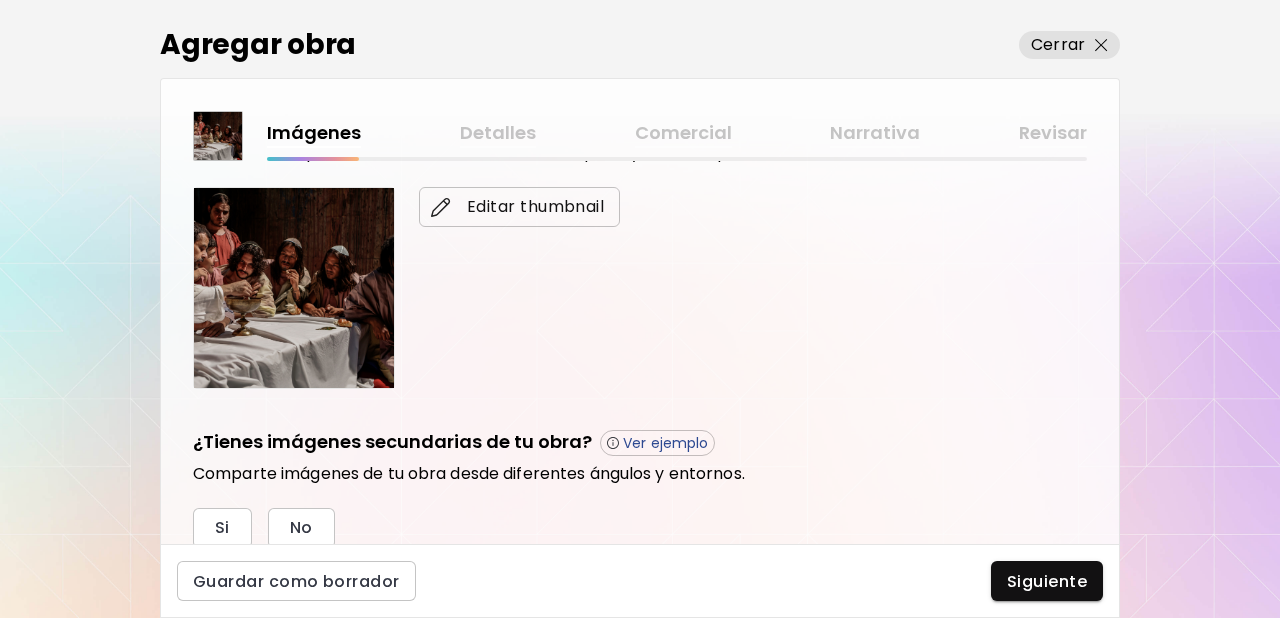 click on "Editar thumbnail" at bounding box center [519, 207] 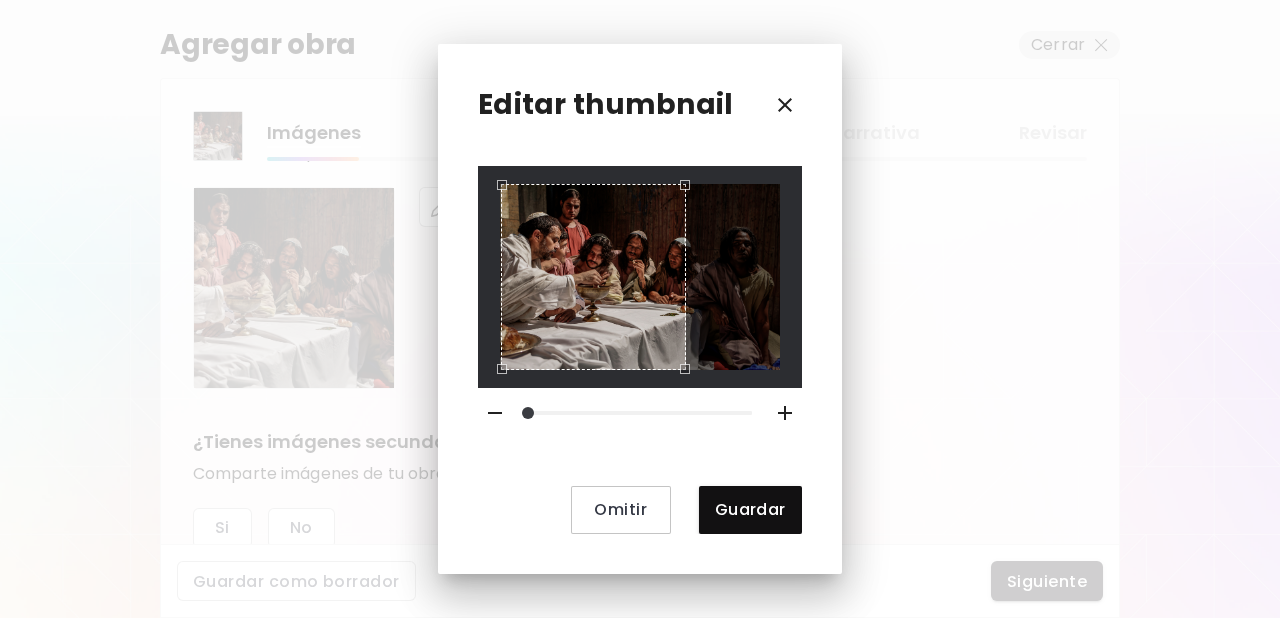 click at bounding box center [593, 276] 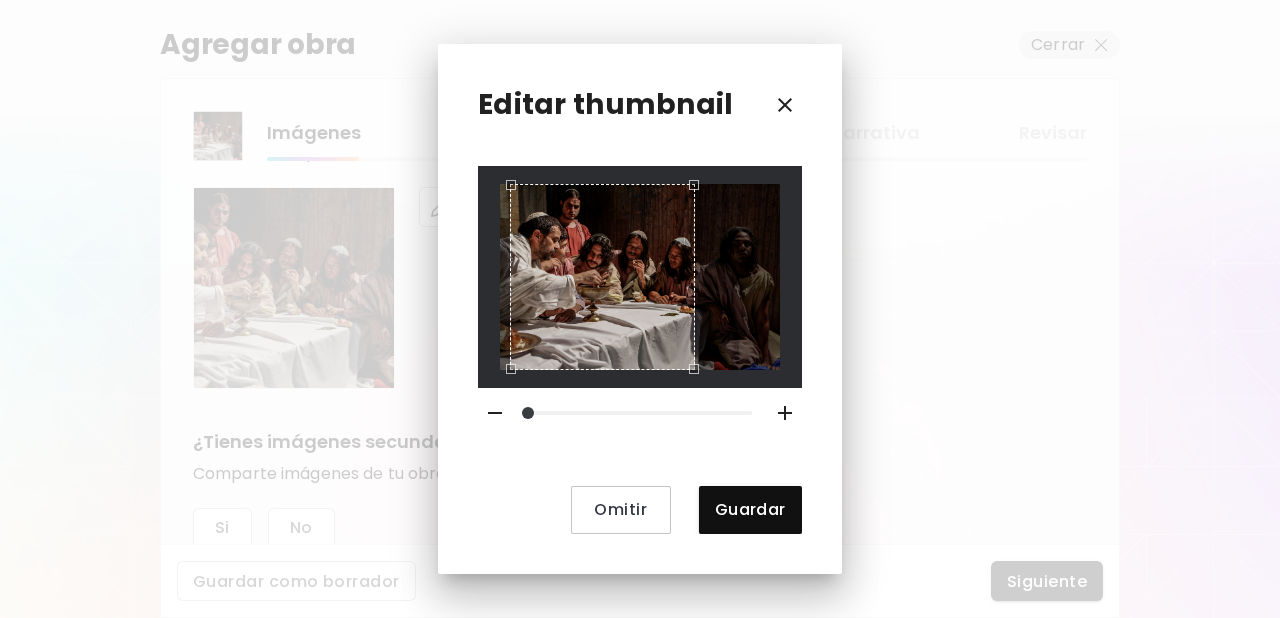 click at bounding box center [602, 276] 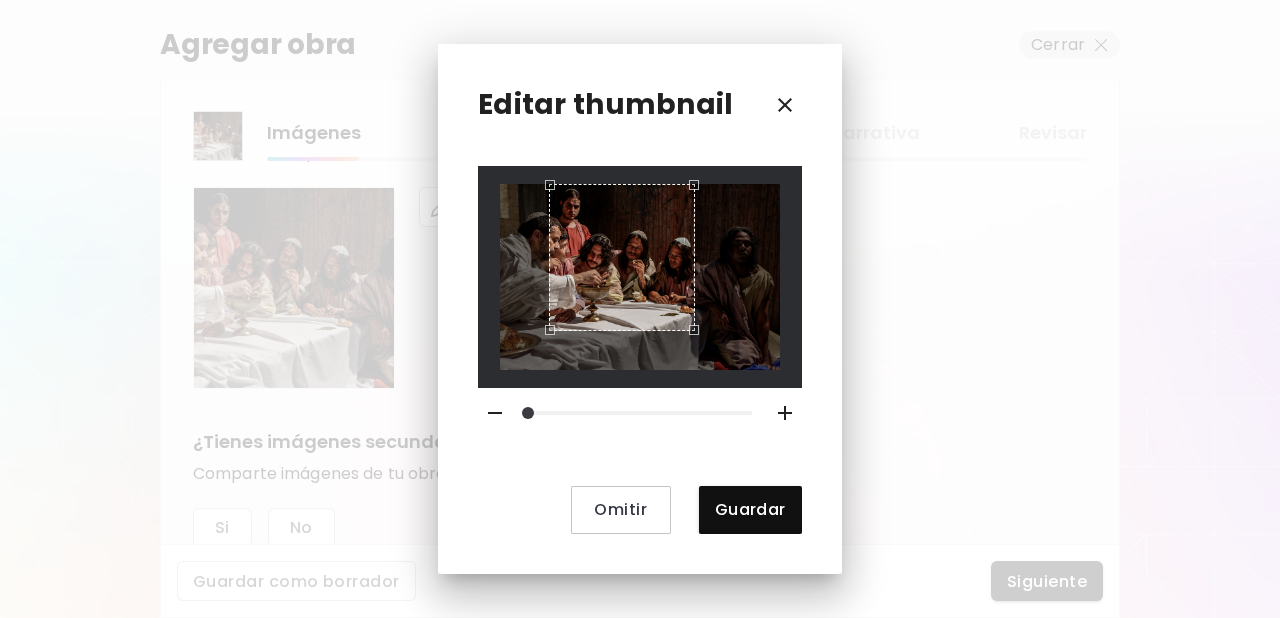 click at bounding box center [545, 335] 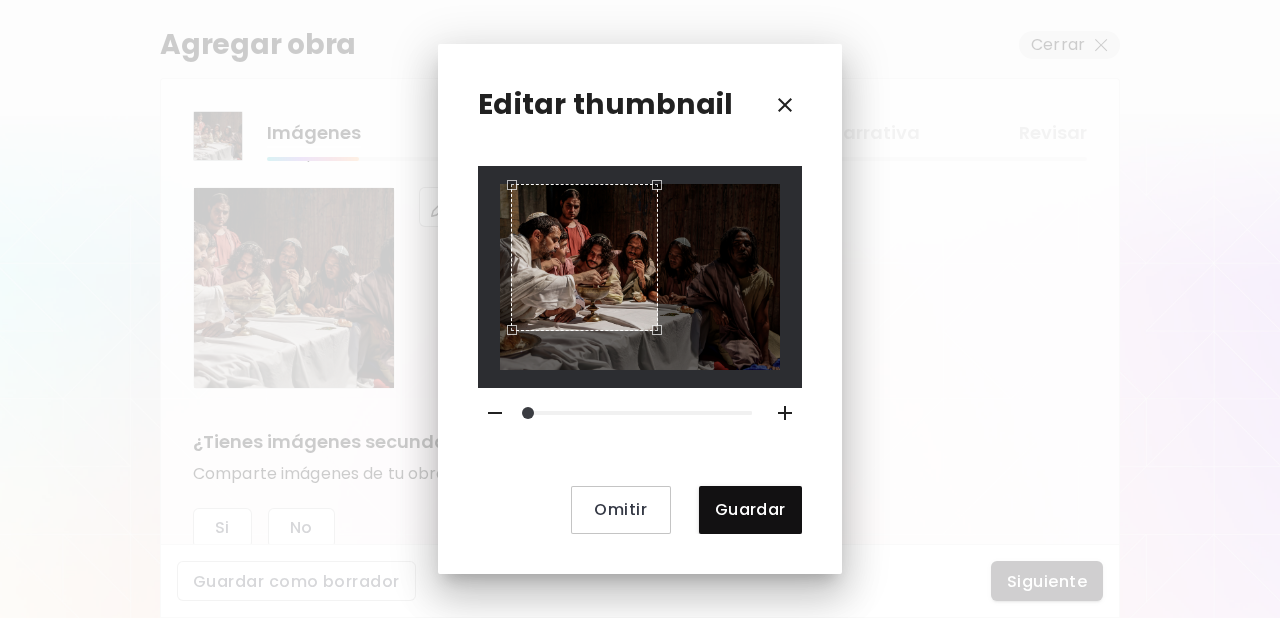 click at bounding box center [584, 257] 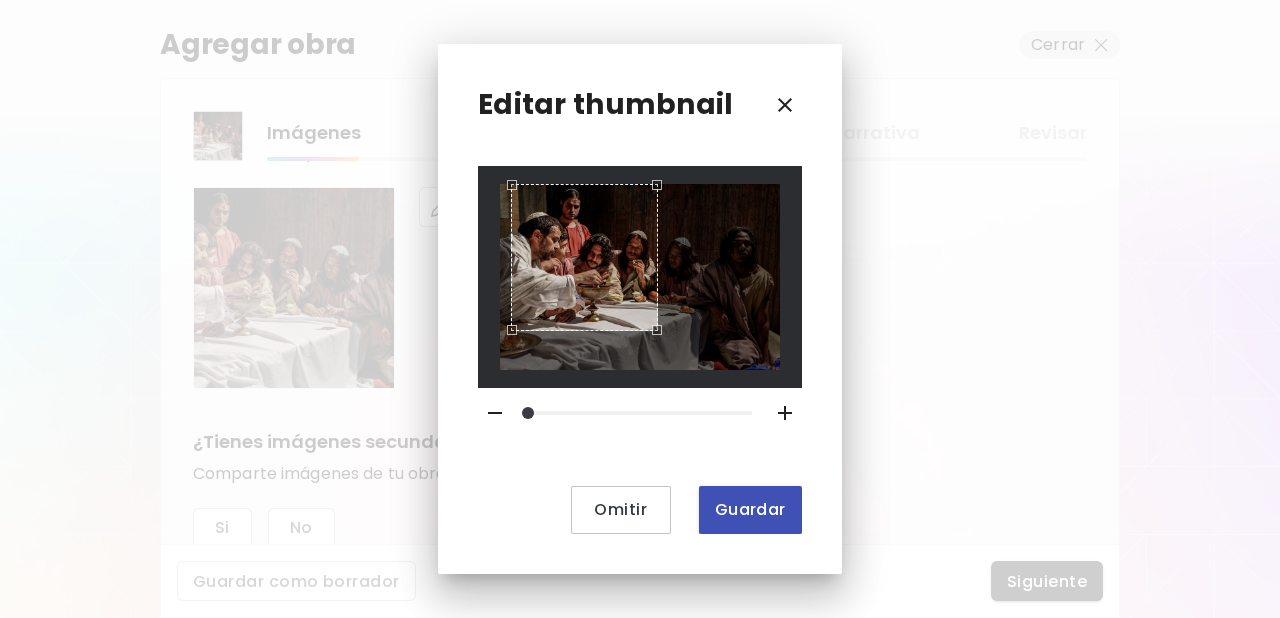 click on "Guardar" at bounding box center [750, 509] 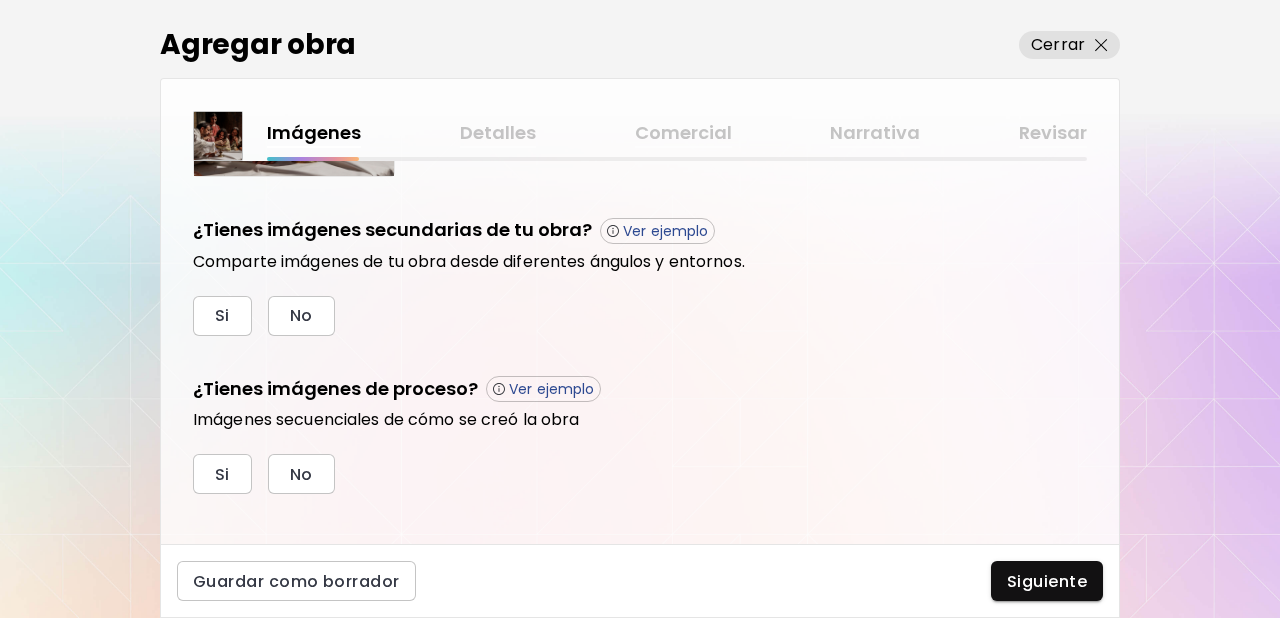 scroll, scrollTop: 676, scrollLeft: 0, axis: vertical 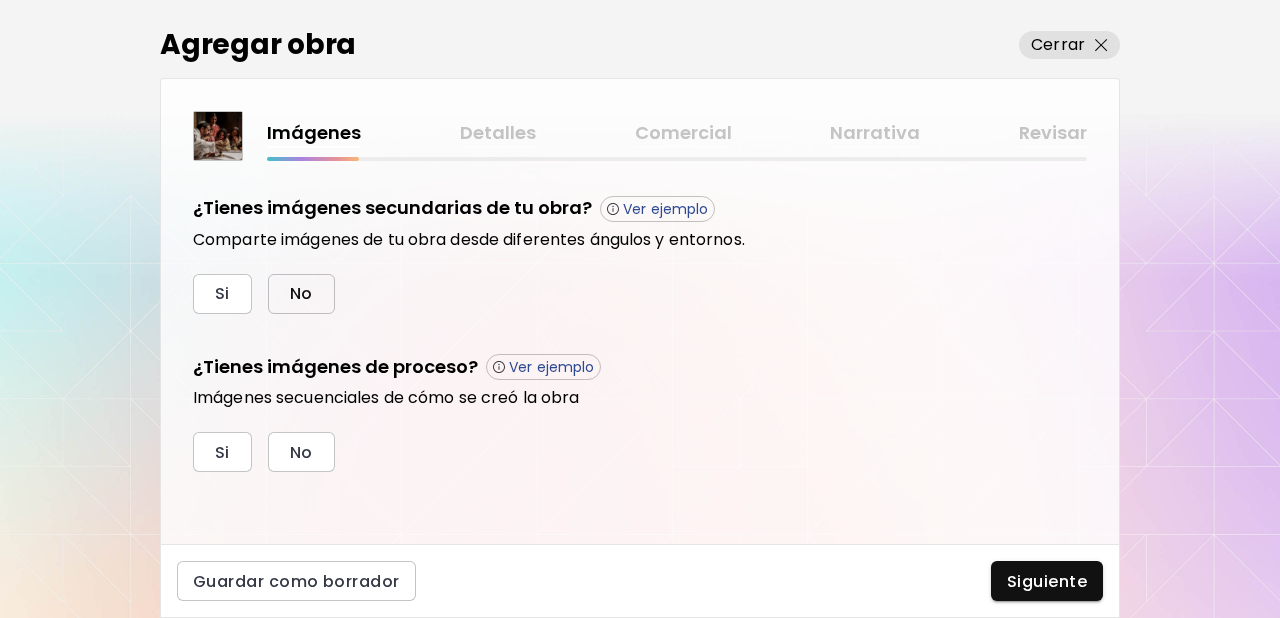 click on "No" at bounding box center [301, 294] 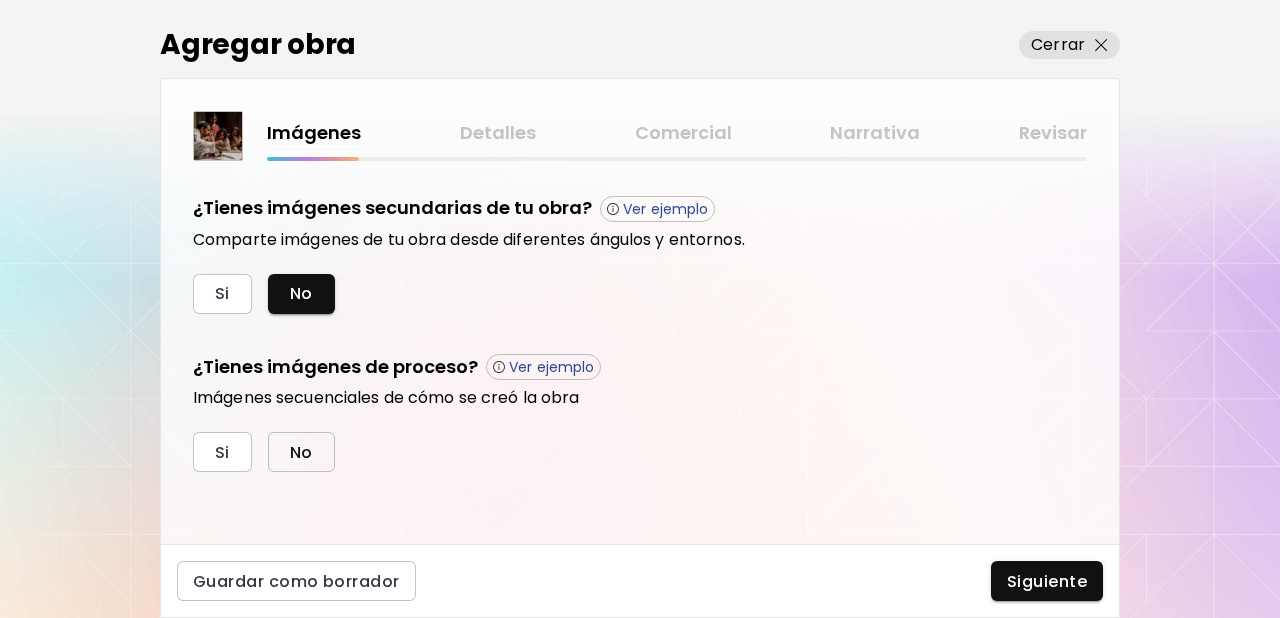 click on "No" at bounding box center [301, 452] 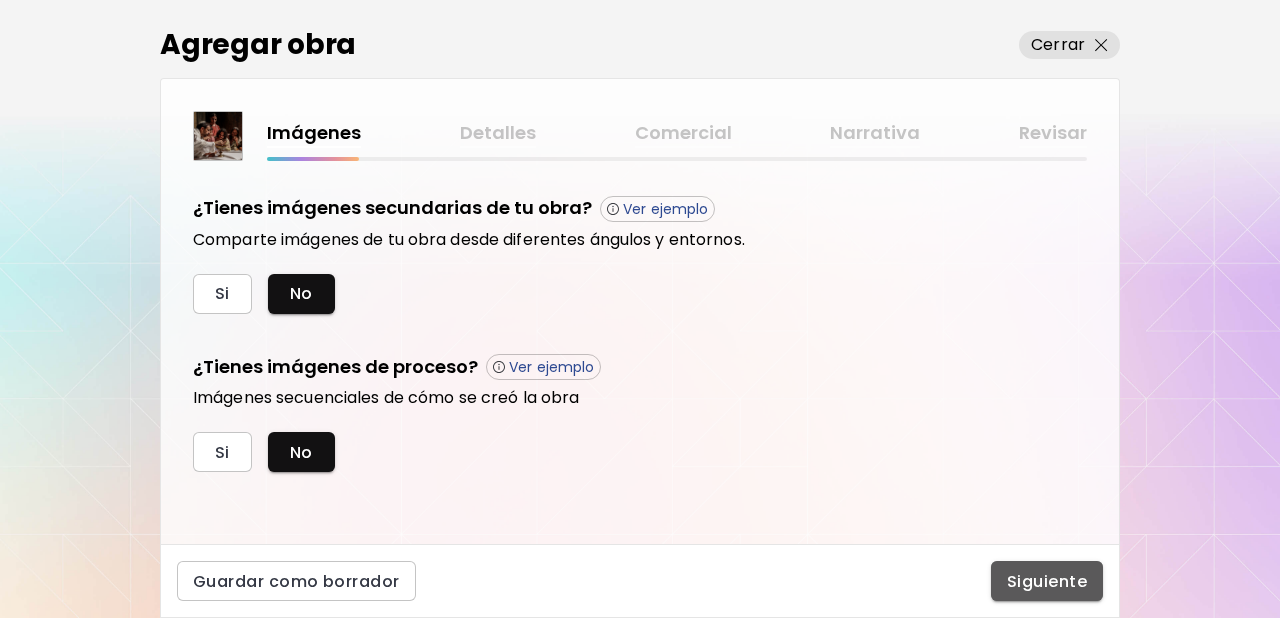 click on "Siguiente" at bounding box center [1047, 581] 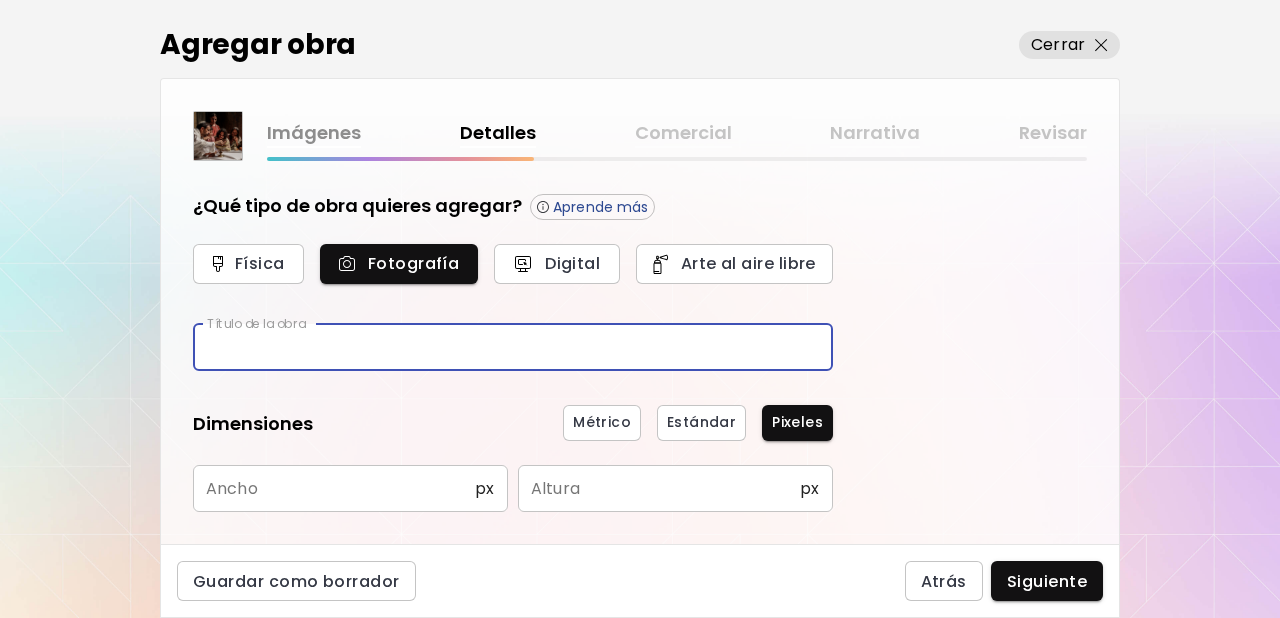 click at bounding box center (513, 347) 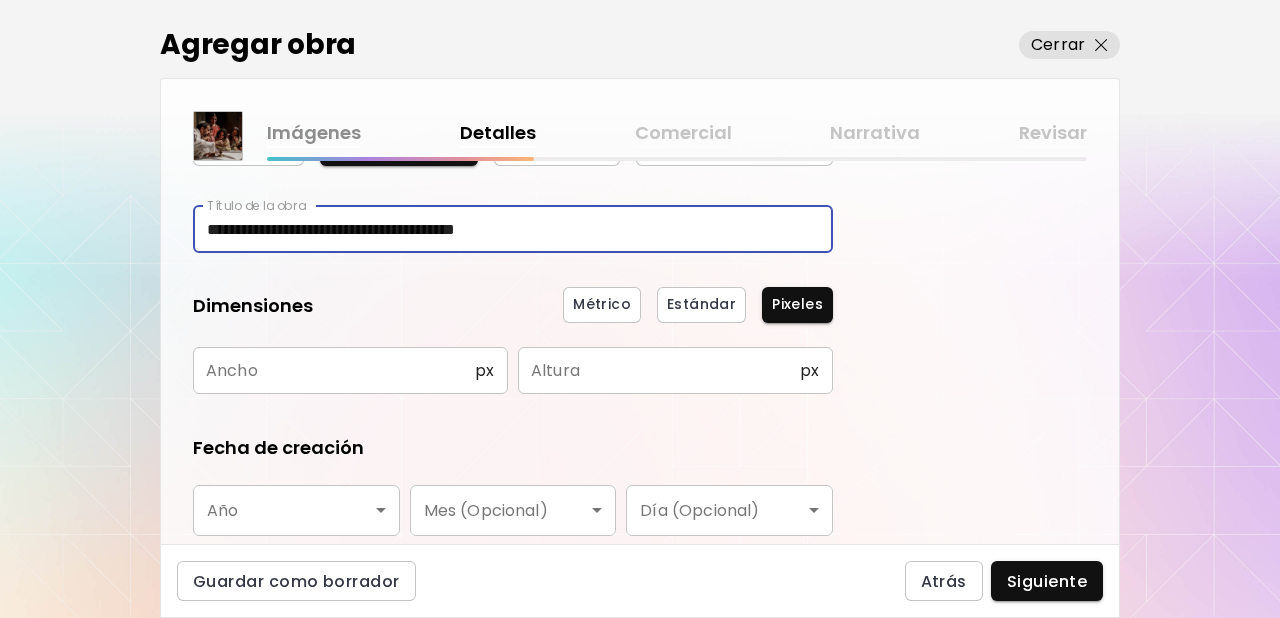 scroll, scrollTop: 119, scrollLeft: 0, axis: vertical 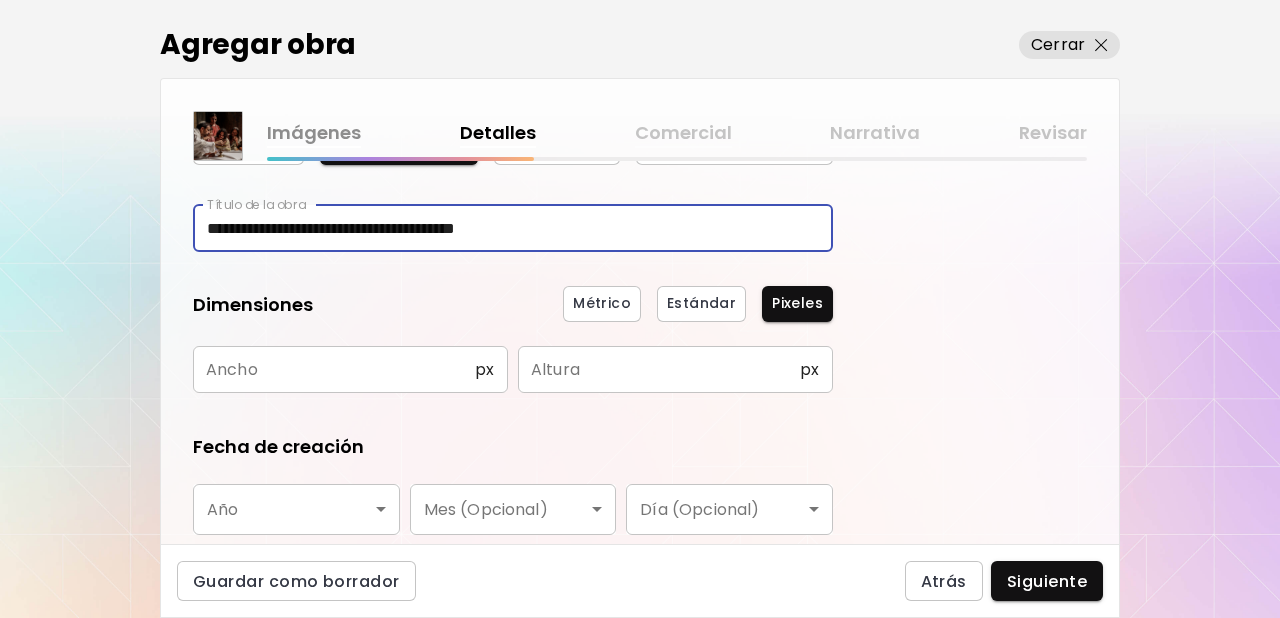 type on "**********" 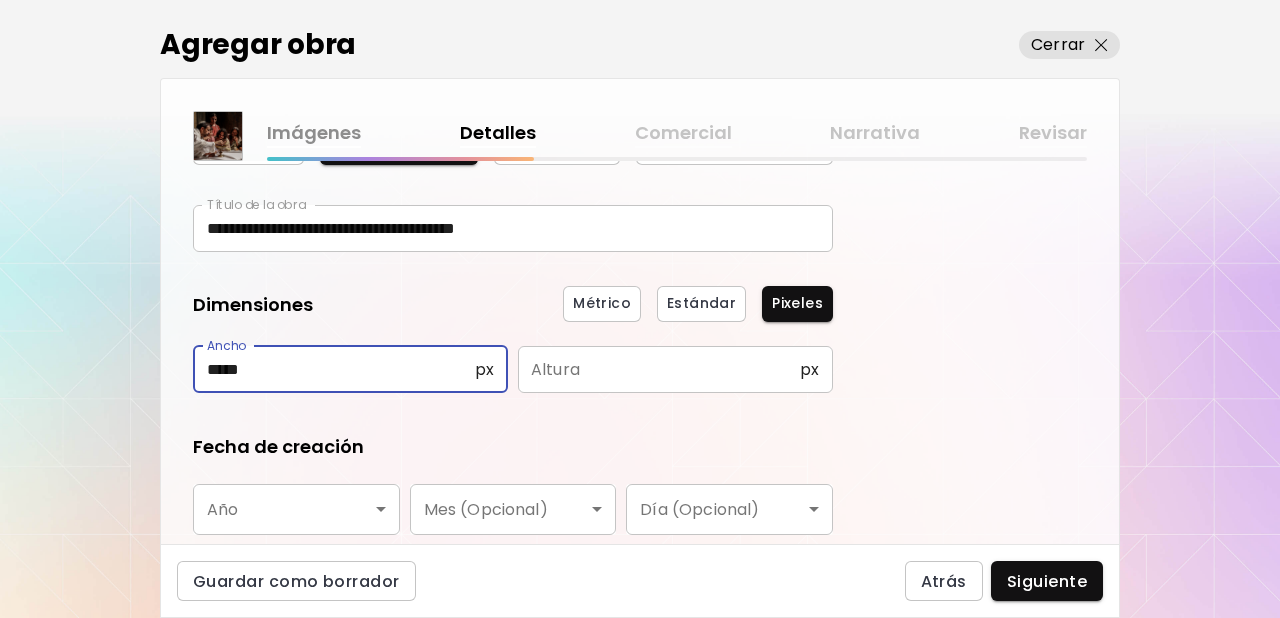 type on "*****" 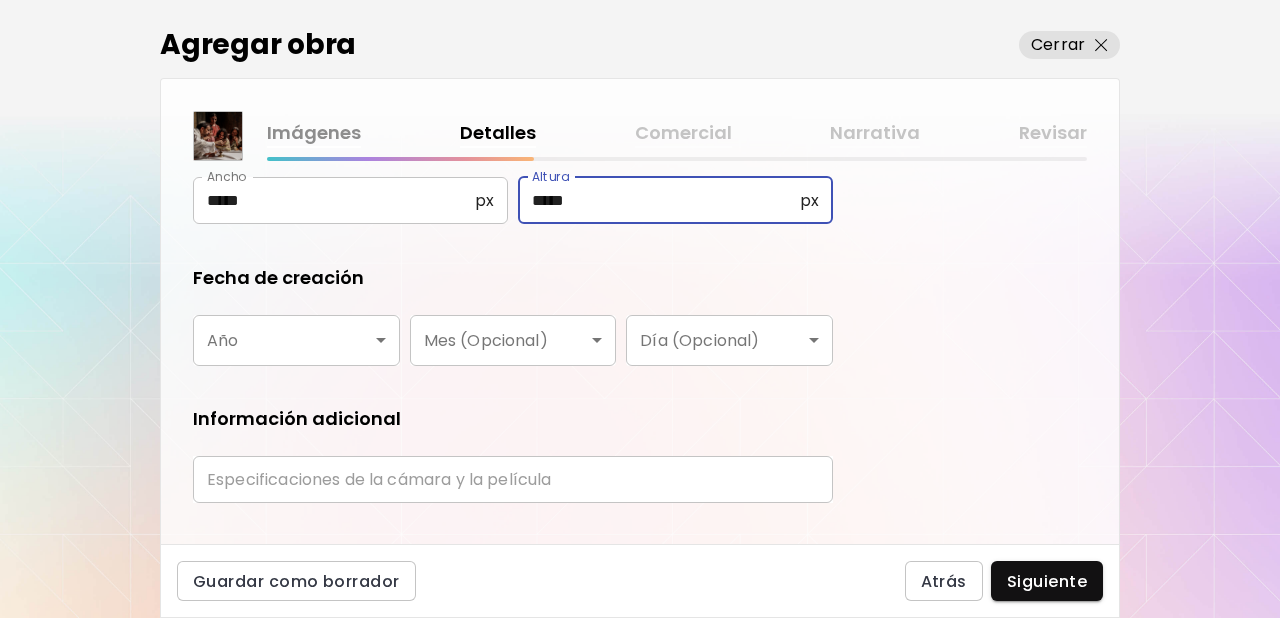 scroll, scrollTop: 327, scrollLeft: 0, axis: vertical 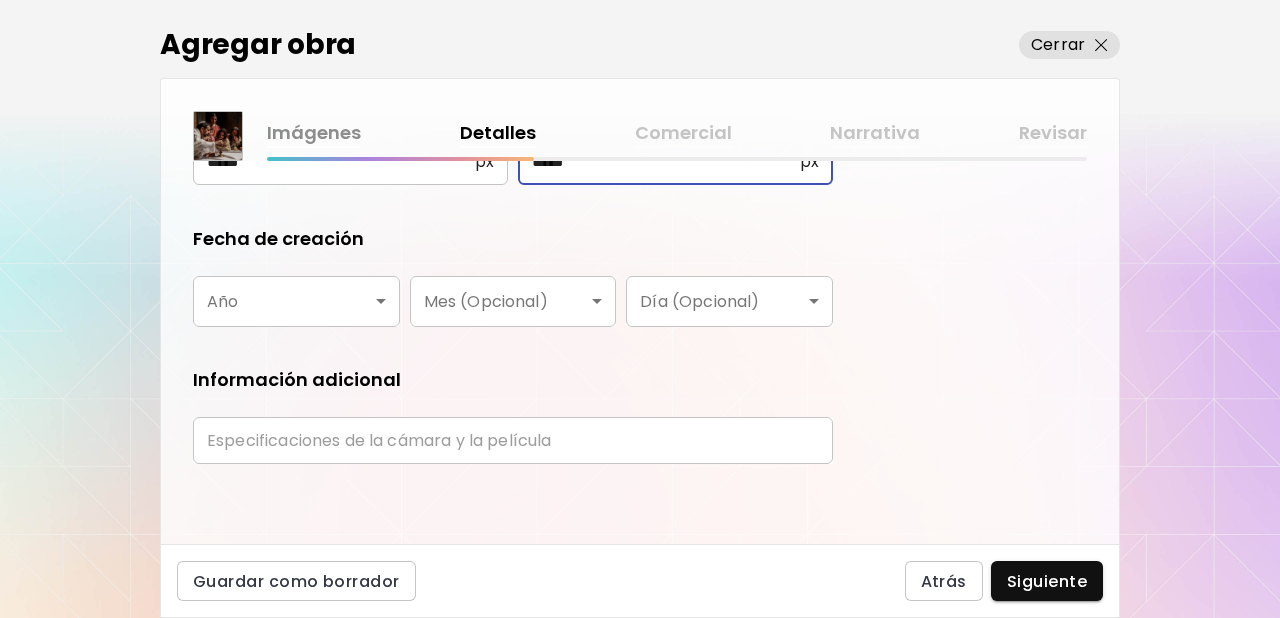 type on "*****" 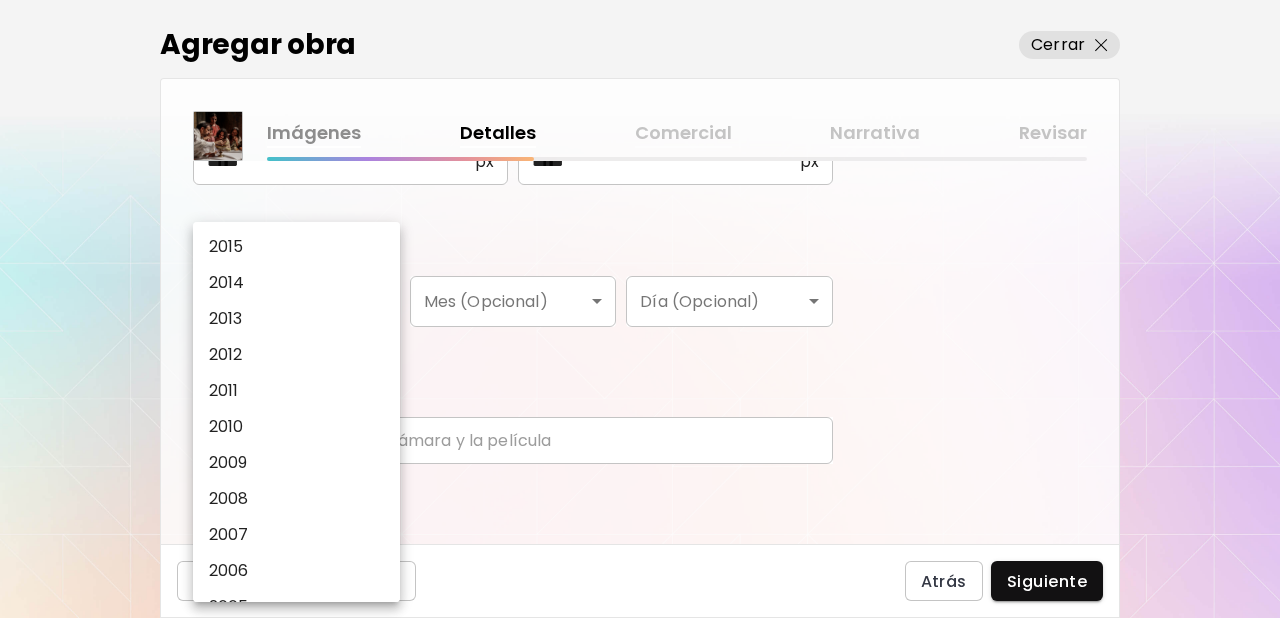 scroll, scrollTop: 377, scrollLeft: 0, axis: vertical 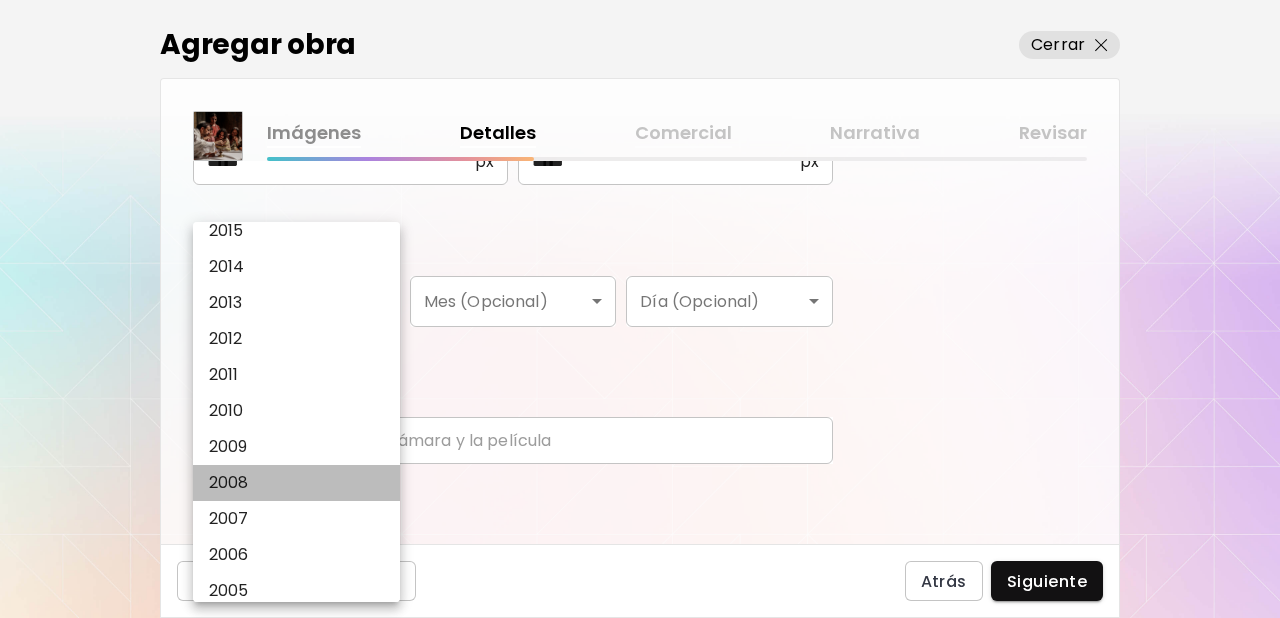 click on "2008" at bounding box center (229, 483) 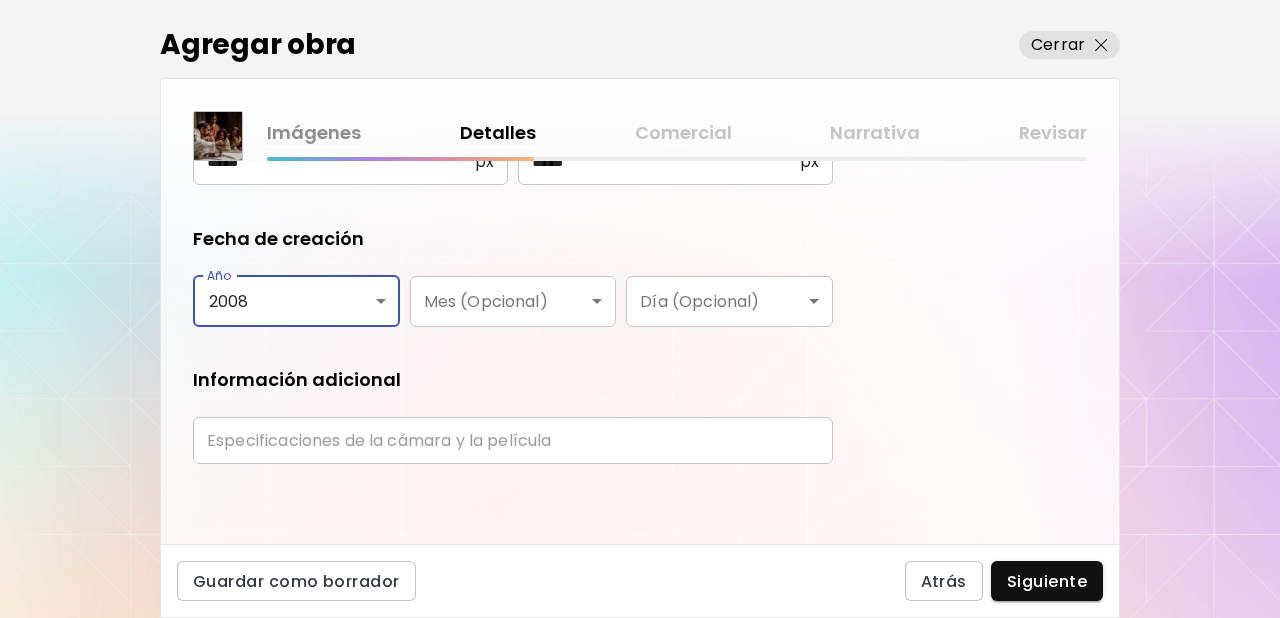 click at bounding box center [513, 440] 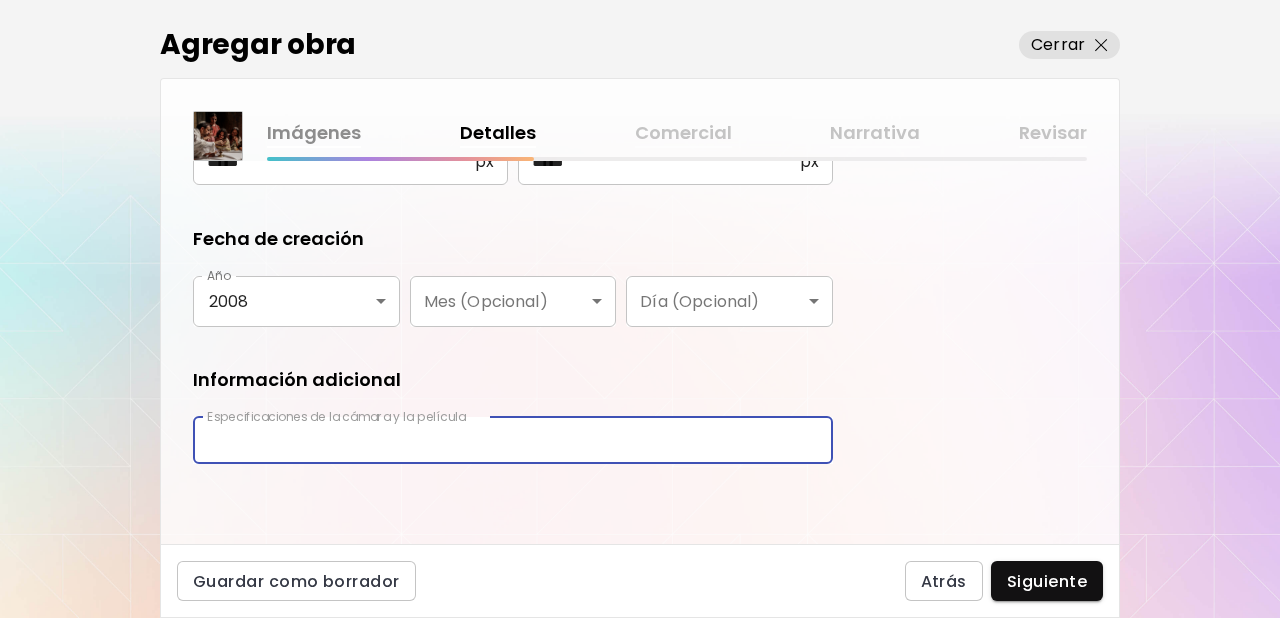 type on "**********" 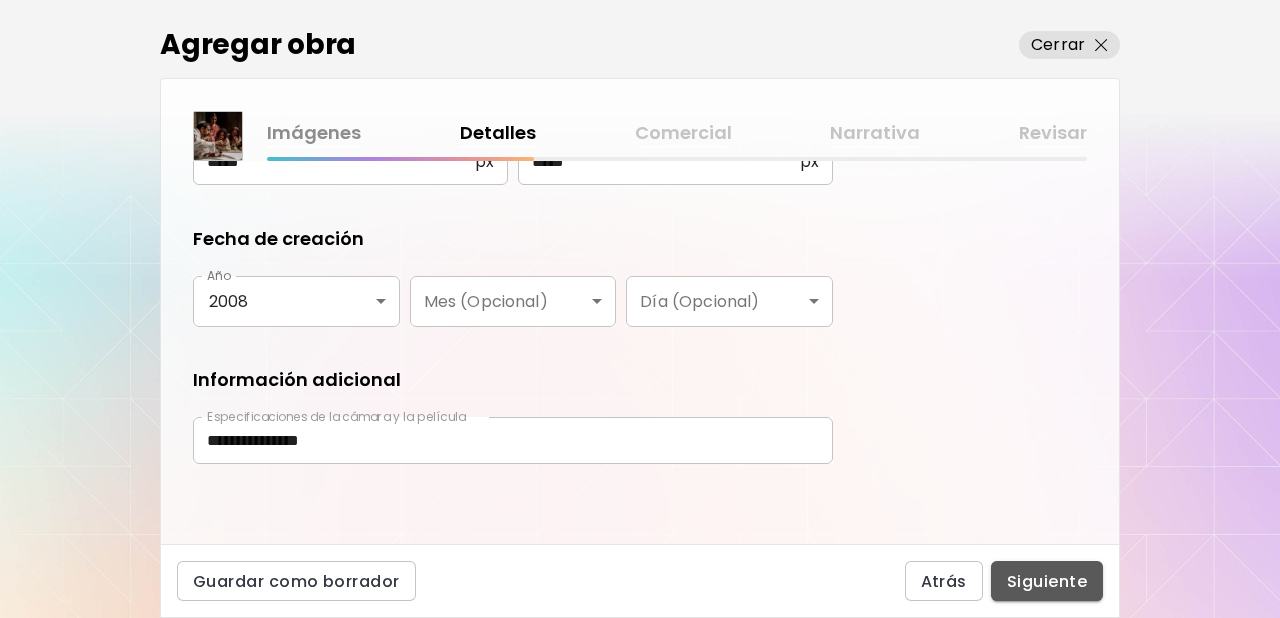 drag, startPoint x: 1022, startPoint y: 570, endPoint x: 1081, endPoint y: 531, distance: 70.724815 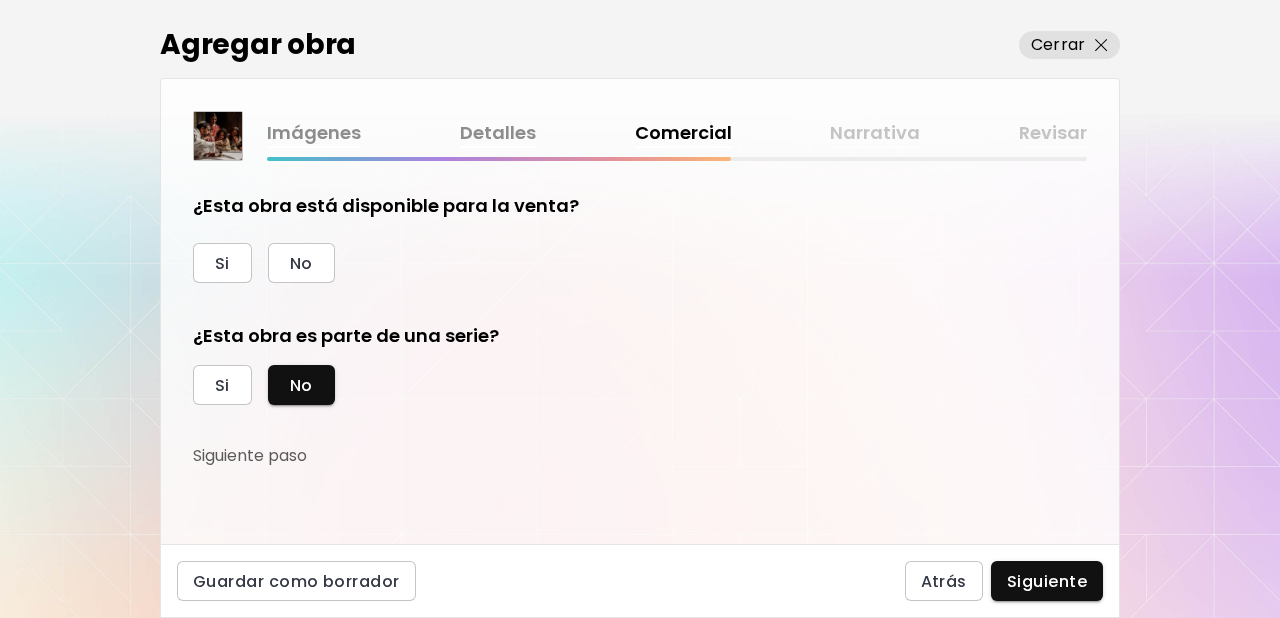 scroll, scrollTop: 32, scrollLeft: 0, axis: vertical 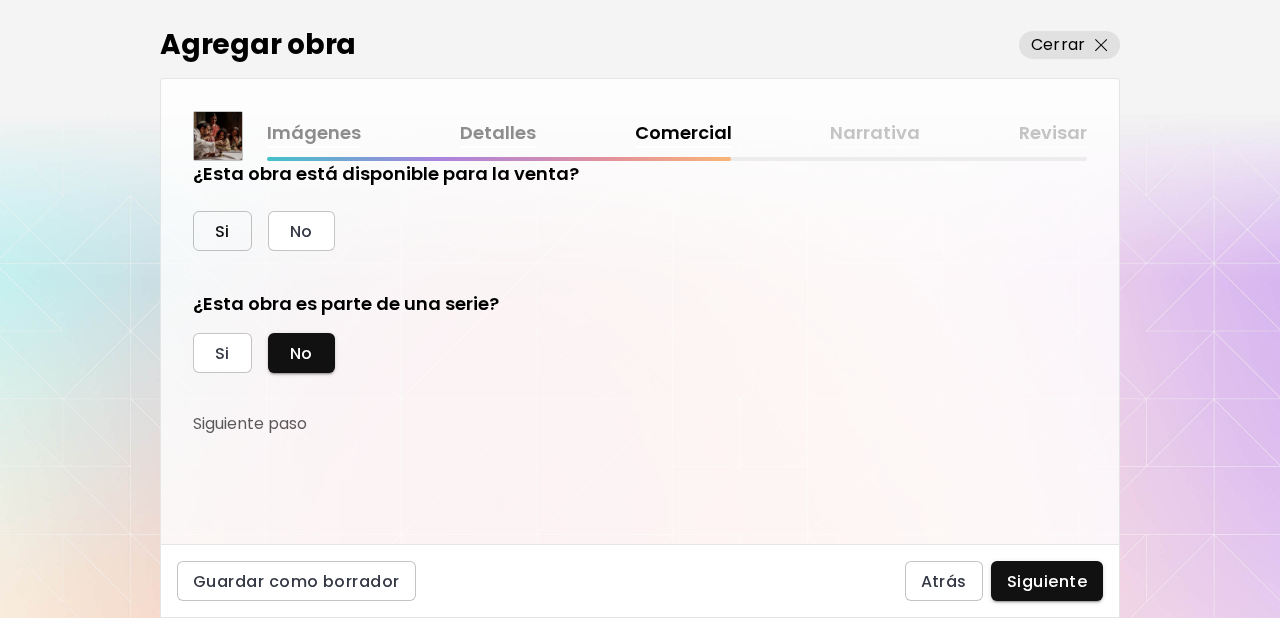 click on "Si" at bounding box center [222, 231] 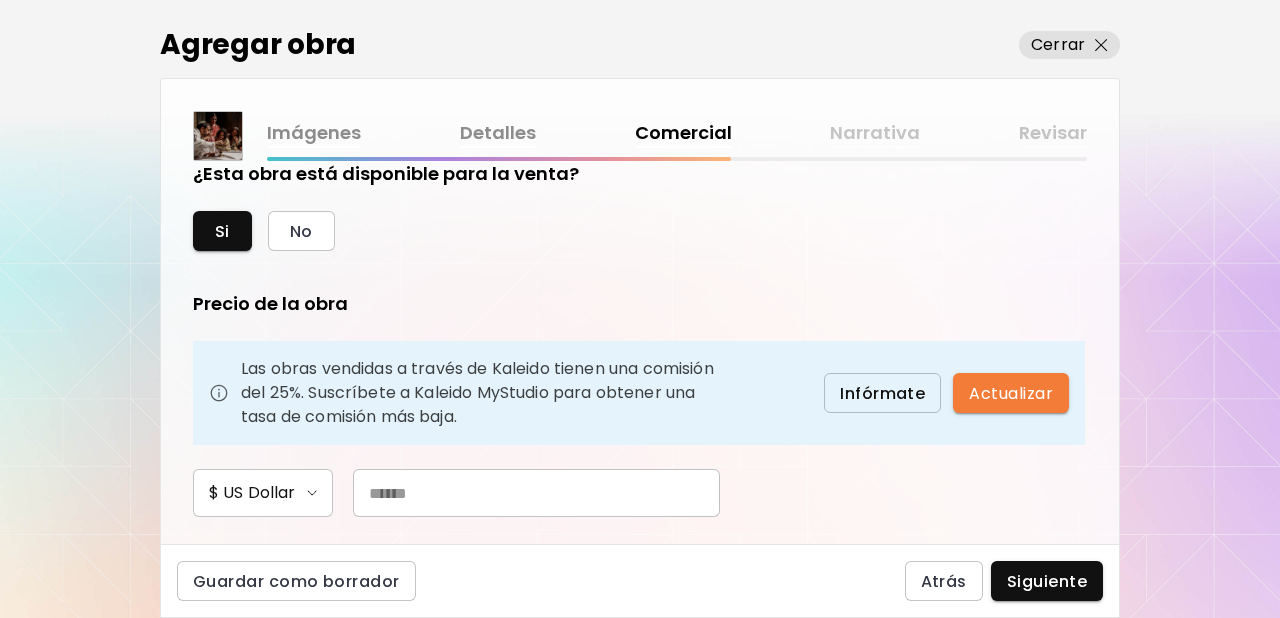 click at bounding box center (536, 493) 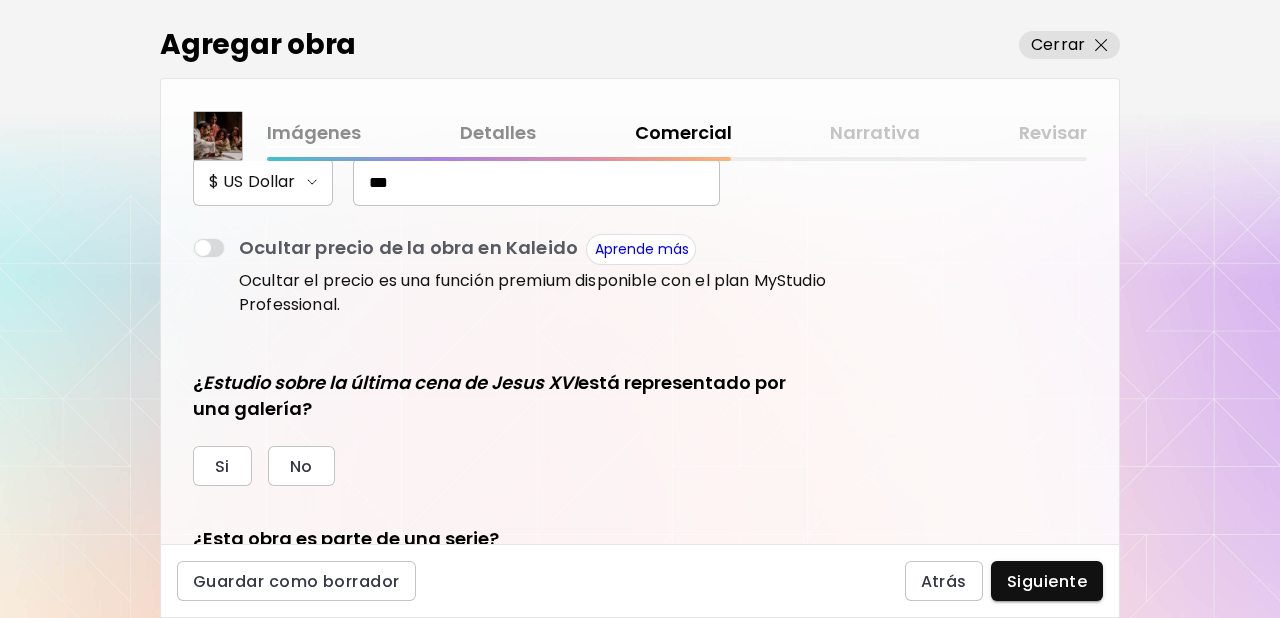 scroll, scrollTop: 416, scrollLeft: 0, axis: vertical 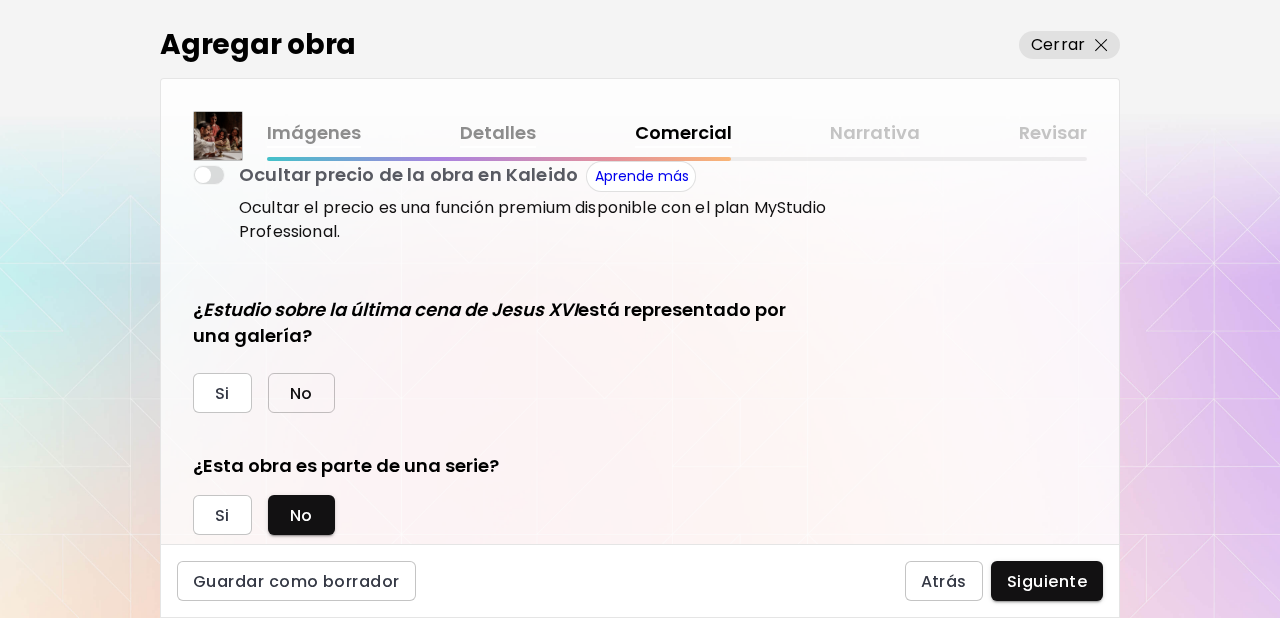 drag, startPoint x: 297, startPoint y: 401, endPoint x: 313, endPoint y: 404, distance: 16.27882 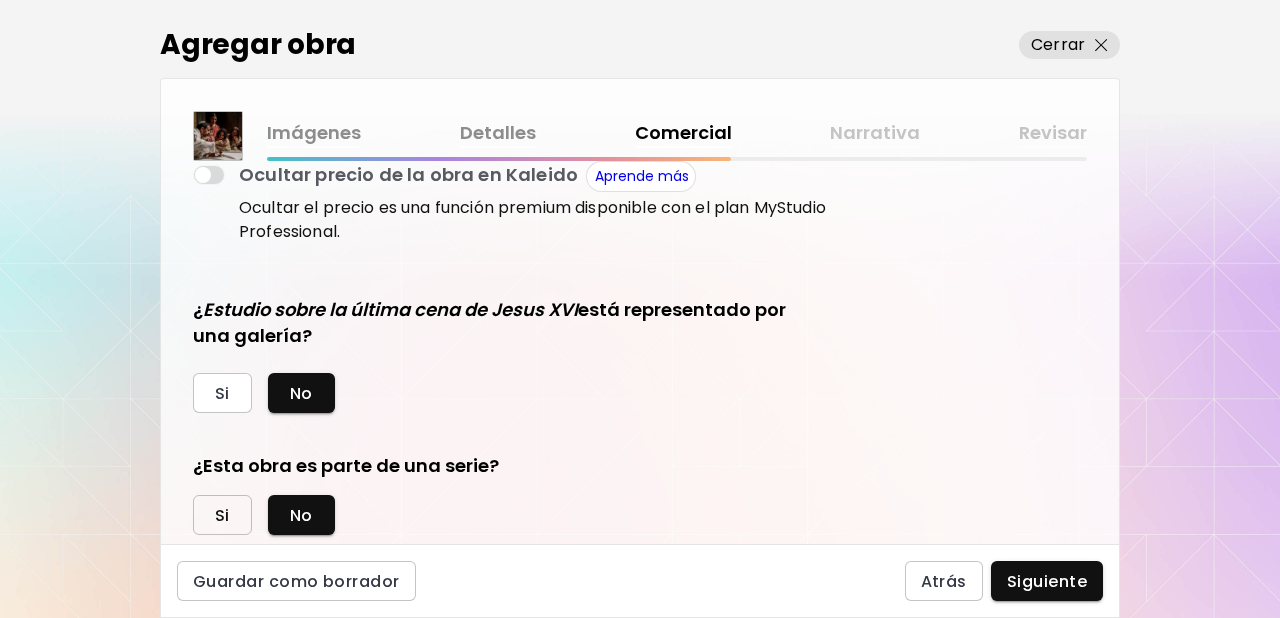 click on "Si" at bounding box center [222, 515] 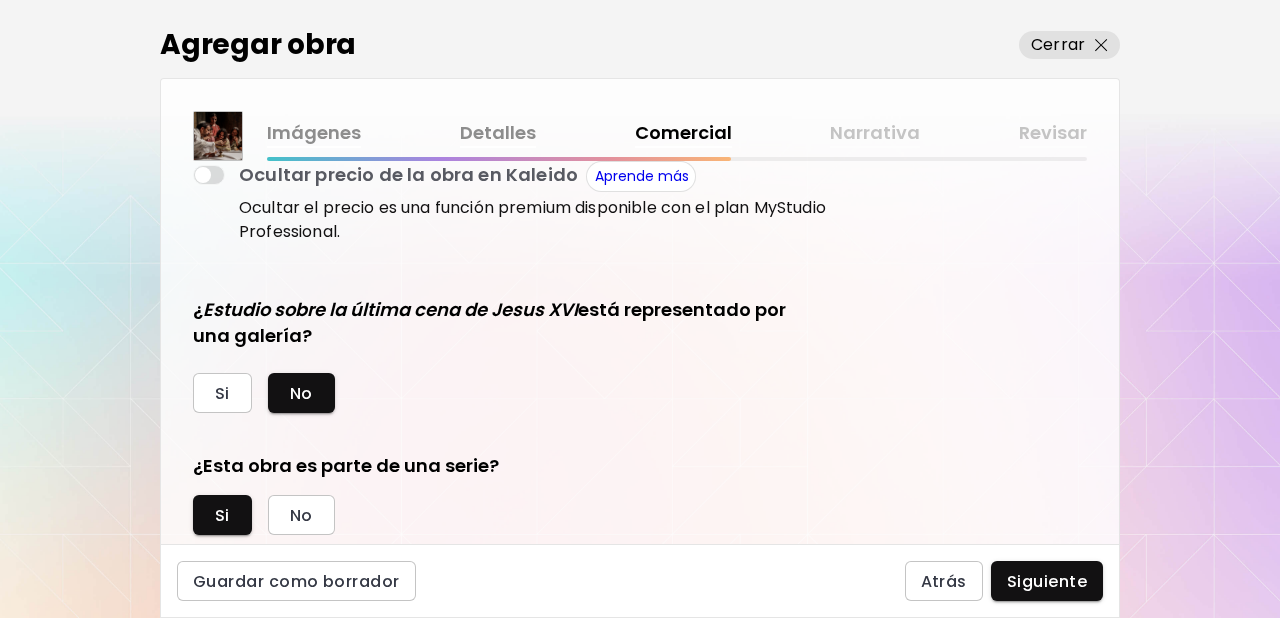scroll, scrollTop: 562, scrollLeft: 0, axis: vertical 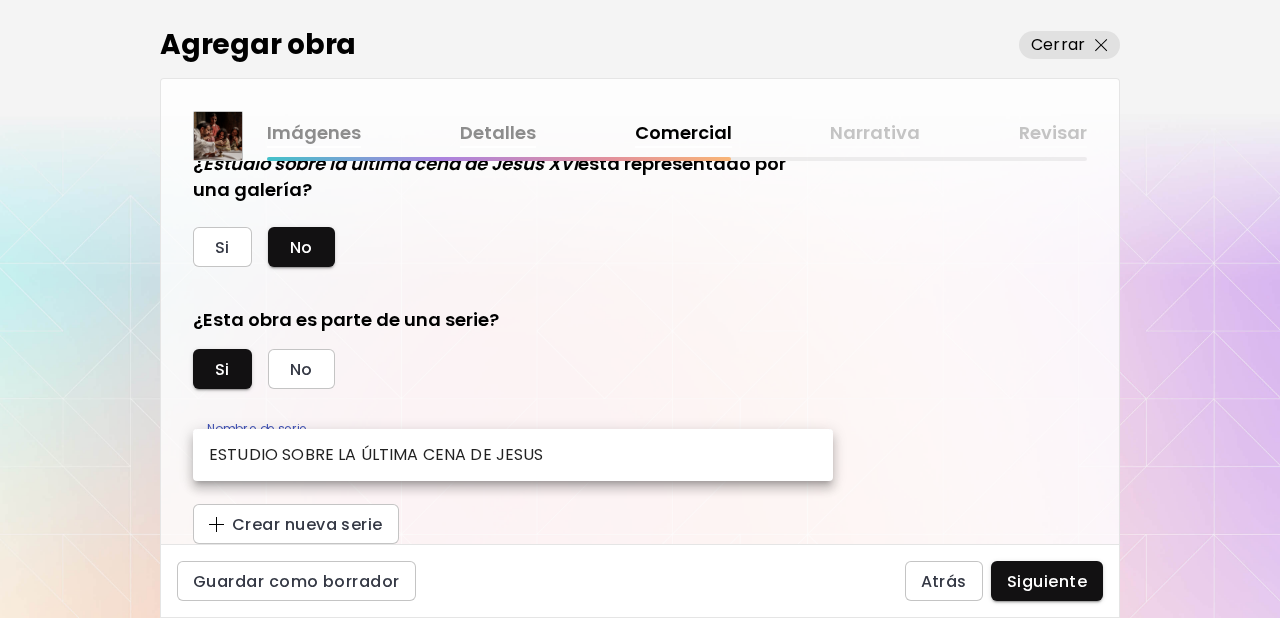 click on "kaleido.art/photomanifiesto Agregar obra Administrar obras Editar perfil My BioLink Comunidad Metas MyStudio Actualizar My Website My Showrooms My Documents My Subscribers My Provenance My Augmentations My Analytics Ajustes Ayuda 0 11 Agregar obra Cerrar Imágenes Detalles Comercial Narrativa Revisar ¿Esta obra está disponible para la venta? Si No Precio de la obra Las obras vendidas a través de Kaleido tienen una comisión del 25%. Suscríbete a Kaleido MyStudio para obtener una tasa de comisión más baja. Infórmate Actualizar $ US Dollar *** Ocultar precio de la obra en Kaleido Aprende más Ocultar el precio es una función premium disponible con el plan MyStudio Professional. ¿ Estudio sobre la última cena de Jesus XVI  está representado por una galería? Si No ¿Esta obra es parte de una serie? Si No Nombre de serie ​ Nombre de serie Crear nueva serie Guardar como borrador Atrás Siguiente Búsqueda de artista Nombre o usuario Nombre o usuario País del artista País del artista Disciplinas" at bounding box center [640, 309] 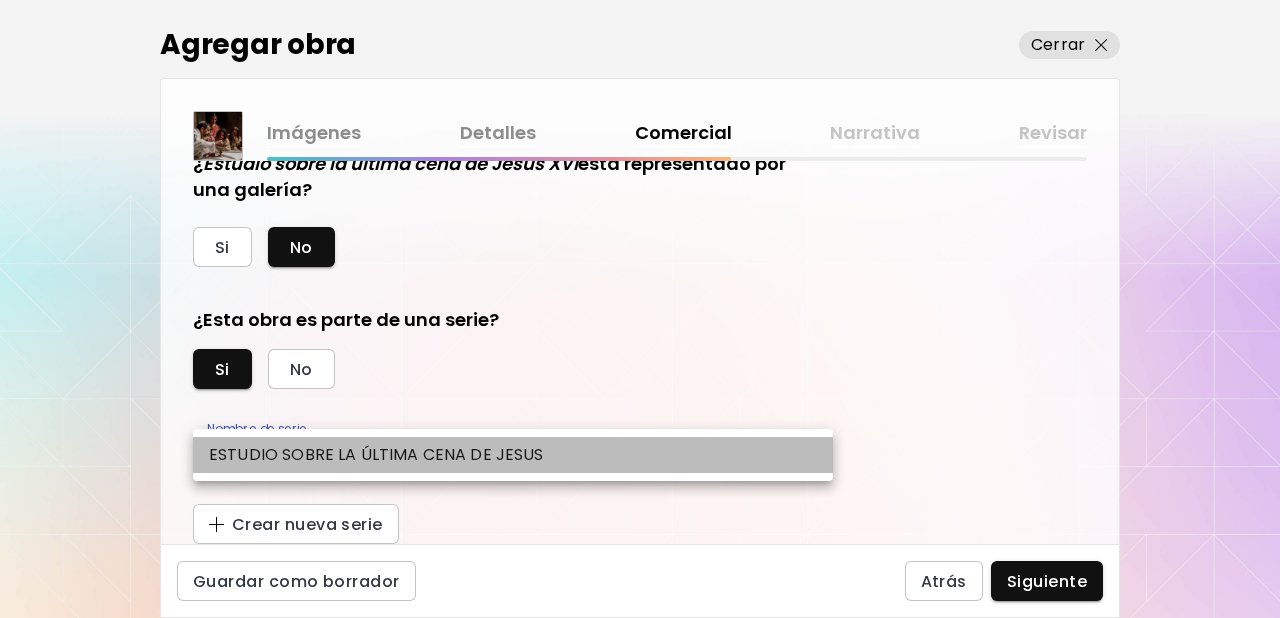click on "ESTUDIO SOBRE LA ÚLTIMA CENA DE JESUS" at bounding box center (513, 455) 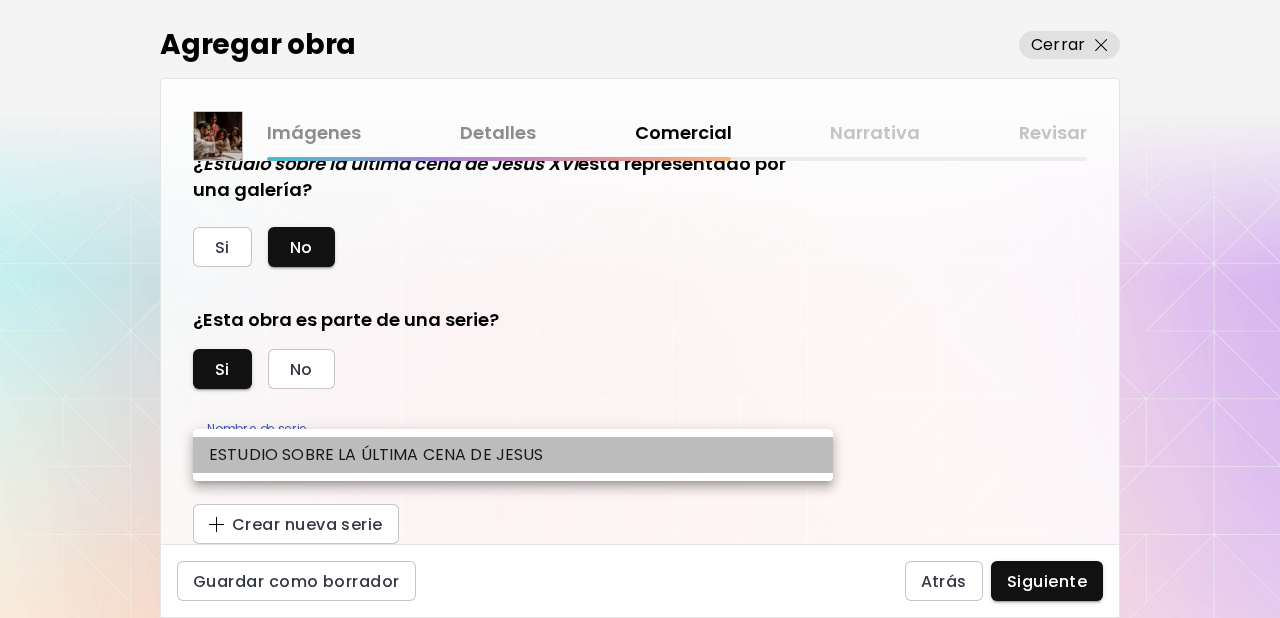 type on "**********" 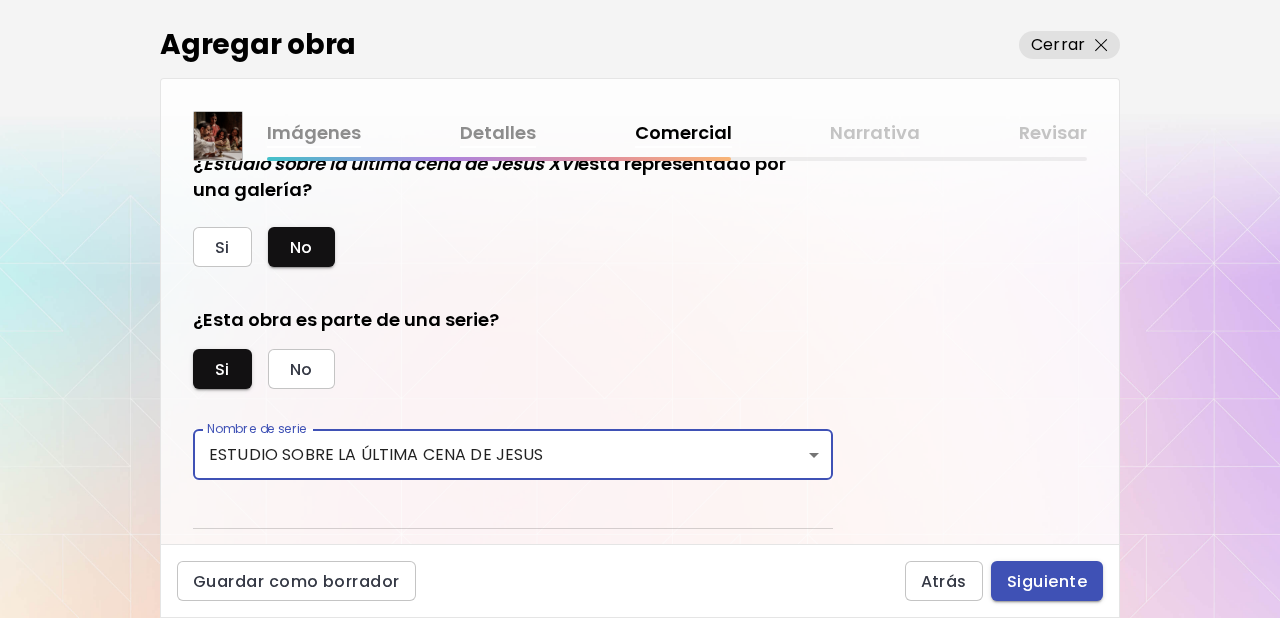 click on "Siguiente" at bounding box center [1047, 581] 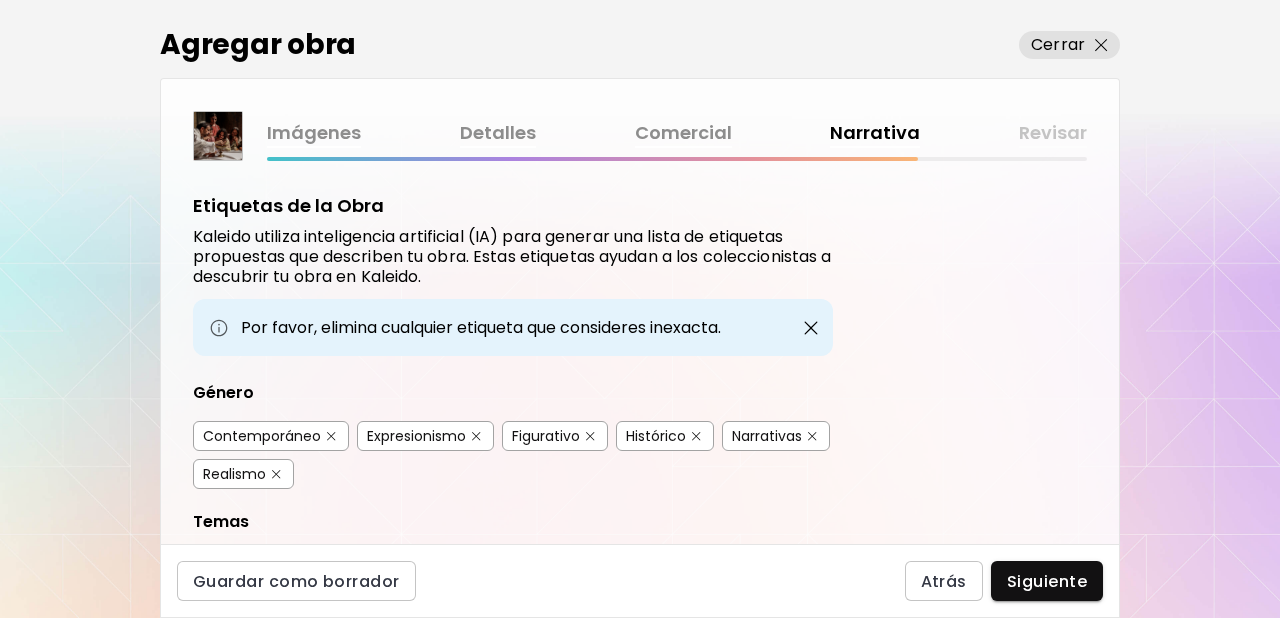 scroll, scrollTop: 176, scrollLeft: 0, axis: vertical 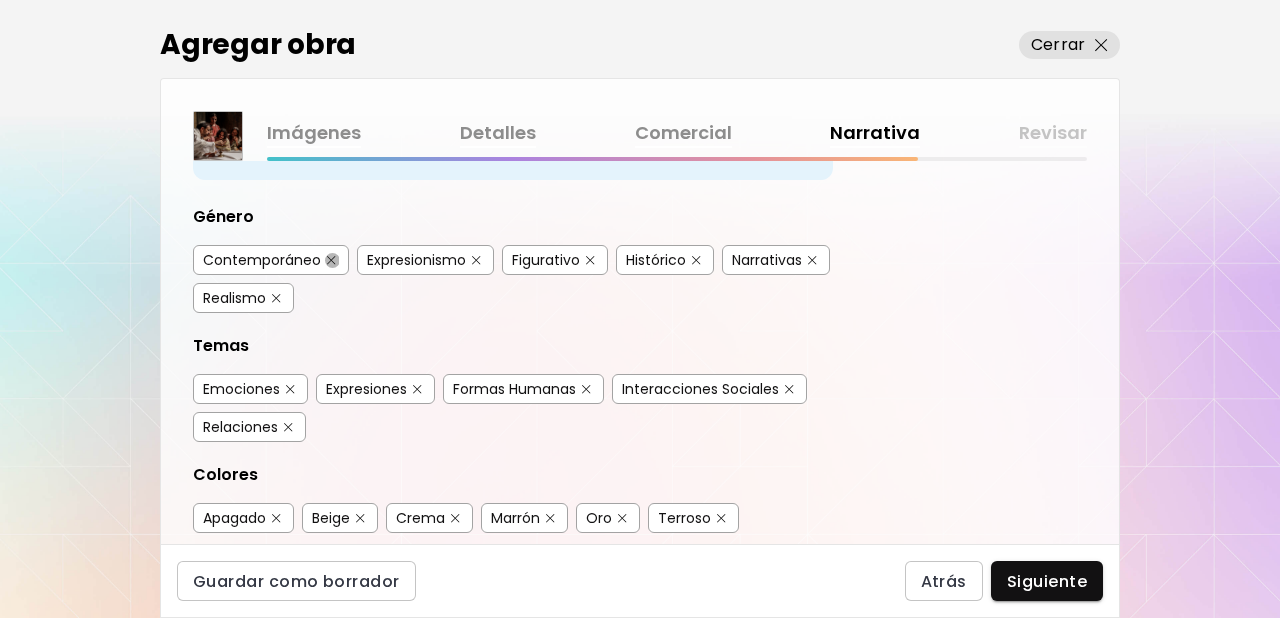 drag, startPoint x: 334, startPoint y: 259, endPoint x: 368, endPoint y: 255, distance: 34.234486 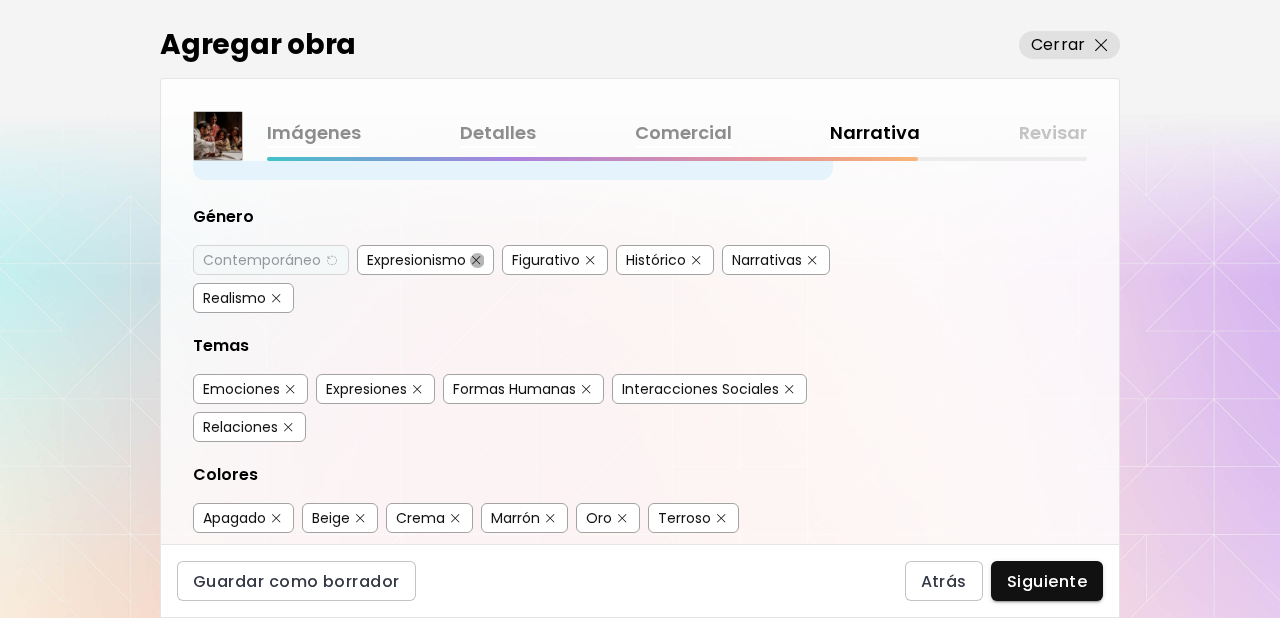 click at bounding box center [476, 260] 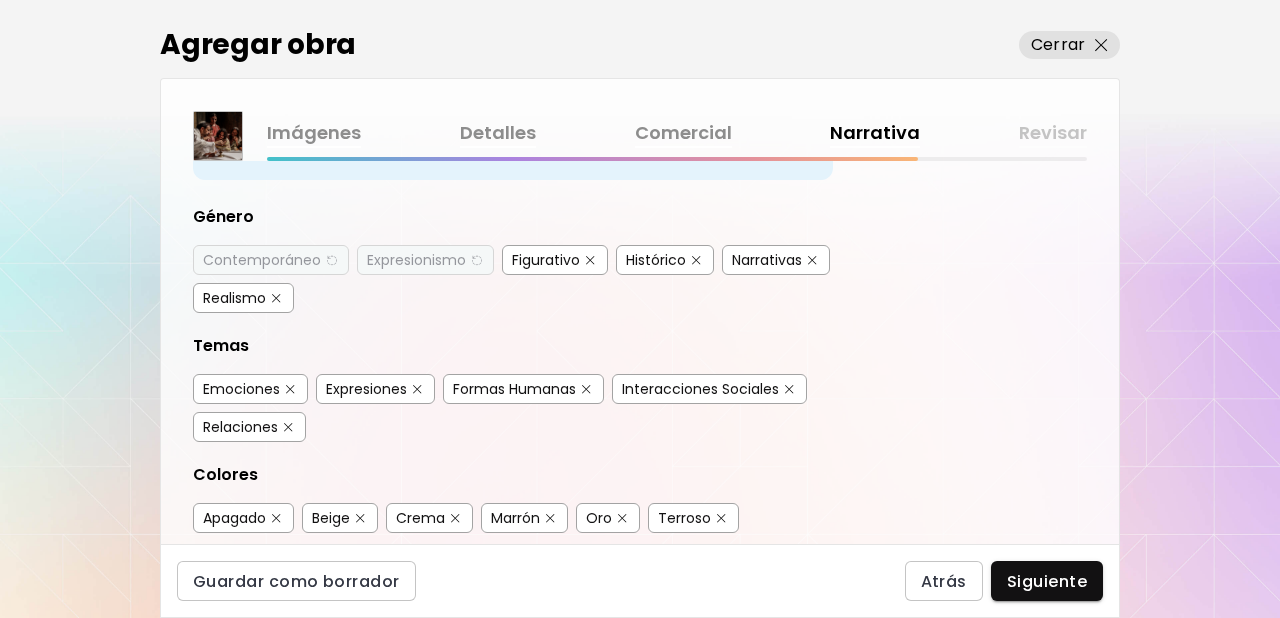click at bounding box center [812, 260] 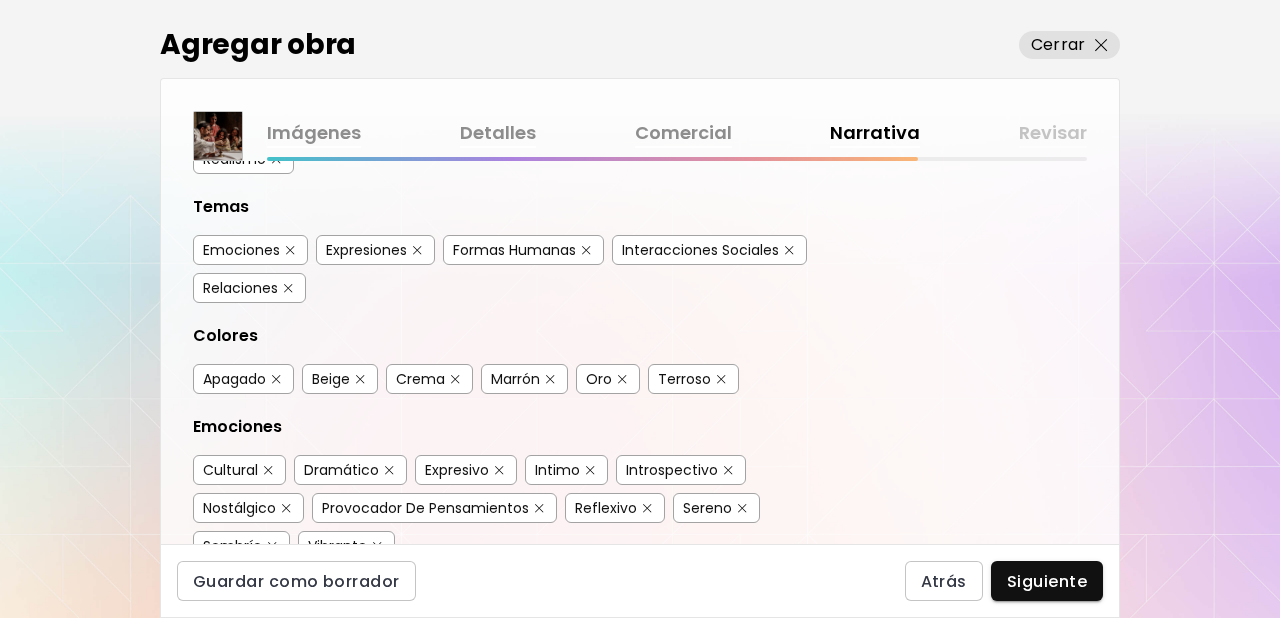 scroll, scrollTop: 316, scrollLeft: 0, axis: vertical 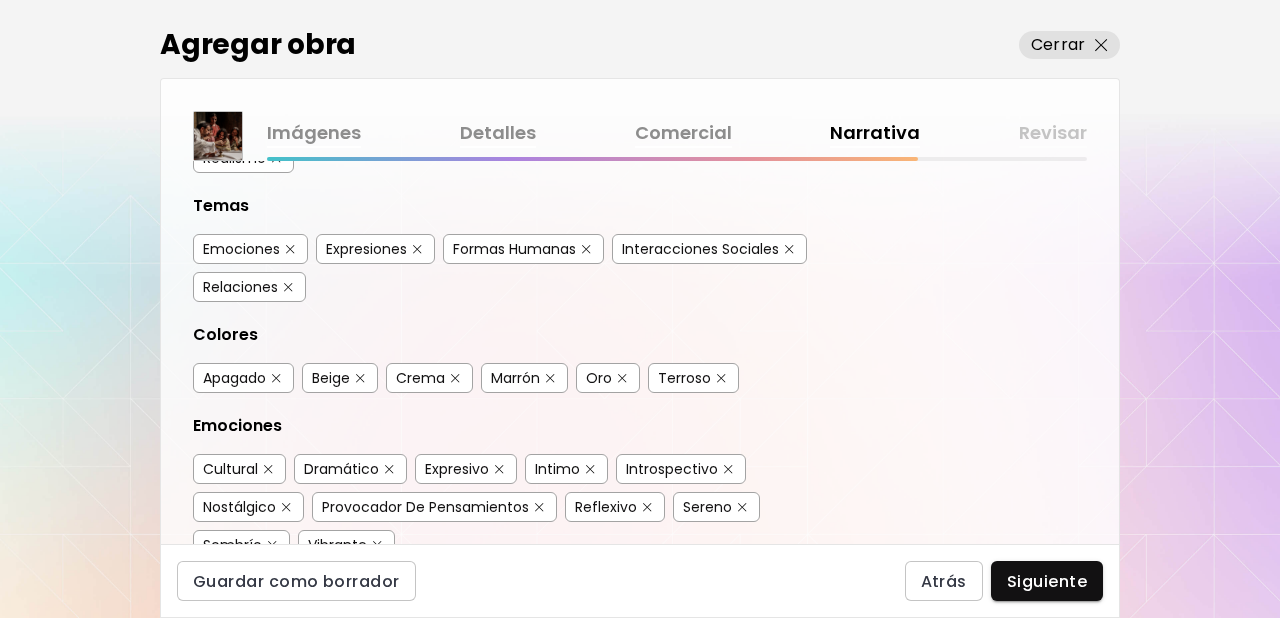 click at bounding box center [789, 249] 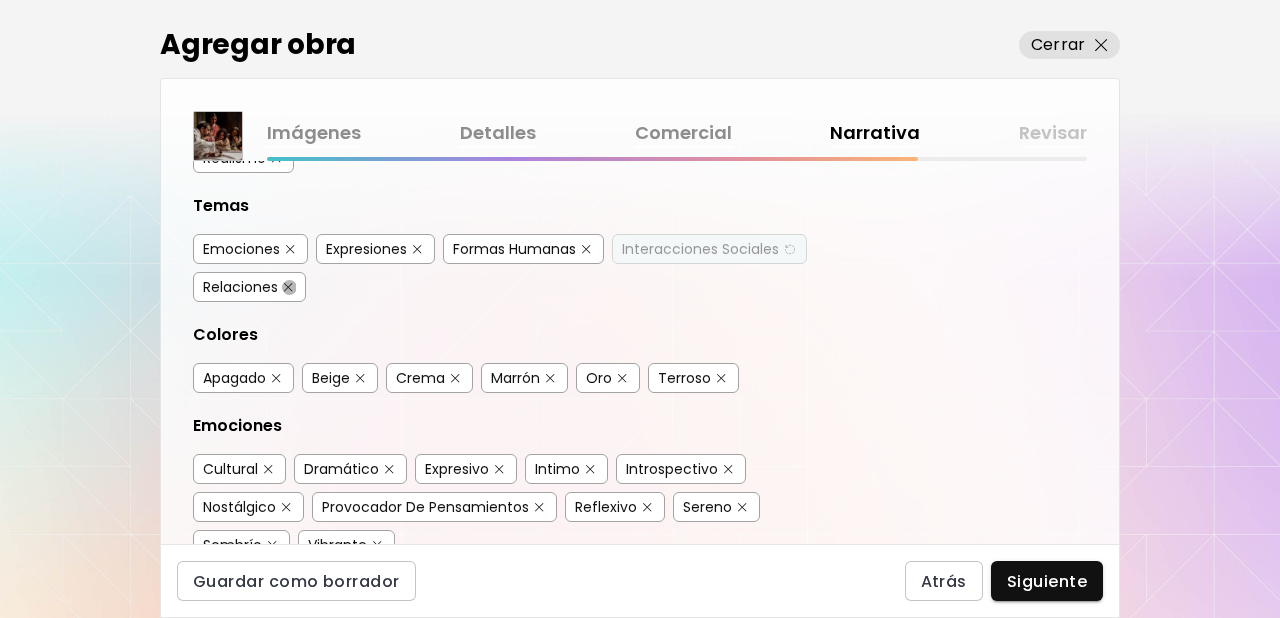 click at bounding box center [288, 287] 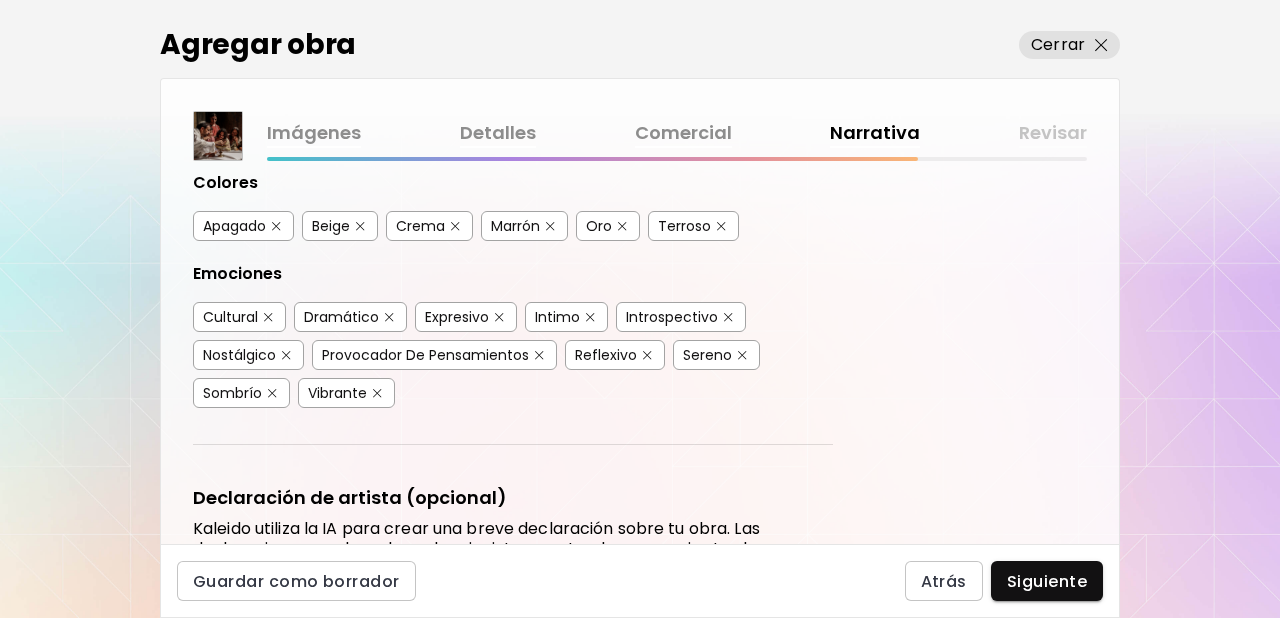 scroll, scrollTop: 469, scrollLeft: 0, axis: vertical 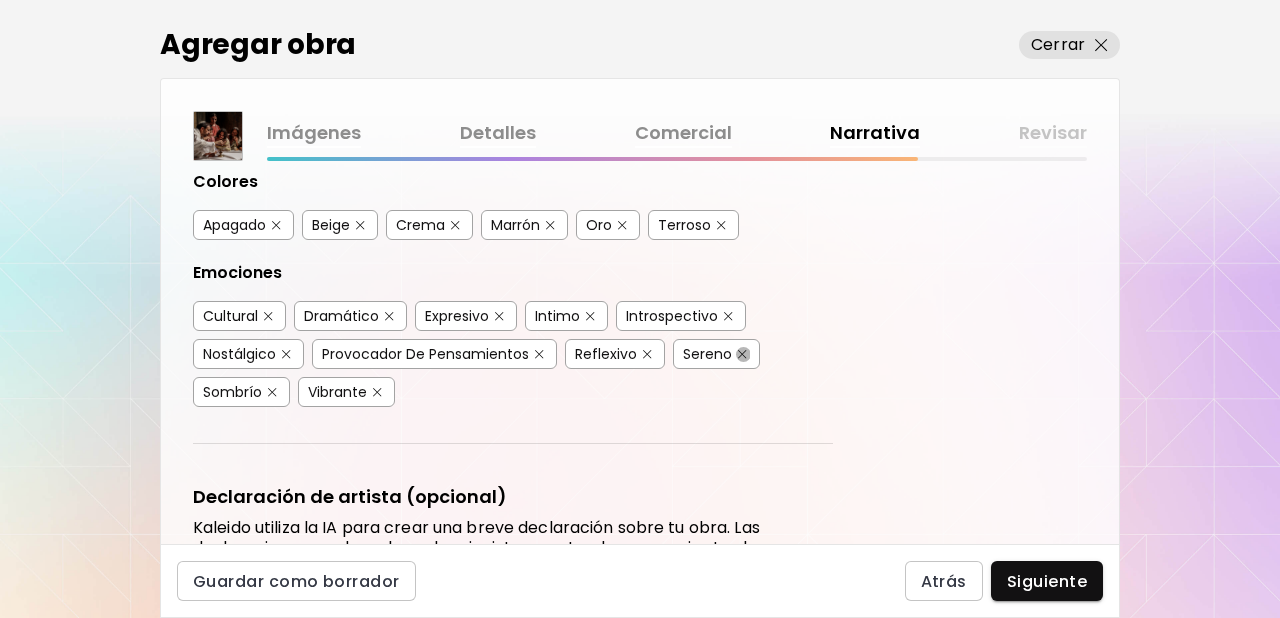 click at bounding box center [742, 354] 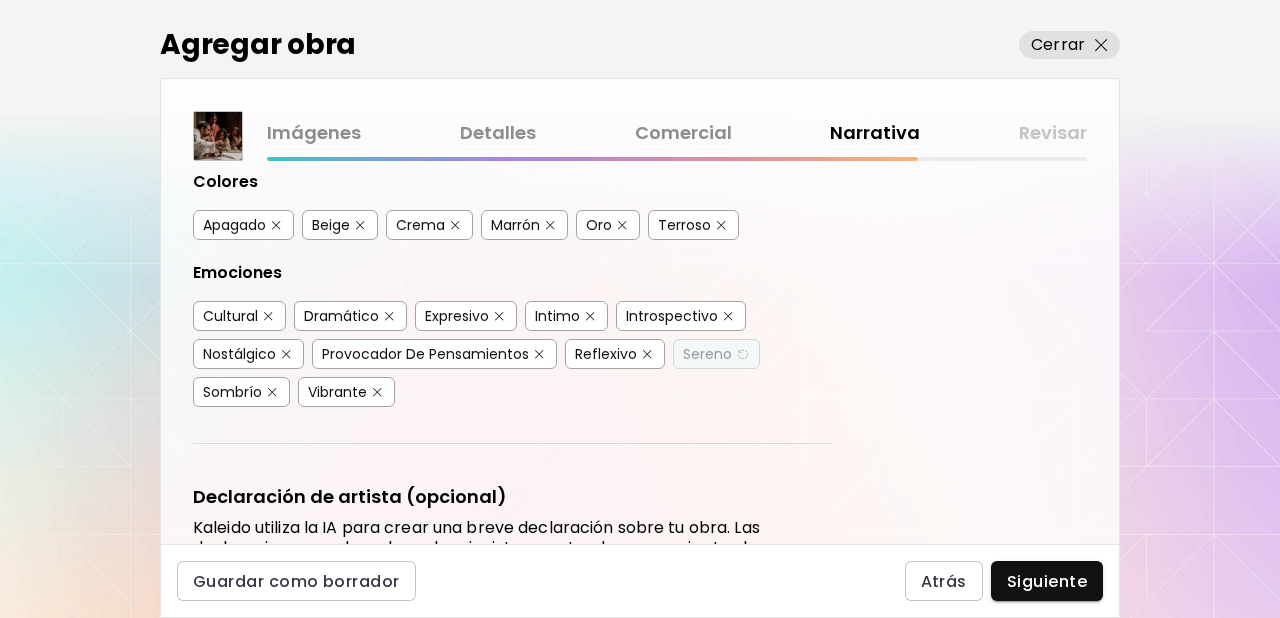 click at bounding box center [272, 392] 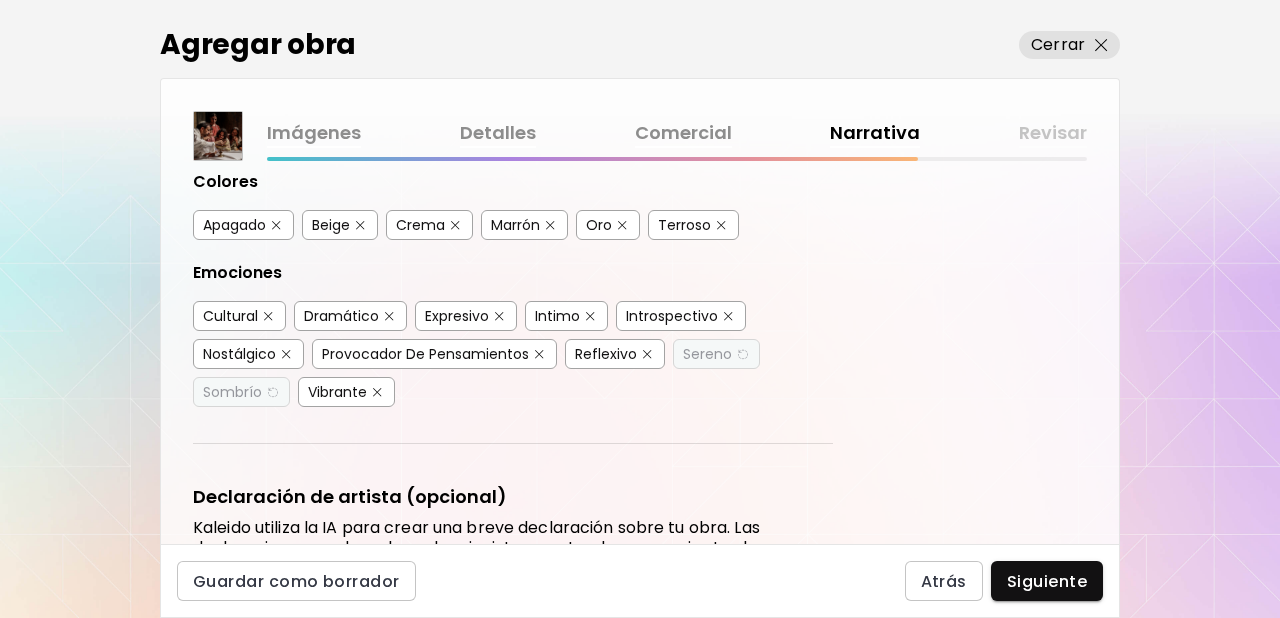 click at bounding box center (377, 392) 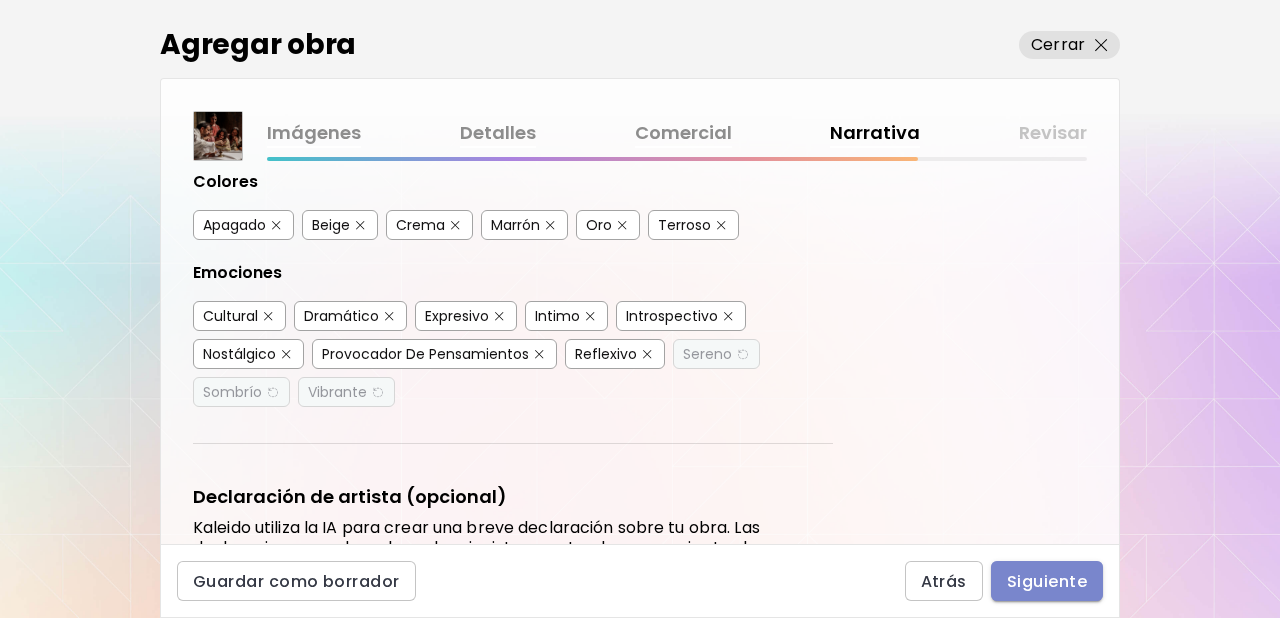 click on "Siguiente" at bounding box center (1047, 581) 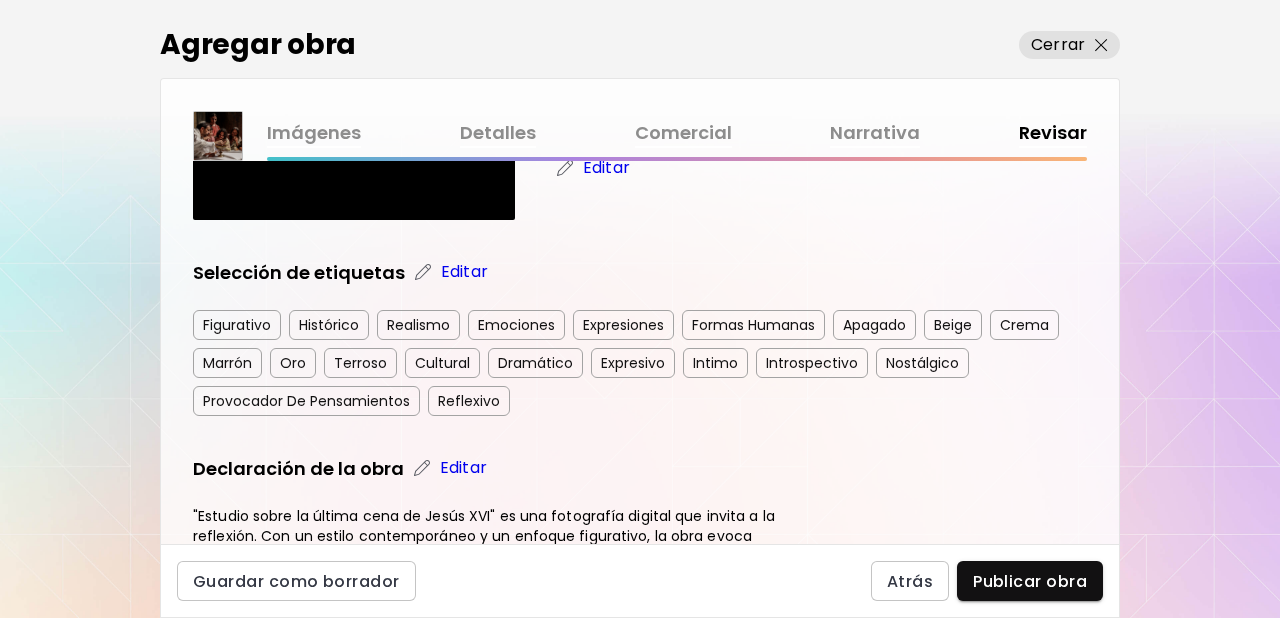 scroll, scrollTop: 296, scrollLeft: 0, axis: vertical 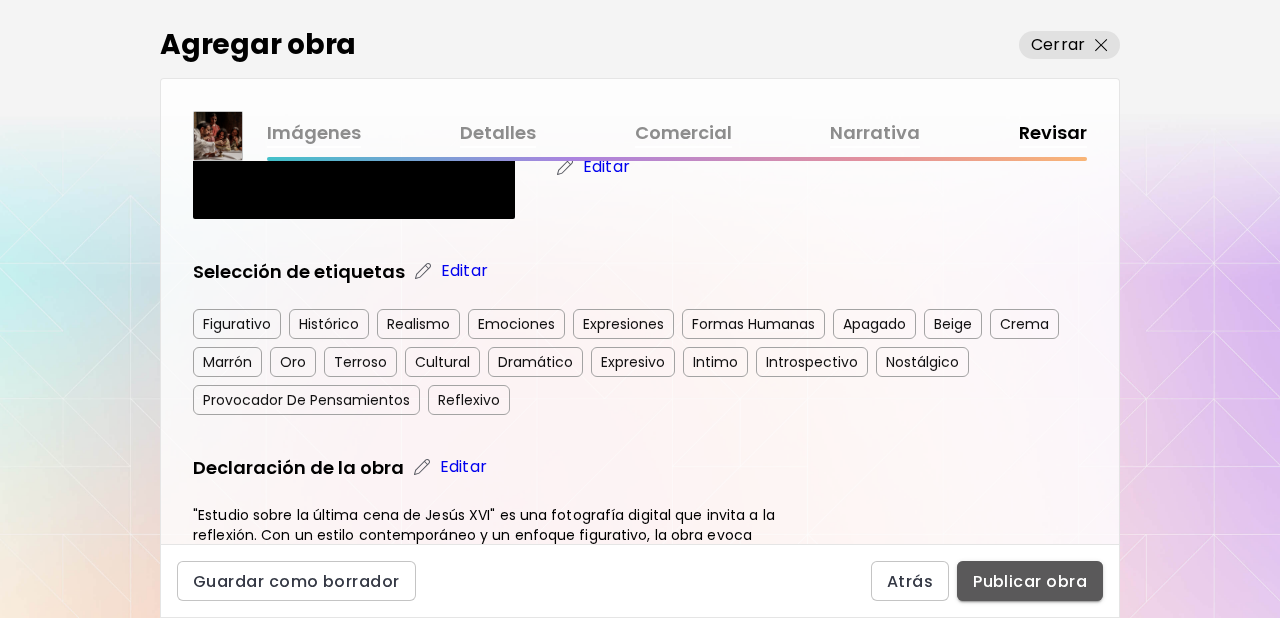 click on "Publicar obra" at bounding box center (1030, 581) 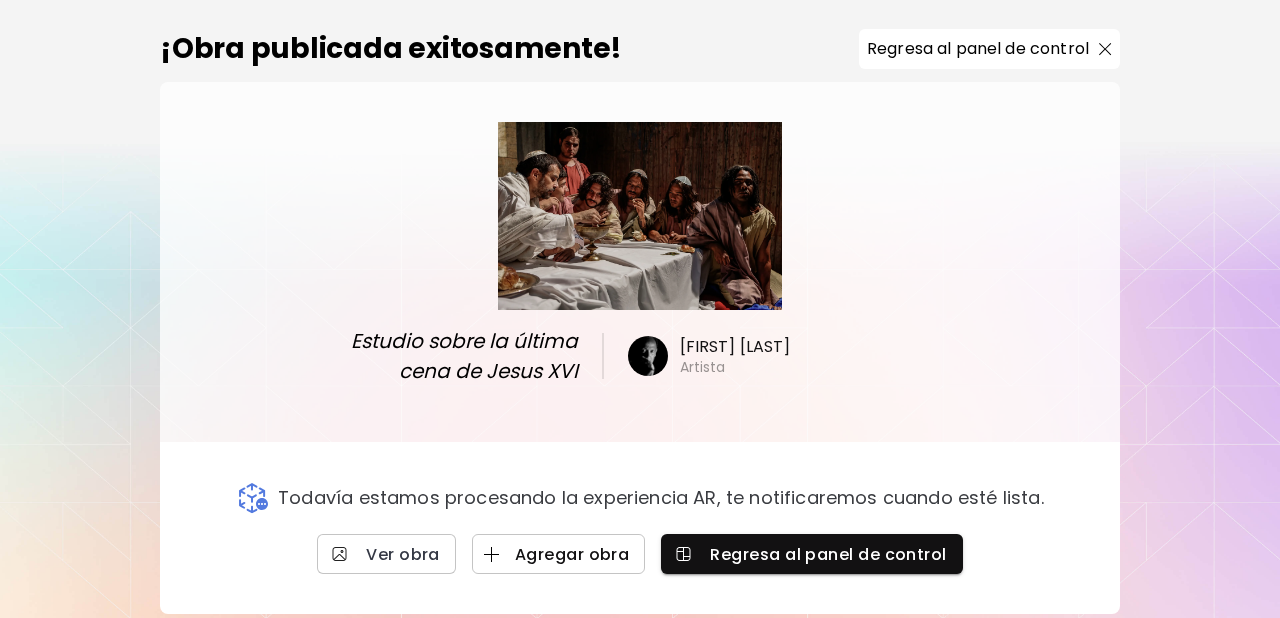 click on "Agregar obra" at bounding box center (559, 554) 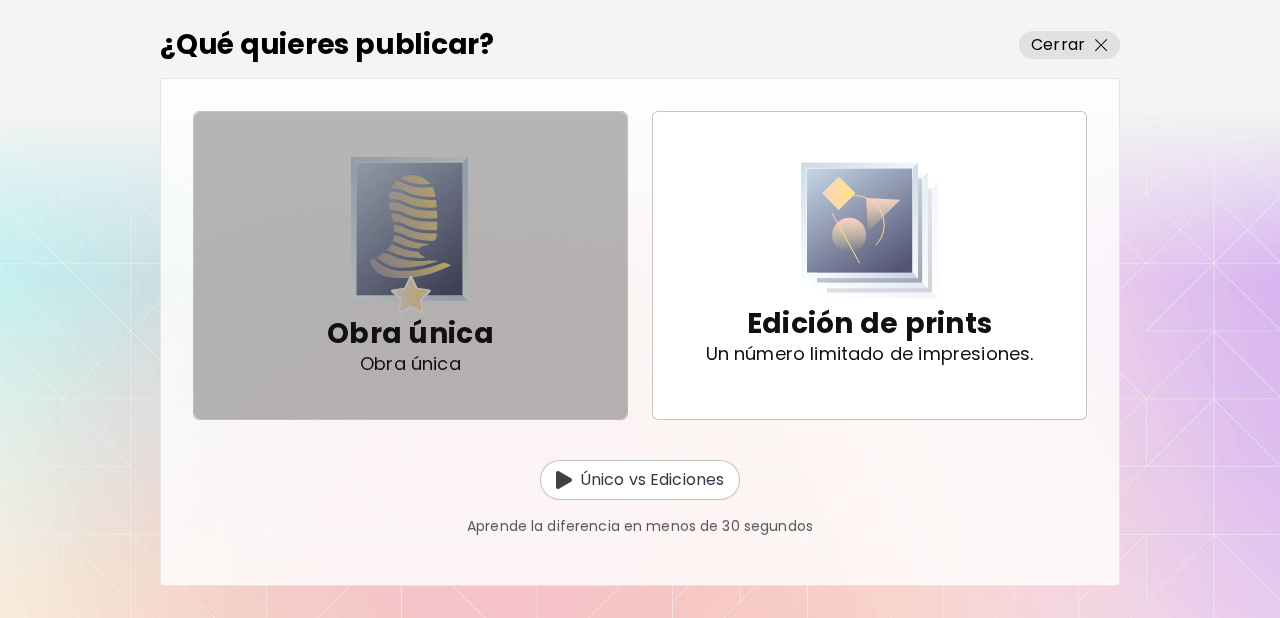 click at bounding box center (410, 235) 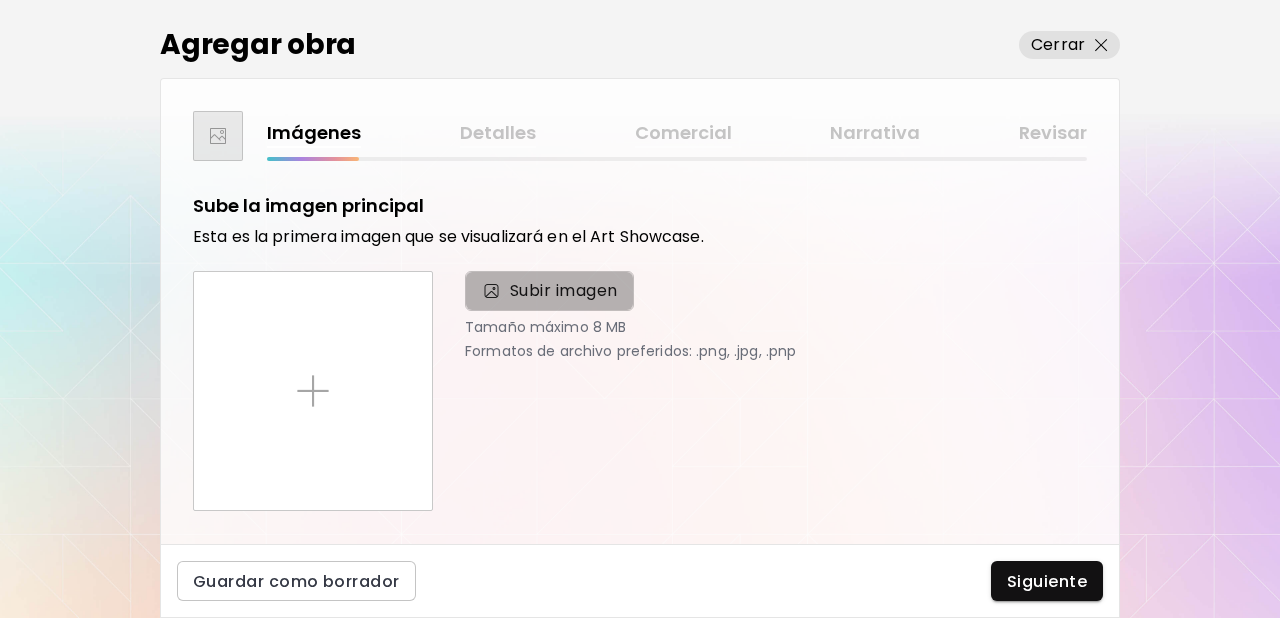 click on "Subir imagen" at bounding box center (564, 291) 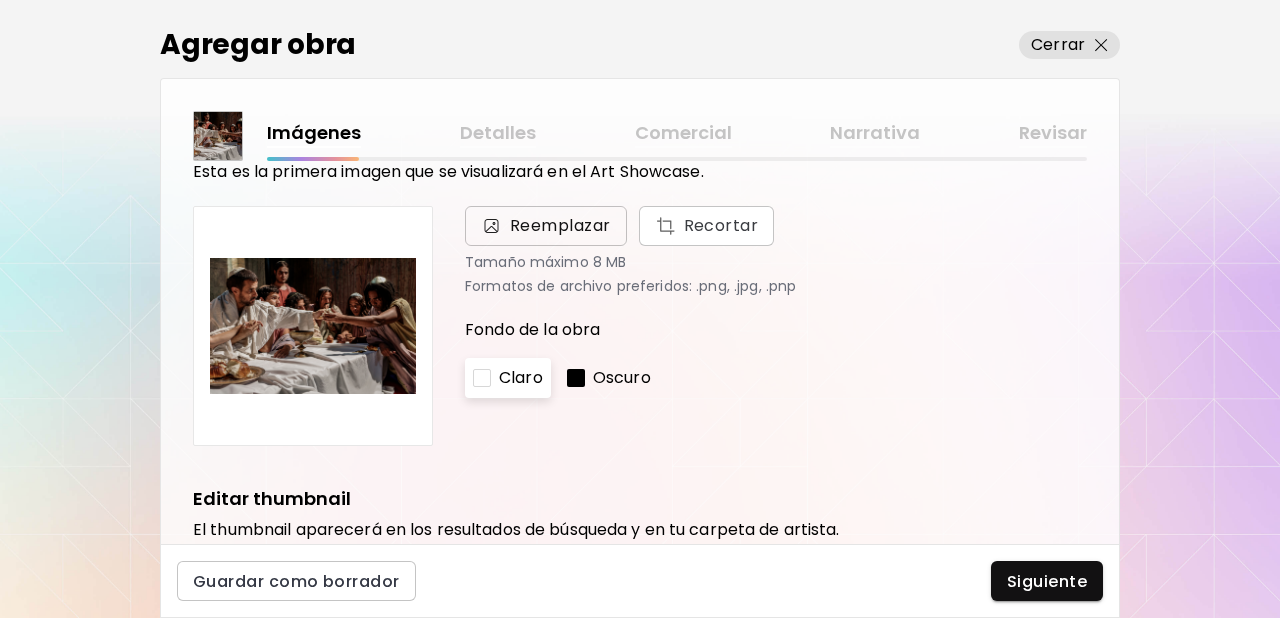 scroll, scrollTop: 90, scrollLeft: 0, axis: vertical 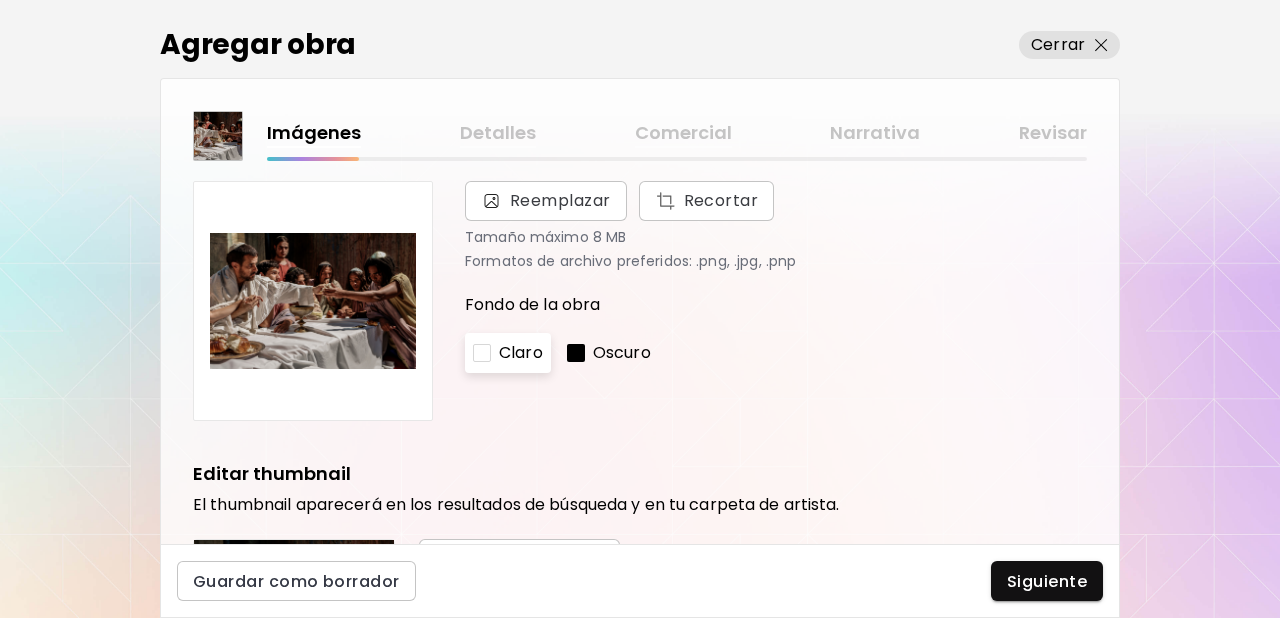 drag, startPoint x: 616, startPoint y: 354, endPoint x: 698, endPoint y: 352, distance: 82.02438 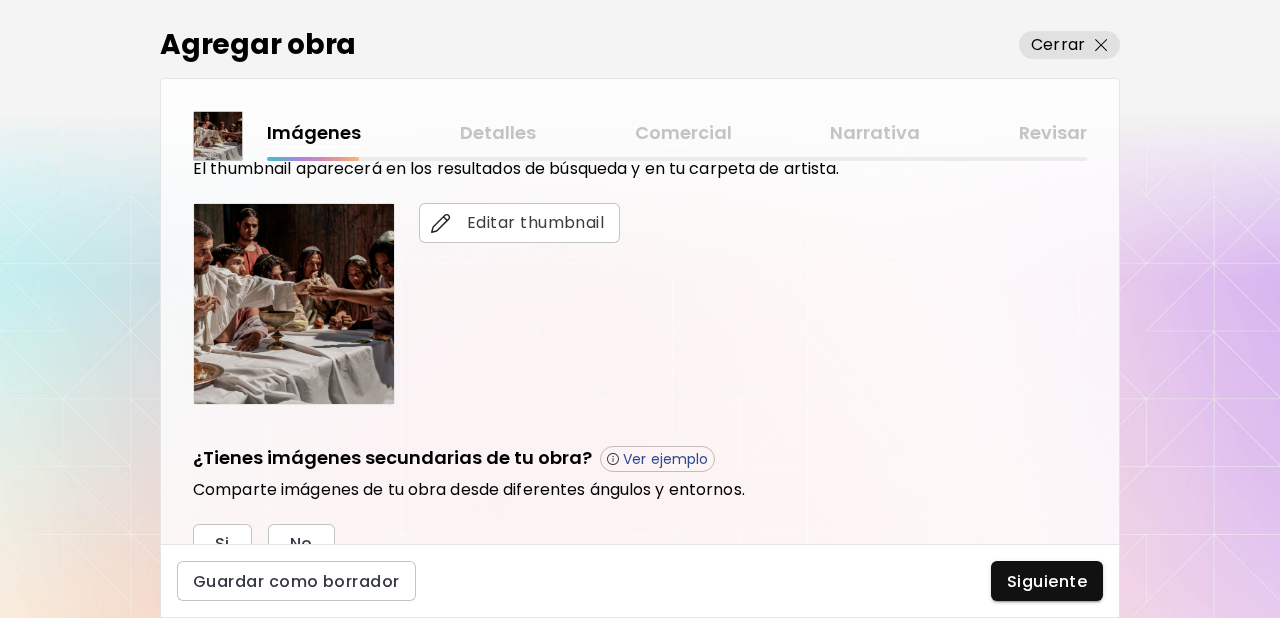 scroll, scrollTop: 424, scrollLeft: 0, axis: vertical 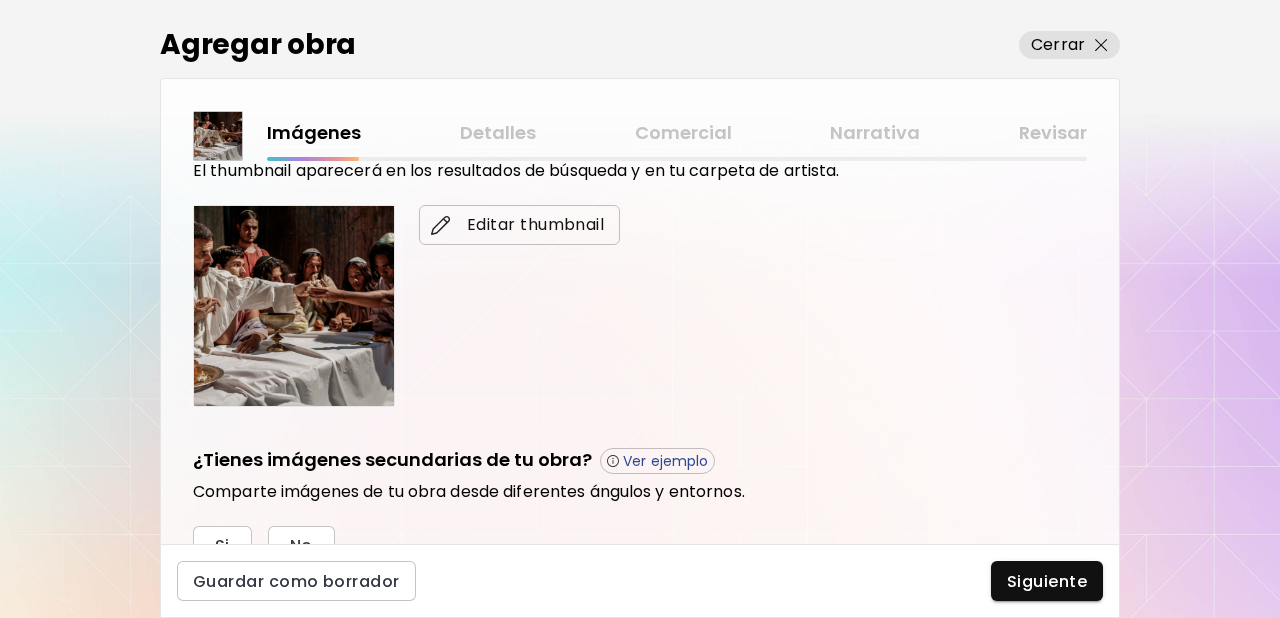 click on "Editar thumbnail" at bounding box center (519, 225) 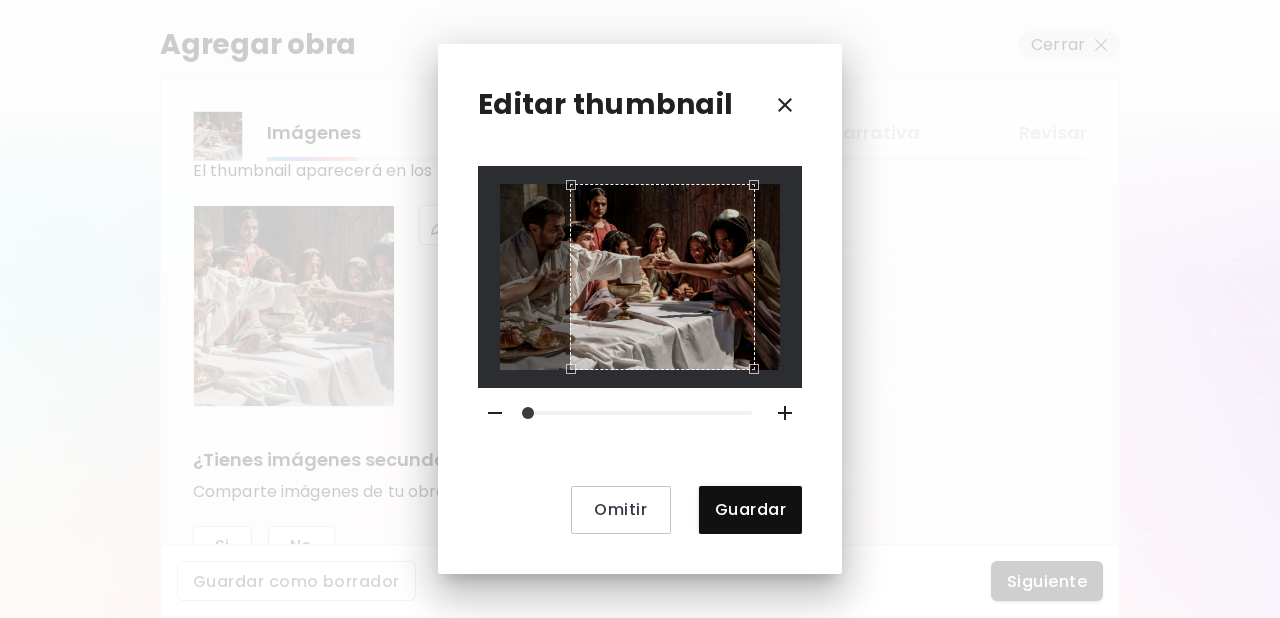 click at bounding box center [662, 276] 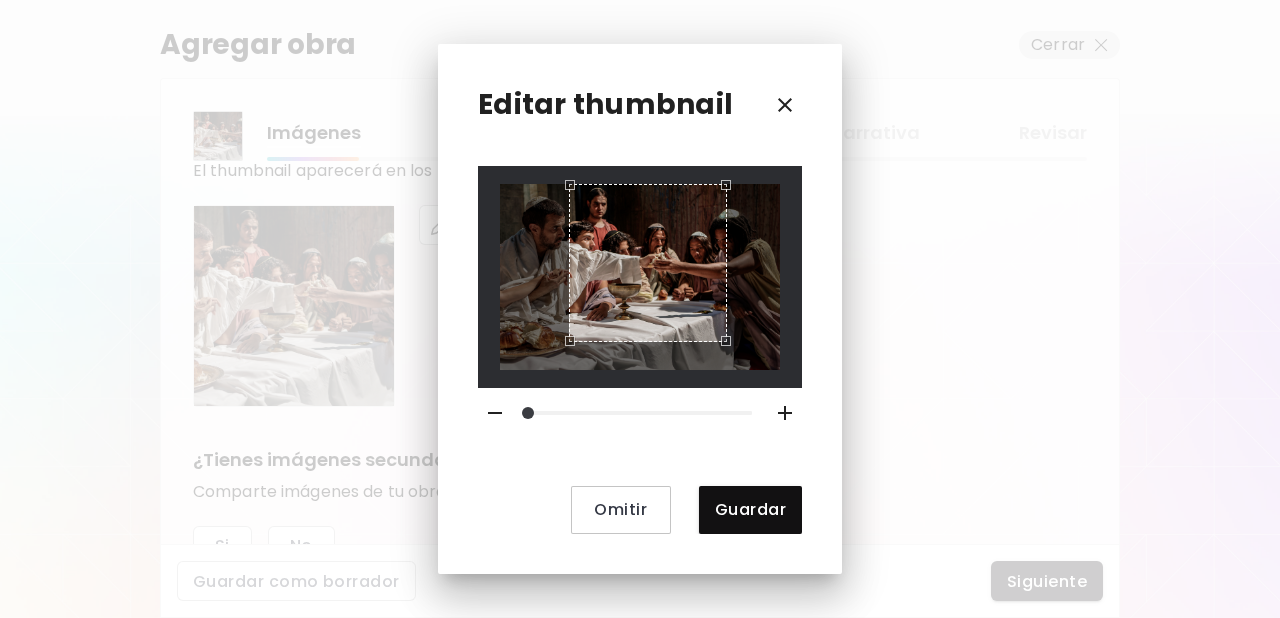 click at bounding box center [731, 346] 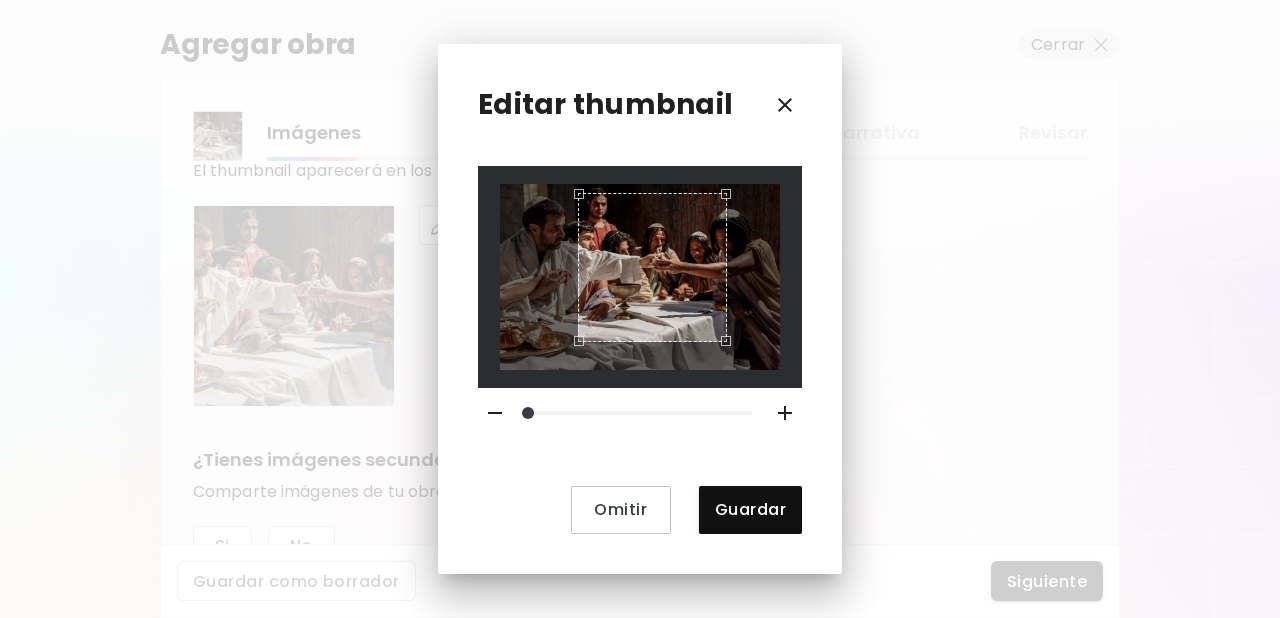 click at bounding box center [574, 189] 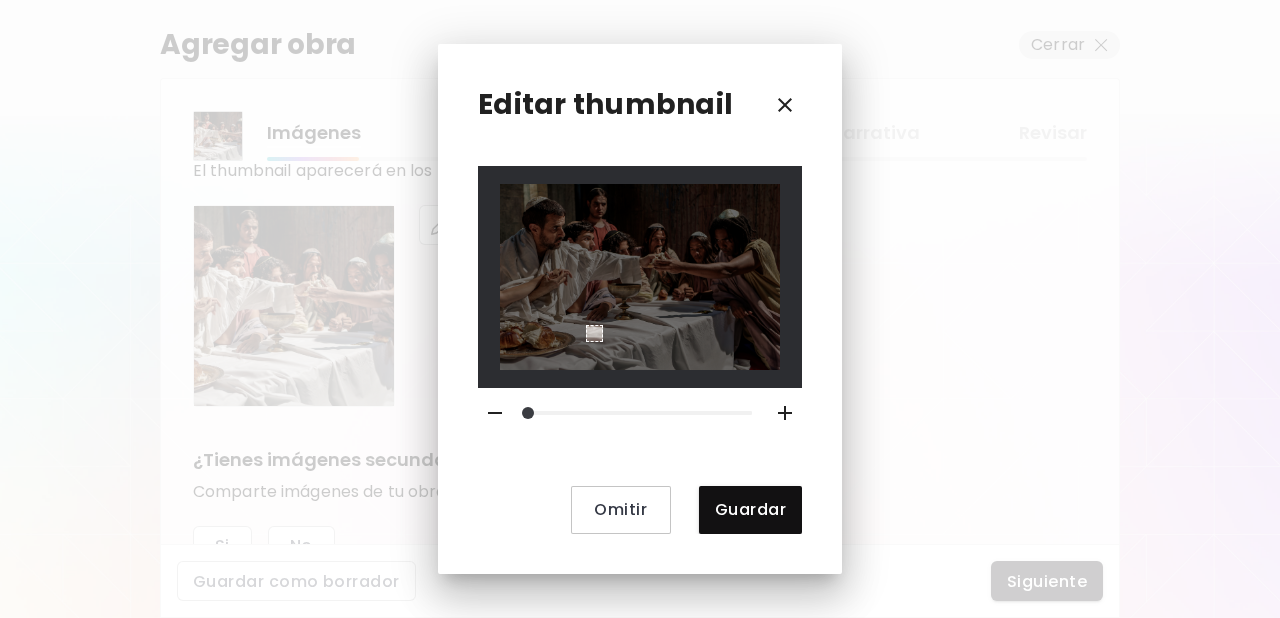 click at bounding box center [640, 276] 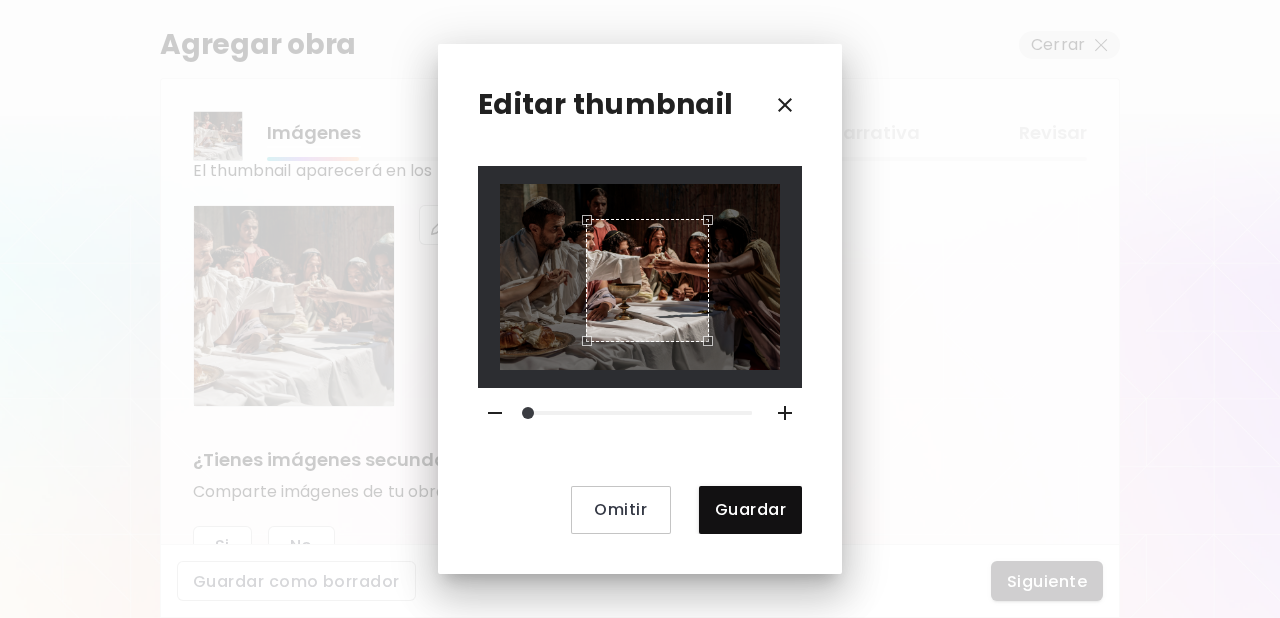 click at bounding box center [640, 276] 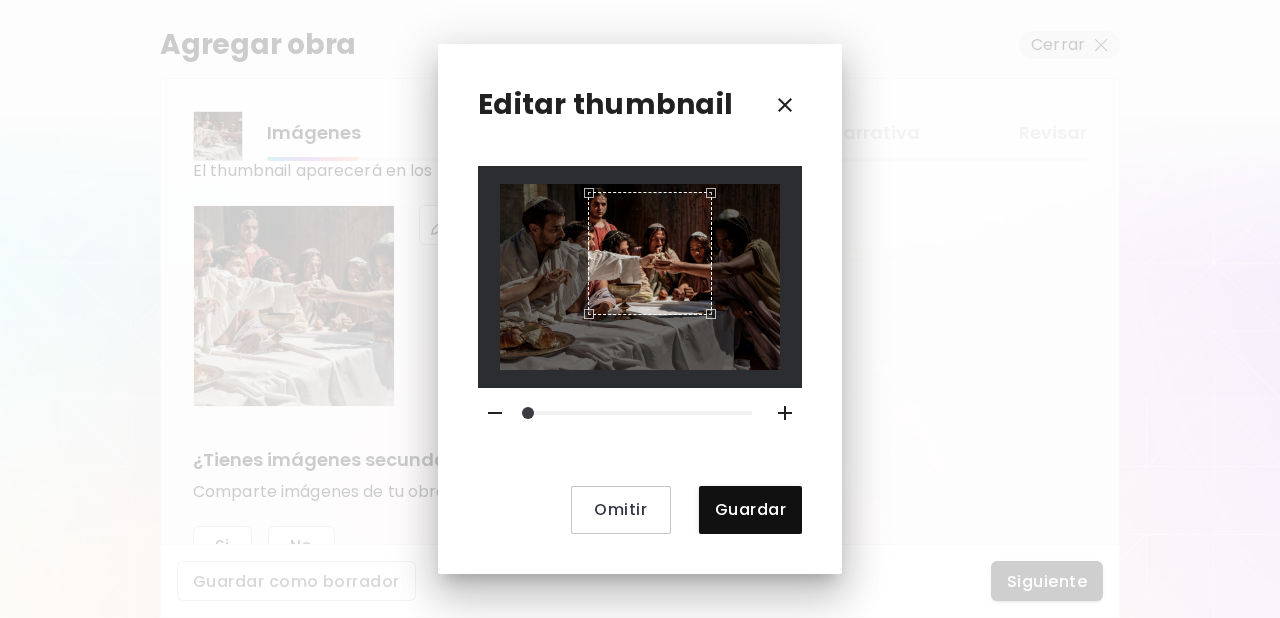 click at bounding box center [650, 254] 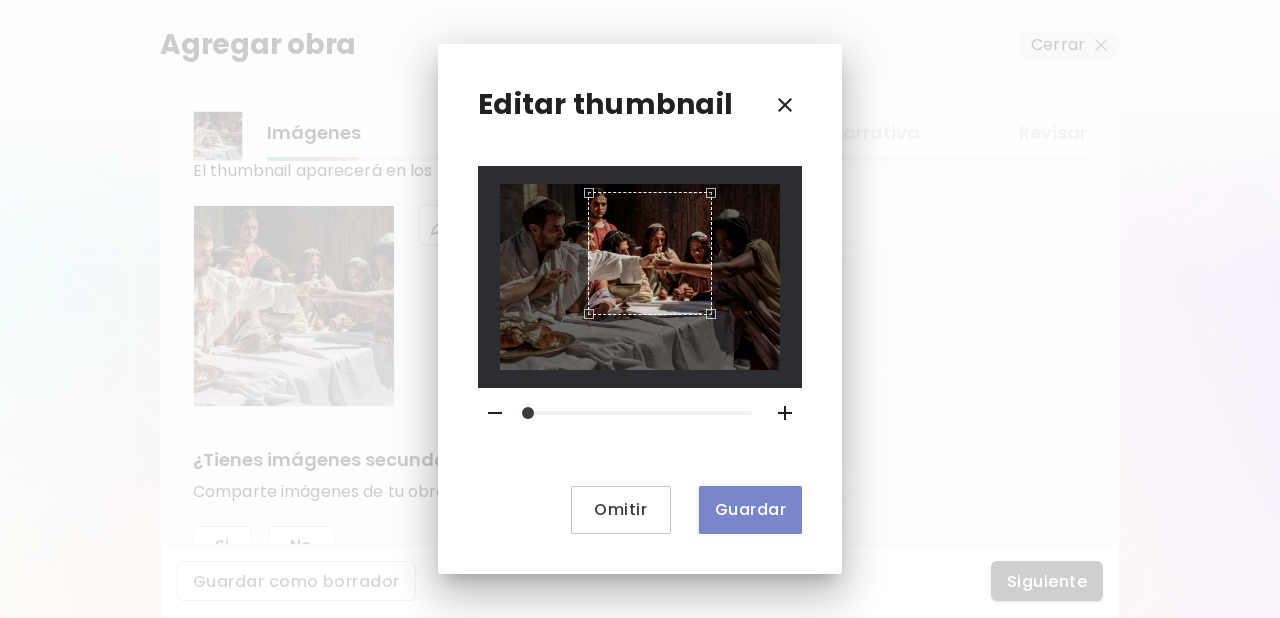 click on "Guardar" at bounding box center (750, 510) 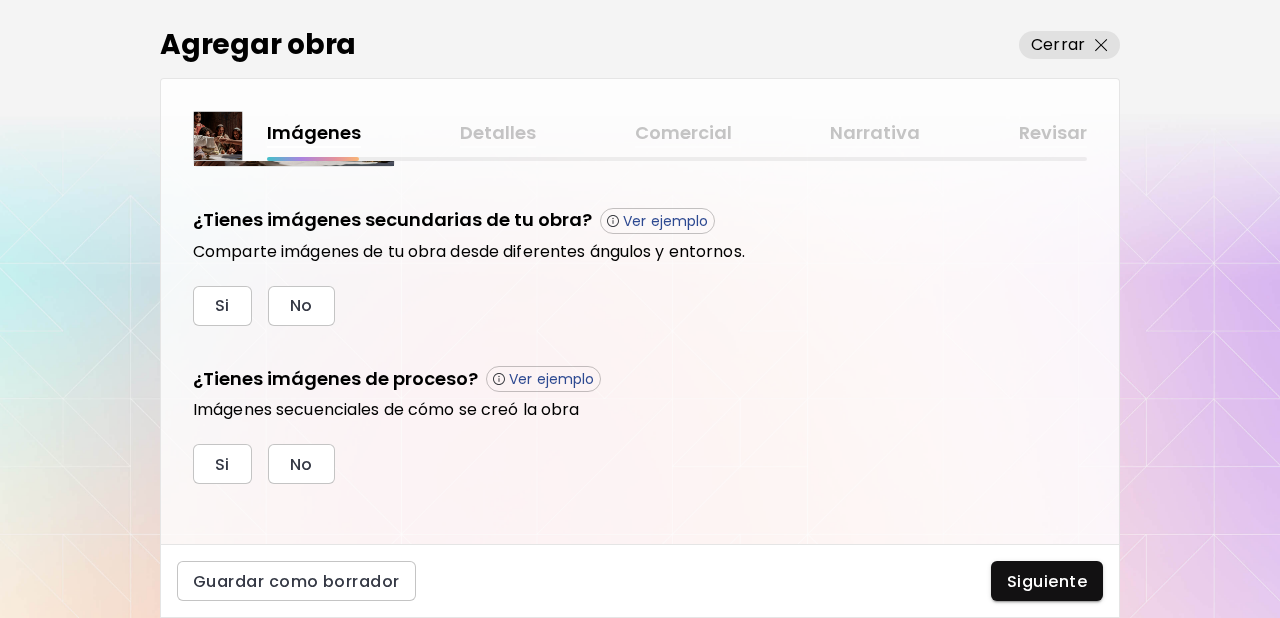 scroll, scrollTop: 676, scrollLeft: 0, axis: vertical 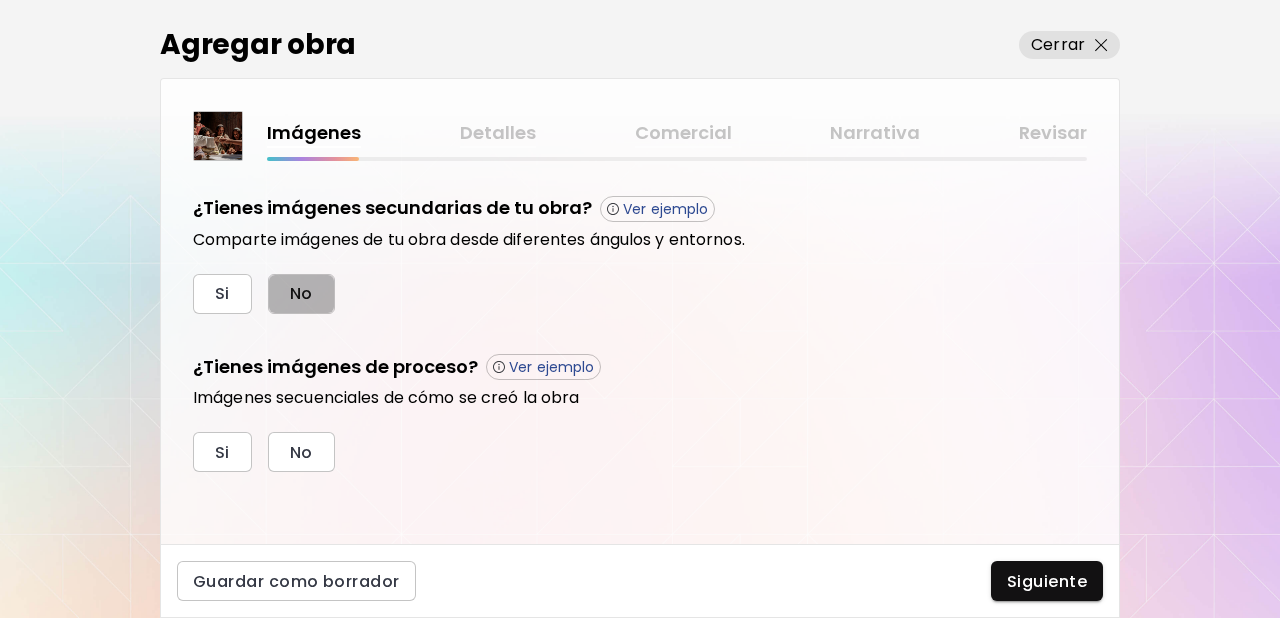 click on "No" at bounding box center [301, 293] 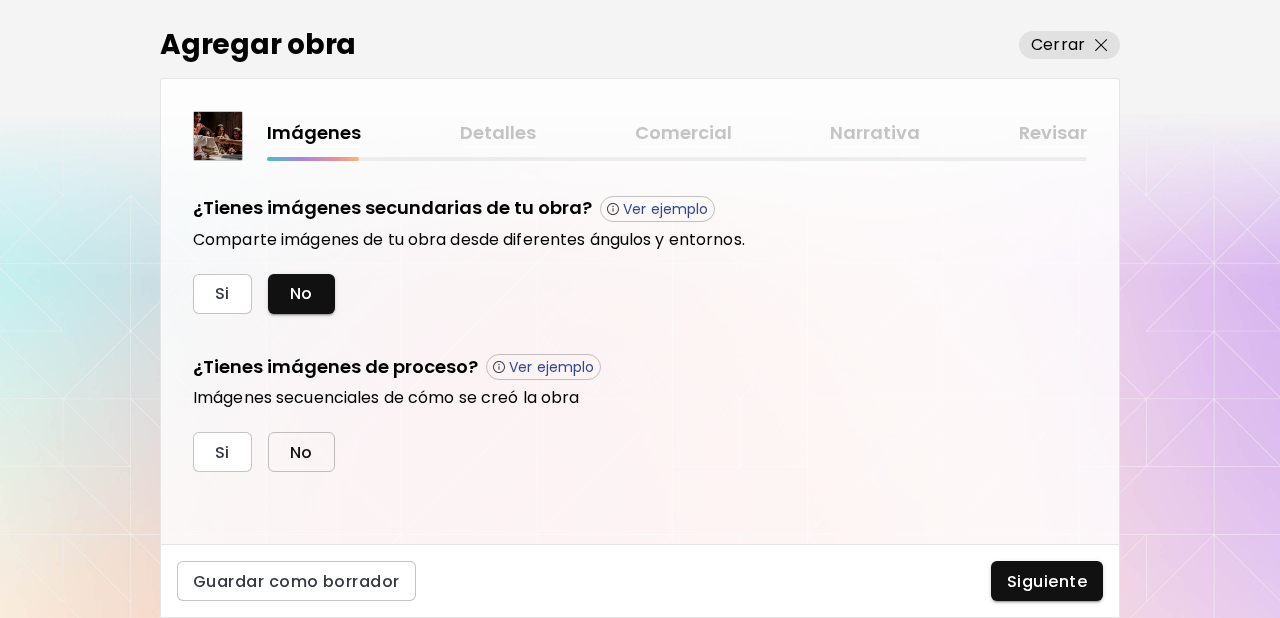 click on "No" at bounding box center [301, 452] 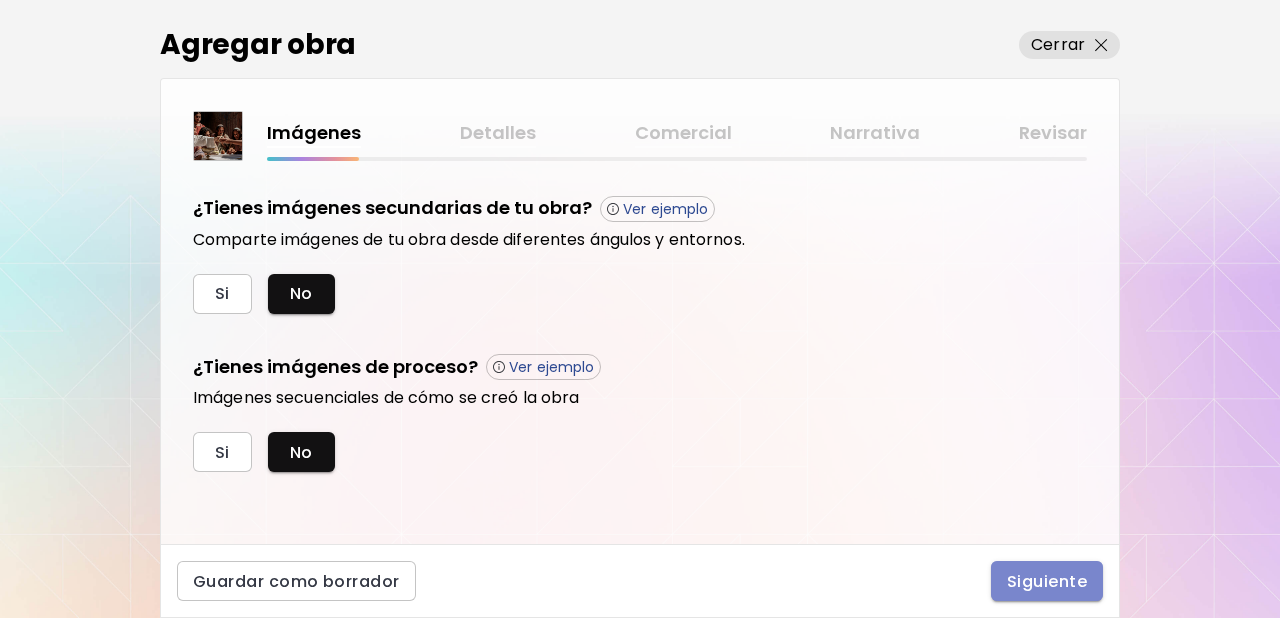 click on "Siguiente" at bounding box center (1047, 581) 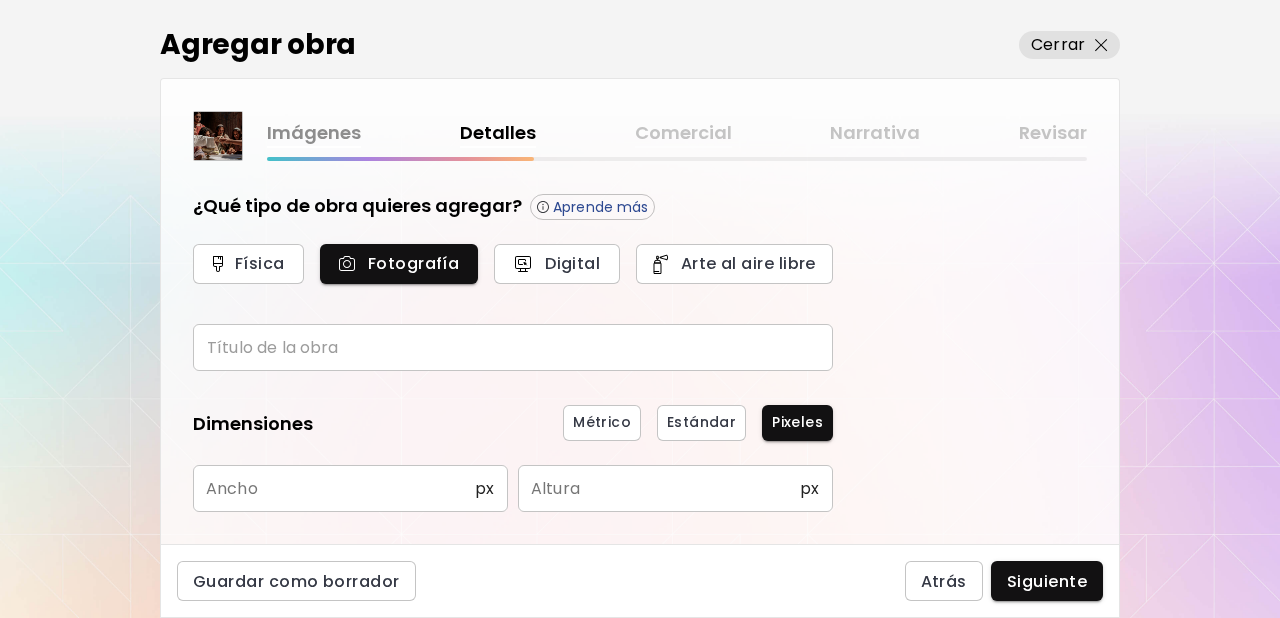 click at bounding box center [513, 347] 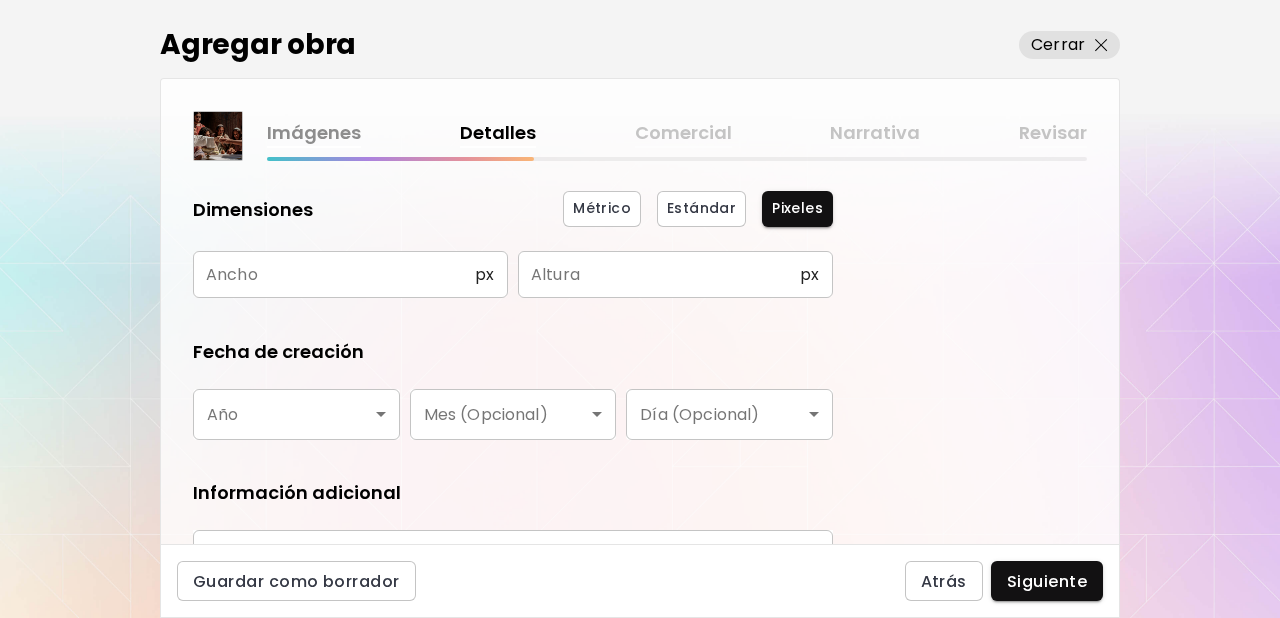 scroll, scrollTop: 225, scrollLeft: 0, axis: vertical 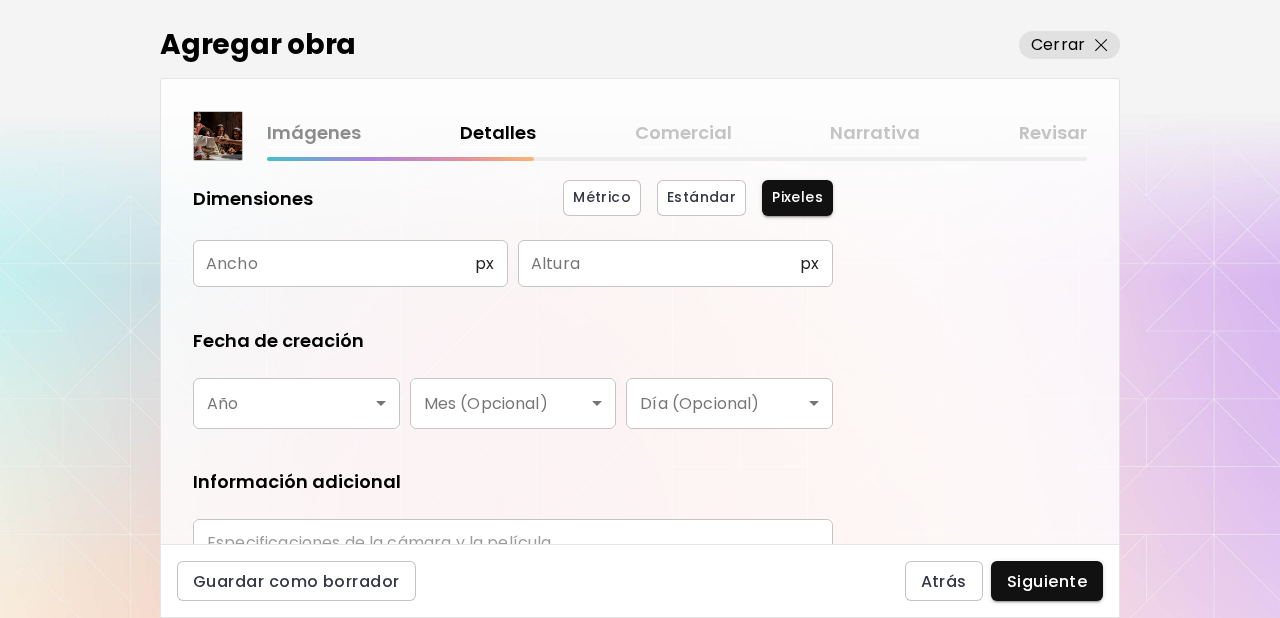 type on "**********" 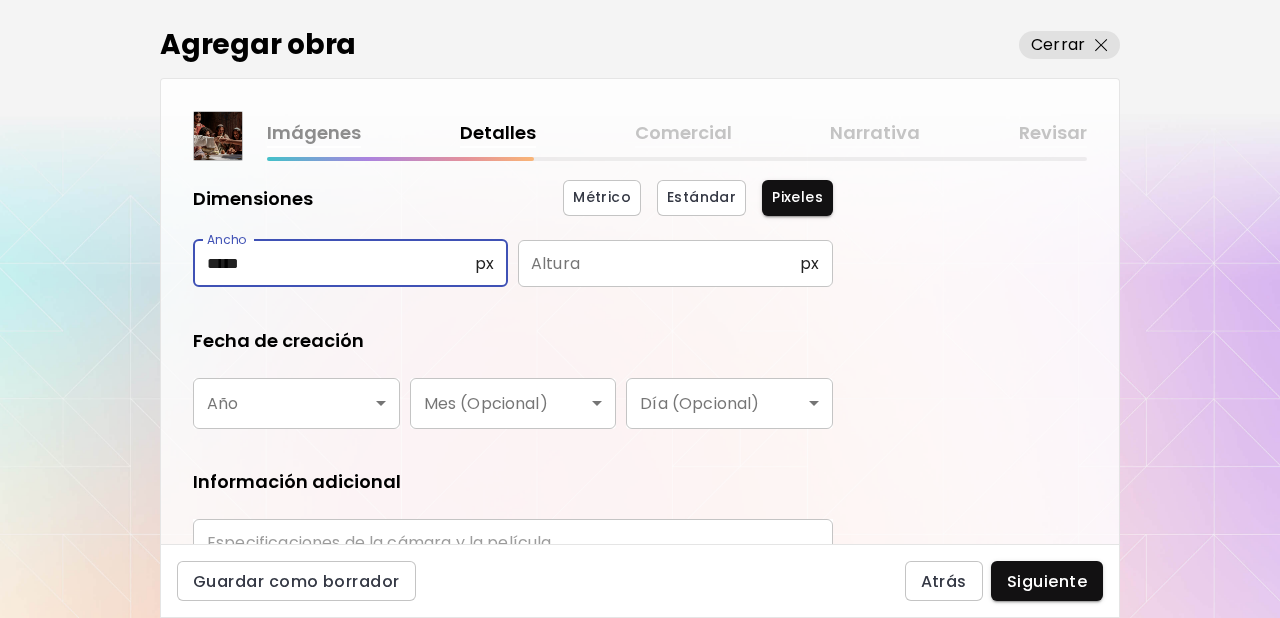 type on "*****" 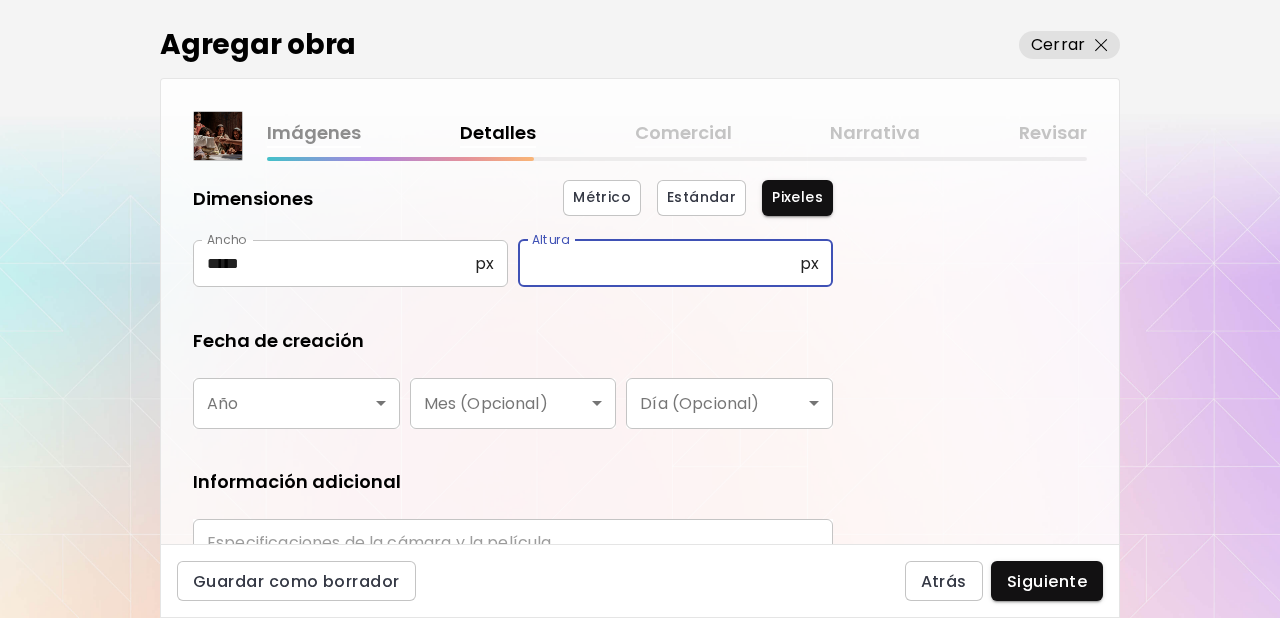 click at bounding box center (659, 263) 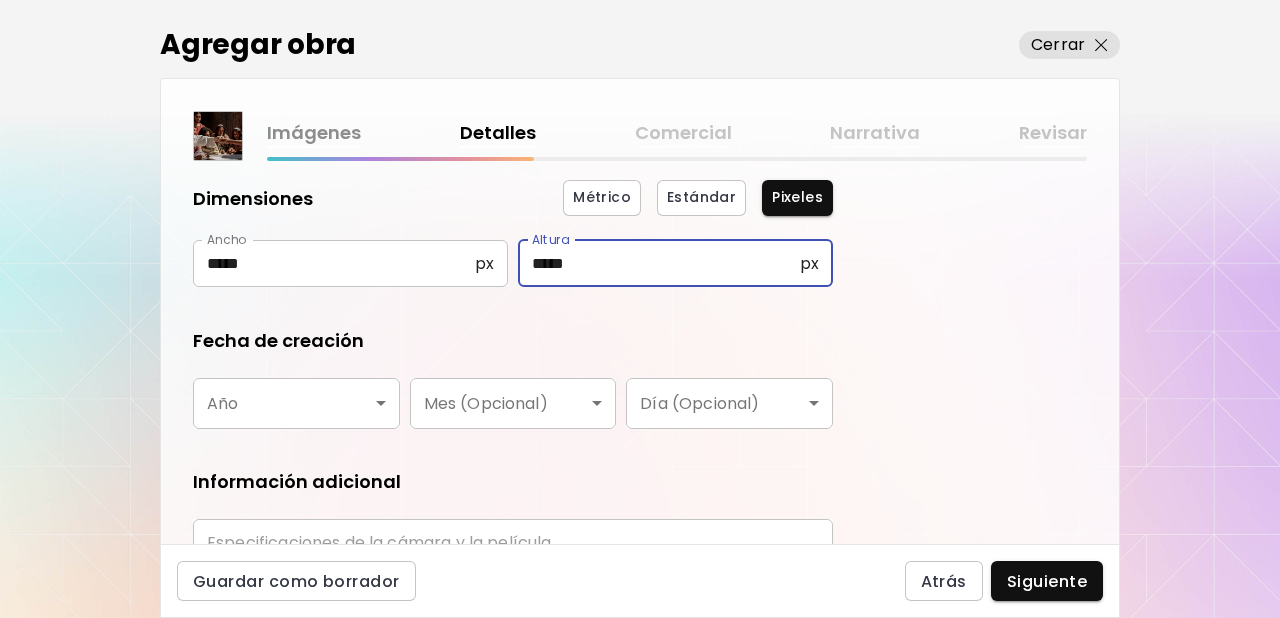 type on "*****" 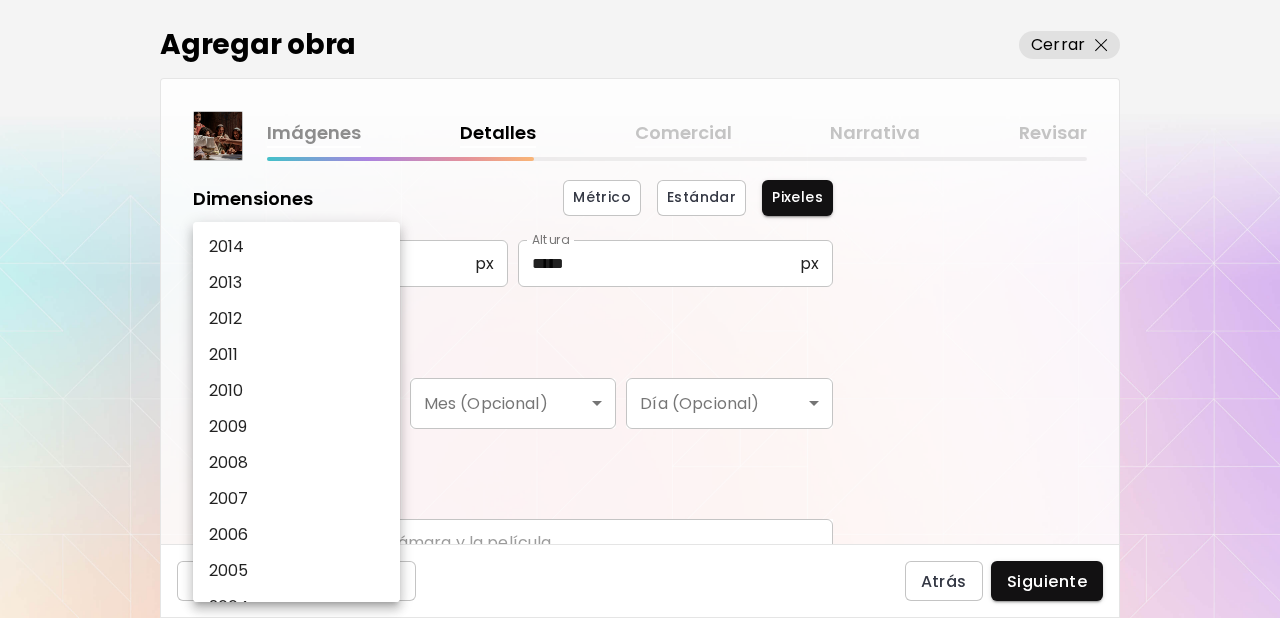 scroll, scrollTop: 423, scrollLeft: 0, axis: vertical 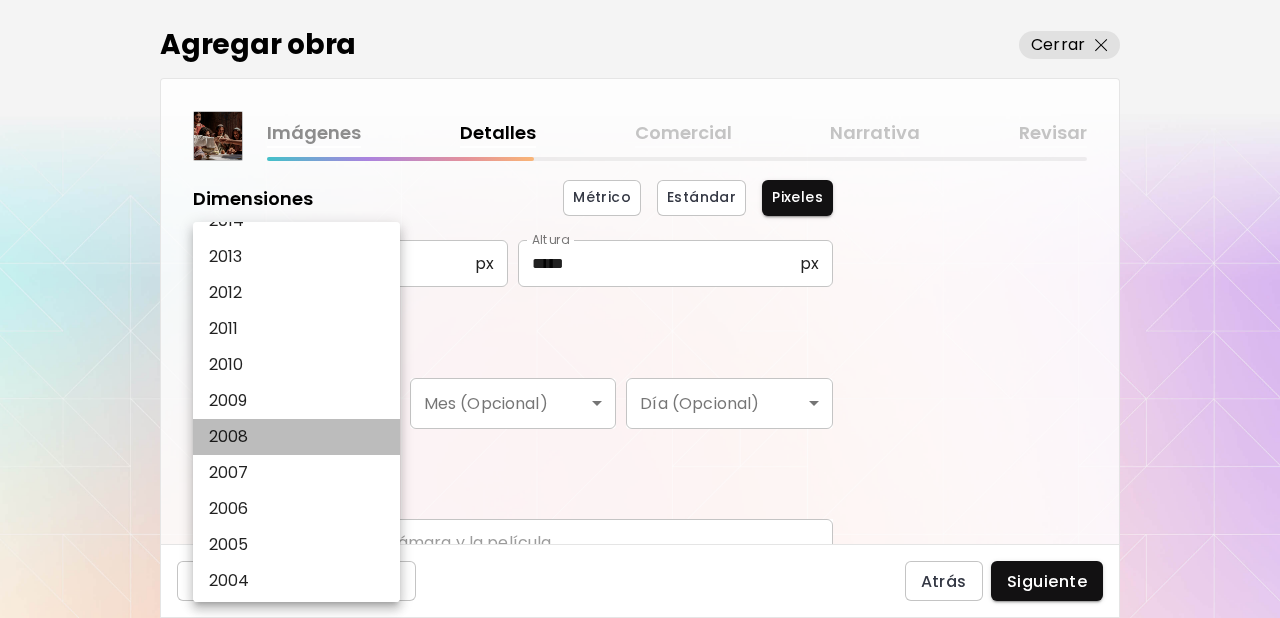 click on "2008" at bounding box center [302, 437] 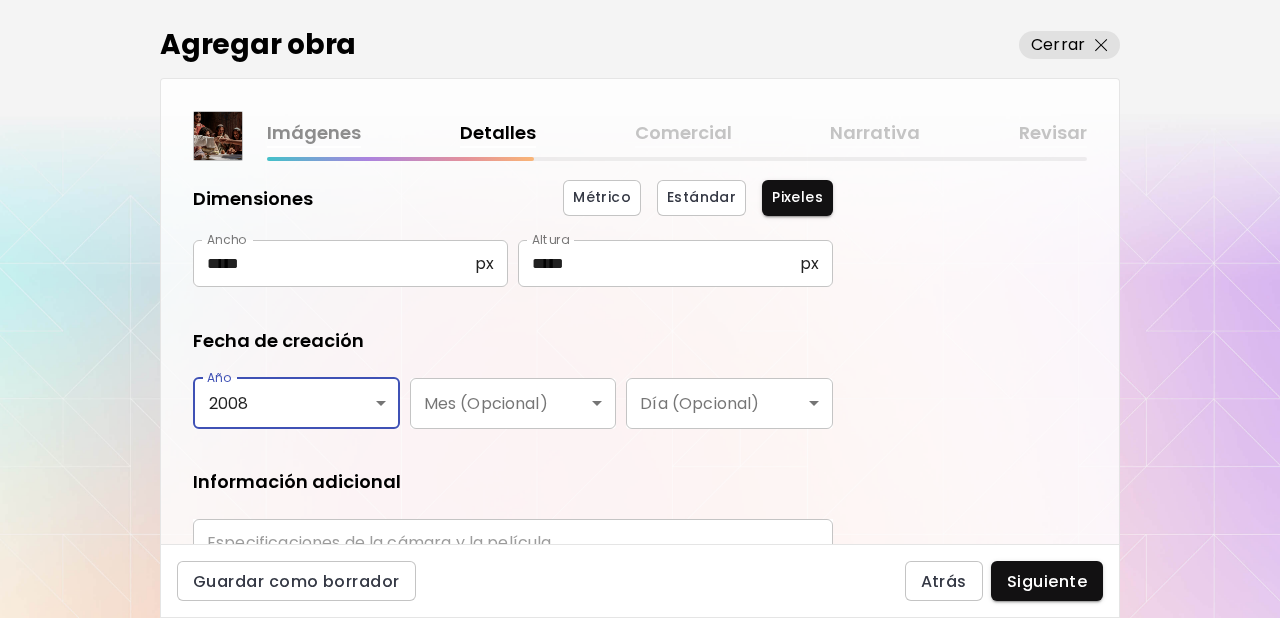click on "**********" at bounding box center [513, 275] 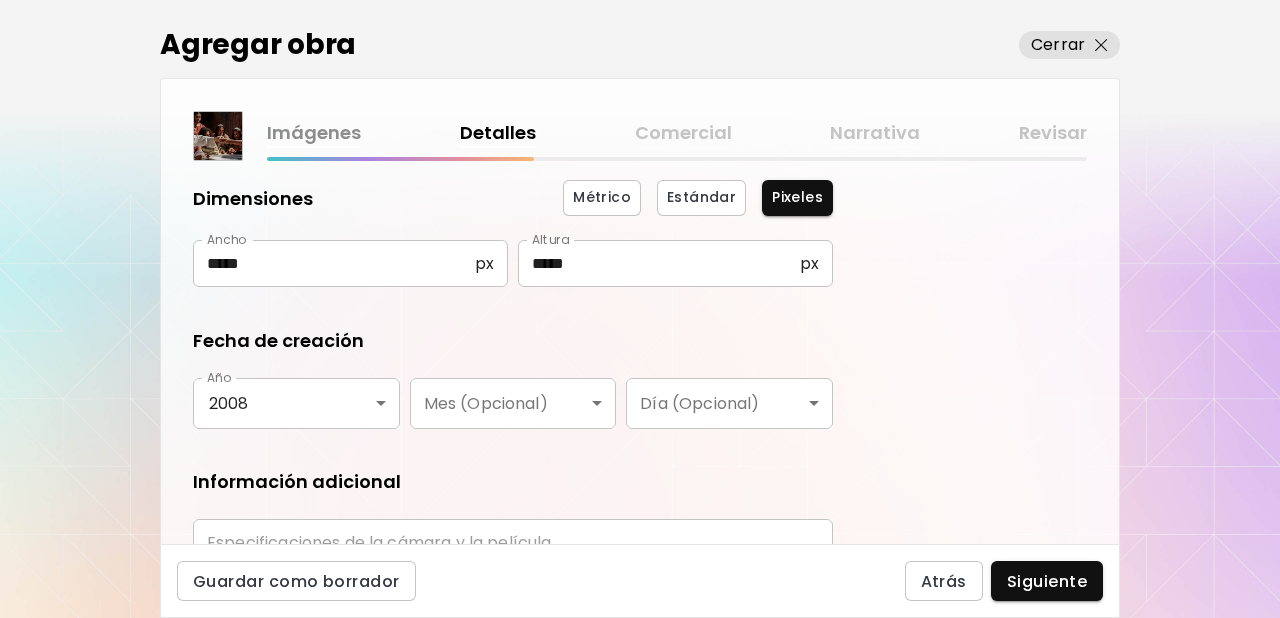 scroll, scrollTop: 327, scrollLeft: 0, axis: vertical 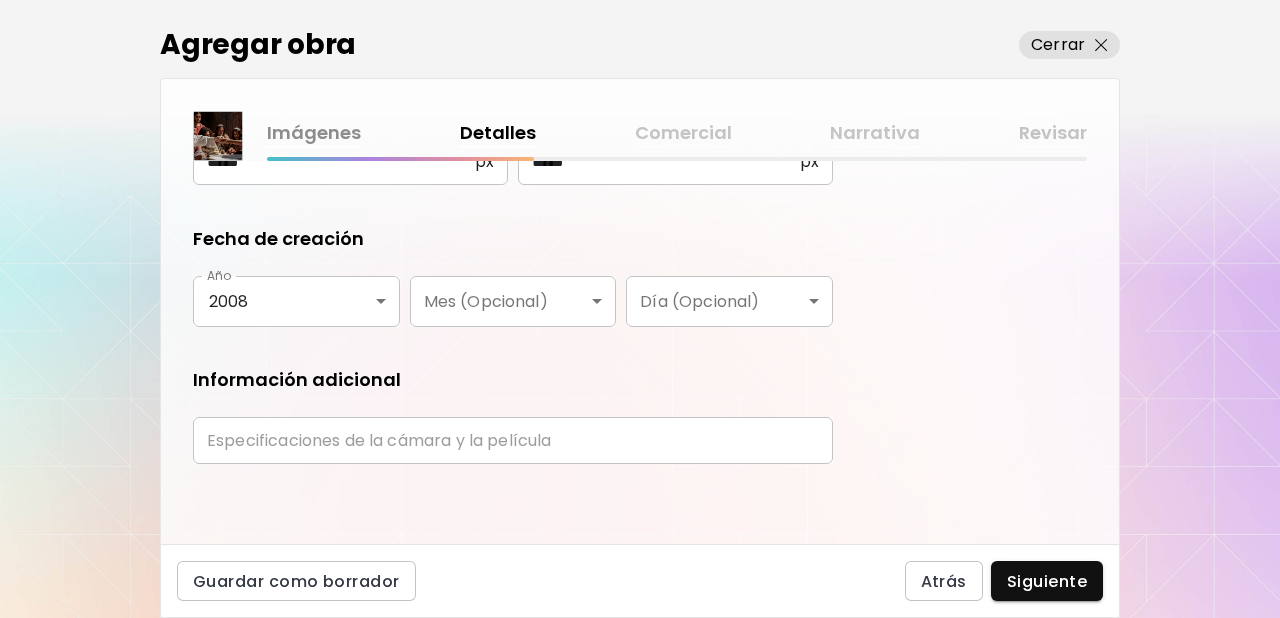 click at bounding box center [513, 440] 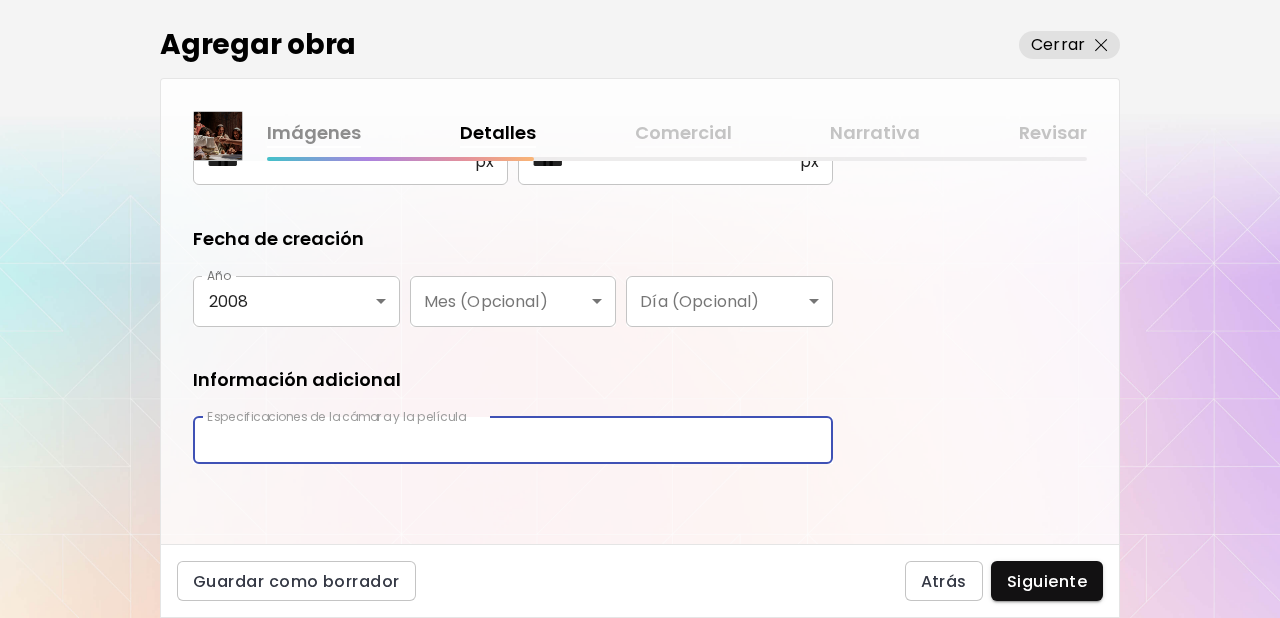 type on "**********" 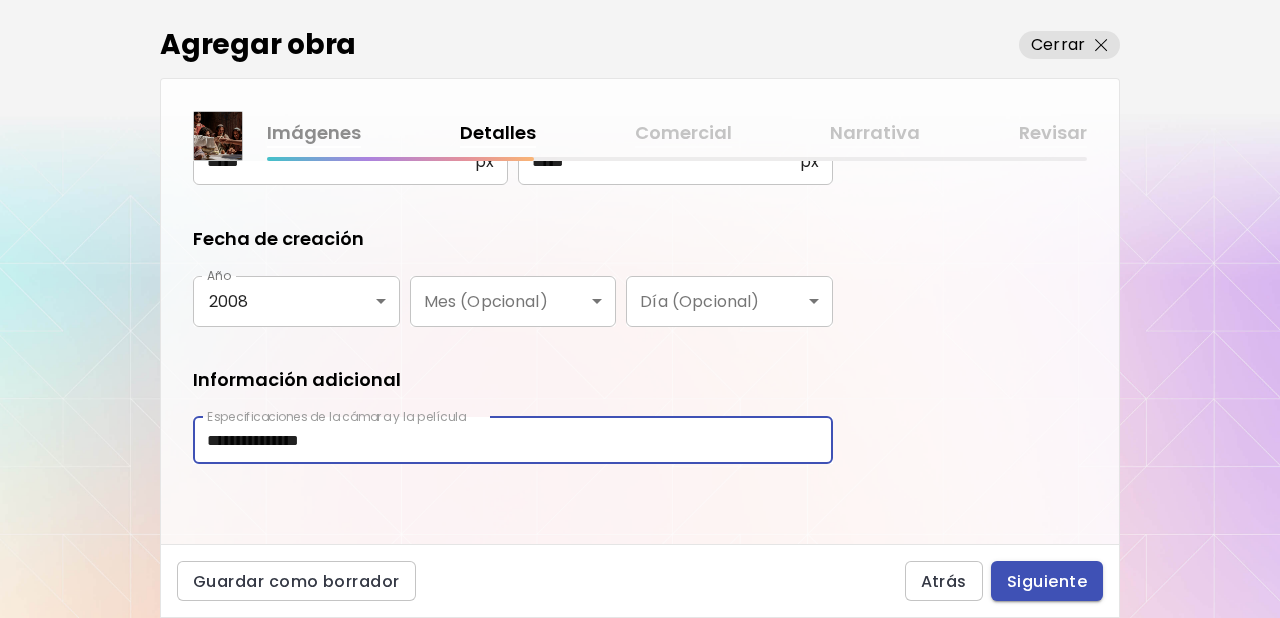 click on "Siguiente" at bounding box center [1047, 581] 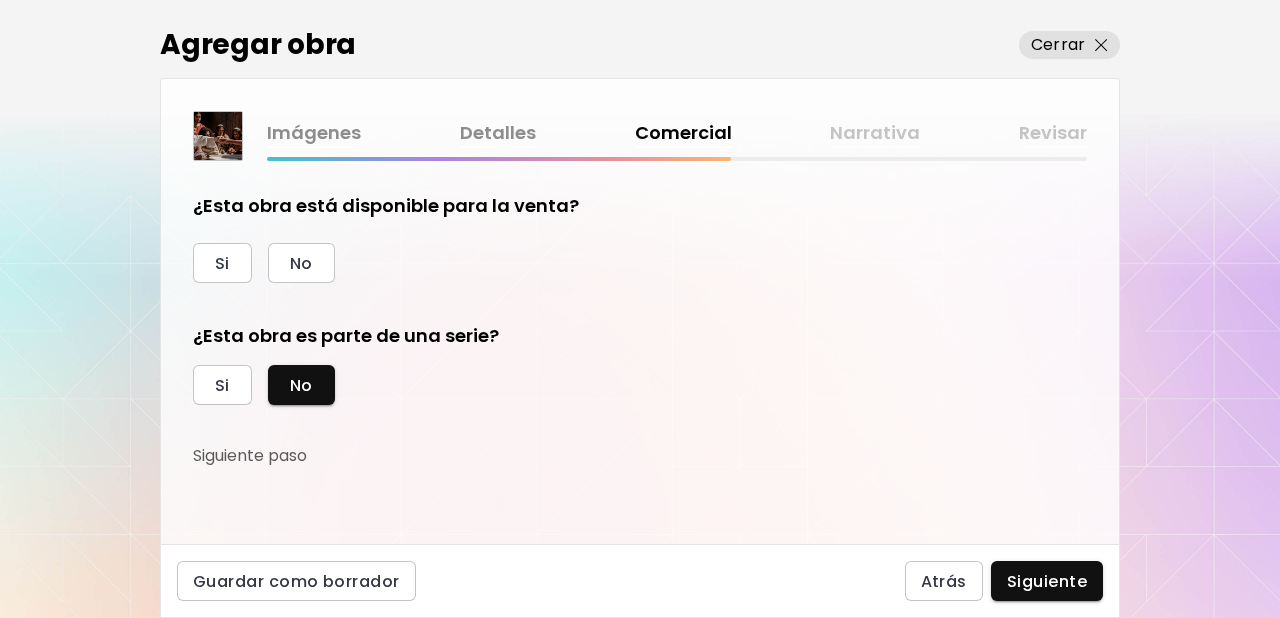 scroll, scrollTop: 32, scrollLeft: 0, axis: vertical 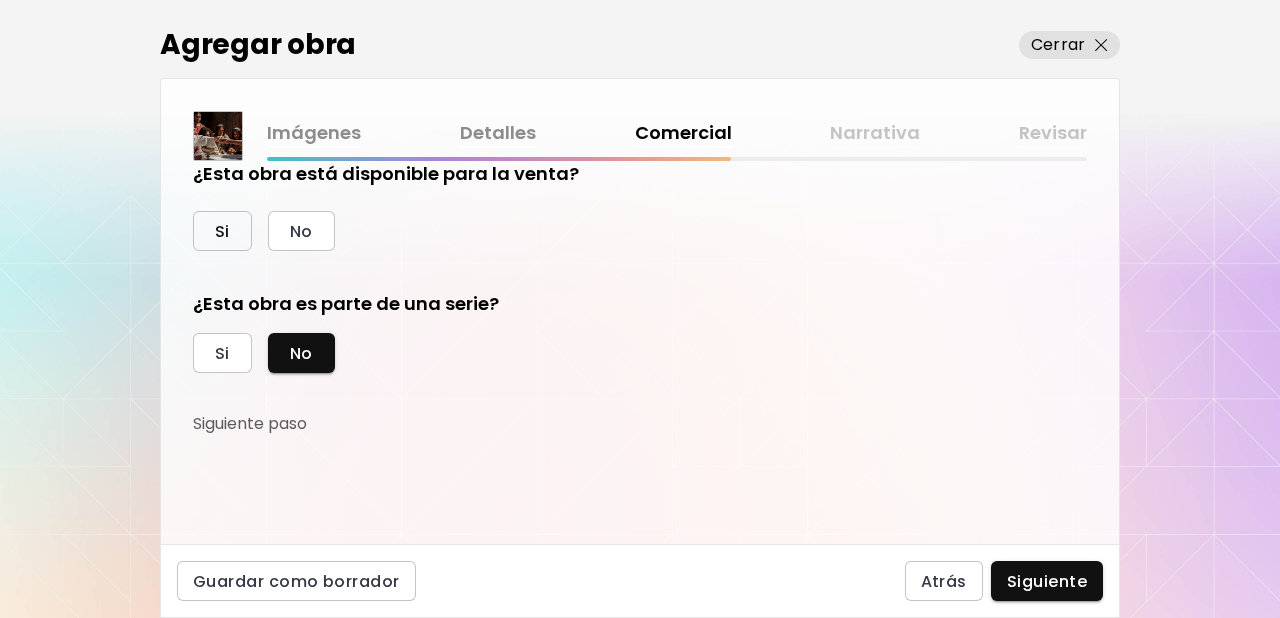 click on "Si" at bounding box center (222, 231) 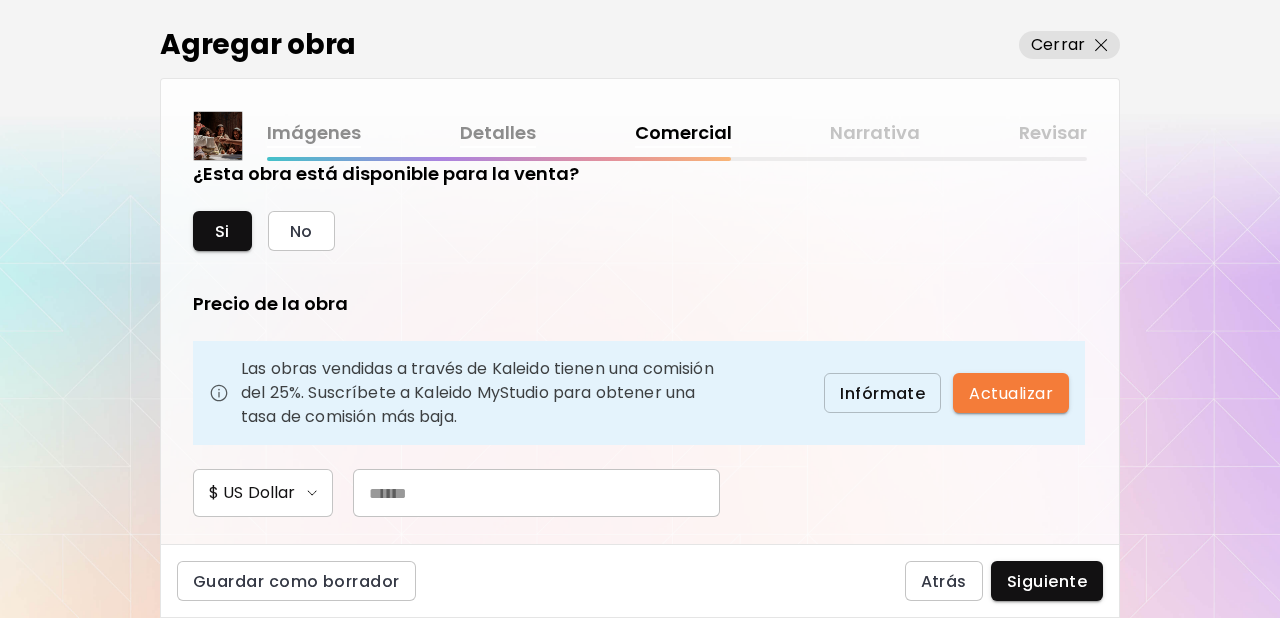 click at bounding box center [536, 493] 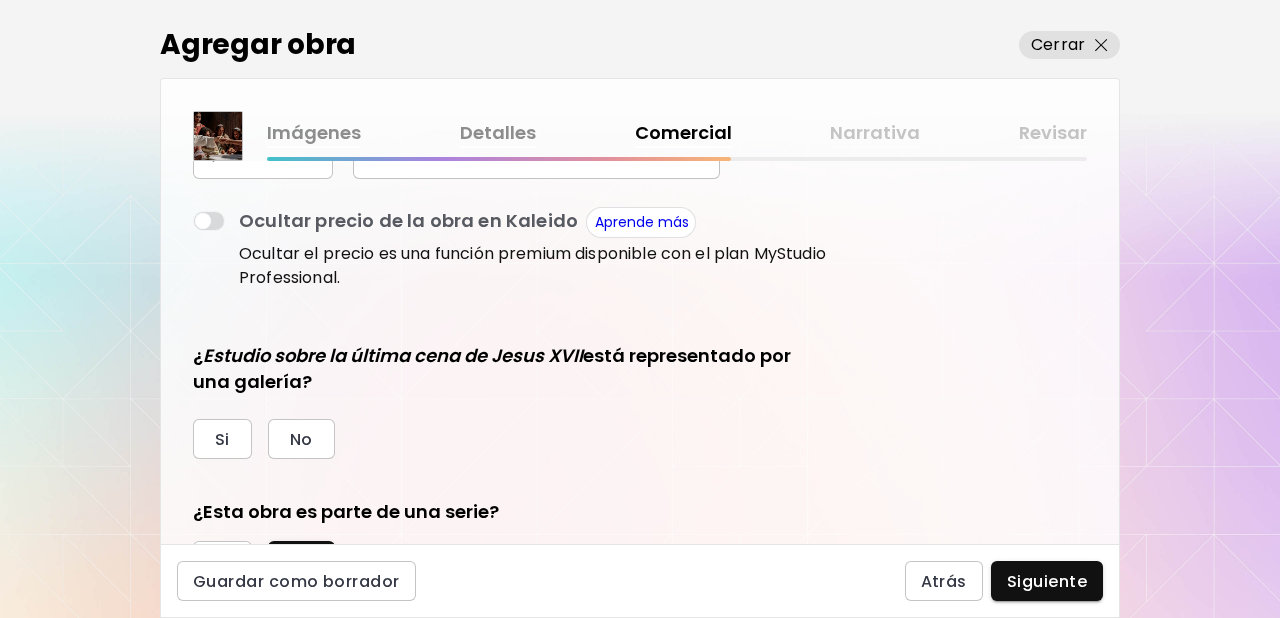 scroll, scrollTop: 403, scrollLeft: 0, axis: vertical 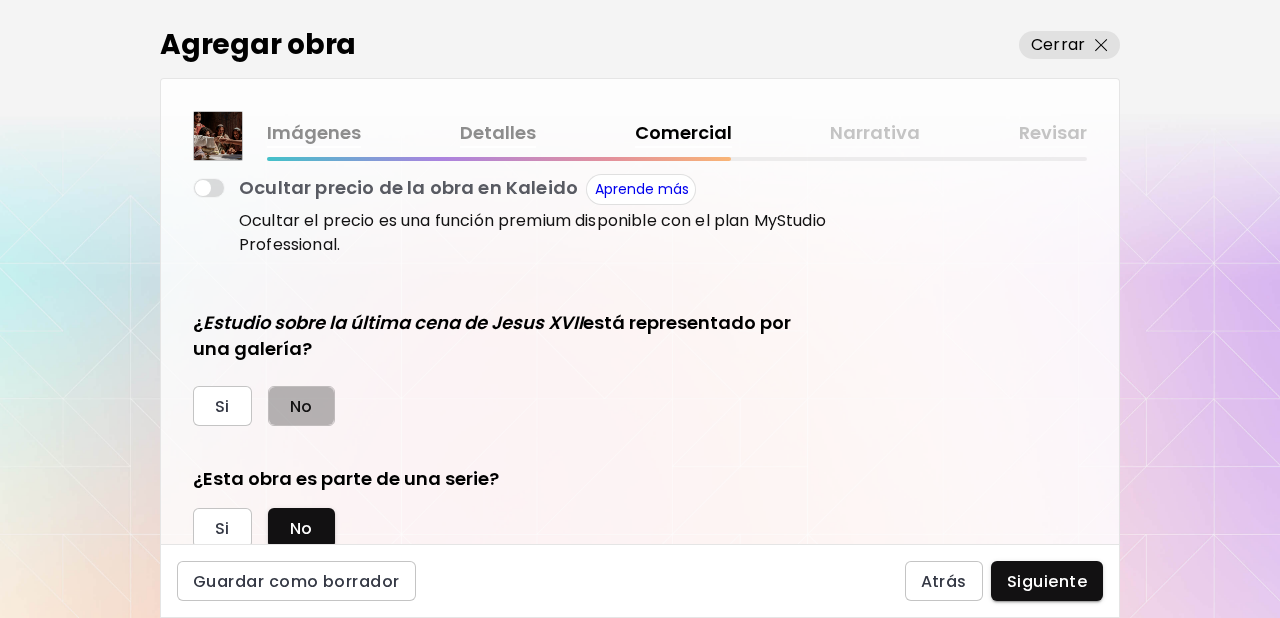click on "No" at bounding box center (301, 406) 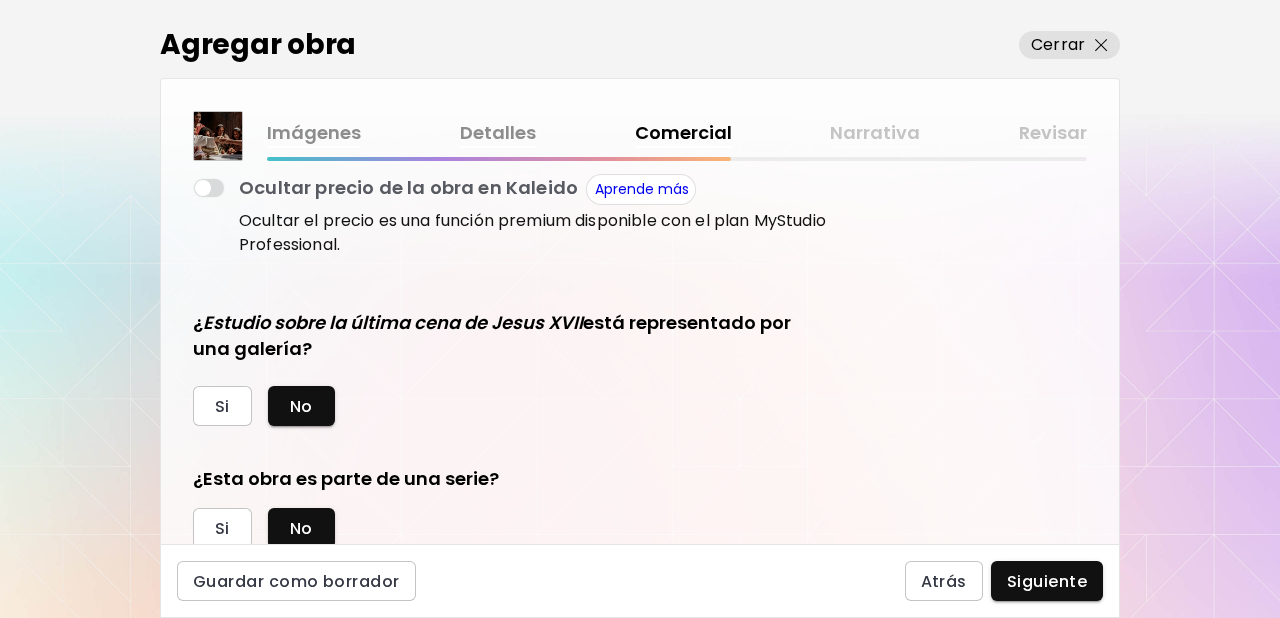 scroll, scrollTop: 469, scrollLeft: 0, axis: vertical 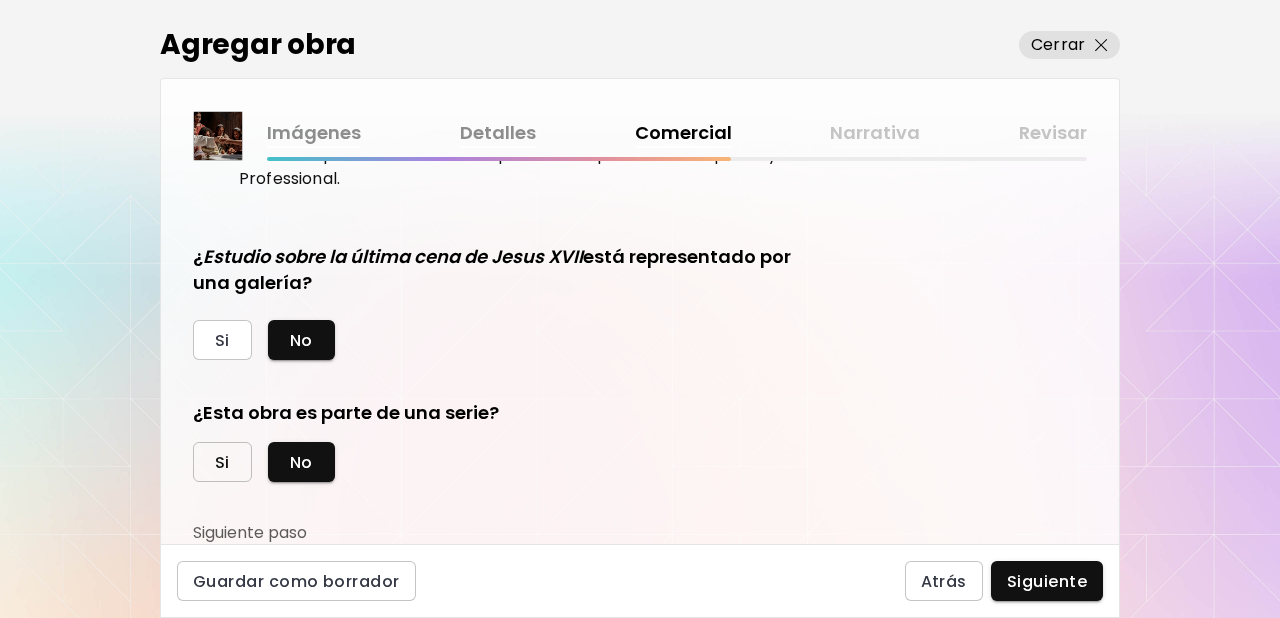 click on "Si" at bounding box center (222, 462) 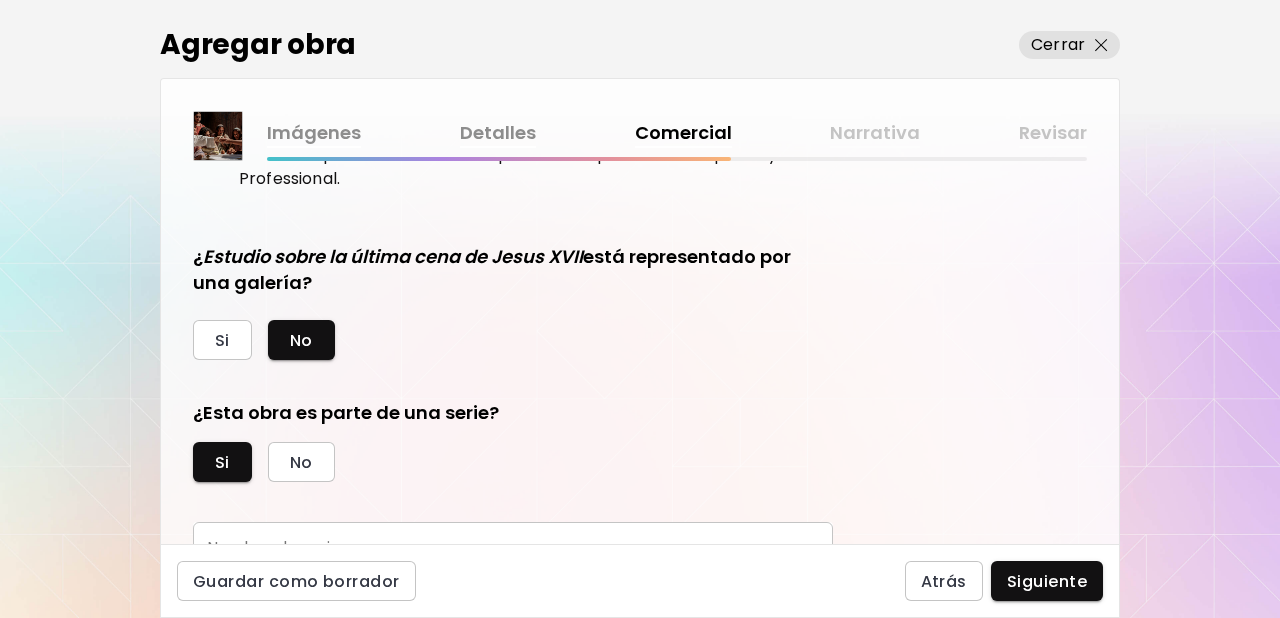 scroll, scrollTop: 562, scrollLeft: 0, axis: vertical 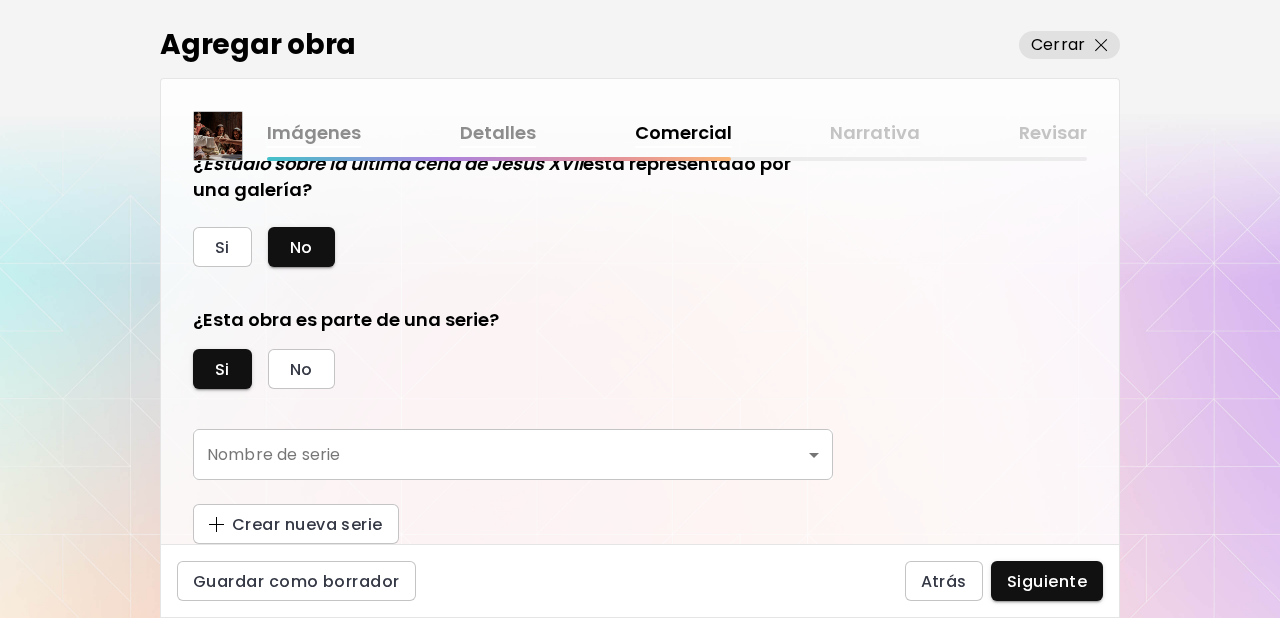 click on "kaleido.art/photomanifiesto Agregar obra Administrar obras Editar perfil My BioLink Comunidad Metas MyStudio Actualizar My Website My Showrooms My Documents My Subscribers My Provenance My Augmentations My Analytics Ajustes Ayuda 0 12 Agregar obra Cerrar Imágenes Detalles Comercial Narrativa Revisar ¿Esta obra está disponible para la venta? Si No Precio de la obra Las obras vendidas a través de Kaleido tienen una comisión del 25%. Suscríbete a Kaleido MyStudio para obtener una tasa de comisión más baja. Infórmate Actualizar $ US Dollar *** Ocultar precio de la obra en Kaleido Aprende más Ocultar el precio es una función premium disponible con el plan MyStudio Professional. ¿ Estudio sobre la última cena de Jesus XVII  está representado por una galería? Si No ¿Esta obra es parte de una serie? Si No Nombre de serie ​ Nombre de serie Crear nueva serie Guardar como borrador Atrás Siguiente Búsqueda de artista Nombre o usuario Nombre o usuario País del artista País del artista Disciplinas" at bounding box center [640, 309] 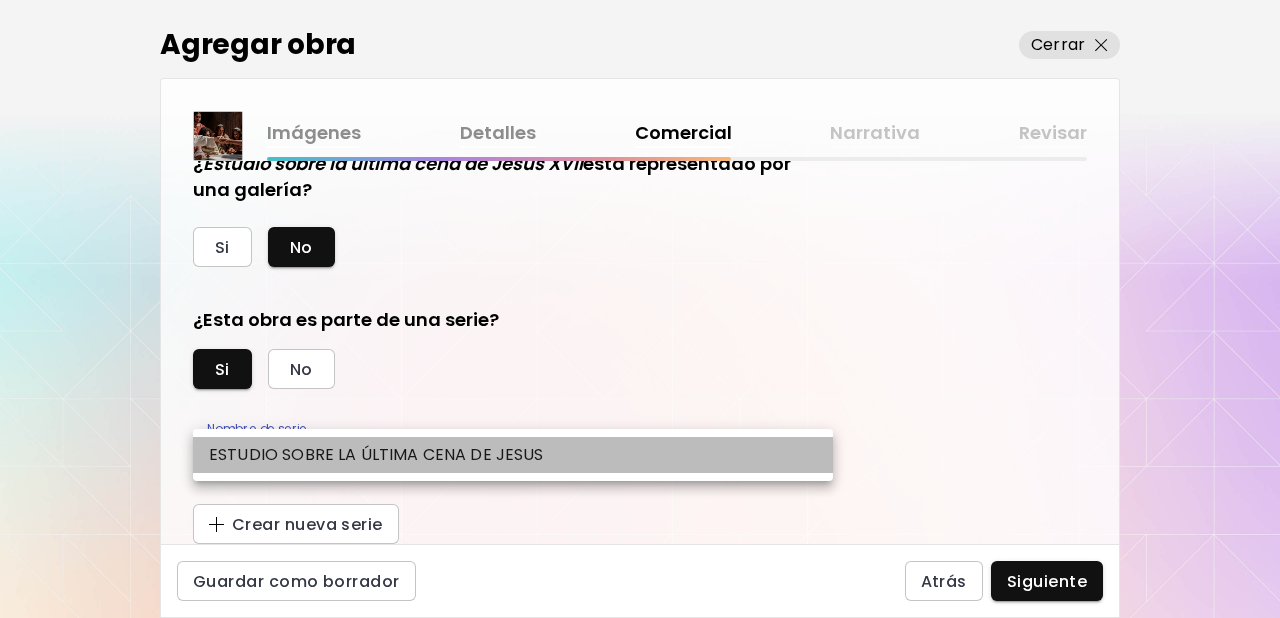 click on "ESTUDIO SOBRE LA ÚLTIMA CENA DE JESUS" at bounding box center [513, 455] 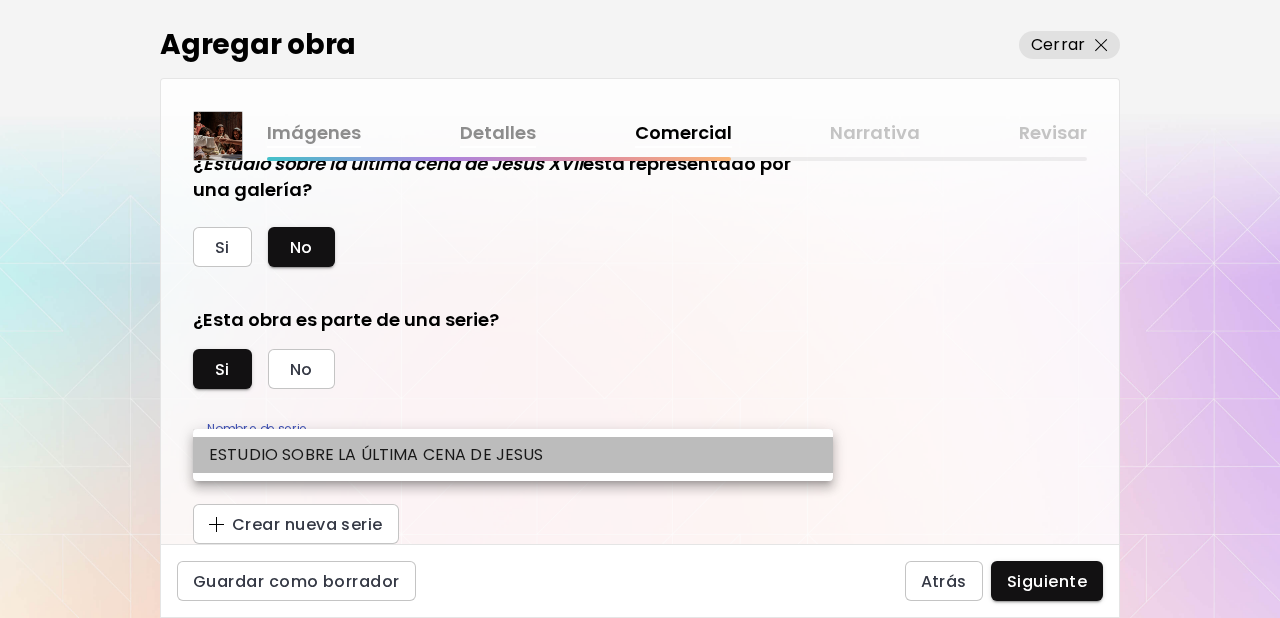 type on "**********" 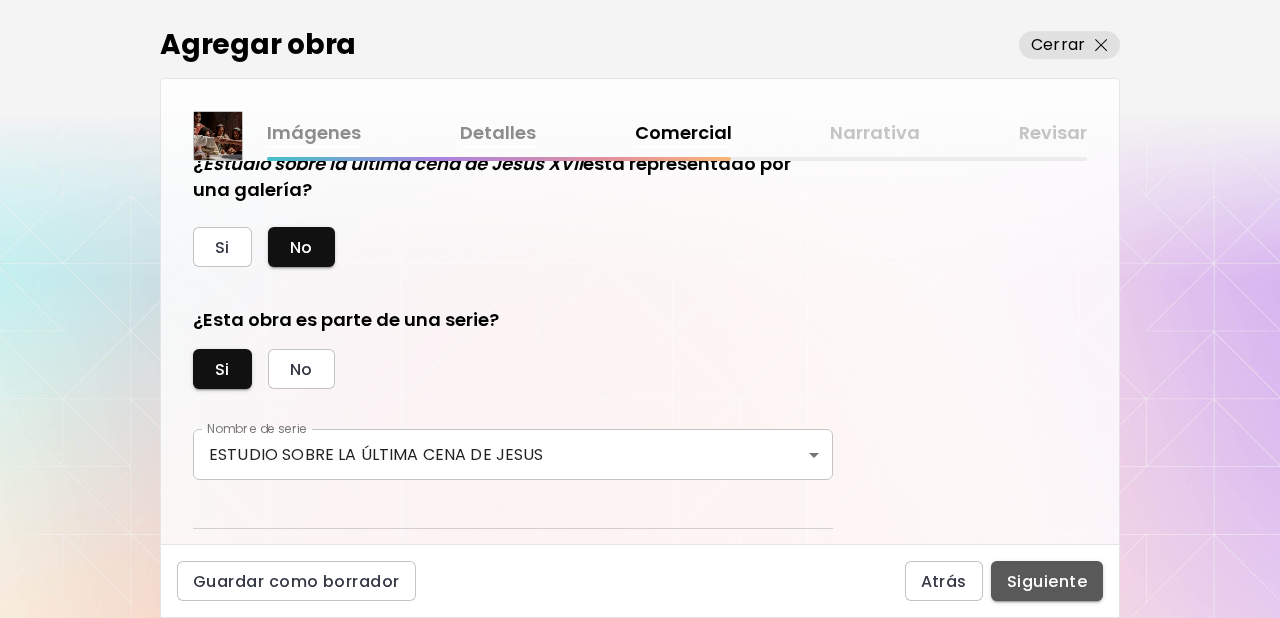 click on "Siguiente" at bounding box center [1047, 581] 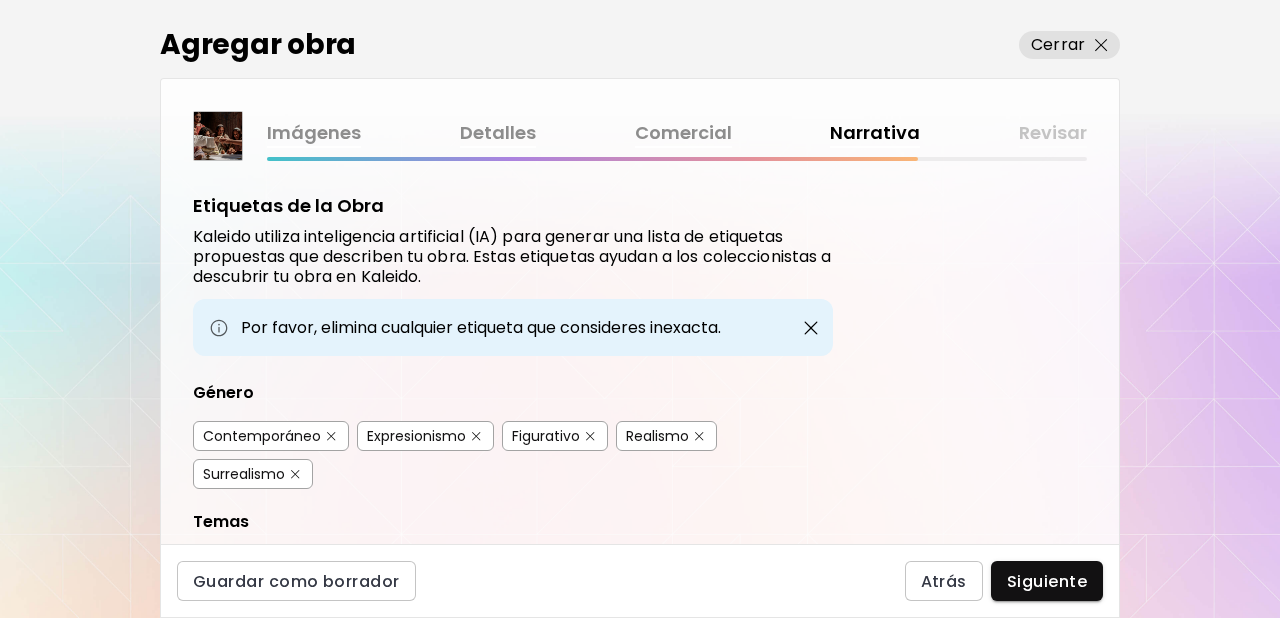 scroll, scrollTop: 226, scrollLeft: 0, axis: vertical 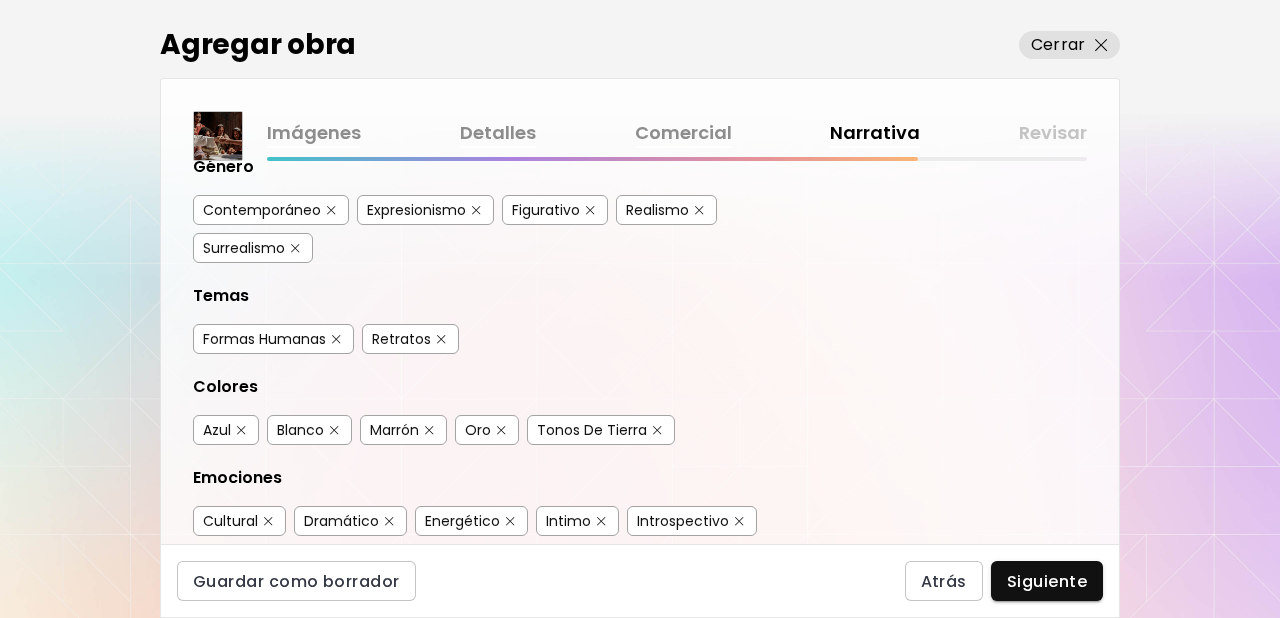 click at bounding box center (331, 210) 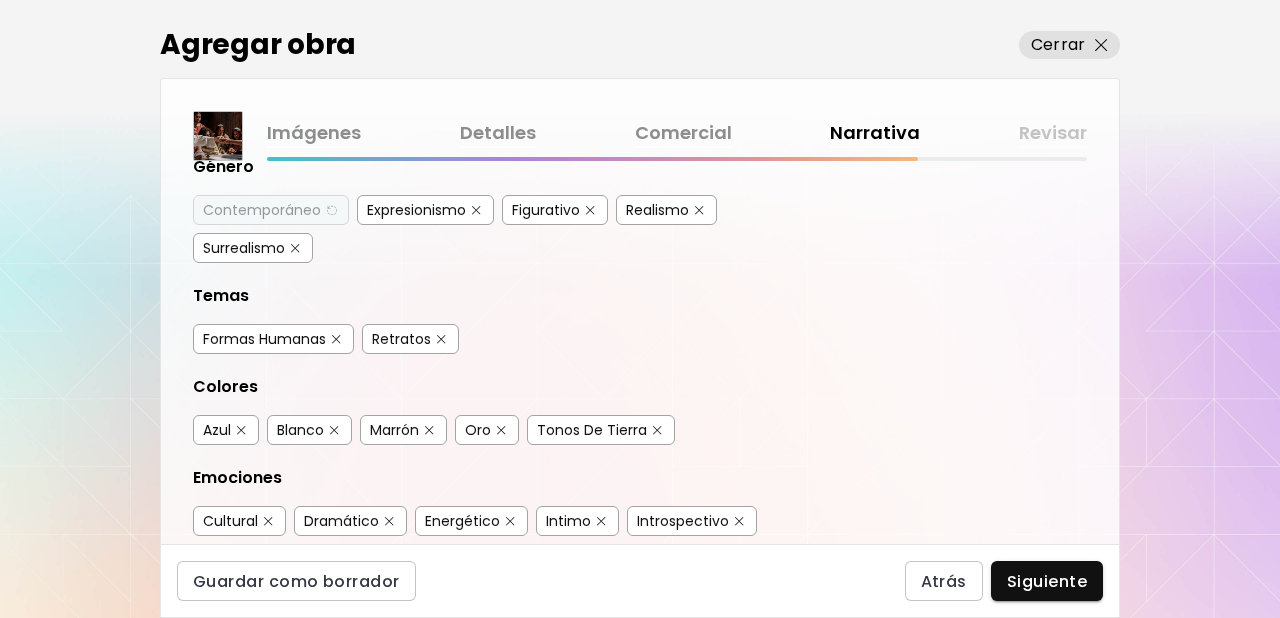 click at bounding box center (476, 210) 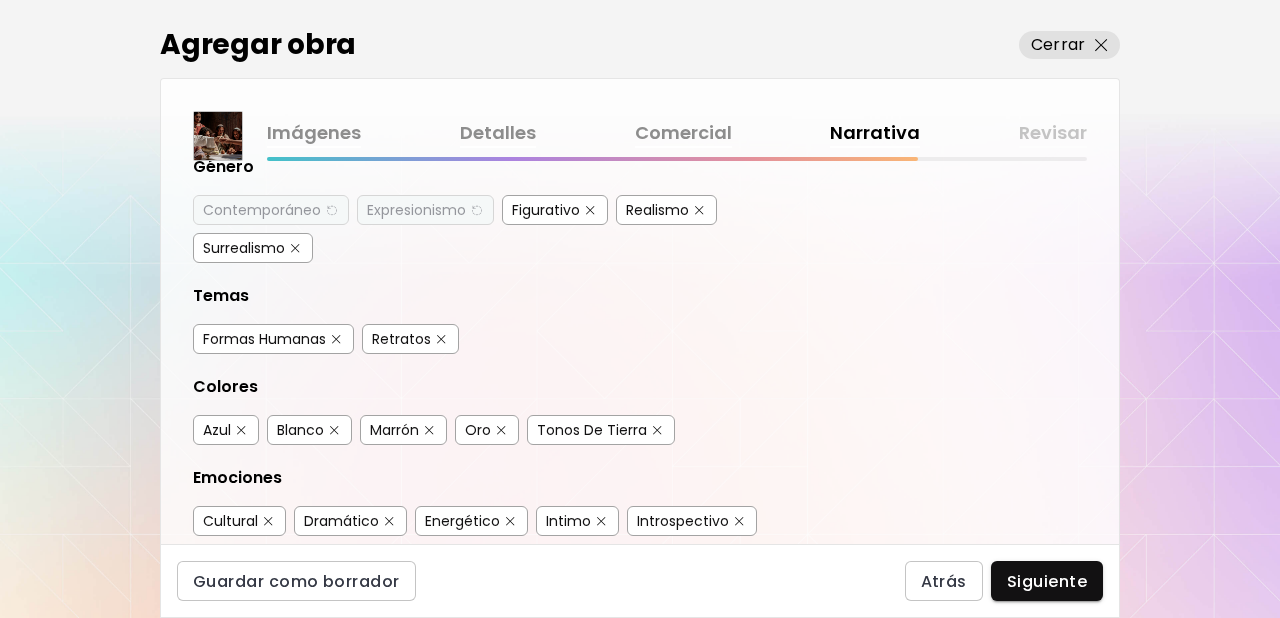 click at bounding box center [295, 248] 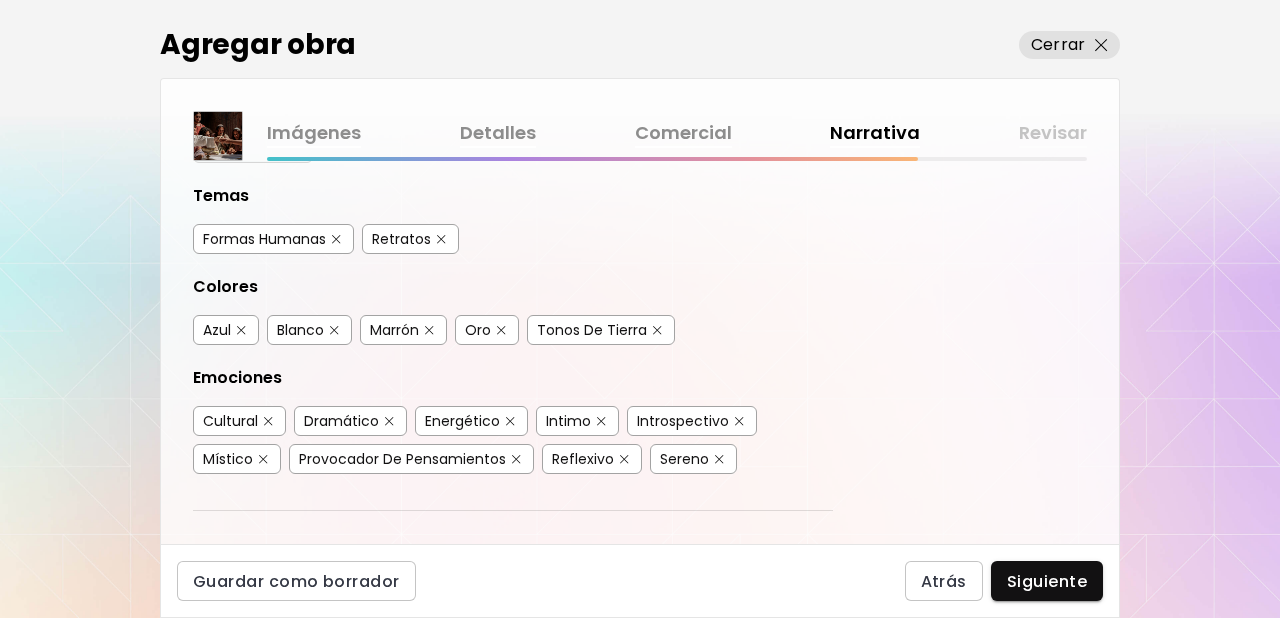 scroll, scrollTop: 384, scrollLeft: 0, axis: vertical 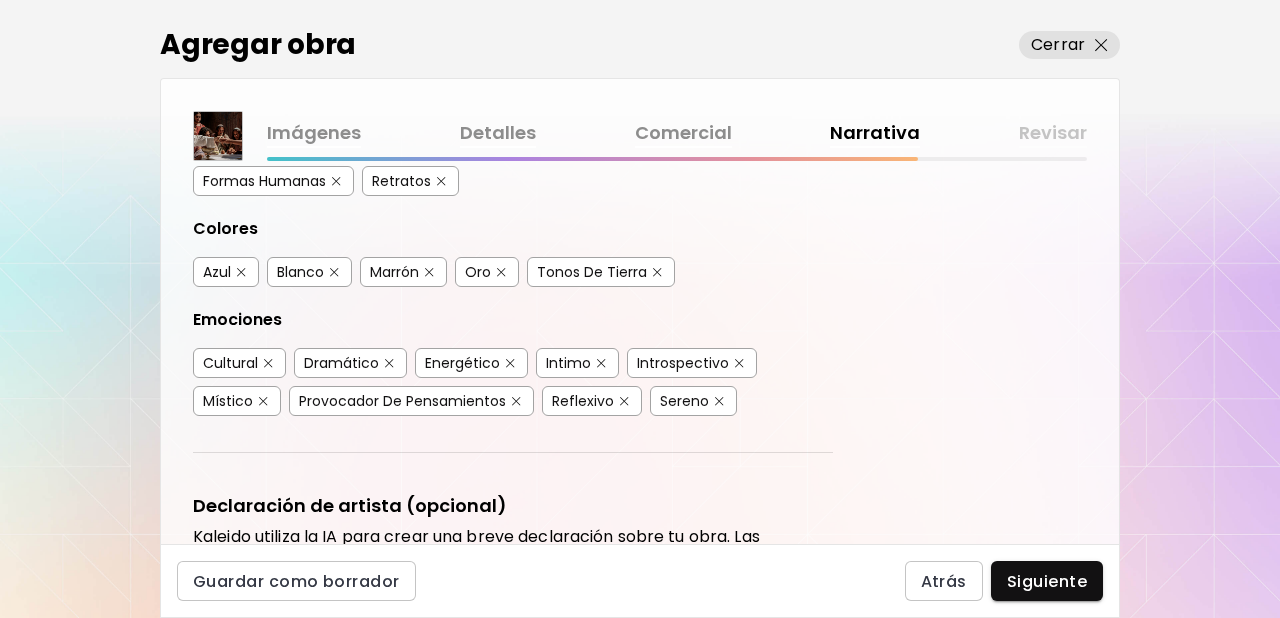 click at bounding box center (268, 363) 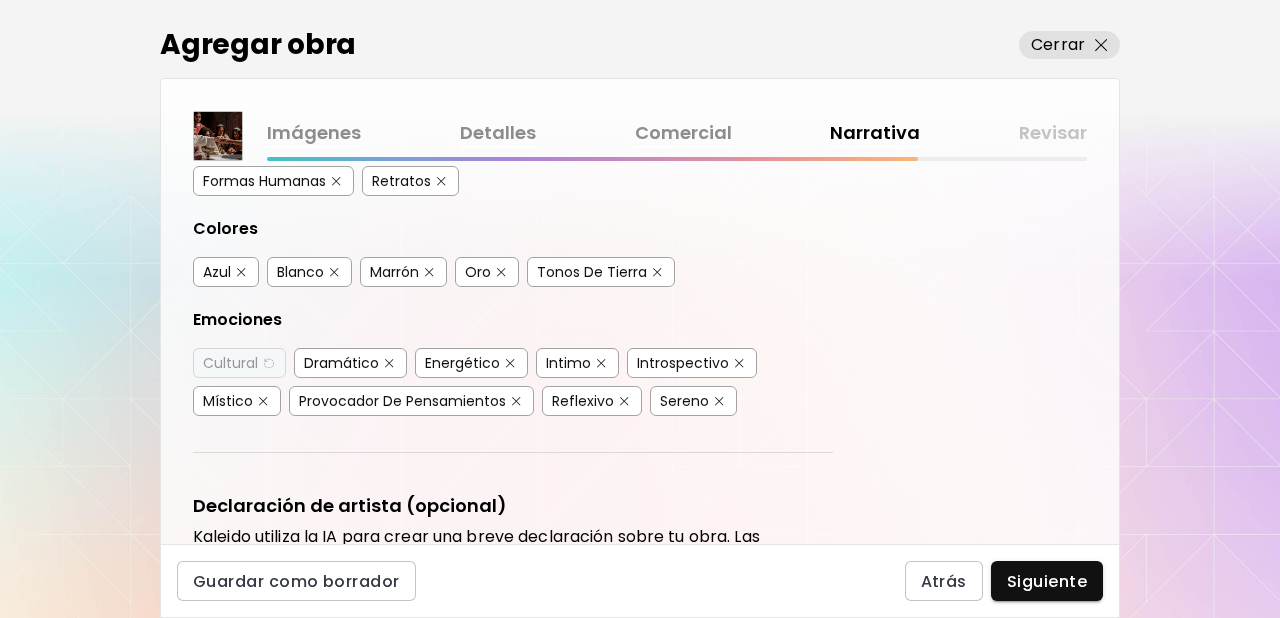 click at bounding box center (510, 363) 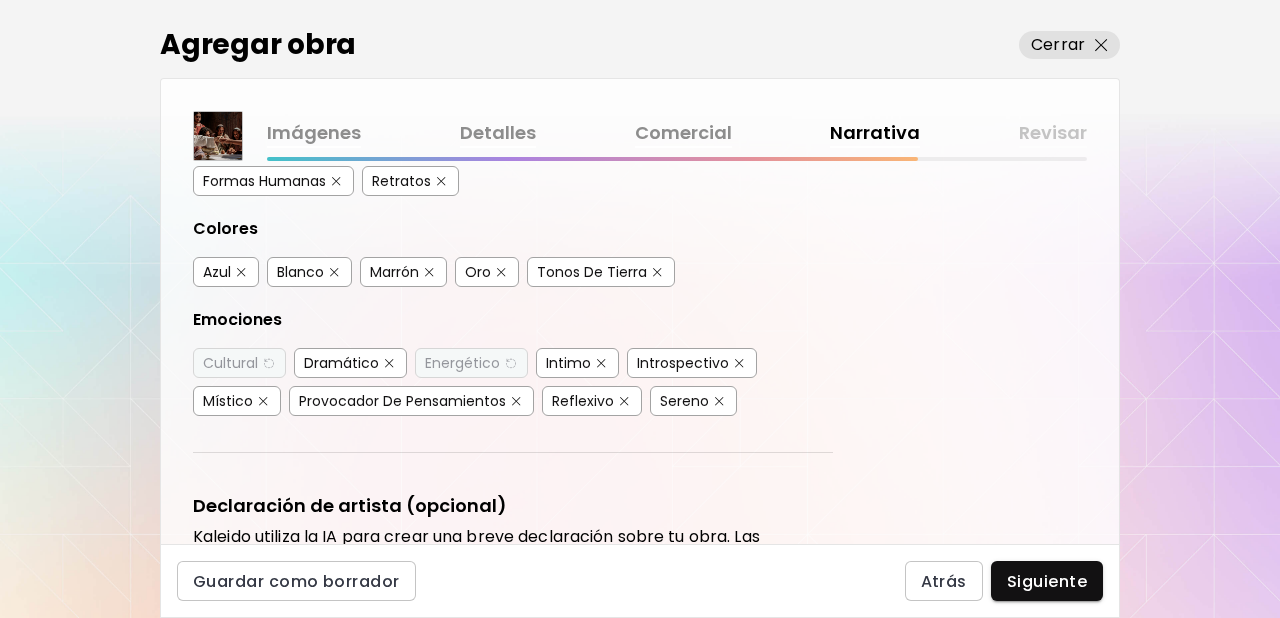click at bounding box center [719, 401] 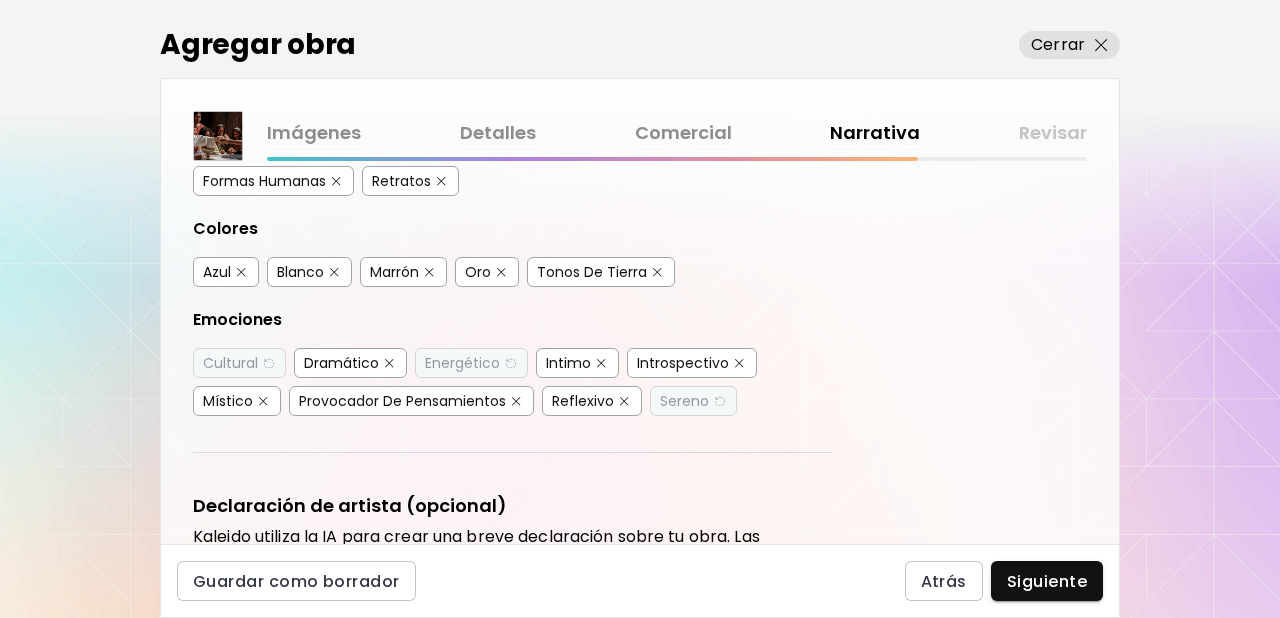 click at bounding box center (624, 401) 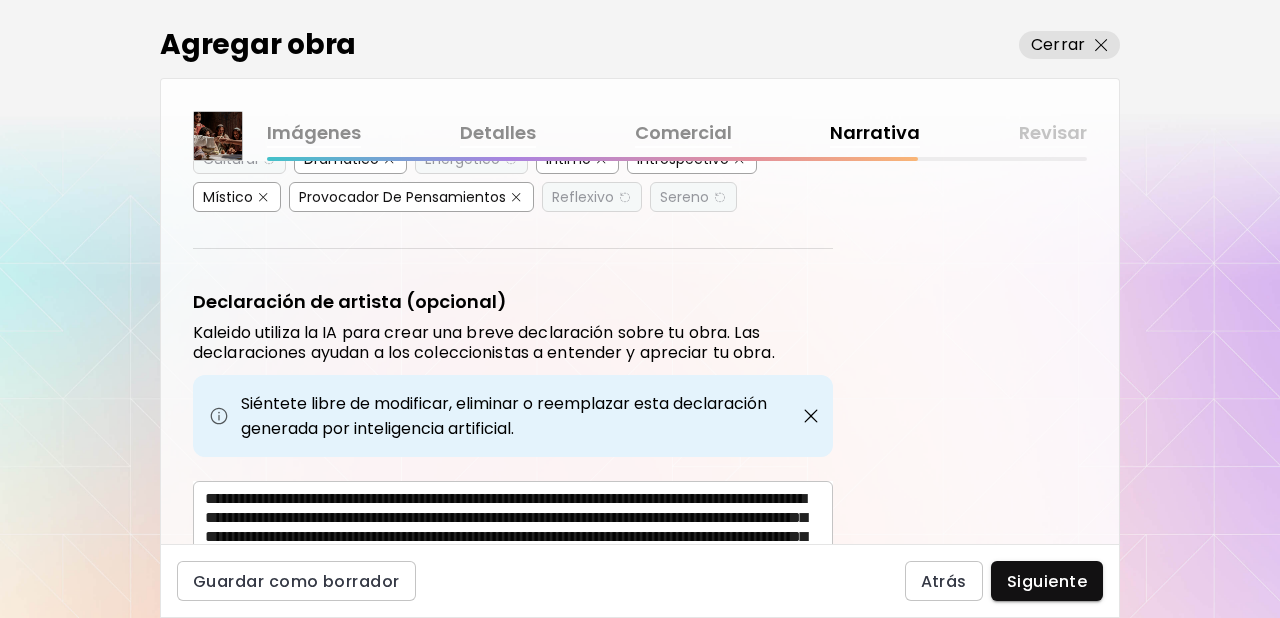 scroll, scrollTop: 591, scrollLeft: 0, axis: vertical 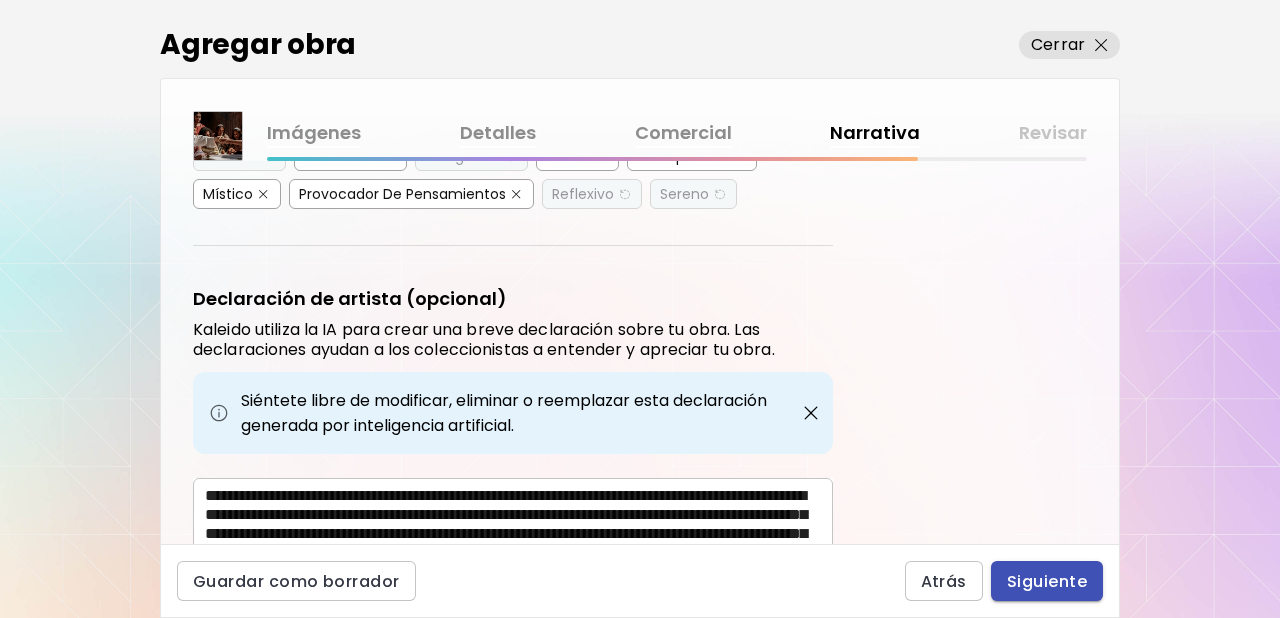 click on "Siguiente" at bounding box center [1047, 581] 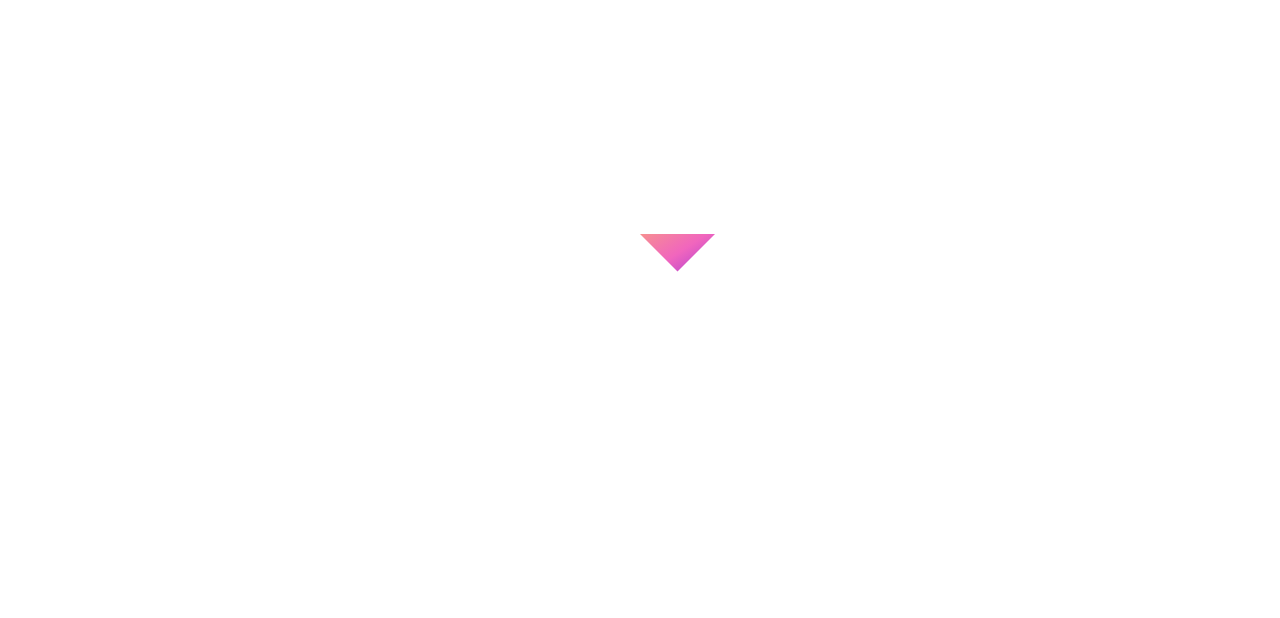 click at bounding box center (640, 309) 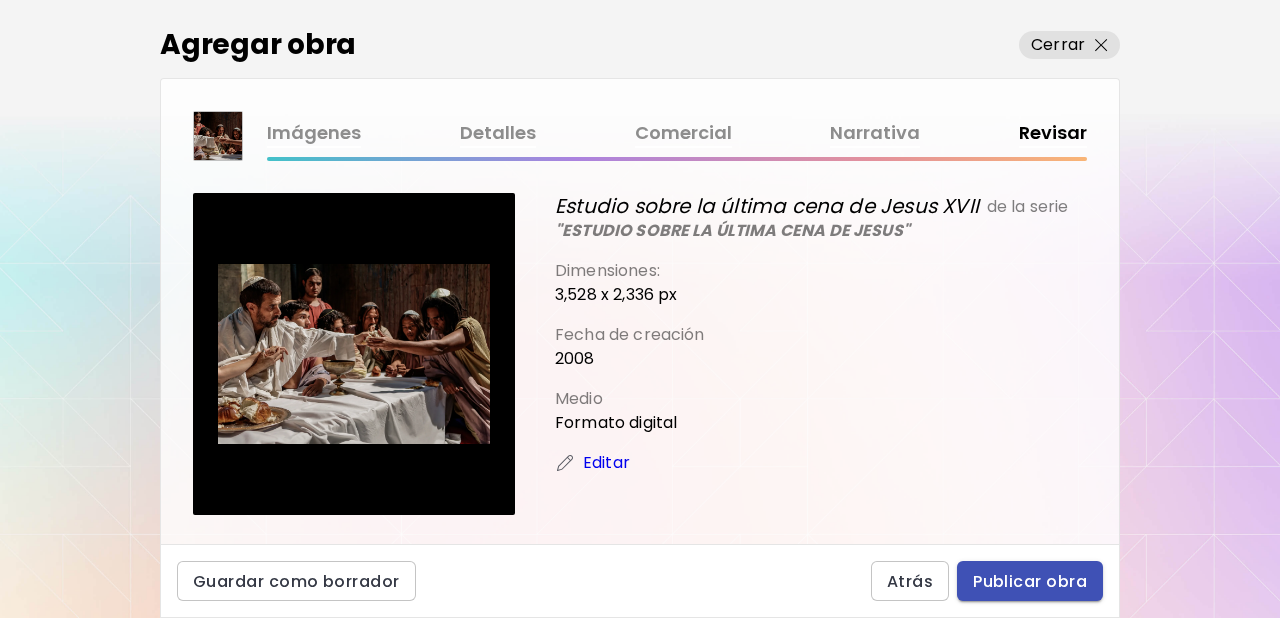 click on "Publicar obra" at bounding box center (1030, 581) 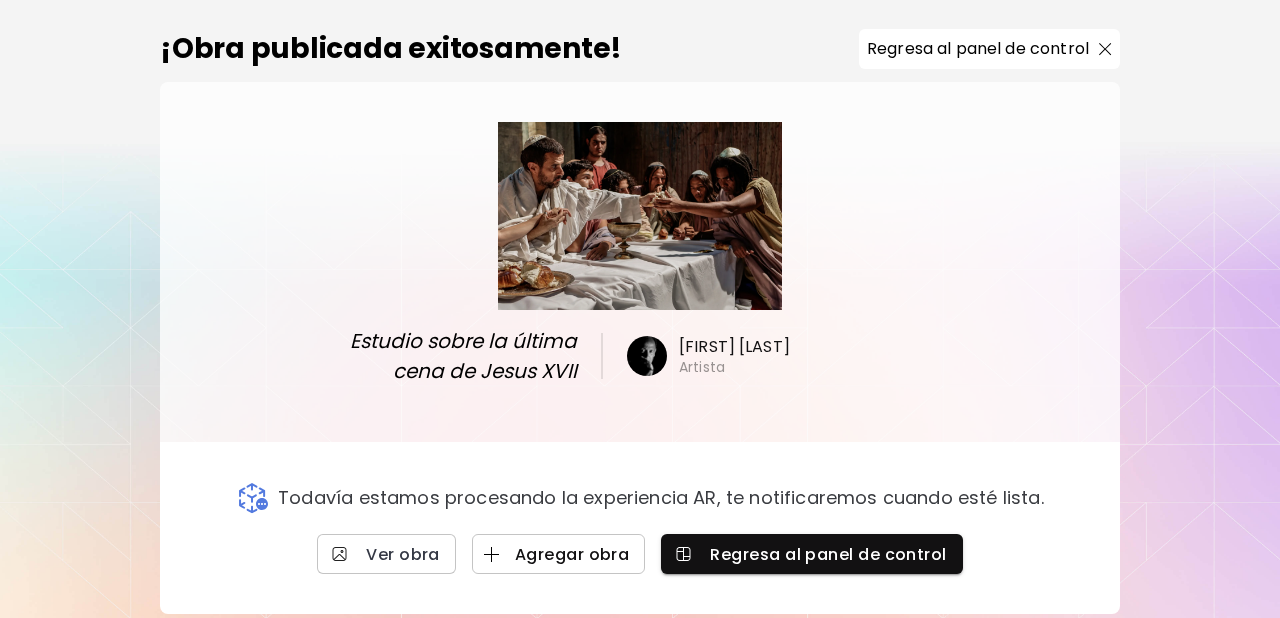 click on "Agregar obra" at bounding box center (559, 554) 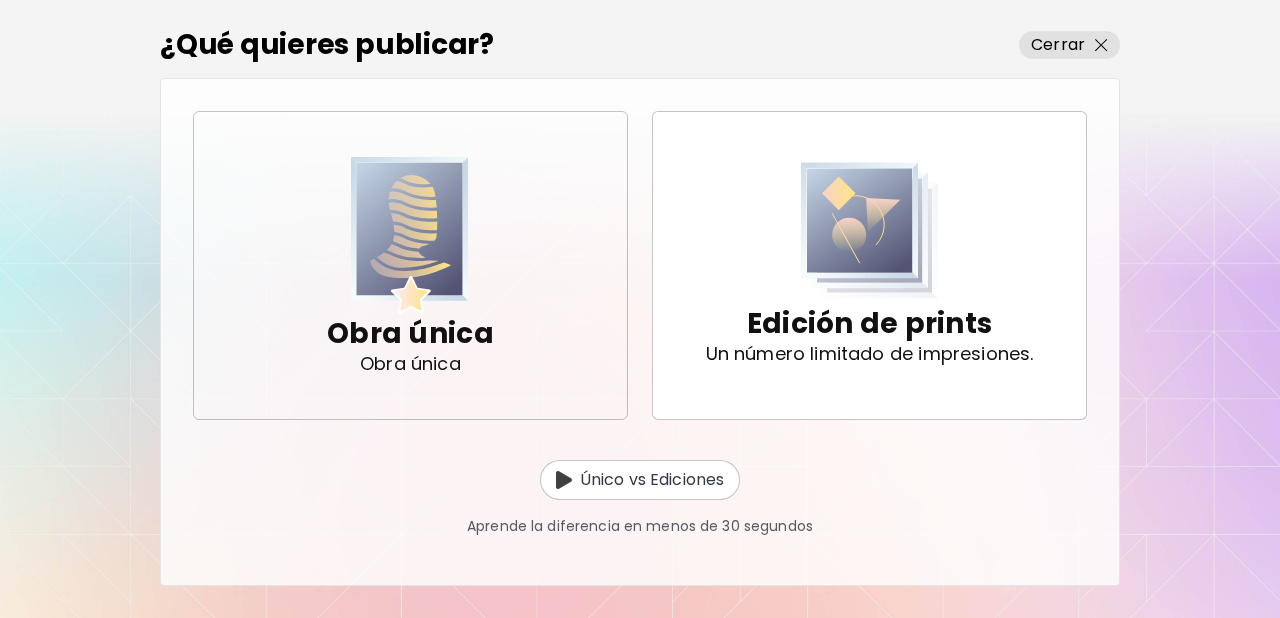click at bounding box center (410, 235) 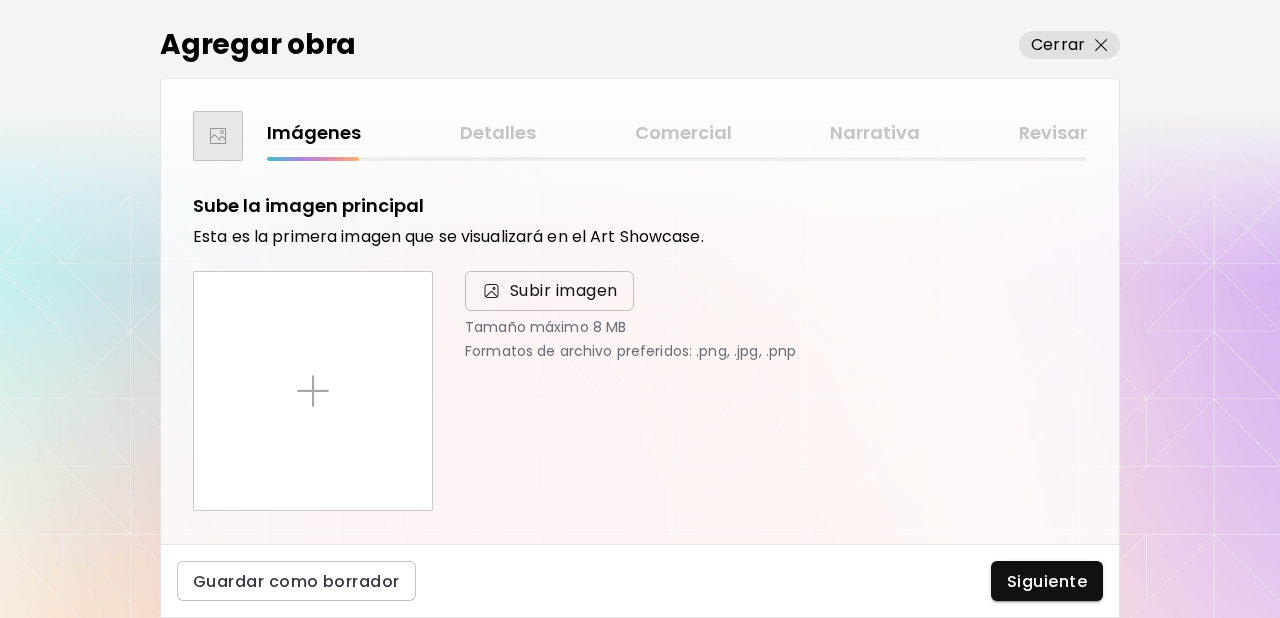 click on "Subir imagen" at bounding box center [564, 291] 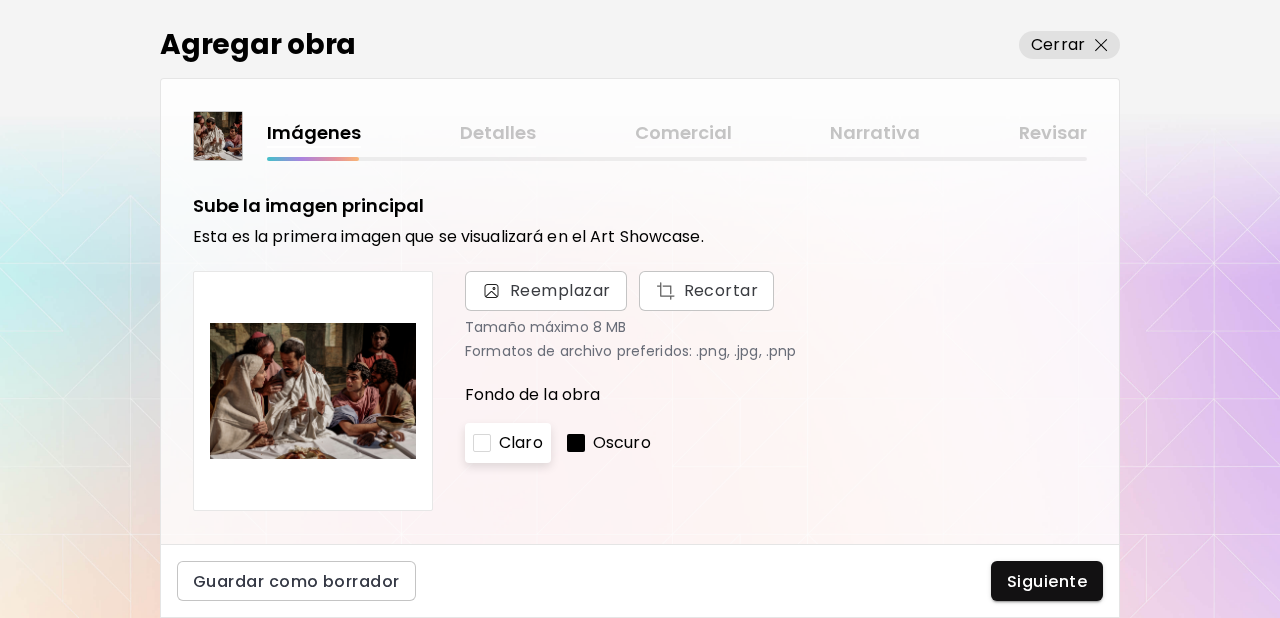 click on "Oscuro" at bounding box center [622, 443] 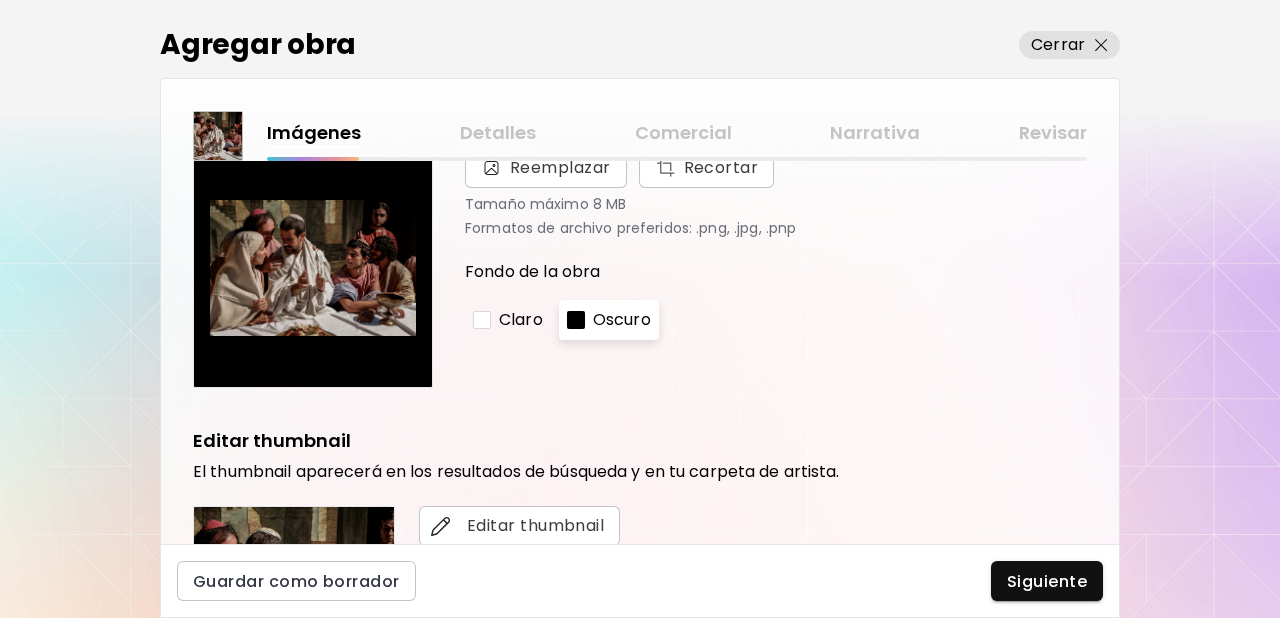 scroll, scrollTop: 333, scrollLeft: 0, axis: vertical 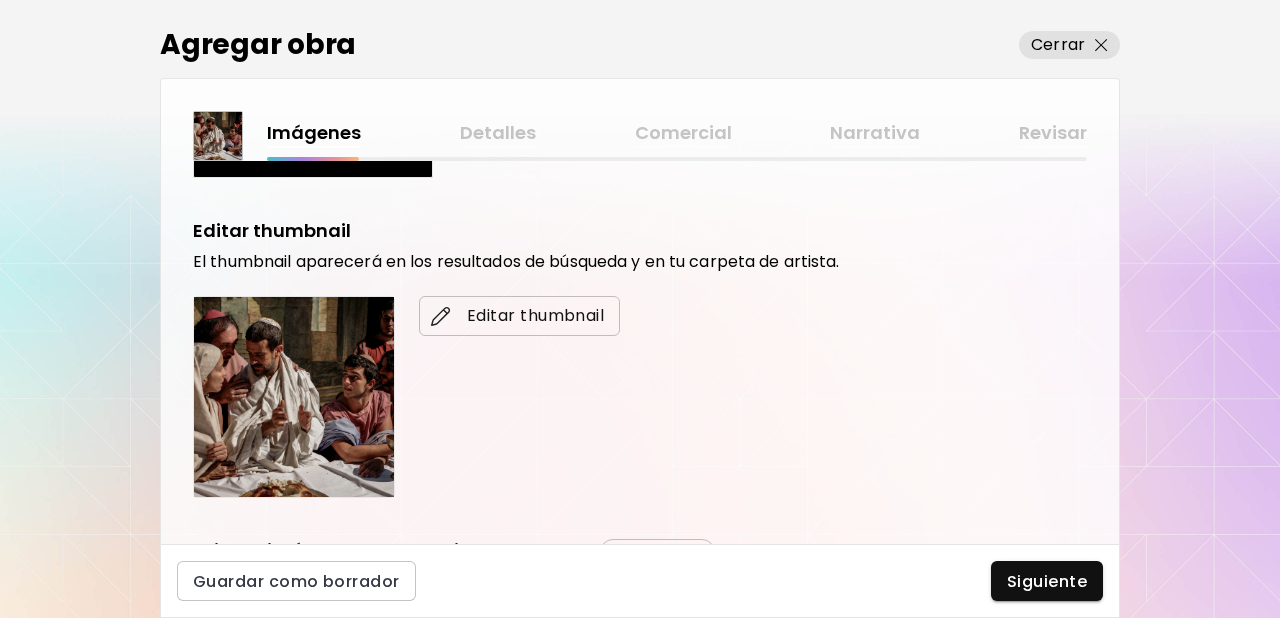 click on "Editar thumbnail" at bounding box center (519, 316) 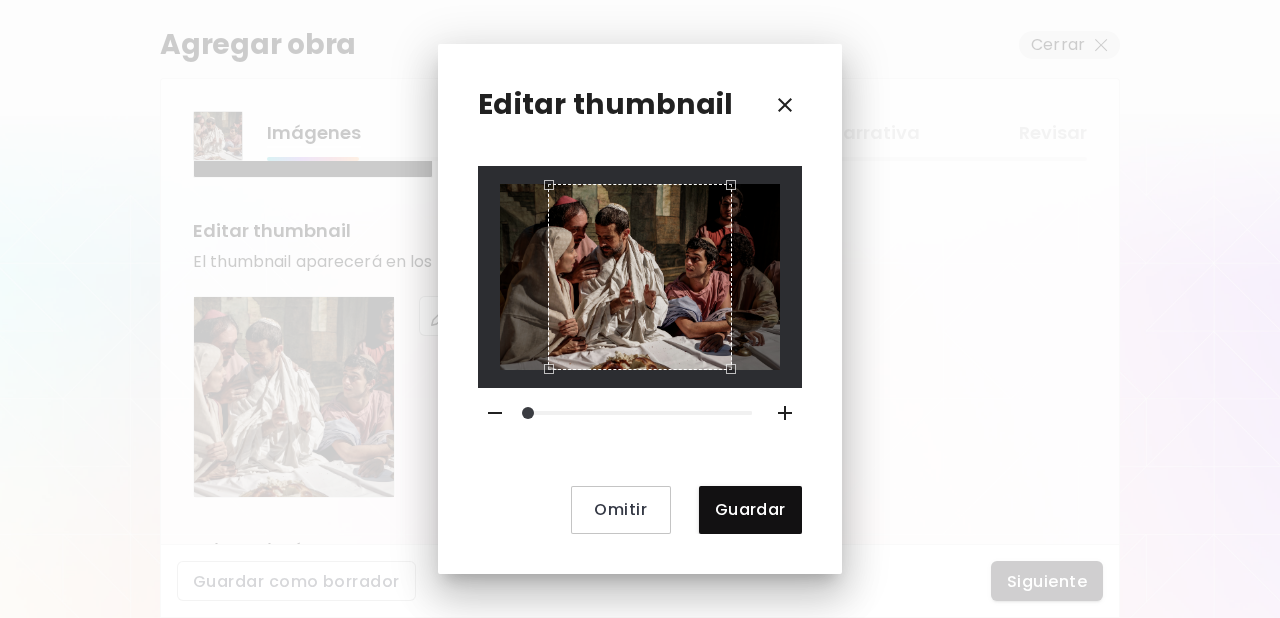 click at bounding box center (544, 180) 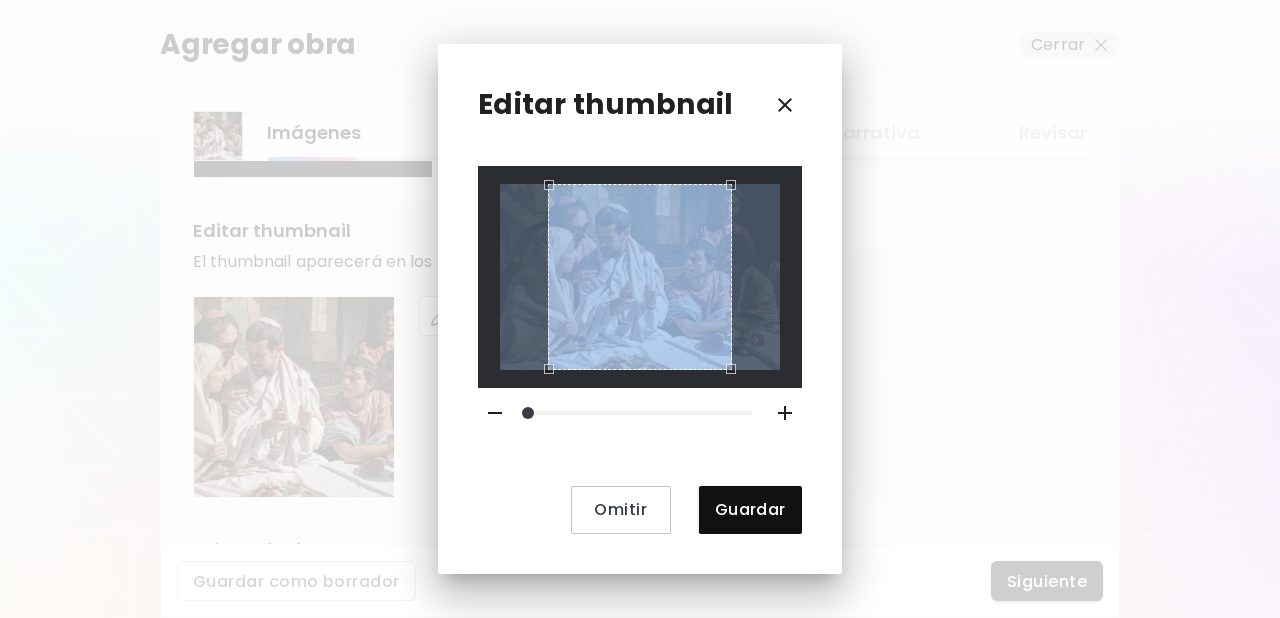click on "Editar thumbnail Omitir Guardar" at bounding box center [640, 309] 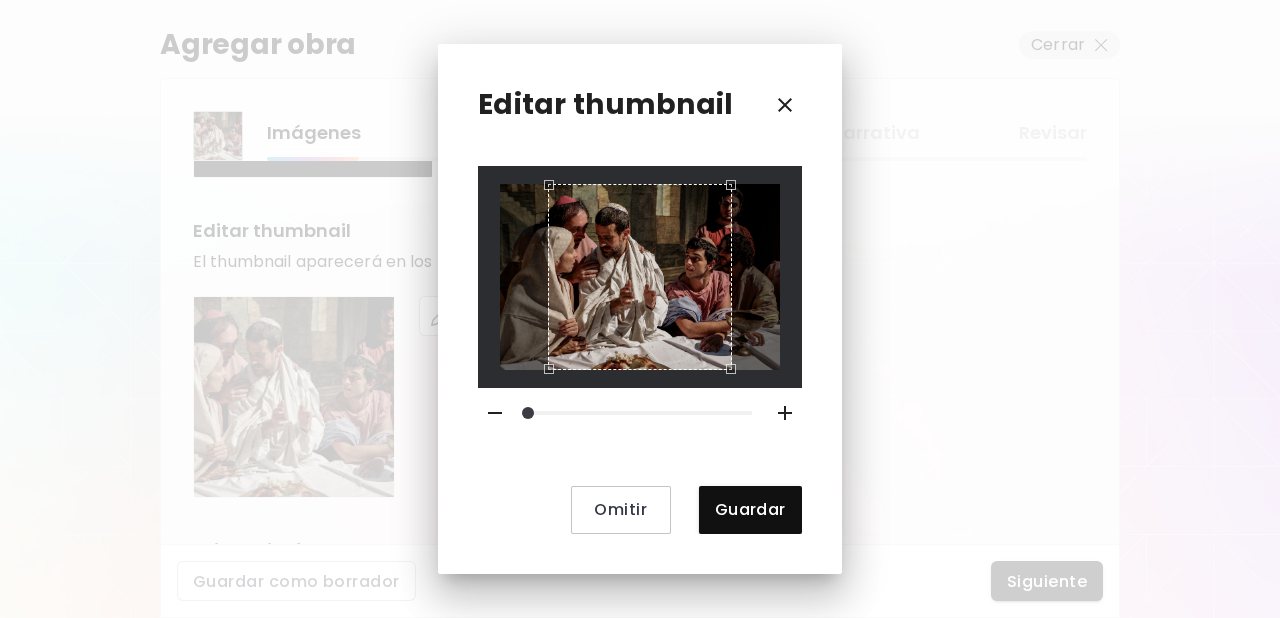 click on "Editar thumbnail Omitir Guardar" at bounding box center (640, 309) 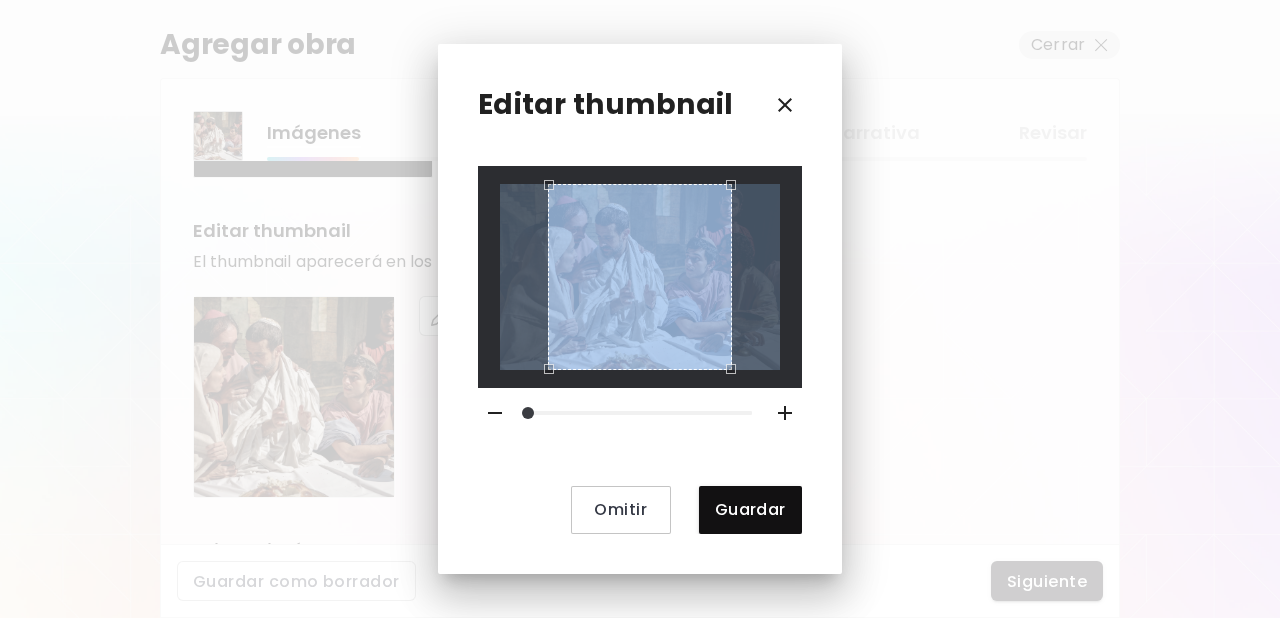 click on "Editar thumbnail Omitir Guardar" at bounding box center (640, 309) 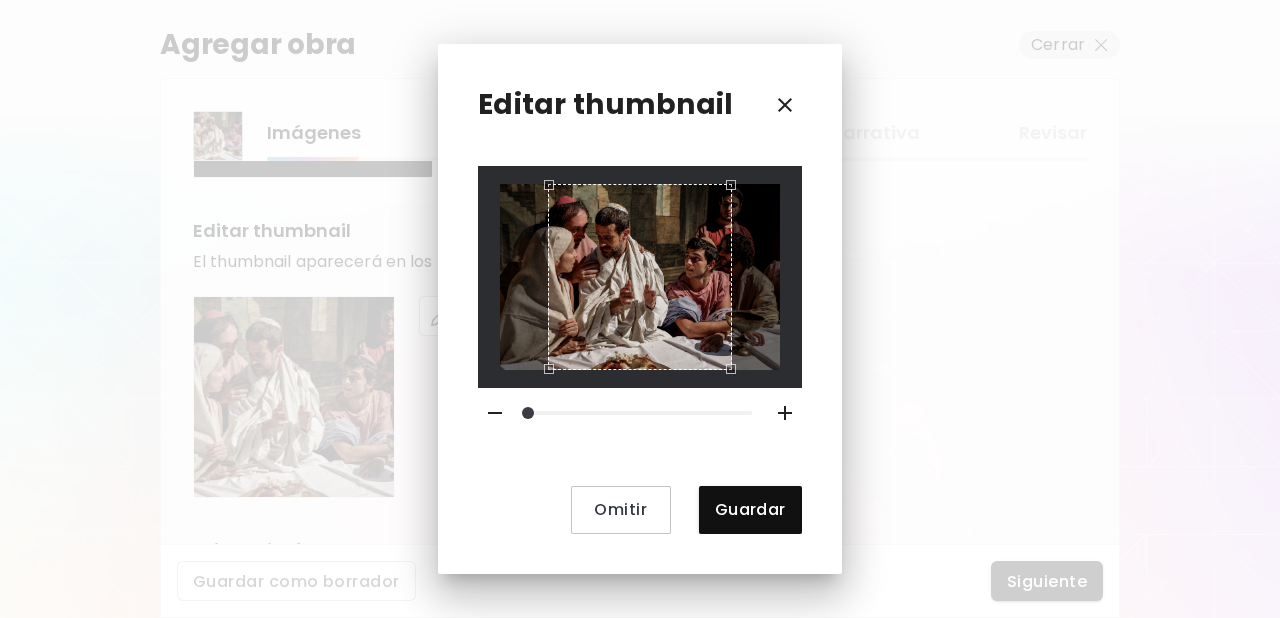 click on "Editar thumbnail Omitir Guardar" at bounding box center [640, 309] 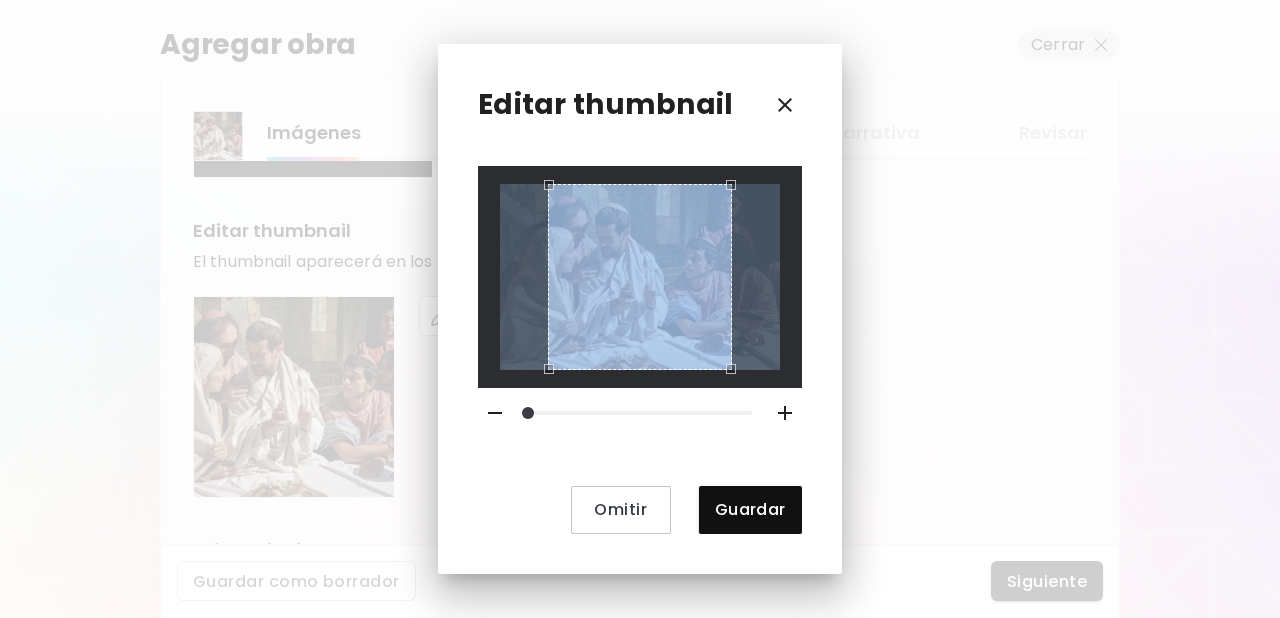 click on "Editar thumbnail Omitir Guardar" at bounding box center [640, 309] 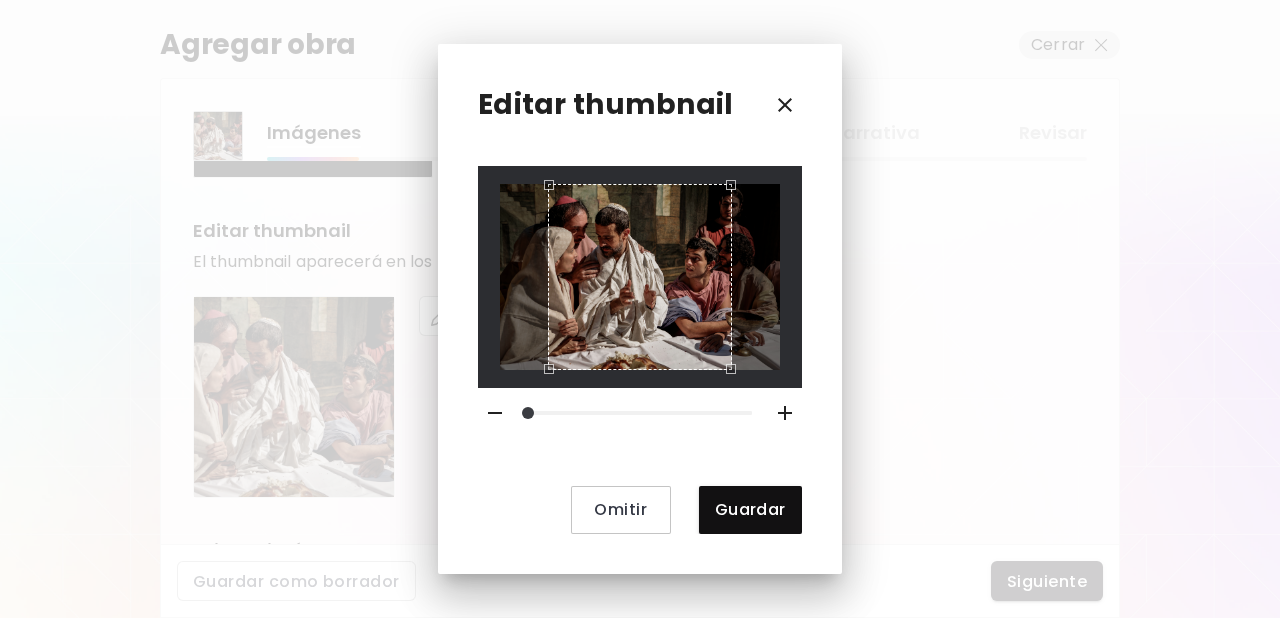 click on "Editar thumbnail Omitir Guardar" at bounding box center (640, 309) 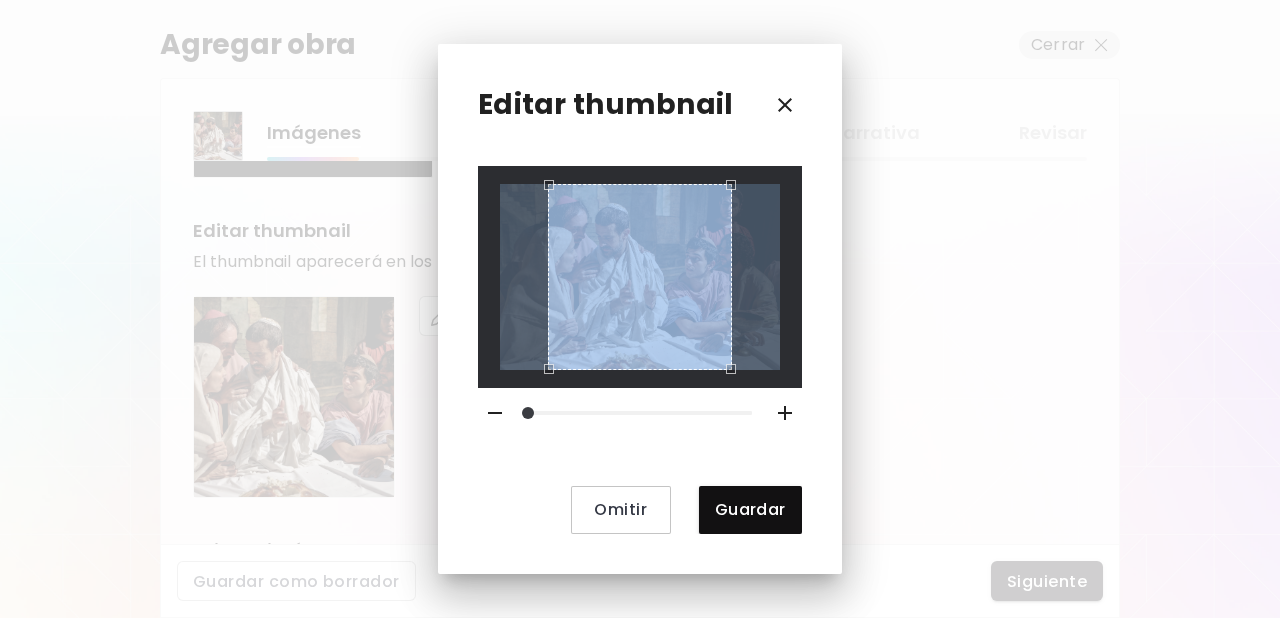 click on "Editar thumbnail Omitir Guardar" at bounding box center (640, 309) 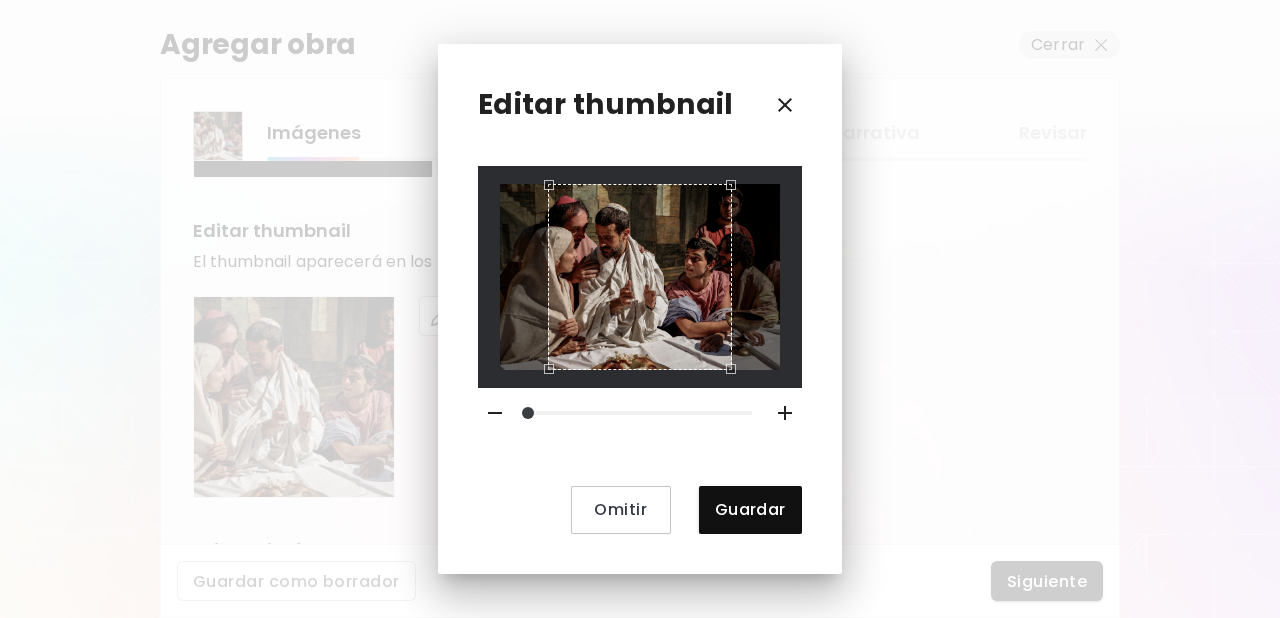 click at bounding box center [640, 276] 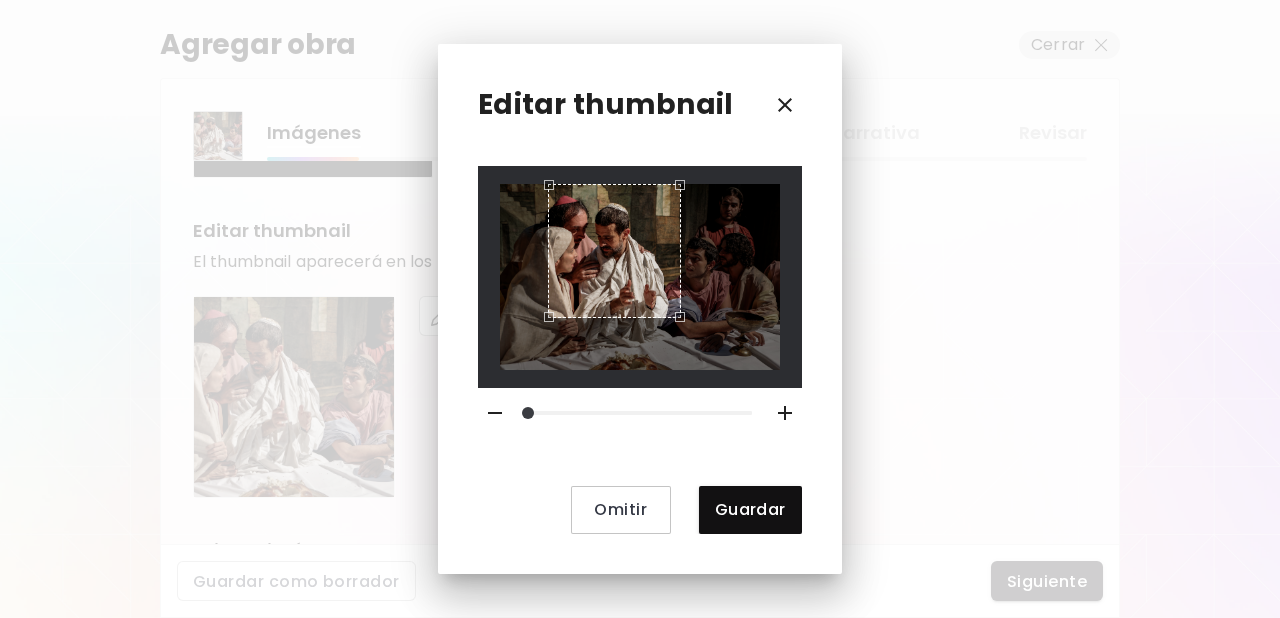 click at bounding box center (640, 276) 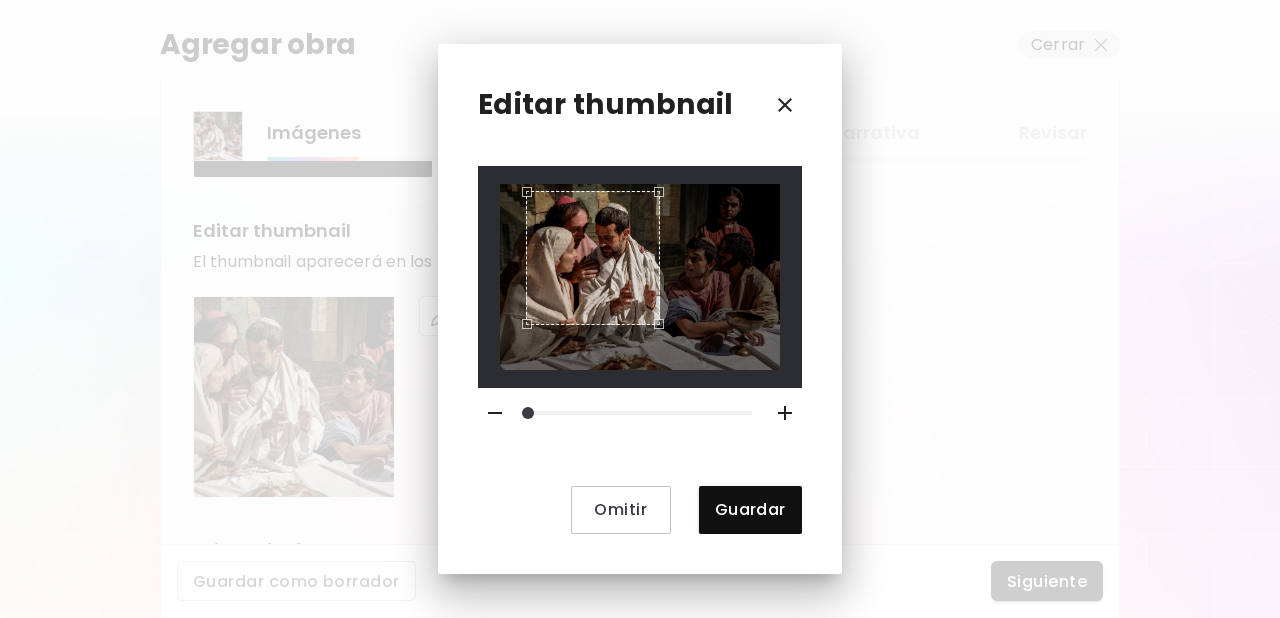 click at bounding box center [593, 258] 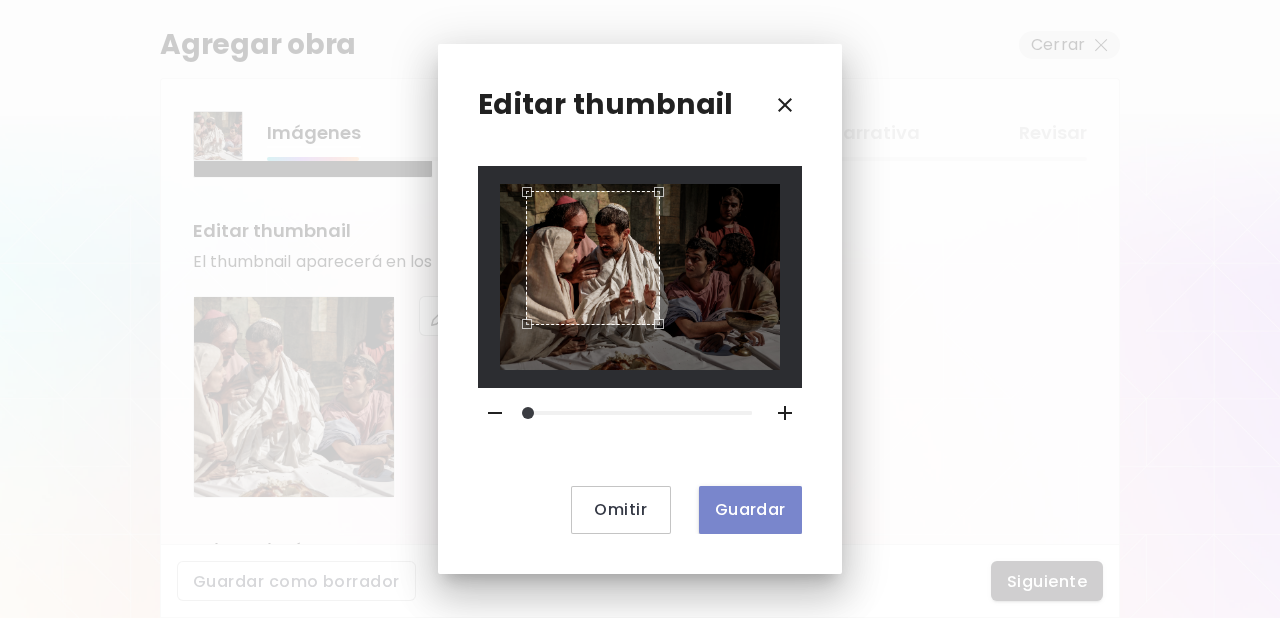 click on "Guardar" at bounding box center [750, 509] 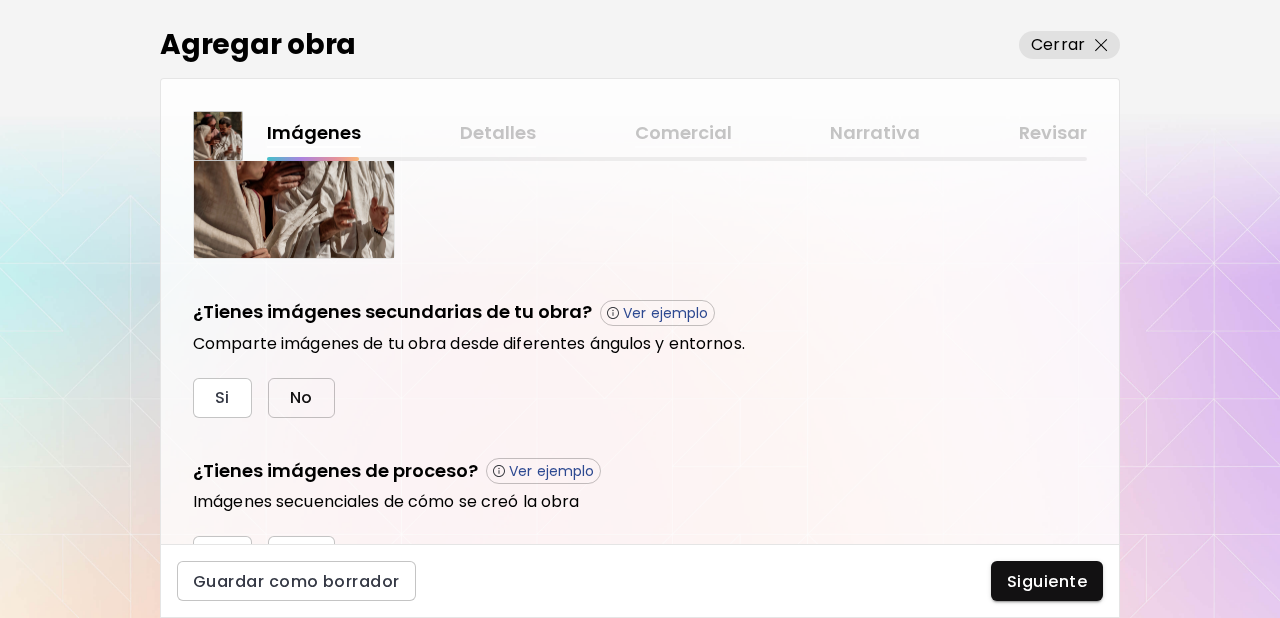 drag, startPoint x: 298, startPoint y: 399, endPoint x: 420, endPoint y: 389, distance: 122.40915 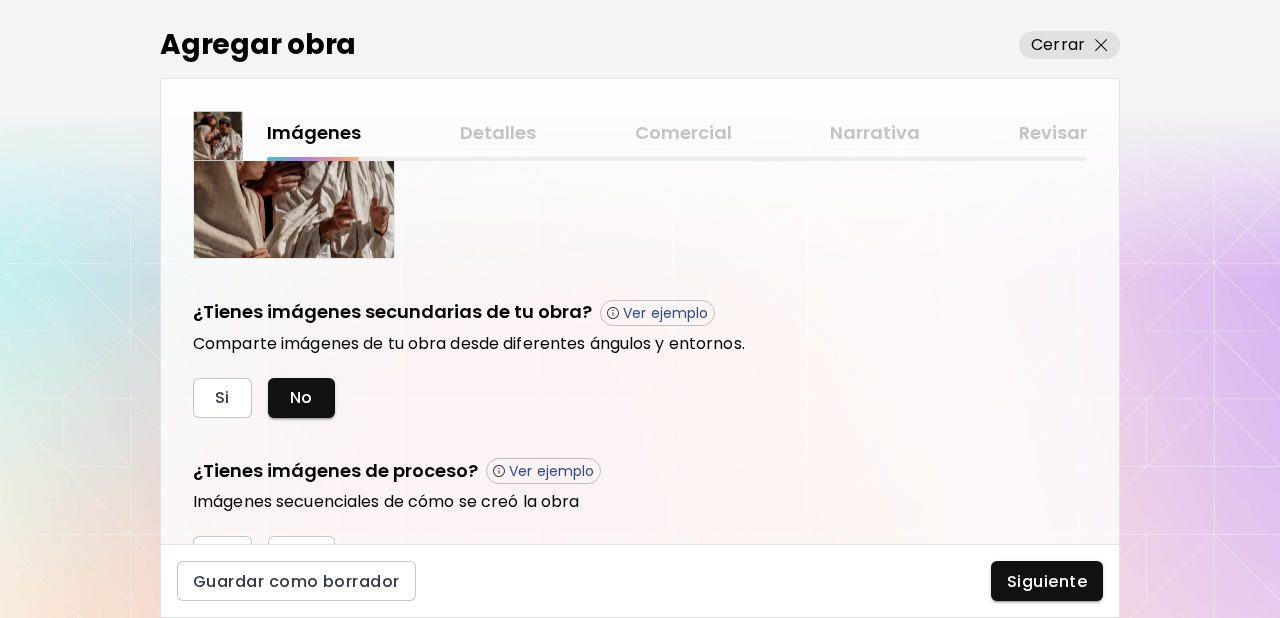 scroll, scrollTop: 676, scrollLeft: 0, axis: vertical 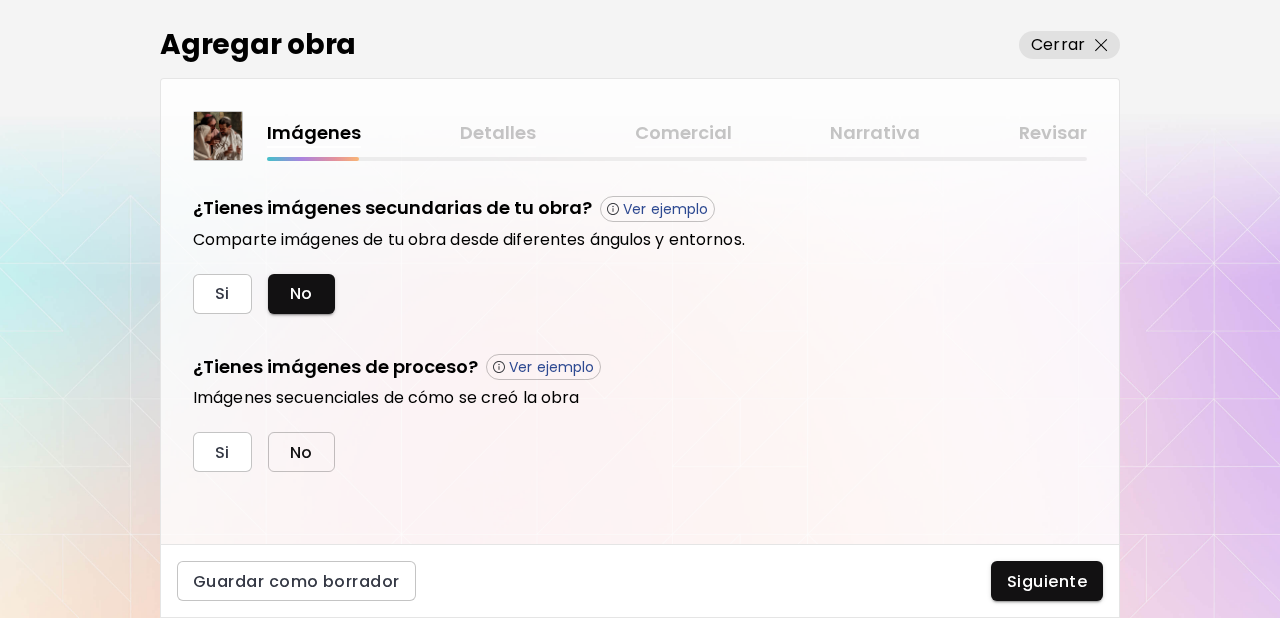 click on "No" at bounding box center (301, 452) 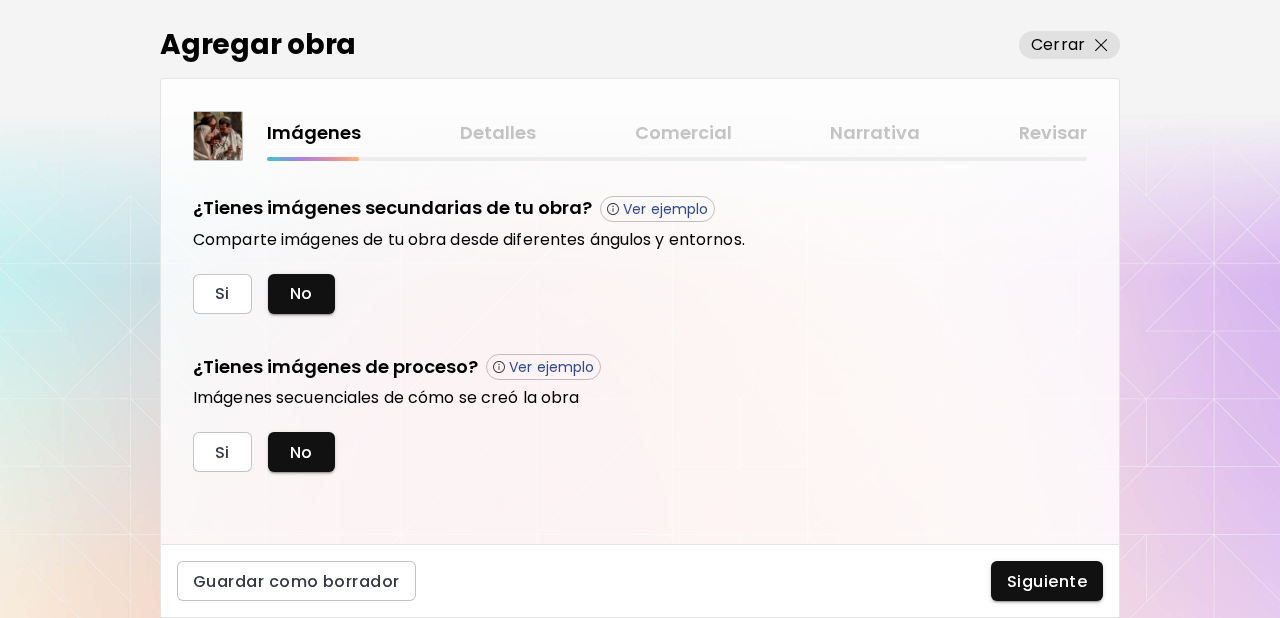 click on "Siguiente" at bounding box center (1047, 581) 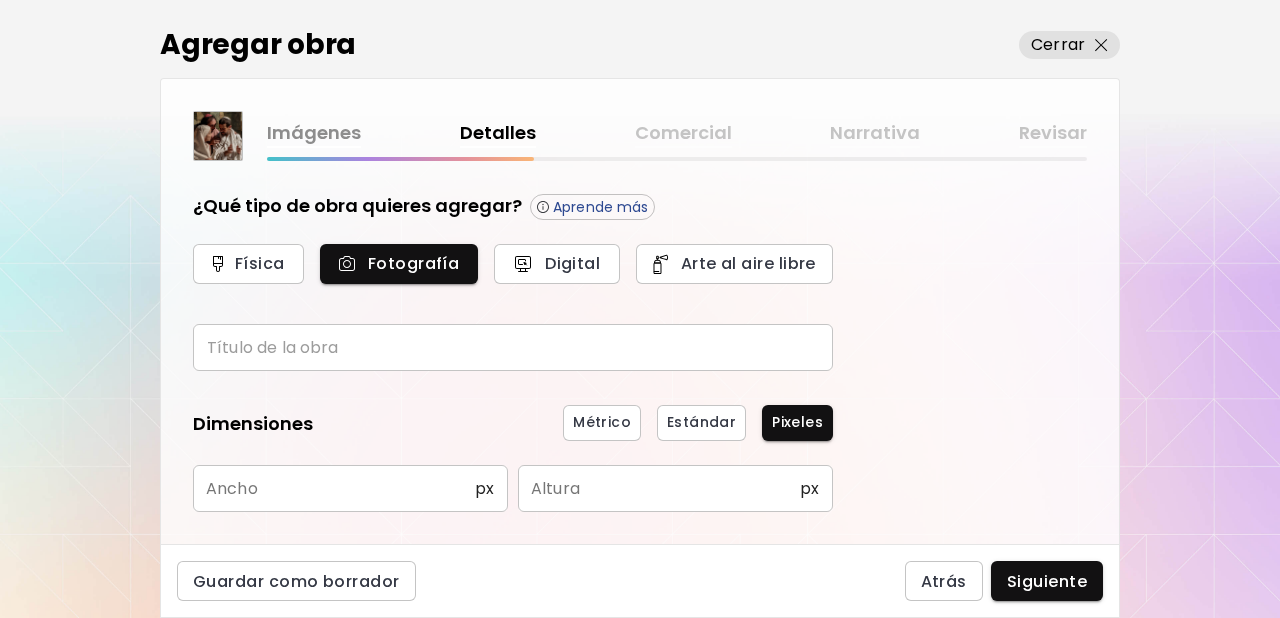 scroll, scrollTop: 38, scrollLeft: 0, axis: vertical 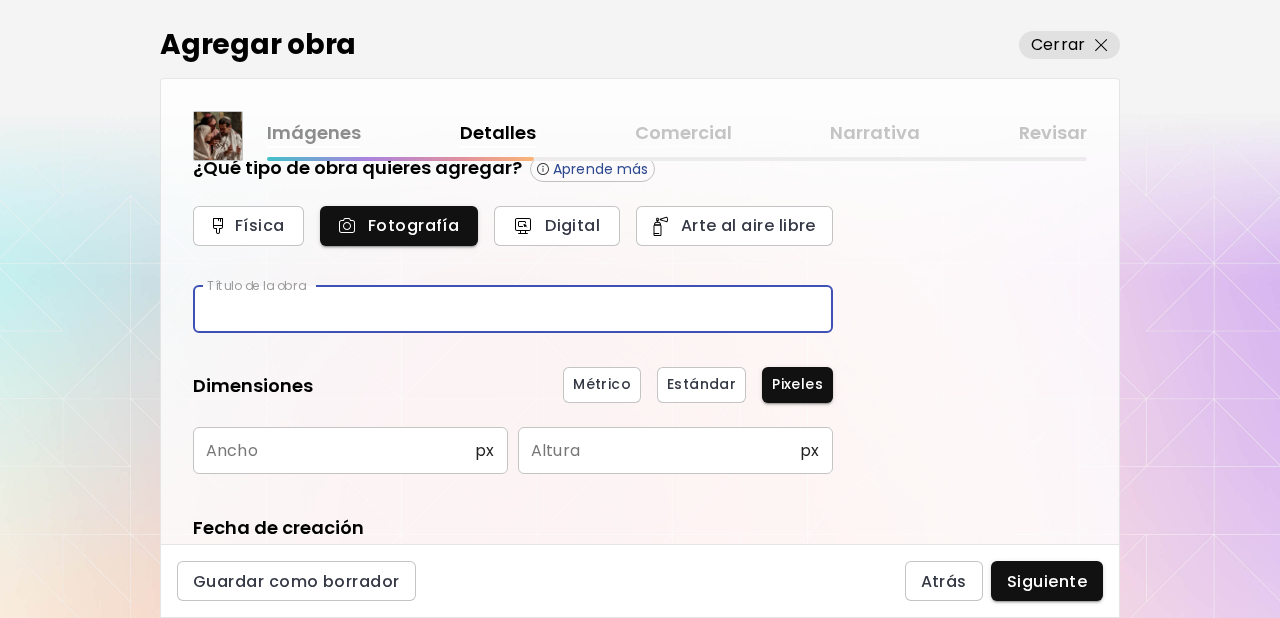 click at bounding box center [513, 309] 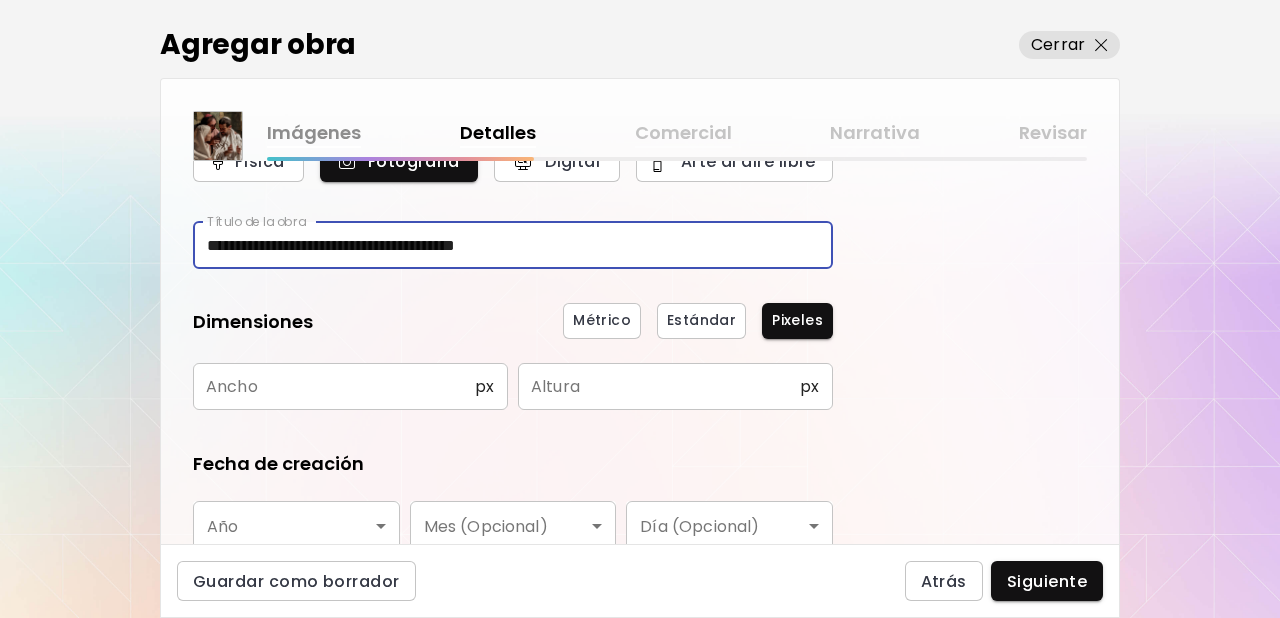 type on "**********" 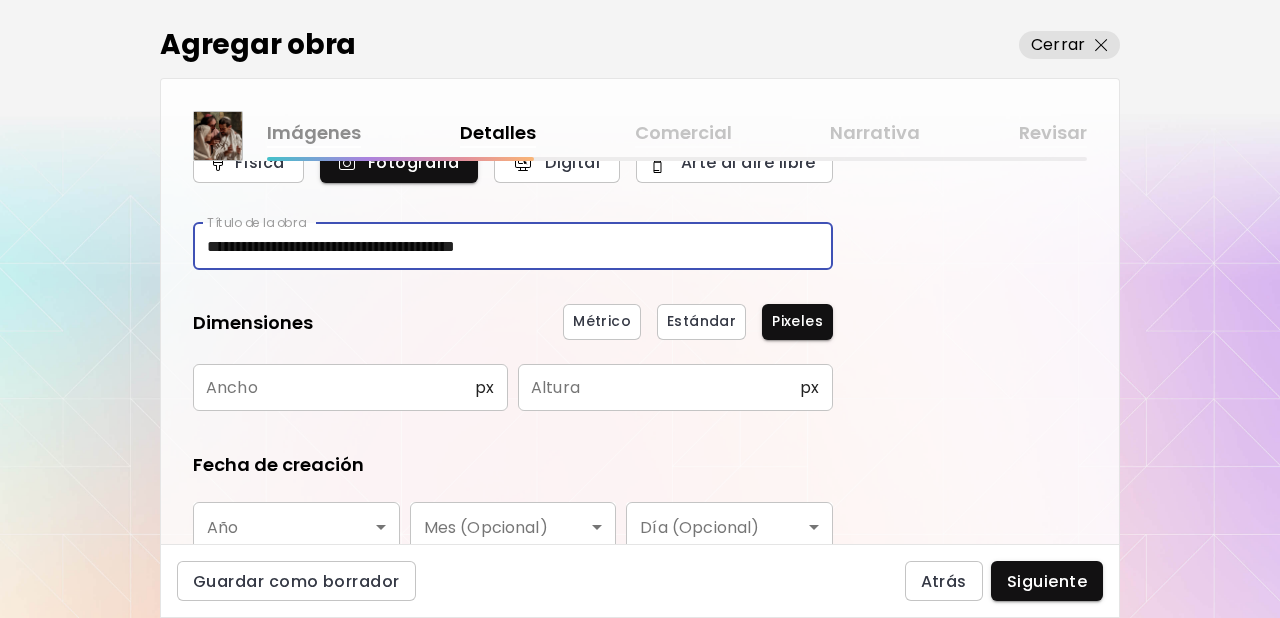 click at bounding box center (334, 387) 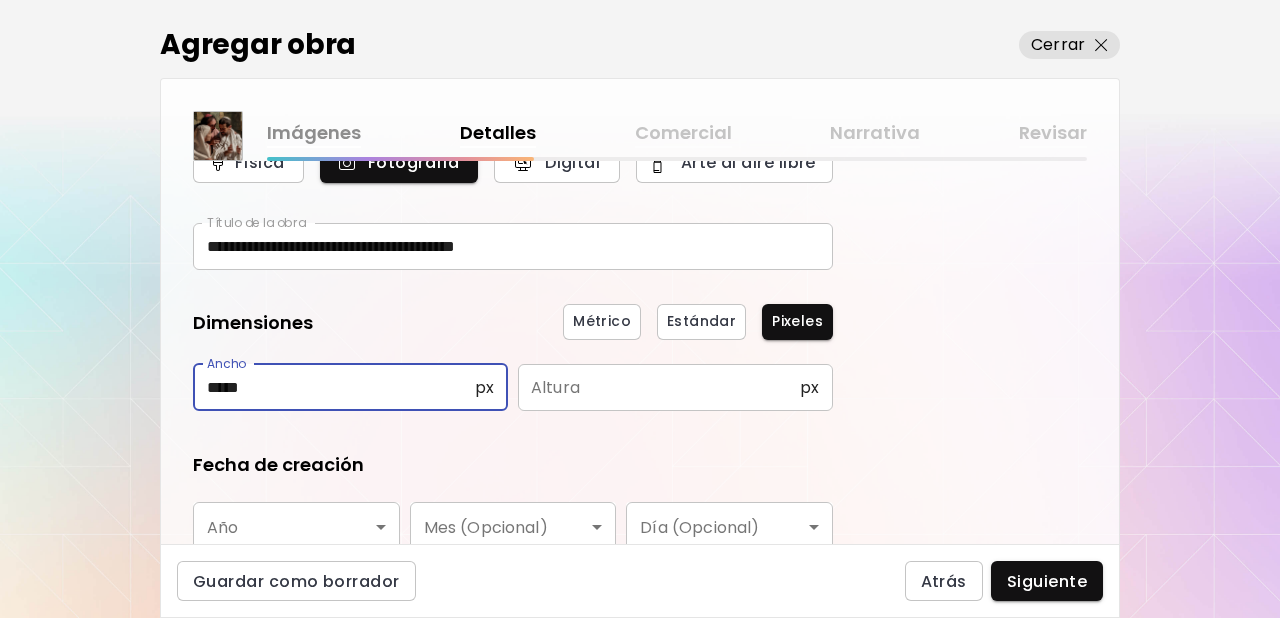 type on "*****" 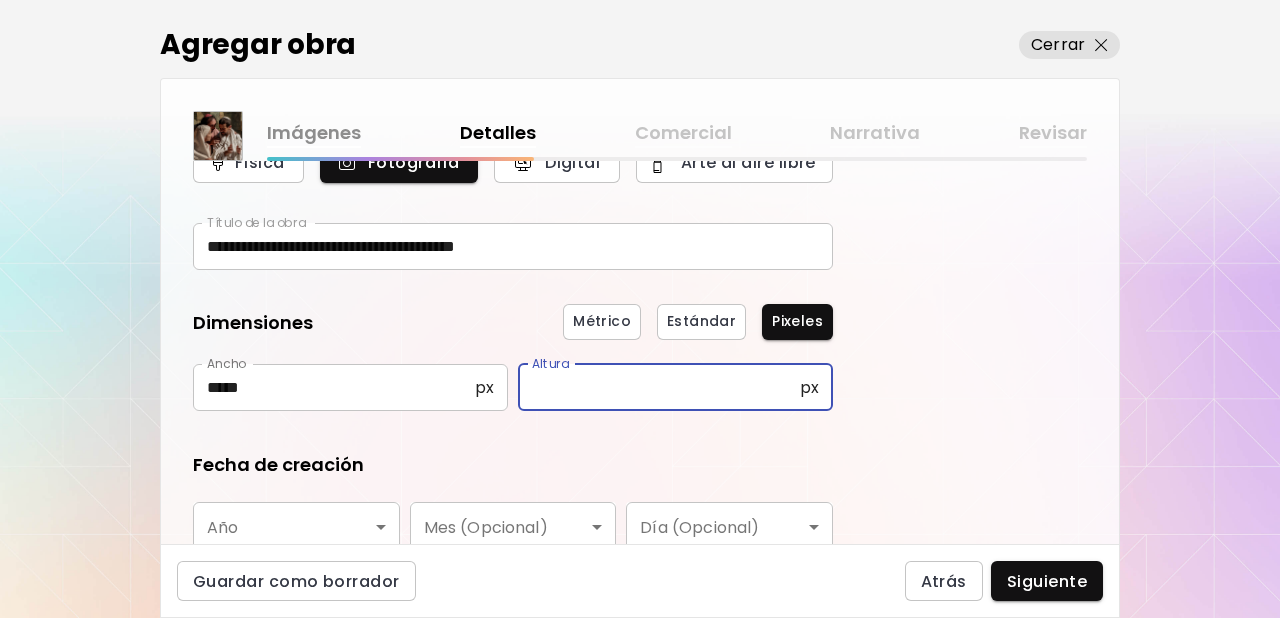 click at bounding box center (659, 387) 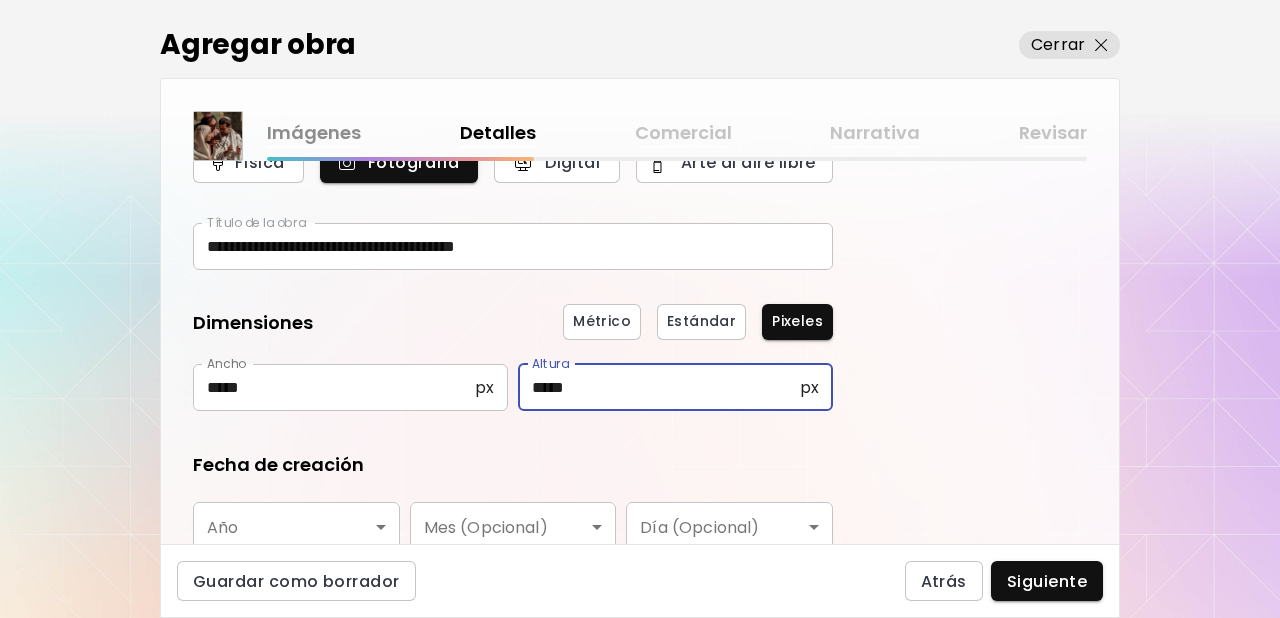 type on "*****" 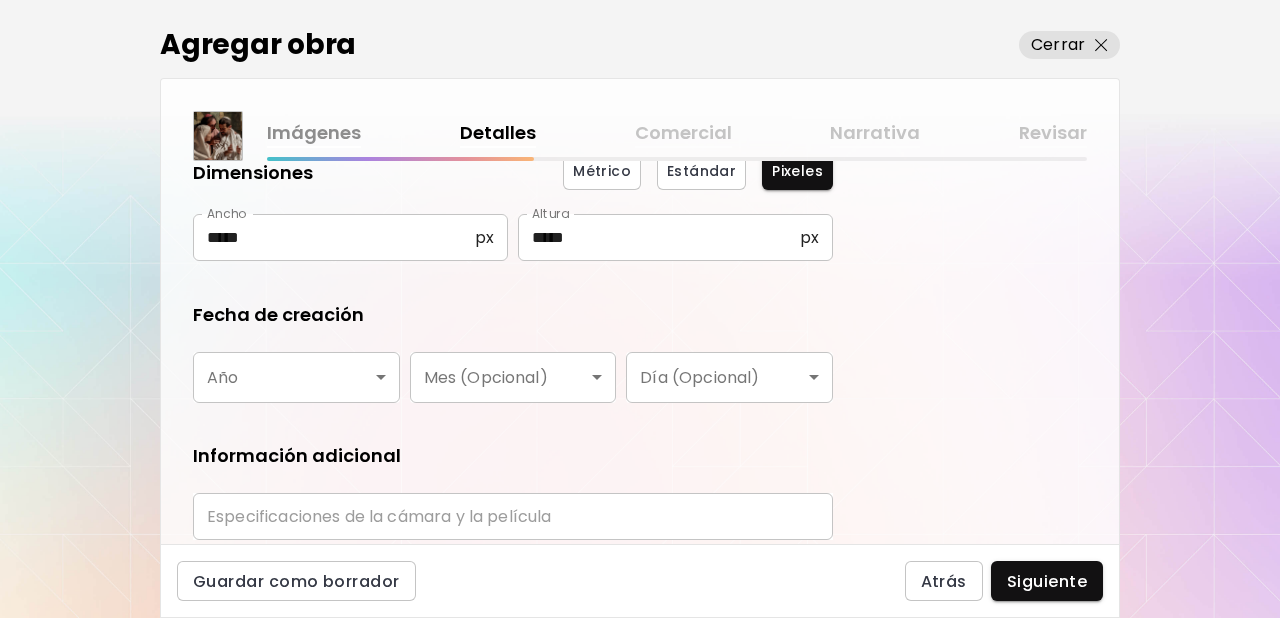 scroll, scrollTop: 327, scrollLeft: 0, axis: vertical 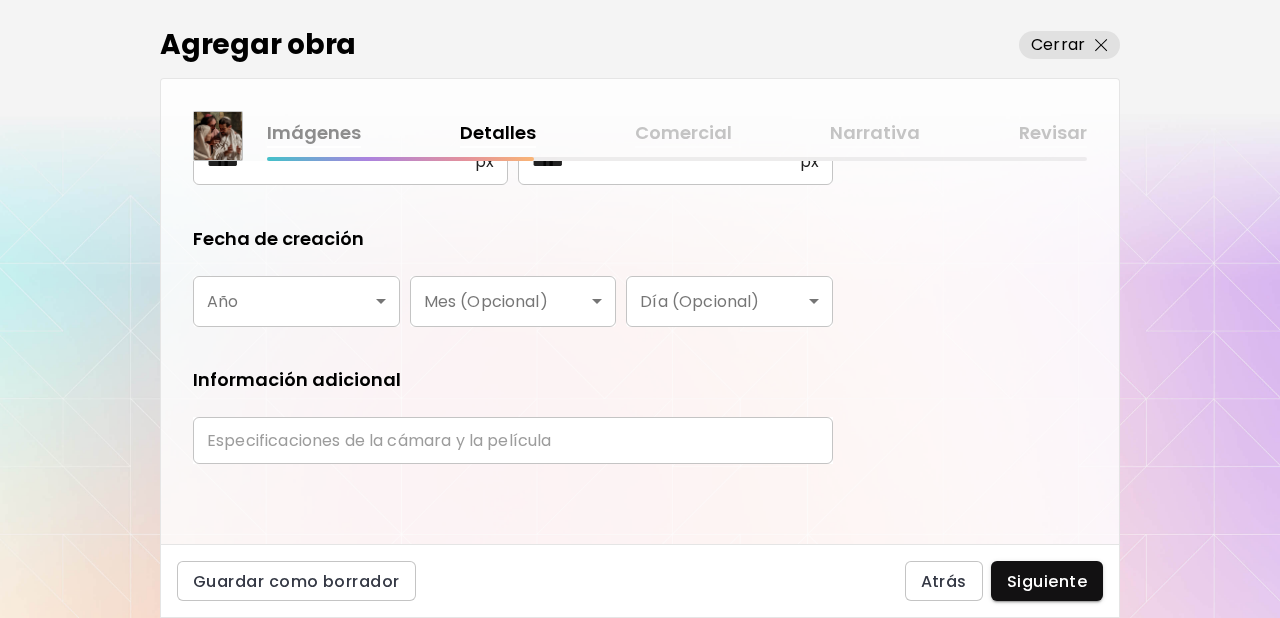click on "**********" at bounding box center [640, 309] 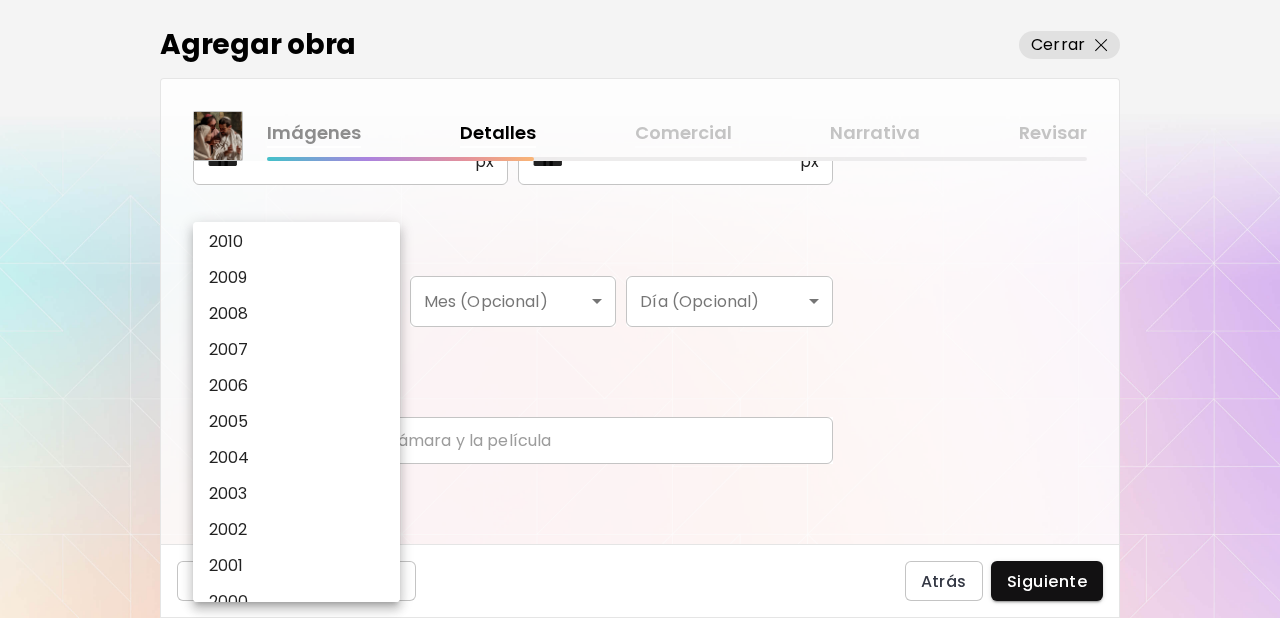 scroll, scrollTop: 601, scrollLeft: 0, axis: vertical 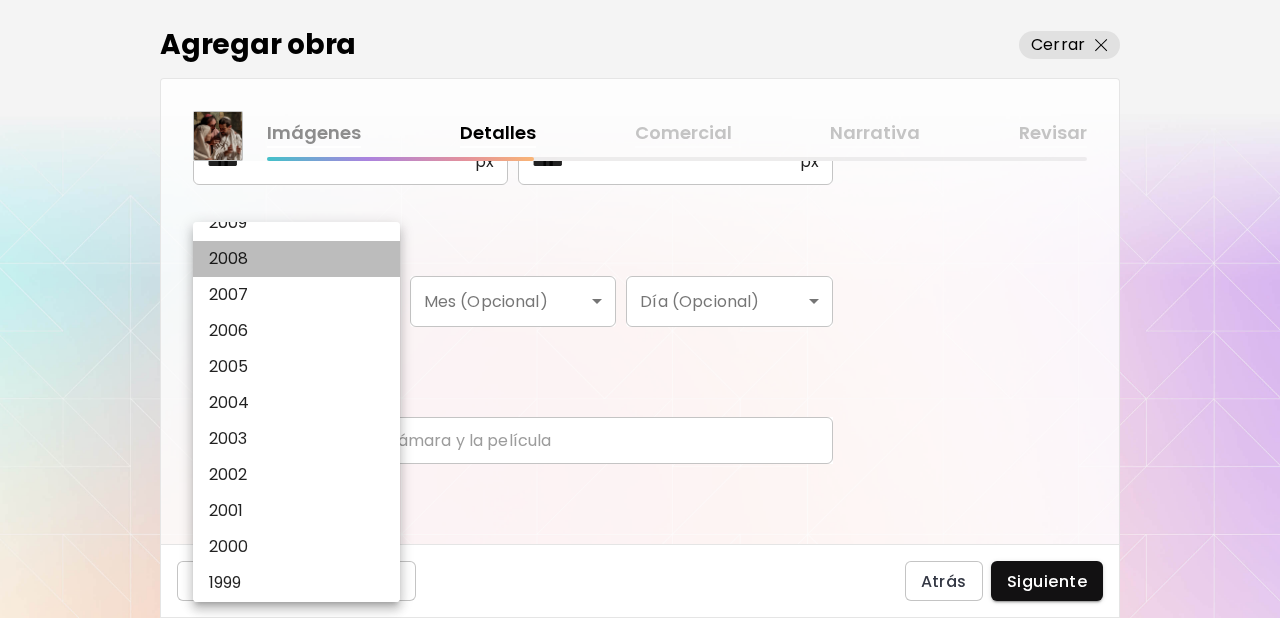 click on "2008" at bounding box center [229, 259] 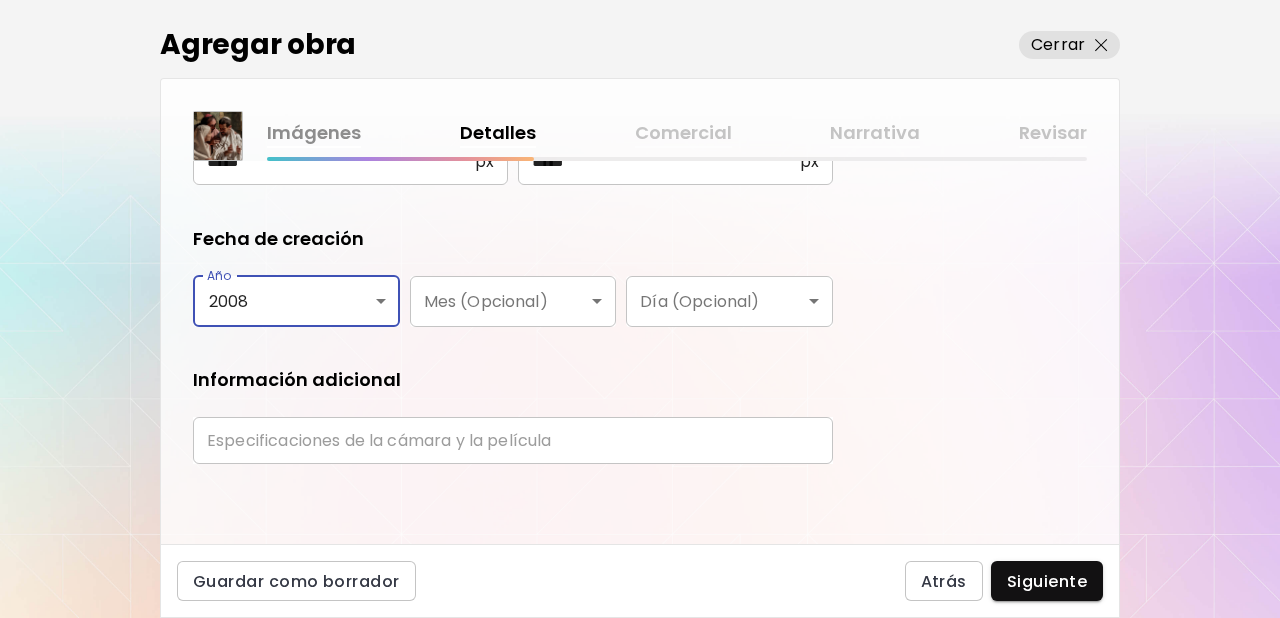 click on "**********" at bounding box center (513, 173) 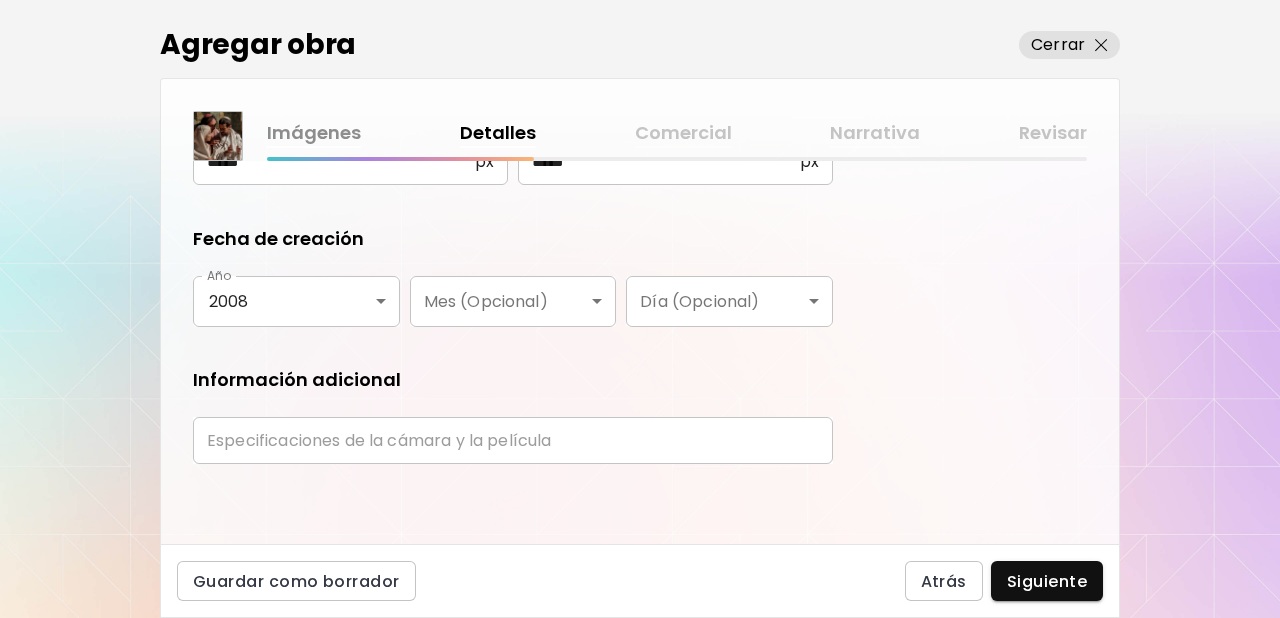 click at bounding box center (513, 440) 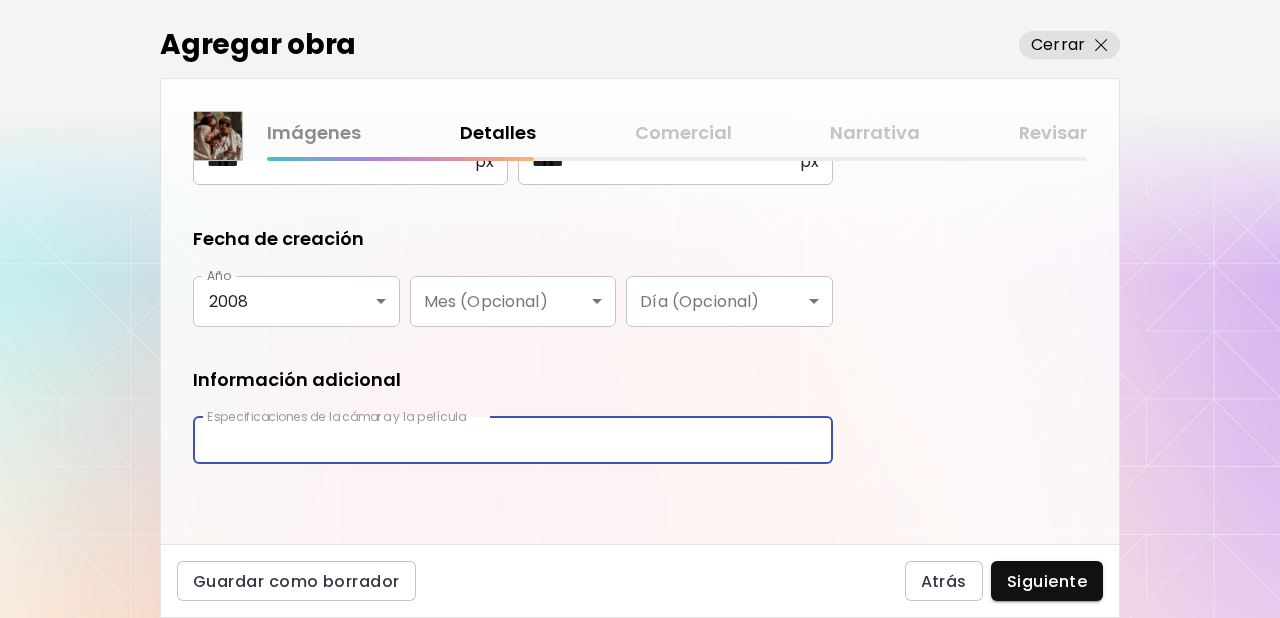 type on "**********" 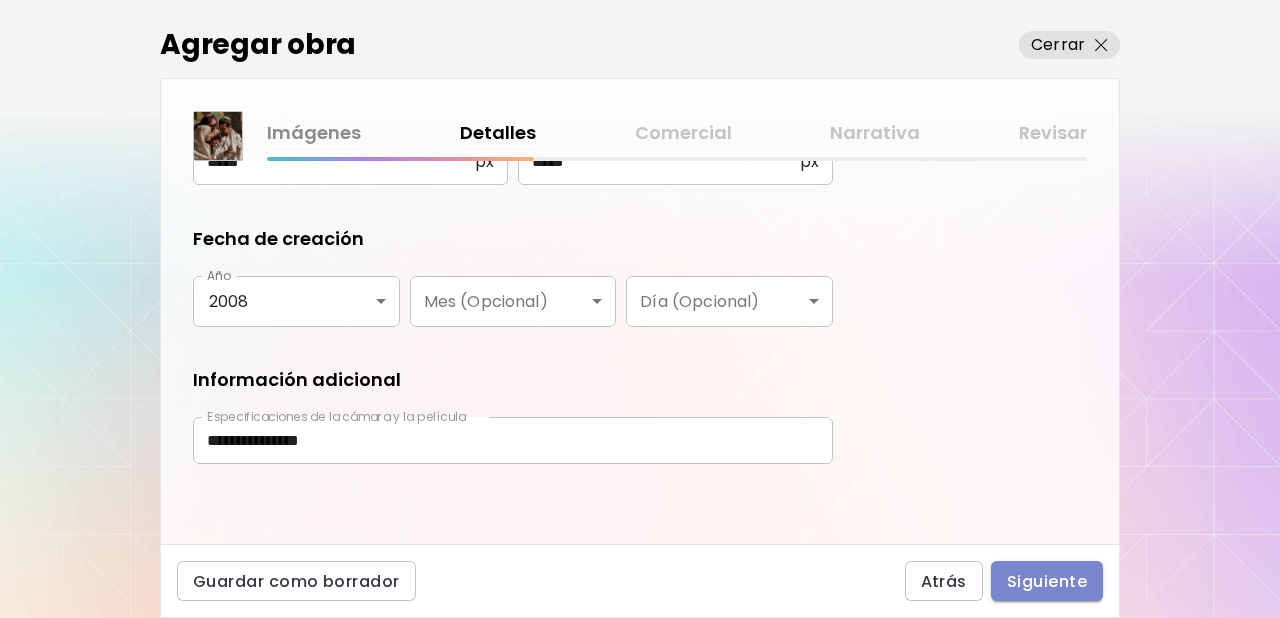 click on "Siguiente" at bounding box center (1047, 581) 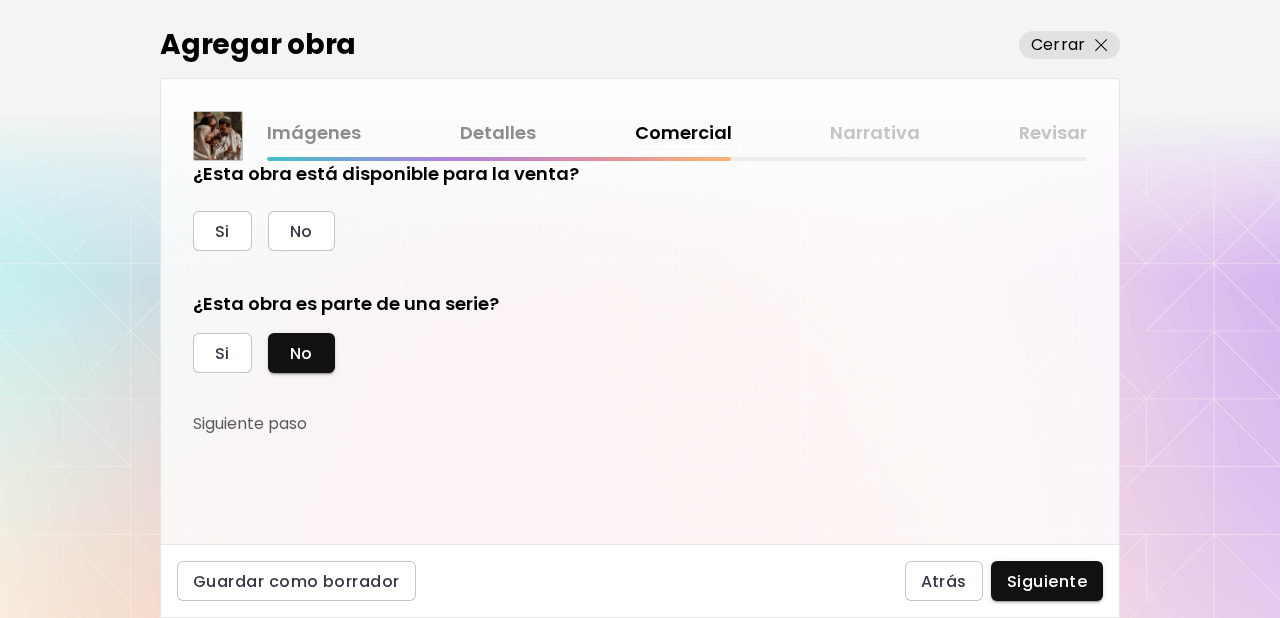 scroll, scrollTop: 21, scrollLeft: 0, axis: vertical 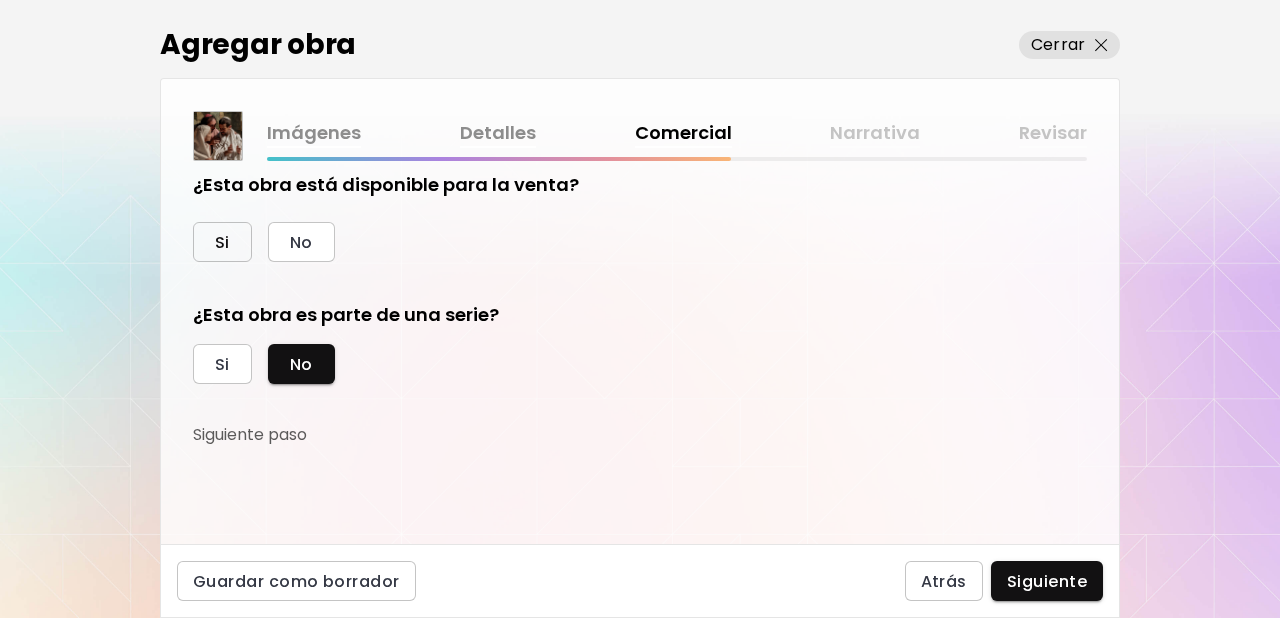 click on "Si" at bounding box center (222, 242) 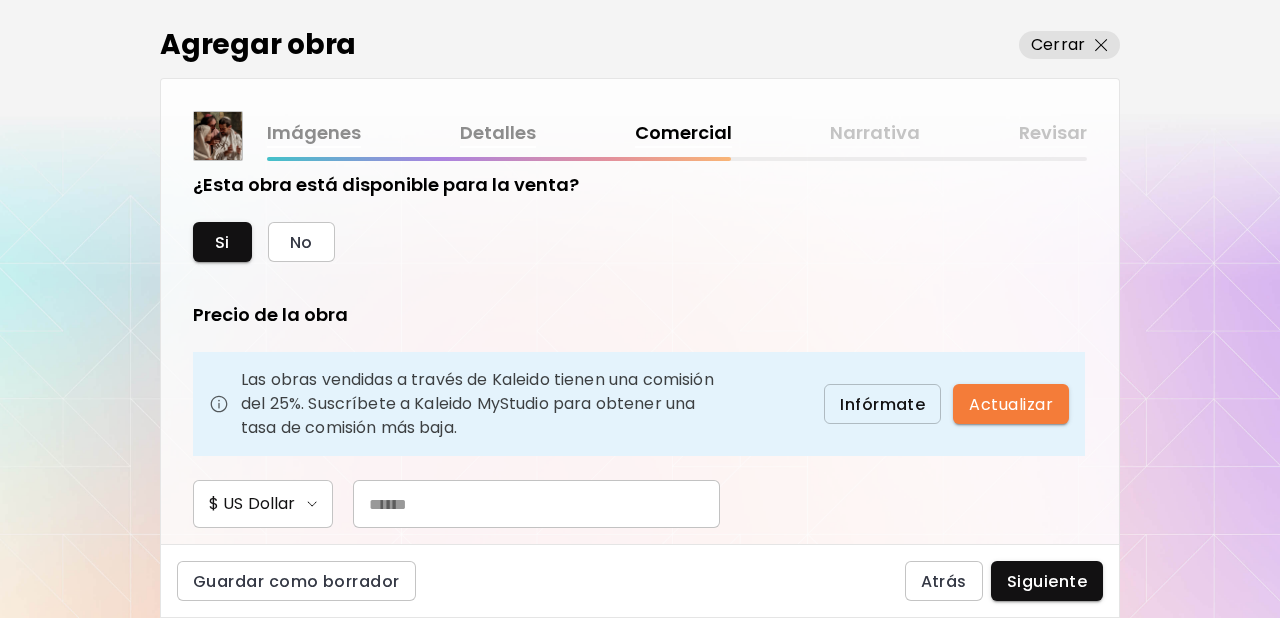 click at bounding box center (536, 504) 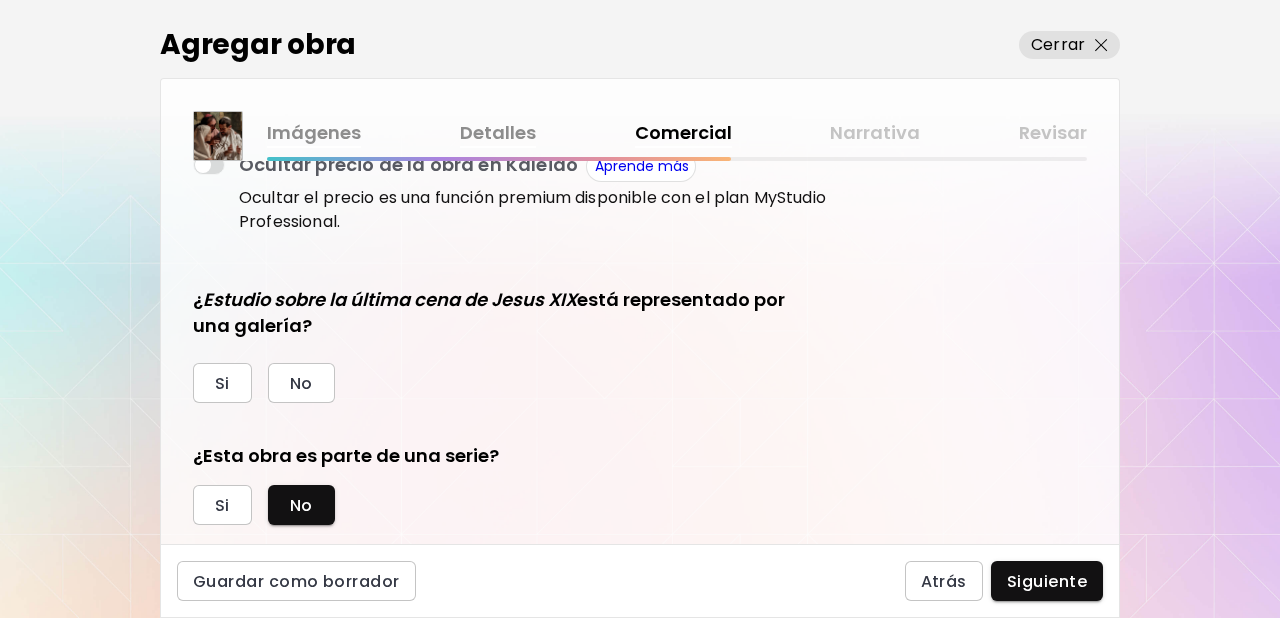 scroll, scrollTop: 469, scrollLeft: 0, axis: vertical 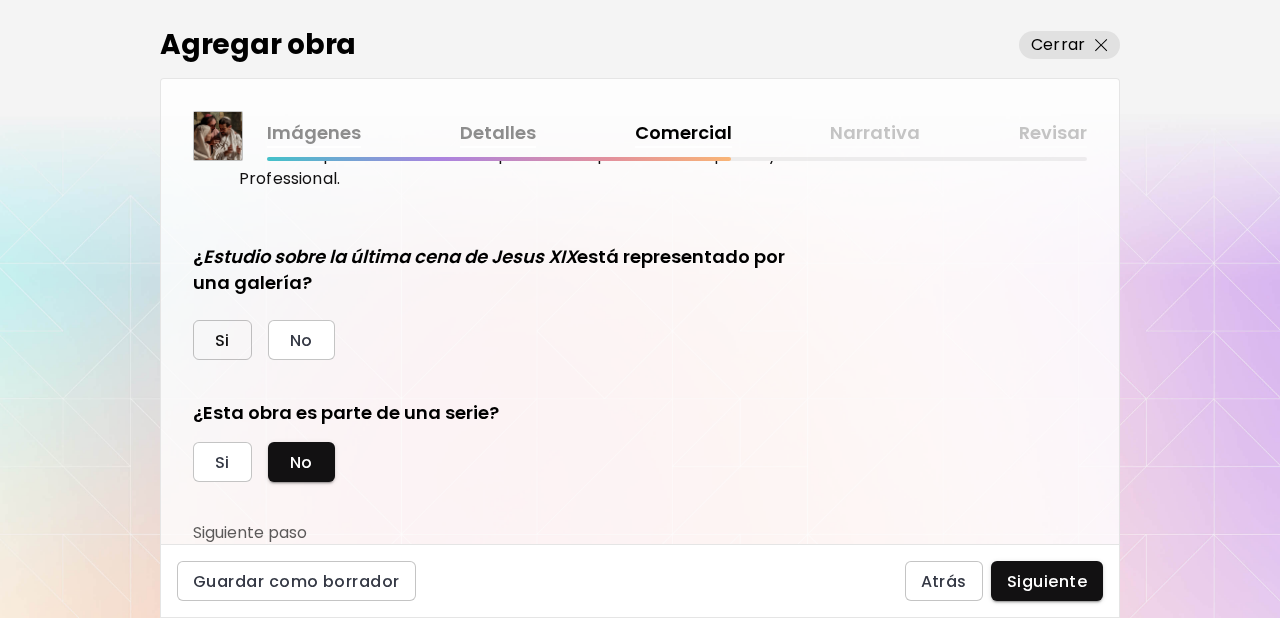 click on "Si" at bounding box center (222, 340) 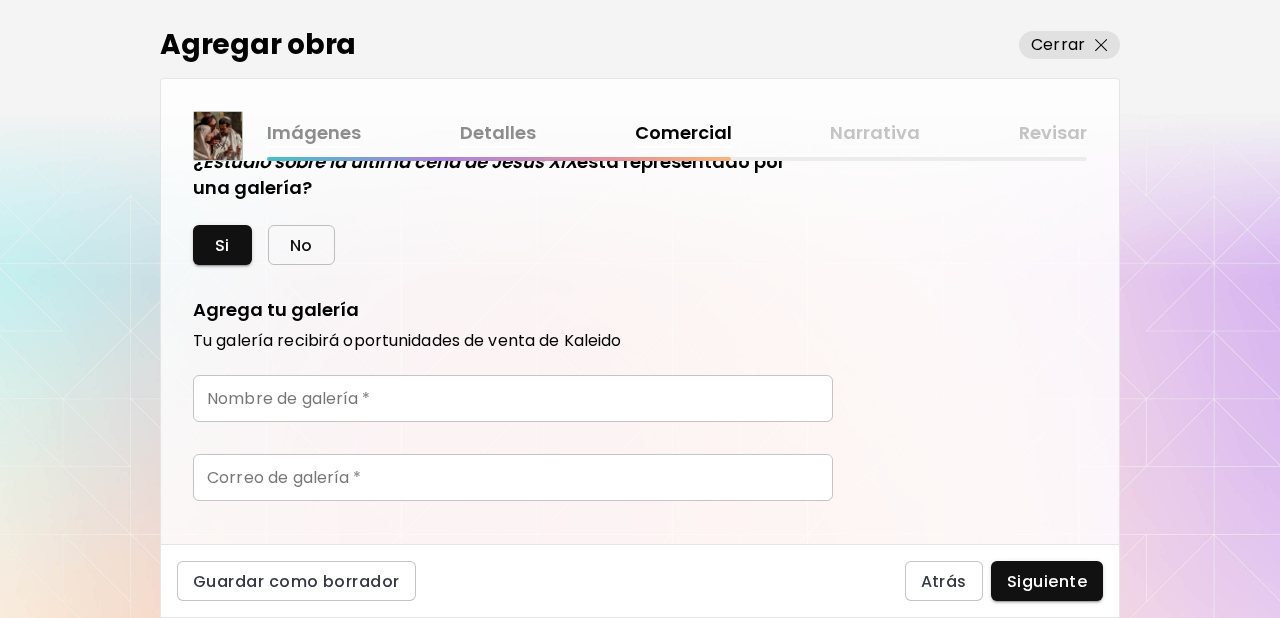 click on "No" at bounding box center (301, 245) 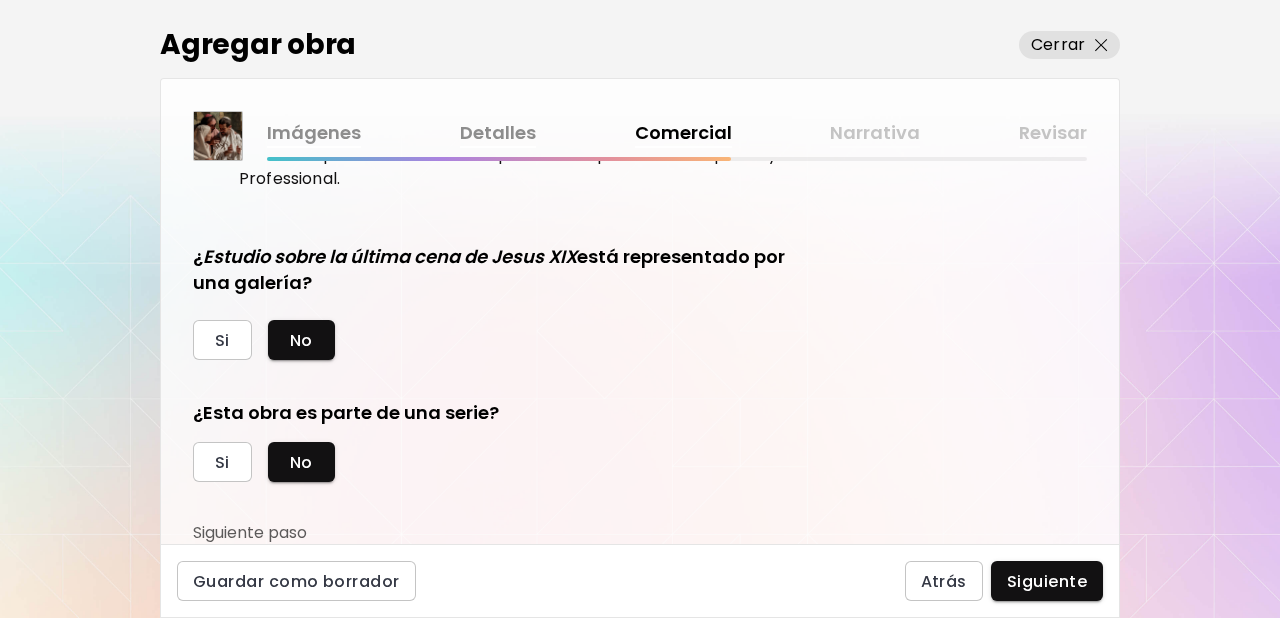 scroll, scrollTop: 469, scrollLeft: 0, axis: vertical 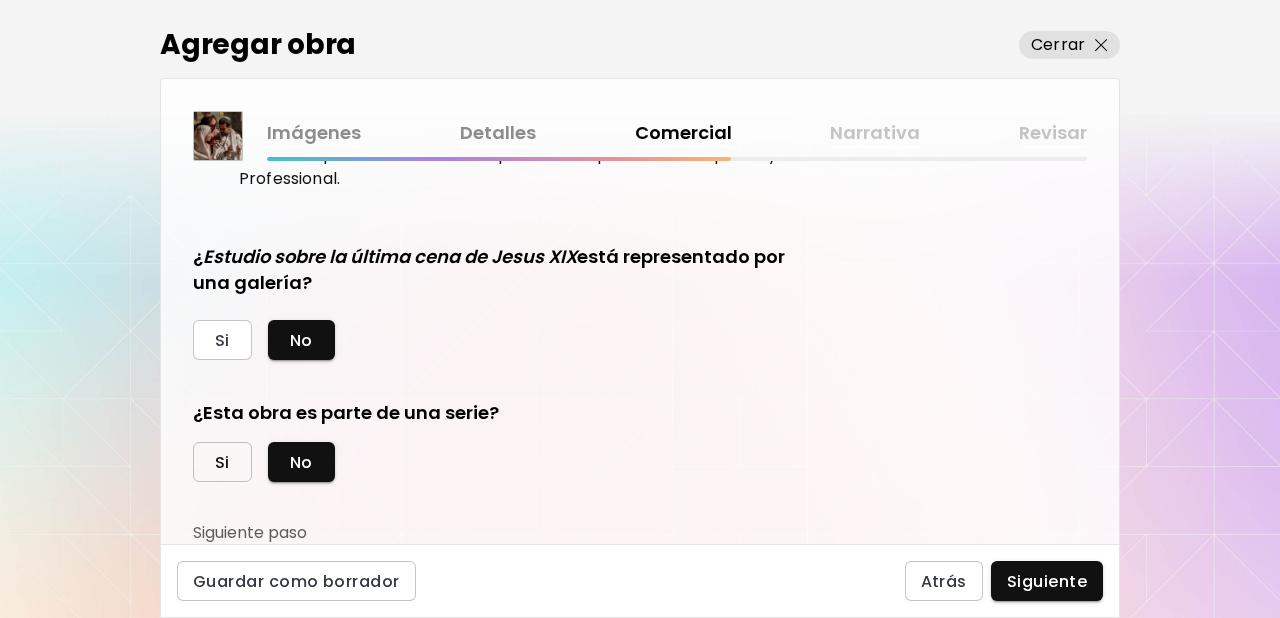 click on "Si" at bounding box center [222, 462] 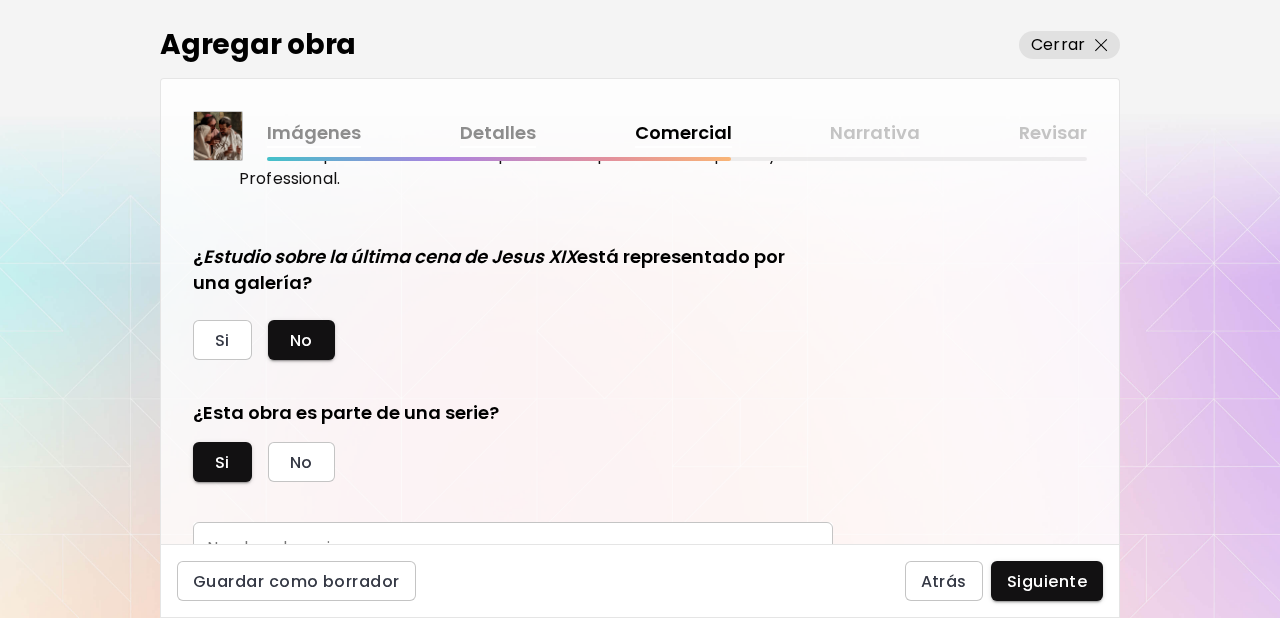 scroll, scrollTop: 562, scrollLeft: 0, axis: vertical 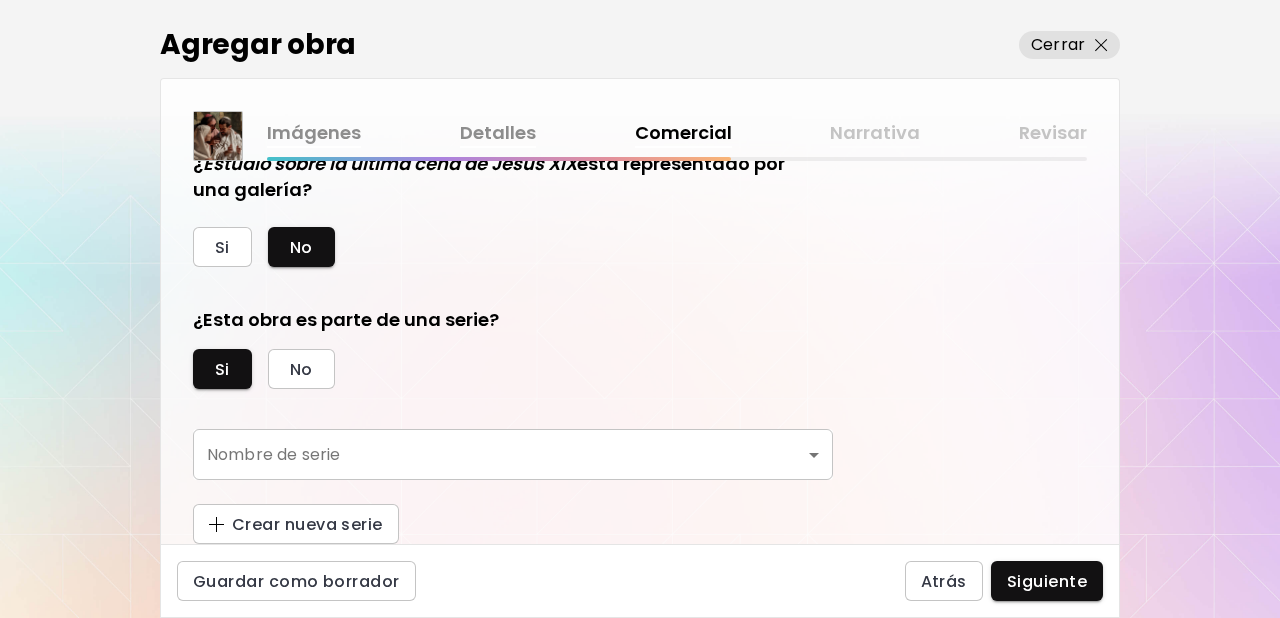 click on "kaleido.art/photomanifiesto Agregar obra Administrar obras Editar perfil My BioLink Comunidad Metas MyStudio Actualizar My Website My Showrooms My Documents My Subscribers My Provenance My Augmentations My Analytics Ajustes Ayuda 0 13 Agregar obra Cerrar Imágenes Detalles Comercial Narrativa Revisar ¿Esta obra está disponible para la venta? Si No Precio de la obra Las obras vendidas a través de Kaleido tienen una comisión del 25%. Suscríbete a Kaleido MyStudio para obtener una tasa de comisión más baja. Infórmate Actualizar $ US Dollar *** Ocultar precio de la obra en Kaleido Aprende más Ocultar el precio es una función premium disponible con el plan MyStudio Professional. ¿ Estudio sobre la última cena de Jesus XIX  está representado por una galería? Si No ¿Esta obra es parte de una serie? Si No Nombre de serie ​ Nombre de serie Crear nueva serie Guardar como borrador Atrás Siguiente Búsqueda de artista Nombre o usuario Nombre o usuario País del artista País del artista Disciplinas" at bounding box center (640, 309) 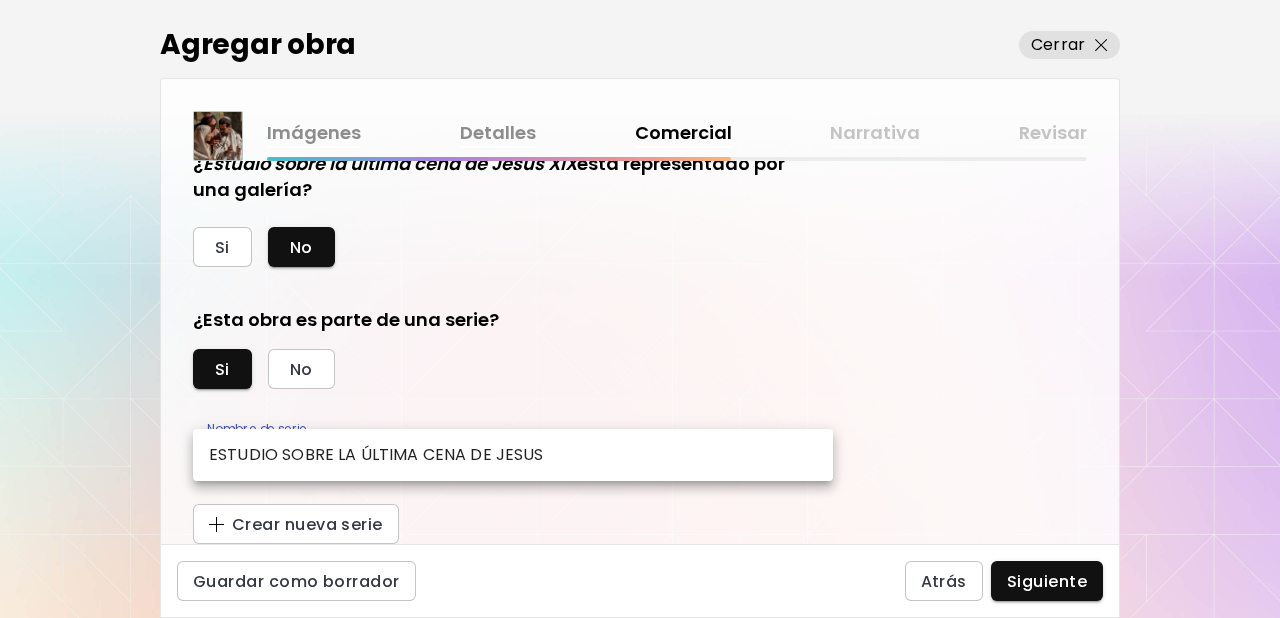 click on "ESTUDIO SOBRE LA ÚLTIMA CENA DE JESUS" at bounding box center [513, 455] 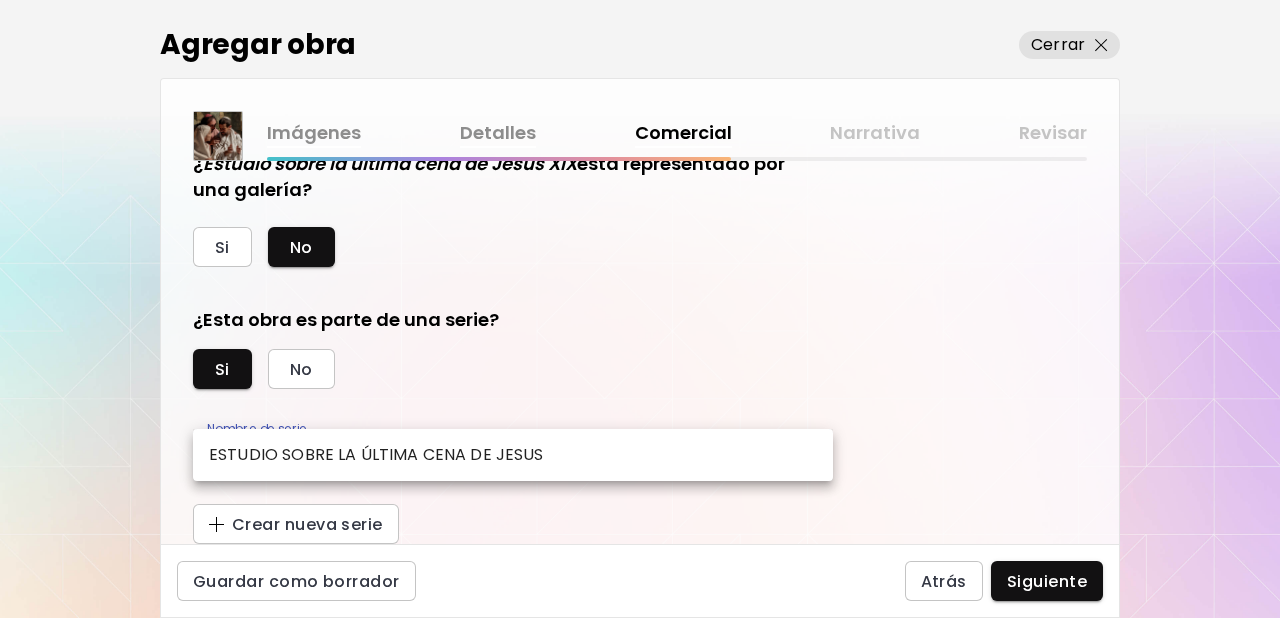 type on "**********" 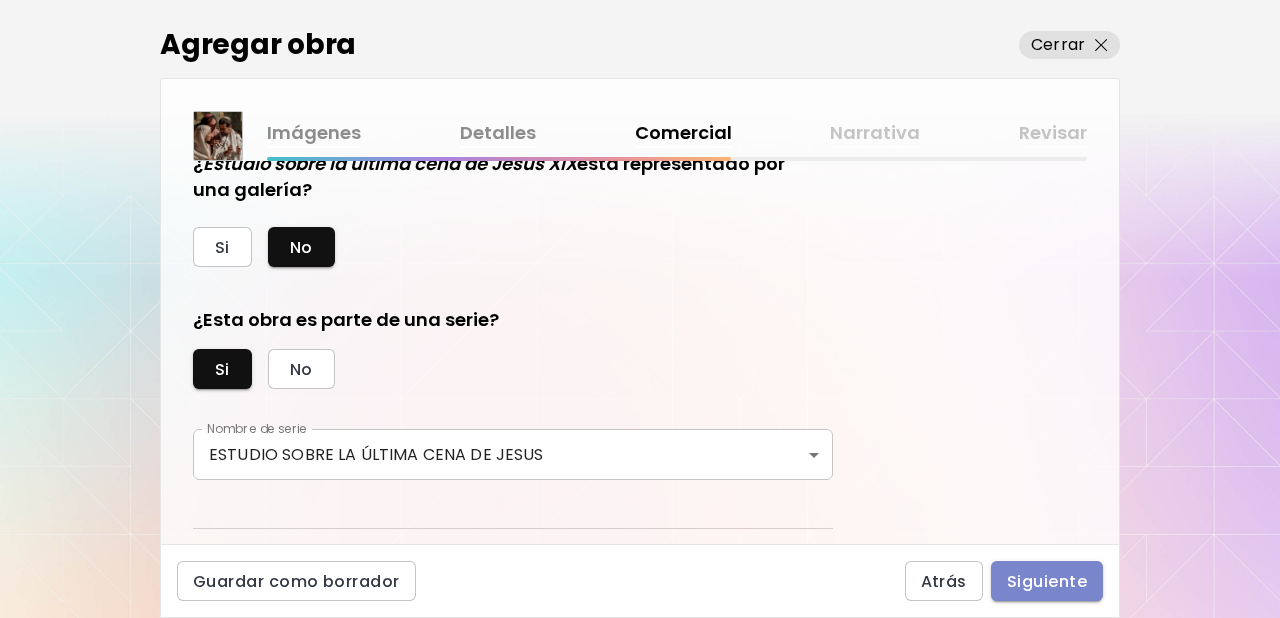 click on "Siguiente" at bounding box center [1047, 581] 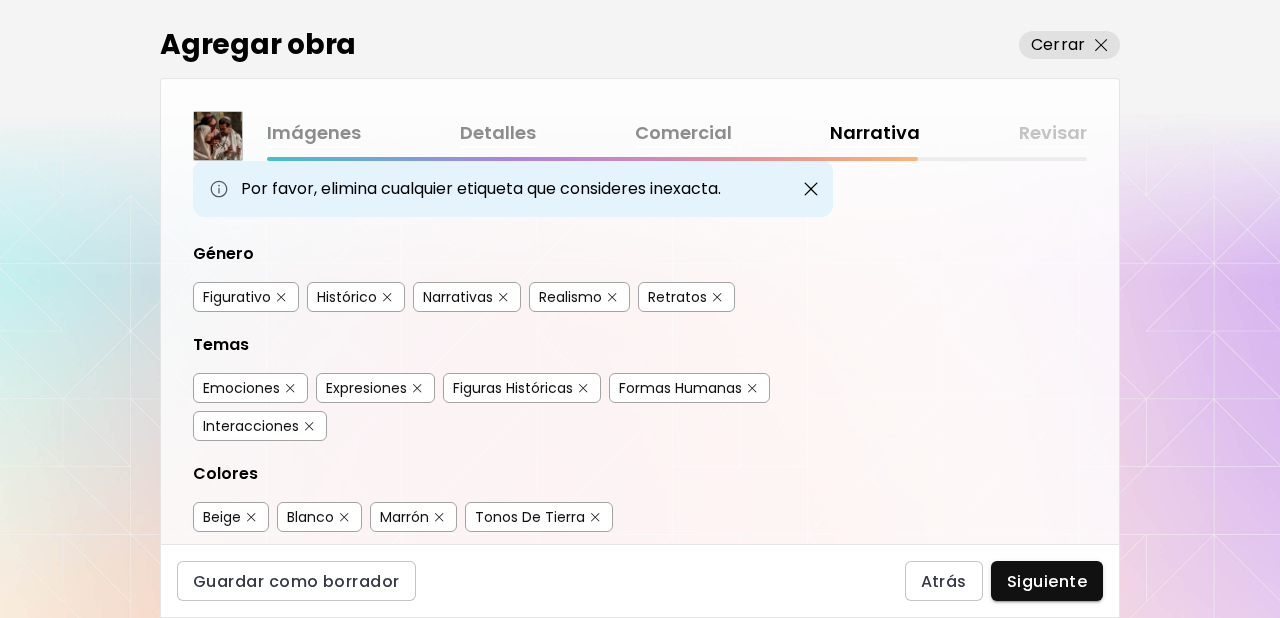 scroll, scrollTop: 199, scrollLeft: 0, axis: vertical 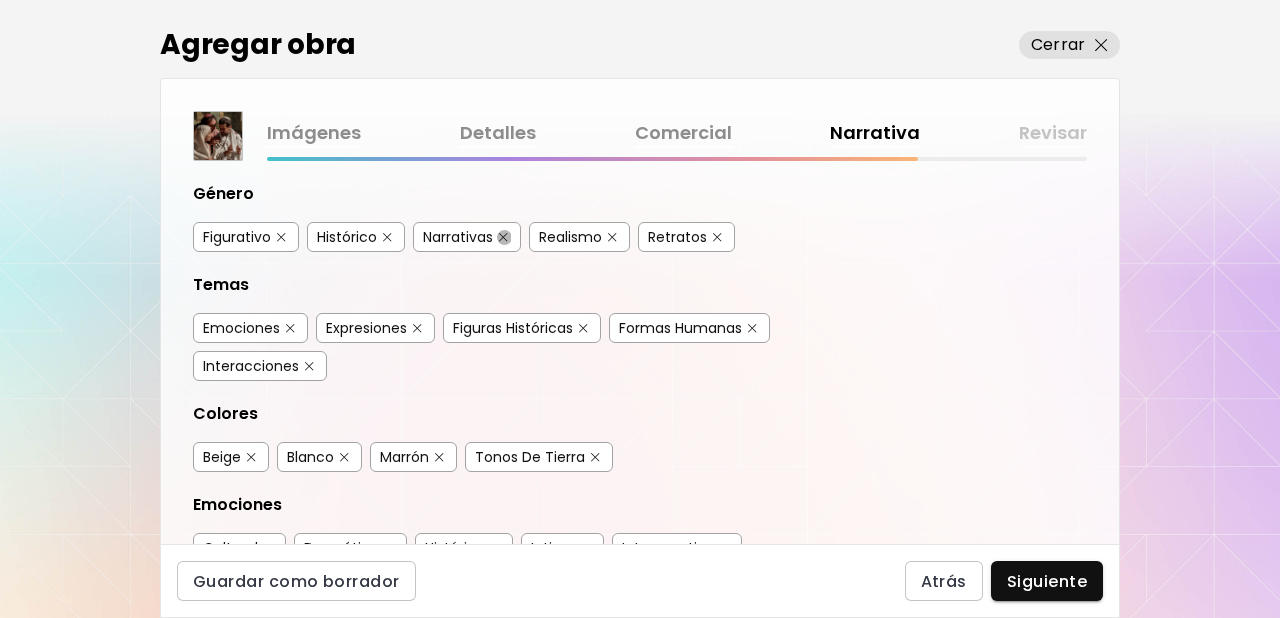 click at bounding box center [503, 237] 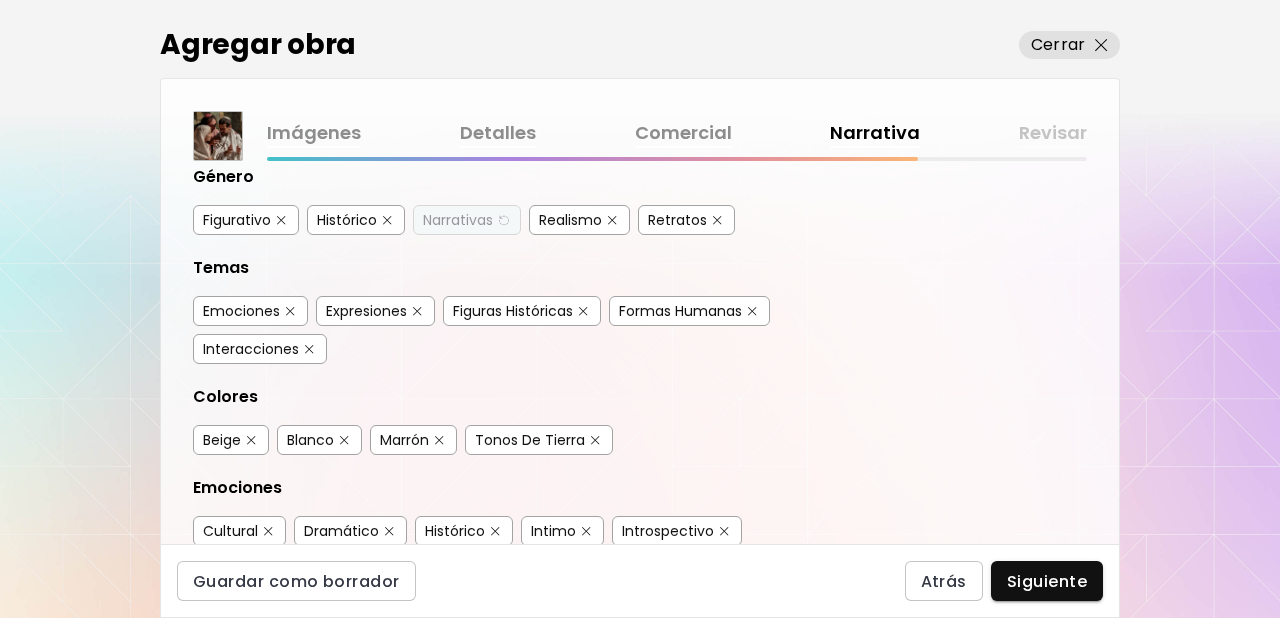 scroll, scrollTop: 217, scrollLeft: 0, axis: vertical 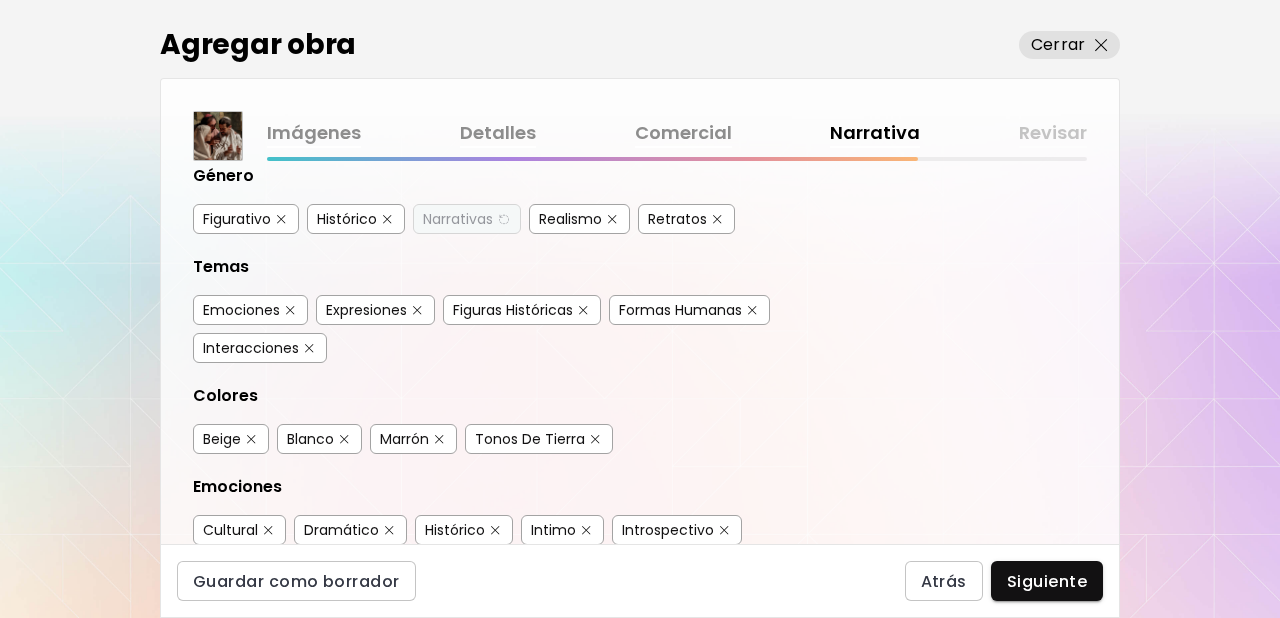 click at bounding box center (752, 310) 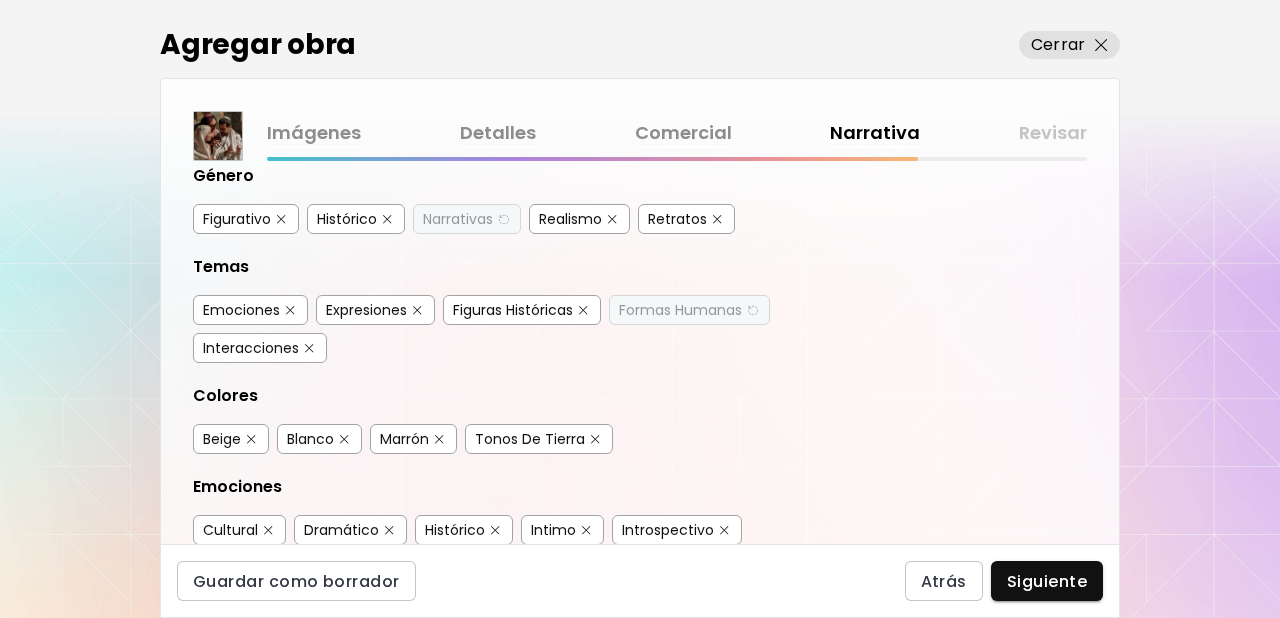click on "Formas Humanas" at bounding box center [680, 310] 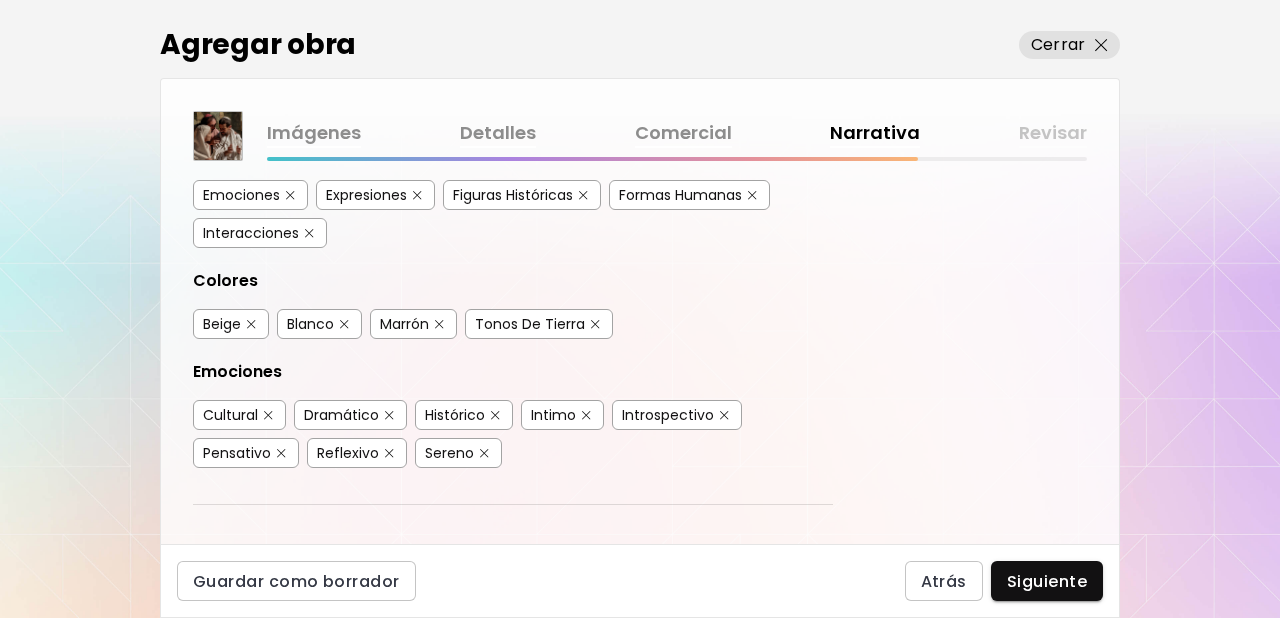 scroll, scrollTop: 376, scrollLeft: 0, axis: vertical 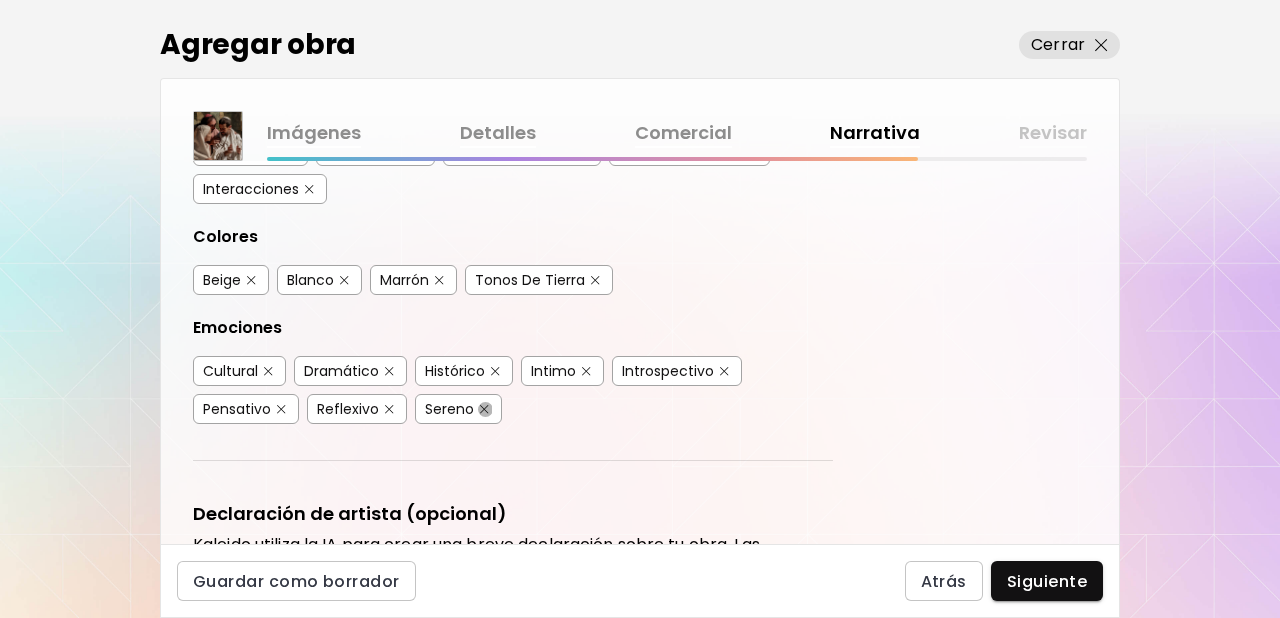 click at bounding box center [484, 409] 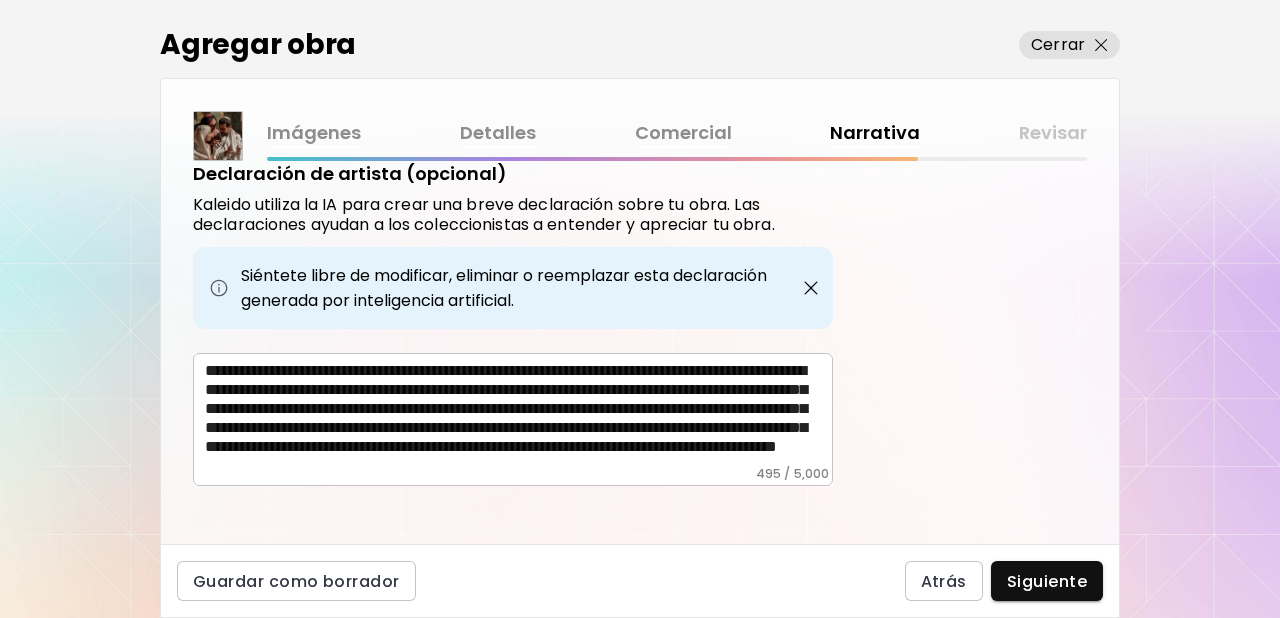 scroll, scrollTop: 730, scrollLeft: 0, axis: vertical 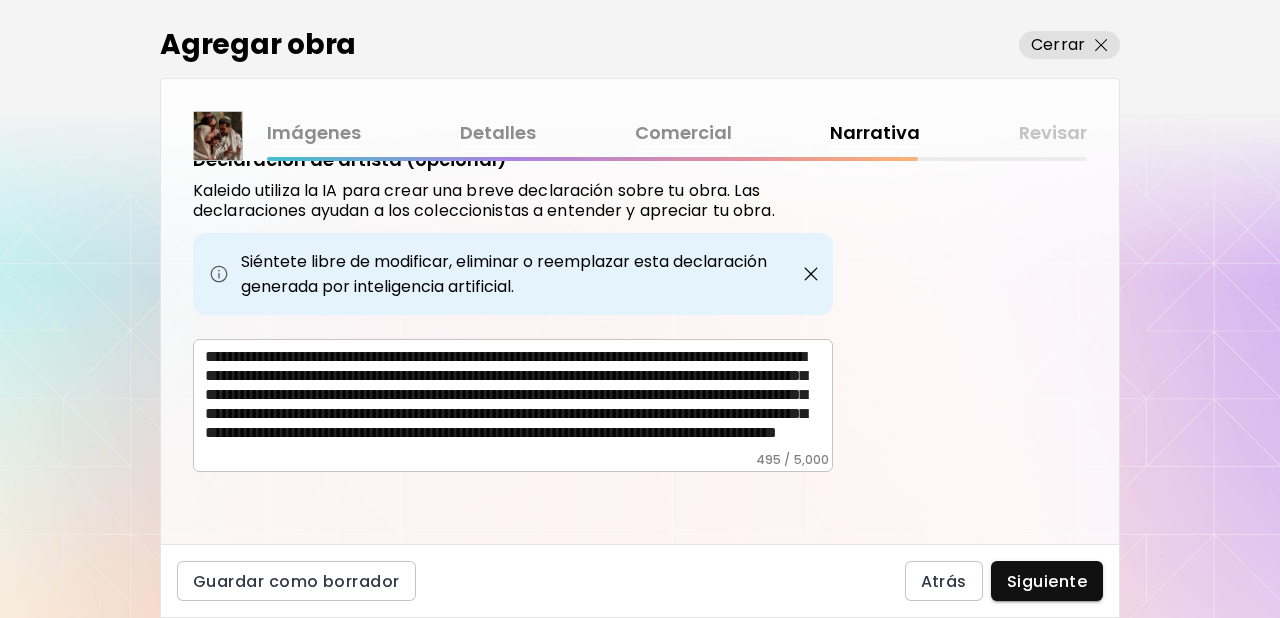 click on "Siguiente" at bounding box center [1047, 581] 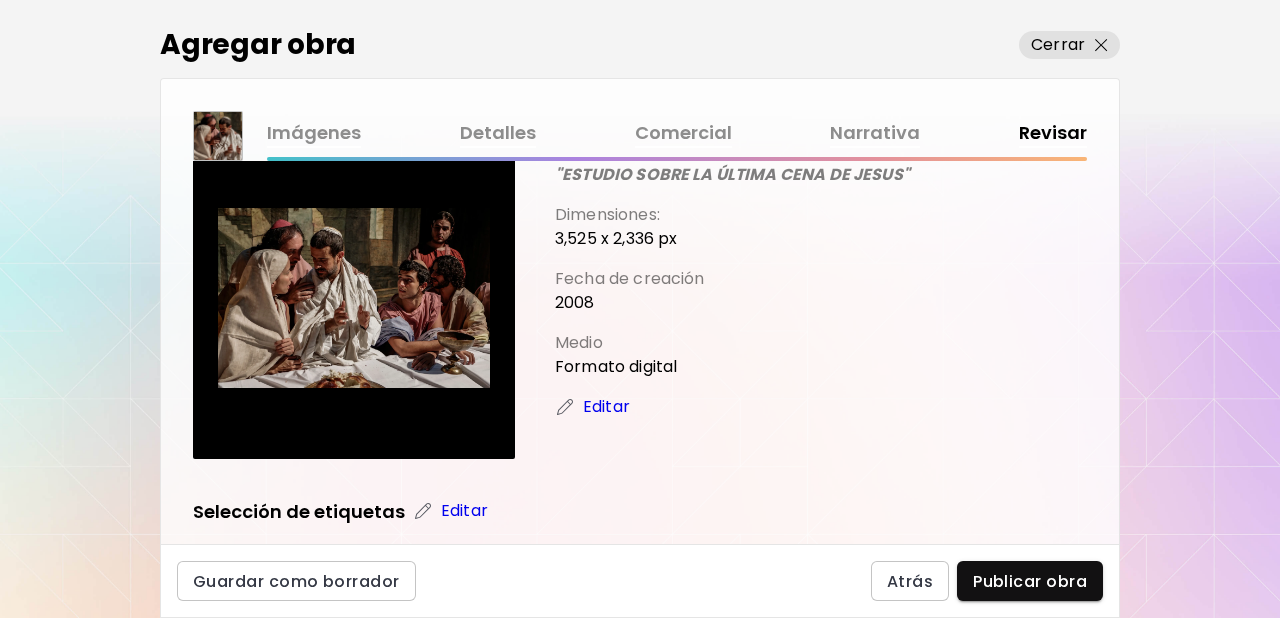 scroll, scrollTop: 37, scrollLeft: 0, axis: vertical 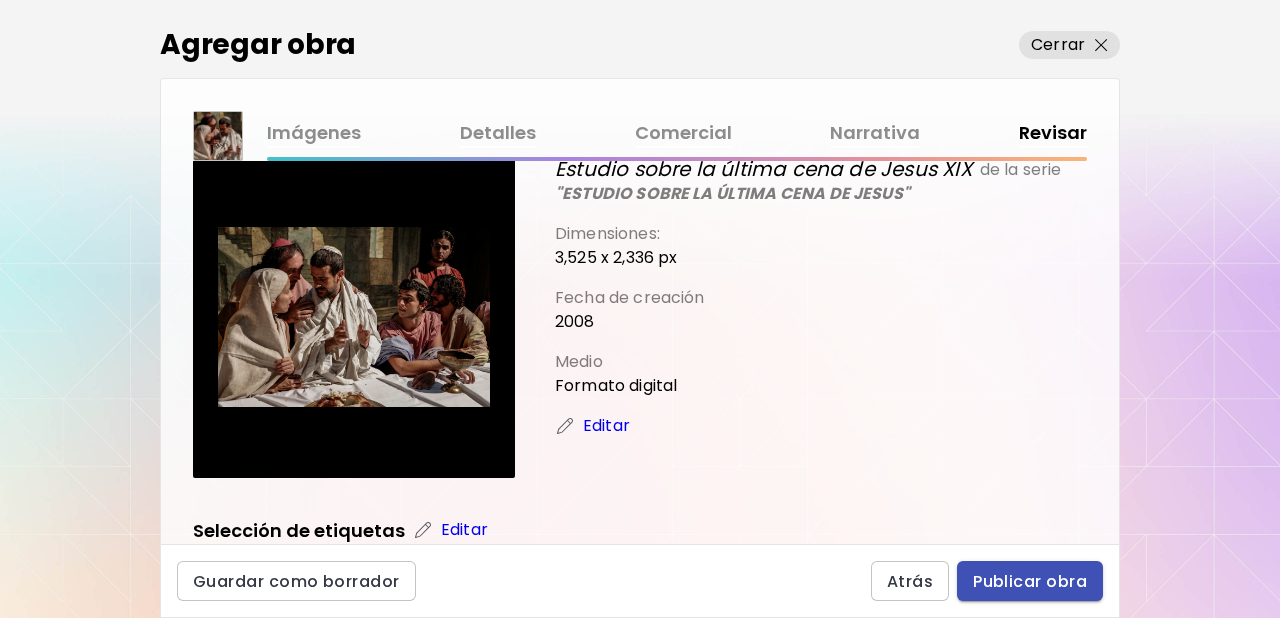 click on "Publicar obra" at bounding box center [1030, 581] 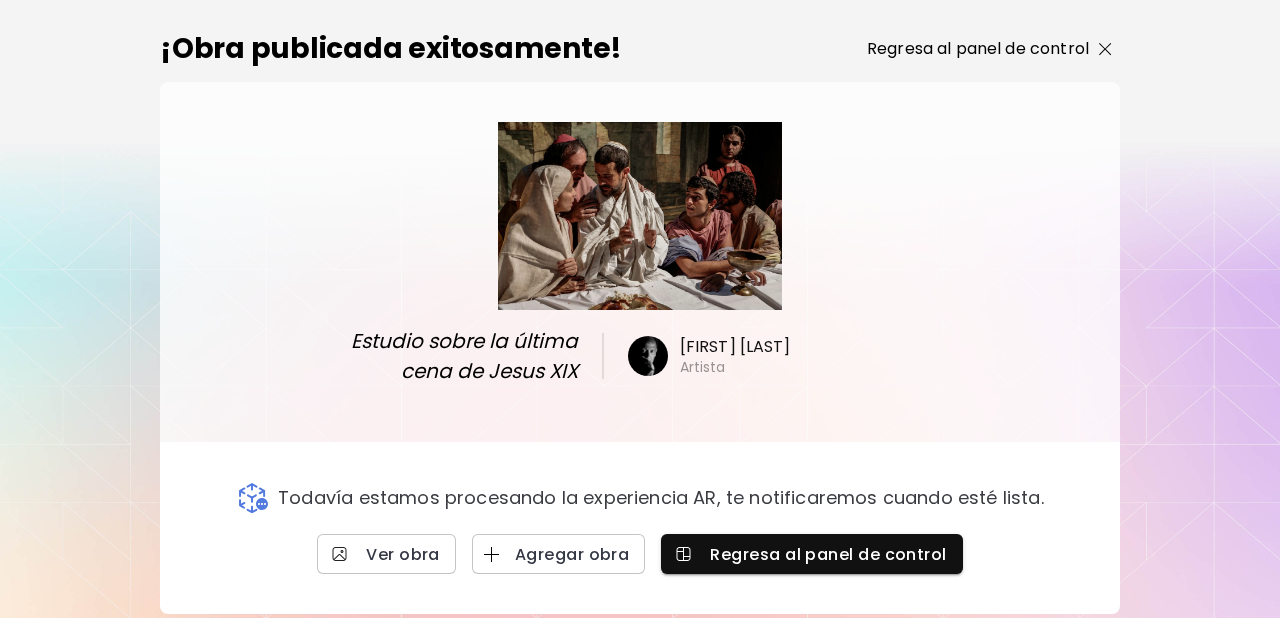 click on "Regresa al panel de control" at bounding box center [978, 49] 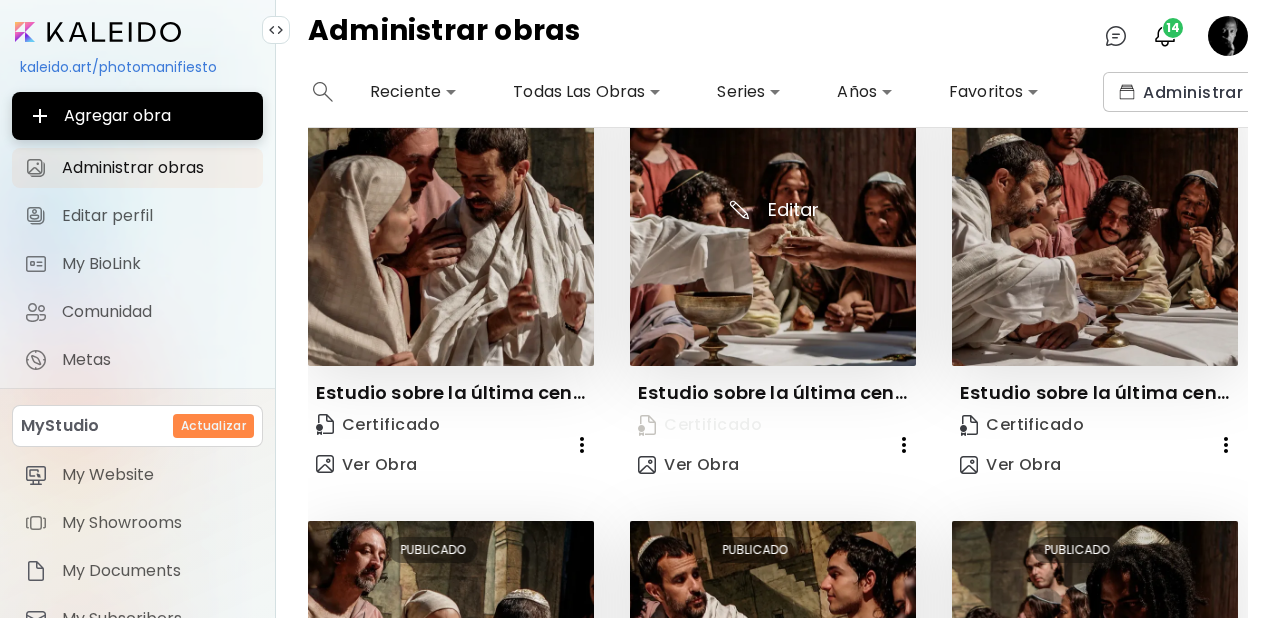 scroll, scrollTop: 0, scrollLeft: 0, axis: both 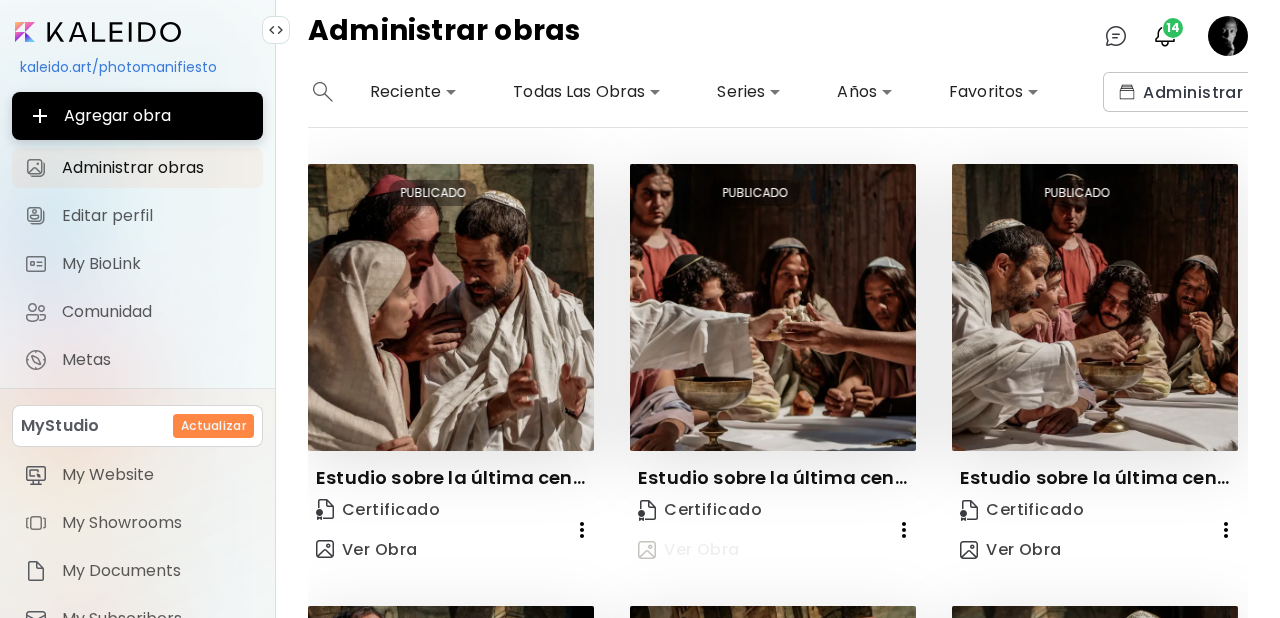 click on "Ver Obra" at bounding box center [689, 550] 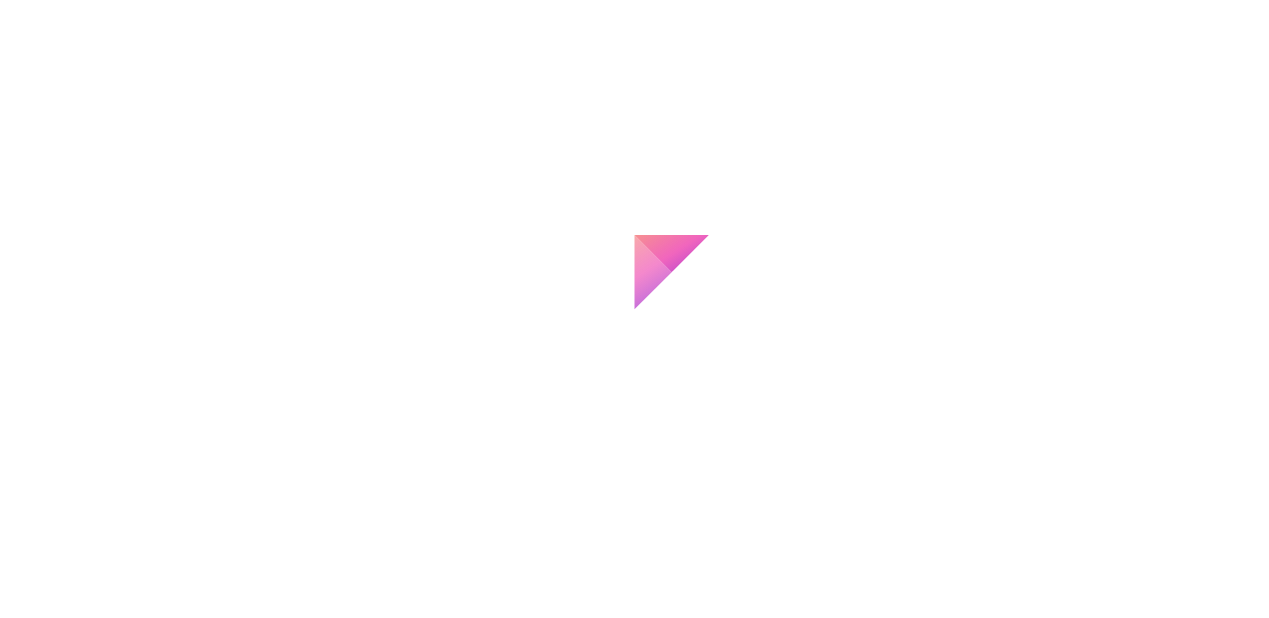 scroll, scrollTop: 0, scrollLeft: 0, axis: both 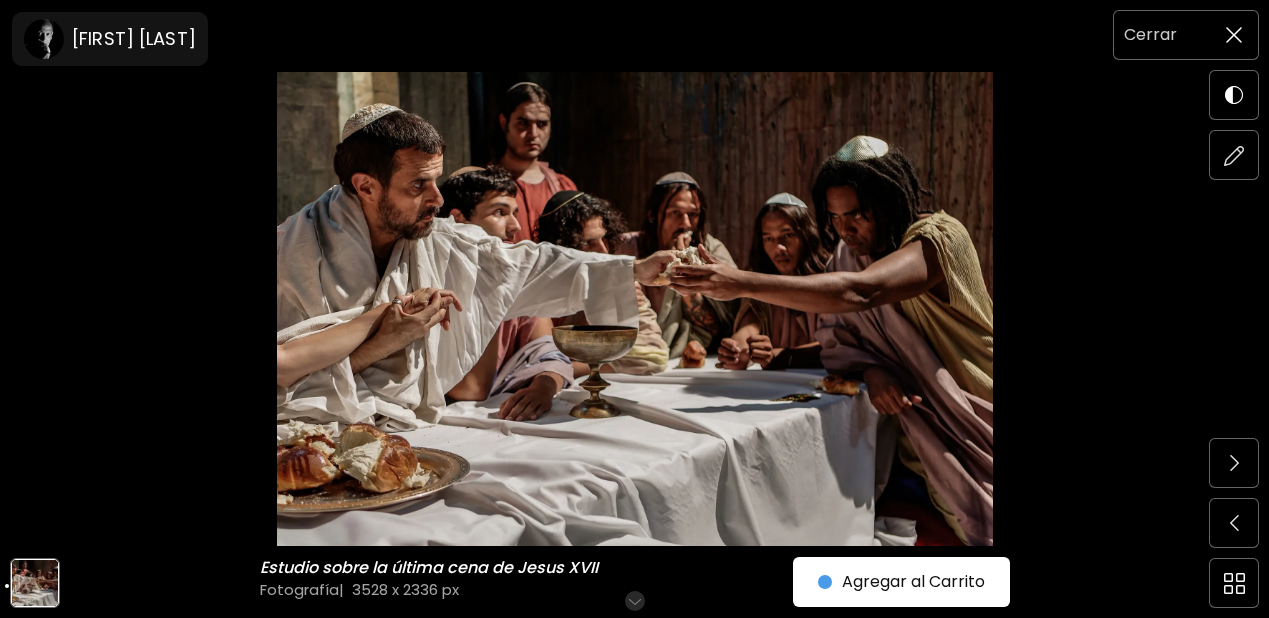 click at bounding box center (1234, 35) 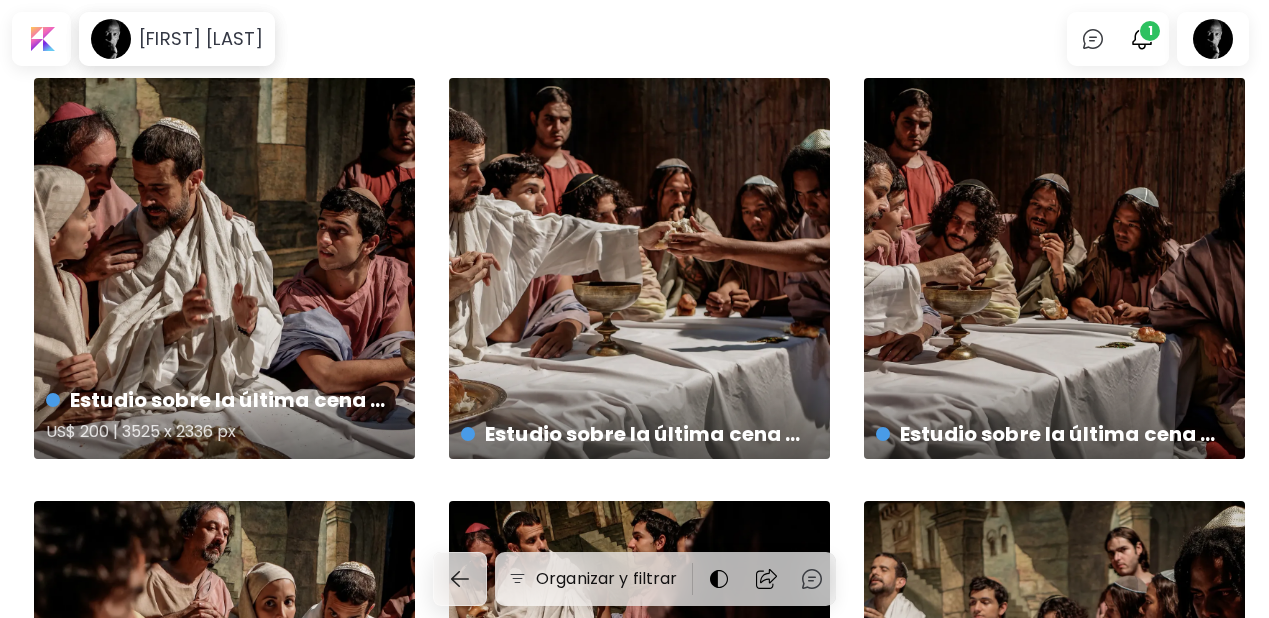 click on "Estudio sobre la última cena de Jesus XIX US$ 200  |  3525 x 2336 px" at bounding box center (224, 268) 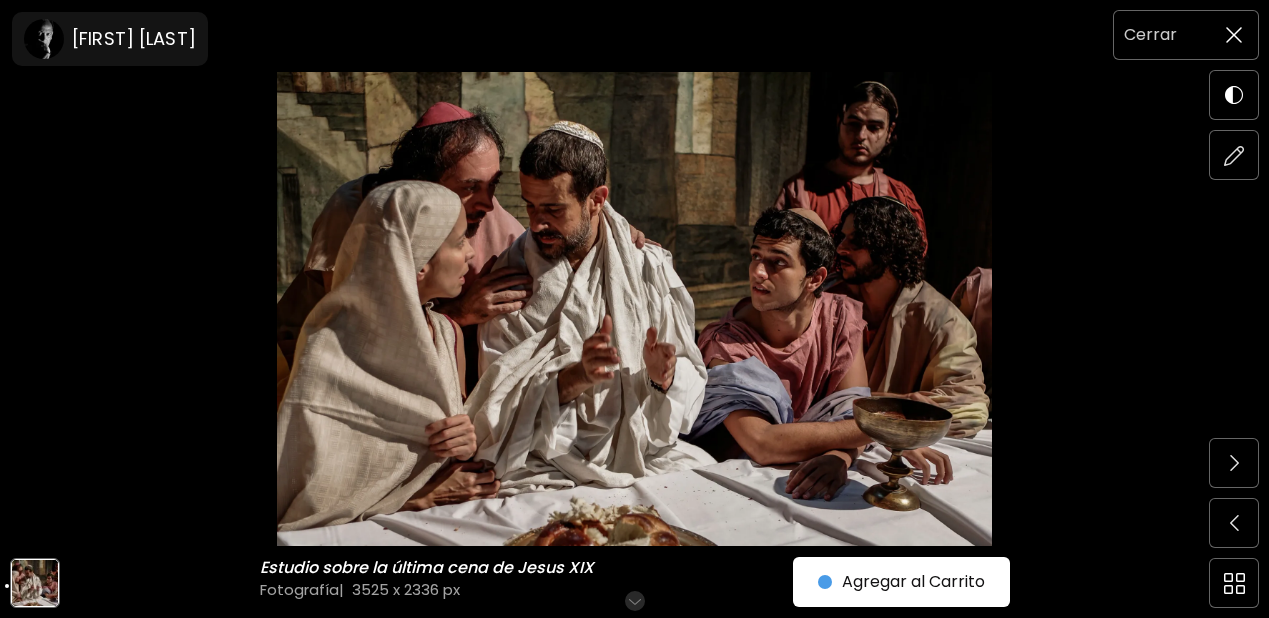 click at bounding box center [1234, 35] 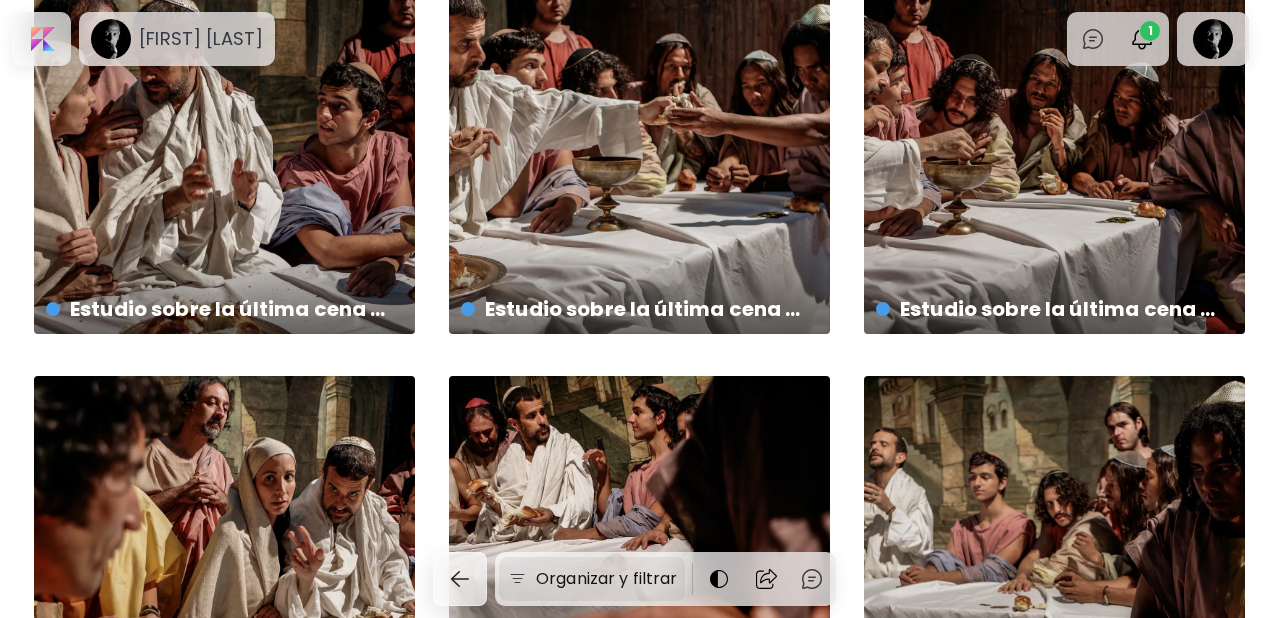 scroll, scrollTop: 101, scrollLeft: 0, axis: vertical 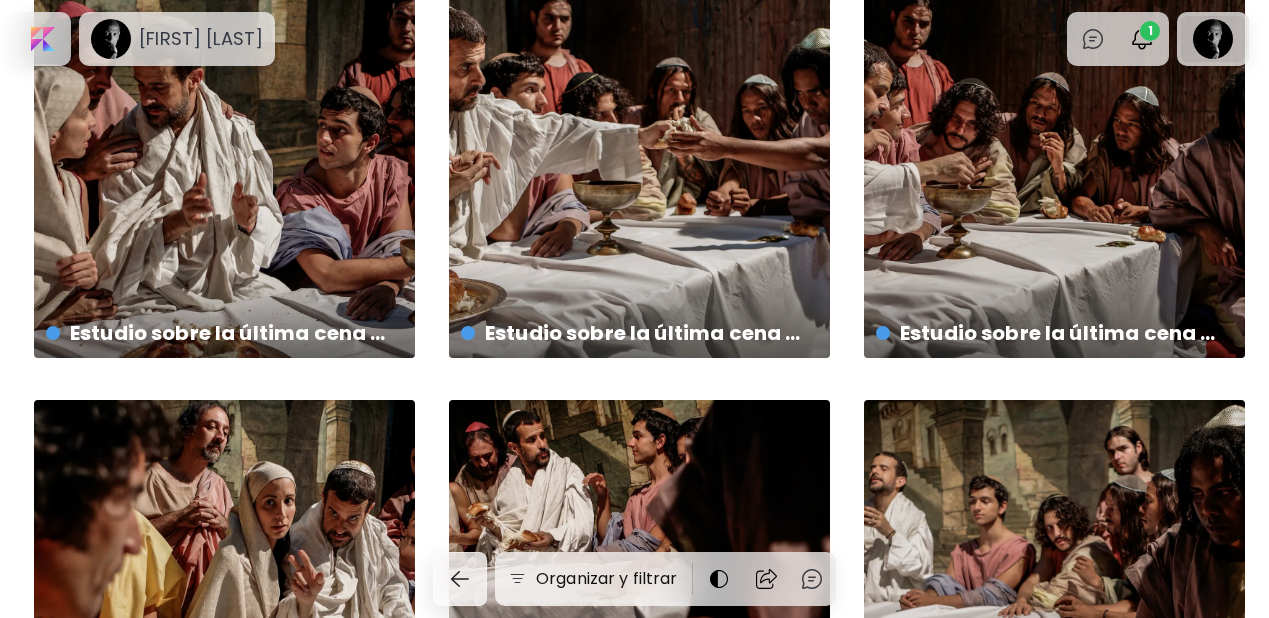 click at bounding box center [1213, 39] 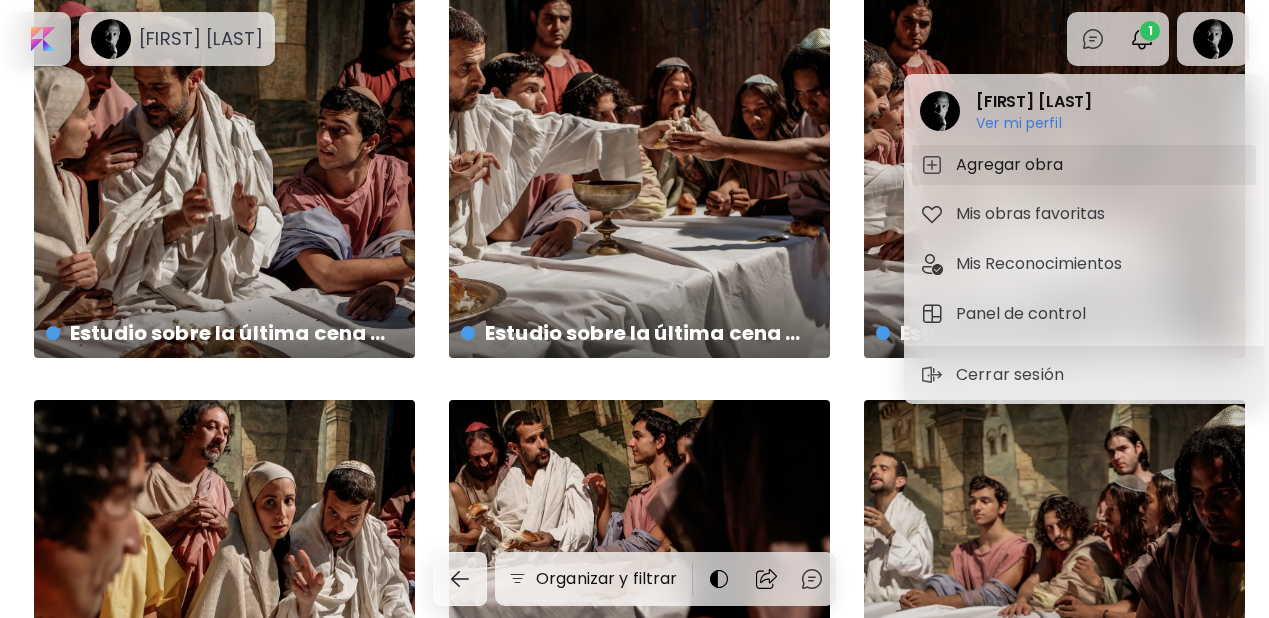 click on "Agregar obra" at bounding box center [1012, 165] 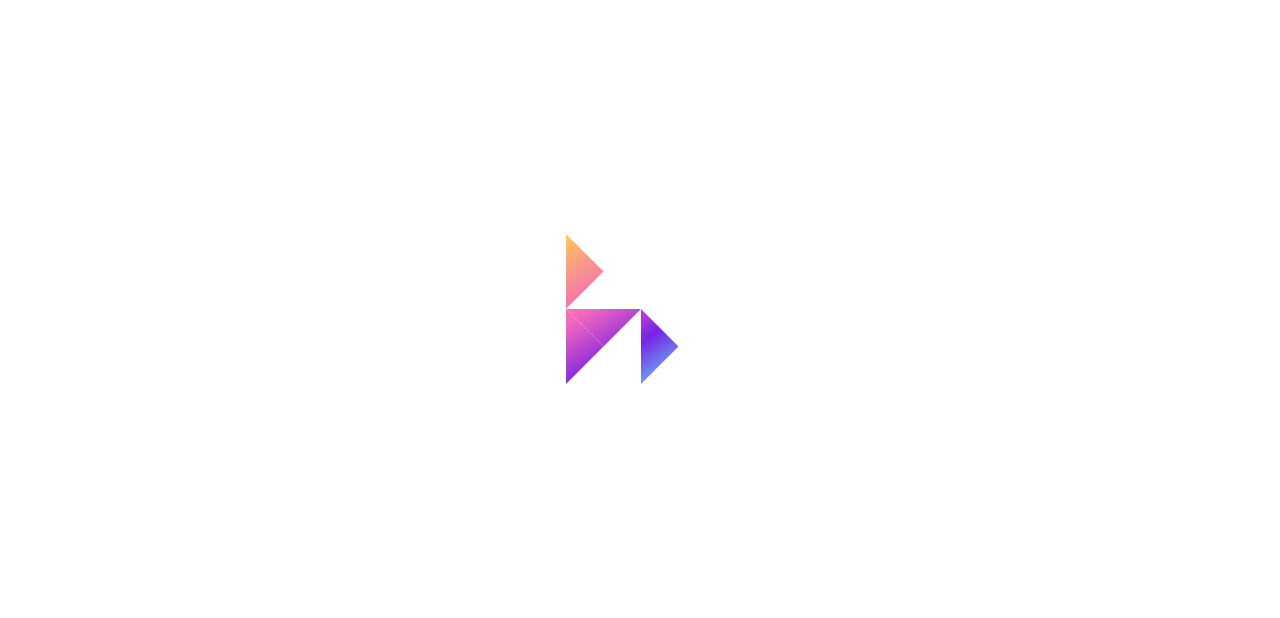 scroll, scrollTop: 0, scrollLeft: 0, axis: both 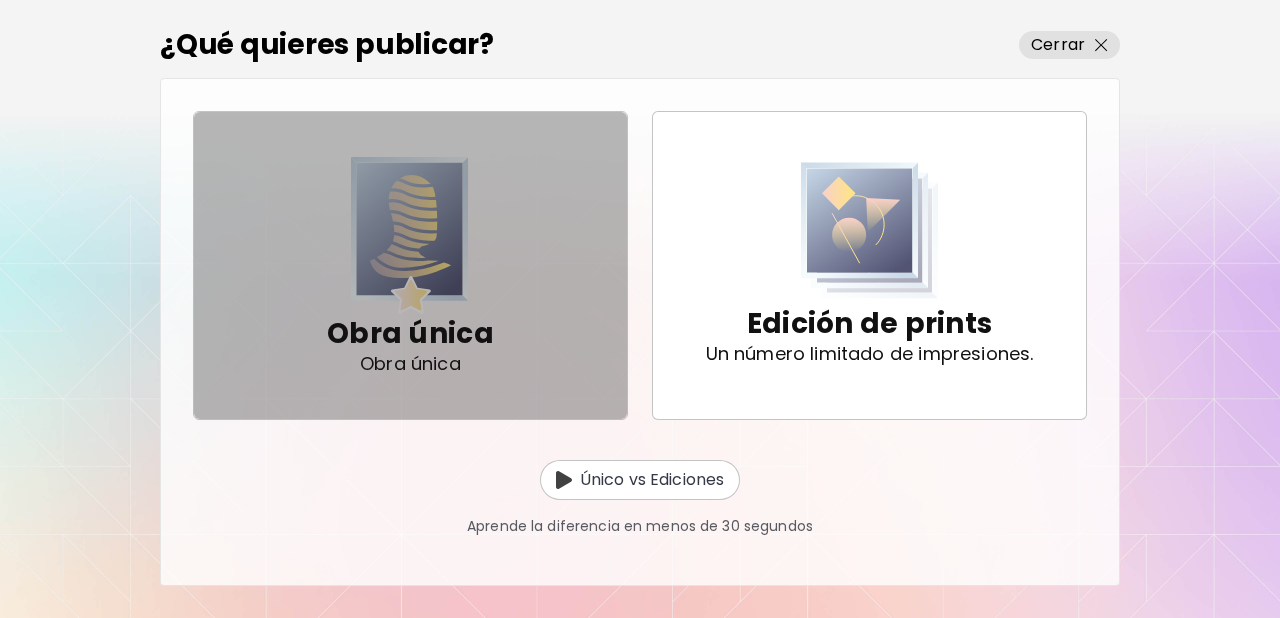 click at bounding box center [410, 235] 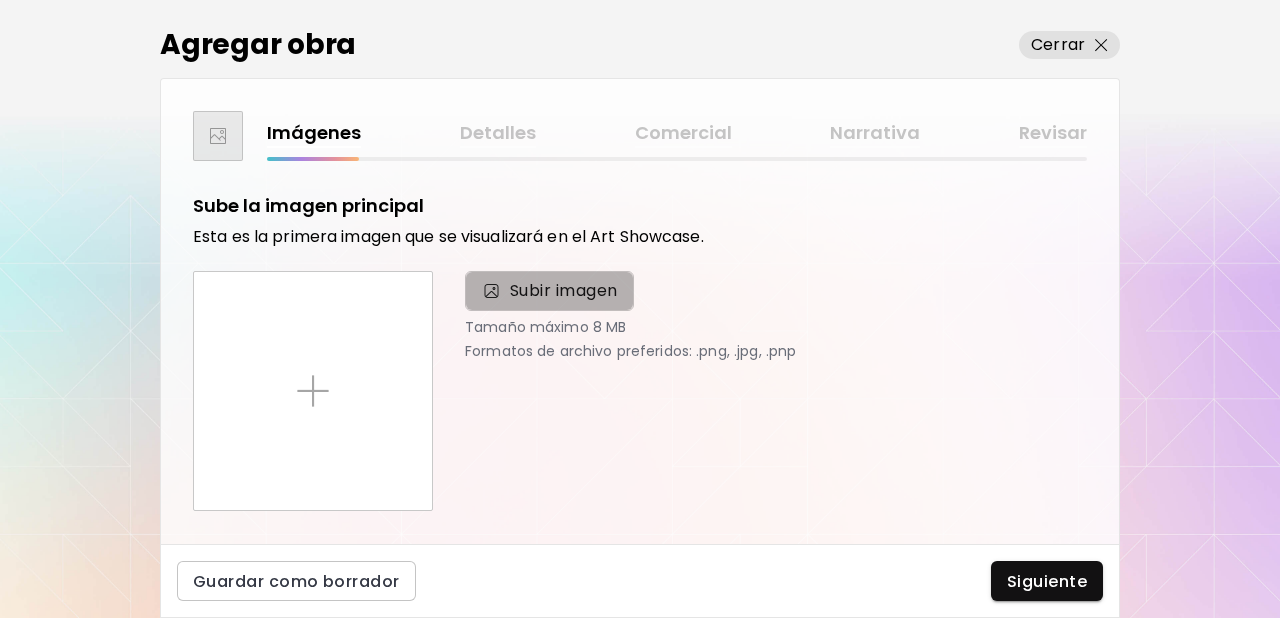 click on "Subir imagen" at bounding box center (564, 291) 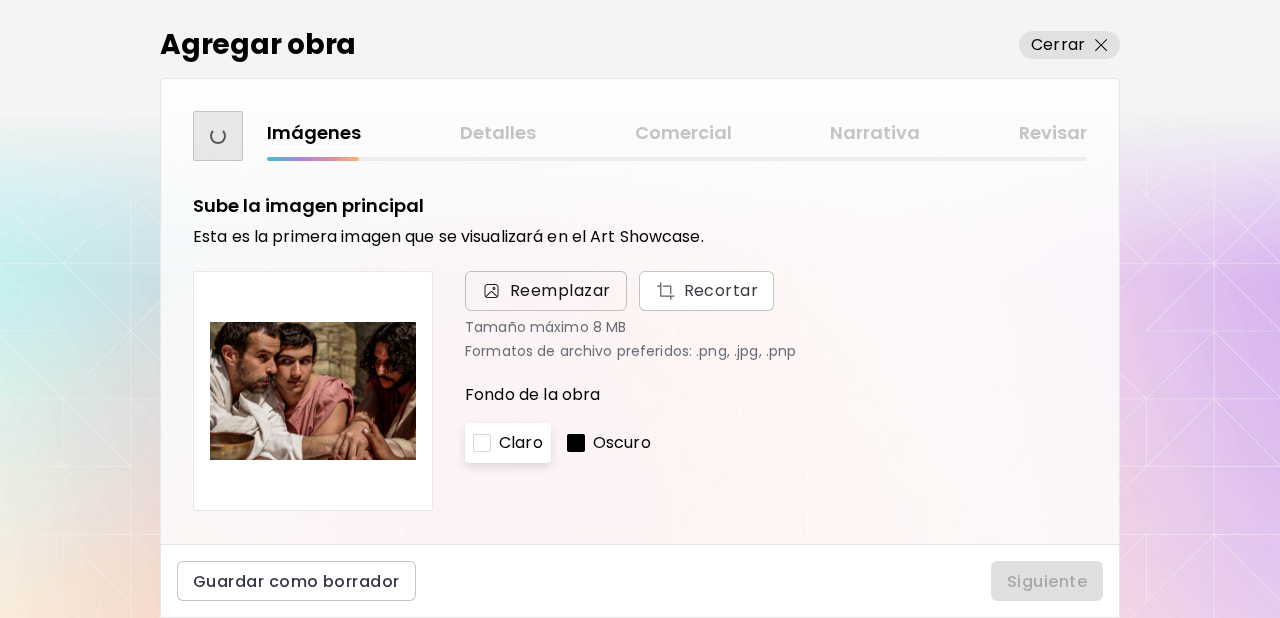 scroll, scrollTop: 102, scrollLeft: 0, axis: vertical 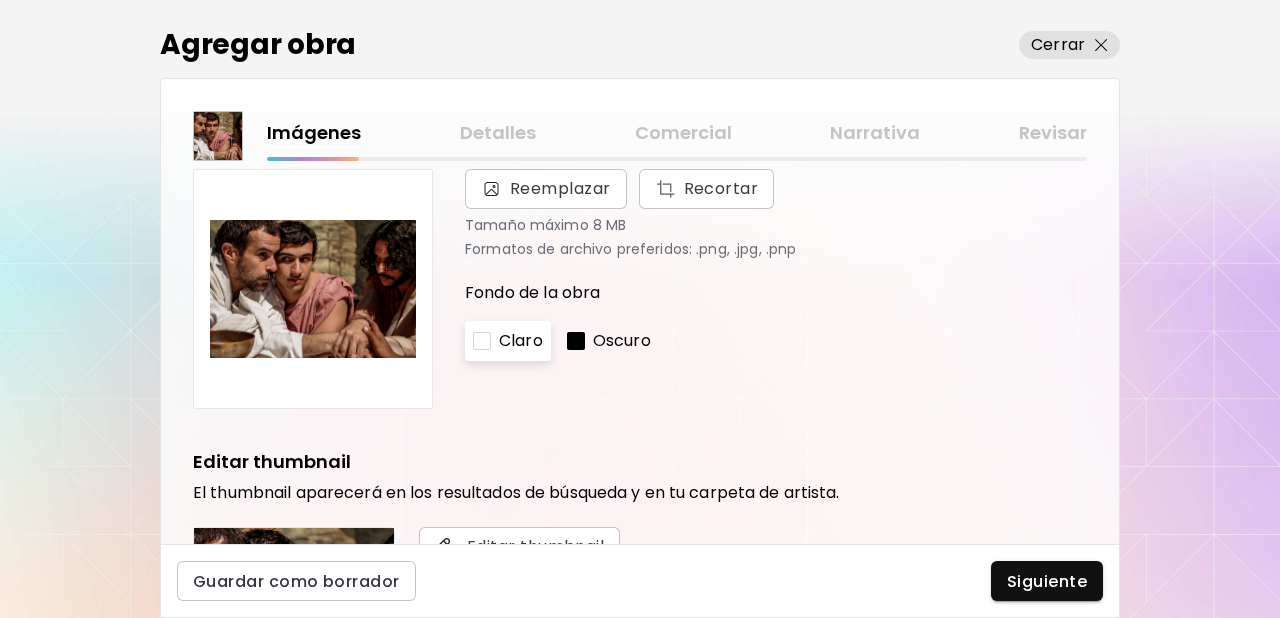 drag, startPoint x: 621, startPoint y: 338, endPoint x: 717, endPoint y: 312, distance: 99.458534 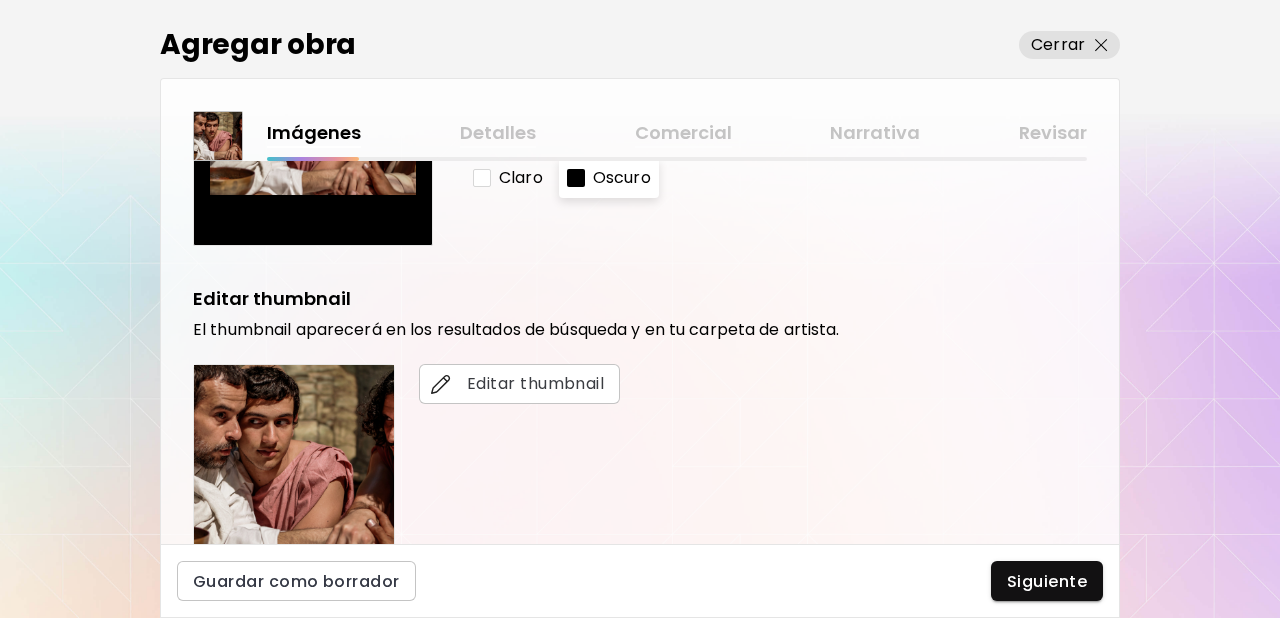 scroll, scrollTop: 380, scrollLeft: 0, axis: vertical 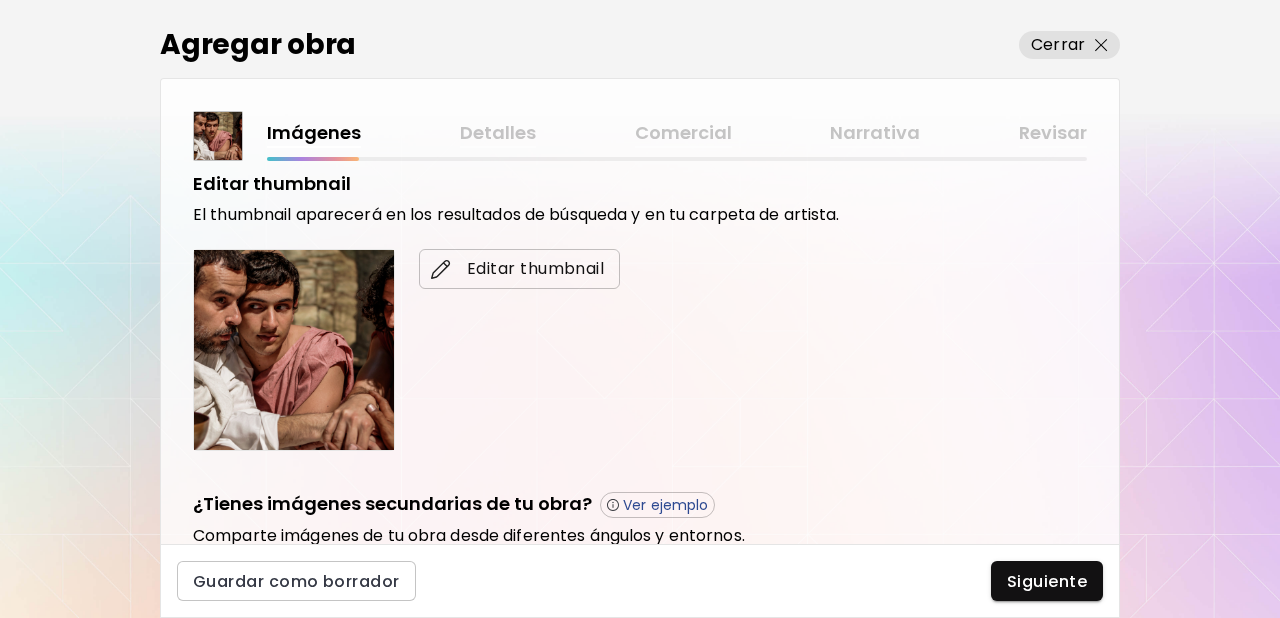 click on "Editar thumbnail" at bounding box center (519, 269) 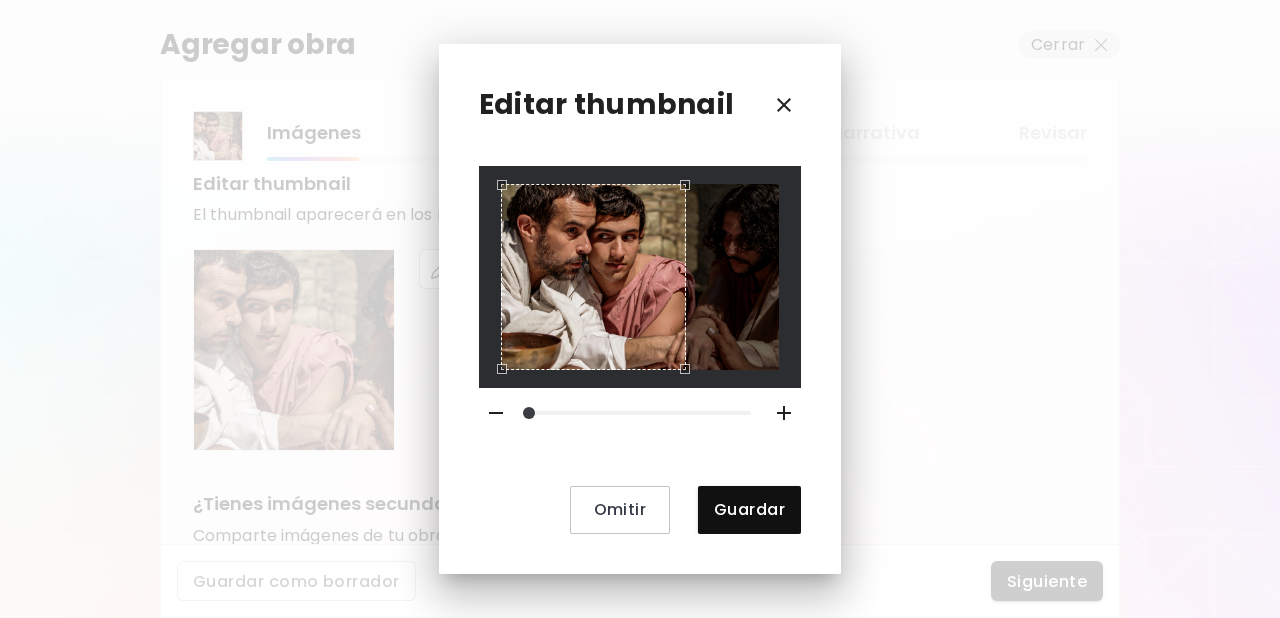 click at bounding box center [593, 276] 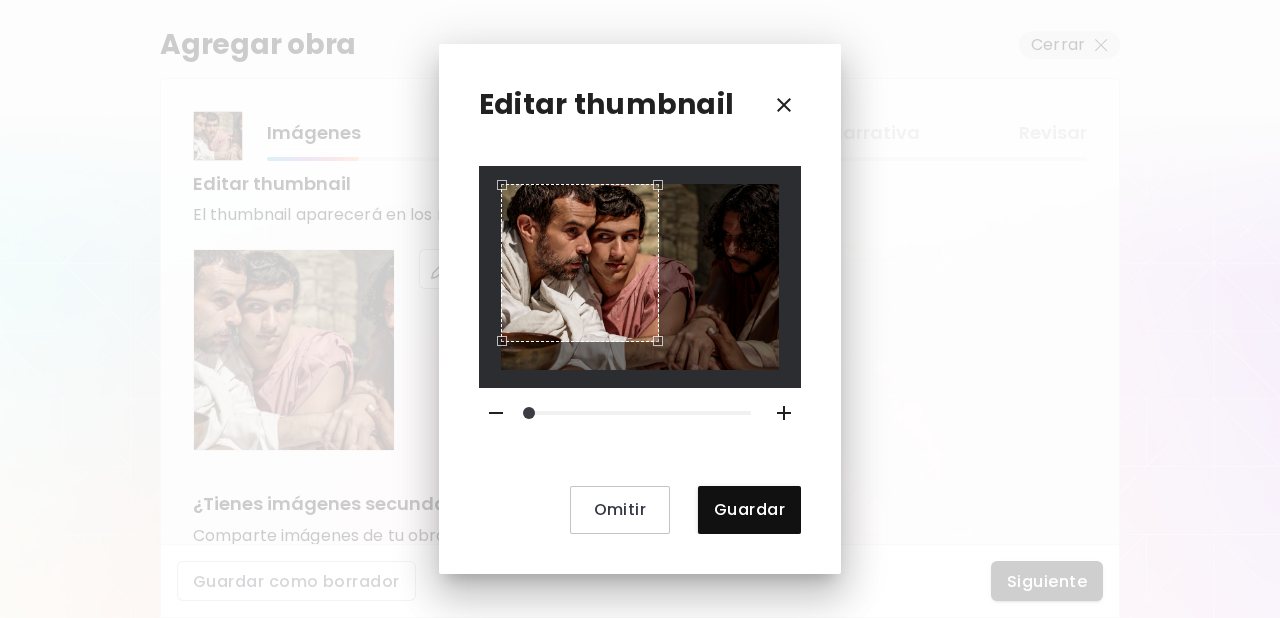 click at bounding box center [640, 276] 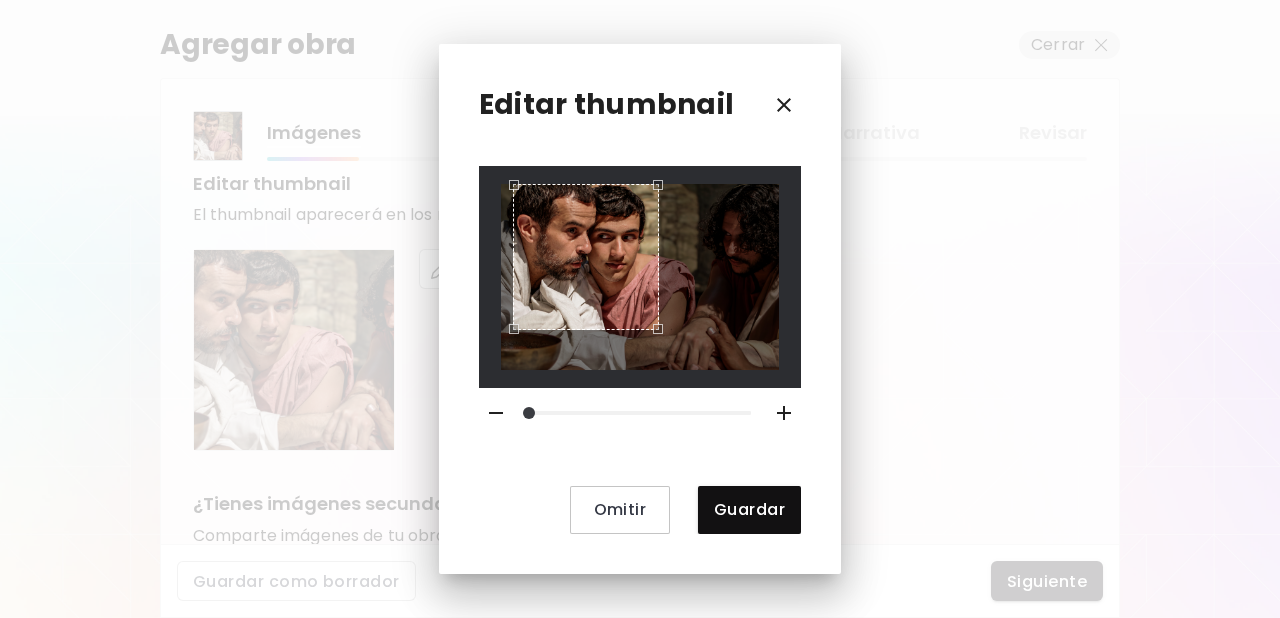 click at bounding box center (586, 257) 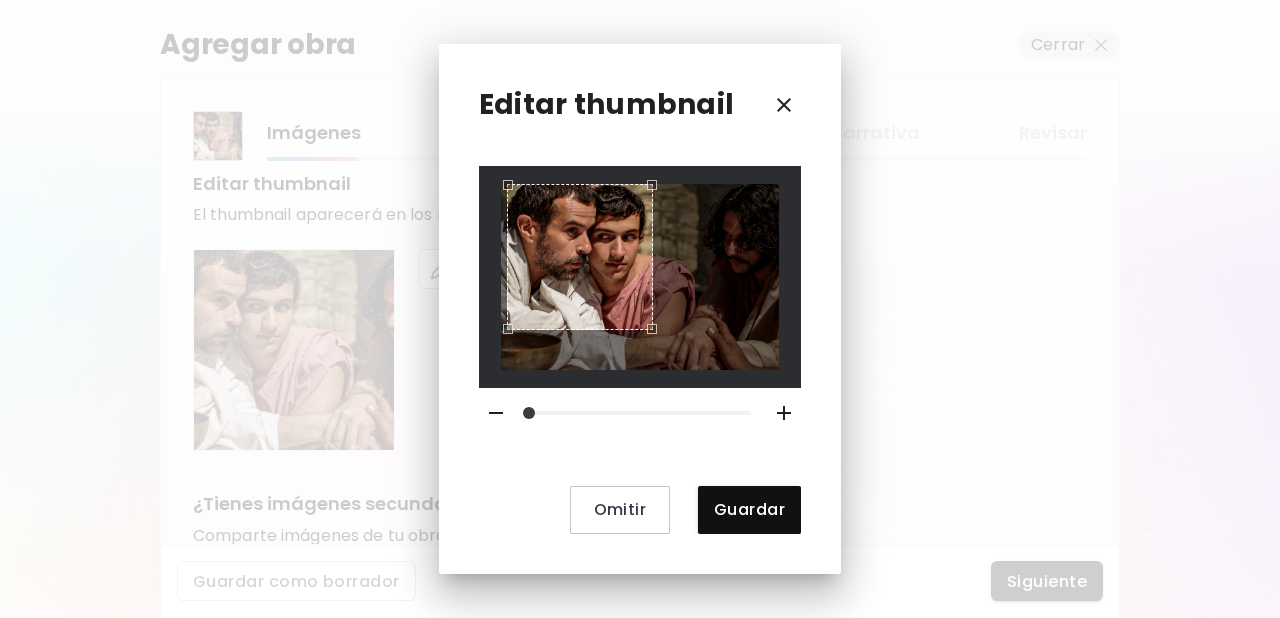 click at bounding box center [580, 257] 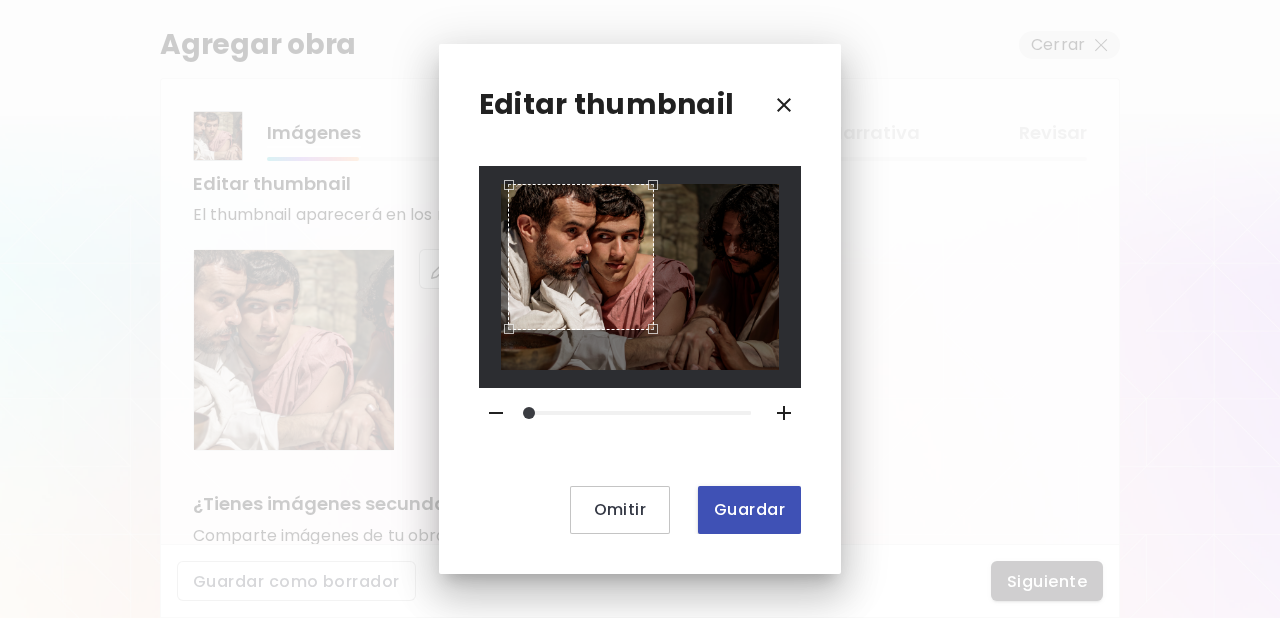 click on "Guardar" at bounding box center [749, 509] 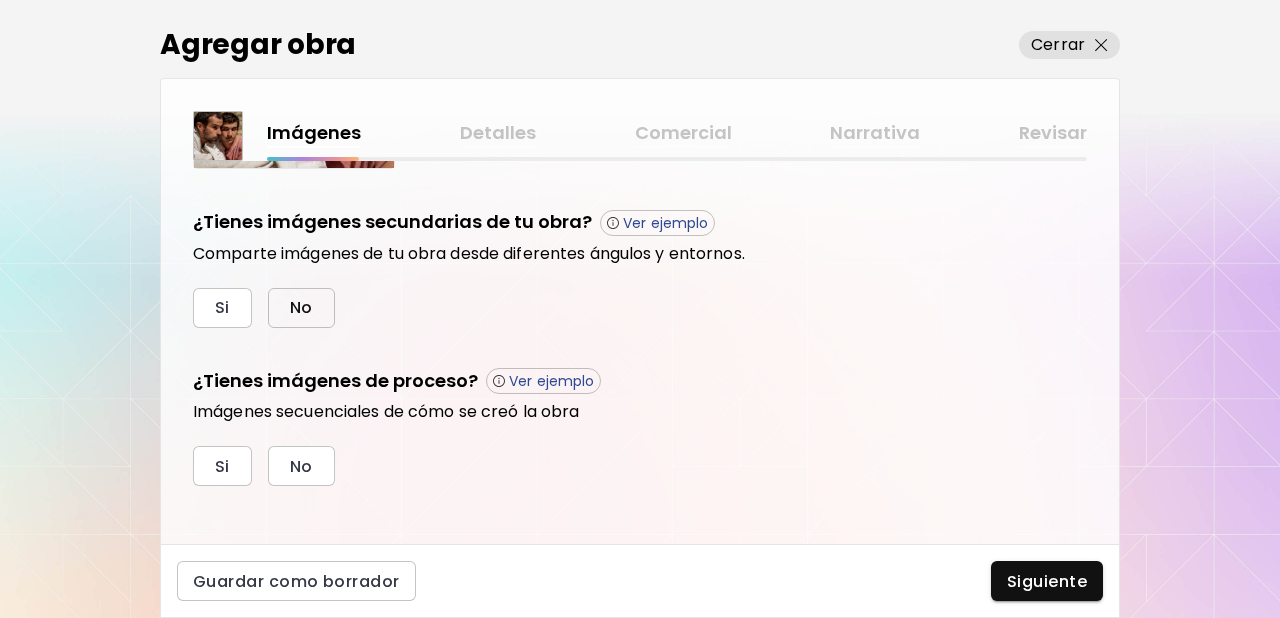 scroll, scrollTop: 676, scrollLeft: 0, axis: vertical 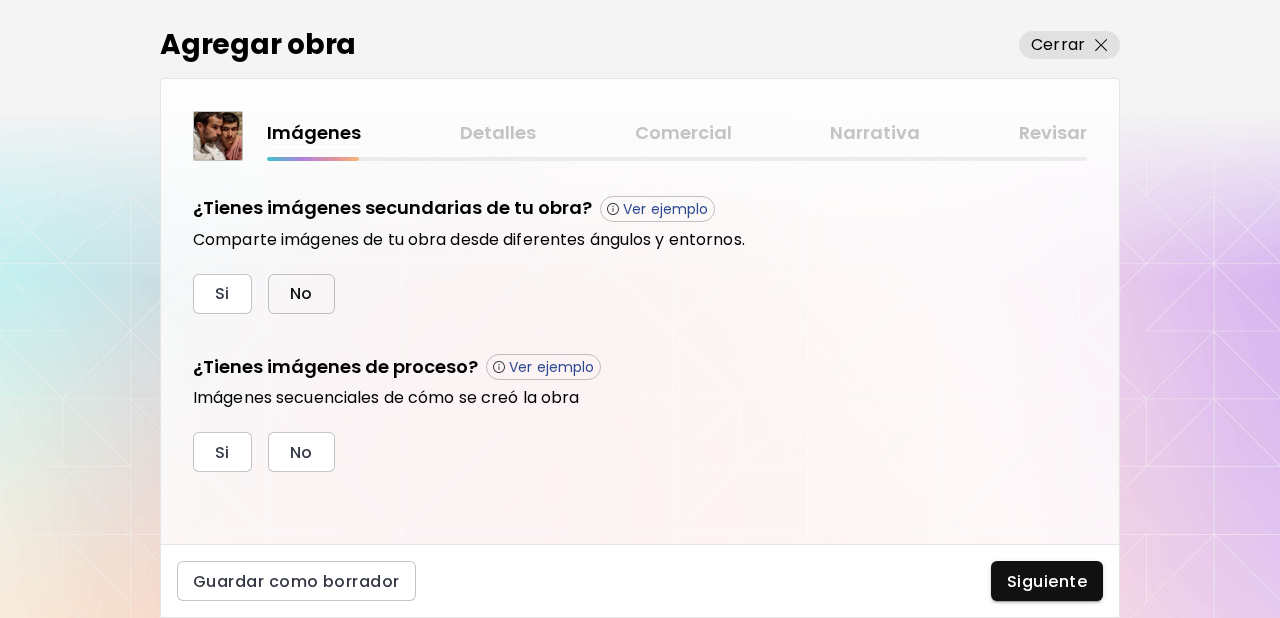drag, startPoint x: 287, startPoint y: 287, endPoint x: 311, endPoint y: 331, distance: 50.119858 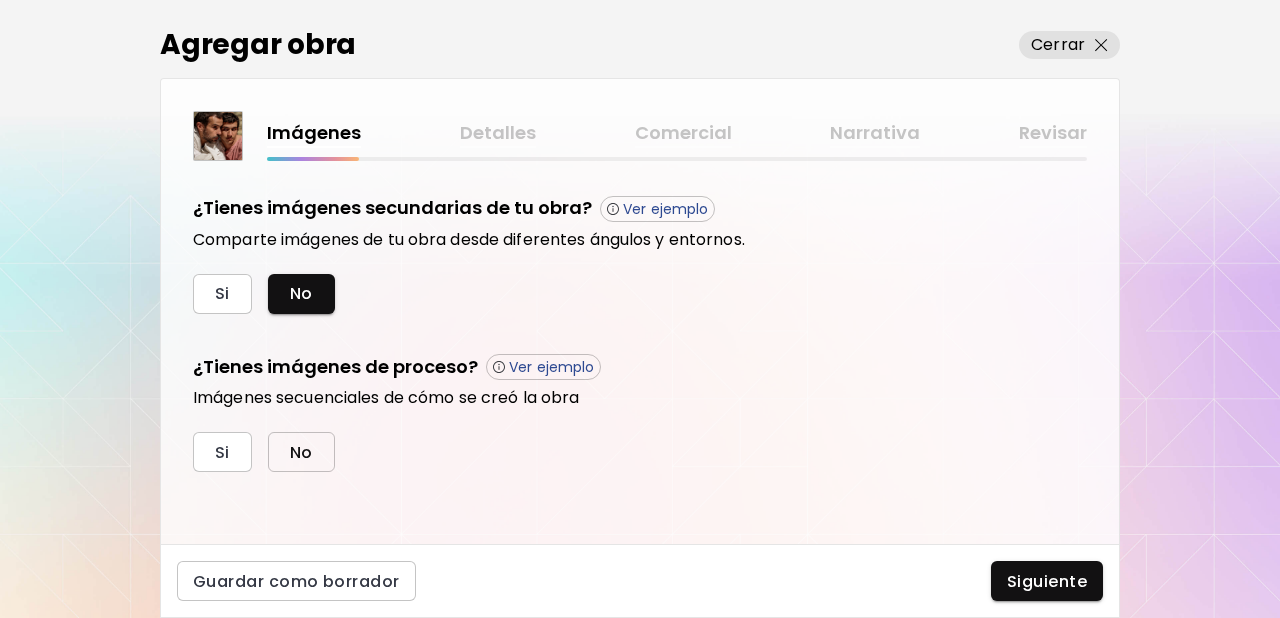 click on "No" at bounding box center [301, 452] 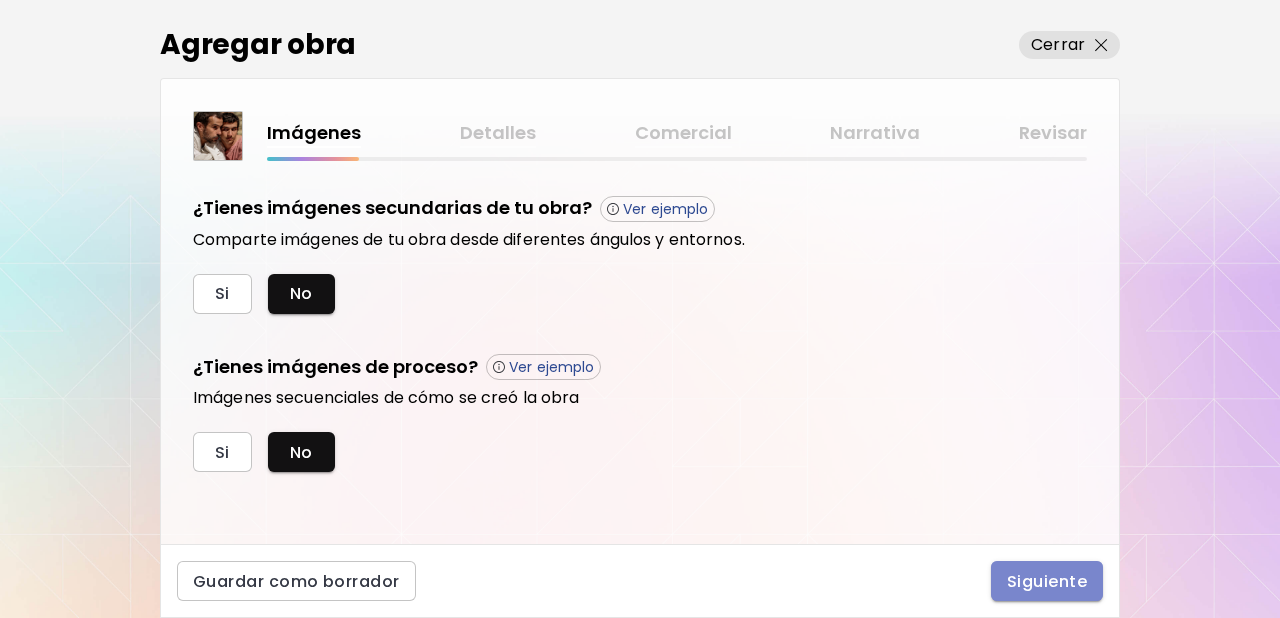 click on "Siguiente" at bounding box center (1047, 581) 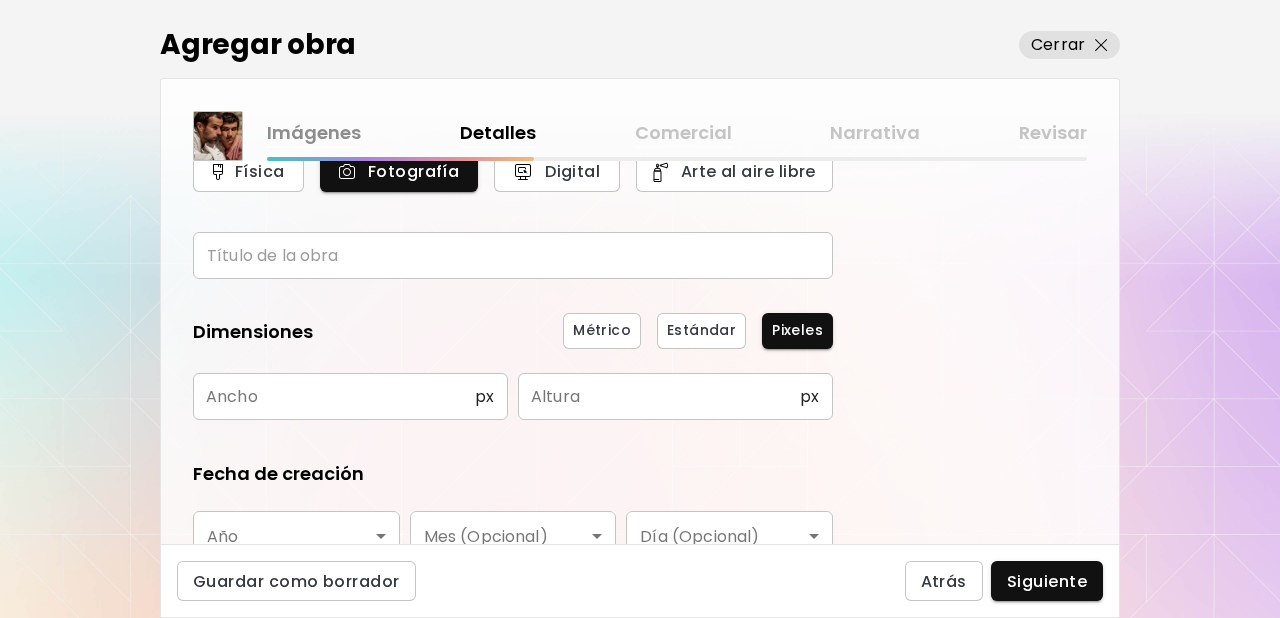 scroll, scrollTop: 97, scrollLeft: 0, axis: vertical 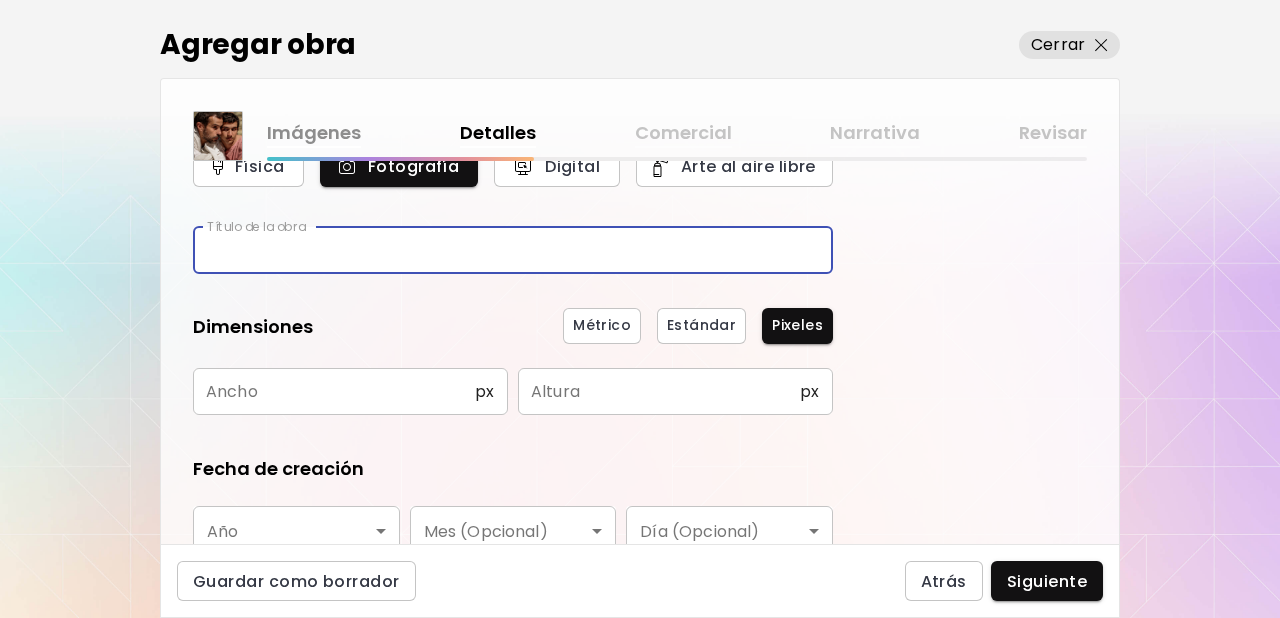 click at bounding box center [513, 250] 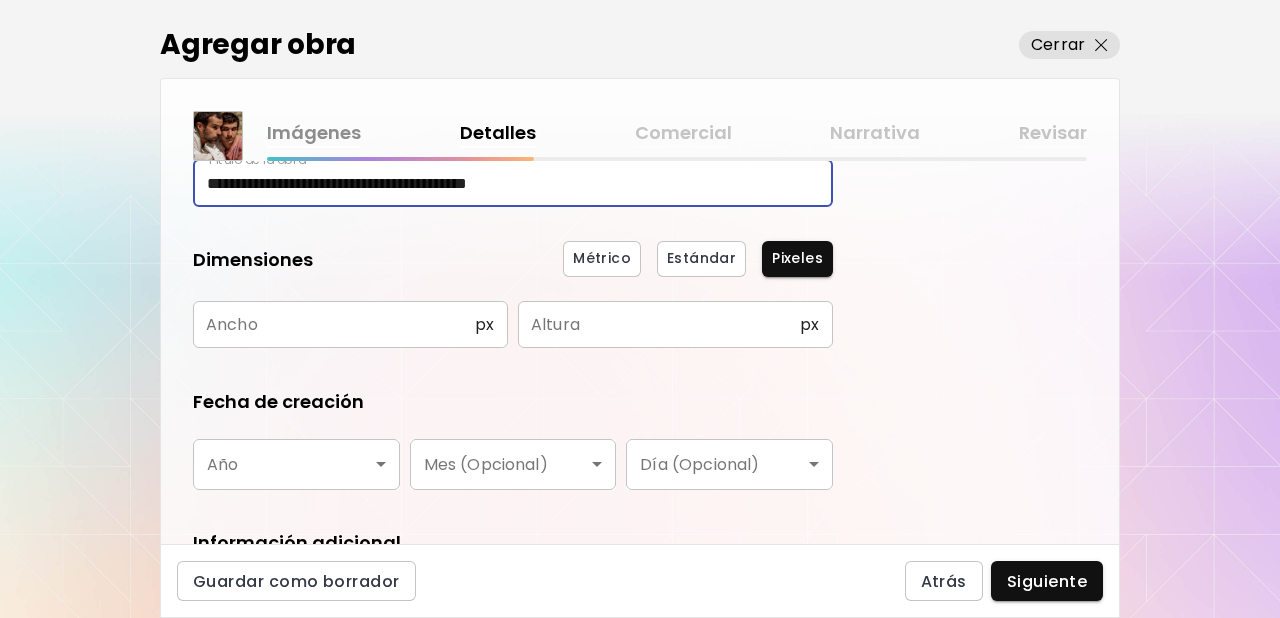 scroll, scrollTop: 208, scrollLeft: 0, axis: vertical 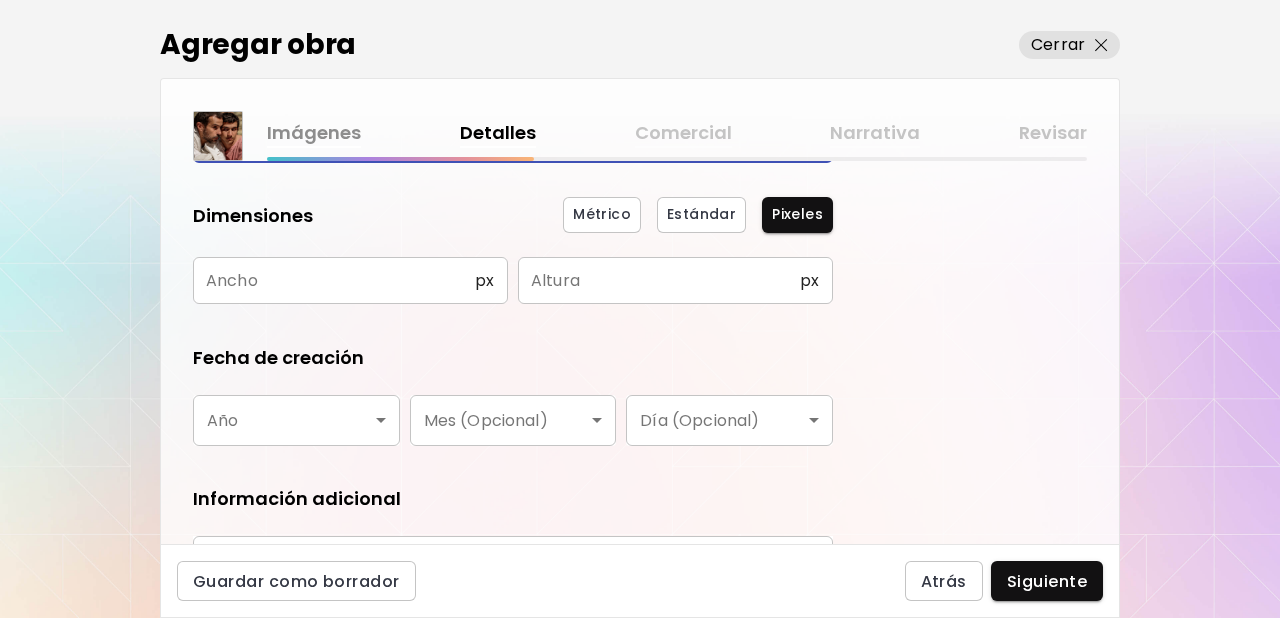 type on "**********" 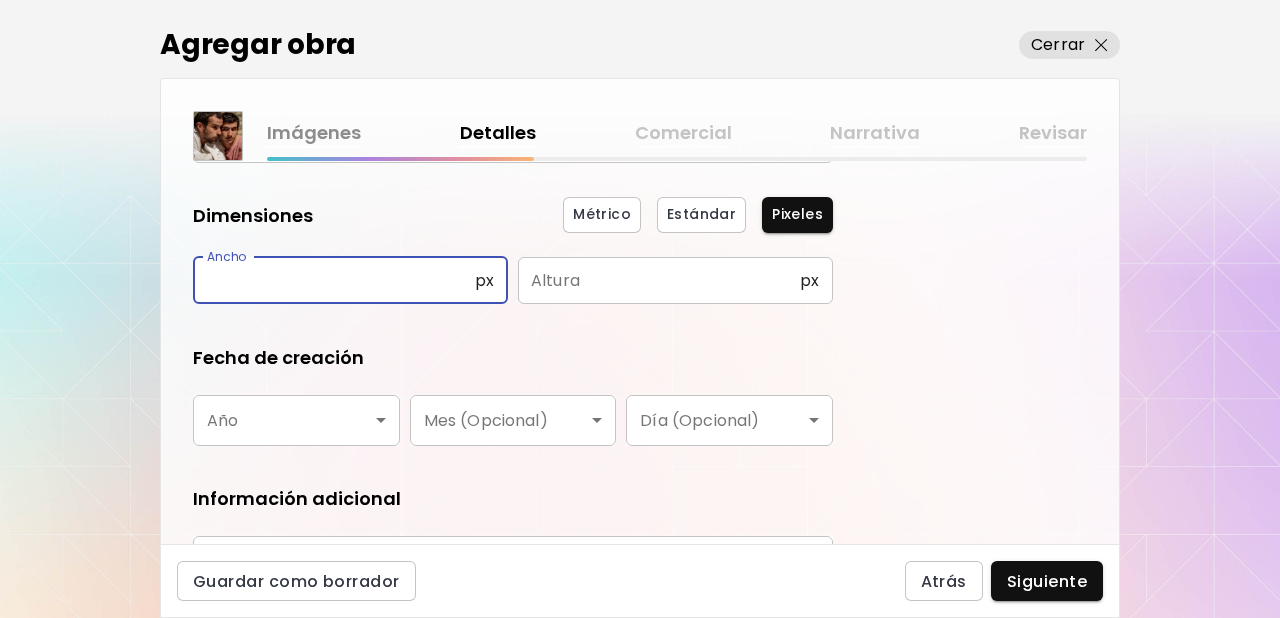 click at bounding box center (334, 280) 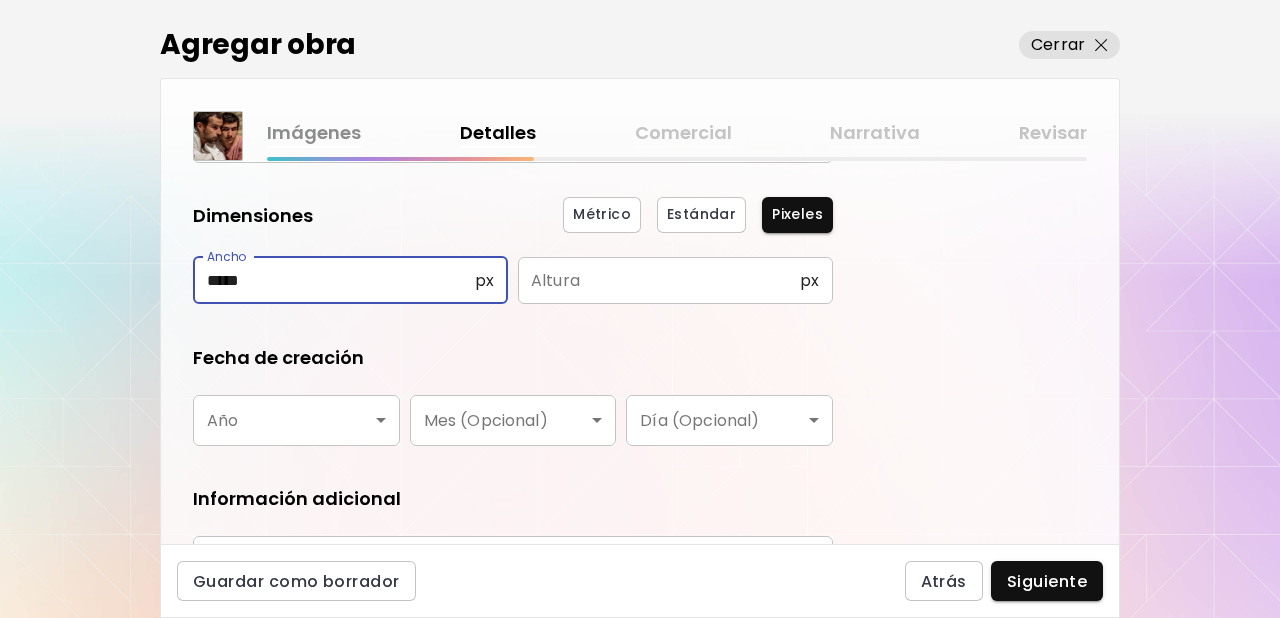 type on "*****" 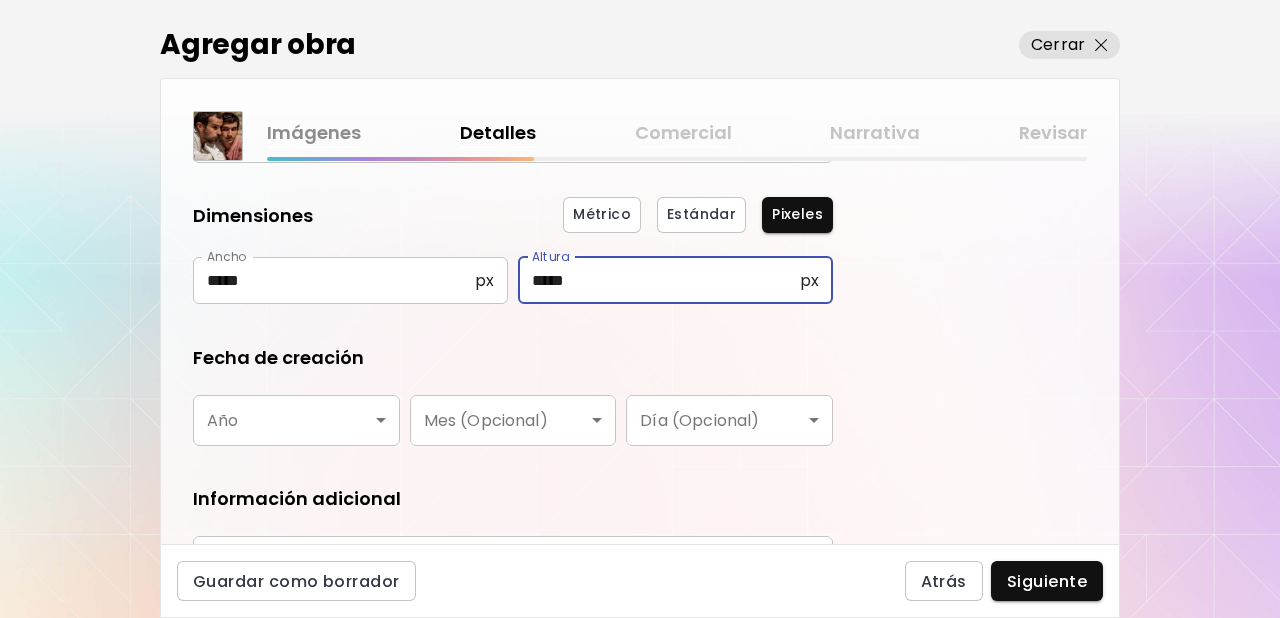 type on "*****" 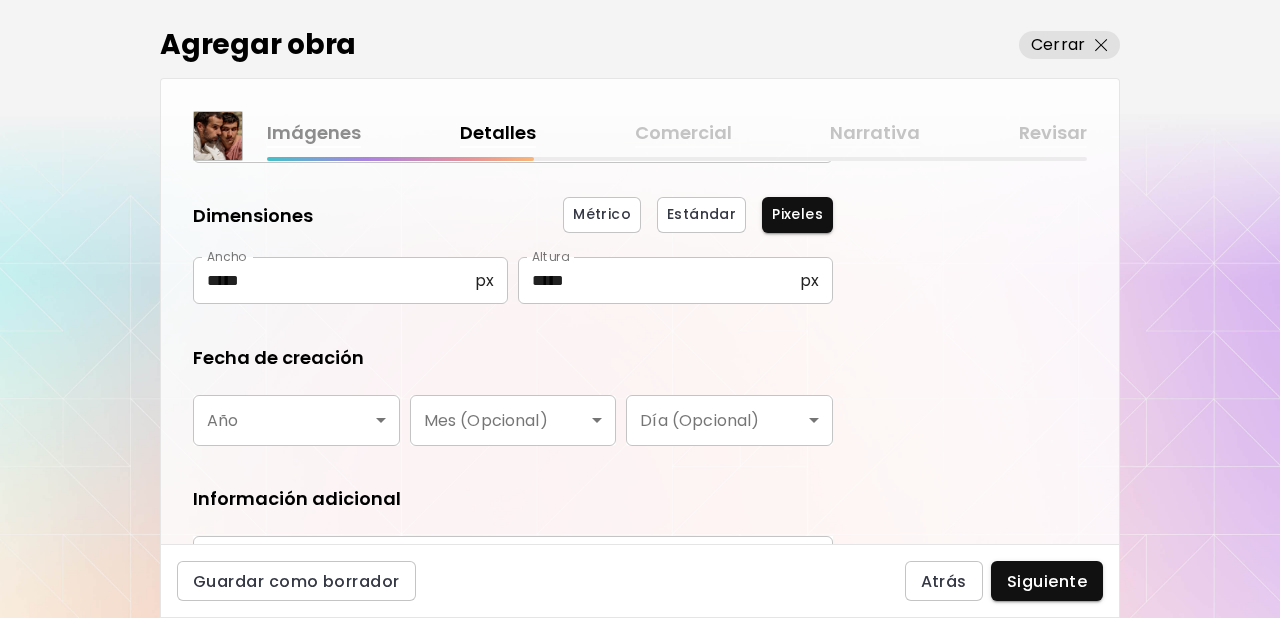 scroll, scrollTop: 327, scrollLeft: 0, axis: vertical 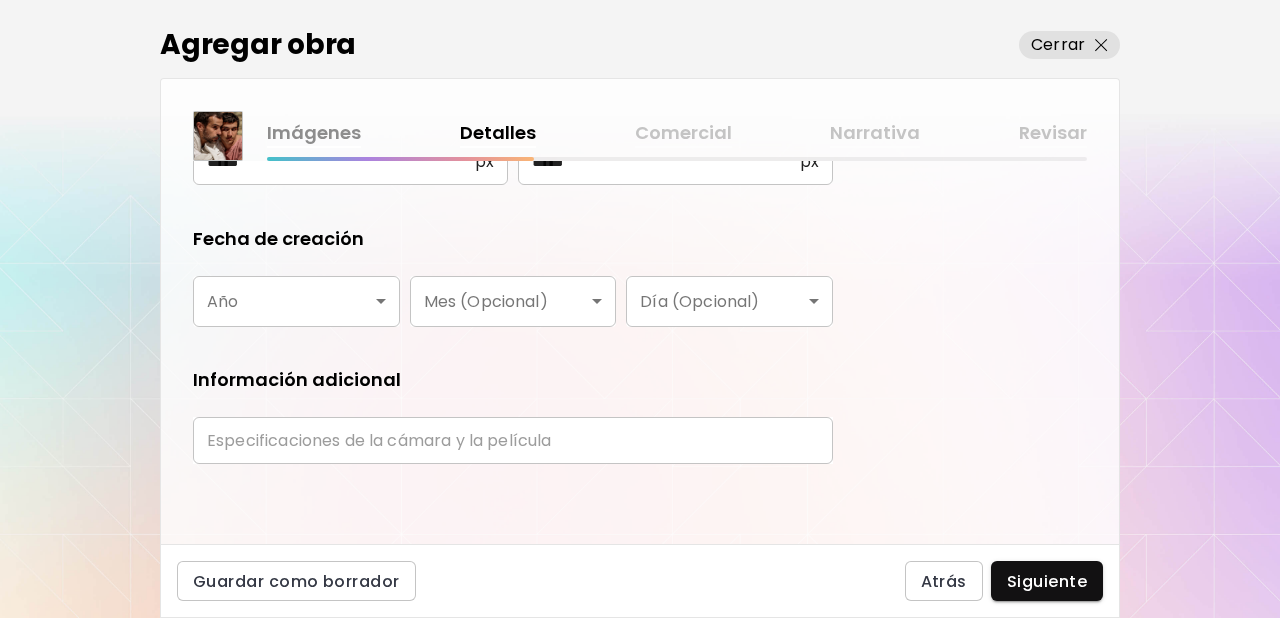 click on "**********" at bounding box center [640, 309] 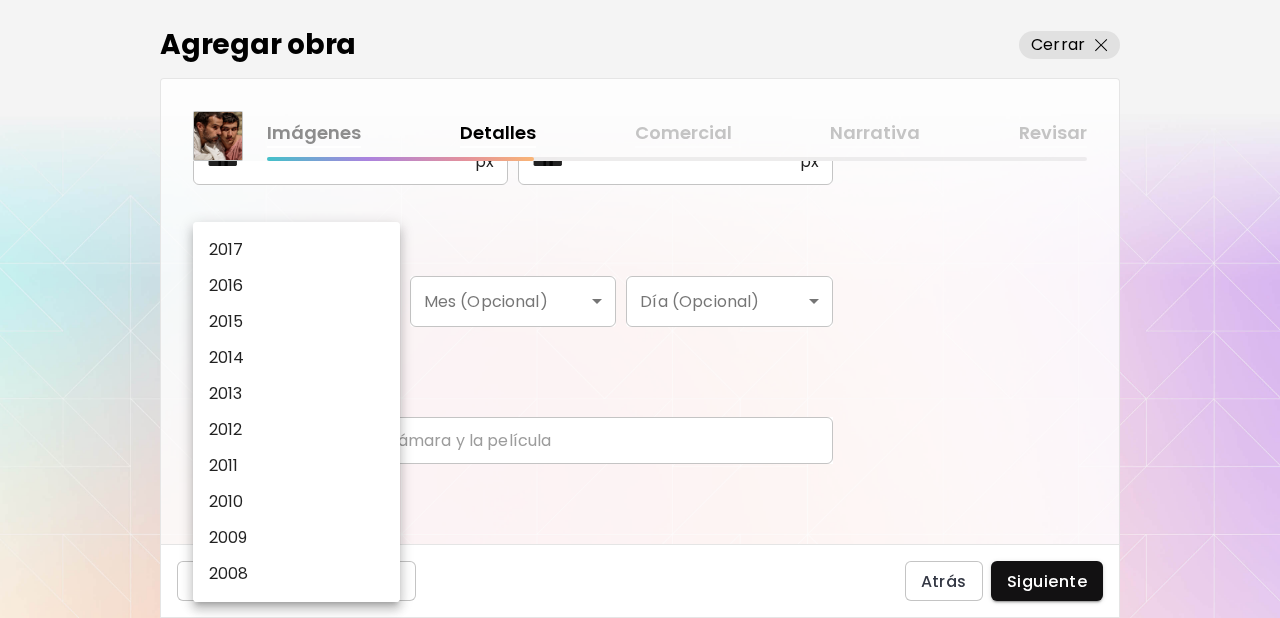 scroll, scrollTop: 291, scrollLeft: 0, axis: vertical 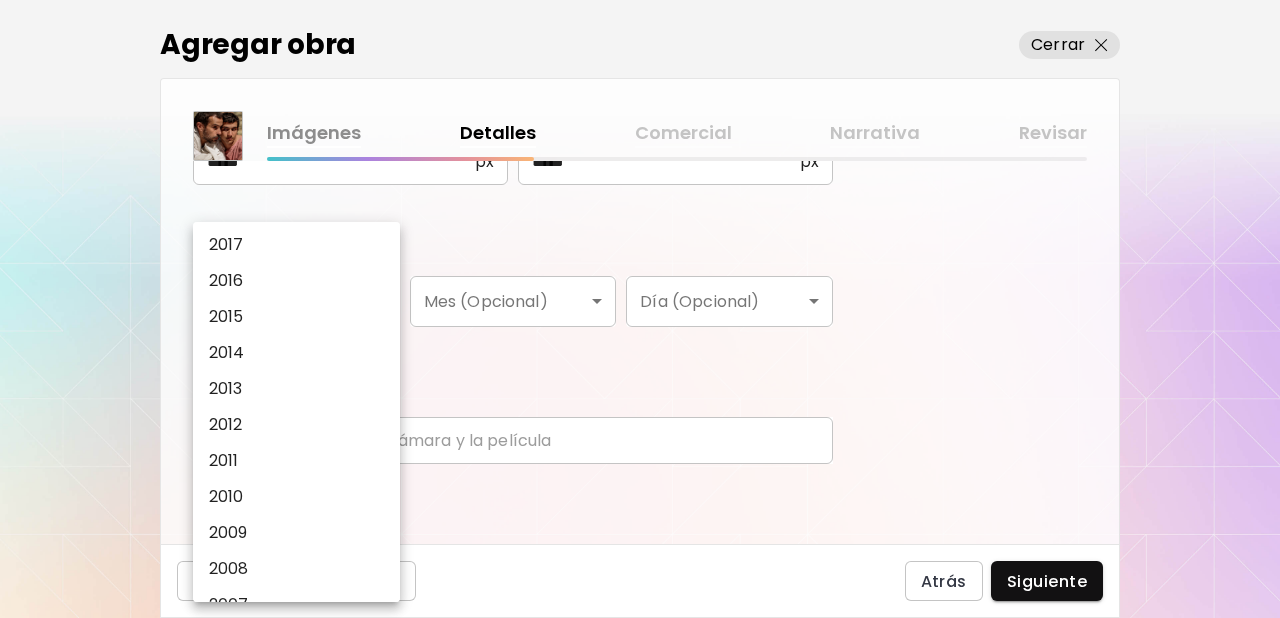 click on "2008" at bounding box center [229, 569] 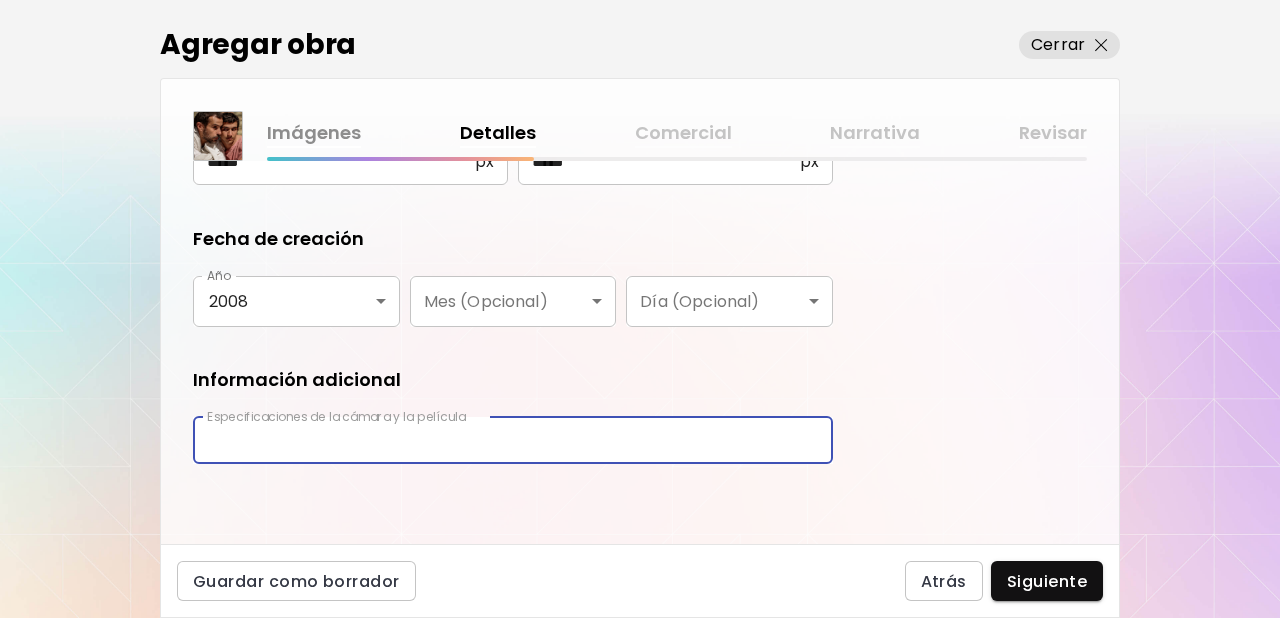 click at bounding box center [513, 440] 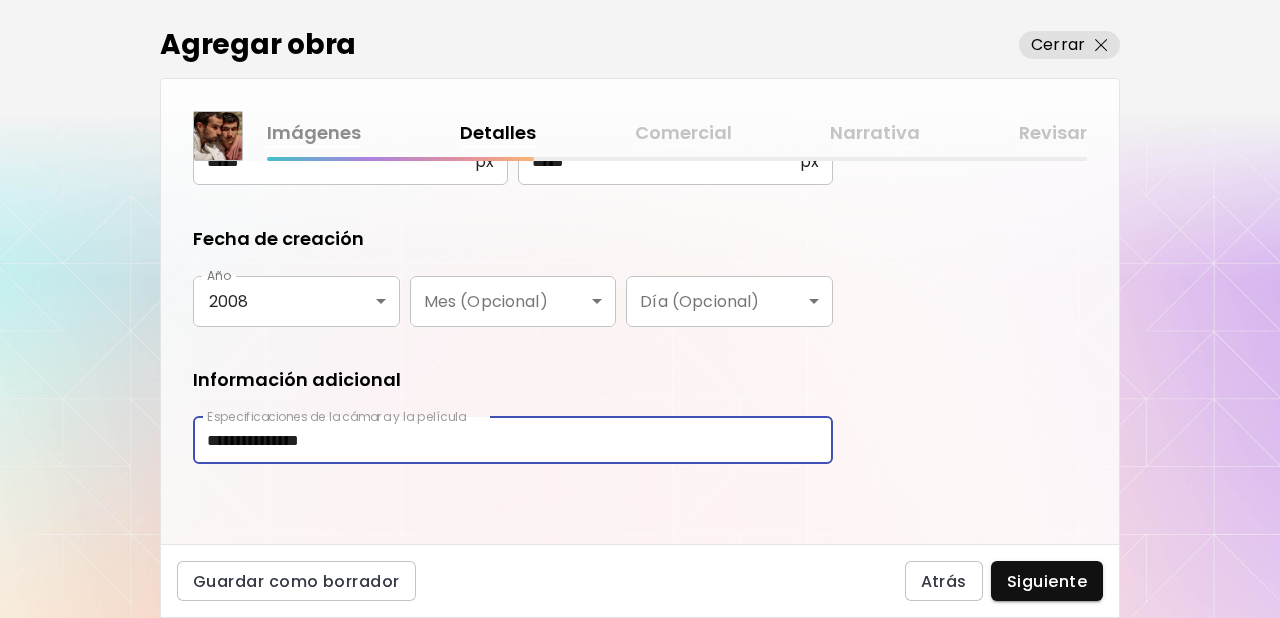 drag, startPoint x: 1014, startPoint y: 581, endPoint x: 1063, endPoint y: 564, distance: 51.86521 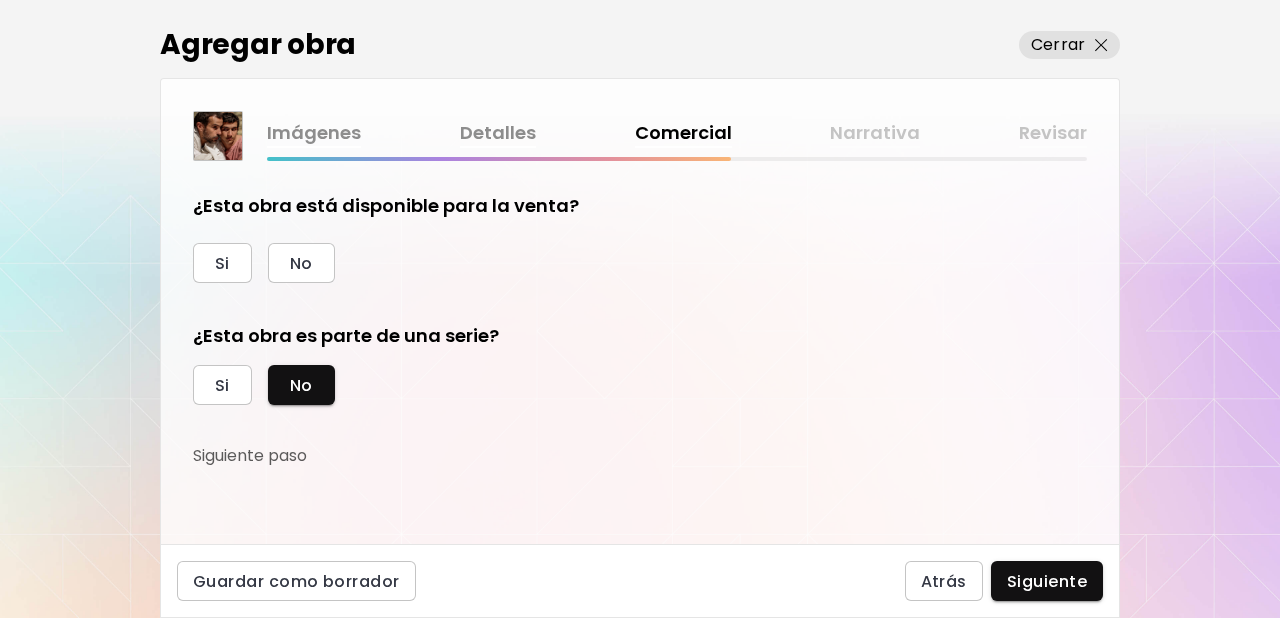 scroll, scrollTop: 32, scrollLeft: 0, axis: vertical 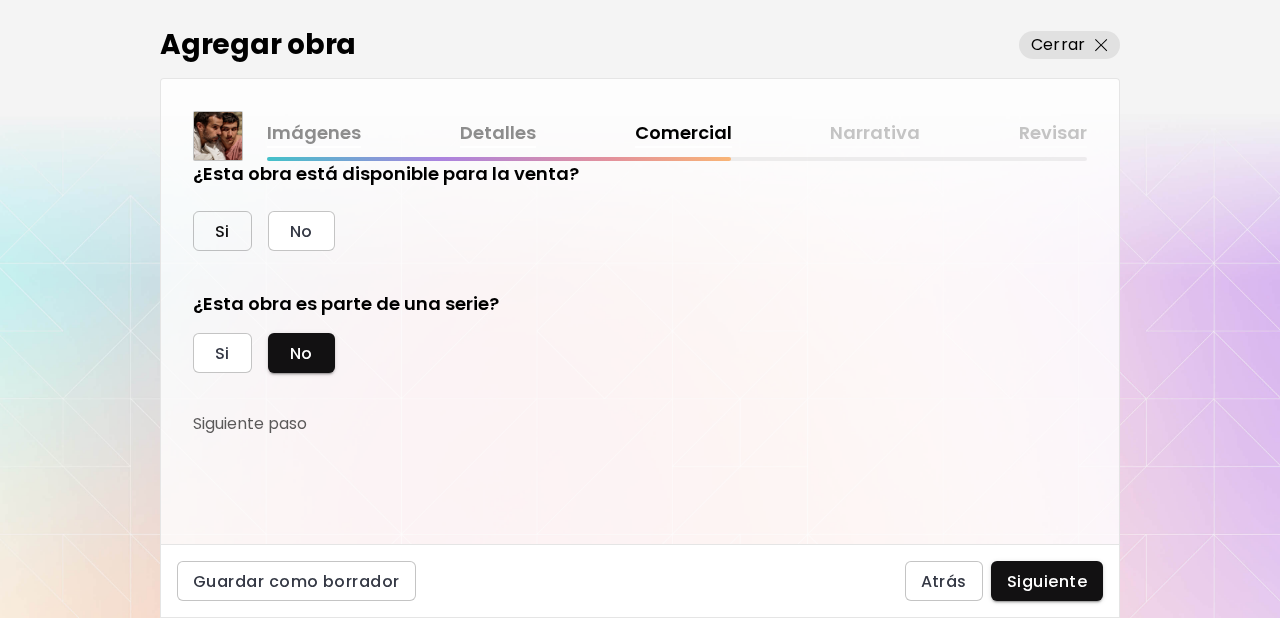 click on "Si" at bounding box center (222, 231) 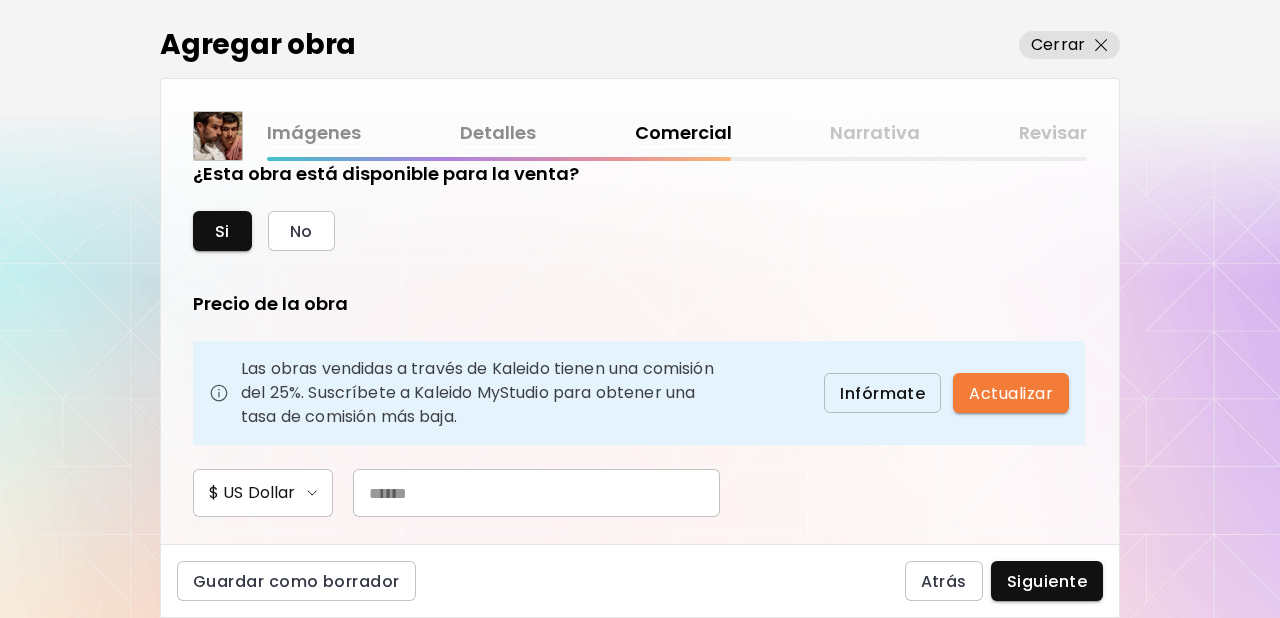 click at bounding box center (536, 493) 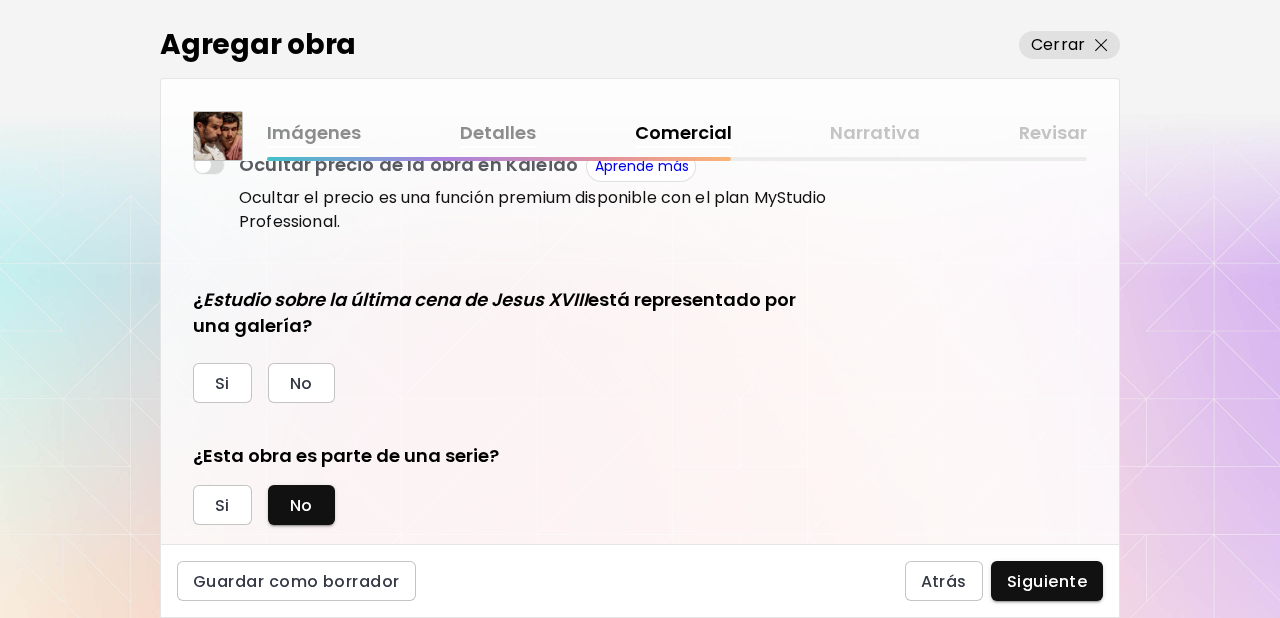 scroll, scrollTop: 469, scrollLeft: 0, axis: vertical 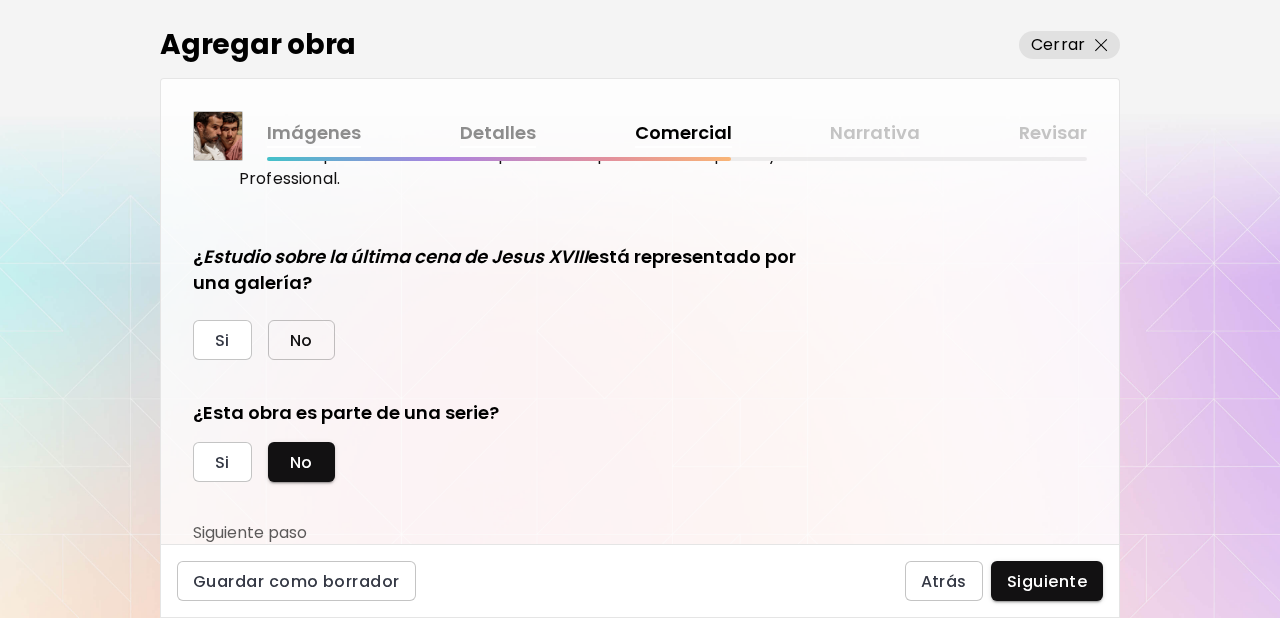 click on "No" at bounding box center (301, 340) 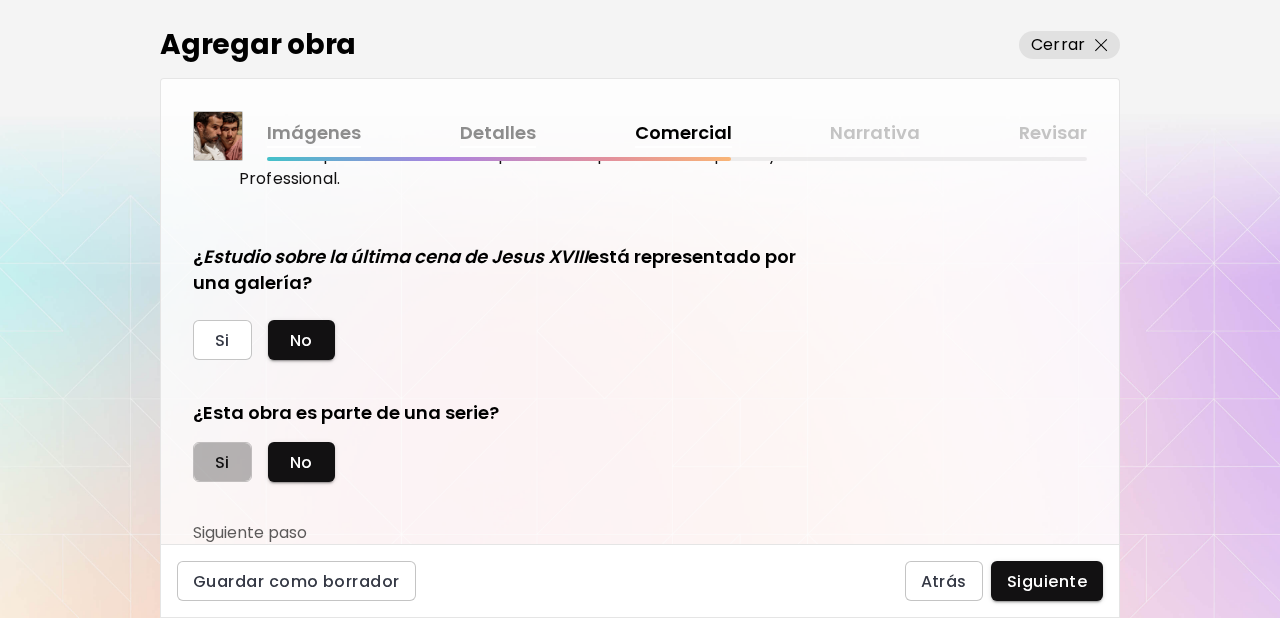 click on "Si" at bounding box center [222, 462] 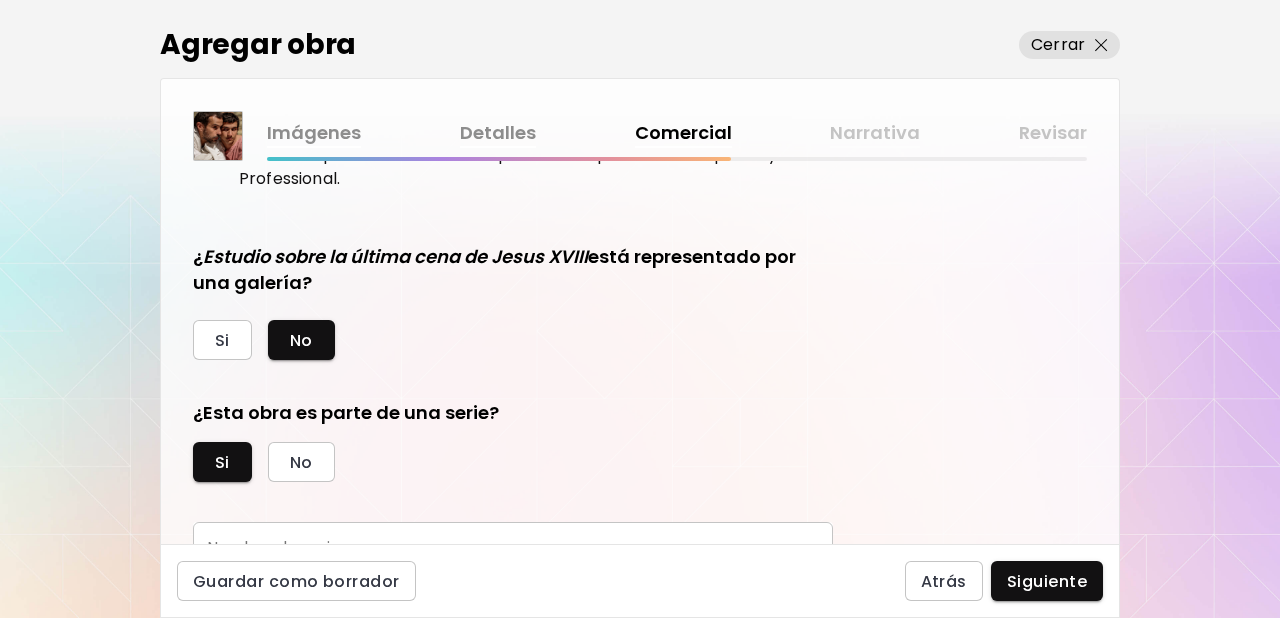 scroll, scrollTop: 562, scrollLeft: 0, axis: vertical 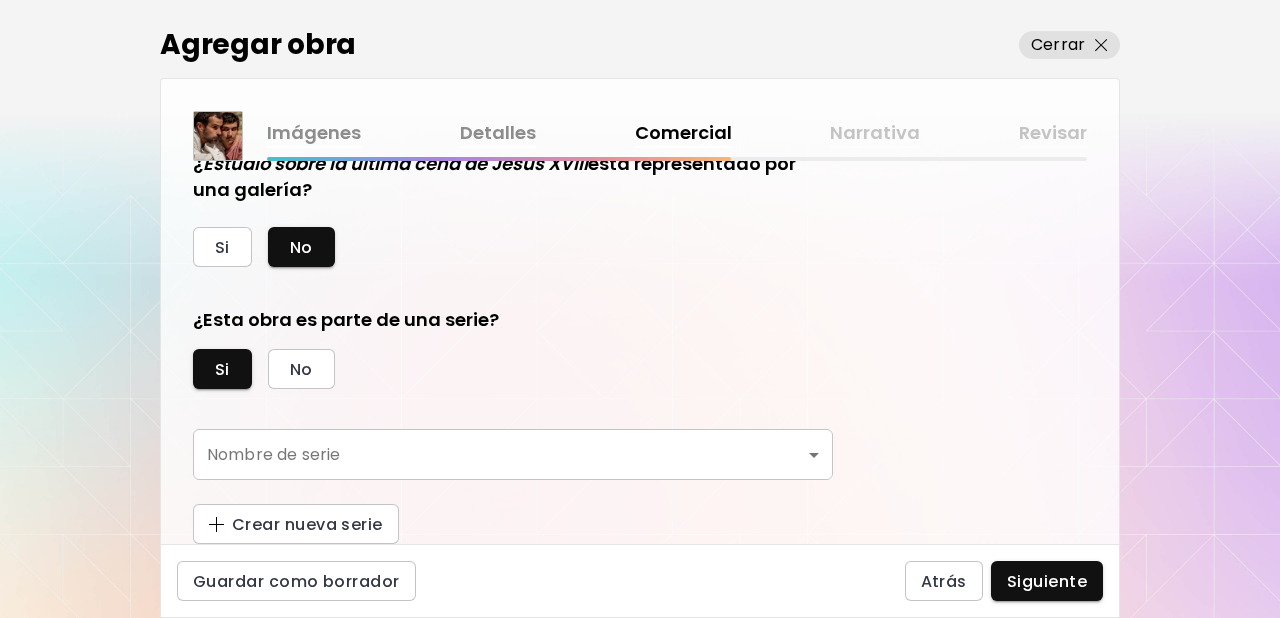 click on "kaleido.art/photomanifiesto Agregar obra Administrar obras Editar perfil My BioLink Comunidad Metas MyStudio Actualizar My Website My Showrooms My Documents My Subscribers My Provenance My Augmentations My Analytics Ajustes Ayuda 0 1 Agregar obra Cerrar Imágenes Detalles Comercial Narrativa Revisar ¿Esta obra está disponible para la venta? Si No Precio de la obra Las obras vendidas a través de Kaleido tienen una comisión del 25%. Suscríbete a Kaleido MyStudio para obtener una tasa de comisión más baja. Infórmate Actualizar $ US Dollar *** Ocultar precio de la obra en Kaleido Aprende más Ocultar el precio es una función premium disponible con el plan MyStudio Professional. ¿ Estudio sobre la última cena de Jesus XVIII  está representado por una galería? Si No ¿Esta obra es parte de una serie? Si No Nombre de serie ​ Nombre de serie Crear nueva serie Guardar como borrador Atrás Siguiente Búsqueda de artista Nombre o usuario Nombre o usuario País del artista País del artista Disciplinas" at bounding box center (640, 309) 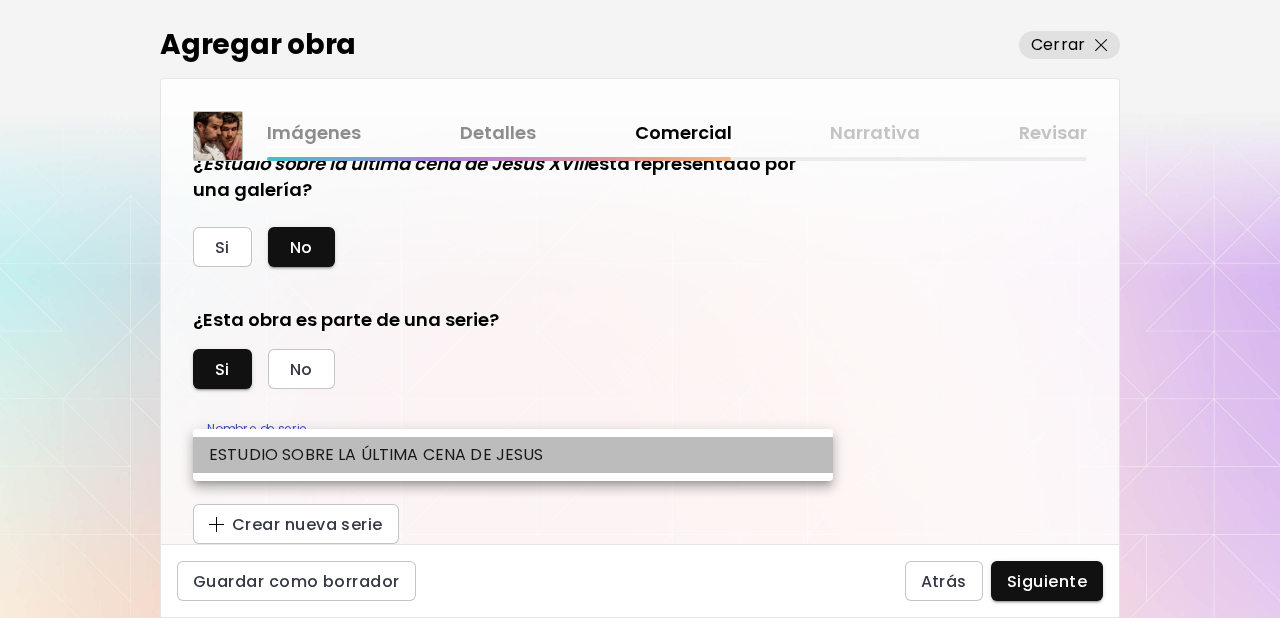 click on "ESTUDIO SOBRE LA ÚLTIMA CENA DE JESUS" at bounding box center (376, 455) 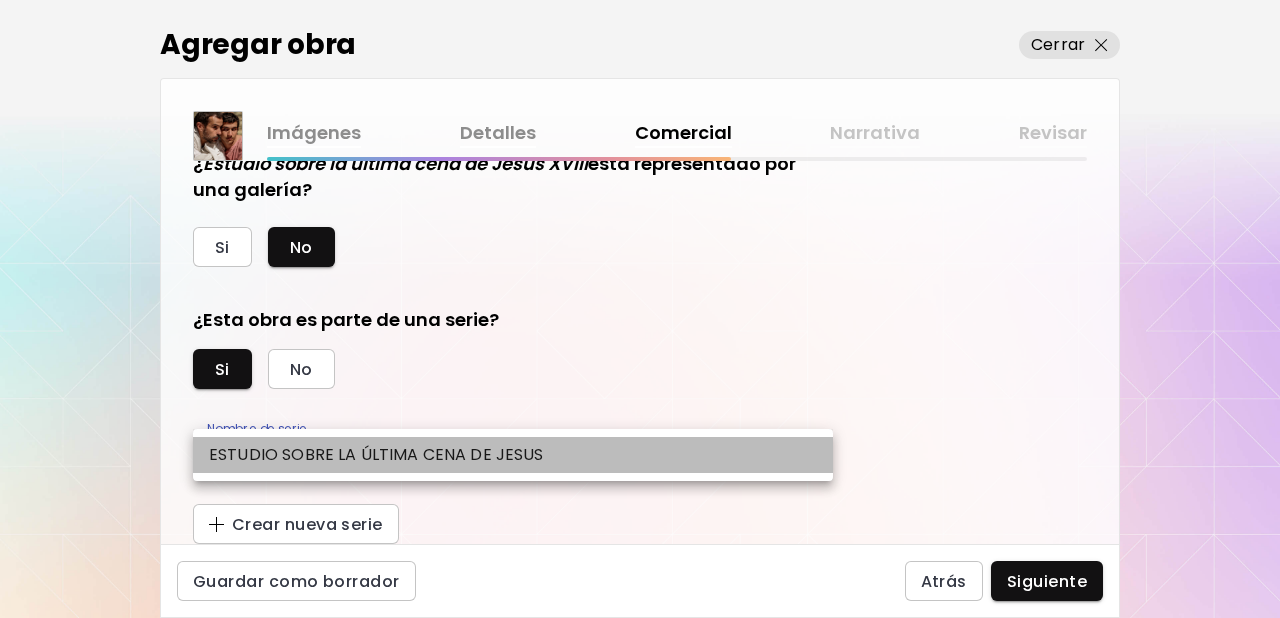 type on "**********" 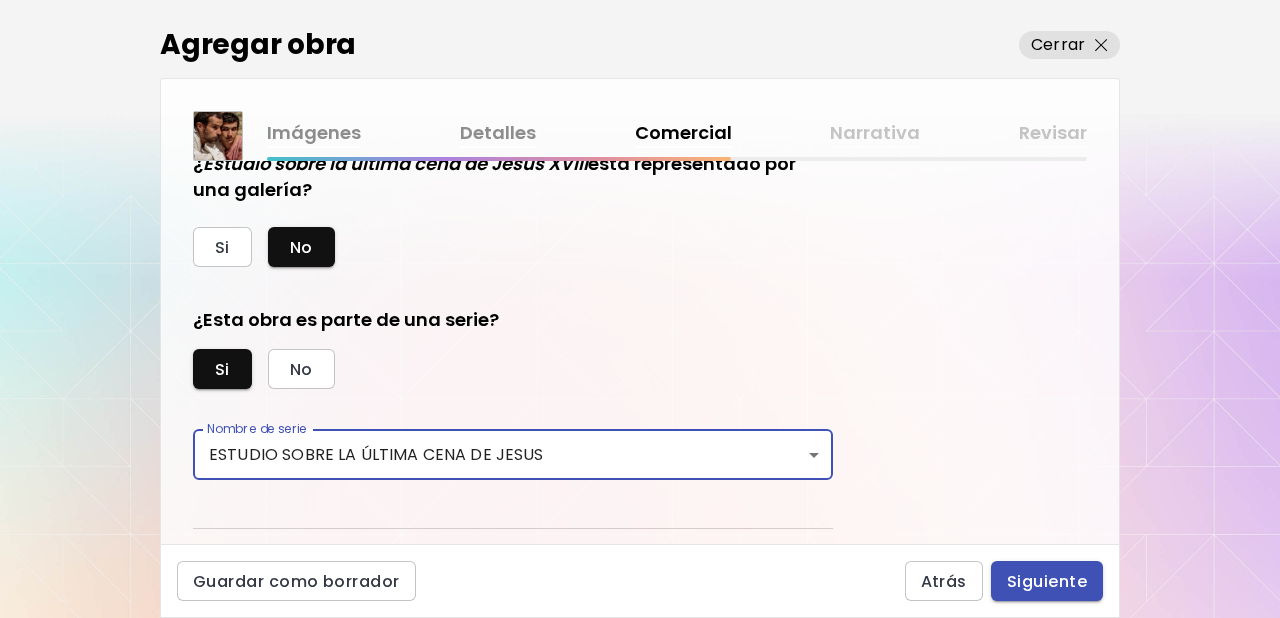 click on "Siguiente" at bounding box center (1047, 581) 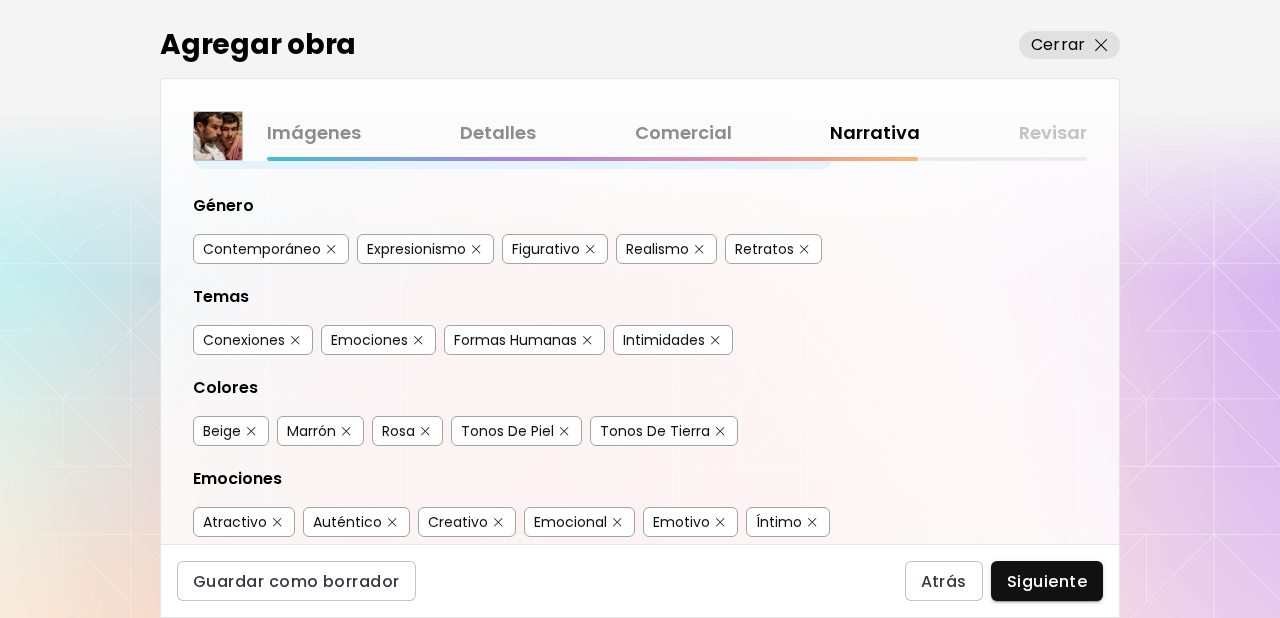 scroll, scrollTop: 226, scrollLeft: 0, axis: vertical 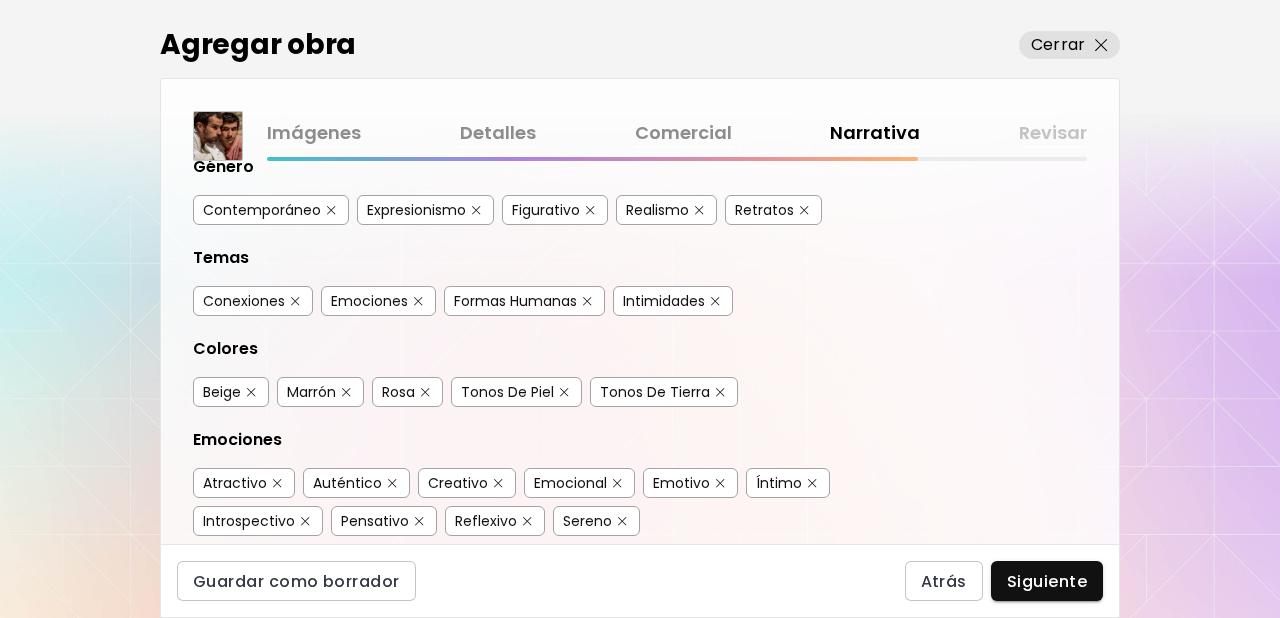 click at bounding box center [331, 210] 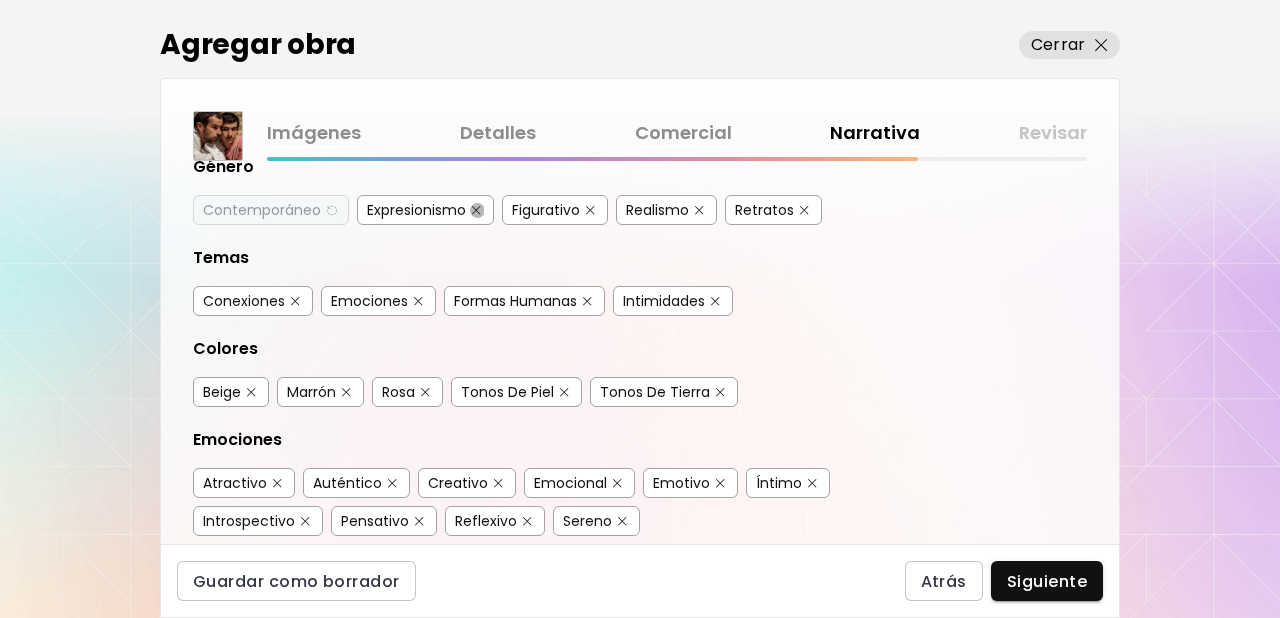 click at bounding box center (476, 210) 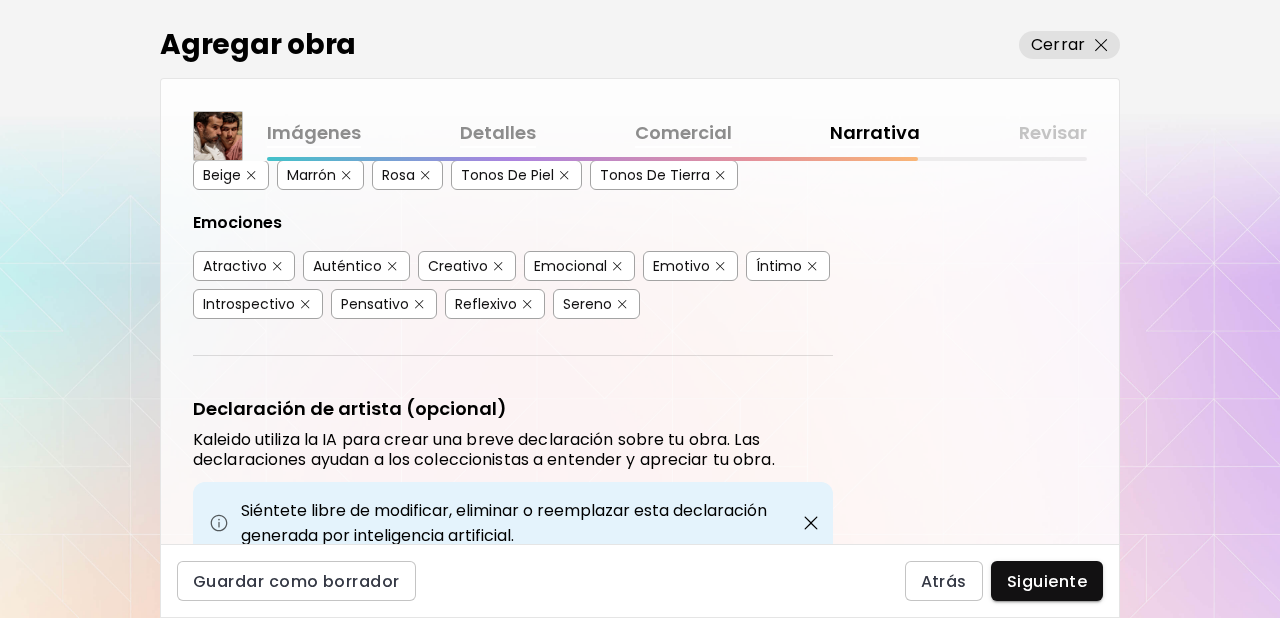 scroll, scrollTop: 461, scrollLeft: 0, axis: vertical 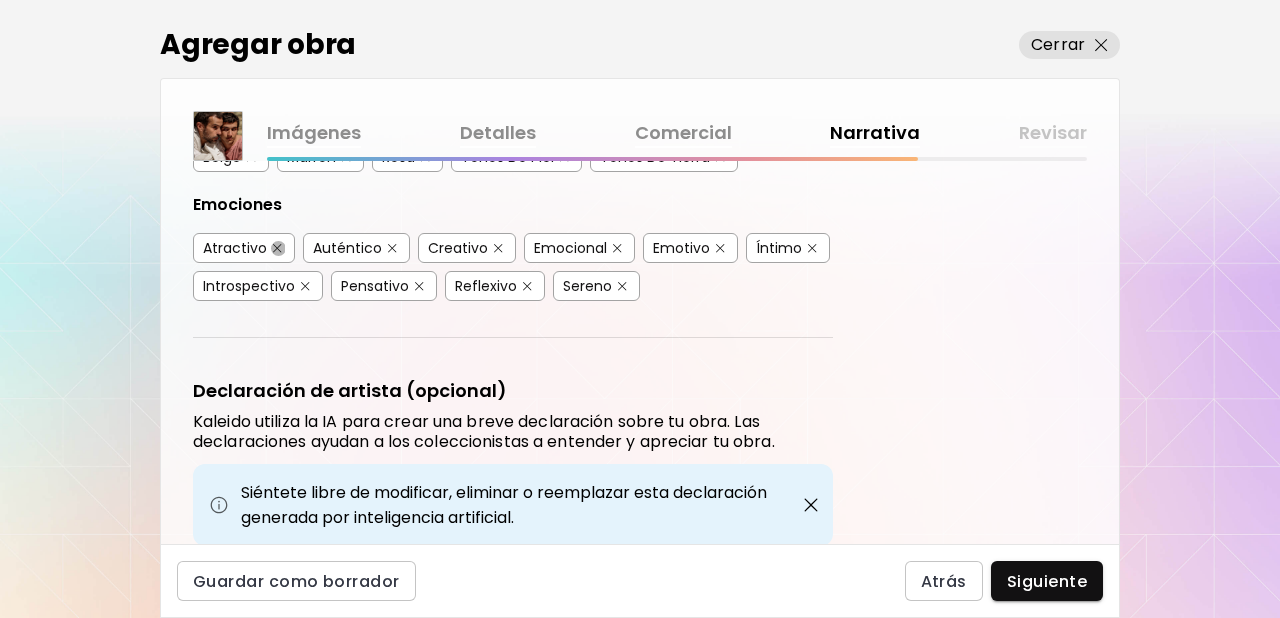 click at bounding box center (277, 248) 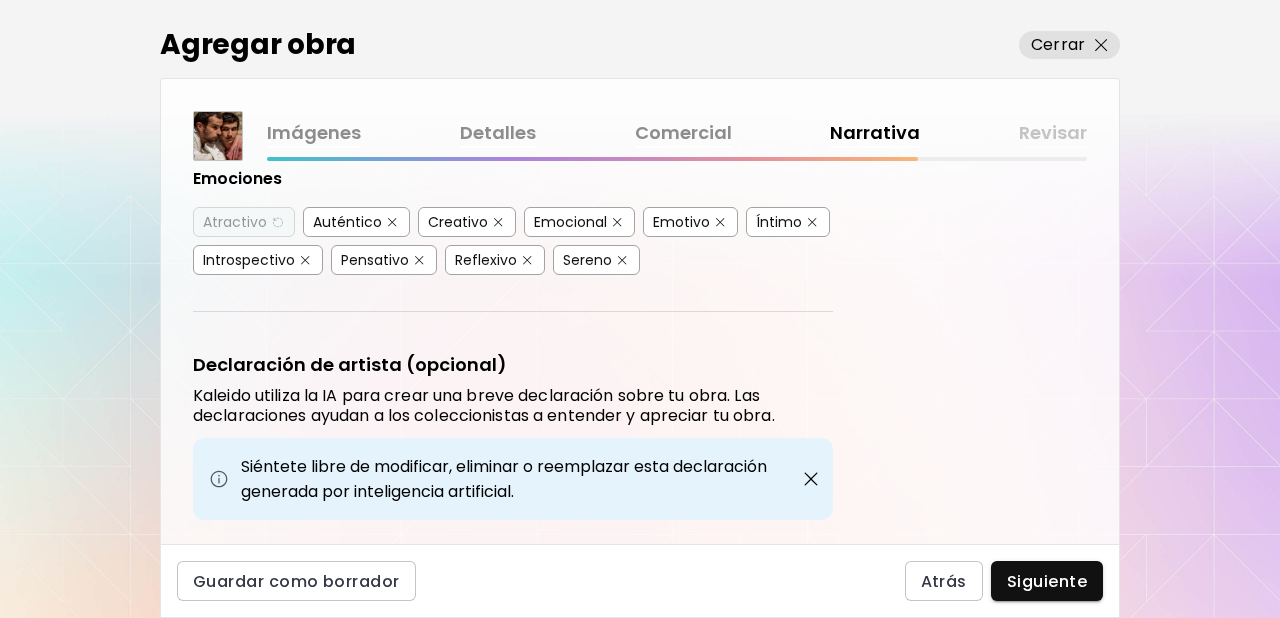 scroll, scrollTop: 489, scrollLeft: 0, axis: vertical 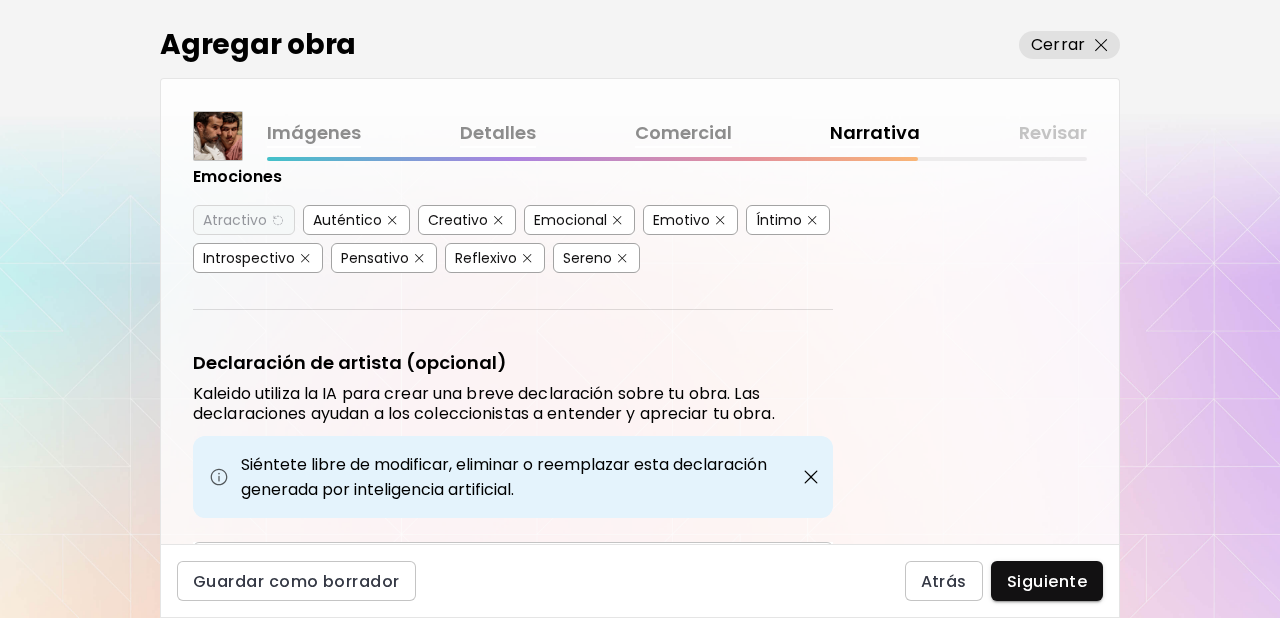 click at bounding box center [622, 258] 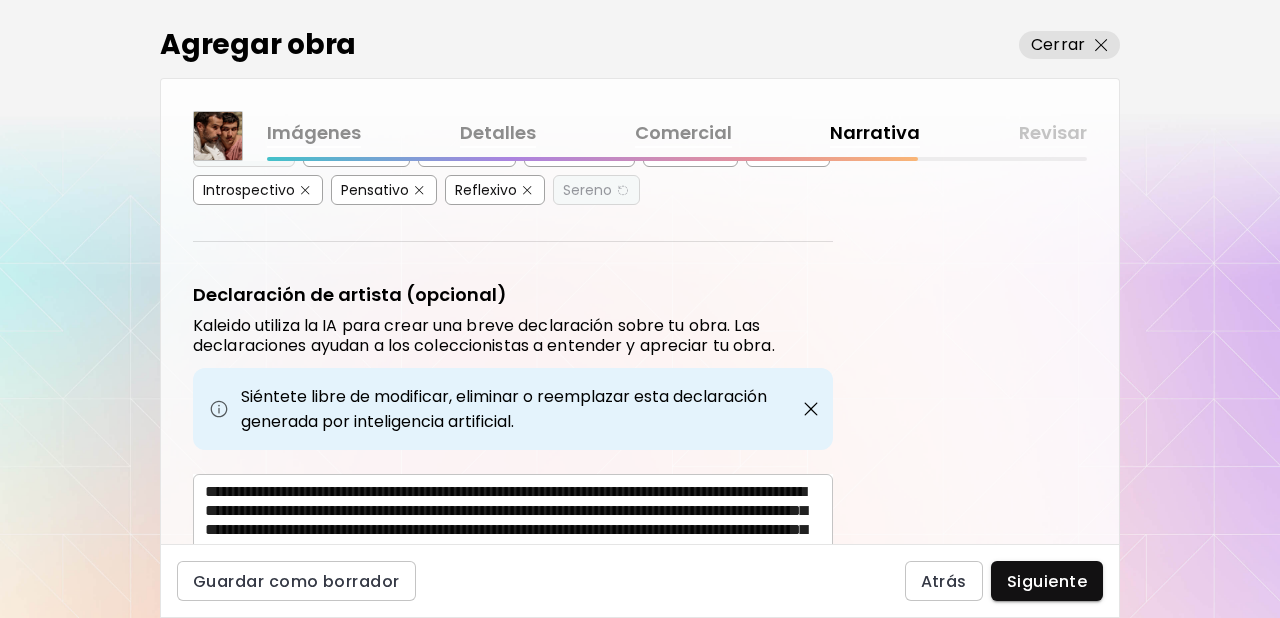 scroll, scrollTop: 692, scrollLeft: 0, axis: vertical 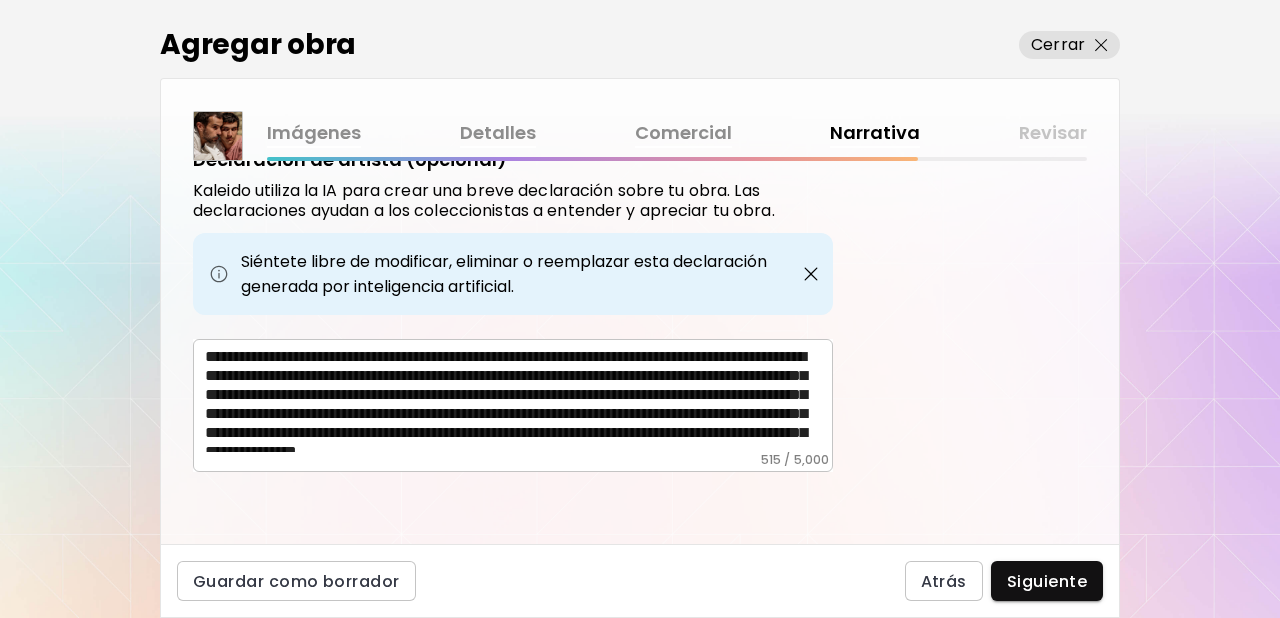 click on "Siguiente" at bounding box center (1047, 581) 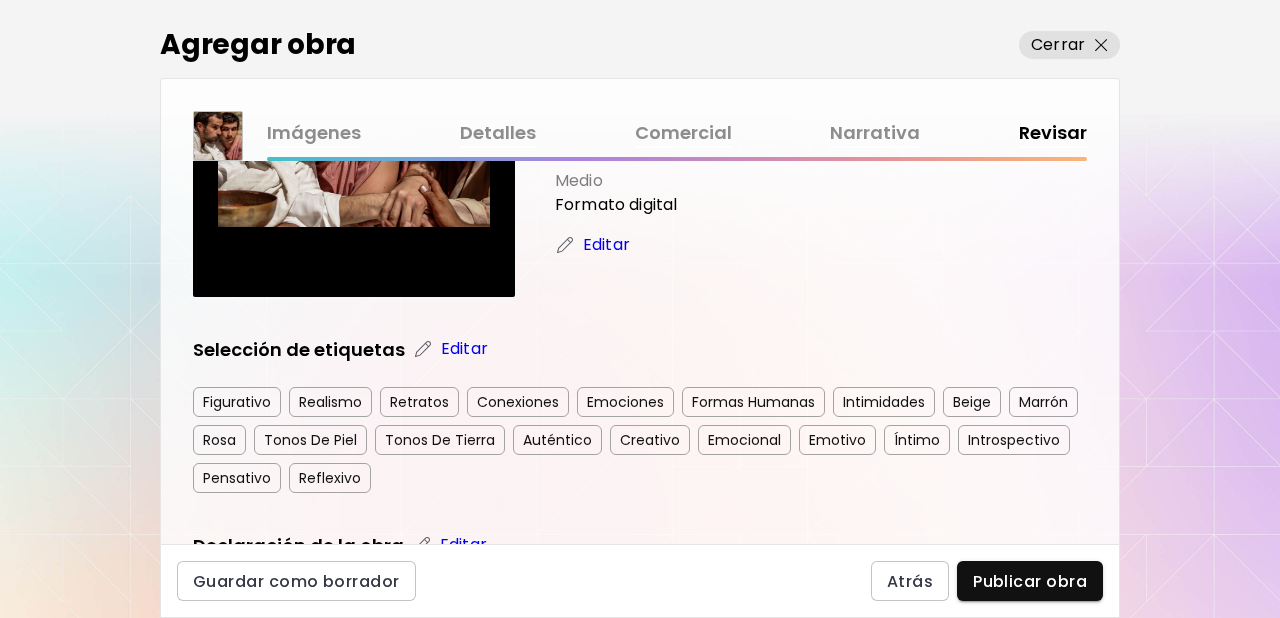 scroll, scrollTop: 232, scrollLeft: 0, axis: vertical 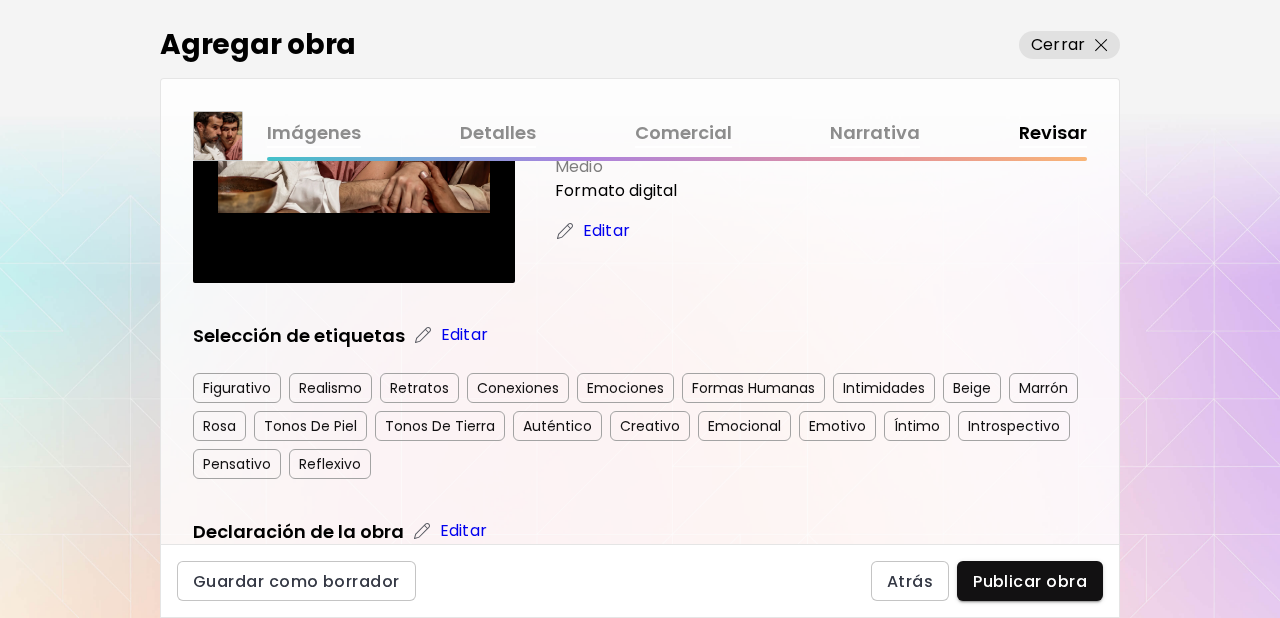 click on "Publicar obra" at bounding box center (1030, 581) 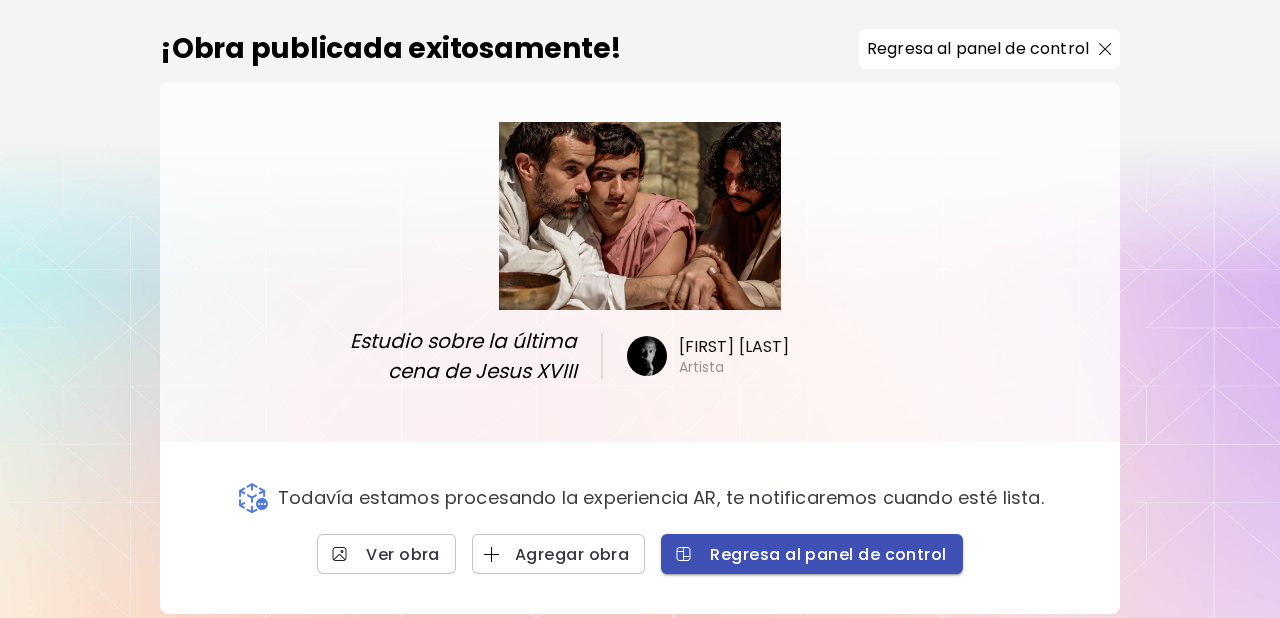 click on "Regresa al panel de control" at bounding box center (811, 554) 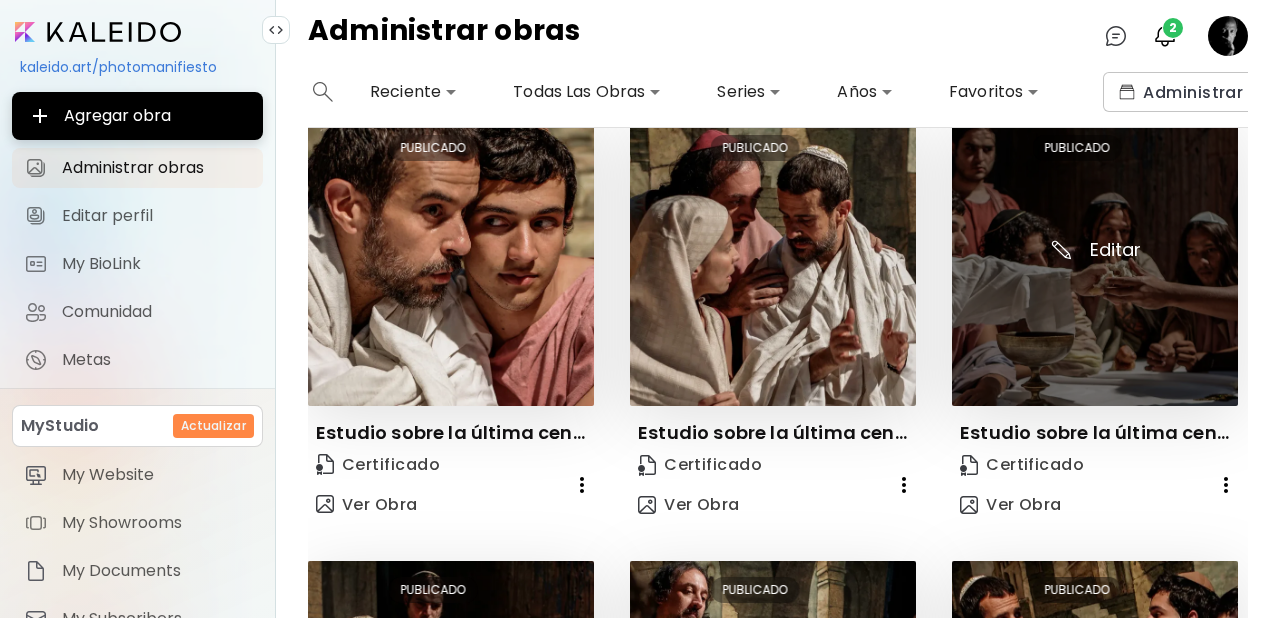 scroll, scrollTop: 0, scrollLeft: 0, axis: both 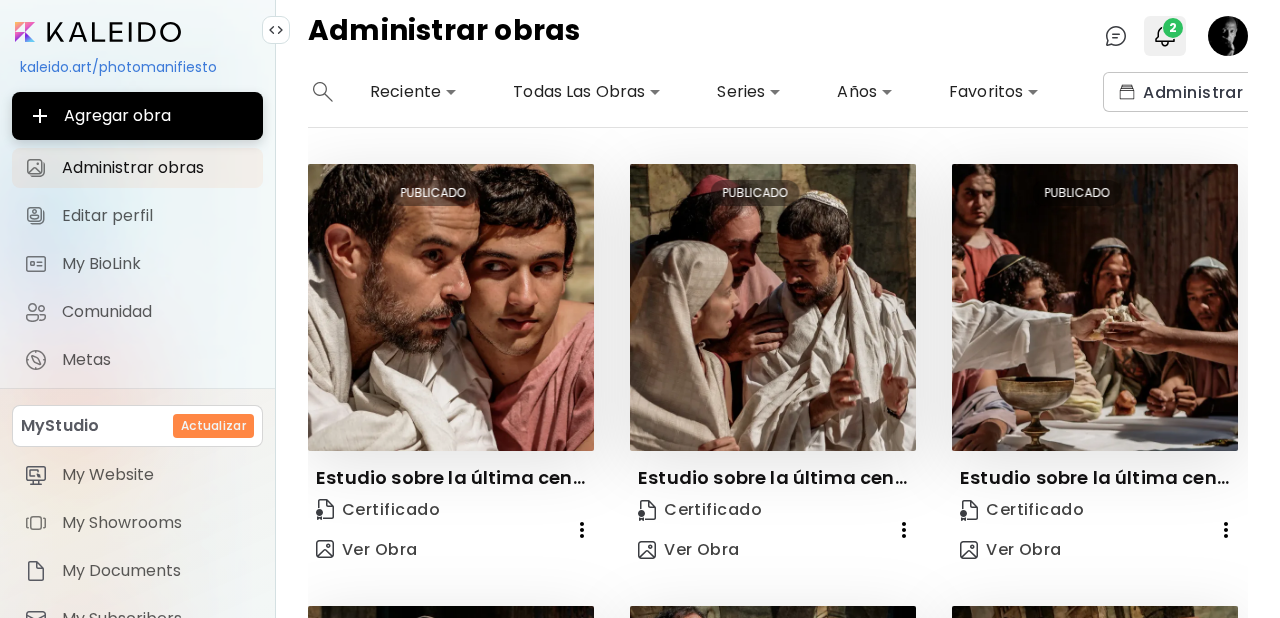 click on "2" at bounding box center (1165, 36) 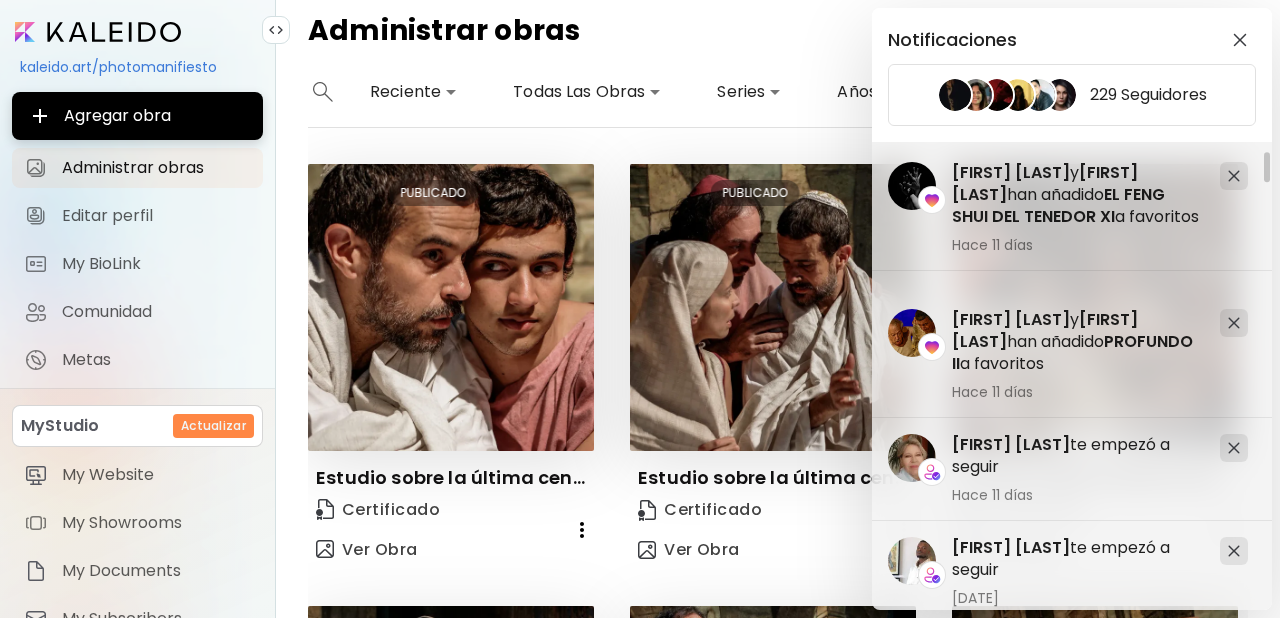 scroll, scrollTop: 0, scrollLeft: 0, axis: both 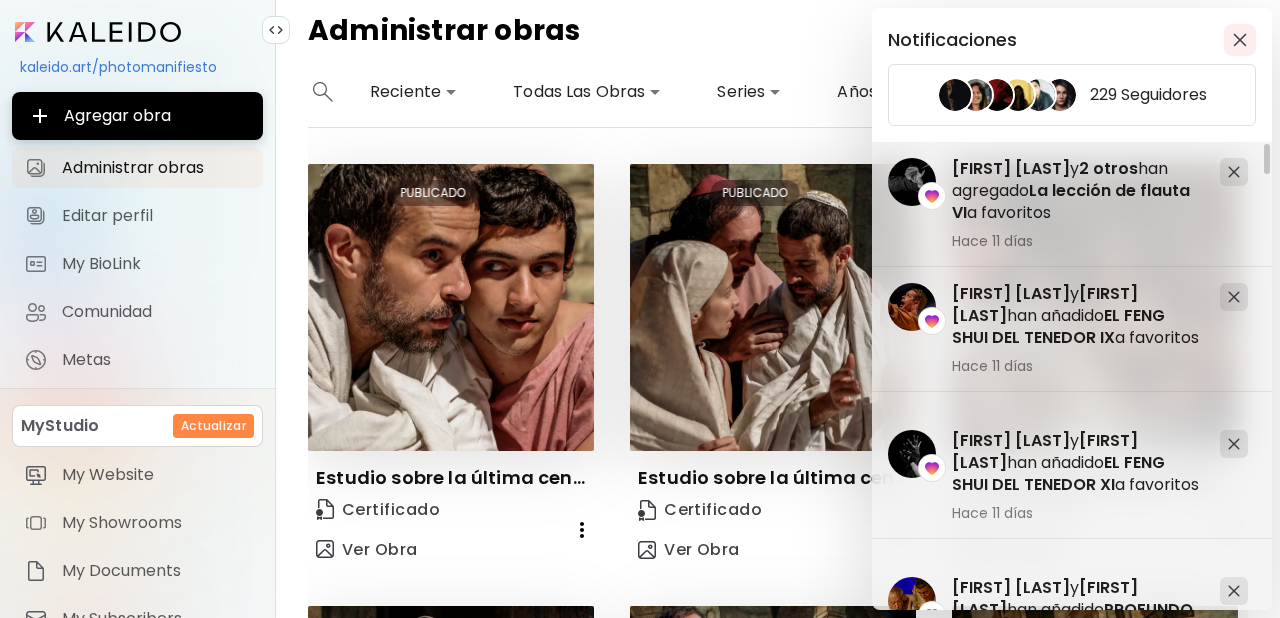 click at bounding box center [1240, 40] 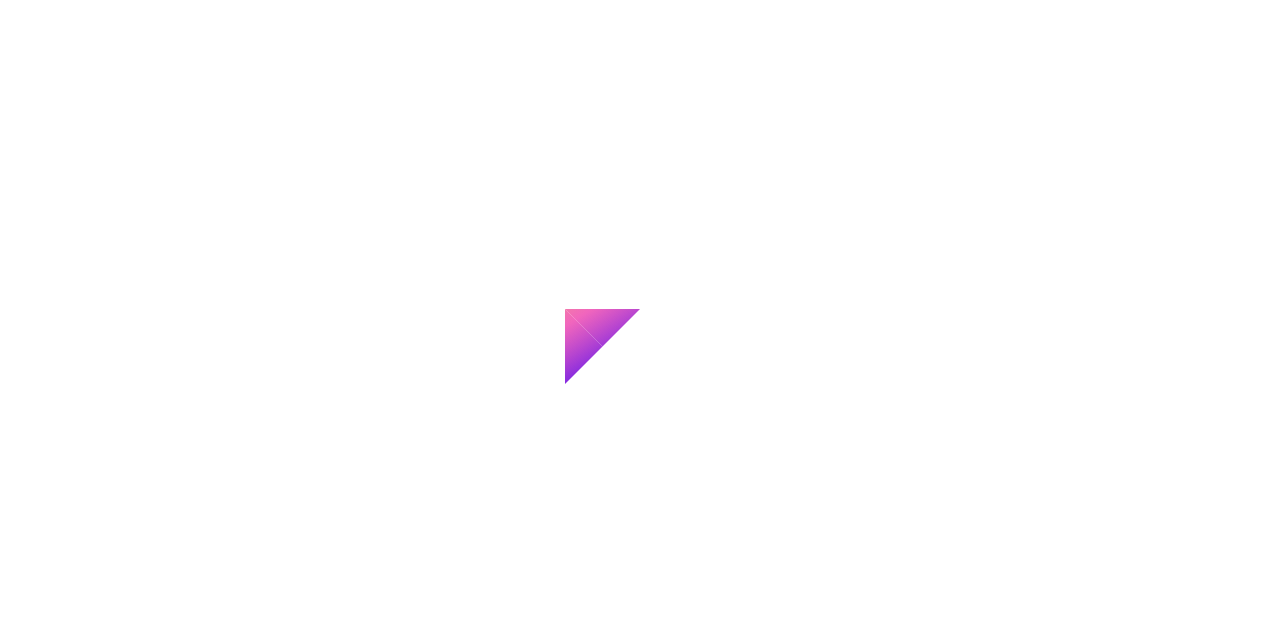 scroll, scrollTop: 0, scrollLeft: 0, axis: both 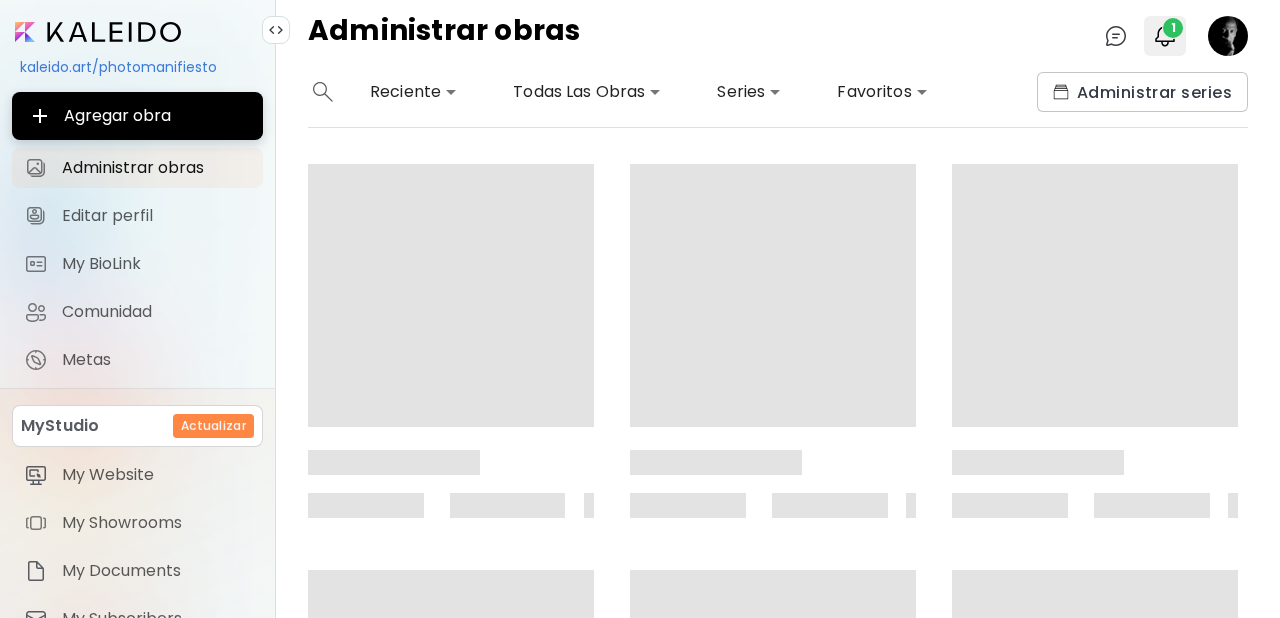 click on "1" at bounding box center [1173, 28] 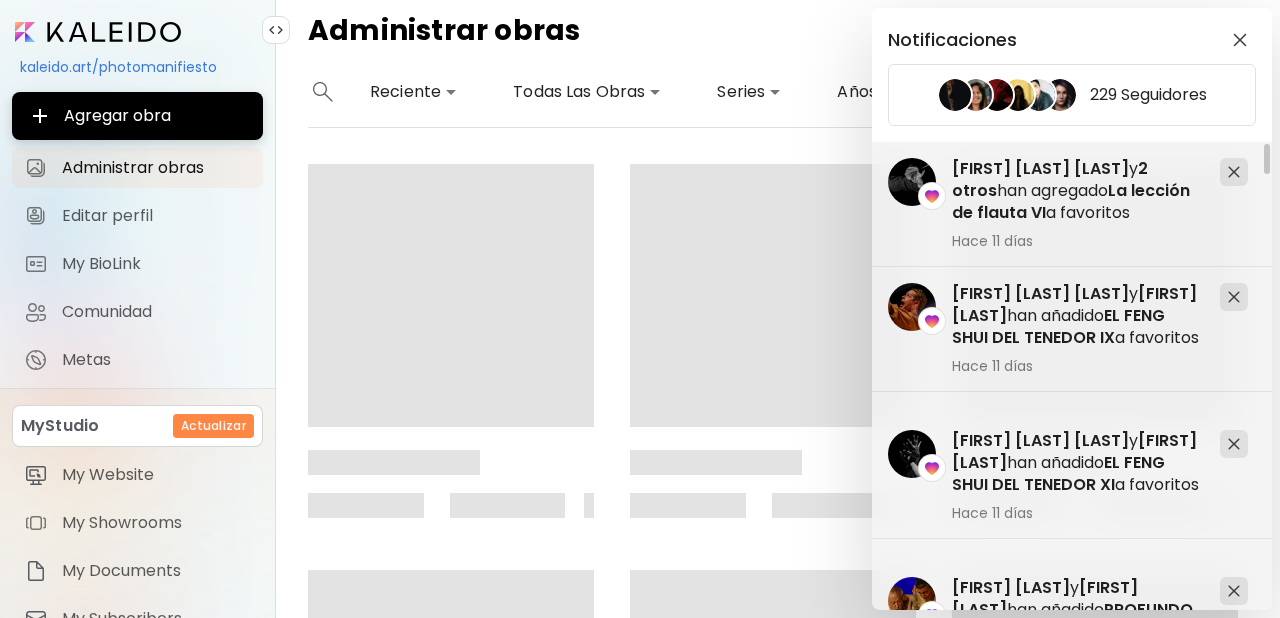 click at bounding box center (1240, 40) 